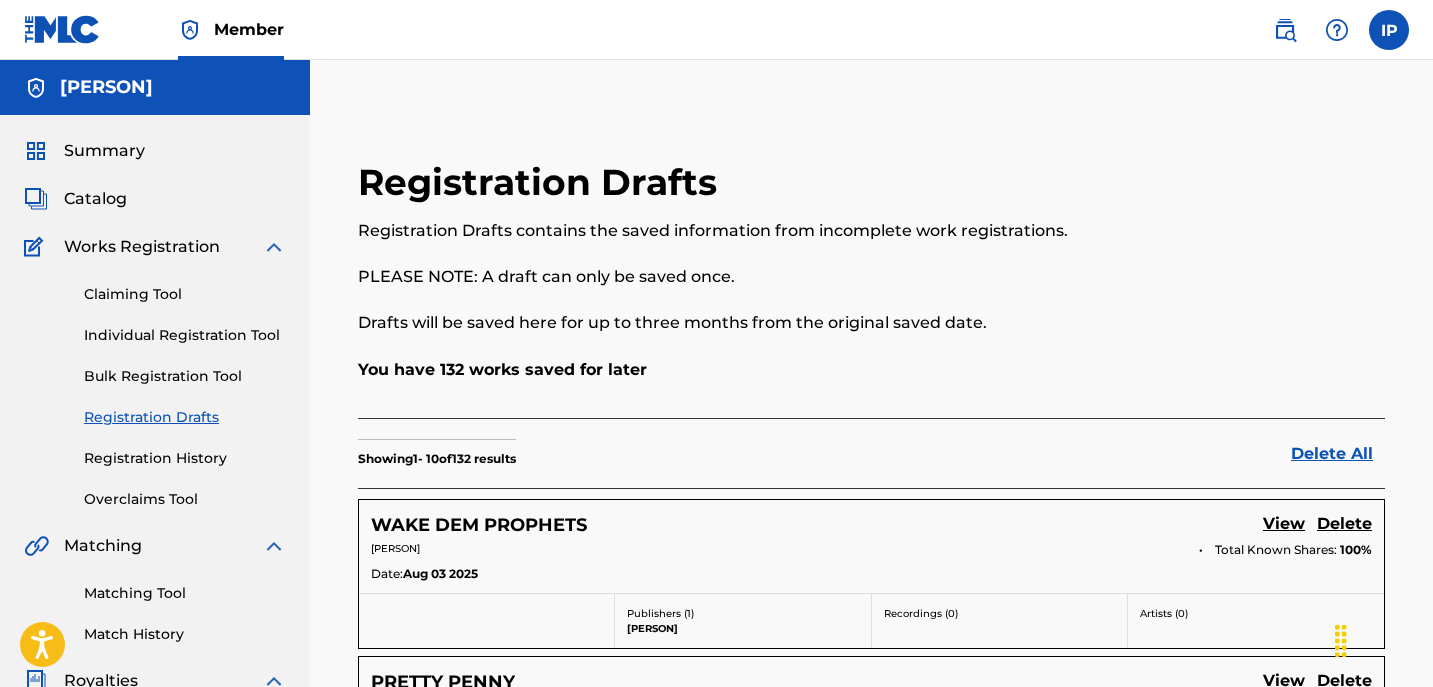 scroll, scrollTop: 0, scrollLeft: 0, axis: both 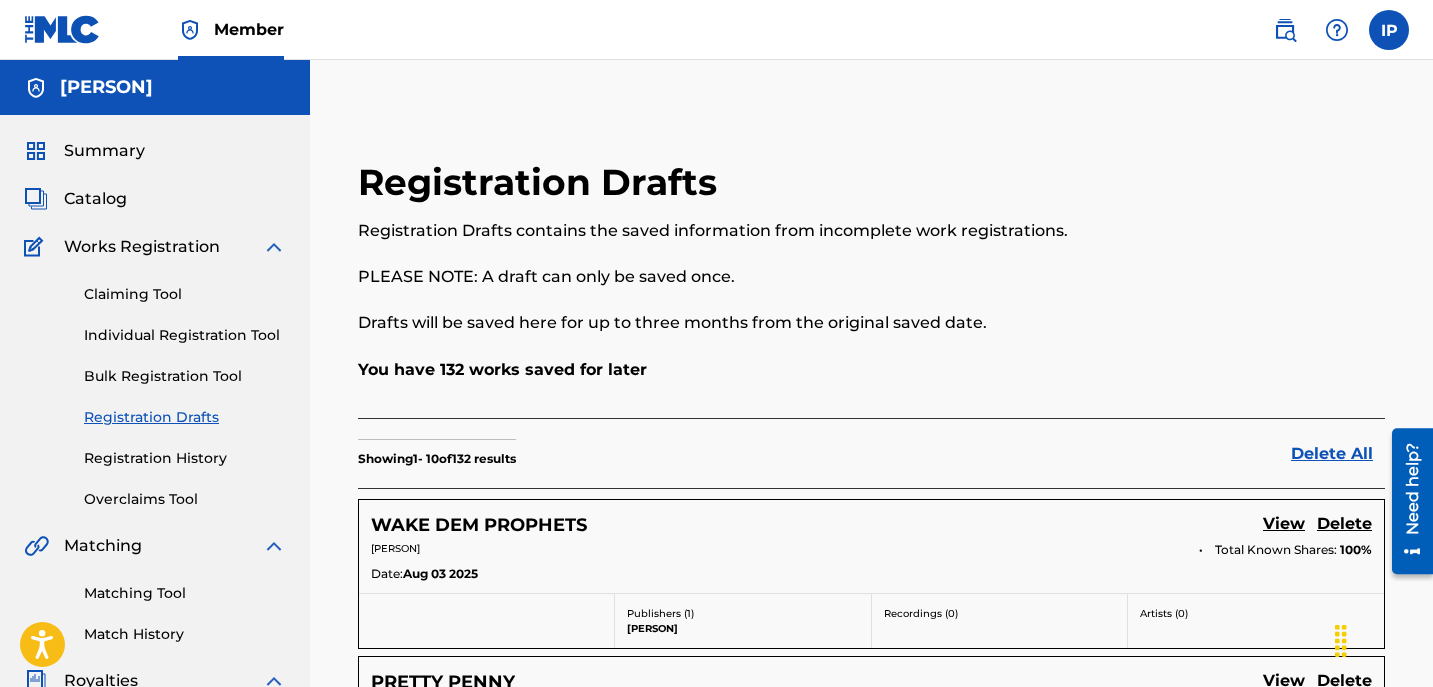 click on "Individual Registration Tool" at bounding box center (185, 335) 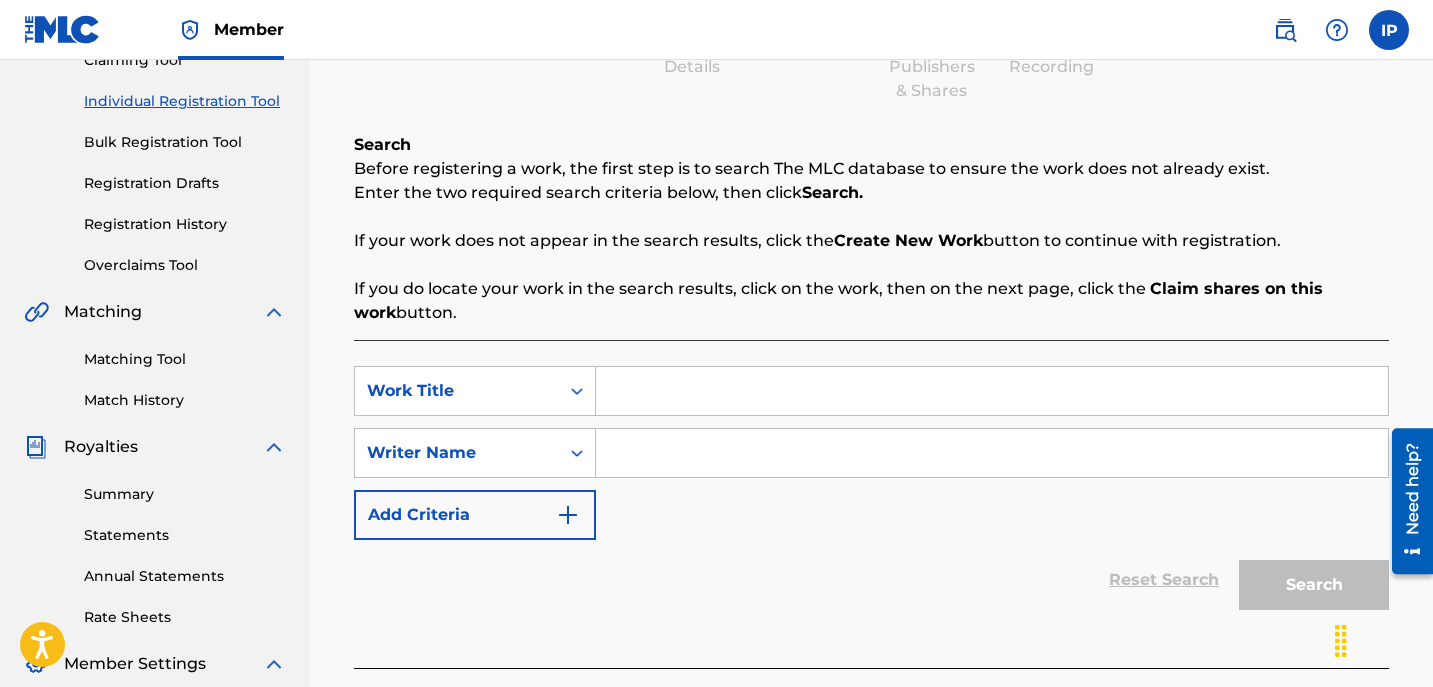 scroll, scrollTop: 253, scrollLeft: 0, axis: vertical 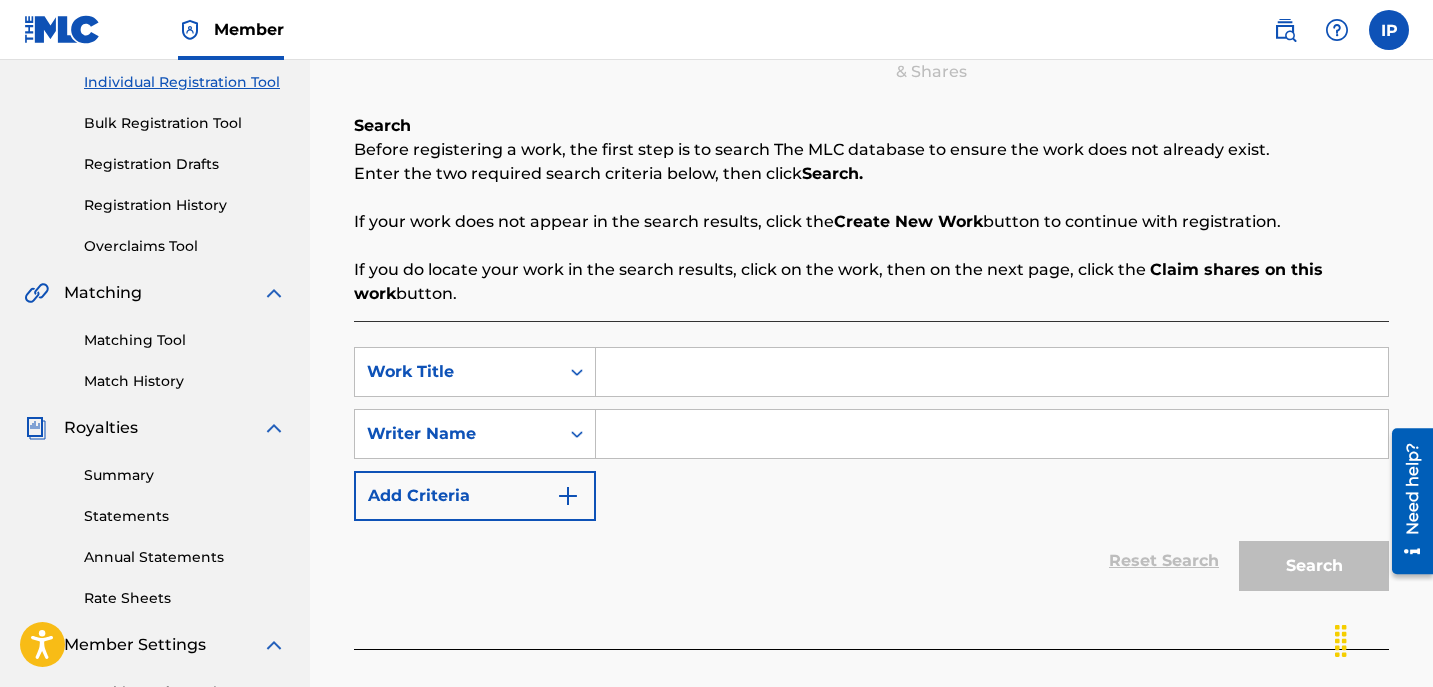click at bounding box center (992, 372) 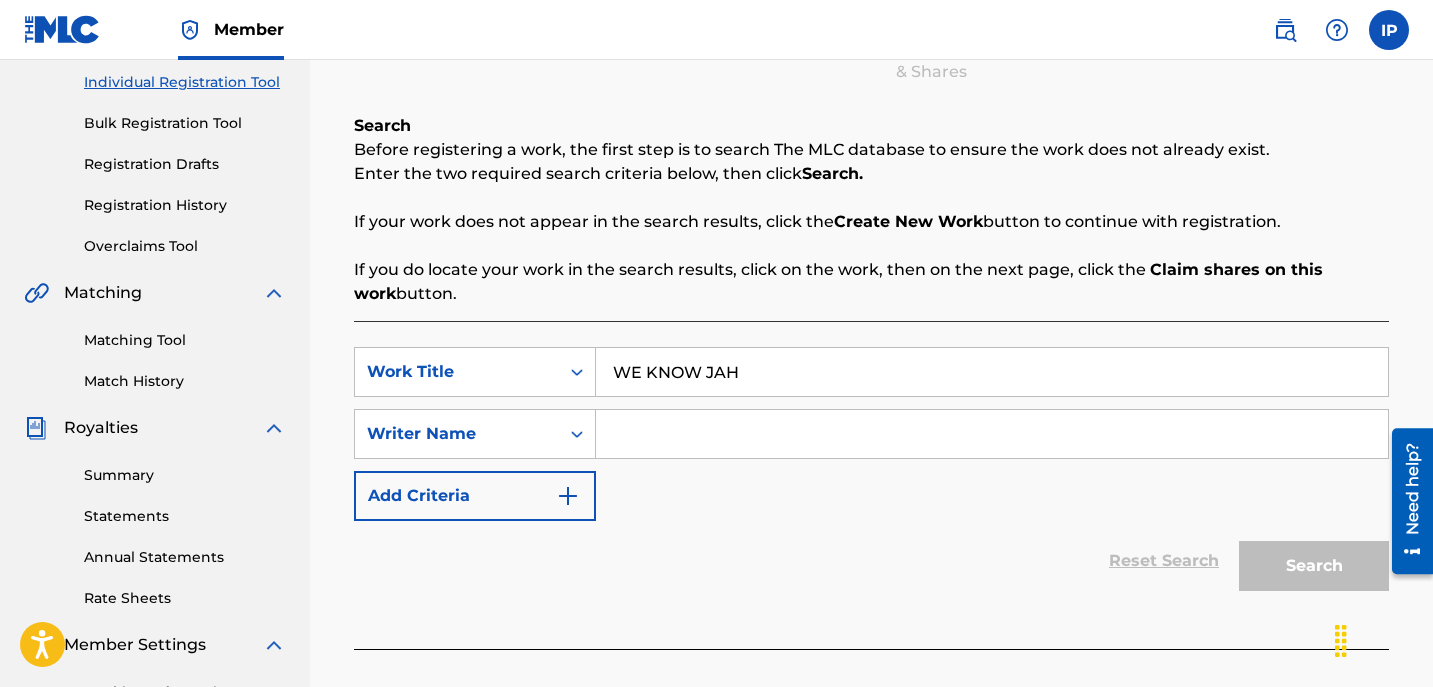 click on "WE KNOW JAH" at bounding box center [992, 372] 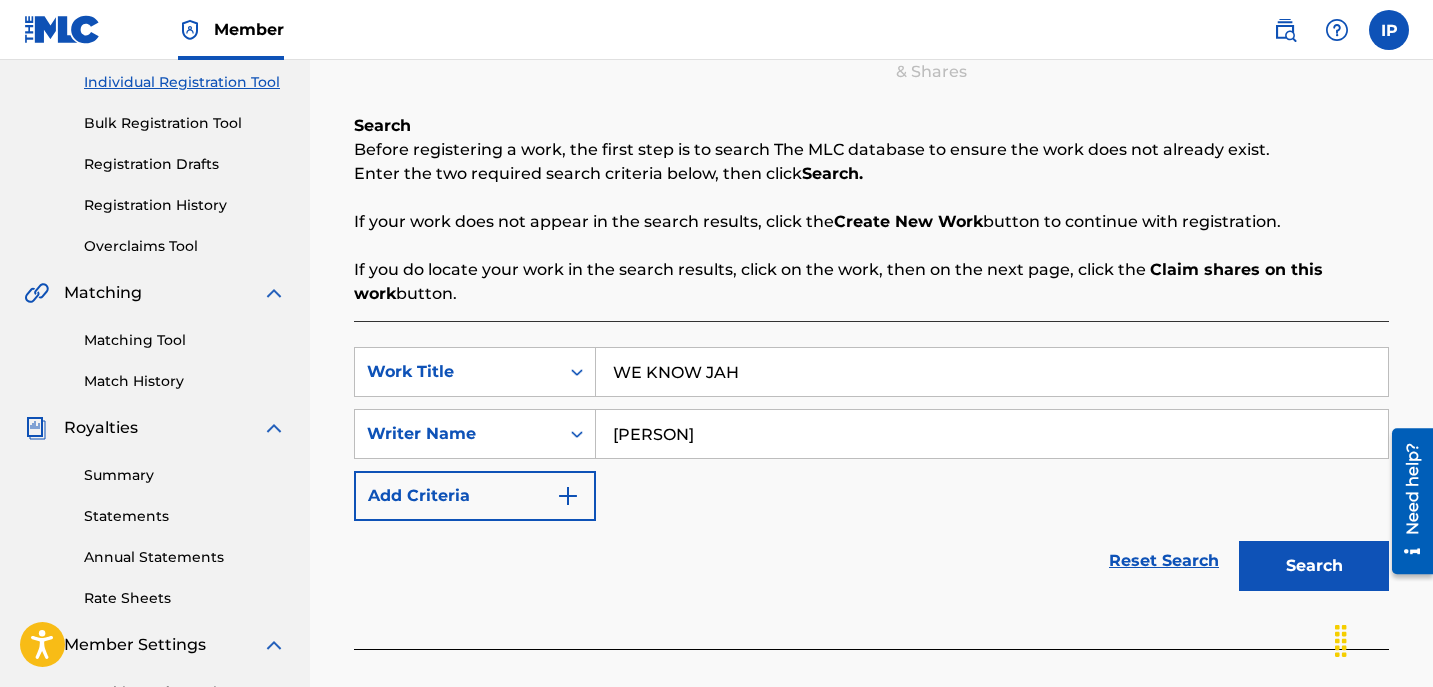 click on "Add Criteria" at bounding box center (475, 496) 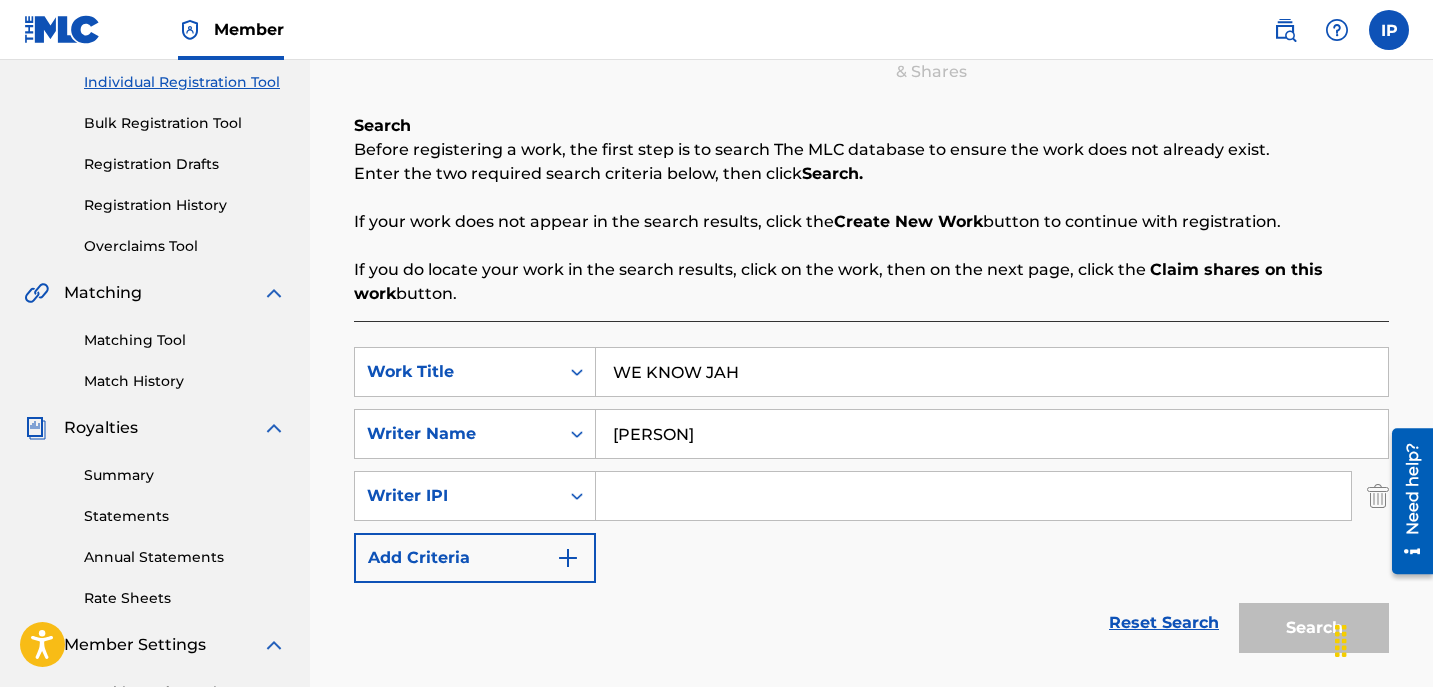 type 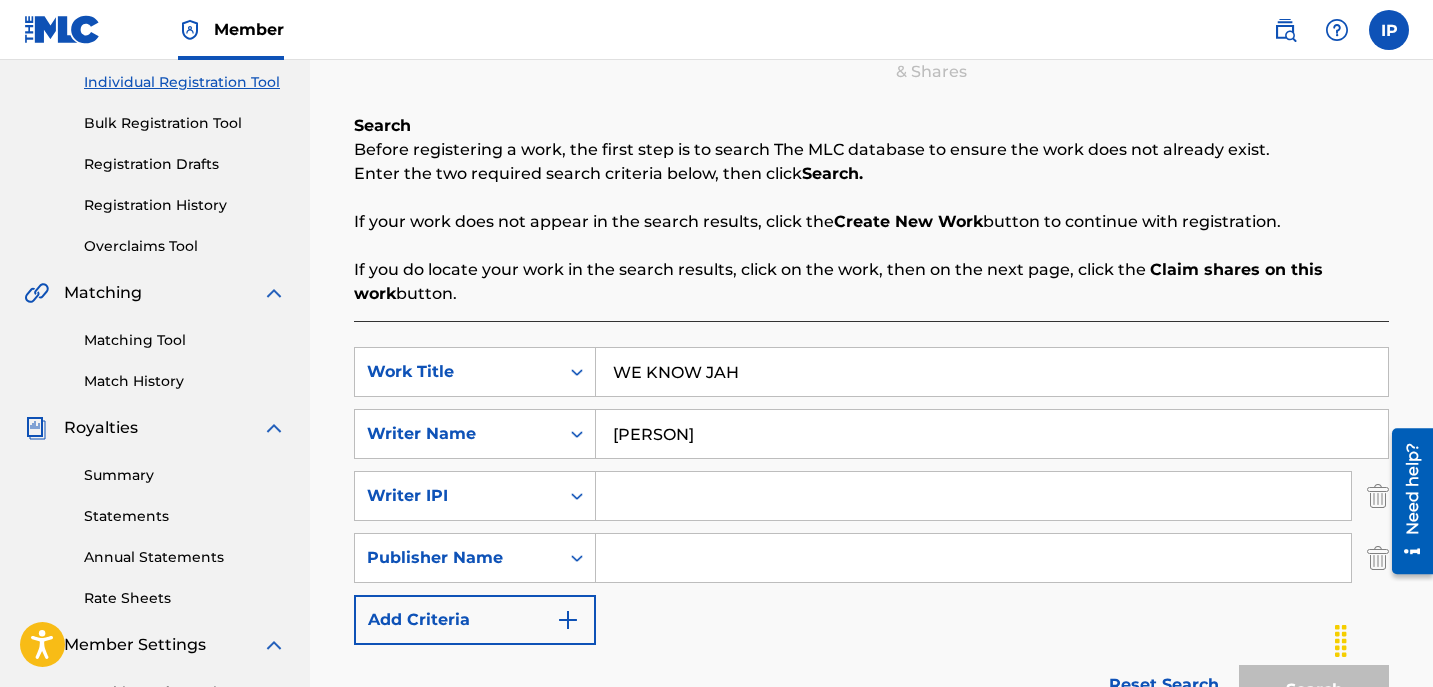 click at bounding box center (1405, 500) 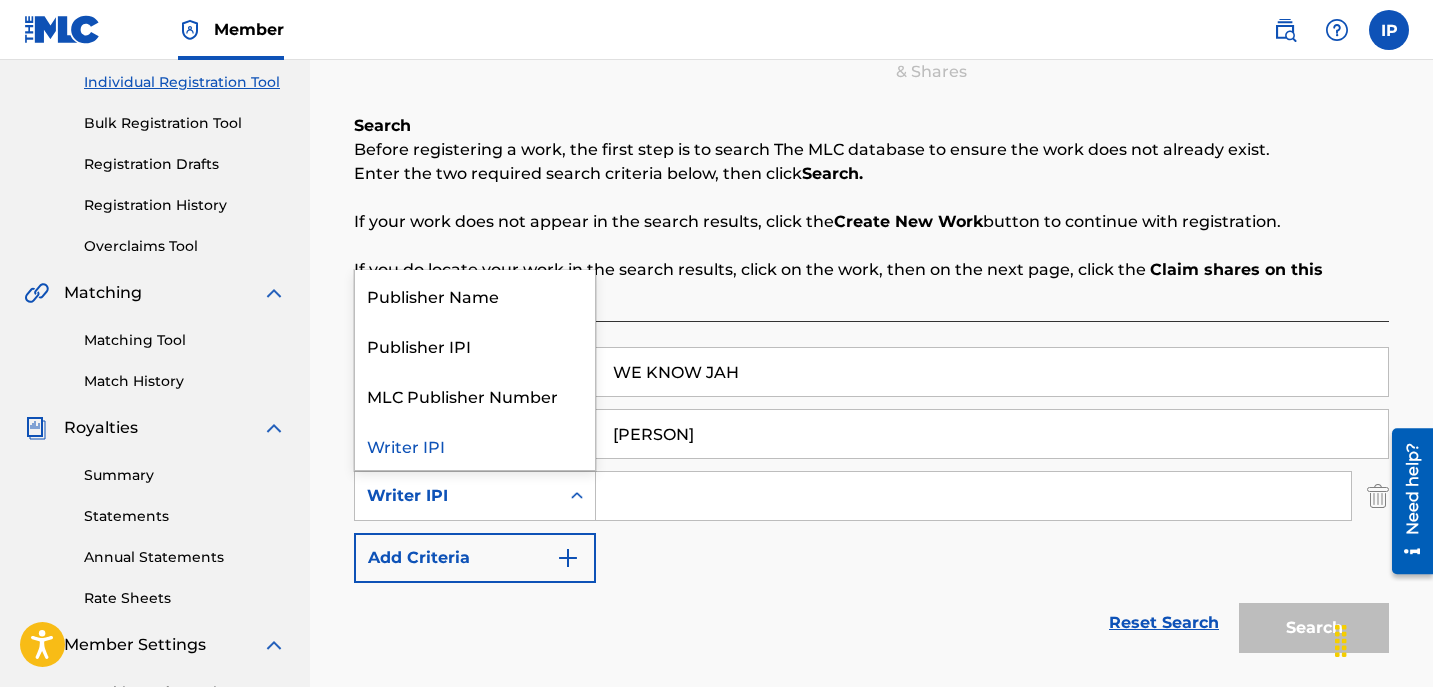 click at bounding box center (577, 496) 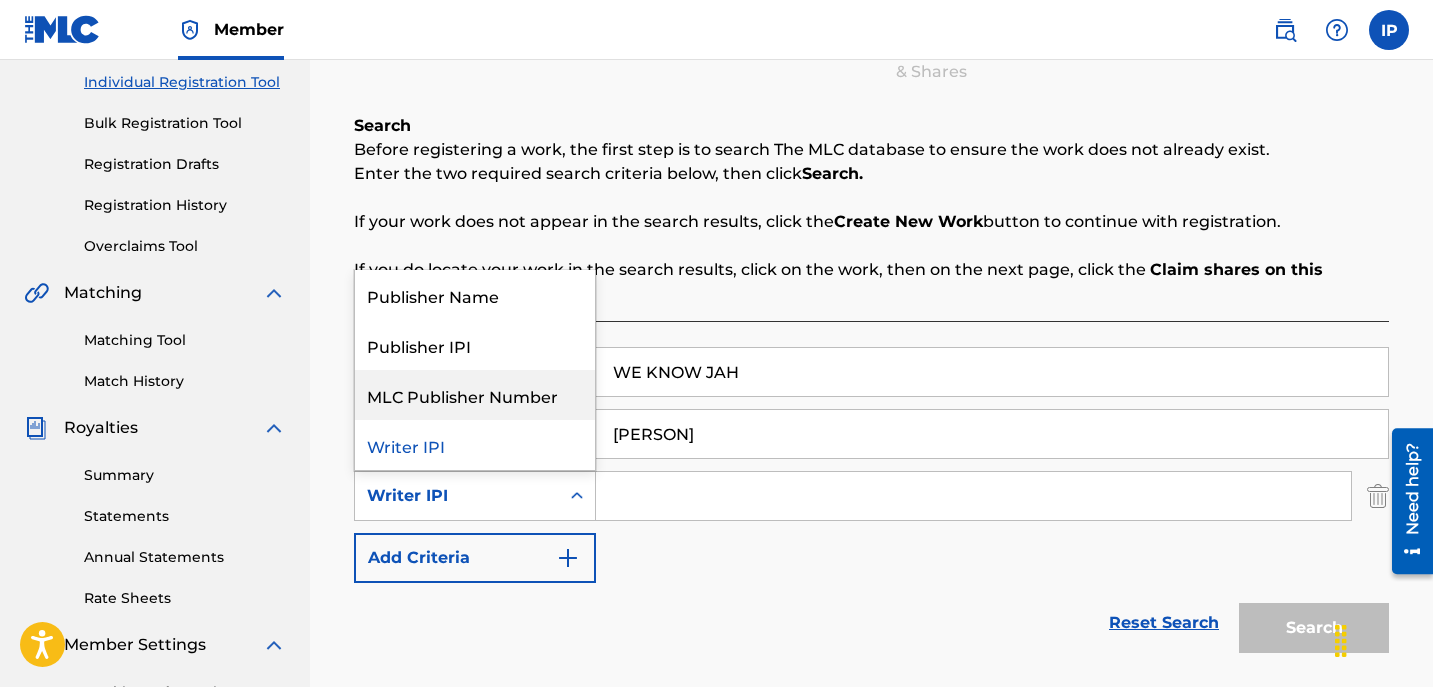 click on "MLC Publisher Number" at bounding box center (475, 395) 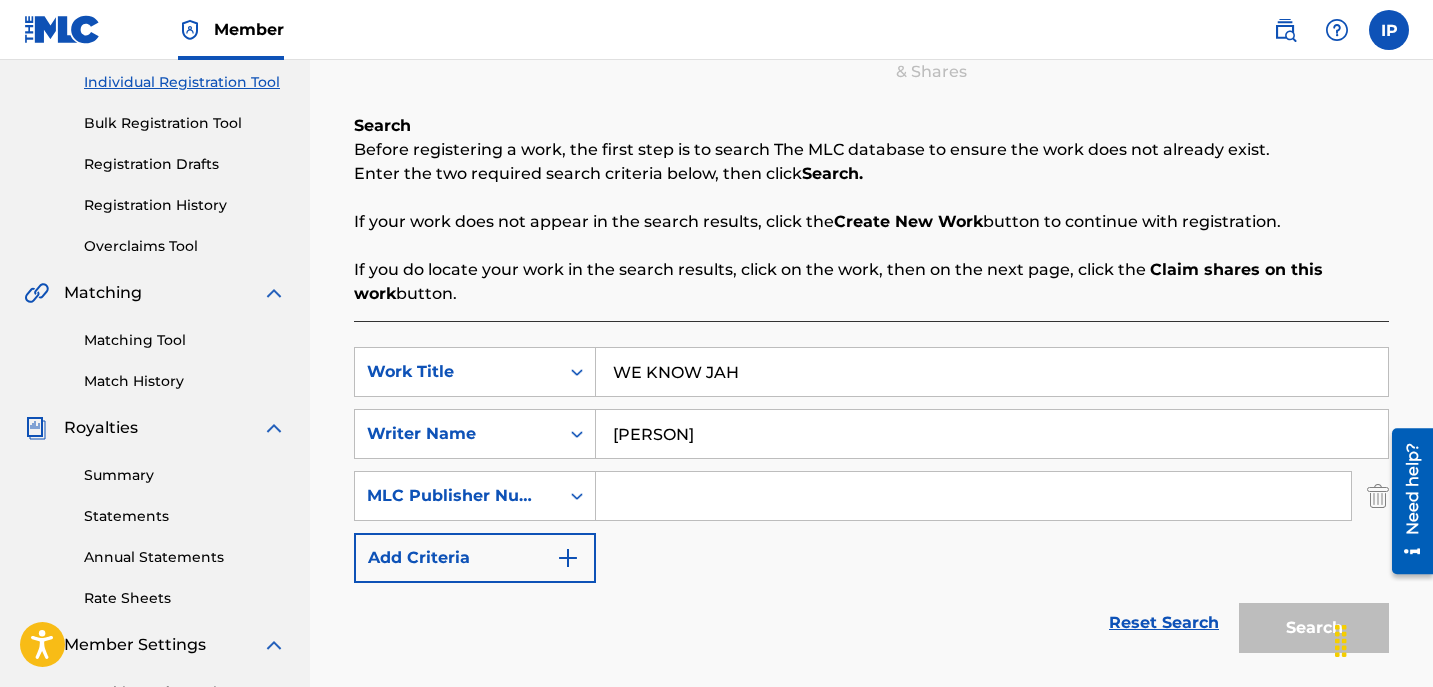 click at bounding box center (973, 496) 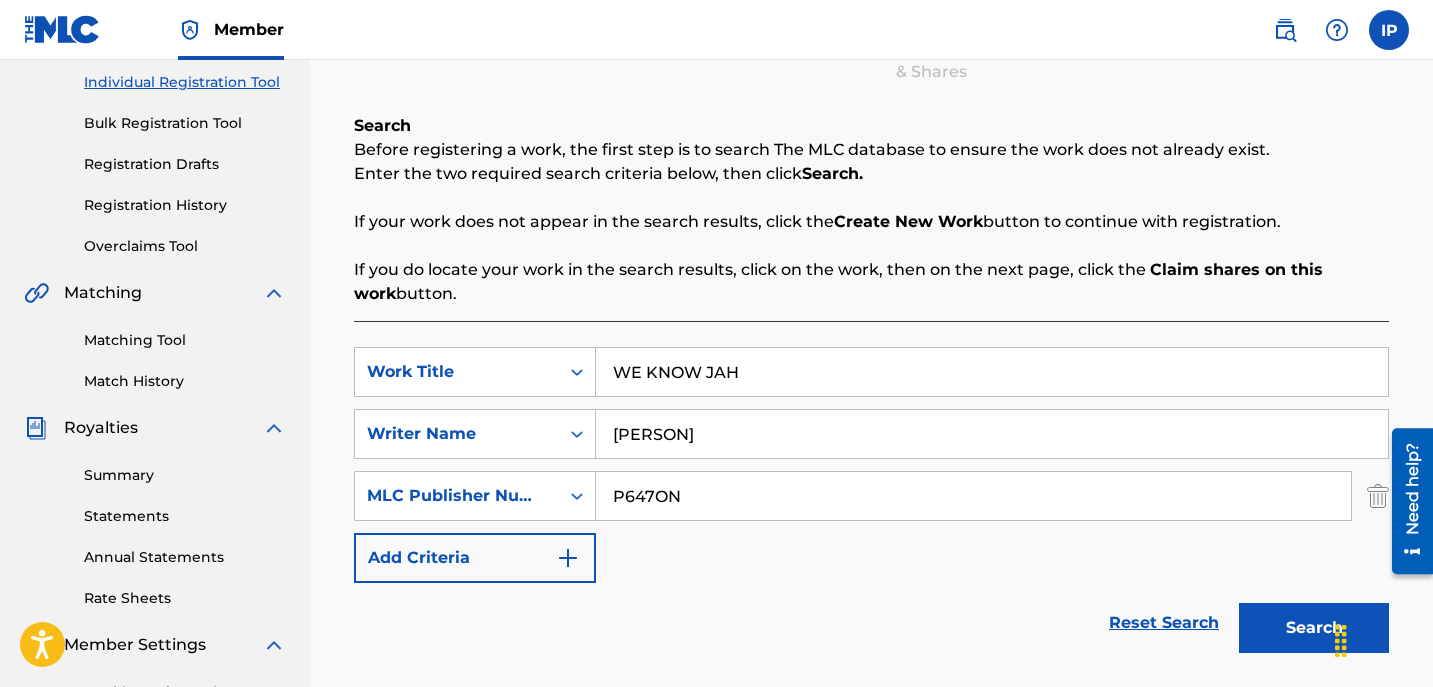 click on "Search" at bounding box center [1314, 628] 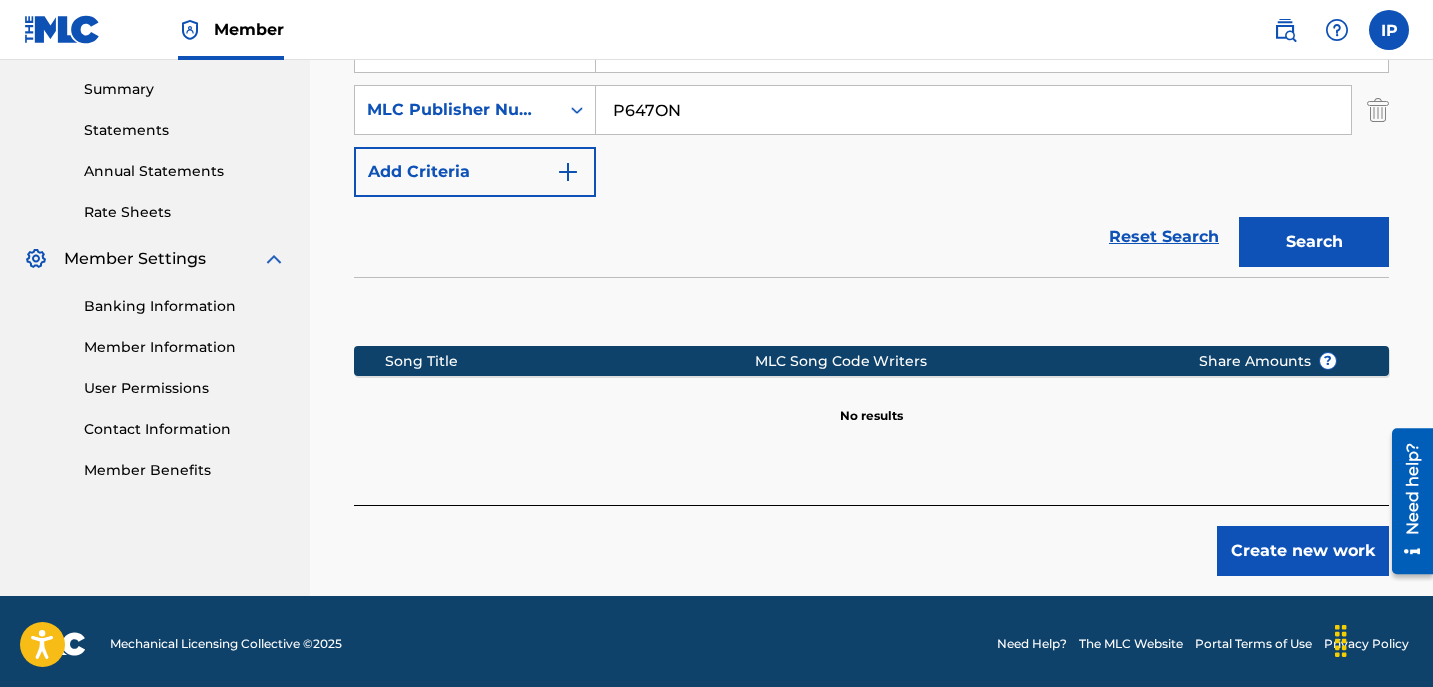 click on "Create new work" at bounding box center (1303, 551) 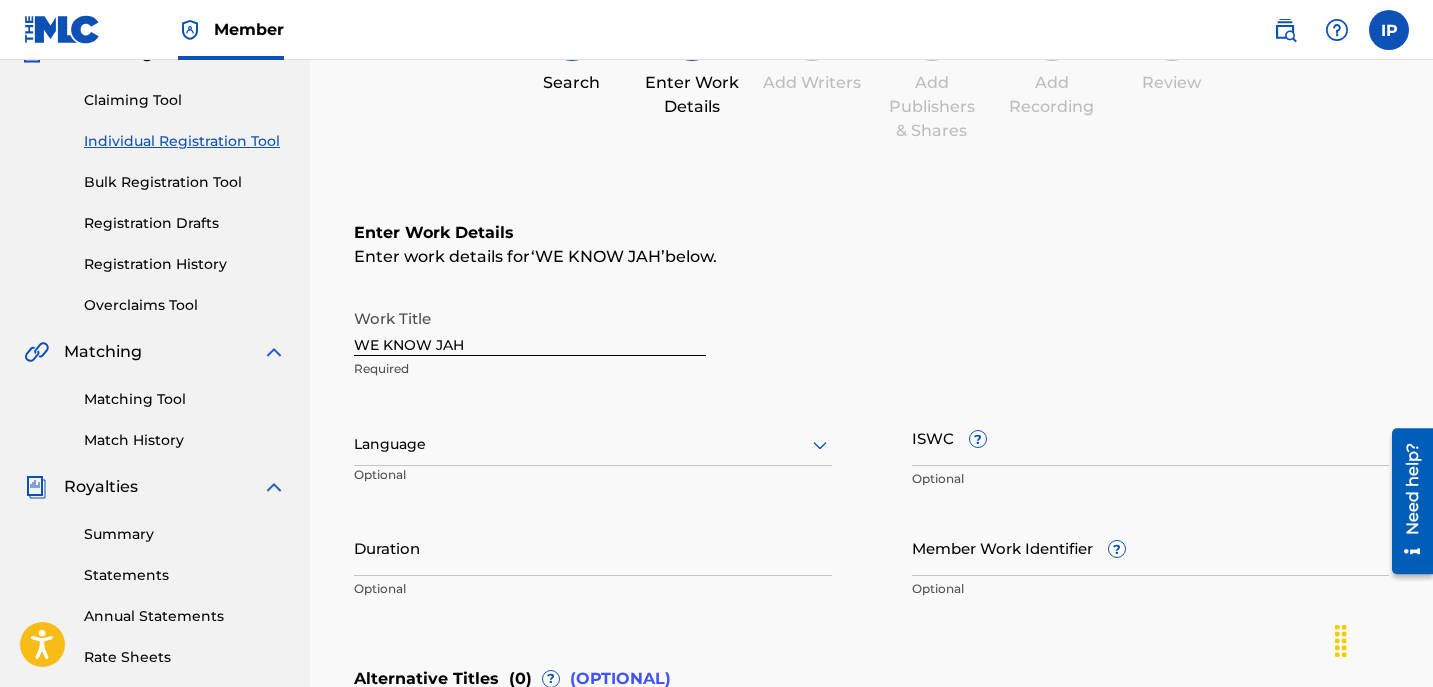 scroll, scrollTop: 192, scrollLeft: 0, axis: vertical 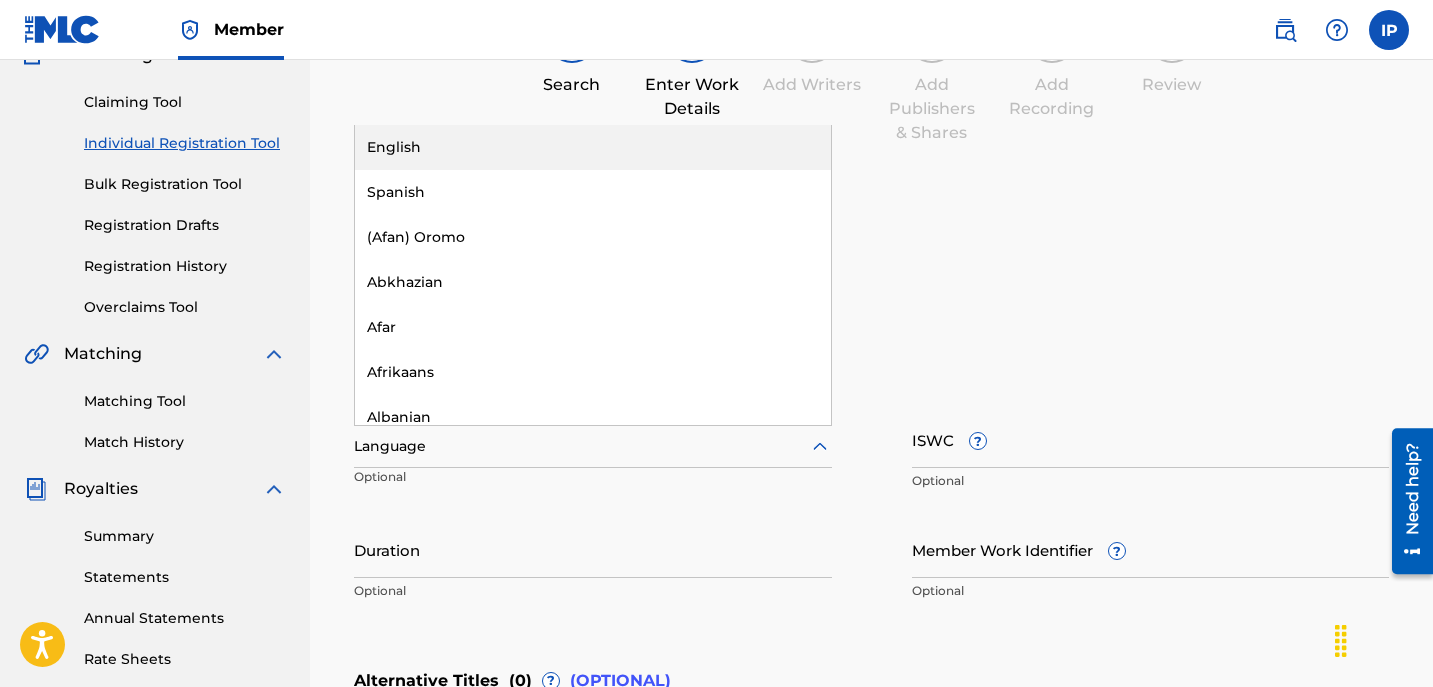 click at bounding box center [593, 446] 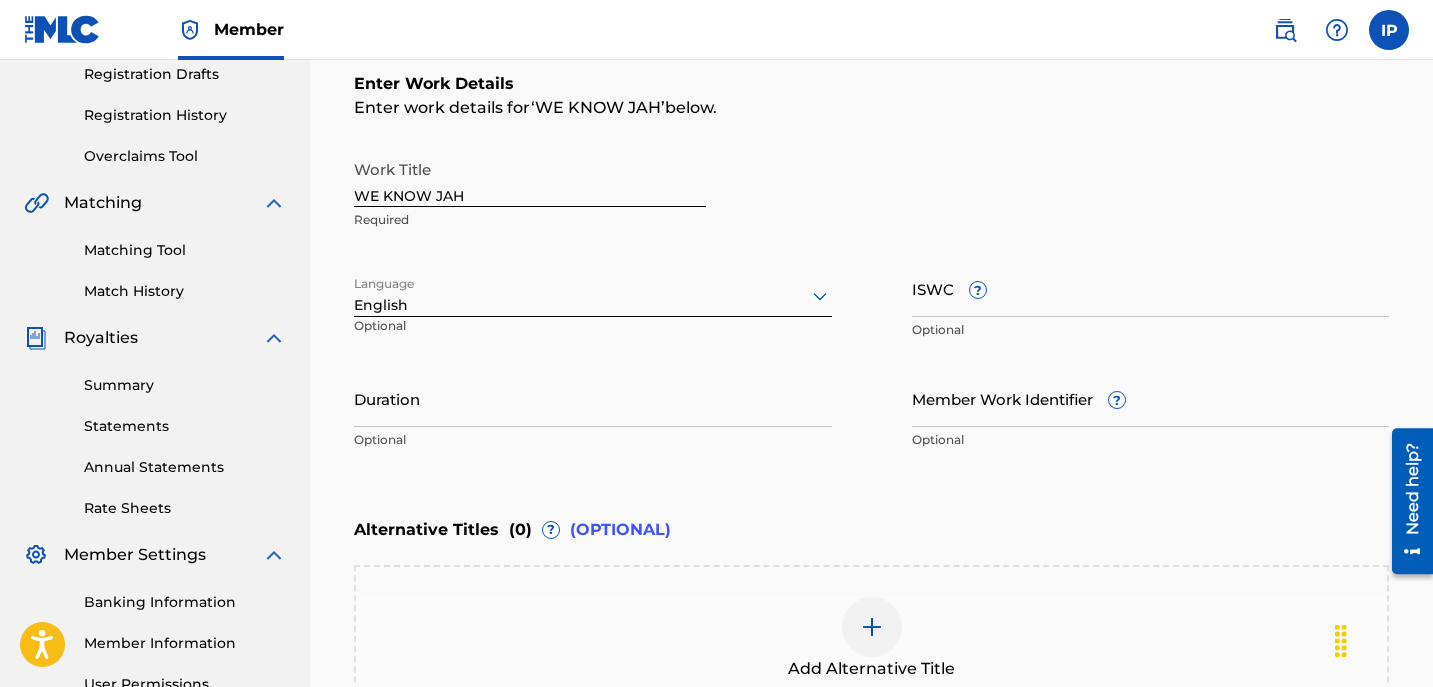 scroll, scrollTop: 344, scrollLeft: 0, axis: vertical 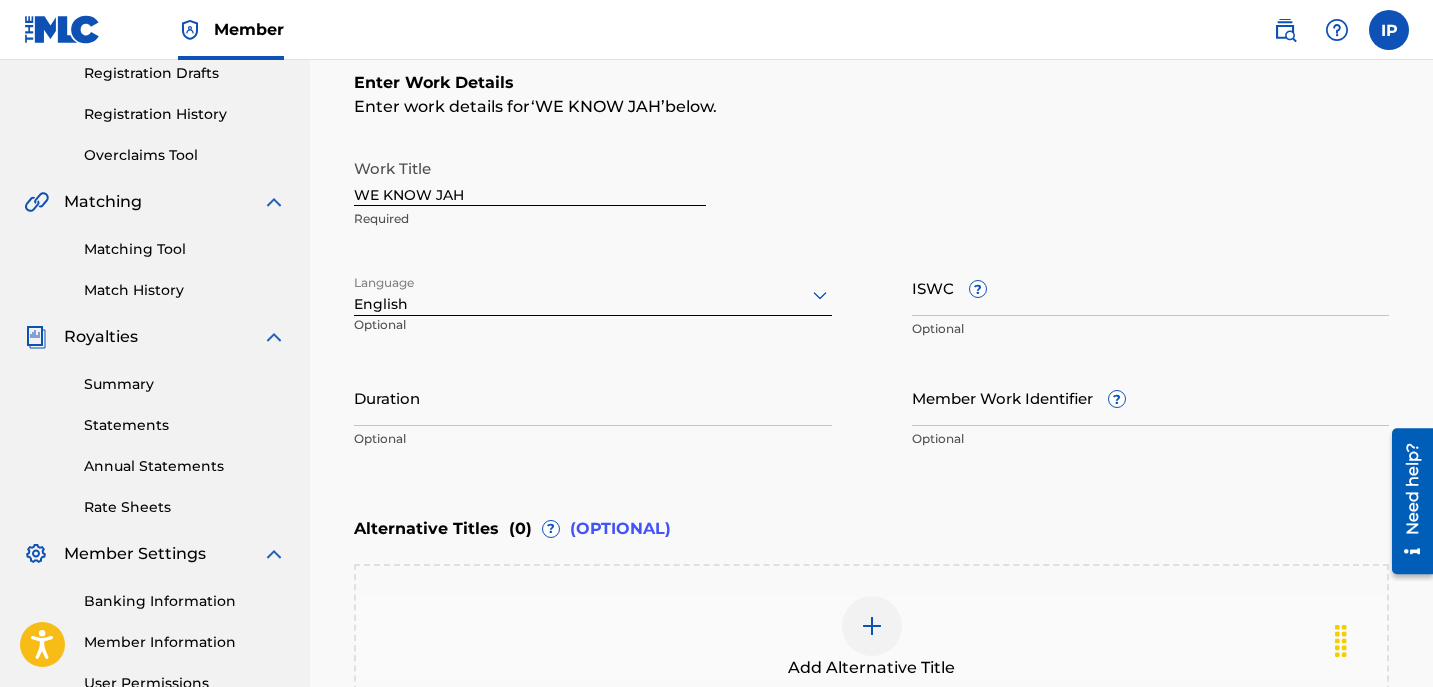 click on "Duration" at bounding box center [593, 397] 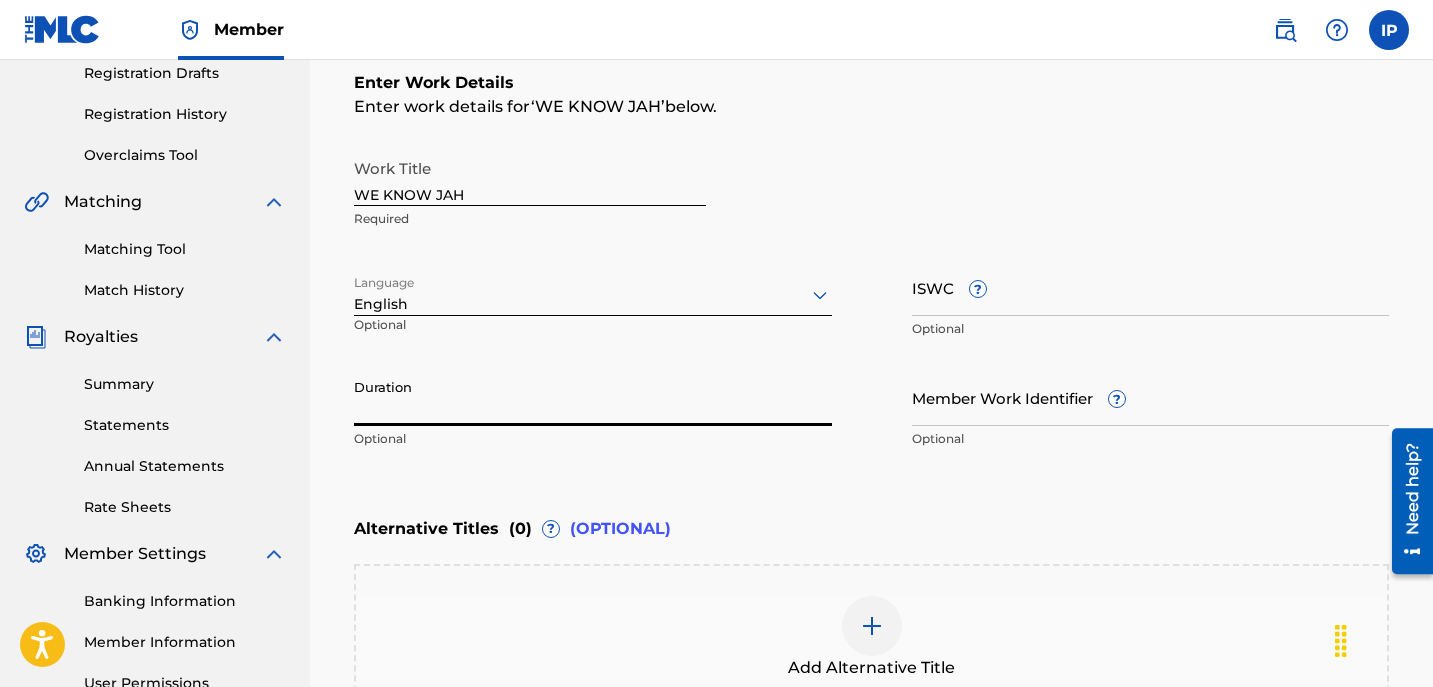 click on "Duration" at bounding box center [593, 397] 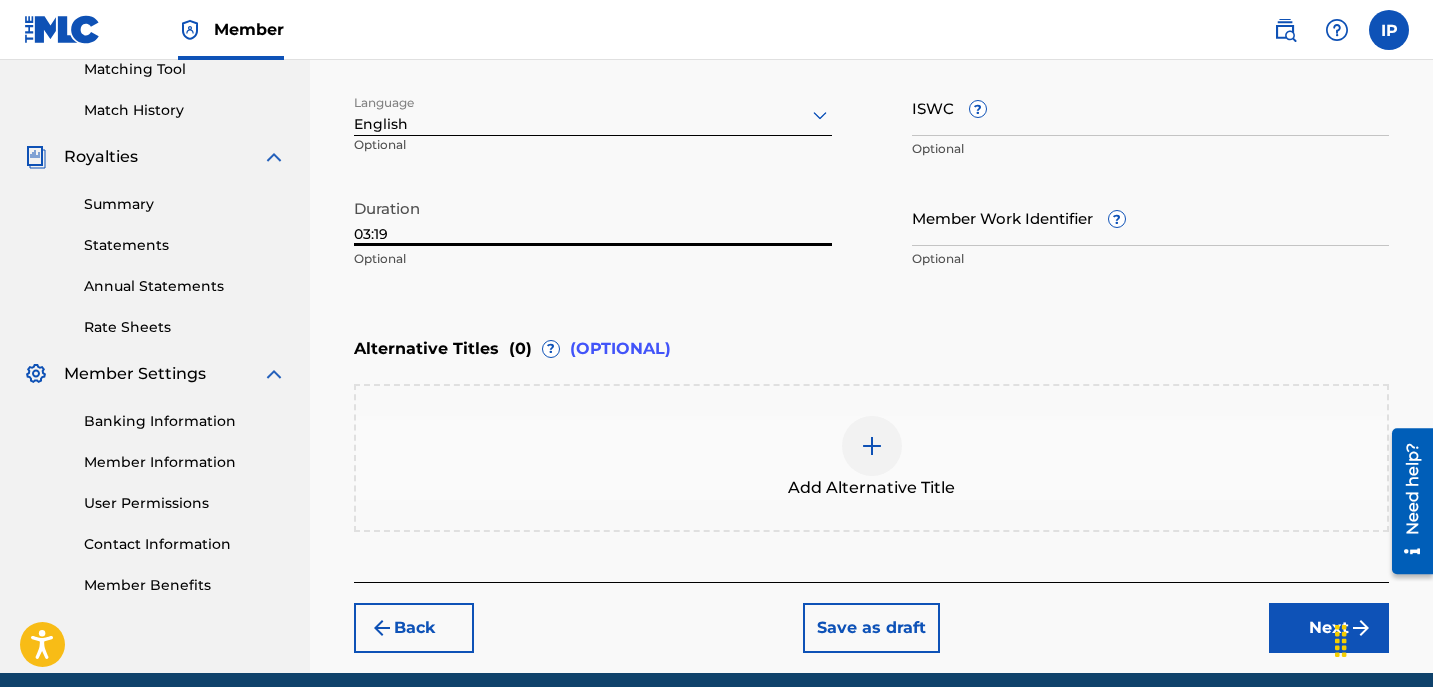 scroll, scrollTop: 605, scrollLeft: 0, axis: vertical 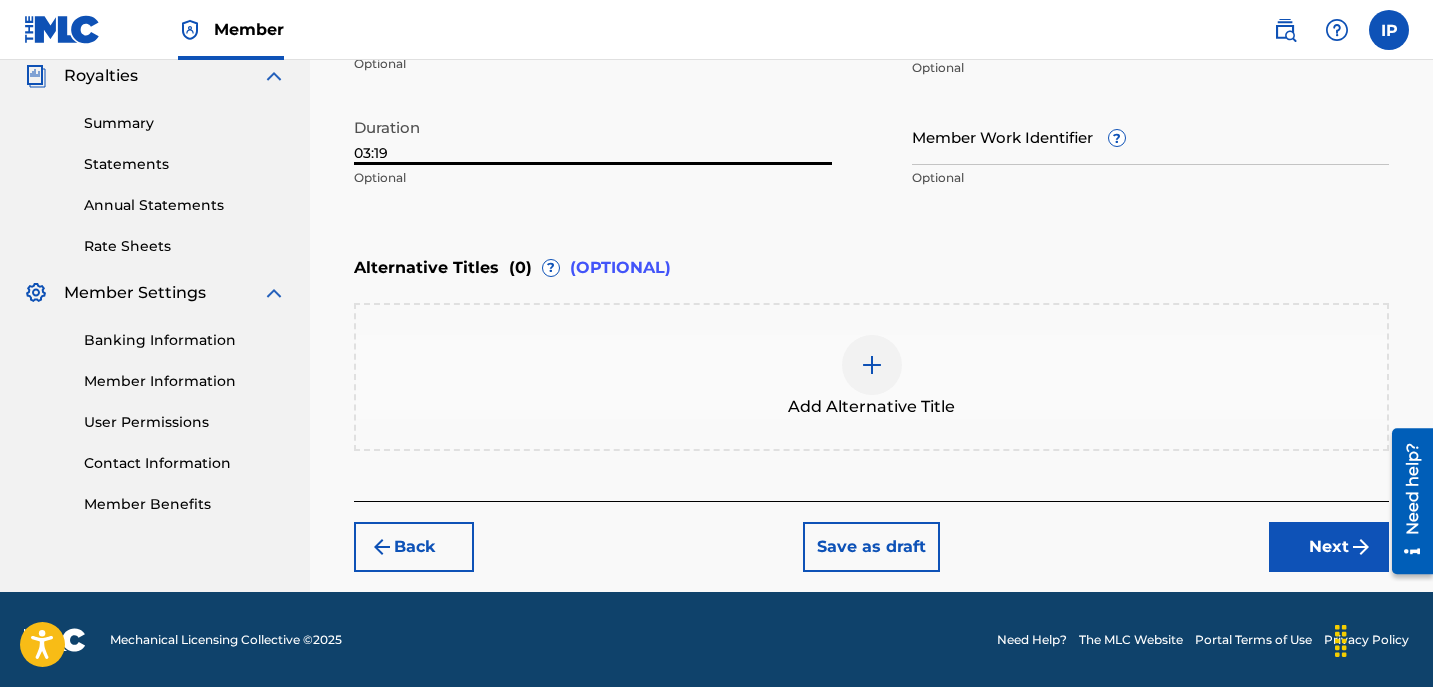 type on "03:19" 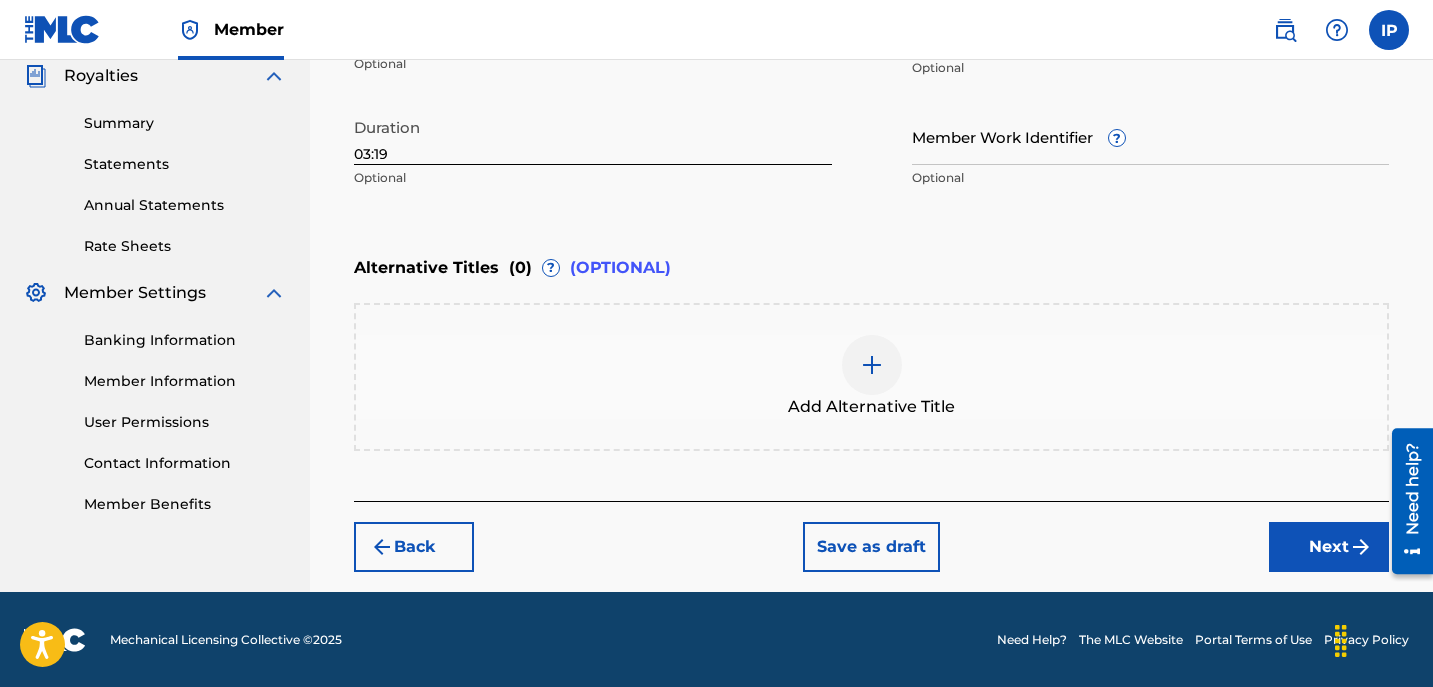 click on "Next" at bounding box center [1329, 547] 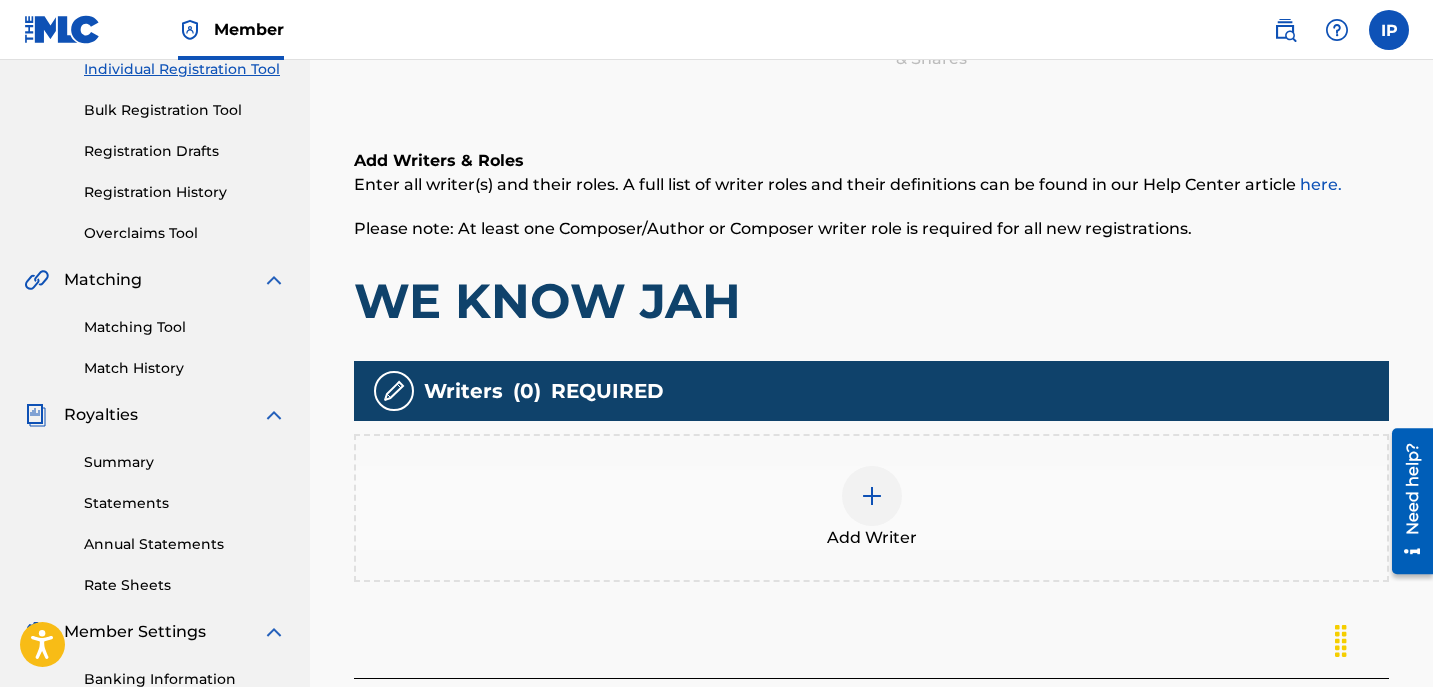 scroll, scrollTop: 267, scrollLeft: 0, axis: vertical 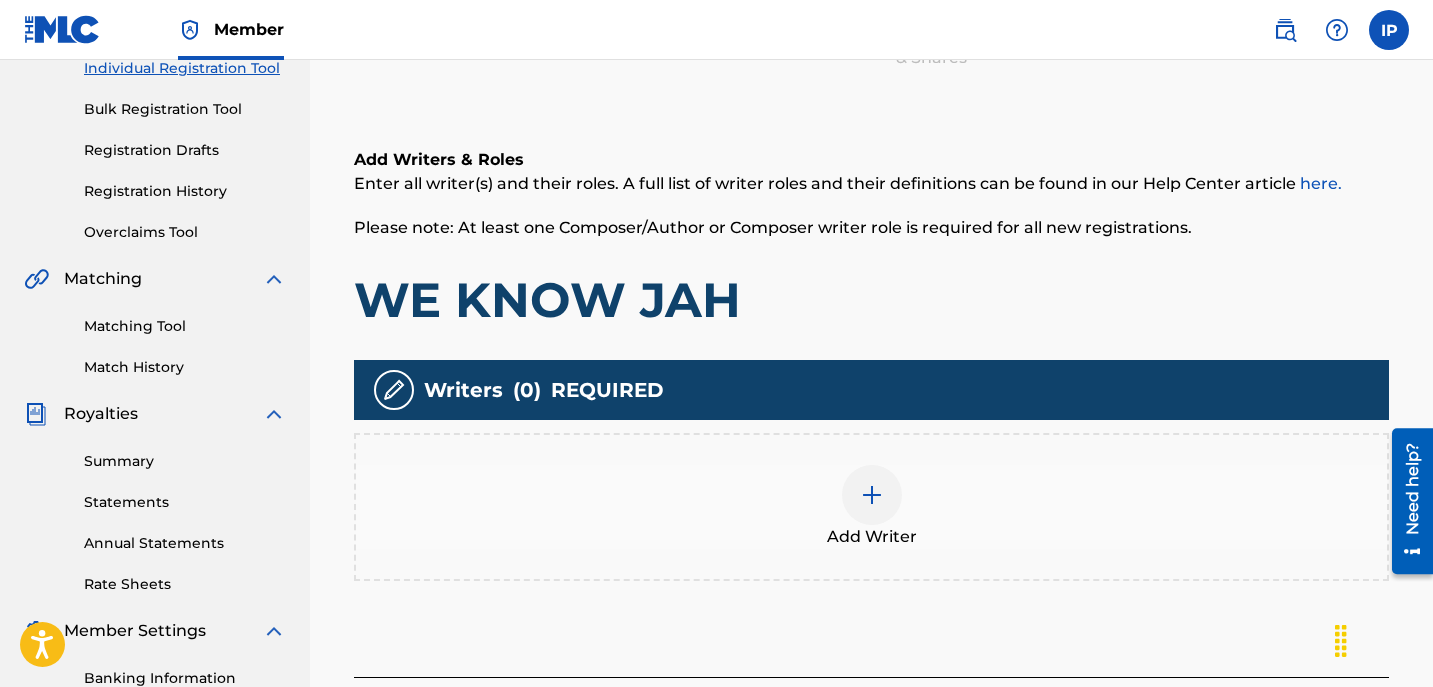 click at bounding box center (872, 495) 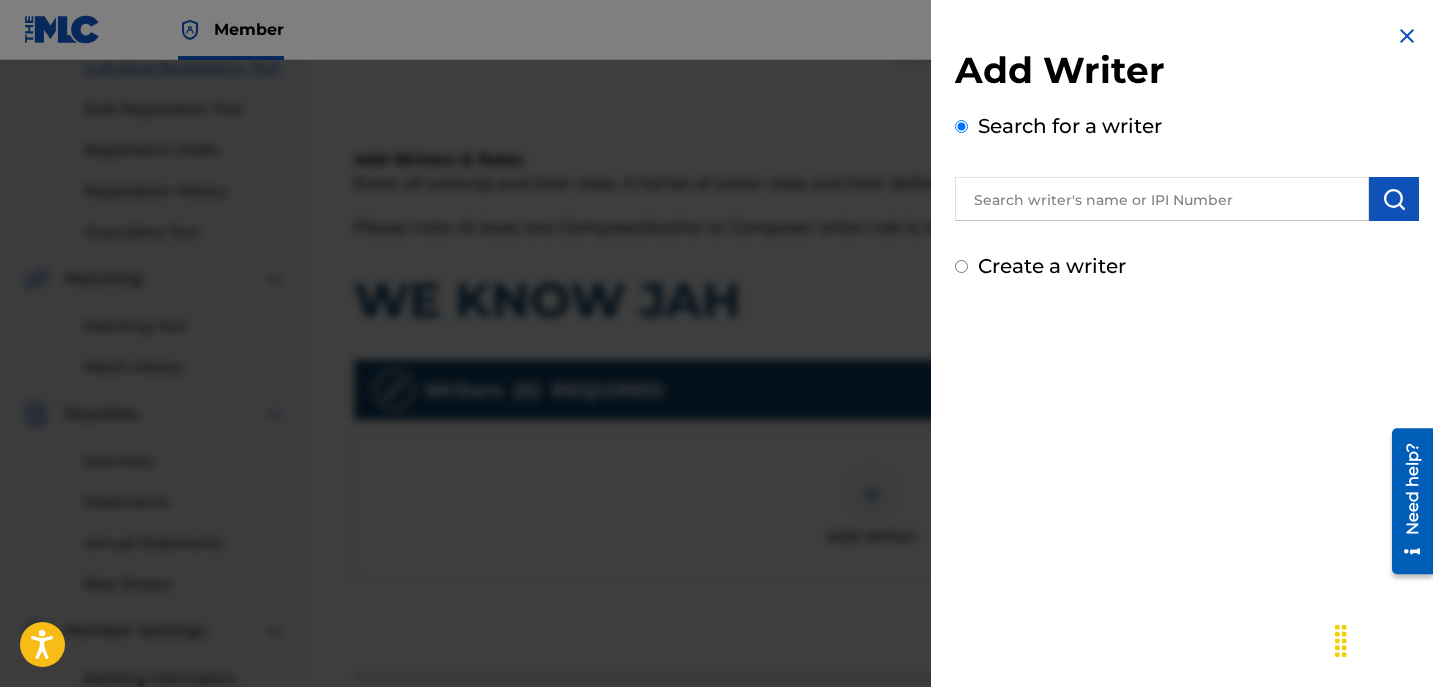 click on "Create a writer" at bounding box center (1187, 266) 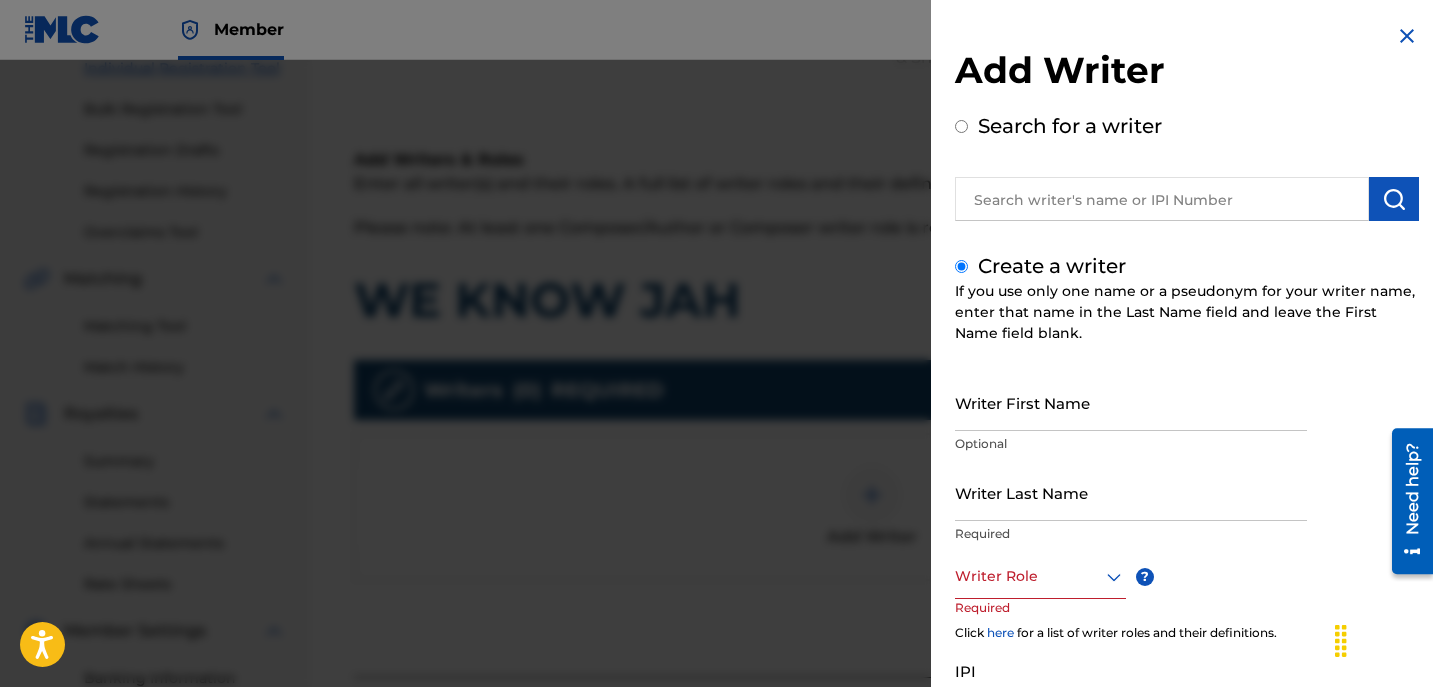 click on "Writer First Name" at bounding box center (1131, 402) 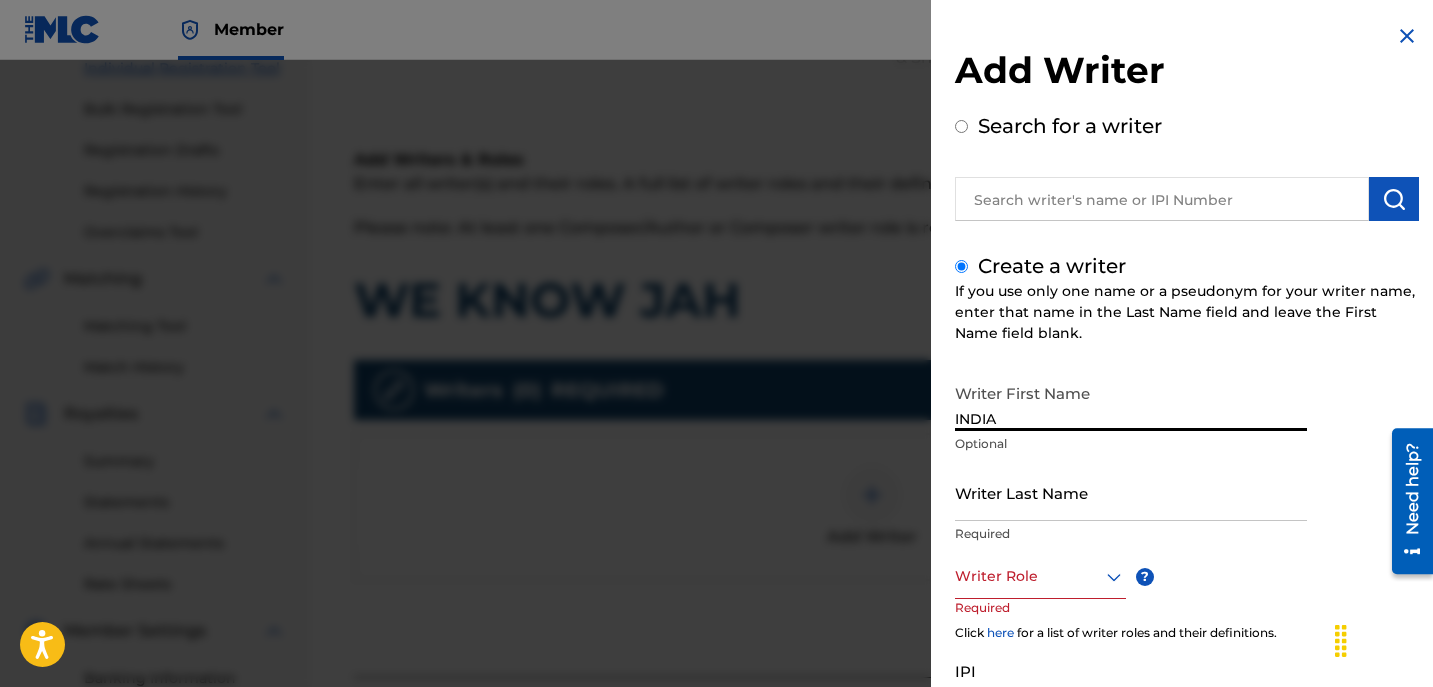 type on "[COUNTRY]" 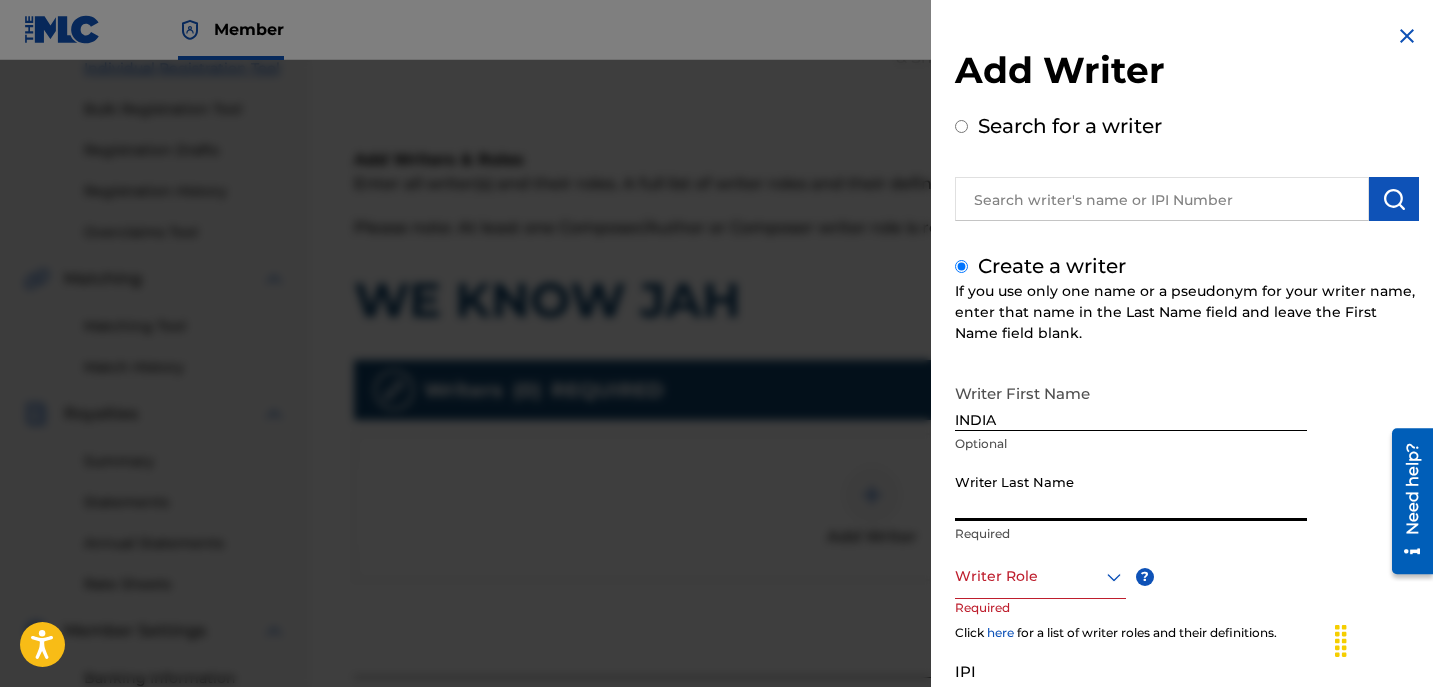 click on "Writer Last Name" at bounding box center (1131, 492) 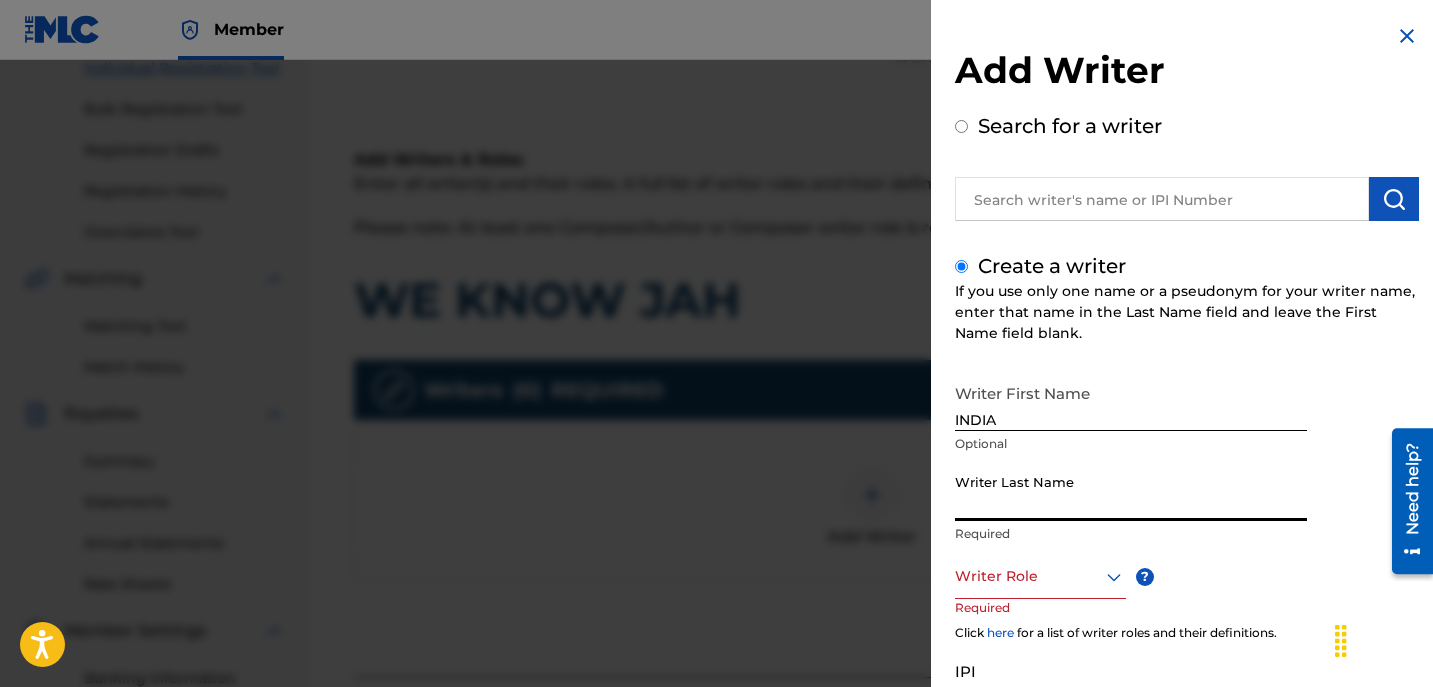 paste on "WE KNOW JAH" 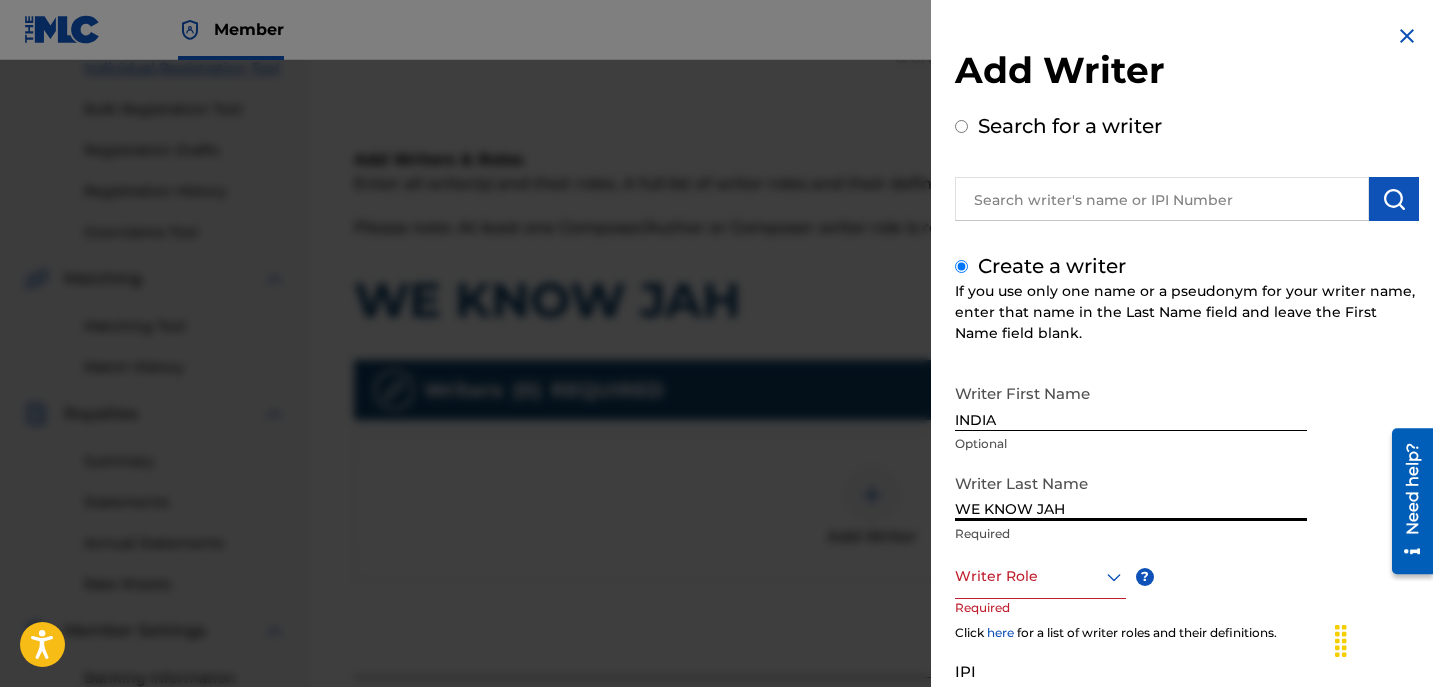 click on "WE KNOW JAH" at bounding box center (1131, 492) 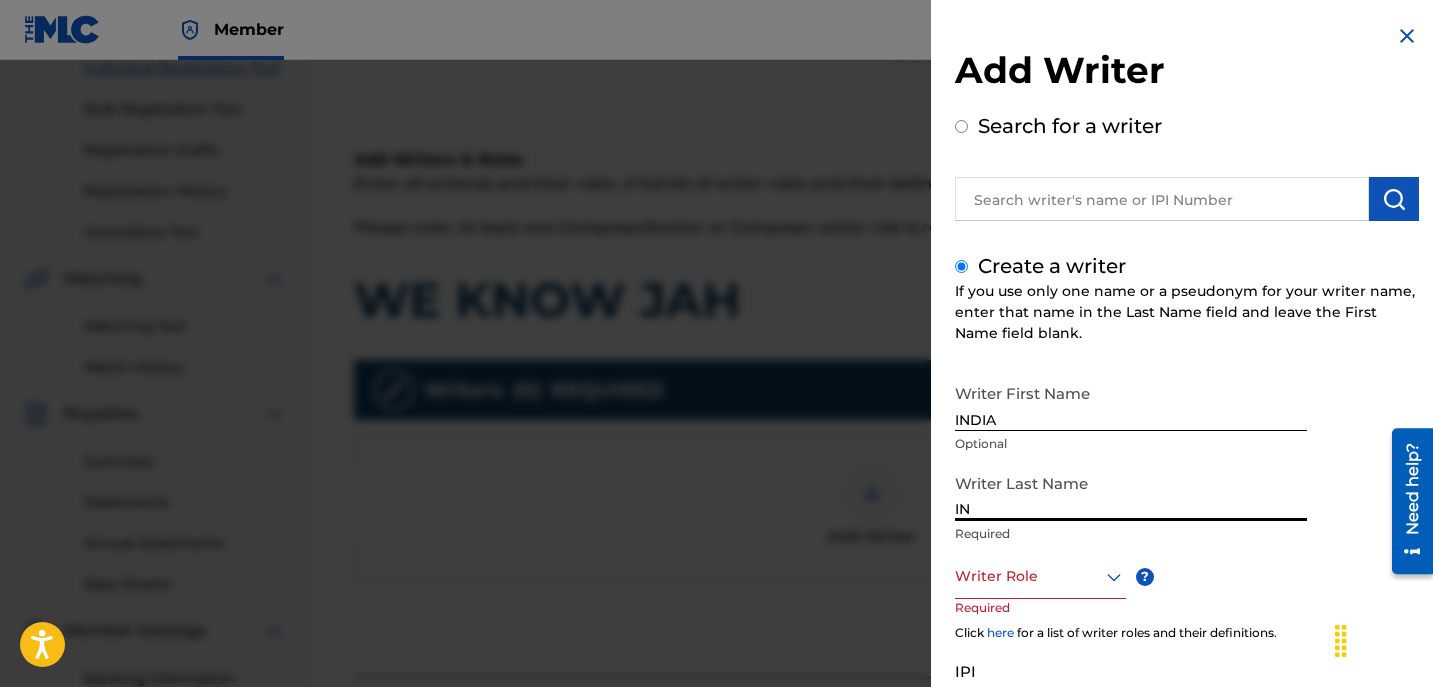 type on "I" 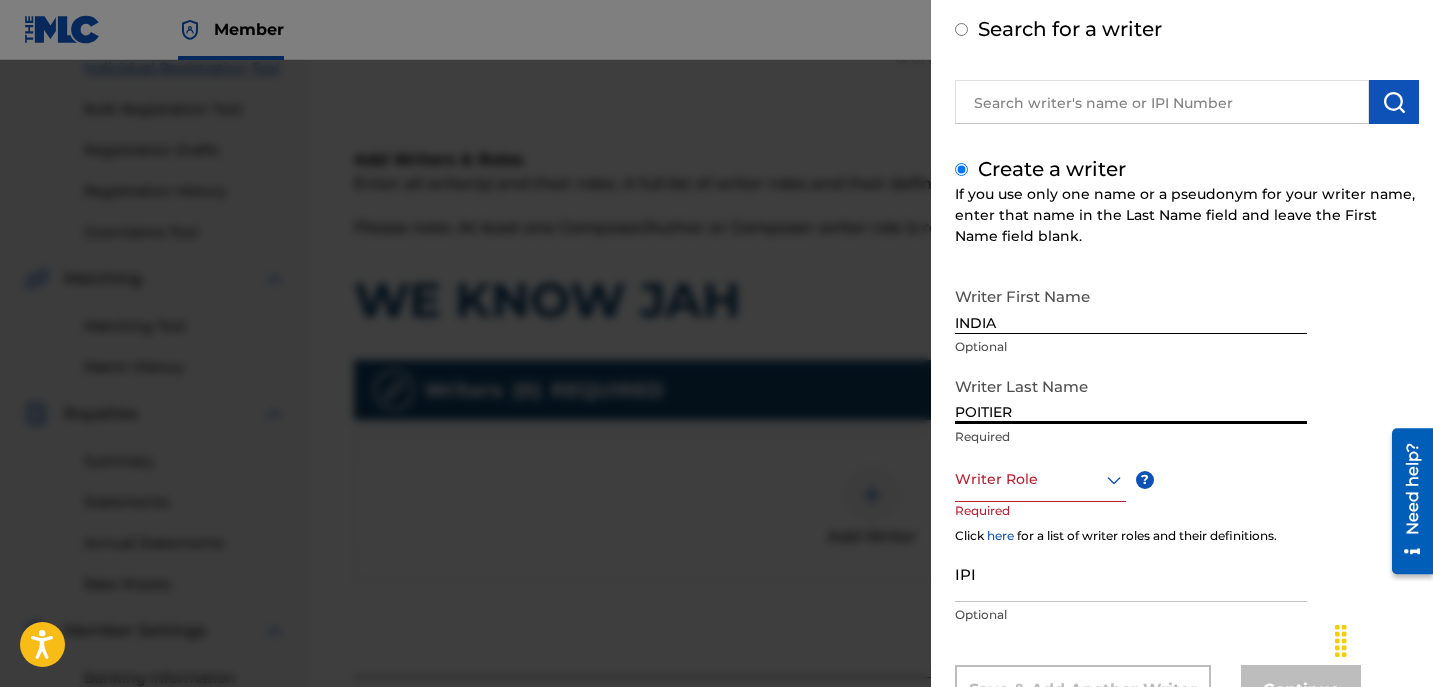 scroll, scrollTop: 97, scrollLeft: 0, axis: vertical 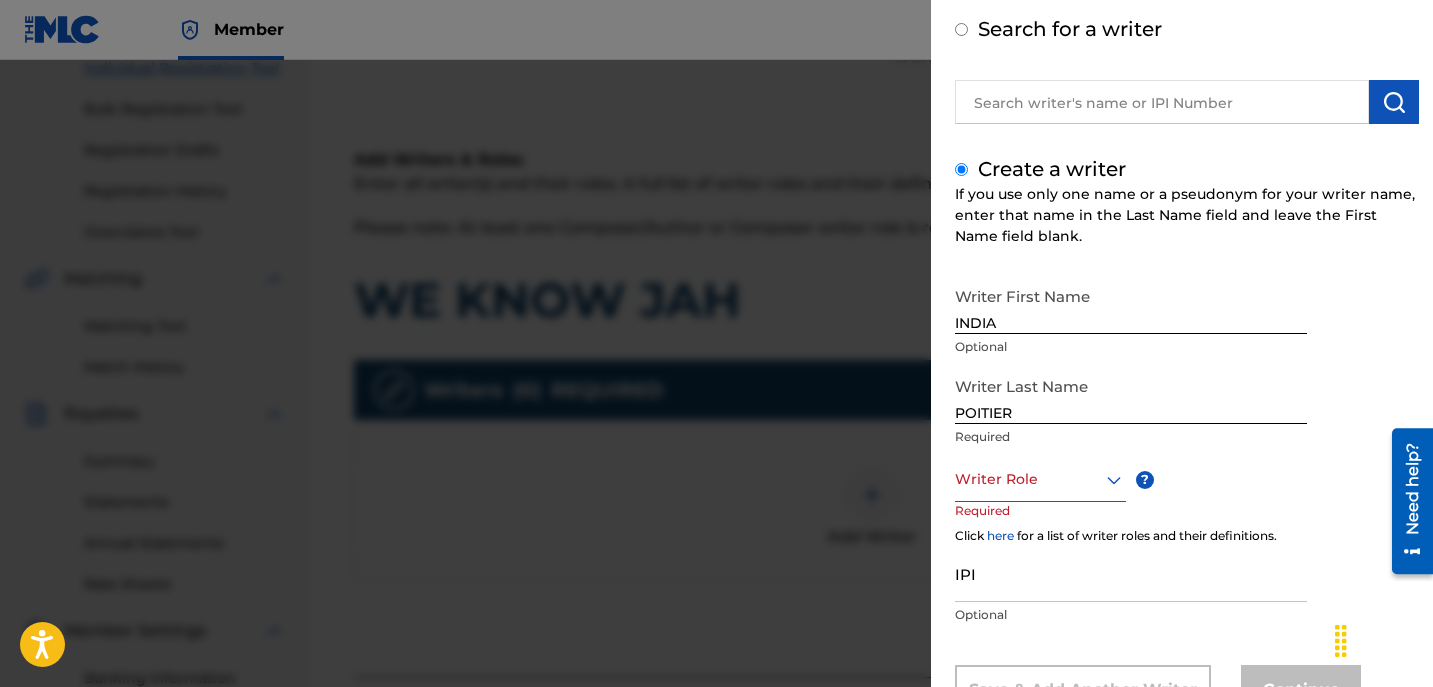 click on "Writer Role ? Required" at bounding box center (1060, 502) 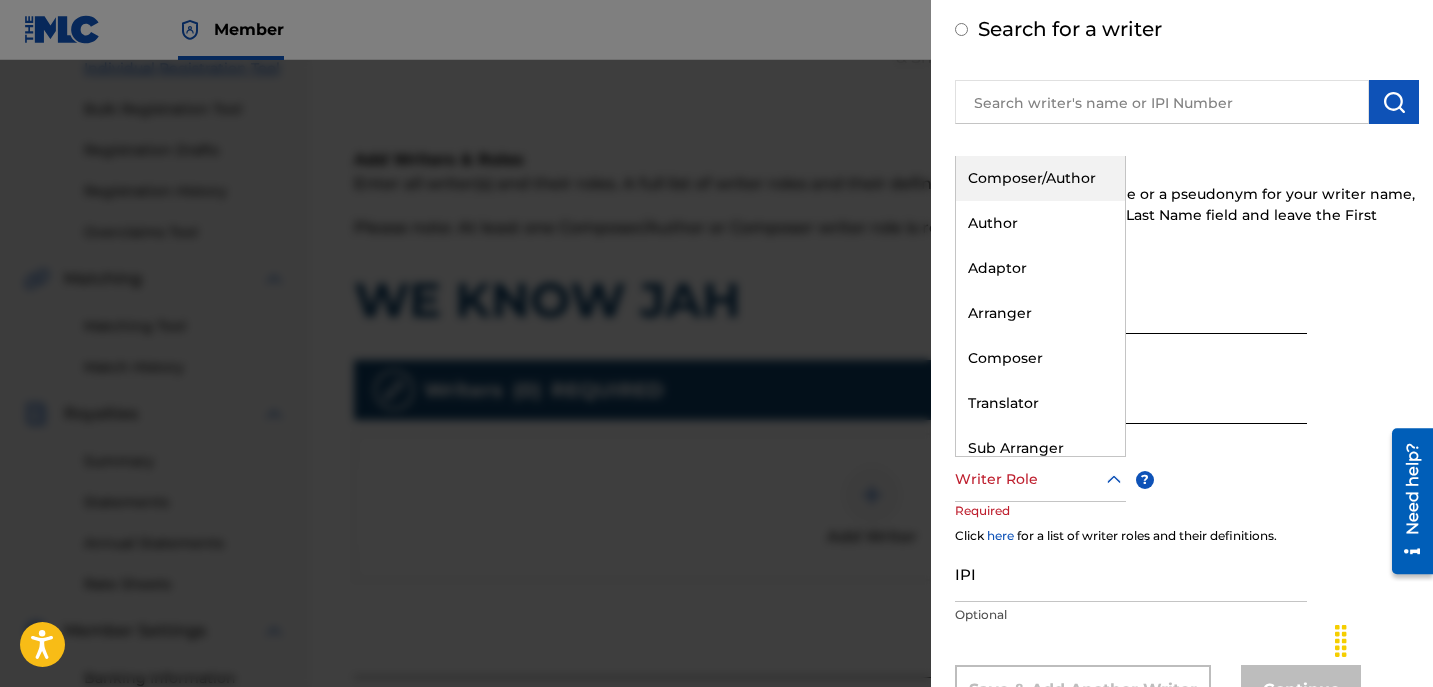 click at bounding box center (1040, 479) 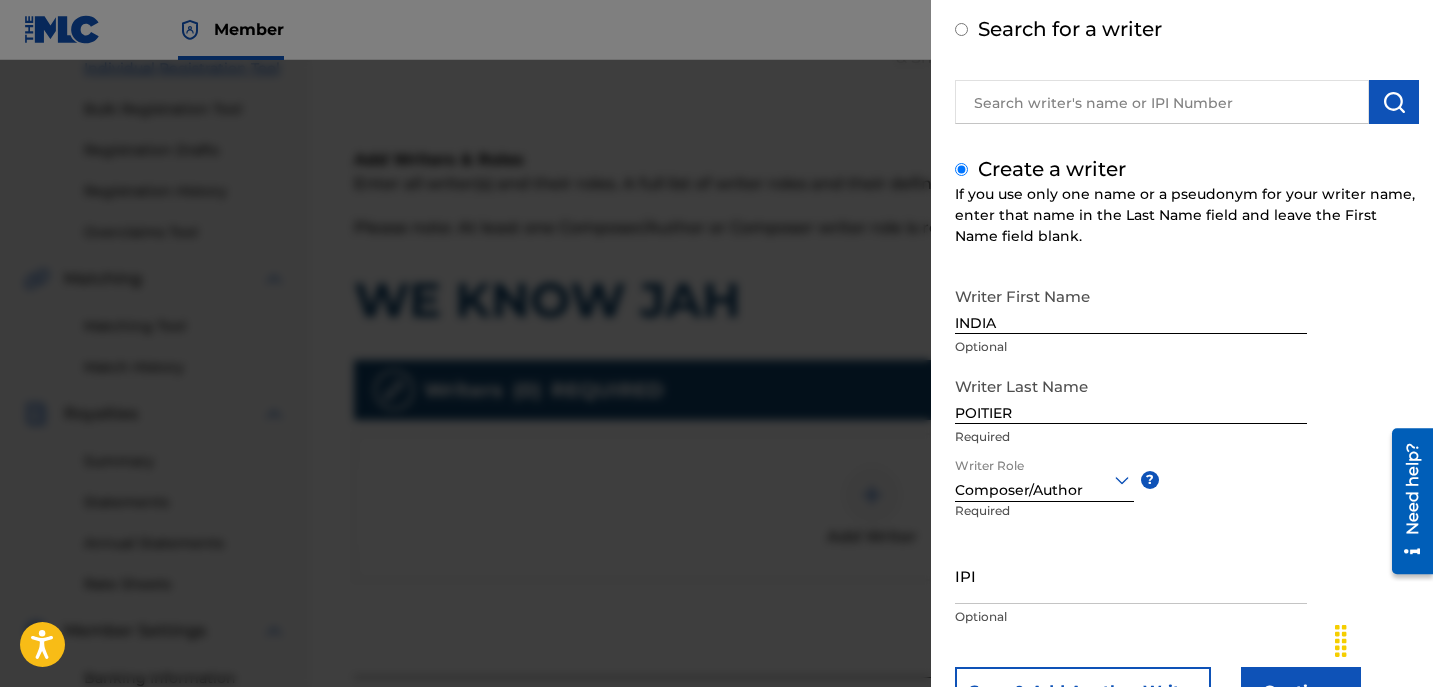 scroll, scrollTop: 181, scrollLeft: 0, axis: vertical 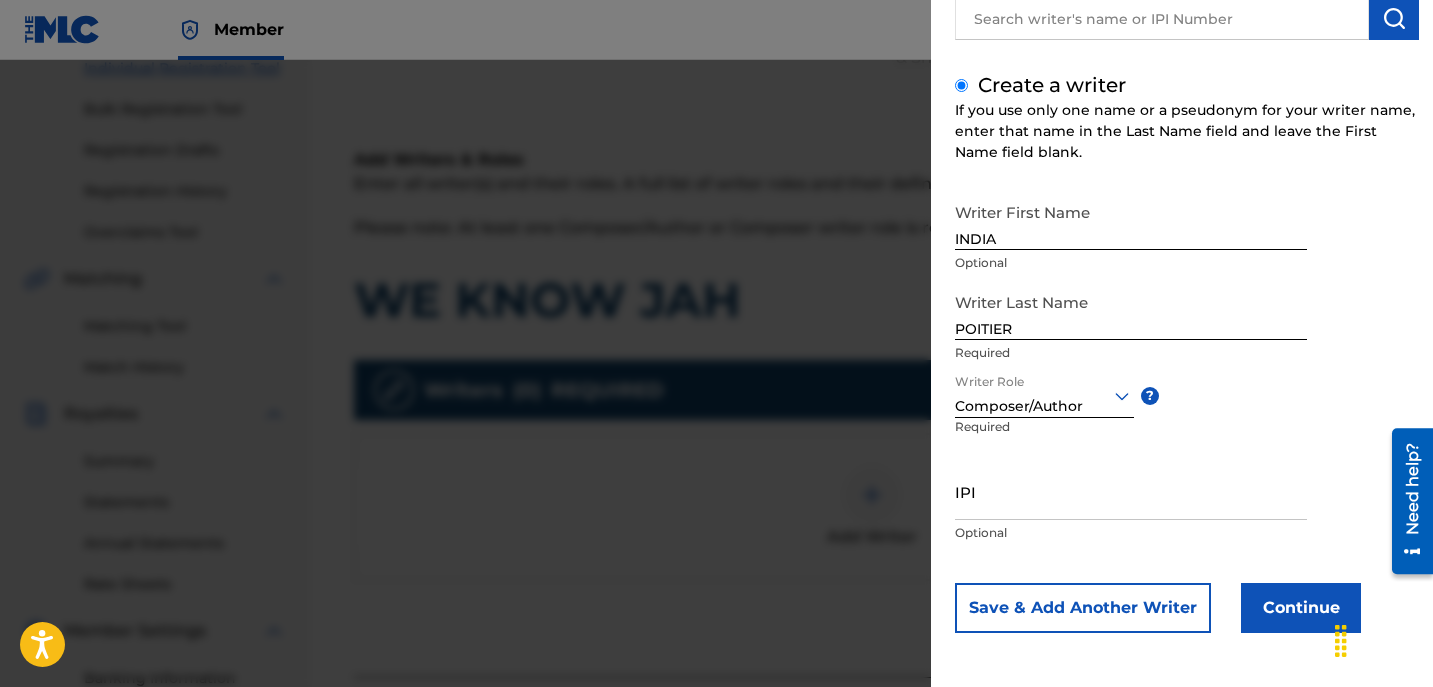 click on "Continue" at bounding box center (1301, 608) 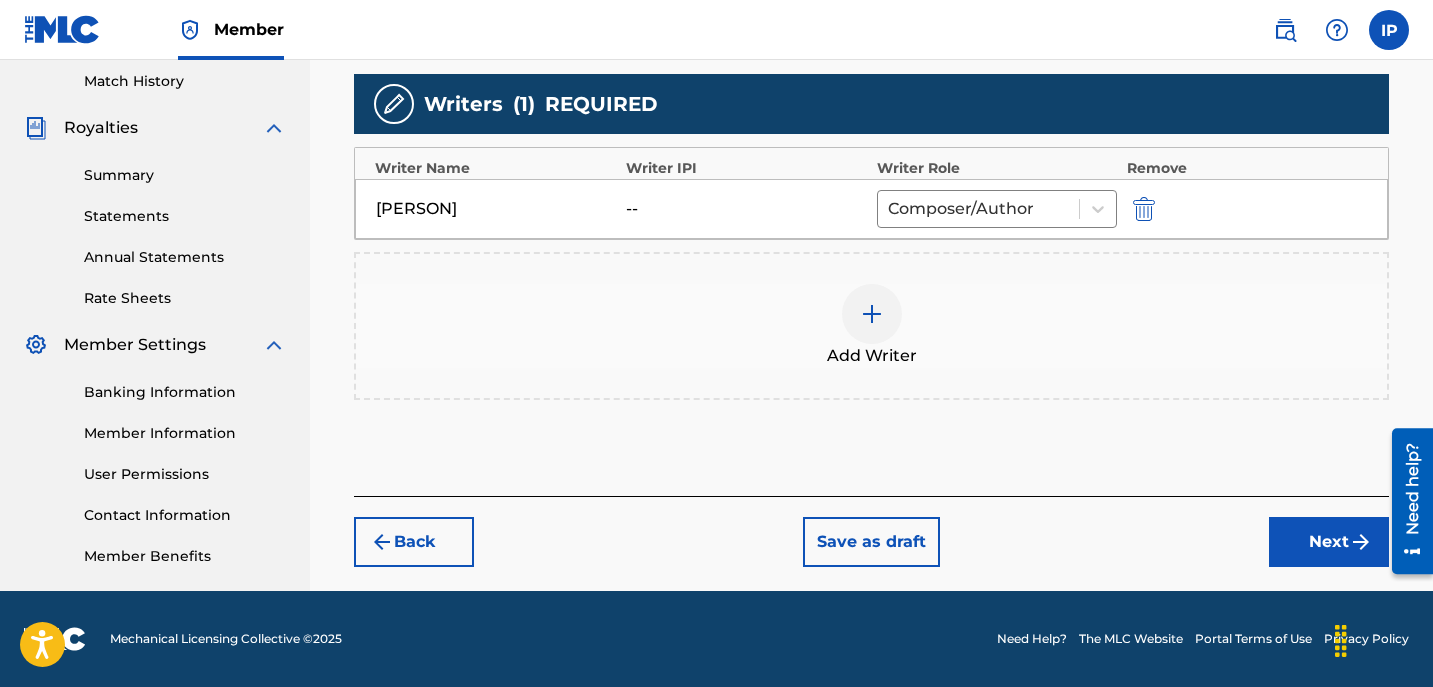 click on "Next" at bounding box center (1329, 542) 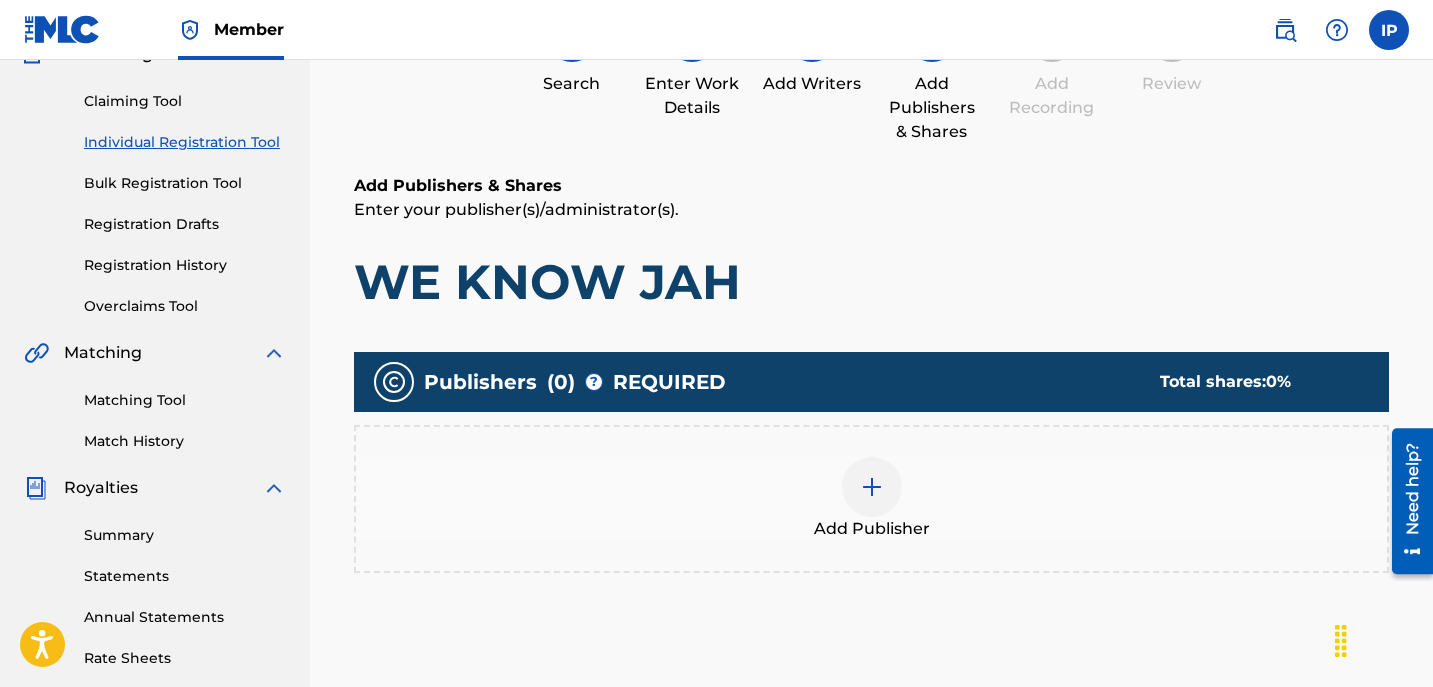 scroll, scrollTop: 90, scrollLeft: 0, axis: vertical 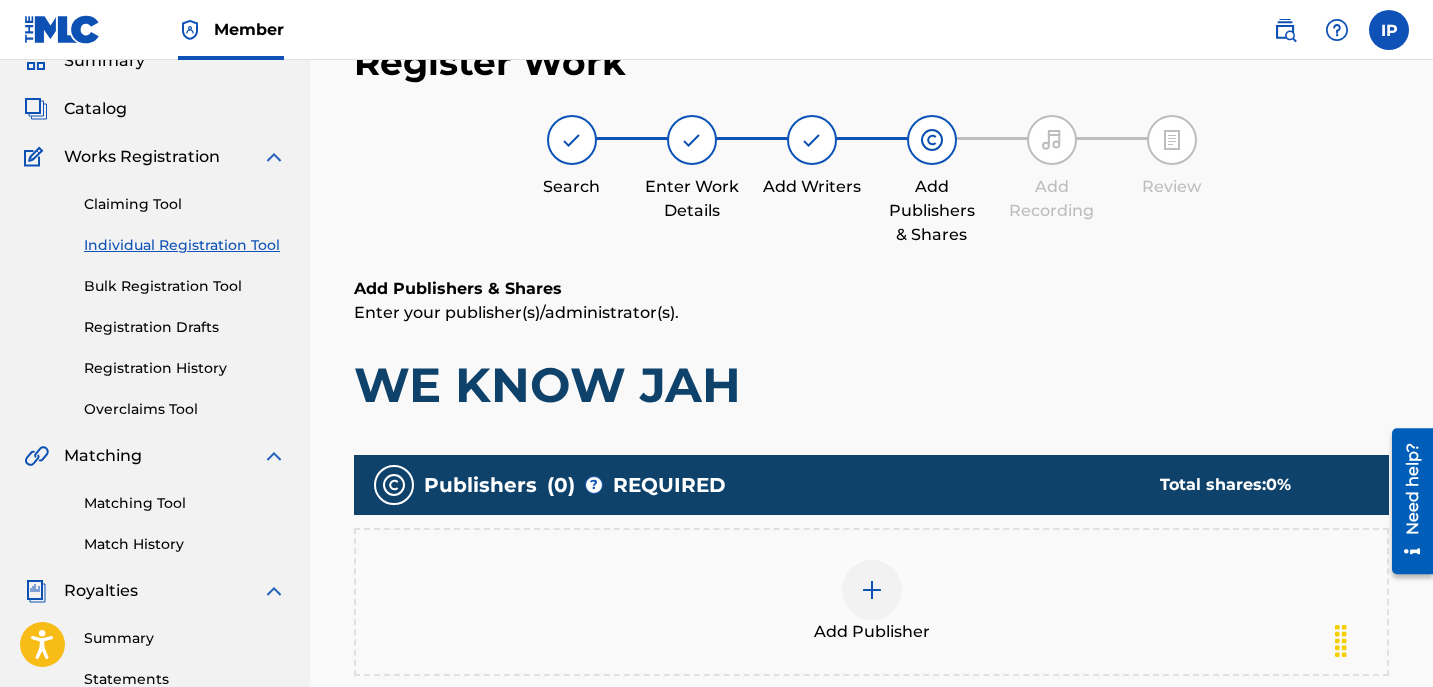 click at bounding box center [872, 590] 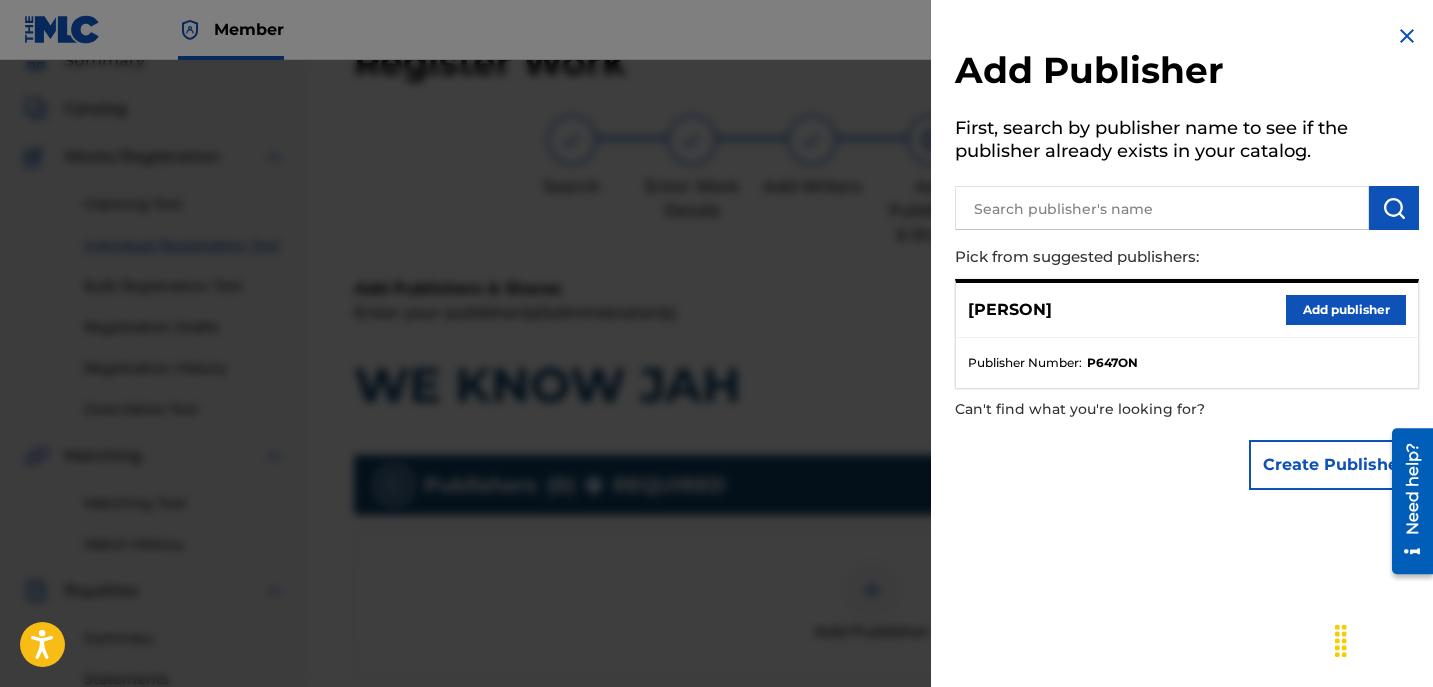 click on "[FIRST] [LAST] Add publisher" at bounding box center [1187, 310] 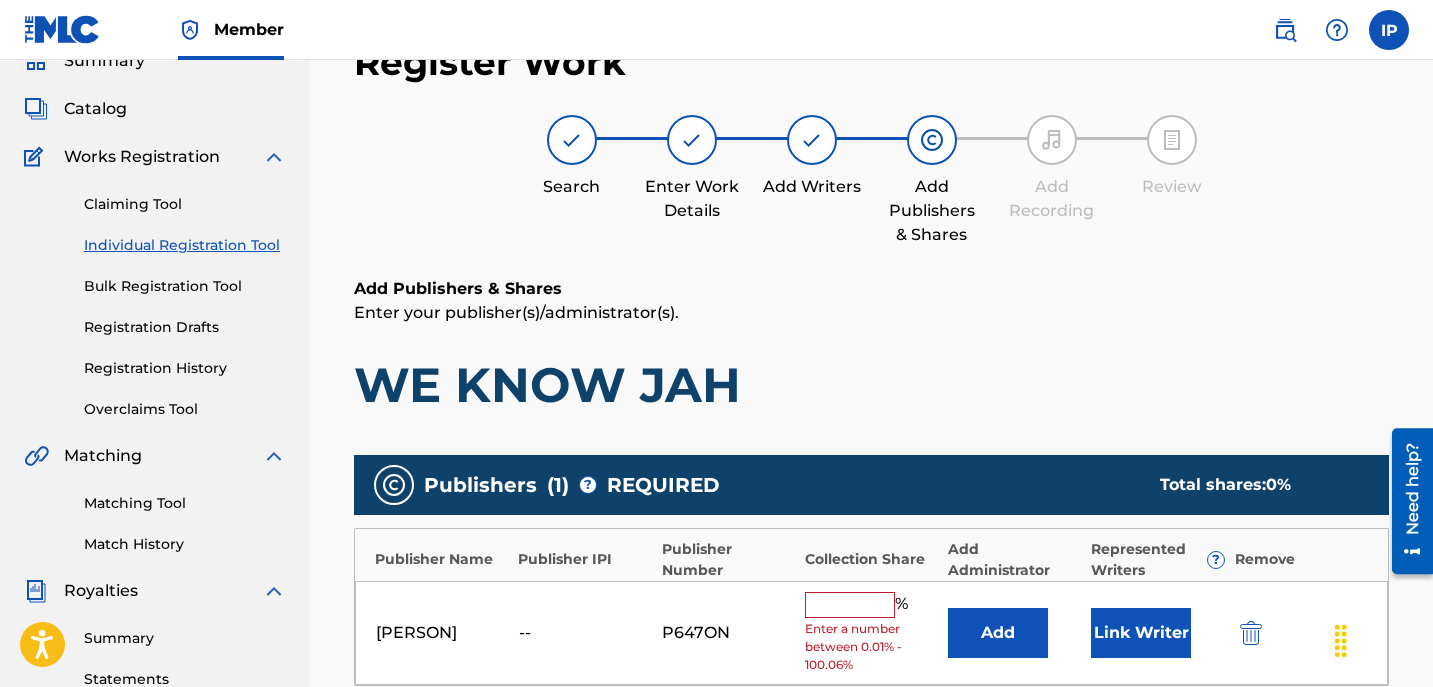 click at bounding box center [850, 605] 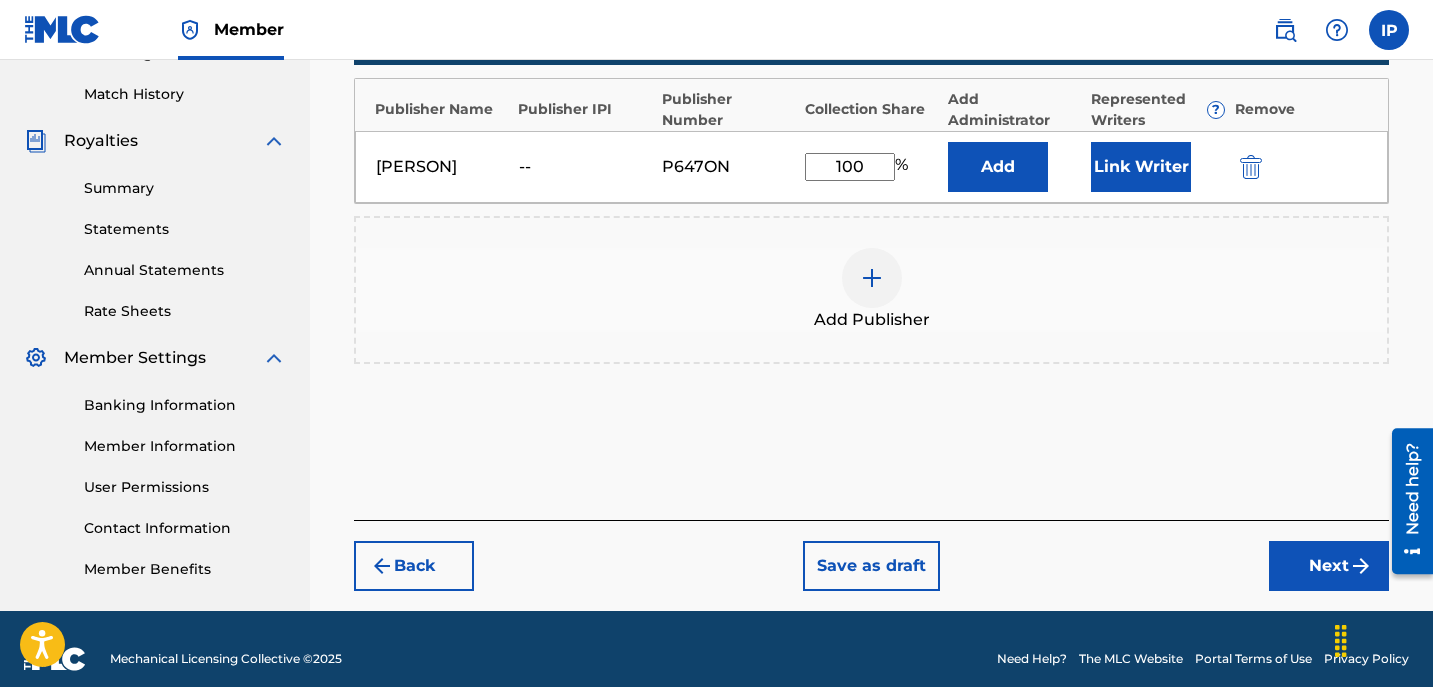 click on "Next" at bounding box center (1329, 566) 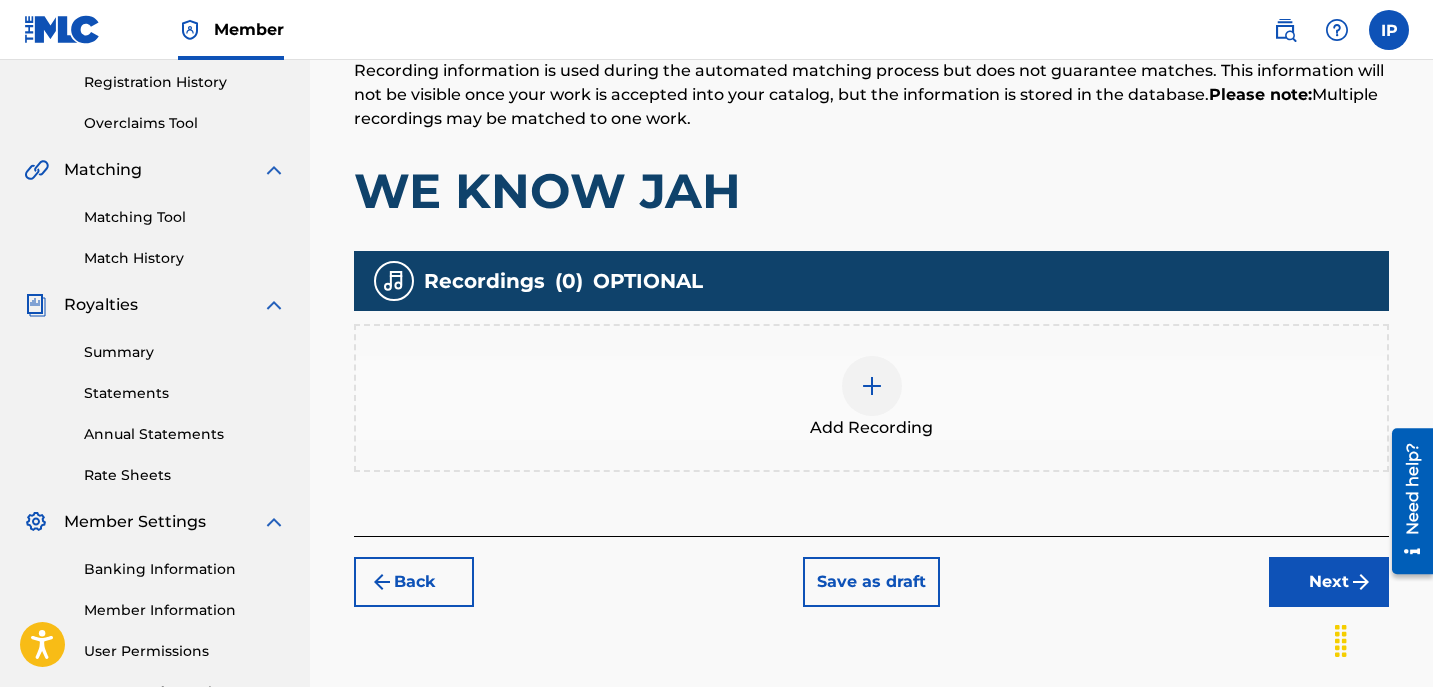 scroll, scrollTop: 384, scrollLeft: 0, axis: vertical 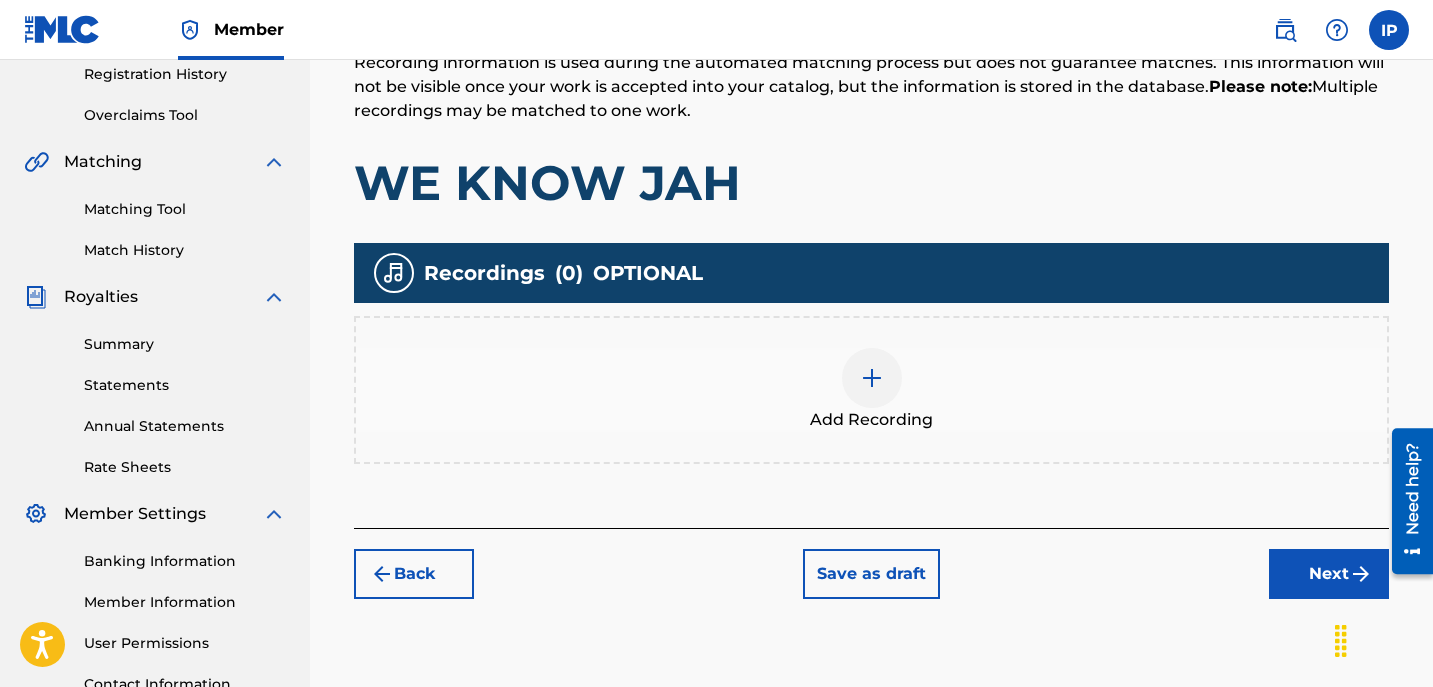 click on "Save as draft" at bounding box center (871, 574) 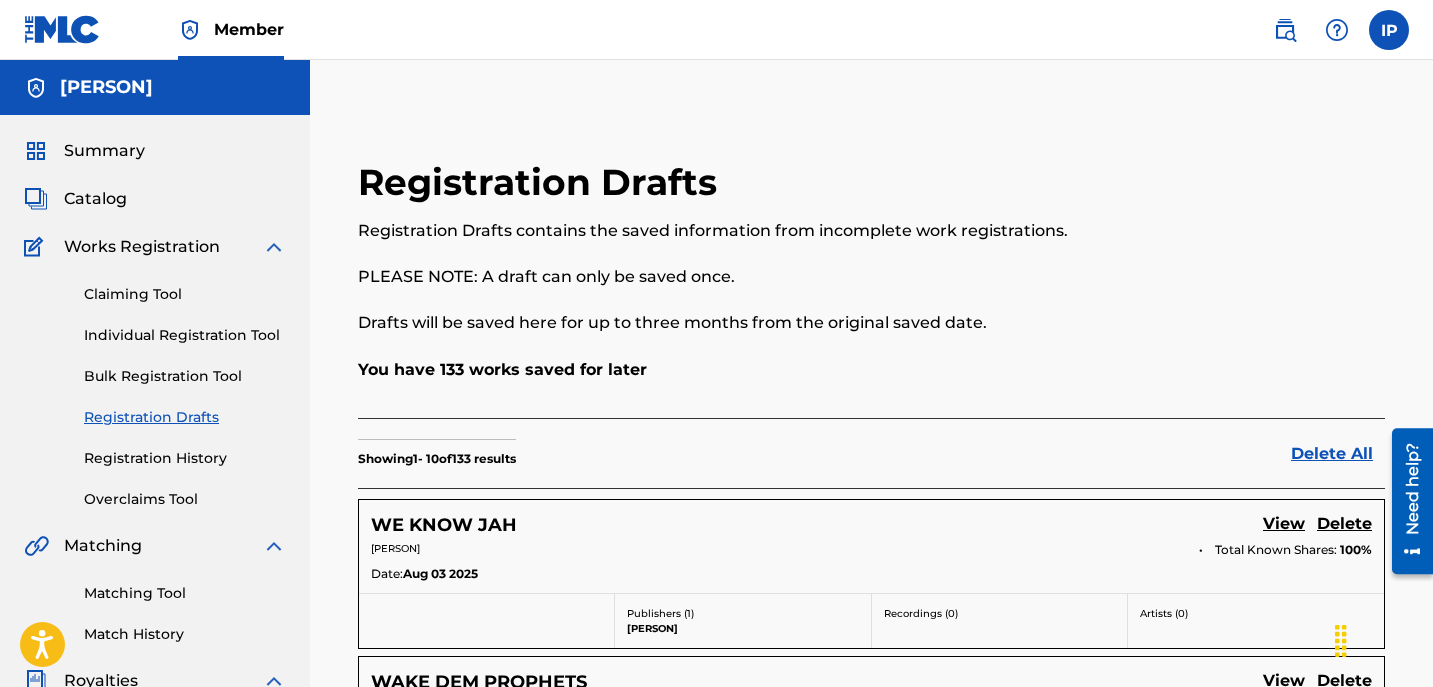 click on "Individual Registration Tool" at bounding box center (185, 335) 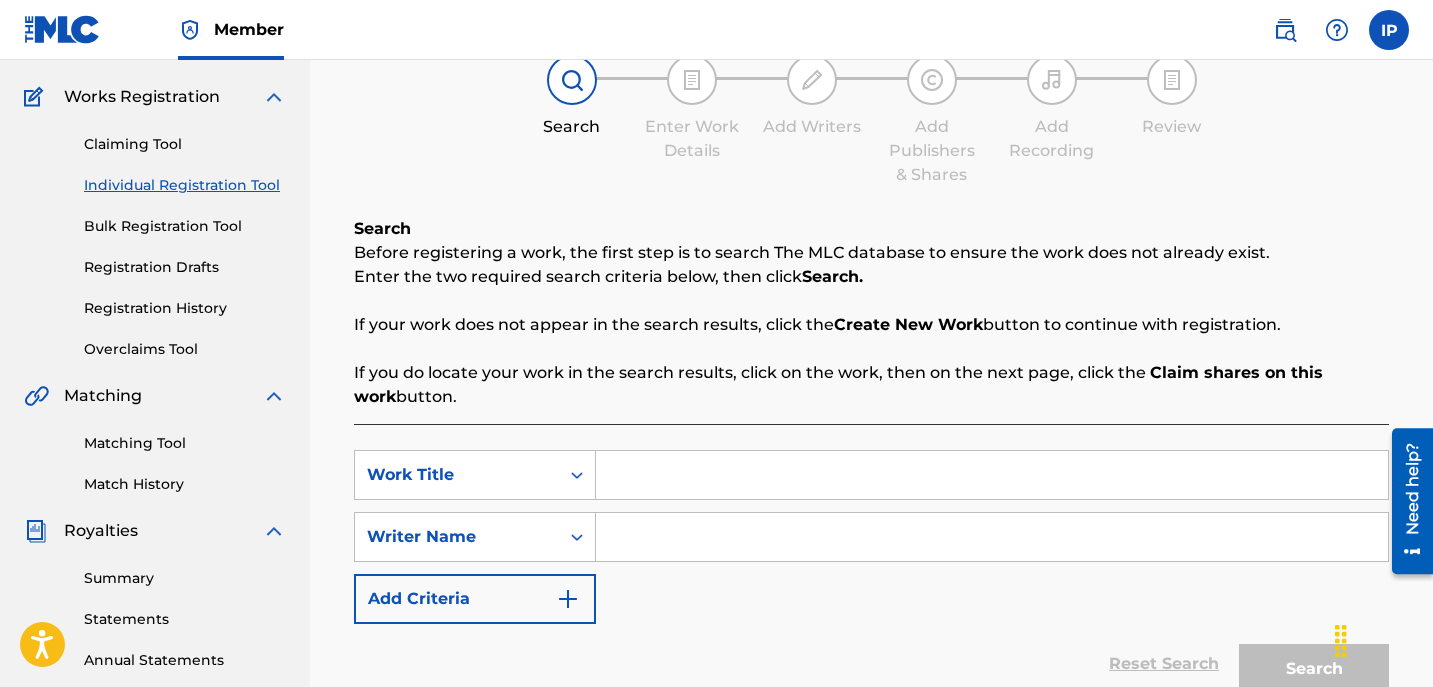 scroll, scrollTop: 163, scrollLeft: 0, axis: vertical 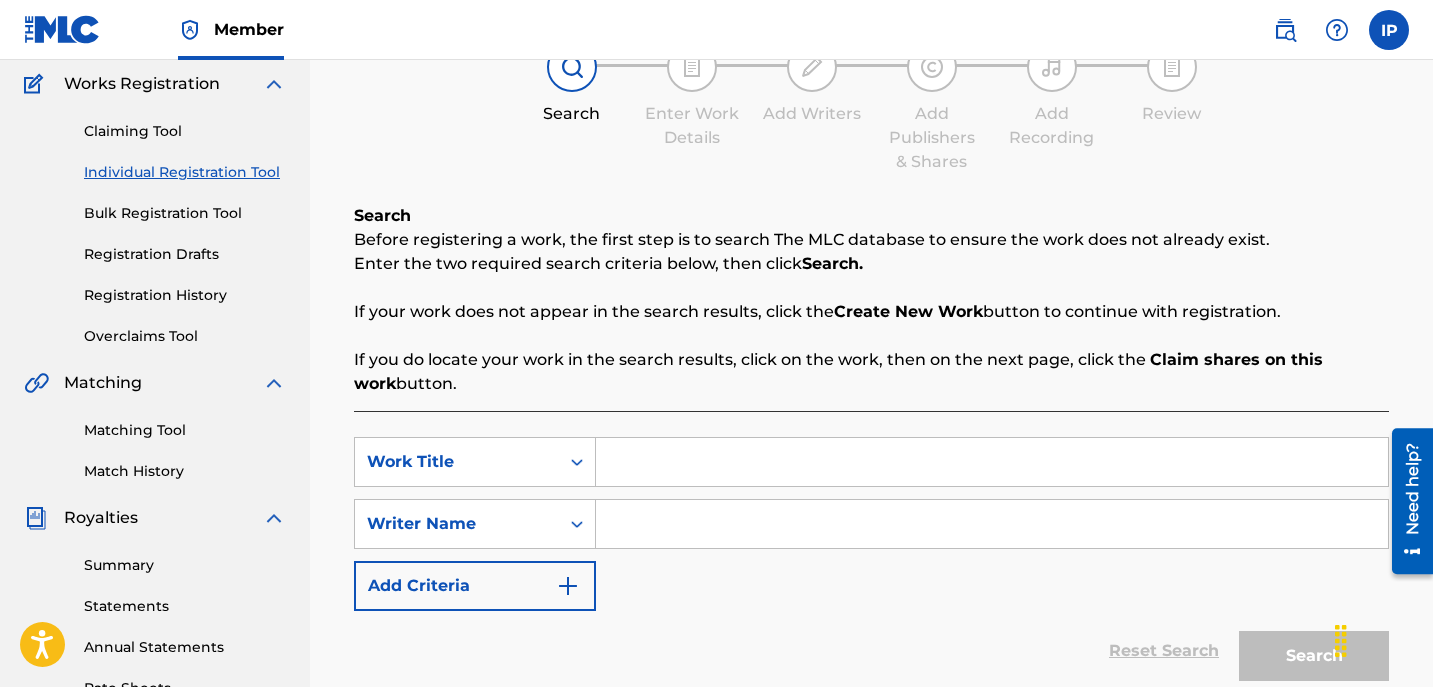 click at bounding box center [992, 462] 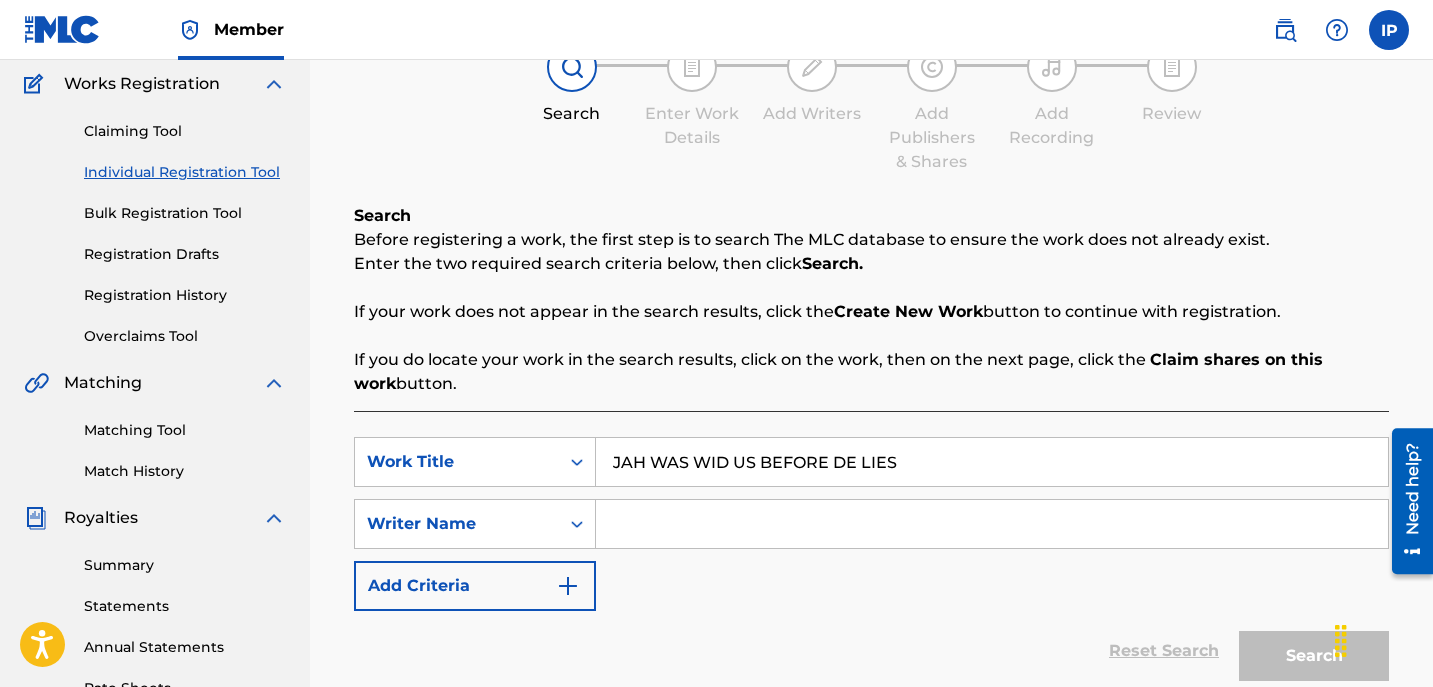 type on "JAH WAS WID US BEFORE DE LIES" 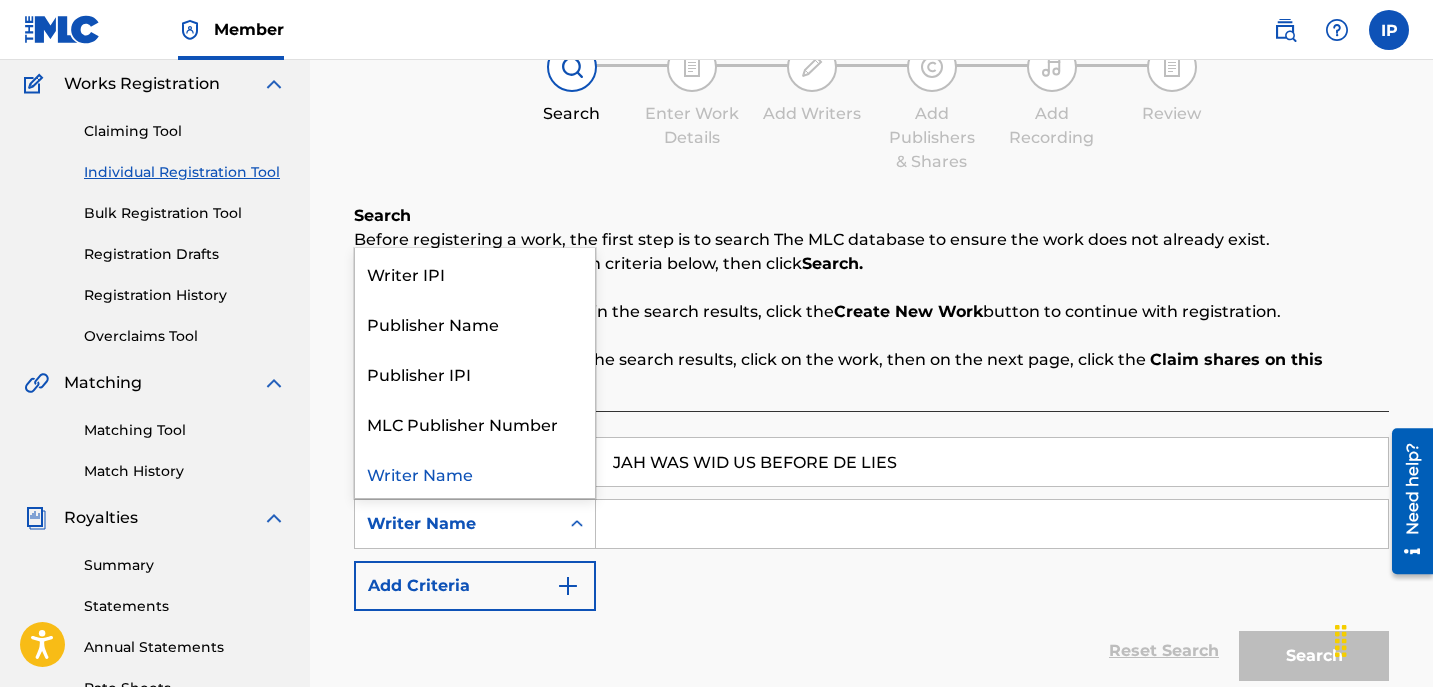 click at bounding box center (577, 524) 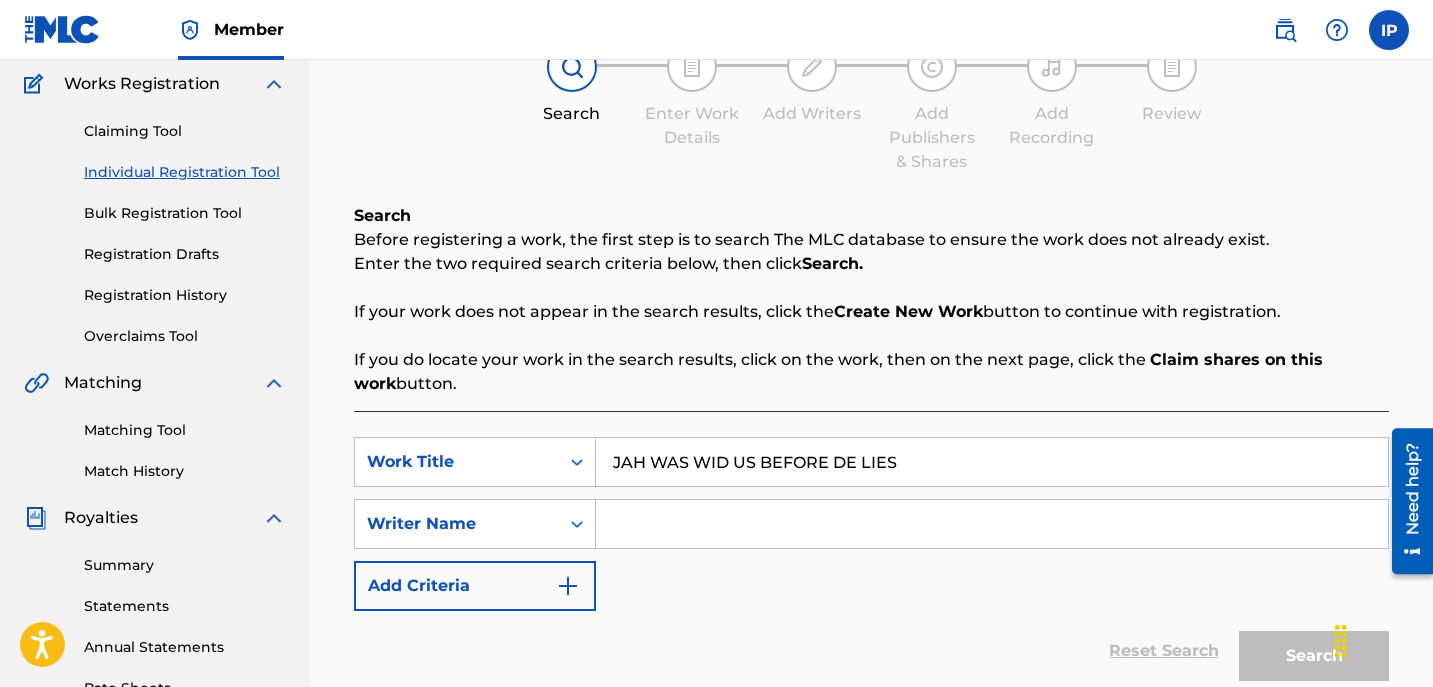 click at bounding box center [992, 524] 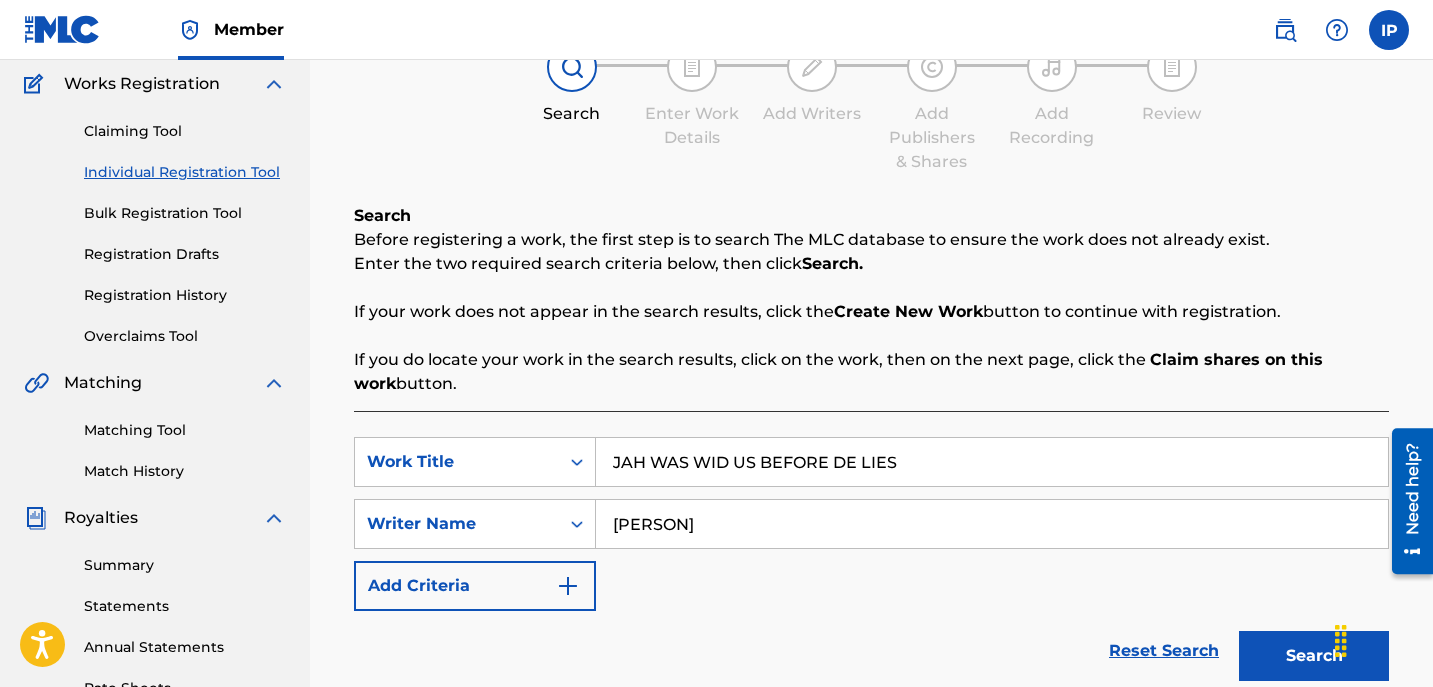 click on "Add Criteria" at bounding box center (475, 586) 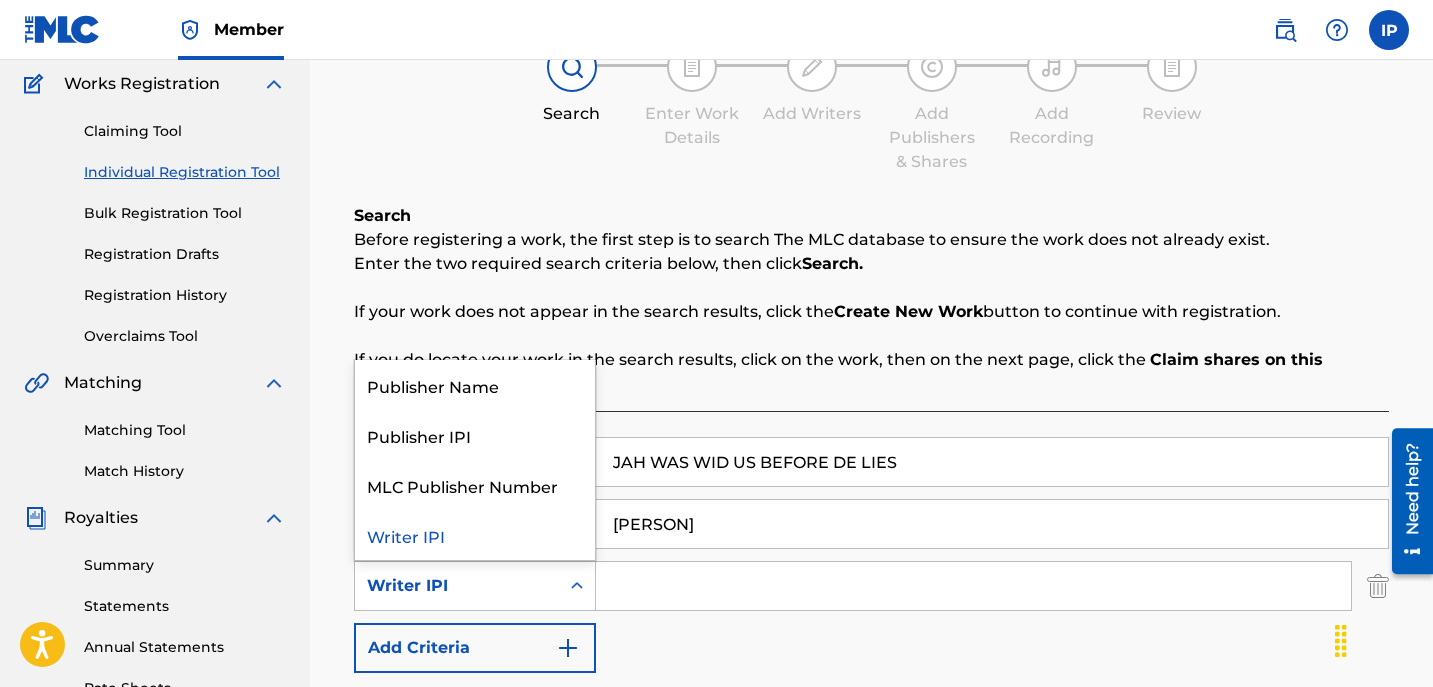 click on "Writer IPI" at bounding box center [475, 586] 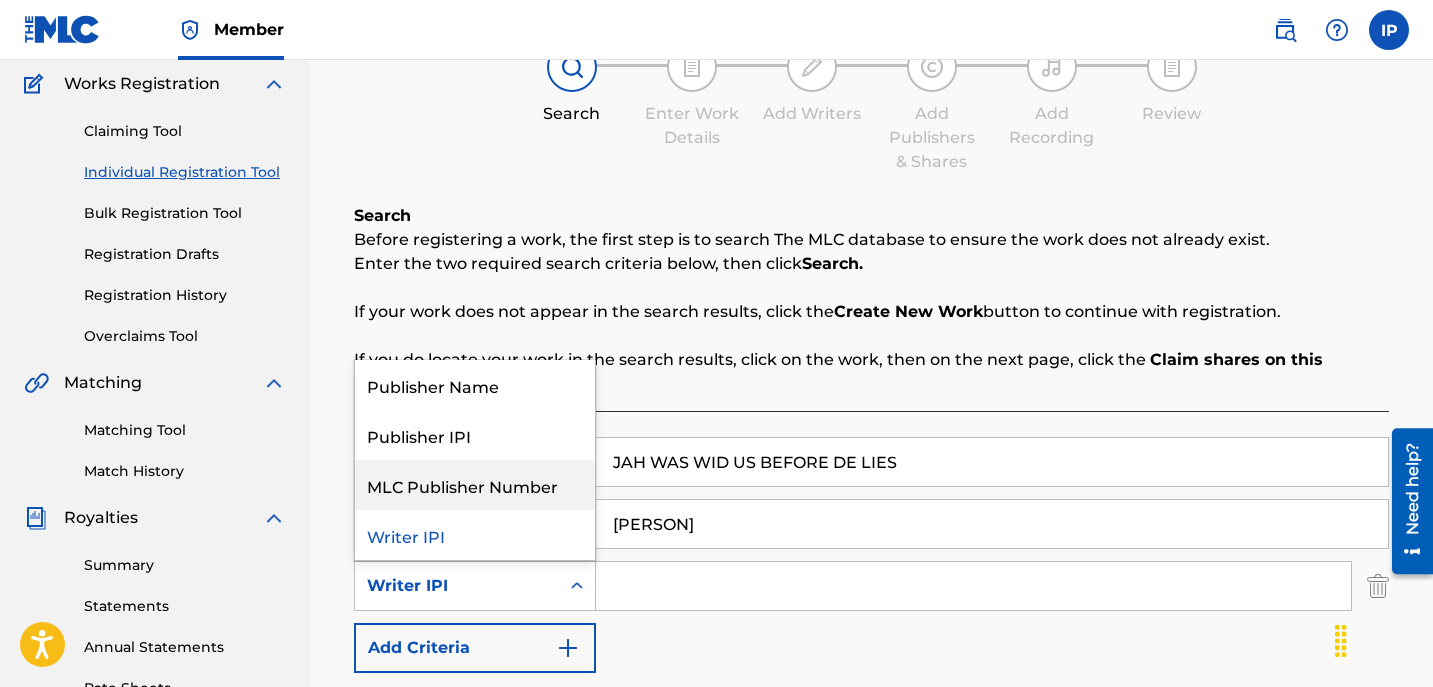click on "MLC Publisher Number" at bounding box center [475, 485] 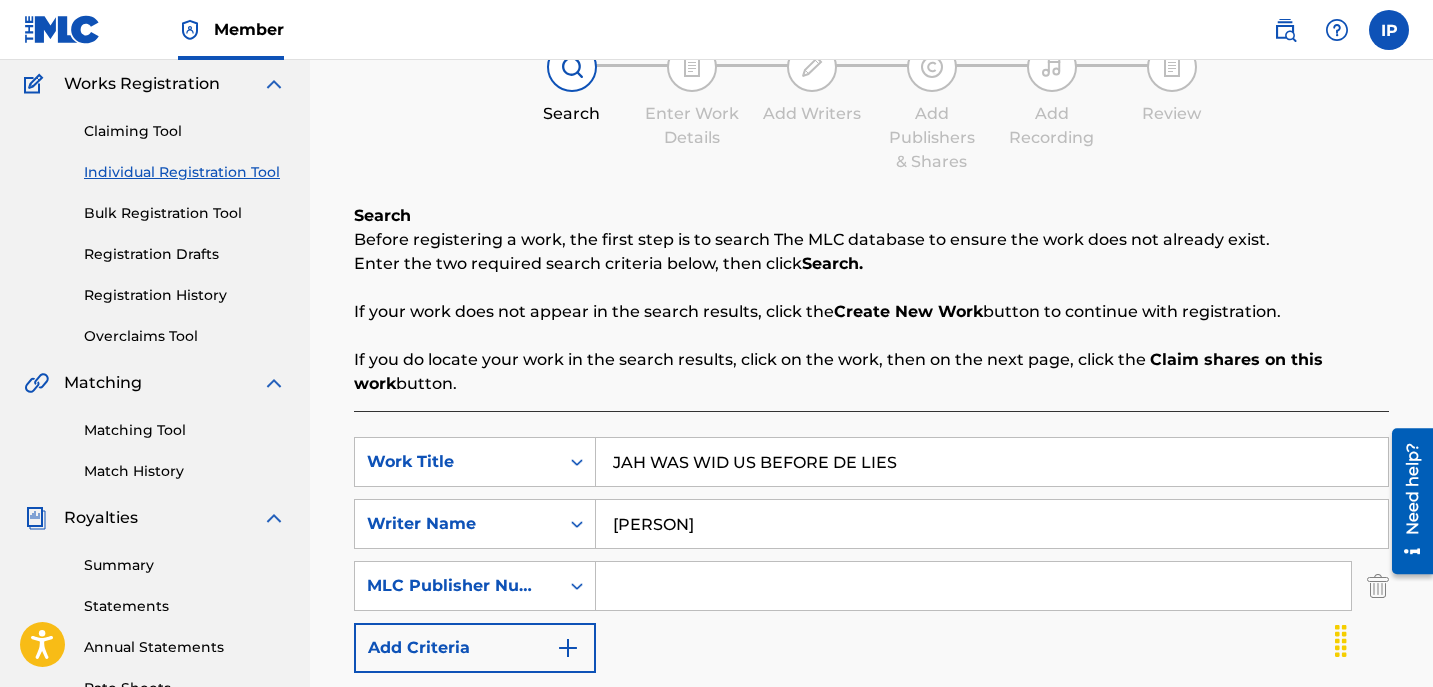 click at bounding box center [973, 586] 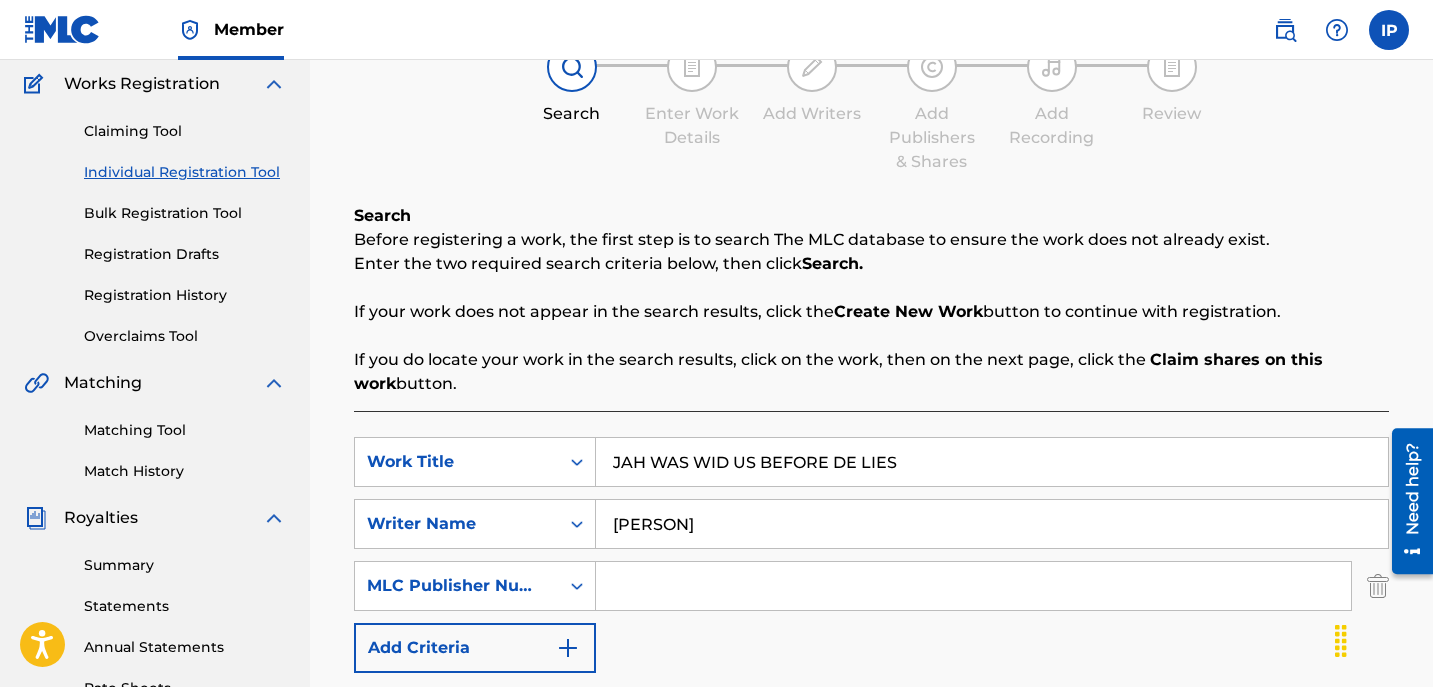 type on "P647ON" 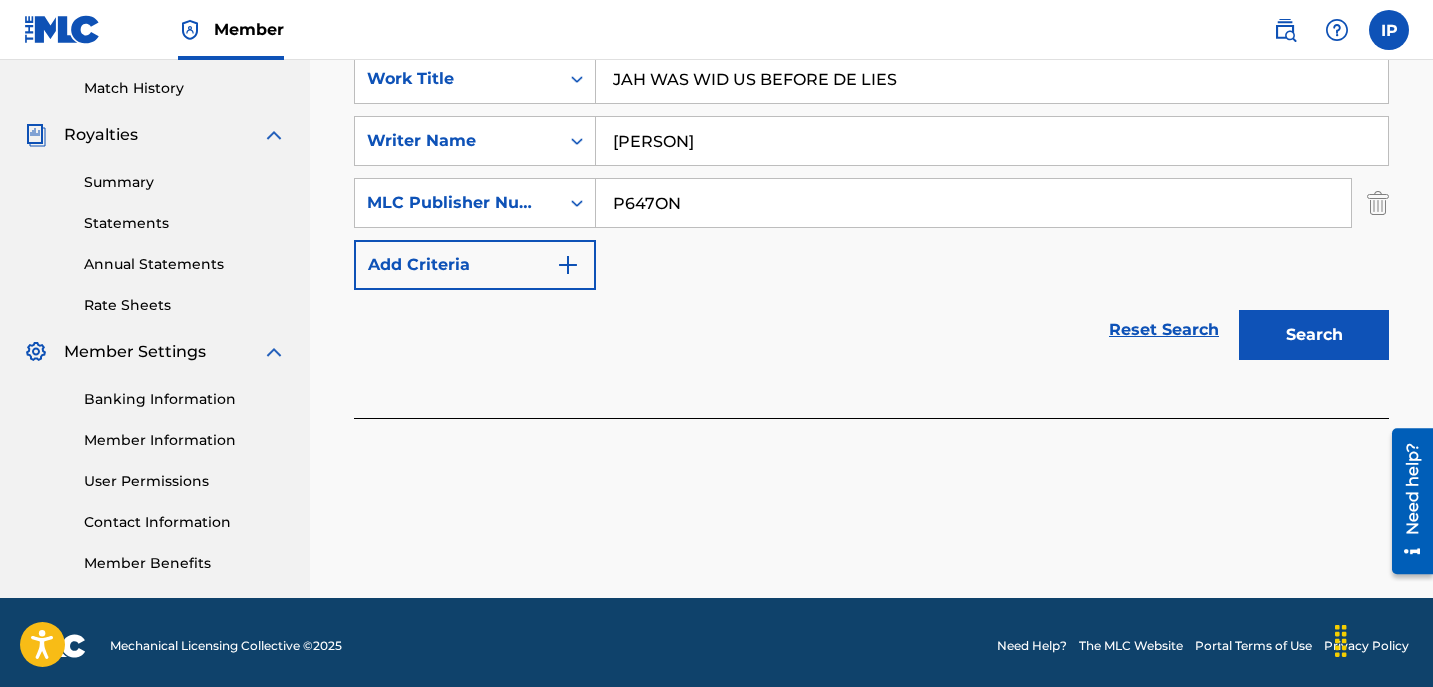 scroll, scrollTop: 553, scrollLeft: 0, axis: vertical 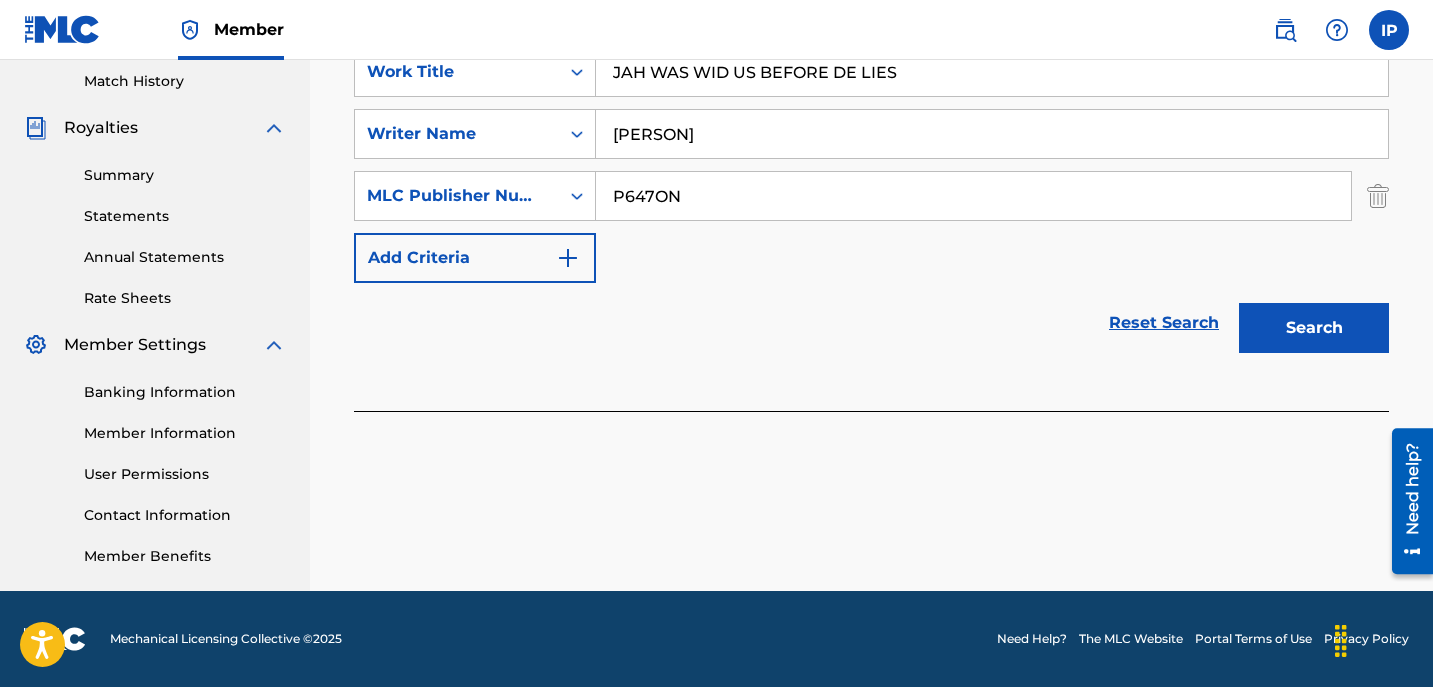 click on "Search" at bounding box center (1314, 328) 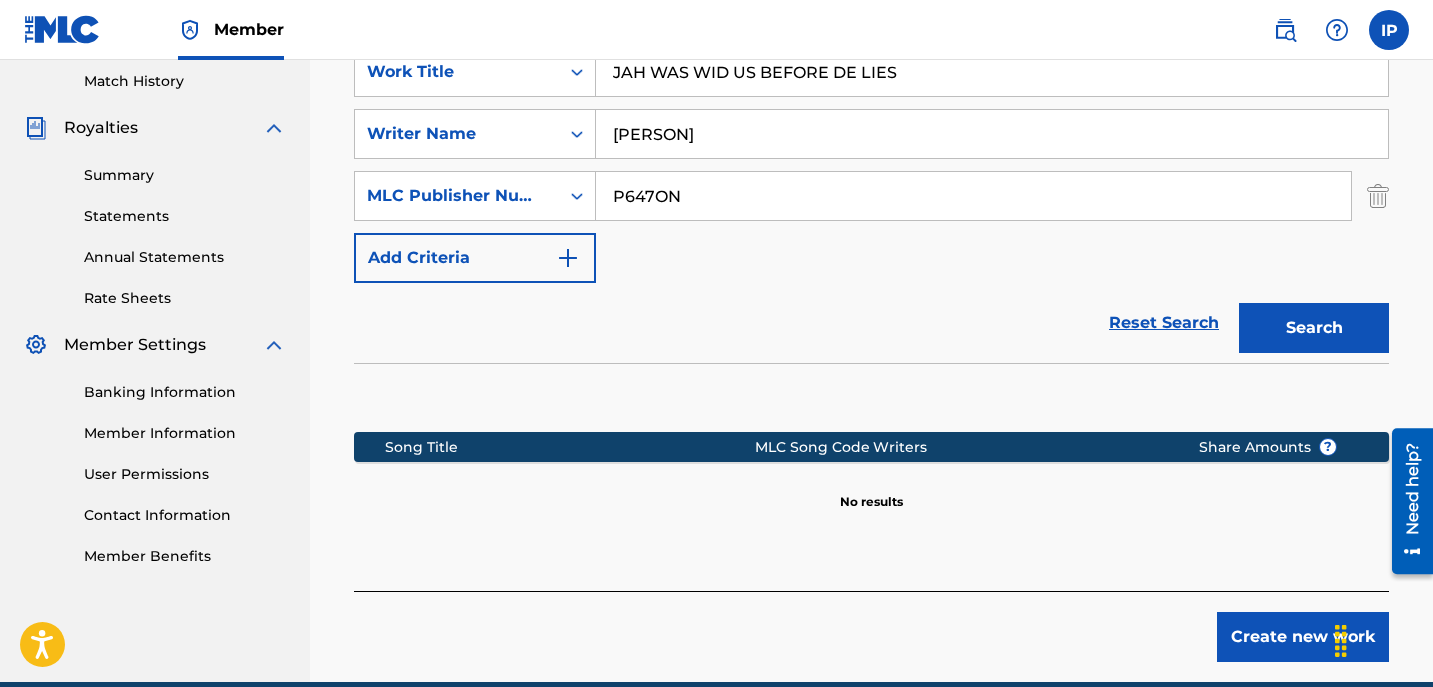 click on "Create new work" at bounding box center [1303, 637] 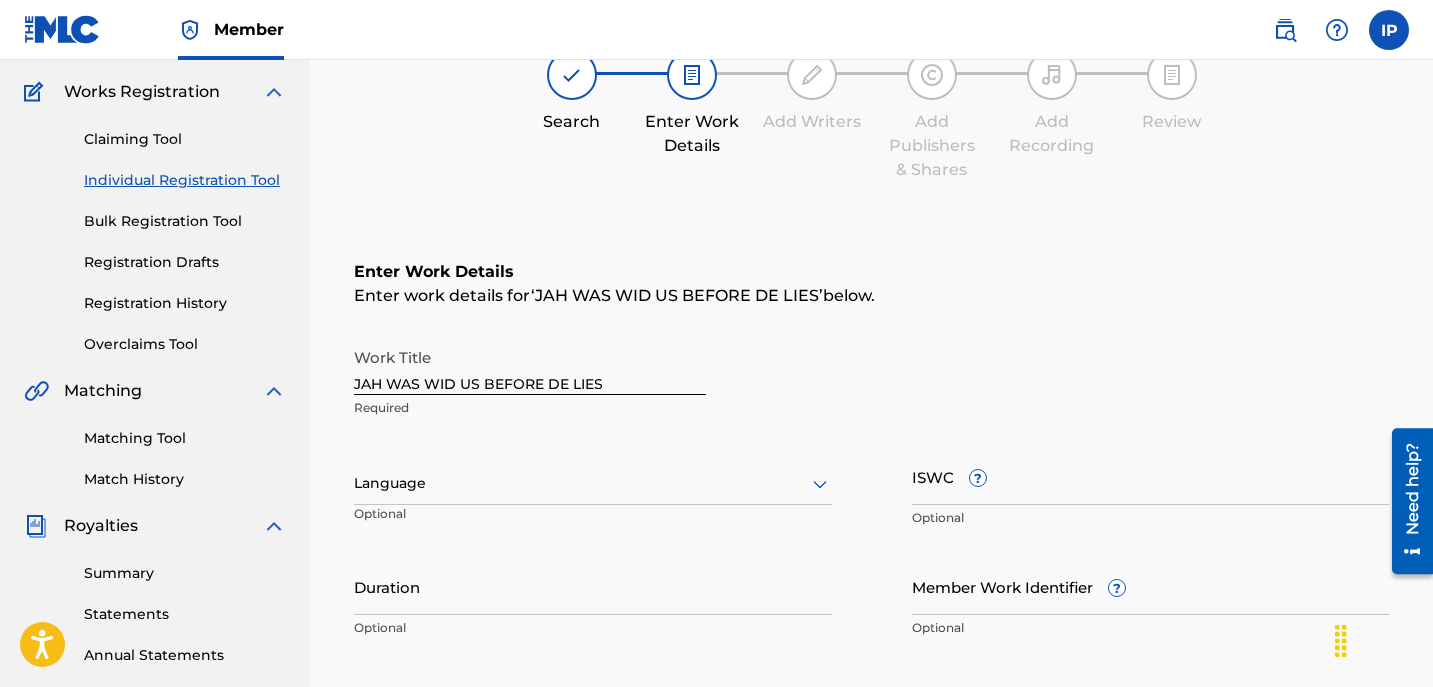 scroll, scrollTop: 157, scrollLeft: 0, axis: vertical 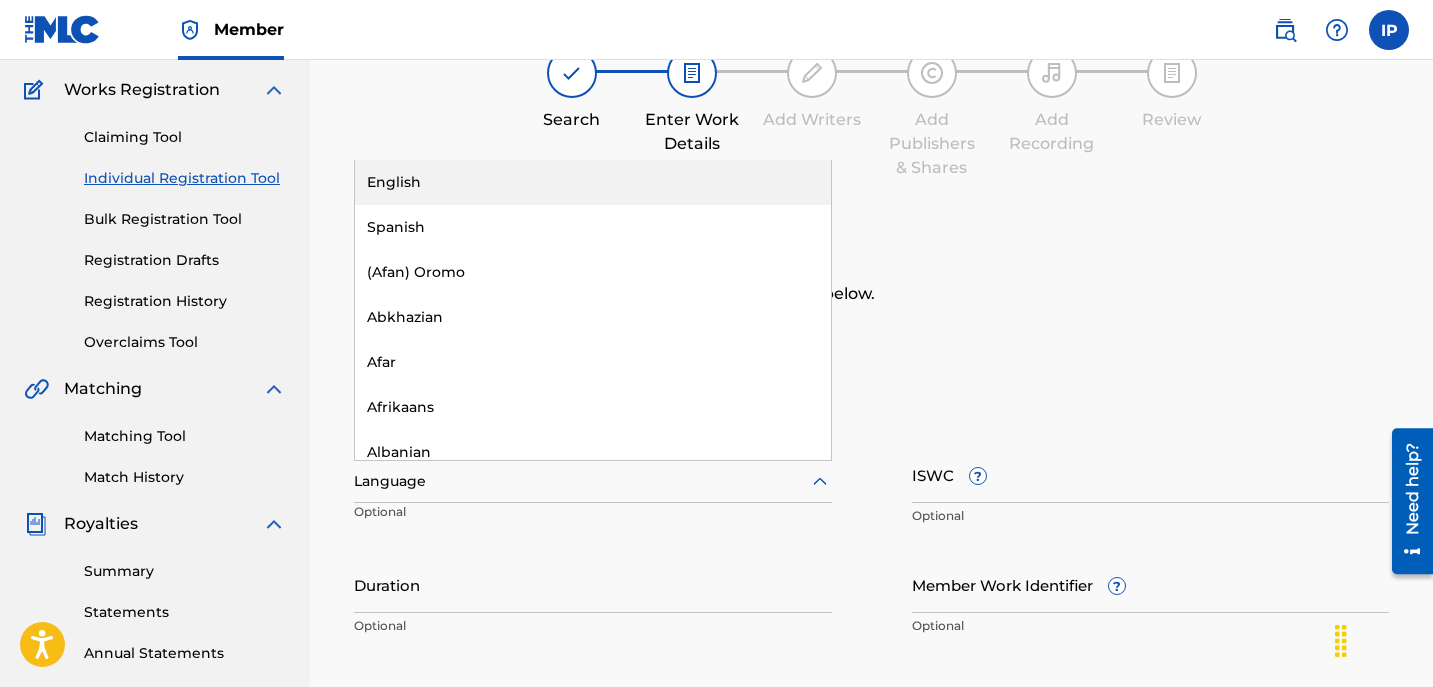 click at bounding box center (593, 481) 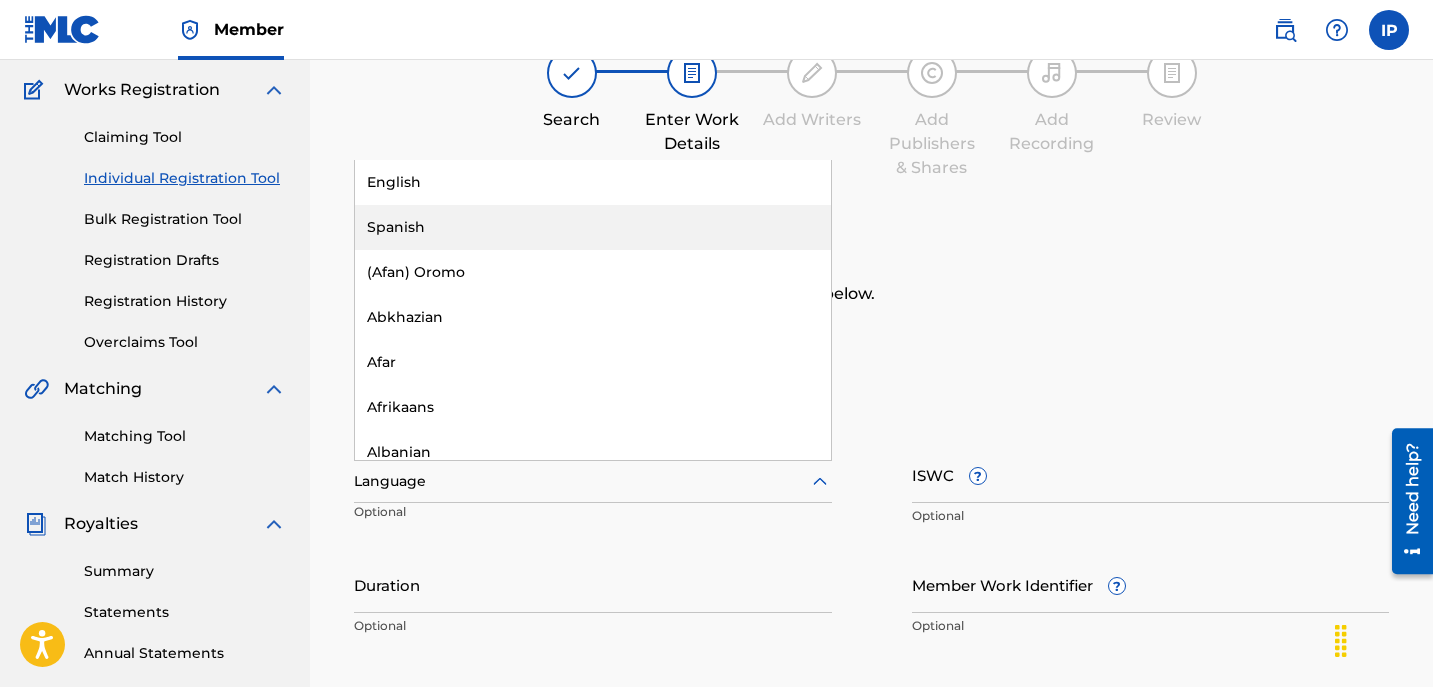 click on "Spanish" at bounding box center [593, 227] 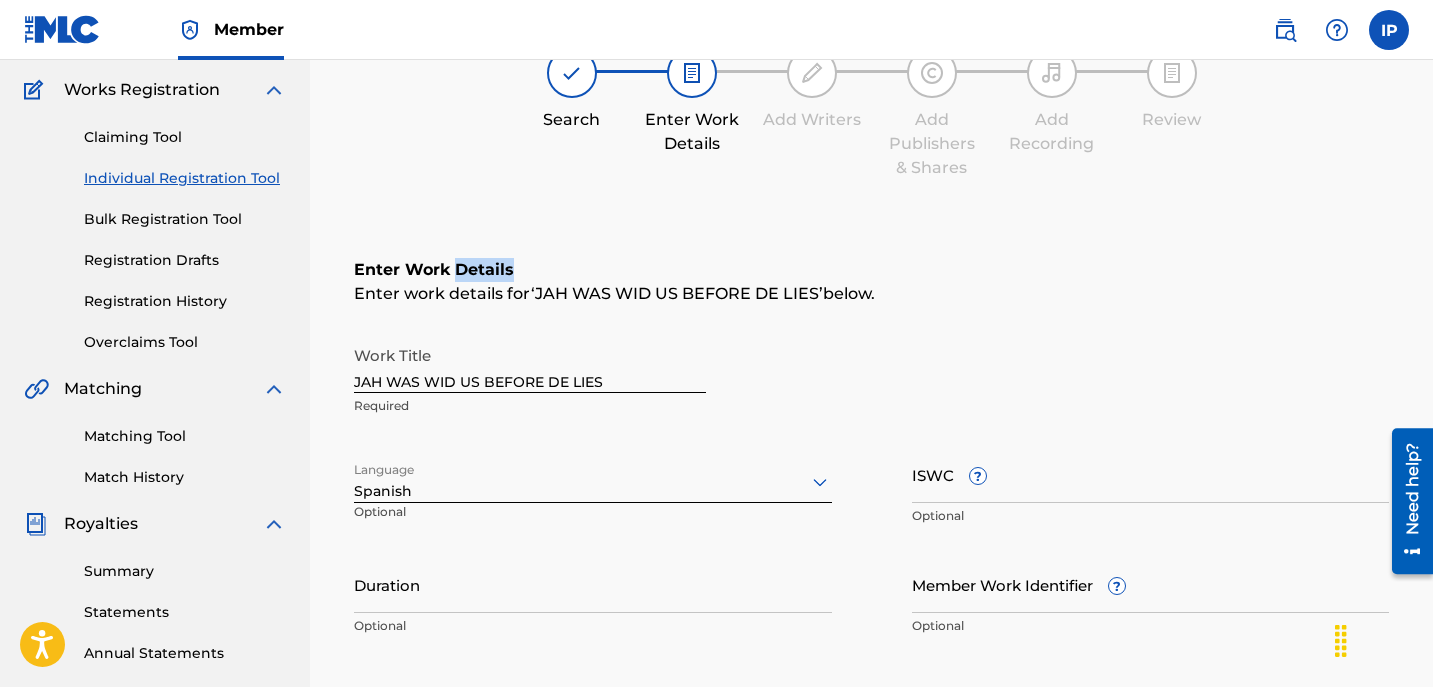 click on "Enter Work Details Enter work details for  ‘ JAH WAS WID US BEFORE DE LIES ’  below. Work Title   JAH WAS WID US BEFORE DE LIES Required Language option Spanish, selected. Spanish Optional ISWC   ? Optional Duration   Optional Member Work Identifier   ? Optional" at bounding box center [871, 452] 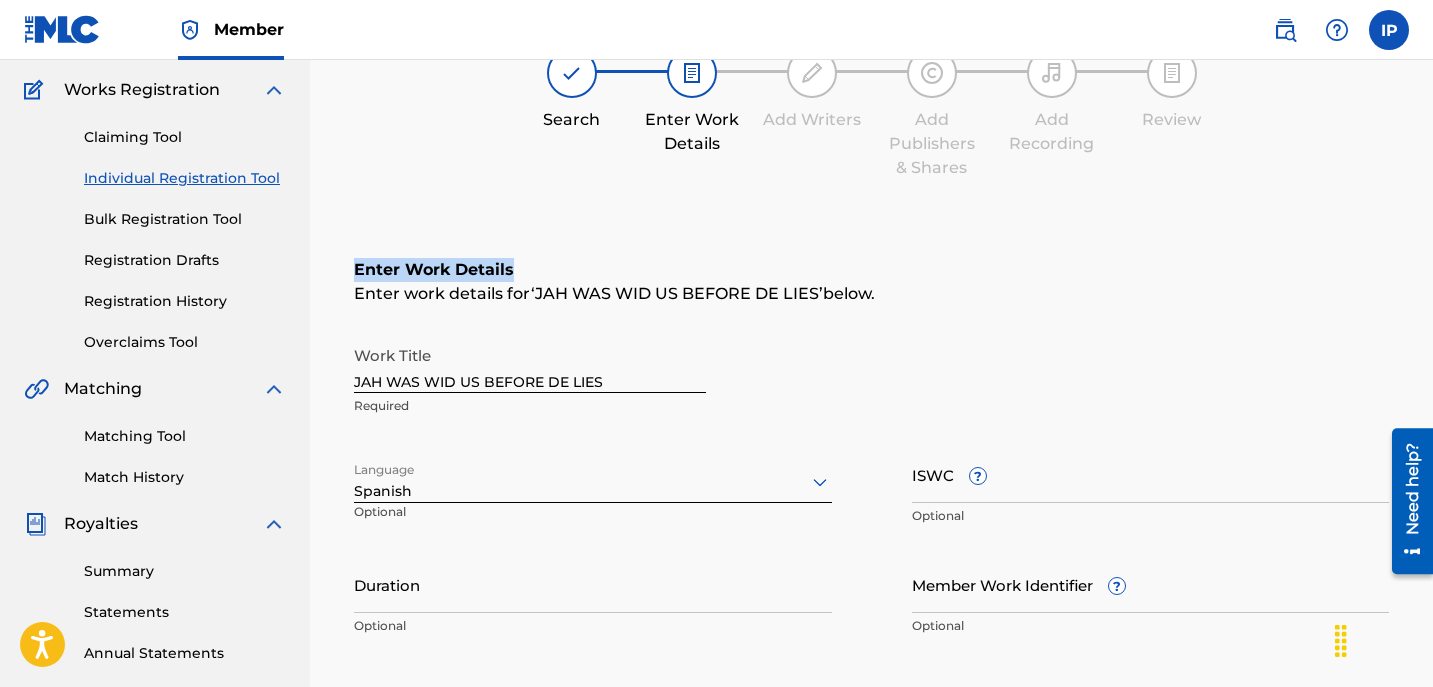 click on "Enter Work Details Enter work details for  ‘ JAH WAS WID US BEFORE DE LIES ’  below. Work Title   JAH WAS WID US BEFORE DE LIES Required Language Spanish Optional ISWC   ? Optional Duration   Optional Member Work Identifier   ? Optional" at bounding box center [871, 452] 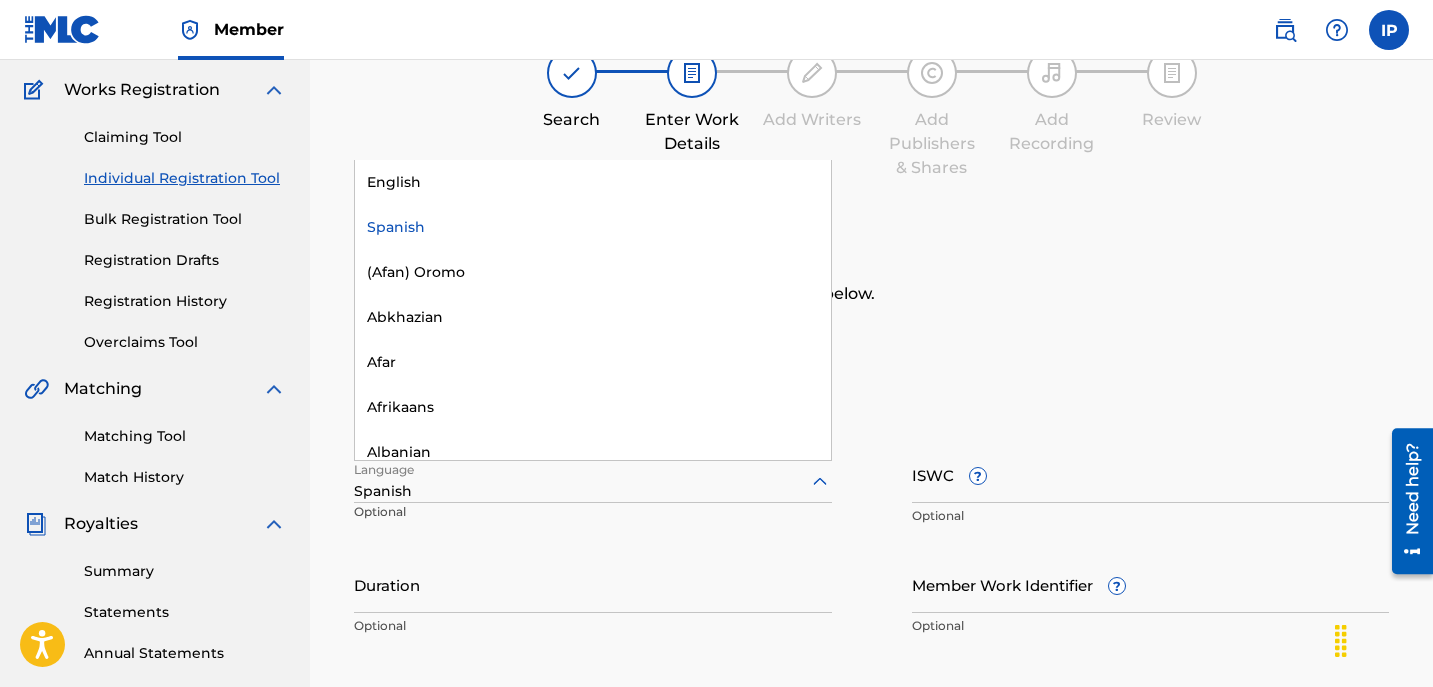 click on "Spanish" at bounding box center [593, 491] 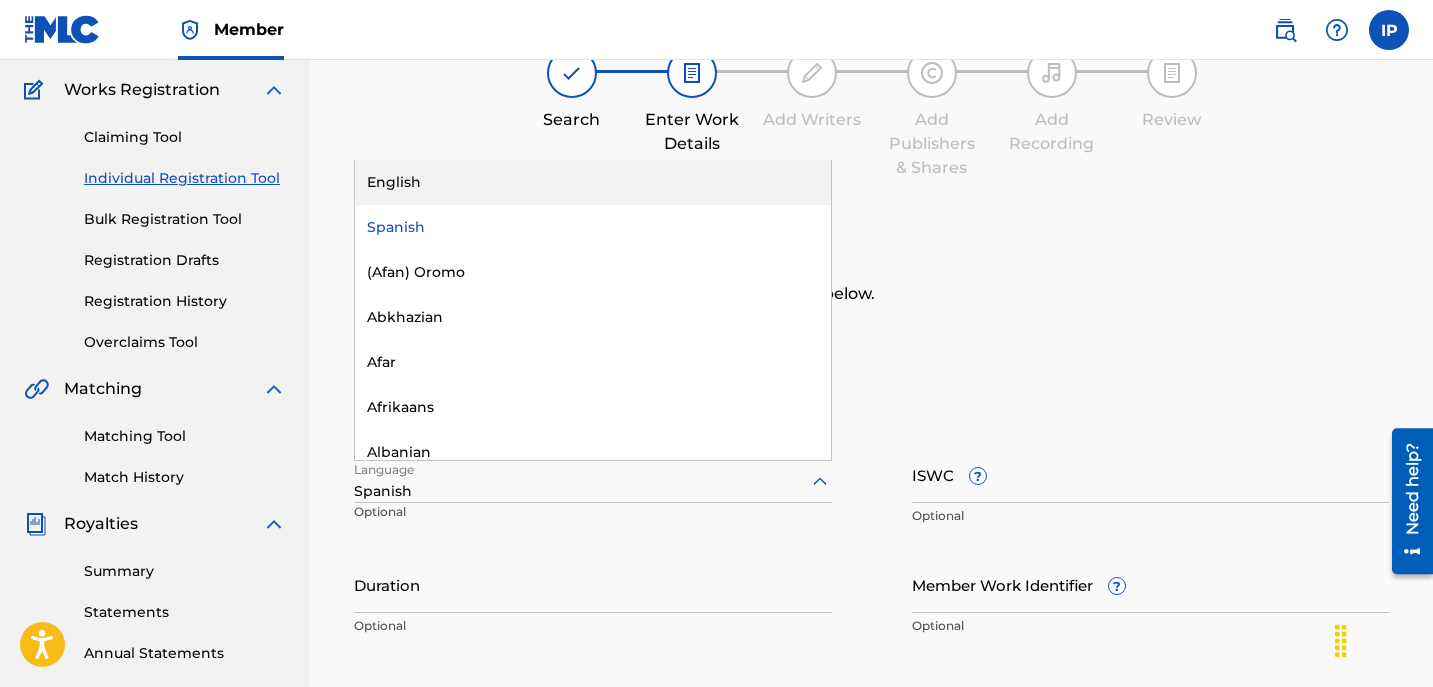 click on "English" at bounding box center [593, 182] 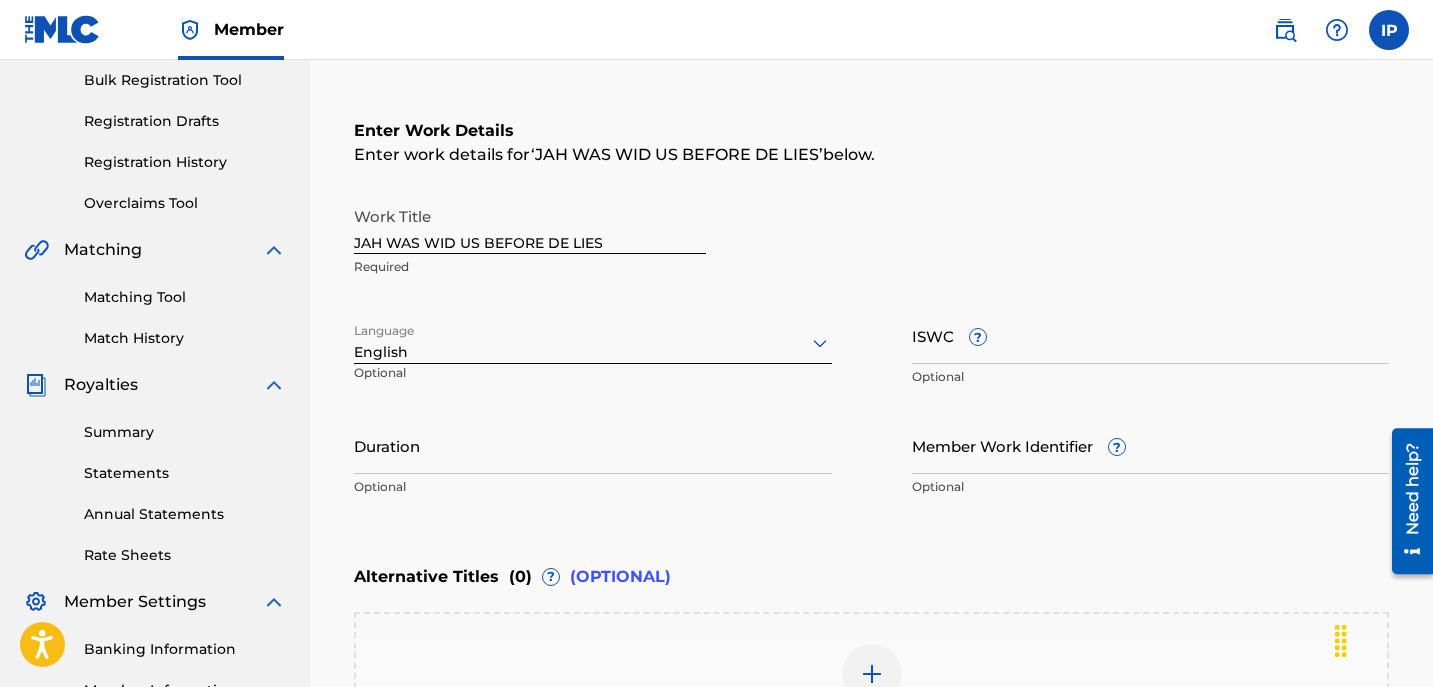 scroll, scrollTop: 297, scrollLeft: 0, axis: vertical 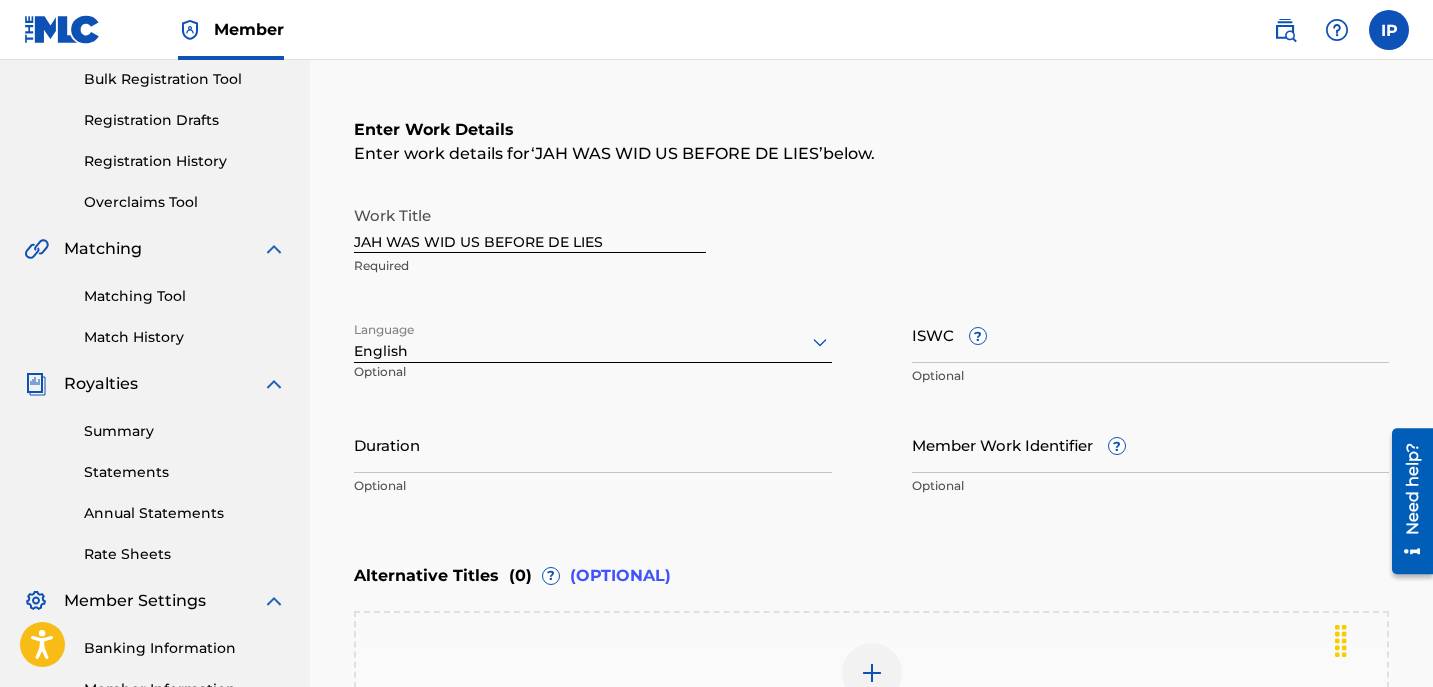 click on "Duration" at bounding box center [593, 444] 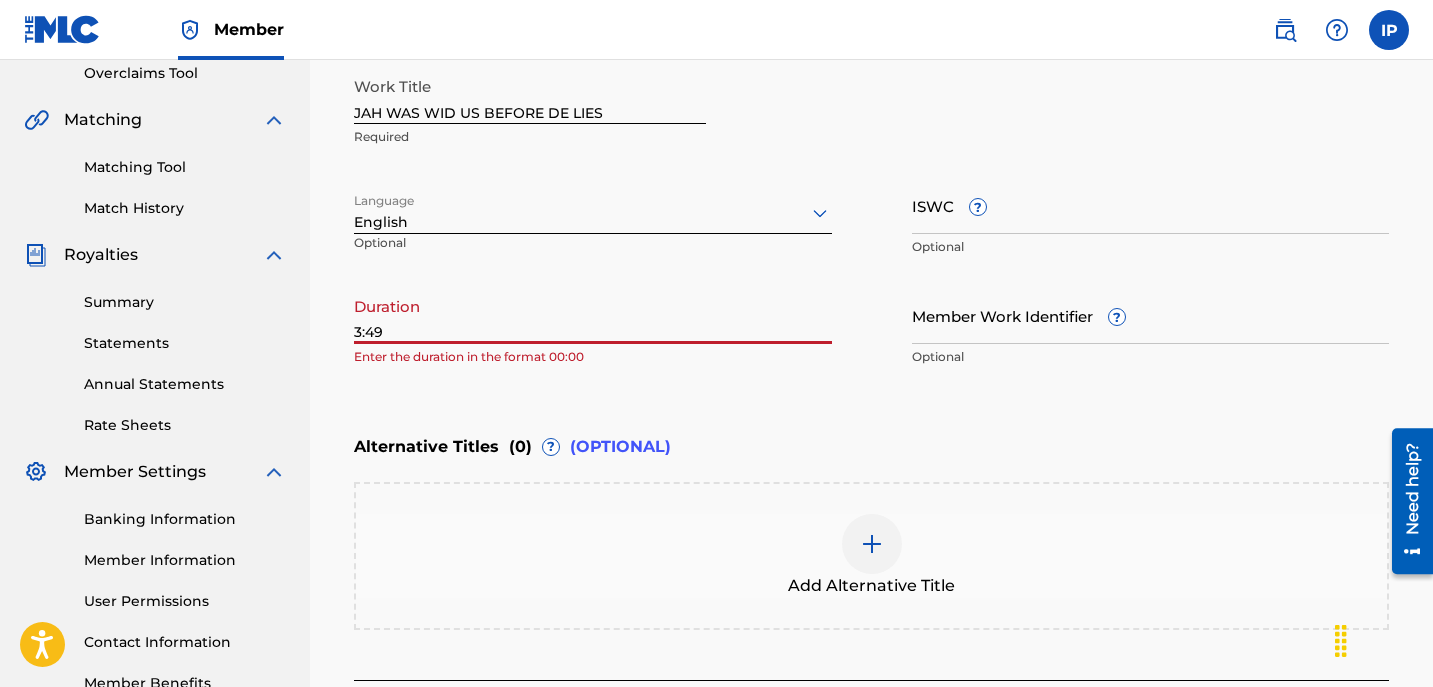 scroll, scrollTop: 424, scrollLeft: 0, axis: vertical 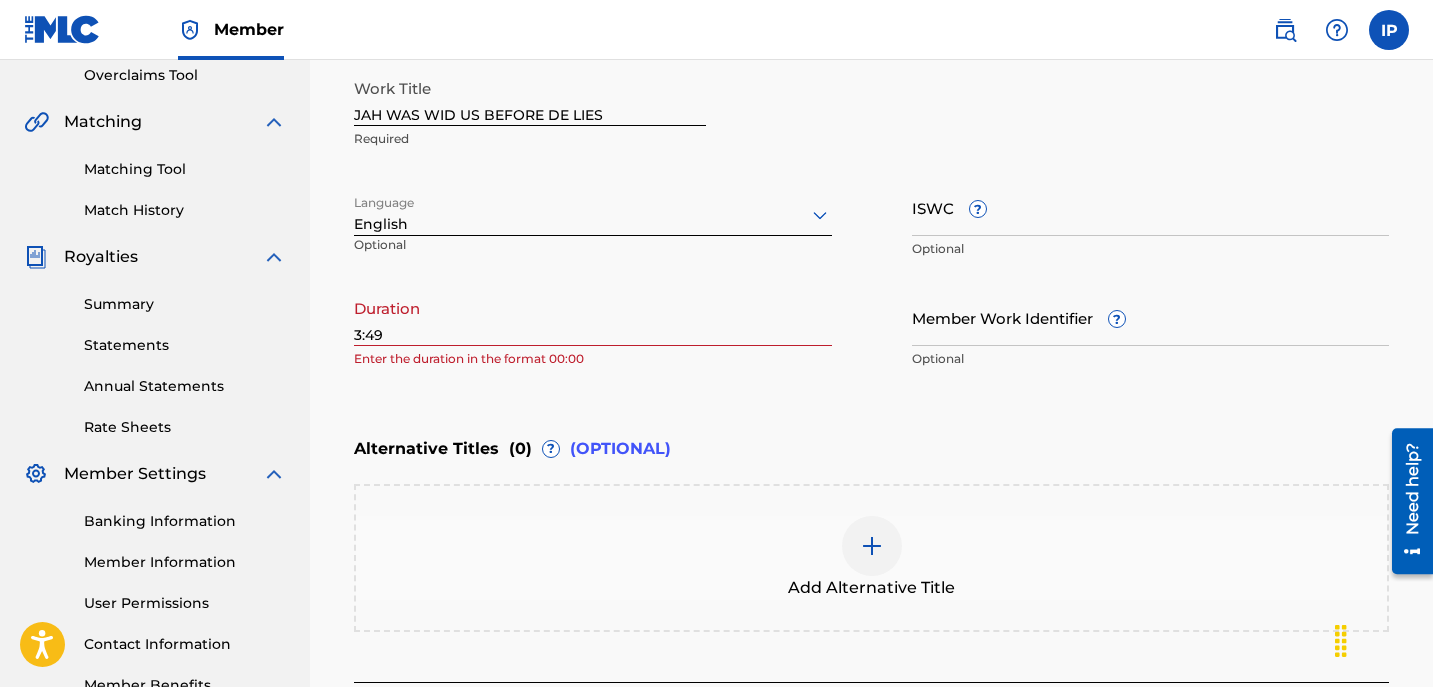 click on "Register Work Search Enter Work Details Add Writers Add Publishers & Shares Add Recording Review Enter Work Details Enter work details for  ‘ JAH WAS WID US BEFORE DE LIES ’  below. Work Title   JAH WAS WID US BEFORE DE LIES Required Language English Optional ISWC   ? Optional Duration   3:49 Enter the duration in the format 00:00 Member Work Identifier   ? Optional Alternative Titles ( 0 ) ? (OPTIONAL) Add Alternative Title Back Save as draft Next" at bounding box center (871, 229) 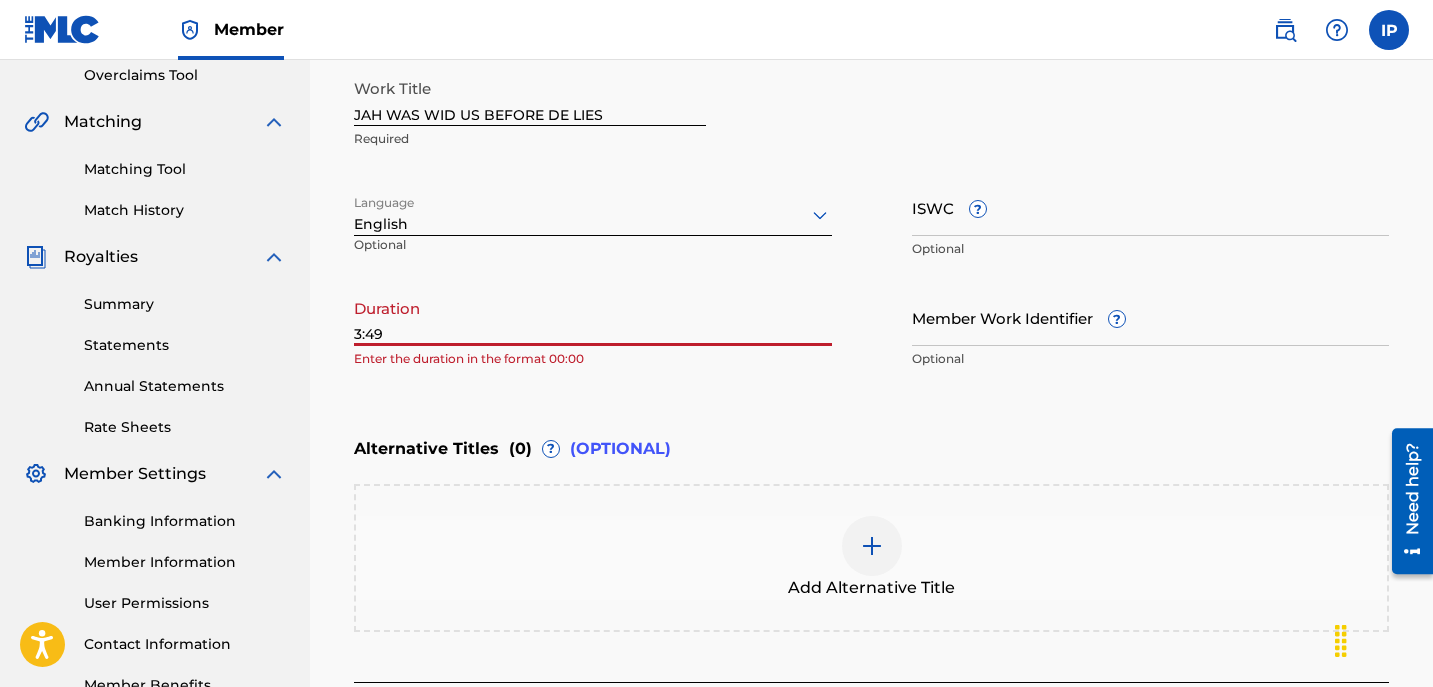 drag, startPoint x: 402, startPoint y: 337, endPoint x: 330, endPoint y: 323, distance: 73.34848 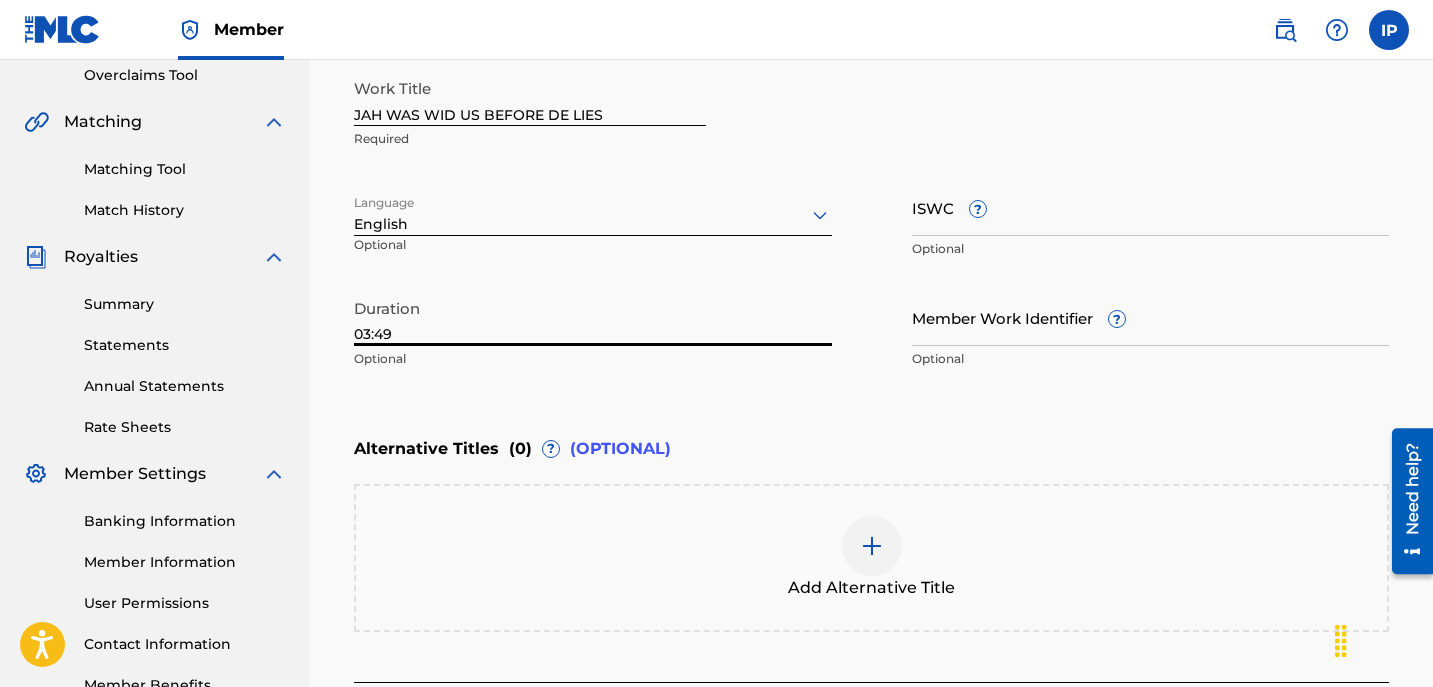scroll, scrollTop: 605, scrollLeft: 0, axis: vertical 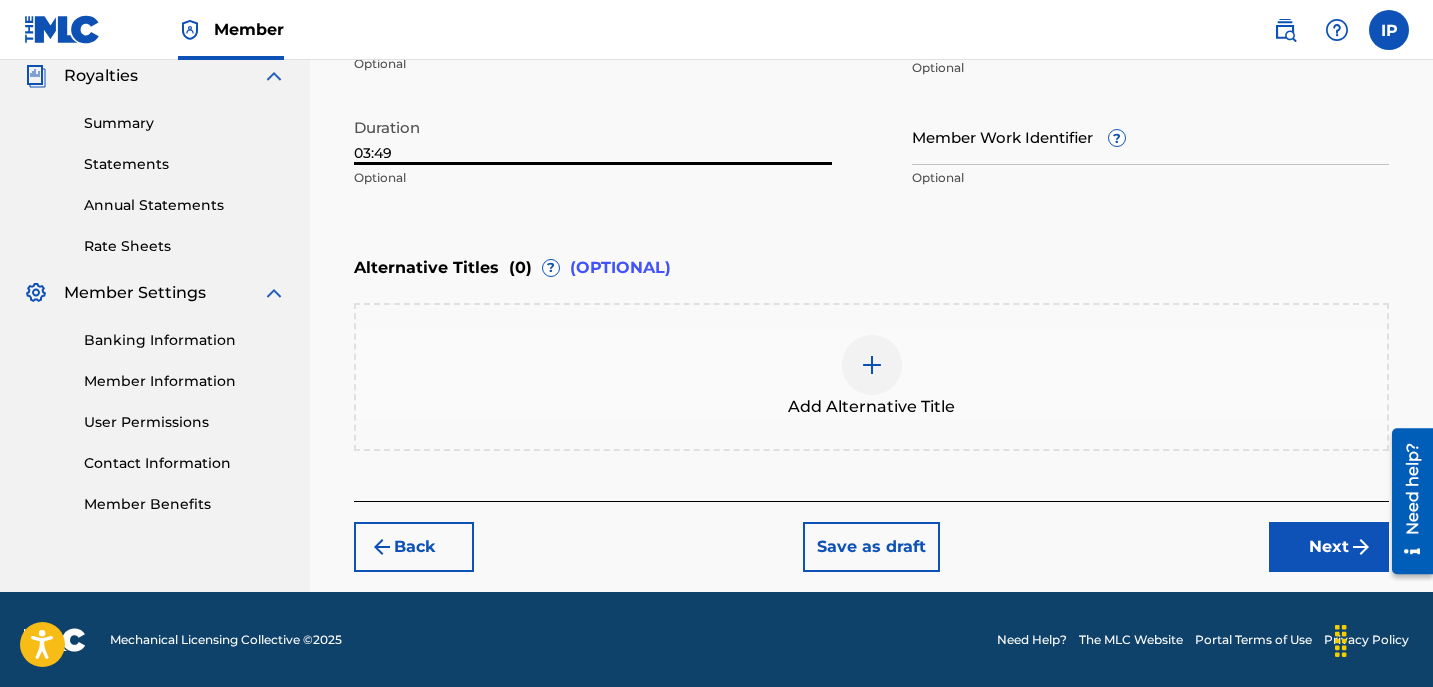 type on "03:49" 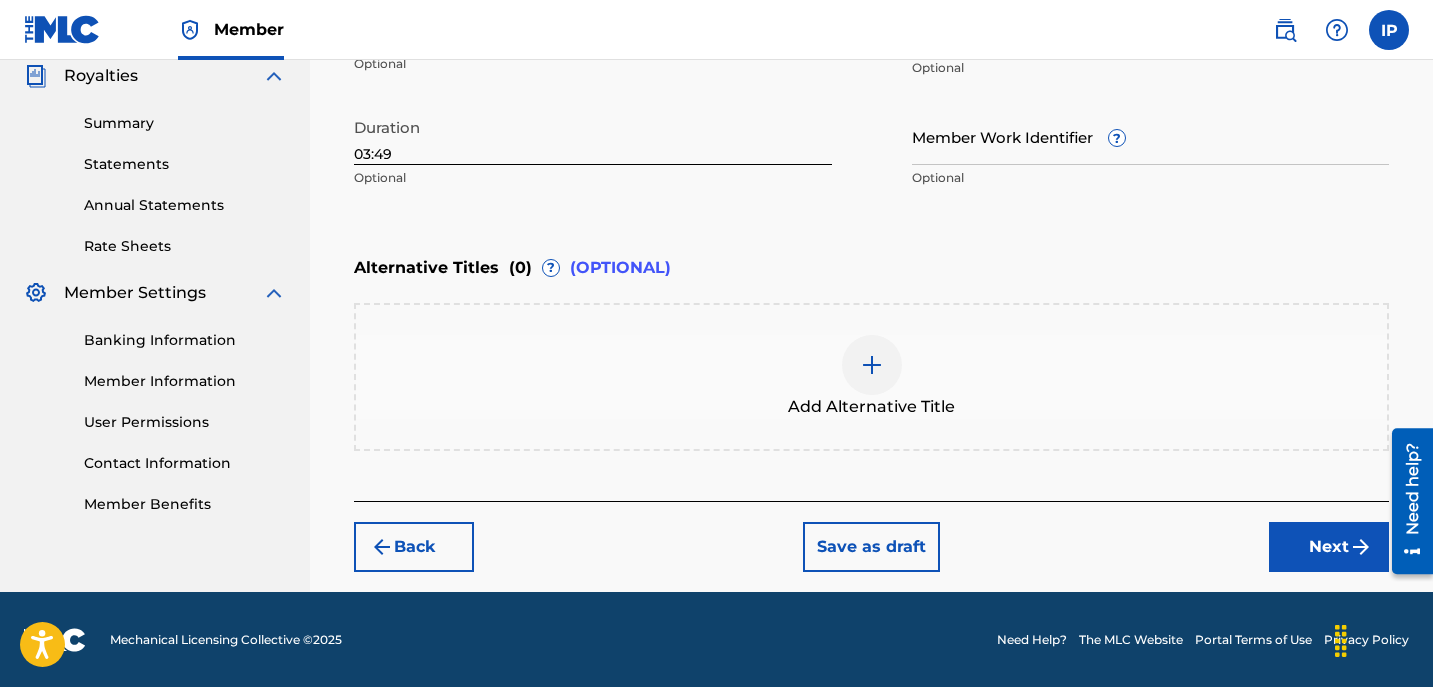 click on "Next" at bounding box center [1329, 547] 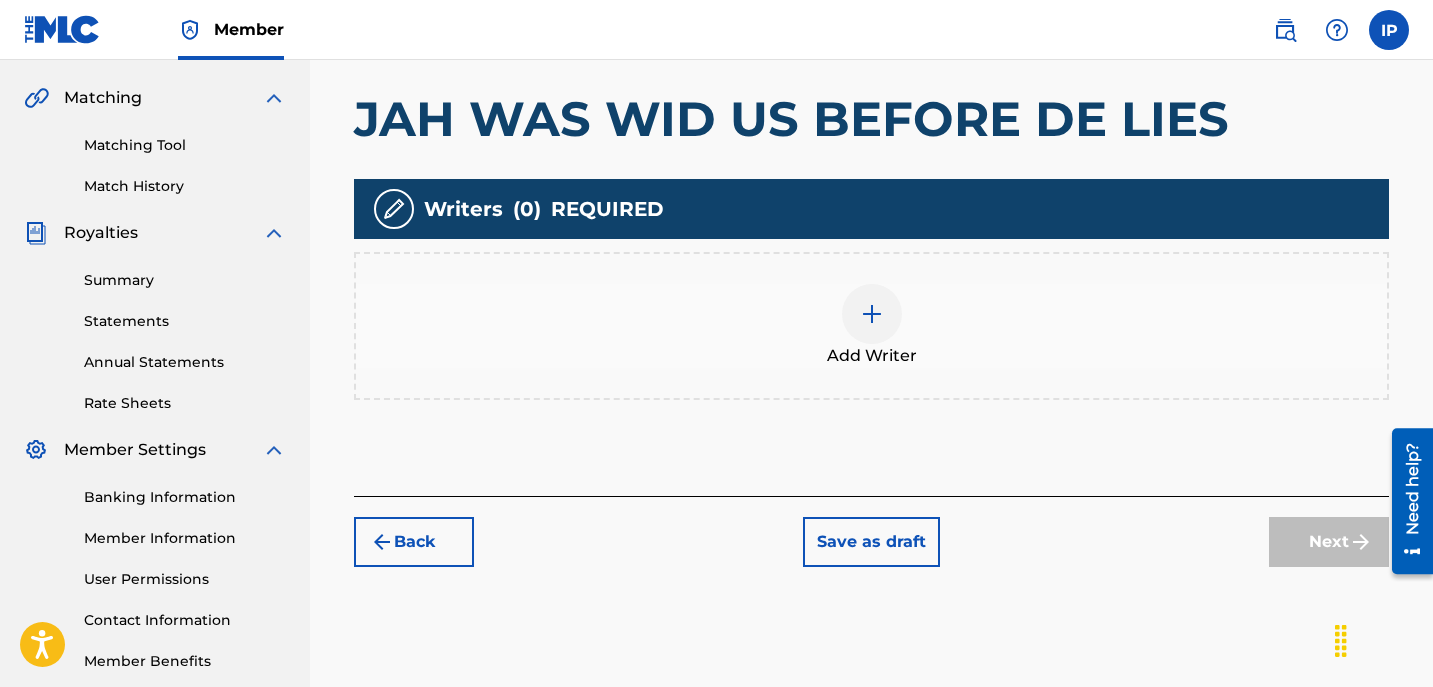 scroll, scrollTop: 463, scrollLeft: 0, axis: vertical 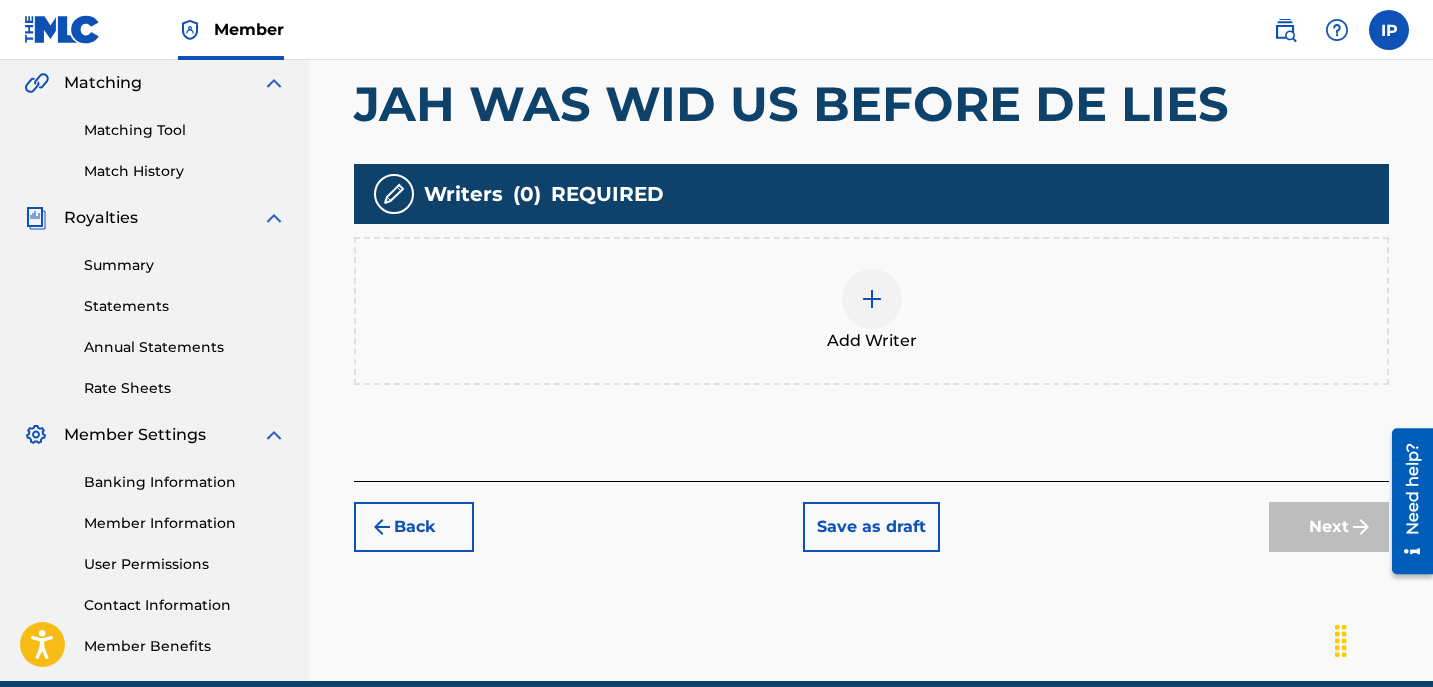 click on "Add Writer" at bounding box center (872, 341) 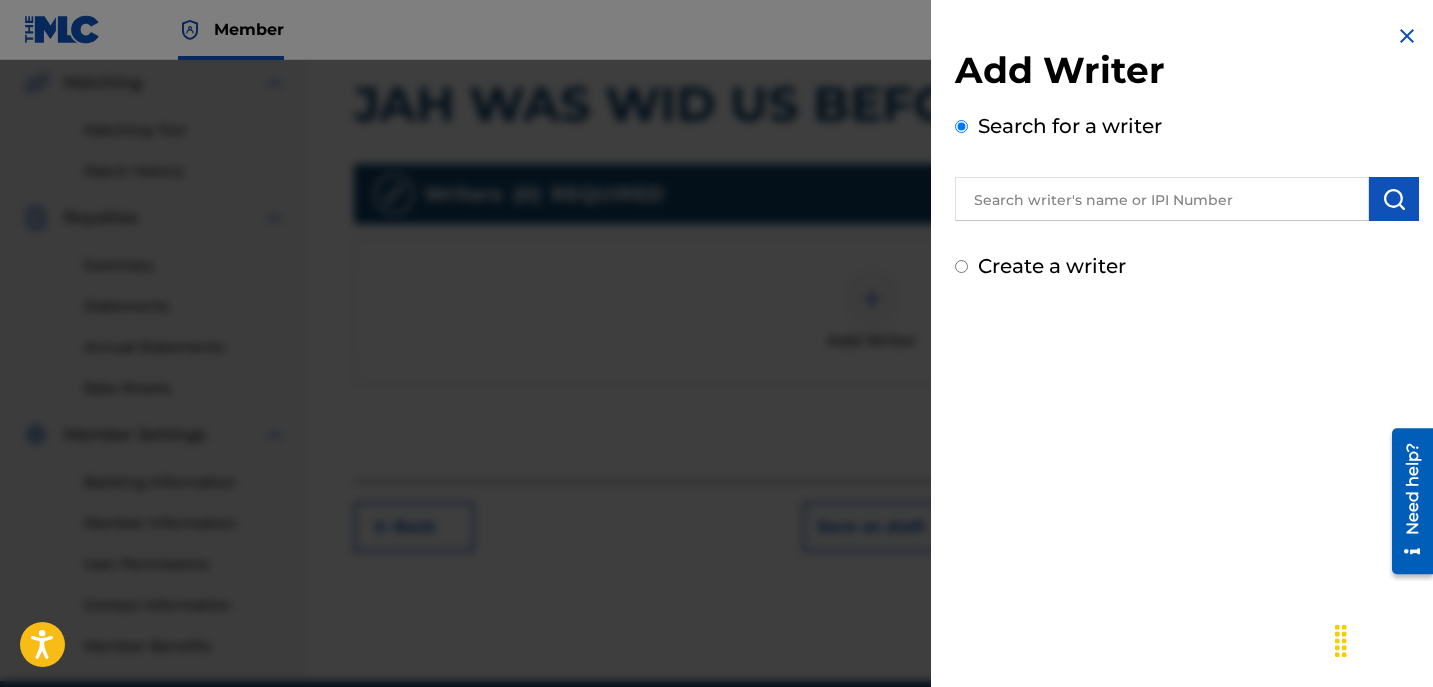 click on "Add Writer Search for a writer Create a writer" at bounding box center [1187, 152] 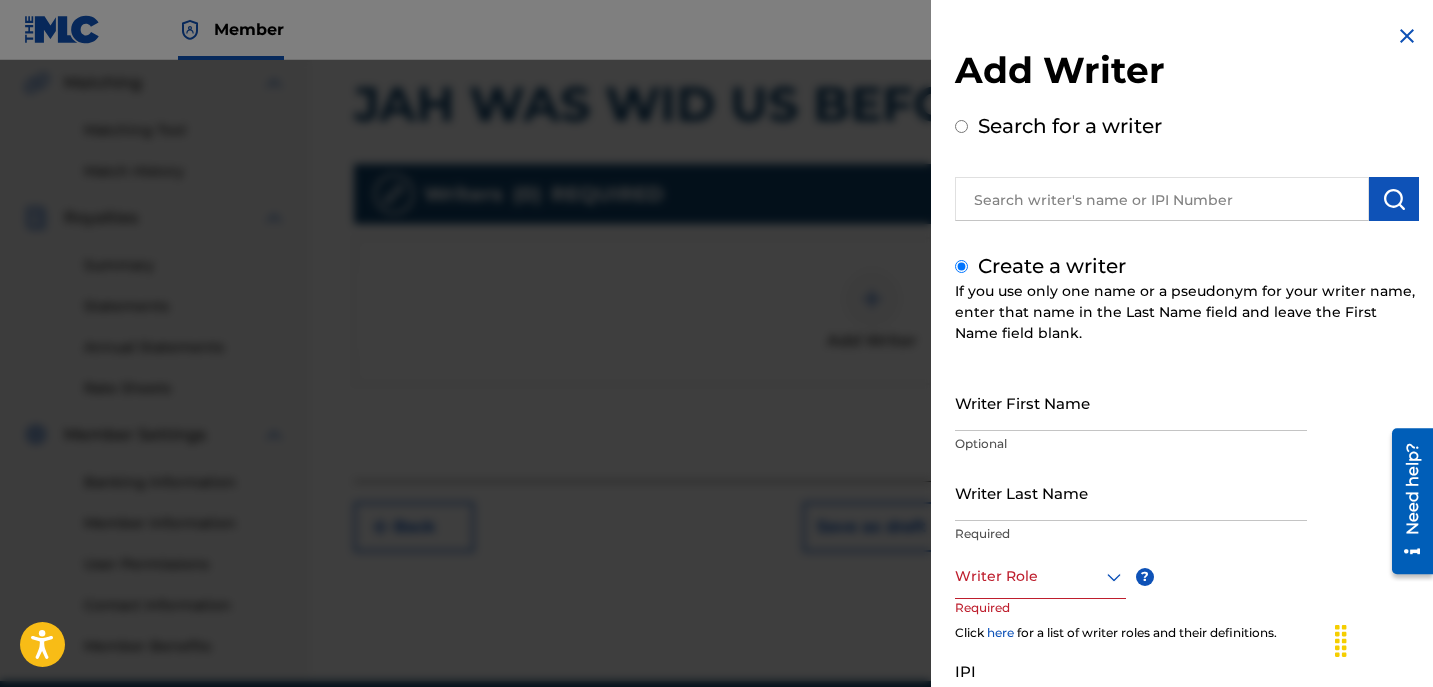 click on "Writer First Name" at bounding box center (1131, 402) 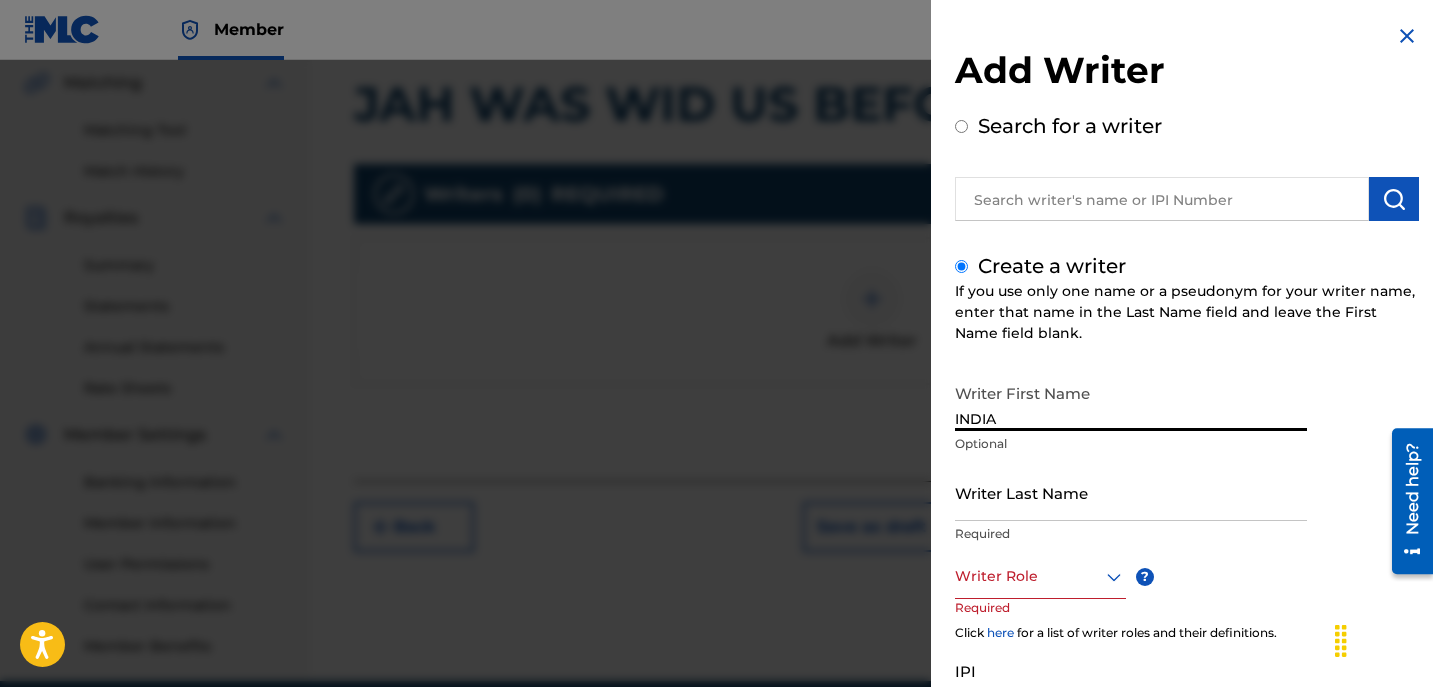type on "[COUNTRY]" 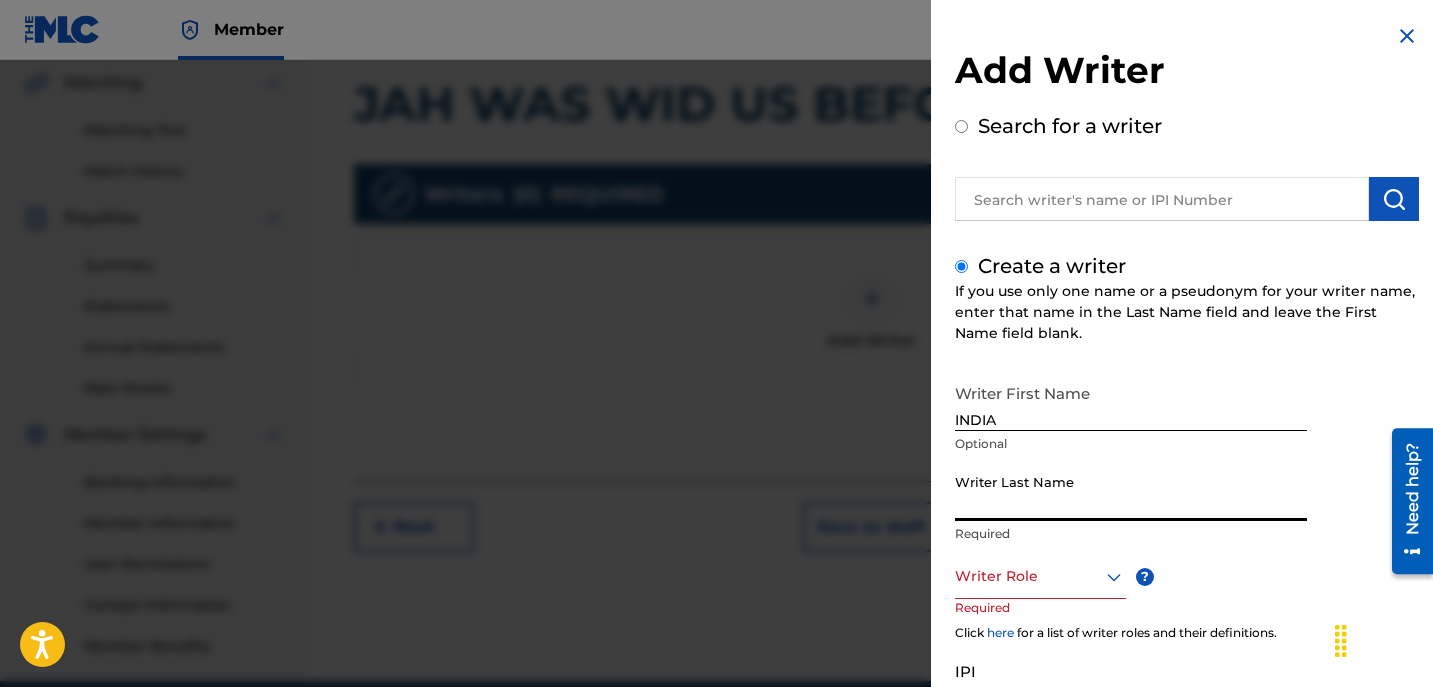 click on "Writer Last Name" at bounding box center (1131, 492) 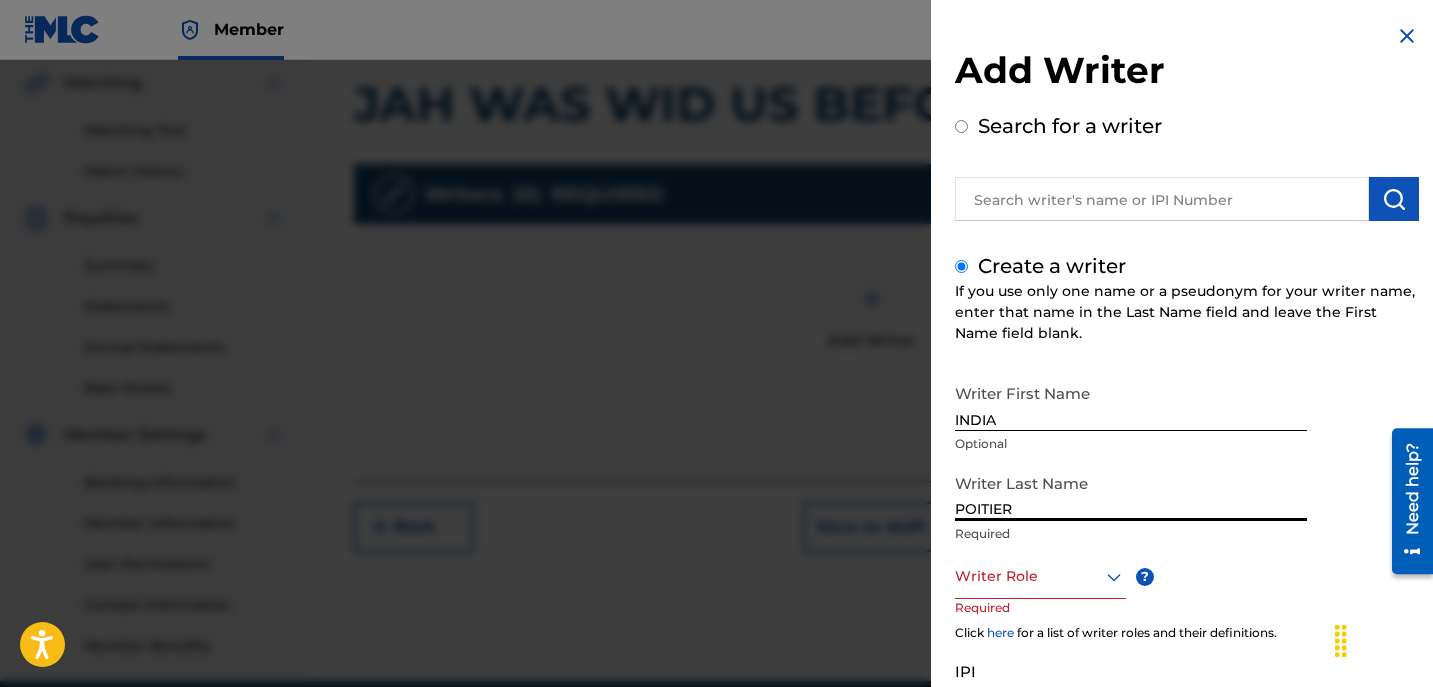 type on "POITIER" 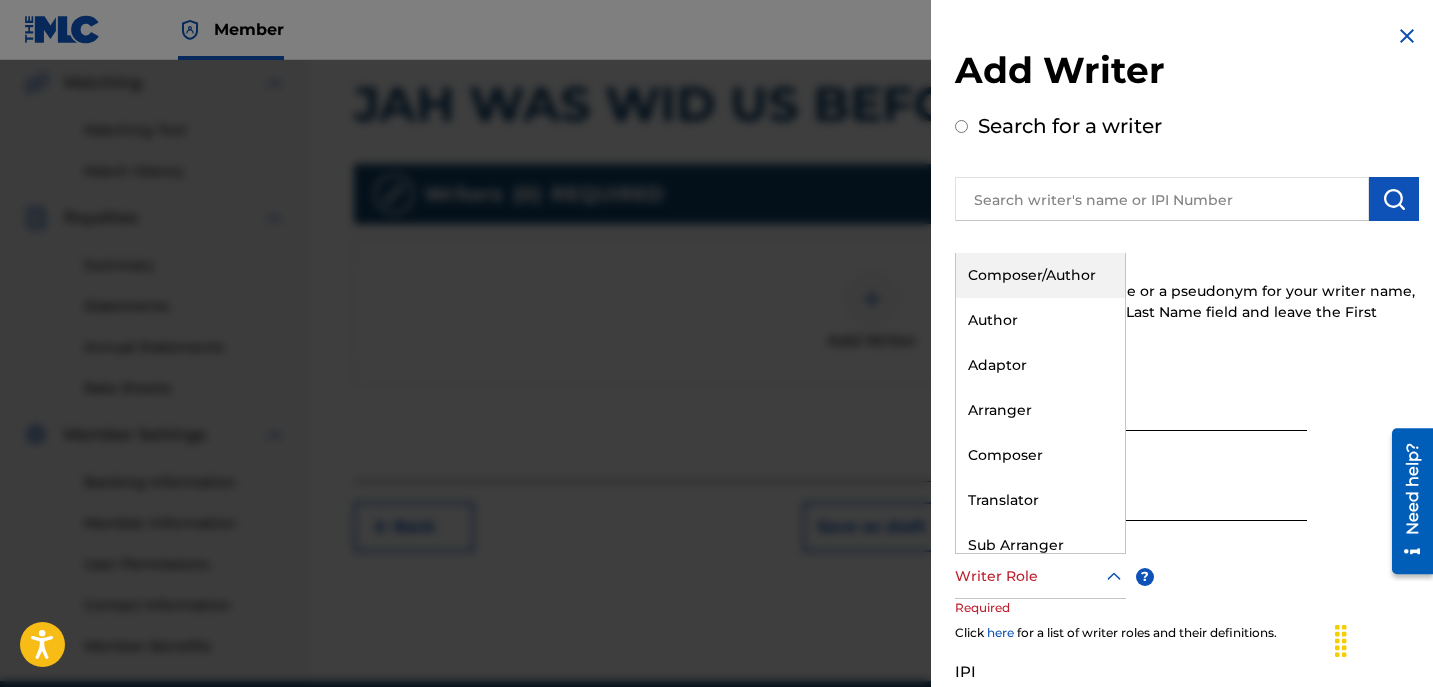 click on "Composer/Author" at bounding box center (1040, 275) 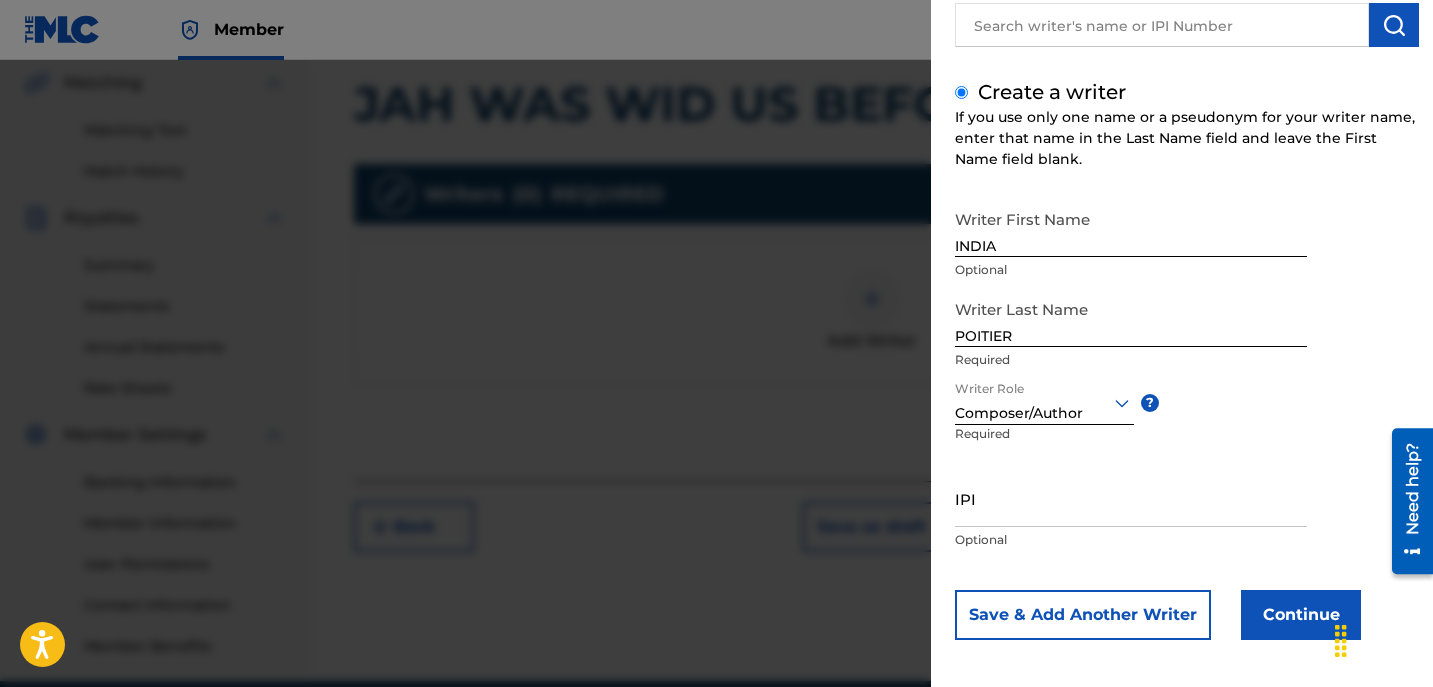 scroll, scrollTop: 175, scrollLeft: 0, axis: vertical 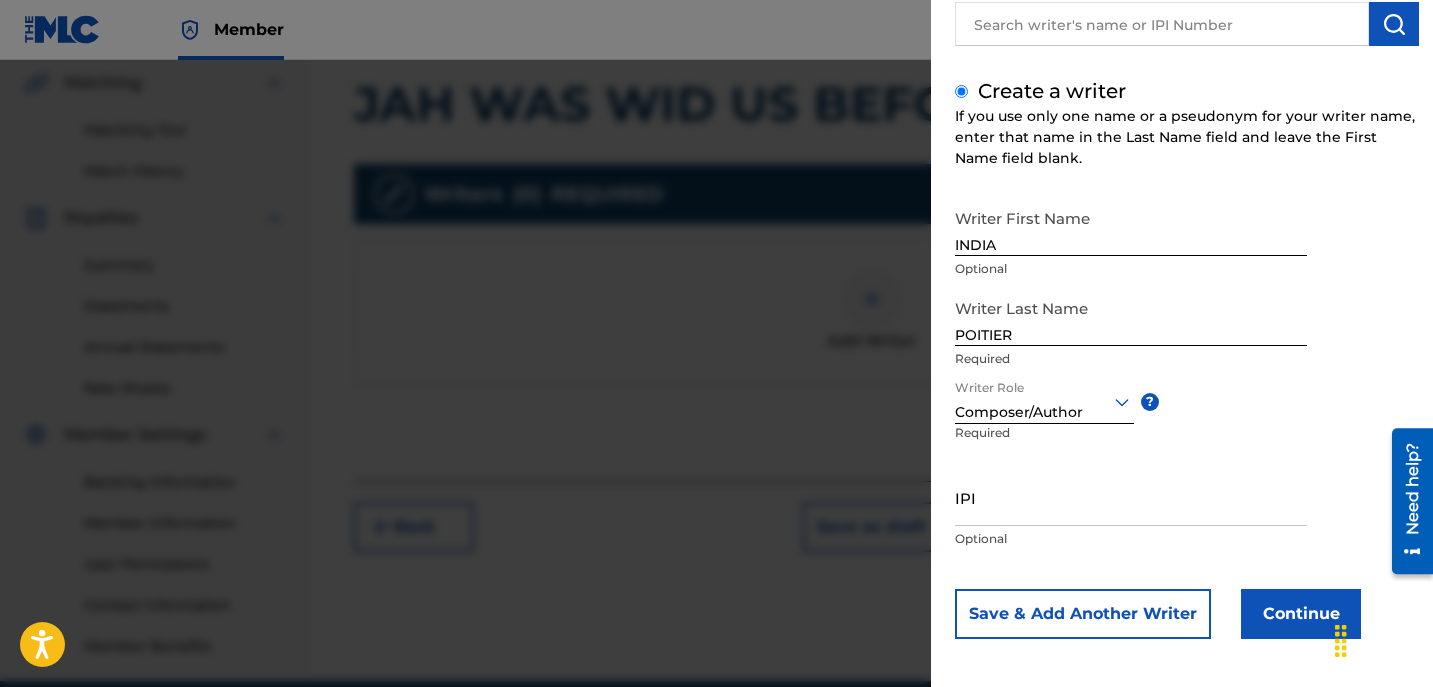 click on "Continue" at bounding box center (1301, 614) 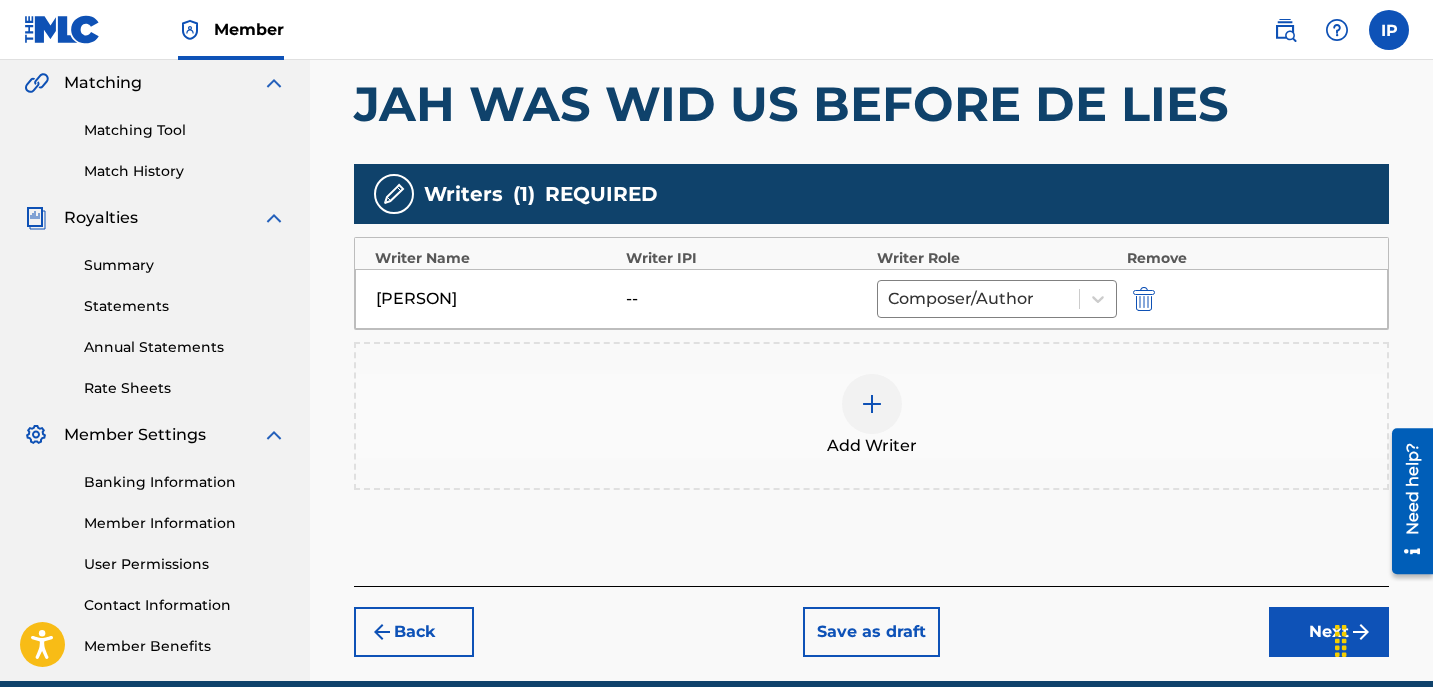 click on "Next" at bounding box center (1329, 632) 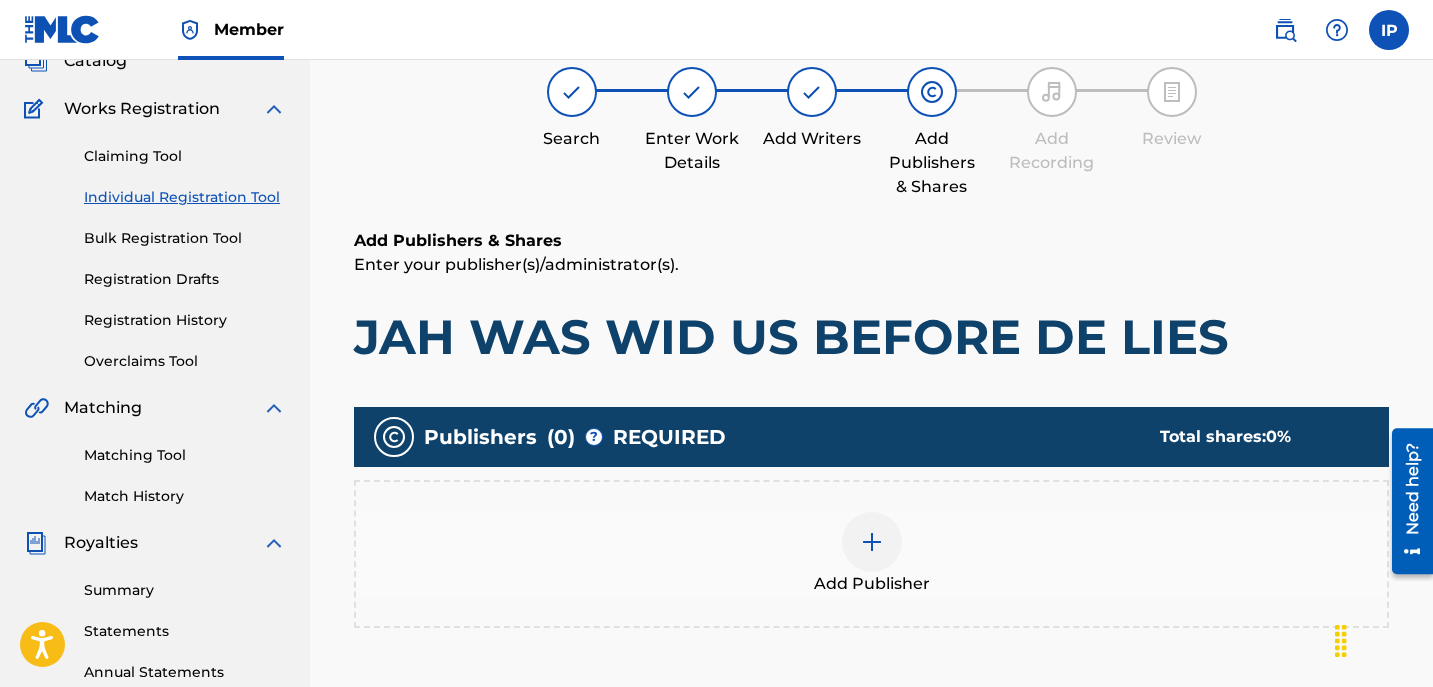 scroll, scrollTop: 90, scrollLeft: 0, axis: vertical 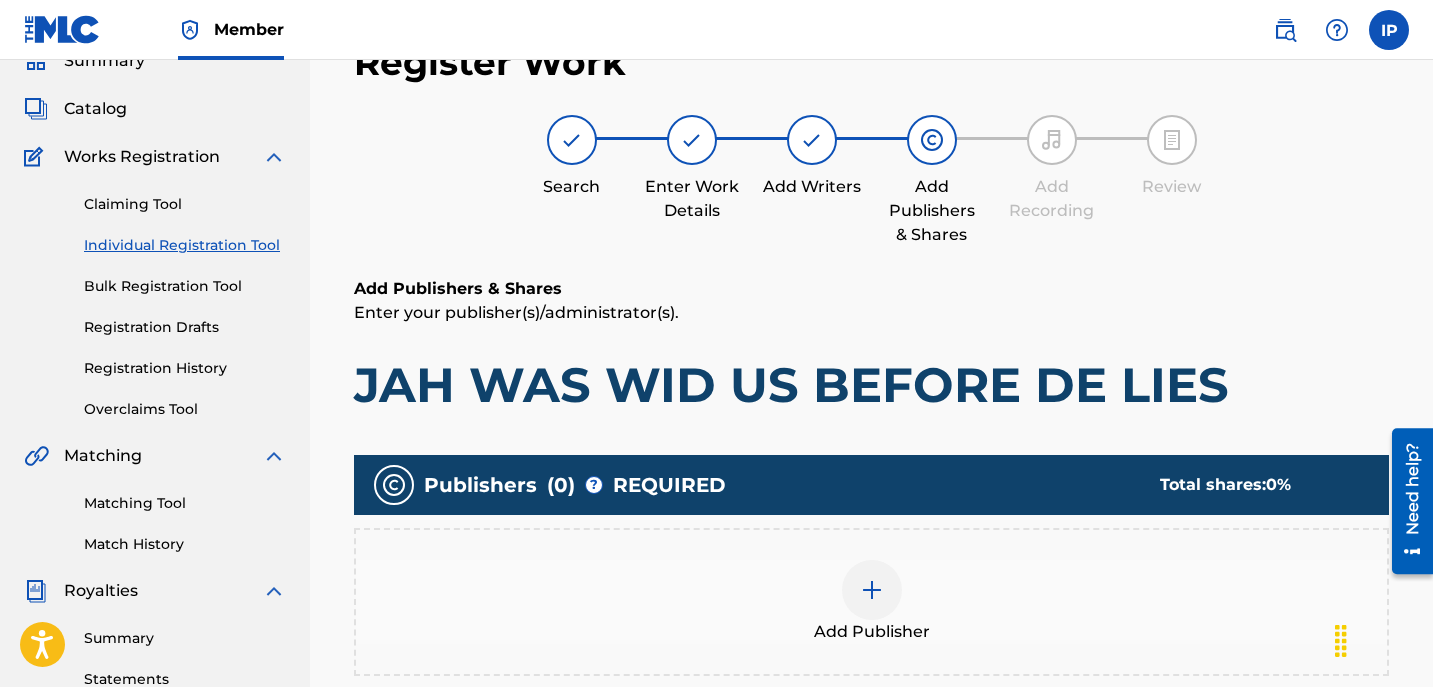 click on "Add Publisher" at bounding box center [871, 602] 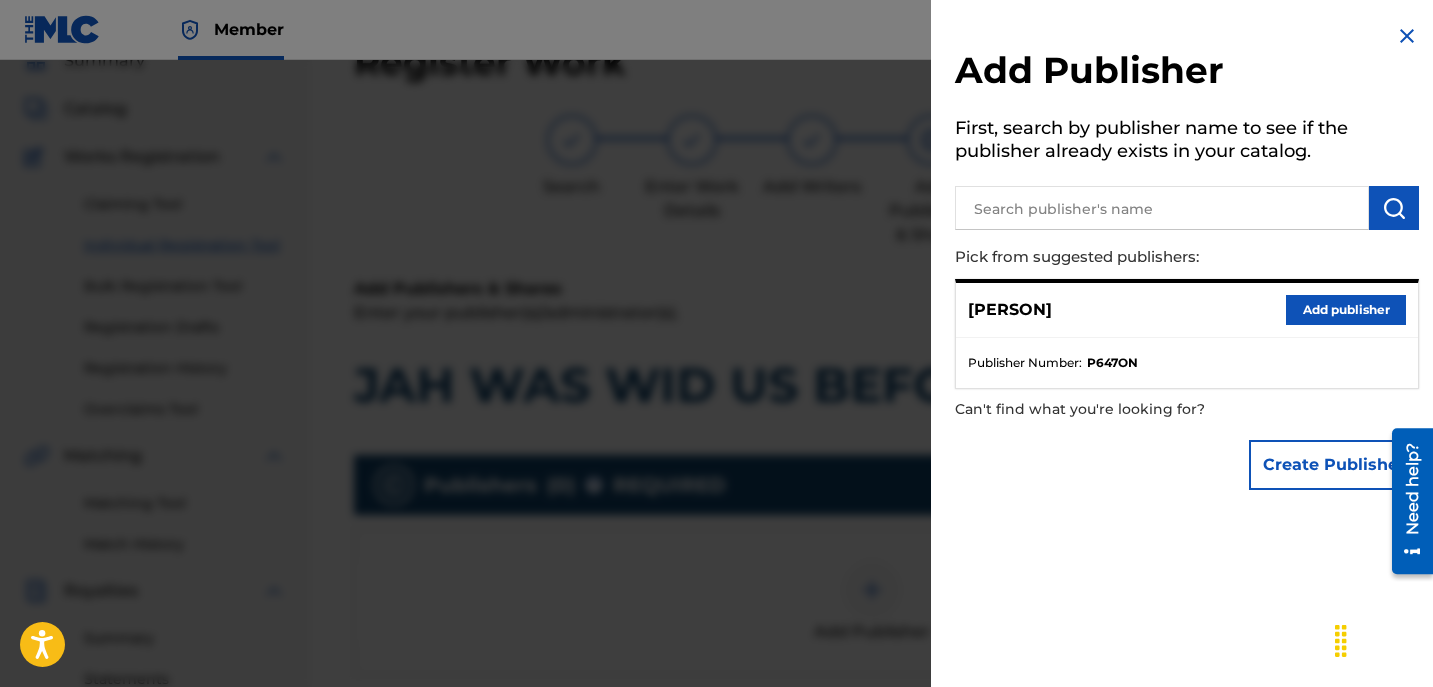 click on "[FIRST] [LAST] Add publisher" at bounding box center [1187, 310] 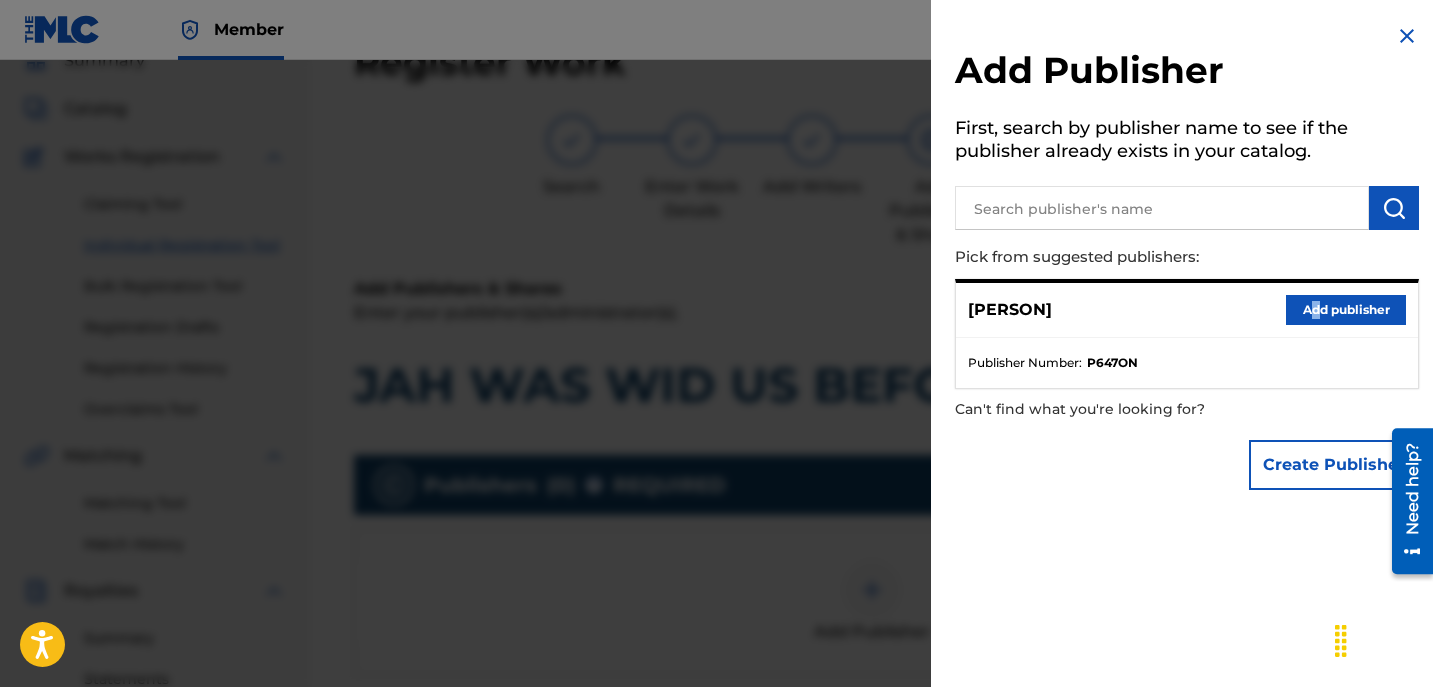 click on "Add publisher" at bounding box center [1346, 310] 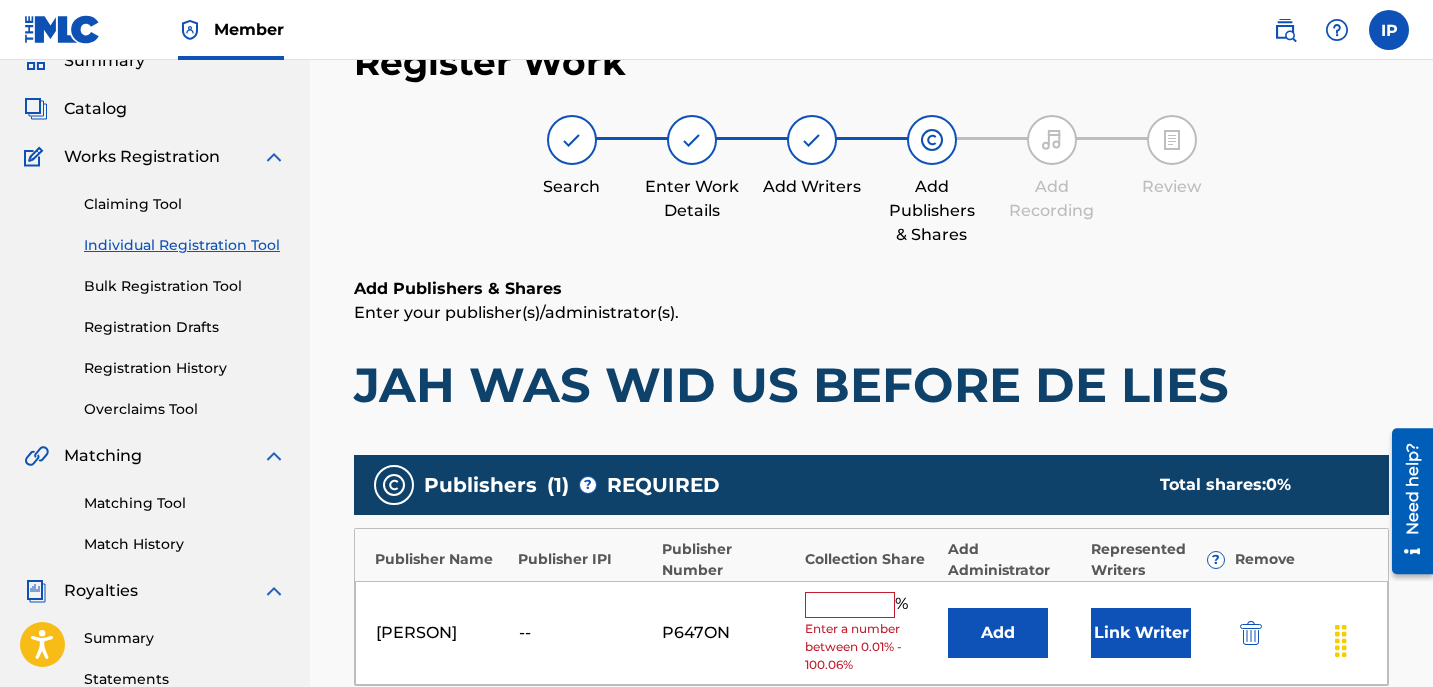 scroll, scrollTop: 118, scrollLeft: 0, axis: vertical 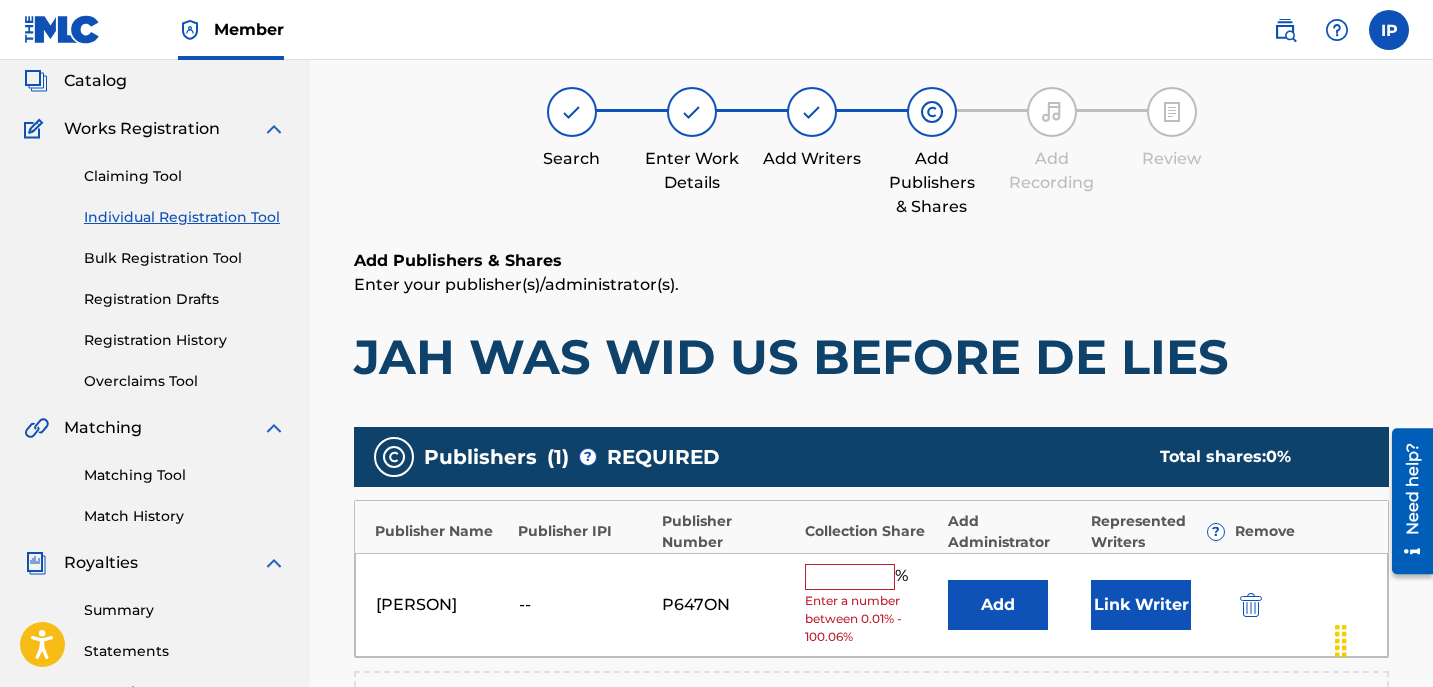 click at bounding box center (850, 577) 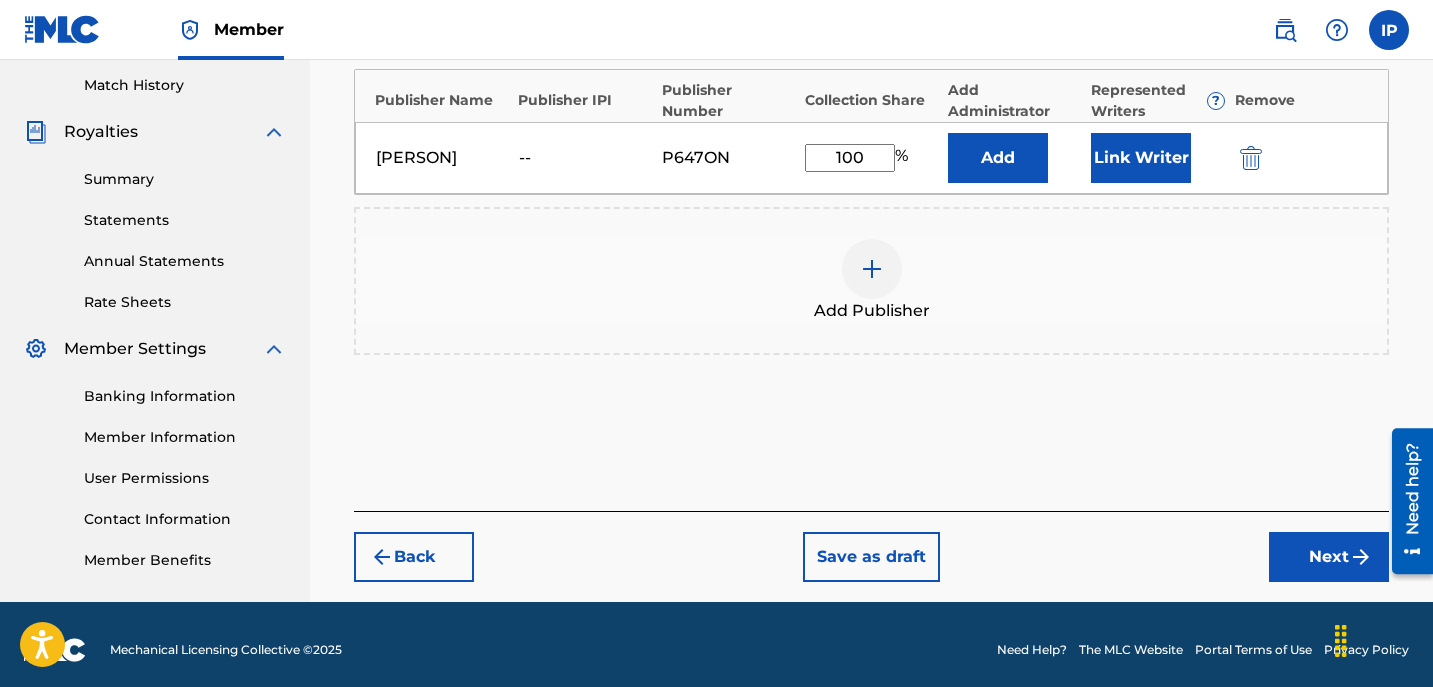 scroll, scrollTop: 559, scrollLeft: 0, axis: vertical 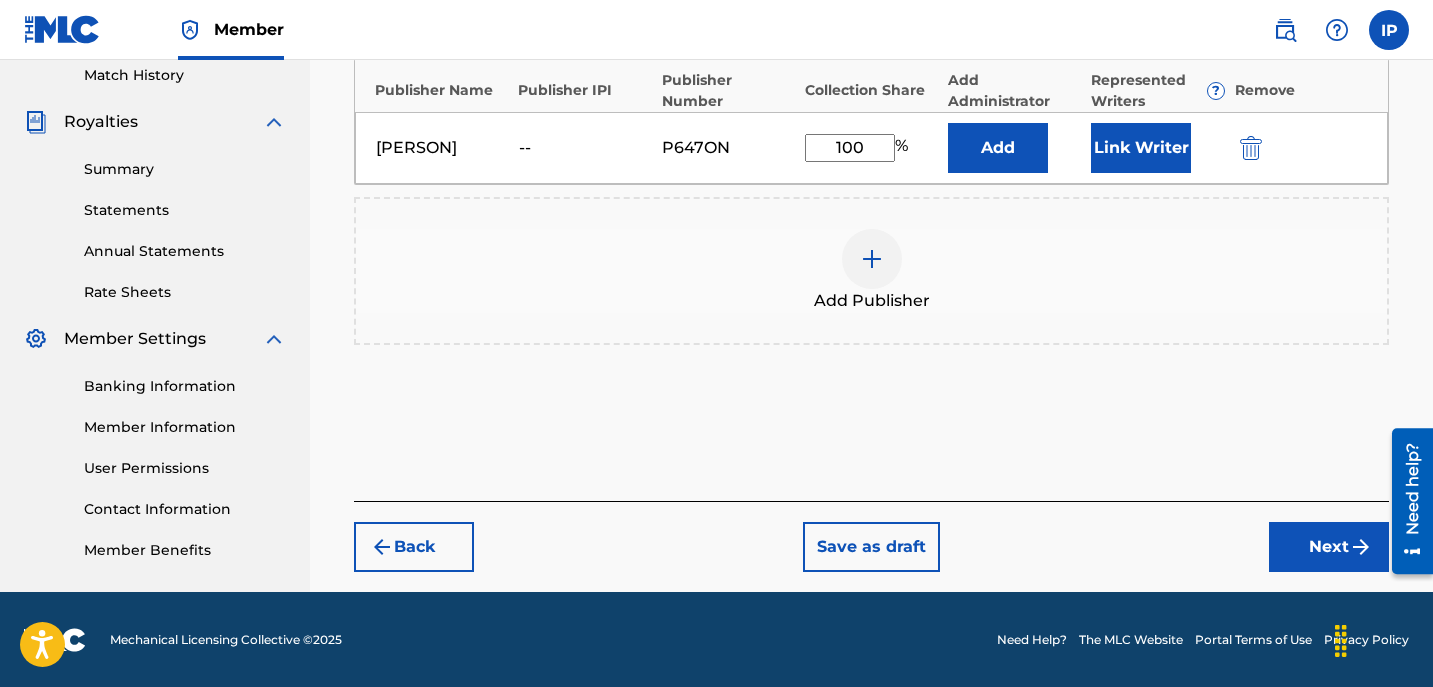 click on "Next" at bounding box center (1329, 547) 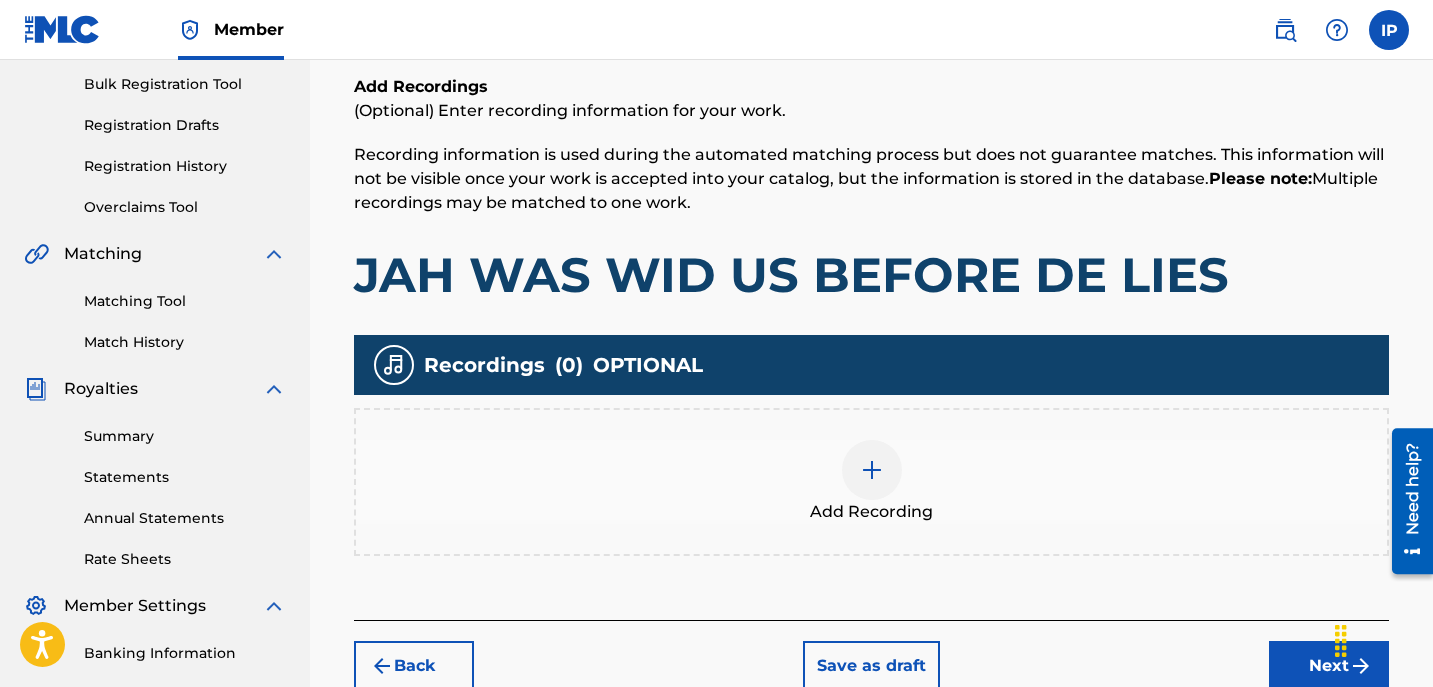 scroll, scrollTop: 306, scrollLeft: 0, axis: vertical 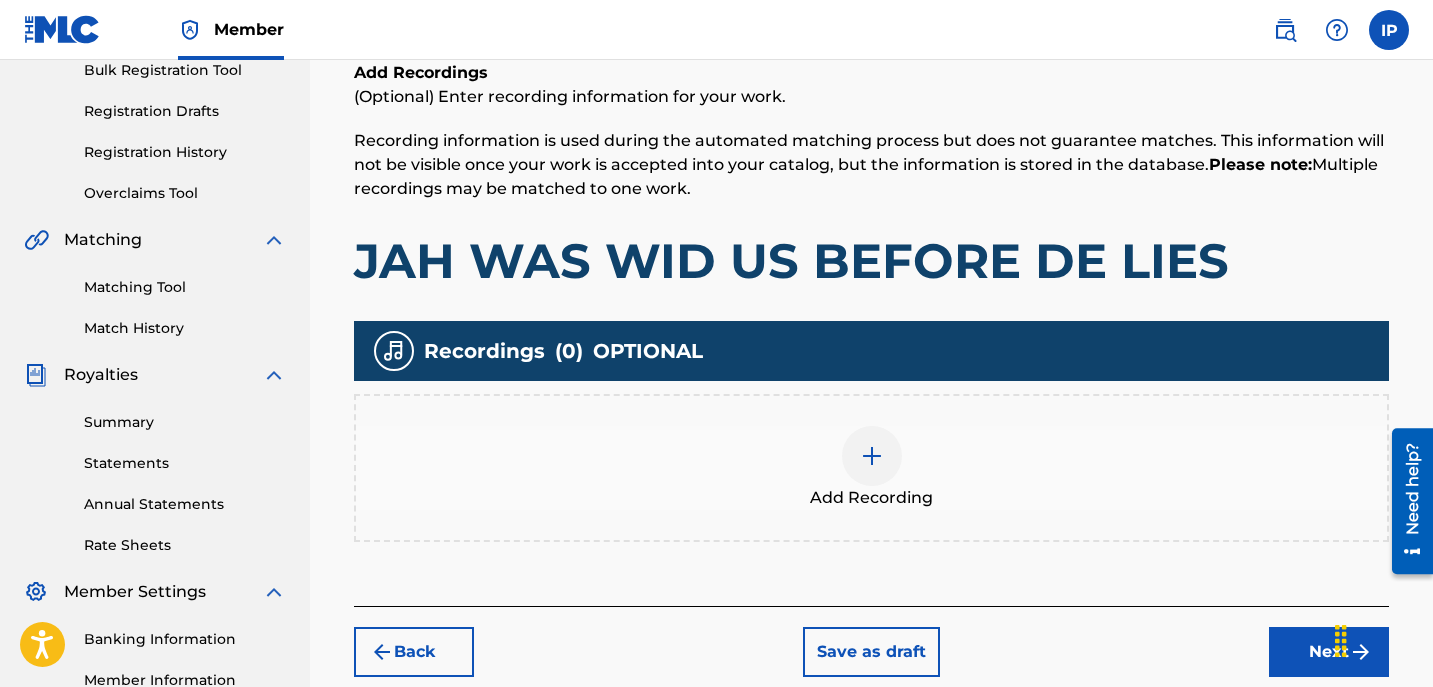 click on "Save as draft" at bounding box center (871, 652) 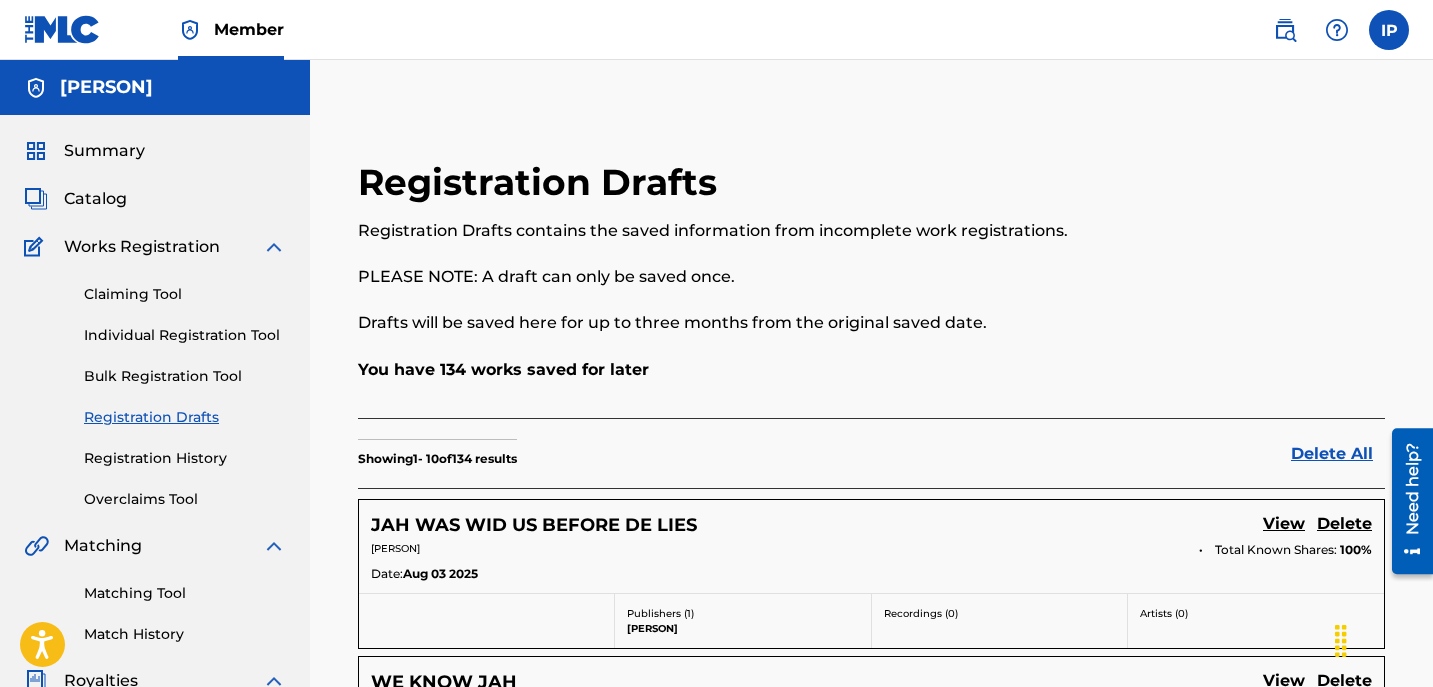 click on "Individual Registration Tool" at bounding box center [185, 335] 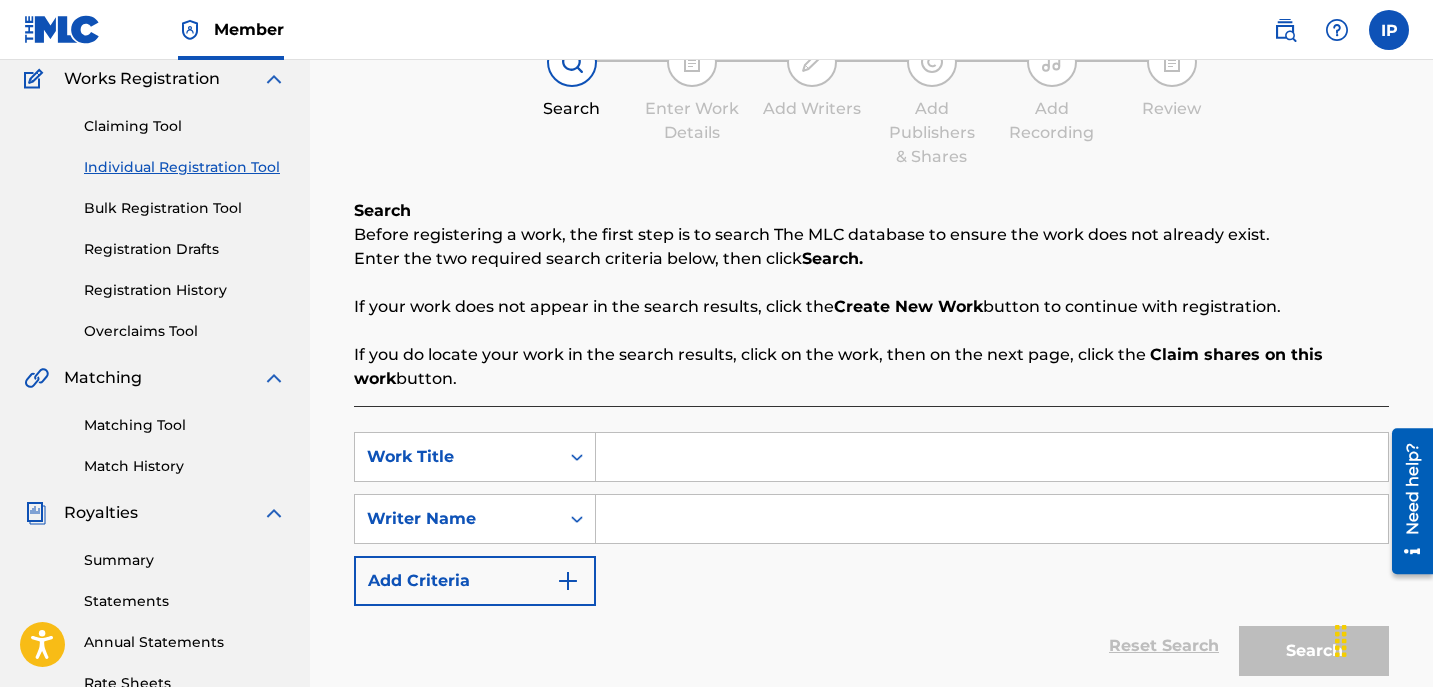 scroll, scrollTop: 176, scrollLeft: 0, axis: vertical 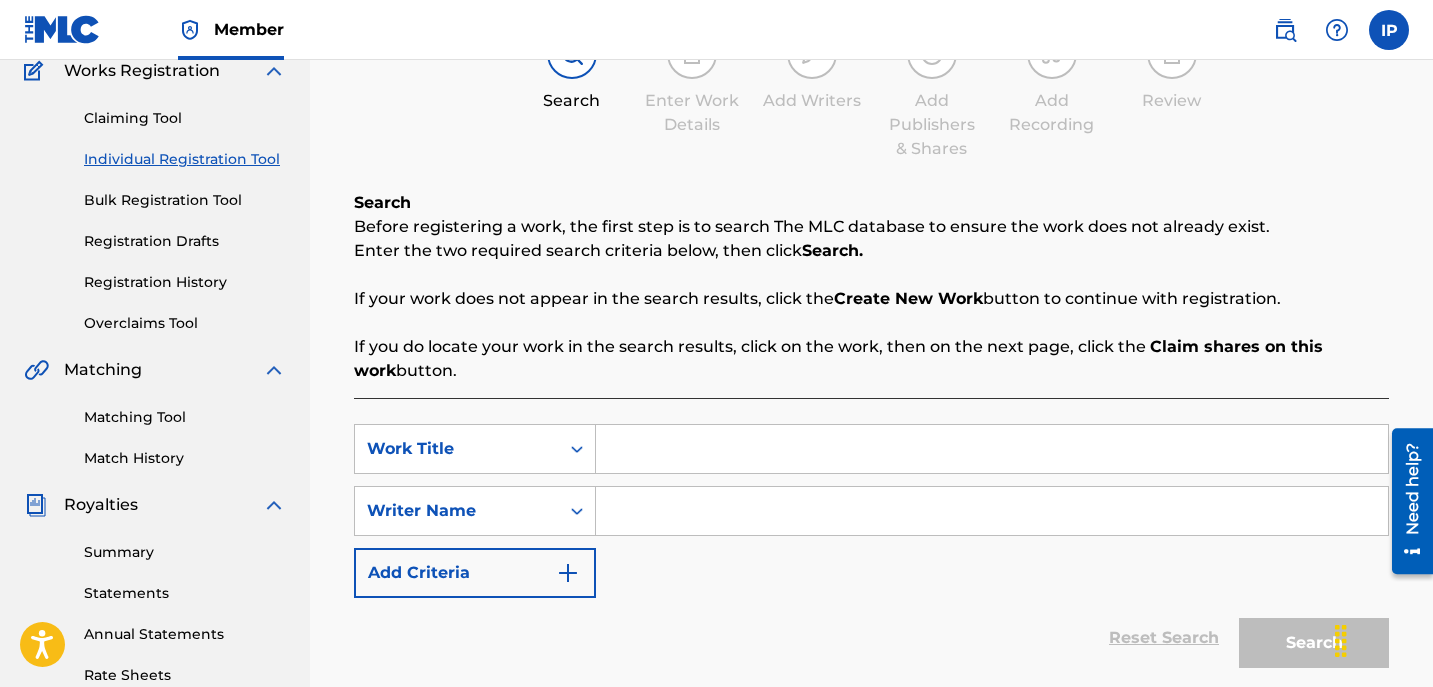 click at bounding box center (992, 449) 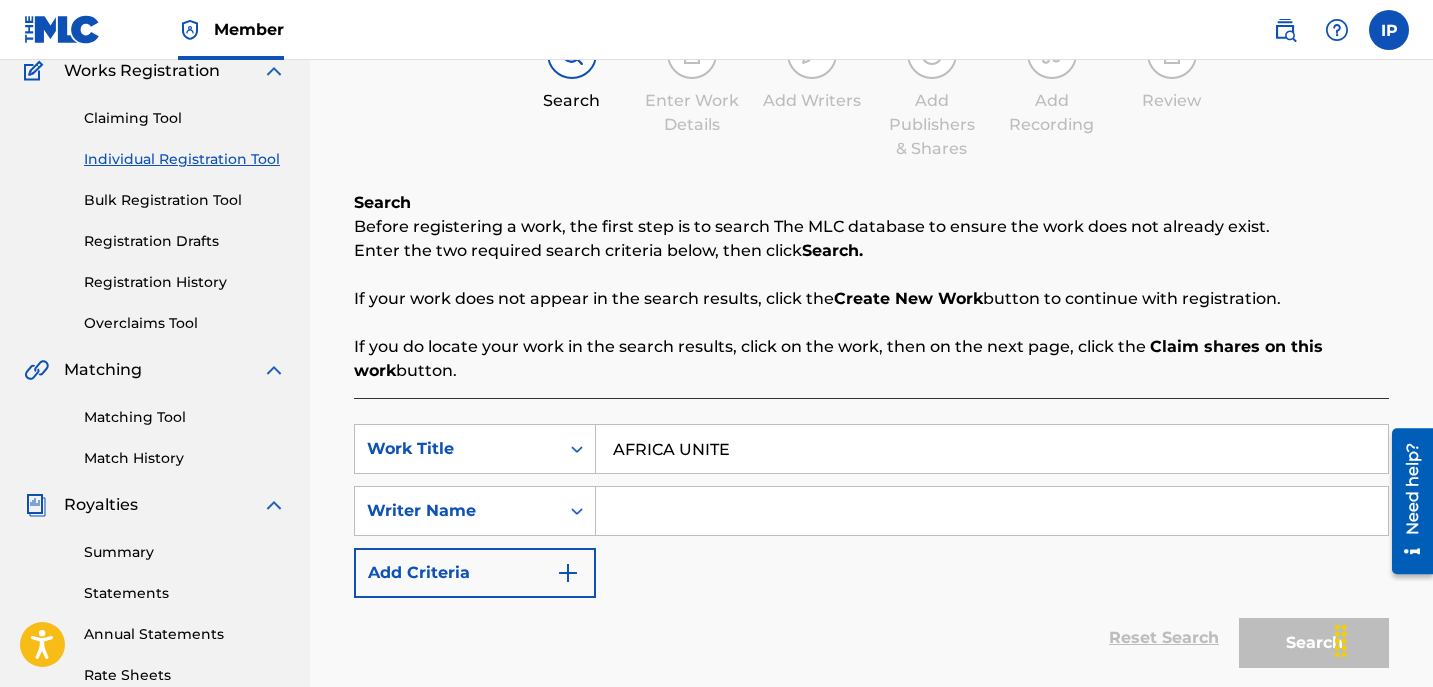 type on "[COUNTRY] UNITE" 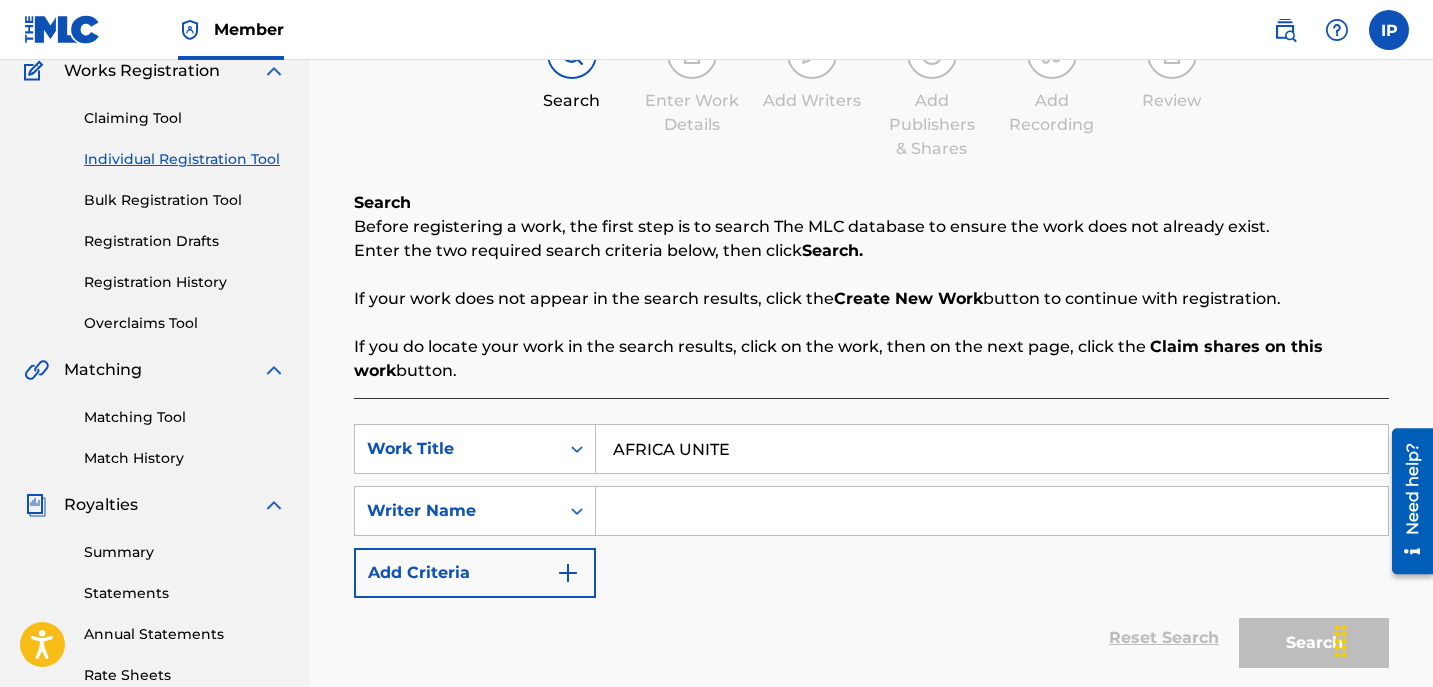 type on "[FIRST] [LAST]" 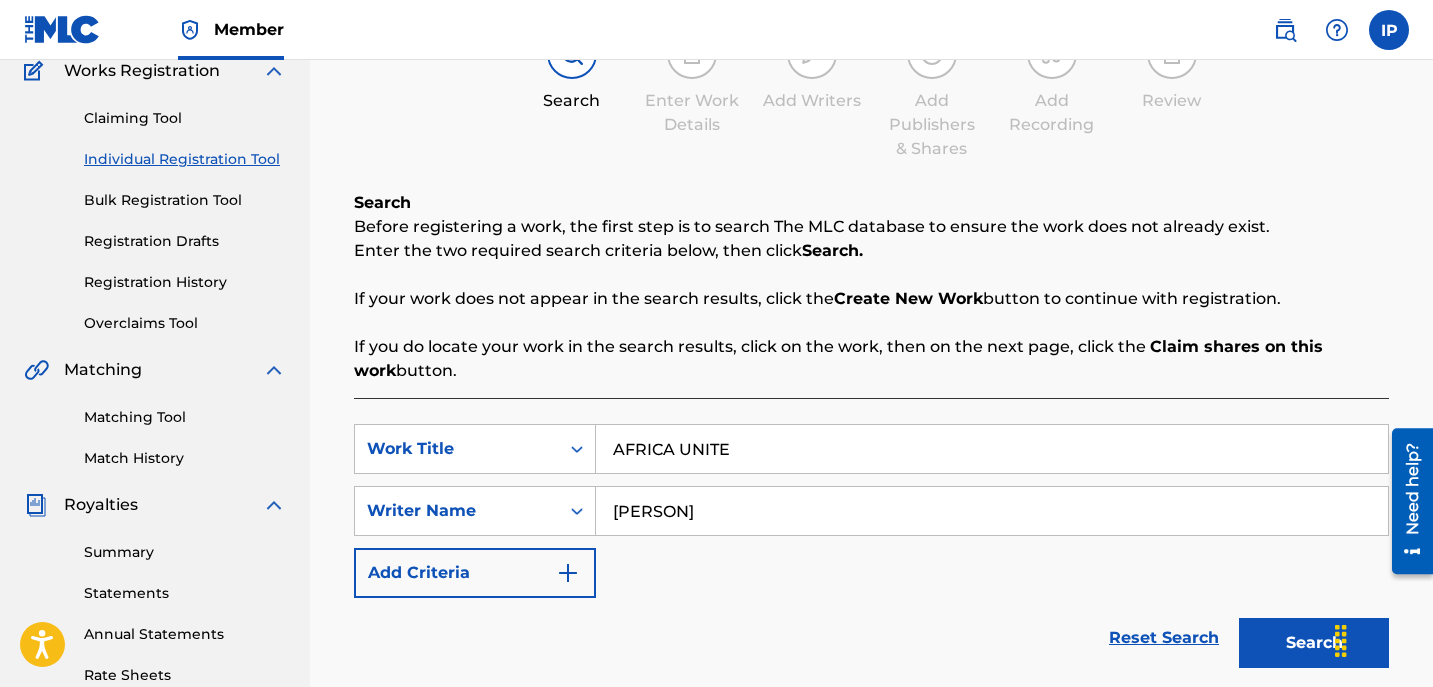 click on "Add Criteria" at bounding box center (475, 573) 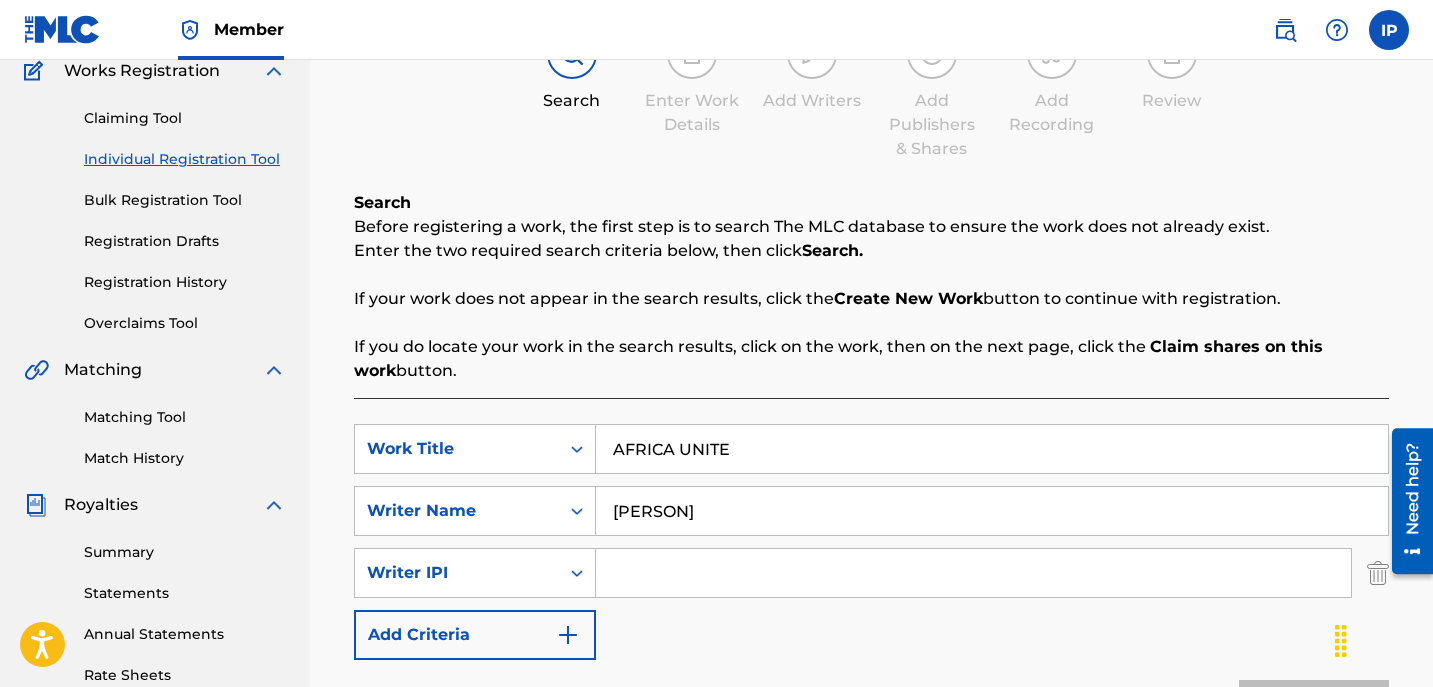 type 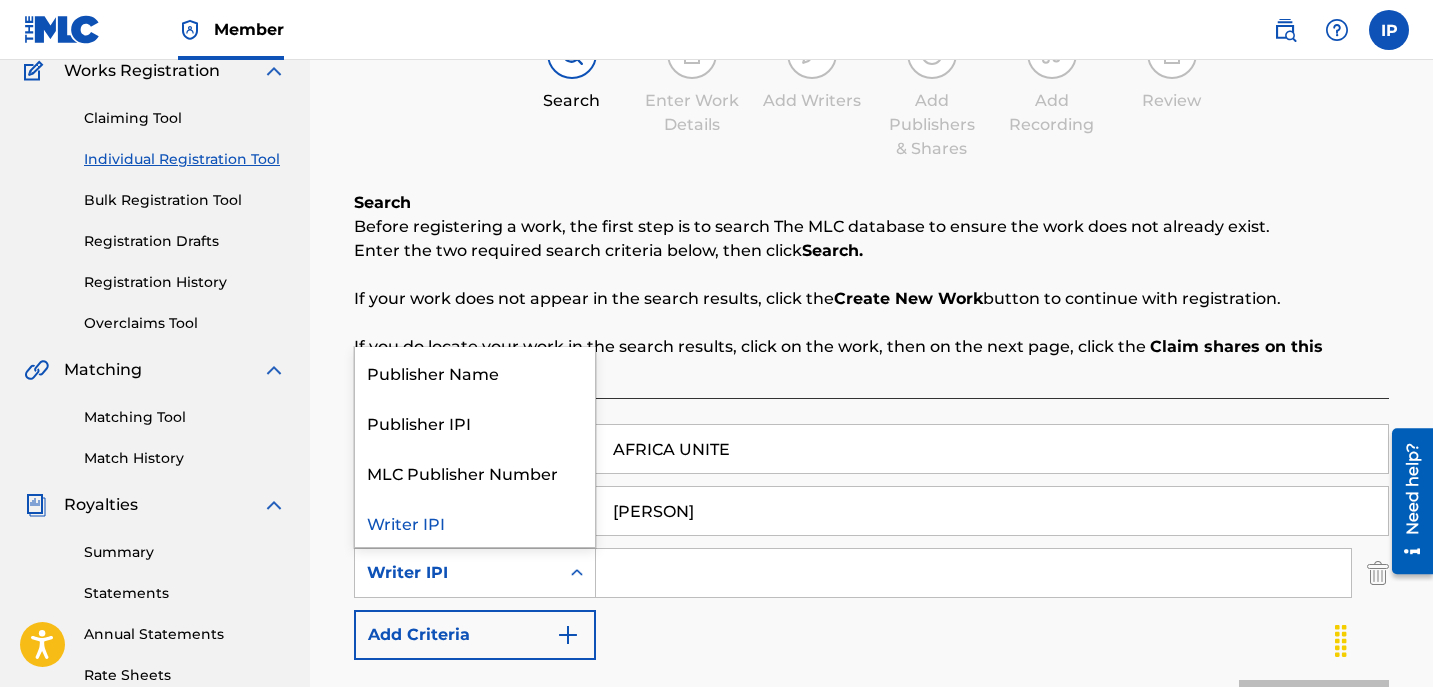 click on "Writer IPI" at bounding box center [457, 573] 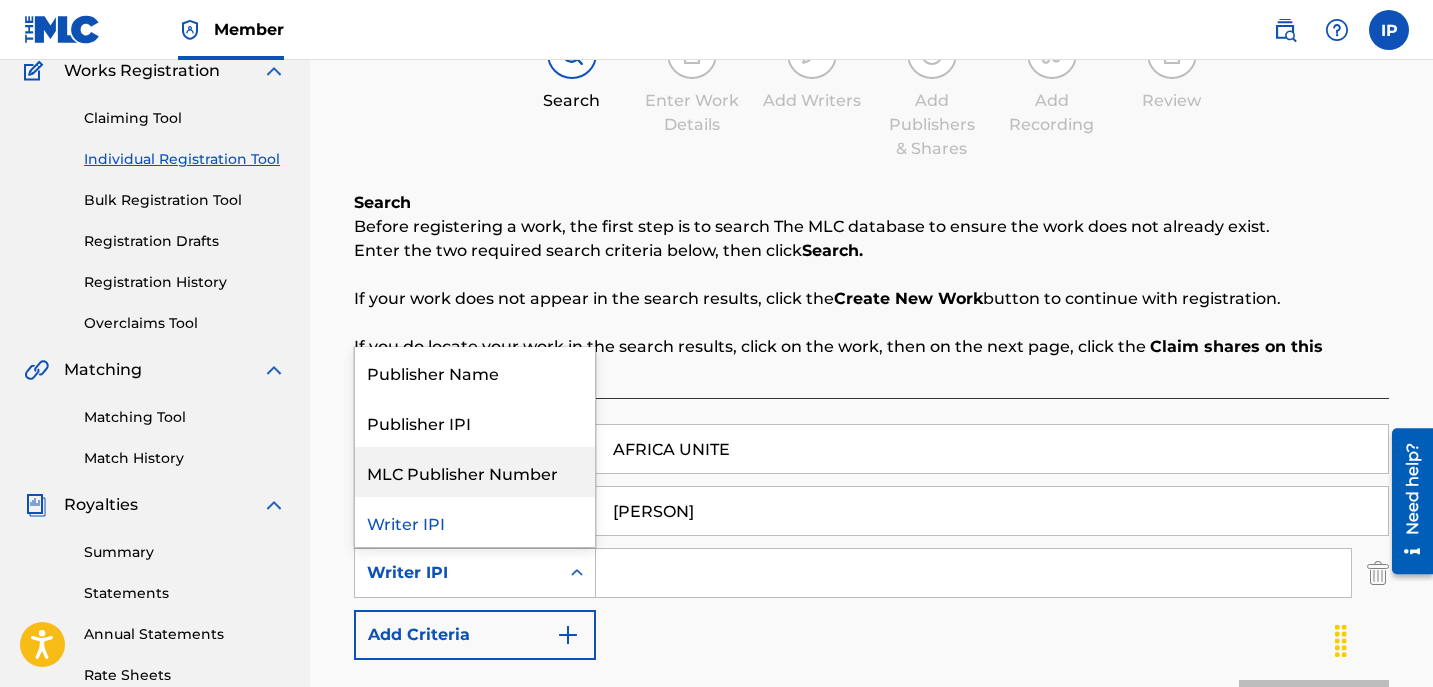 click on "MLC Publisher Number" at bounding box center (475, 472) 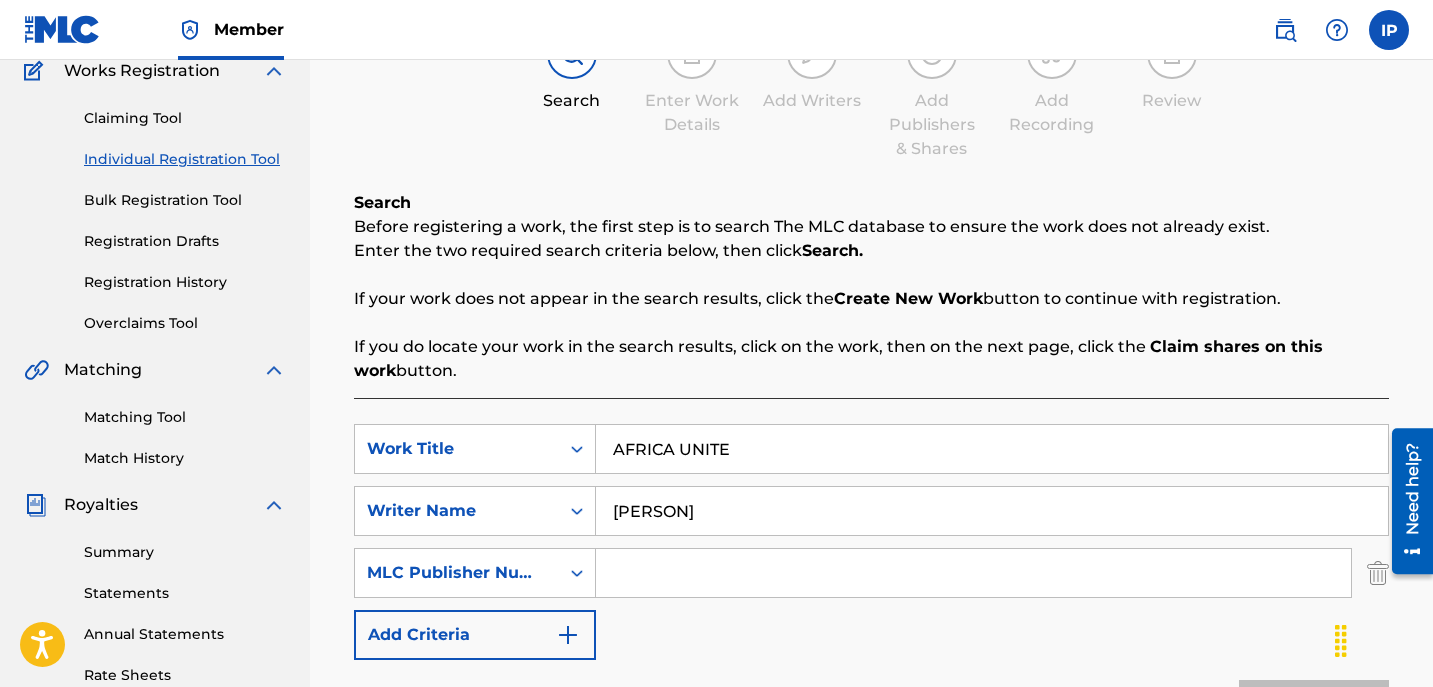 click at bounding box center (973, 573) 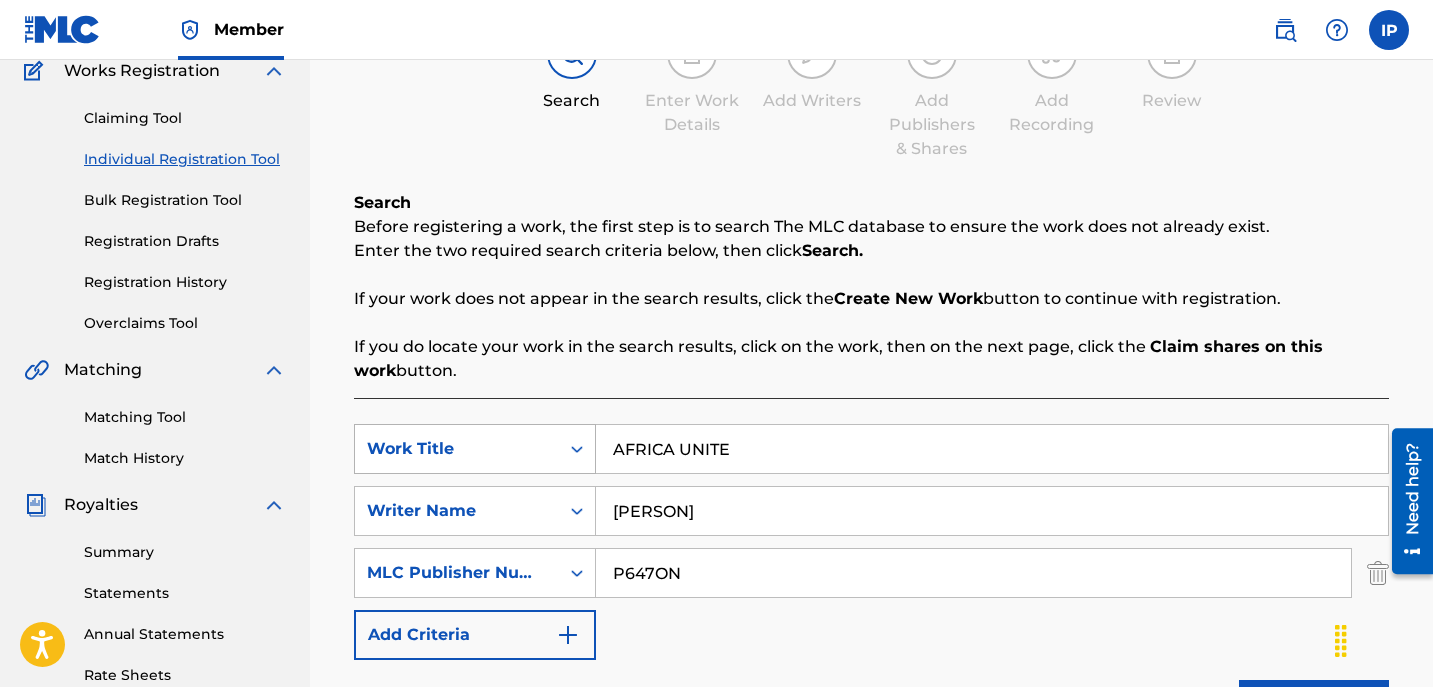 drag, startPoint x: 753, startPoint y: 446, endPoint x: 588, endPoint y: 445, distance: 165.00304 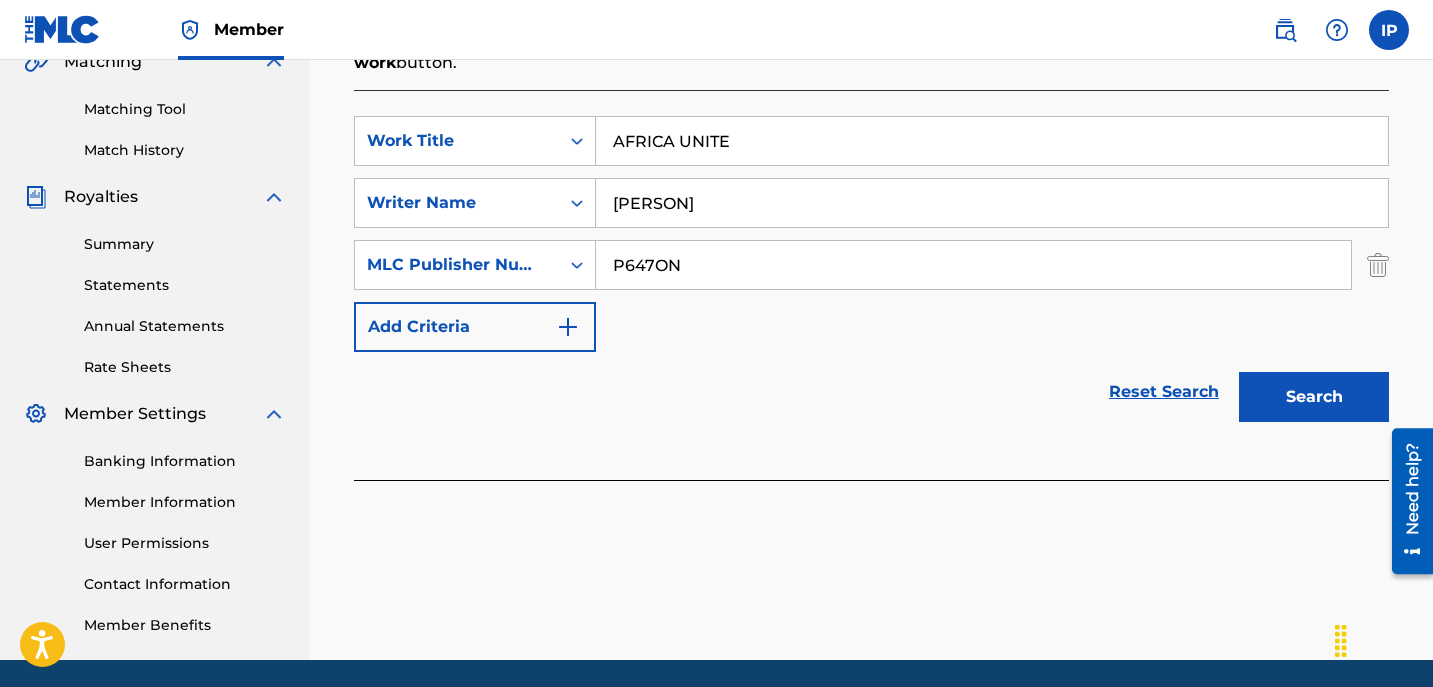 scroll, scrollTop: 553, scrollLeft: 0, axis: vertical 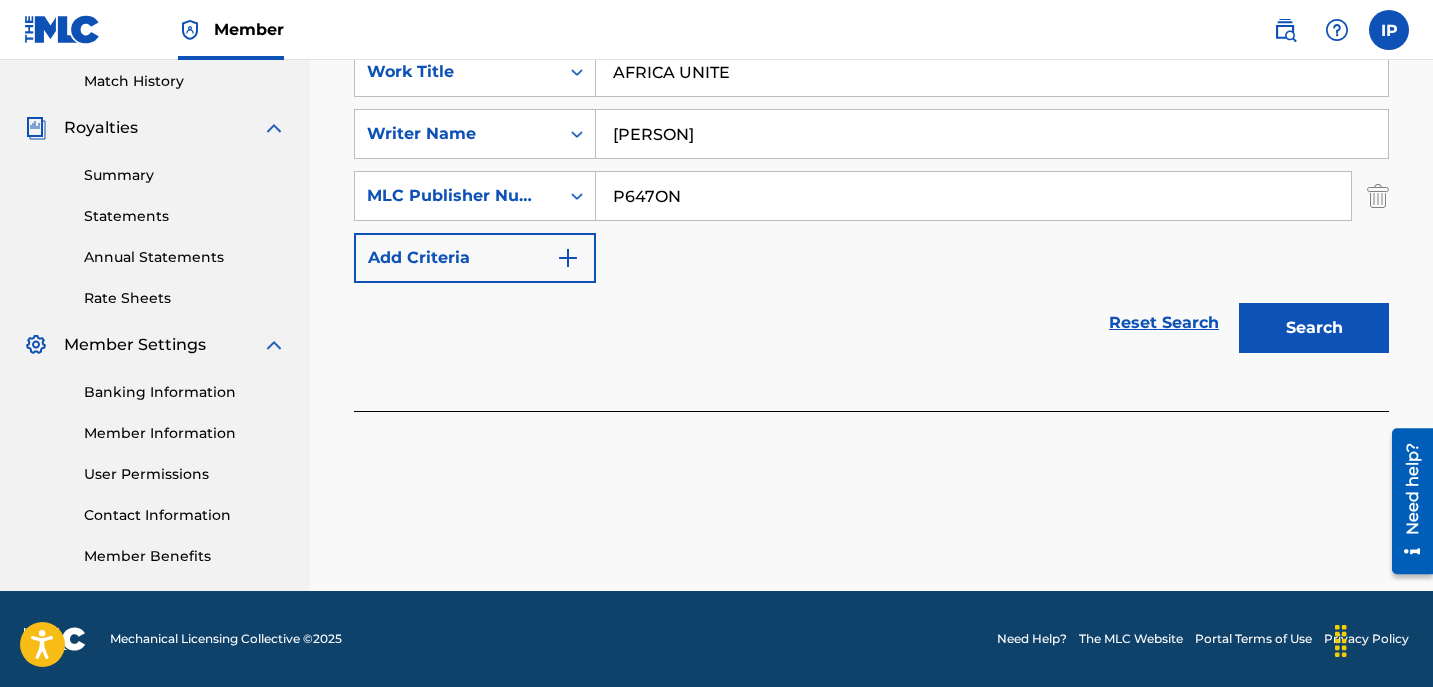 click on "Search" at bounding box center [1314, 328] 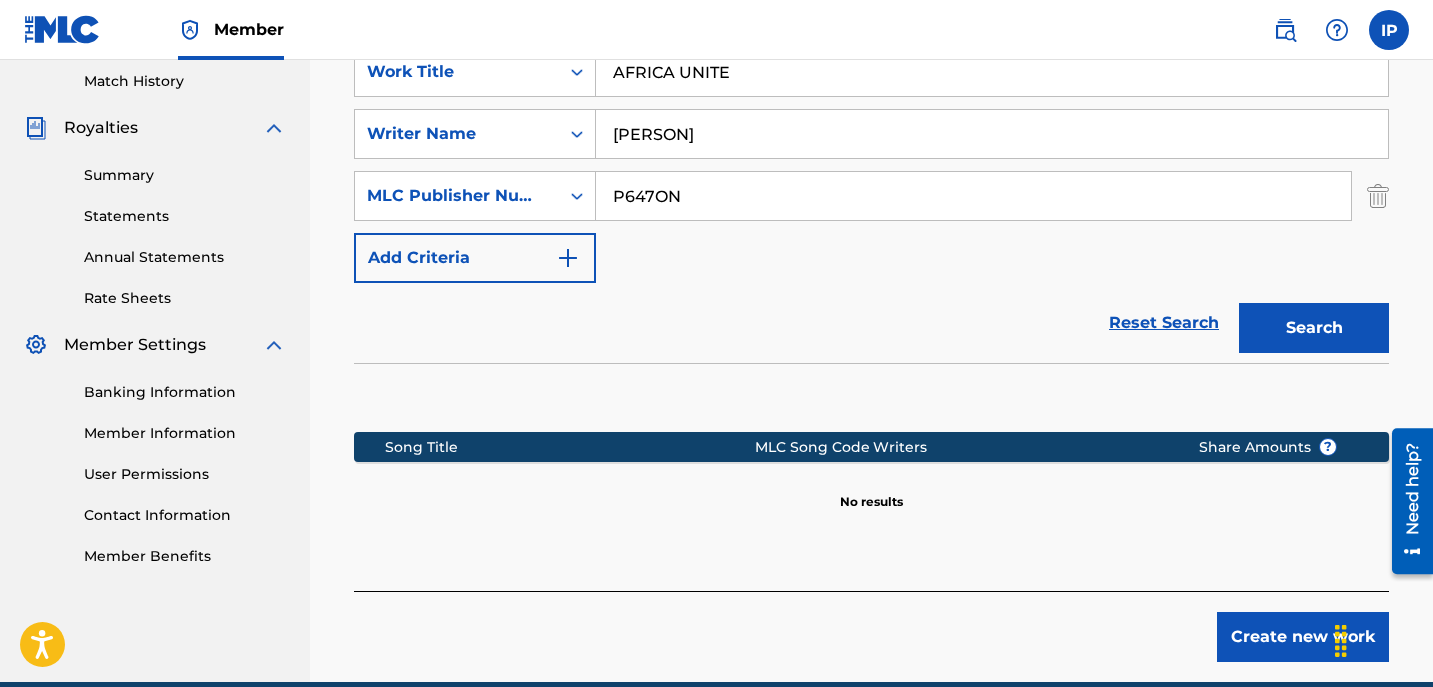 click on "Create new work" at bounding box center [1303, 637] 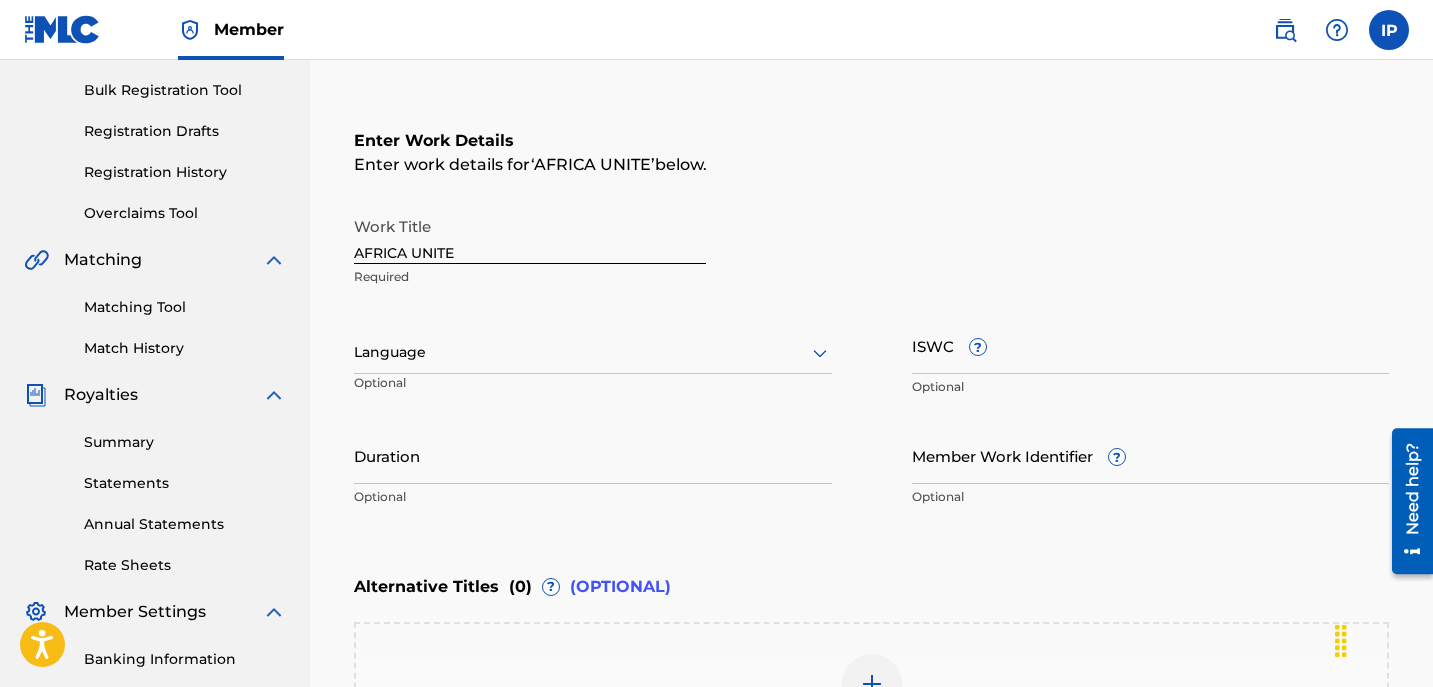 scroll, scrollTop: 284, scrollLeft: 0, axis: vertical 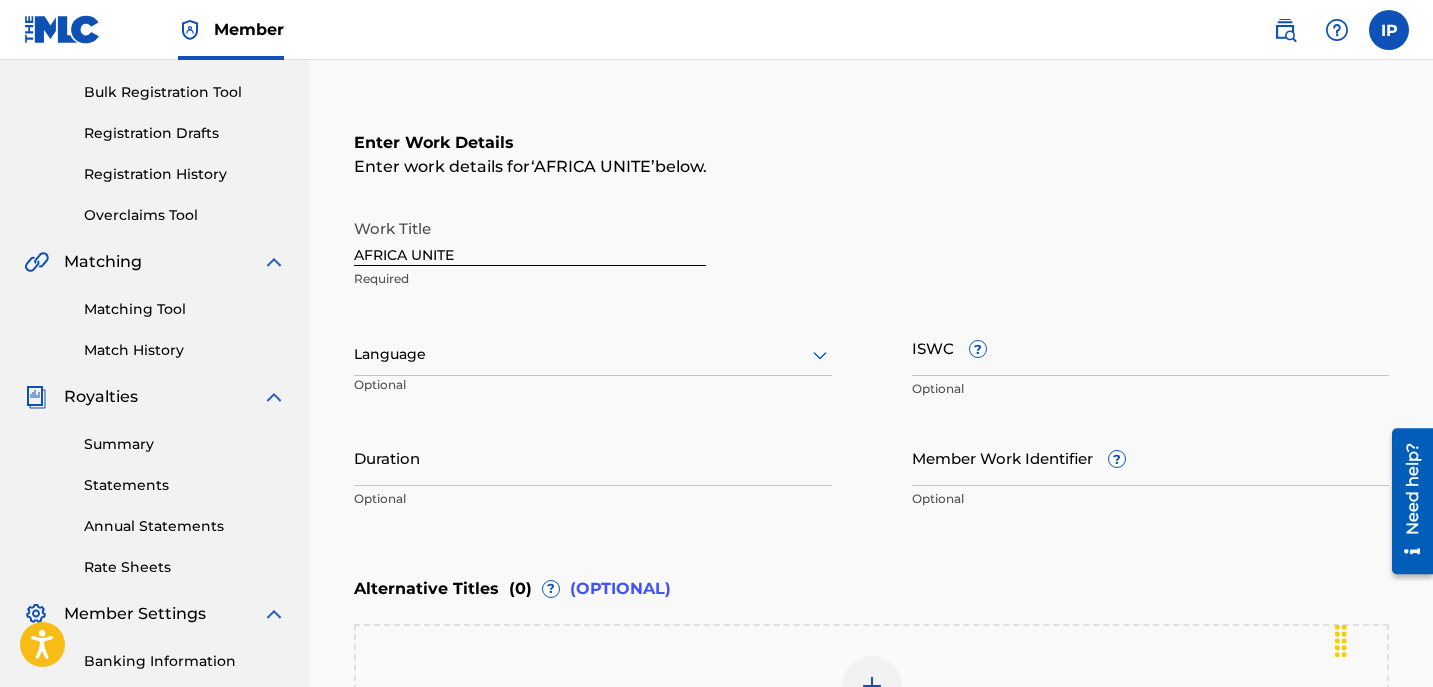 click at bounding box center (593, 354) 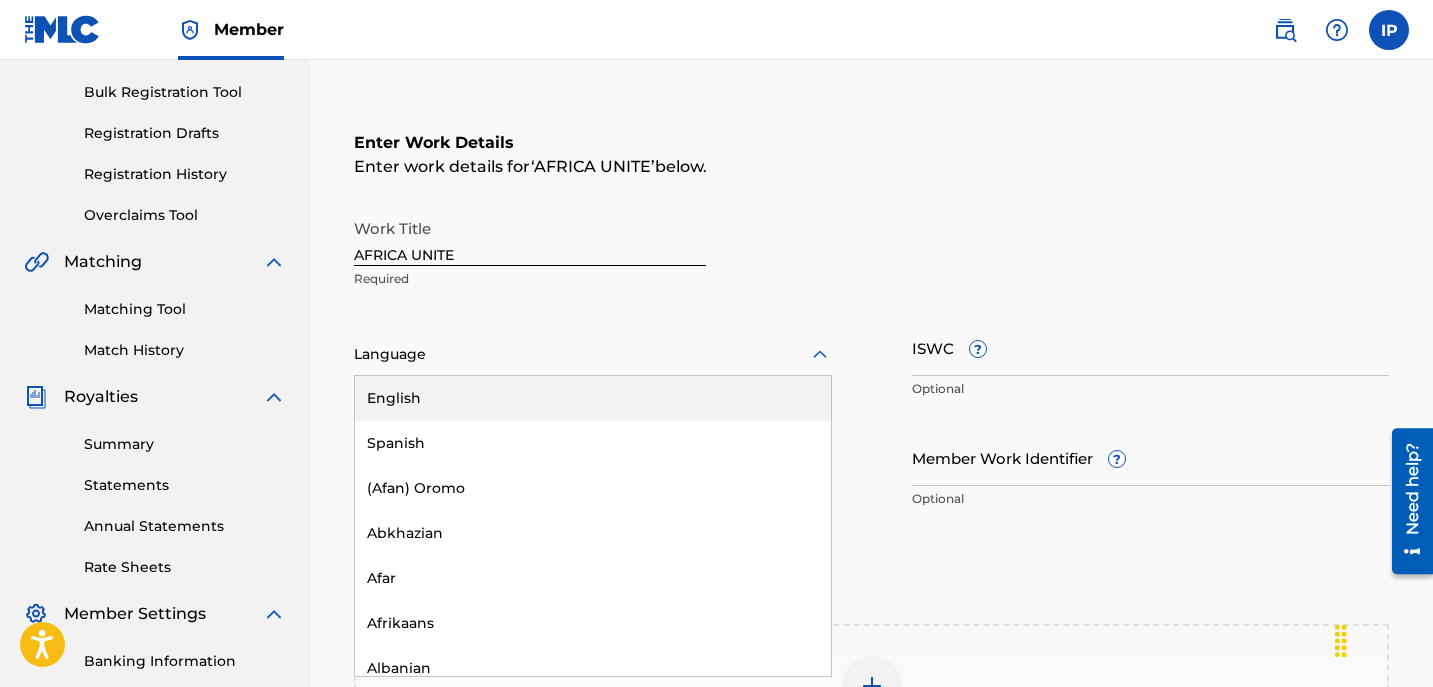 click at bounding box center (593, 354) 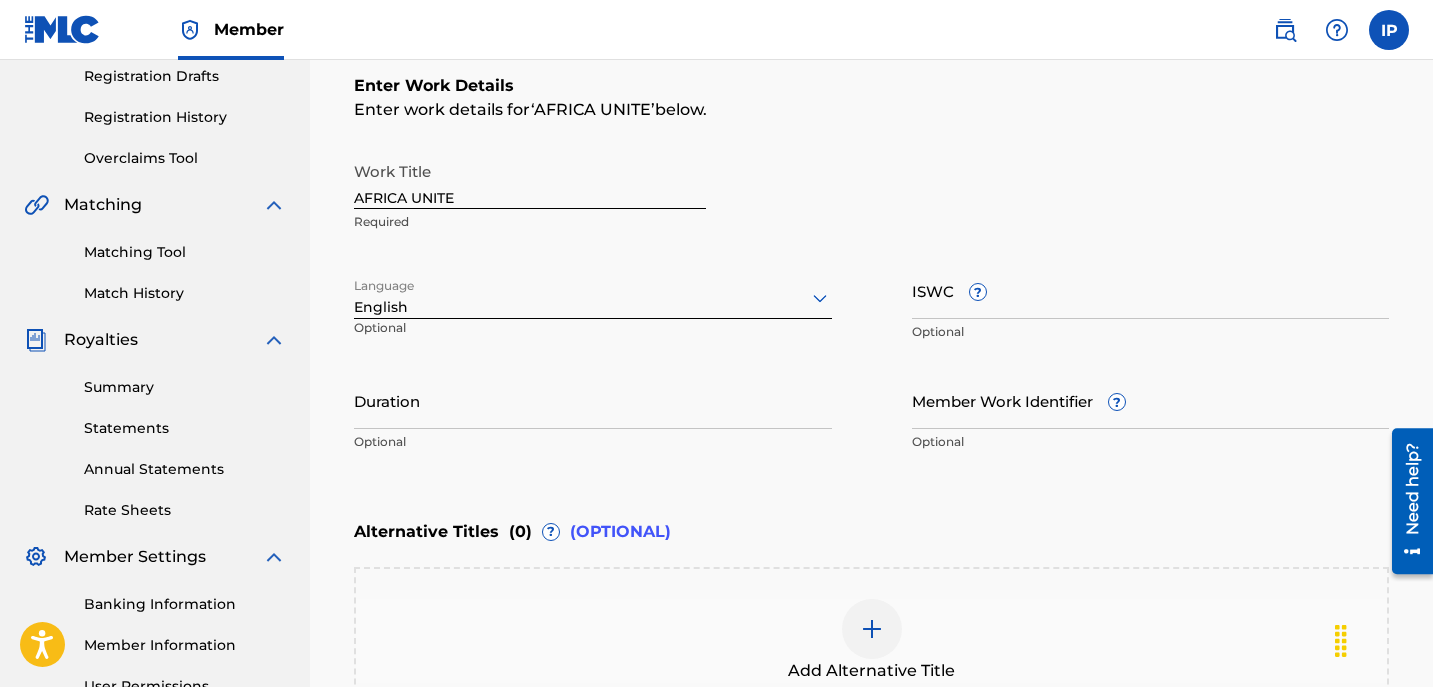scroll, scrollTop: 342, scrollLeft: 0, axis: vertical 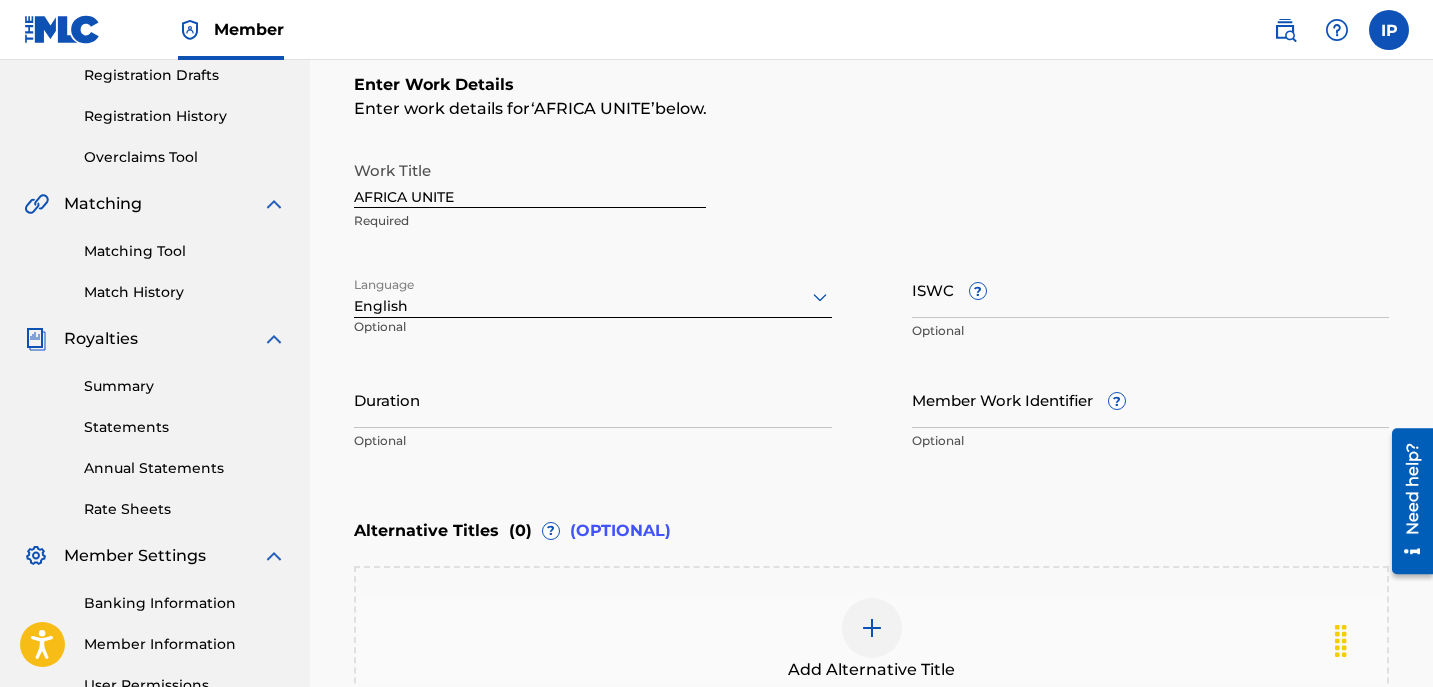 click on "Duration" at bounding box center (593, 399) 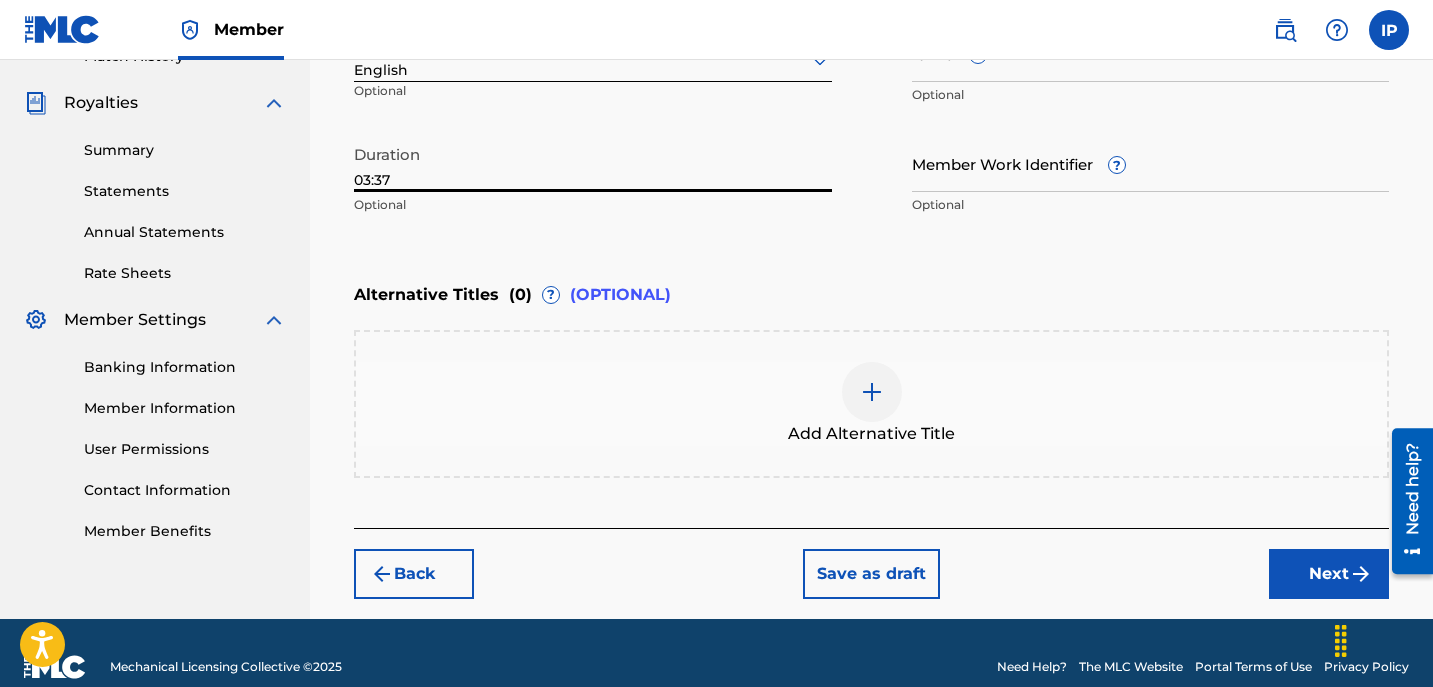 type on "03:37" 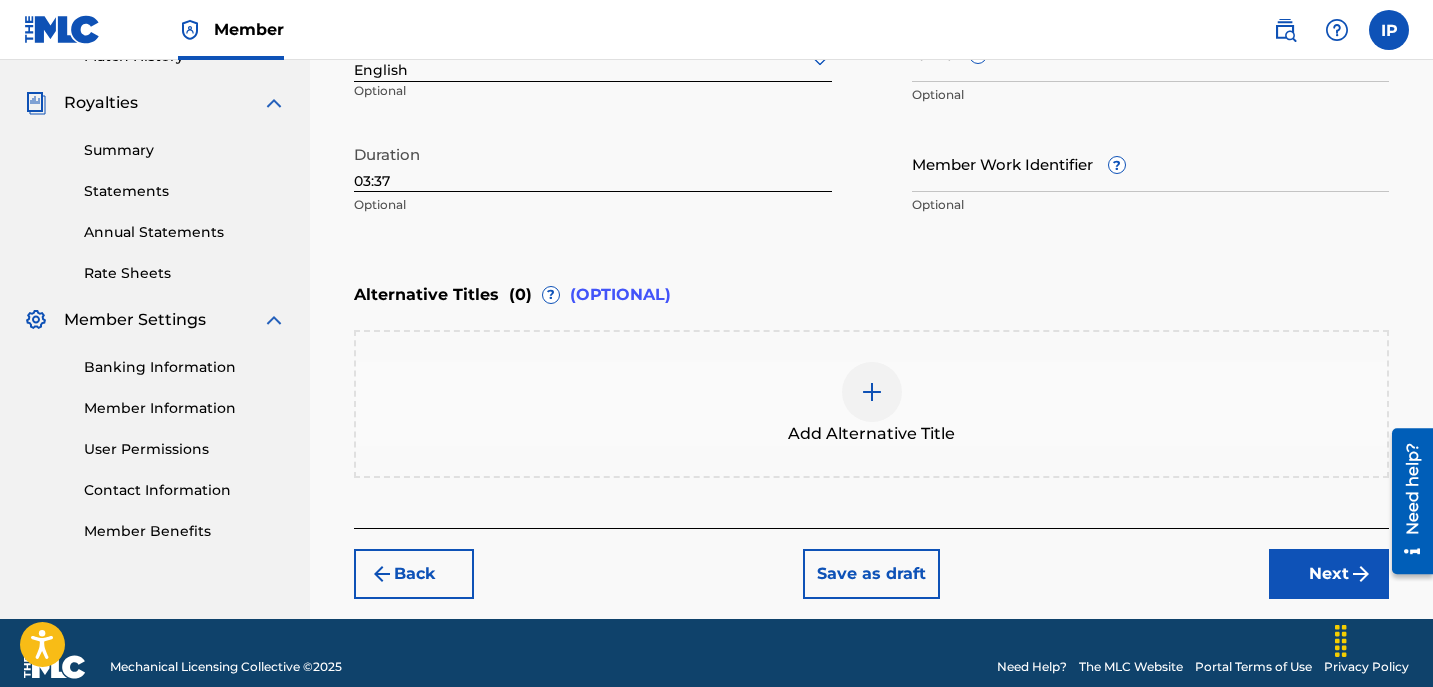 click on "Next" at bounding box center (1329, 574) 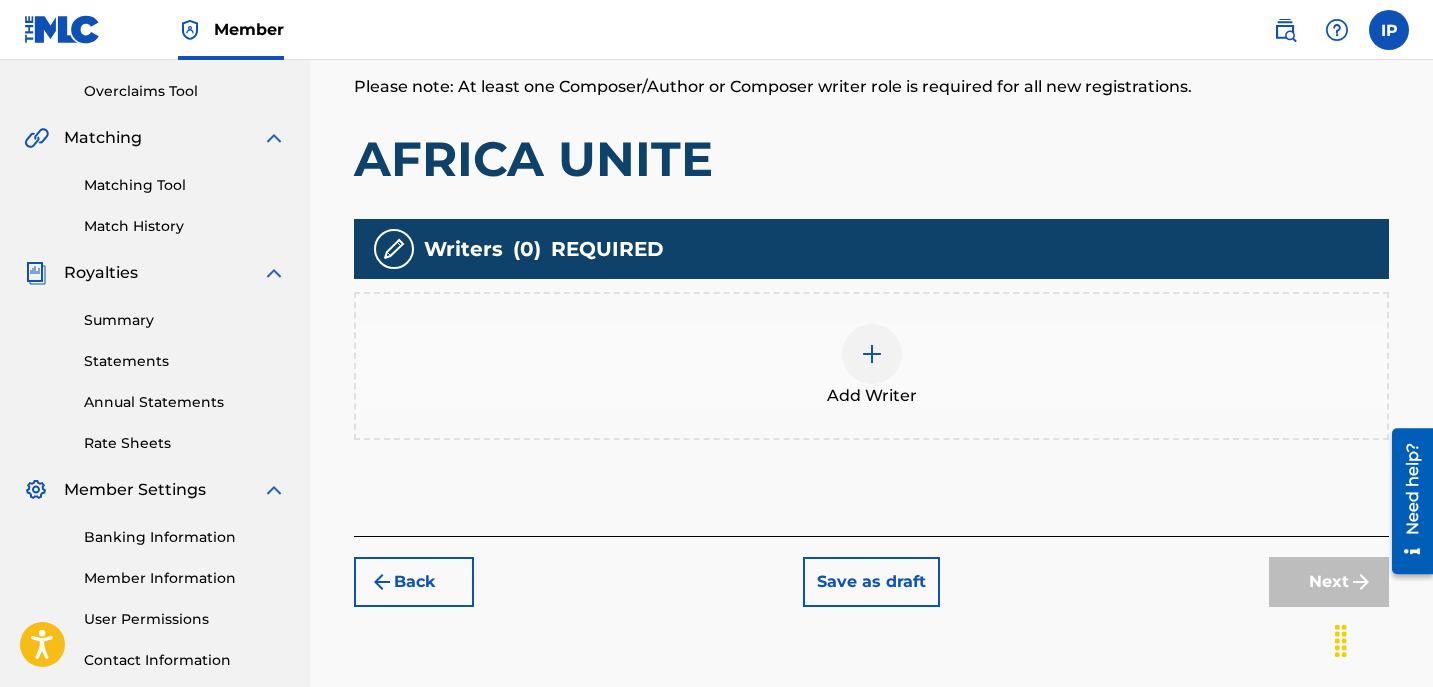 scroll, scrollTop: 416, scrollLeft: 0, axis: vertical 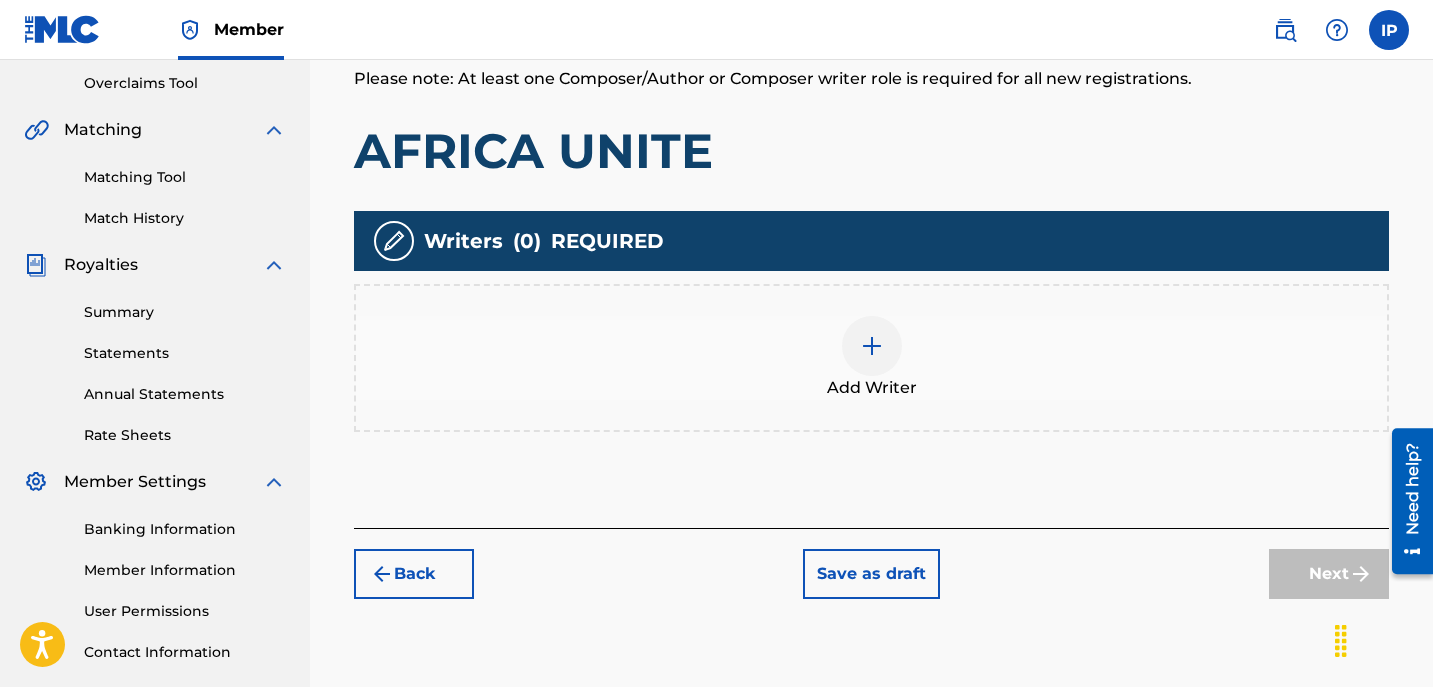 click at bounding box center (872, 346) 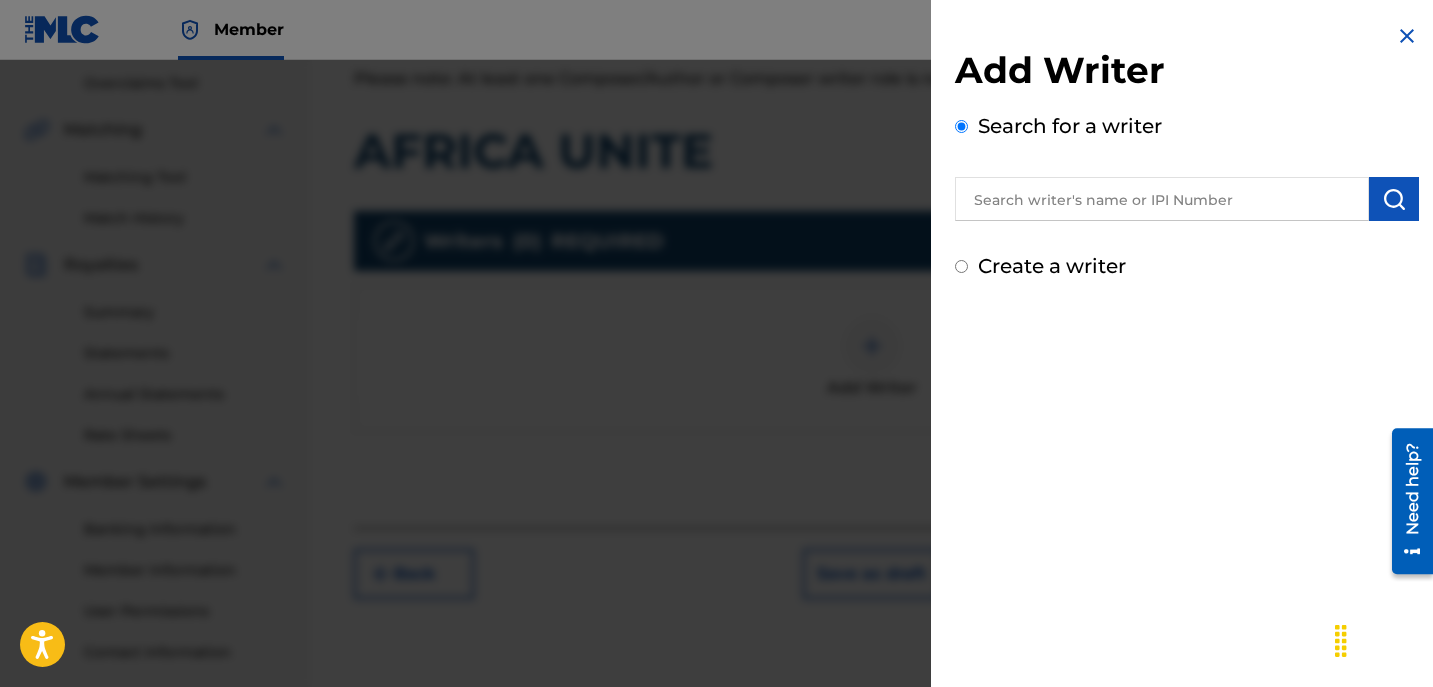 click on "Create a writer" at bounding box center (1187, 266) 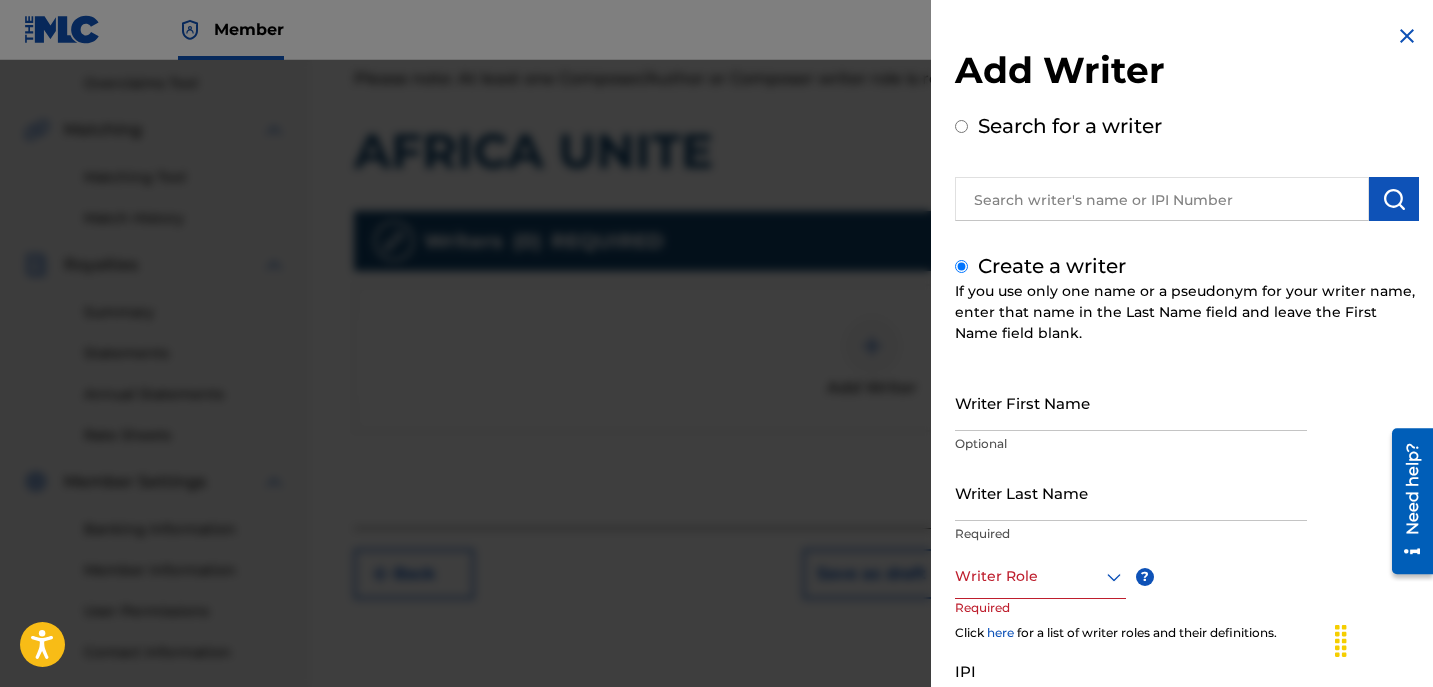 click on "Optional" at bounding box center [1131, 444] 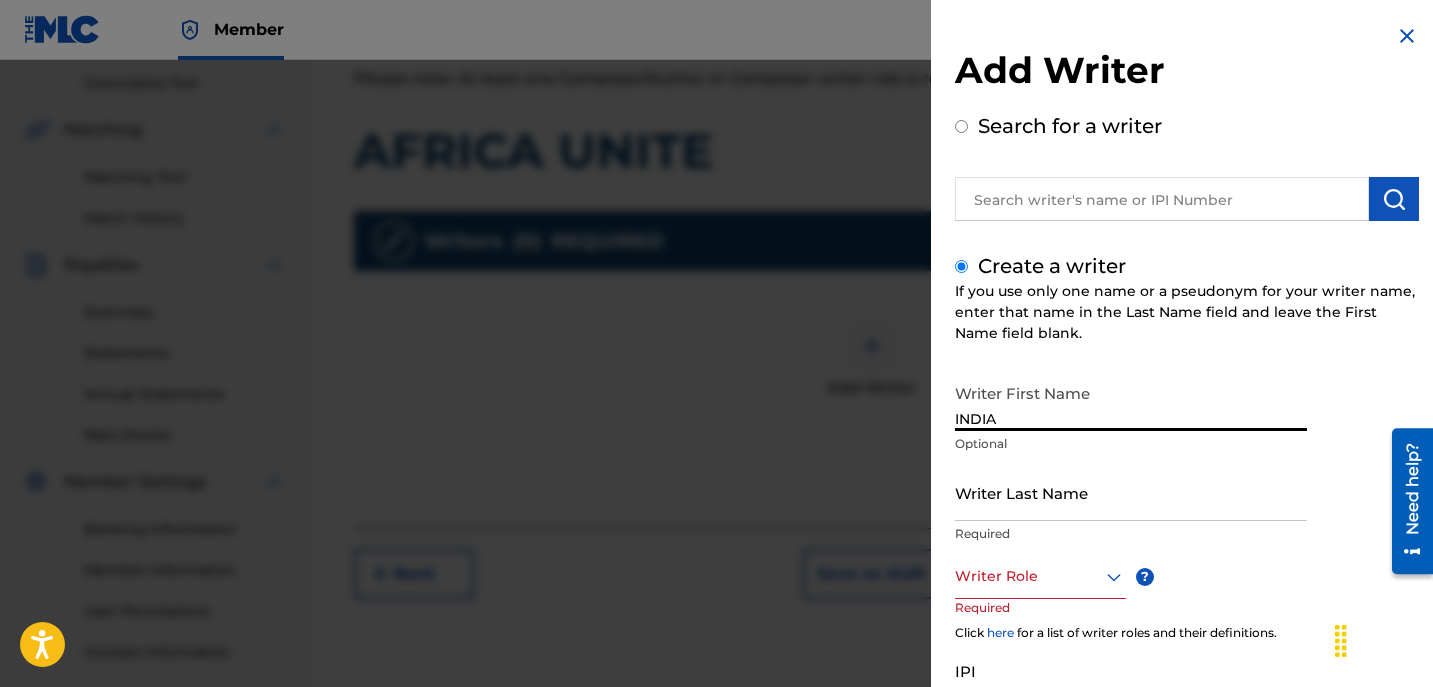 type on "[COUNTRY]" 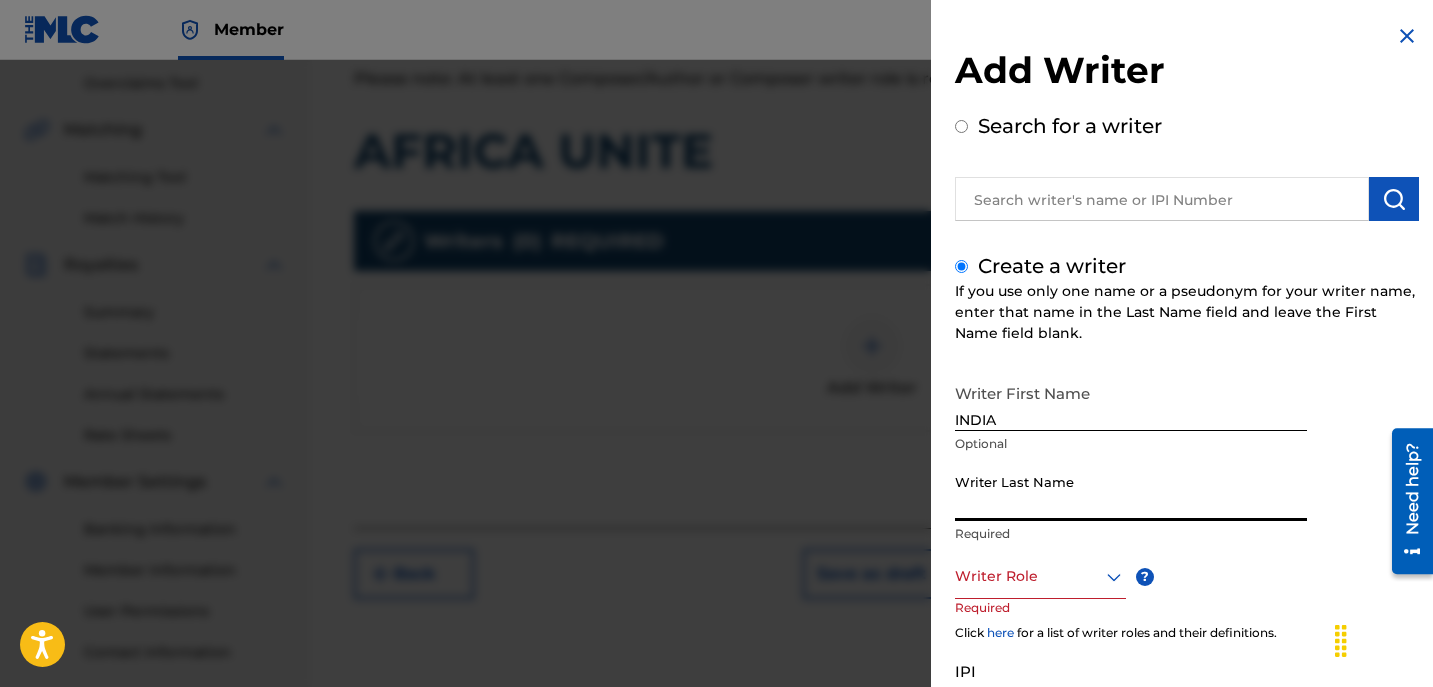 click on "Writer Last Name" at bounding box center (1131, 492) 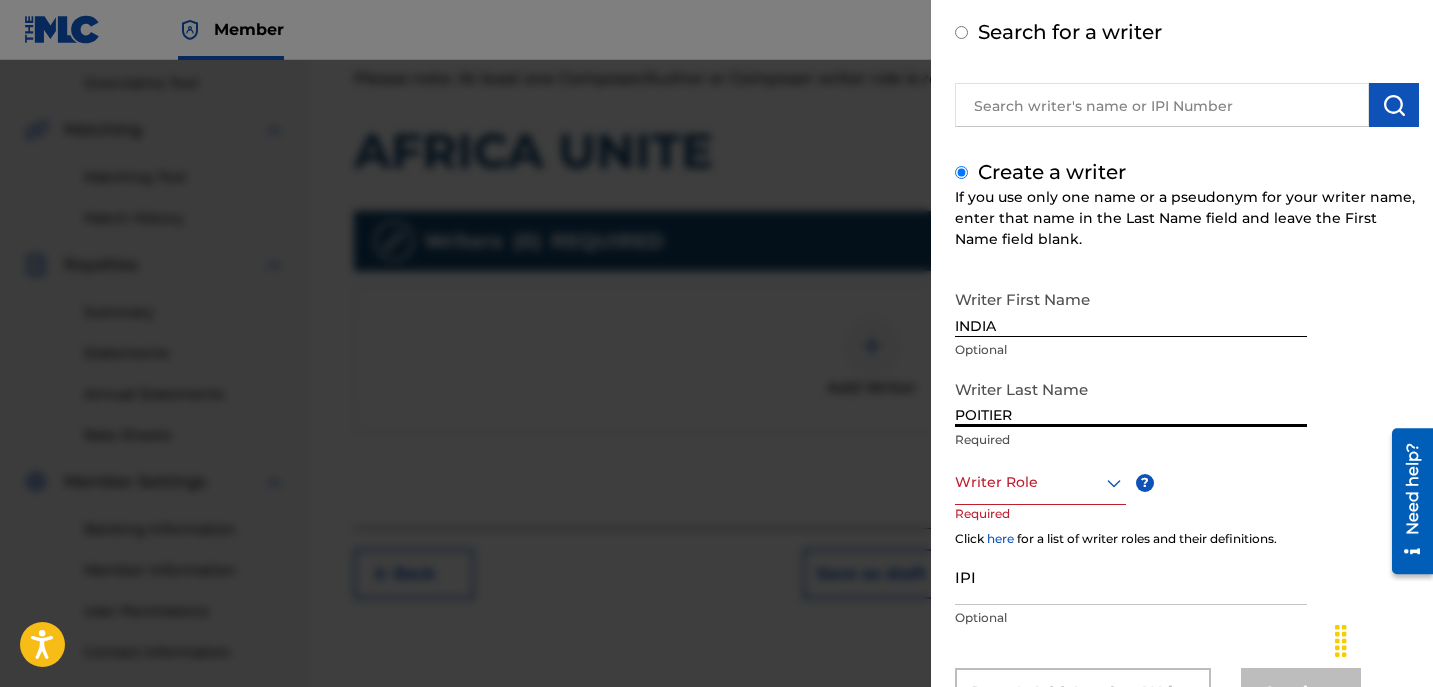 scroll, scrollTop: 96, scrollLeft: 0, axis: vertical 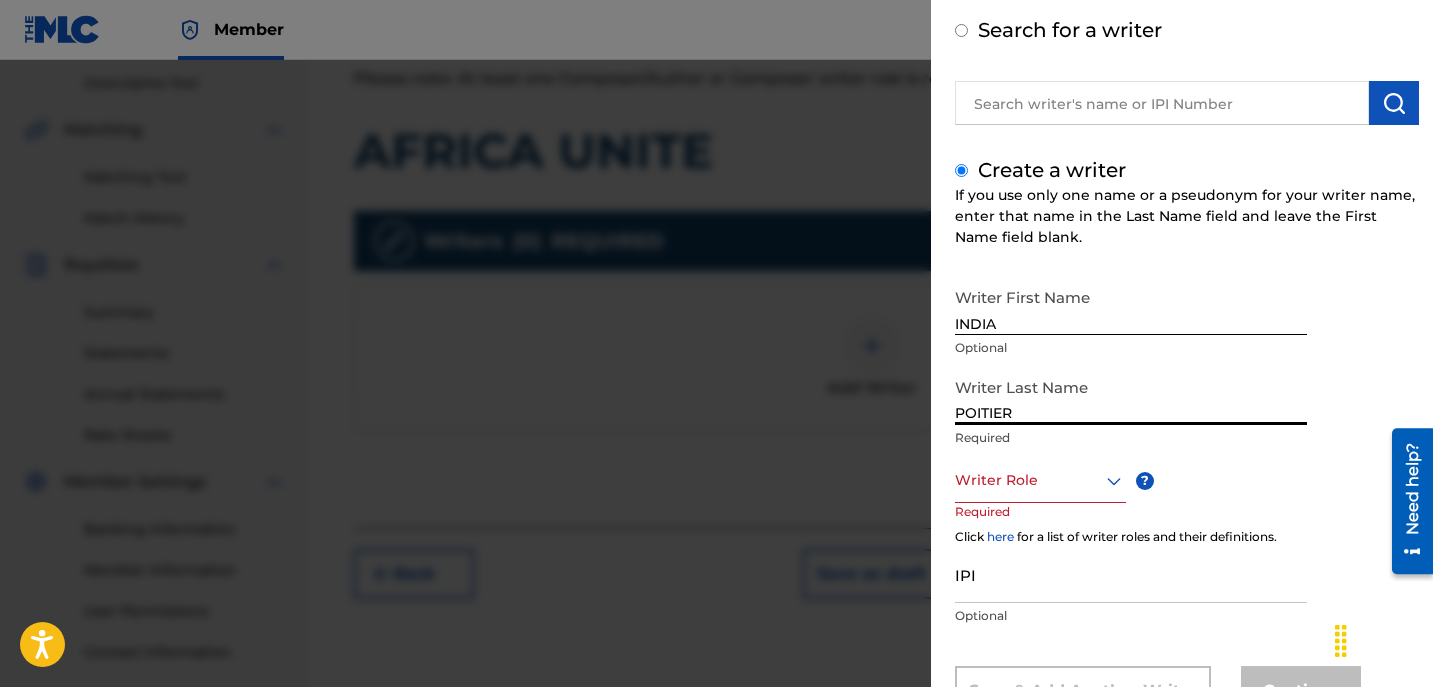 type on "POITIER" 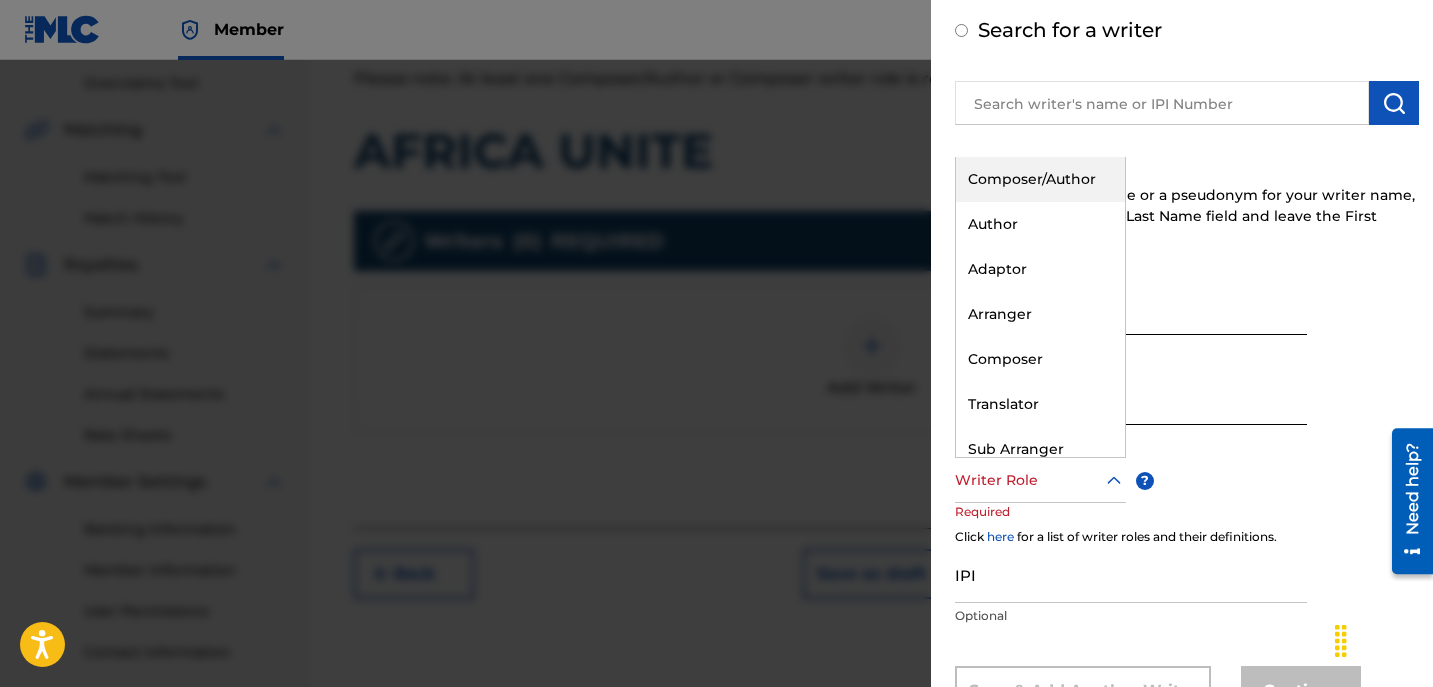 click at bounding box center (1040, 480) 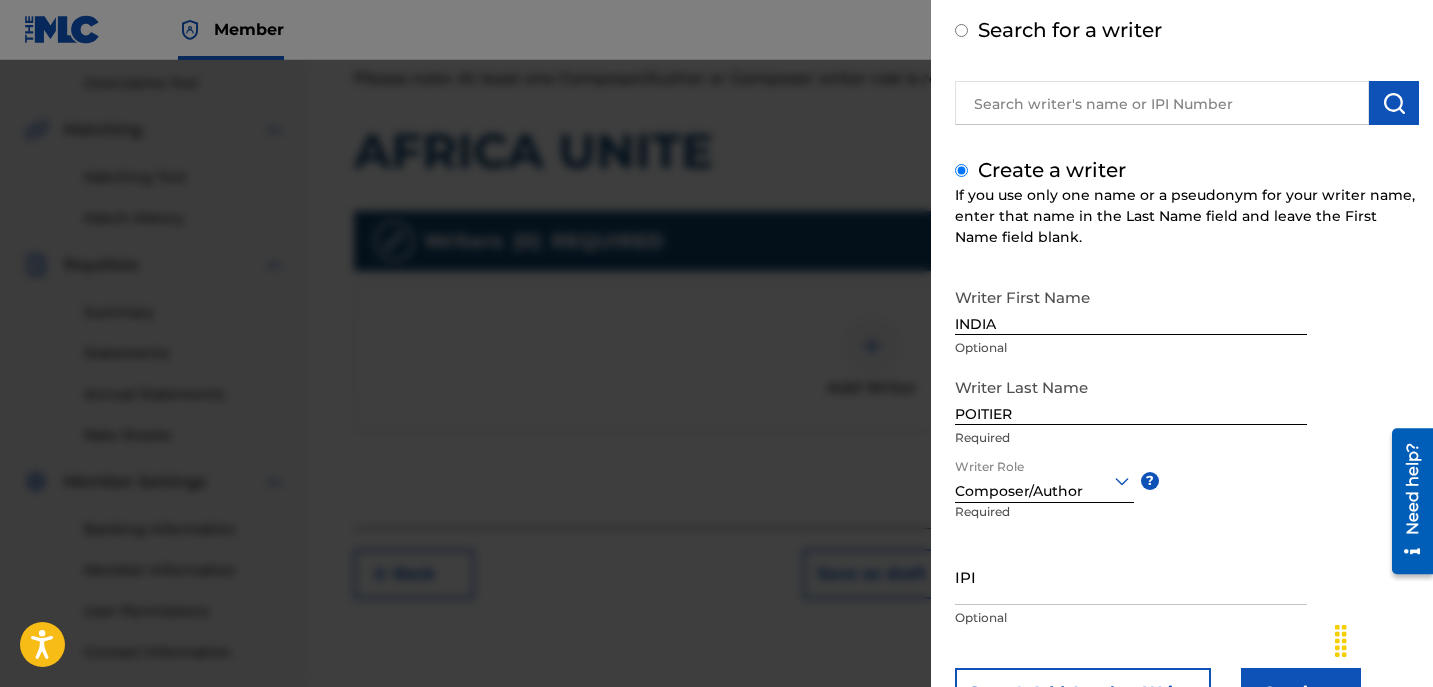 scroll, scrollTop: 181, scrollLeft: 0, axis: vertical 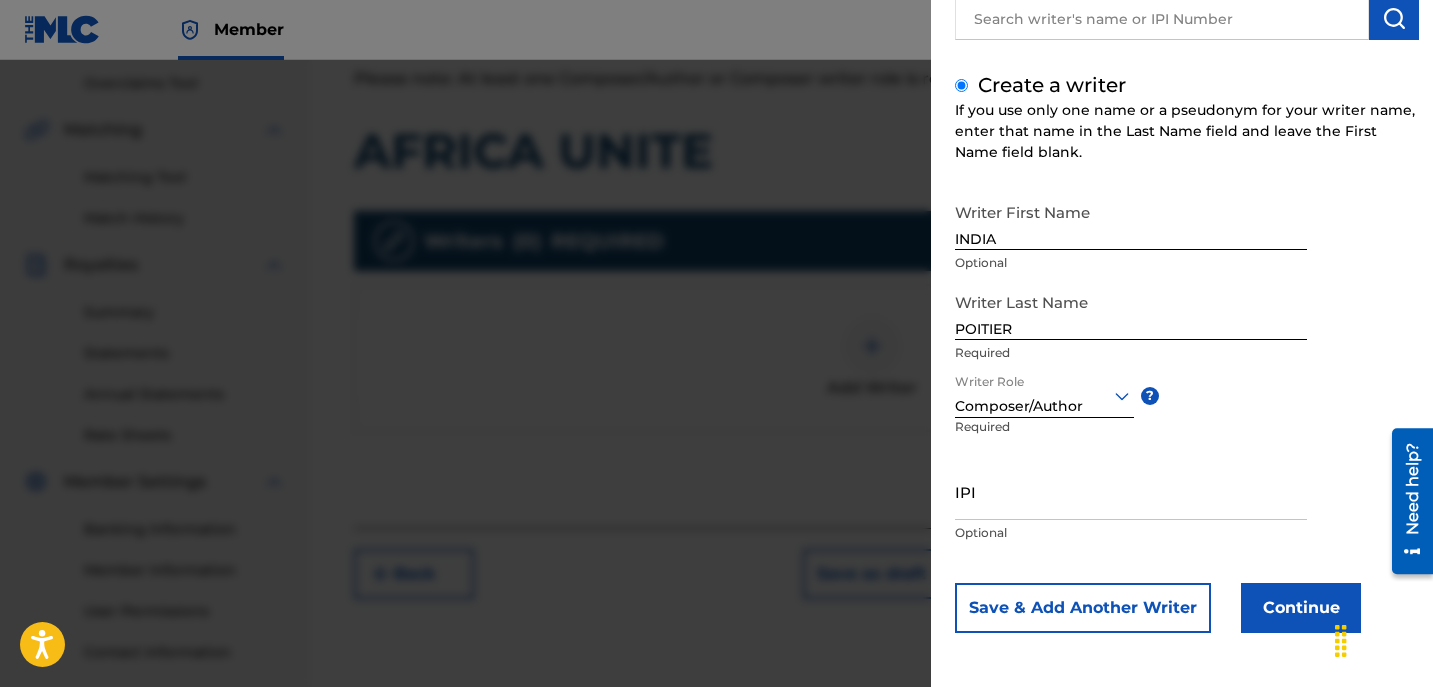 click on "Continue" at bounding box center [1301, 608] 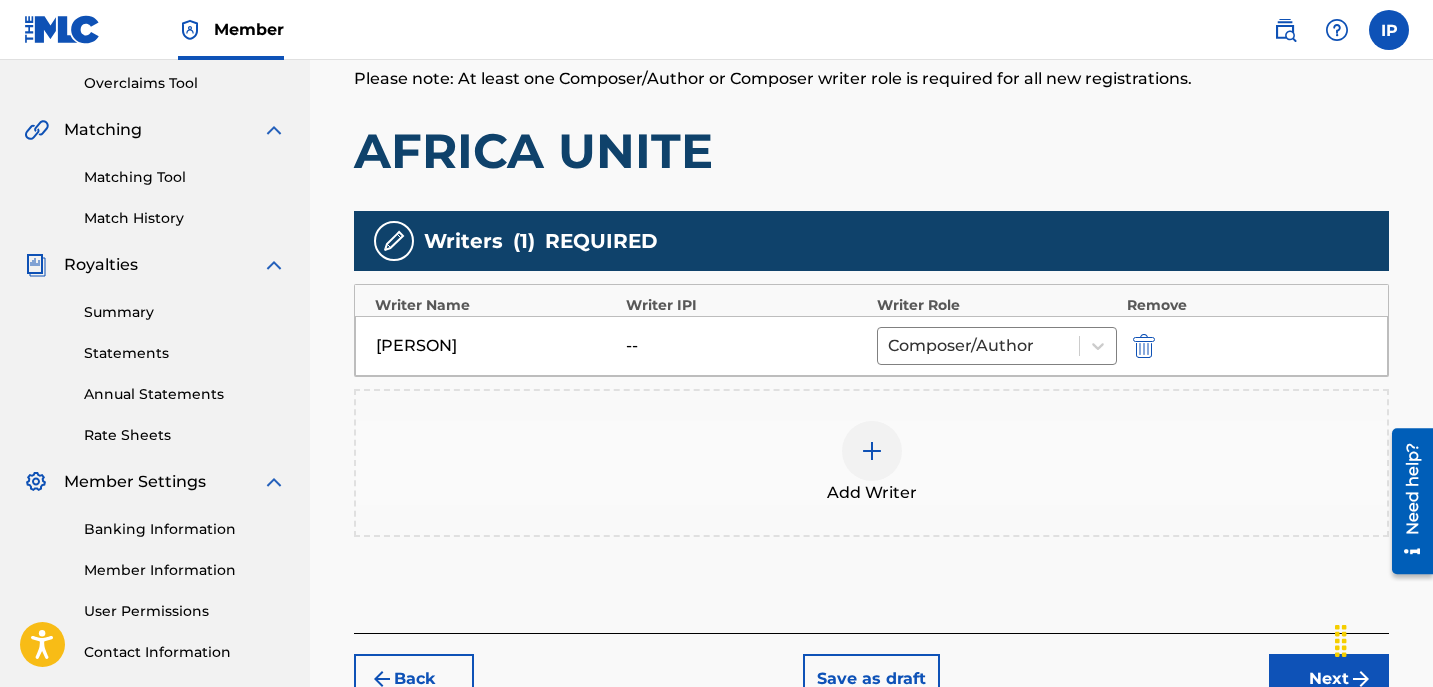 scroll, scrollTop: 553, scrollLeft: 0, axis: vertical 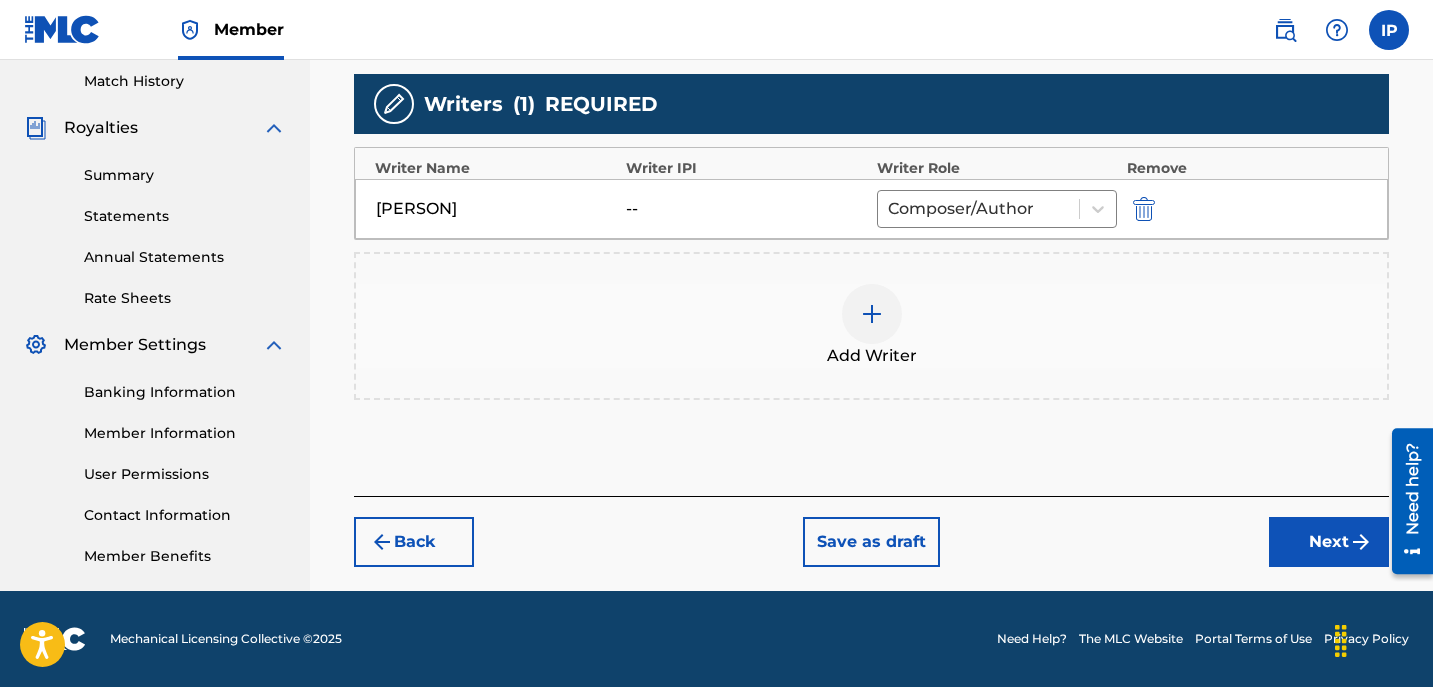 click on "Next" at bounding box center [1329, 542] 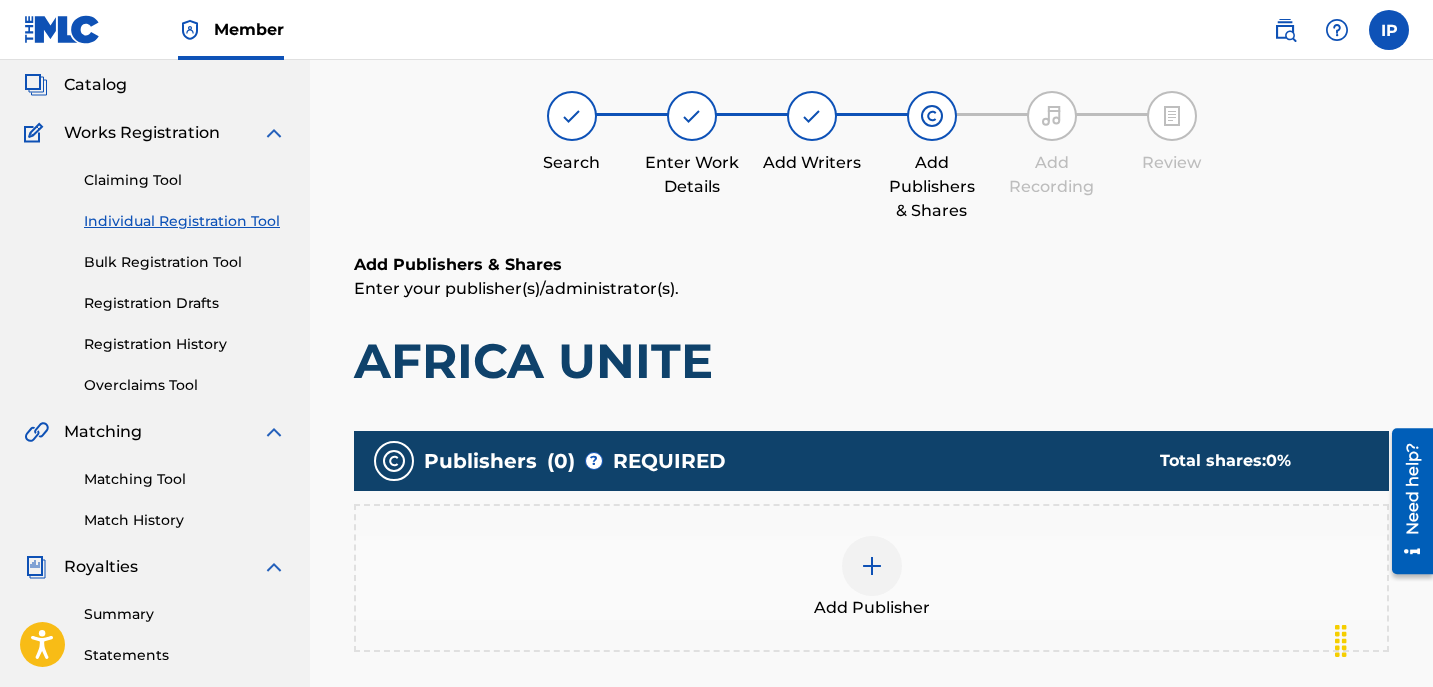 scroll, scrollTop: 90, scrollLeft: 0, axis: vertical 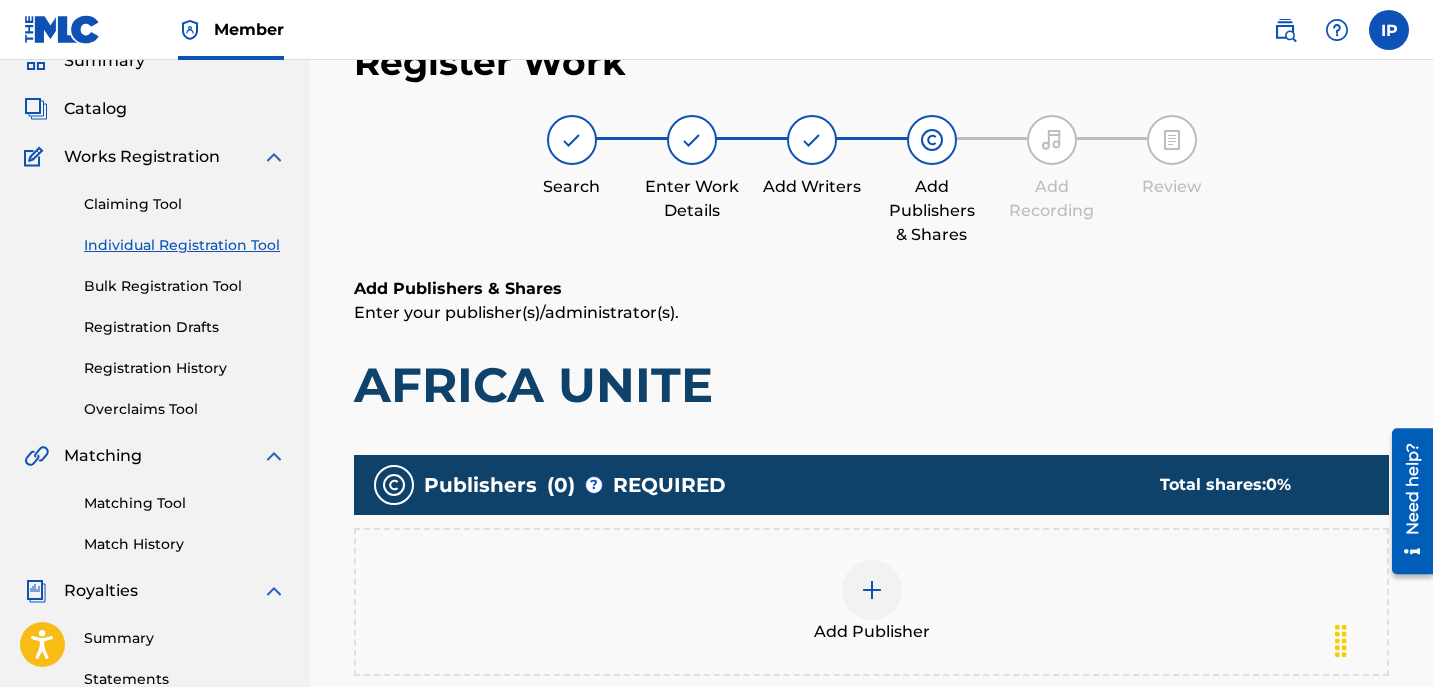 click at bounding box center [872, 590] 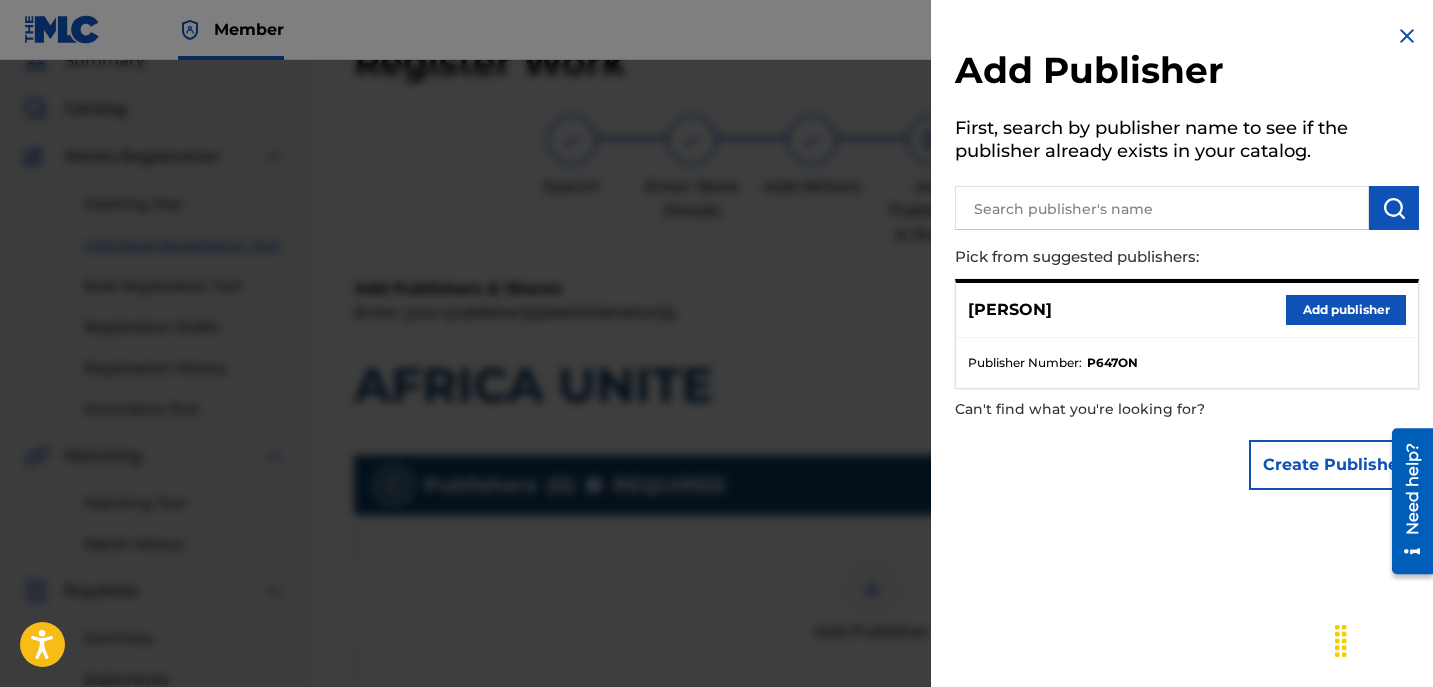 click on "Add publisher" at bounding box center (1346, 310) 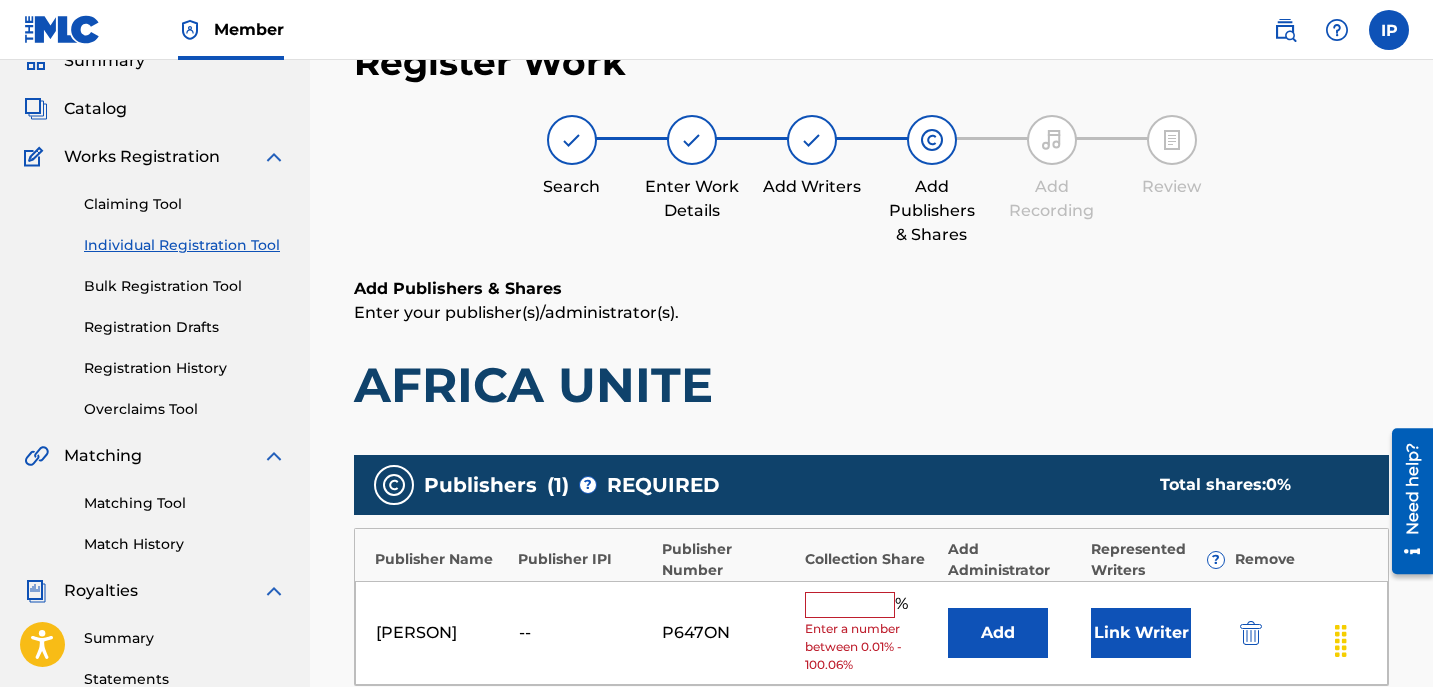 click on "% Enter a number between 0.01% - 100.06%" at bounding box center (871, 633) 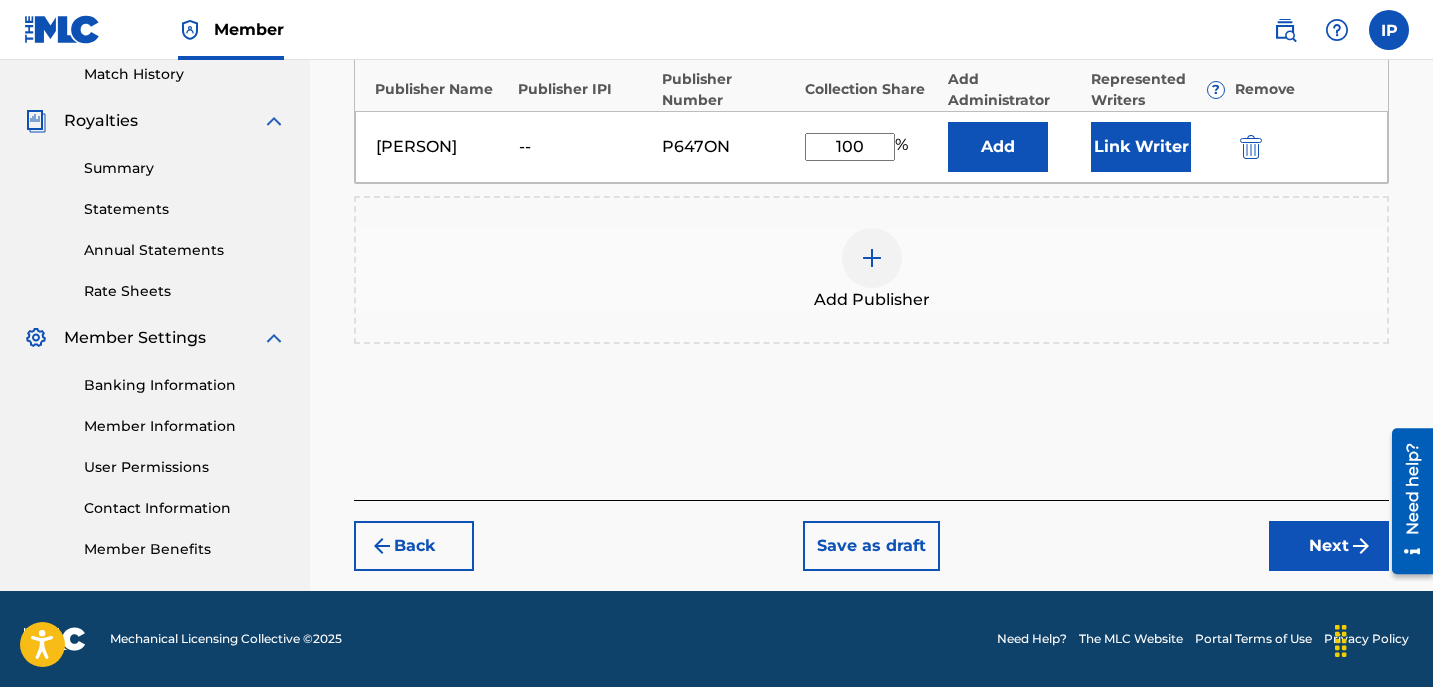 click on "Next" at bounding box center [1329, 546] 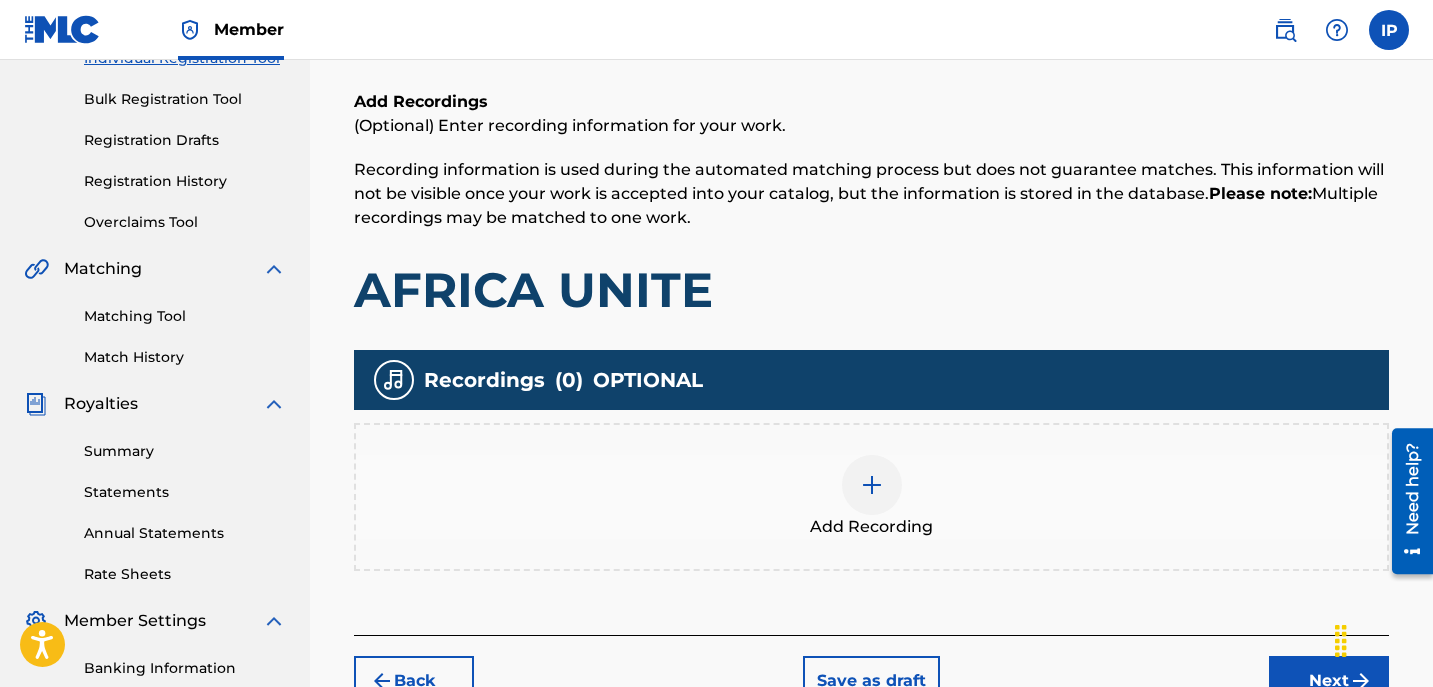 scroll, scrollTop: 278, scrollLeft: 0, axis: vertical 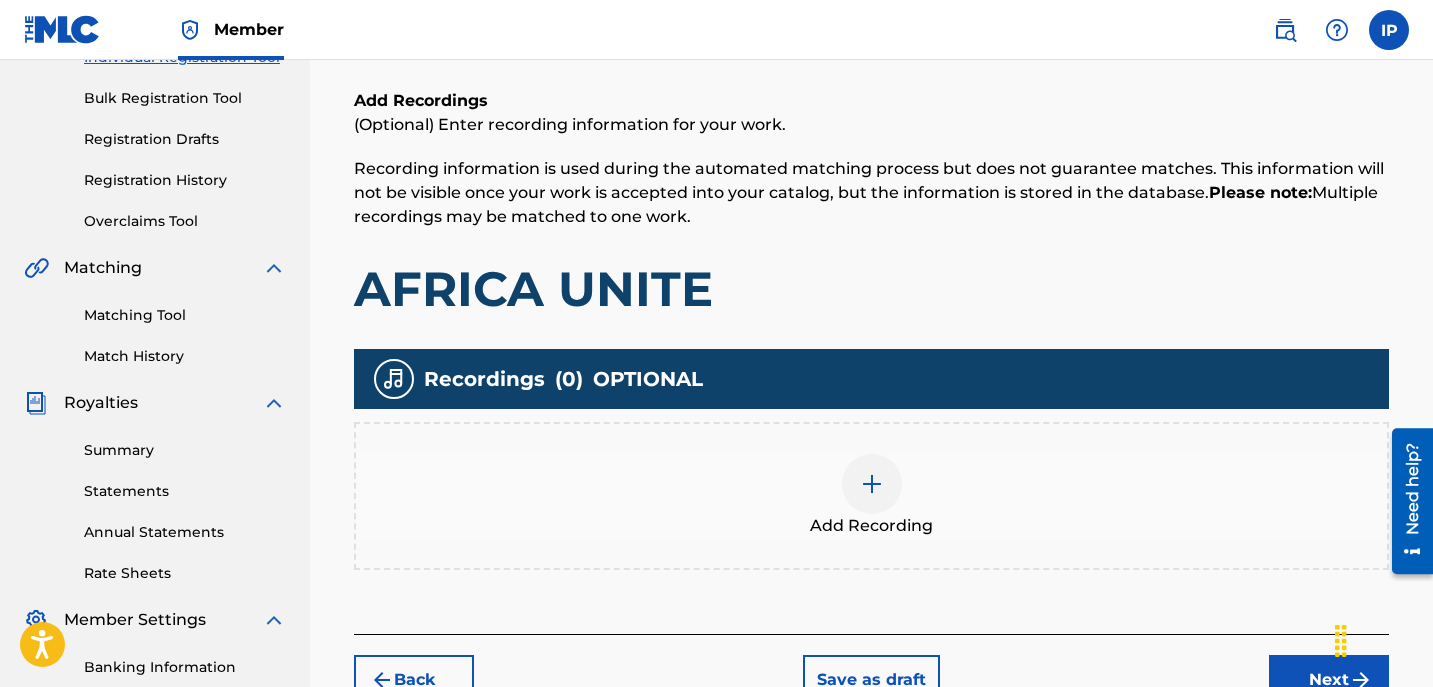 click on "Save as draft" at bounding box center (871, 680) 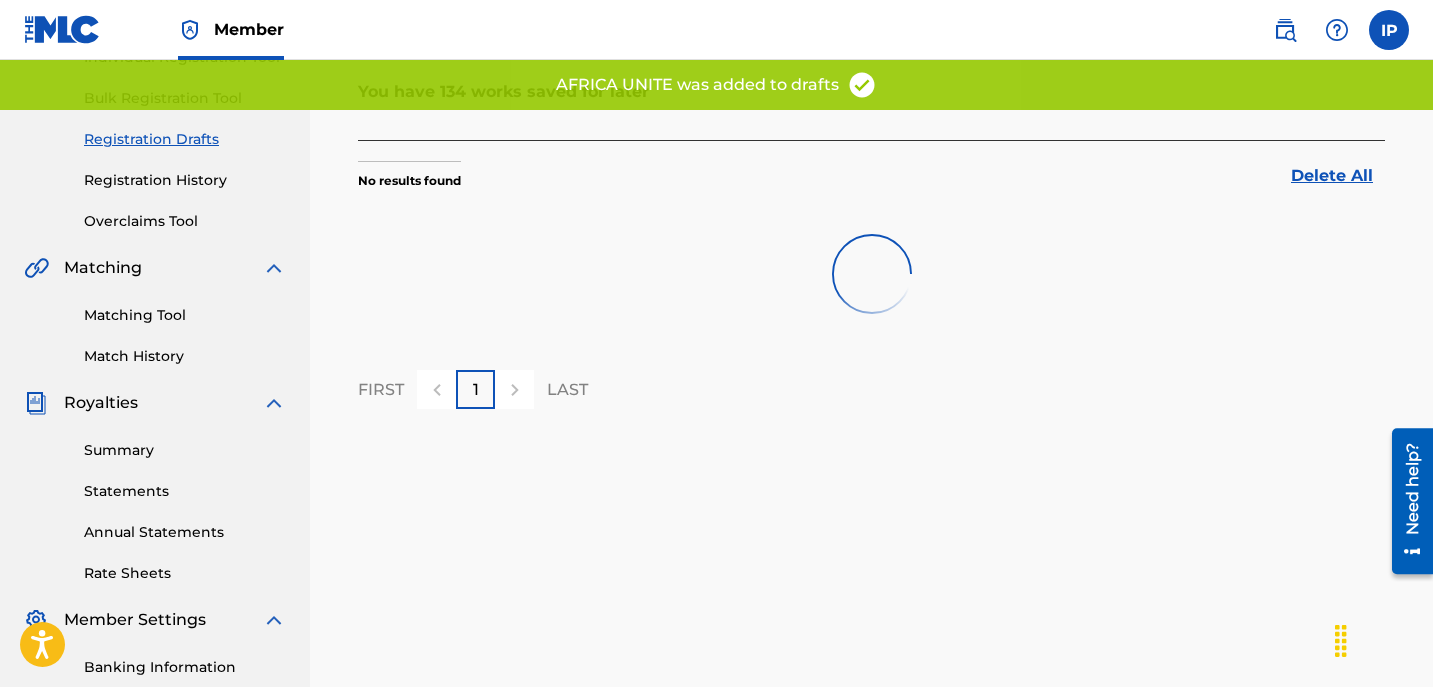 scroll, scrollTop: 0, scrollLeft: 0, axis: both 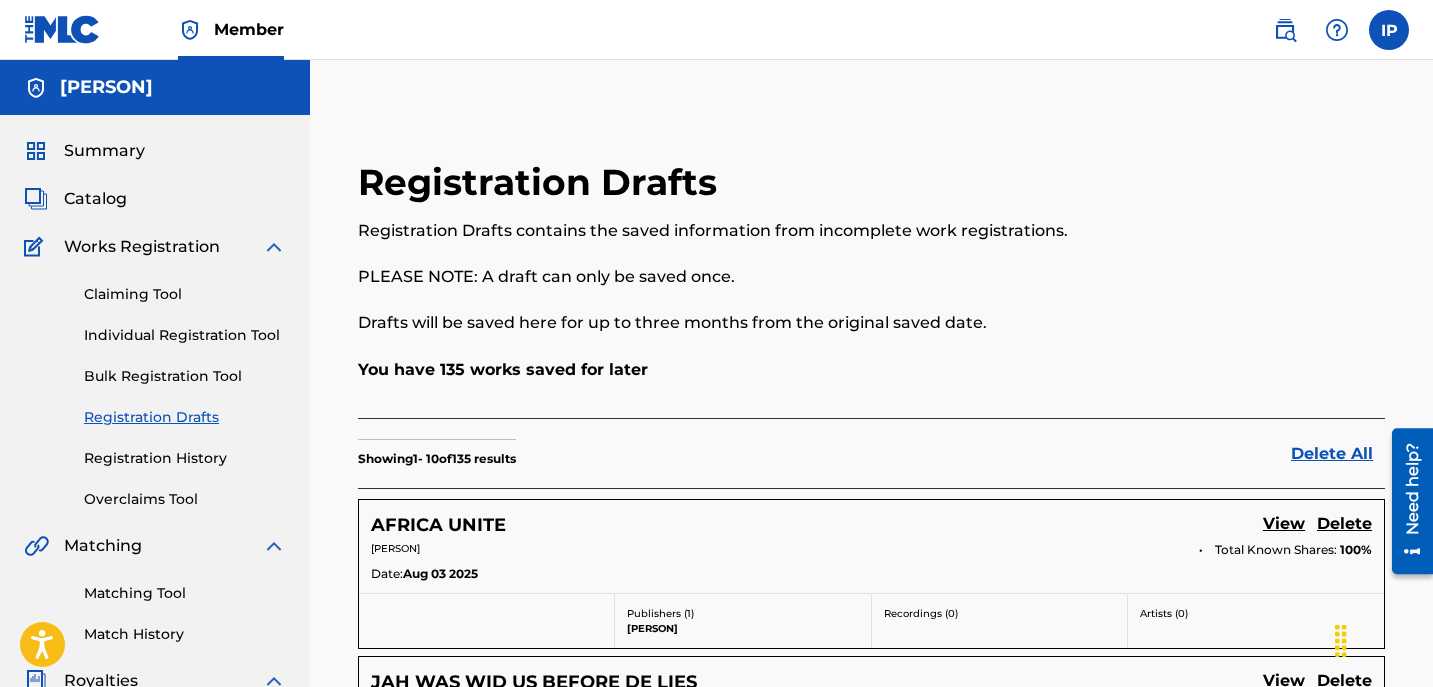 click on "Individual Registration Tool" at bounding box center [185, 335] 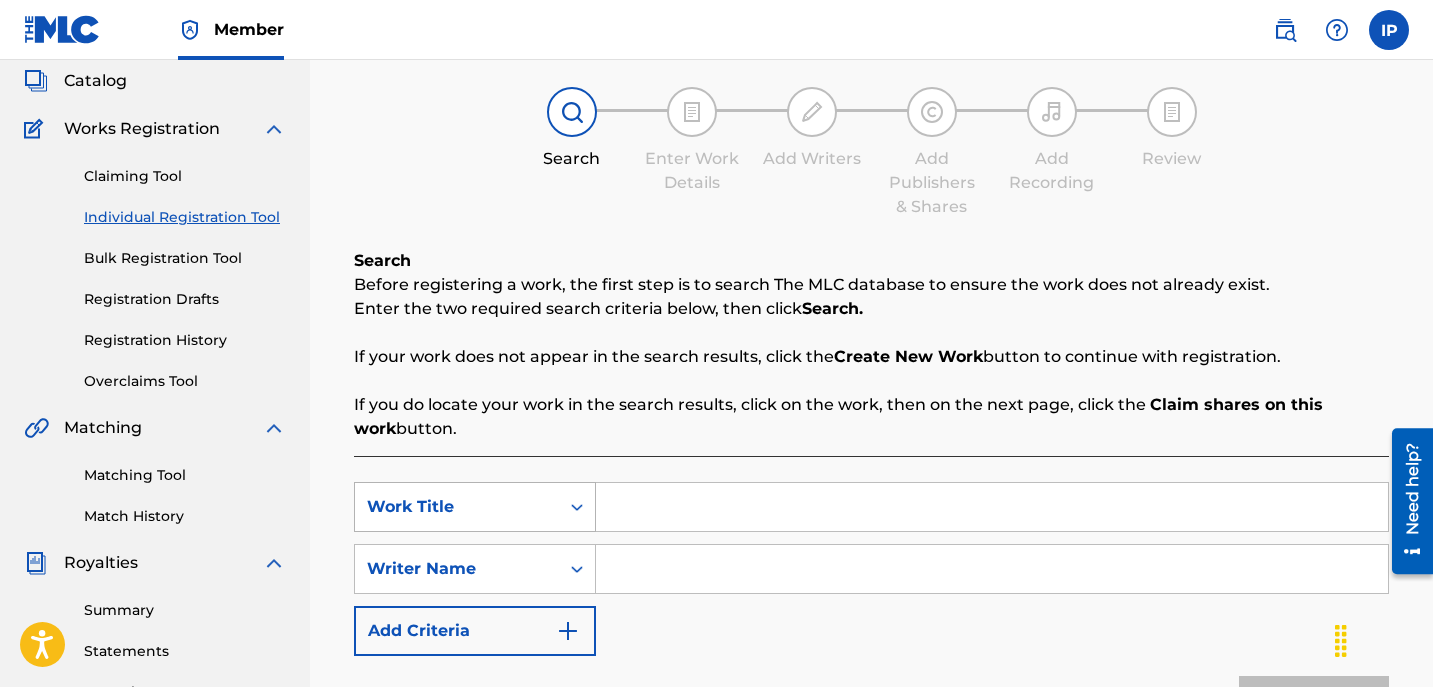 scroll, scrollTop: 119, scrollLeft: 0, axis: vertical 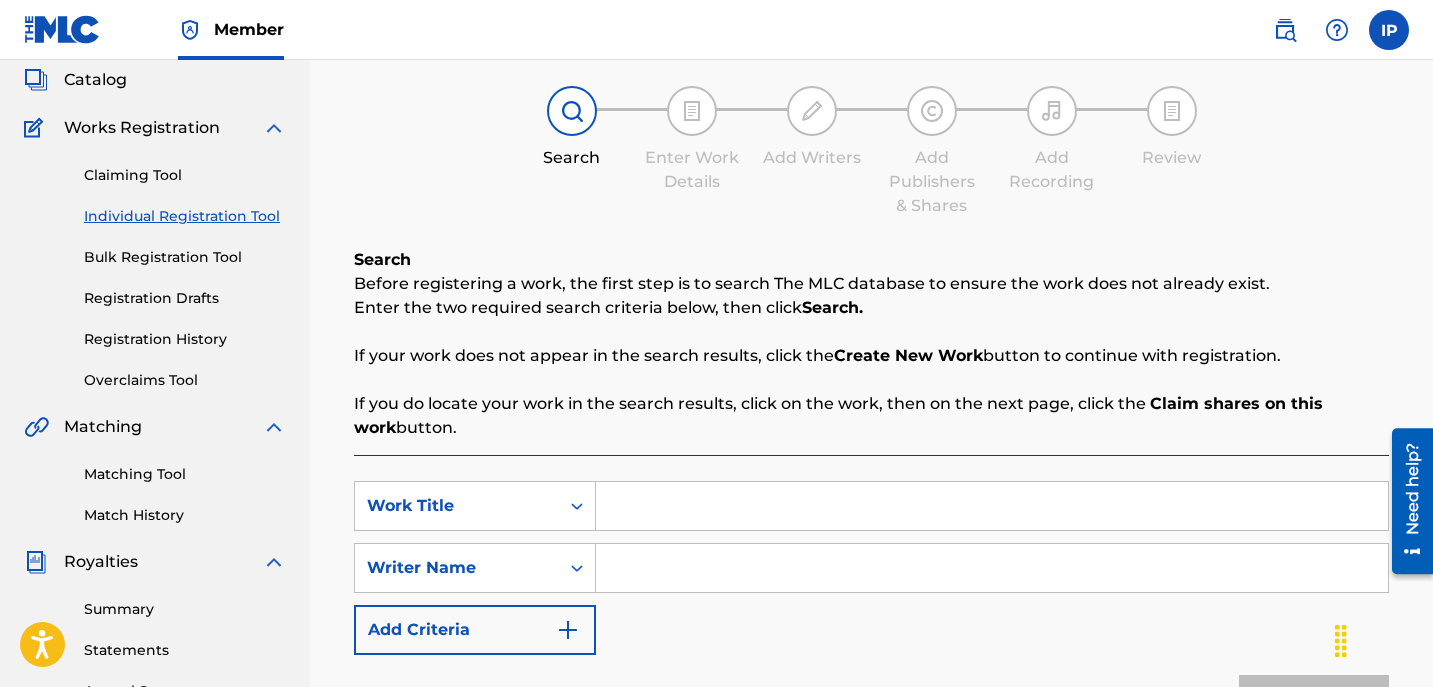 click at bounding box center [992, 506] 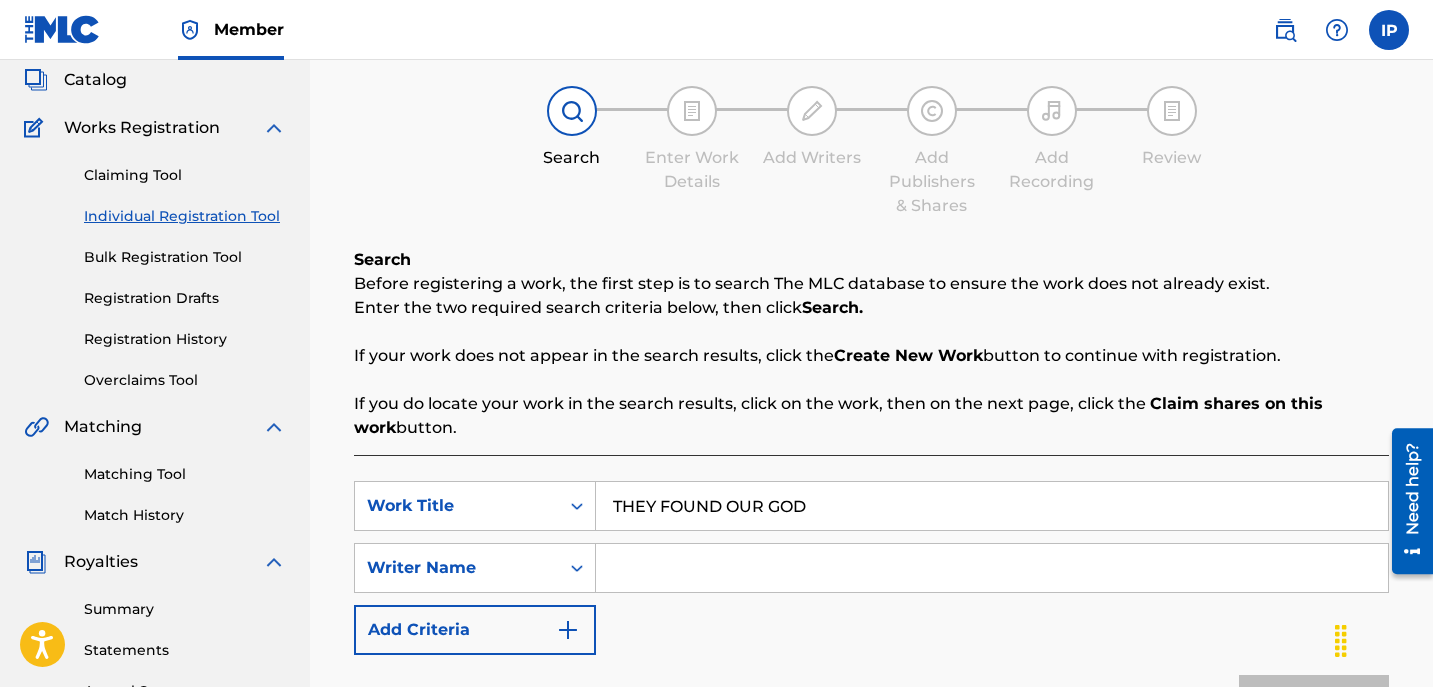 type on "THEY FOUND OUR GOD" 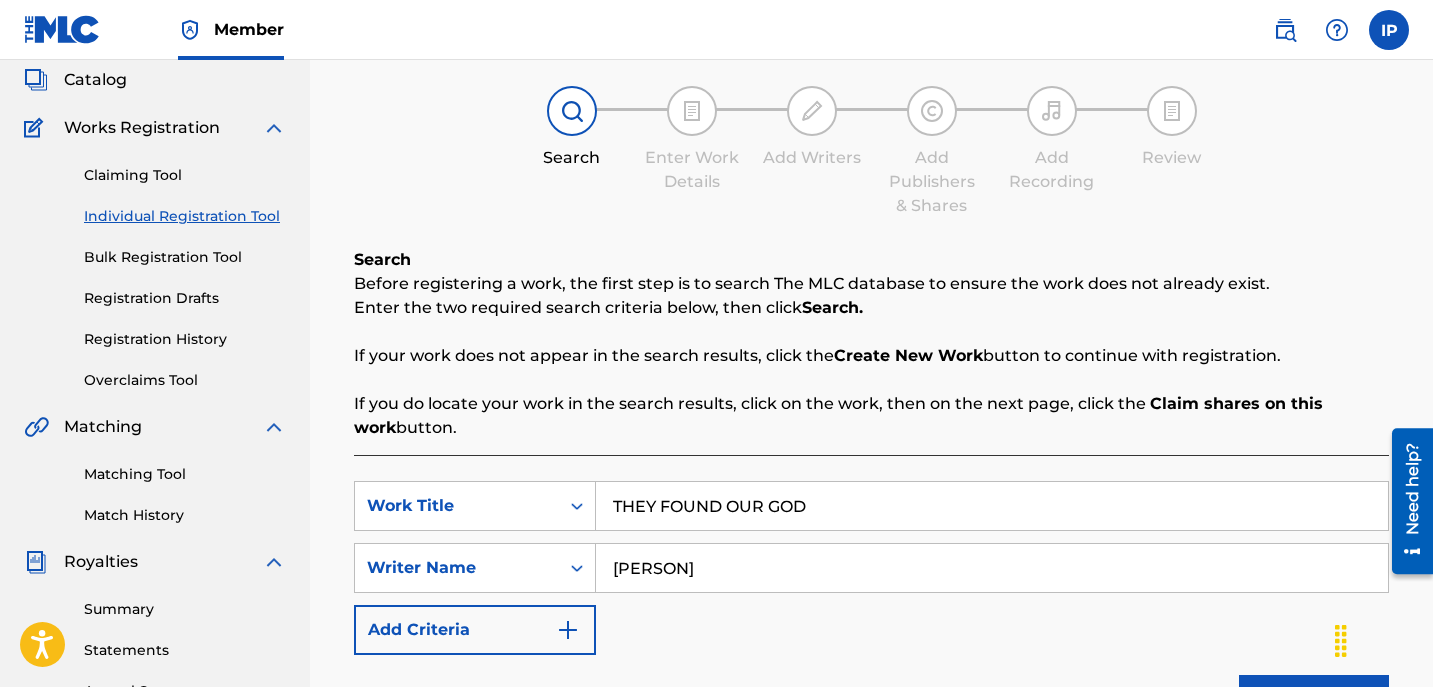 click at bounding box center [568, 630] 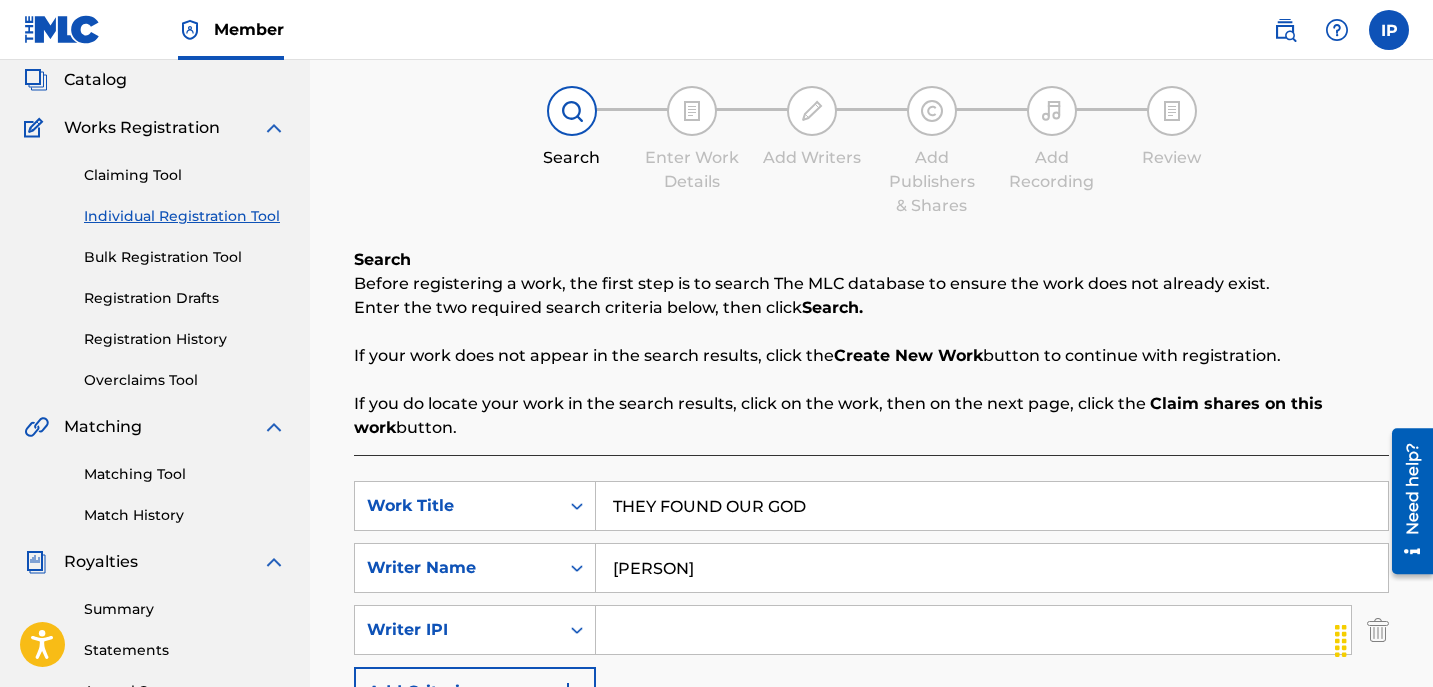 type 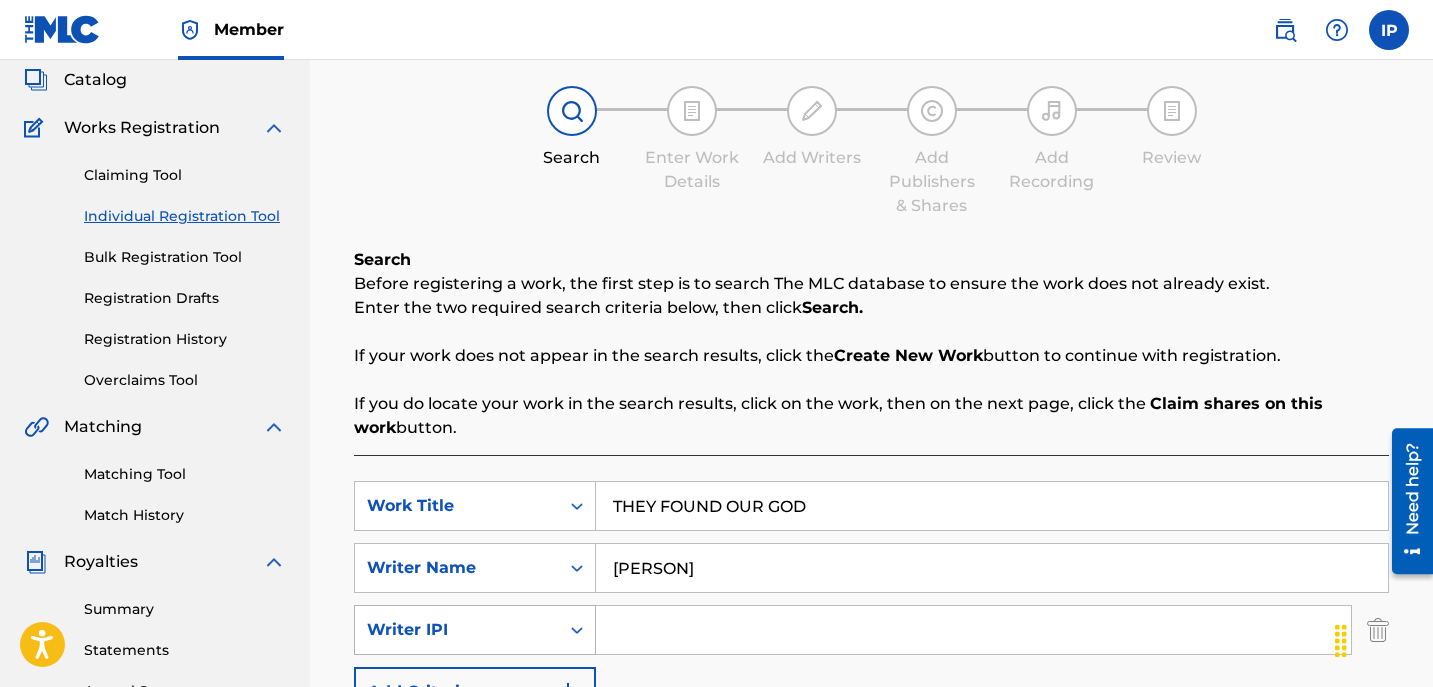 click 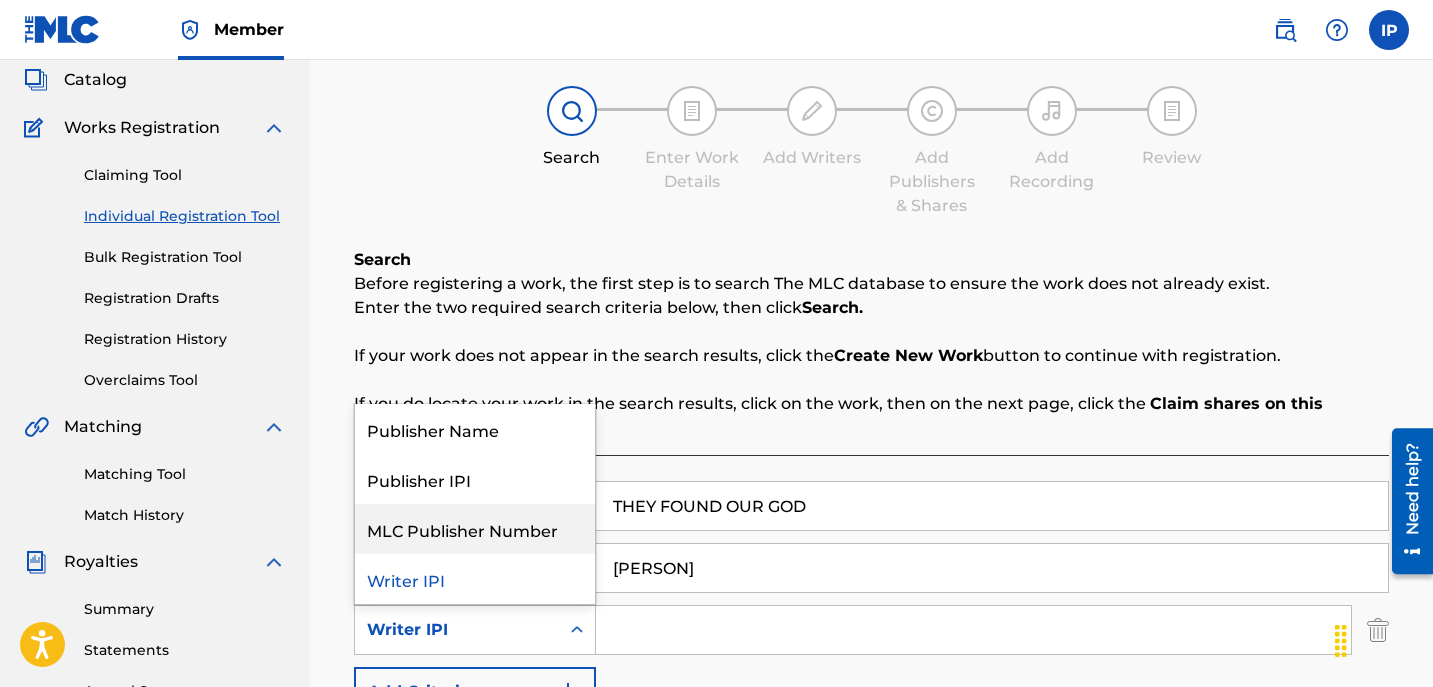 click on "MLC Publisher Number" at bounding box center (475, 529) 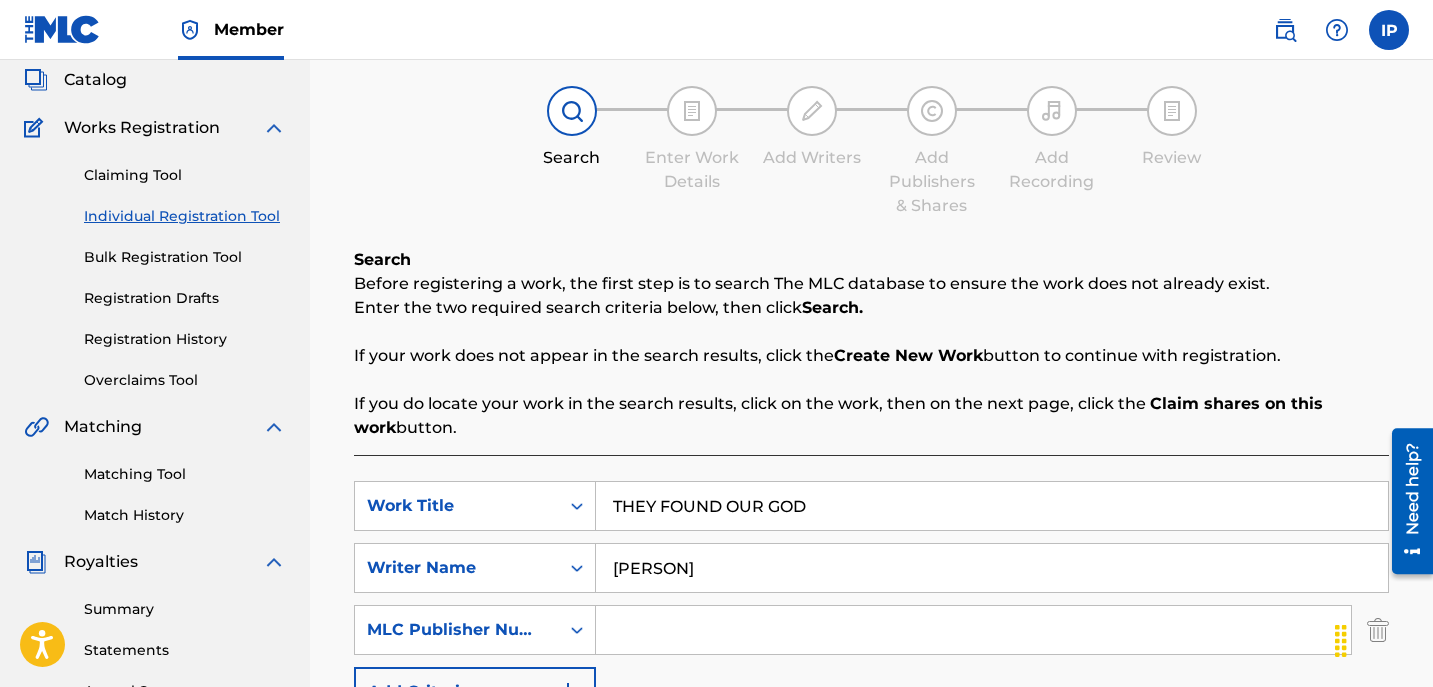 click at bounding box center (973, 630) 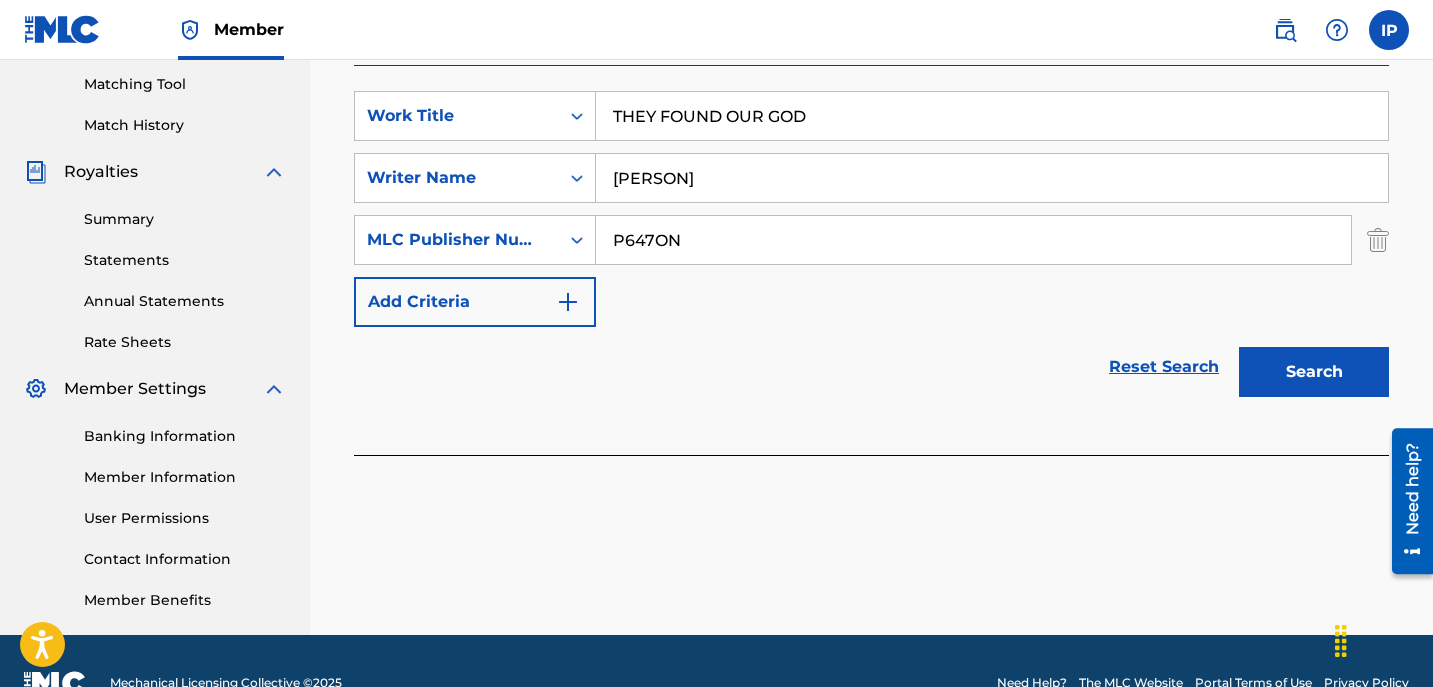 scroll, scrollTop: 510, scrollLeft: 0, axis: vertical 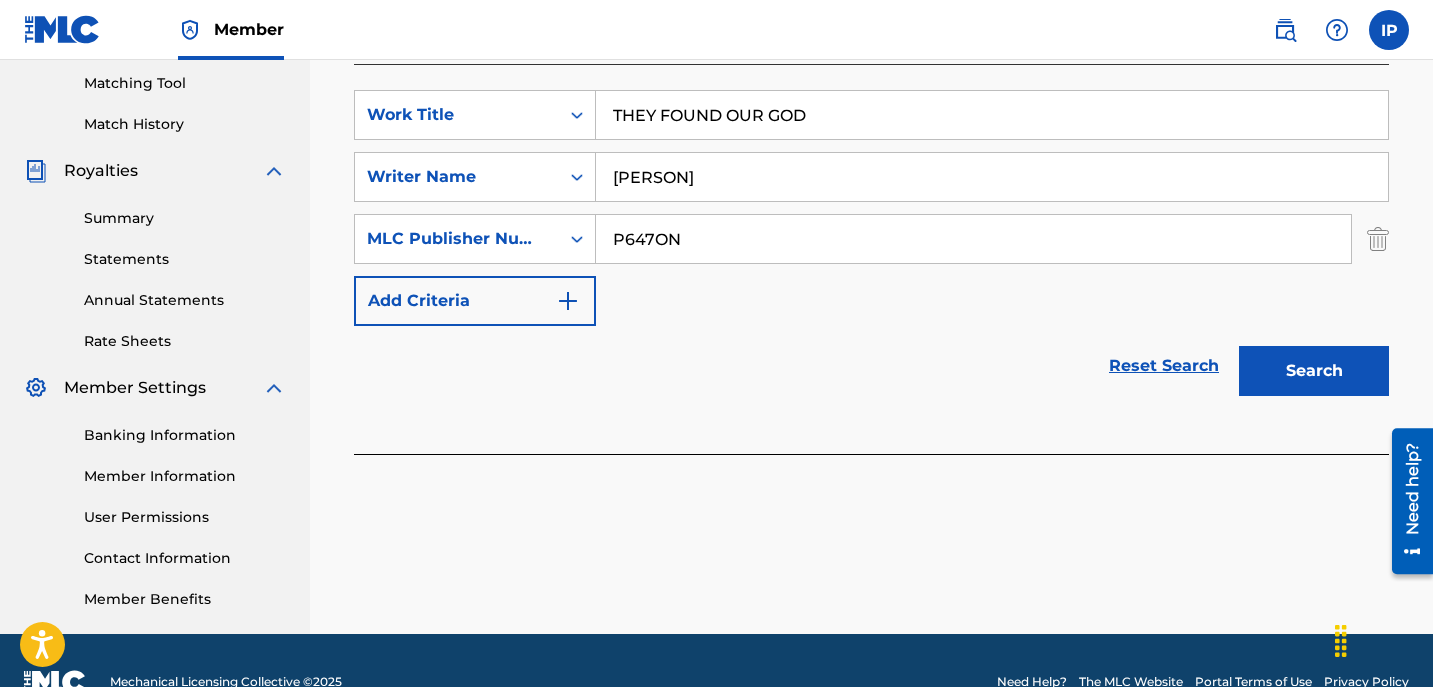 click on "Search" at bounding box center (1314, 371) 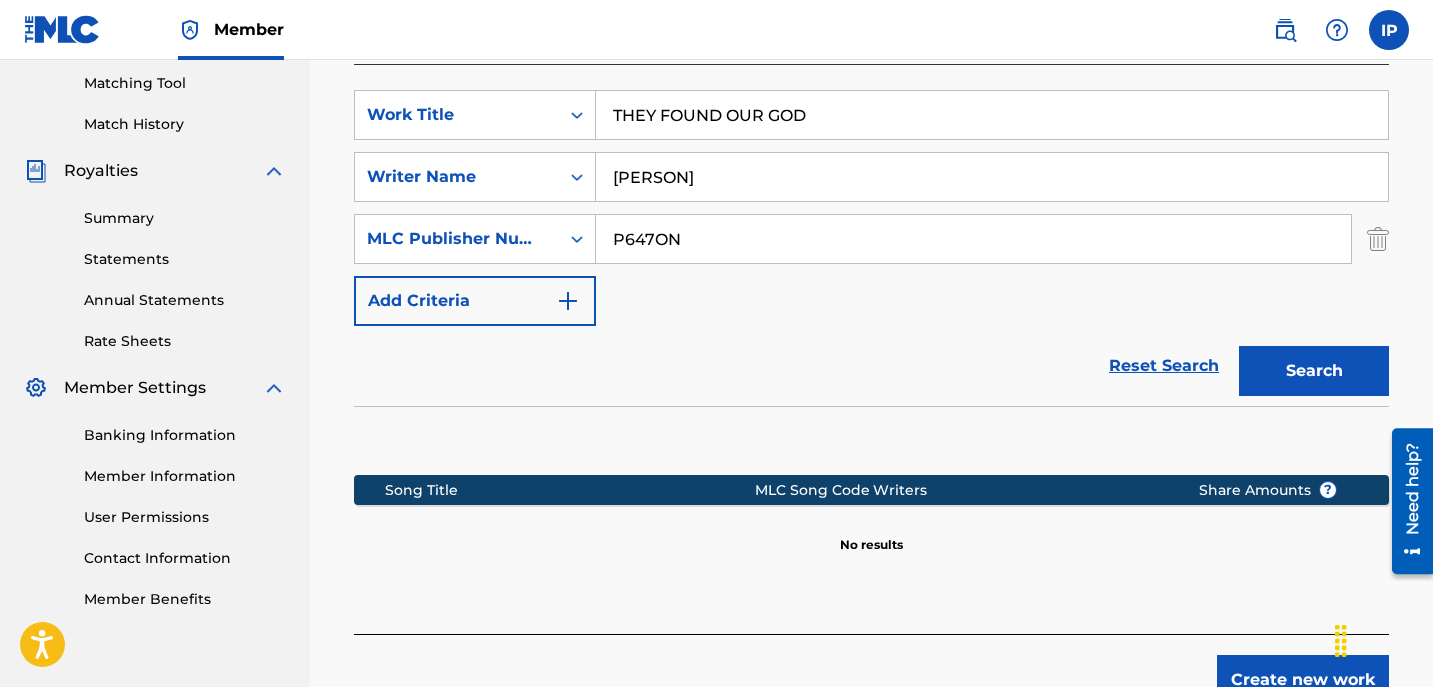 scroll, scrollTop: 644, scrollLeft: 0, axis: vertical 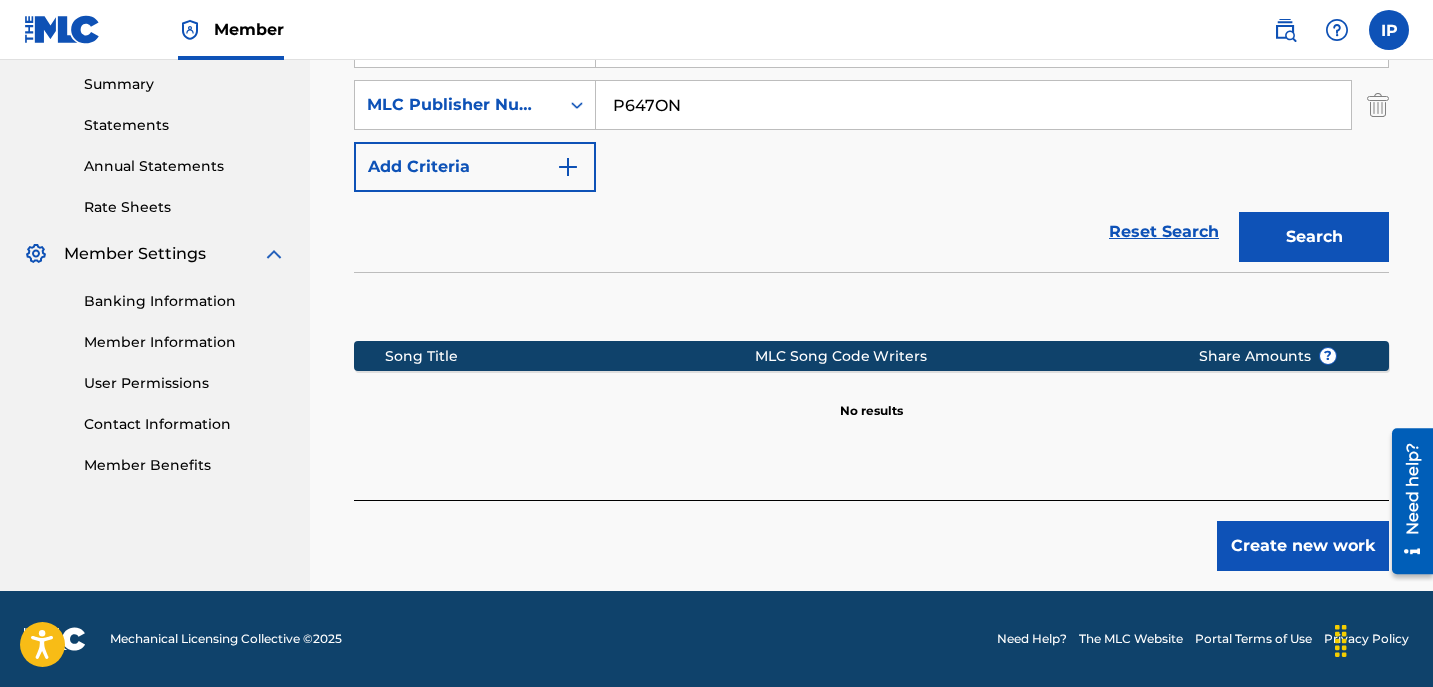 click on "Create new work" at bounding box center [1303, 546] 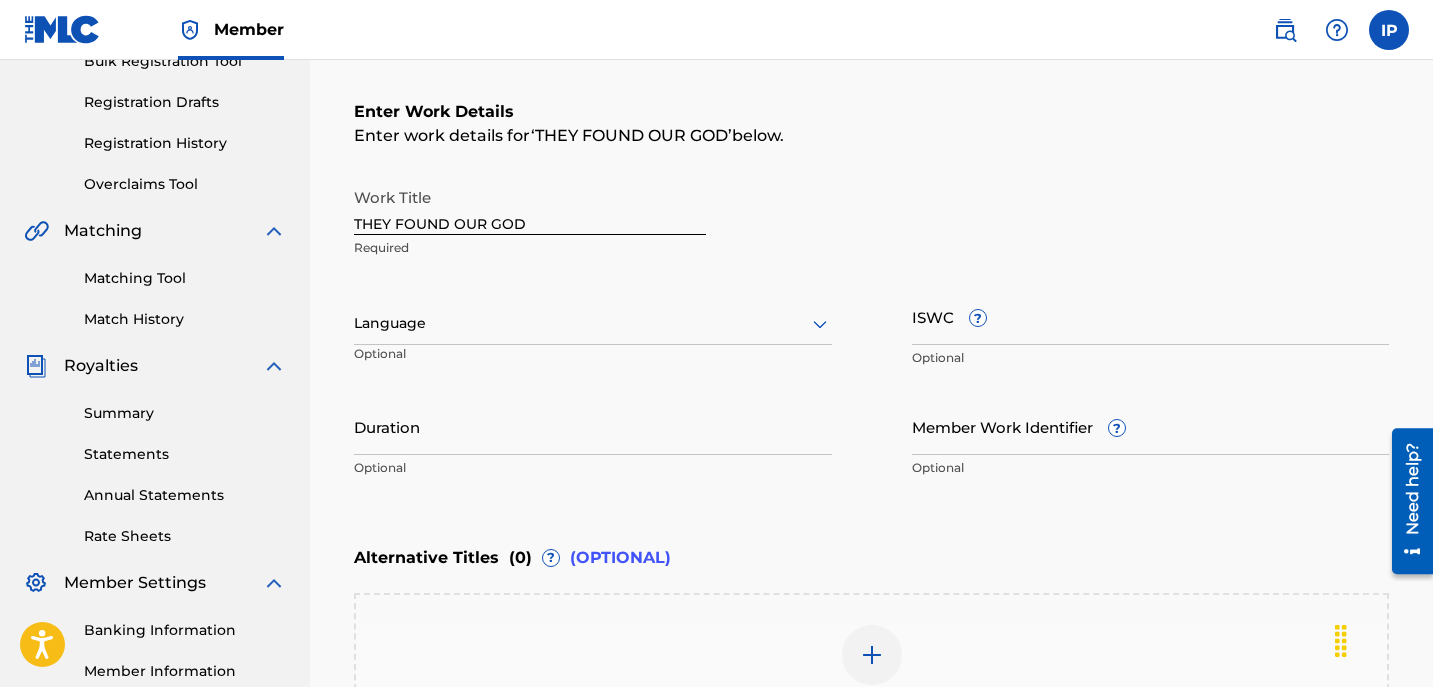 scroll, scrollTop: 257, scrollLeft: 0, axis: vertical 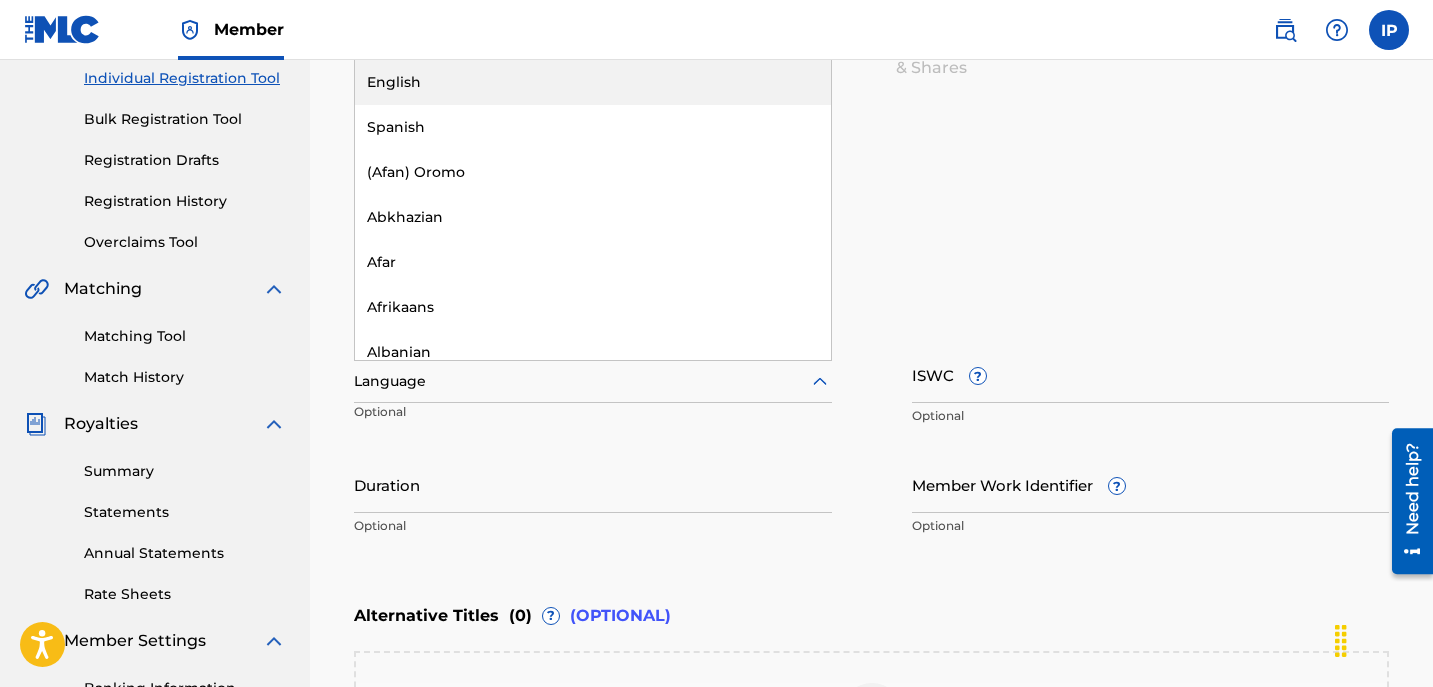 click at bounding box center [593, 381] 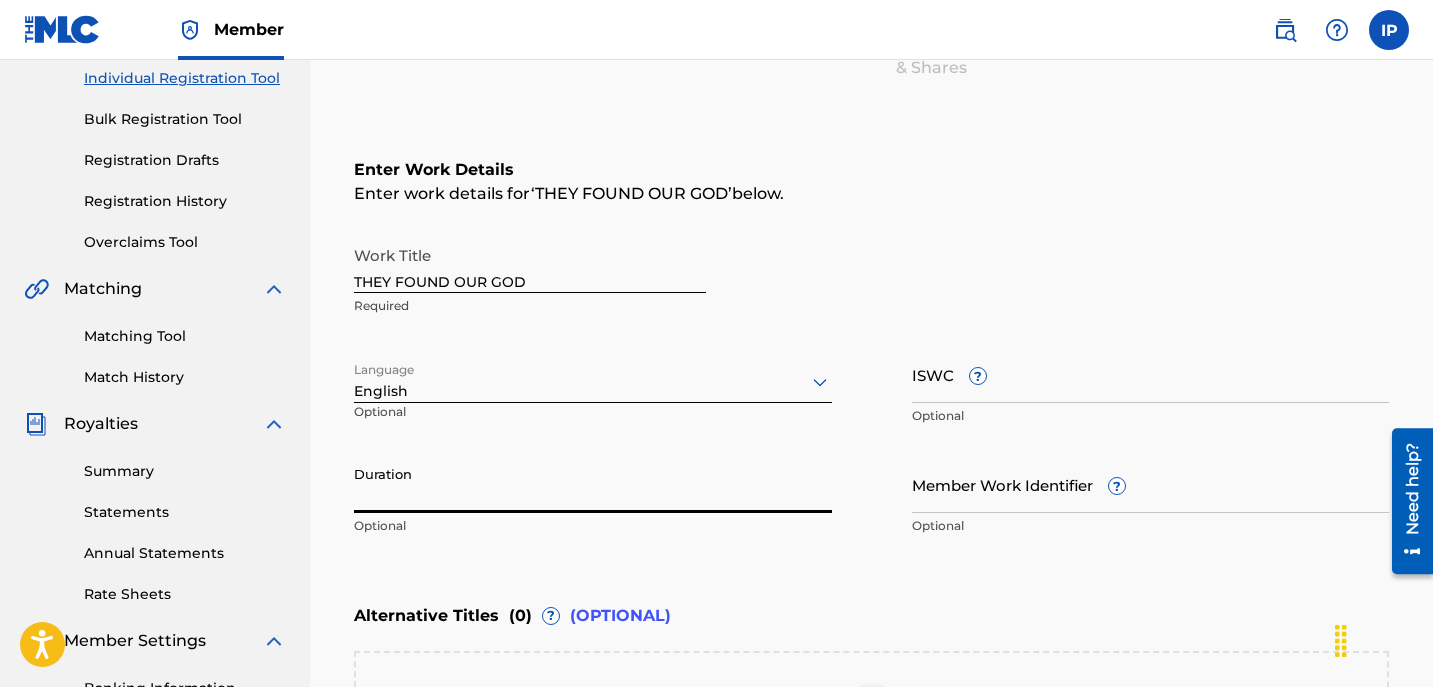 click on "Duration" at bounding box center [593, 484] 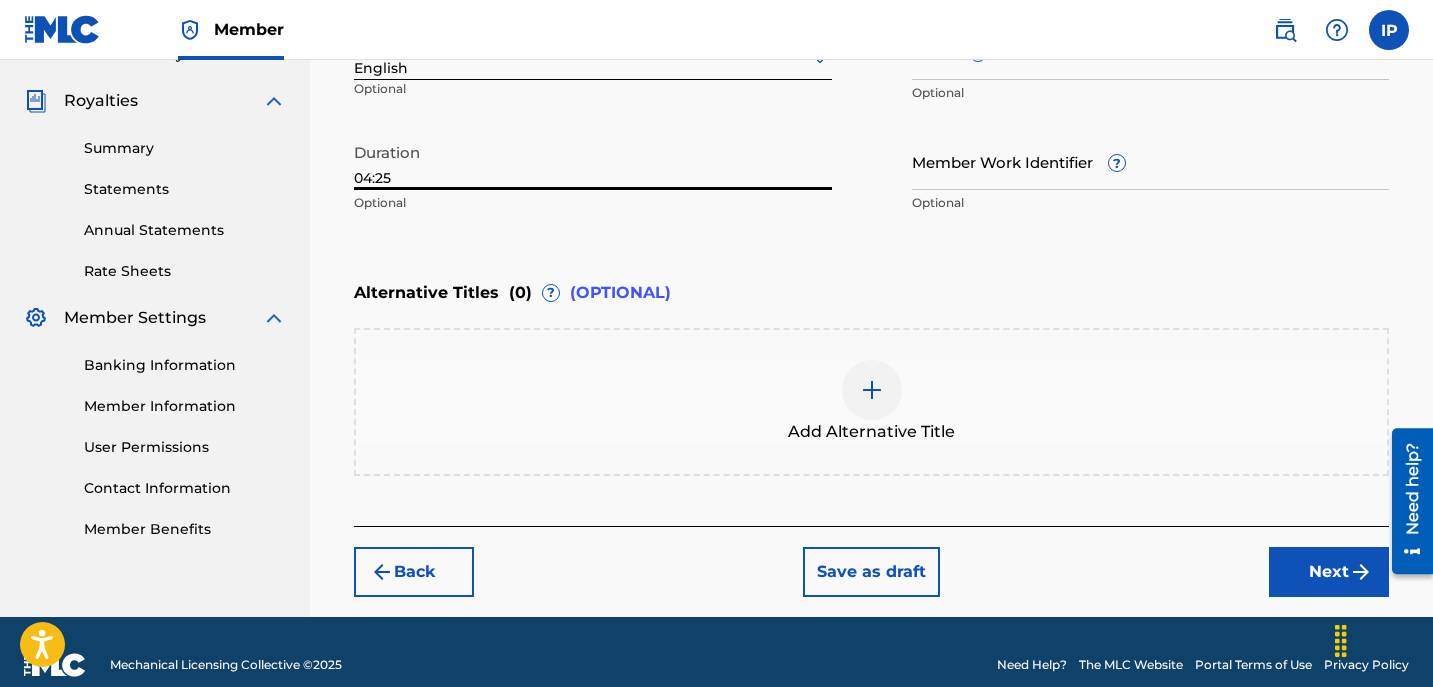 type on "04:25" 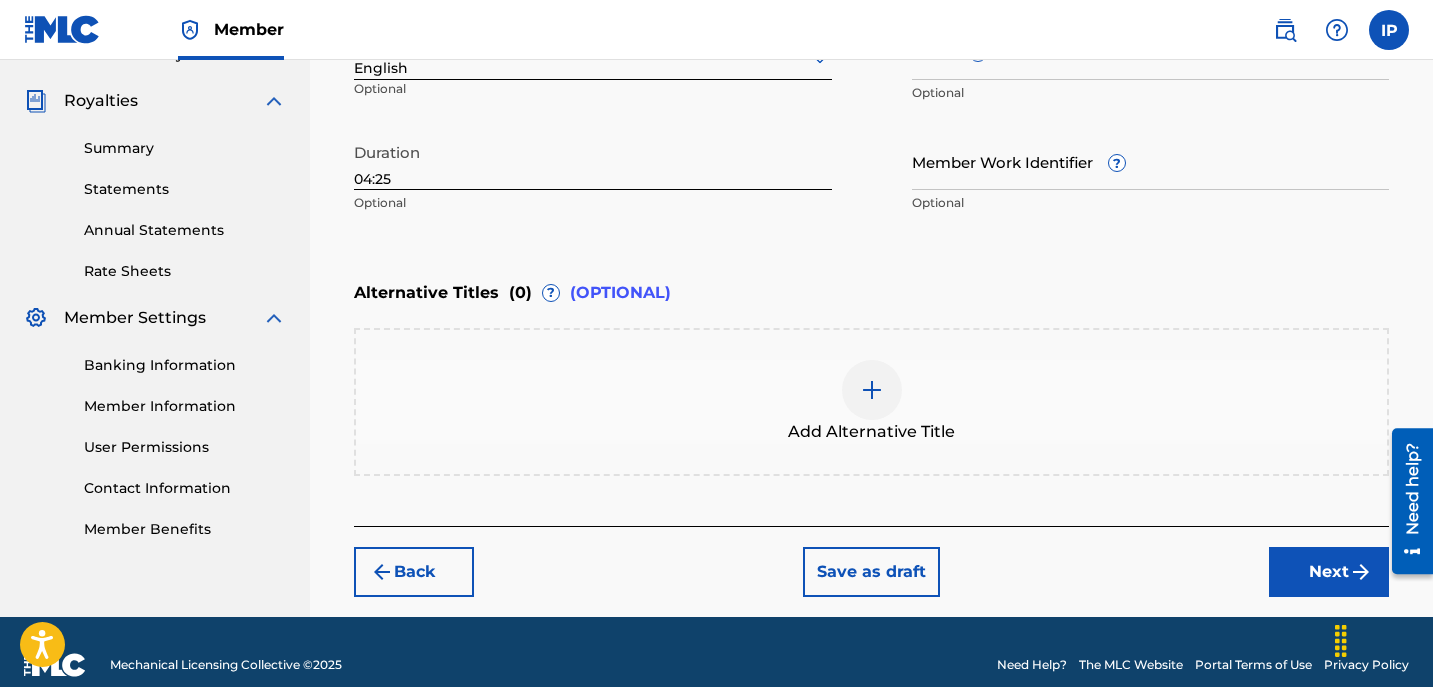 click on "Next" at bounding box center [1329, 572] 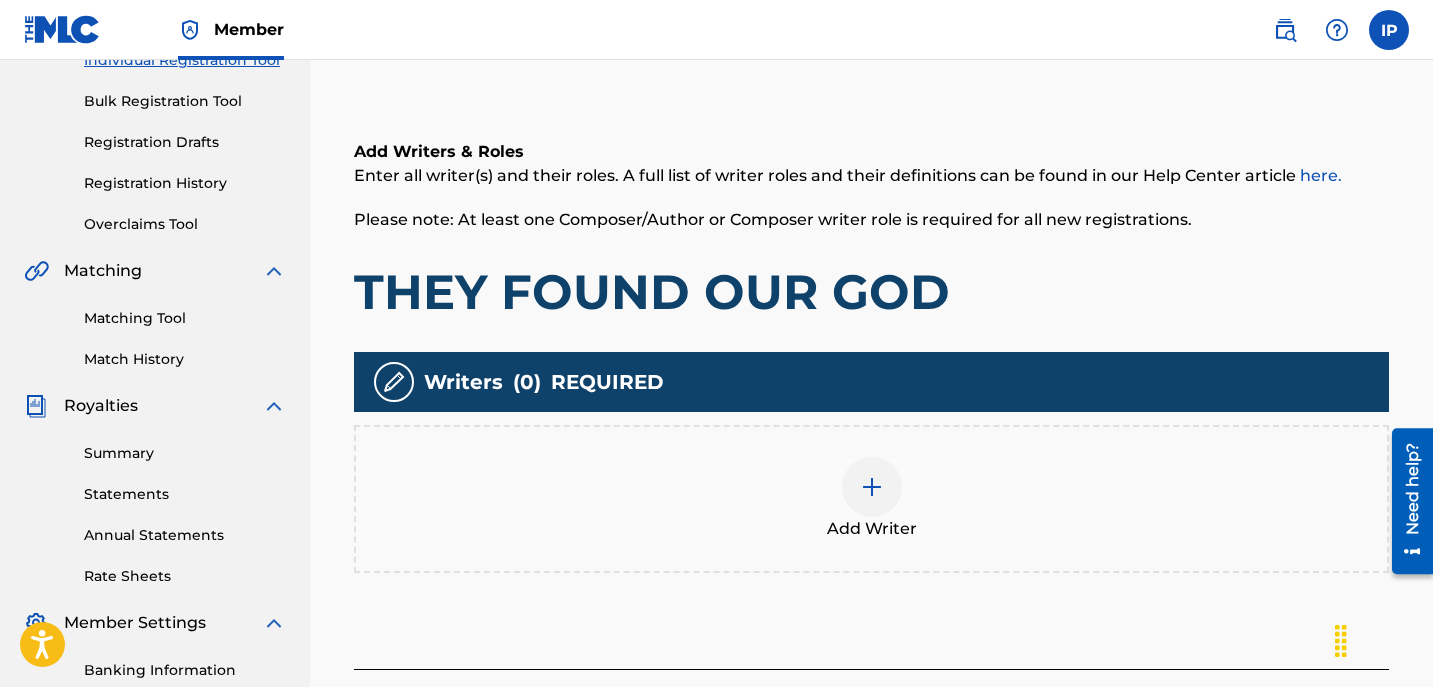 scroll, scrollTop: 276, scrollLeft: 0, axis: vertical 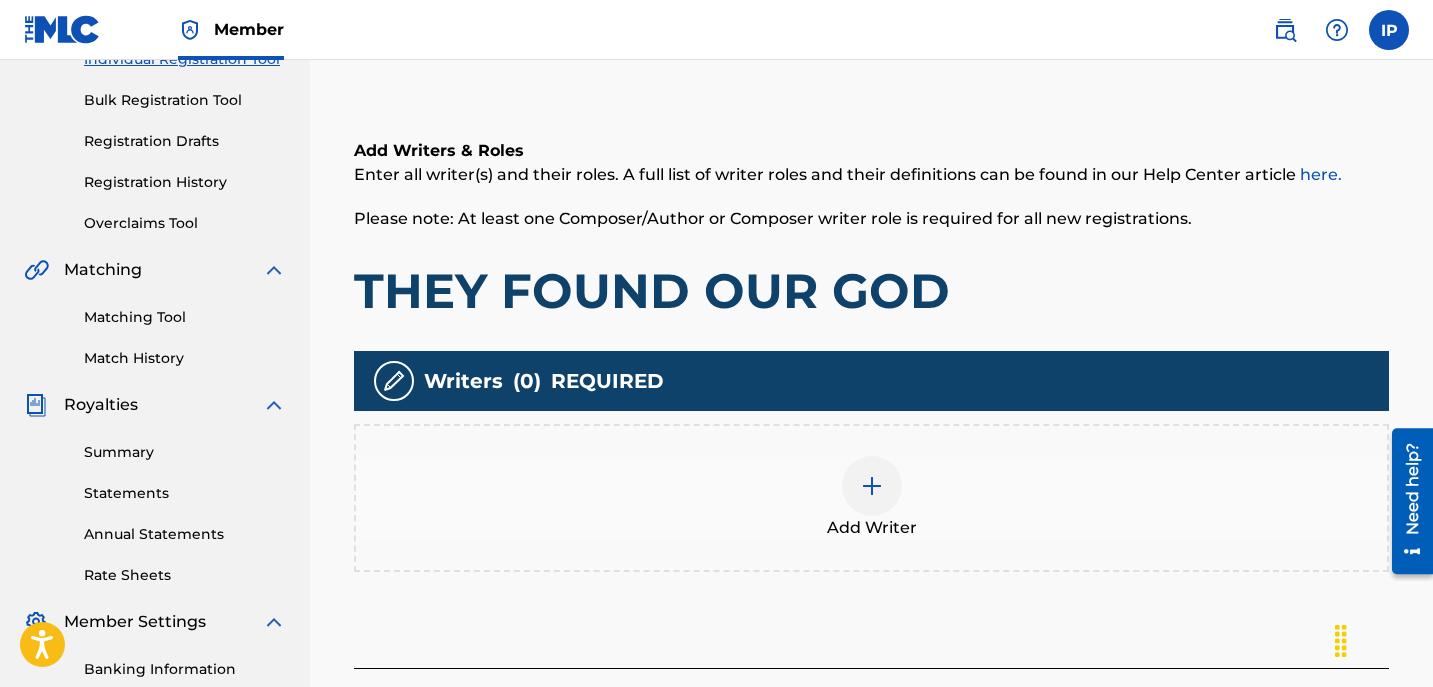 click at bounding box center [872, 486] 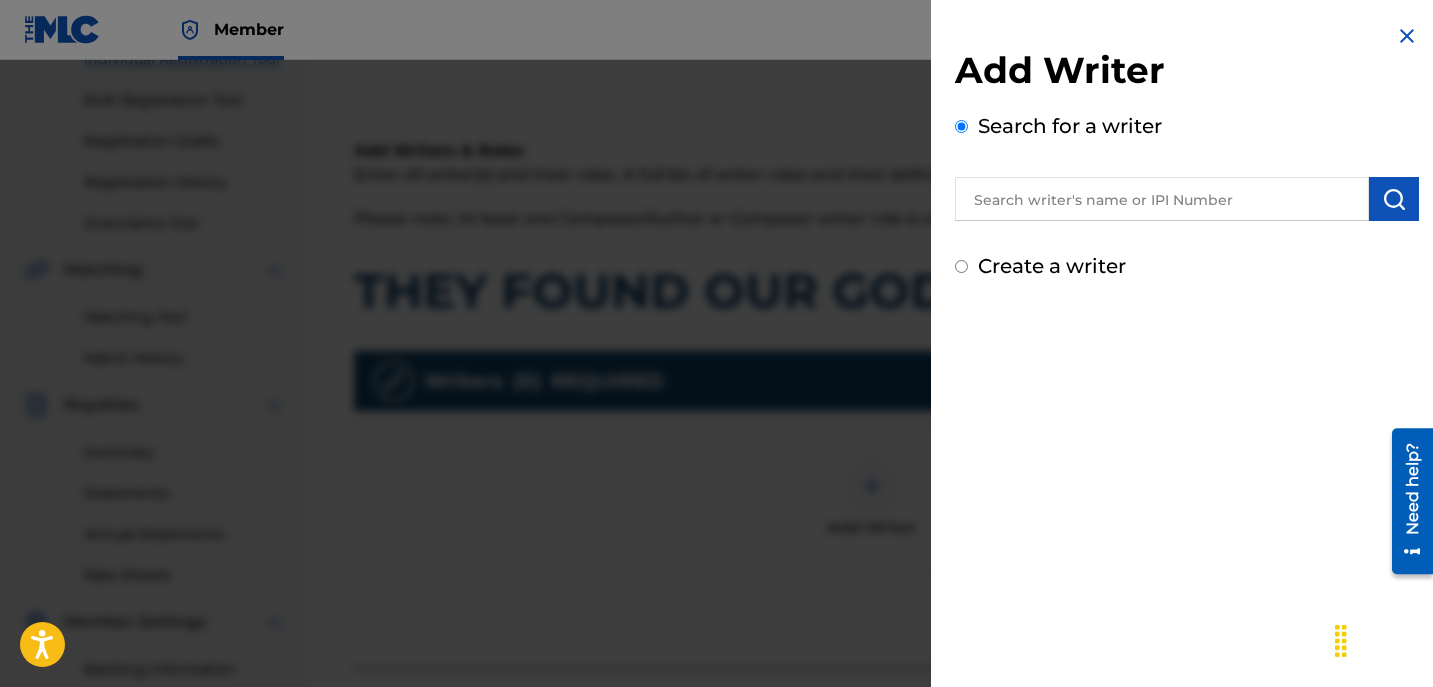 click on "Create a writer" at bounding box center [1052, 266] 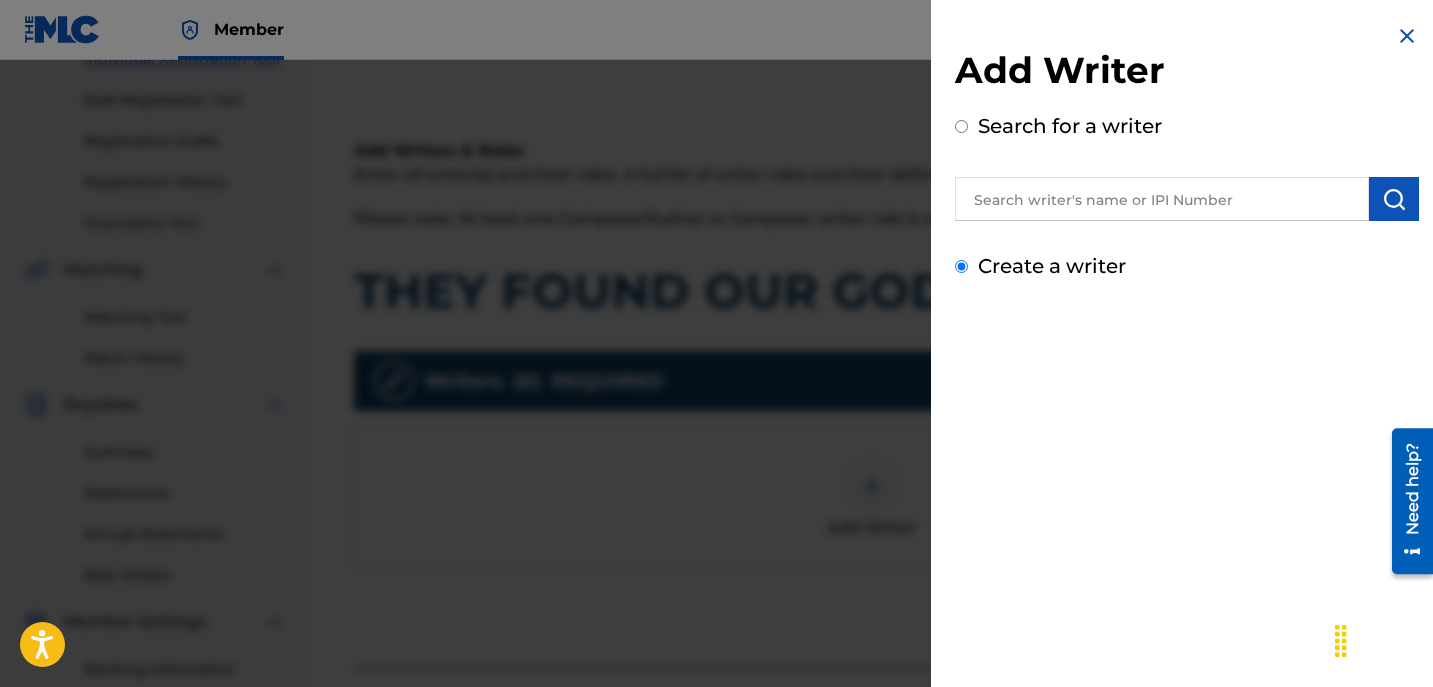 click on "Create a writer" at bounding box center [961, 266] 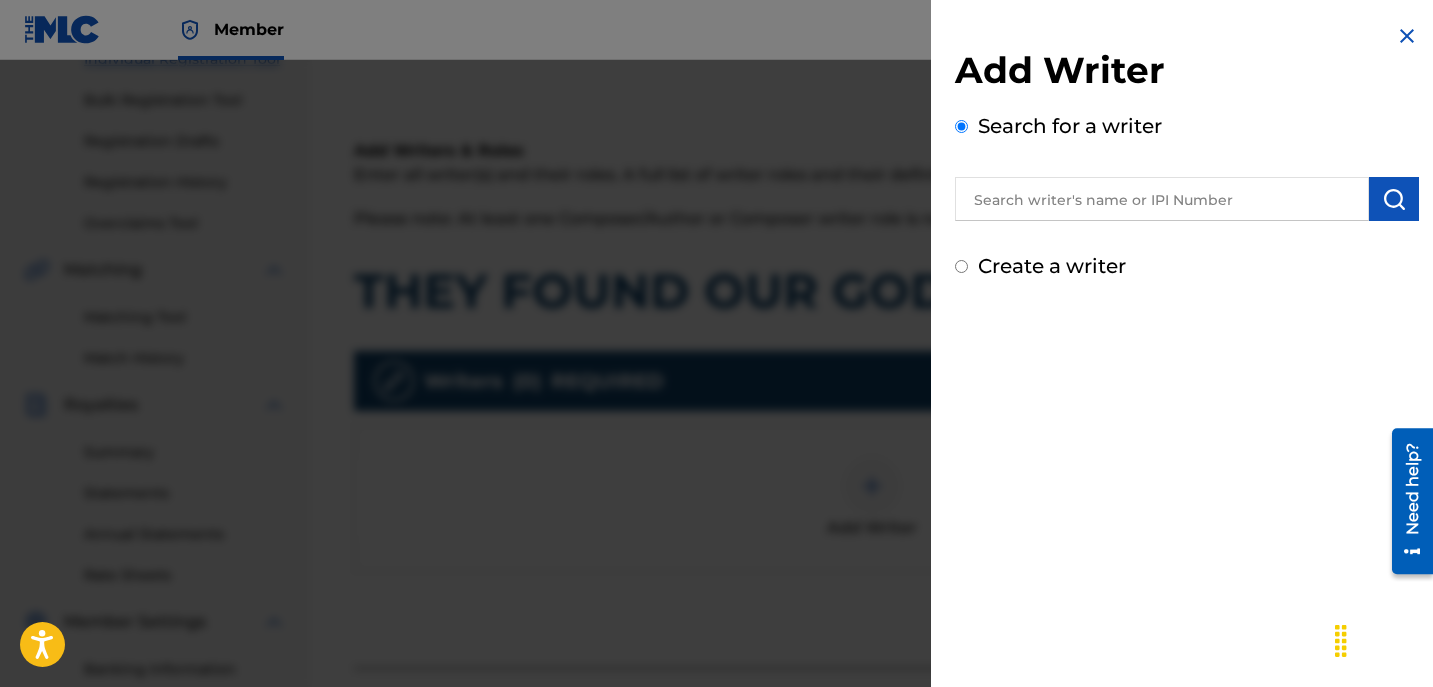 radio on "false" 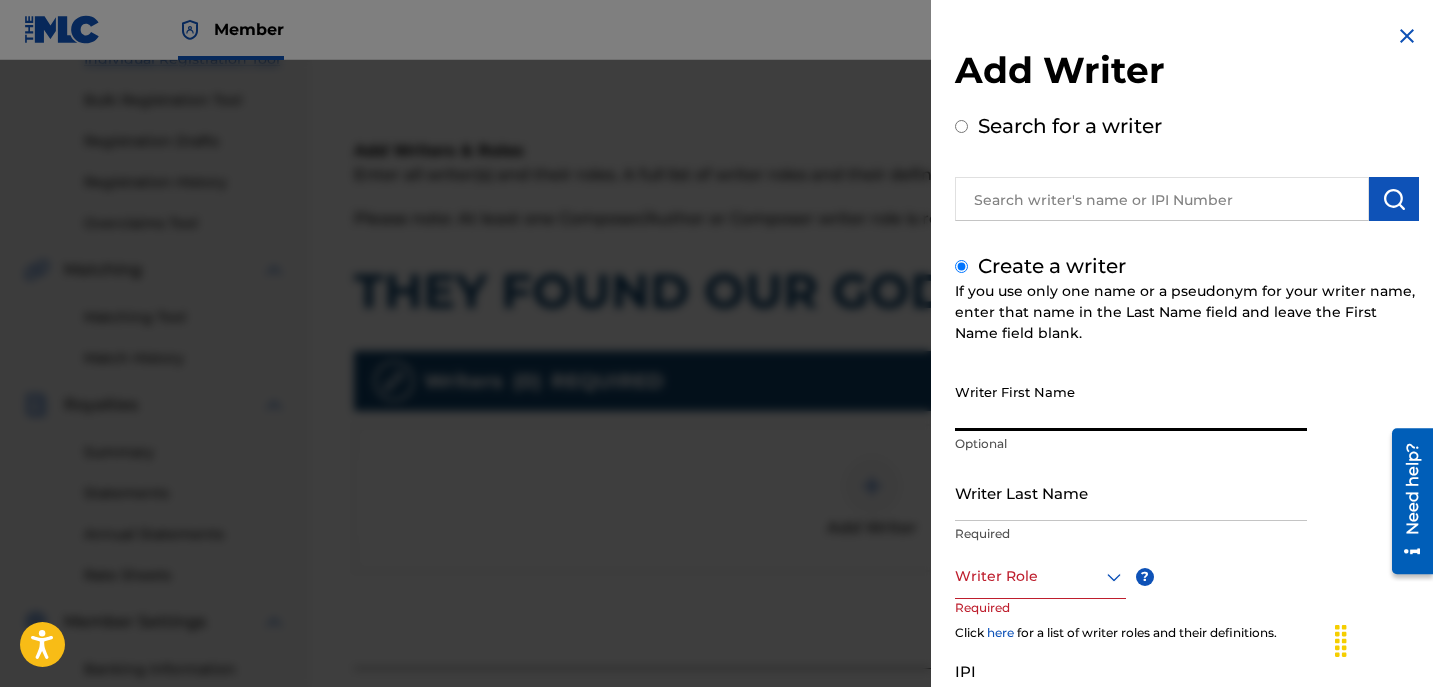 click on "Writer First Name" at bounding box center [1131, 402] 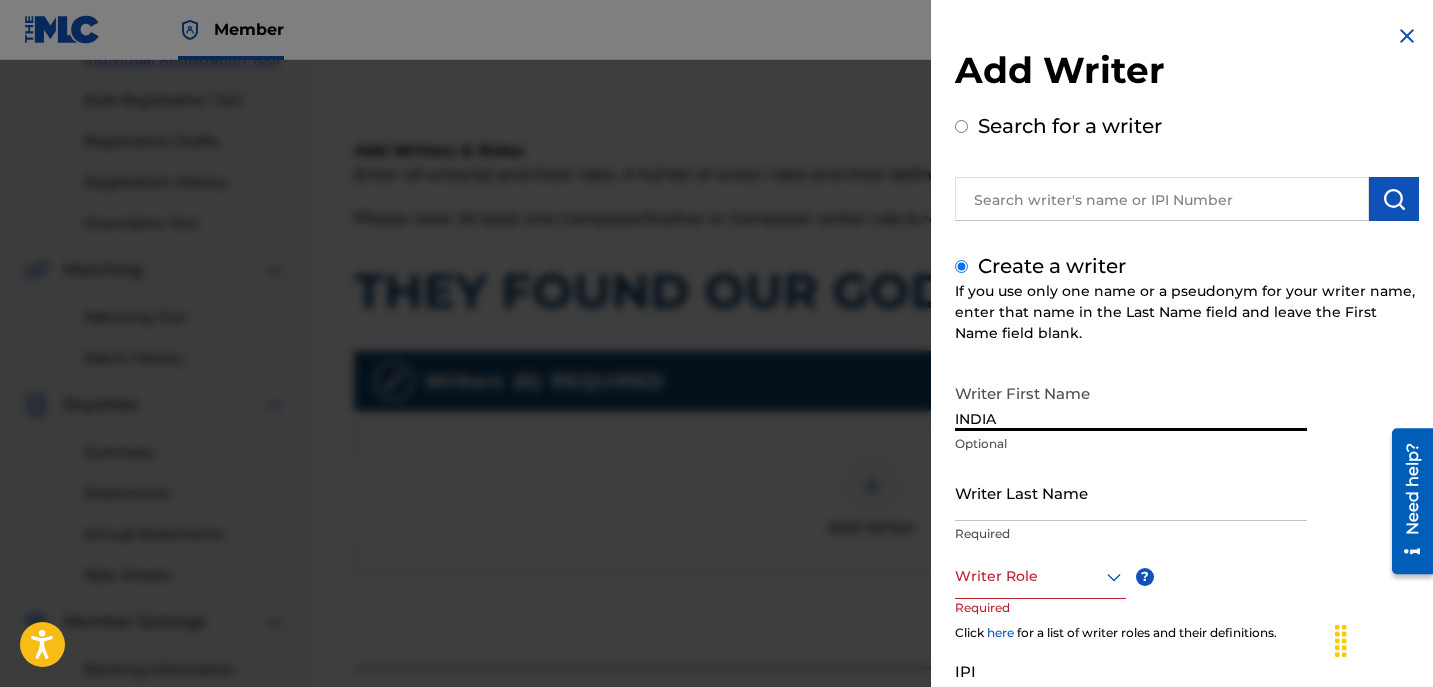 type on "[COUNTRY]" 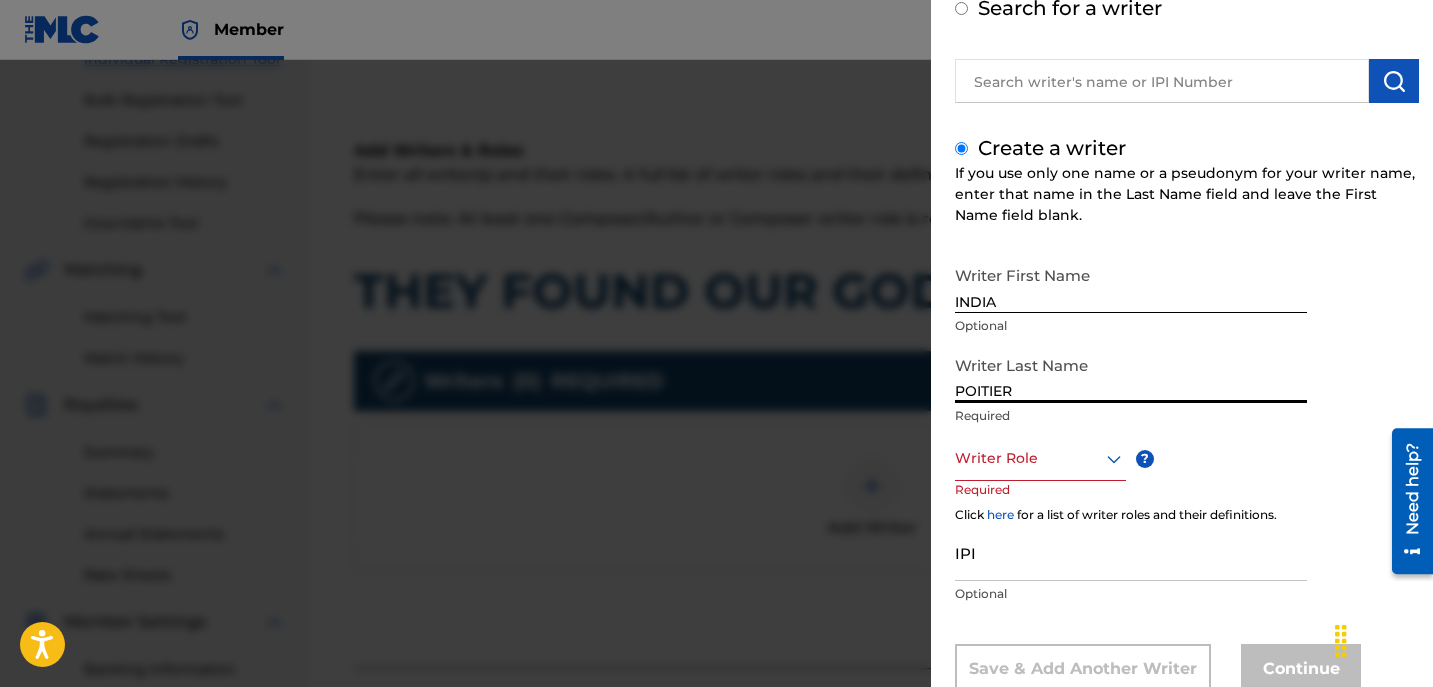 scroll, scrollTop: 129, scrollLeft: 0, axis: vertical 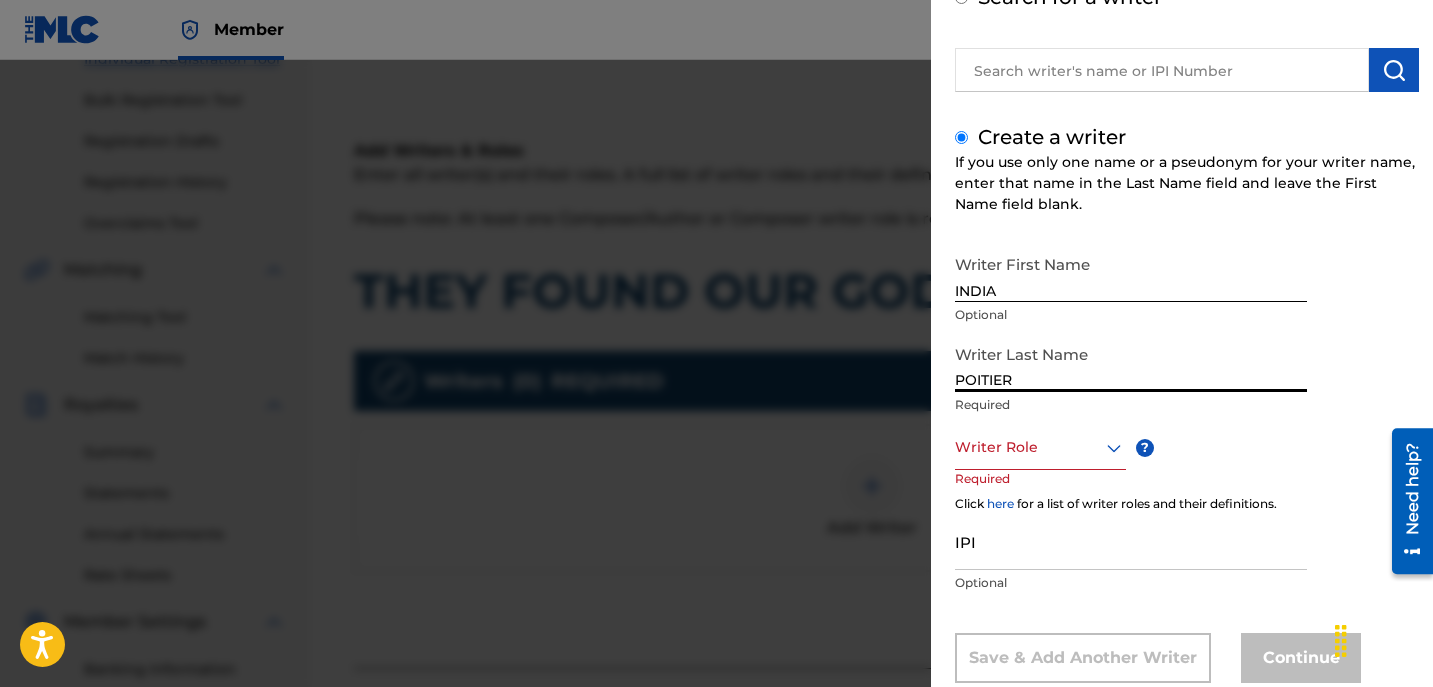 type on "POITIER" 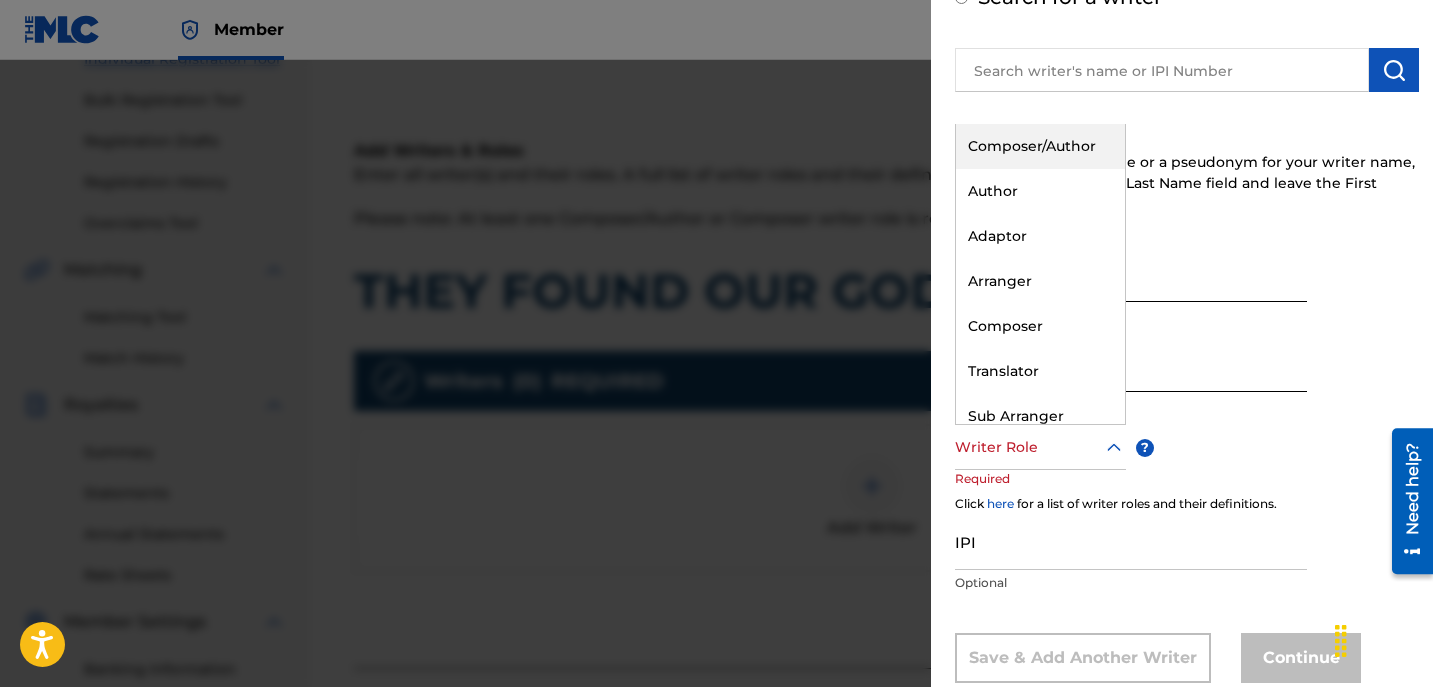 click at bounding box center (1040, 447) 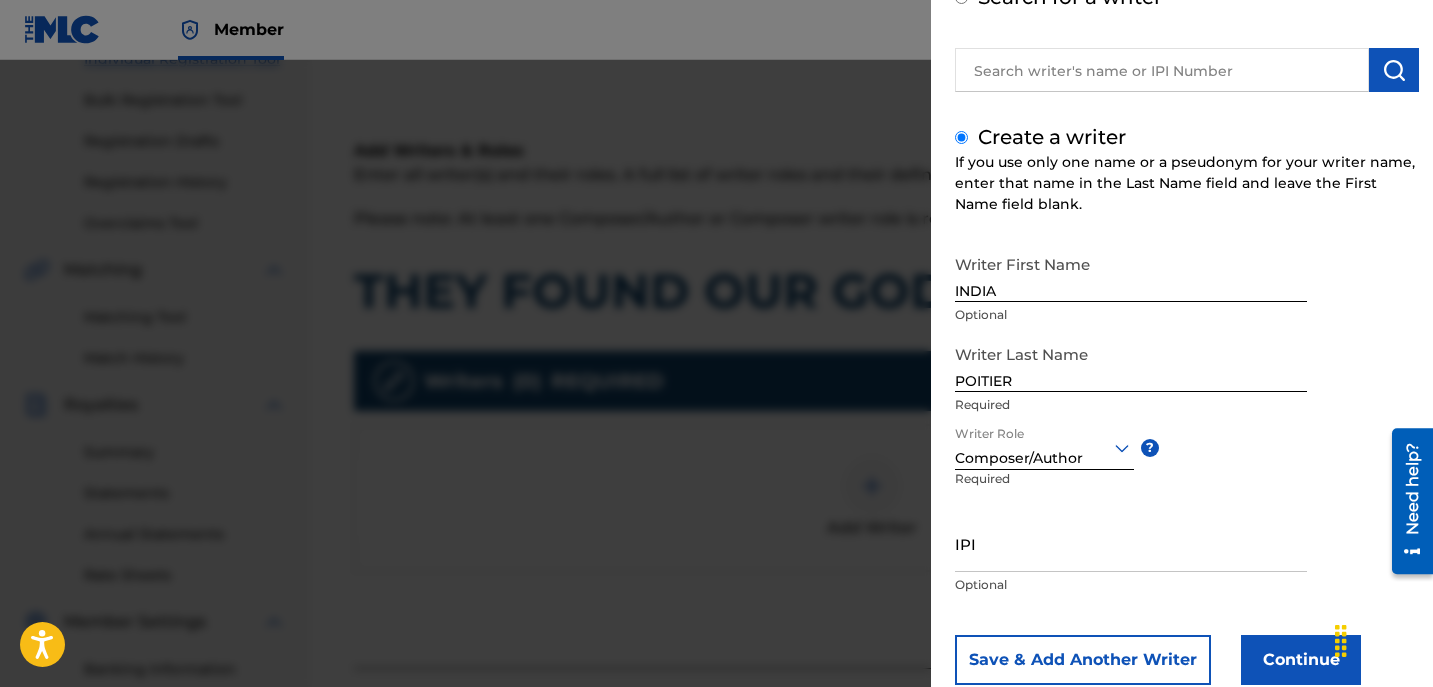 click on "Continue" at bounding box center (1301, 660) 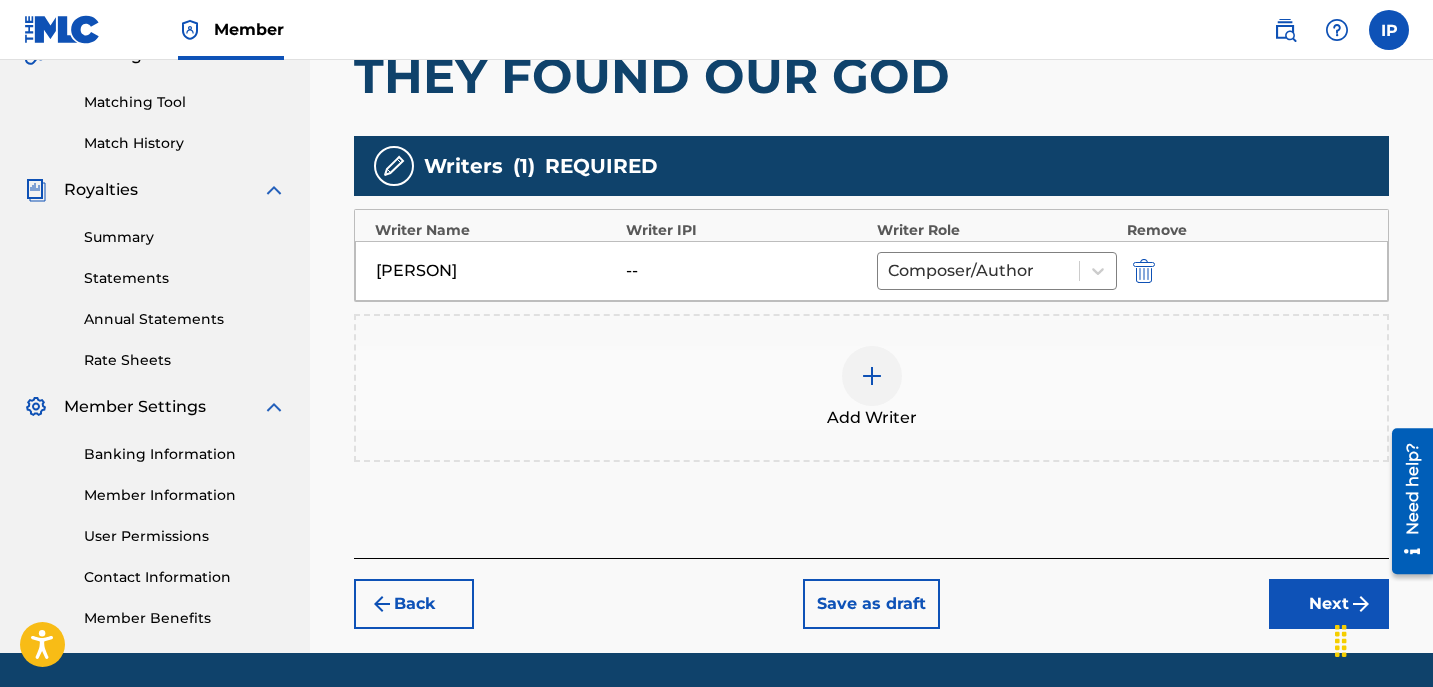 click on "Next" at bounding box center (1329, 604) 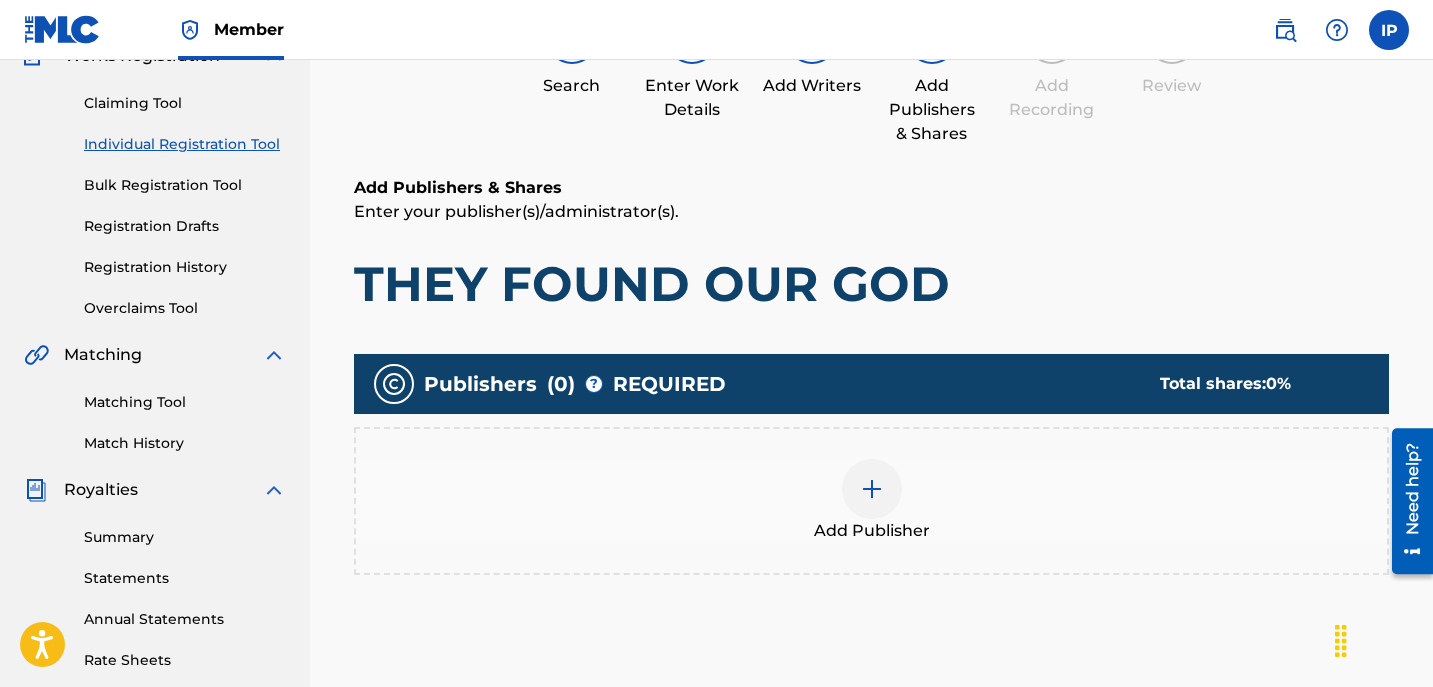 scroll, scrollTop: 192, scrollLeft: 0, axis: vertical 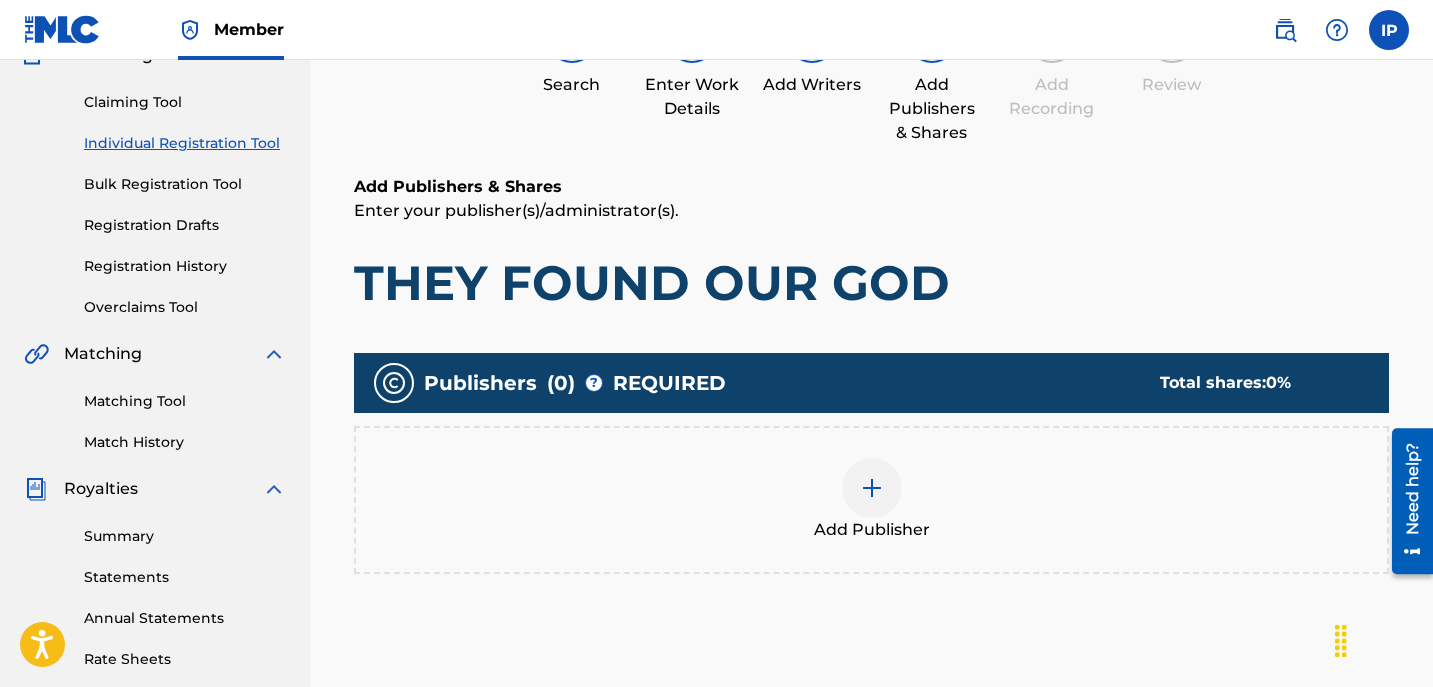 click at bounding box center (872, 488) 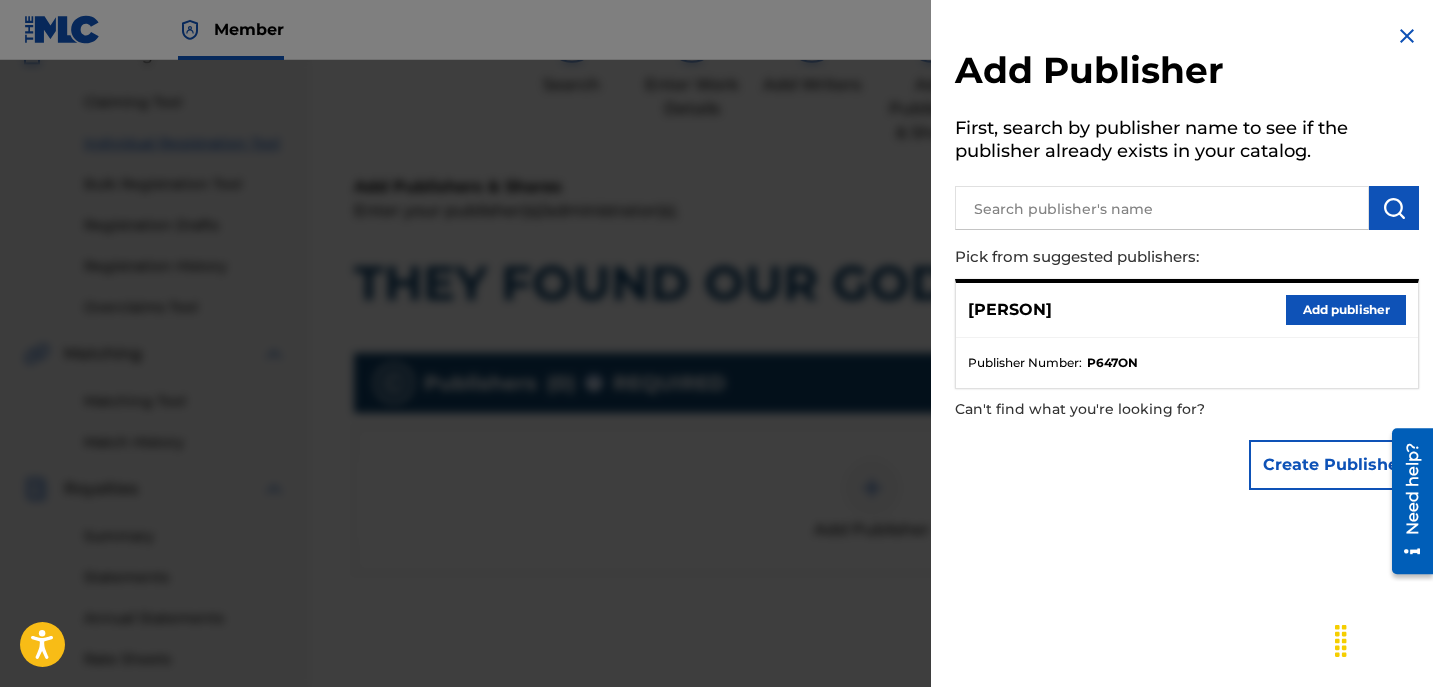 click on "Add publisher" at bounding box center (1346, 310) 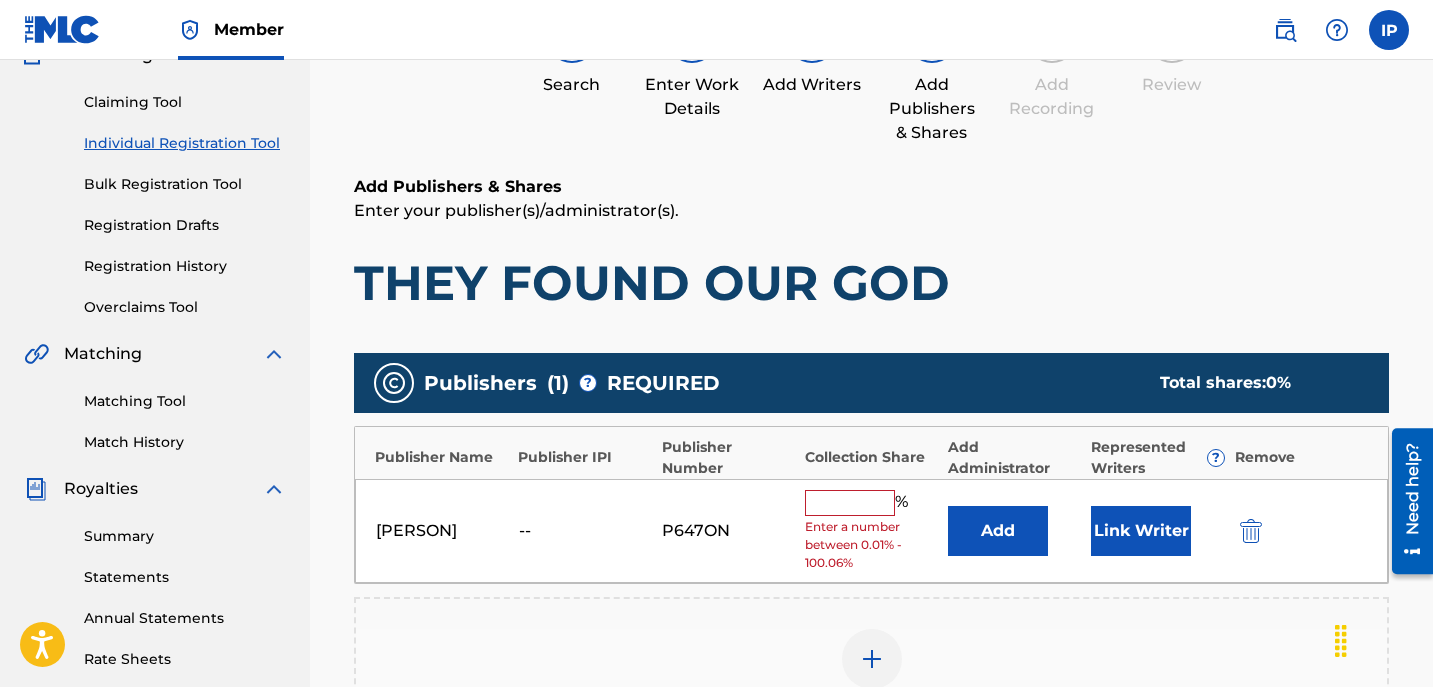 click at bounding box center [850, 503] 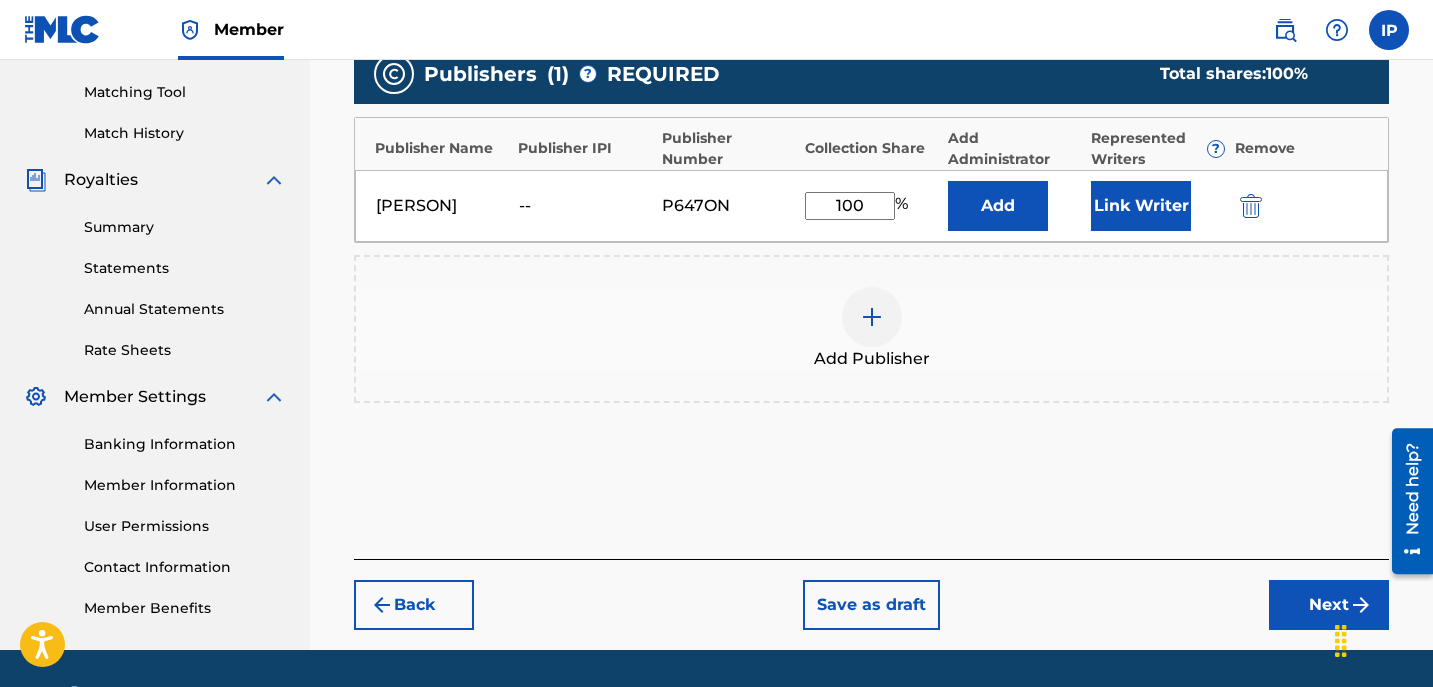 click on "Next" at bounding box center [1329, 605] 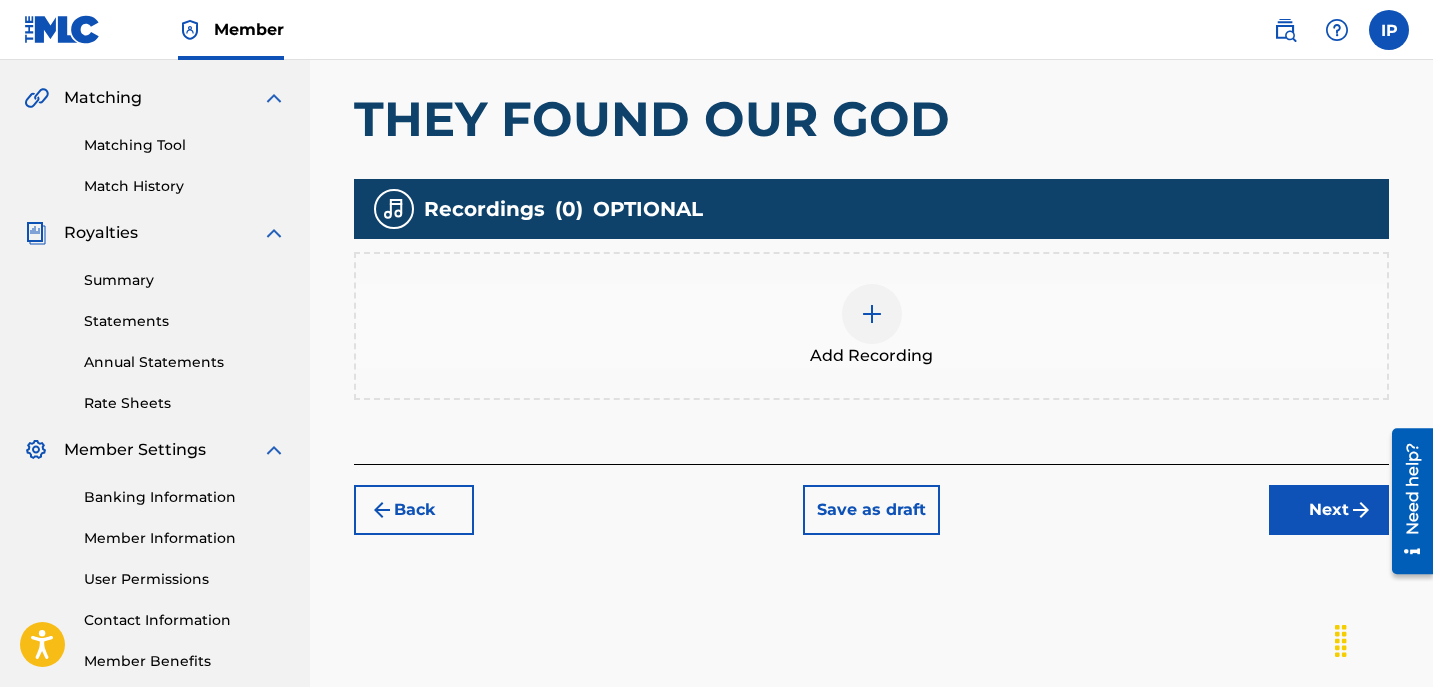 scroll, scrollTop: 450, scrollLeft: 0, axis: vertical 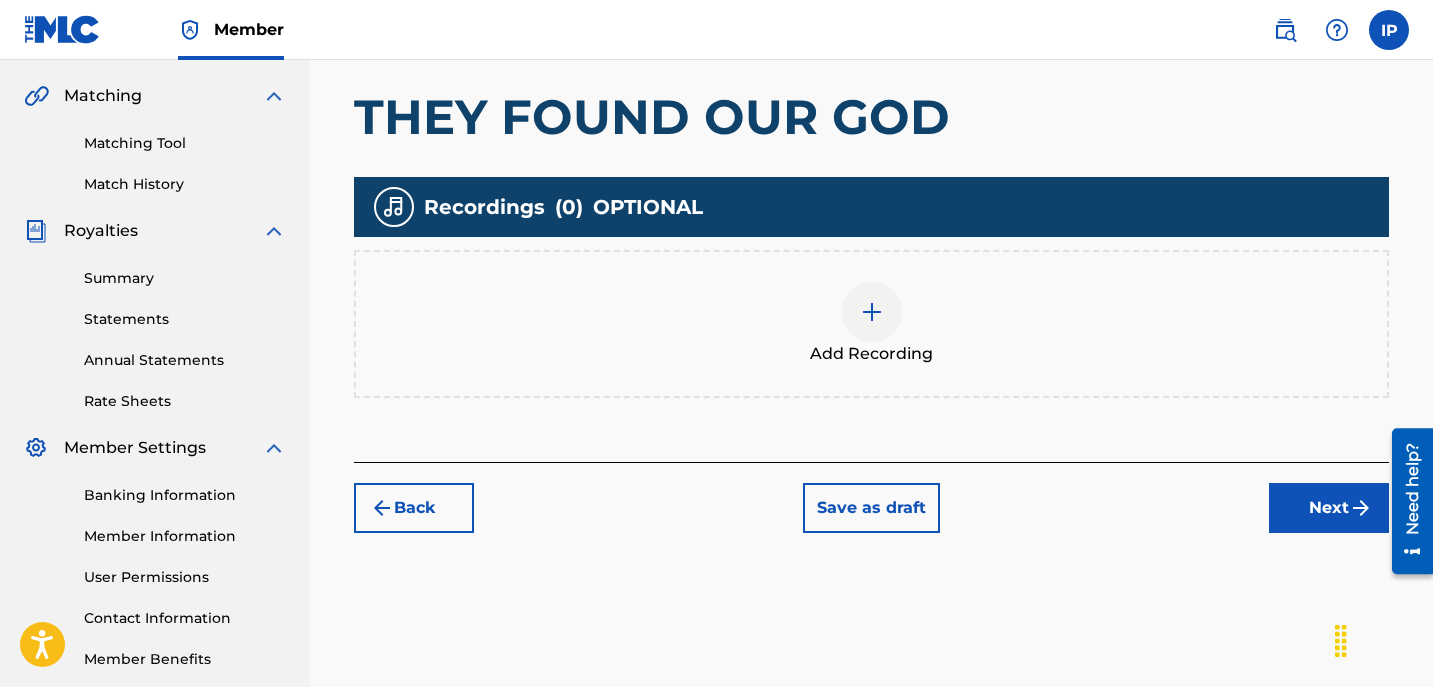 click on "Save as draft" at bounding box center [871, 508] 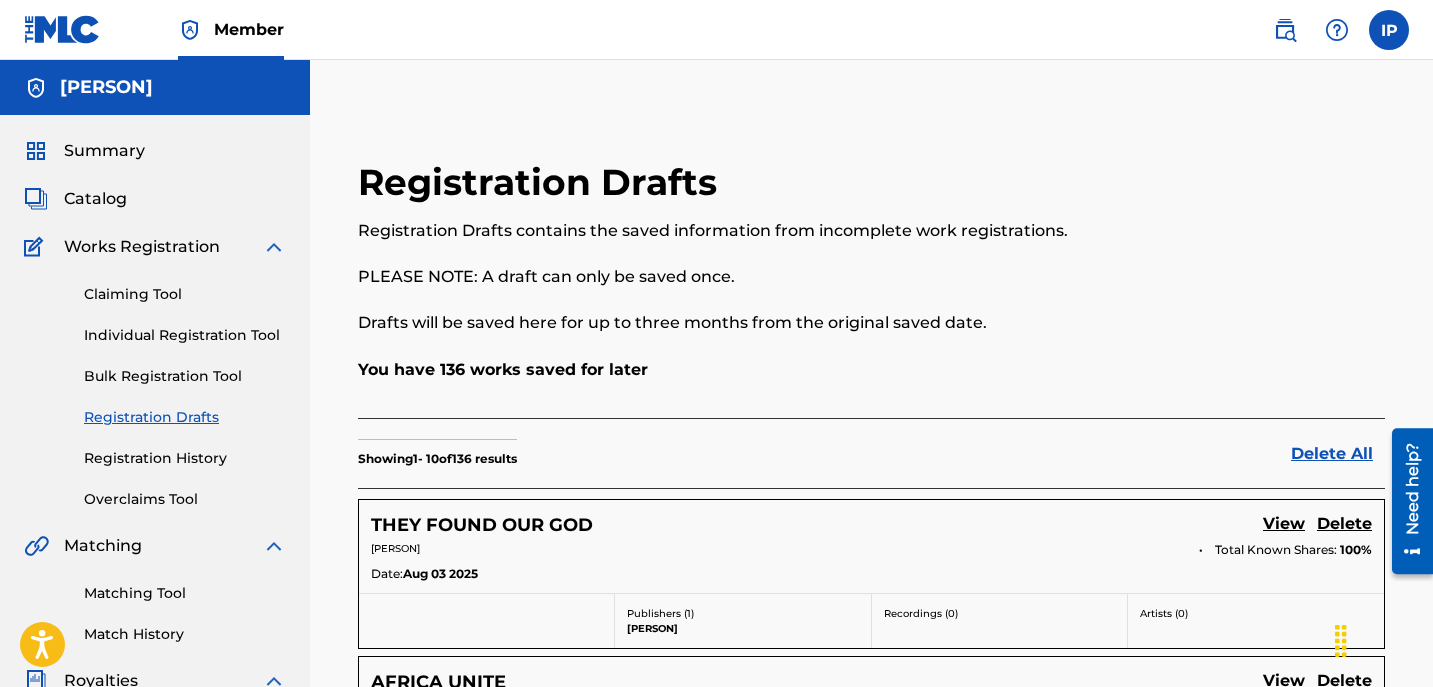 click on "THEY FOUND OUR GOD View Delete INDIA POITIER Total Known Shares:   100 % Date:  Aug 03 2025 Publishers ( 1 ) India Poitier Recordings ( 0 ) Artists ( 0 ) AFRICA UNITE View Delete INDIA POITIER Total Known Shares:   100 % Date:  Aug 03 2025 Publishers ( 1 ) India Poitier Recordings ( 0 ) Artists ( 0 ) JAH WAS WID US BEFORE DE LIES View Delete INDIA POITIER Total Known Shares:   100 % Date:  Aug 03 2025 Publishers ( 1 ) India Poitier Recordings ( 0 ) Artists ( 0 ) WE KNOW JAH View Delete INDIA POITIER Total Known Shares:   100 % Date:  Aug 03 2025 Publishers ( 1 ) India Poitier Recordings ( 0 ) Artists ( 0 ) WAKE DEM PROPHETS View Delete INDIA POITIER Total Known Shares:   100 % Date:  Aug 03 2025 Publishers ( 1 ) India Poitier Recordings ( 0 ) Artists ( 0 ) PRETTY PENNY View Delete INDIA POITIER Total Known Shares:   100 % Date:  Aug 03 2025 Publishers ( 1 ) India Poitier Recordings ( 0 ) Artists ( 0 ) I TOLD CHRISTINE View Delete INDIA POITIER Total Known Shares:   100 % Date:  Aug 03 2025 1 ) 0" at bounding box center [871, 1275] 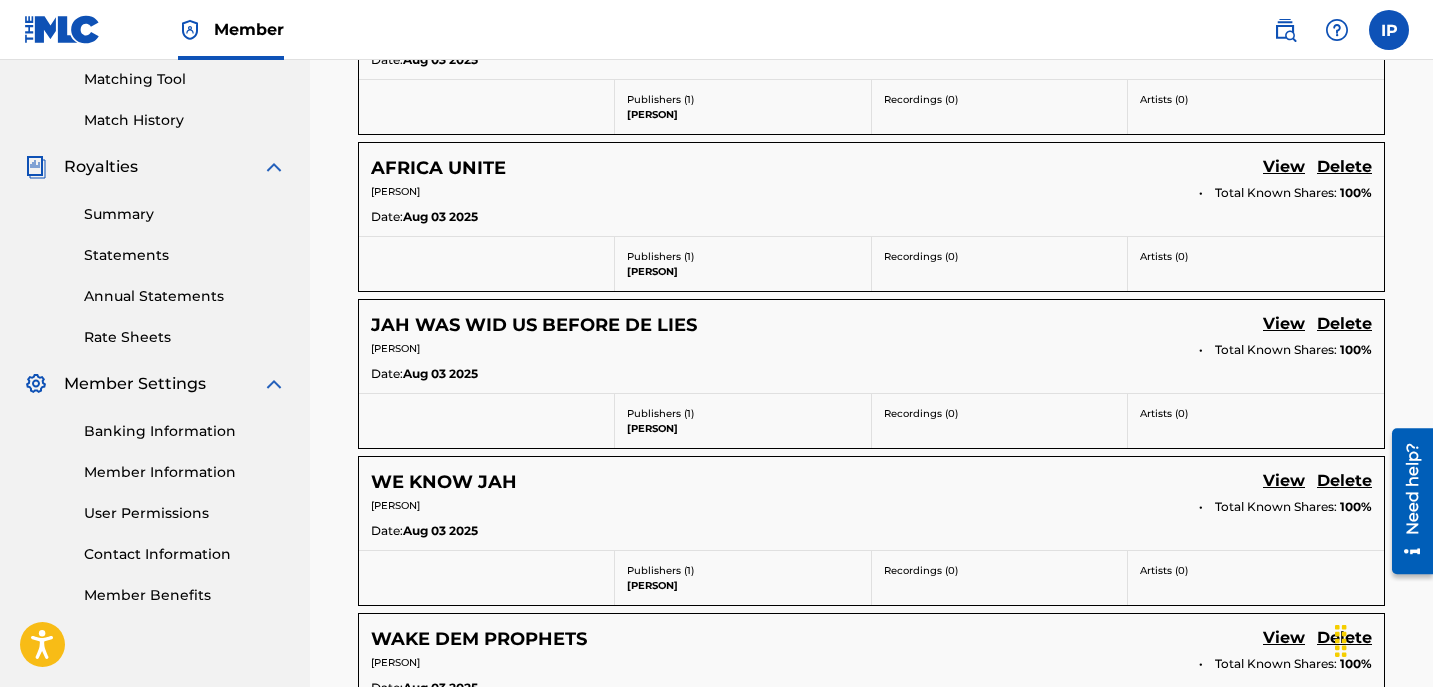 scroll, scrollTop: 524, scrollLeft: 0, axis: vertical 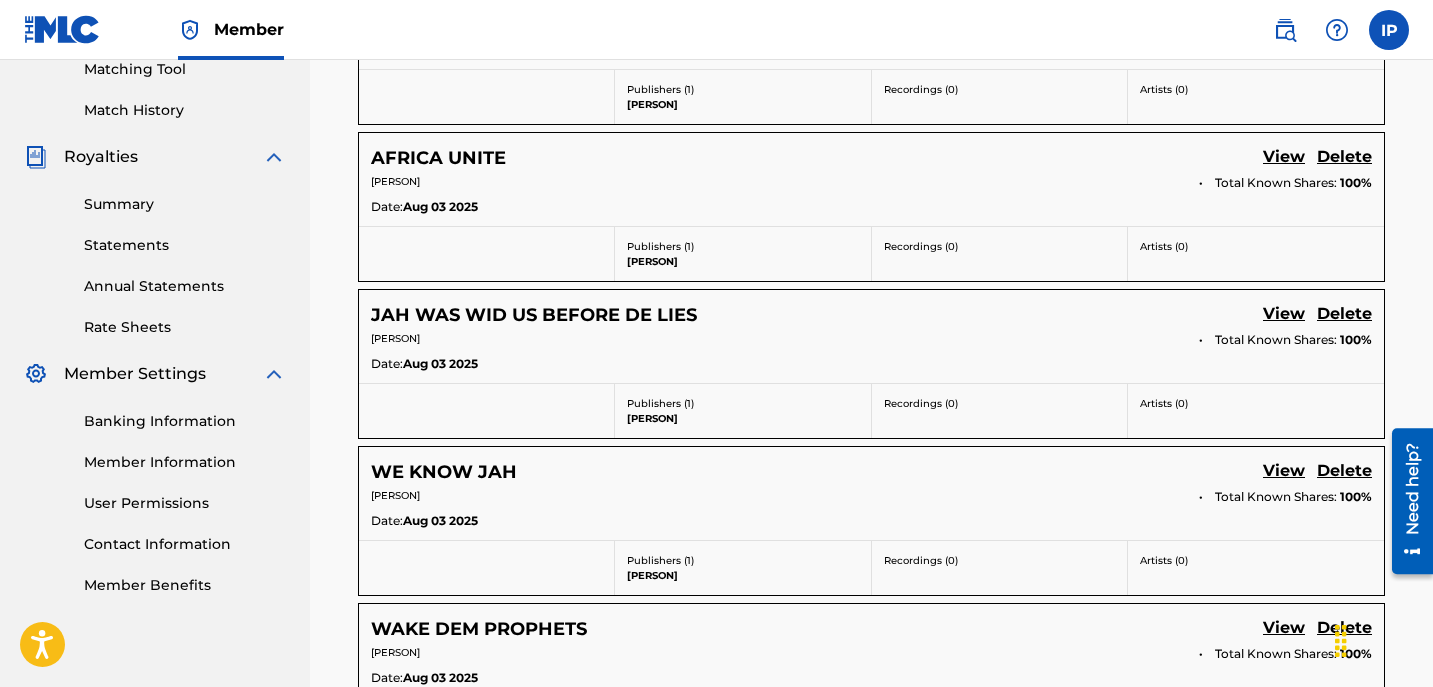 click on "View" at bounding box center (1284, 158) 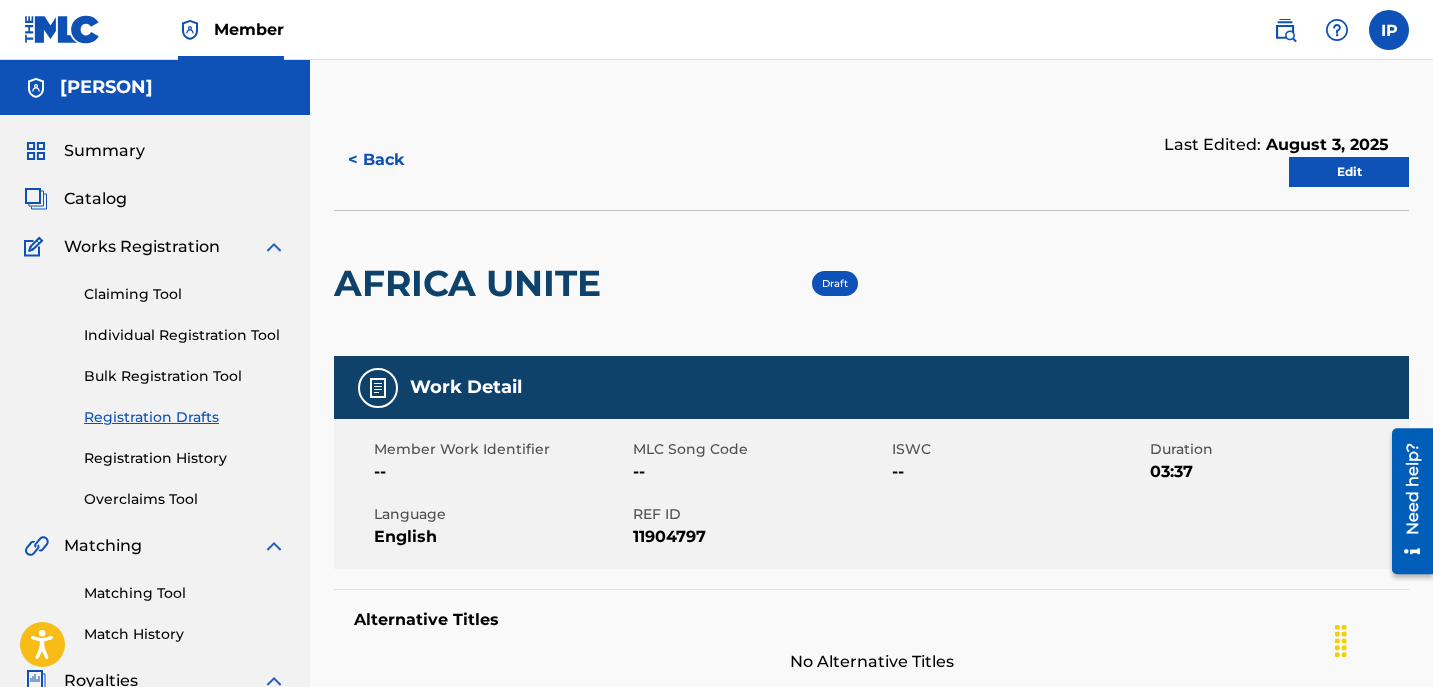 click on "Edit" at bounding box center [1349, 172] 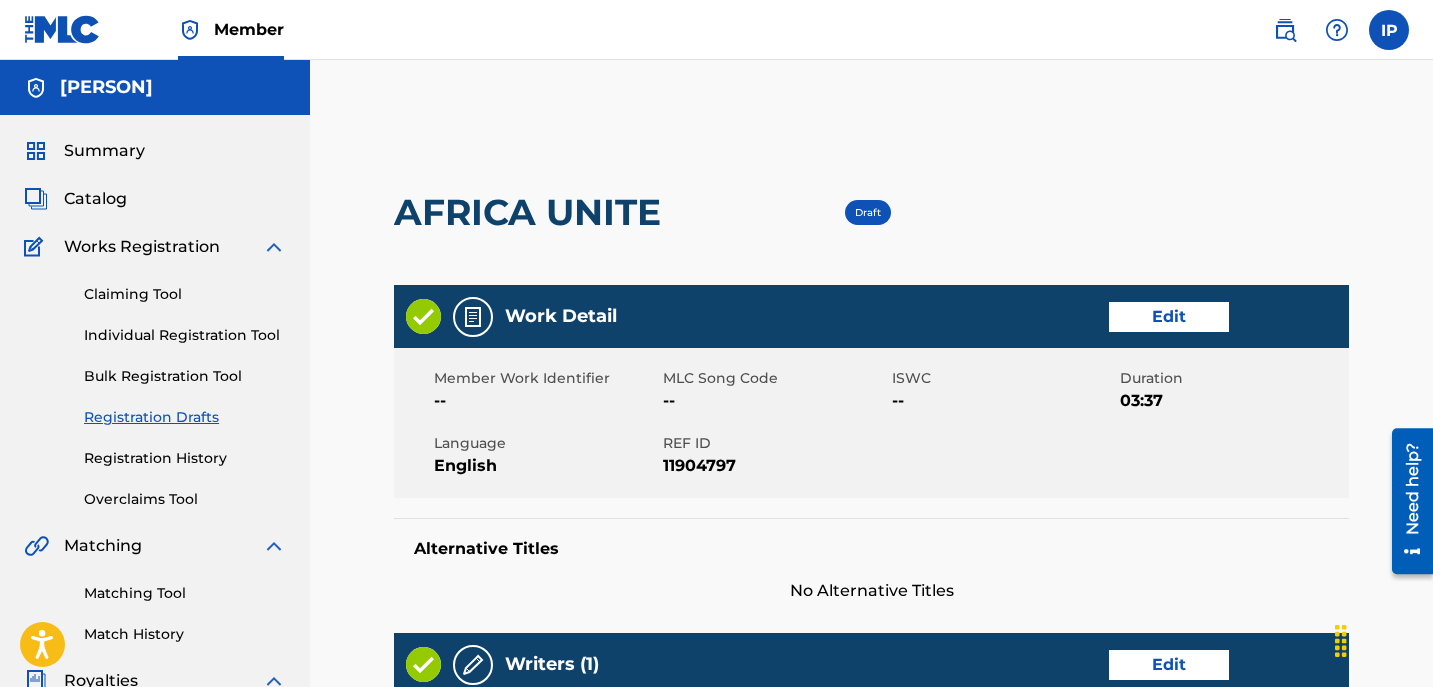 click on "Edit" at bounding box center (1169, 317) 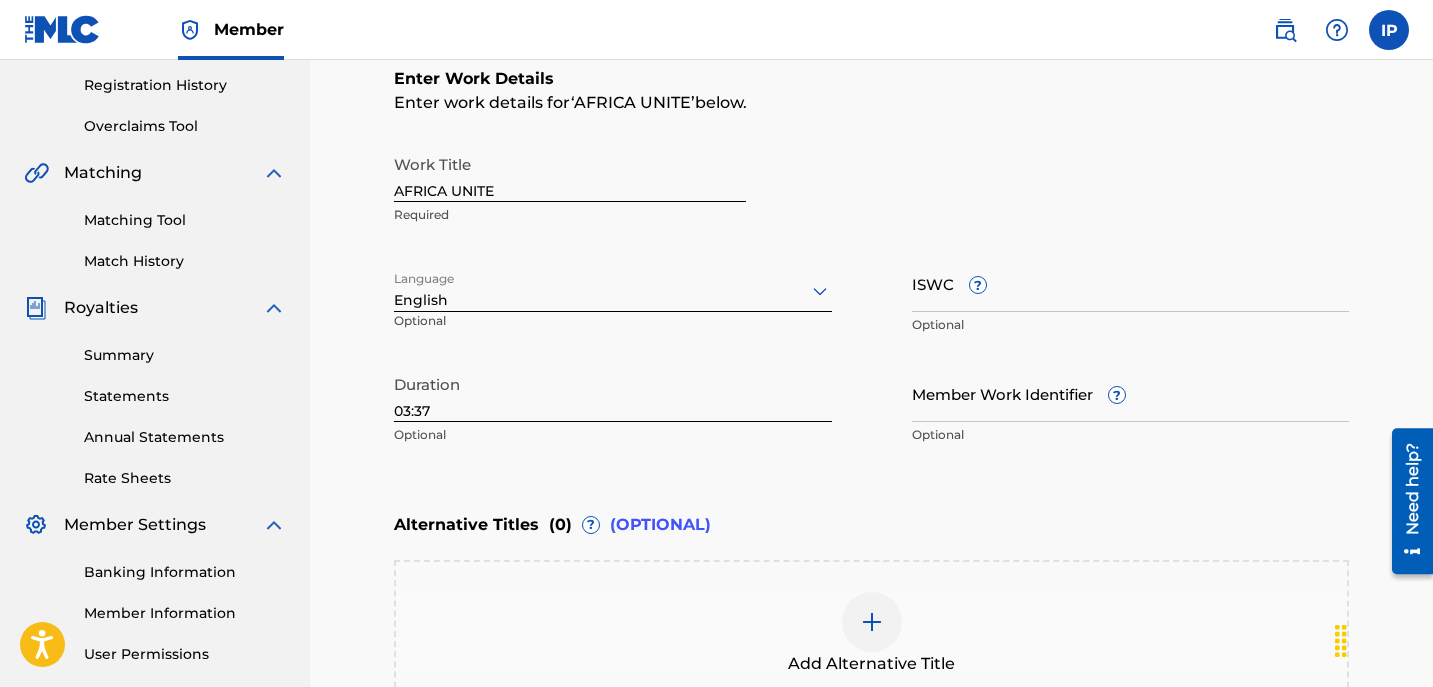 scroll, scrollTop: 374, scrollLeft: 0, axis: vertical 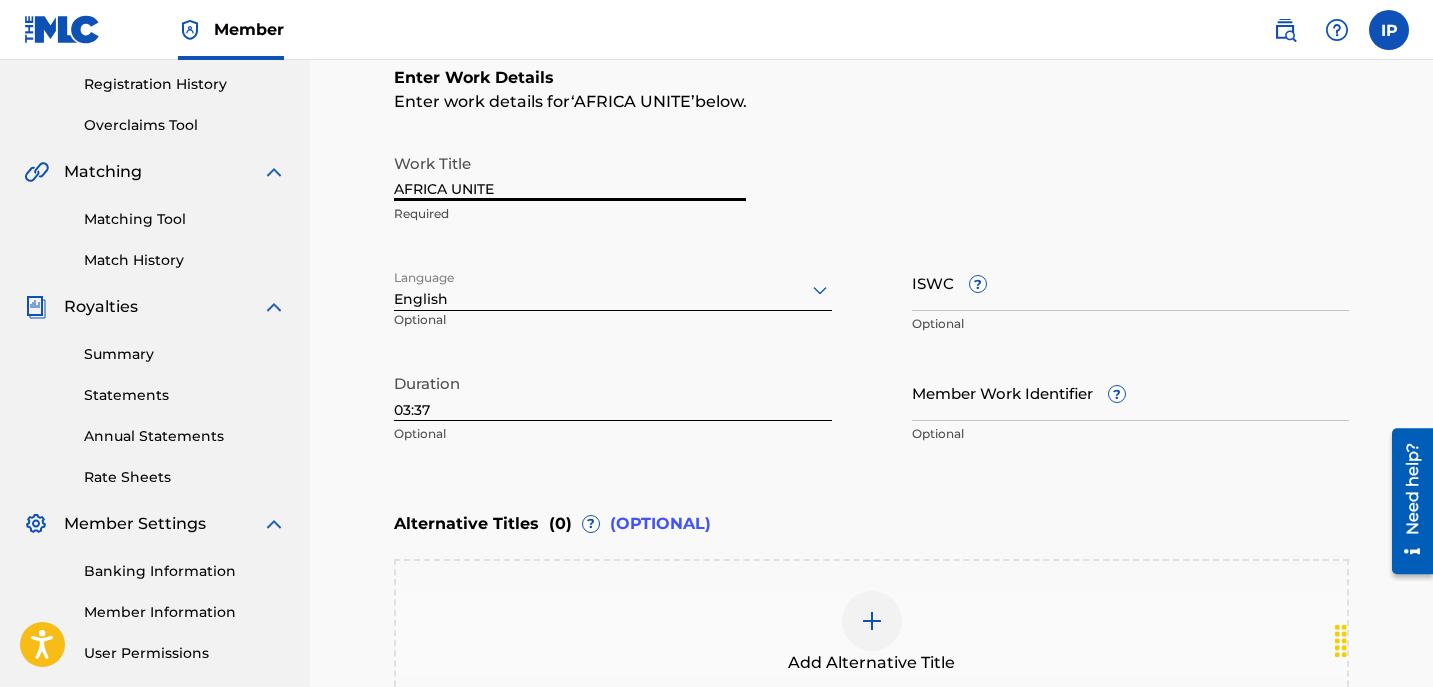 drag, startPoint x: 522, startPoint y: 190, endPoint x: 319, endPoint y: 166, distance: 204.4138 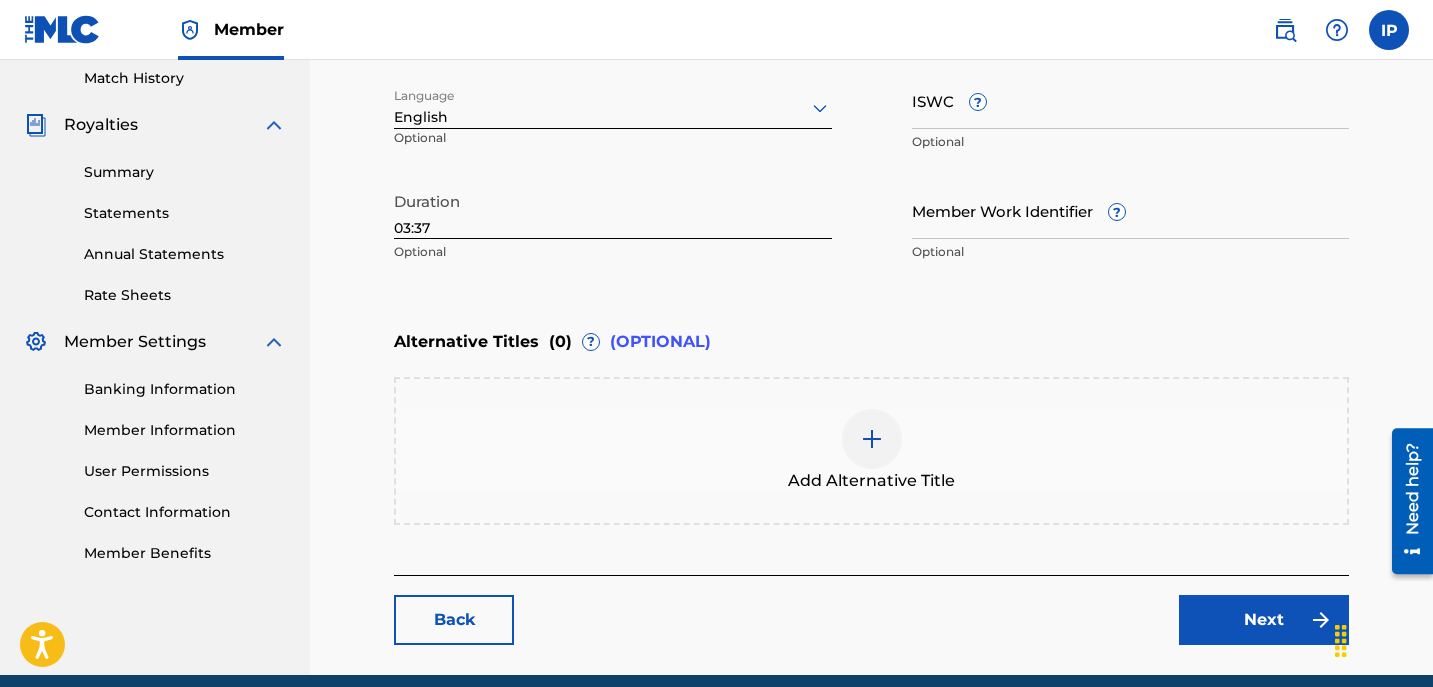 scroll, scrollTop: 557, scrollLeft: 0, axis: vertical 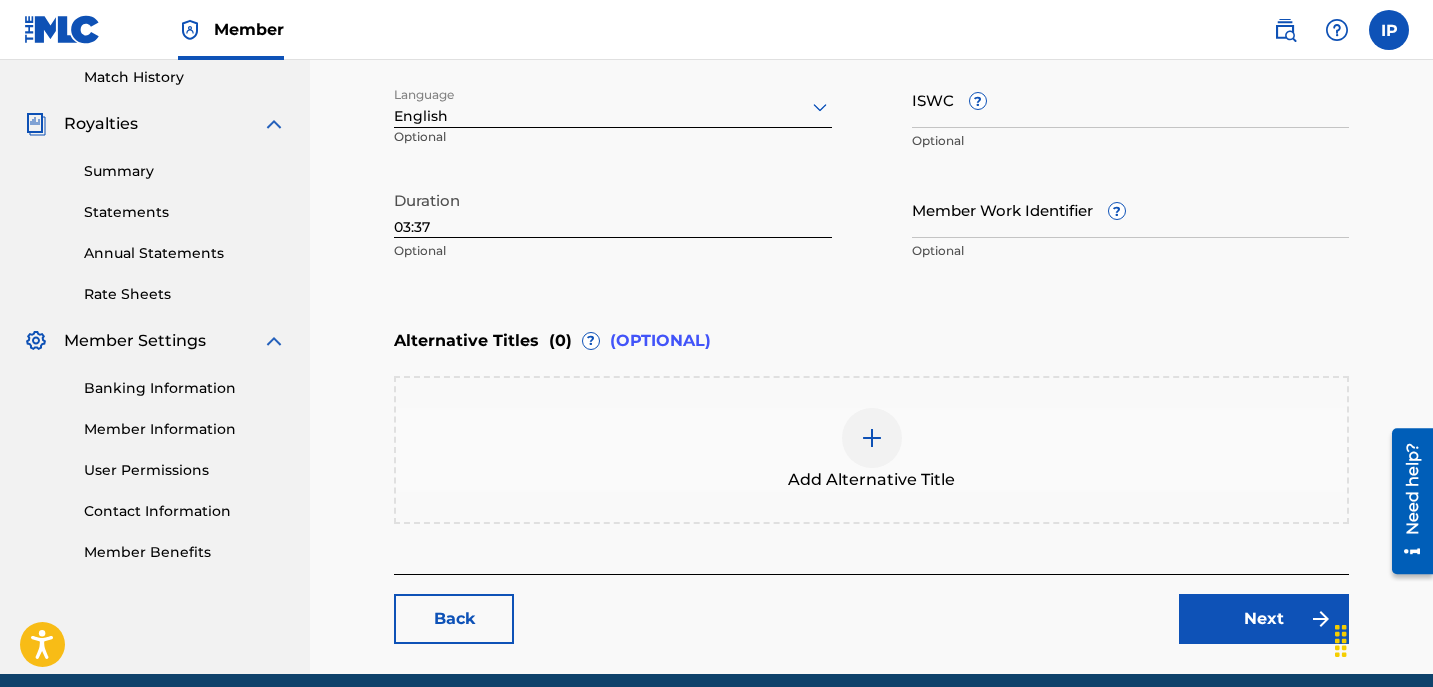 type on "STOLEN SCROLL" 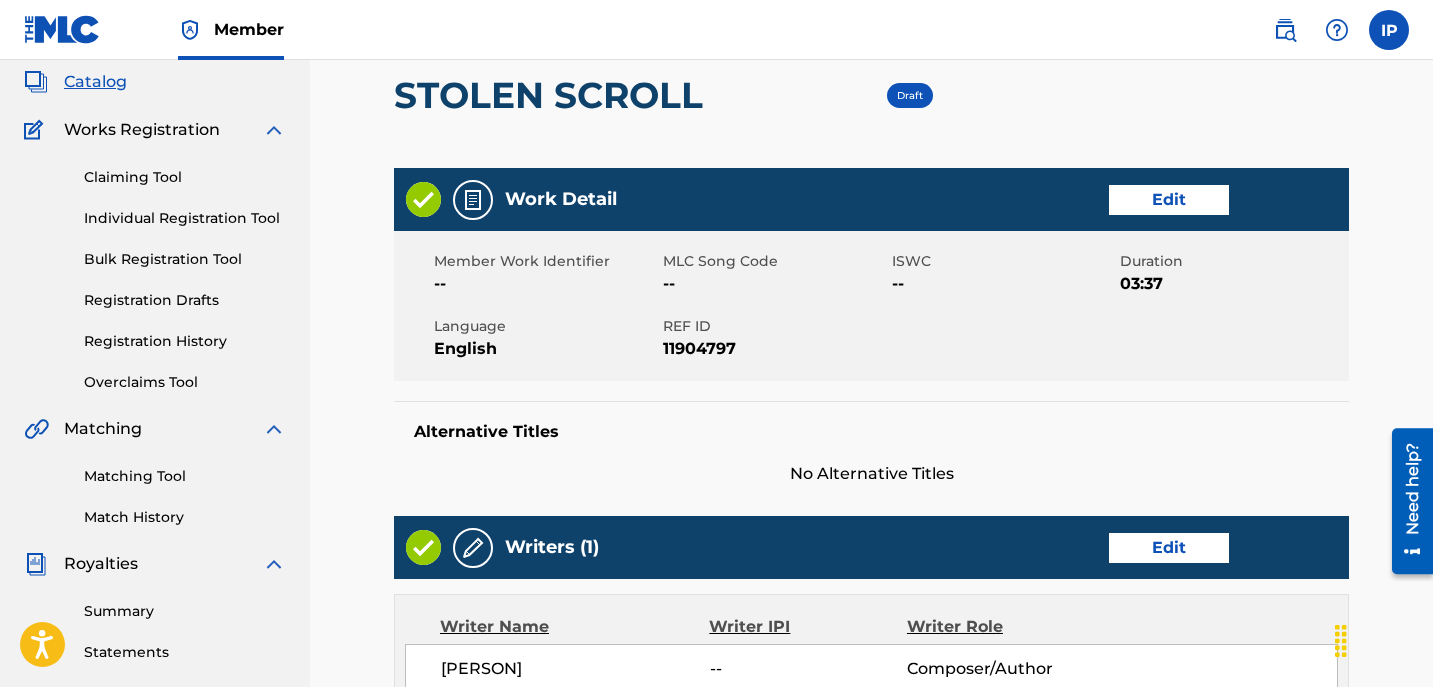 scroll, scrollTop: 114, scrollLeft: 0, axis: vertical 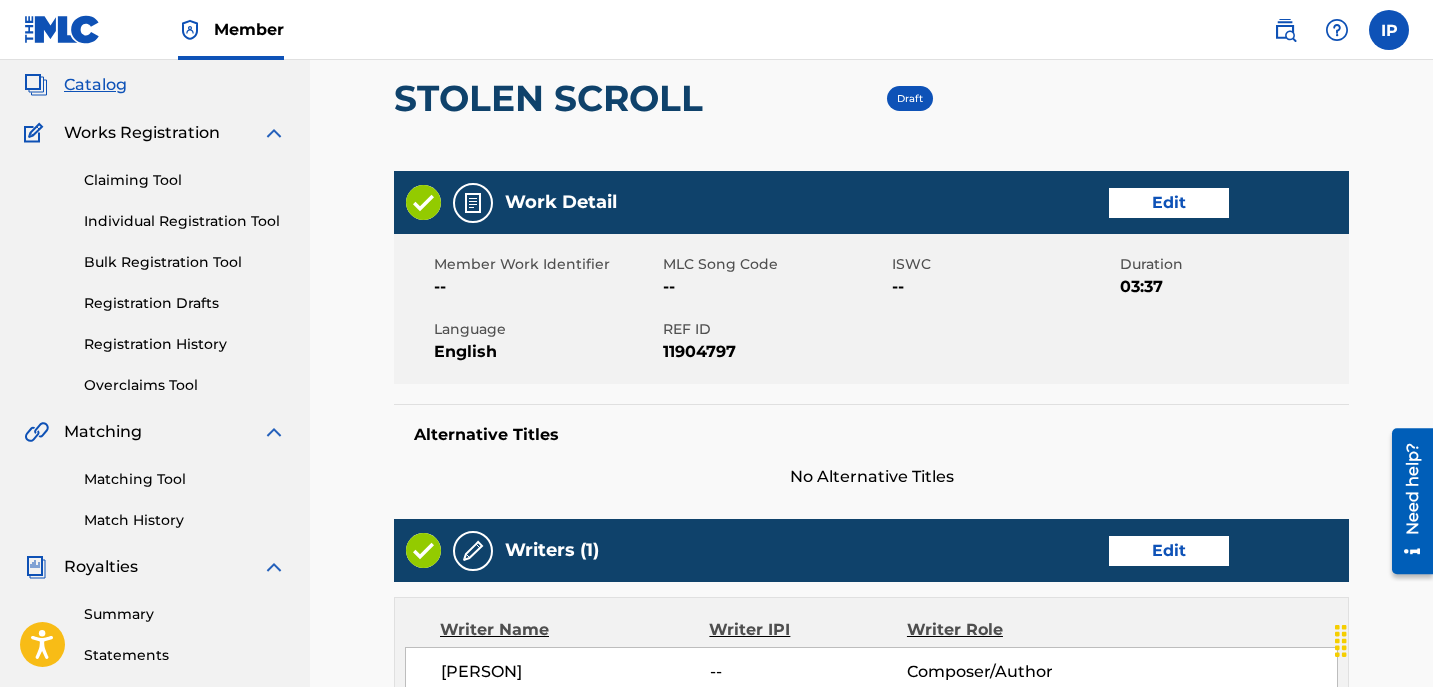 click on "Writers   (1) Edit" at bounding box center (871, 550) 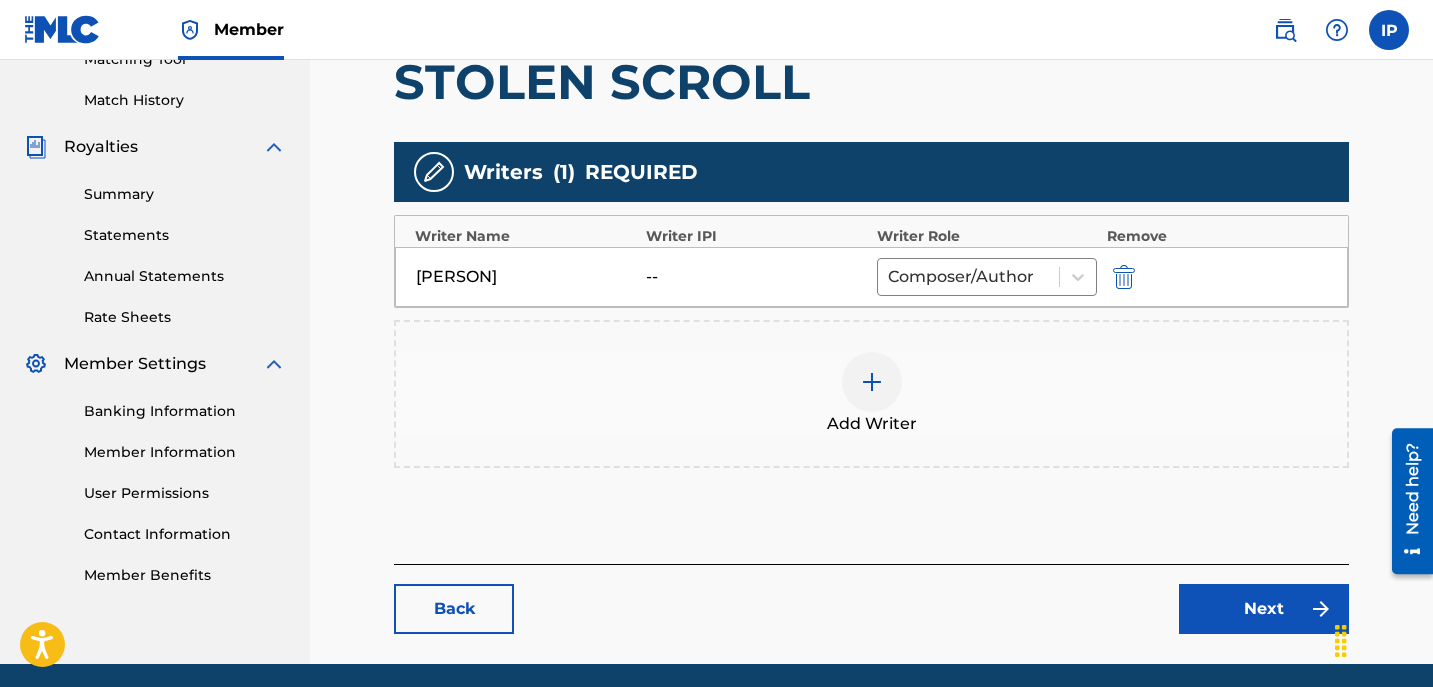 scroll, scrollTop: 538, scrollLeft: 0, axis: vertical 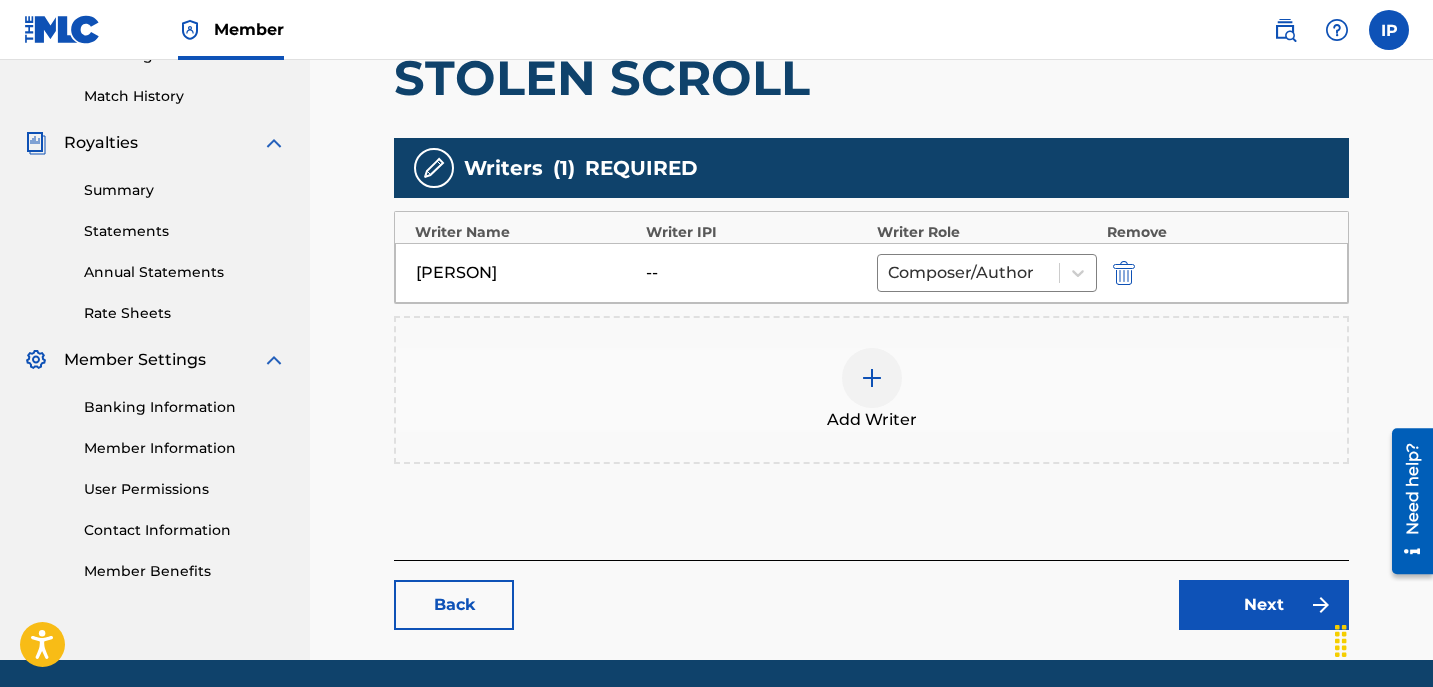 click at bounding box center (1124, 273) 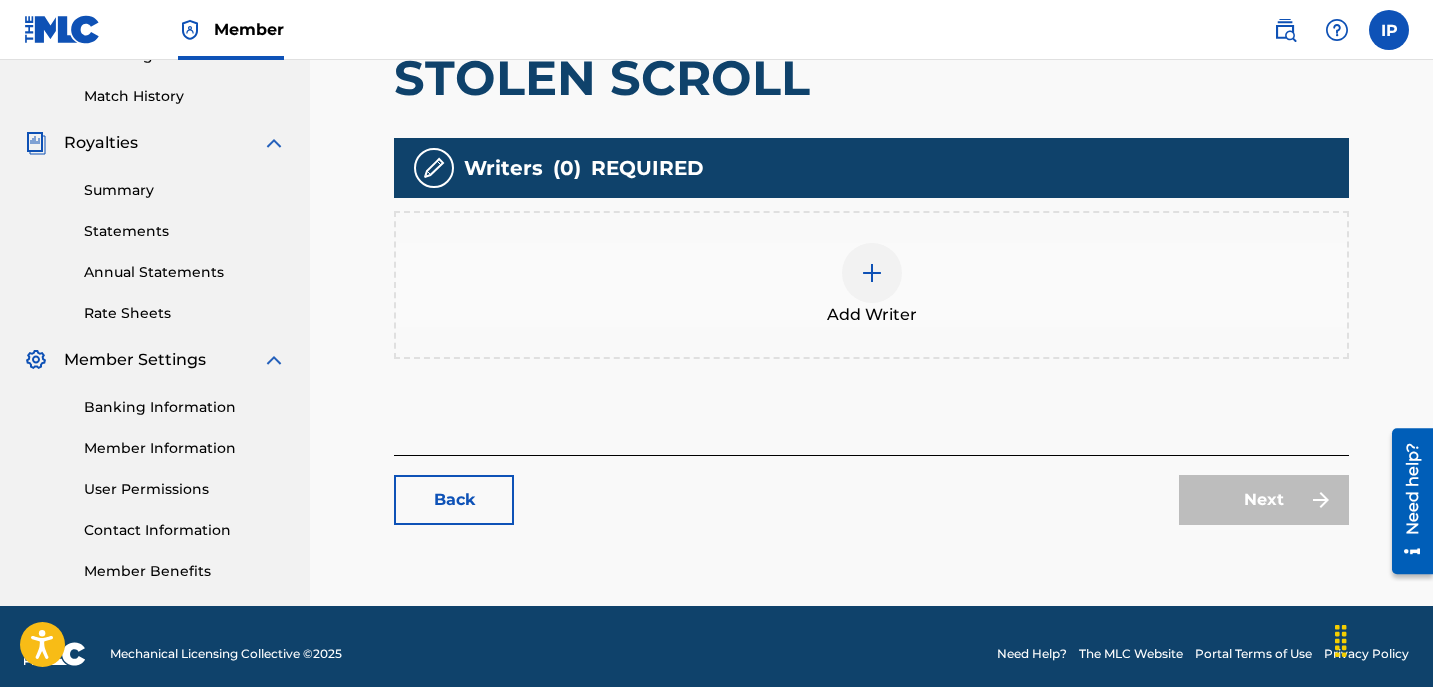 click at bounding box center (872, 273) 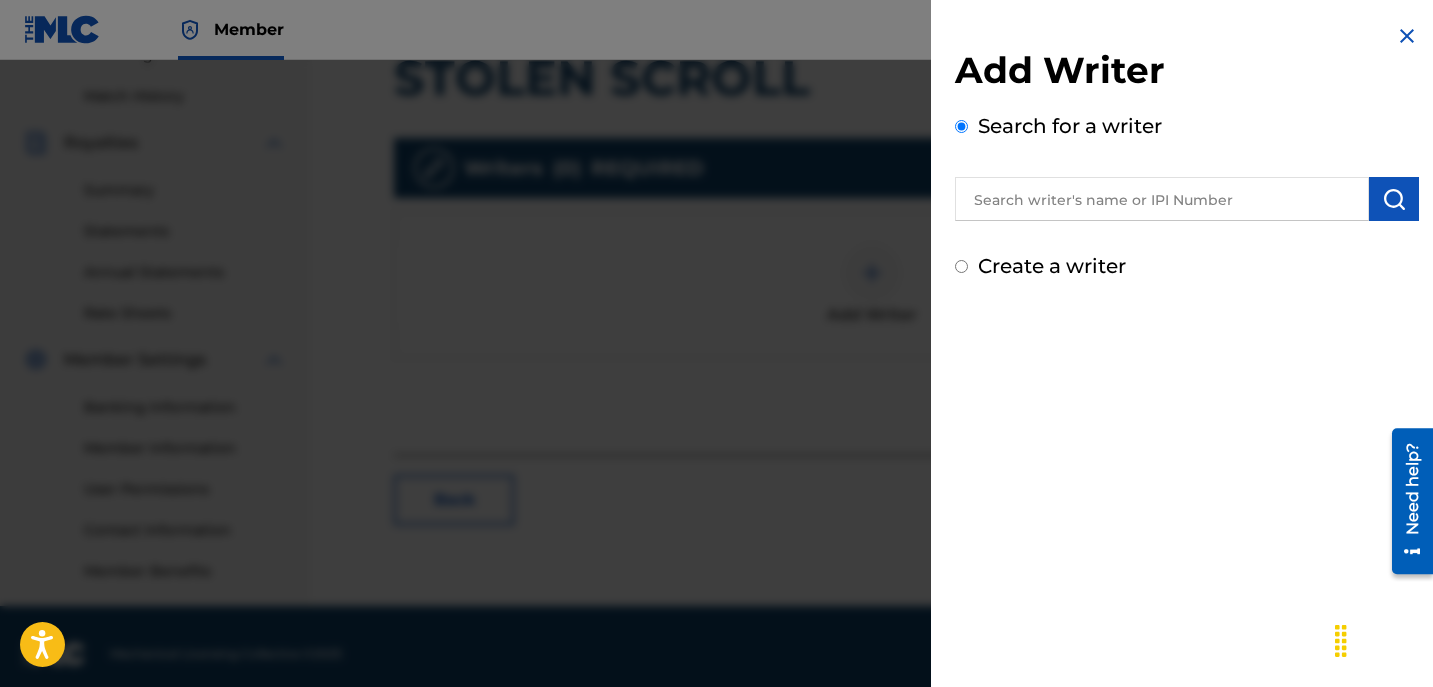 click on "Create a writer" at bounding box center (1187, 266) 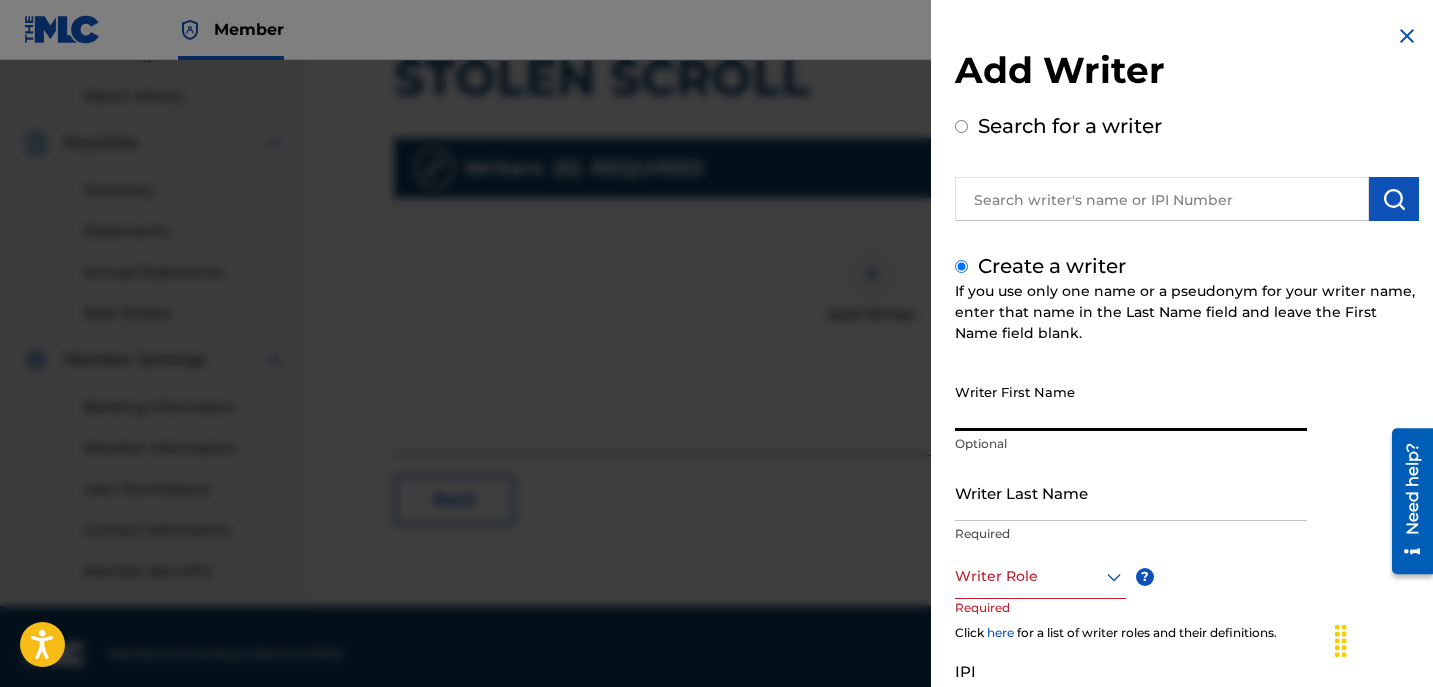 click on "Writer First Name" at bounding box center [1131, 402] 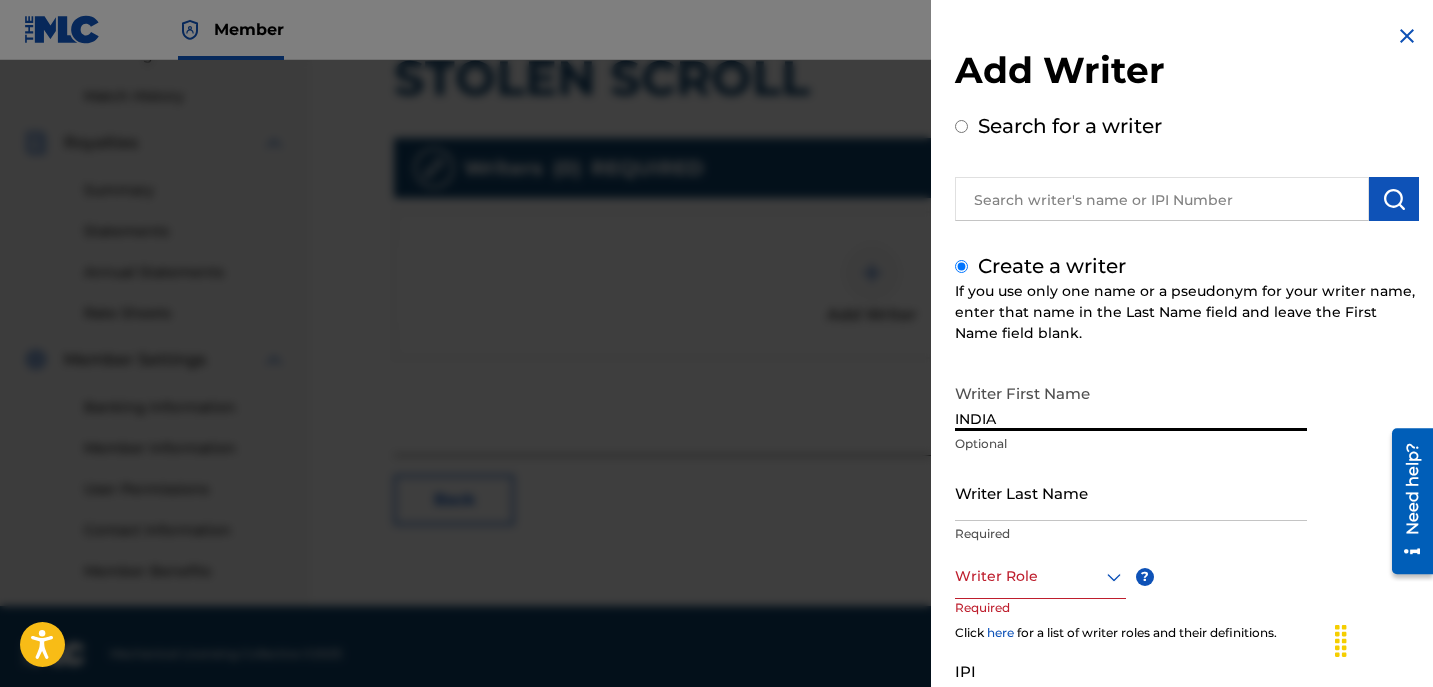 type on "[COUNTRY]" 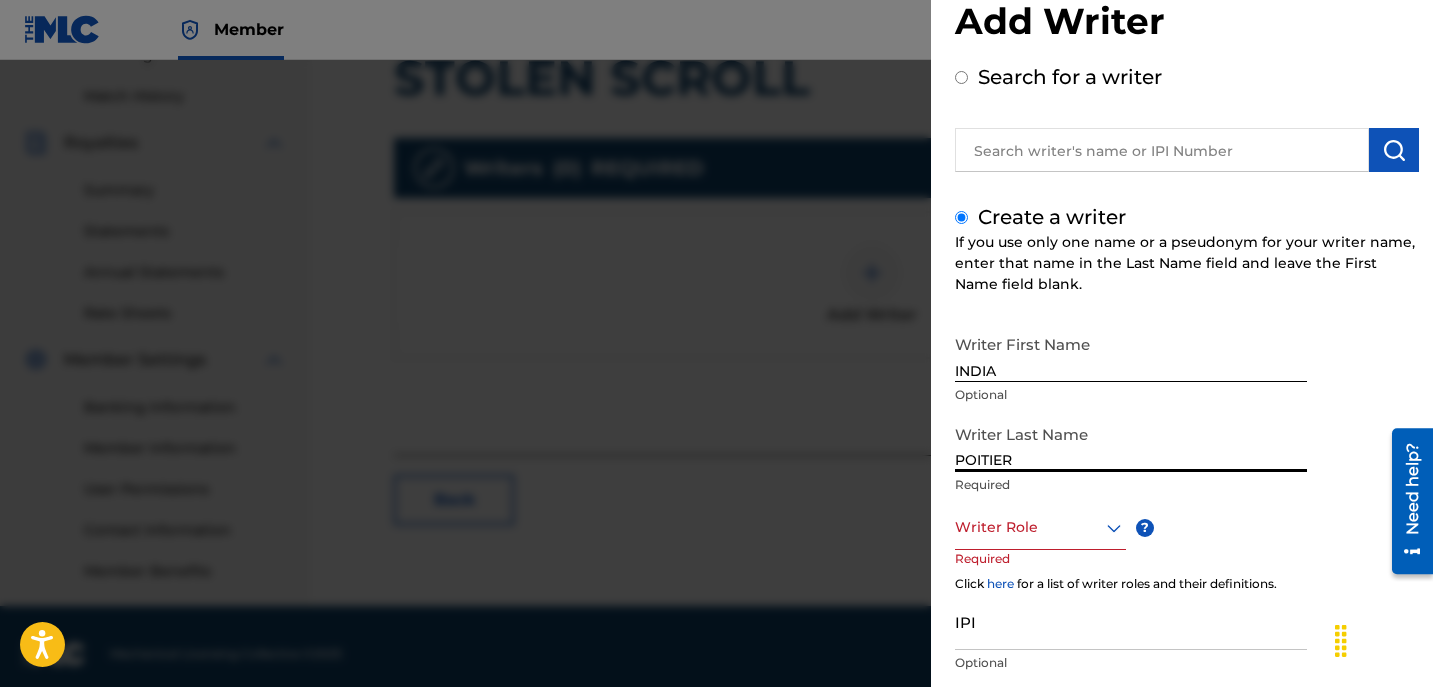 scroll, scrollTop: 47, scrollLeft: 0, axis: vertical 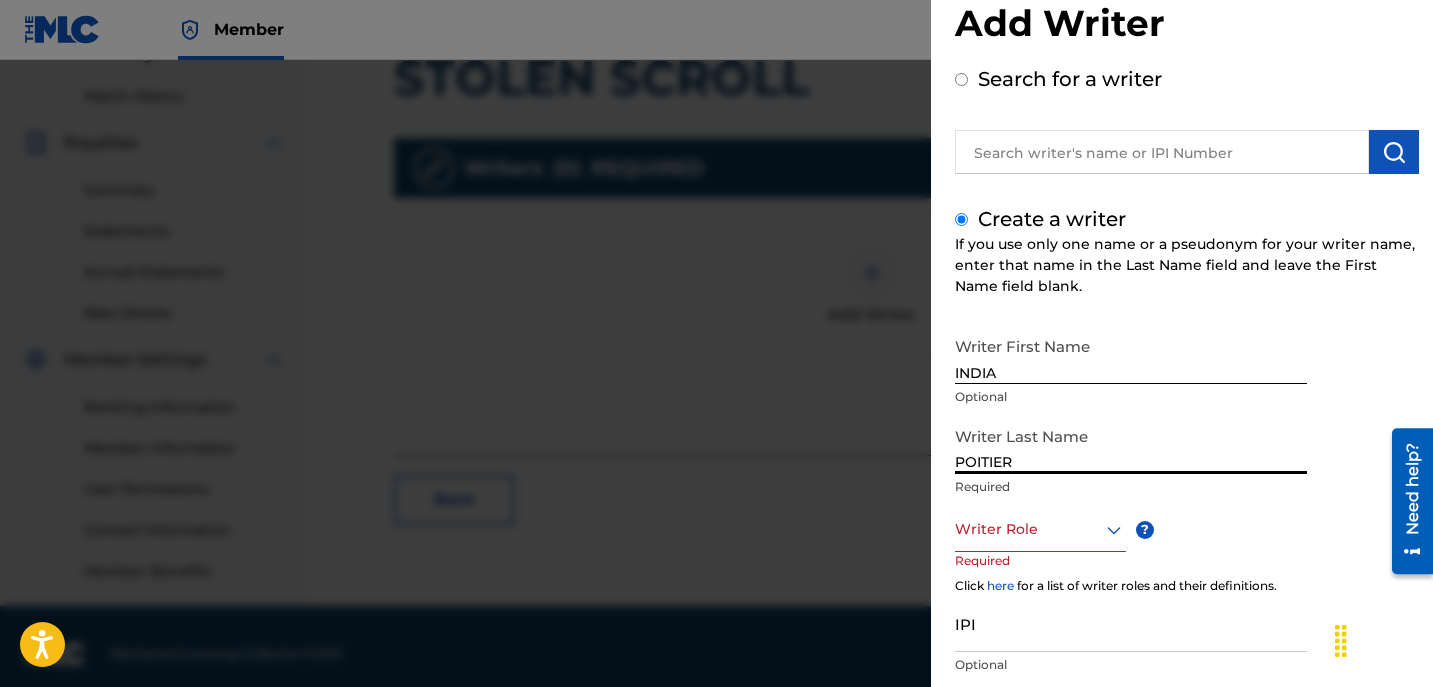 type on "POITIER" 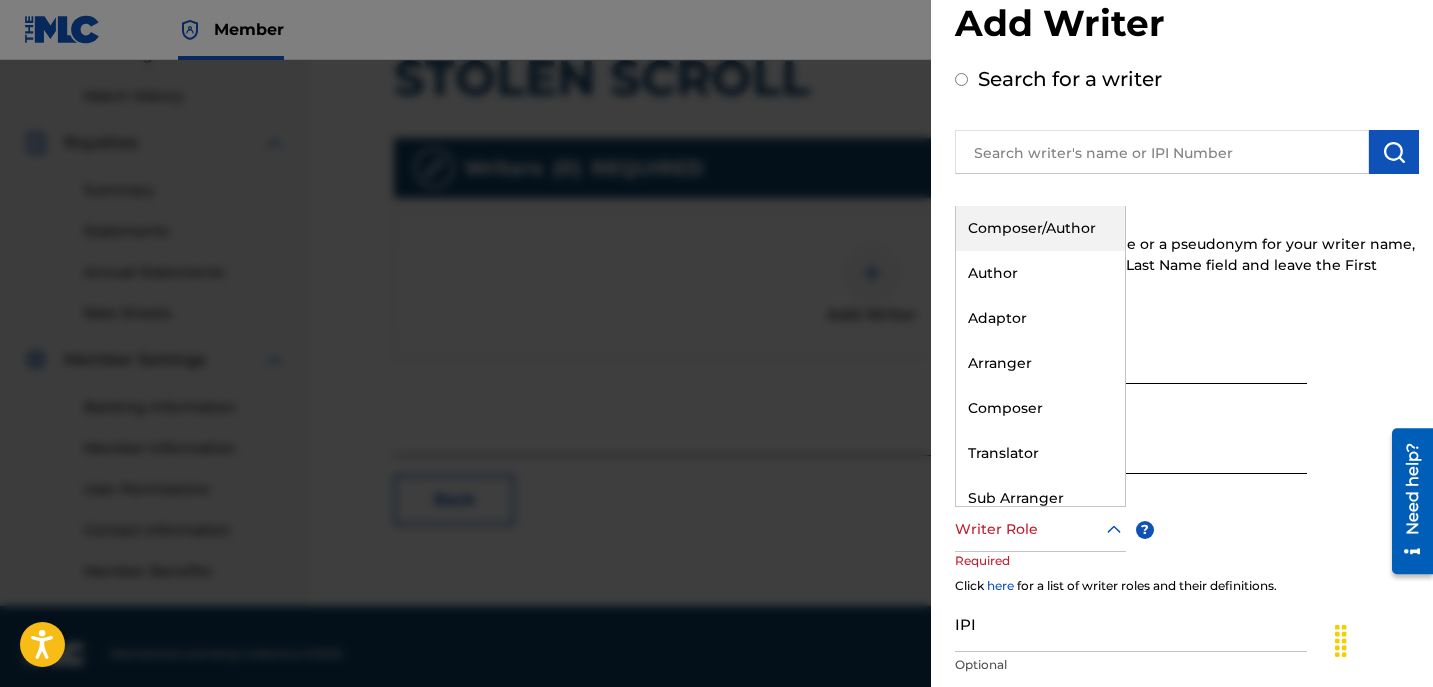 click at bounding box center [1040, 529] 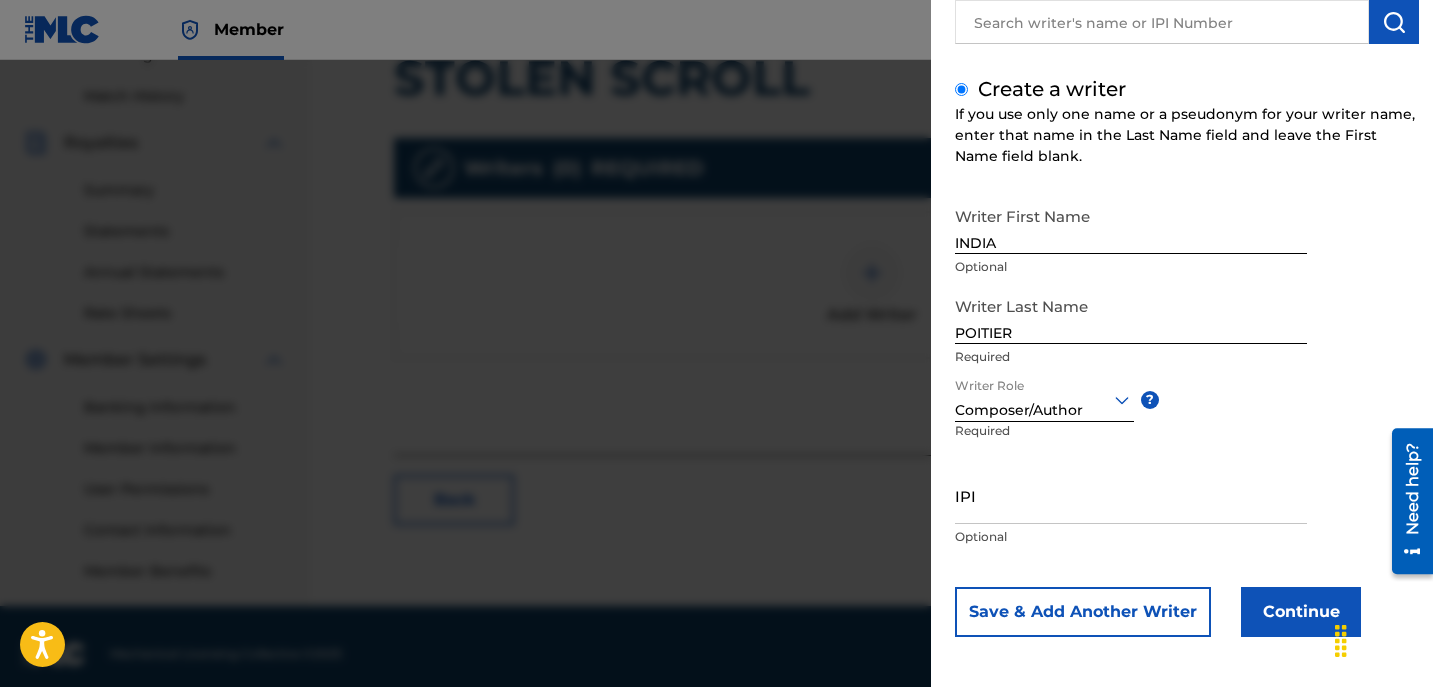 scroll, scrollTop: 178, scrollLeft: 0, axis: vertical 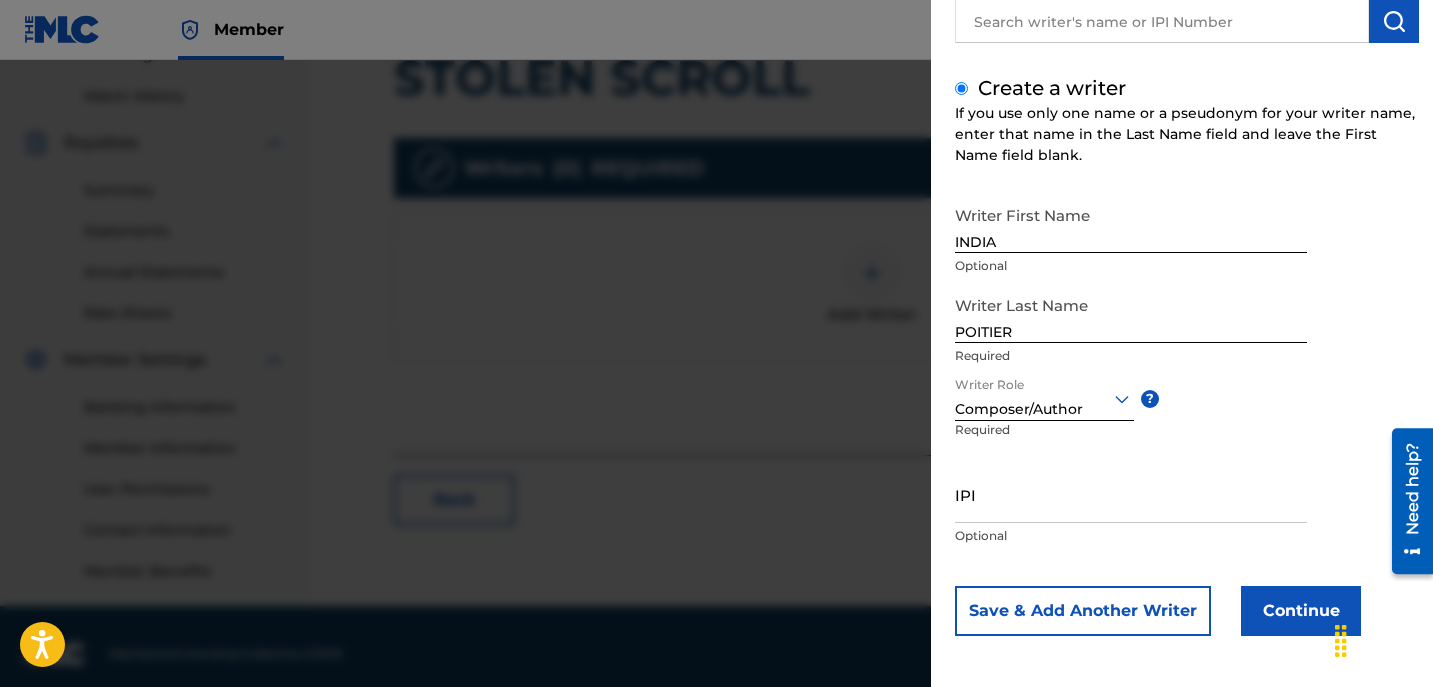 click on "Continue" at bounding box center (1301, 611) 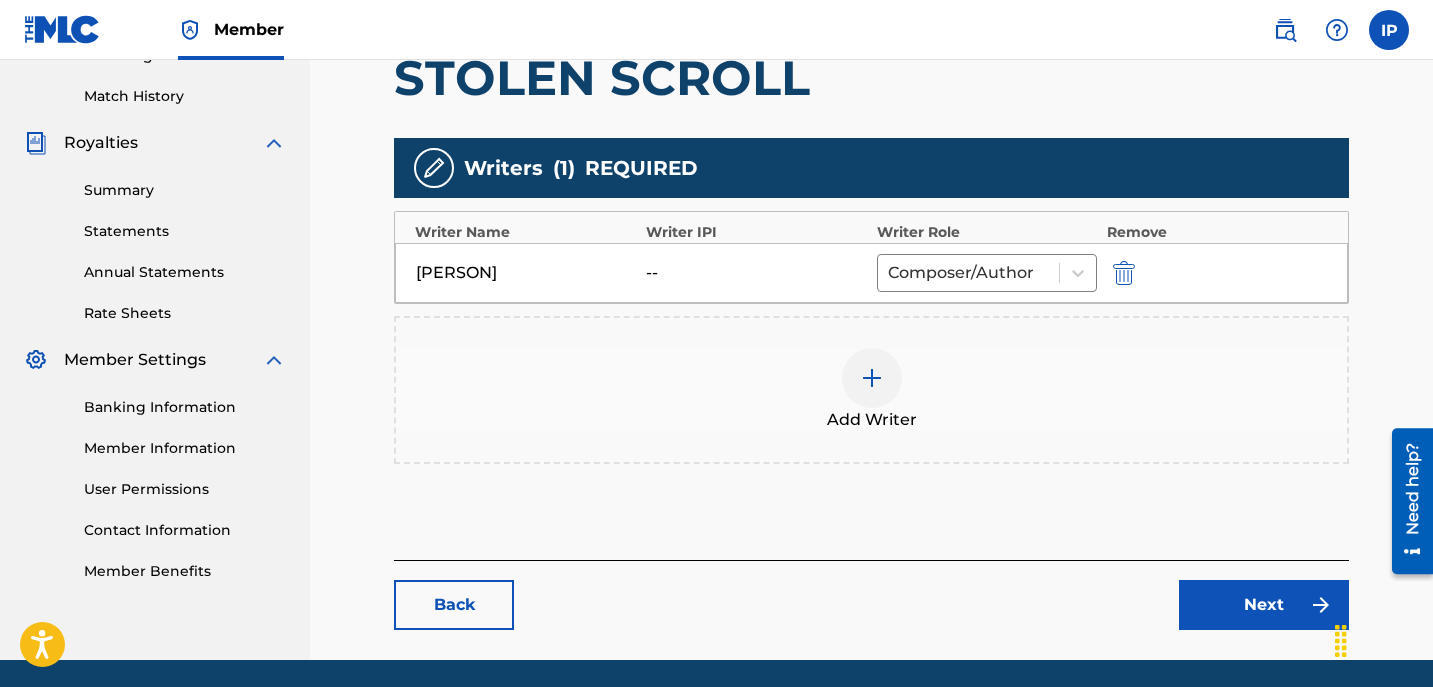 click on "Next" at bounding box center [1264, 605] 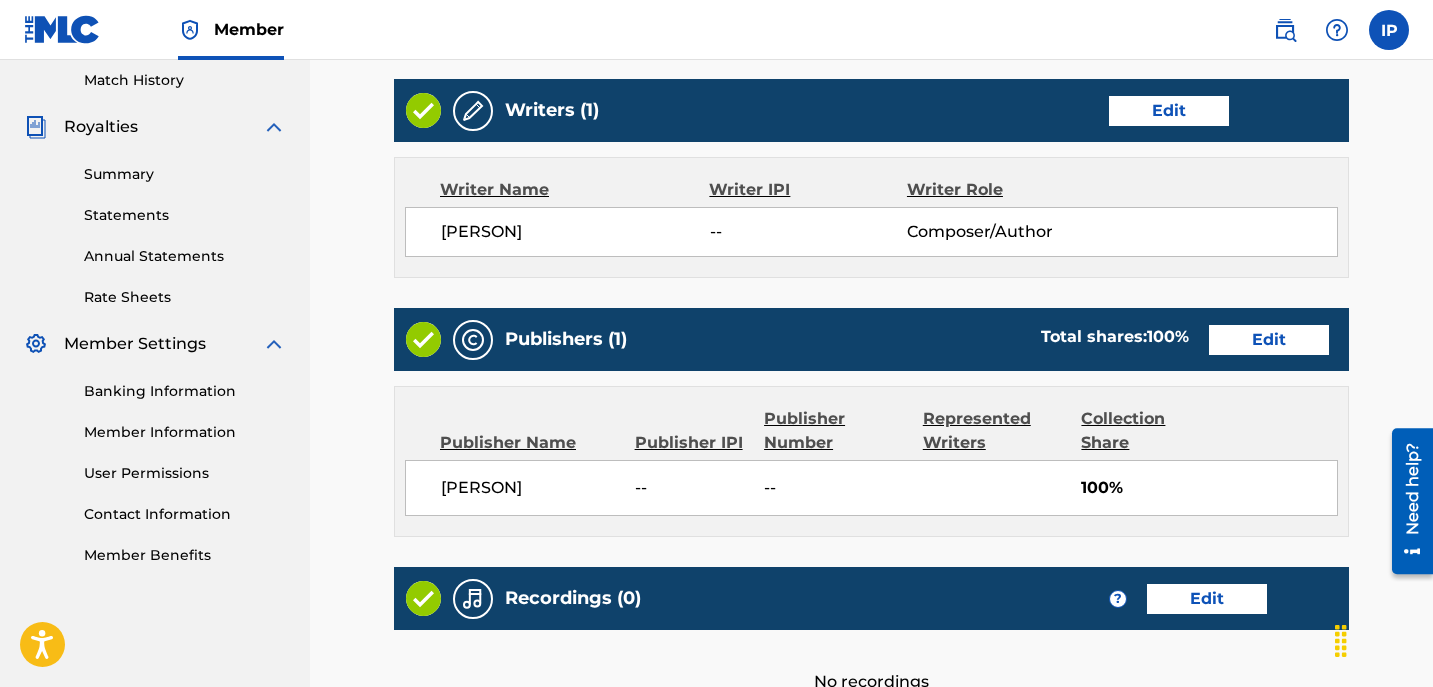scroll, scrollTop: 555, scrollLeft: 0, axis: vertical 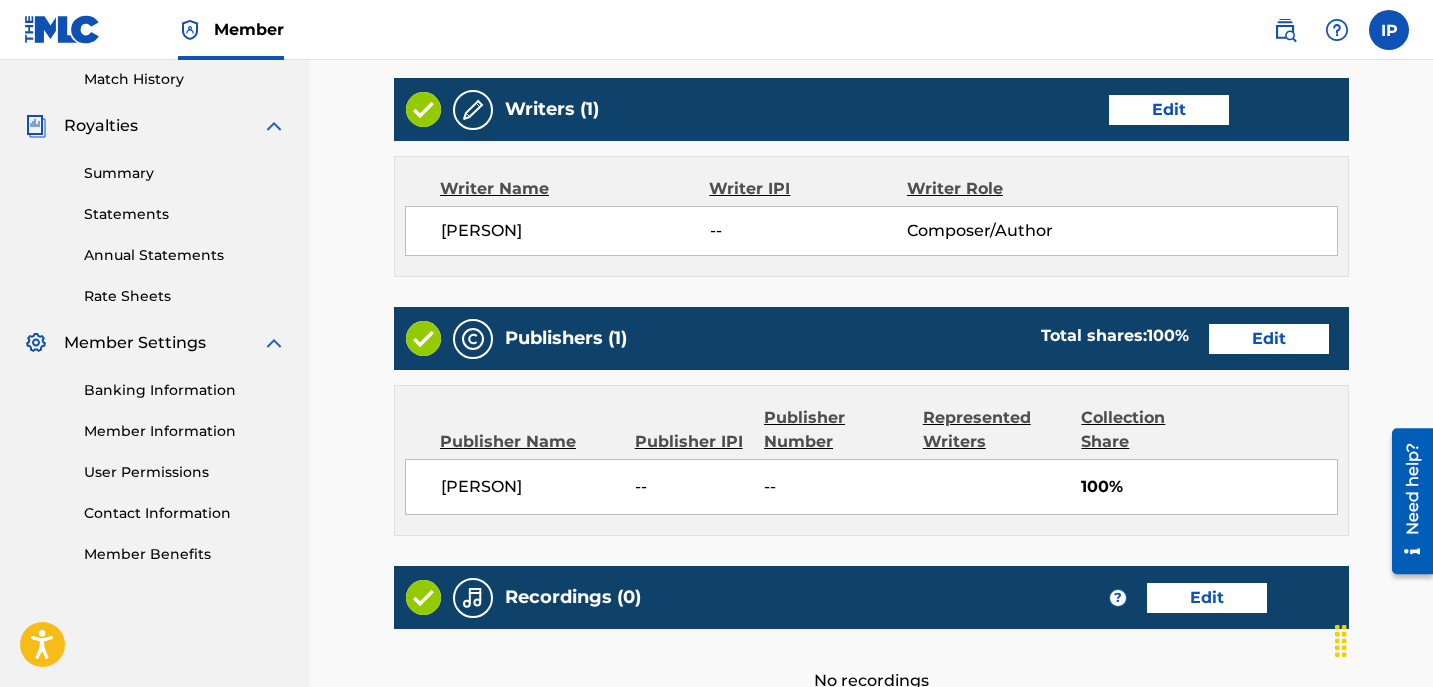click on "Edit" at bounding box center (1269, 339) 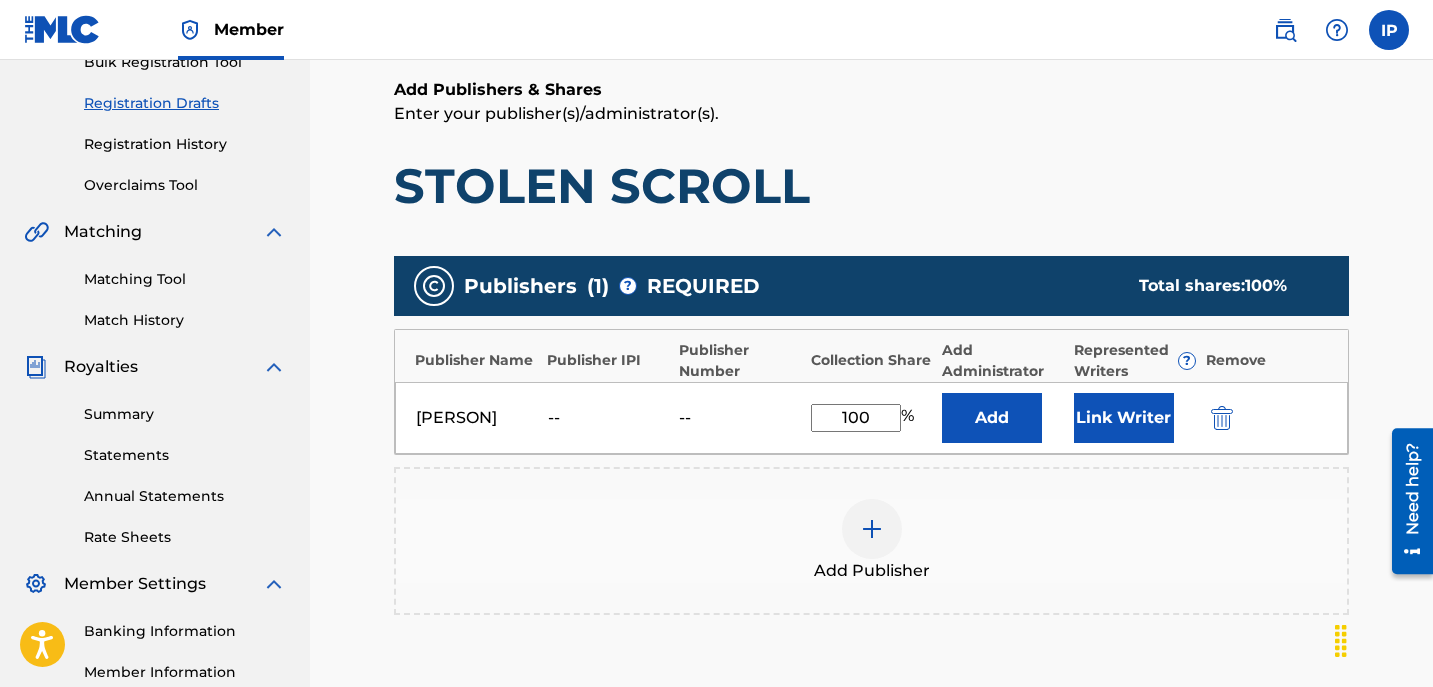 scroll, scrollTop: 315, scrollLeft: 0, axis: vertical 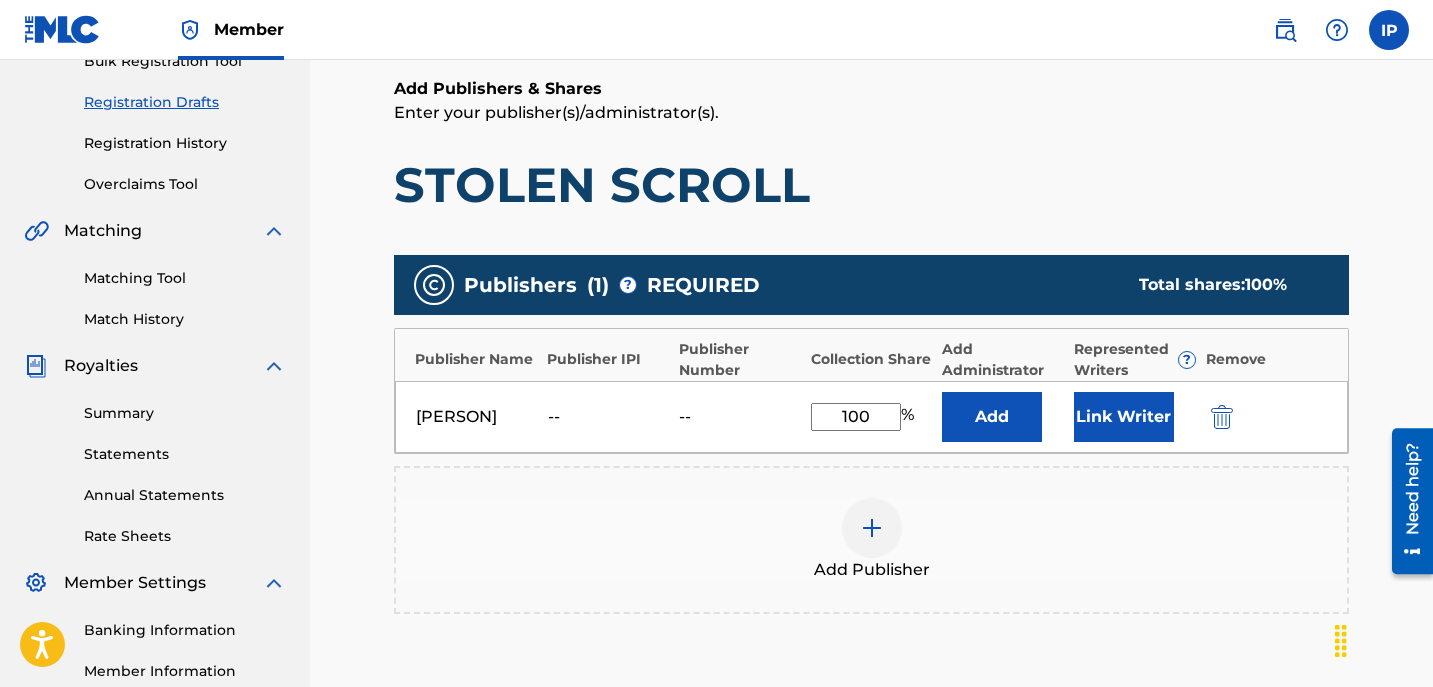 click on "India Poitier -- -- 100 % Add Link Writer" at bounding box center (871, 417) 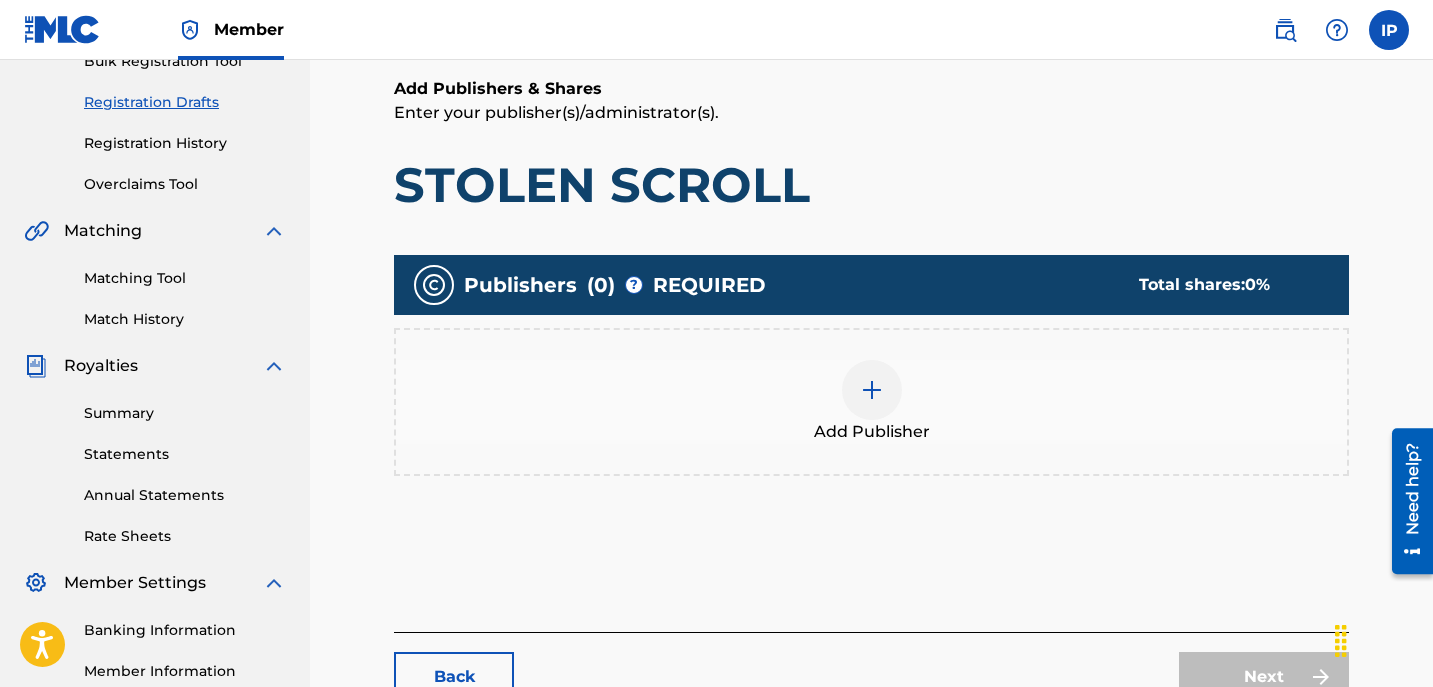 scroll, scrollTop: 388, scrollLeft: 0, axis: vertical 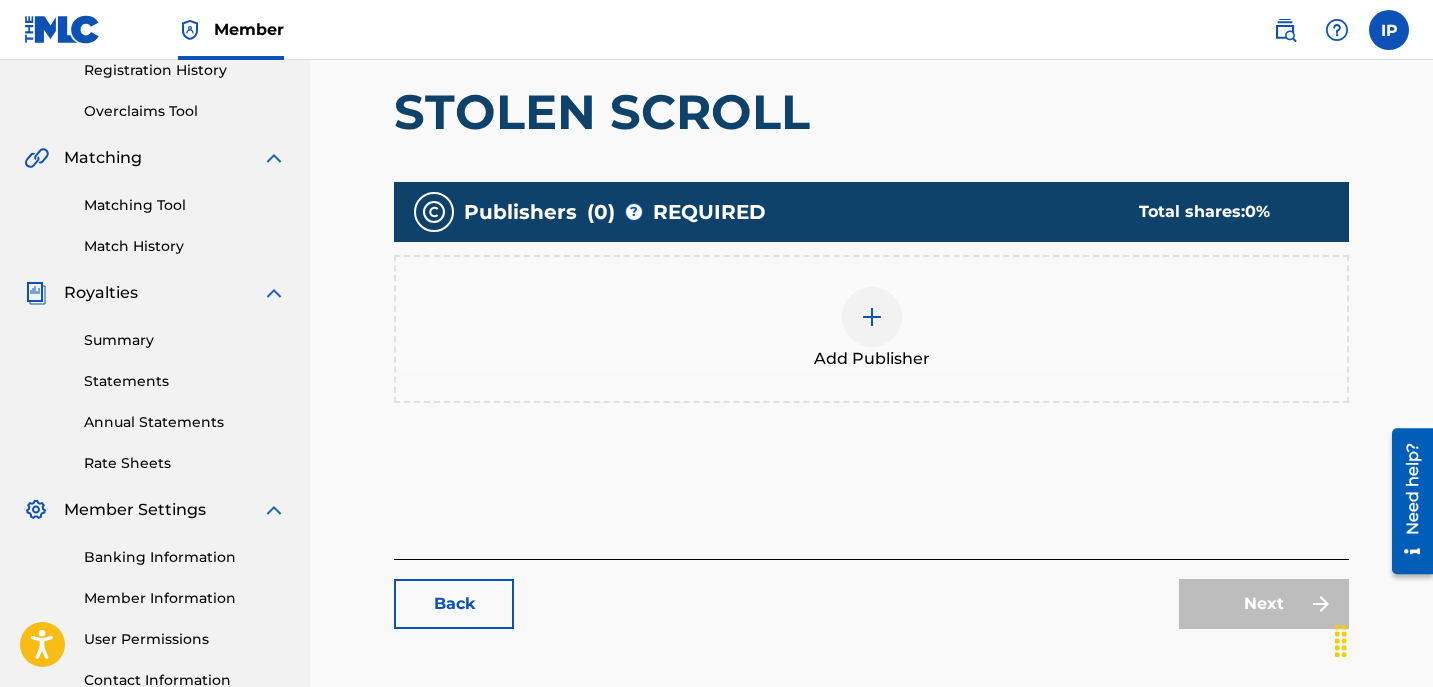 click on "Next" at bounding box center [1264, 604] 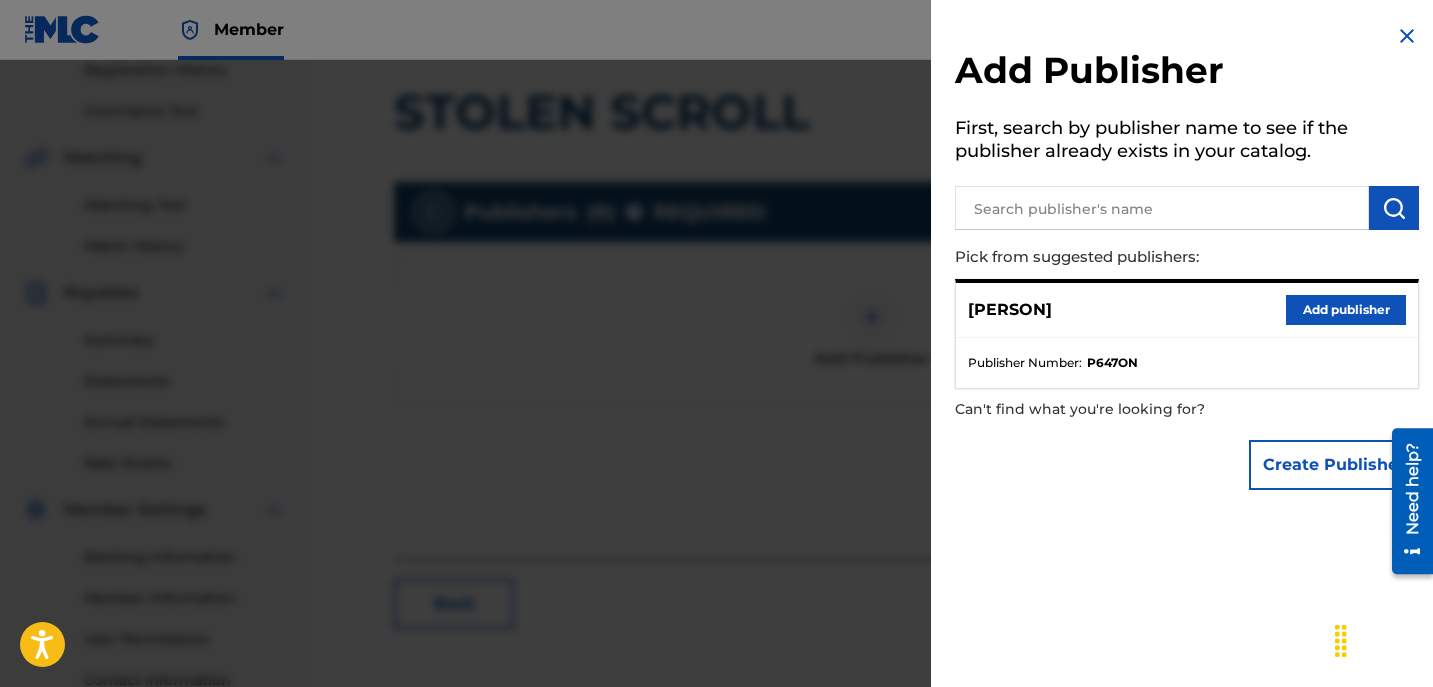 click on "Add publisher" at bounding box center (1346, 310) 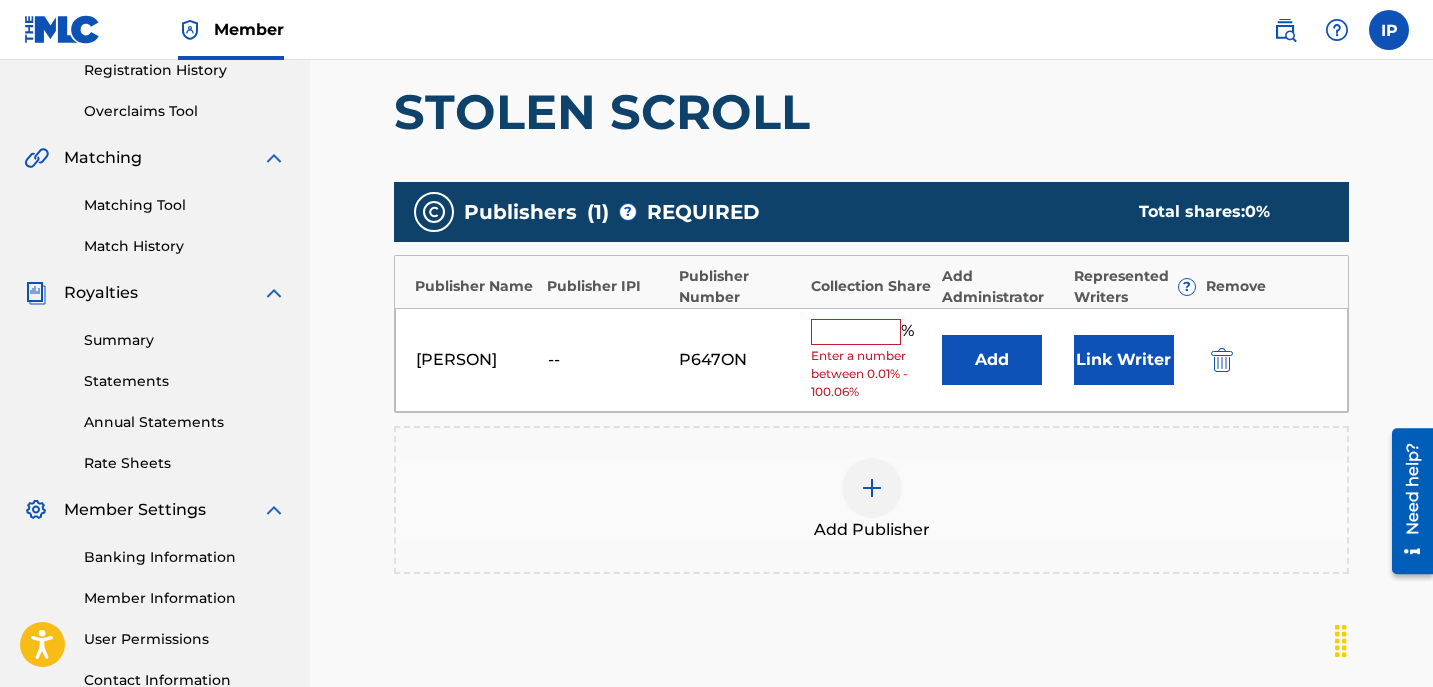 click on "[FIRST] [LAST] -- P647ON % Enter a number between 0.01% - 100.06% Add Link Writer" at bounding box center (871, 360) 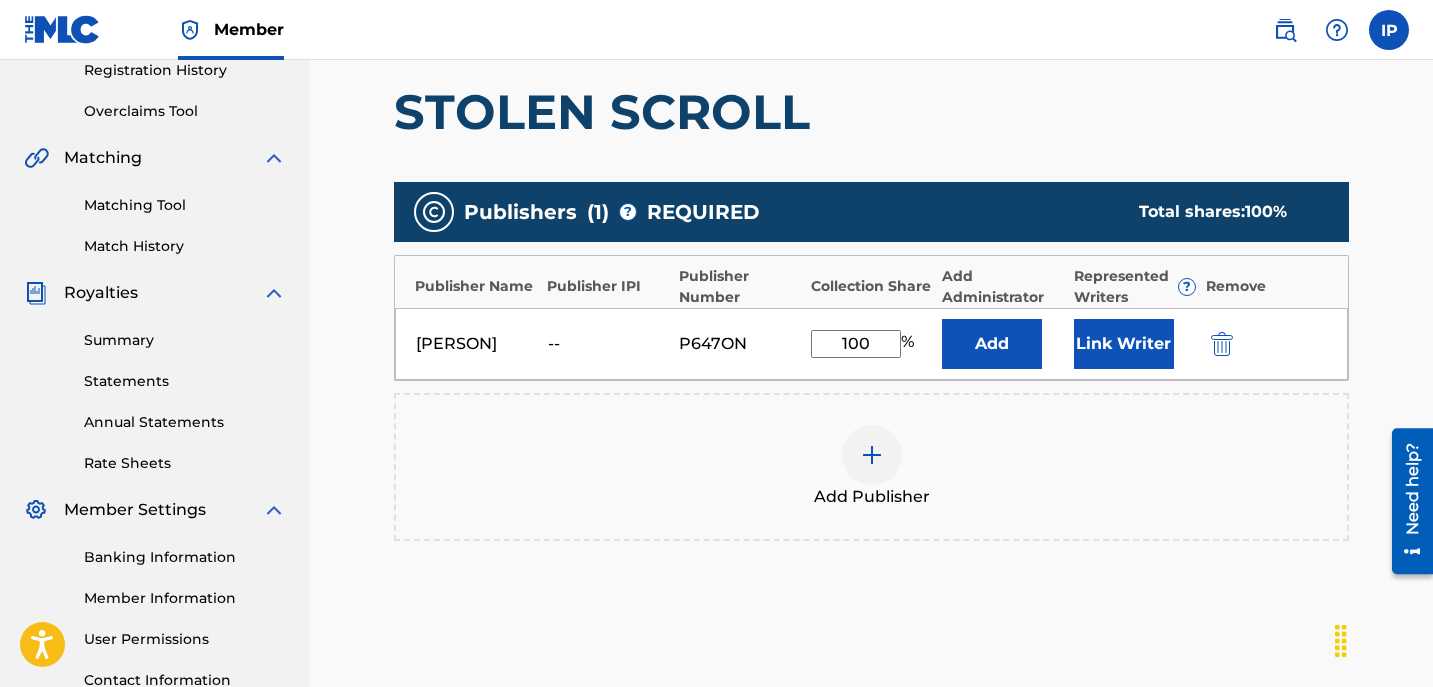 scroll, scrollTop: 580, scrollLeft: 0, axis: vertical 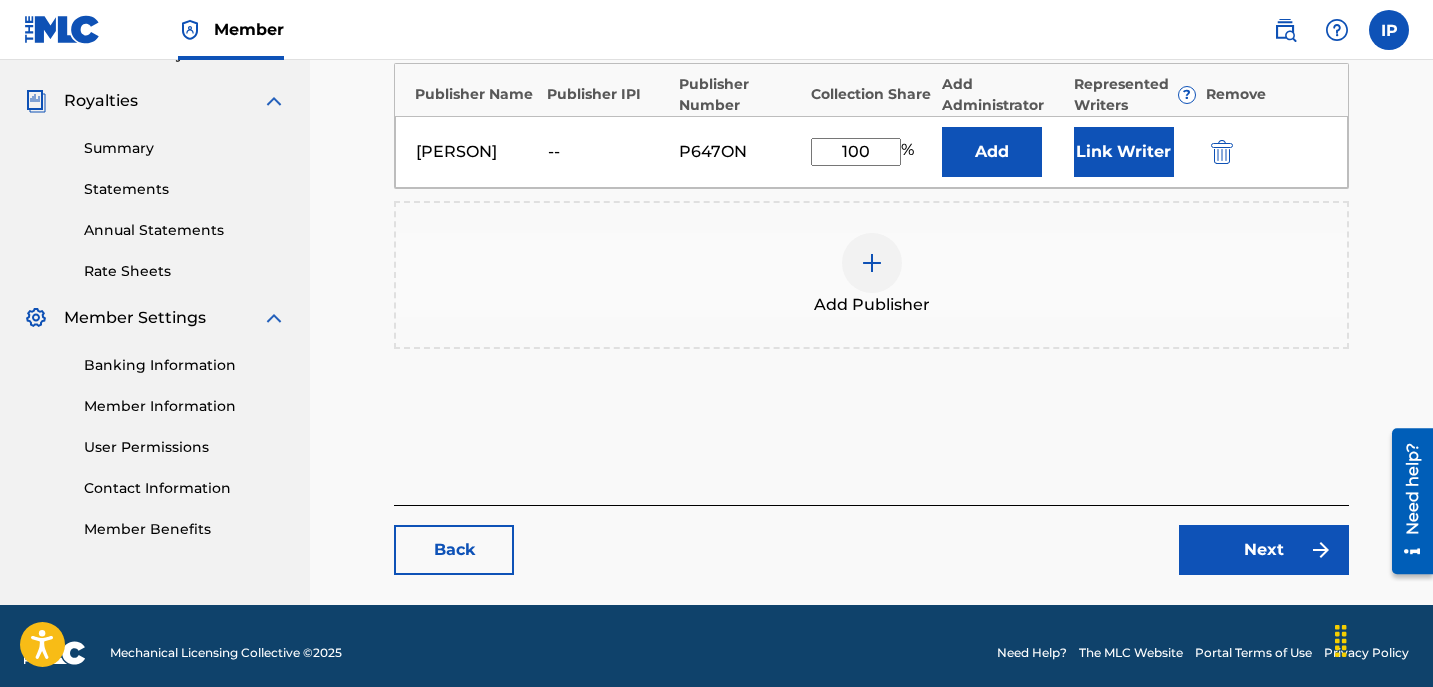 click on "Next" at bounding box center [1264, 550] 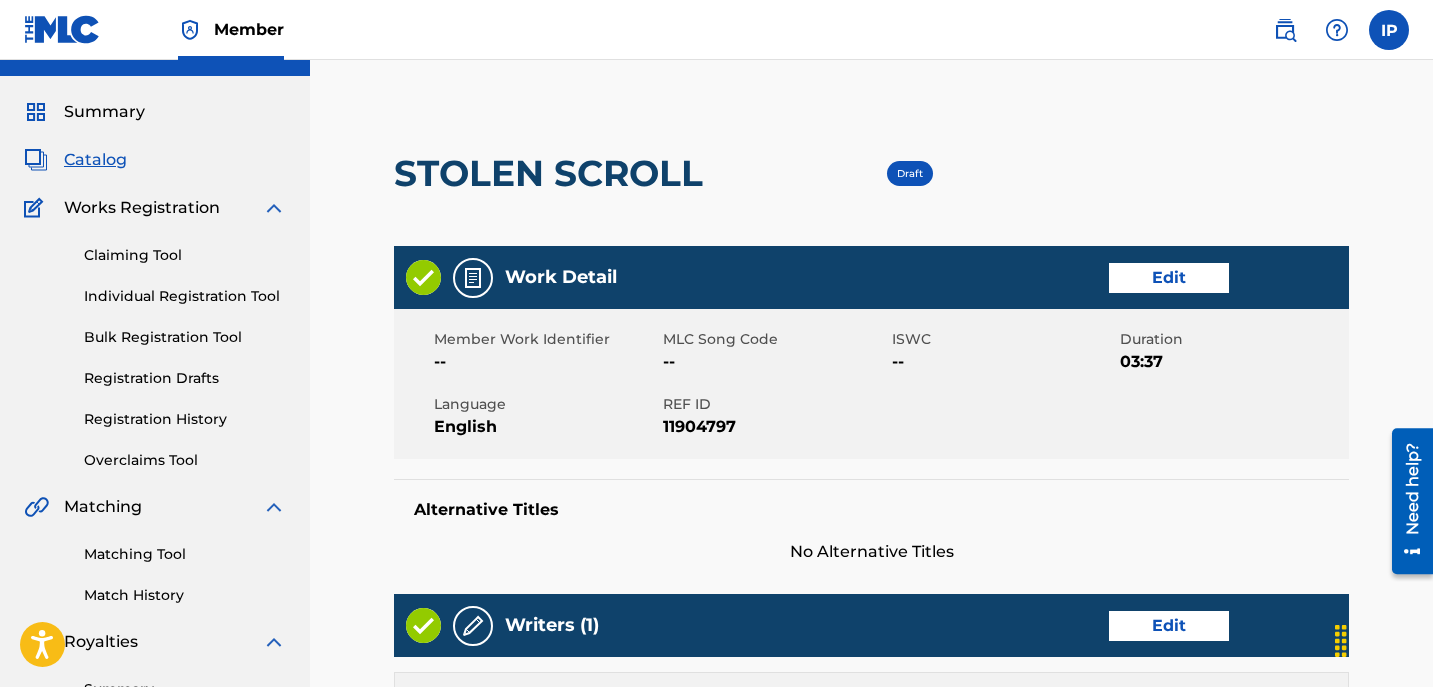 scroll, scrollTop: 0, scrollLeft: 0, axis: both 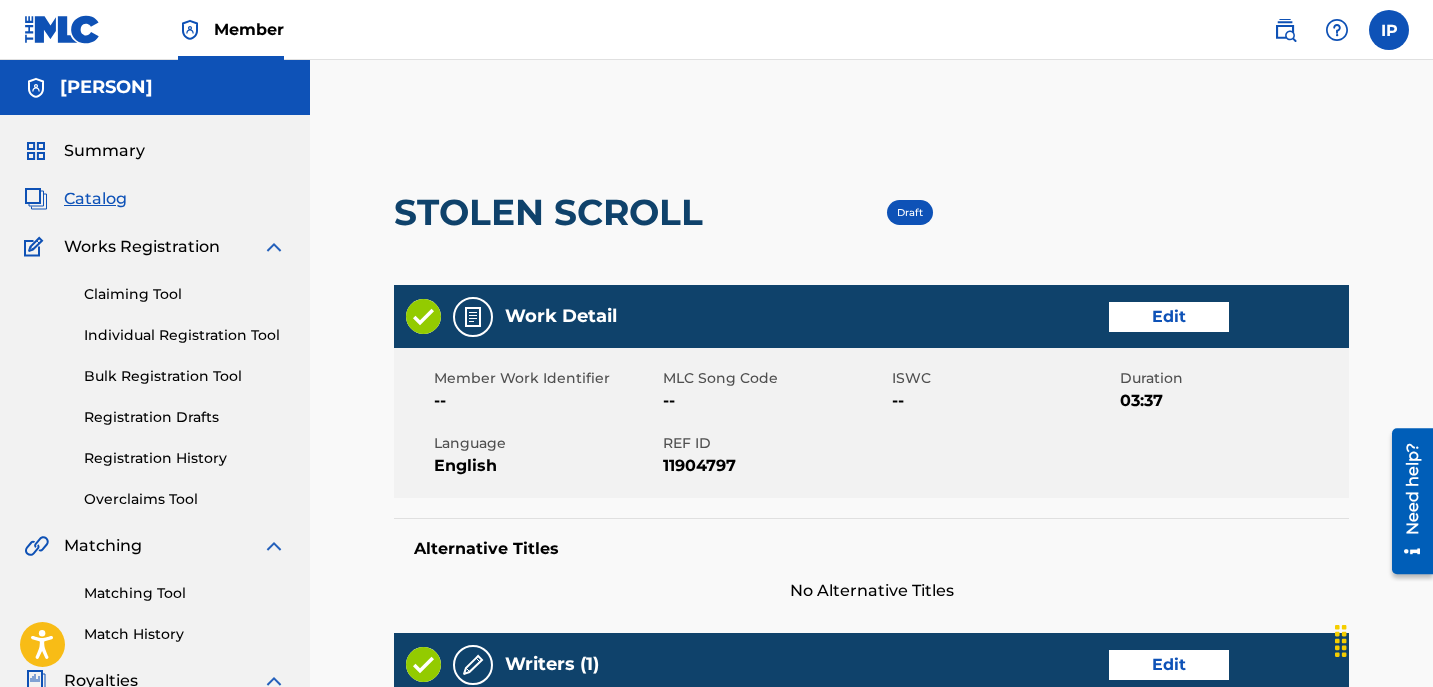 click on "Registration Drafts" at bounding box center (185, 417) 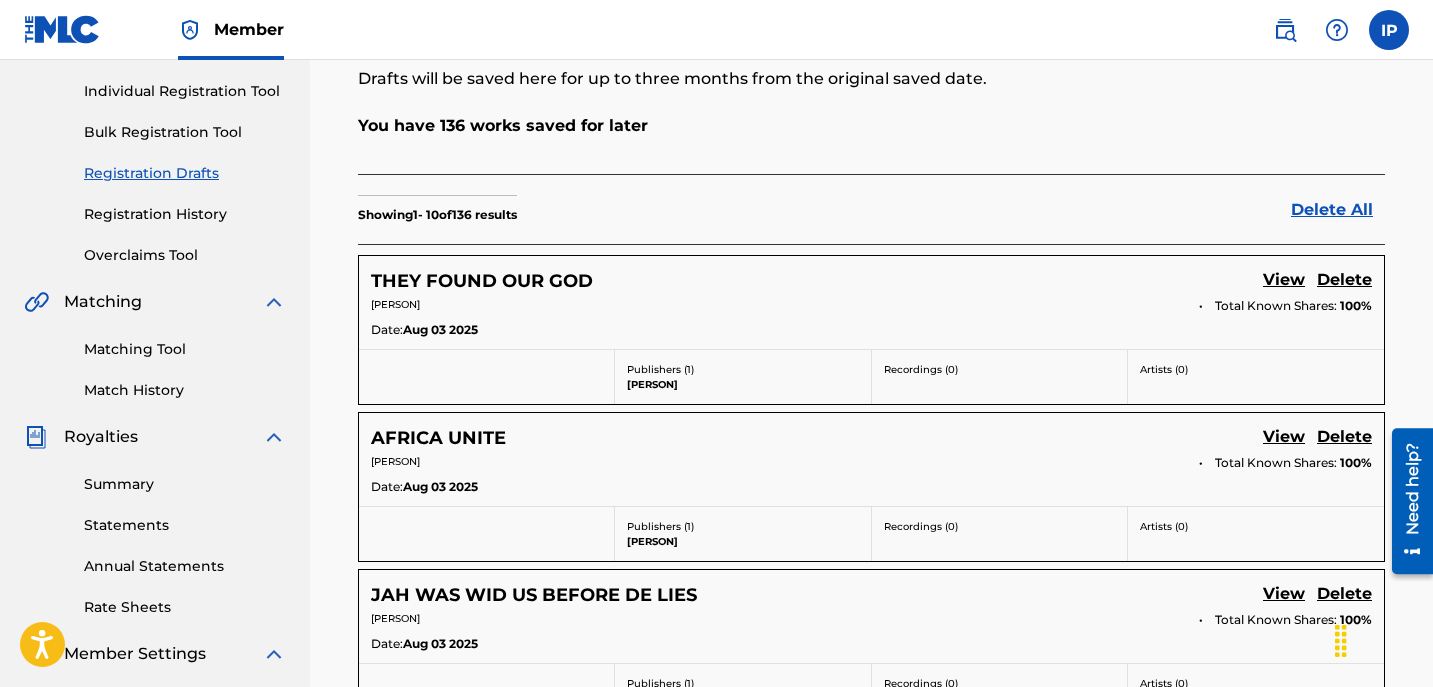 scroll, scrollTop: 241, scrollLeft: 0, axis: vertical 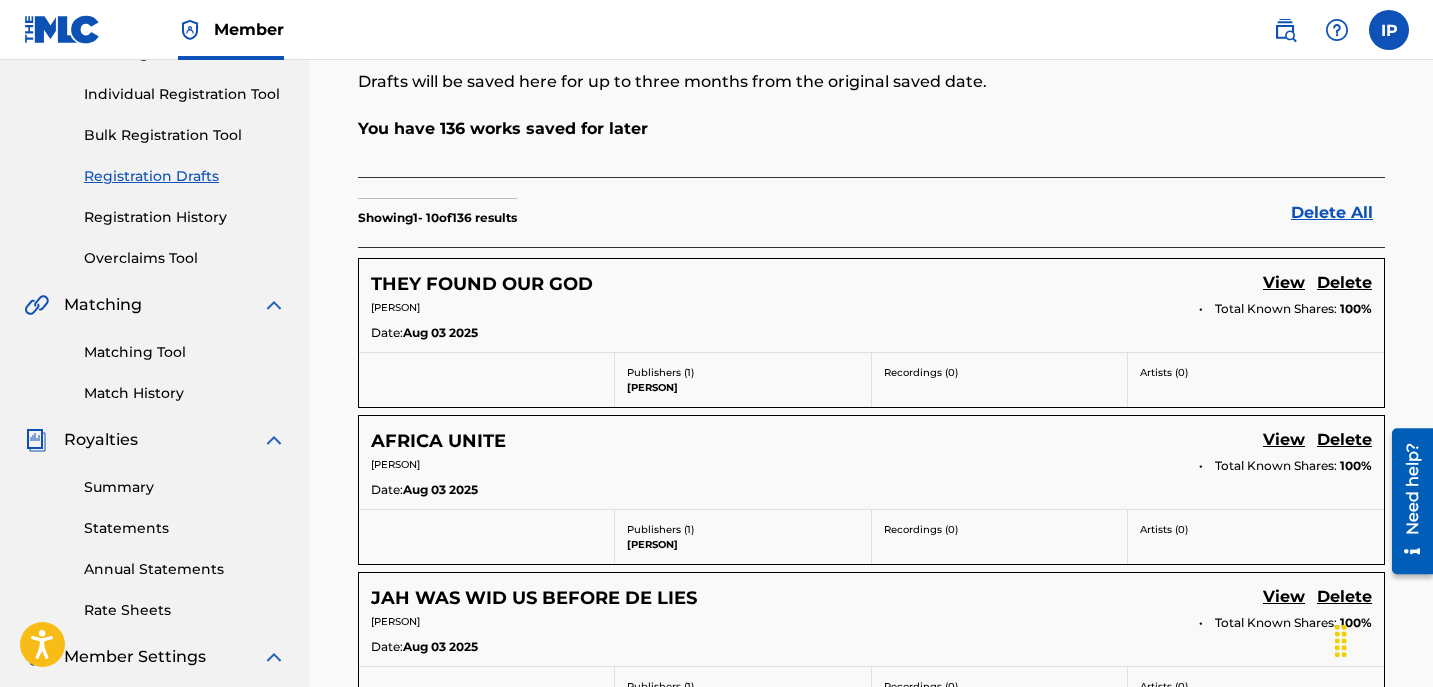 click on "View" at bounding box center (1284, 441) 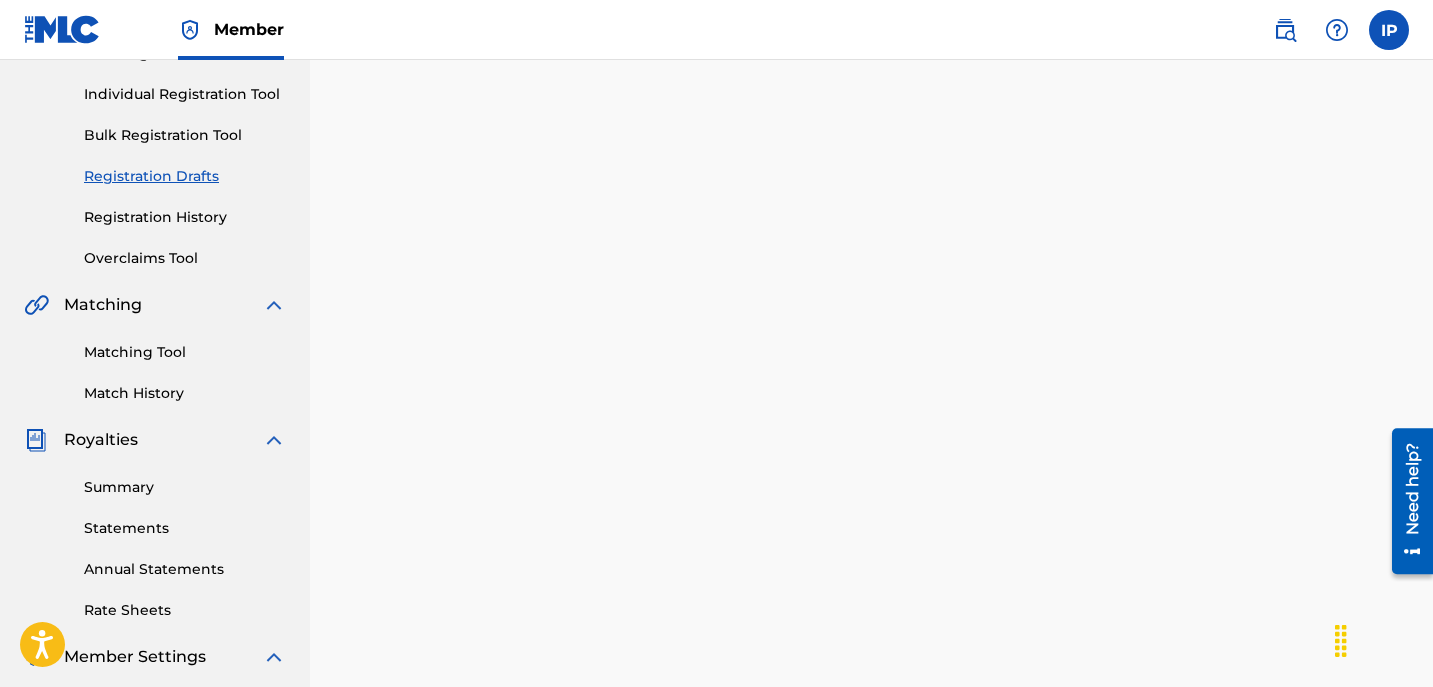 scroll, scrollTop: 0, scrollLeft: 0, axis: both 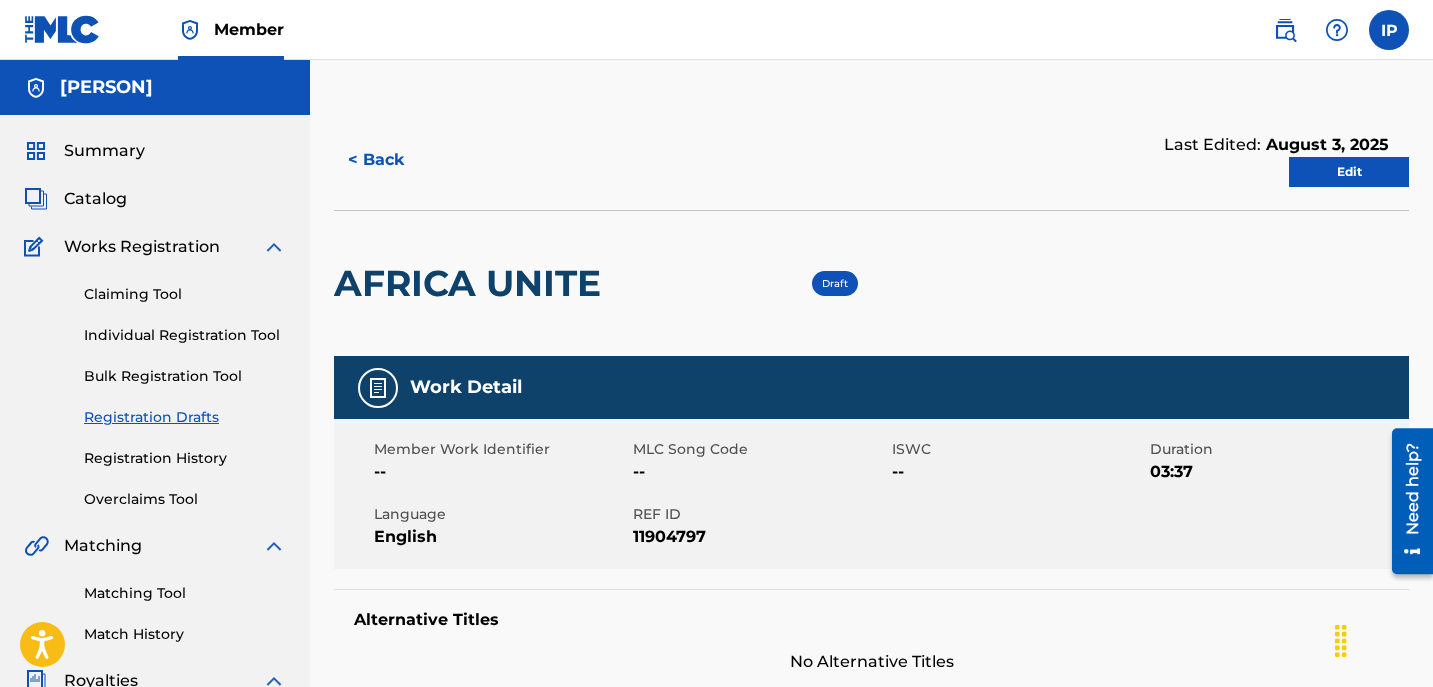 click on "Edit" at bounding box center (1349, 172) 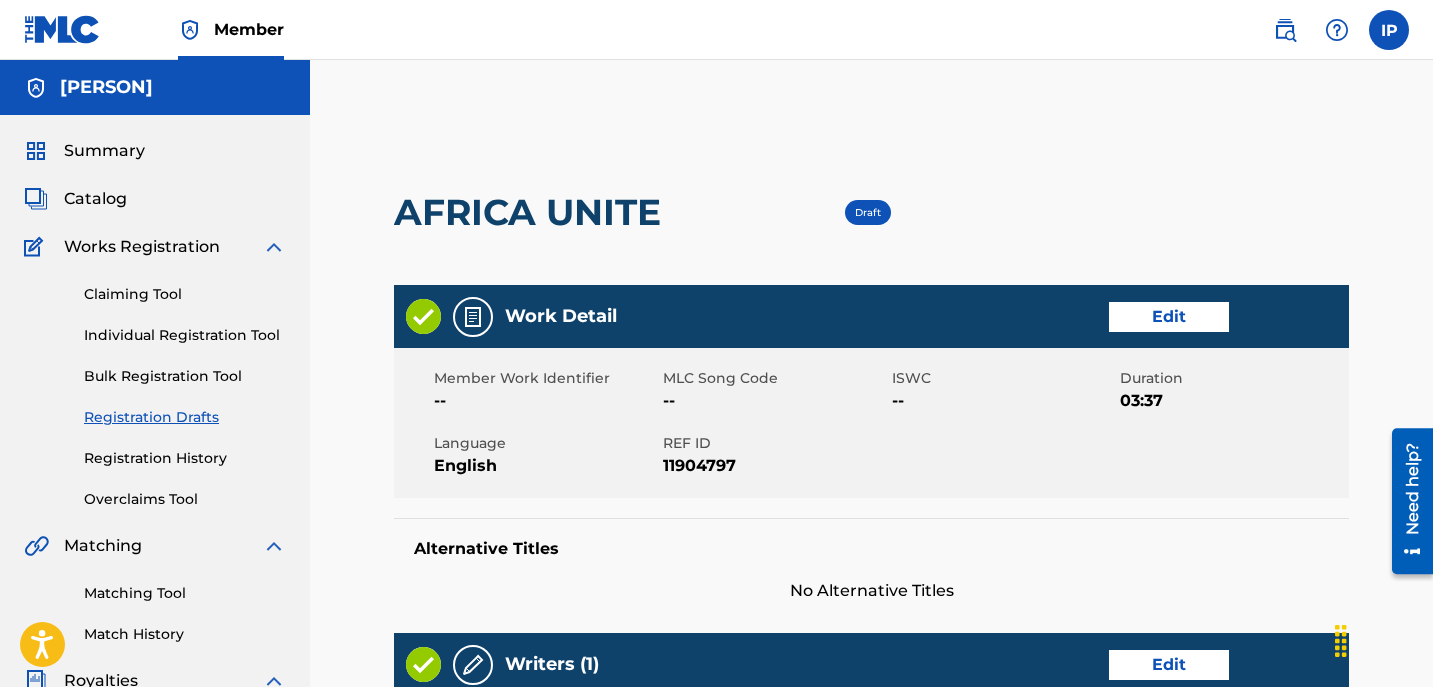 click on "Work Detail   Edit" at bounding box center (871, 316) 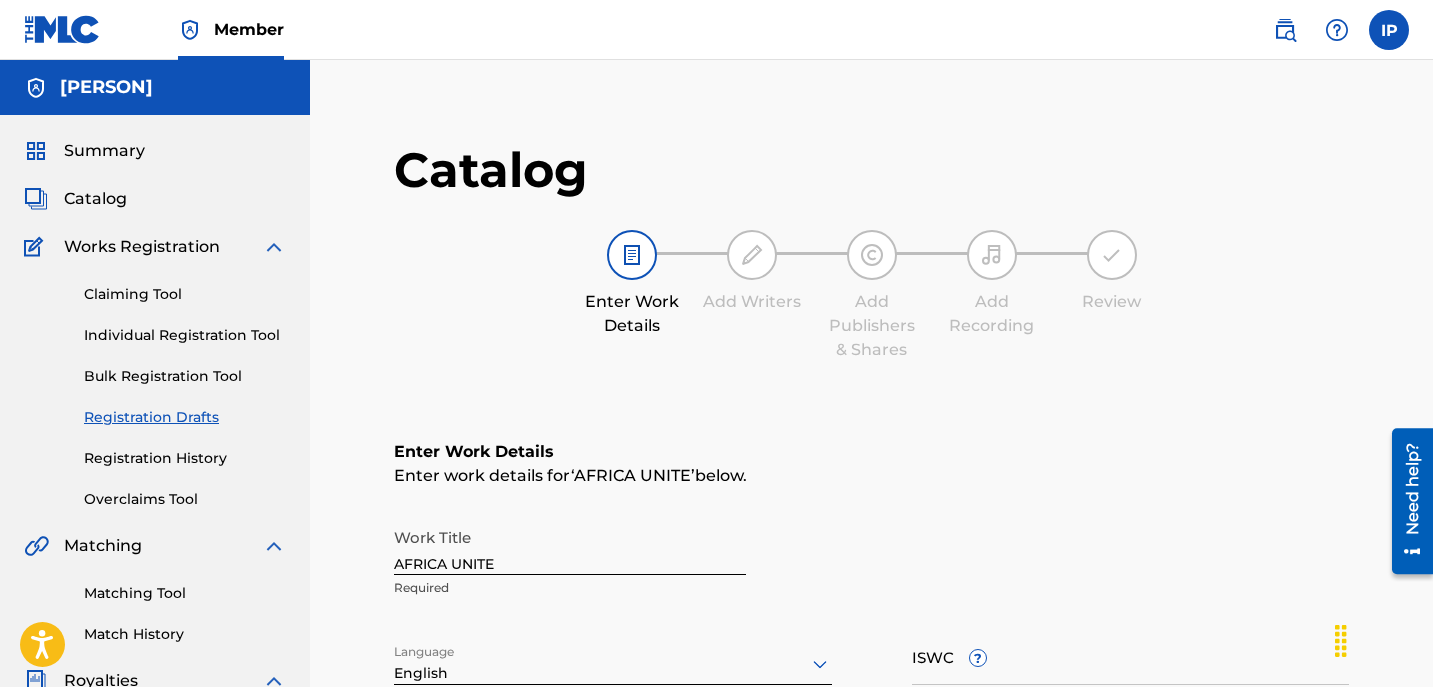 click on "Work Title   AFRICA UNITE Required" at bounding box center (570, 563) 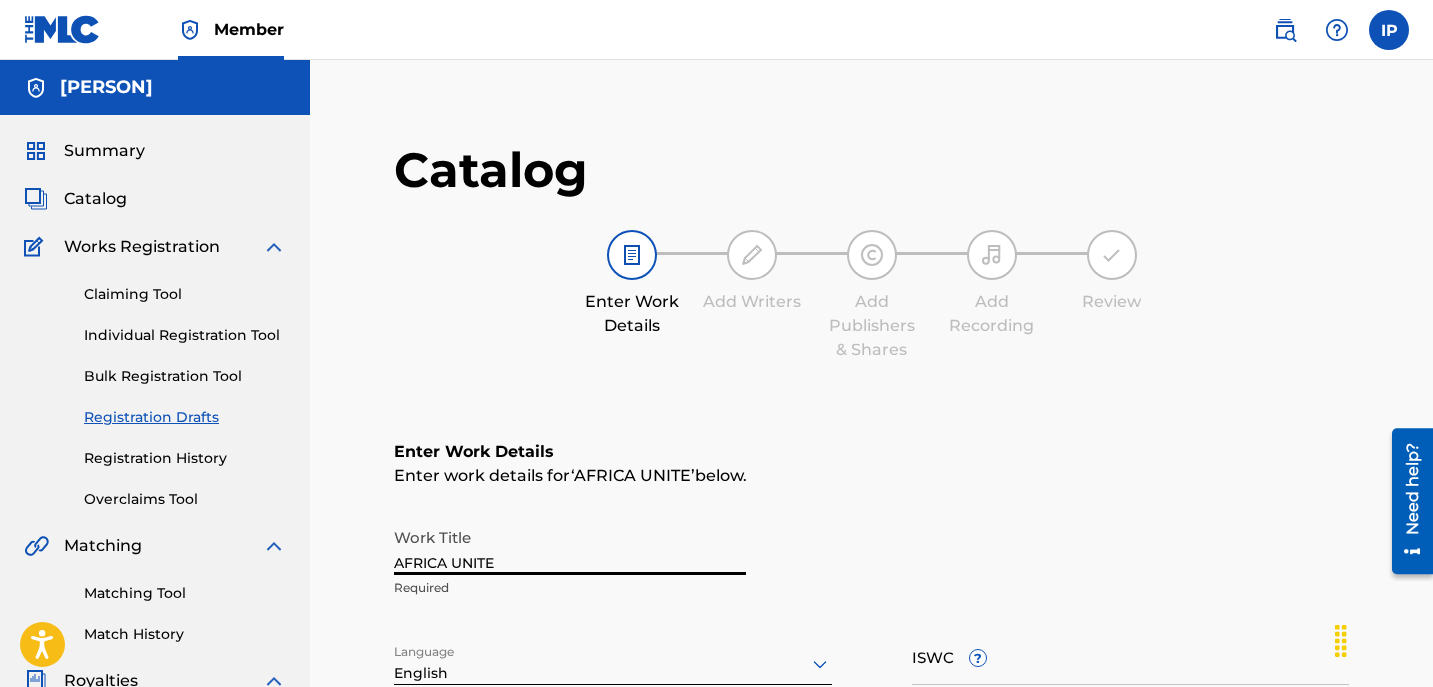 drag, startPoint x: 519, startPoint y: 565, endPoint x: 289, endPoint y: 506, distance: 237.44684 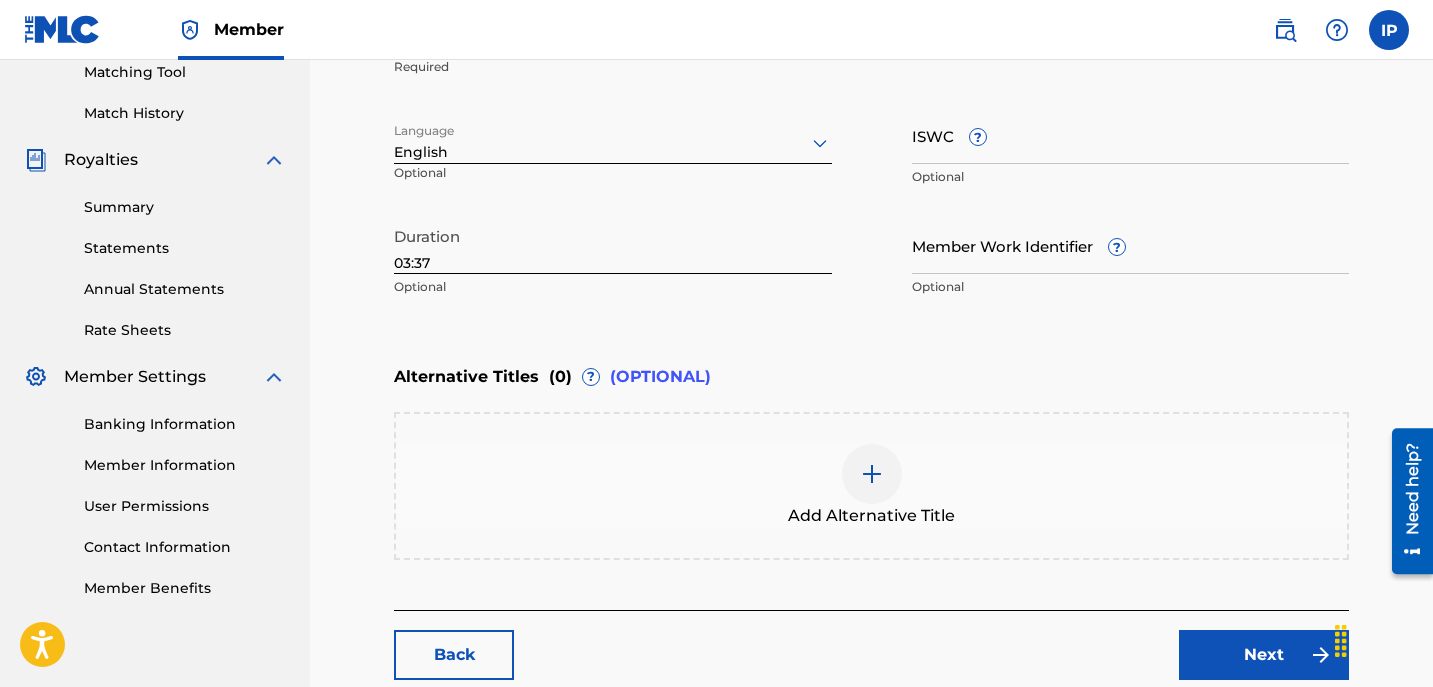 scroll, scrollTop: 524, scrollLeft: 0, axis: vertical 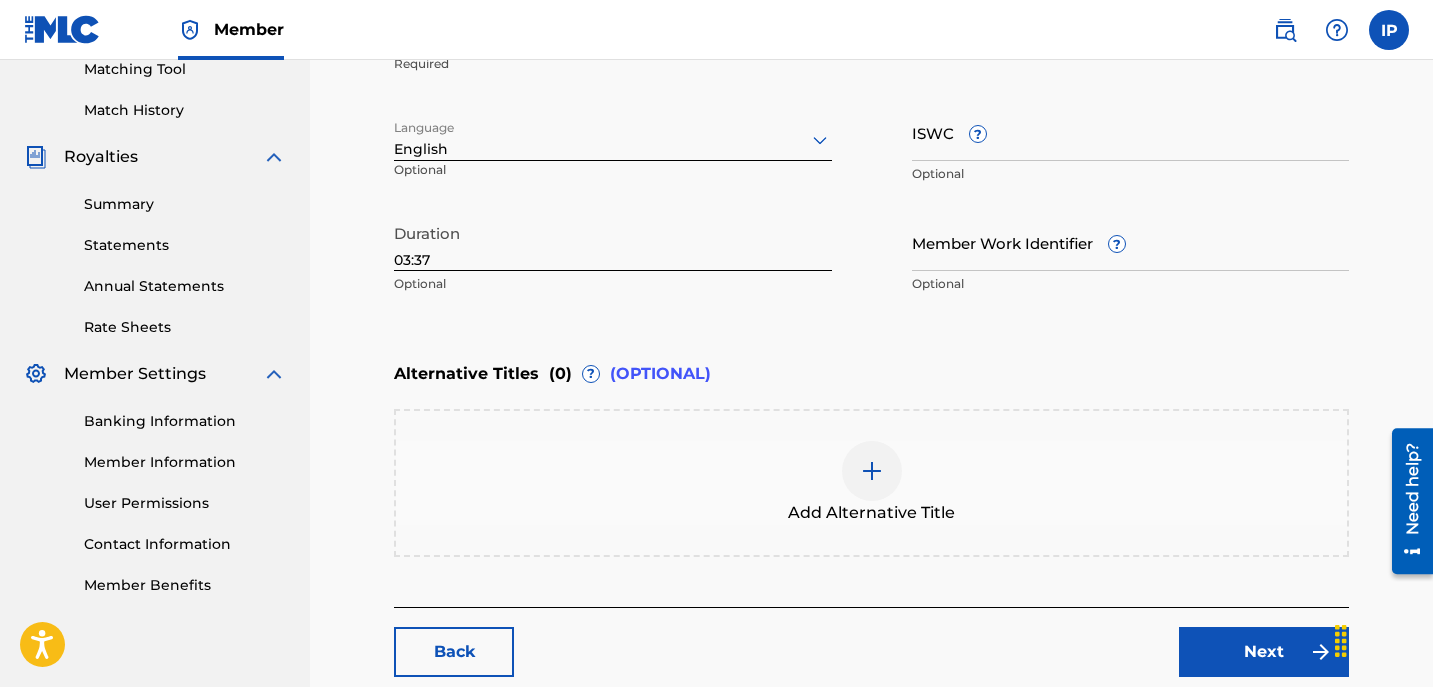 type on "STOLEN SCROLLS" 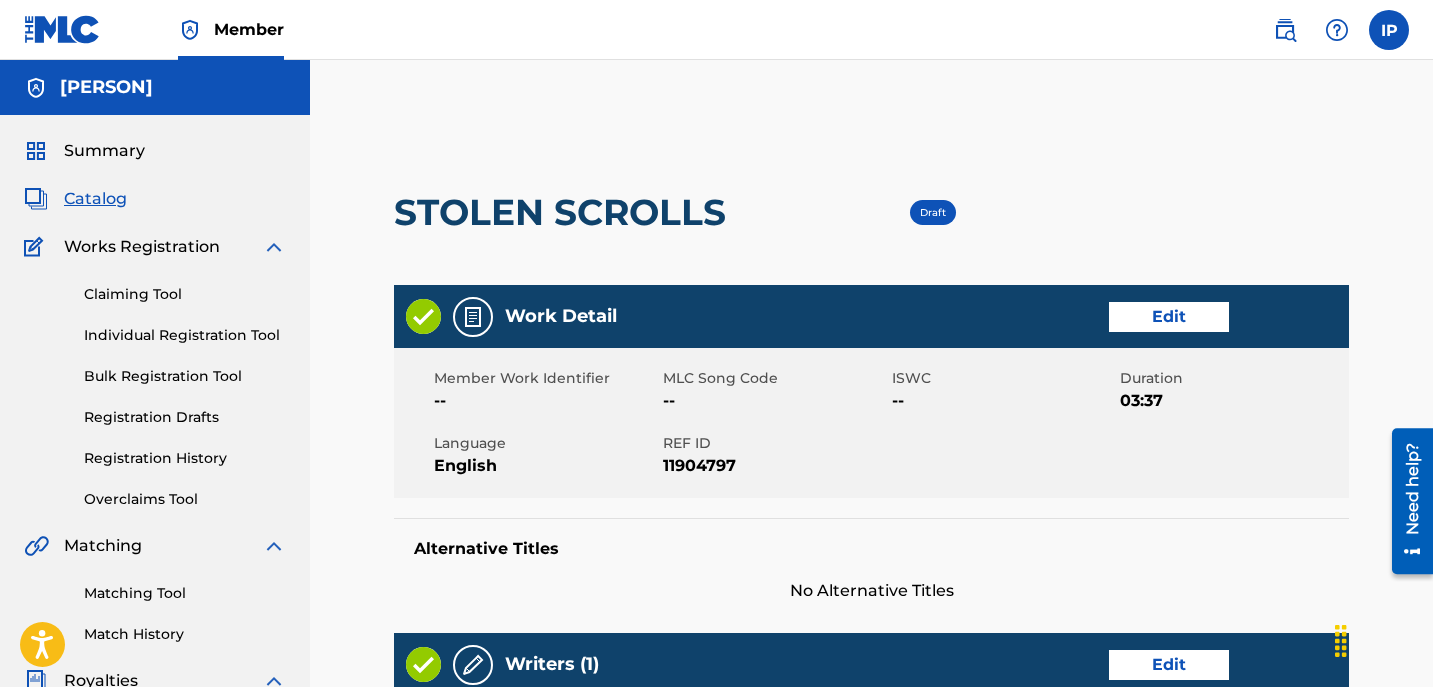 click on "Writers   (1) Edit" at bounding box center [871, 664] 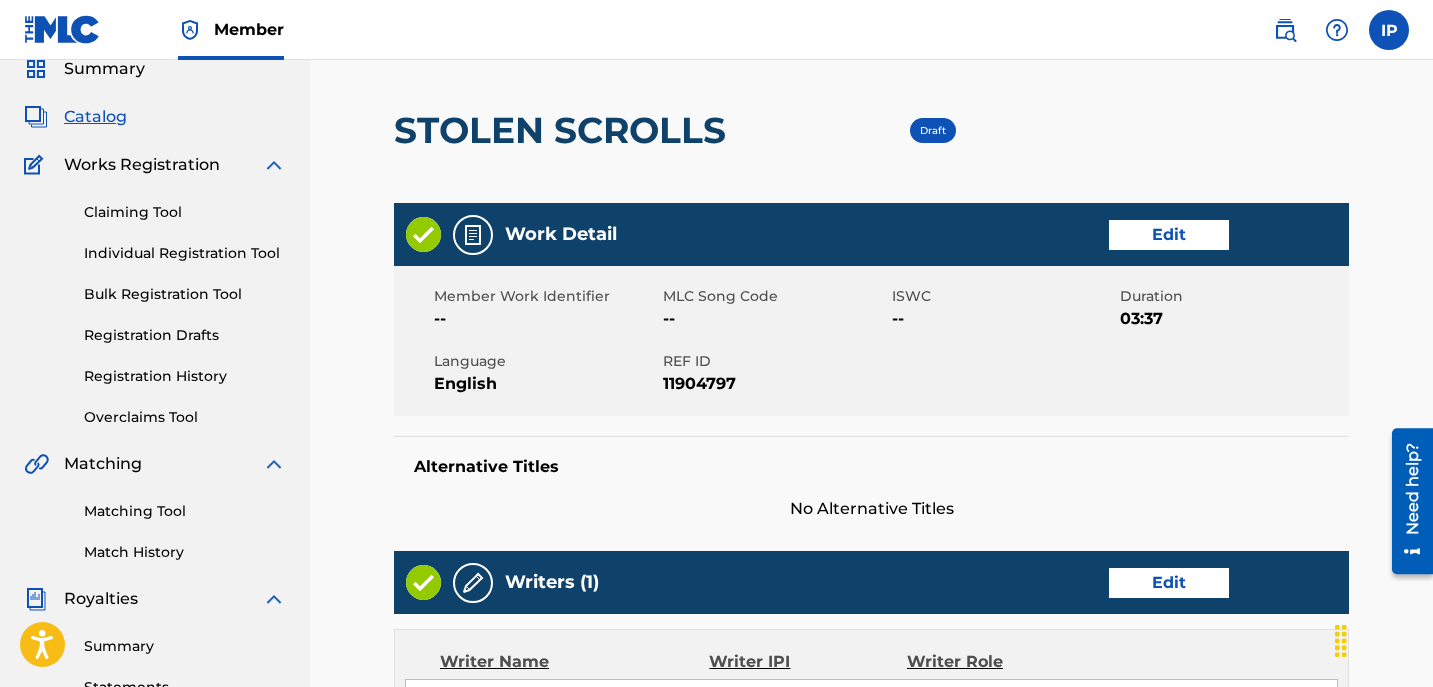 scroll, scrollTop: 76, scrollLeft: 0, axis: vertical 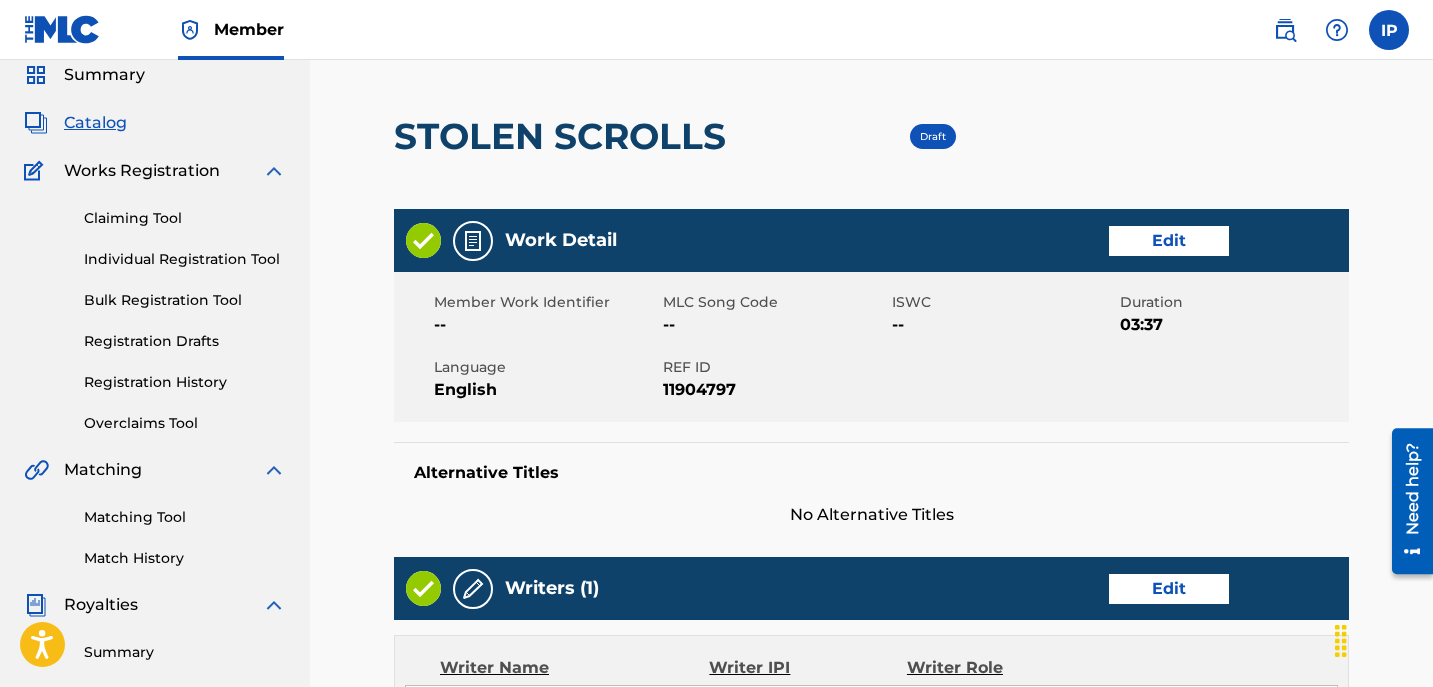 click on "Individual Registration Tool" at bounding box center [185, 259] 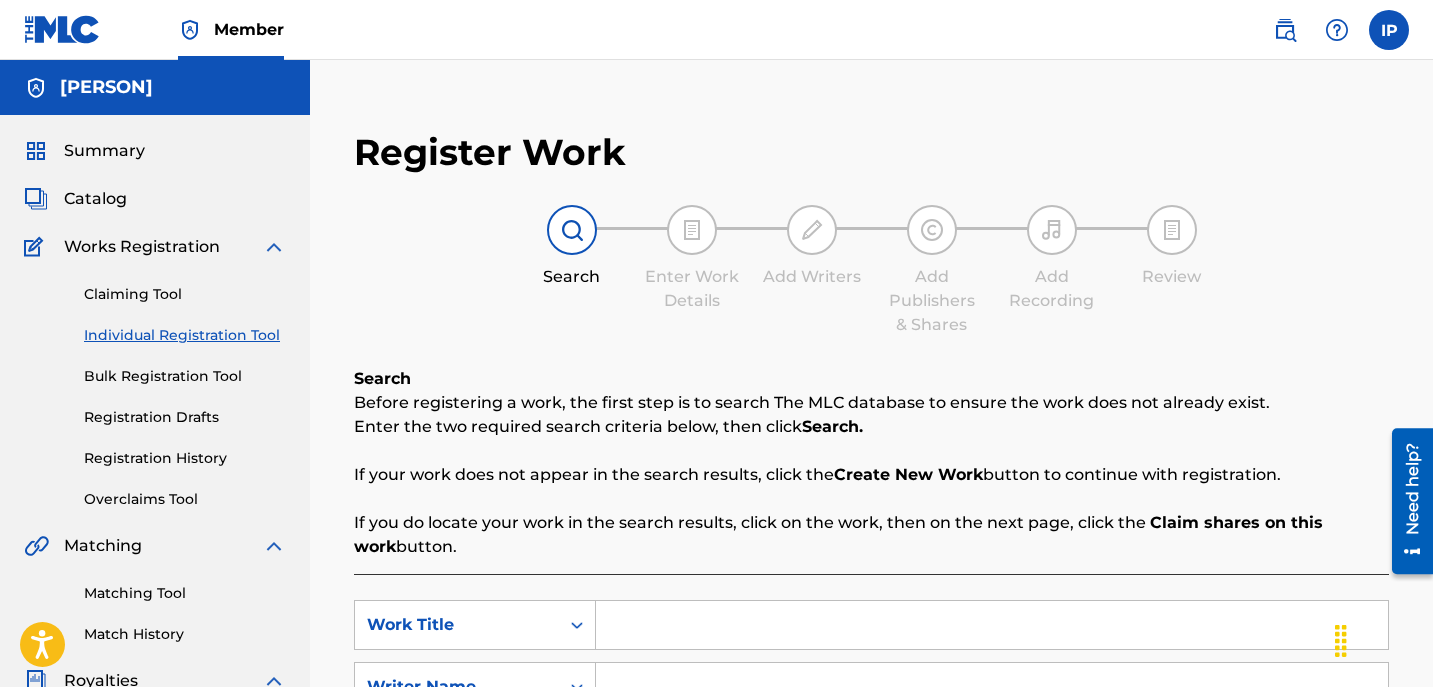 click on "Registration Drafts" at bounding box center [185, 417] 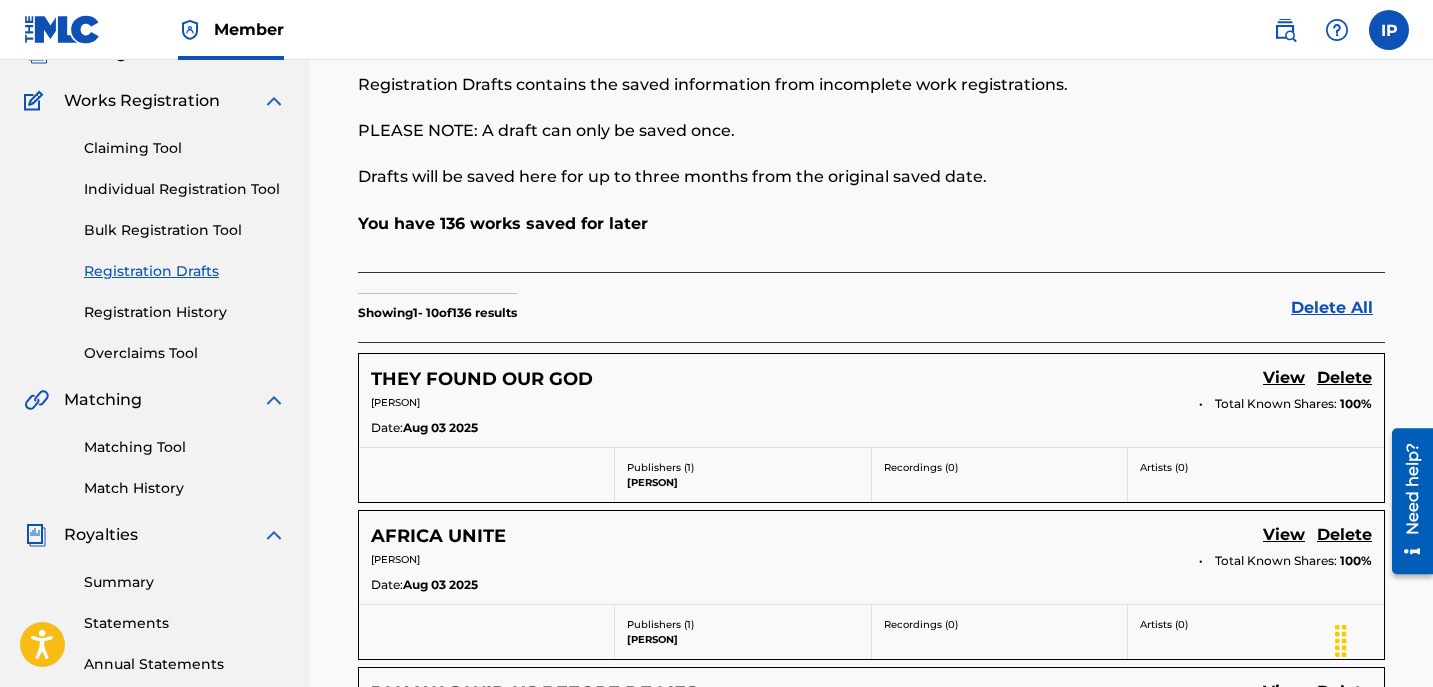 scroll, scrollTop: 149, scrollLeft: 0, axis: vertical 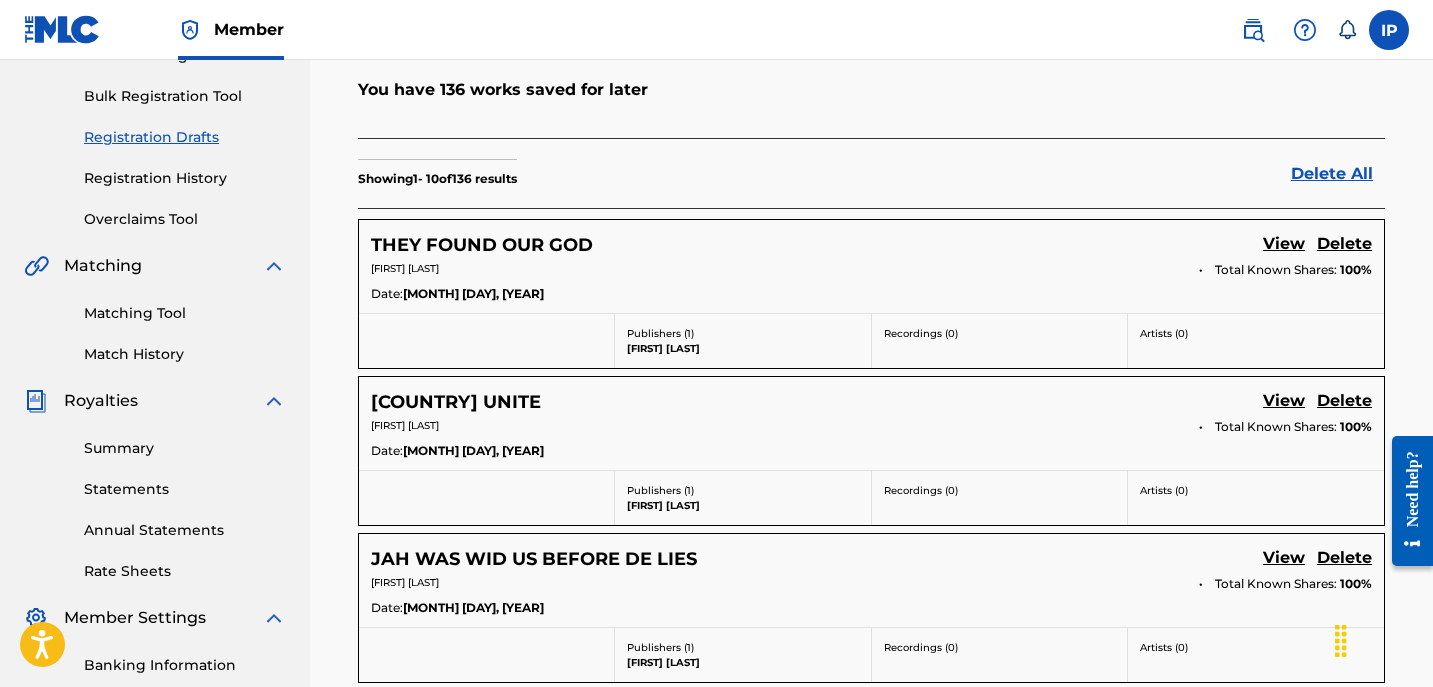 click on "Delete" at bounding box center [1344, 402] 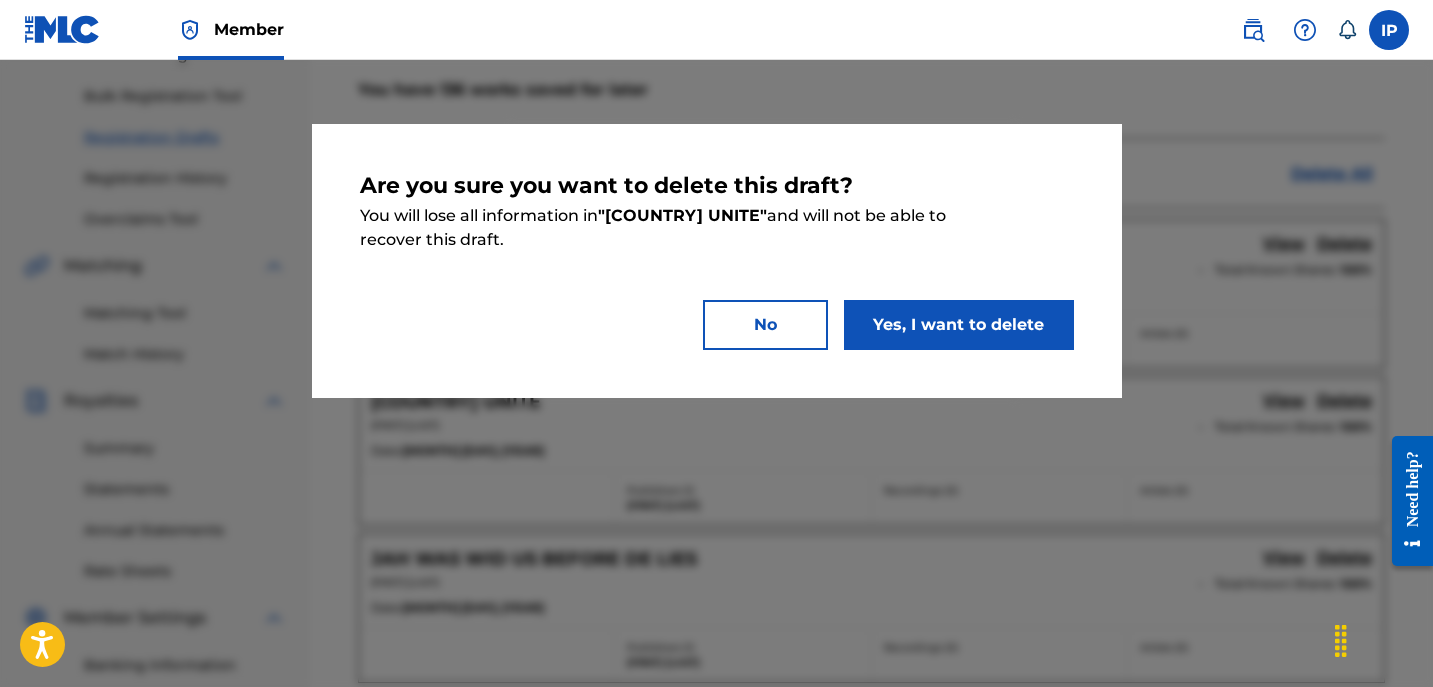 click on "Yes, I want to delete" at bounding box center [959, 325] 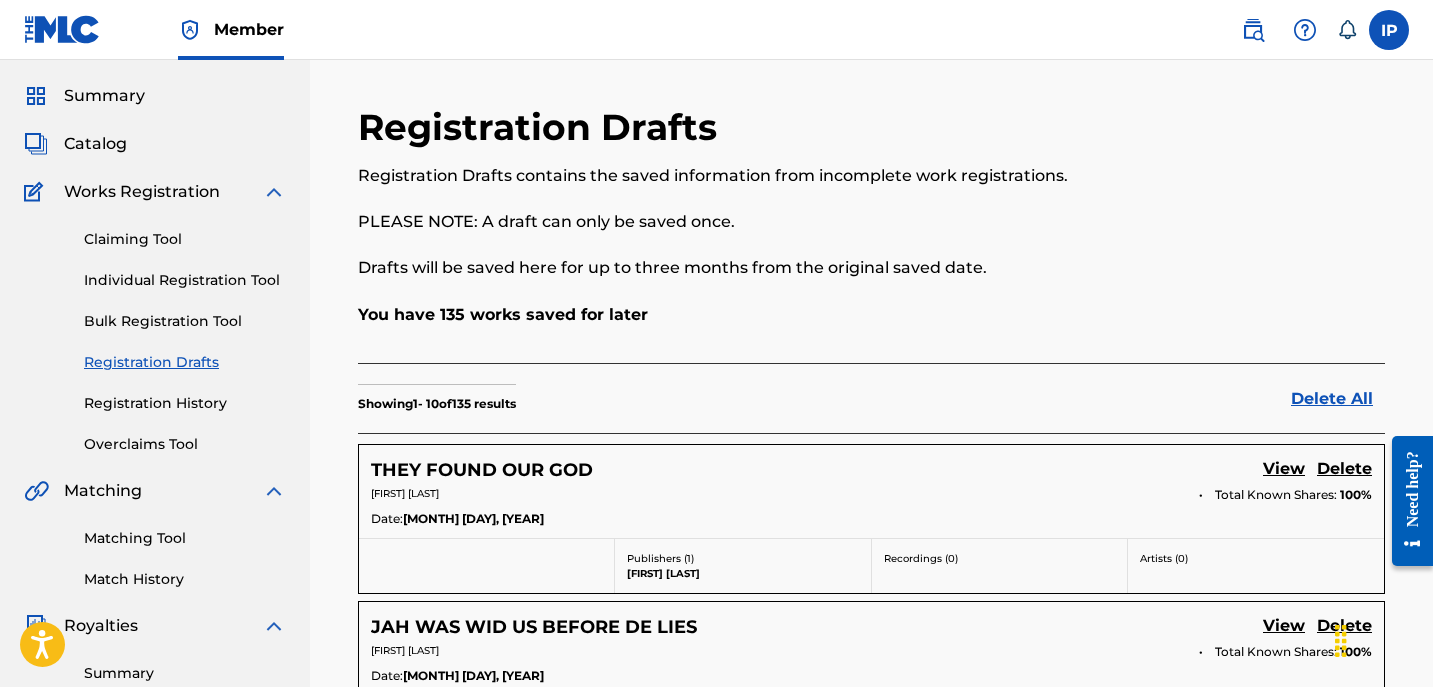 scroll, scrollTop: 0, scrollLeft: 0, axis: both 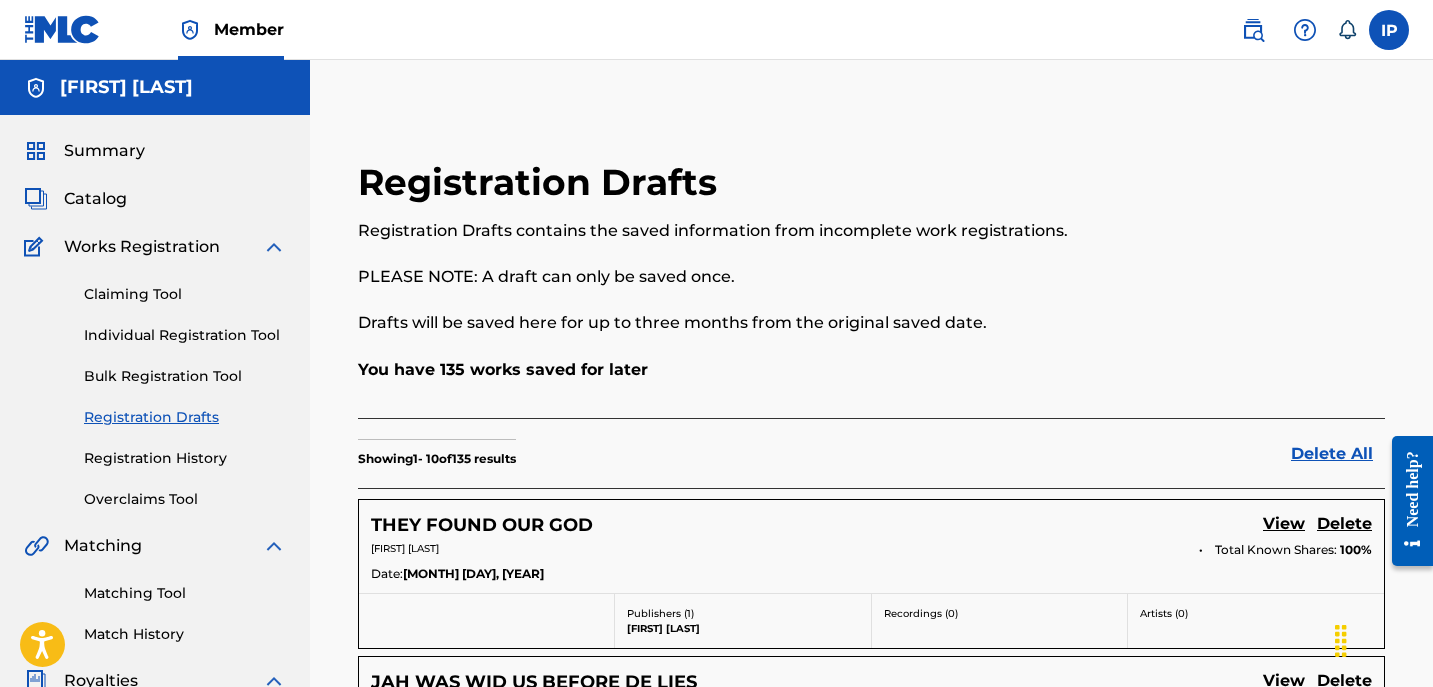 click on "Individual Registration Tool" at bounding box center [185, 335] 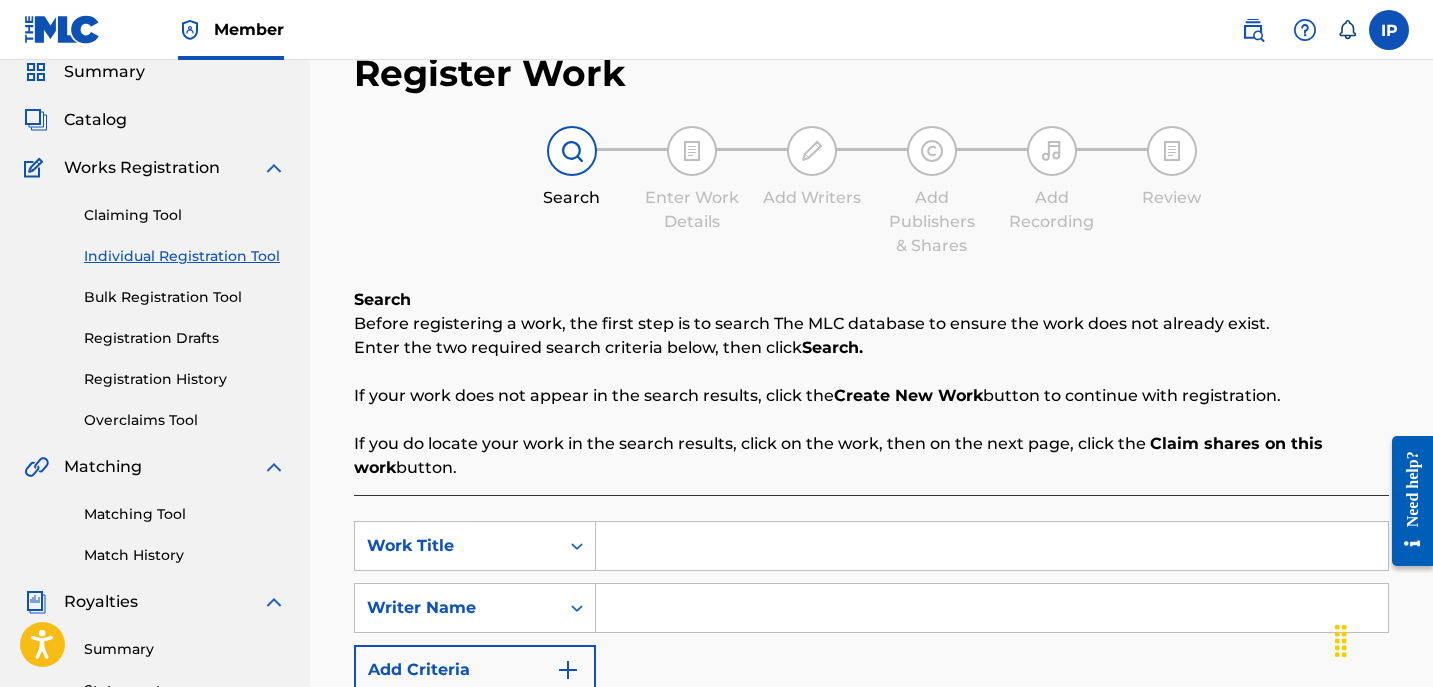 scroll, scrollTop: 80, scrollLeft: 0, axis: vertical 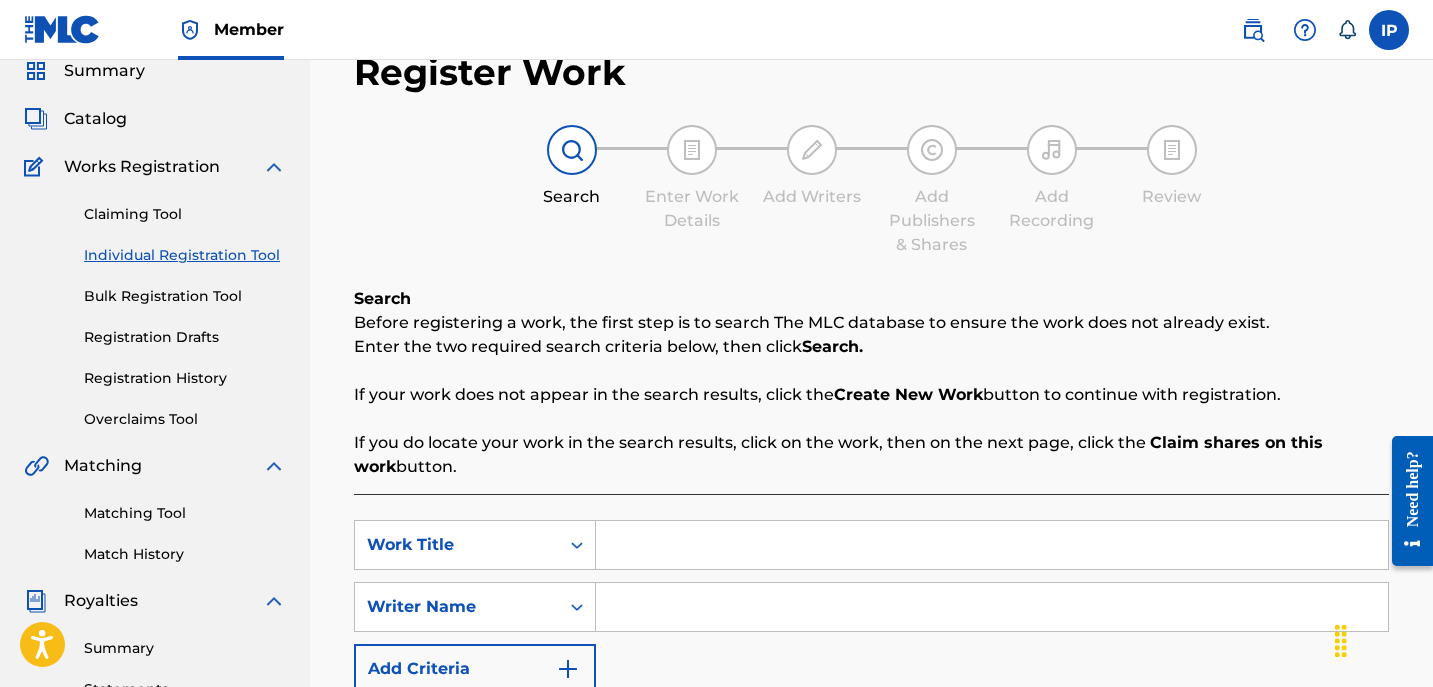 click at bounding box center [992, 545] 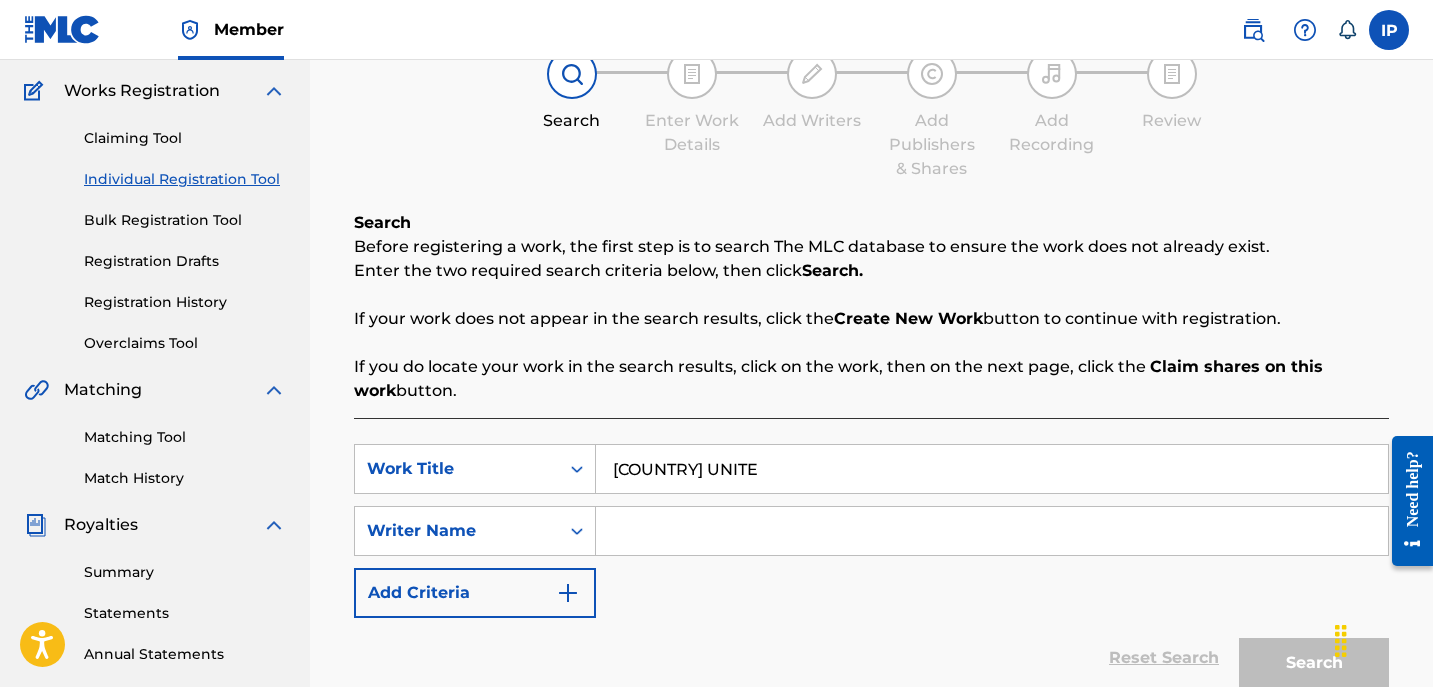 scroll, scrollTop: 156, scrollLeft: 0, axis: vertical 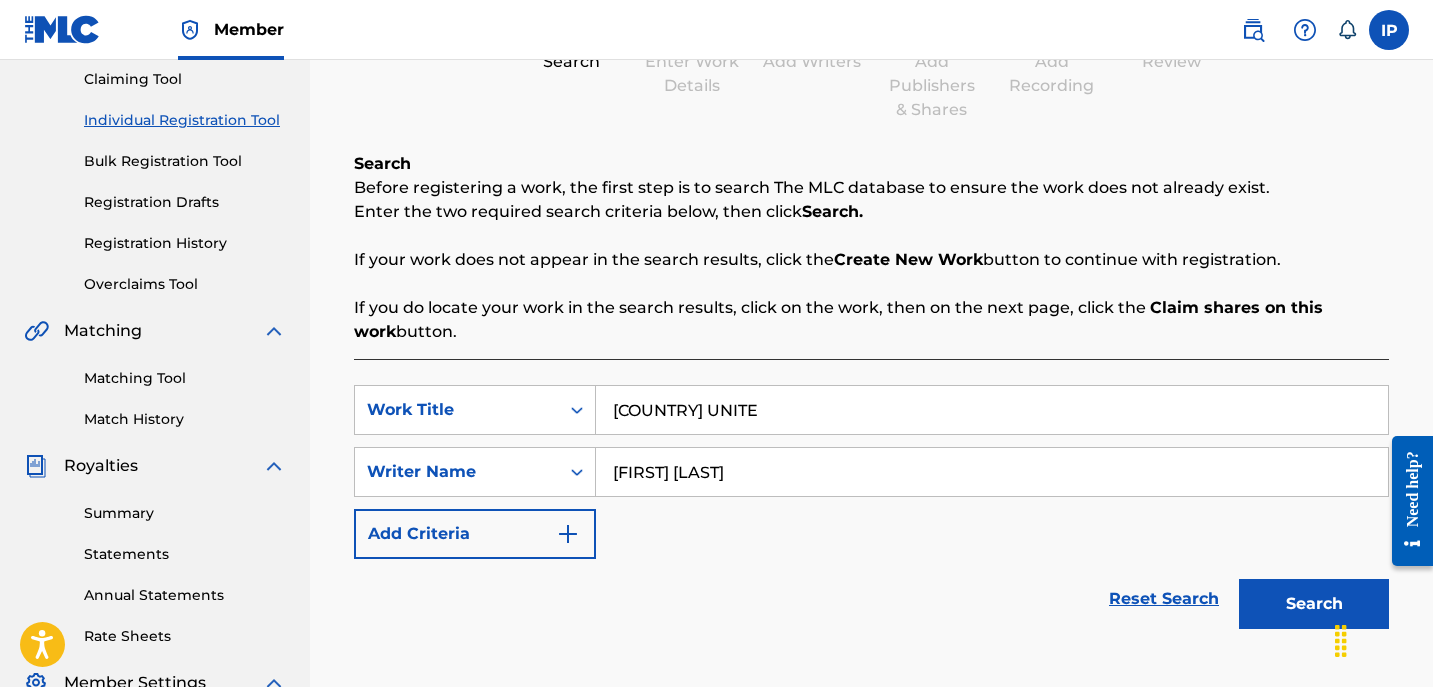 click on "Search" at bounding box center [1314, 604] 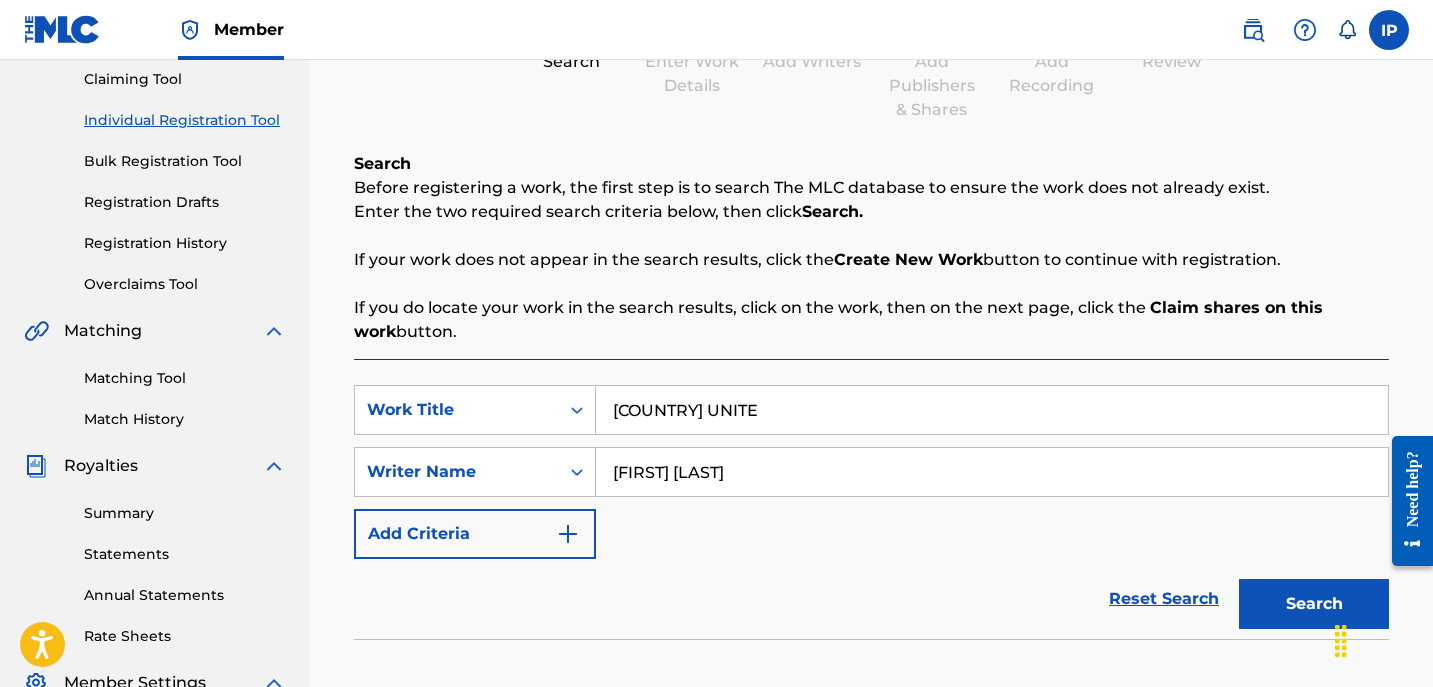 click on "Add Criteria" at bounding box center [475, 534] 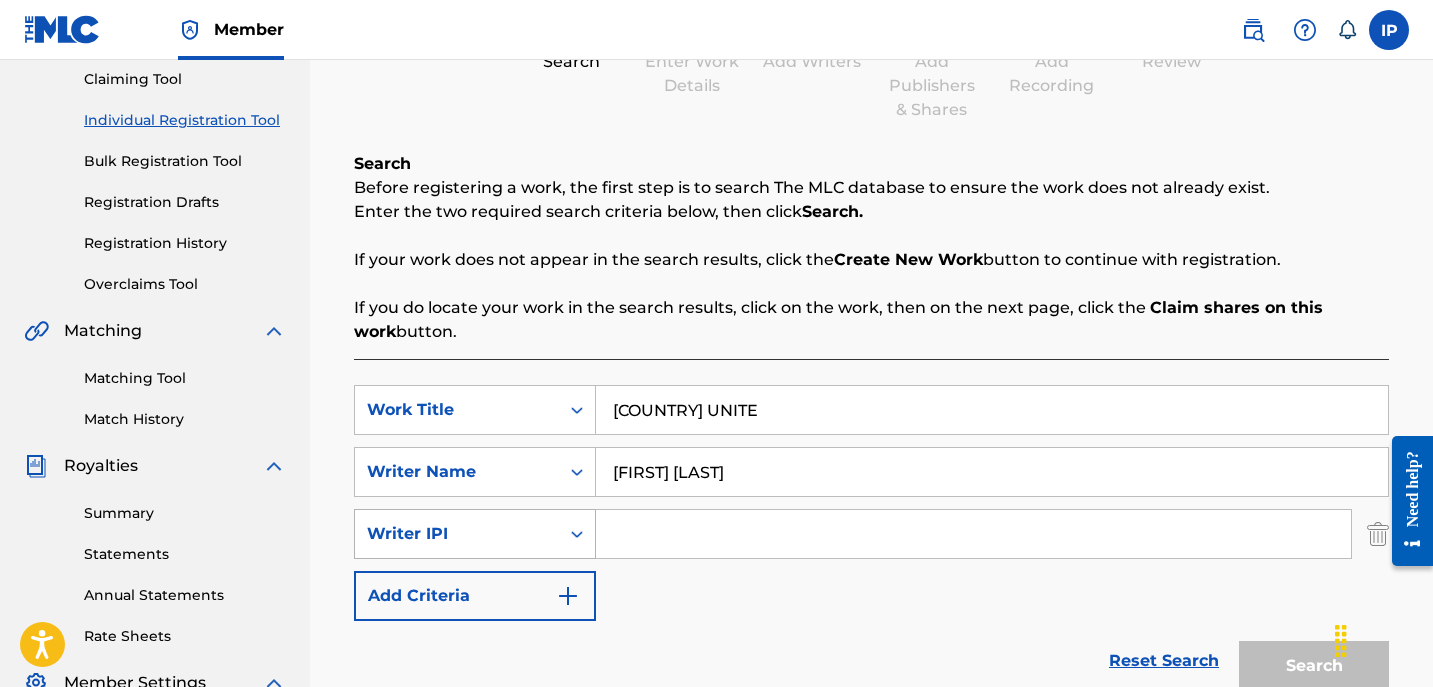 click on "Writer IPI" at bounding box center [457, 534] 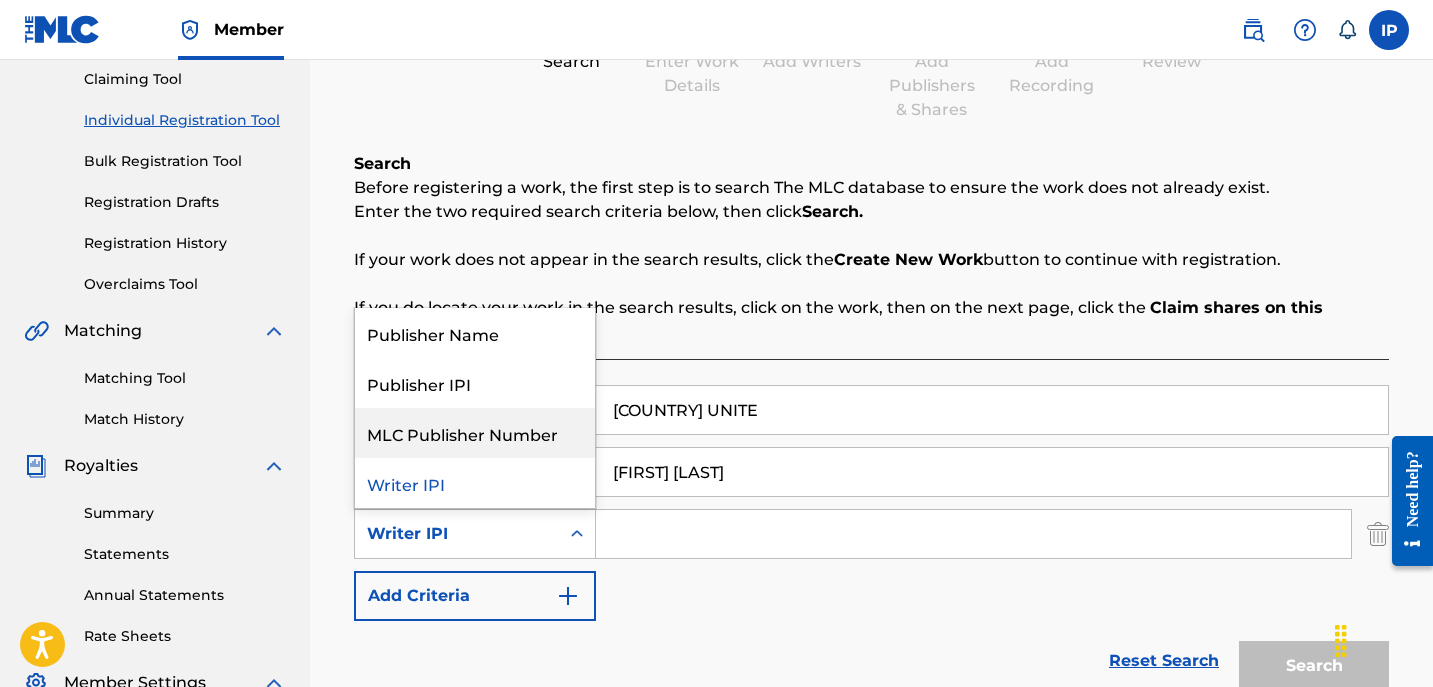 click on "MLC Publisher Number" at bounding box center [475, 433] 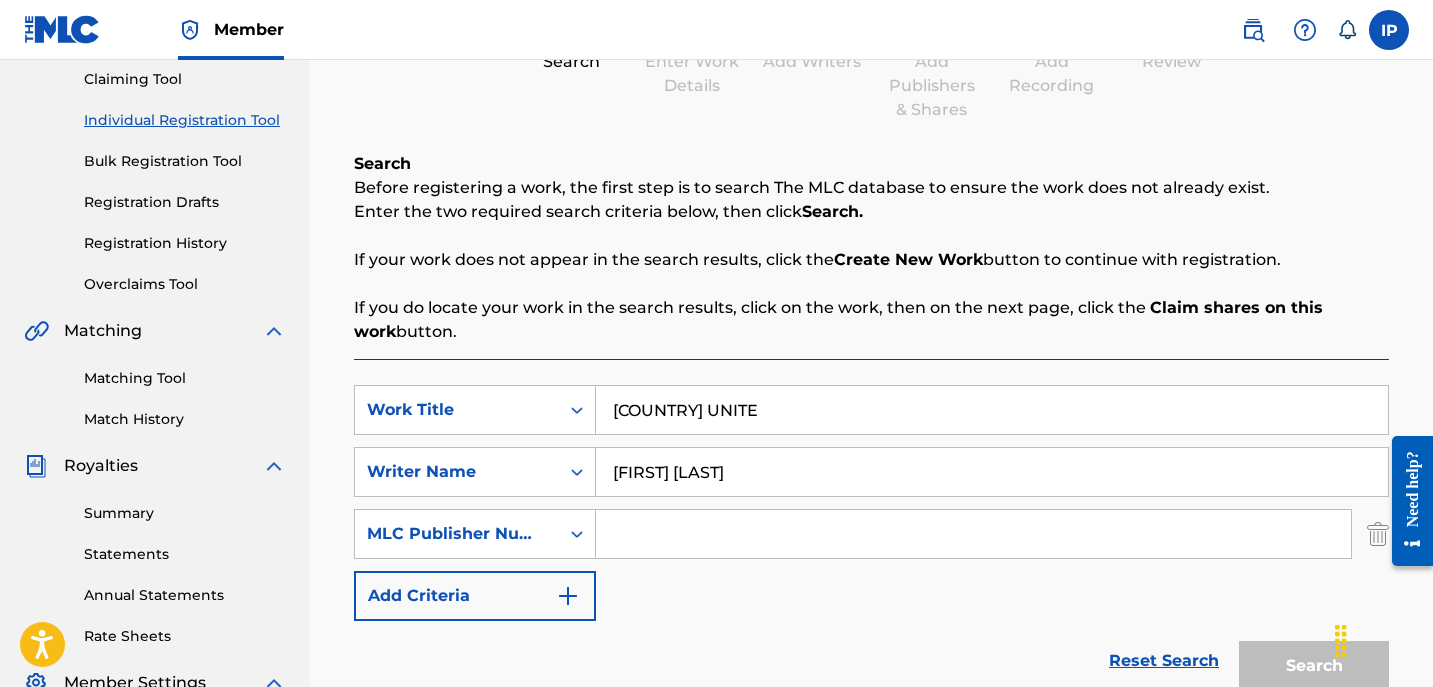 click at bounding box center [973, 534] 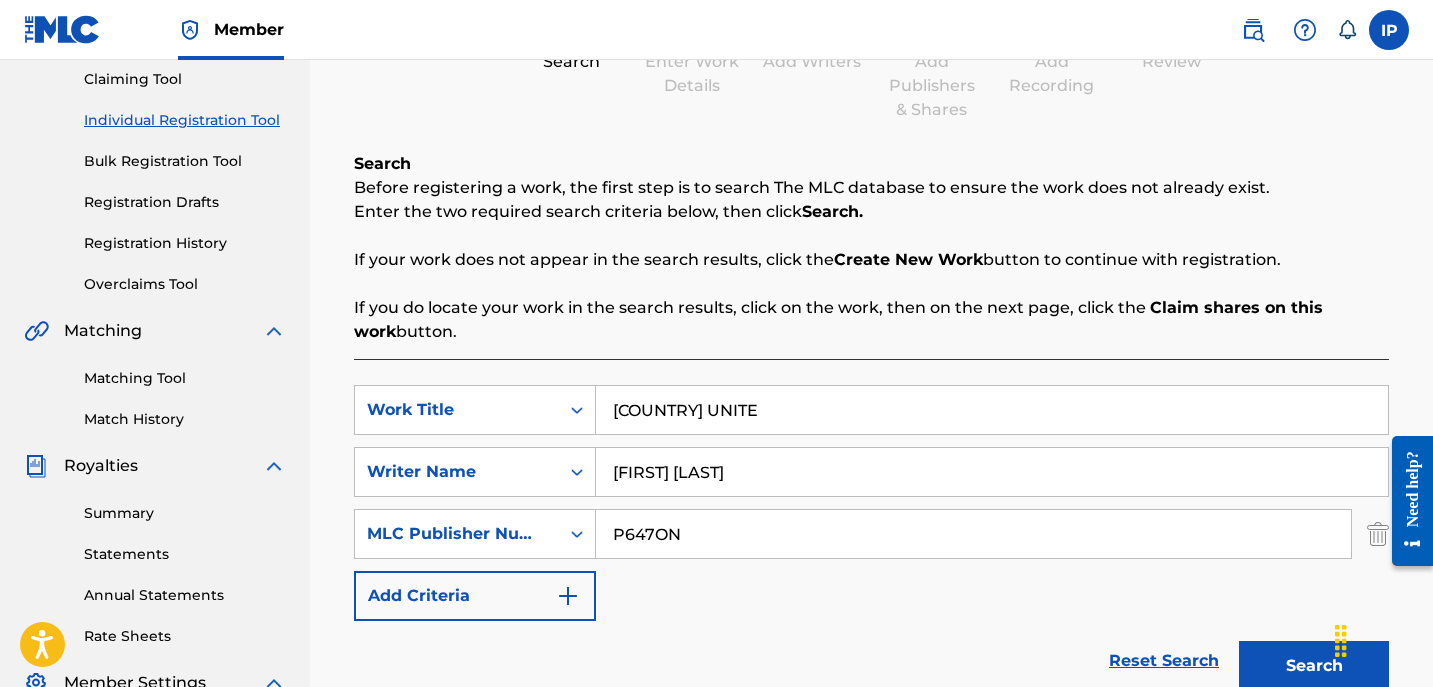 click on "Search" at bounding box center [1314, 666] 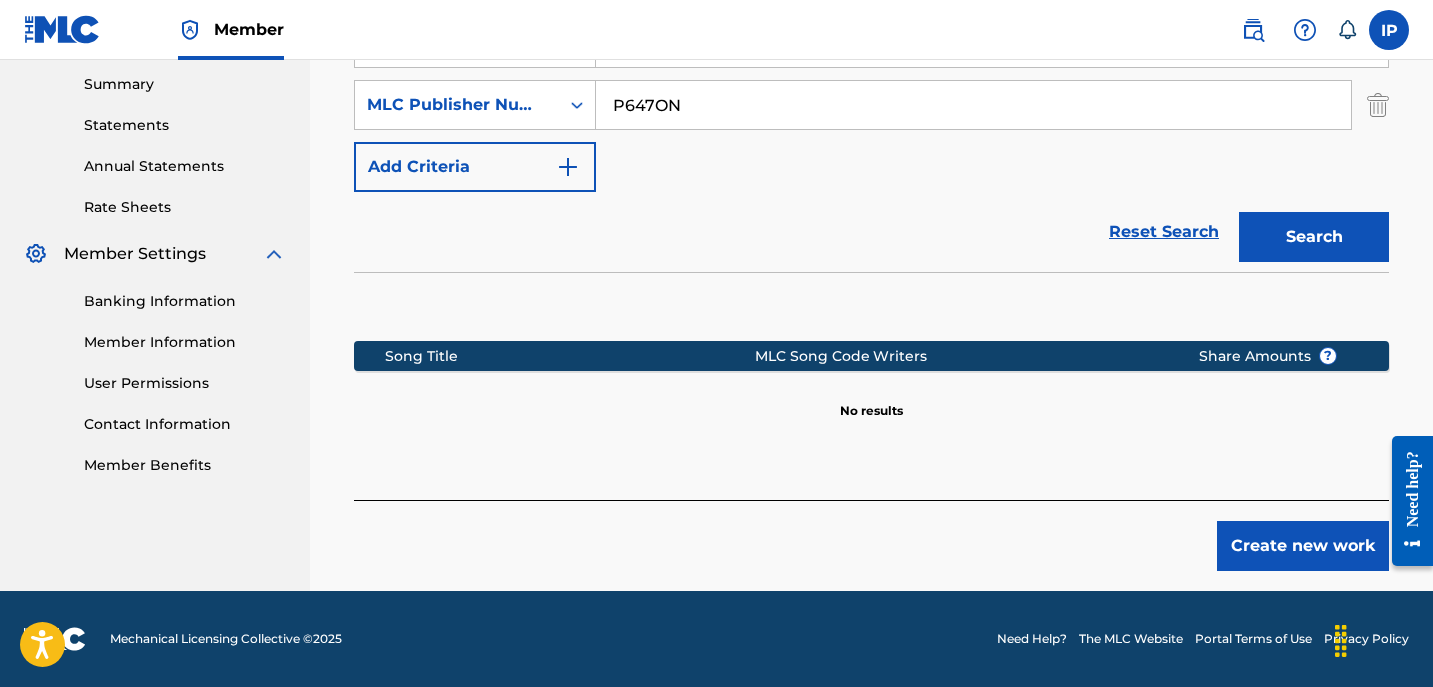 click on "Create new work" at bounding box center (1303, 546) 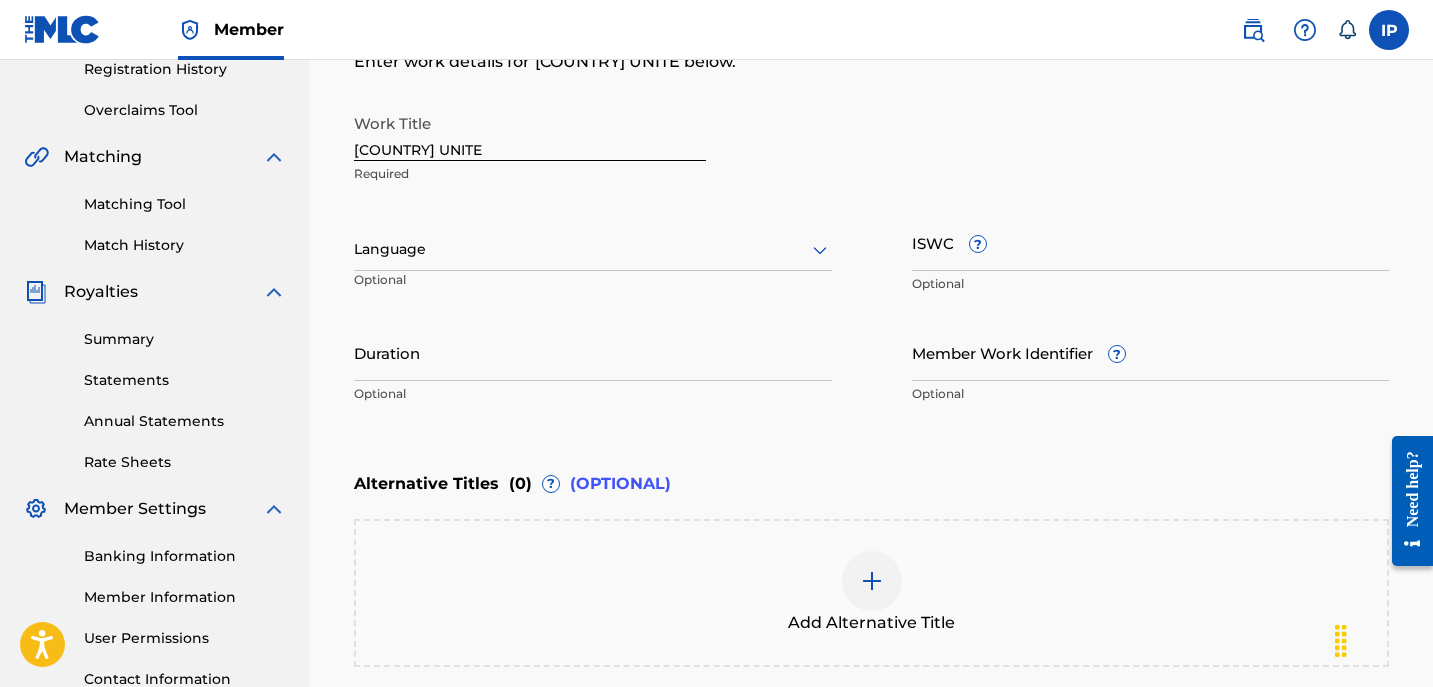 scroll, scrollTop: 388, scrollLeft: 0, axis: vertical 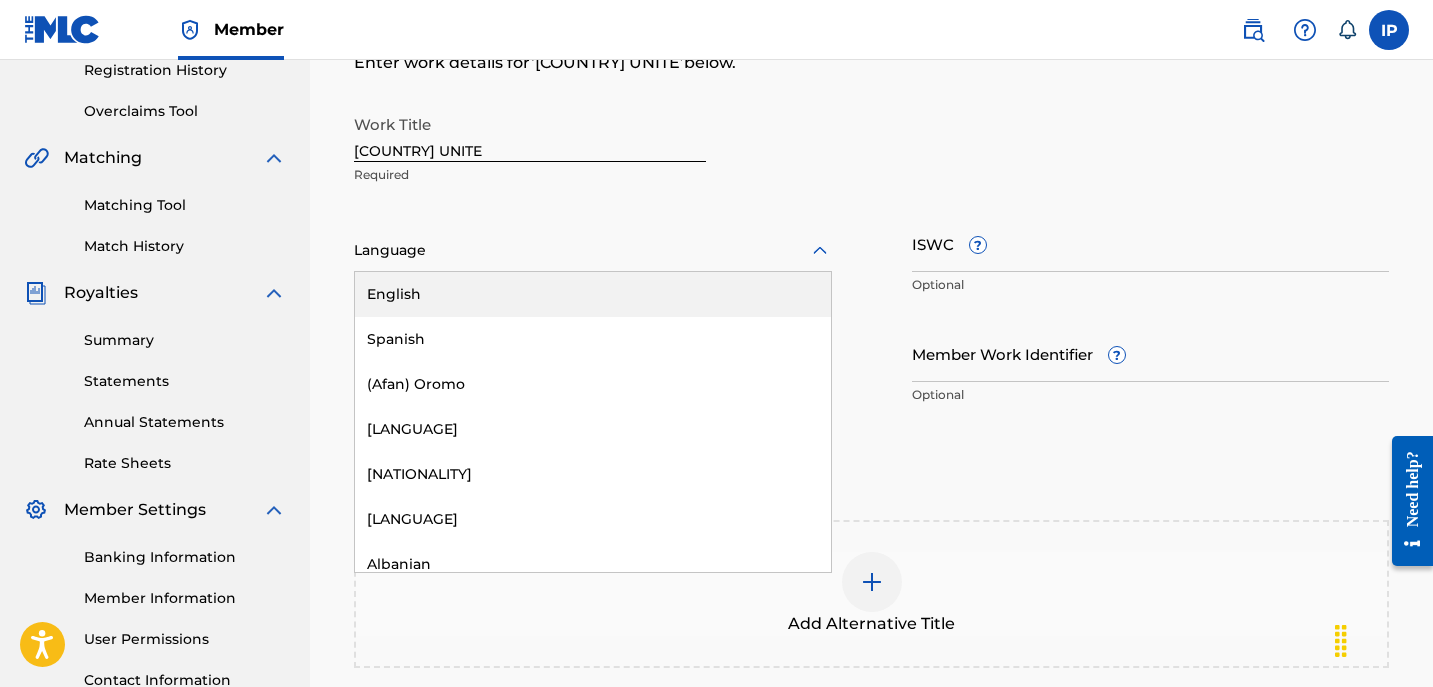 click on "Language" at bounding box center (593, 251) 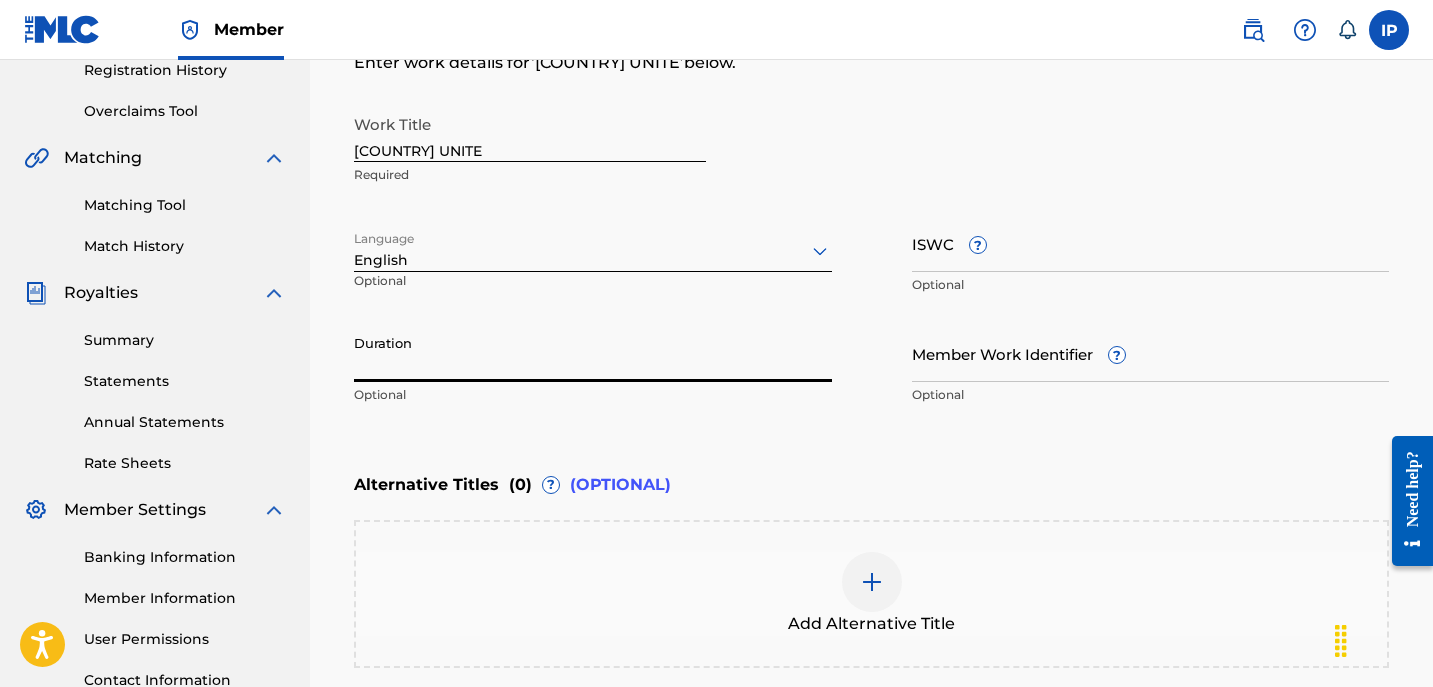 click on "Duration" at bounding box center (593, 353) 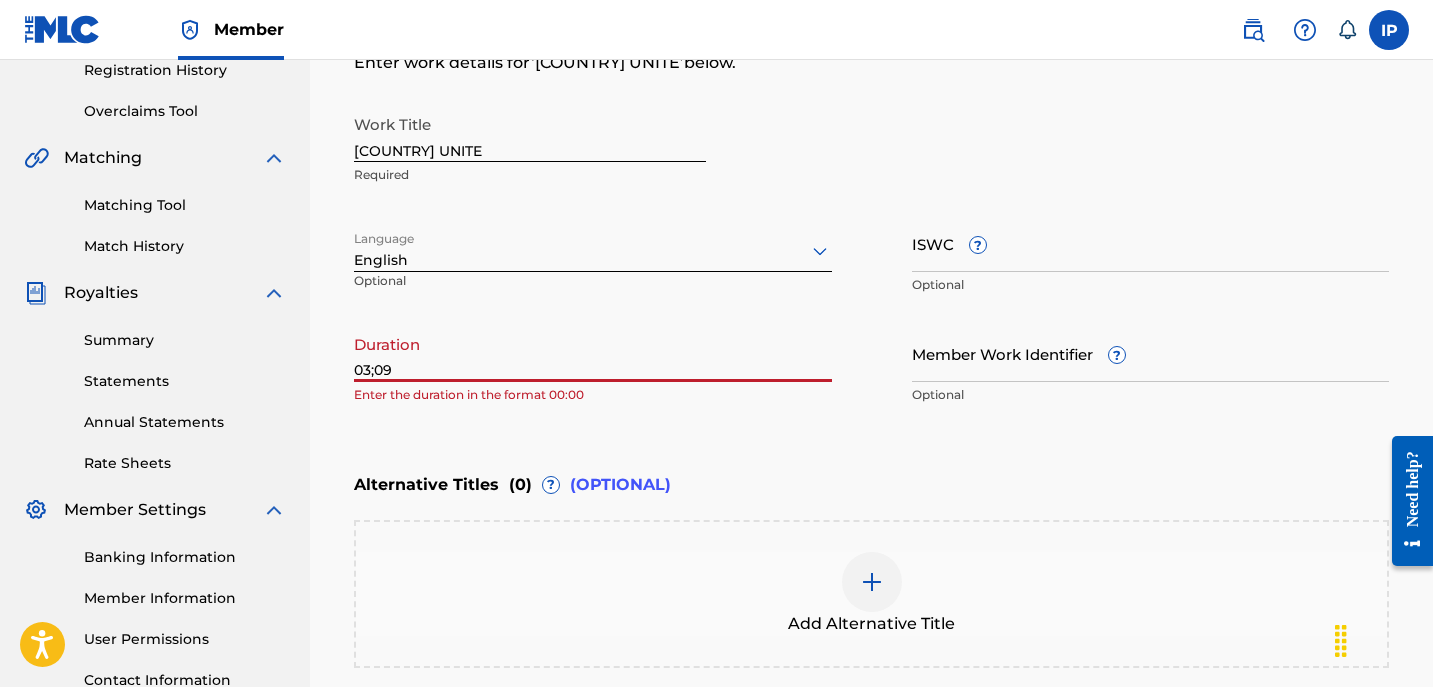 click on "03;09" at bounding box center [593, 353] 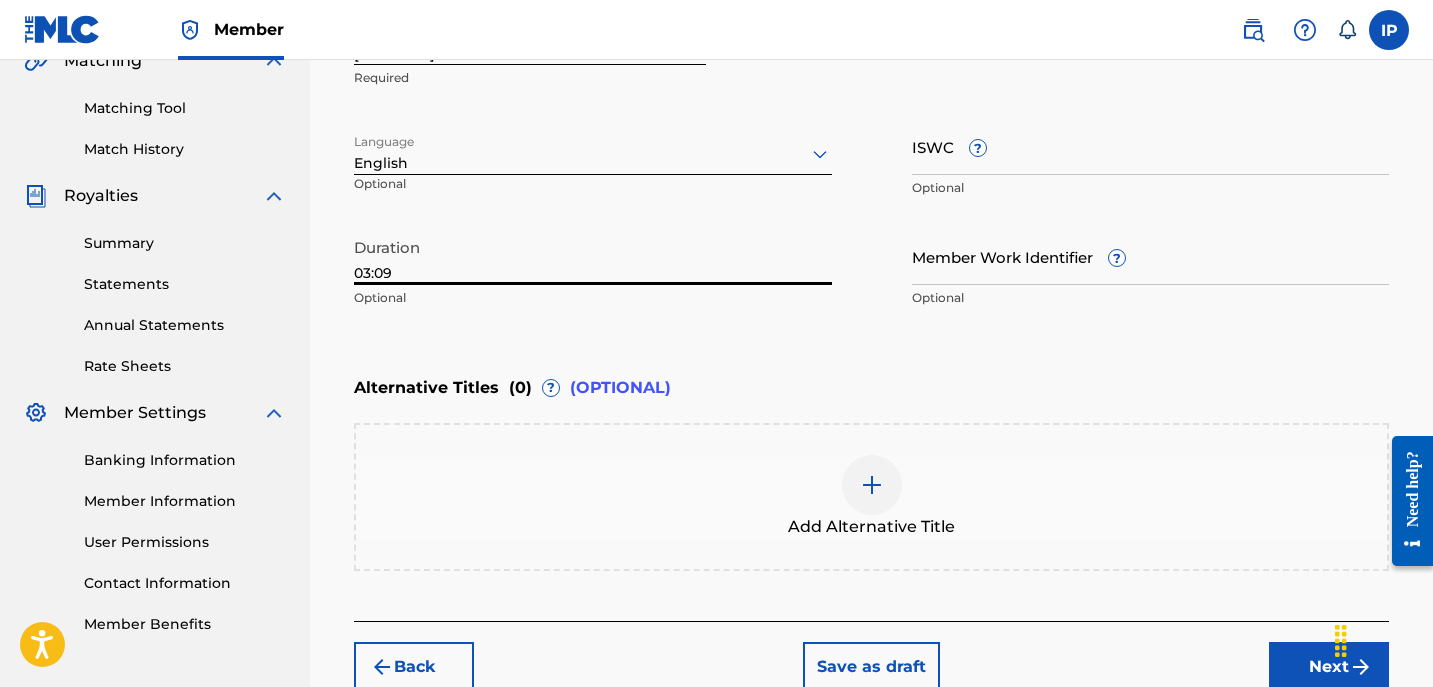 scroll, scrollTop: 489, scrollLeft: 0, axis: vertical 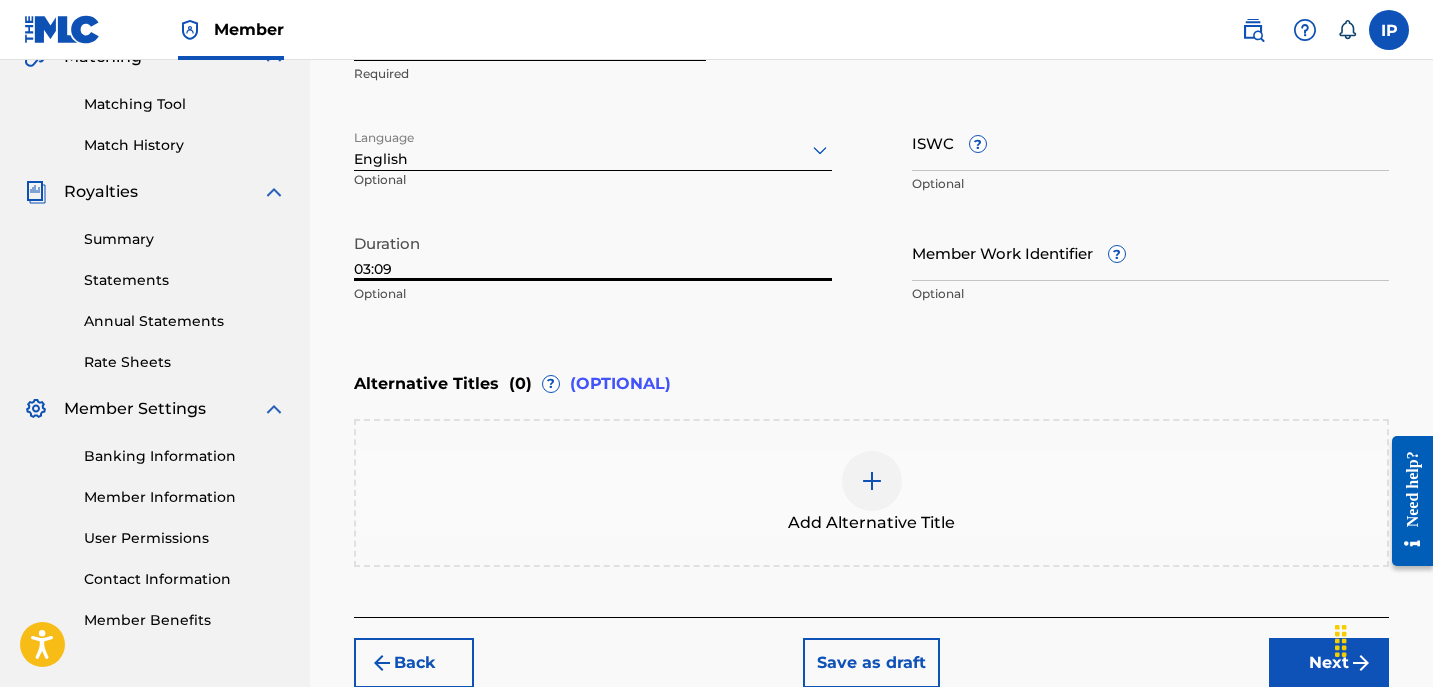 type on "03:09" 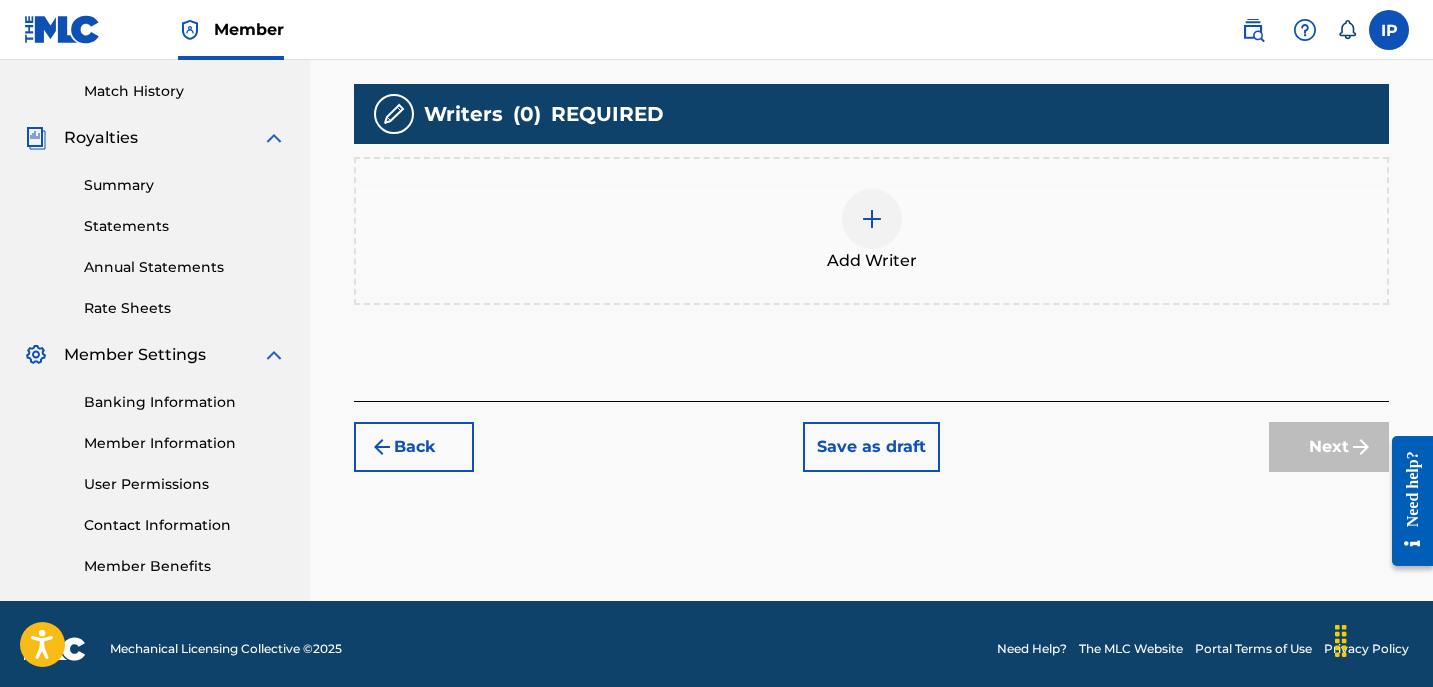 scroll, scrollTop: 546, scrollLeft: 0, axis: vertical 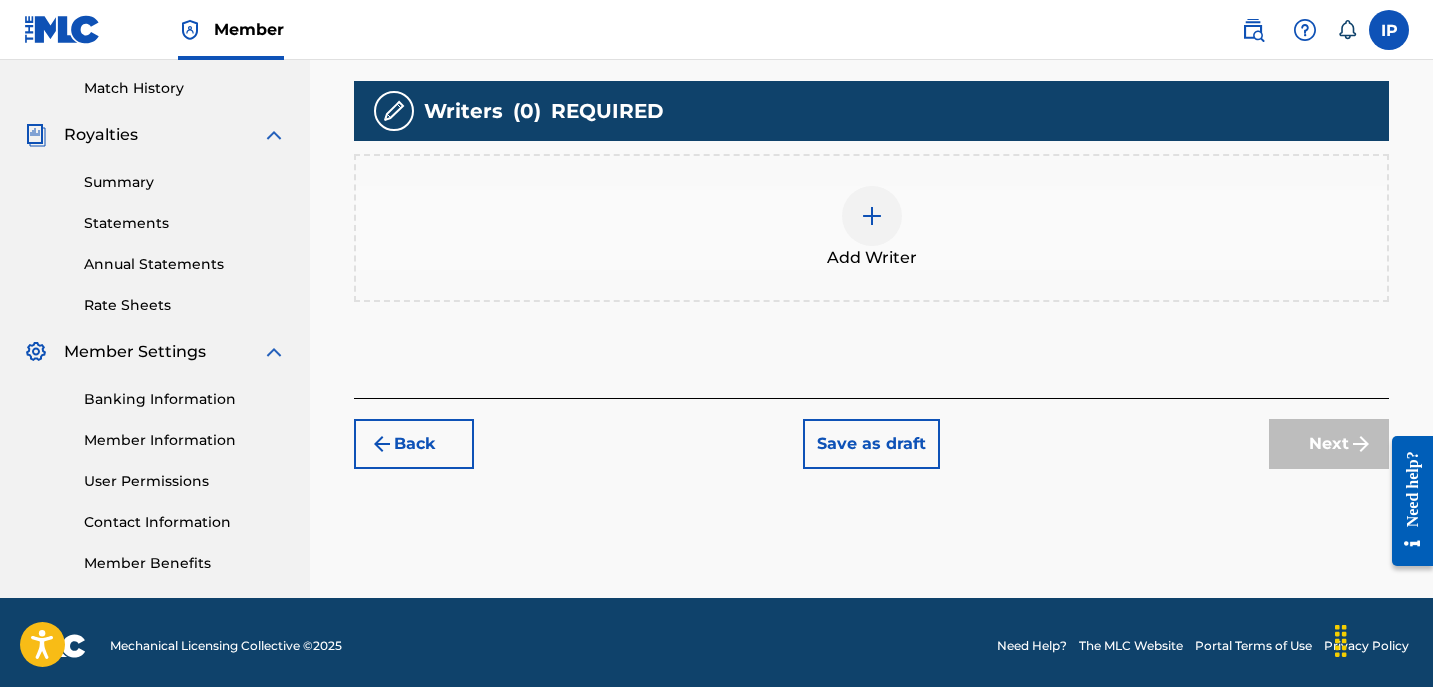 click at bounding box center [872, 216] 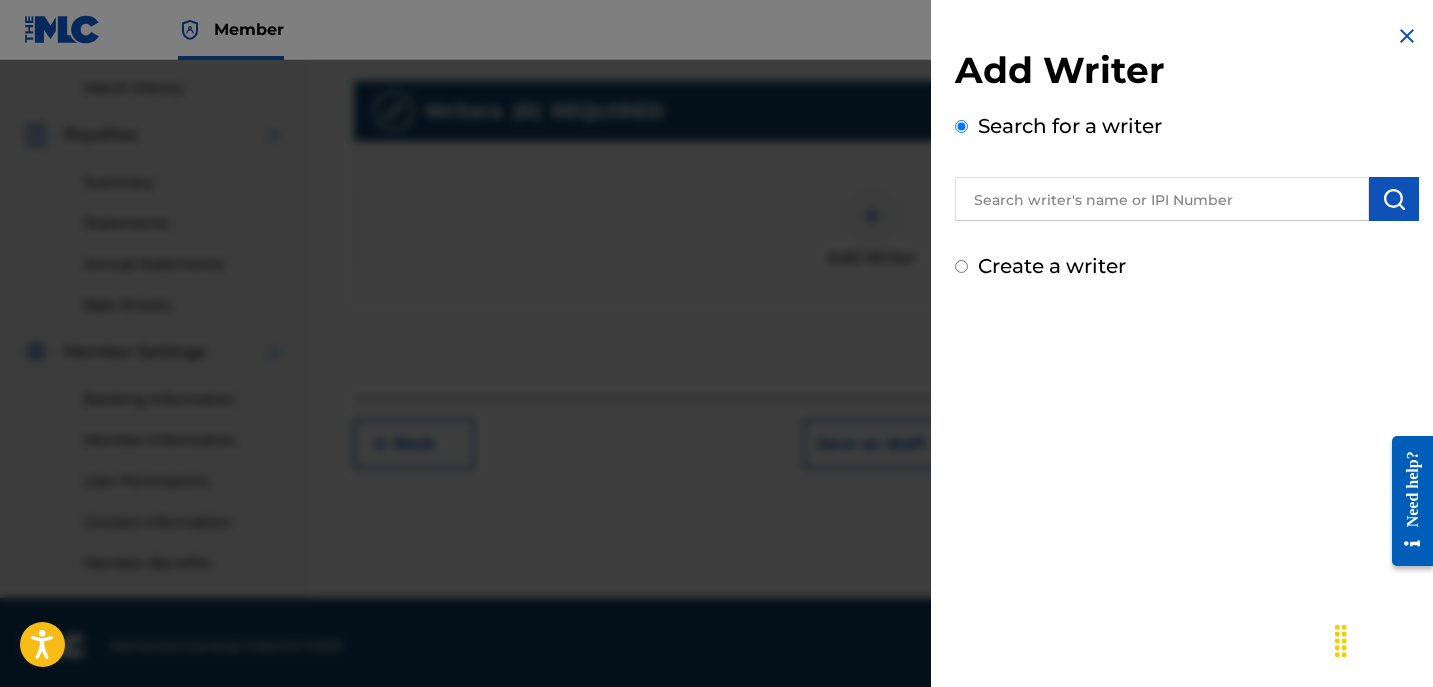 click on "Create a writer" at bounding box center (961, 266) 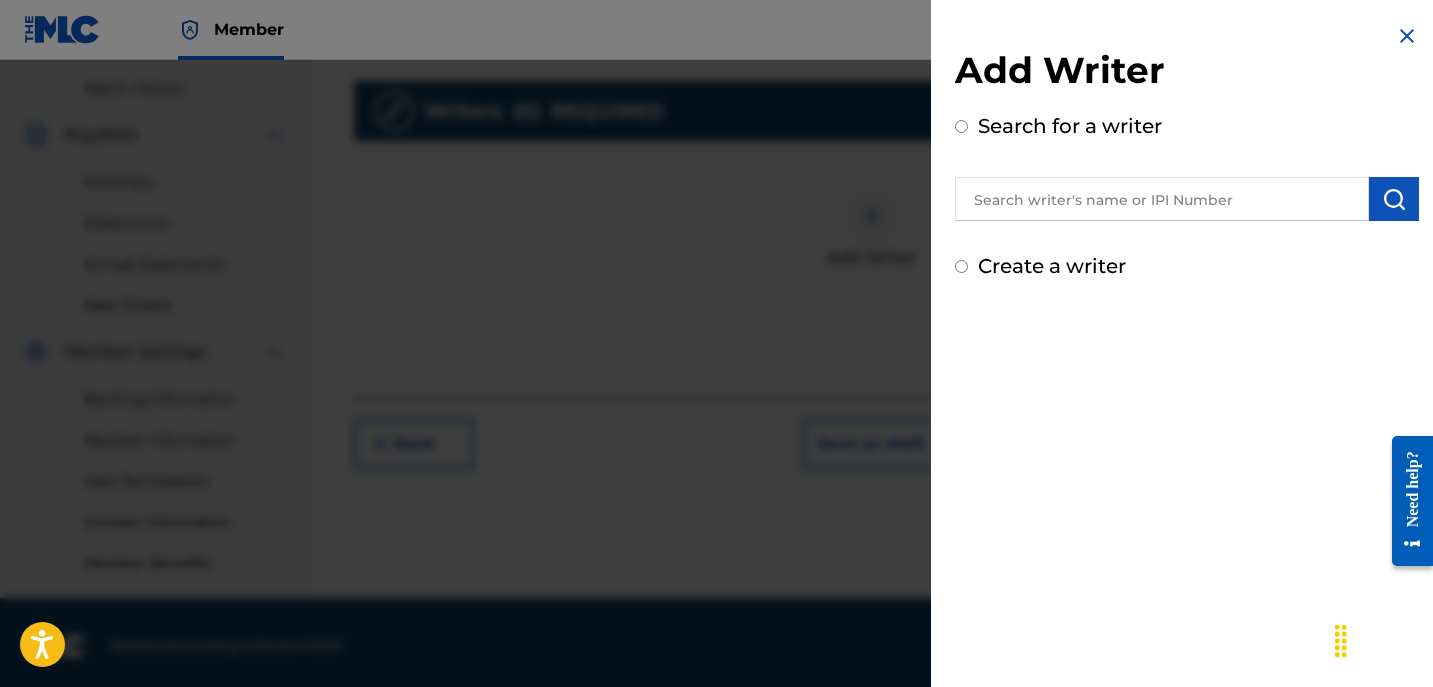 radio on "true" 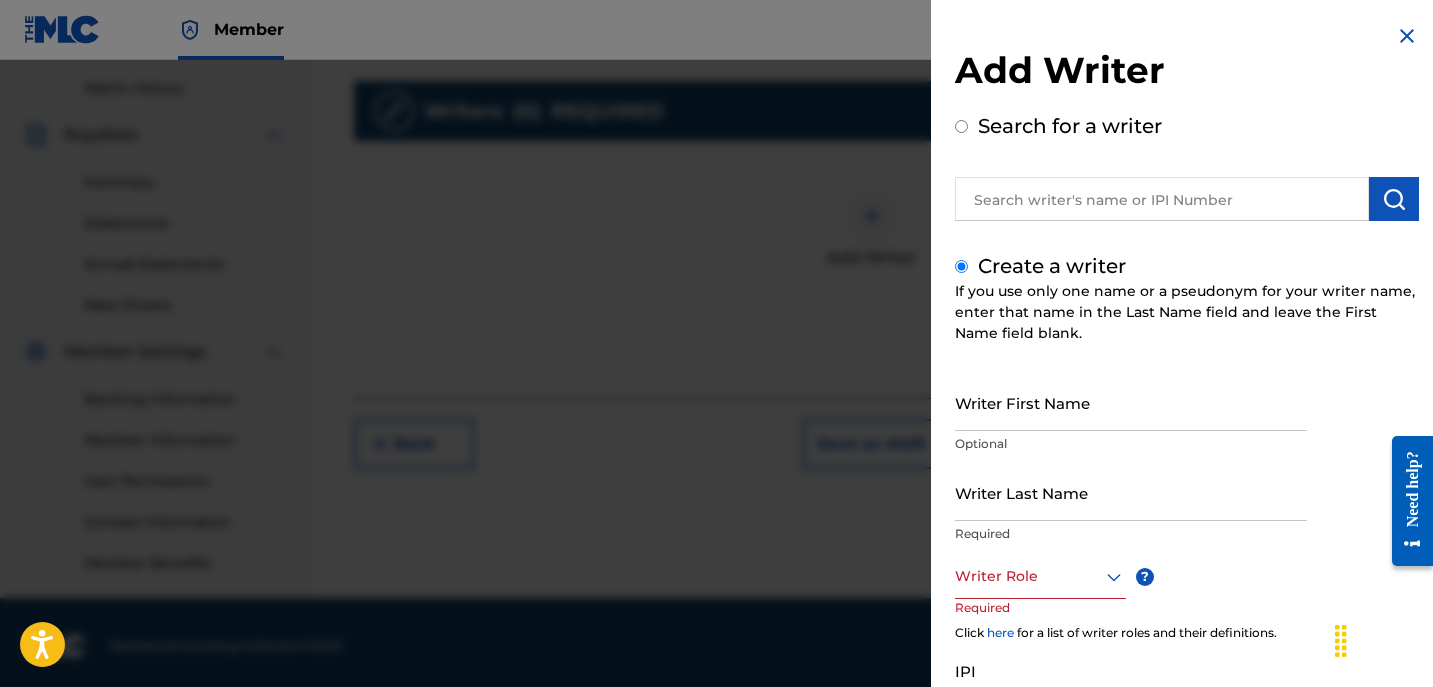 click on "Writer First Name" at bounding box center (1131, 402) 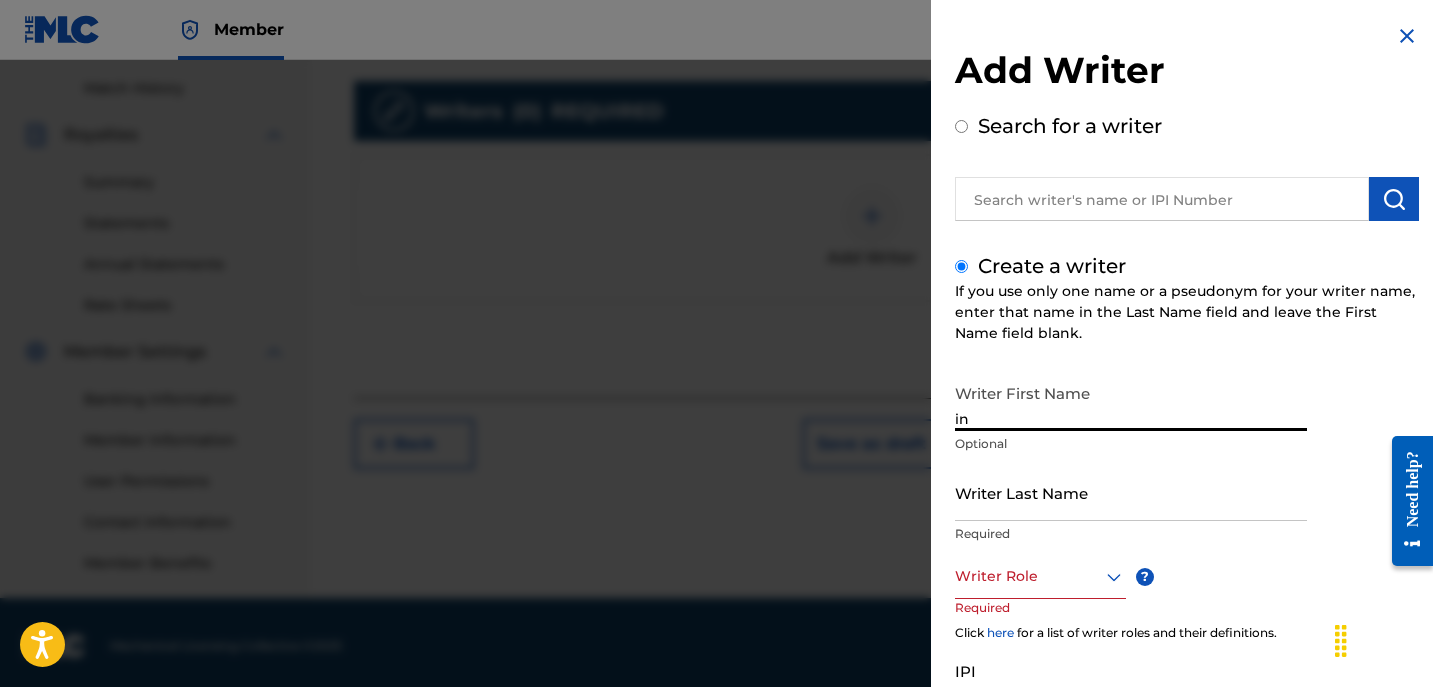 type on "i" 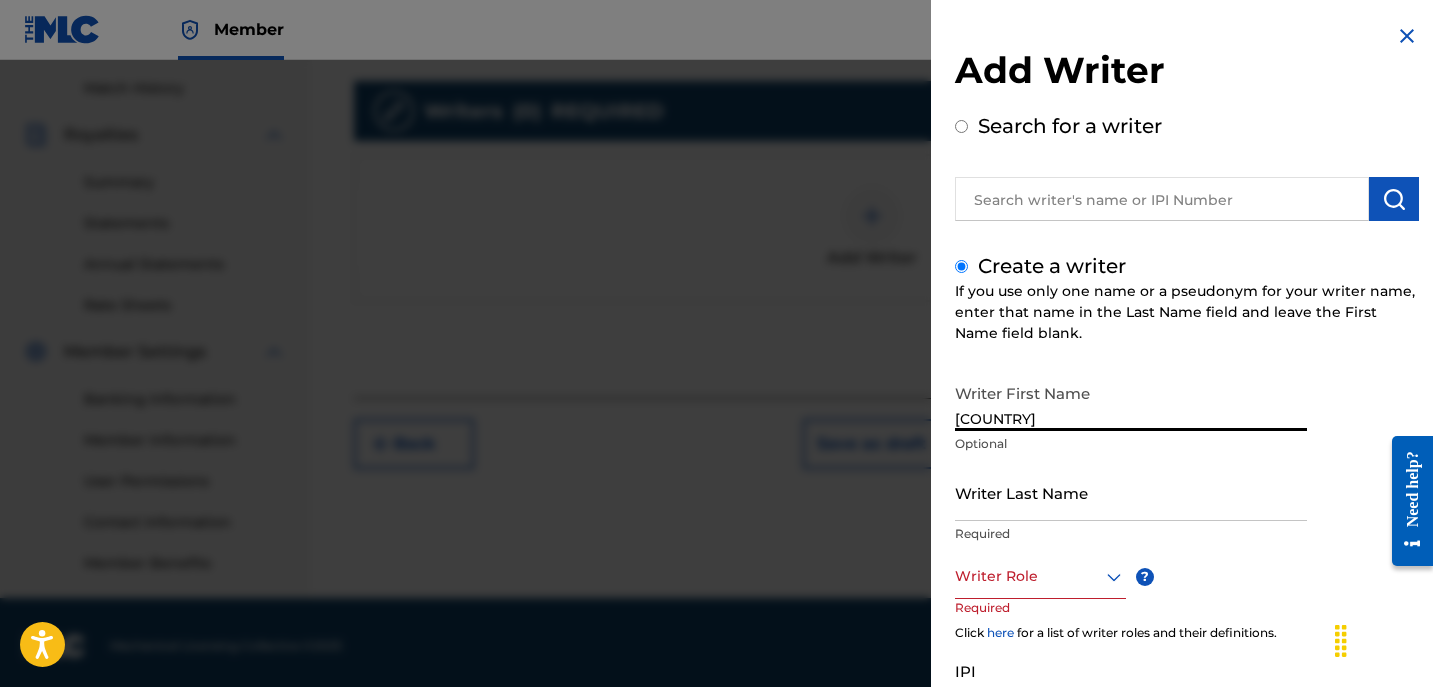 type on "[COUNTRY]" 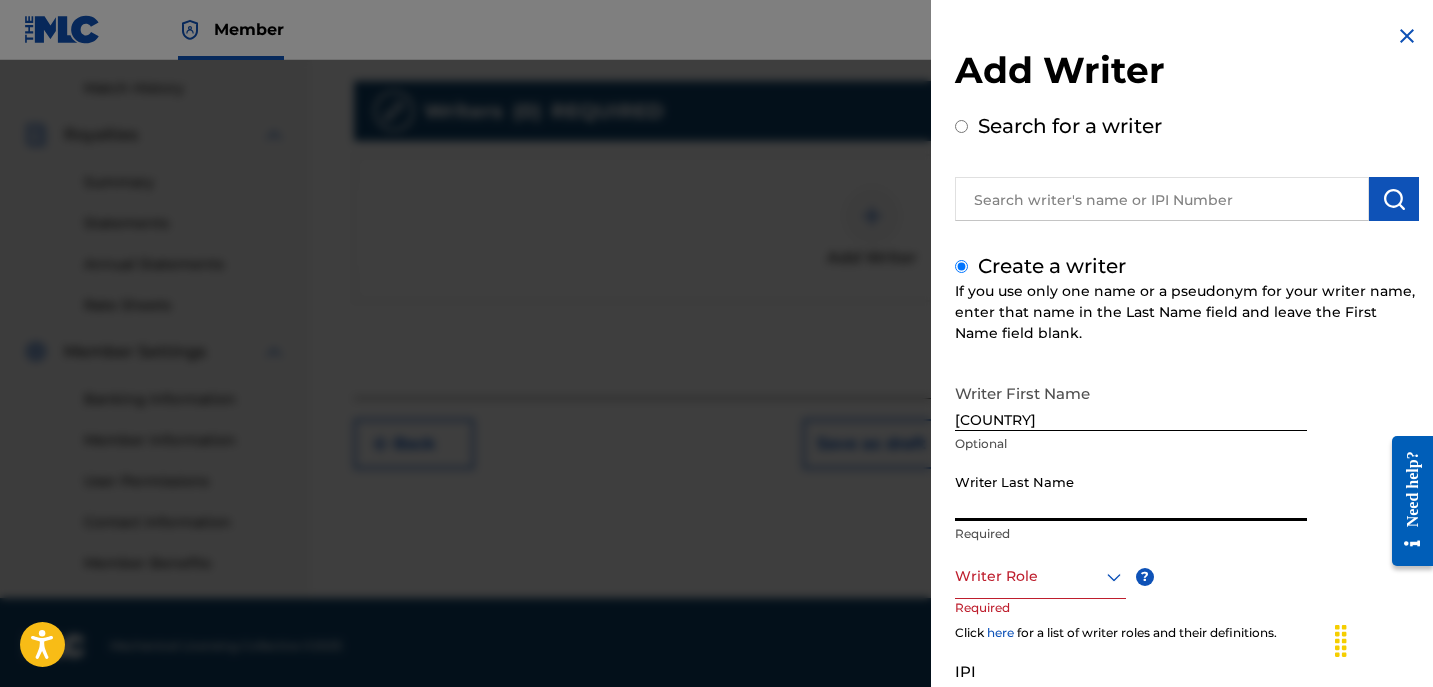paste on "THEY FOUND OUR GOD" 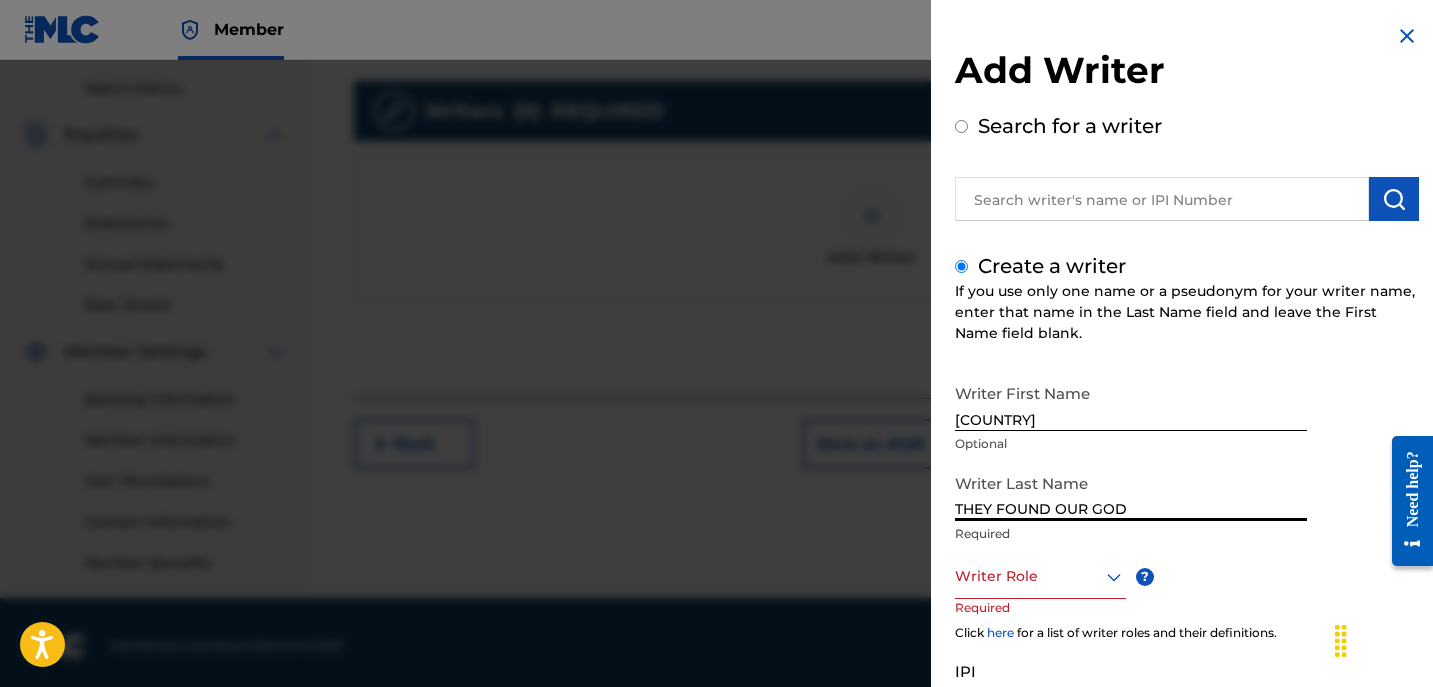 click on "THEY FOUND OUR GOD" at bounding box center (1131, 492) 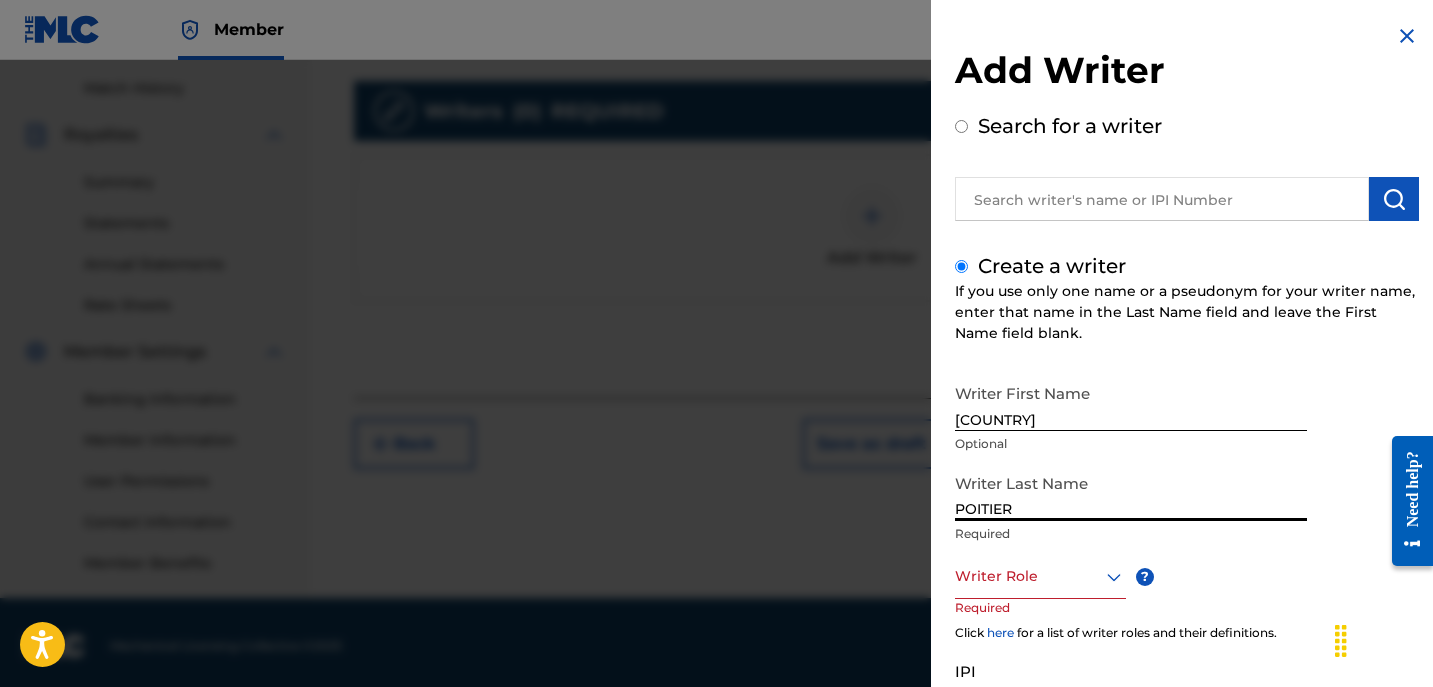 click on "POITIER" at bounding box center [1131, 492] 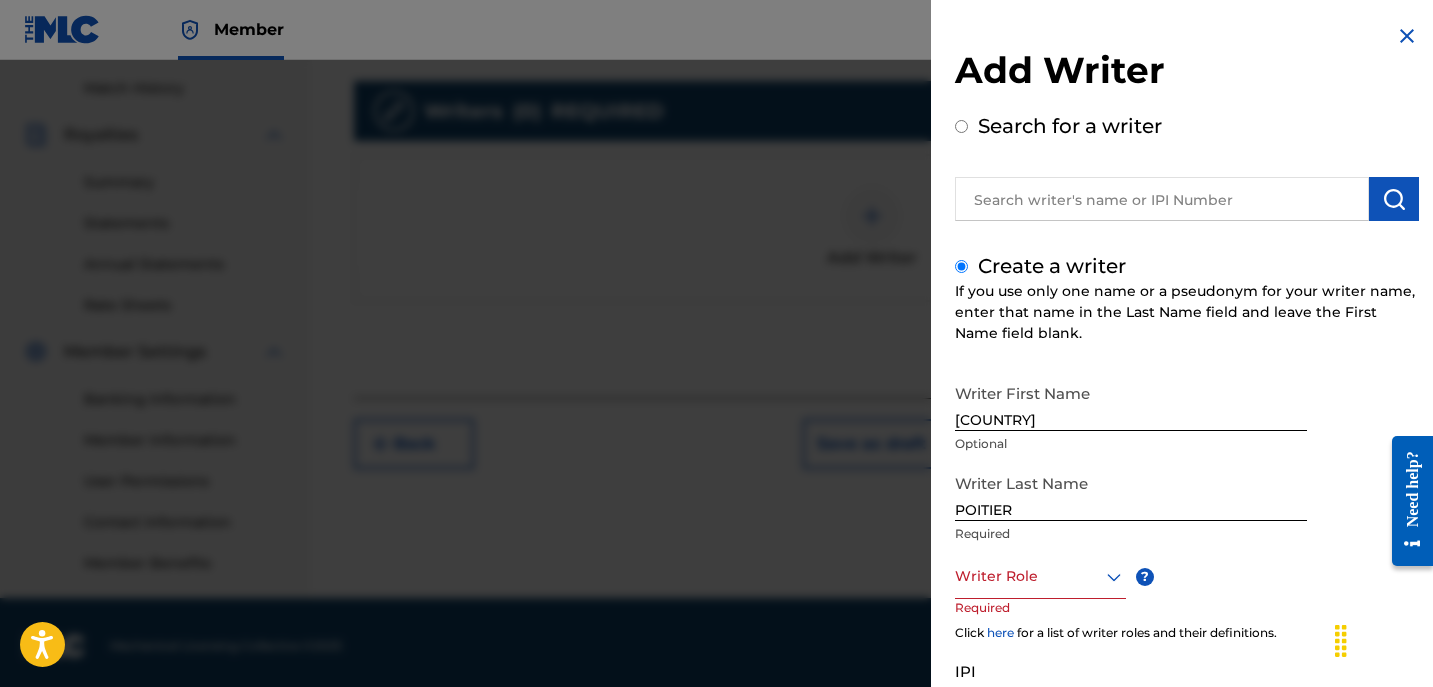 click on "Writer Last Name   [LAST] Required" at bounding box center (1131, 509) 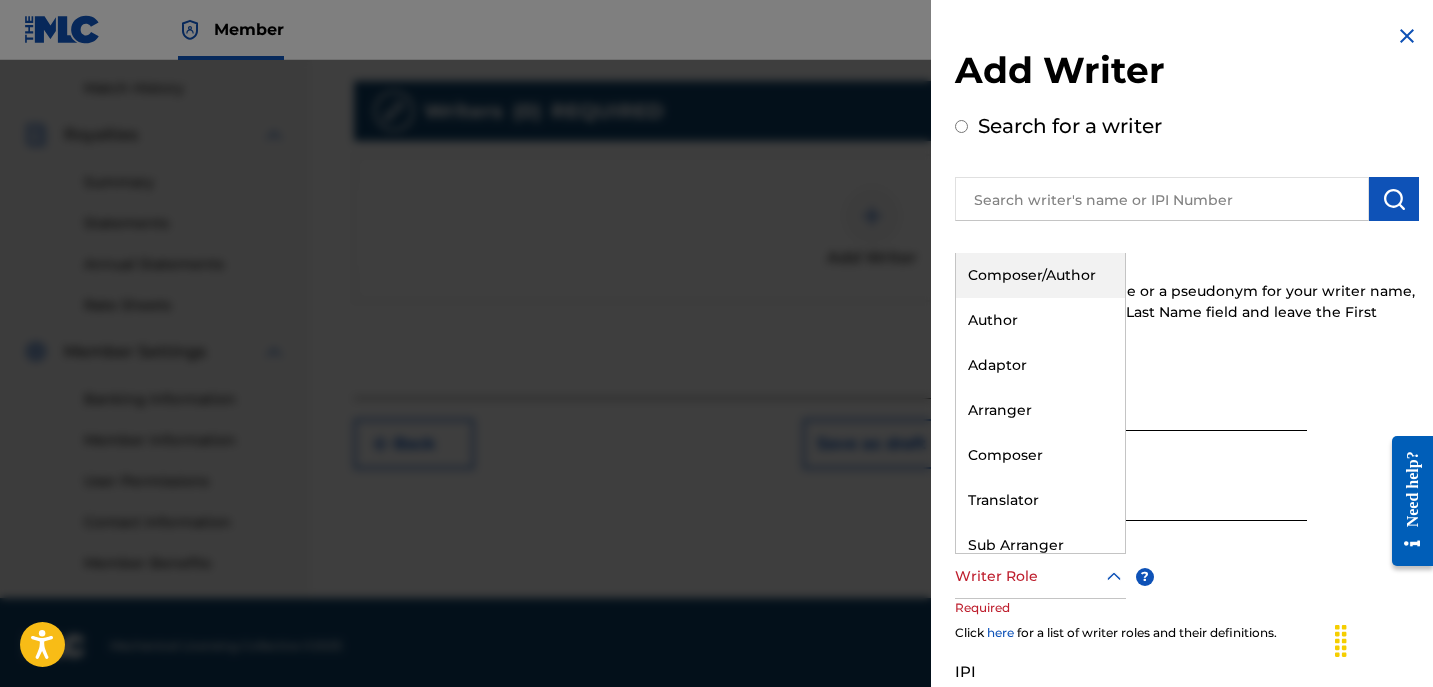 click on "Writer Role" at bounding box center (1040, 576) 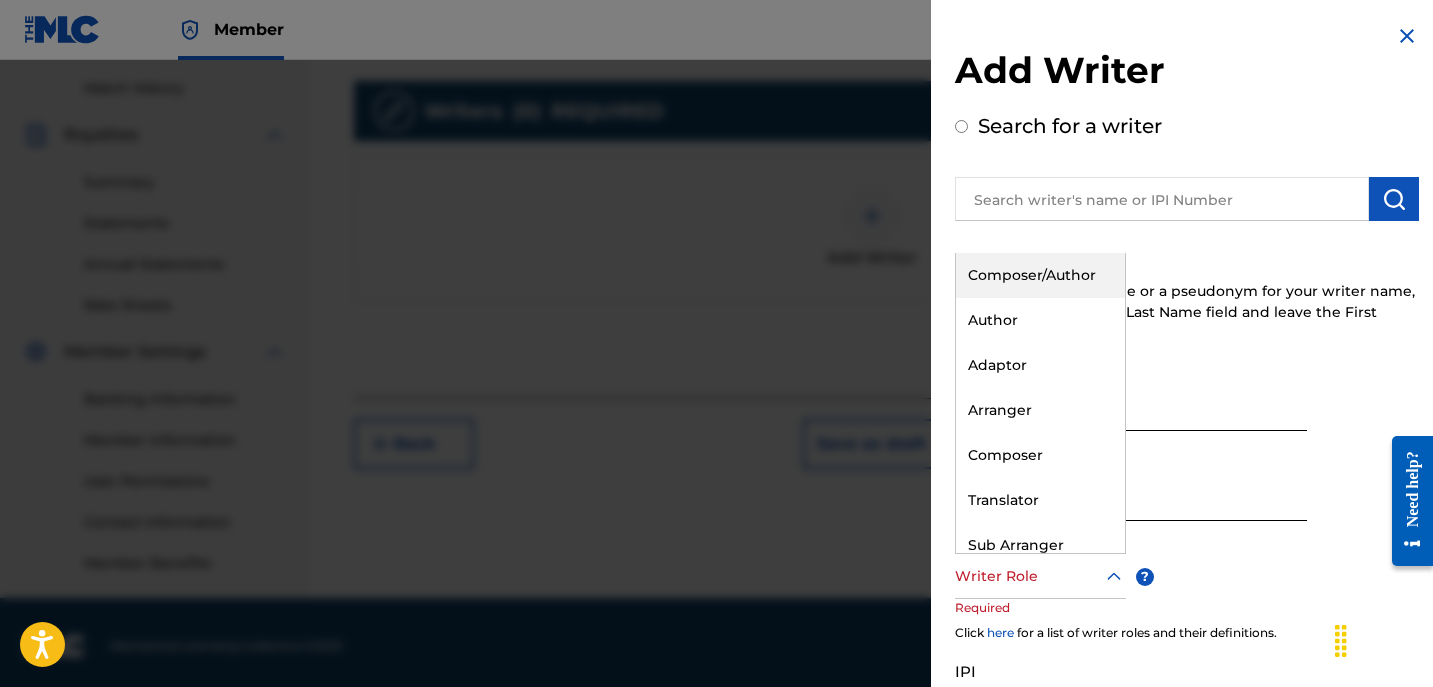 click on "Composer/Author" at bounding box center [1040, 275] 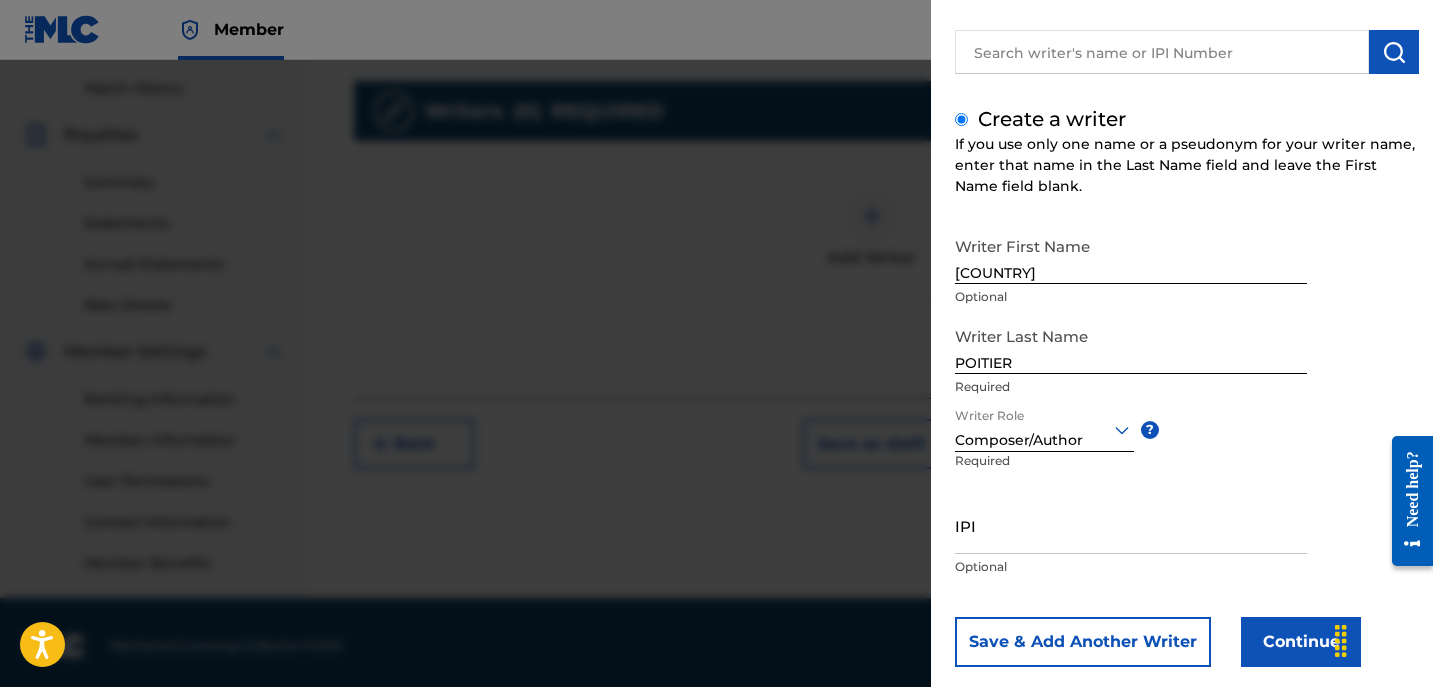 scroll, scrollTop: 149, scrollLeft: 0, axis: vertical 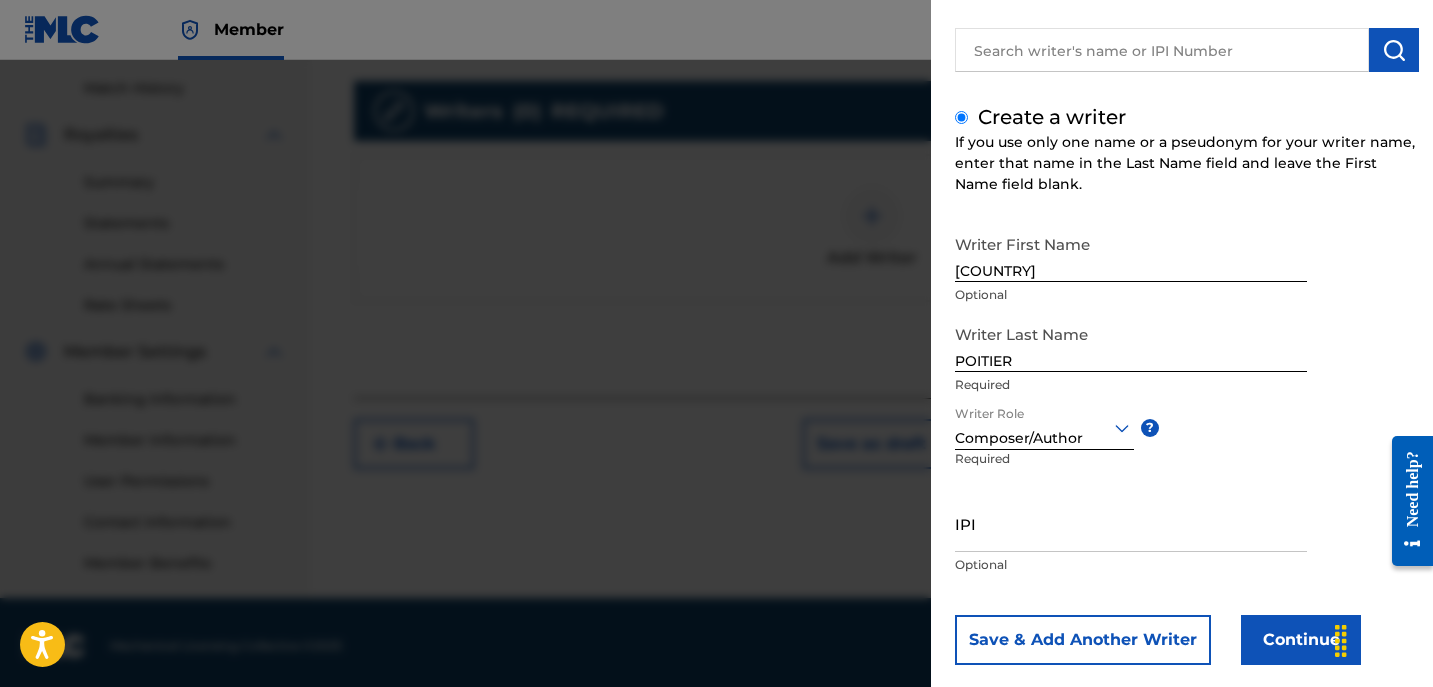 click on "Continue" at bounding box center [1301, 640] 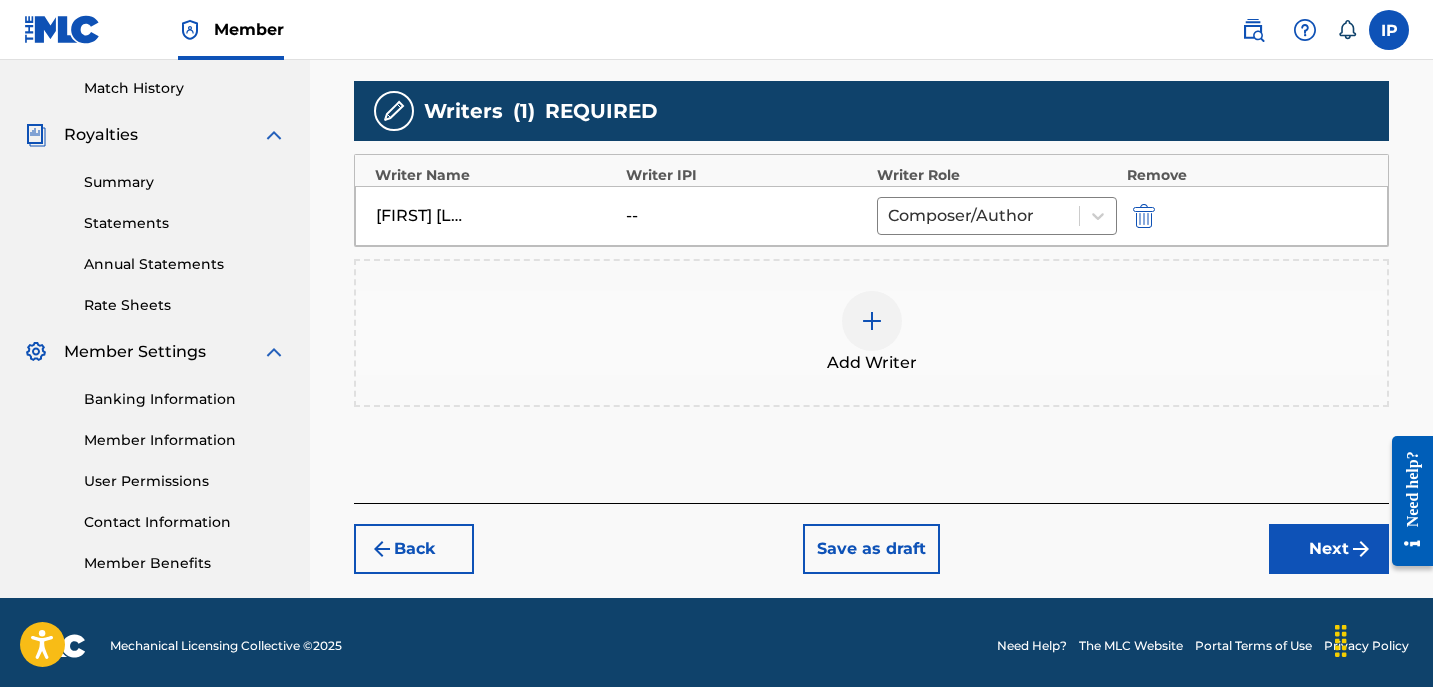 click on "Next" at bounding box center [1329, 549] 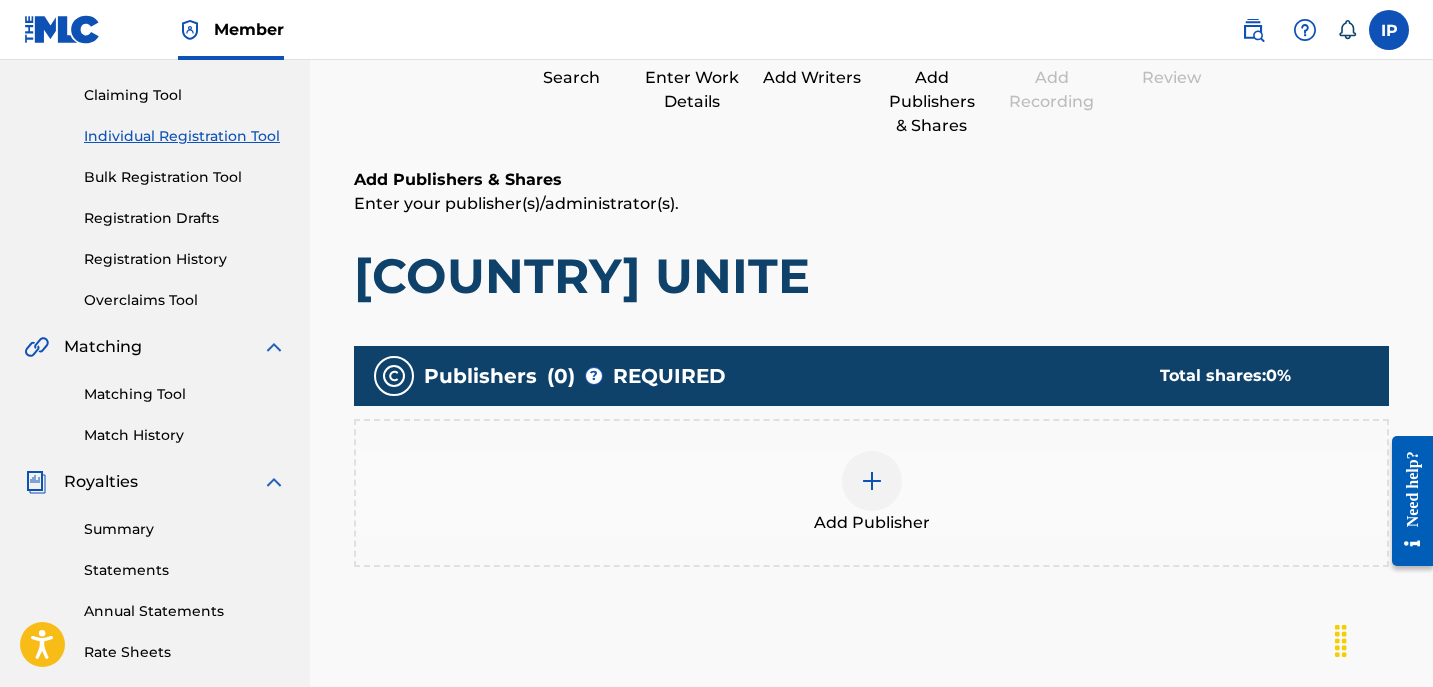 scroll, scrollTop: 201, scrollLeft: 0, axis: vertical 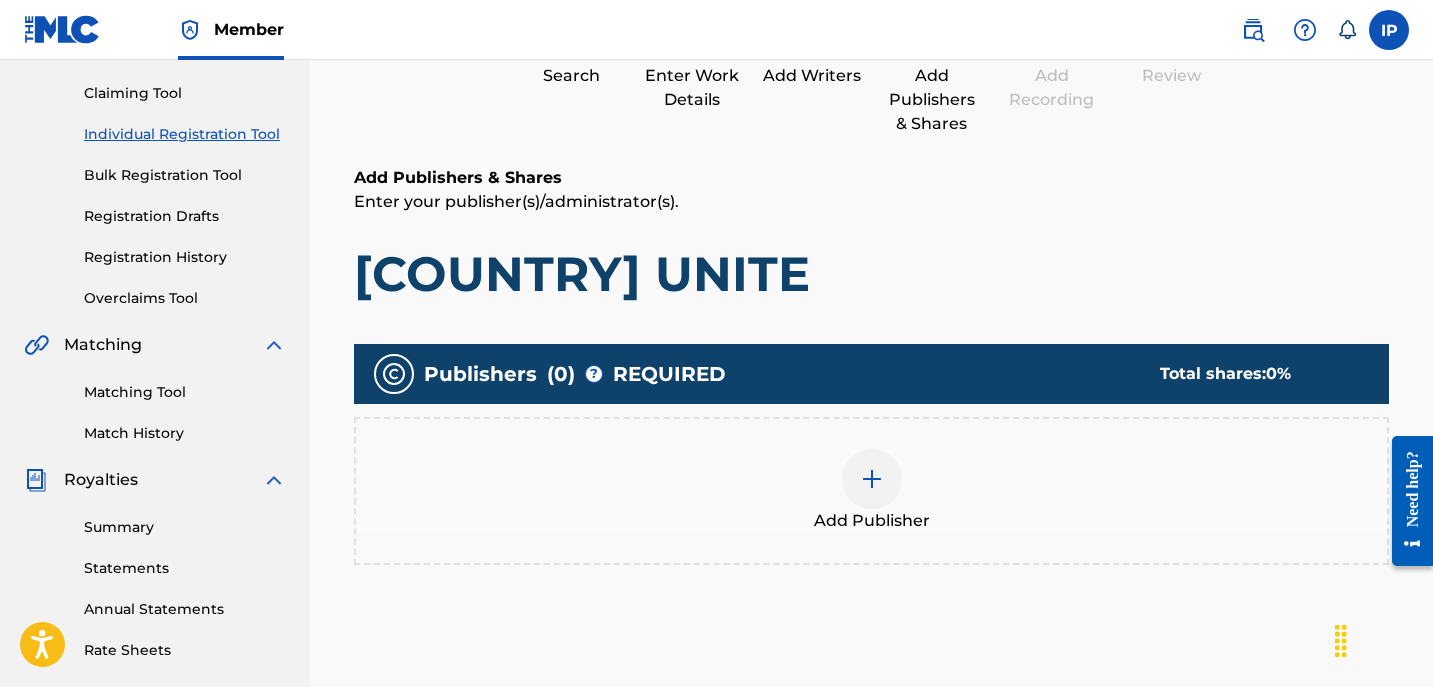click at bounding box center (872, 479) 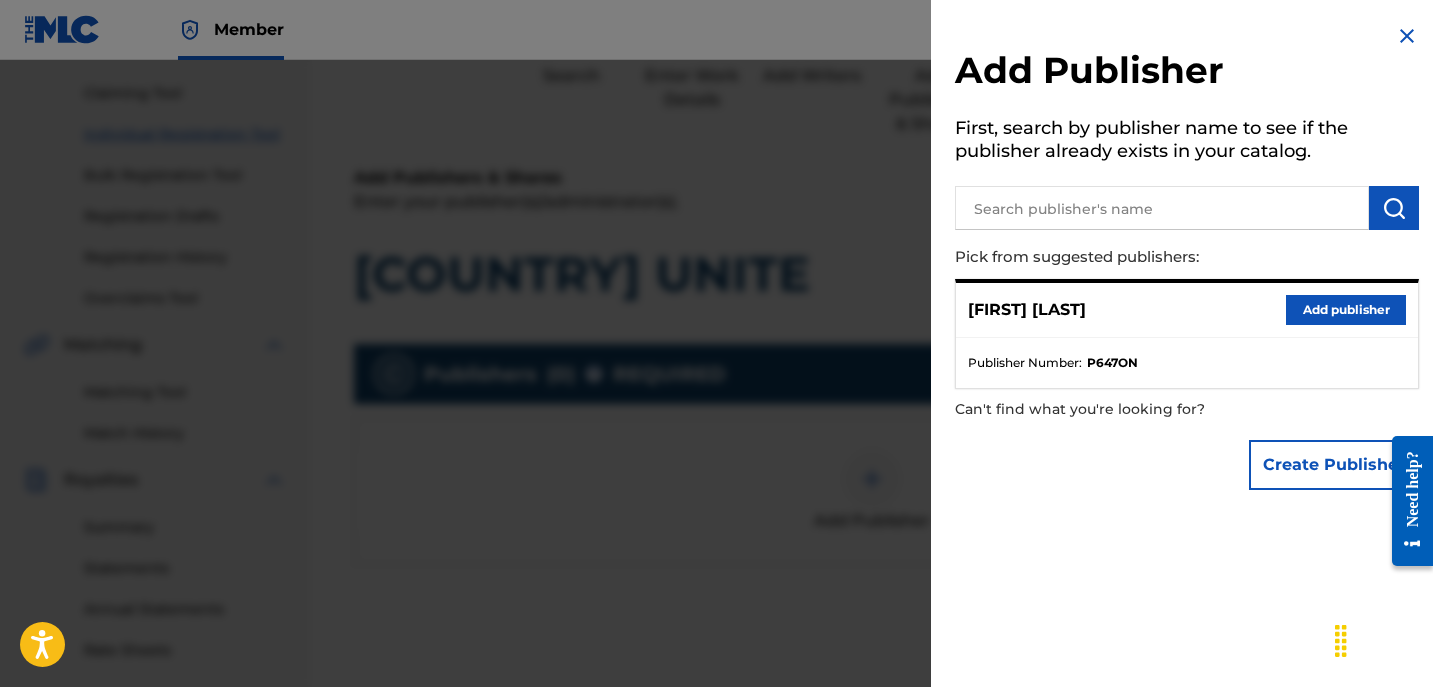 click on "[FIRST] [LAST] Add publisher" at bounding box center (1187, 310) 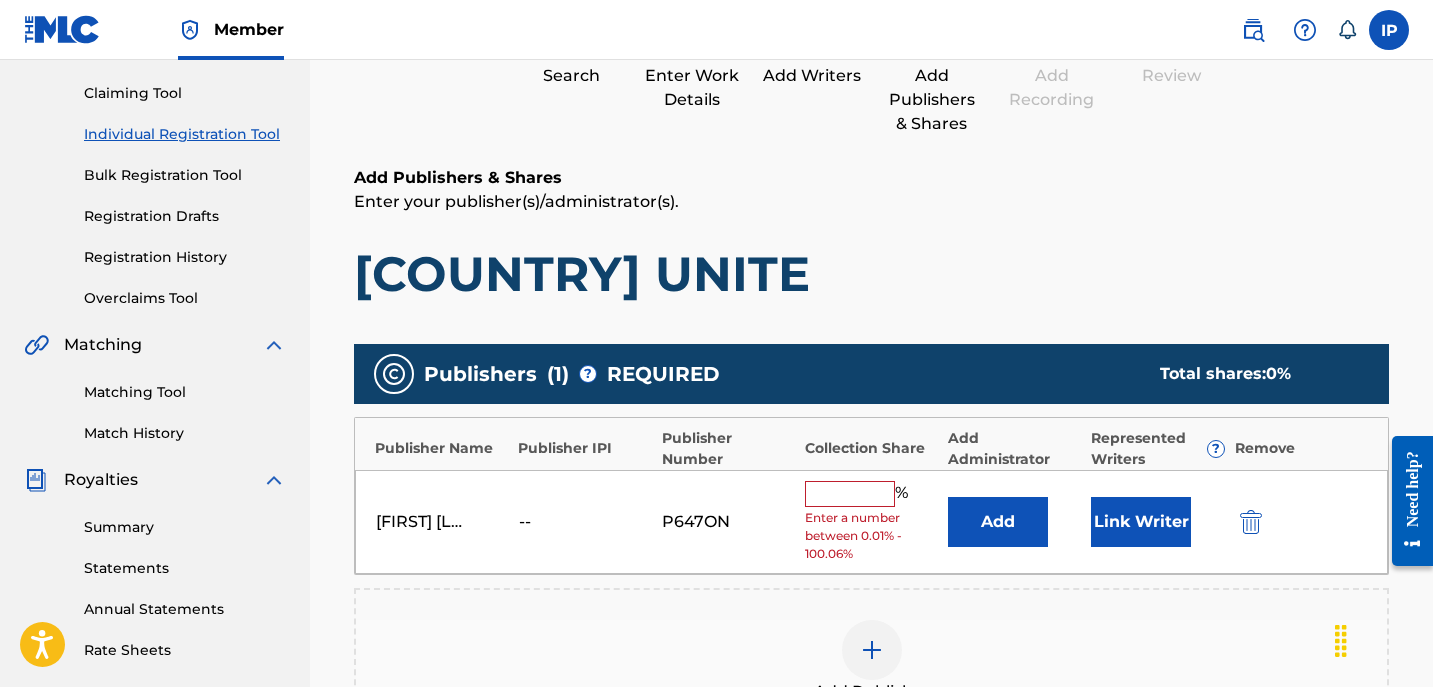 click at bounding box center (850, 494) 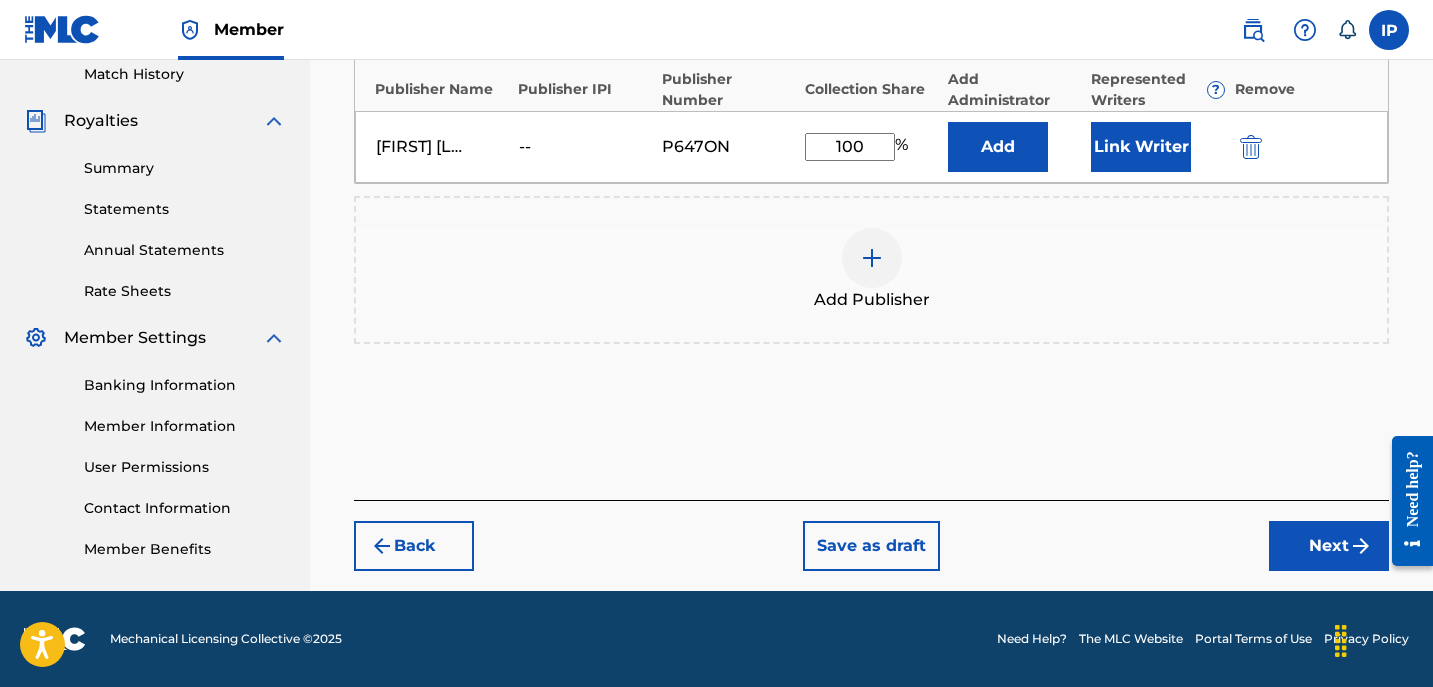 click on "Next" at bounding box center [1329, 546] 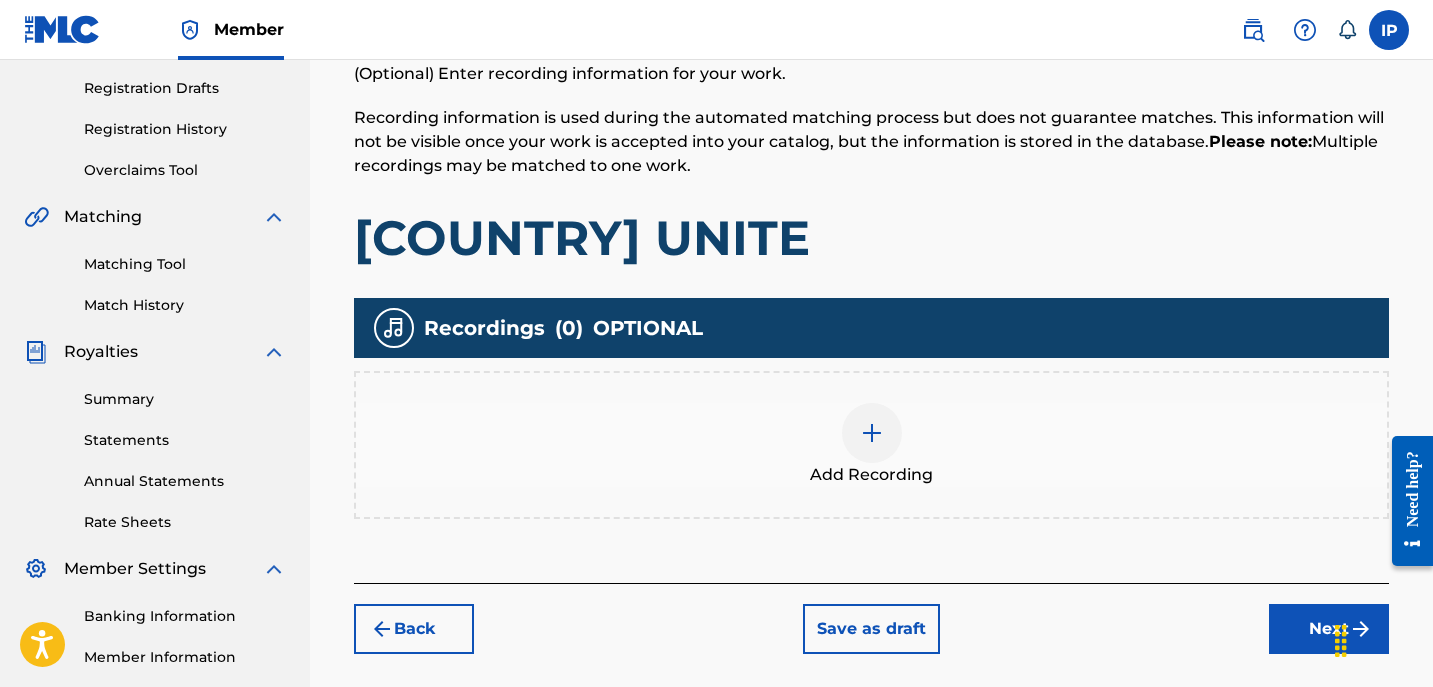 scroll, scrollTop: 333, scrollLeft: 0, axis: vertical 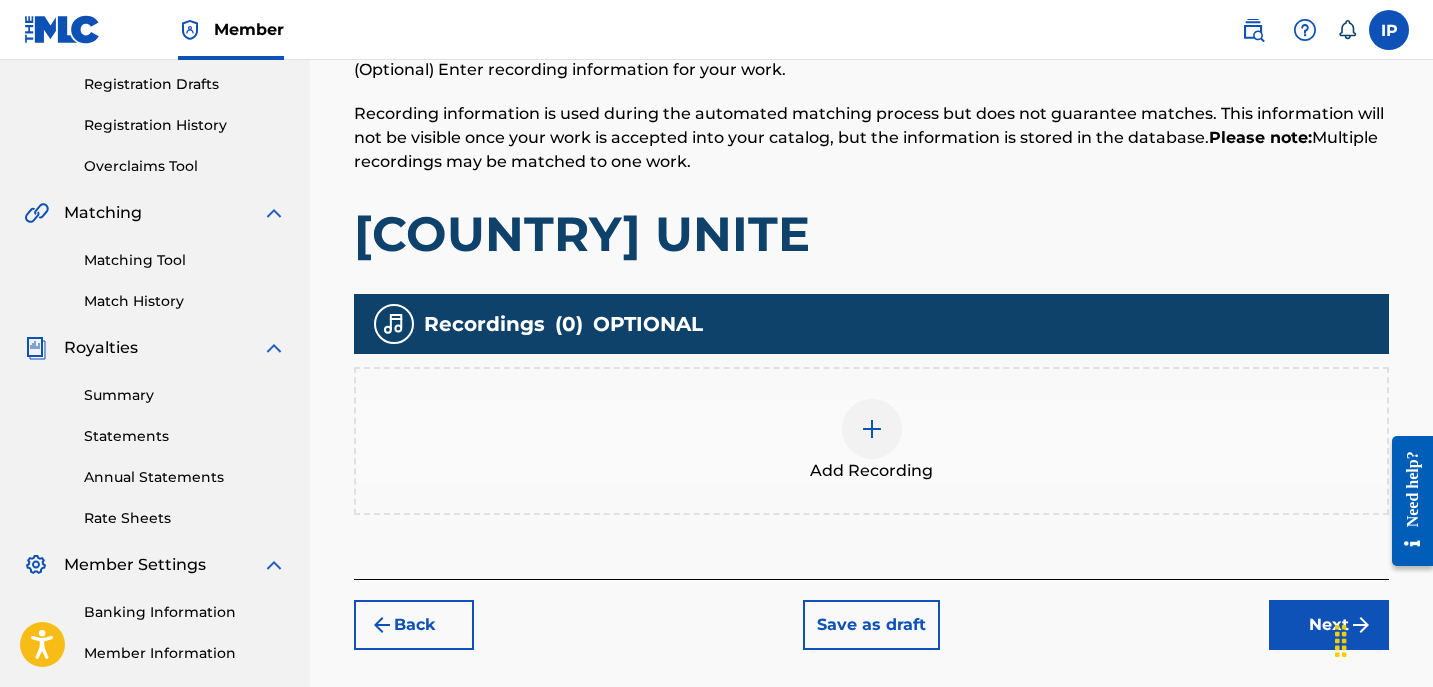 click on "Save as draft" at bounding box center (871, 625) 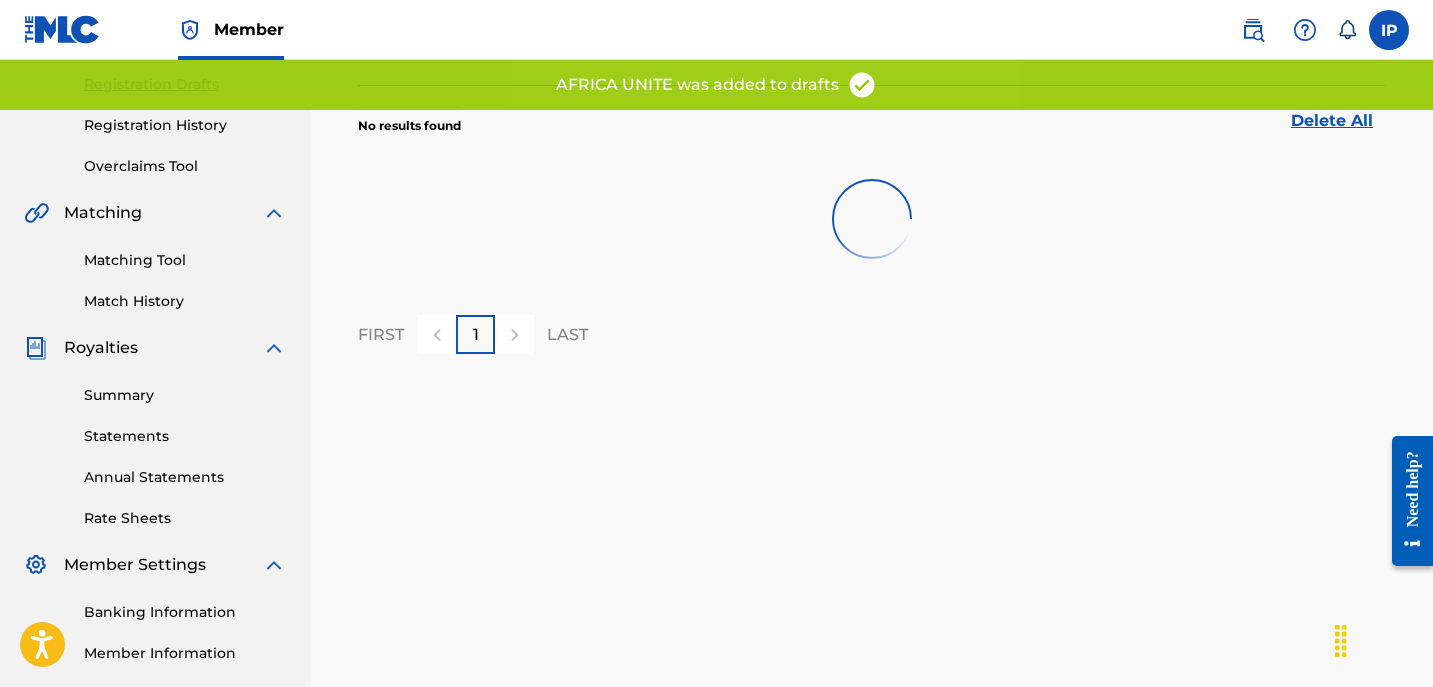 scroll, scrollTop: 0, scrollLeft: 0, axis: both 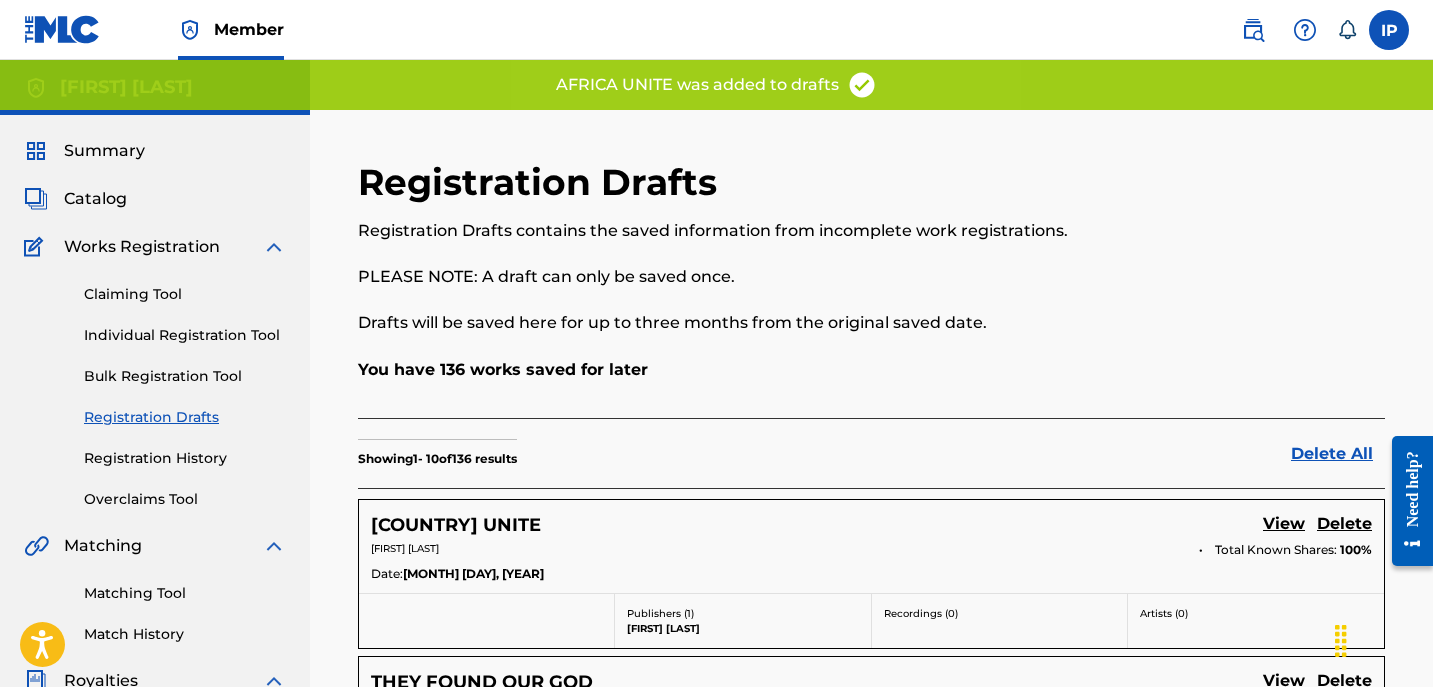click on "I told Christine View Delete INDIA [LAST] Total Known Shares:  100 % Date:  Aug 03 2025 Publishers ( 1 ) India [LAST] Recordings ( 0 ) Artists ( 0 ) 1 ) 0" at bounding box center [871, 1275] 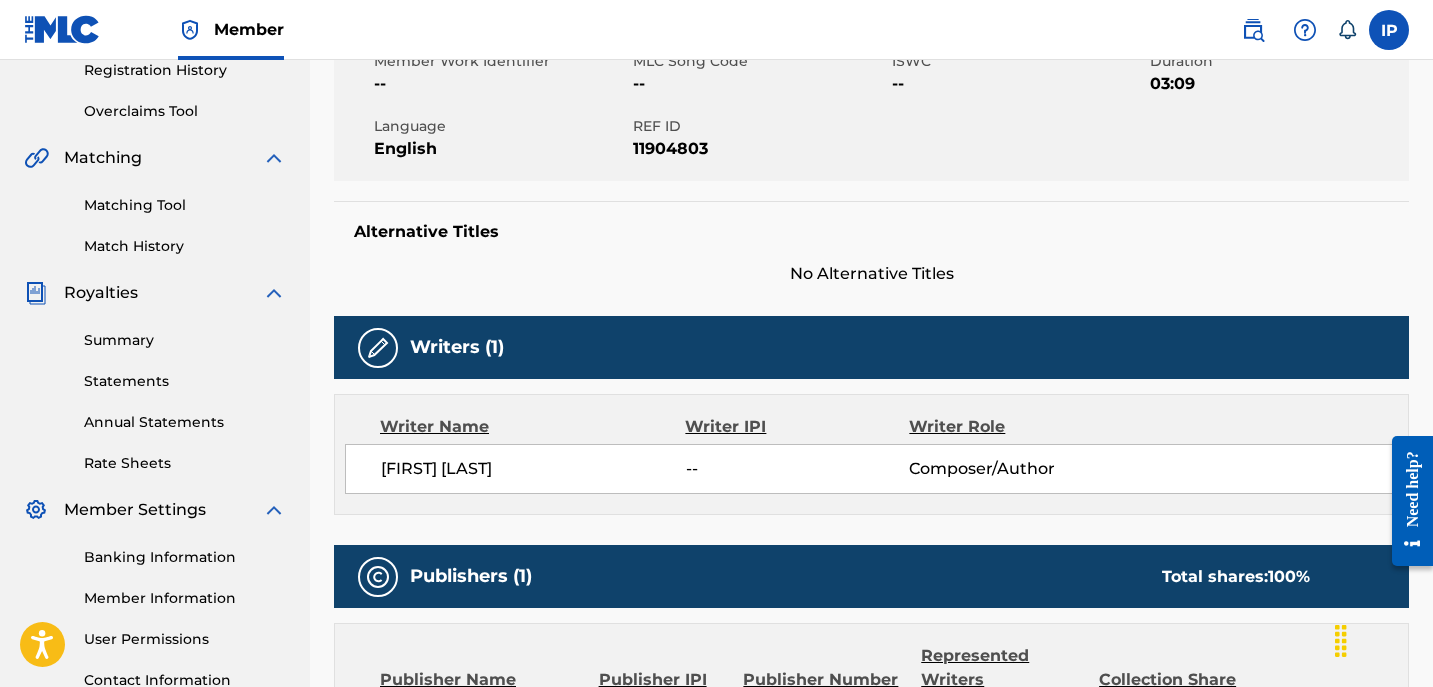 scroll, scrollTop: 389, scrollLeft: 0, axis: vertical 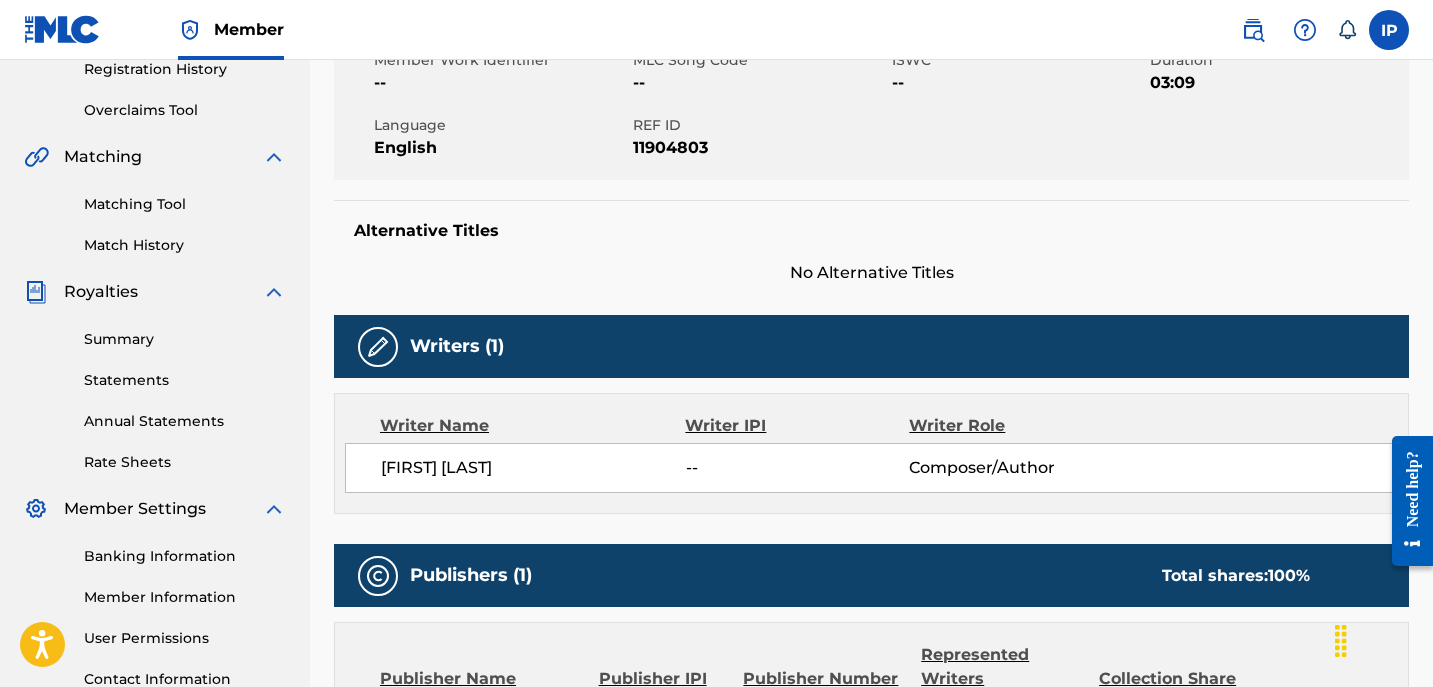 click on "Original Title Translated Language Optional Writers (1) Writer Name Writer IPI Writer Role [FIRST] [LAST] -- Composer/Author Publishers (1) Total shares: 100 % Publisher Name Publisher IPI Publisher Number Represented Writers Collection Share [FIRST] [LAST] -- -- 100% Total shares: 100 % Recordings (0) ? No recordings found" at bounding box center [871, 340] 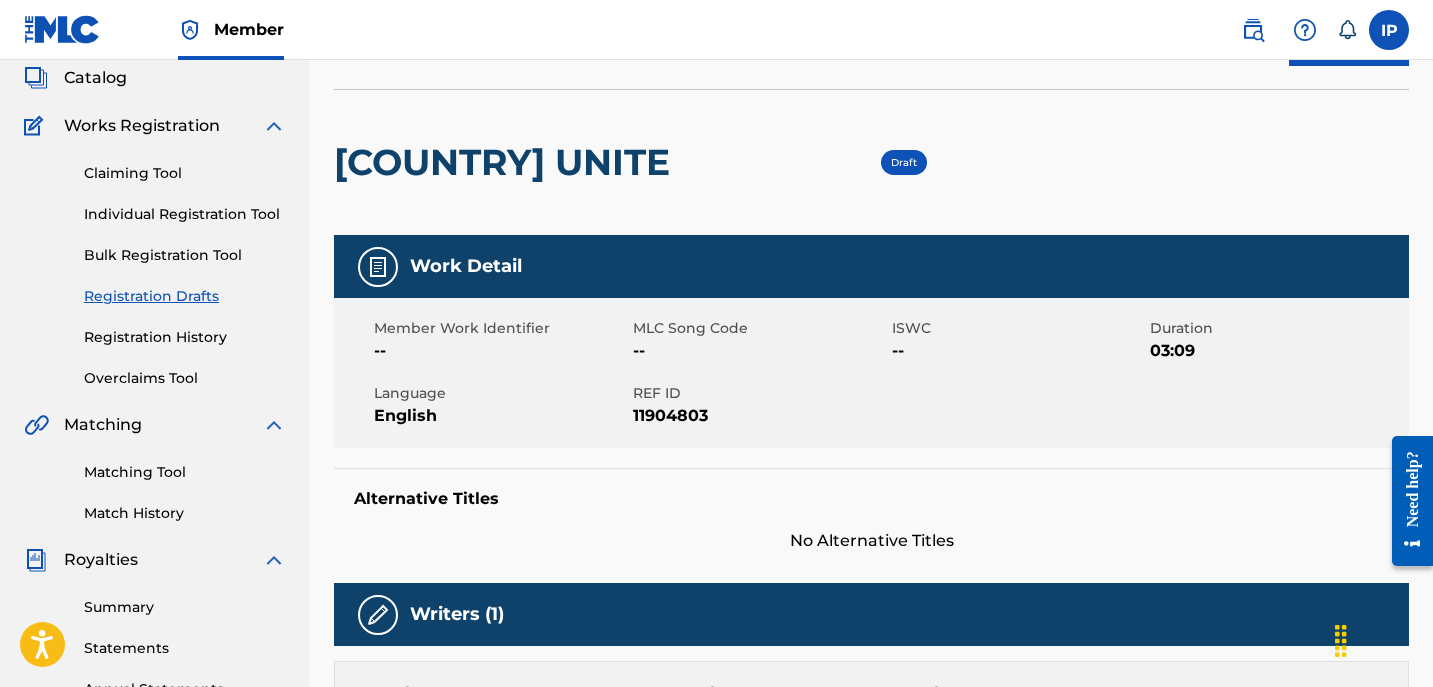 scroll, scrollTop: 116, scrollLeft: 0, axis: vertical 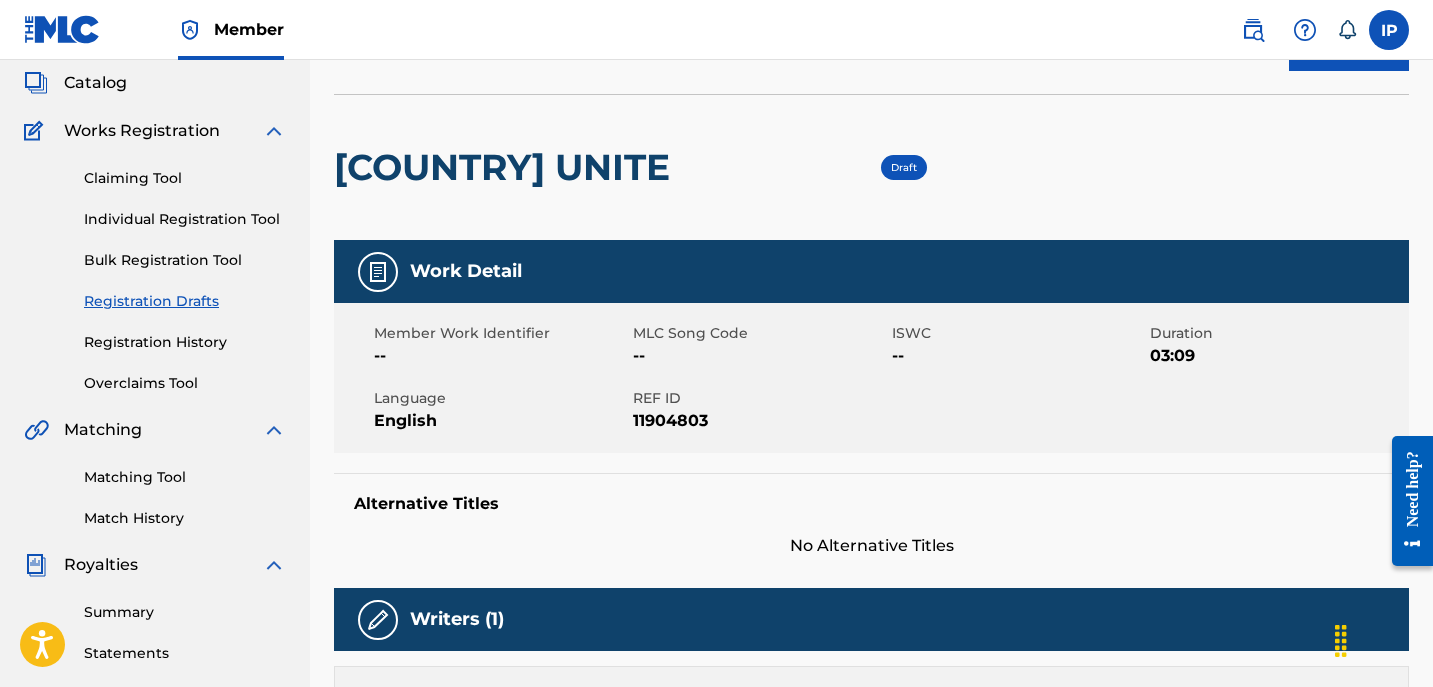 click on "Individual Registration Tool" at bounding box center [185, 219] 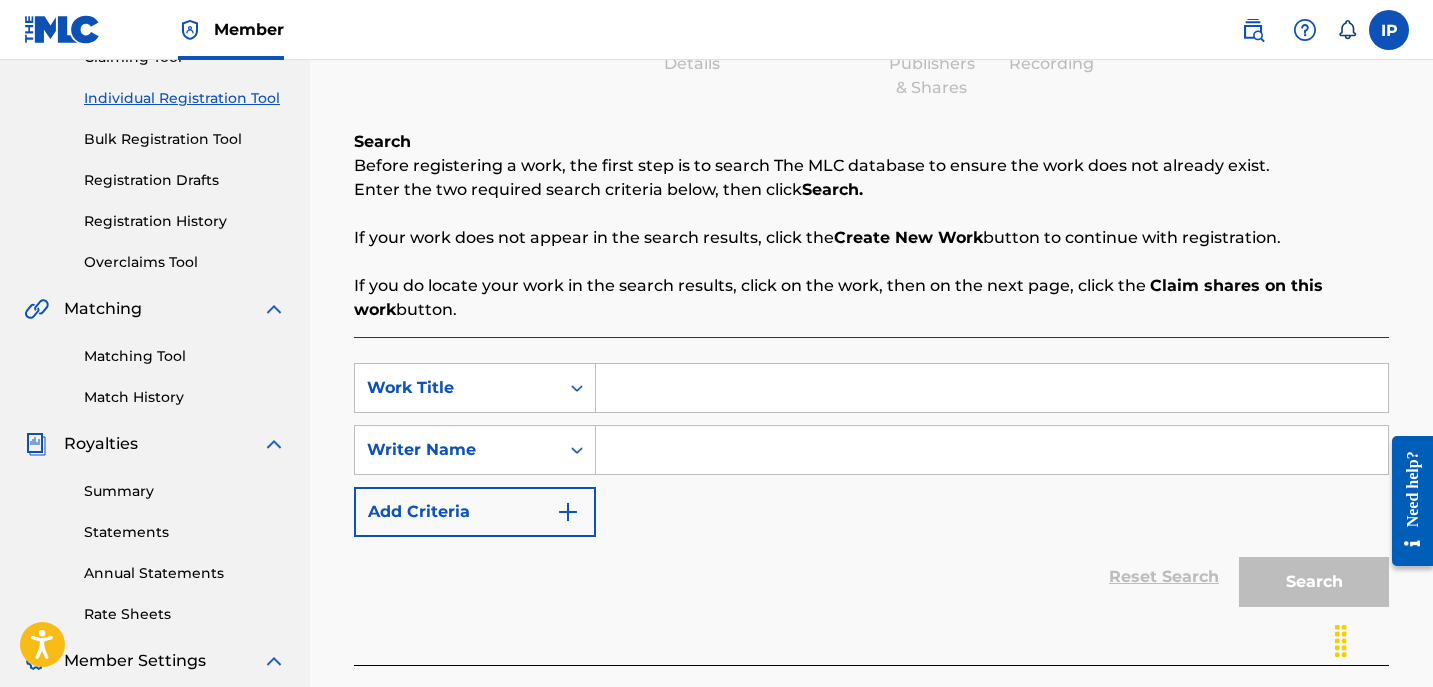 scroll, scrollTop: 276, scrollLeft: 0, axis: vertical 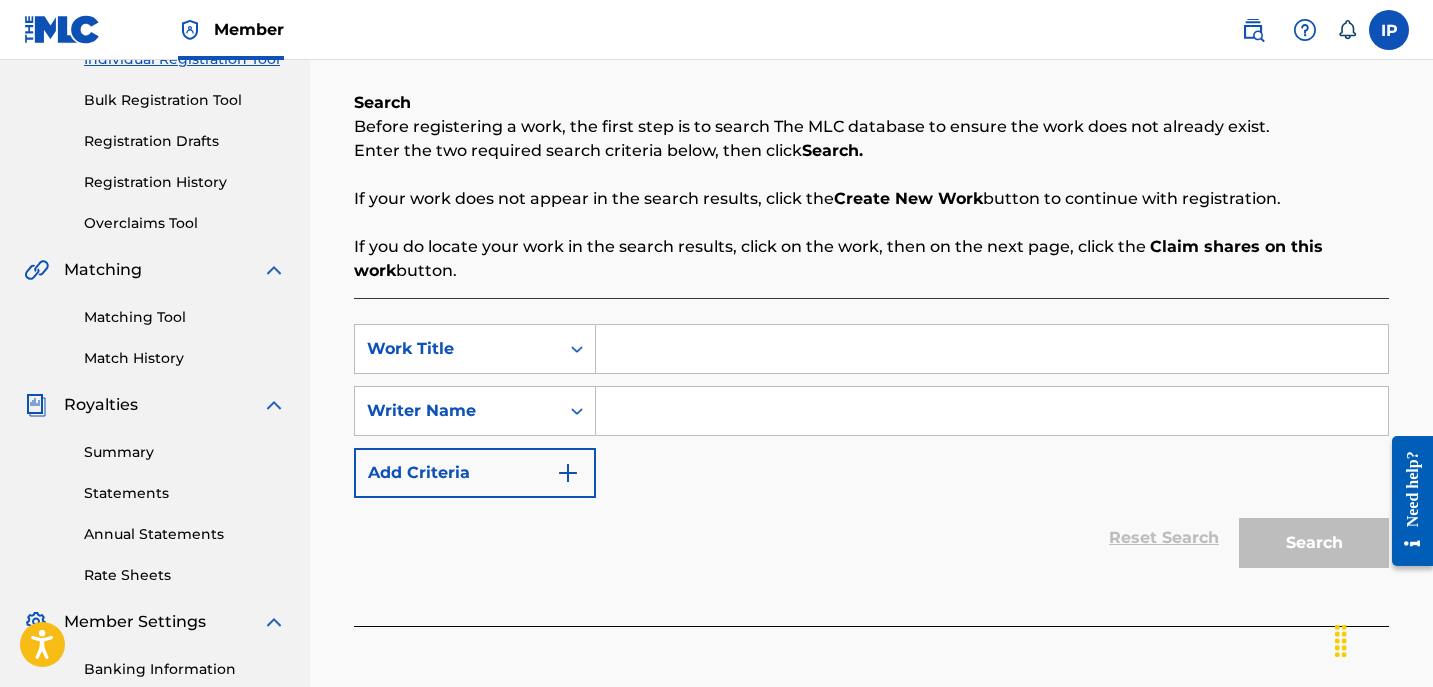 click at bounding box center (992, 349) 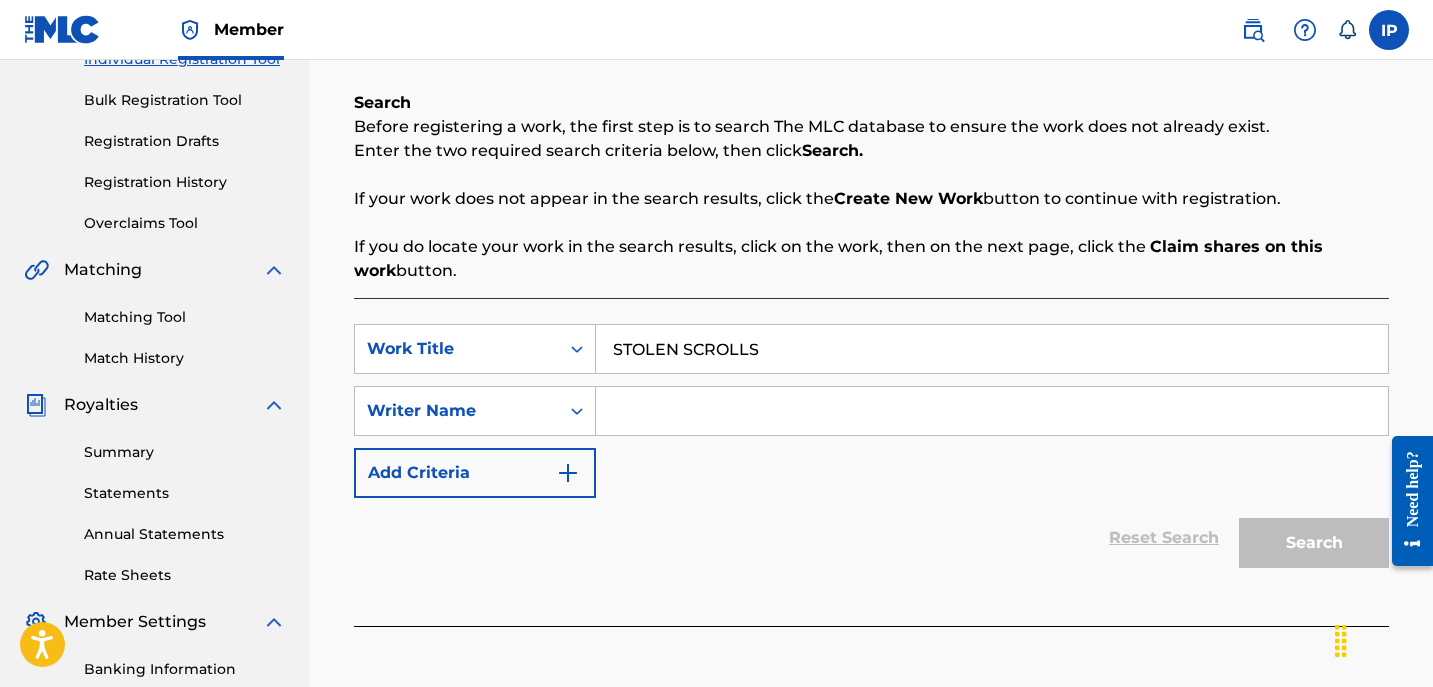 type on "STOLEN SCROLLS" 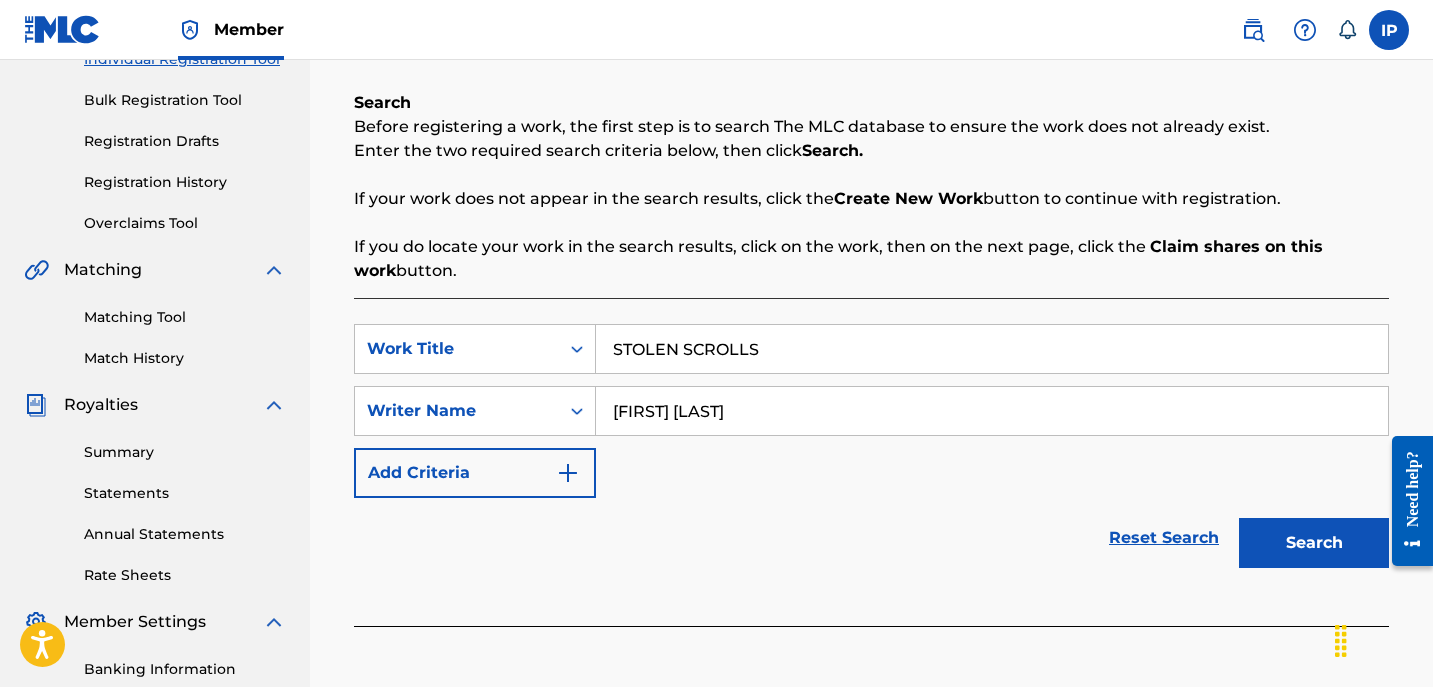 click on "Add Criteria" at bounding box center [475, 473] 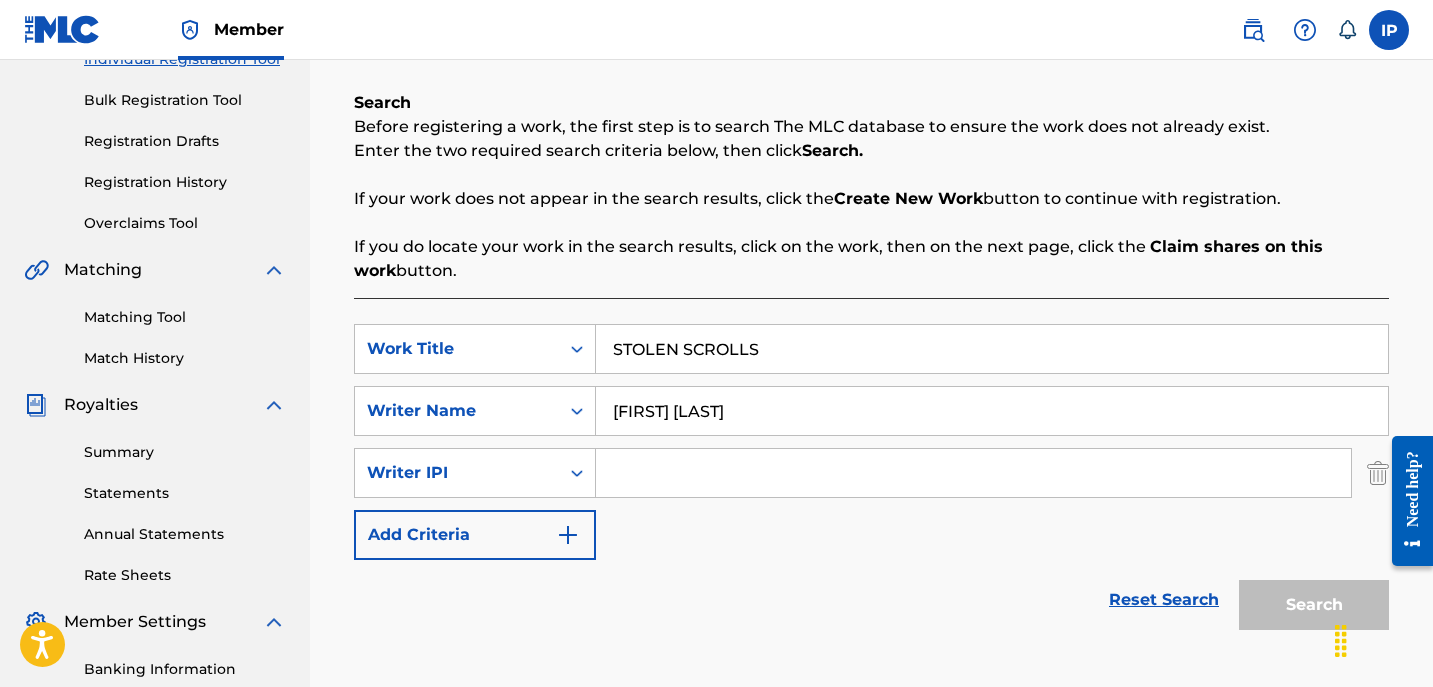 type 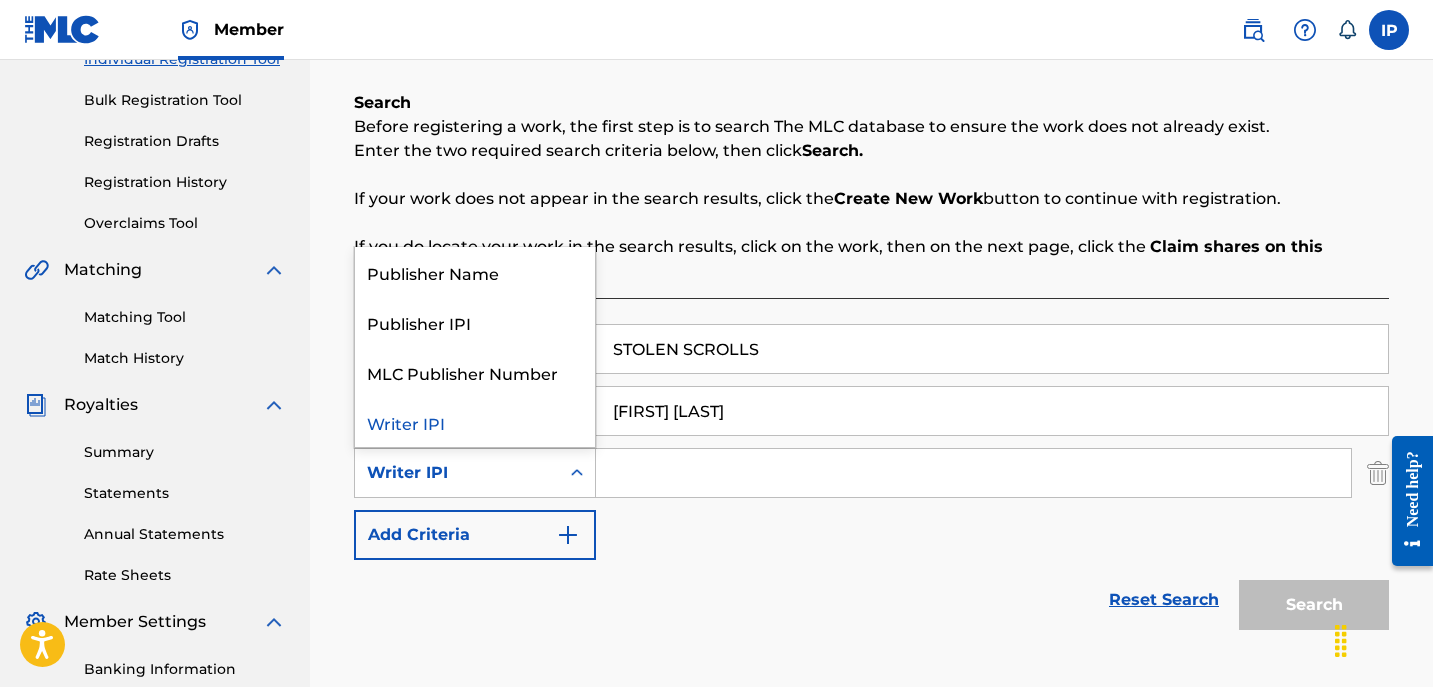 click on "Writer IPI" at bounding box center (457, 473) 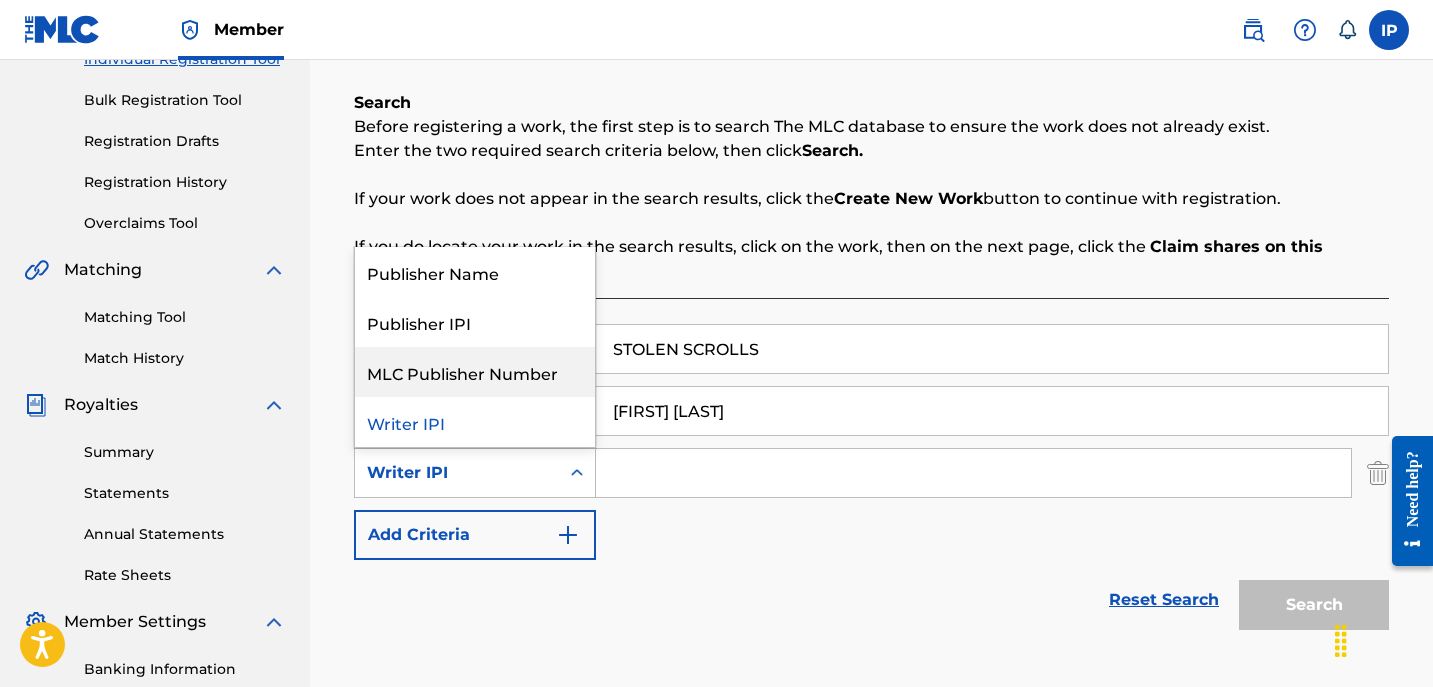 click on "MLC Publisher Number" at bounding box center (475, 372) 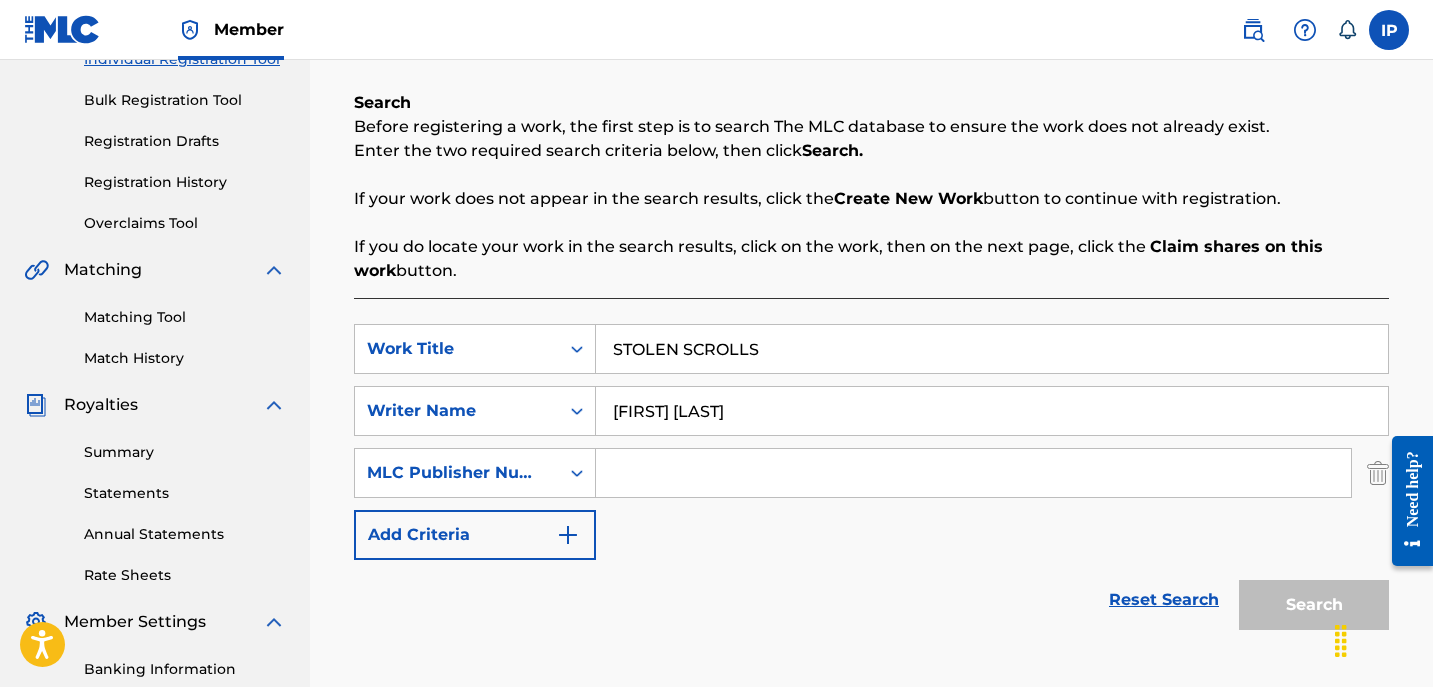 click on "Reset Search Search" at bounding box center (871, 600) 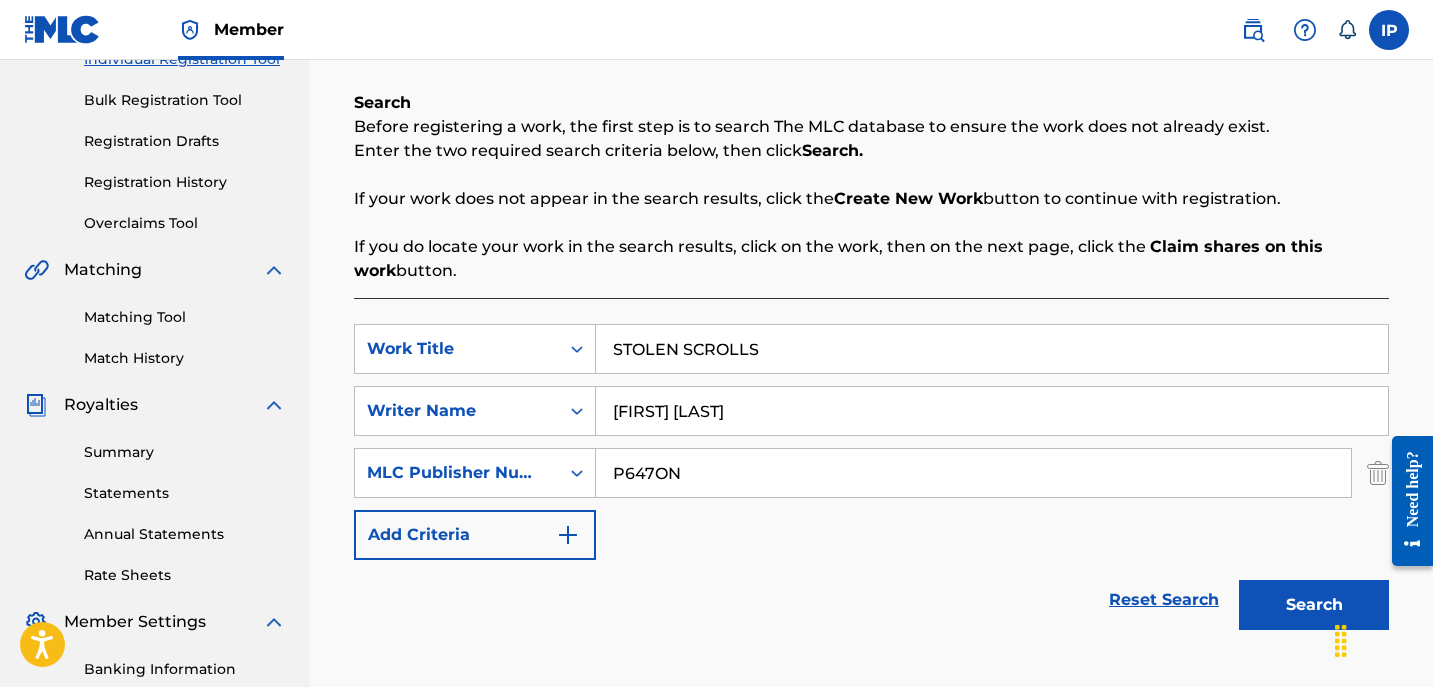 click on "Search" at bounding box center [1314, 605] 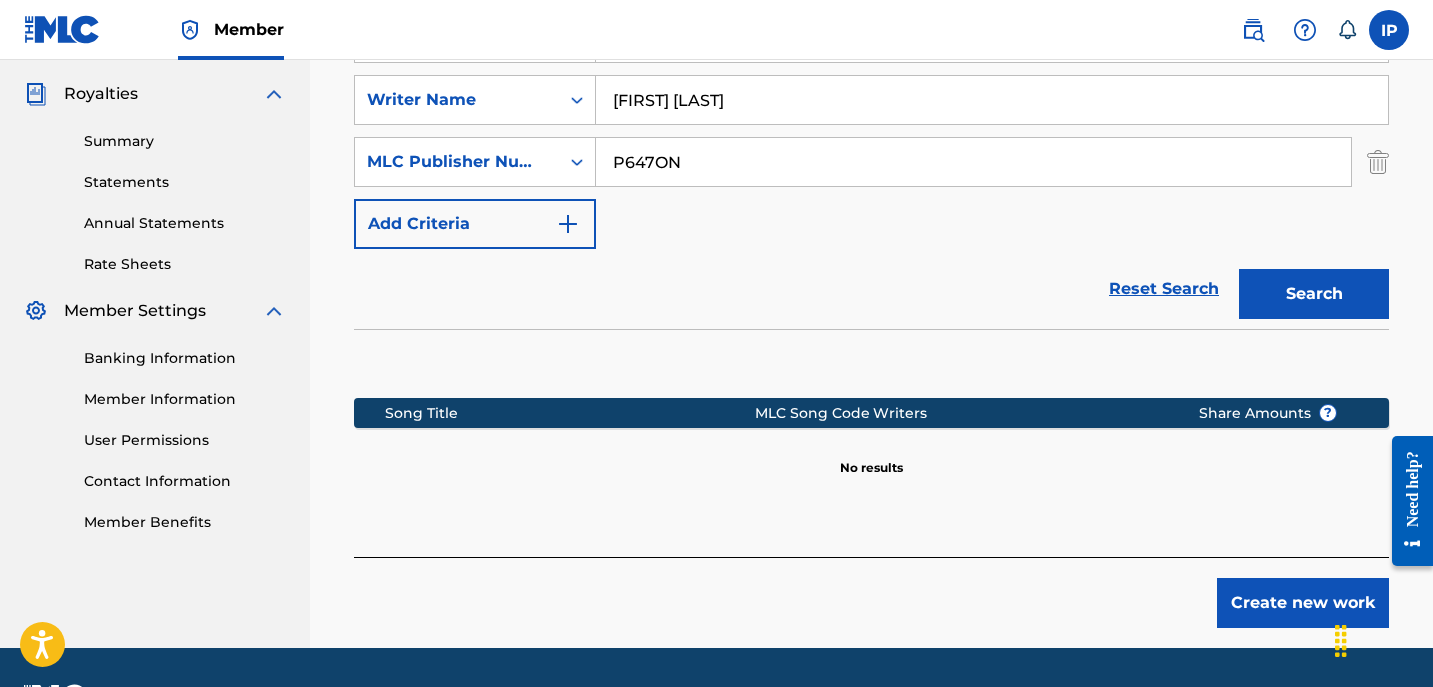 scroll, scrollTop: 610, scrollLeft: 0, axis: vertical 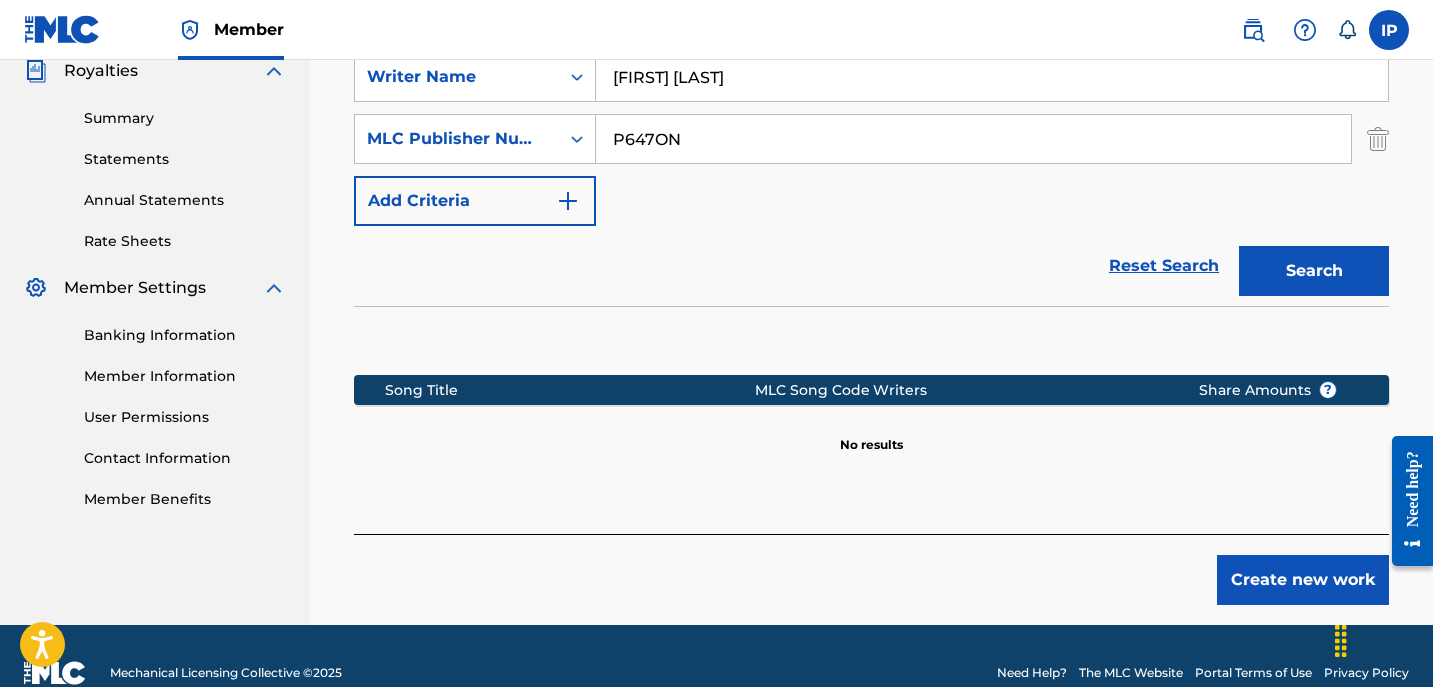 click on "Create new work" at bounding box center (1303, 580) 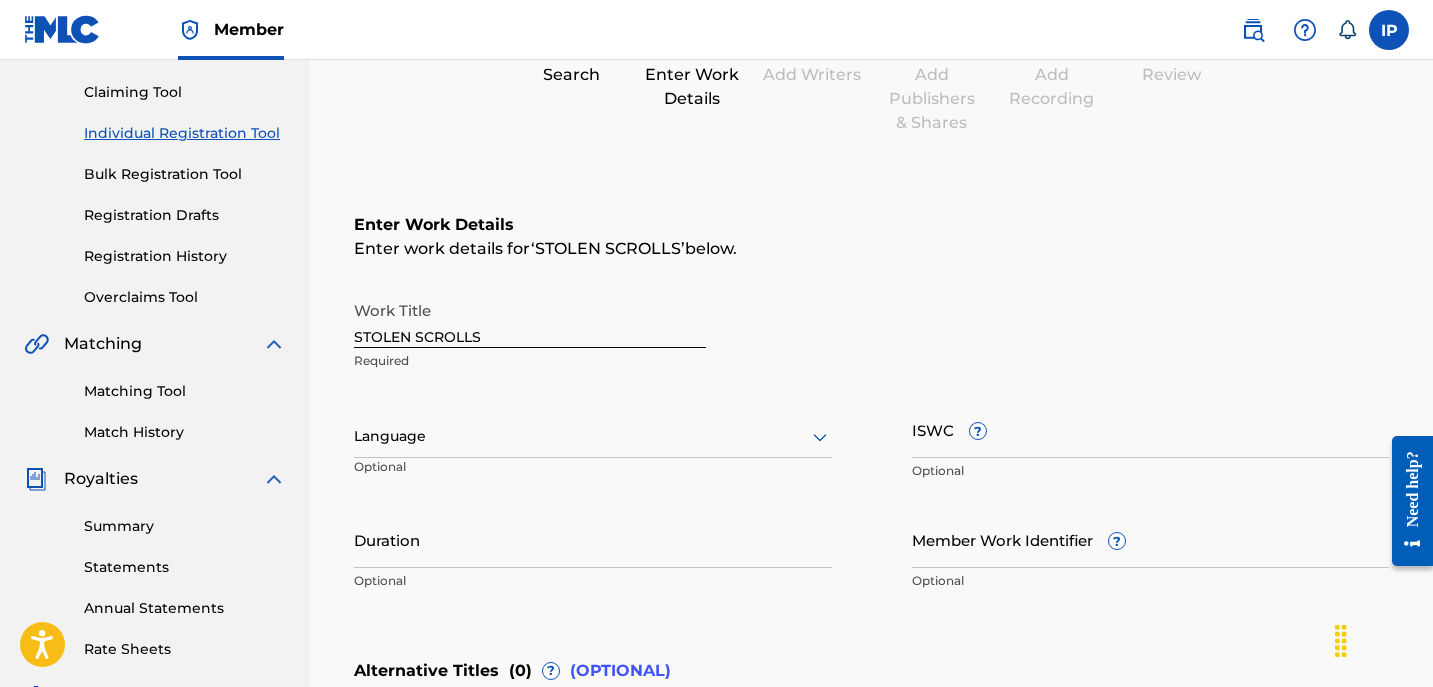 scroll, scrollTop: 206, scrollLeft: 0, axis: vertical 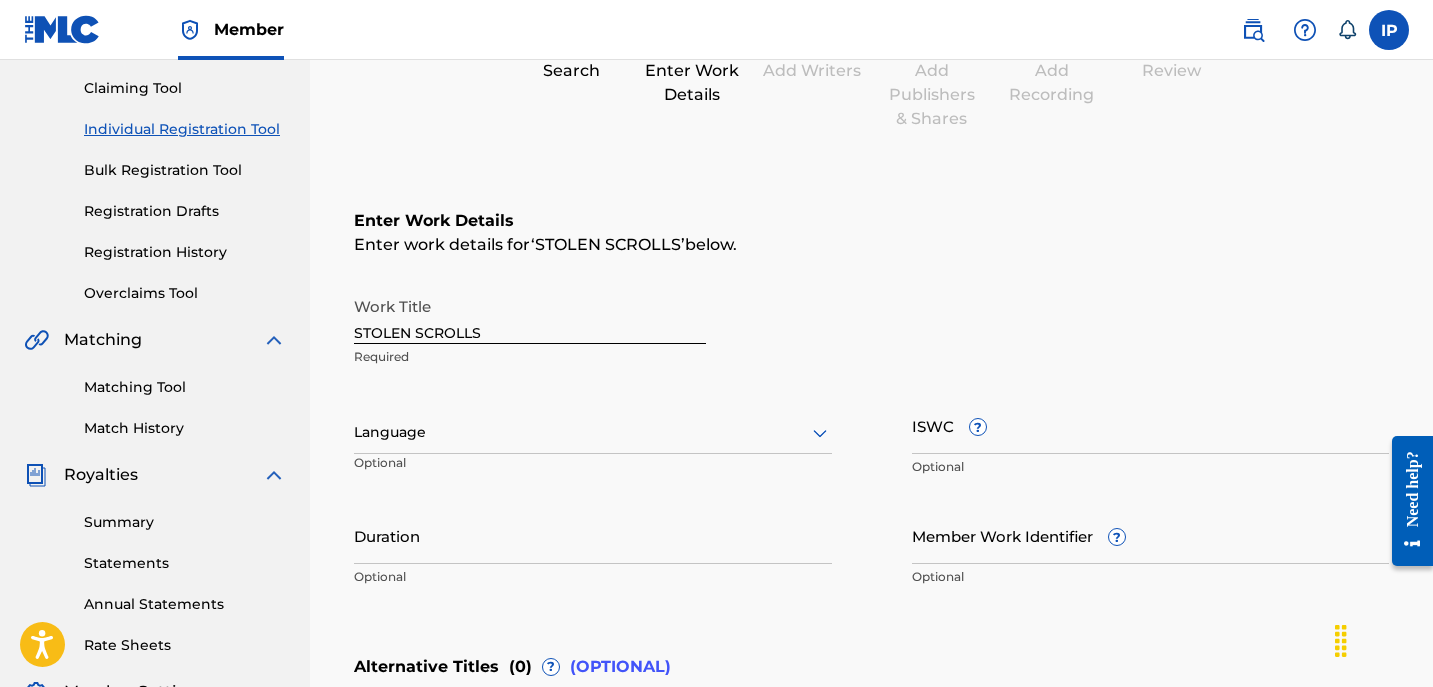 click at bounding box center (593, 432) 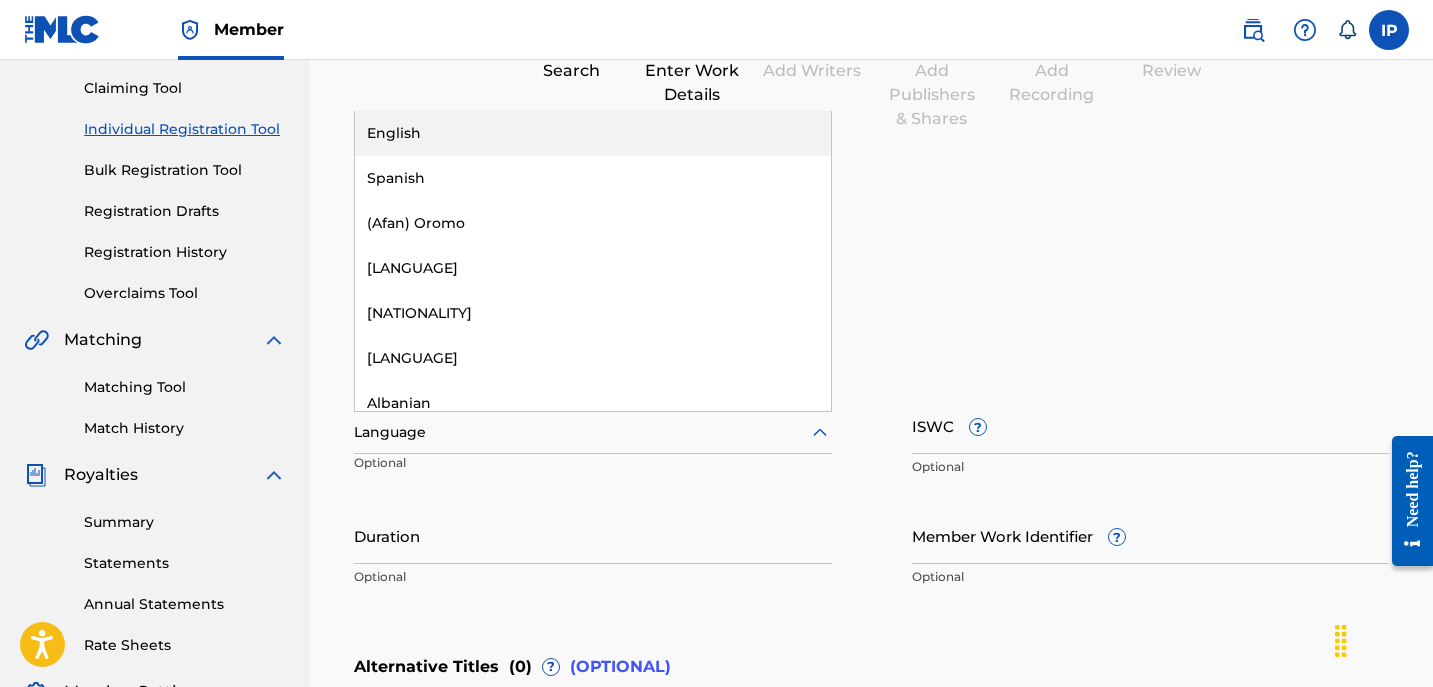 click on "English" at bounding box center (593, 133) 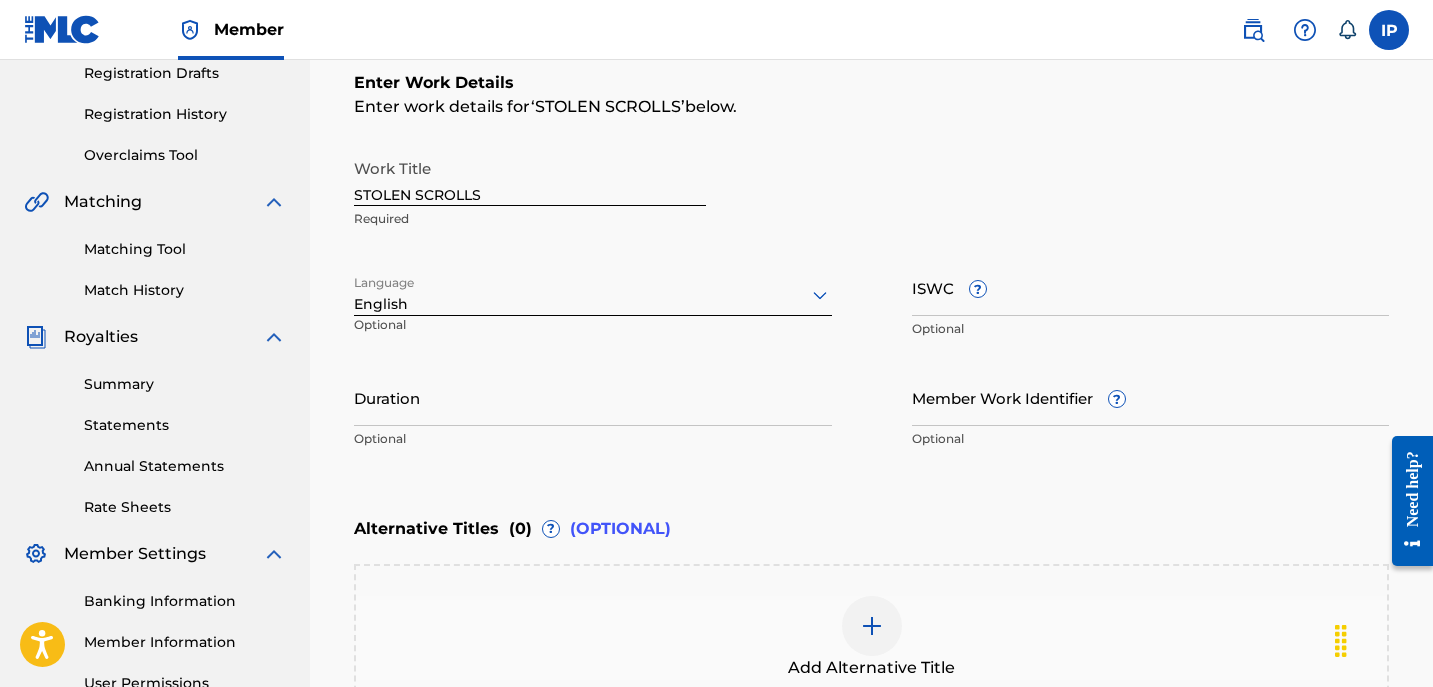scroll, scrollTop: 348, scrollLeft: 0, axis: vertical 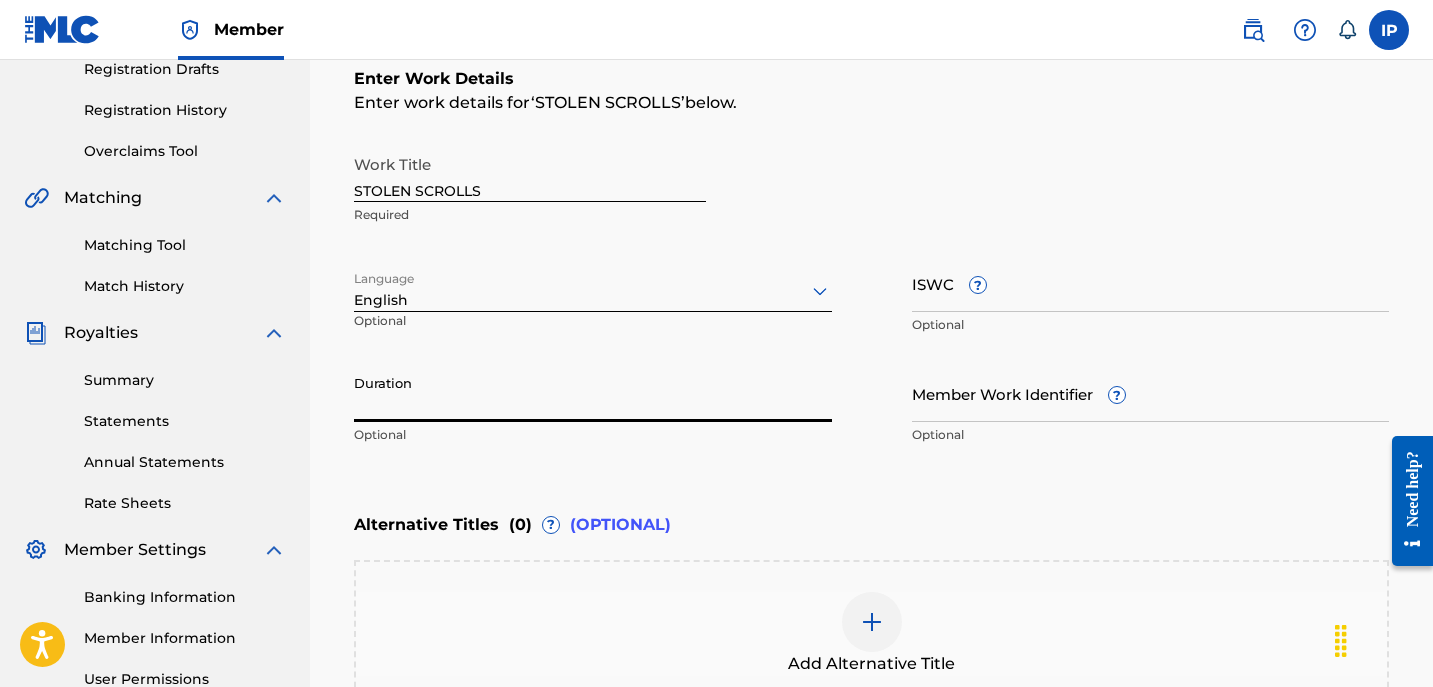 click on "Duration" at bounding box center [593, 393] 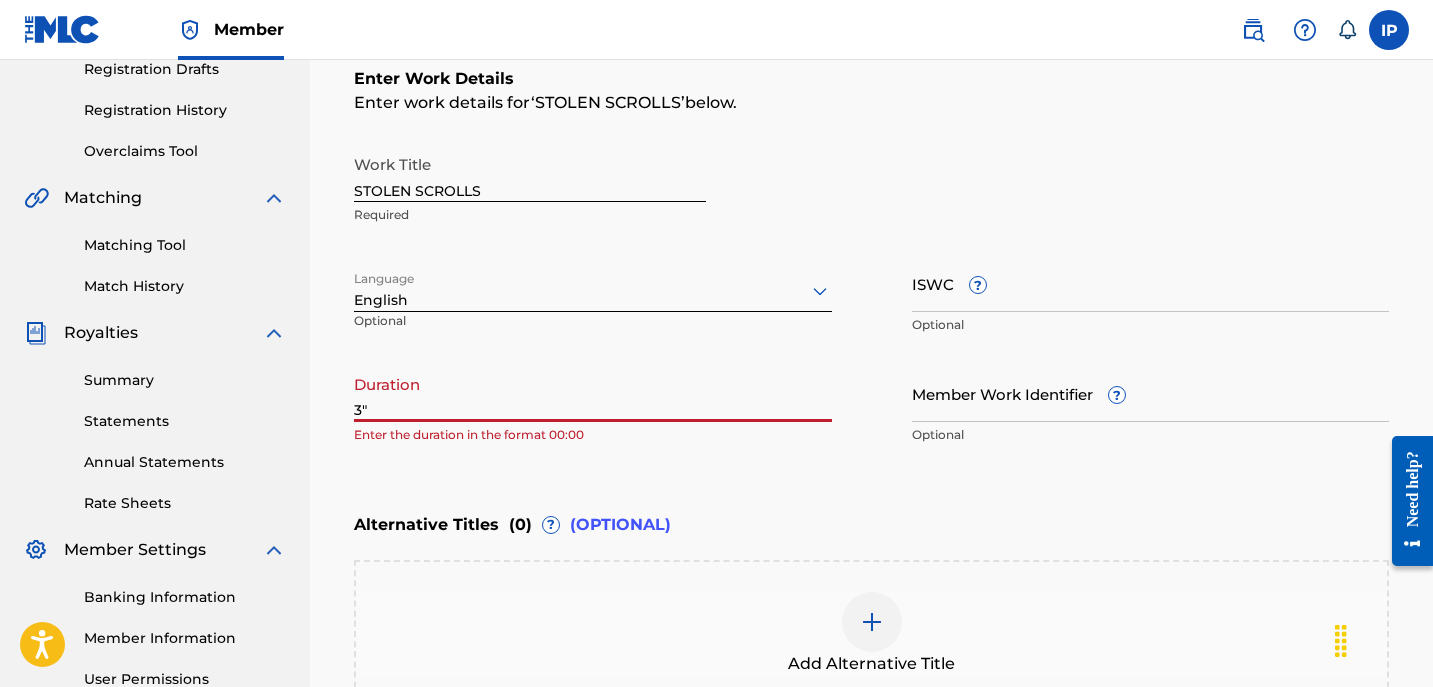 type on "3" 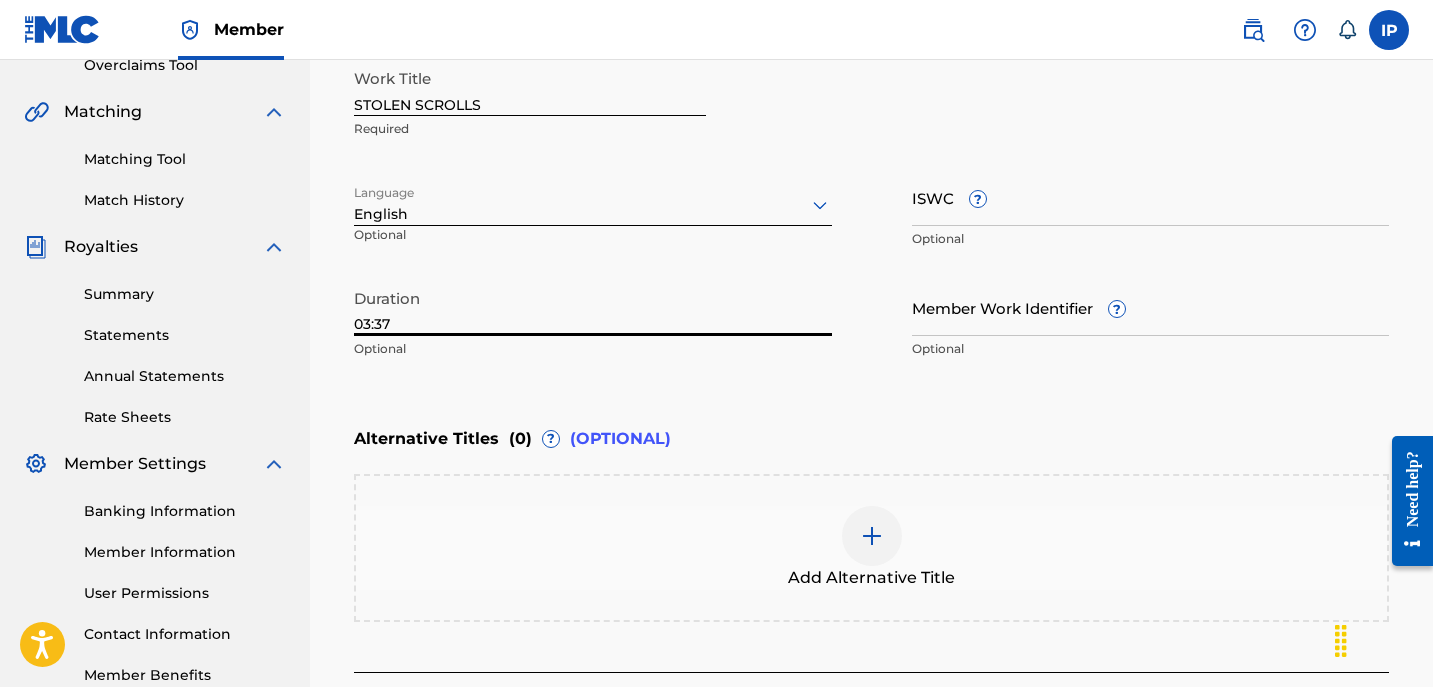 scroll, scrollTop: 605, scrollLeft: 0, axis: vertical 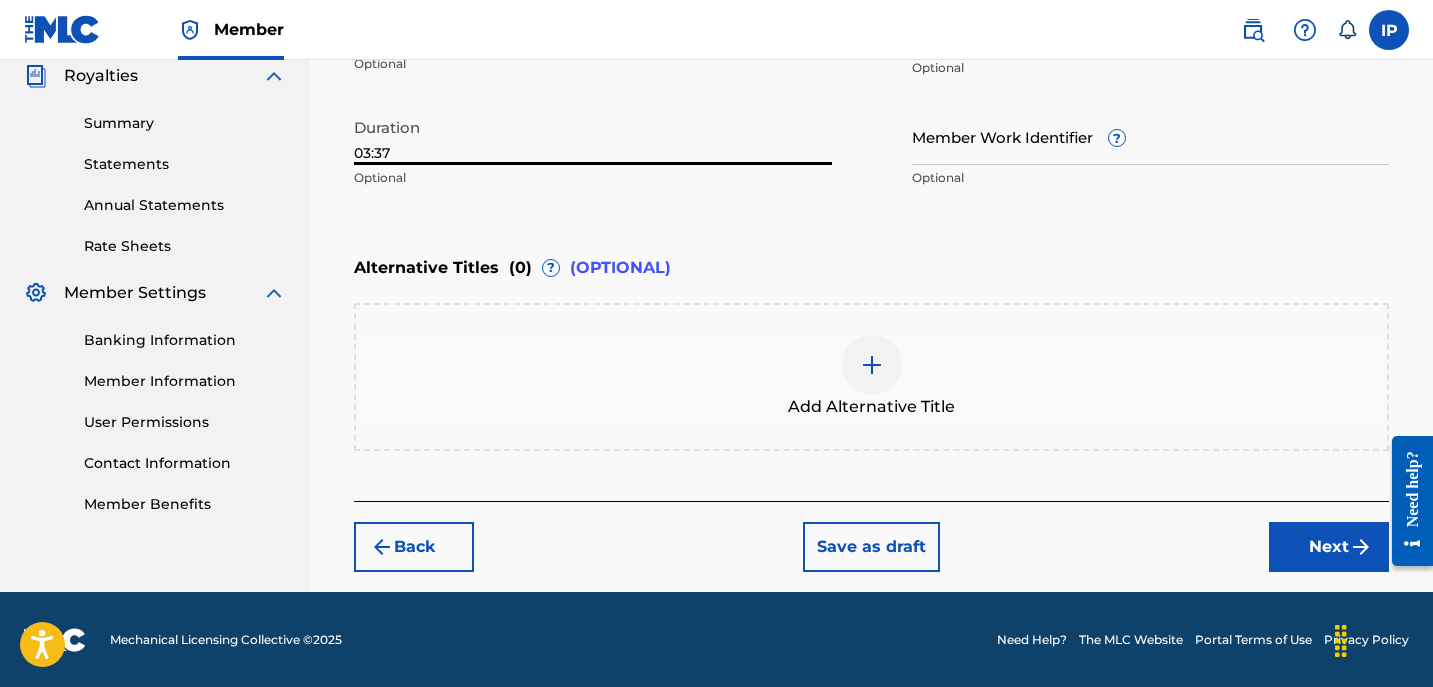 type on "03:37" 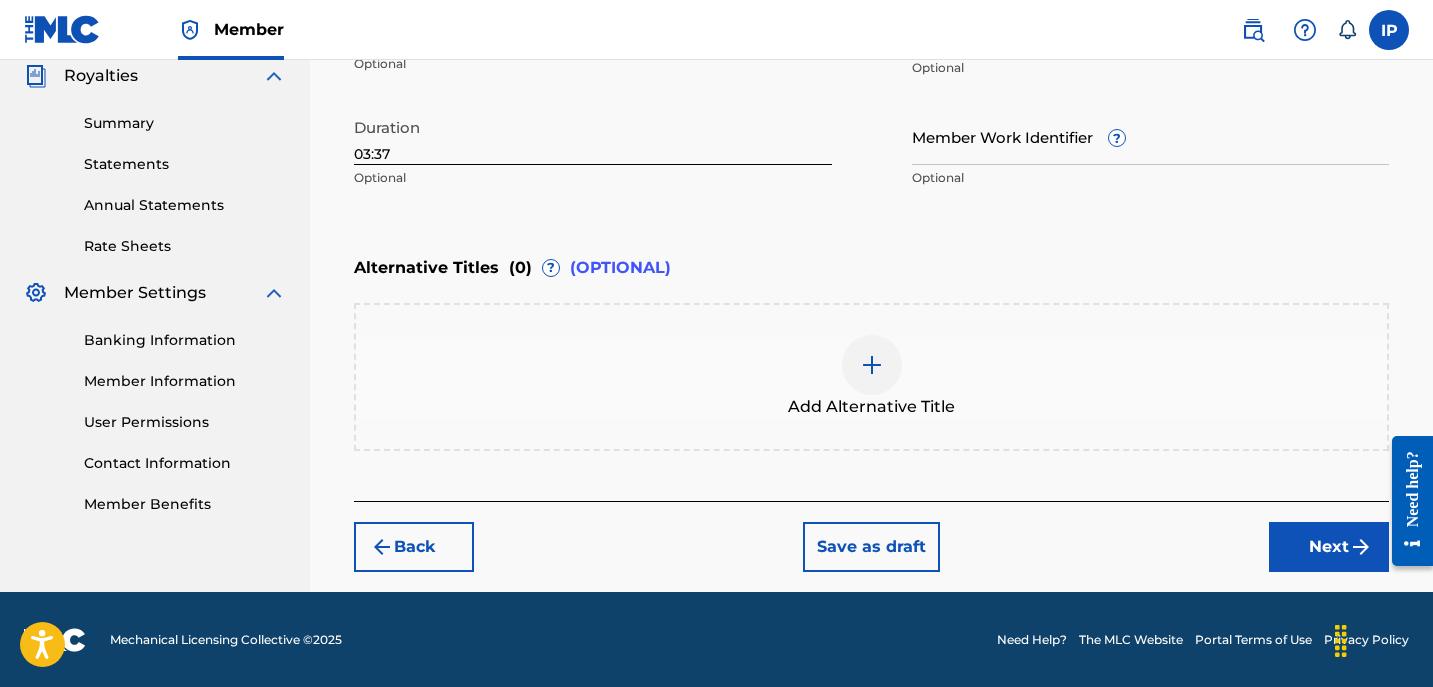 click on "Next" at bounding box center (1329, 547) 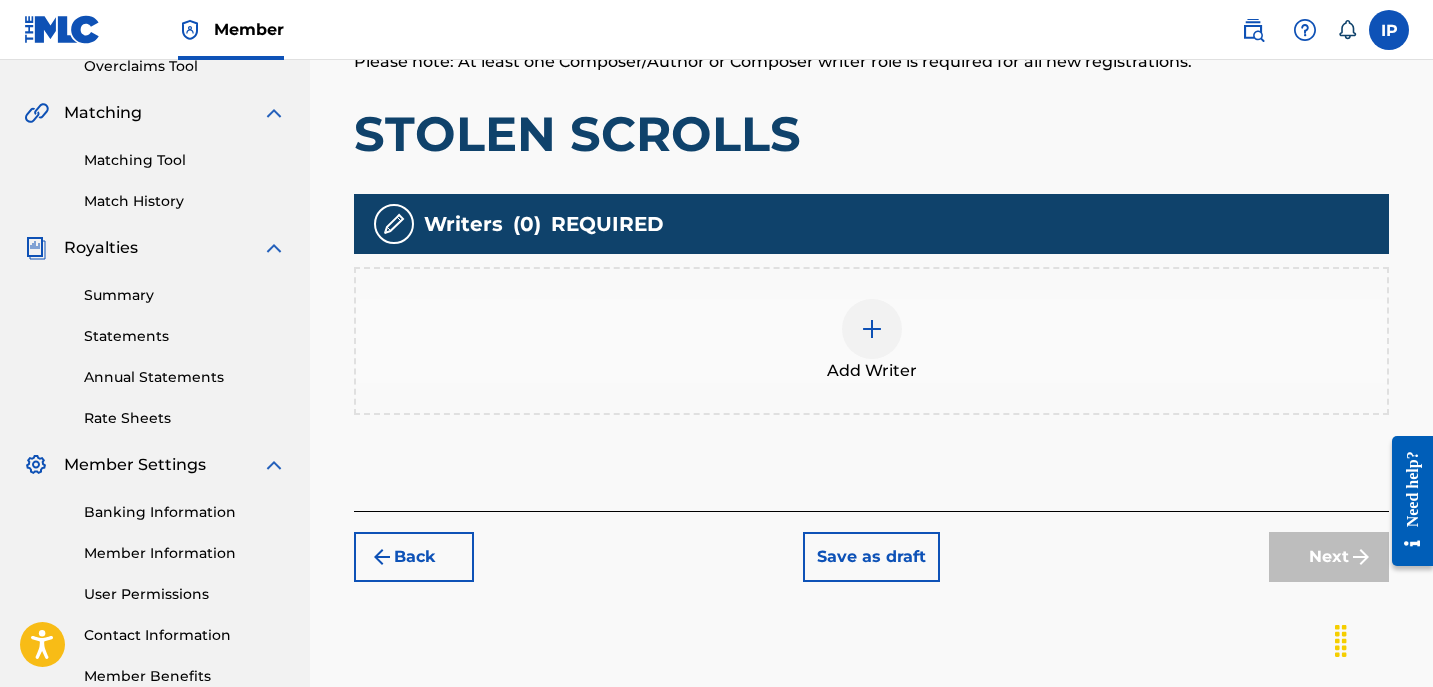 scroll, scrollTop: 446, scrollLeft: 0, axis: vertical 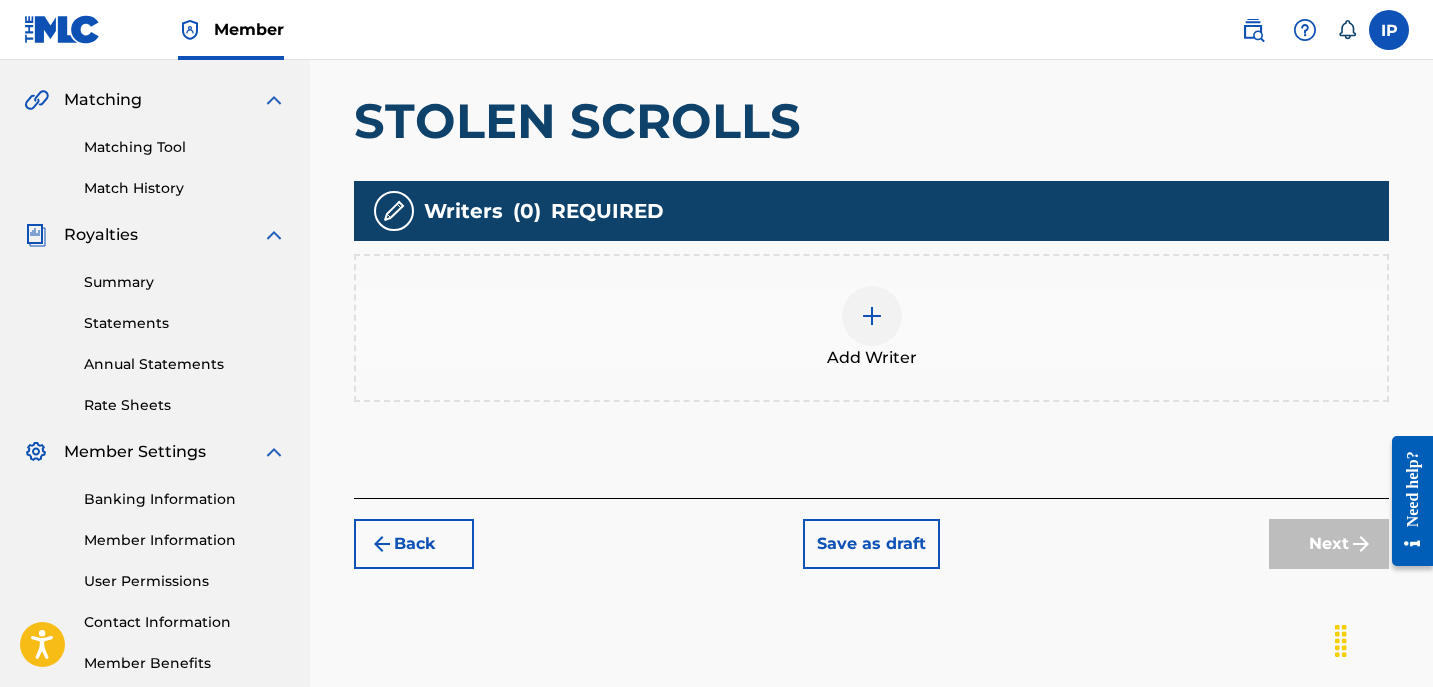 click at bounding box center [872, 316] 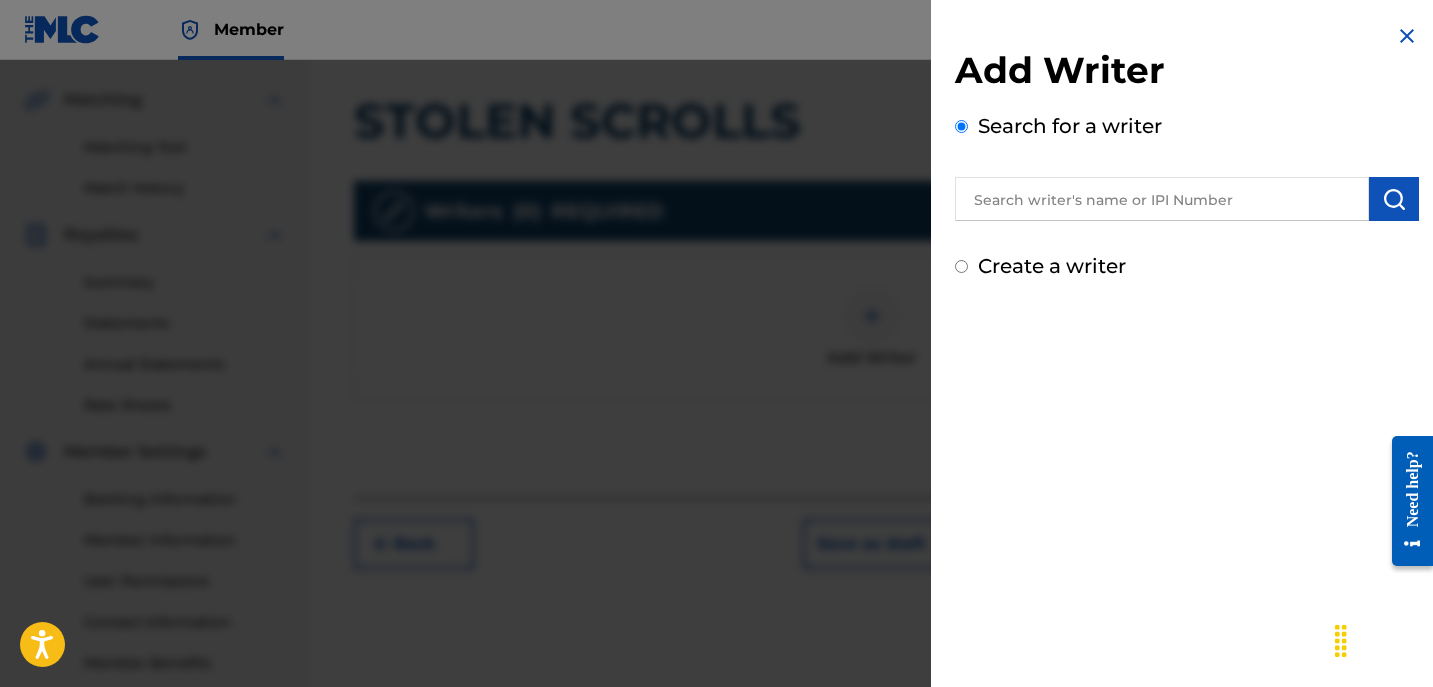 click at bounding box center [1162, 199] 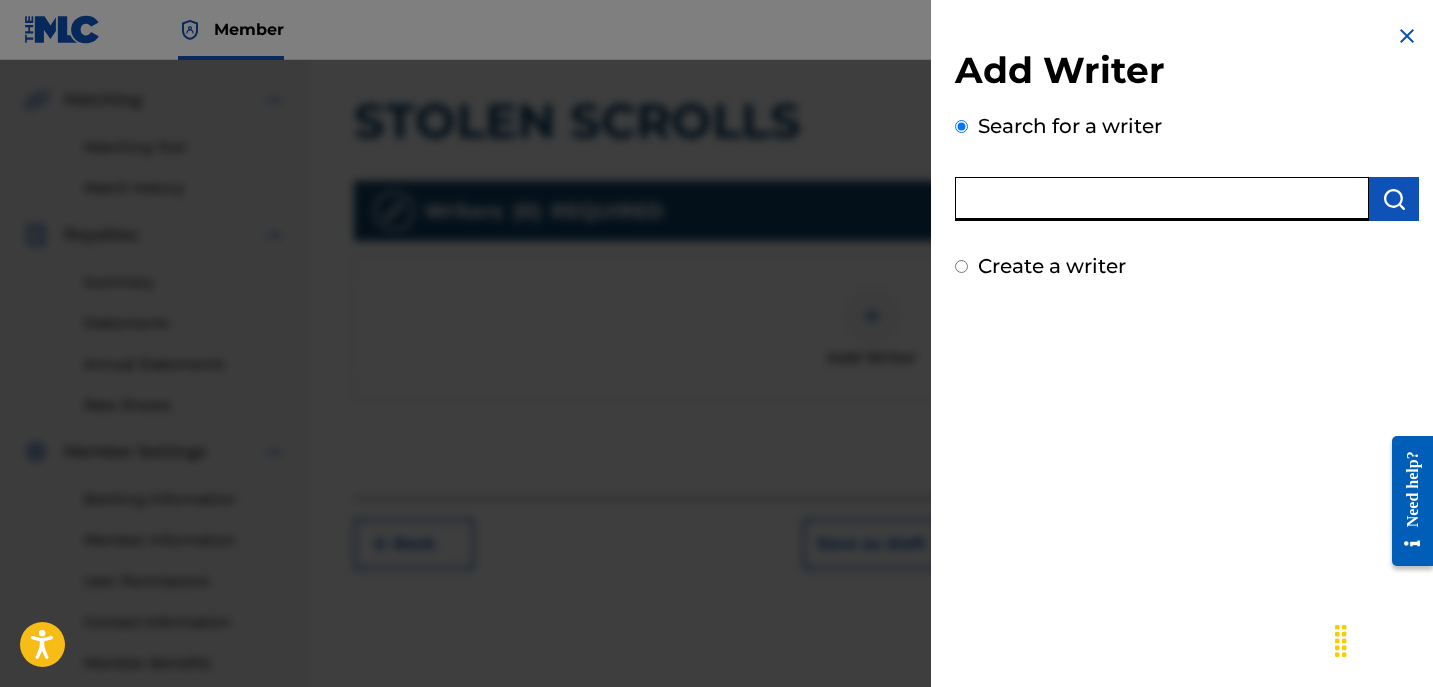drag, startPoint x: 1148, startPoint y: 205, endPoint x: 974, endPoint y: 270, distance: 185.74445 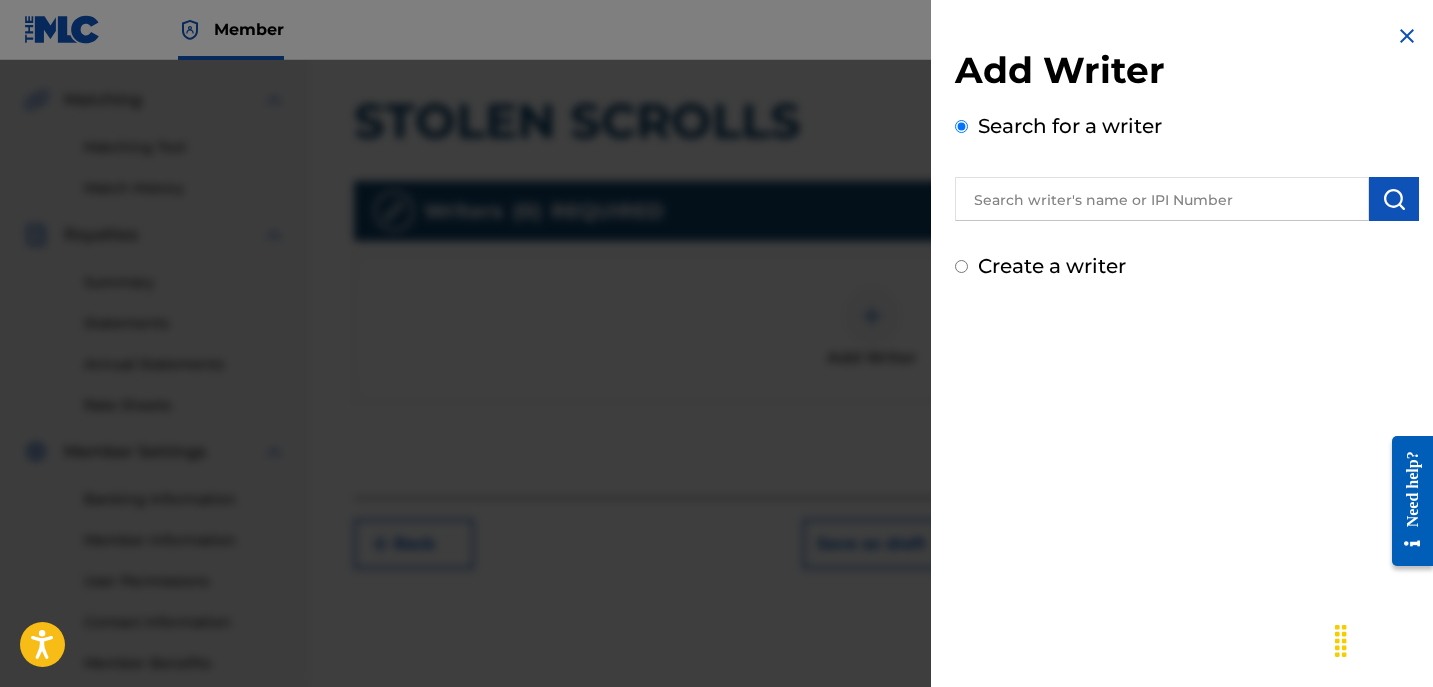 click on "Create a writer" at bounding box center [961, 266] 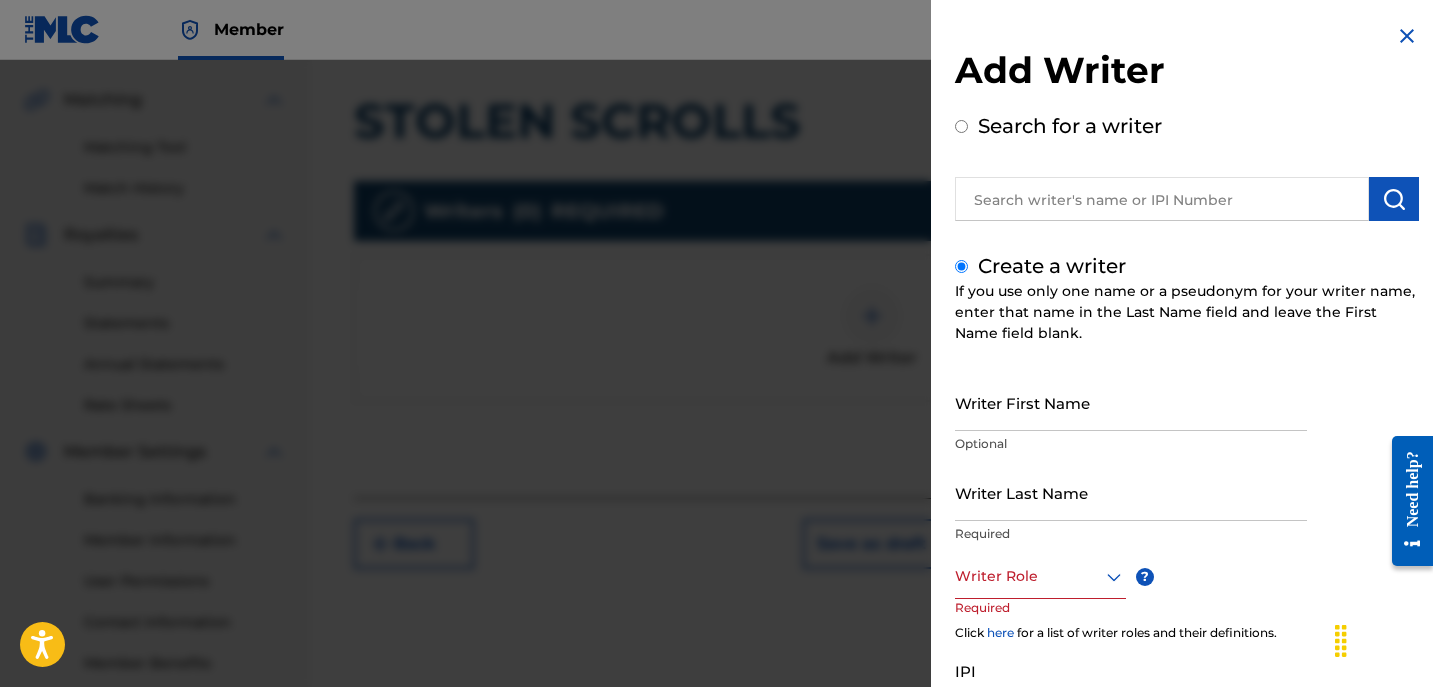 click on "Writer First Name" at bounding box center [1131, 402] 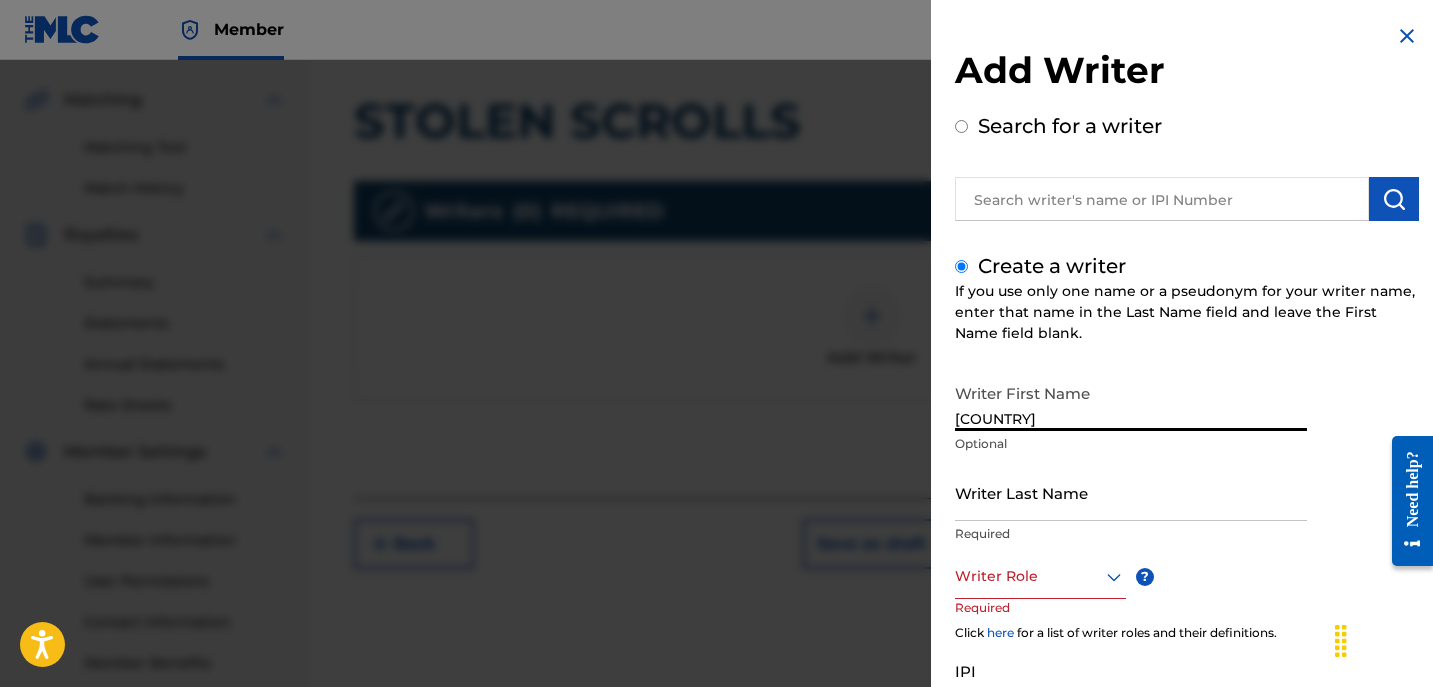 type on "[COUNTRY]" 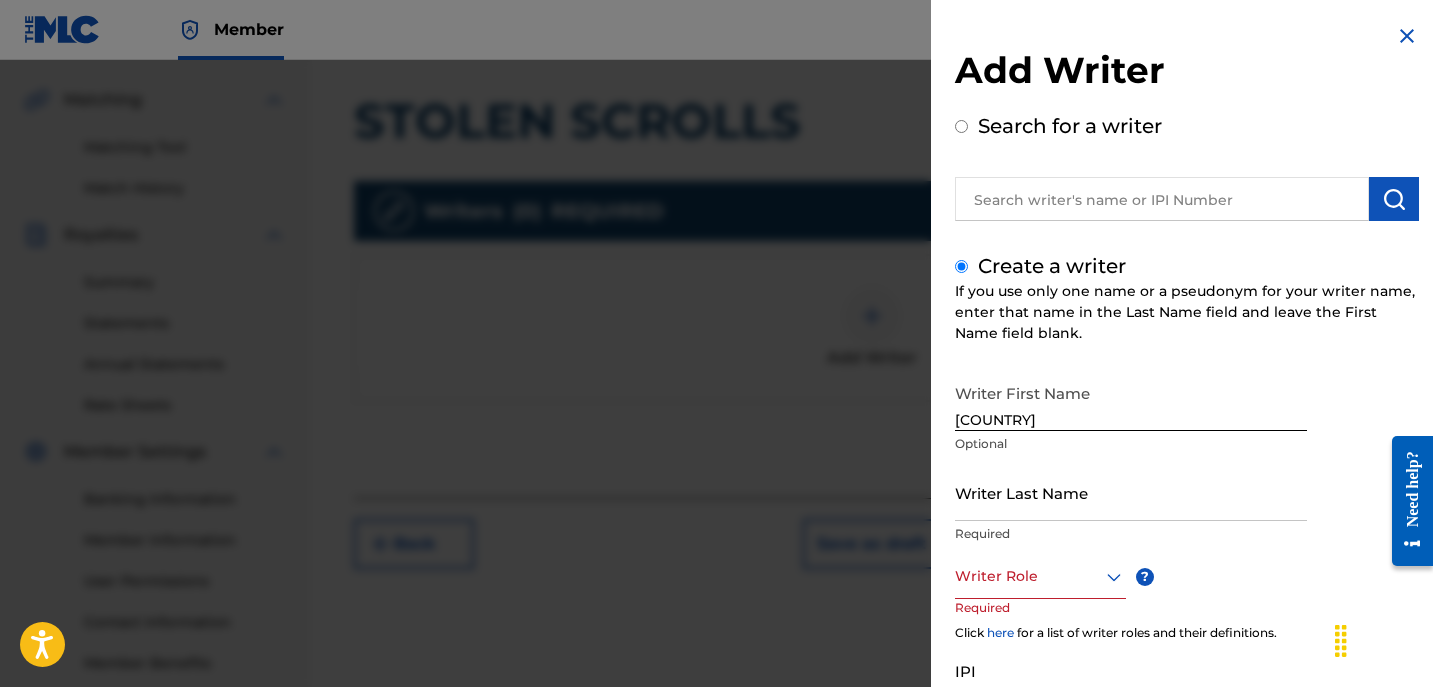 click on "Required" at bounding box center (1131, 534) 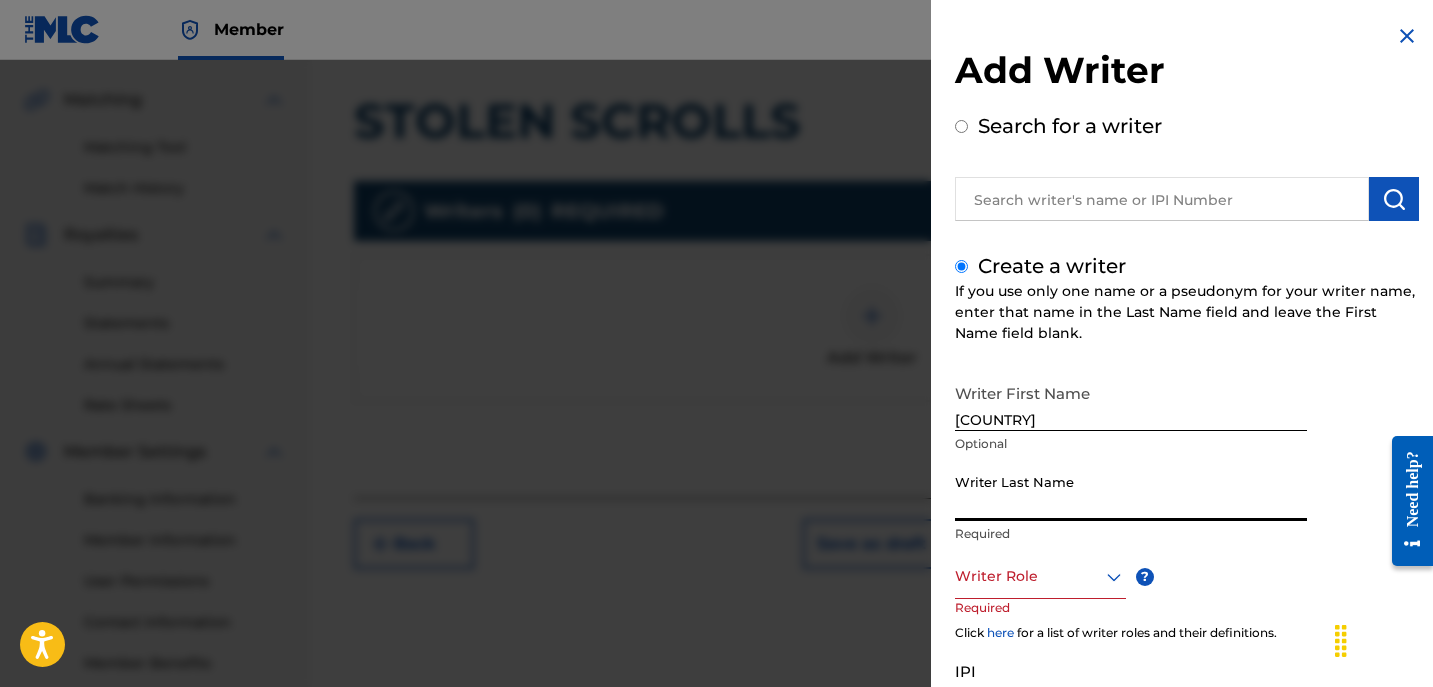 click on "Writer Last Name" at bounding box center (1131, 492) 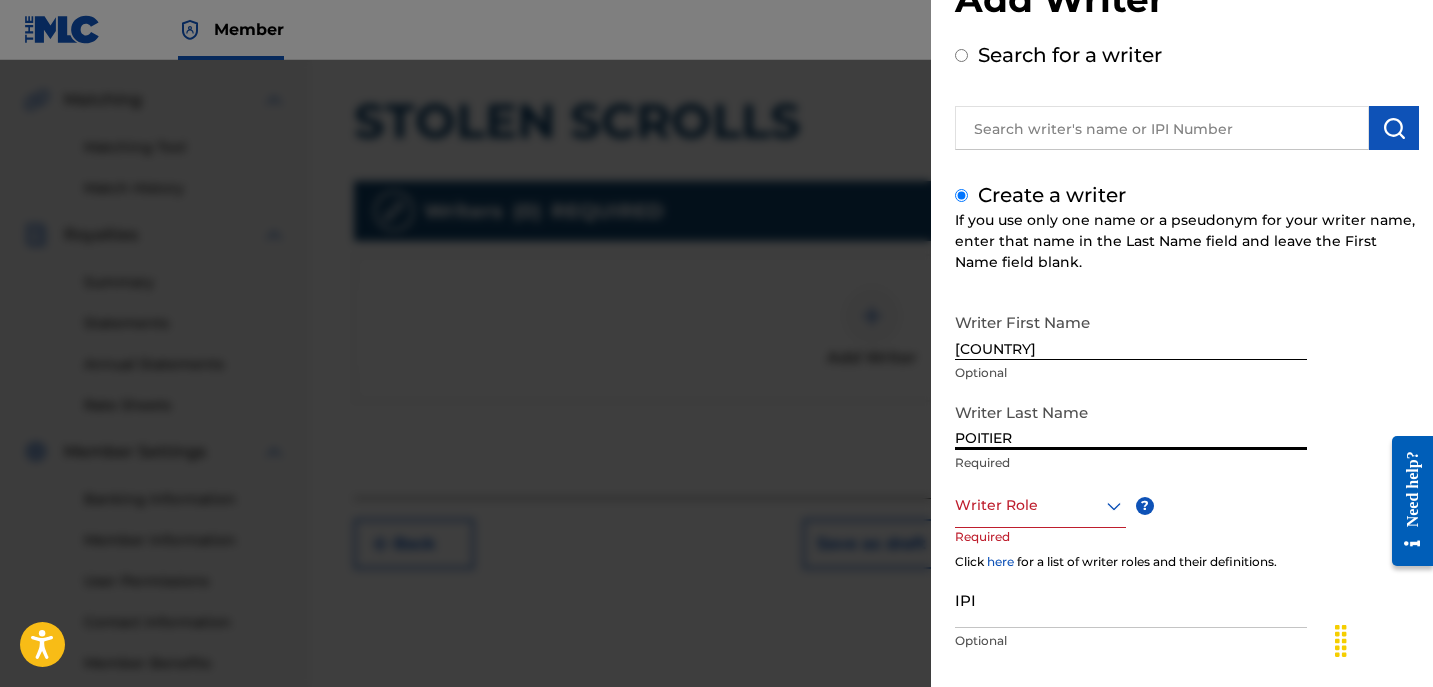 scroll, scrollTop: 72, scrollLeft: 0, axis: vertical 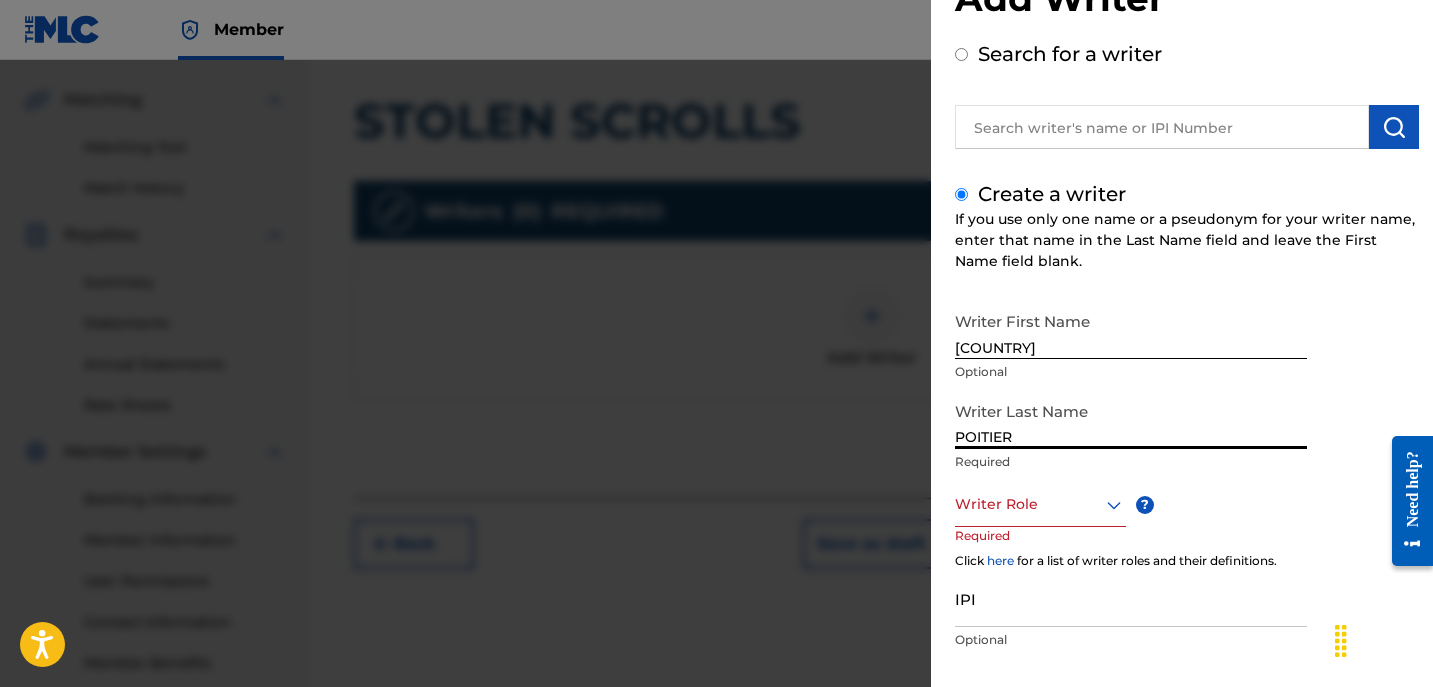 type on "POITIER" 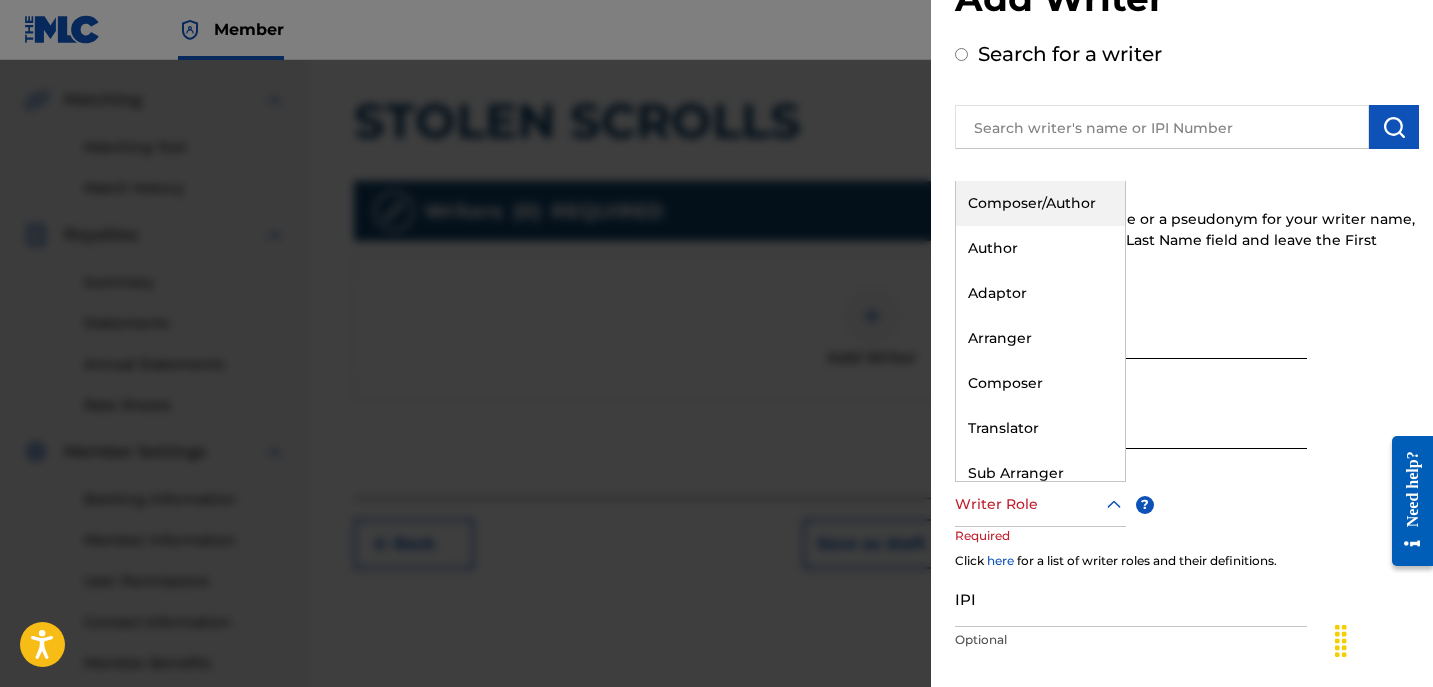 click on "Composer/Author" at bounding box center (1040, 203) 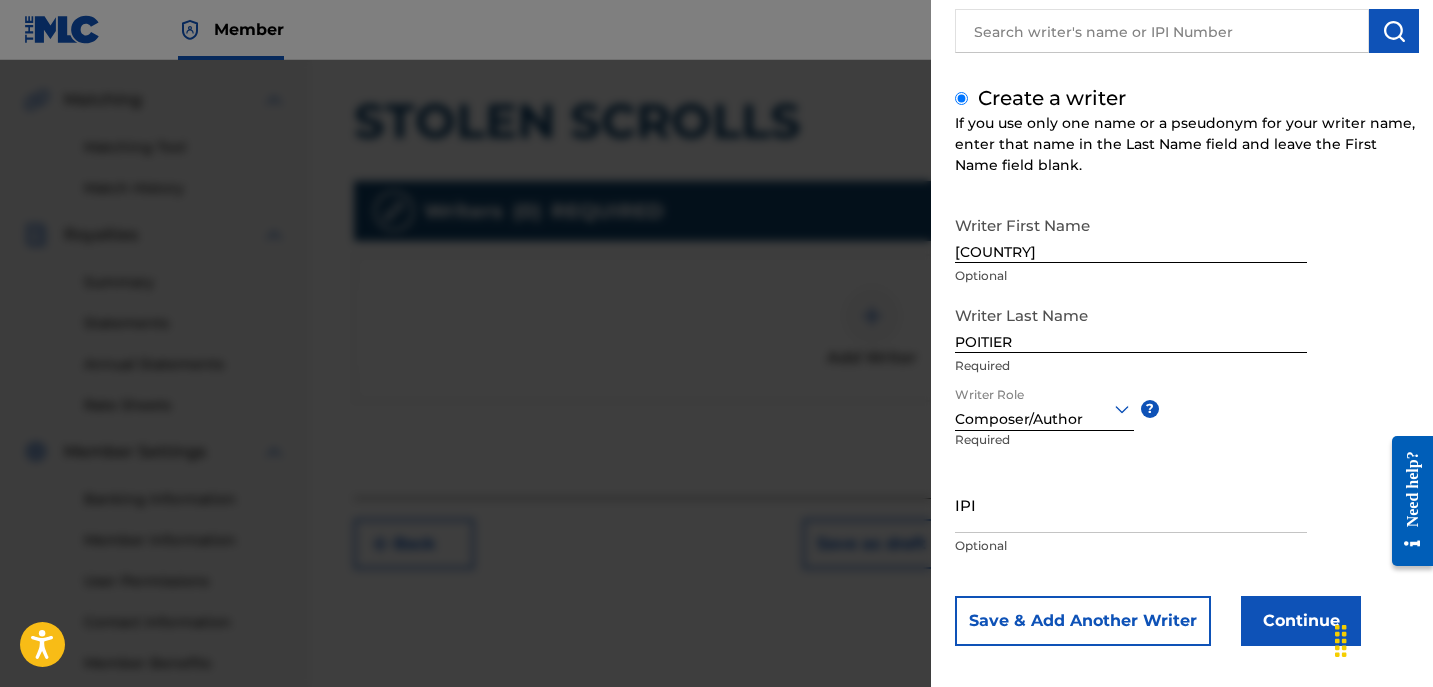 scroll, scrollTop: 171, scrollLeft: 0, axis: vertical 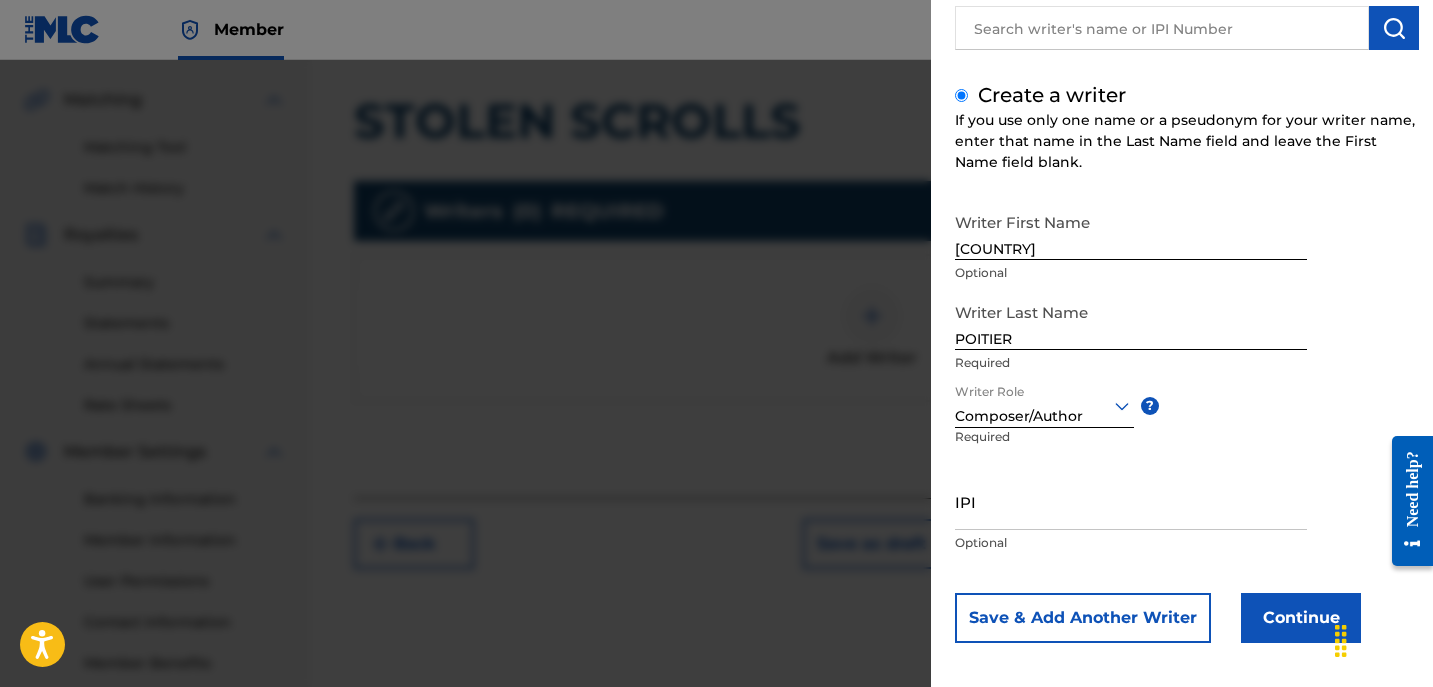 click on "Continue" at bounding box center (1301, 618) 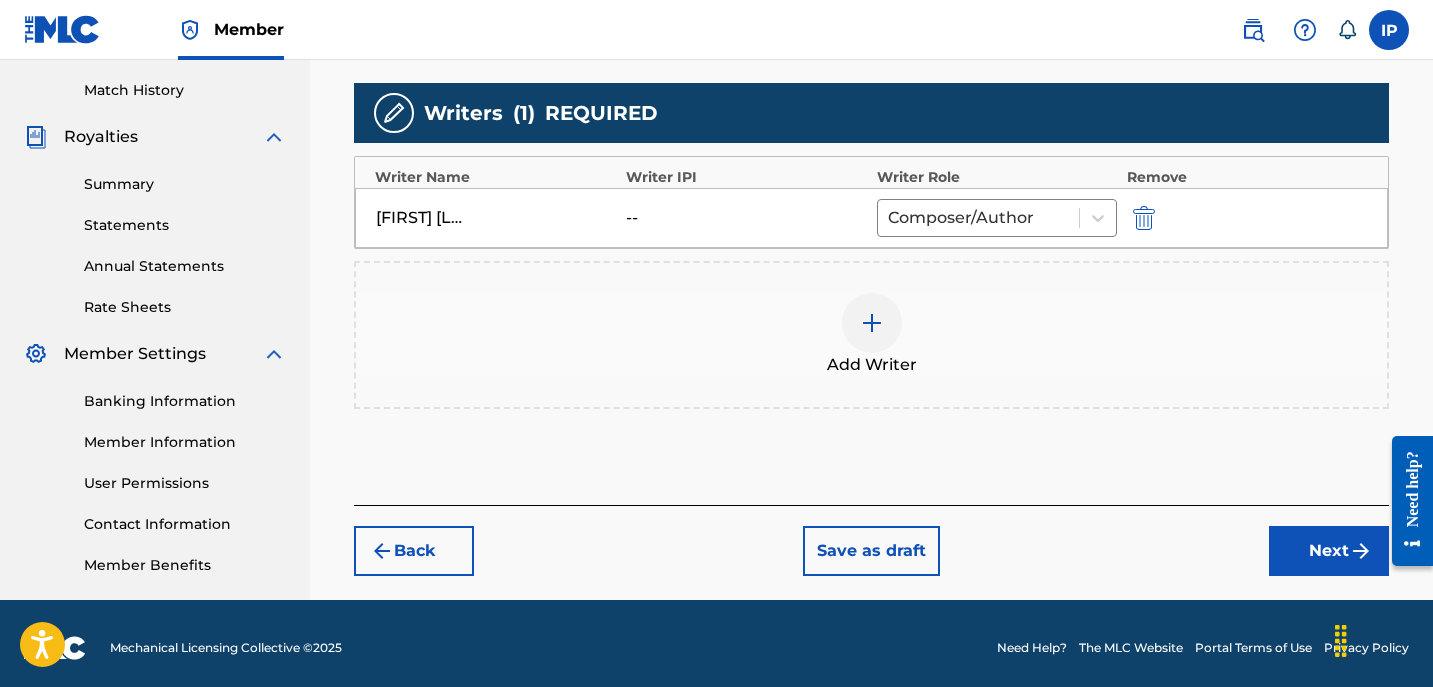 scroll, scrollTop: 553, scrollLeft: 0, axis: vertical 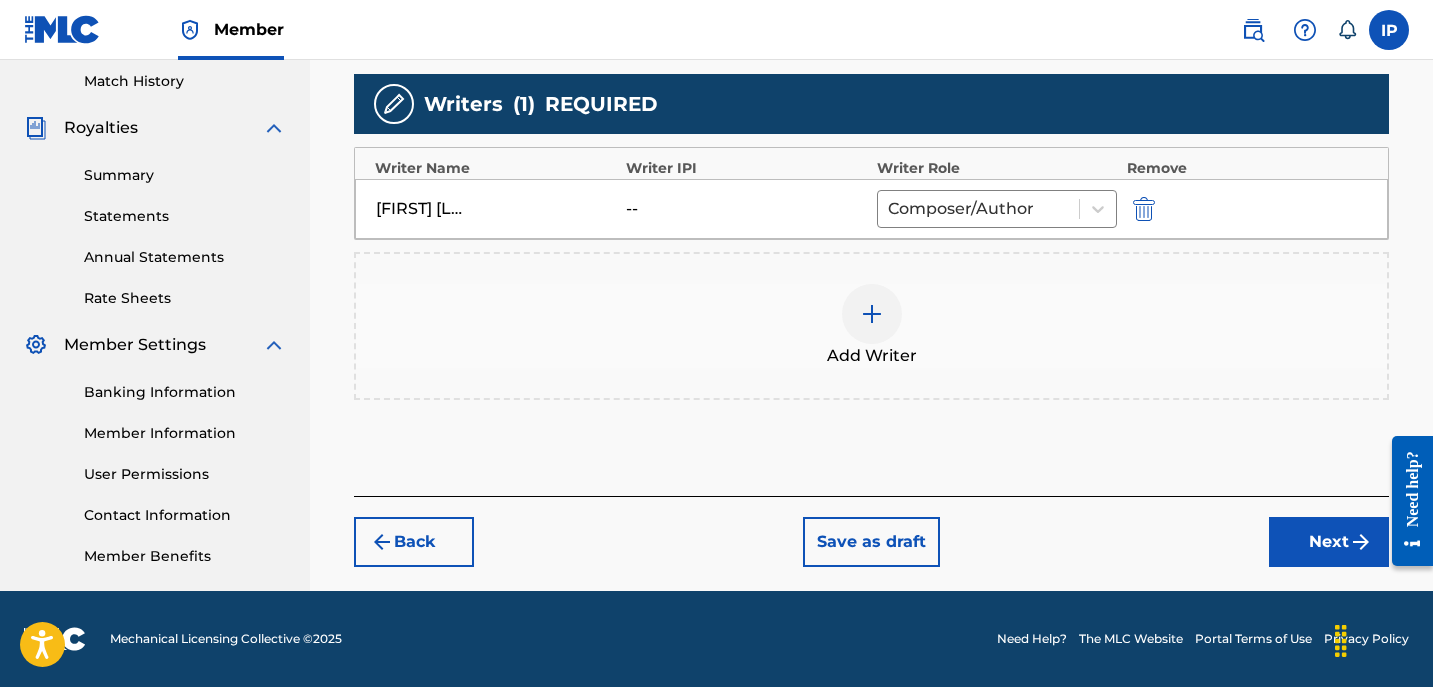 click on "Next" at bounding box center [1329, 542] 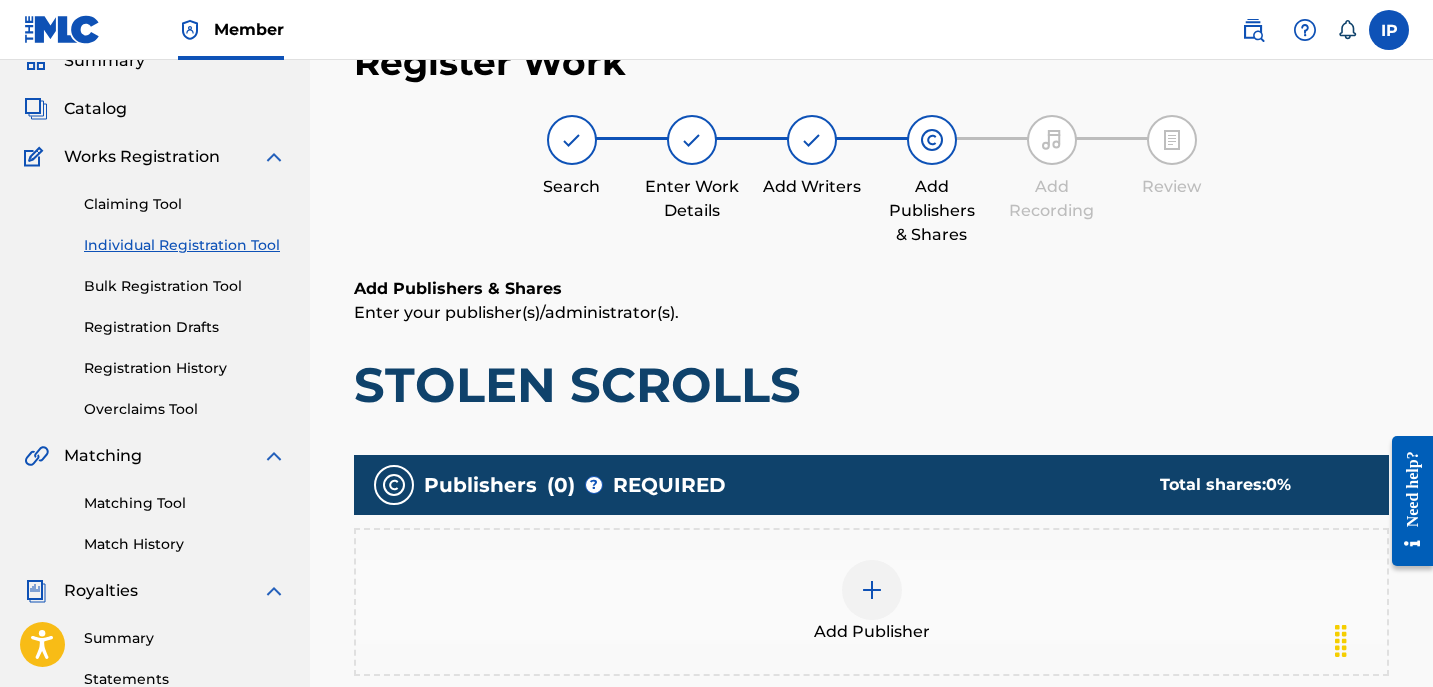 scroll, scrollTop: 374, scrollLeft: 0, axis: vertical 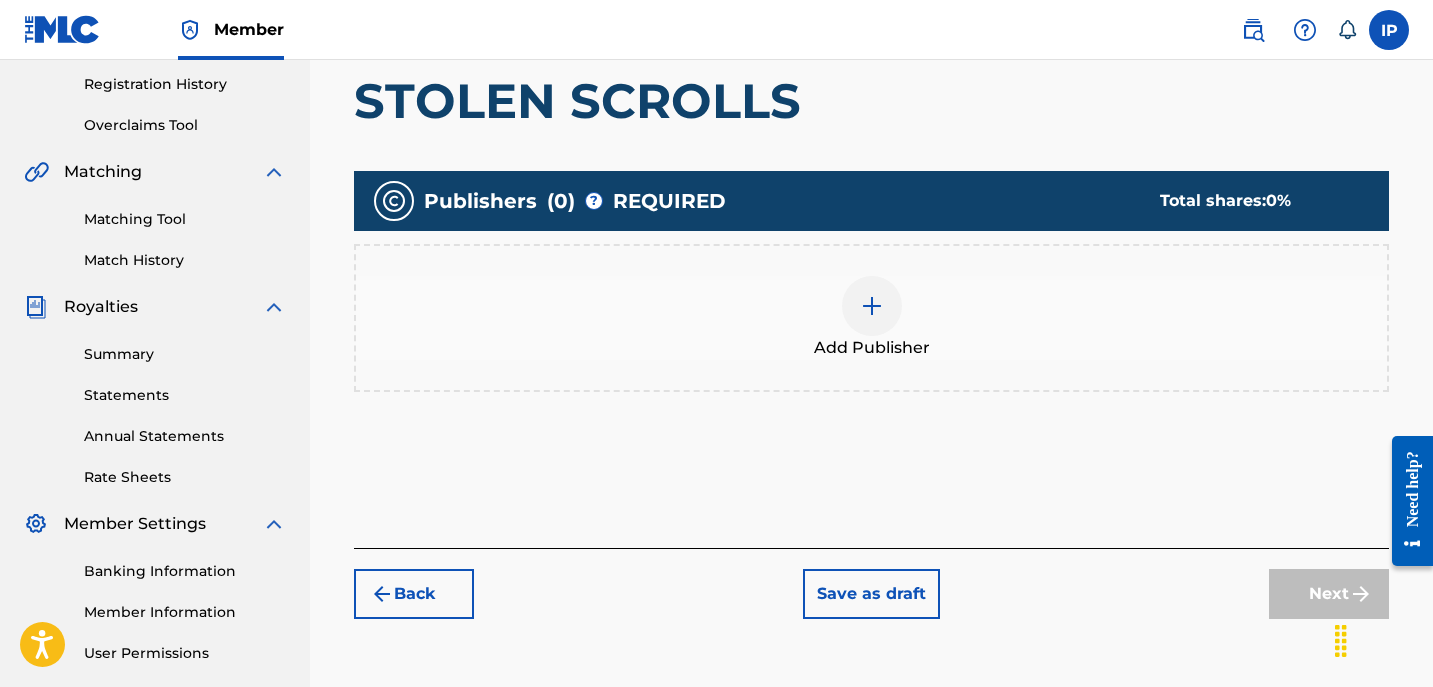 click at bounding box center (872, 306) 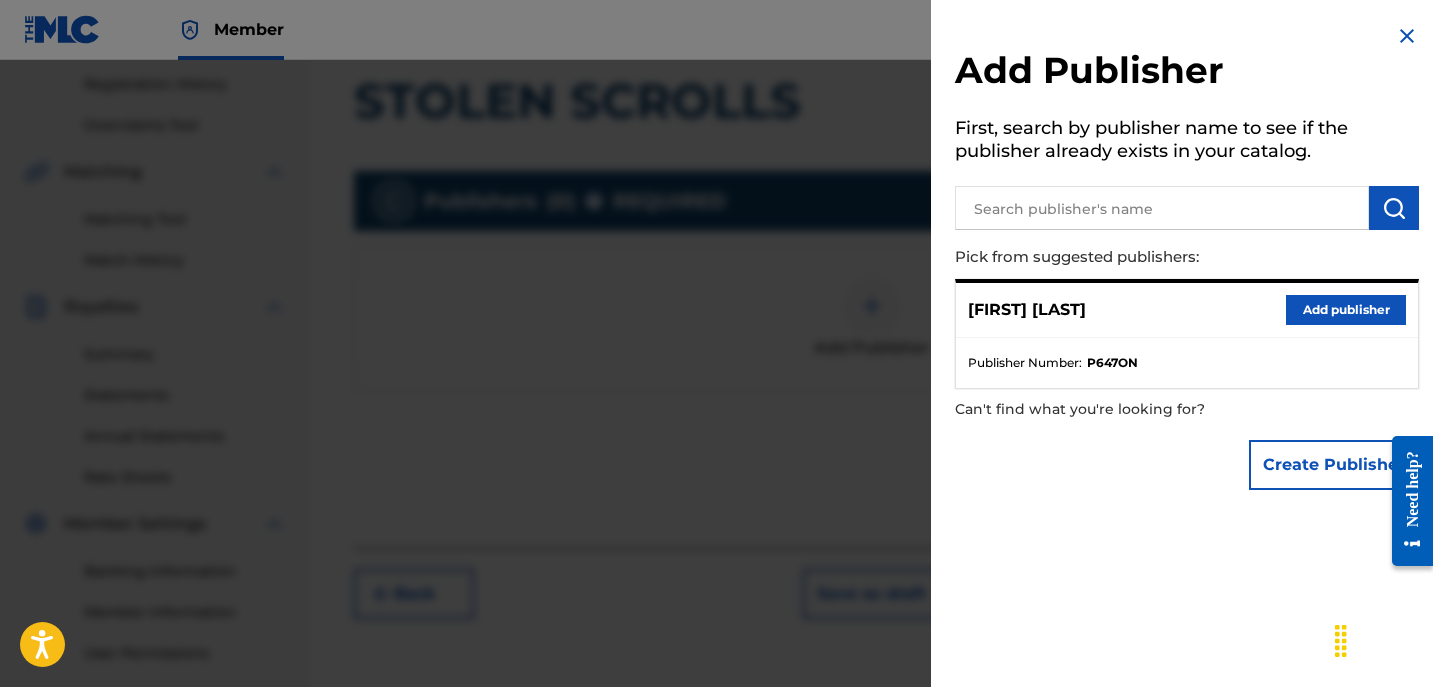click on "Add publisher" at bounding box center [1346, 310] 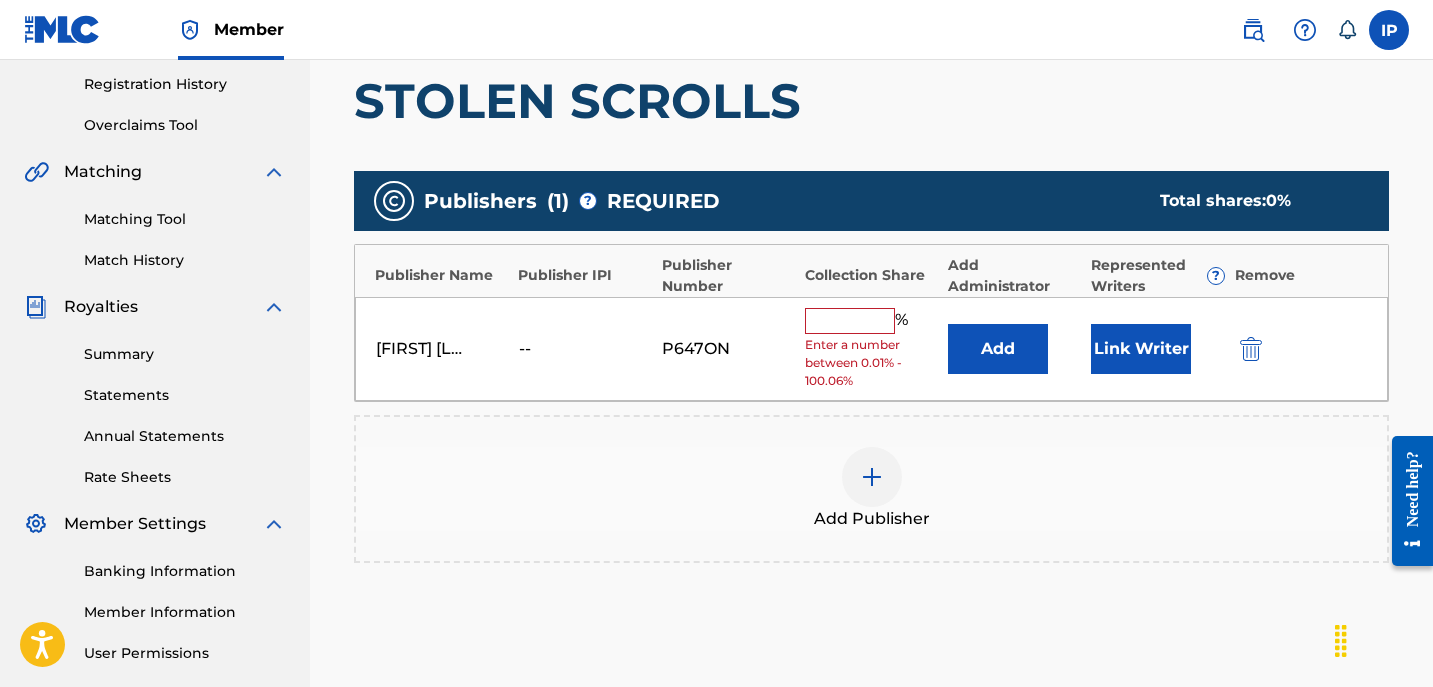 click on "Enter a number between 0.01% - 100.06%" at bounding box center (871, 363) 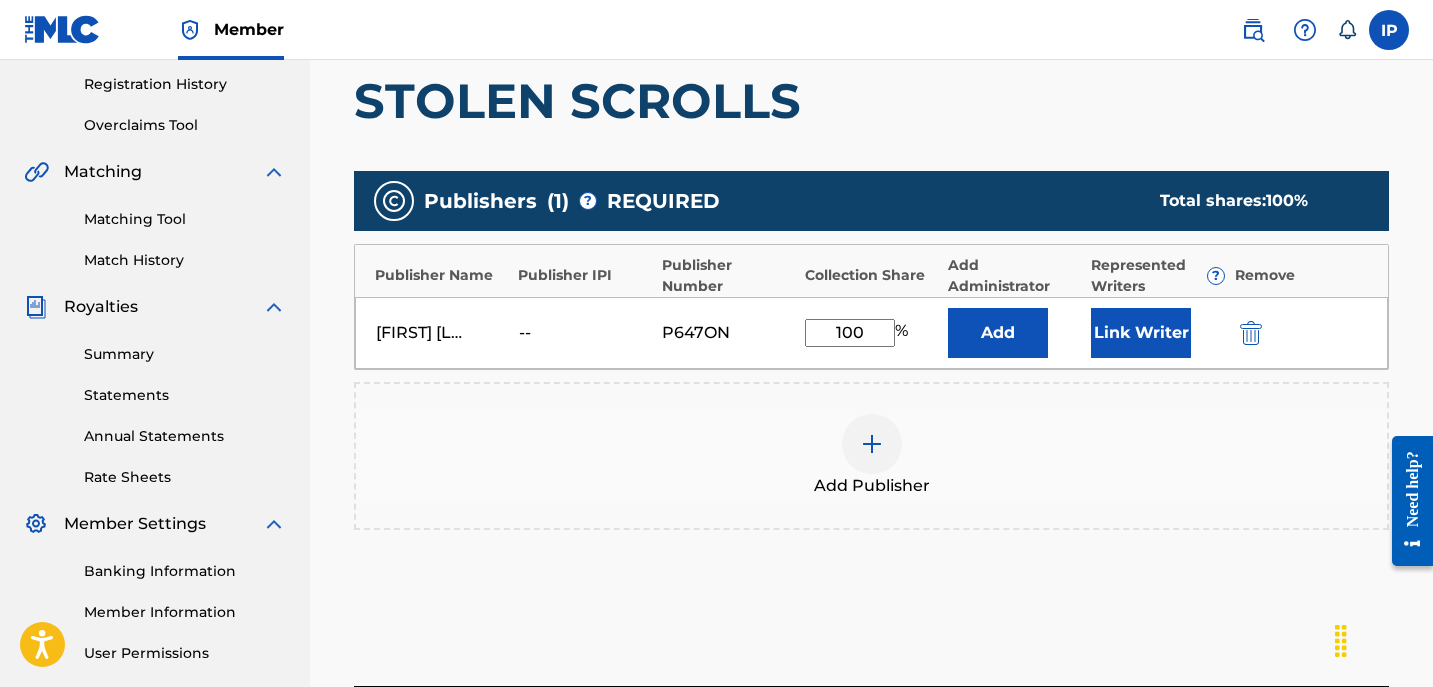 scroll, scrollTop: 560, scrollLeft: 0, axis: vertical 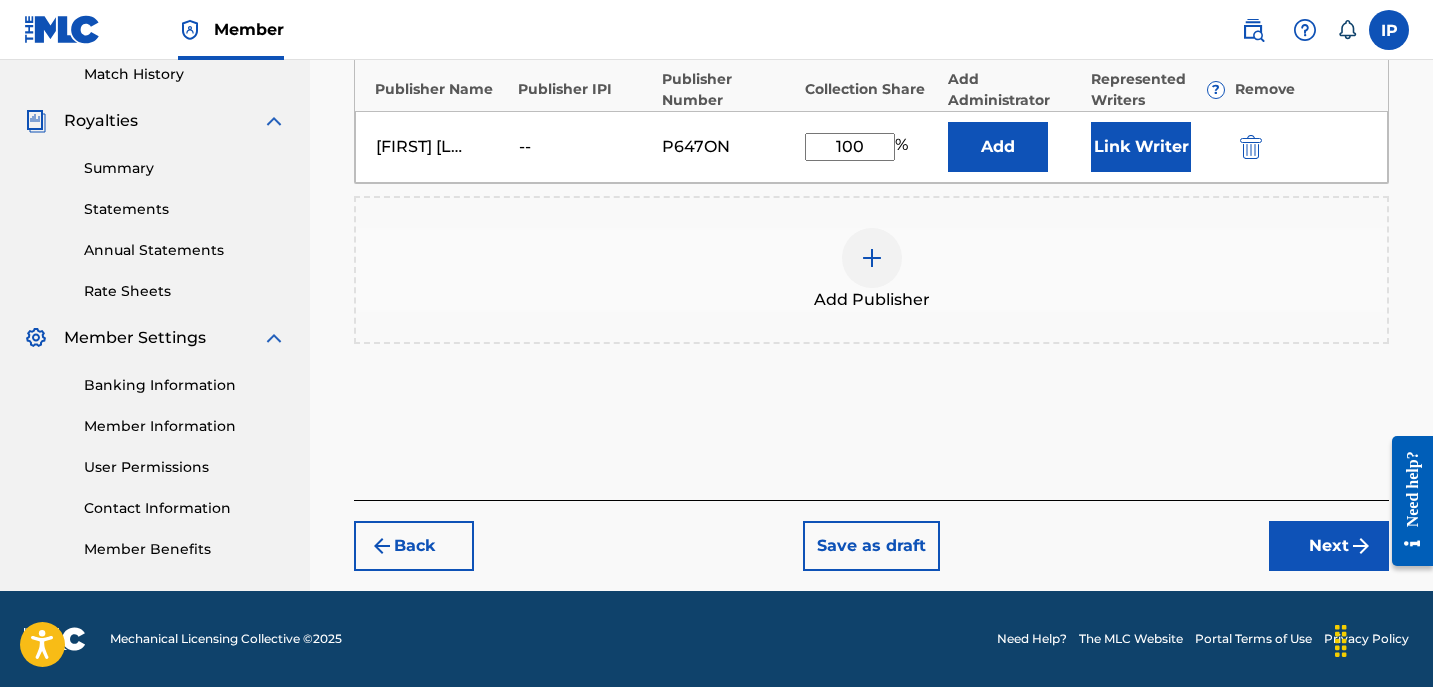 click on "Back Save as draft Next" at bounding box center (871, 535) 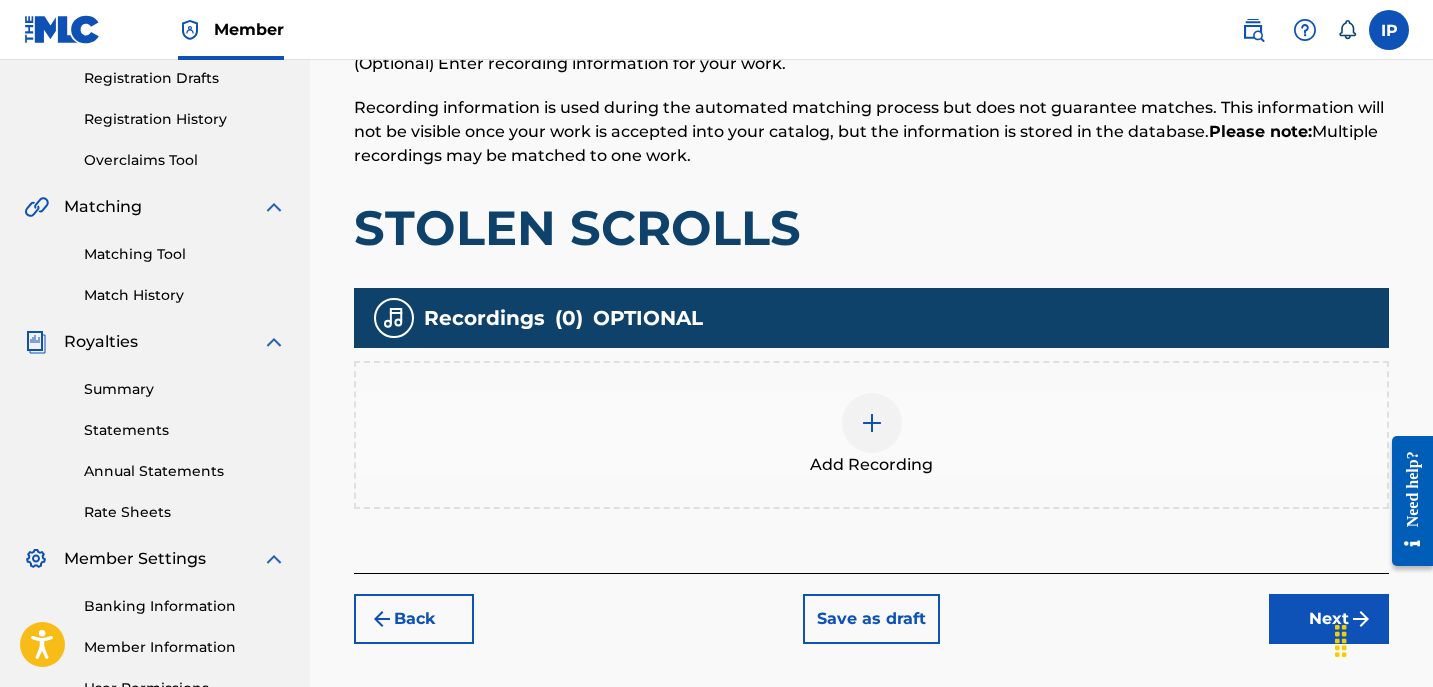 scroll, scrollTop: 393, scrollLeft: 0, axis: vertical 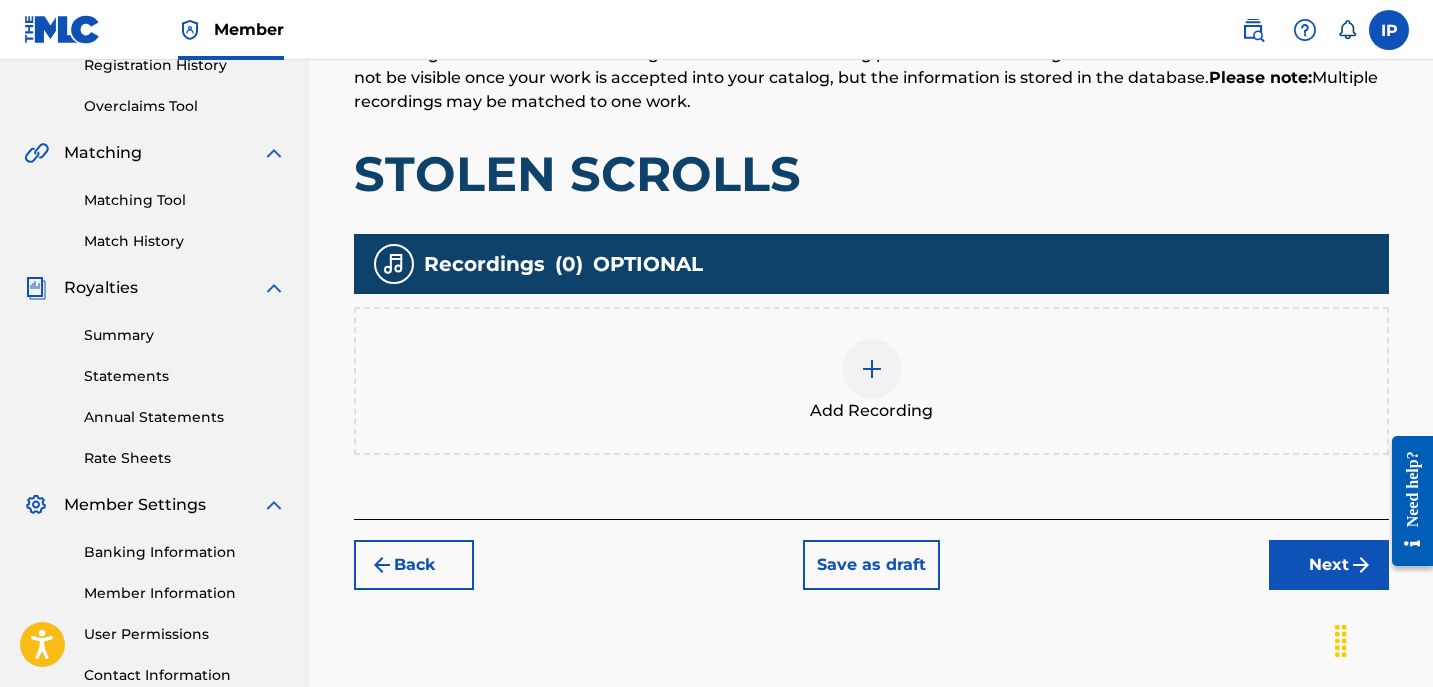 click on "Save as draft" at bounding box center [871, 565] 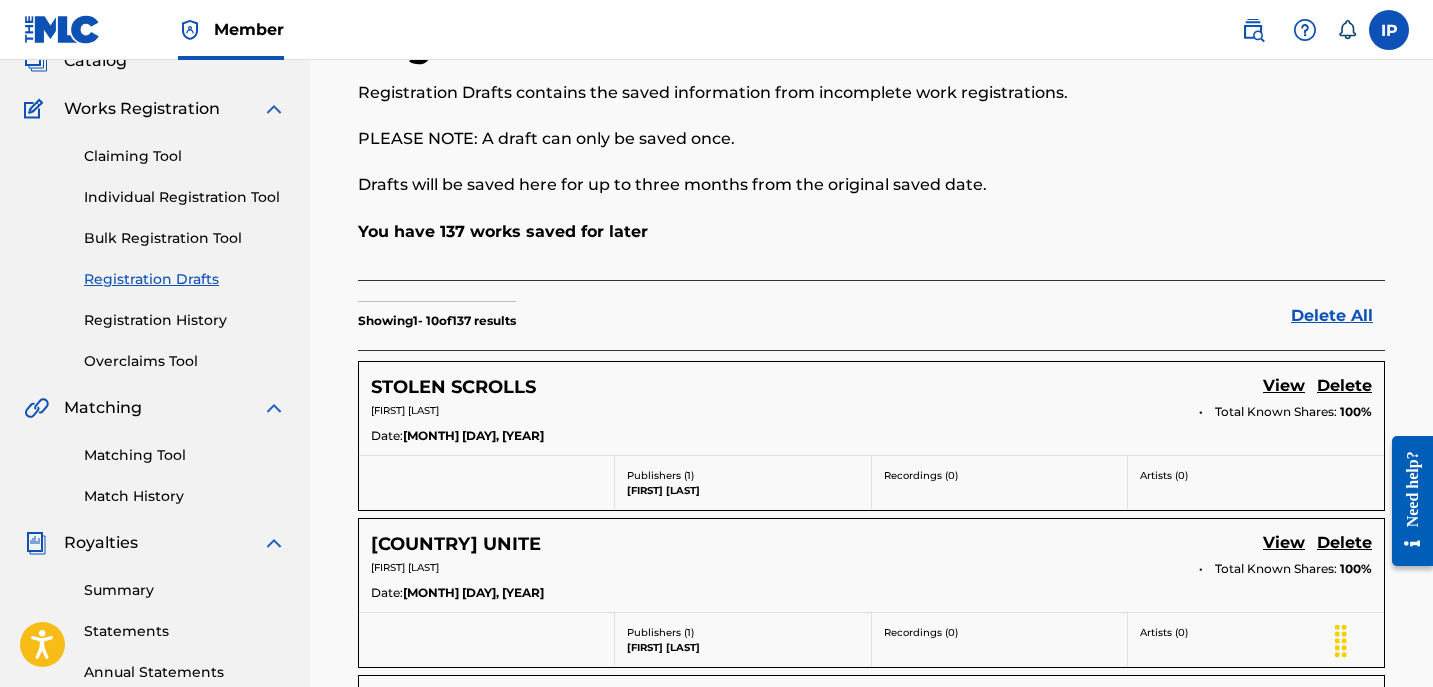 scroll, scrollTop: 137, scrollLeft: 0, axis: vertical 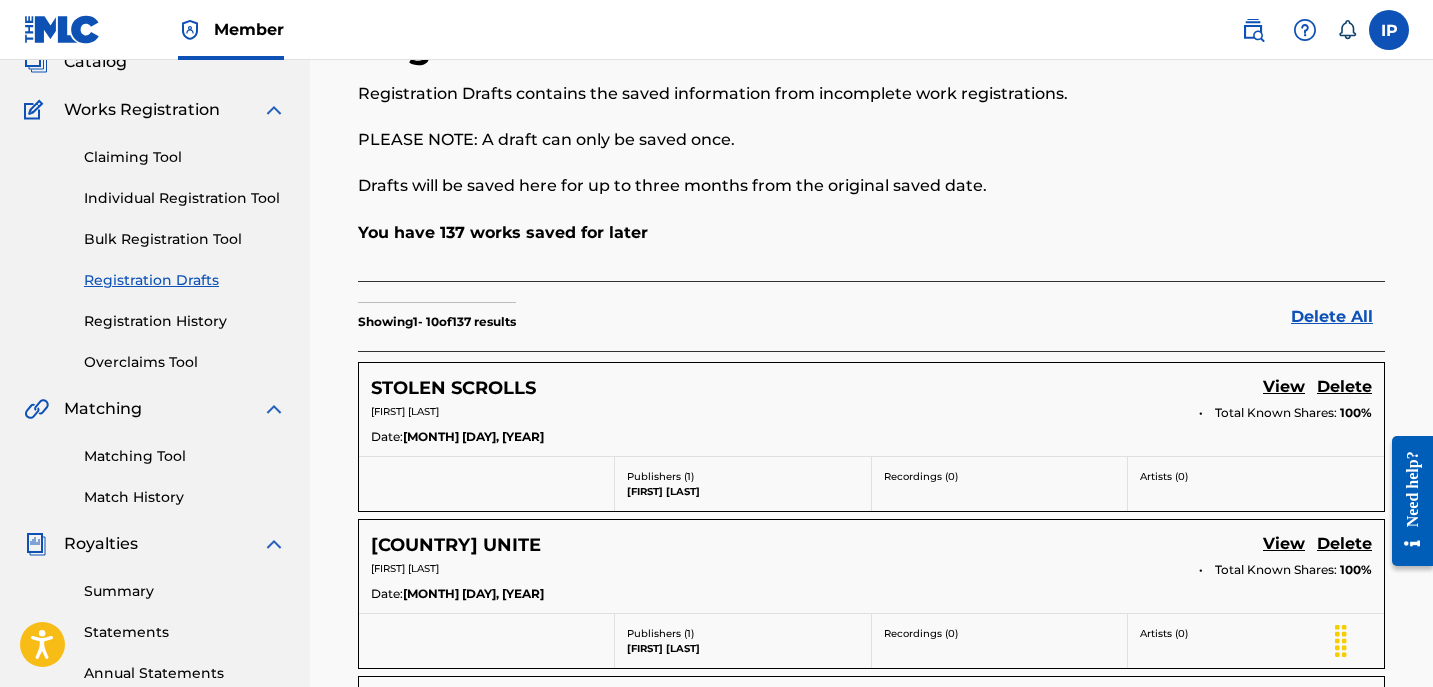 click on "Individual Registration Tool" at bounding box center (185, 198) 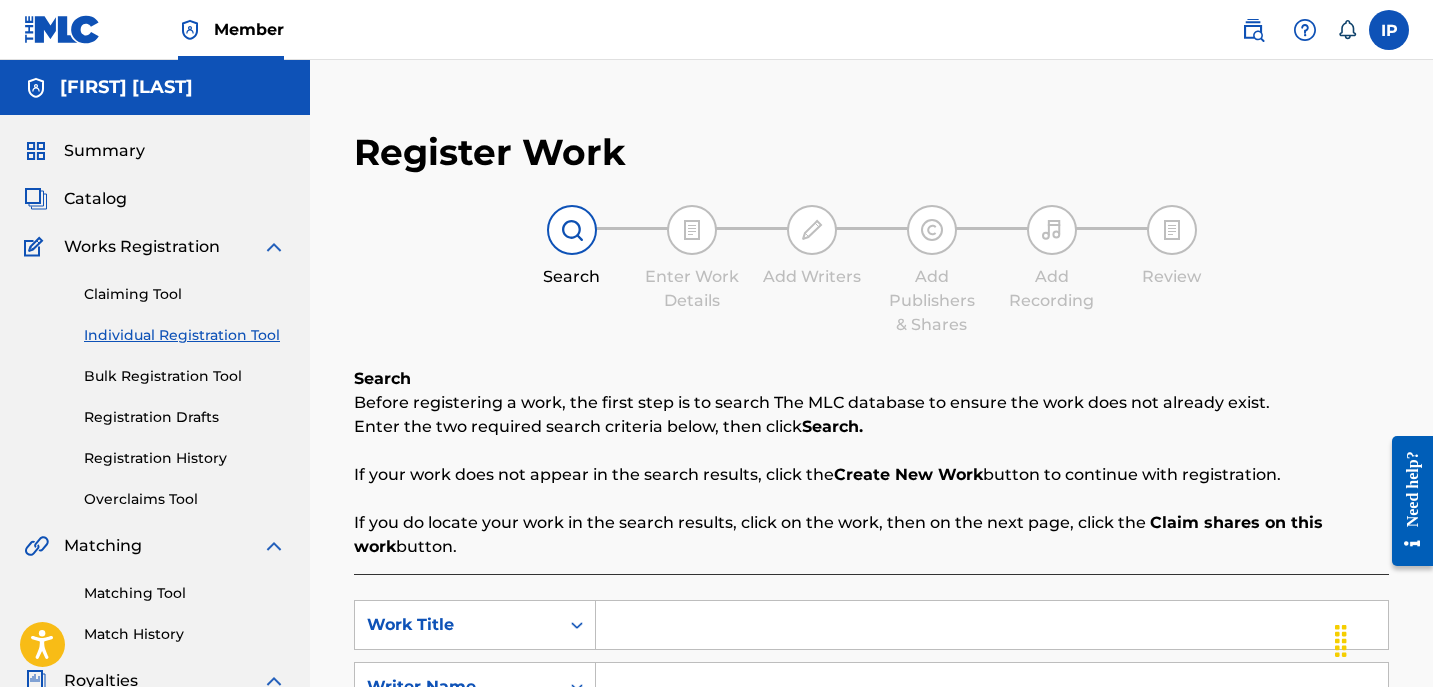 click at bounding box center [992, 625] 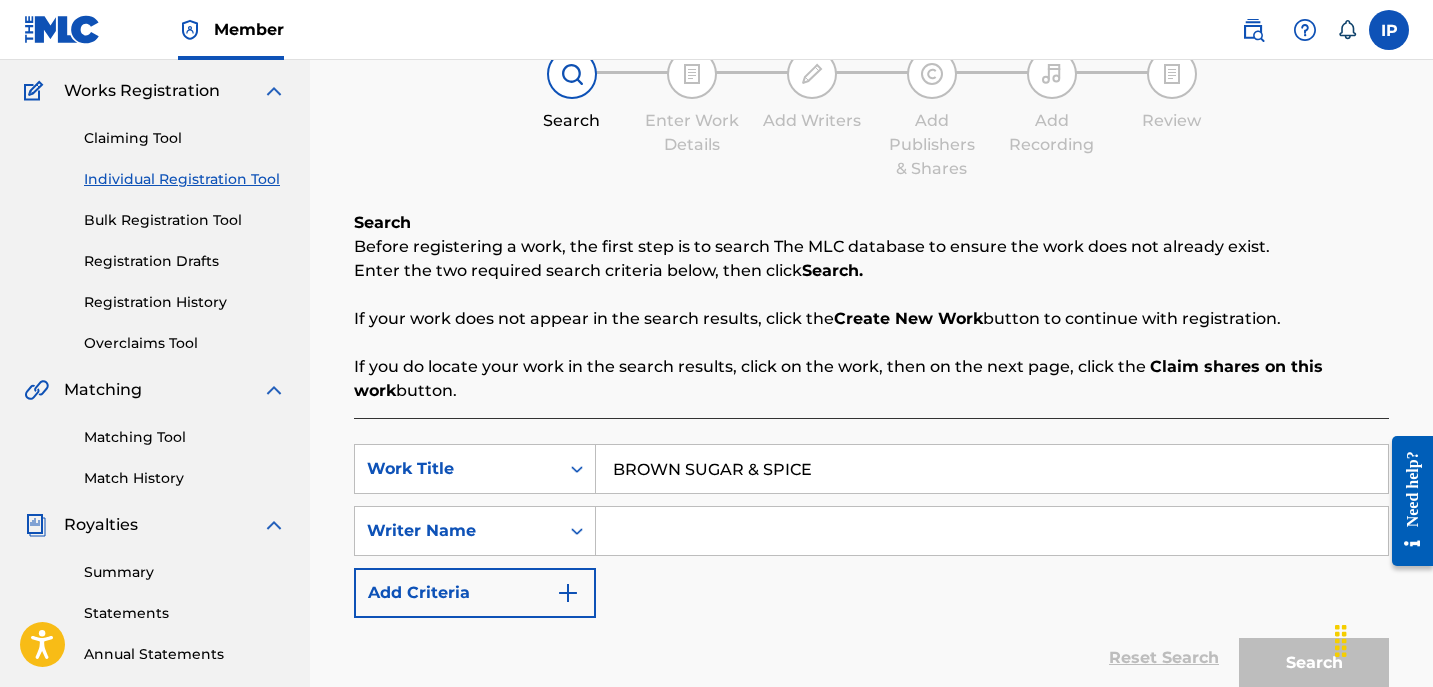 scroll, scrollTop: 157, scrollLeft: 0, axis: vertical 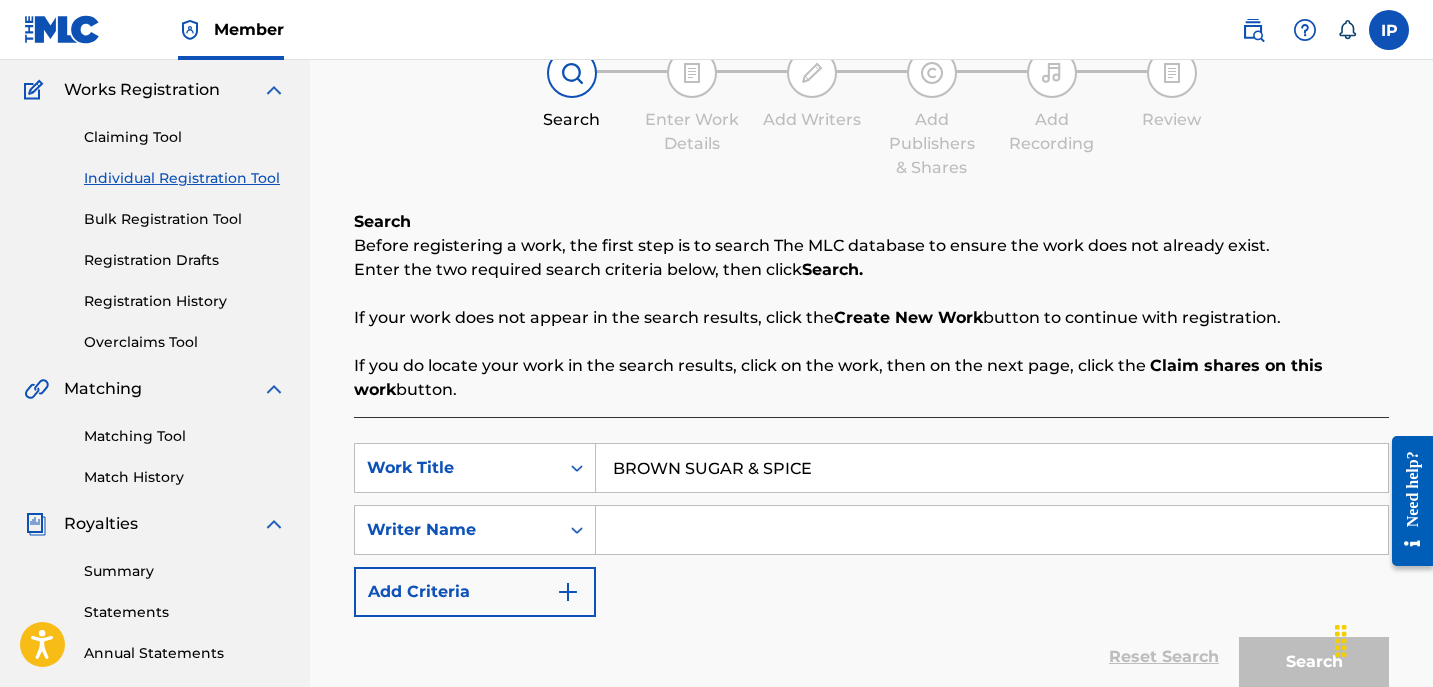 type on "BROWN SUGAR & SPICE" 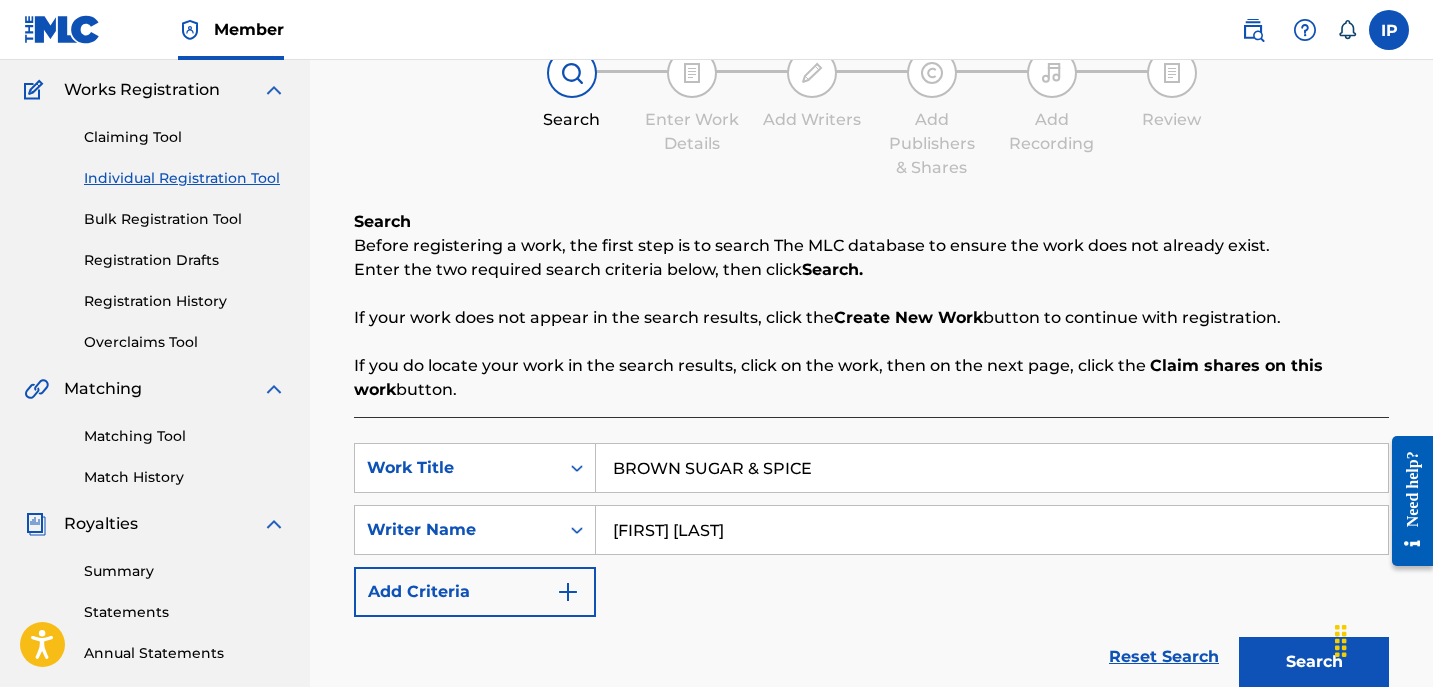 click on "Add Criteria" at bounding box center (475, 592) 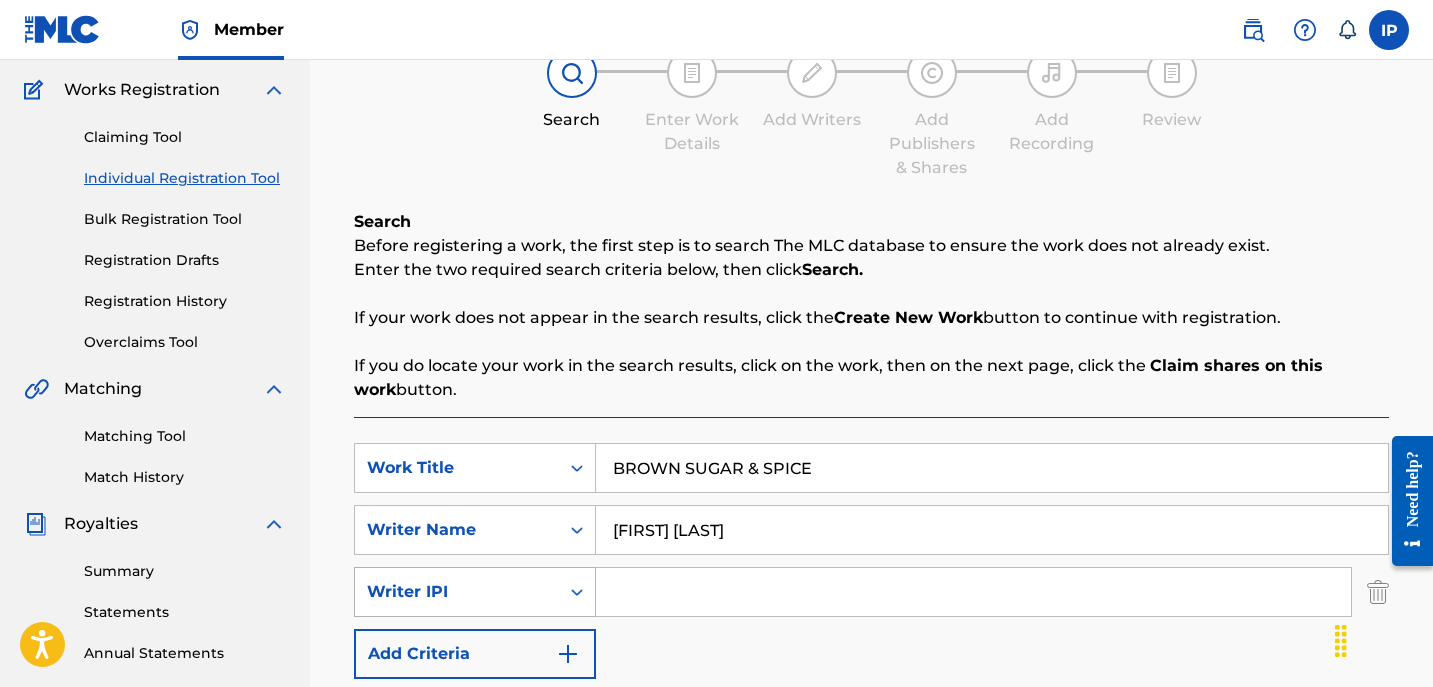 click 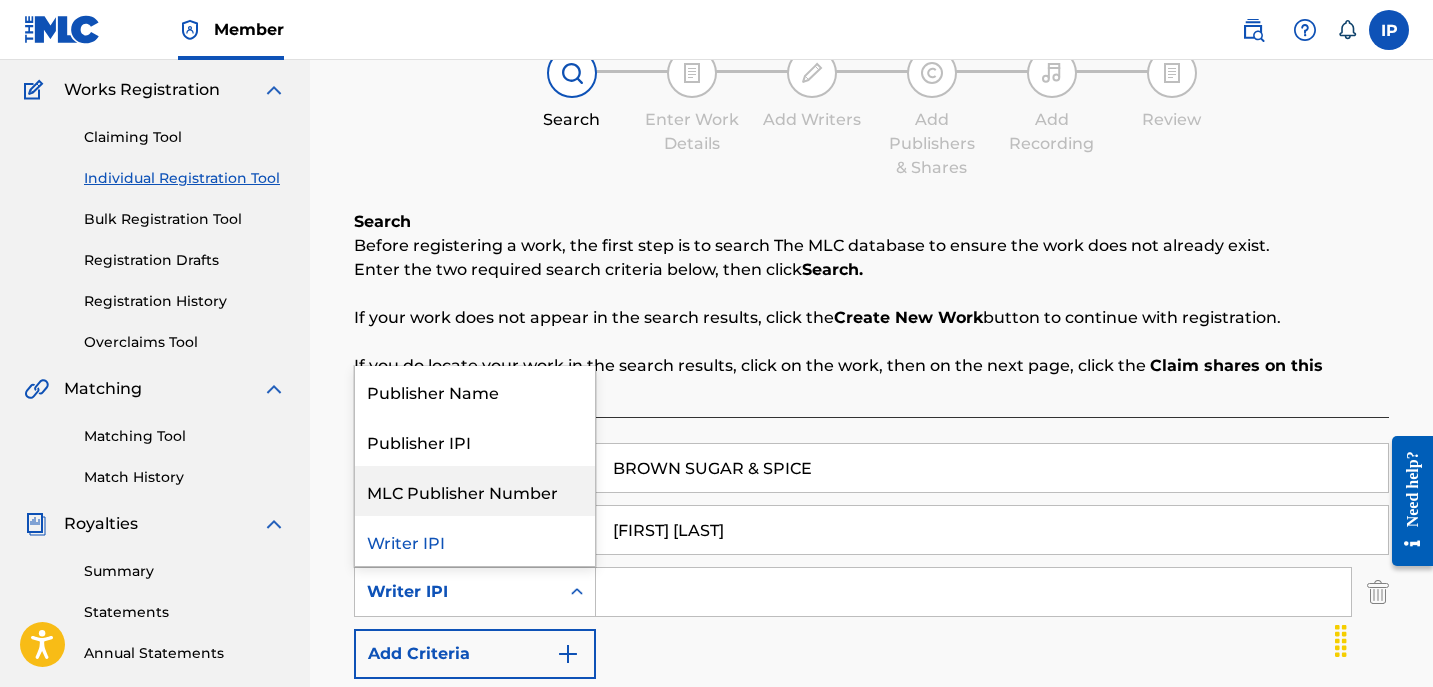 click on "MLC Publisher Number" at bounding box center [475, 491] 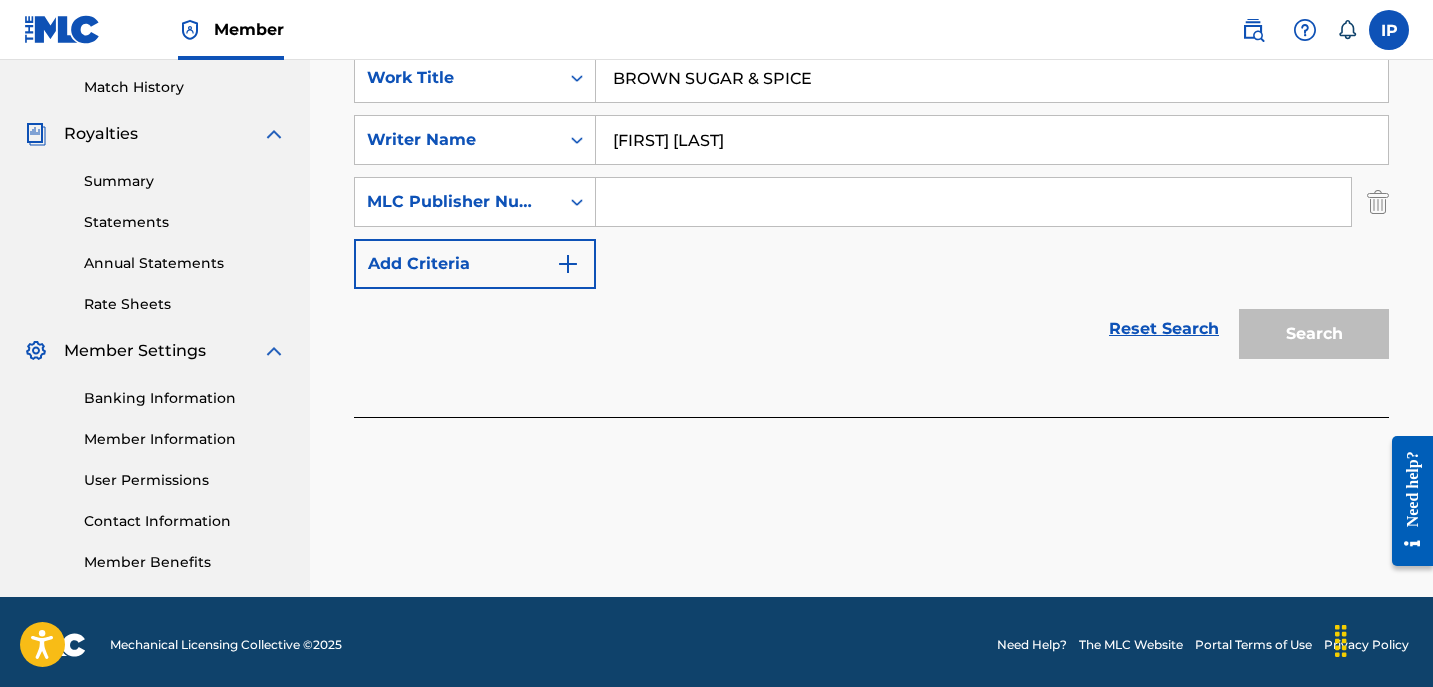 scroll, scrollTop: 553, scrollLeft: 0, axis: vertical 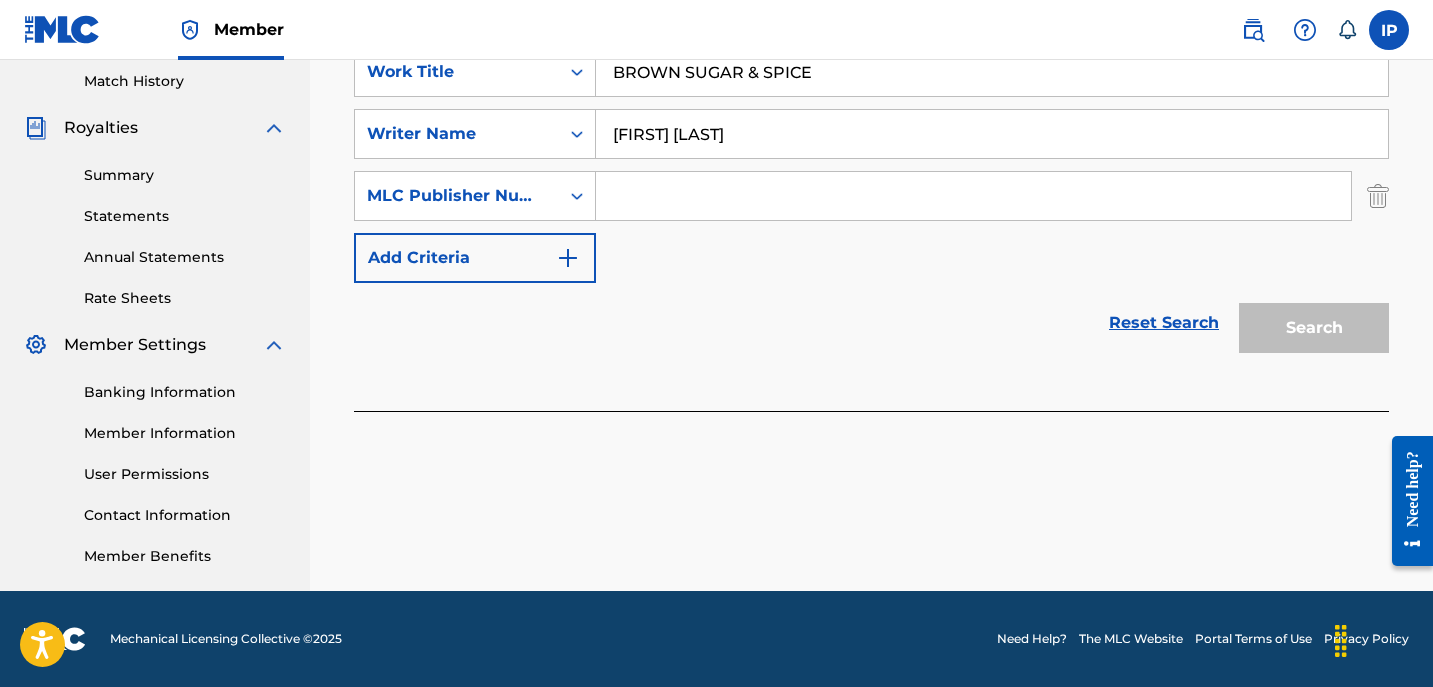 click at bounding box center [973, 196] 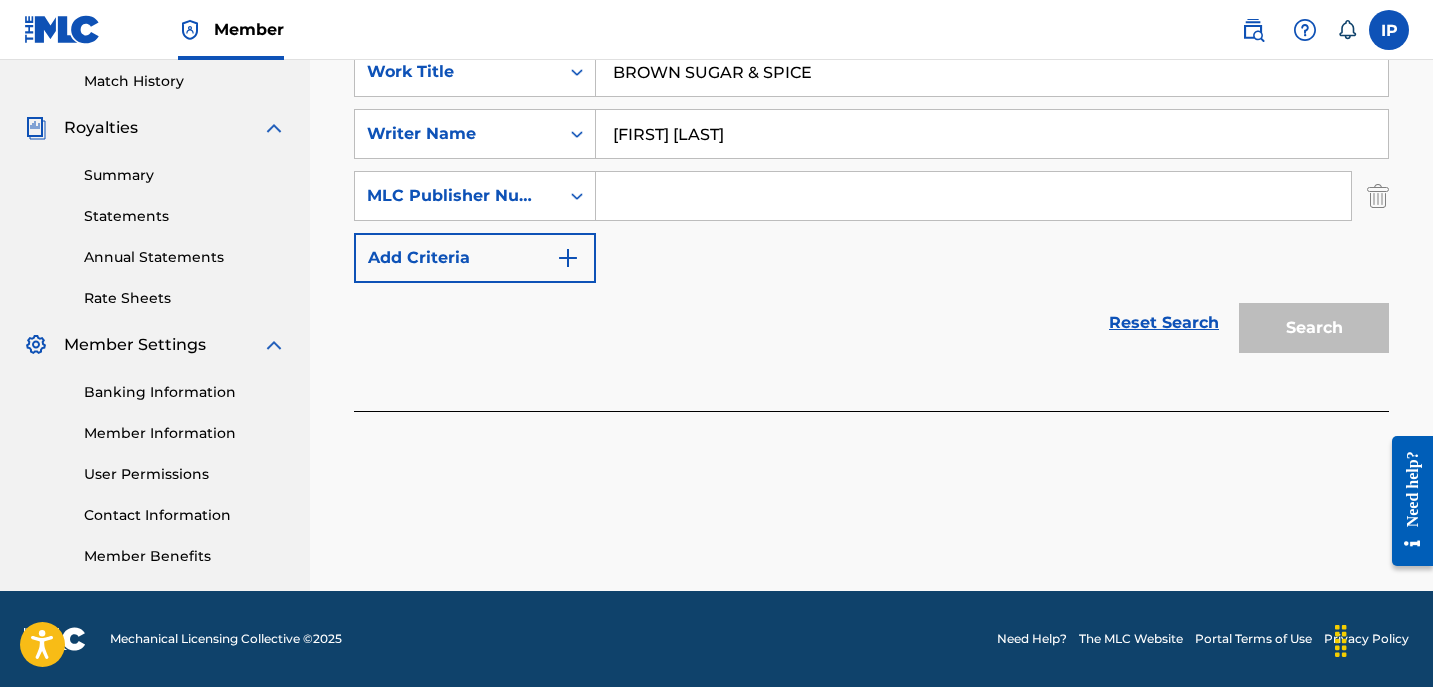 type on "[FIRST] [LAST]" 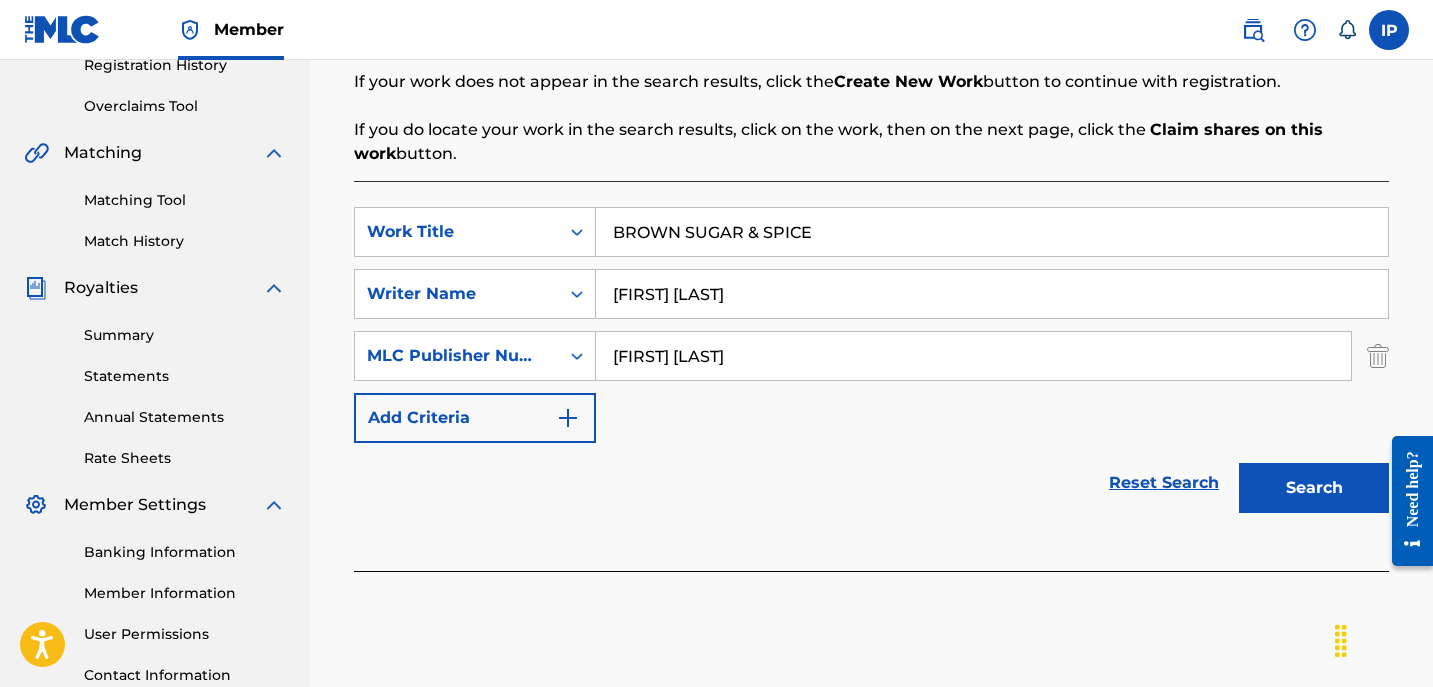 scroll, scrollTop: 401, scrollLeft: 0, axis: vertical 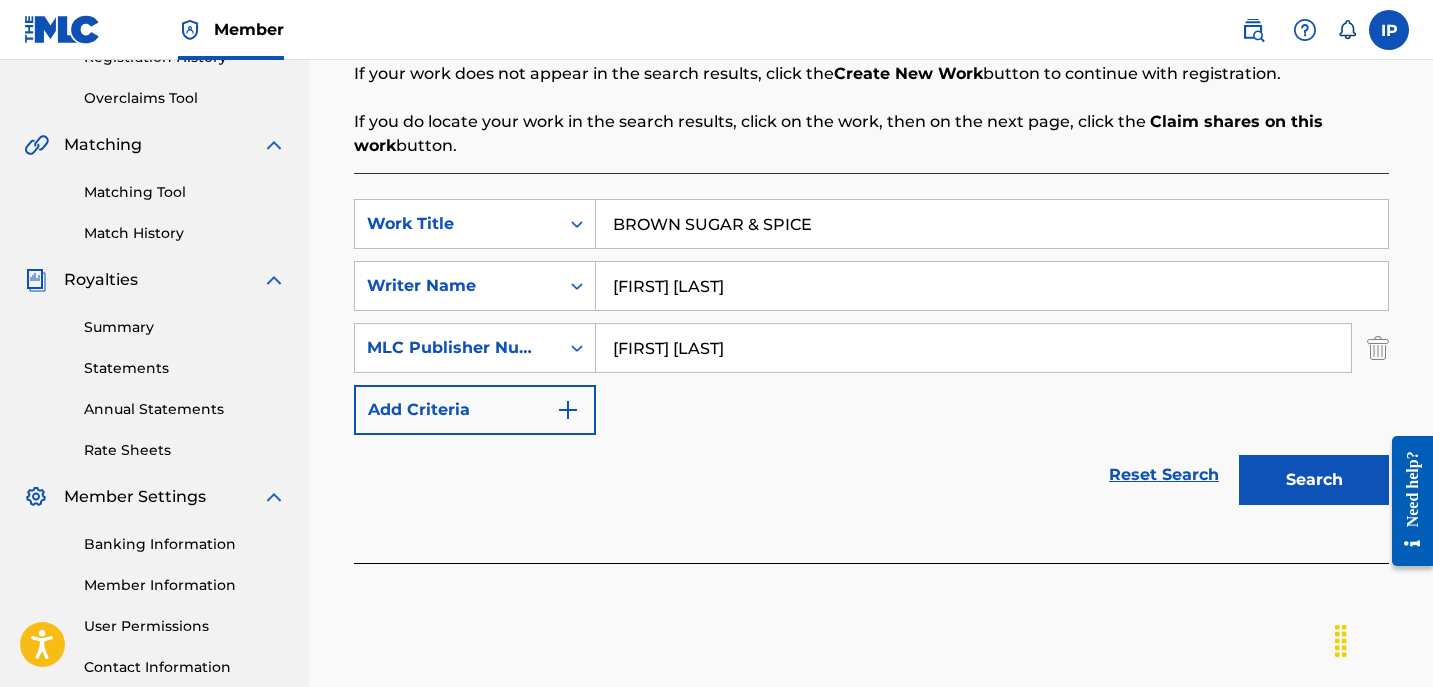 click on "Search" at bounding box center (1314, 480) 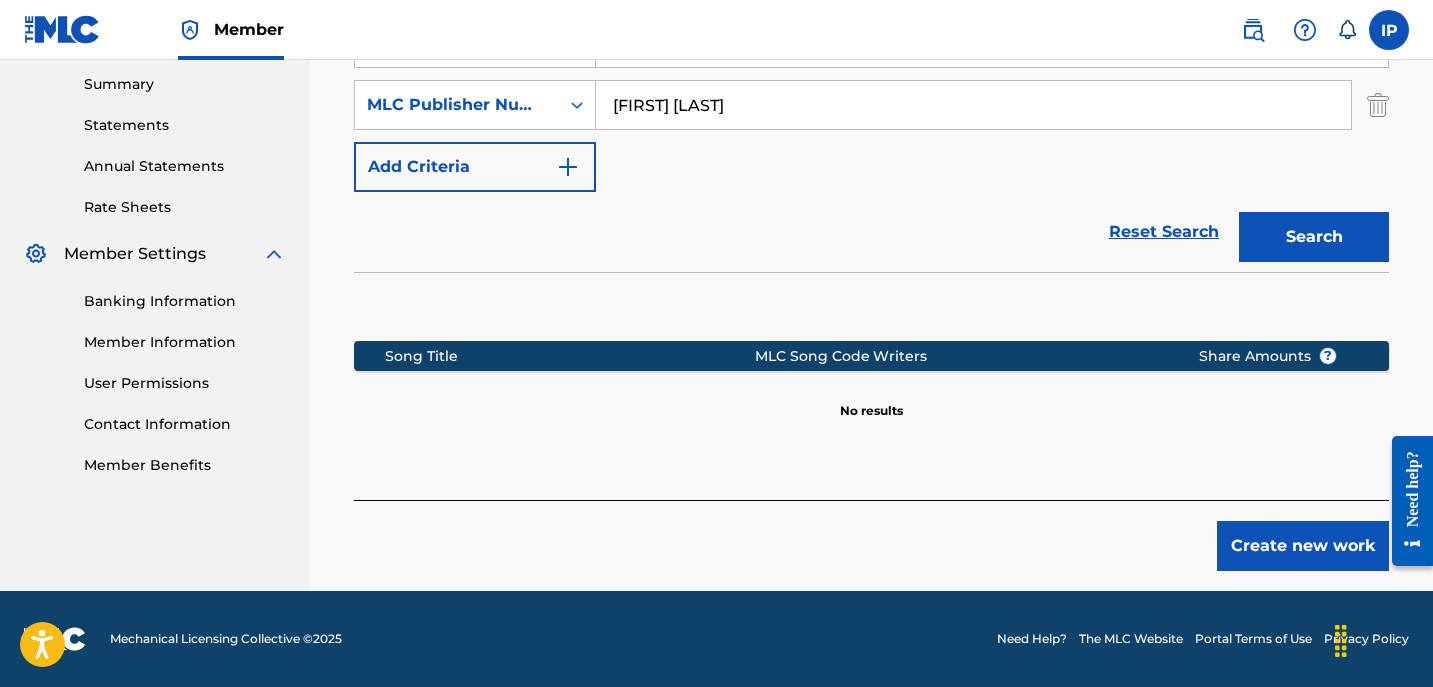 click on "Create new work" at bounding box center (1303, 546) 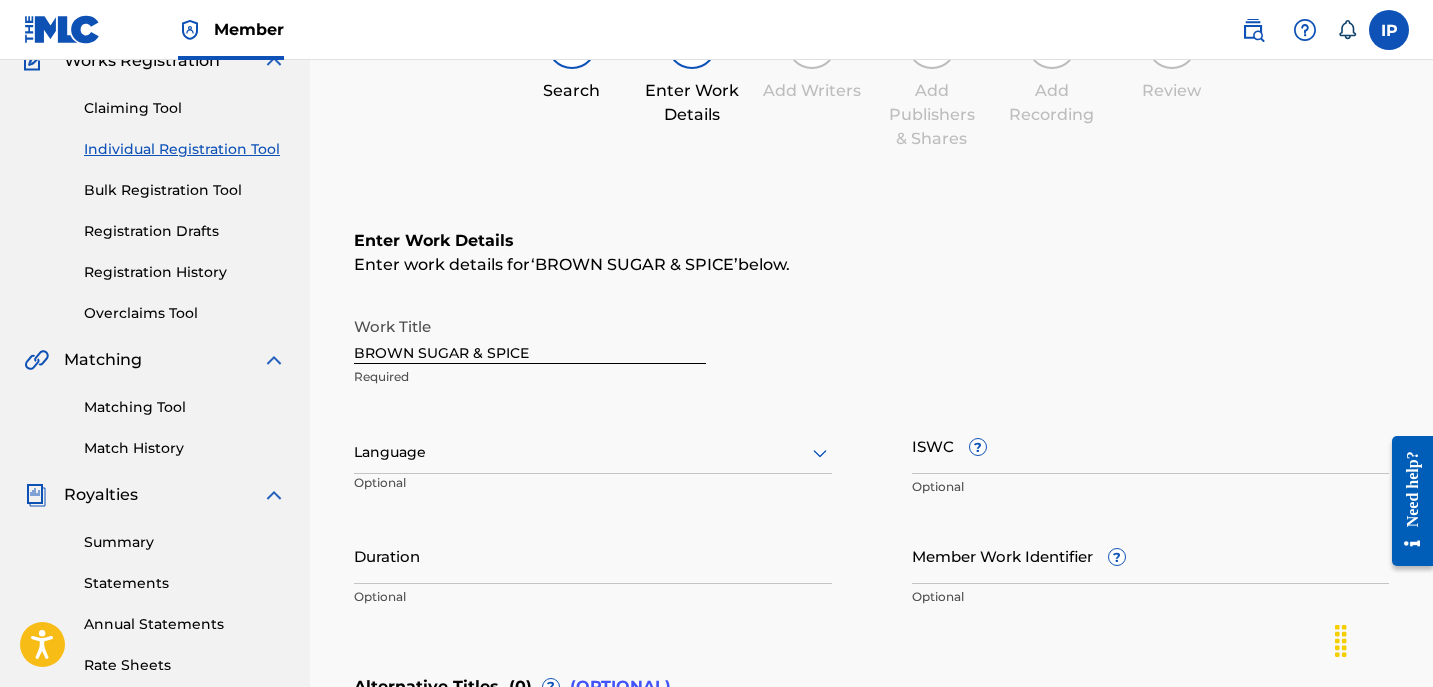 scroll, scrollTop: 192, scrollLeft: 0, axis: vertical 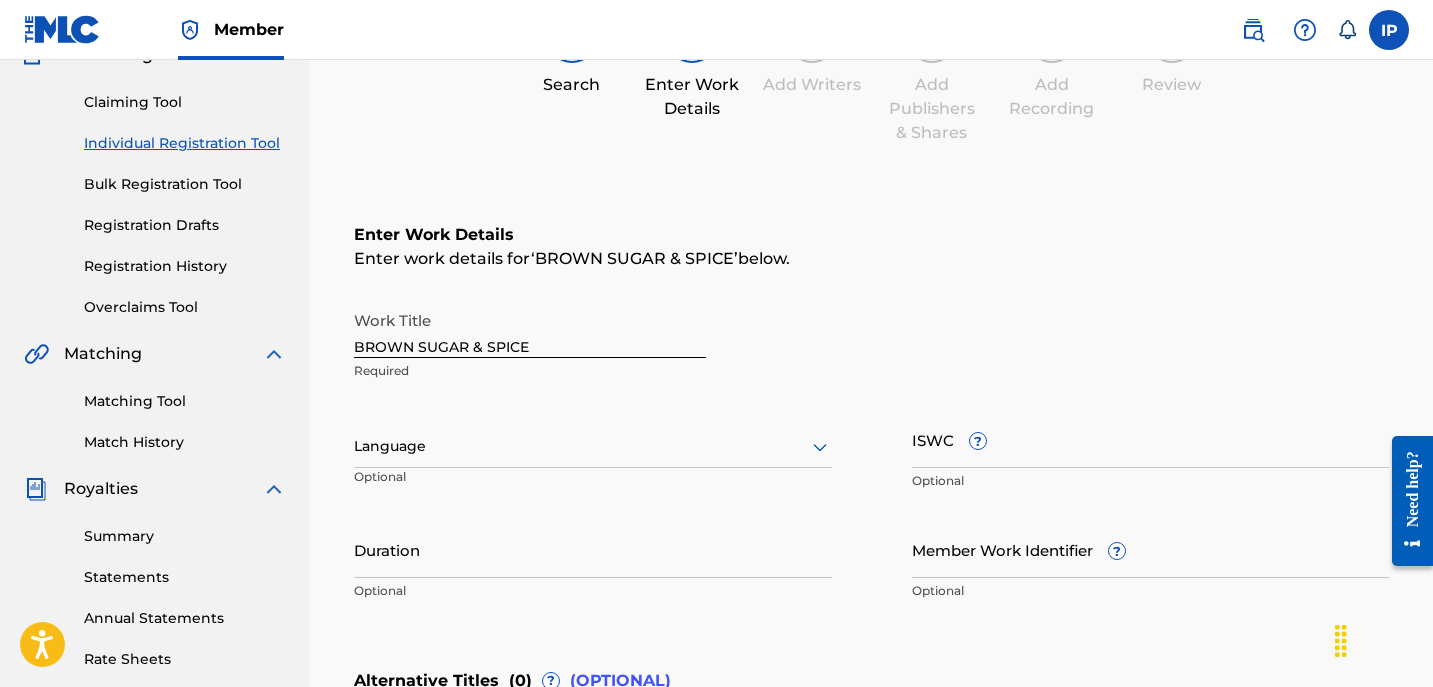 click at bounding box center [593, 446] 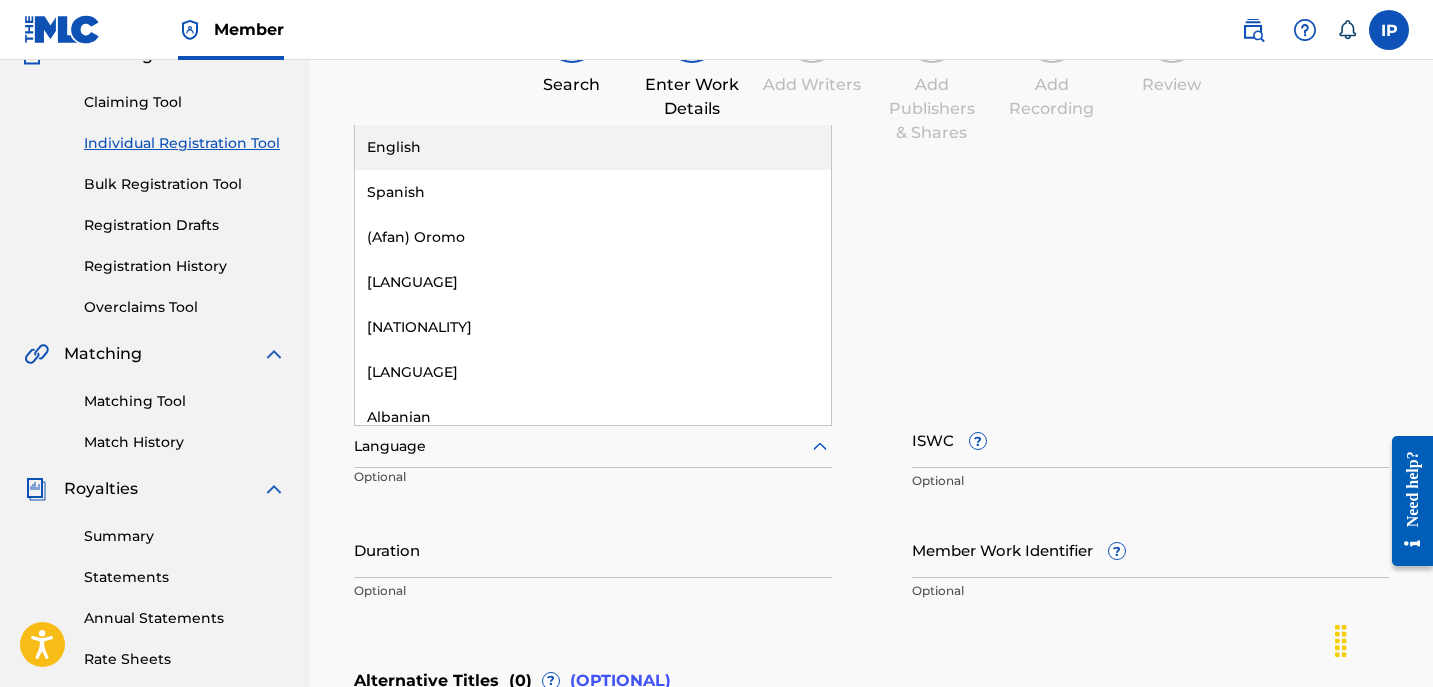 click on "Search Enter Work Details Add Writers Add Publishers & Shares Add Recording Review" at bounding box center [871, 79] 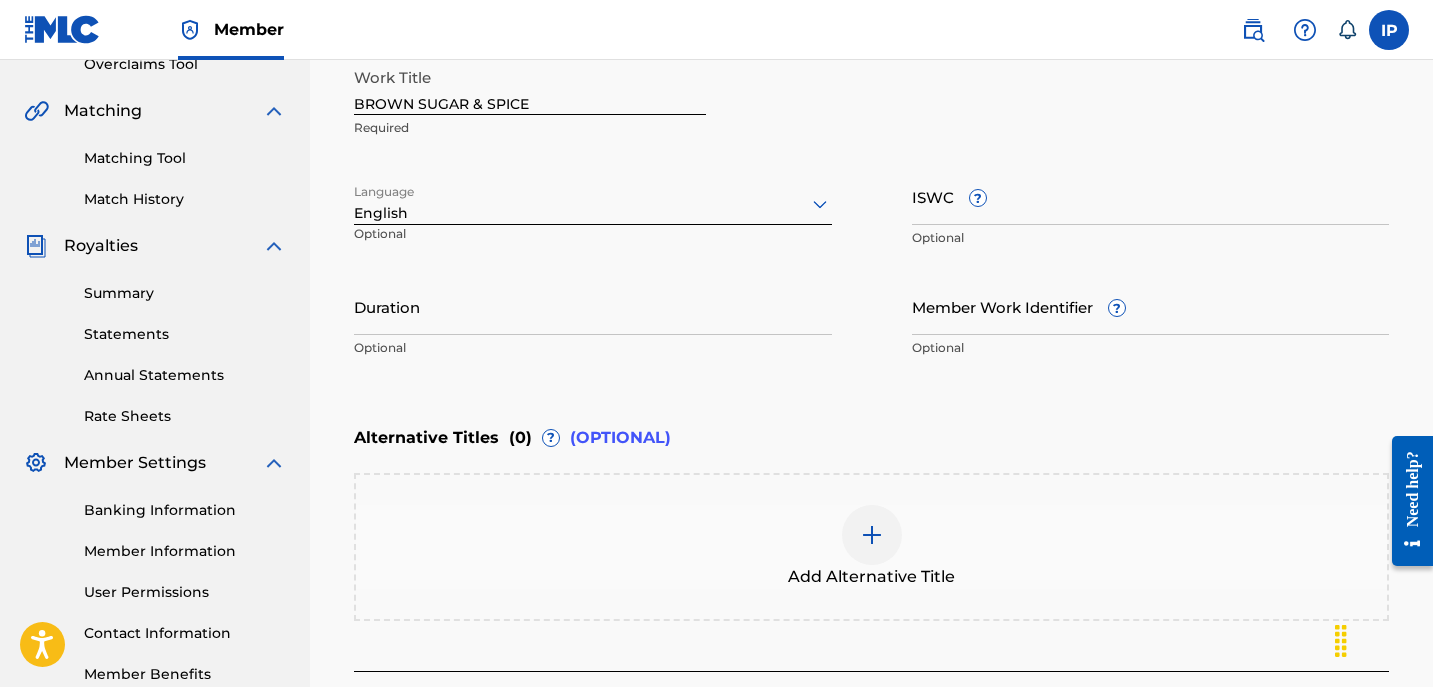 scroll, scrollTop: 438, scrollLeft: 0, axis: vertical 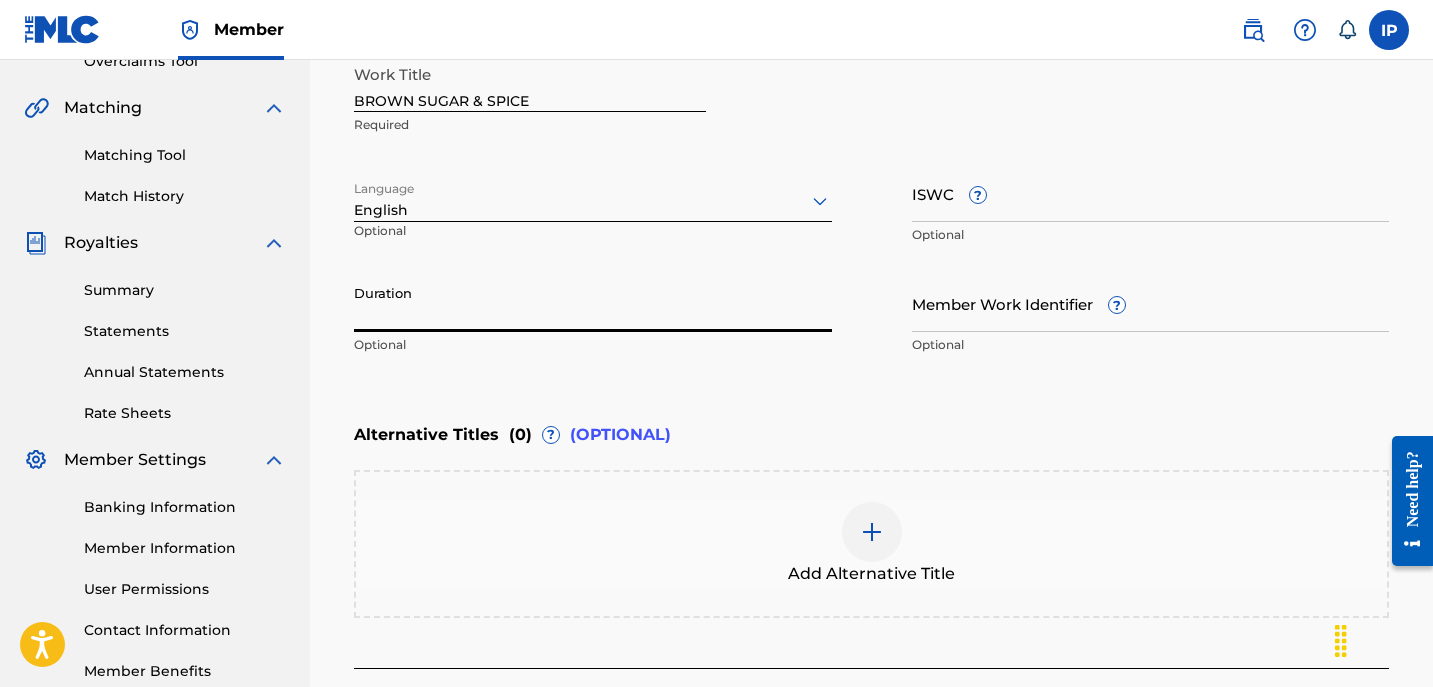 click on "Duration" at bounding box center (593, 303) 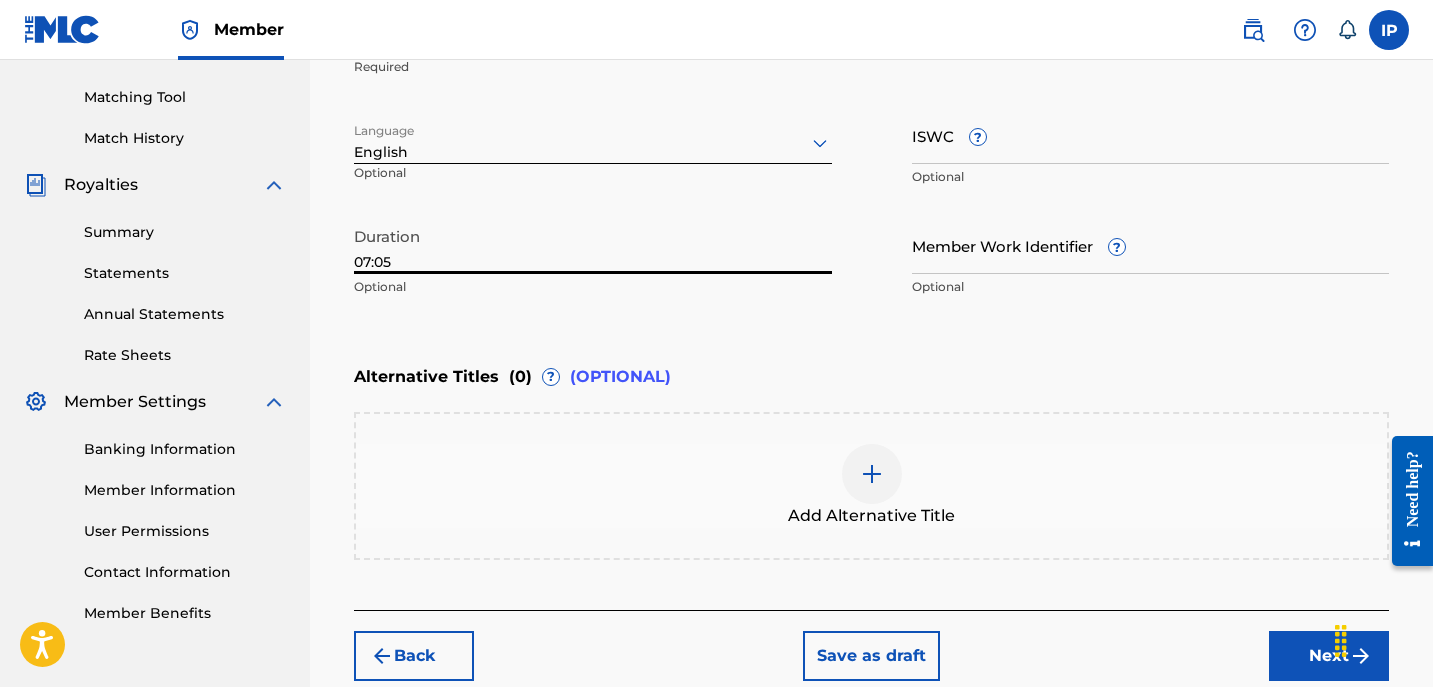 scroll, scrollTop: 497, scrollLeft: 0, axis: vertical 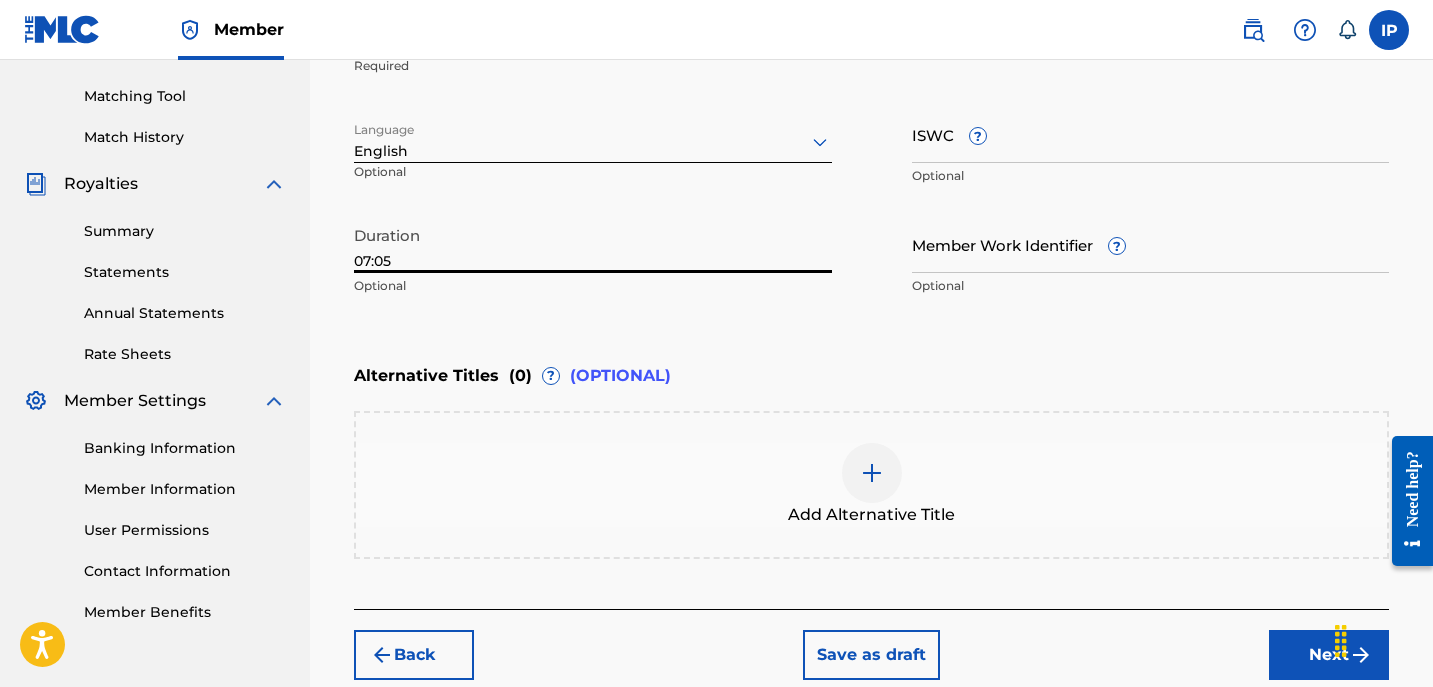 type on "07:05" 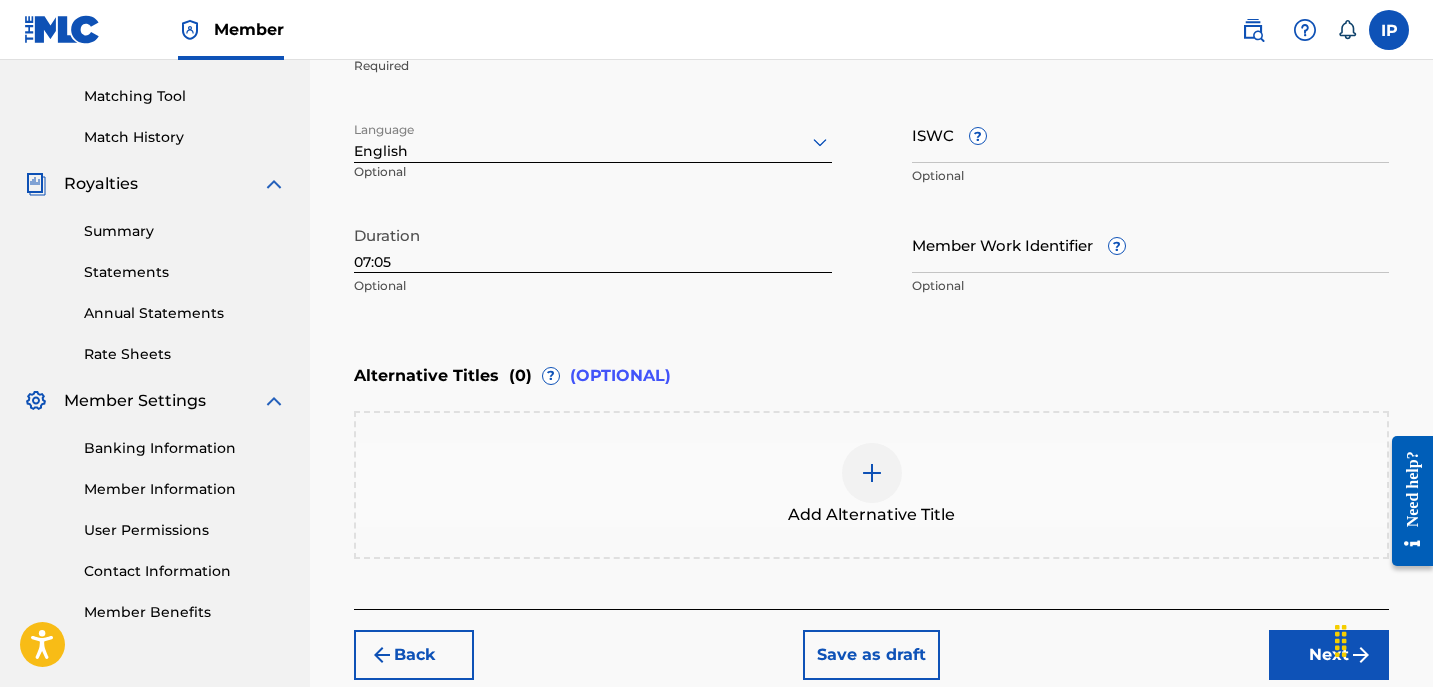 click at bounding box center [872, 473] 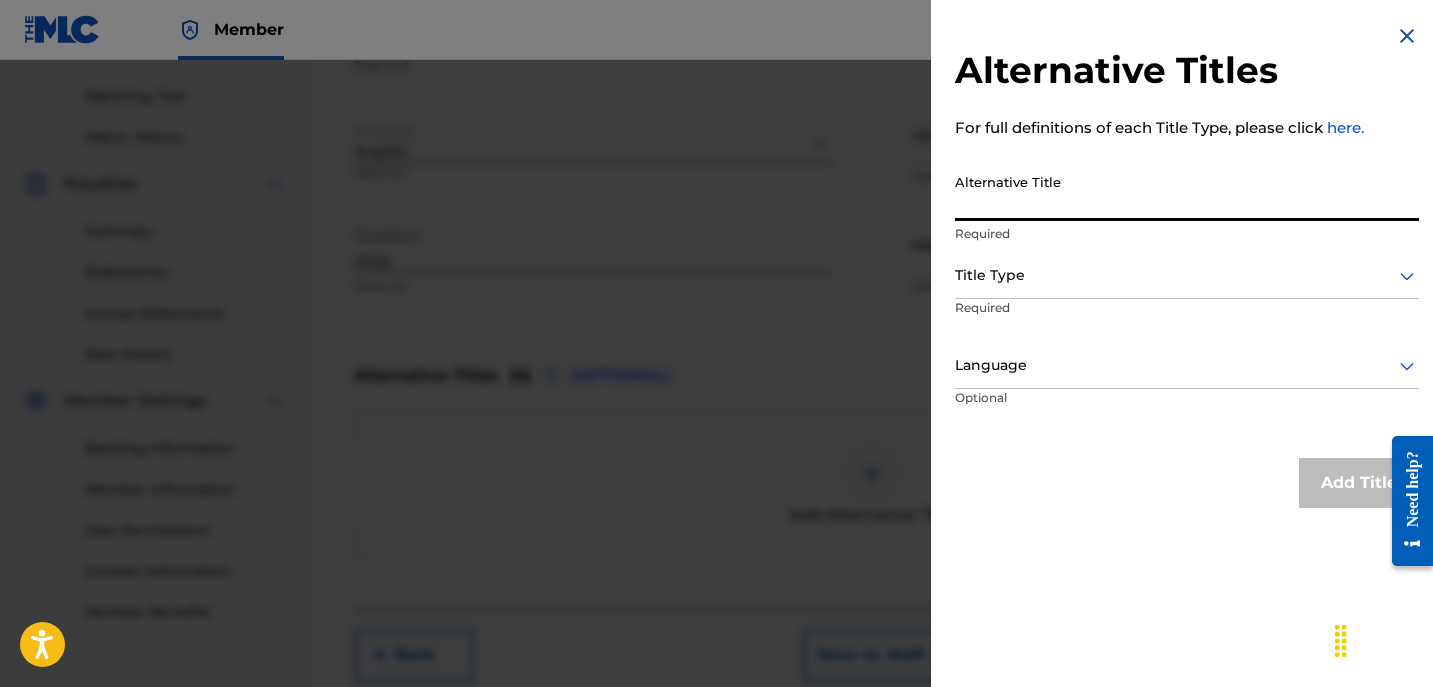 click on "Alternative Title" at bounding box center (1187, 192) 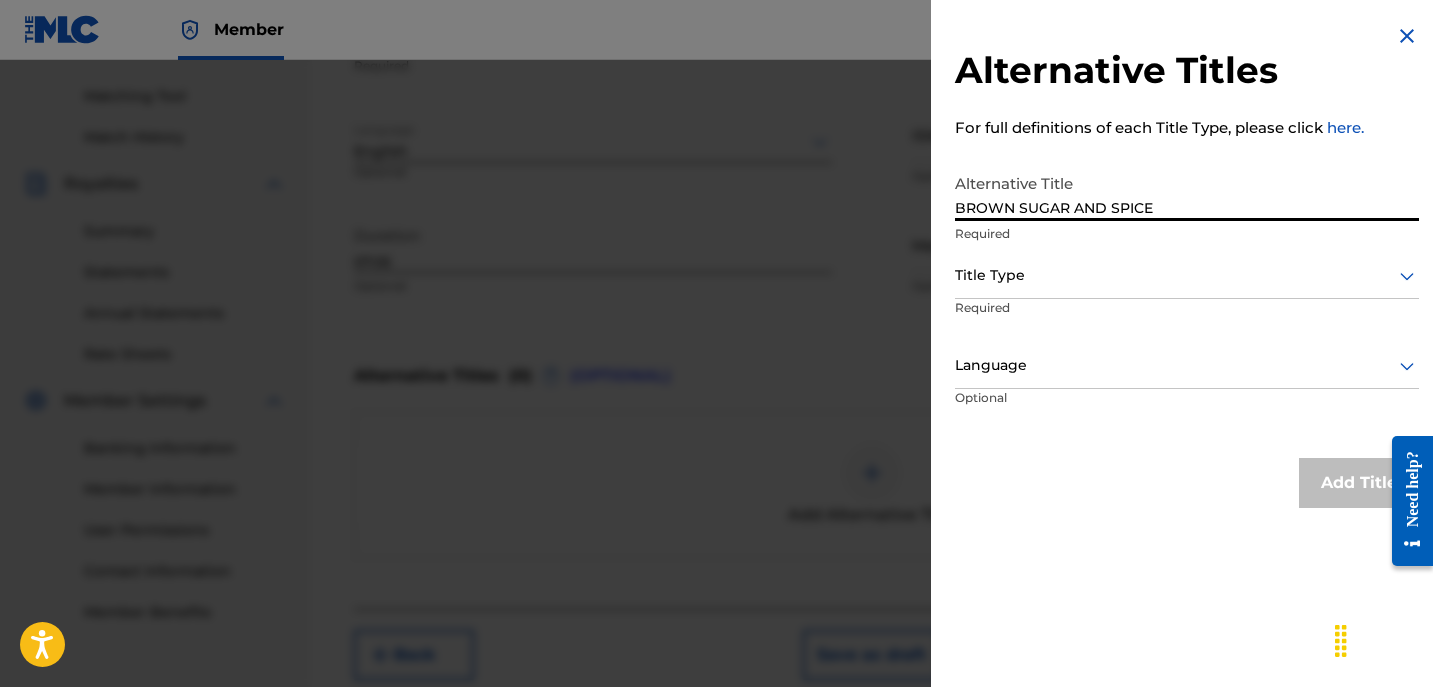 type on "BROWN SUGAR AND SPICE" 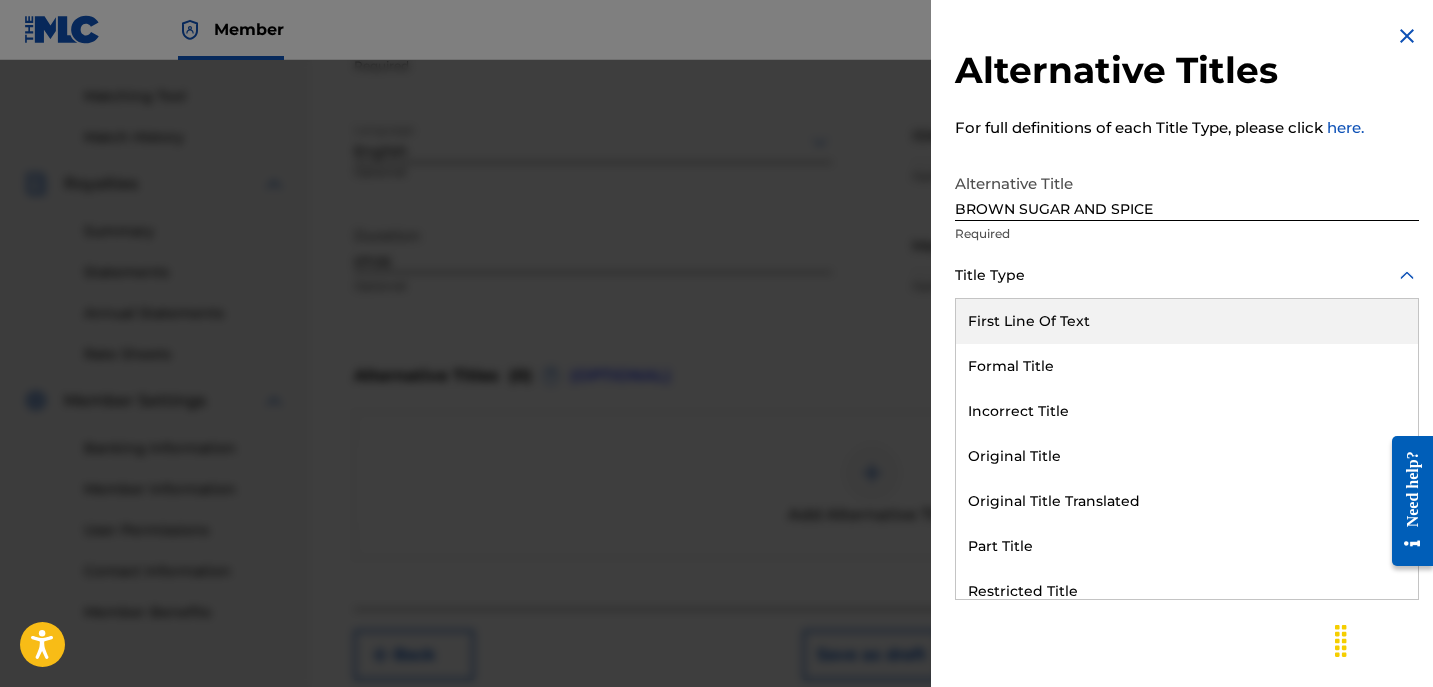 click at bounding box center (1187, 275) 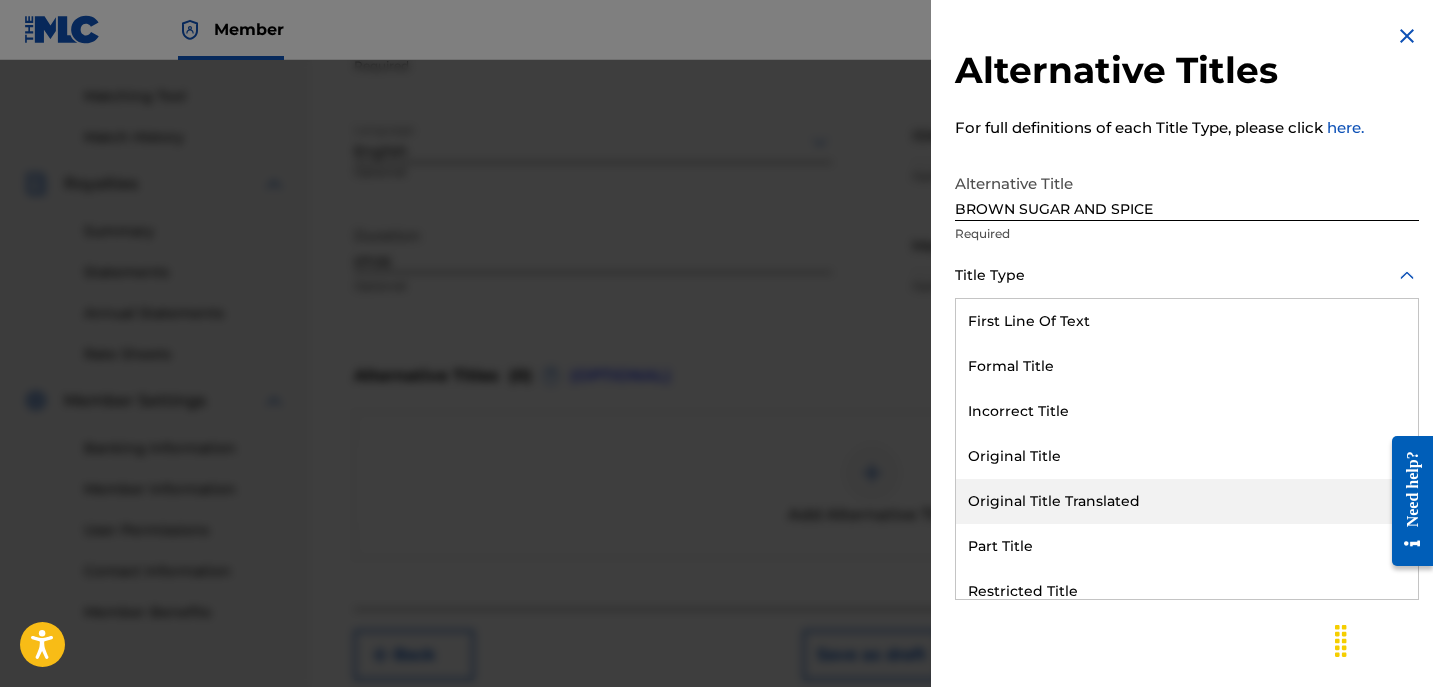scroll, scrollTop: 195, scrollLeft: 0, axis: vertical 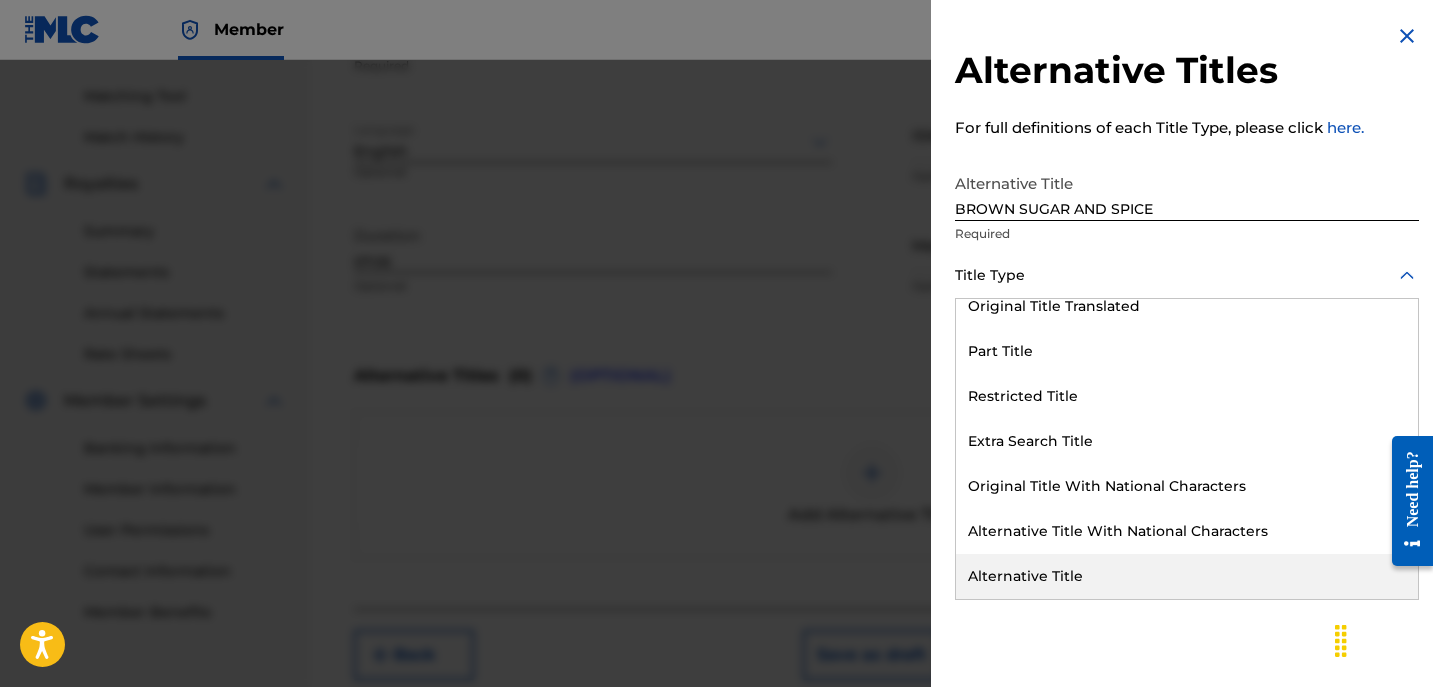 click on "Alternative Title" at bounding box center (1187, 576) 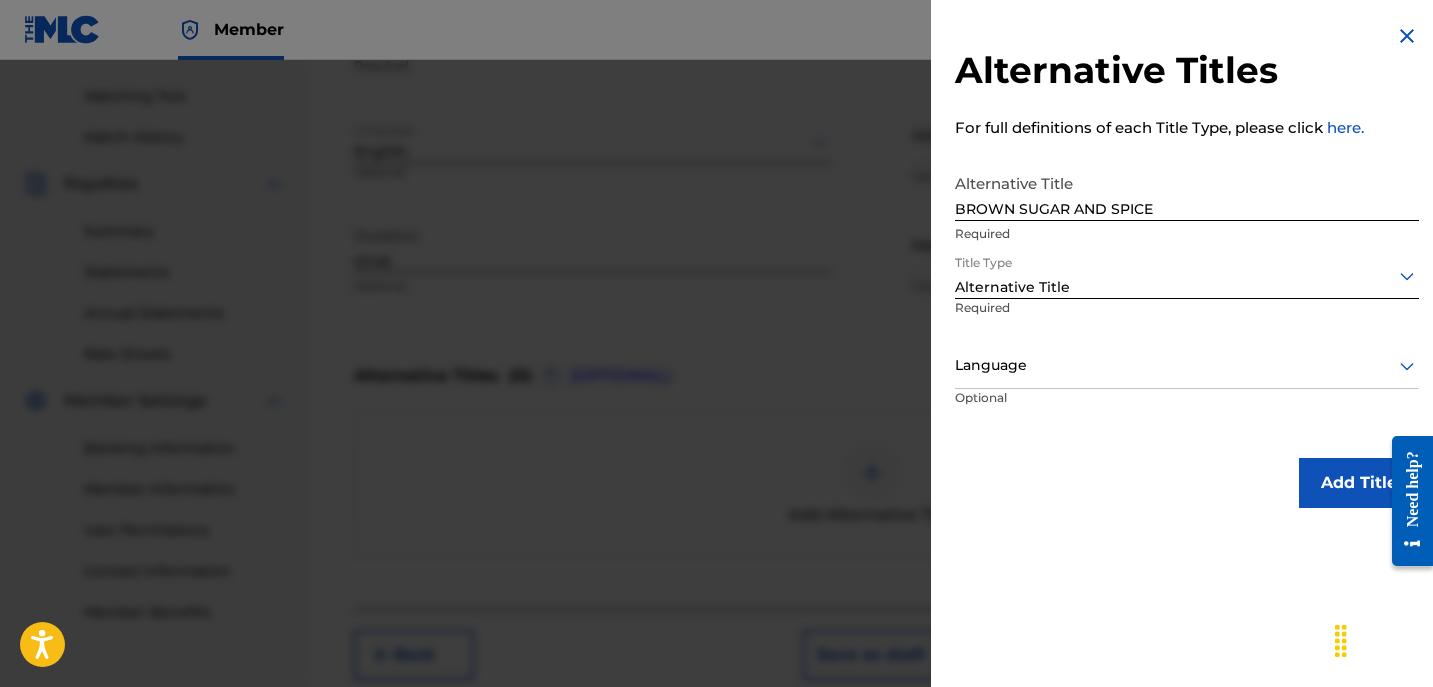 scroll, scrollTop: 1, scrollLeft: 0, axis: vertical 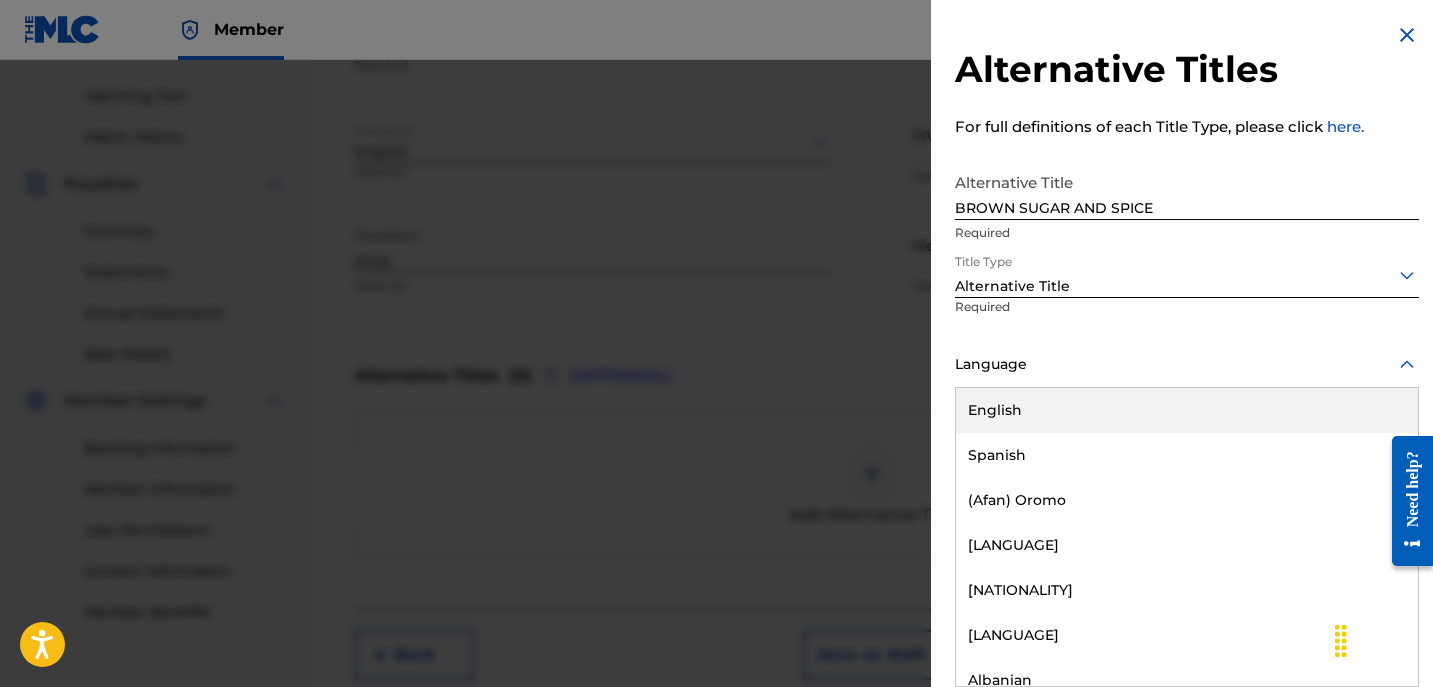 click on "English" at bounding box center [1187, 410] 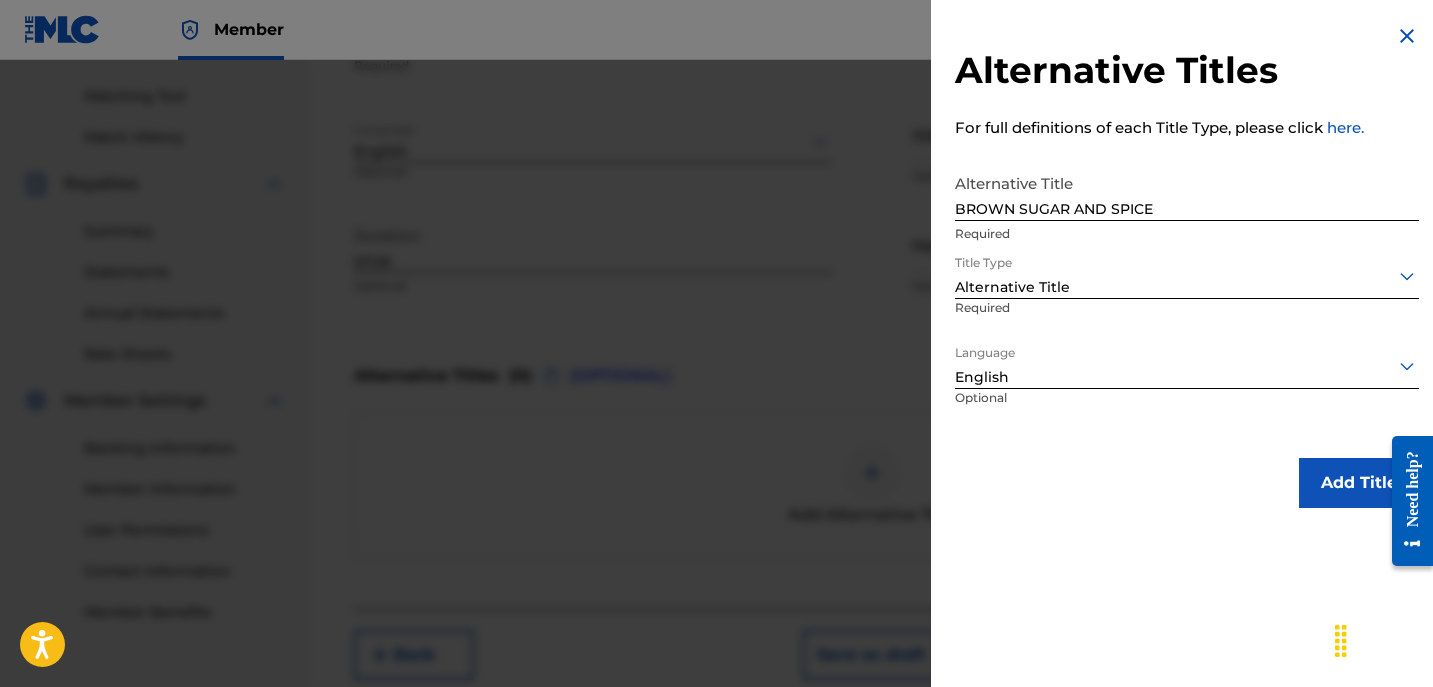 click on "Add Title" at bounding box center [1359, 483] 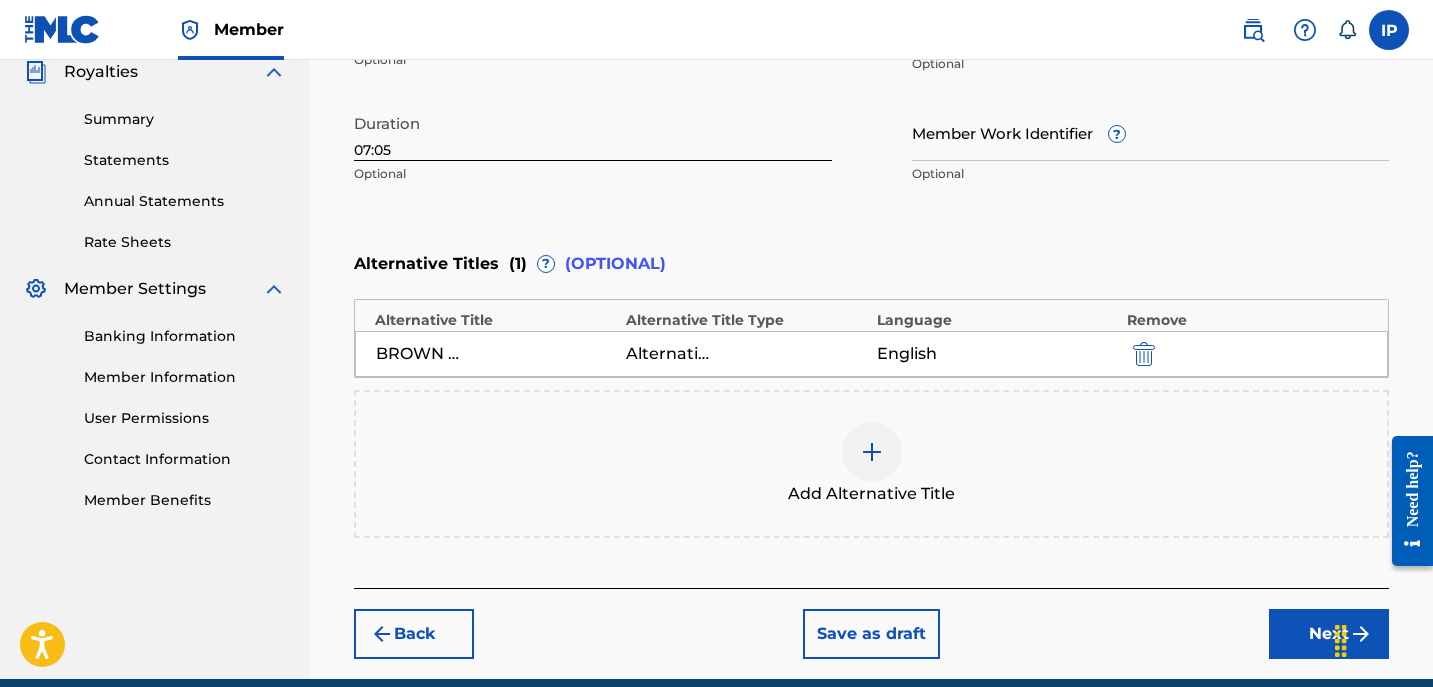 click on "Next" at bounding box center (1329, 634) 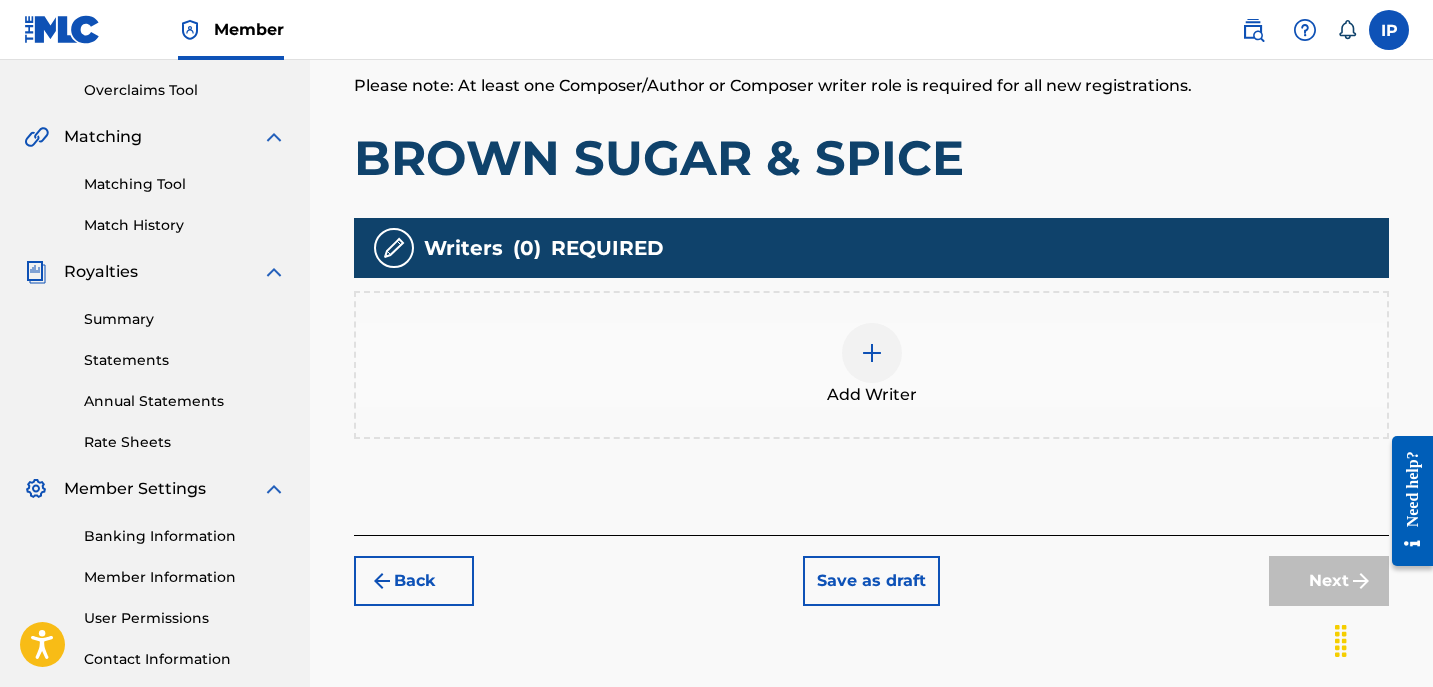 scroll, scrollTop: 415, scrollLeft: 0, axis: vertical 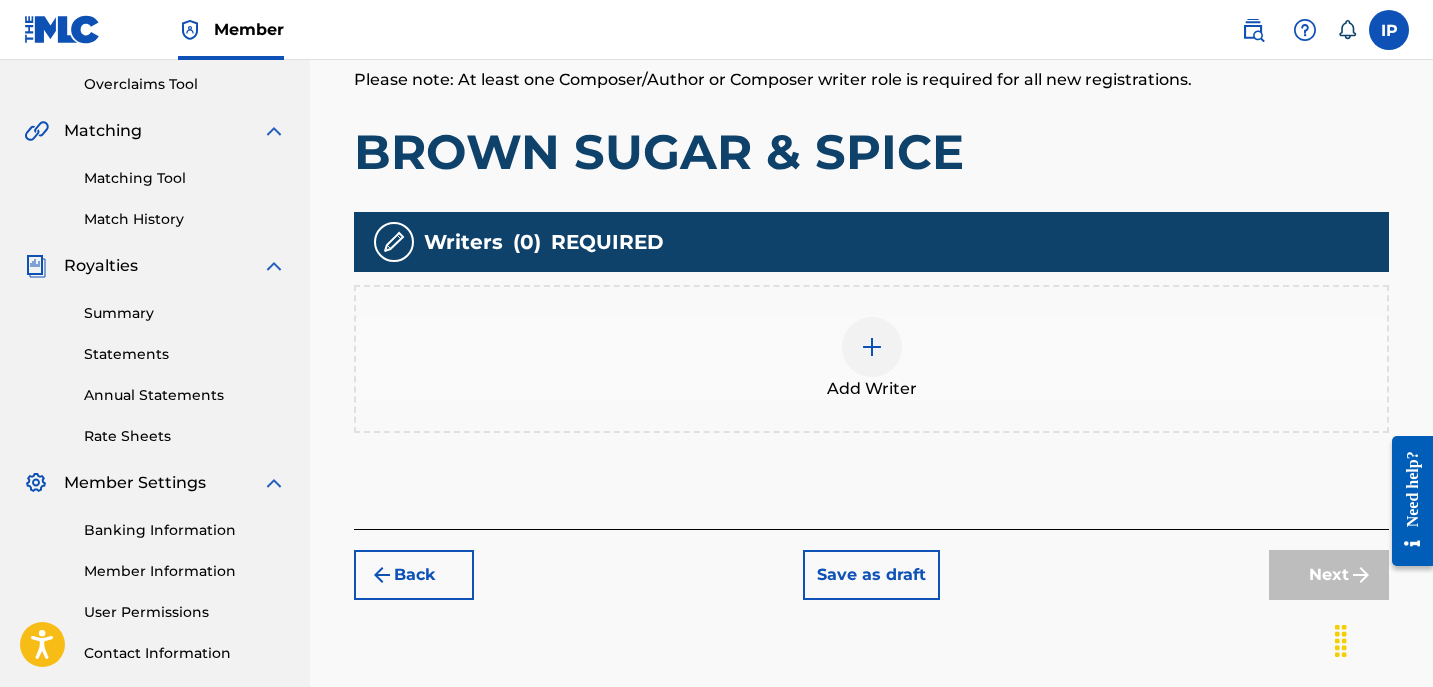 click at bounding box center (872, 347) 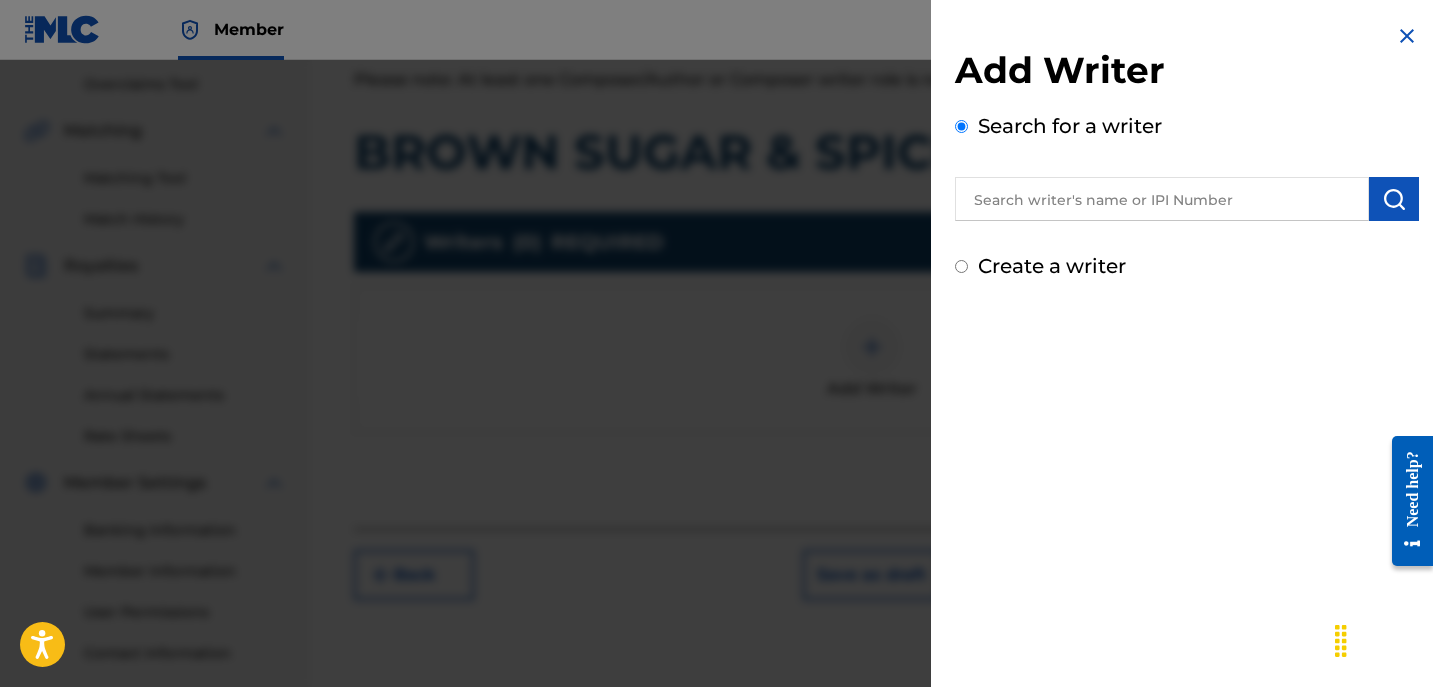 click on "Create a writer" at bounding box center [1187, 266] 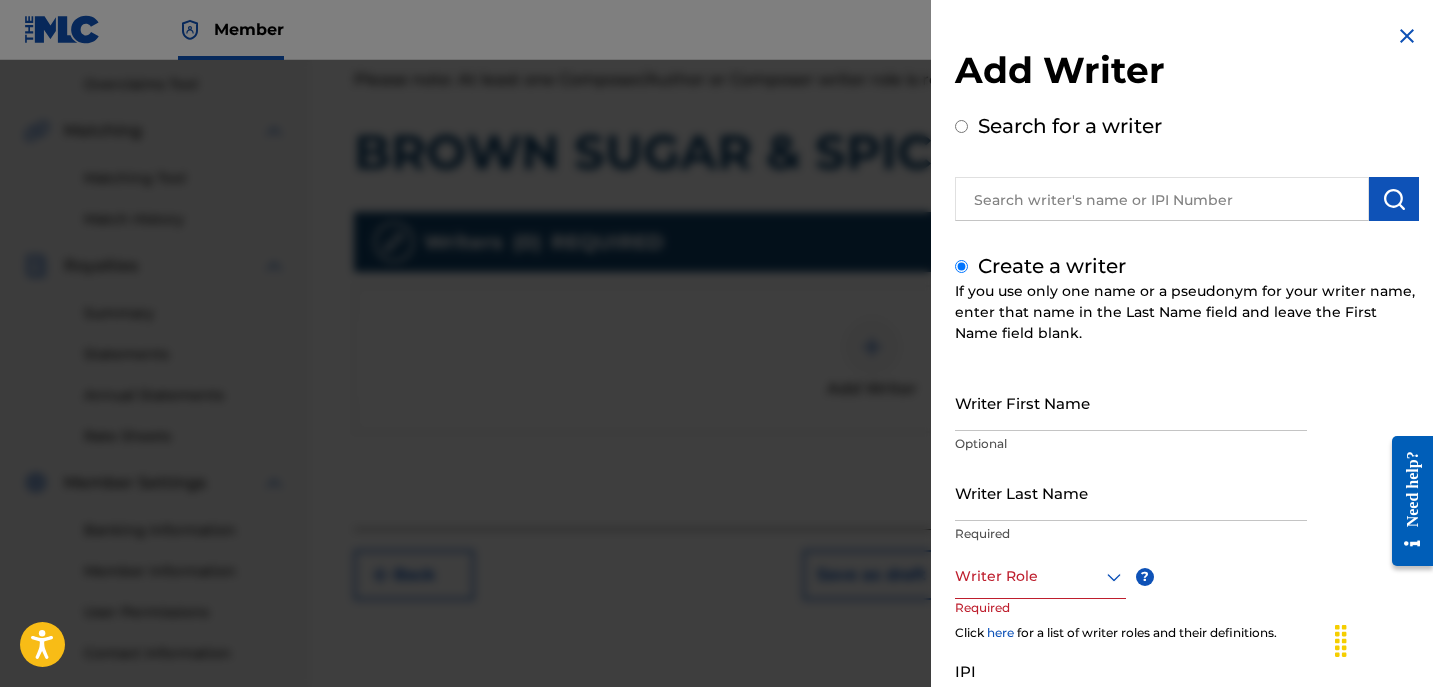 click on "Writer First Name" at bounding box center [1131, 402] 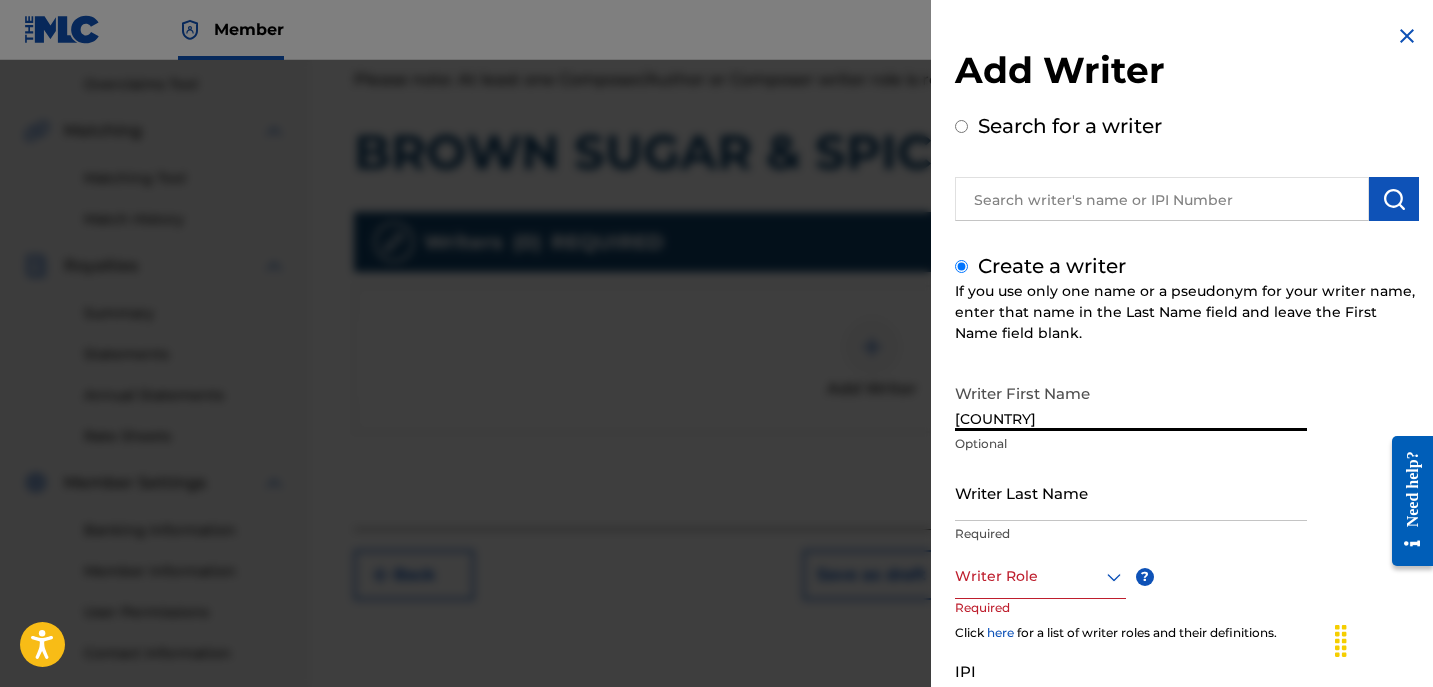 type on "[COUNTRY]" 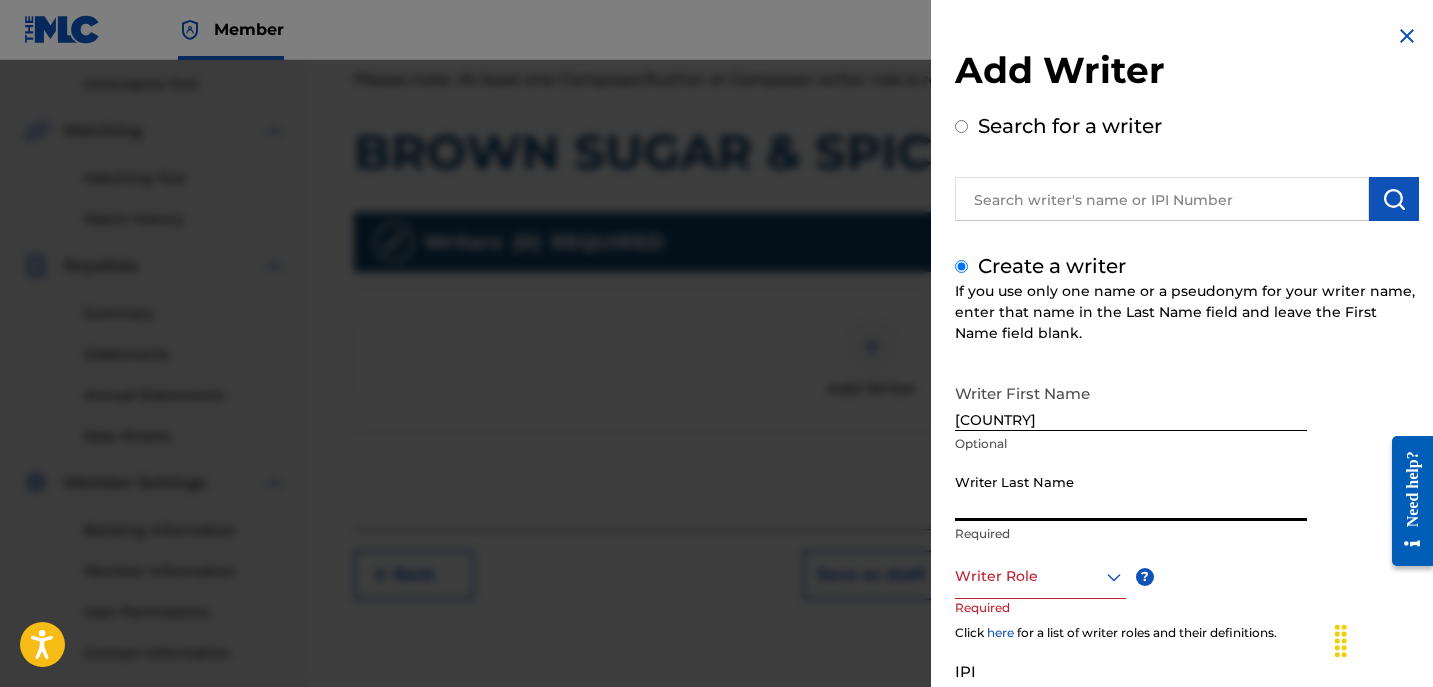 click on "Writer Last Name" at bounding box center (1131, 492) 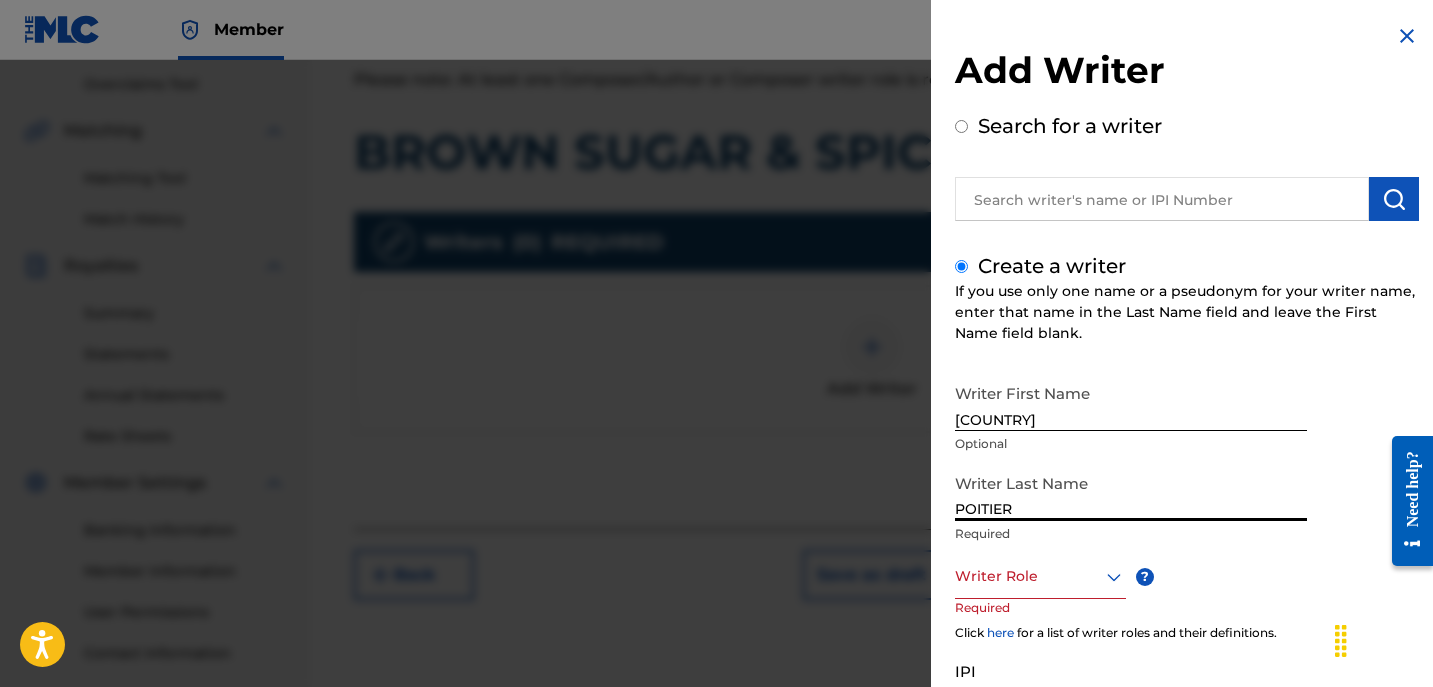 type on "POITIER" 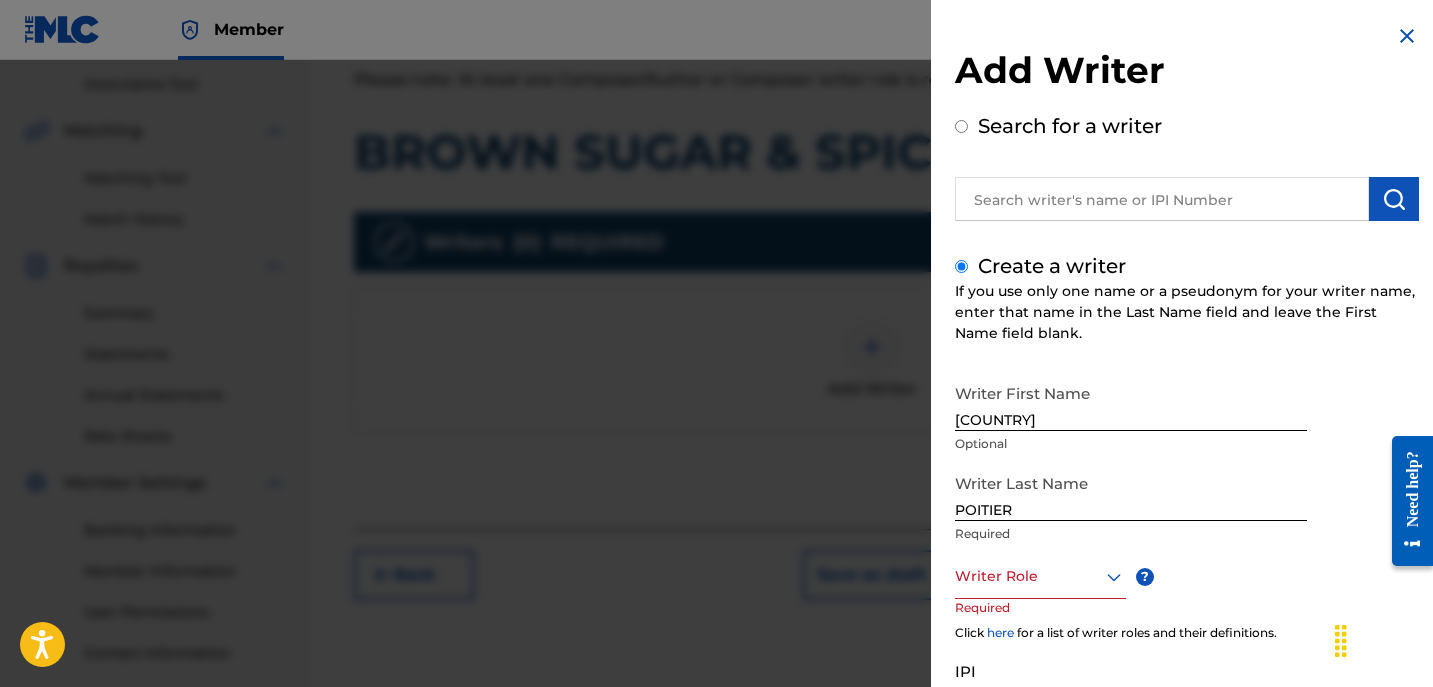 drag, startPoint x: 1055, startPoint y: 616, endPoint x: 1014, endPoint y: 594, distance: 46.52956 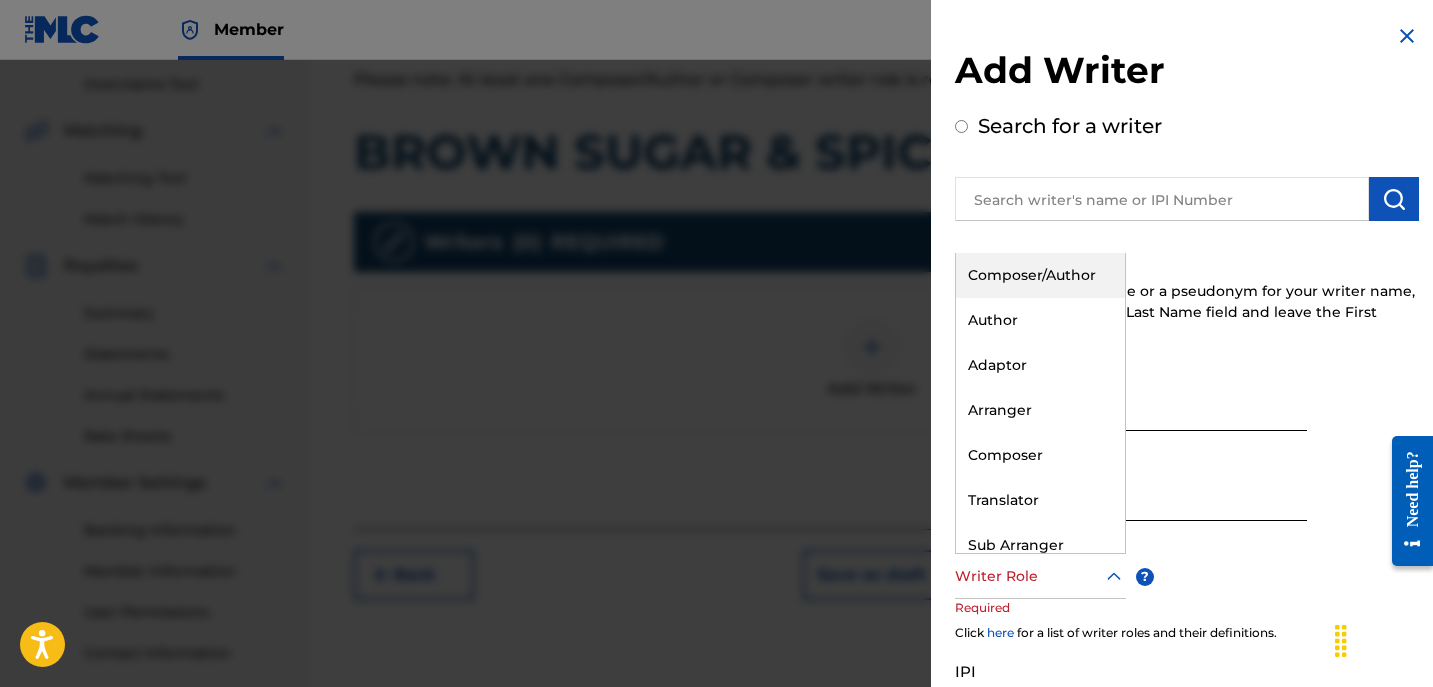 click on "Composer/Author" at bounding box center (1040, 275) 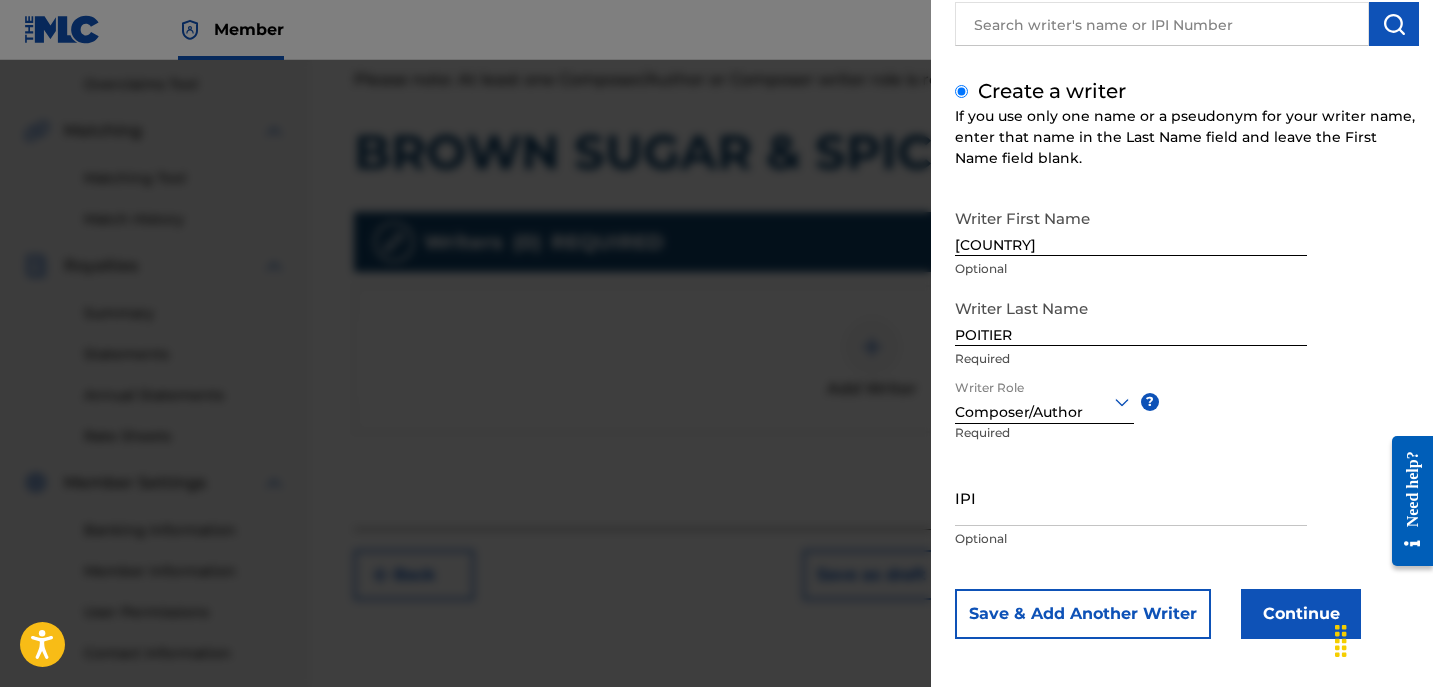 scroll, scrollTop: 174, scrollLeft: 0, axis: vertical 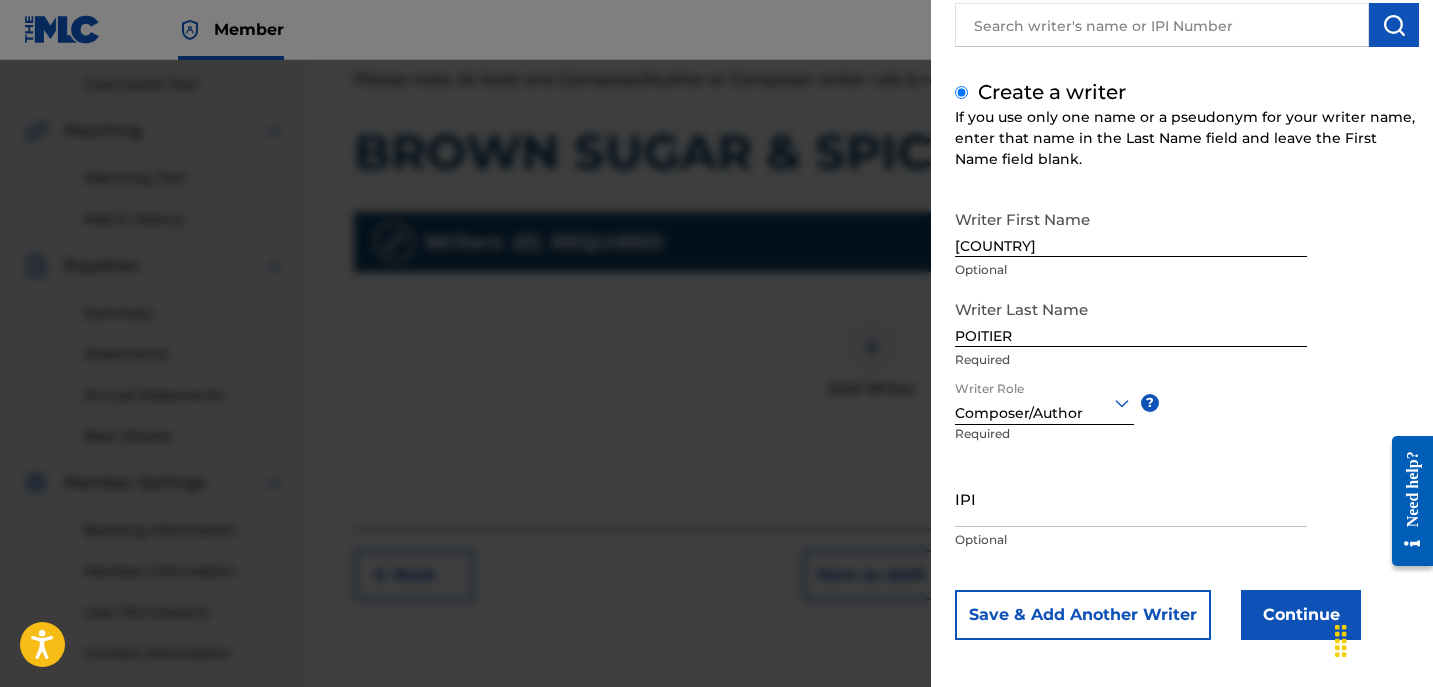 click on "Continue" at bounding box center [1301, 615] 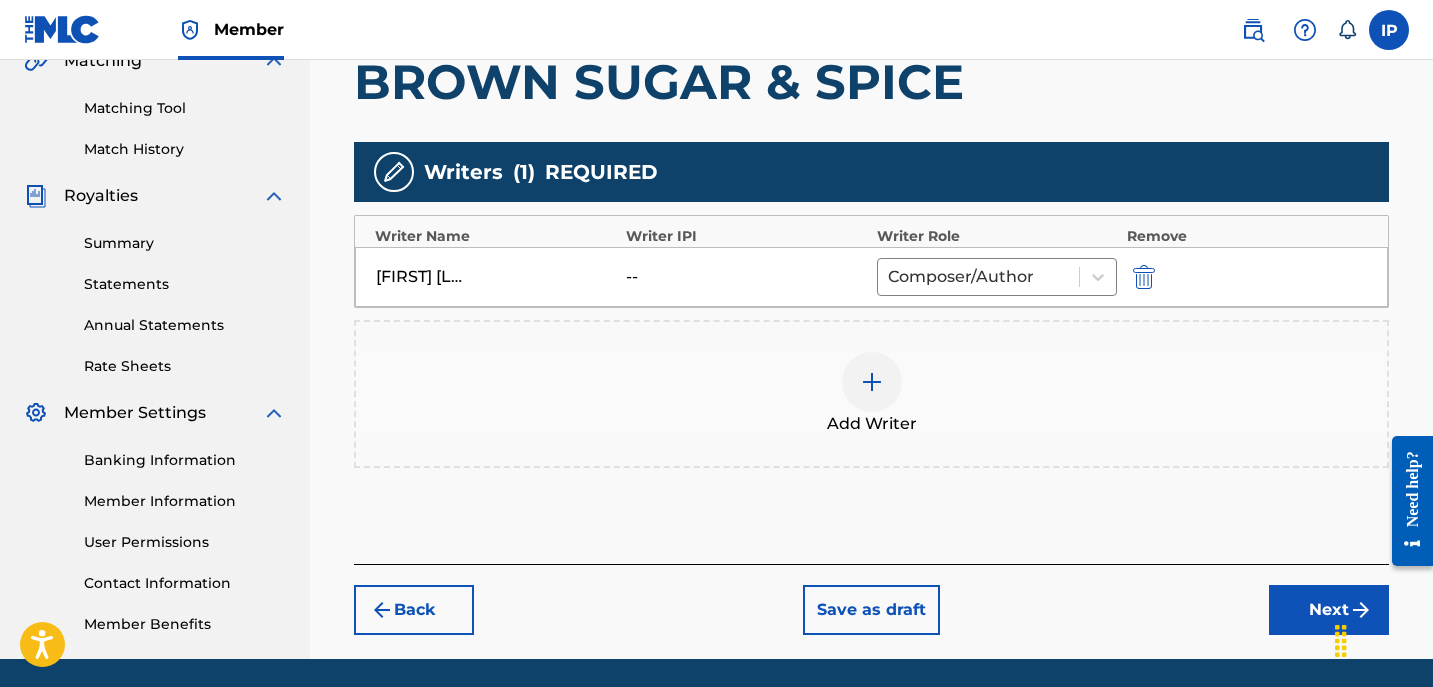 click on "Next" at bounding box center (1329, 610) 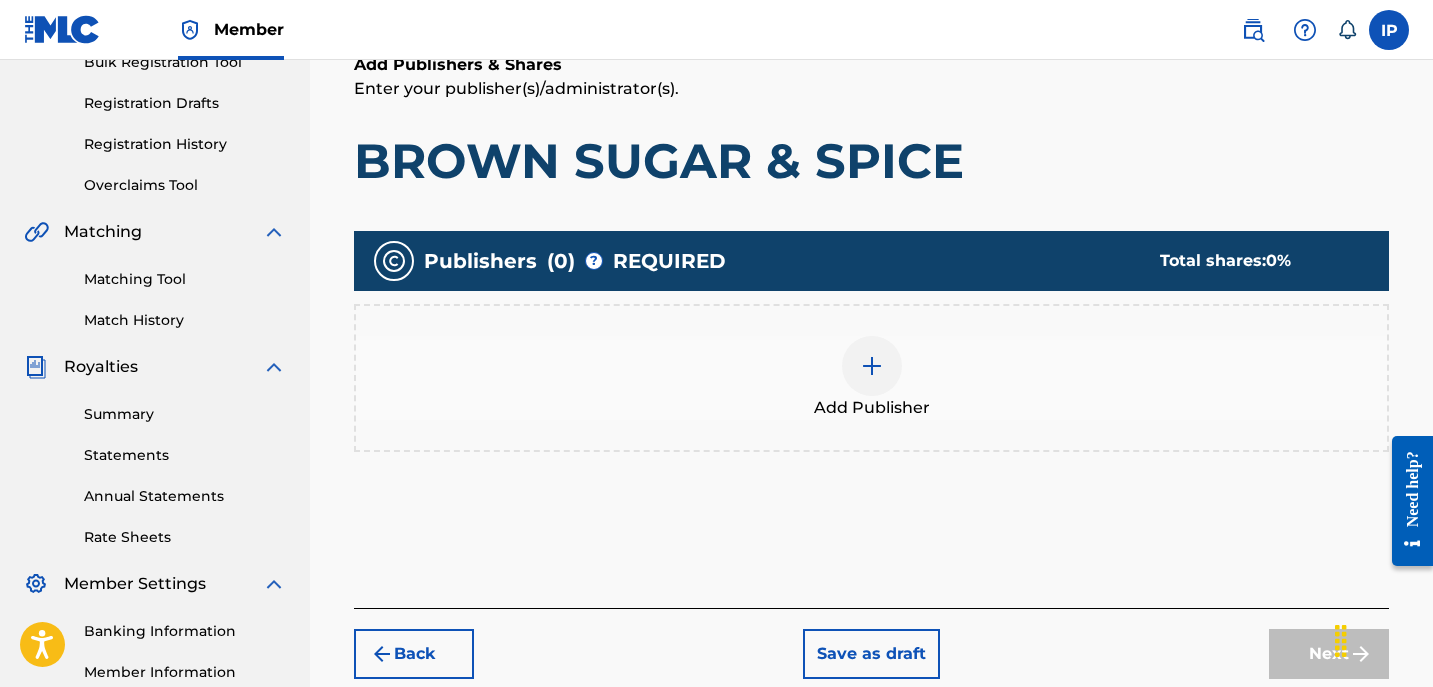 scroll, scrollTop: 316, scrollLeft: 0, axis: vertical 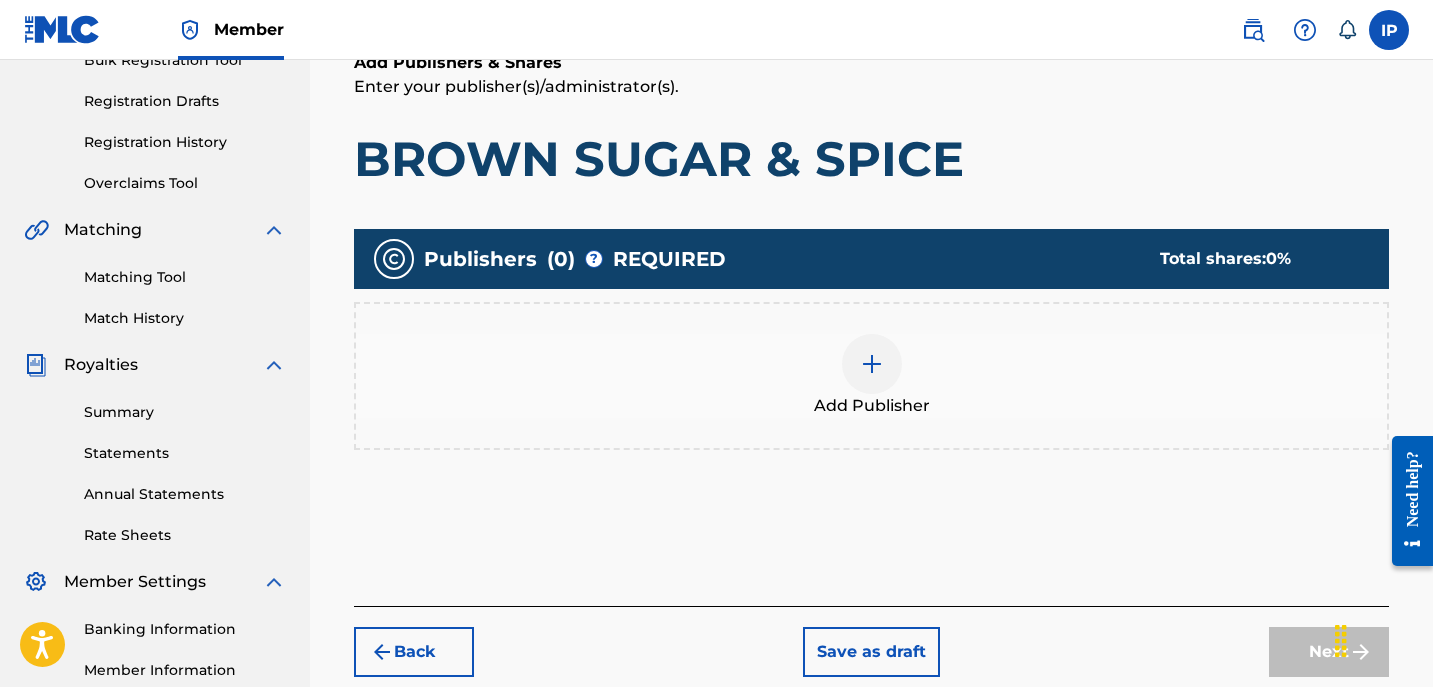 click at bounding box center (872, 364) 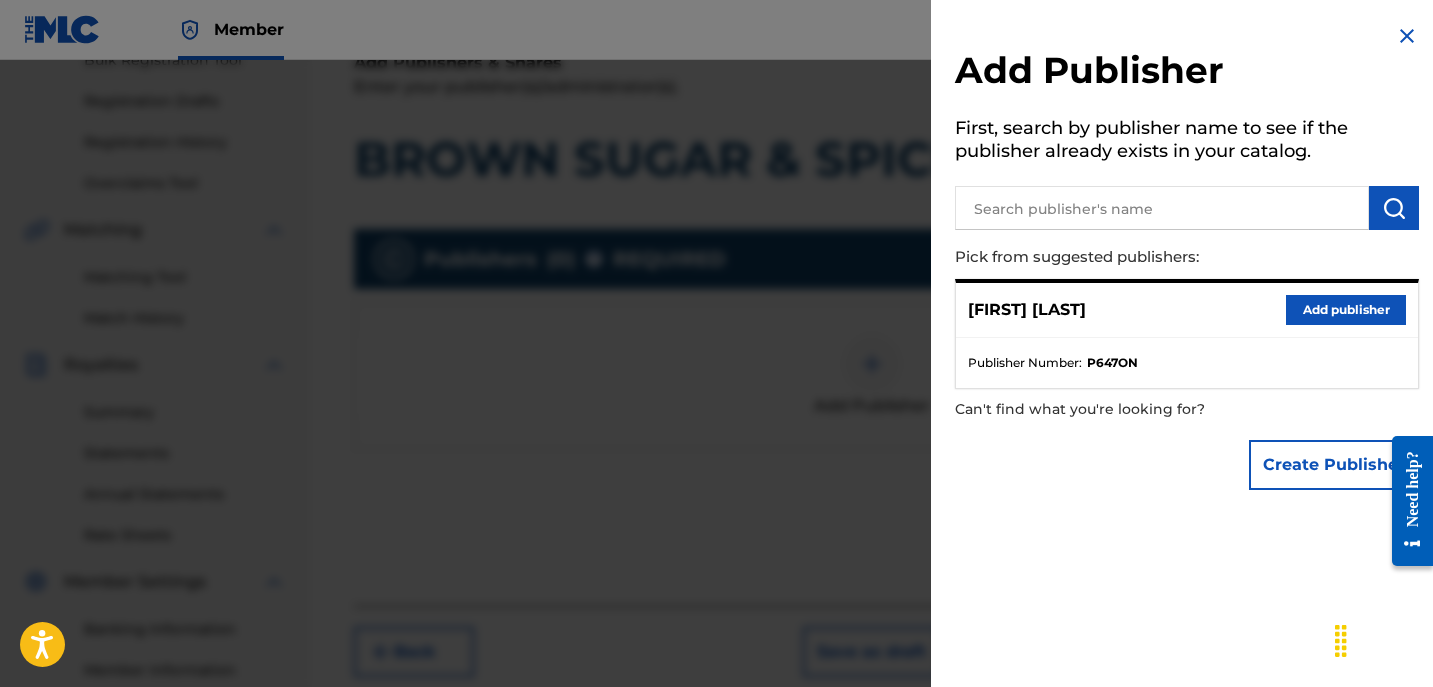 click on "Add publisher" at bounding box center [1346, 310] 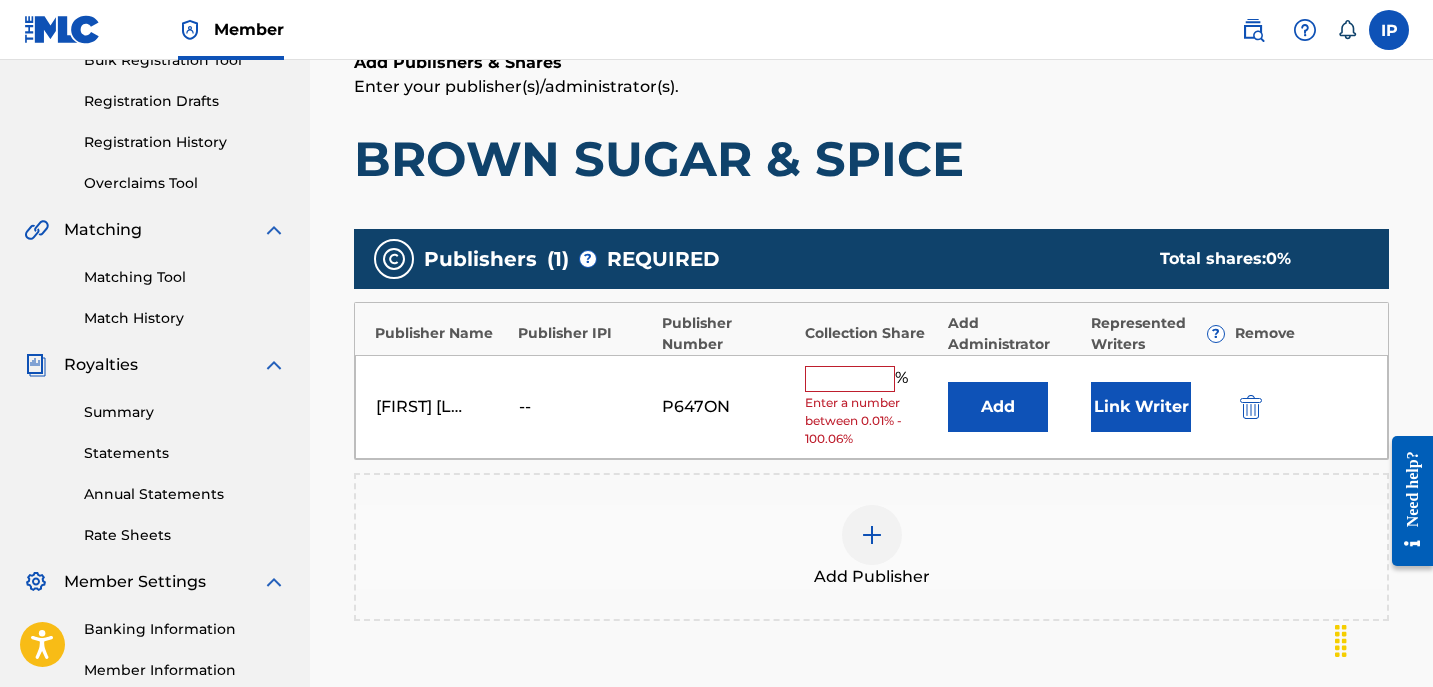 click at bounding box center [850, 379] 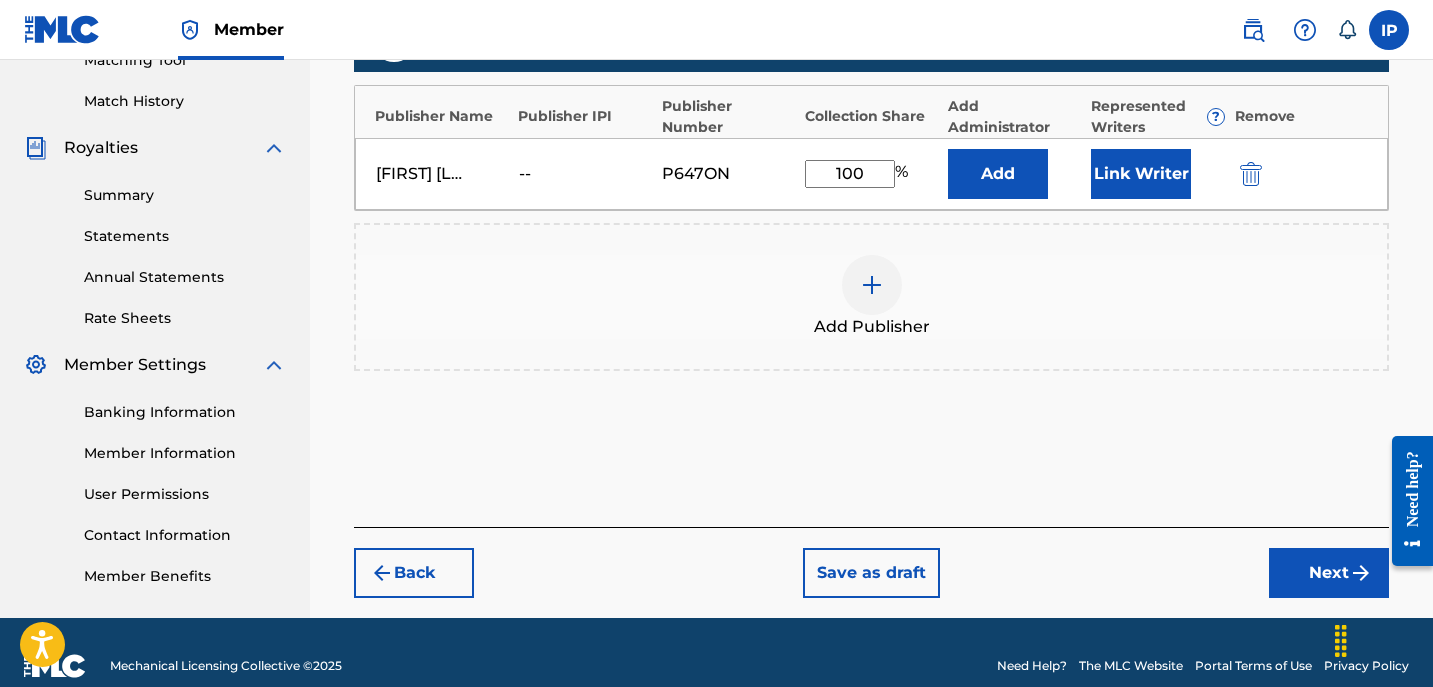 scroll, scrollTop: 553, scrollLeft: 0, axis: vertical 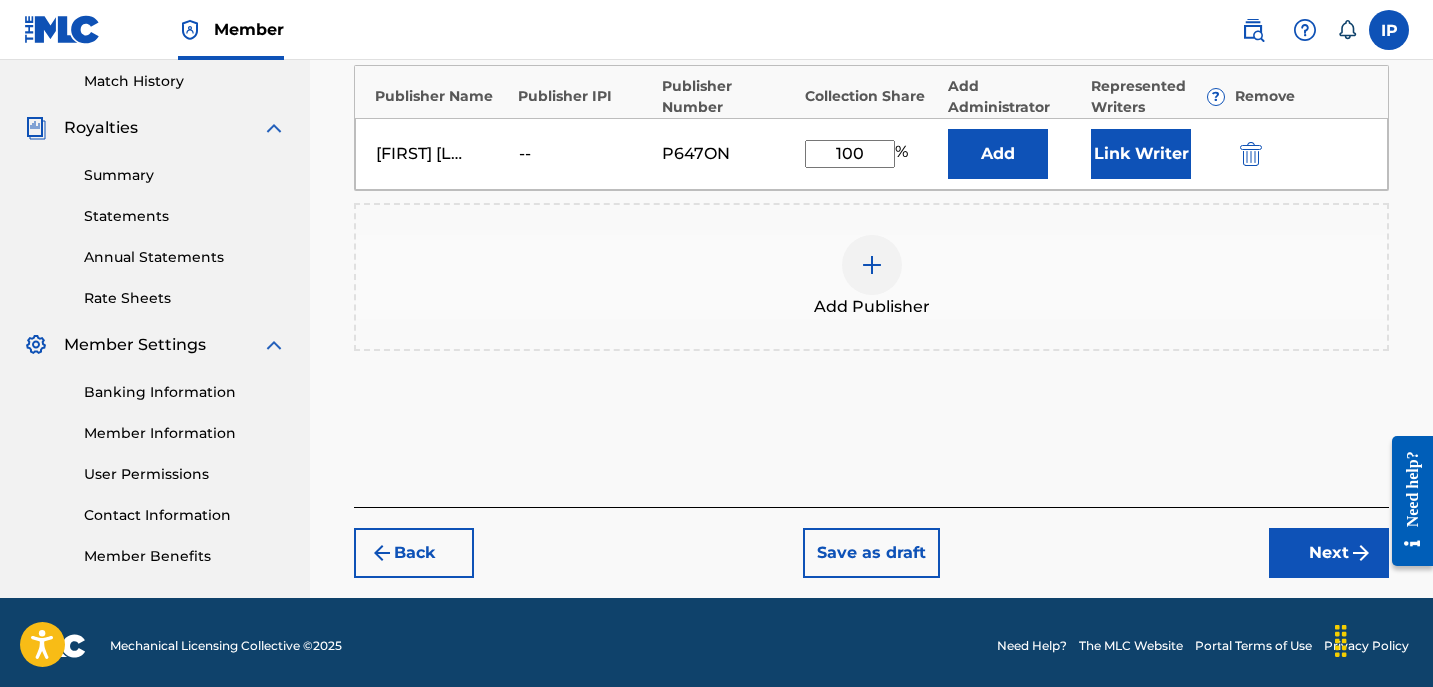 click on "Back Save as draft Next" at bounding box center [871, 542] 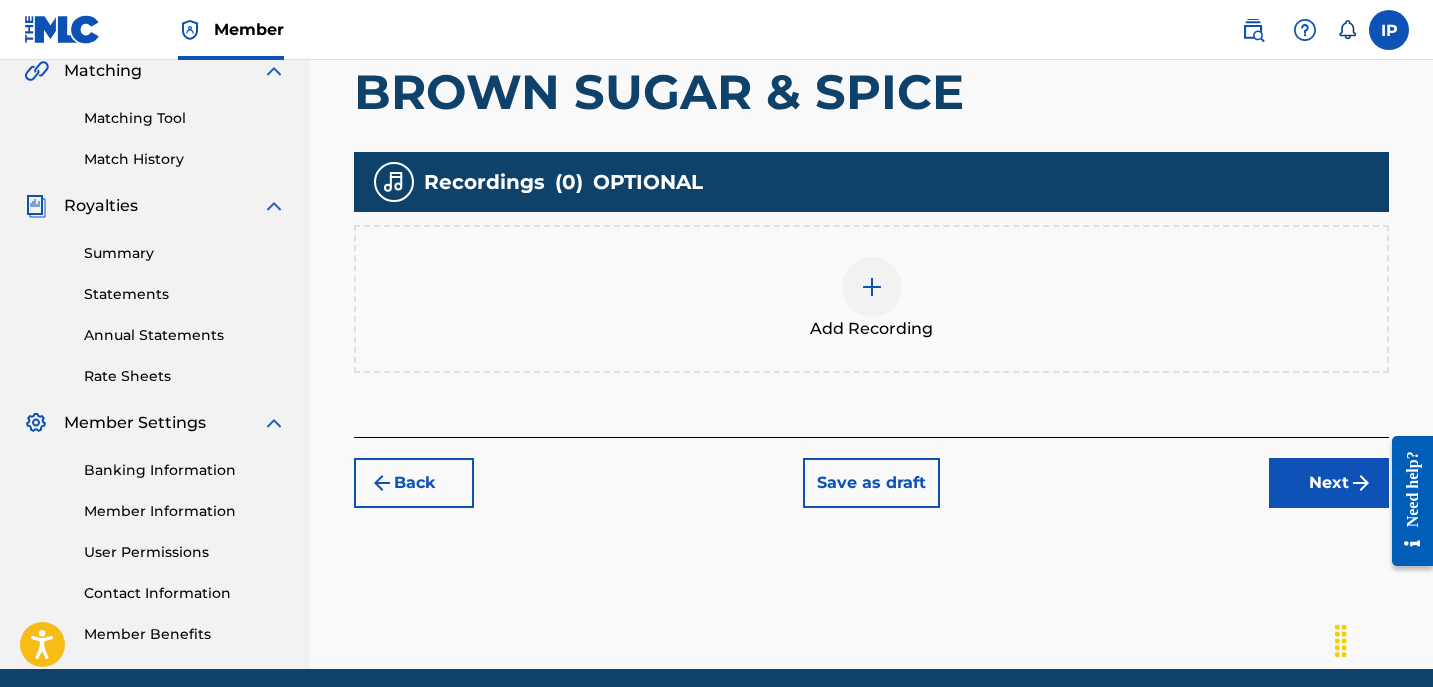 scroll, scrollTop: 476, scrollLeft: 0, axis: vertical 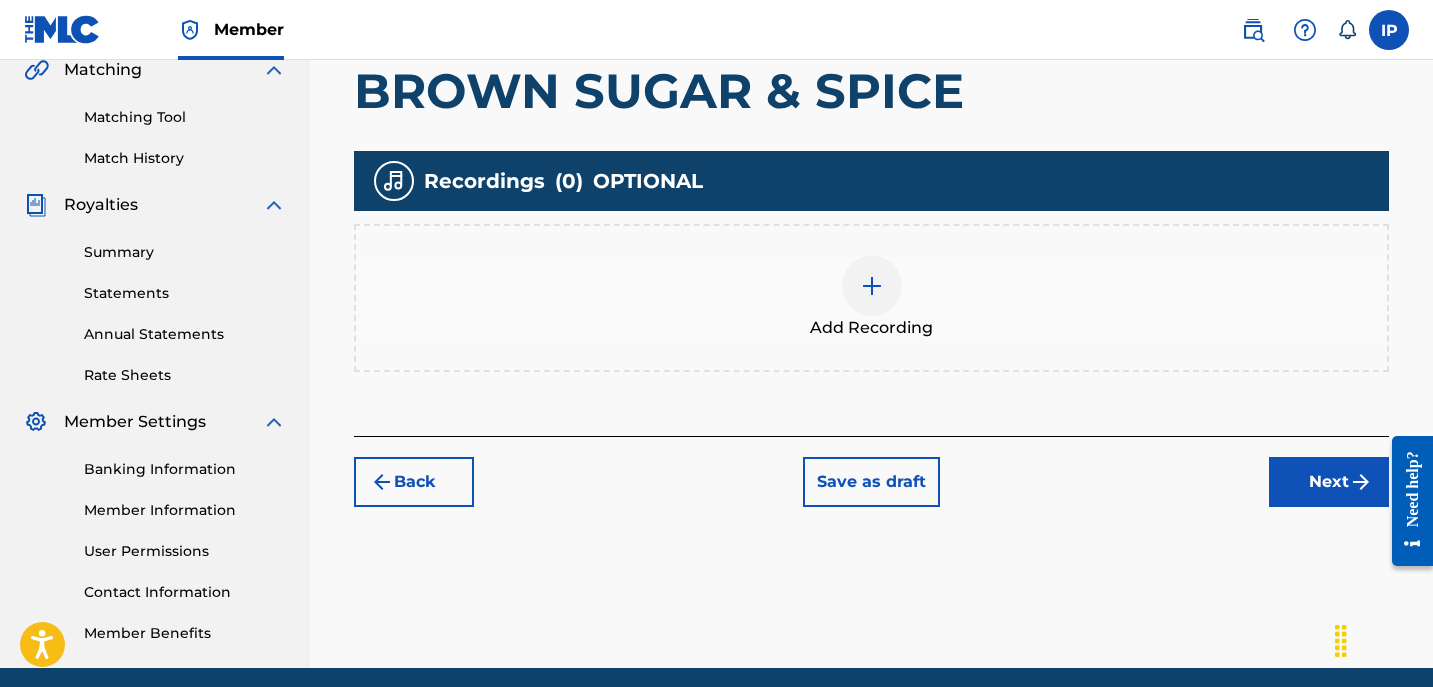 click on "Save as draft" at bounding box center (871, 482) 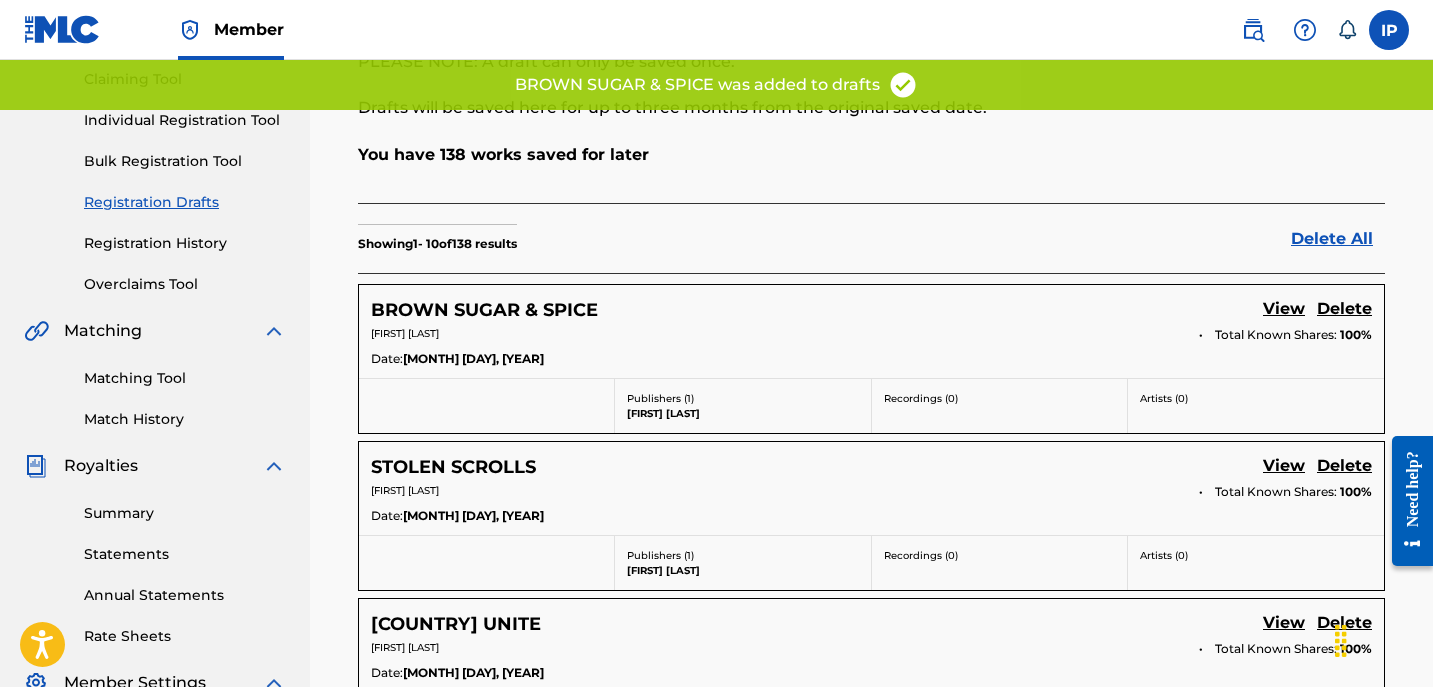 scroll, scrollTop: 217, scrollLeft: 0, axis: vertical 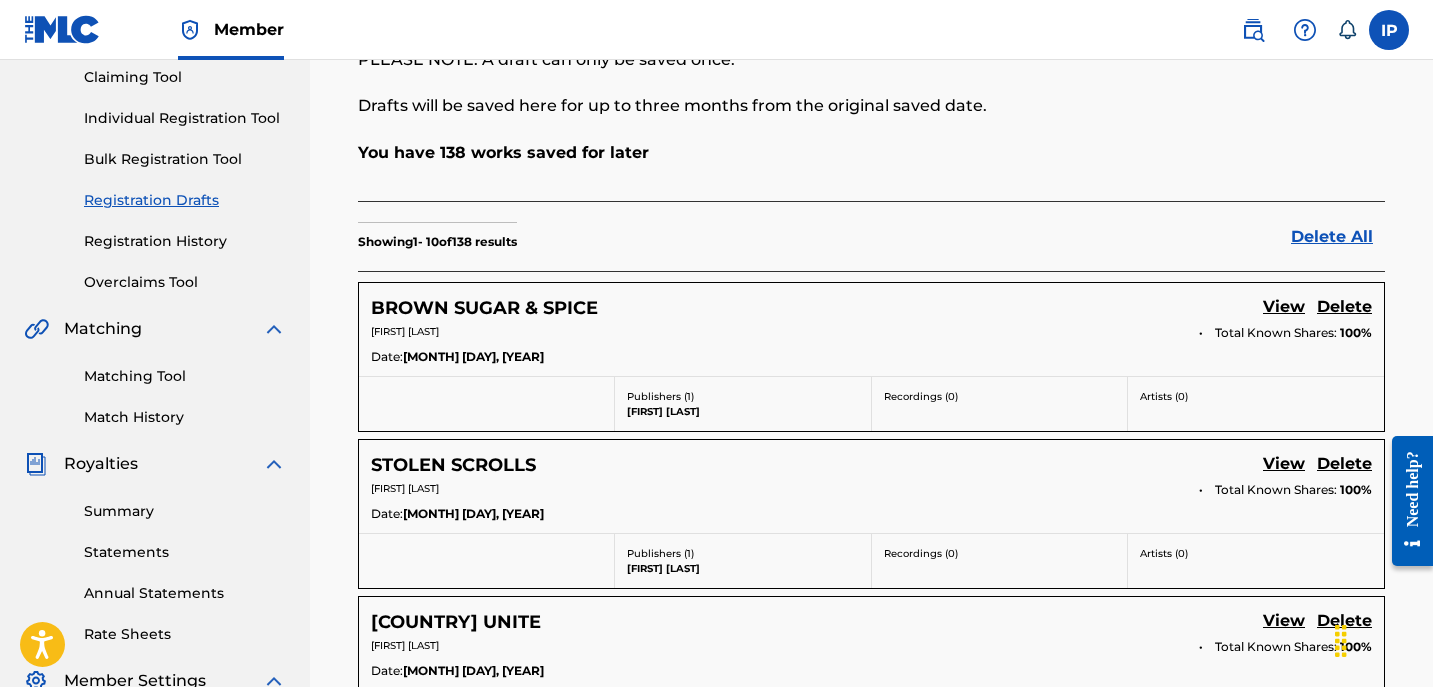 click on "Individual Registration Tool" at bounding box center [185, 118] 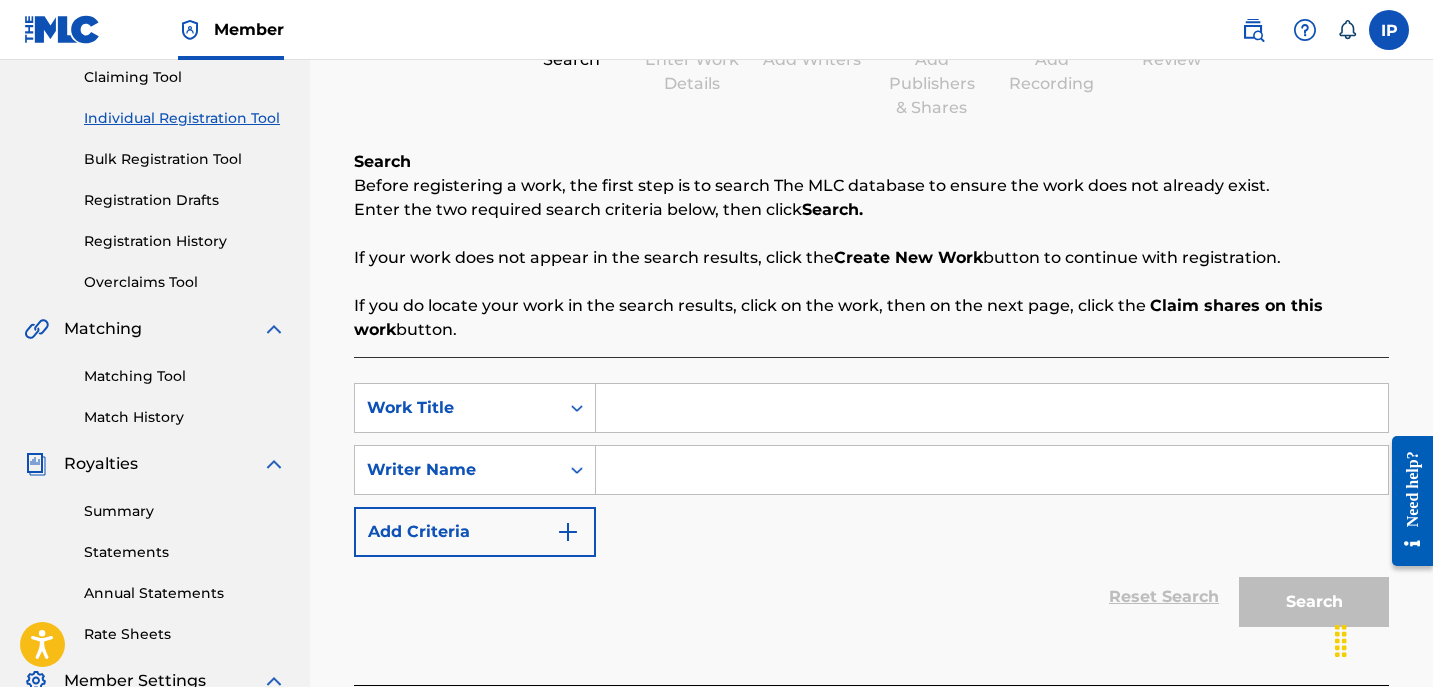 scroll, scrollTop: 0, scrollLeft: 0, axis: both 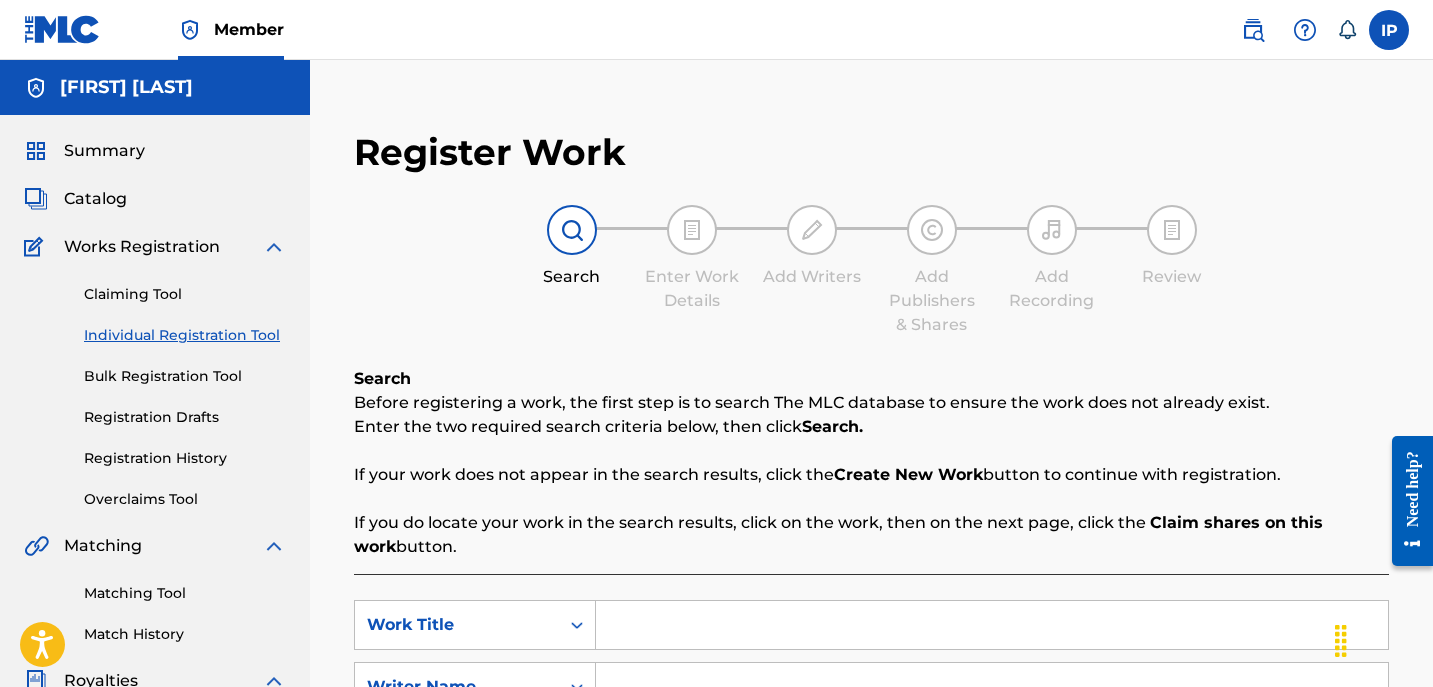 click at bounding box center [992, 625] 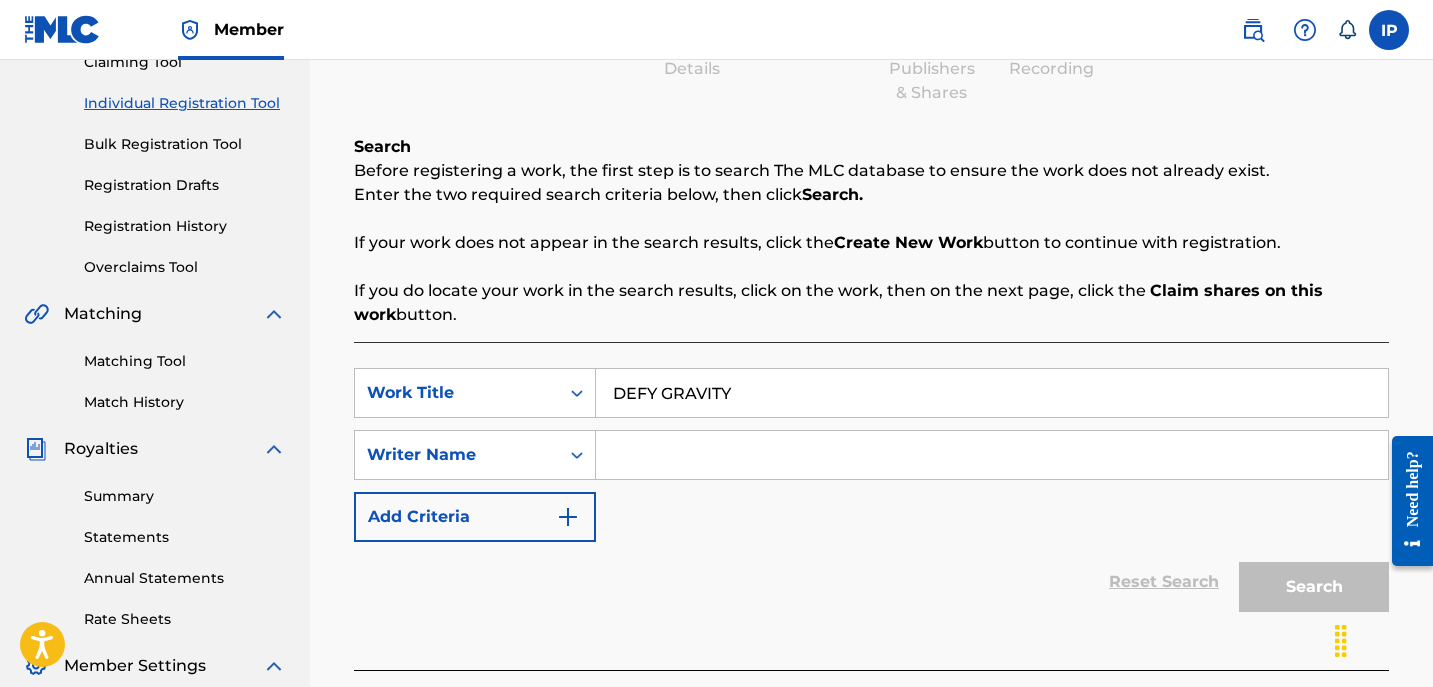 scroll, scrollTop: 234, scrollLeft: 0, axis: vertical 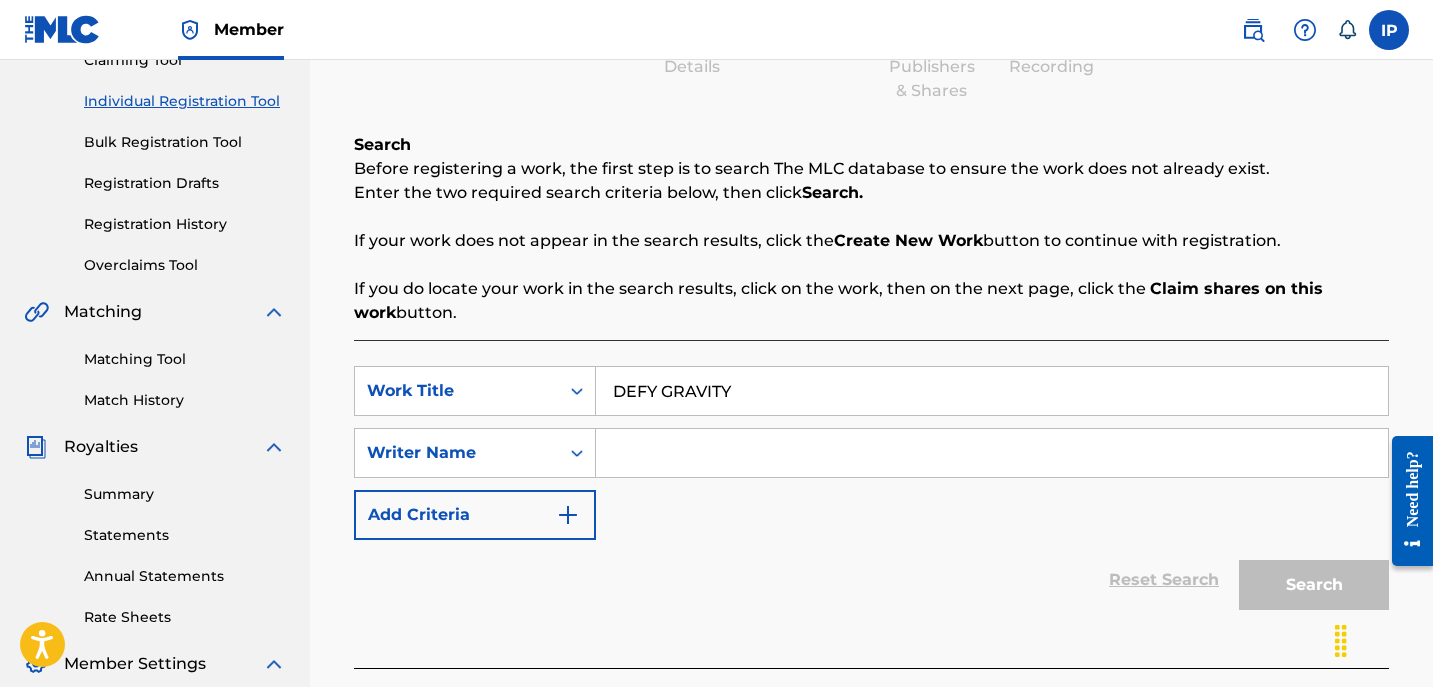 type on "DEFY GRAVITY" 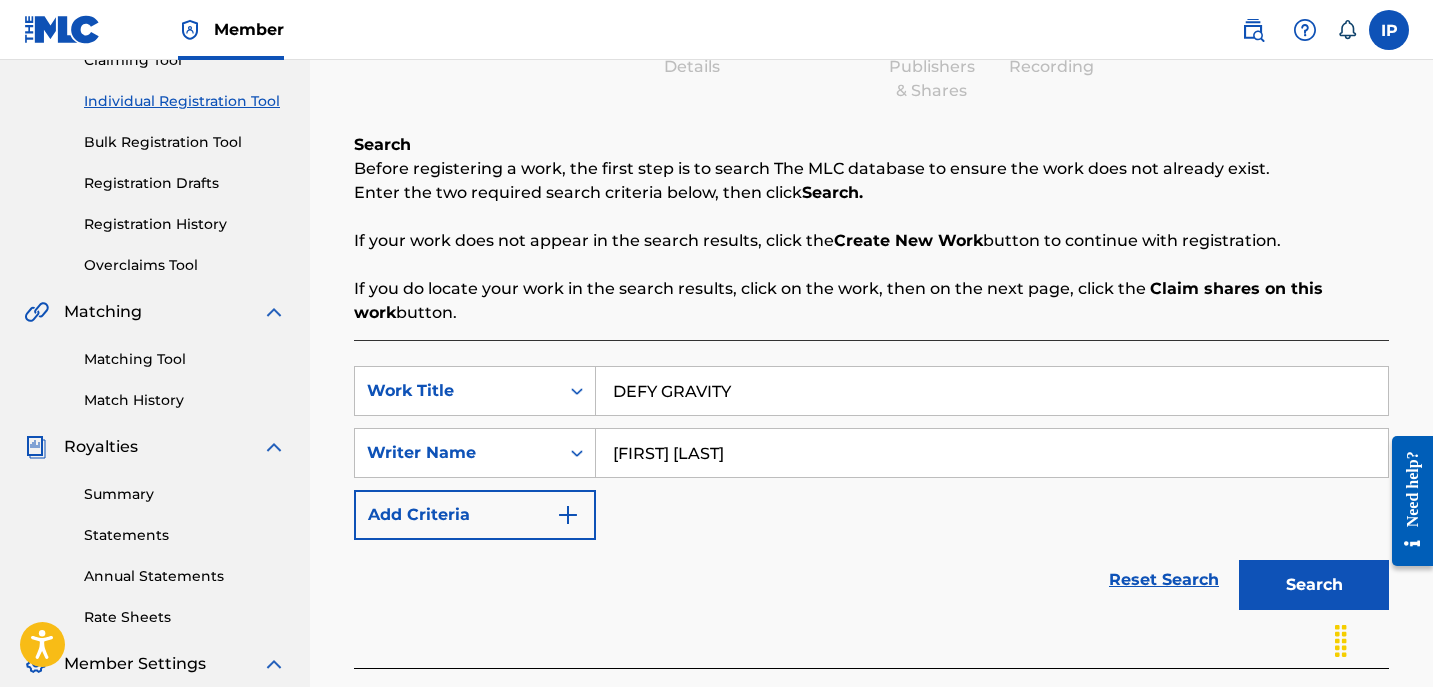click at bounding box center [568, 515] 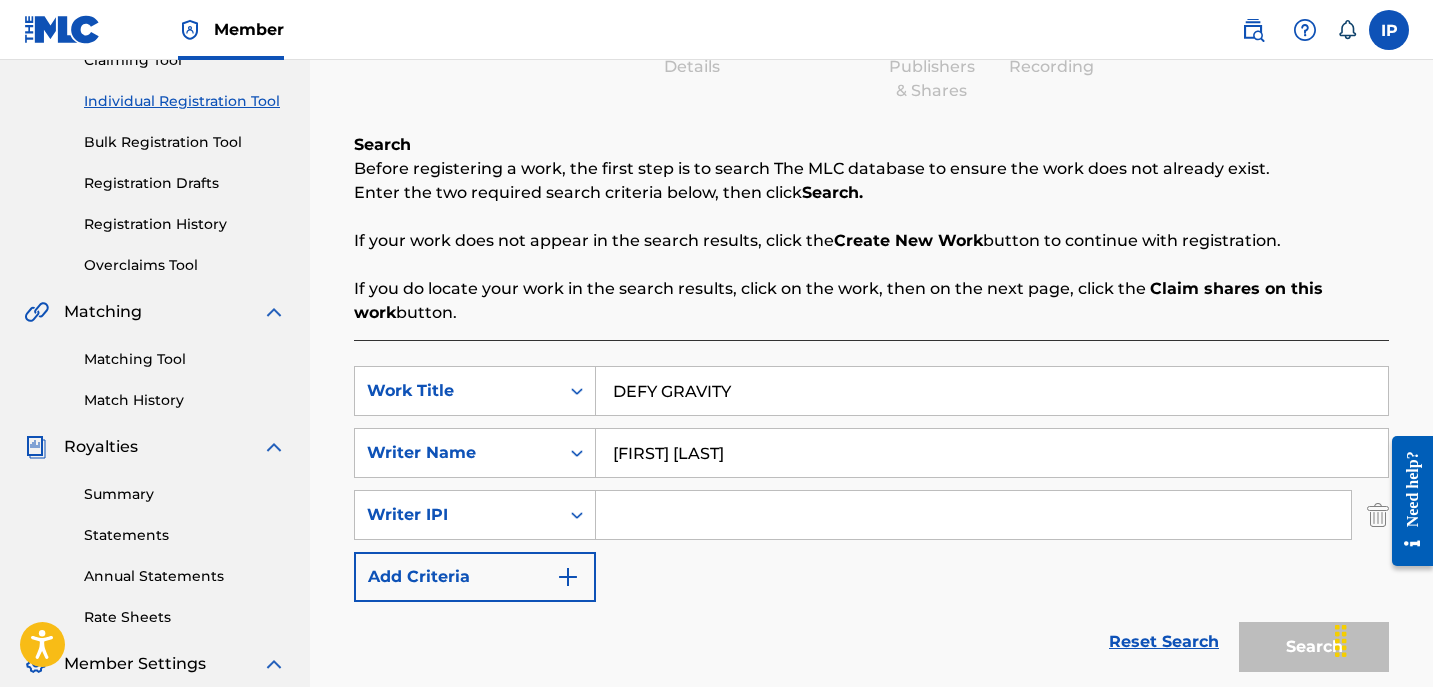 type 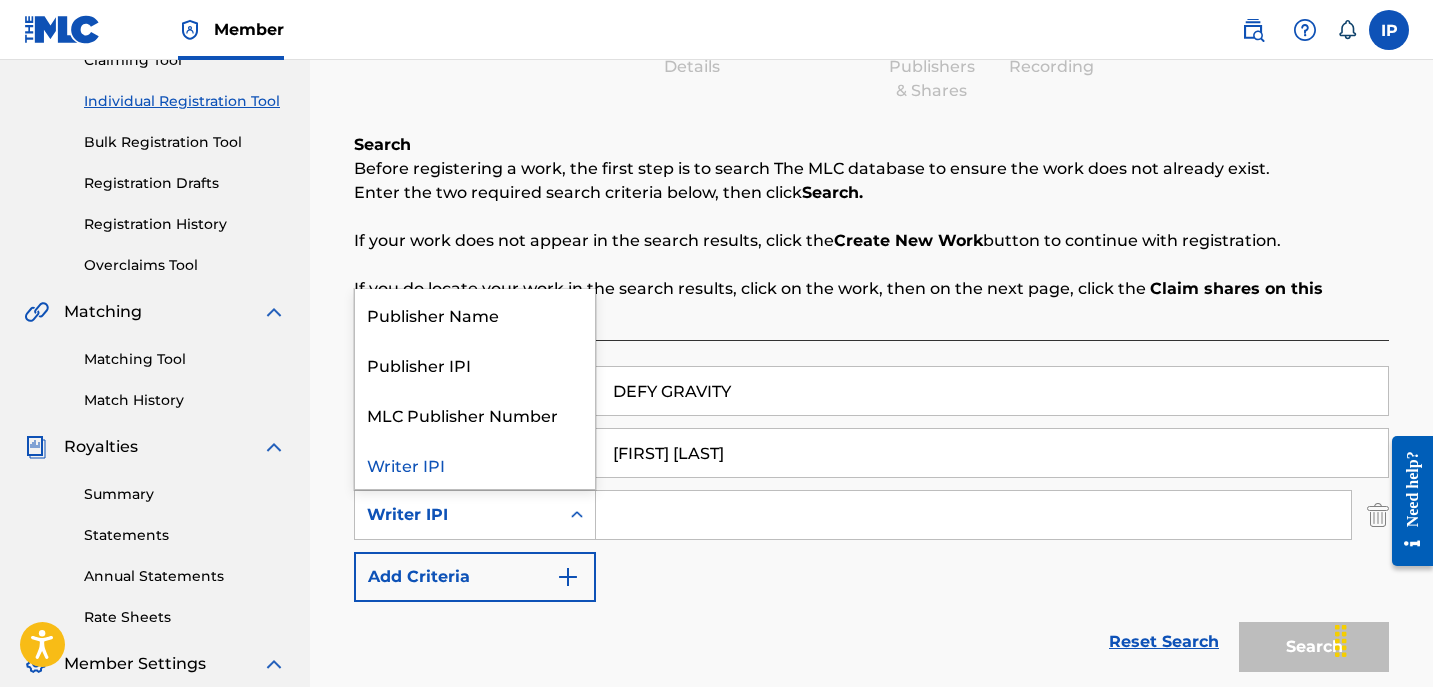 click 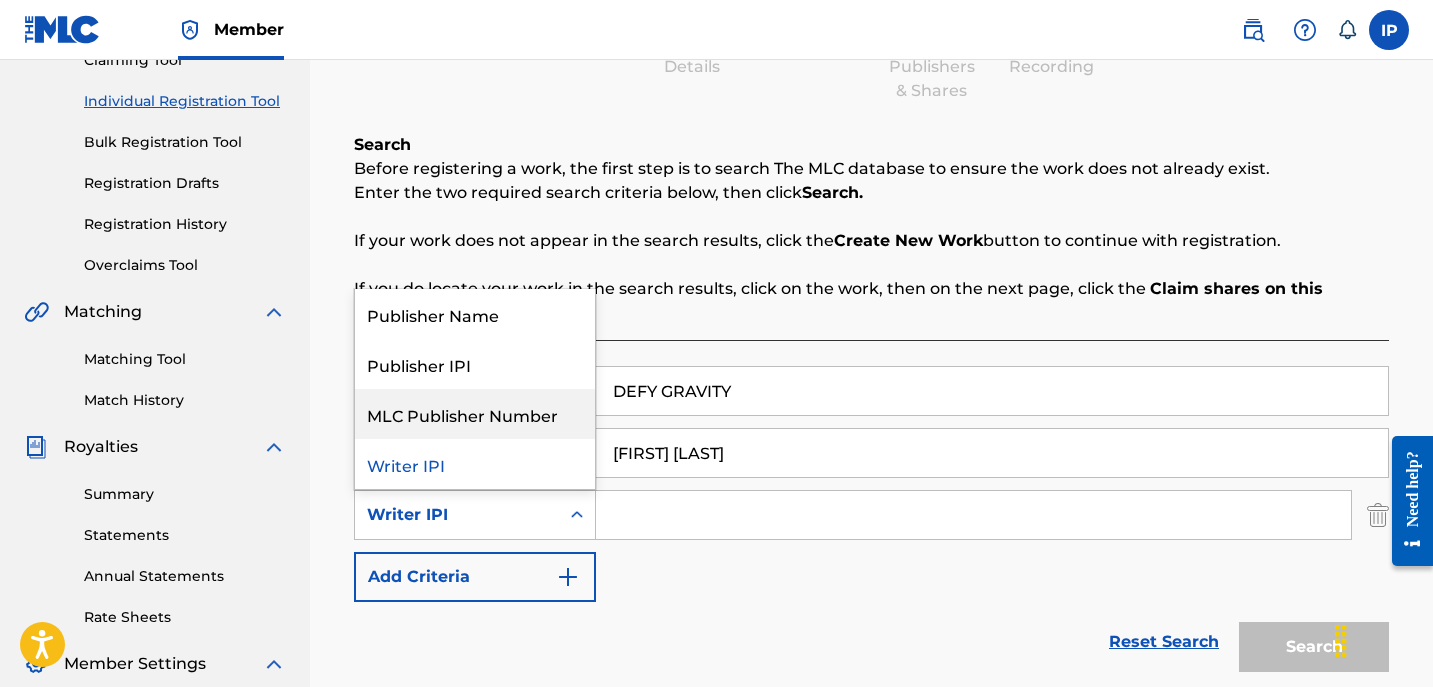 click on "MLC Publisher Number" at bounding box center (475, 414) 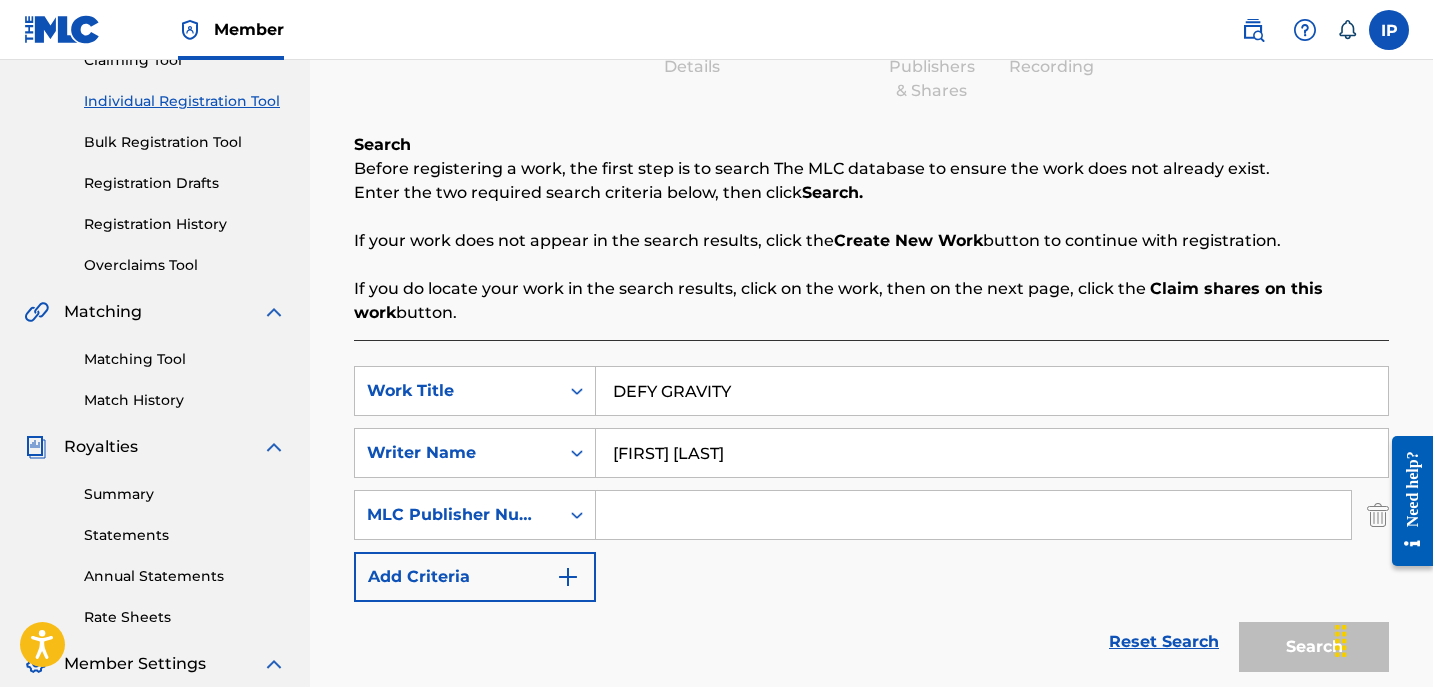 click at bounding box center [973, 515] 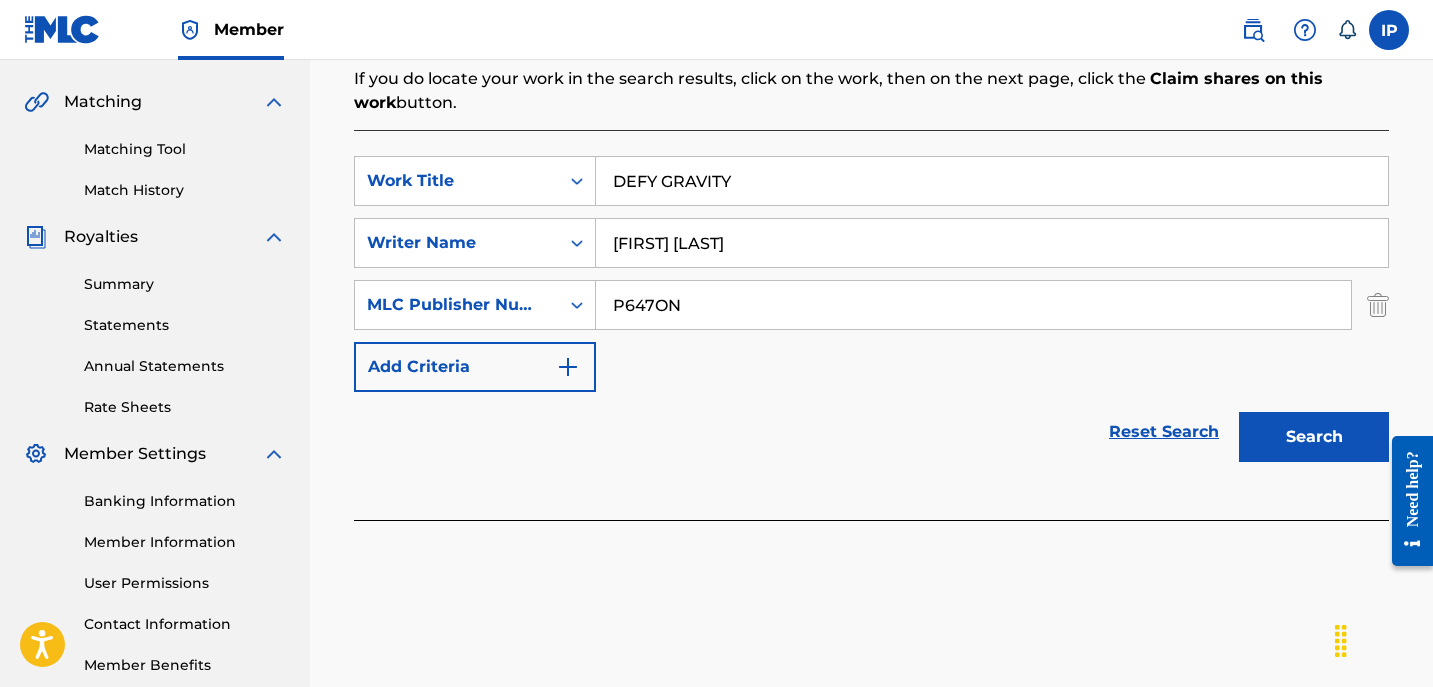 scroll, scrollTop: 479, scrollLeft: 0, axis: vertical 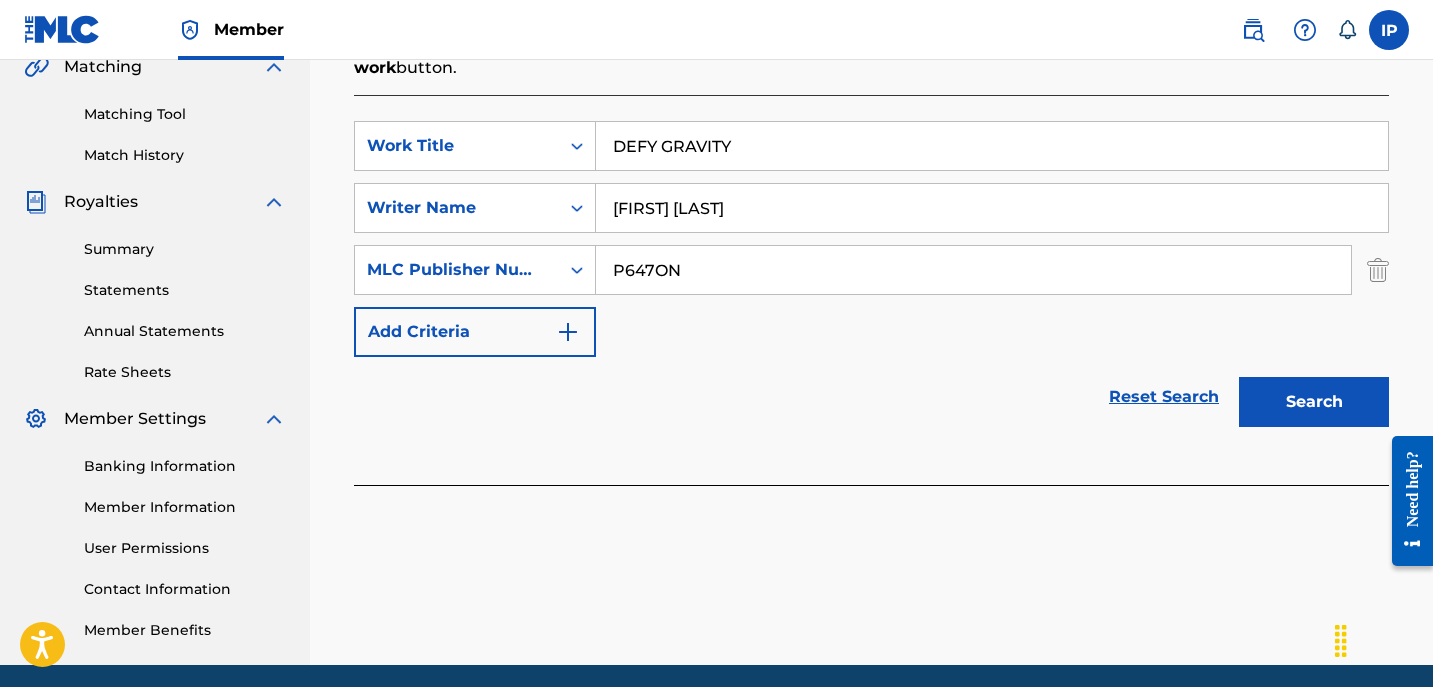 click on "Search" at bounding box center (1314, 402) 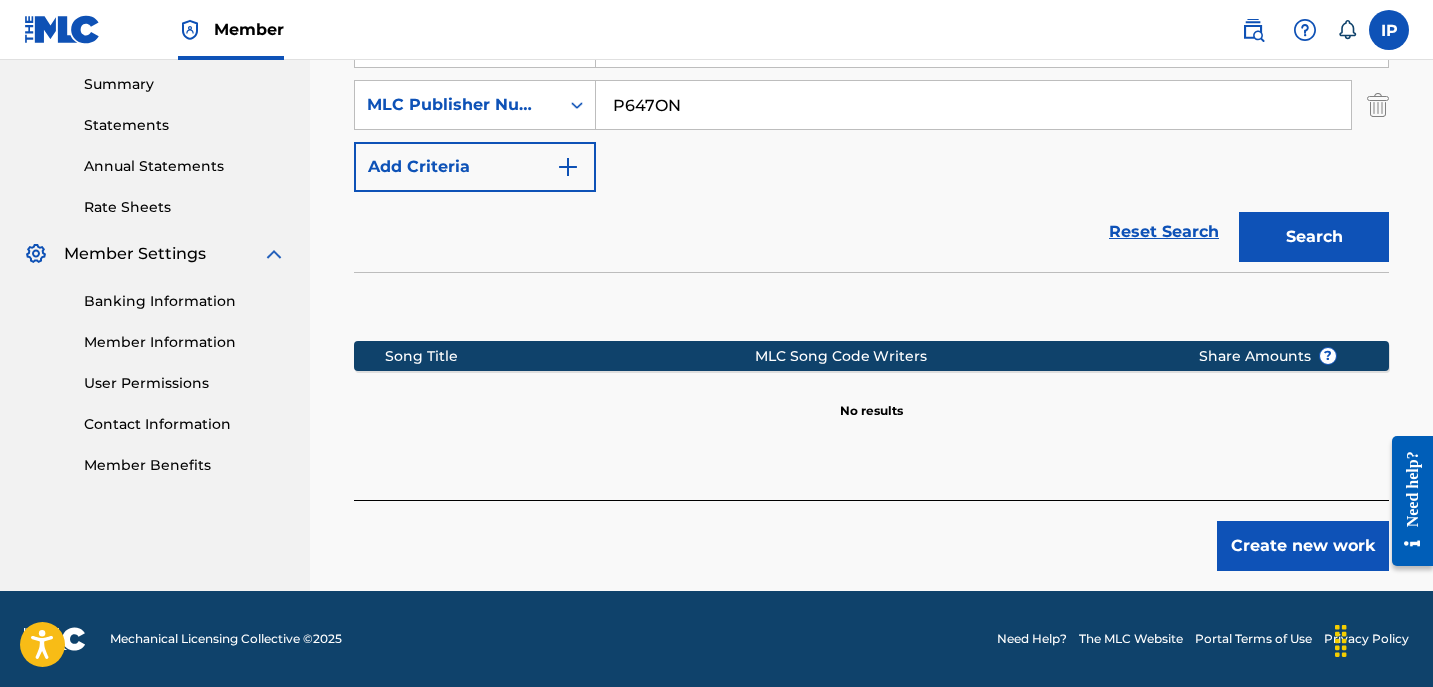 click on "Create new work" at bounding box center (1303, 546) 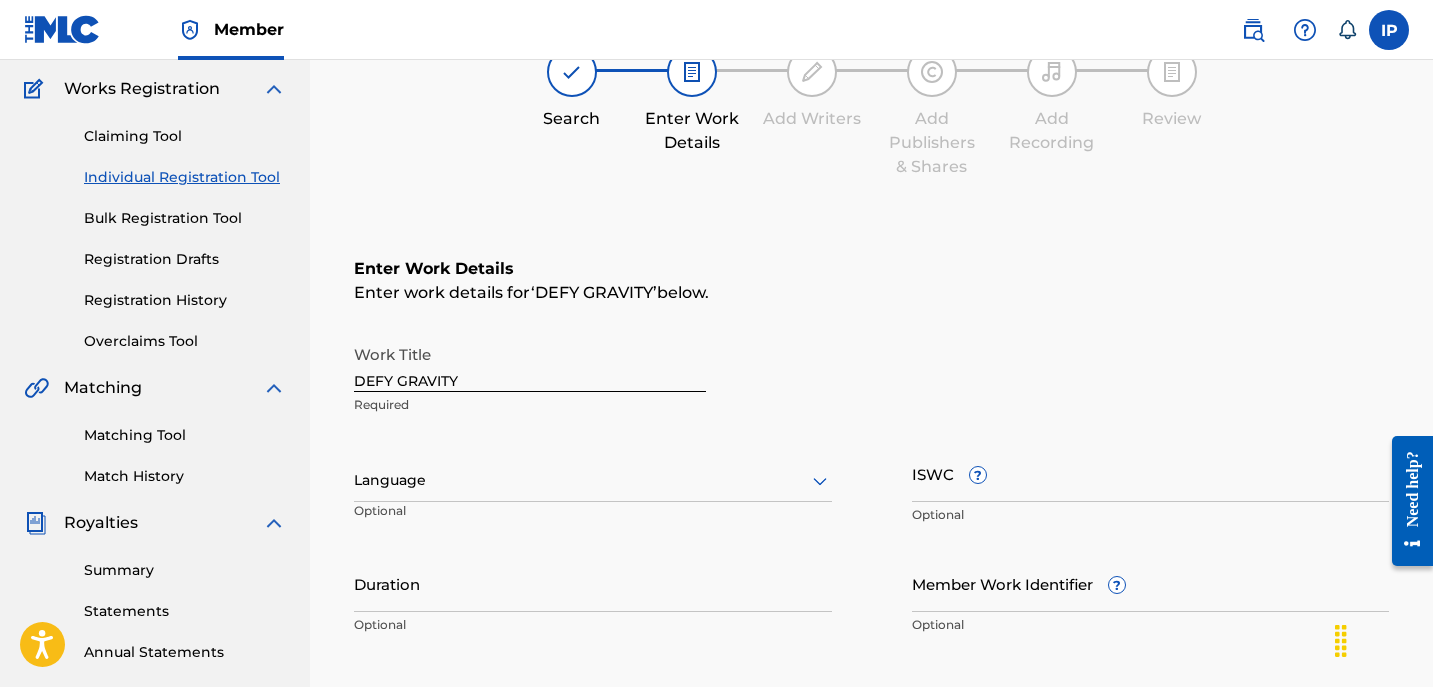 scroll, scrollTop: 159, scrollLeft: 0, axis: vertical 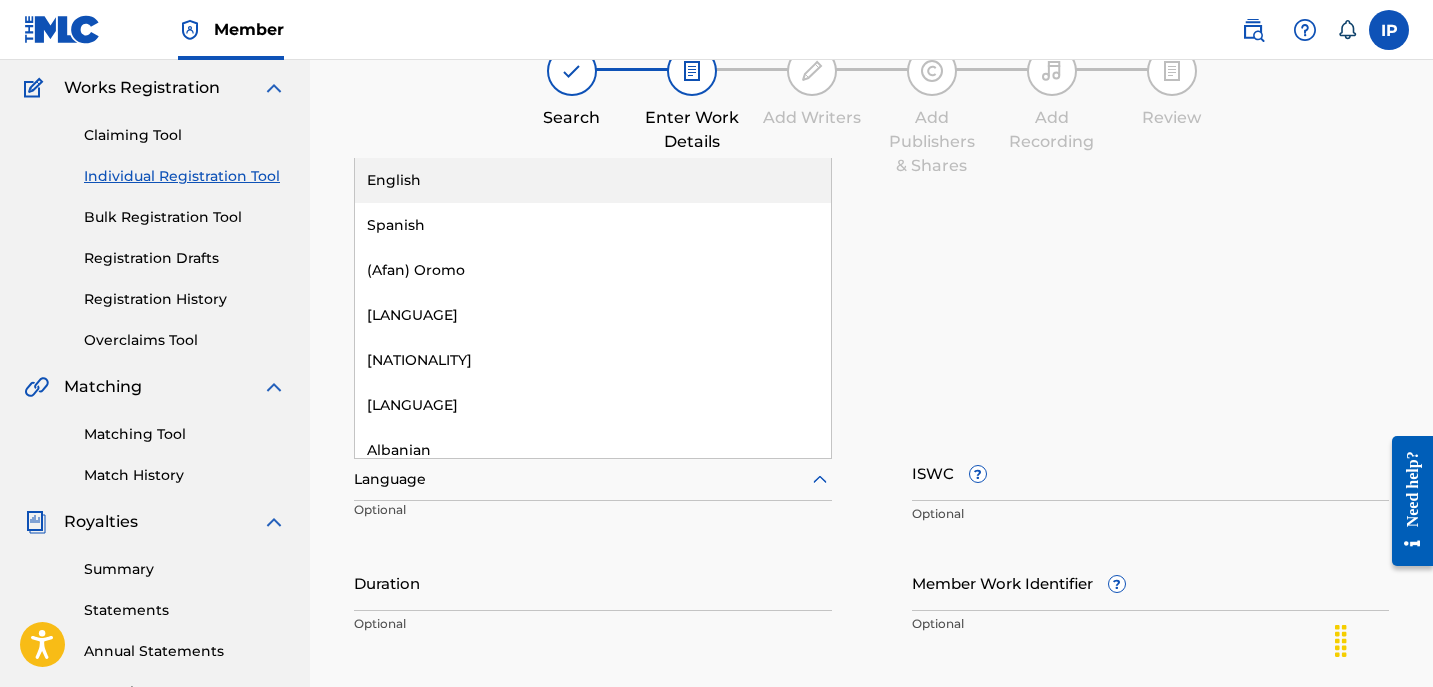 click at bounding box center [593, 479] 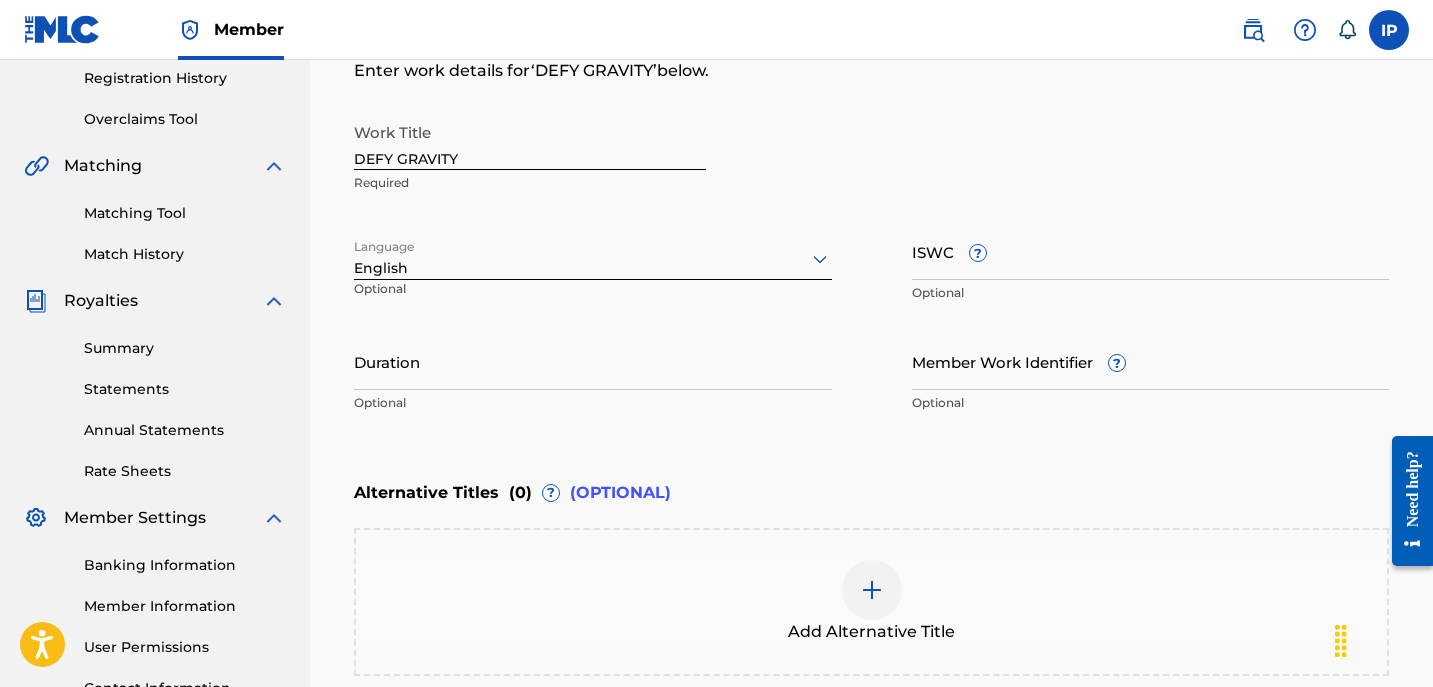 scroll, scrollTop: 382, scrollLeft: 0, axis: vertical 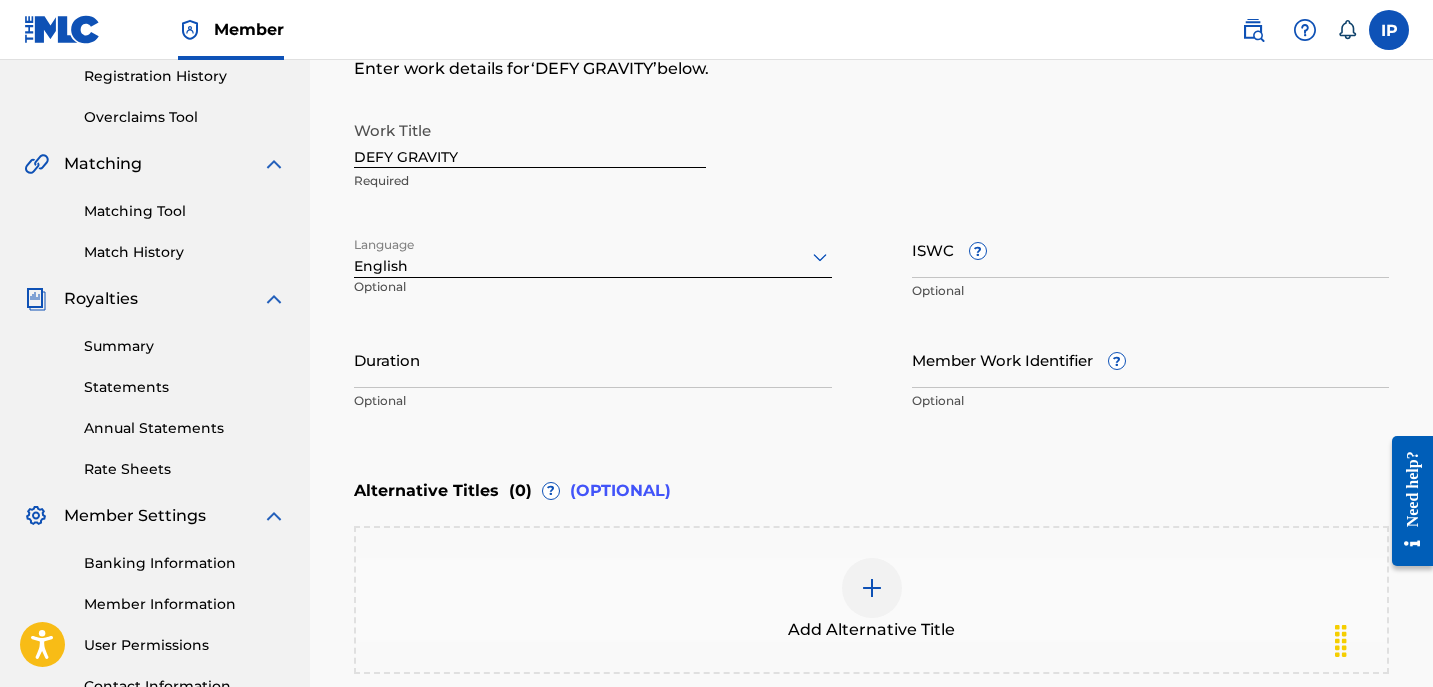 click on "Duration" at bounding box center (593, 359) 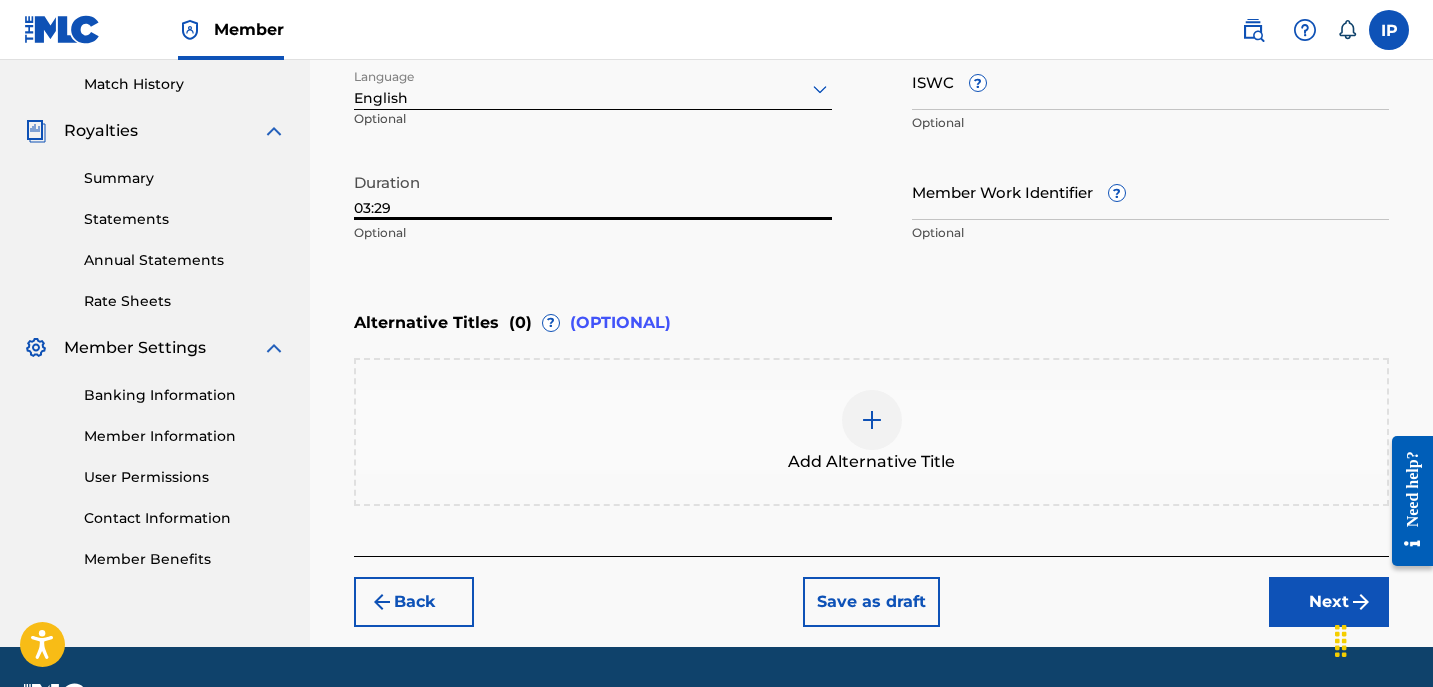 scroll, scrollTop: 556, scrollLeft: 0, axis: vertical 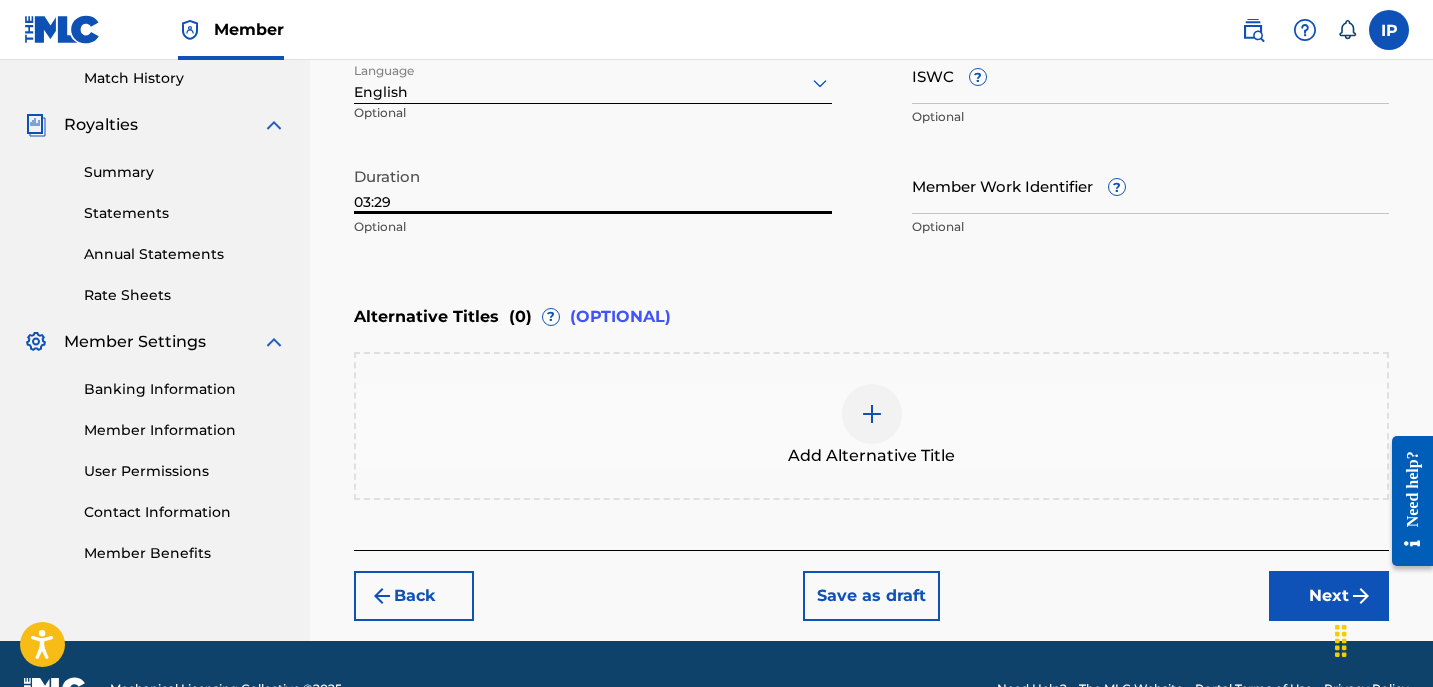 type on "03:29" 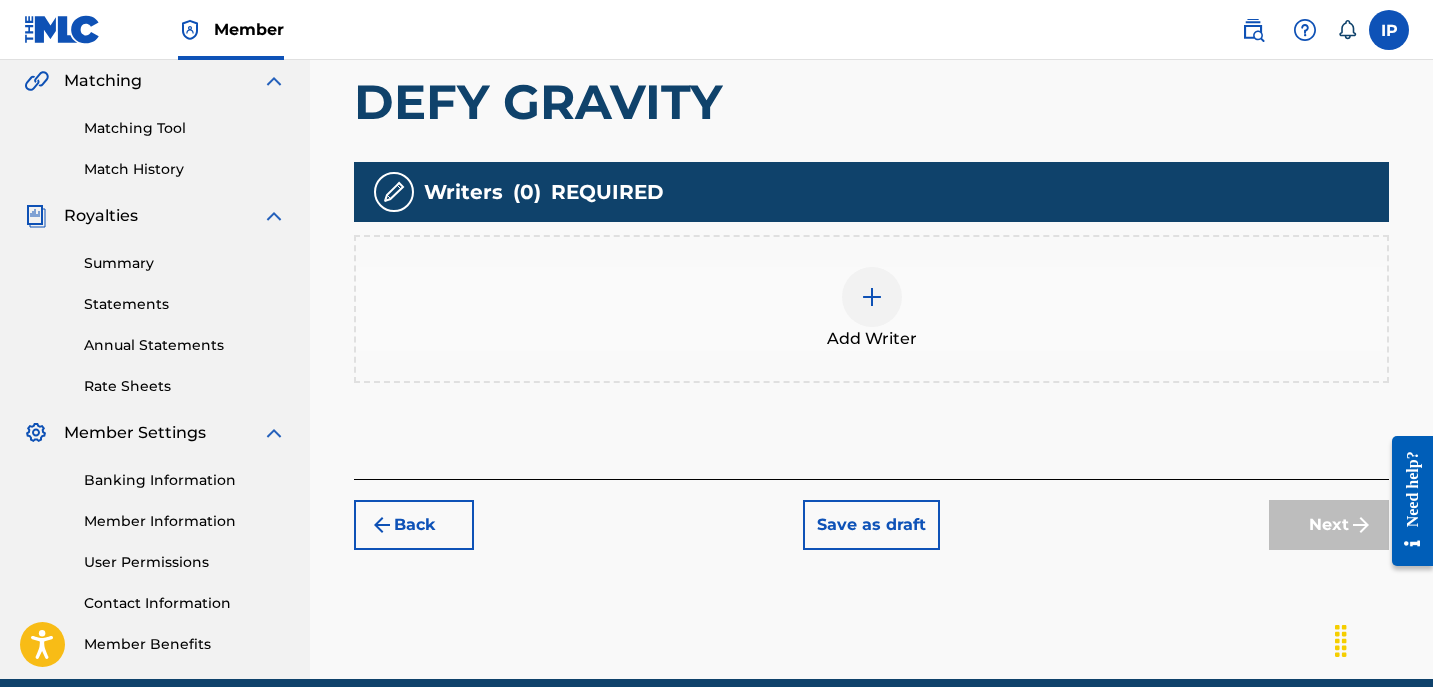 scroll, scrollTop: 477, scrollLeft: 0, axis: vertical 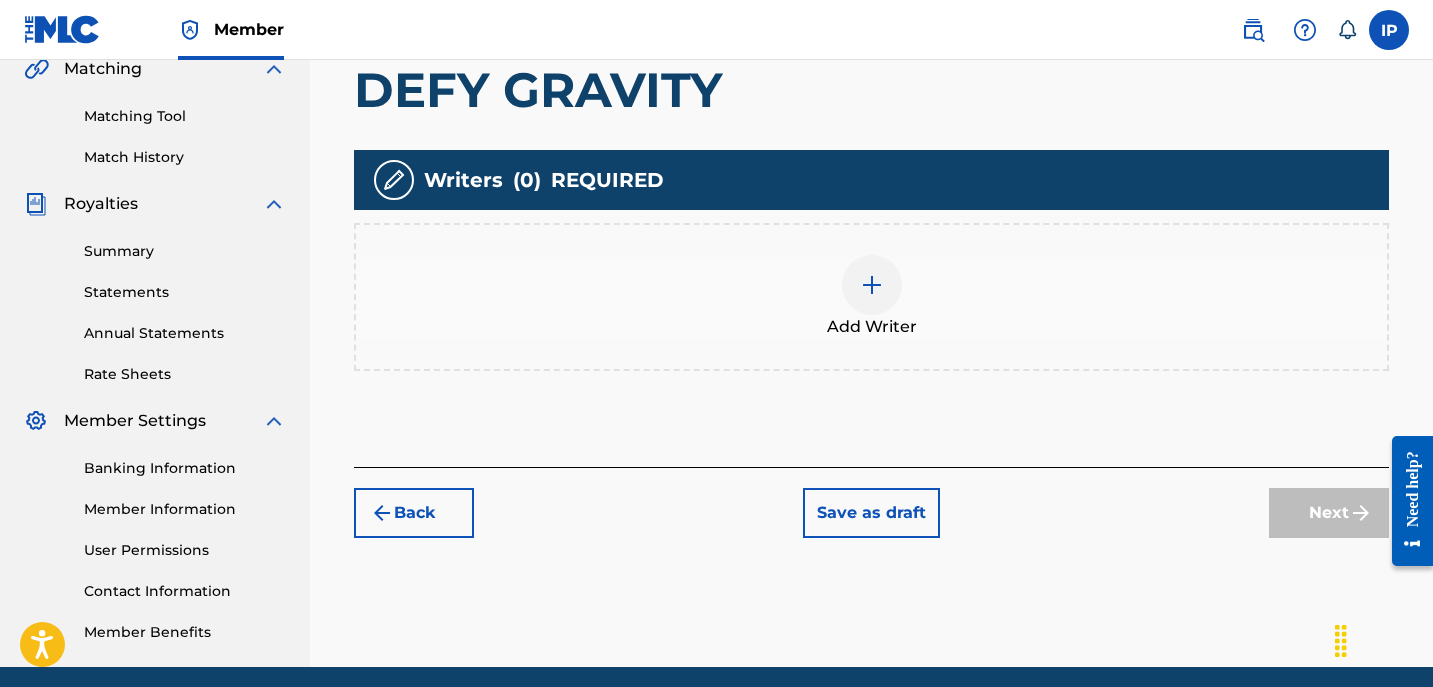 click on "Add Writer" at bounding box center (872, 327) 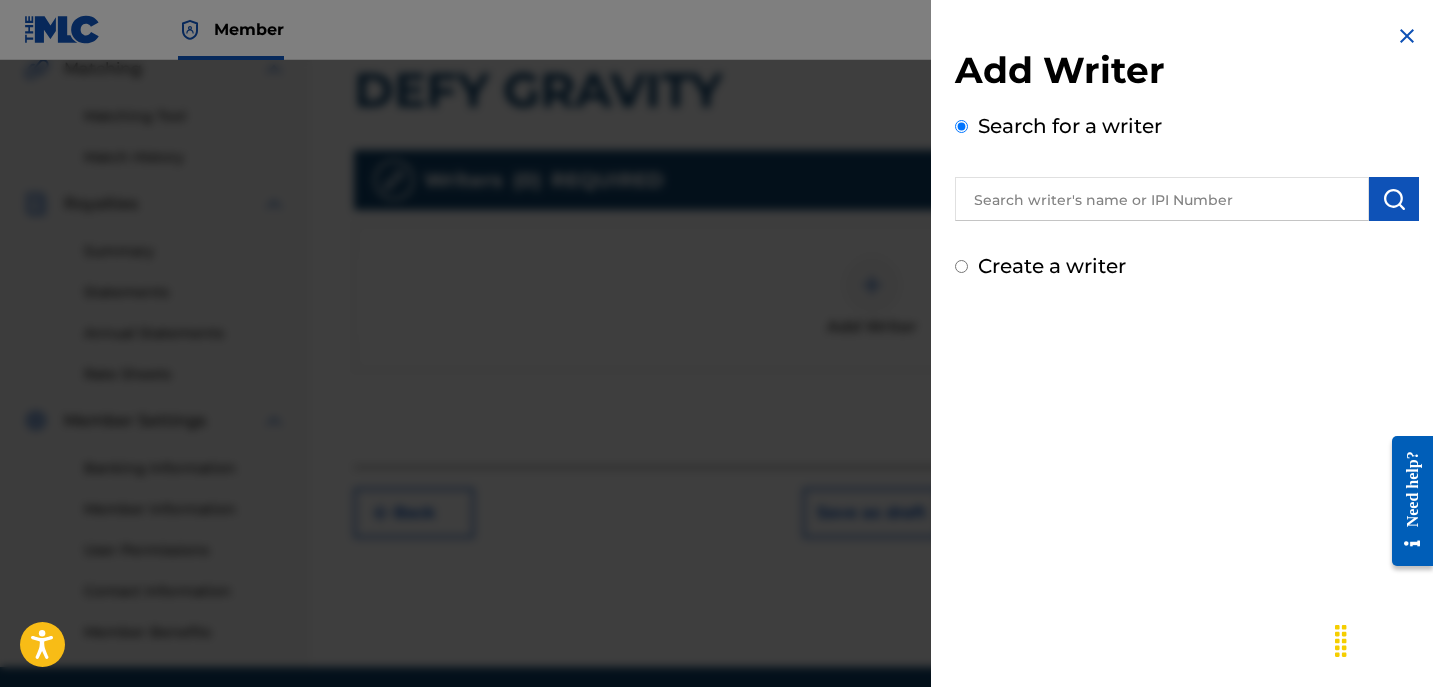 click on "Create a writer" at bounding box center (961, 266) 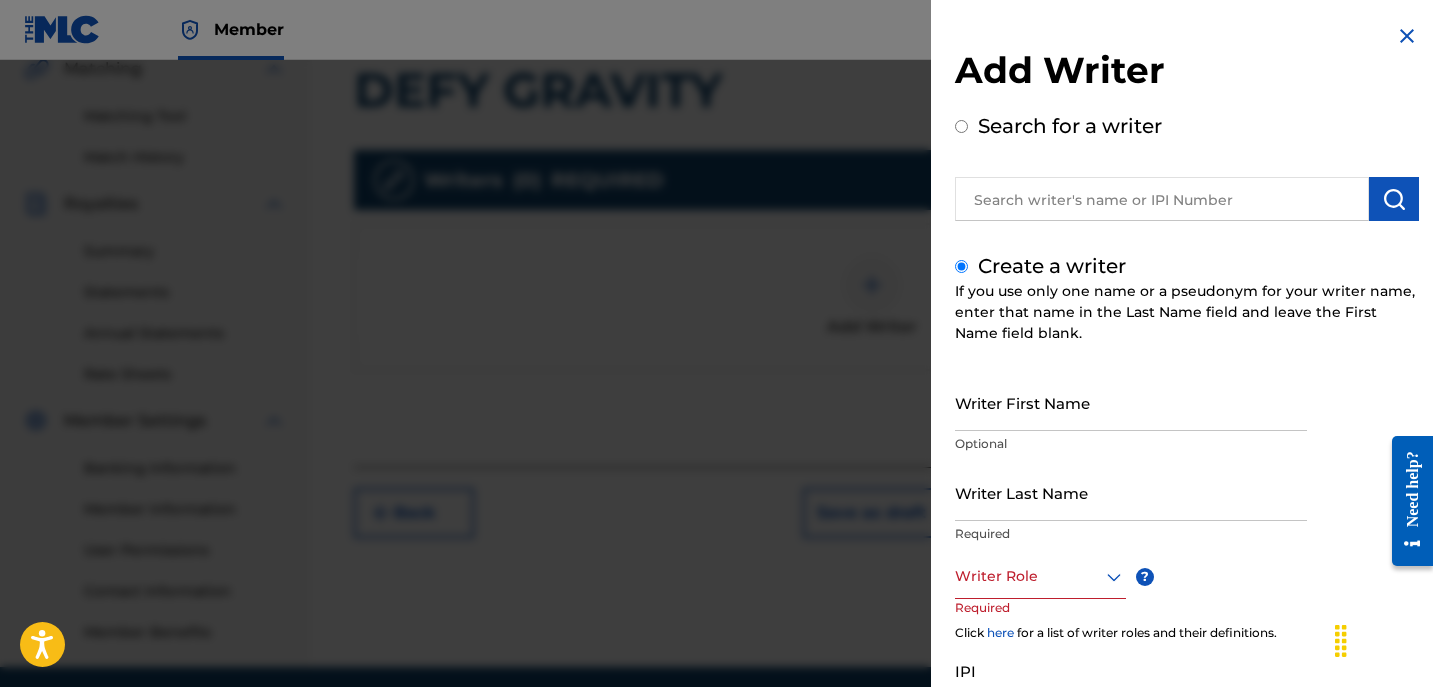 click on "Writer First Name" at bounding box center [1131, 402] 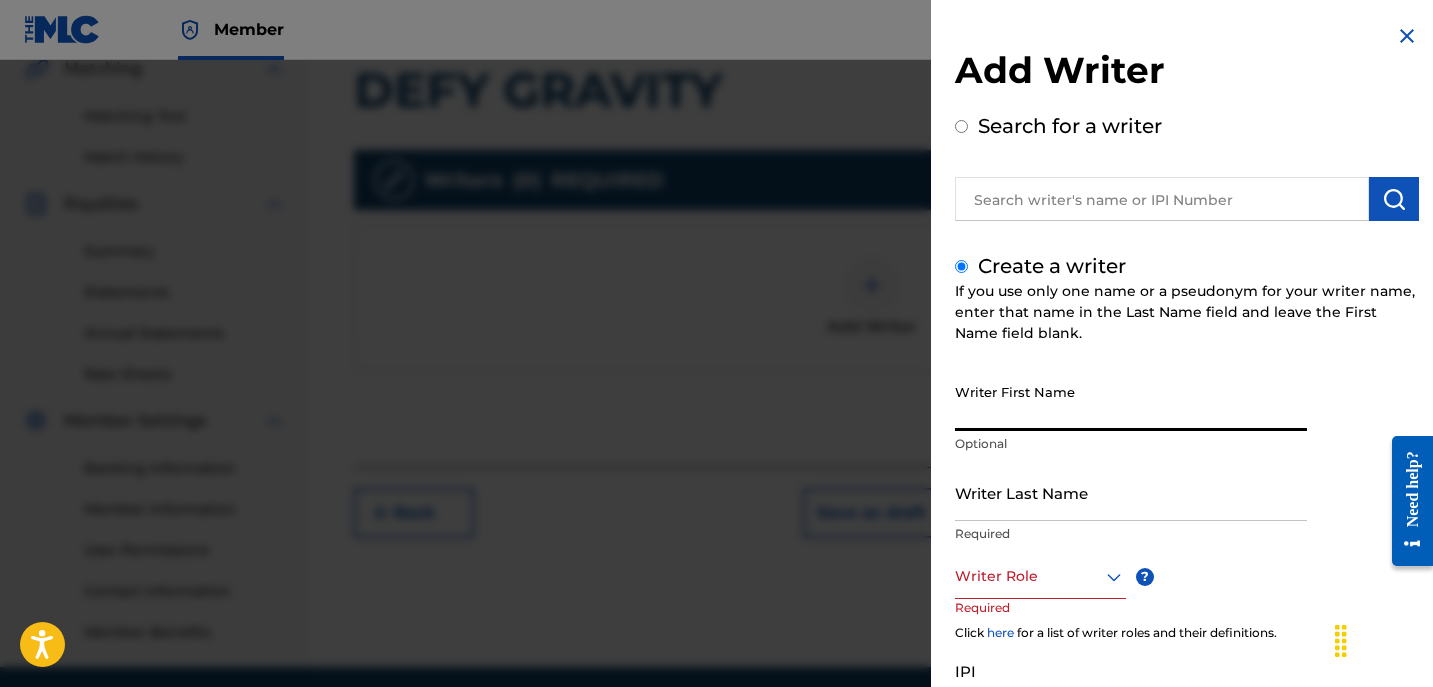 click on "Writer First Name" at bounding box center [1131, 402] 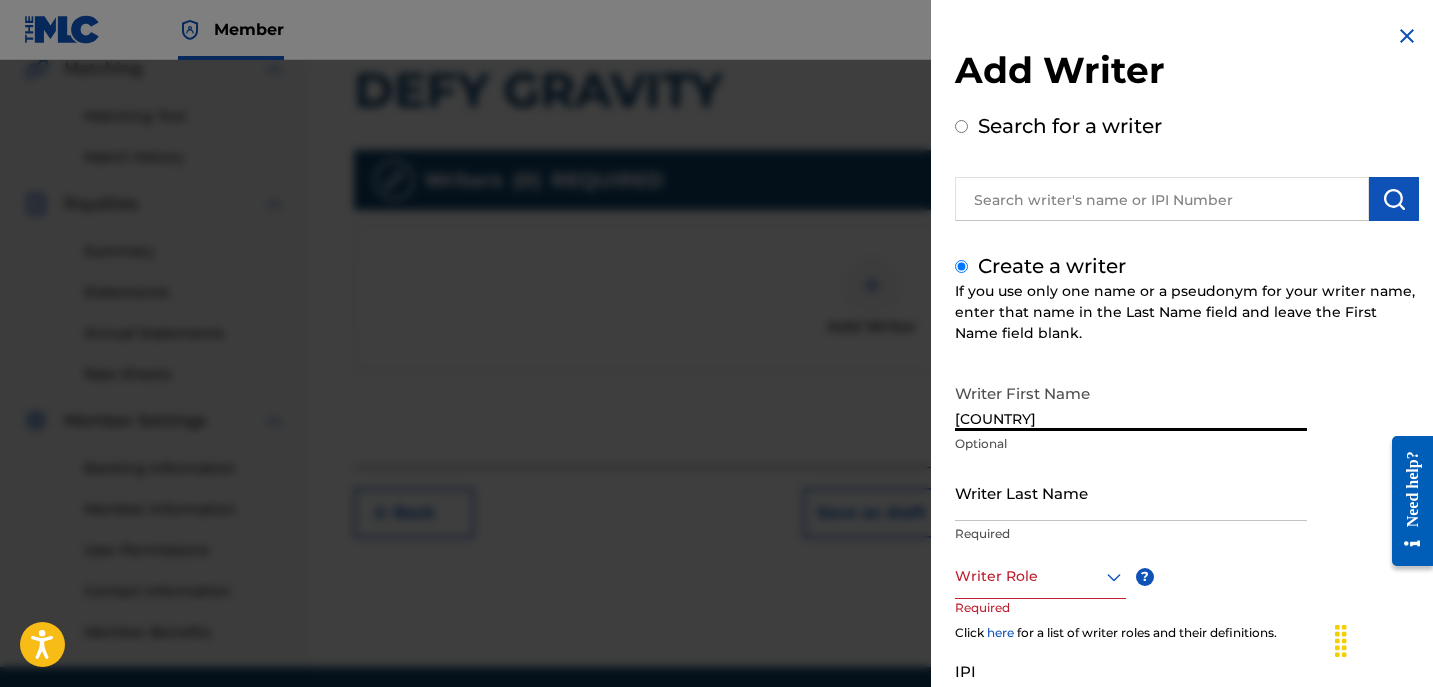 type on "[COUNTRY]" 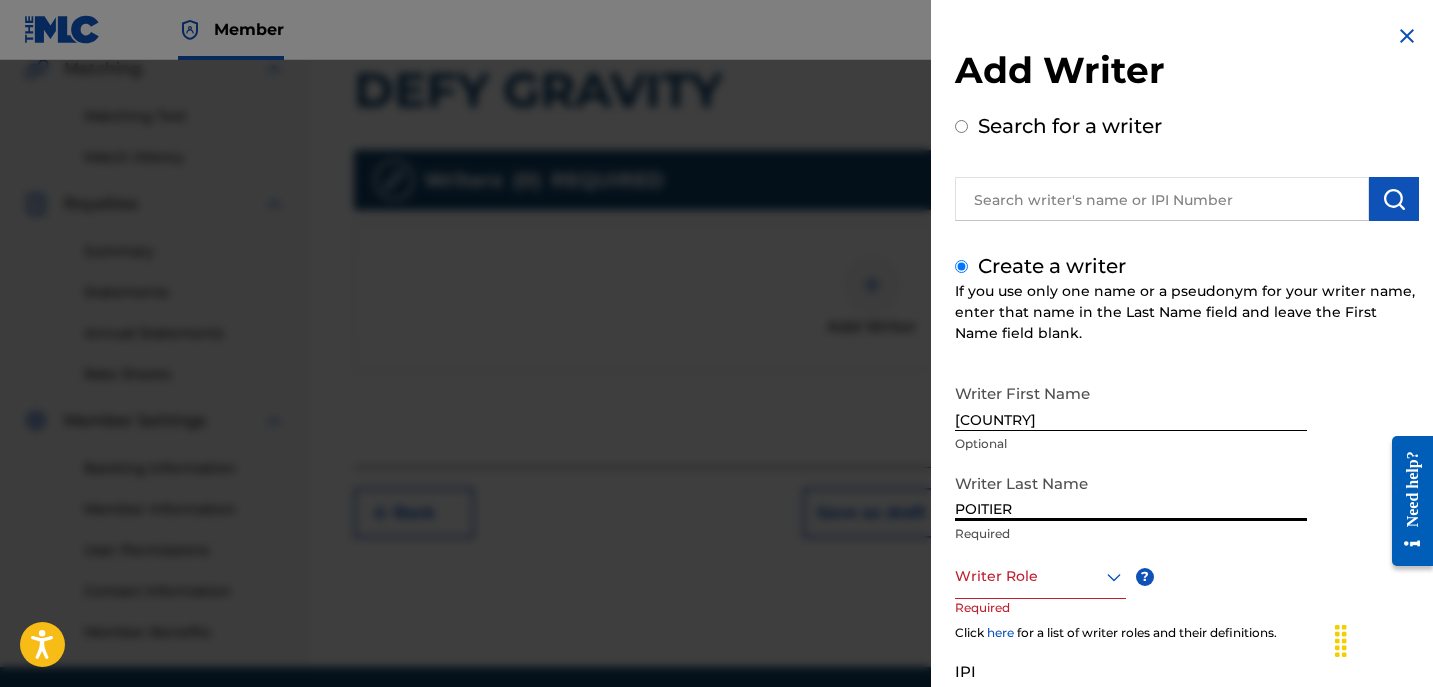 drag, startPoint x: 1025, startPoint y: 501, endPoint x: 920, endPoint y: 507, distance: 105.17129 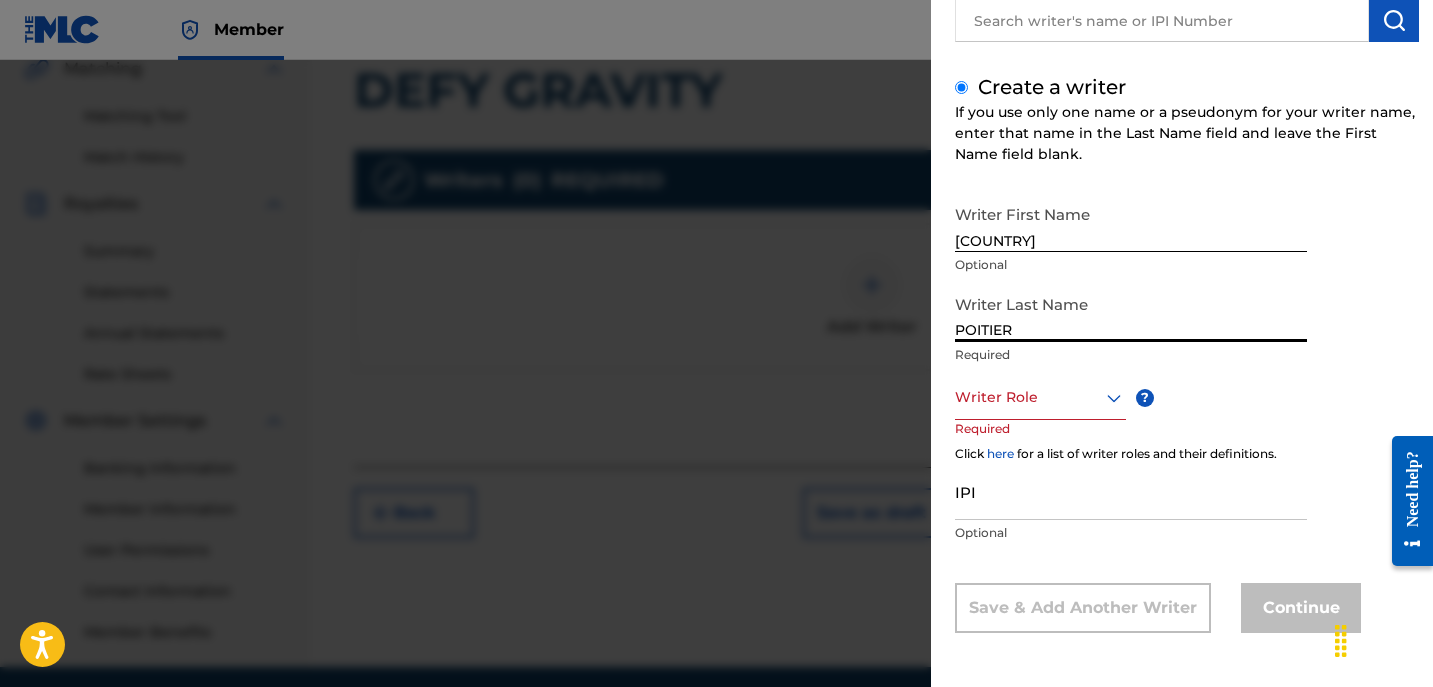 type on "POITIER" 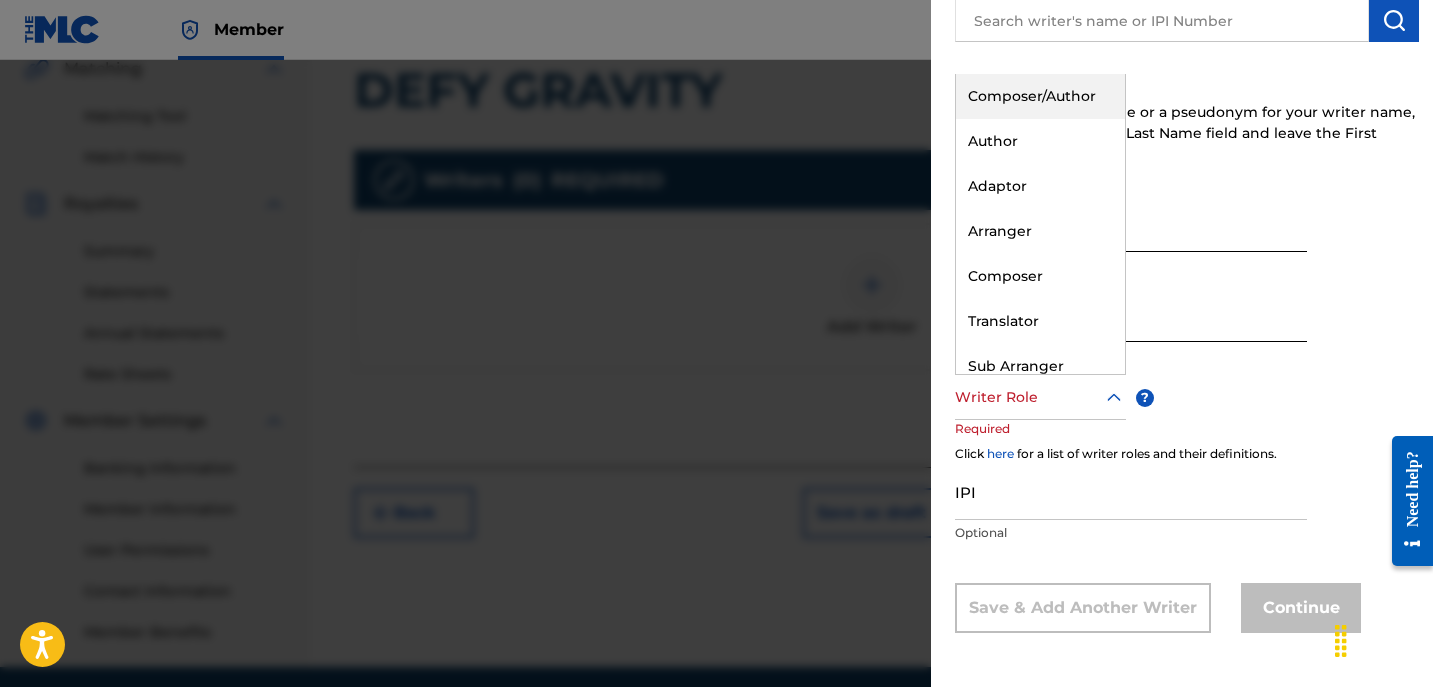 click on "Composer/Author" at bounding box center (1040, 96) 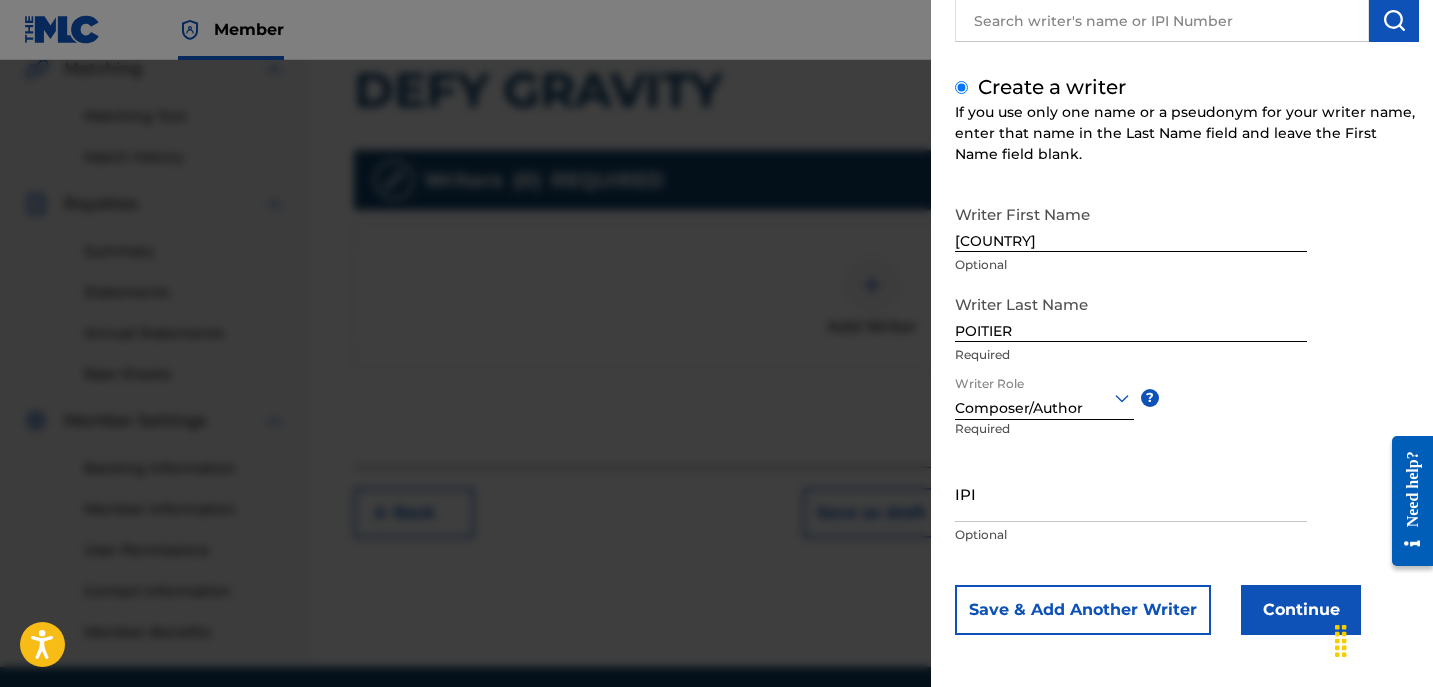 click on "Continue" at bounding box center [1301, 610] 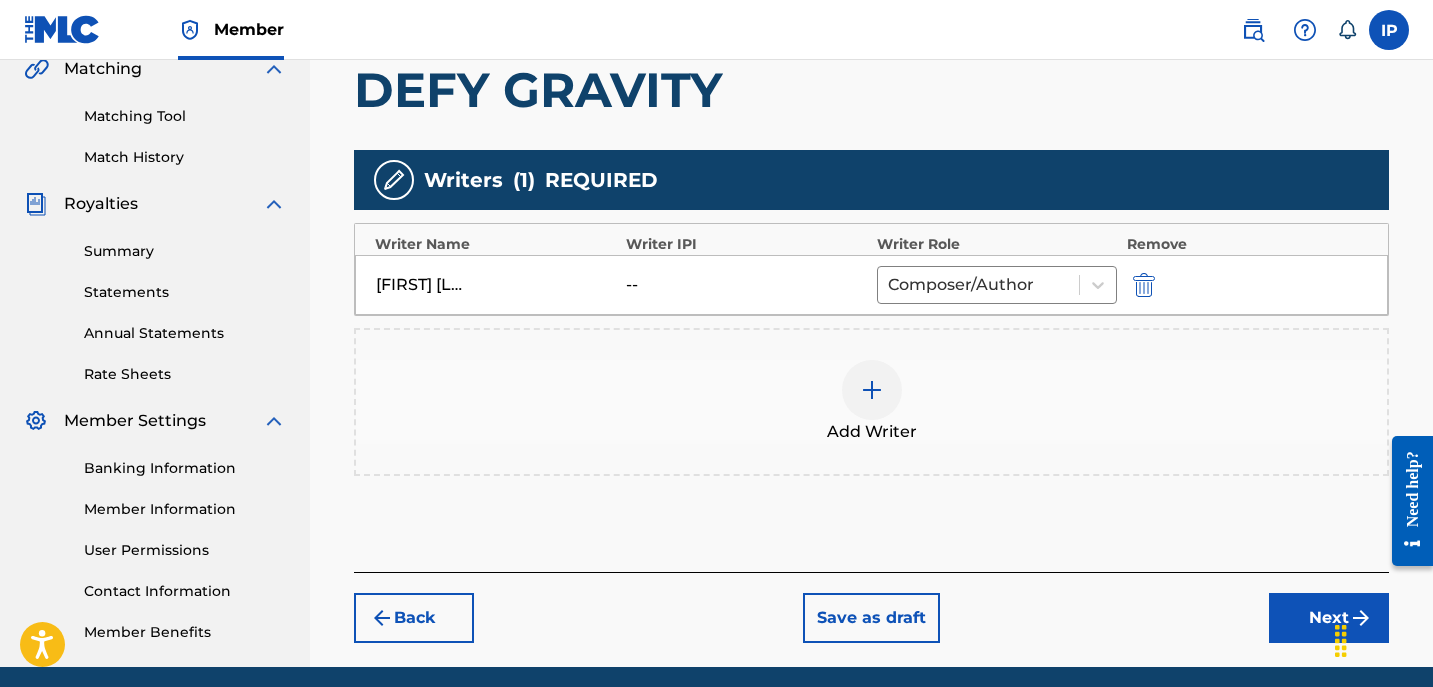 click on "Next" at bounding box center (1329, 618) 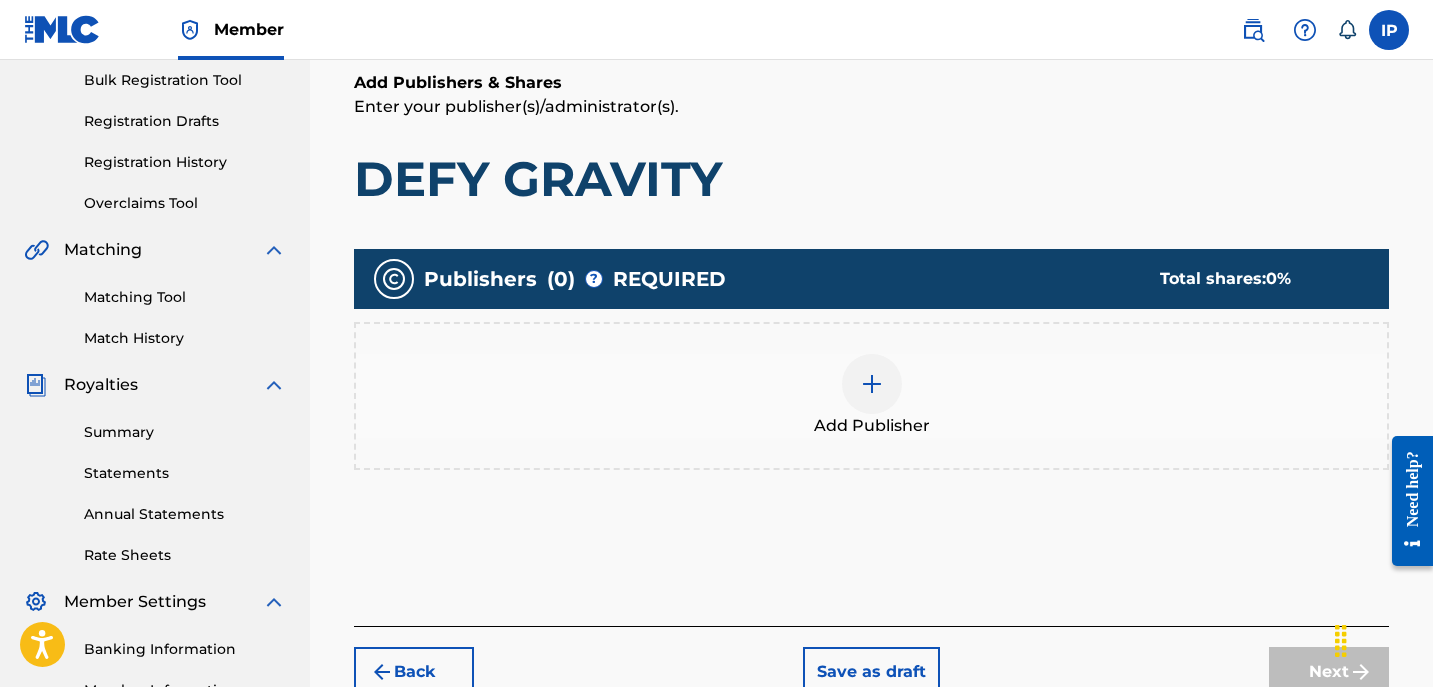 scroll, scrollTop: 297, scrollLeft: 0, axis: vertical 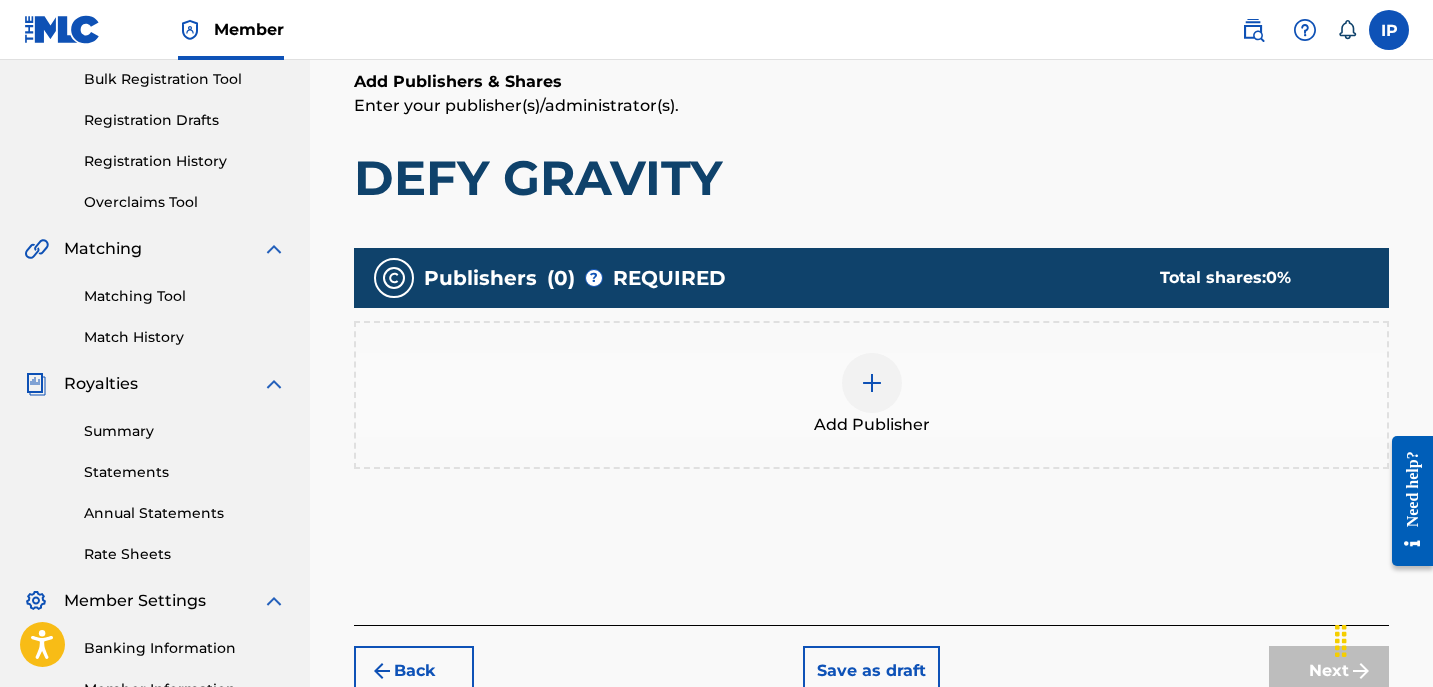 click at bounding box center (872, 383) 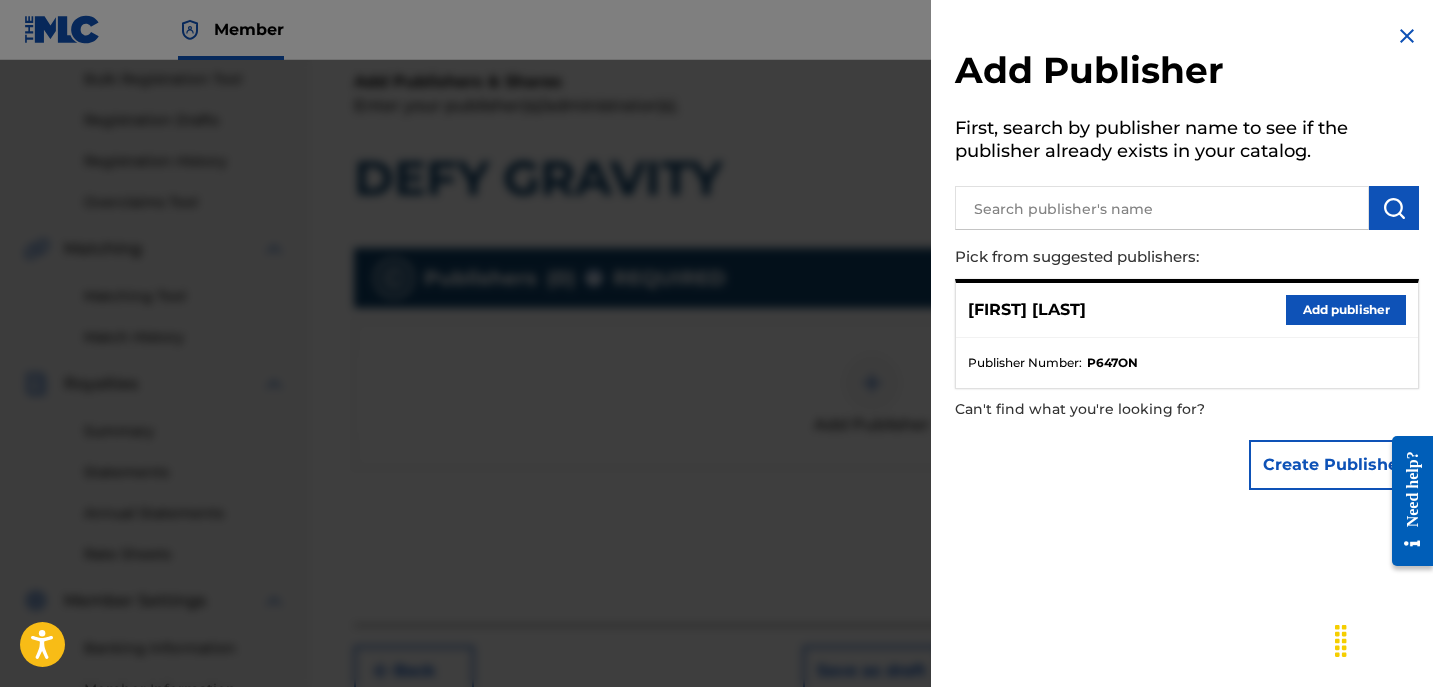 click on "Add publisher" at bounding box center [1346, 310] 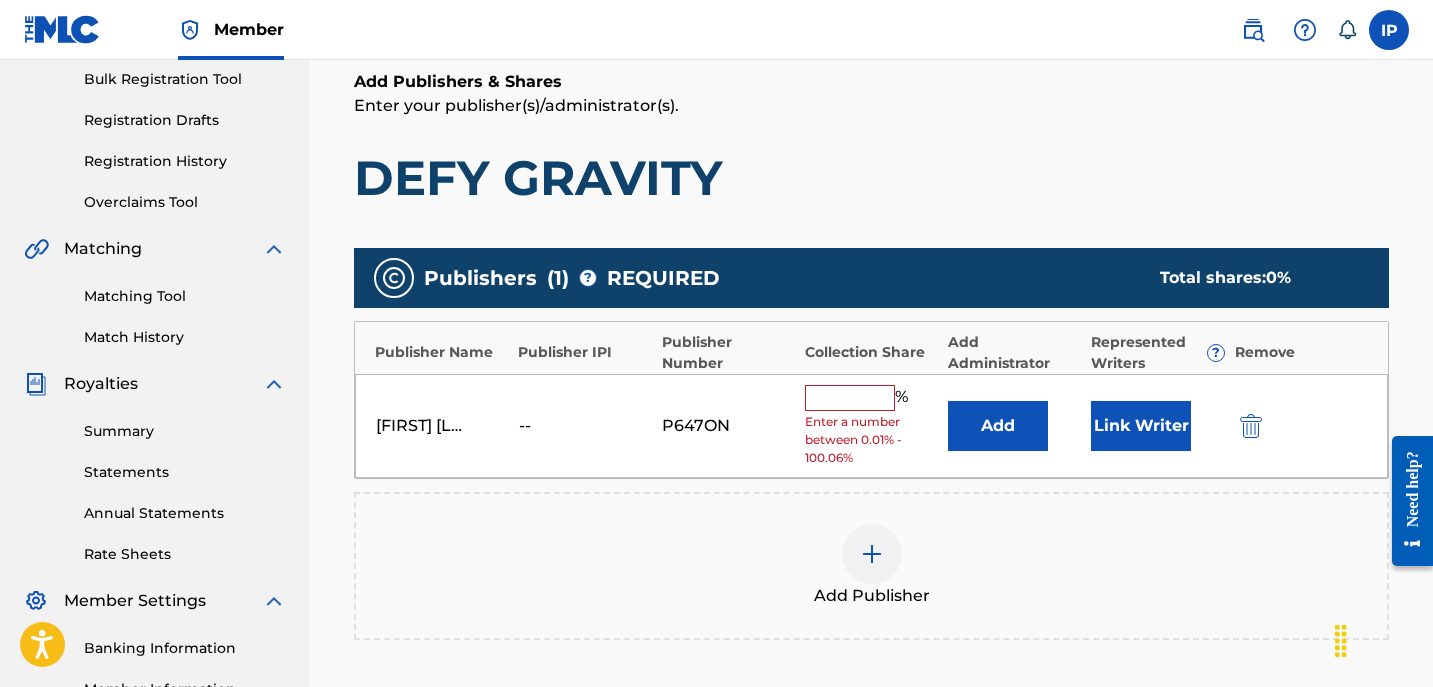 click at bounding box center (850, 398) 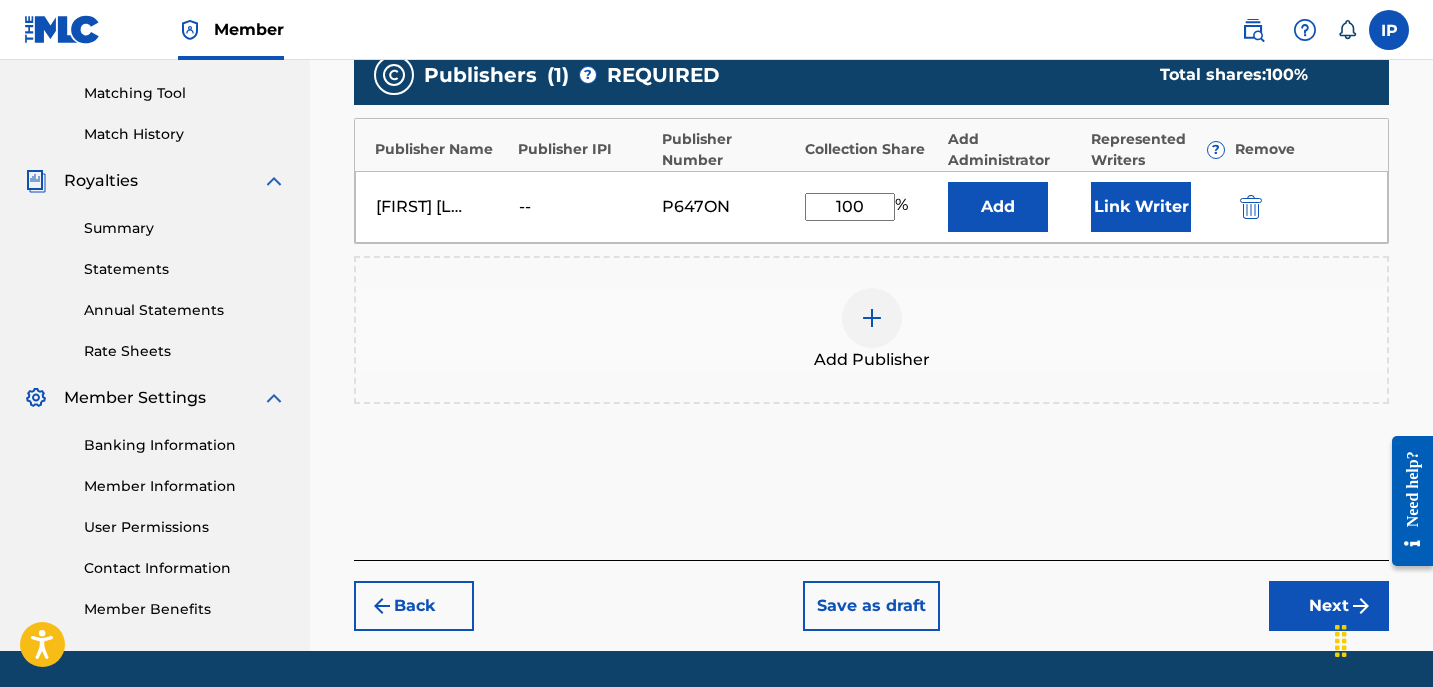 click on "Next" at bounding box center (1329, 606) 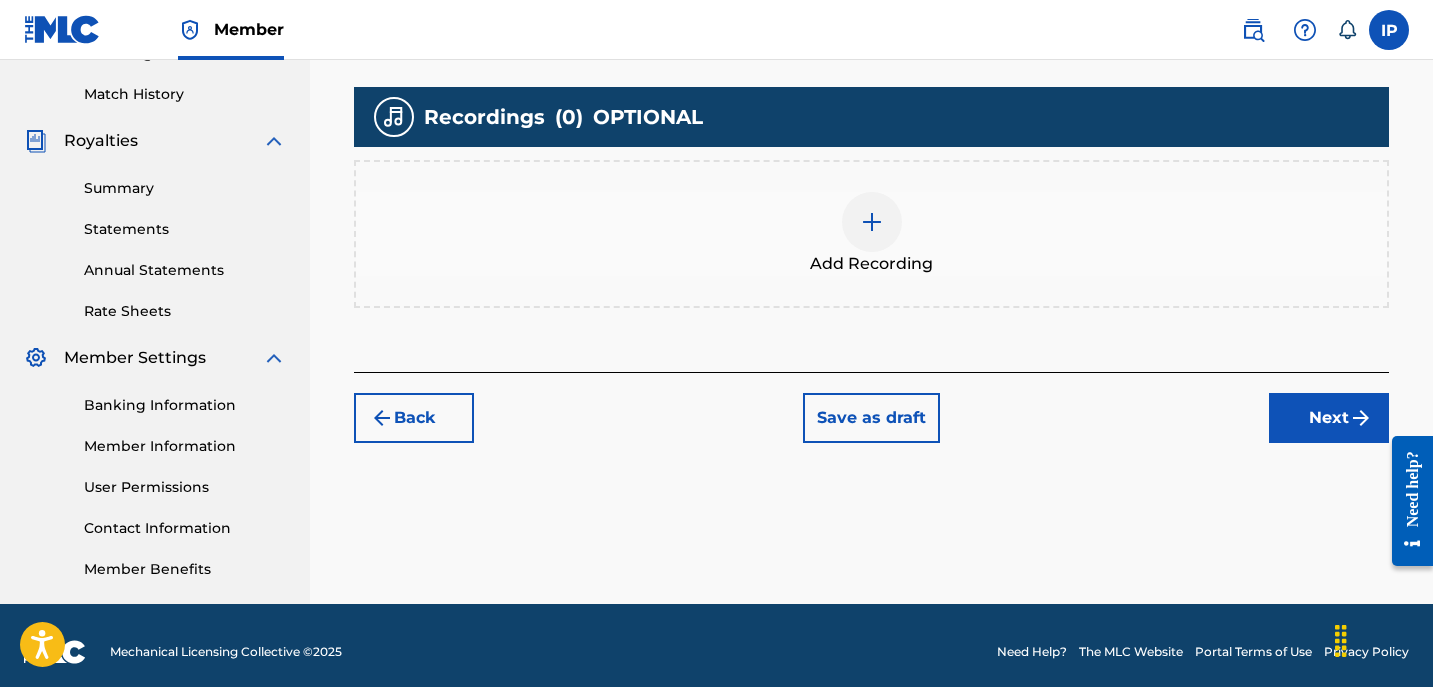 scroll, scrollTop: 553, scrollLeft: 0, axis: vertical 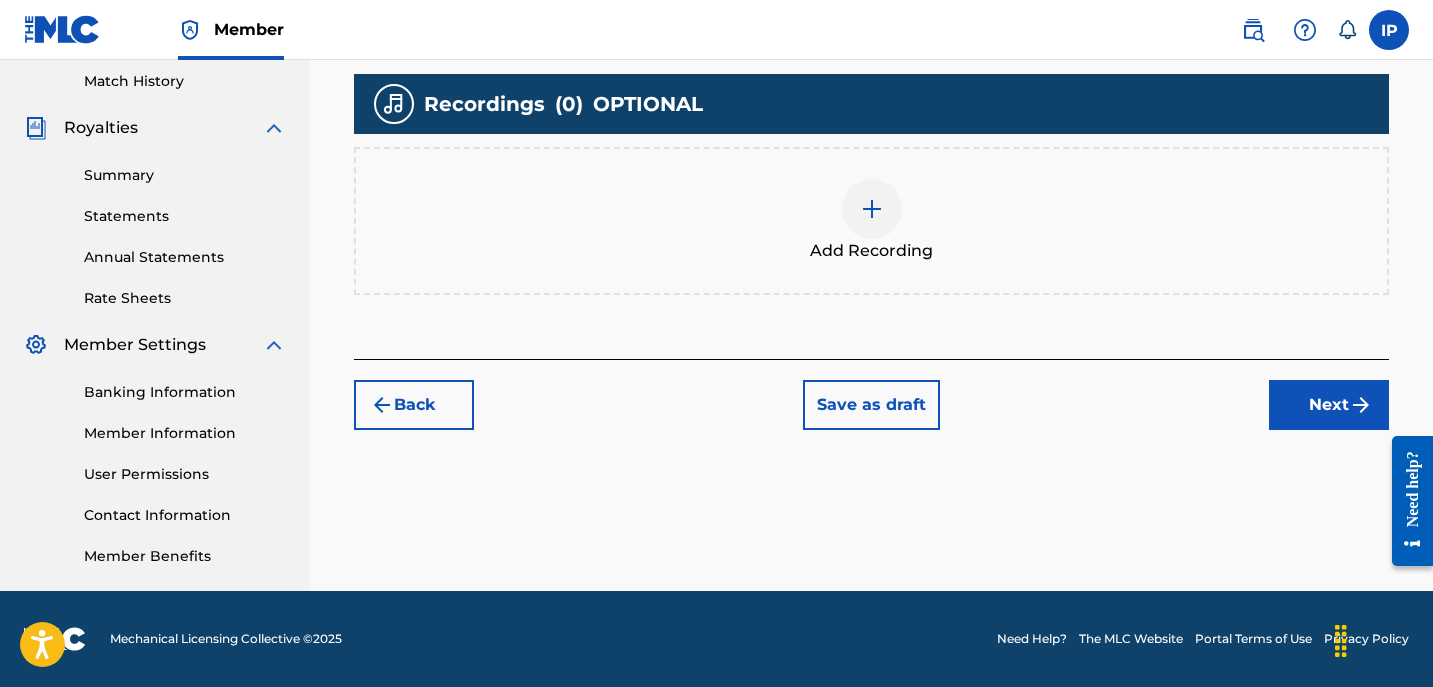 click on "Save as draft" at bounding box center (871, 405) 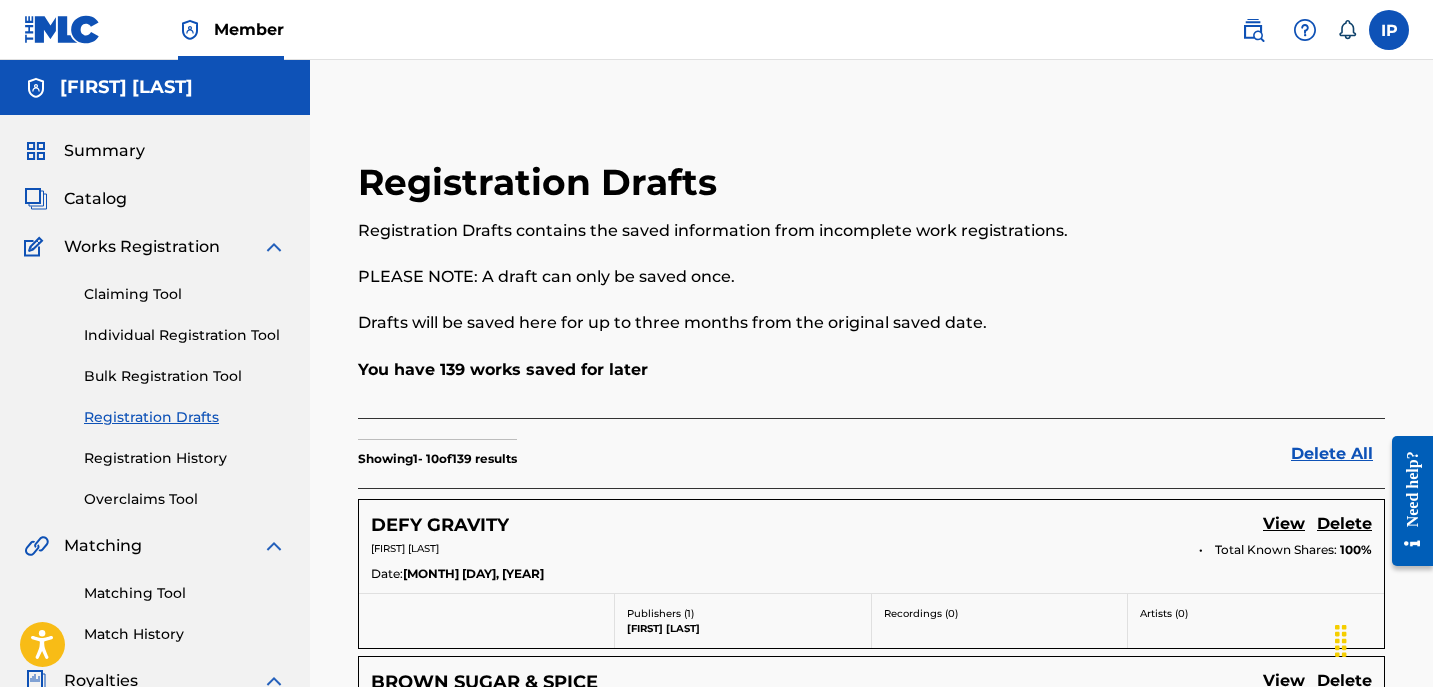 click on "Individual Registration Tool" at bounding box center [185, 335] 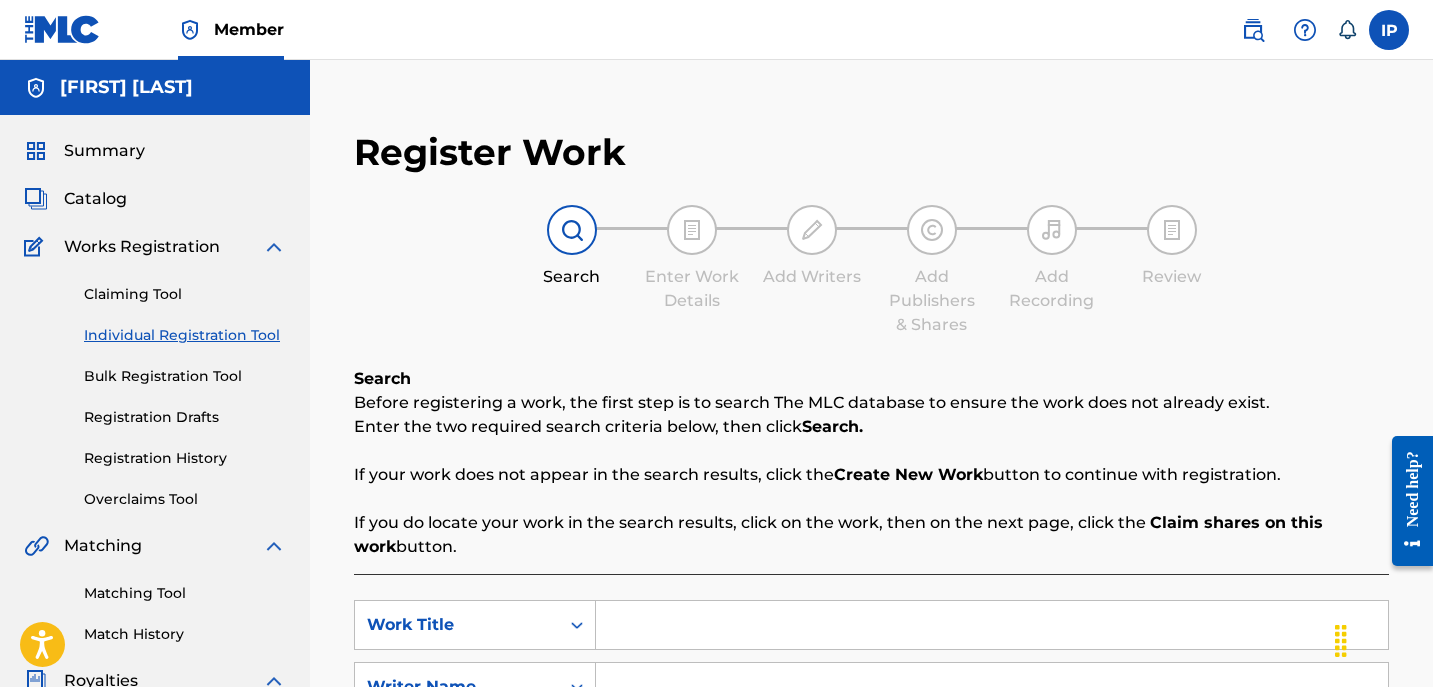 click at bounding box center [992, 625] 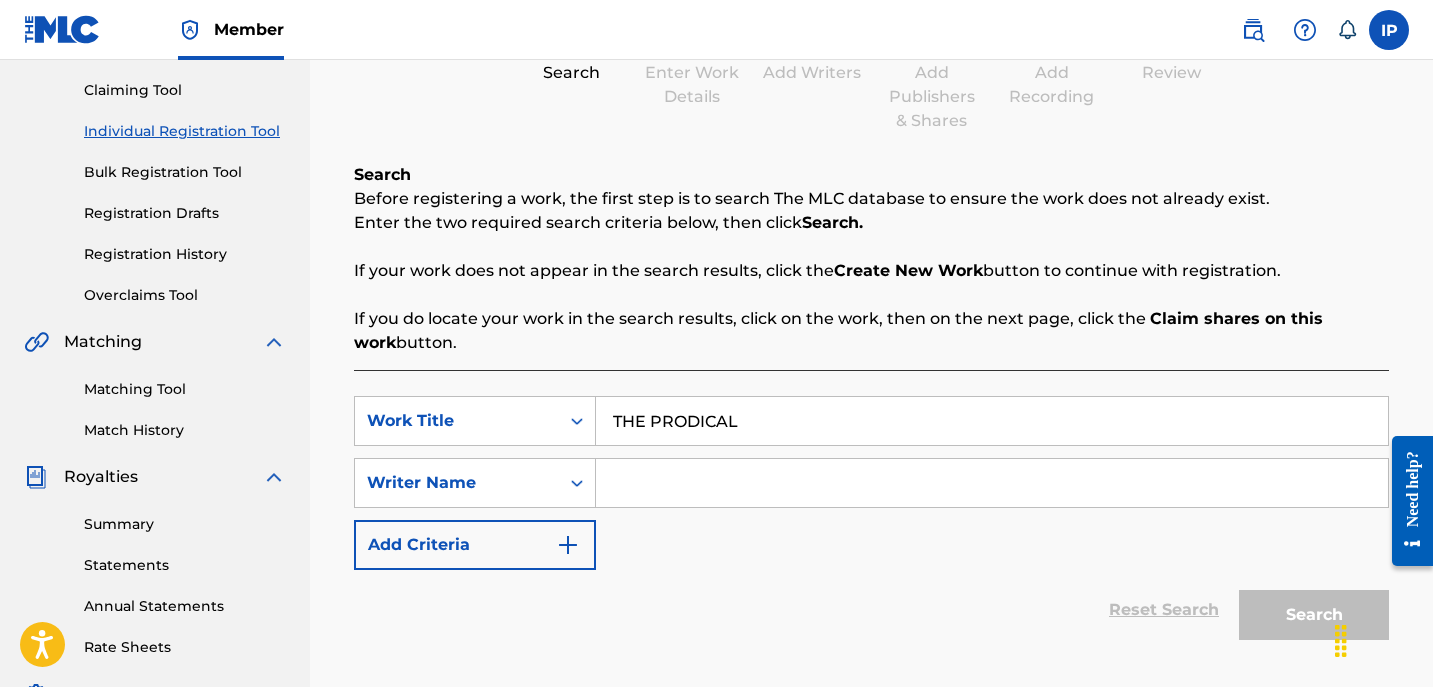 scroll, scrollTop: 205, scrollLeft: 0, axis: vertical 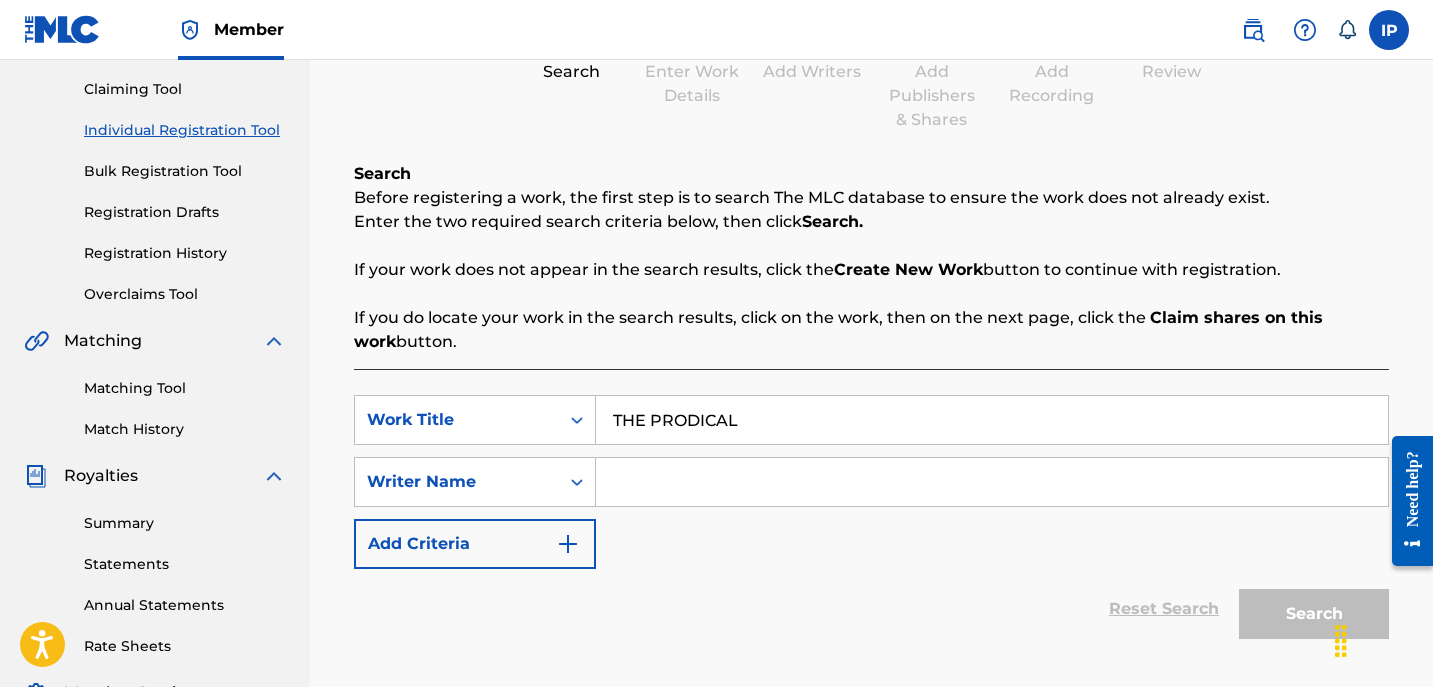 type on "THE PRODICAL" 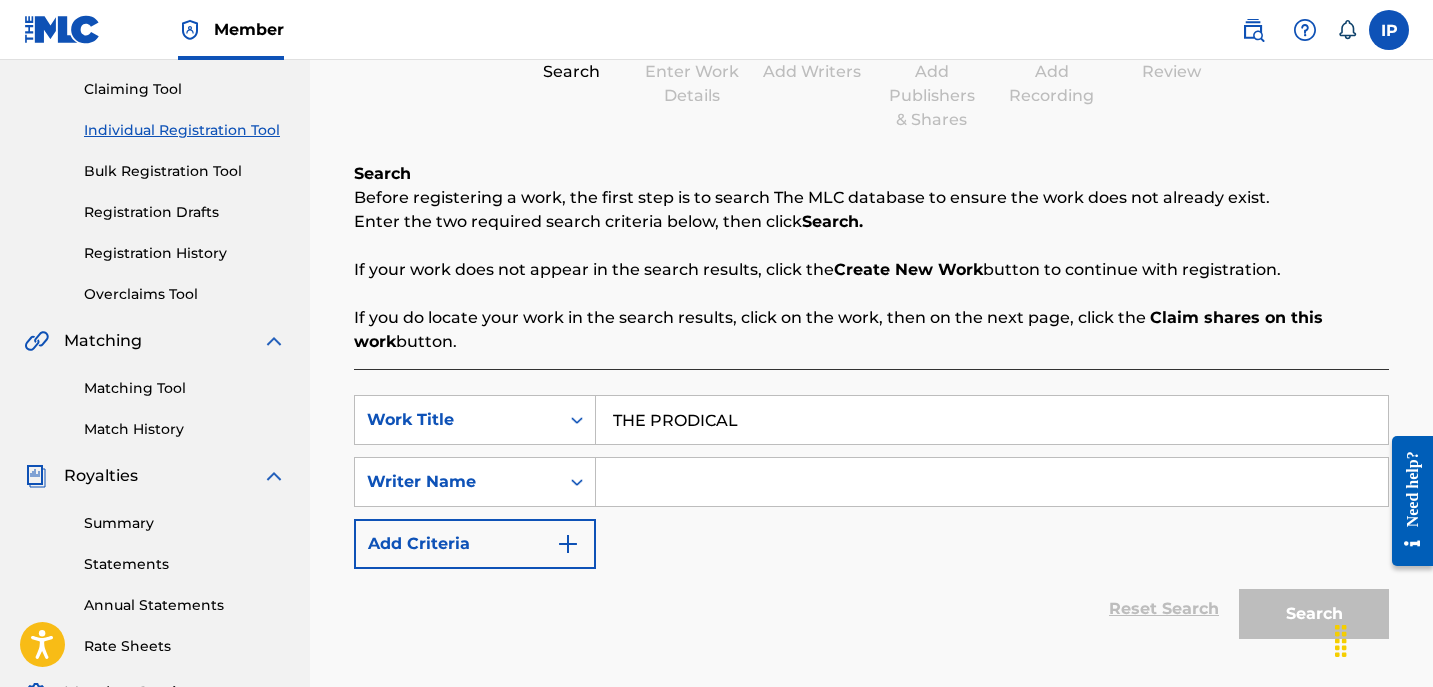 type on "[FIRST] [LAST]" 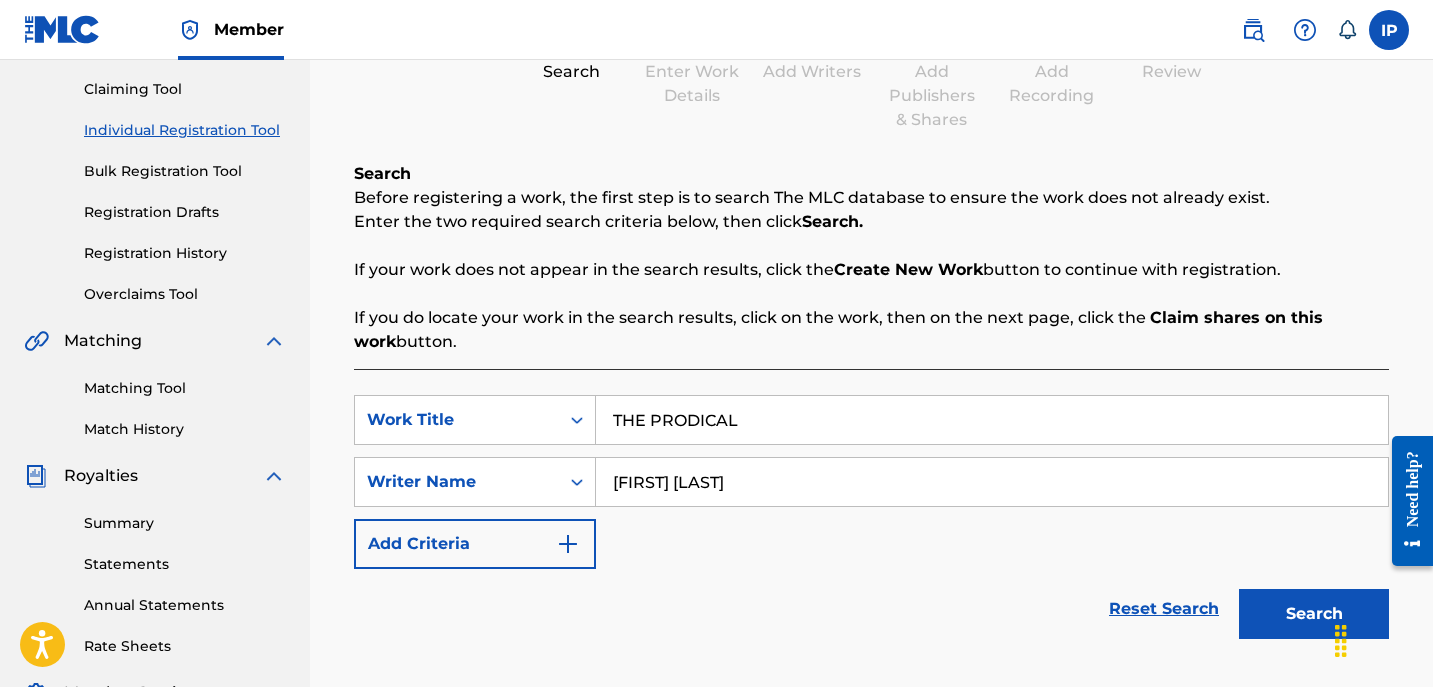click at bounding box center (568, 544) 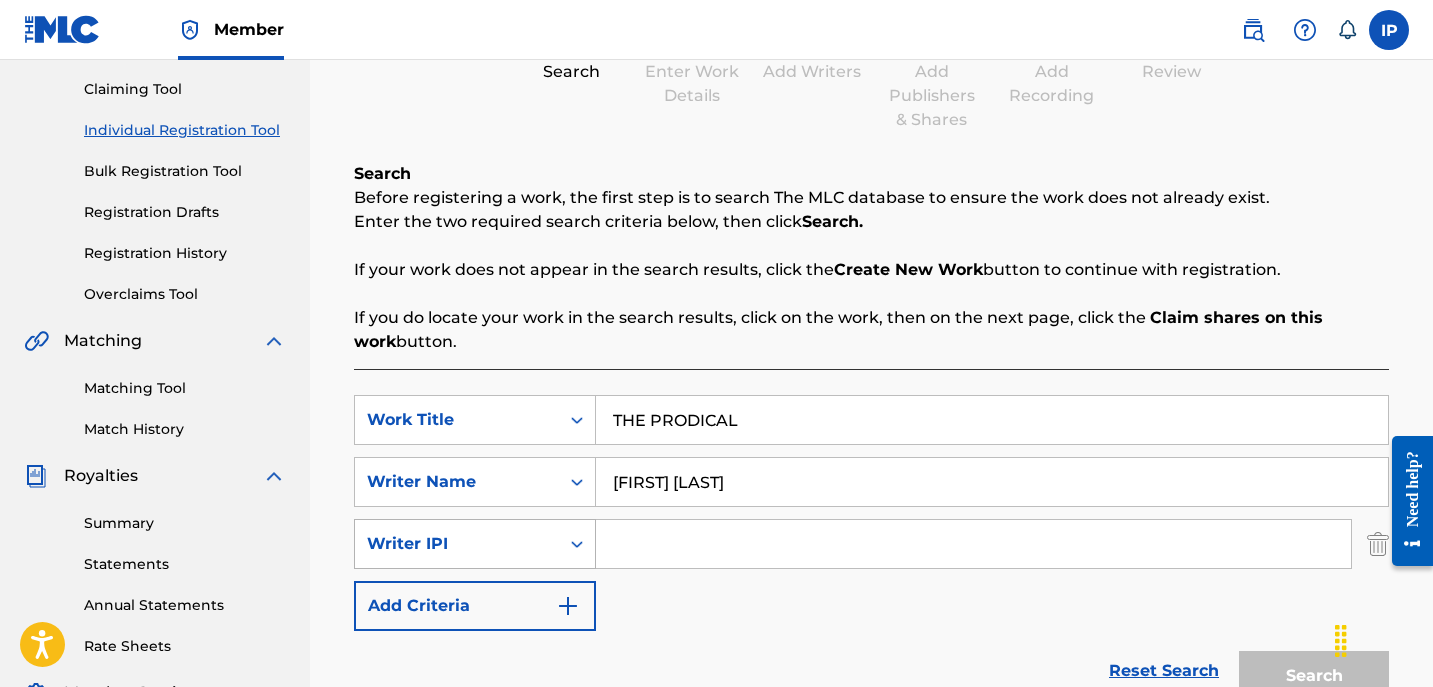 type 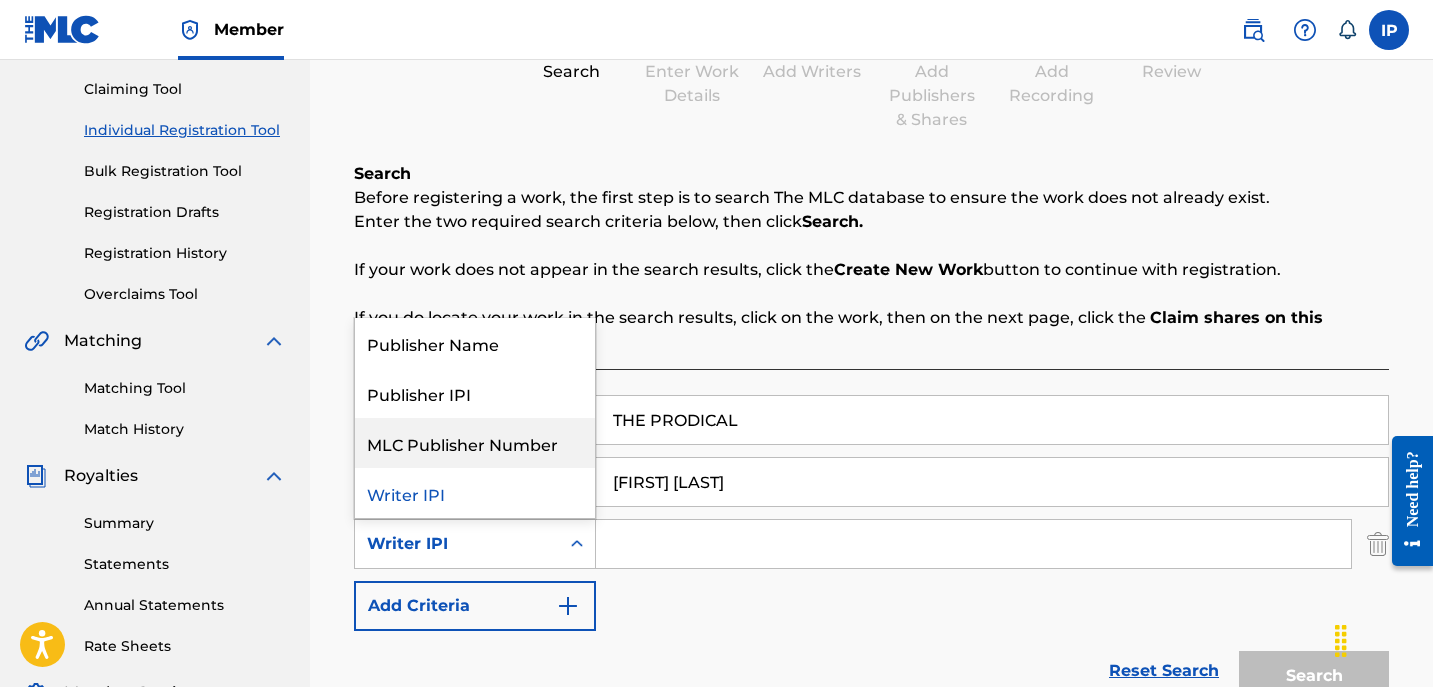 click on "MLC Publisher Number" at bounding box center (475, 443) 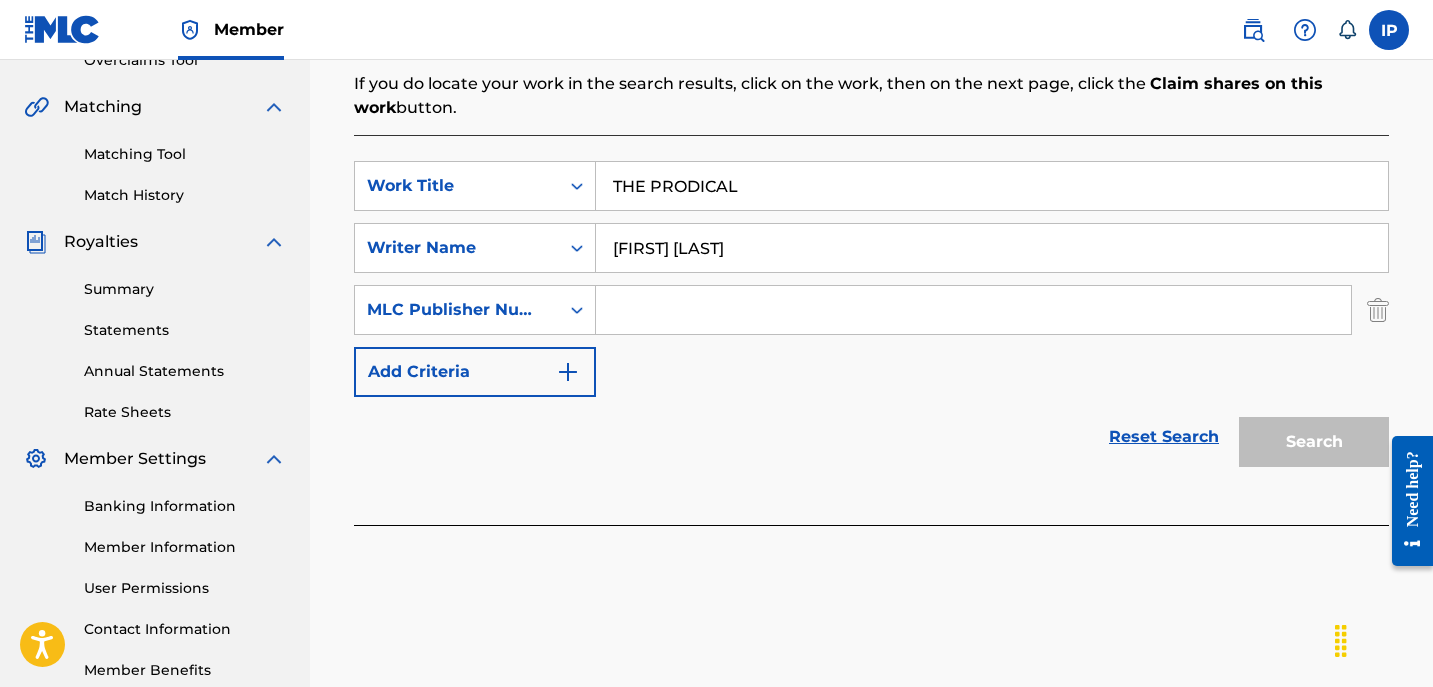 scroll, scrollTop: 440, scrollLeft: 0, axis: vertical 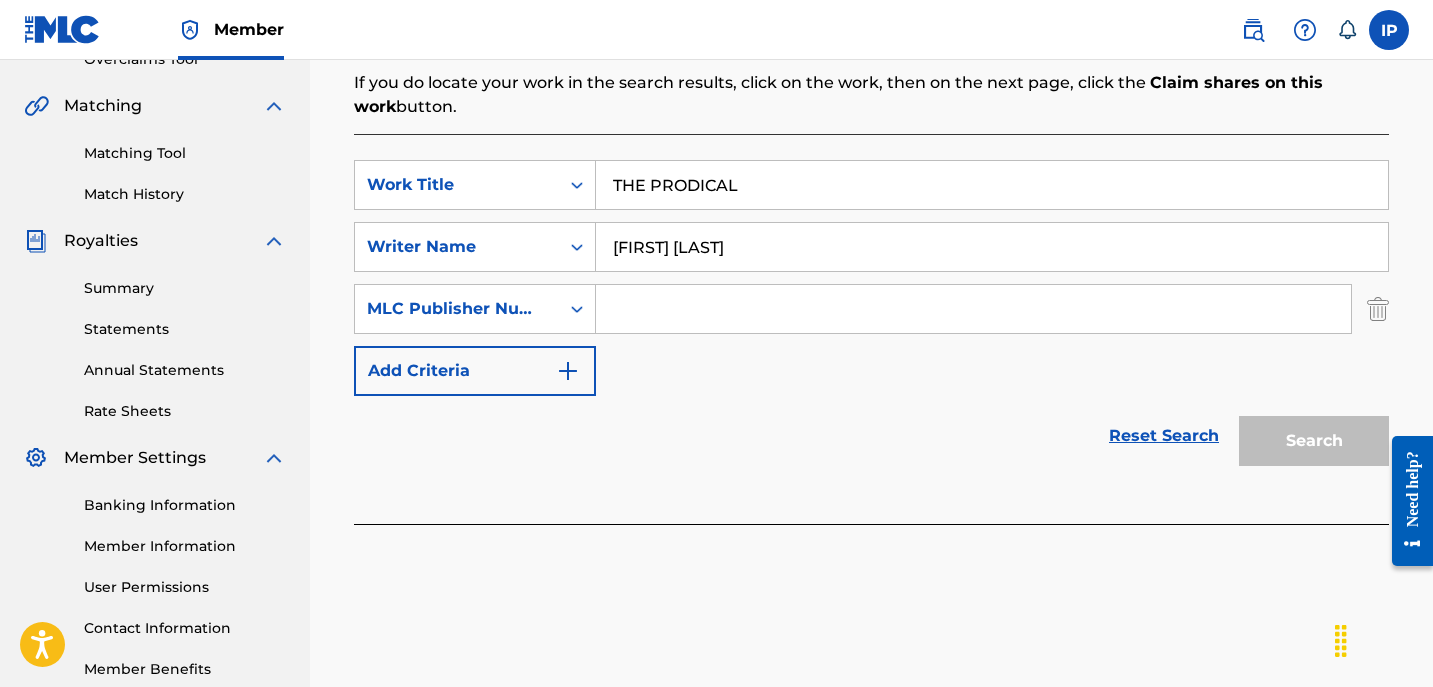 click at bounding box center [973, 309] 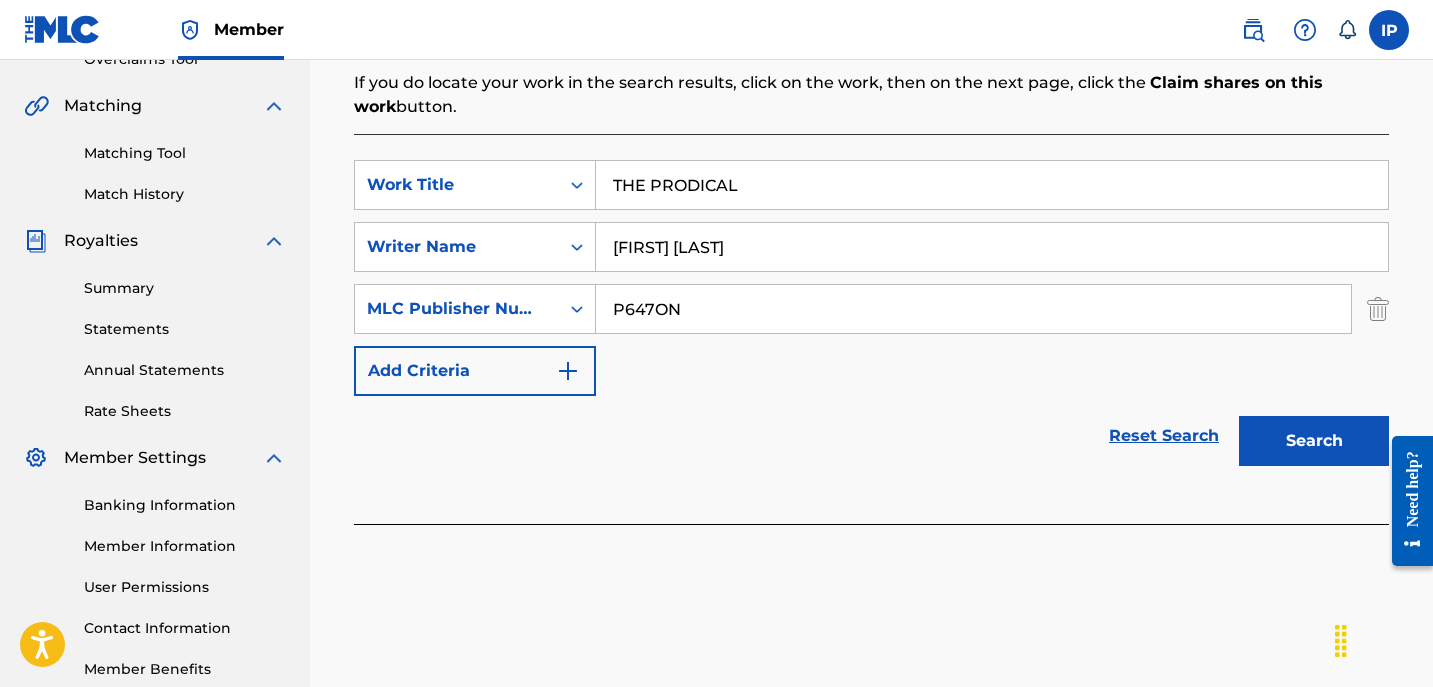 click on "Search" at bounding box center [1314, 441] 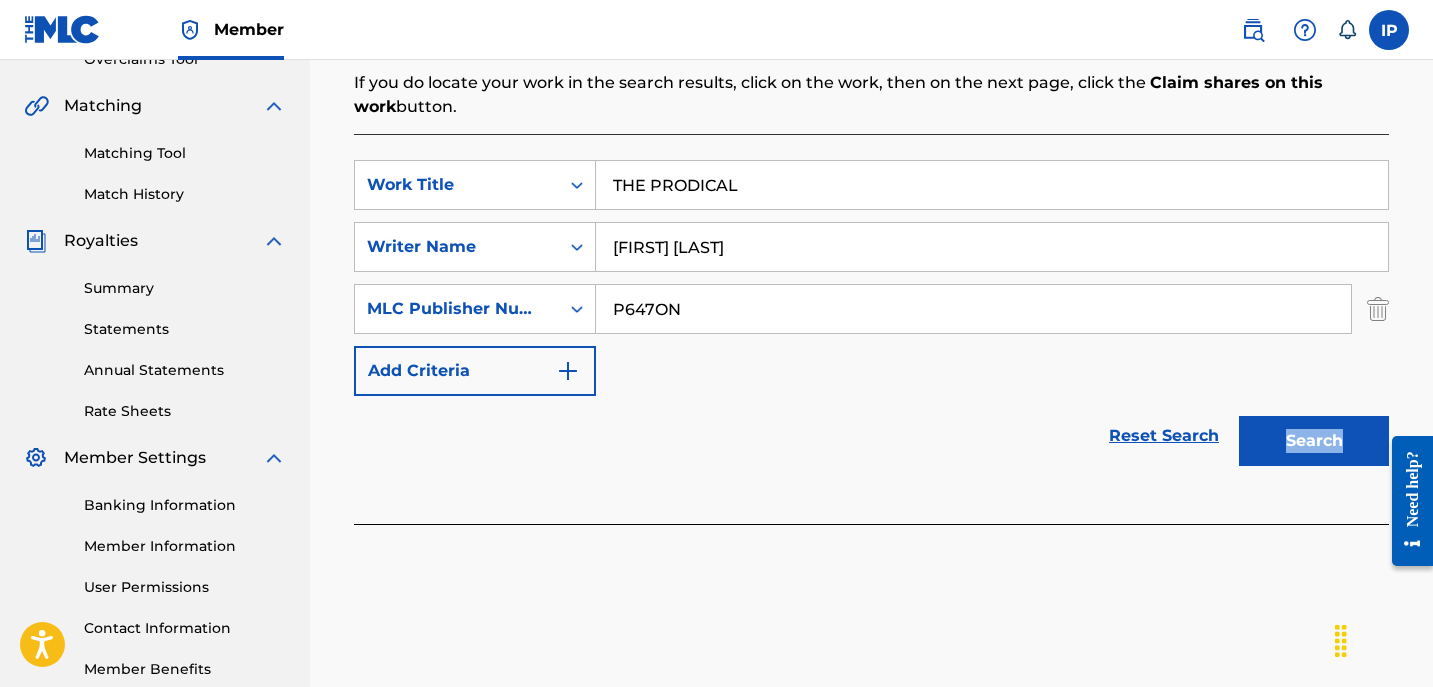 click on "Search" at bounding box center [1309, 436] 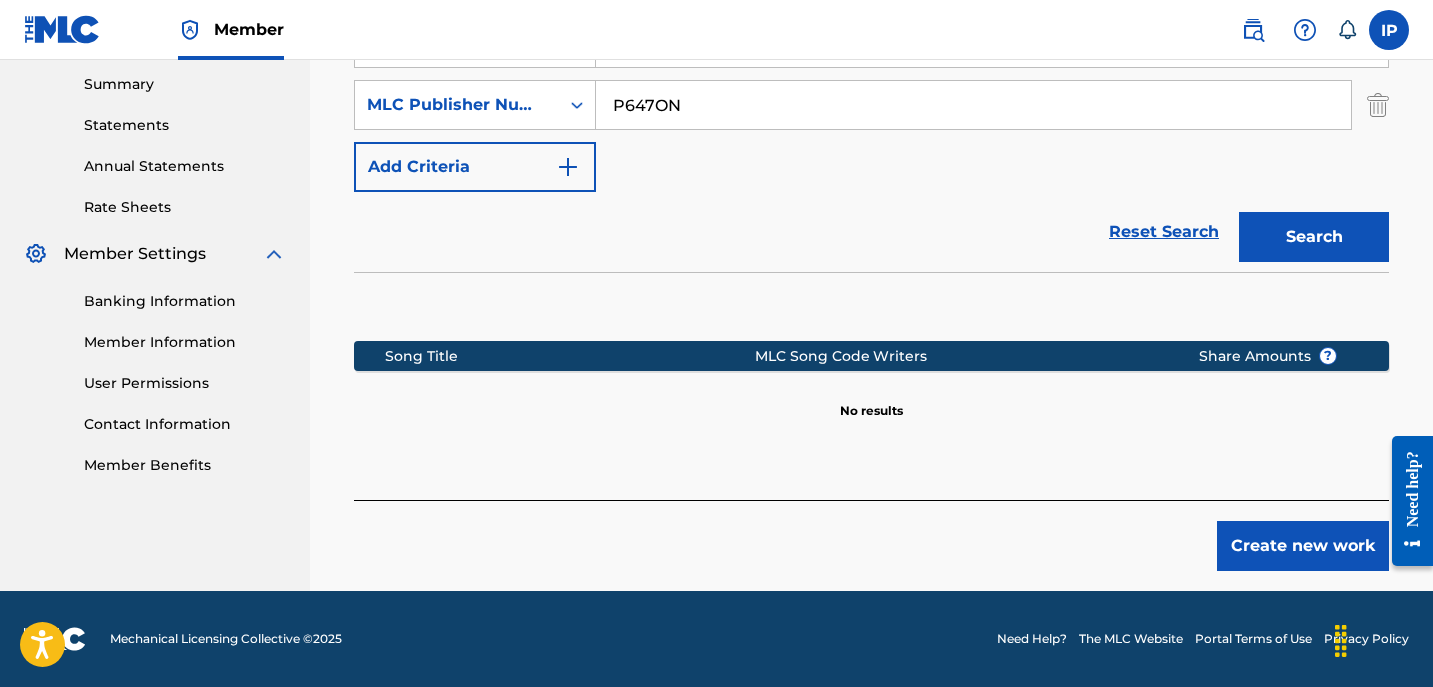 drag, startPoint x: 1280, startPoint y: 437, endPoint x: 1224, endPoint y: 509, distance: 91.214035 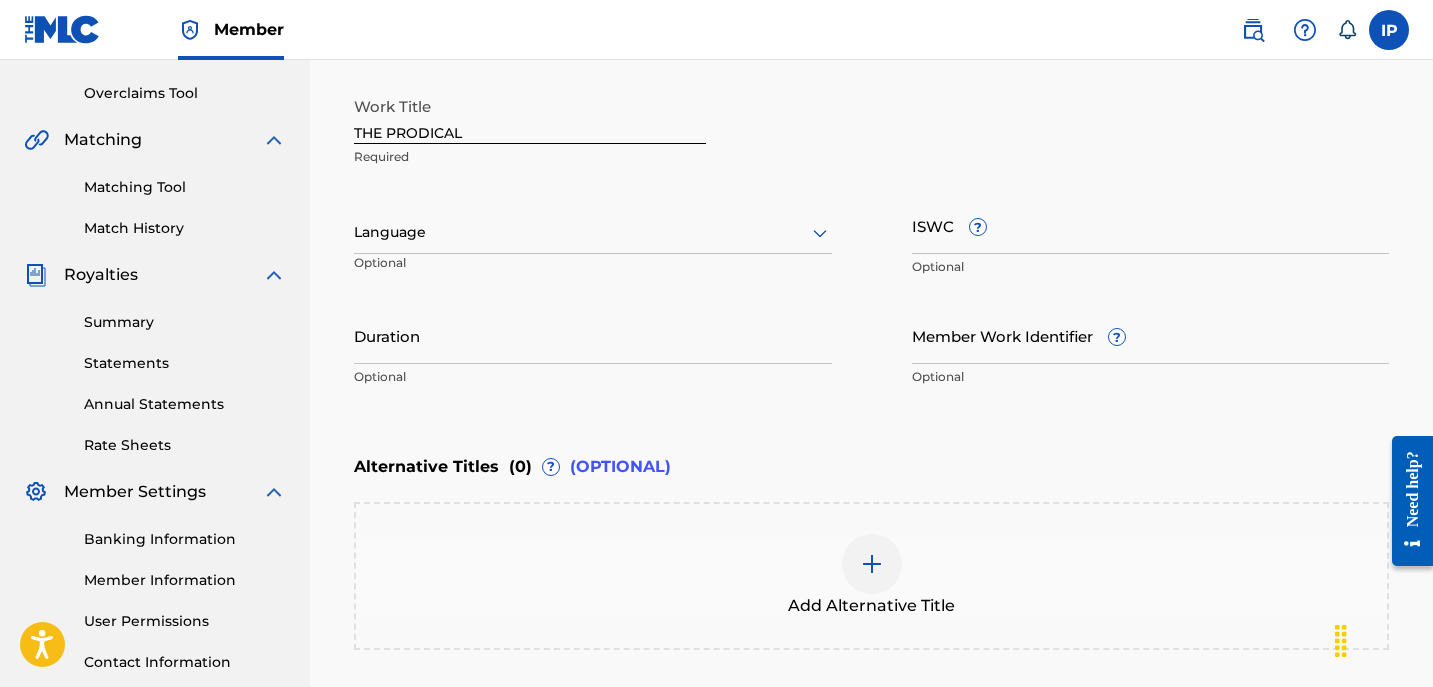 scroll, scrollTop: 403, scrollLeft: 0, axis: vertical 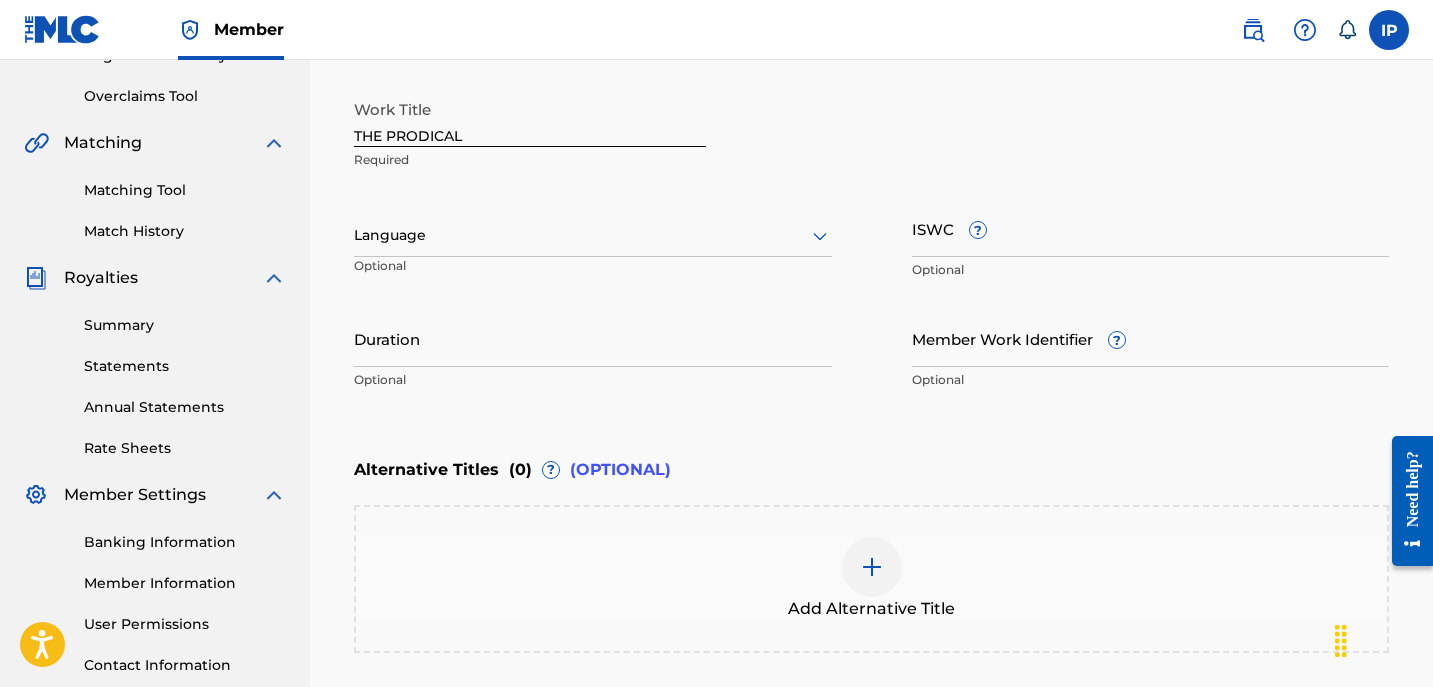 click at bounding box center (593, 235) 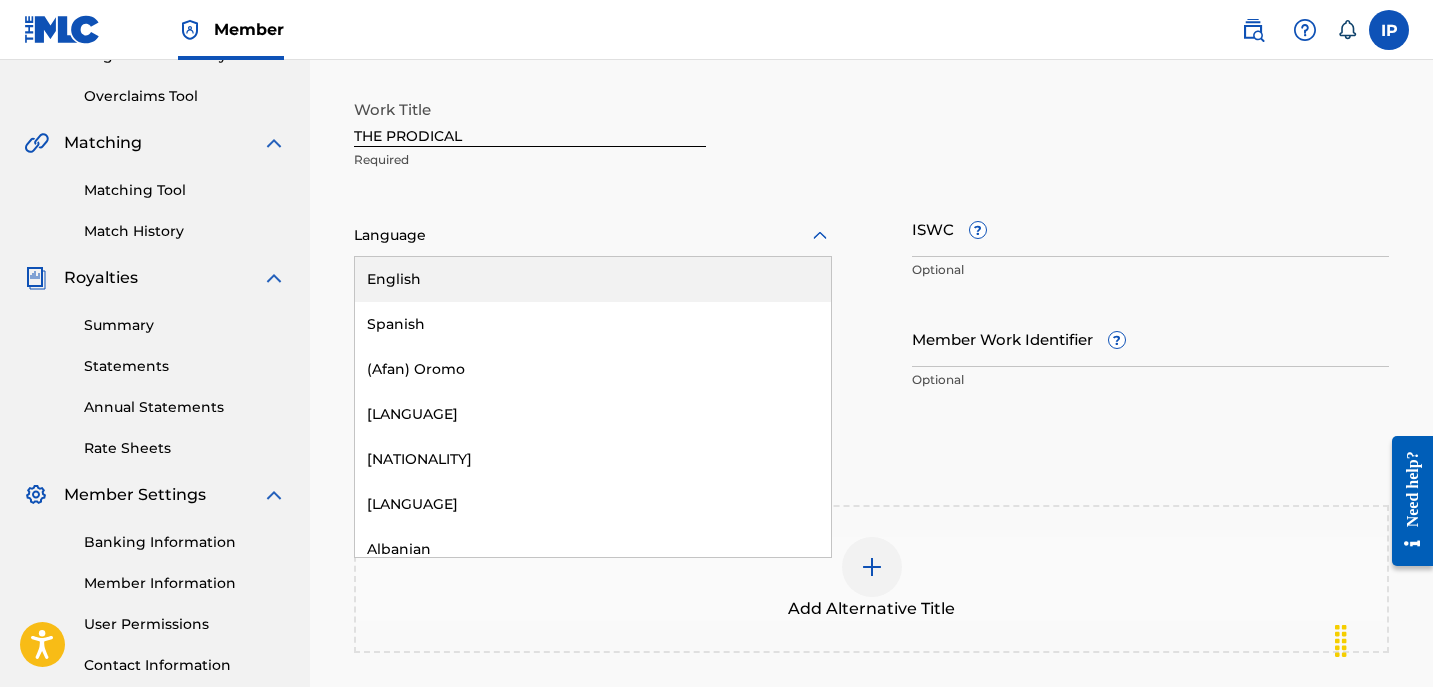 click on "English" at bounding box center (593, 279) 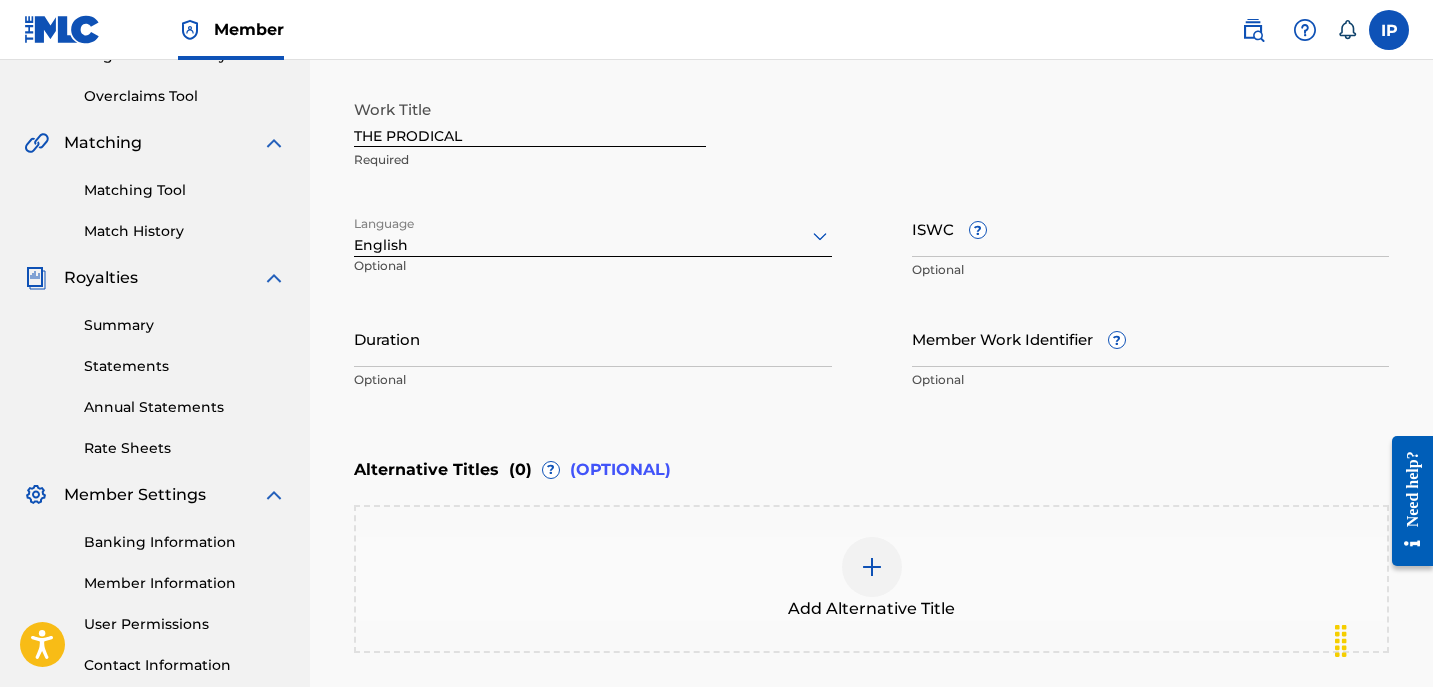click on "Duration" at bounding box center (593, 338) 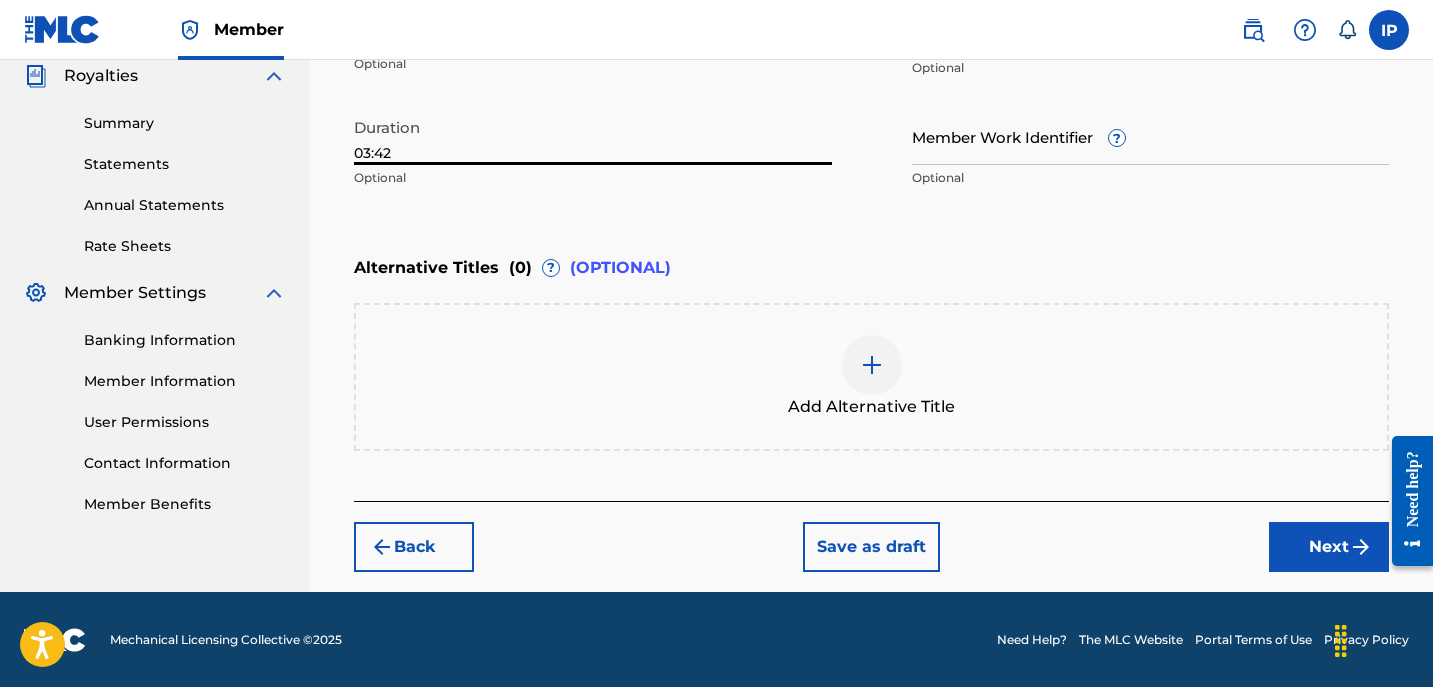 type on "03:42" 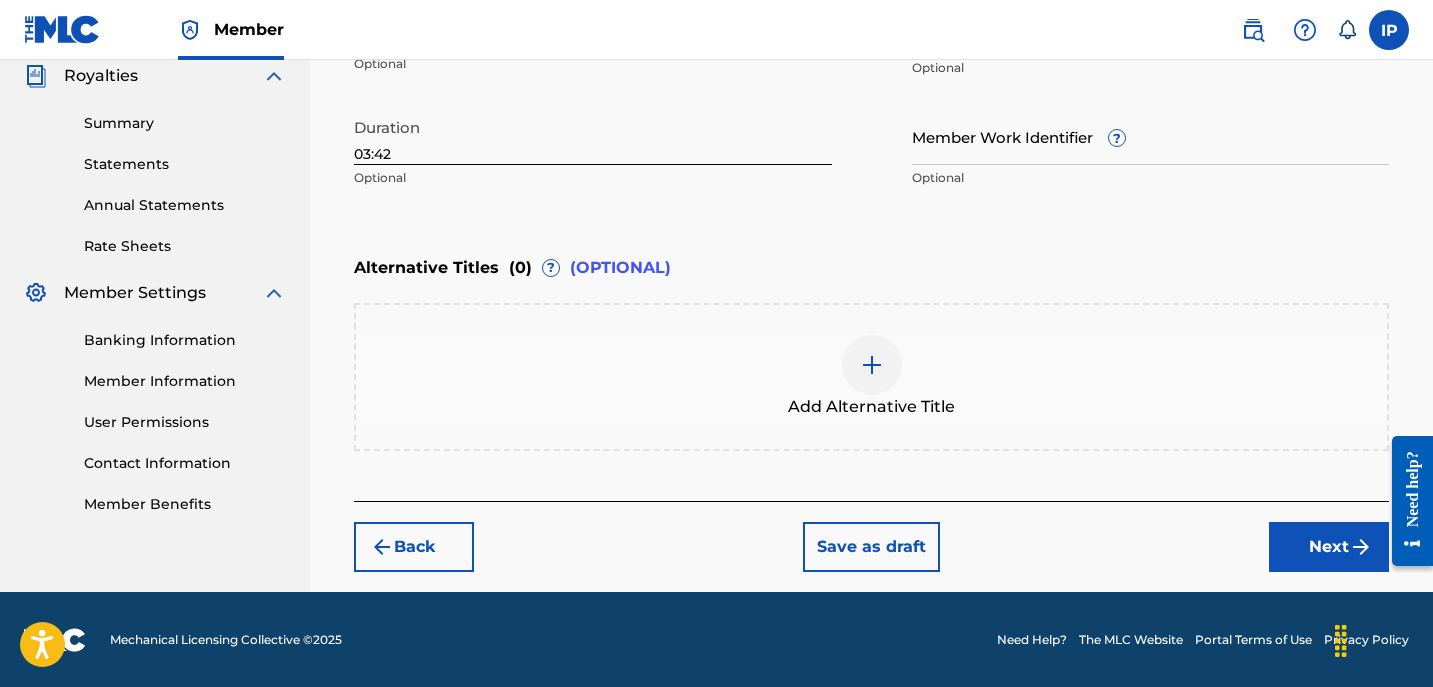 click on "Next" at bounding box center [1329, 547] 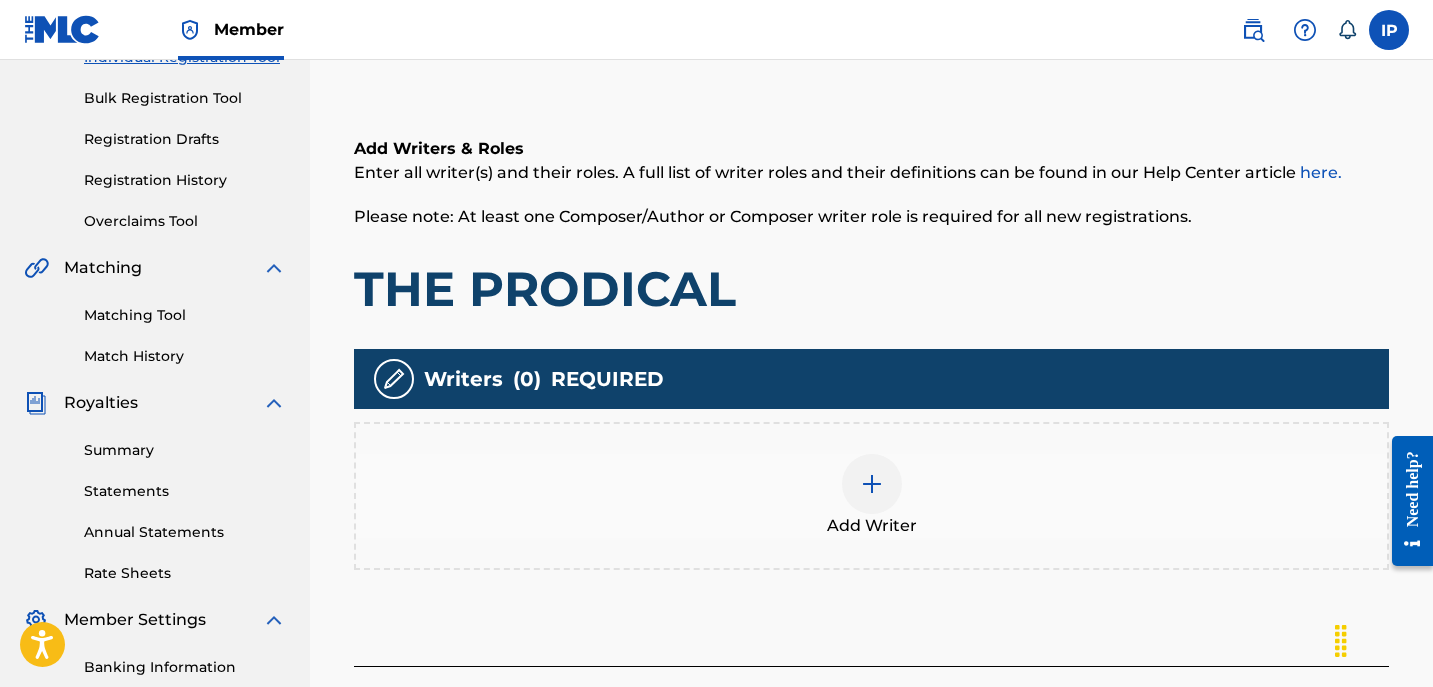 scroll, scrollTop: 279, scrollLeft: 0, axis: vertical 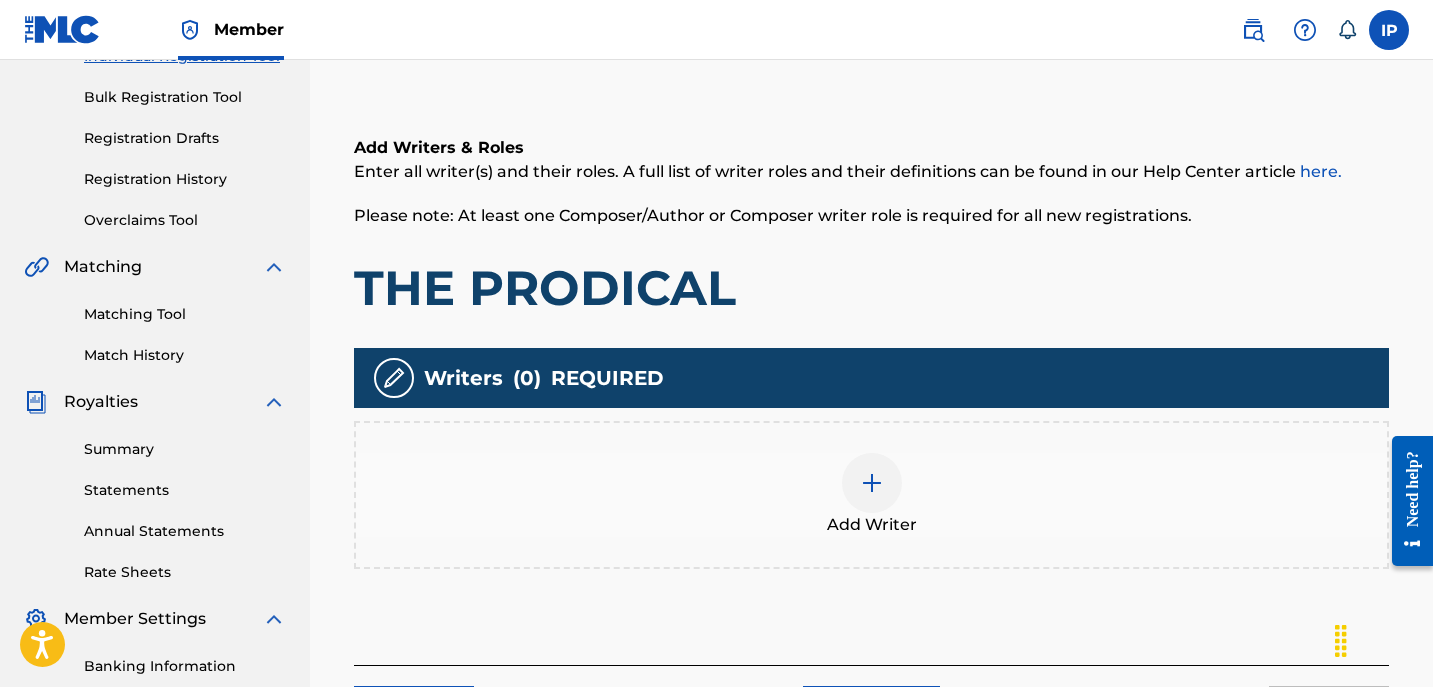 click at bounding box center (872, 483) 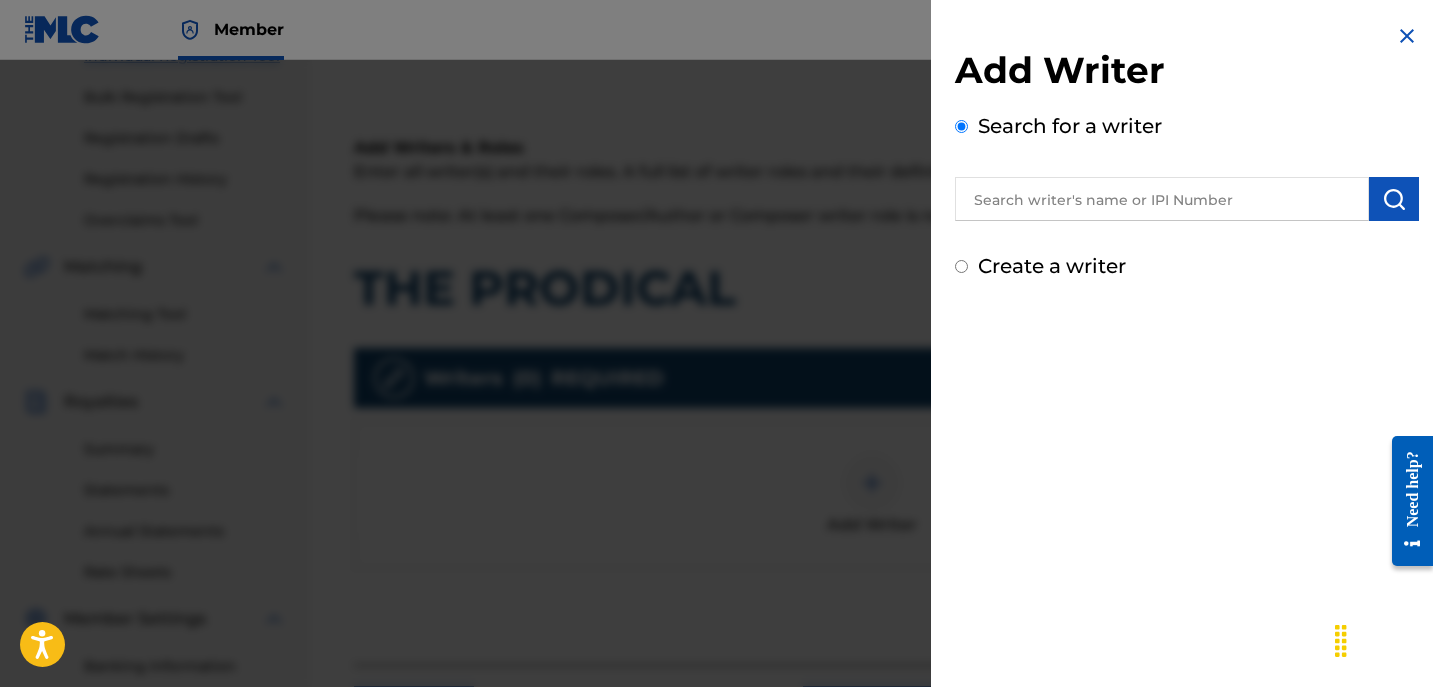 click on "Add Writer Search for a writer Create a writer" at bounding box center [1187, 152] 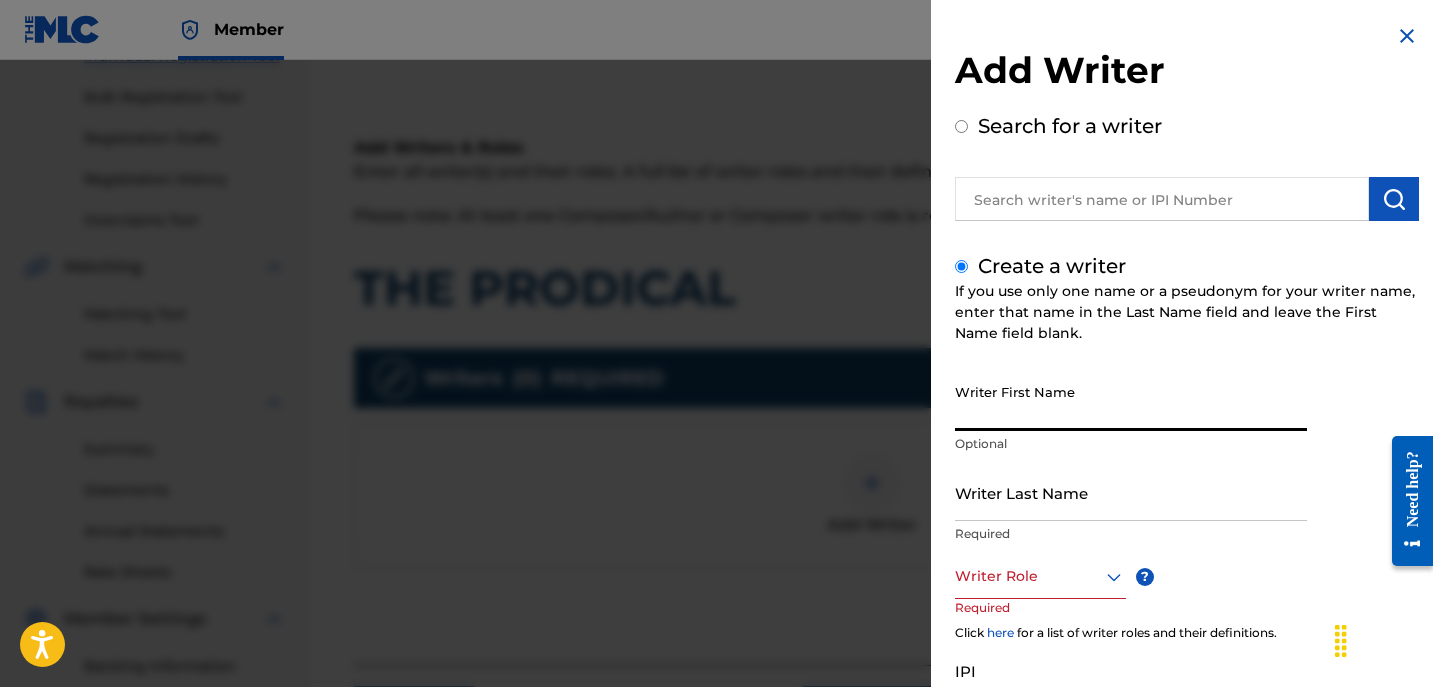click on "Writer First Name" at bounding box center [1131, 402] 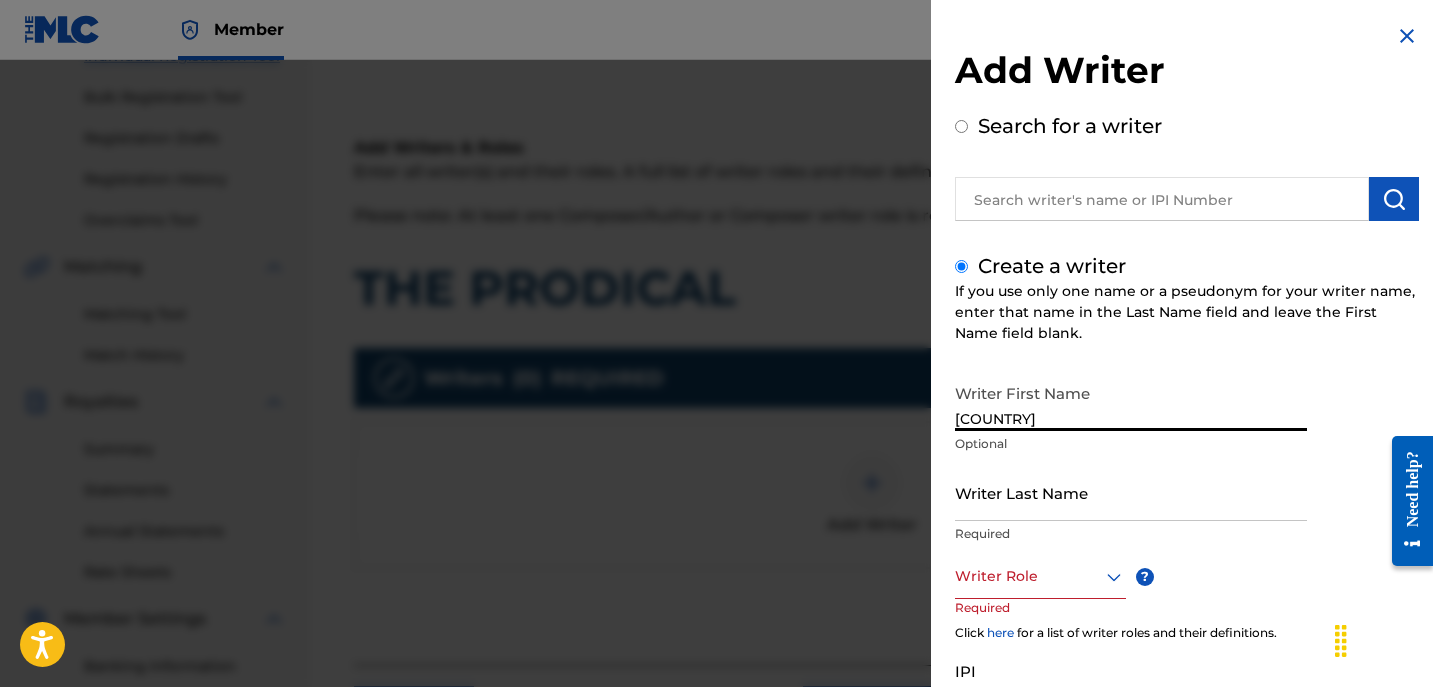 type on "[COUNTRY]" 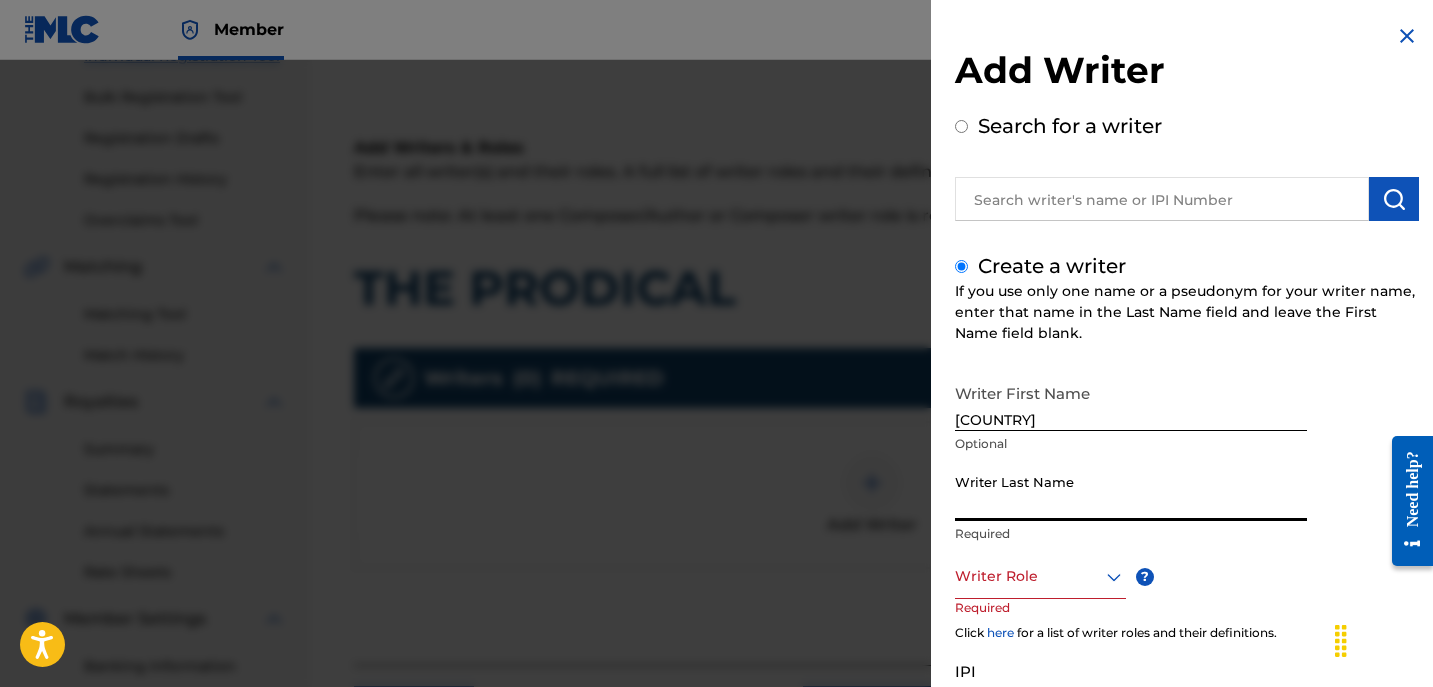 paste on "POITIER" 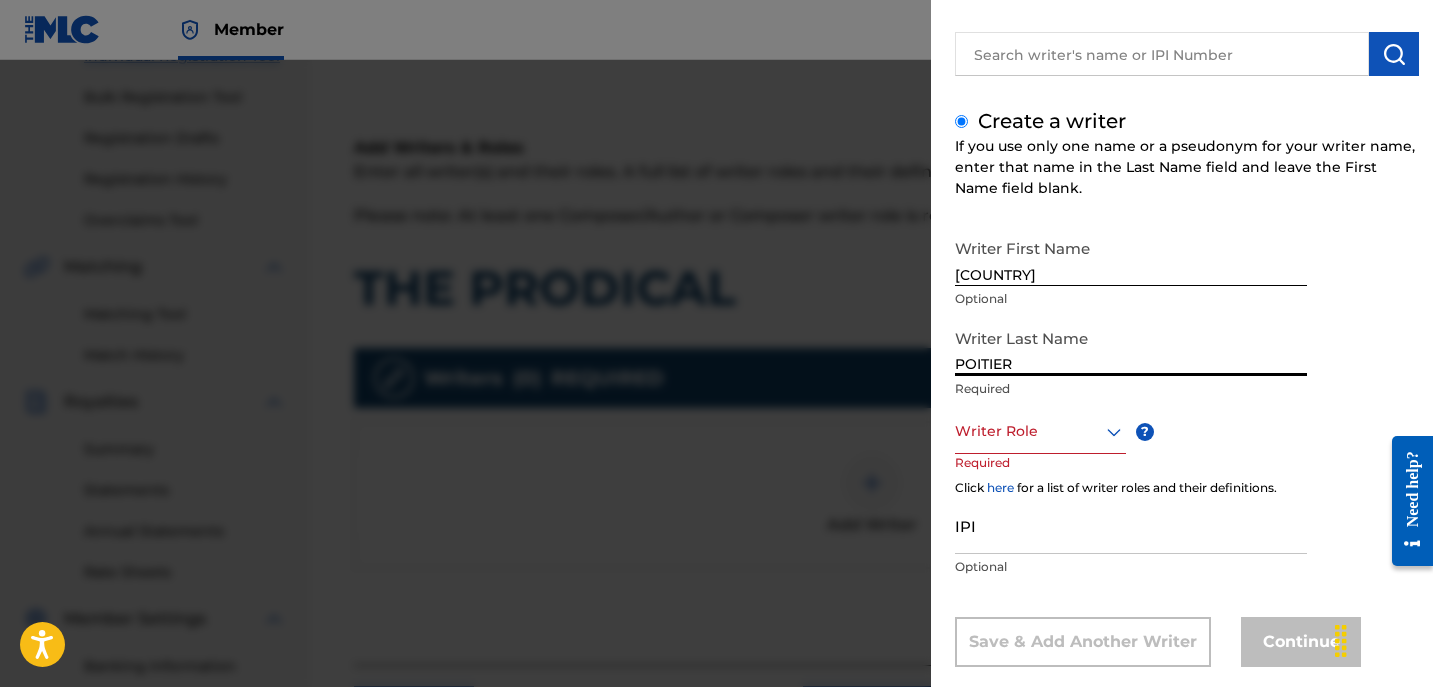 scroll, scrollTop: 179, scrollLeft: 0, axis: vertical 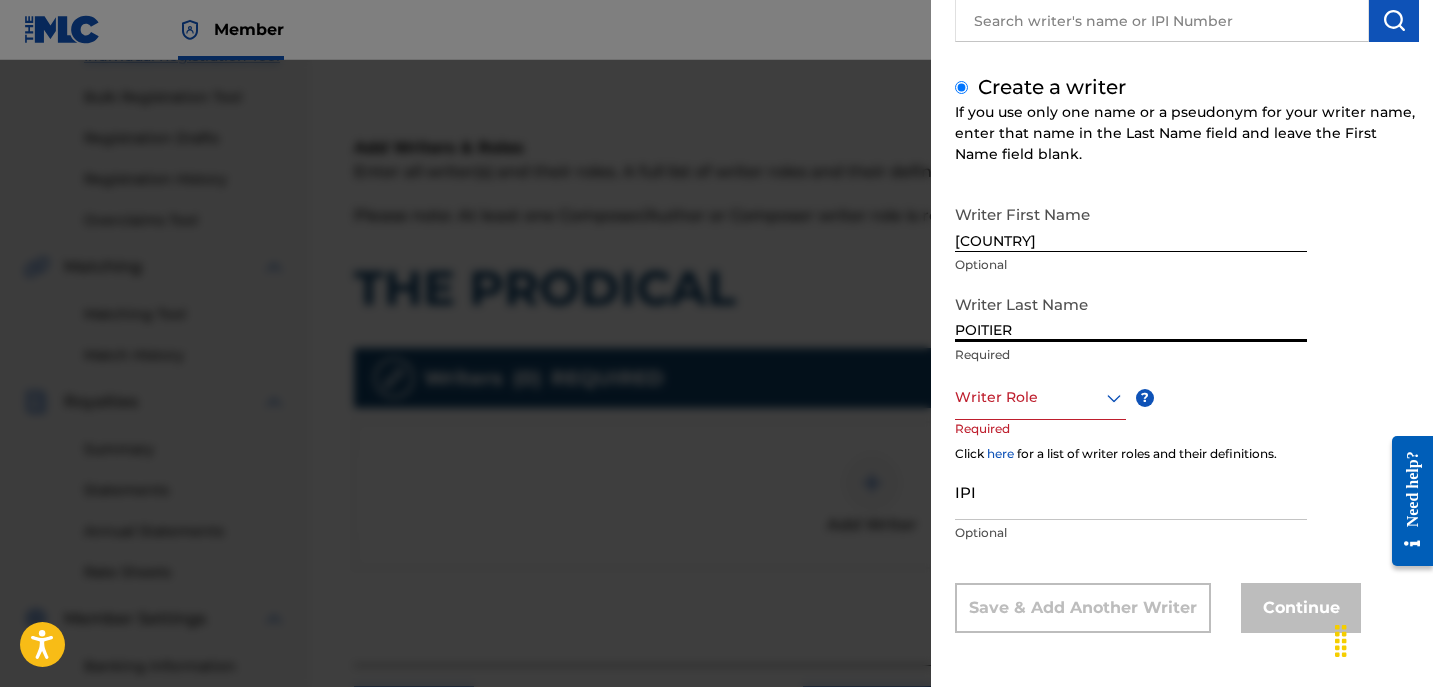 type on "POITIER" 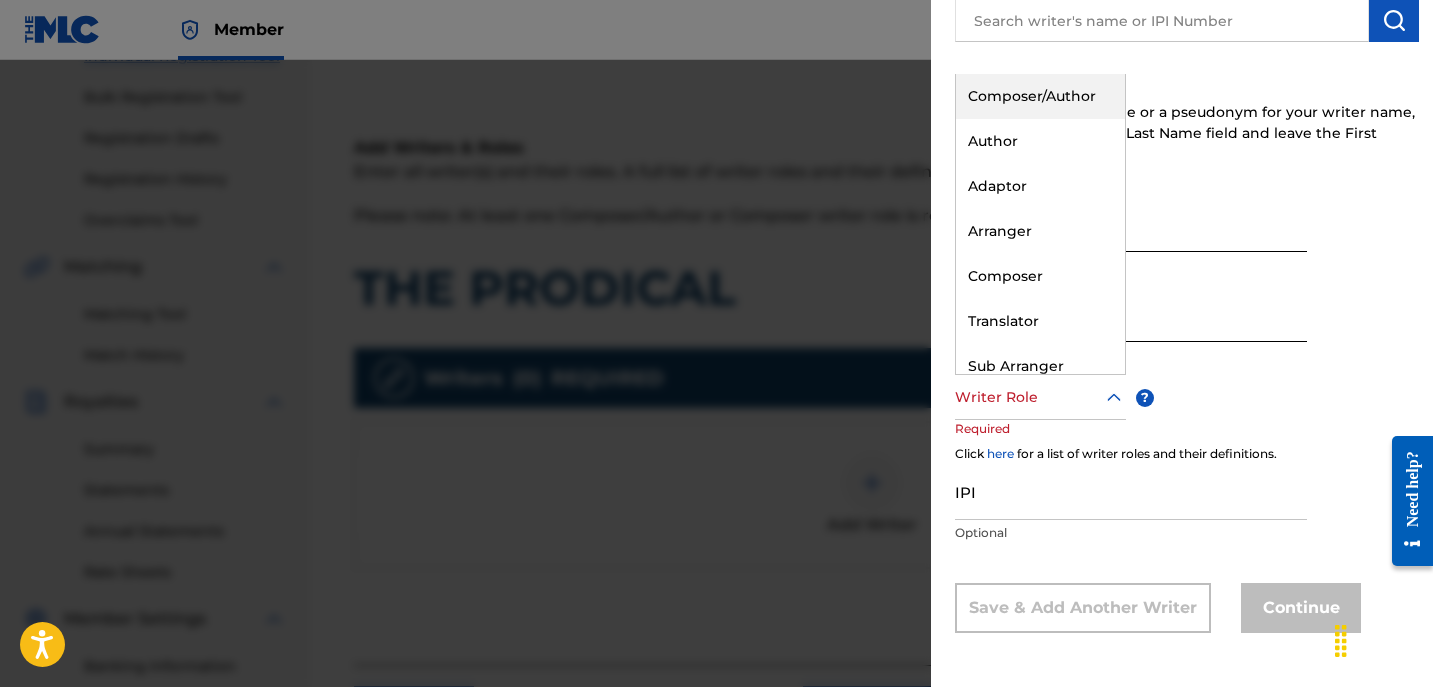 click at bounding box center (1040, 397) 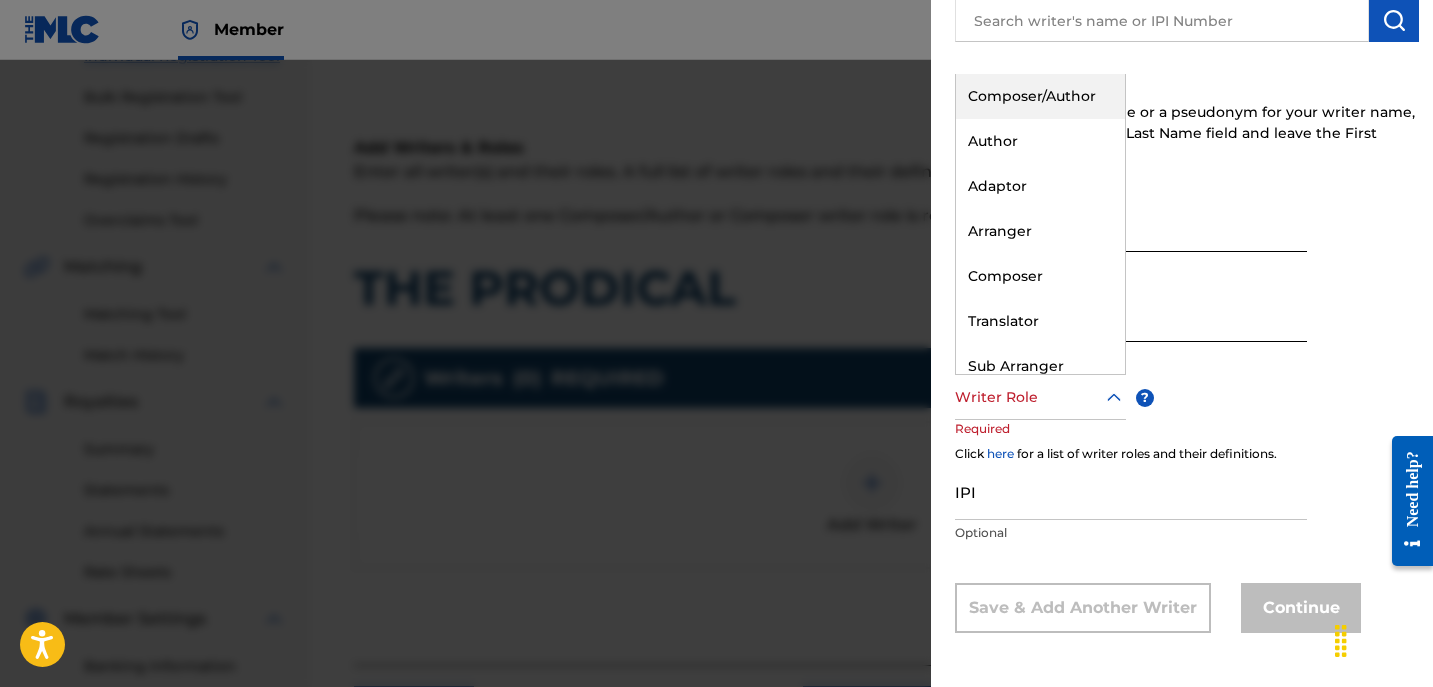 click on "Composer/Author" at bounding box center [1040, 96] 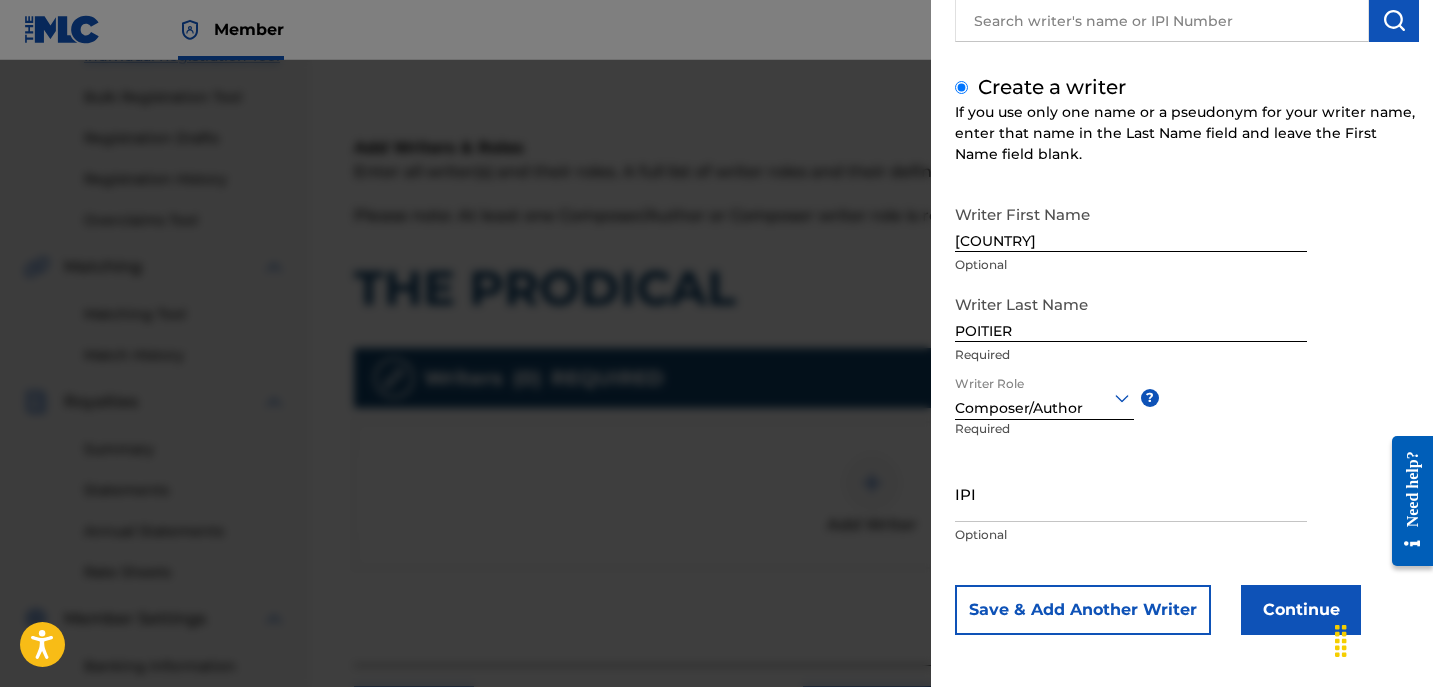 drag, startPoint x: 1252, startPoint y: 616, endPoint x: 1253, endPoint y: 660, distance: 44.011364 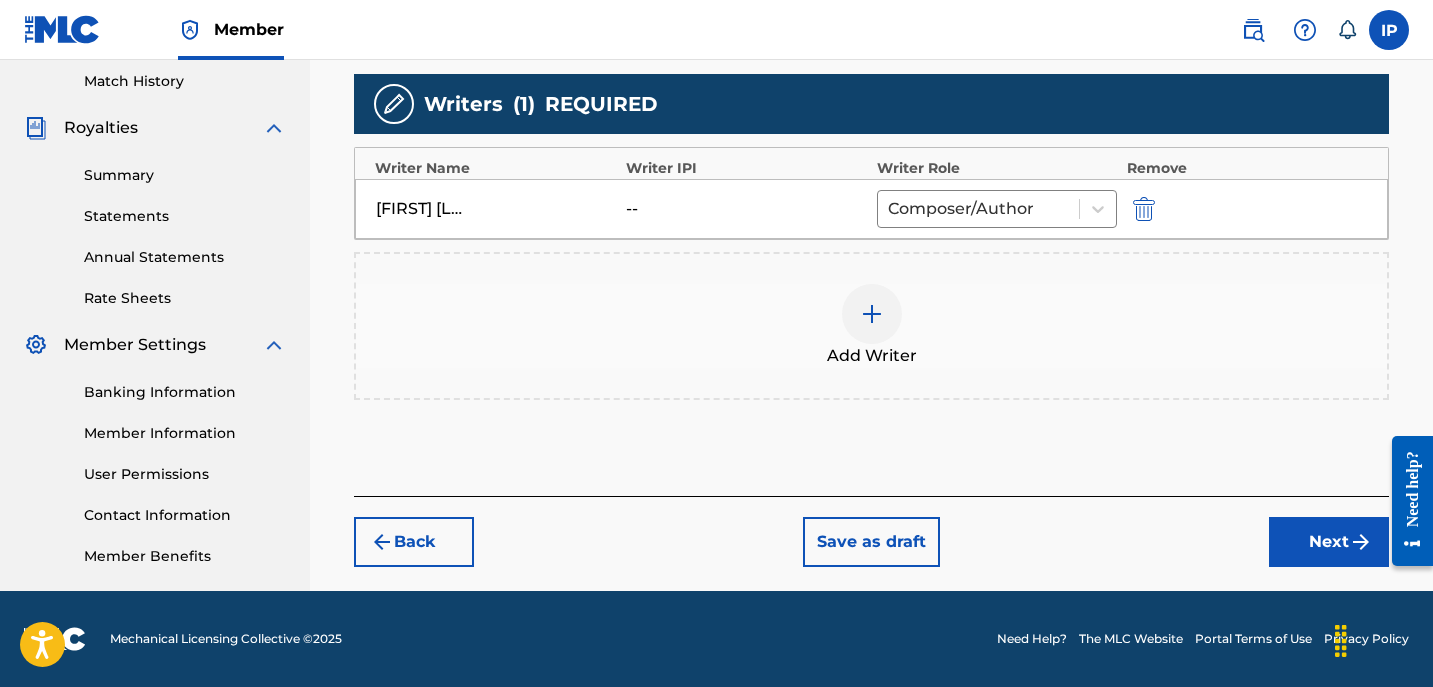 click on "Next" at bounding box center (1329, 542) 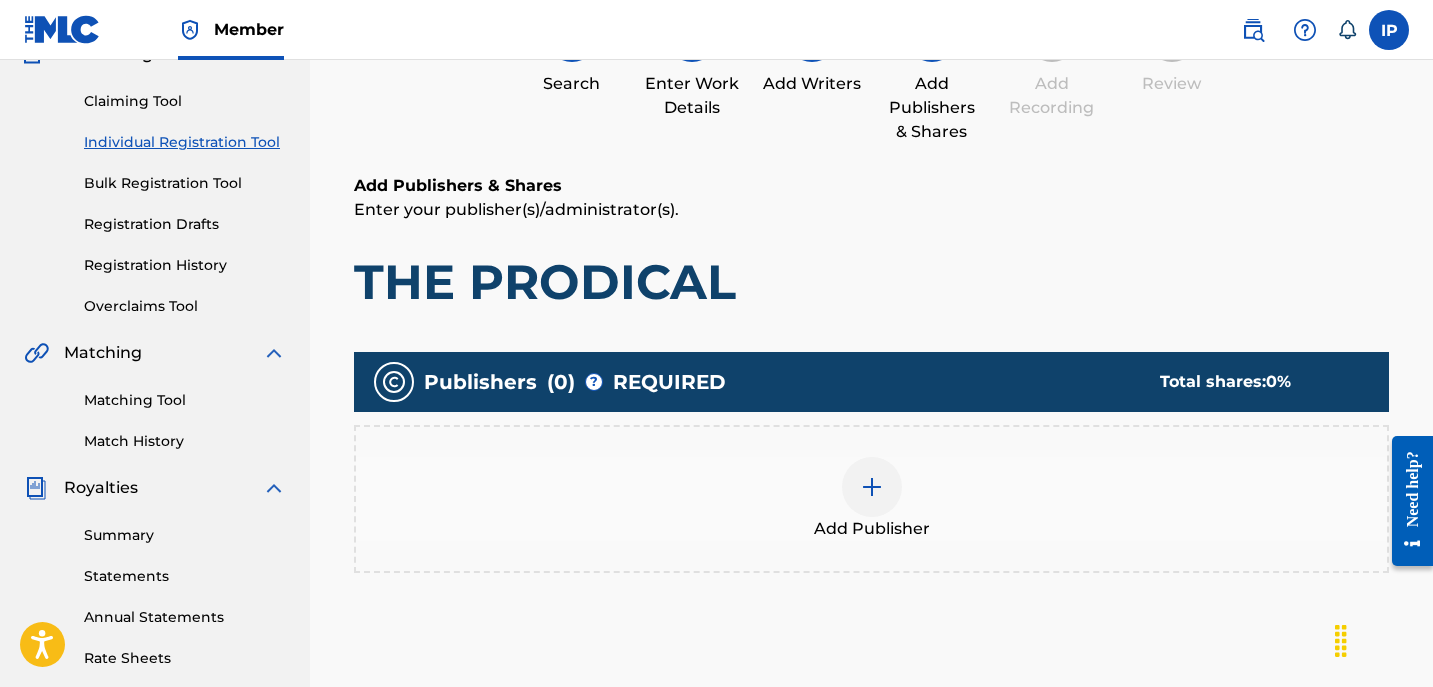 scroll, scrollTop: 90, scrollLeft: 0, axis: vertical 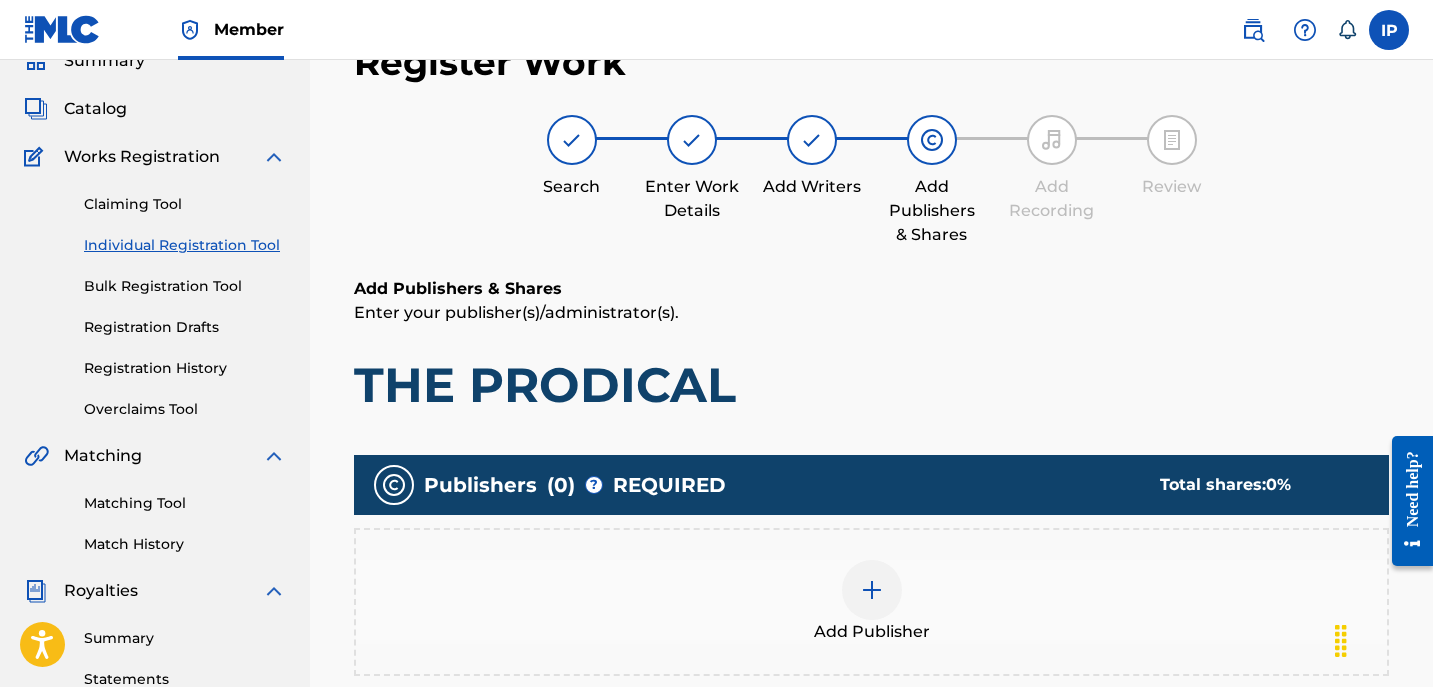 click at bounding box center (872, 590) 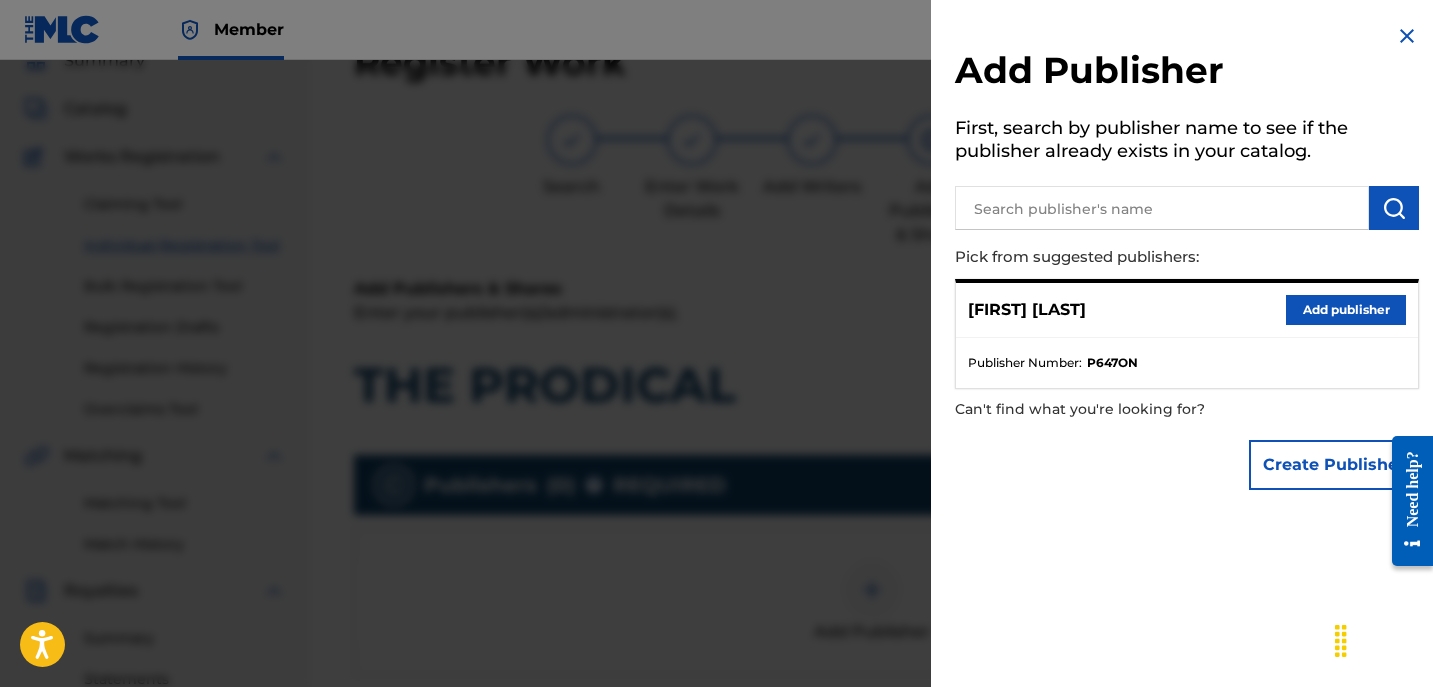 drag, startPoint x: 864, startPoint y: 580, endPoint x: 1319, endPoint y: 394, distance: 491.5496 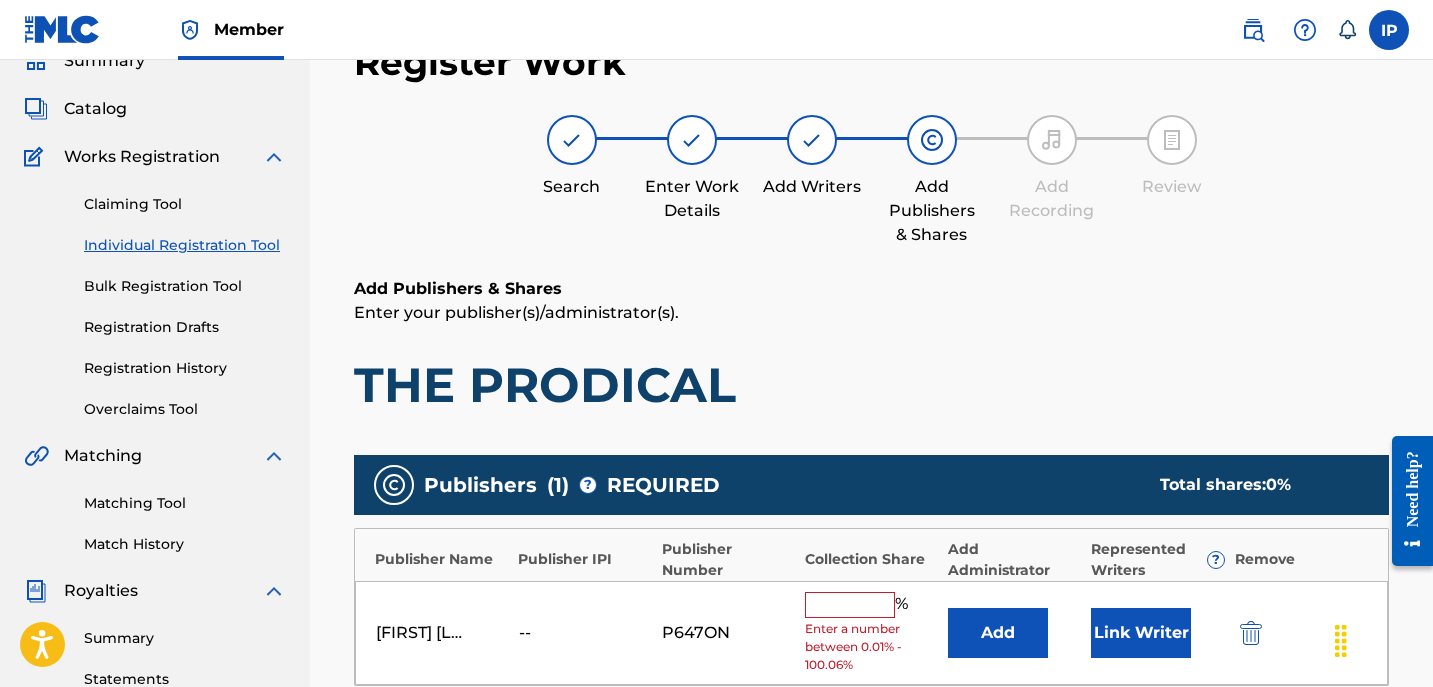 click at bounding box center (850, 605) 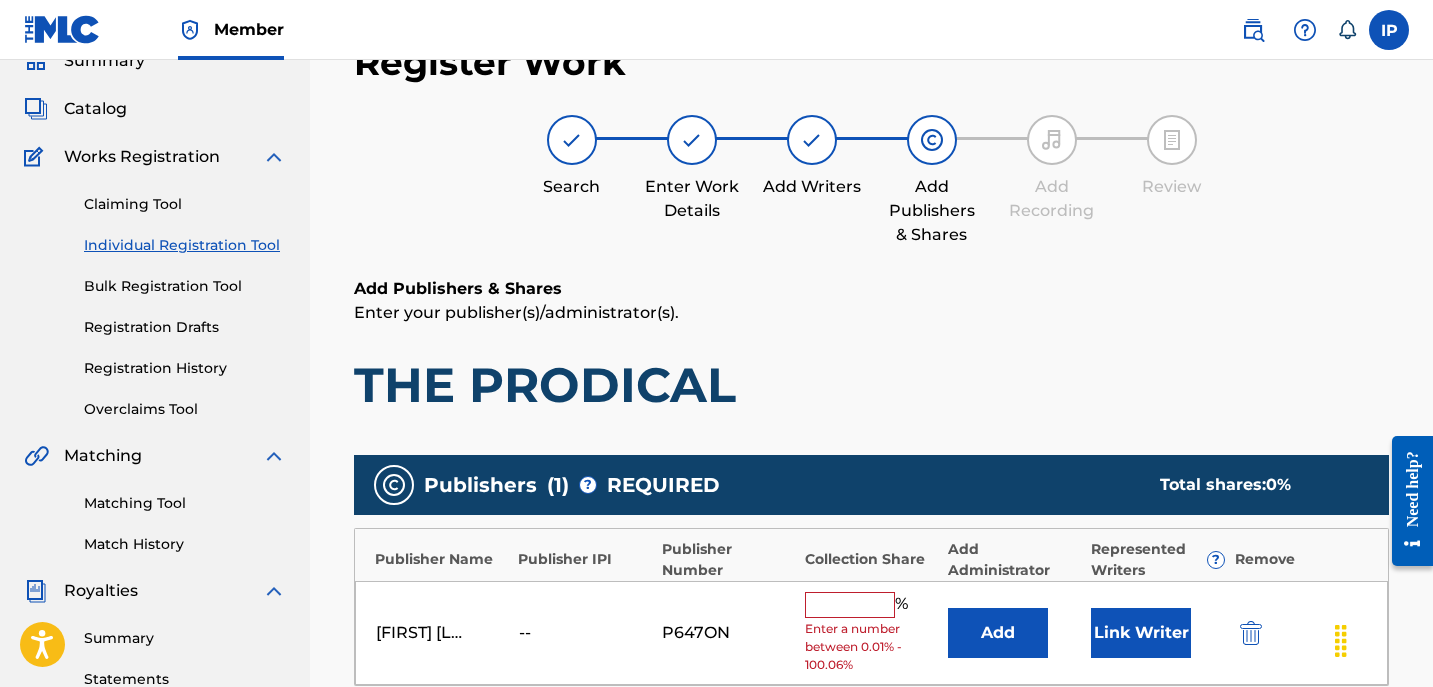 type on "100" 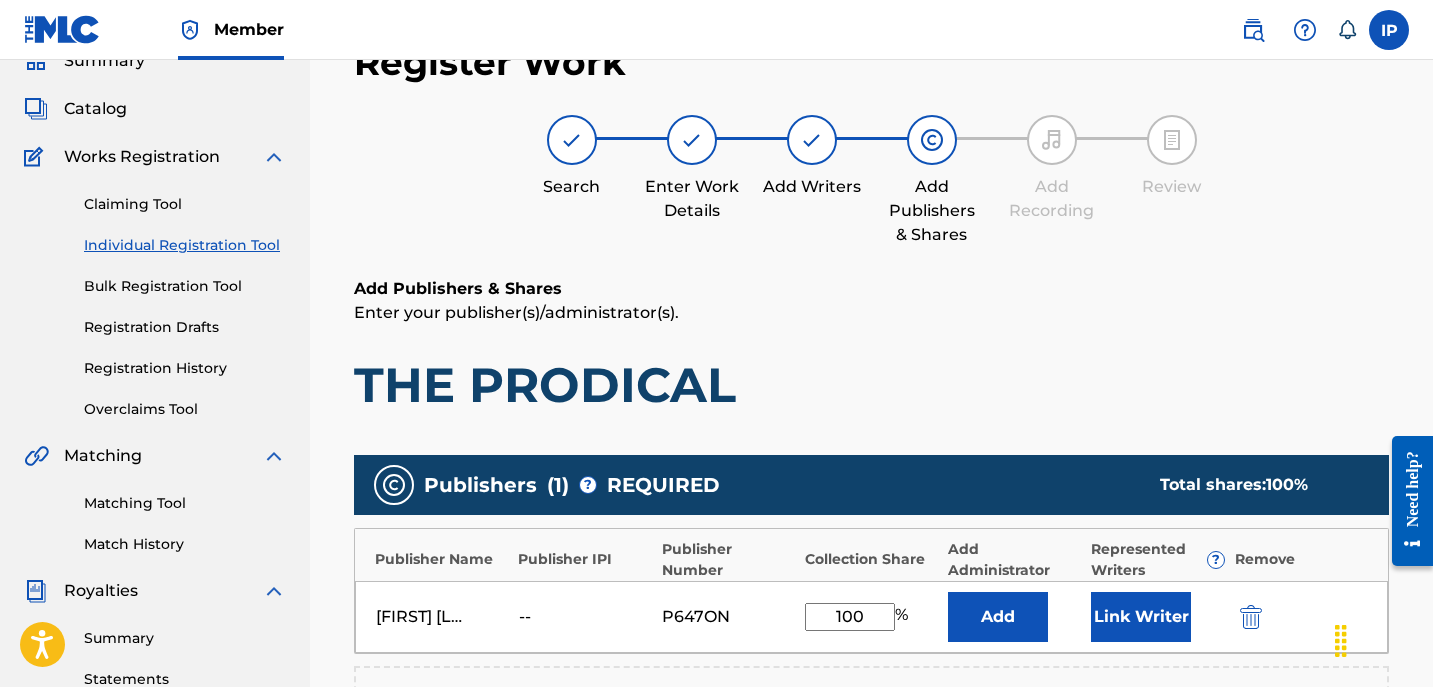 click on "Publisher Name Publisher IPI Publisher Number Collection Share Add Administrator Represented Writers ? Remove" at bounding box center (871, 555) 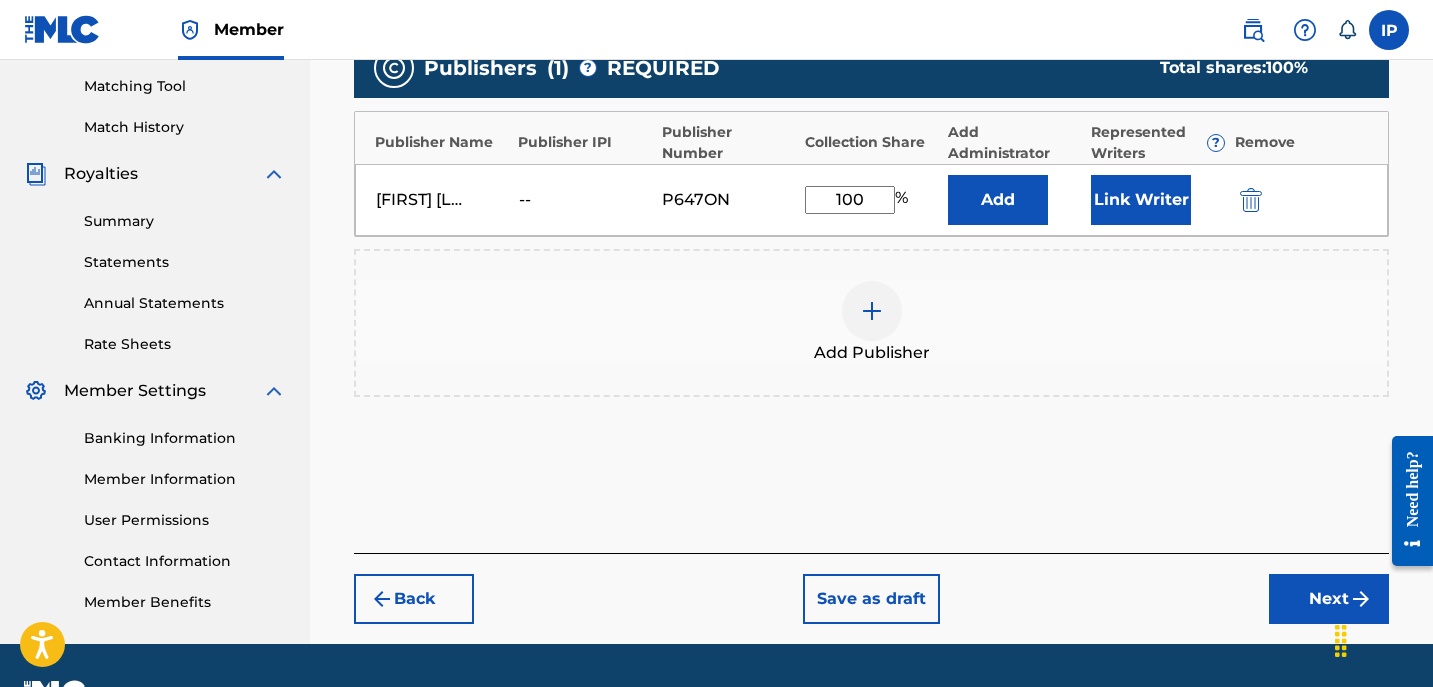 click on "Next" at bounding box center [1329, 599] 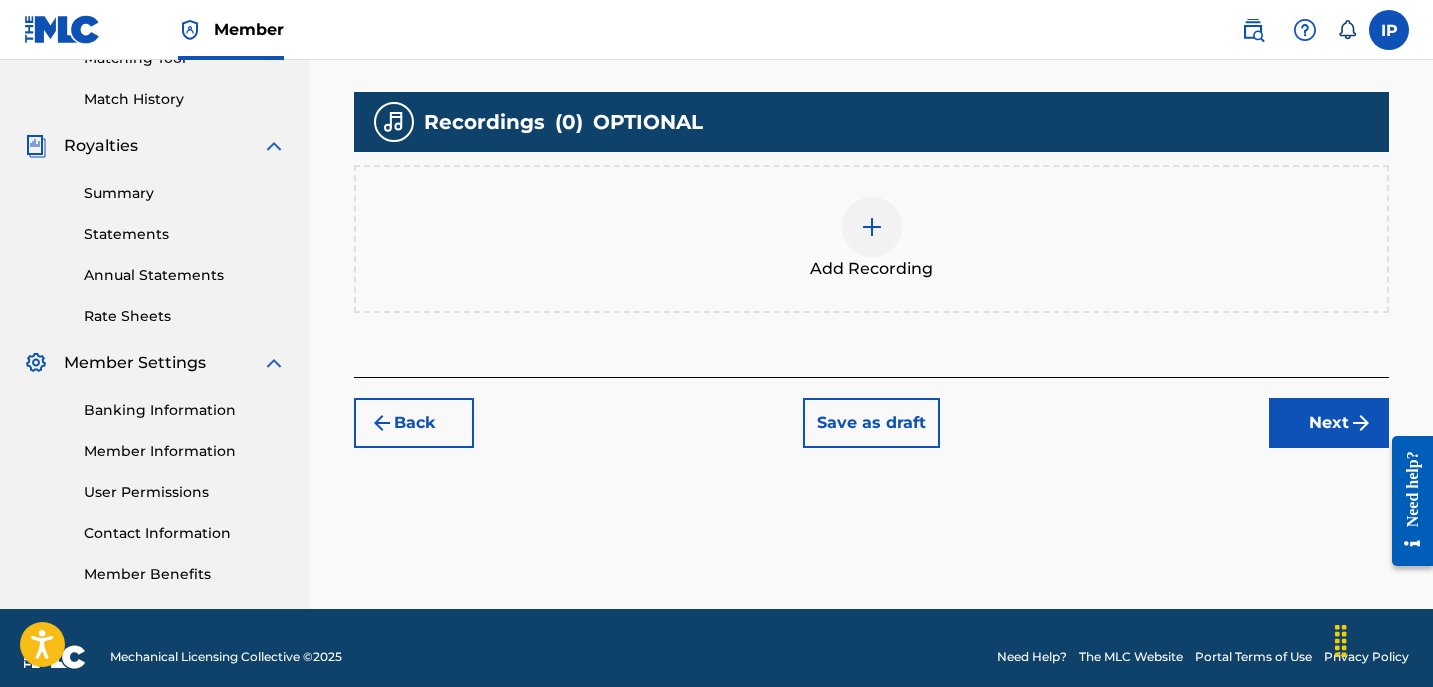 scroll, scrollTop: 553, scrollLeft: 0, axis: vertical 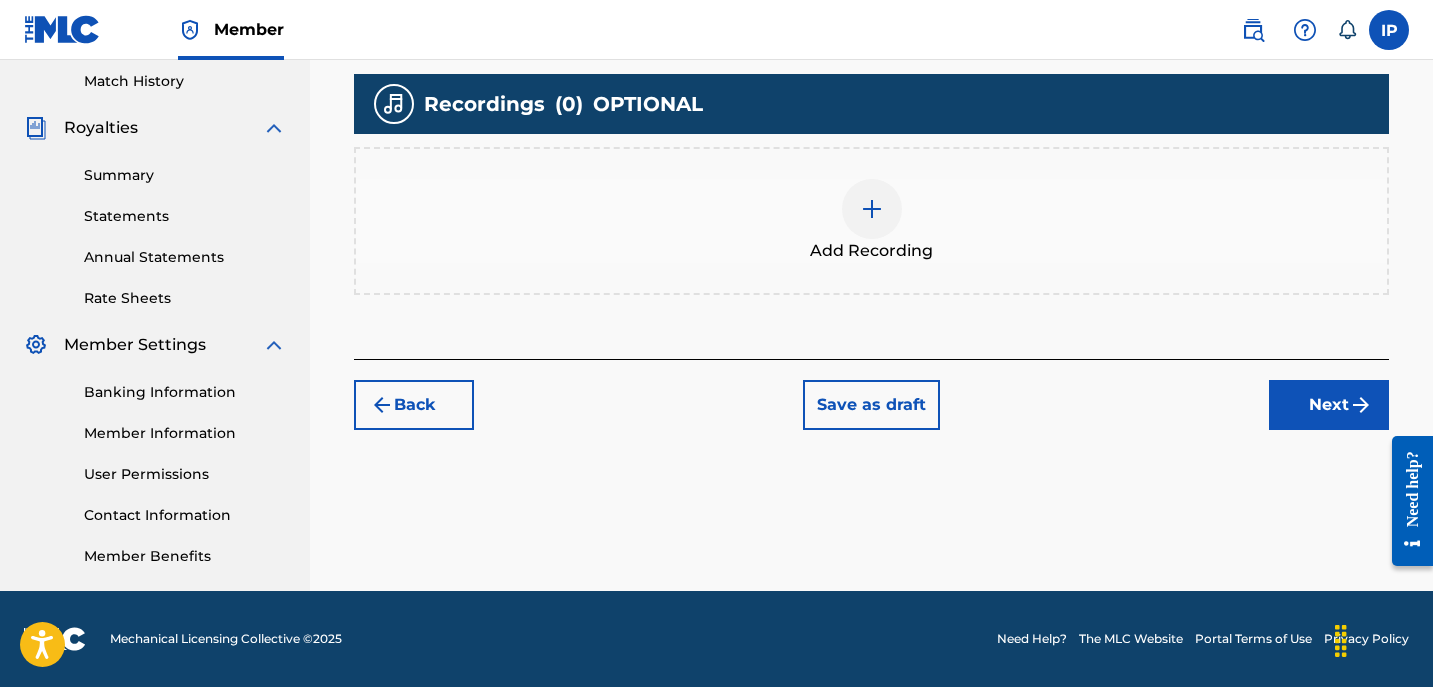 click on "Save as draft" at bounding box center [871, 405] 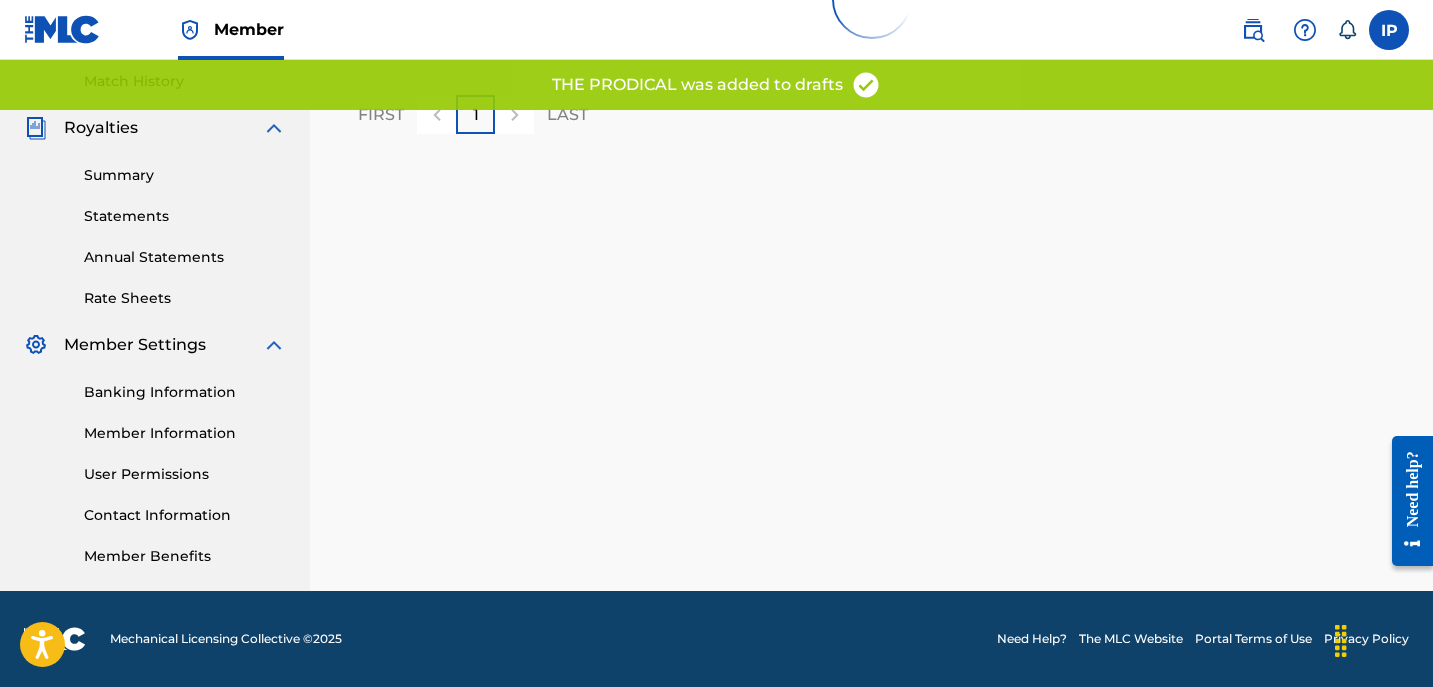 scroll, scrollTop: 0, scrollLeft: 0, axis: both 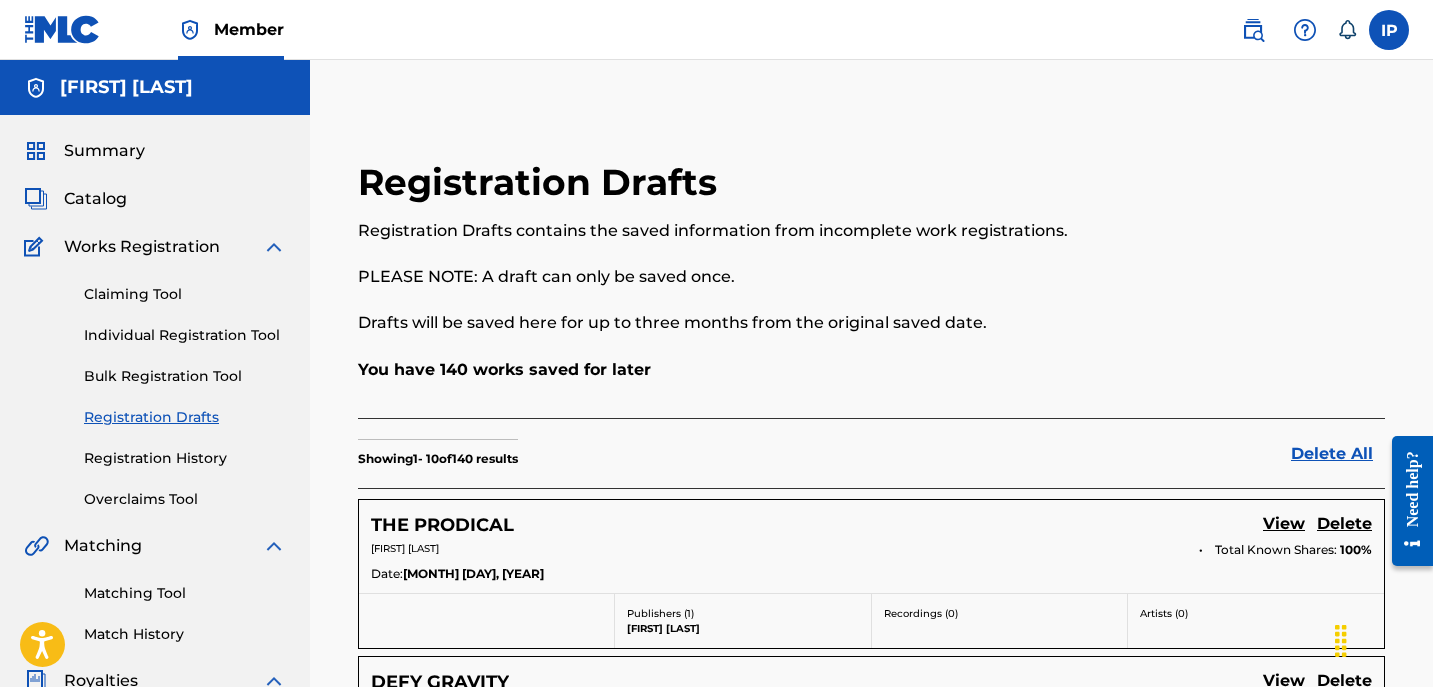 click on "Individual Registration Tool" at bounding box center (185, 335) 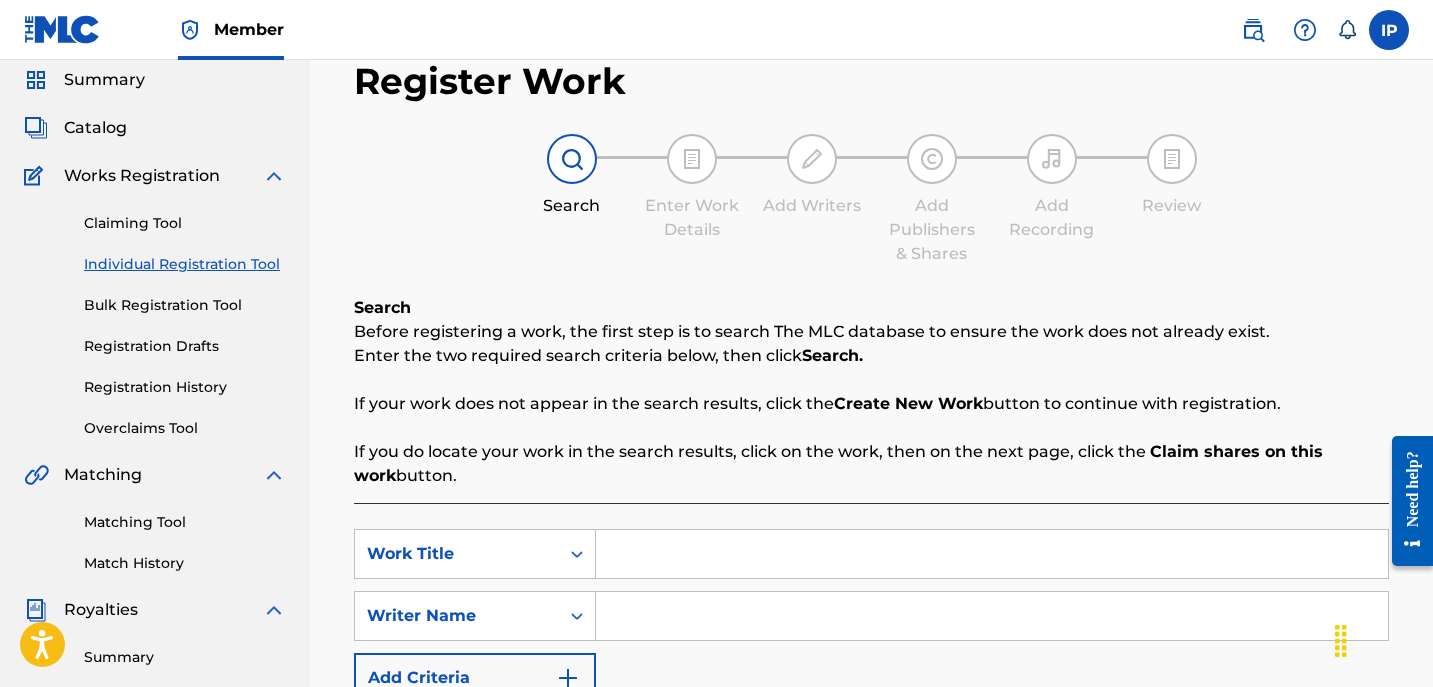 scroll, scrollTop: 75, scrollLeft: 0, axis: vertical 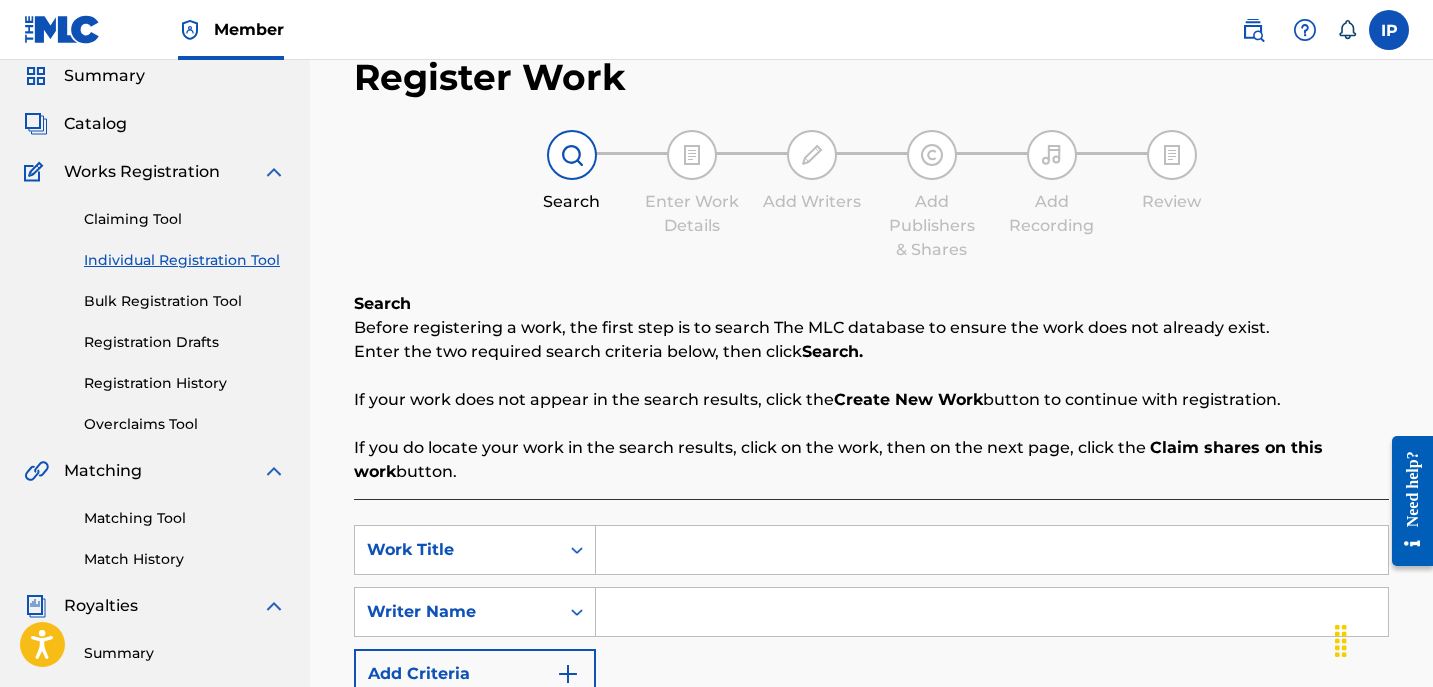 click at bounding box center [992, 550] 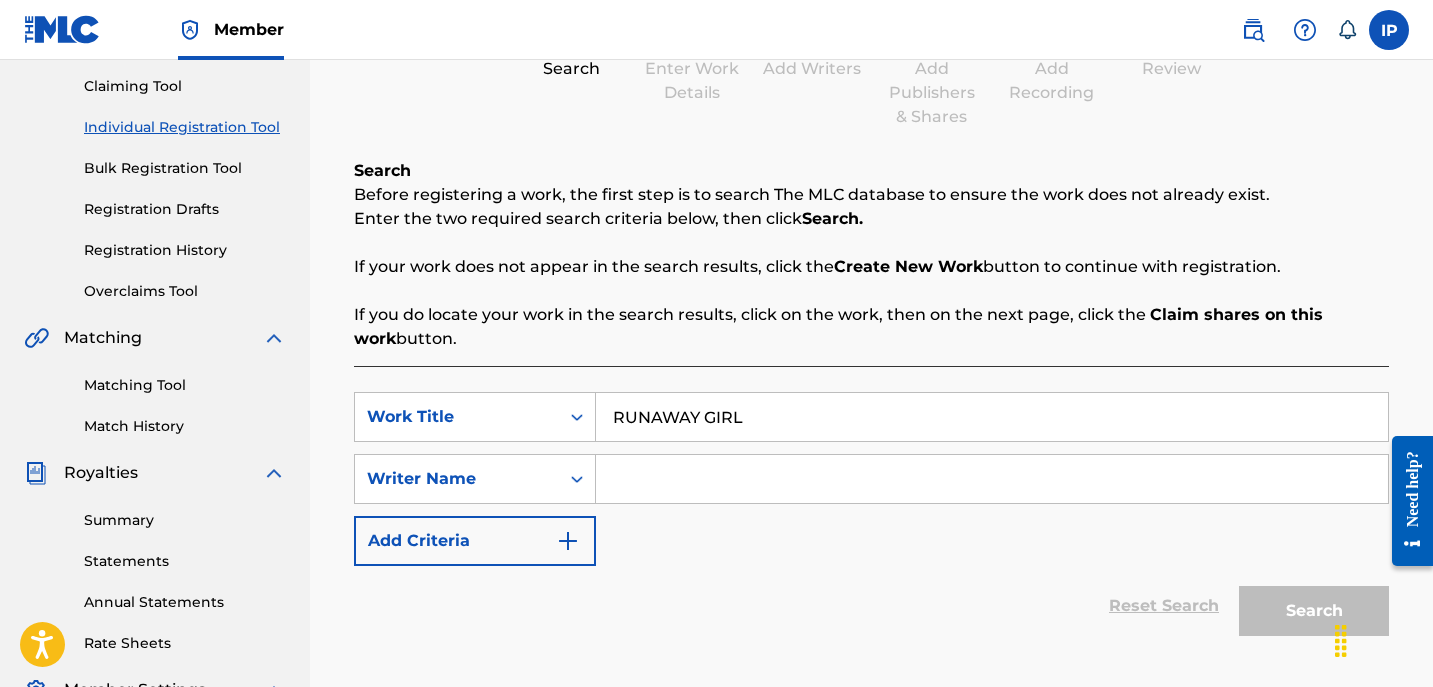 scroll, scrollTop: 209, scrollLeft: 0, axis: vertical 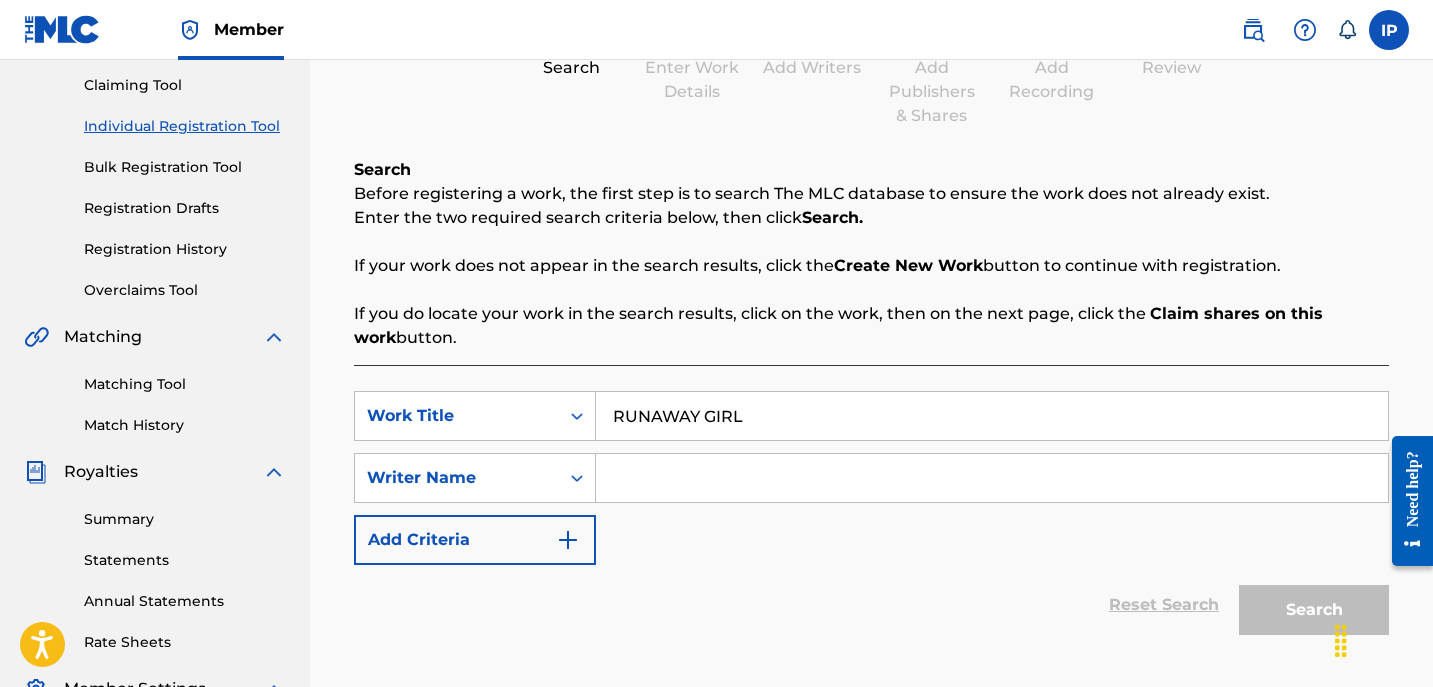 type on "RUNAWAY GIRL" 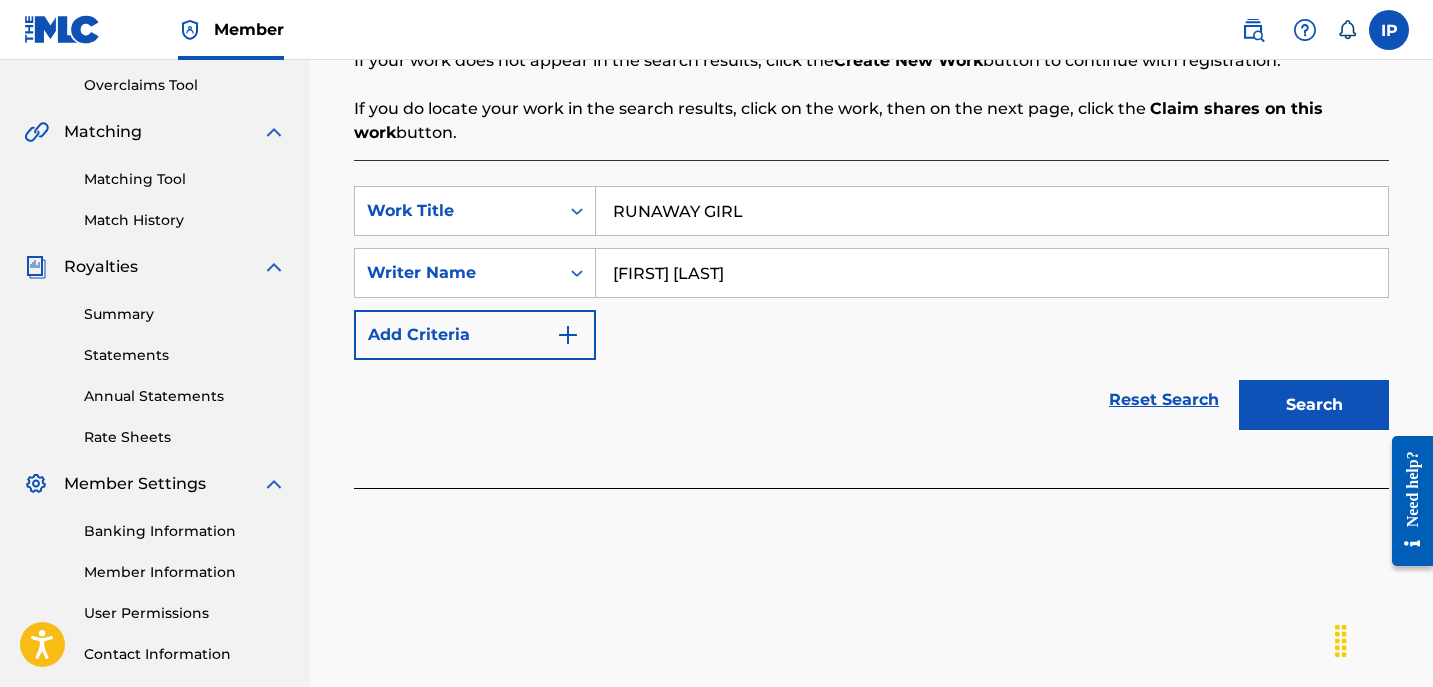 scroll, scrollTop: 425, scrollLeft: 0, axis: vertical 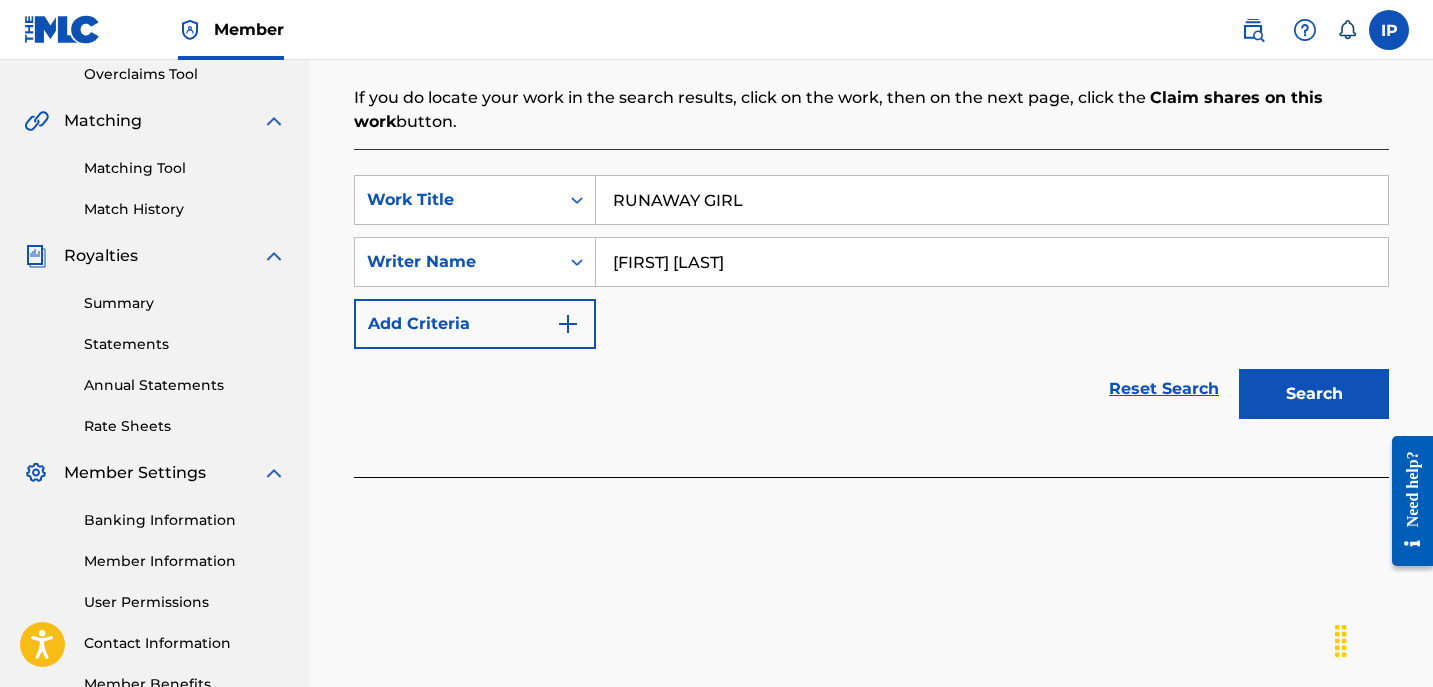 click on "Add Criteria" at bounding box center [475, 324] 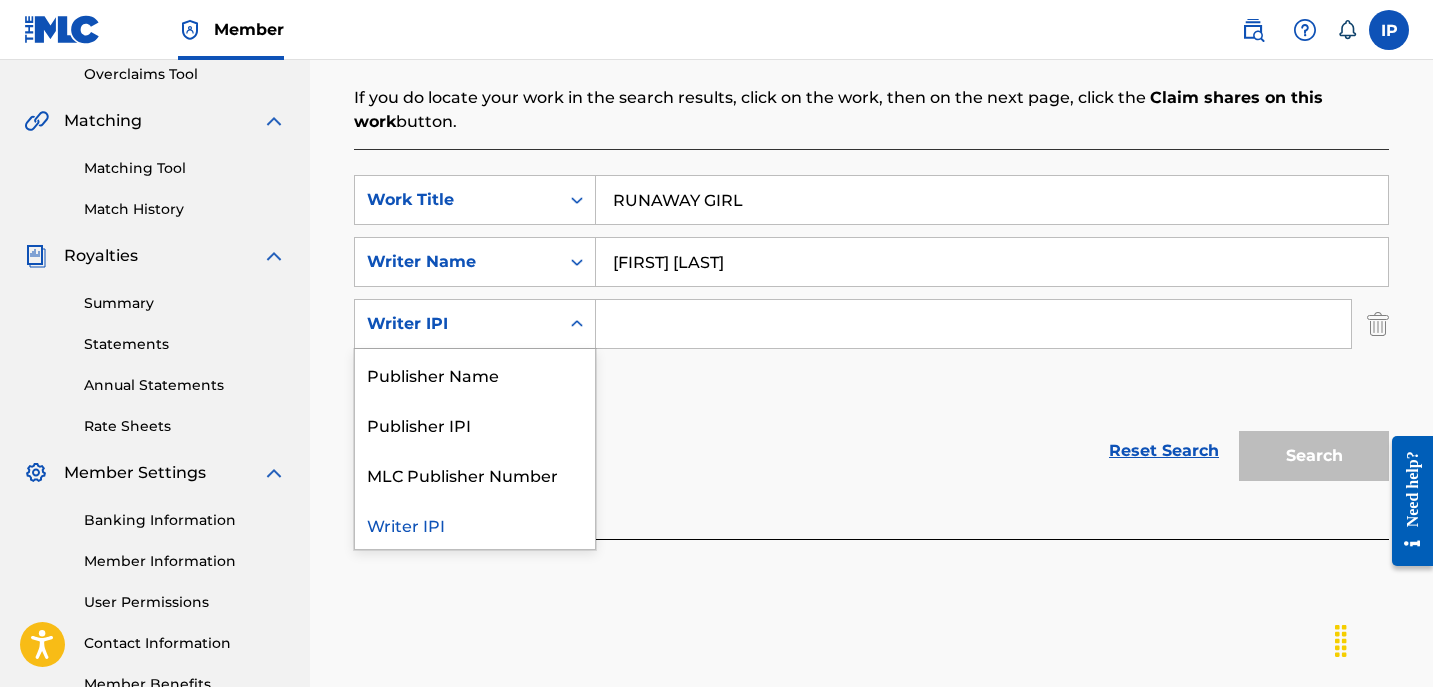 click on "Writer IPI" at bounding box center (457, 324) 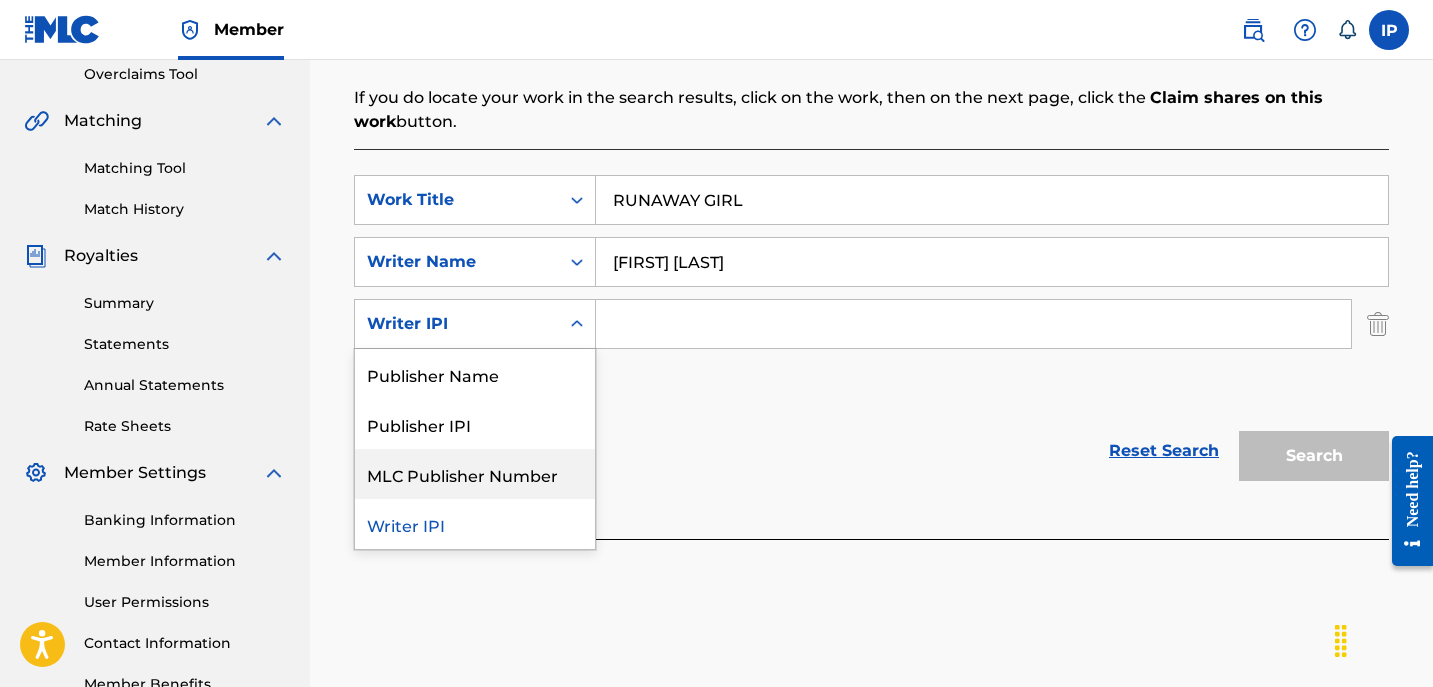 click on "MLC Publisher Number" at bounding box center [475, 474] 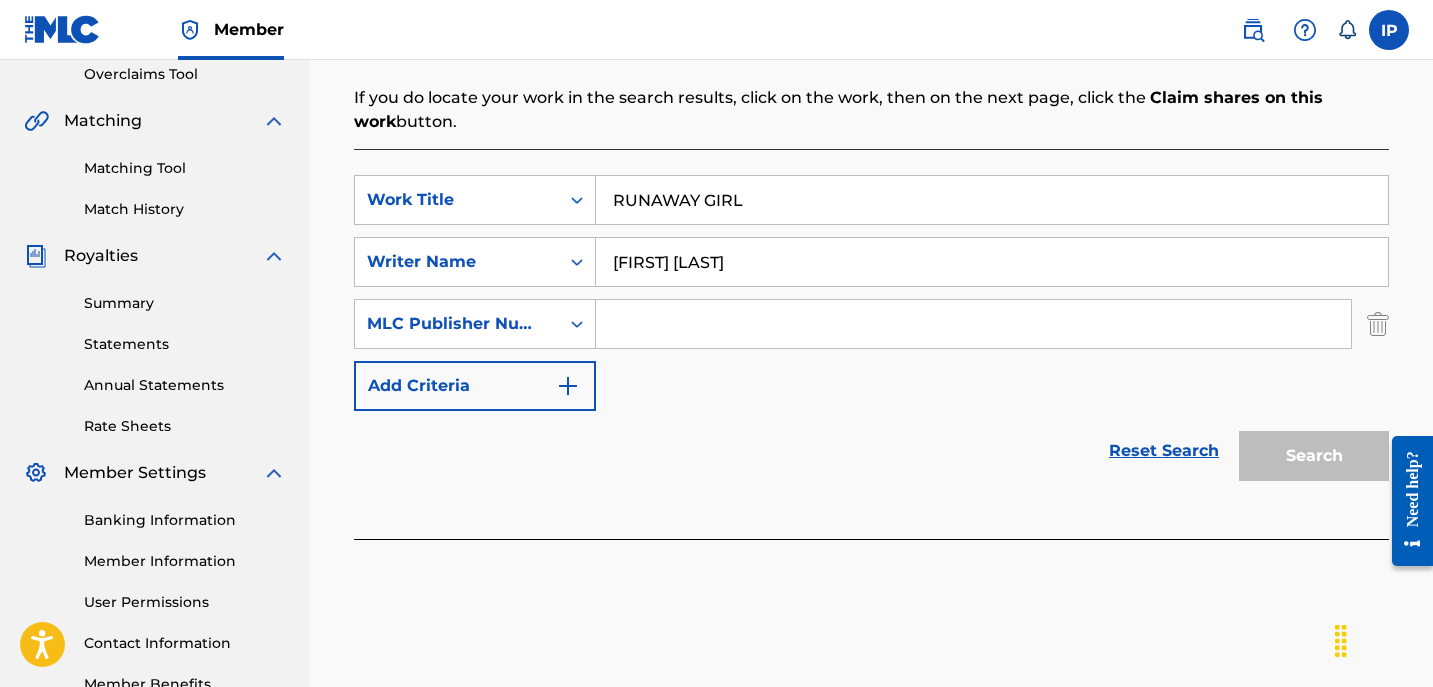 click on "Search" at bounding box center (1309, 451) 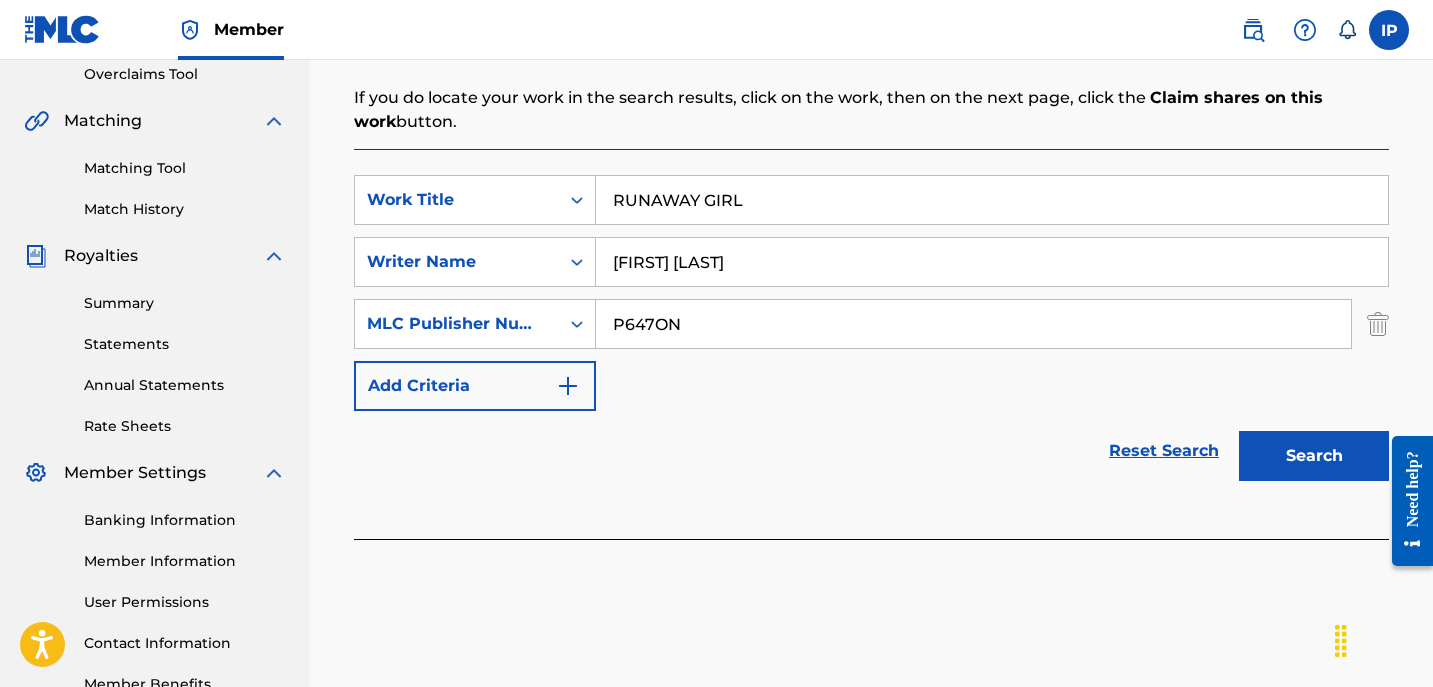 scroll, scrollTop: 553, scrollLeft: 0, axis: vertical 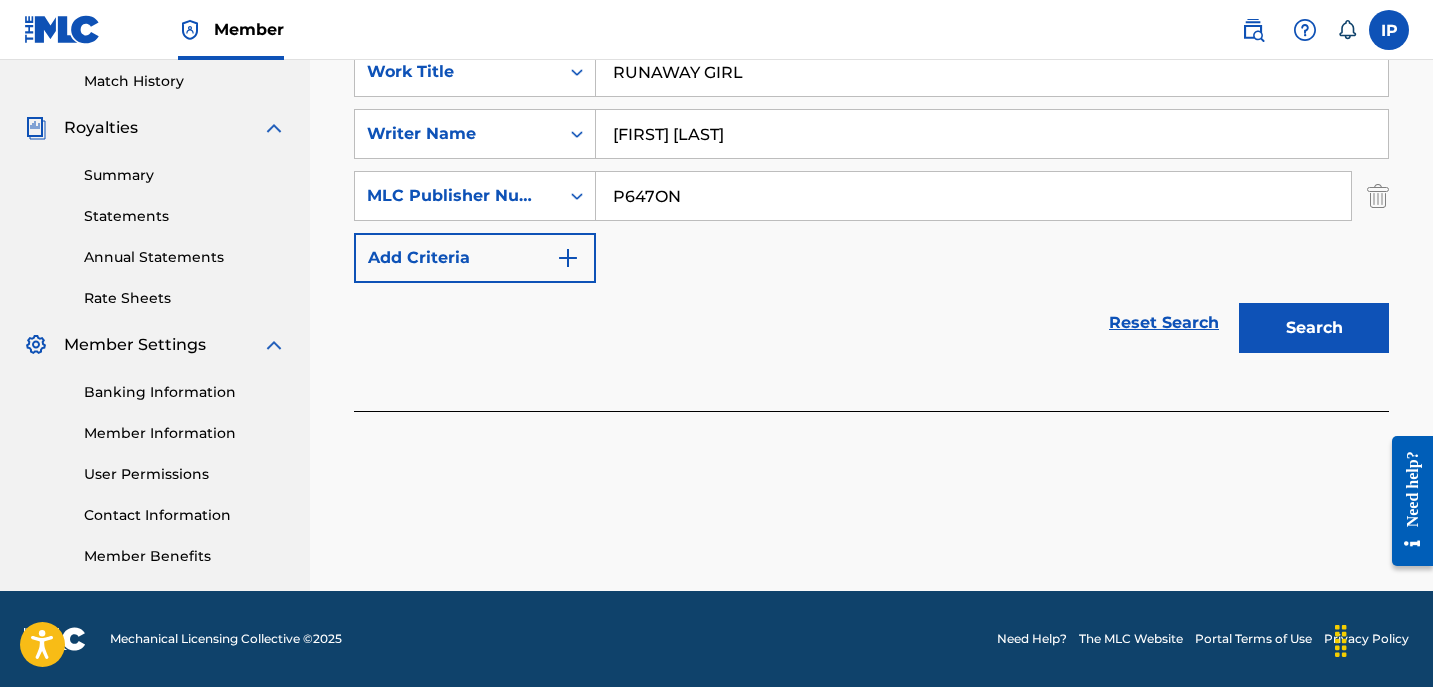 click on "Search" at bounding box center (1314, 328) 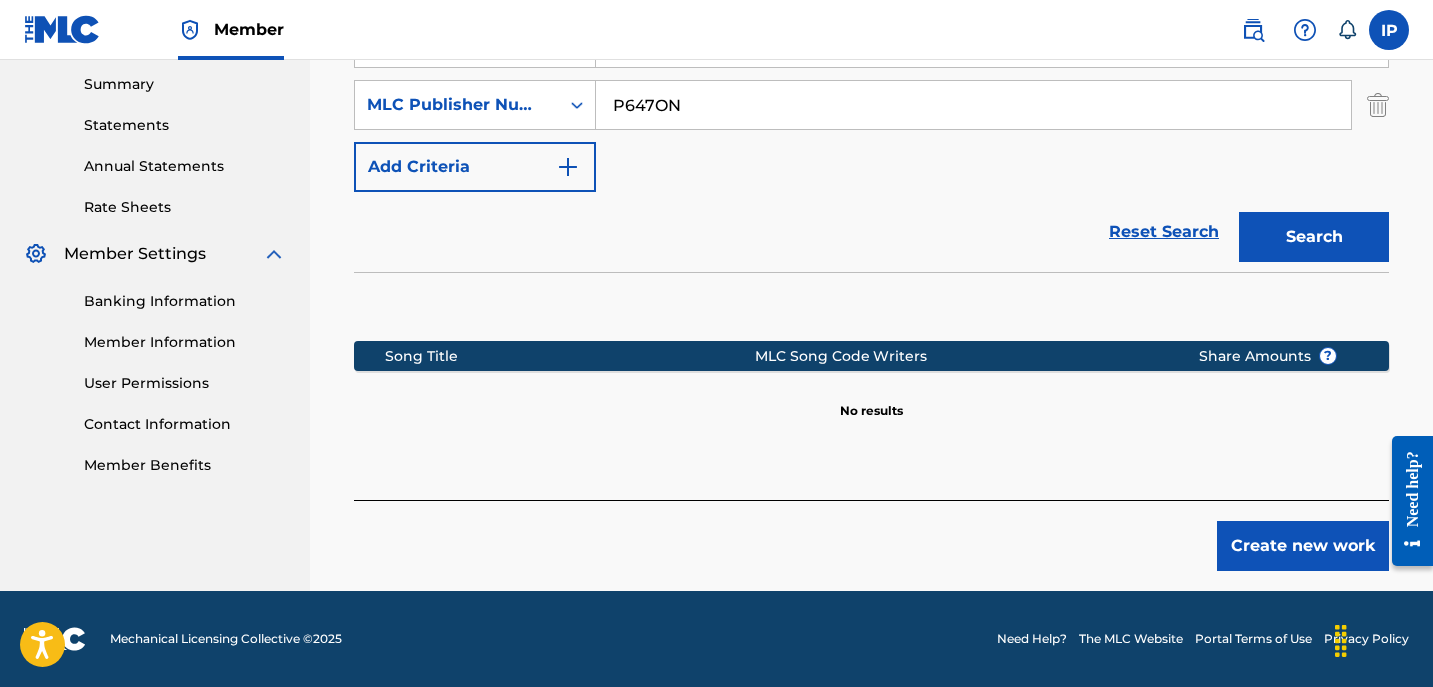 click on "Create new work" at bounding box center (1303, 546) 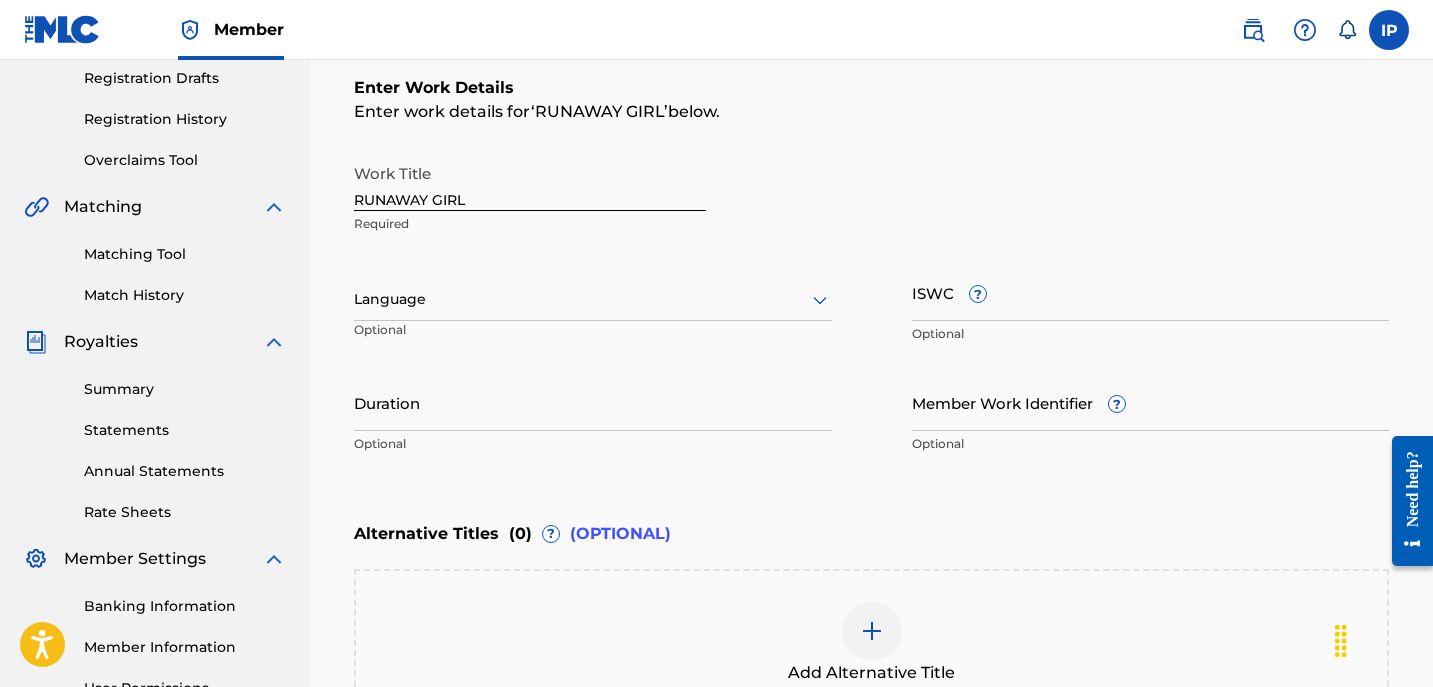 scroll, scrollTop: 308, scrollLeft: 0, axis: vertical 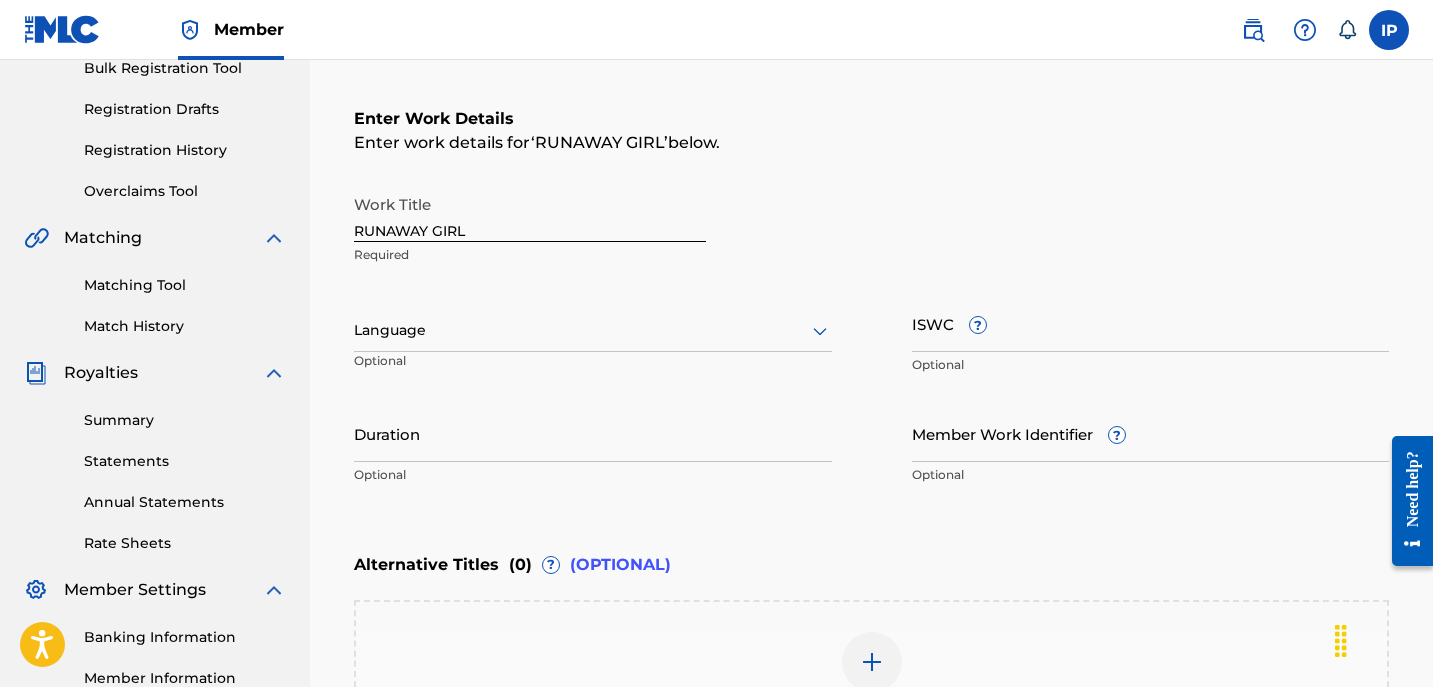click at bounding box center [593, 330] 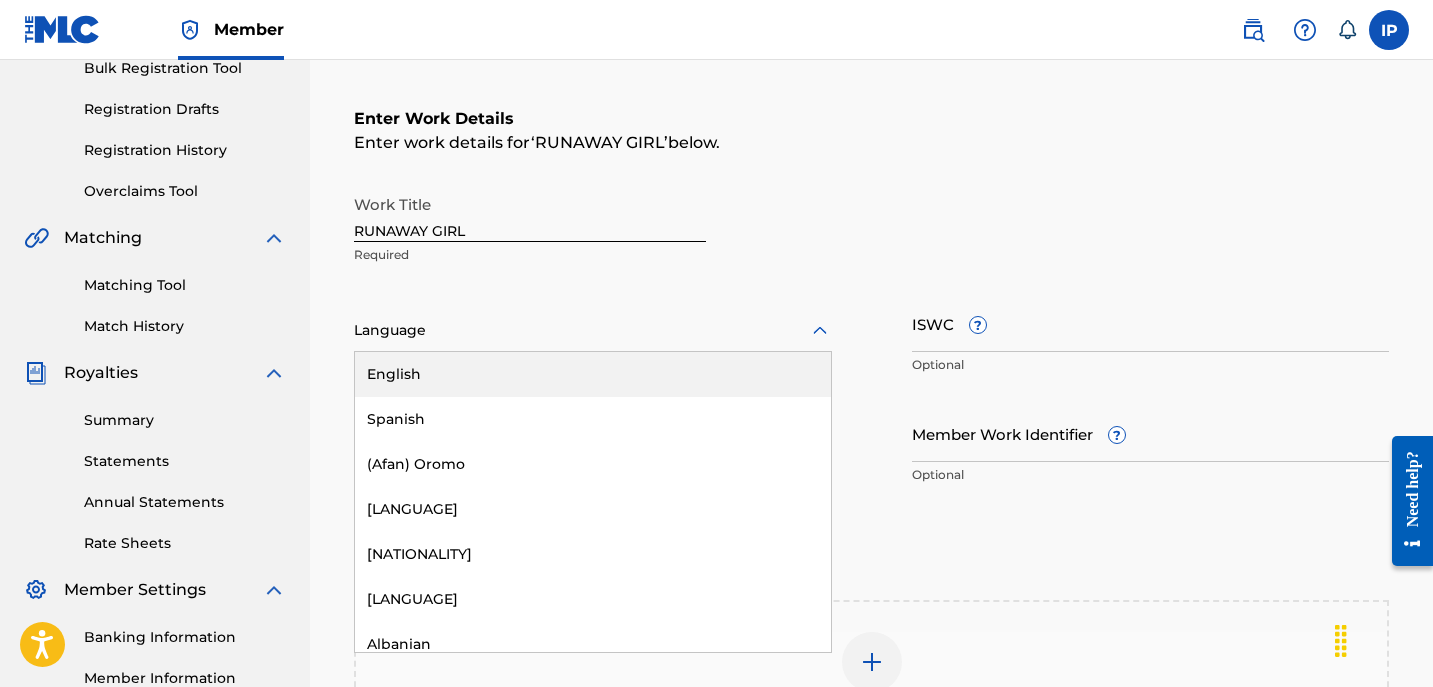 click on "English" at bounding box center (593, 374) 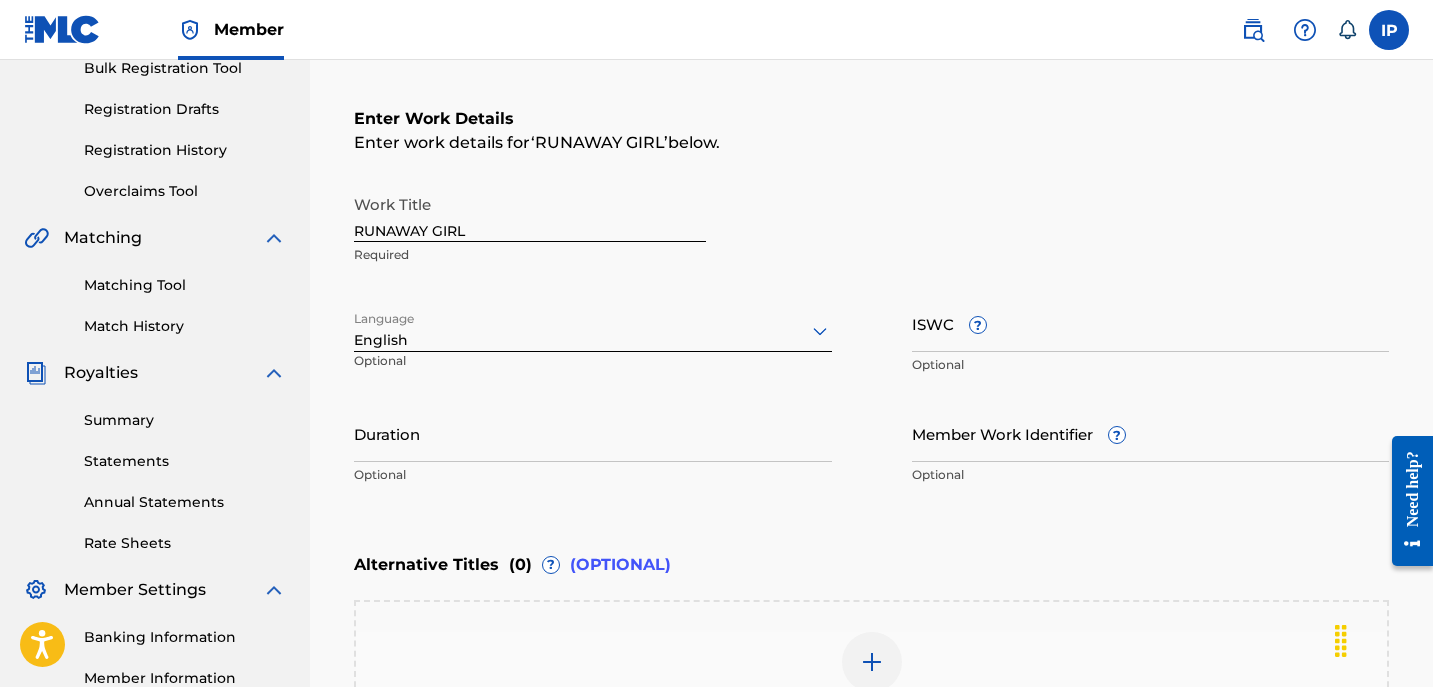 click on "Duration" at bounding box center (593, 433) 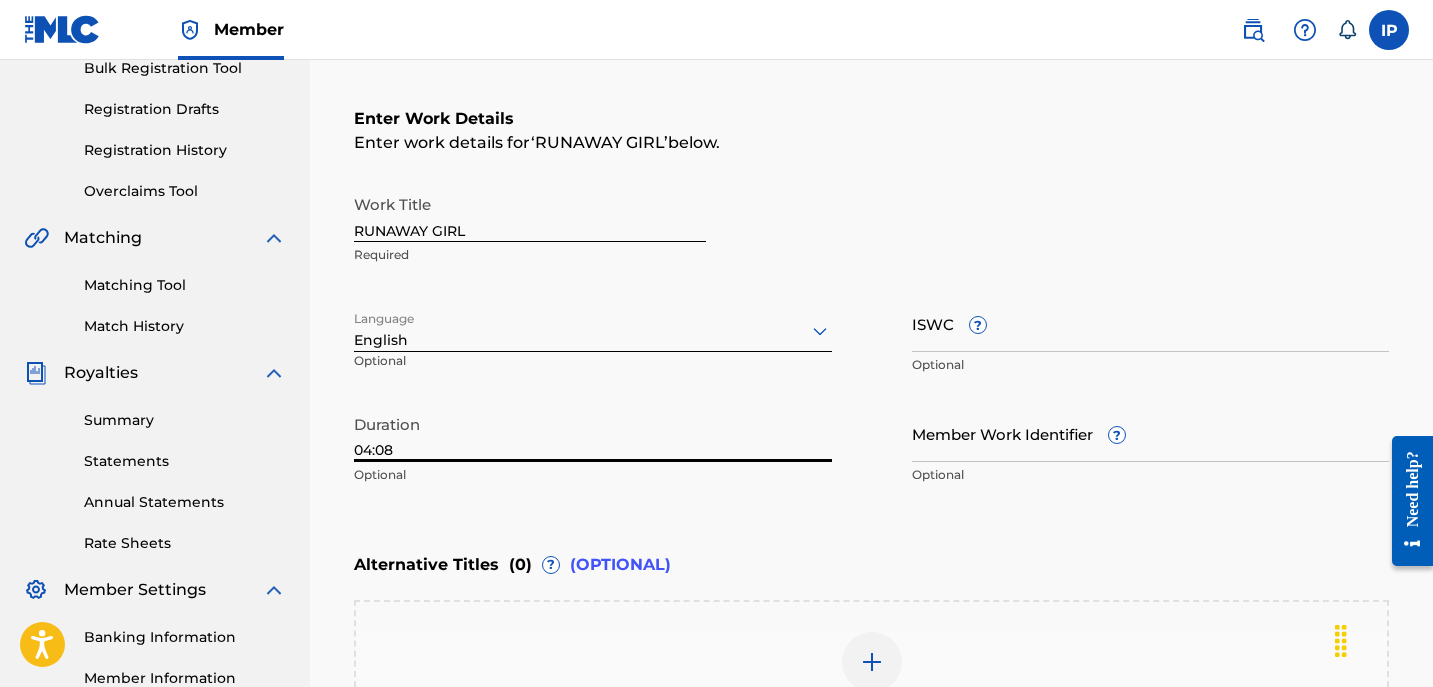 type on "04:08" 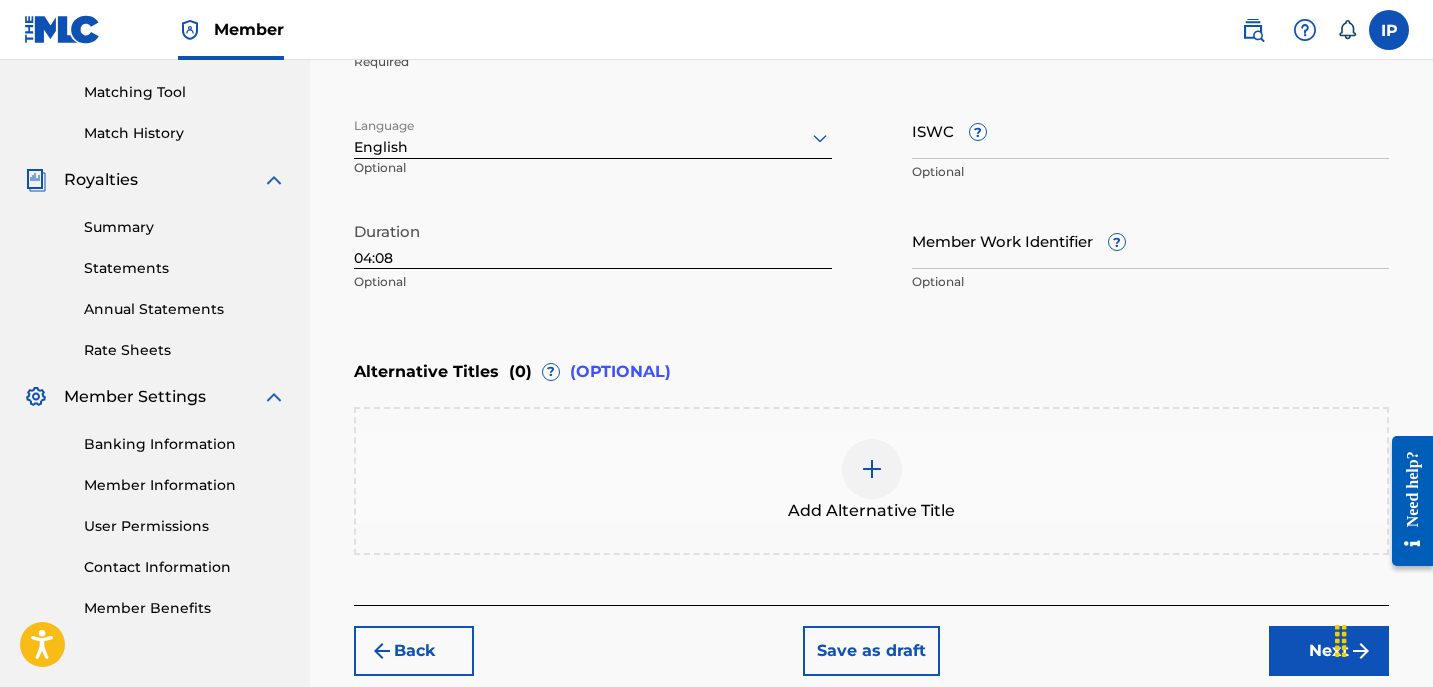 scroll, scrollTop: 506, scrollLeft: 0, axis: vertical 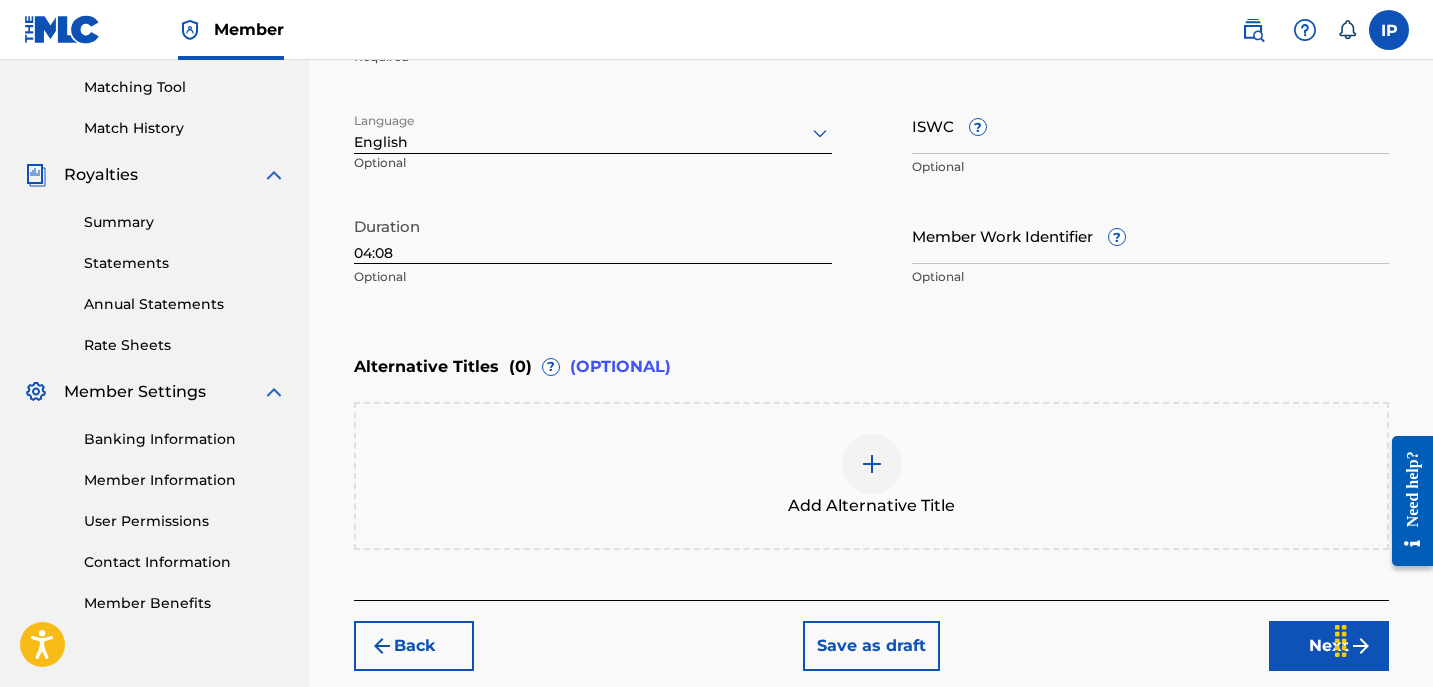 click on "Next" at bounding box center (1329, 646) 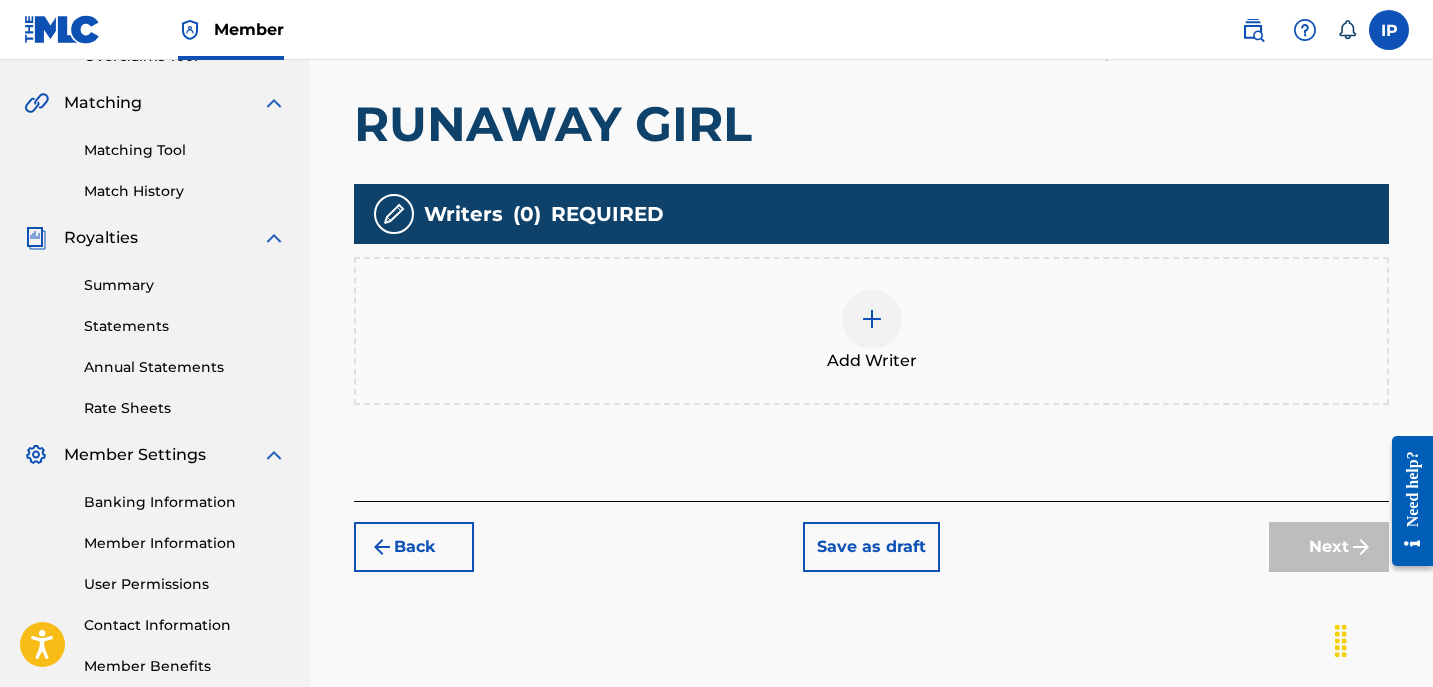 scroll, scrollTop: 452, scrollLeft: 0, axis: vertical 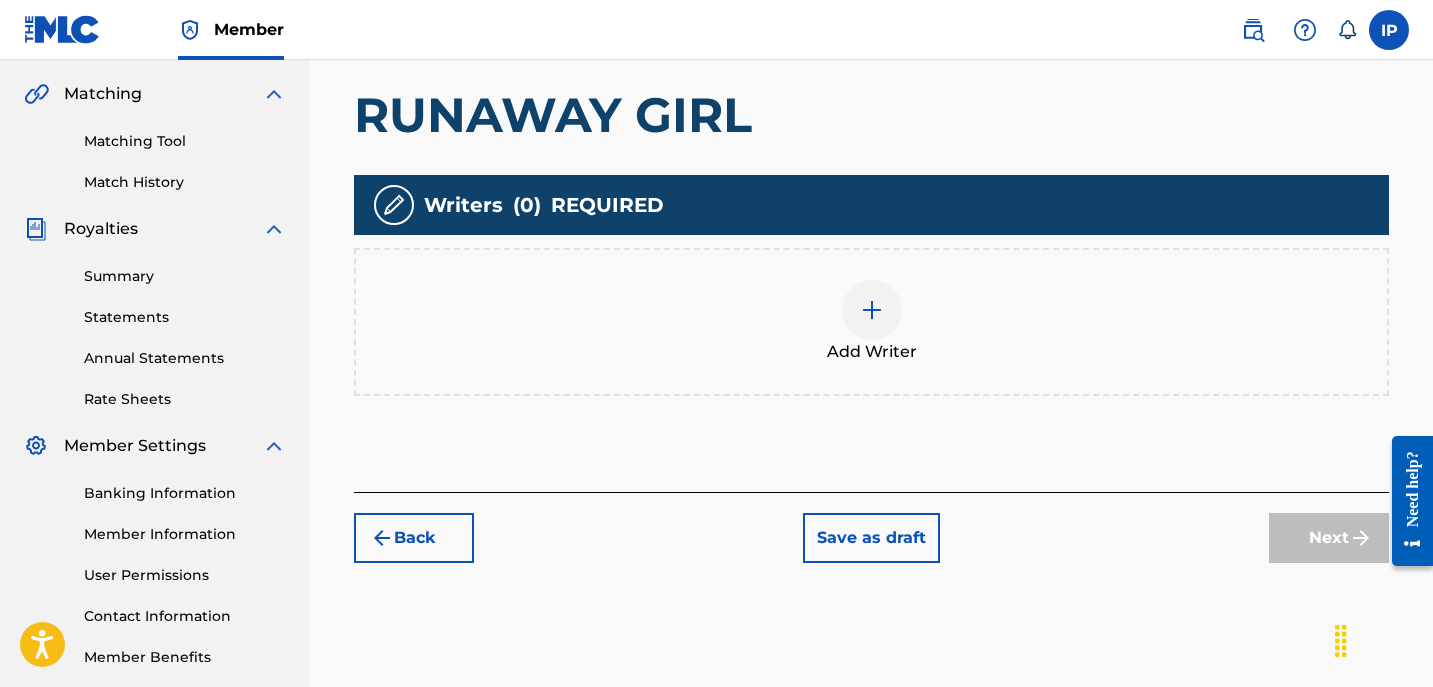 click at bounding box center (872, 310) 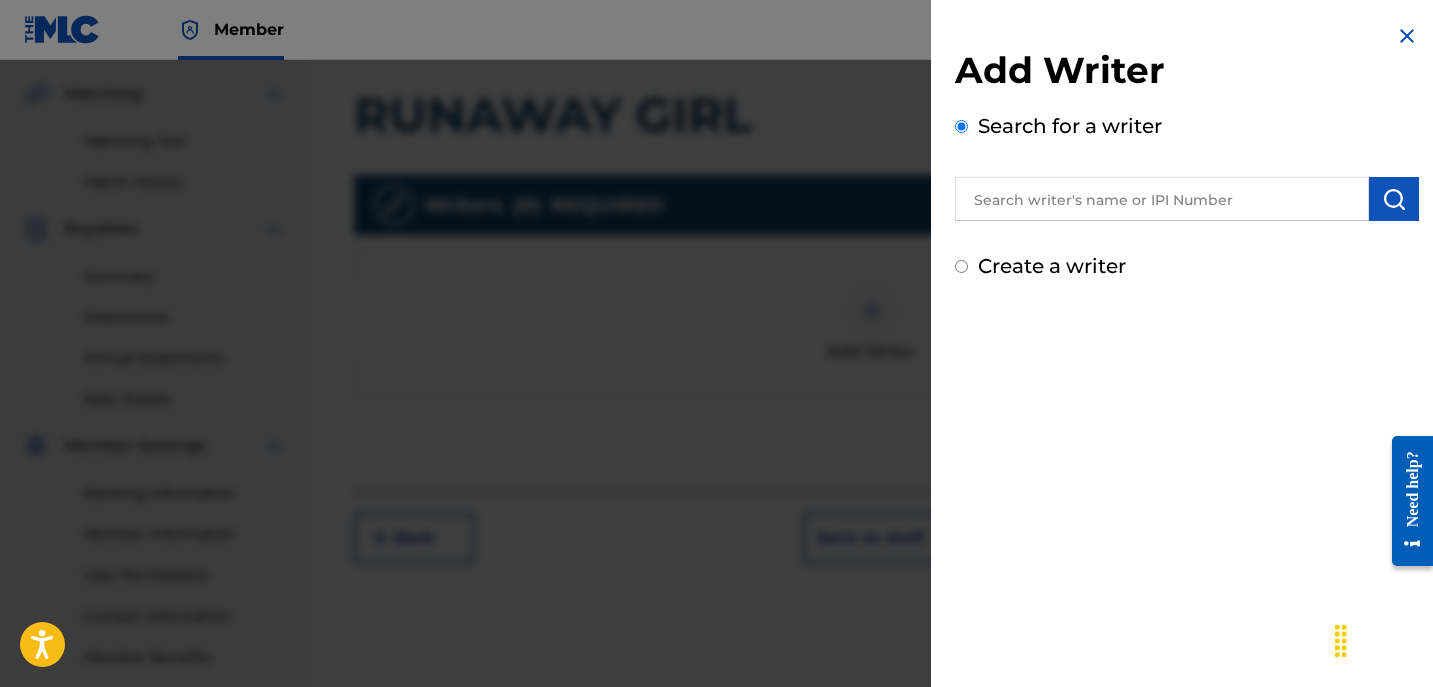 click on "Create a writer" at bounding box center [961, 266] 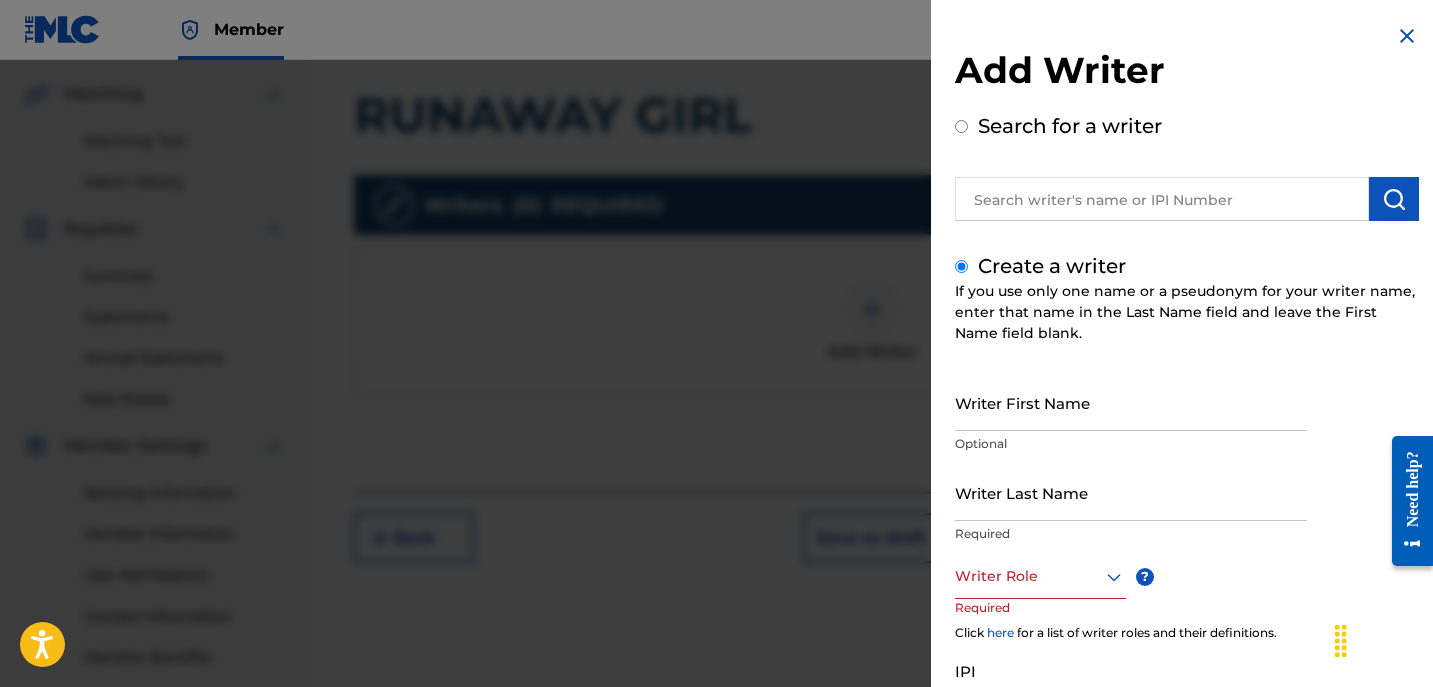 click on "Writer First Name" at bounding box center [1131, 402] 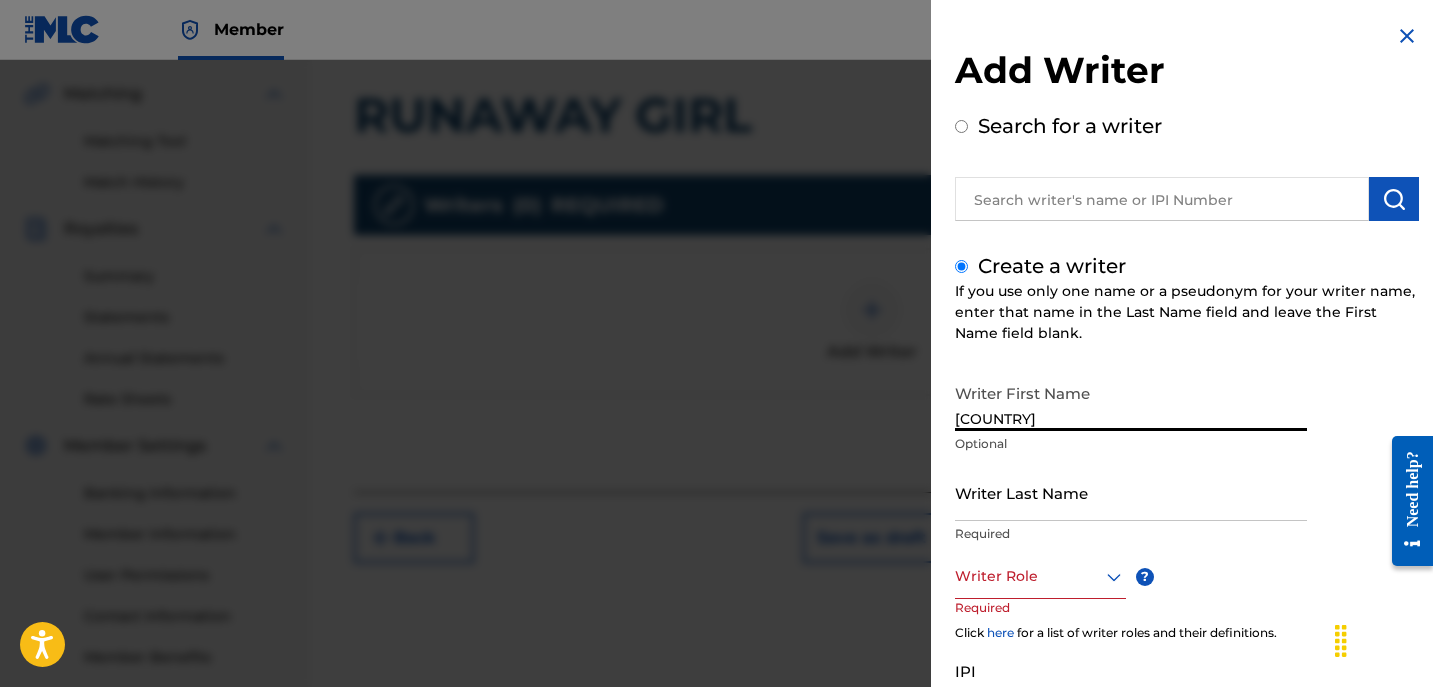 type on "[COUNTRY]" 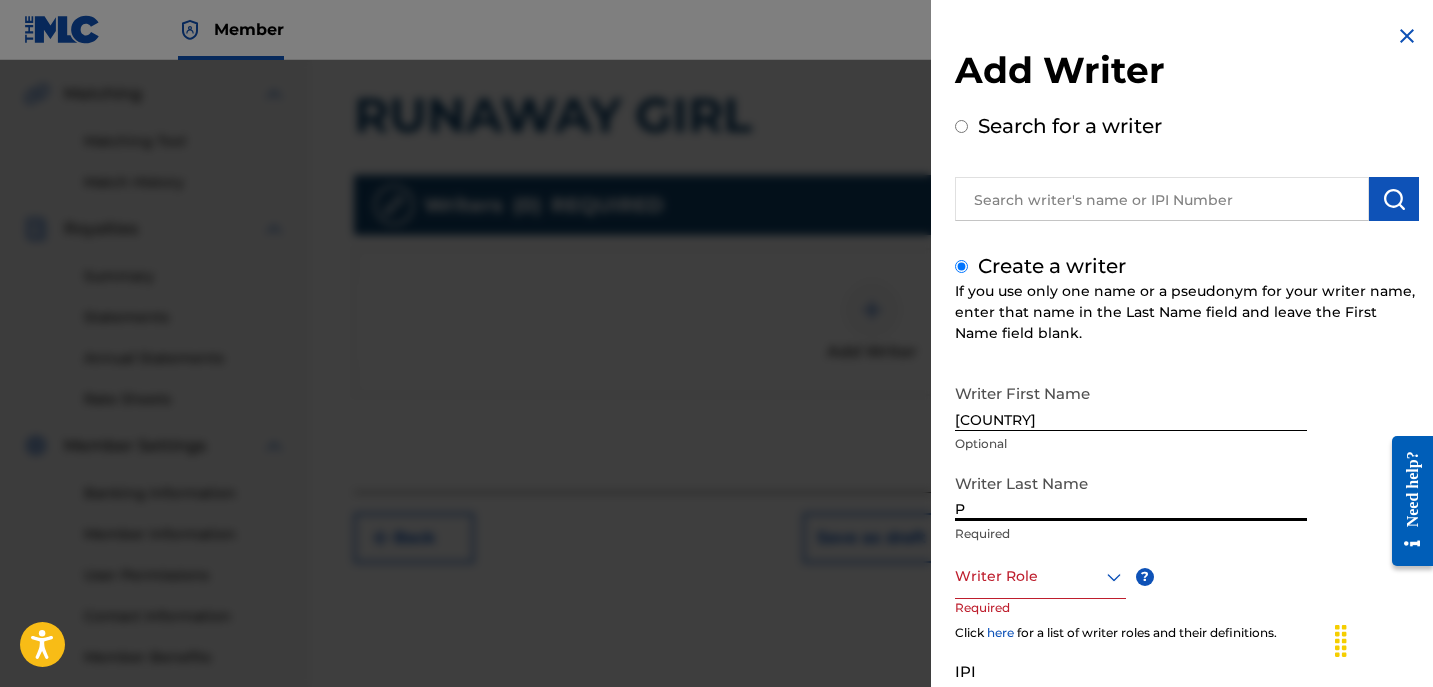 drag, startPoint x: 1018, startPoint y: 514, endPoint x: 892, endPoint y: 498, distance: 127.01181 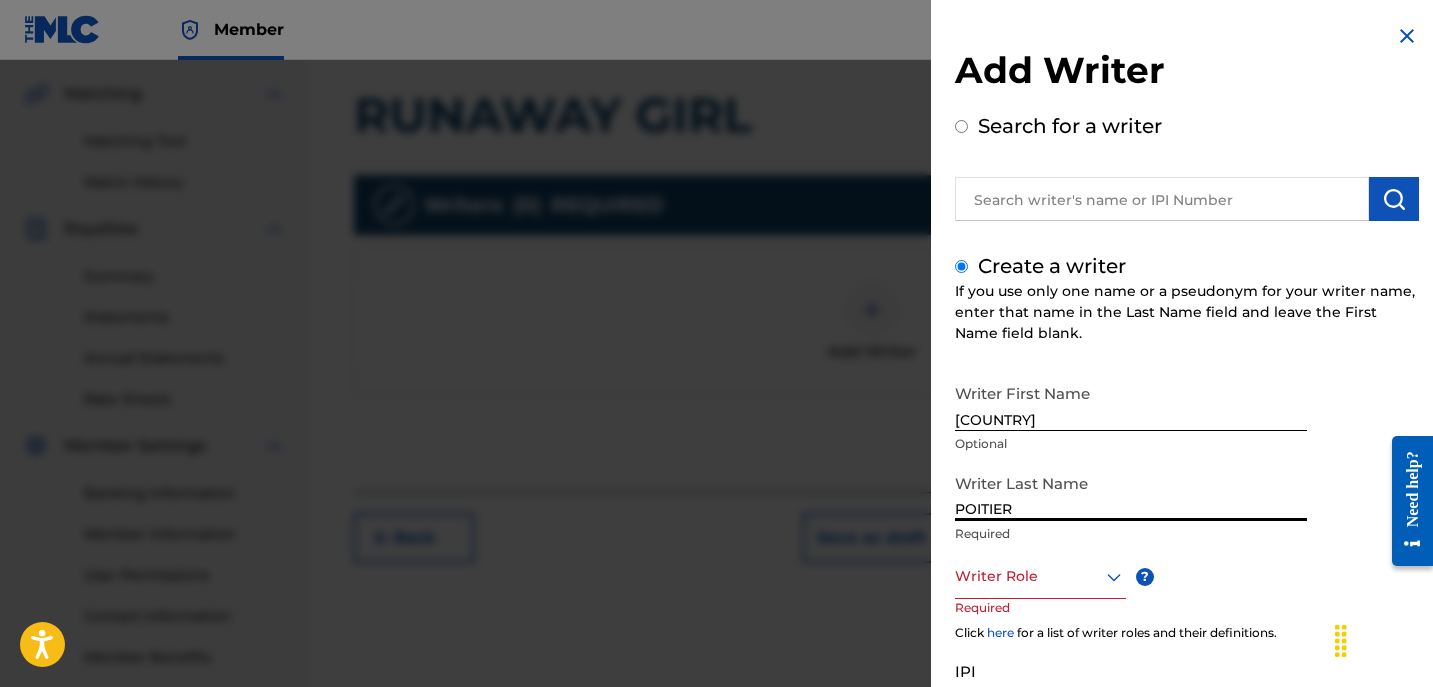 drag, startPoint x: 1023, startPoint y: 508, endPoint x: 910, endPoint y: 501, distance: 113.216606 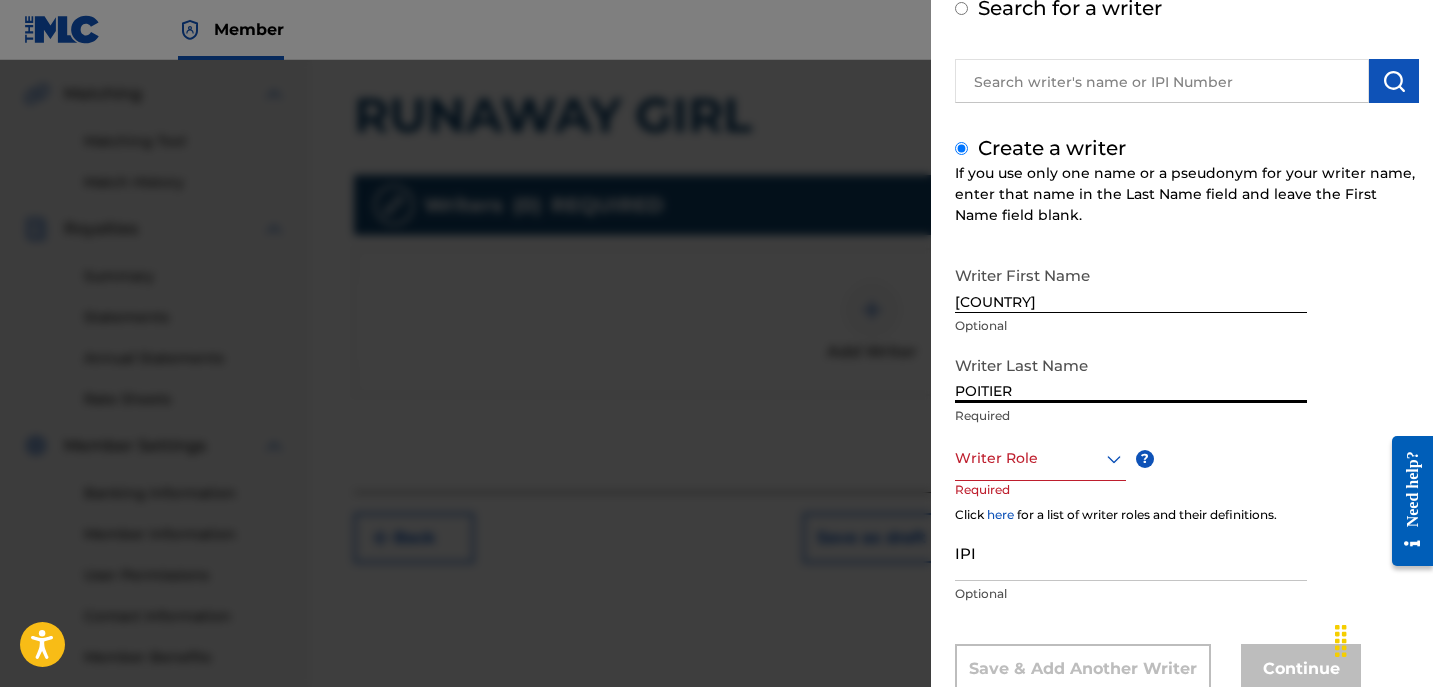 scroll, scrollTop: 120, scrollLeft: 0, axis: vertical 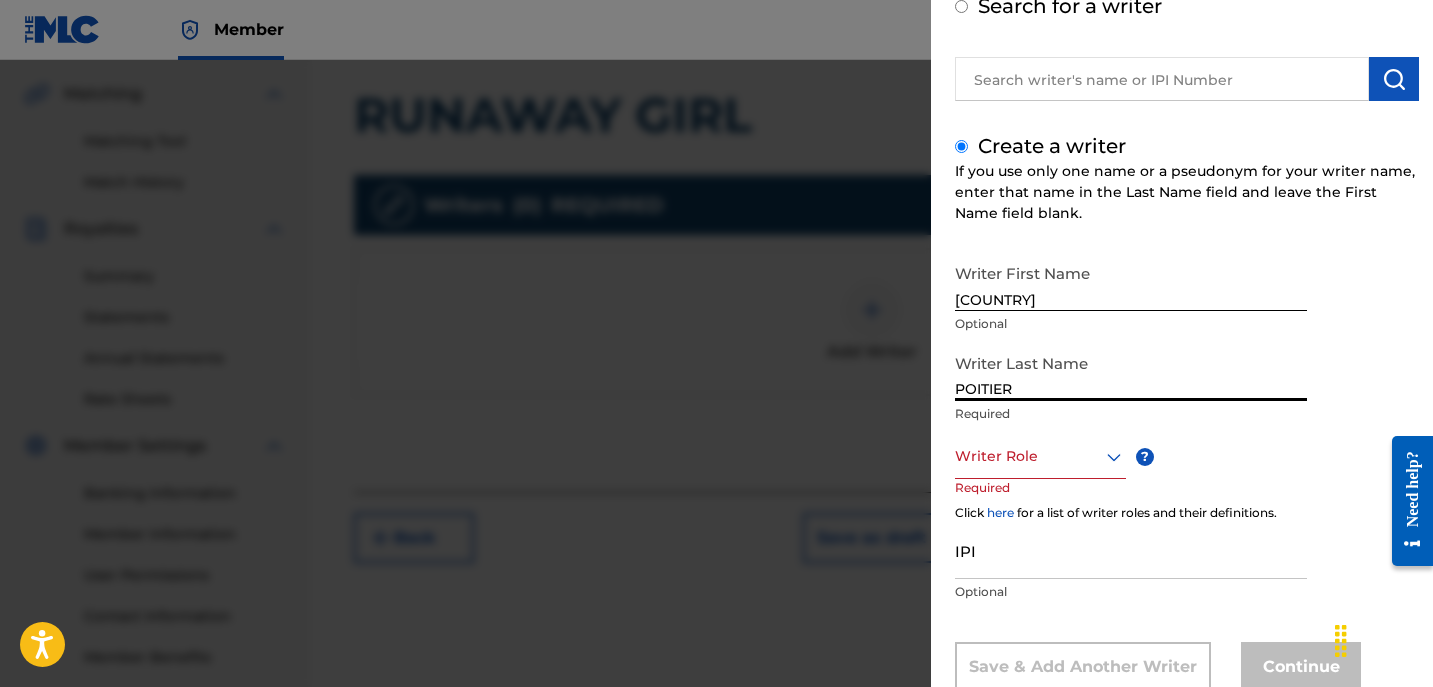 type on "POITIER" 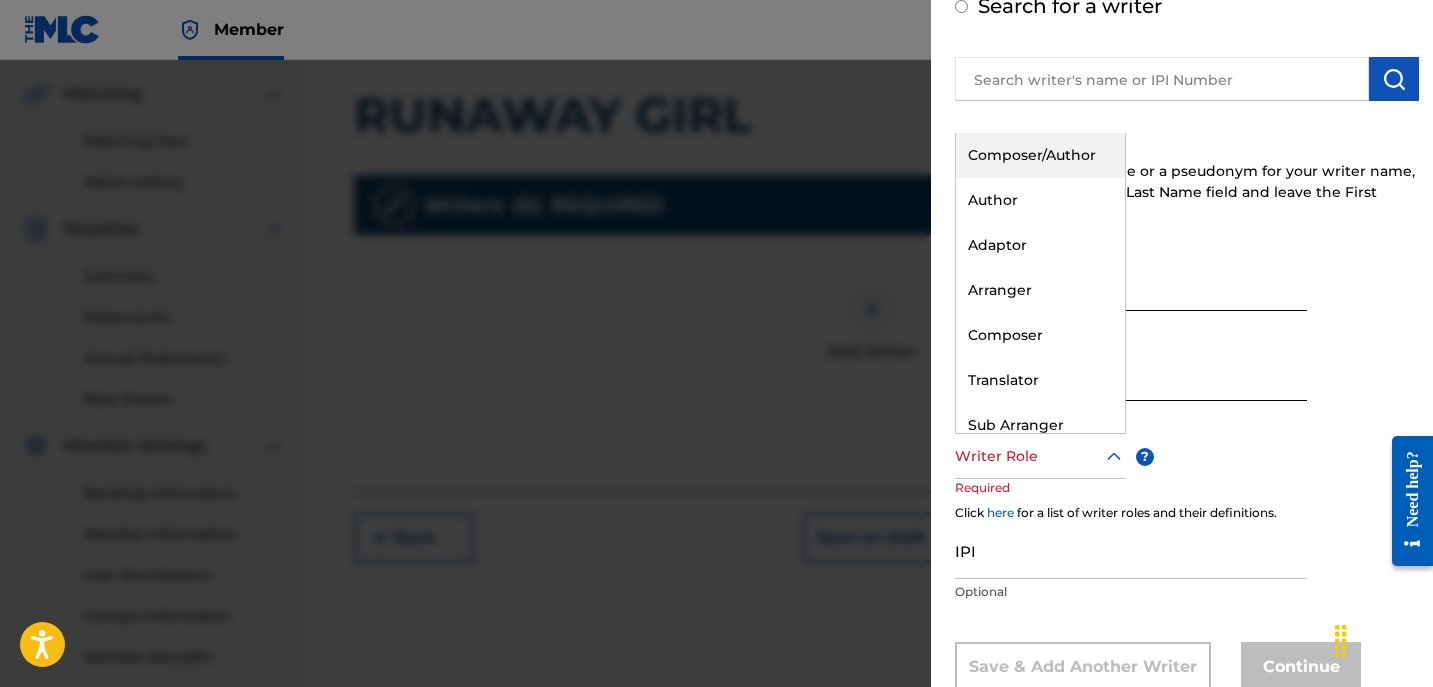 click on "Composer/Author" at bounding box center [1040, 155] 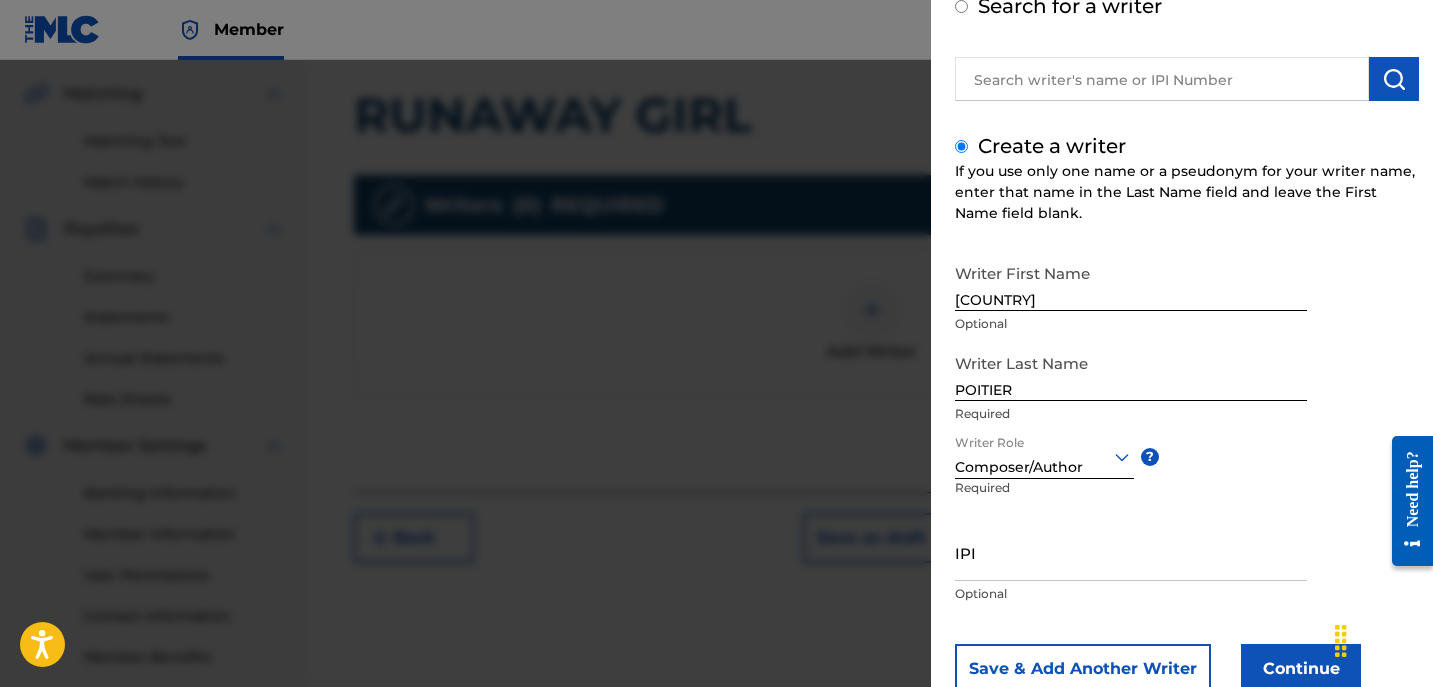 click on "Continue" at bounding box center [1301, 669] 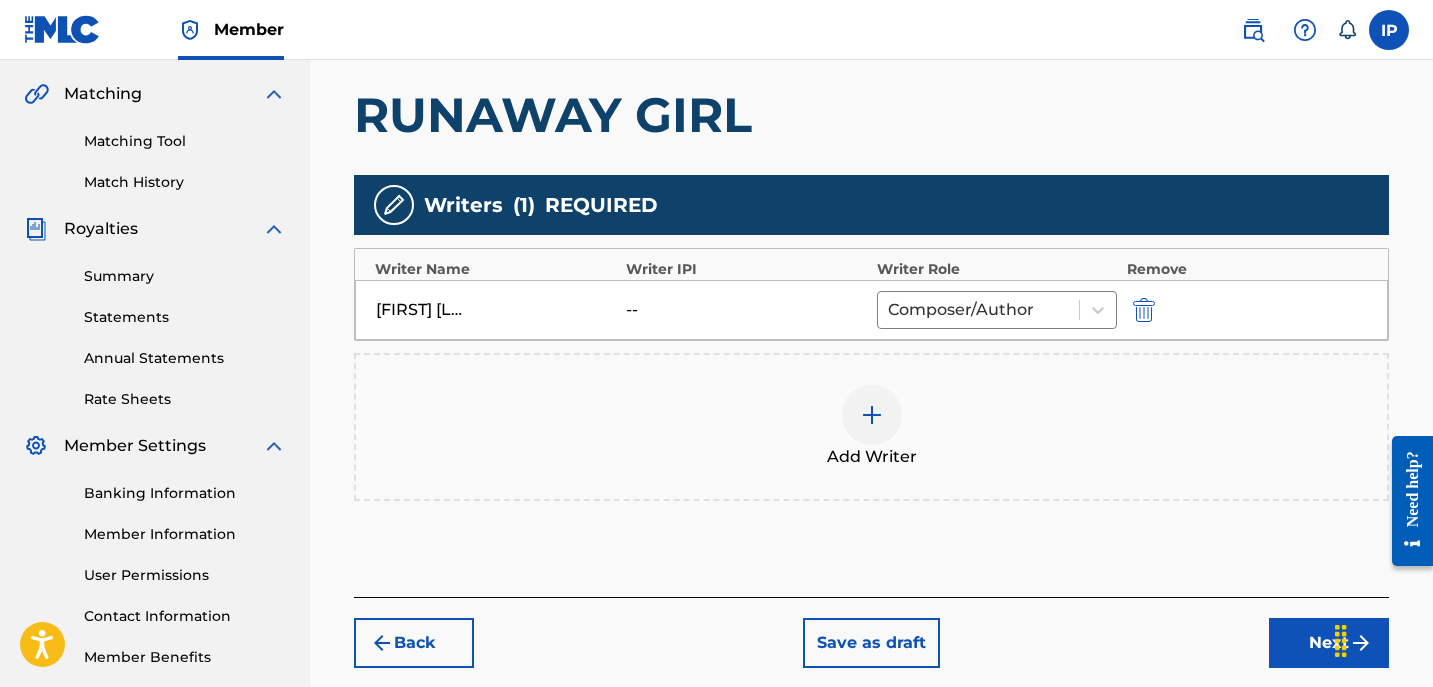 click on "Next" at bounding box center [1329, 643] 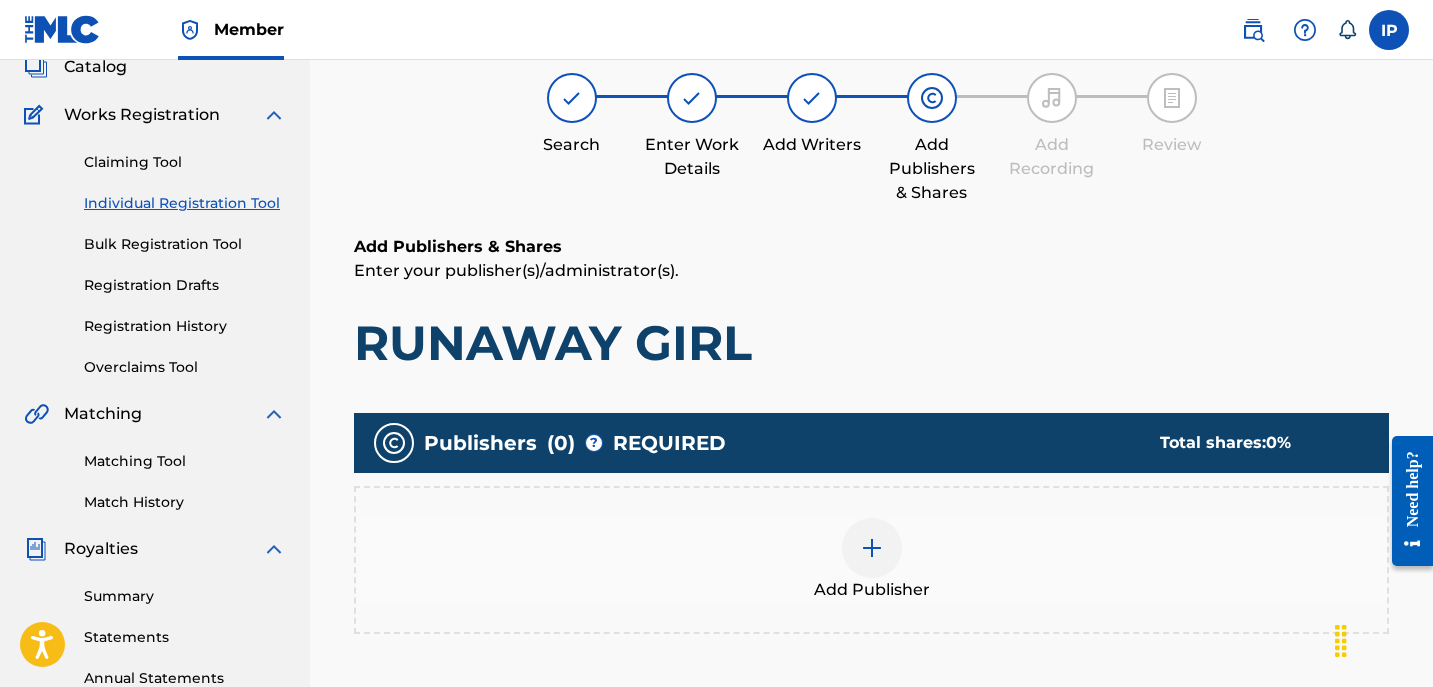 scroll, scrollTop: 90, scrollLeft: 0, axis: vertical 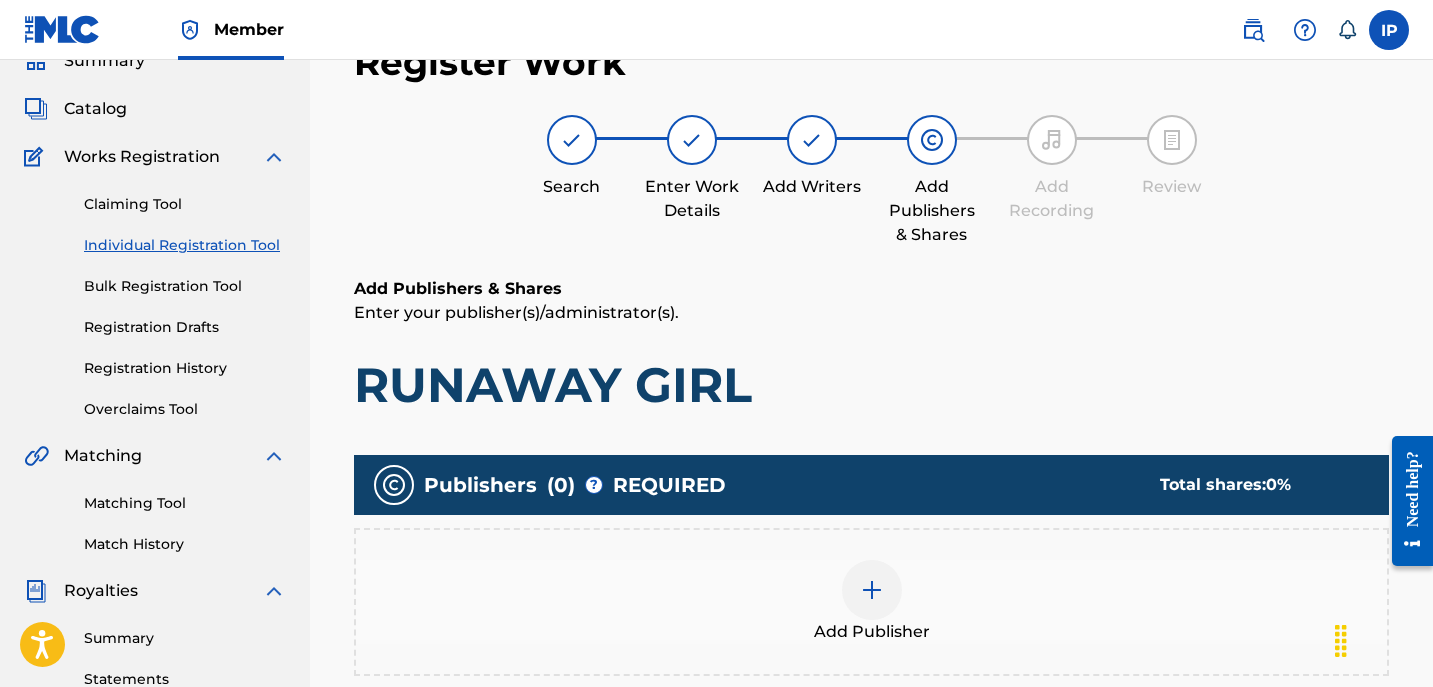 click on "Add Publisher" at bounding box center (871, 602) 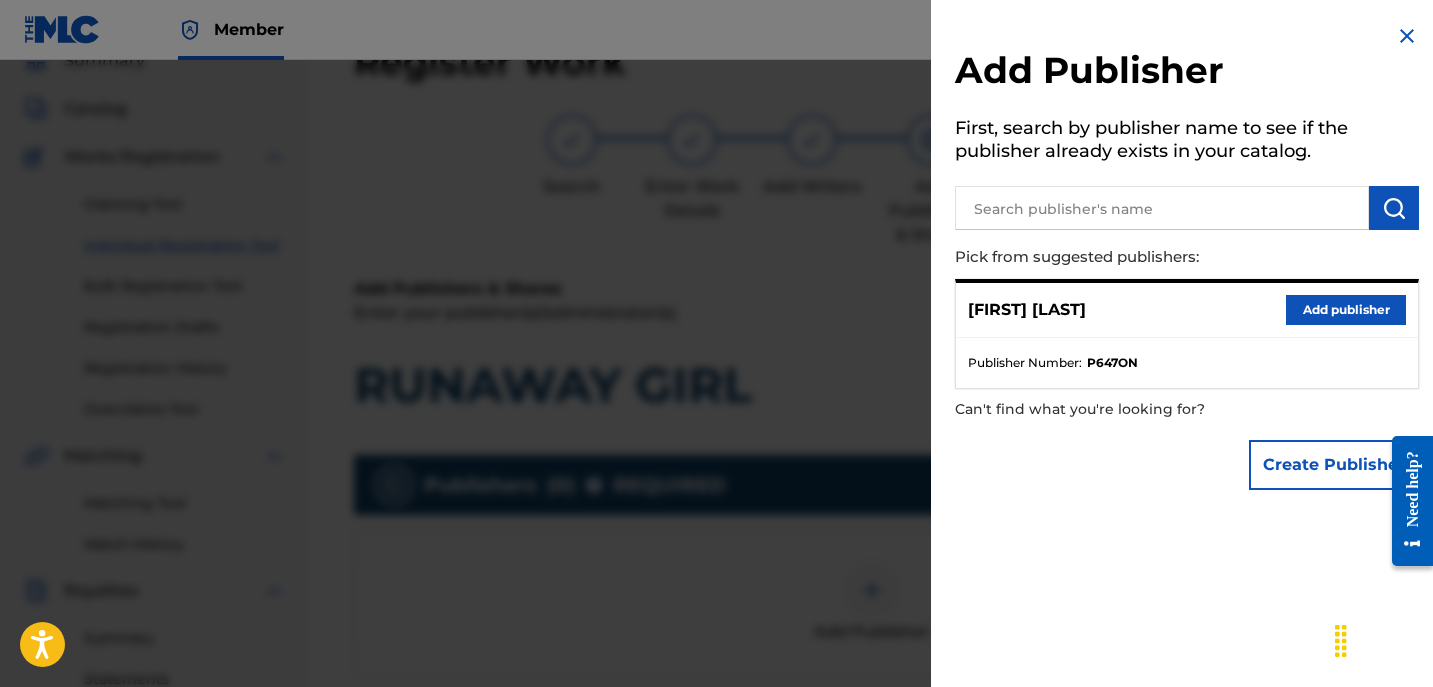 click on "Add publisher" at bounding box center [1346, 310] 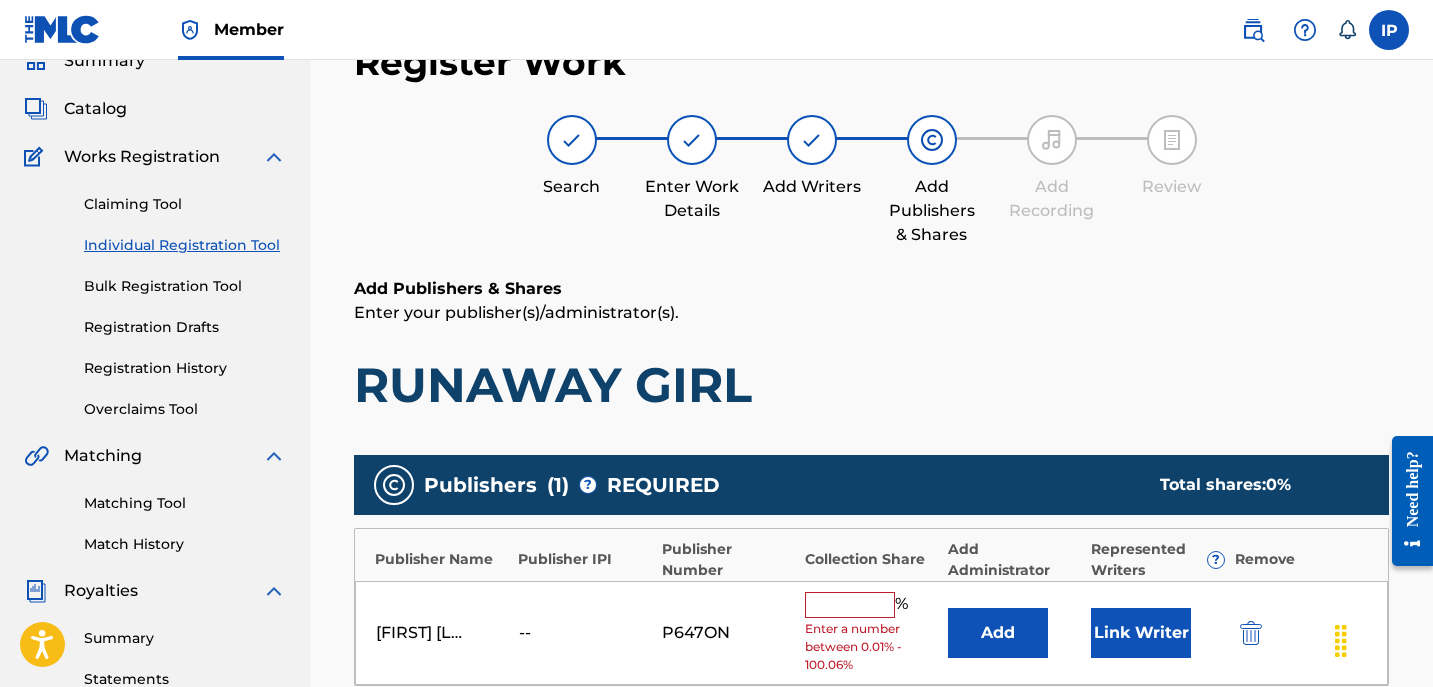 click on "Enter a number between 0.01% - 100.06%" at bounding box center (871, 647) 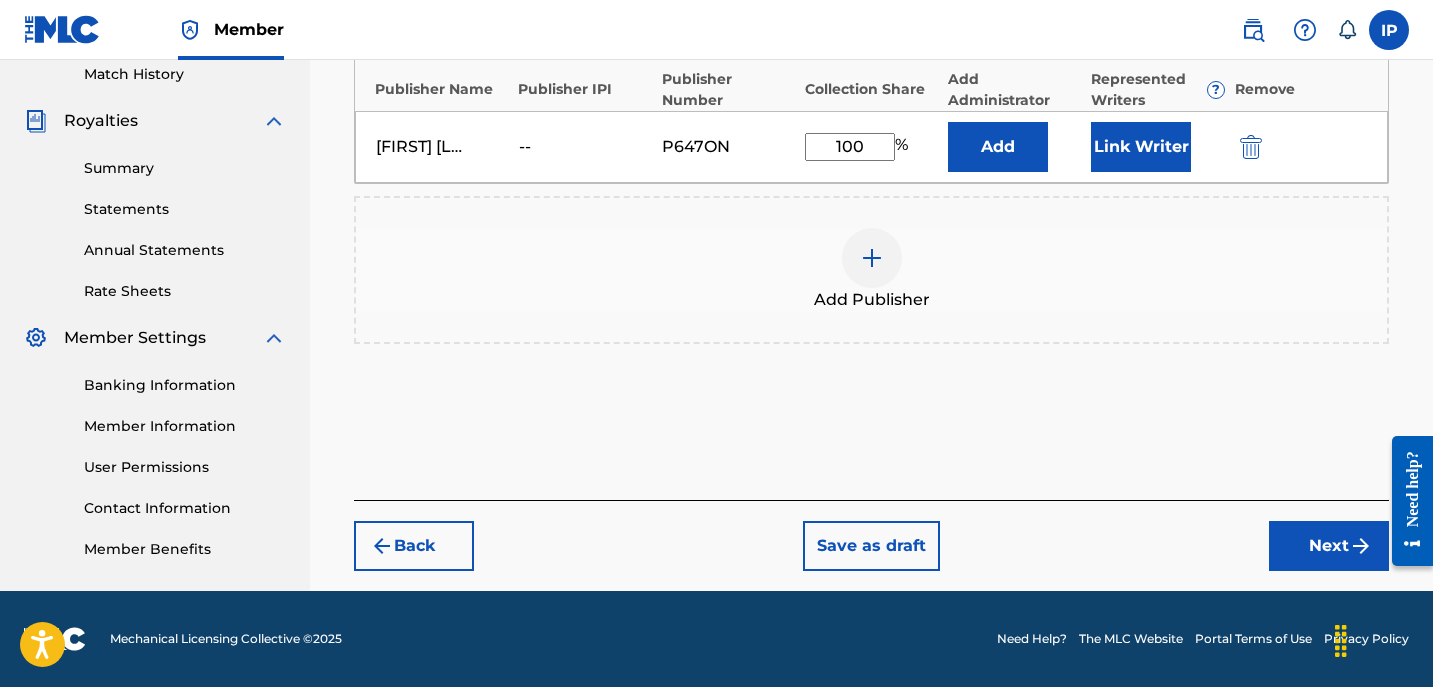 click on "Next" at bounding box center [1329, 546] 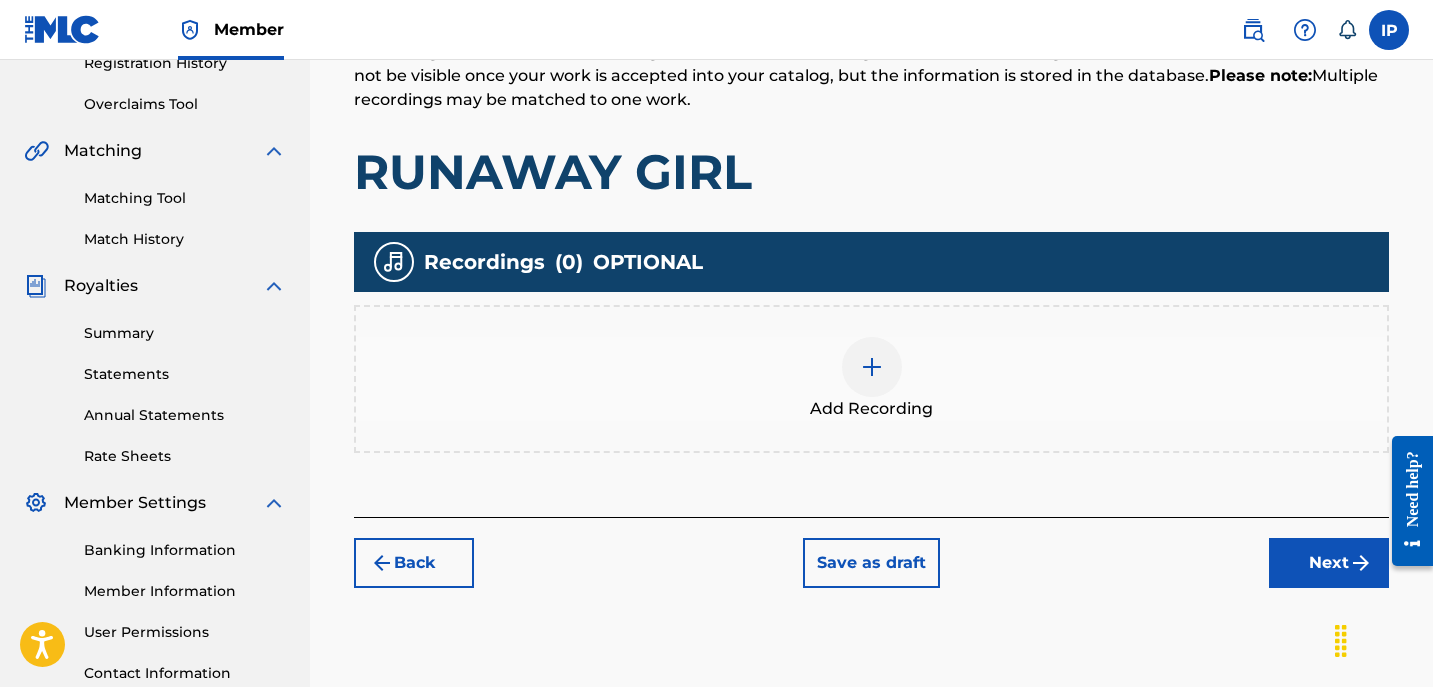 scroll, scrollTop: 406, scrollLeft: 0, axis: vertical 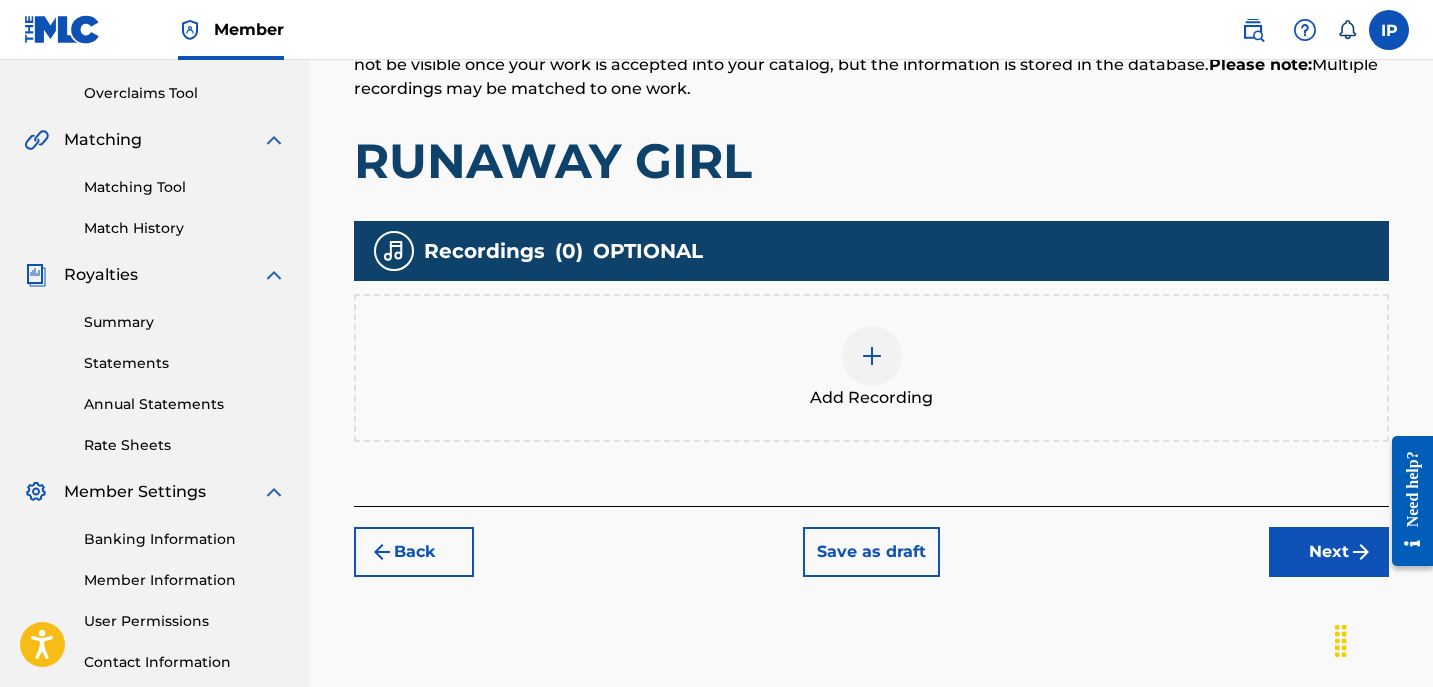 click on "Save as draft" at bounding box center (871, 552) 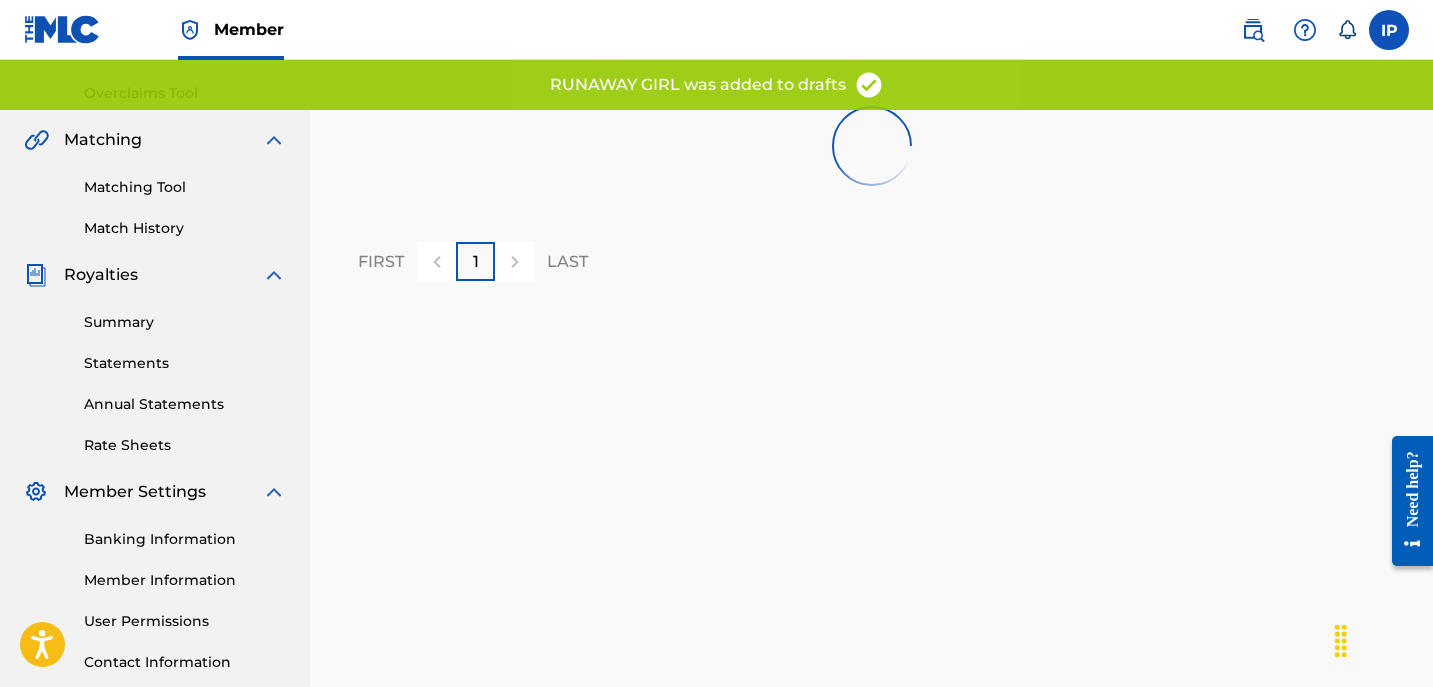 scroll, scrollTop: 0, scrollLeft: 0, axis: both 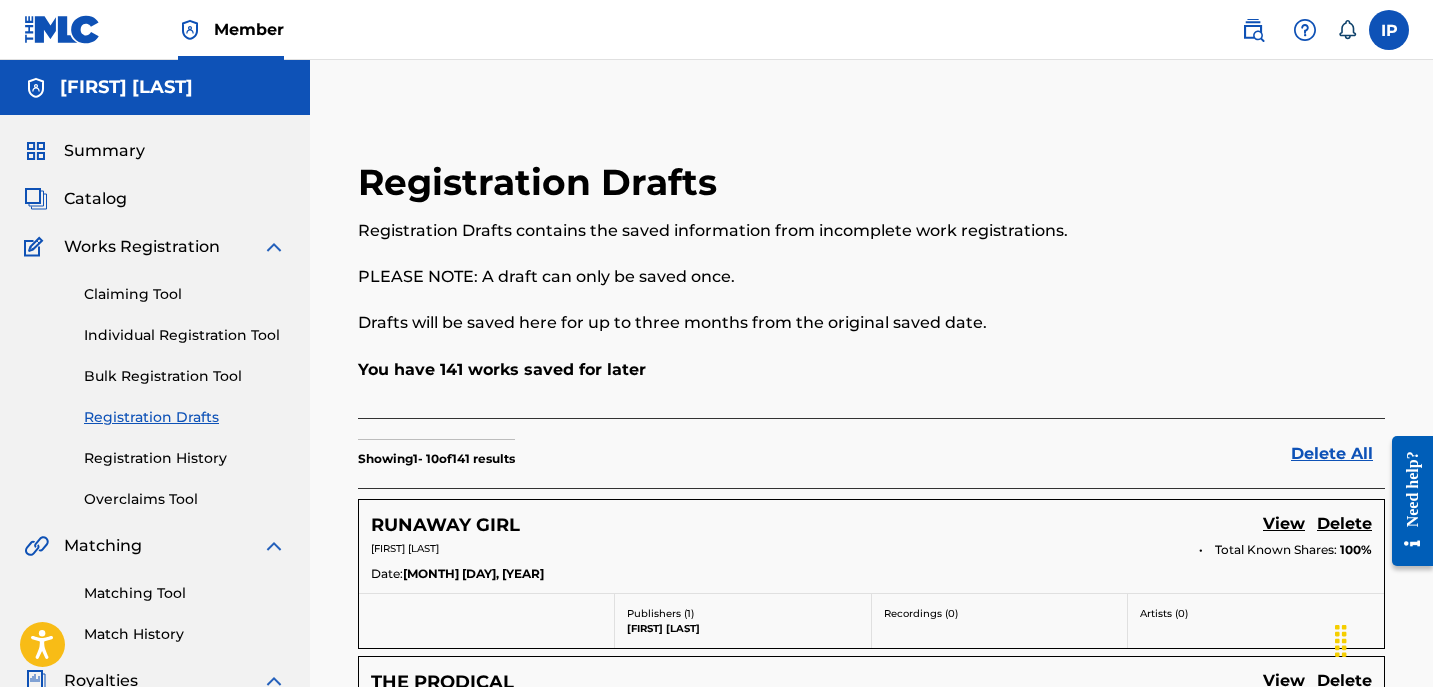 click on "Individual Registration Tool" at bounding box center [185, 335] 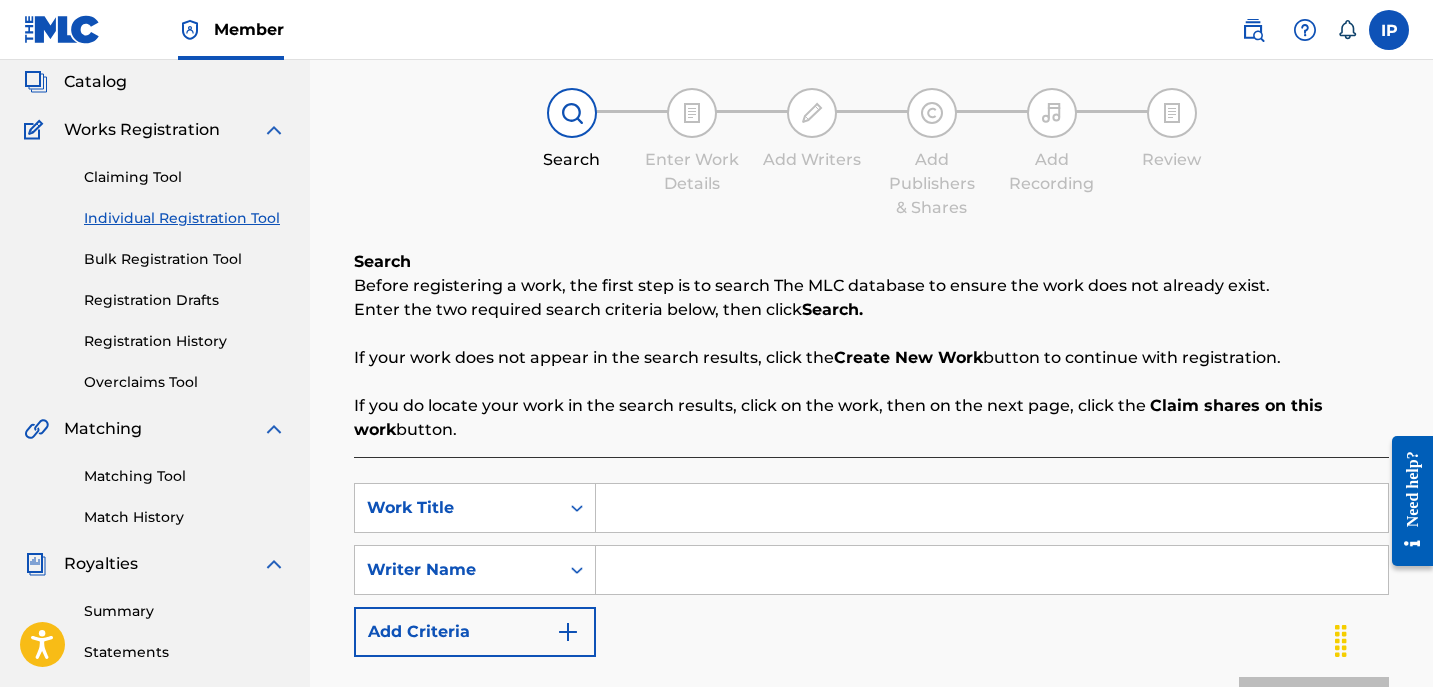 scroll, scrollTop: 137, scrollLeft: 0, axis: vertical 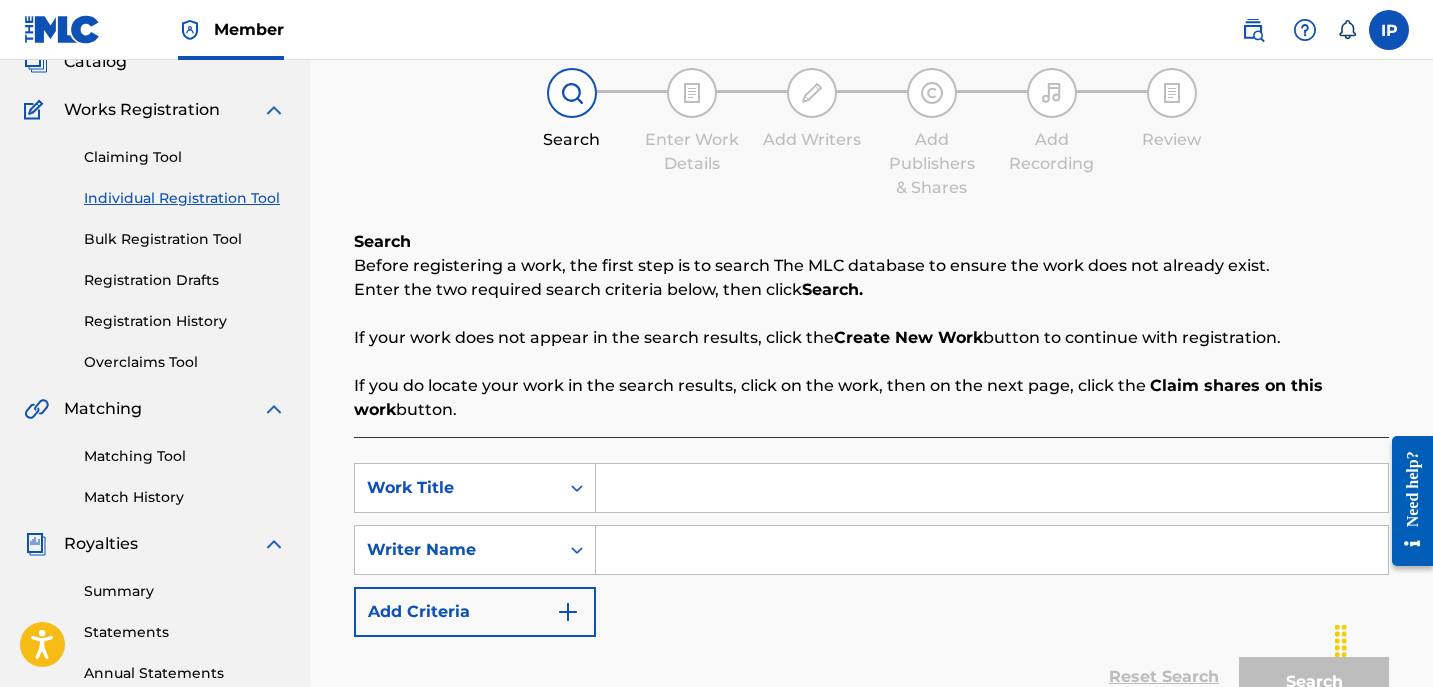 click at bounding box center [992, 488] 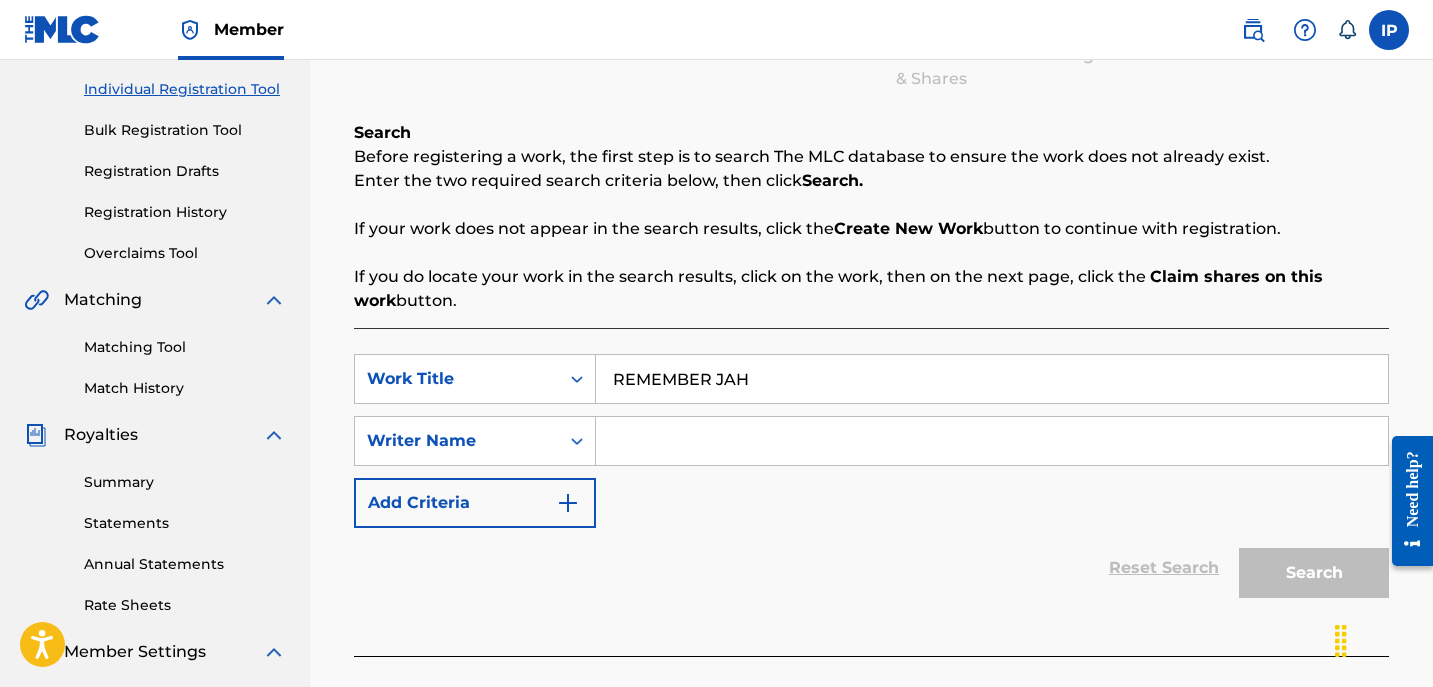 scroll, scrollTop: 248, scrollLeft: 0, axis: vertical 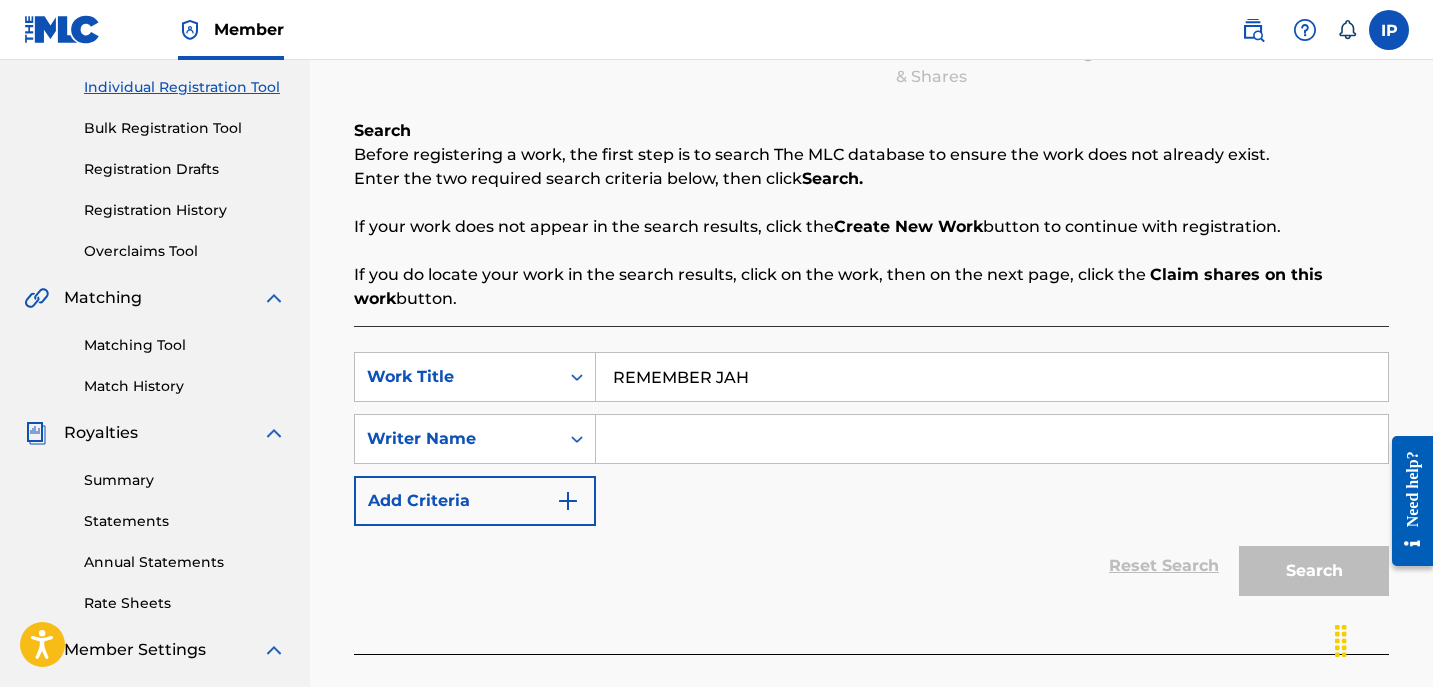 type on "REMEMBER JAH" 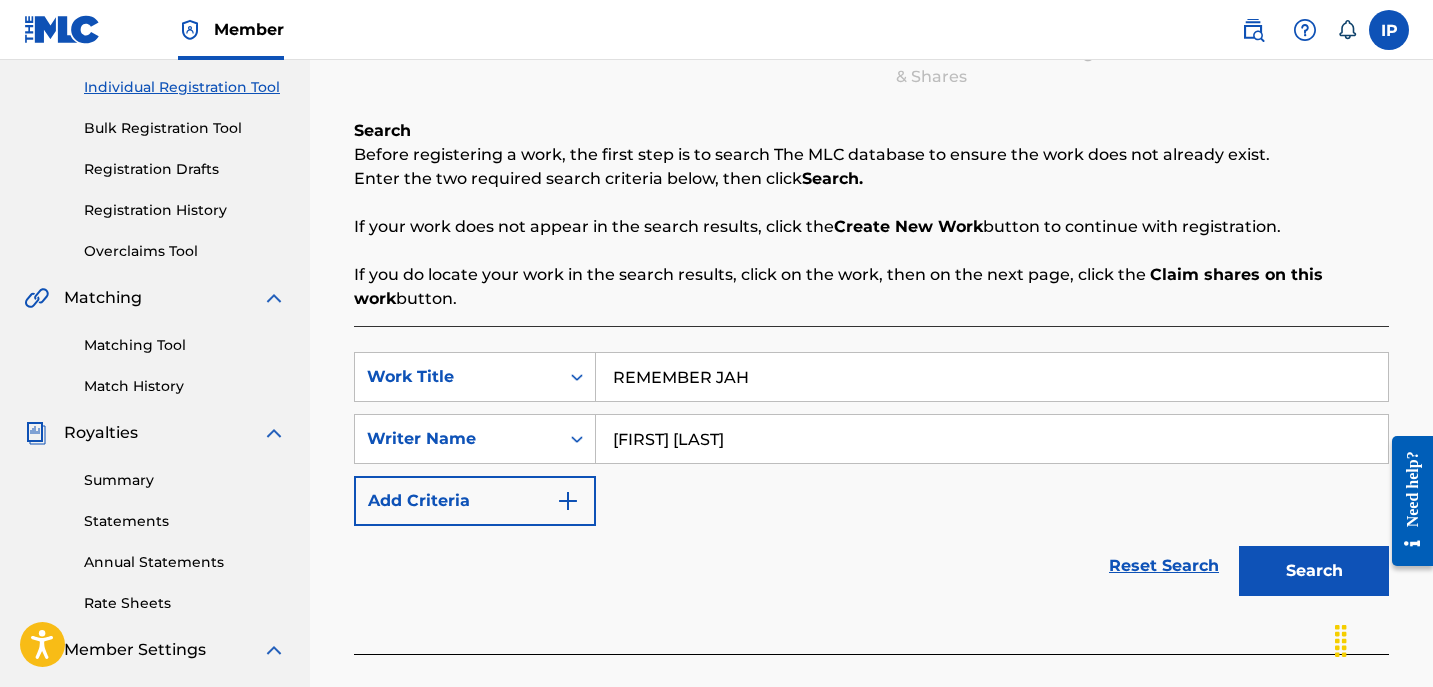 click on "Add Criteria" at bounding box center (475, 501) 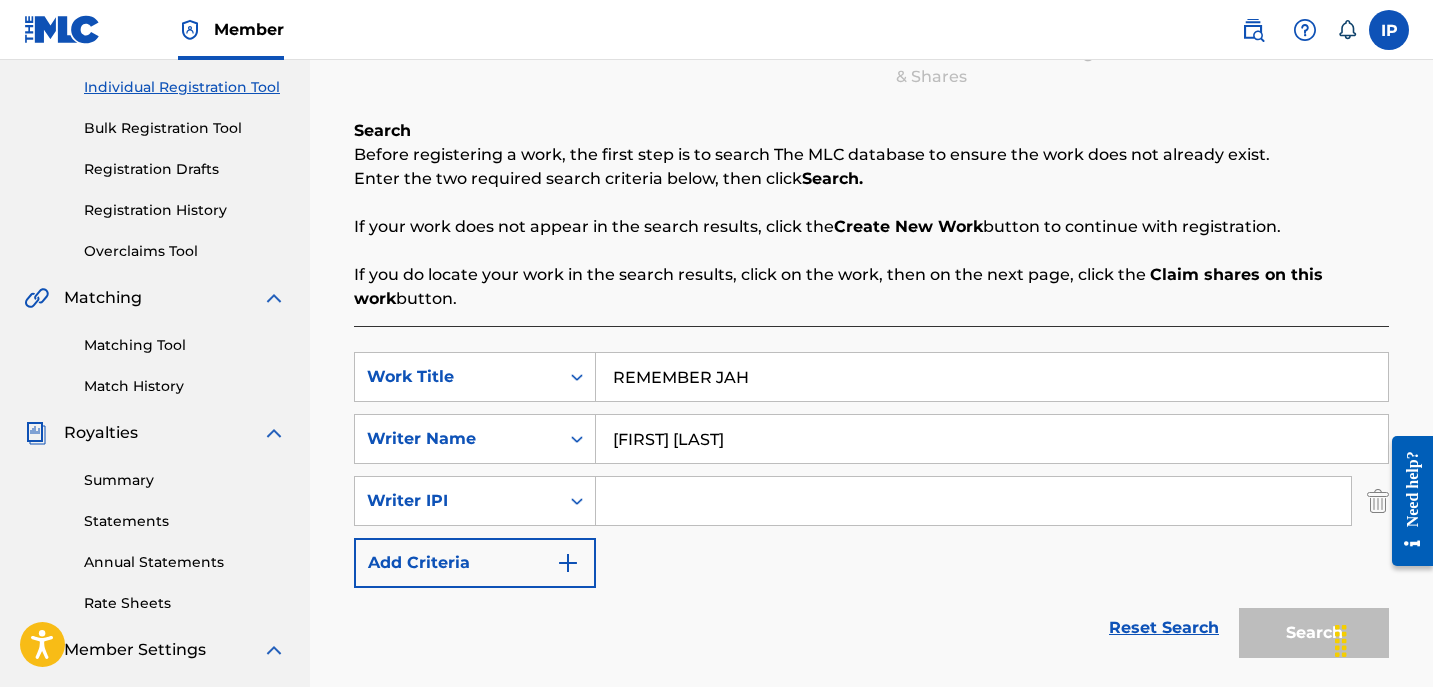 type 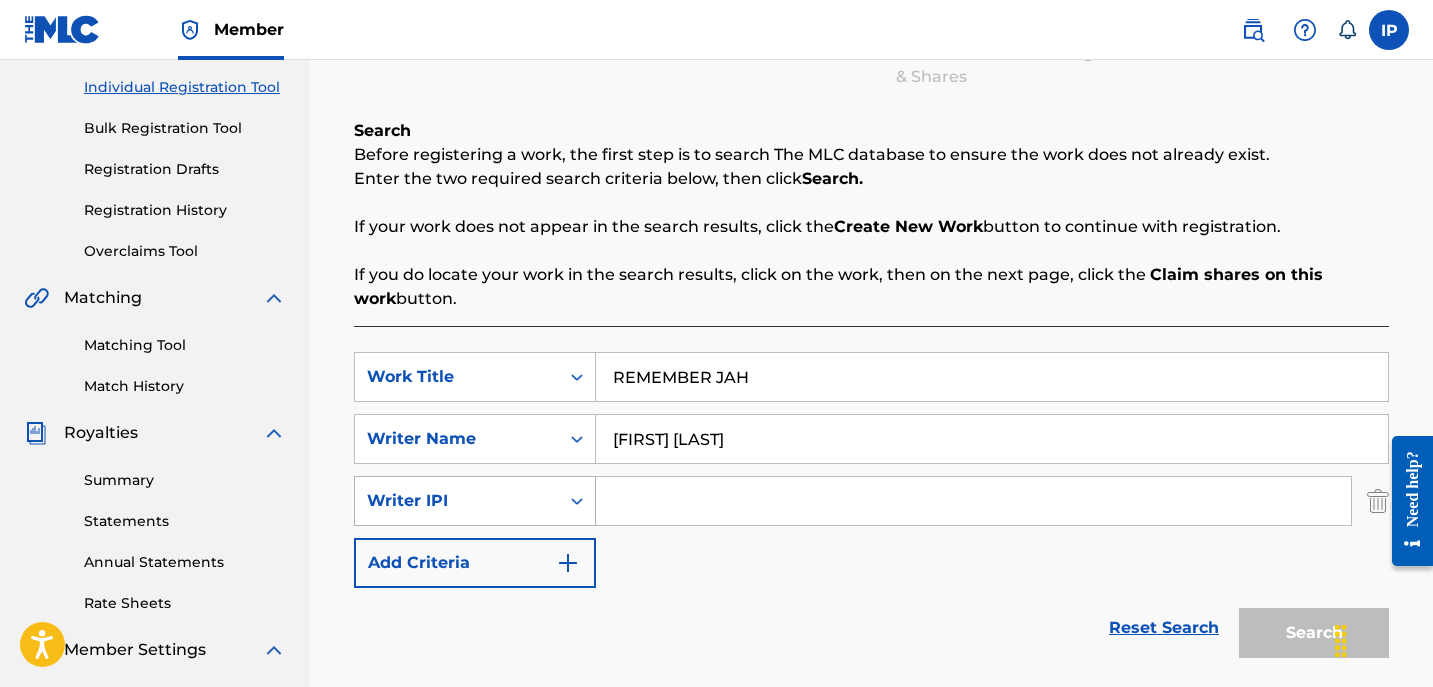 click at bounding box center [577, 501] 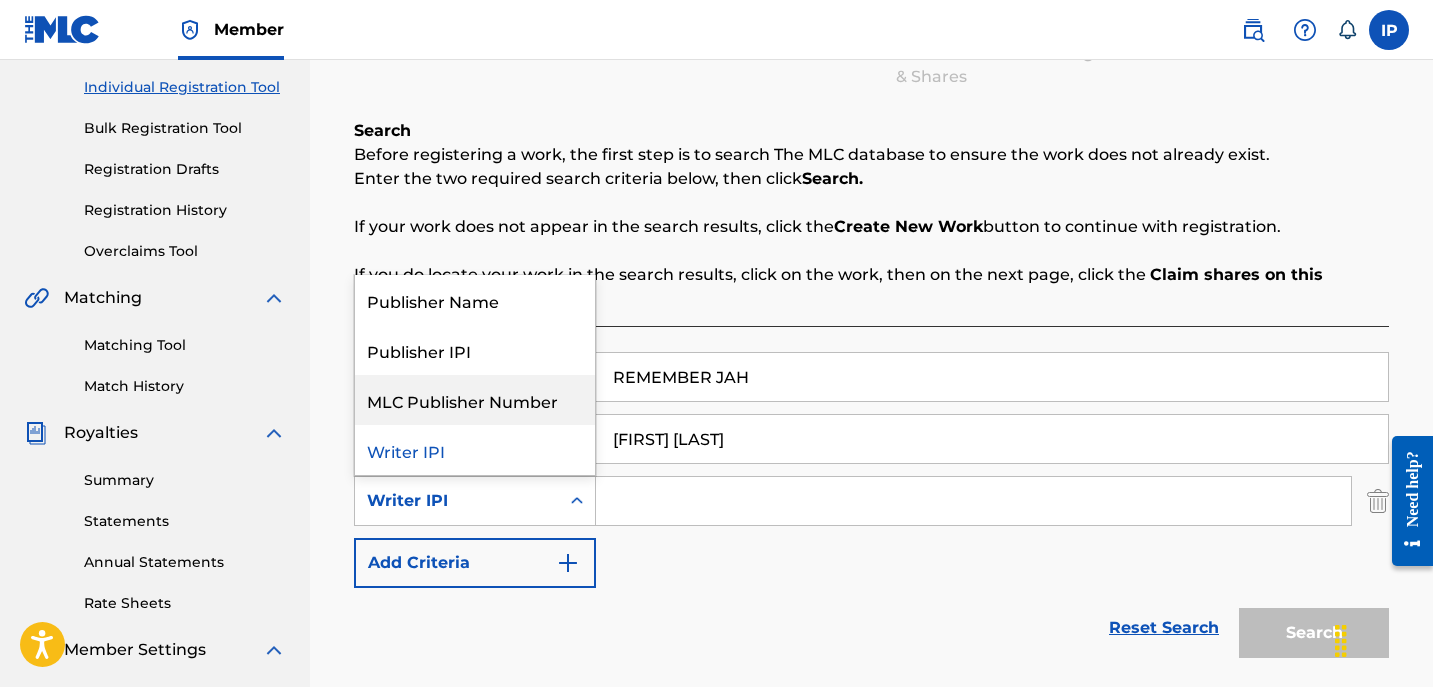 click on "MLC Publisher Number" at bounding box center [475, 400] 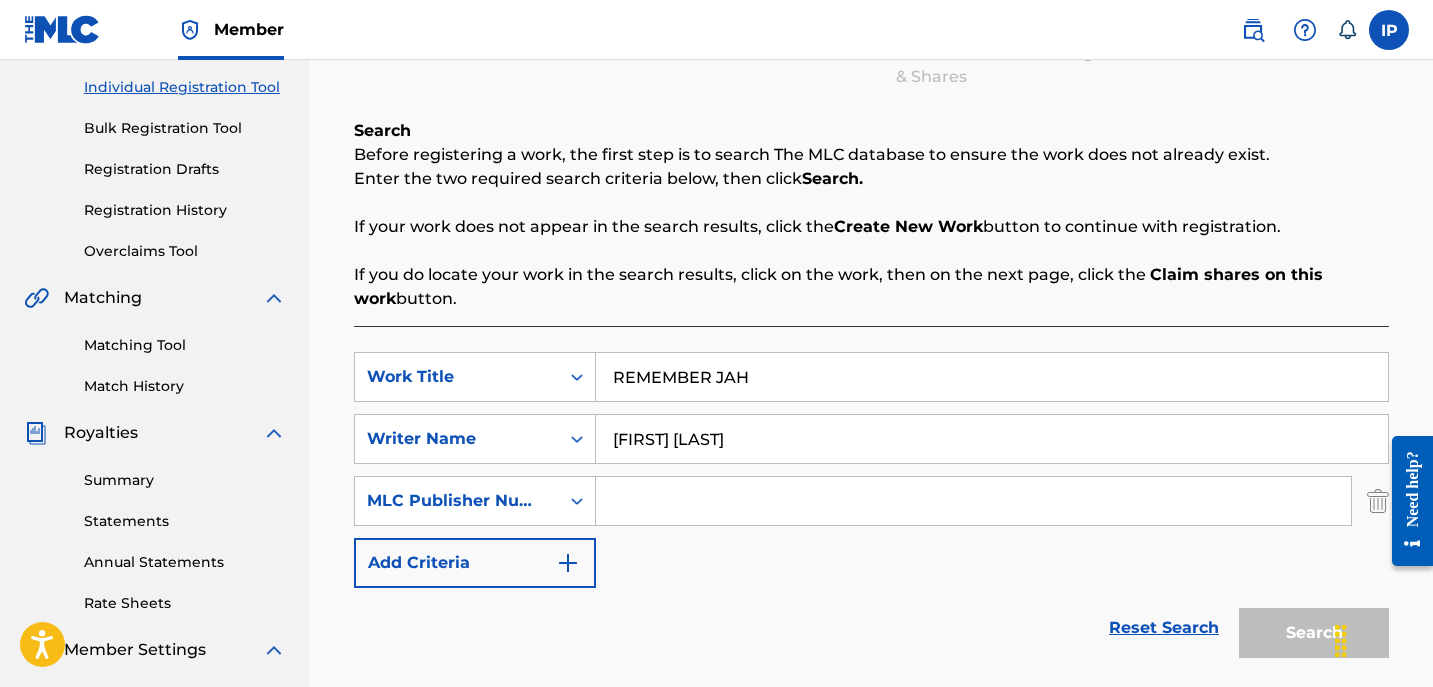 click at bounding box center (973, 501) 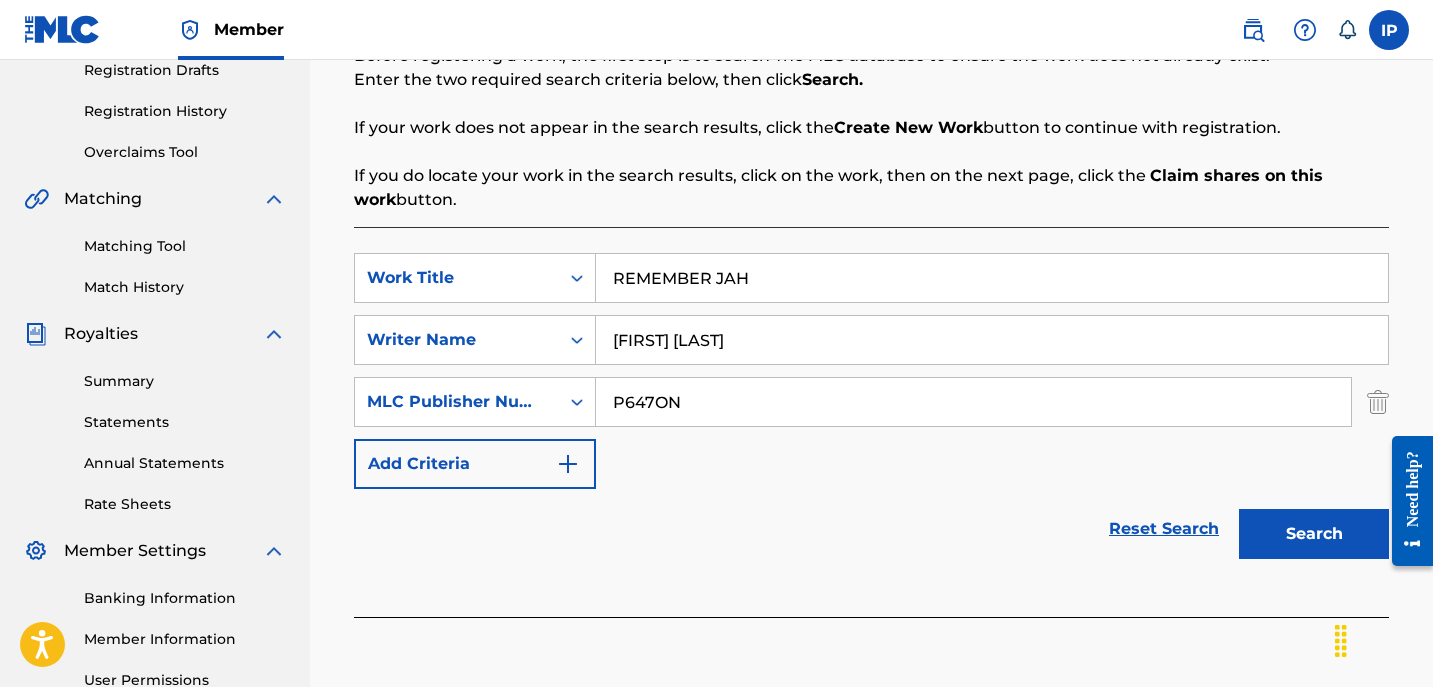 click on "Search" at bounding box center (1314, 534) 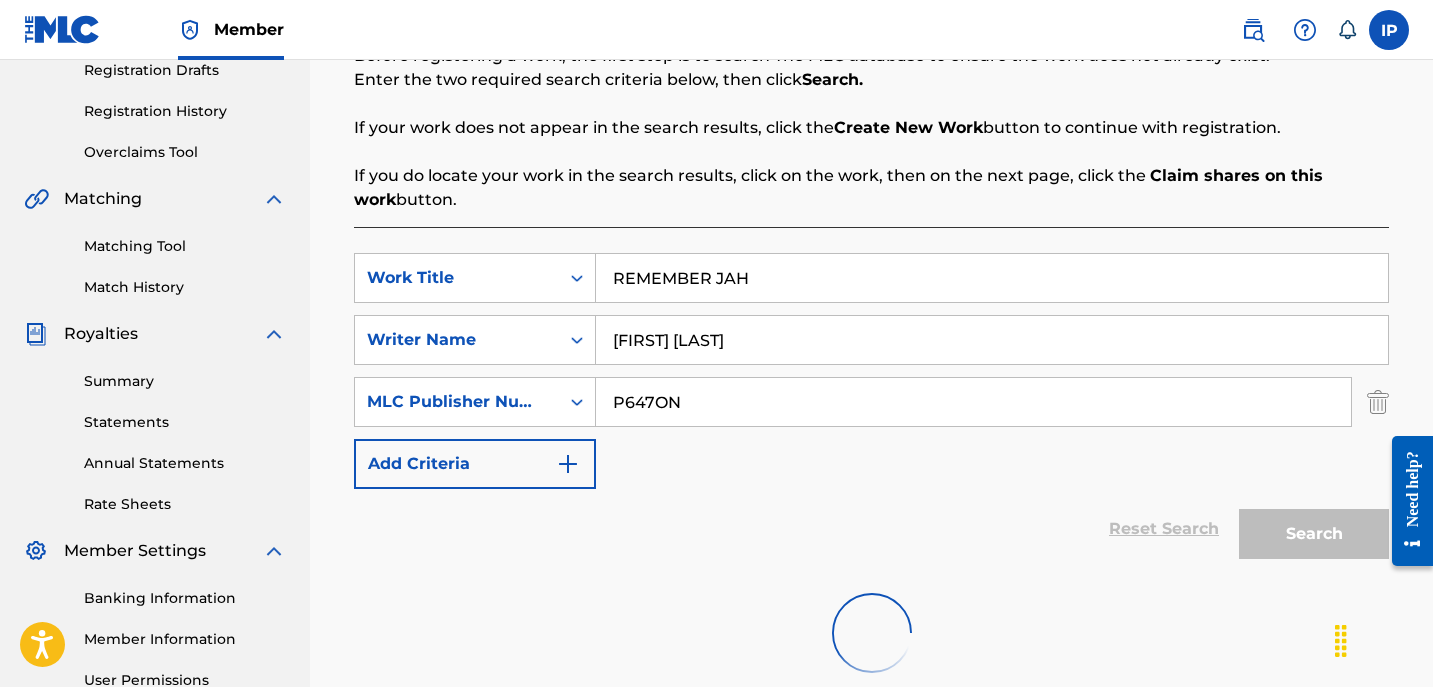 scroll, scrollTop: 644, scrollLeft: 0, axis: vertical 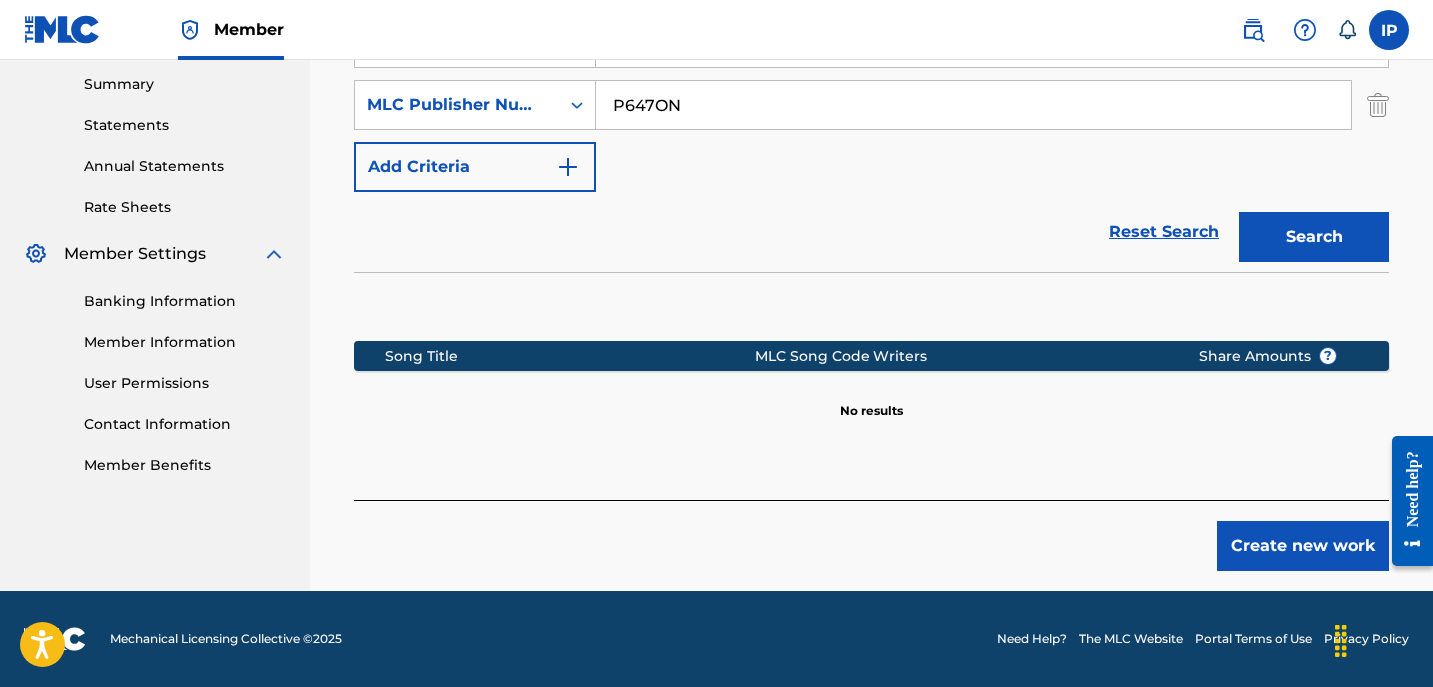 click on "Create new work" at bounding box center [1303, 546] 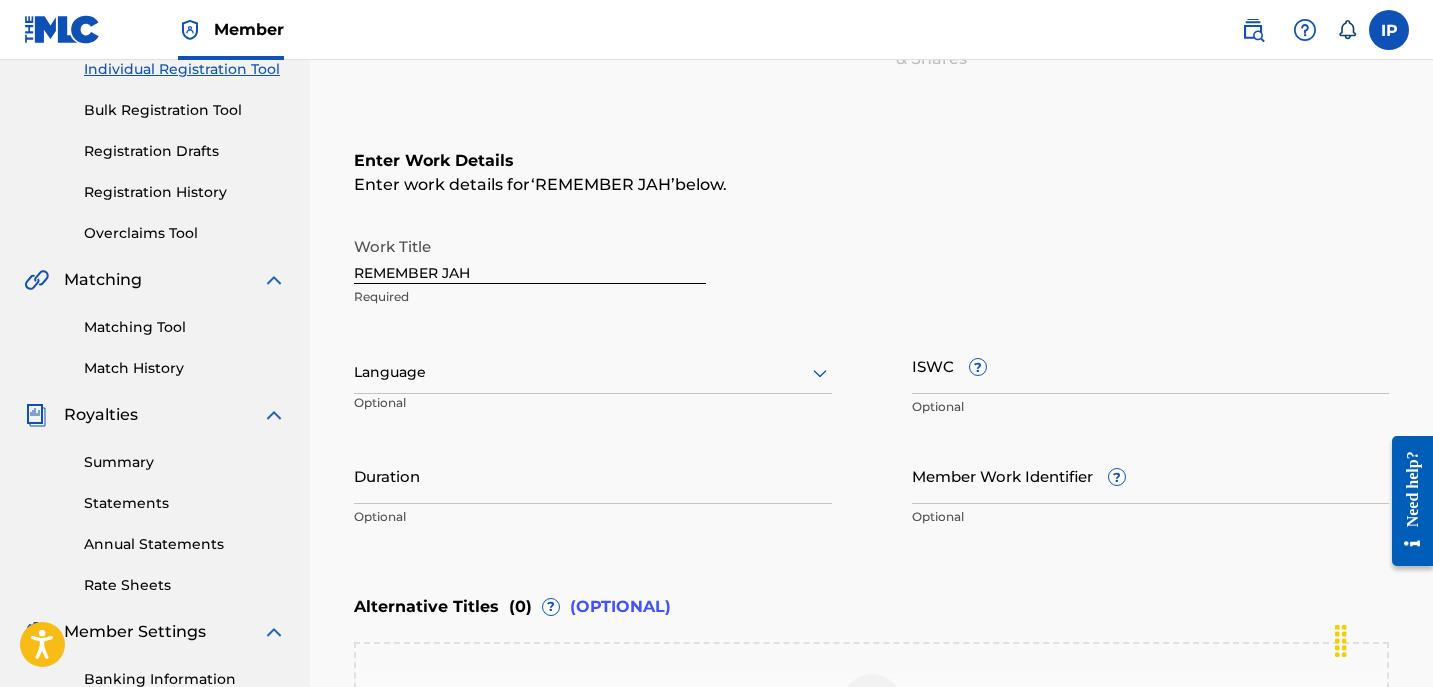 scroll, scrollTop: 272, scrollLeft: 0, axis: vertical 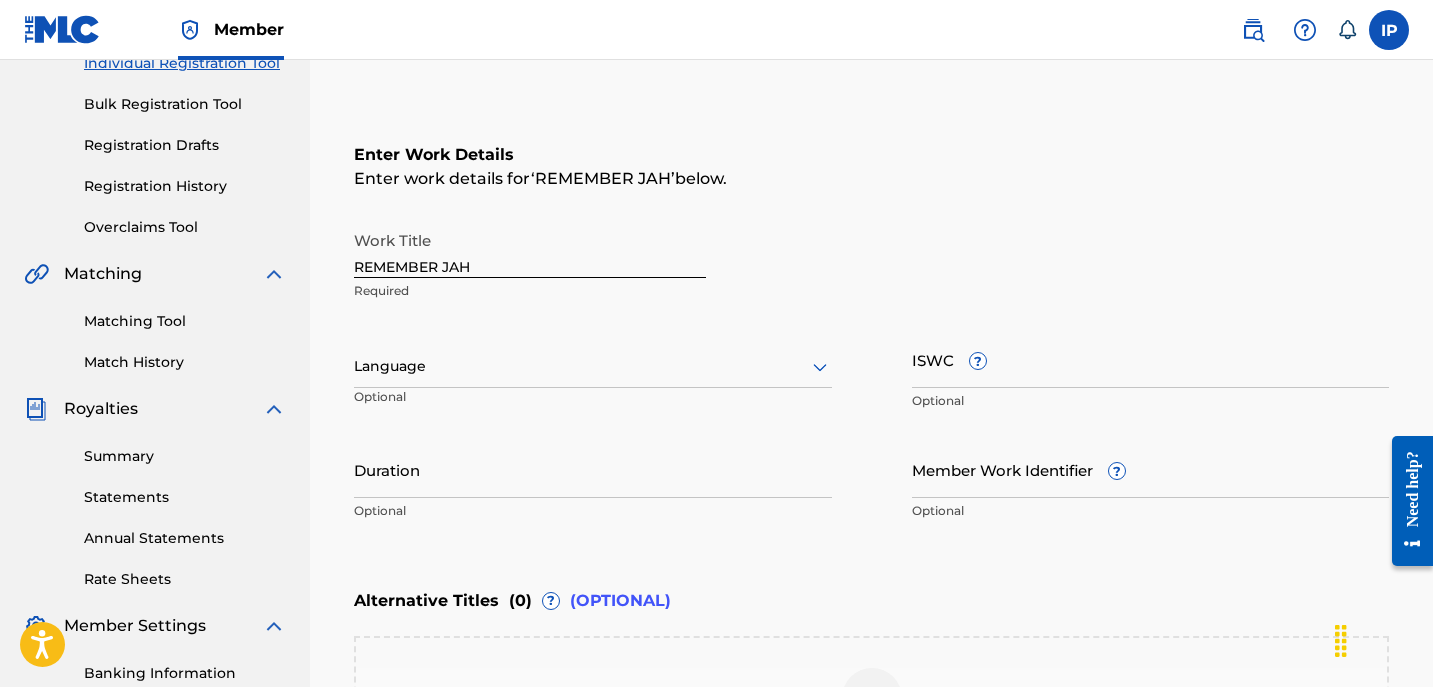 click on "Language" at bounding box center (593, 367) 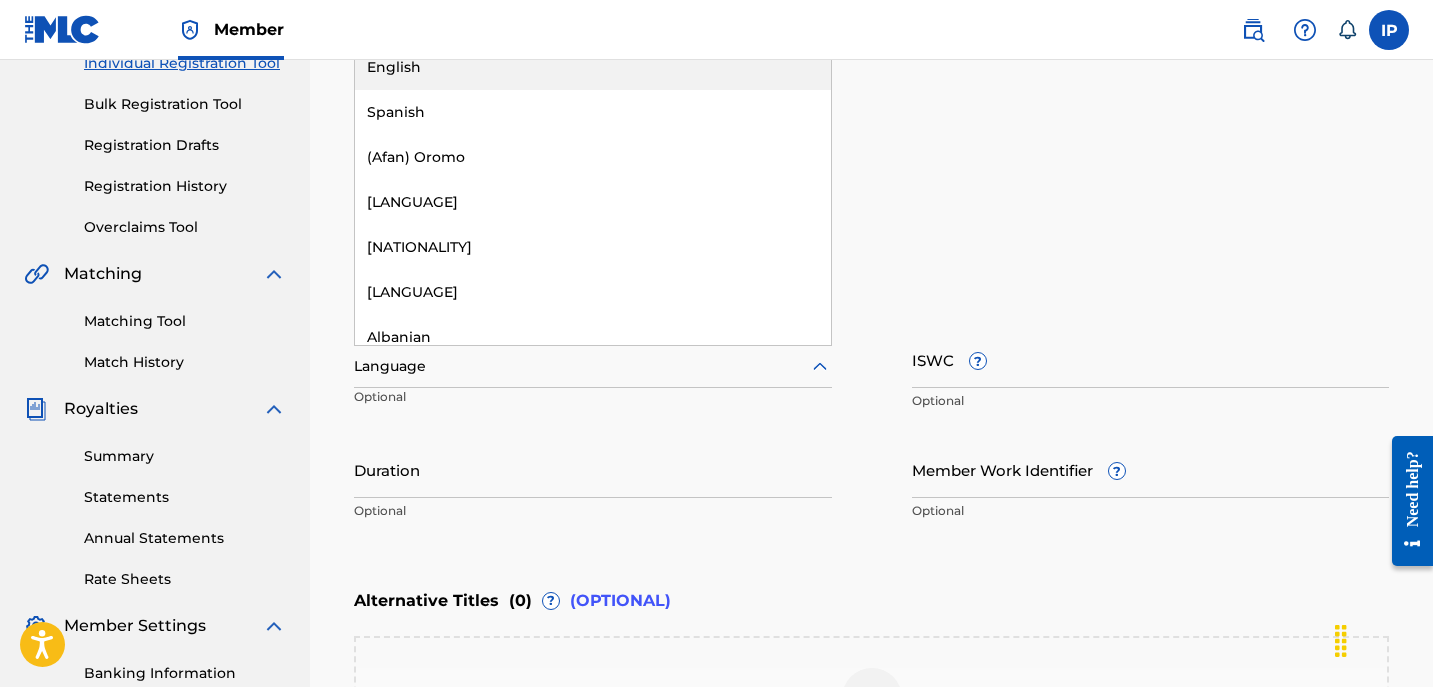 click on "Language" at bounding box center [593, 367] 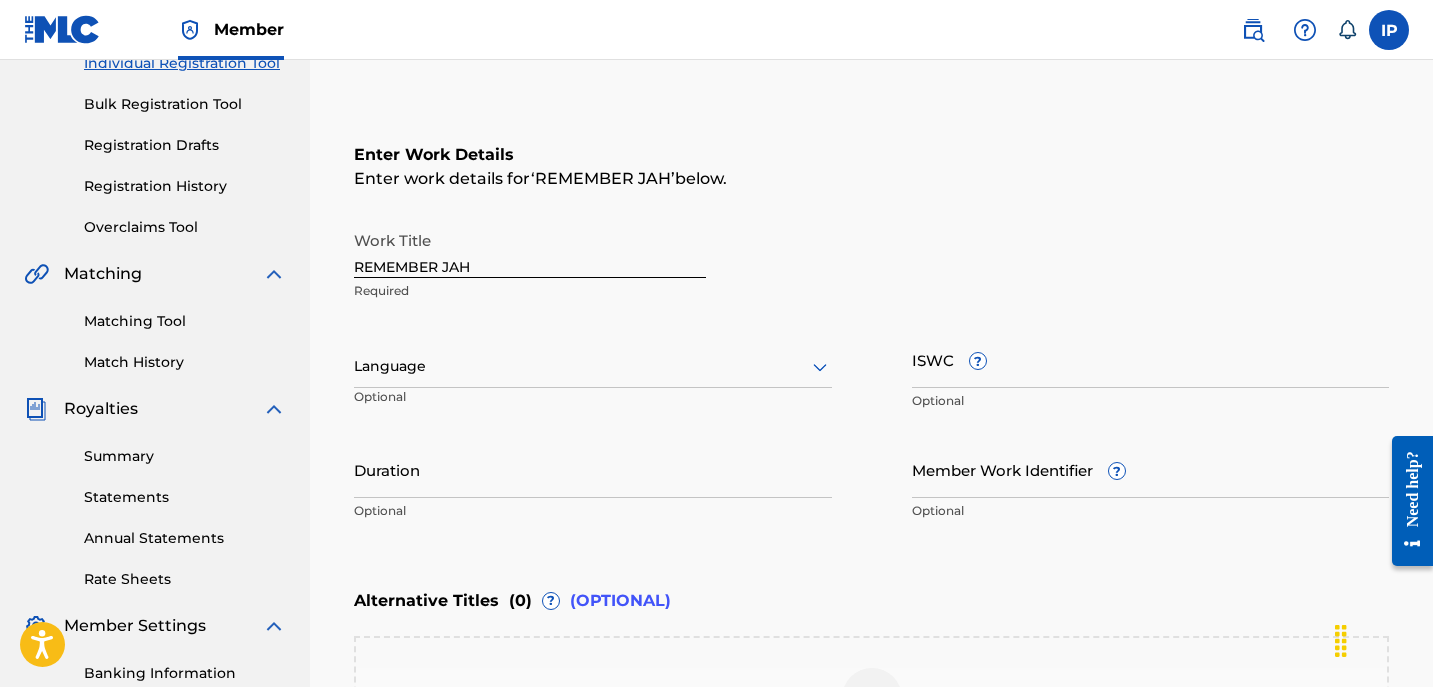 click on "Language" at bounding box center [593, 367] 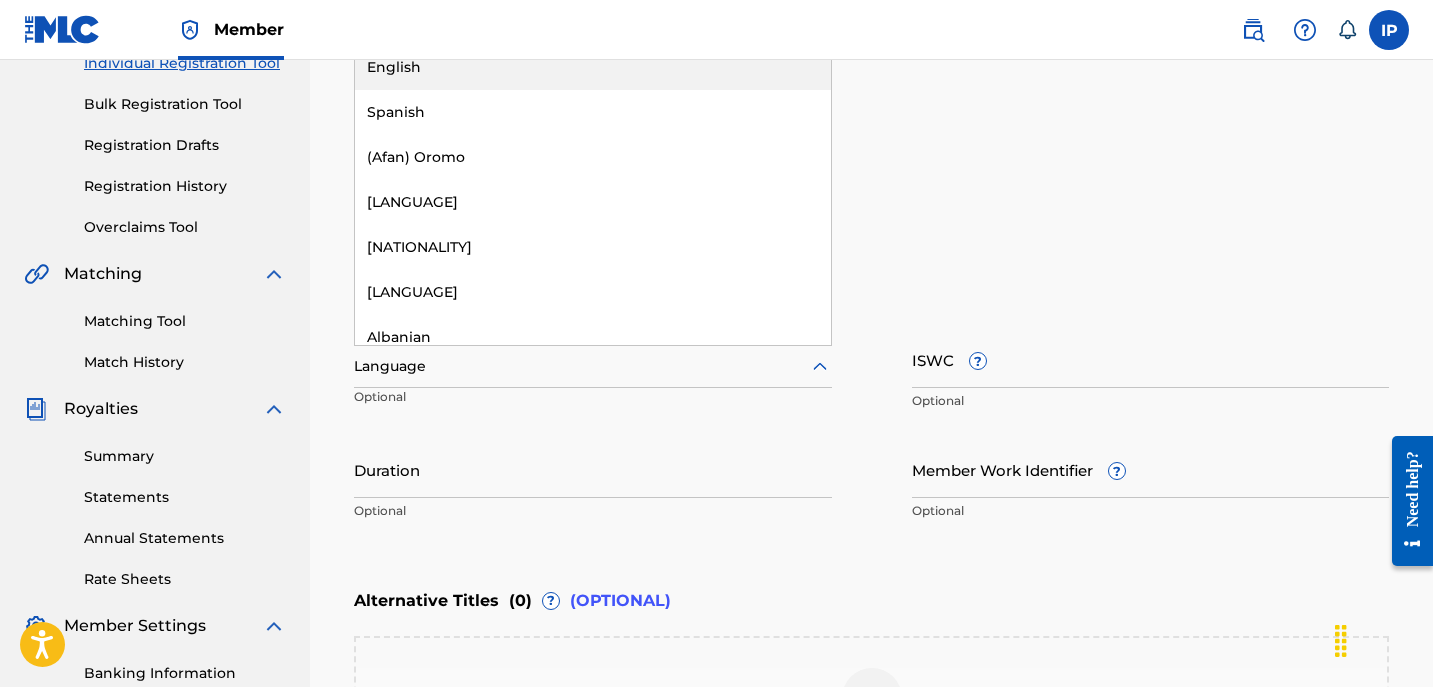 click on "Language" at bounding box center (593, 367) 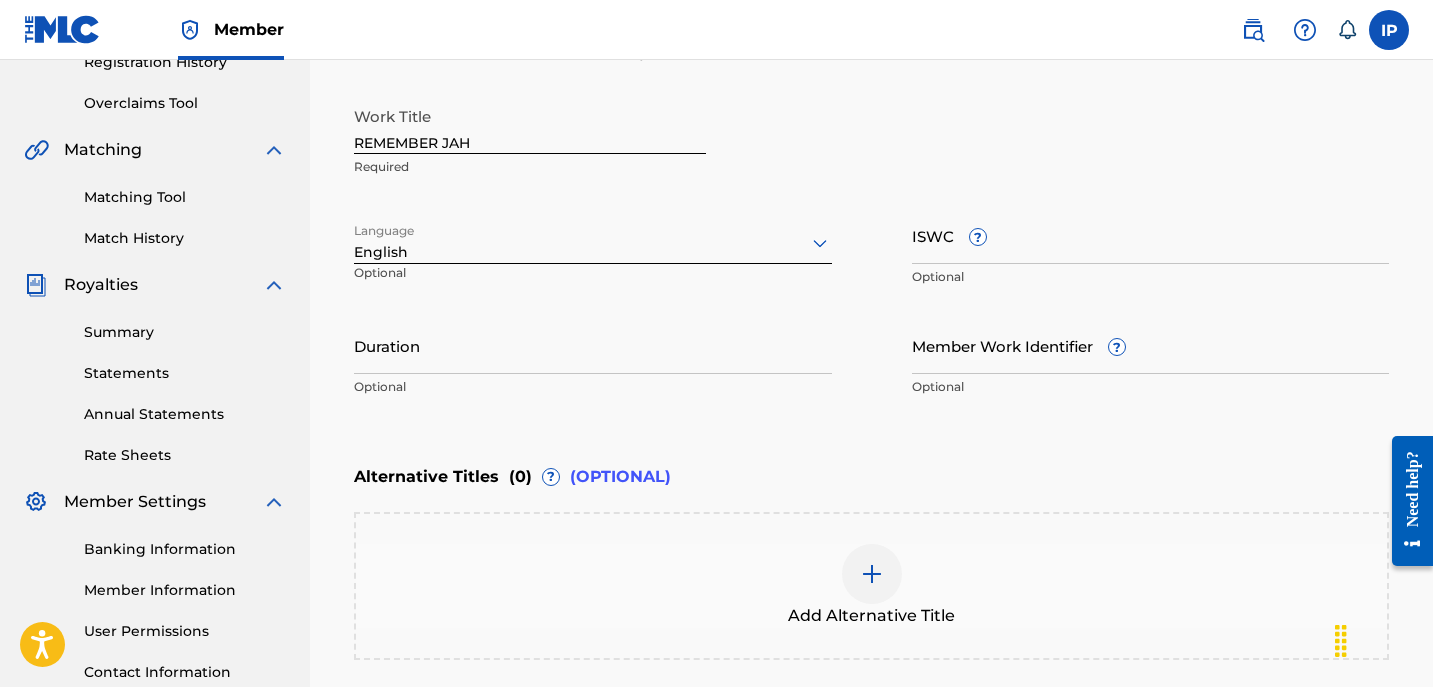 scroll, scrollTop: 398, scrollLeft: 0, axis: vertical 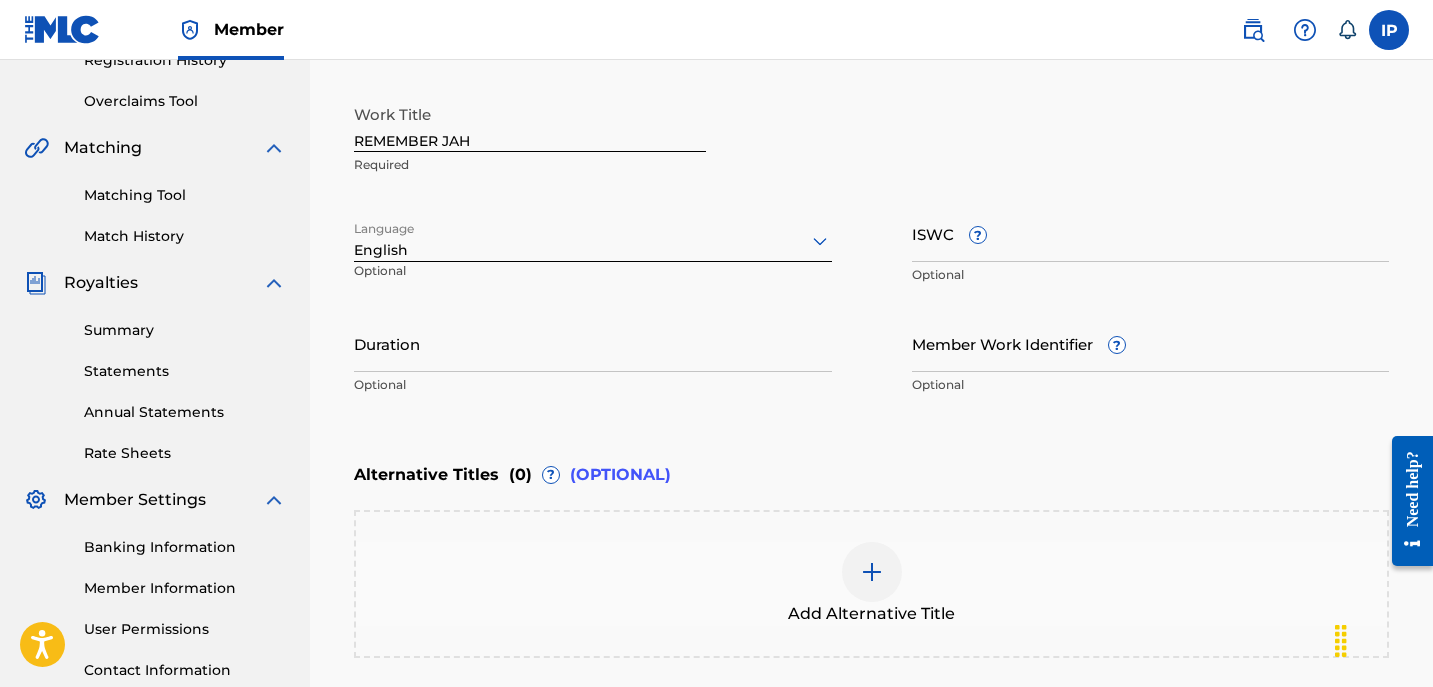 click on "Duration" at bounding box center [593, 343] 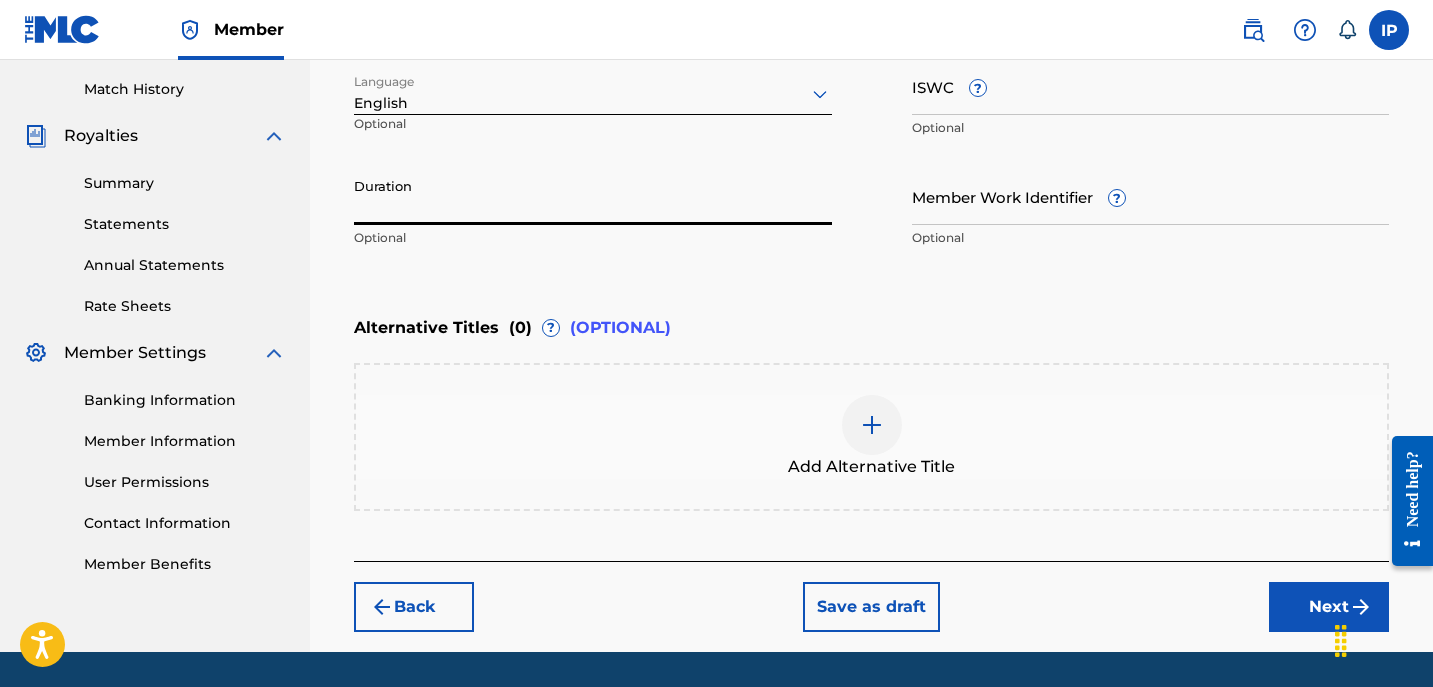 scroll, scrollTop: 546, scrollLeft: 0, axis: vertical 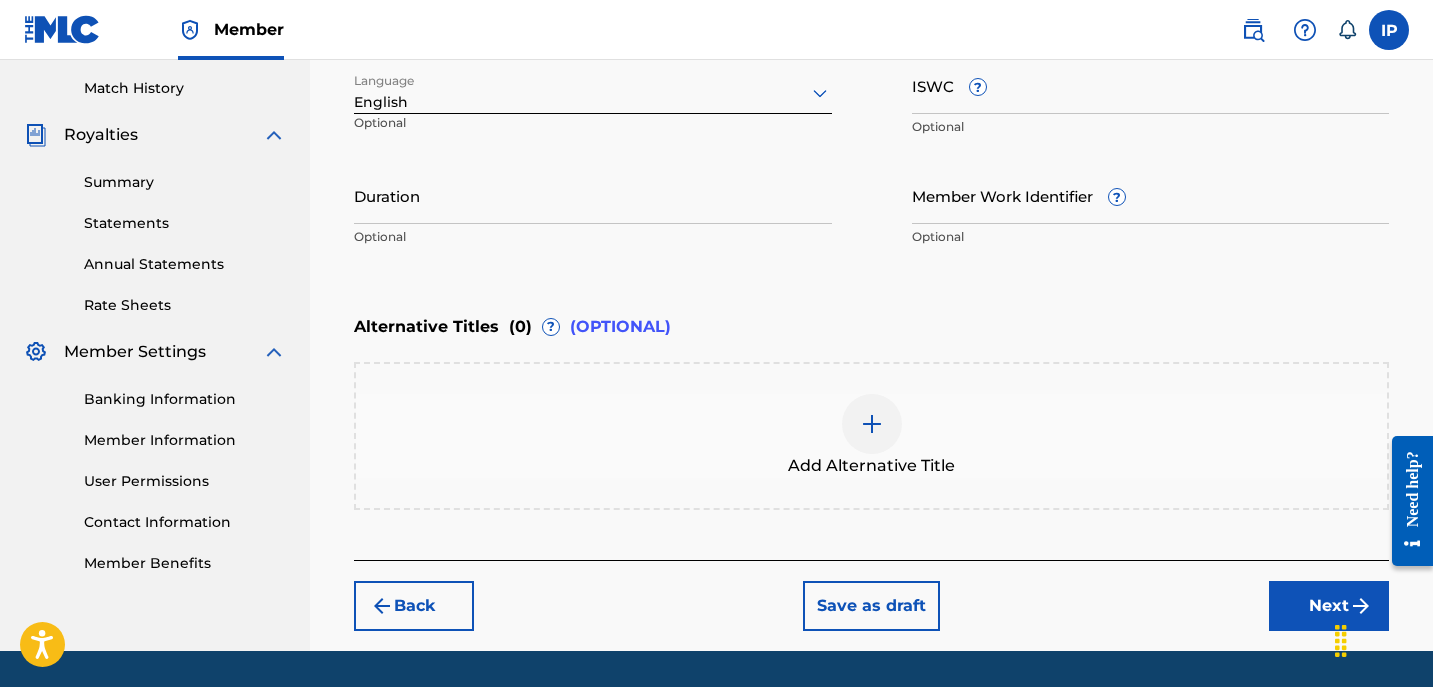 click on "Next" at bounding box center (1329, 606) 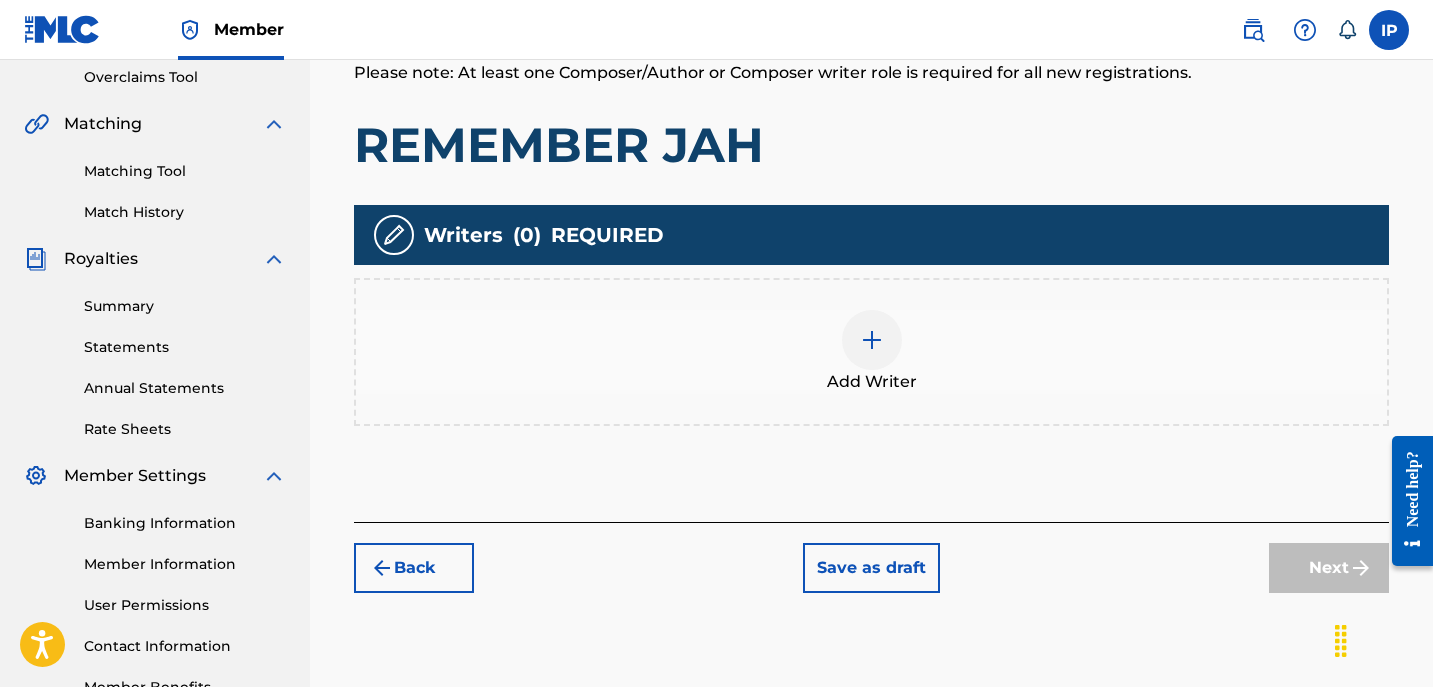 scroll, scrollTop: 431, scrollLeft: 0, axis: vertical 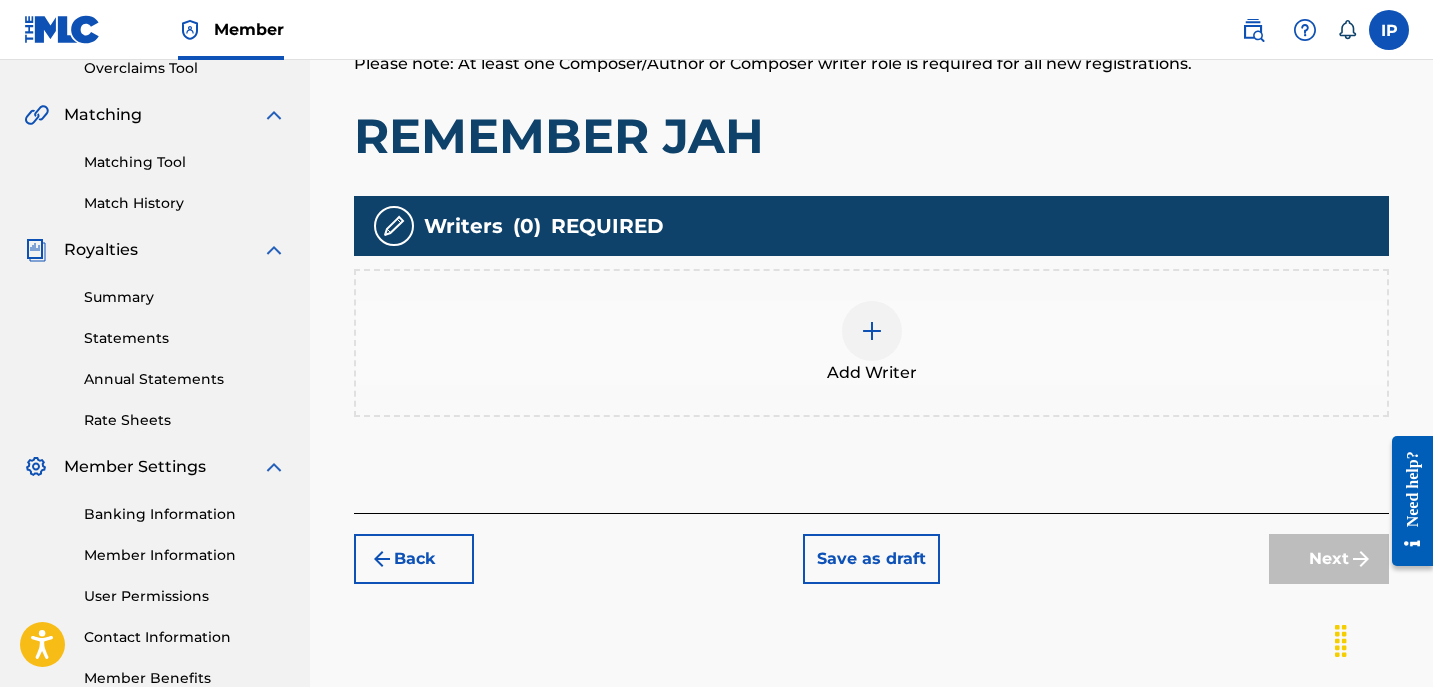 click at bounding box center (872, 331) 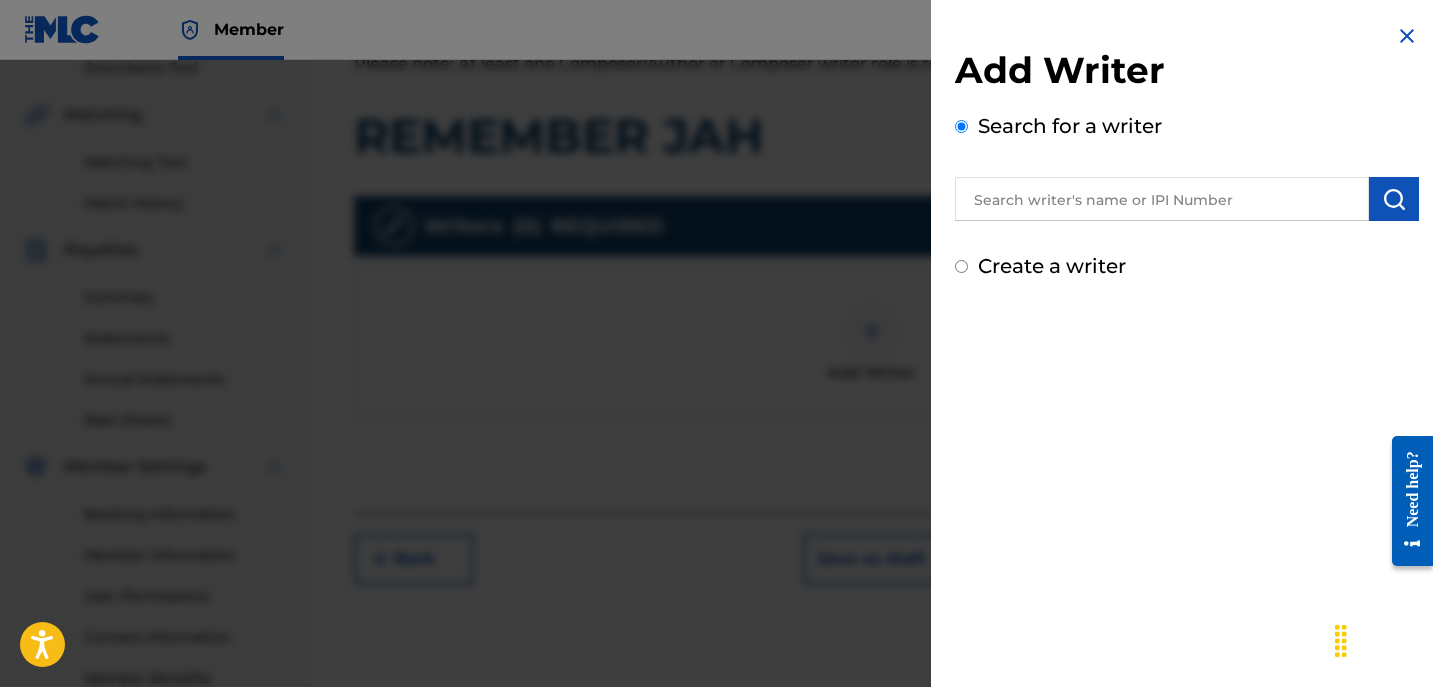 click on "Create a writer" at bounding box center (961, 266) 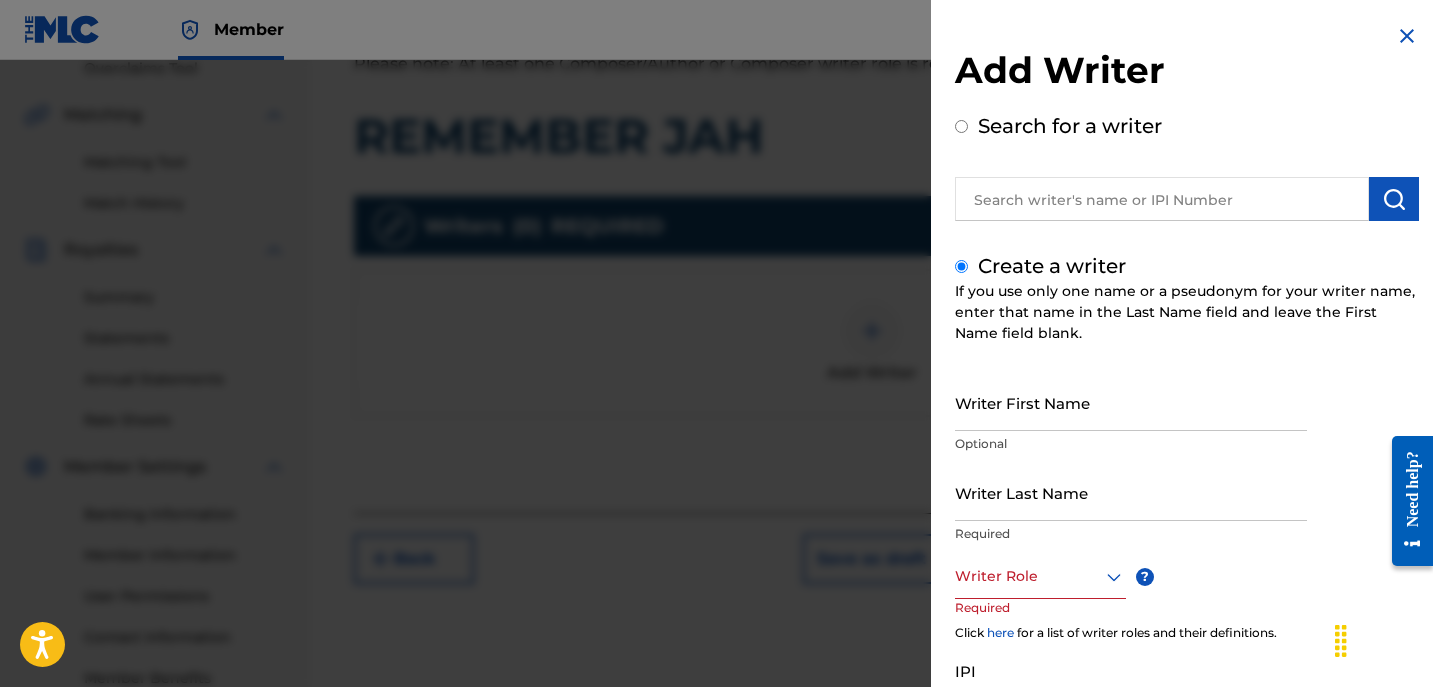 click on "Writer First Name" at bounding box center (1131, 402) 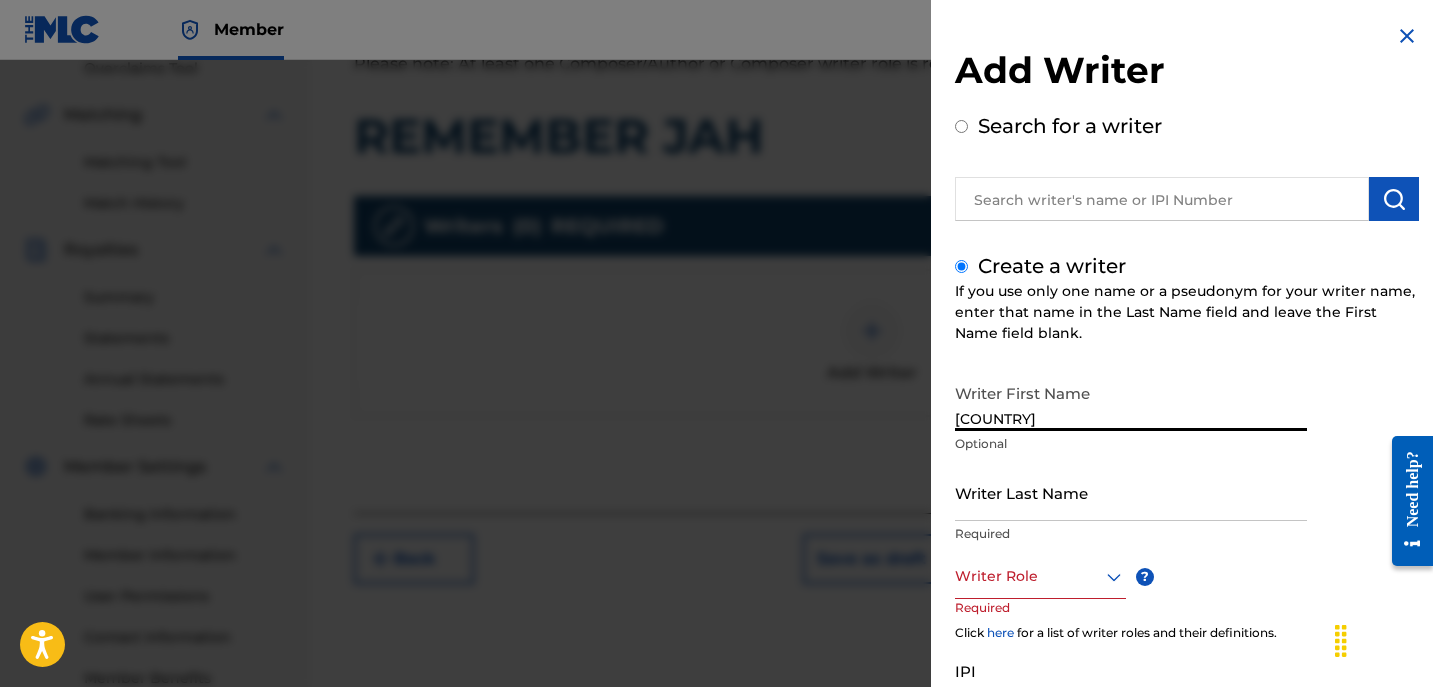 type on "[COUNTRY]" 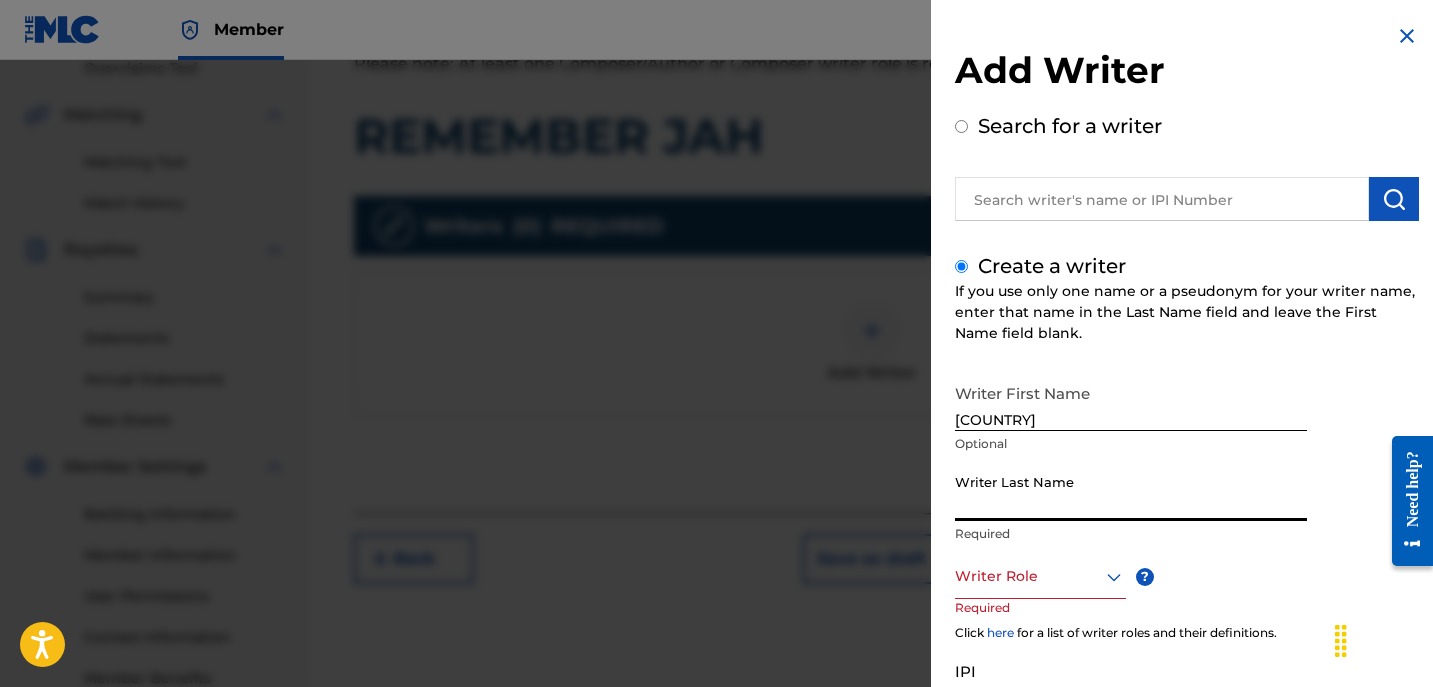 click on "Writer Last Name" at bounding box center (1131, 492) 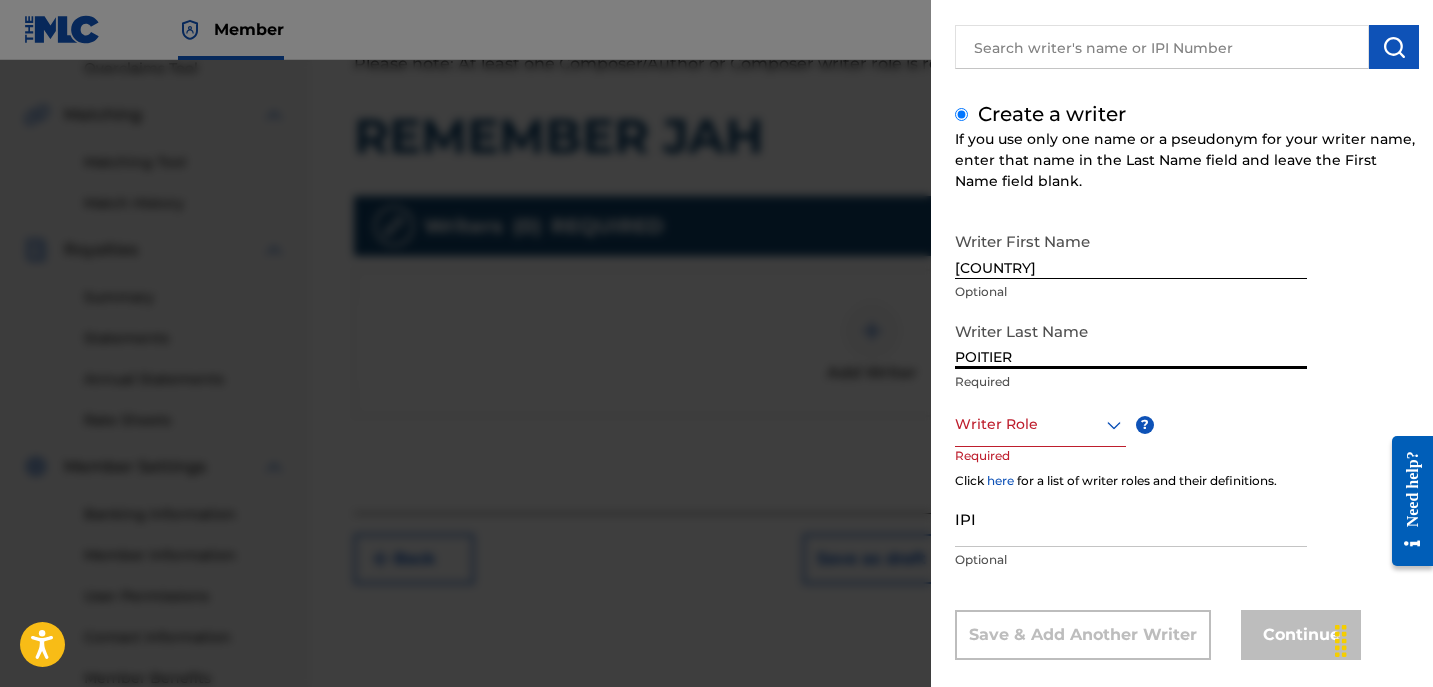 scroll, scrollTop: 155, scrollLeft: 0, axis: vertical 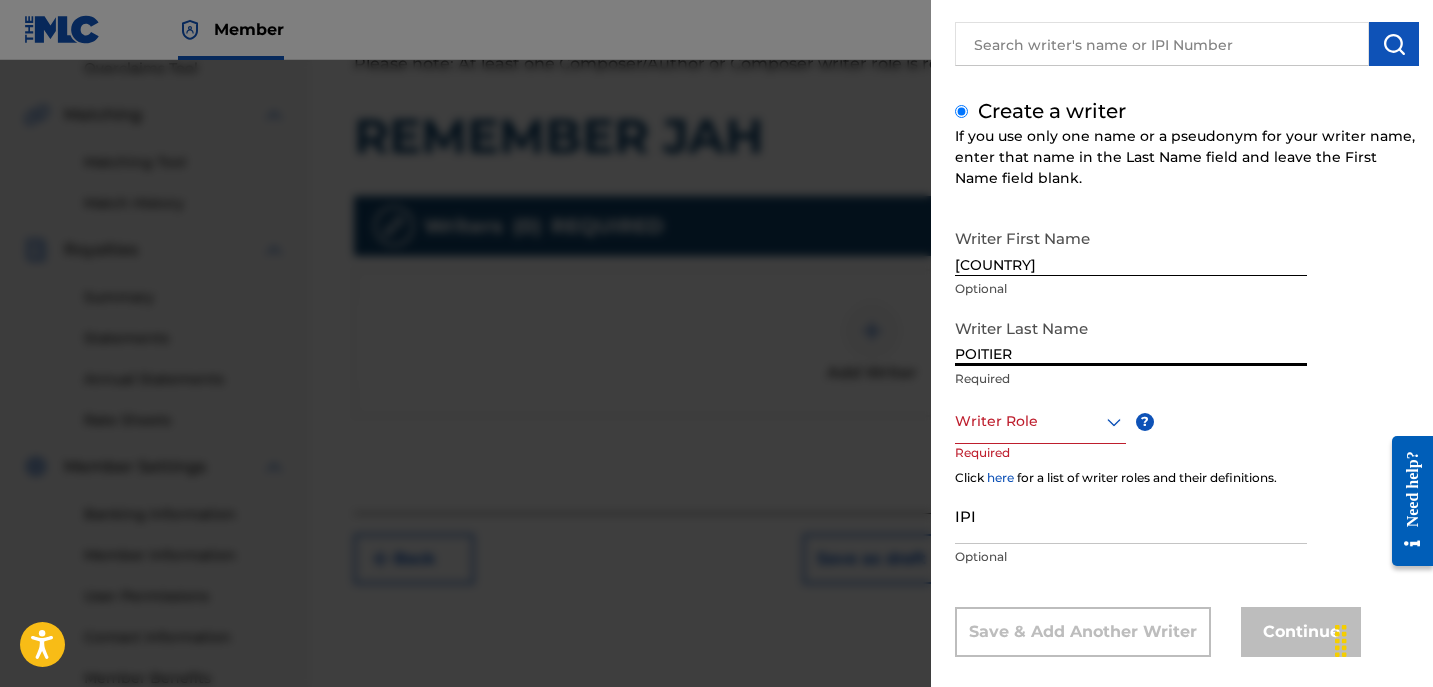 type on "POITIER" 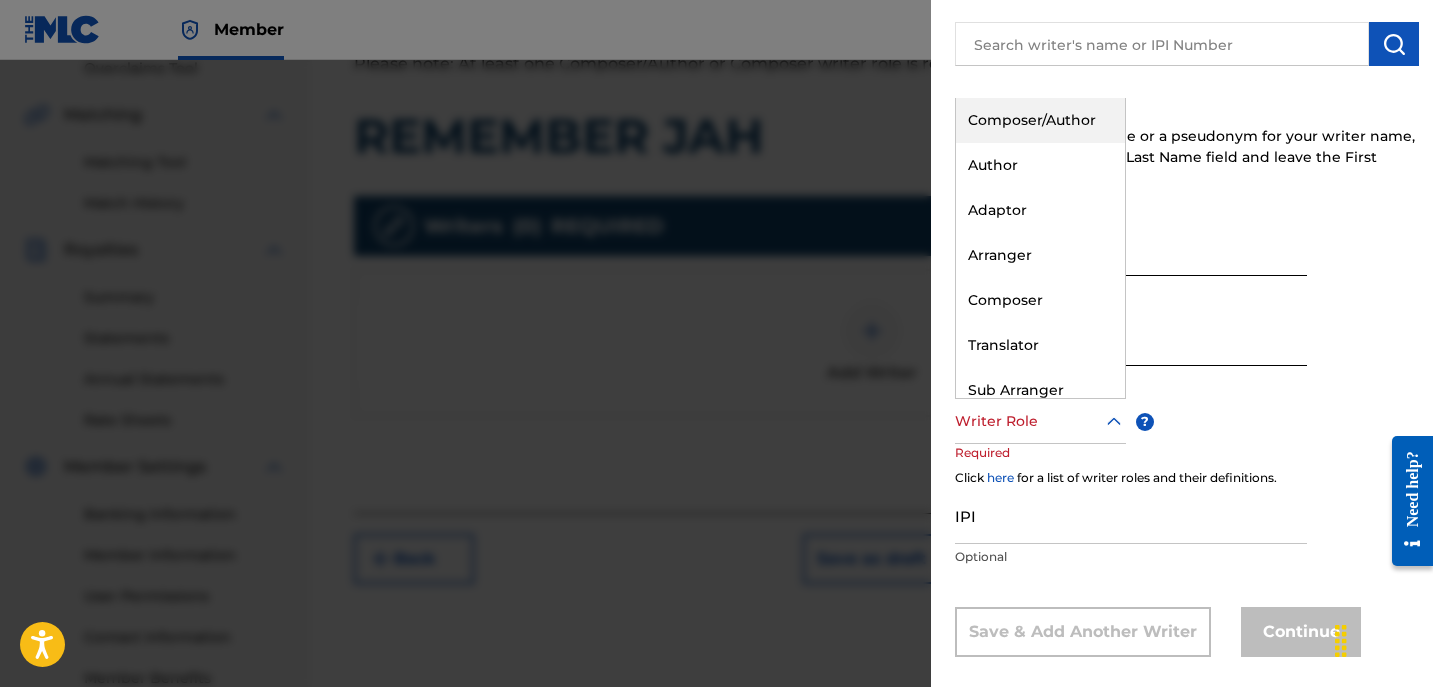 click on "Writer Role" at bounding box center [1040, 421] 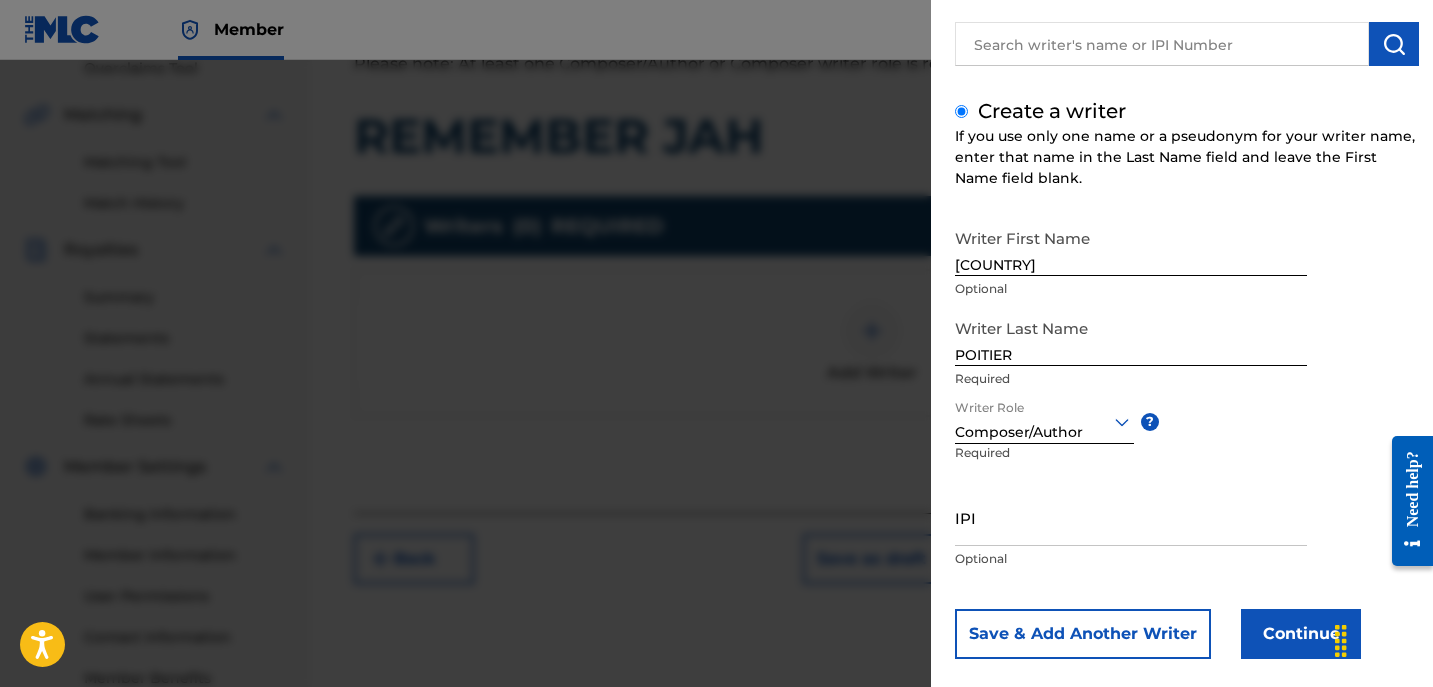 click on "Continue" at bounding box center [1301, 634] 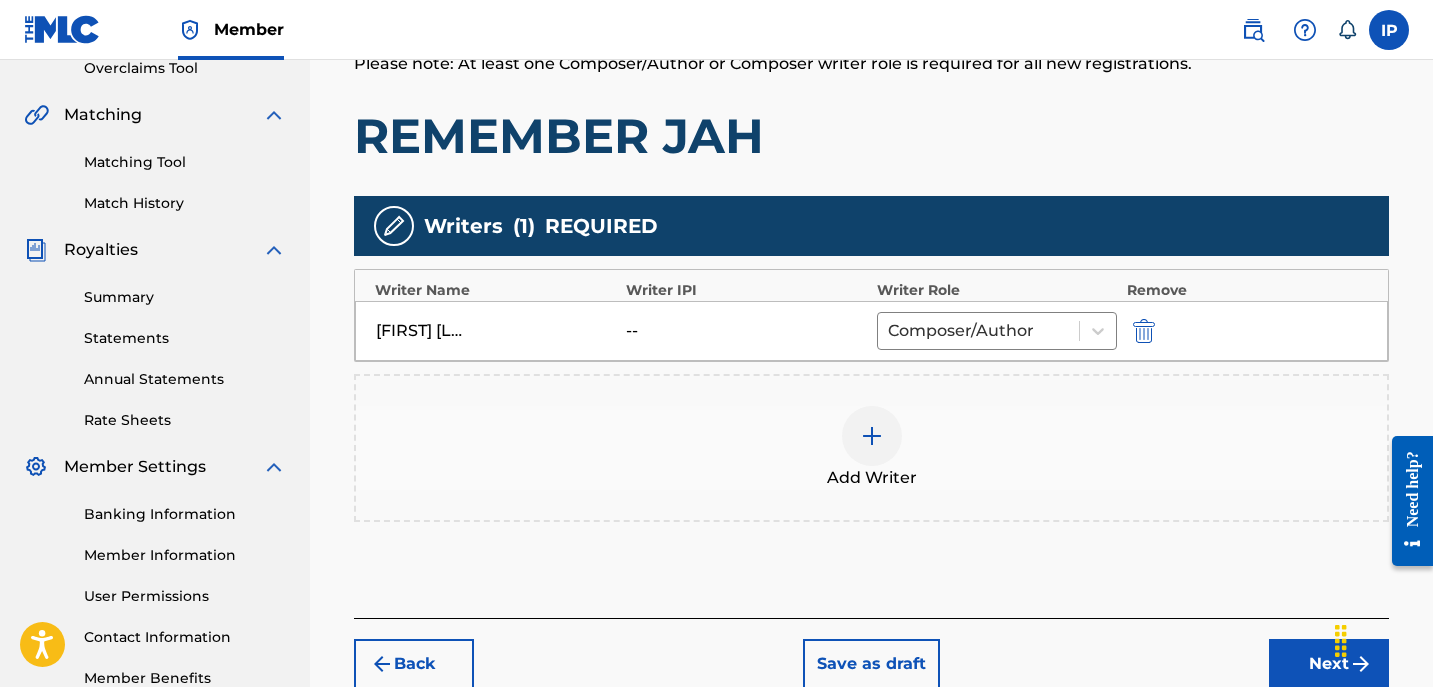 click on "Back Save as draft Next" at bounding box center (871, 653) 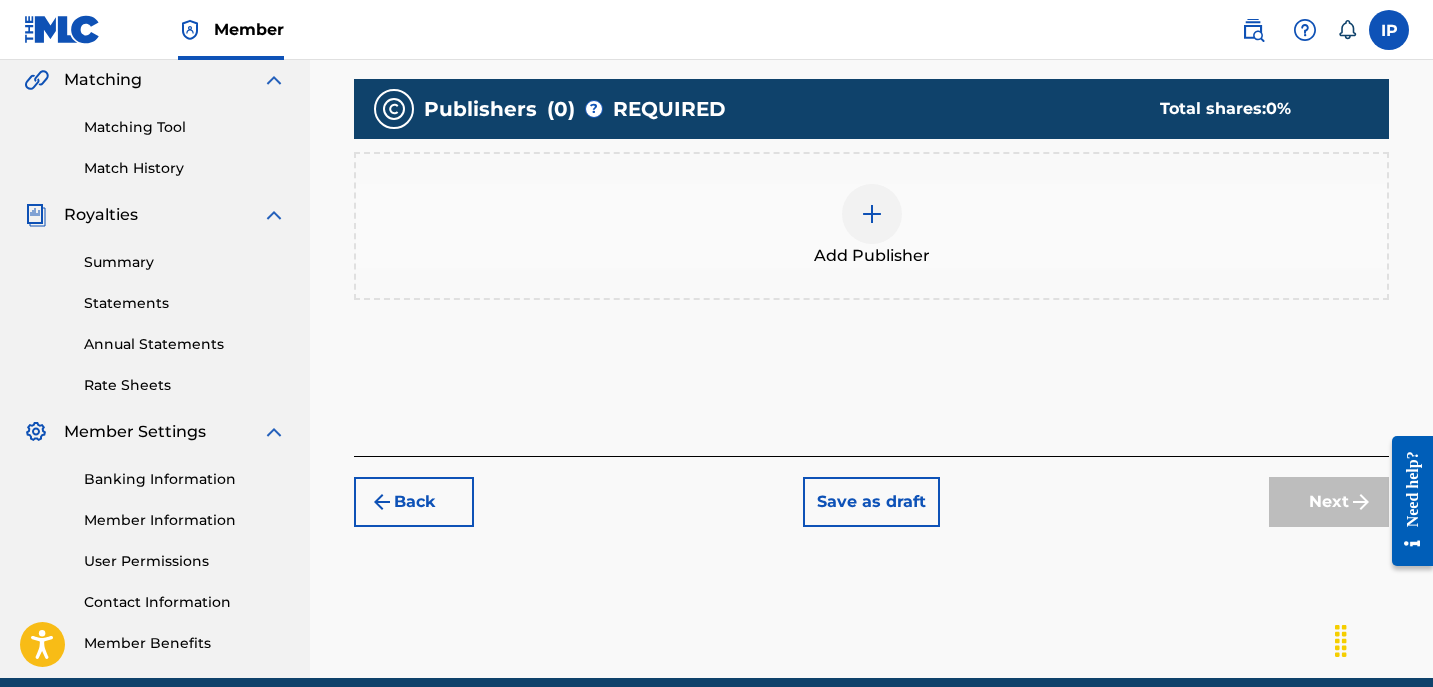 scroll, scrollTop: 469, scrollLeft: 0, axis: vertical 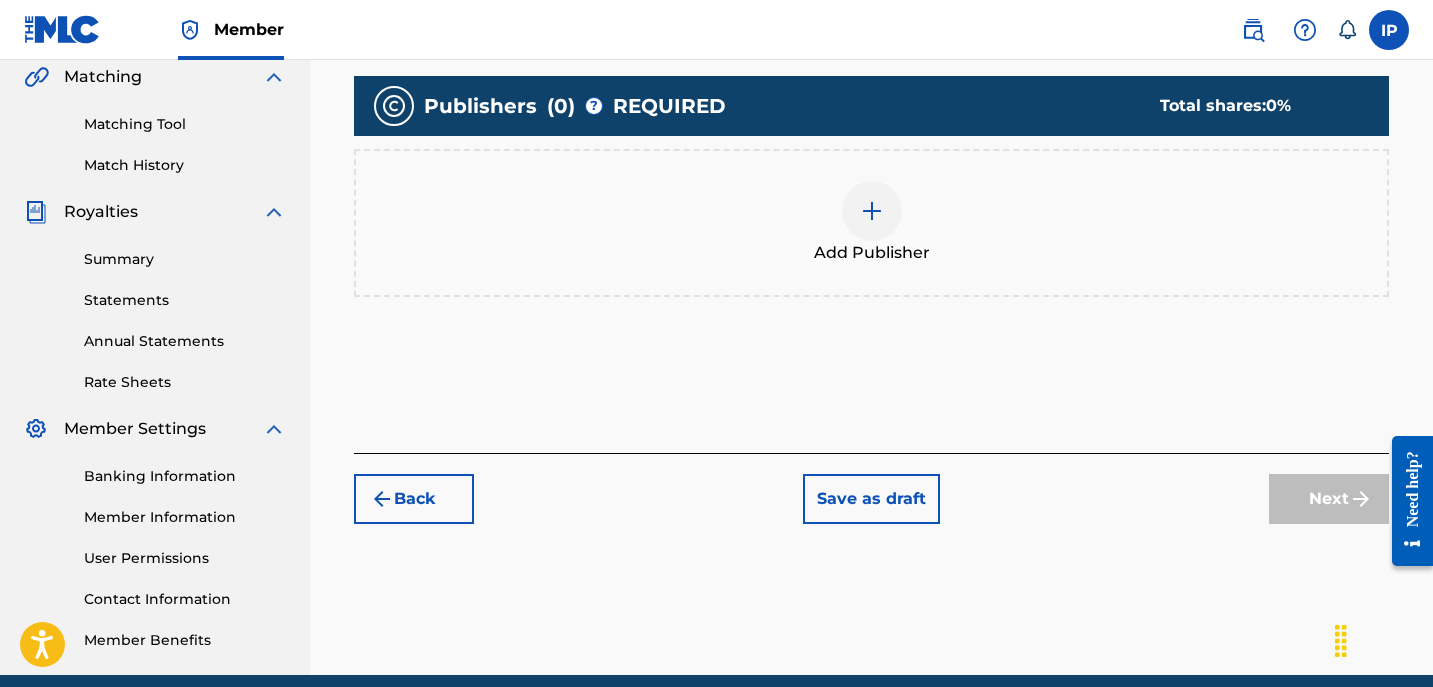 click at bounding box center (872, 211) 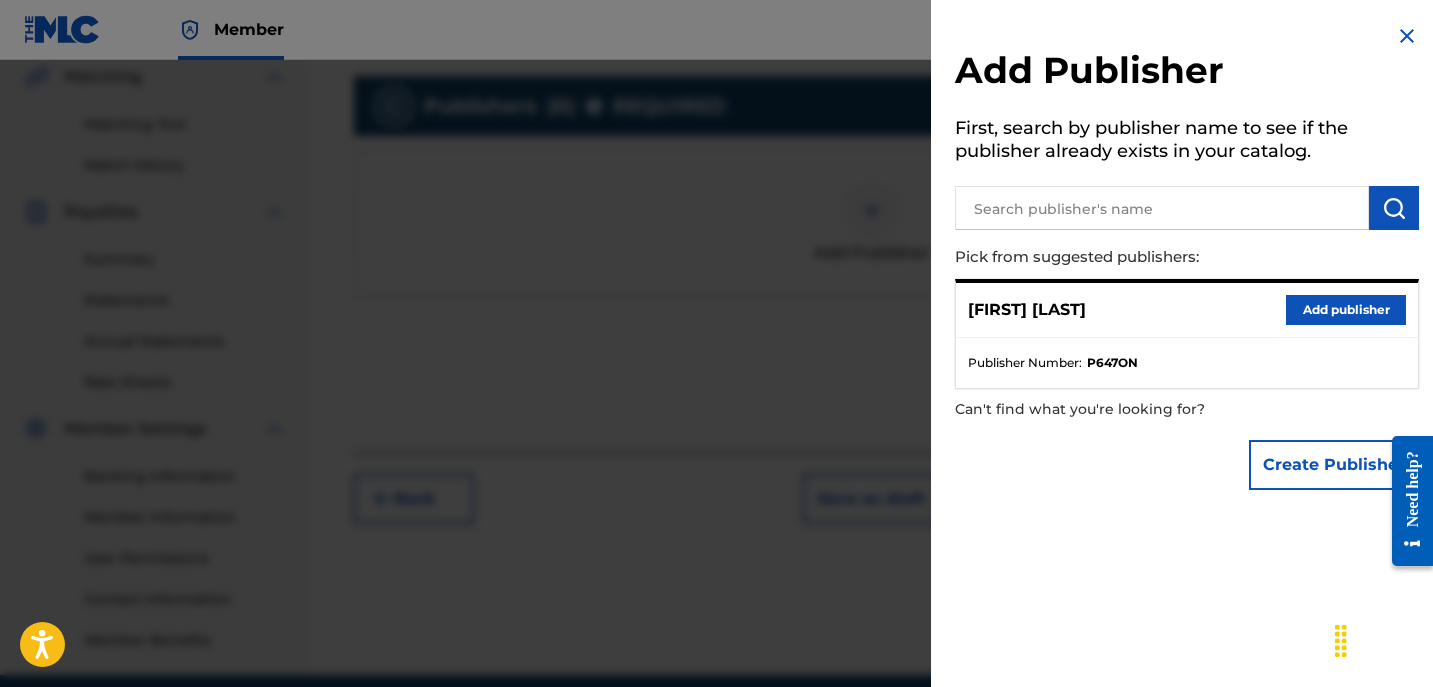 click on "Add publisher" at bounding box center [1346, 310] 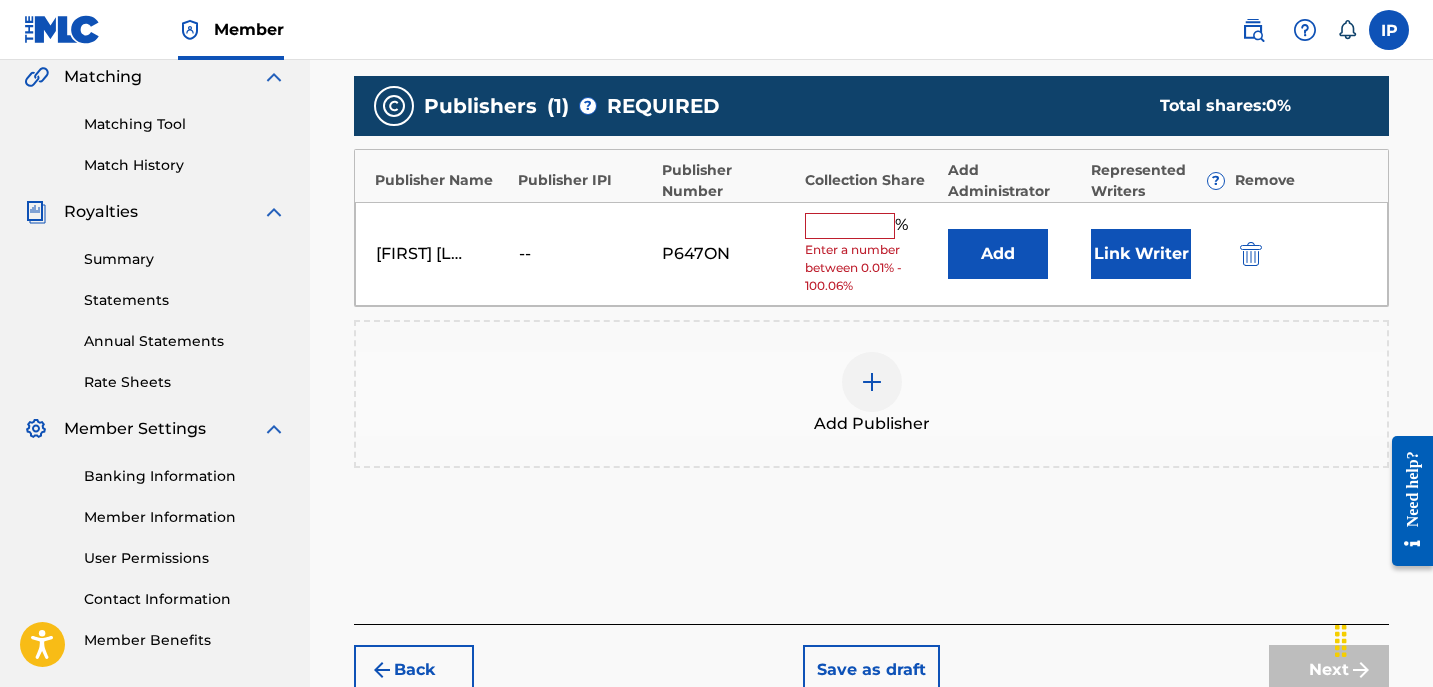 click on "[FIRST] [LAST] -- P647ON % Enter a number between 0.01% - 100.06% Add Link Writer" at bounding box center [871, 254] 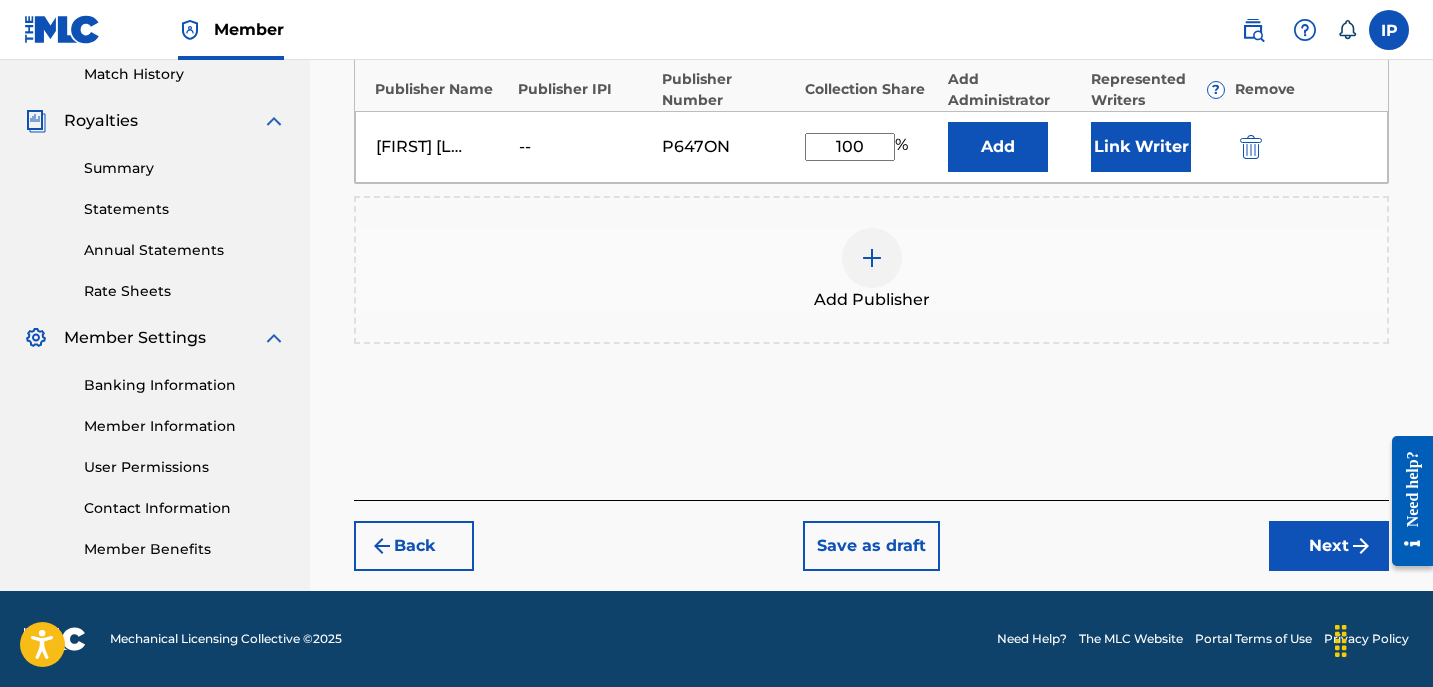 click on "Next" at bounding box center (1329, 546) 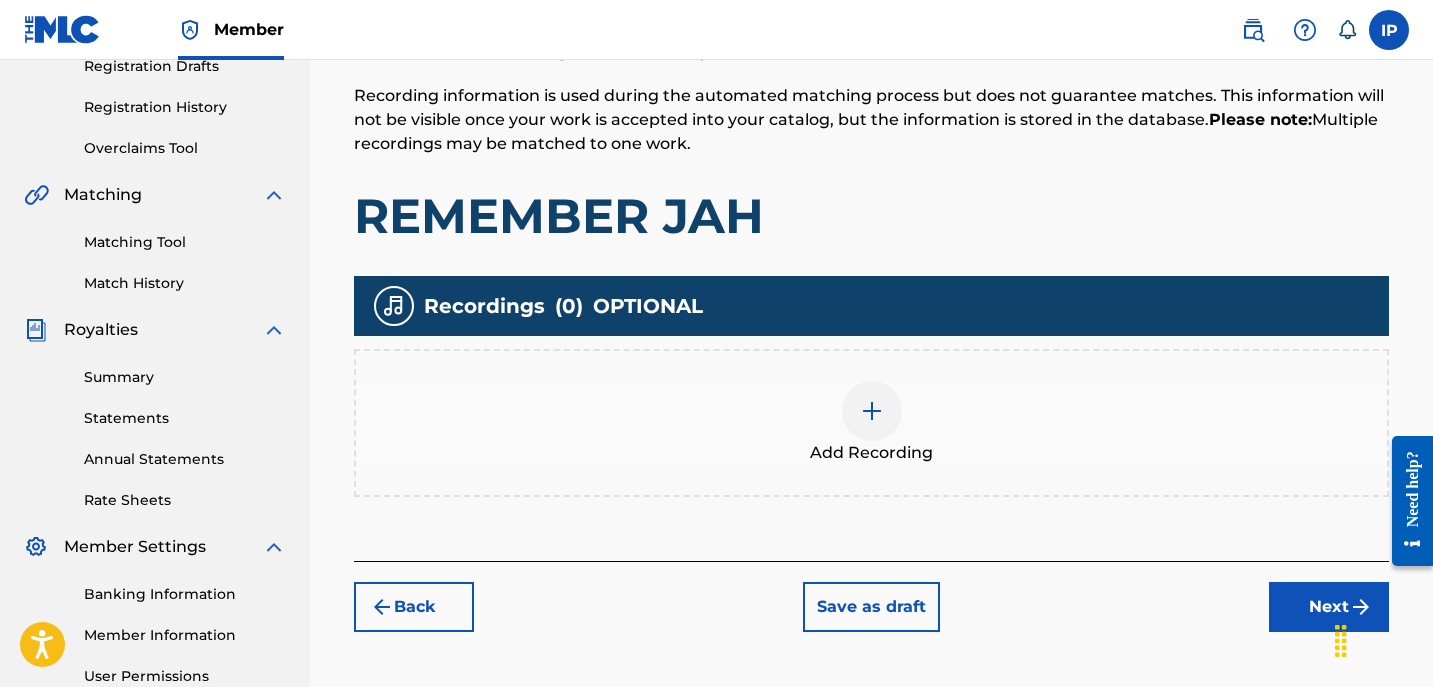 scroll, scrollTop: 354, scrollLeft: 0, axis: vertical 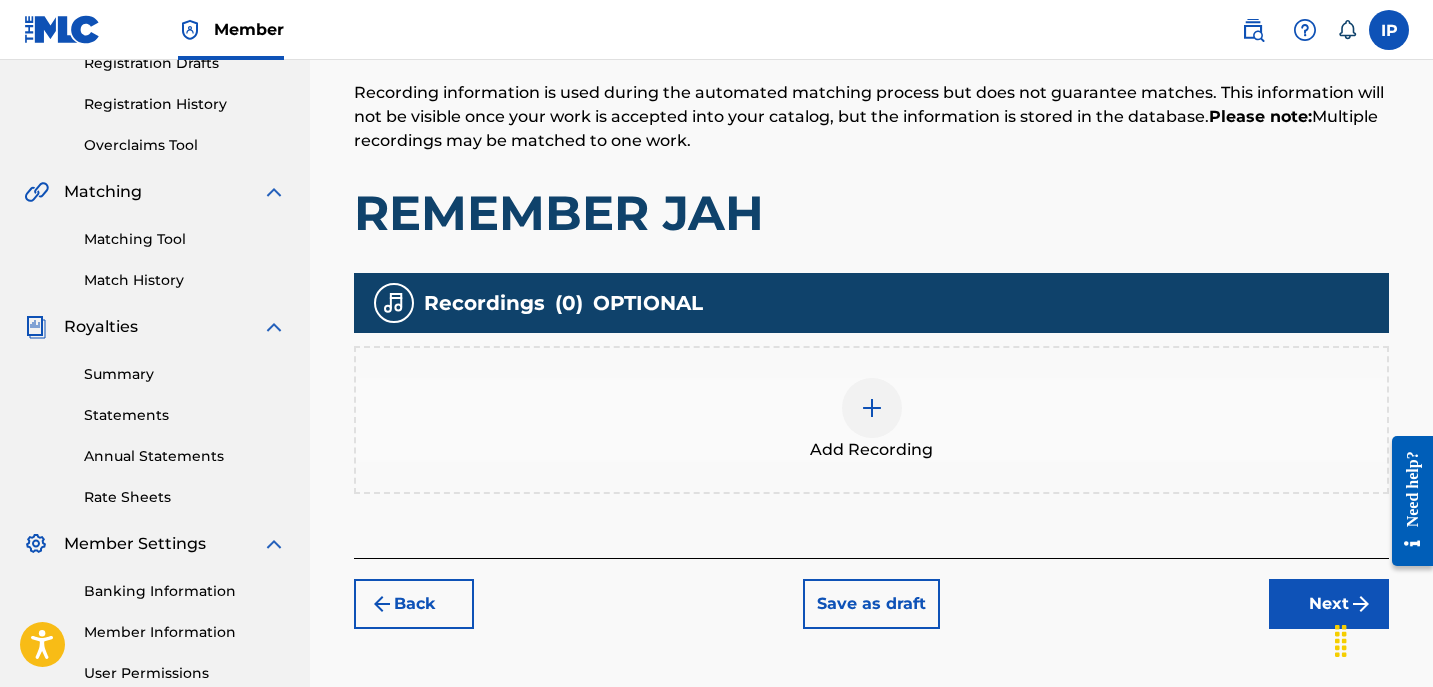 click on "Save as draft" at bounding box center [871, 604] 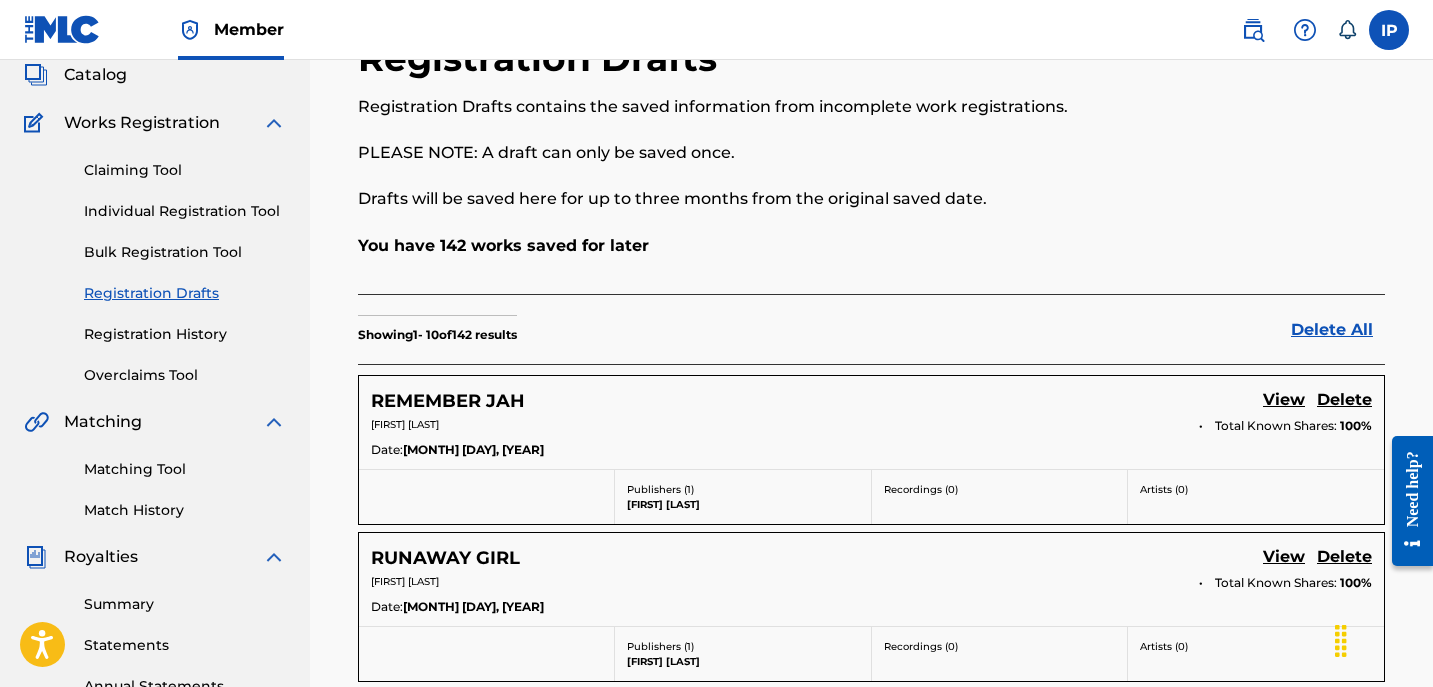 scroll, scrollTop: 123, scrollLeft: 0, axis: vertical 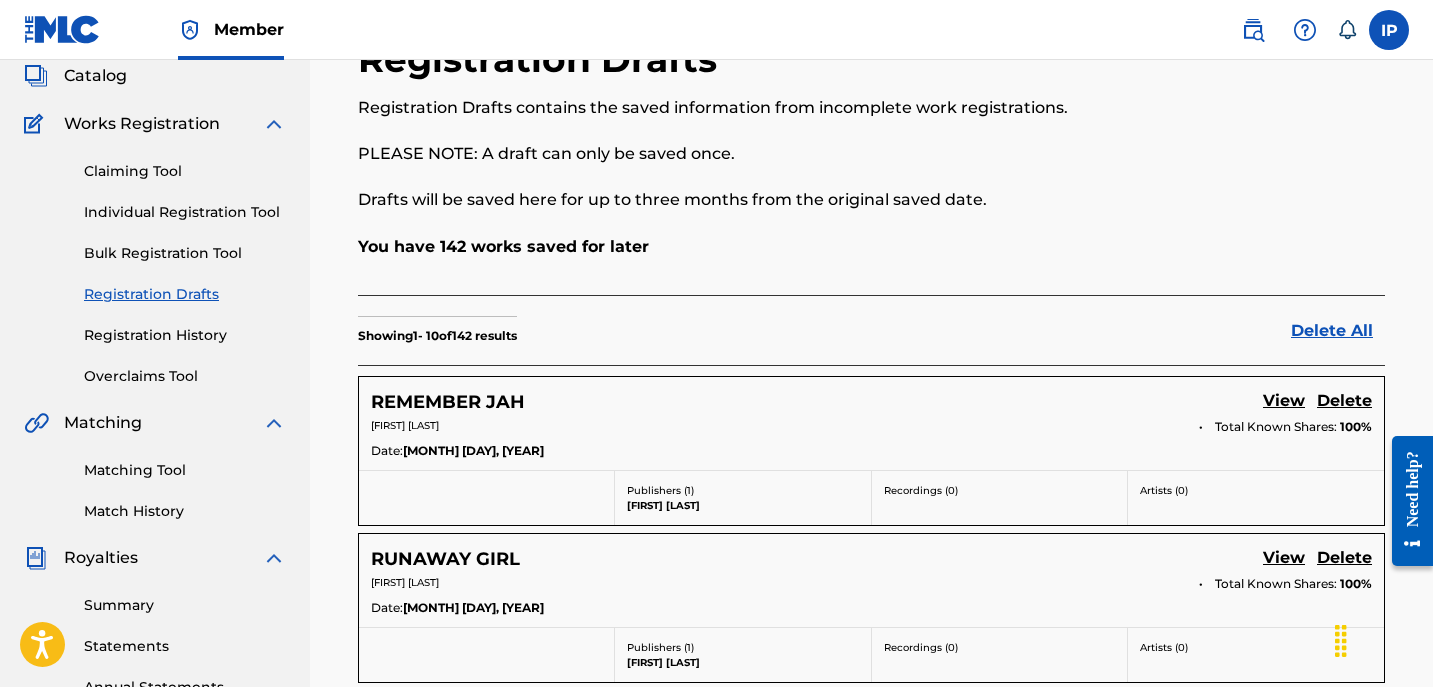 click on "Individual Registration Tool" at bounding box center [185, 212] 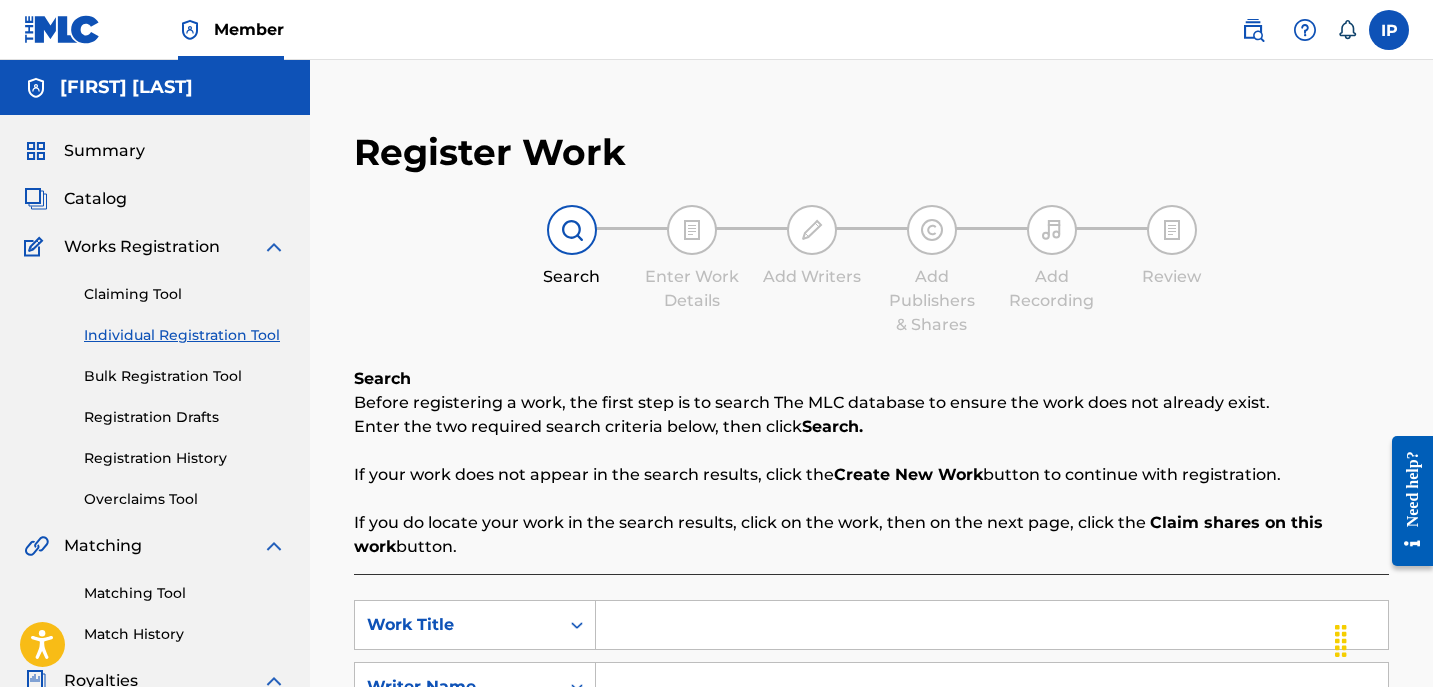 drag, startPoint x: 661, startPoint y: 626, endPoint x: 612, endPoint y: 630, distance: 49.162994 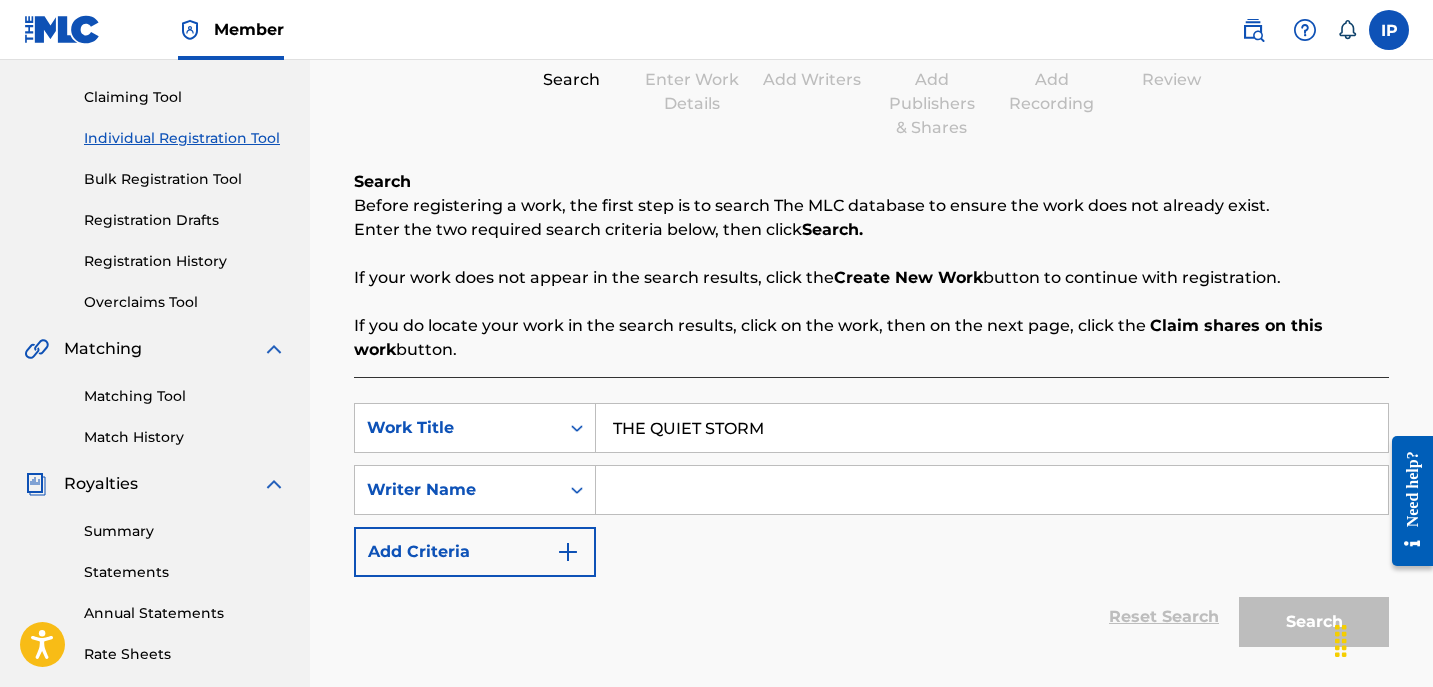 scroll, scrollTop: 202, scrollLeft: 0, axis: vertical 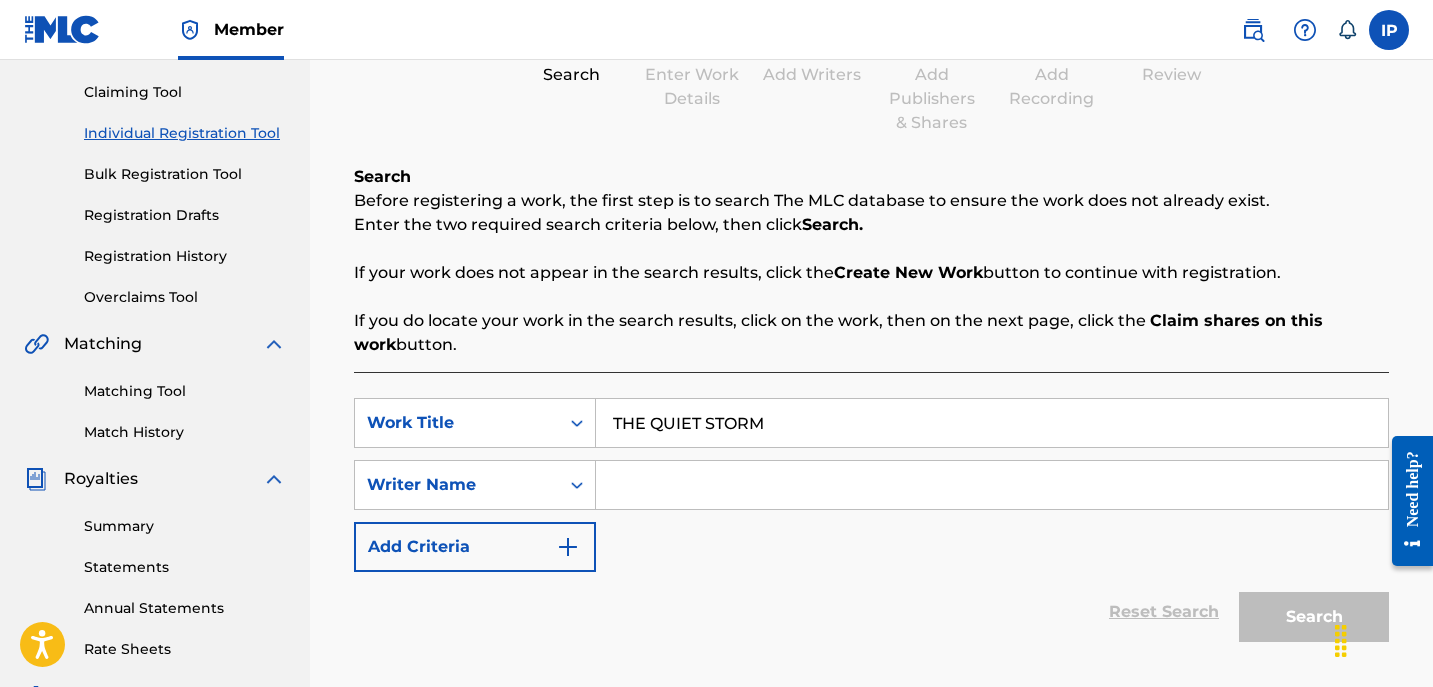 type on "THE QUIET STORM" 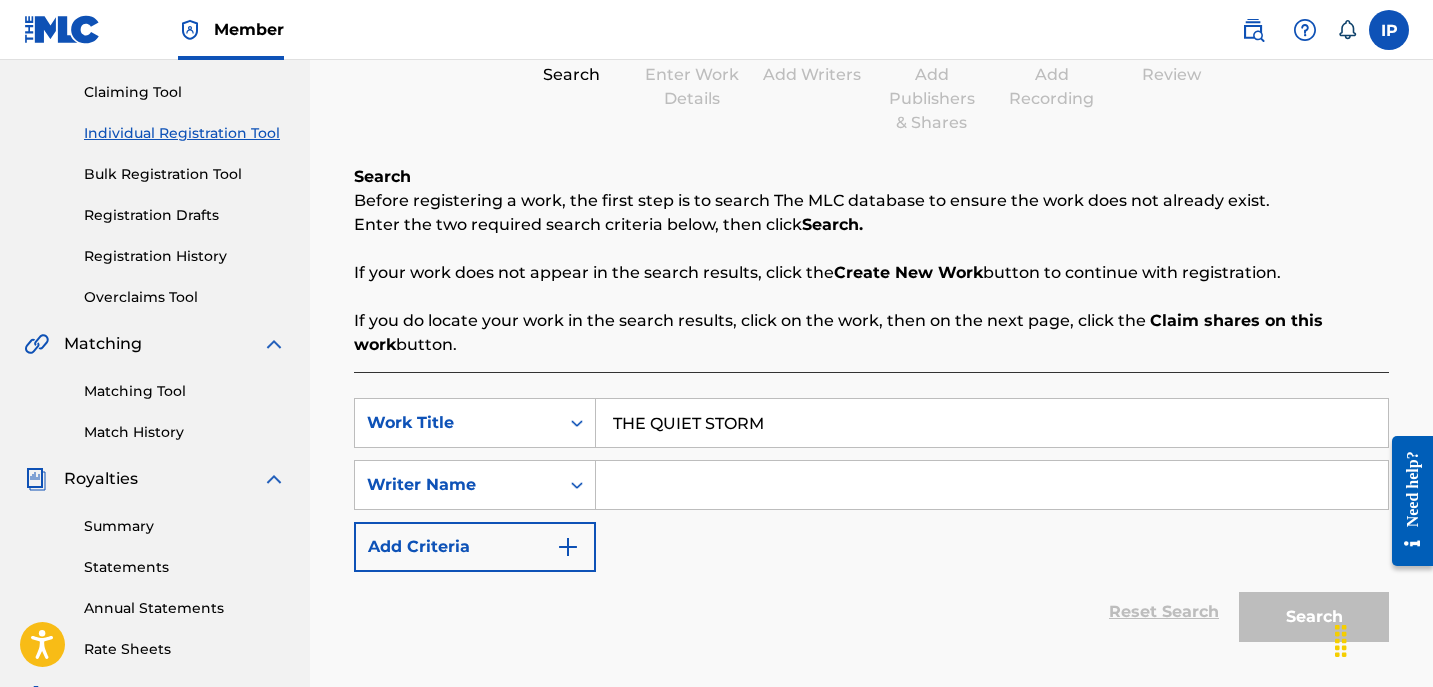 type on "[FIRST] [LAST]" 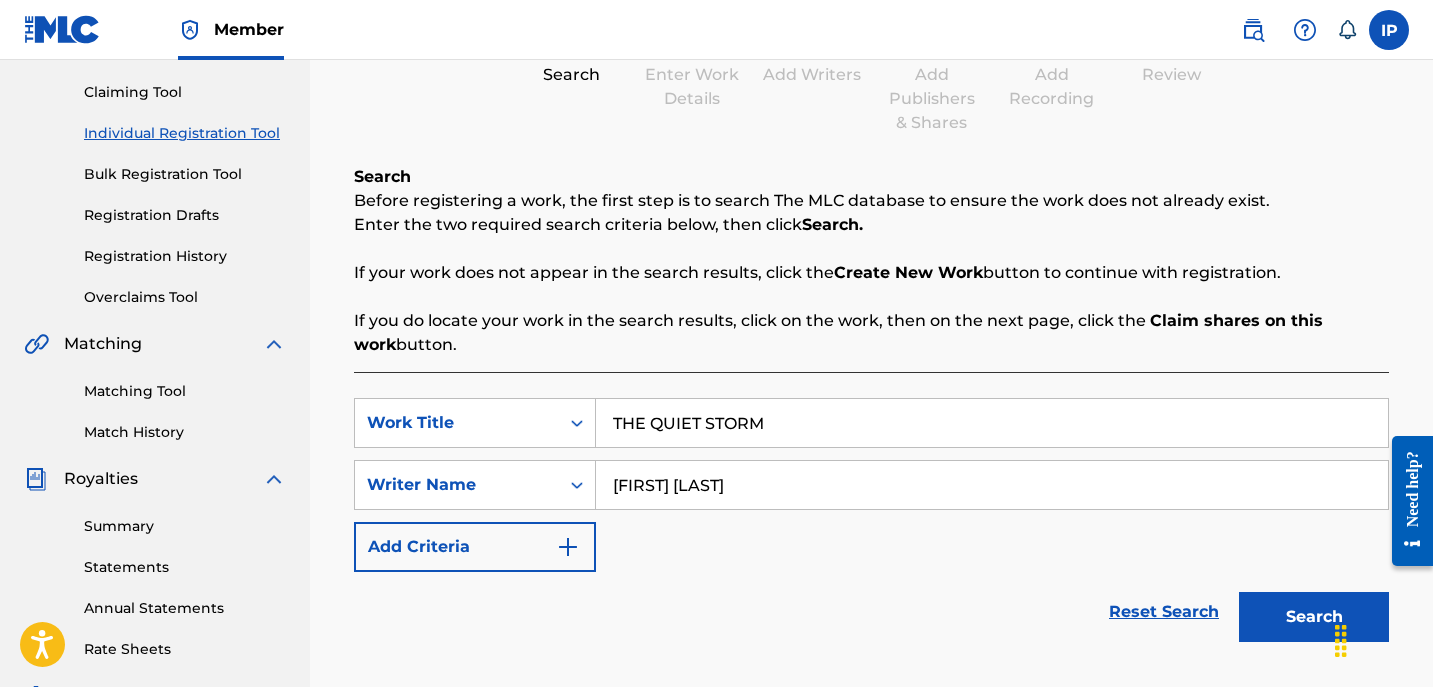 click on "Add Criteria" at bounding box center (475, 547) 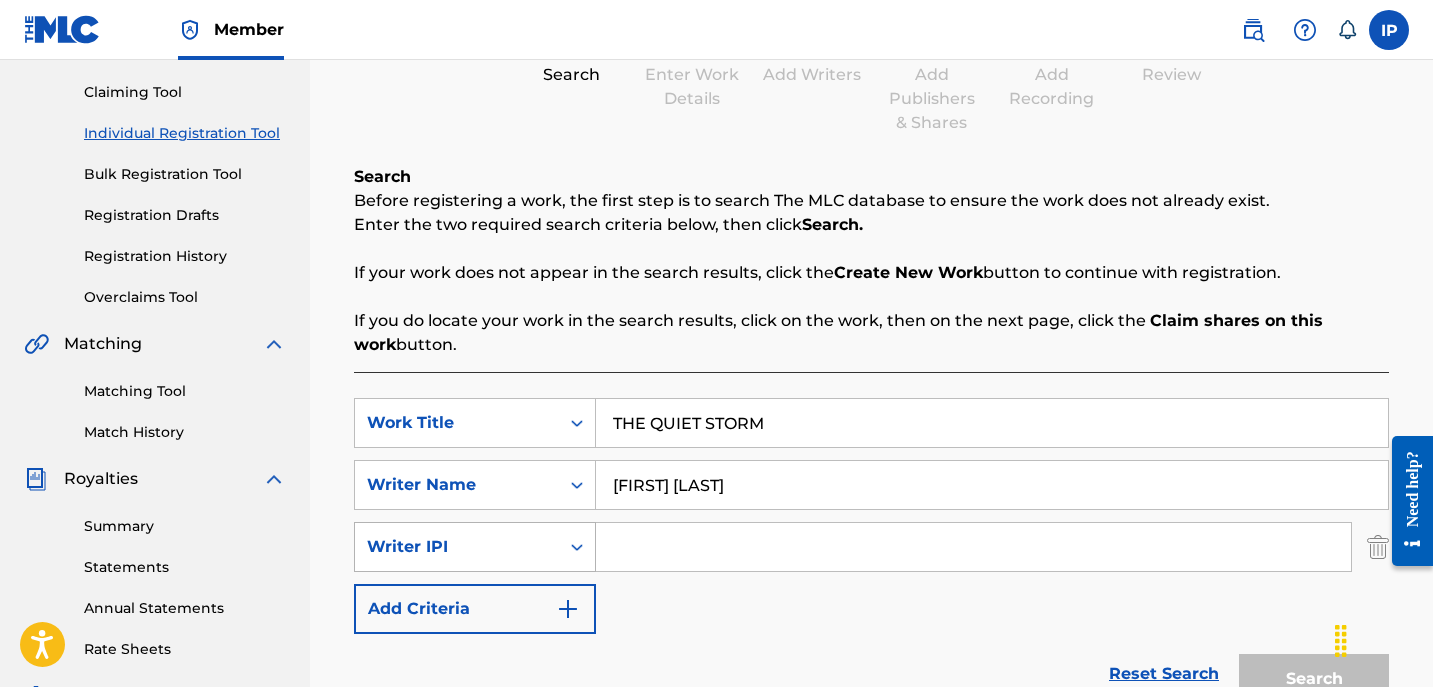 type 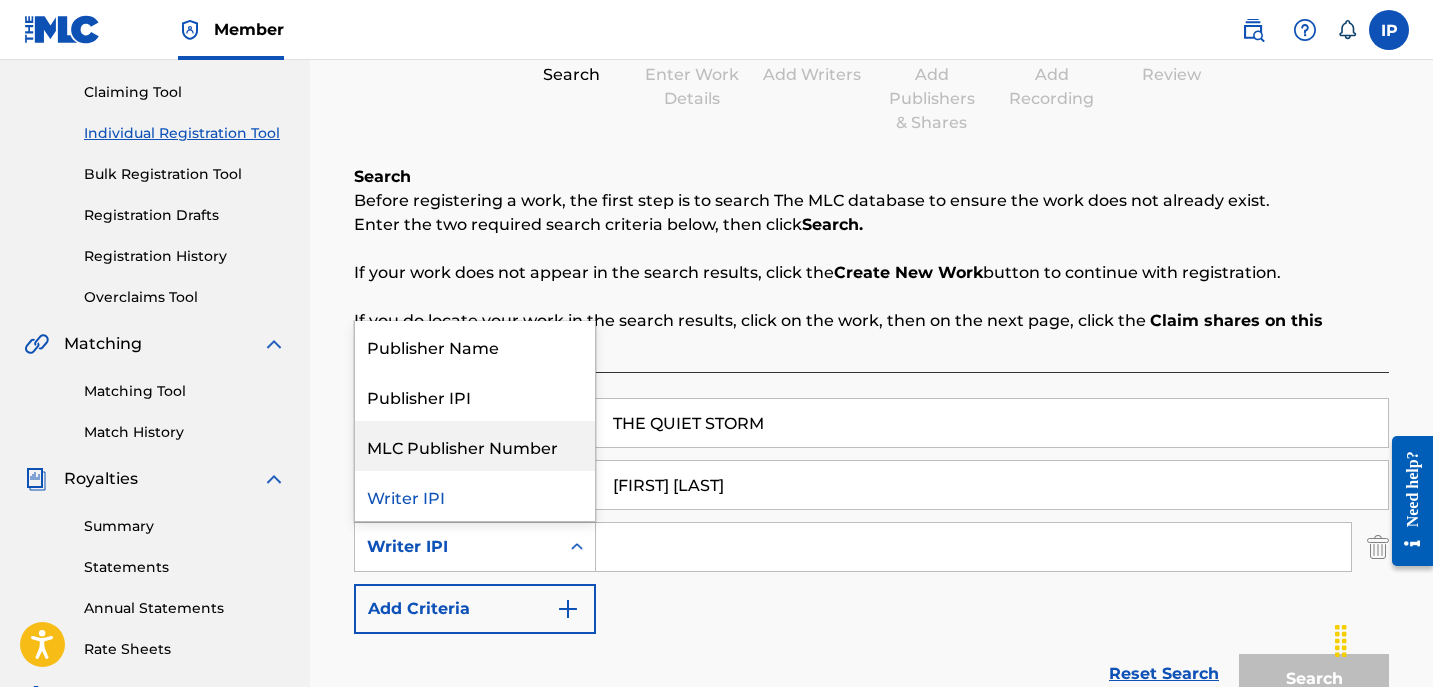 click on "MLC Publisher Number" at bounding box center (475, 446) 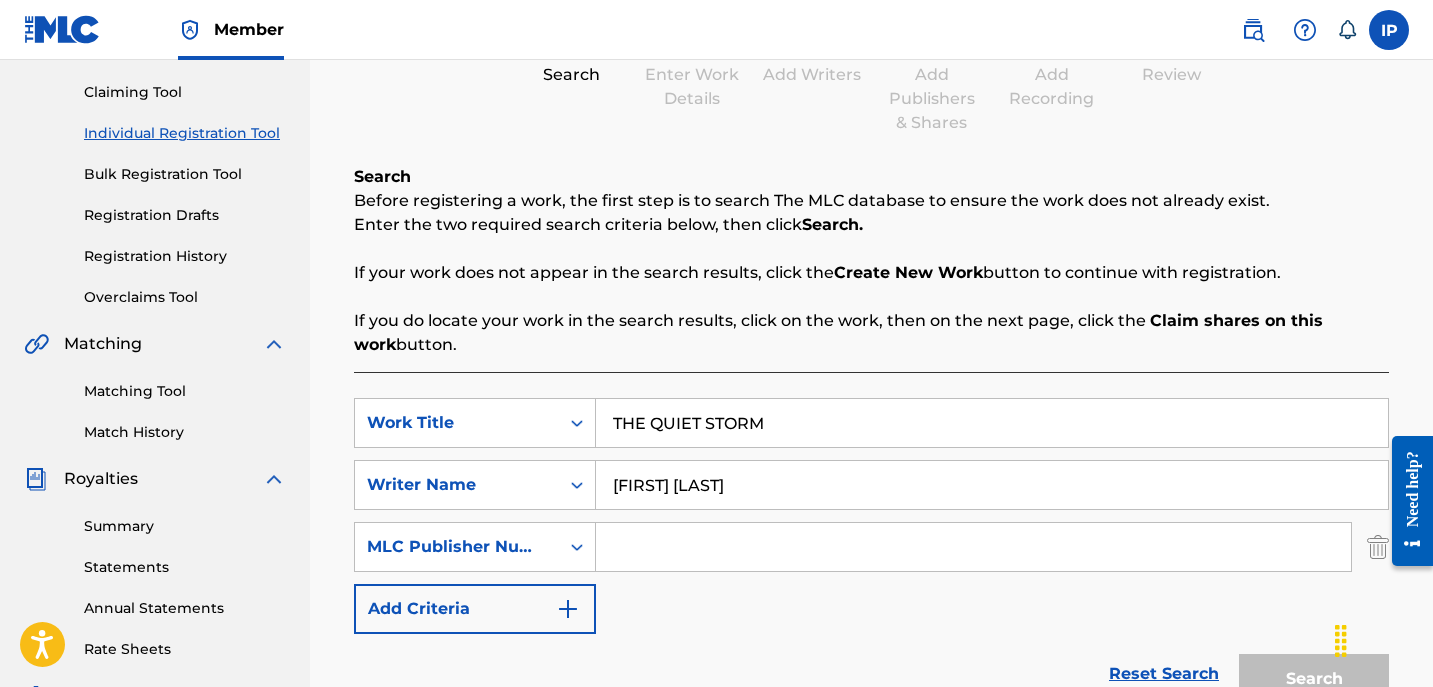 click at bounding box center [973, 547] 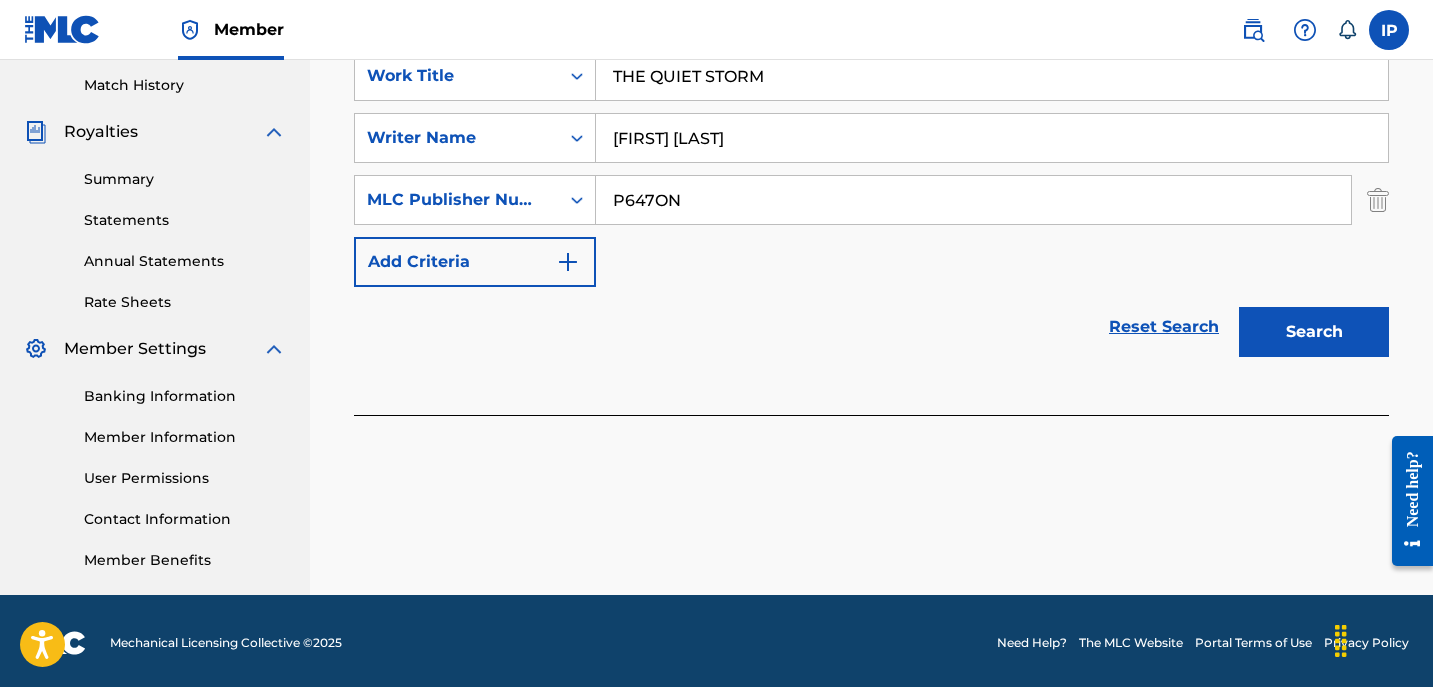 scroll, scrollTop: 553, scrollLeft: 0, axis: vertical 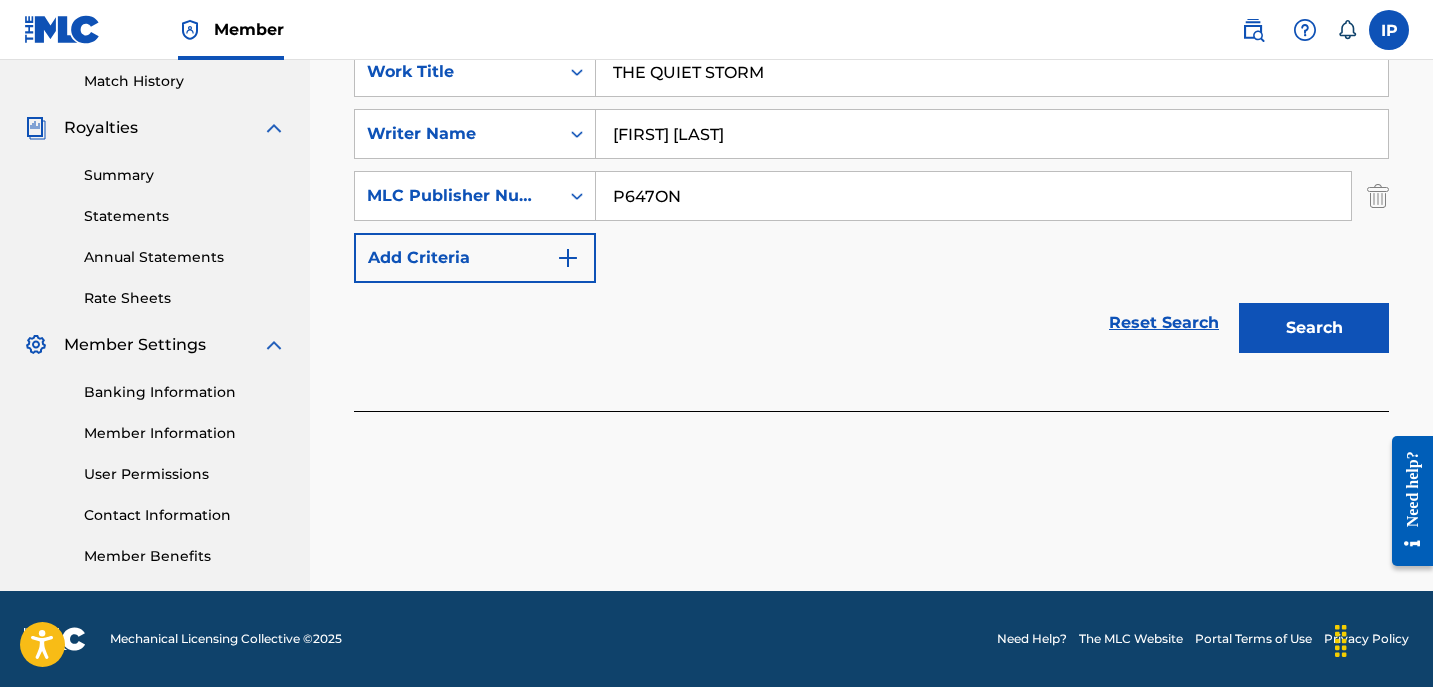 click on "Search" at bounding box center [1314, 328] 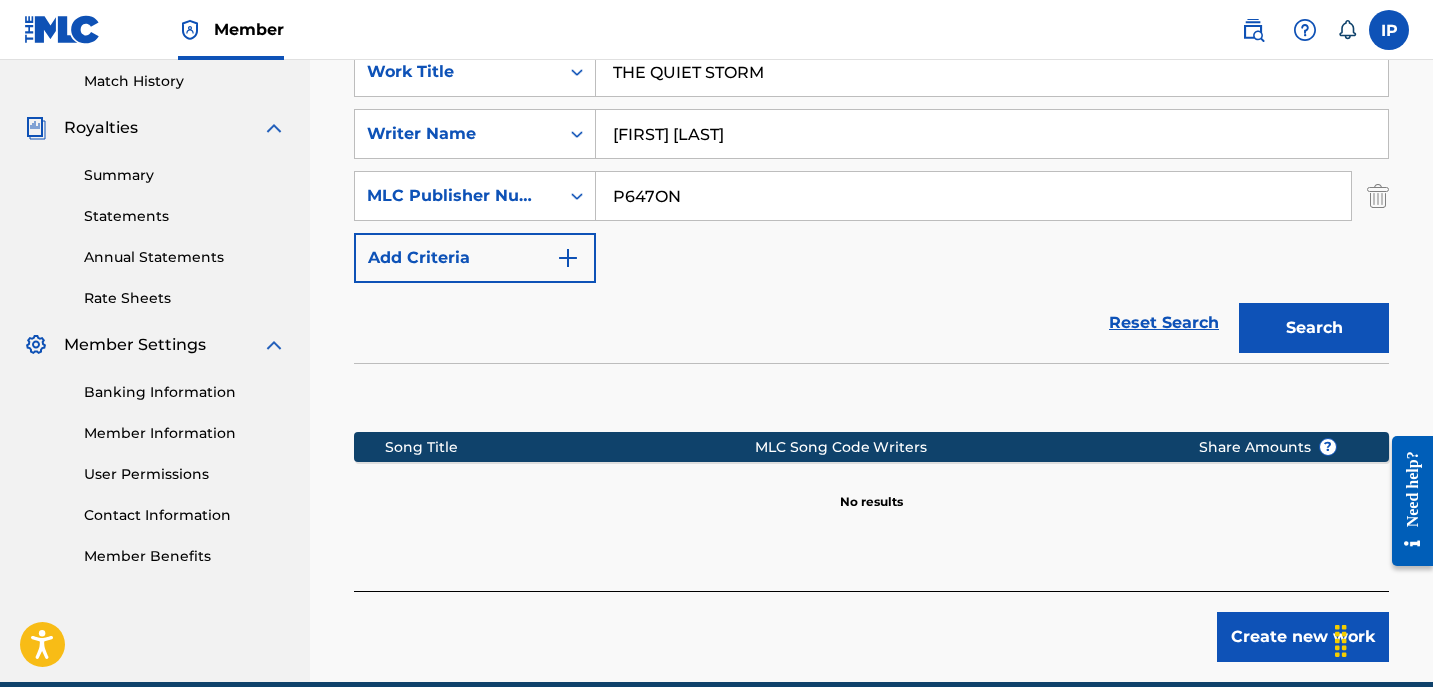 click on "Create new work" at bounding box center (1303, 637) 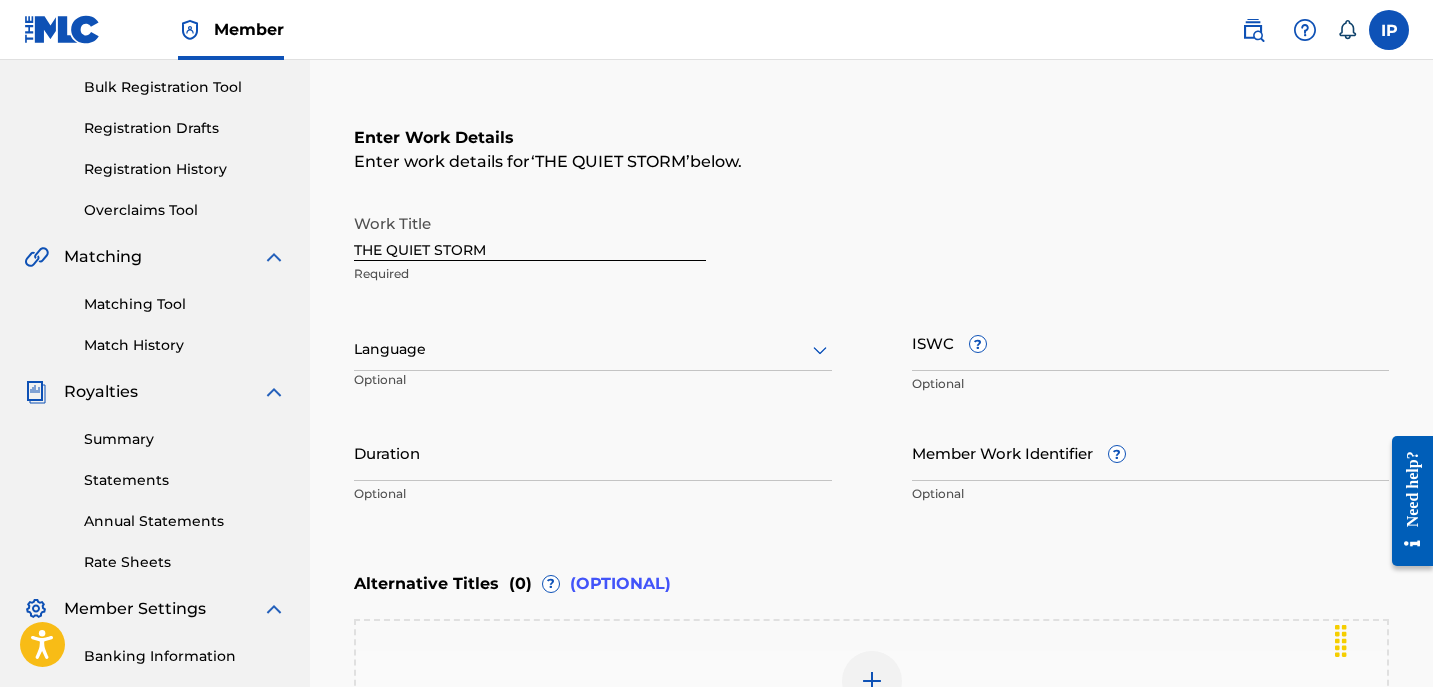 scroll, scrollTop: 288, scrollLeft: 0, axis: vertical 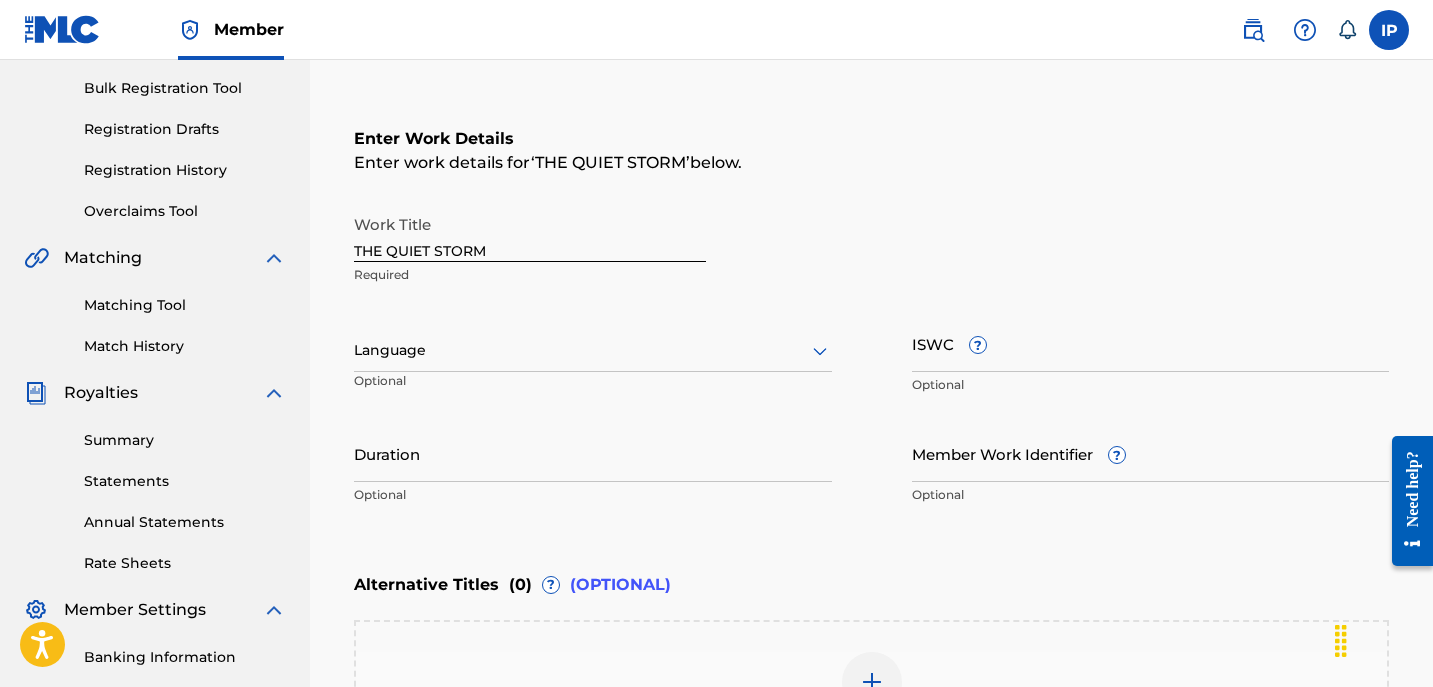 click on "THE QUIET STORM" at bounding box center [530, 233] 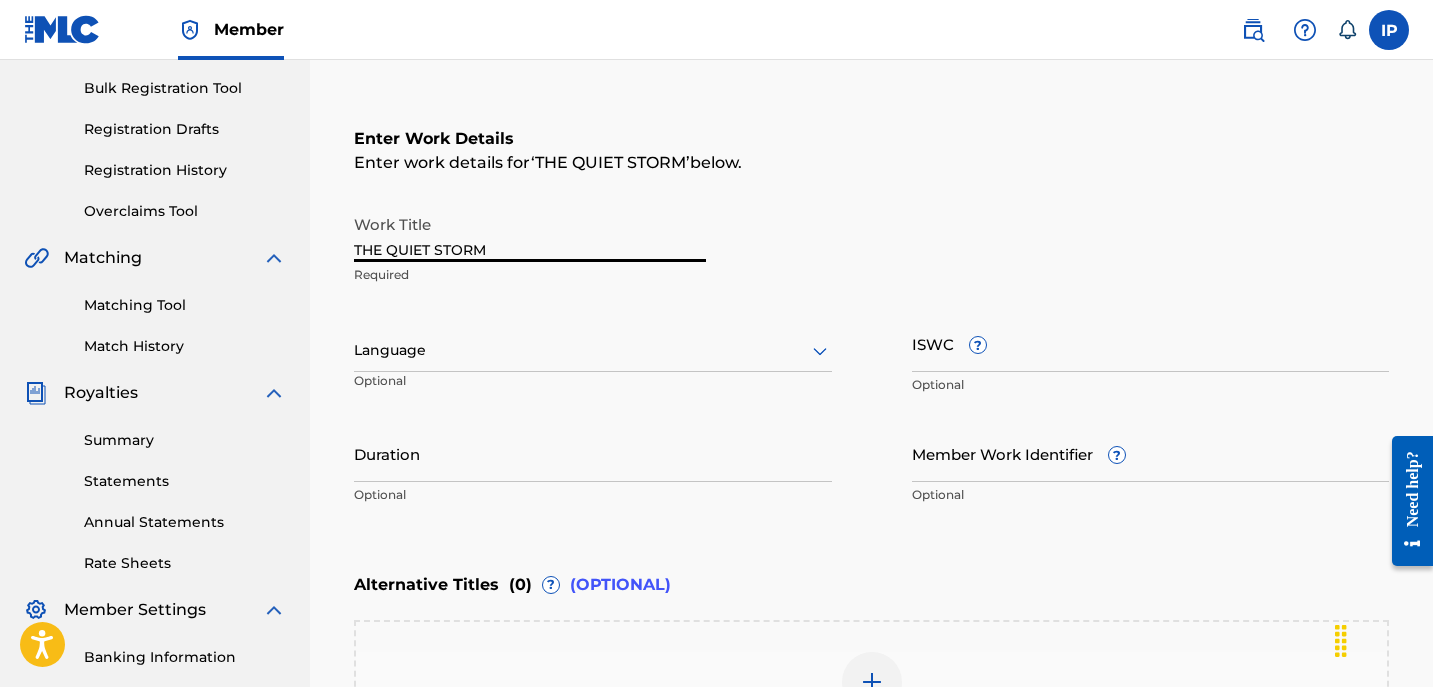 click on "THE QUIET STORM" at bounding box center [530, 233] 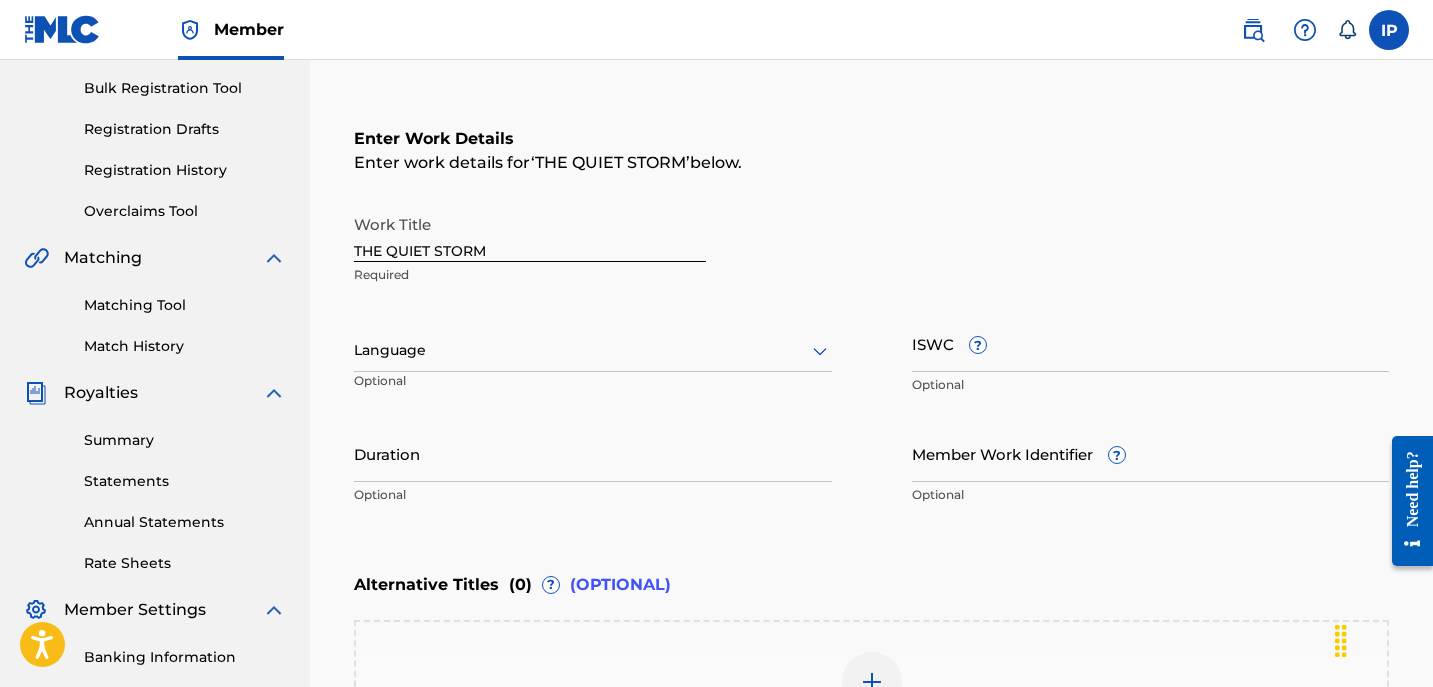 click on "Language Optional" at bounding box center [593, 360] 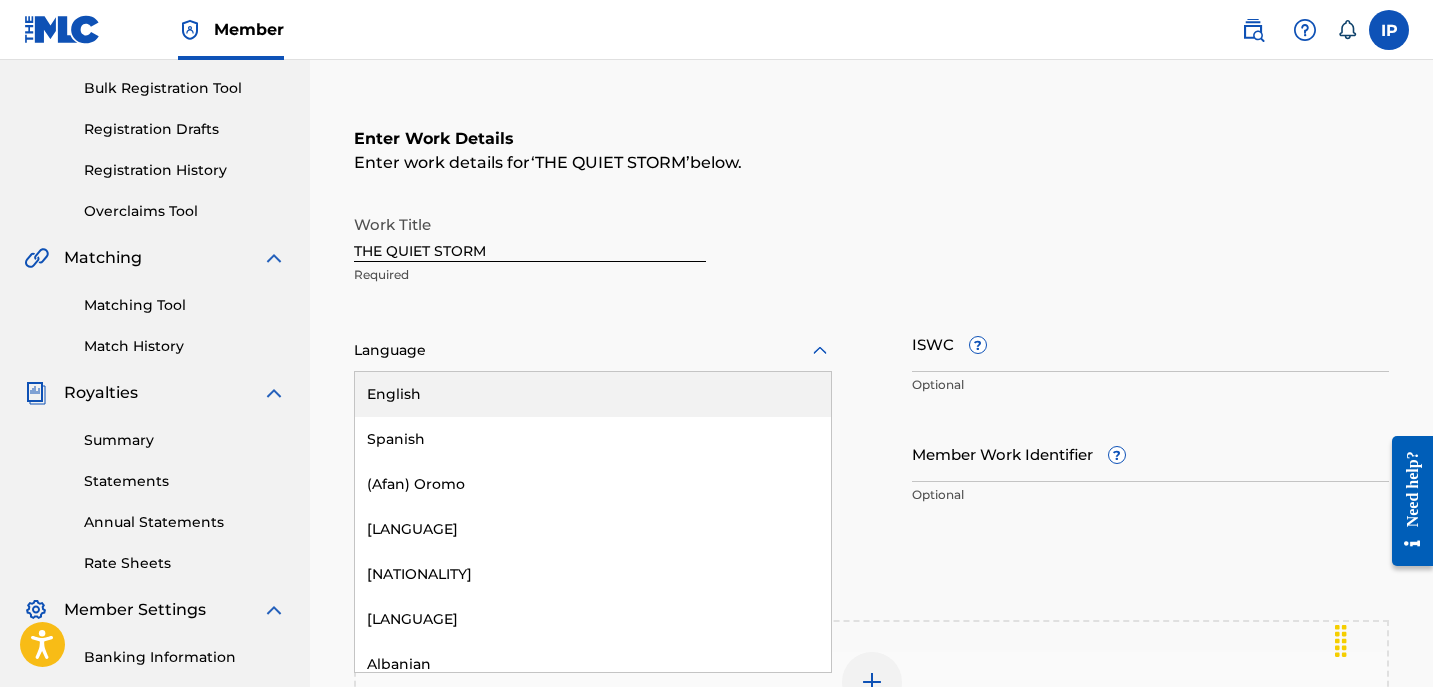 click on "English" at bounding box center [593, 394] 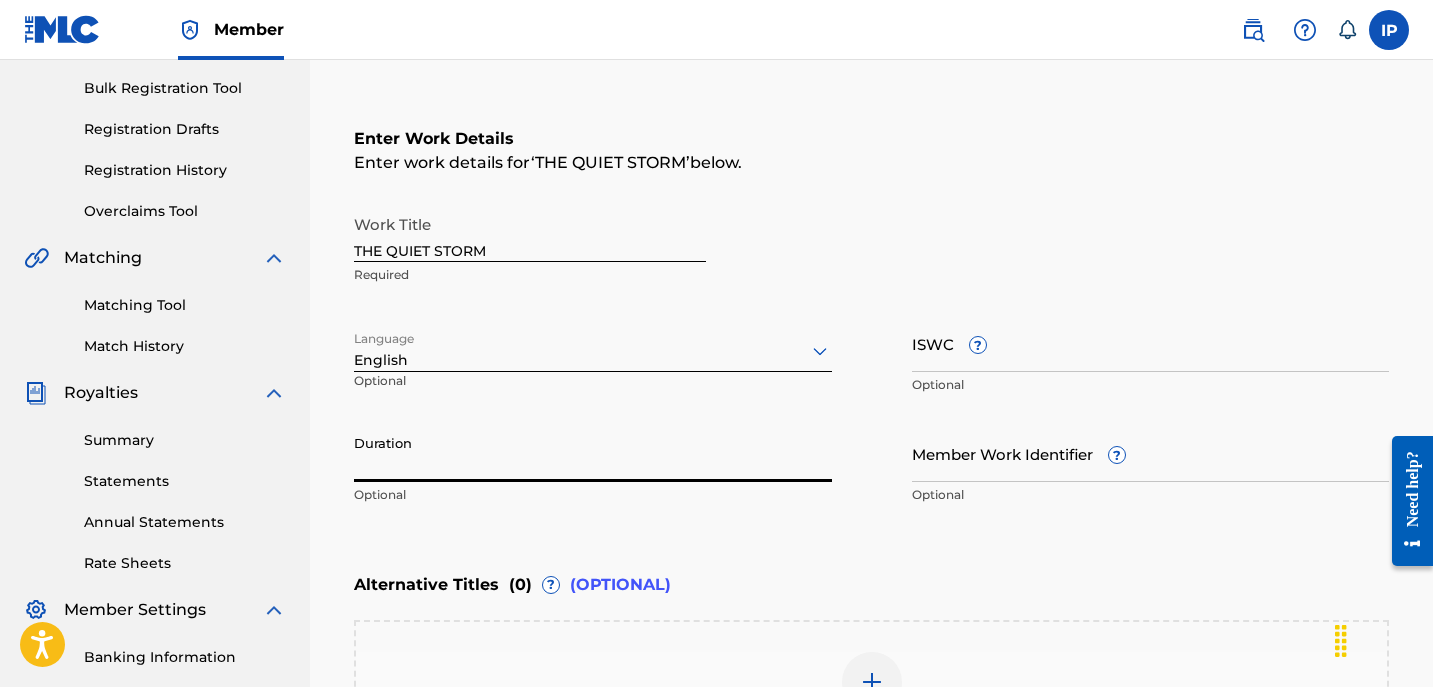 click on "Duration" at bounding box center [593, 453] 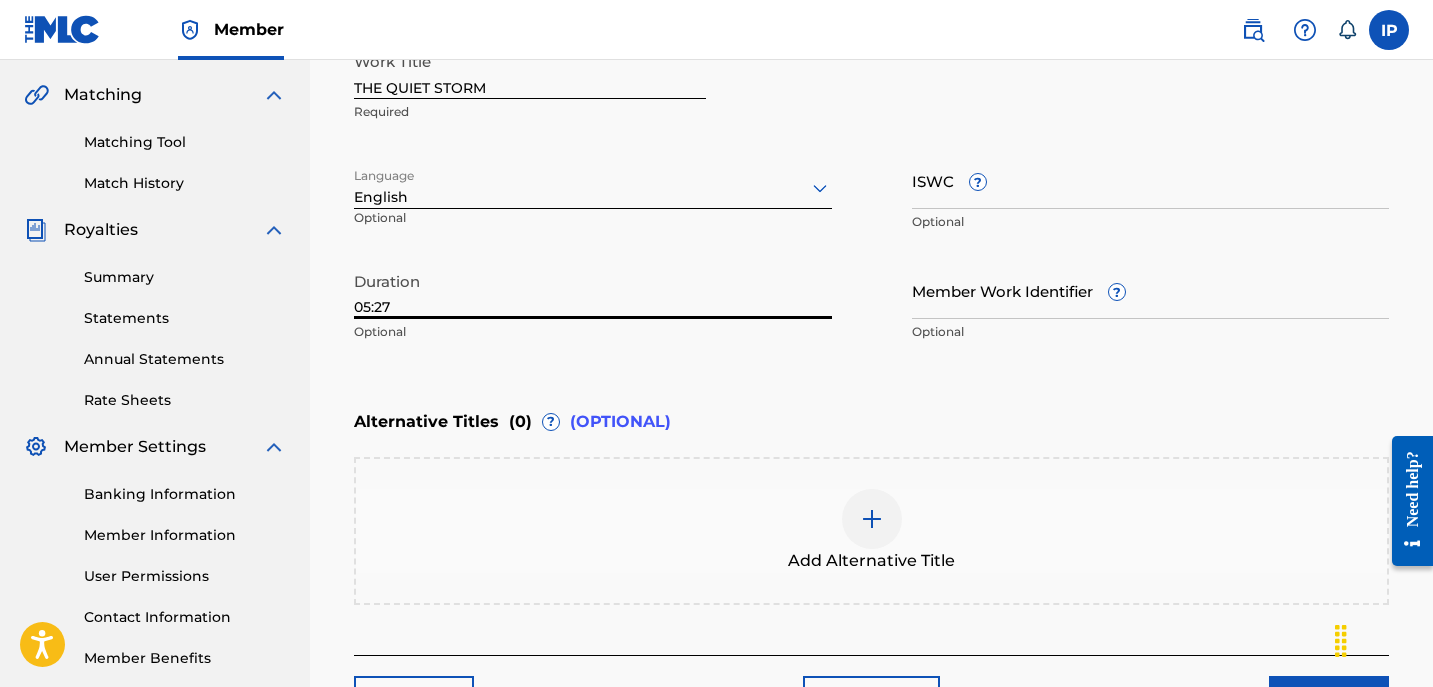 scroll, scrollTop: 605, scrollLeft: 0, axis: vertical 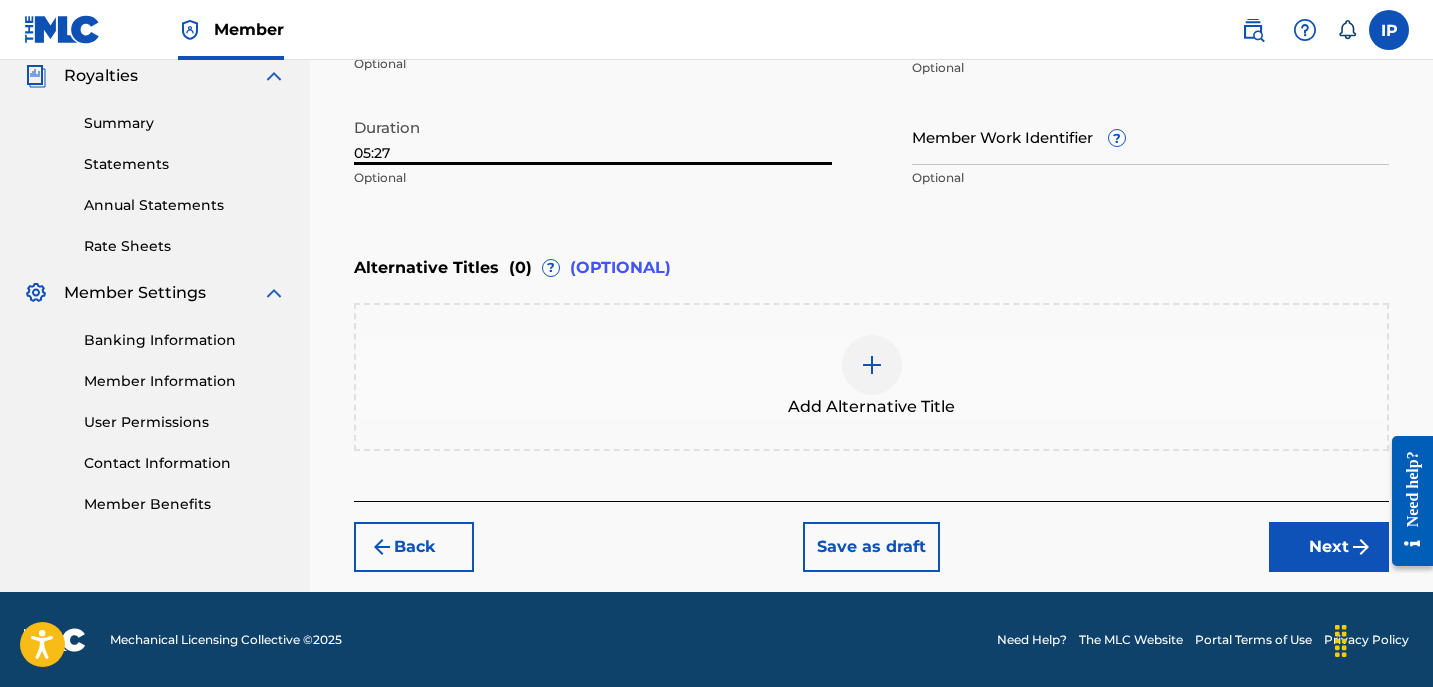 type on "05:27" 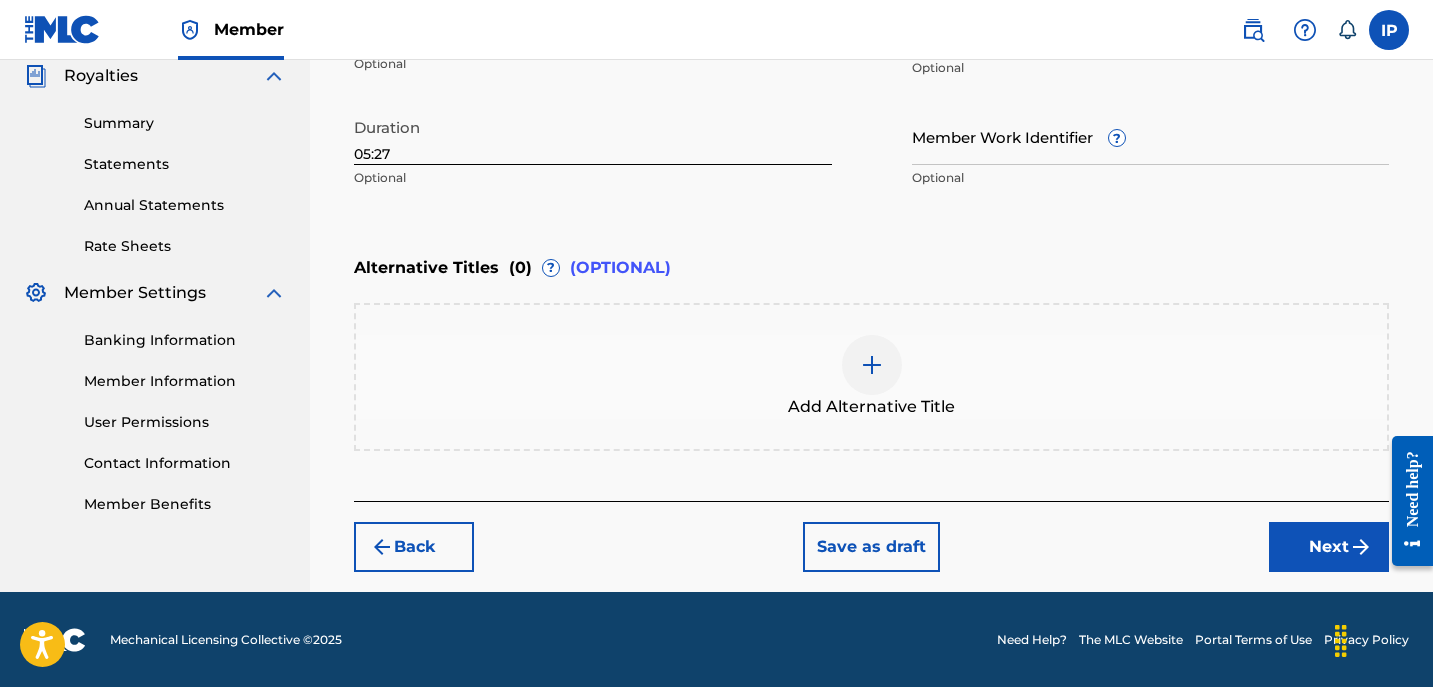 click on "Next" at bounding box center [1329, 547] 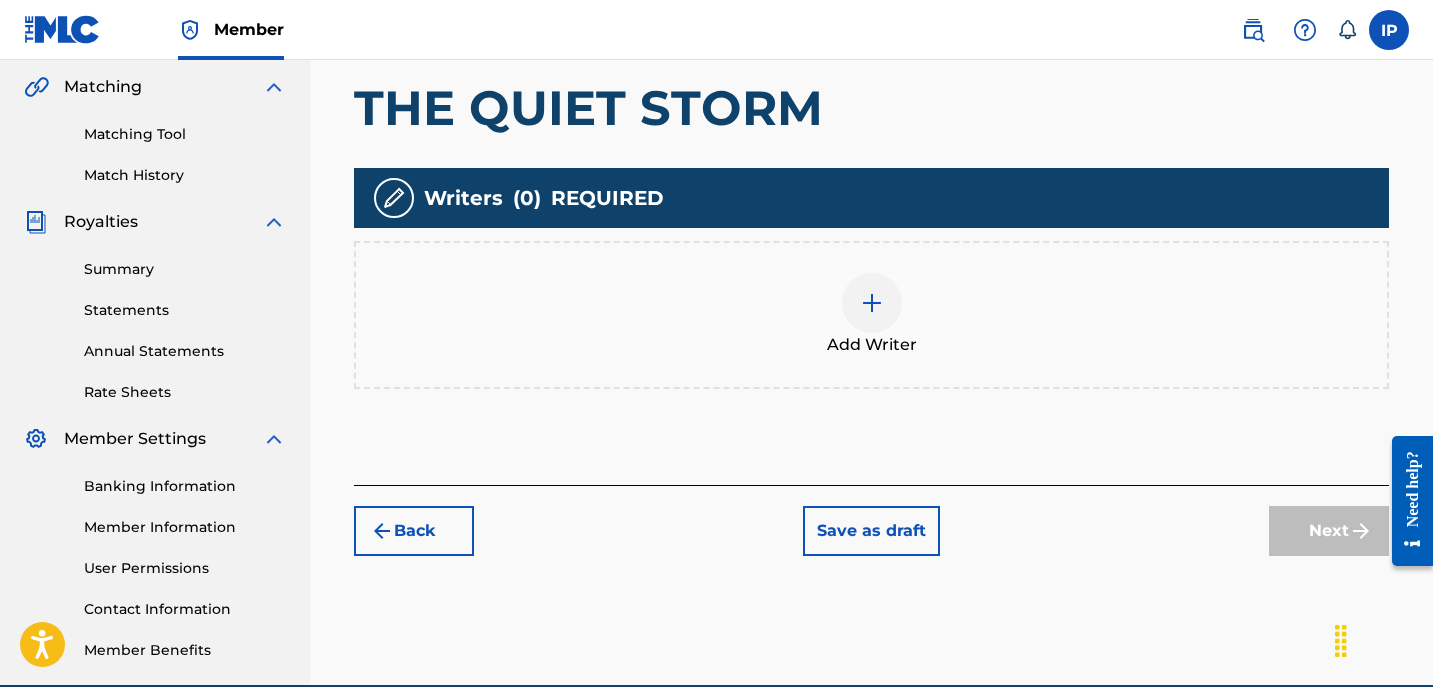 scroll, scrollTop: 460, scrollLeft: 0, axis: vertical 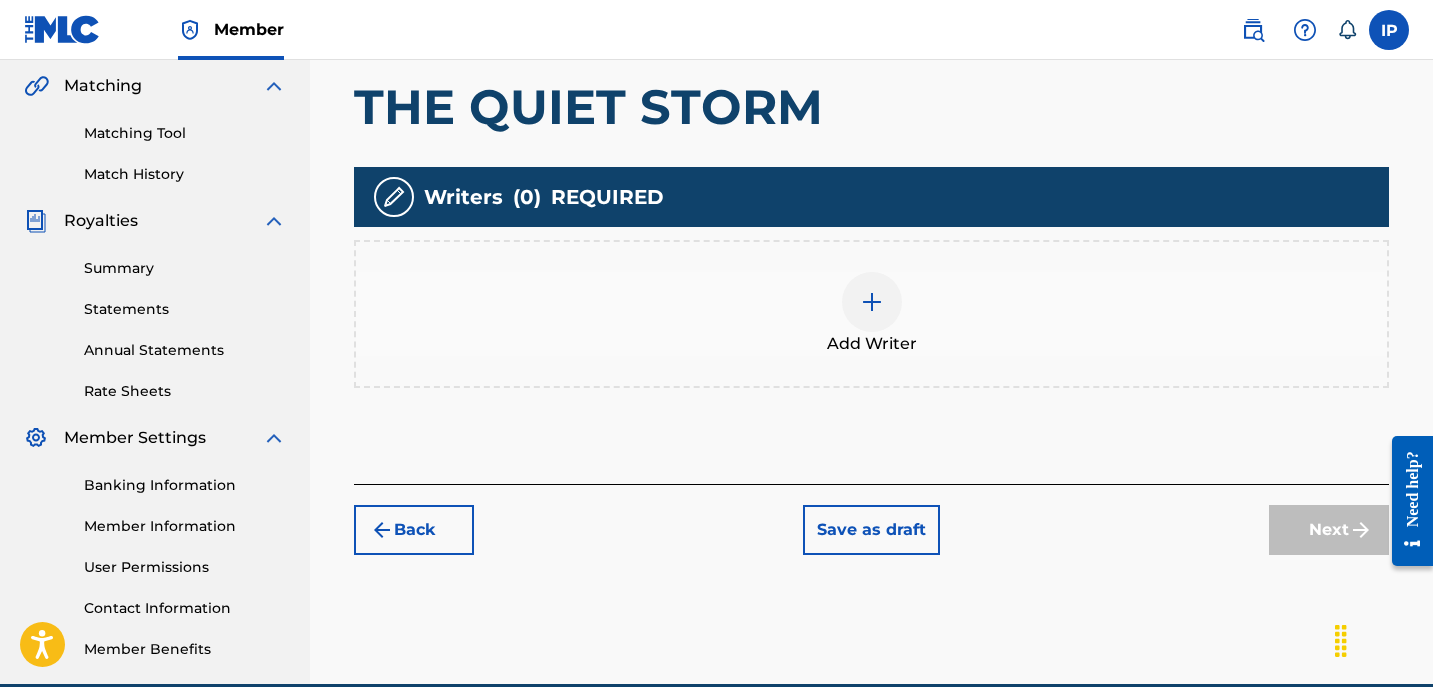 click at bounding box center (872, 302) 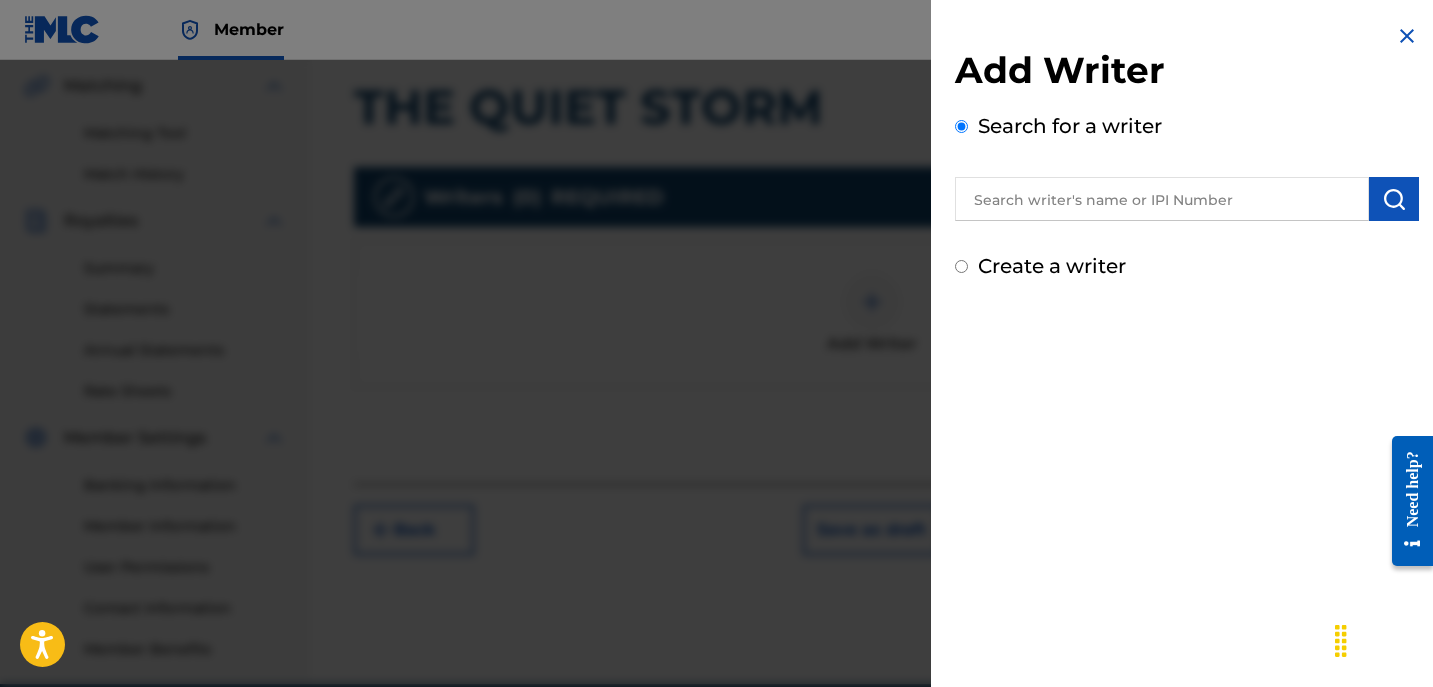 click on "Create a writer" at bounding box center [961, 266] 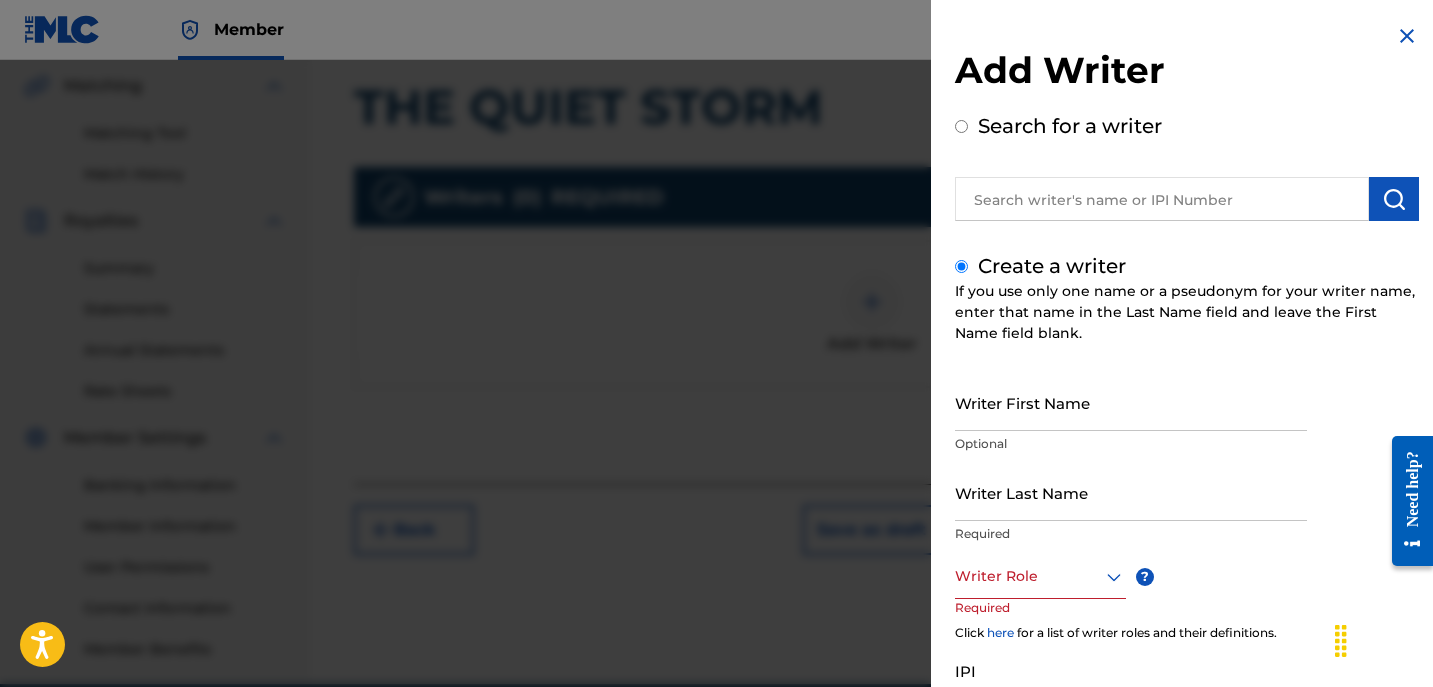 click on "Writer First Name" at bounding box center [1131, 402] 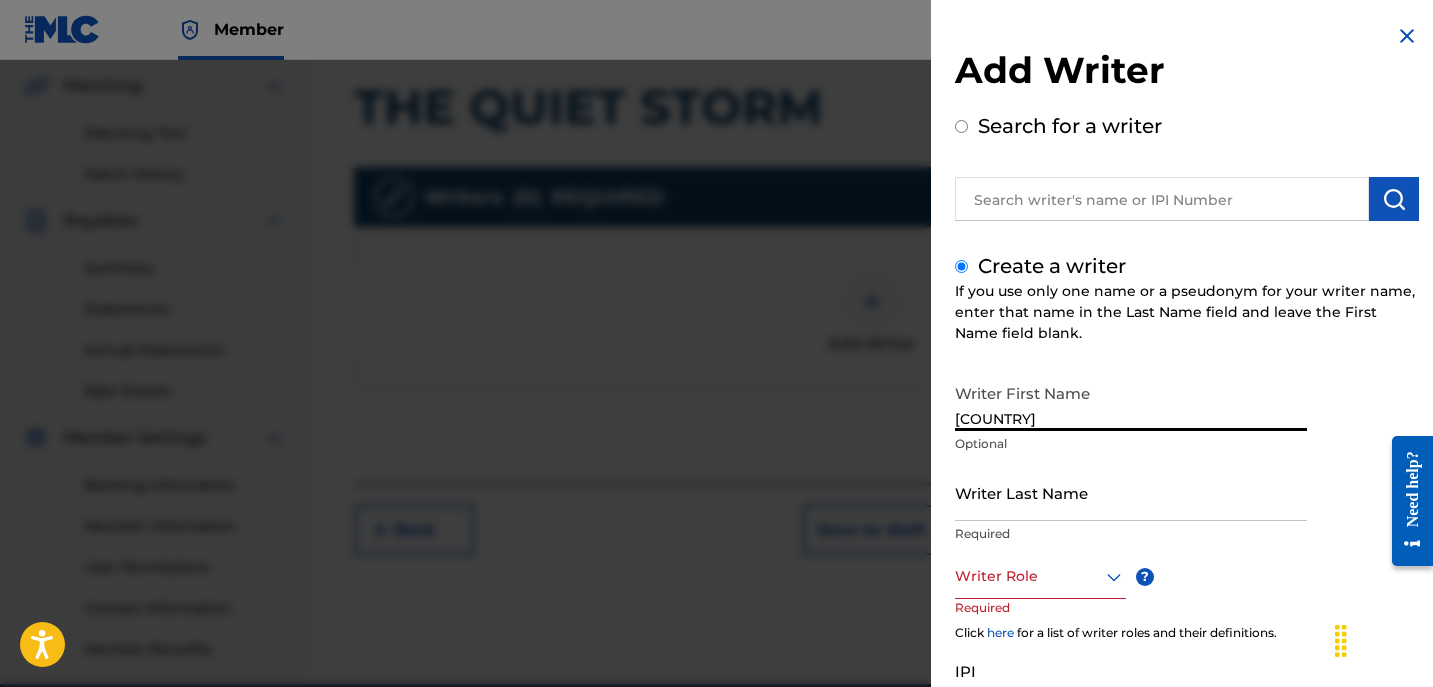type on "[COUNTRY]" 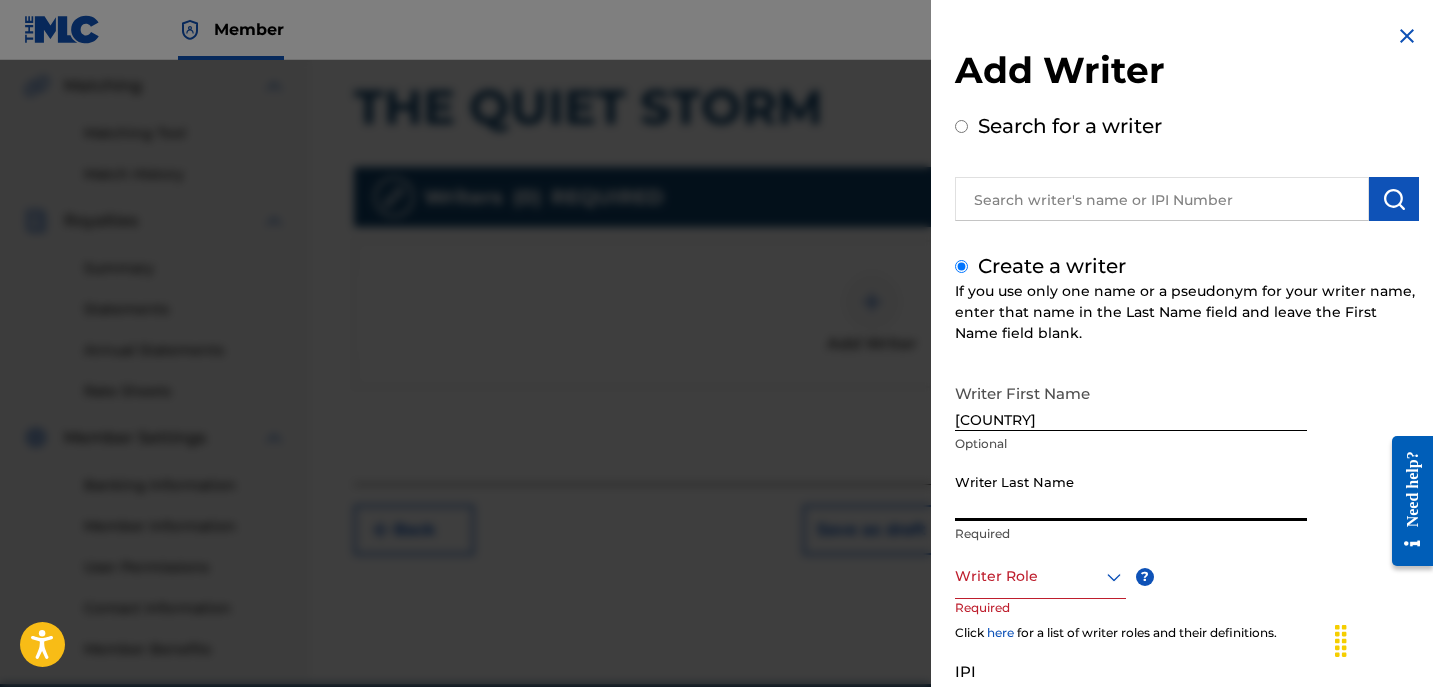 paste on "POITIER" 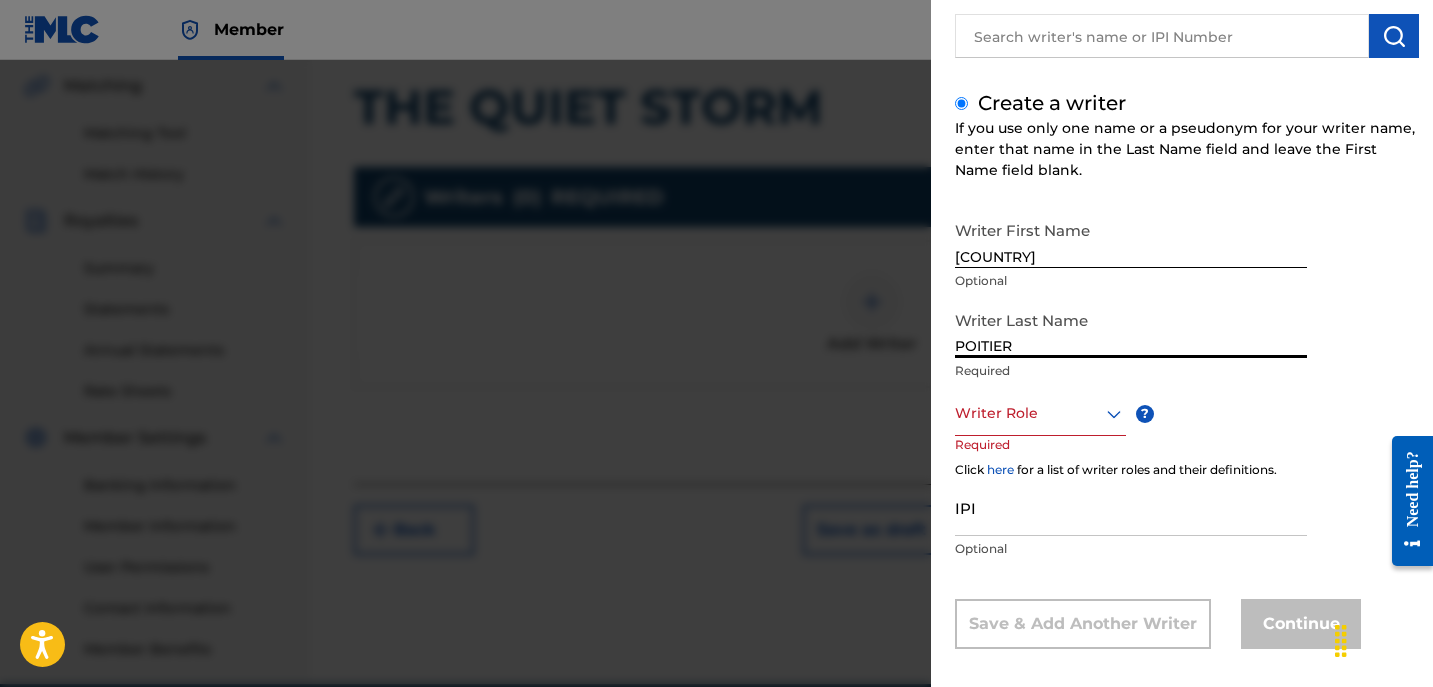 scroll, scrollTop: 179, scrollLeft: 0, axis: vertical 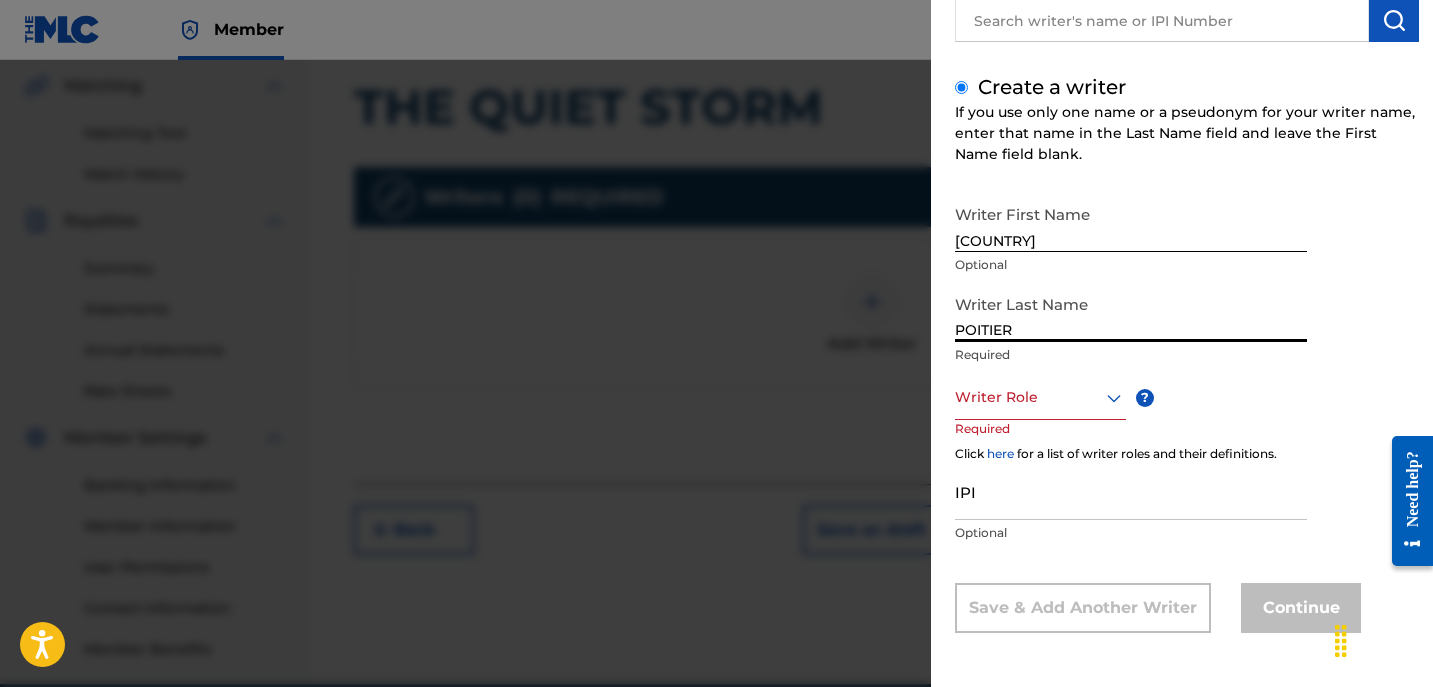 type on "POITIER" 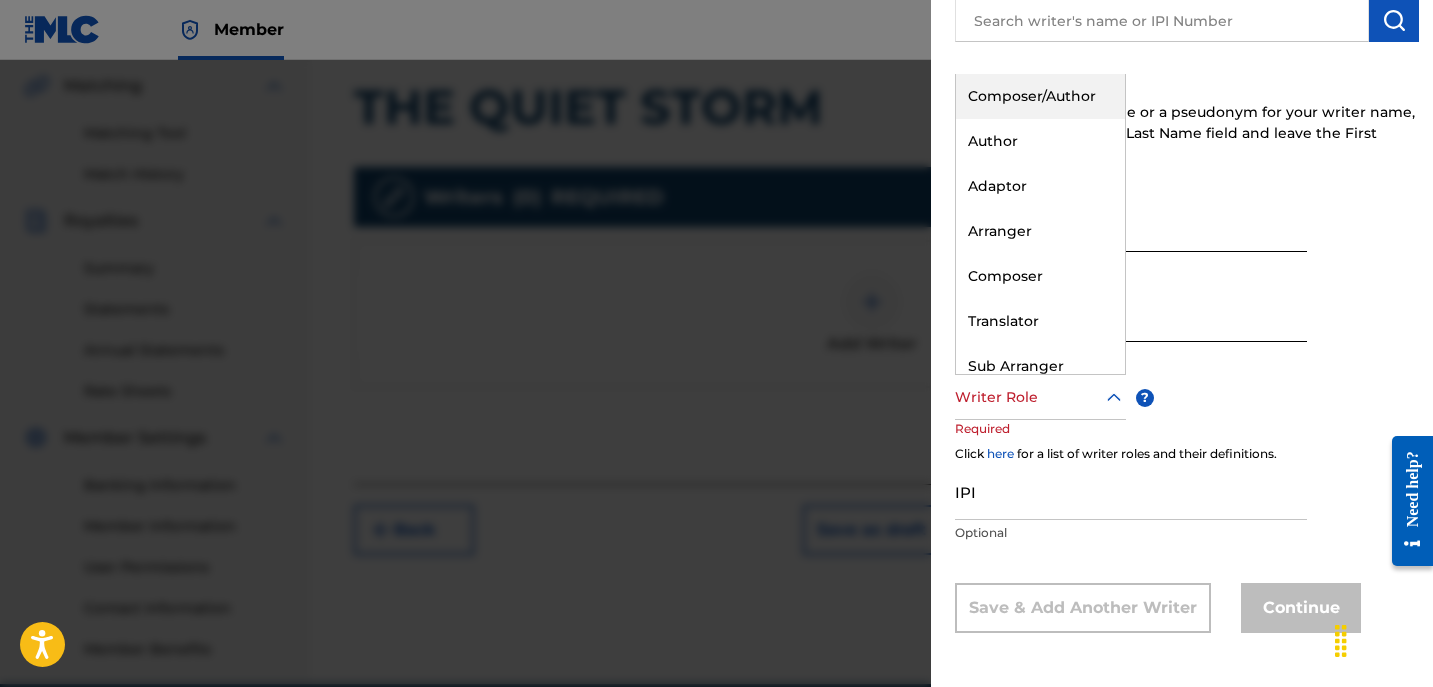 click on "Composer/Author" at bounding box center [1040, 96] 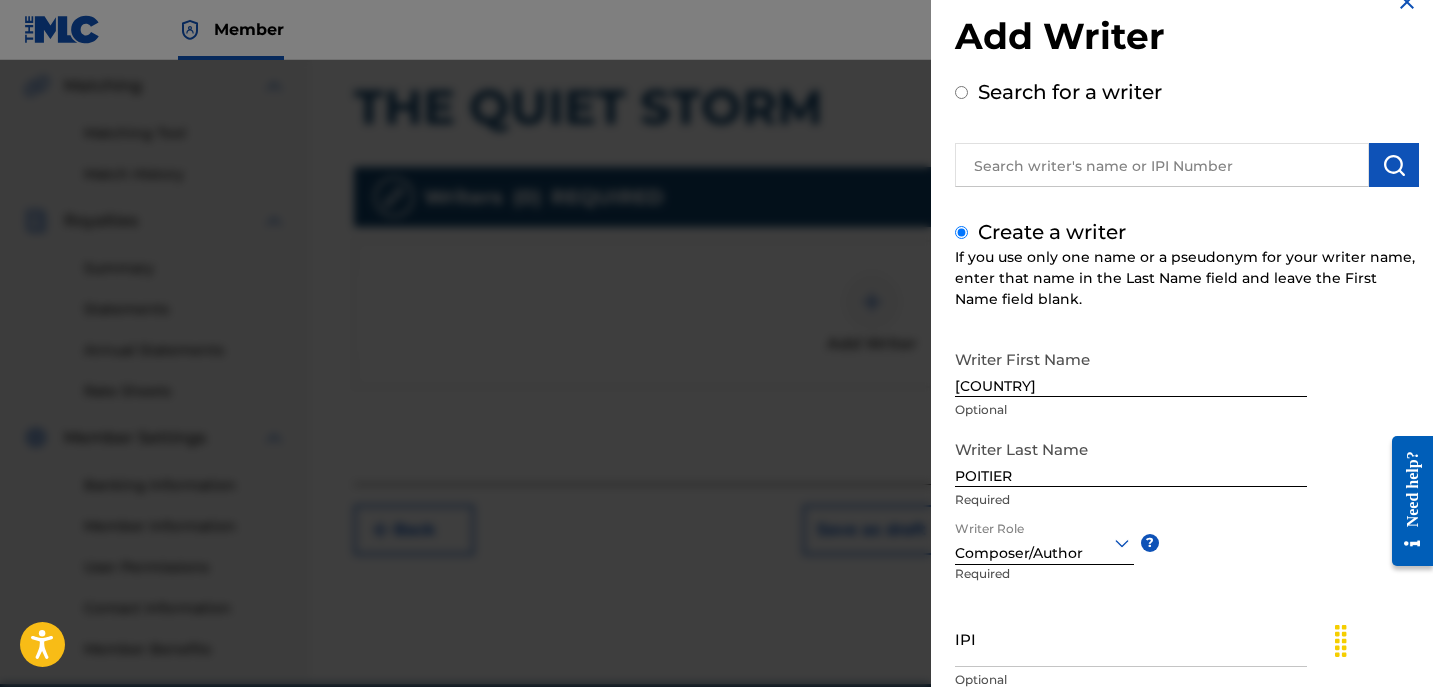 scroll, scrollTop: 181, scrollLeft: 0, axis: vertical 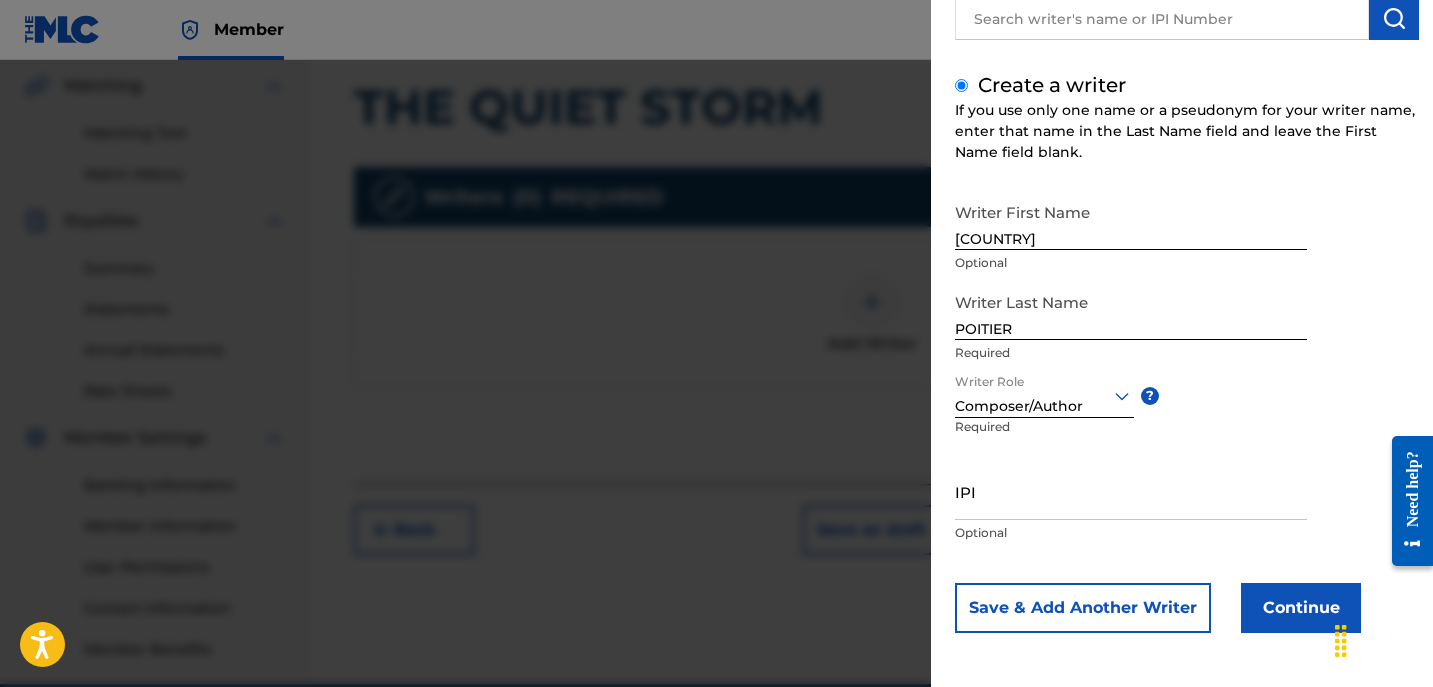 click on "Continue" at bounding box center (1301, 608) 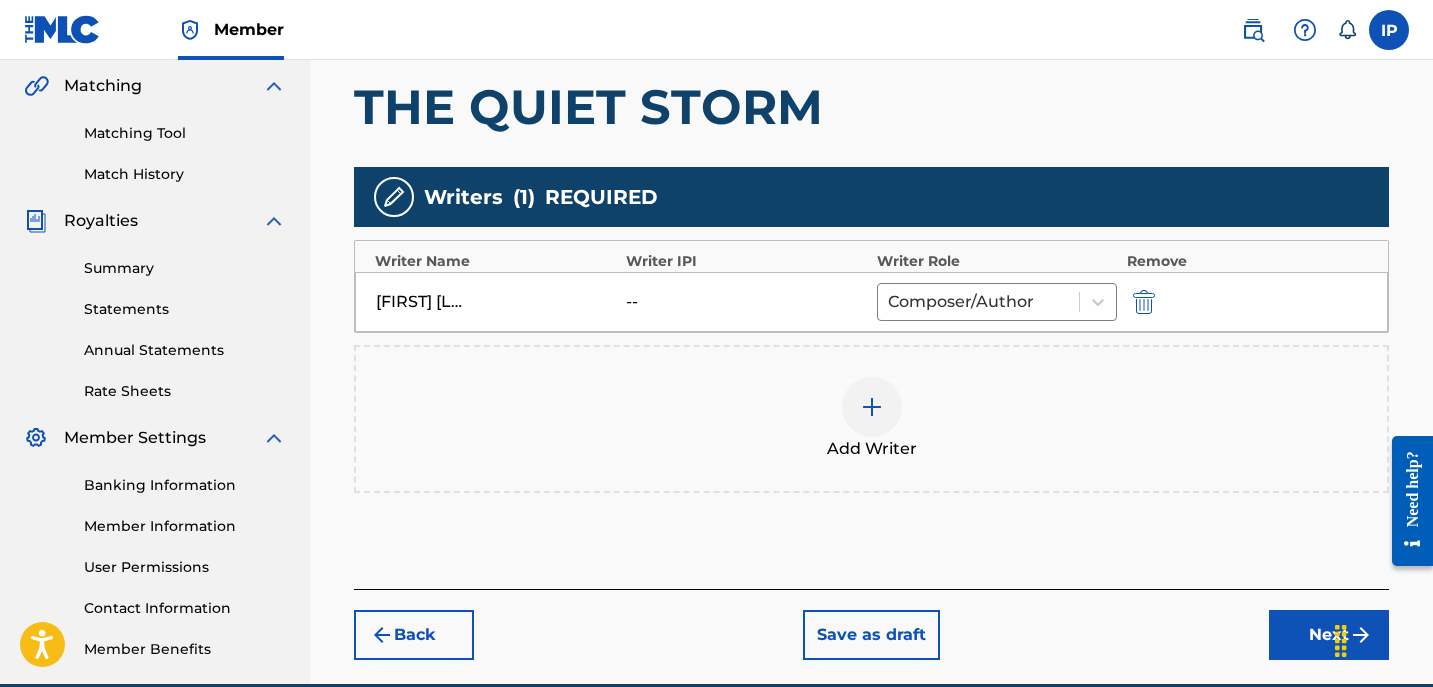 click on "Next" at bounding box center (1329, 635) 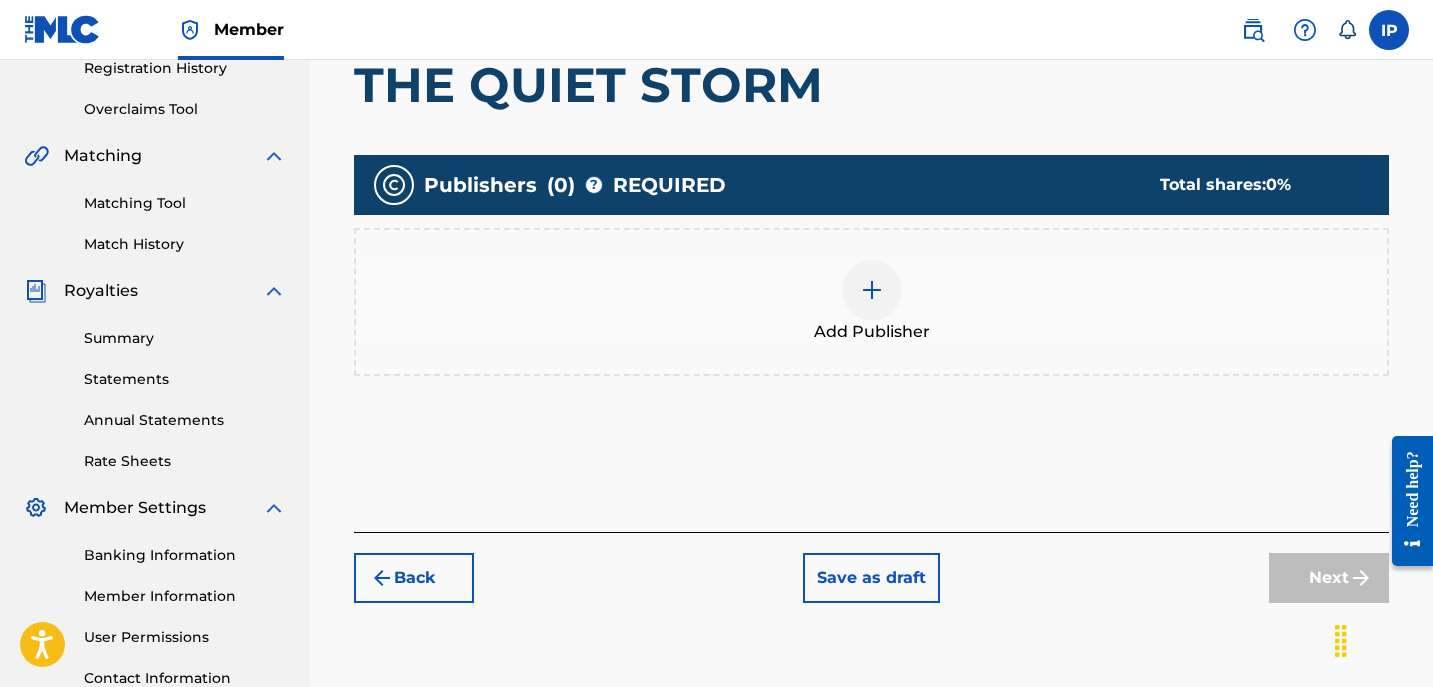 scroll, scrollTop: 406, scrollLeft: 0, axis: vertical 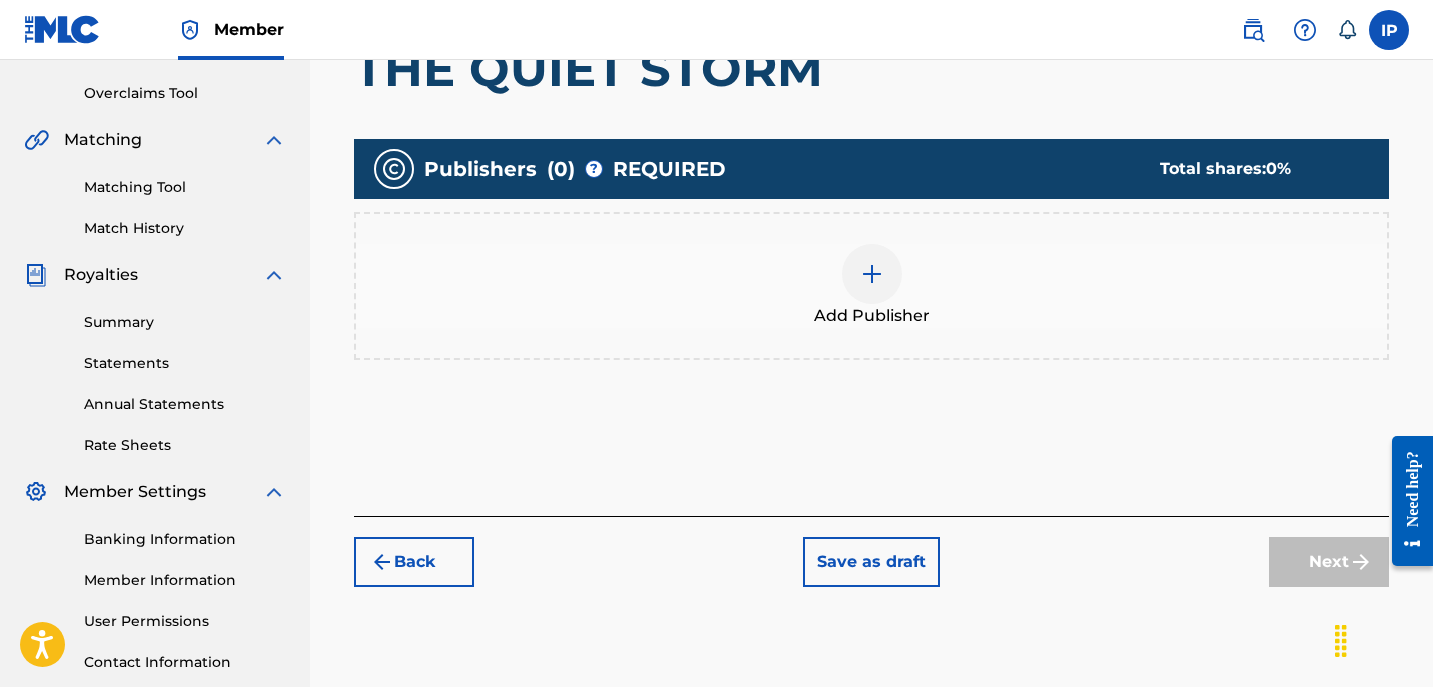 click at bounding box center (872, 274) 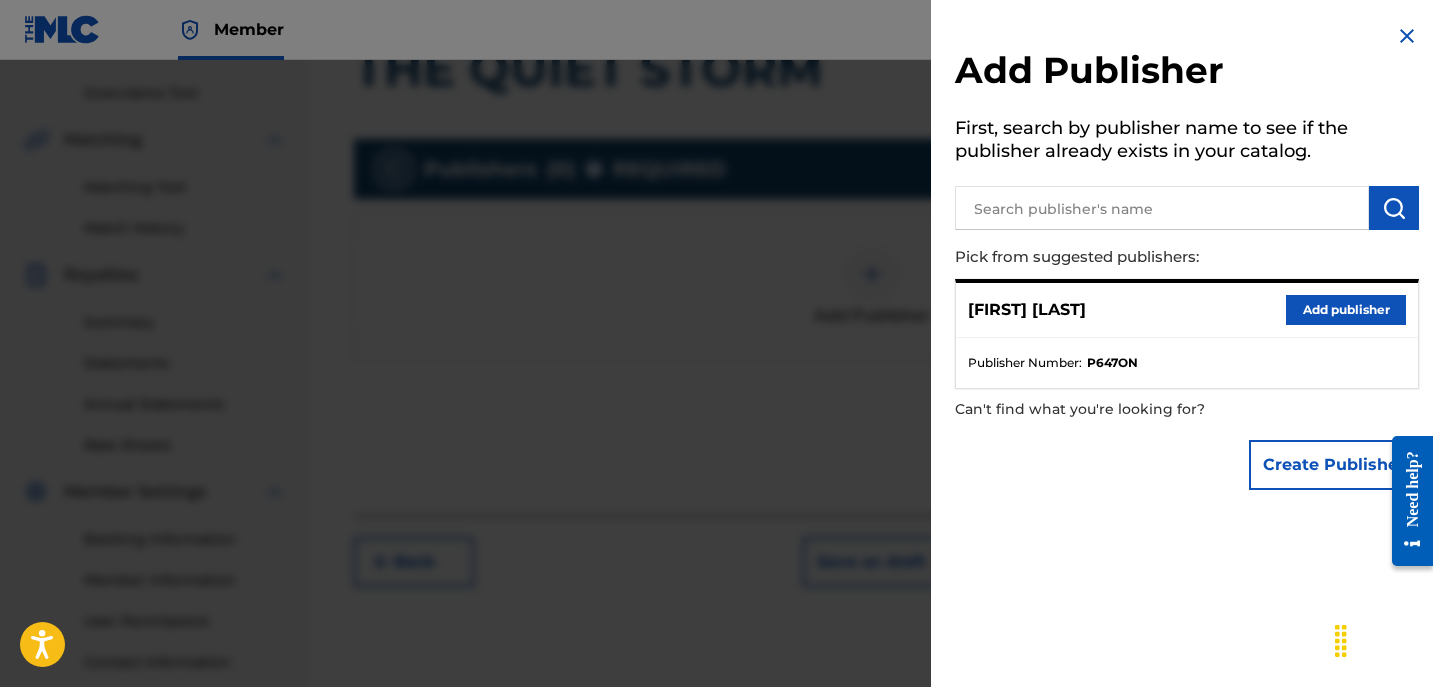 click on "Add publisher" at bounding box center (1346, 310) 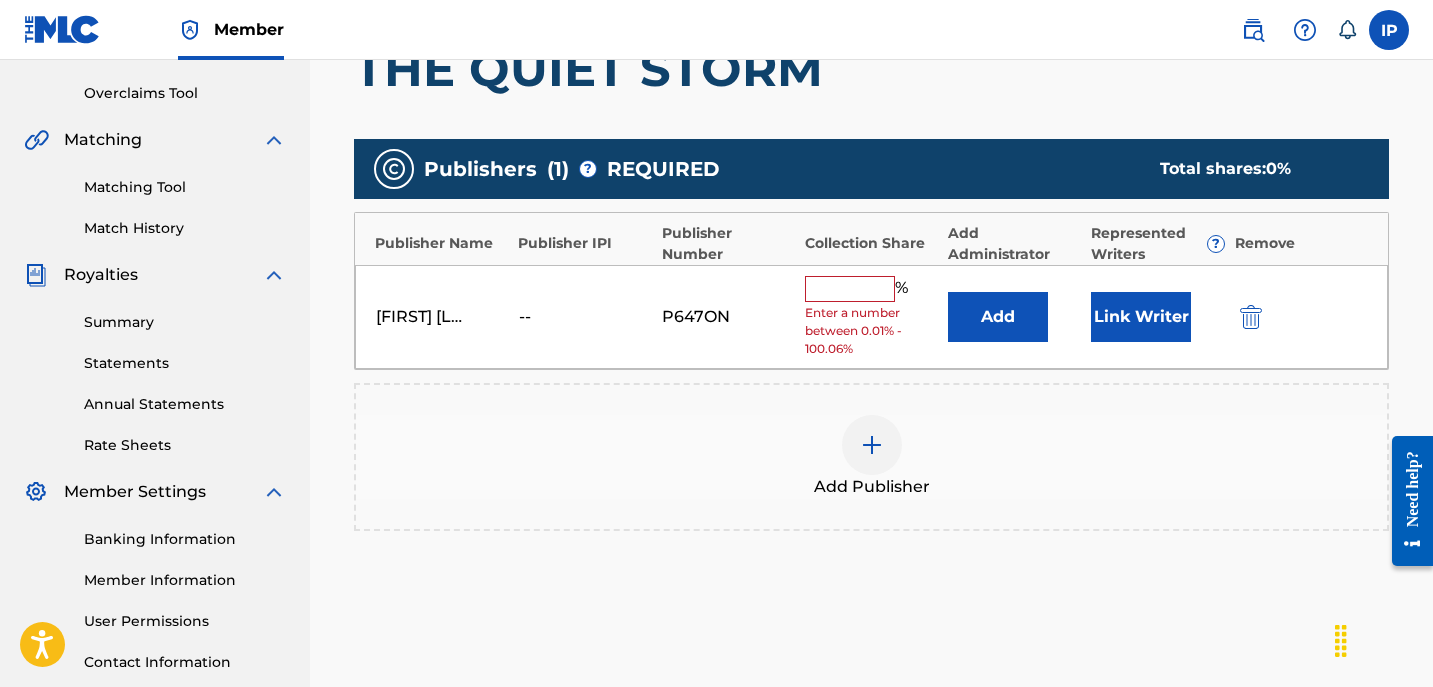 click at bounding box center (850, 289) 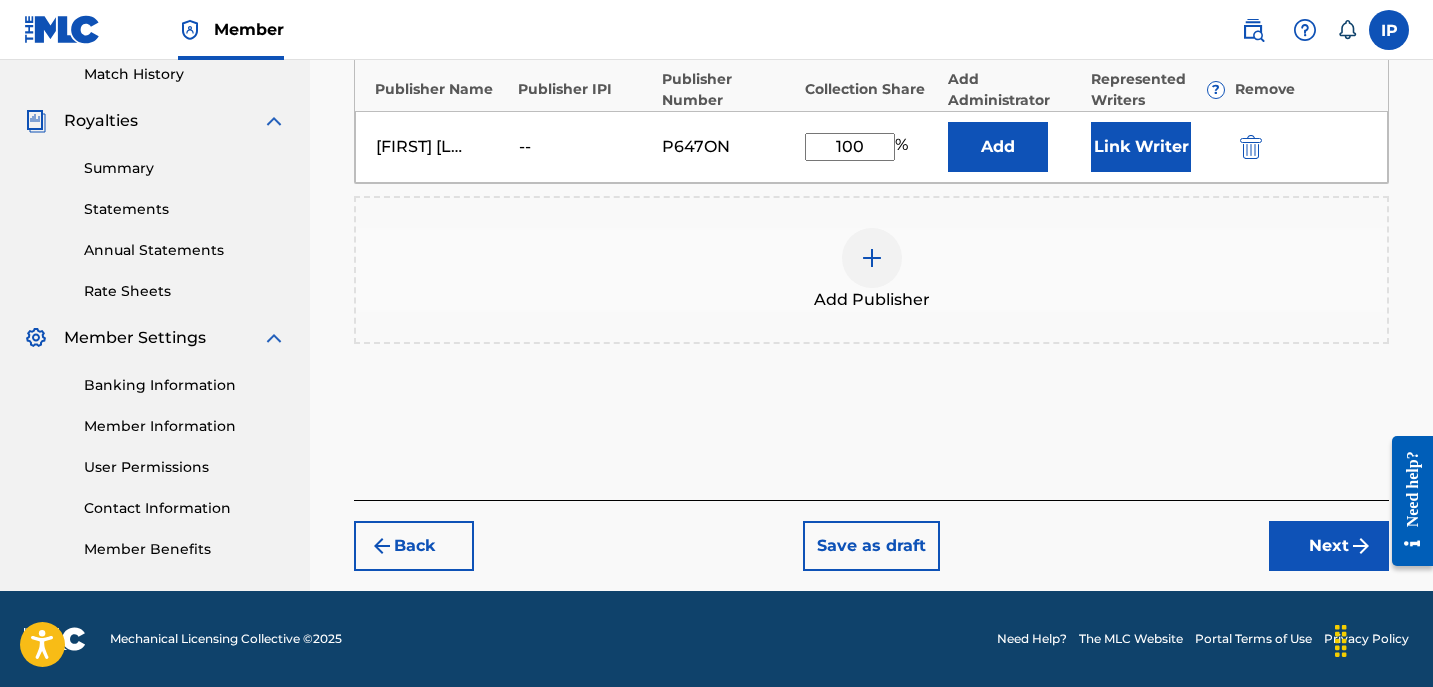 click on "Next" at bounding box center (1329, 546) 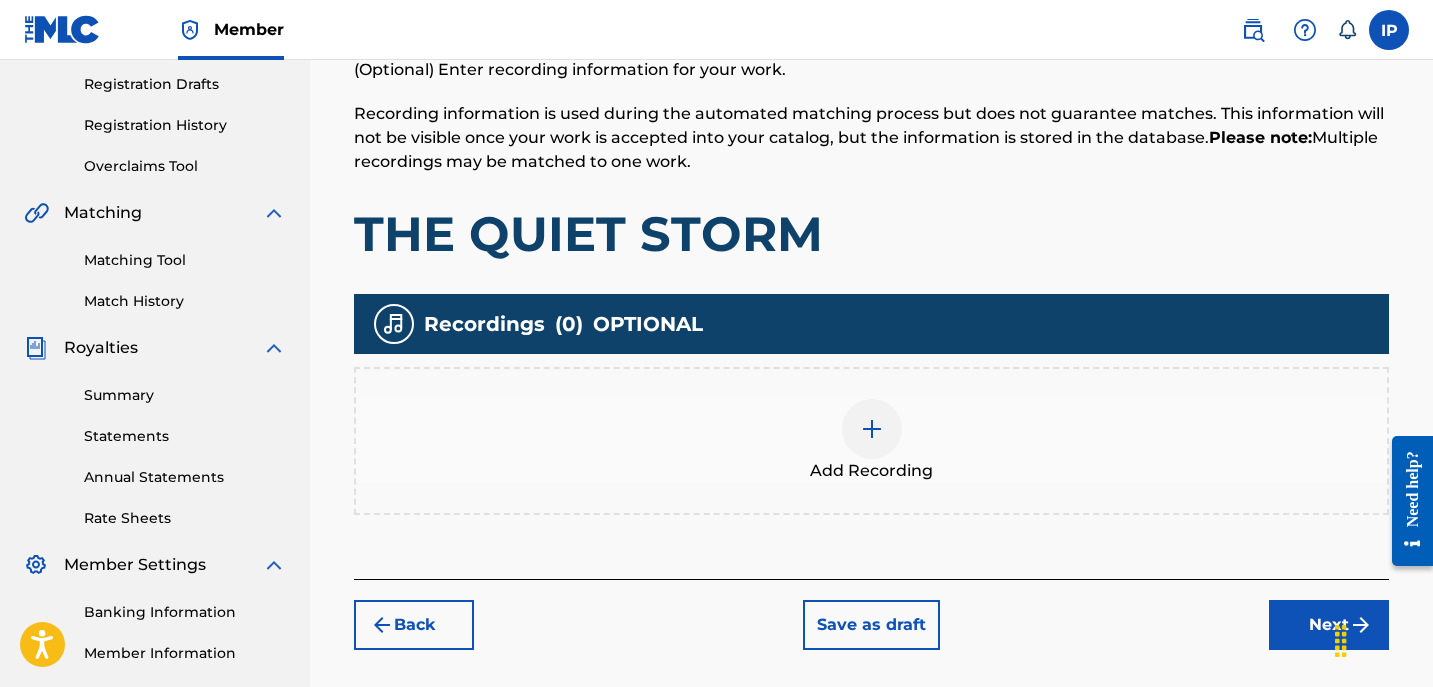 scroll, scrollTop: 386, scrollLeft: 0, axis: vertical 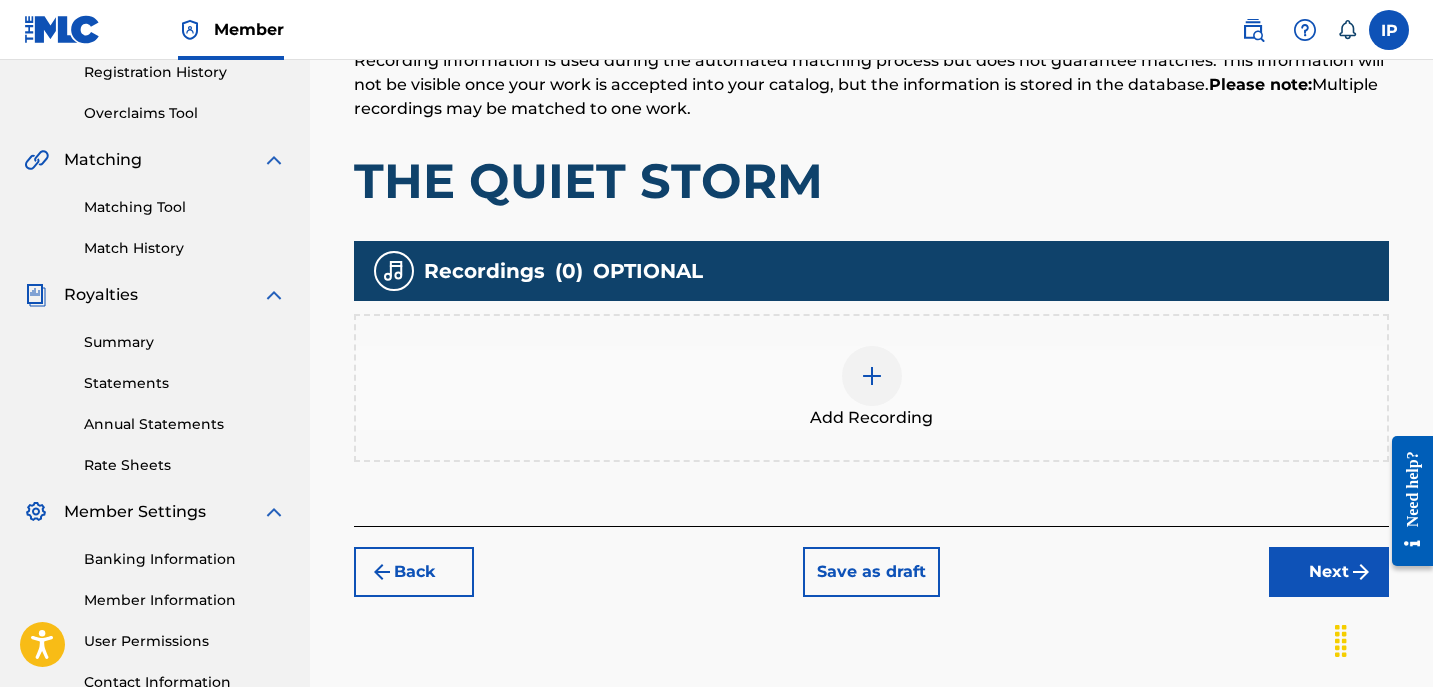 click on "Save as draft" at bounding box center (871, 572) 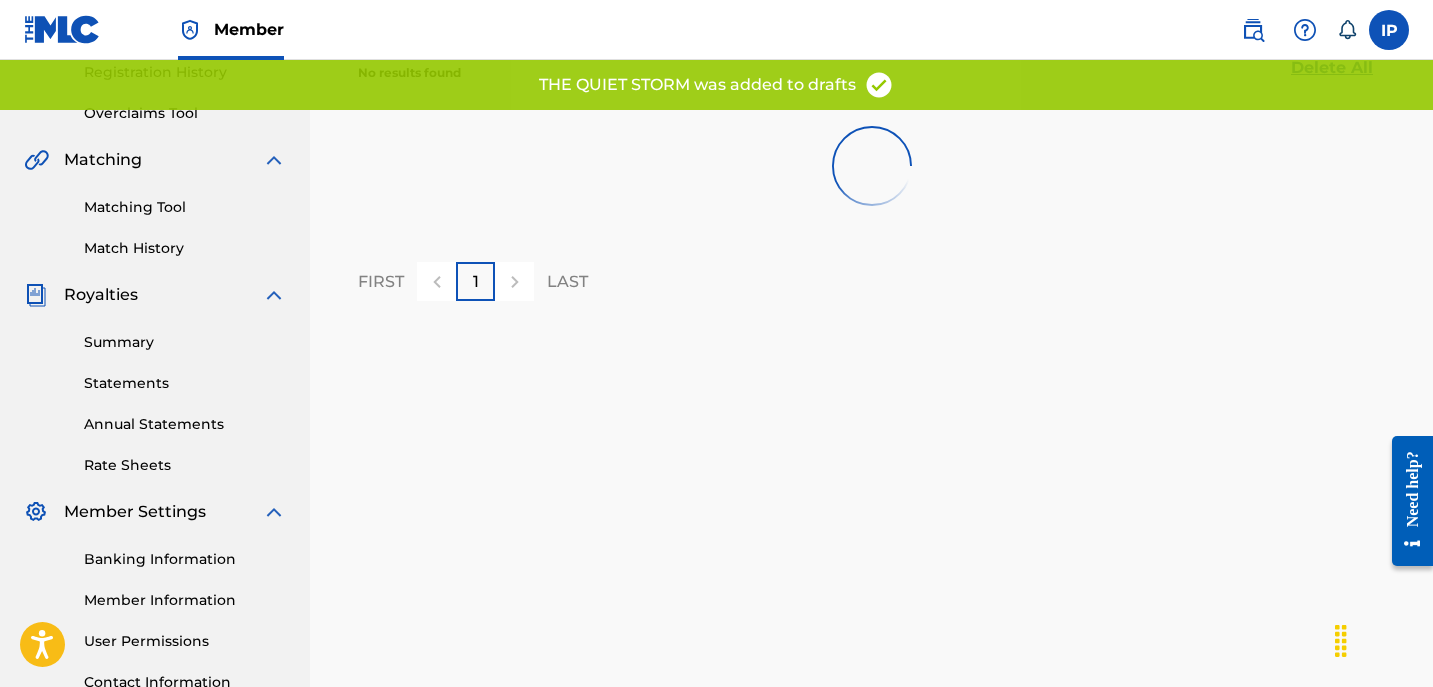 scroll, scrollTop: 0, scrollLeft: 0, axis: both 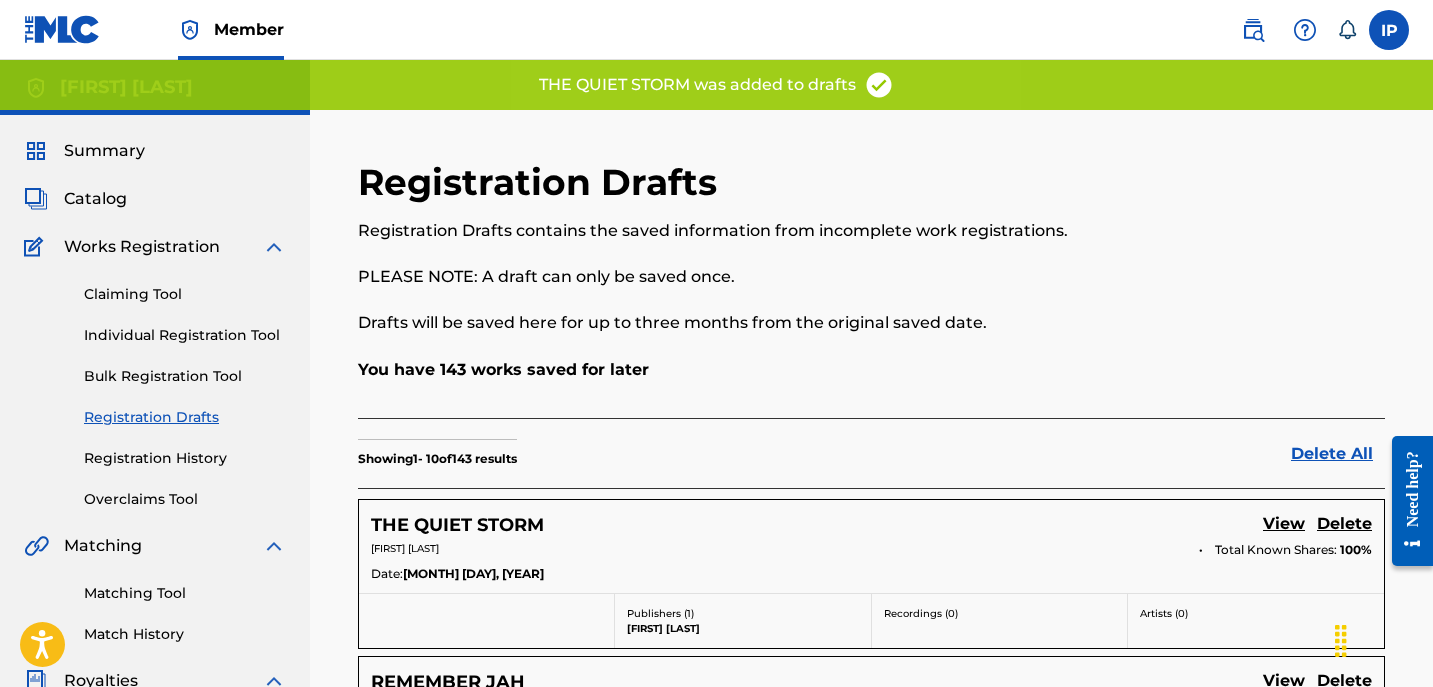 click on "Date:  Aug 03 2025" at bounding box center (871, 576) 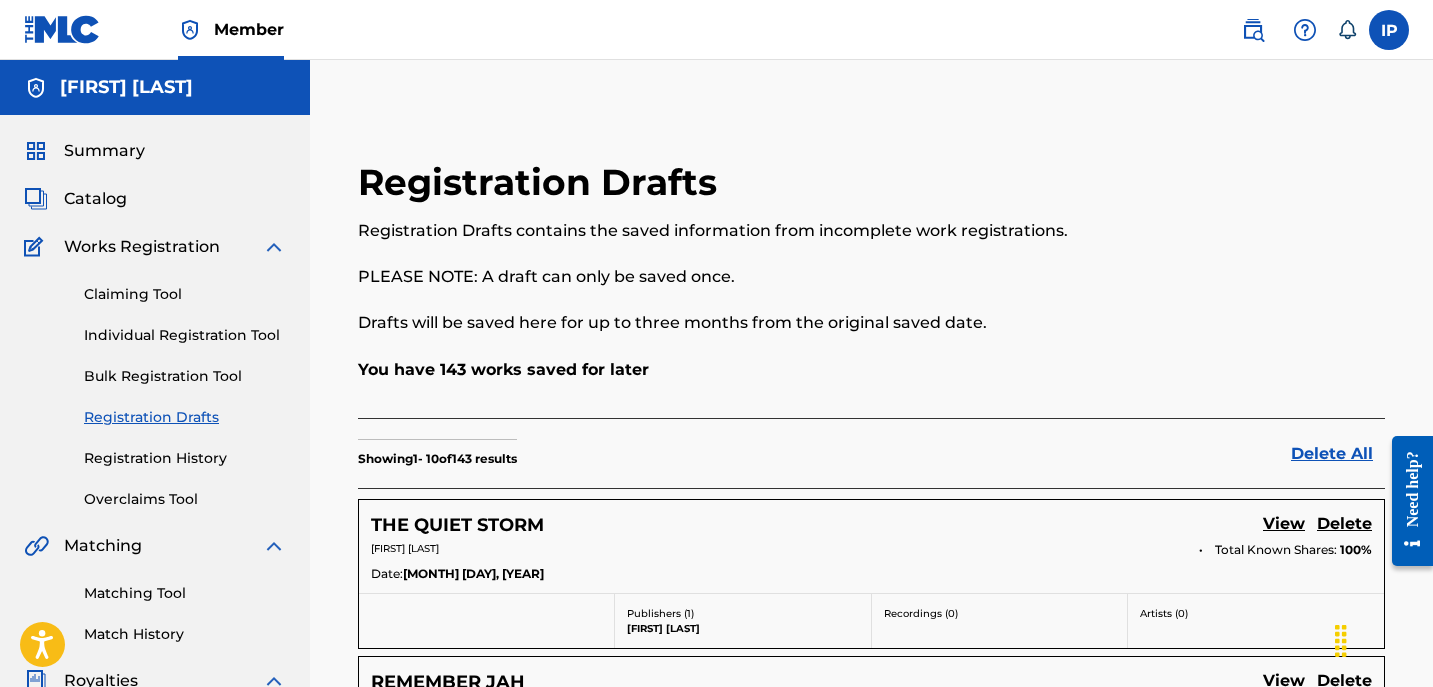 click on "Individual Registration Tool" at bounding box center [185, 335] 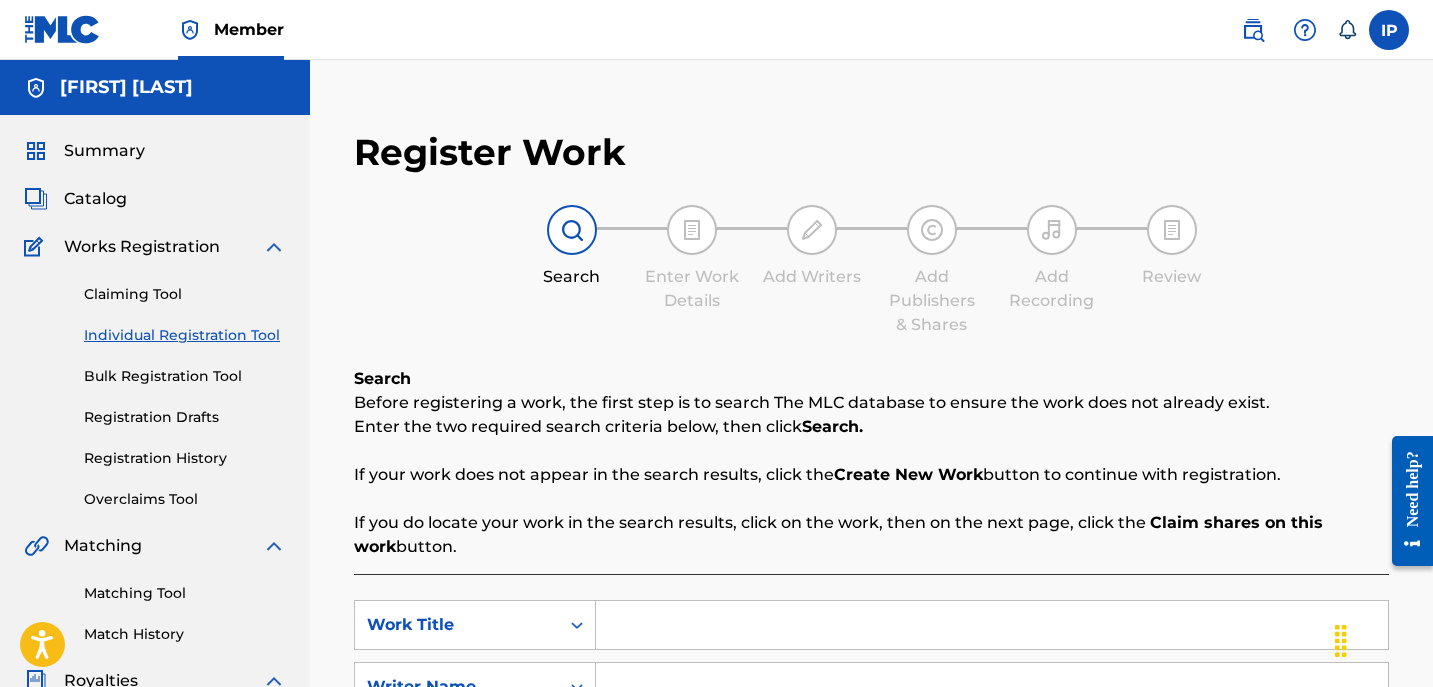 click at bounding box center (992, 625) 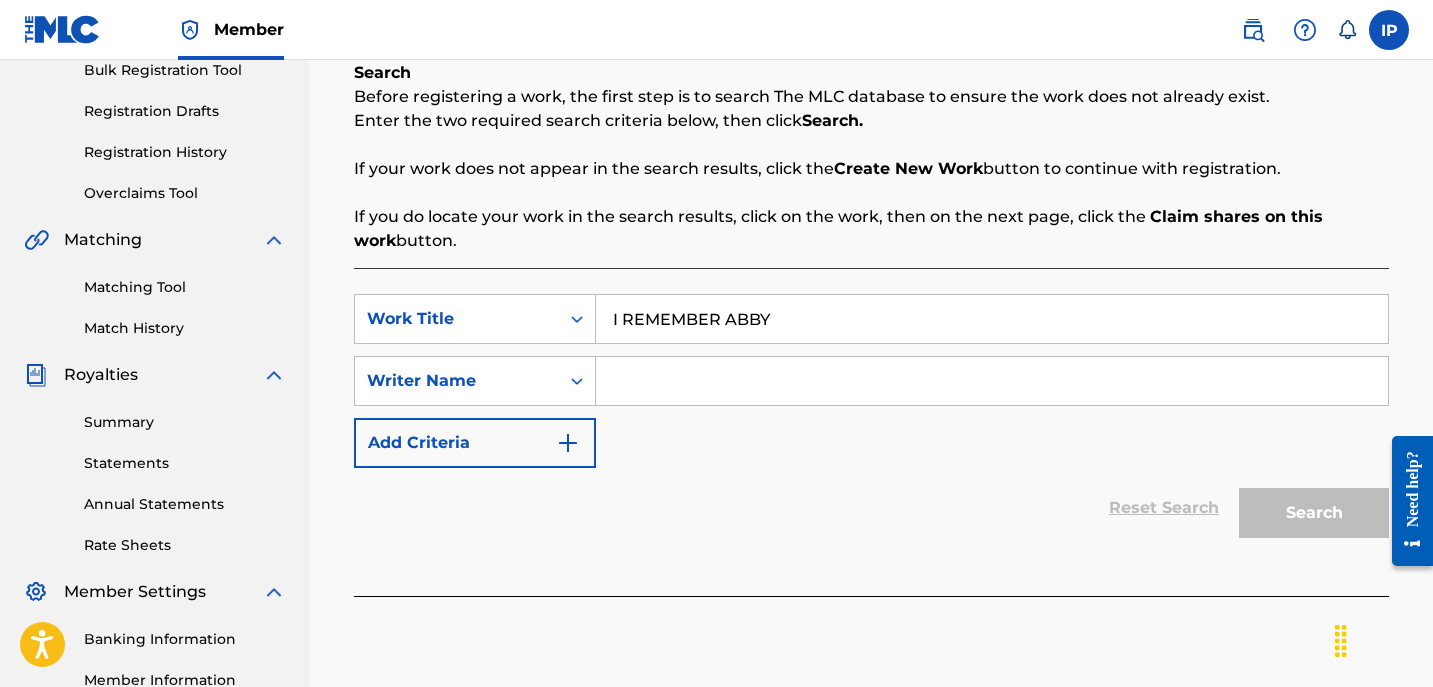 scroll, scrollTop: 311, scrollLeft: 0, axis: vertical 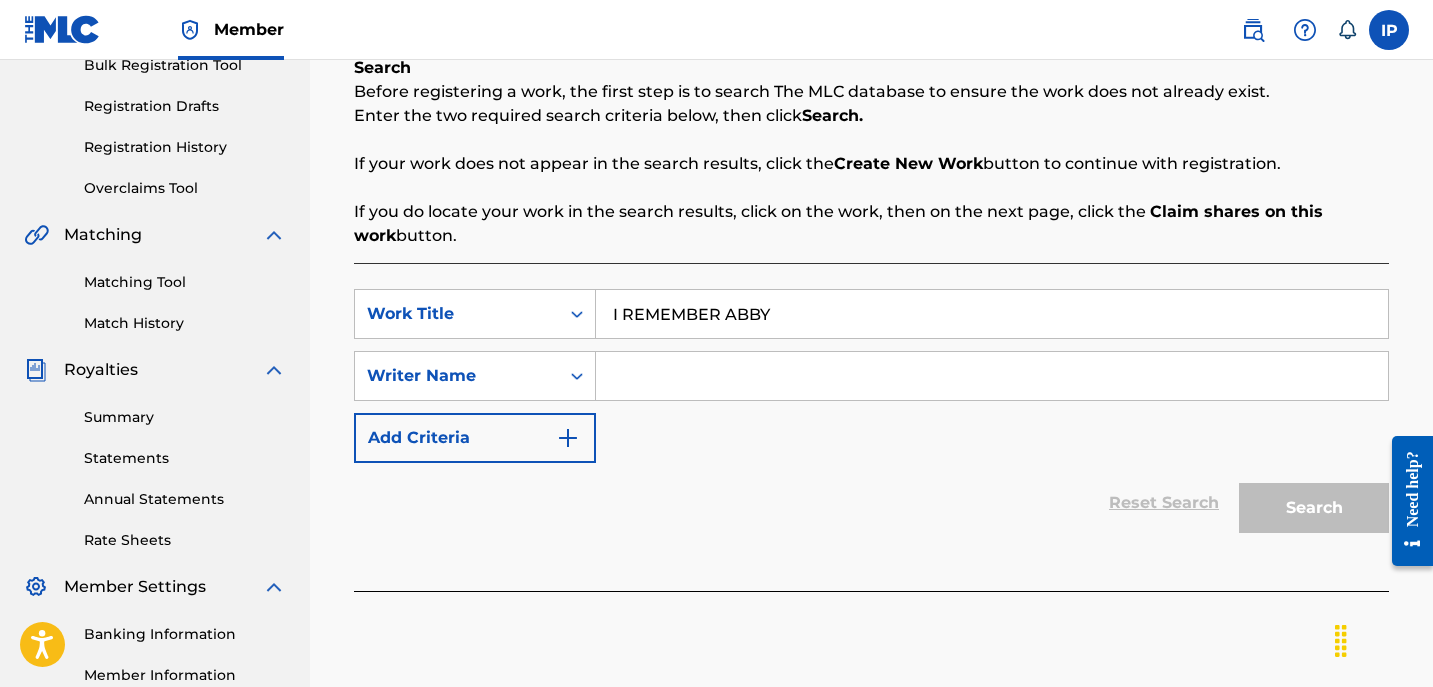 type on "I REMEMBER ABBY" 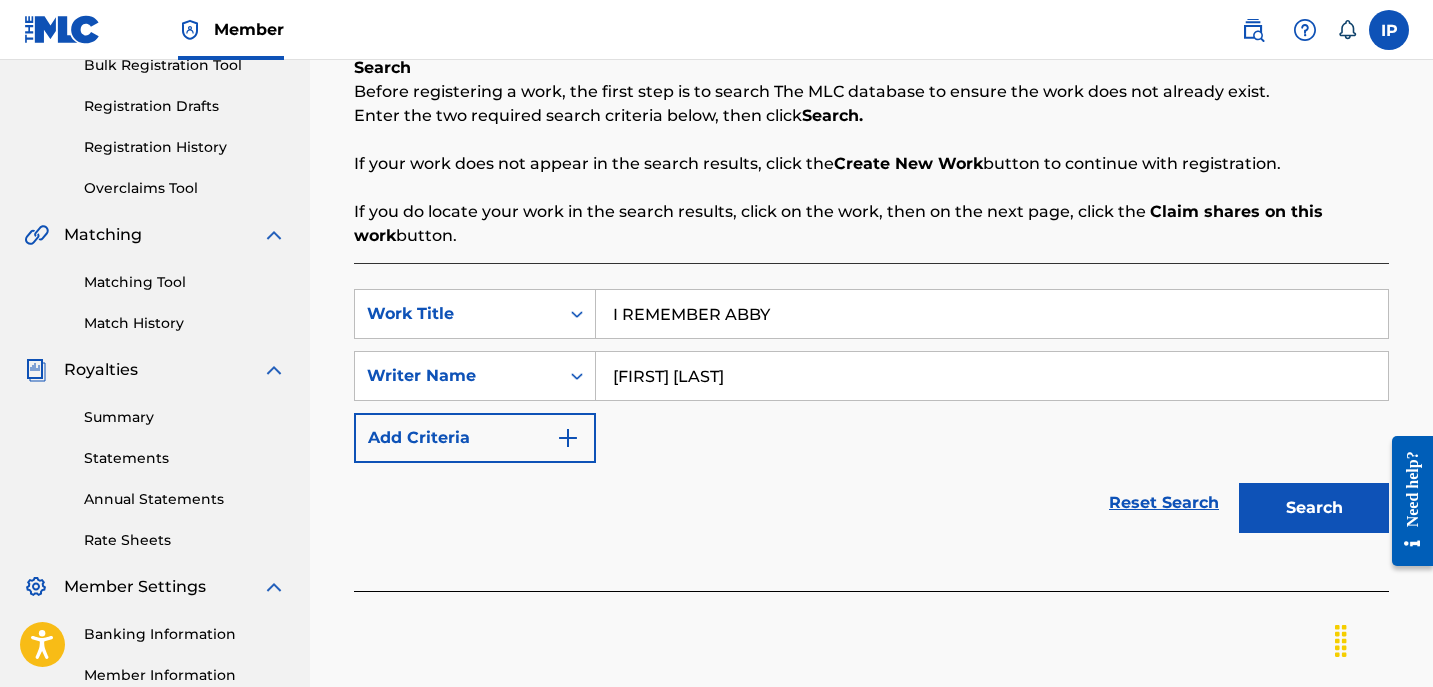 click at bounding box center (568, 438) 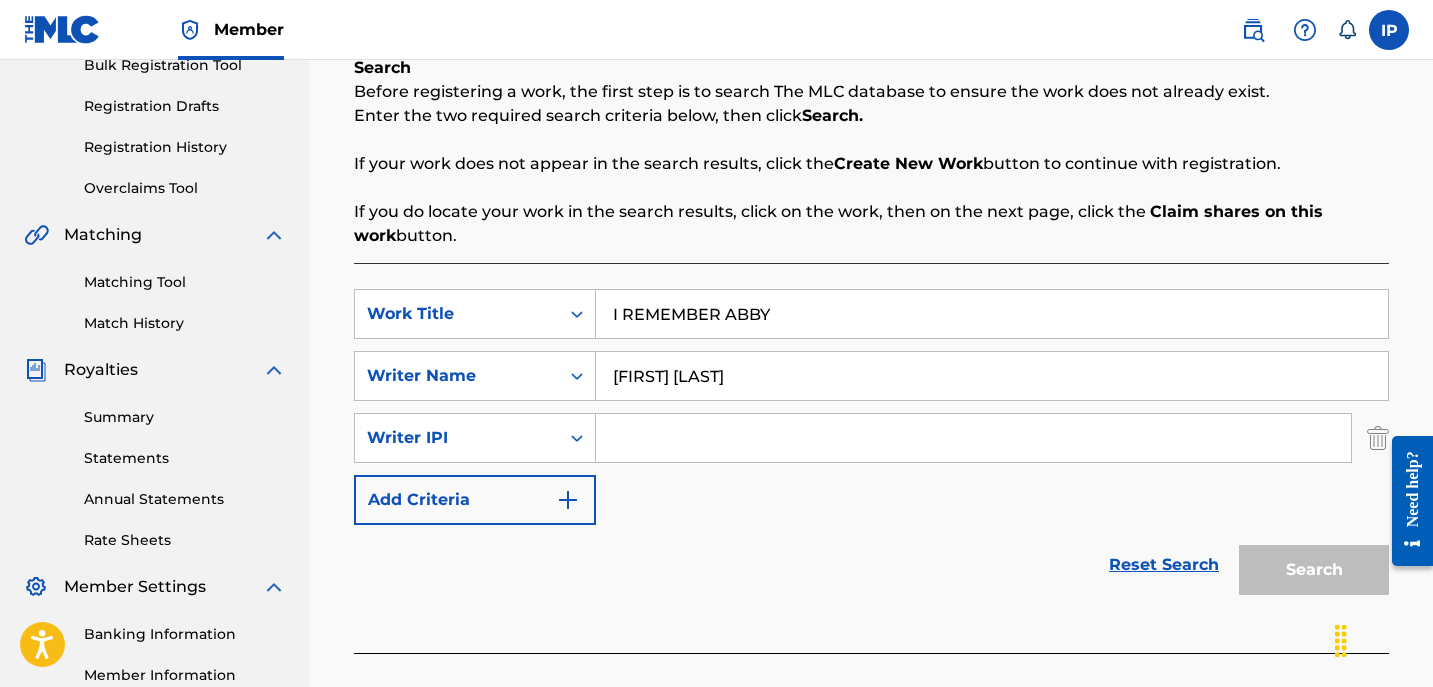 click at bounding box center [973, 438] 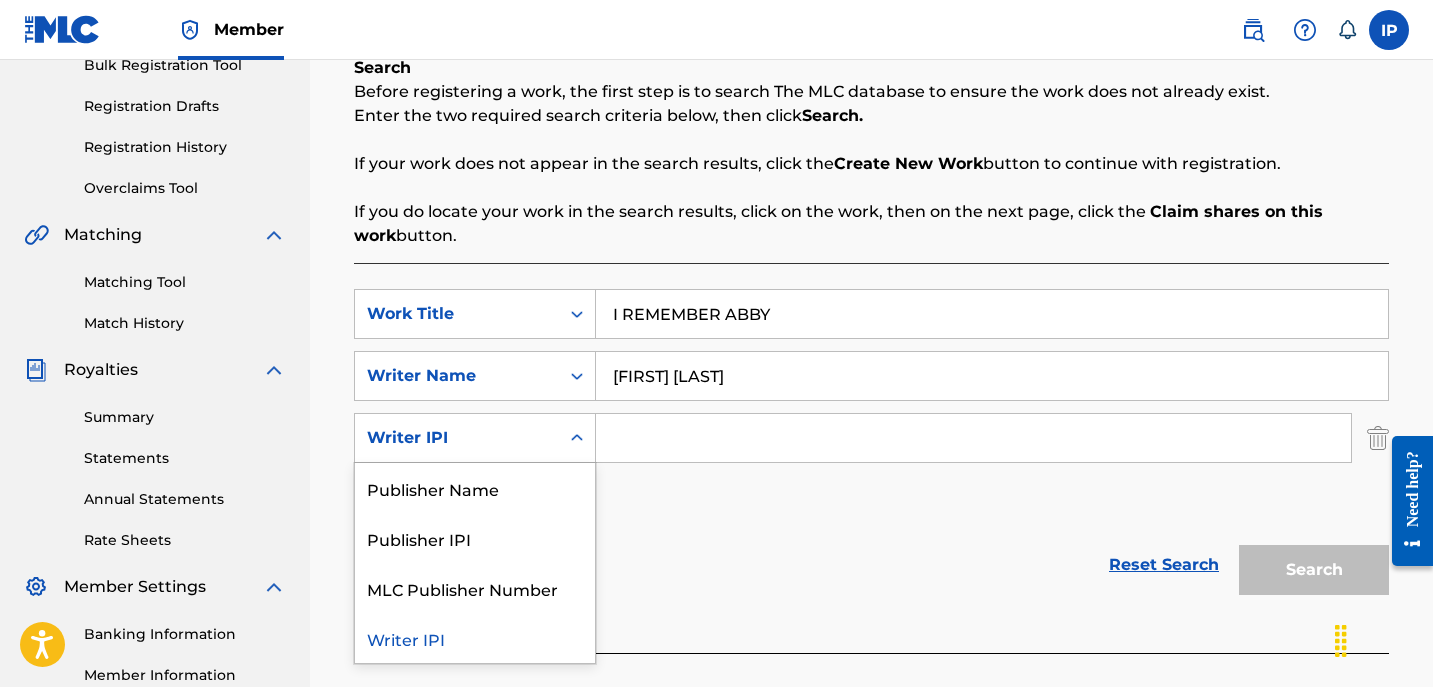 click at bounding box center [577, 438] 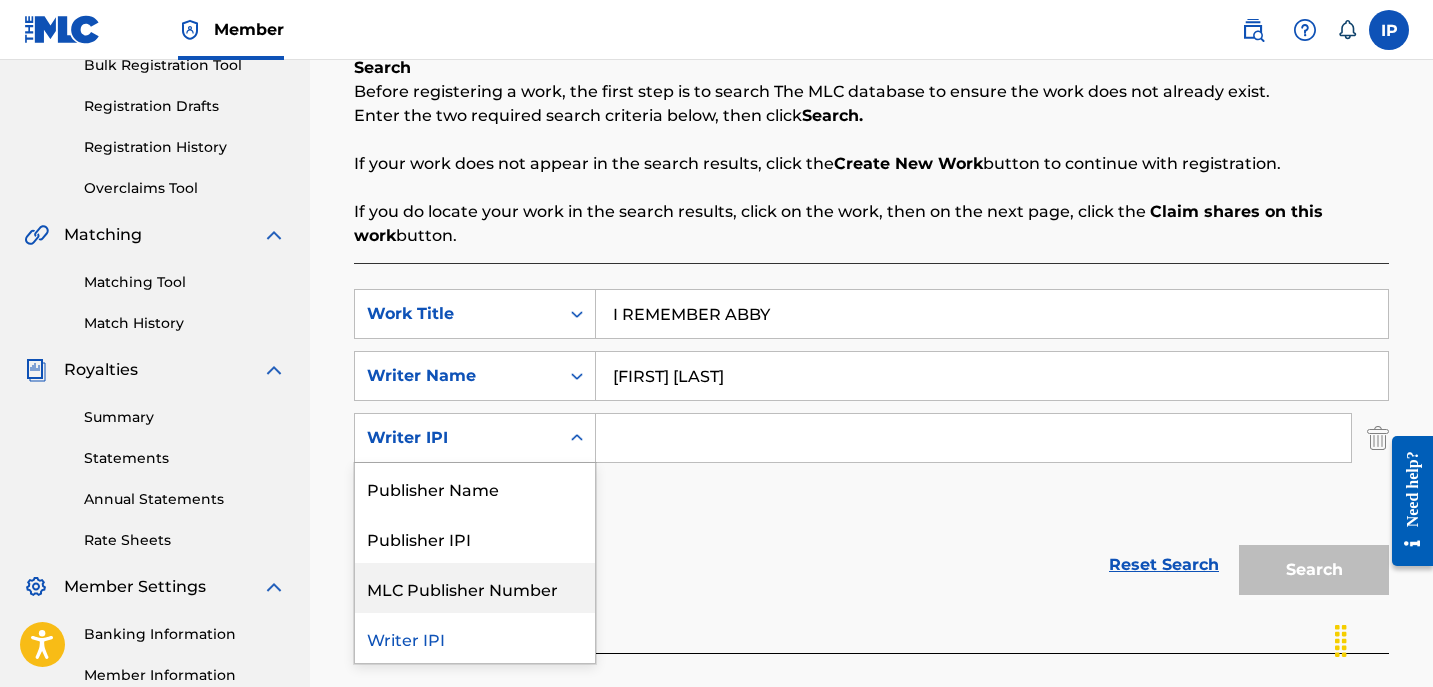 click on "MLC Publisher Number" at bounding box center [475, 588] 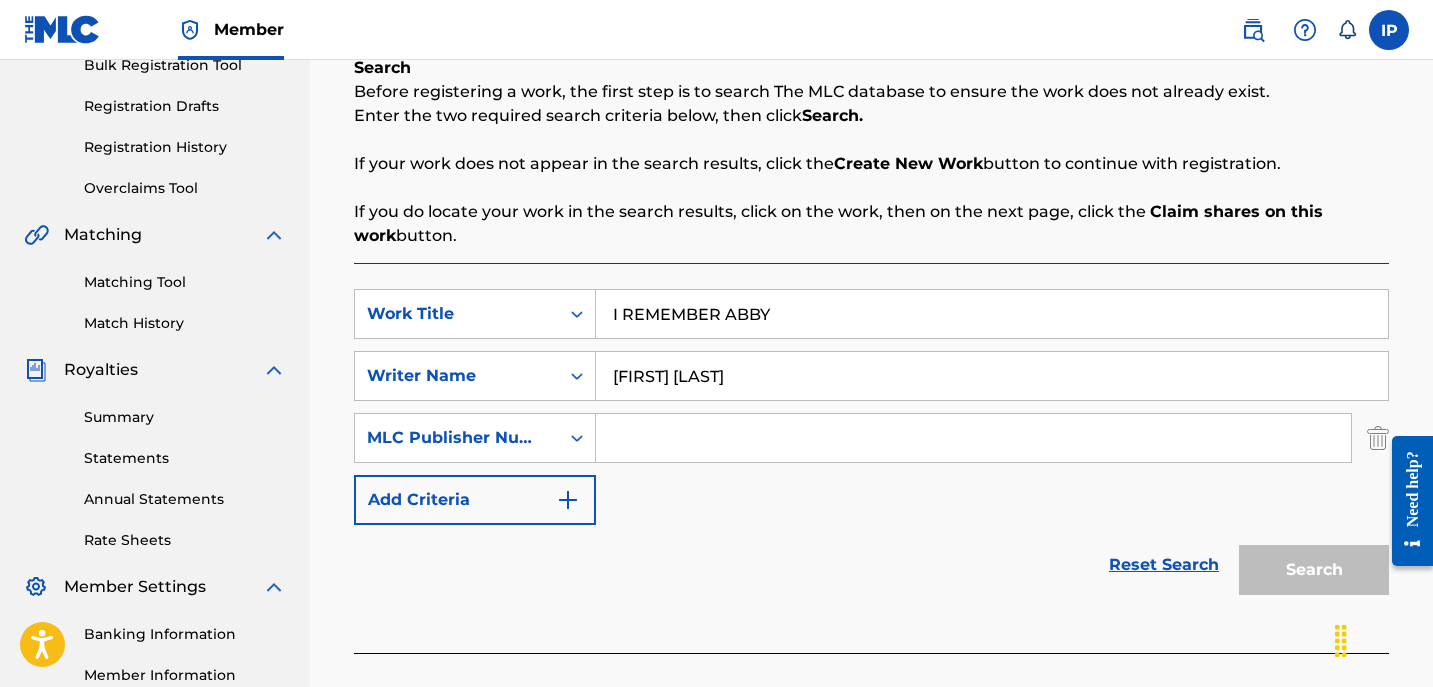 click at bounding box center [973, 438] 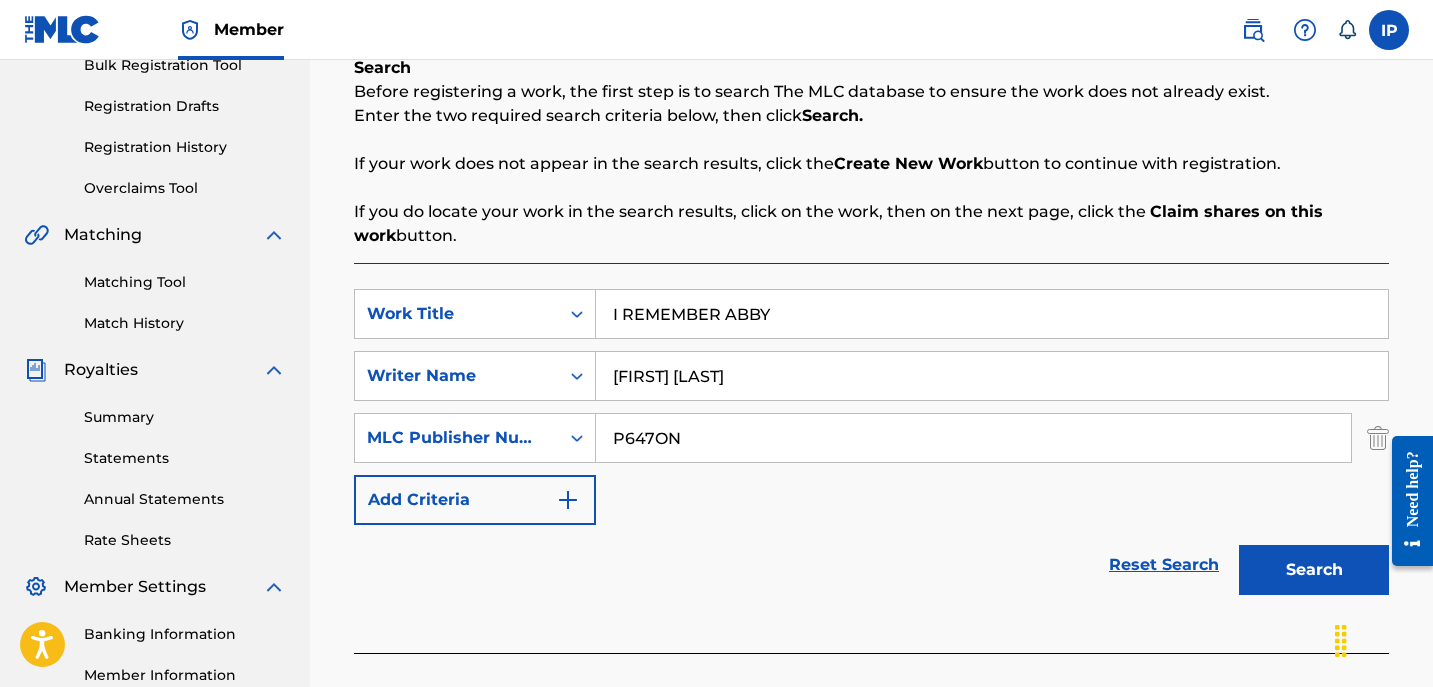 scroll, scrollTop: 553, scrollLeft: 0, axis: vertical 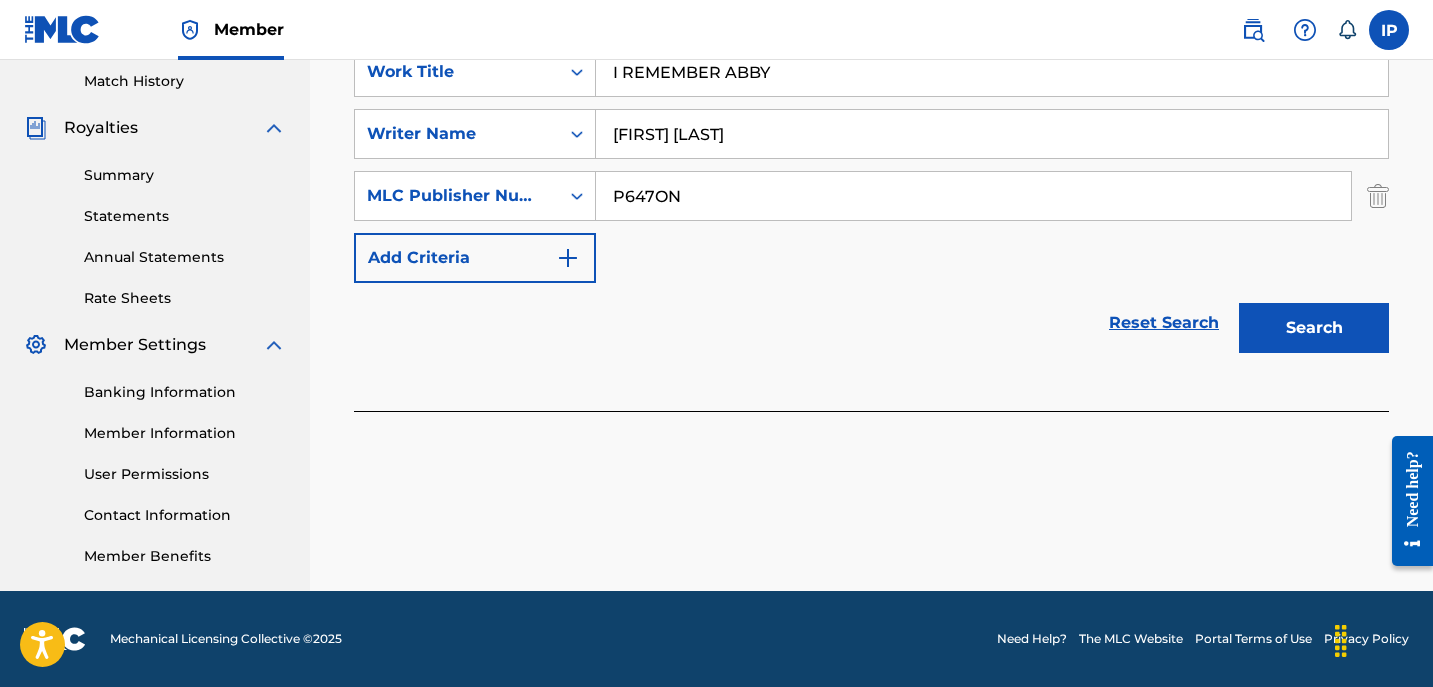 click on "Search" at bounding box center (1314, 328) 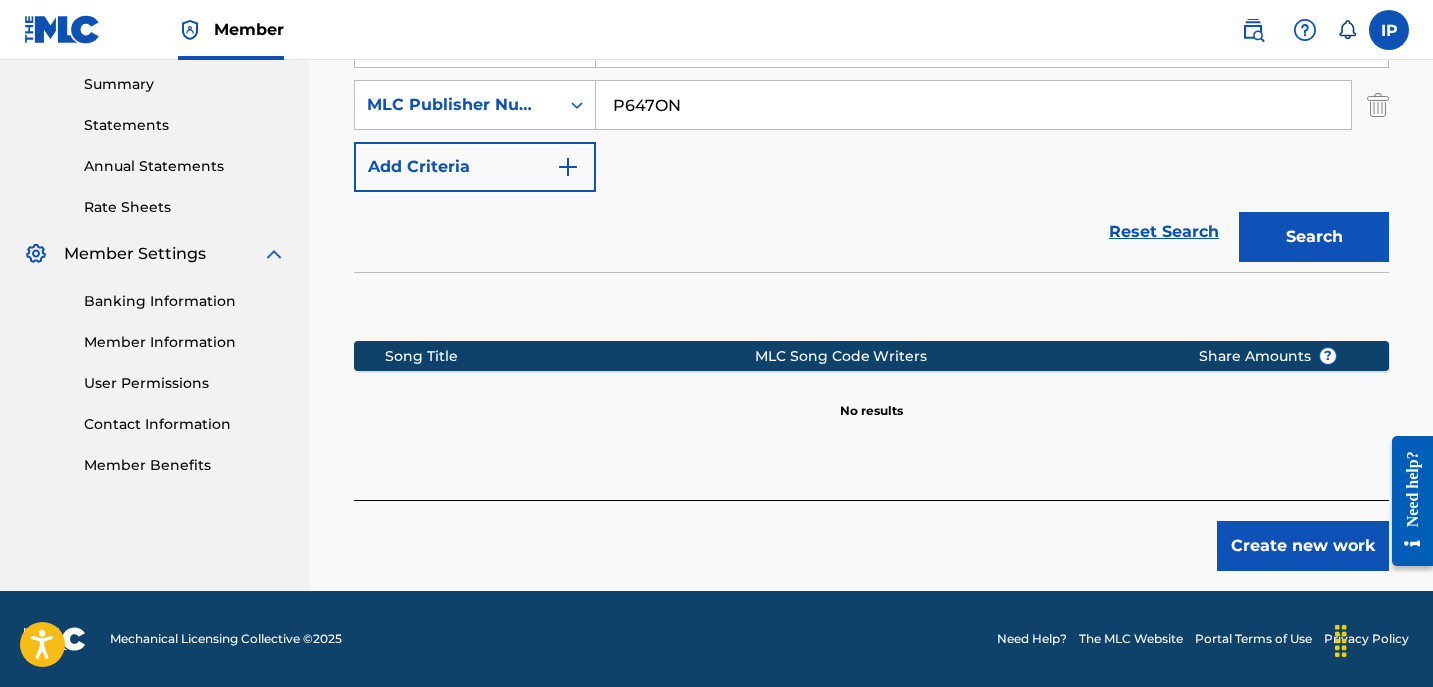click on "Create new work" at bounding box center (1303, 546) 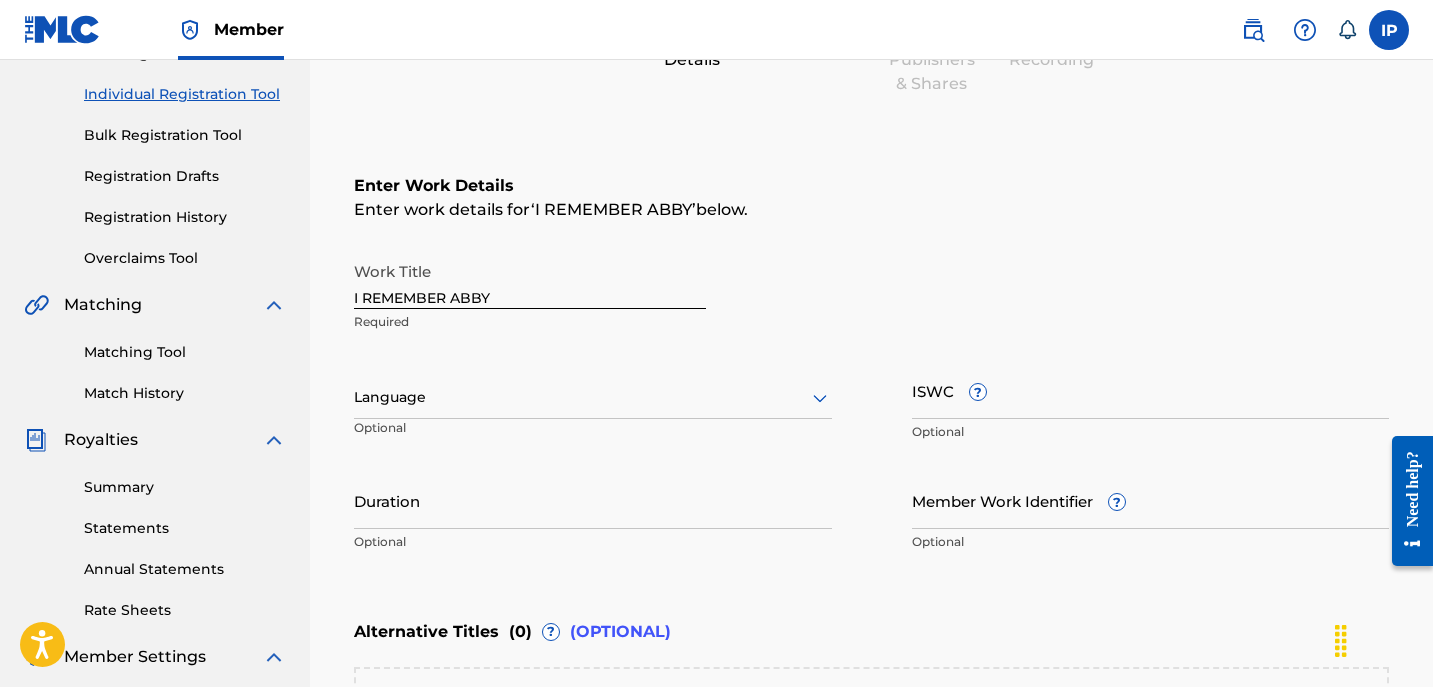 scroll, scrollTop: 266, scrollLeft: 0, axis: vertical 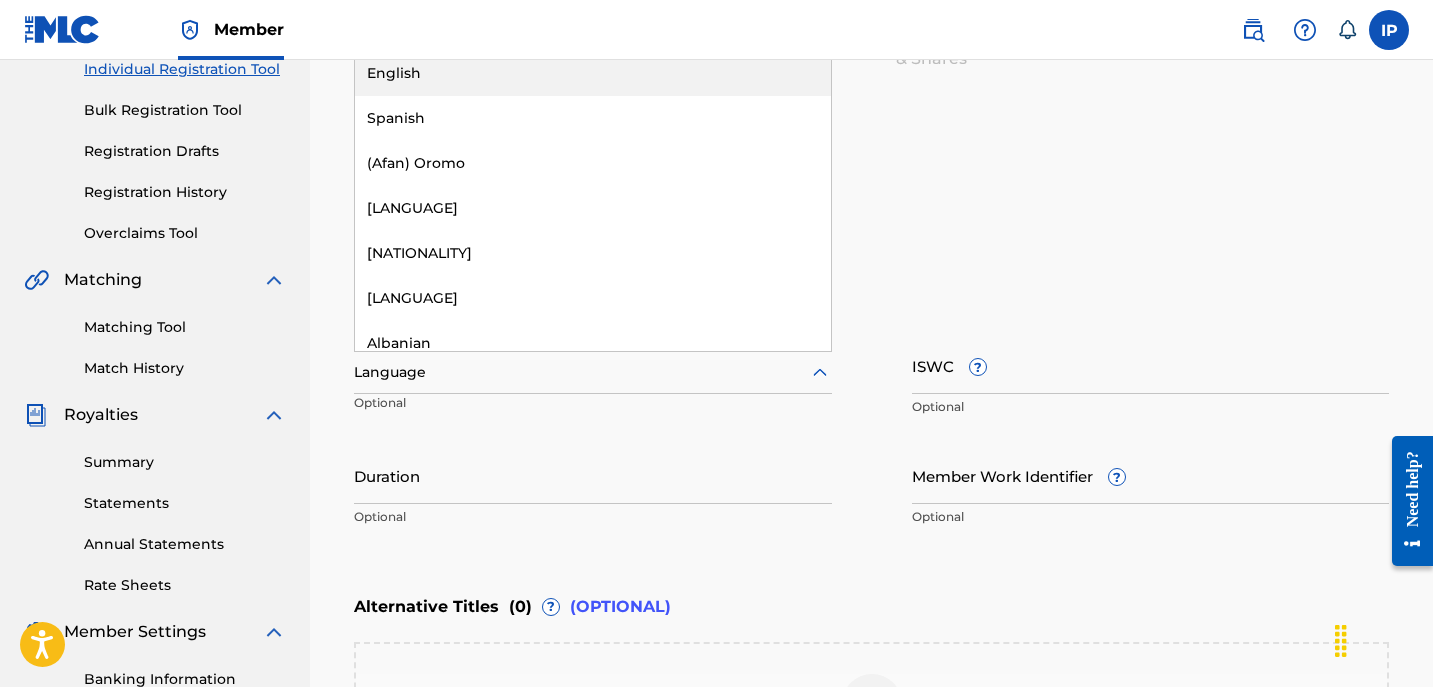 click at bounding box center (593, 372) 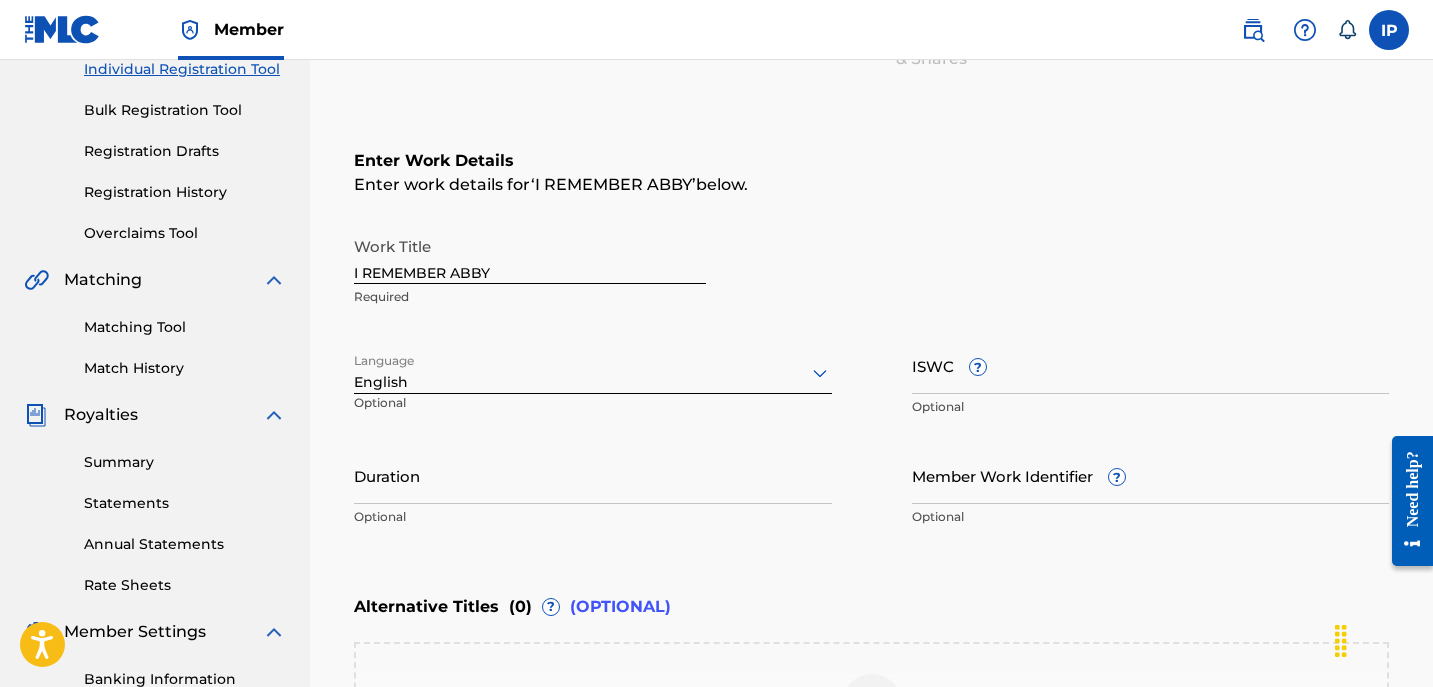click on "Duration" at bounding box center [593, 475] 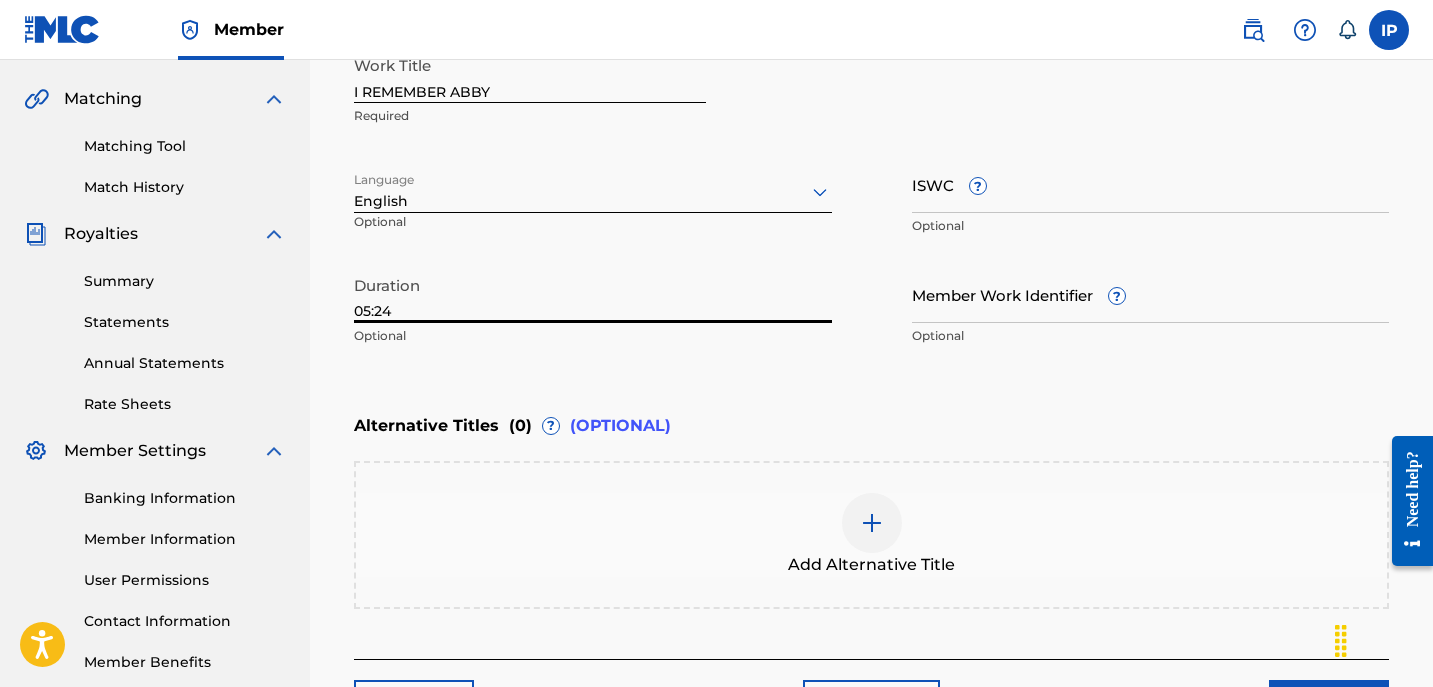 scroll, scrollTop: 450, scrollLeft: 0, axis: vertical 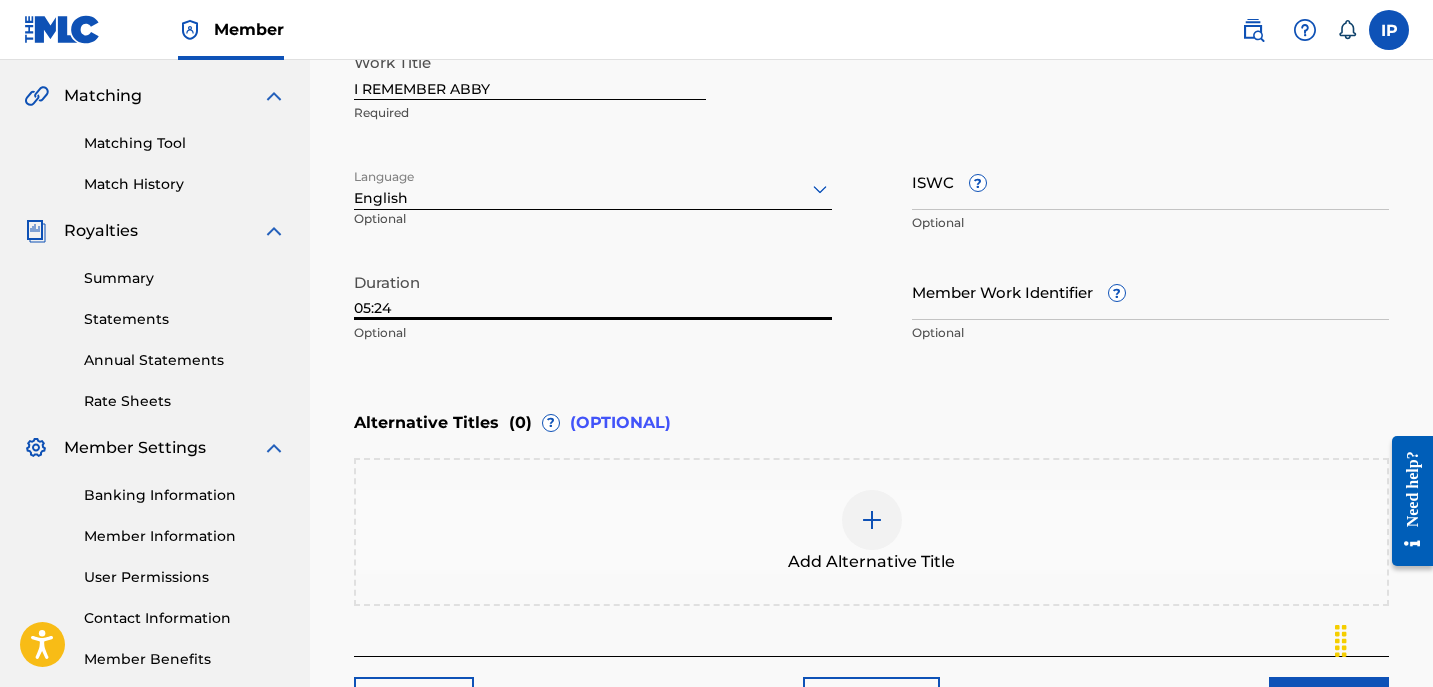 type on "05:24" 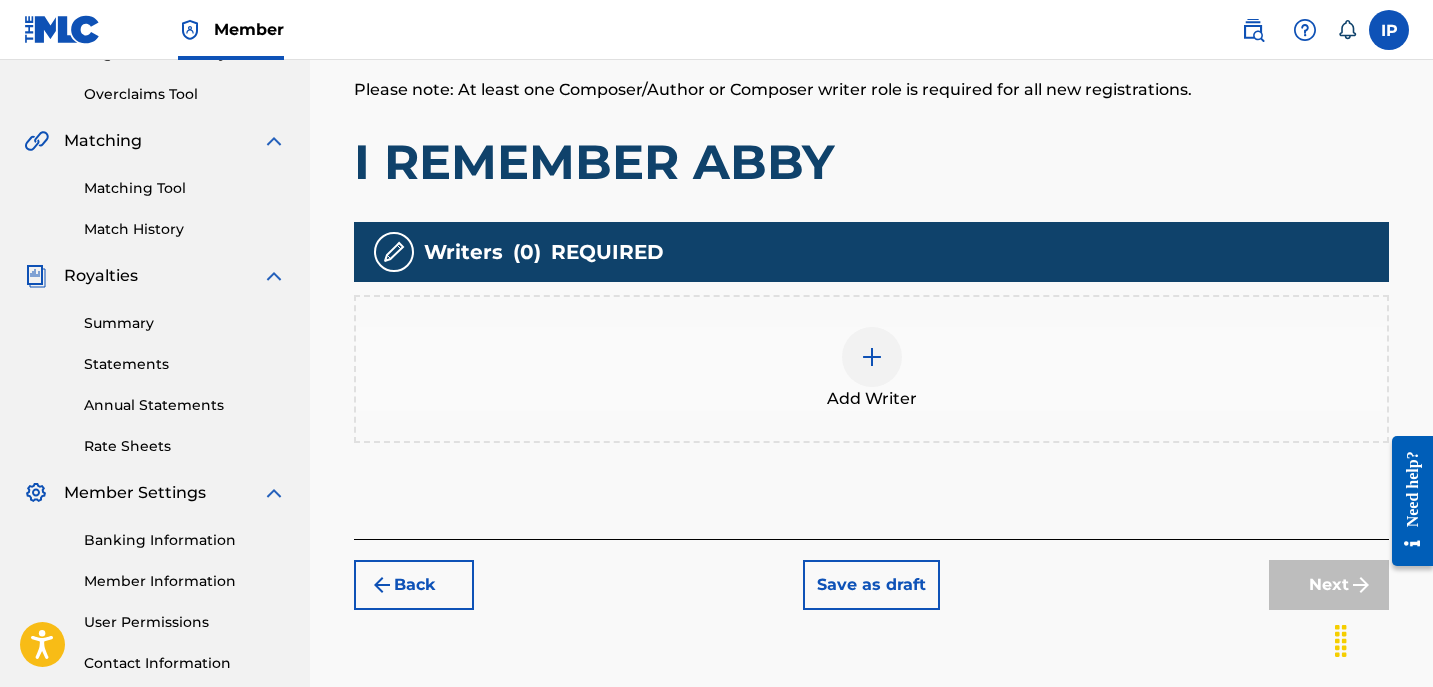 scroll, scrollTop: 414, scrollLeft: 0, axis: vertical 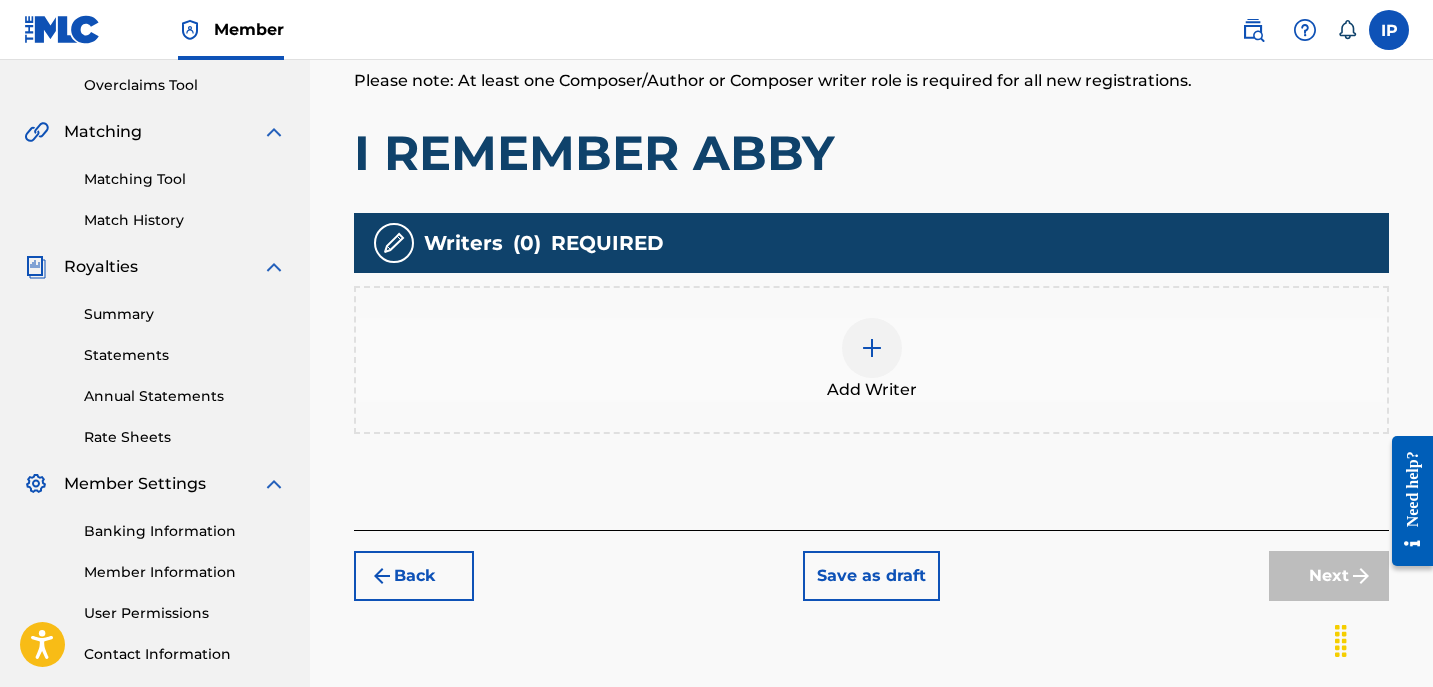 click at bounding box center (872, 348) 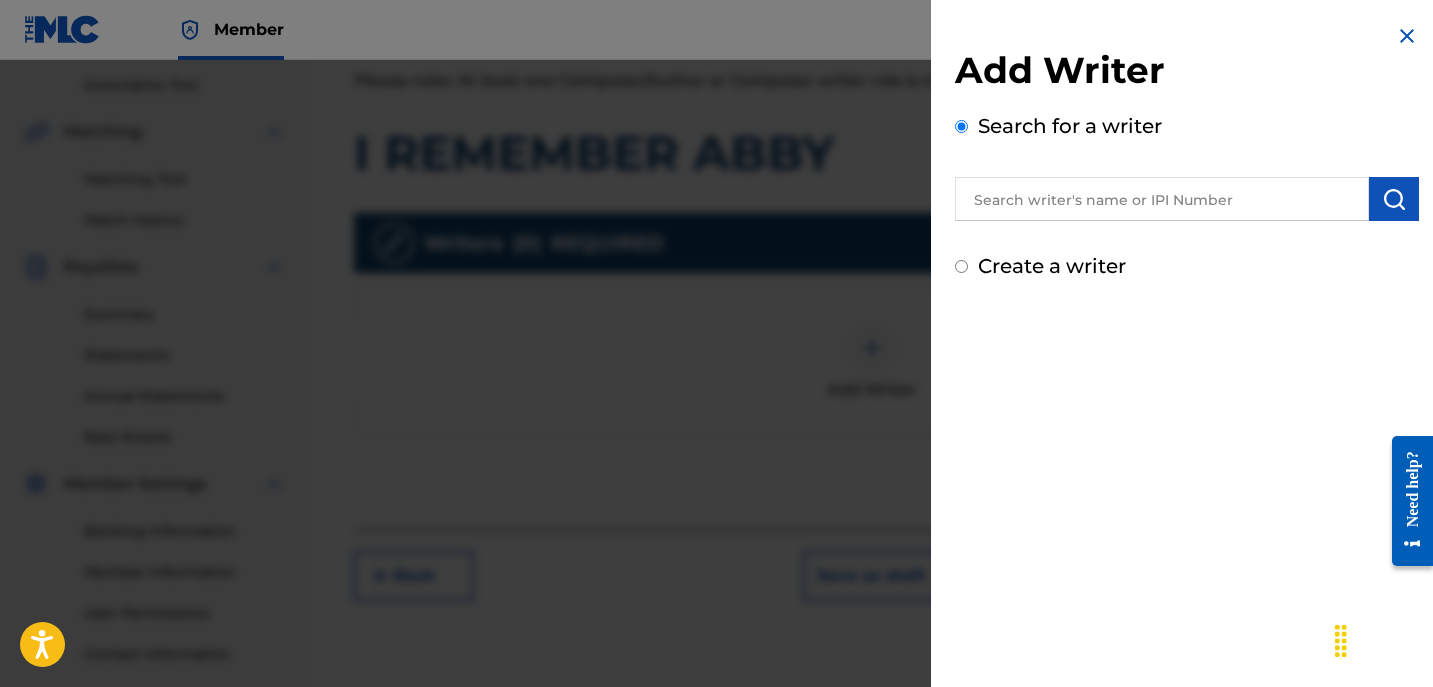 click on "Create a writer" at bounding box center [1187, 266] 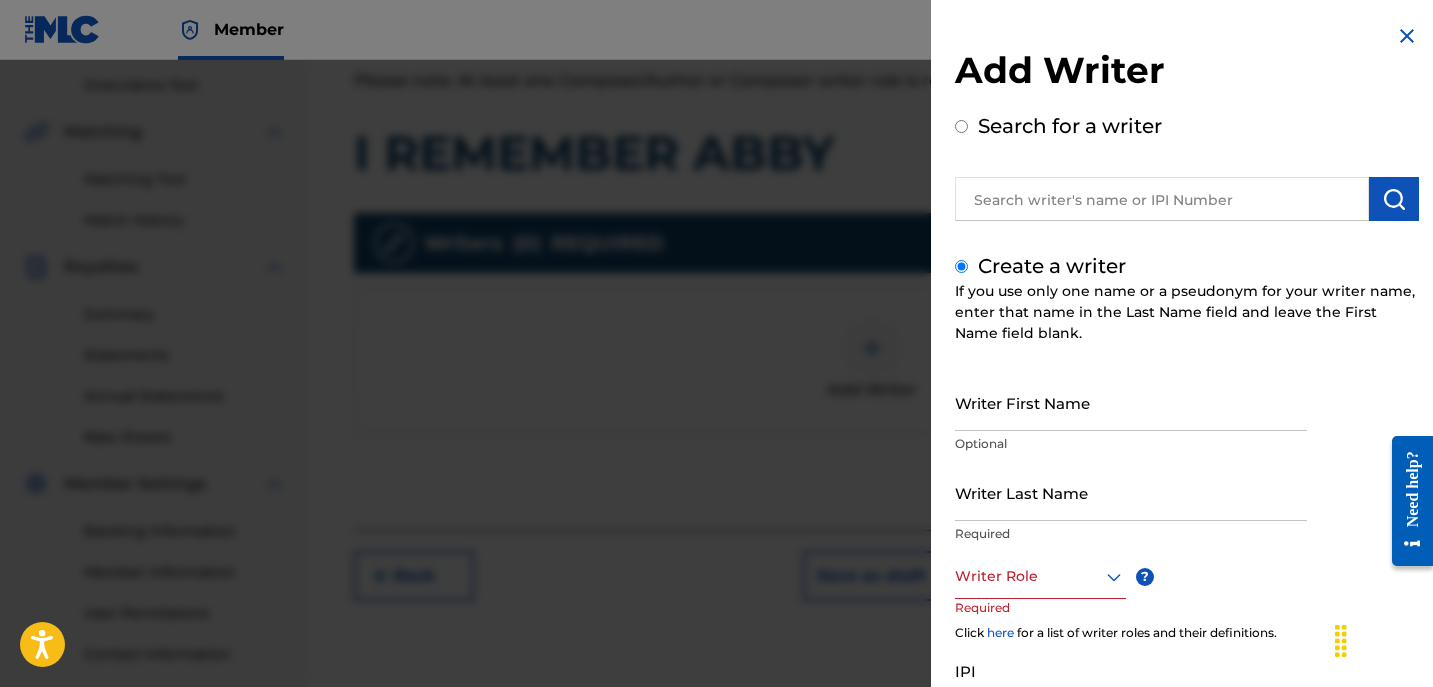 click on "Writer First Name" at bounding box center (1131, 402) 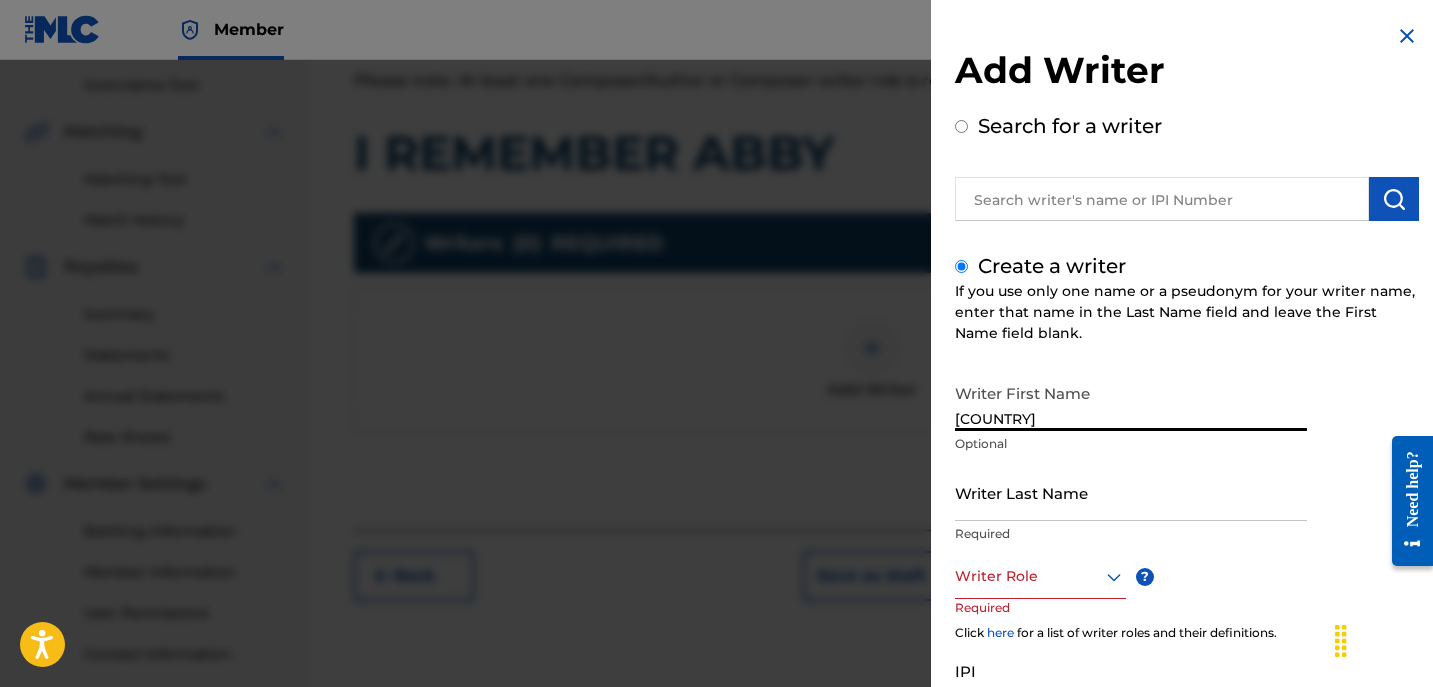 type on "[COUNTRY]" 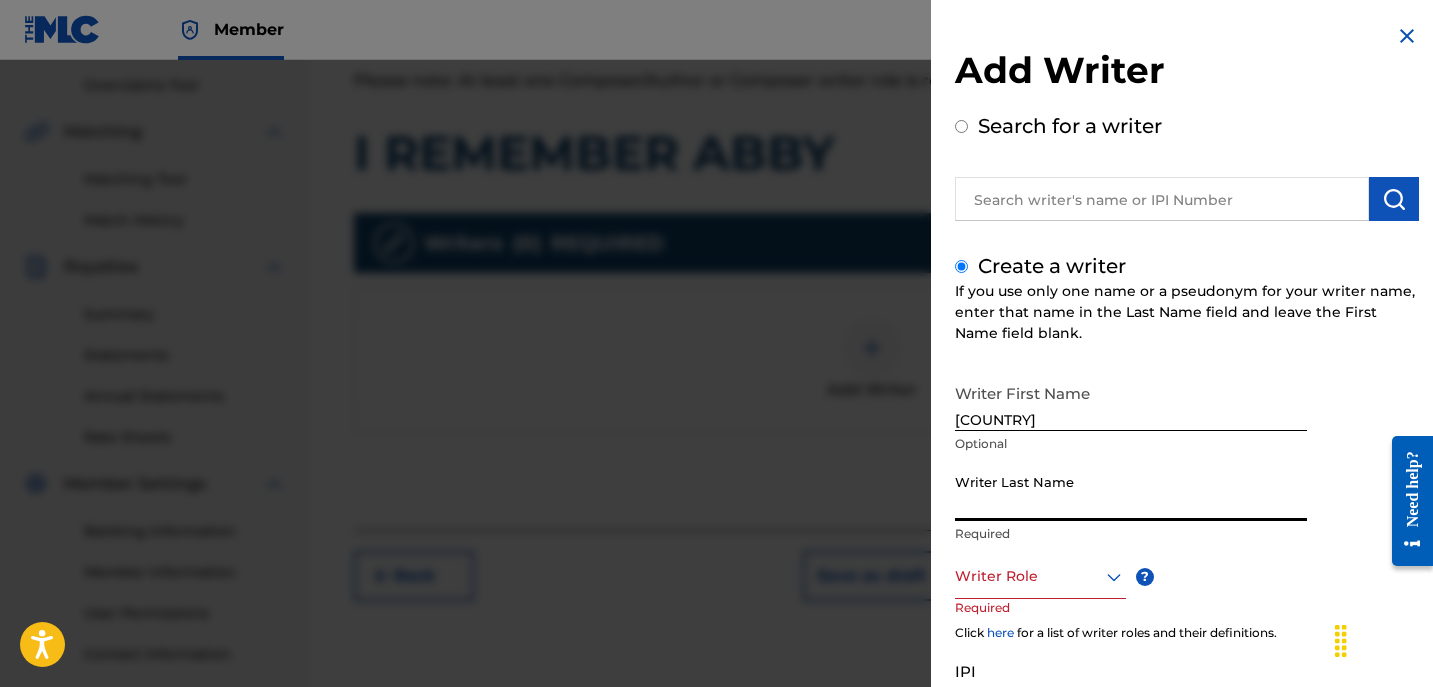 click on "Writer Last Name" at bounding box center [1131, 492] 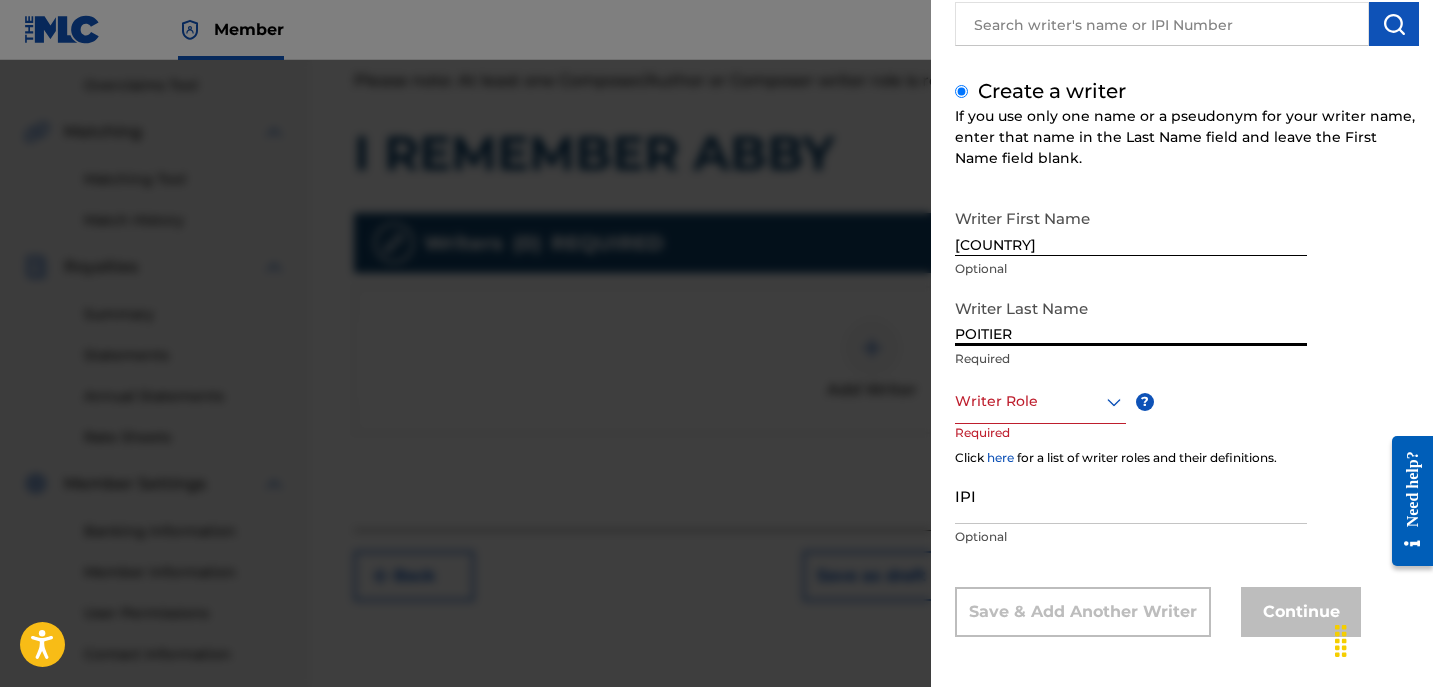scroll, scrollTop: 179, scrollLeft: 0, axis: vertical 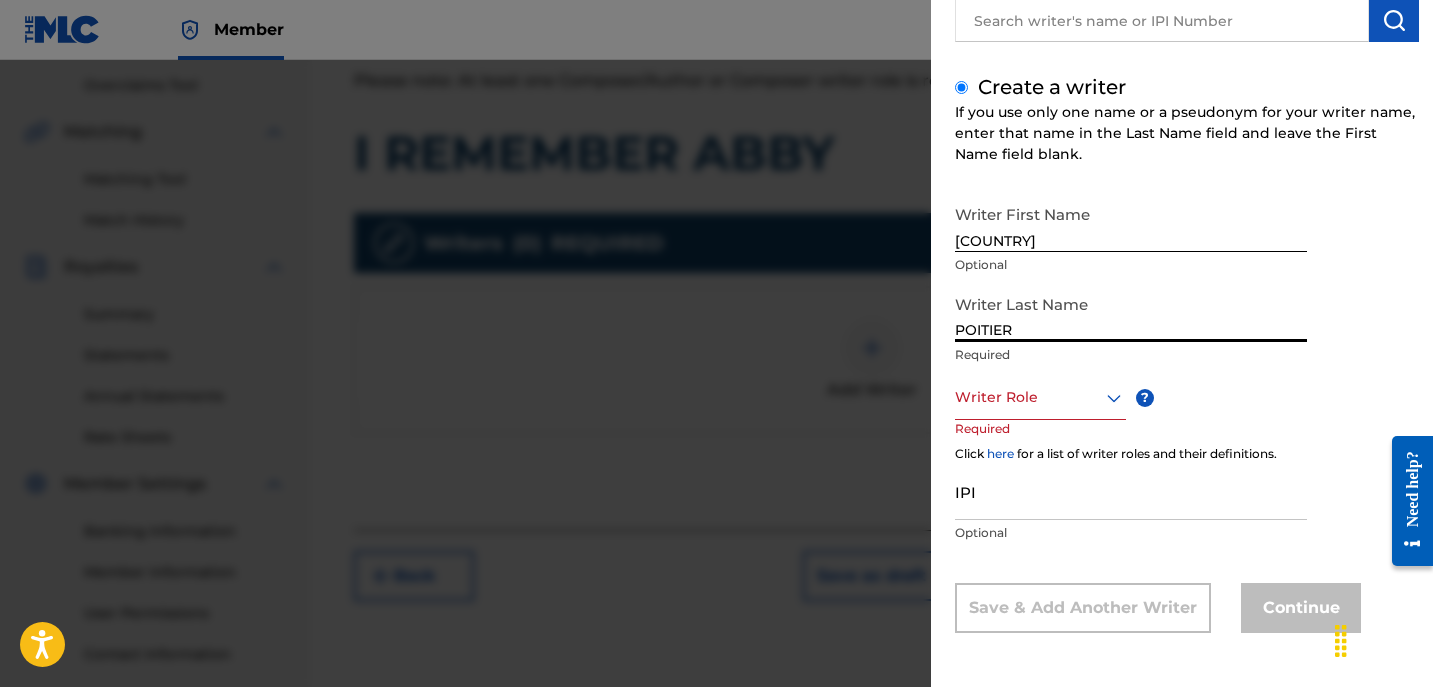 type on "POITIER" 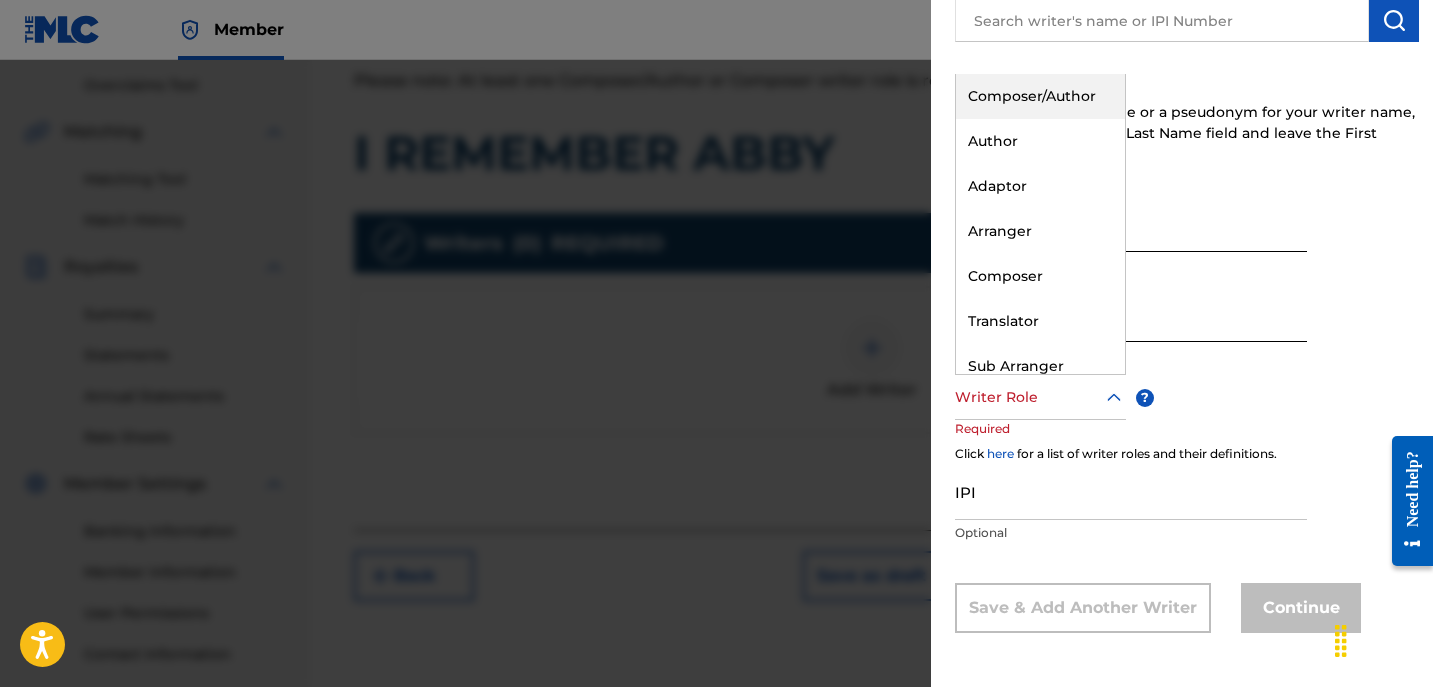 click on "Writer Role" at bounding box center (1040, 397) 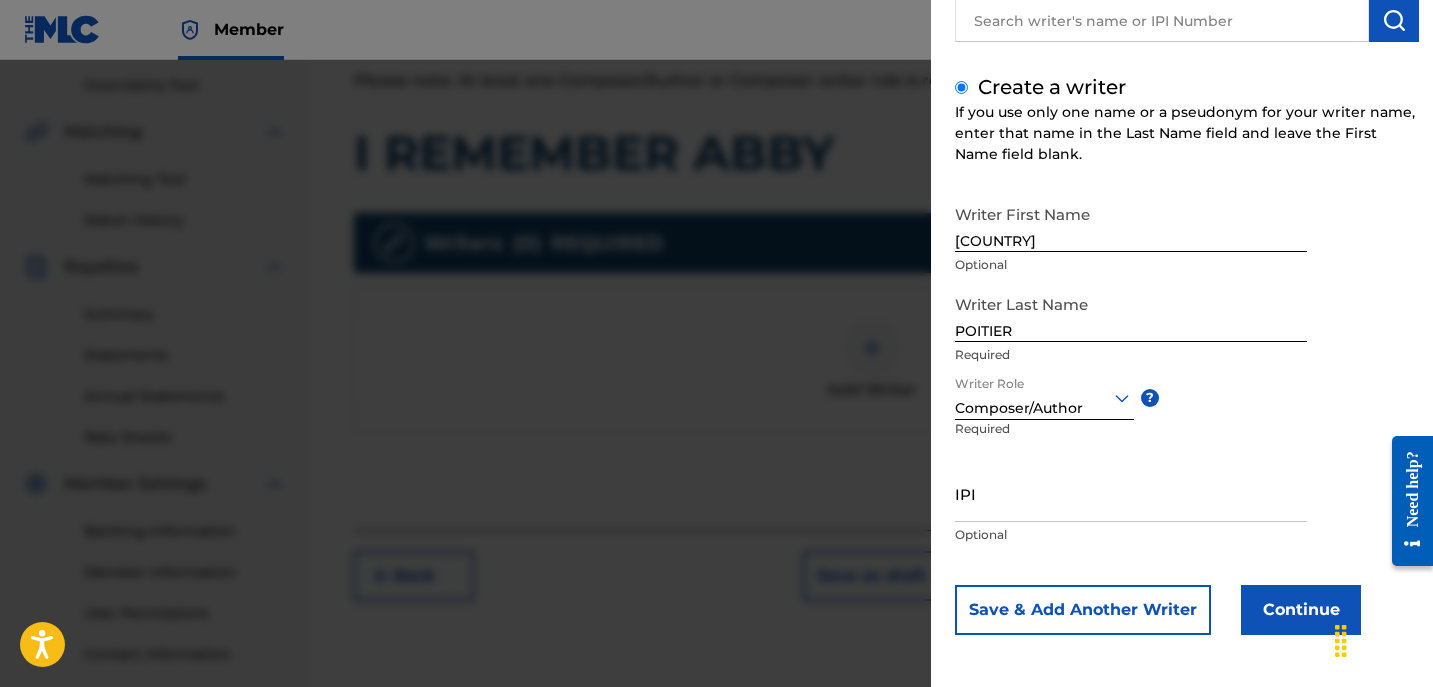 click on "Continue" at bounding box center (1301, 610) 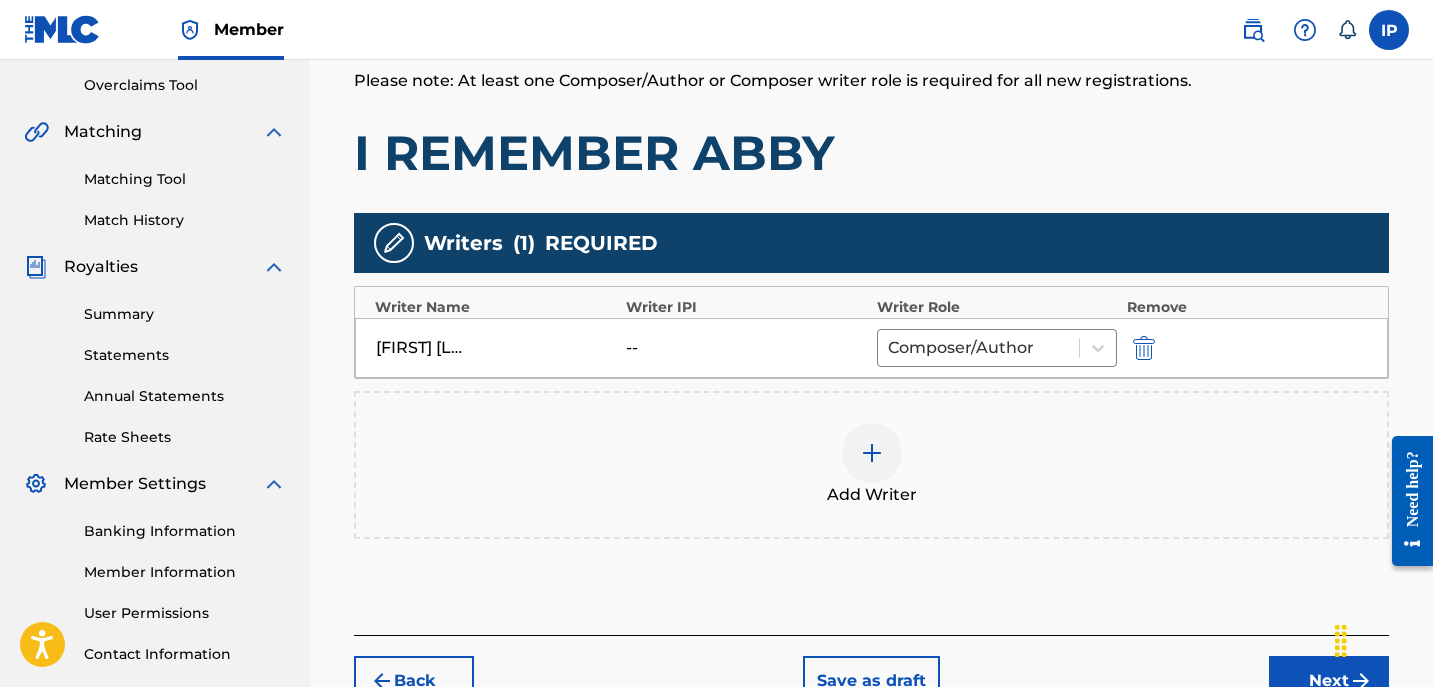 click on "Next" at bounding box center (1329, 681) 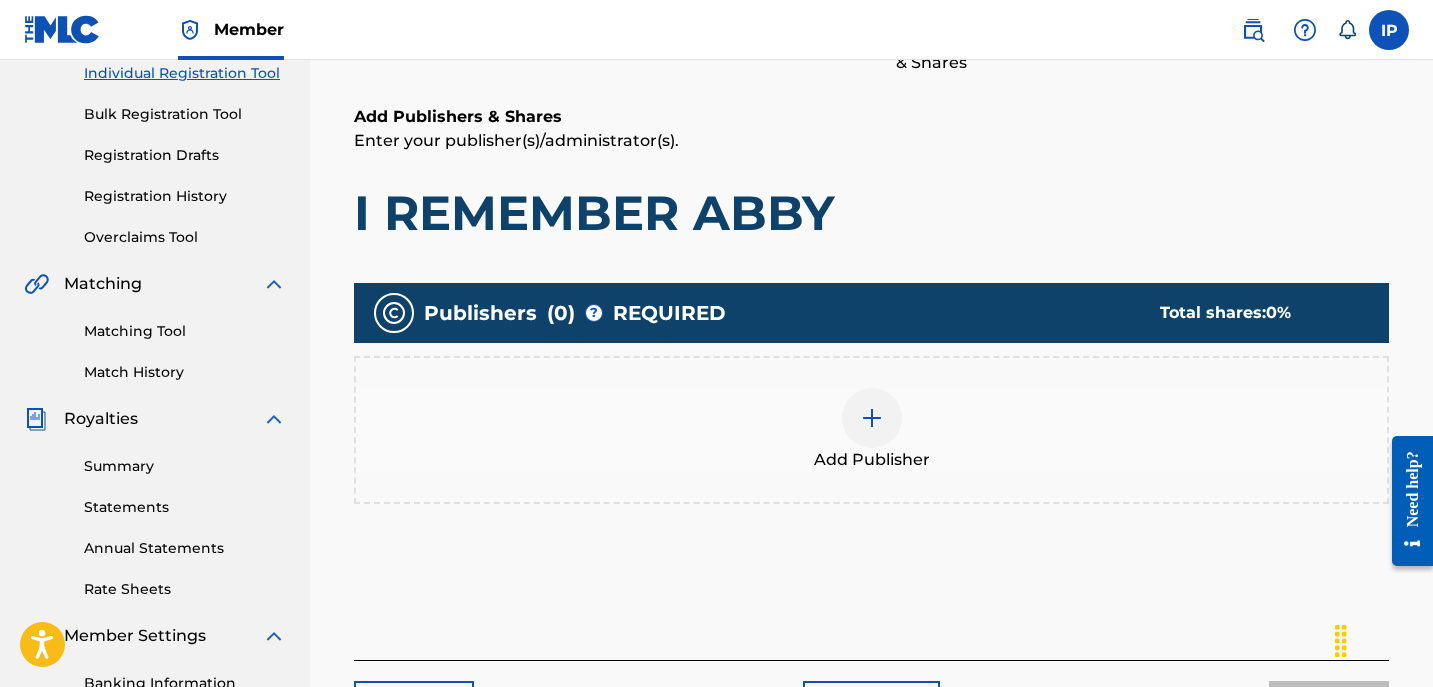 scroll, scrollTop: 263, scrollLeft: 0, axis: vertical 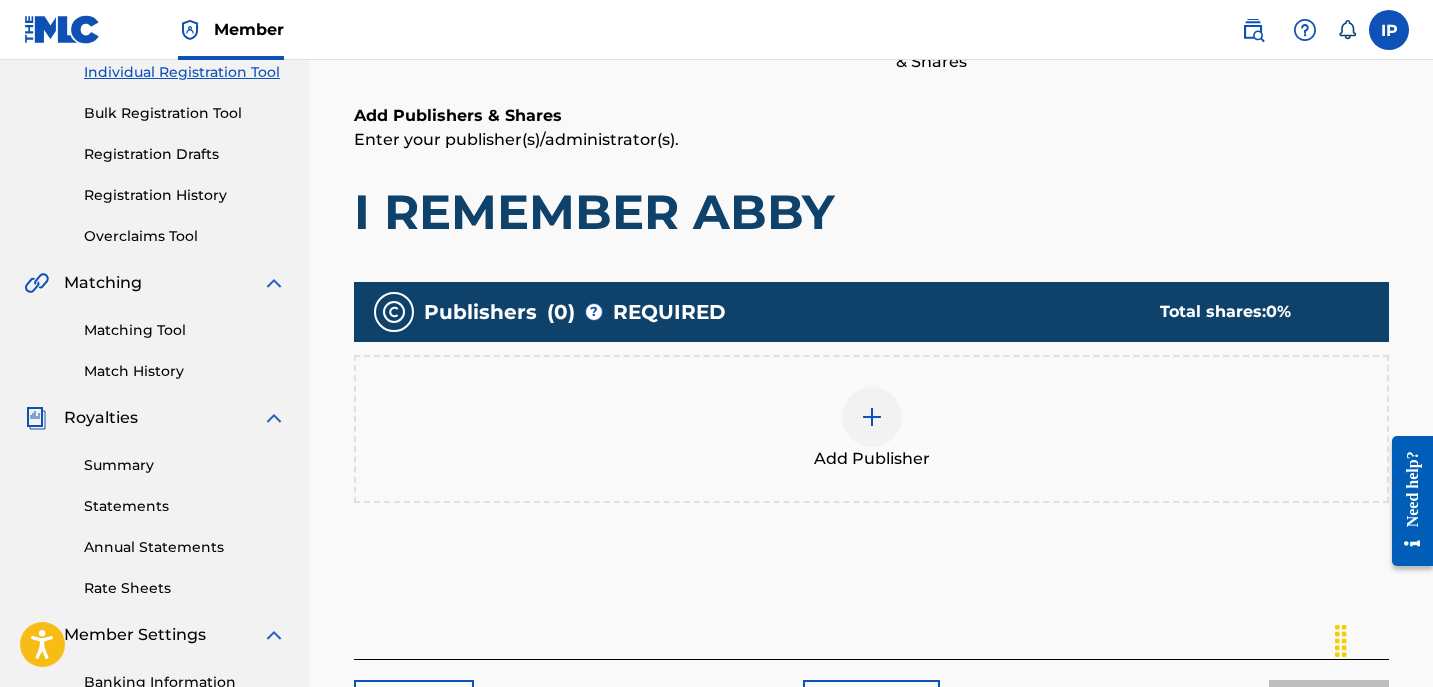 click at bounding box center (872, 417) 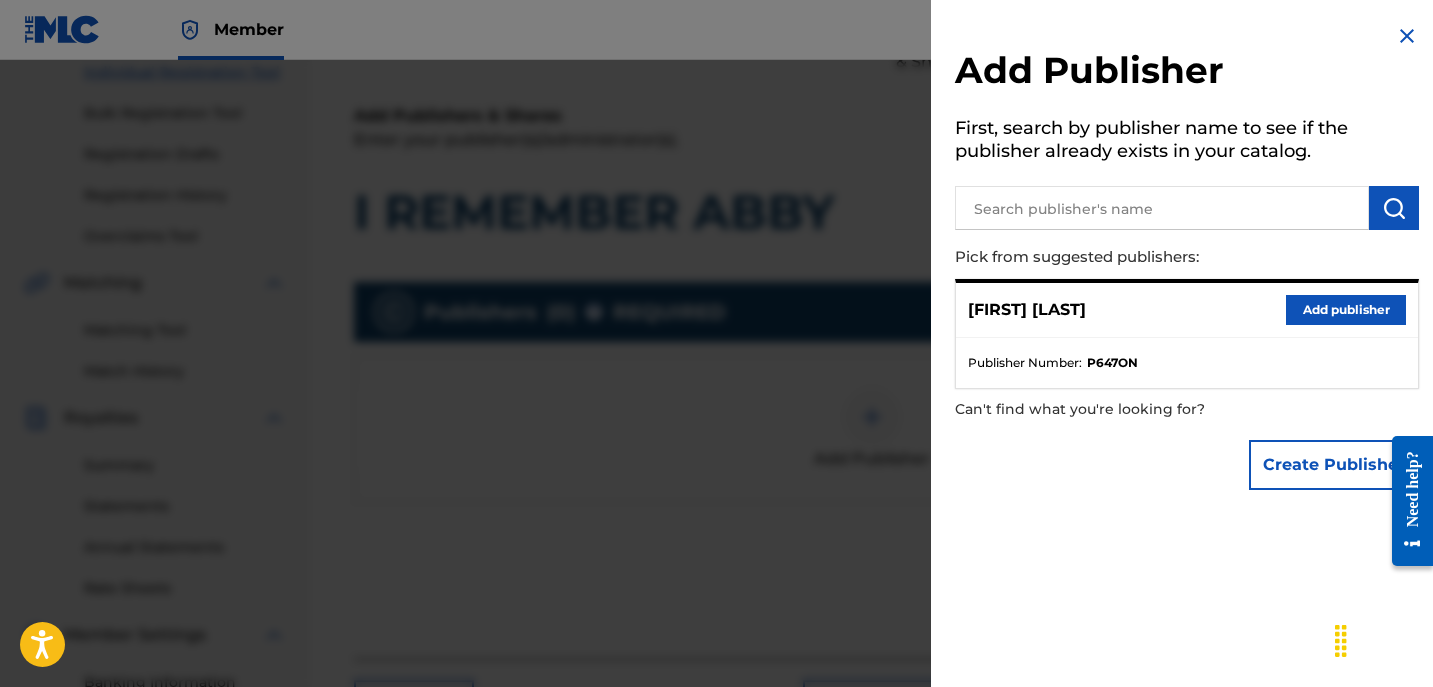 click on "[FIRST] [LAST] Add publisher" at bounding box center [1187, 310] 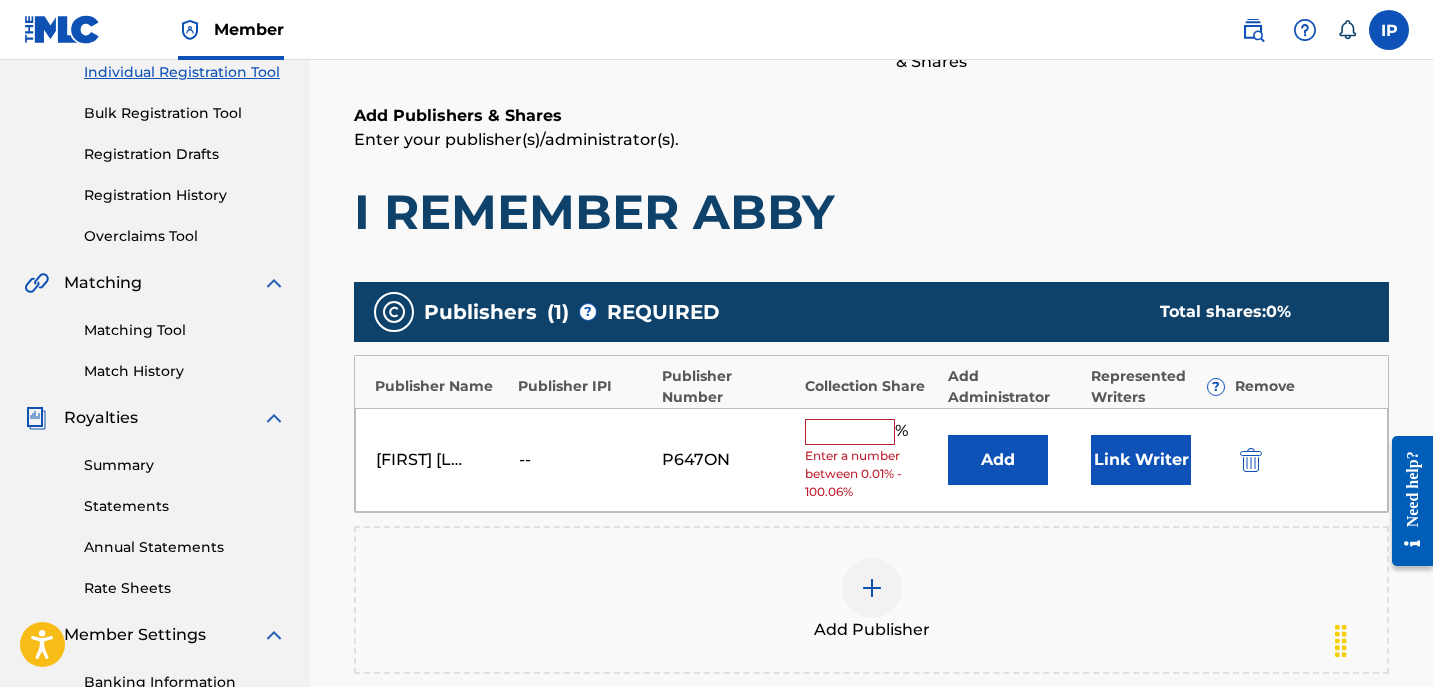 click on "Enter a number between 0.01% - 100.06%" at bounding box center [871, 474] 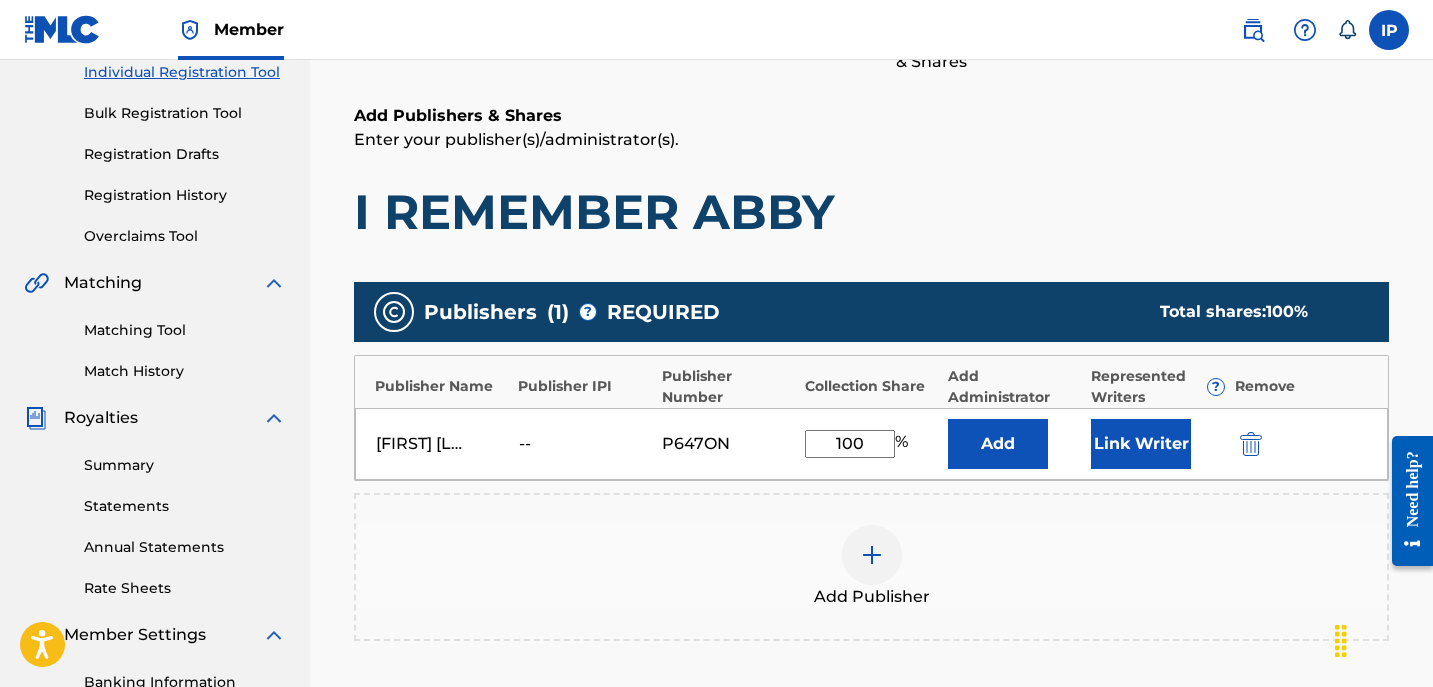 scroll, scrollTop: 429, scrollLeft: 0, axis: vertical 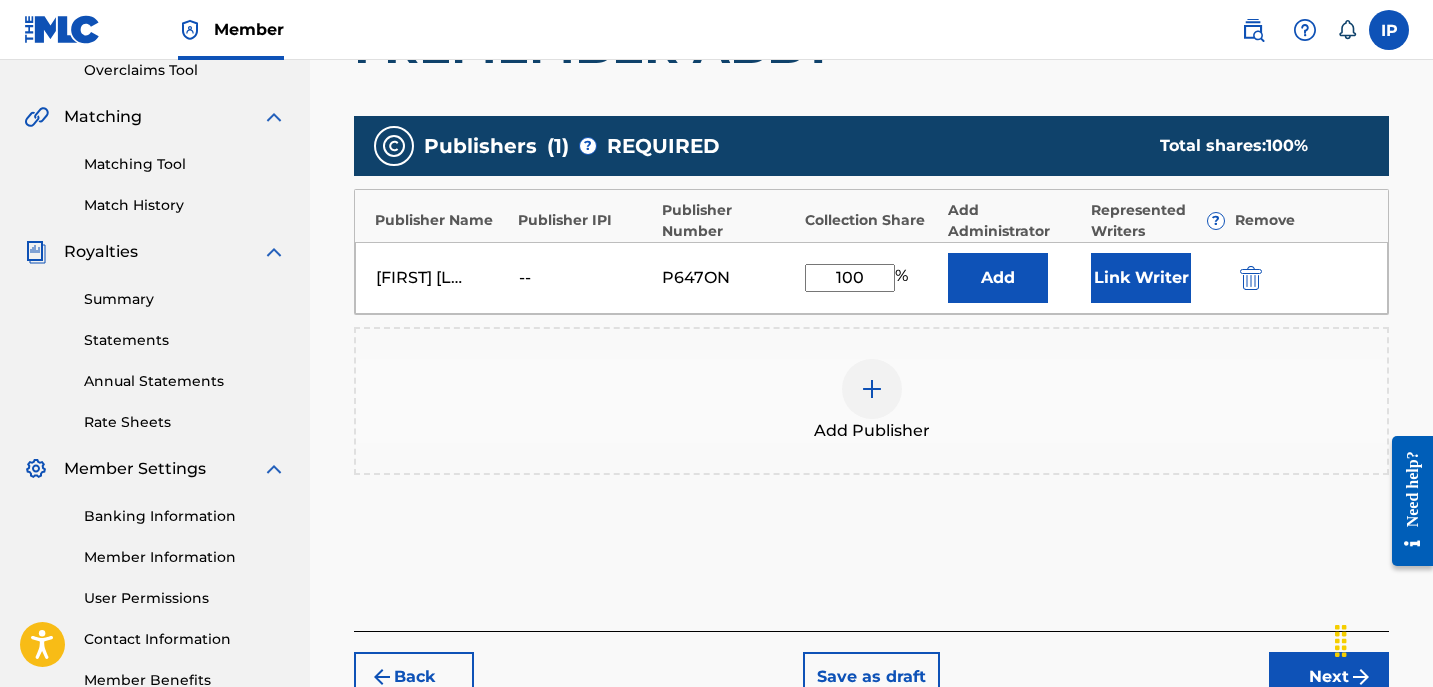 click on "Next" at bounding box center [1329, 677] 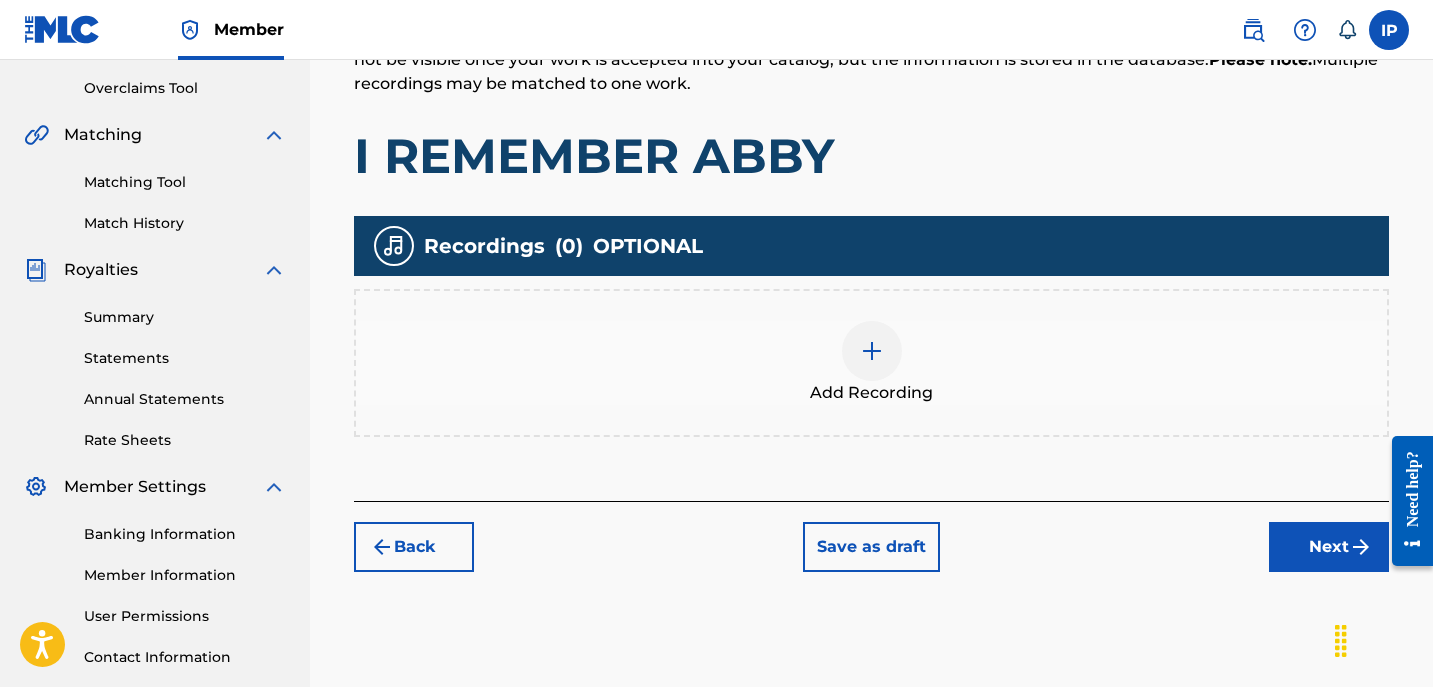 scroll, scrollTop: 419, scrollLeft: 0, axis: vertical 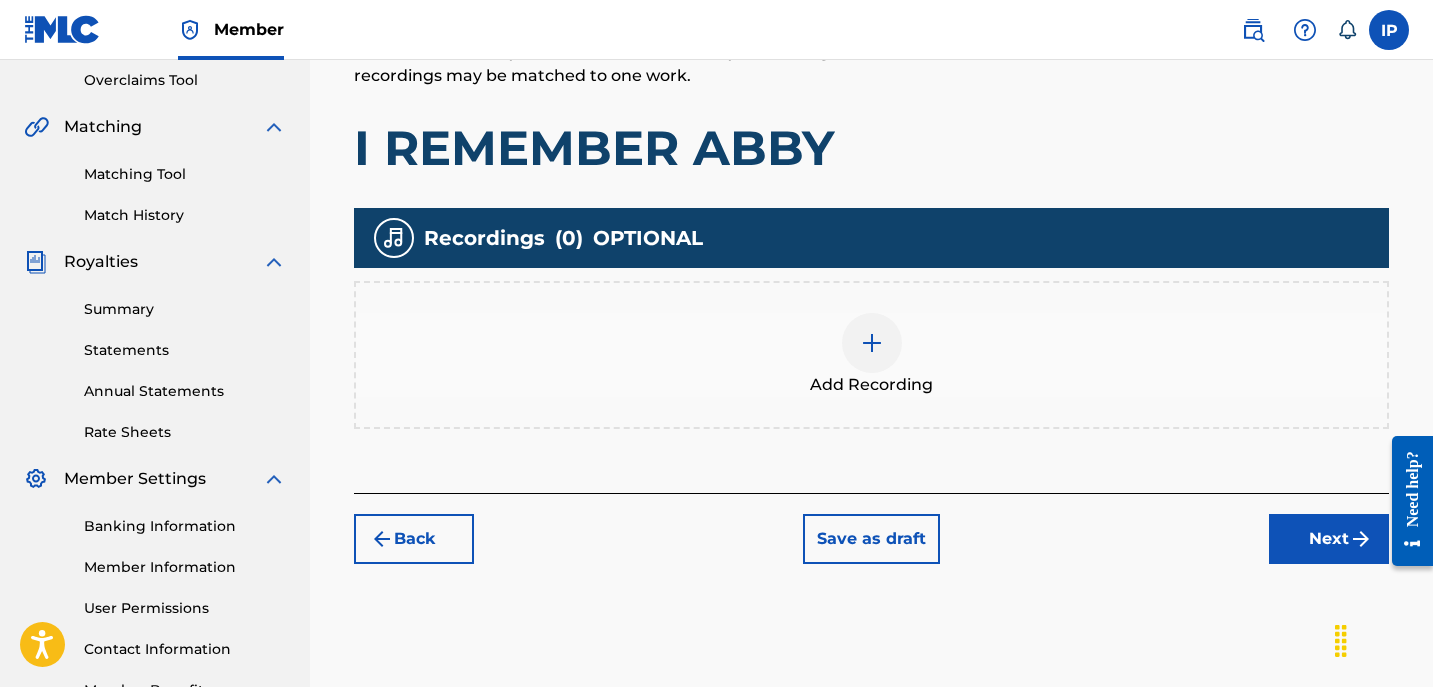 click on "Save as draft" at bounding box center [871, 539] 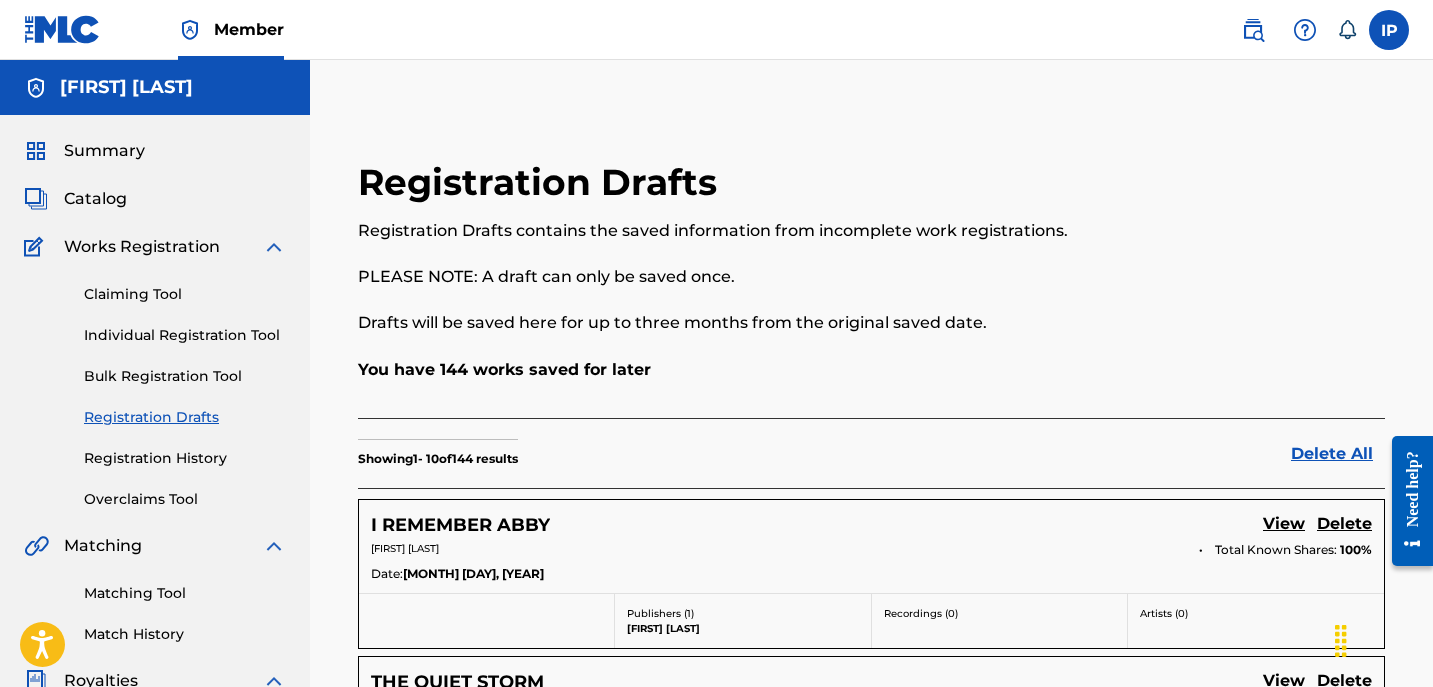 click on "Individual Registration Tool" at bounding box center (185, 335) 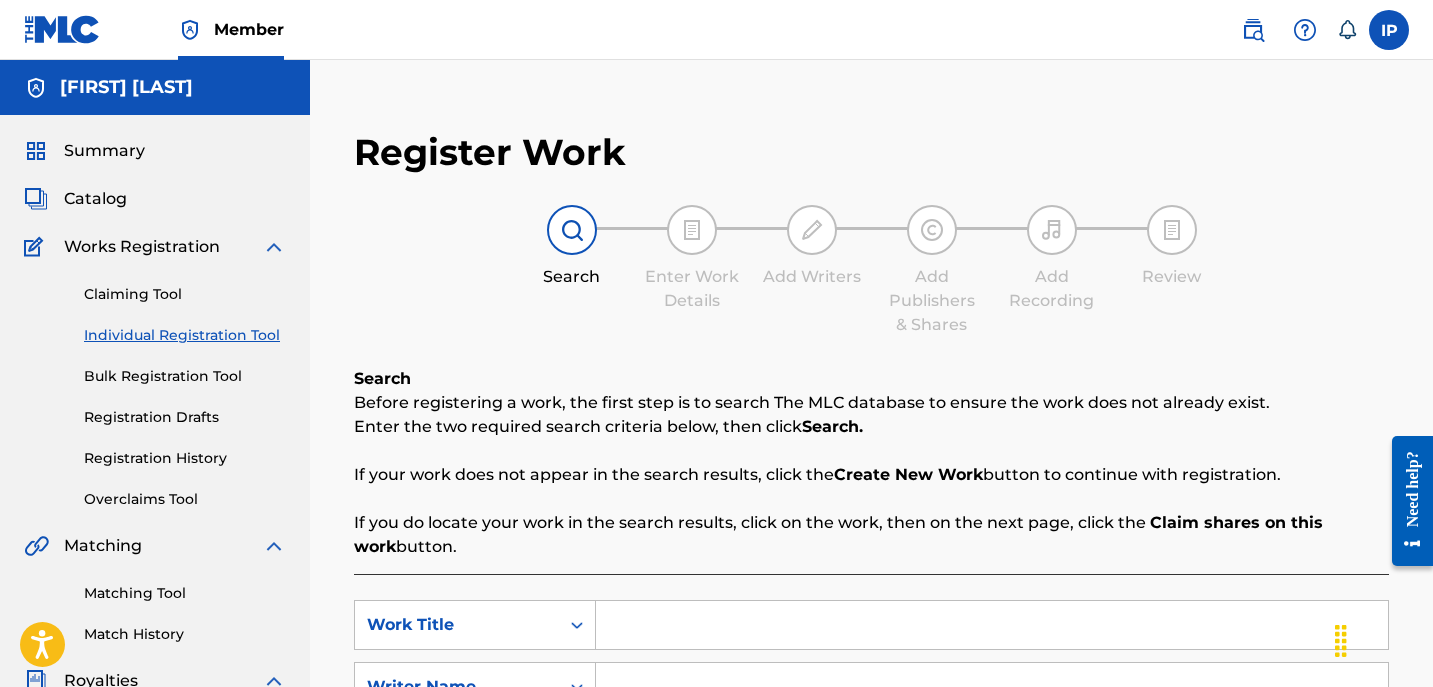 click at bounding box center [992, 625] 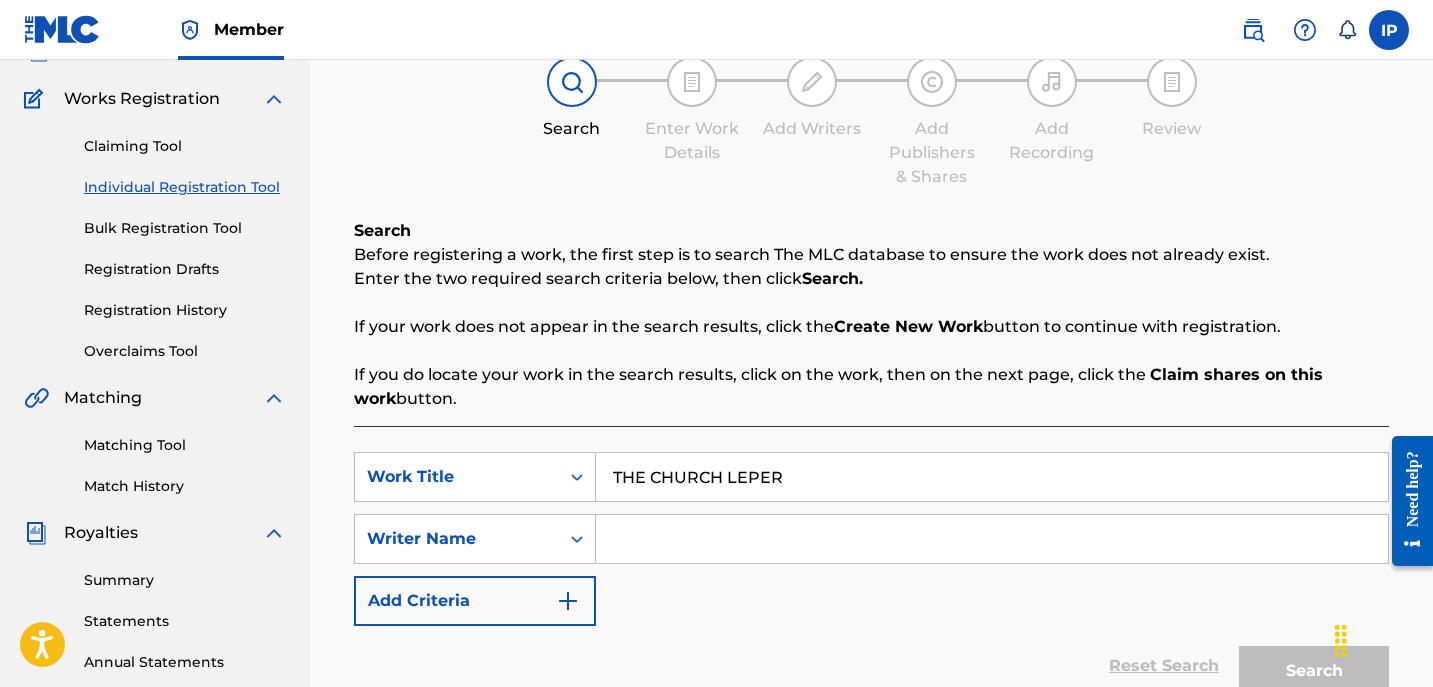 scroll, scrollTop: 153, scrollLeft: 0, axis: vertical 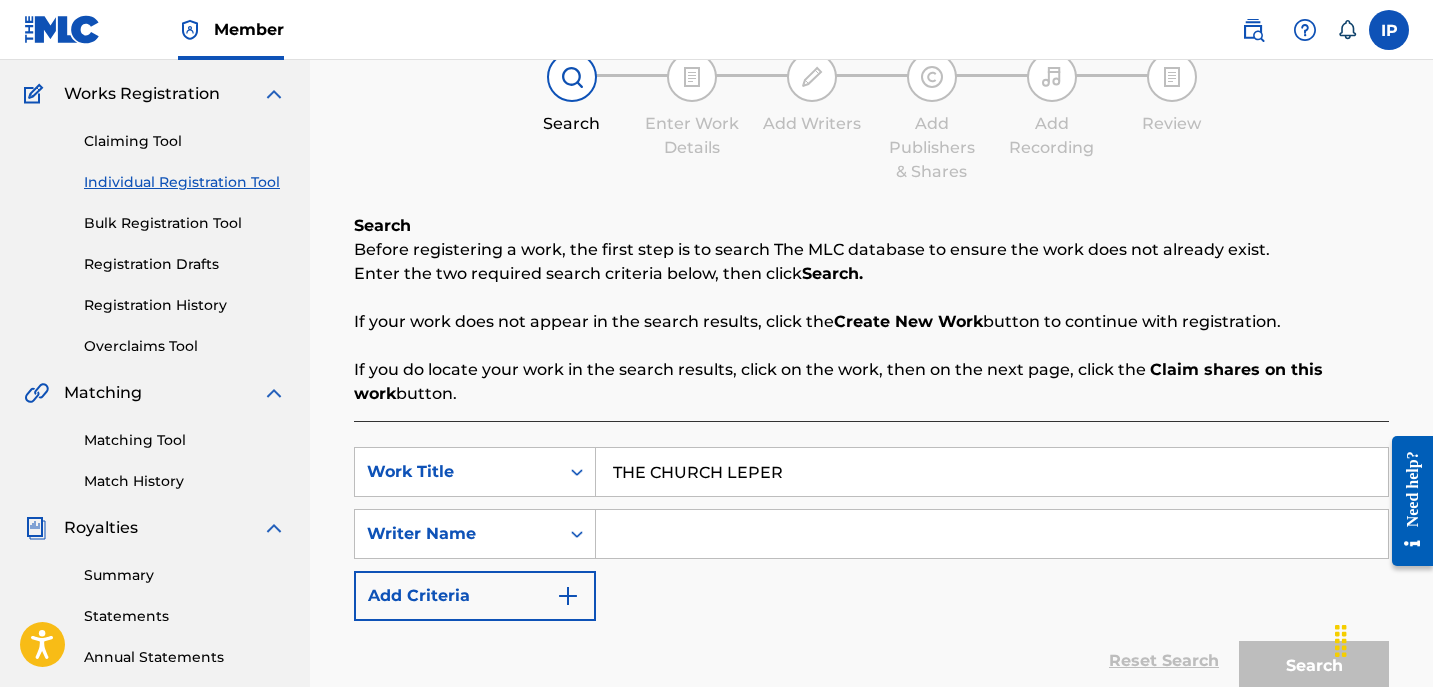 type on "THE CHURCH LEPER" 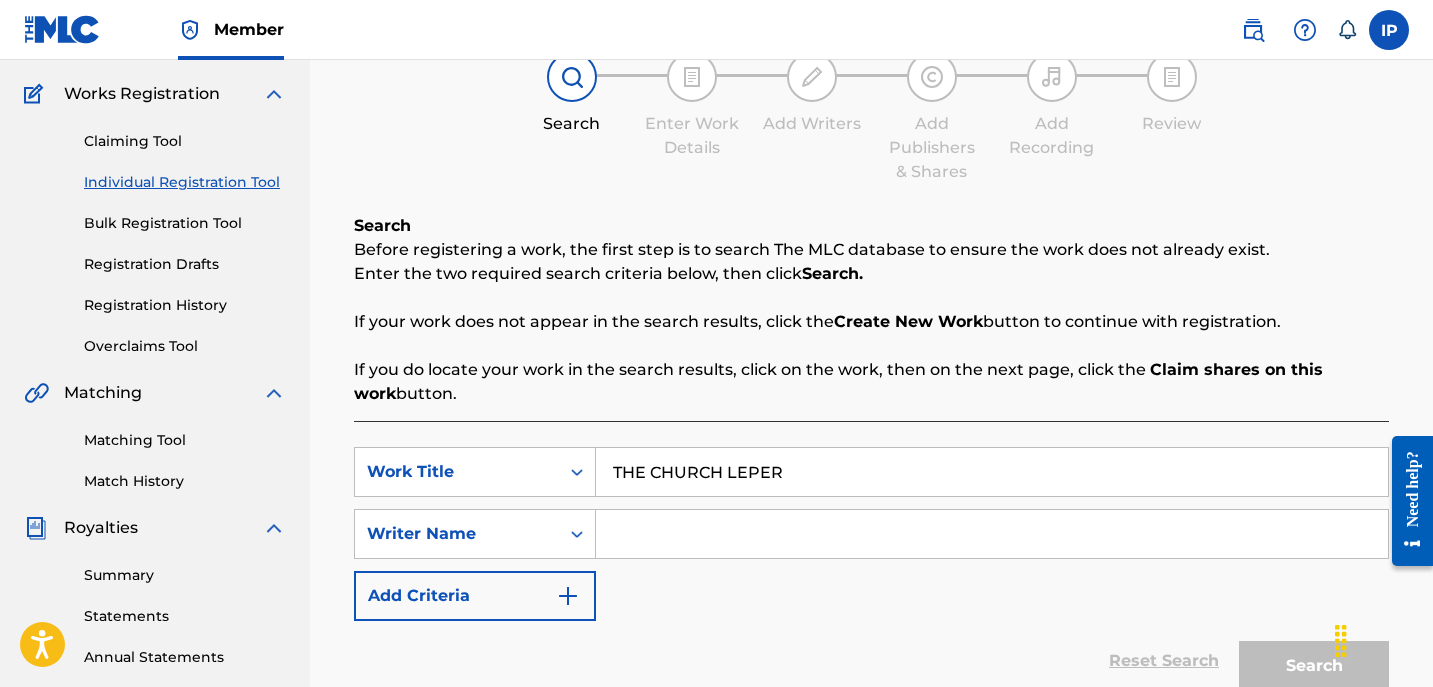 type on "[FIRST] [LAST]" 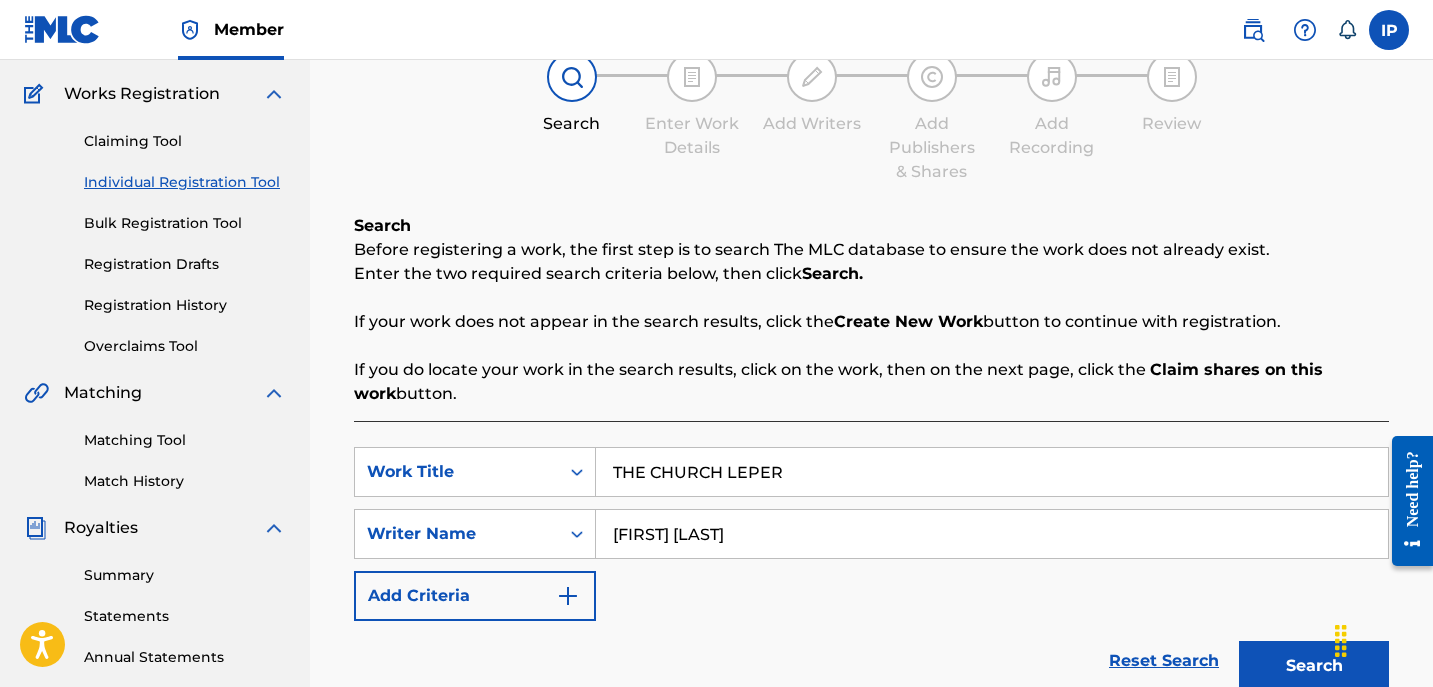 click on "Add Criteria" at bounding box center (475, 596) 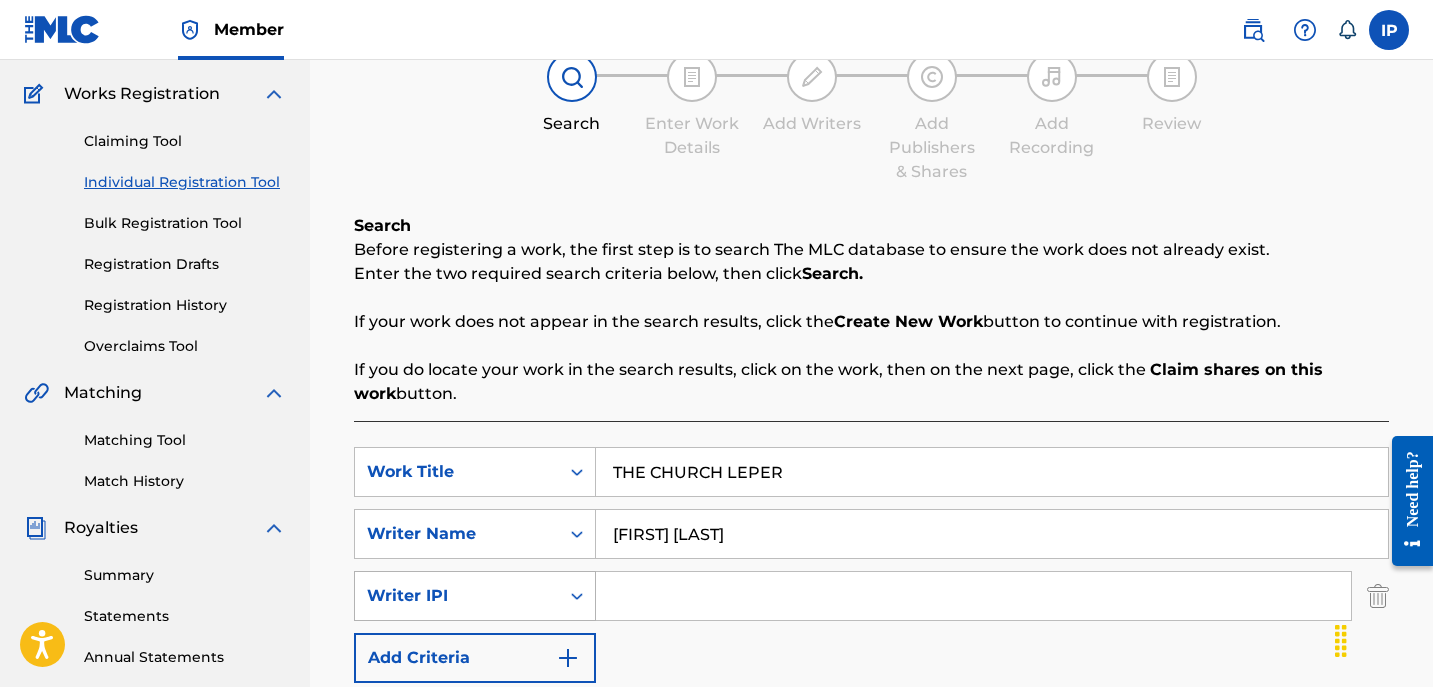 click at bounding box center [577, 596] 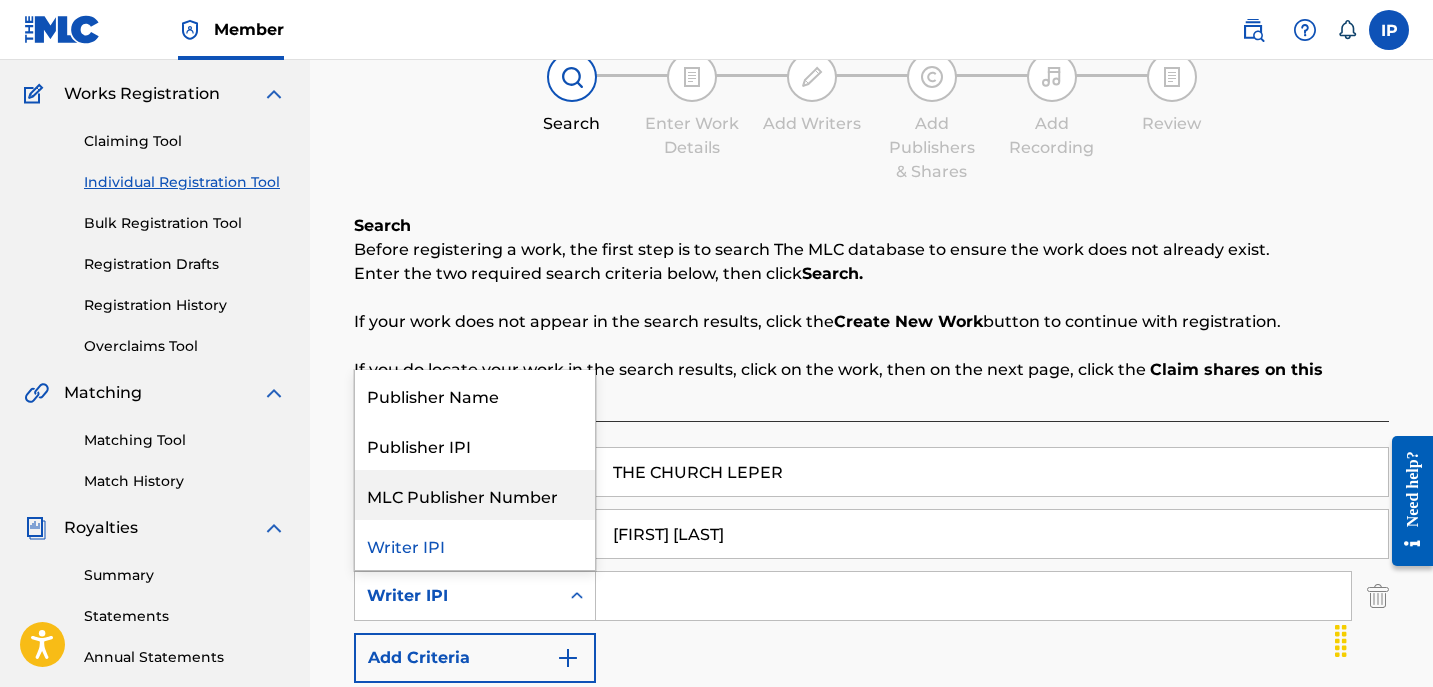 click on "MLC Publisher Number" at bounding box center [475, 495] 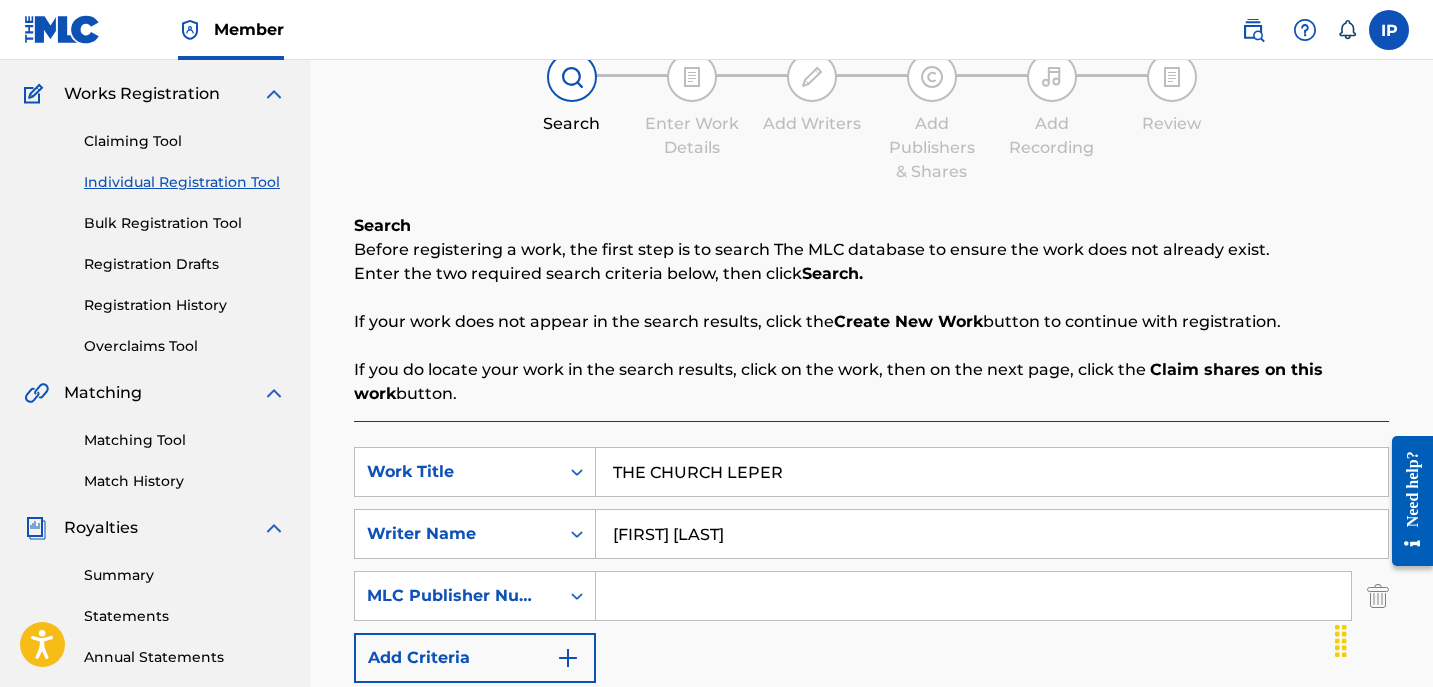 click at bounding box center [973, 596] 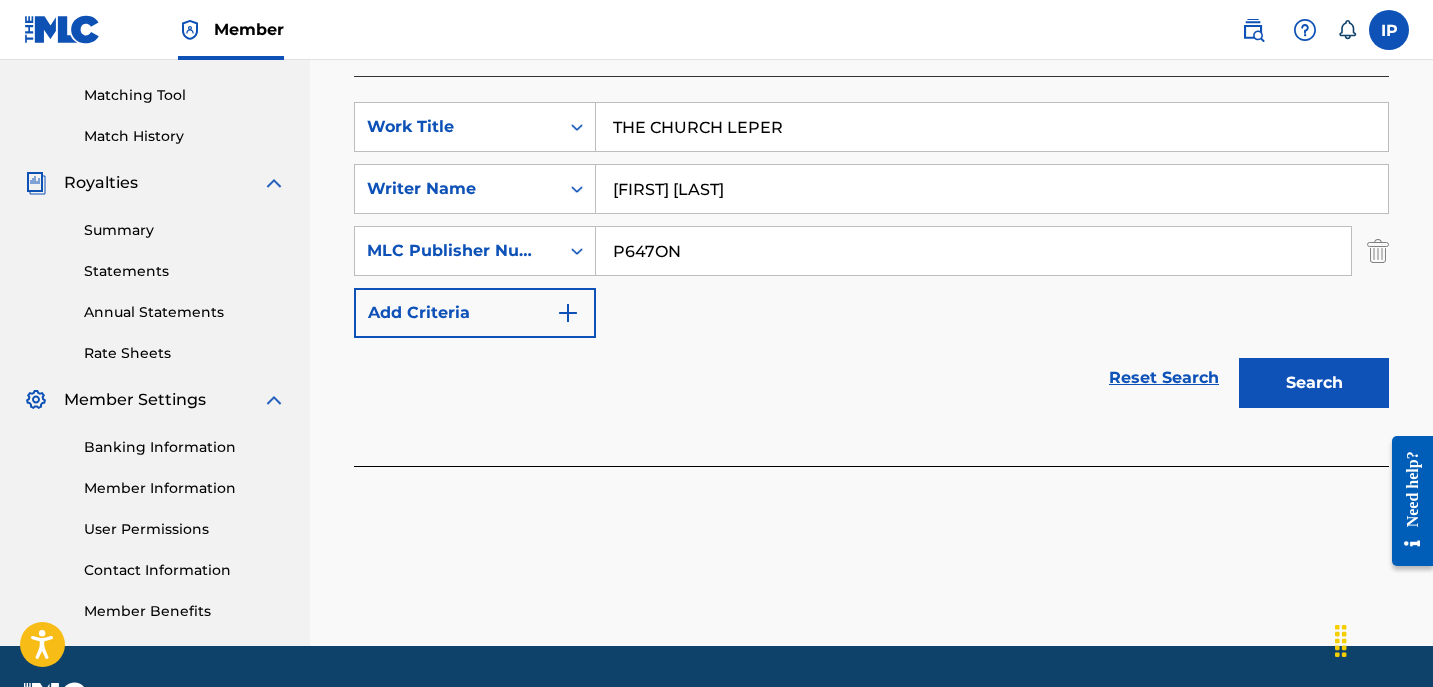 scroll, scrollTop: 523, scrollLeft: 0, axis: vertical 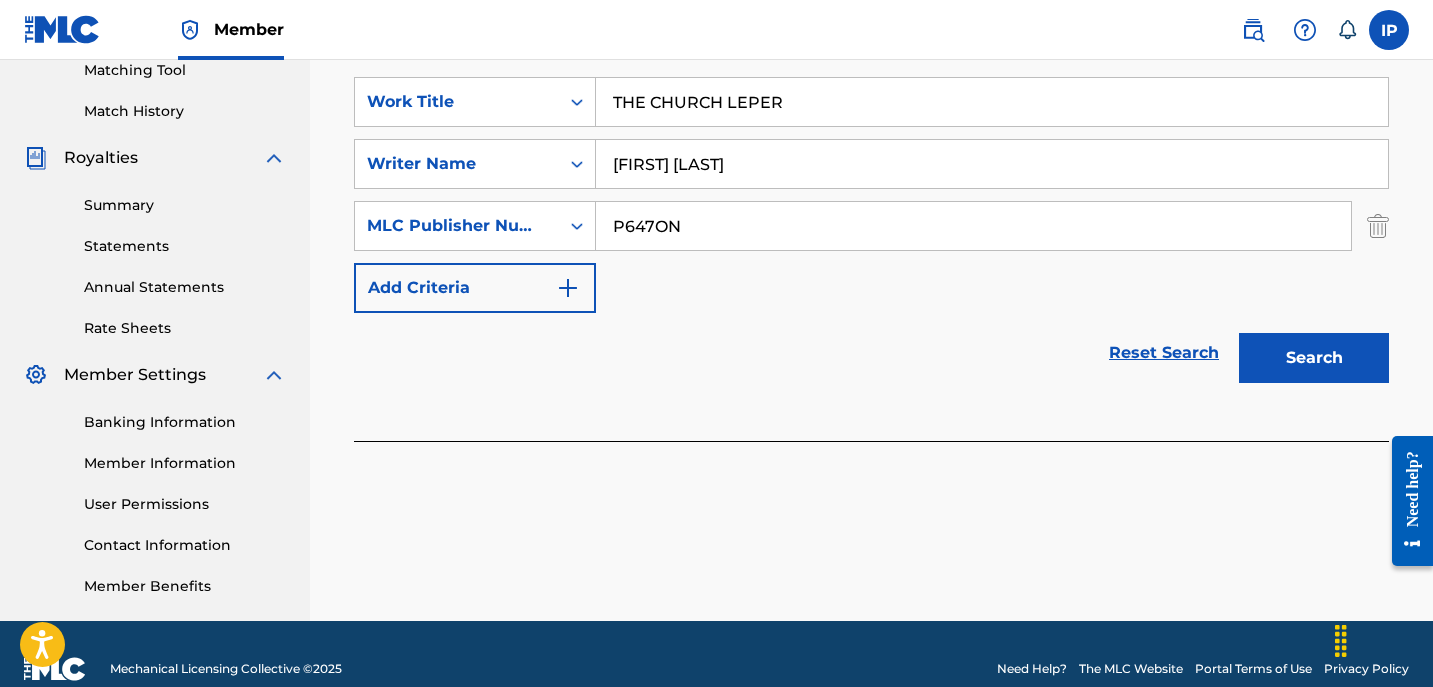 click on "Search" at bounding box center (1314, 358) 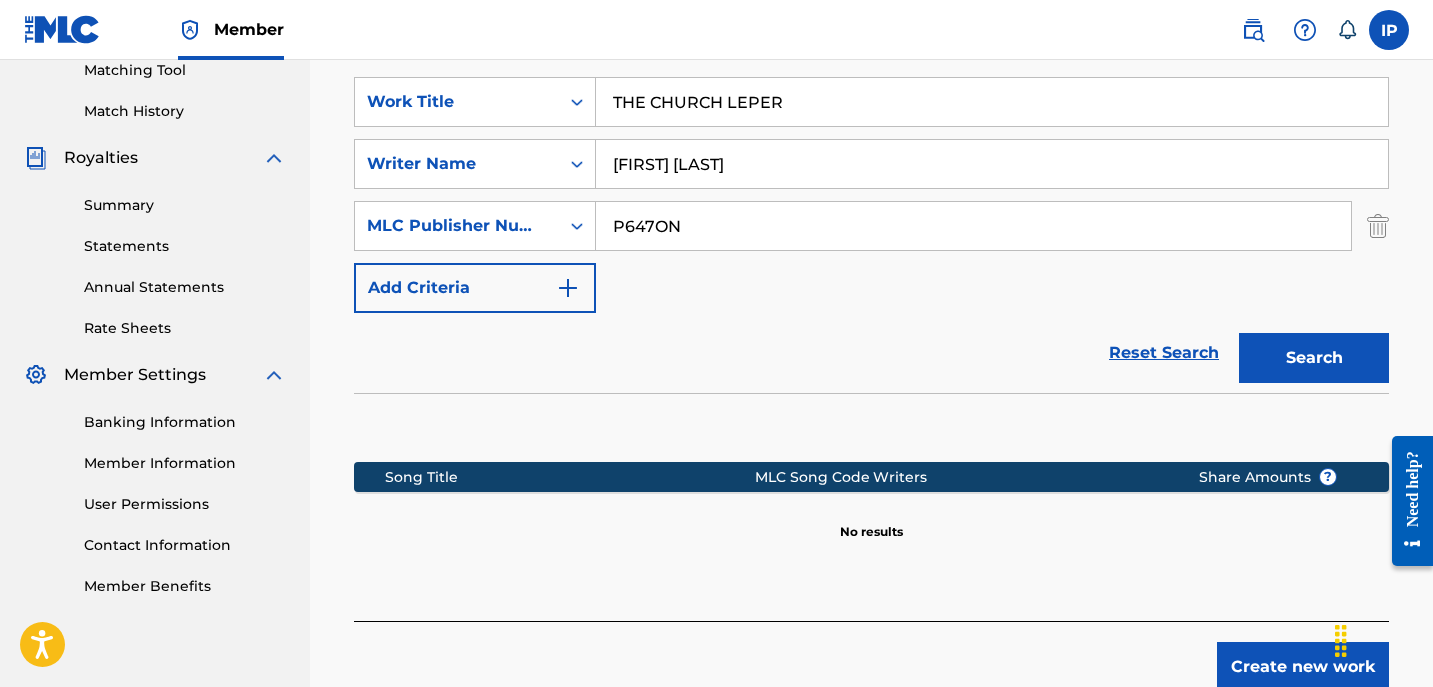 scroll, scrollTop: 644, scrollLeft: 0, axis: vertical 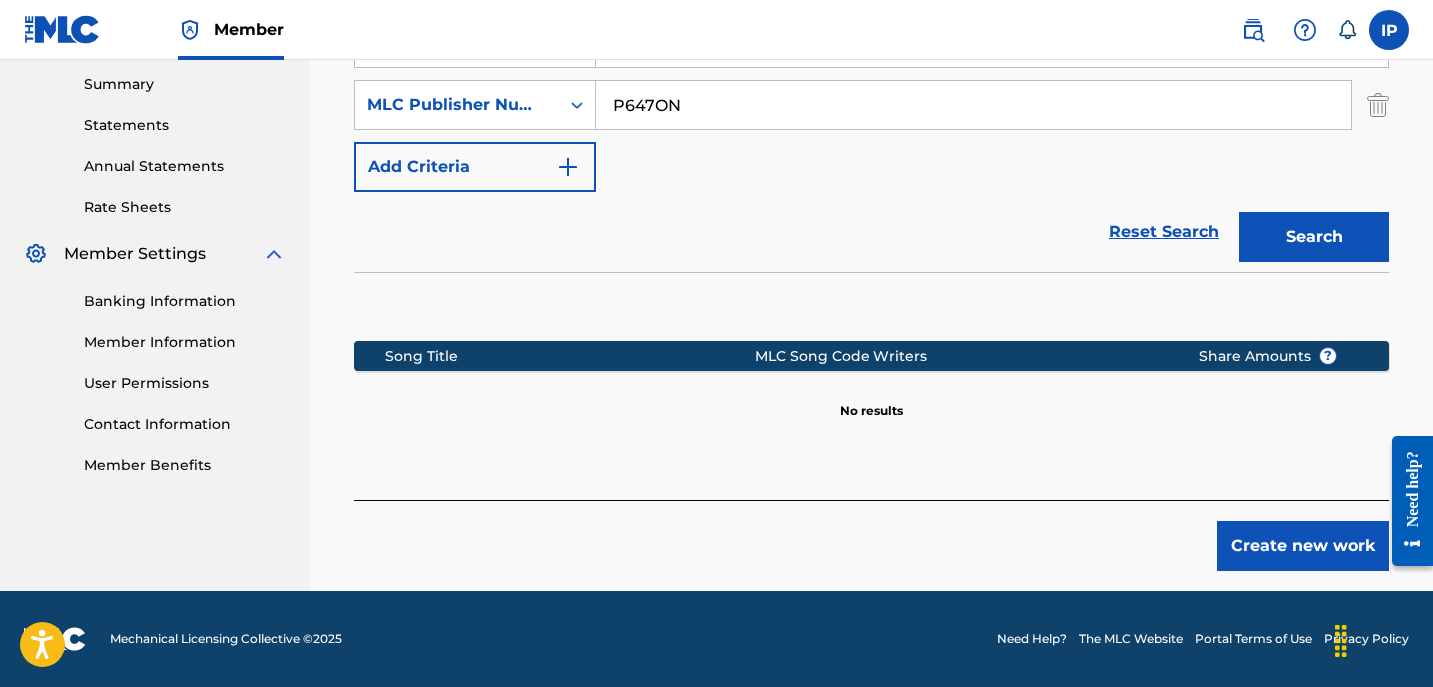 click on "Create new work" at bounding box center (1303, 546) 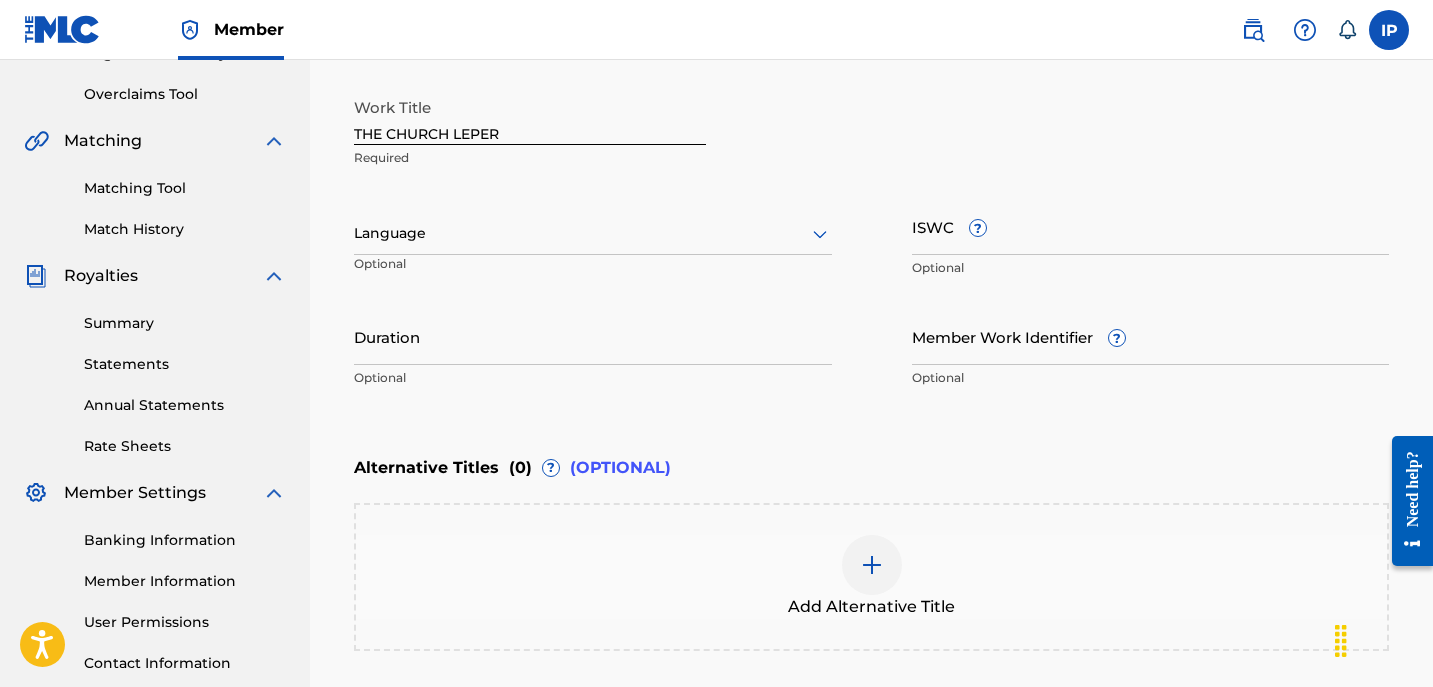 scroll, scrollTop: 434, scrollLeft: 0, axis: vertical 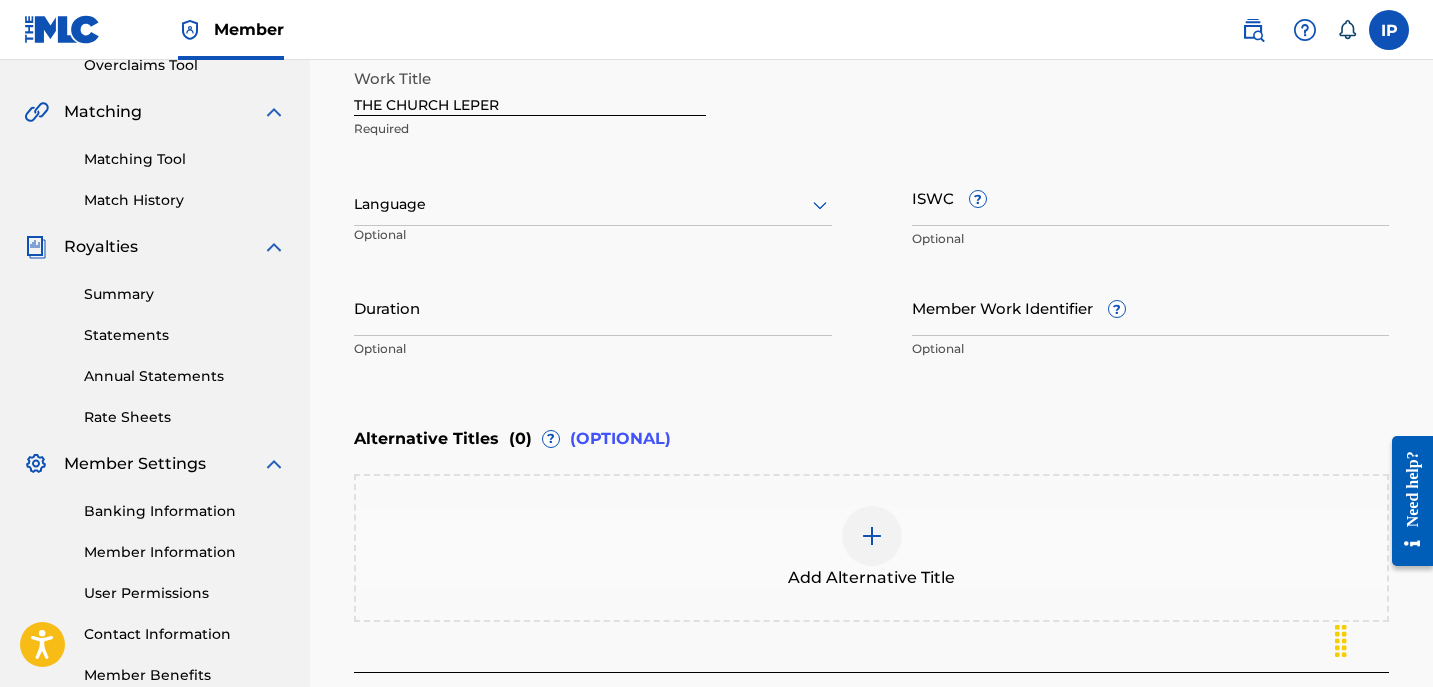 click on "Language Optional" at bounding box center (593, 214) 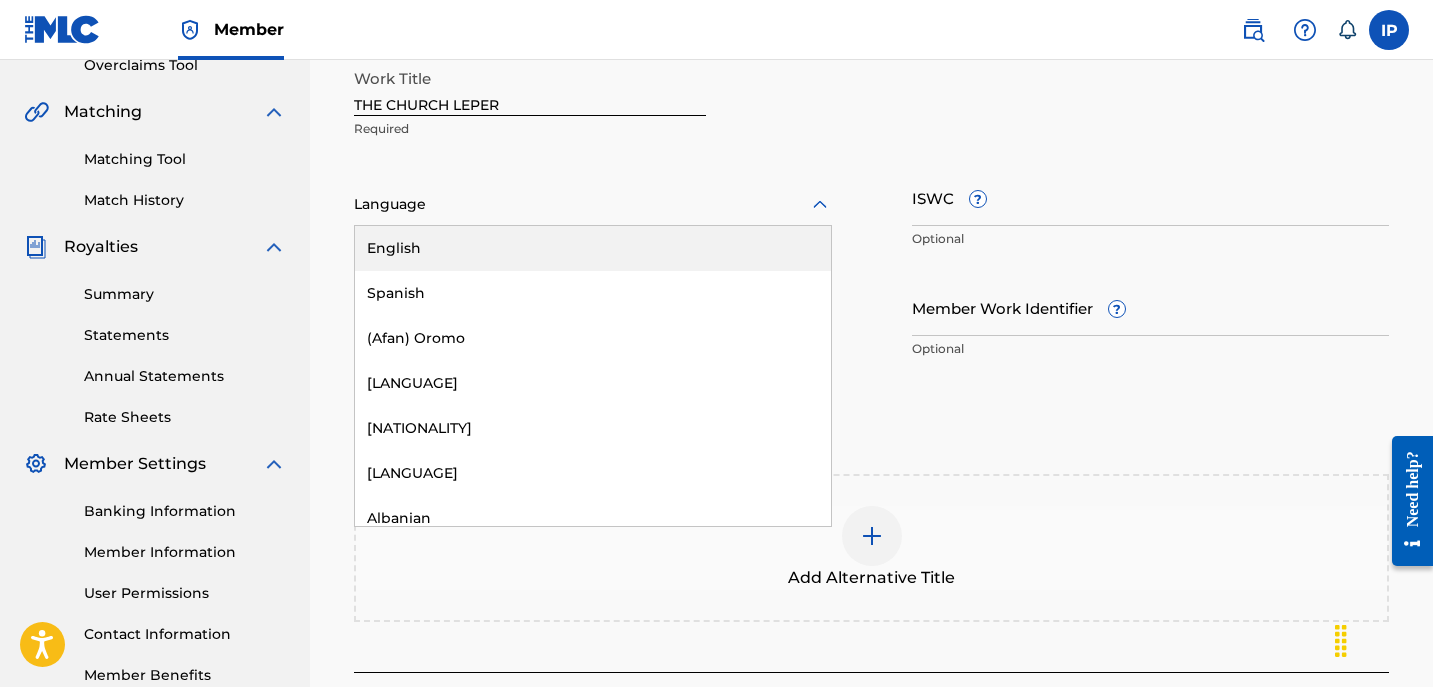 click on "English" at bounding box center [593, 248] 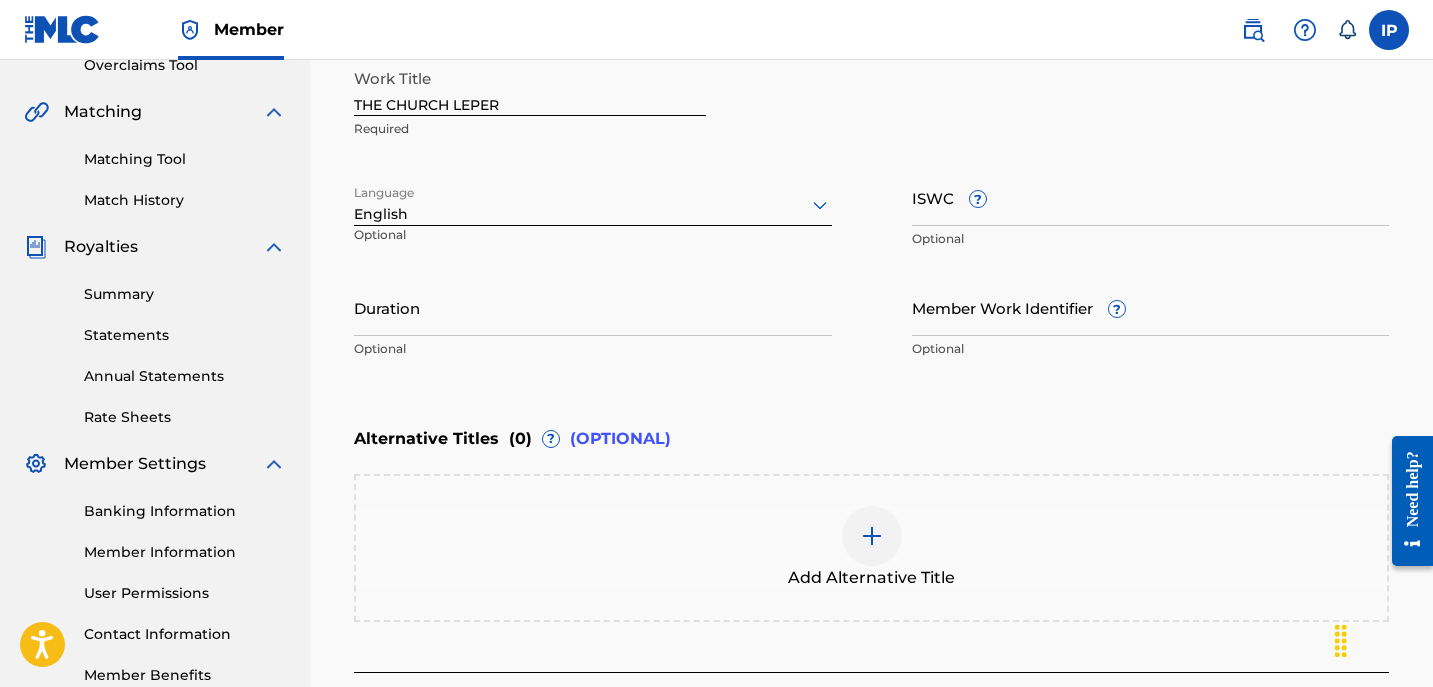 click on "Duration" at bounding box center (593, 307) 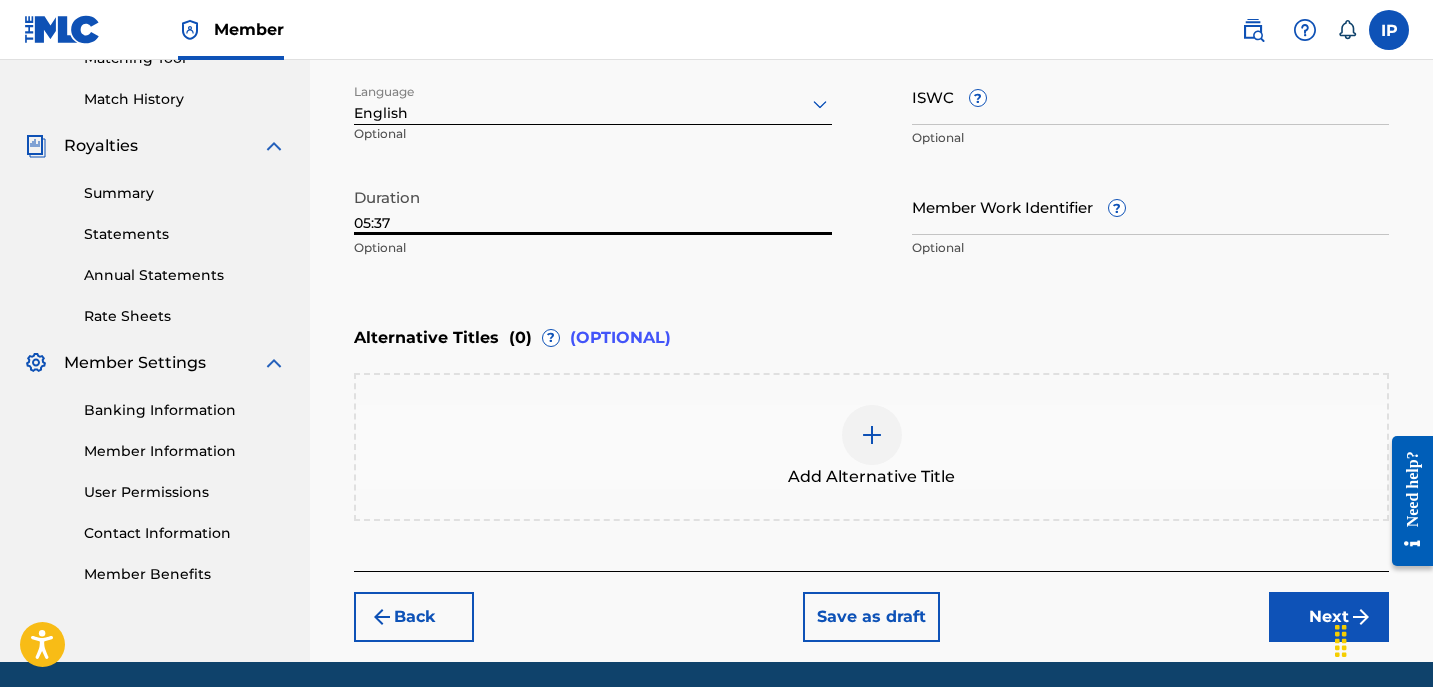 scroll, scrollTop: 605, scrollLeft: 0, axis: vertical 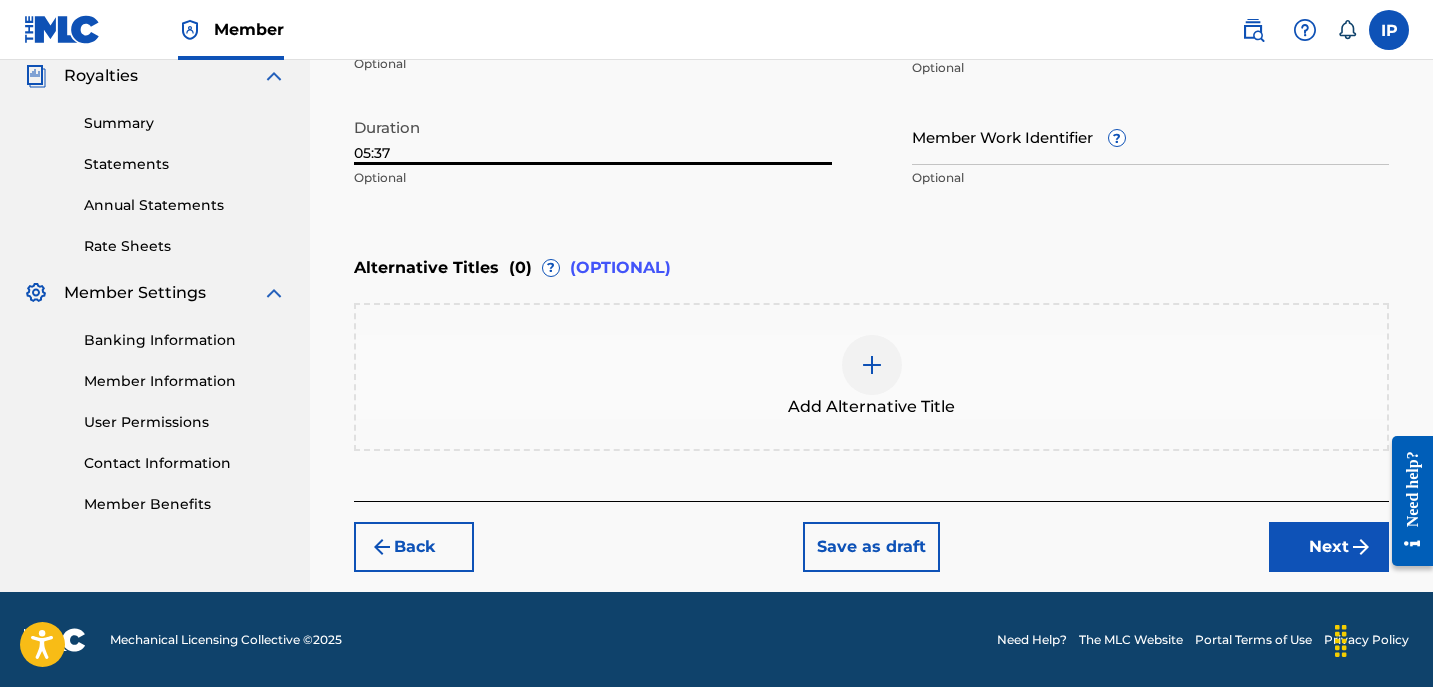 type on "05:37" 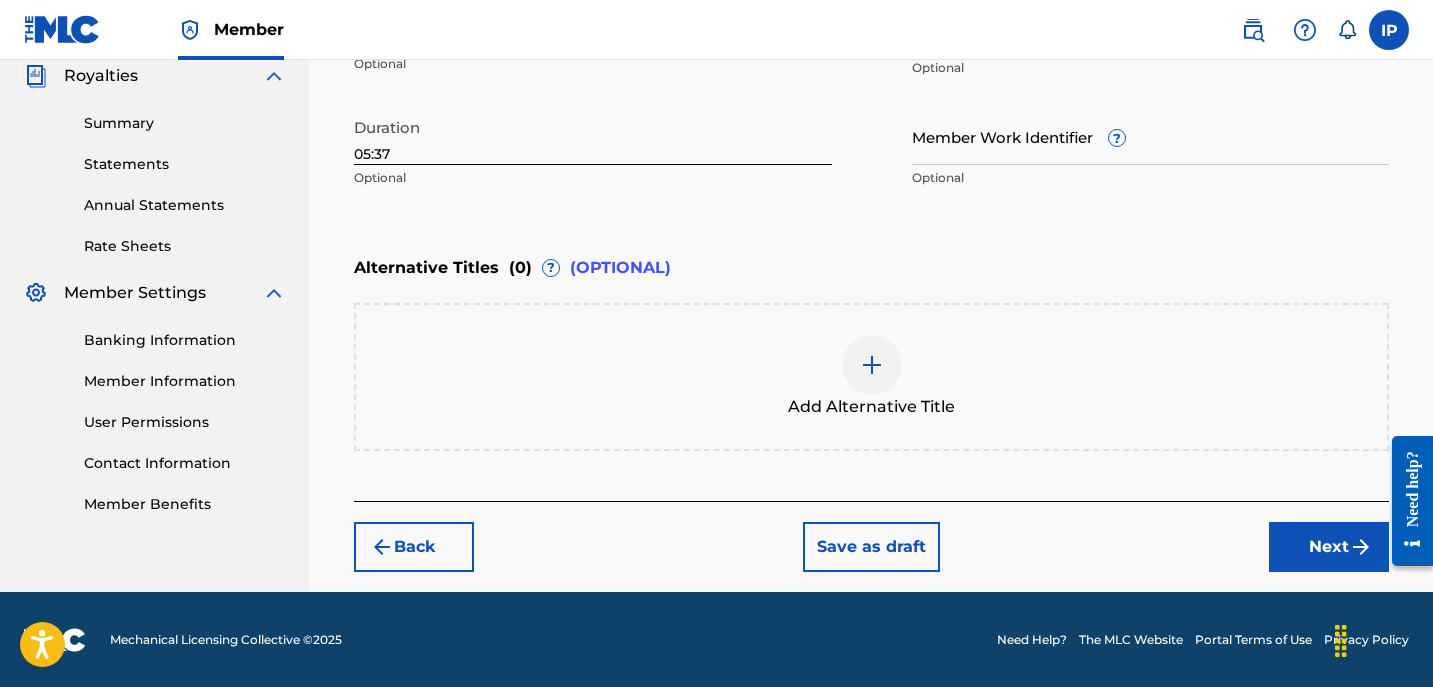 click on "Next" at bounding box center [1329, 547] 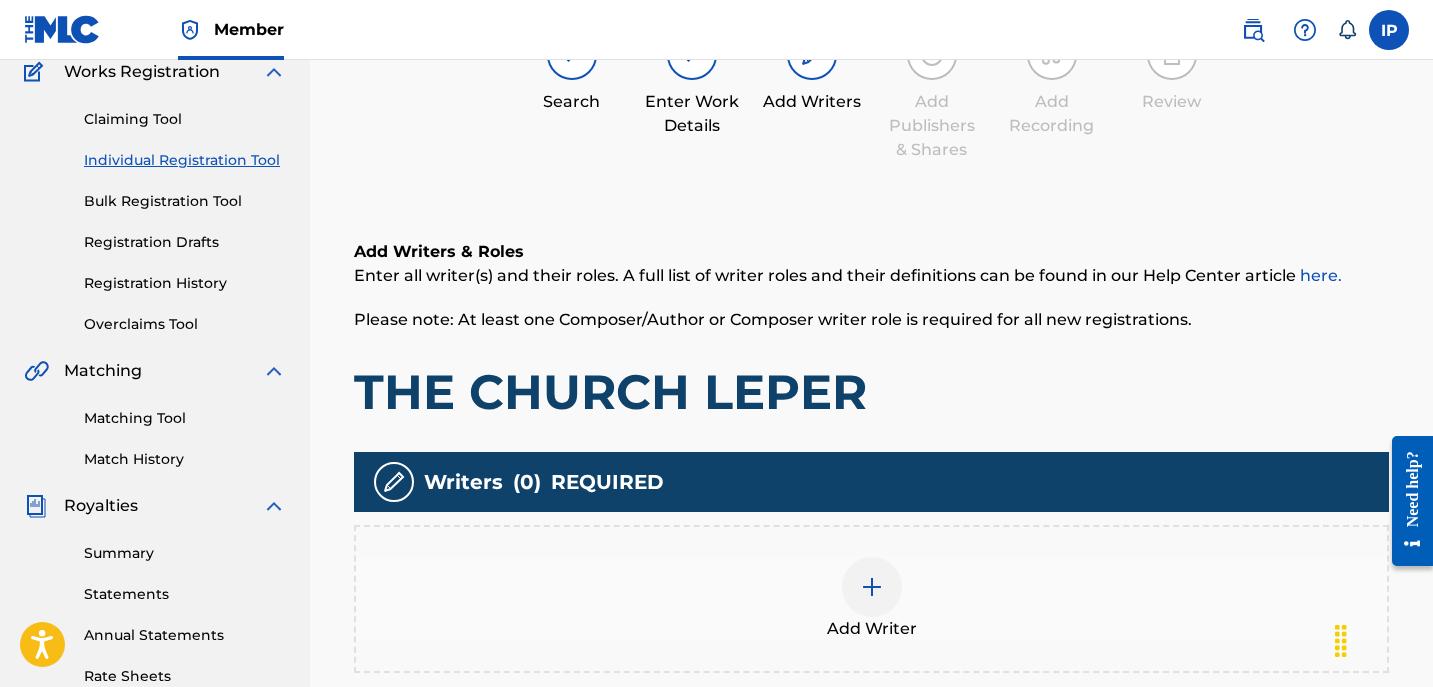 scroll, scrollTop: 174, scrollLeft: 0, axis: vertical 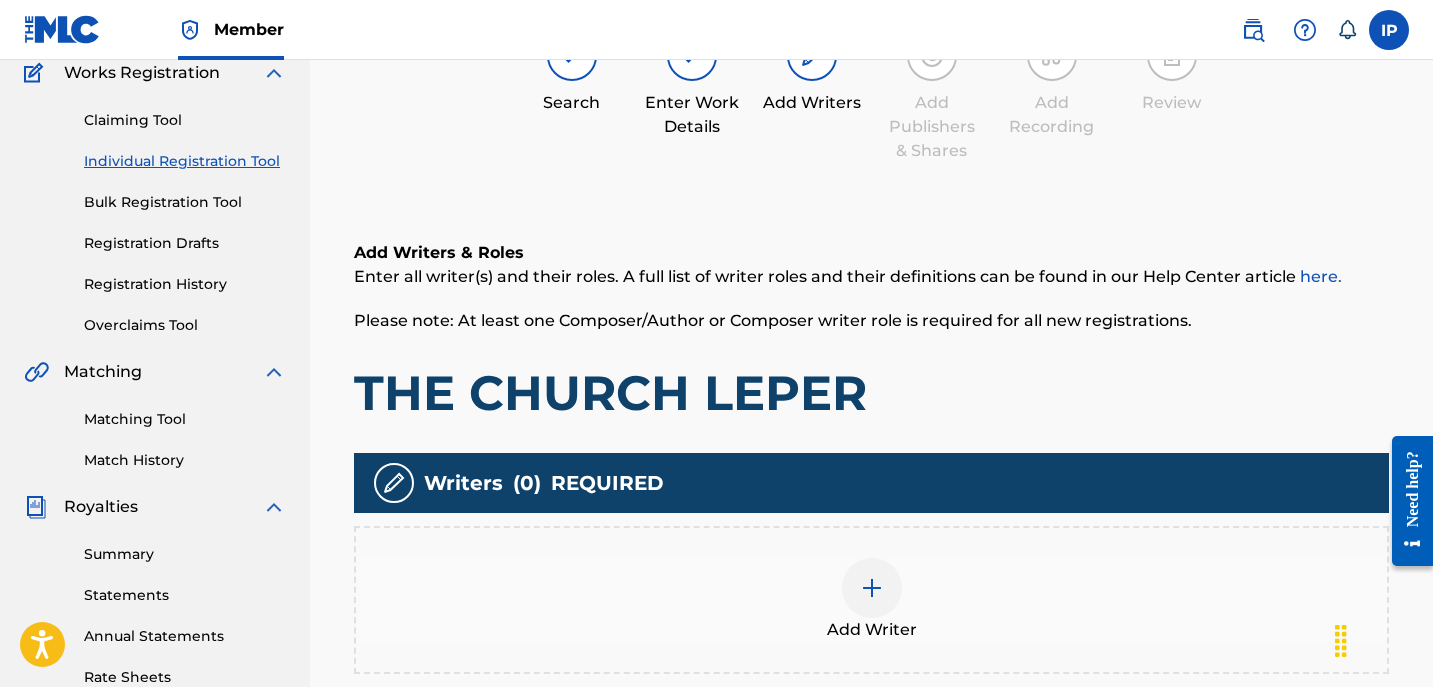 click at bounding box center [872, 588] 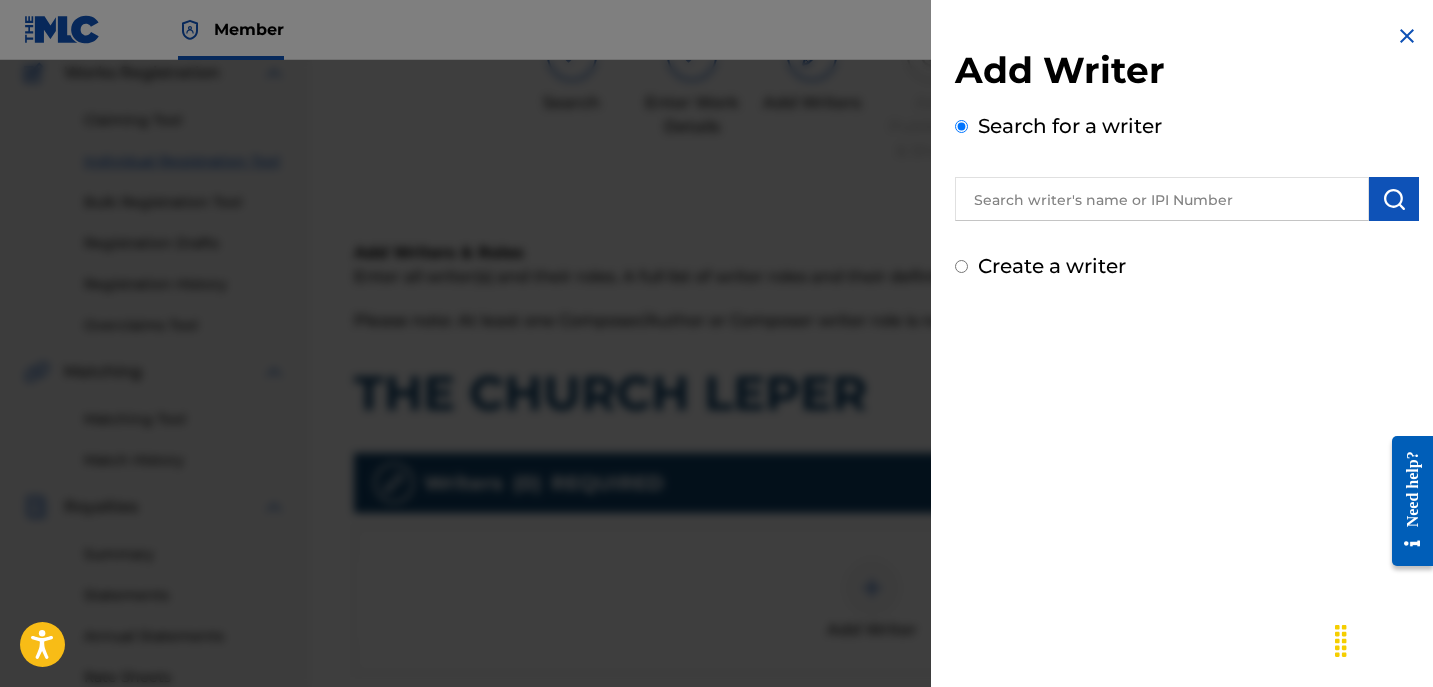 click on "Add Writer Search for a writer Create a writer" at bounding box center (1187, 152) 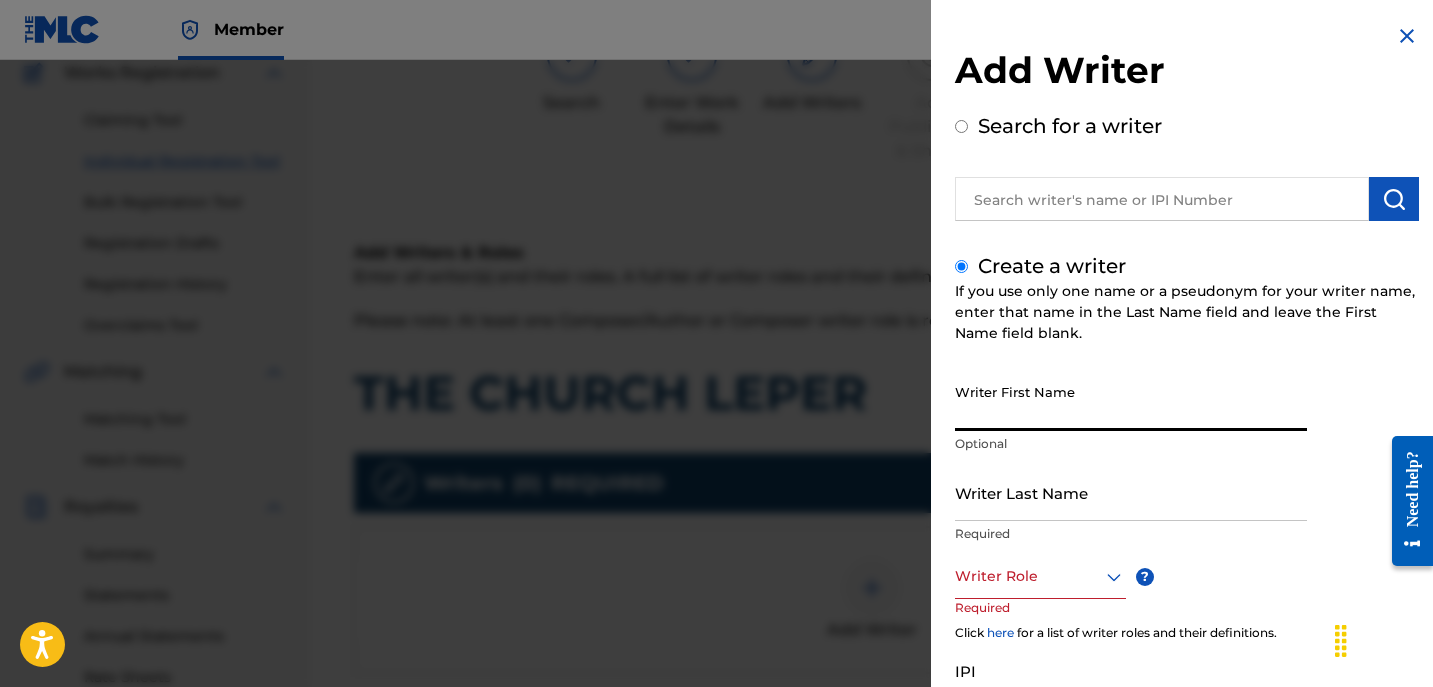click on "Writer First Name" at bounding box center [1131, 402] 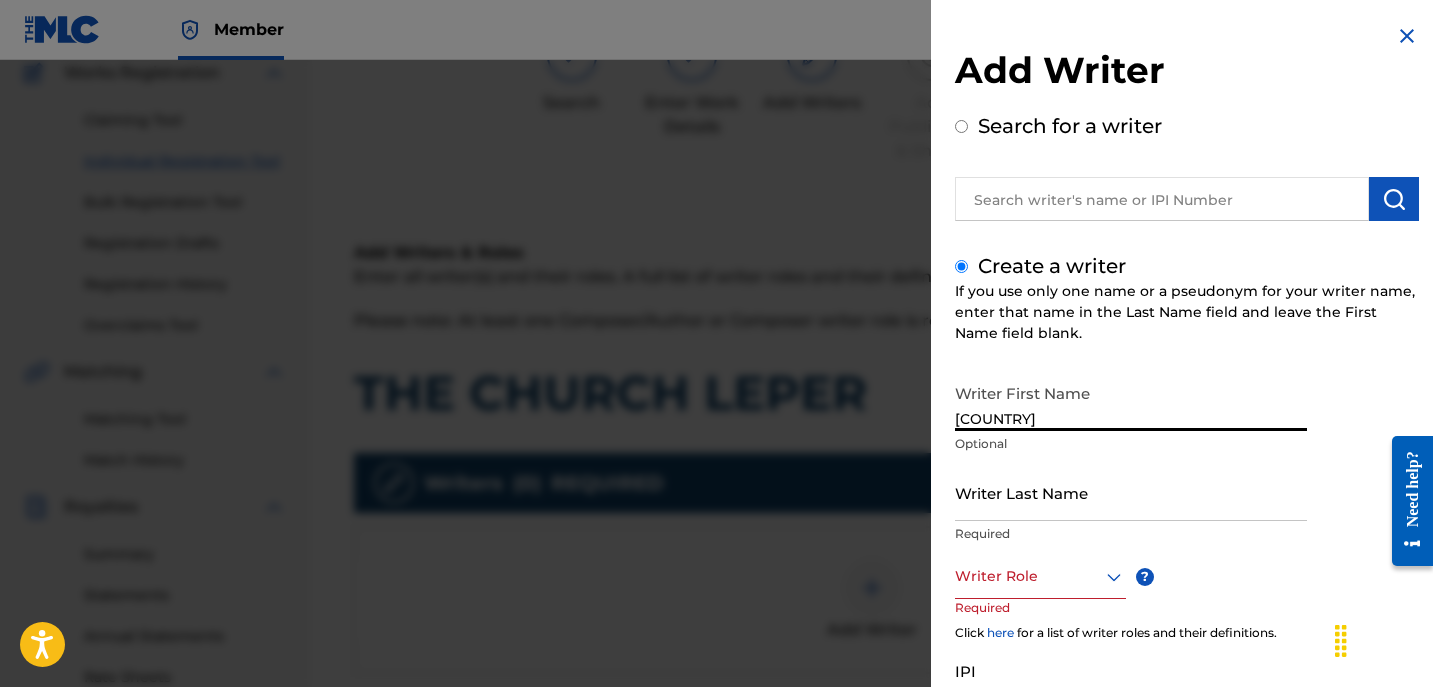 type on "[COUNTRY]" 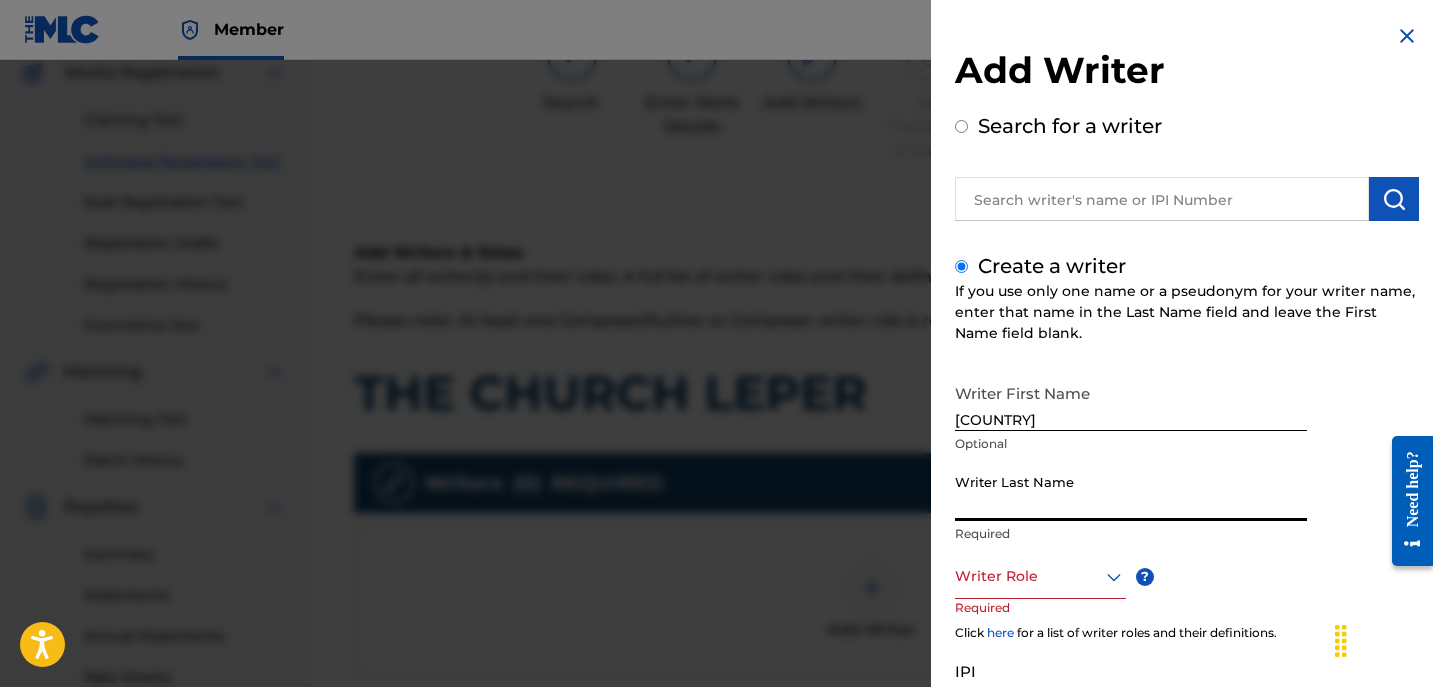 click on "Writer Last Name" at bounding box center (1131, 492) 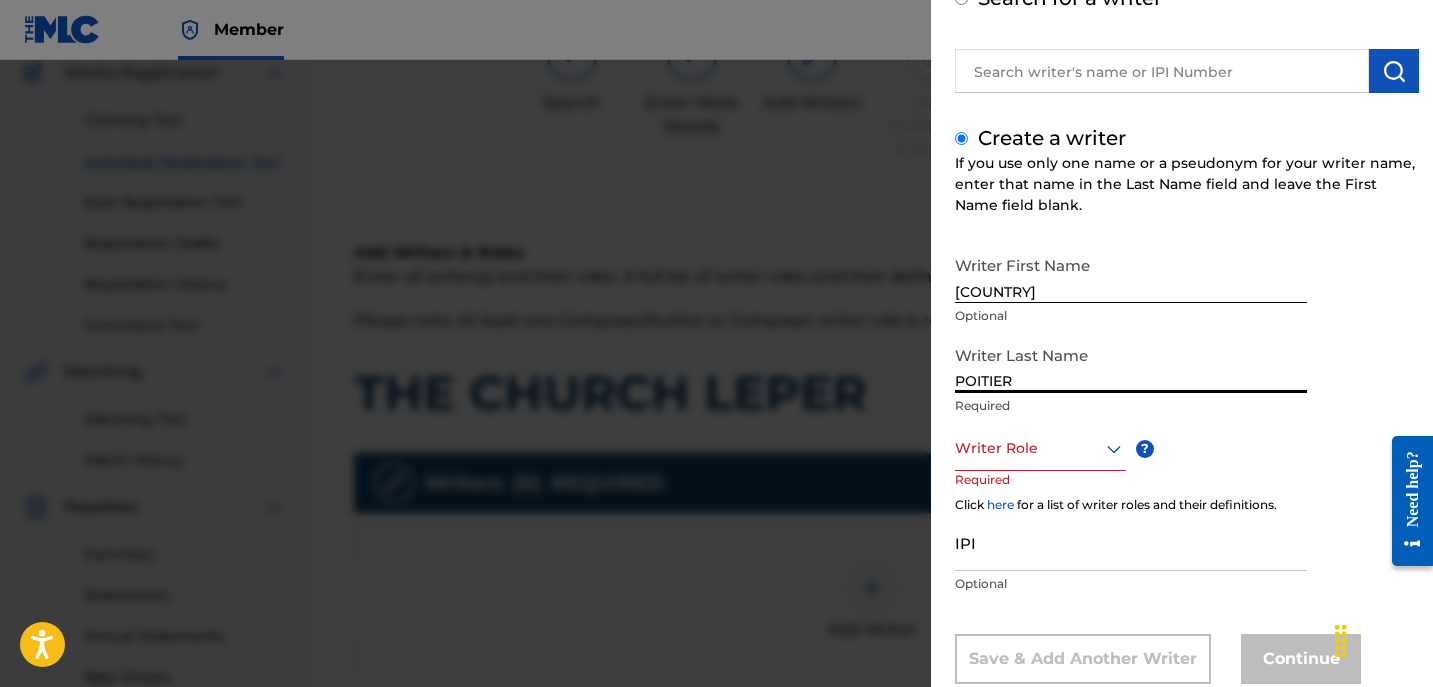 scroll, scrollTop: 128, scrollLeft: 0, axis: vertical 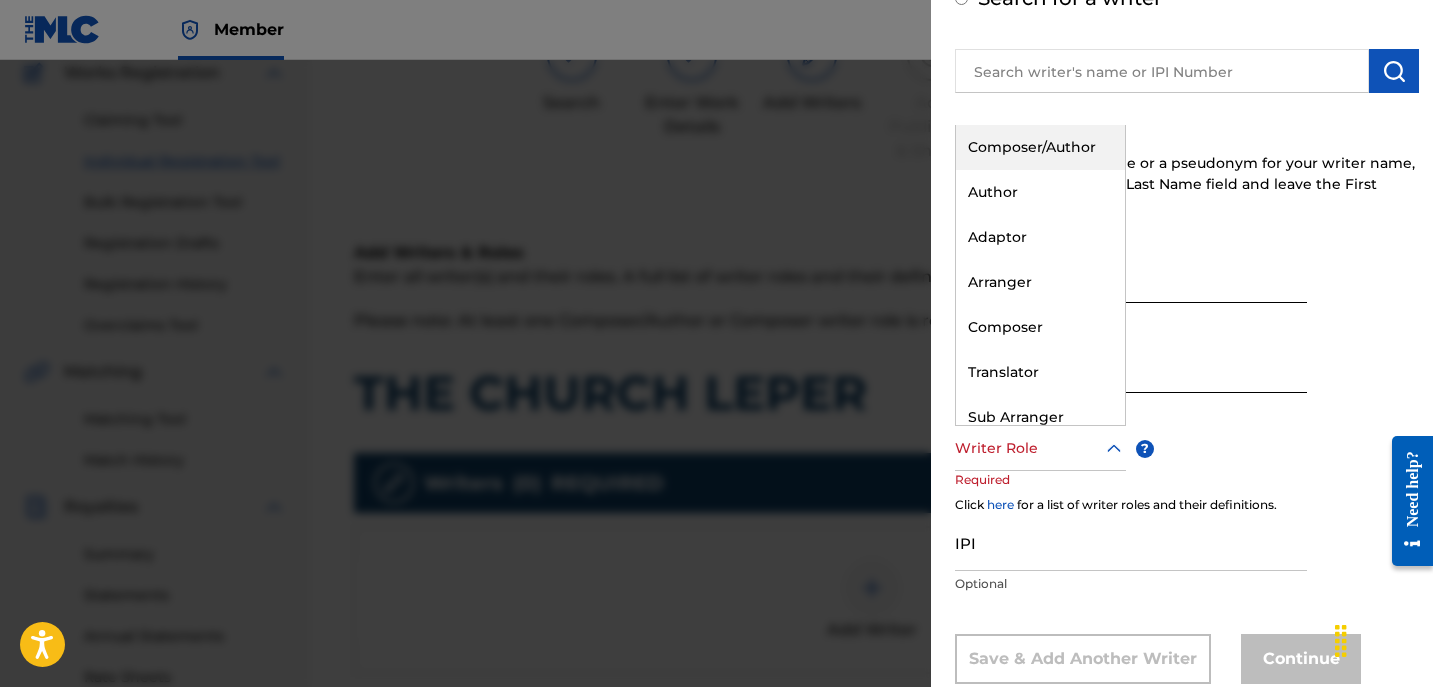 click on "Composer/Author" at bounding box center (1040, 147) 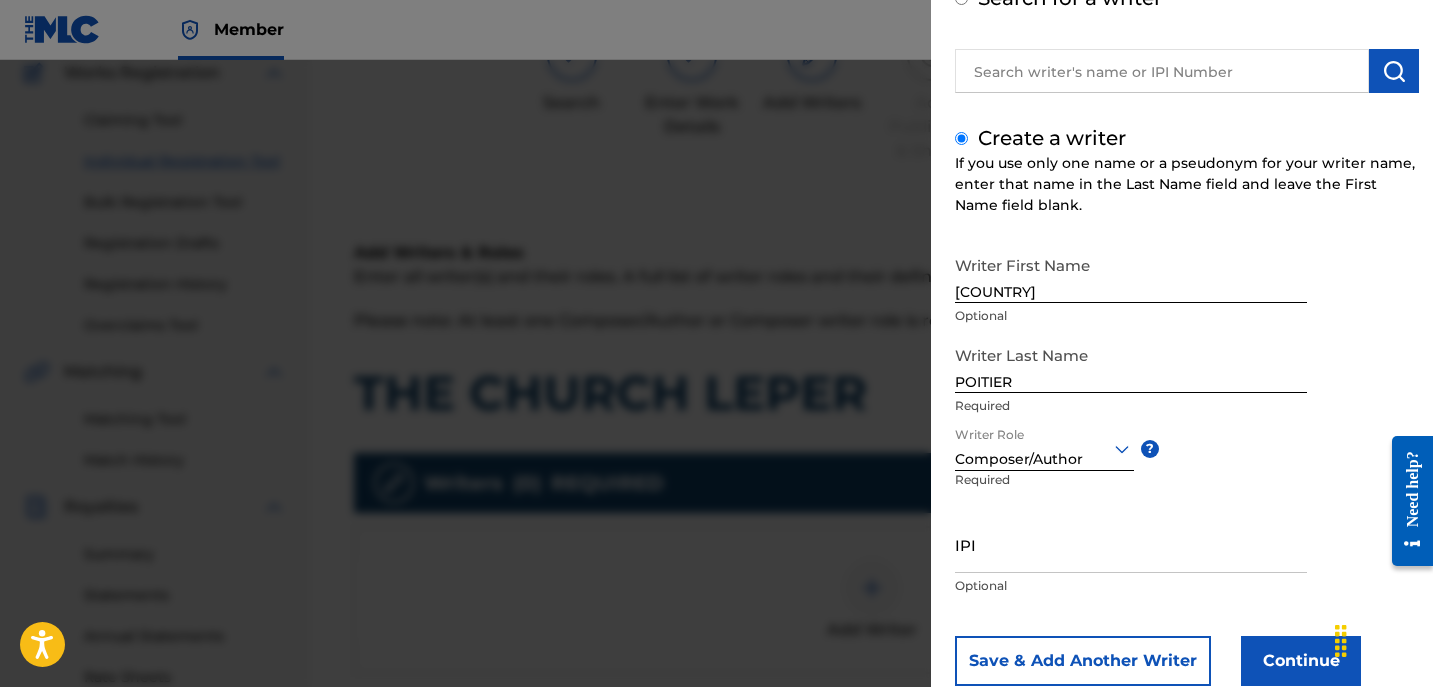 scroll, scrollTop: 181, scrollLeft: 0, axis: vertical 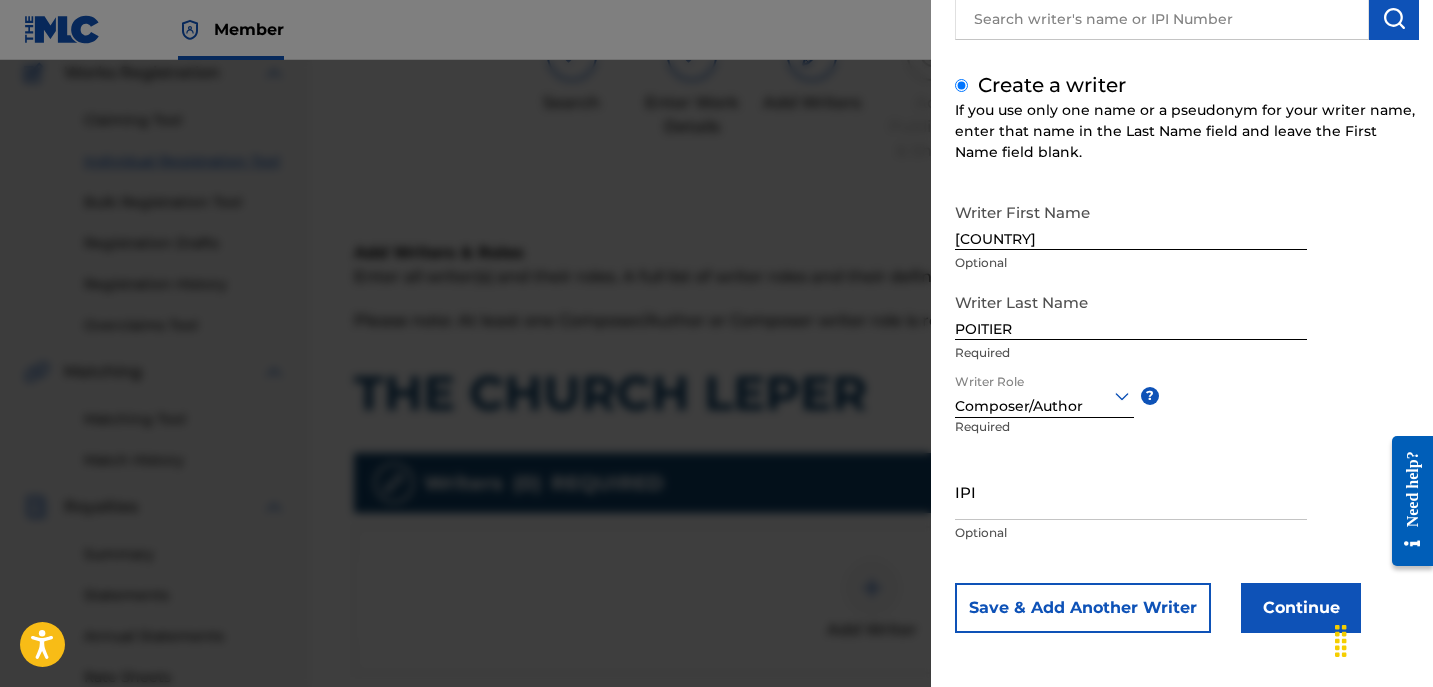 click on "Continue" at bounding box center [1301, 608] 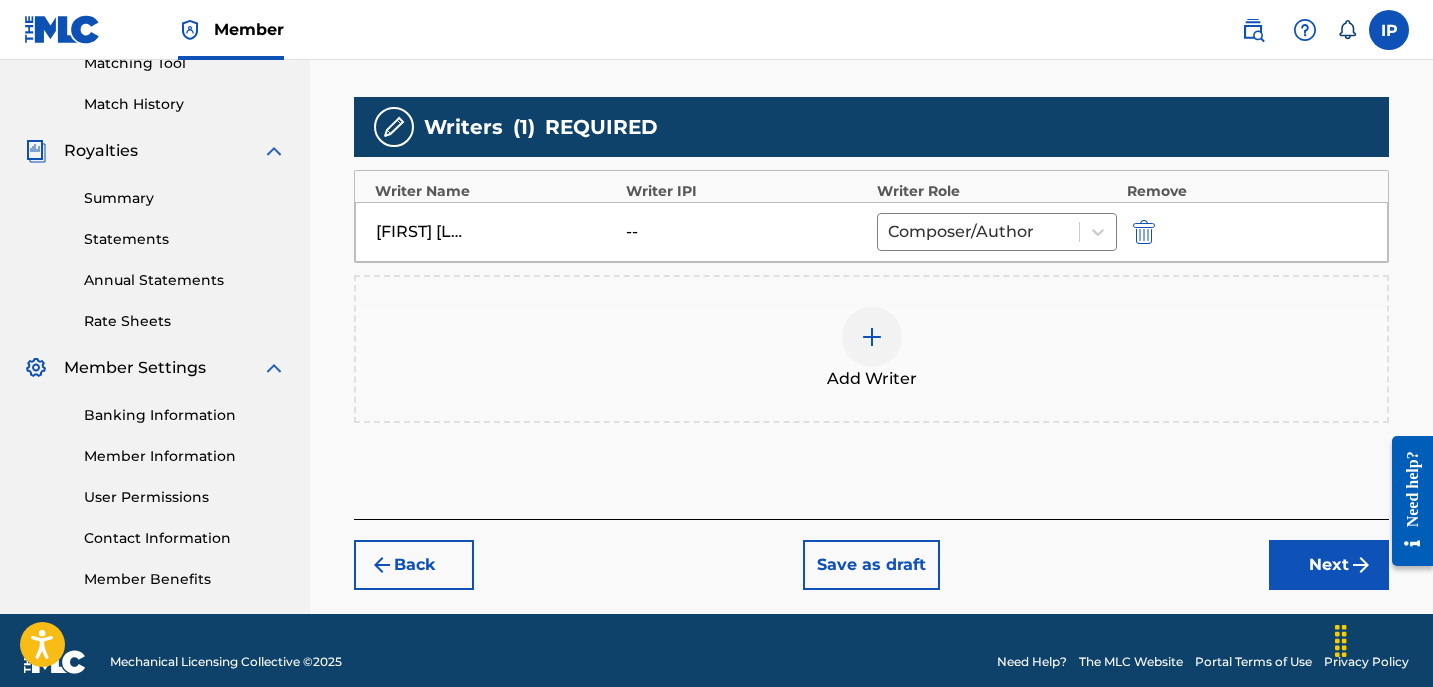 click on "Next" at bounding box center [1329, 565] 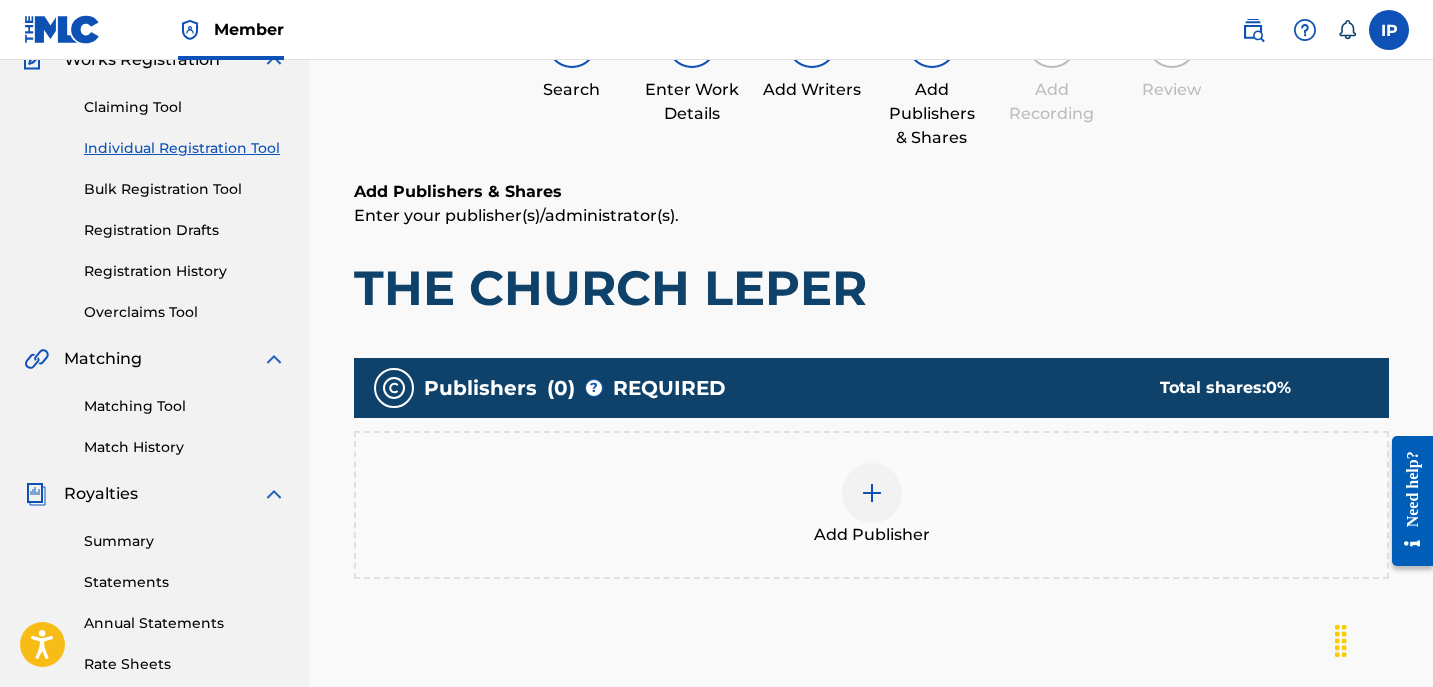 click on "Add Publishers & Shares Enter your publisher(s)/administrator(s). THE CHURCH LEPER Publishers ( 0 ) ? REQUIRED Total shares:  0 % Add Publisher" at bounding box center [871, 457] 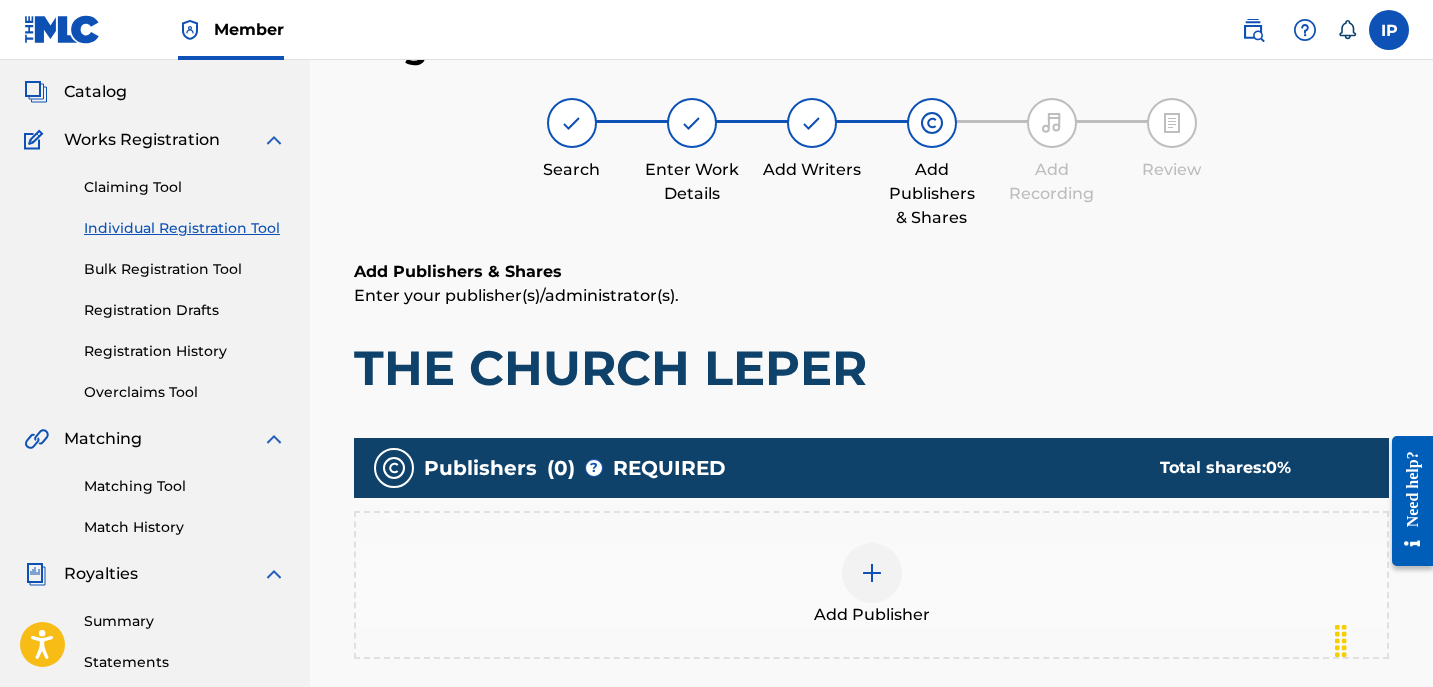 scroll, scrollTop: 90, scrollLeft: 0, axis: vertical 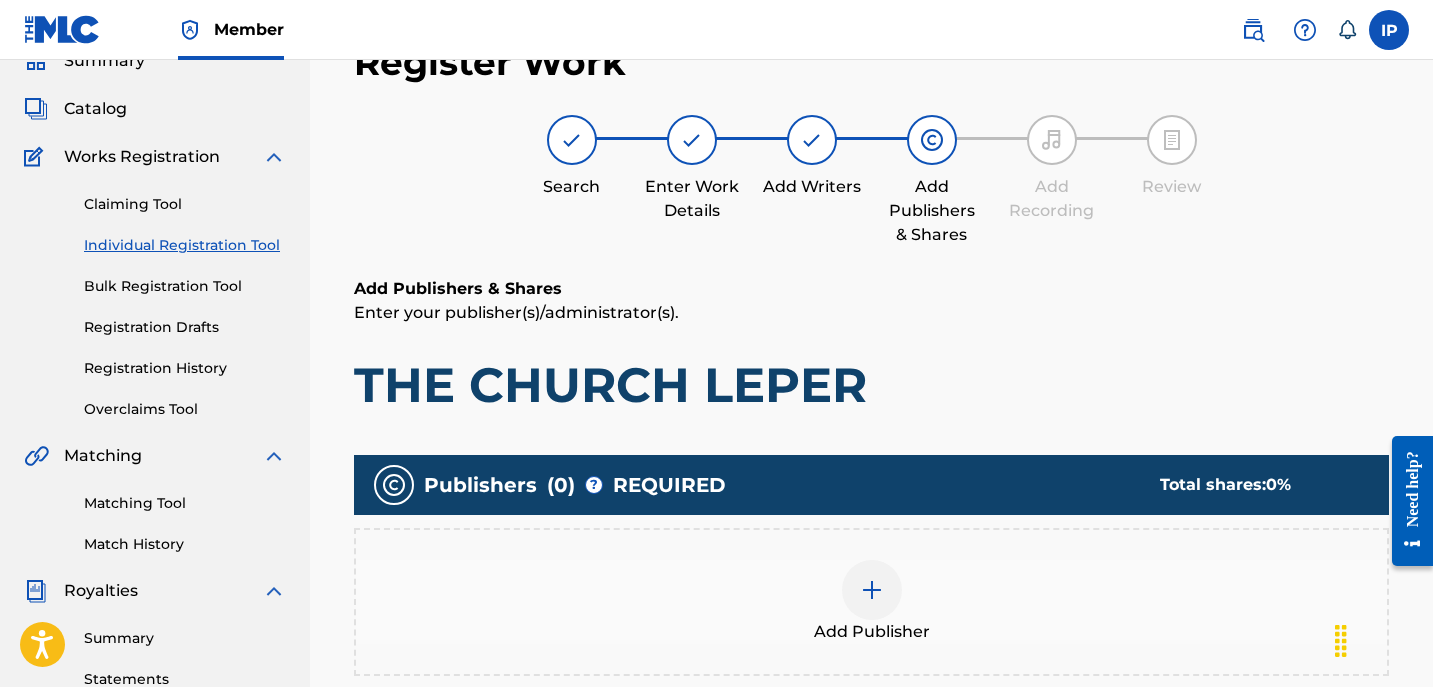 click at bounding box center [872, 590] 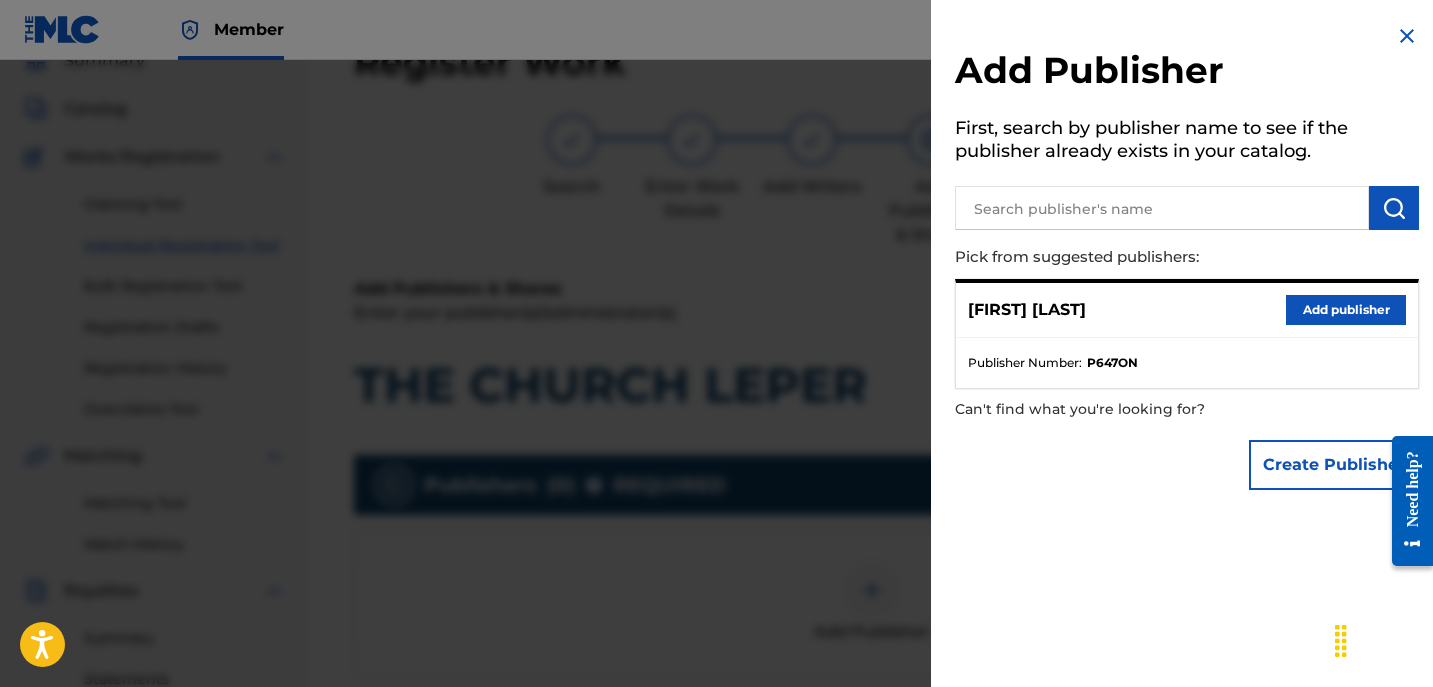 click on "Add publisher" at bounding box center (1346, 310) 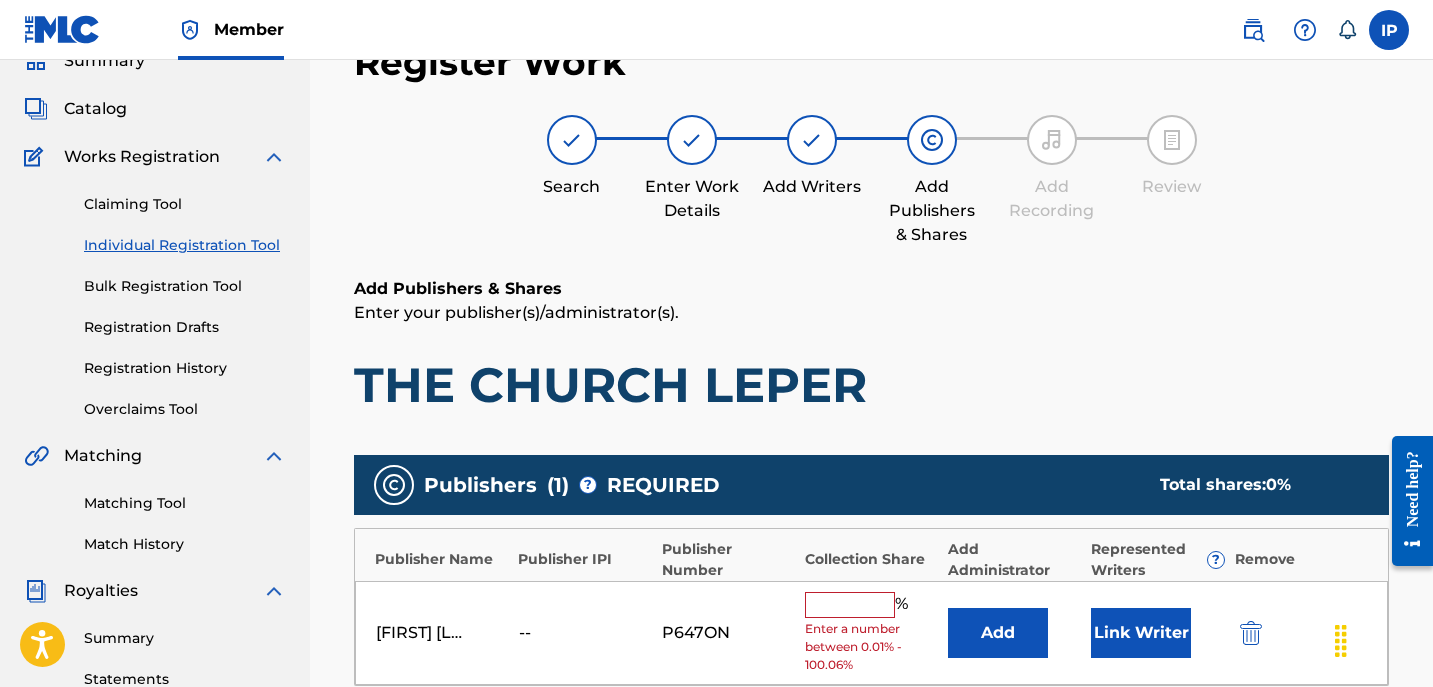 click at bounding box center [850, 605] 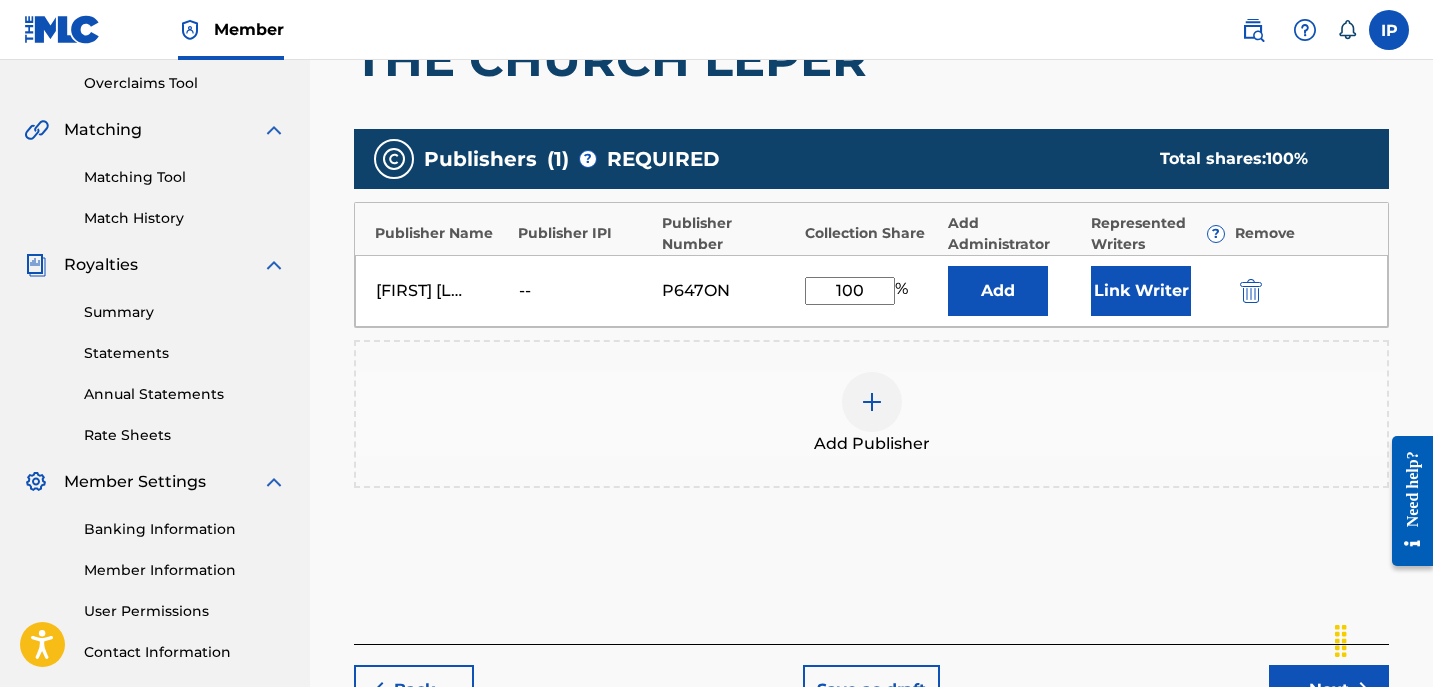 scroll, scrollTop: 442, scrollLeft: 0, axis: vertical 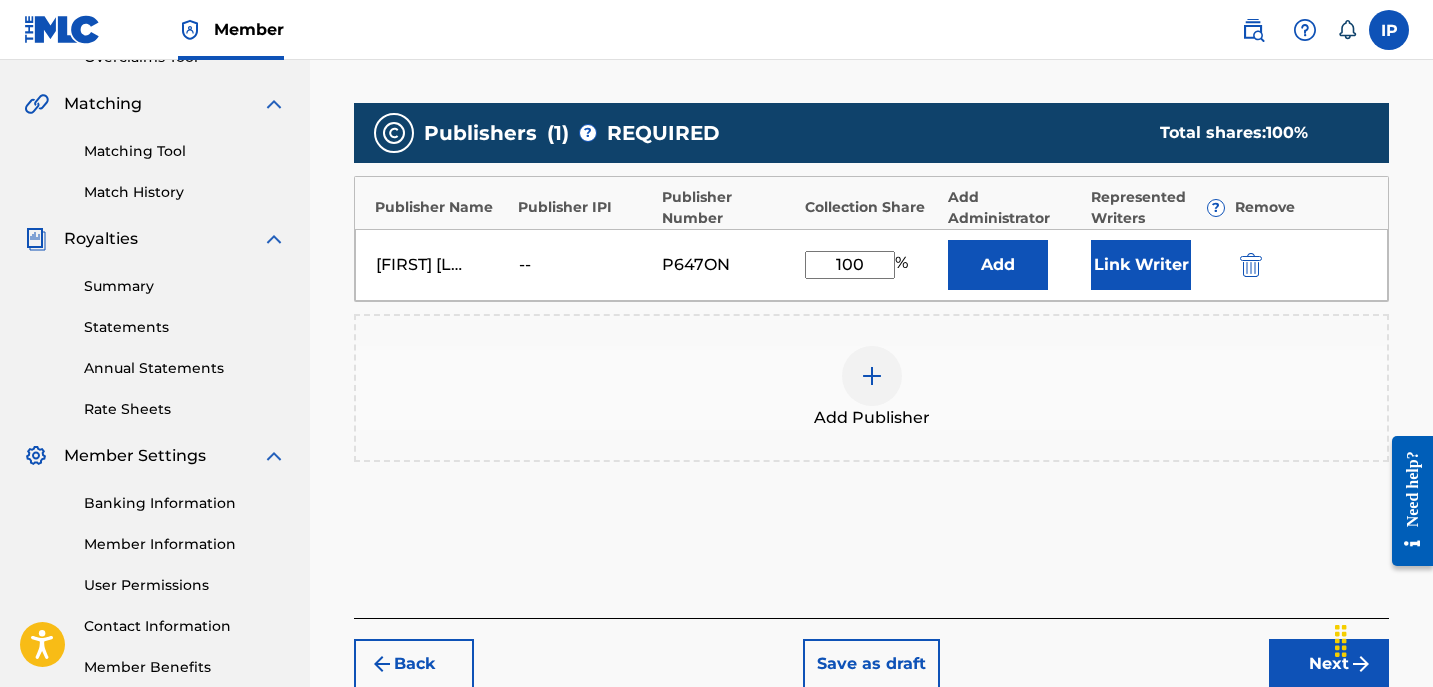 click on "Next" at bounding box center [1329, 664] 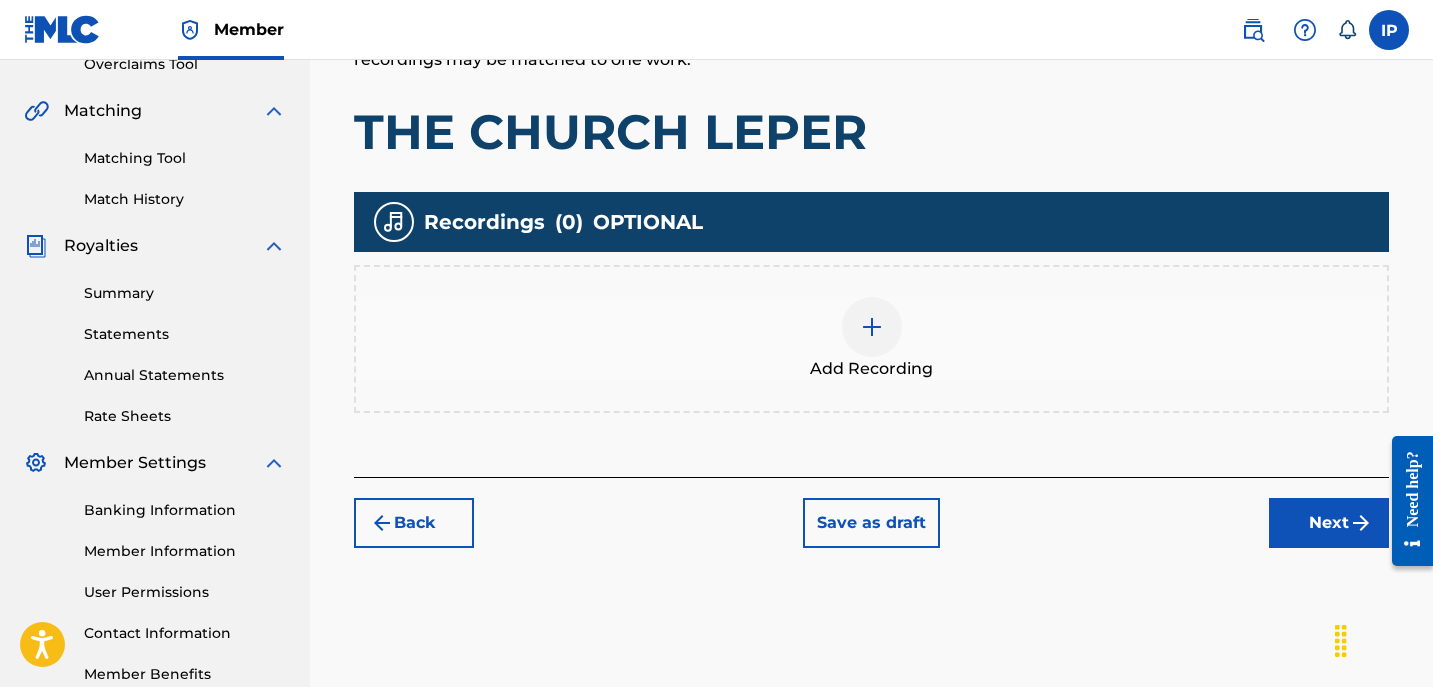 scroll, scrollTop: 436, scrollLeft: 0, axis: vertical 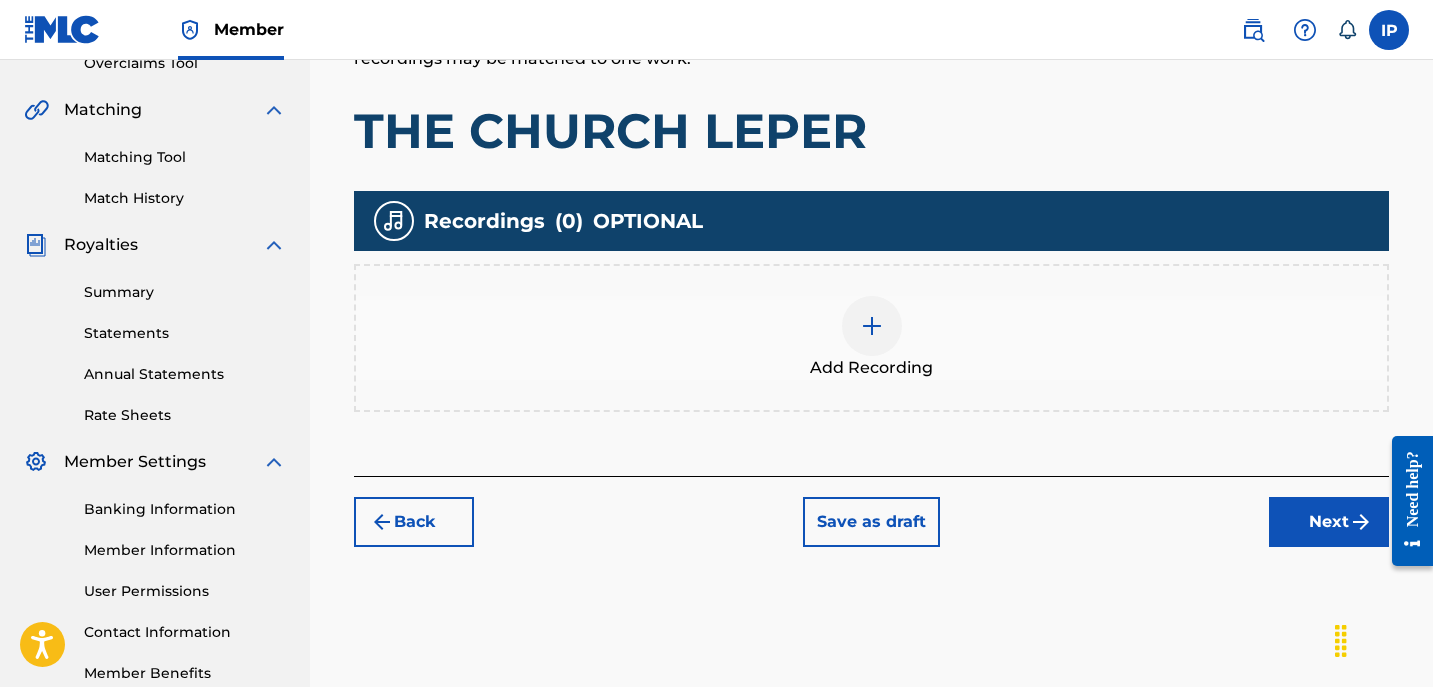 click on "Save as draft" at bounding box center (871, 522) 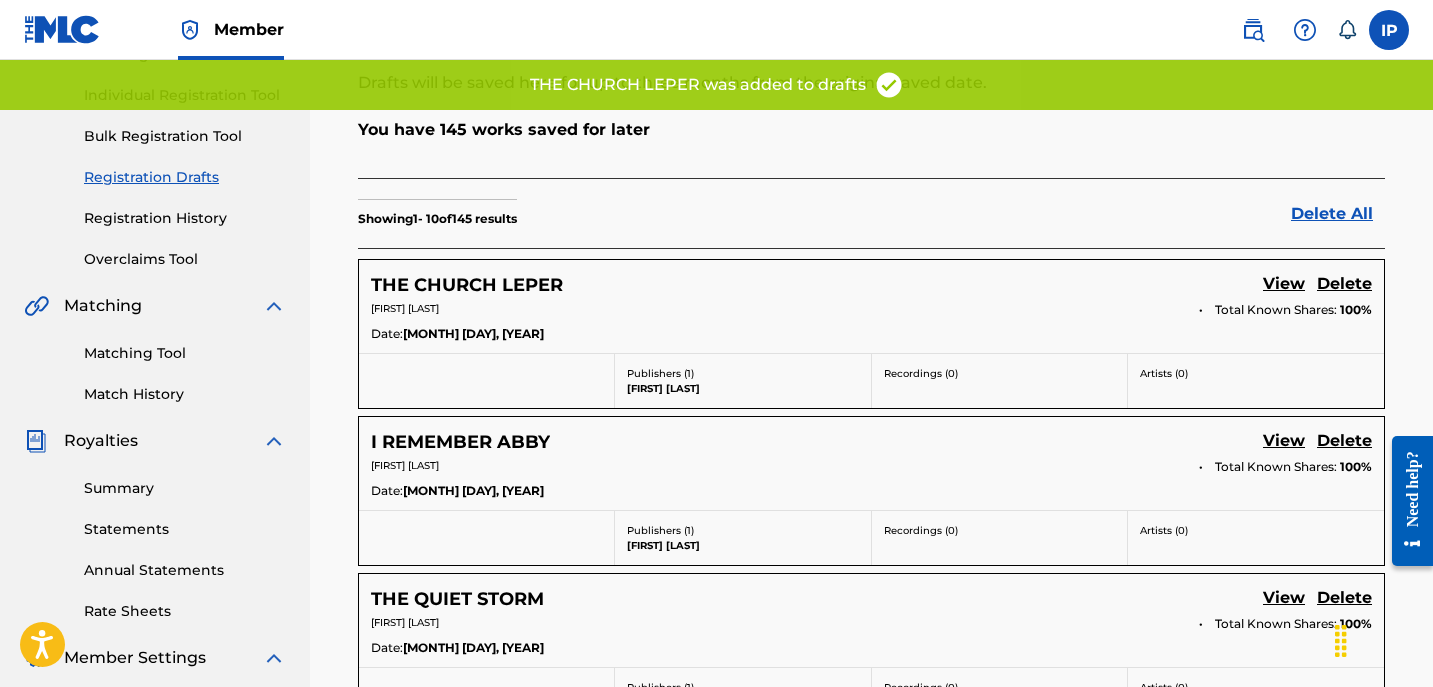 scroll, scrollTop: 239, scrollLeft: 0, axis: vertical 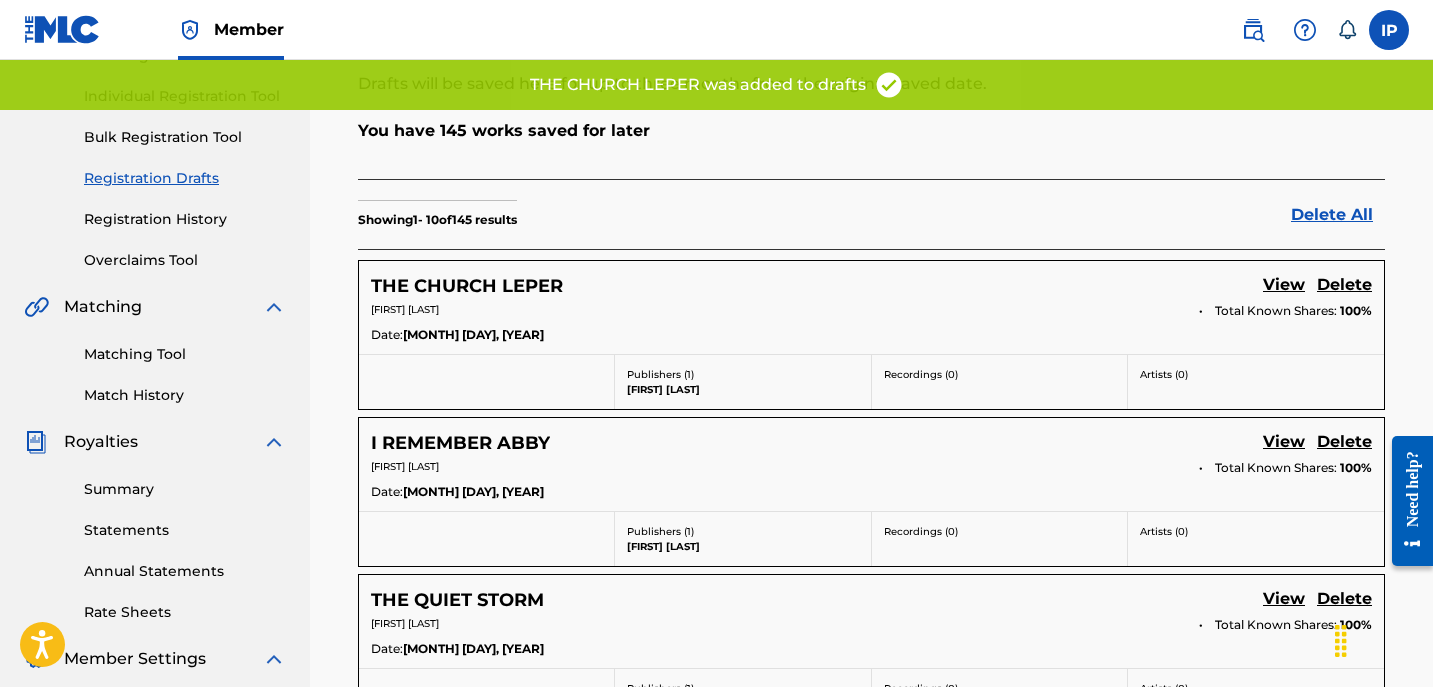 click on "View" at bounding box center (1284, 286) 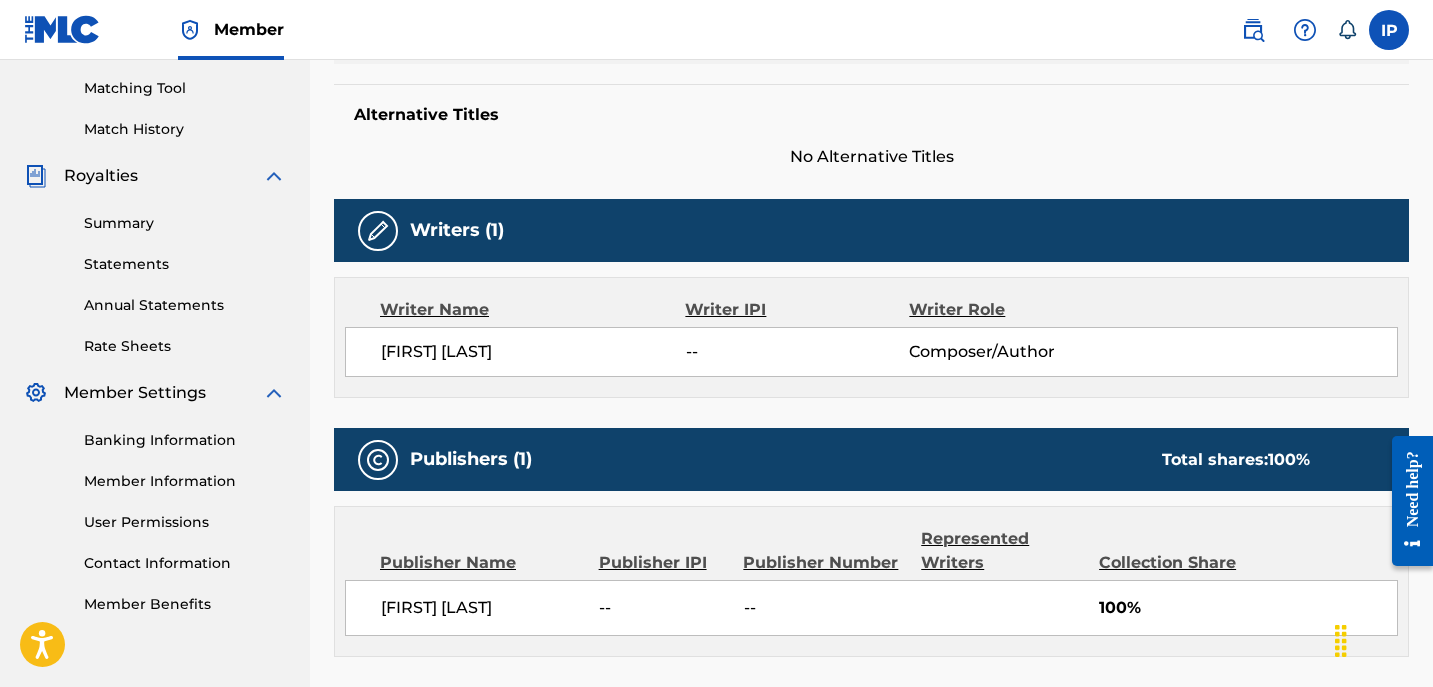 scroll, scrollTop: 0, scrollLeft: 0, axis: both 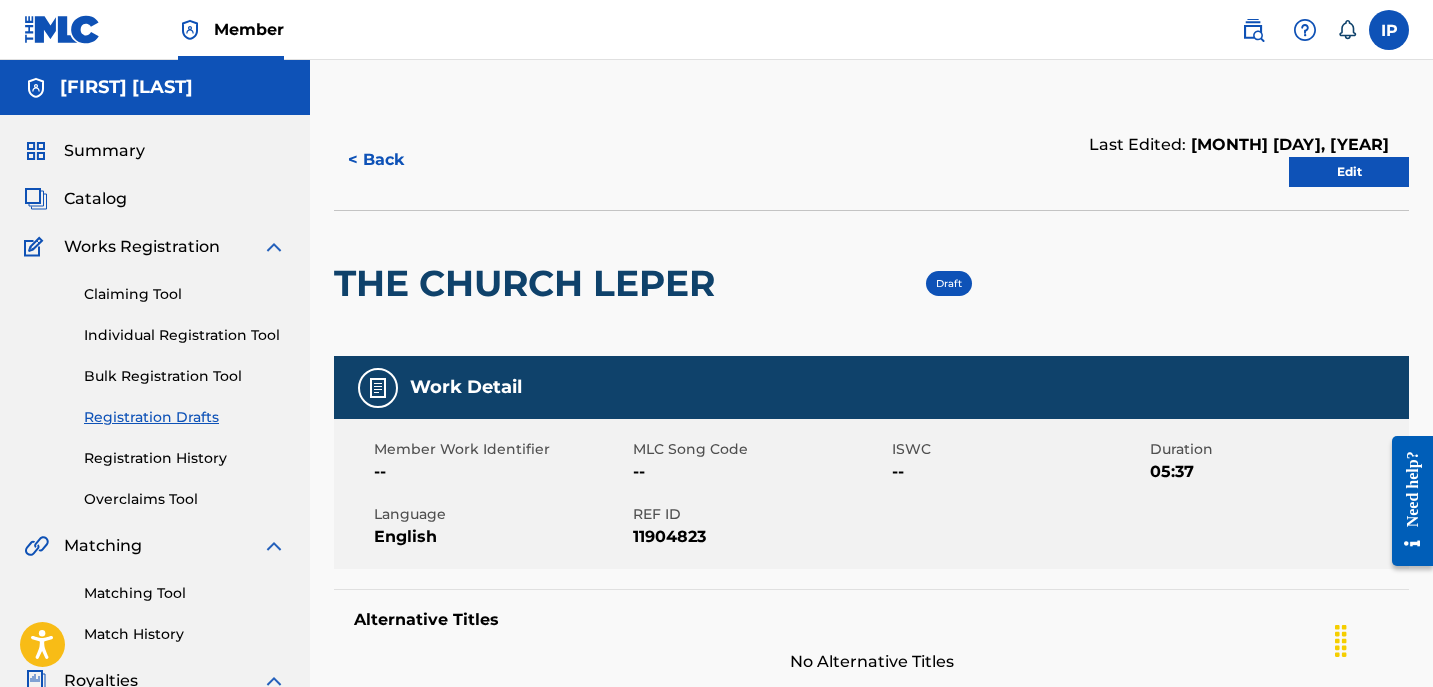 click on "Claiming Tool Individual Registration Tool Bulk Registration Tool Registration Drafts Registration History Overclaims Tool" at bounding box center (155, 384) 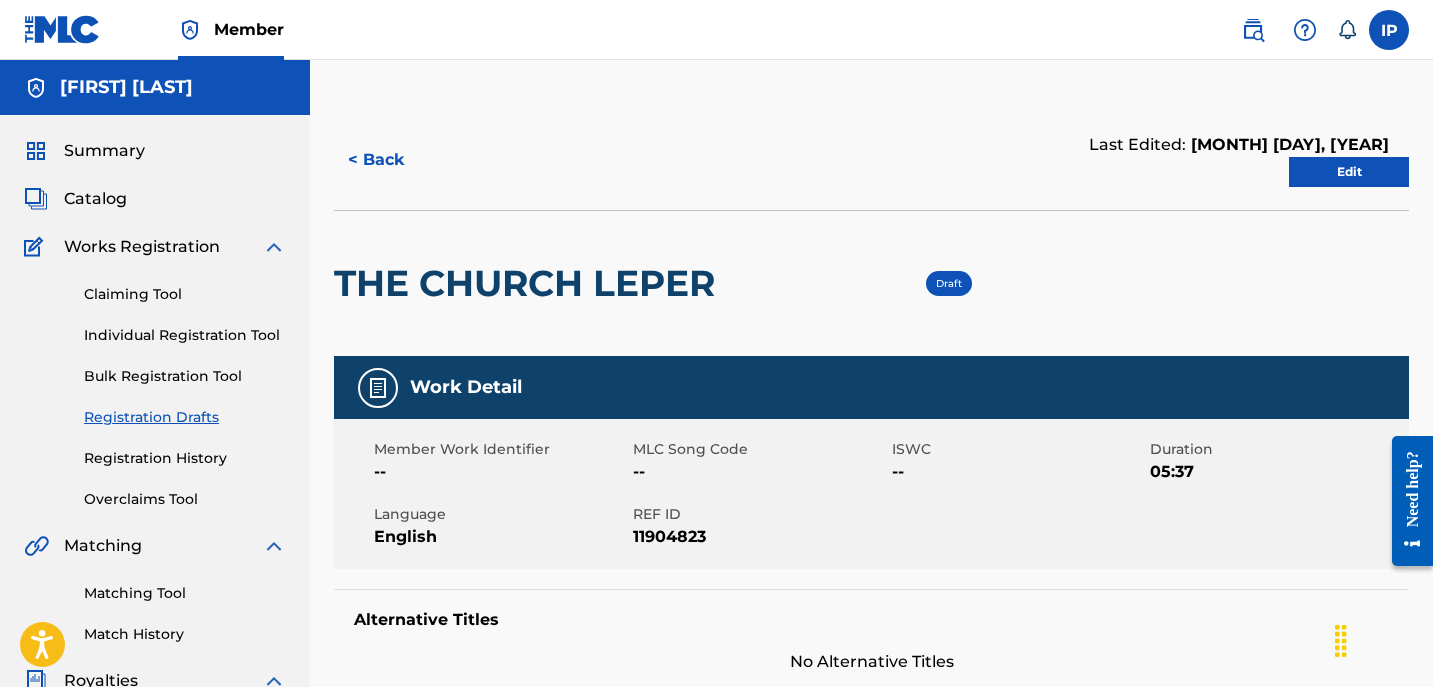 drag, startPoint x: 181, startPoint y: 447, endPoint x: 187, endPoint y: 468, distance: 21.84033 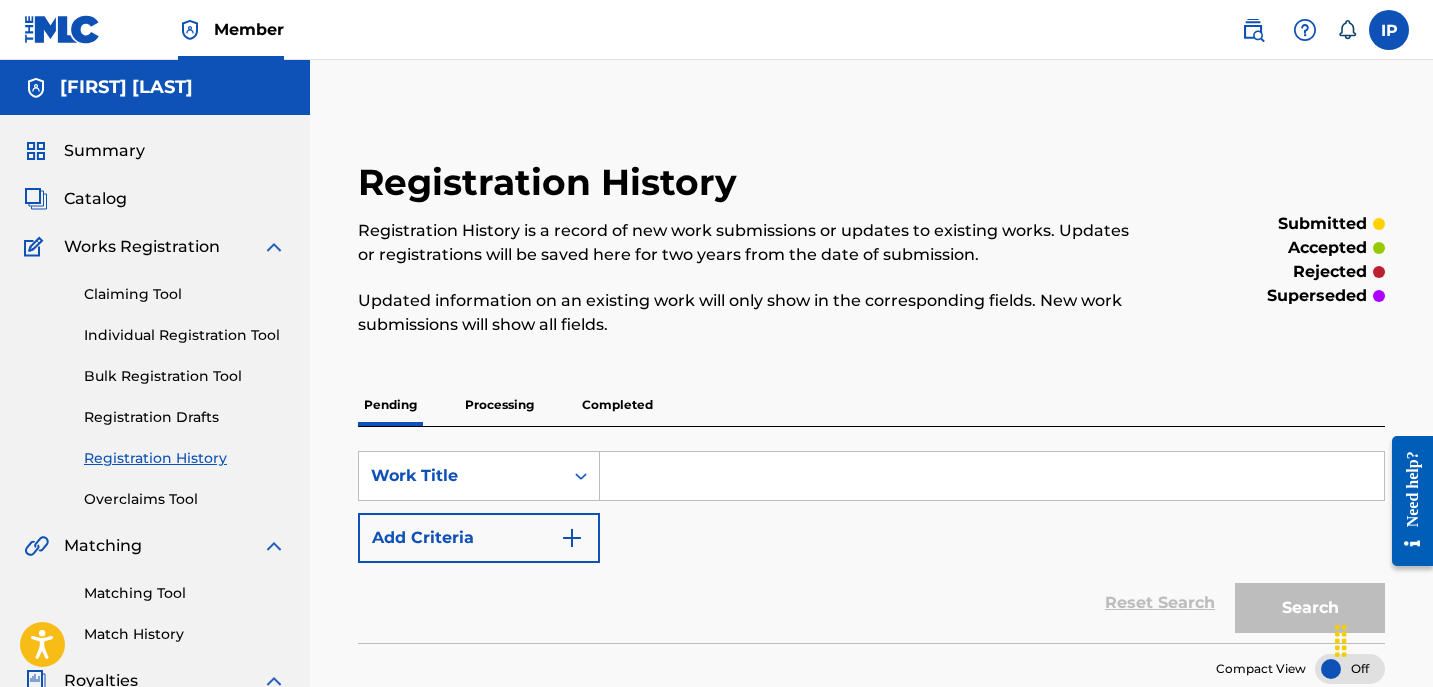 click on "Individual Registration Tool" at bounding box center (185, 335) 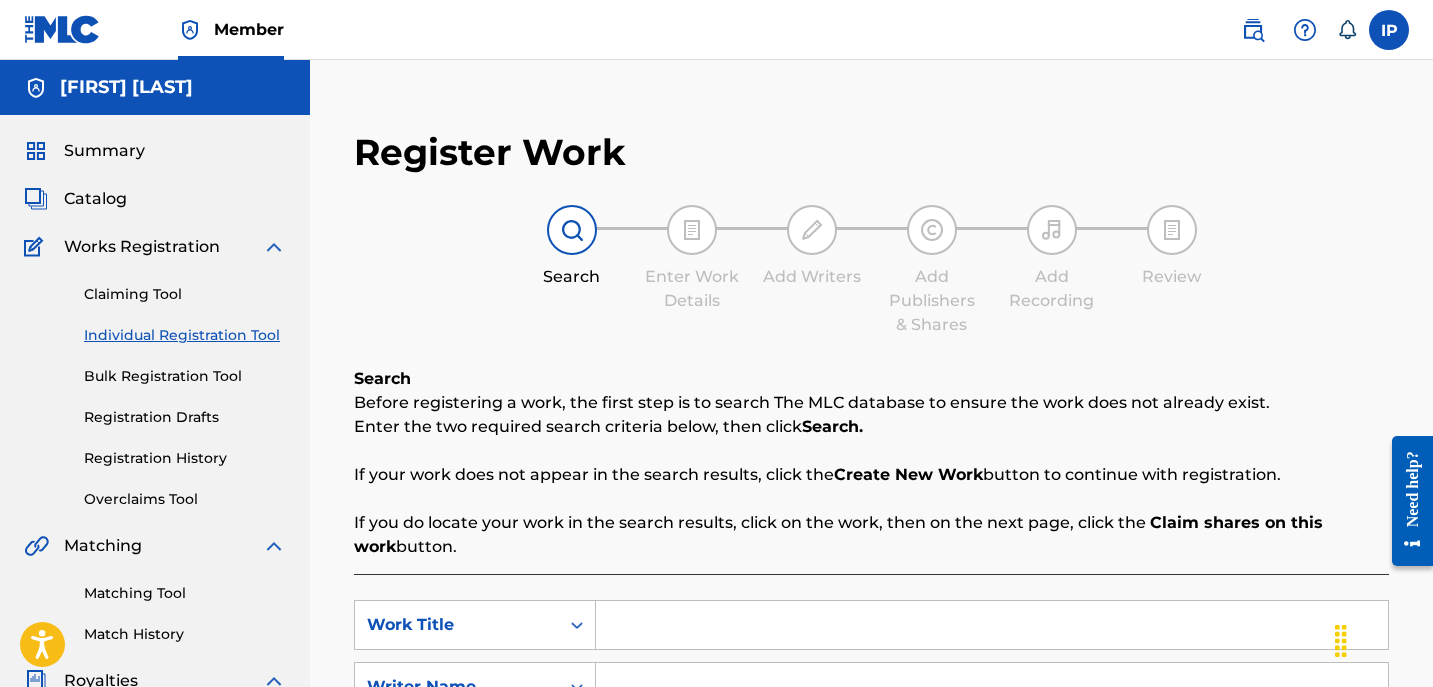 click on "Registration History" at bounding box center (185, 458) 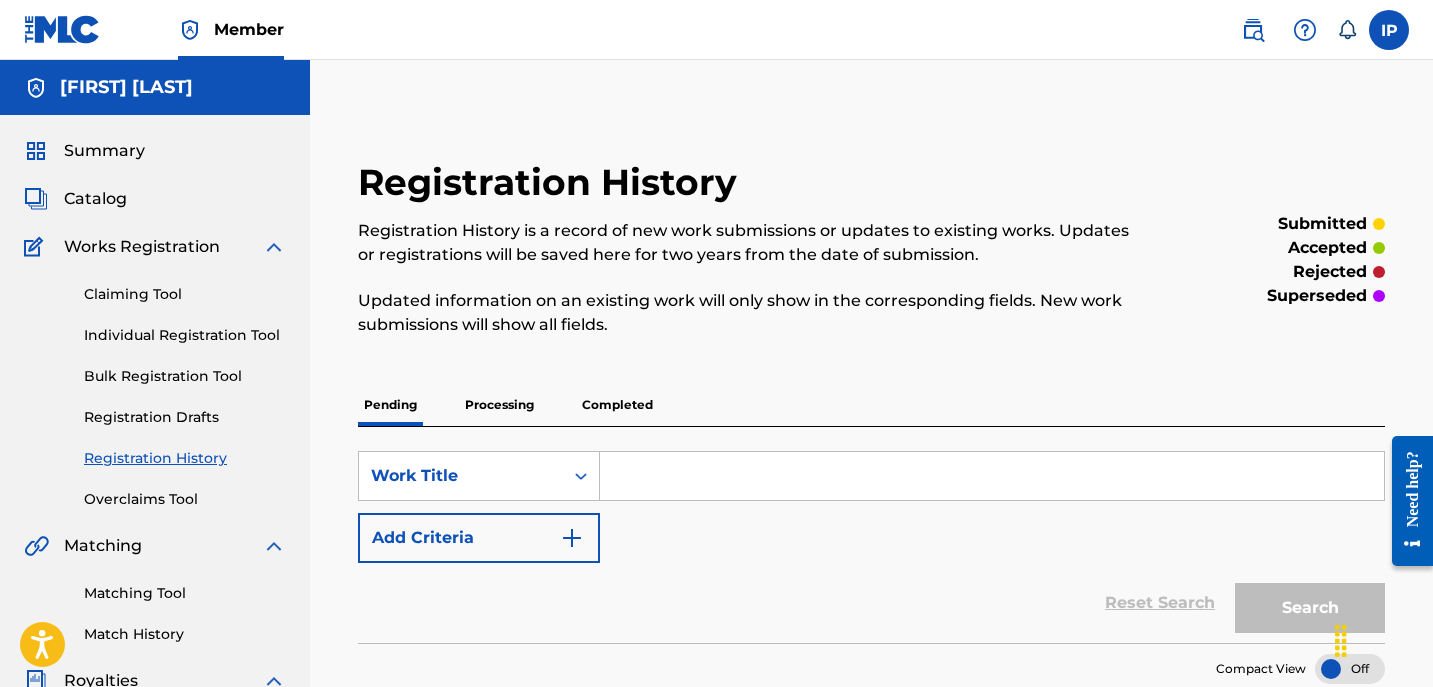 click on "Registration Drafts" at bounding box center (185, 417) 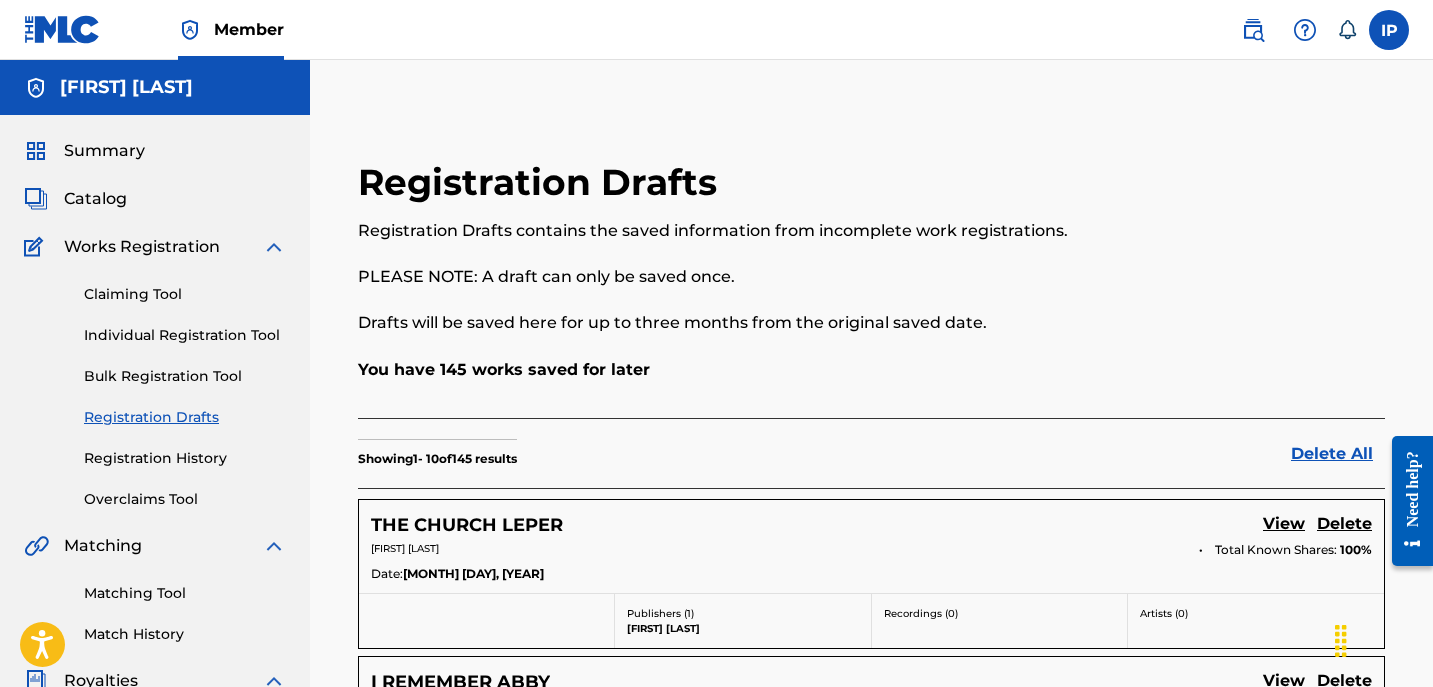 click on "Individual Registration Tool" at bounding box center [185, 335] 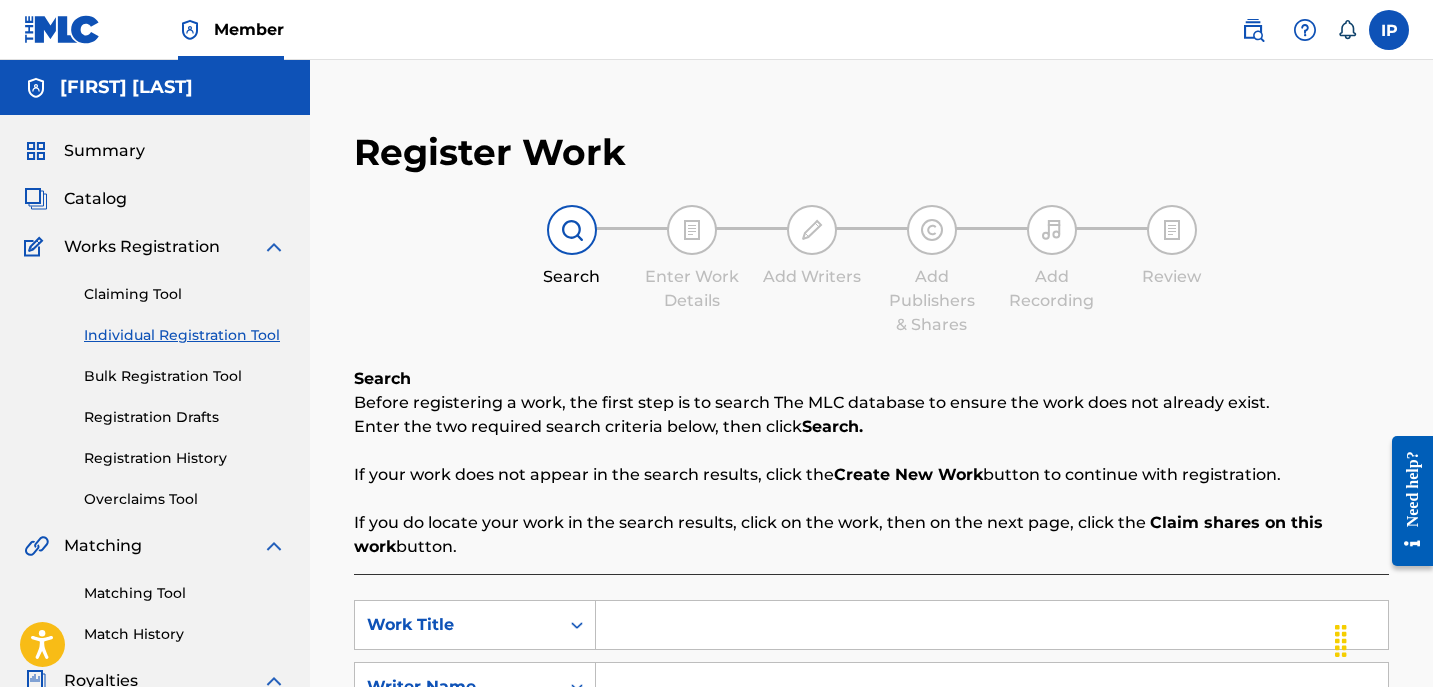 click at bounding box center (992, 625) 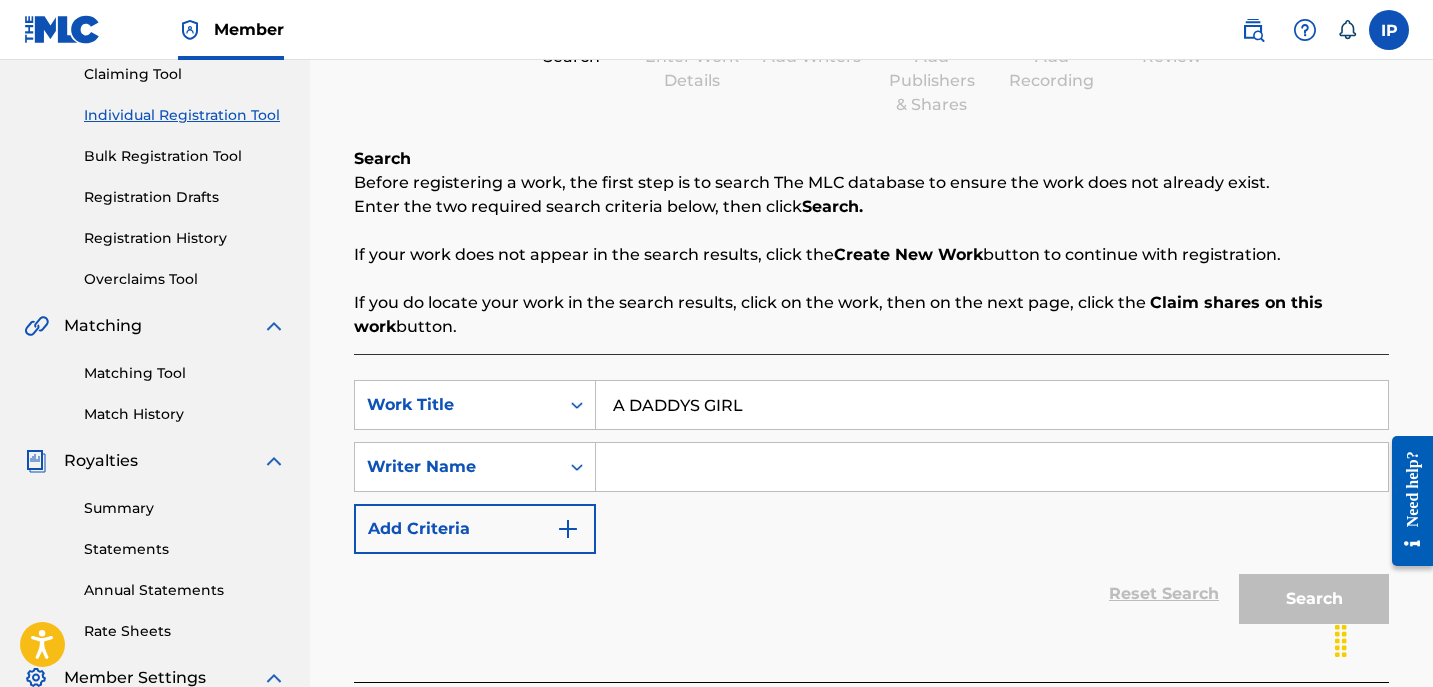 scroll, scrollTop: 221, scrollLeft: 0, axis: vertical 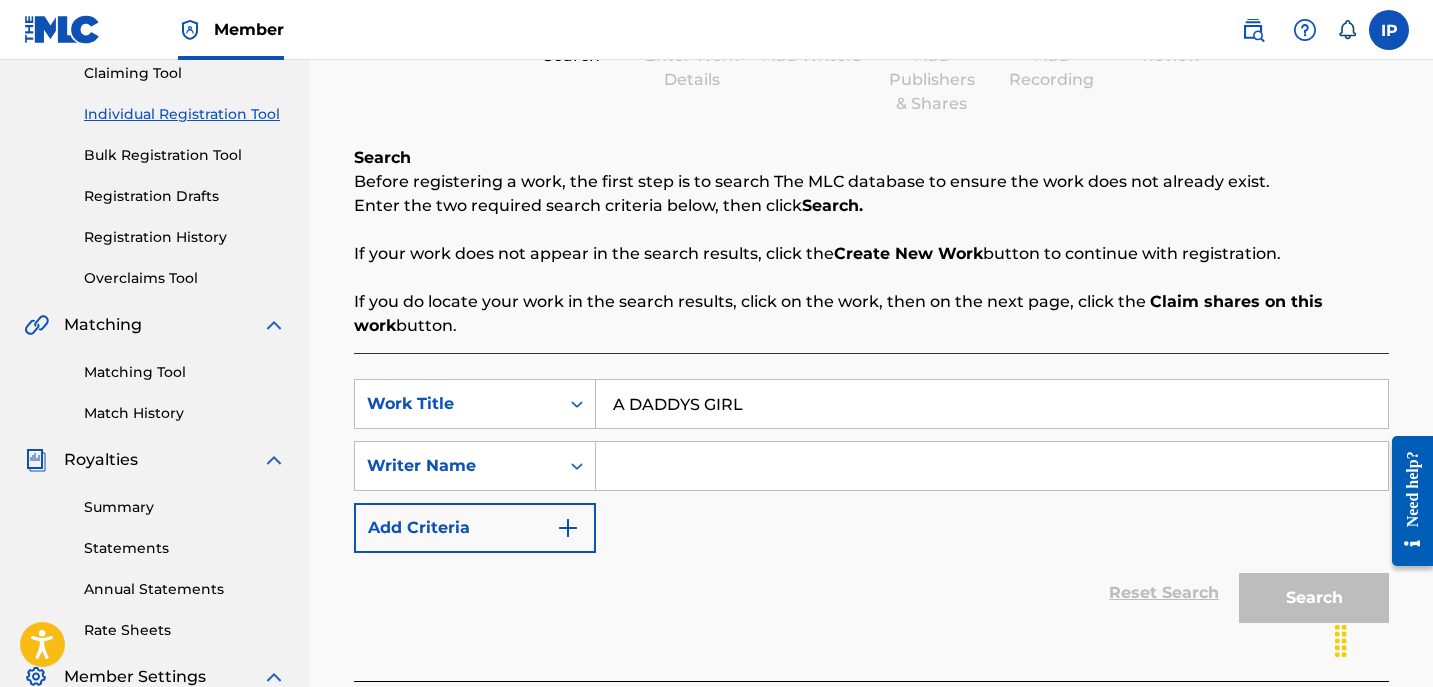 type on "A DADDYS GIRL" 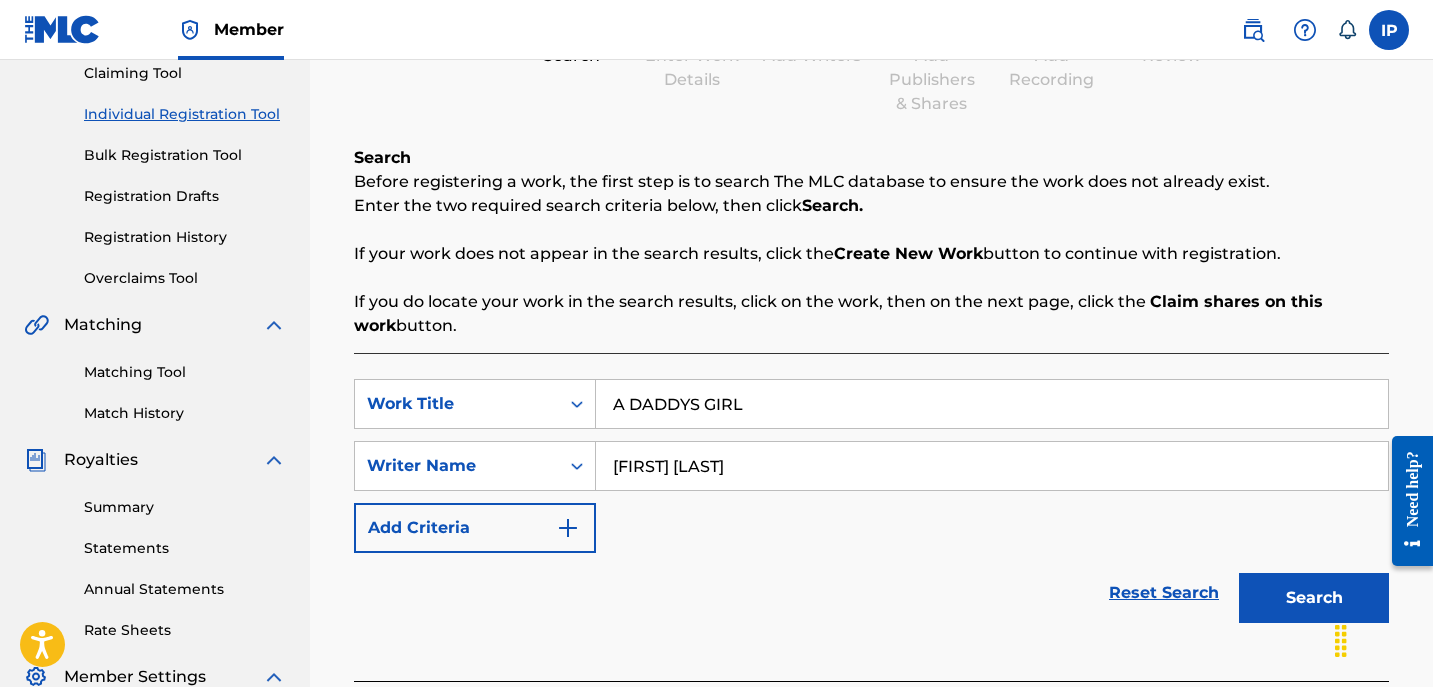 click on "Add Criteria" at bounding box center [475, 528] 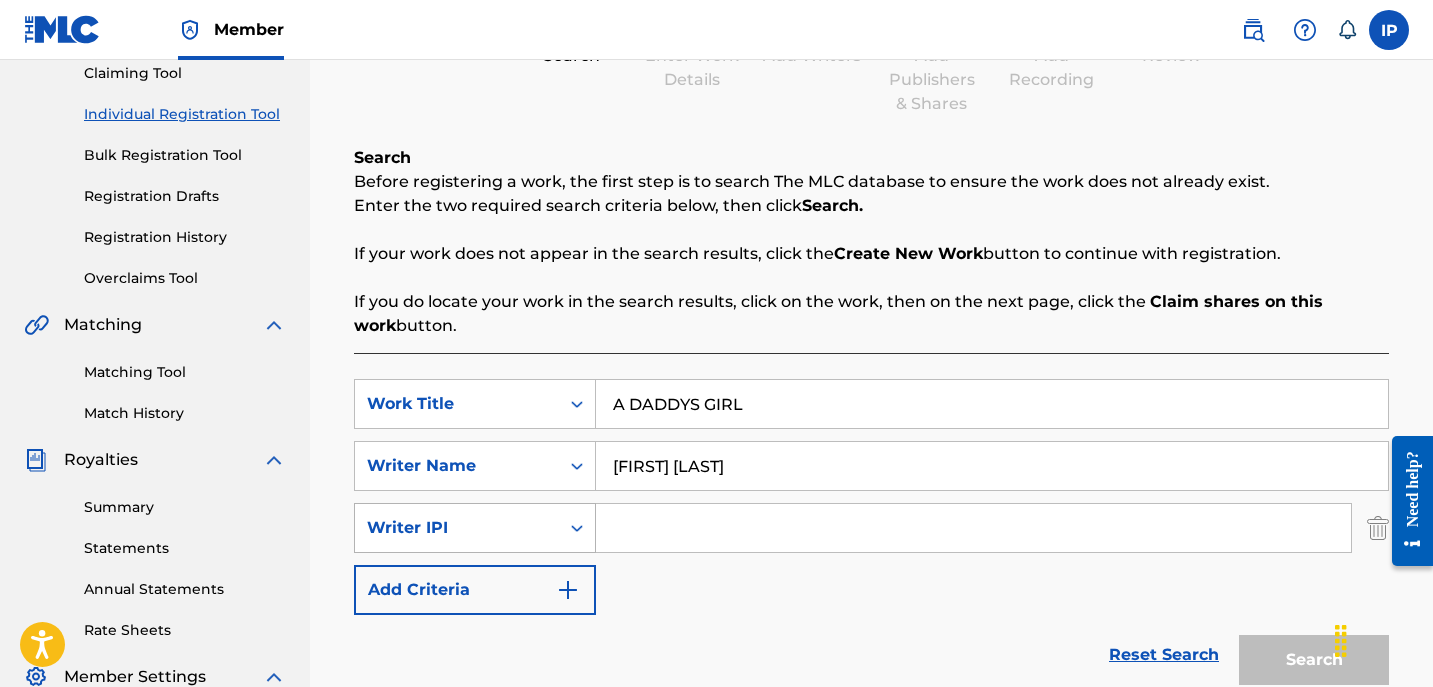 type 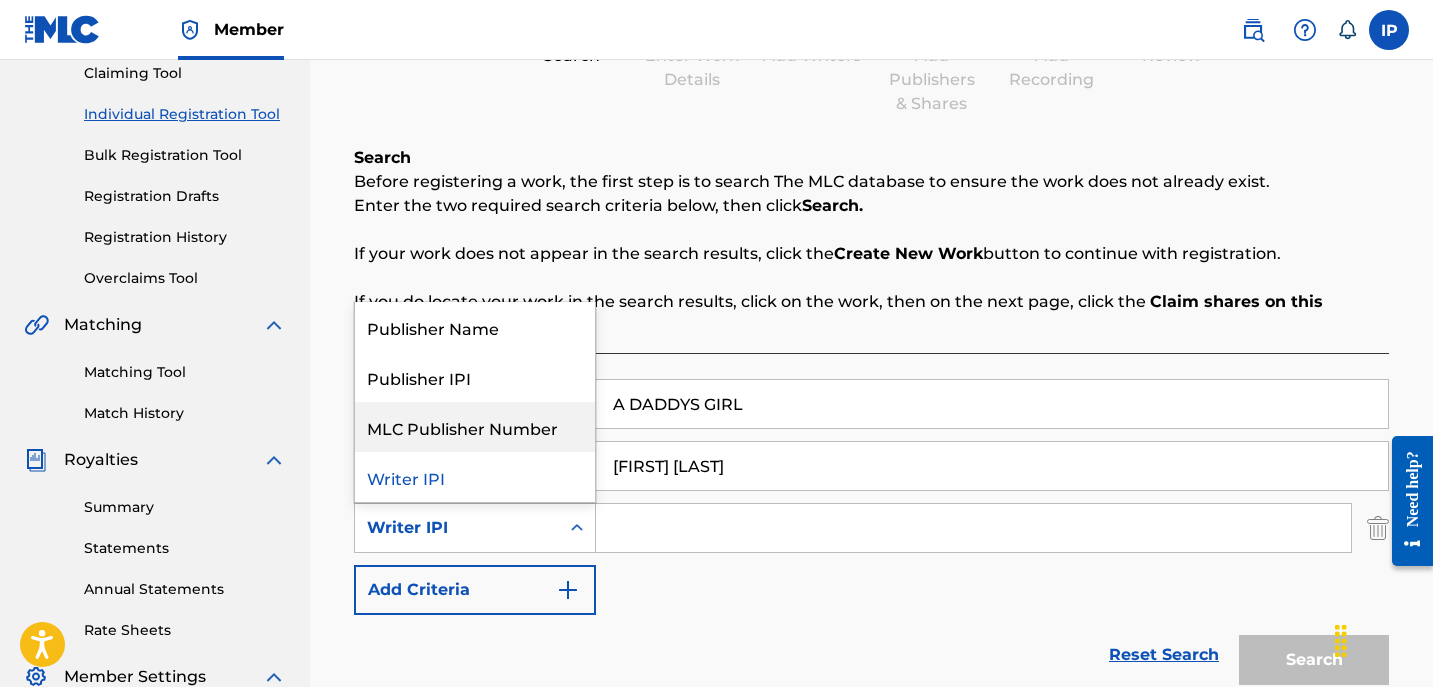 click on "MLC Publisher Number" at bounding box center (475, 427) 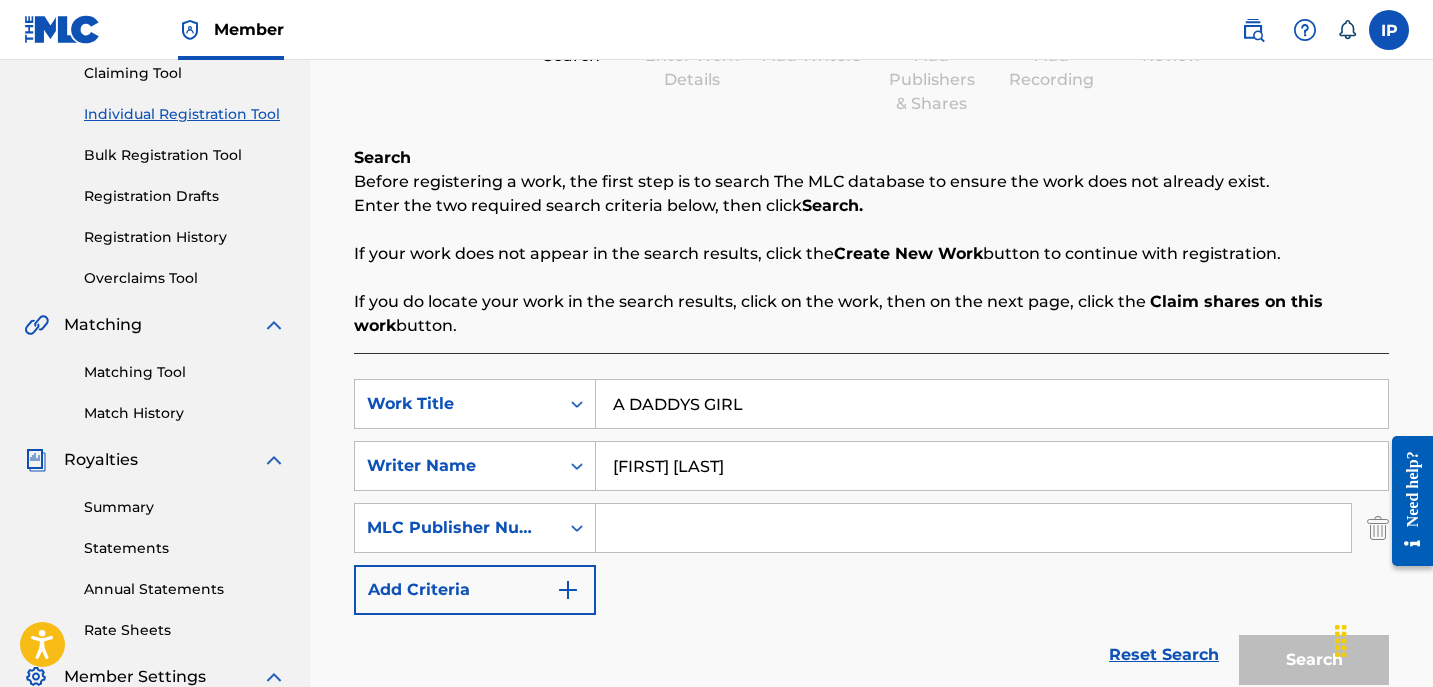 click at bounding box center [973, 528] 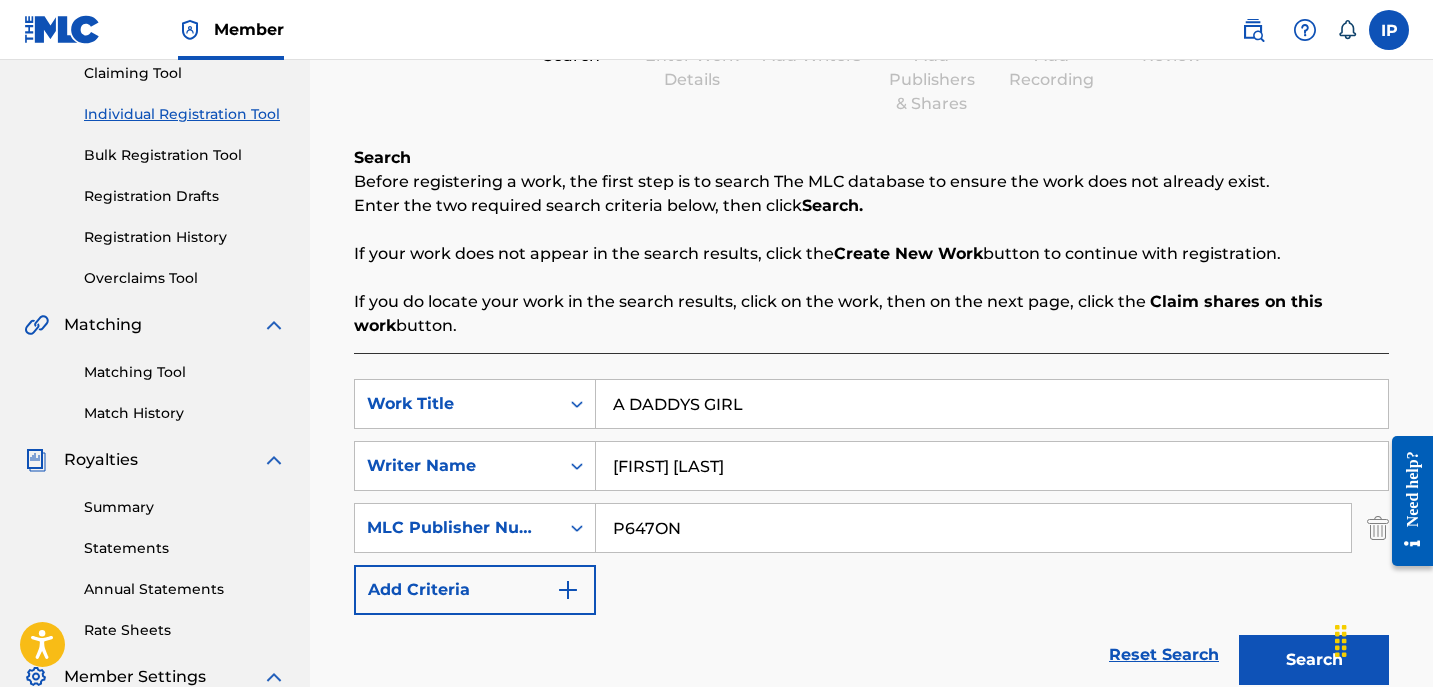 click on "Search" at bounding box center (1314, 660) 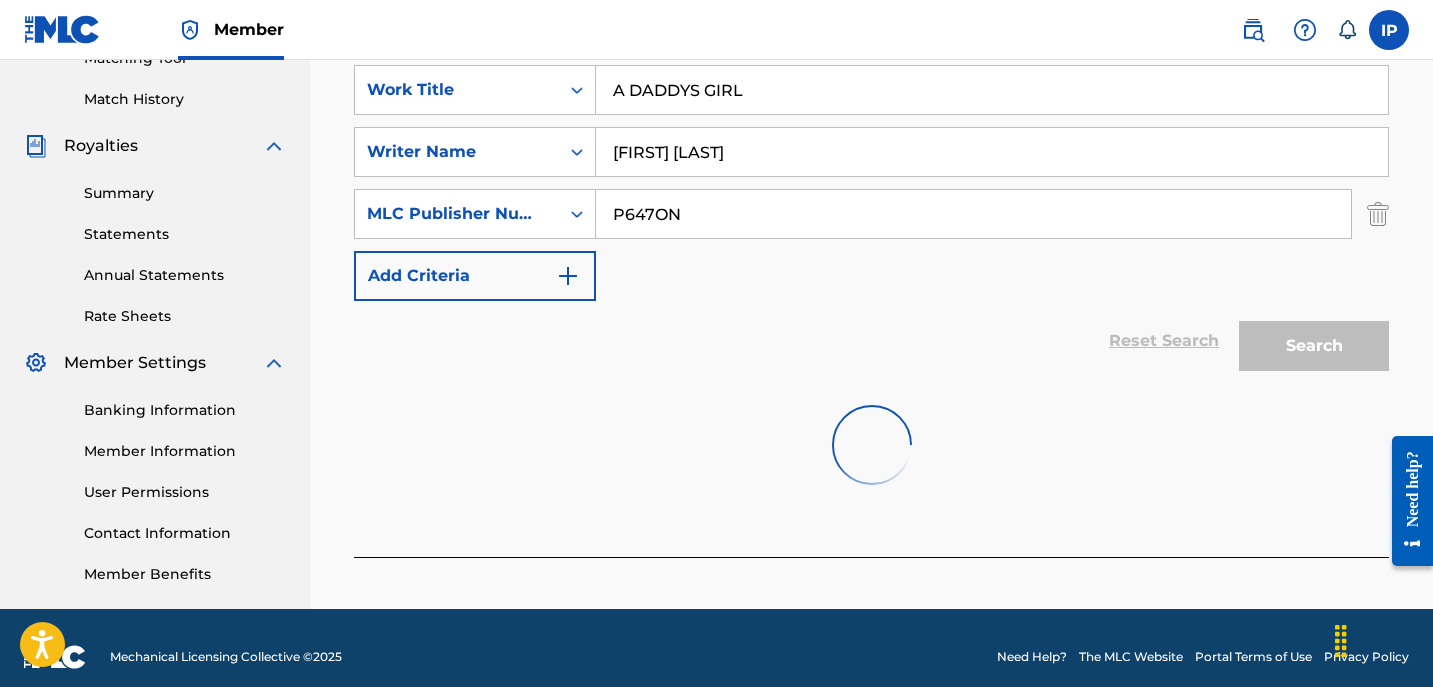 scroll, scrollTop: 553, scrollLeft: 0, axis: vertical 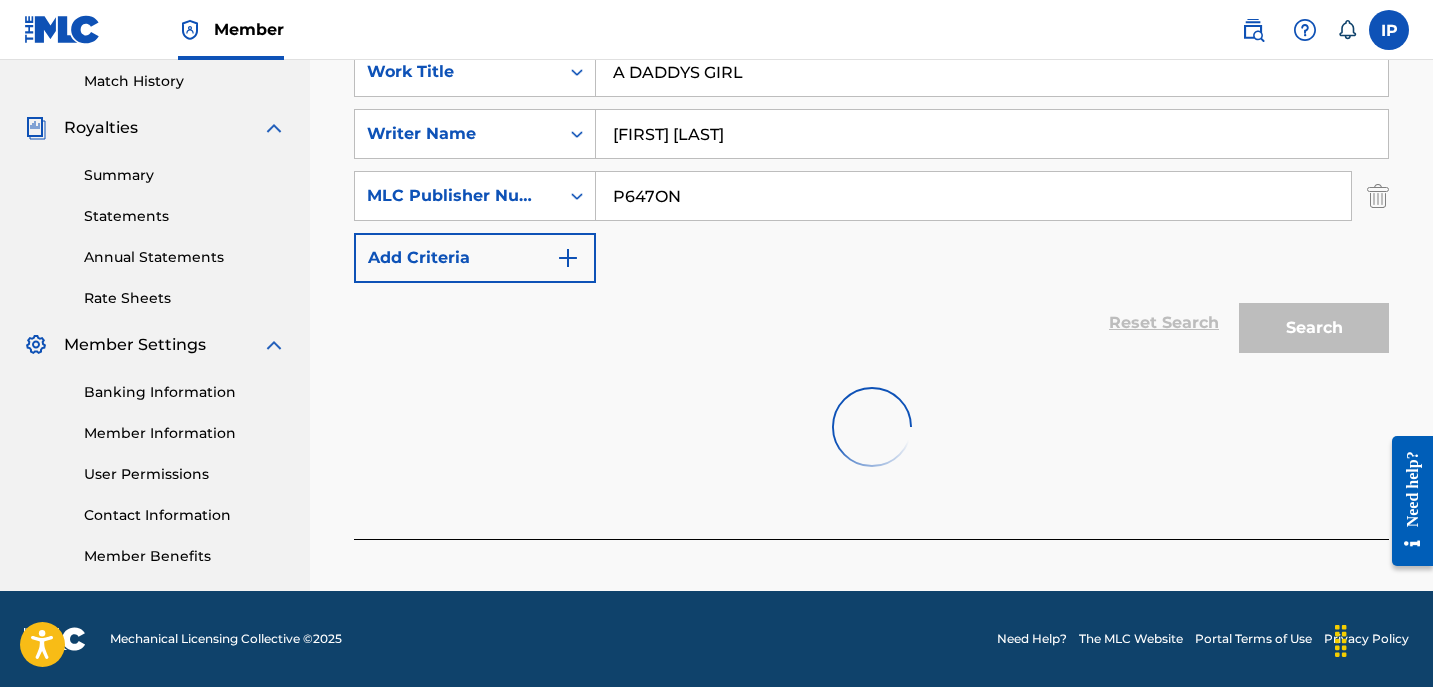 click on "Work Title A DADDYS GIRL Writer Name [FIRST] [LAST] SearchWithCriteria4d4aed5e-a748-4328-87fc-ffb6de6727df MLC Publisher Number P647ON Add Criteria Reset Search Search" at bounding box center [871, 74] 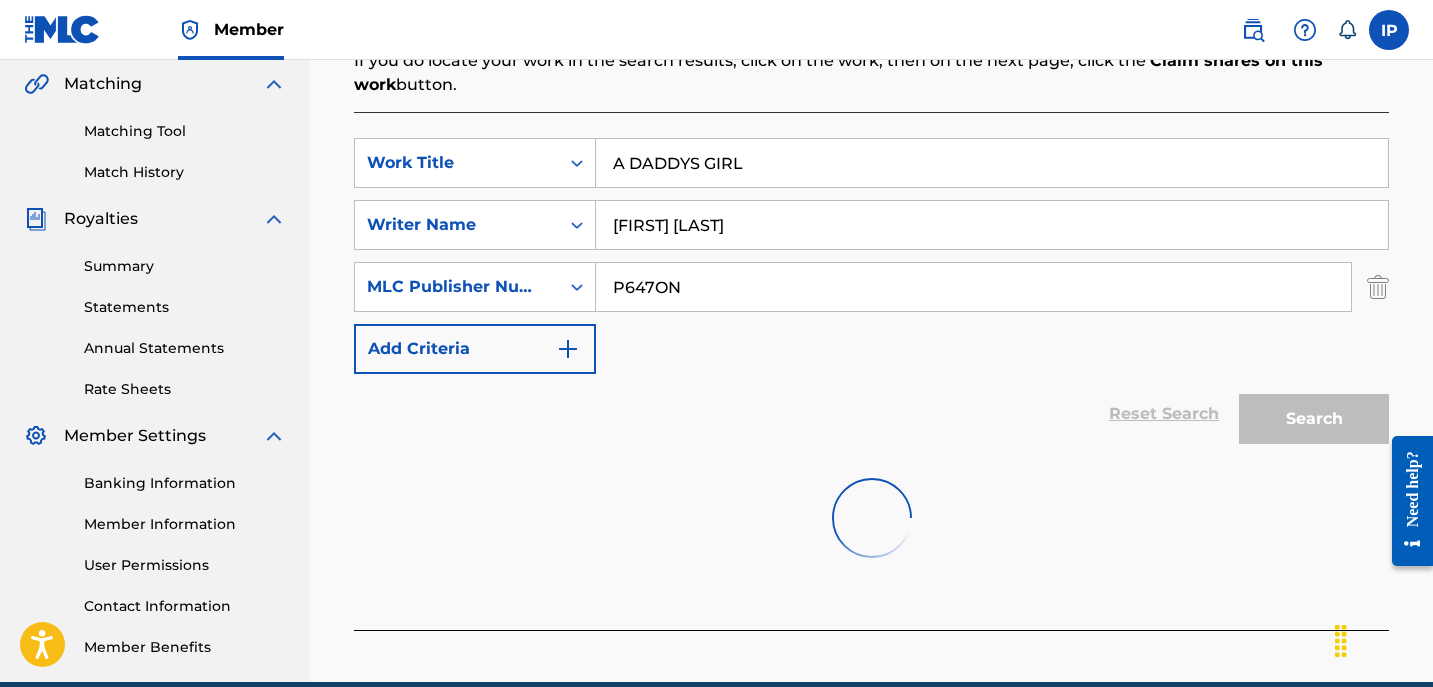 scroll, scrollTop: 461, scrollLeft: 0, axis: vertical 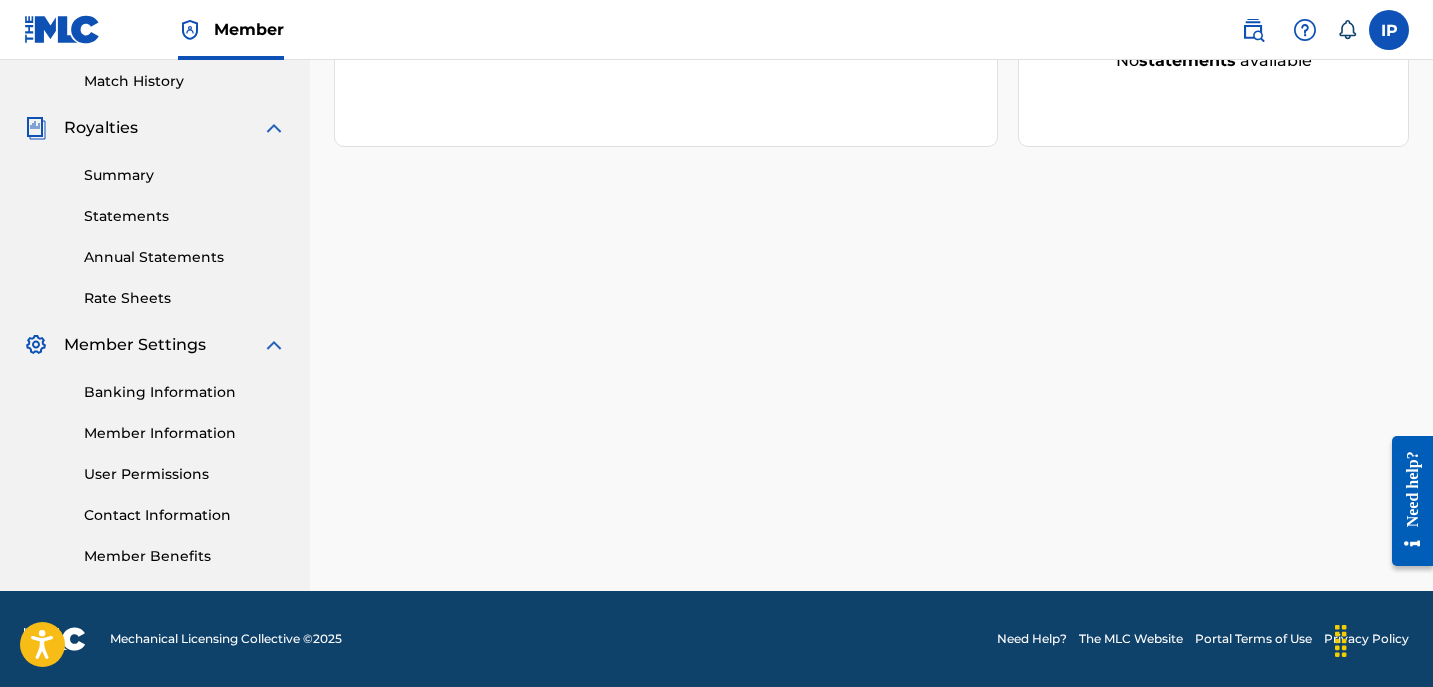 click on "Banking Information" at bounding box center (185, 392) 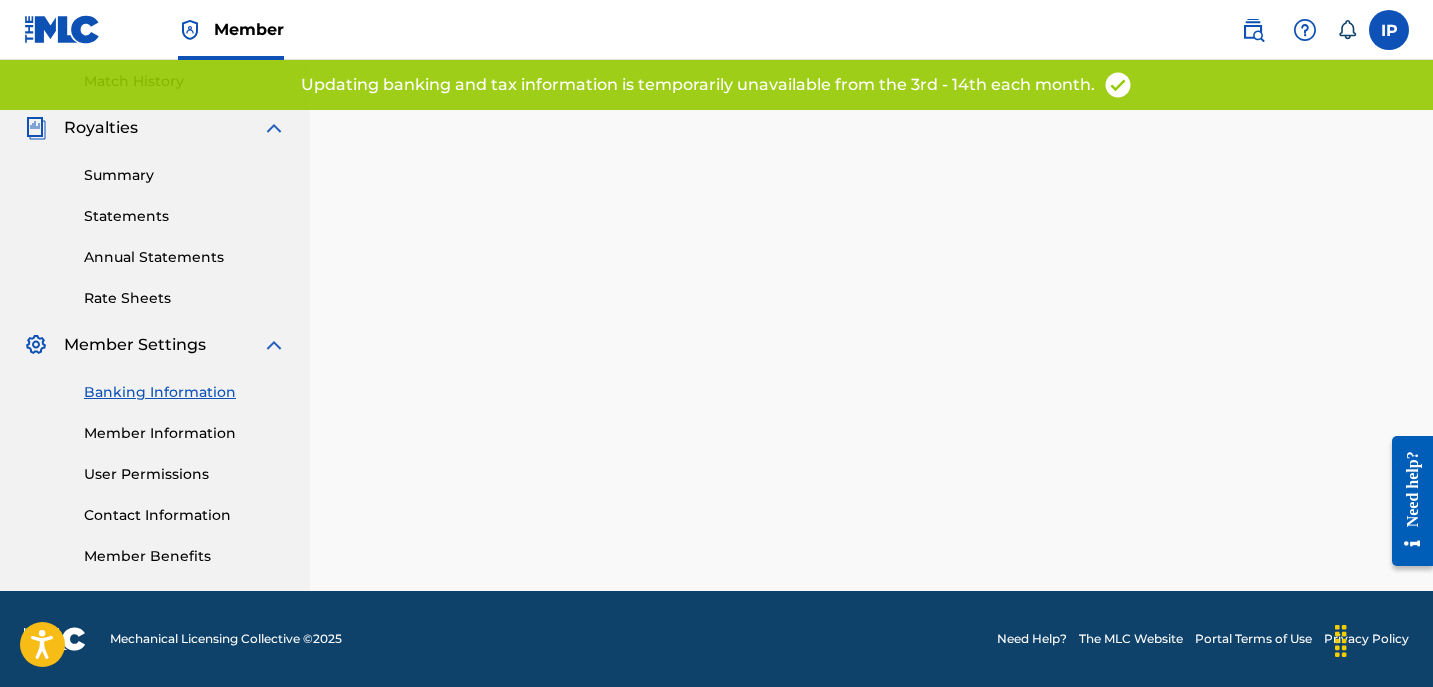scroll, scrollTop: 0, scrollLeft: 0, axis: both 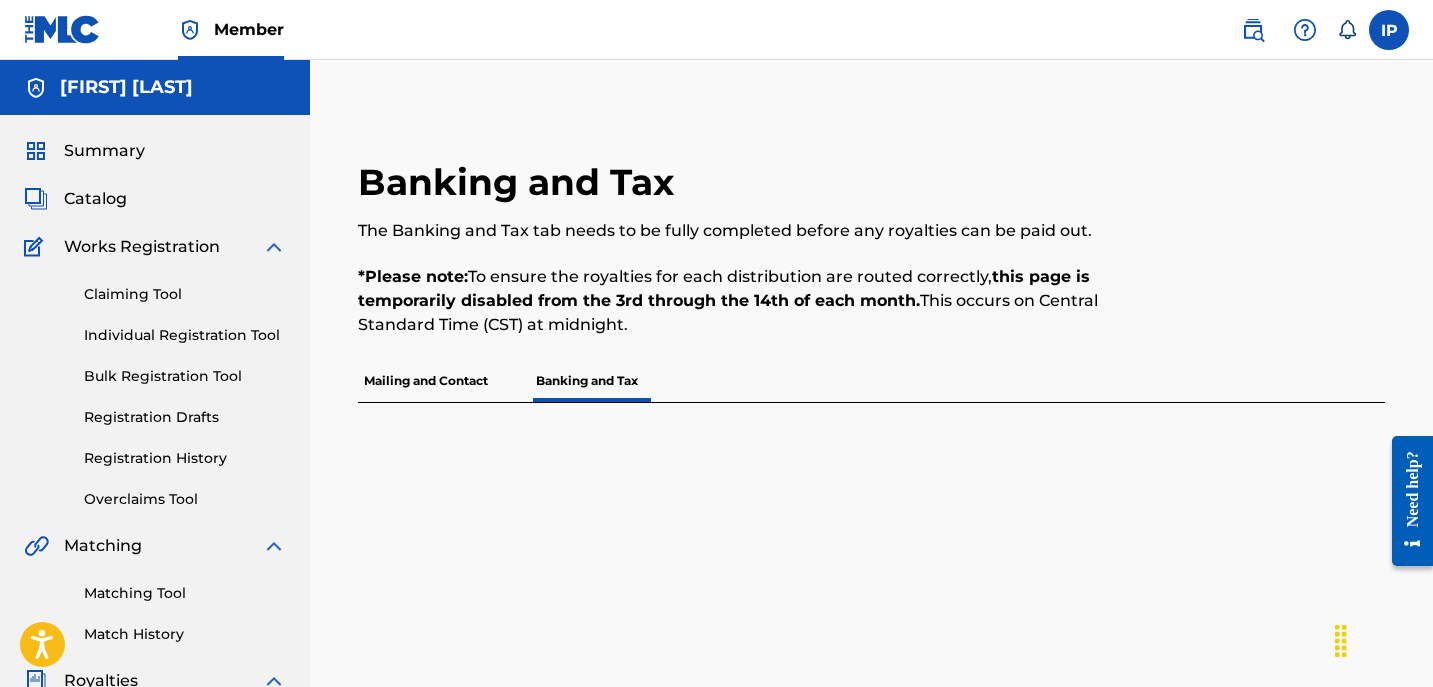click on "Individual Registration Tool" at bounding box center [185, 335] 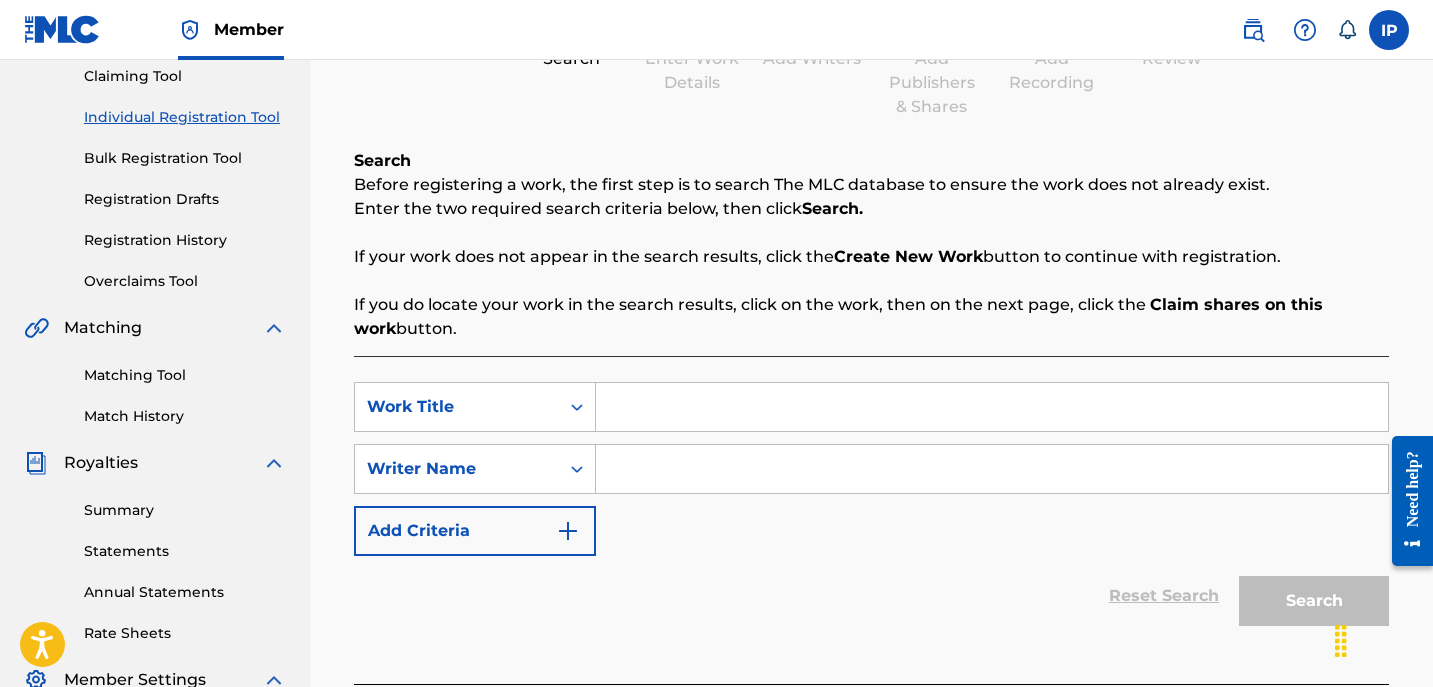 scroll, scrollTop: 219, scrollLeft: 0, axis: vertical 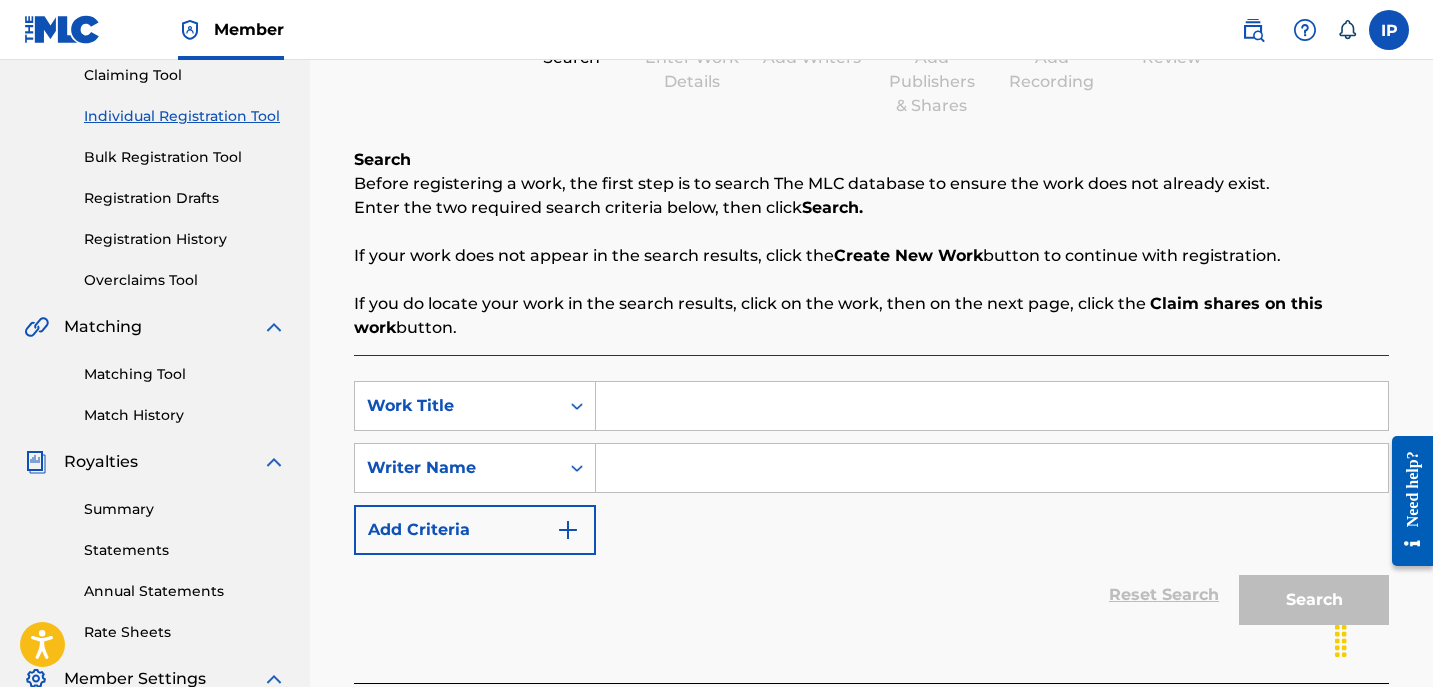 click at bounding box center [992, 406] 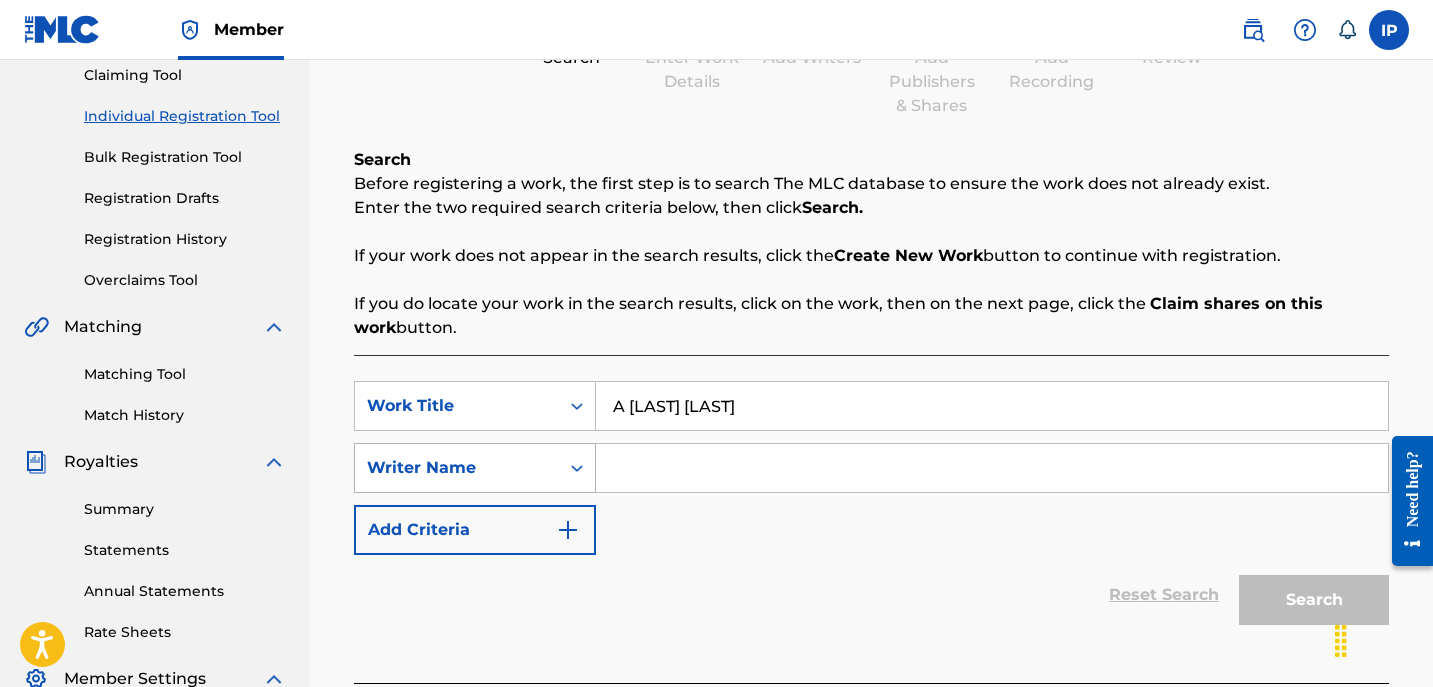 type on "A [LAST] [LAST]" 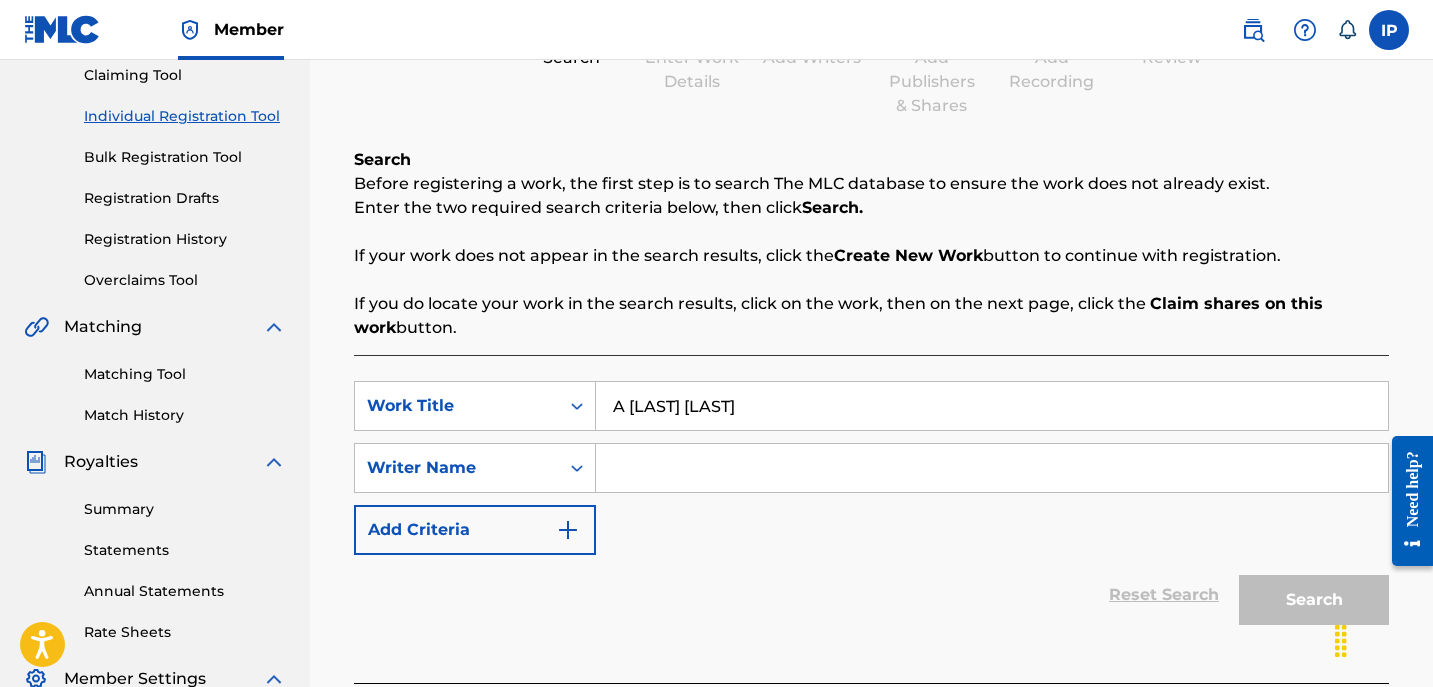 click at bounding box center [992, 468] 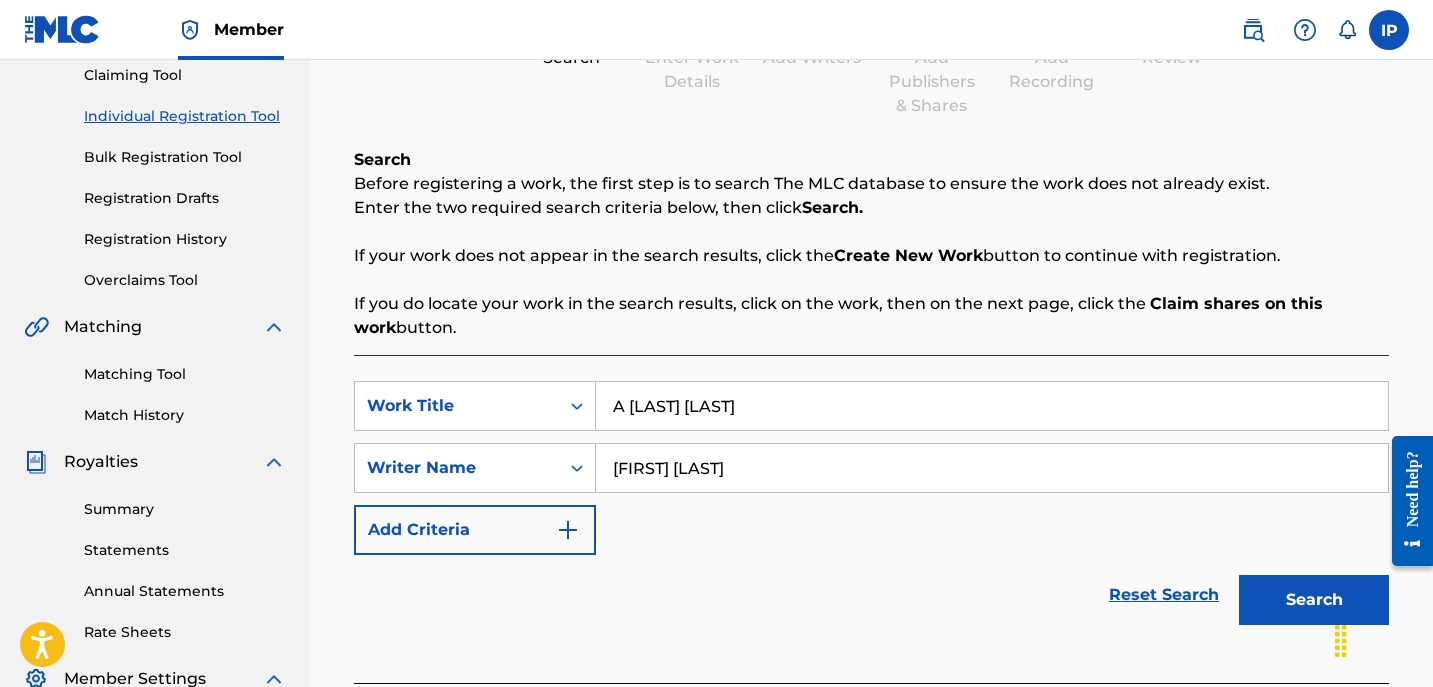 click on "Add Criteria" at bounding box center (475, 530) 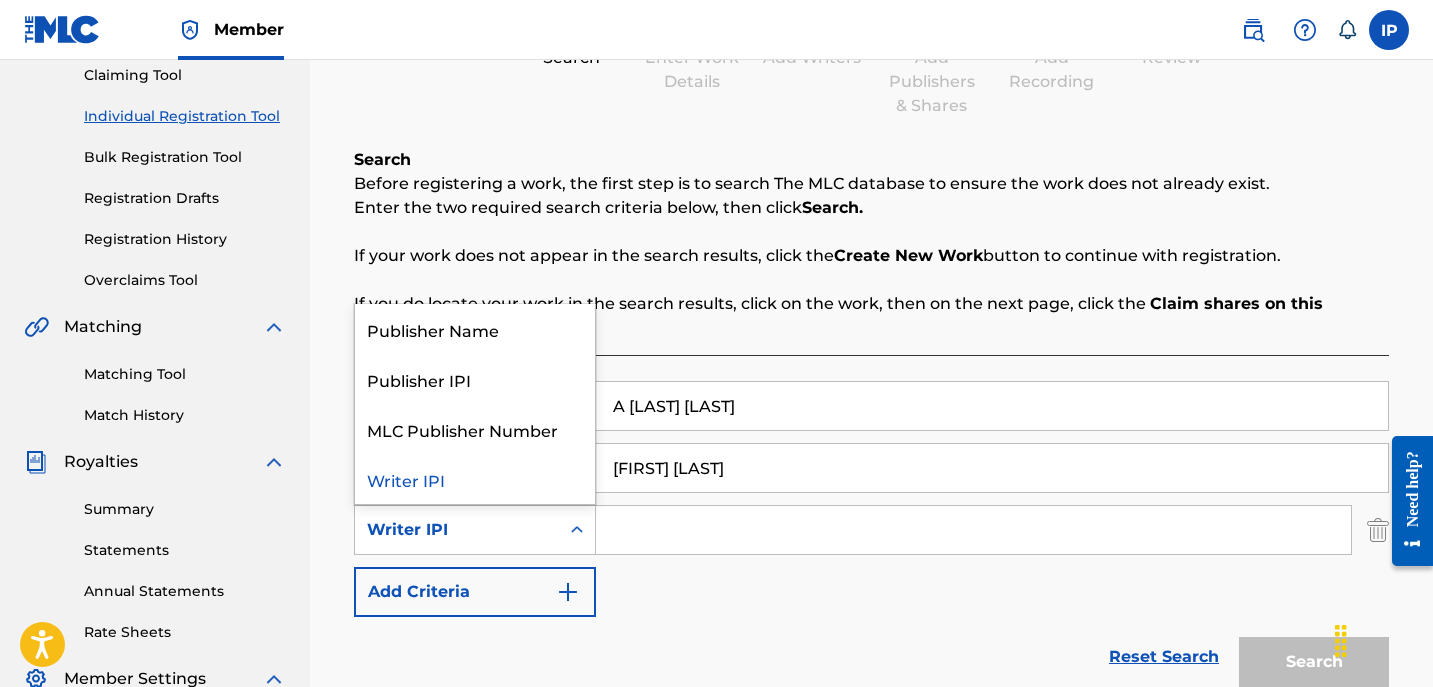 click 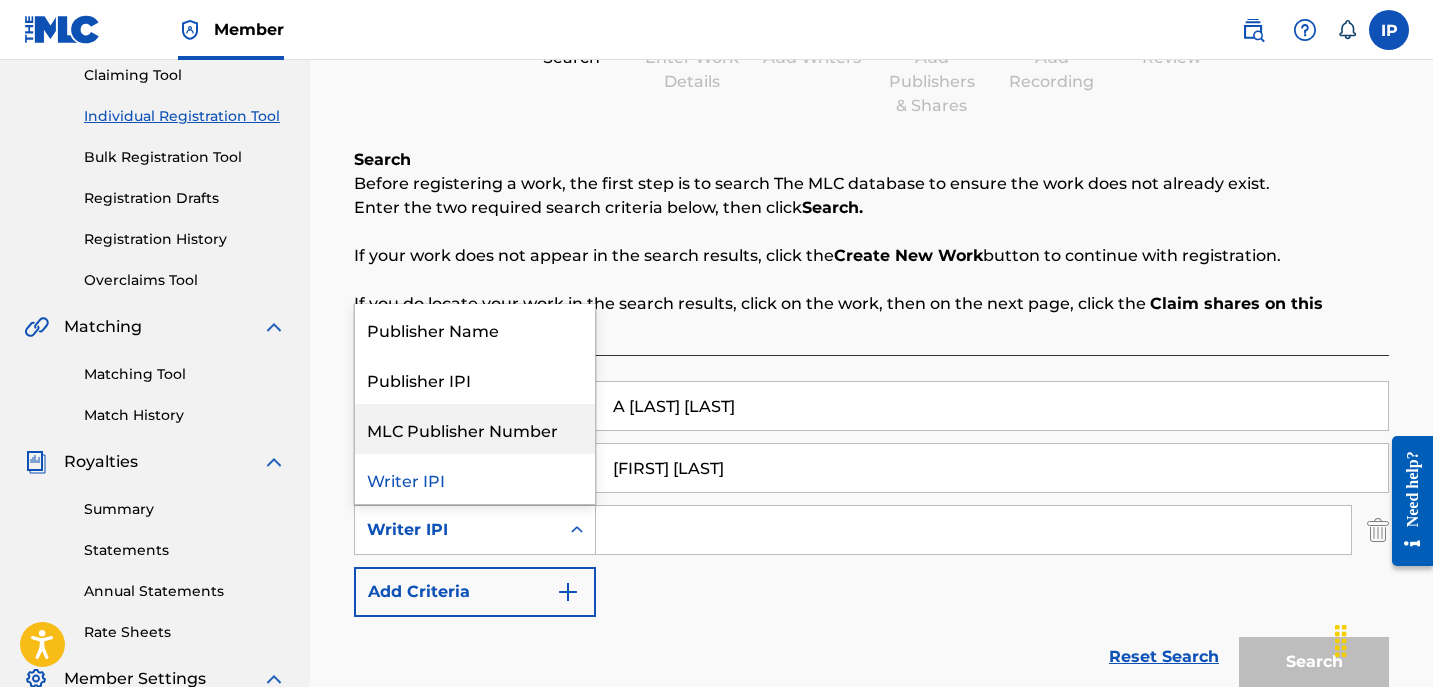click on "MLC Publisher Number" at bounding box center (475, 429) 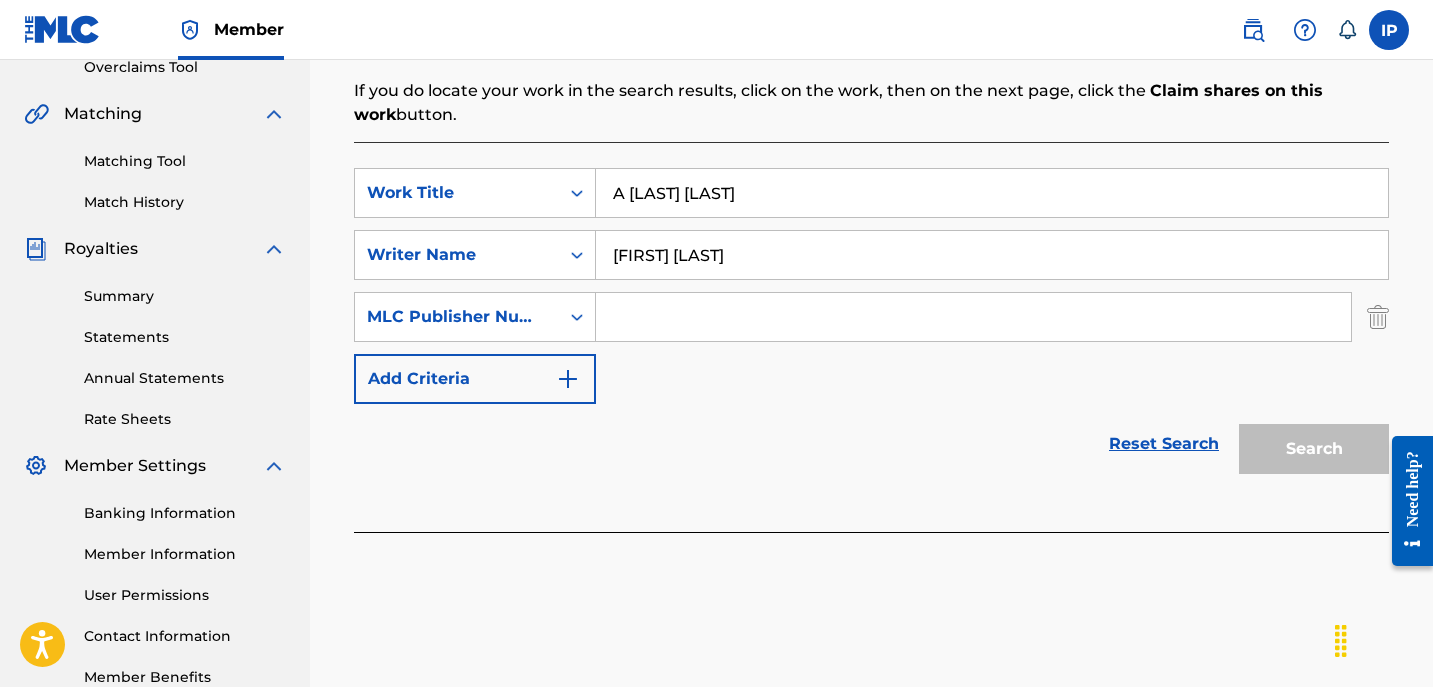 scroll, scrollTop: 434, scrollLeft: 0, axis: vertical 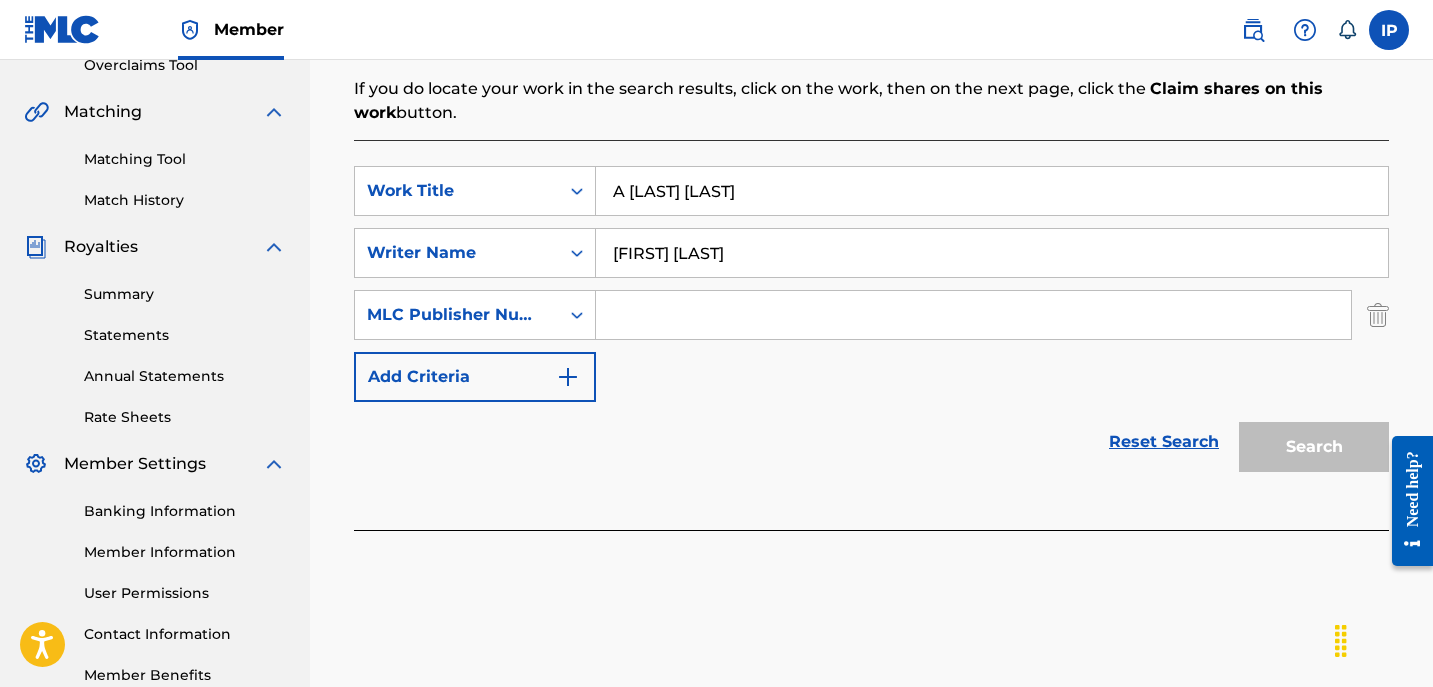 click at bounding box center (973, 315) 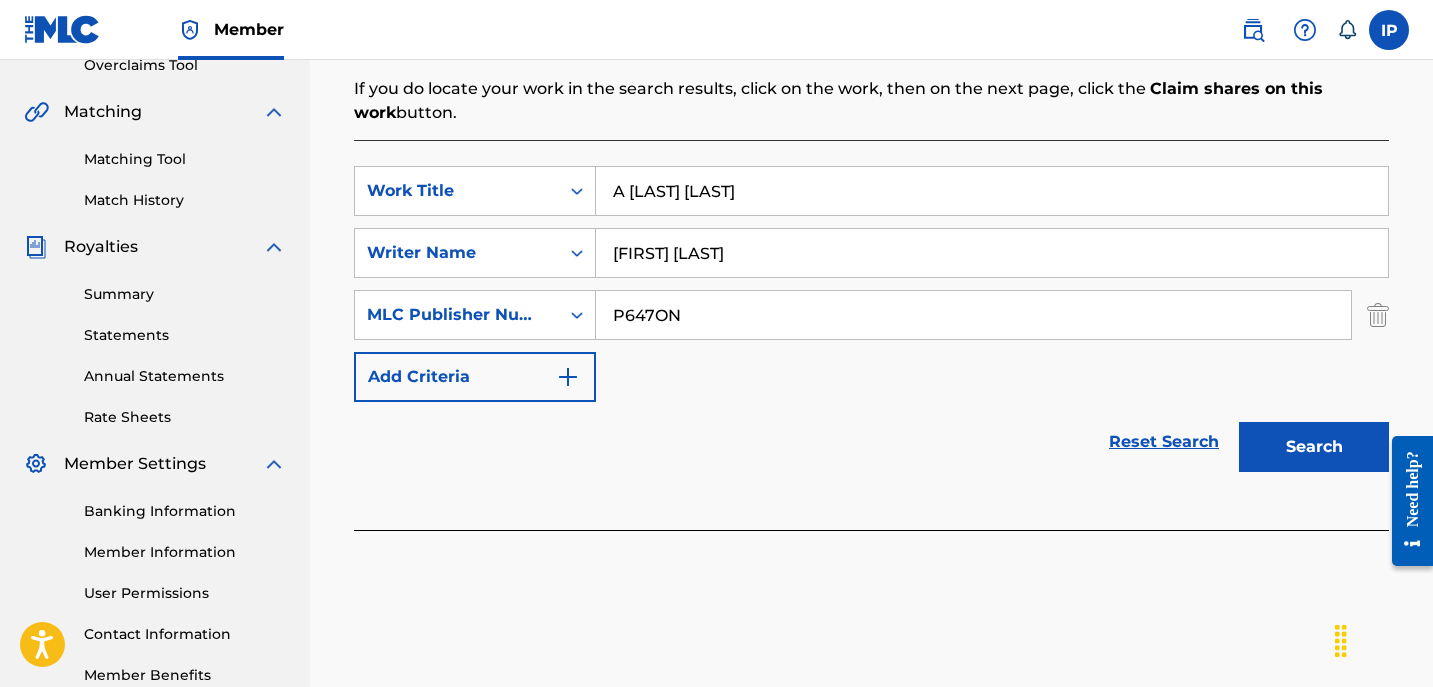 click on "Search" at bounding box center [1314, 447] 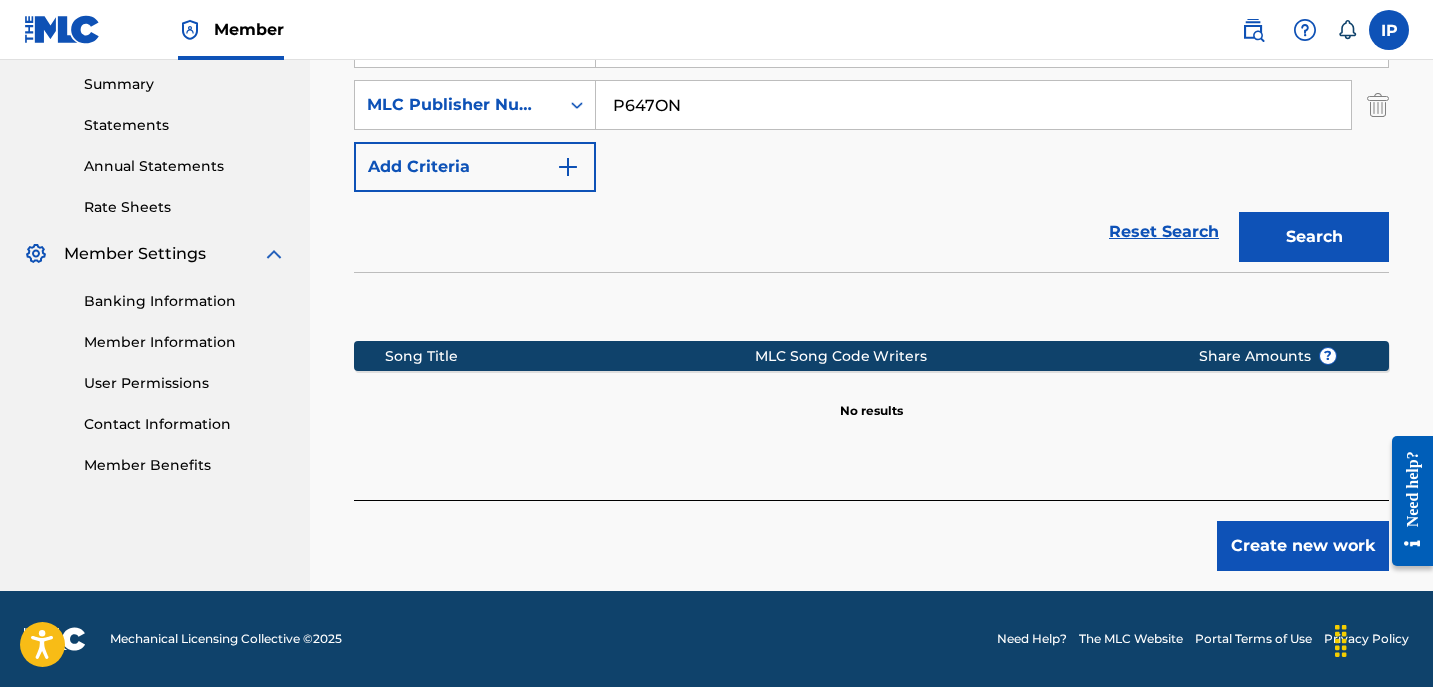 click on "Create new work" at bounding box center [1303, 546] 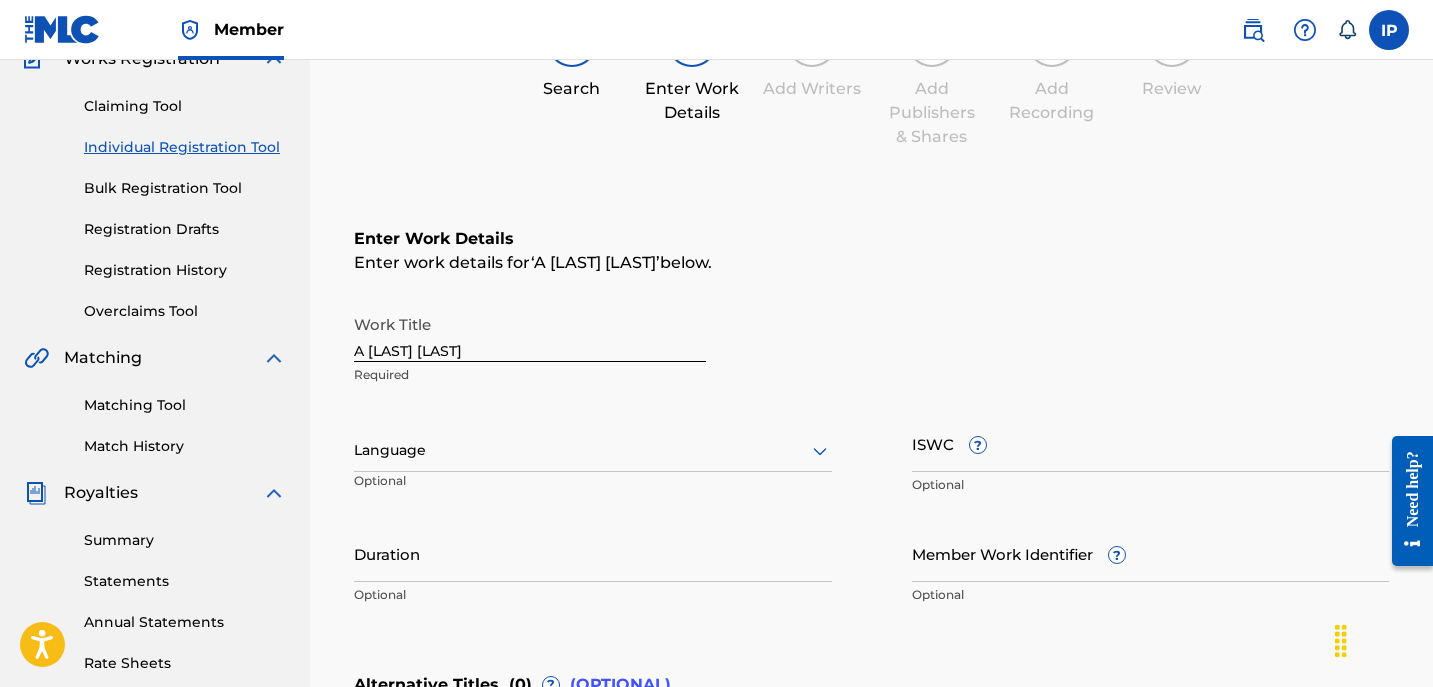 scroll, scrollTop: 138, scrollLeft: 0, axis: vertical 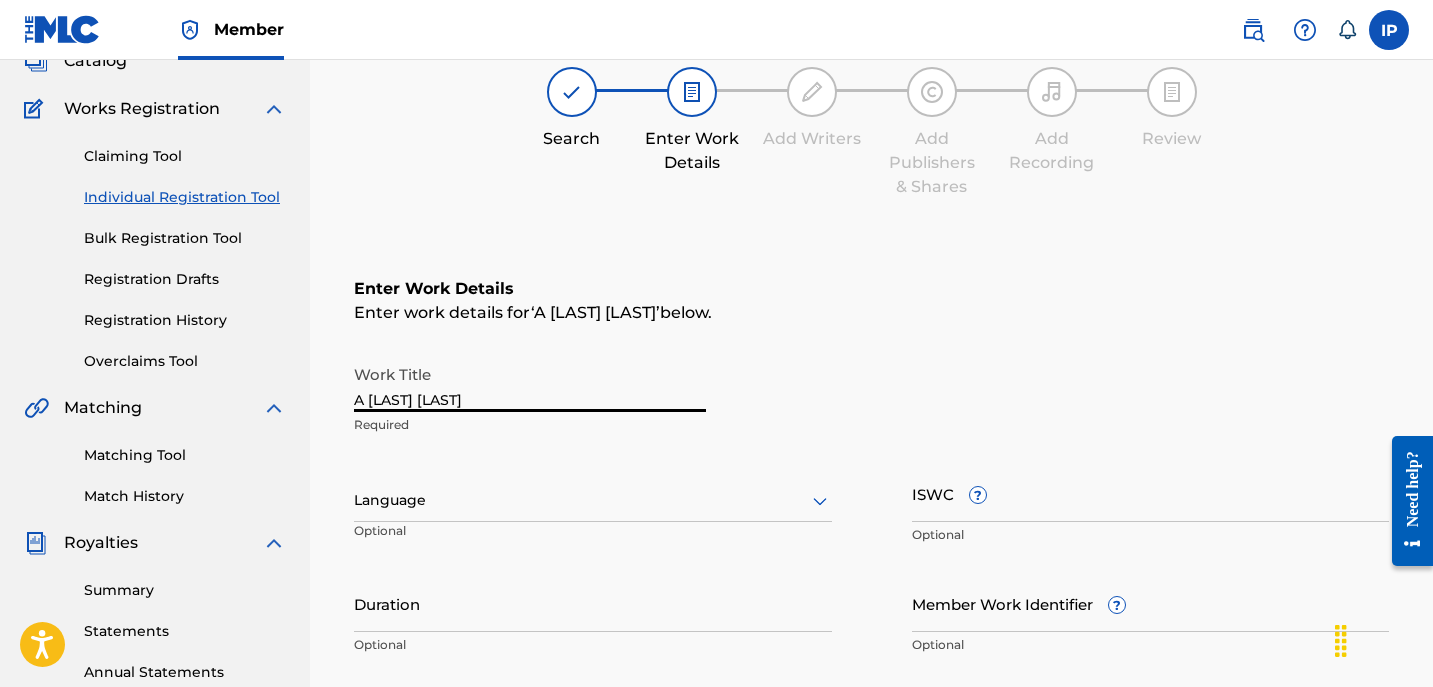 click on "A [LAST] [LAST]" at bounding box center (530, 383) 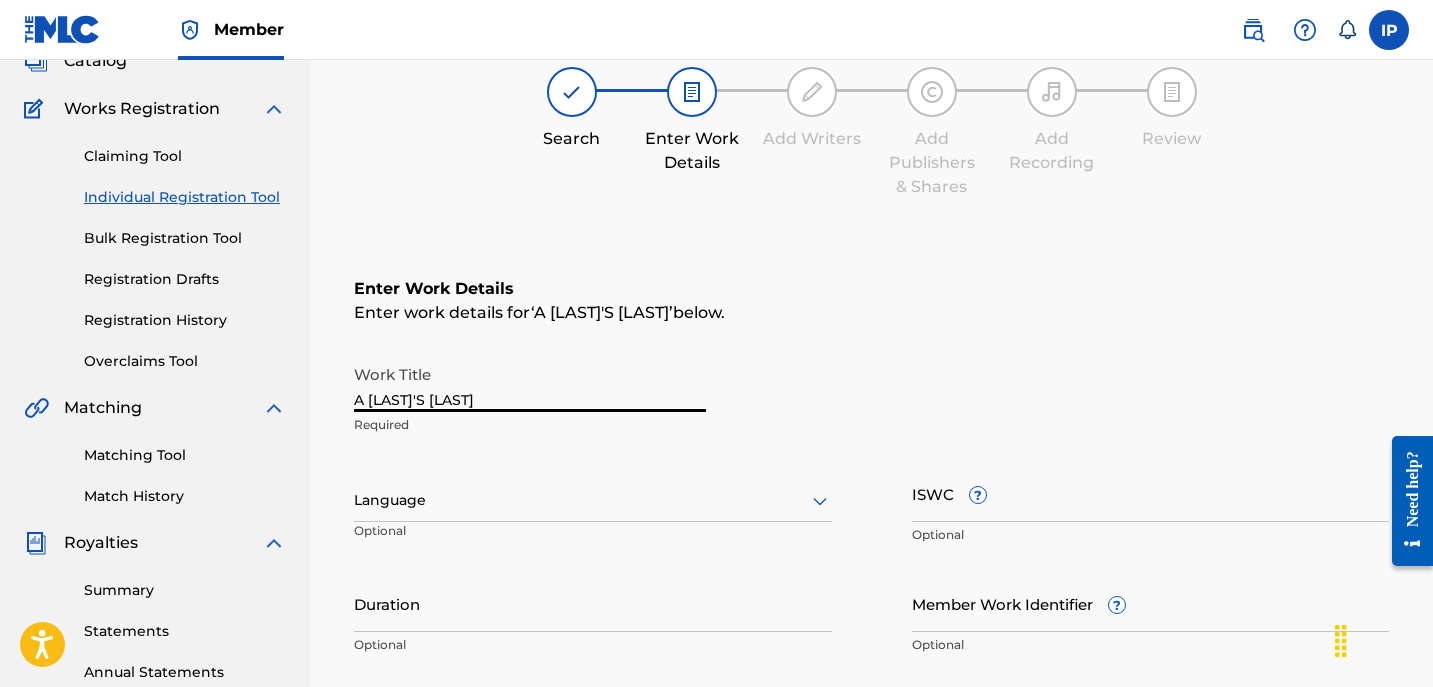 type on "A [LAST]'S [LAST]" 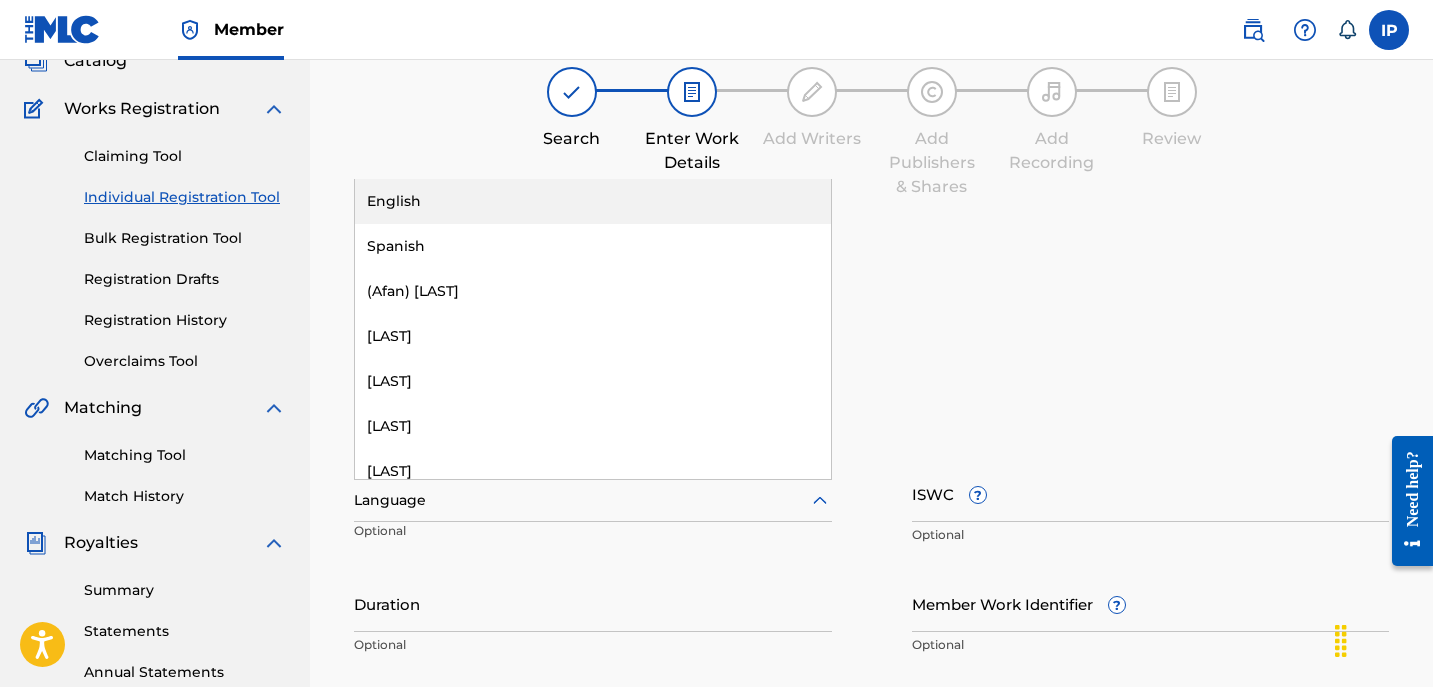 click on "English" at bounding box center [593, 201] 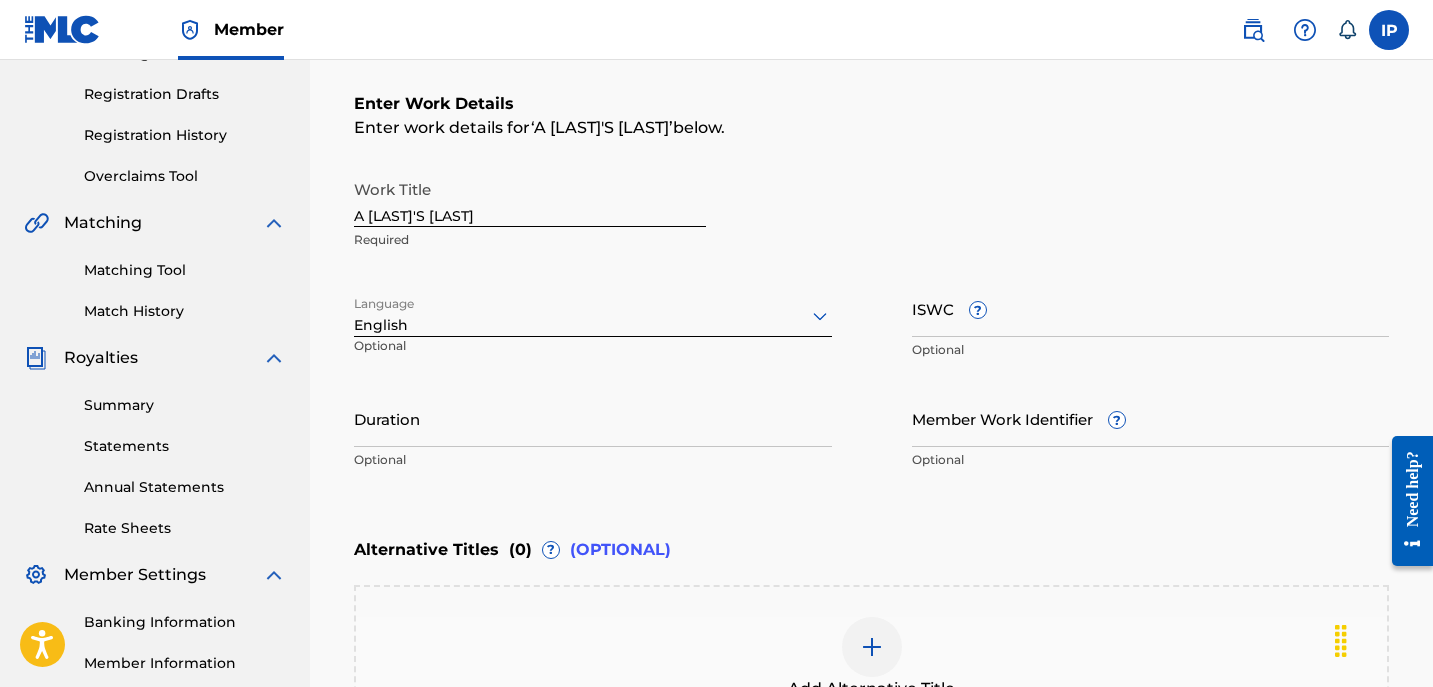 scroll, scrollTop: 334, scrollLeft: 0, axis: vertical 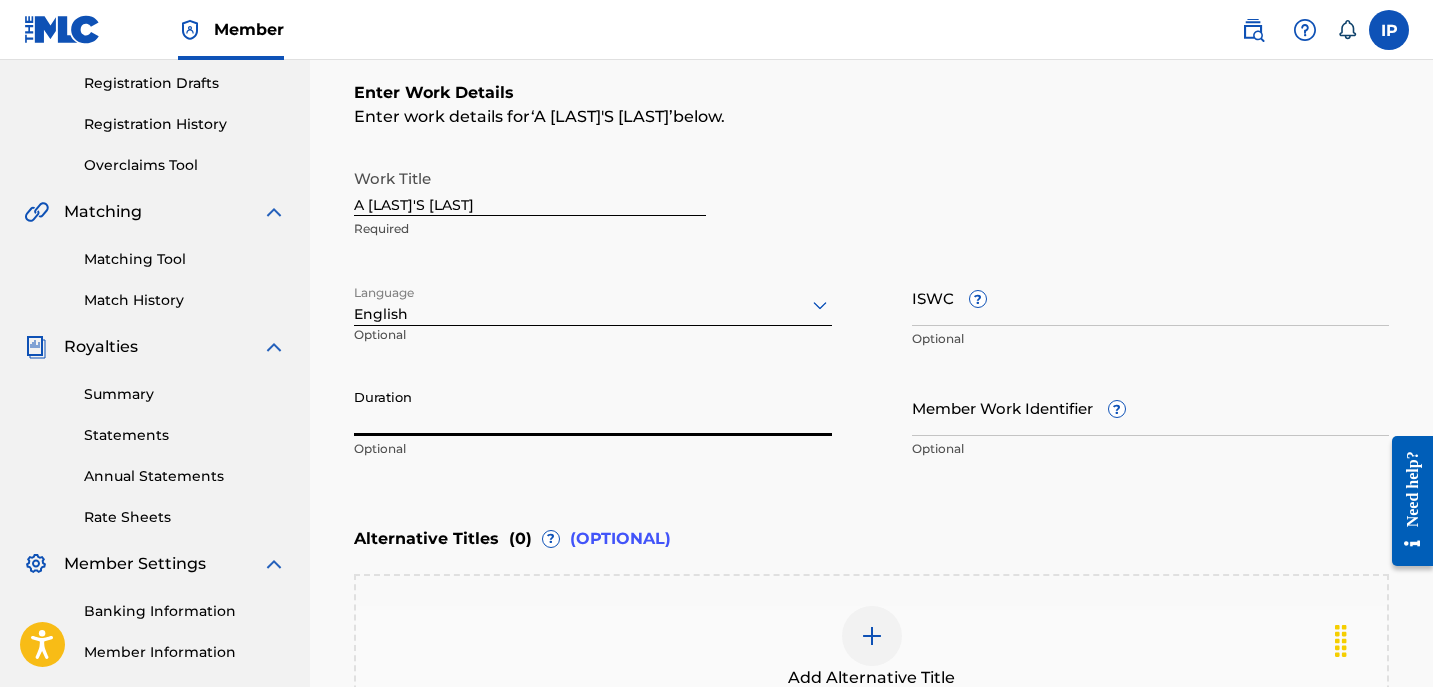 click on "Duration" at bounding box center (593, 407) 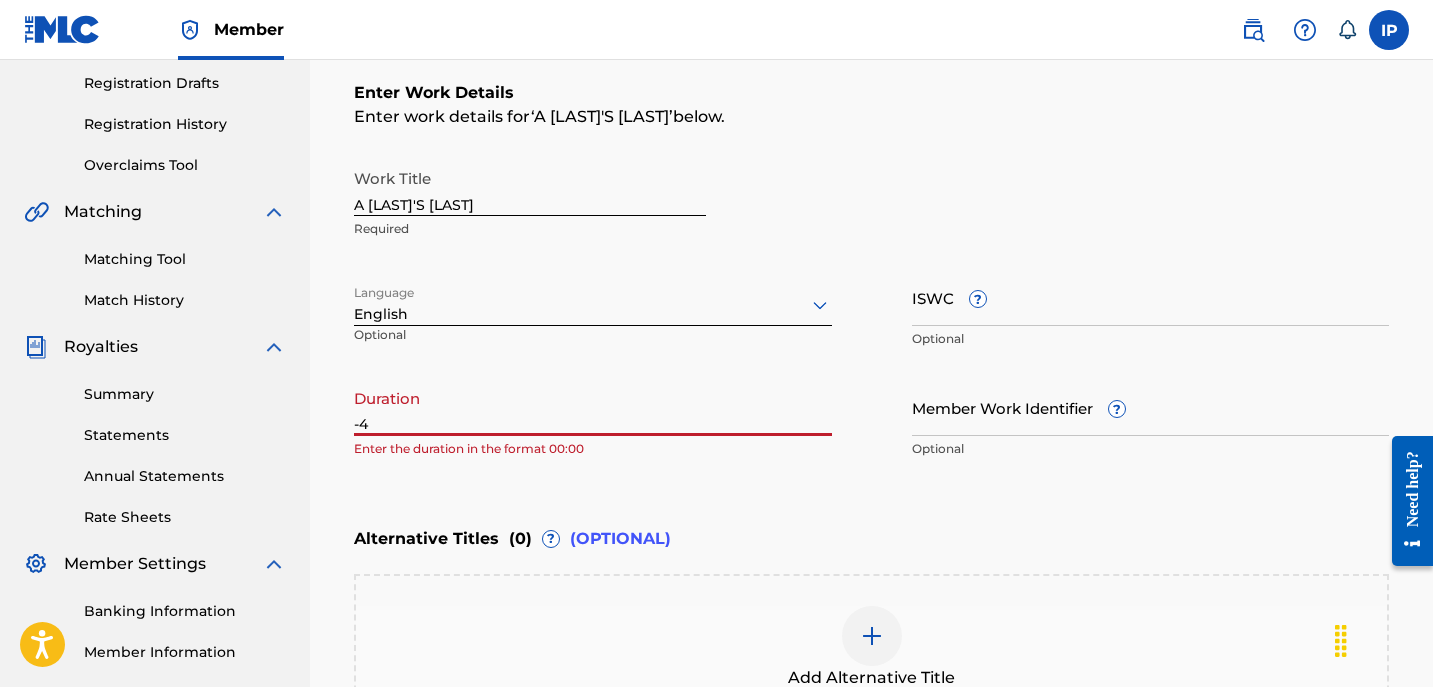type on "-" 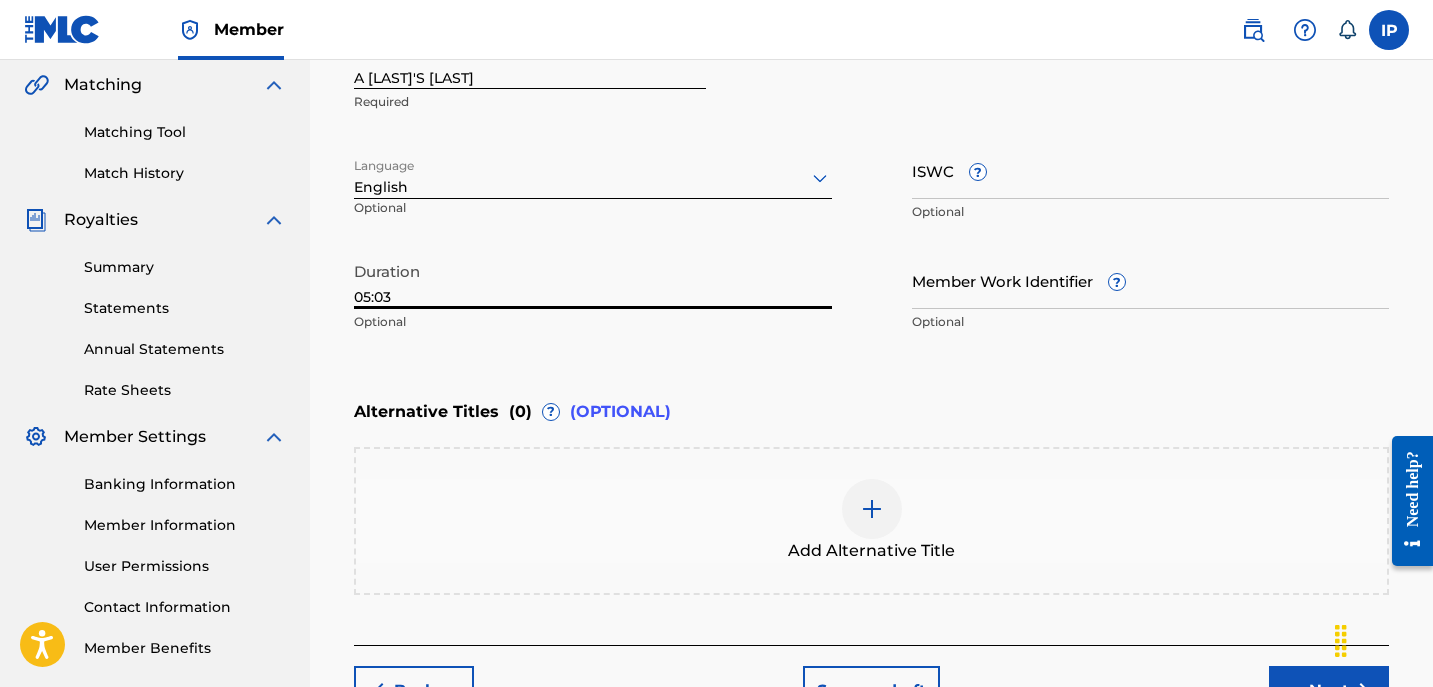 scroll, scrollTop: 462, scrollLeft: 0, axis: vertical 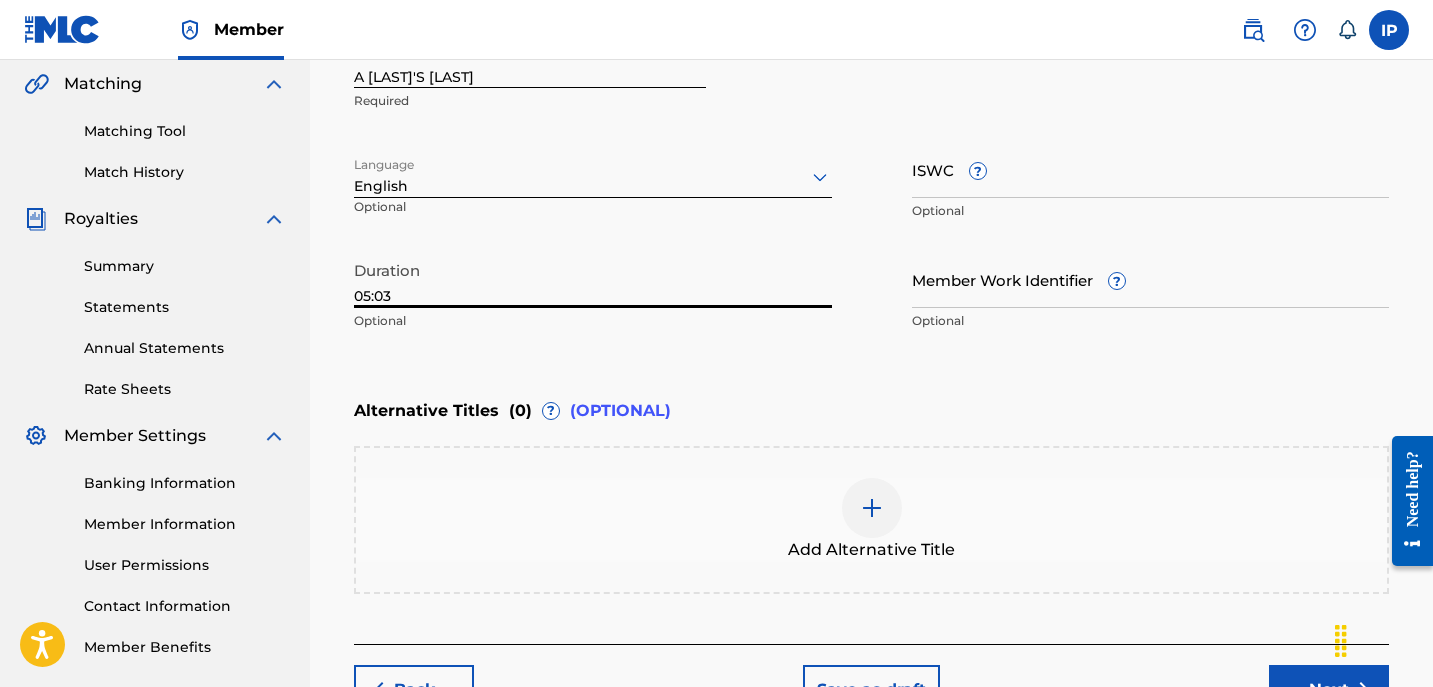 type on "05:03" 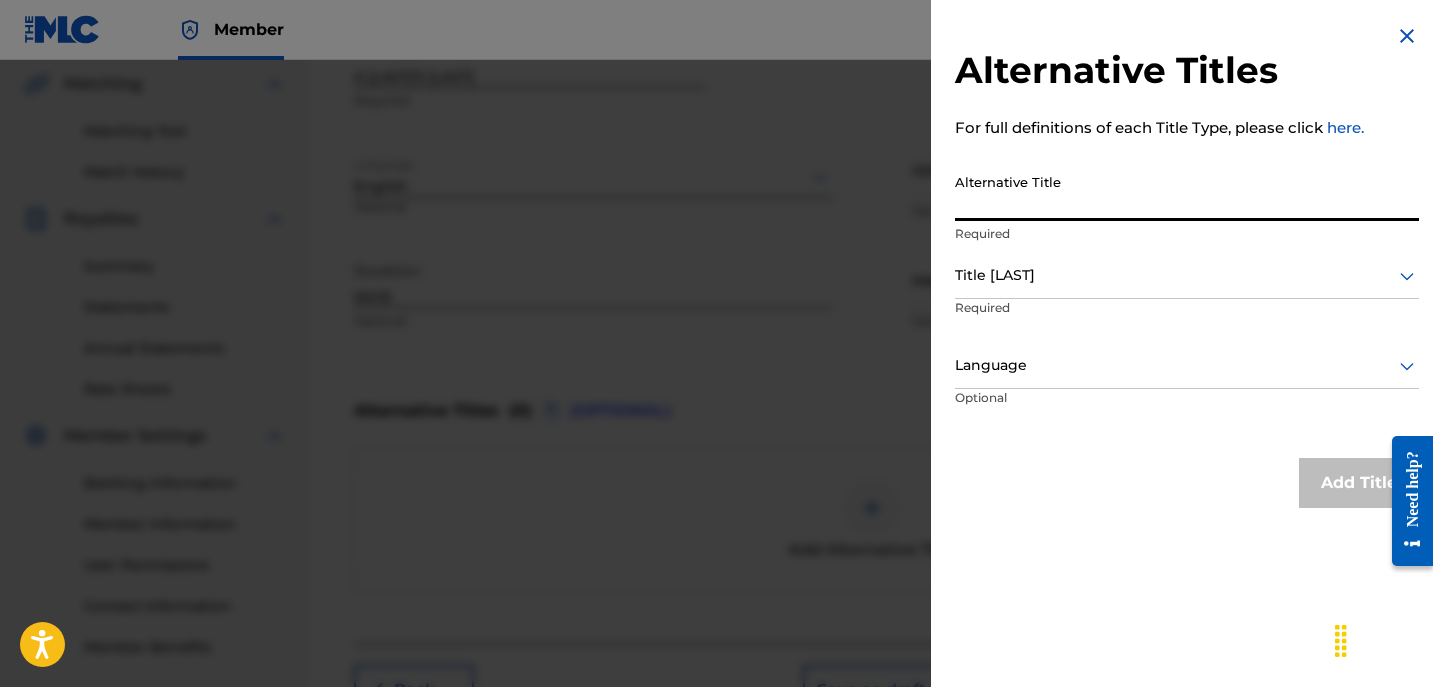 click on "Alternative Title" at bounding box center [1187, 192] 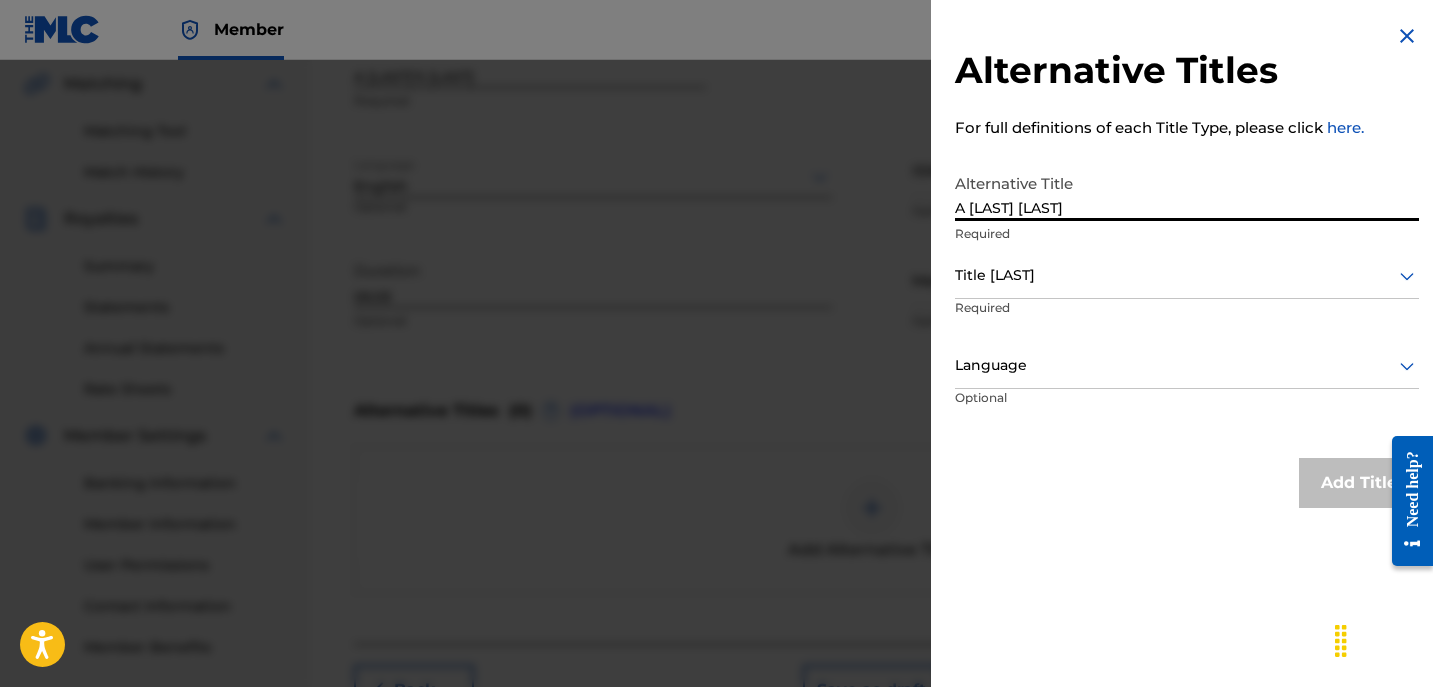 type on "A [LAST] [LAST]" 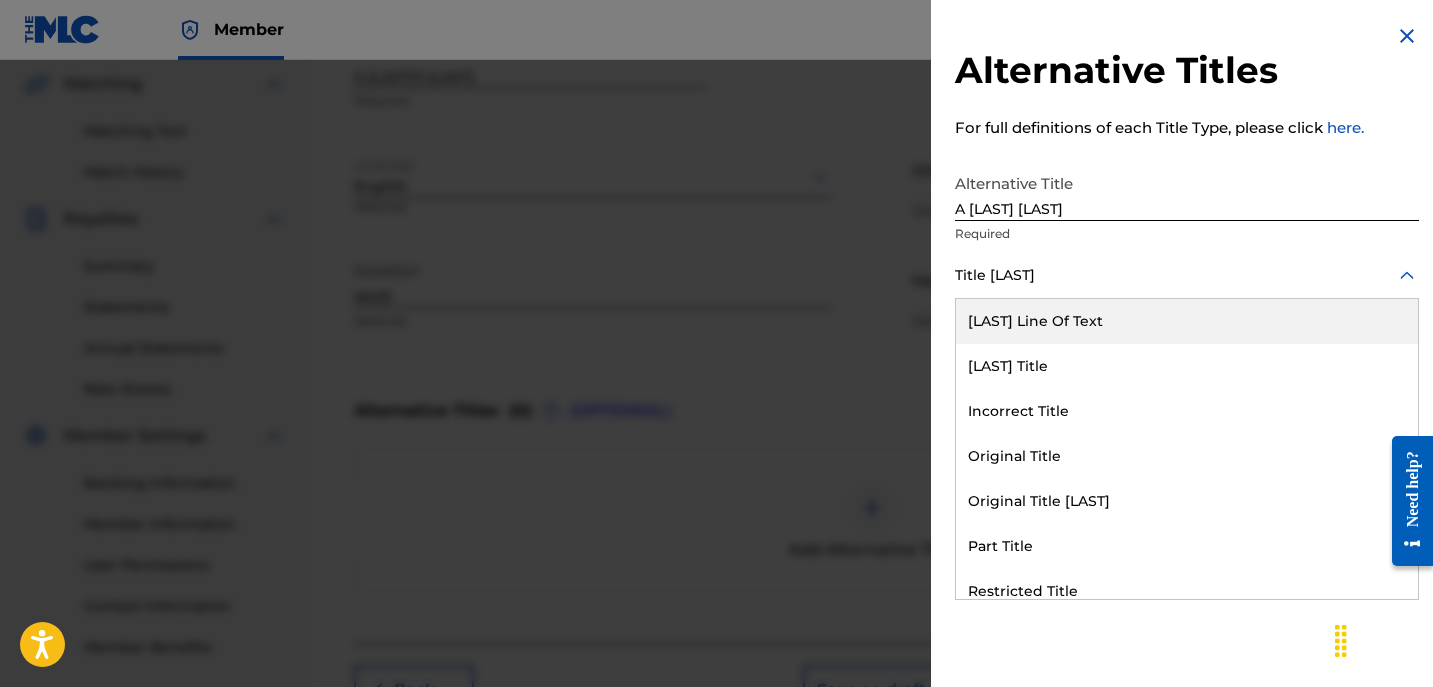 click at bounding box center [1187, 275] 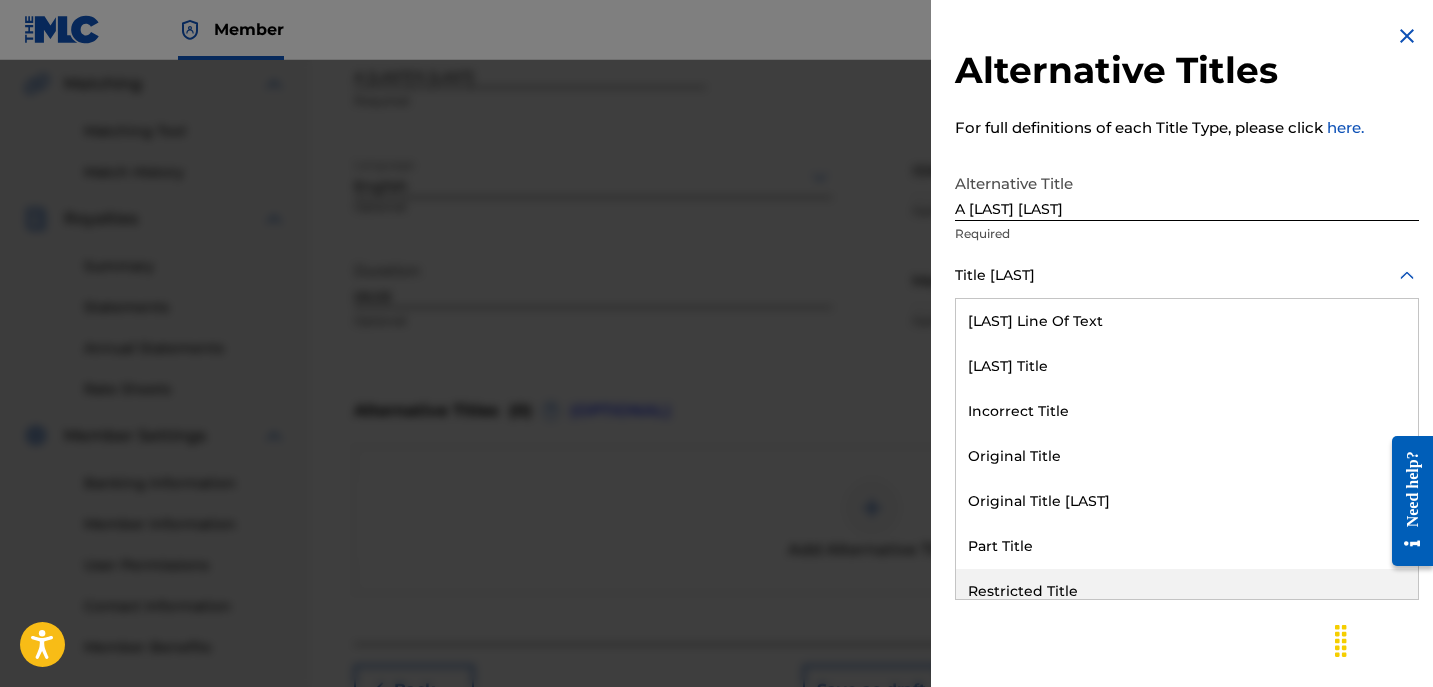 scroll, scrollTop: 195, scrollLeft: 0, axis: vertical 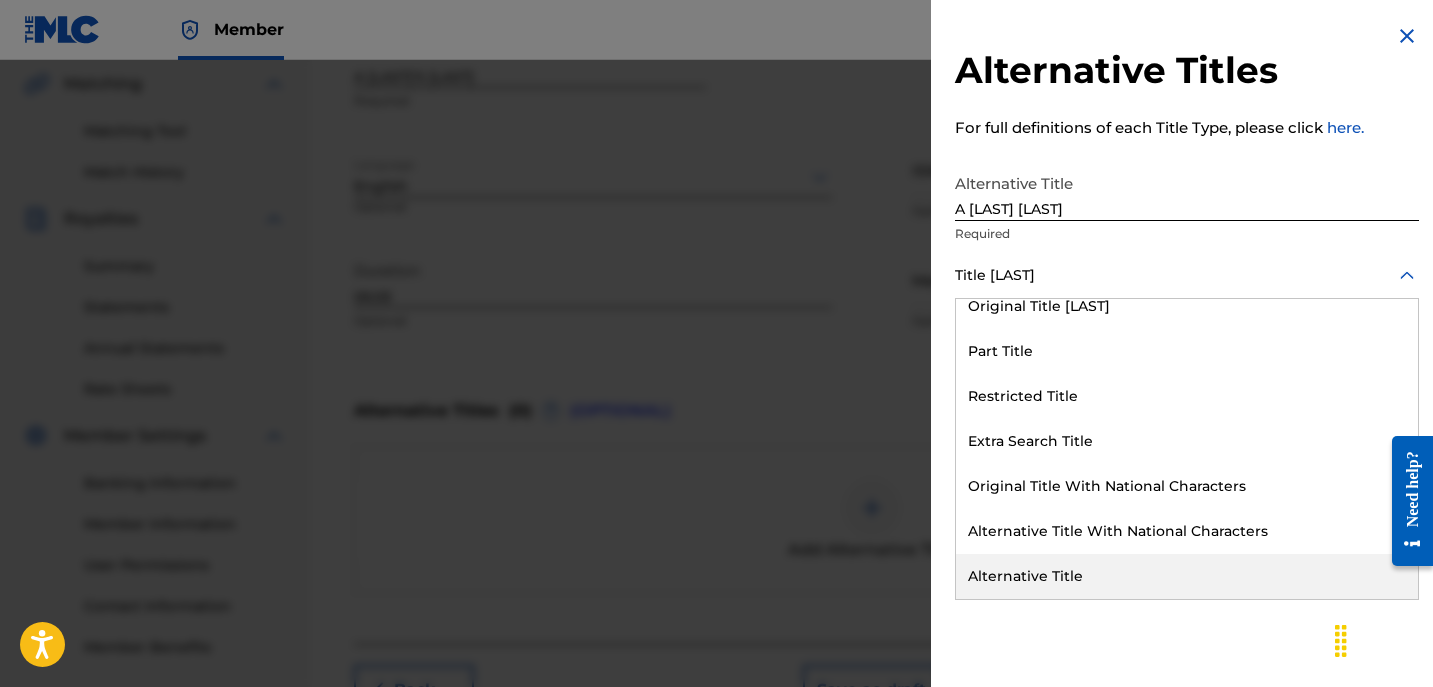 click on "Alternative Title" at bounding box center [1187, 576] 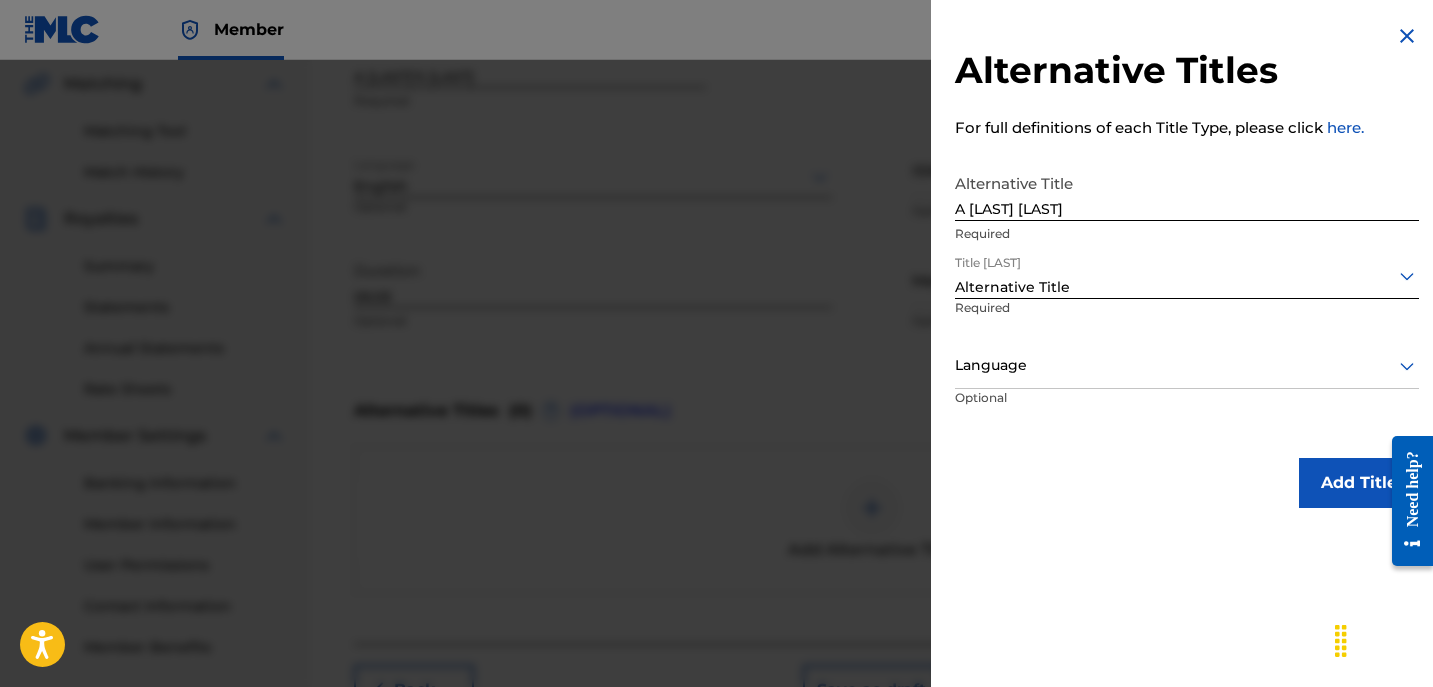scroll, scrollTop: 1, scrollLeft: 0, axis: vertical 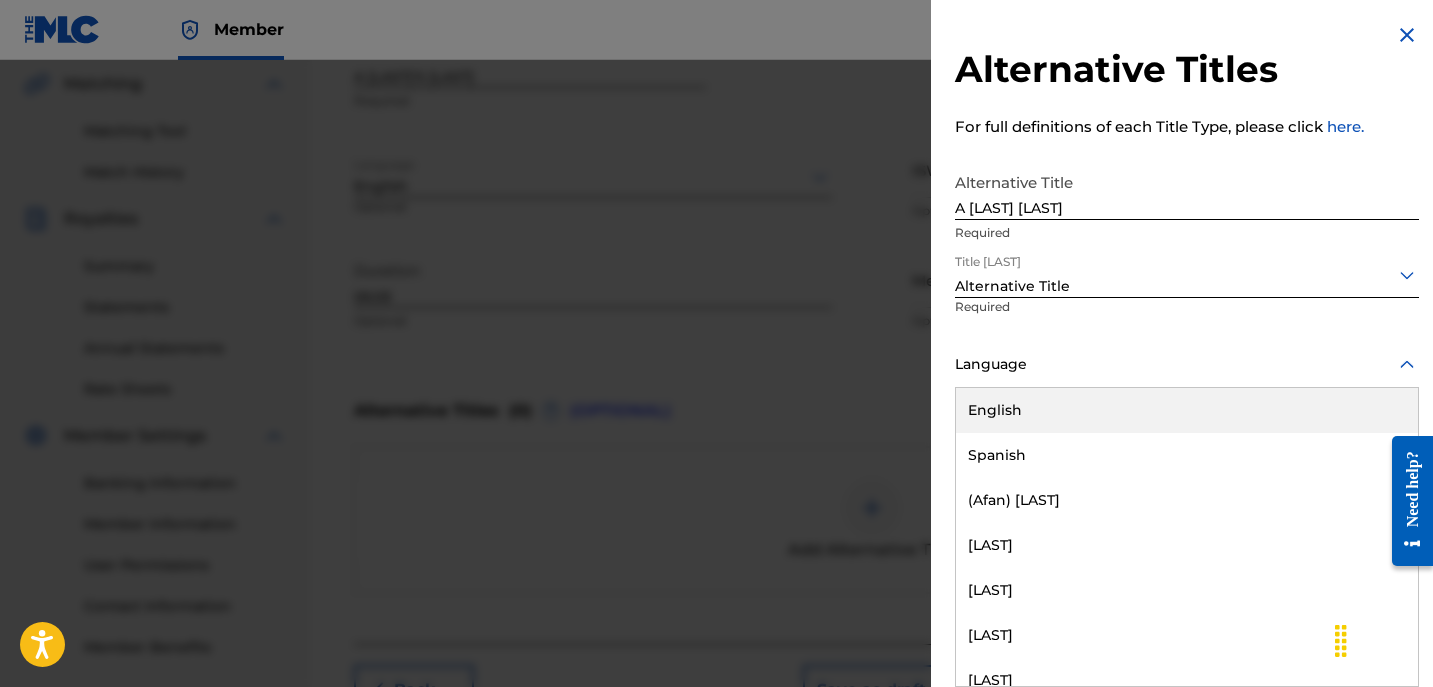click on "English" at bounding box center (1187, 410) 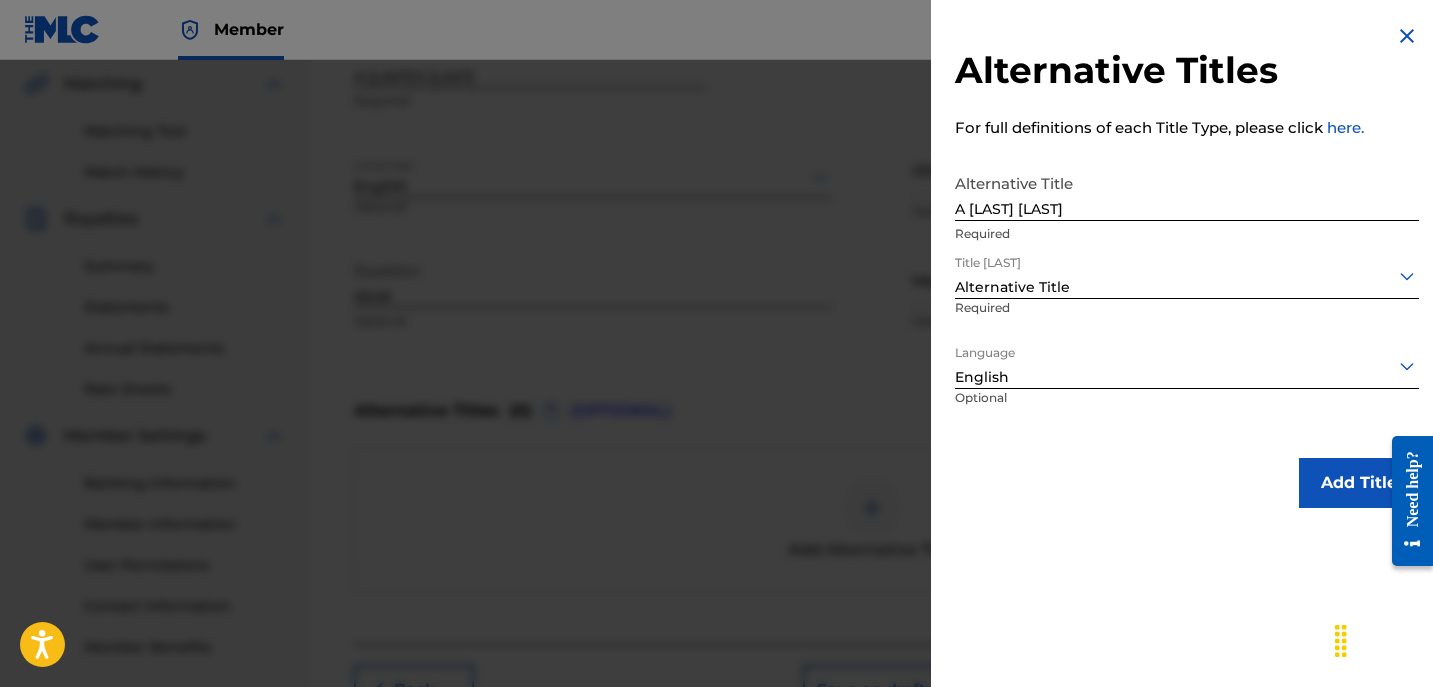 scroll, scrollTop: 0, scrollLeft: 0, axis: both 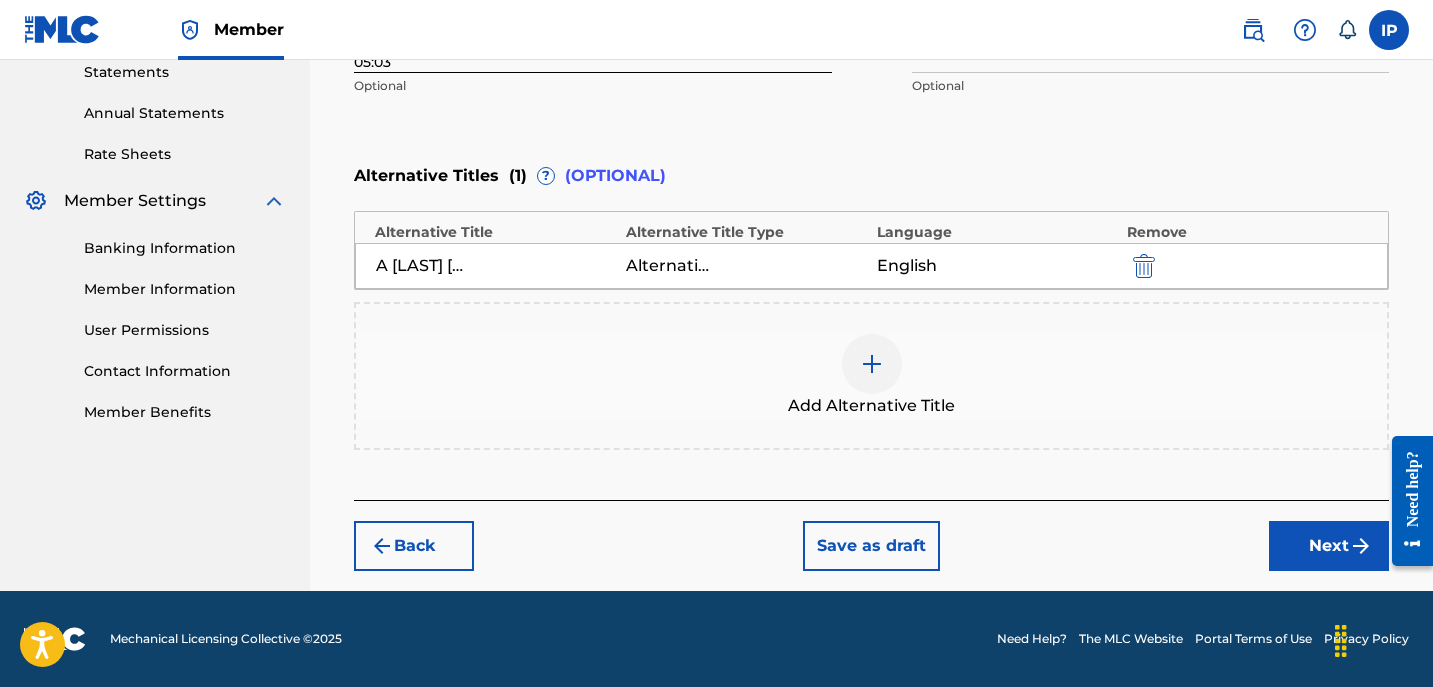 click on "Next" at bounding box center [1329, 546] 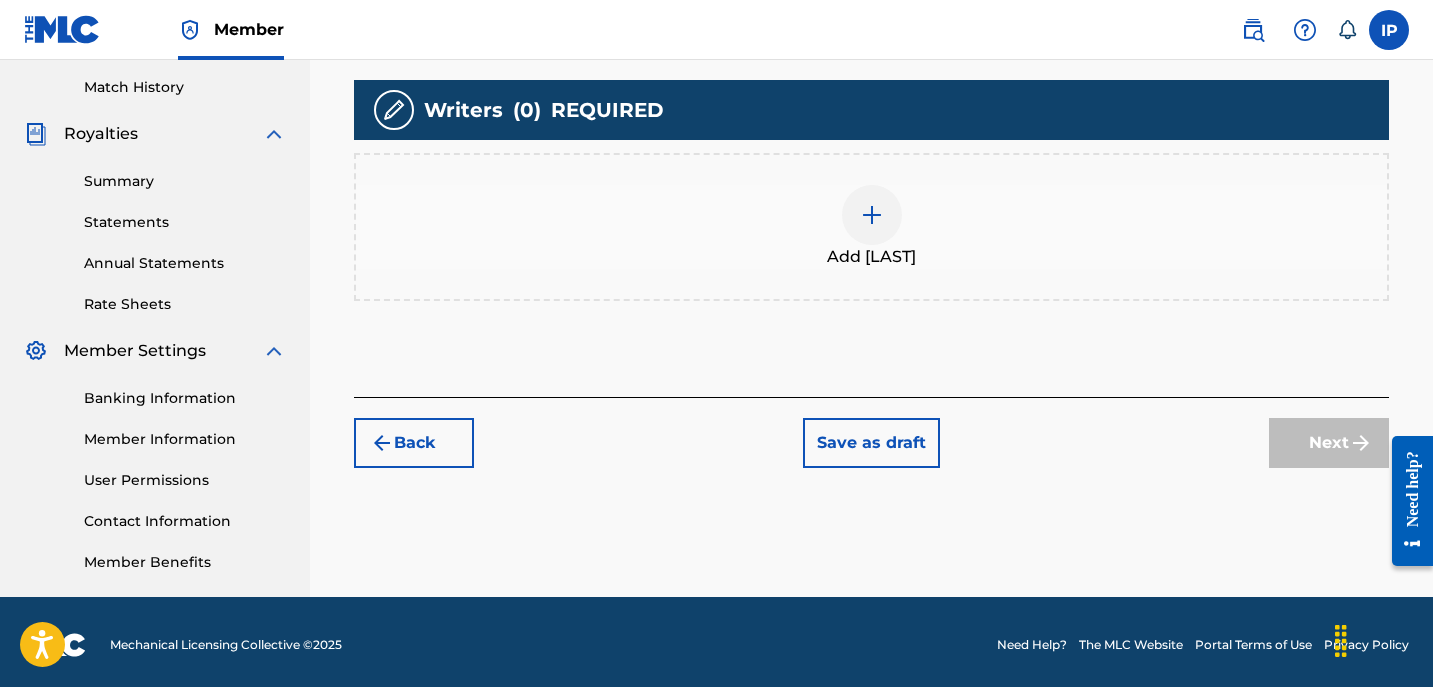 scroll, scrollTop: 552, scrollLeft: 0, axis: vertical 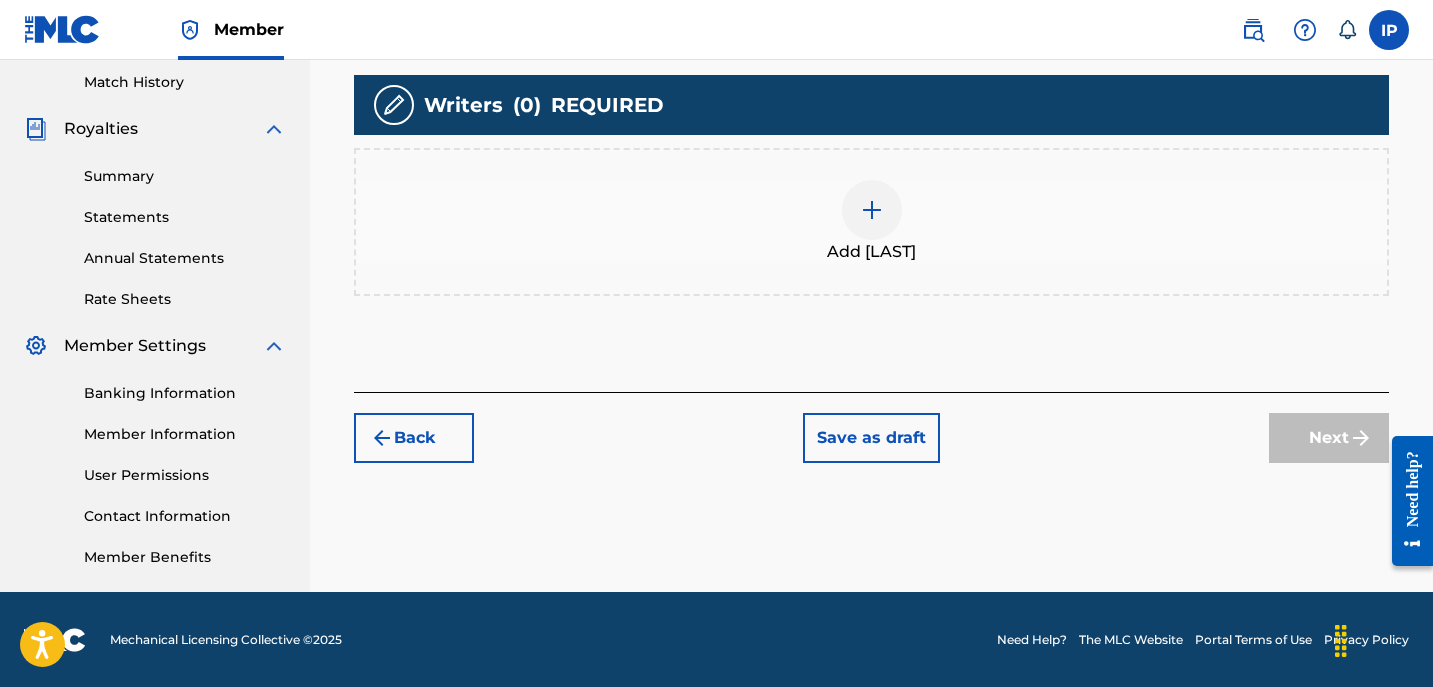 click on "Back" at bounding box center (414, 438) 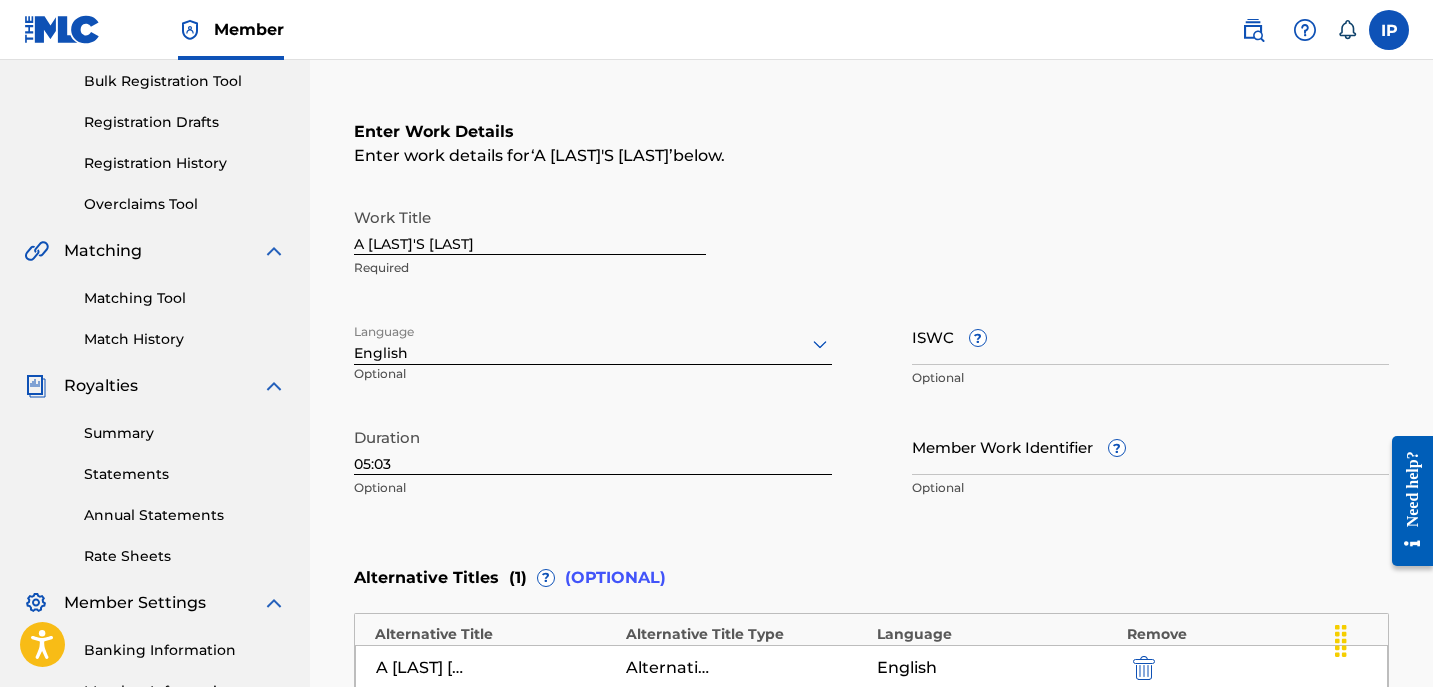 scroll, scrollTop: 282, scrollLeft: 0, axis: vertical 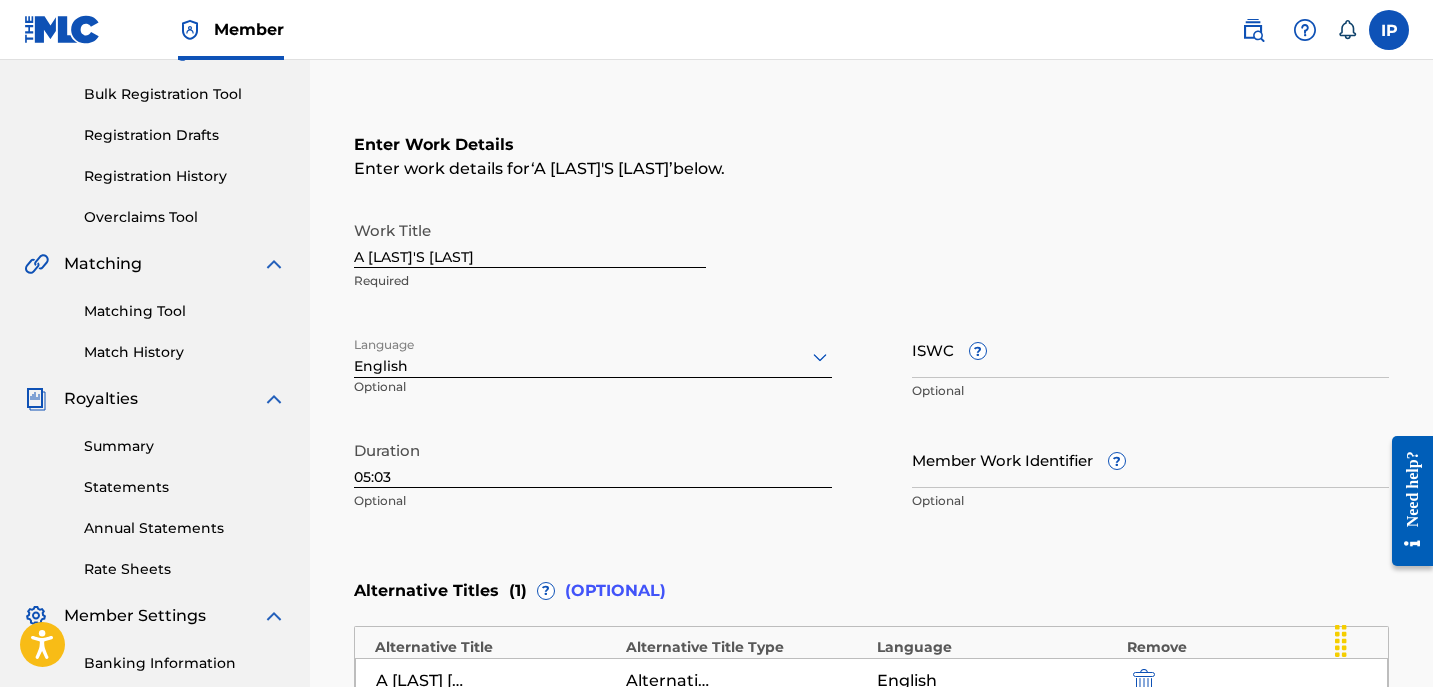 click on "A DADDY'S GRIL" at bounding box center (530, 239) 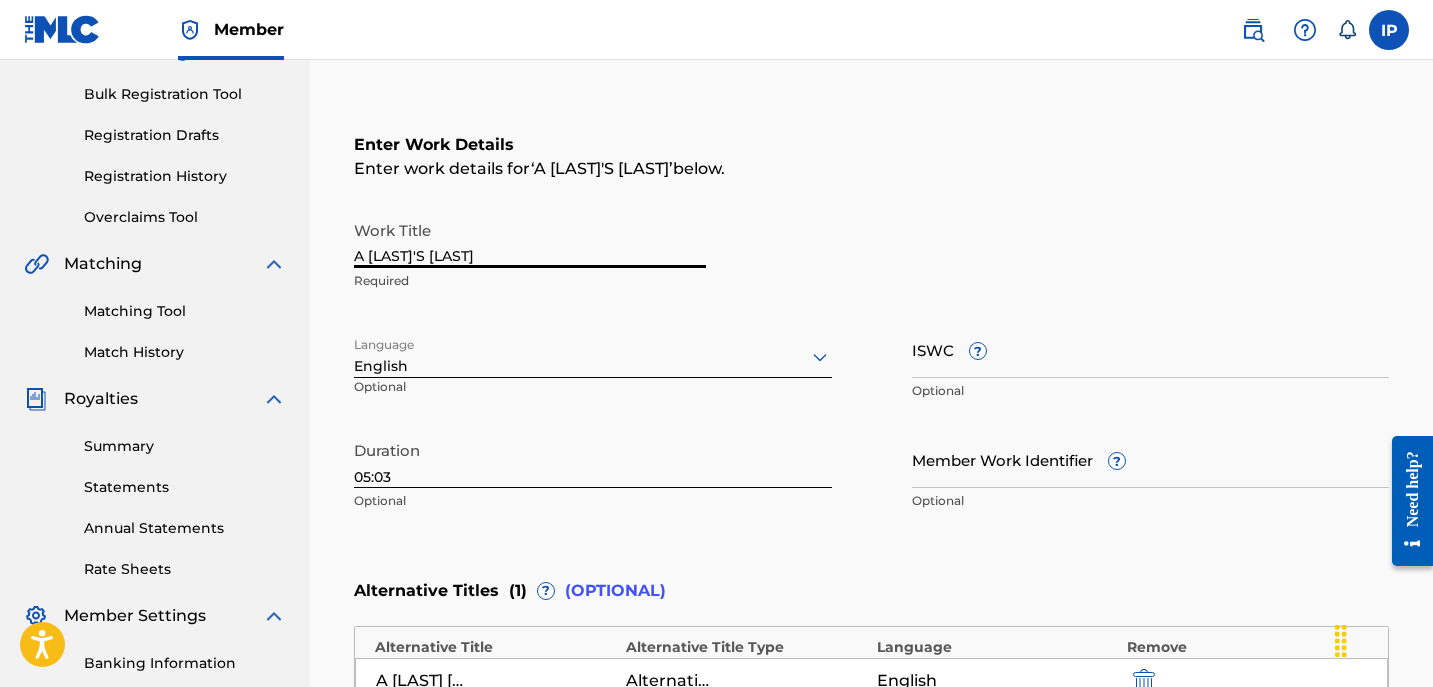 click on "A DADDY'S GRIL" at bounding box center [530, 239] 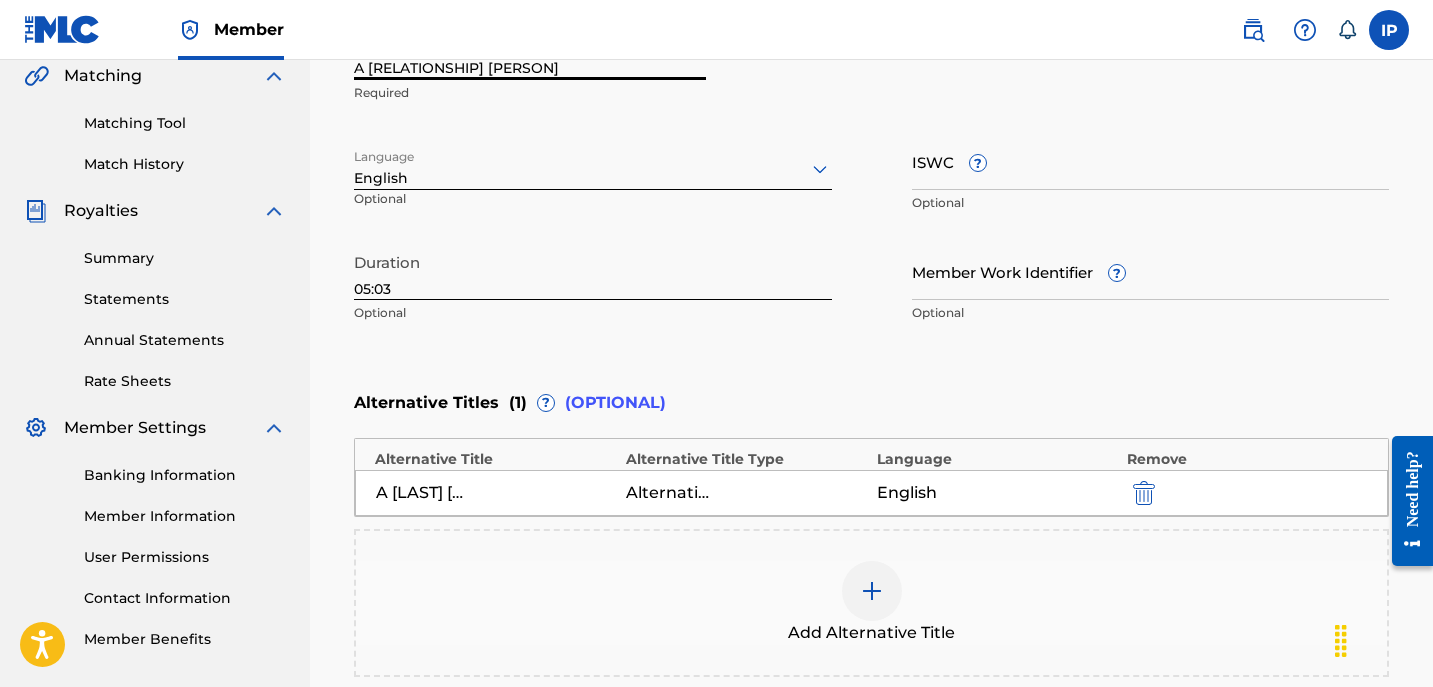 scroll, scrollTop: 473, scrollLeft: 0, axis: vertical 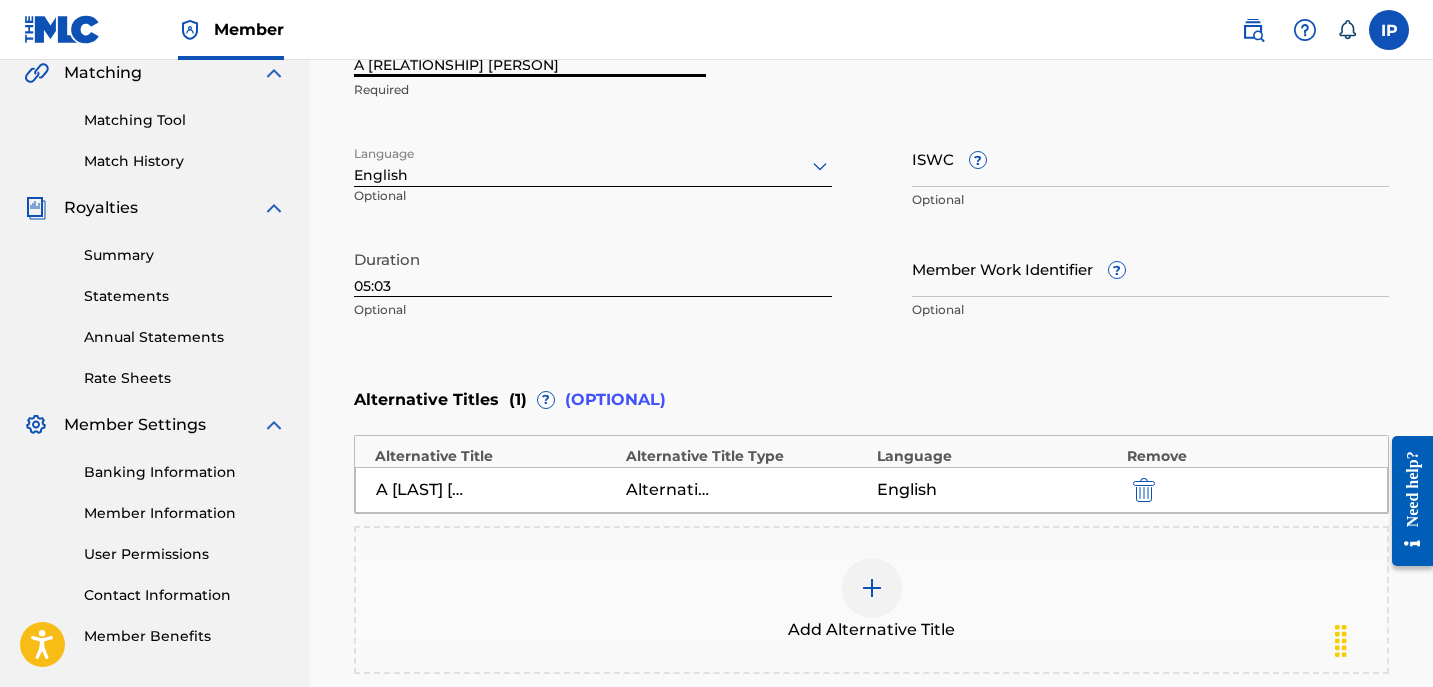 type on "A DADDY'S GIRL" 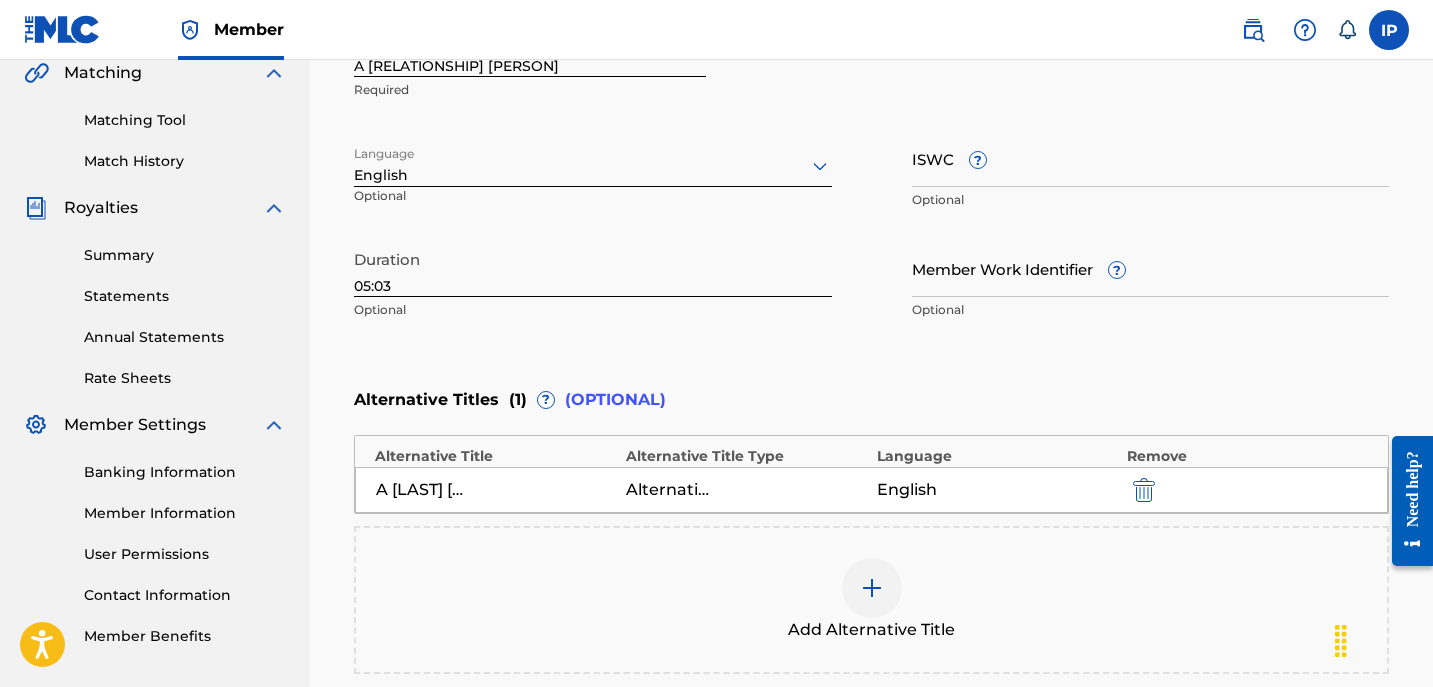 click at bounding box center (1144, 490) 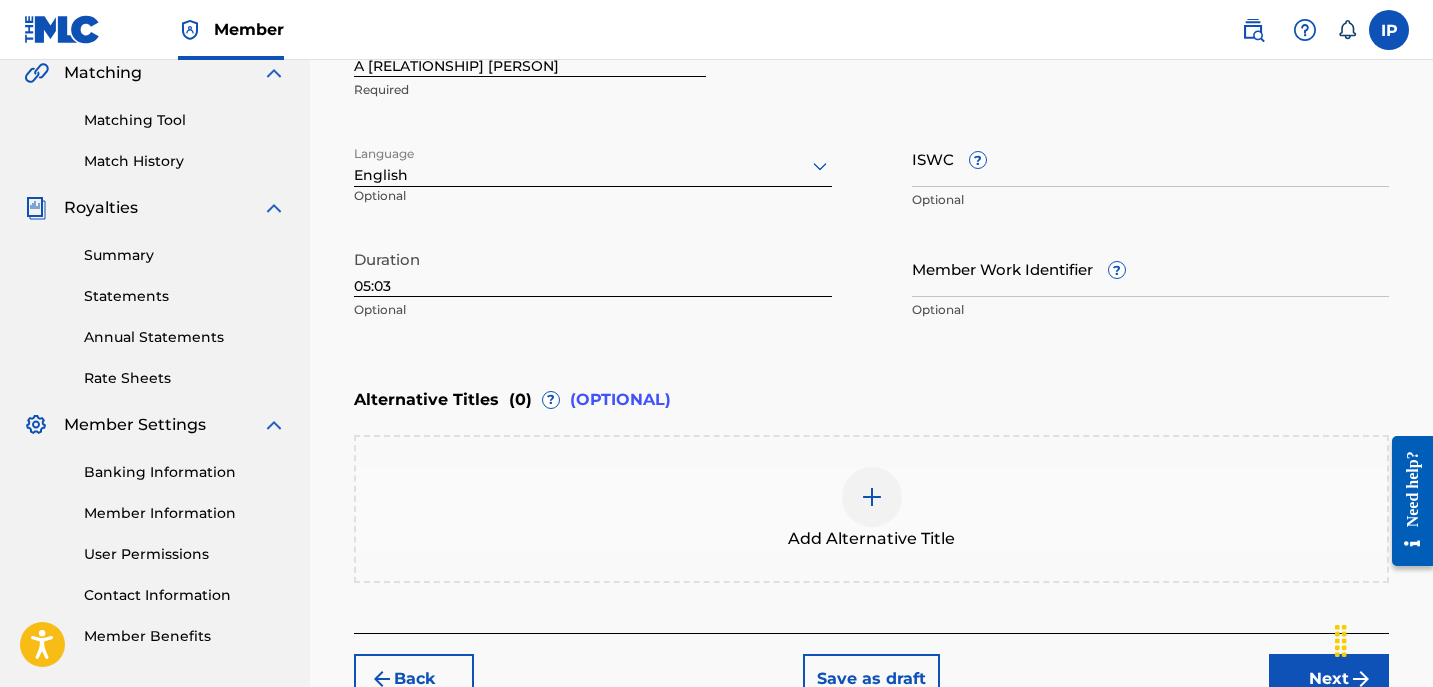 click at bounding box center (872, 497) 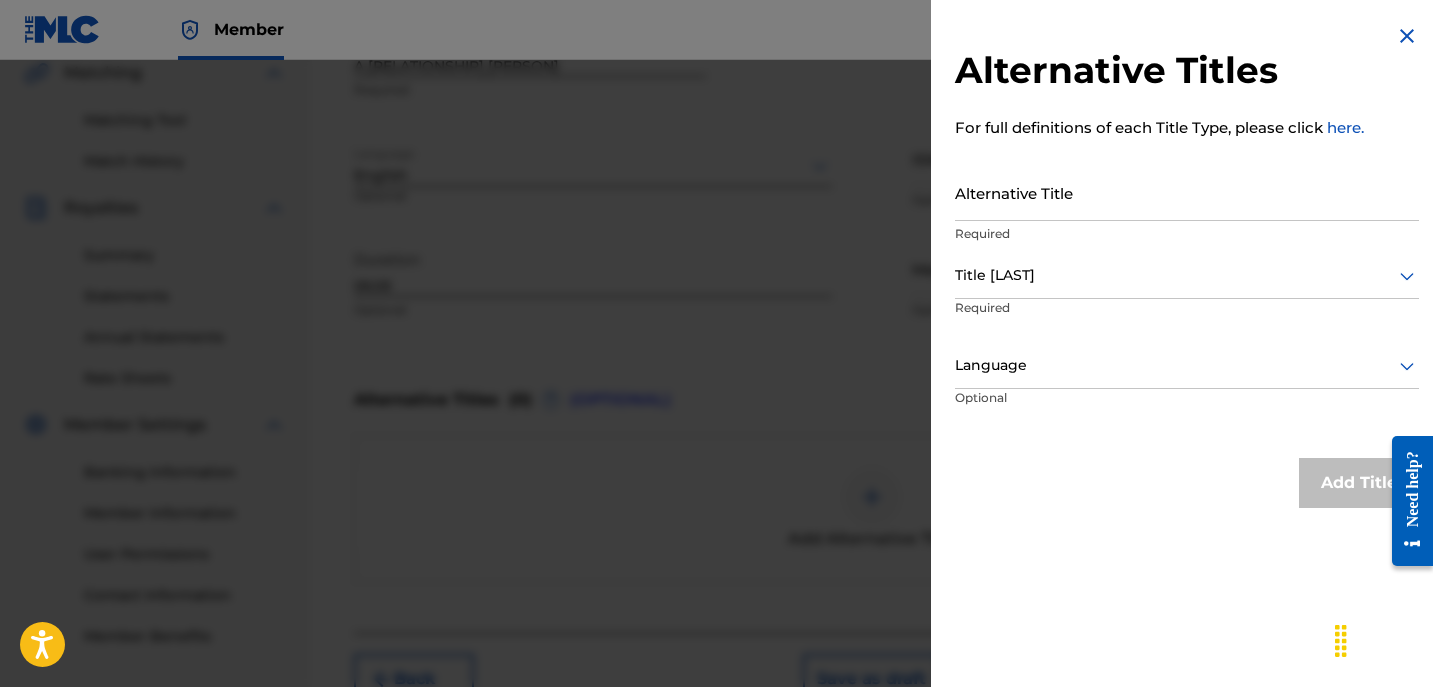 click on "Alternative Title" at bounding box center (1187, 192) 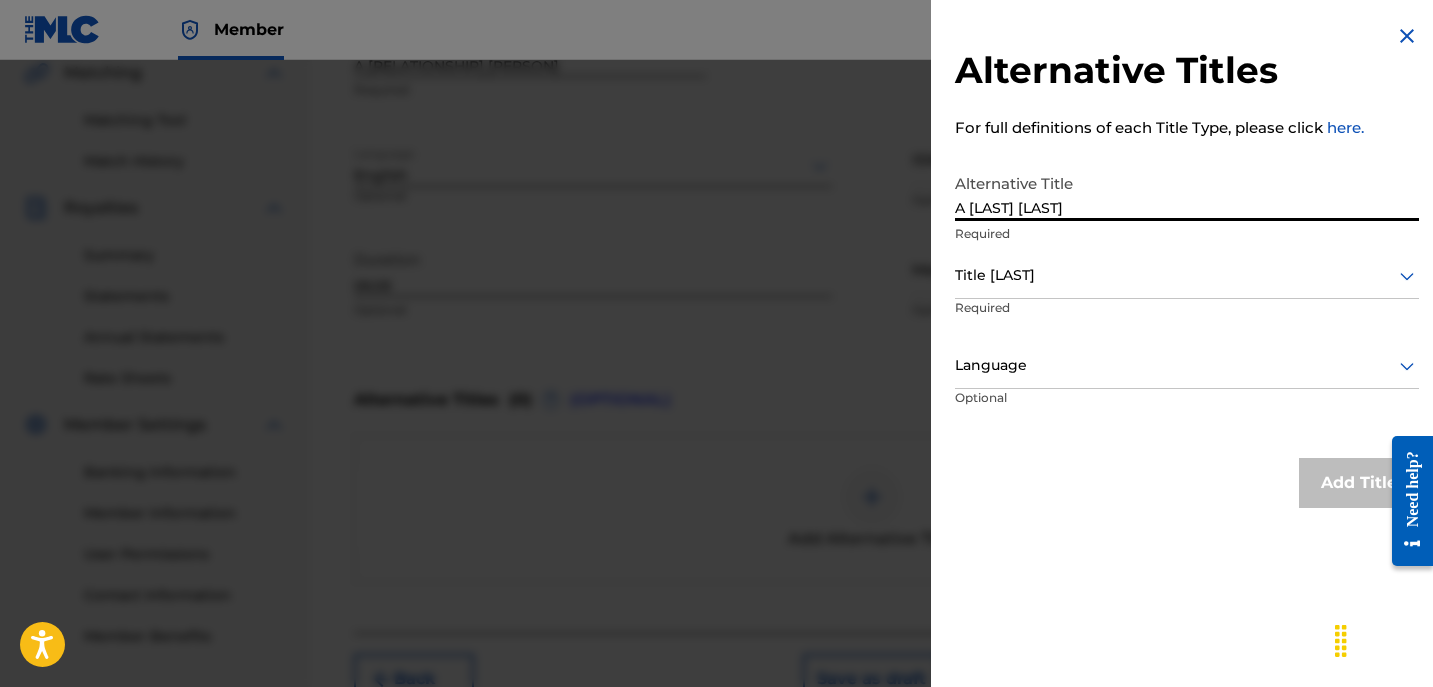 type on "A DADDYS GIRL" 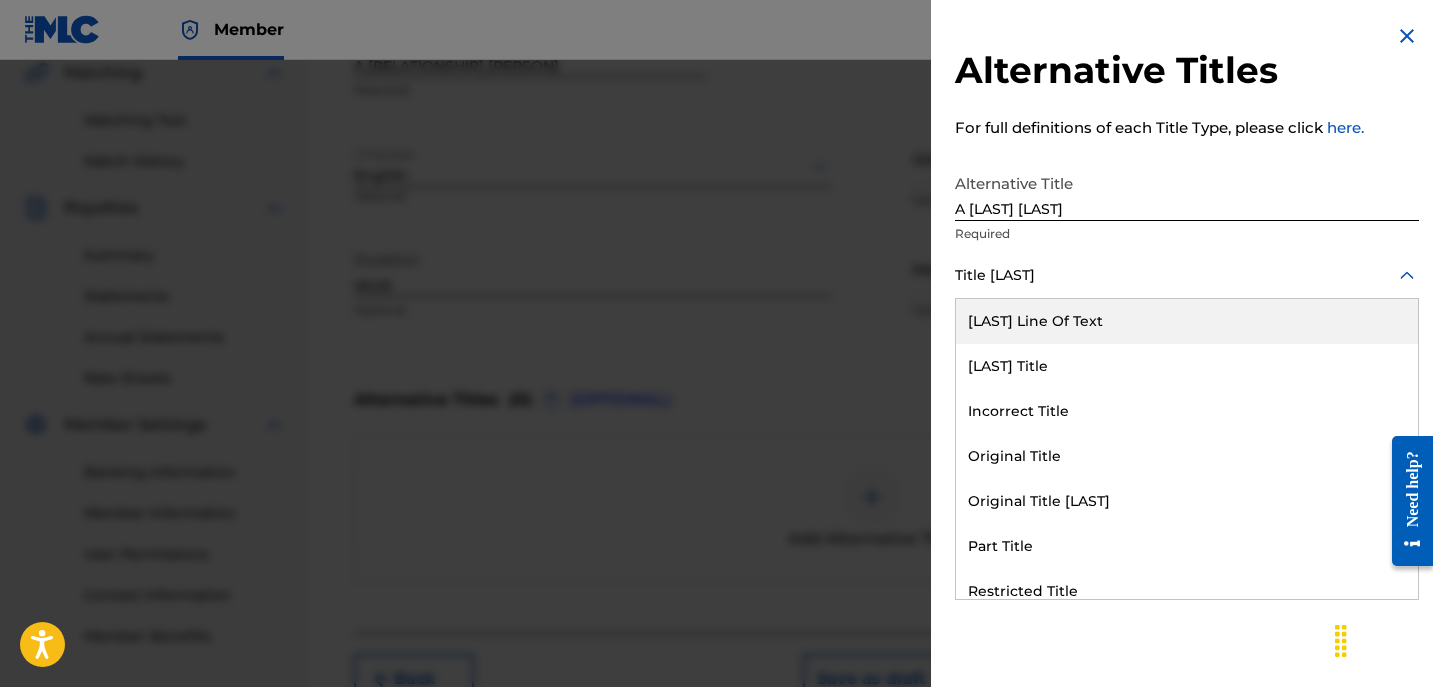 click on "Title Type" at bounding box center (1187, 276) 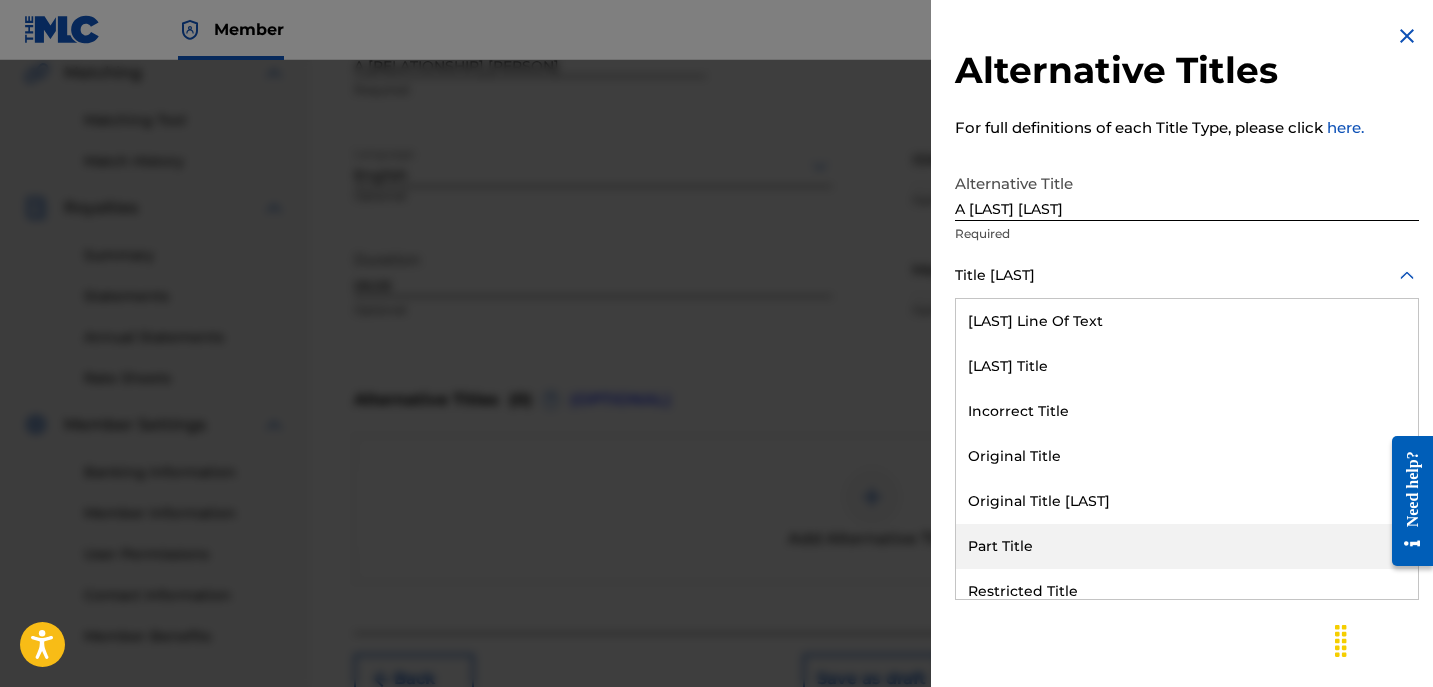 scroll, scrollTop: 195, scrollLeft: 0, axis: vertical 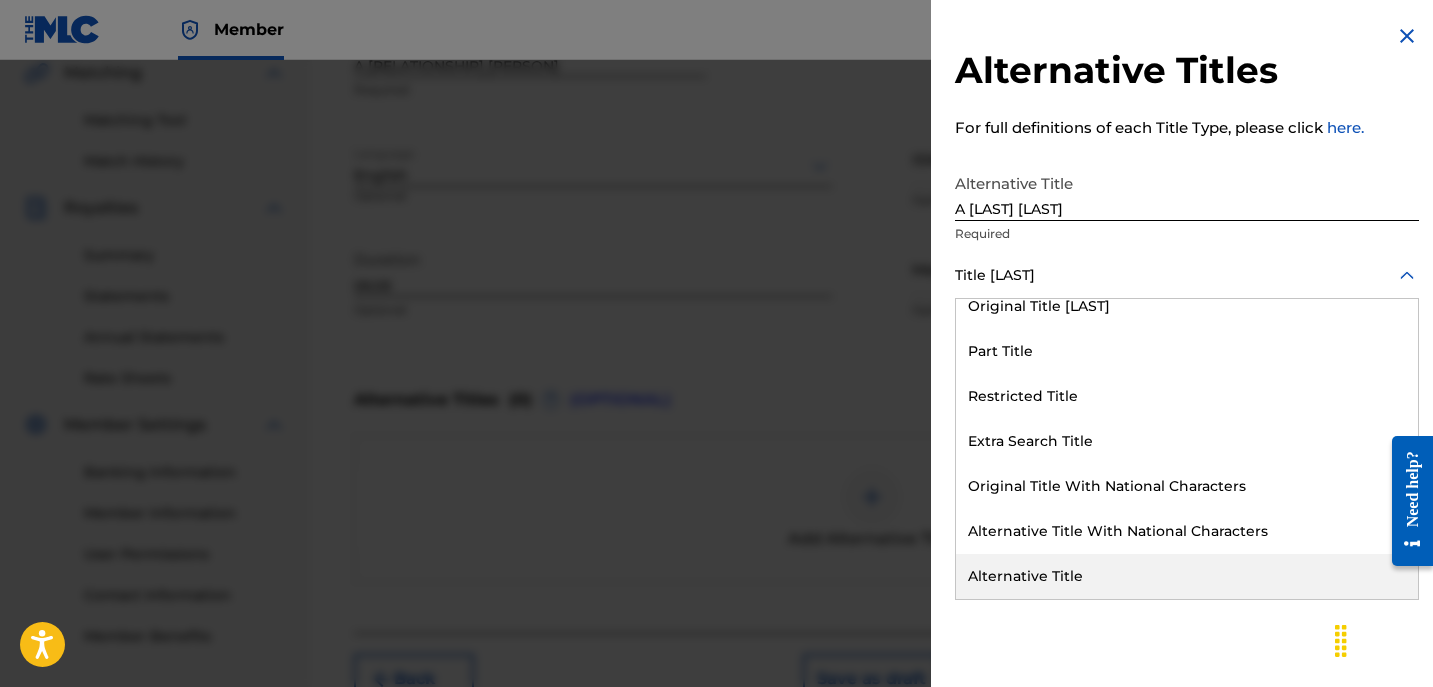 click on "Alternative Title" at bounding box center (1187, 576) 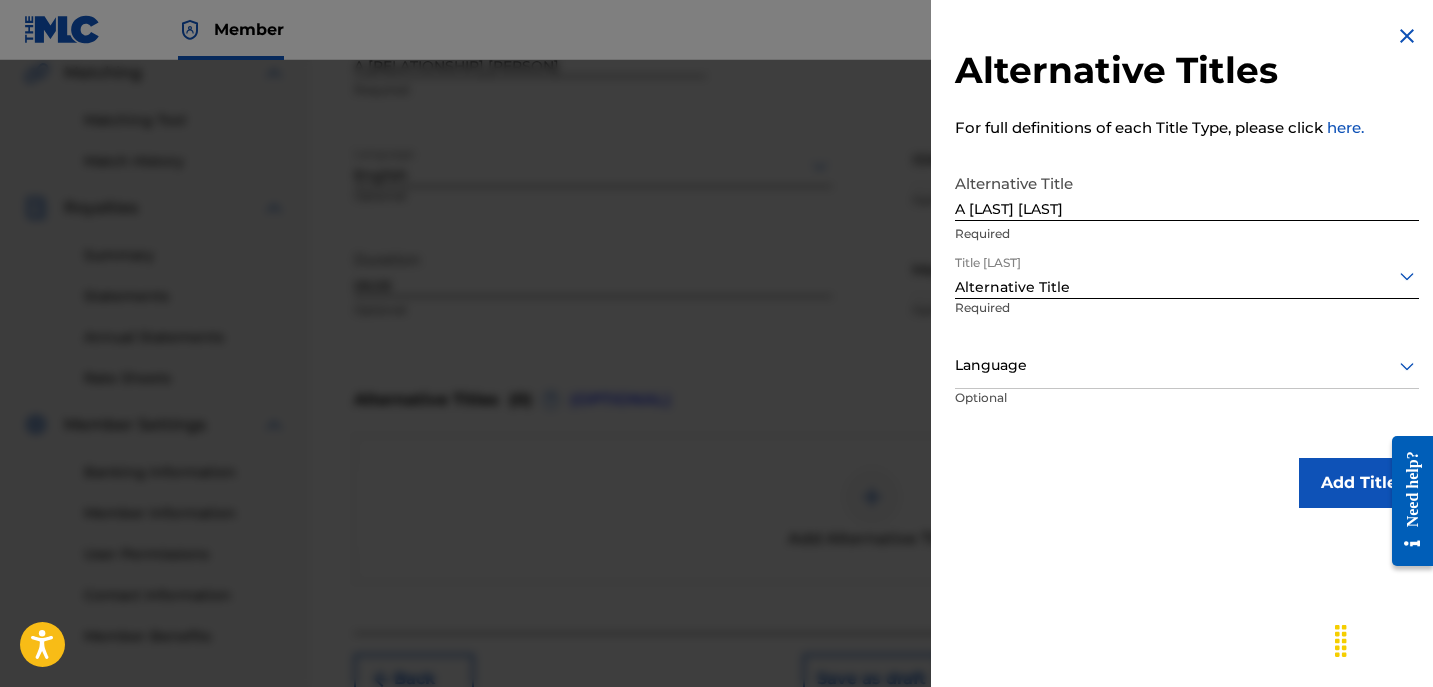scroll, scrollTop: 1, scrollLeft: 0, axis: vertical 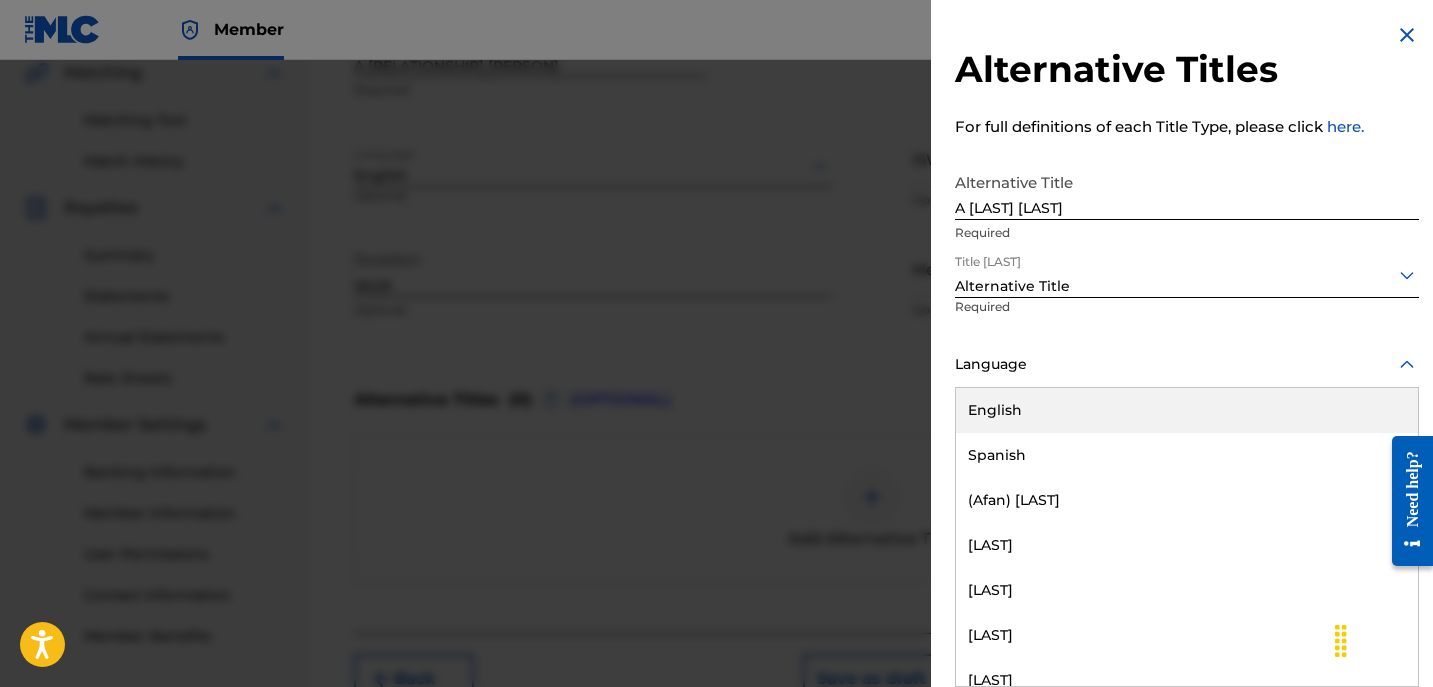 click on "English" at bounding box center (1187, 410) 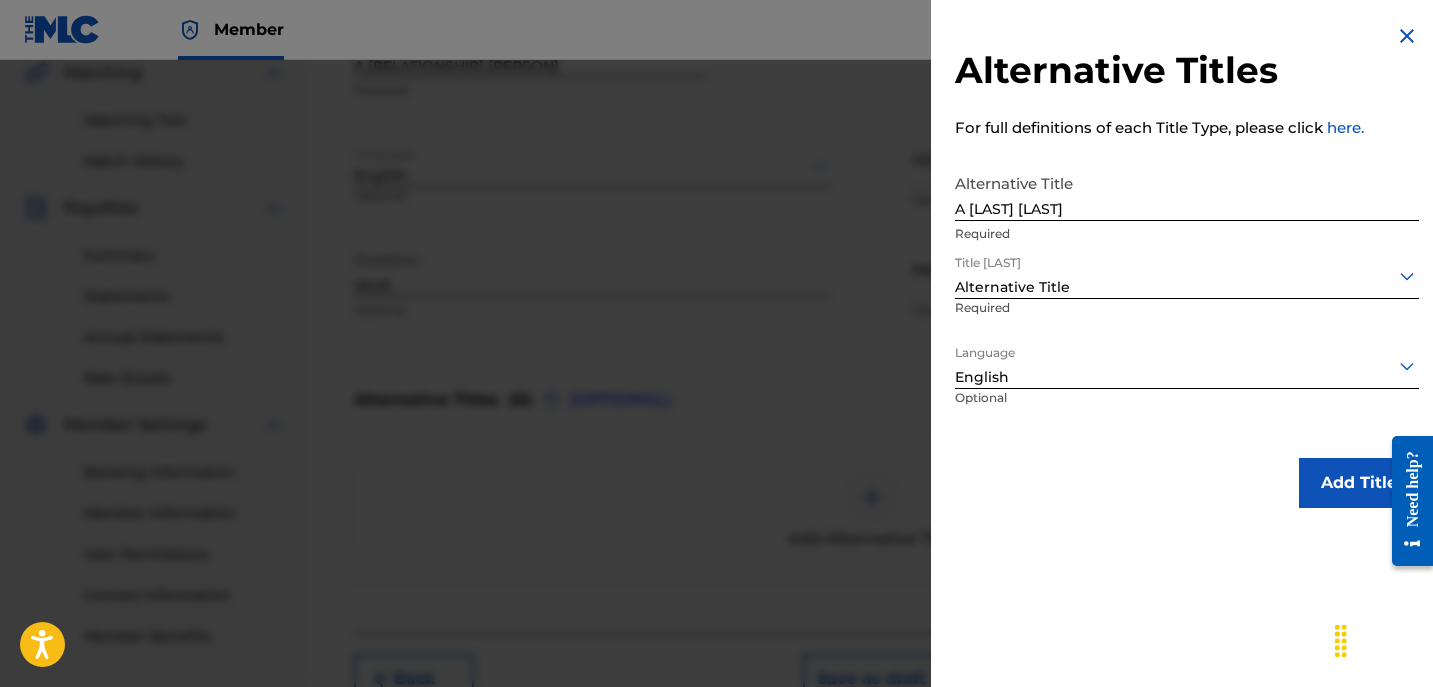 scroll, scrollTop: 0, scrollLeft: 0, axis: both 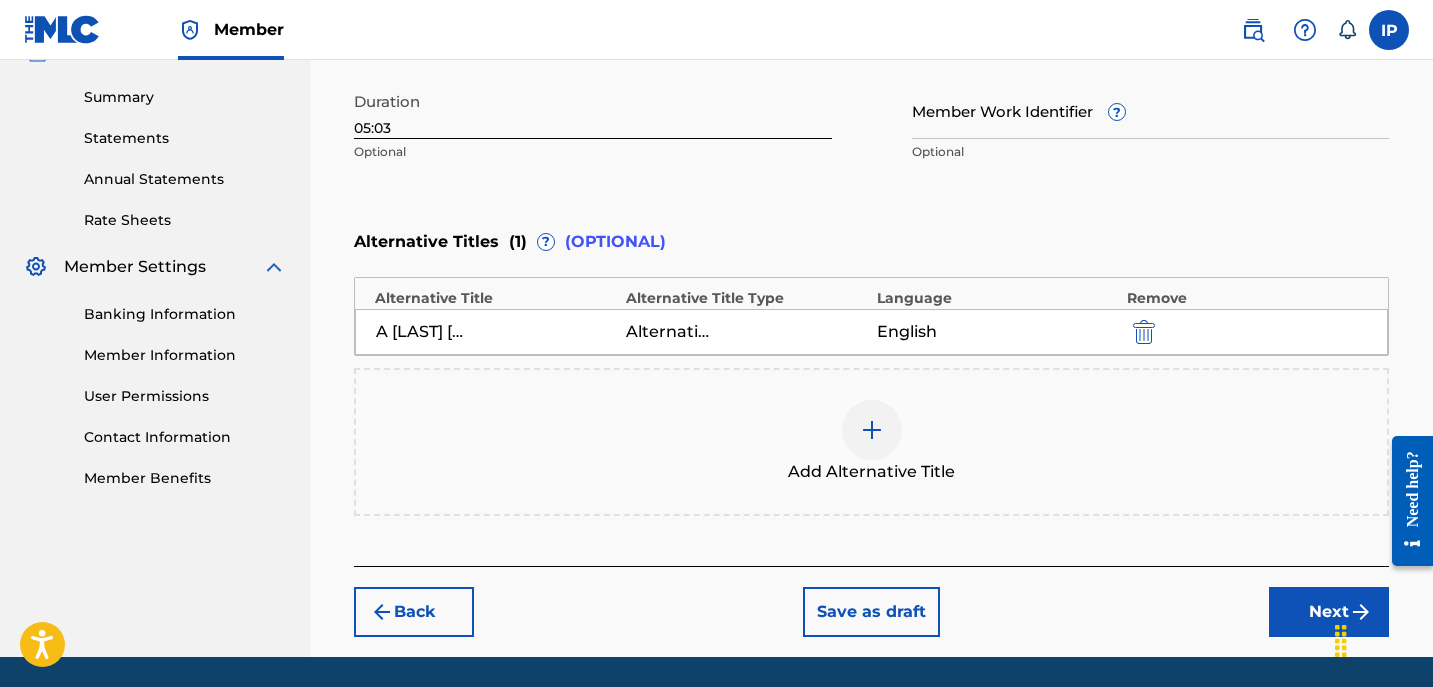 click on "Next" at bounding box center [1329, 612] 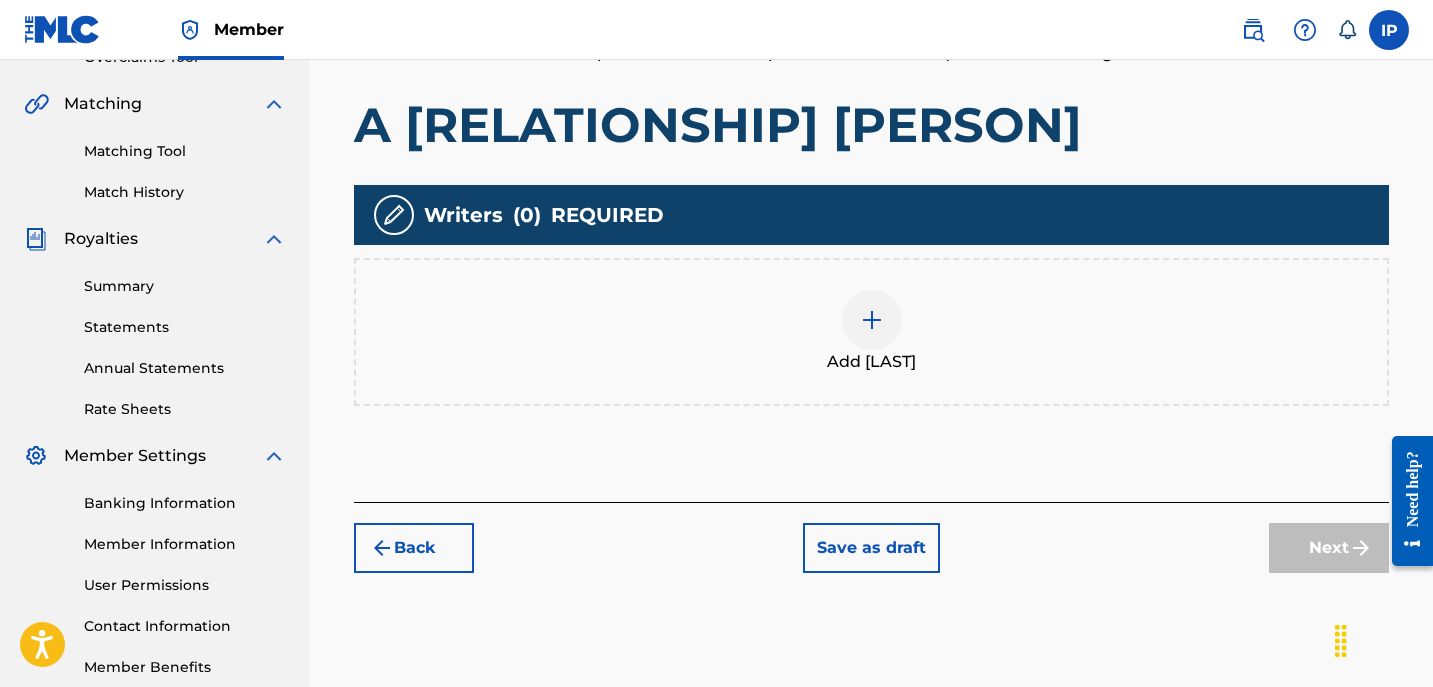 scroll, scrollTop: 443, scrollLeft: 0, axis: vertical 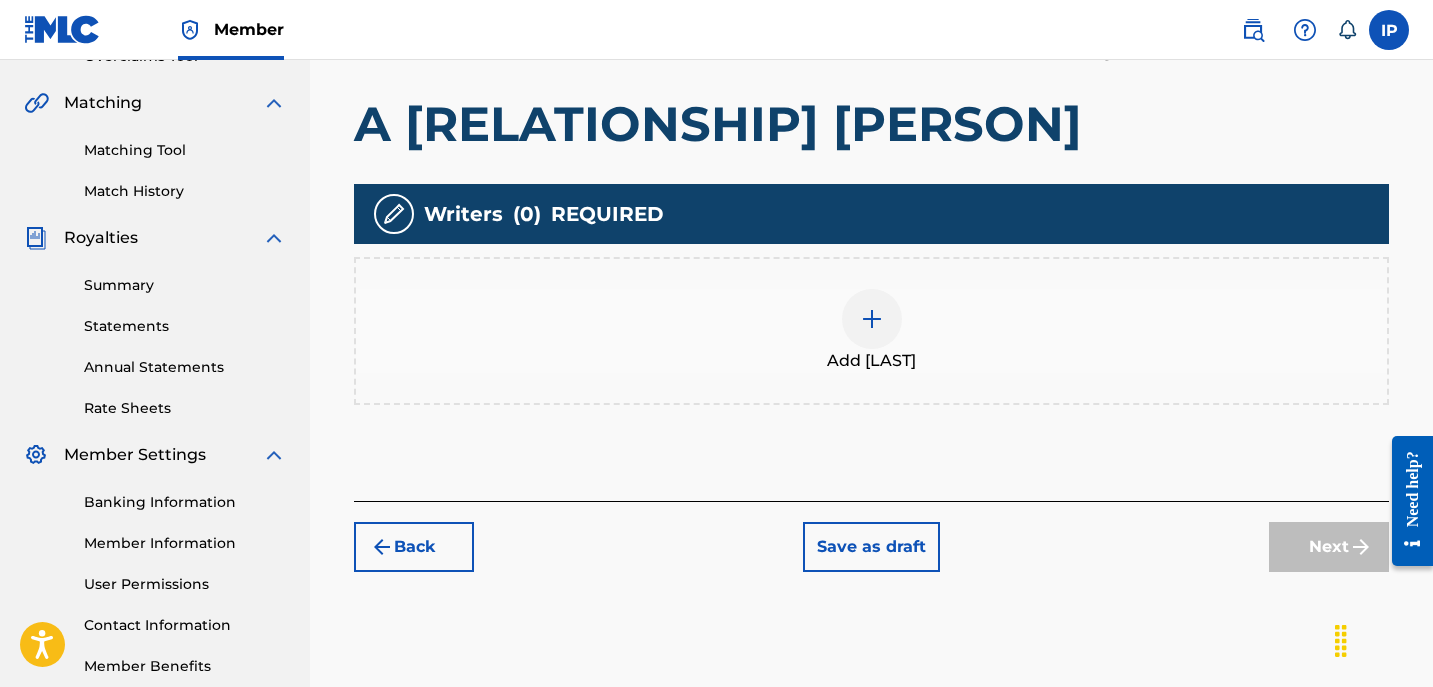 click at bounding box center (872, 319) 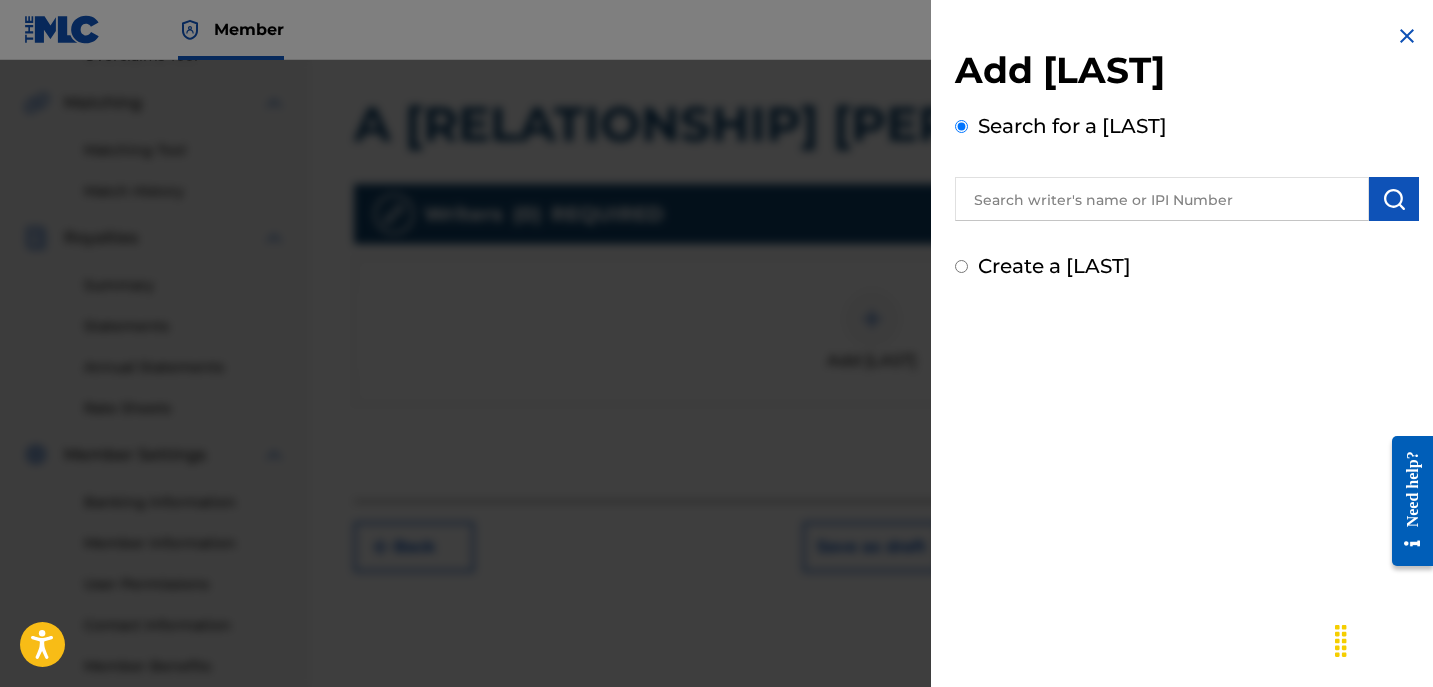 click on "Create a writer" at bounding box center [961, 266] 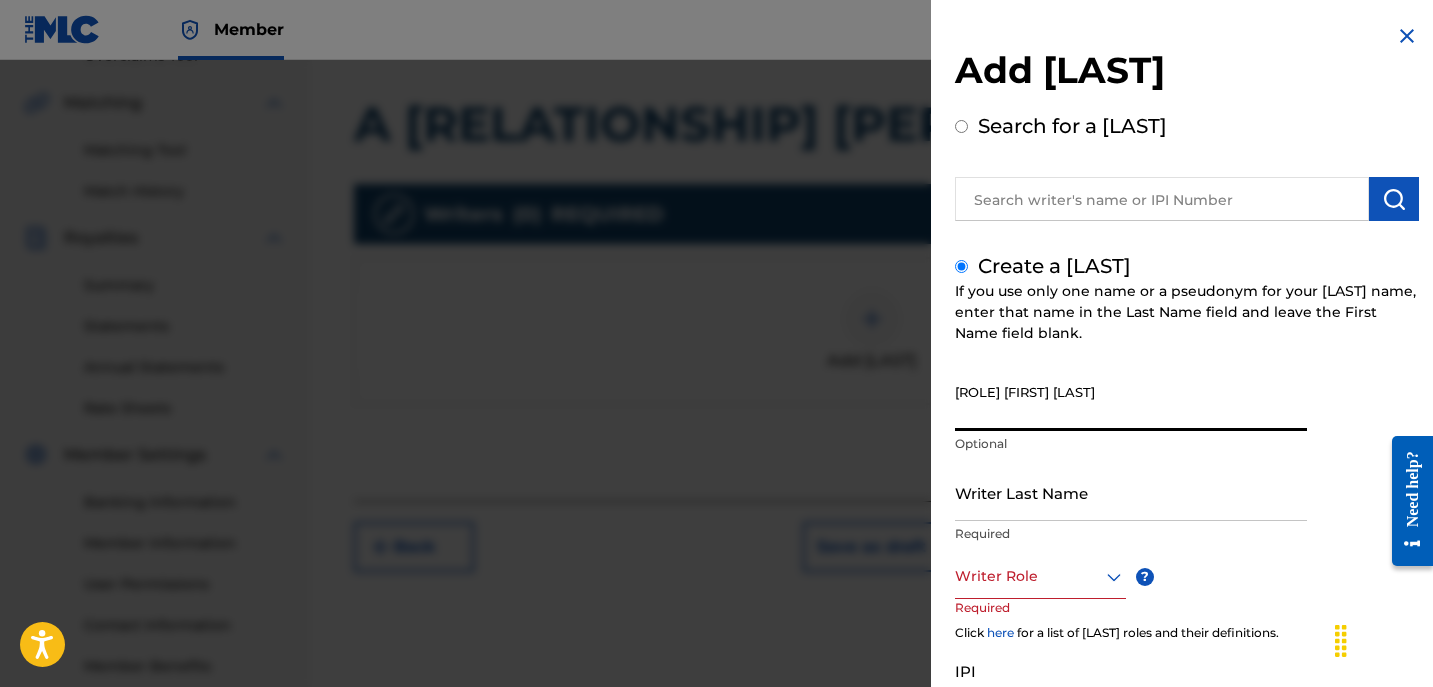 click on "Writer First Name" at bounding box center (1131, 402) 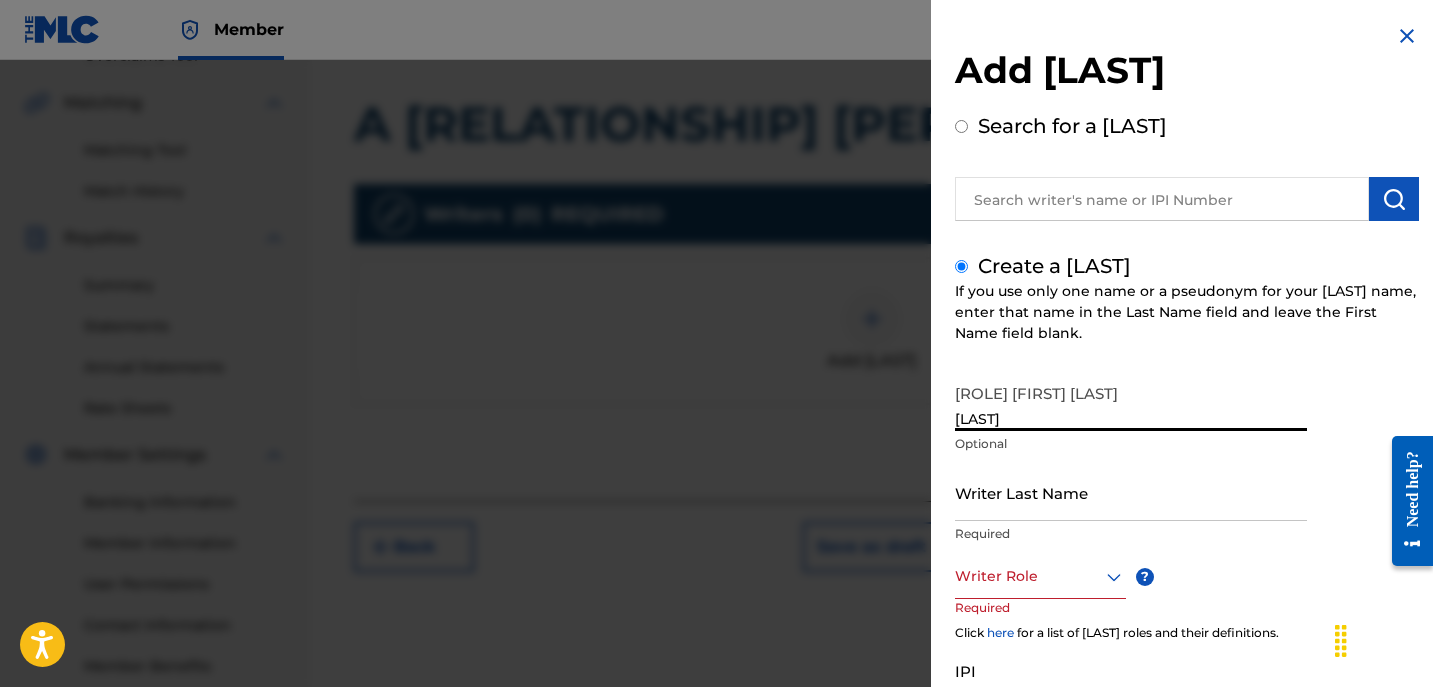 type on "[COUNTRY]" 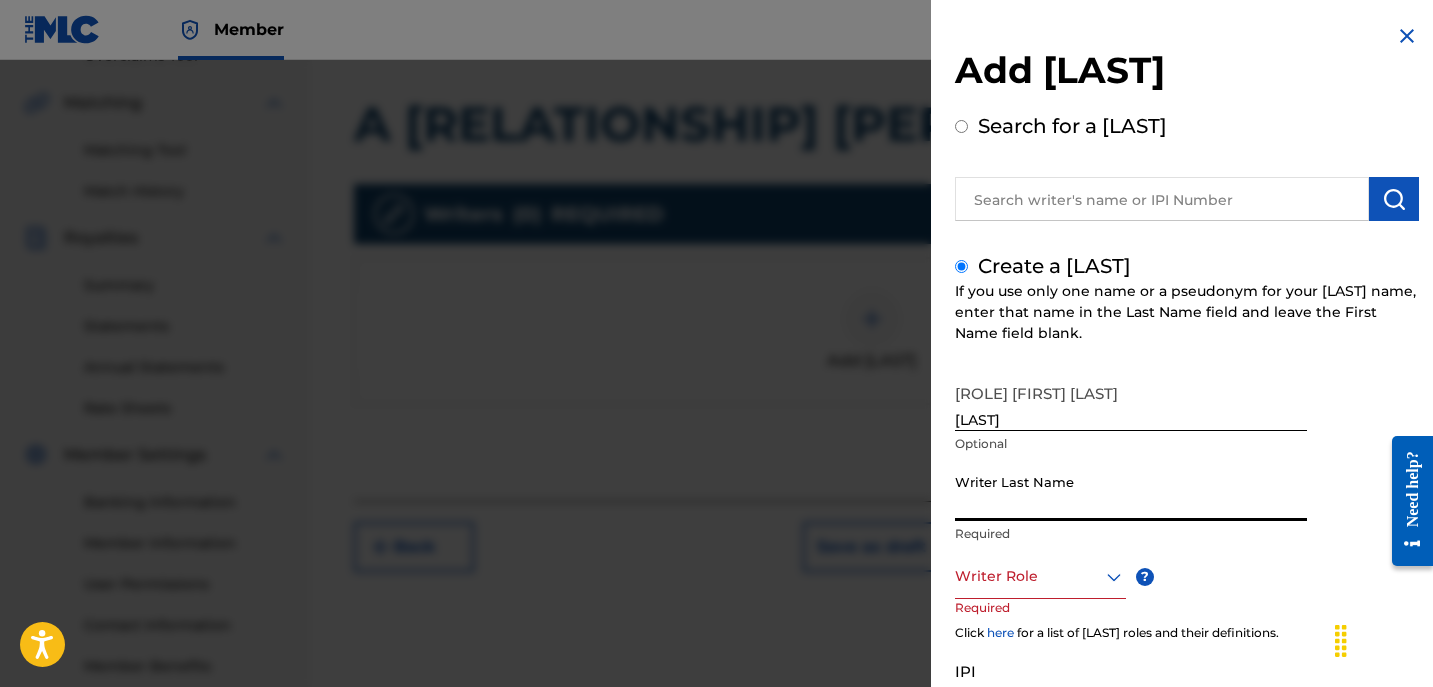 click on "Writer Last Name" at bounding box center [1131, 492] 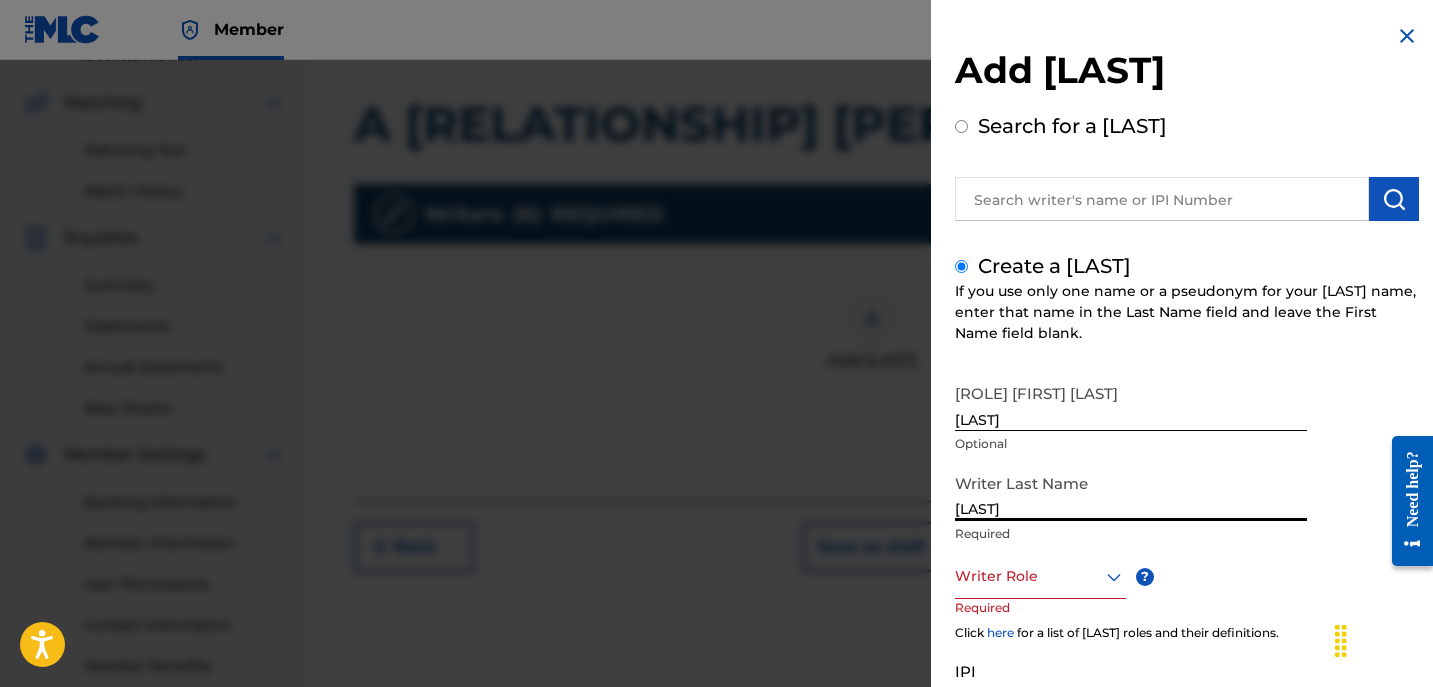 type on "POITIER" 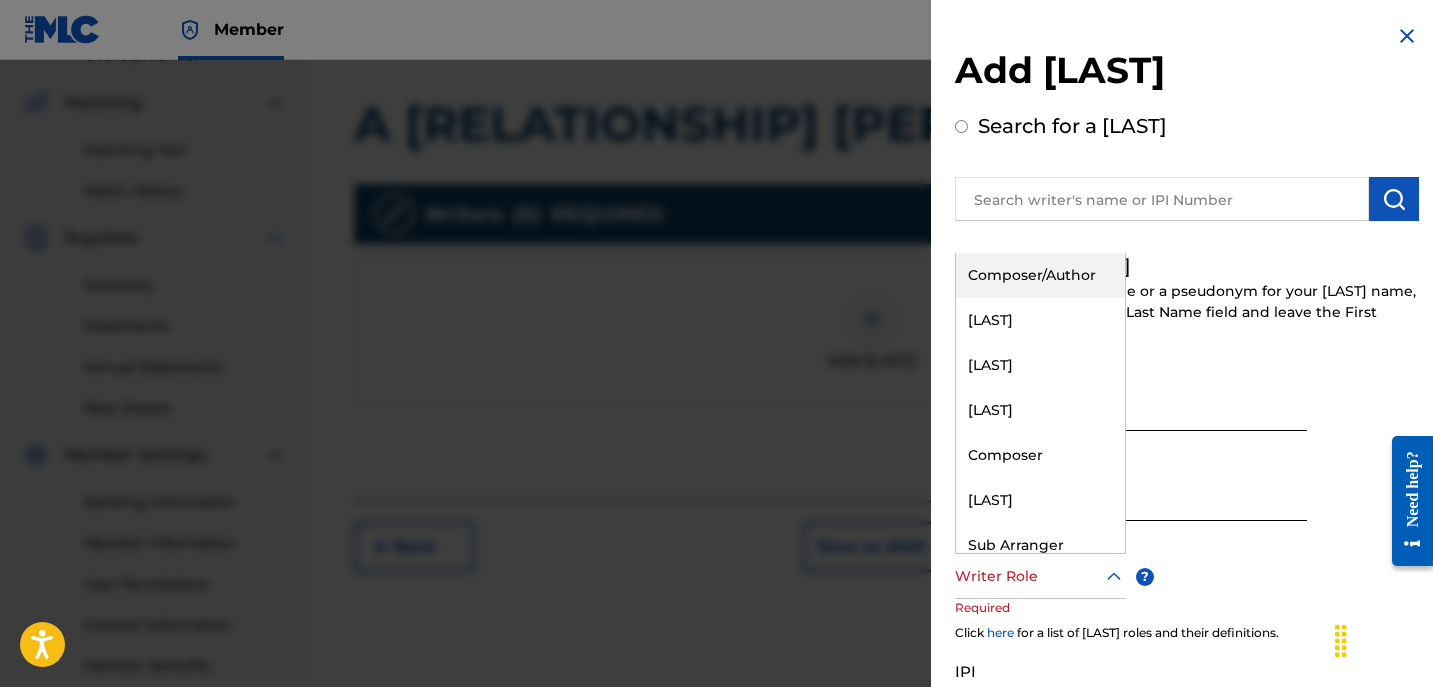 click at bounding box center [1040, 576] 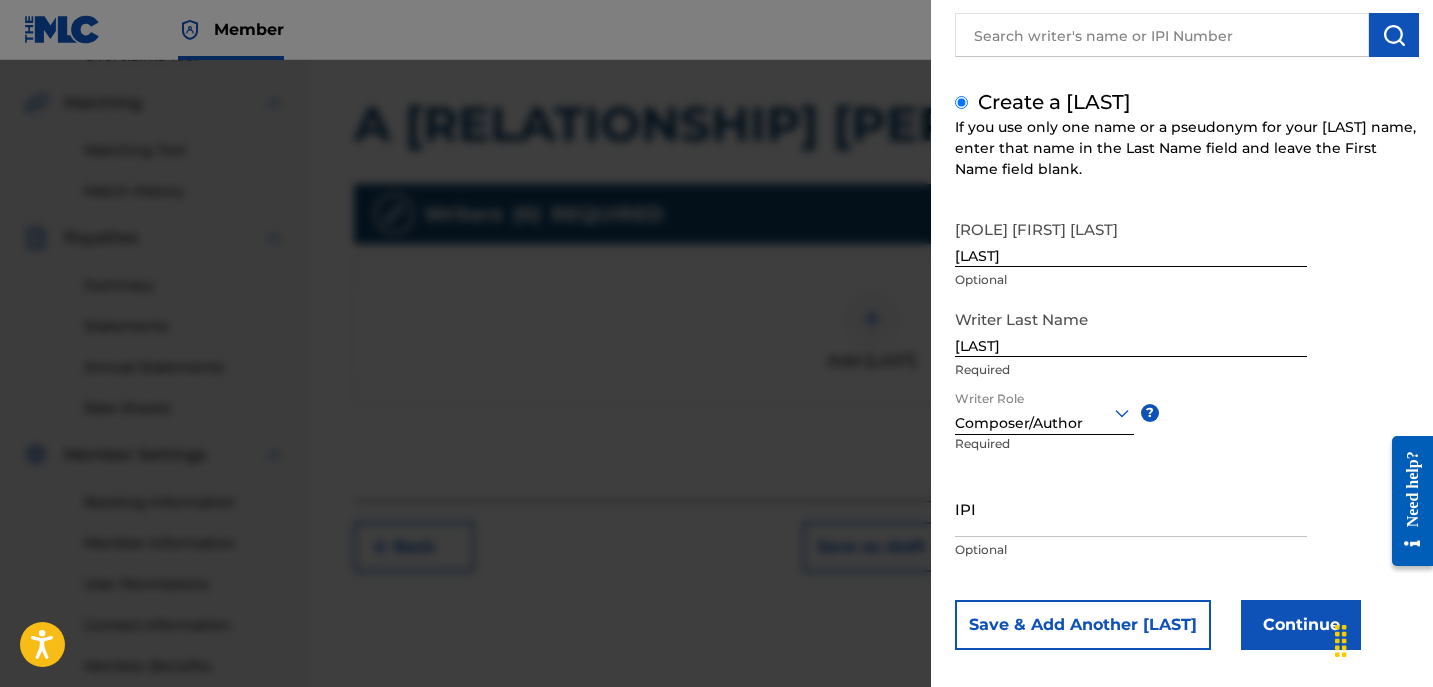 scroll, scrollTop: 181, scrollLeft: 0, axis: vertical 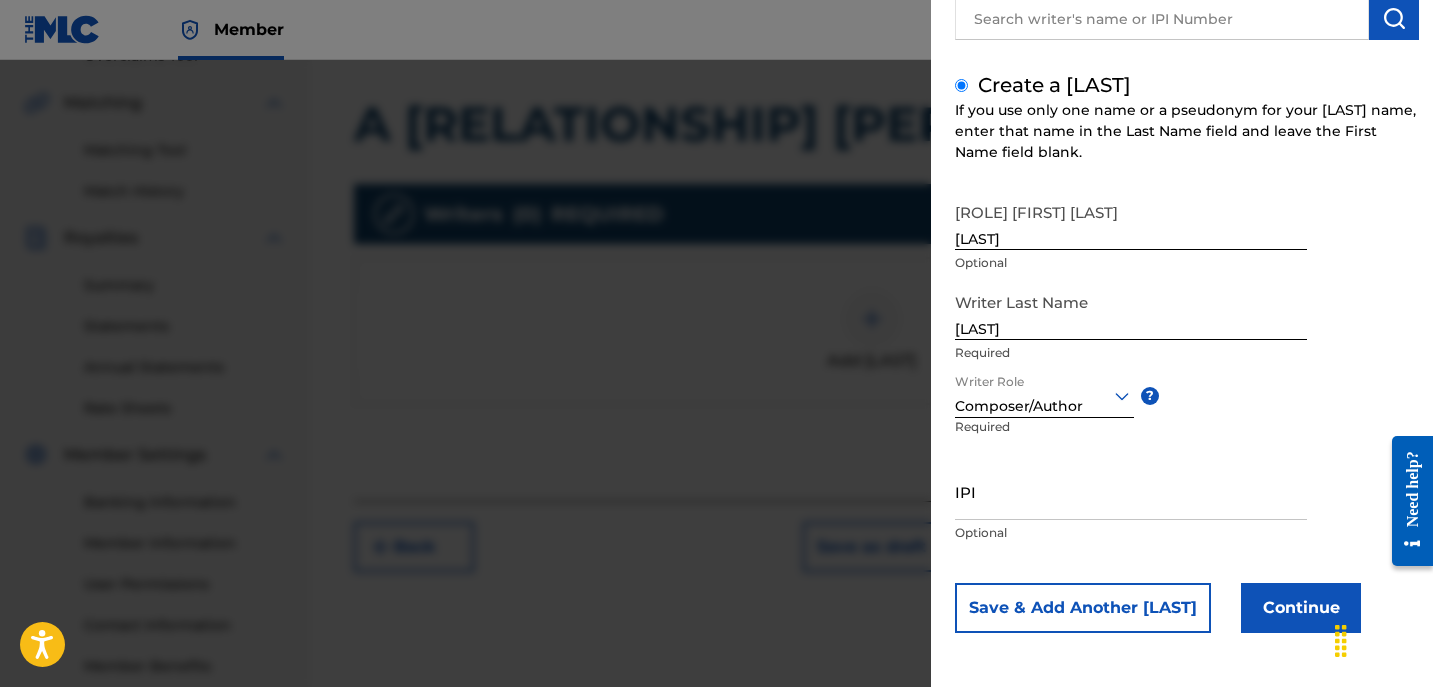 click on "Continue" at bounding box center [1301, 608] 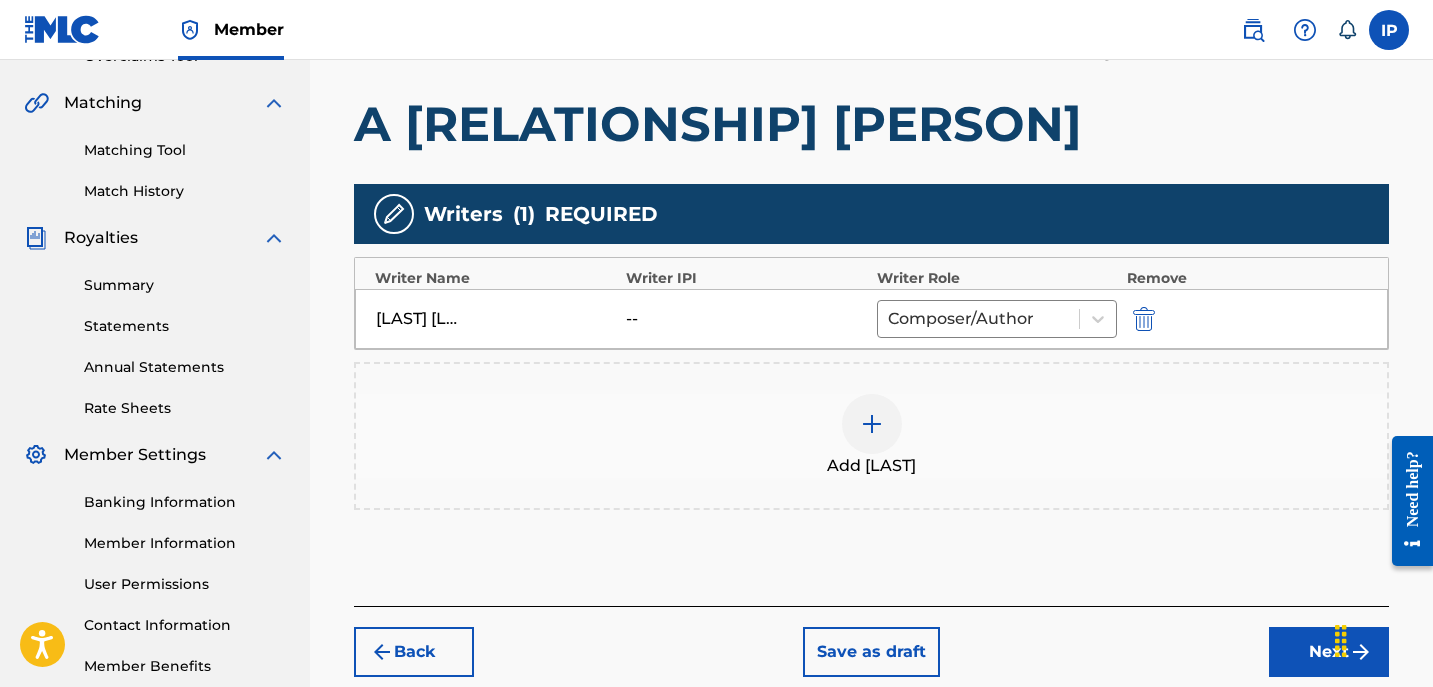 click on "Next" at bounding box center (1329, 652) 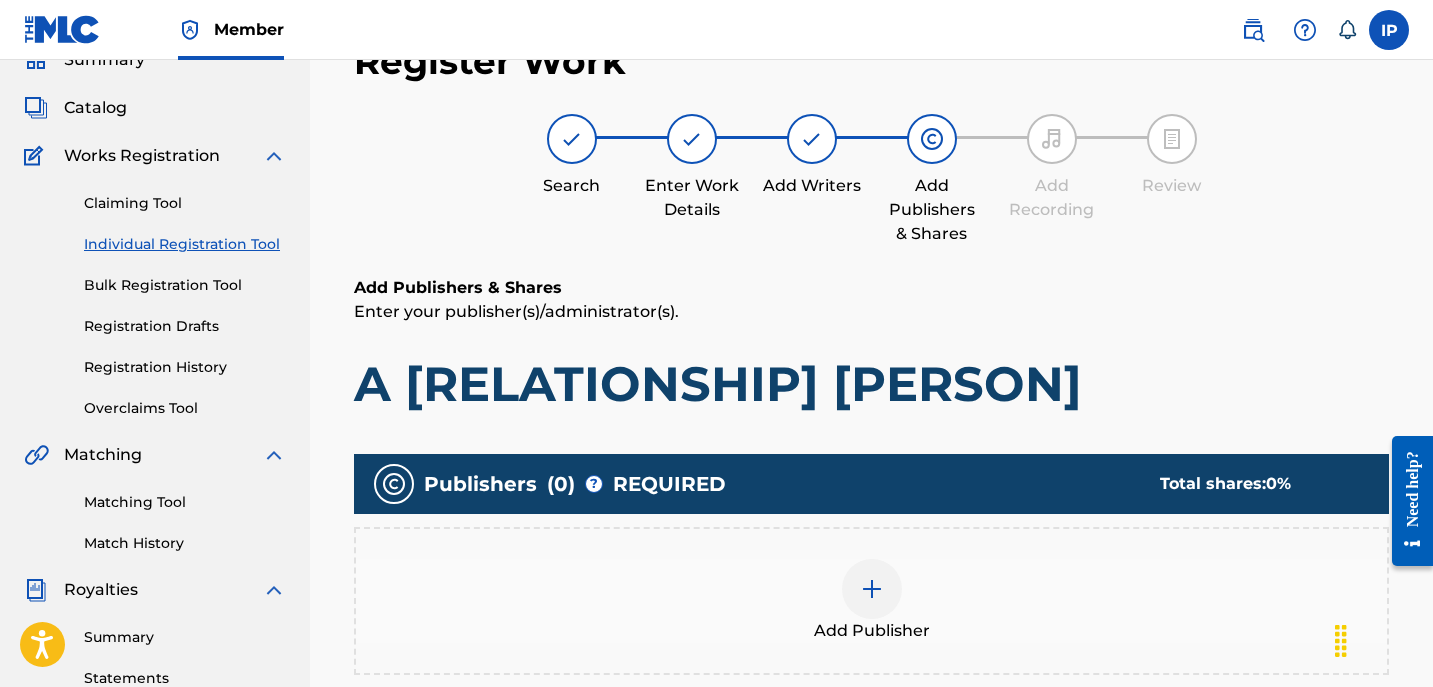 scroll, scrollTop: 90, scrollLeft: 0, axis: vertical 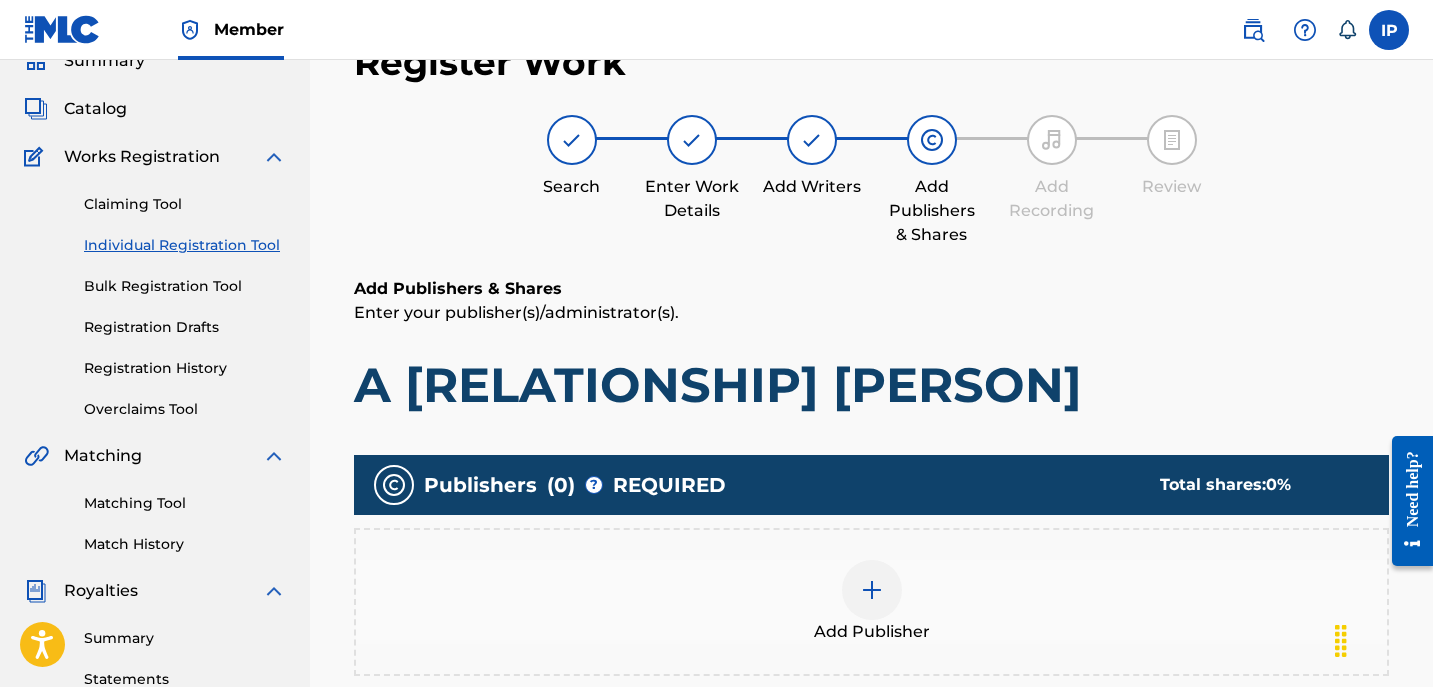 click at bounding box center [872, 590] 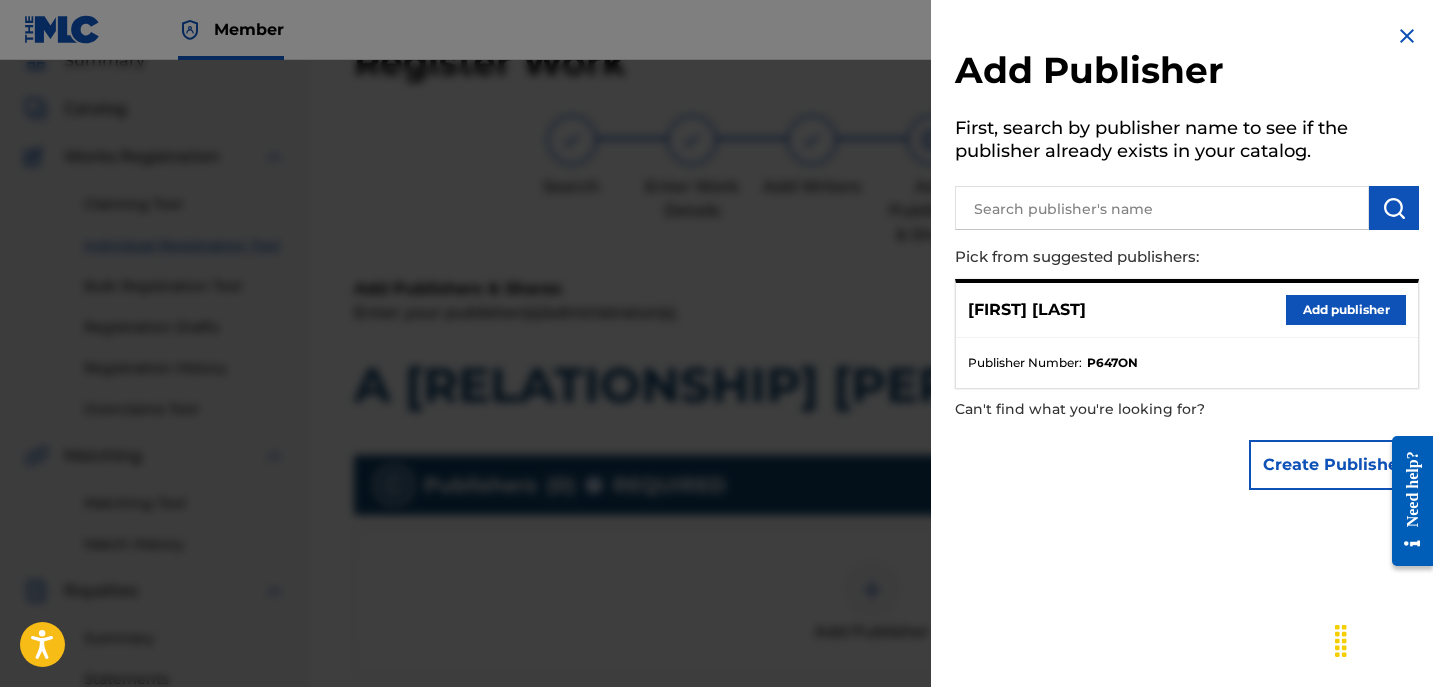 click on "Add publisher" at bounding box center [1346, 310] 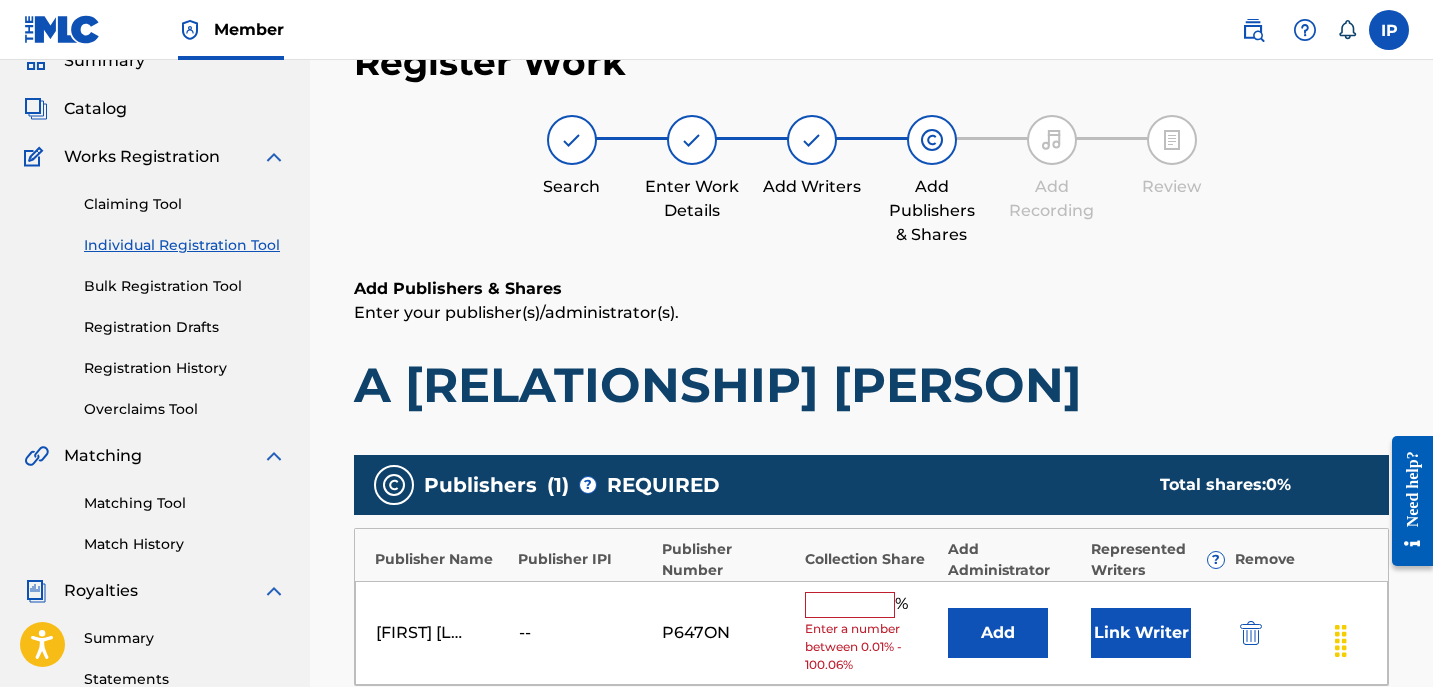 click at bounding box center [850, 605] 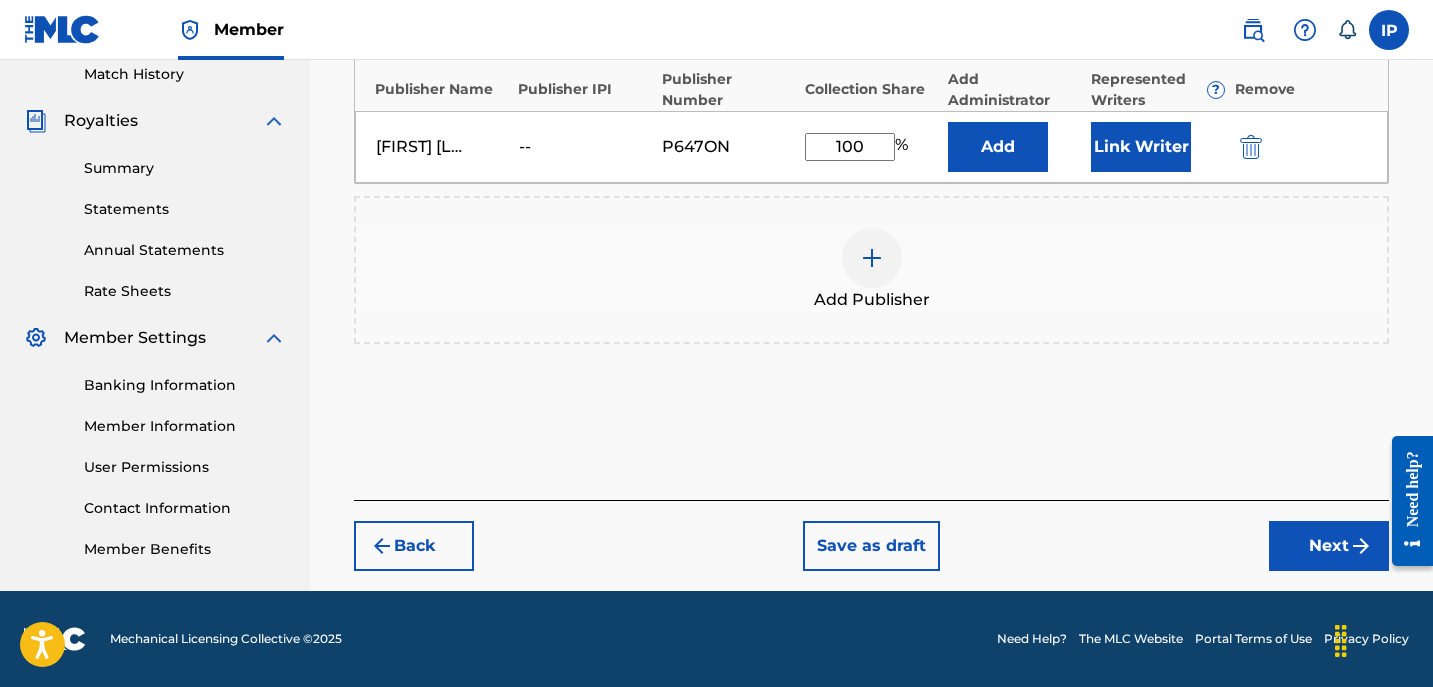 click on "Next" at bounding box center (1329, 546) 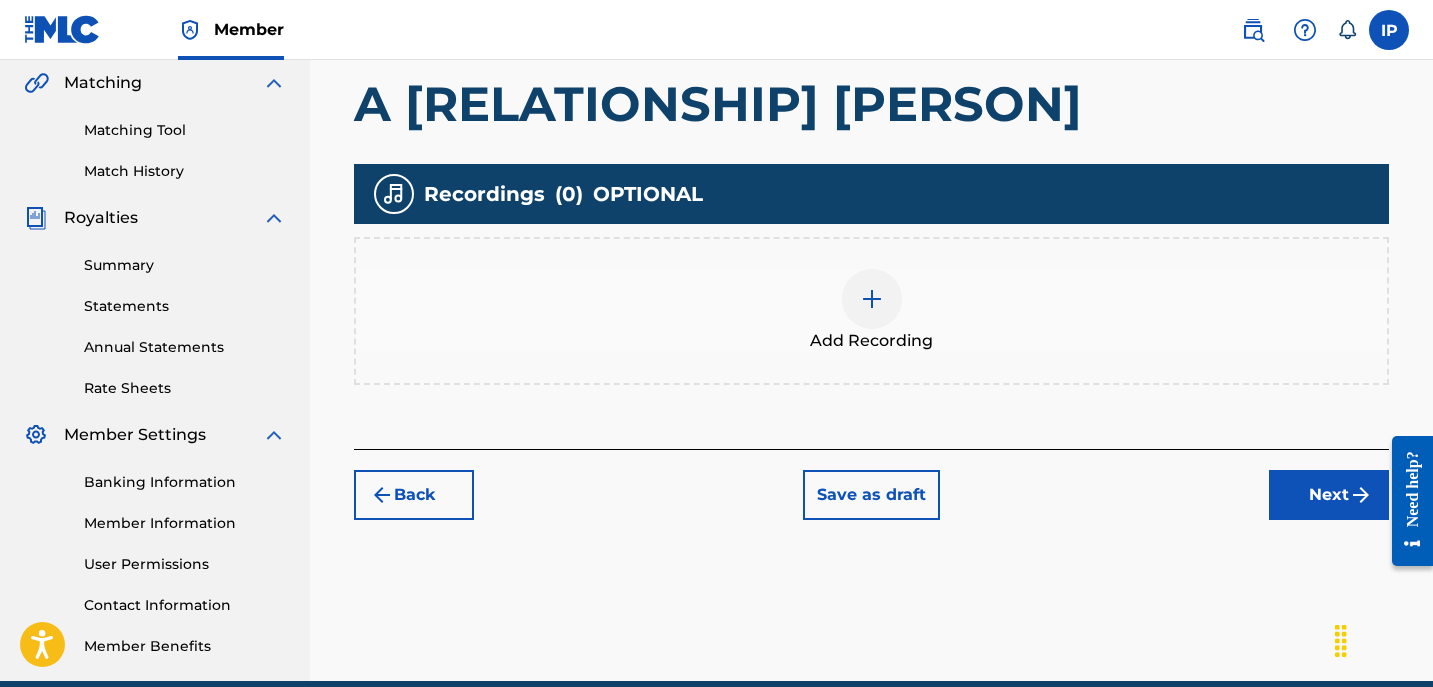 scroll, scrollTop: 468, scrollLeft: 0, axis: vertical 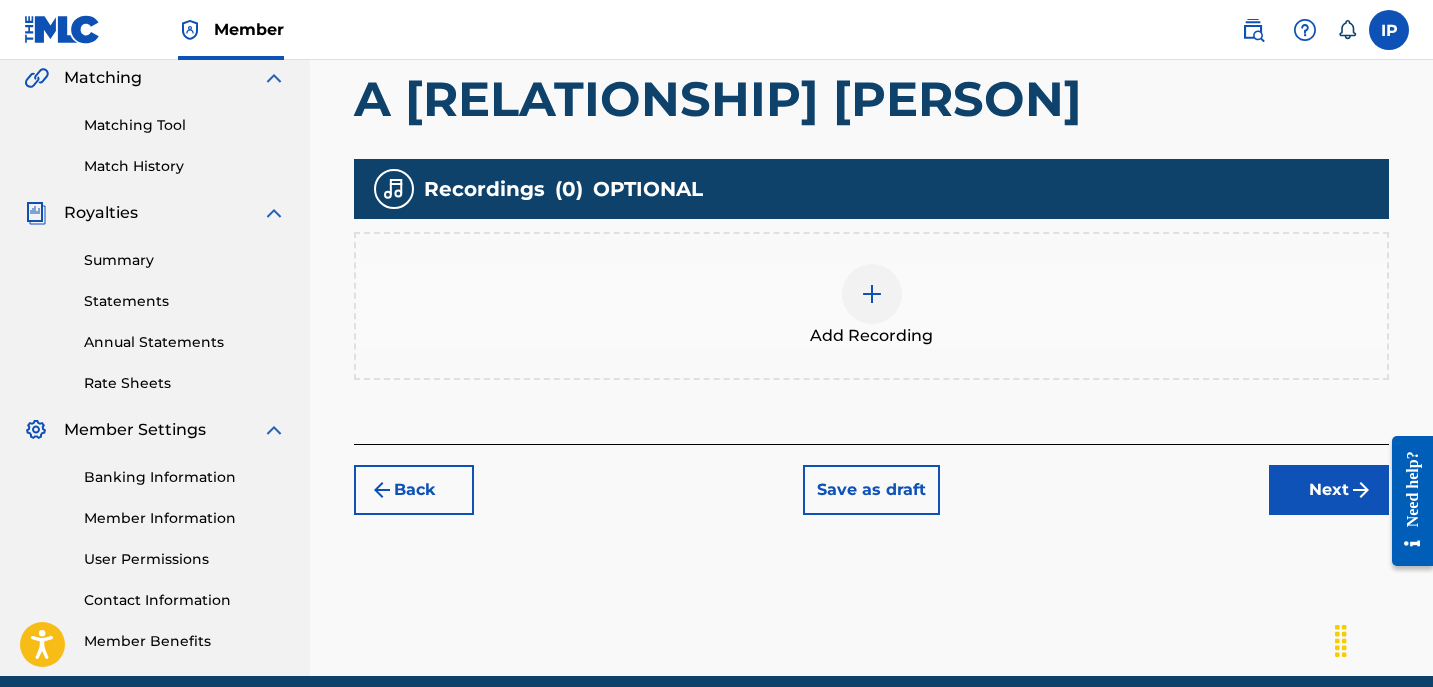 click on "Save as draft" at bounding box center [871, 490] 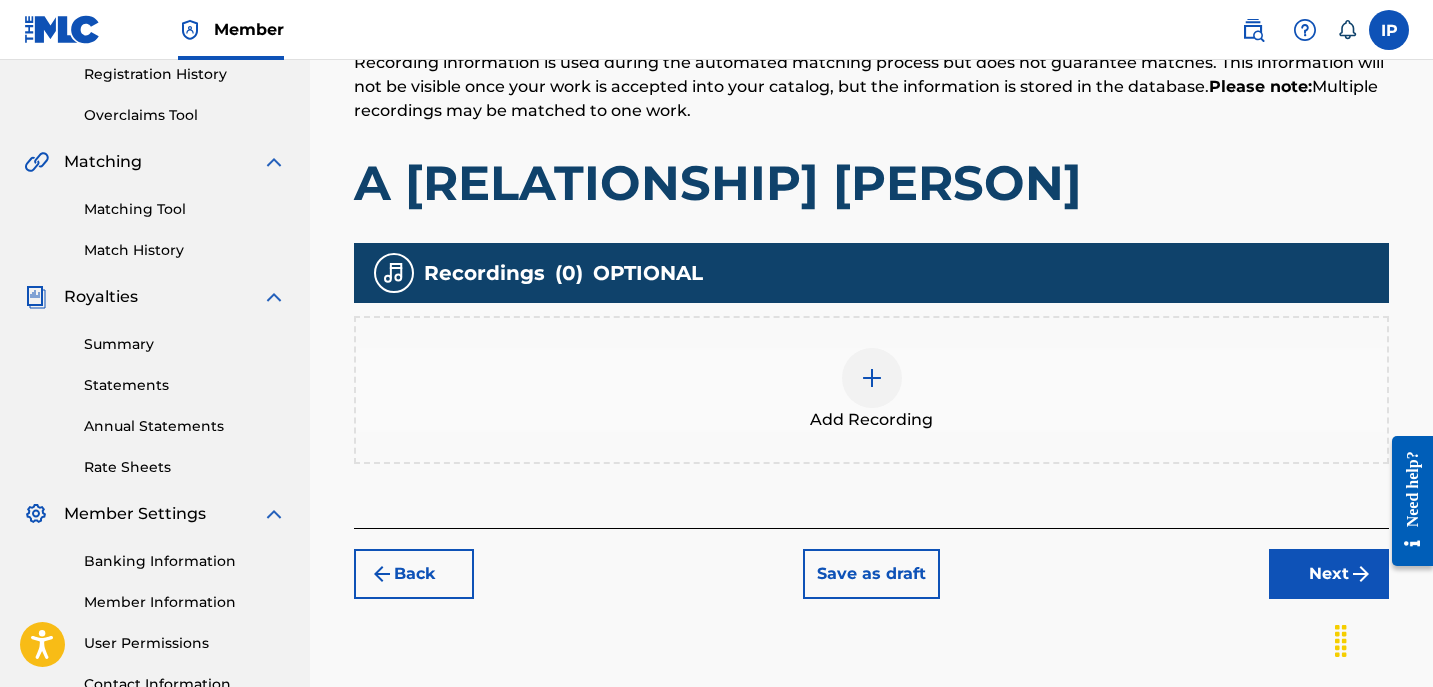 scroll, scrollTop: 383, scrollLeft: 0, axis: vertical 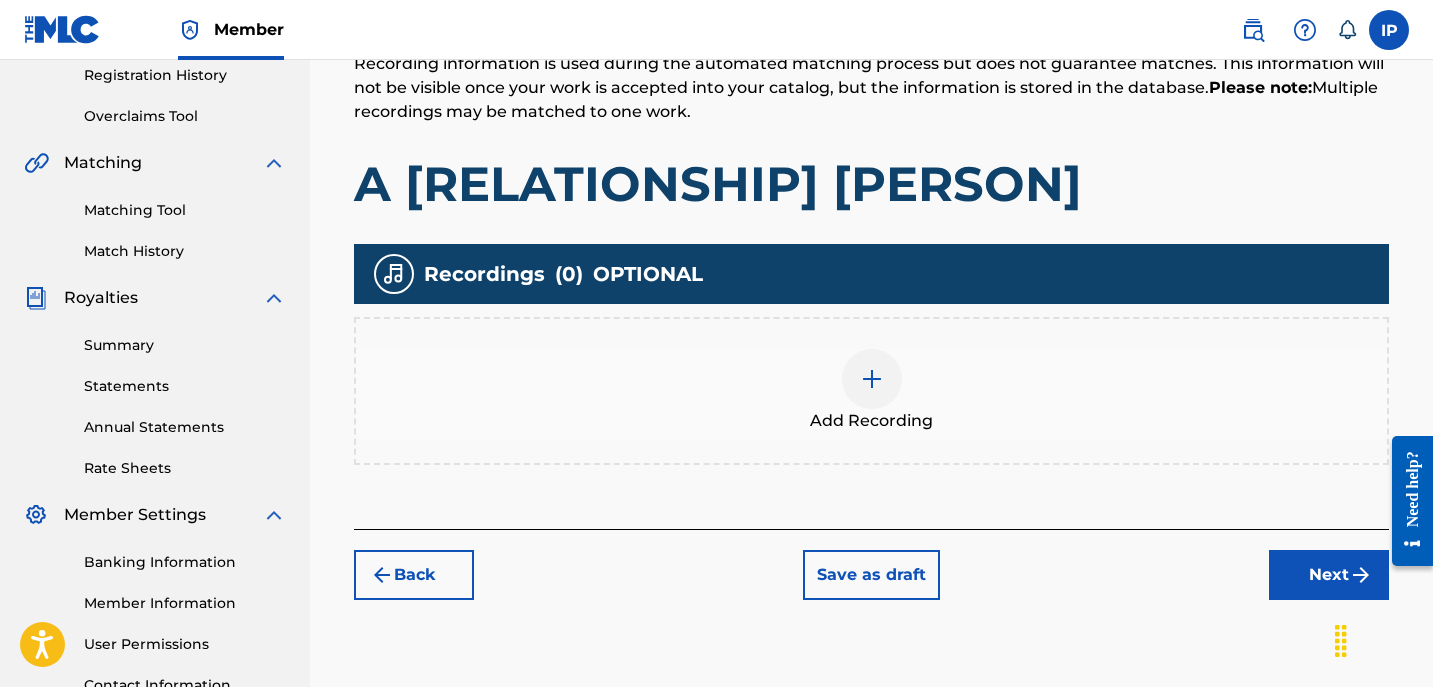 click on "Save as draft" at bounding box center (871, 575) 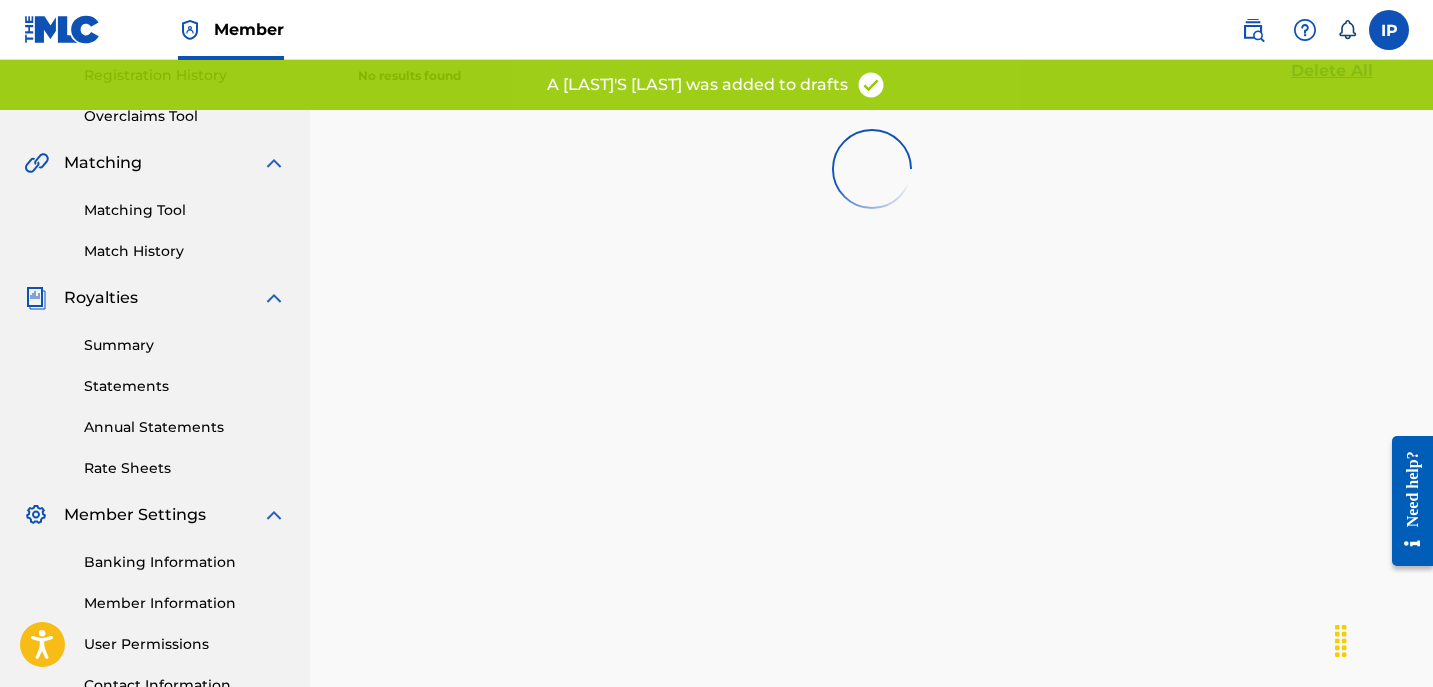 scroll, scrollTop: 0, scrollLeft: 0, axis: both 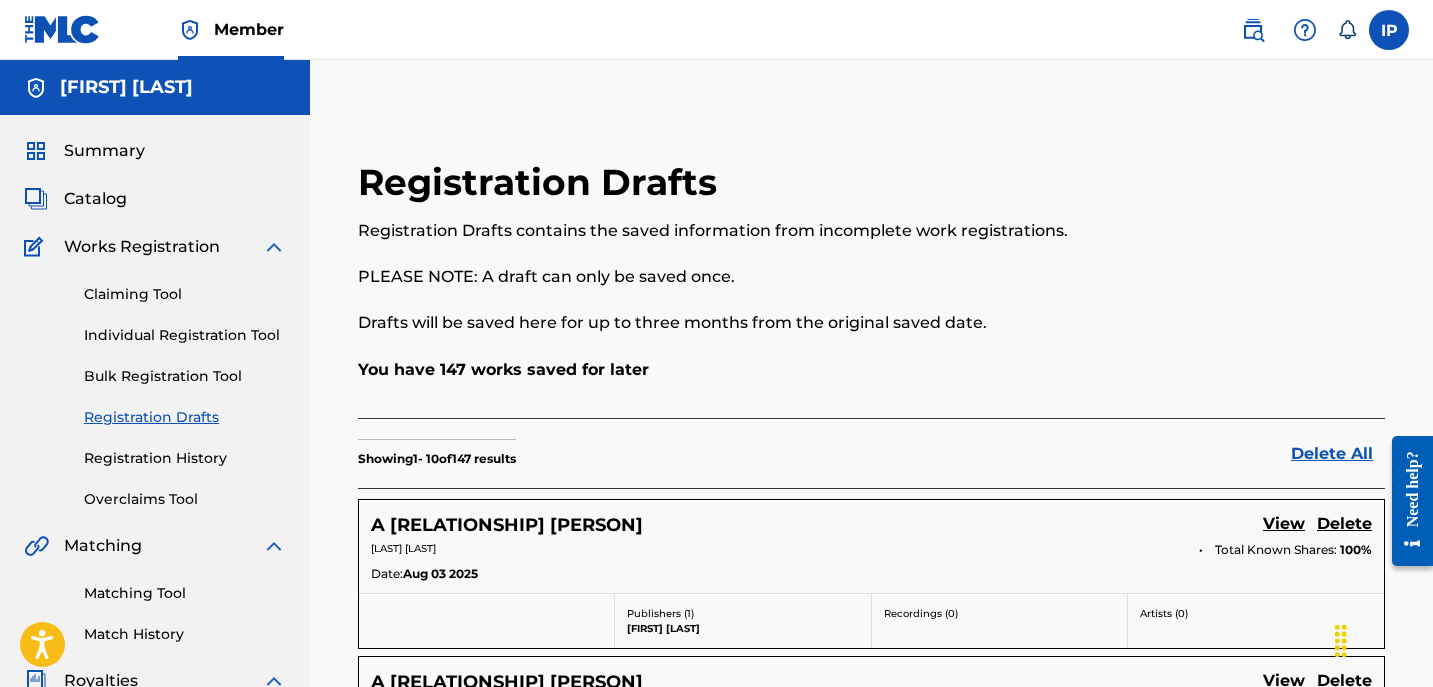 click on "View" at bounding box center (1284, 525) 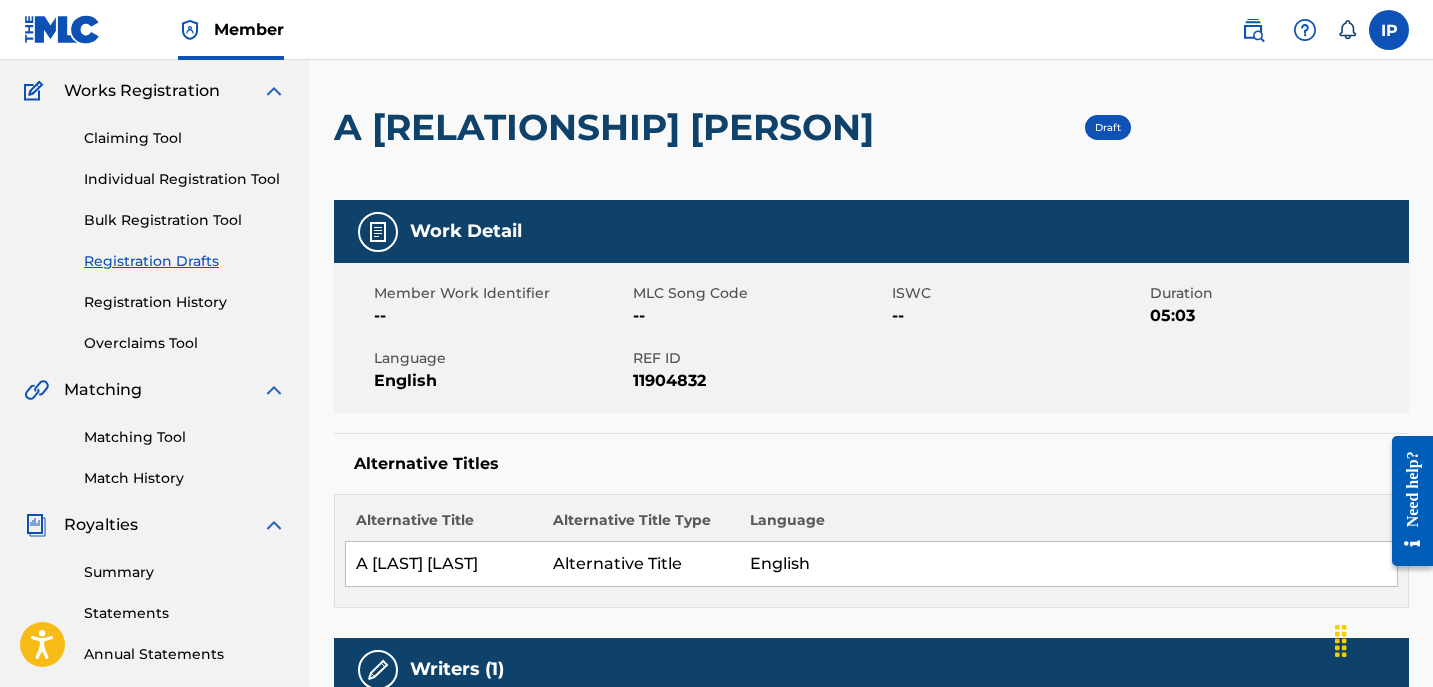 scroll, scrollTop: 155, scrollLeft: 0, axis: vertical 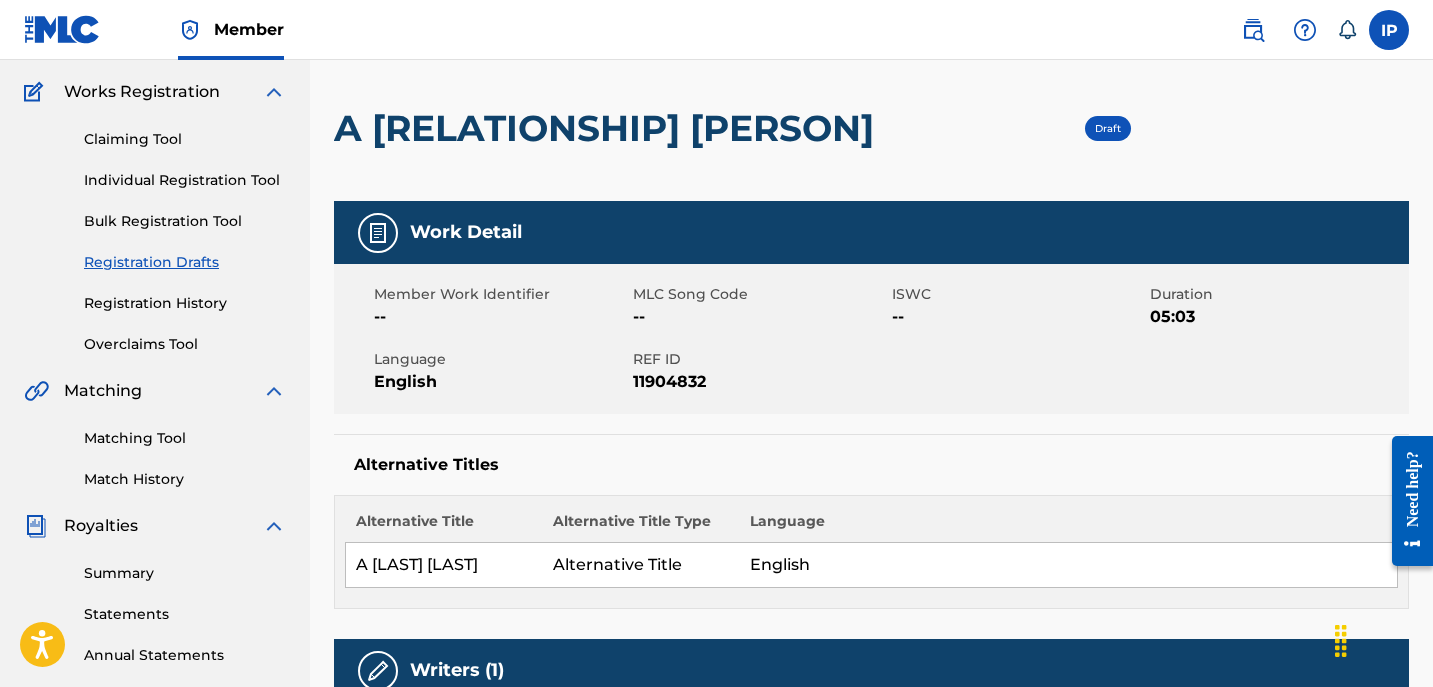 click on "Individual Registration Tool" at bounding box center (185, 180) 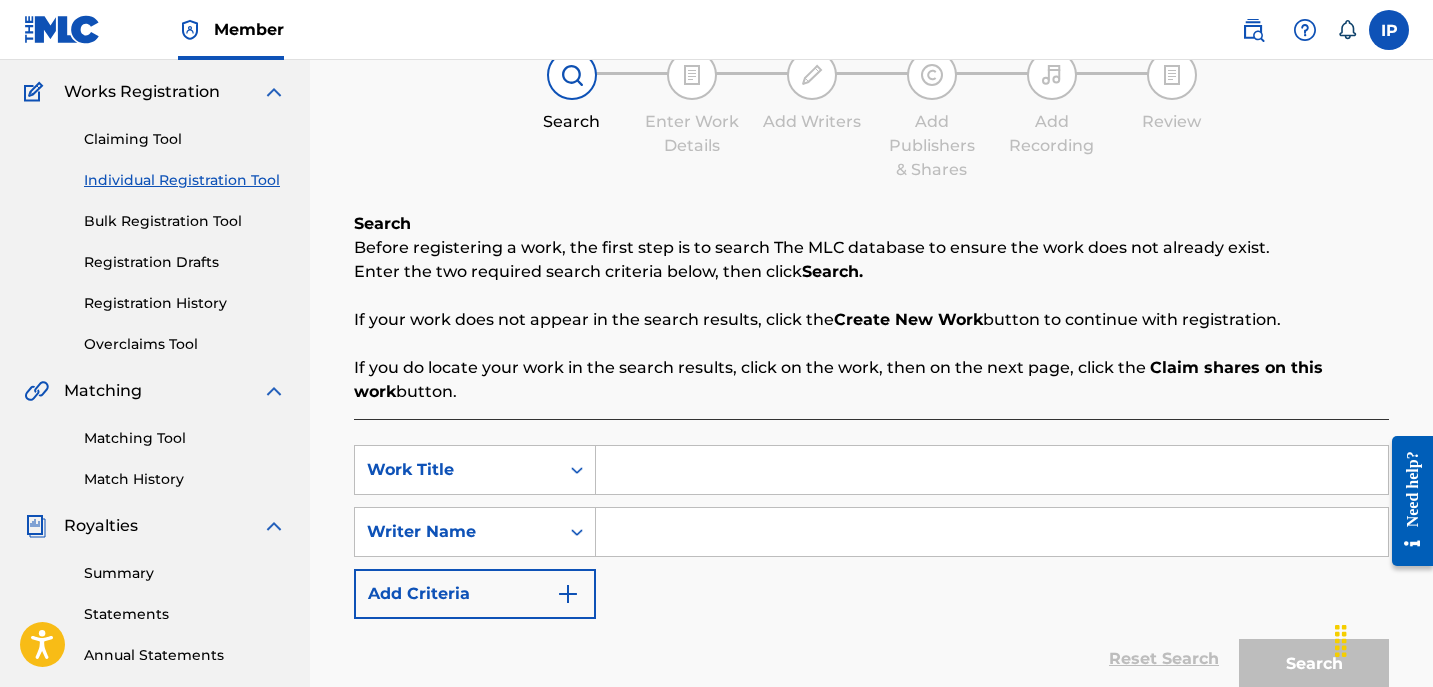 scroll, scrollTop: 0, scrollLeft: 0, axis: both 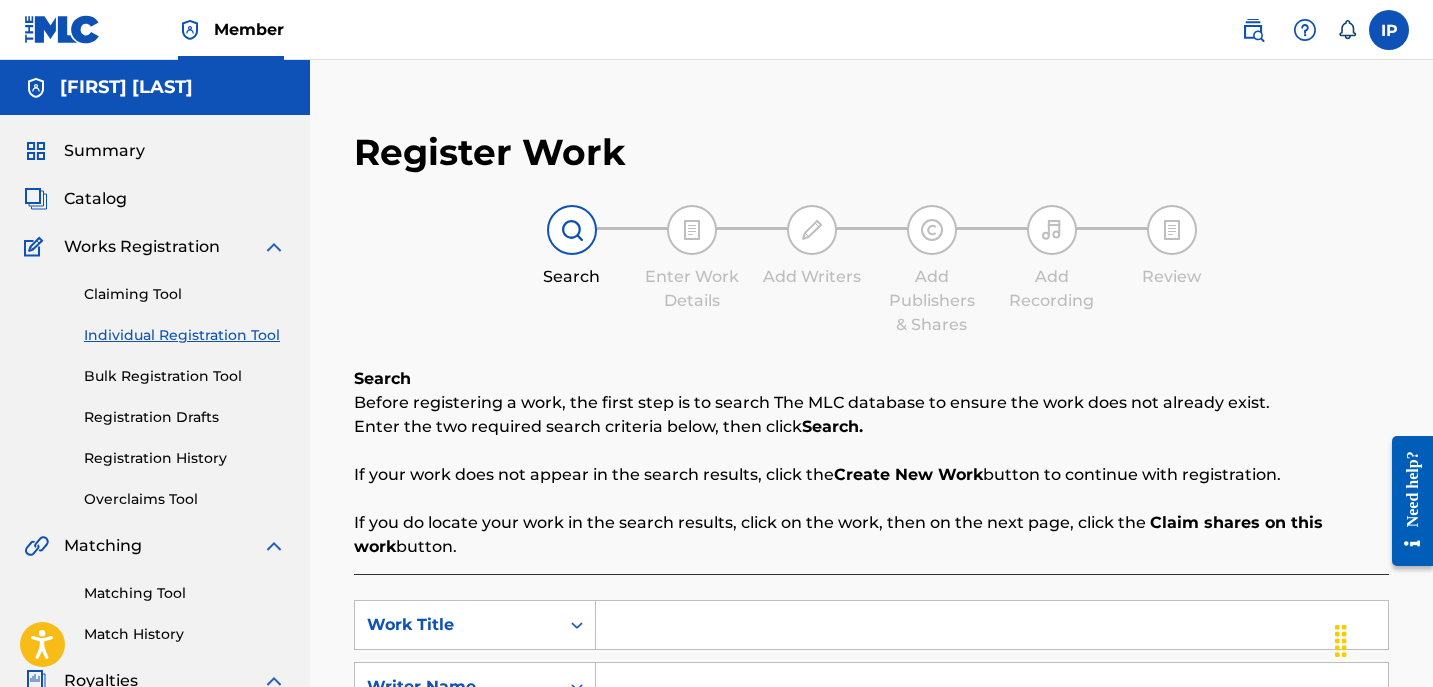 click at bounding box center [992, 625] 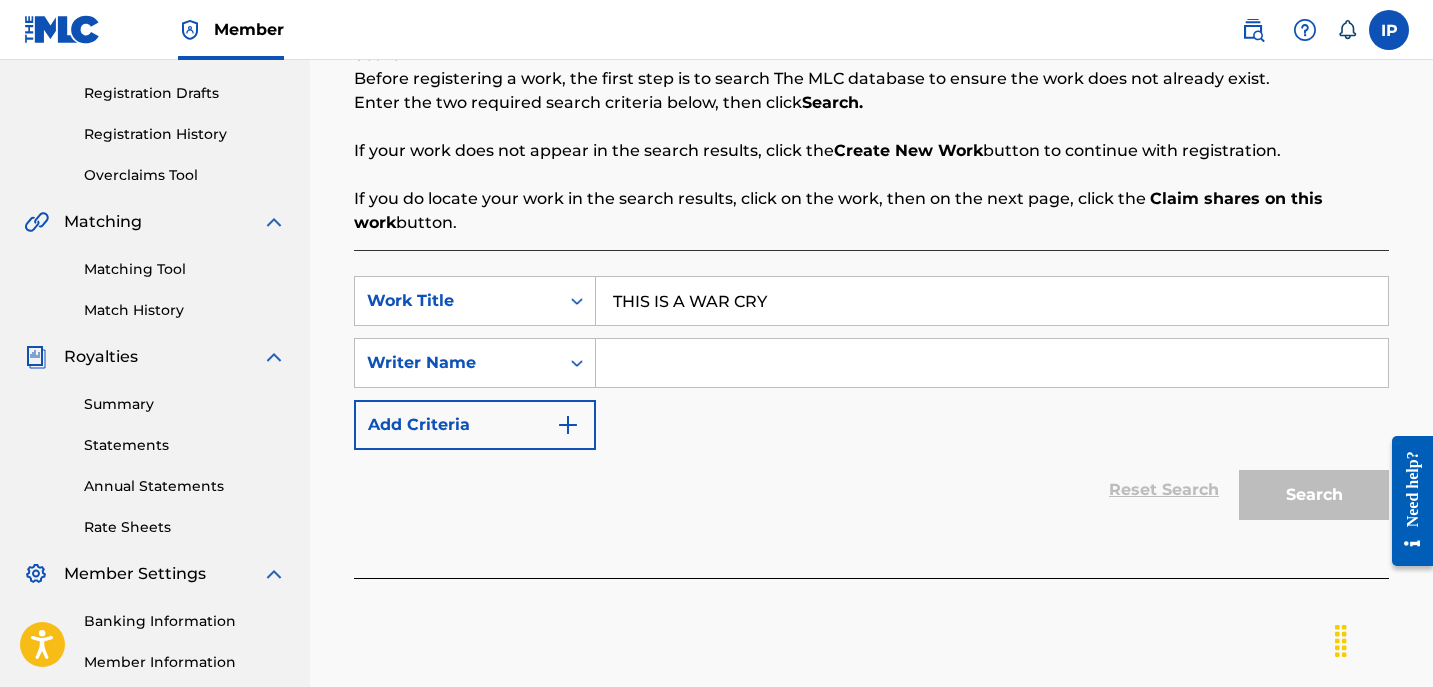 scroll, scrollTop: 329, scrollLeft: 0, axis: vertical 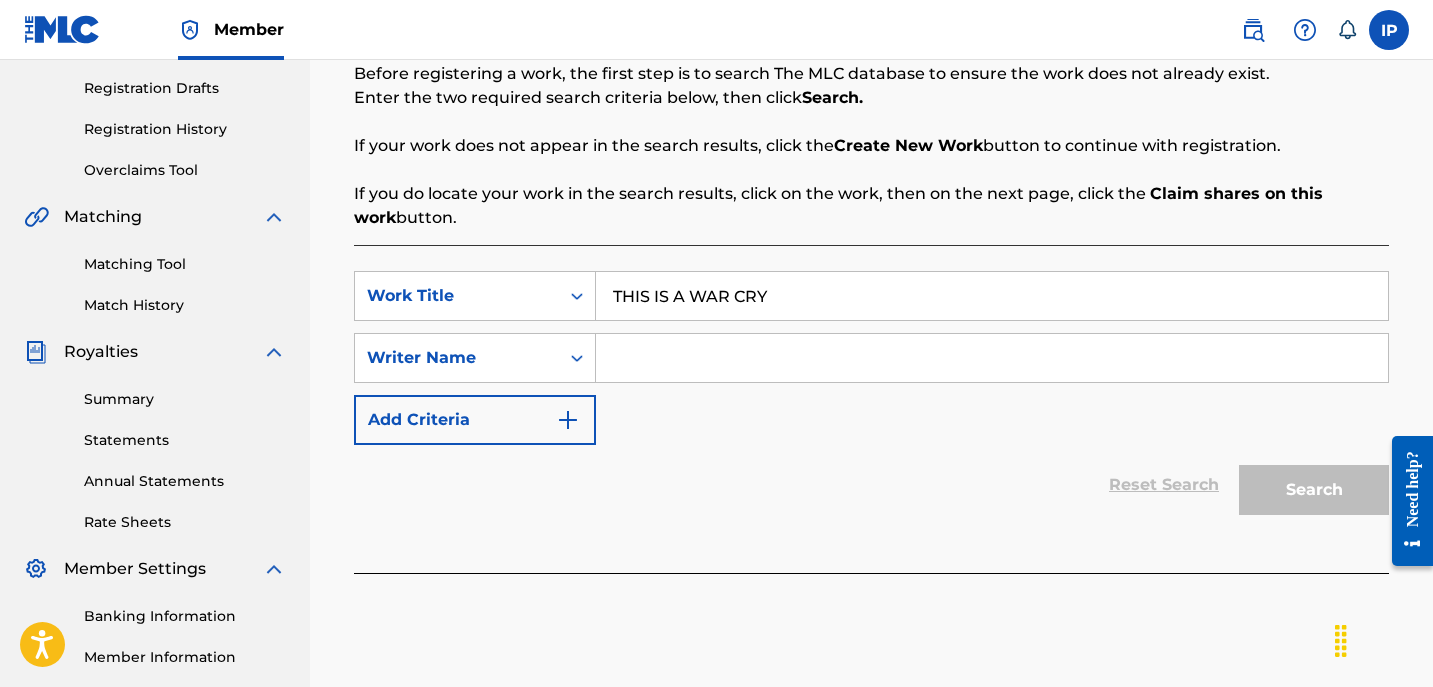type on "THIS IS A WAR CRY" 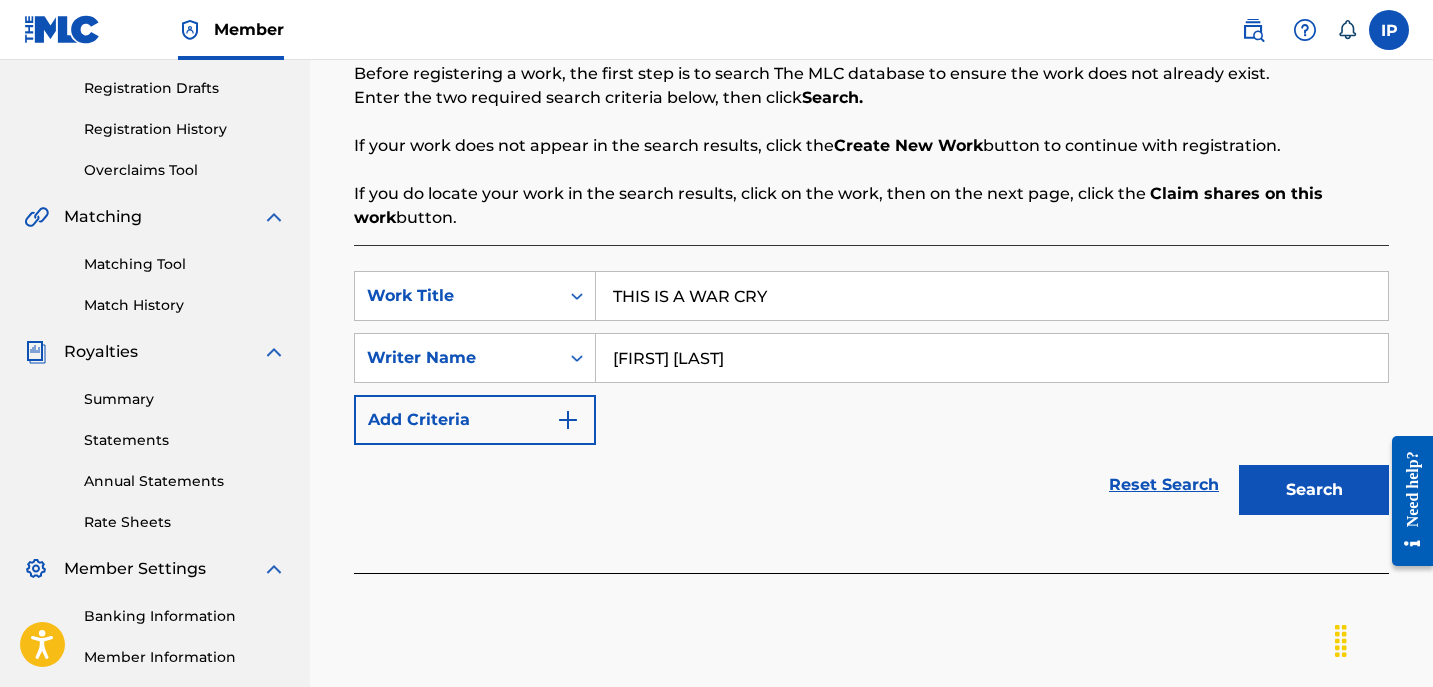 click on "Add Criteria" at bounding box center (475, 420) 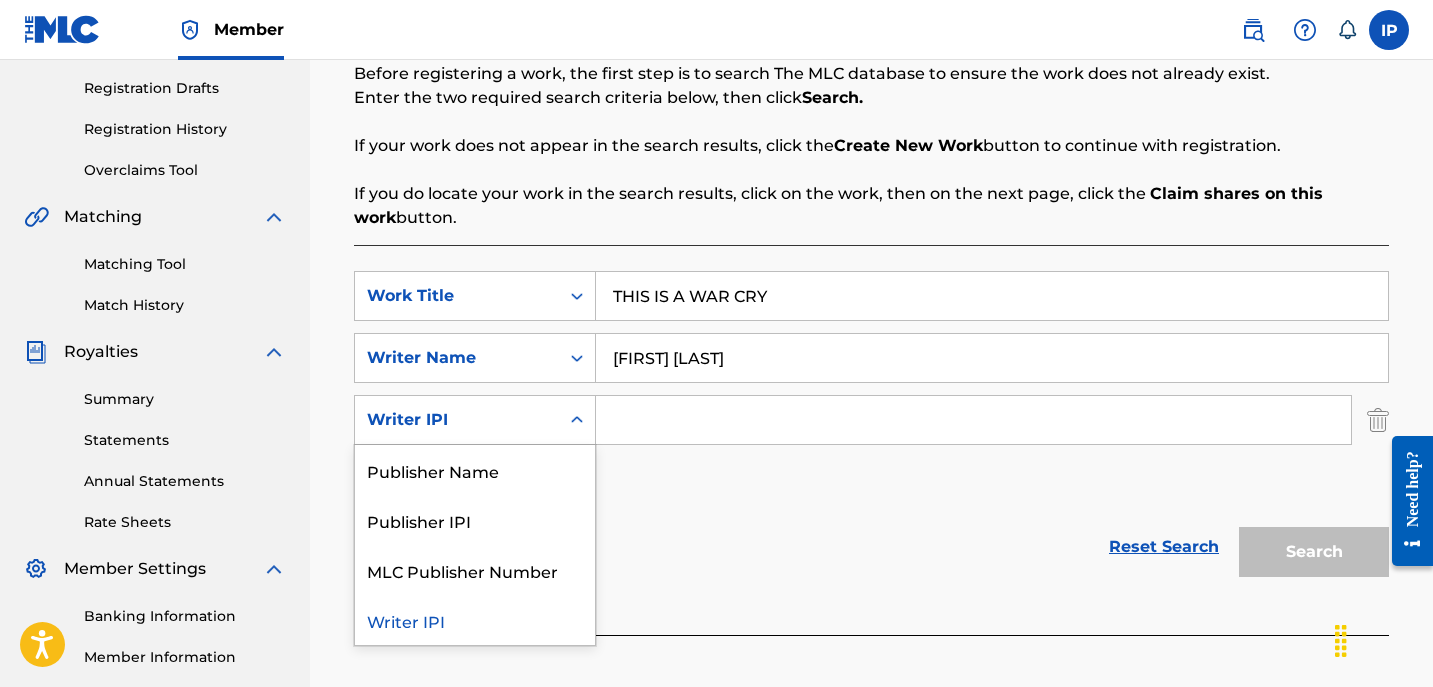 click 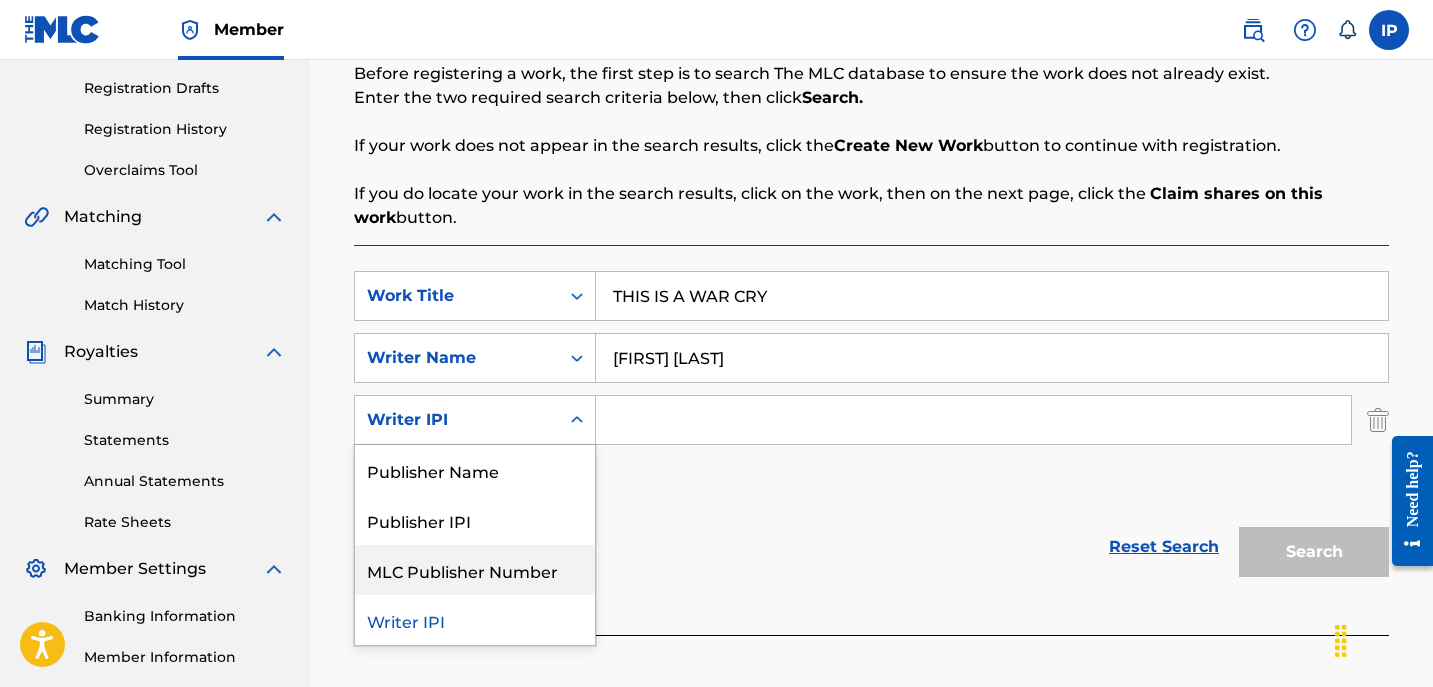 drag, startPoint x: 569, startPoint y: 544, endPoint x: 569, endPoint y: 577, distance: 33 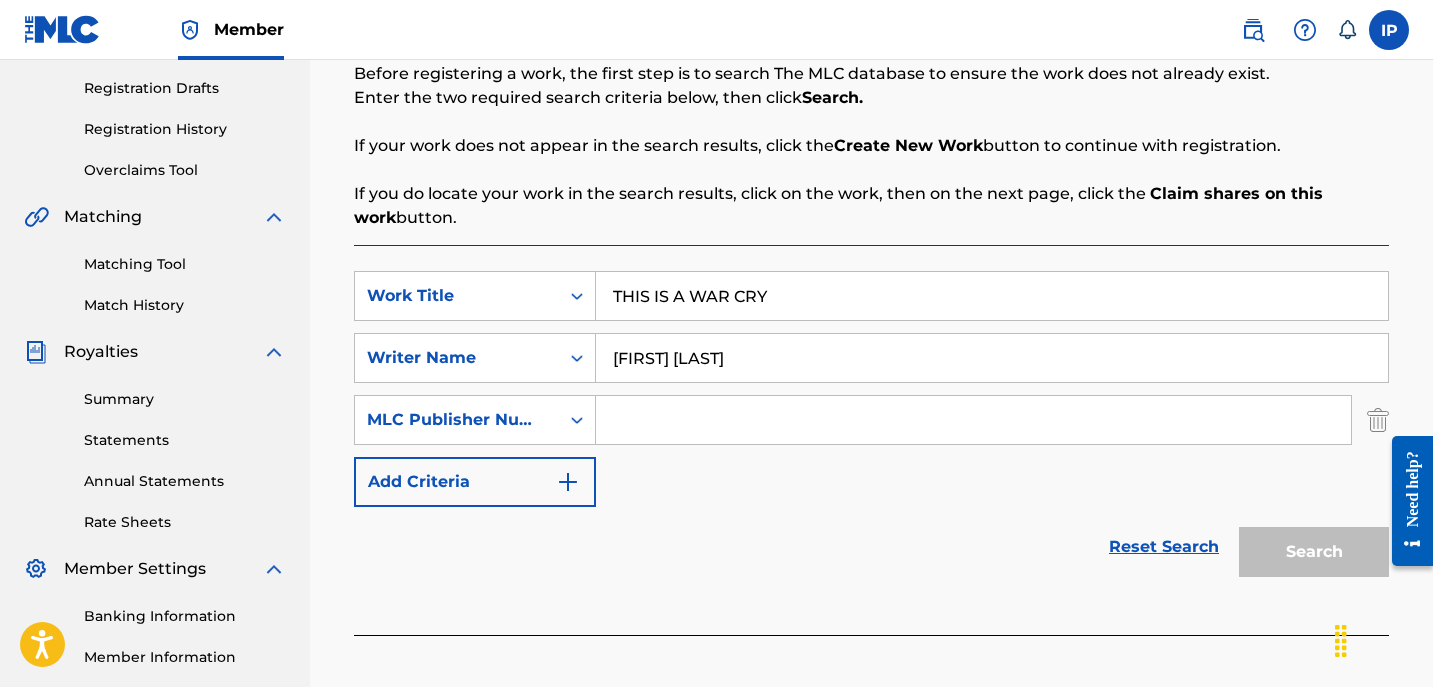 click at bounding box center [973, 420] 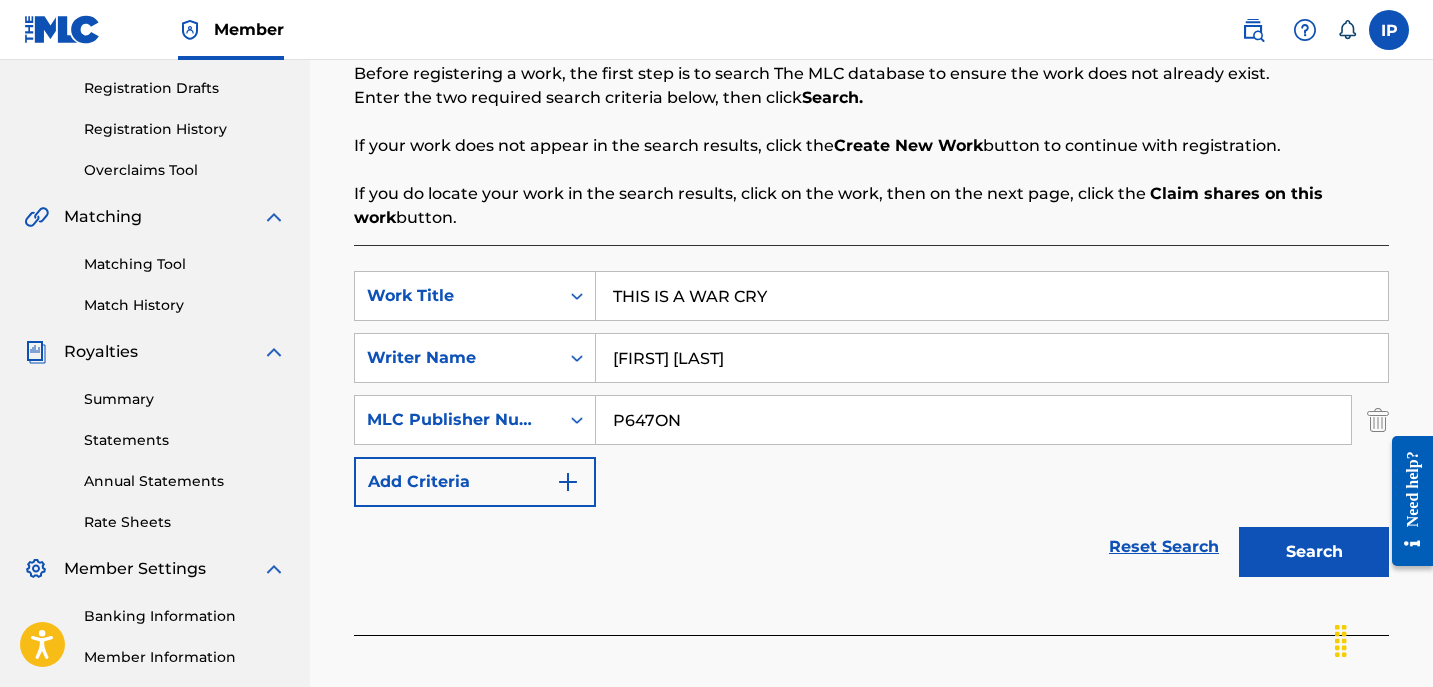 click on "Search" at bounding box center (1314, 552) 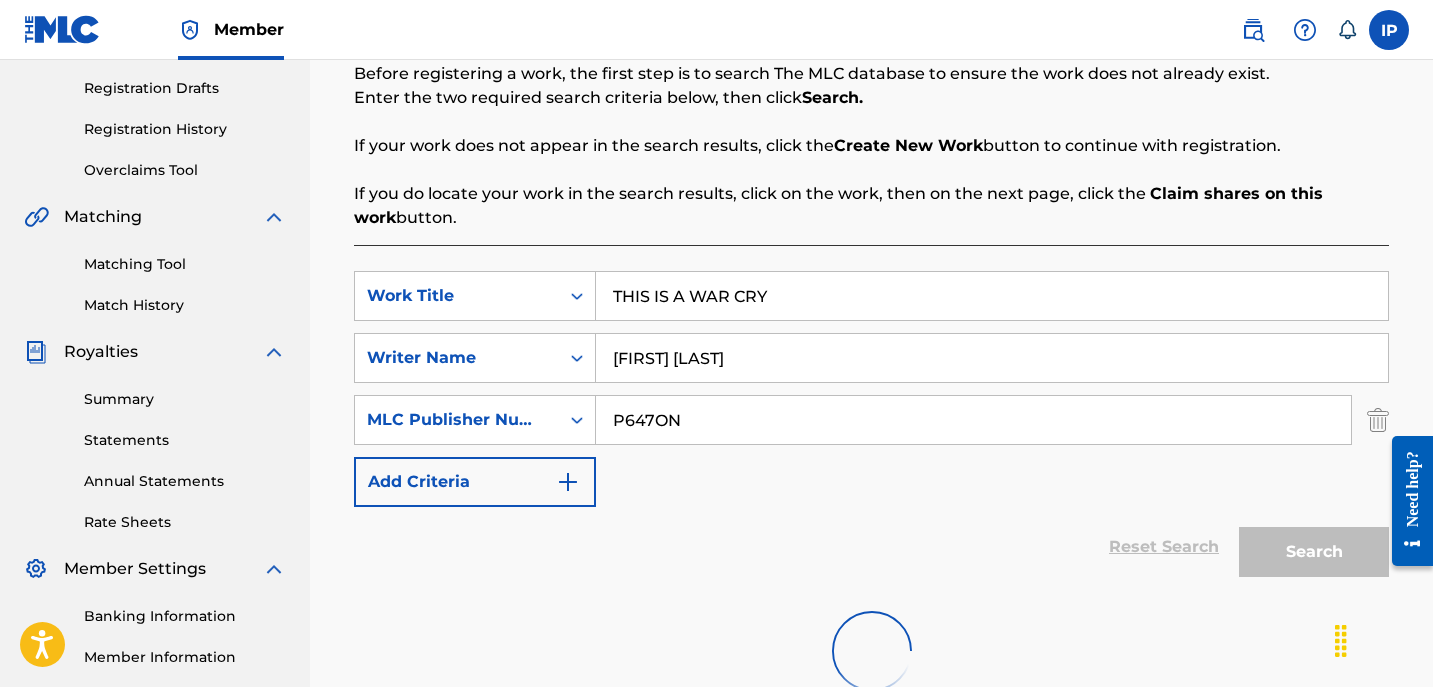 click on "Search" at bounding box center [1309, 547] 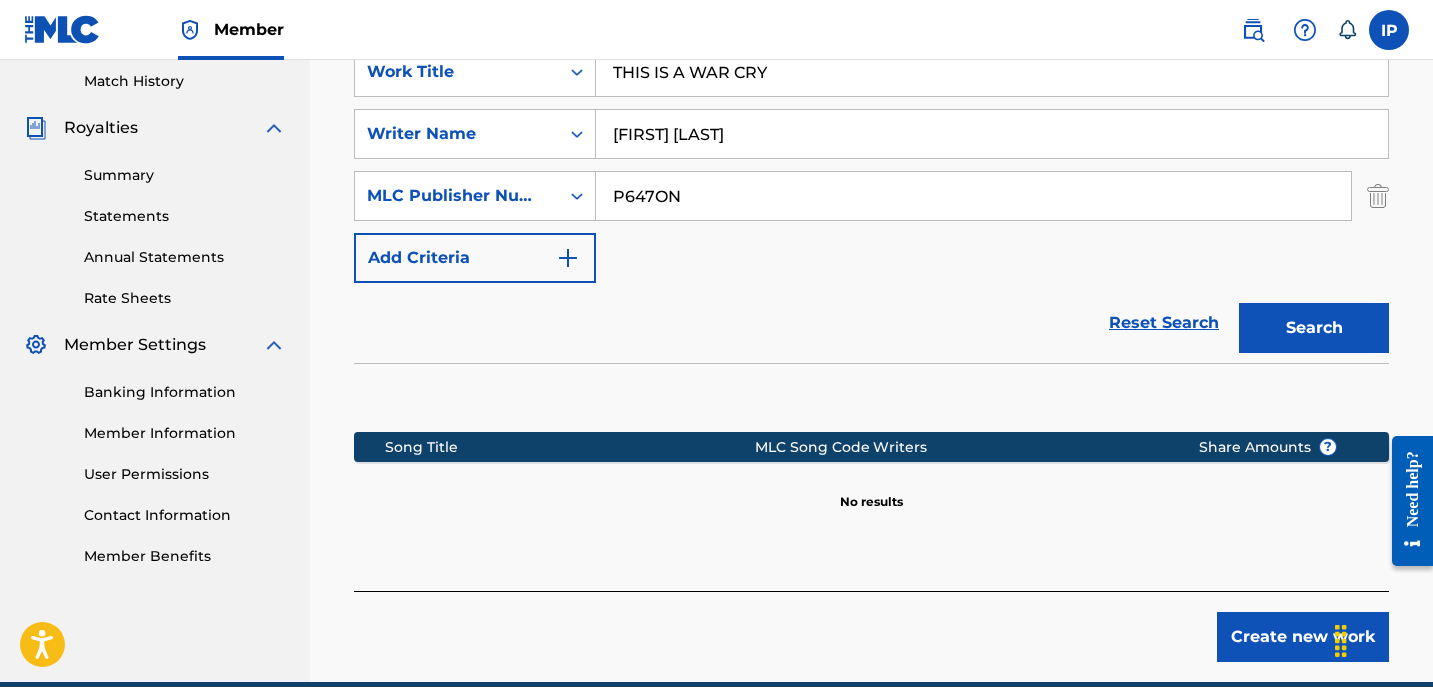 click on "Create new work" at bounding box center [1303, 637] 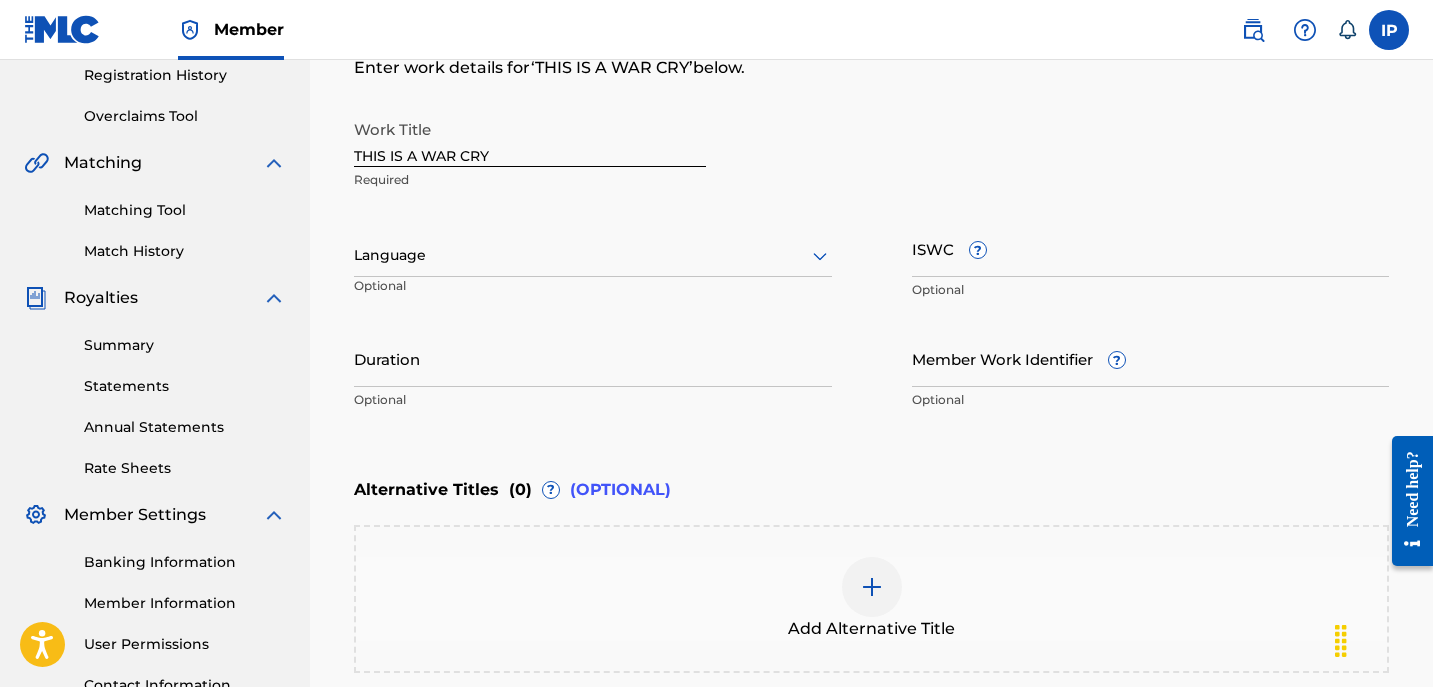 scroll, scrollTop: 328, scrollLeft: 0, axis: vertical 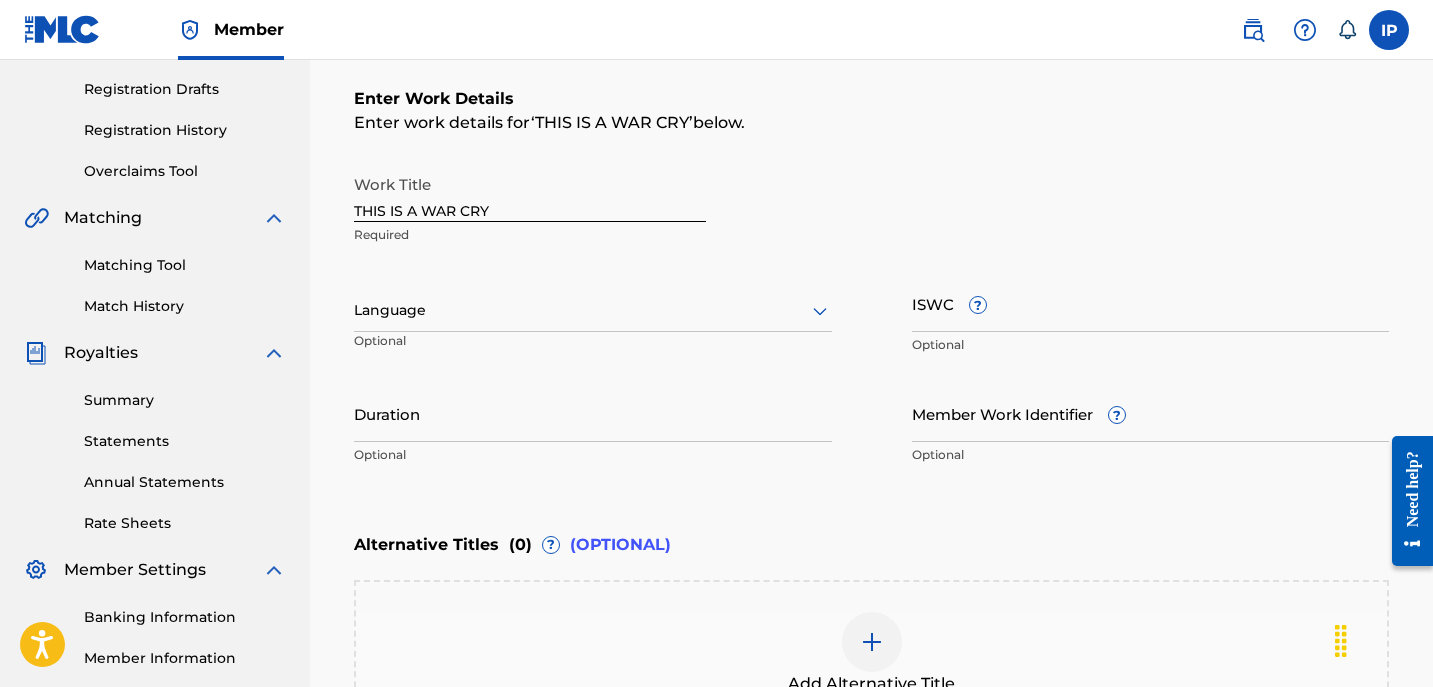click on "Language" at bounding box center (593, 311) 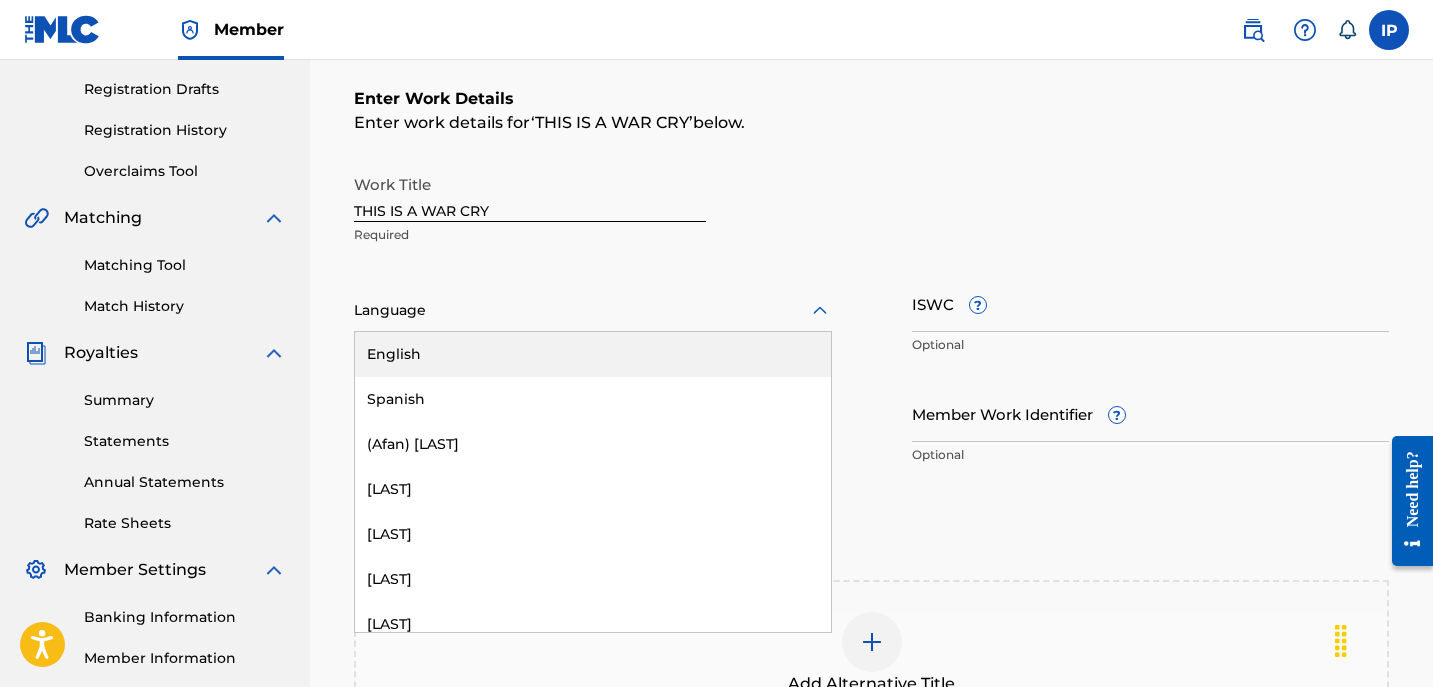 click on "English" at bounding box center [593, 354] 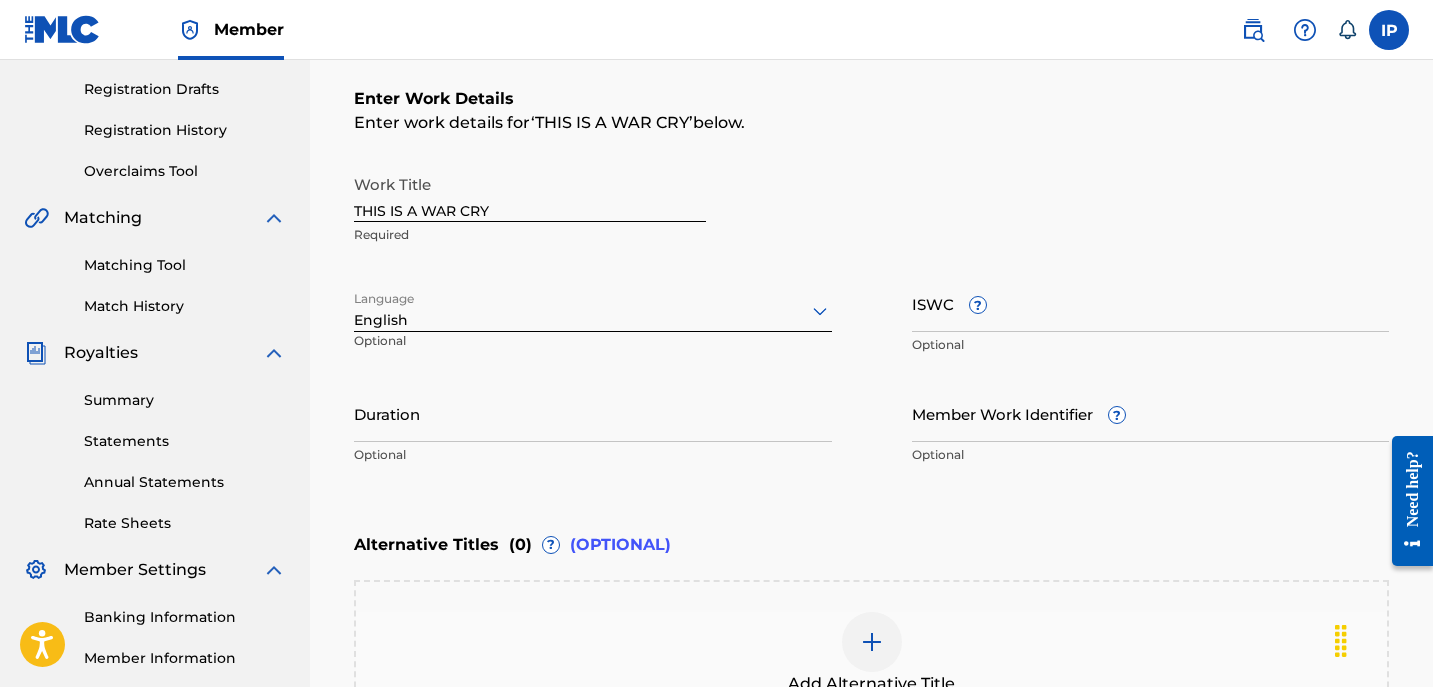 click on "Duration" at bounding box center [593, 413] 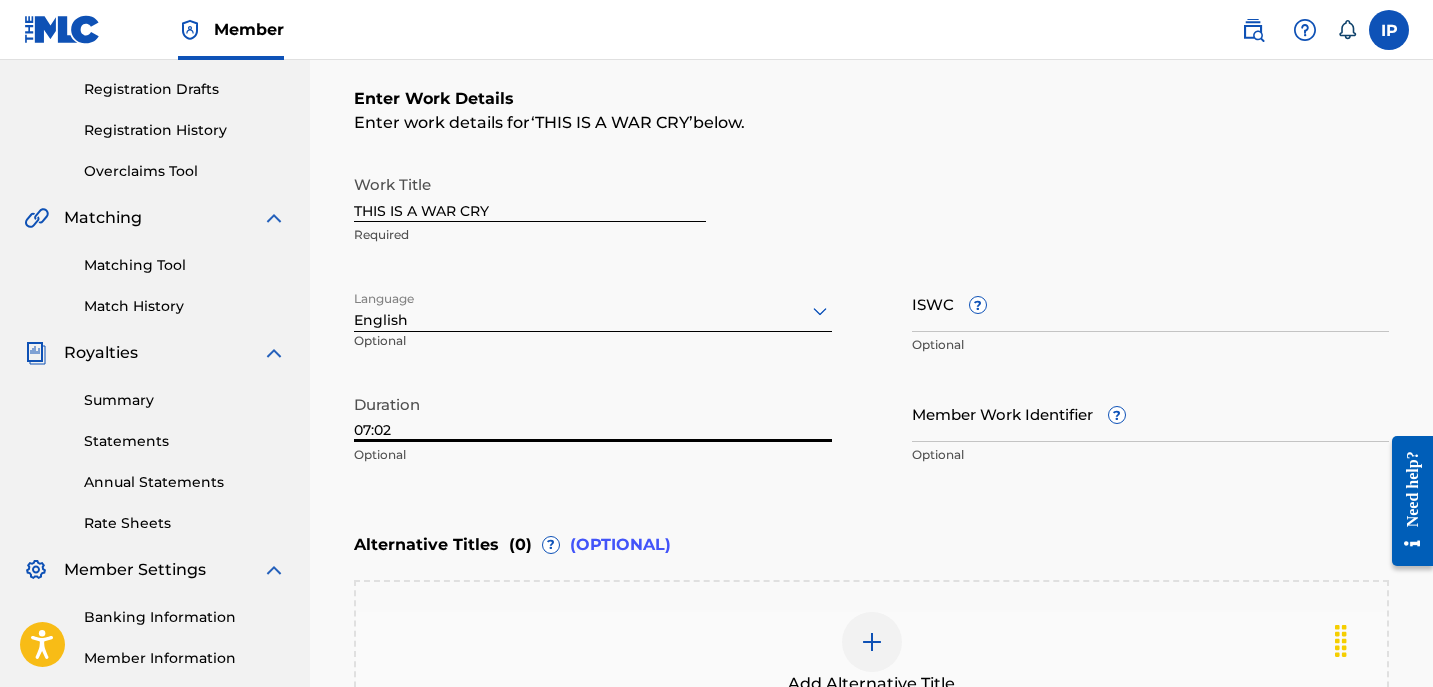 scroll, scrollTop: 605, scrollLeft: 0, axis: vertical 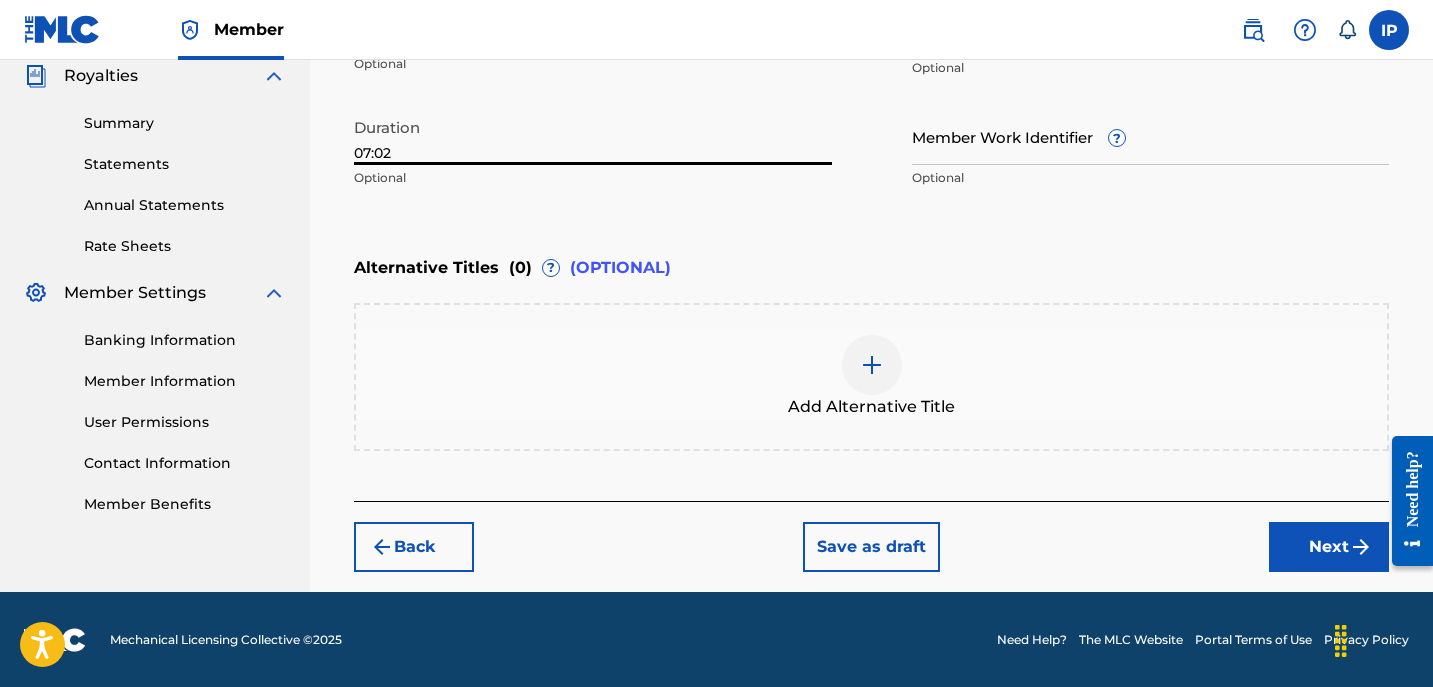 type on "07:02" 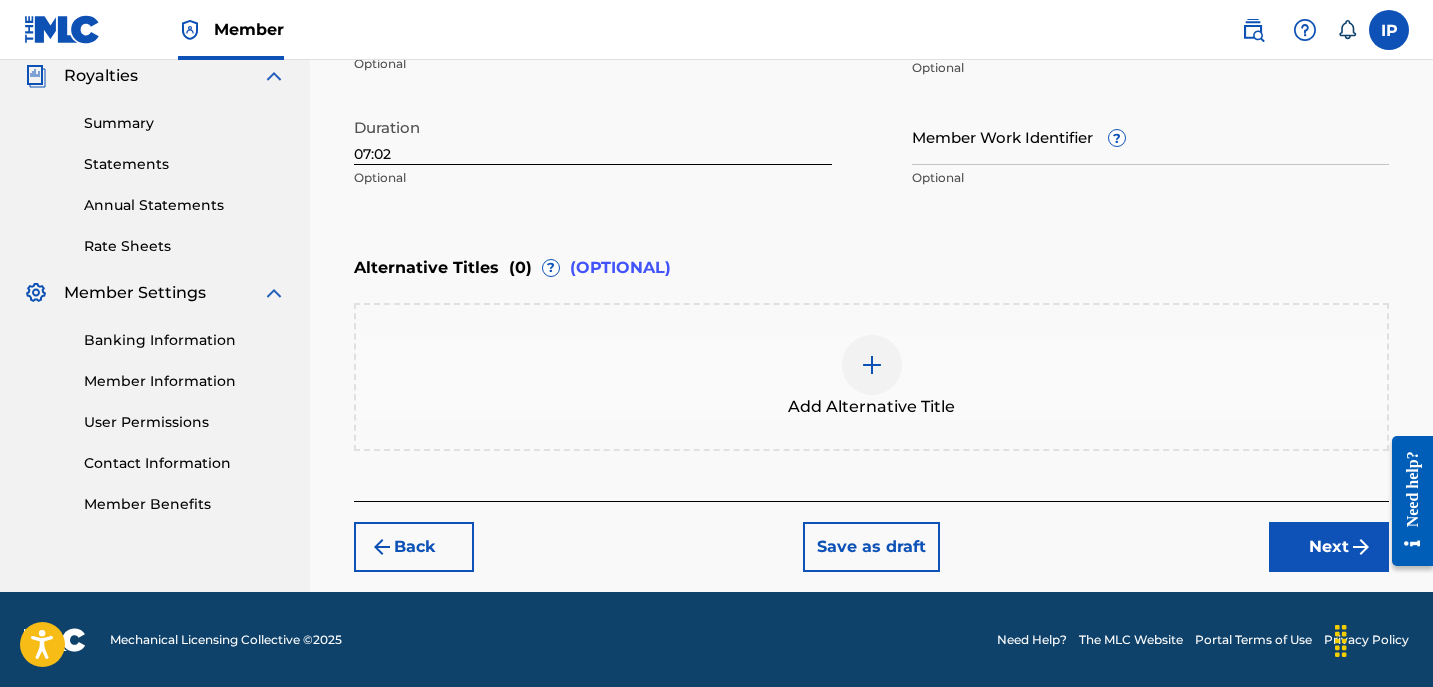 click on "Next" at bounding box center [1329, 547] 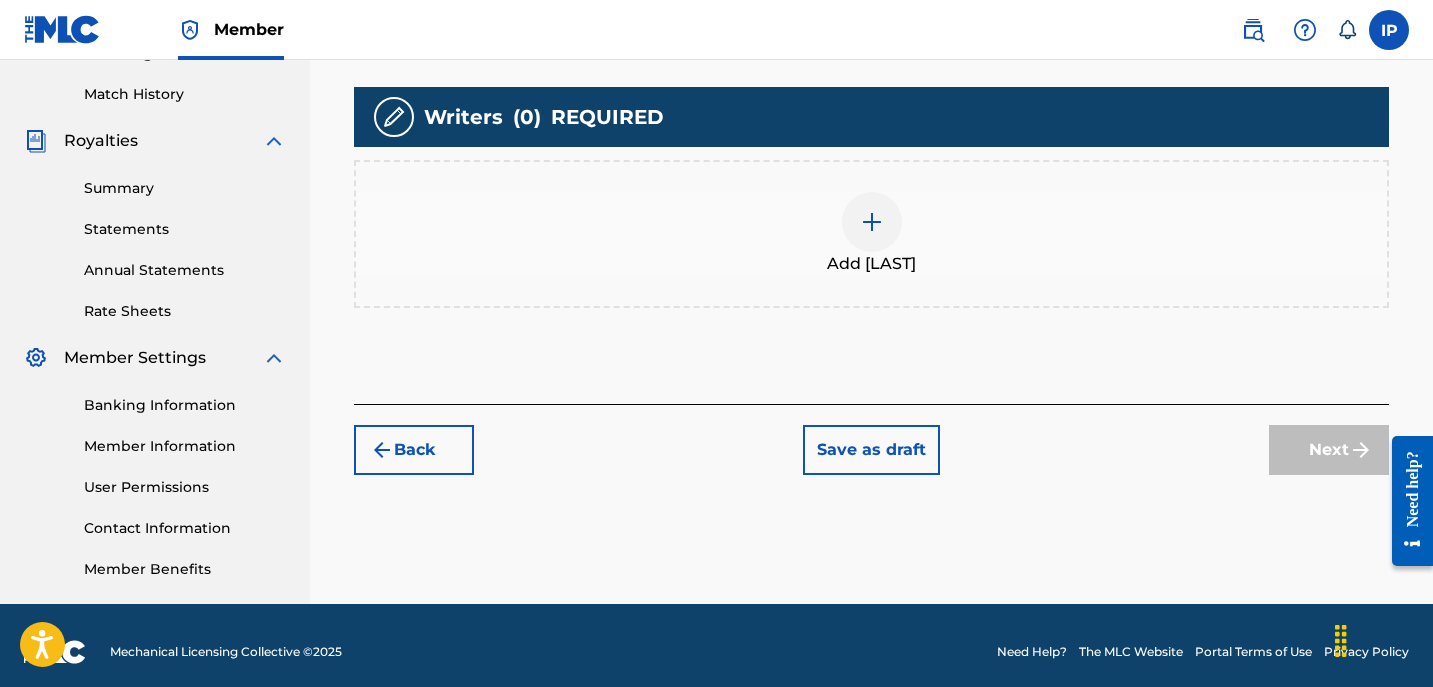scroll, scrollTop: 553, scrollLeft: 0, axis: vertical 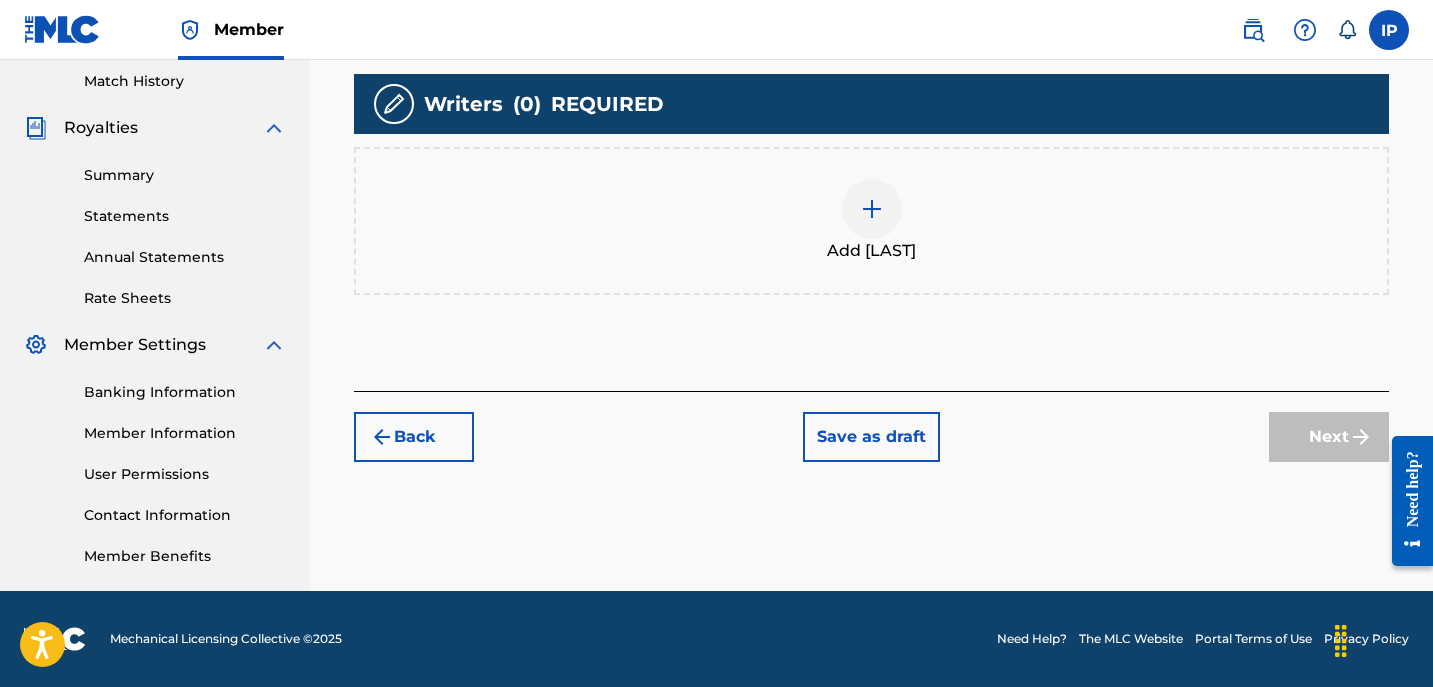 click at bounding box center [872, 209] 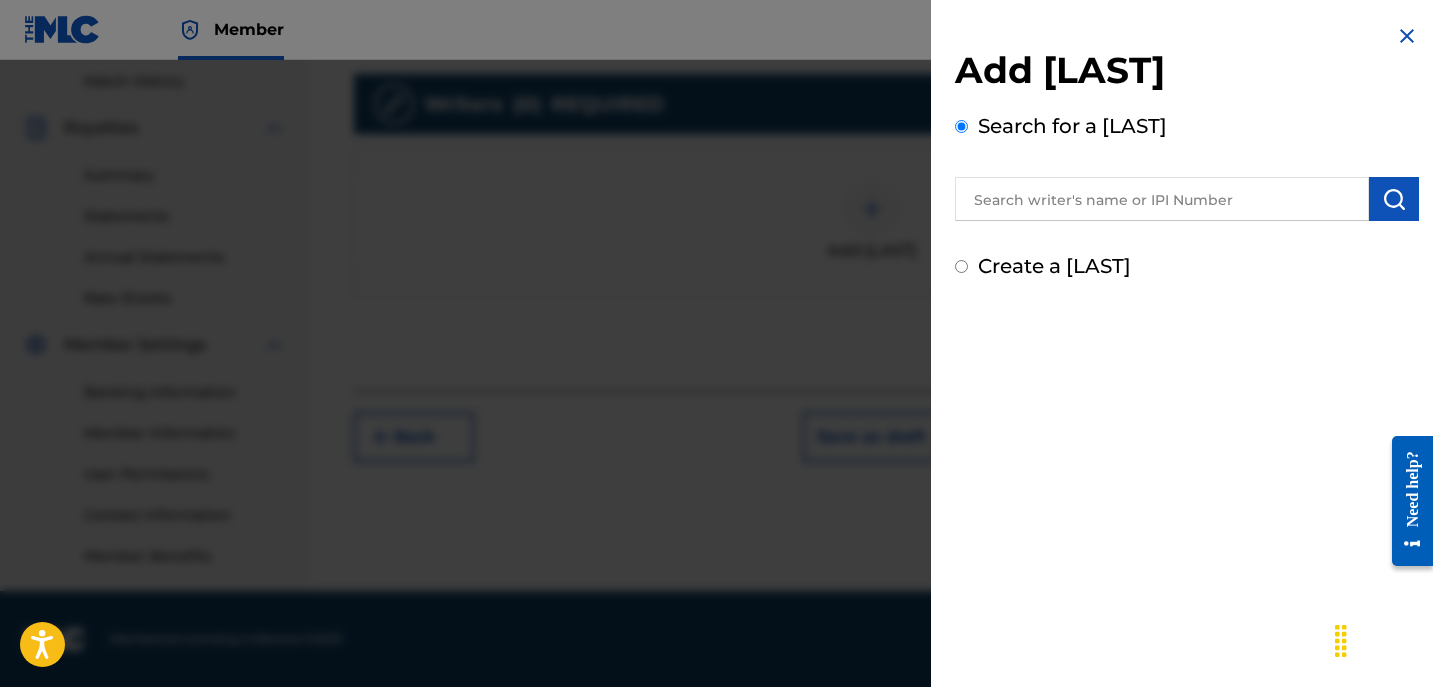 click on "Create a writer" at bounding box center (961, 266) 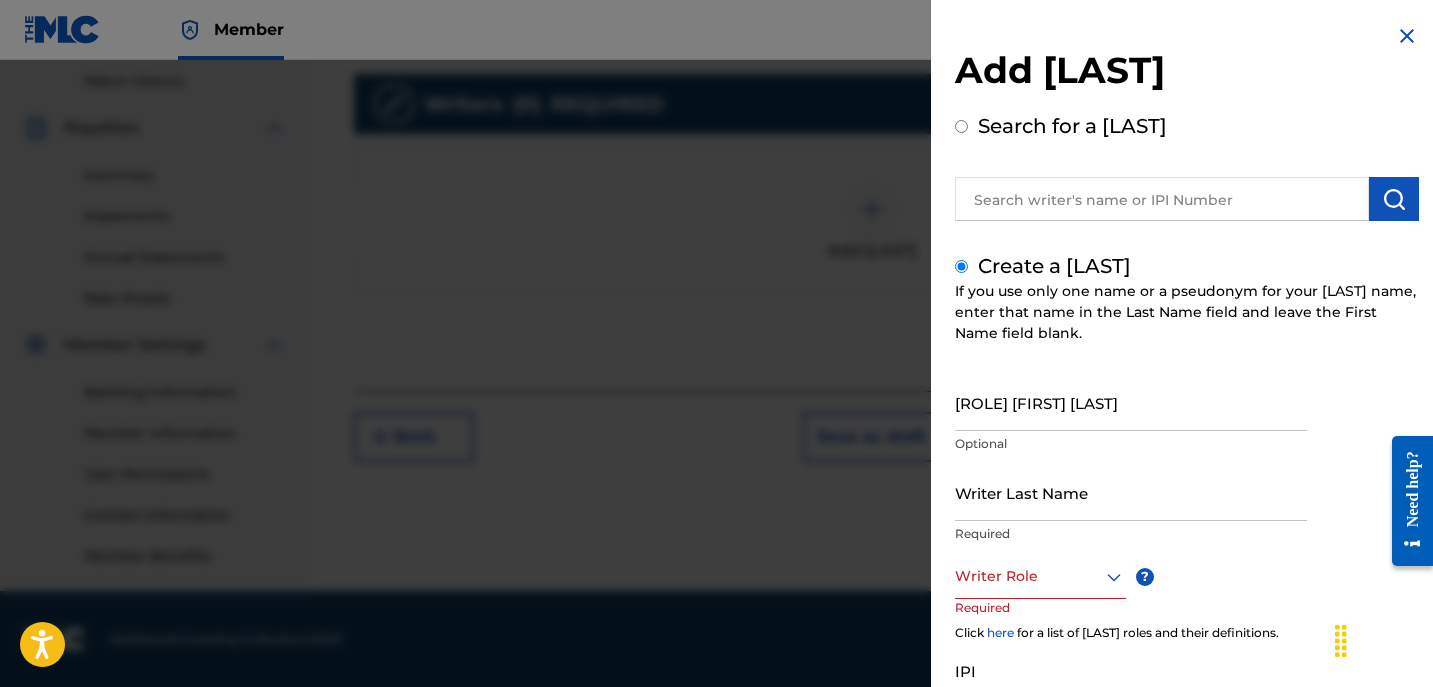 click on "Writer First Name" at bounding box center (1131, 402) 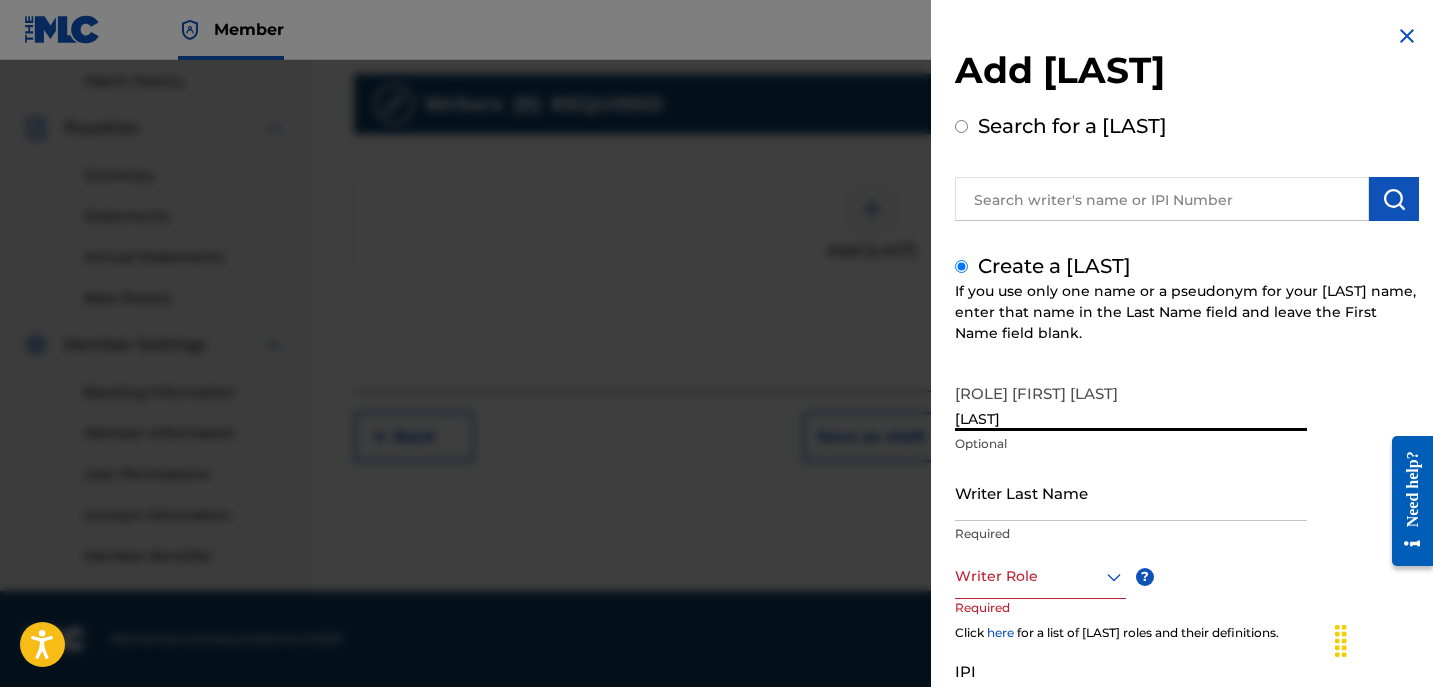 type on "[COUNTRY]" 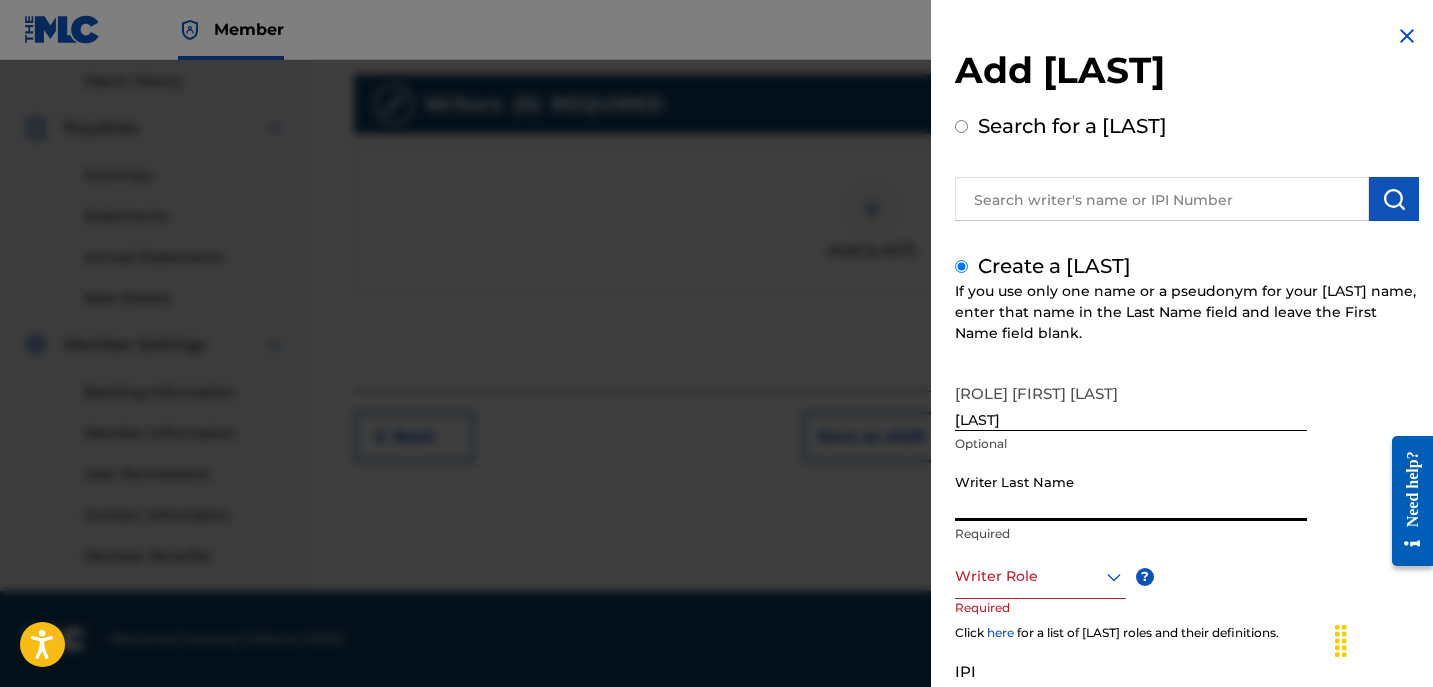 click on "Writer Last Name" at bounding box center [1131, 492] 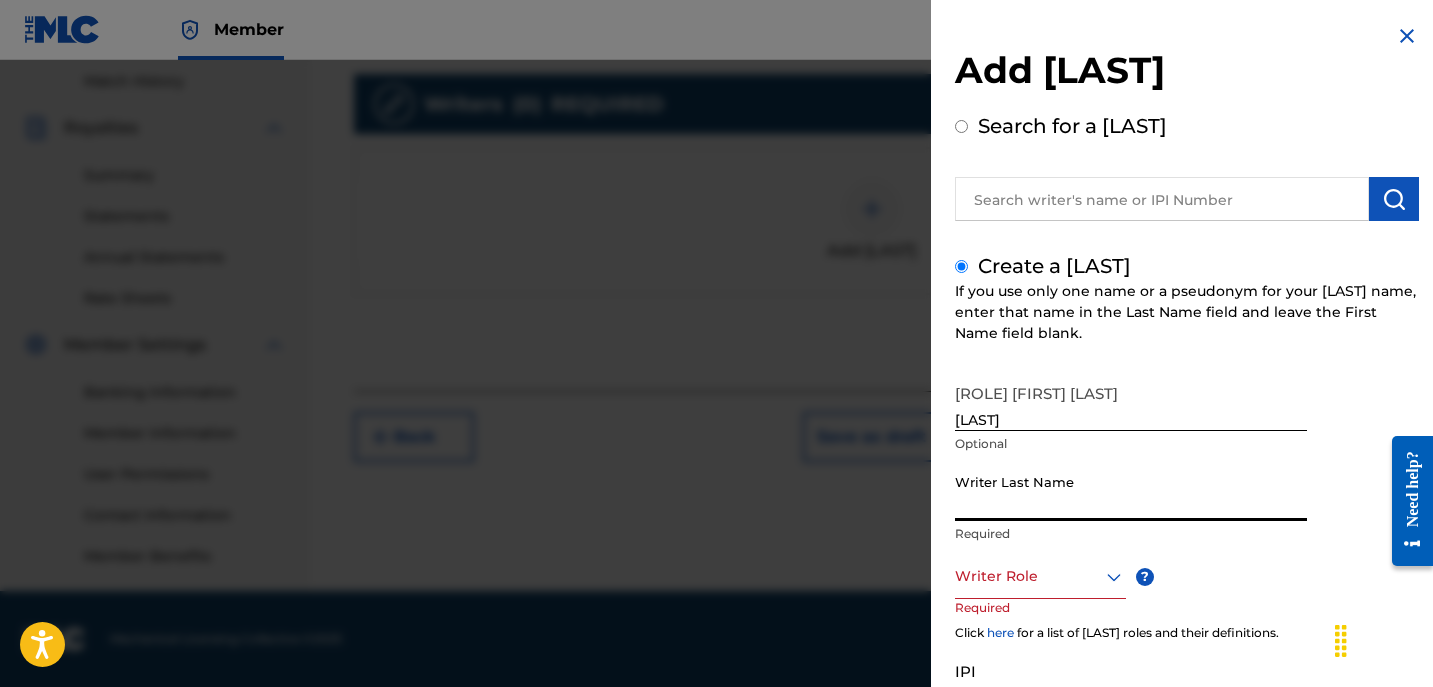 paste on "POITIER" 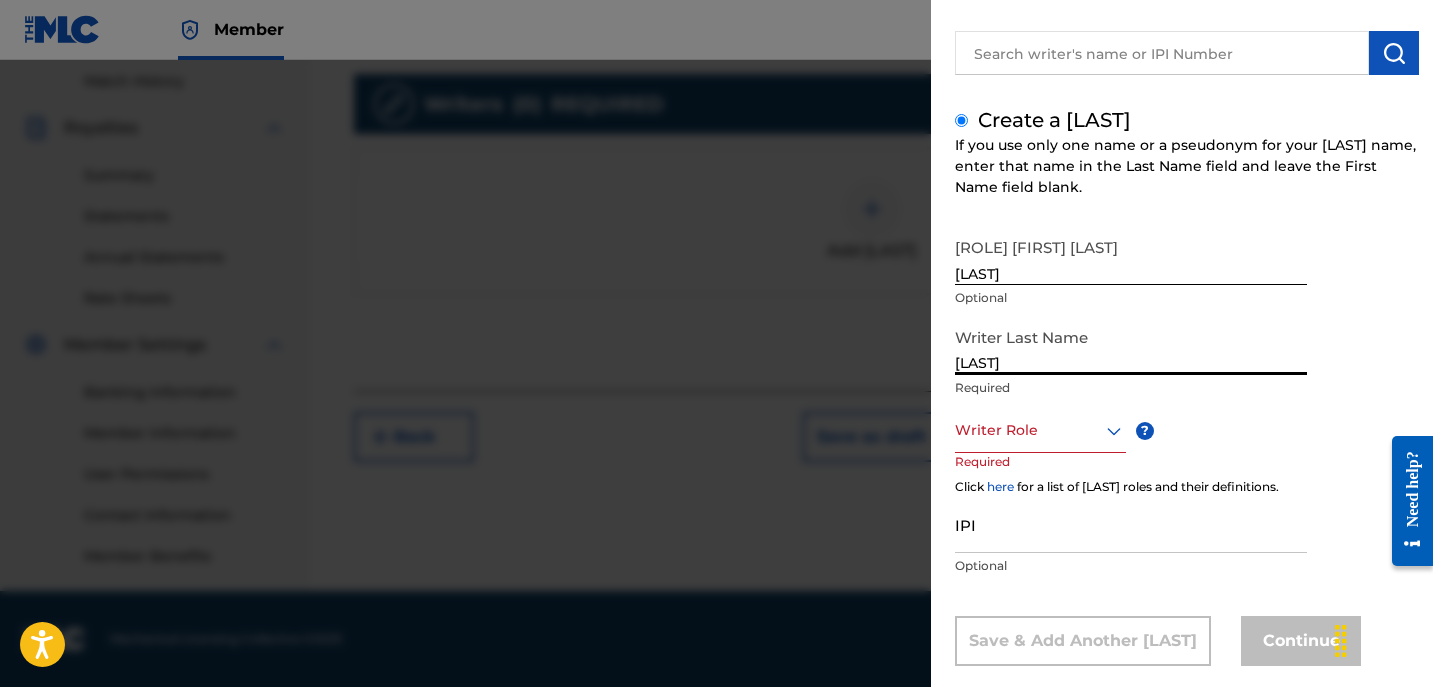 scroll, scrollTop: 150, scrollLeft: 0, axis: vertical 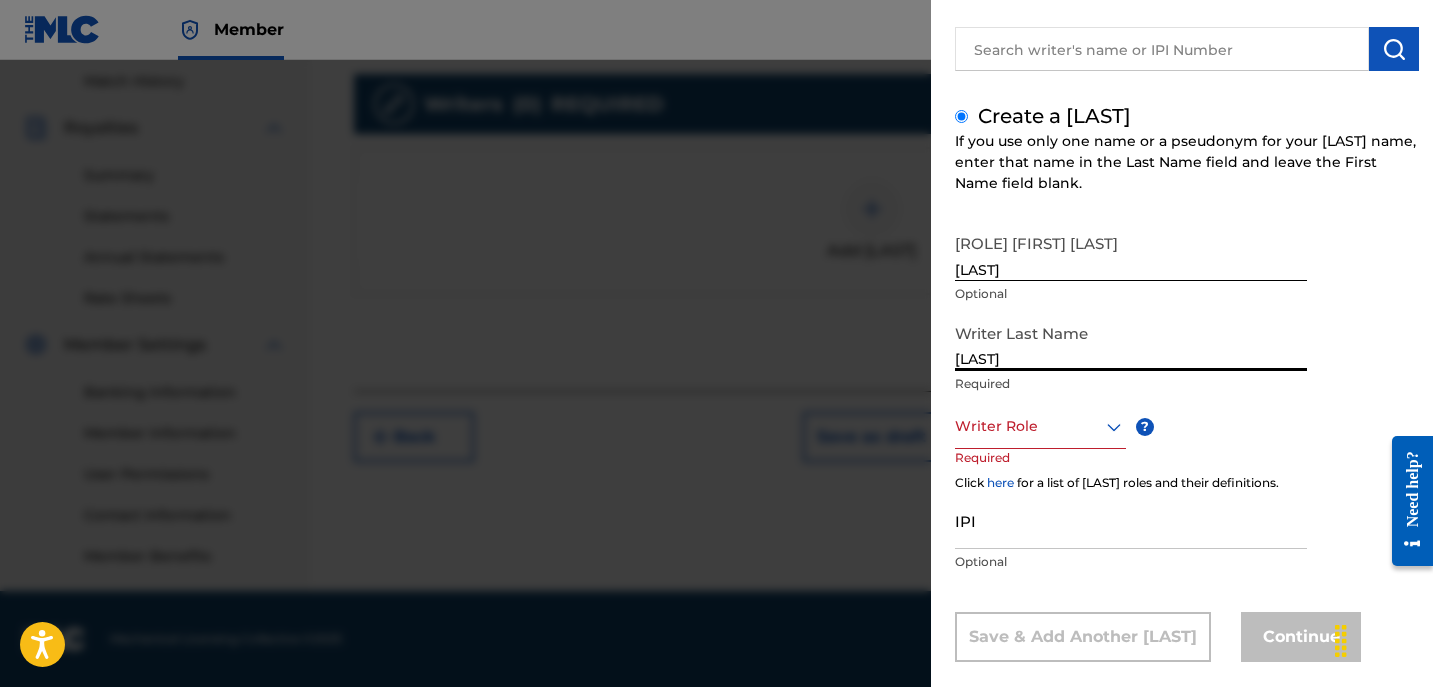 type on "POITIER" 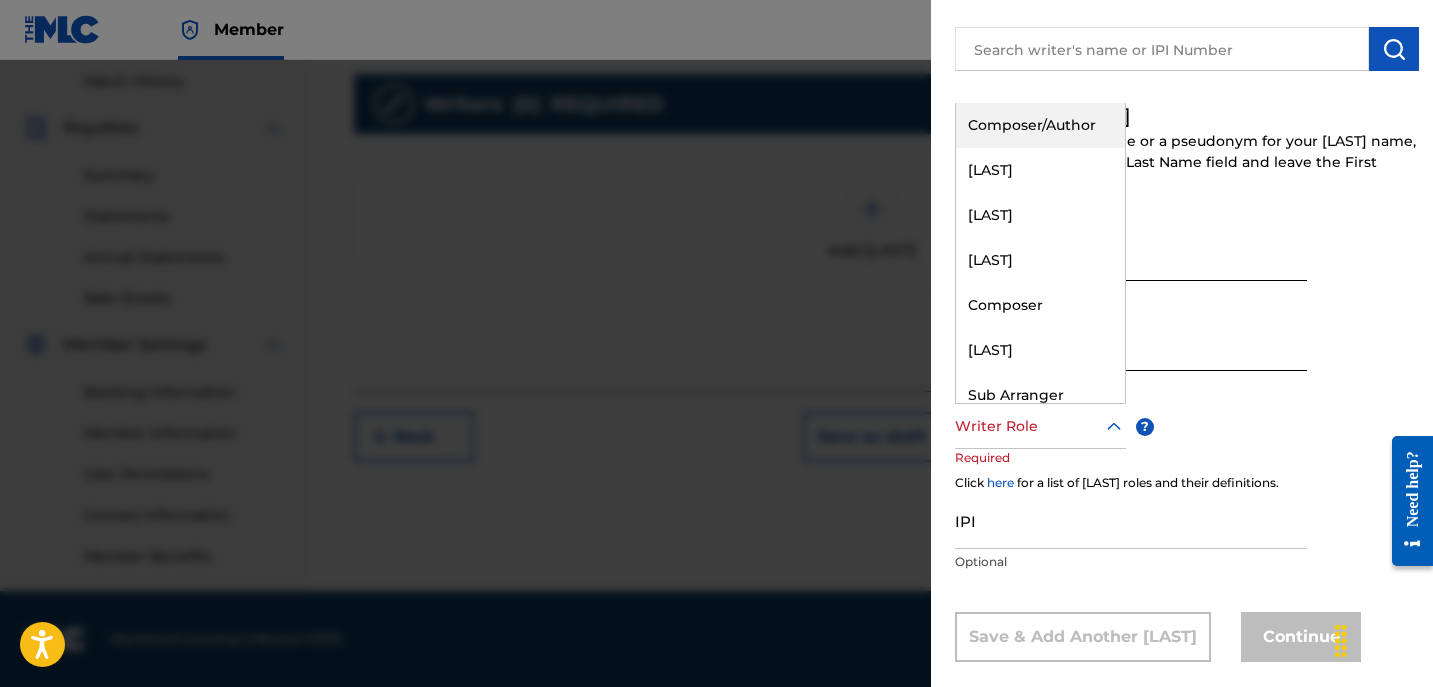 click on "Composer/Author" at bounding box center [1040, 125] 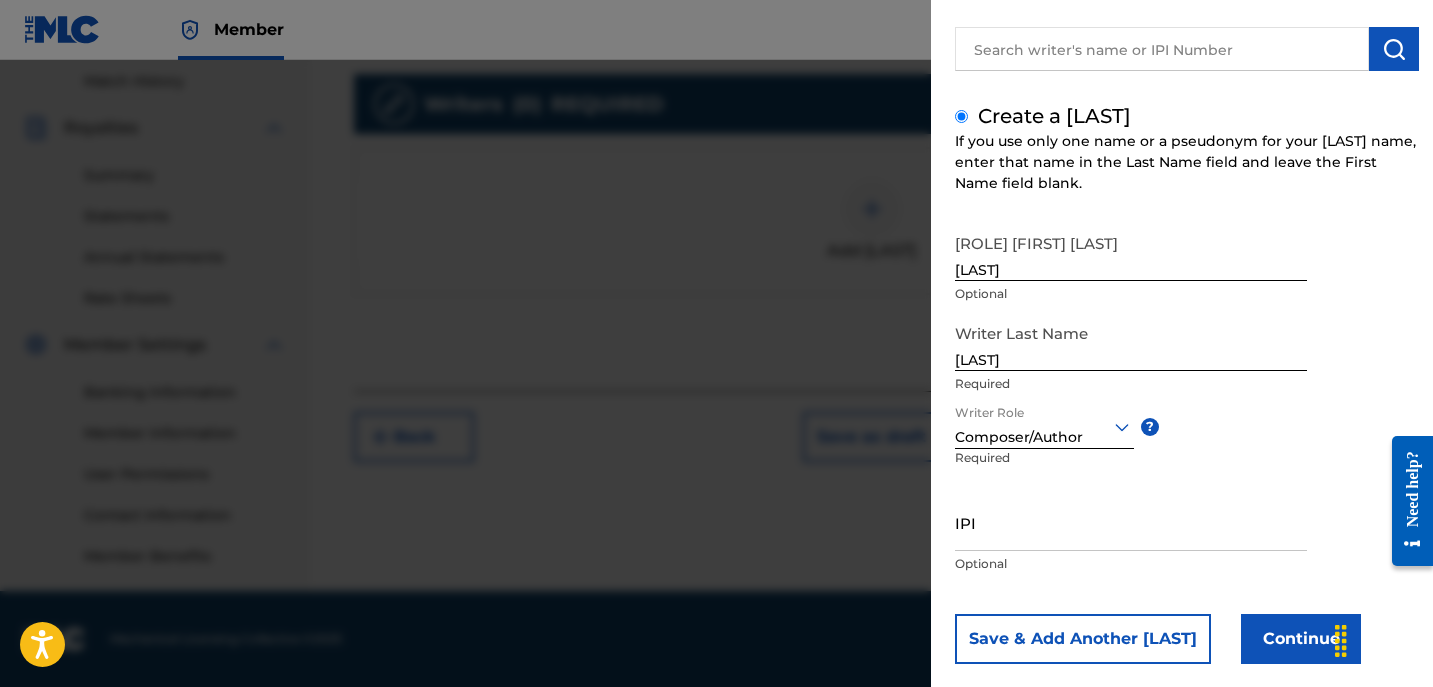 click on "Continue" at bounding box center [1301, 639] 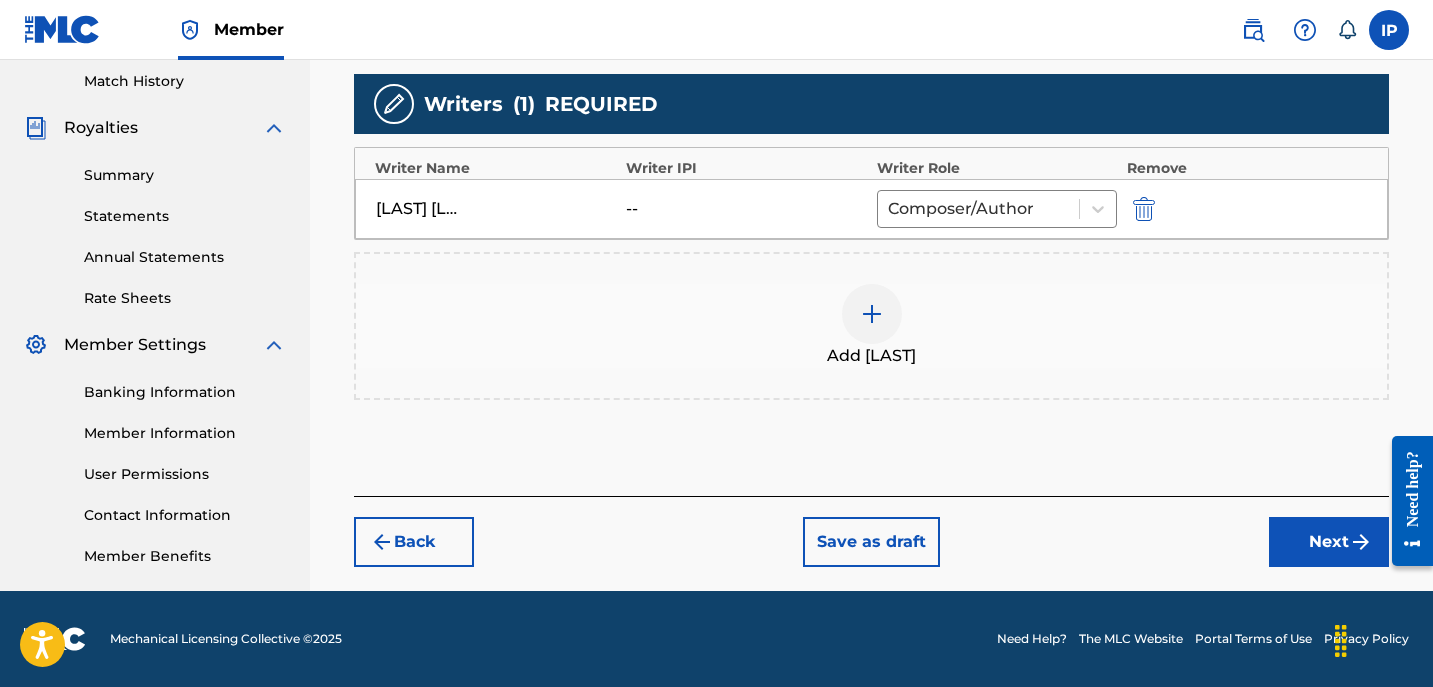 click on "Next" at bounding box center (1329, 542) 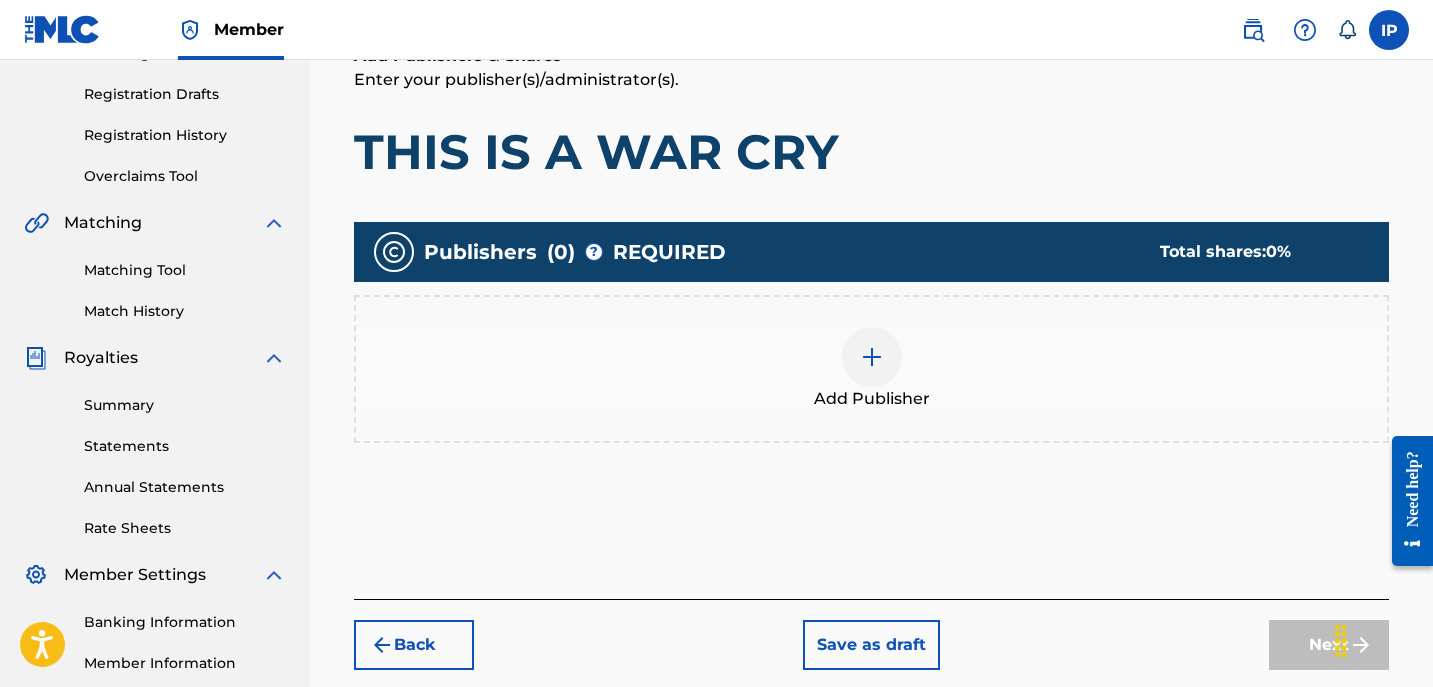 scroll, scrollTop: 326, scrollLeft: 0, axis: vertical 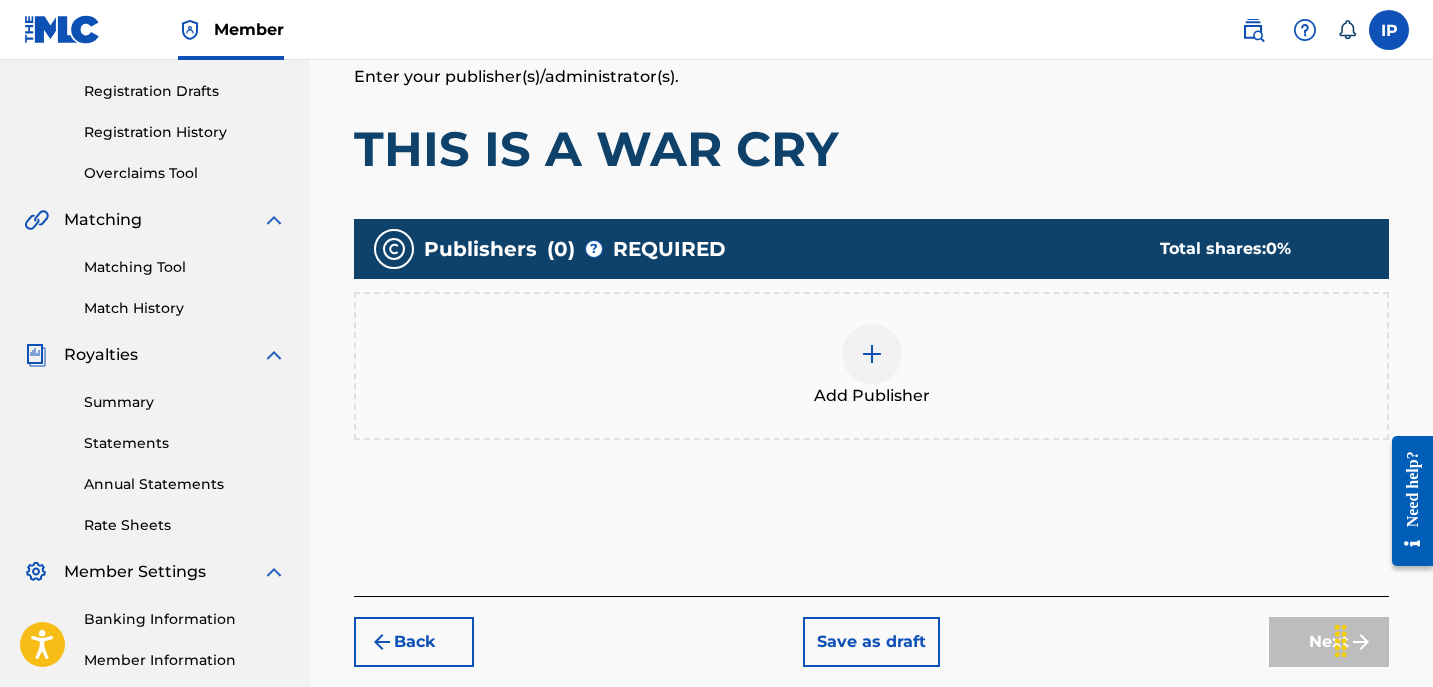 click at bounding box center [872, 354] 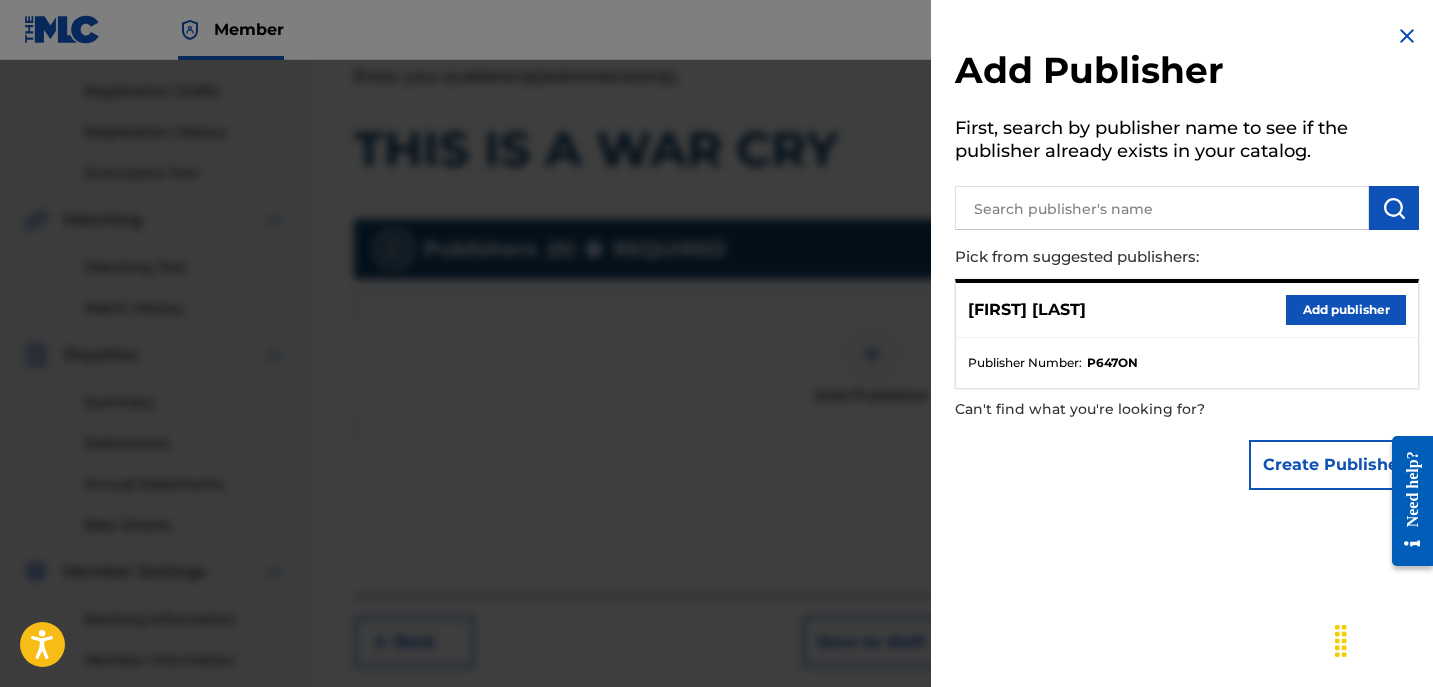 click on "Add publisher" at bounding box center (1346, 310) 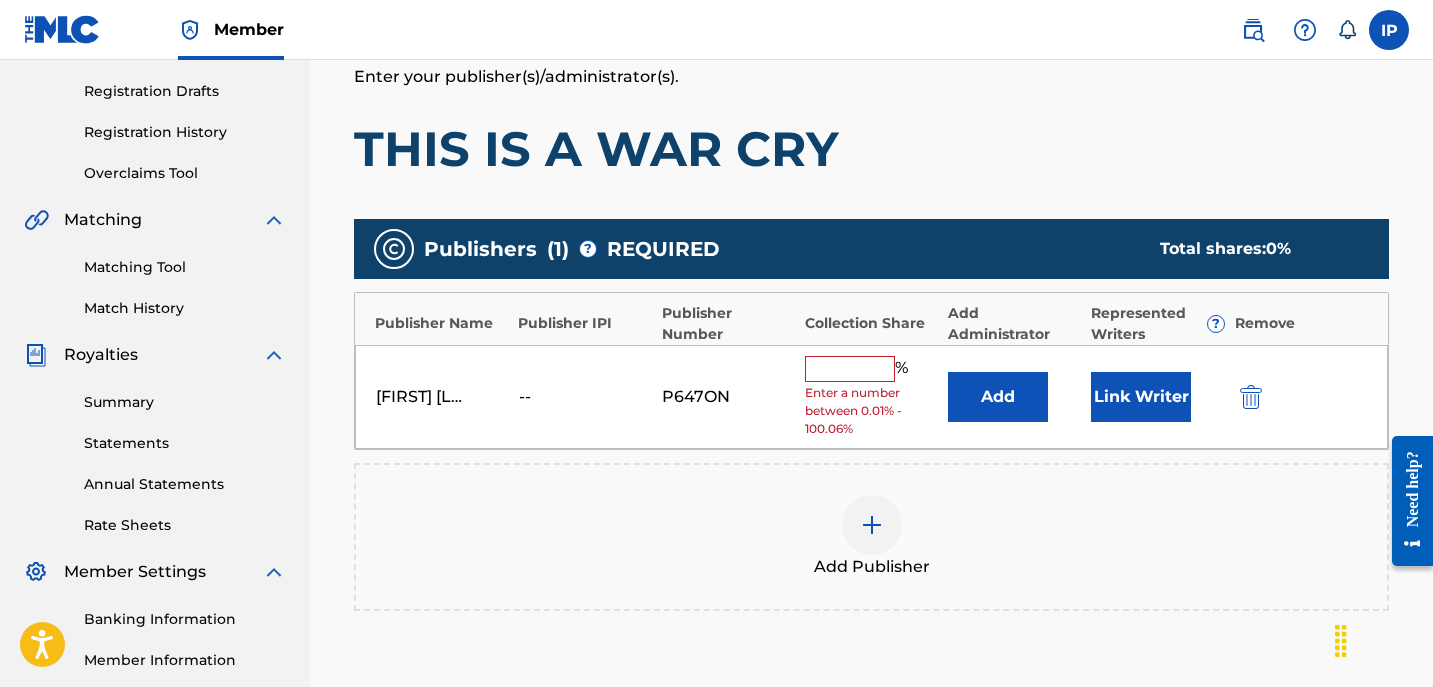 click on "Enter a number between 0.01% - 100.06%" at bounding box center [871, 411] 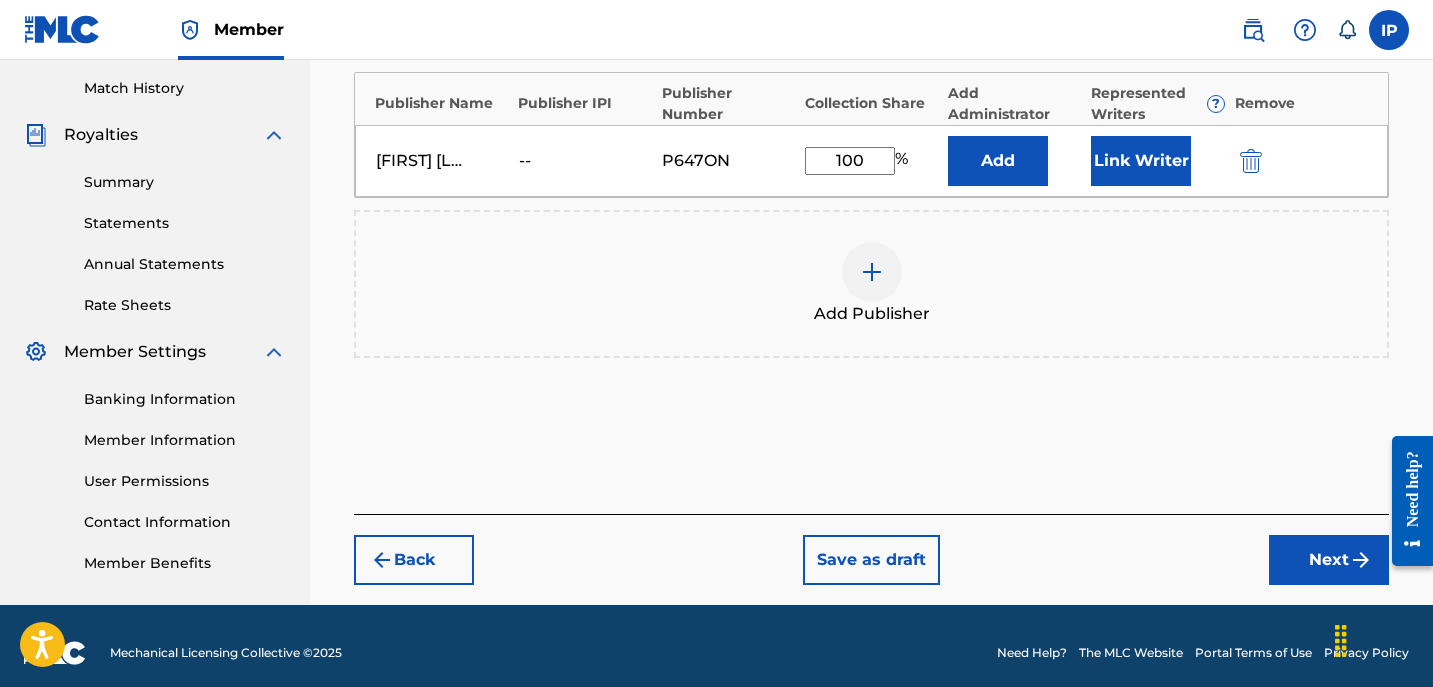 click on "Next" at bounding box center (1329, 560) 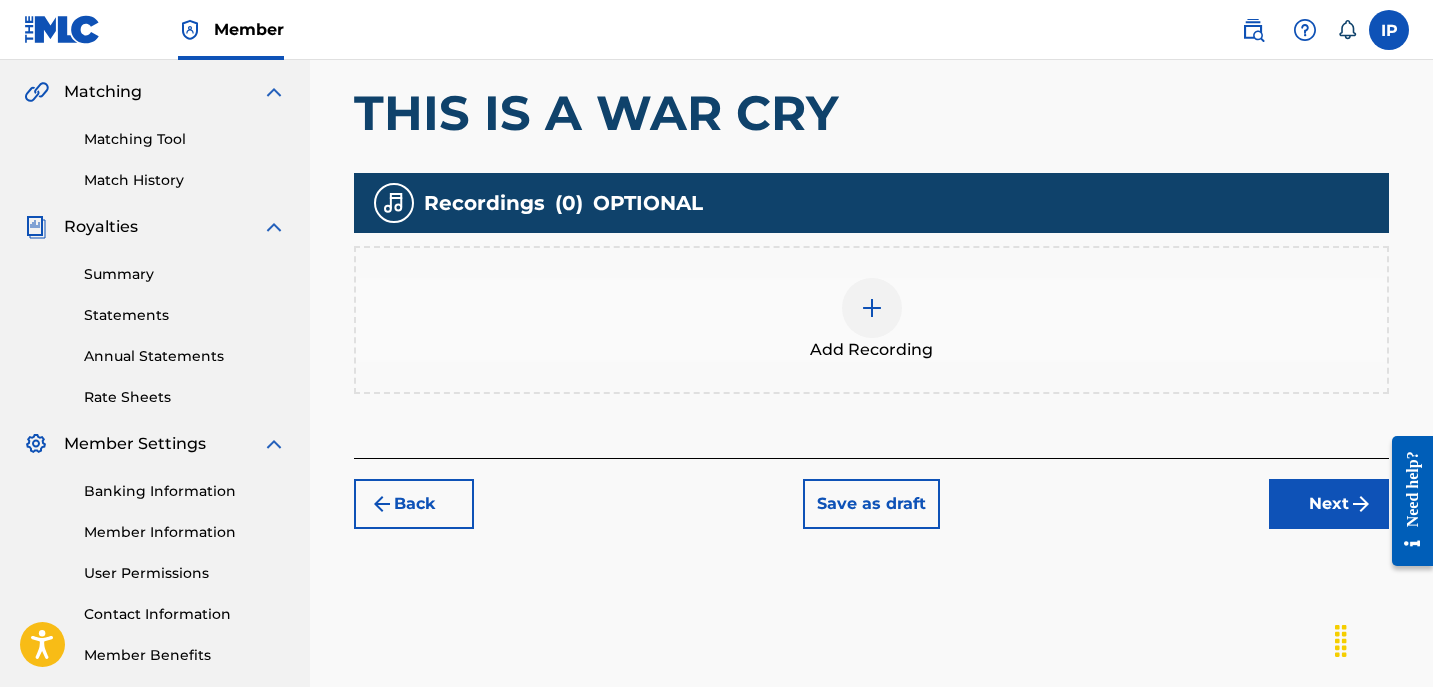 scroll, scrollTop: 465, scrollLeft: 0, axis: vertical 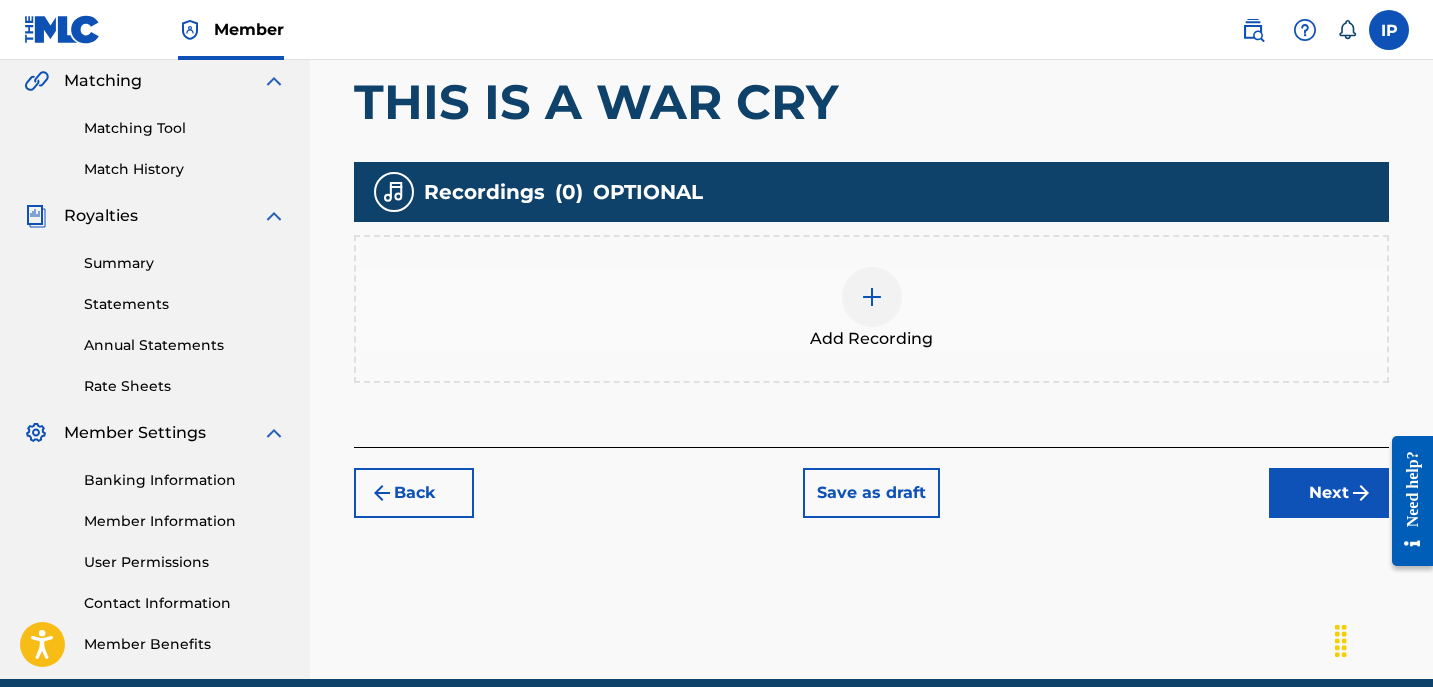 click on "Save as draft" at bounding box center (871, 493) 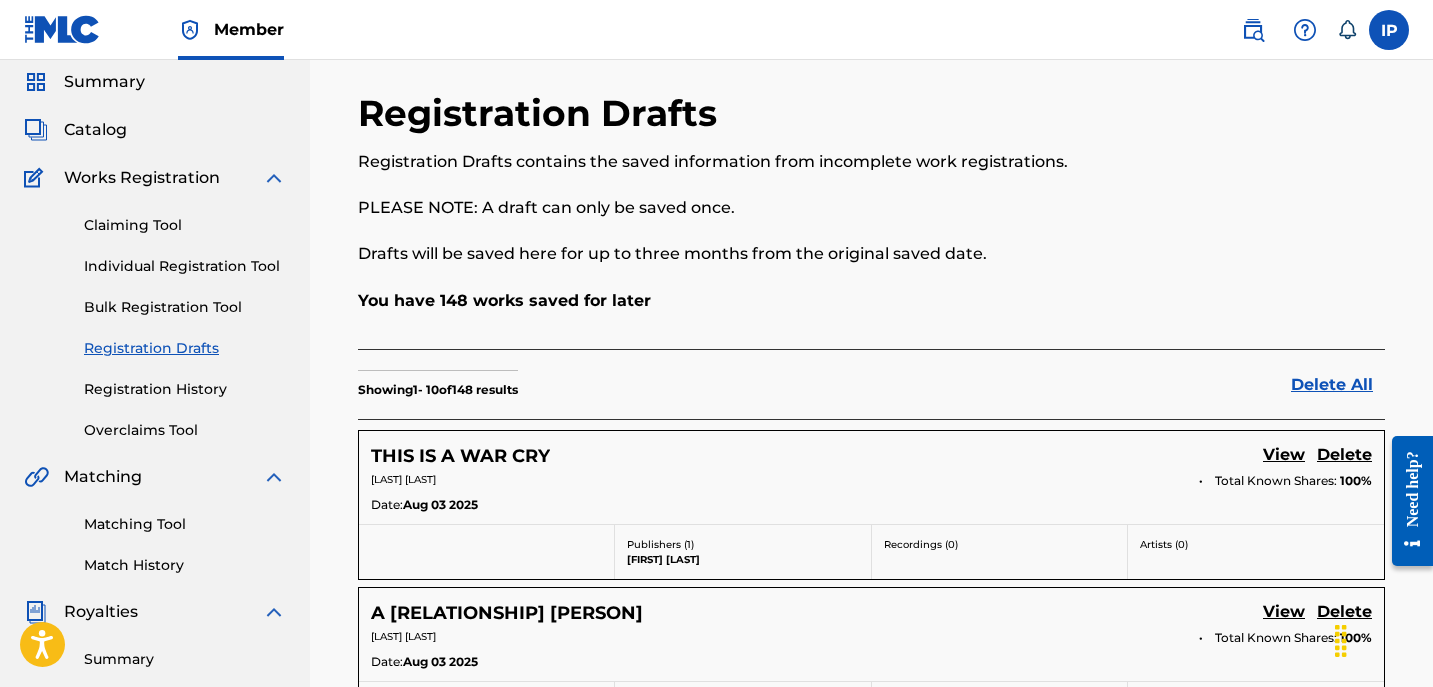 scroll, scrollTop: 70, scrollLeft: 0, axis: vertical 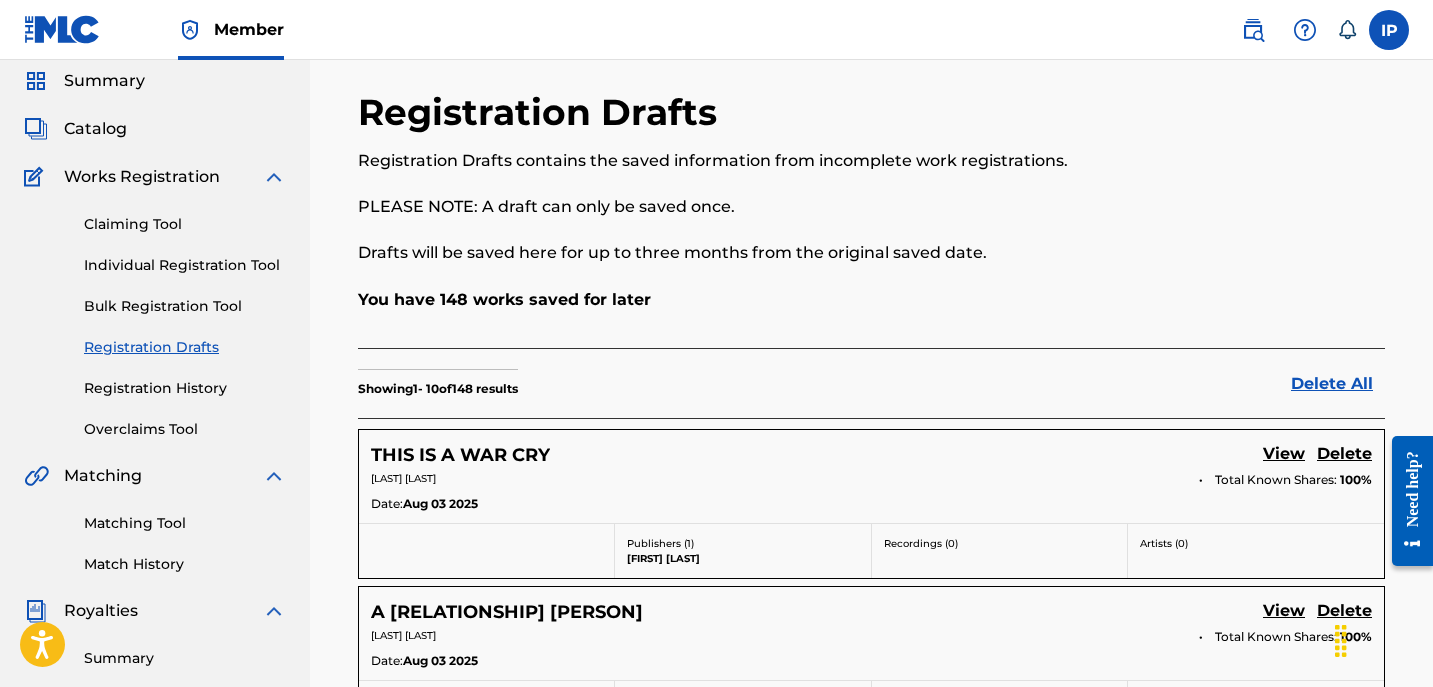 click on "Individual Registration Tool" at bounding box center (185, 265) 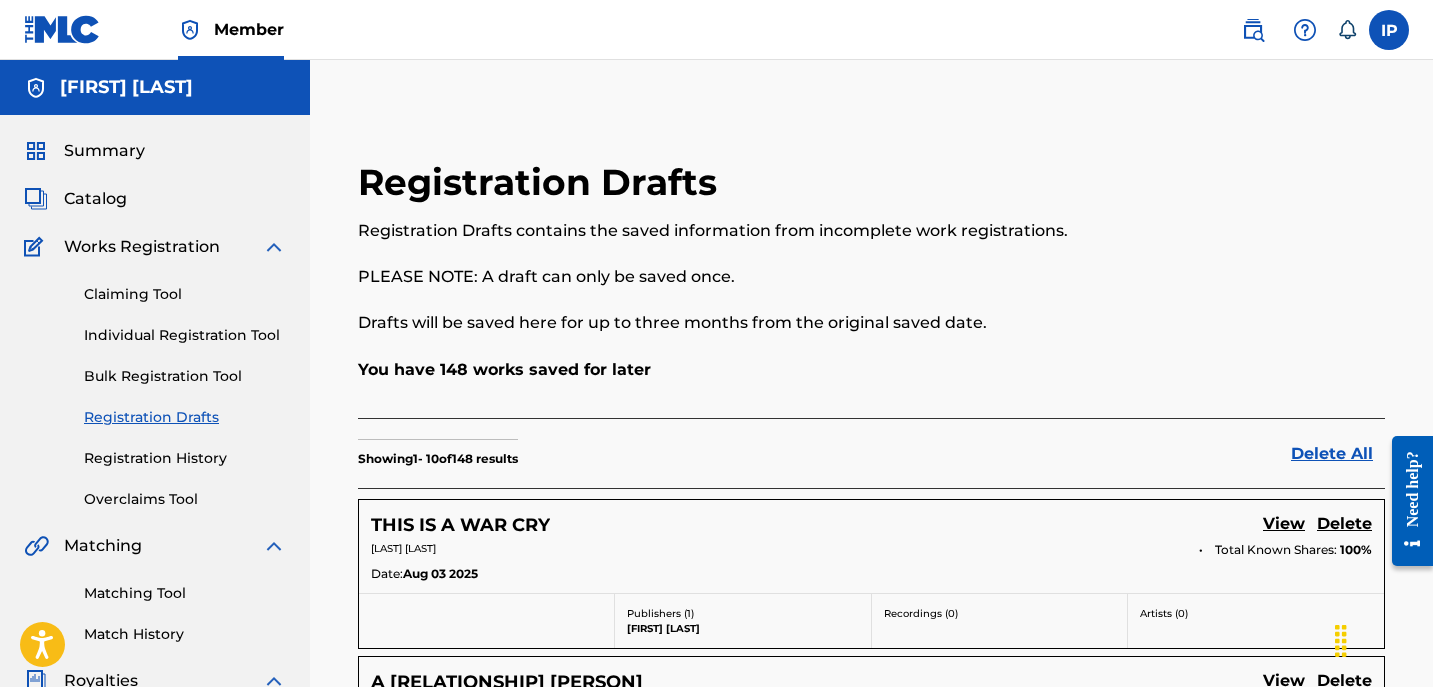 click on "Claiming Tool Individual Registration Tool Bulk Registration Tool Registration Drafts Registration History Overclaims Tool" at bounding box center (155, 384) 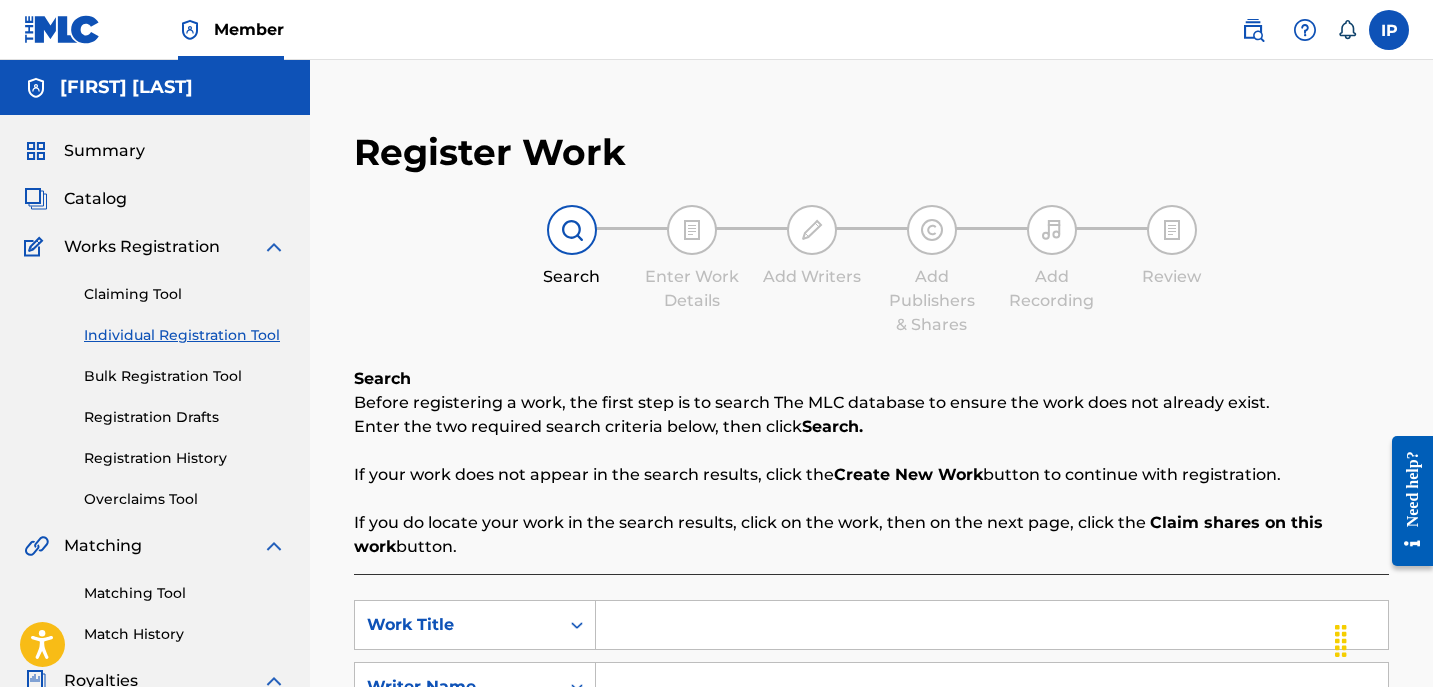 click at bounding box center (992, 625) 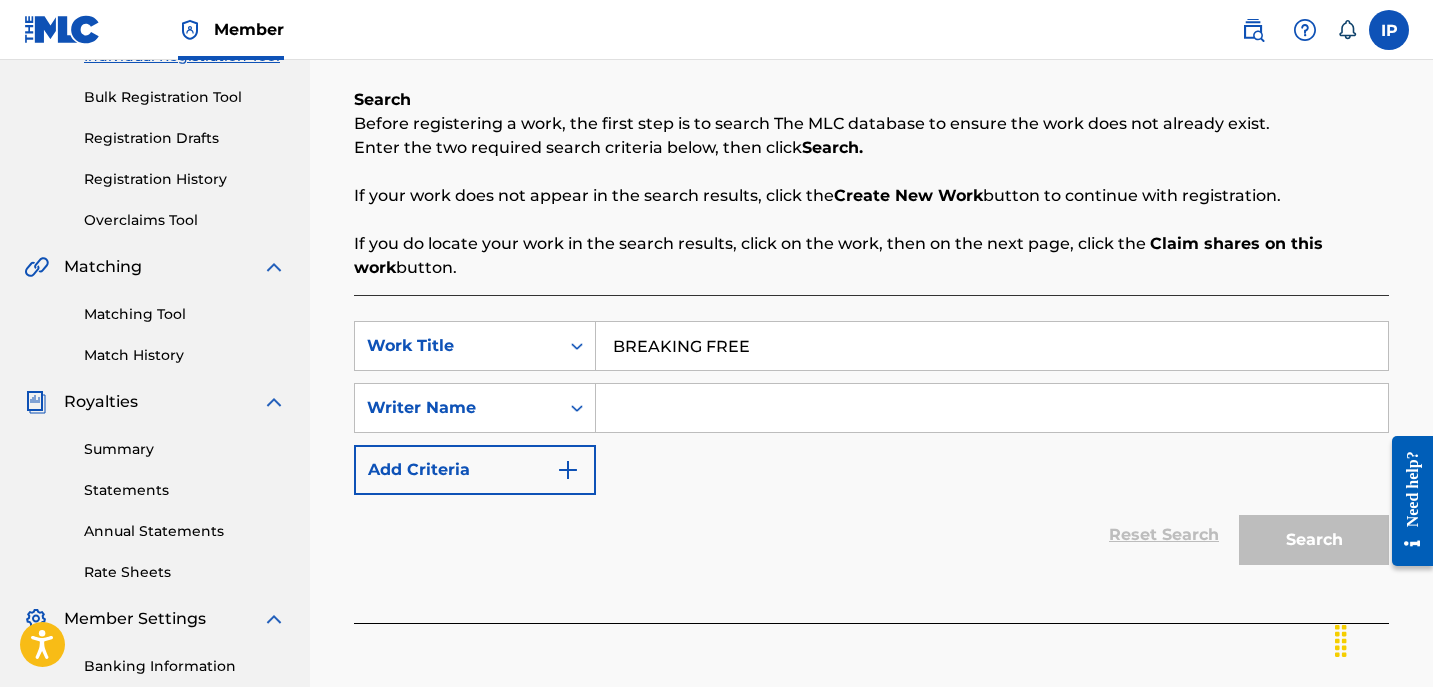 scroll, scrollTop: 280, scrollLeft: 0, axis: vertical 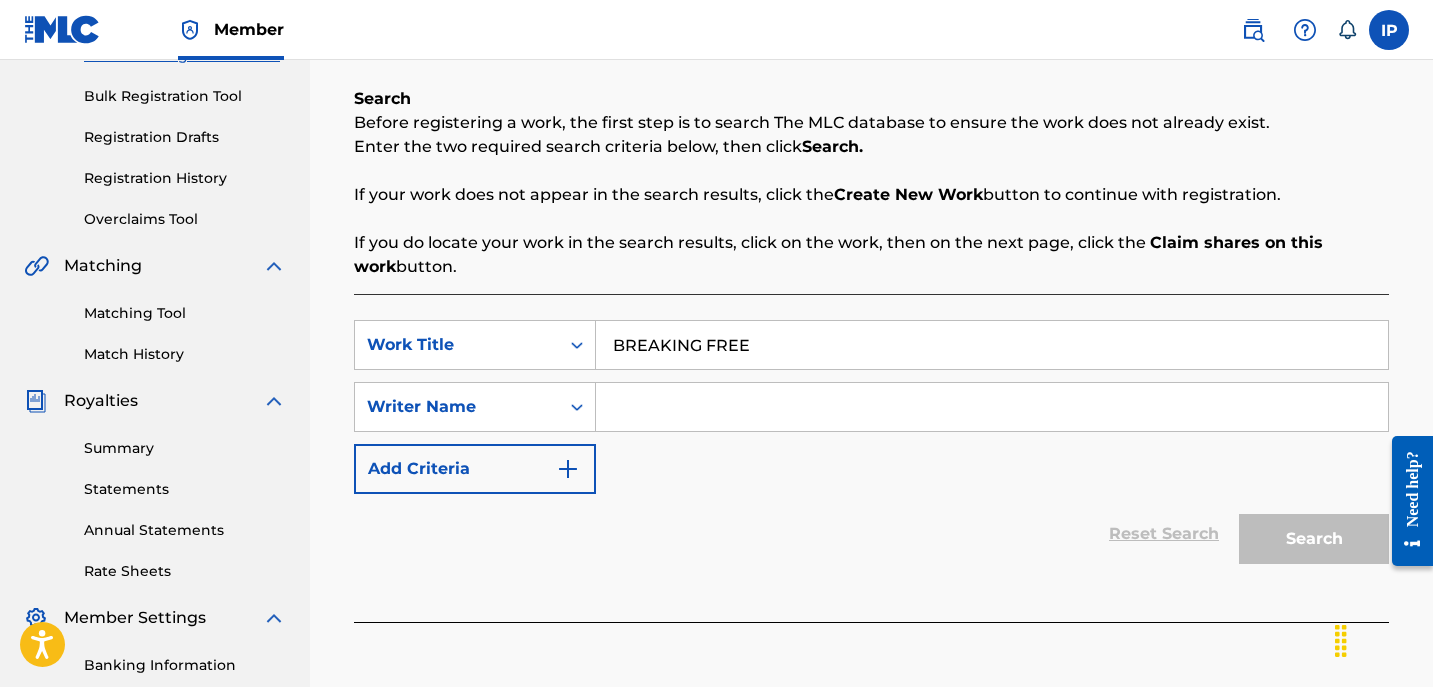 type on "BREAKING FREE" 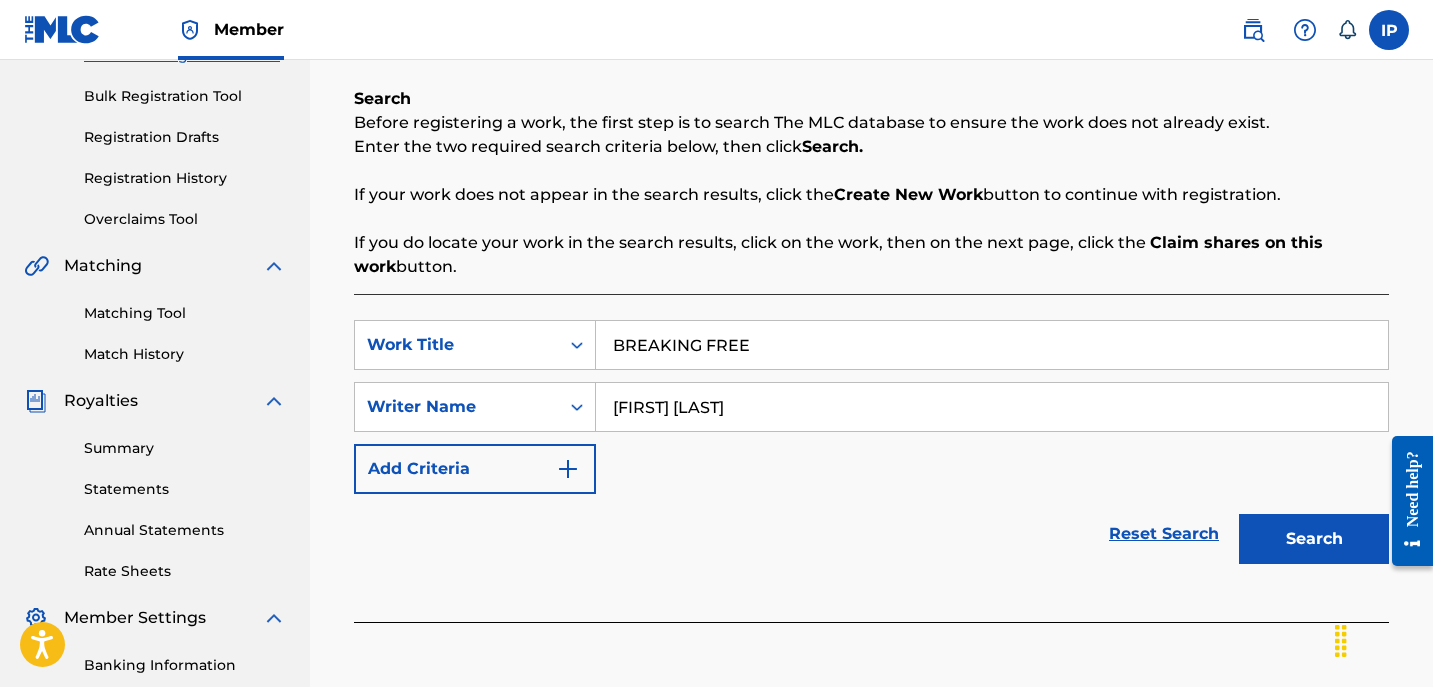 click on "Add Criteria" at bounding box center [475, 469] 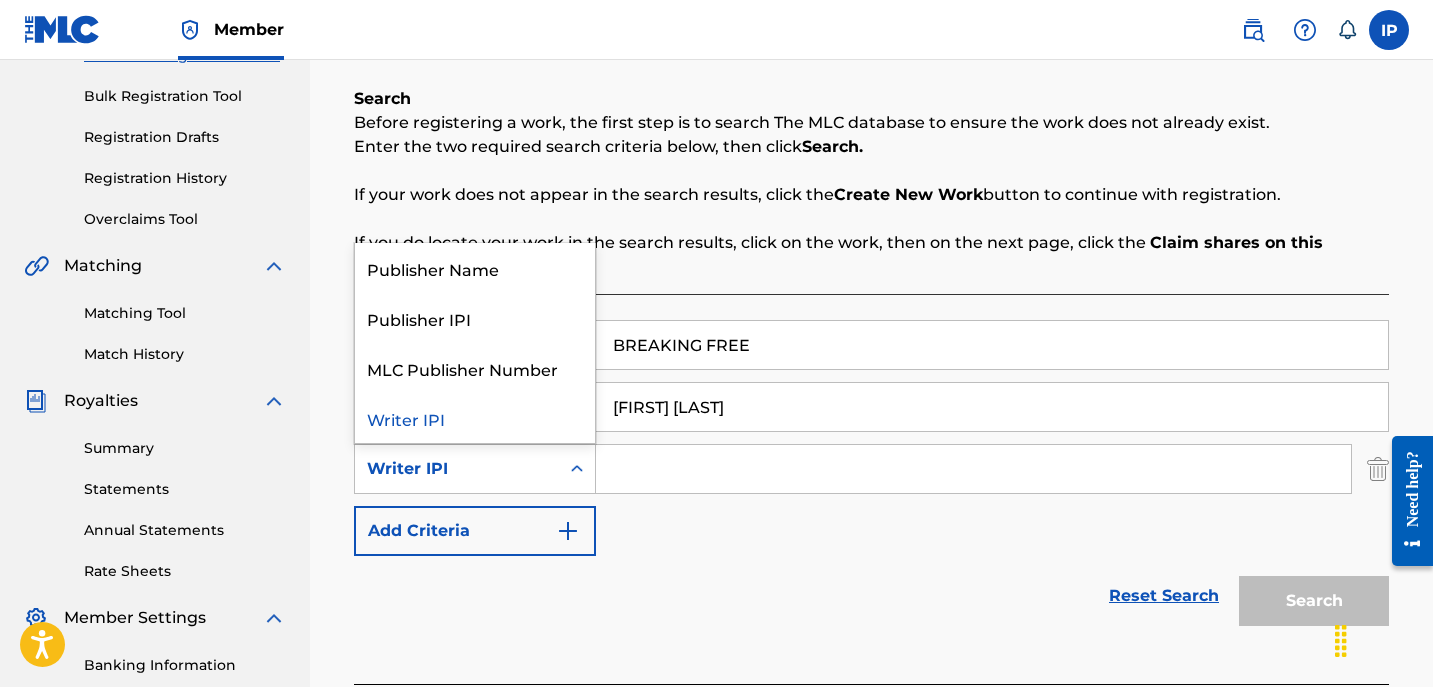 click on "Writer IPI" at bounding box center (457, 469) 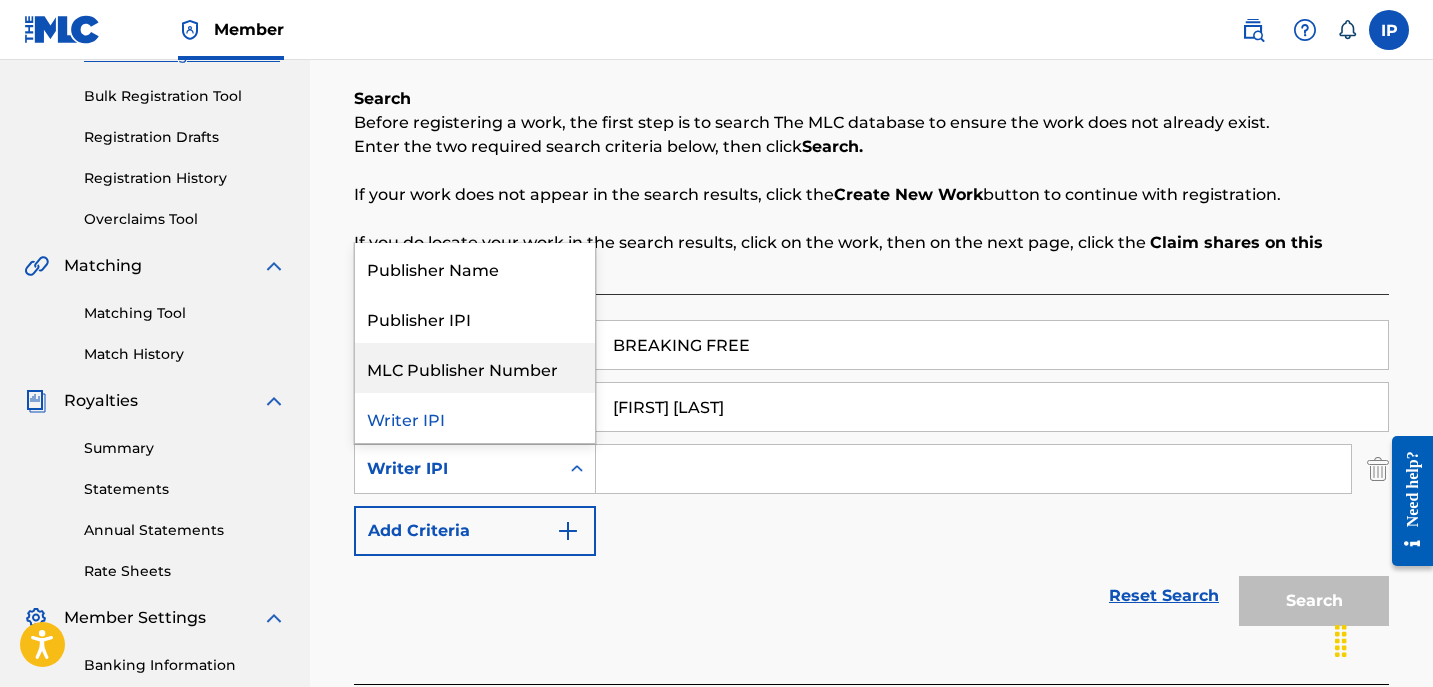 click on "MLC Publisher Number" at bounding box center [475, 368] 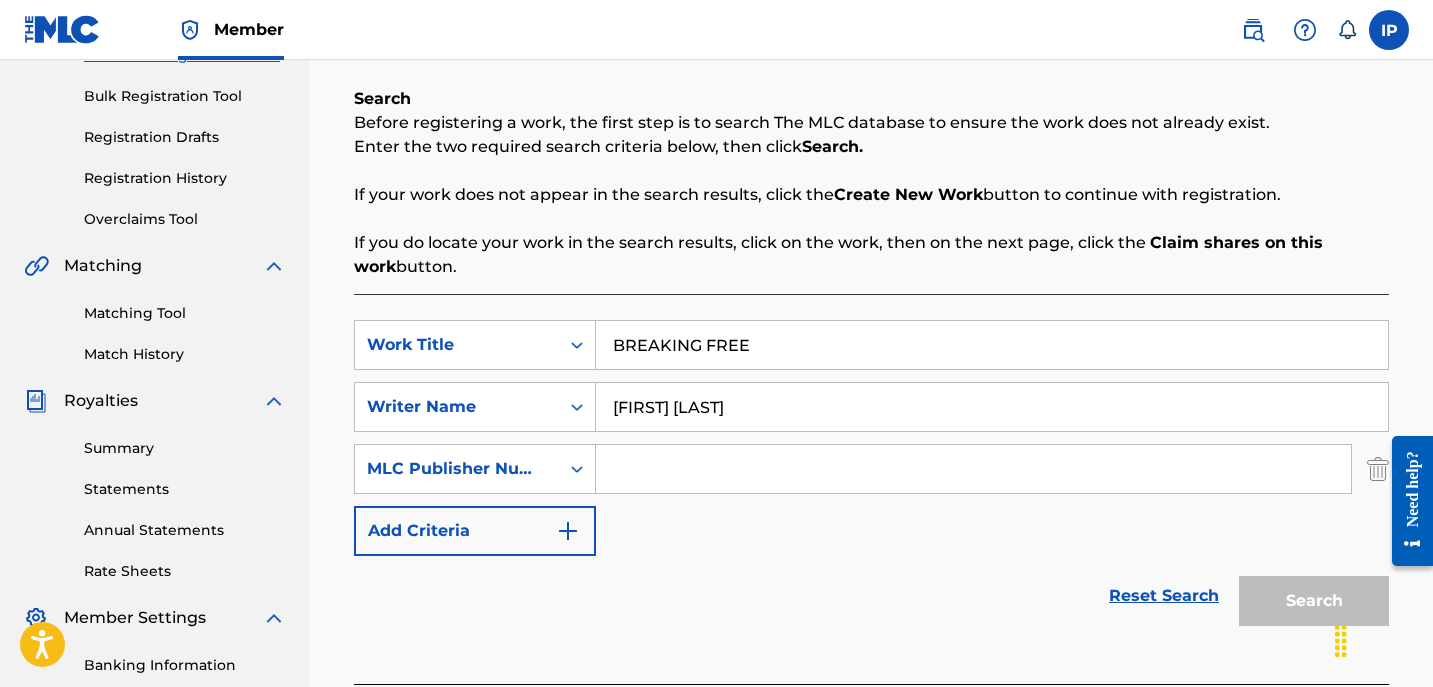click at bounding box center [973, 469] 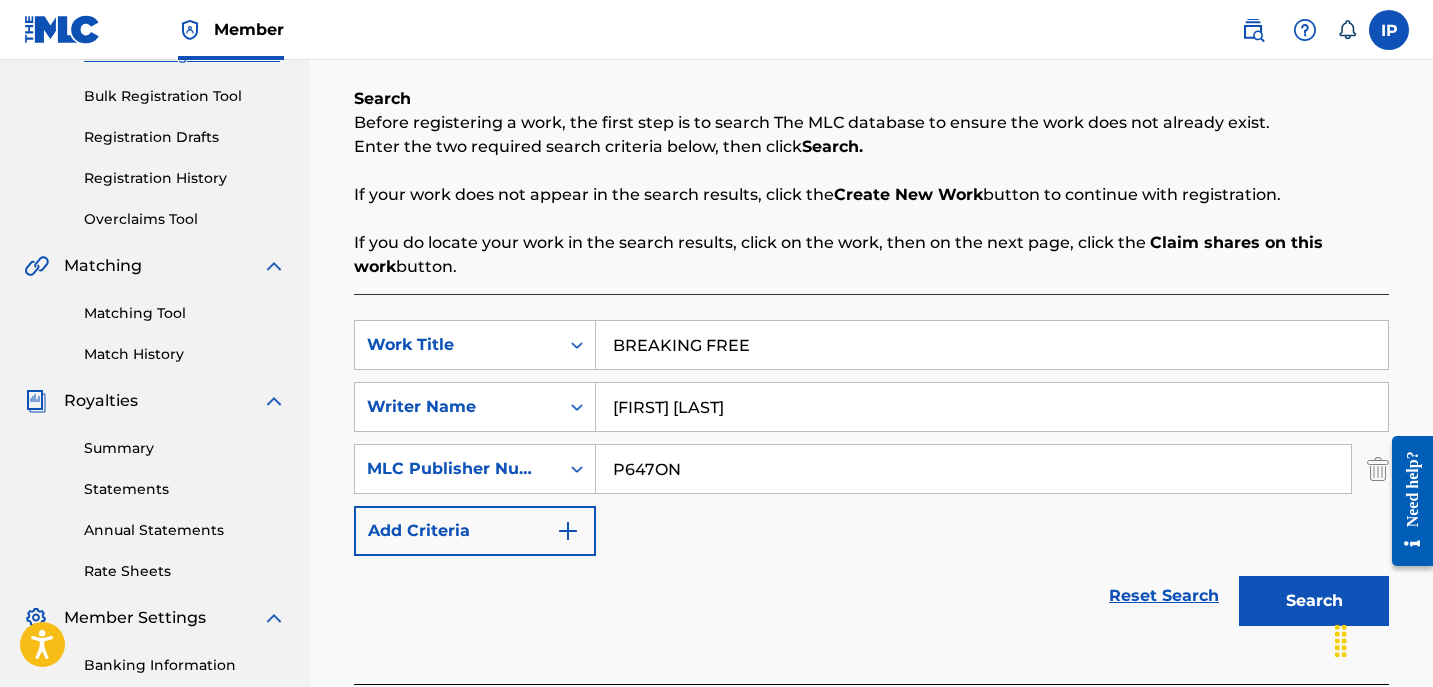 scroll, scrollTop: 553, scrollLeft: 0, axis: vertical 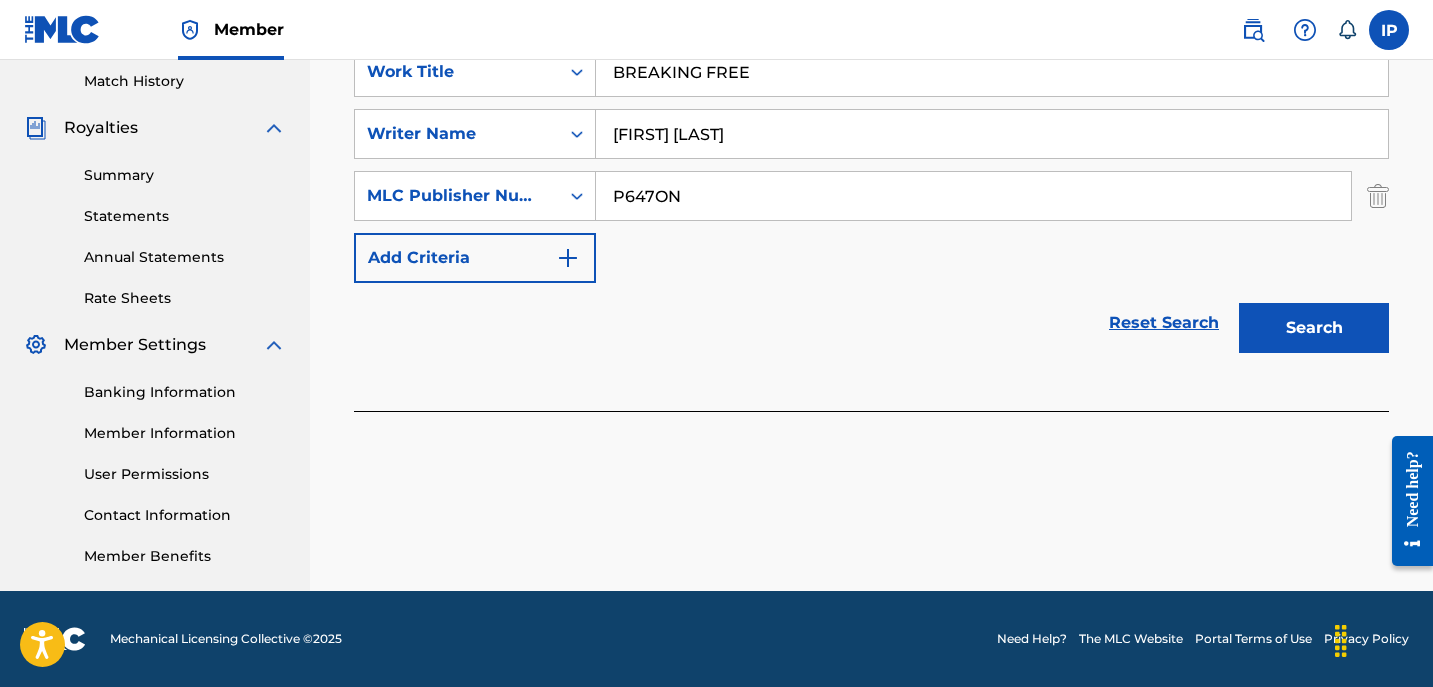 click on "Search" at bounding box center (1314, 328) 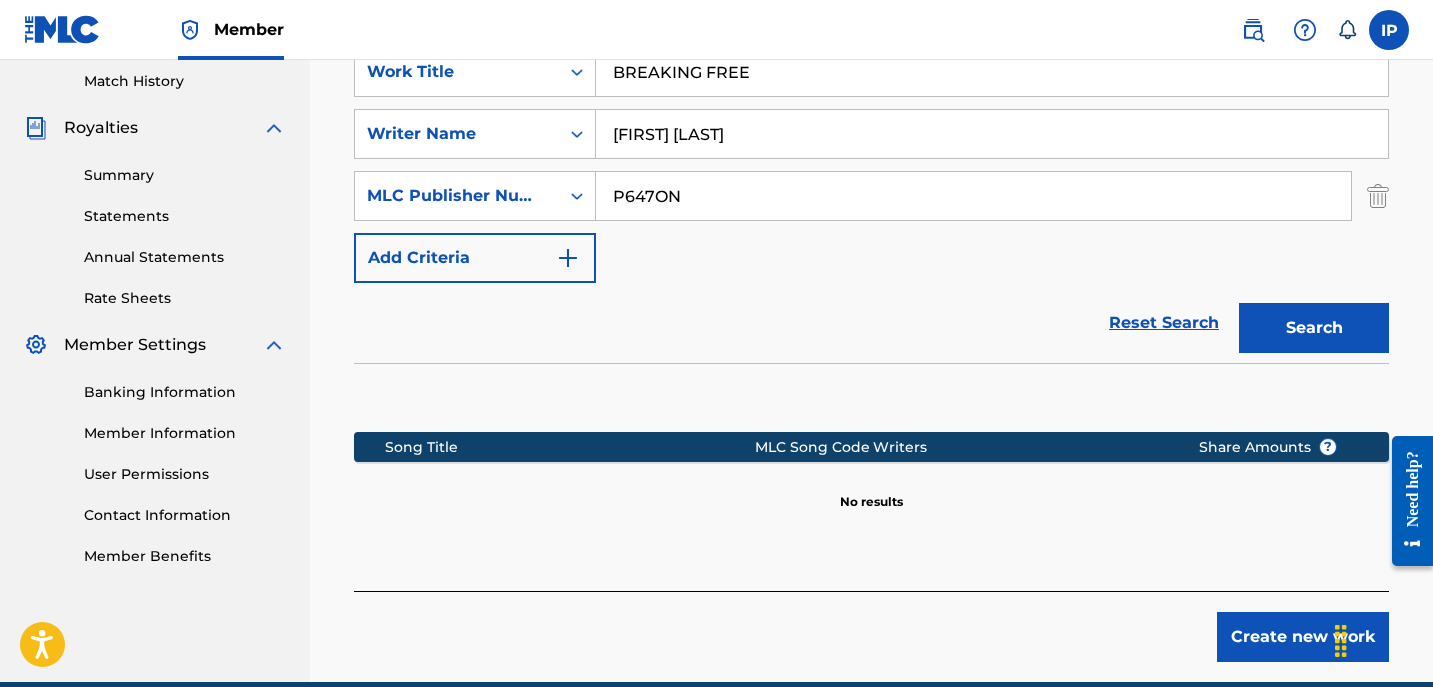 click on "Create new work" at bounding box center [1303, 637] 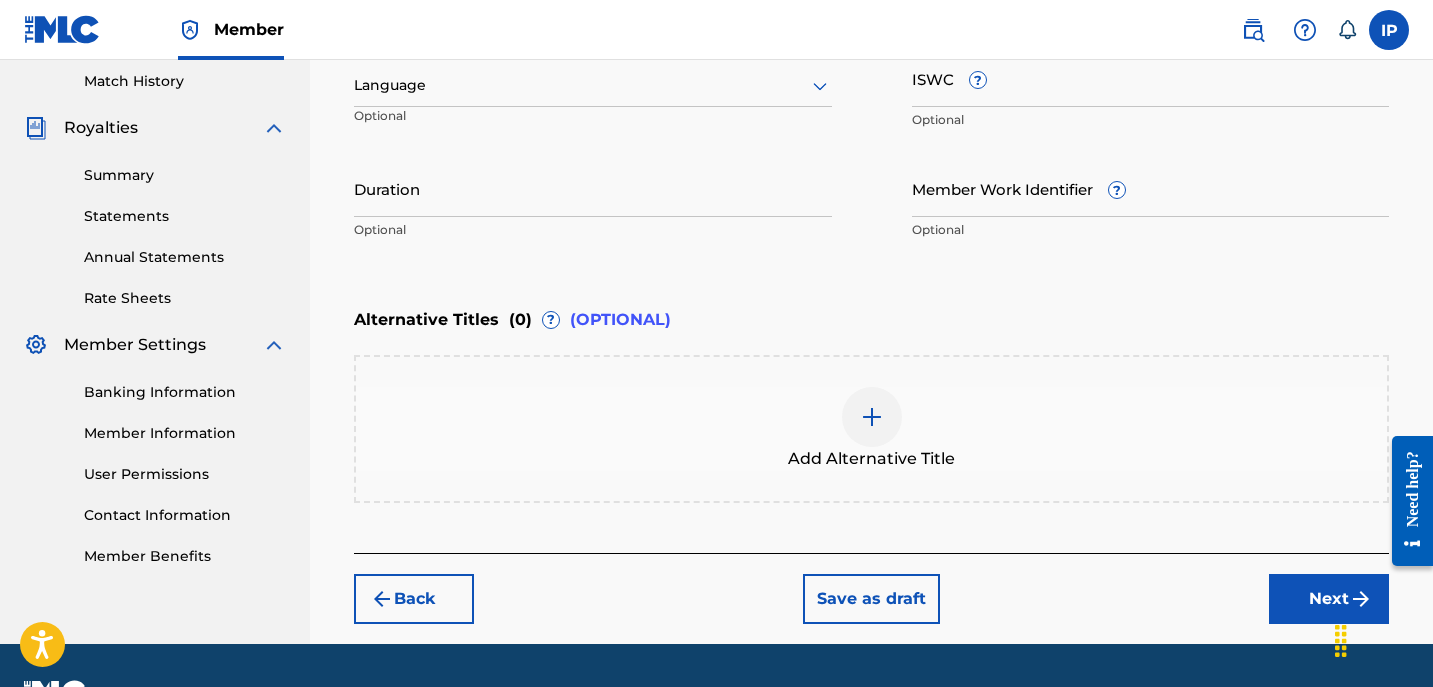 scroll, scrollTop: 370, scrollLeft: 0, axis: vertical 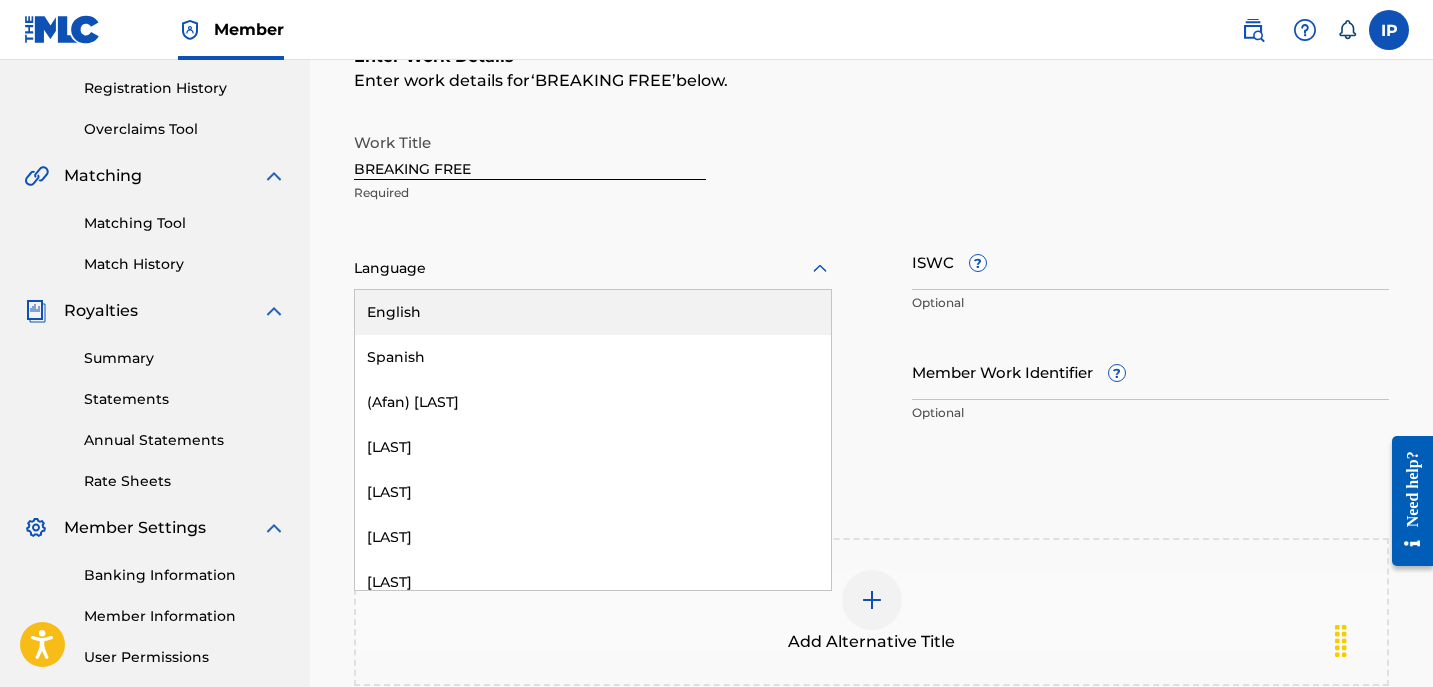 click at bounding box center (593, 268) 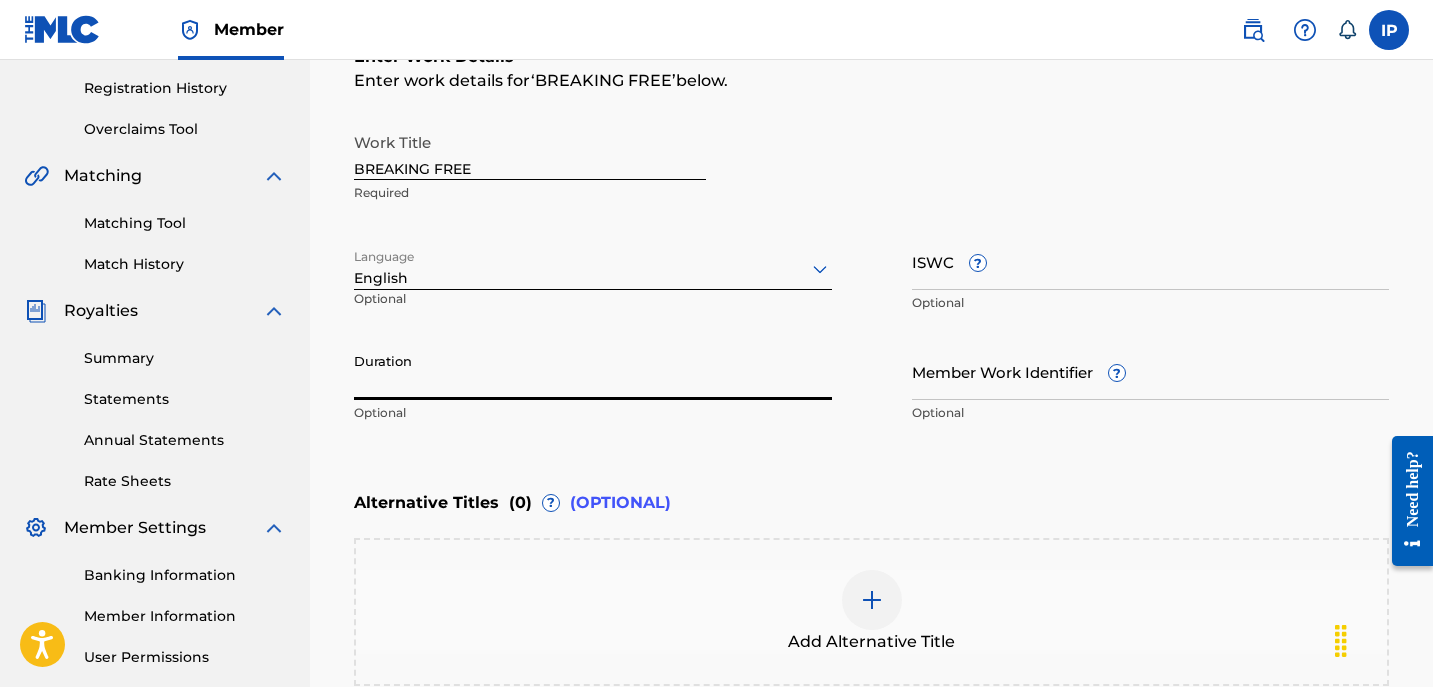 click on "Duration" at bounding box center (593, 371) 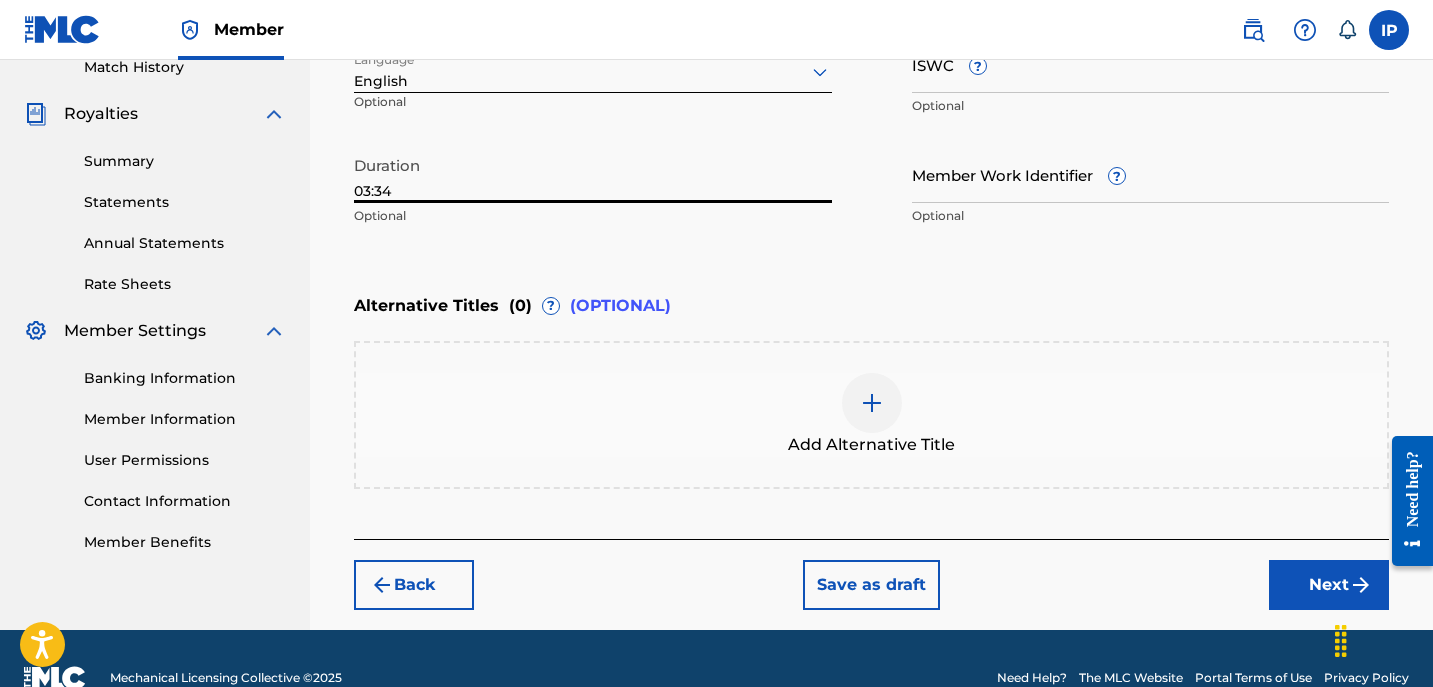 scroll, scrollTop: 568, scrollLeft: 0, axis: vertical 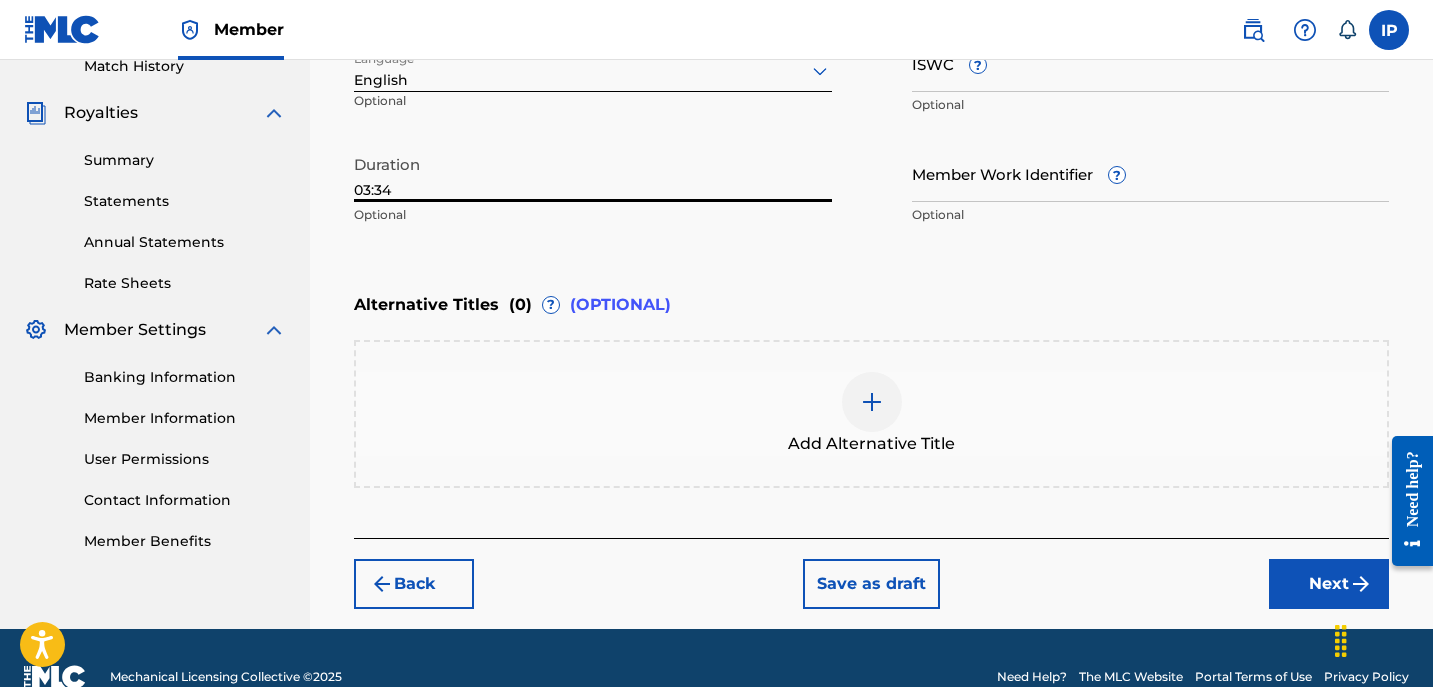 type on "03:34" 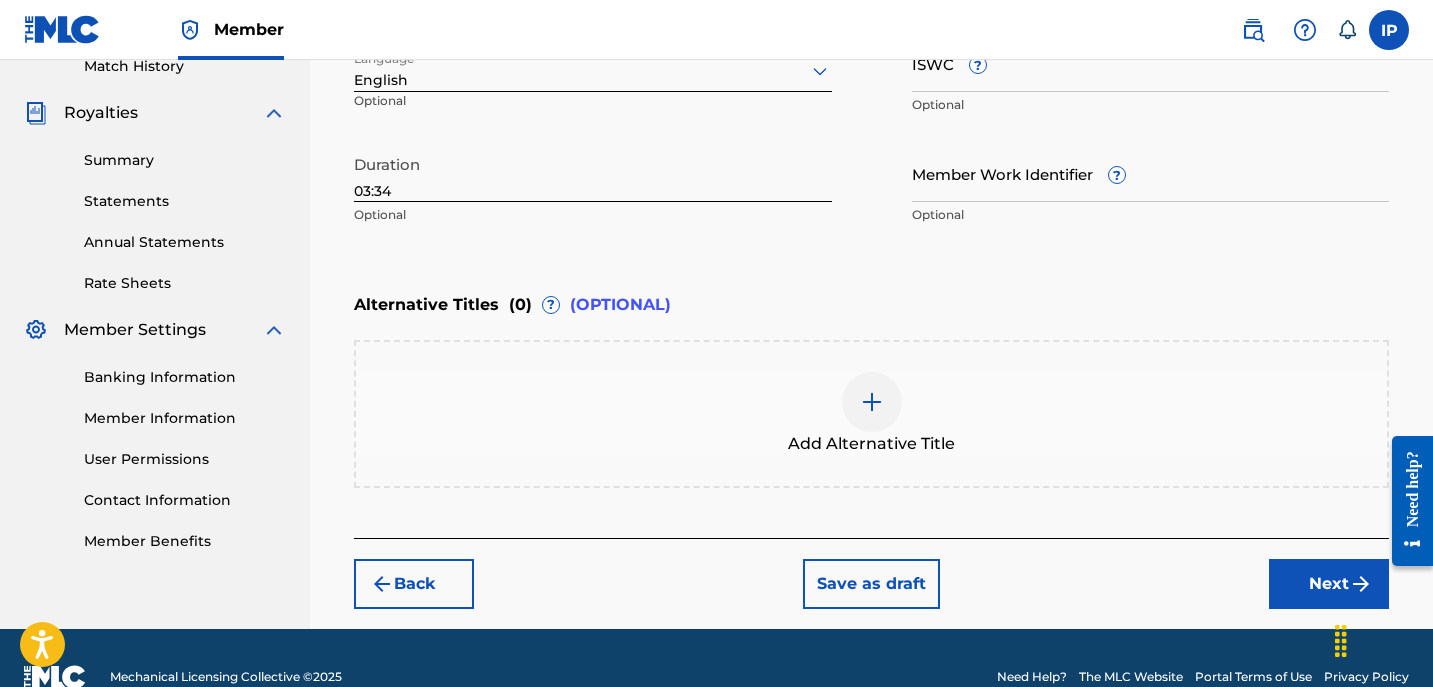 click on "Back Save as draft Next" at bounding box center [871, 573] 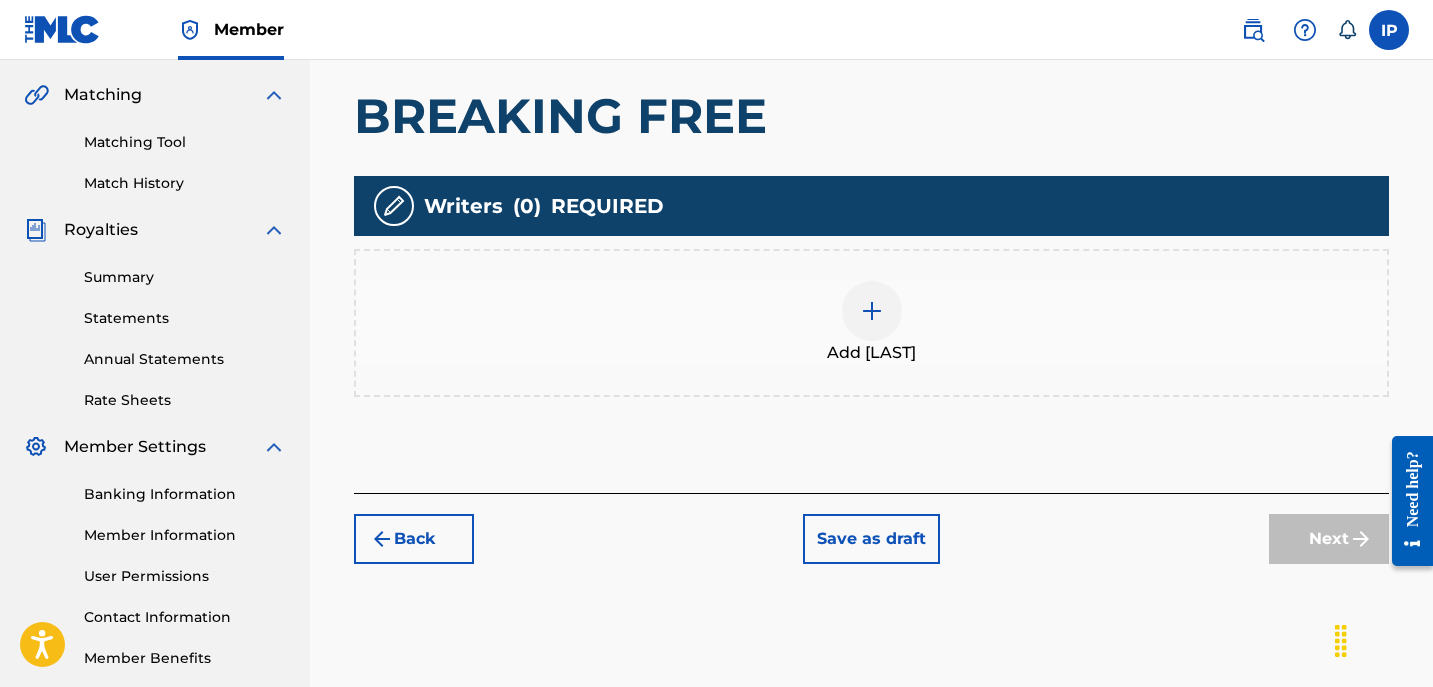 scroll, scrollTop: 466, scrollLeft: 0, axis: vertical 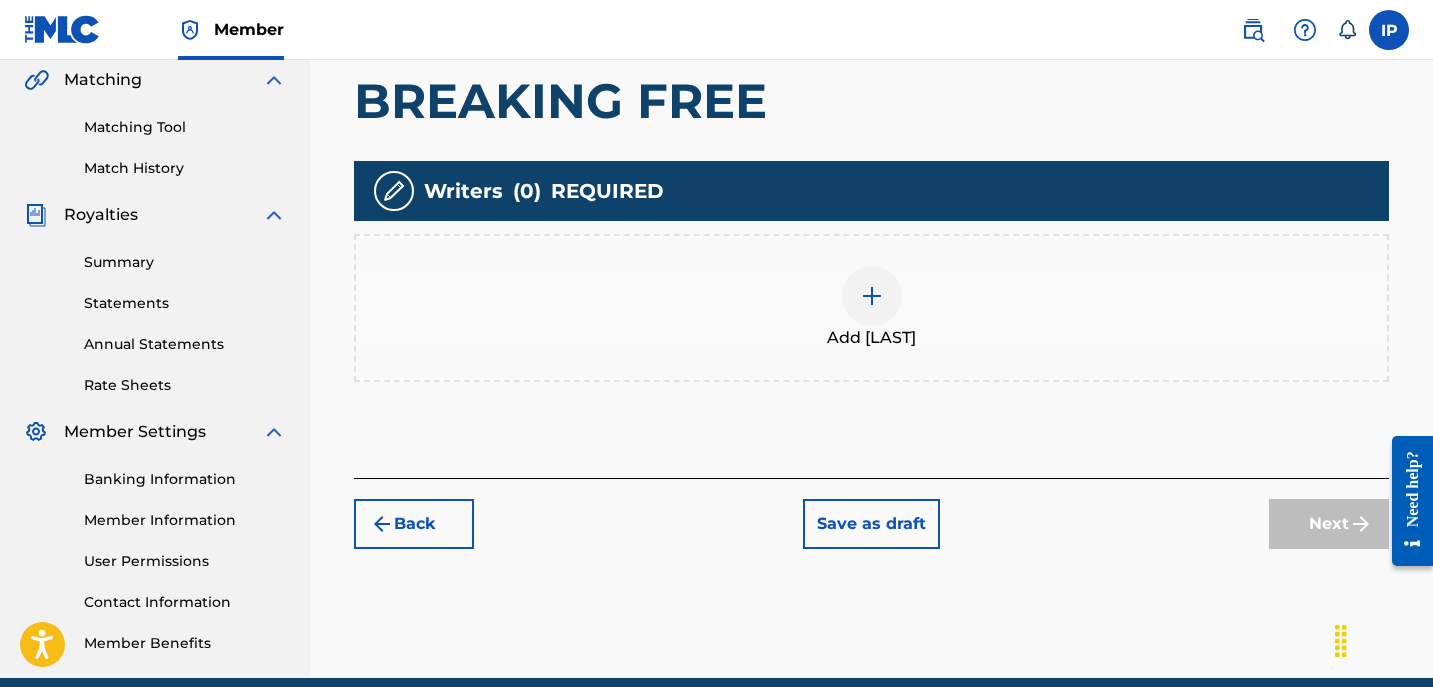 click on "Add Writer" at bounding box center (871, 308) 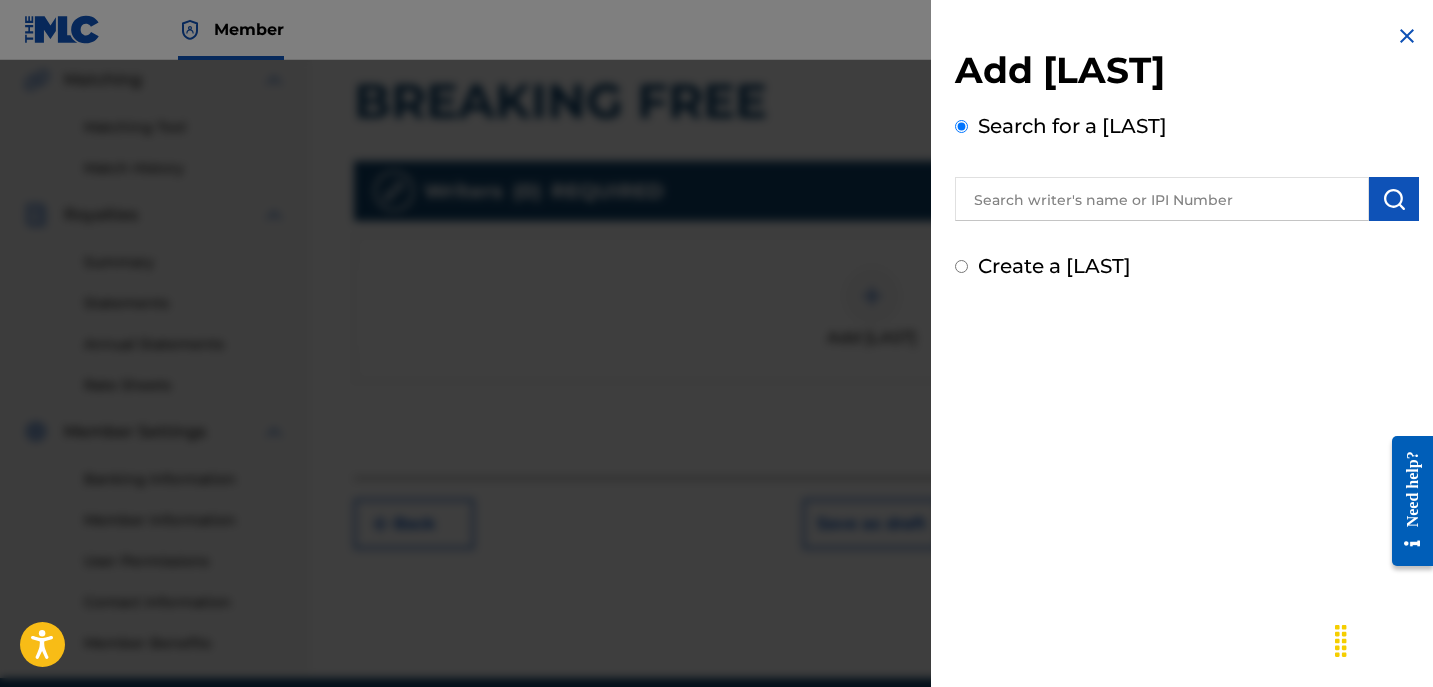 click on "Create a writer" at bounding box center [1187, 266] 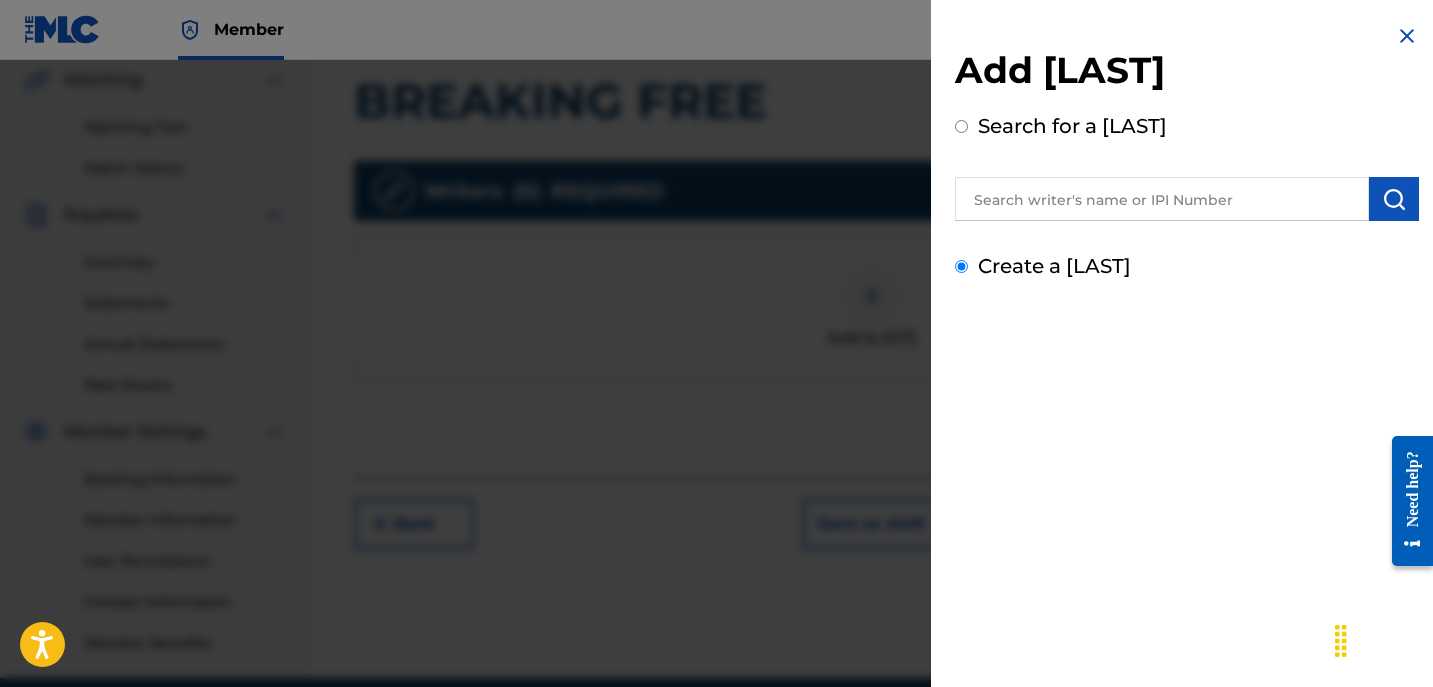 radio on "true" 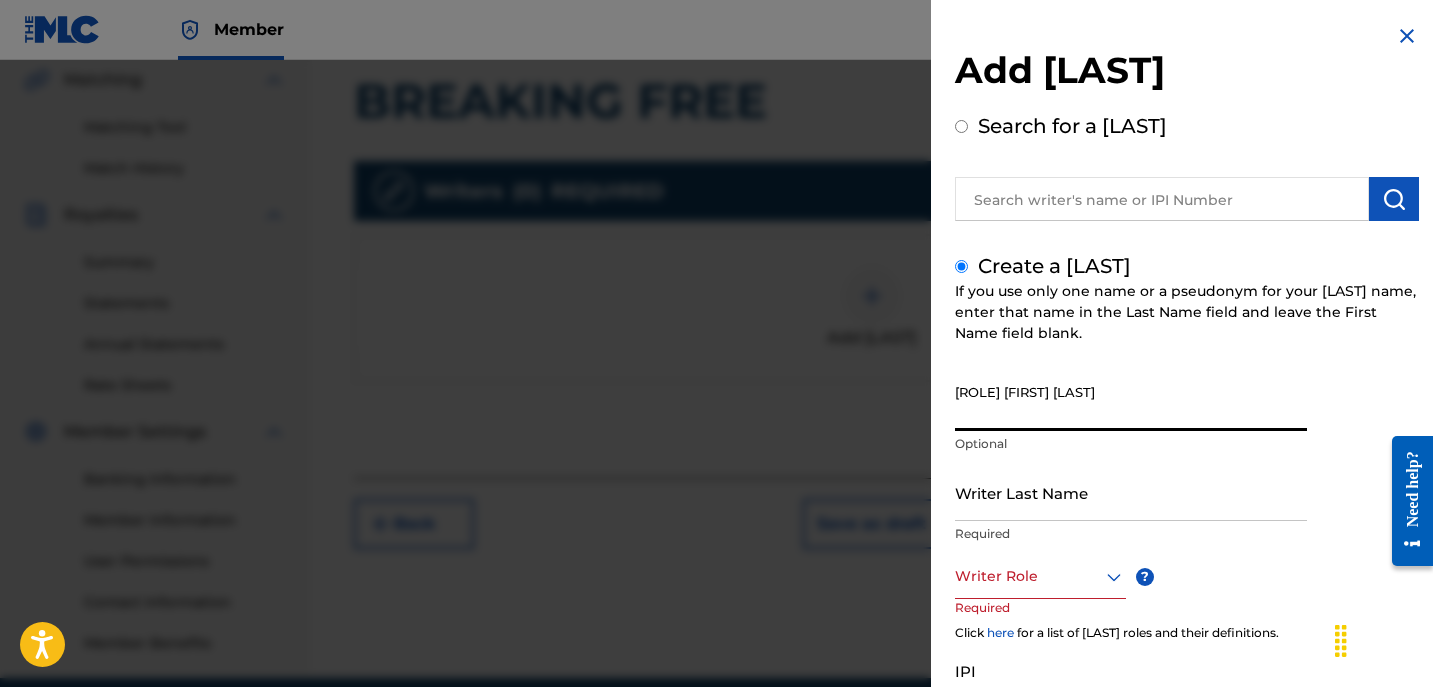 click on "Writer First Name" at bounding box center (1131, 402) 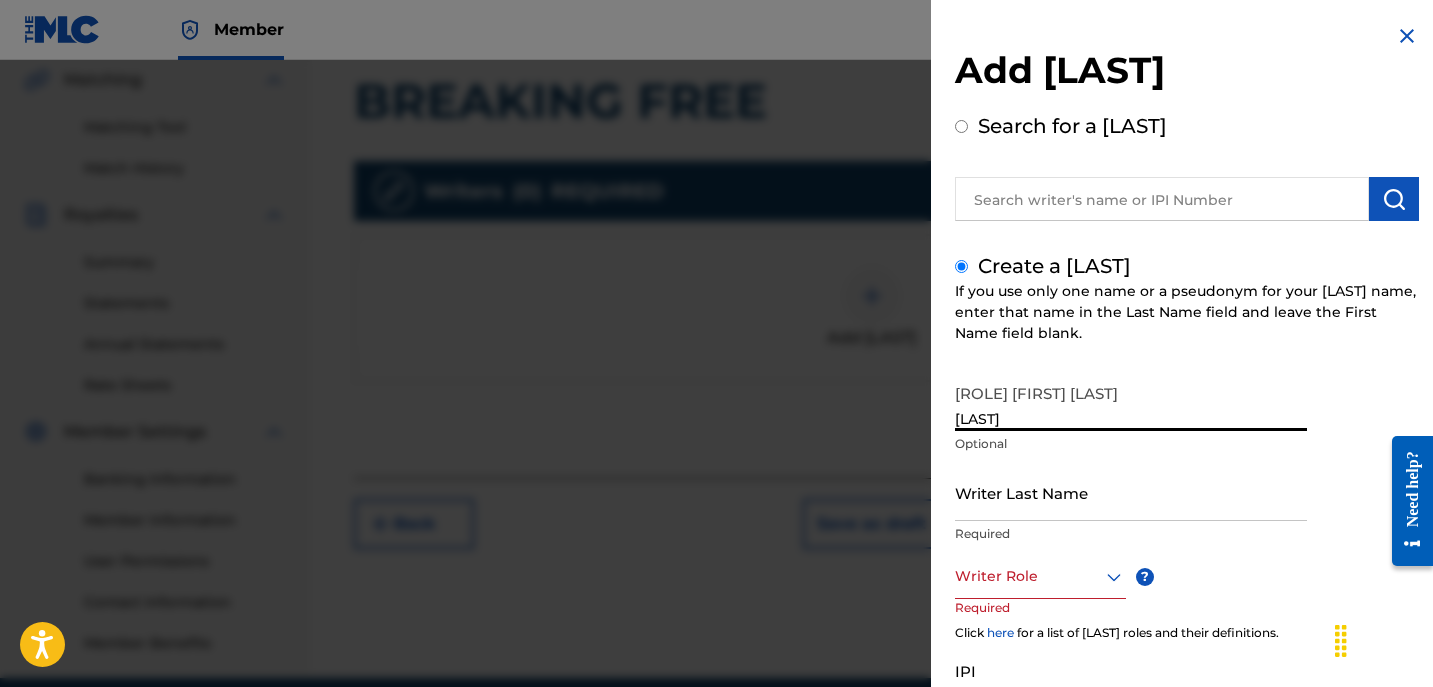 type on "[COUNTRY]" 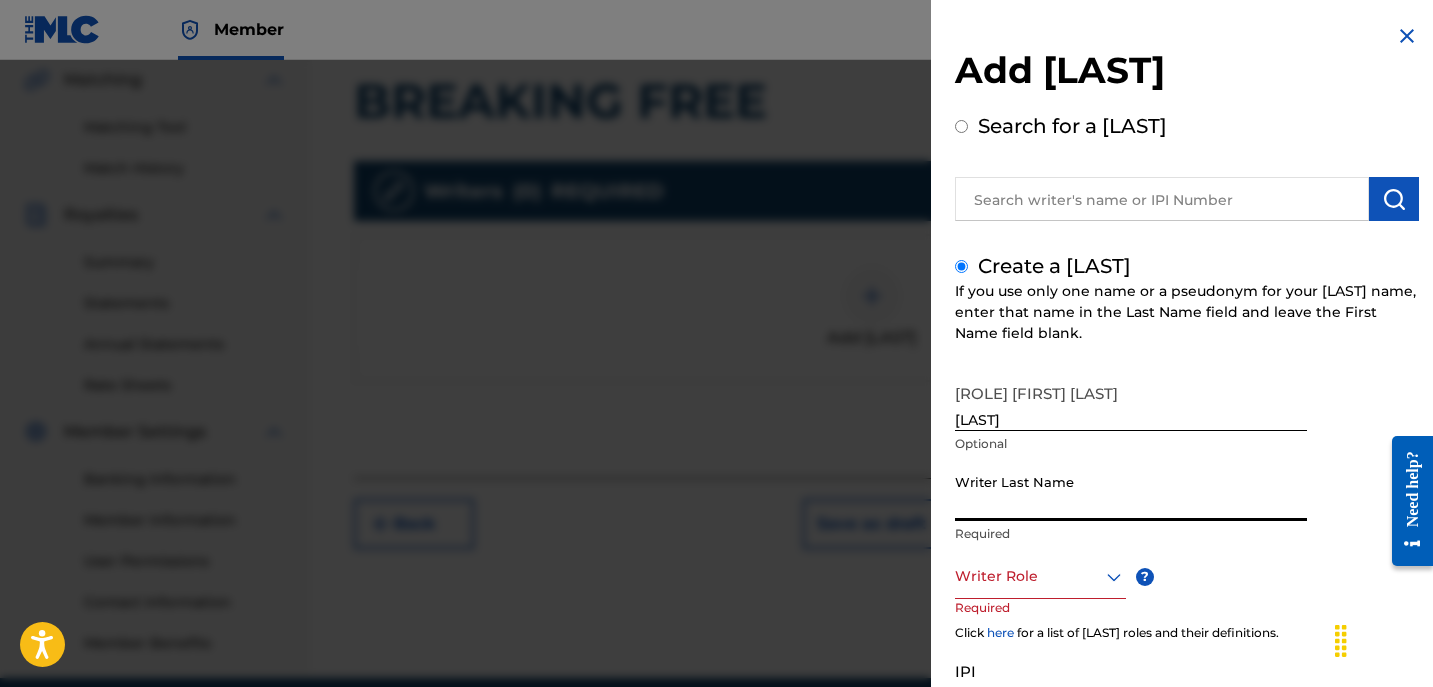 click on "Writer Last Name" at bounding box center (1131, 492) 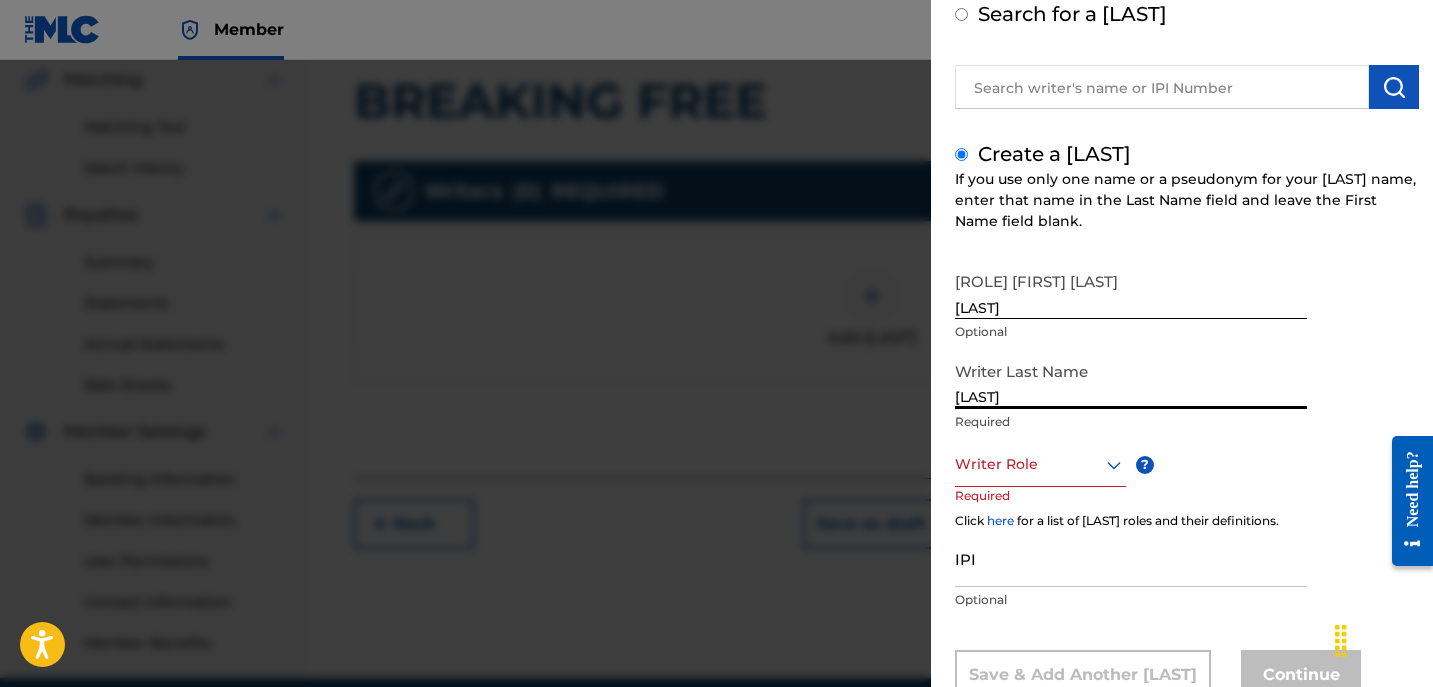 scroll, scrollTop: 123, scrollLeft: 0, axis: vertical 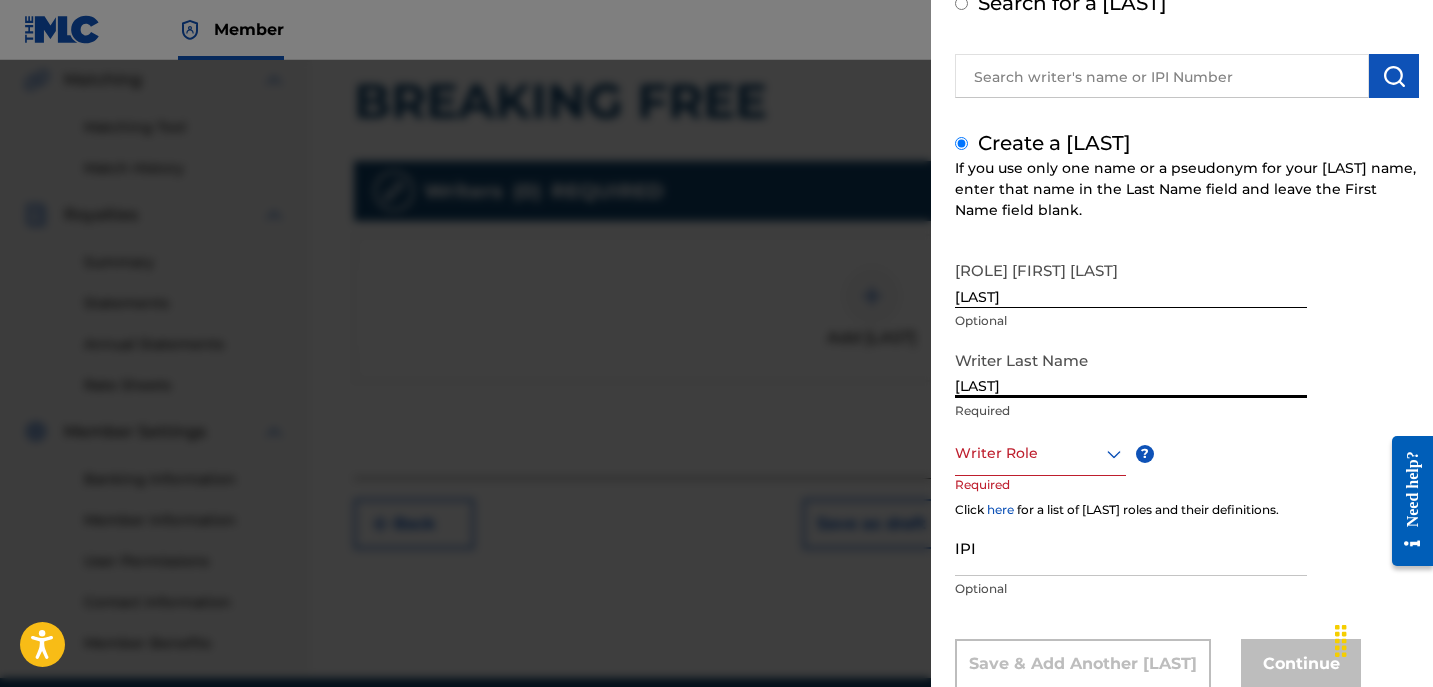 type on "POITIER" 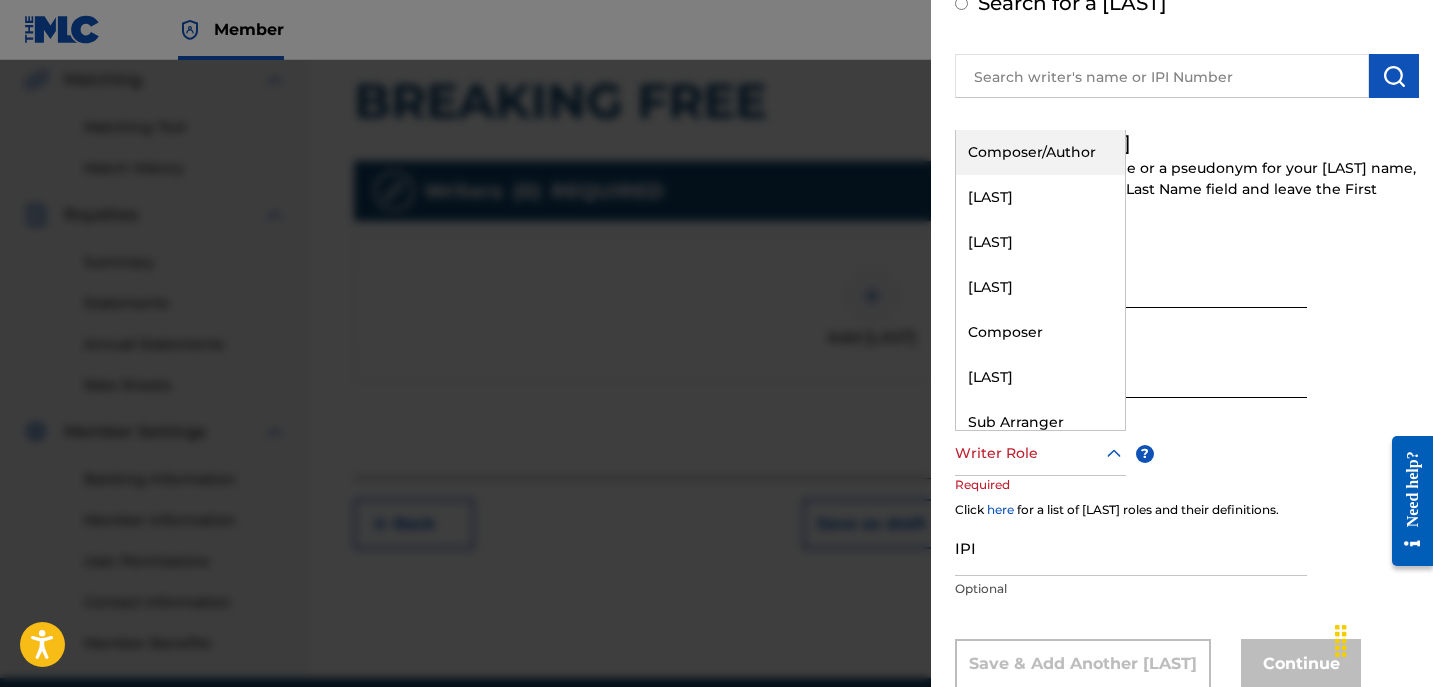 click on "Composer/Author" at bounding box center (1040, 152) 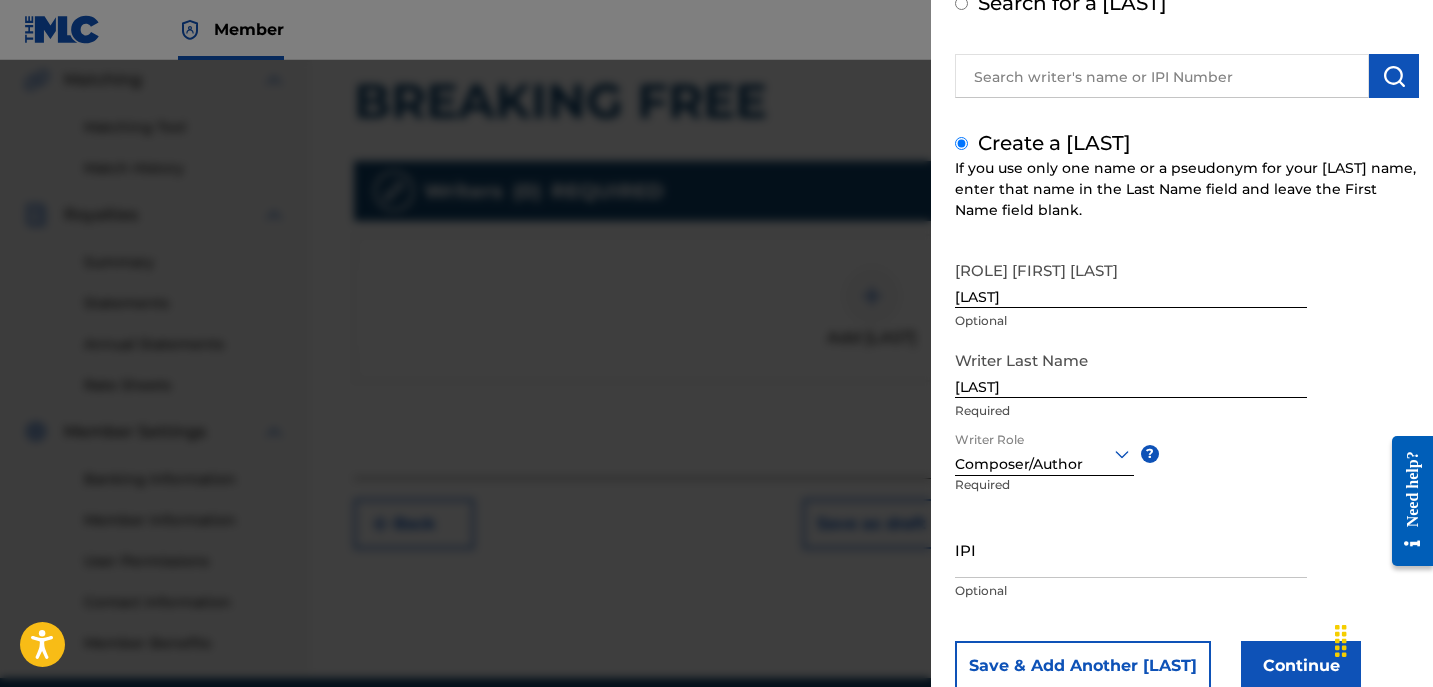 scroll, scrollTop: 181, scrollLeft: 0, axis: vertical 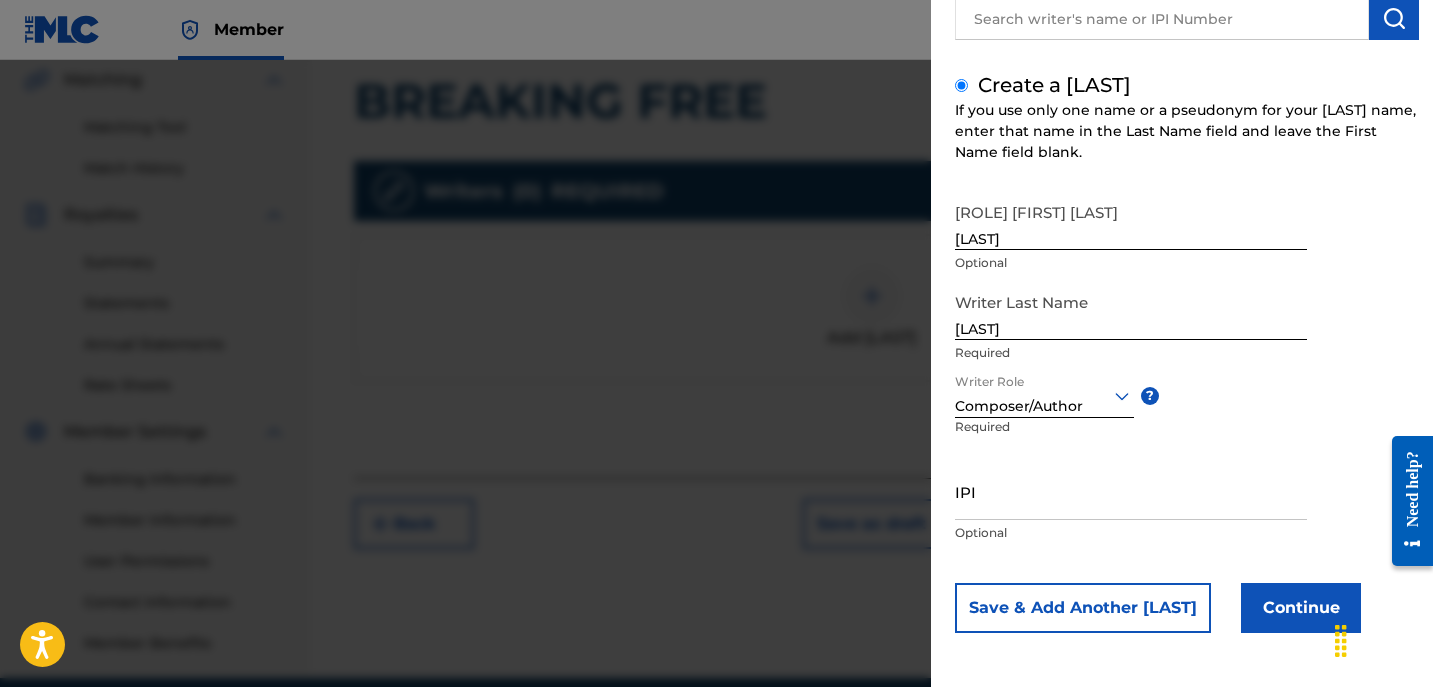click on "Continue" at bounding box center (1301, 608) 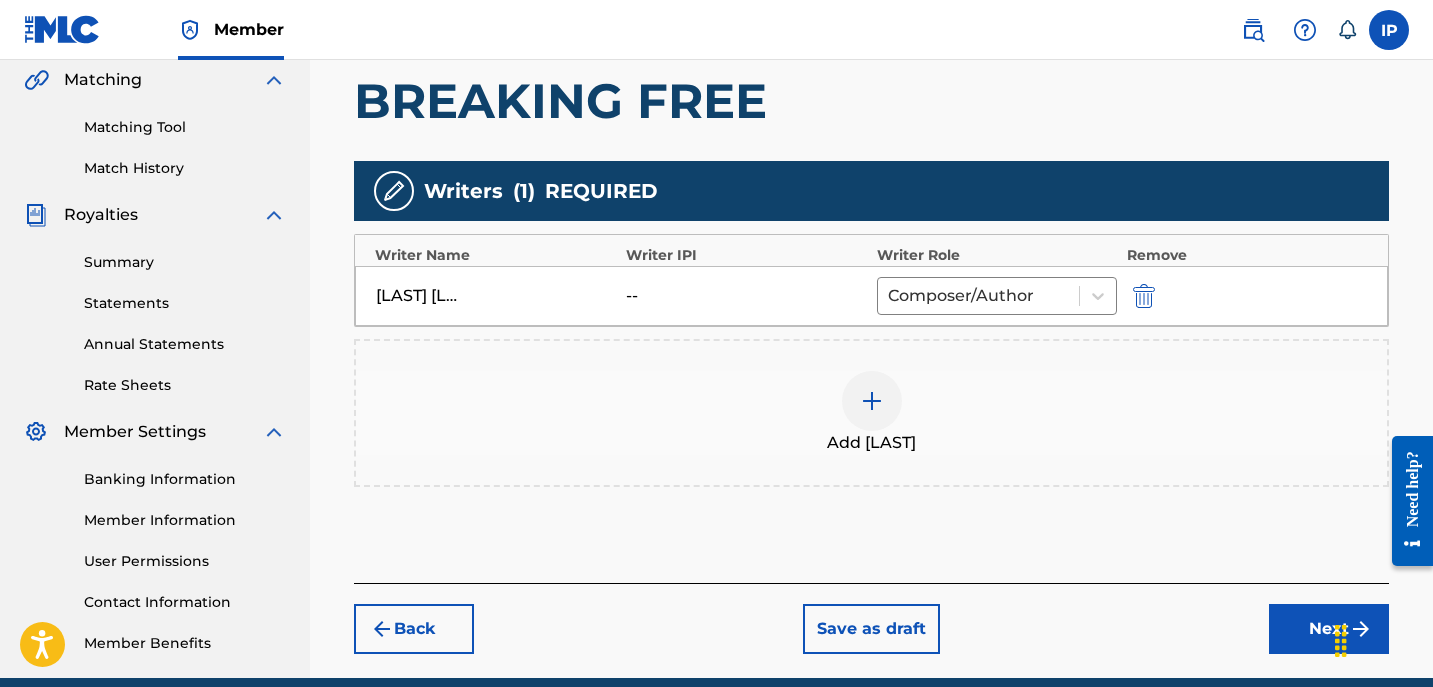 click on "Next" at bounding box center [1329, 629] 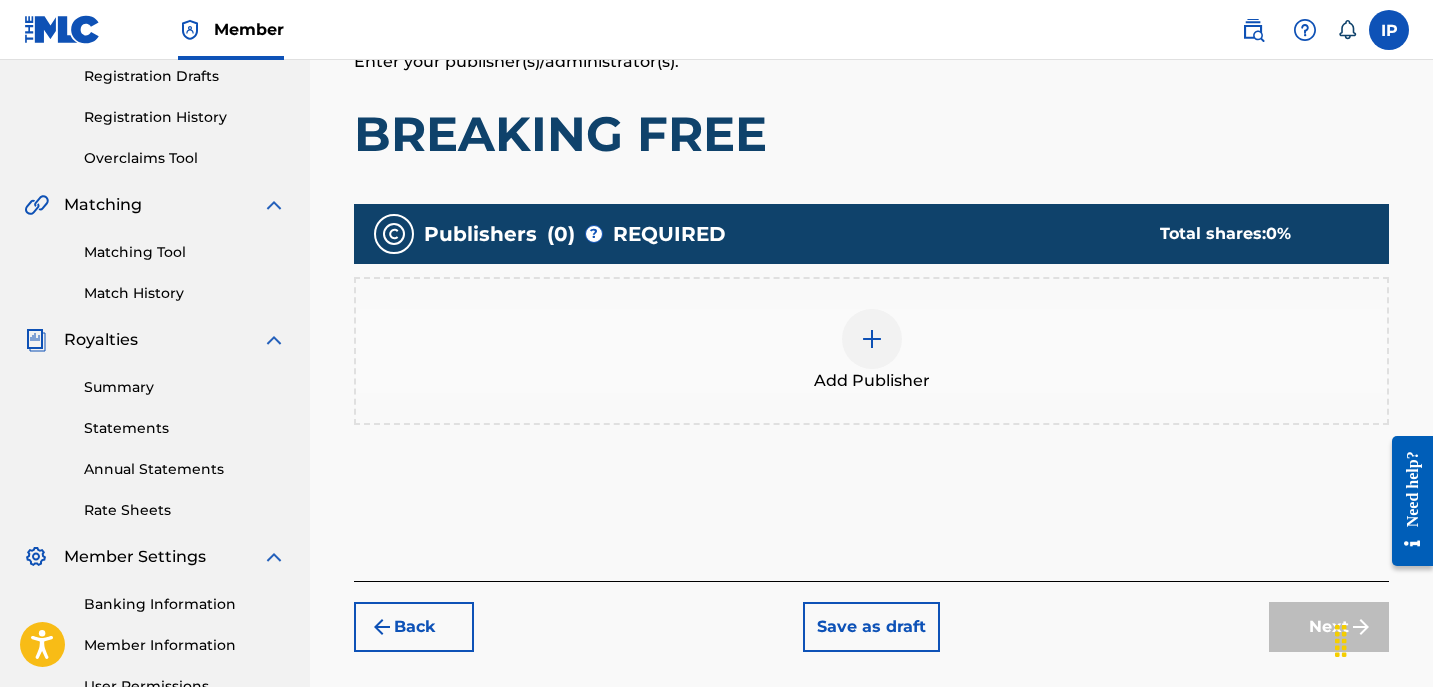 scroll, scrollTop: 342, scrollLeft: 0, axis: vertical 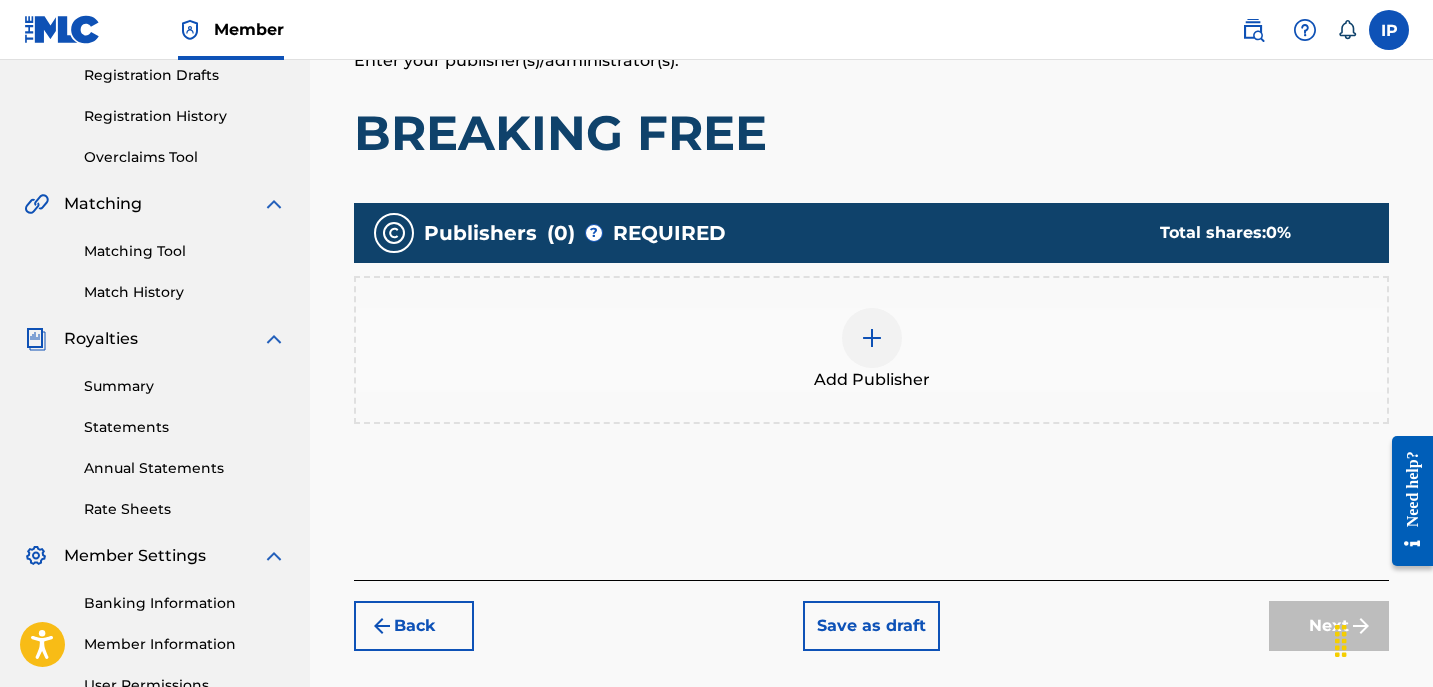 click at bounding box center [872, 338] 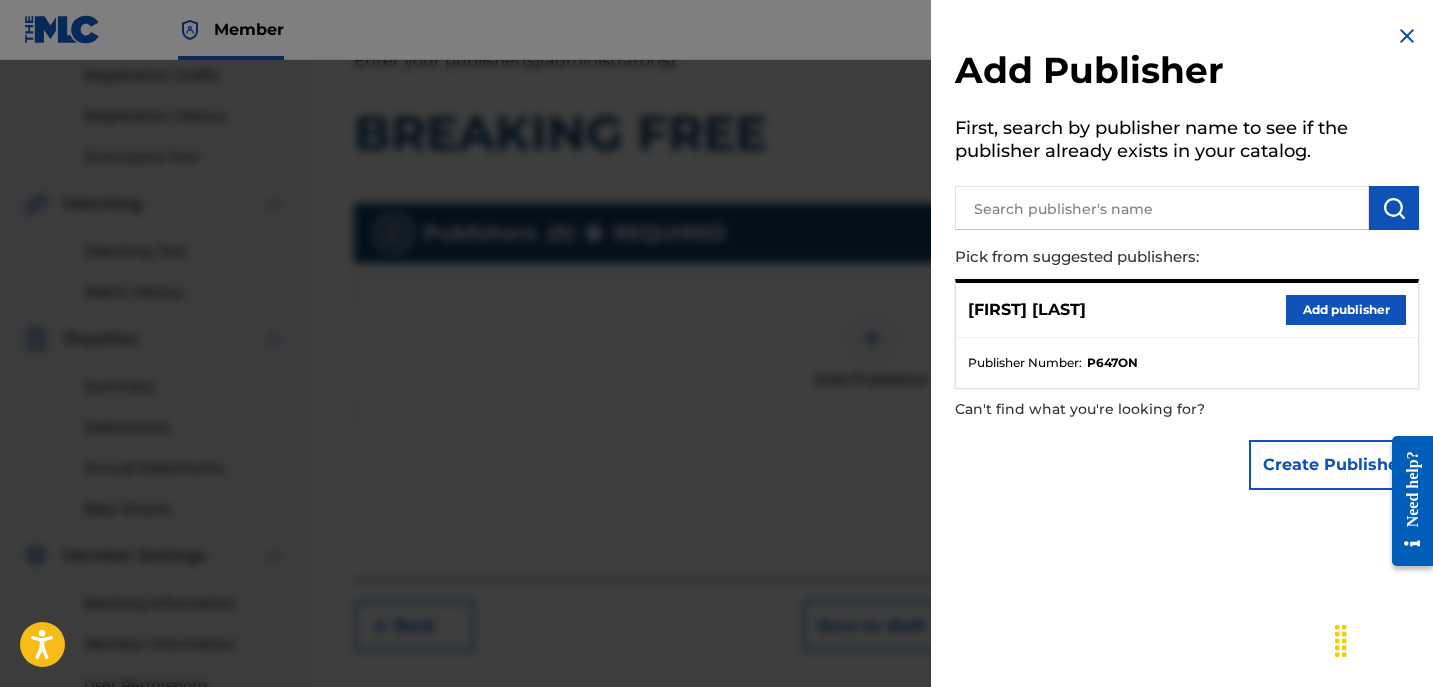click on "Add publisher" at bounding box center (1346, 310) 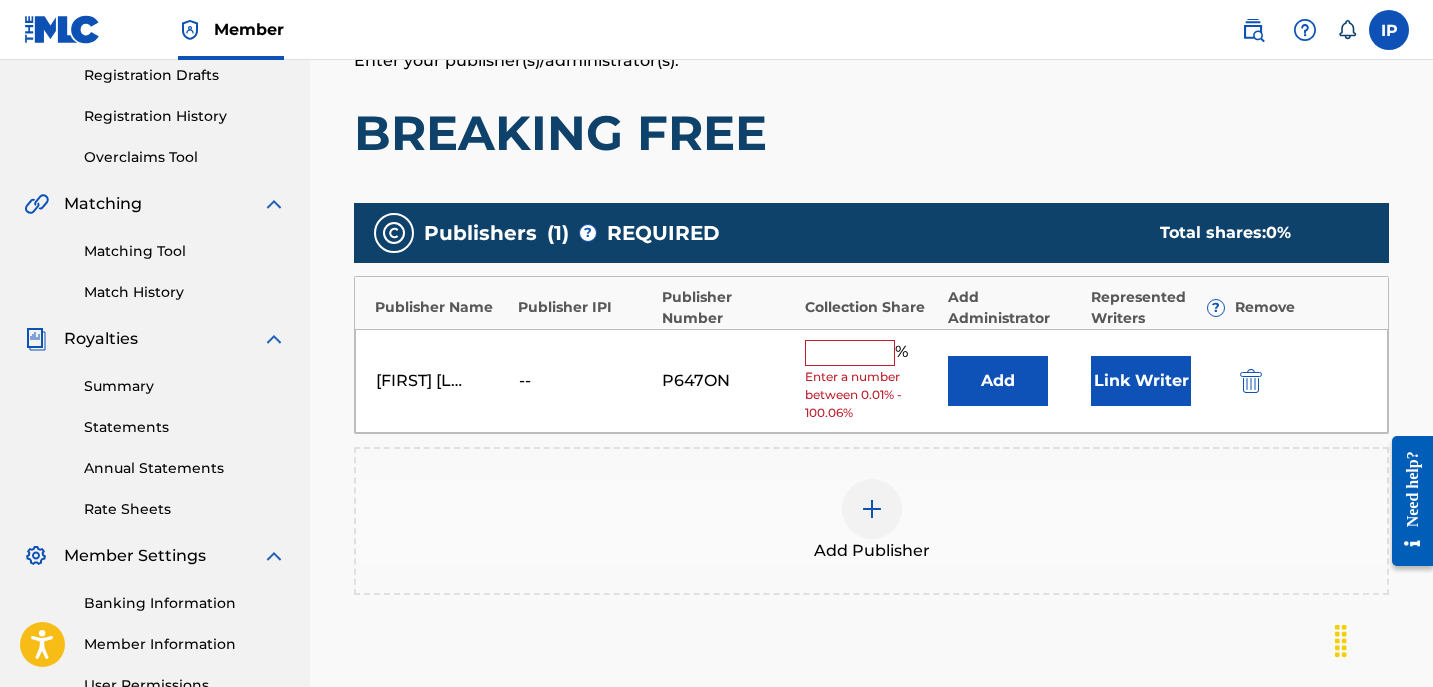 click at bounding box center [850, 353] 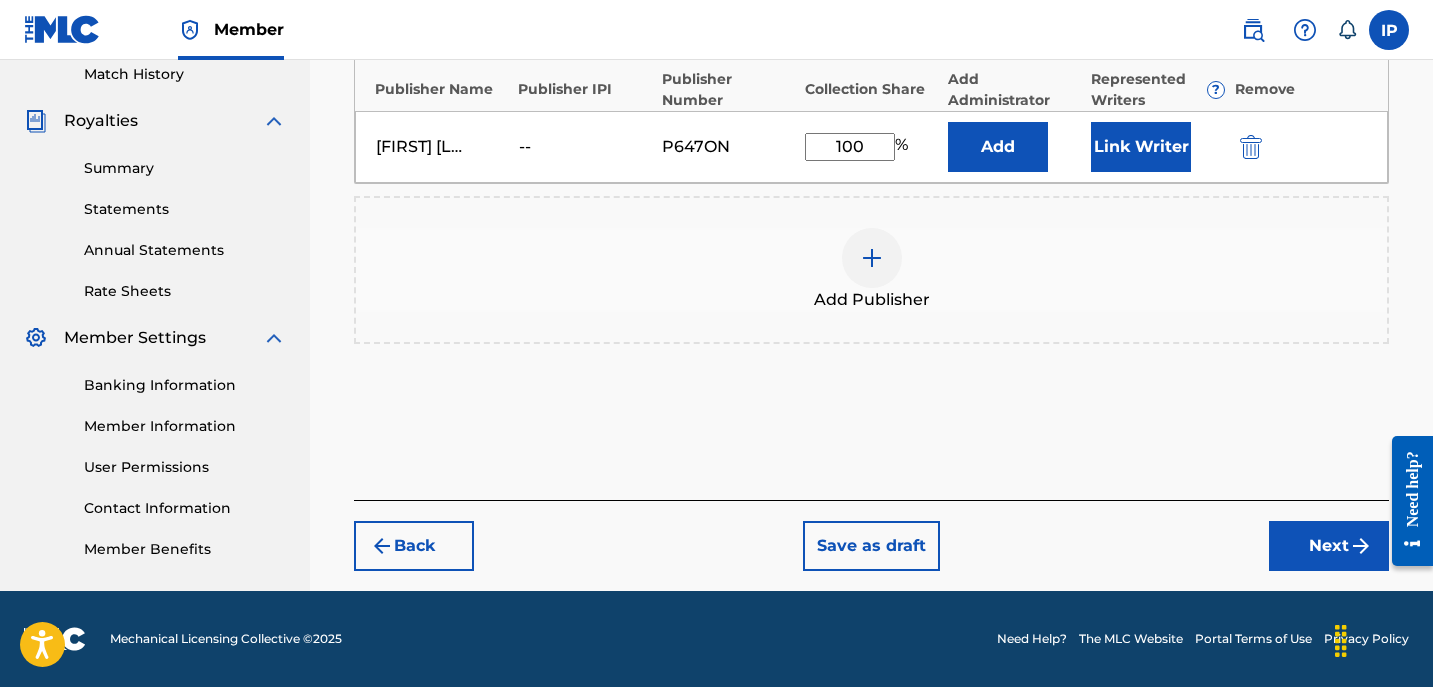 click on "Next" at bounding box center [1329, 546] 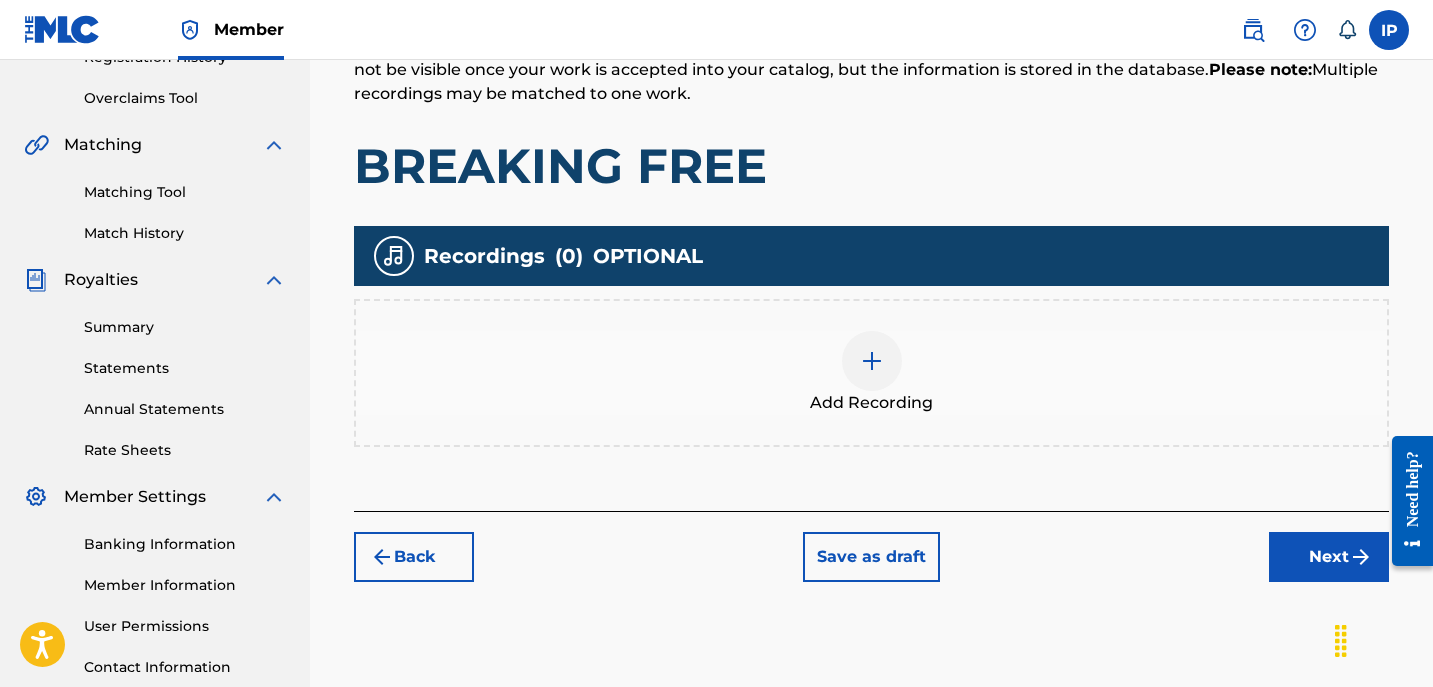 scroll, scrollTop: 407, scrollLeft: 0, axis: vertical 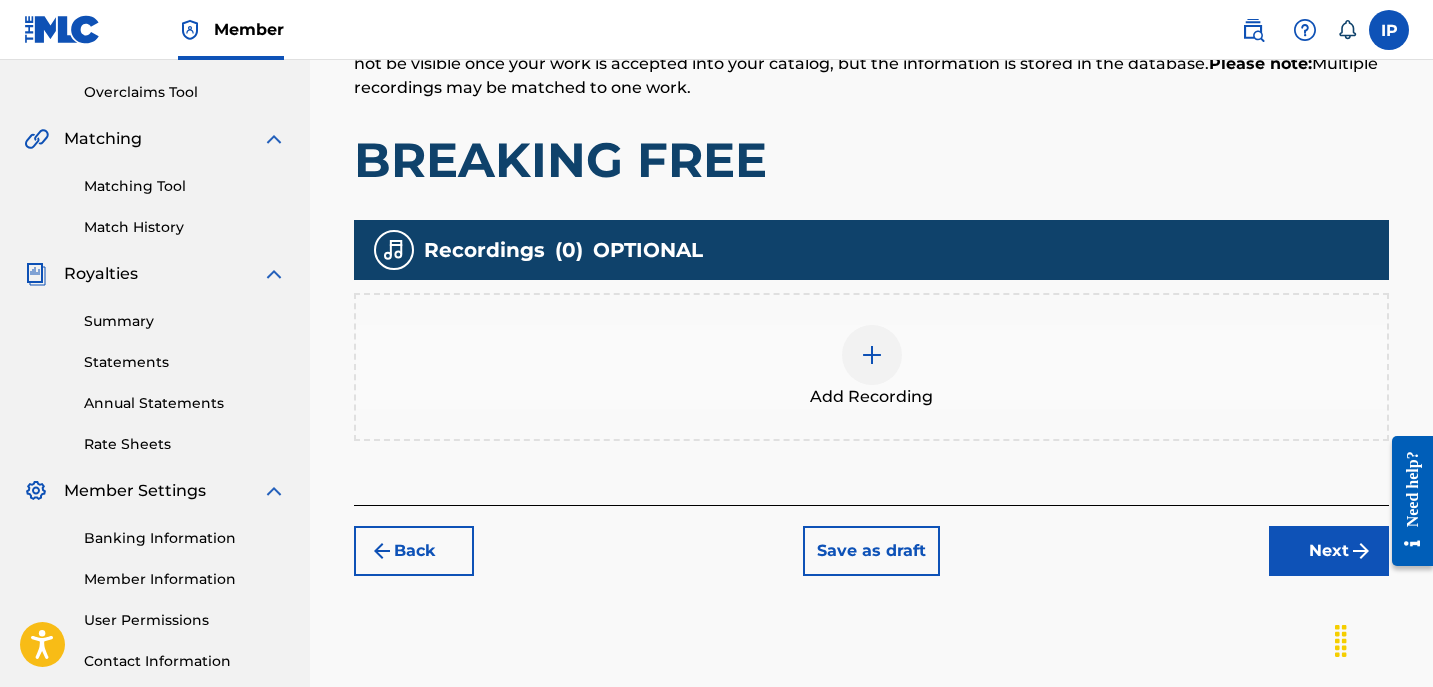 click on "Save as draft" at bounding box center (871, 551) 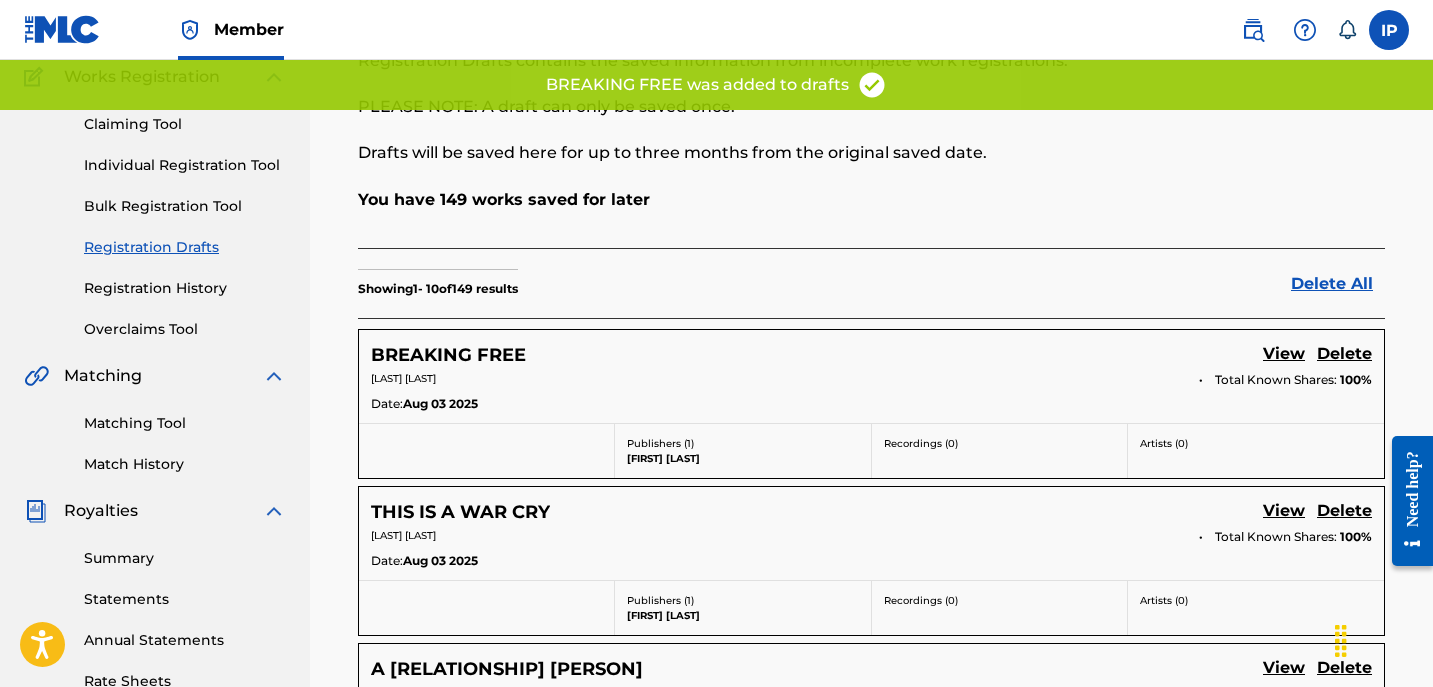 scroll, scrollTop: 176, scrollLeft: 0, axis: vertical 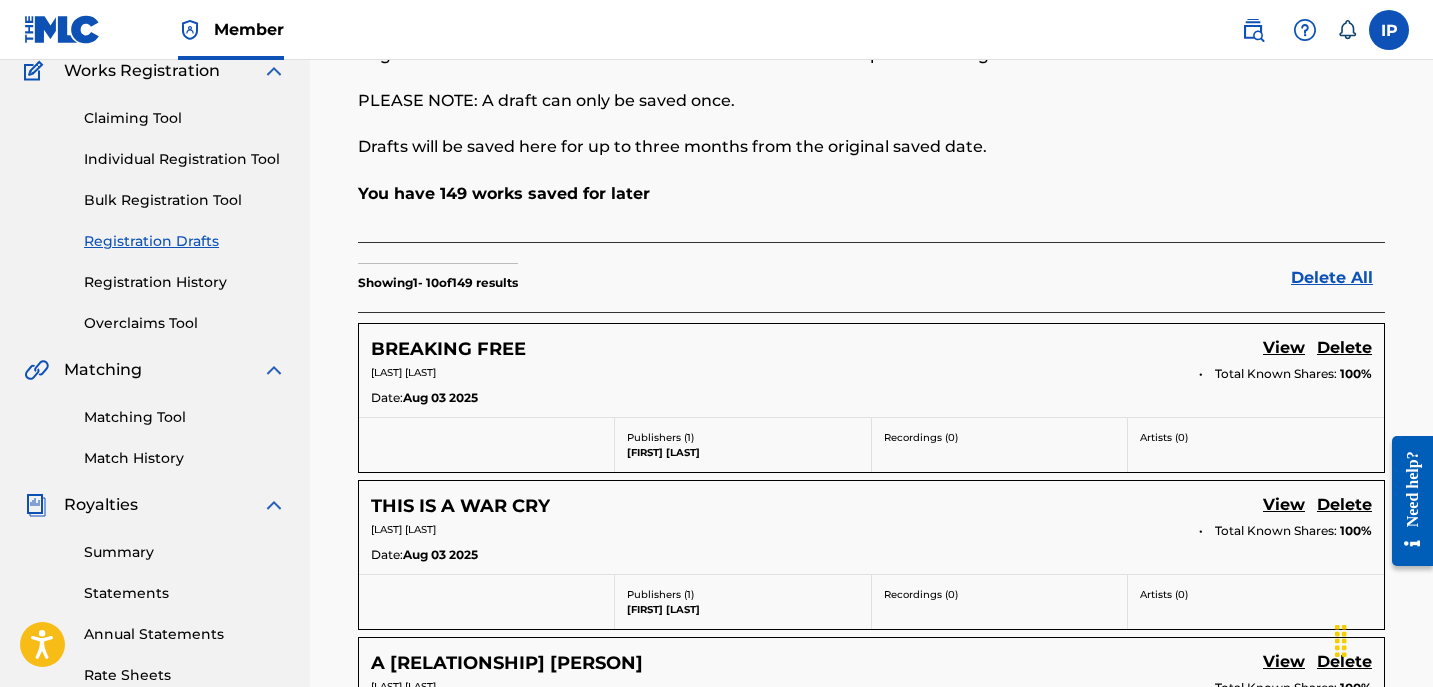 click on "Individual Registration Tool" at bounding box center [185, 159] 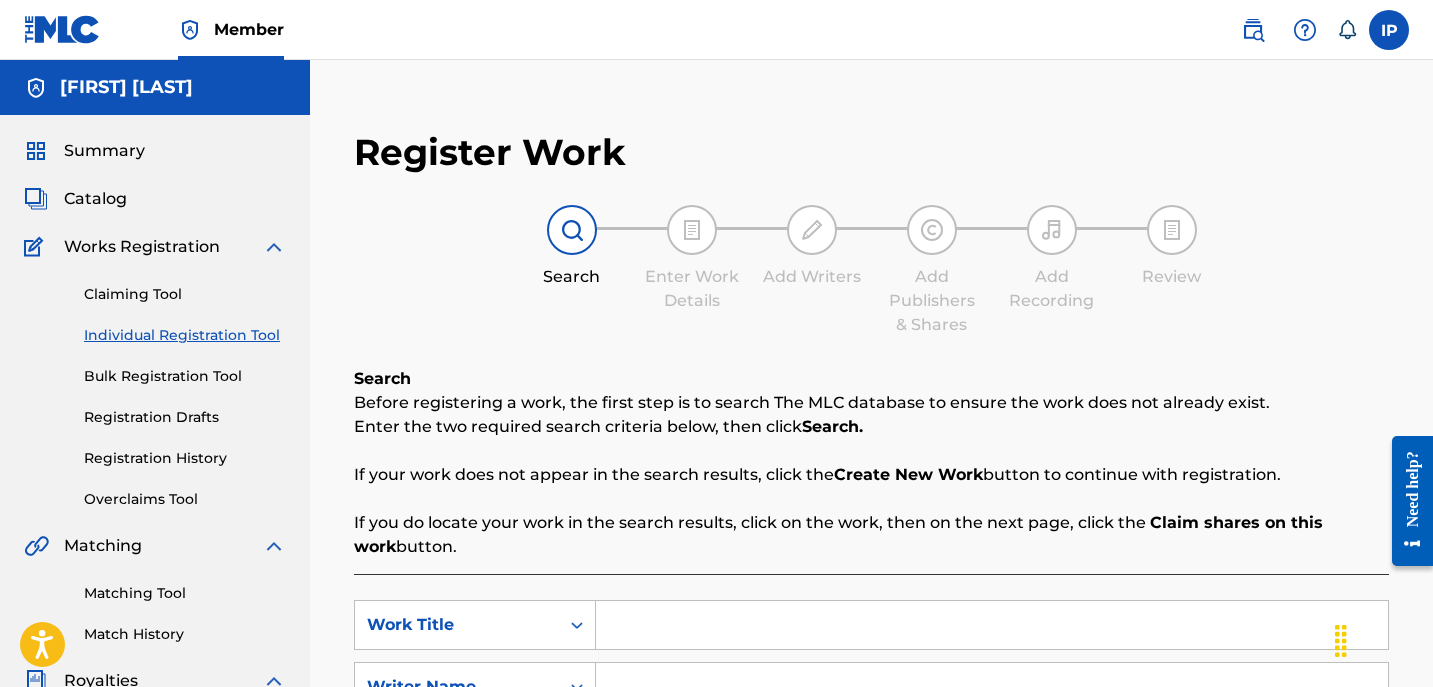 click at bounding box center [992, 625] 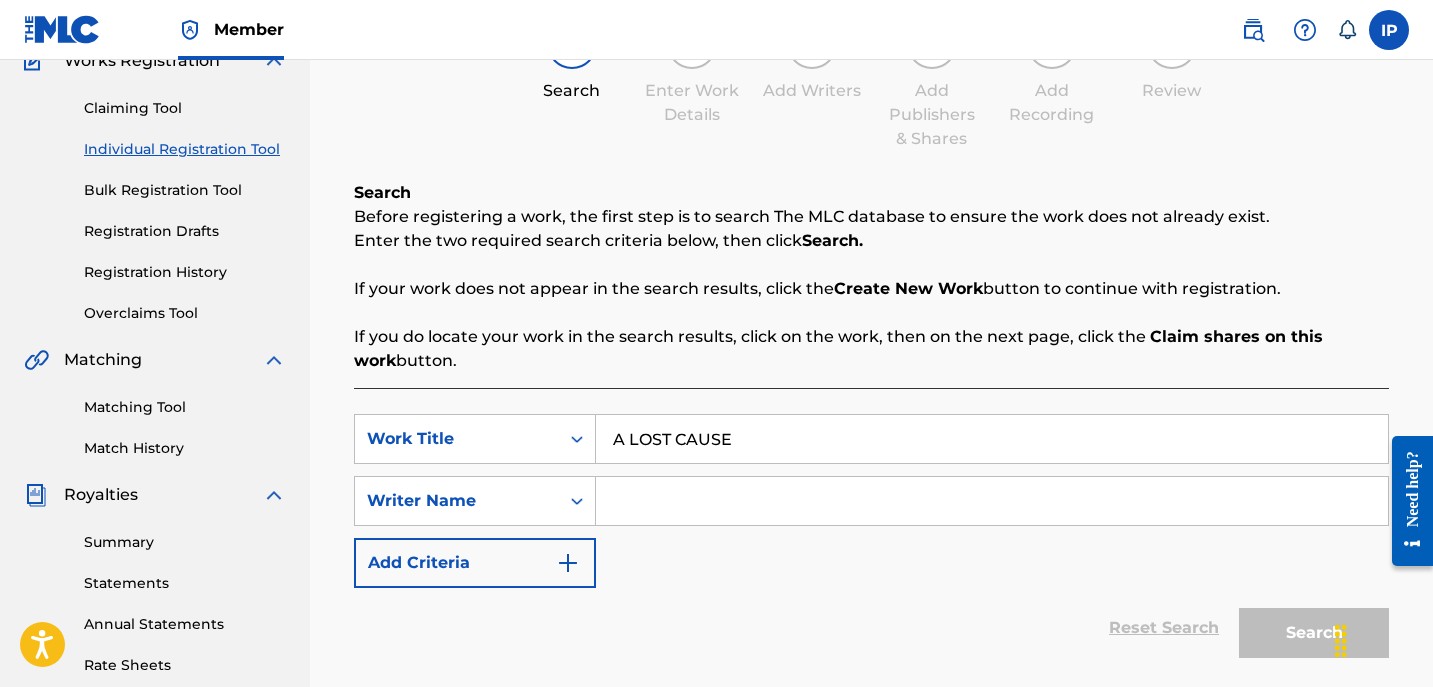 scroll, scrollTop: 187, scrollLeft: 0, axis: vertical 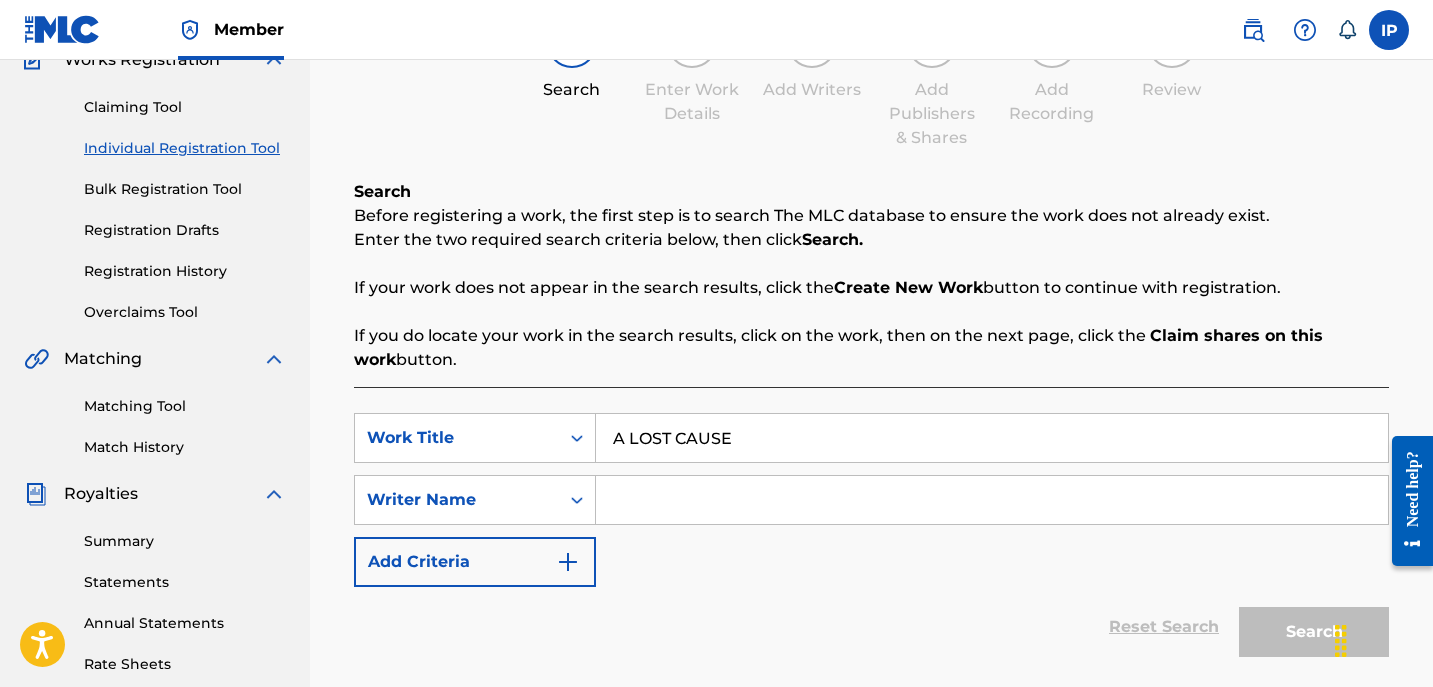 type on "A LOST CAUSE" 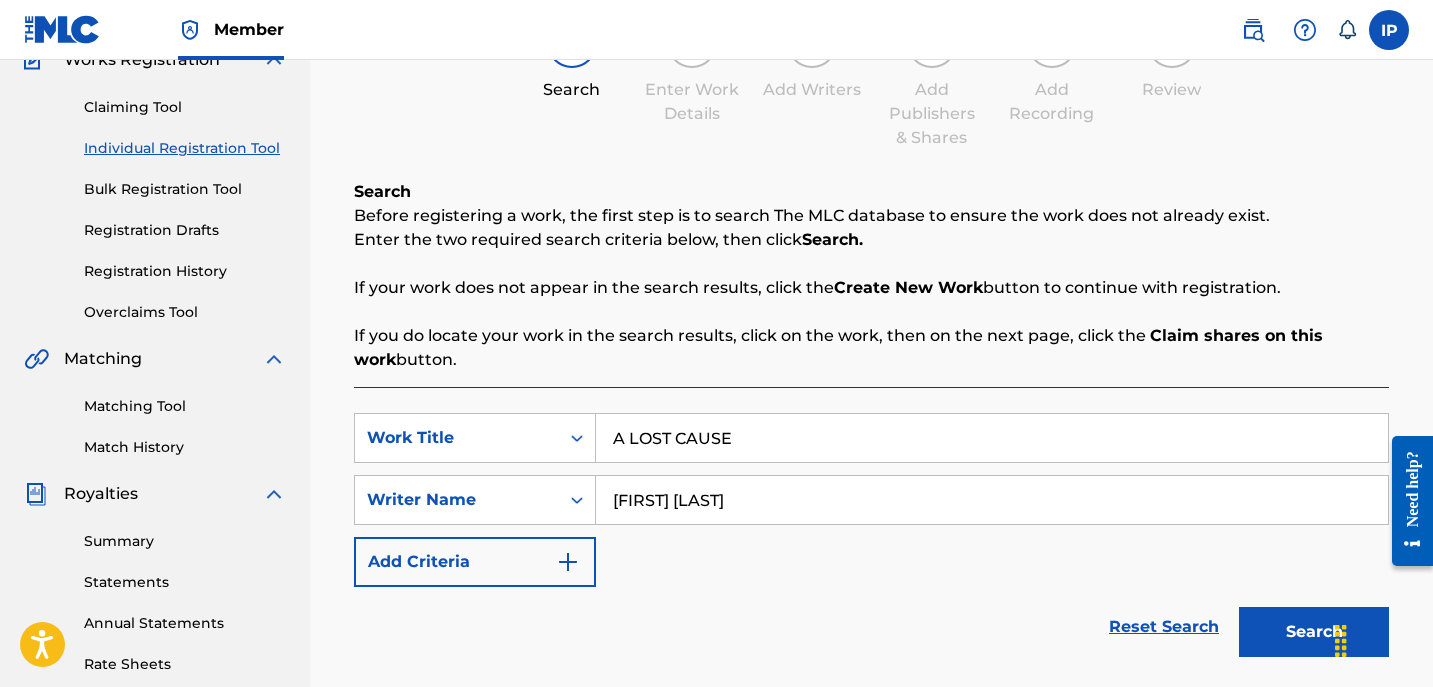 click on "Add Criteria" at bounding box center (475, 562) 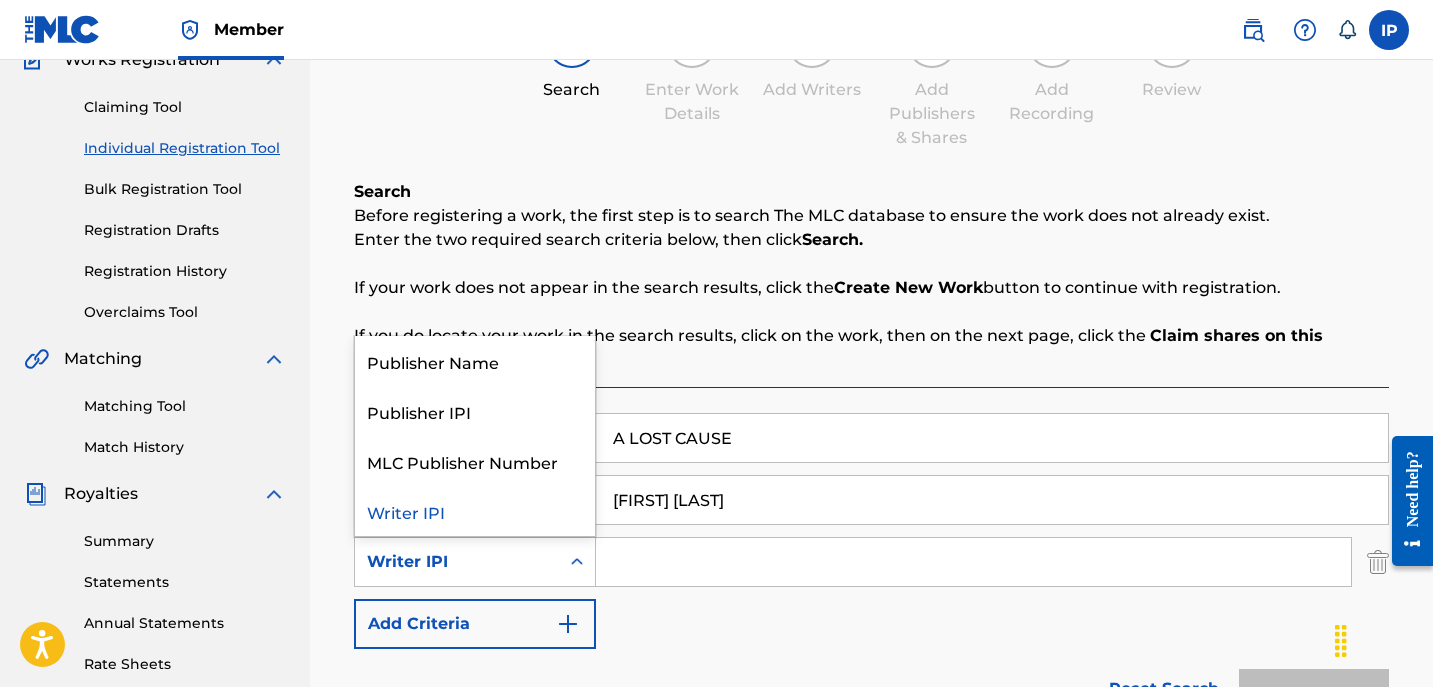 click 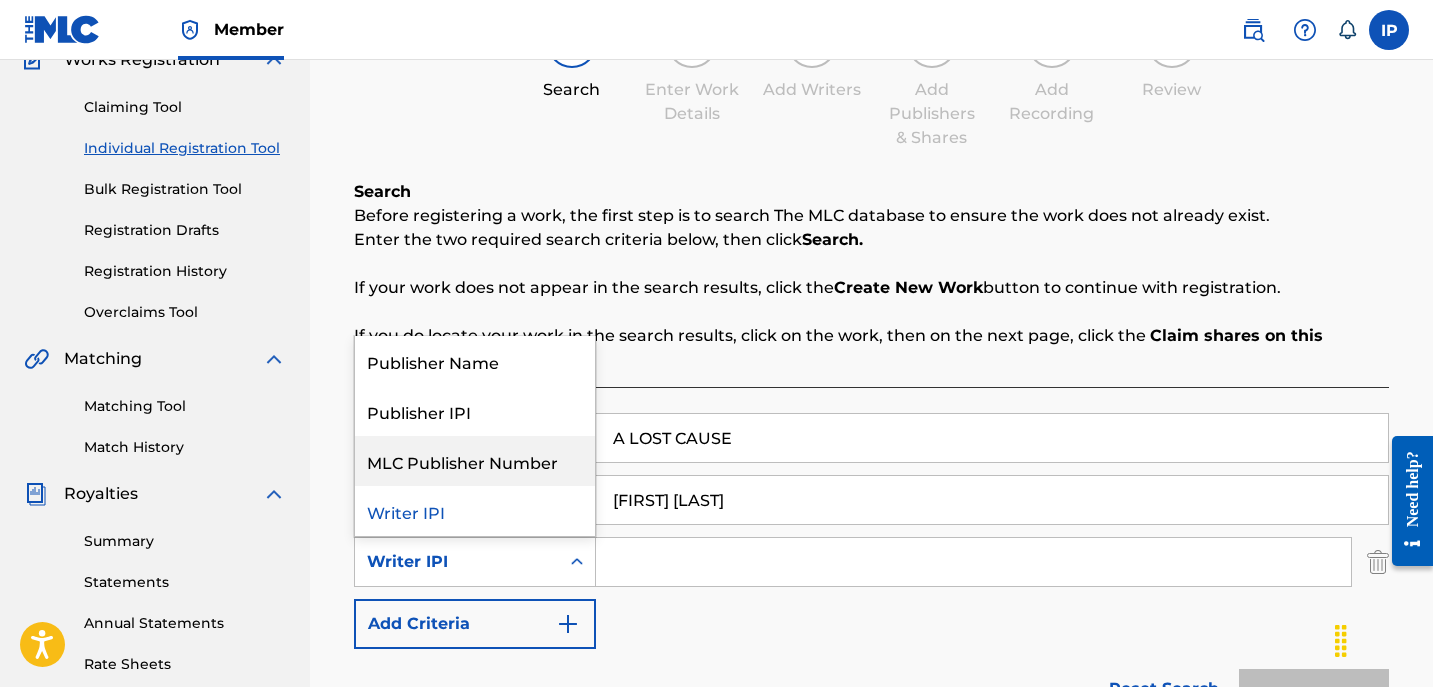 click on "MLC Publisher Number" at bounding box center [475, 461] 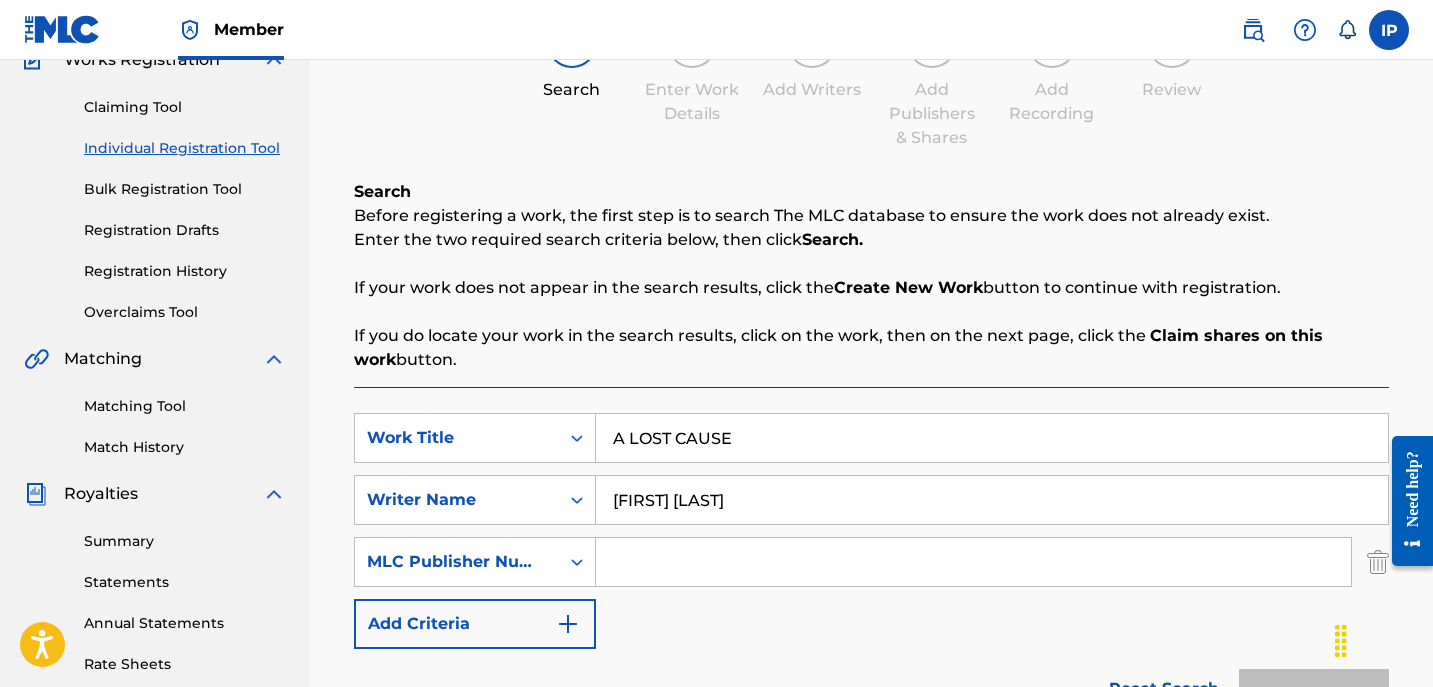 click at bounding box center [973, 562] 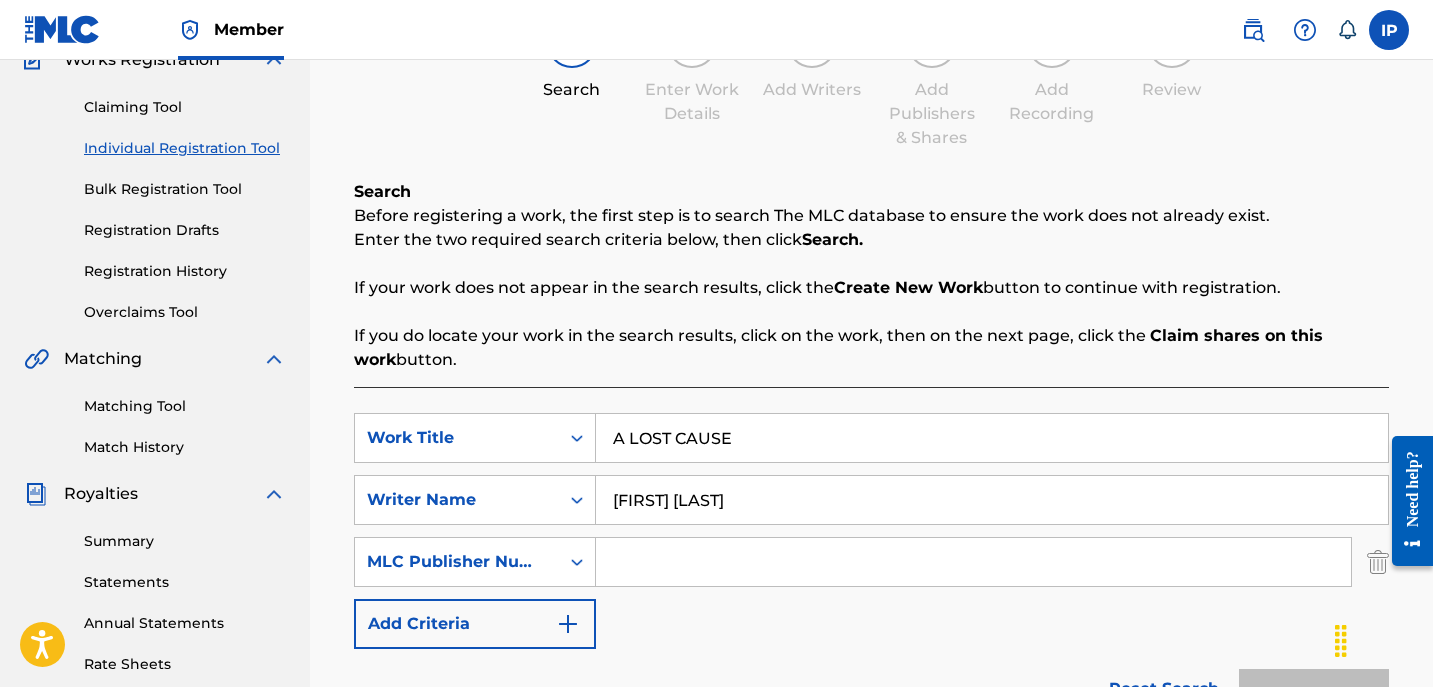 type on "P647ON" 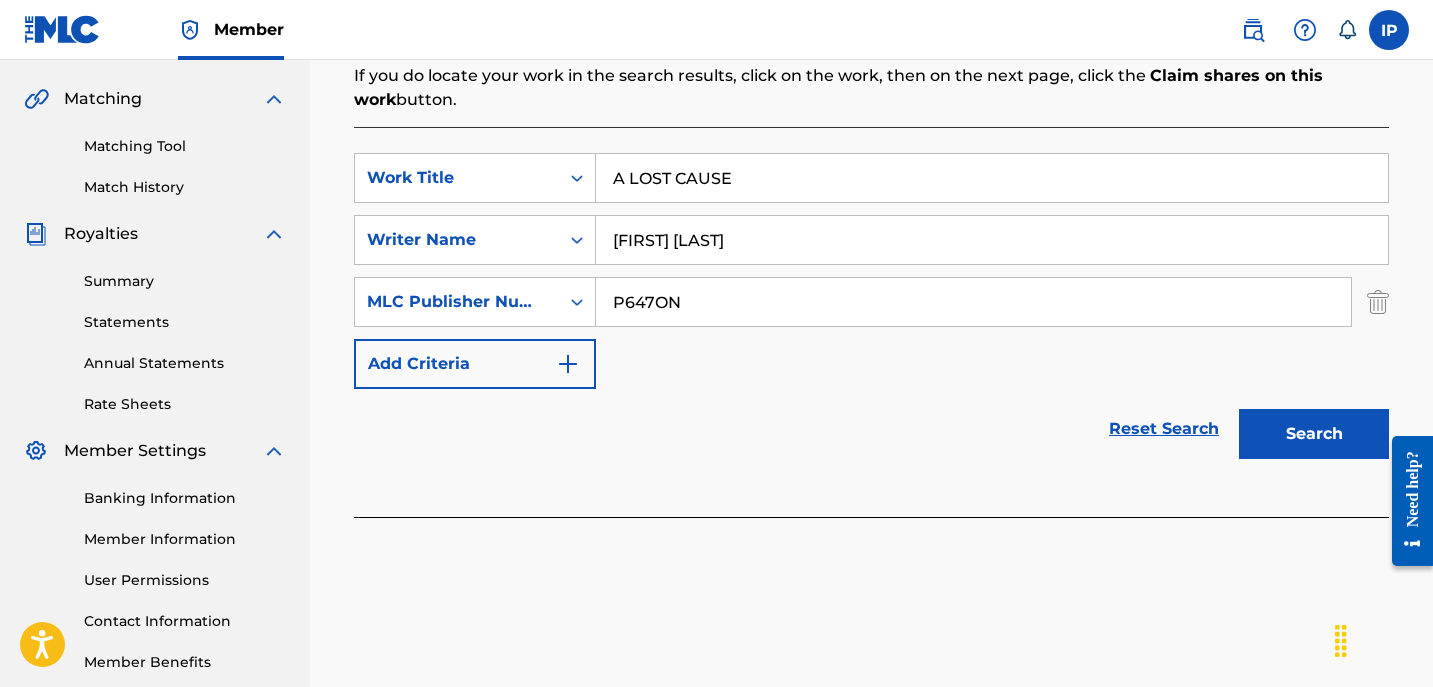 scroll, scrollTop: 455, scrollLeft: 0, axis: vertical 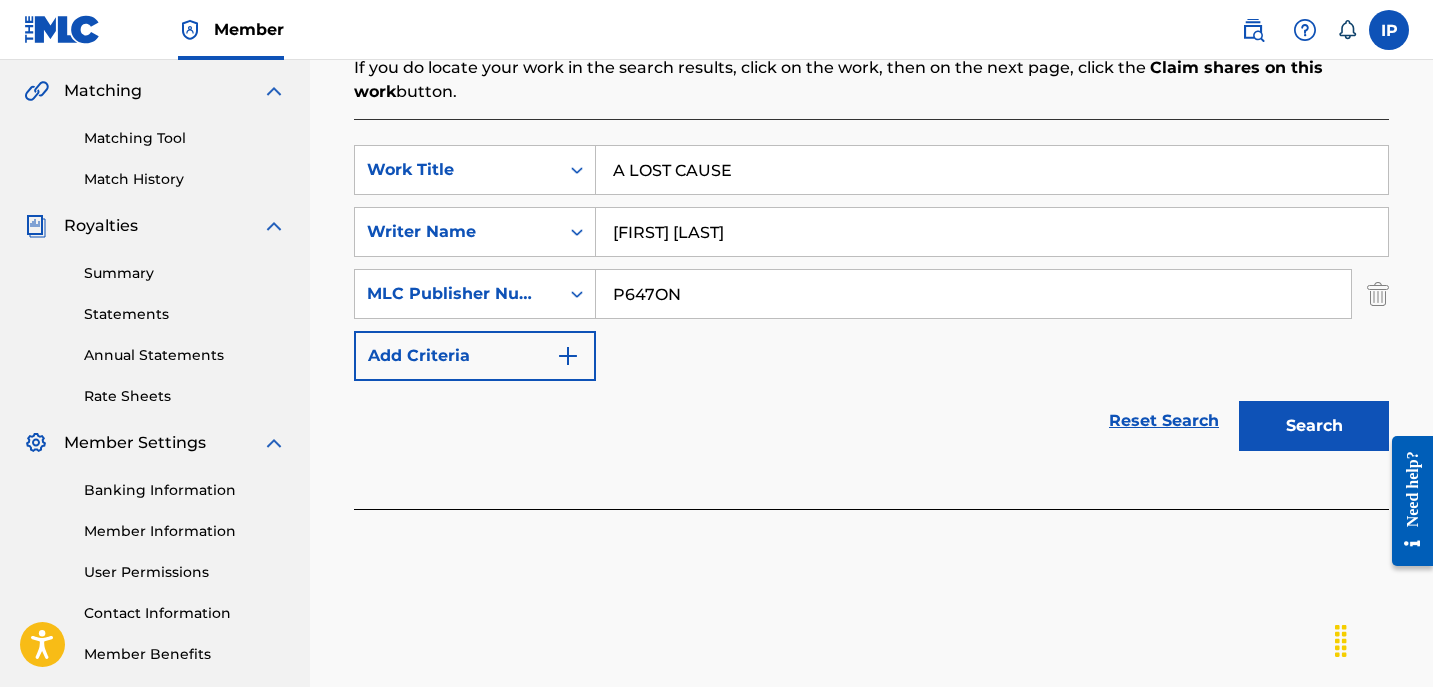 click on "Search" at bounding box center [1314, 426] 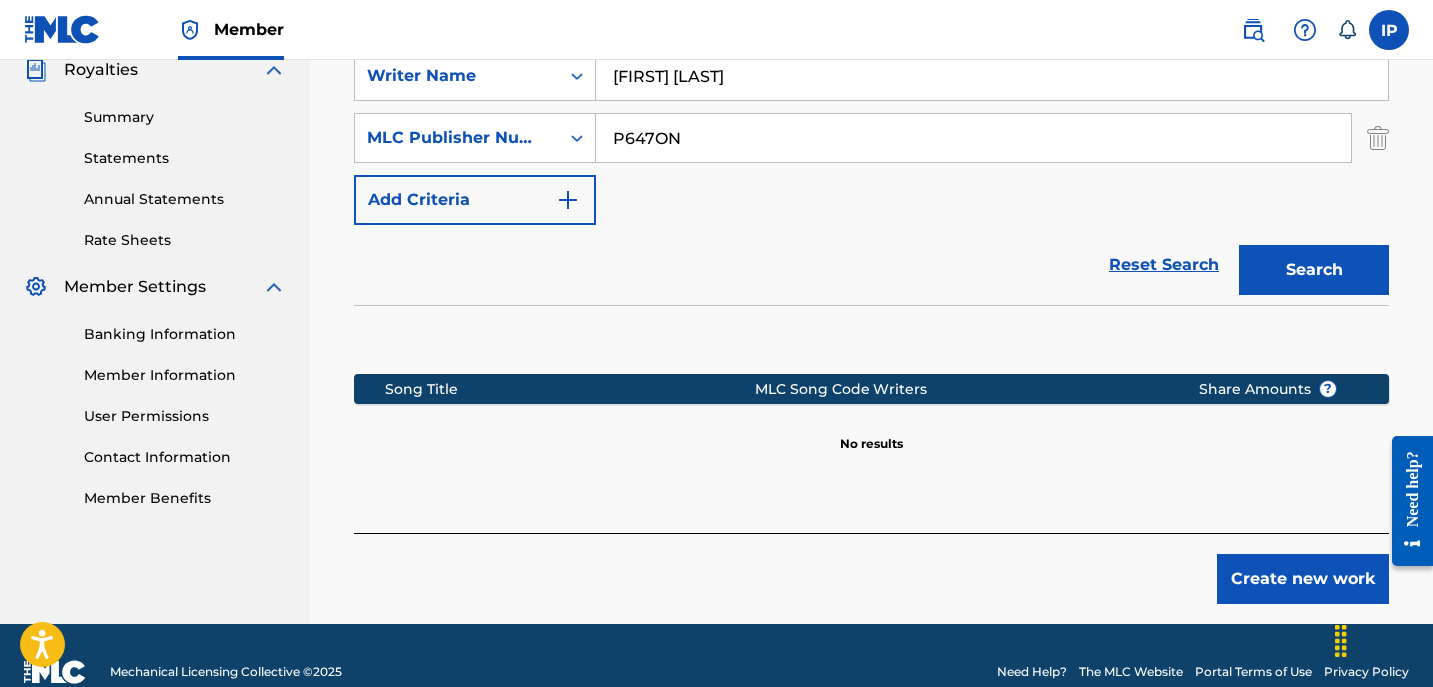scroll, scrollTop: 644, scrollLeft: 0, axis: vertical 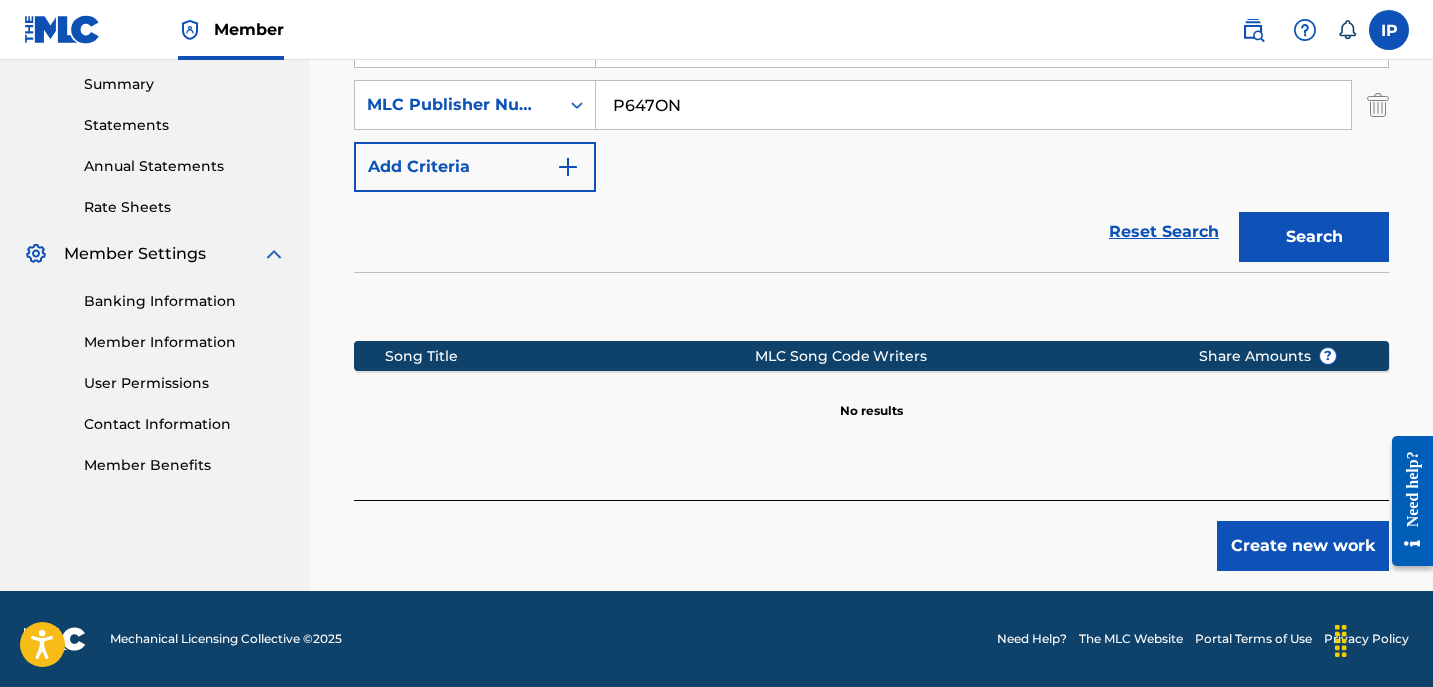 click on "Create new work" at bounding box center (871, 535) 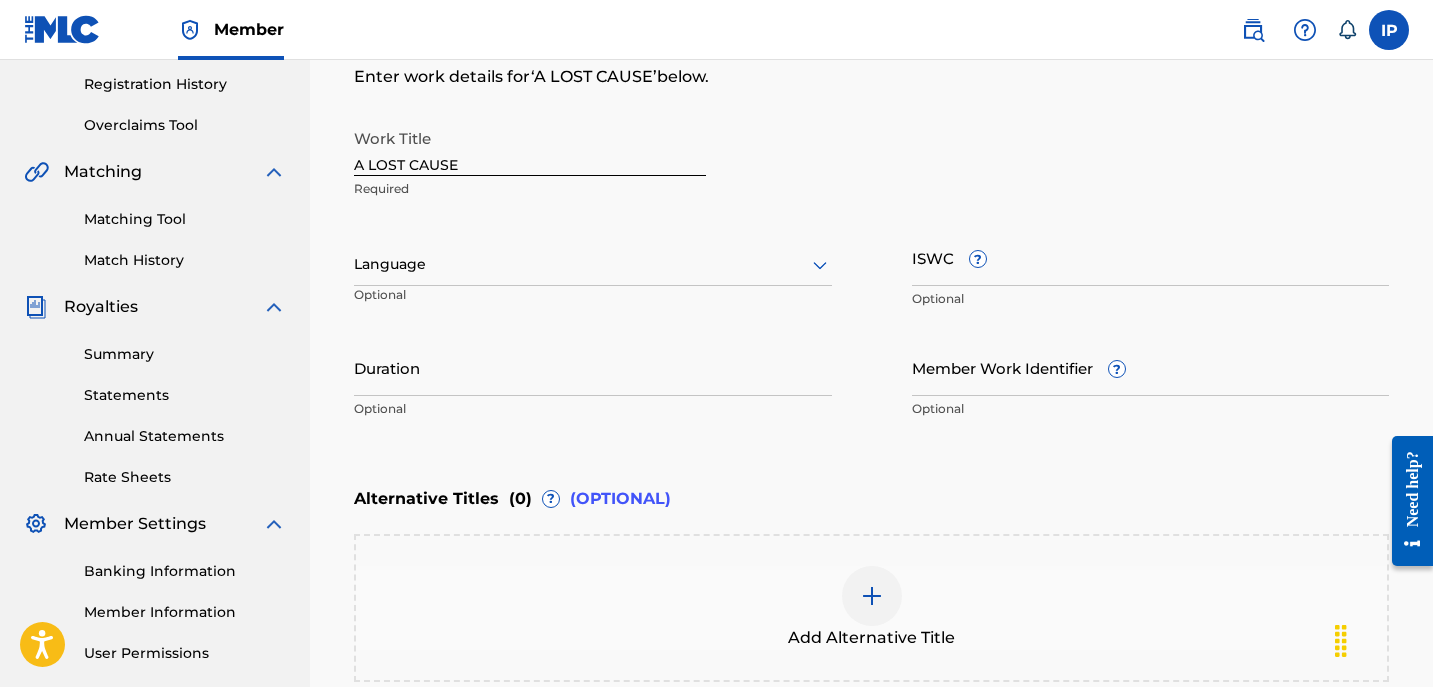 scroll, scrollTop: 370, scrollLeft: 0, axis: vertical 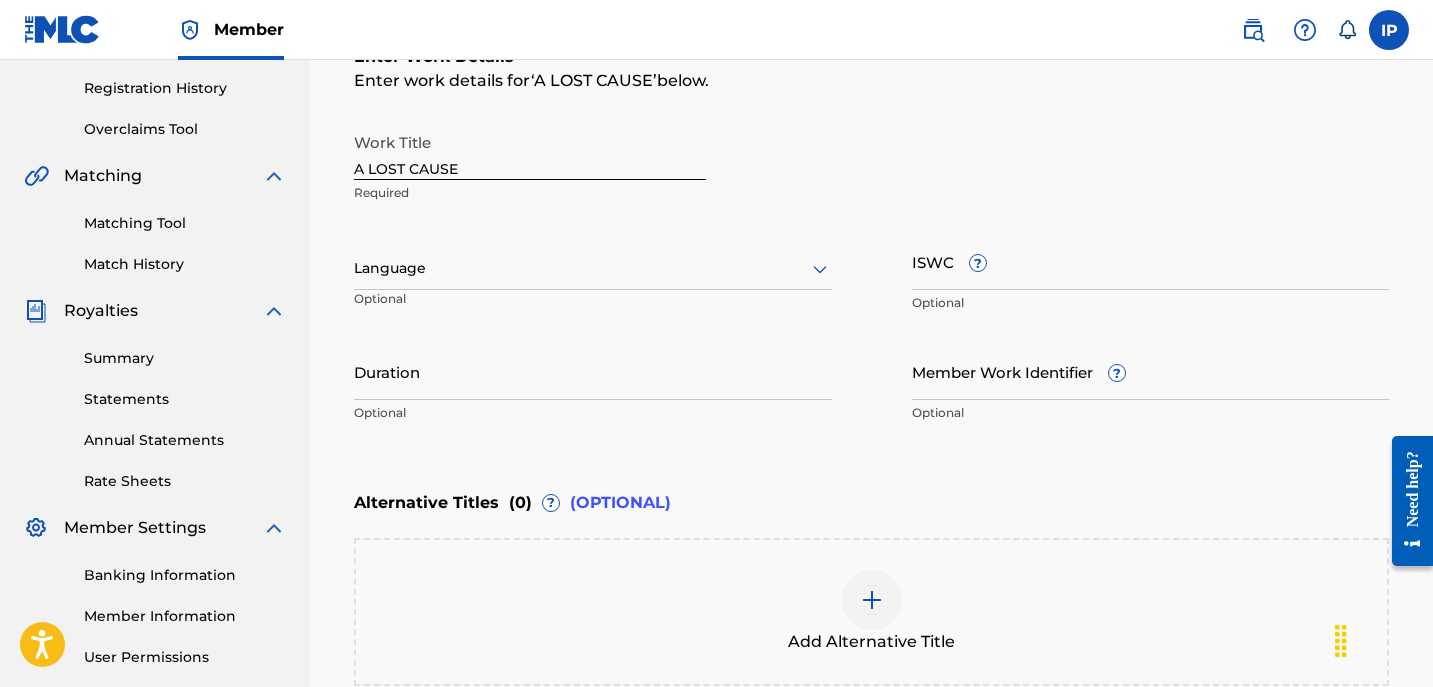 click at bounding box center (593, 268) 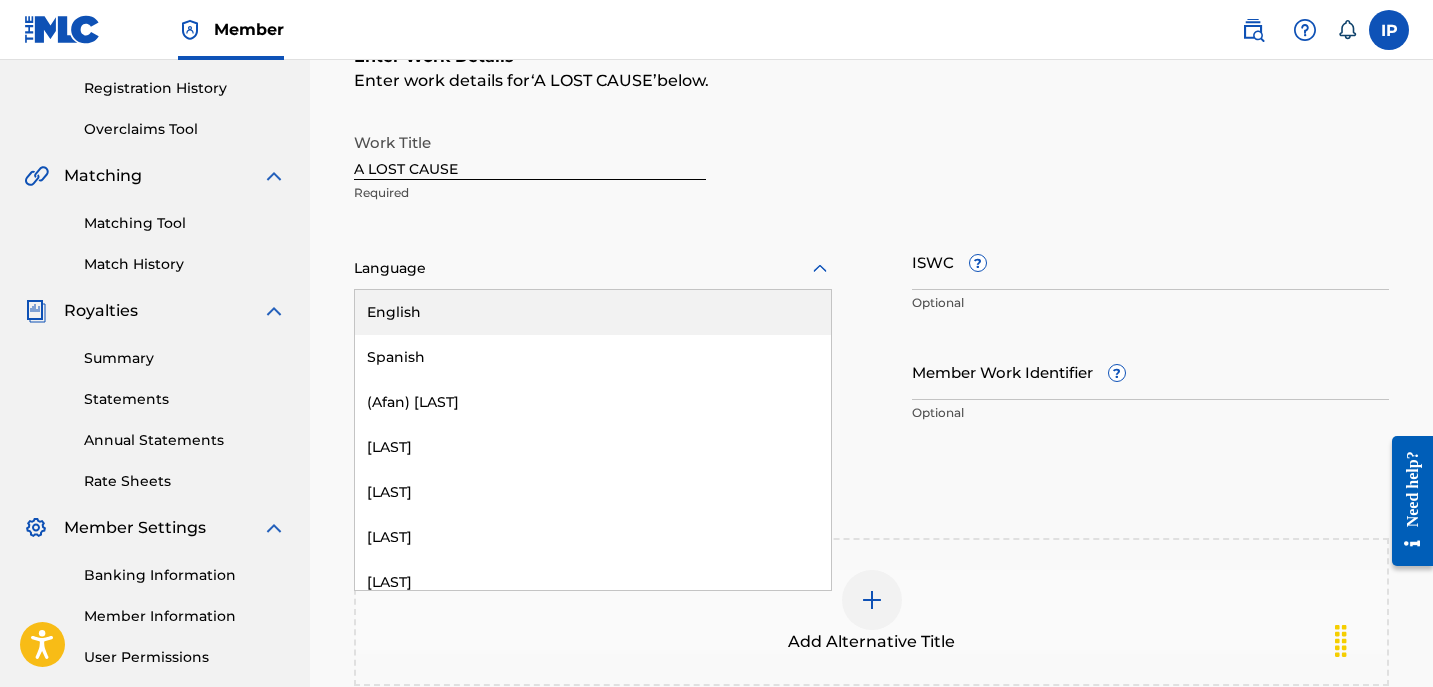 click on "English" at bounding box center [593, 312] 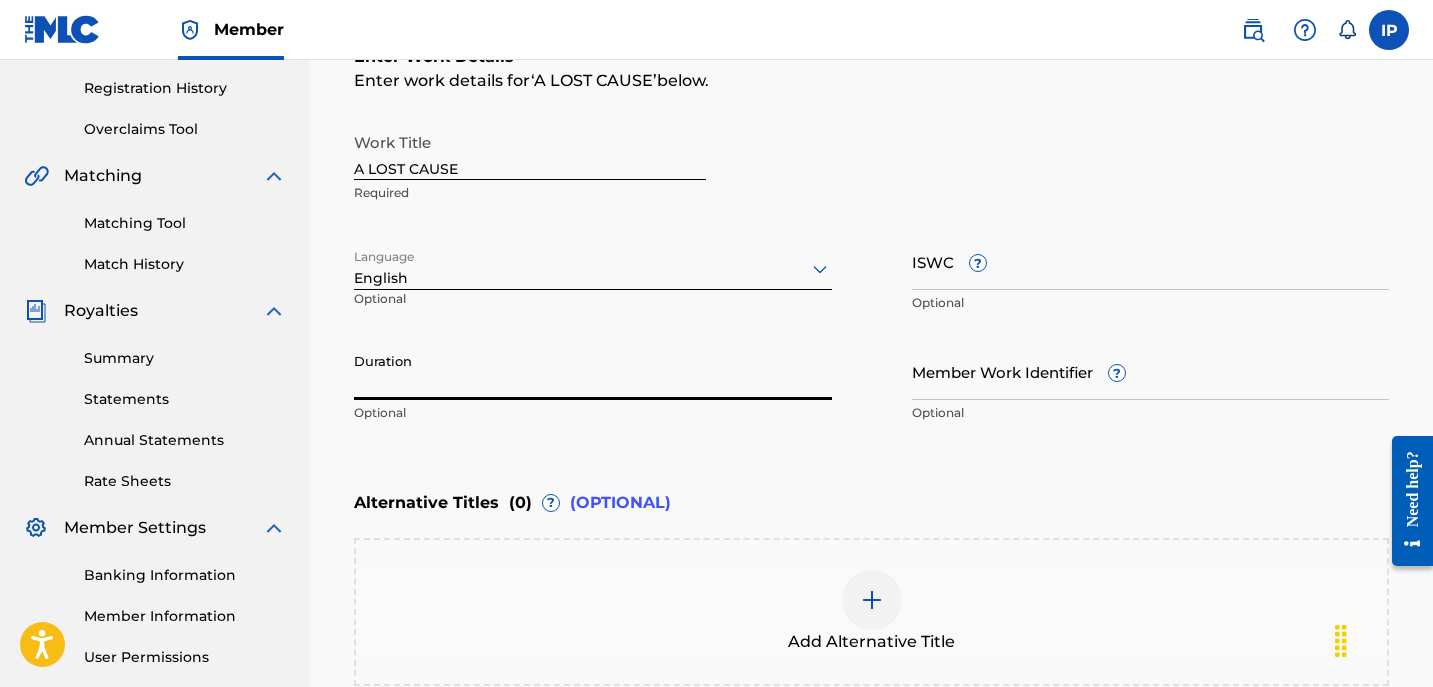 click on "Duration" at bounding box center (593, 371) 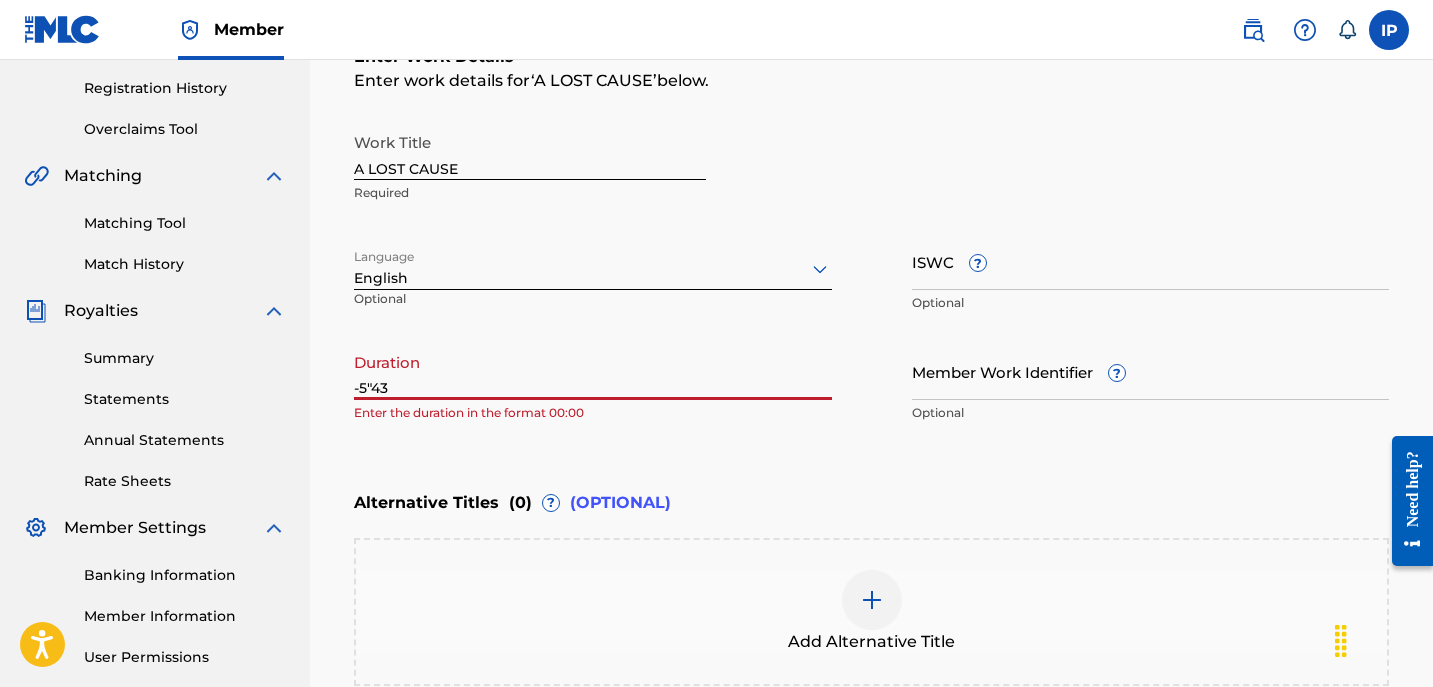 click on "-5"43" at bounding box center [593, 371] 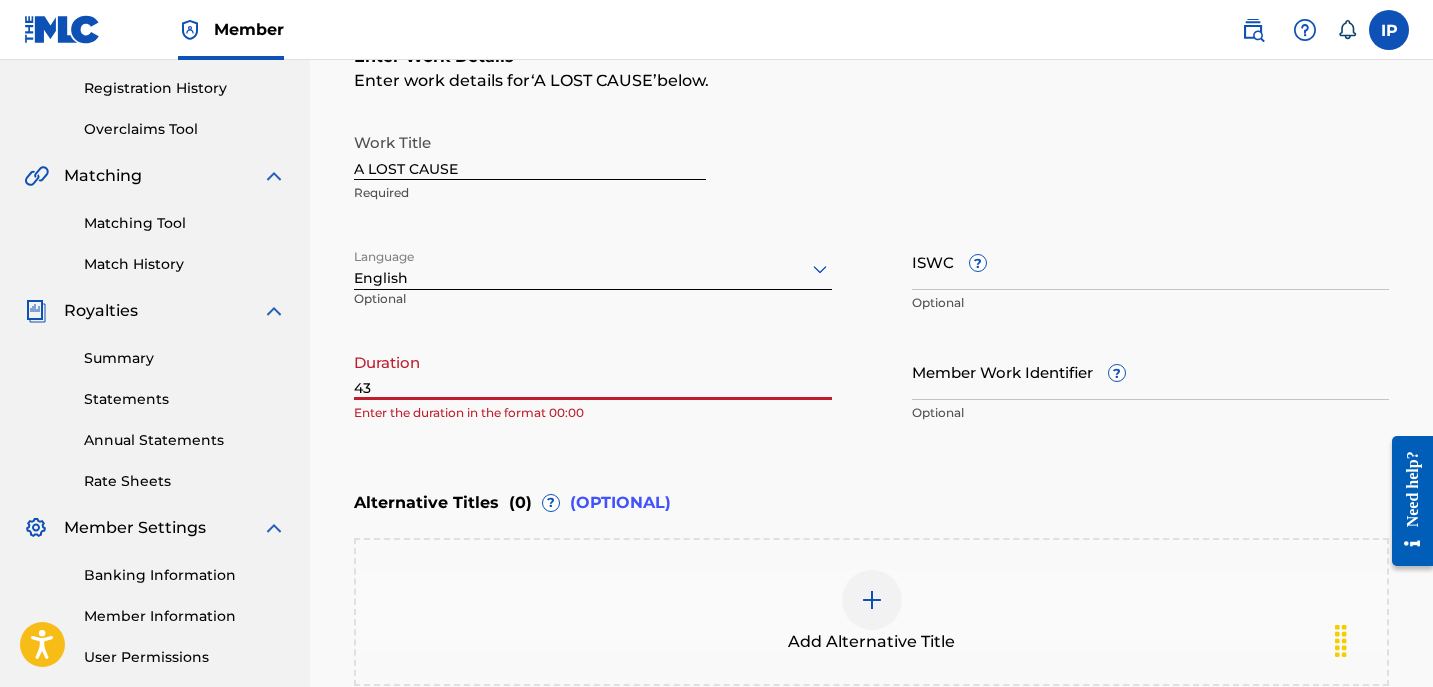 drag, startPoint x: 376, startPoint y: 384, endPoint x: 292, endPoint y: 383, distance: 84.00595 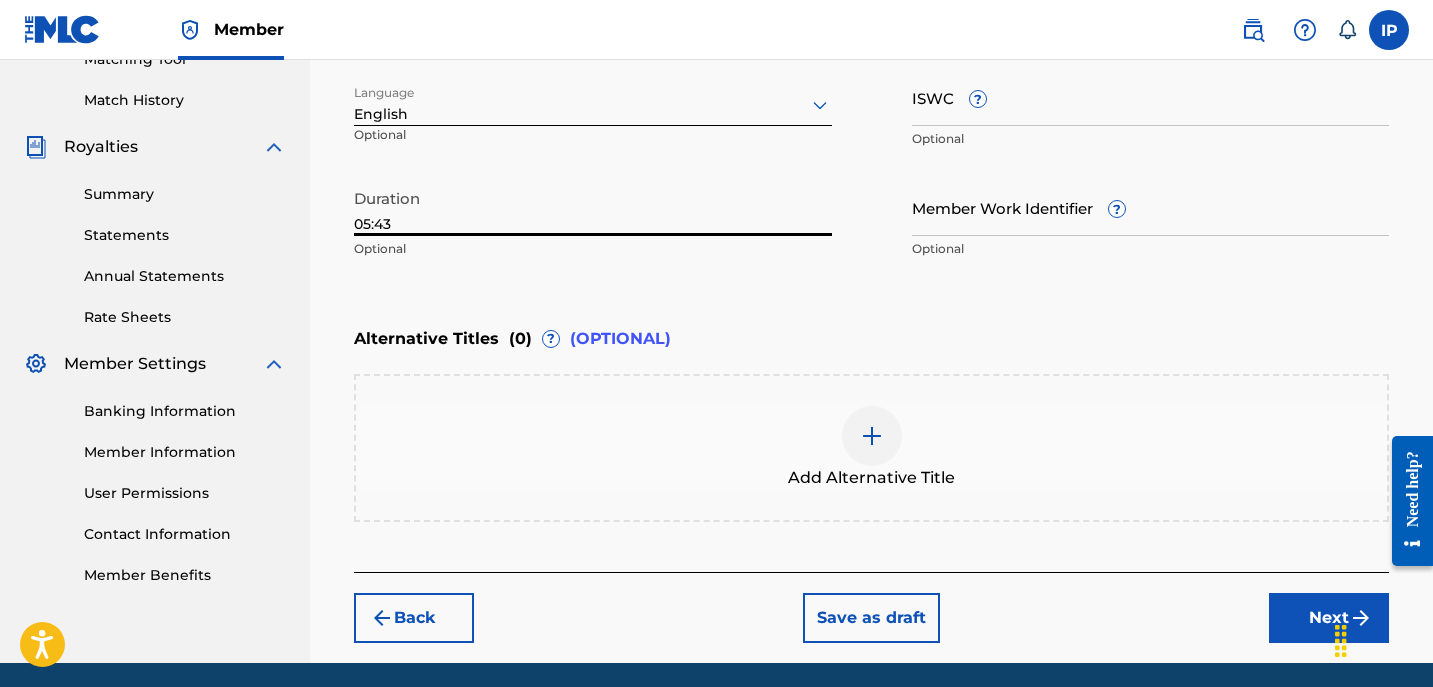 type on "05:43" 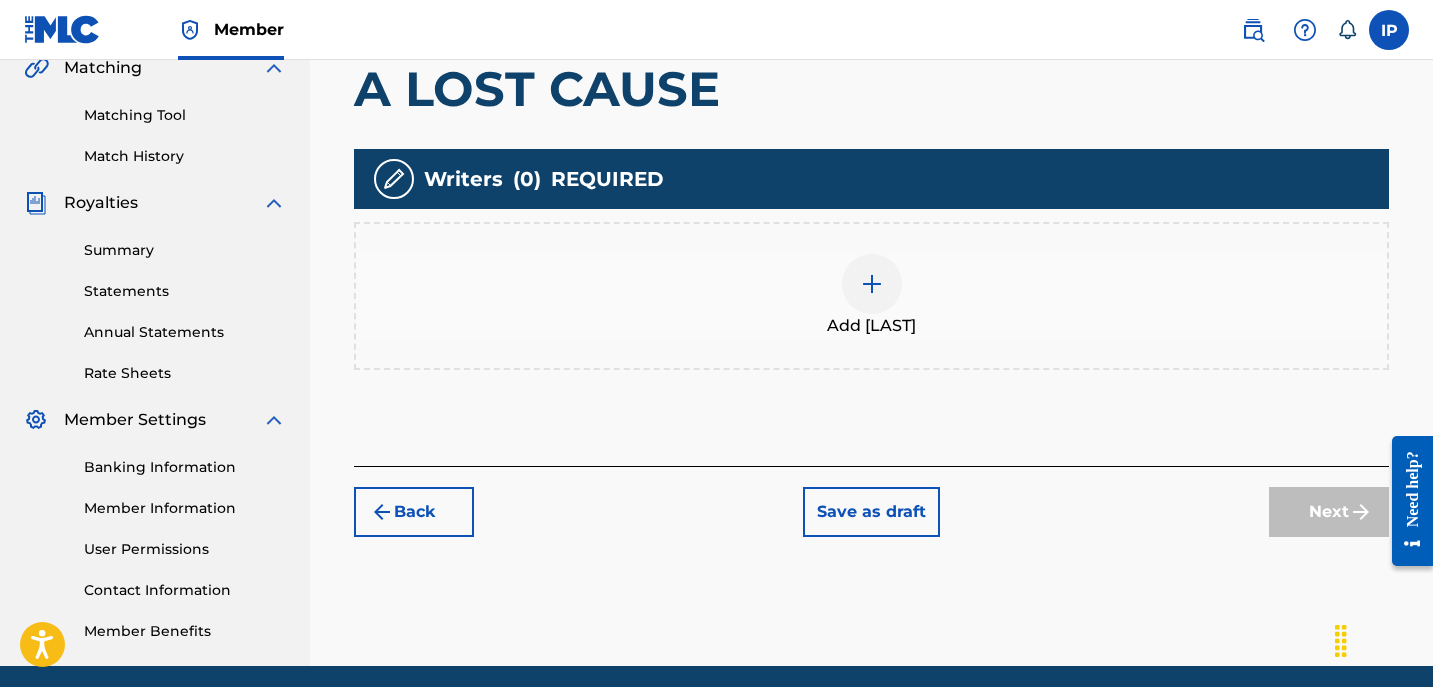scroll, scrollTop: 553, scrollLeft: 0, axis: vertical 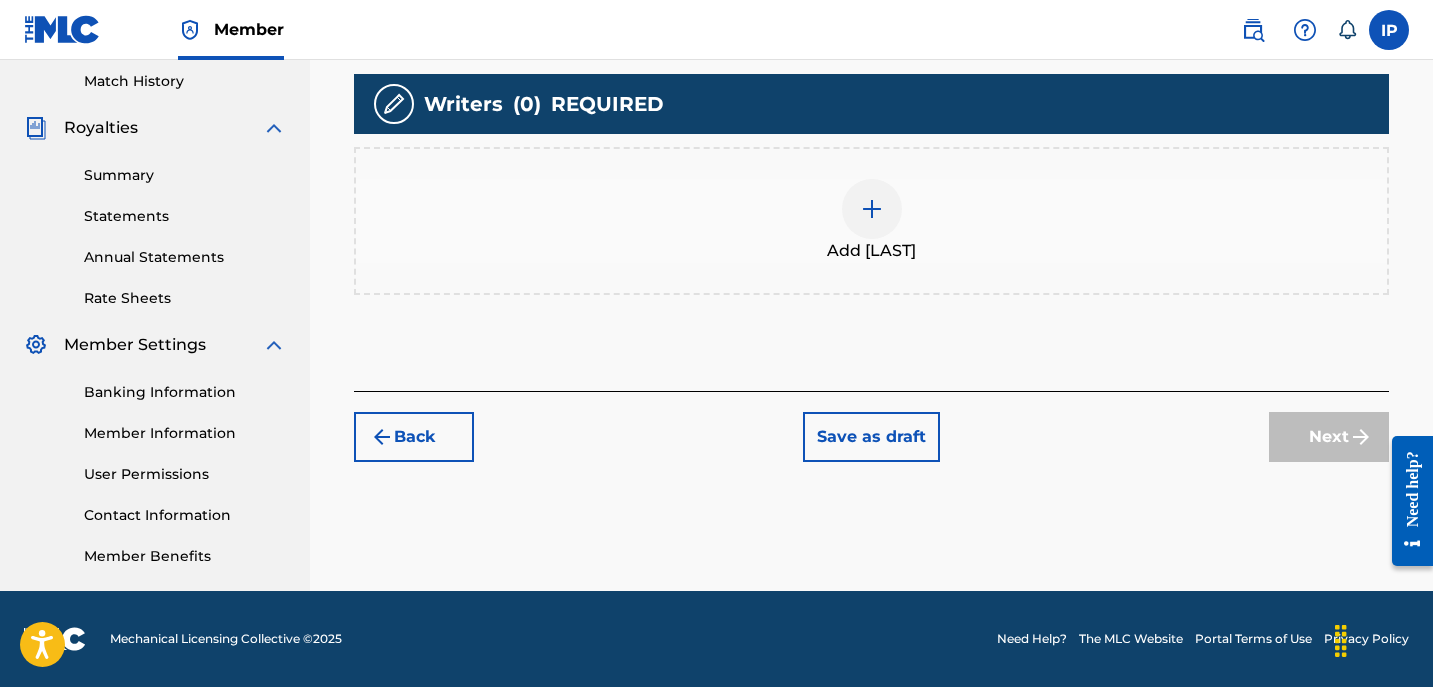 click at bounding box center [872, 209] 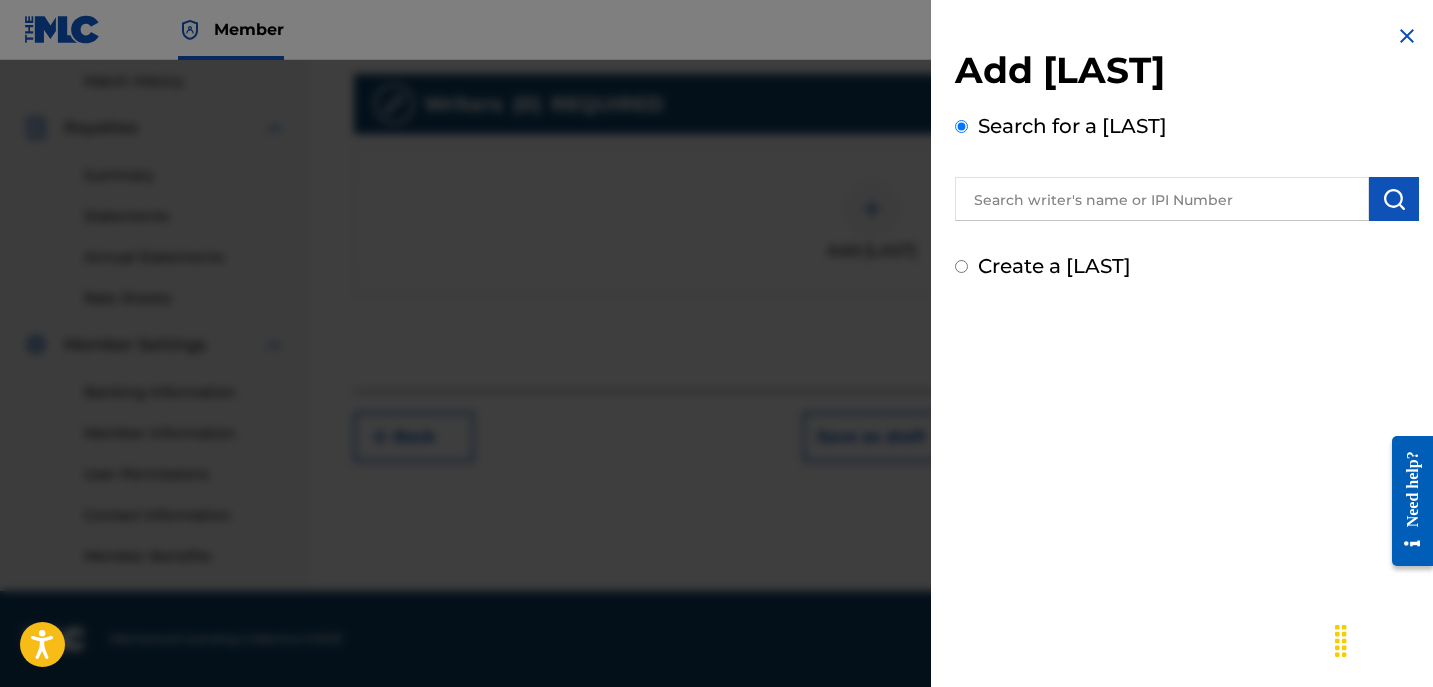 click on "Create a writer" at bounding box center (961, 266) 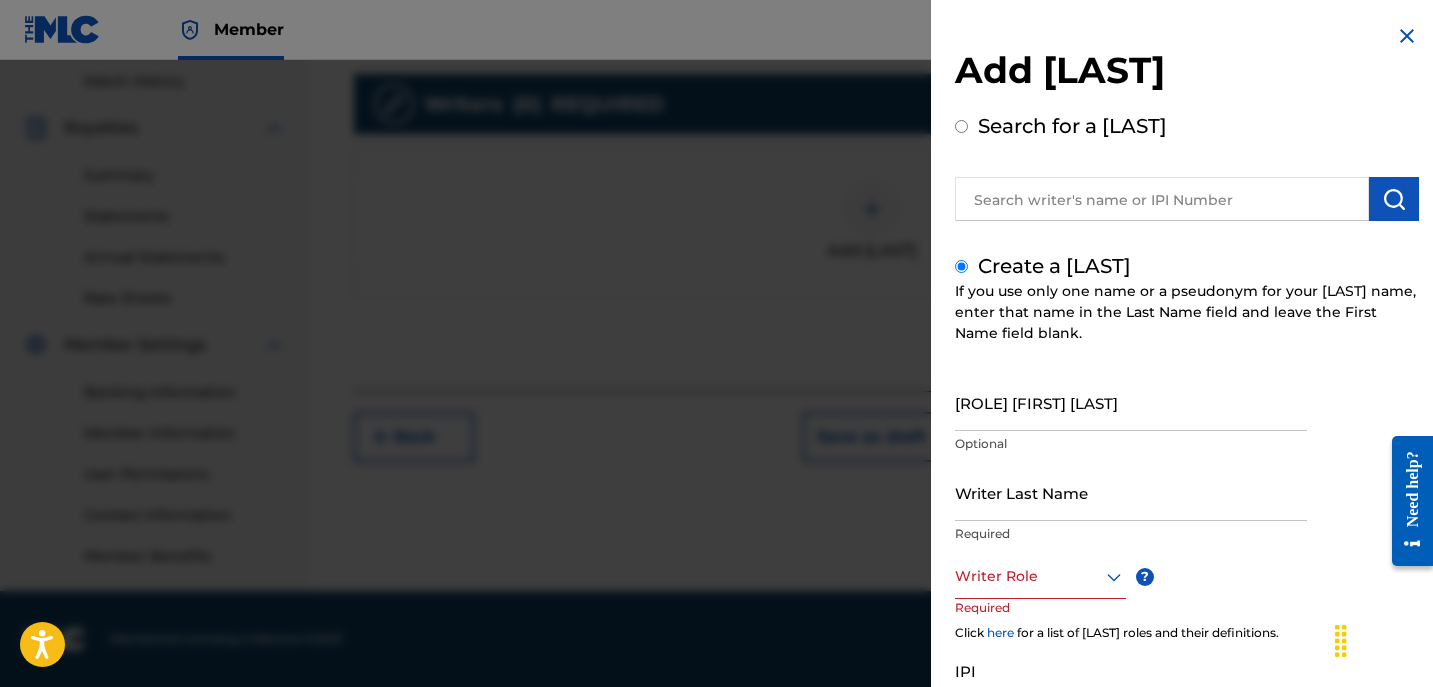 click on "Writer First Name" at bounding box center (1131, 402) 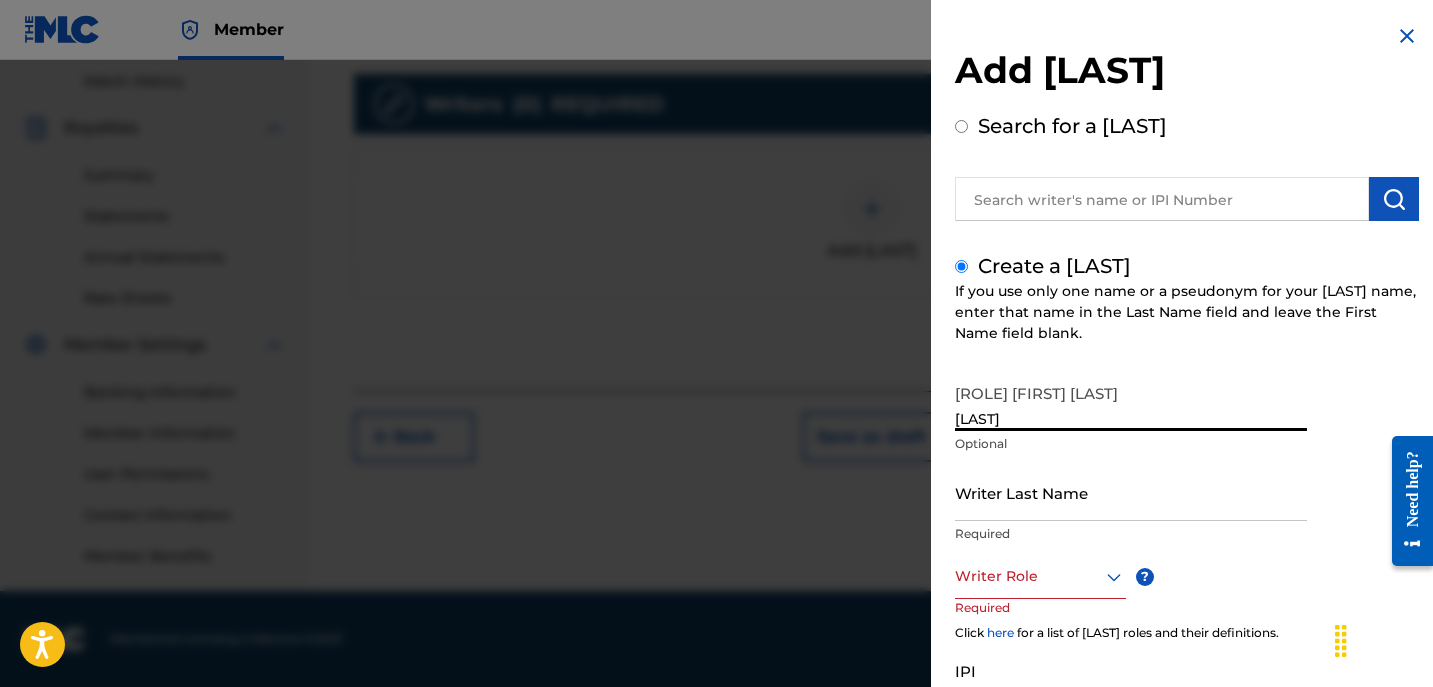 type on "[COUNTRY]" 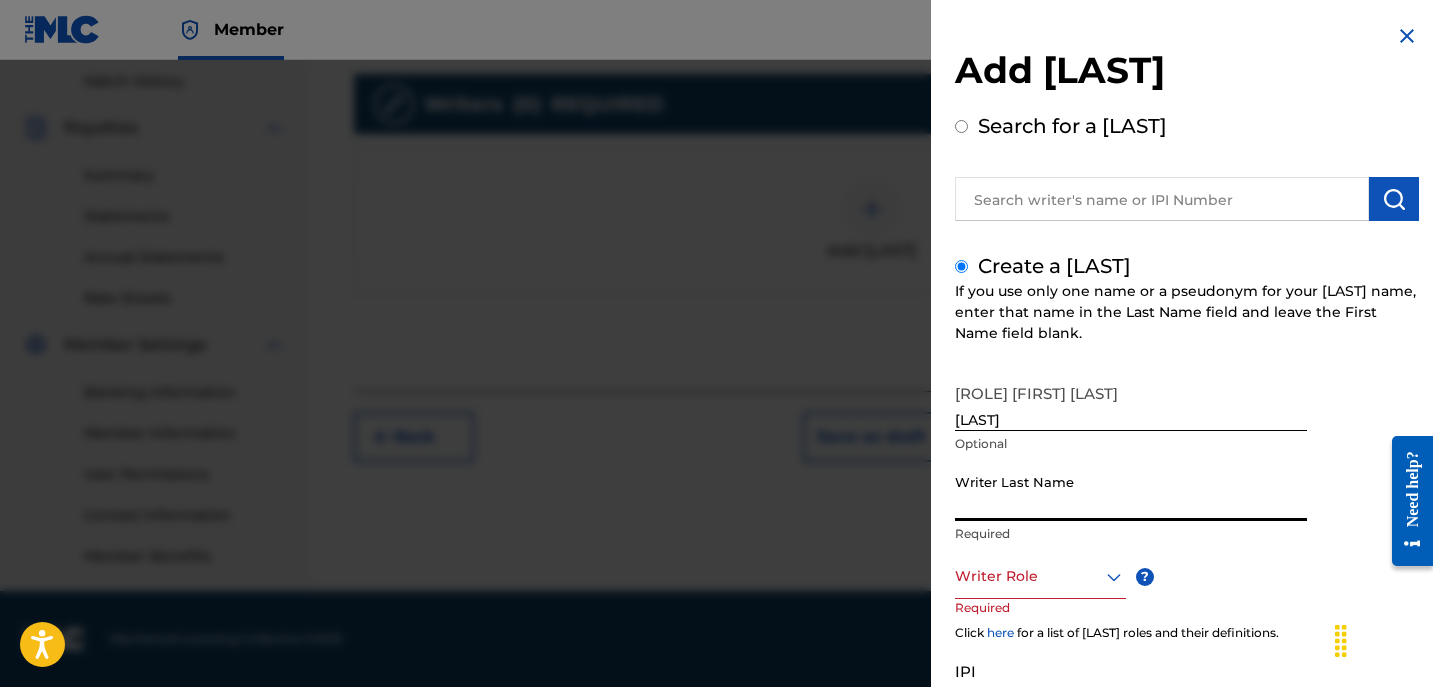 click on "Writer Last Name" at bounding box center [1131, 492] 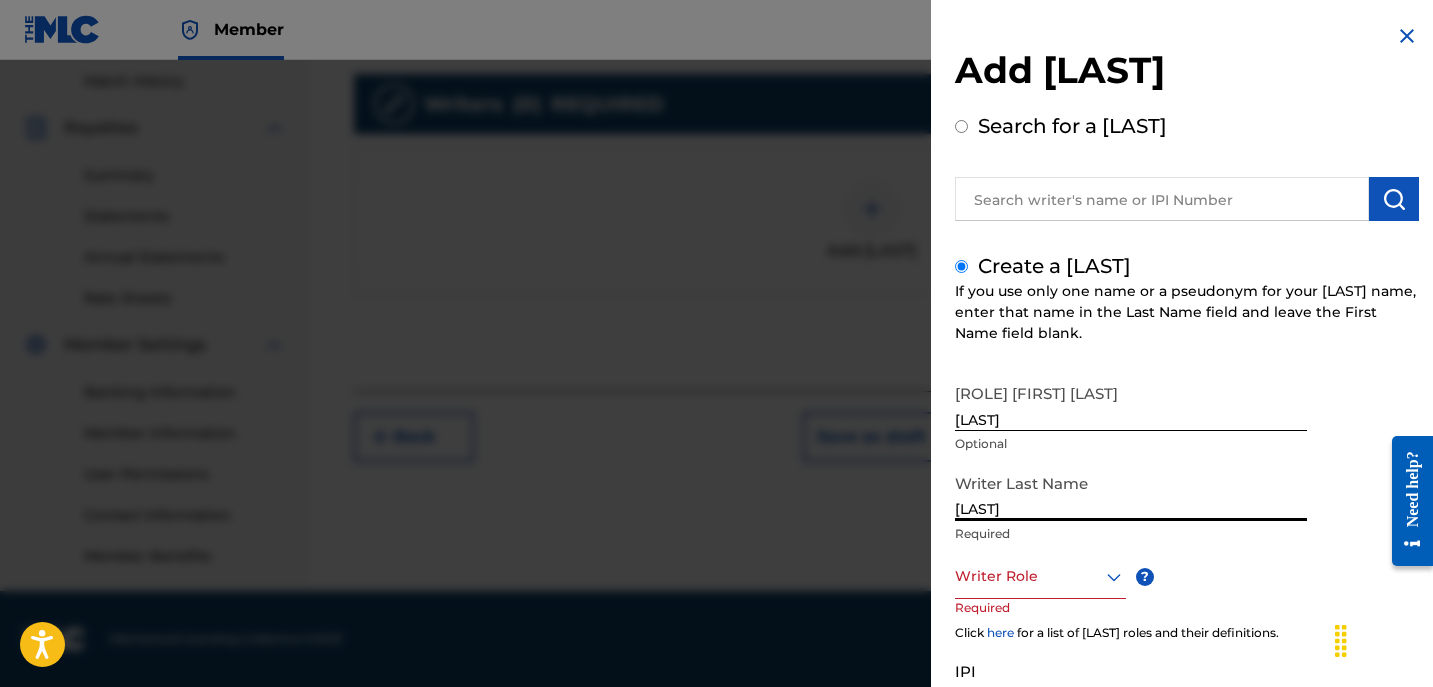 scroll, scrollTop: 179, scrollLeft: 0, axis: vertical 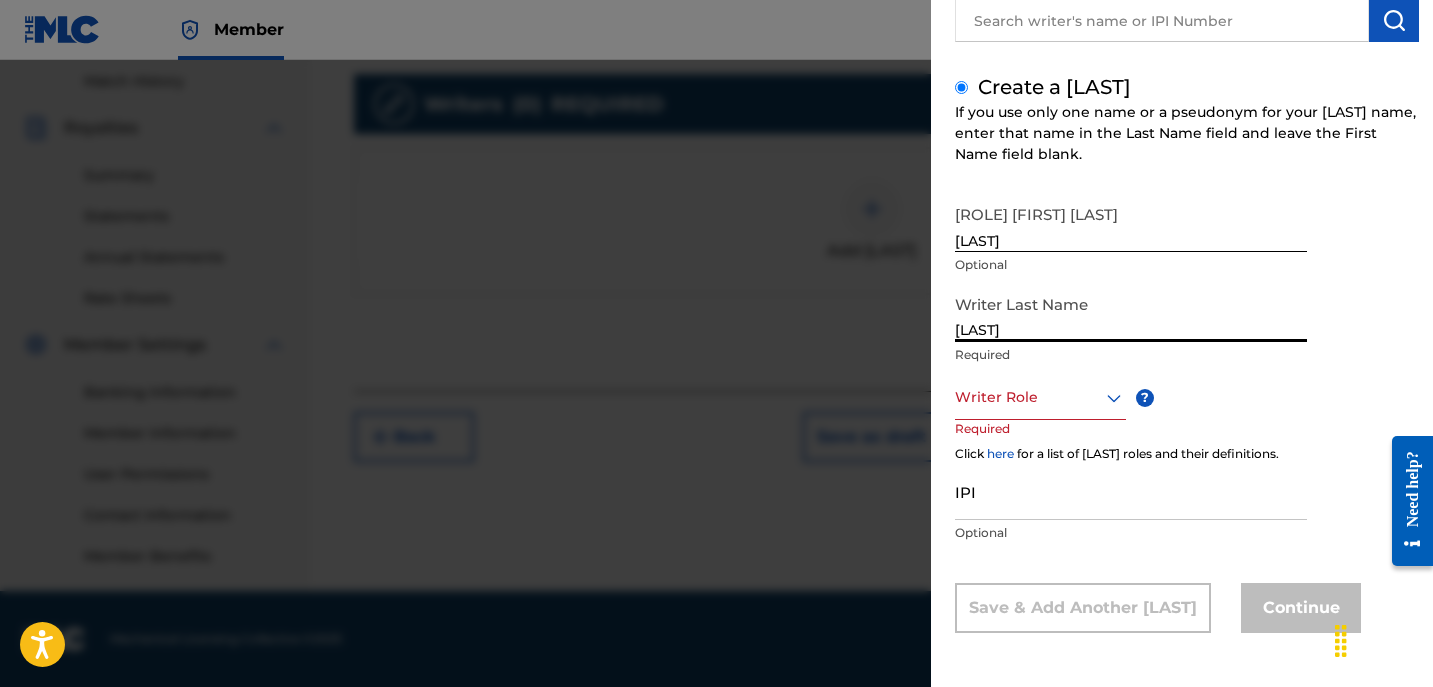 type on "POITIER" 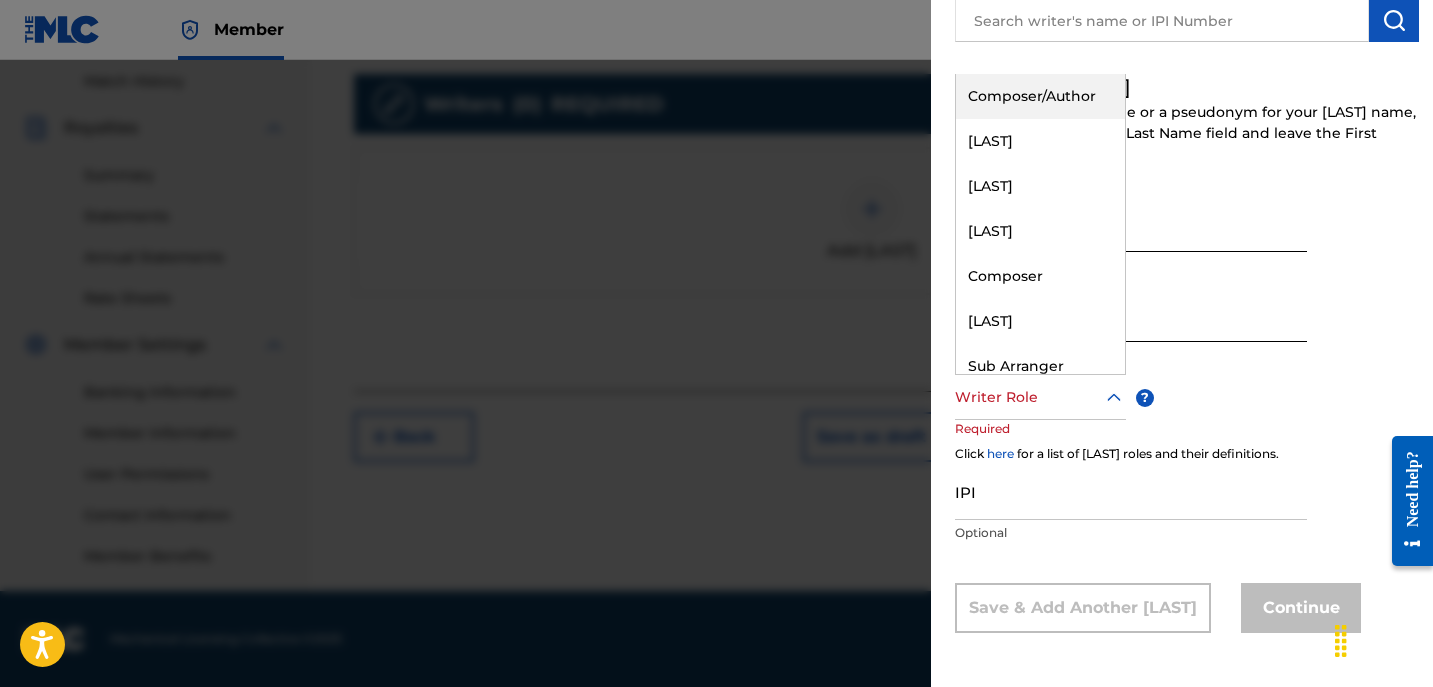 click at bounding box center [1040, 397] 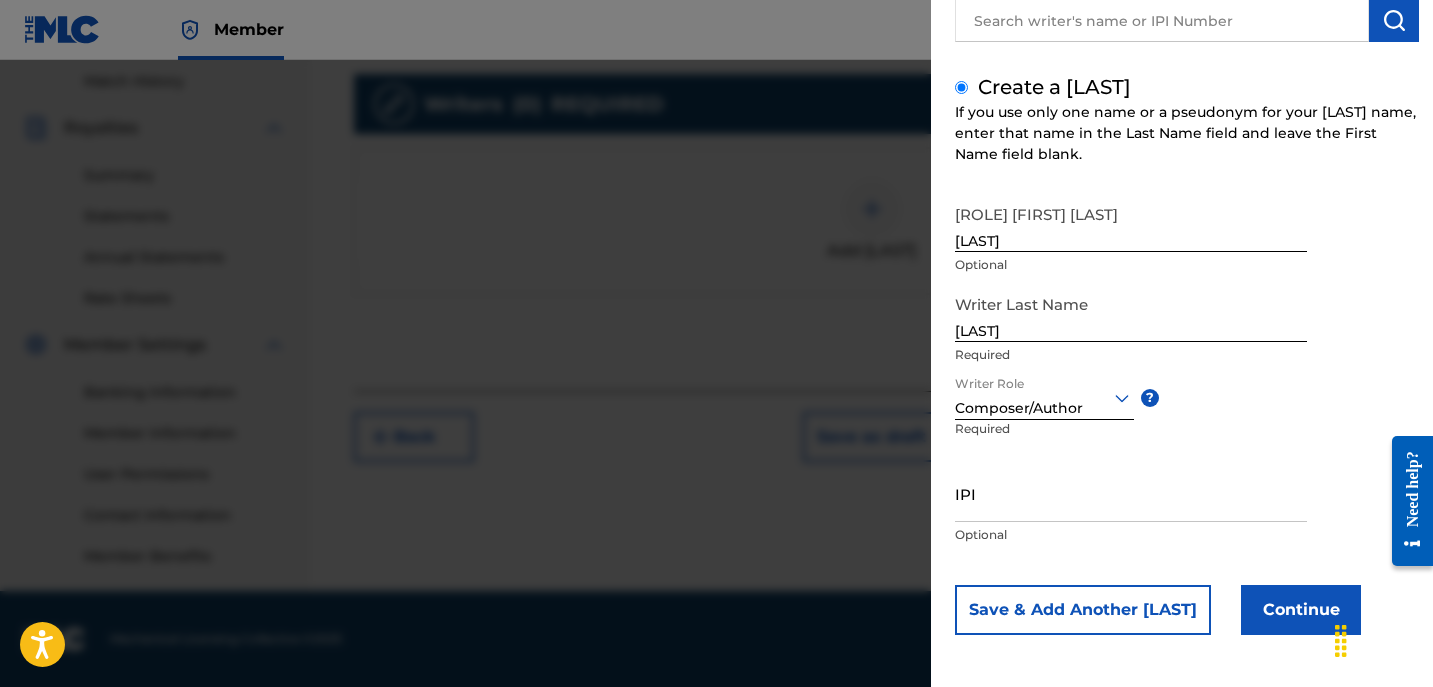 click on "Continue" at bounding box center (1301, 610) 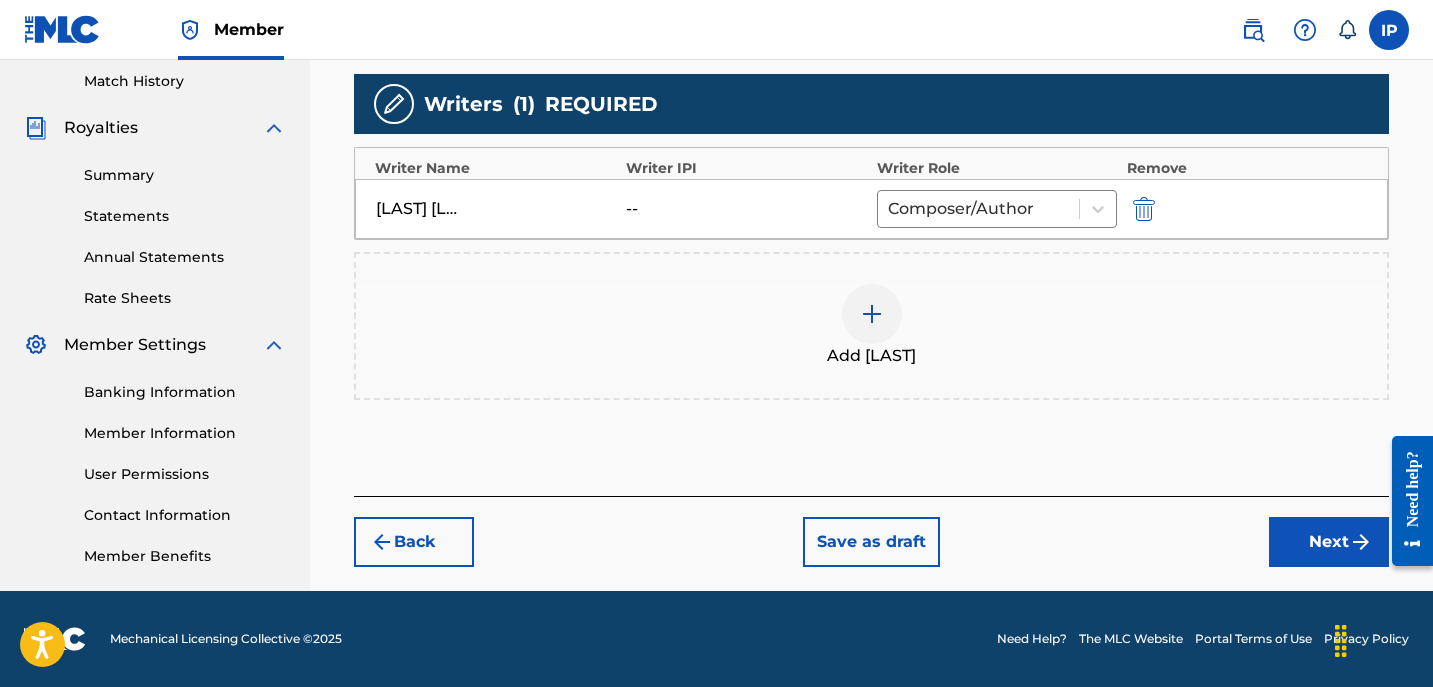 click on "Next" at bounding box center (1329, 542) 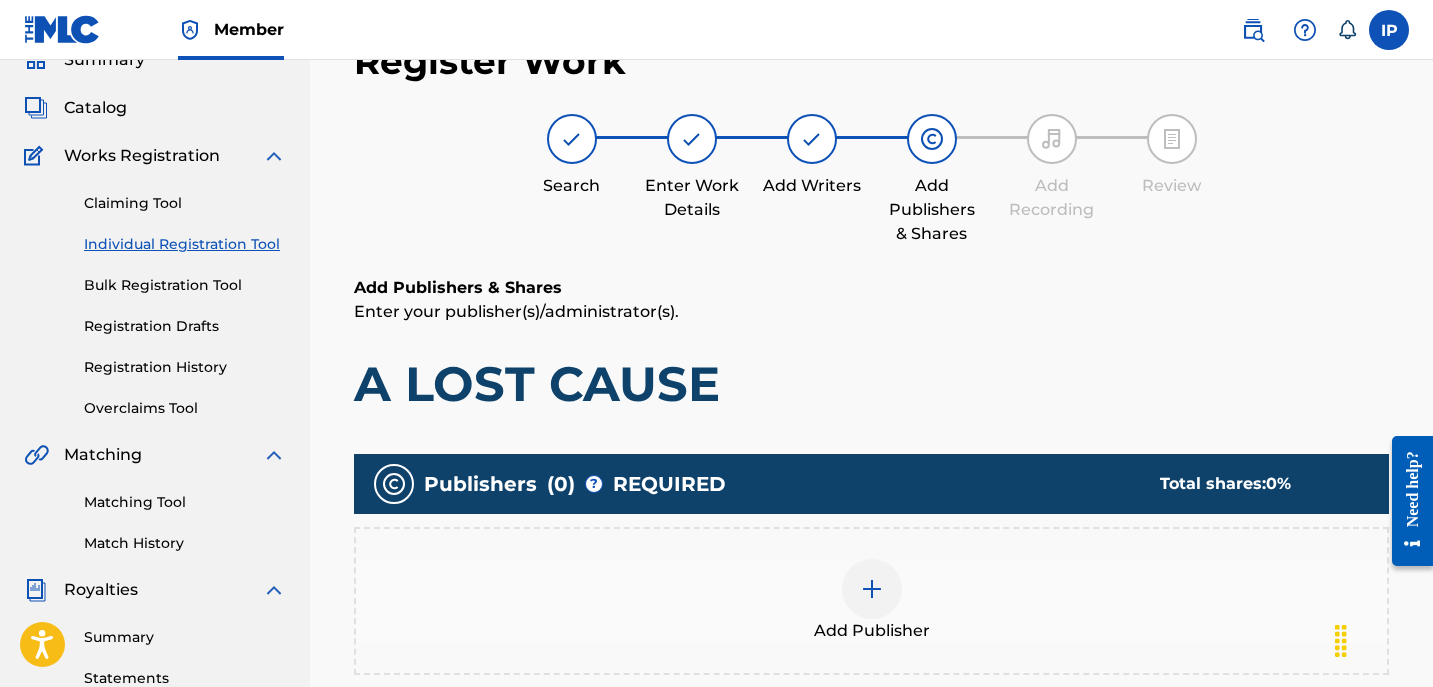 scroll, scrollTop: 90, scrollLeft: 0, axis: vertical 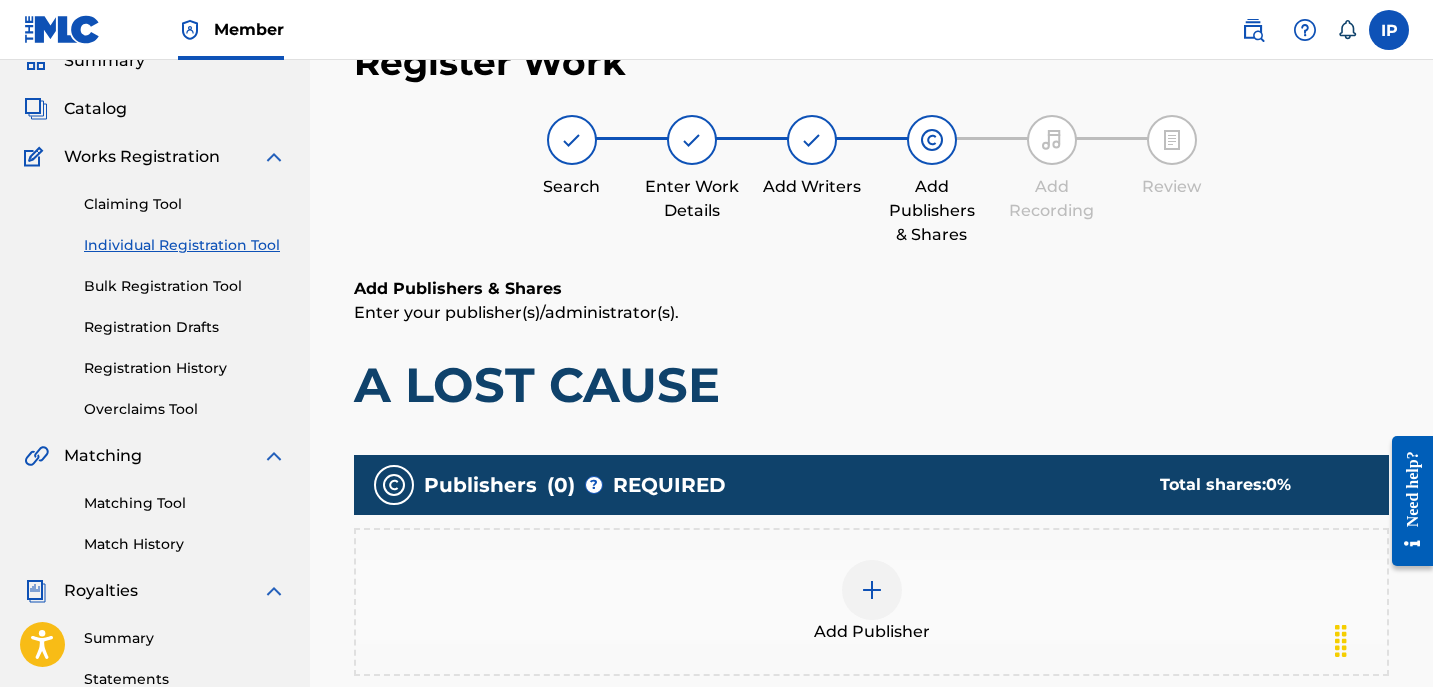 click at bounding box center (872, 590) 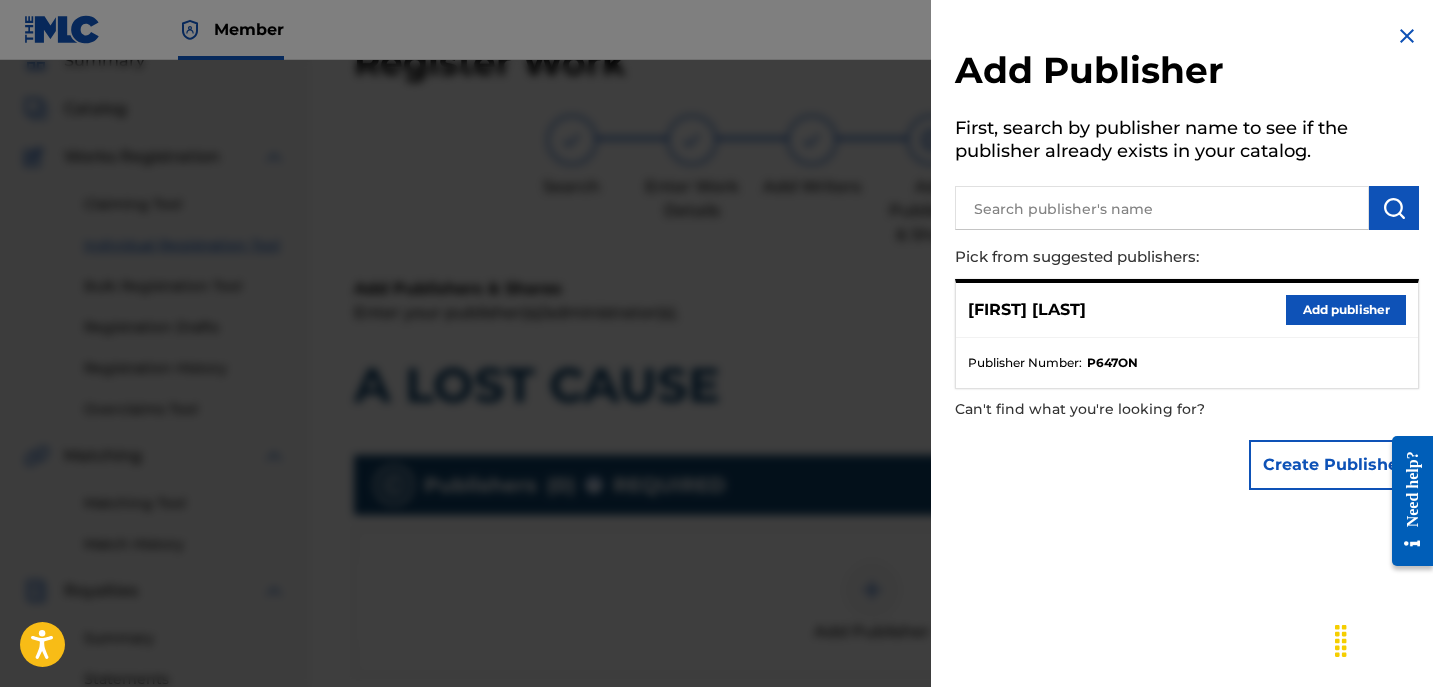 click on "Add publisher" at bounding box center (1346, 310) 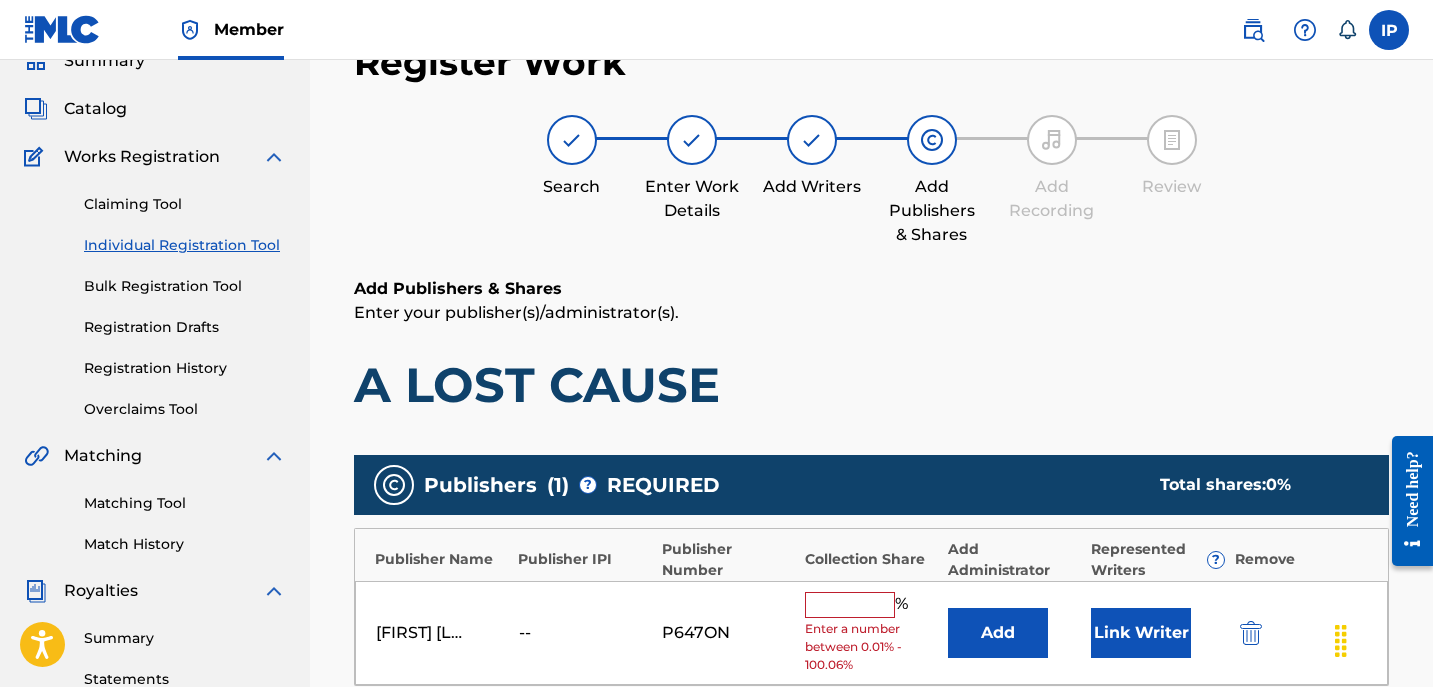 click at bounding box center (850, 605) 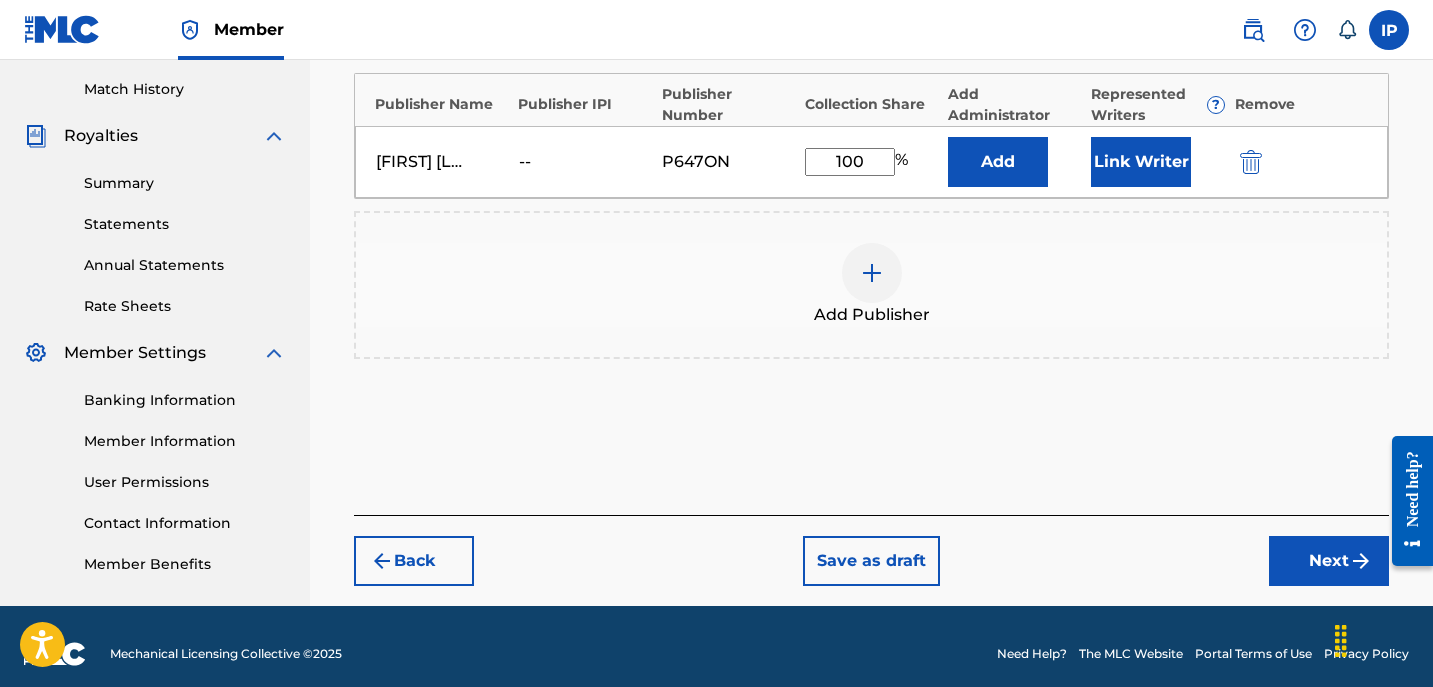 click on "Next" at bounding box center [1329, 561] 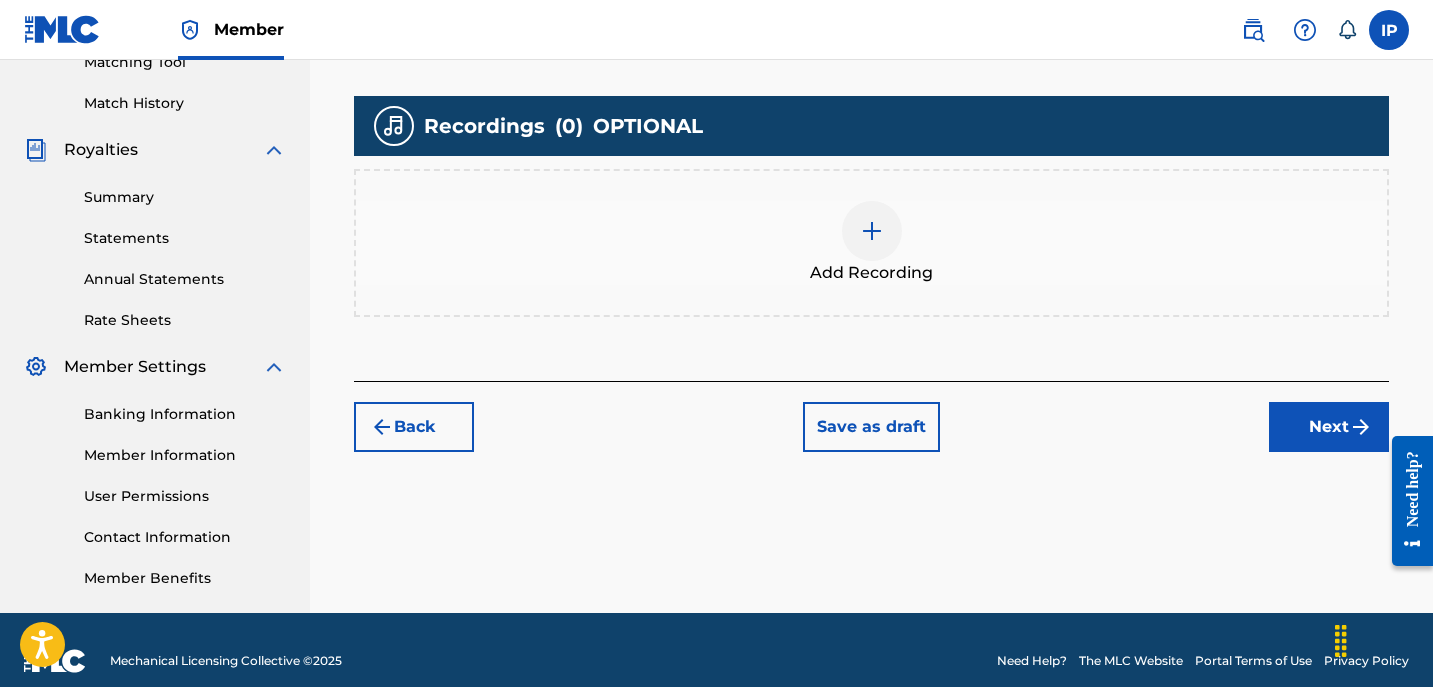 scroll, scrollTop: 548, scrollLeft: 0, axis: vertical 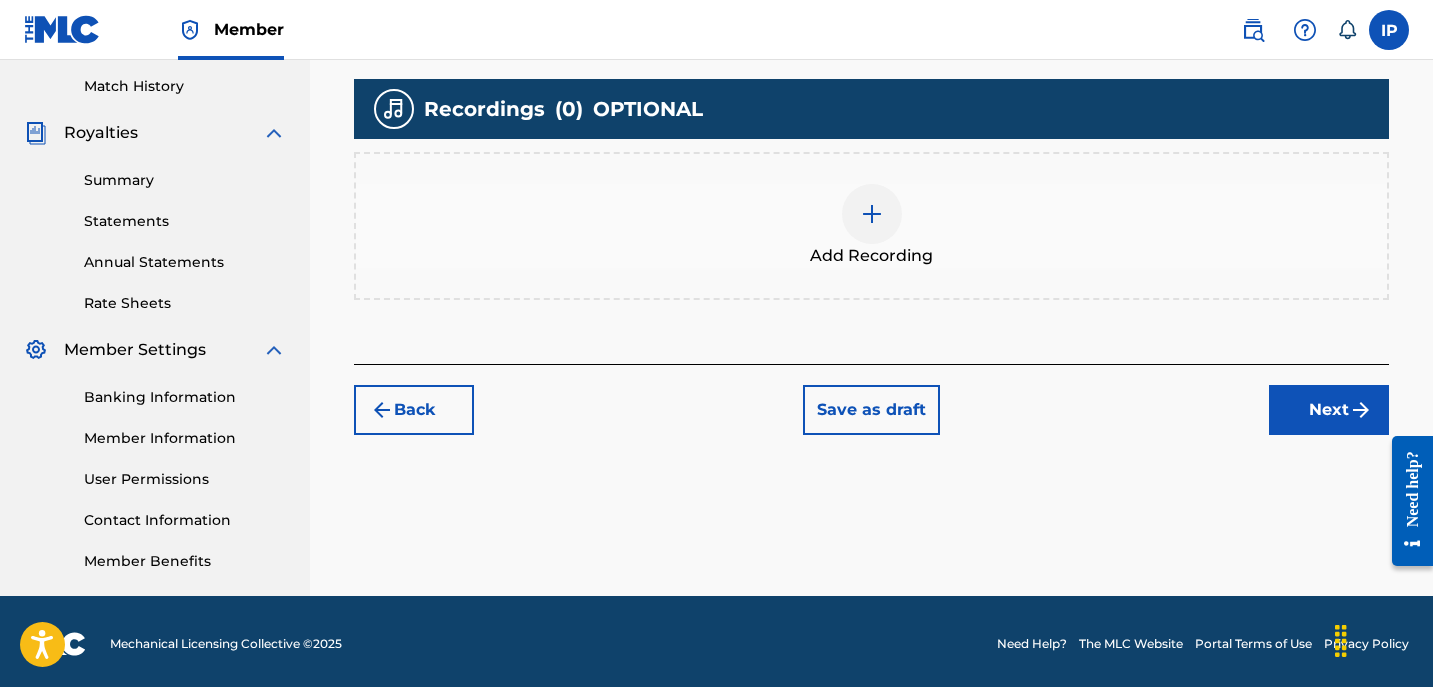 click on "Save as draft" at bounding box center (871, 410) 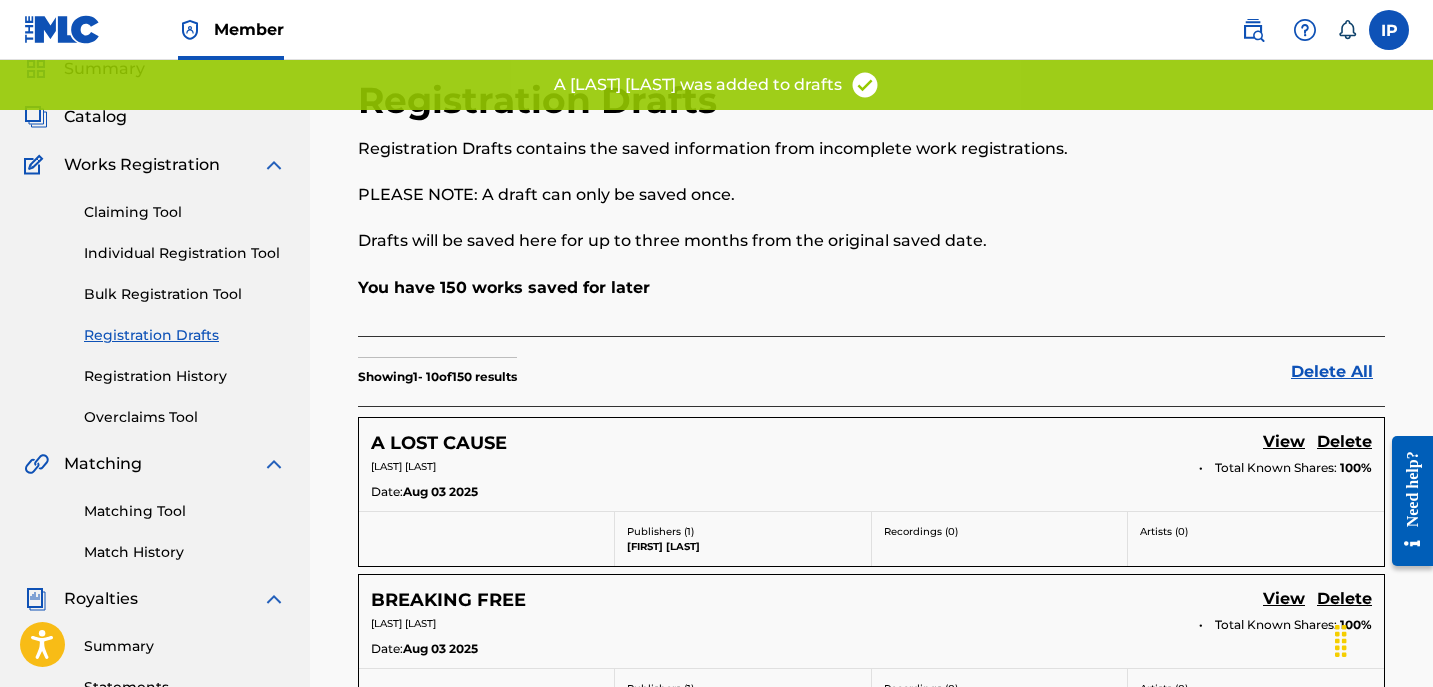 scroll, scrollTop: 81, scrollLeft: 0, axis: vertical 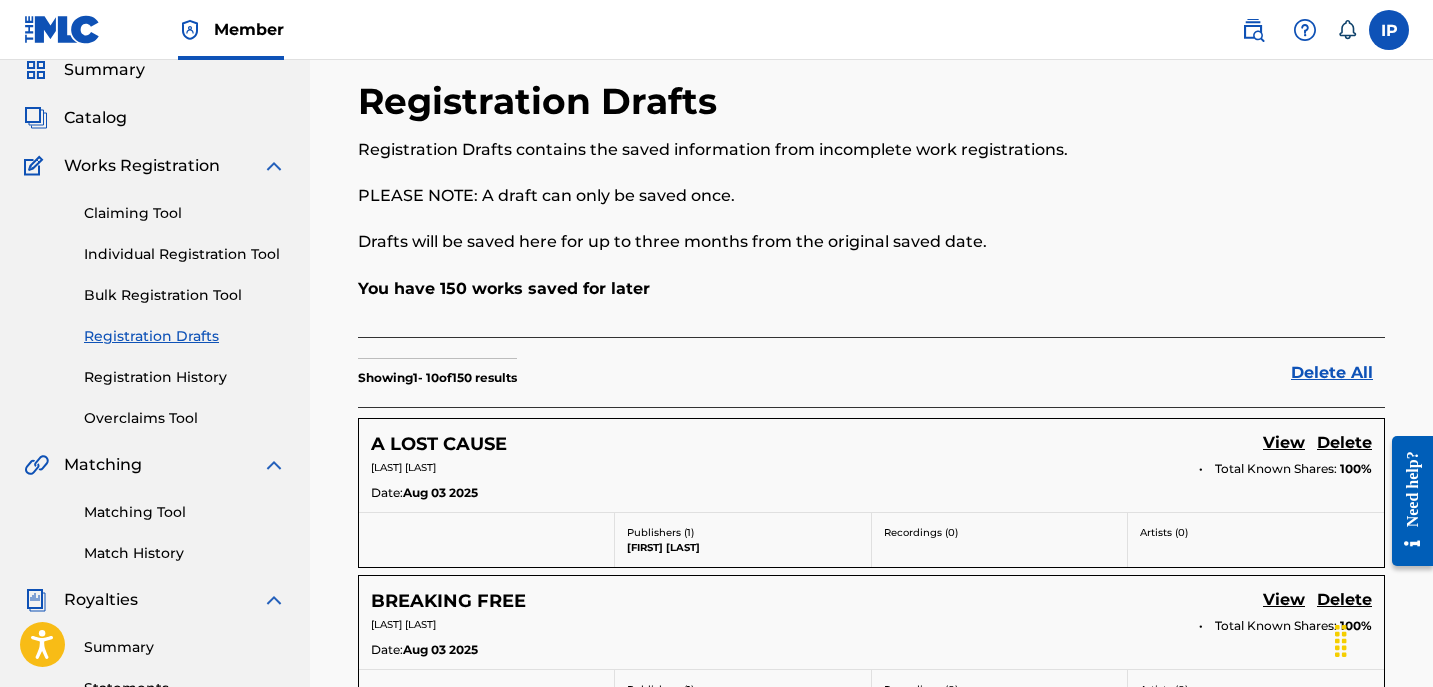 click on "Individual Registration Tool" at bounding box center [185, 254] 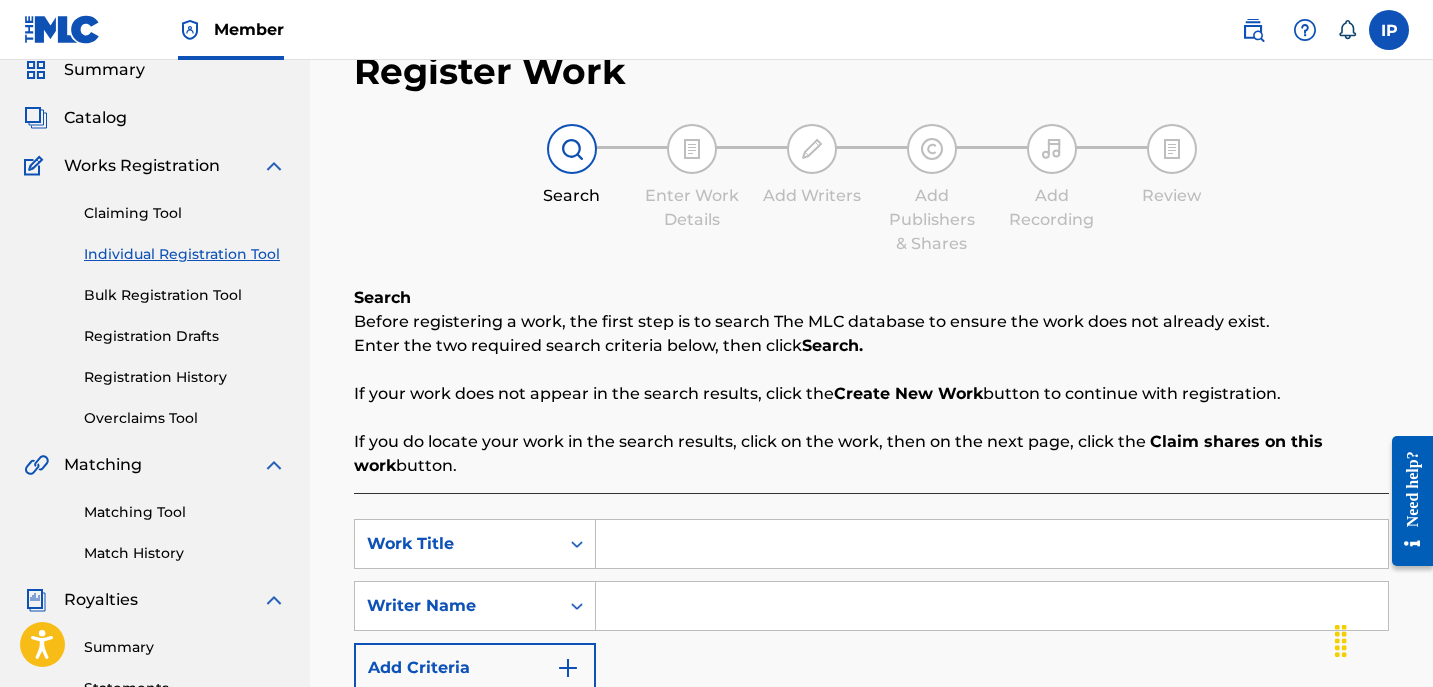 scroll, scrollTop: 0, scrollLeft: 0, axis: both 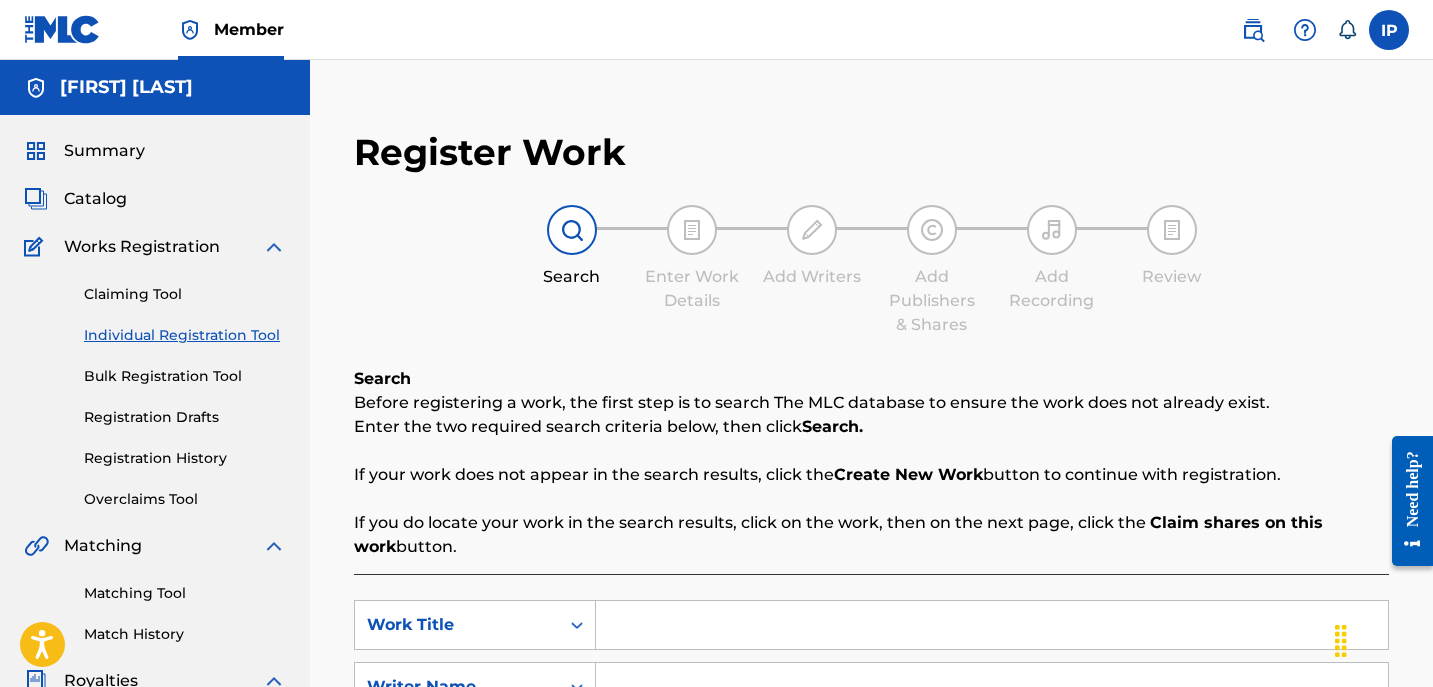click at bounding box center [992, 625] 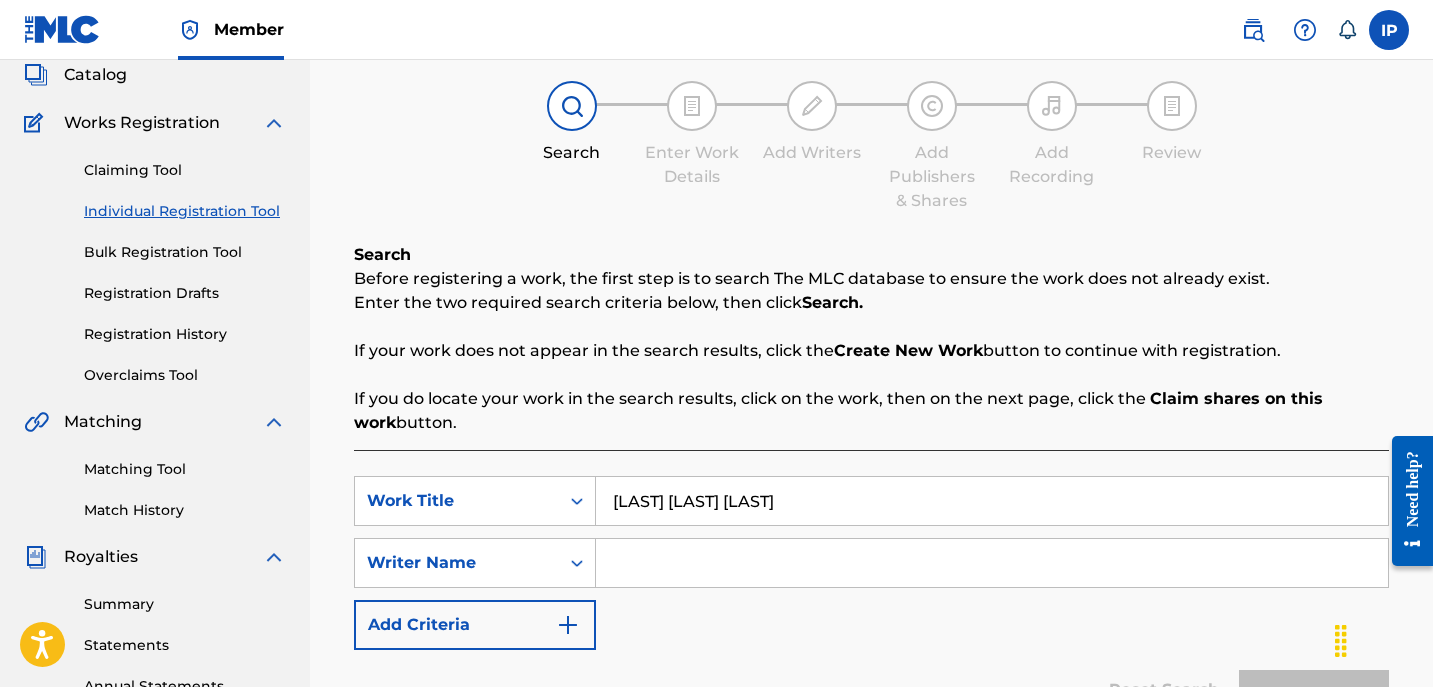 scroll, scrollTop: 131, scrollLeft: 0, axis: vertical 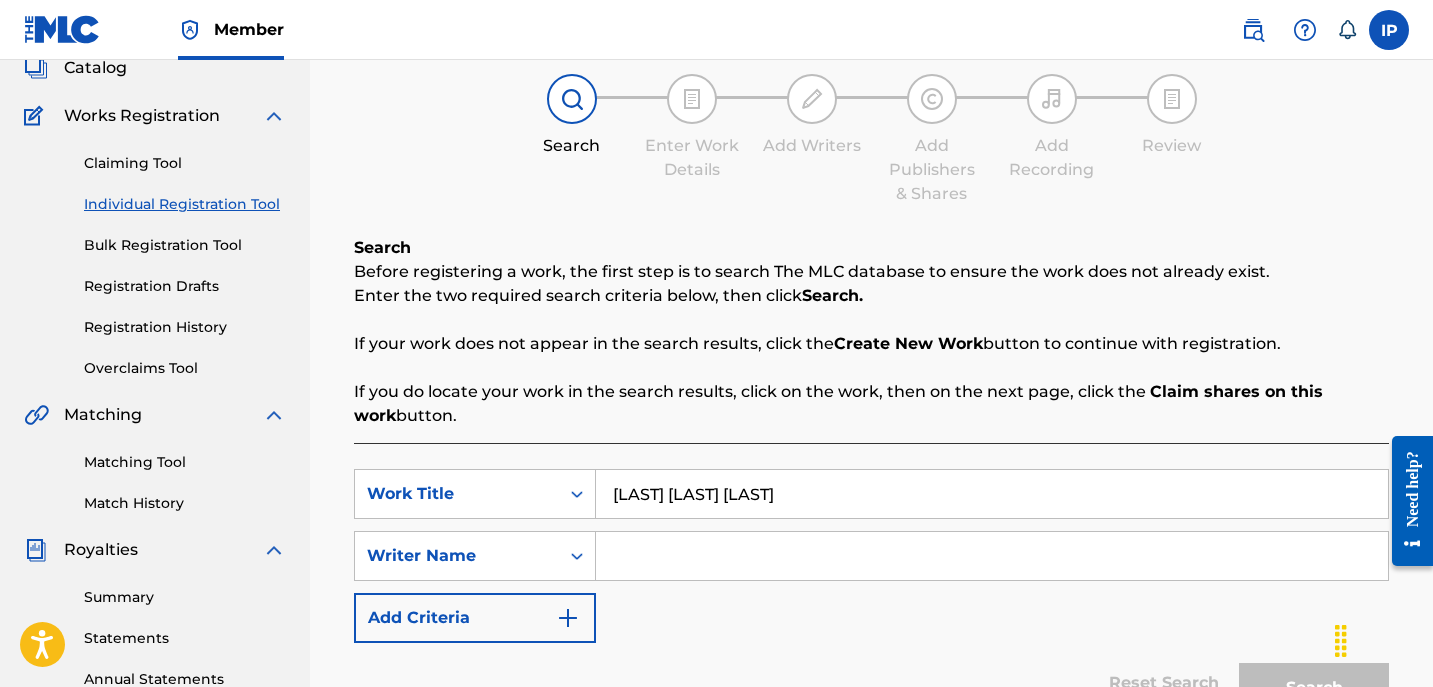 type on "LORD DELIVER ME" 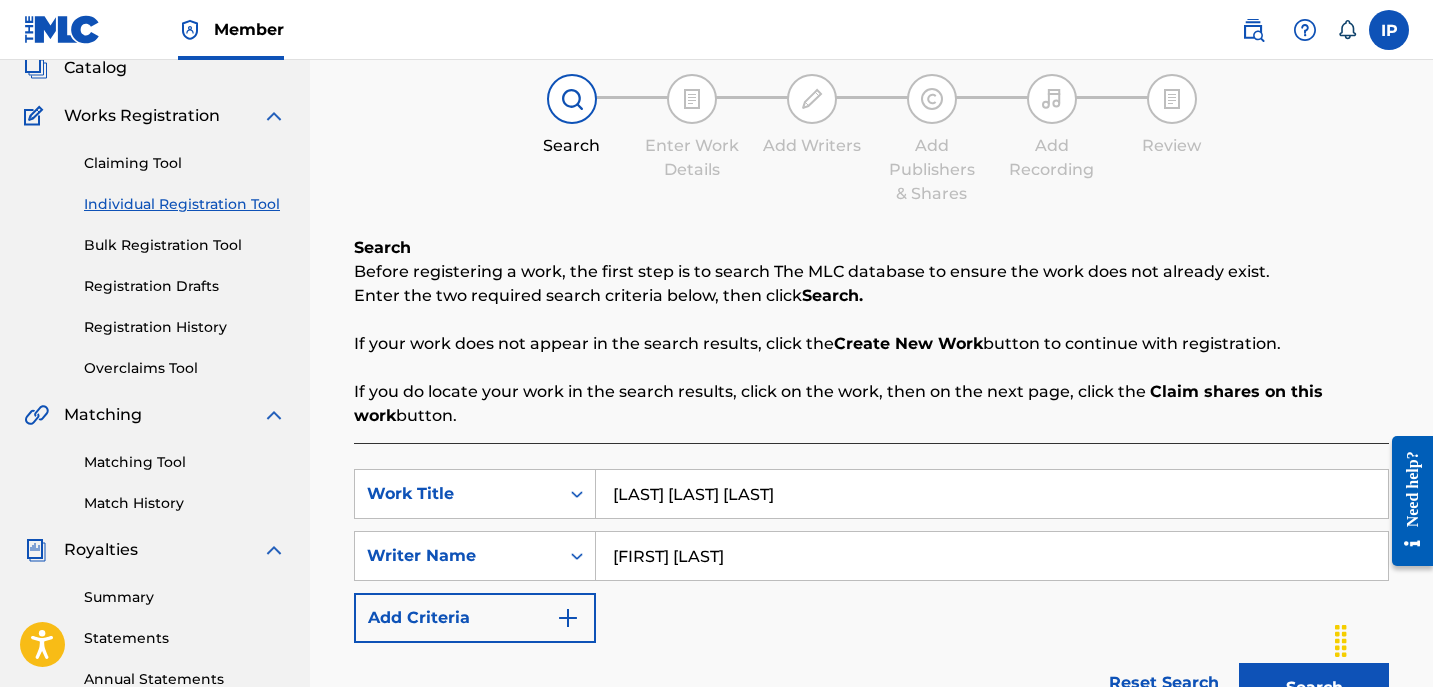 click on "[FIRST] [LAST]" at bounding box center (992, 556) 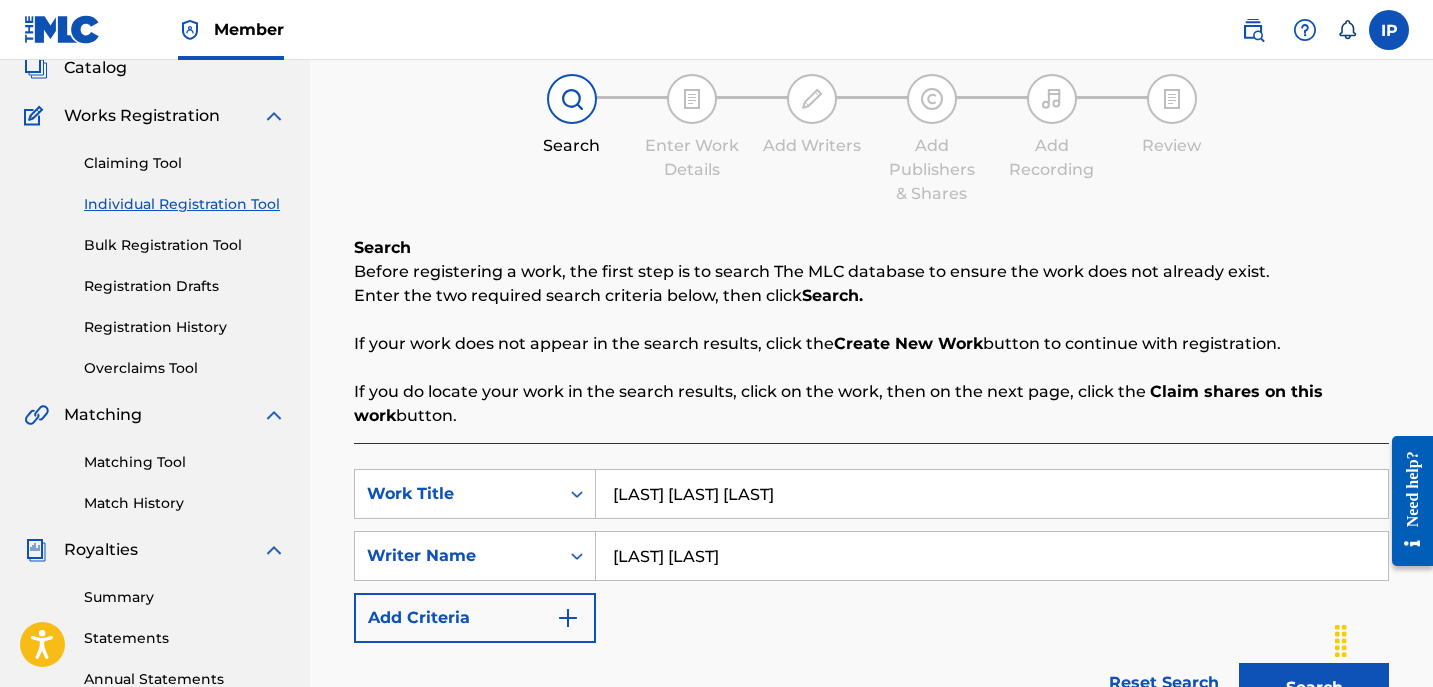 click on "Add Criteria" at bounding box center (475, 618) 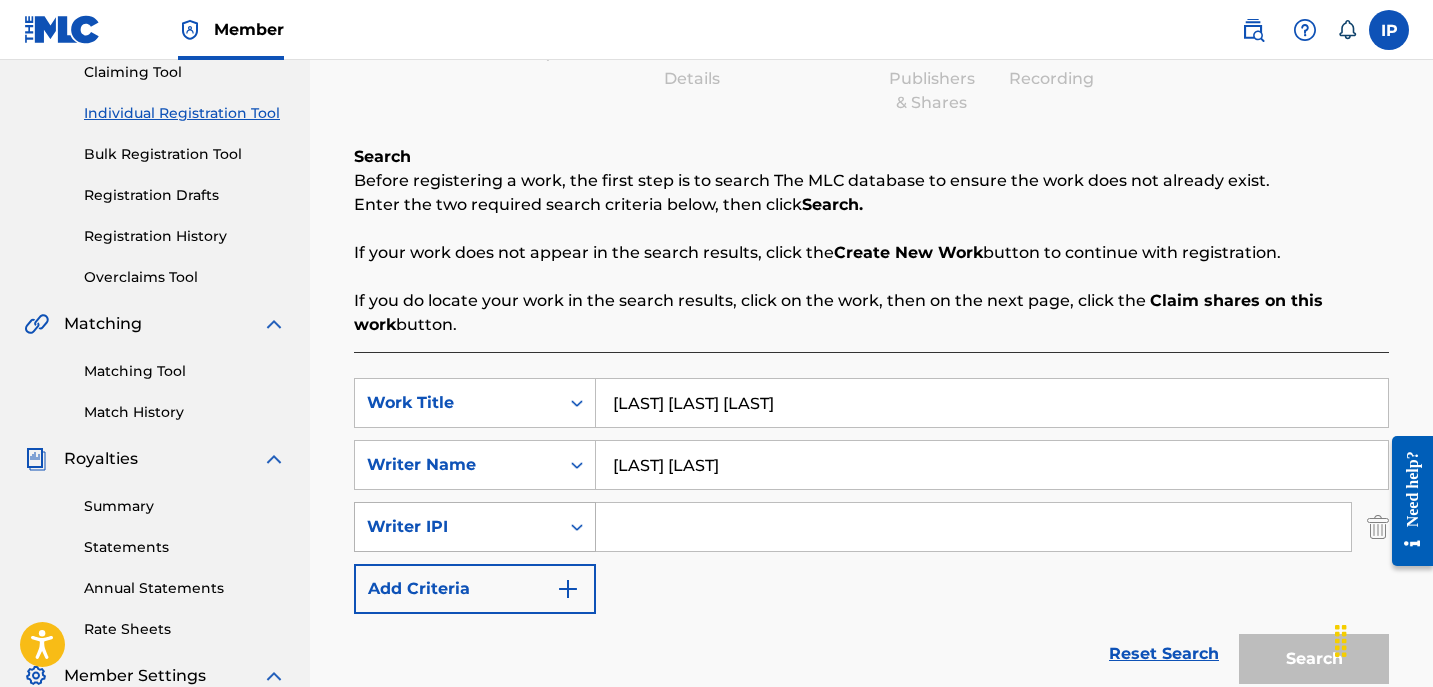 scroll, scrollTop: 223, scrollLeft: 0, axis: vertical 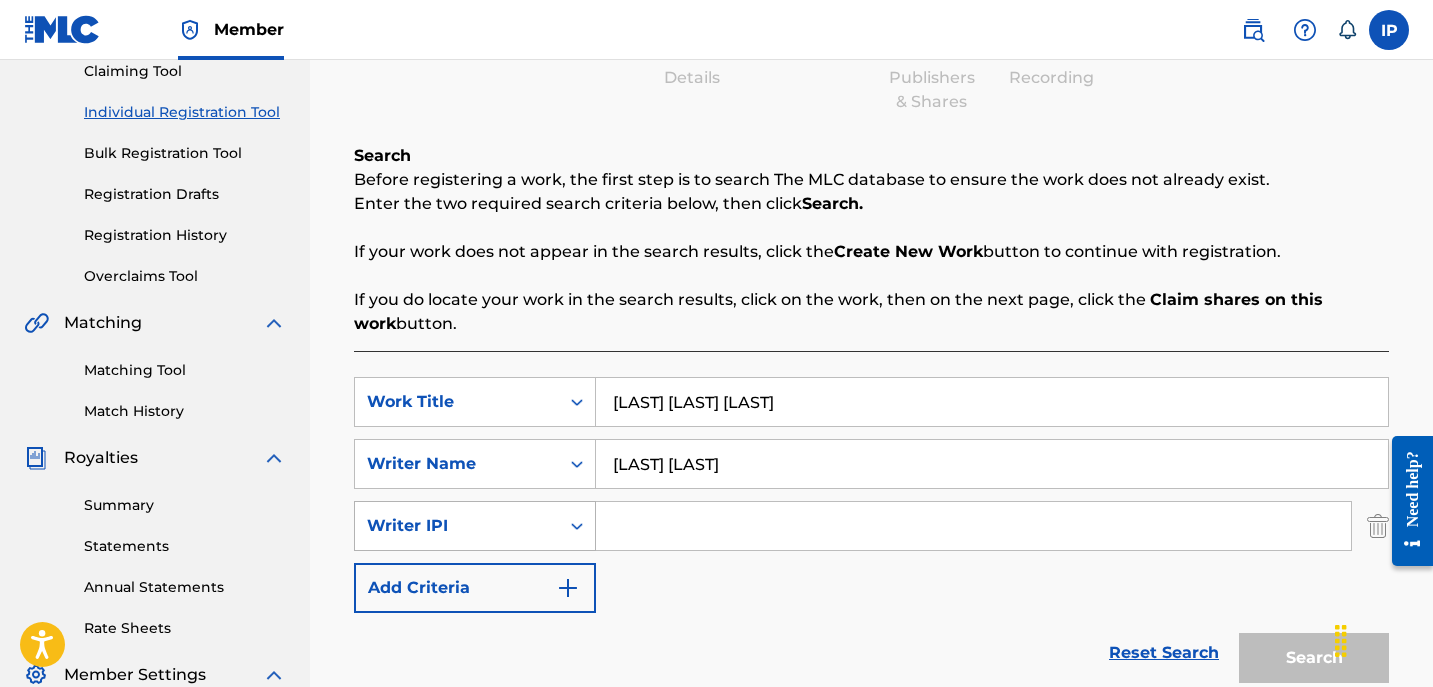 click on "Writer IPI" at bounding box center [457, 526] 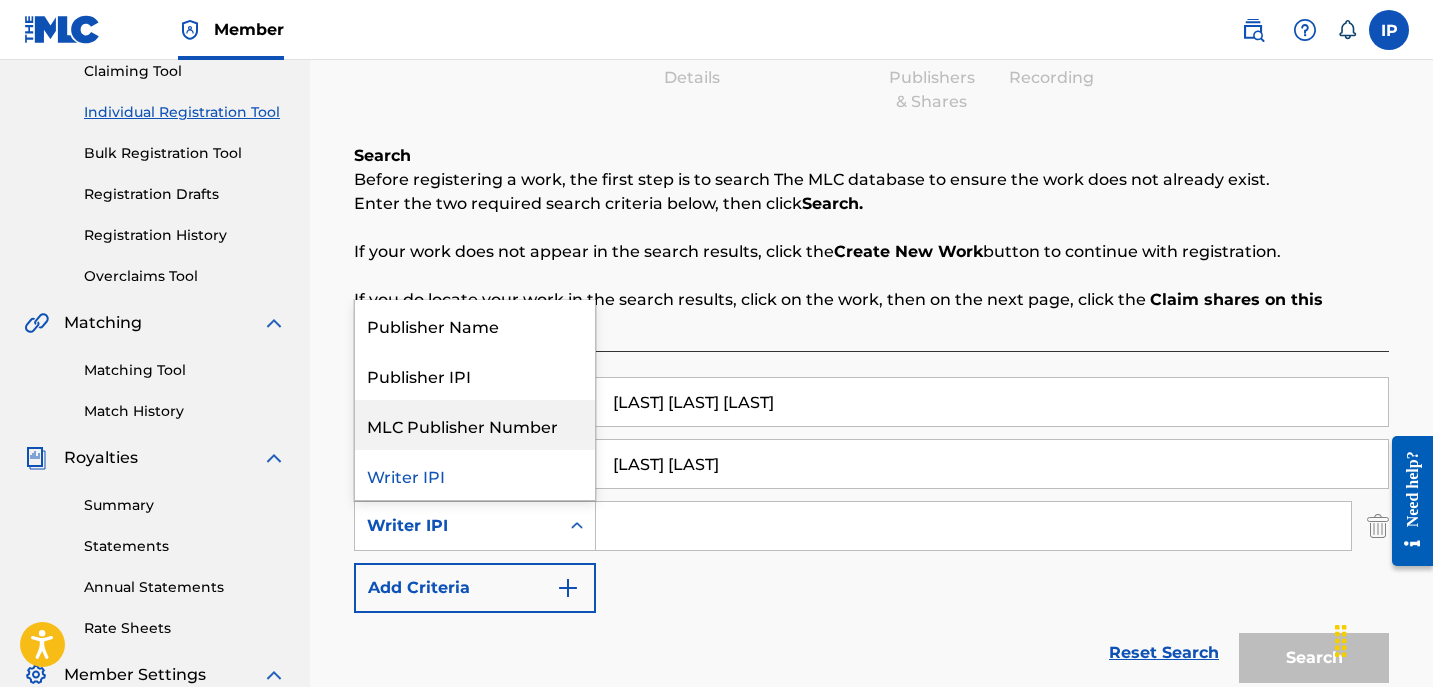 click on "MLC Publisher Number" at bounding box center [475, 425] 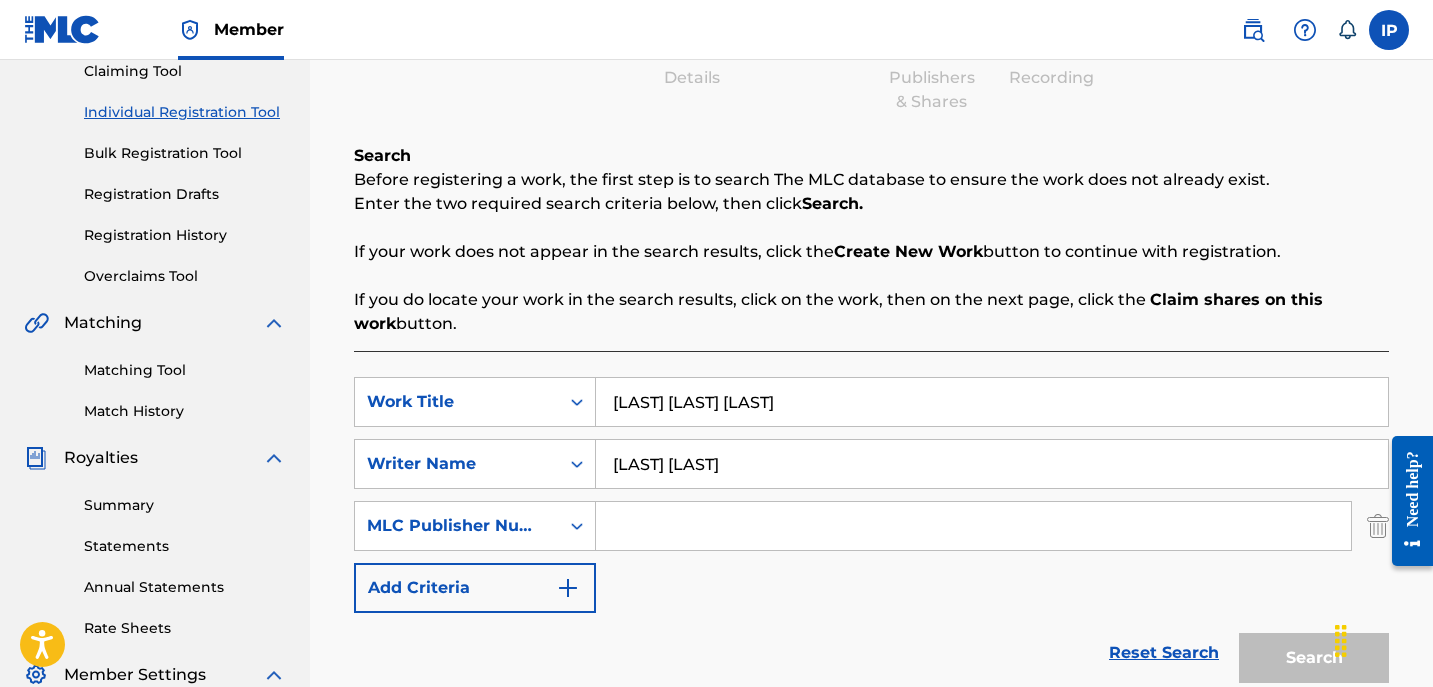 click on "SearchWithCriteria2c82fd96-da1a-4324-a324-1ab22e6c2e17 Work Title LORD DELIVER ME SearchWithCriteriaf7cdf76c-fcbc-46d4-b76b-d59559584f00 Writer Name INDIA POITIER SearchWithCriteriaeb51a542-4c53-437d-8168-9e241c78c3e8 MLC Publisher Number Add Criteria" at bounding box center (871, 495) 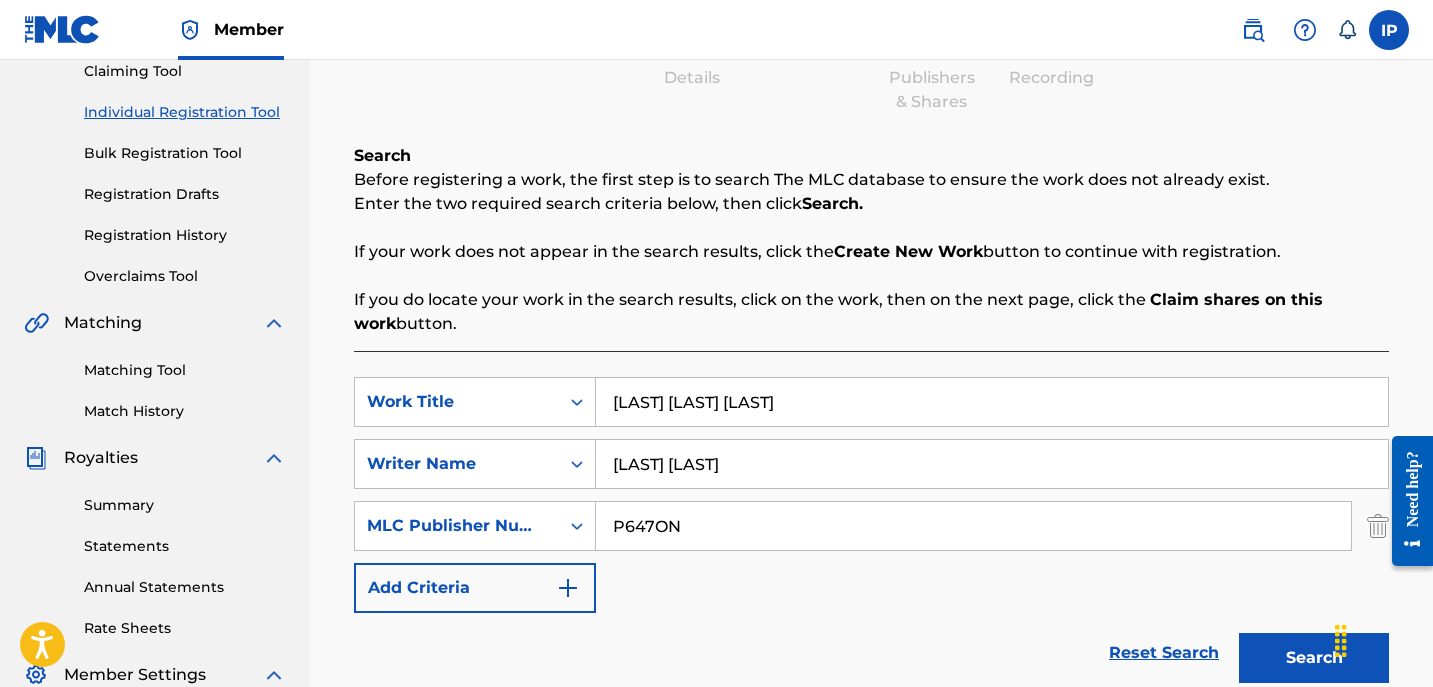 click on "Search" at bounding box center (1314, 658) 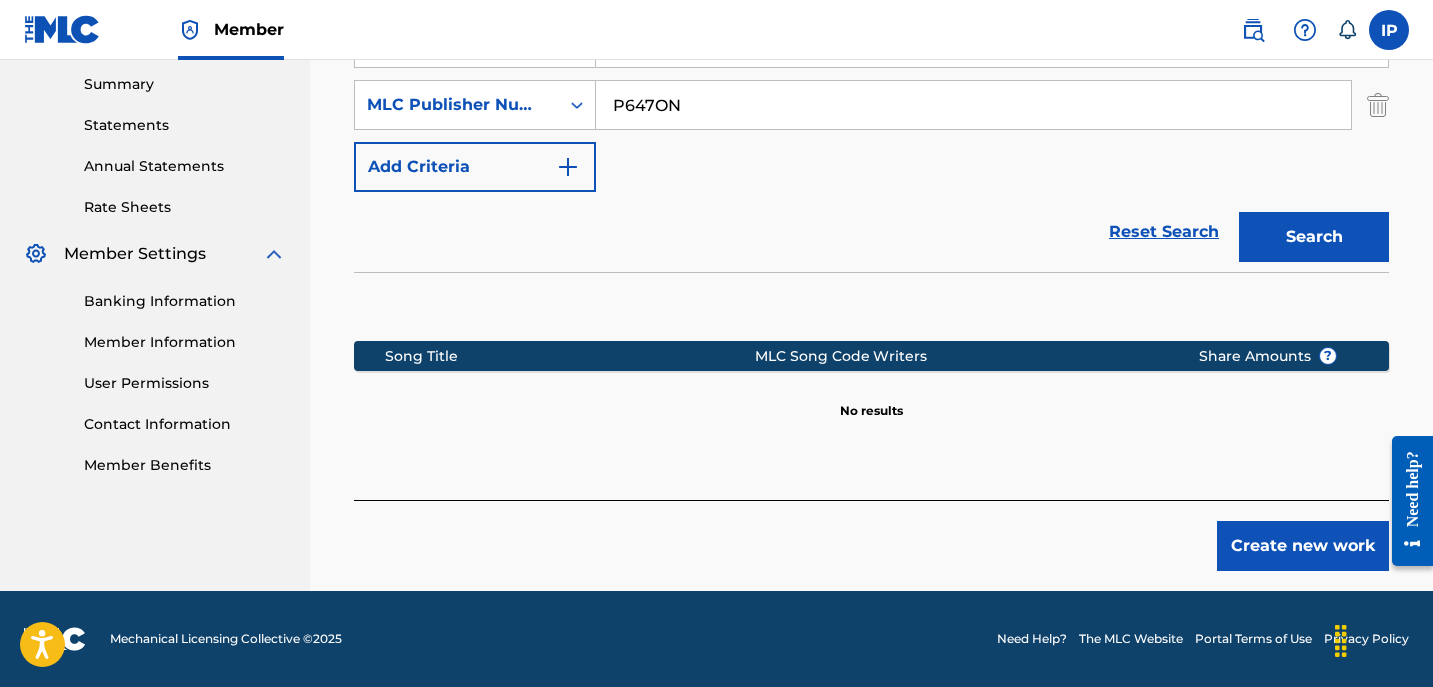 click on "Create new work" at bounding box center (1303, 546) 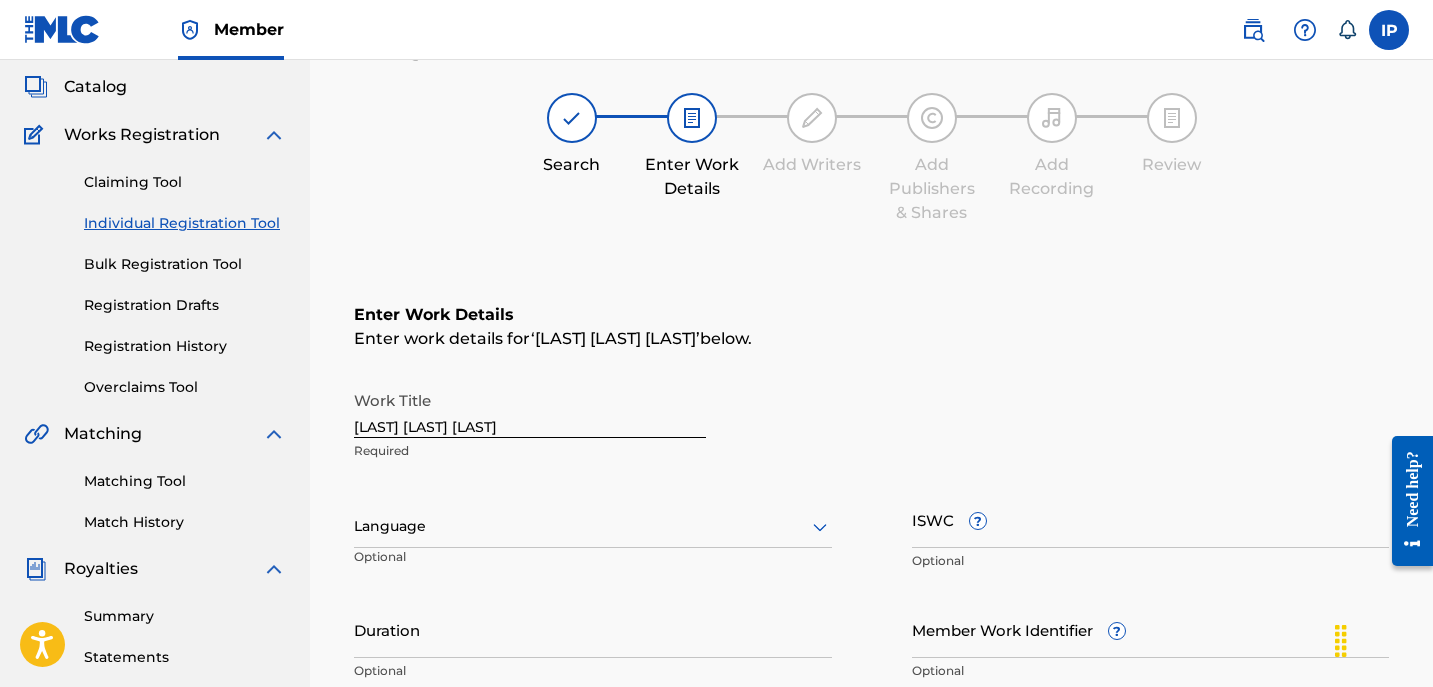 scroll, scrollTop: 108, scrollLeft: 0, axis: vertical 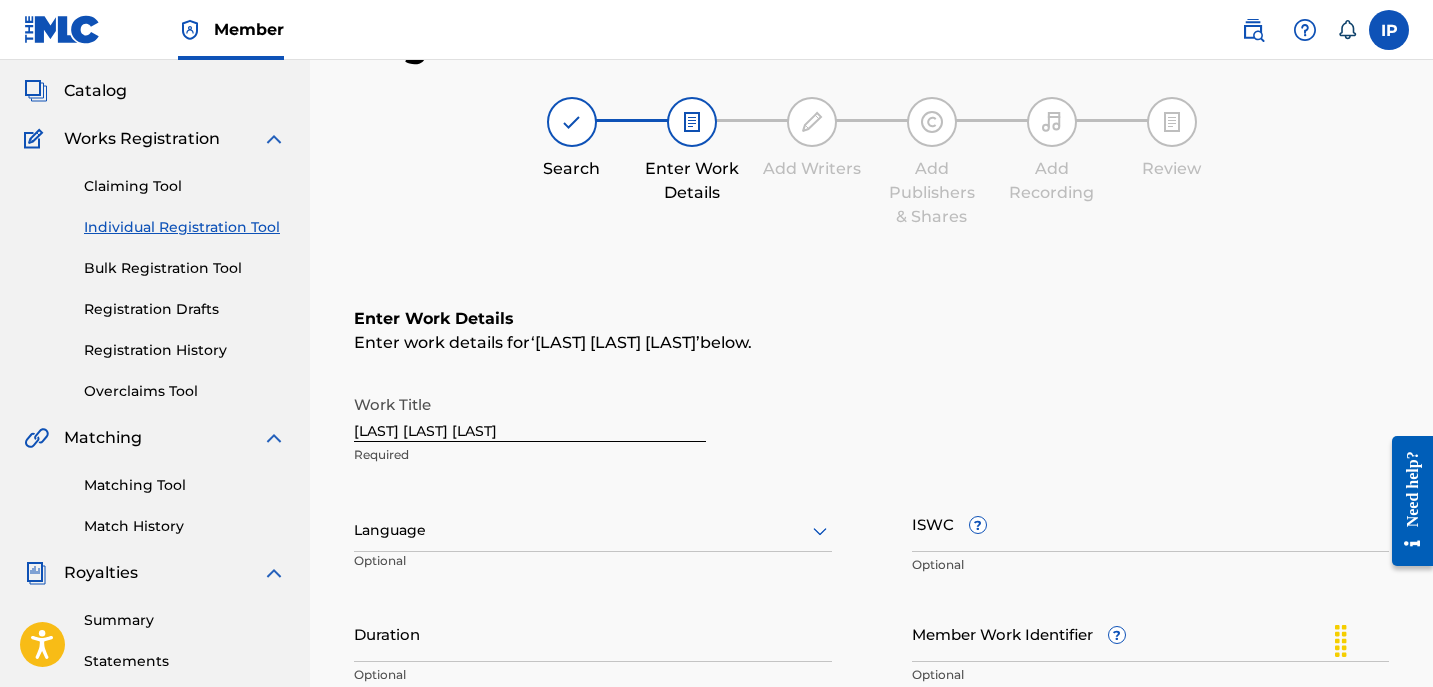 click at bounding box center (593, 530) 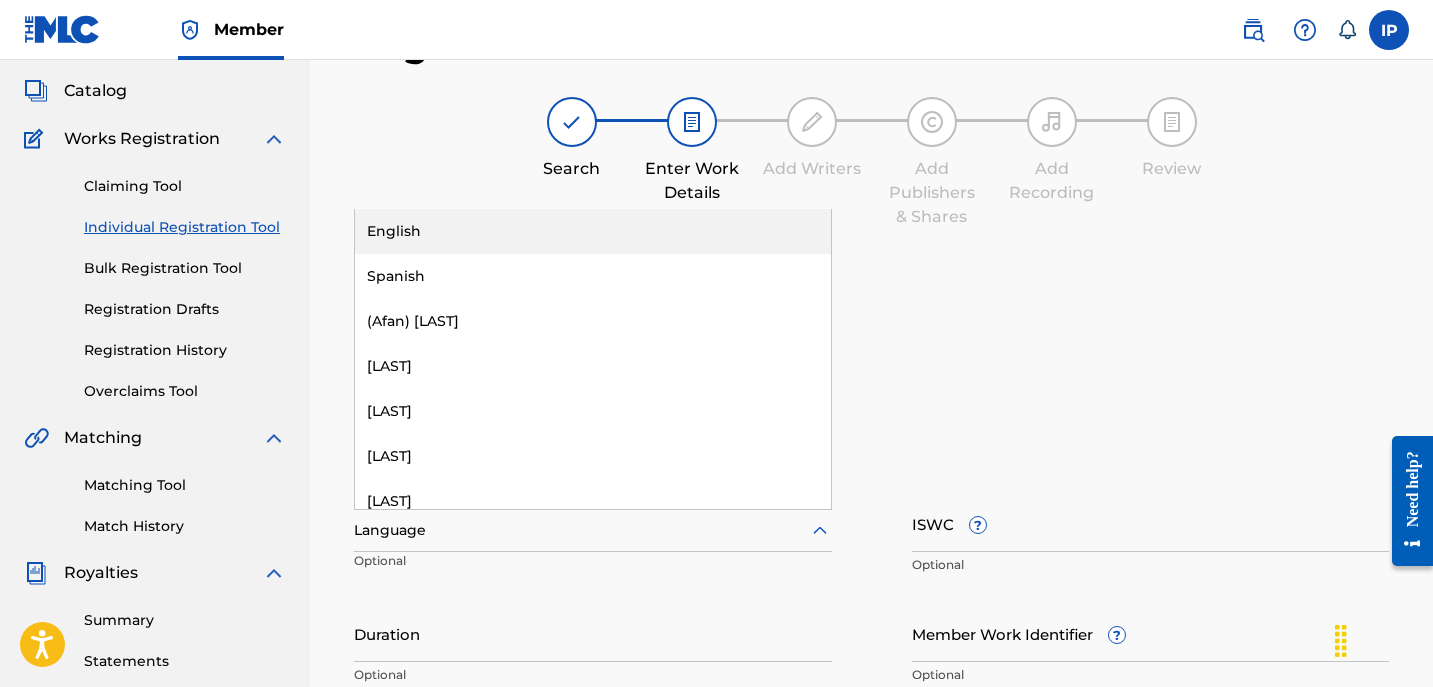click on "English" at bounding box center [593, 231] 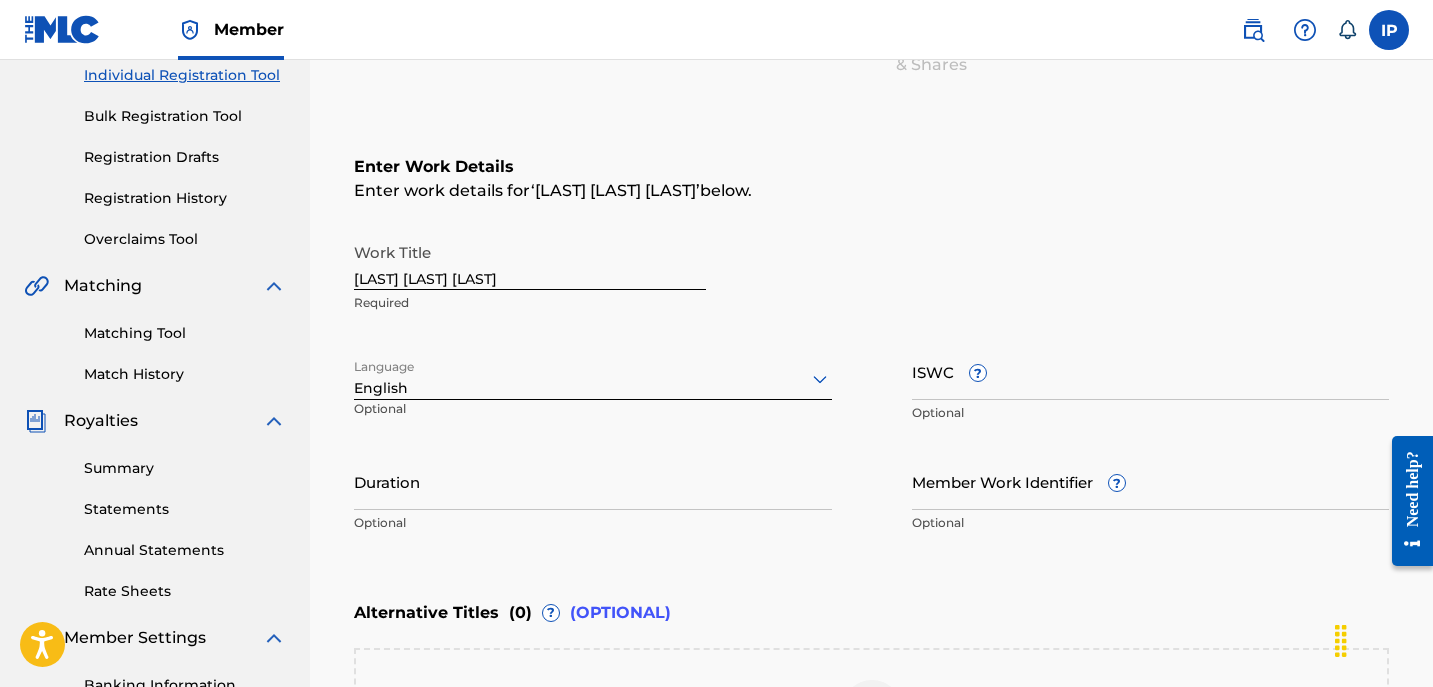 scroll, scrollTop: 261, scrollLeft: 0, axis: vertical 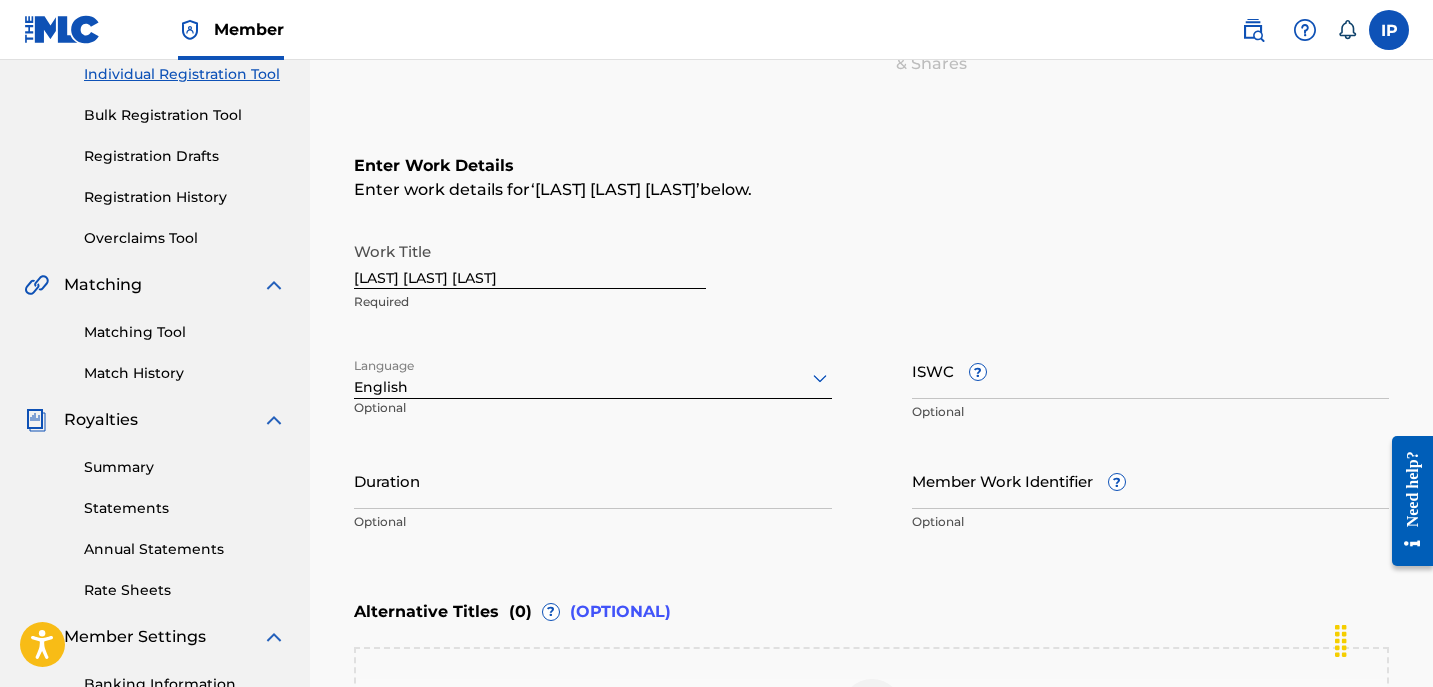 click on "Duration" at bounding box center (593, 480) 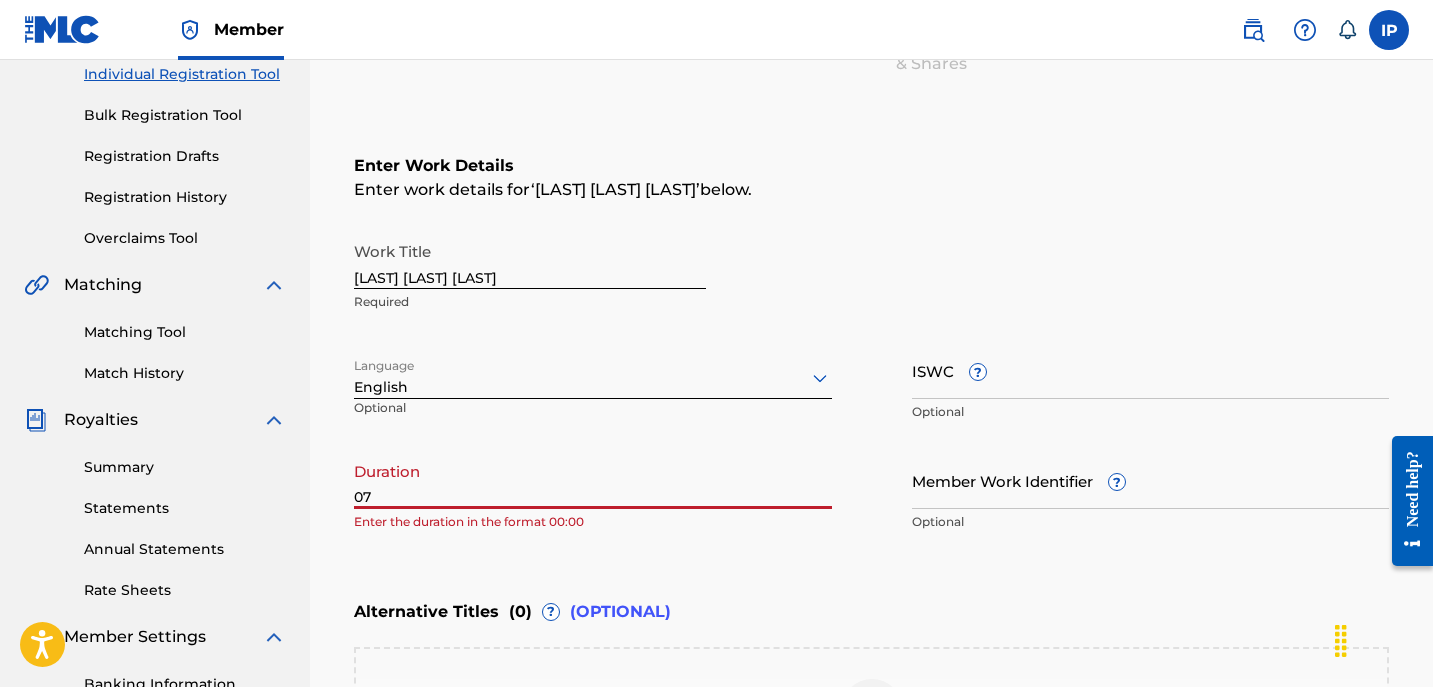 type on "0" 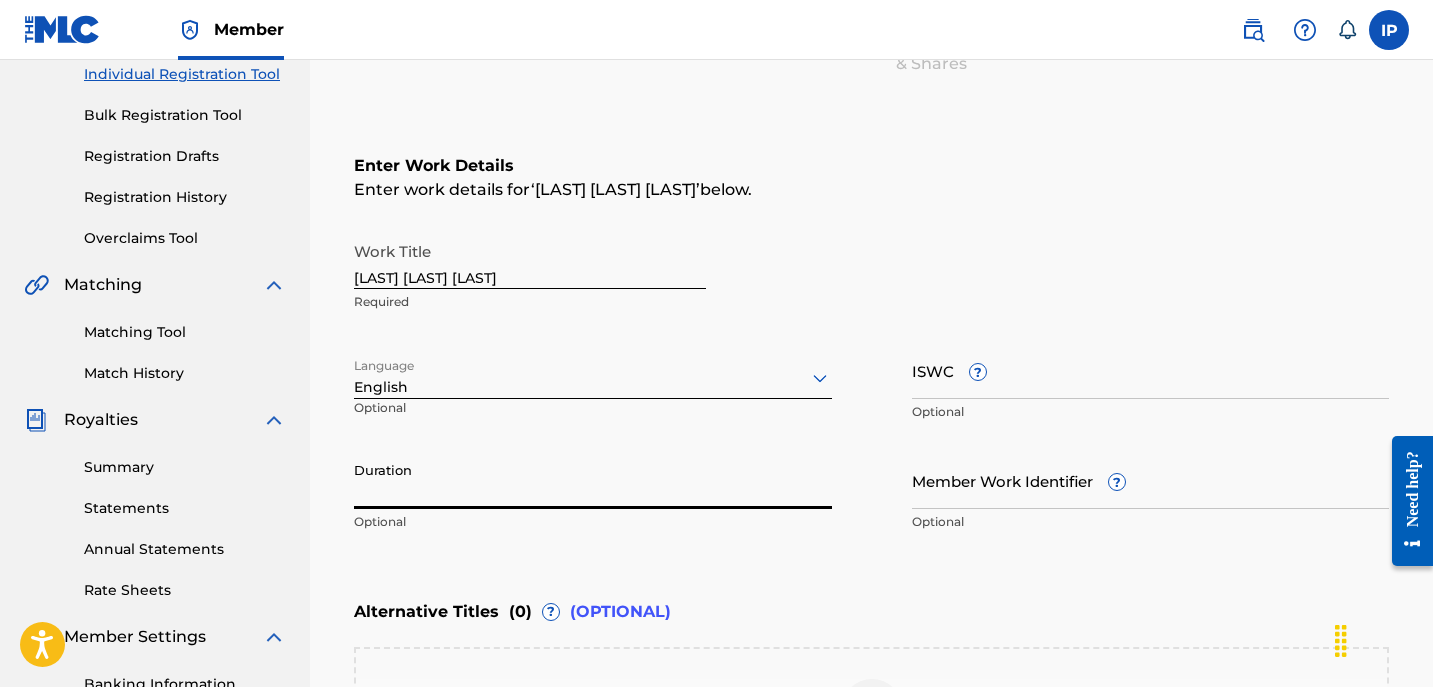 type on "-" 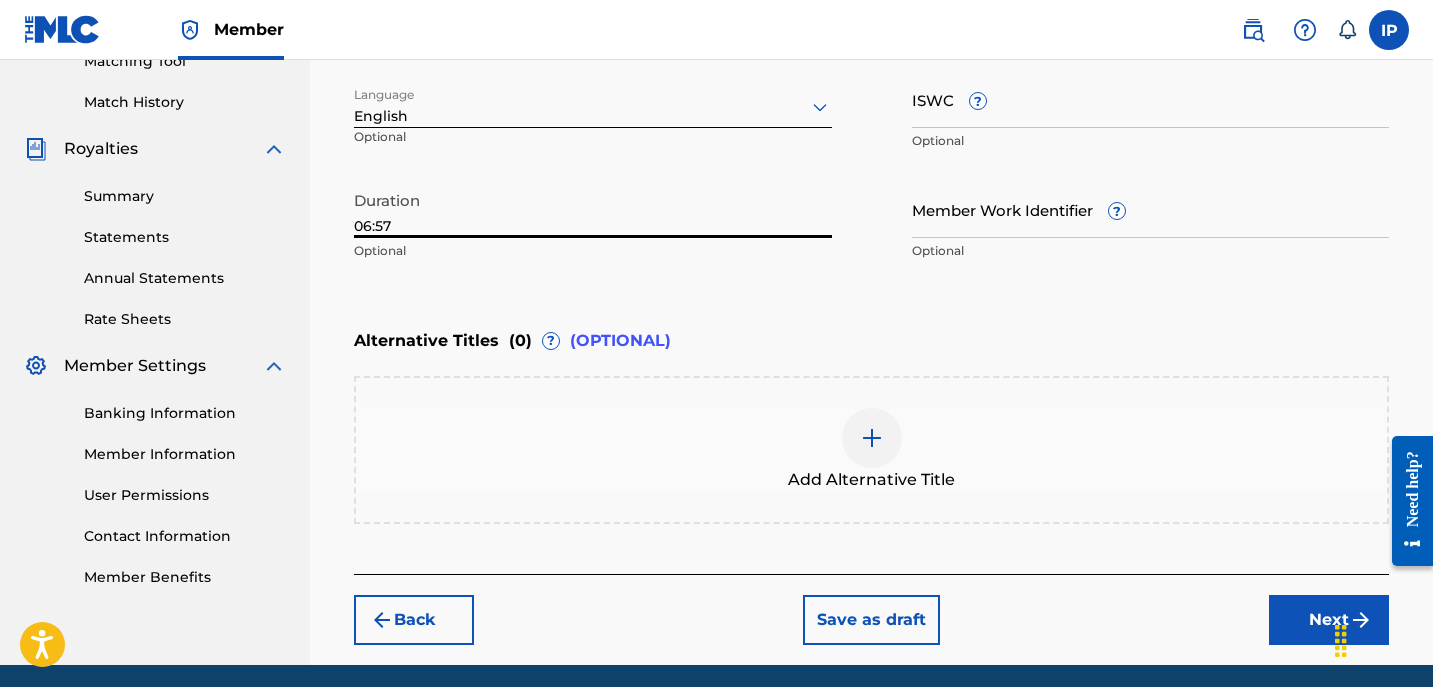 scroll, scrollTop: 535, scrollLeft: 0, axis: vertical 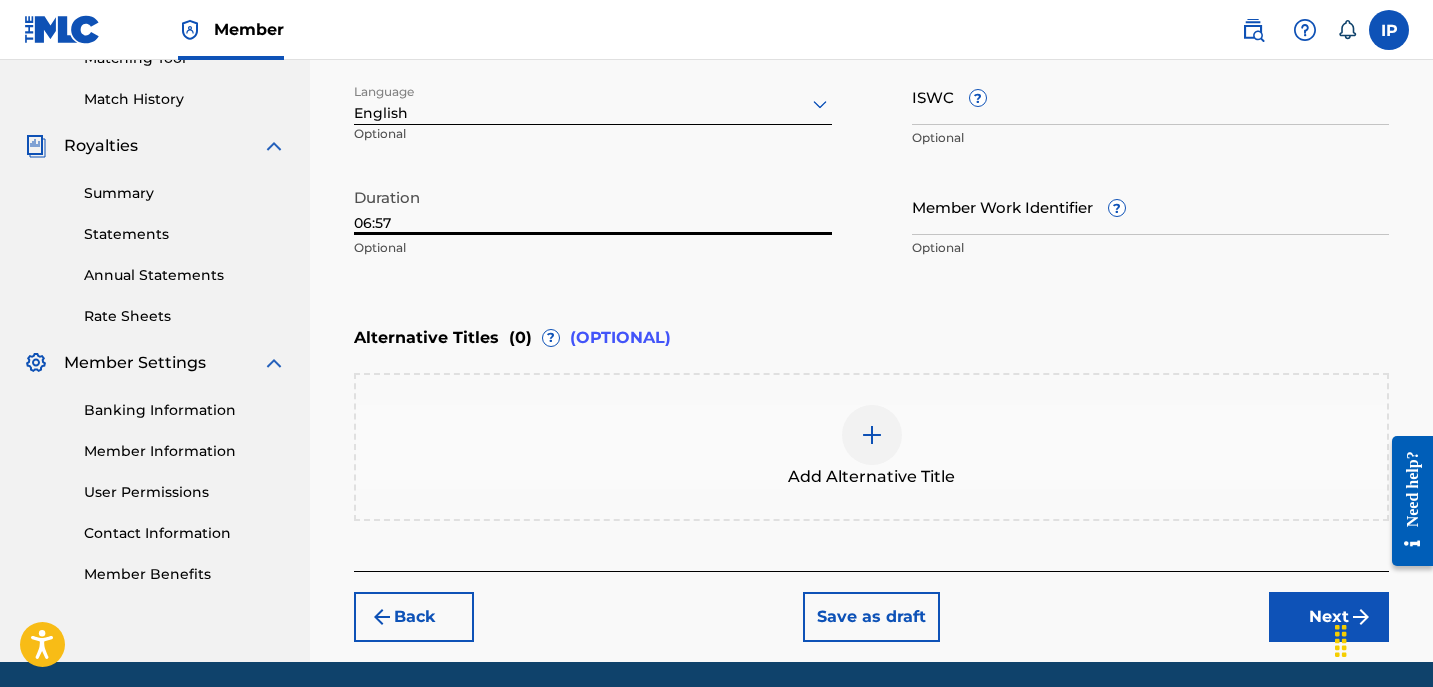 type on "06:57" 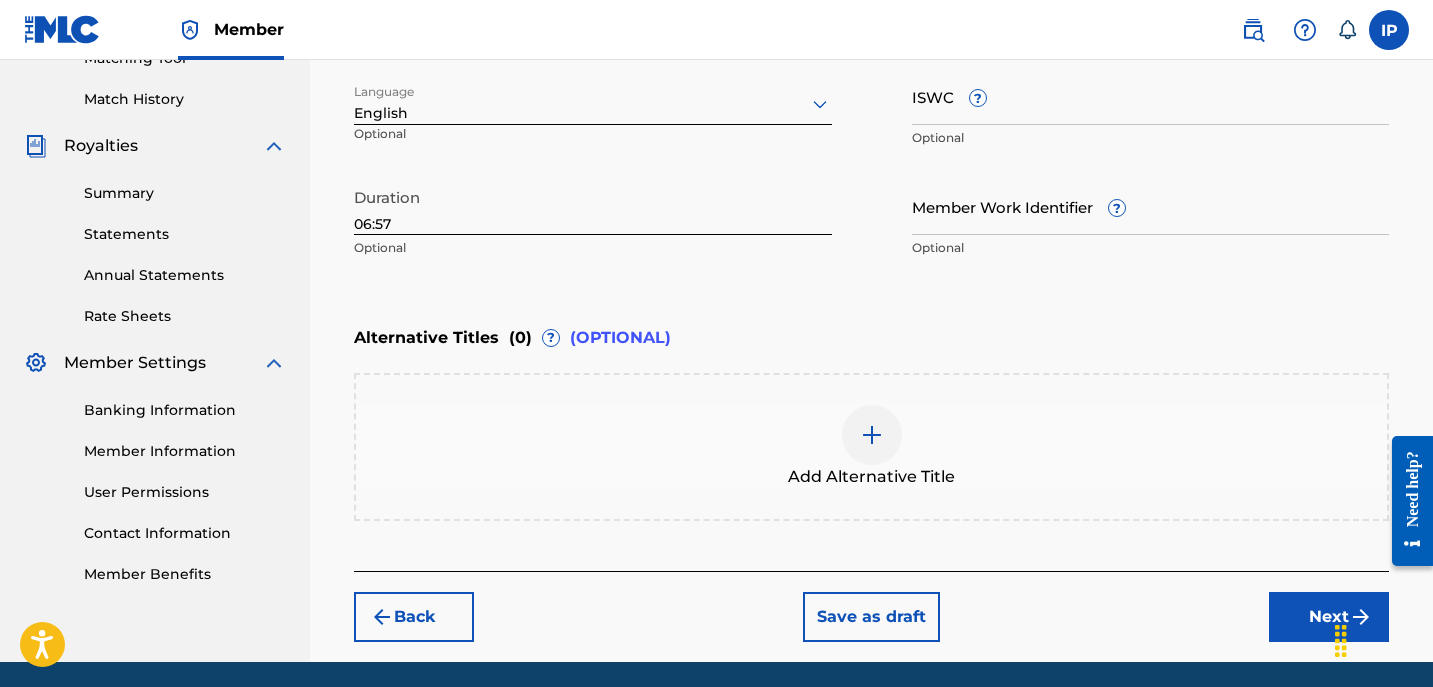 click on "Next" at bounding box center (1329, 617) 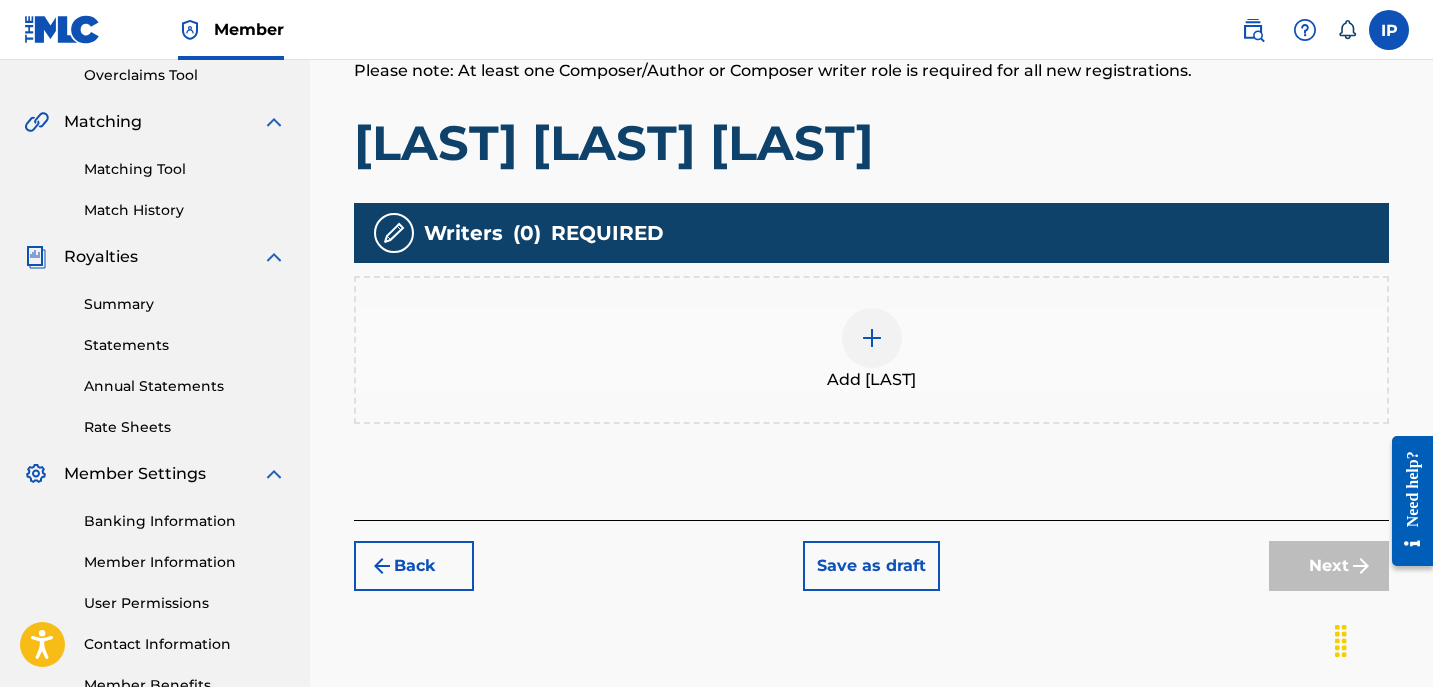 scroll, scrollTop: 426, scrollLeft: 0, axis: vertical 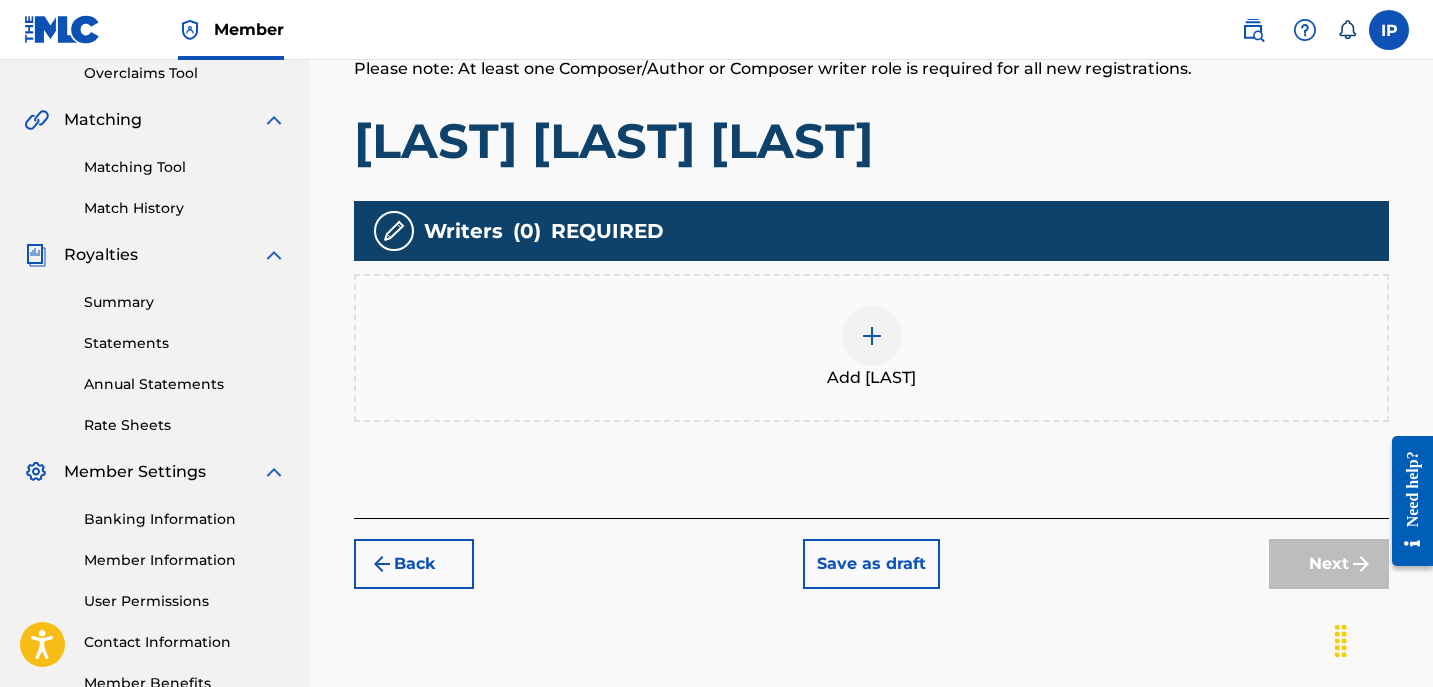 click at bounding box center [872, 336] 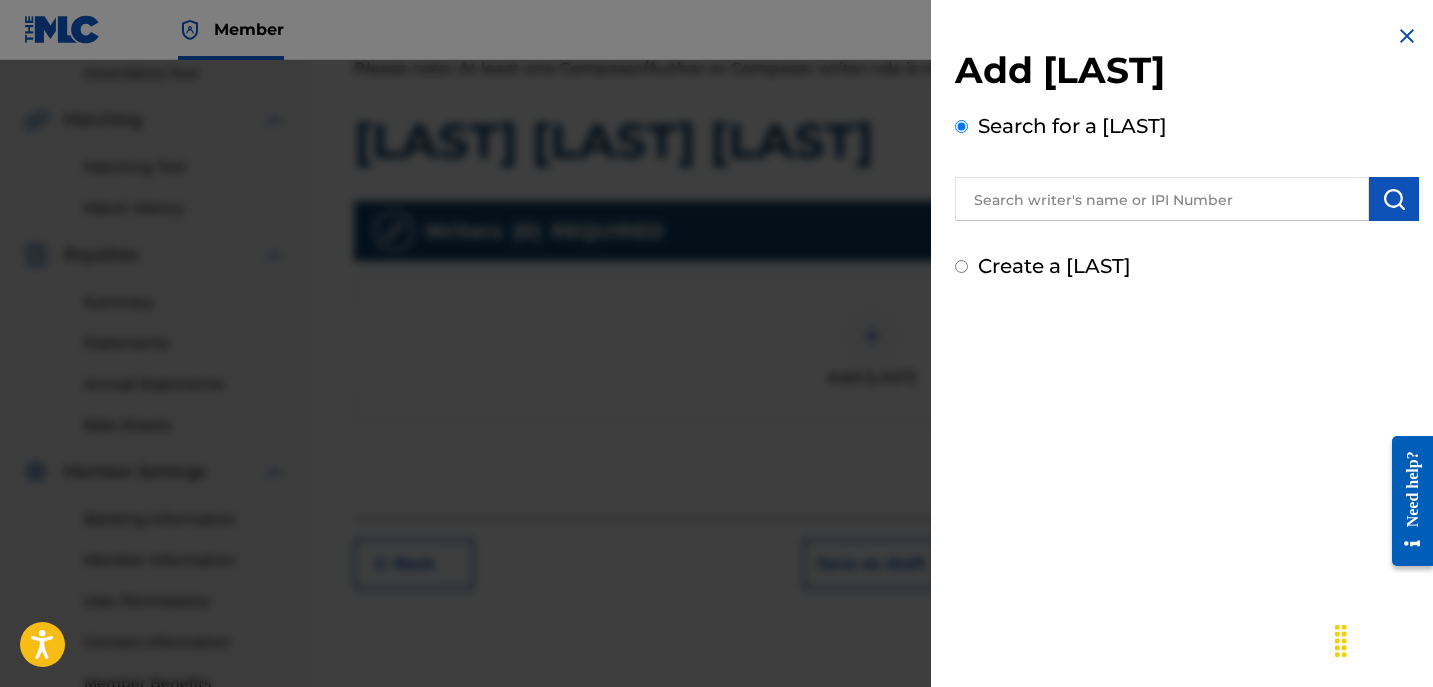 click on "Create a writer" at bounding box center (961, 266) 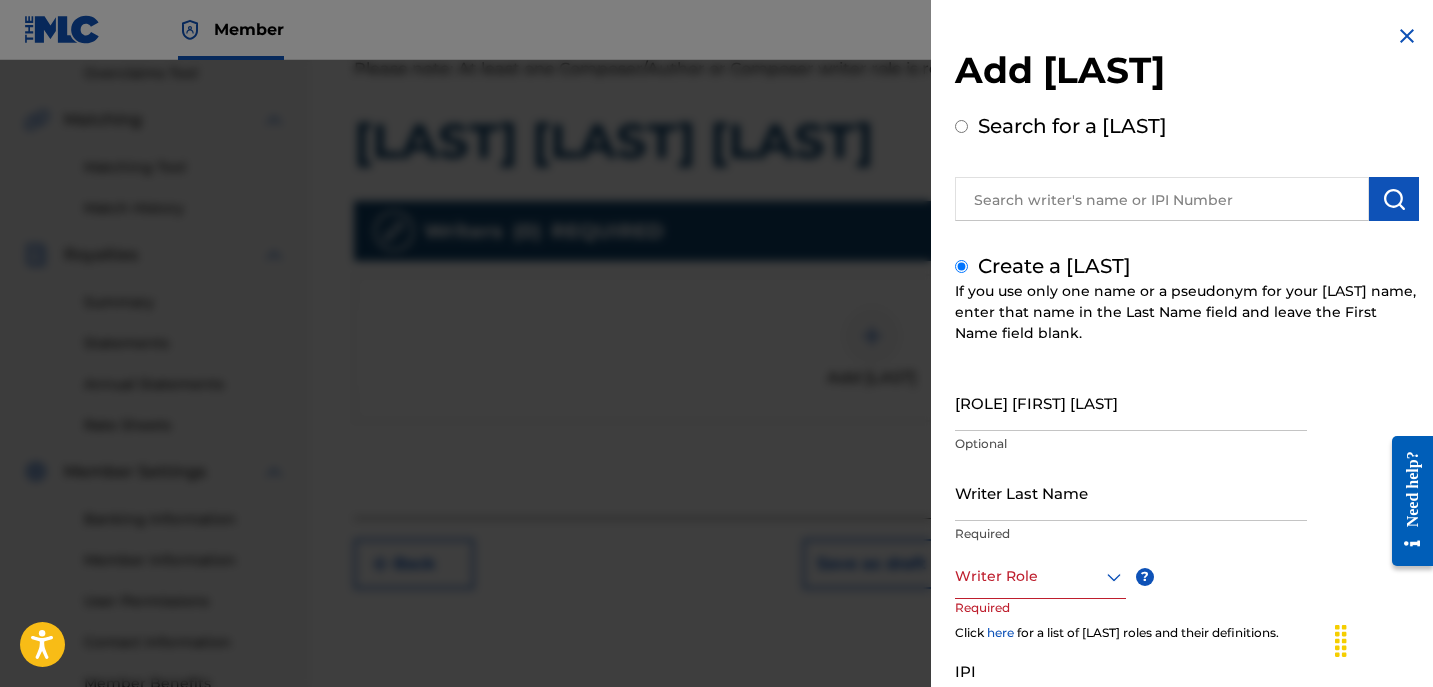 click on "Writer First Name" at bounding box center (1131, 402) 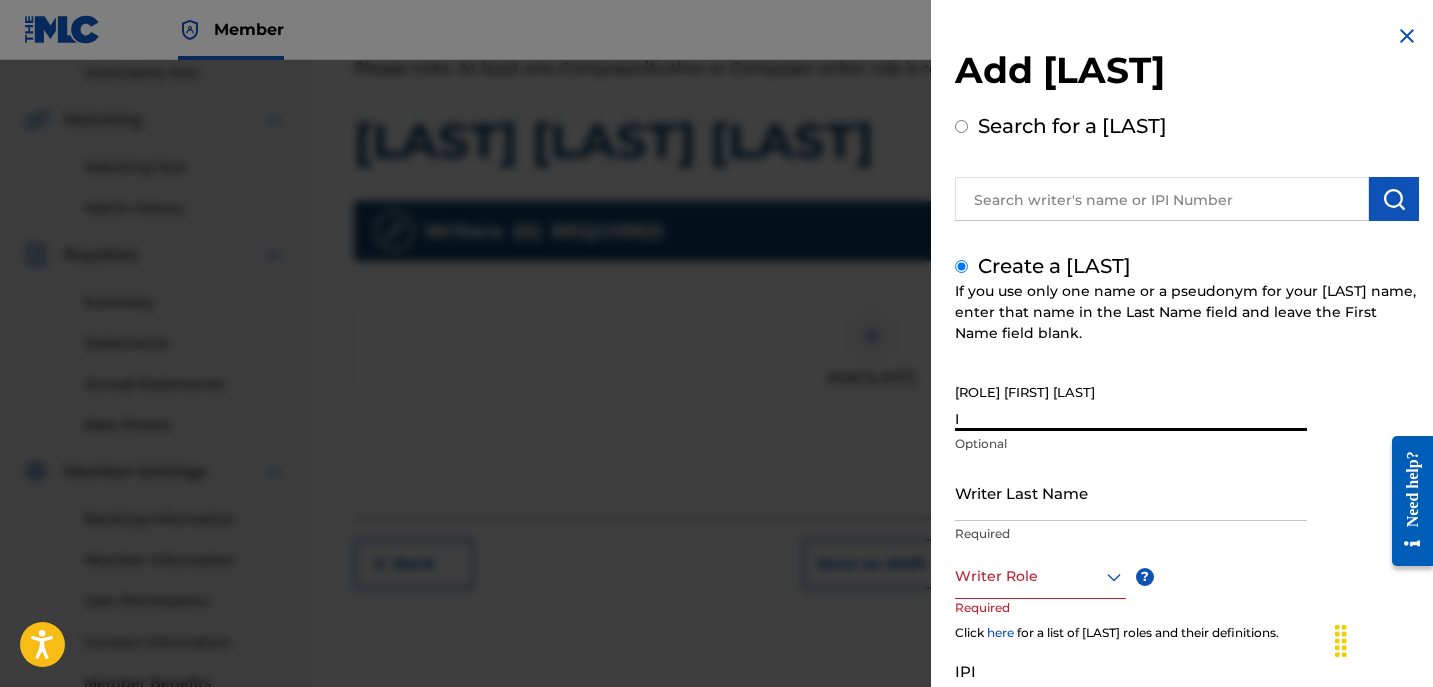 click on "I" at bounding box center [1131, 402] 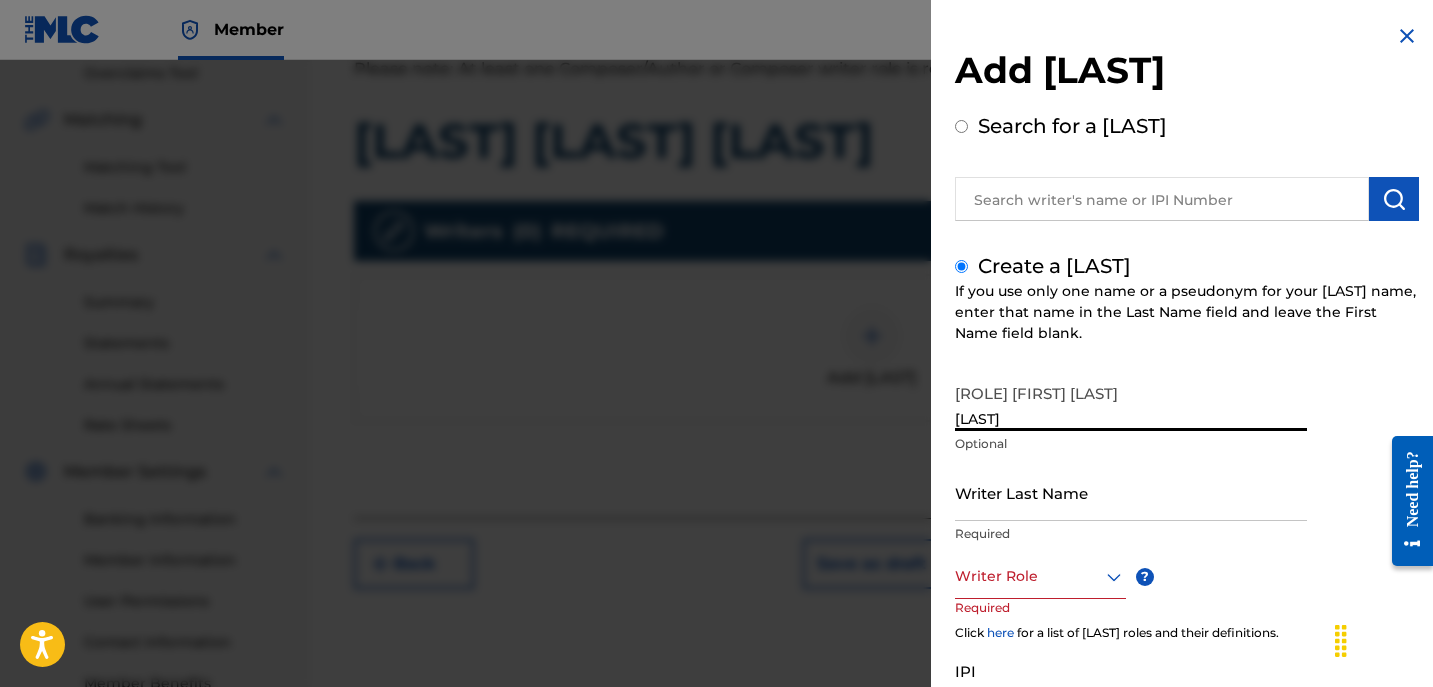 type on "[COUNTRY]" 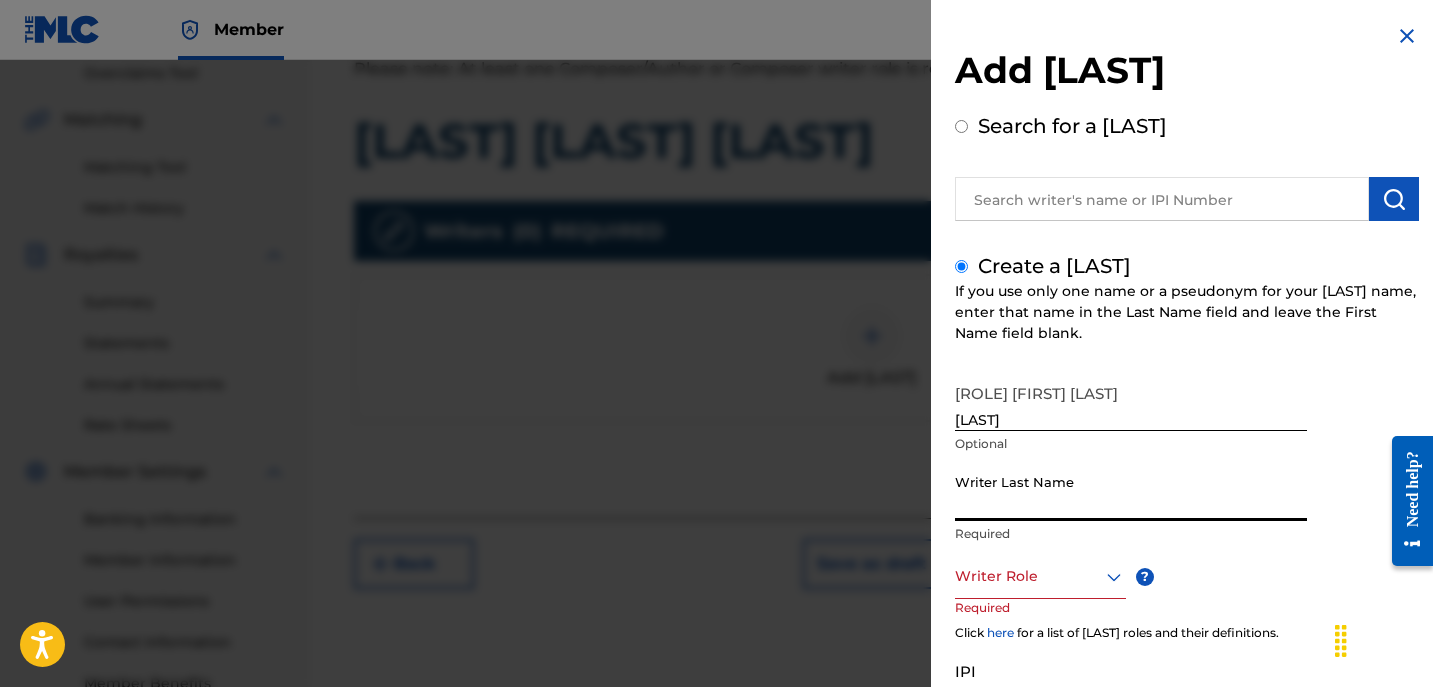 click on "Writer Last Name" at bounding box center [1131, 492] 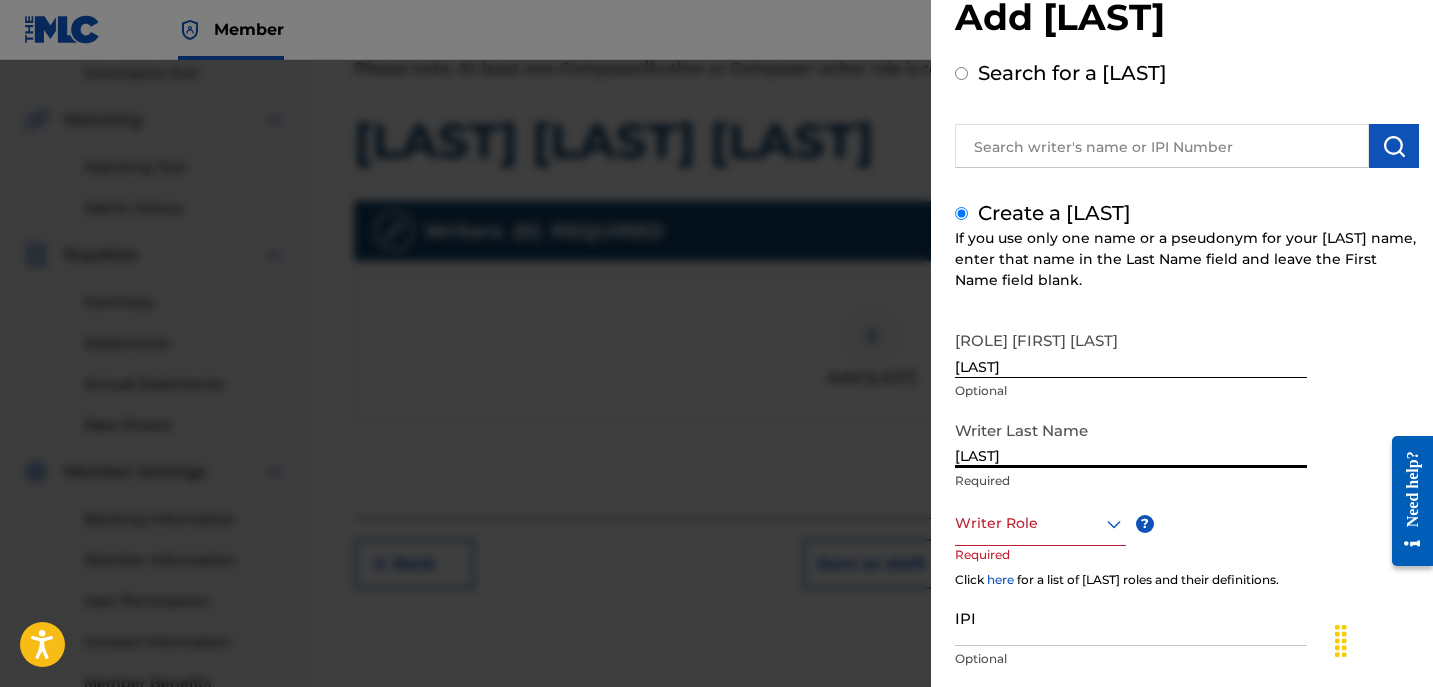 scroll, scrollTop: 50, scrollLeft: 0, axis: vertical 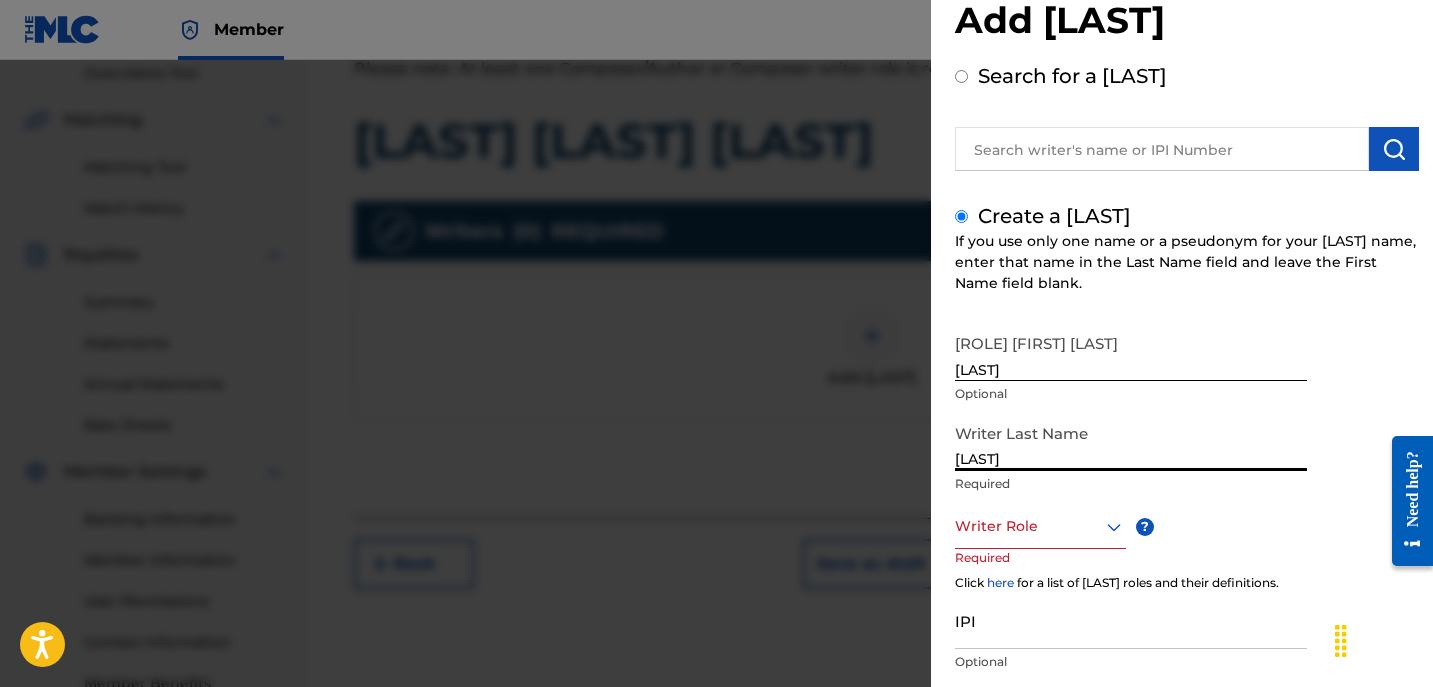 type on "POITIER" 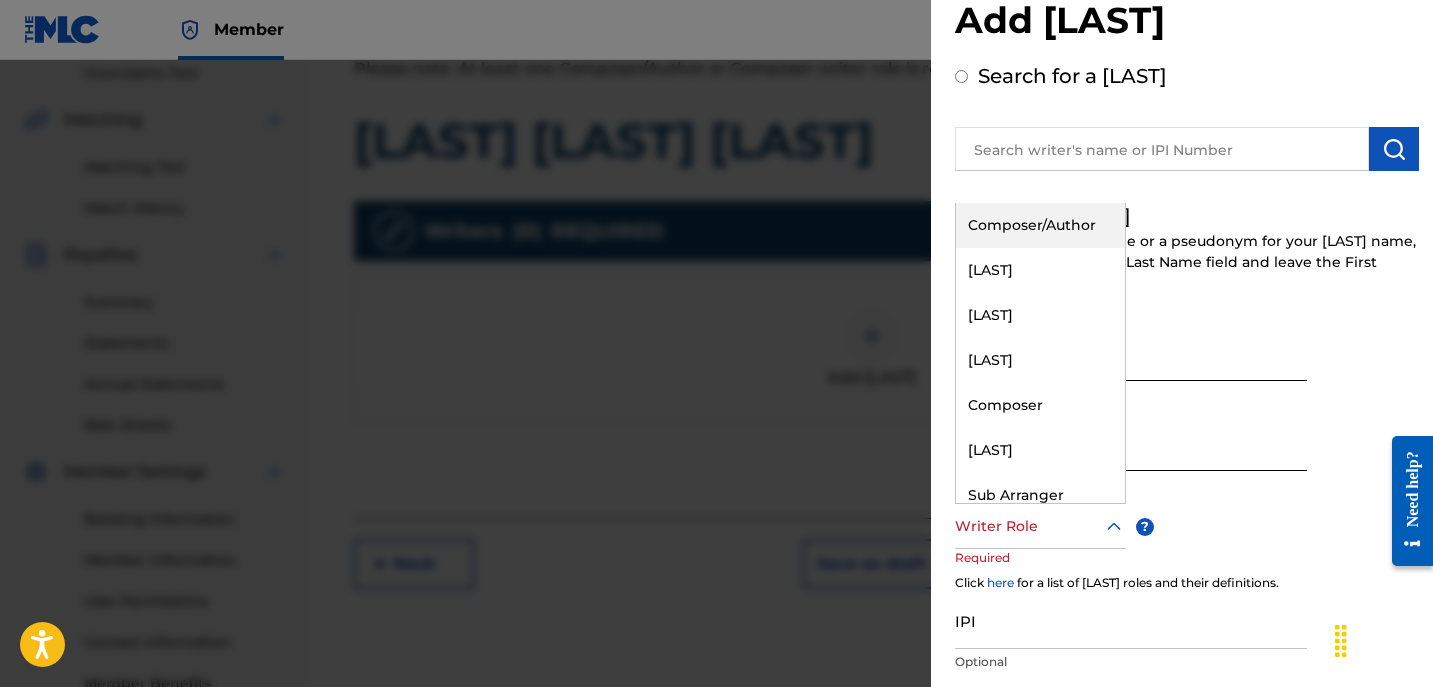 click at bounding box center [1040, 526] 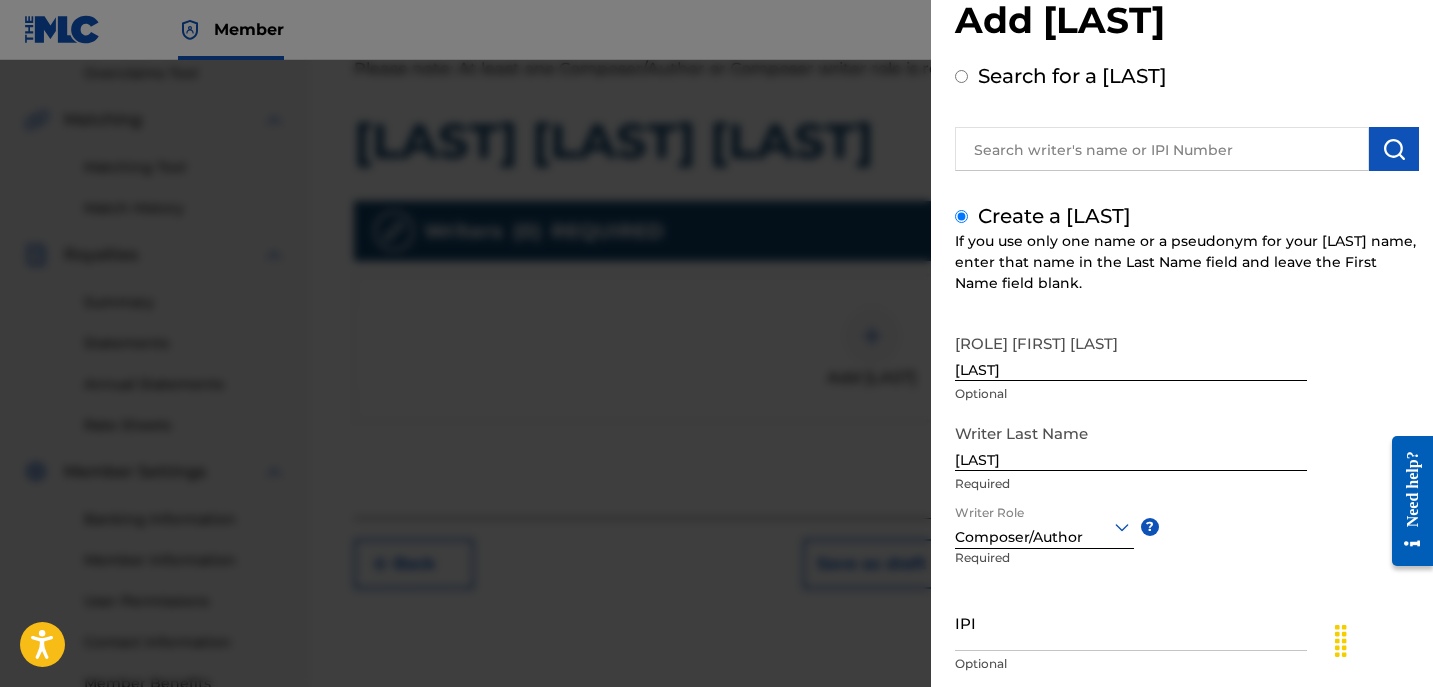 scroll, scrollTop: 181, scrollLeft: 0, axis: vertical 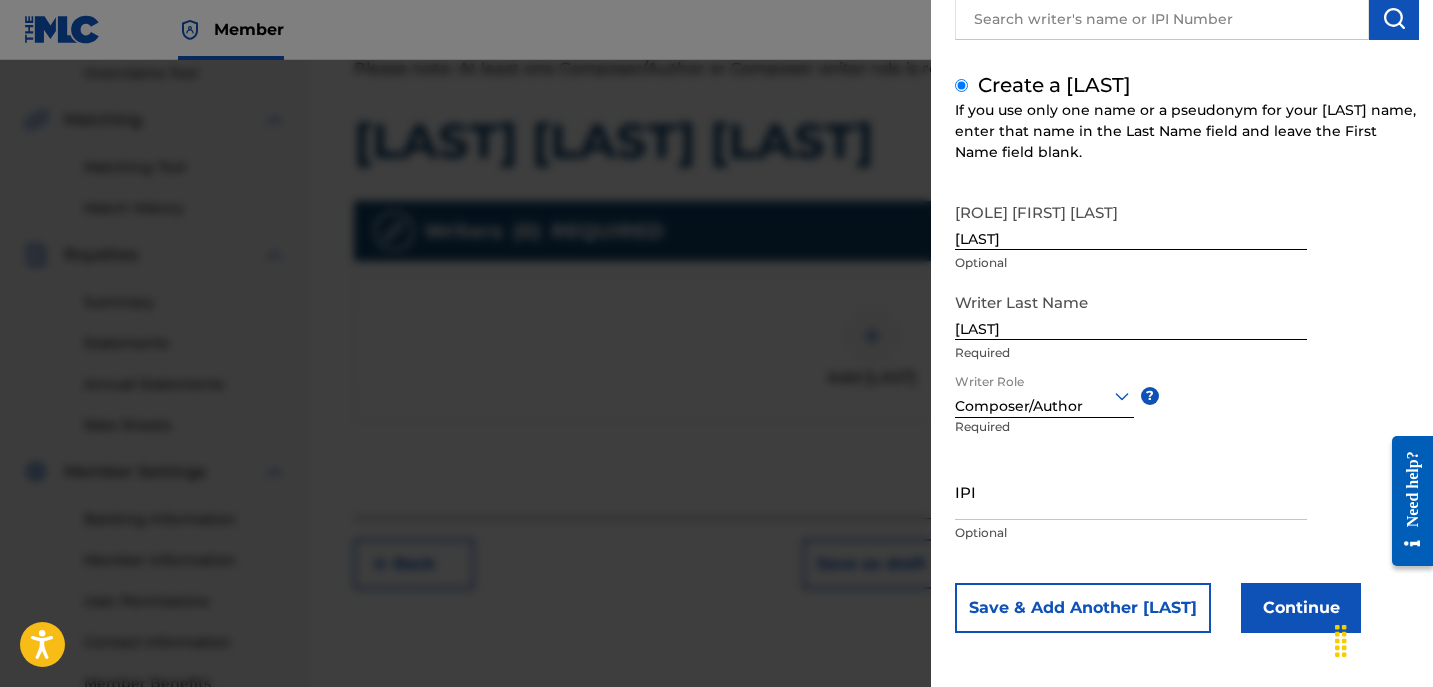click on "Continue" at bounding box center (1301, 608) 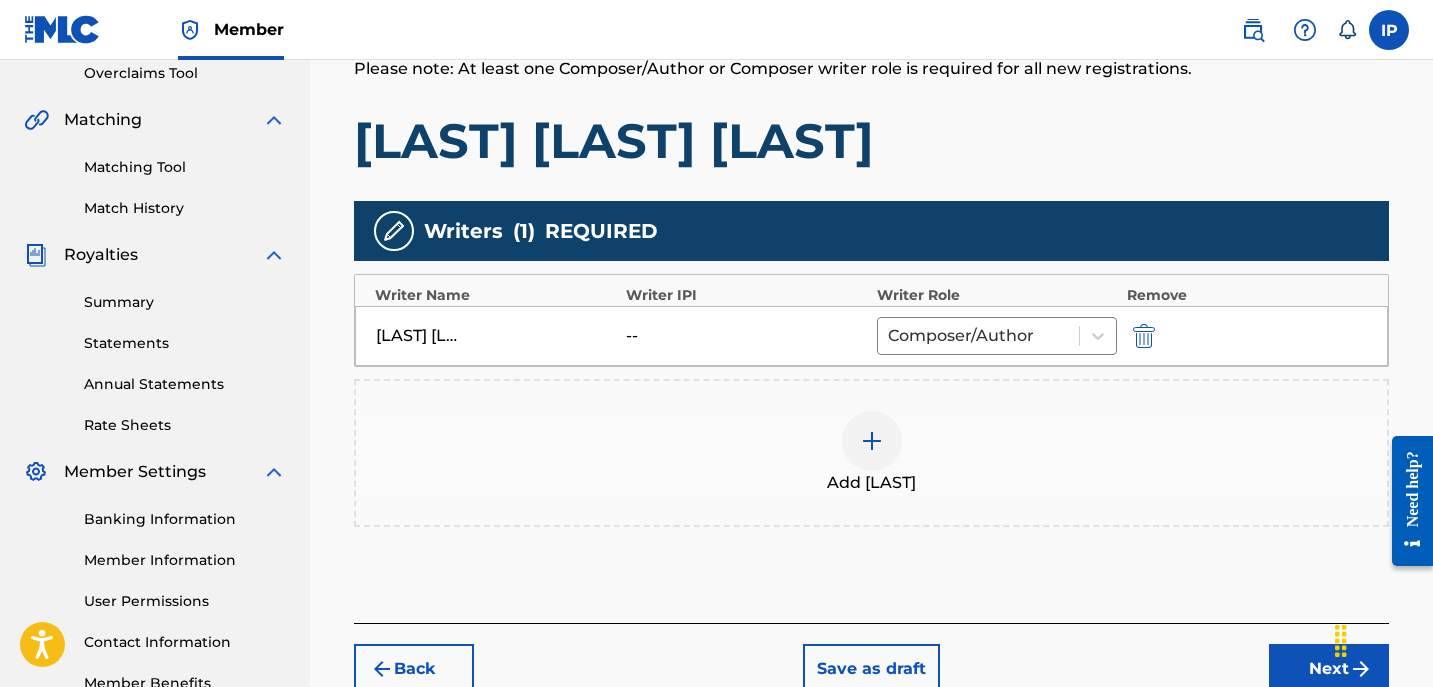 scroll, scrollTop: 553, scrollLeft: 0, axis: vertical 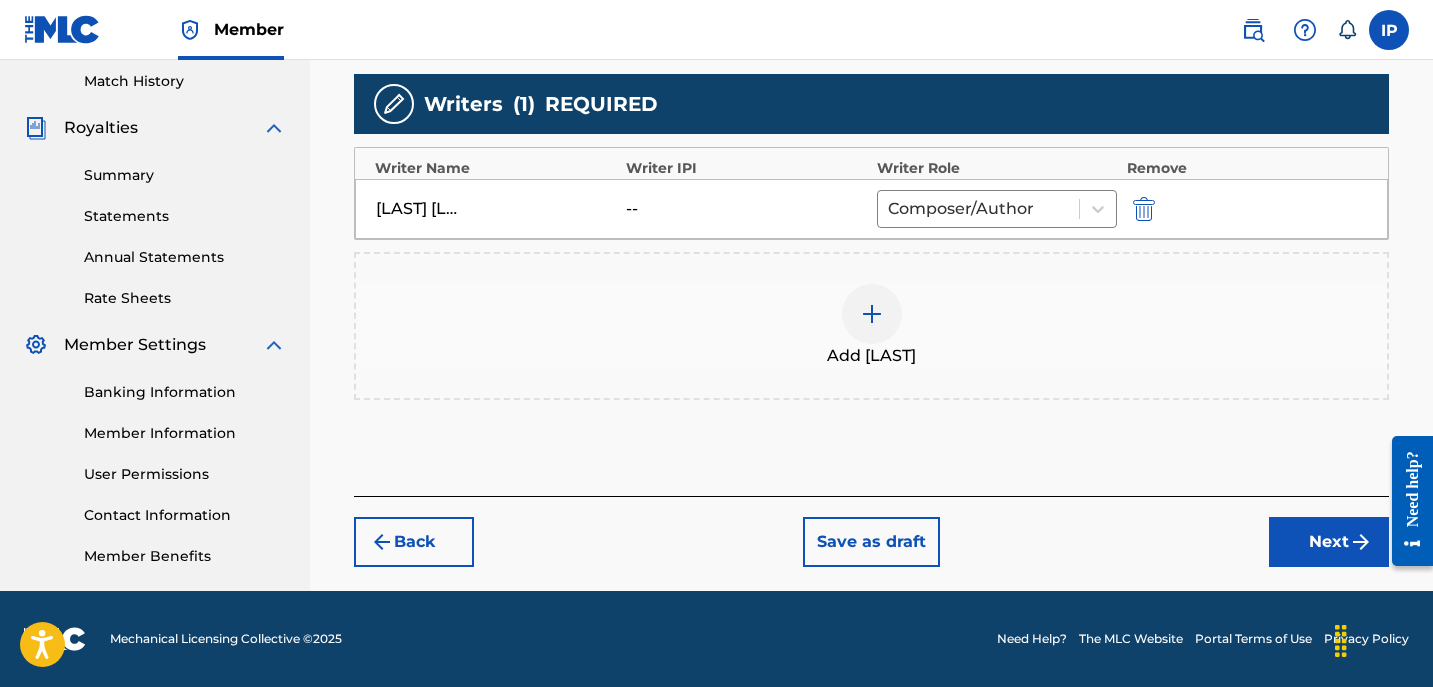 click on "Next" at bounding box center [1329, 542] 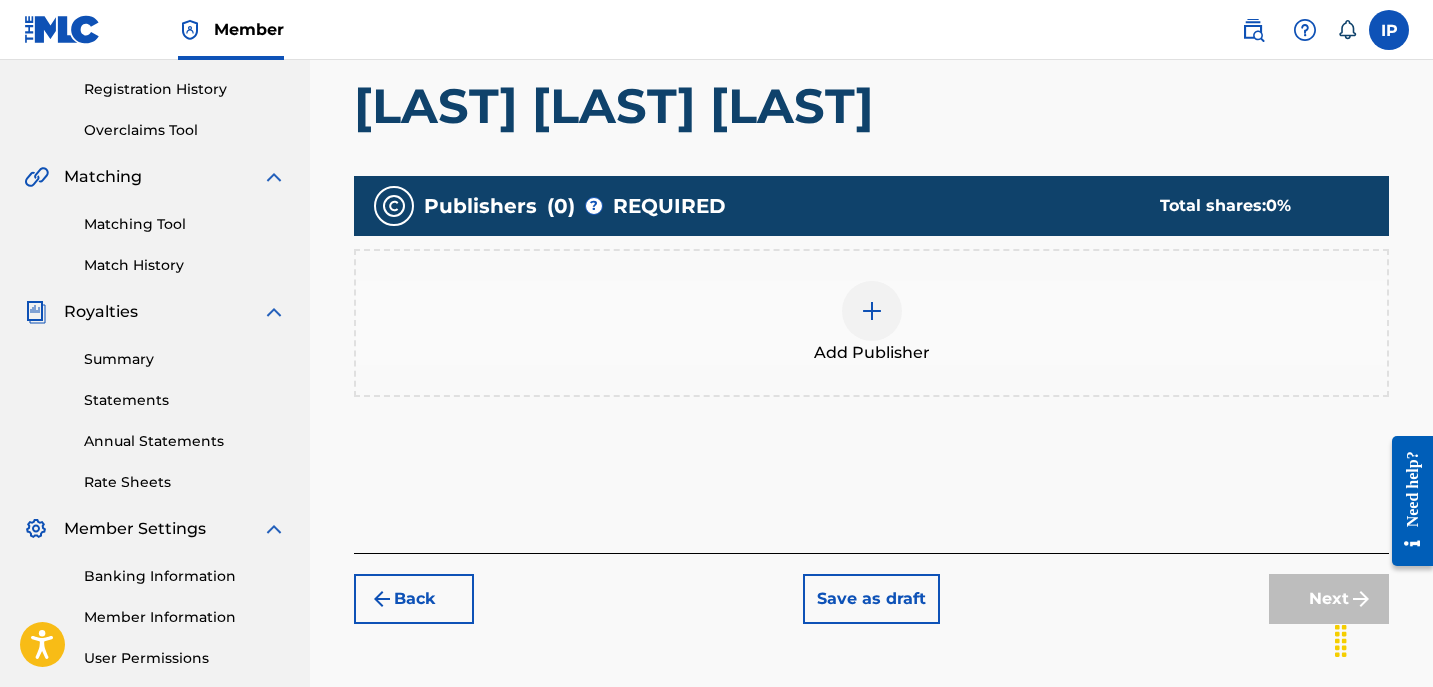 scroll, scrollTop: 377, scrollLeft: 0, axis: vertical 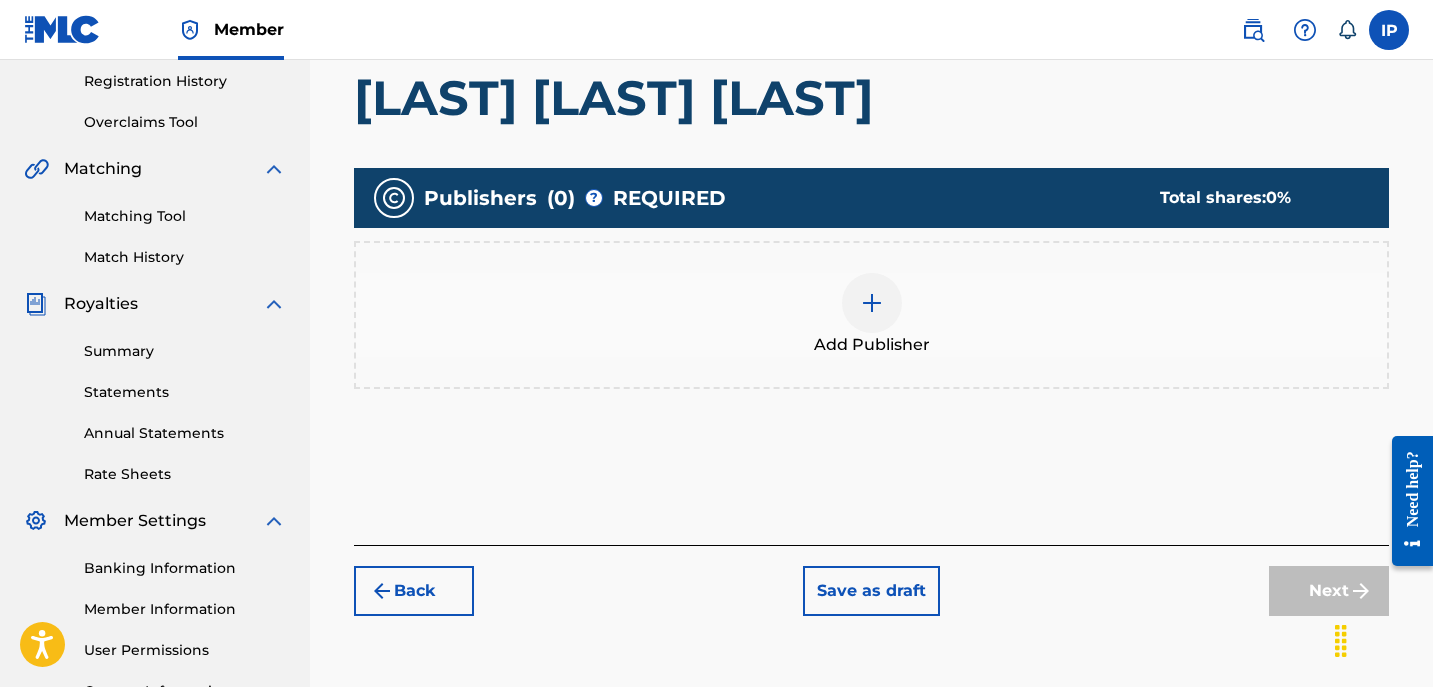 click at bounding box center (872, 303) 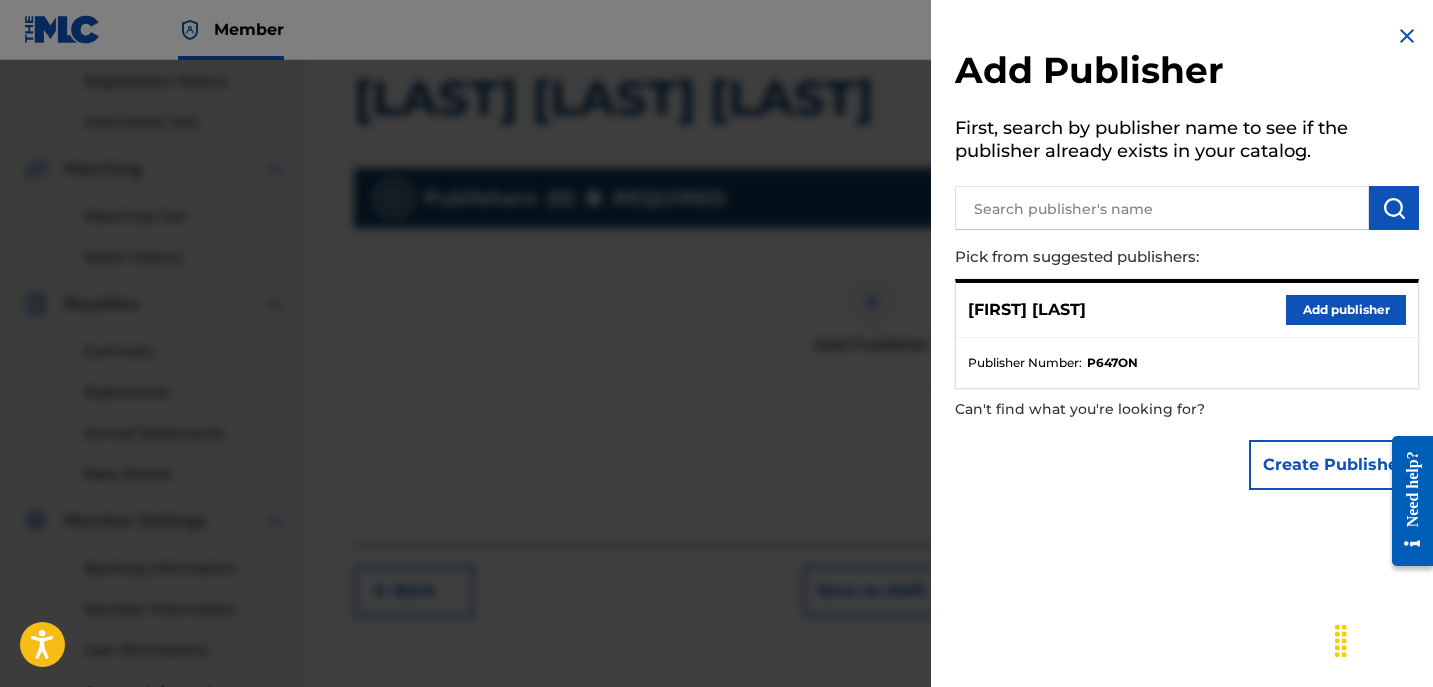 click on "Add publisher" at bounding box center [1346, 310] 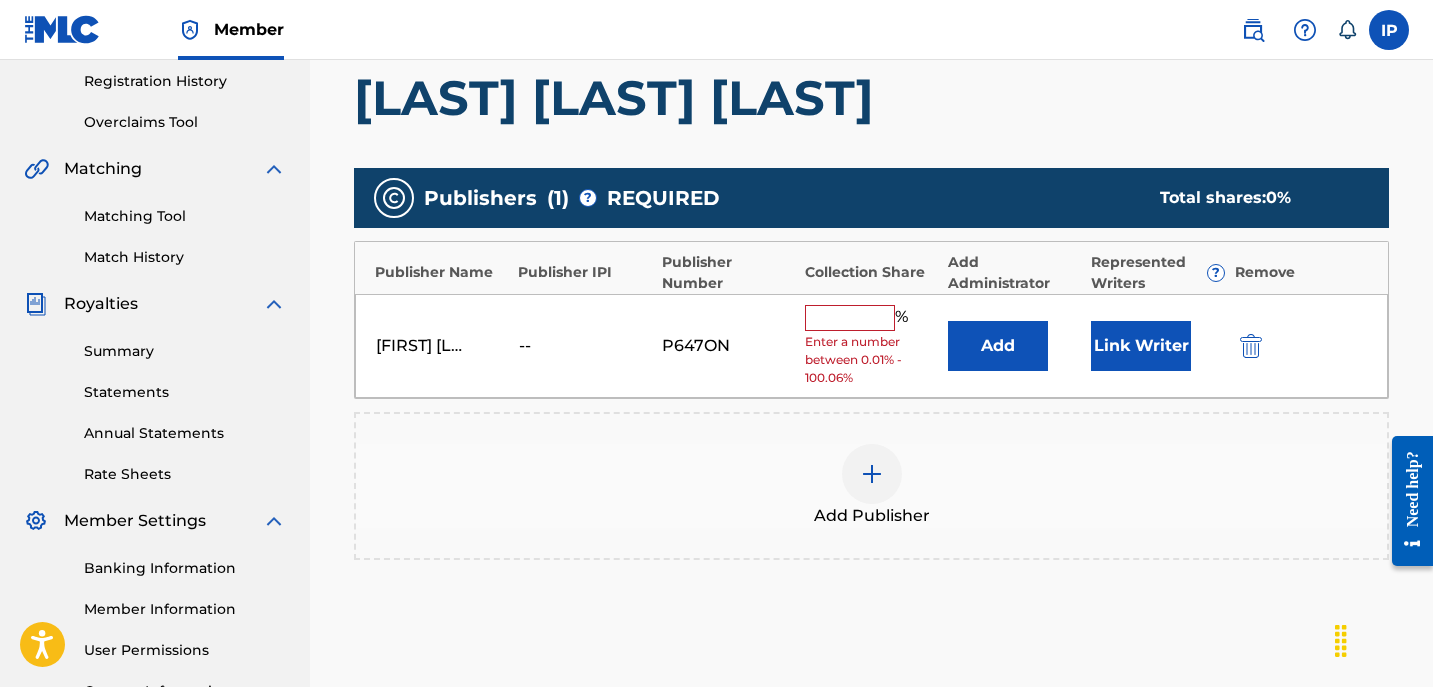 click at bounding box center [850, 318] 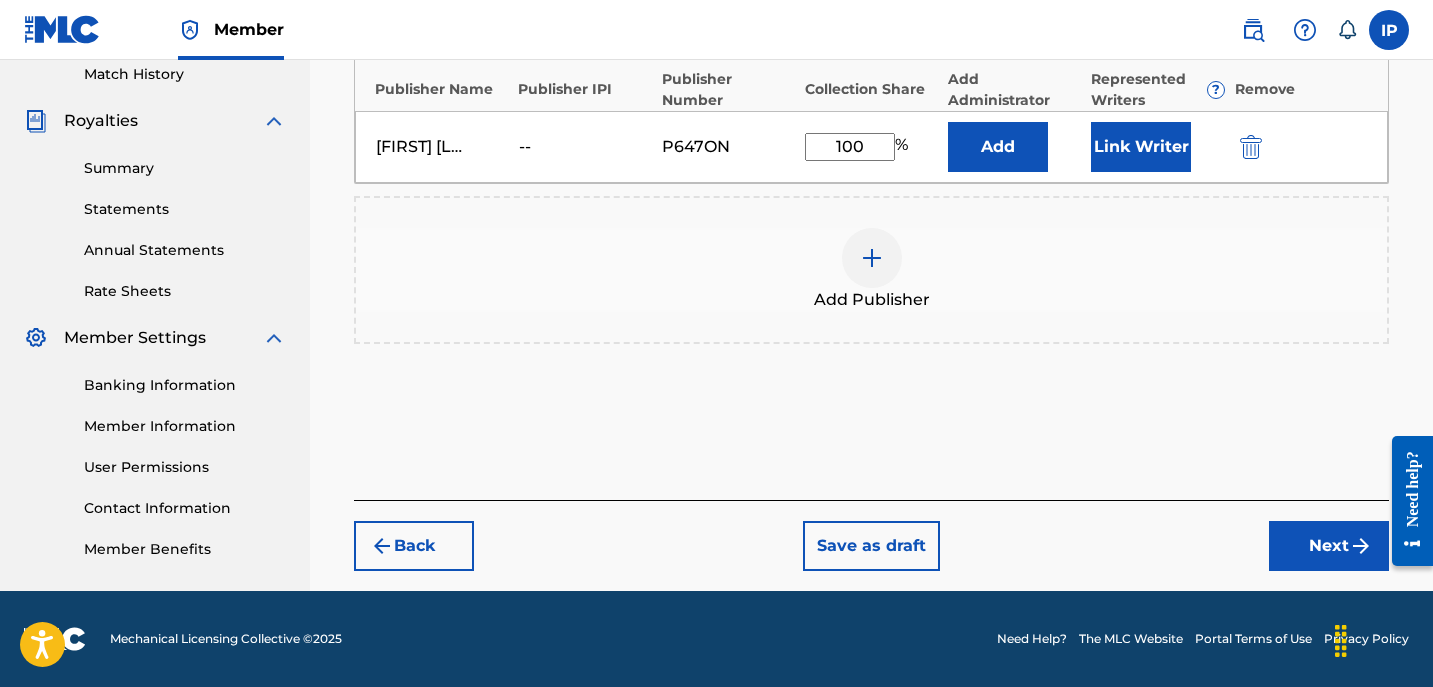 click on "Next" at bounding box center (1329, 546) 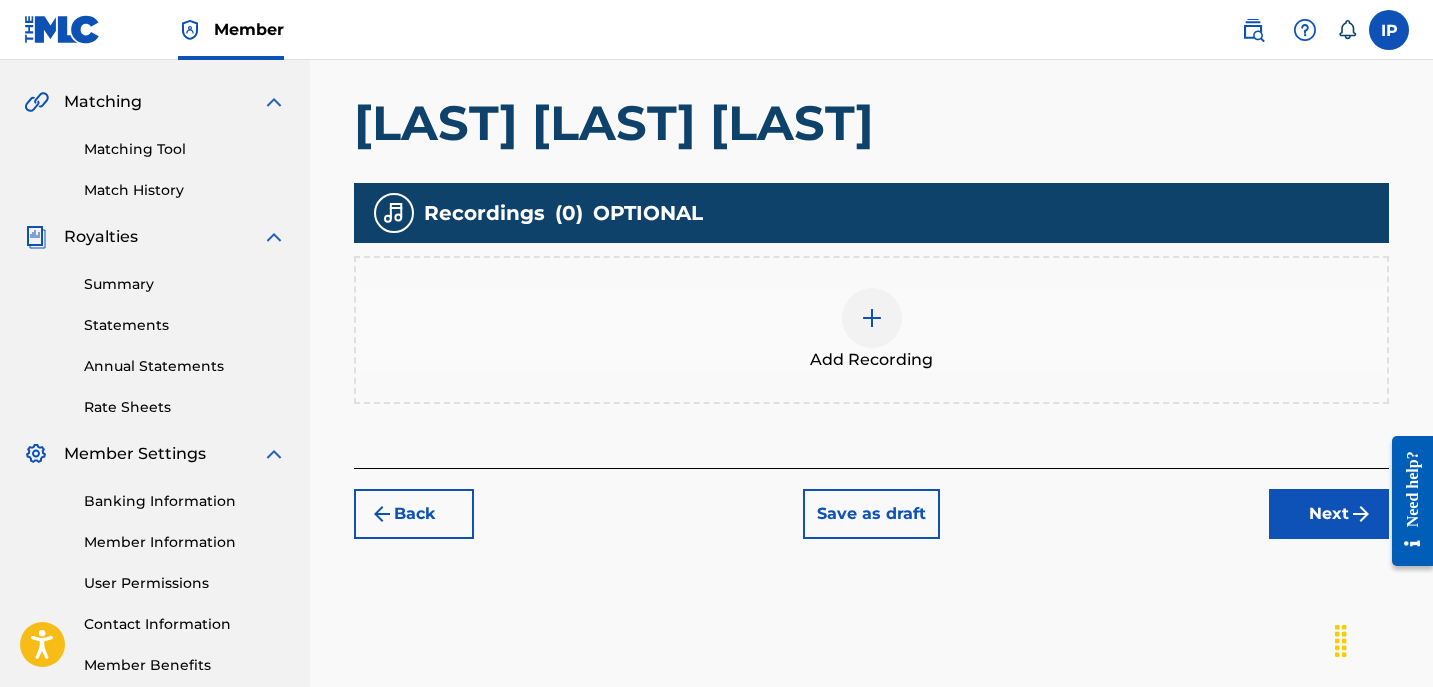 scroll, scrollTop: 443, scrollLeft: 0, axis: vertical 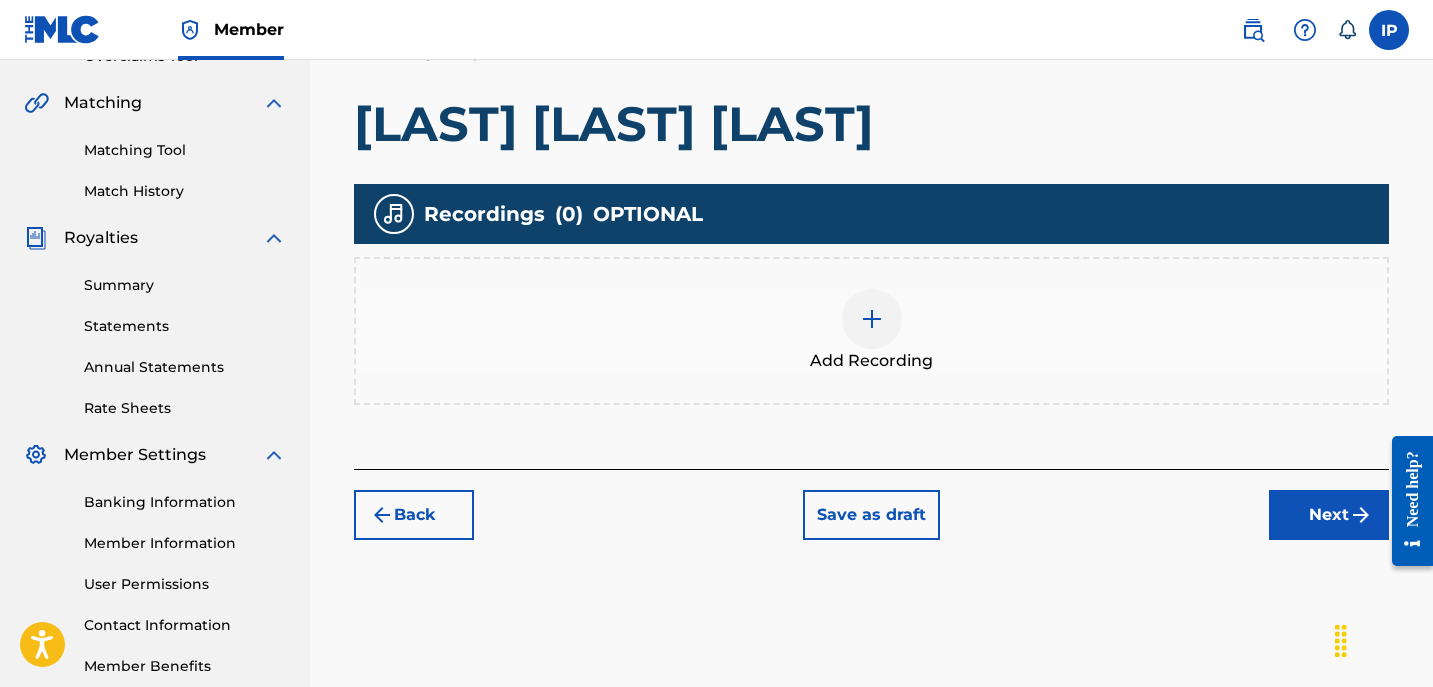 click on "Next" at bounding box center (1329, 515) 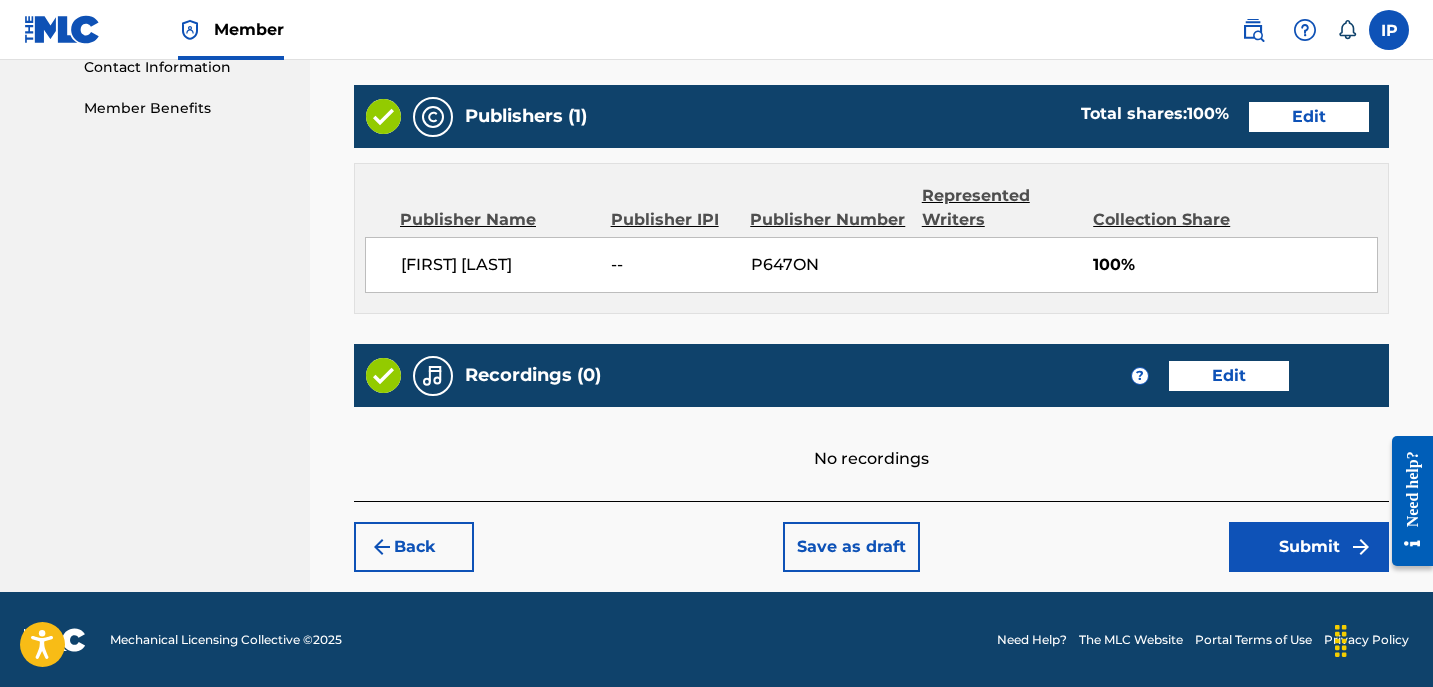 scroll, scrollTop: 639, scrollLeft: 0, axis: vertical 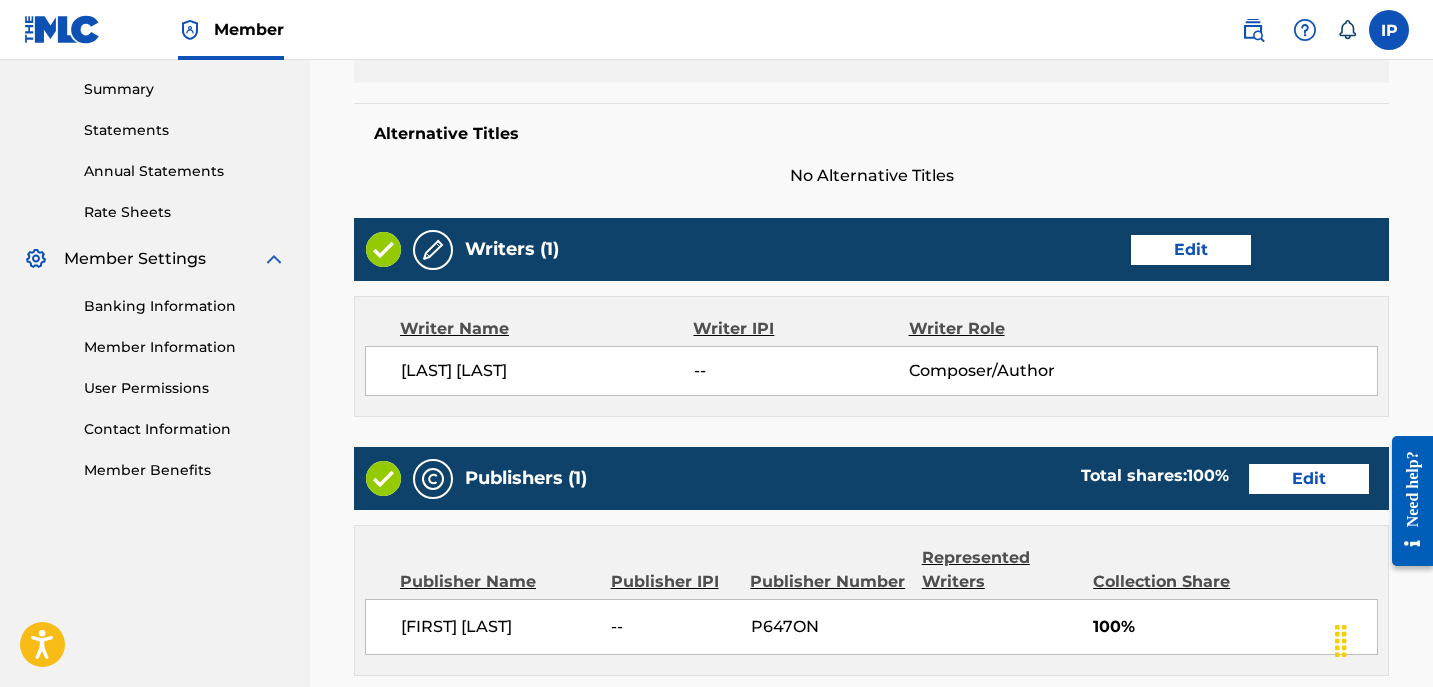 click on "Summary Statements Annual Statements Rate Sheets" at bounding box center (155, 138) 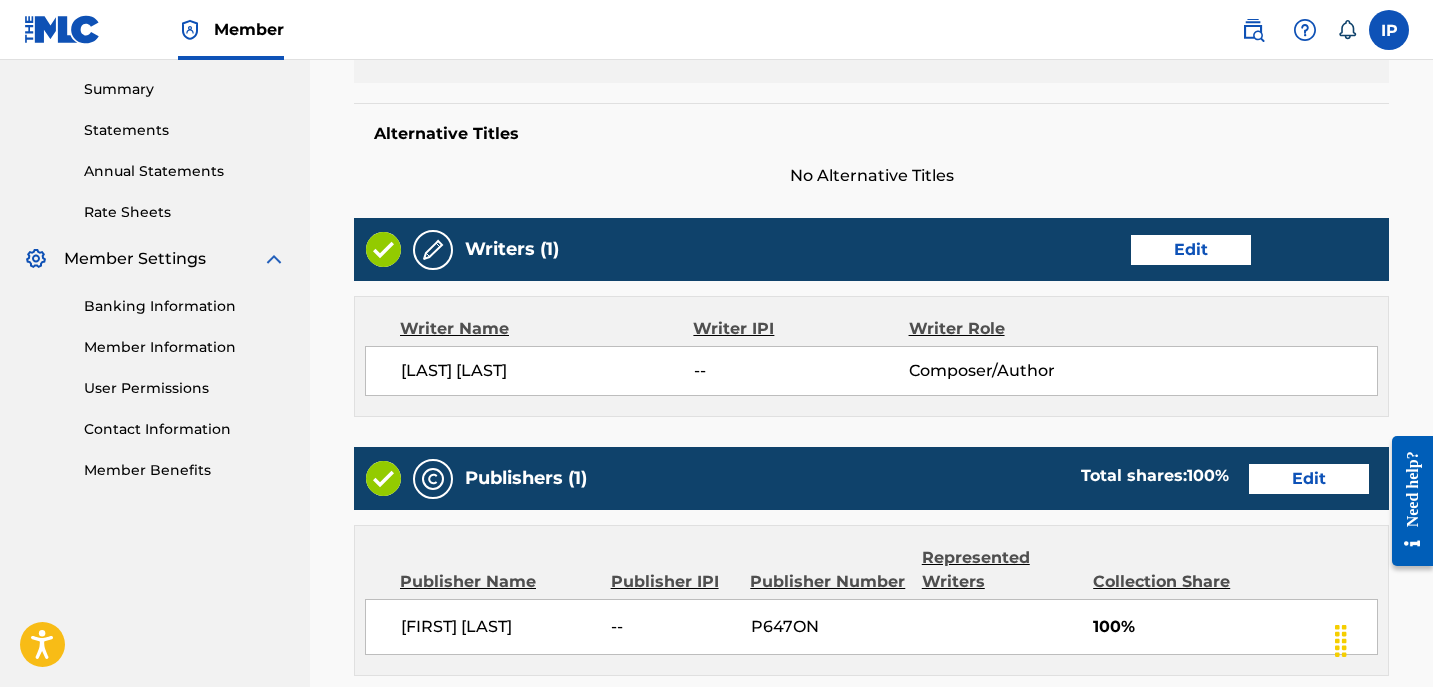 click on "Rate Sheets" at bounding box center [185, 212] 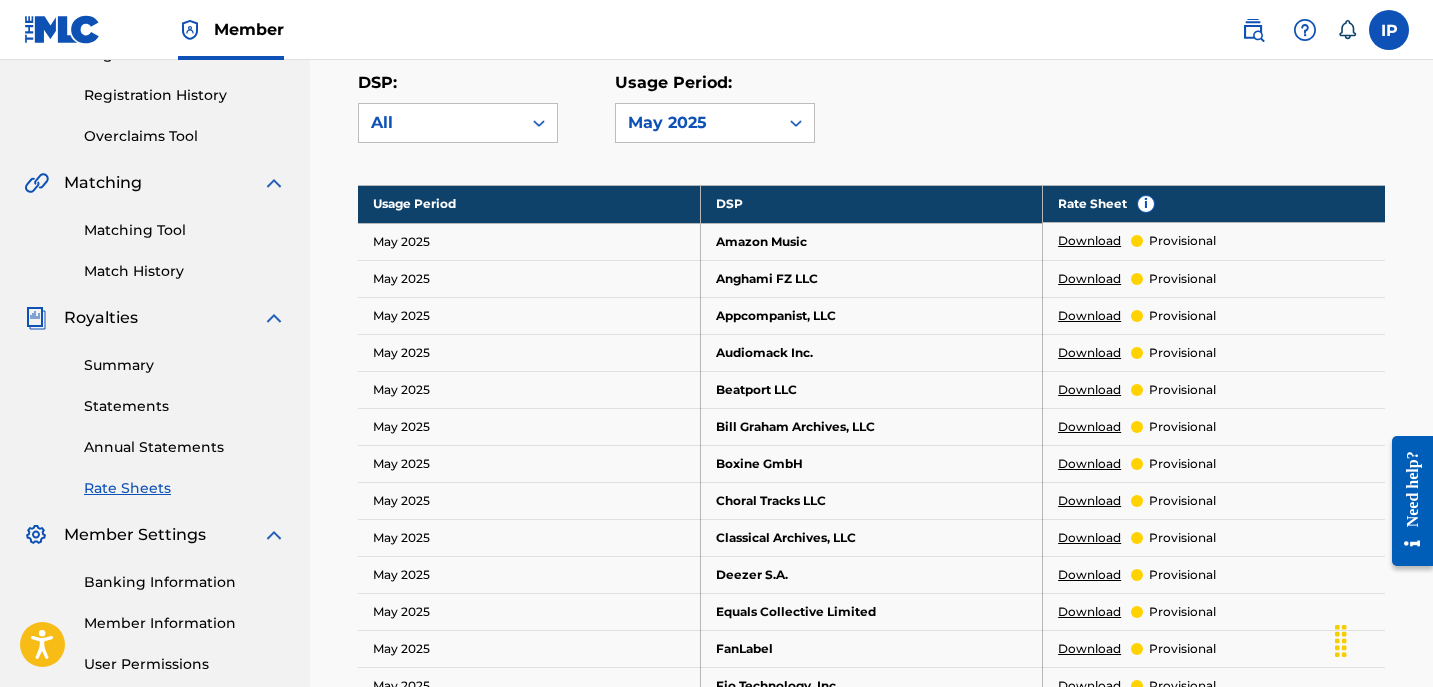 scroll, scrollTop: 421, scrollLeft: 0, axis: vertical 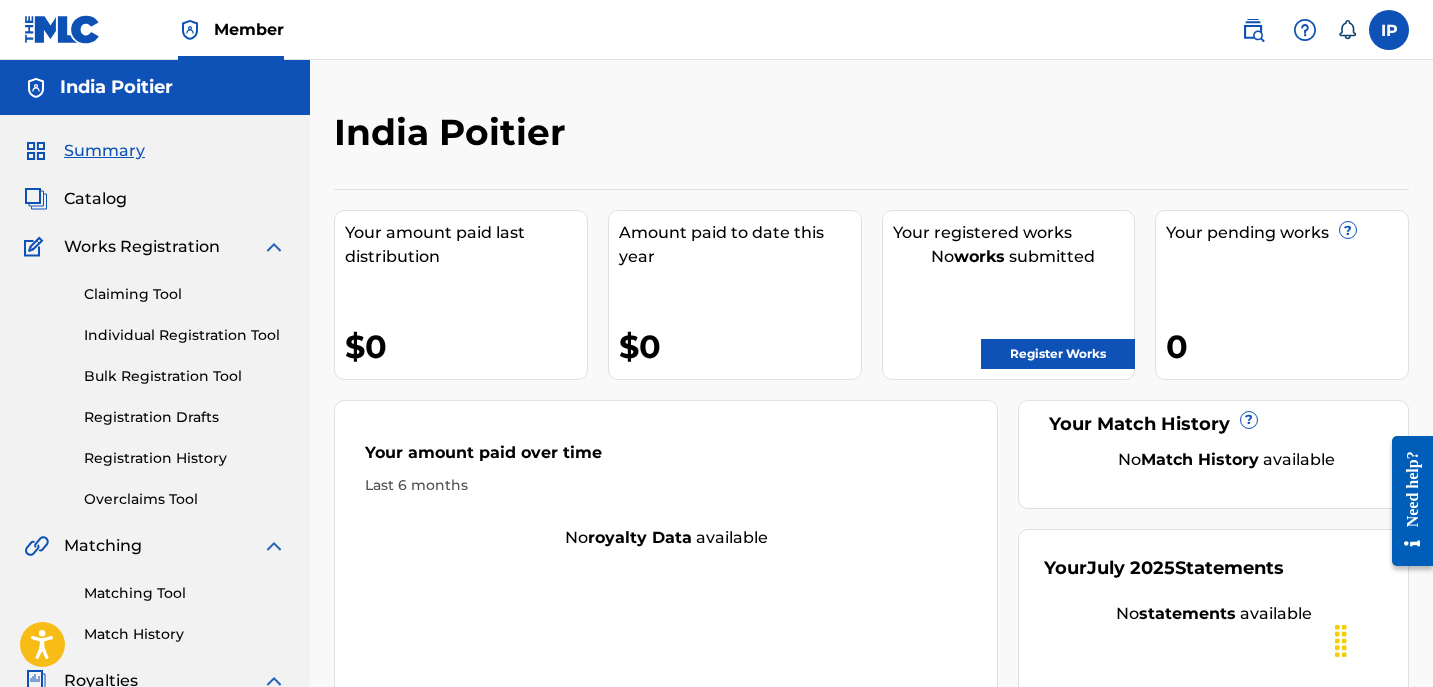 click on "Registration Drafts" at bounding box center [185, 417] 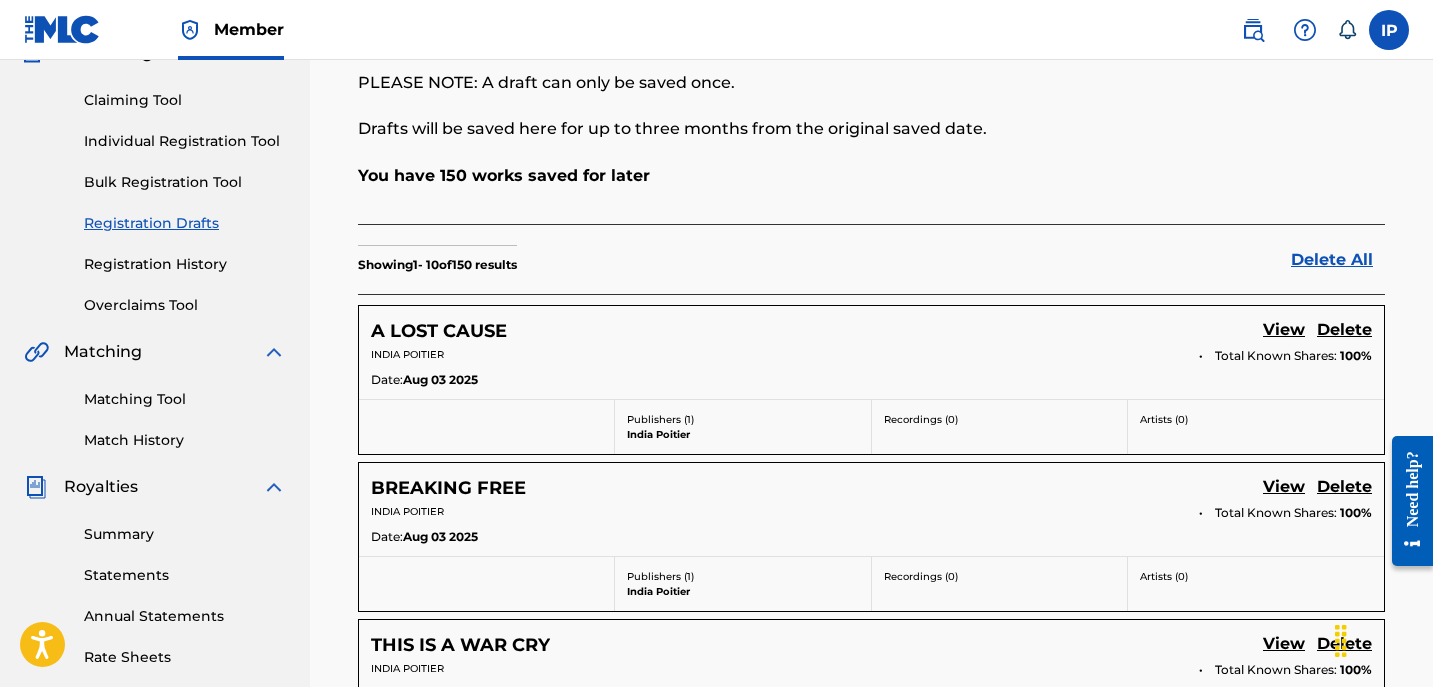 scroll, scrollTop: 200, scrollLeft: 0, axis: vertical 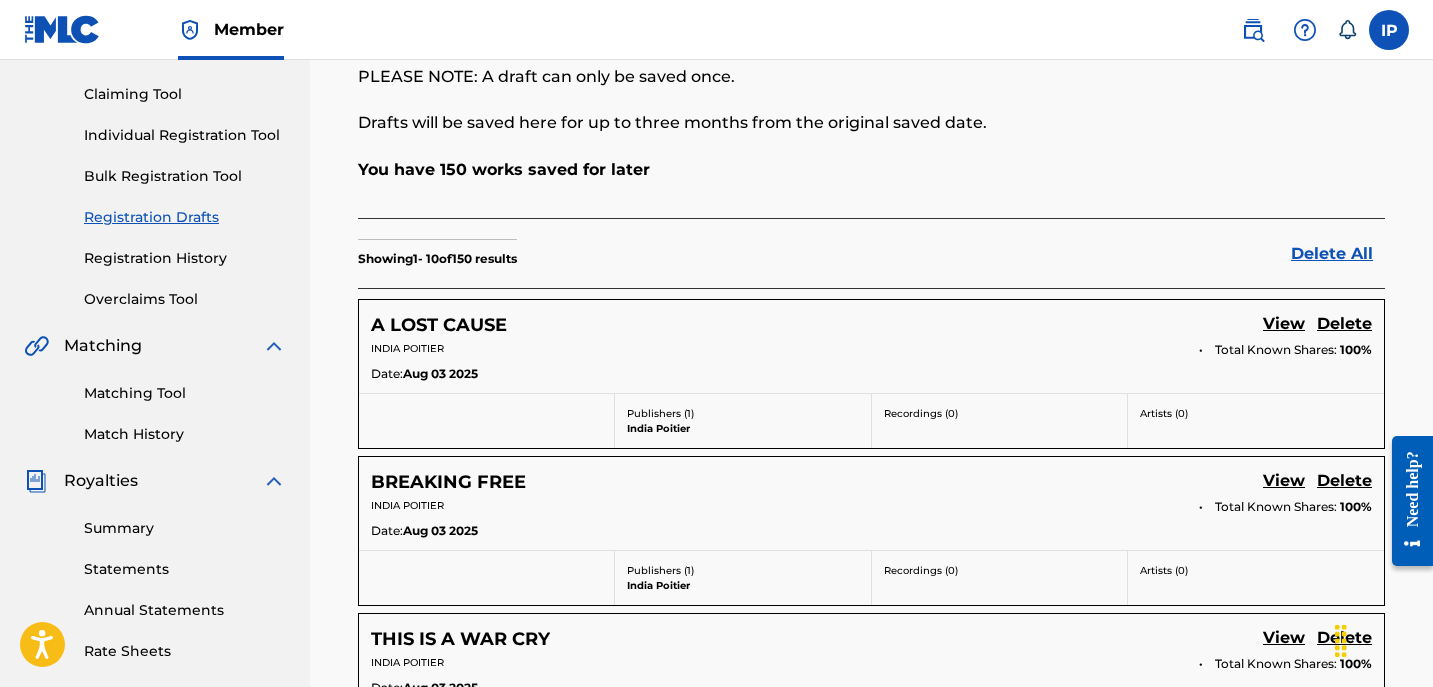 click on "View" at bounding box center [1284, 325] 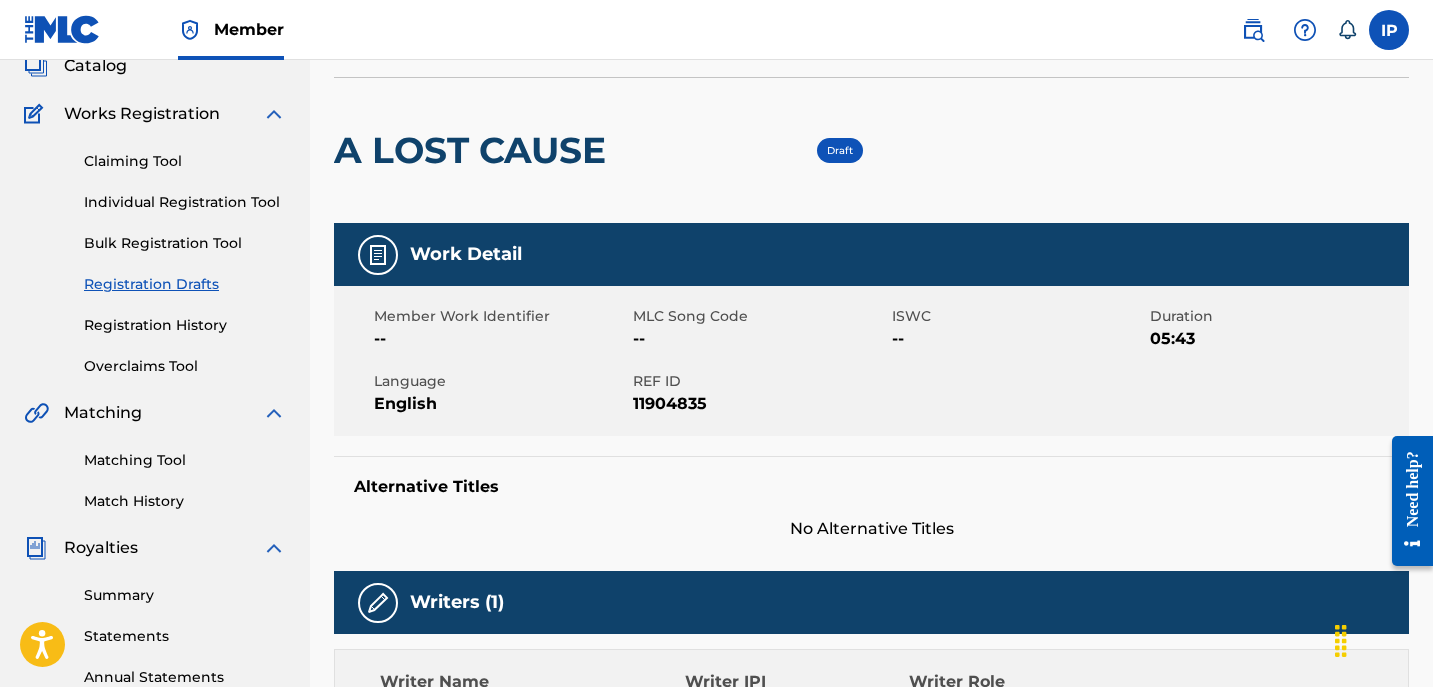 scroll, scrollTop: 0, scrollLeft: 0, axis: both 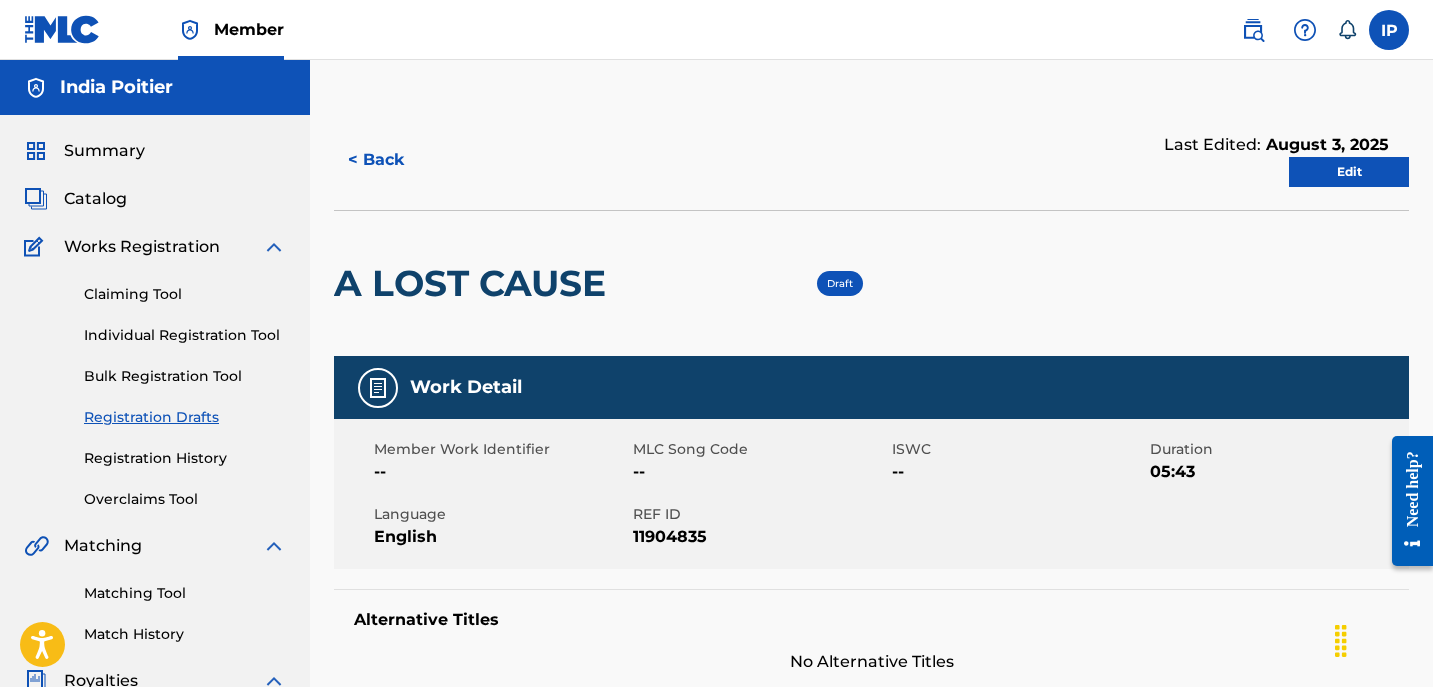 click on "< Back" at bounding box center [394, 160] 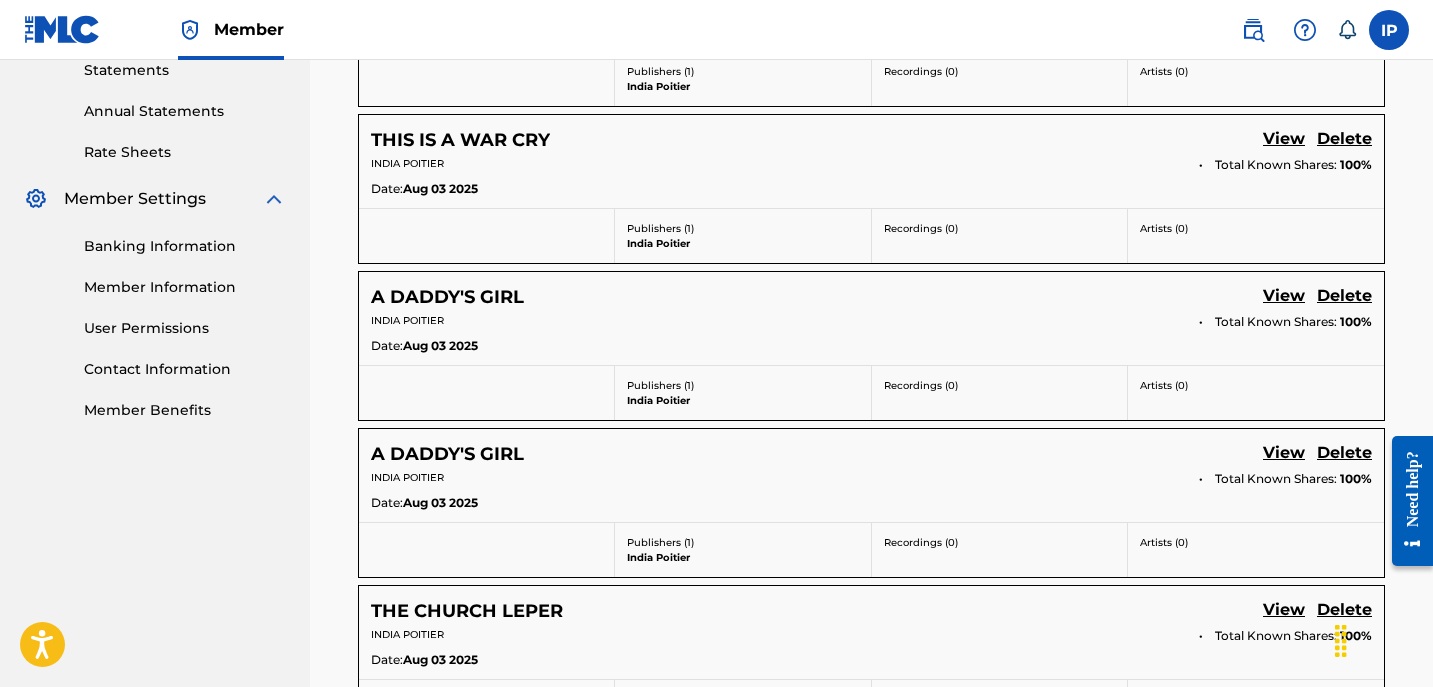 scroll, scrollTop: 701, scrollLeft: 0, axis: vertical 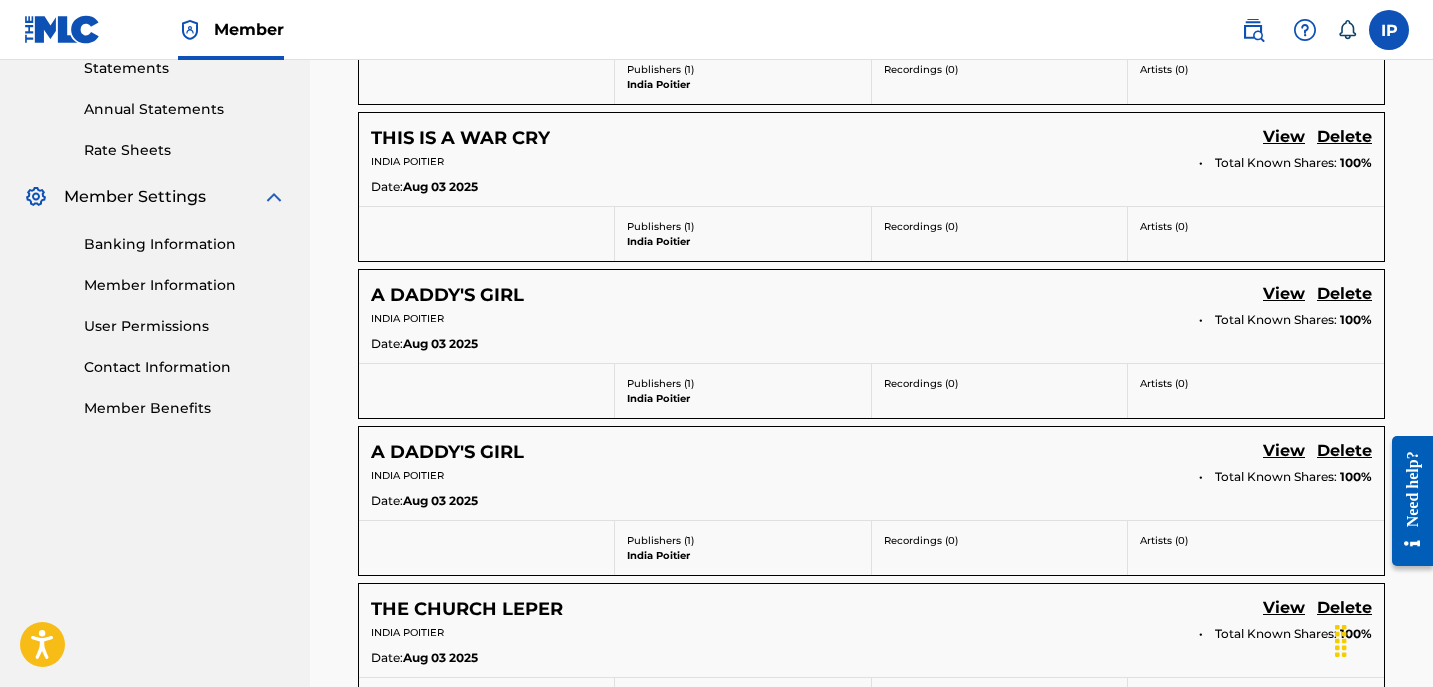 click on "View" at bounding box center (1284, 452) 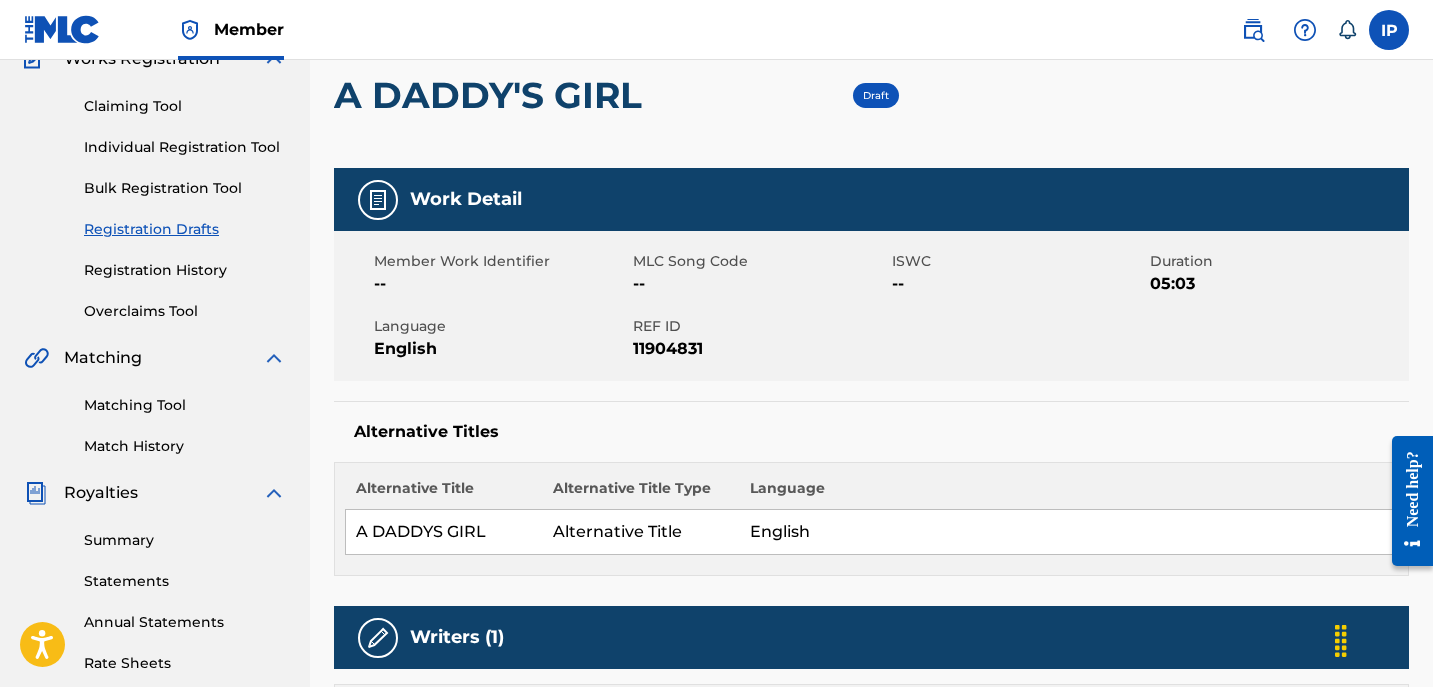 scroll, scrollTop: 187, scrollLeft: 0, axis: vertical 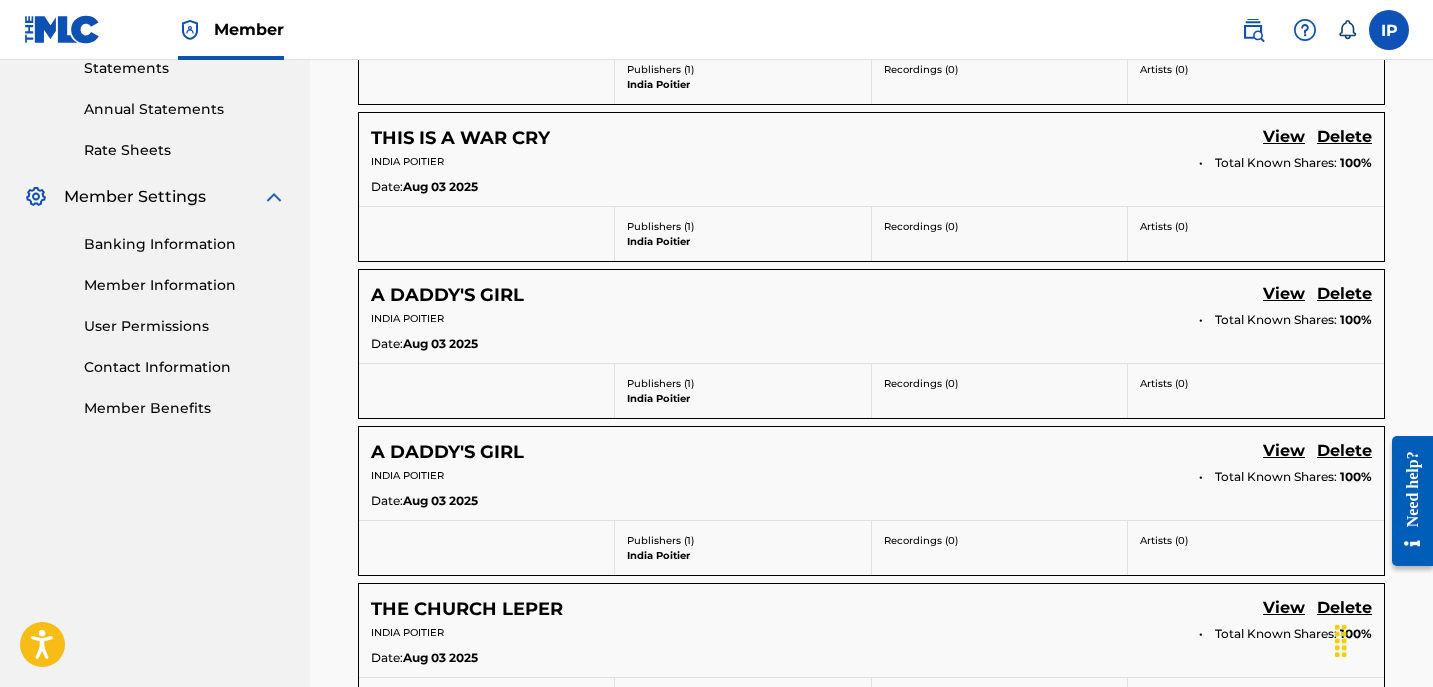 click on "View" at bounding box center [1284, 295] 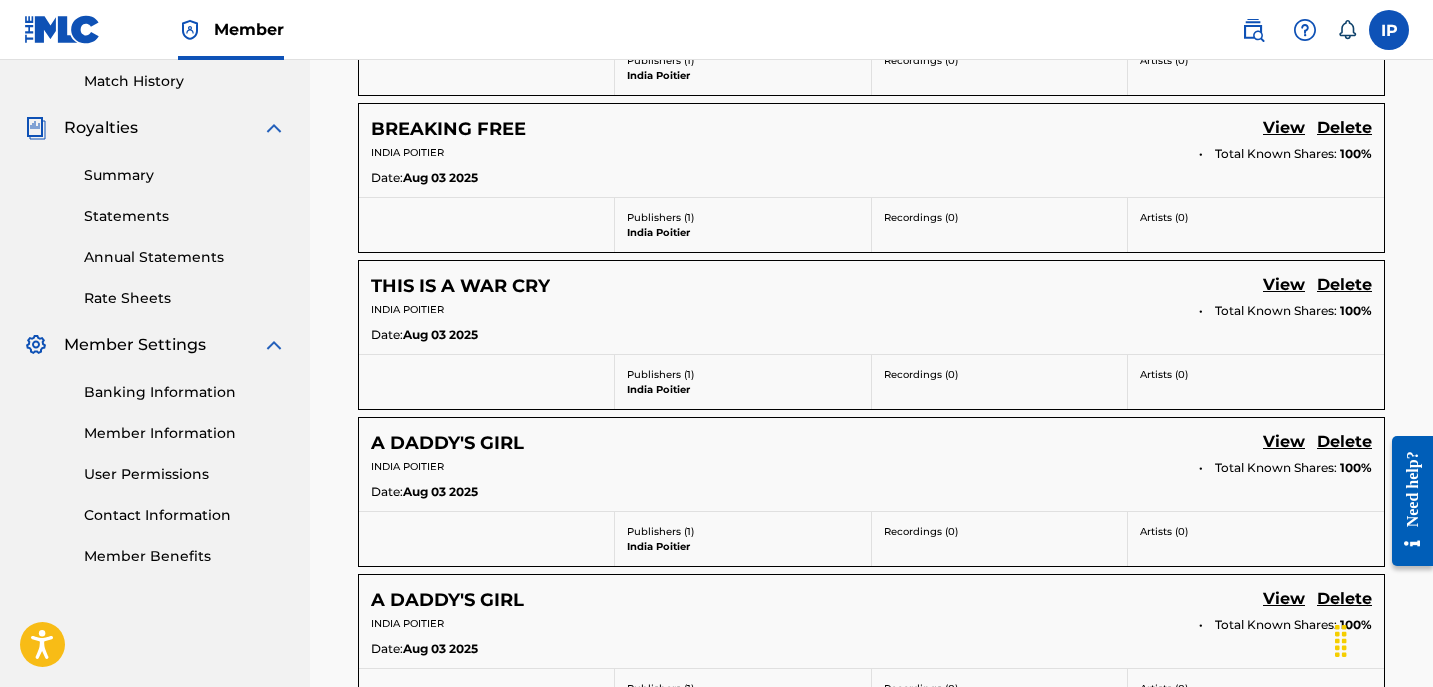 scroll, scrollTop: 701, scrollLeft: 0, axis: vertical 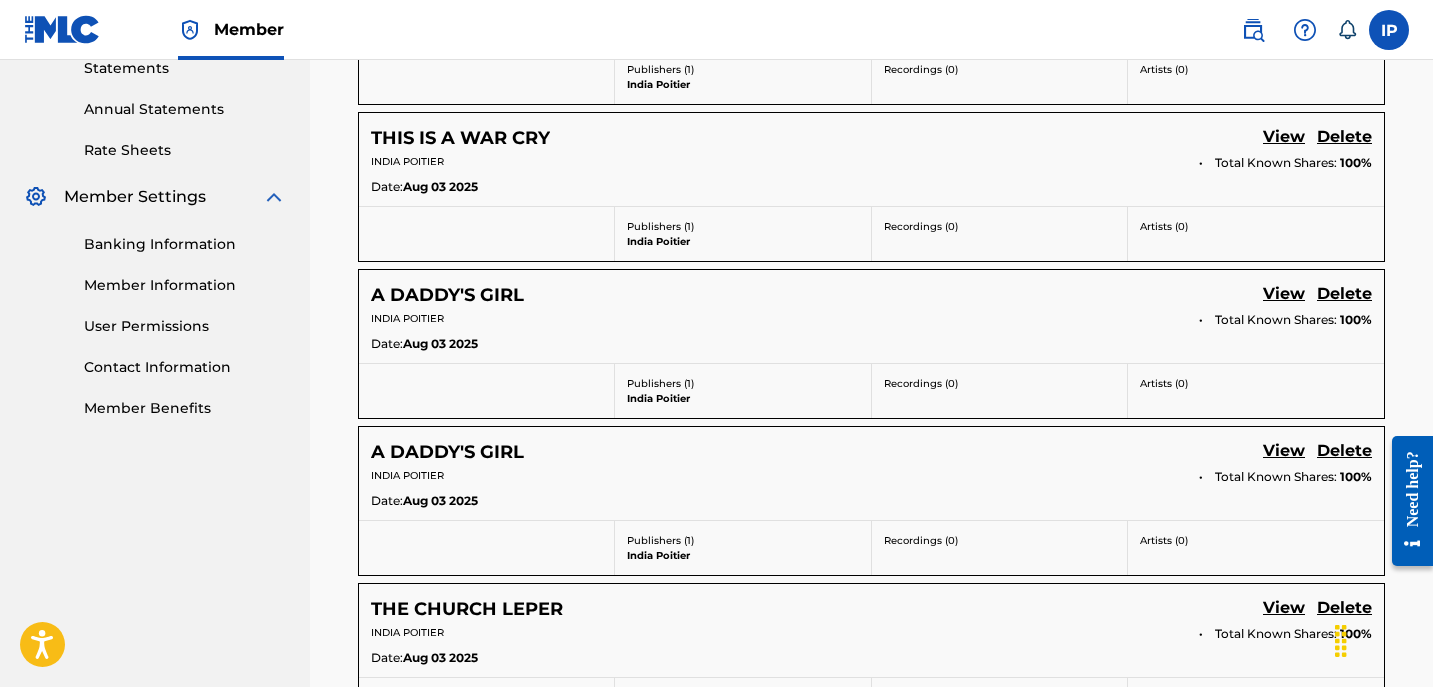 click on "Delete" at bounding box center [1344, 452] 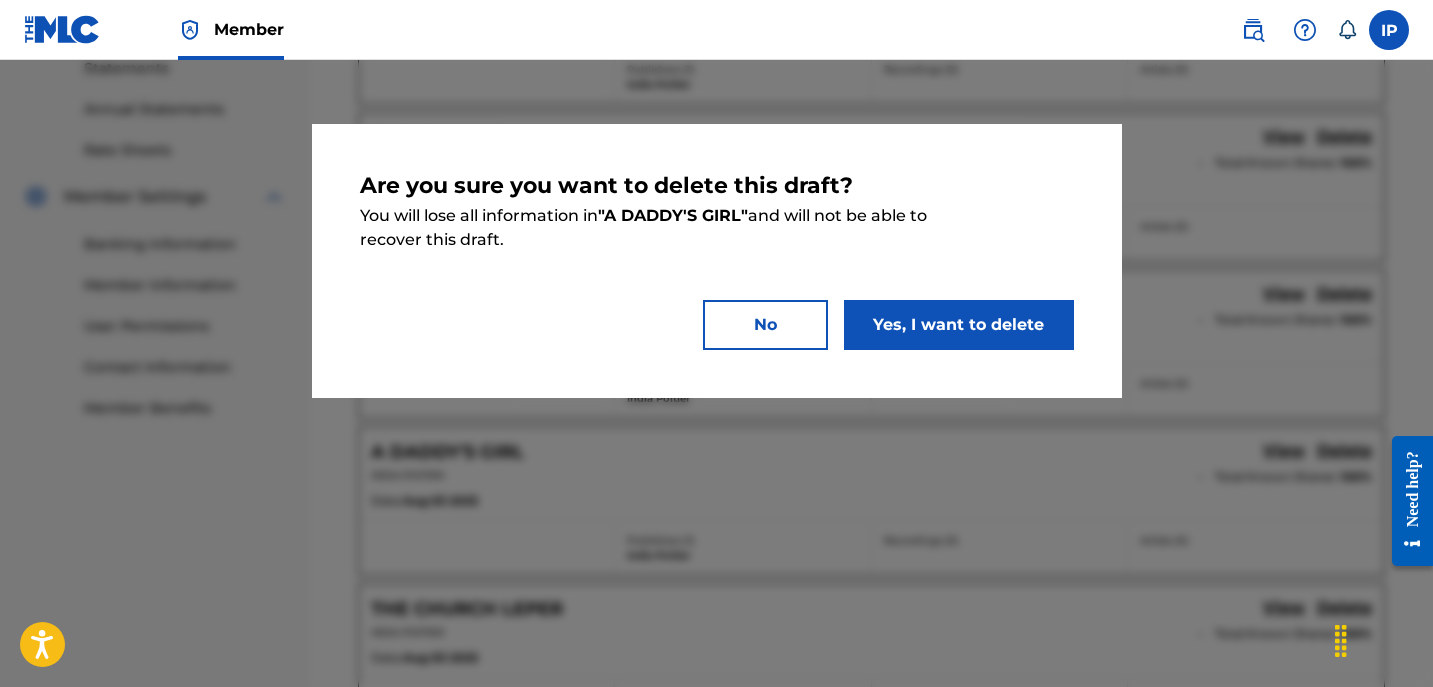 click on "Yes, I want to delete" at bounding box center [959, 325] 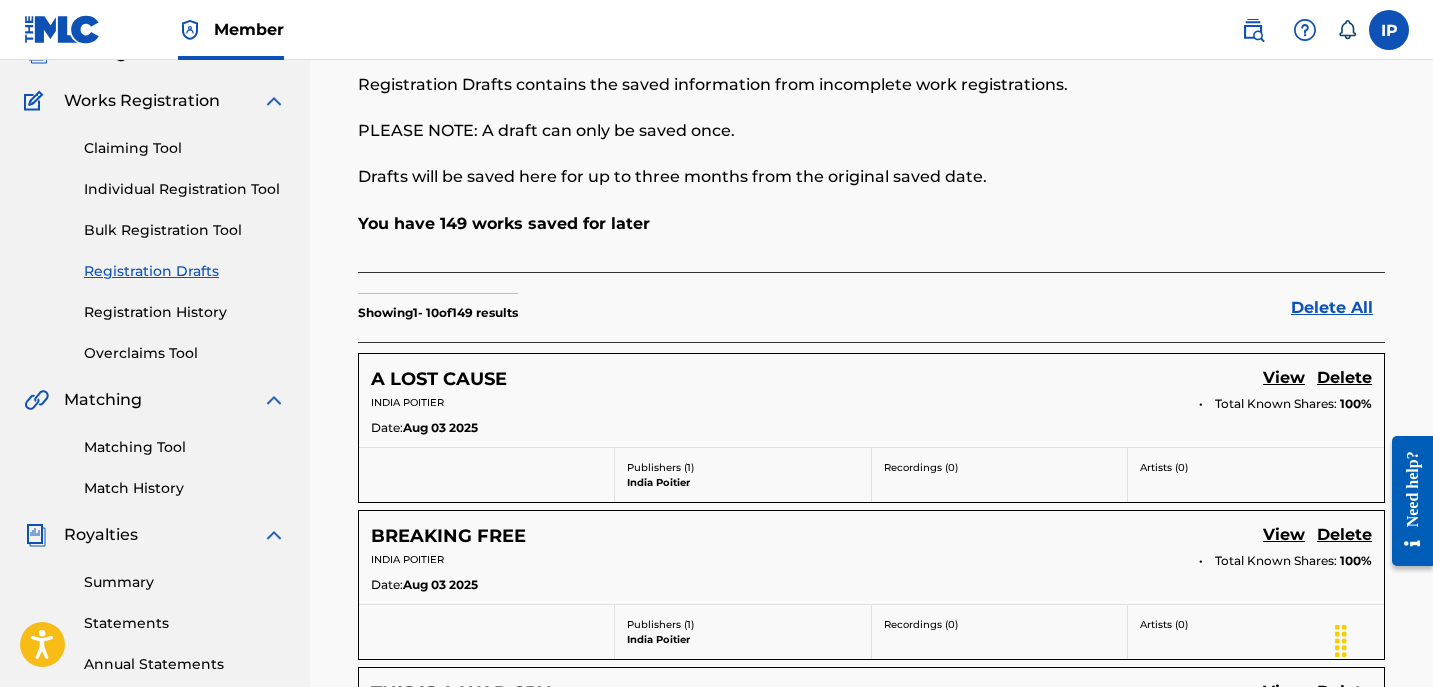 scroll, scrollTop: 143, scrollLeft: 0, axis: vertical 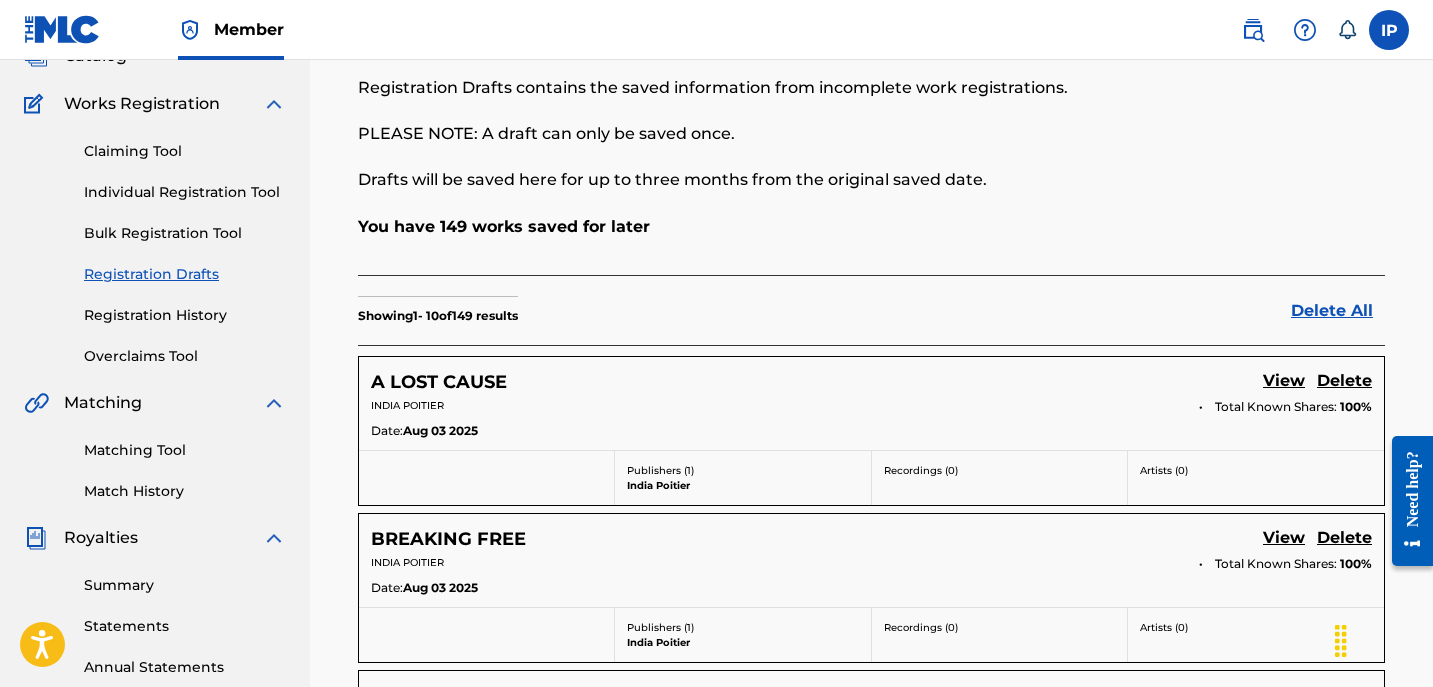 click on "Individual Registration Tool" at bounding box center [185, 192] 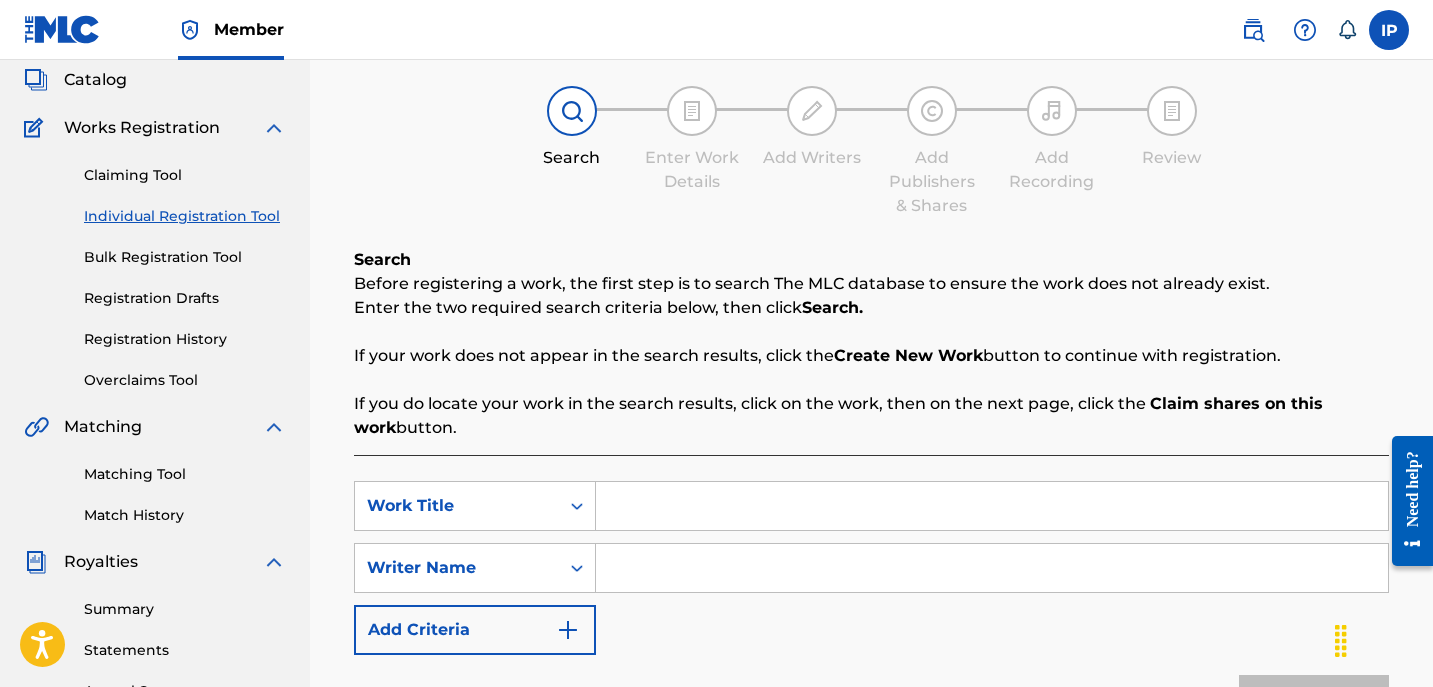 scroll, scrollTop: 120, scrollLeft: 0, axis: vertical 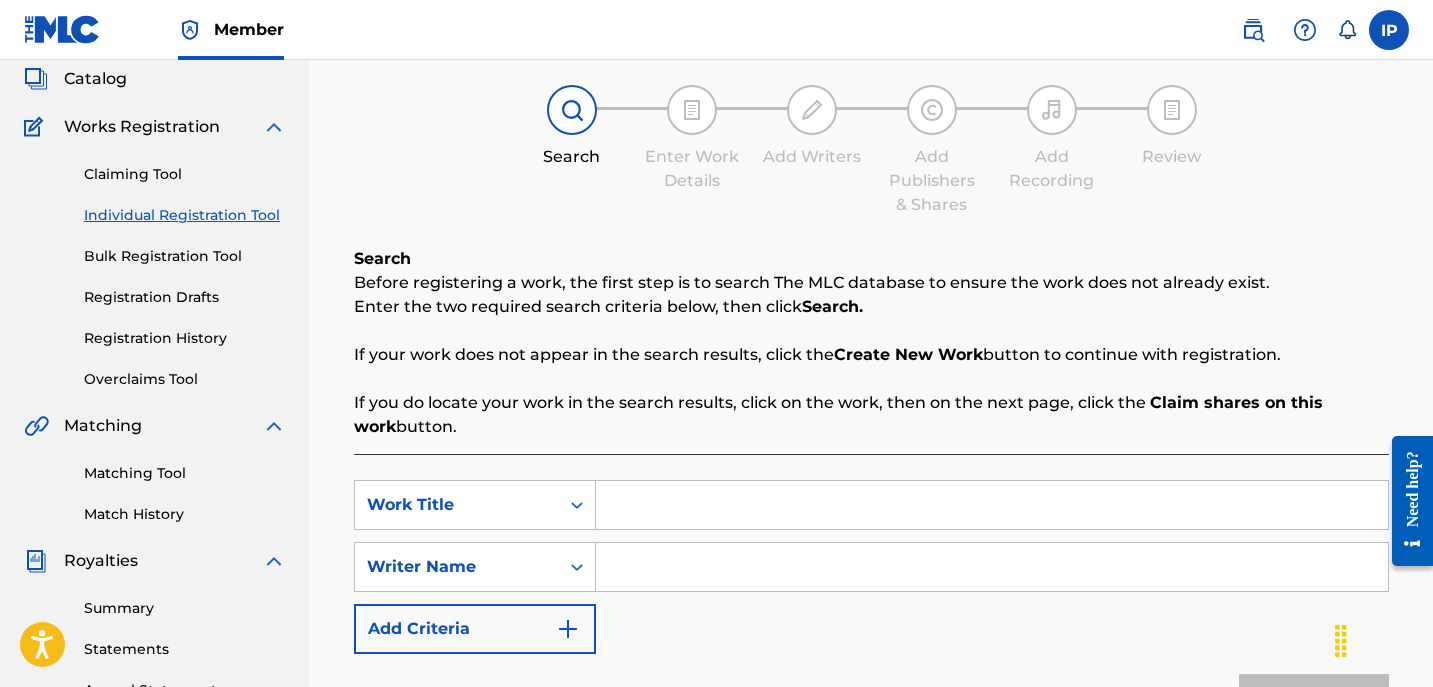 click at bounding box center [992, 505] 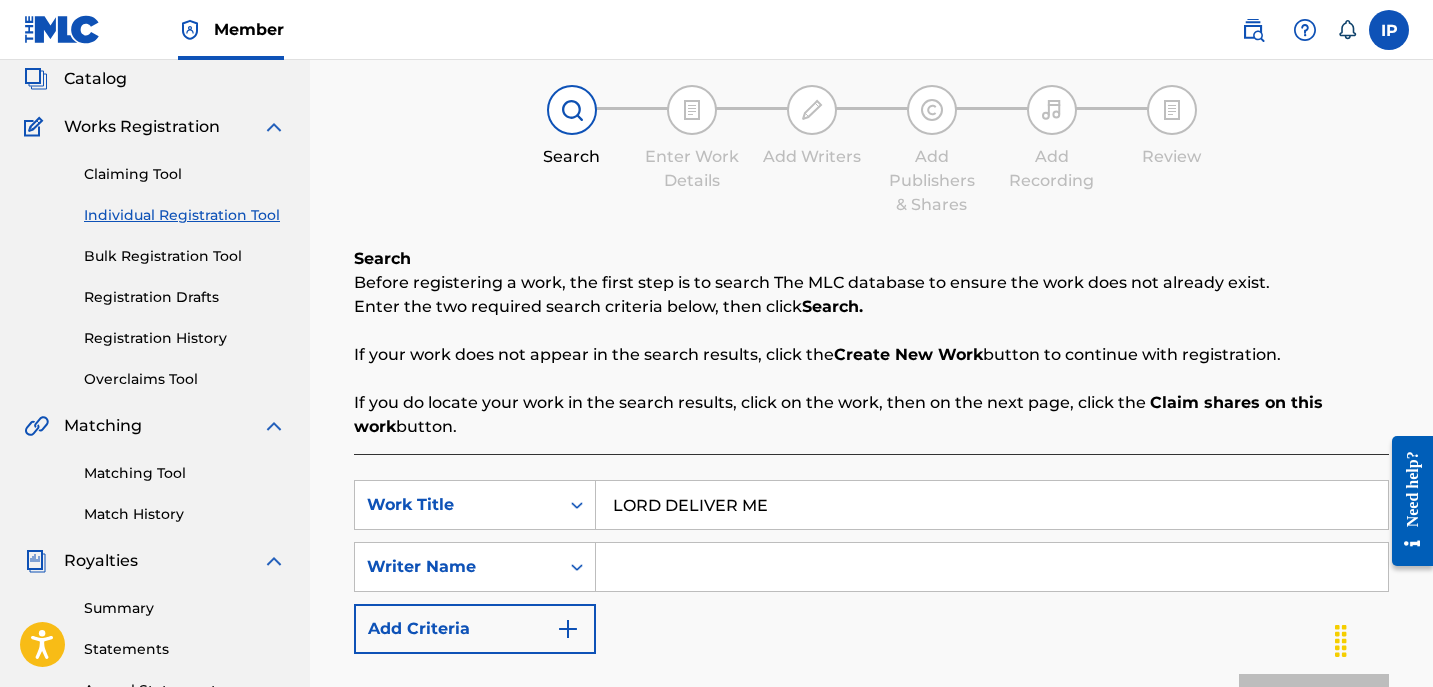 type on "LORD DELIVER ME" 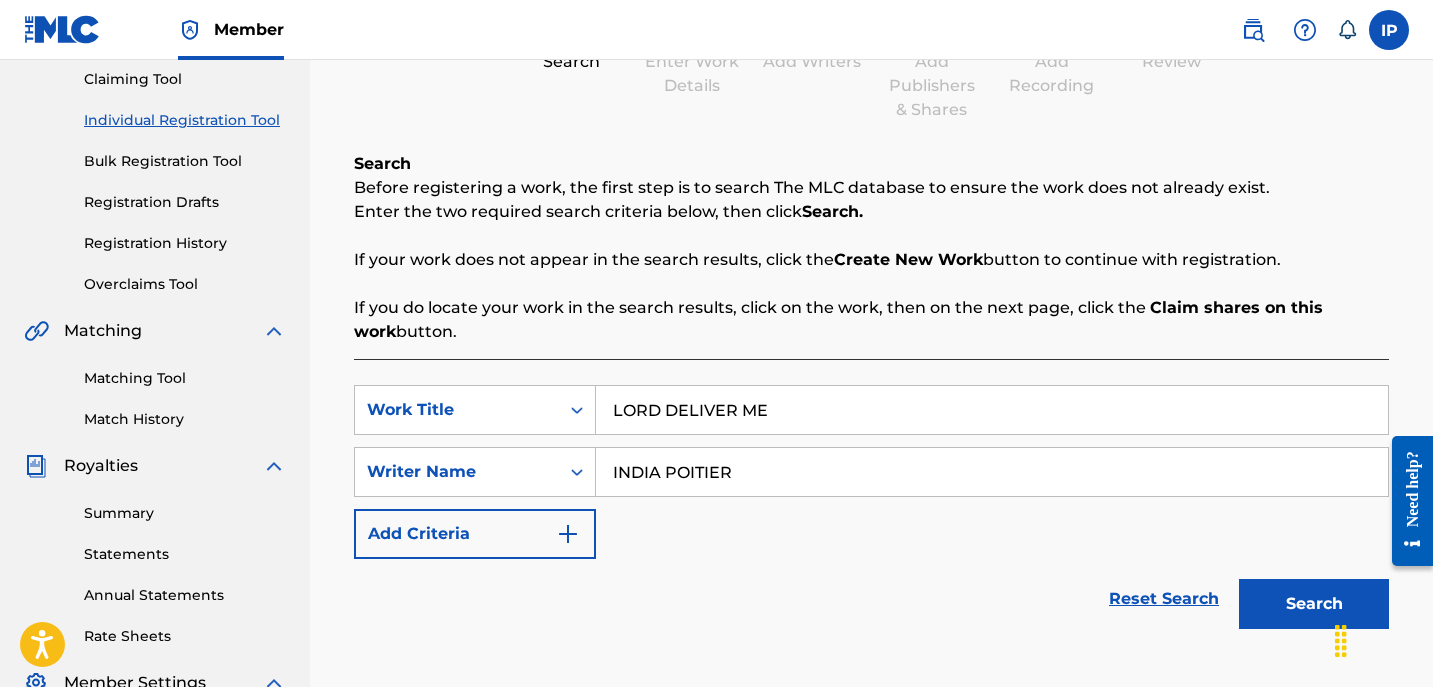 scroll, scrollTop: 218, scrollLeft: 0, axis: vertical 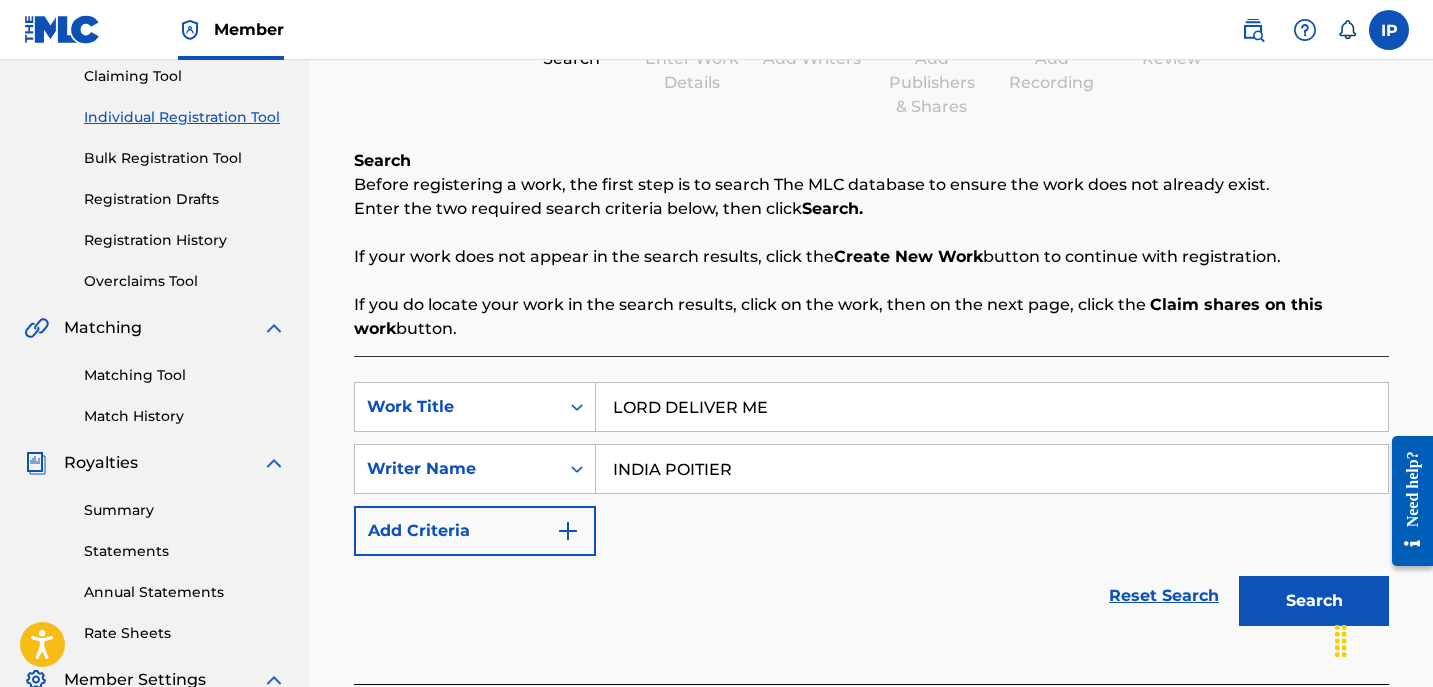 click on "Add Criteria" at bounding box center [475, 531] 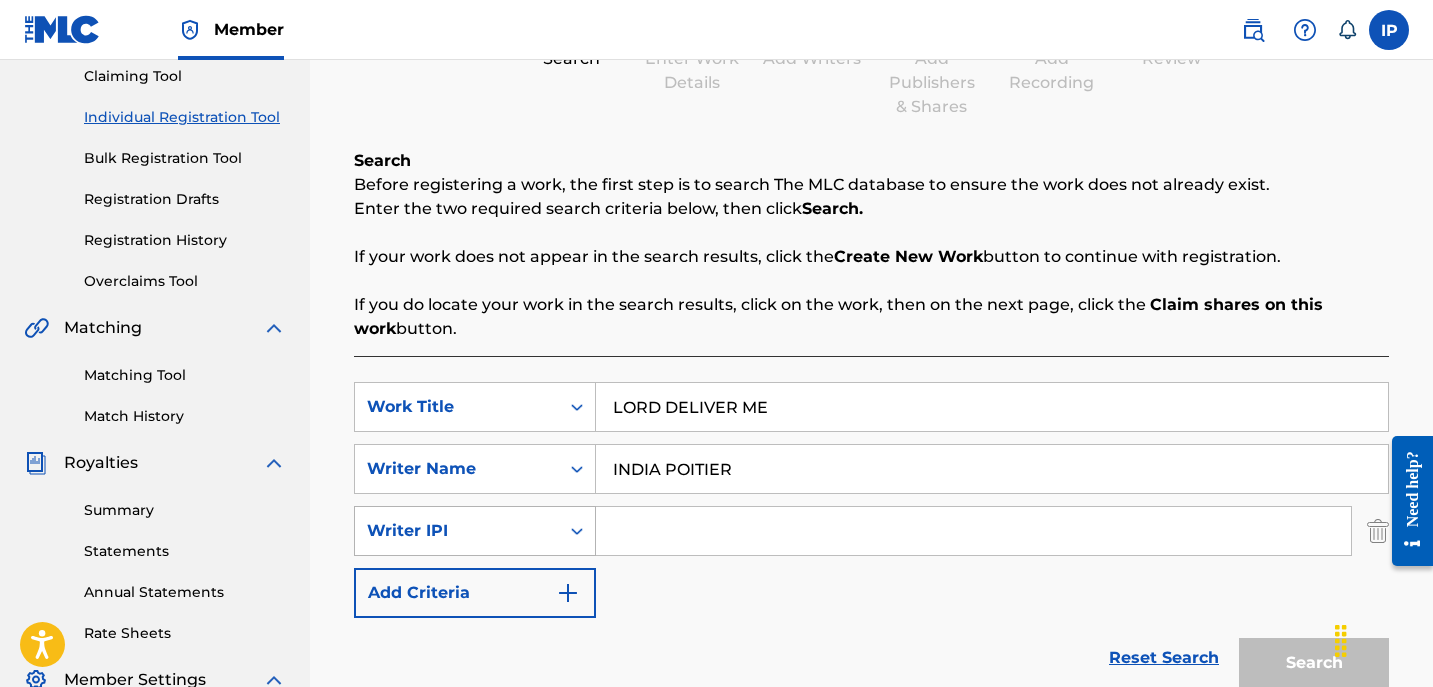 click at bounding box center [577, 531] 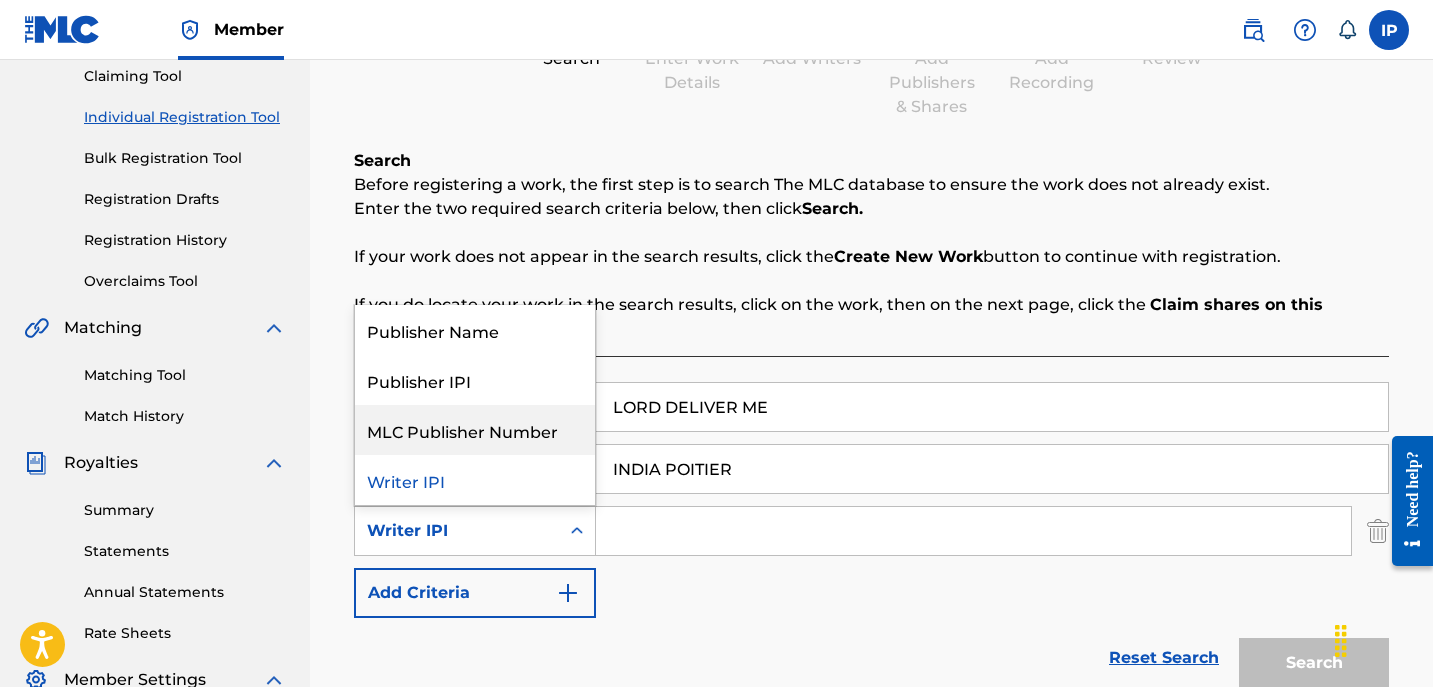 click on "MLC Publisher Number" at bounding box center (475, 430) 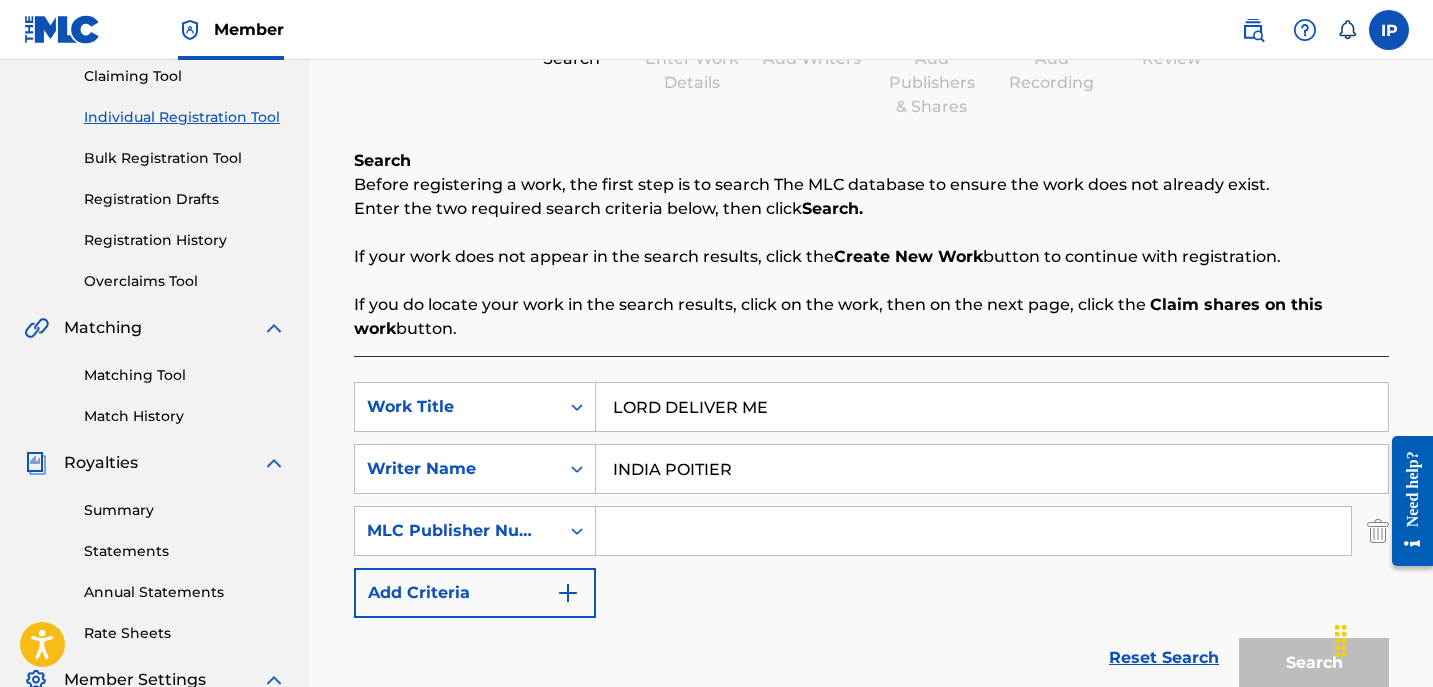 click at bounding box center (973, 531) 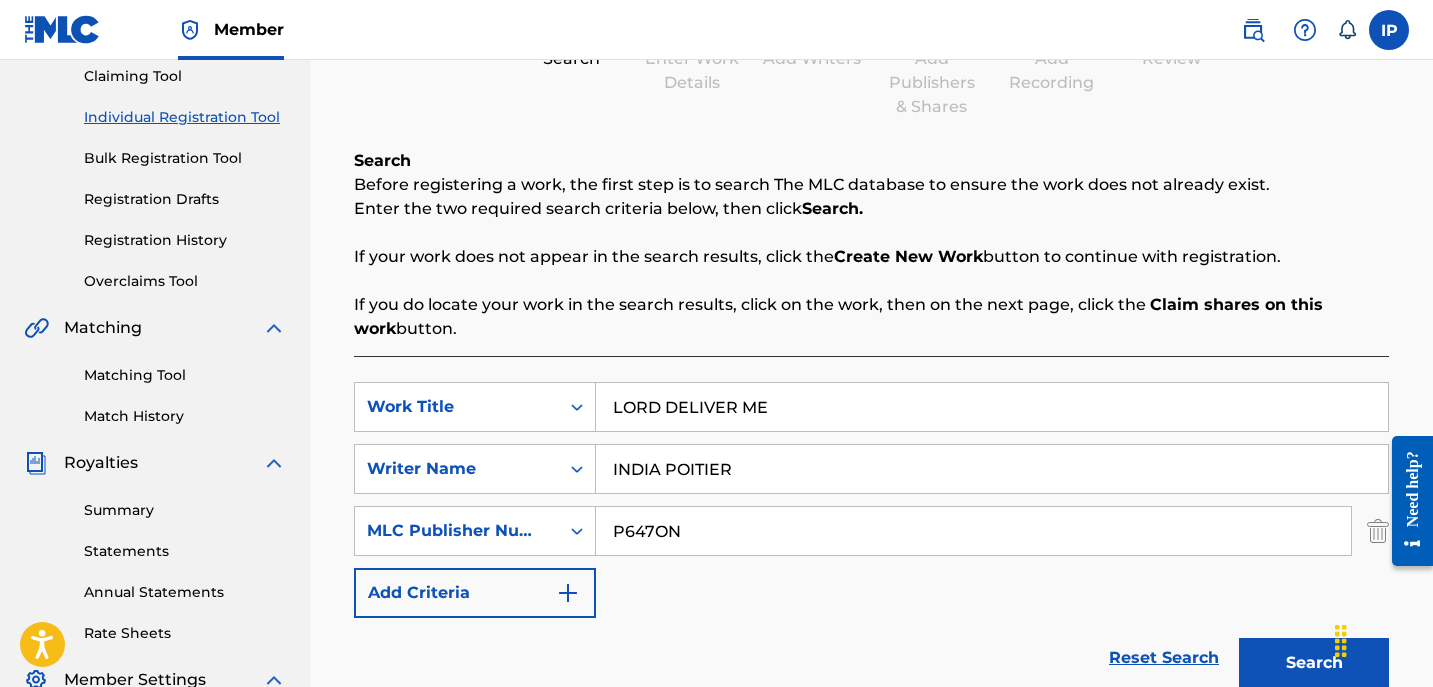 scroll, scrollTop: 349, scrollLeft: 0, axis: vertical 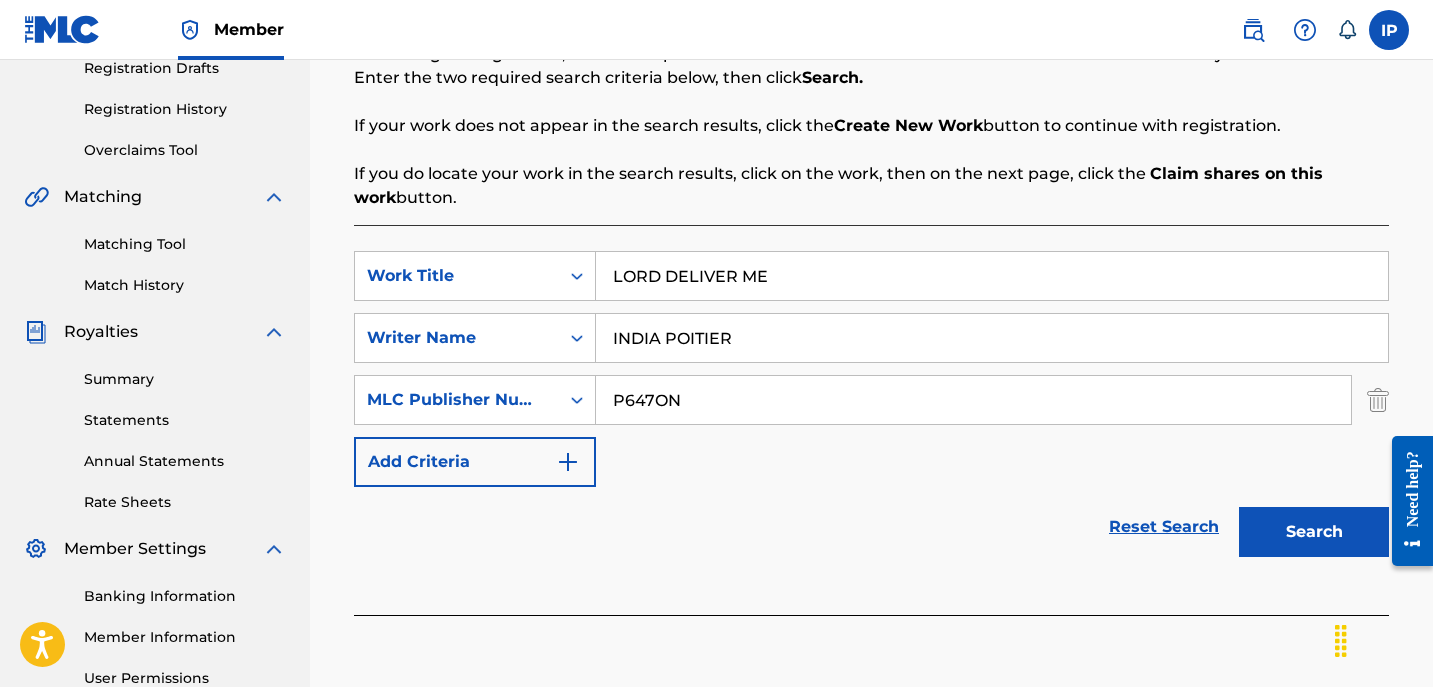click on "Search" at bounding box center [1314, 532] 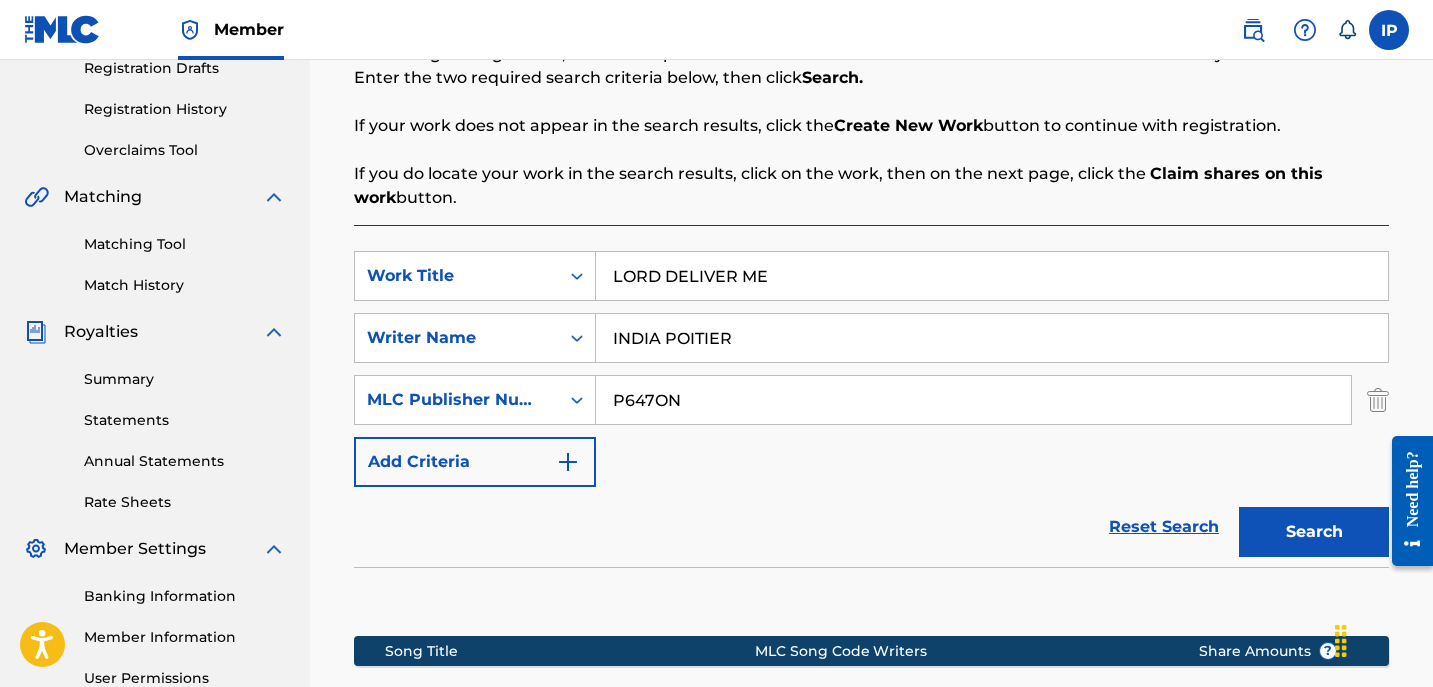 scroll, scrollTop: 522, scrollLeft: 0, axis: vertical 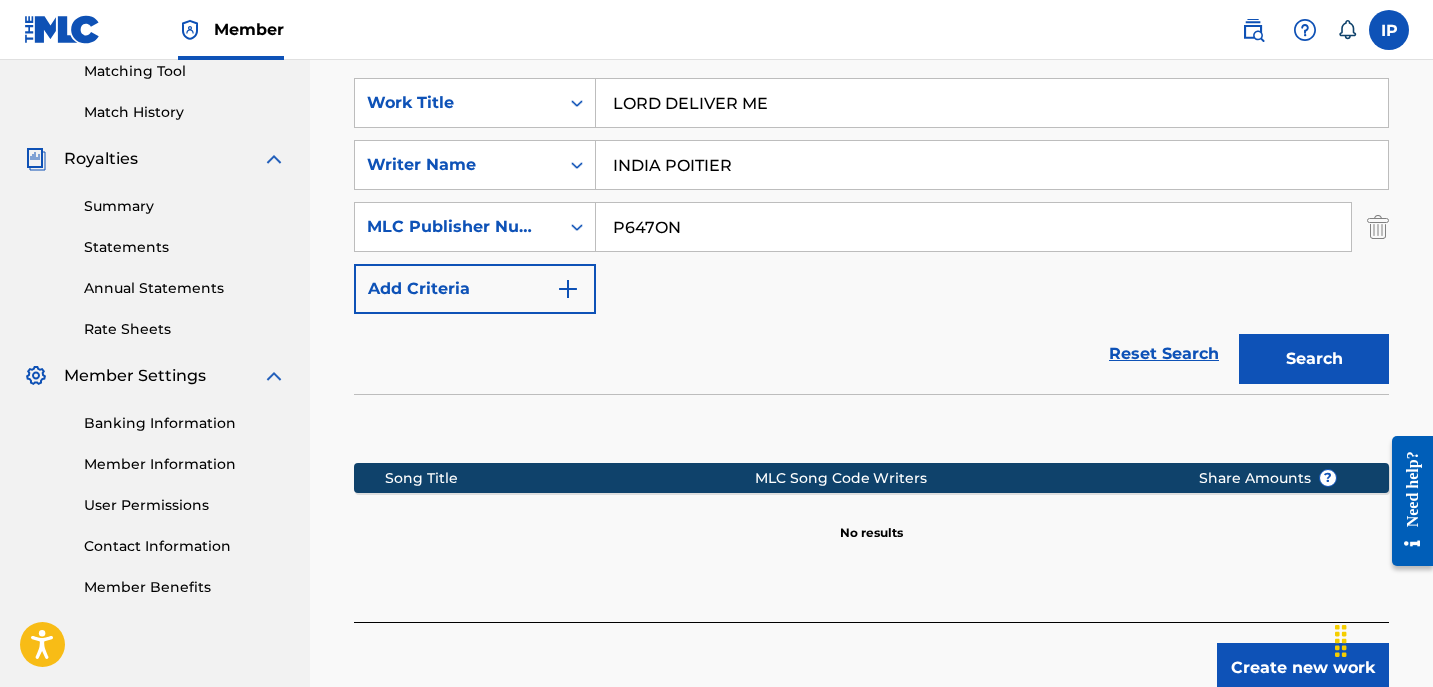click on "Create new work" at bounding box center [1303, 668] 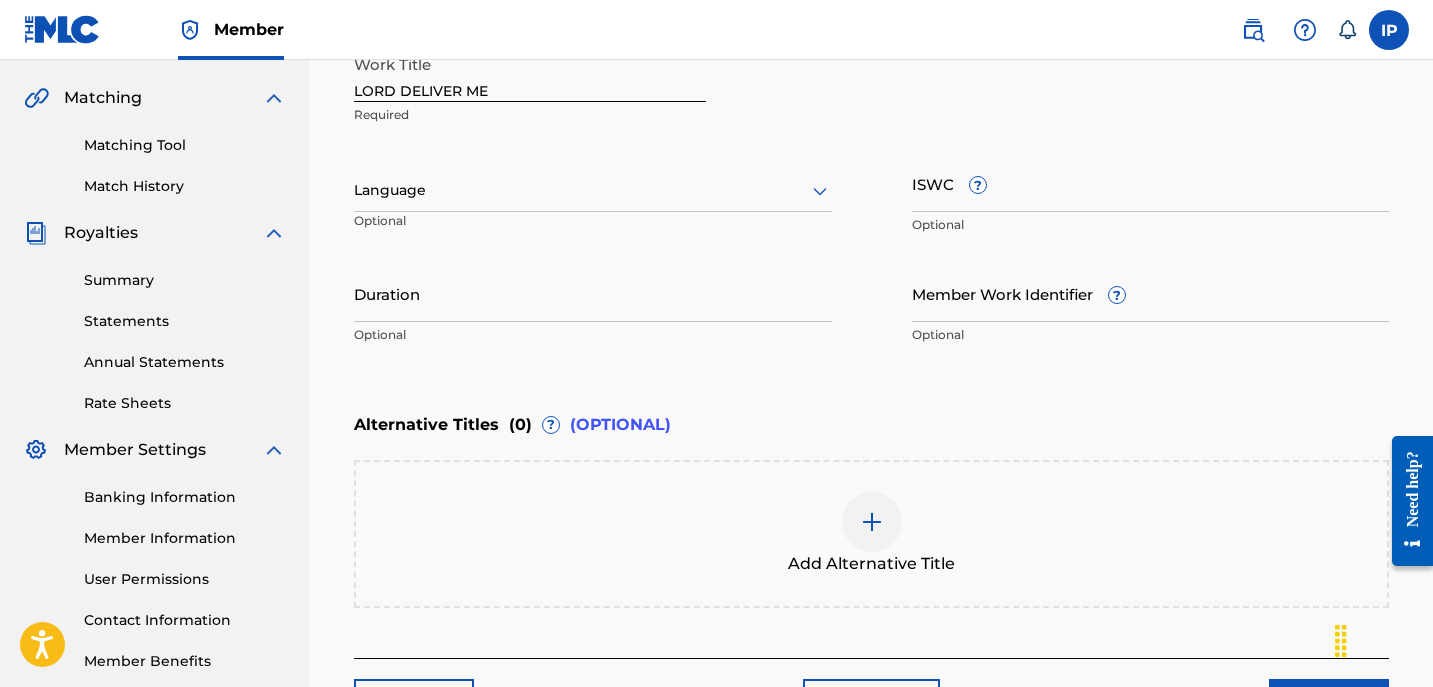 scroll, scrollTop: 439, scrollLeft: 0, axis: vertical 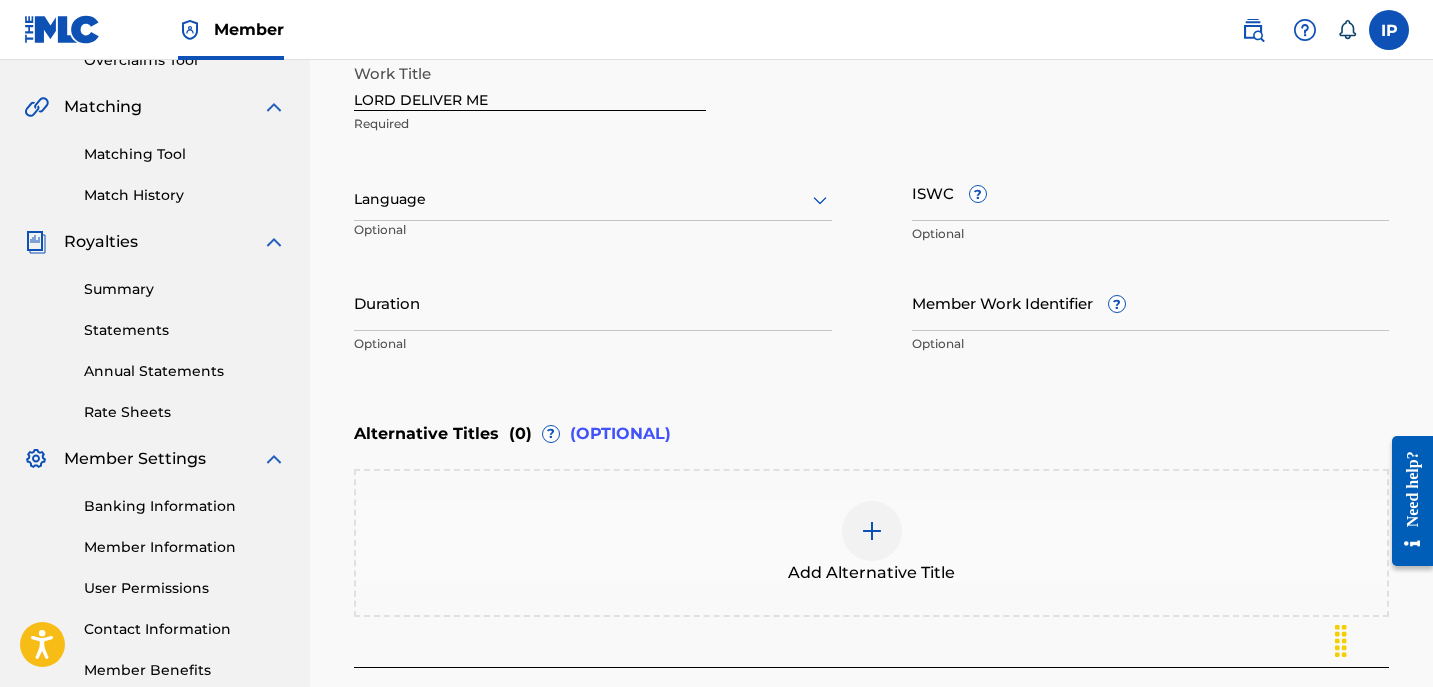 click at bounding box center [593, 199] 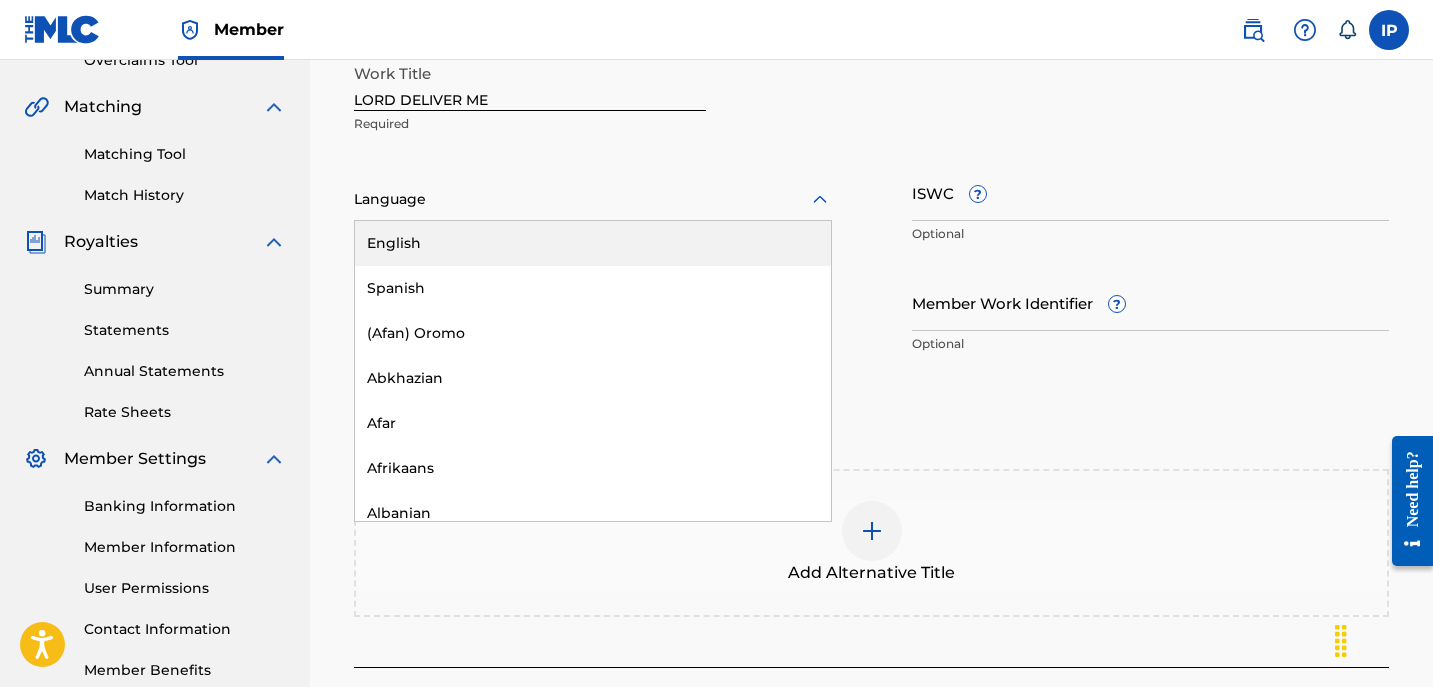 click on "English" at bounding box center [593, 243] 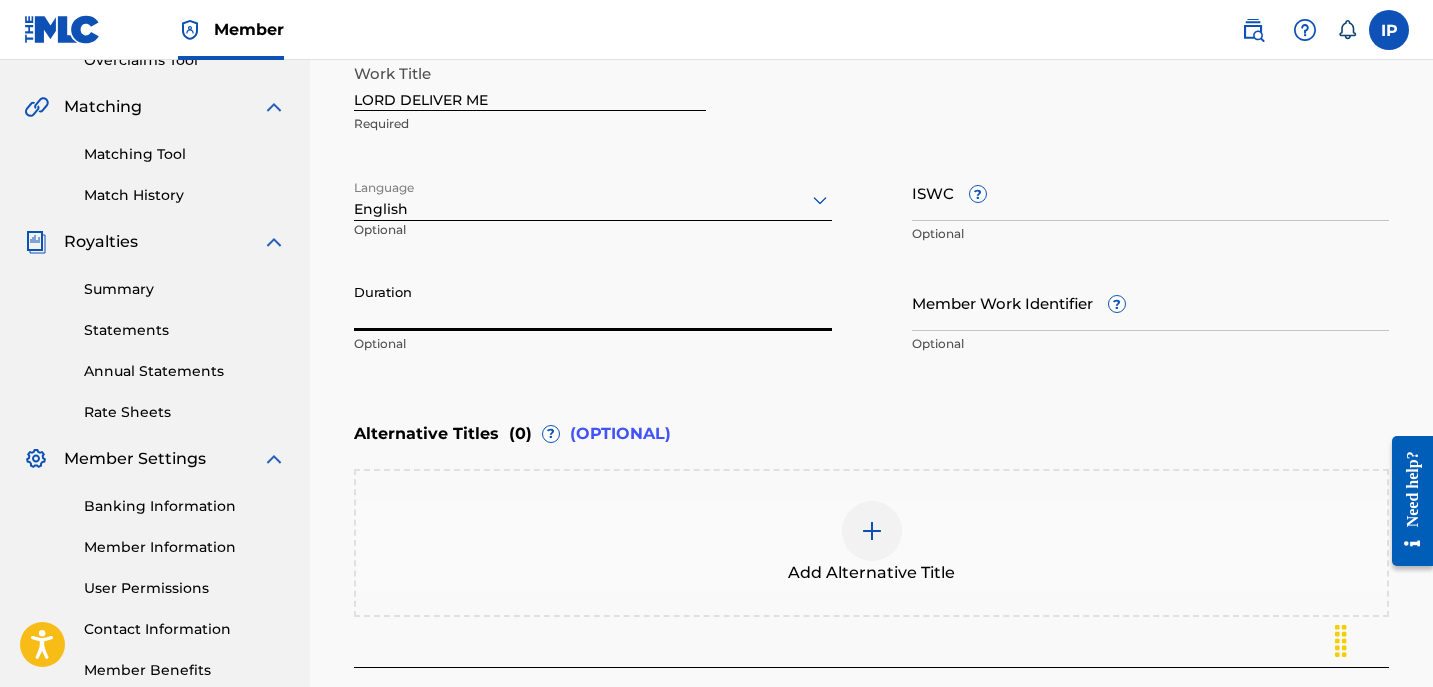 click on "Duration" at bounding box center [593, 302] 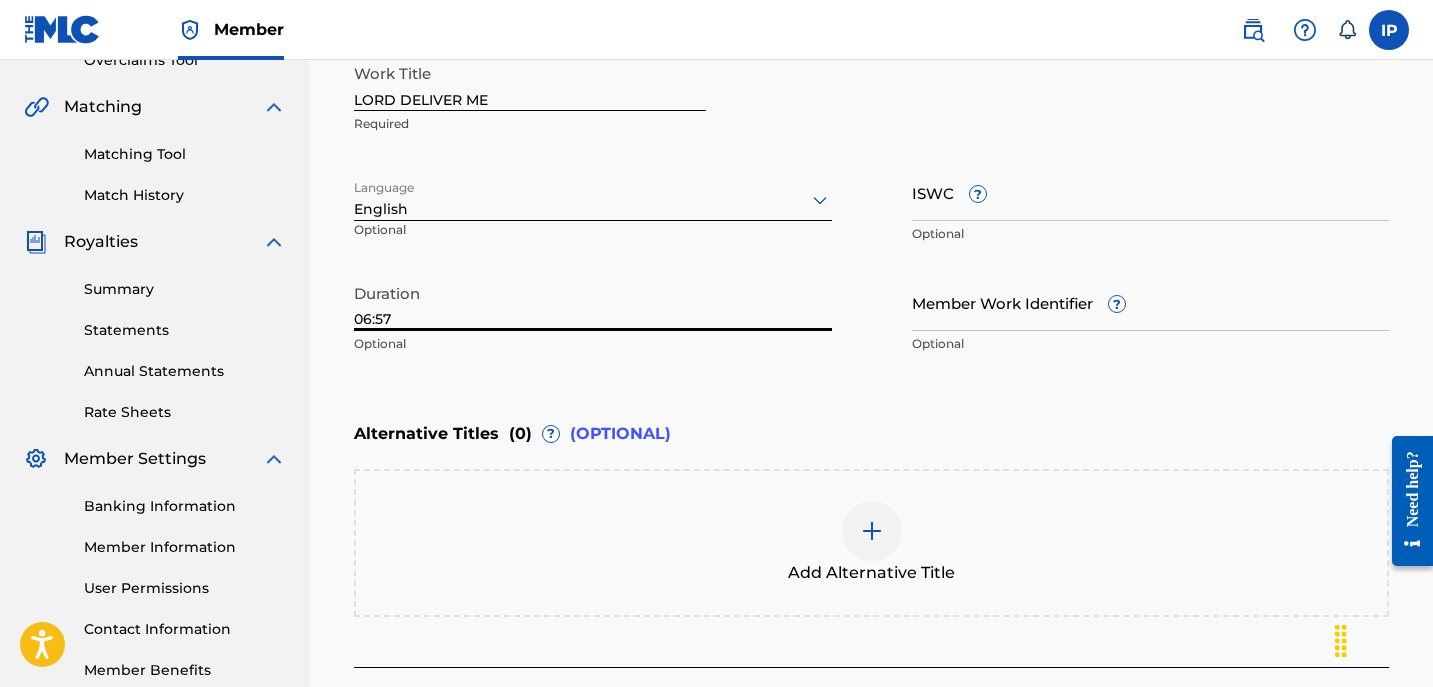 scroll, scrollTop: 605, scrollLeft: 0, axis: vertical 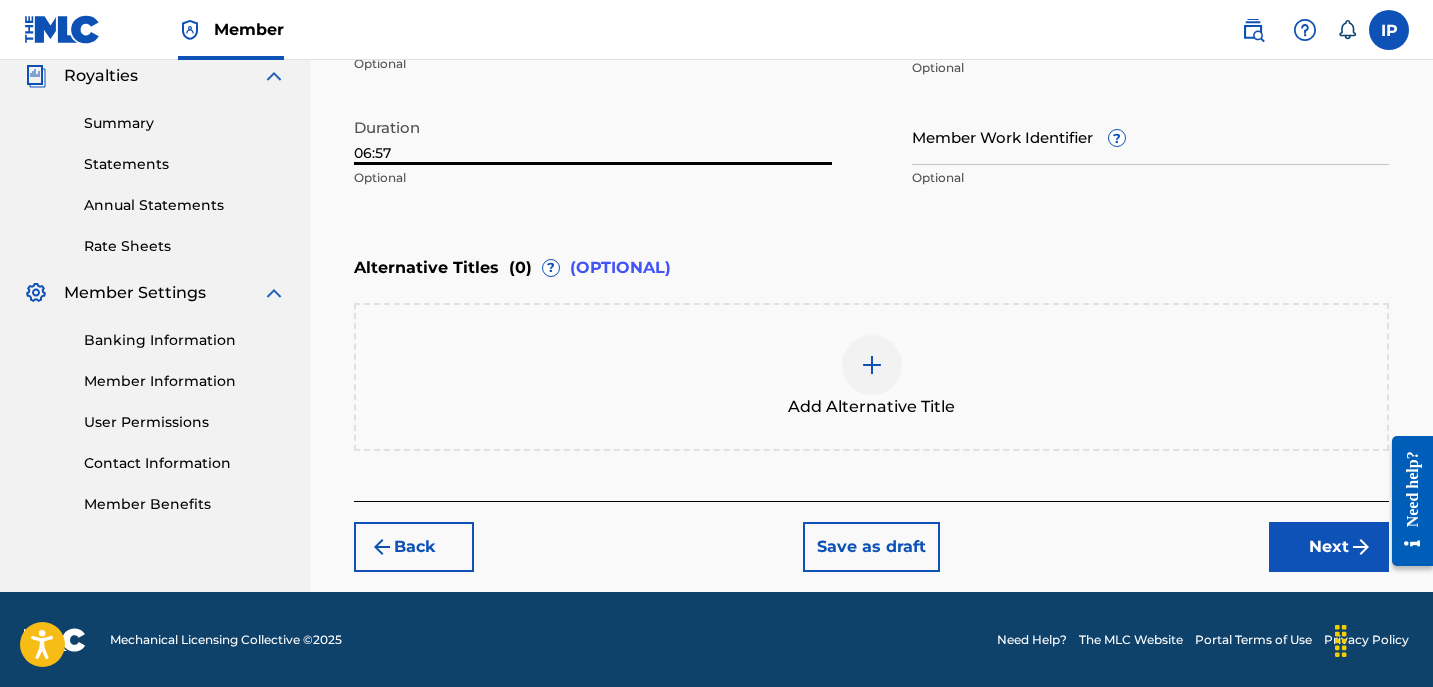 type on "06:57" 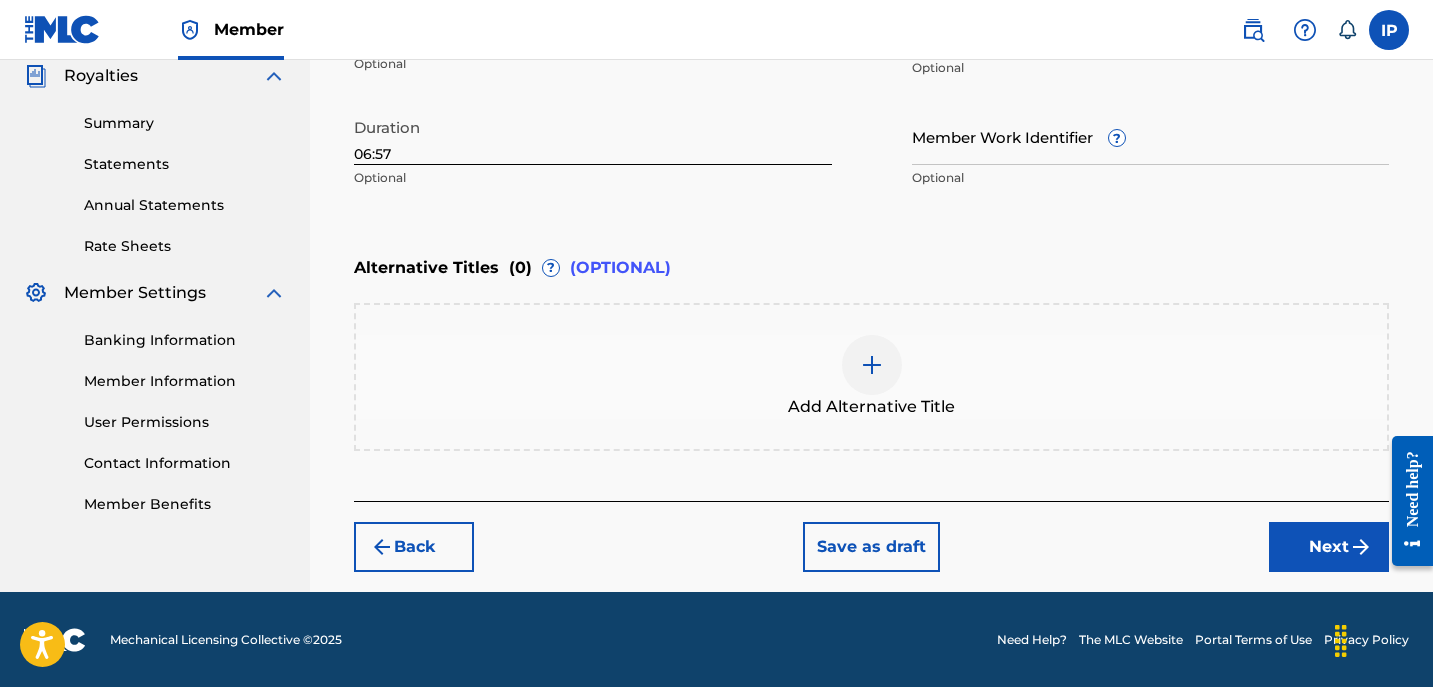 click on "Next" at bounding box center (1329, 547) 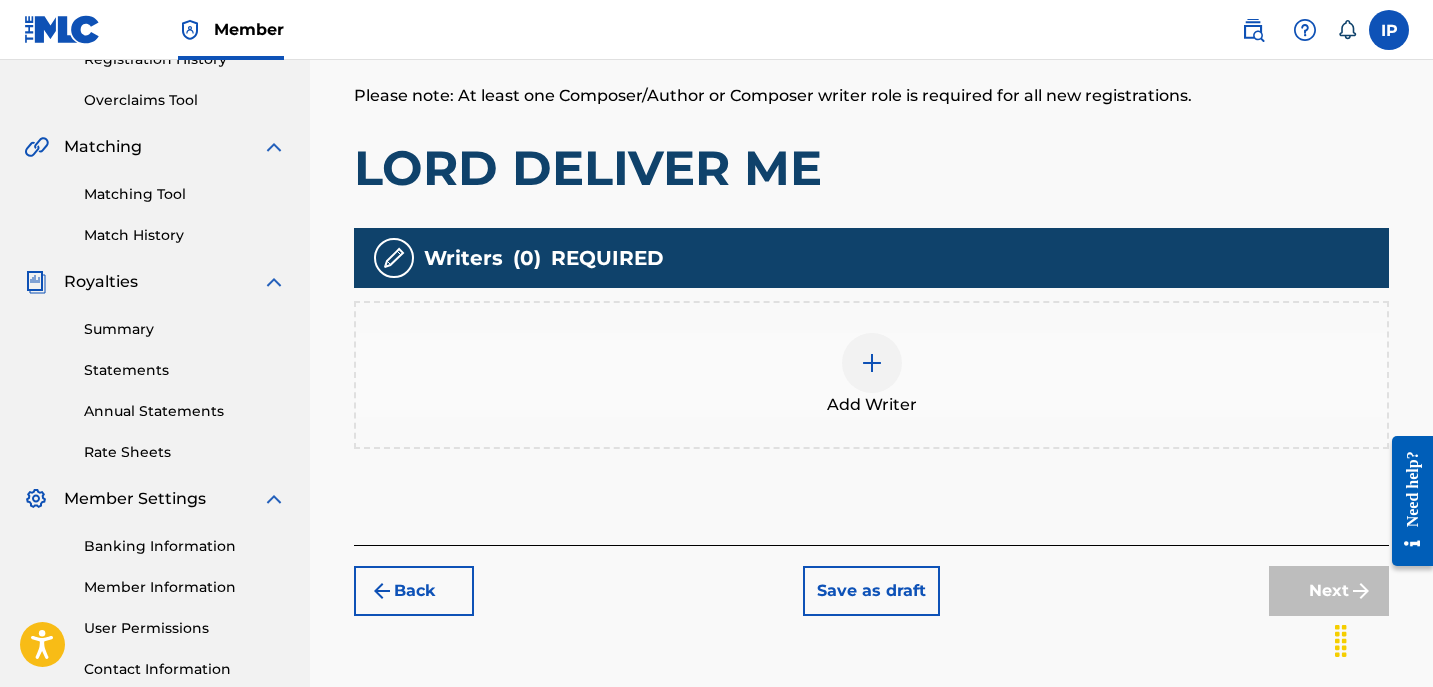 scroll, scrollTop: 417, scrollLeft: 0, axis: vertical 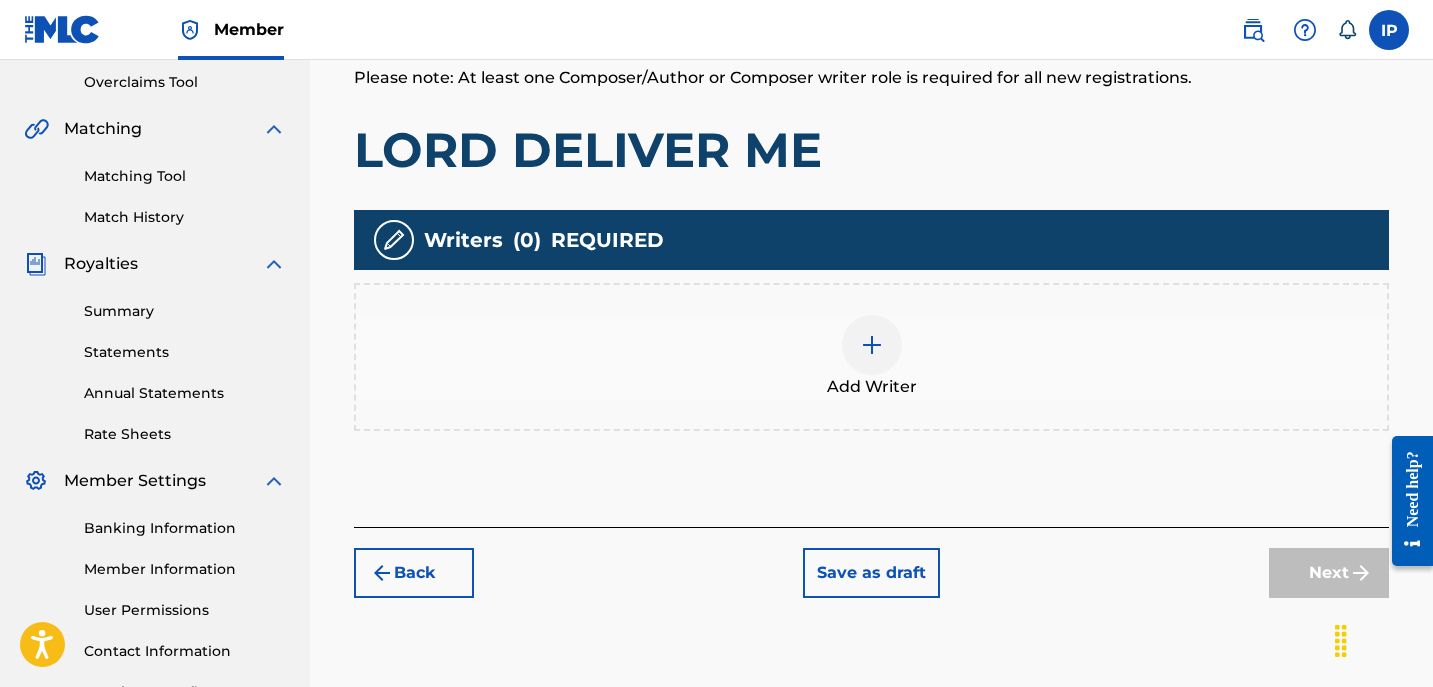 click at bounding box center (872, 345) 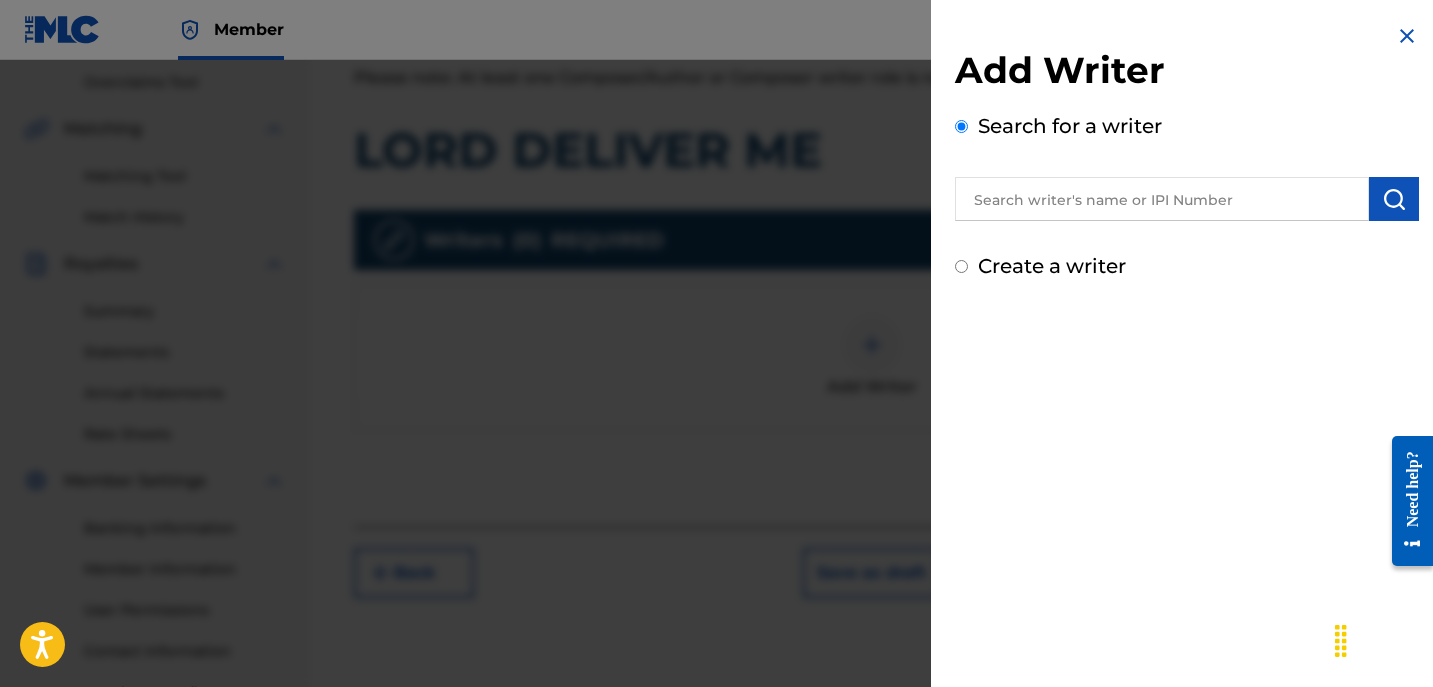 click on "Create a writer" at bounding box center [961, 266] 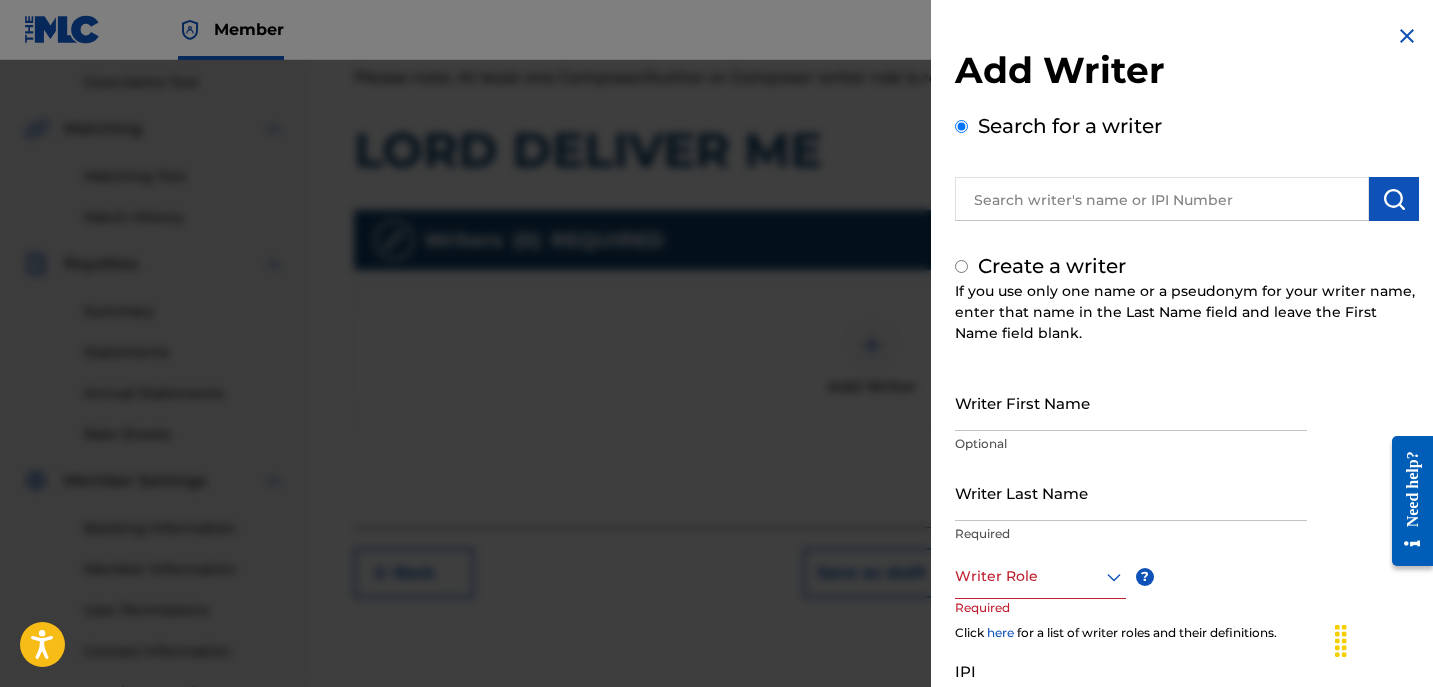 radio on "false" 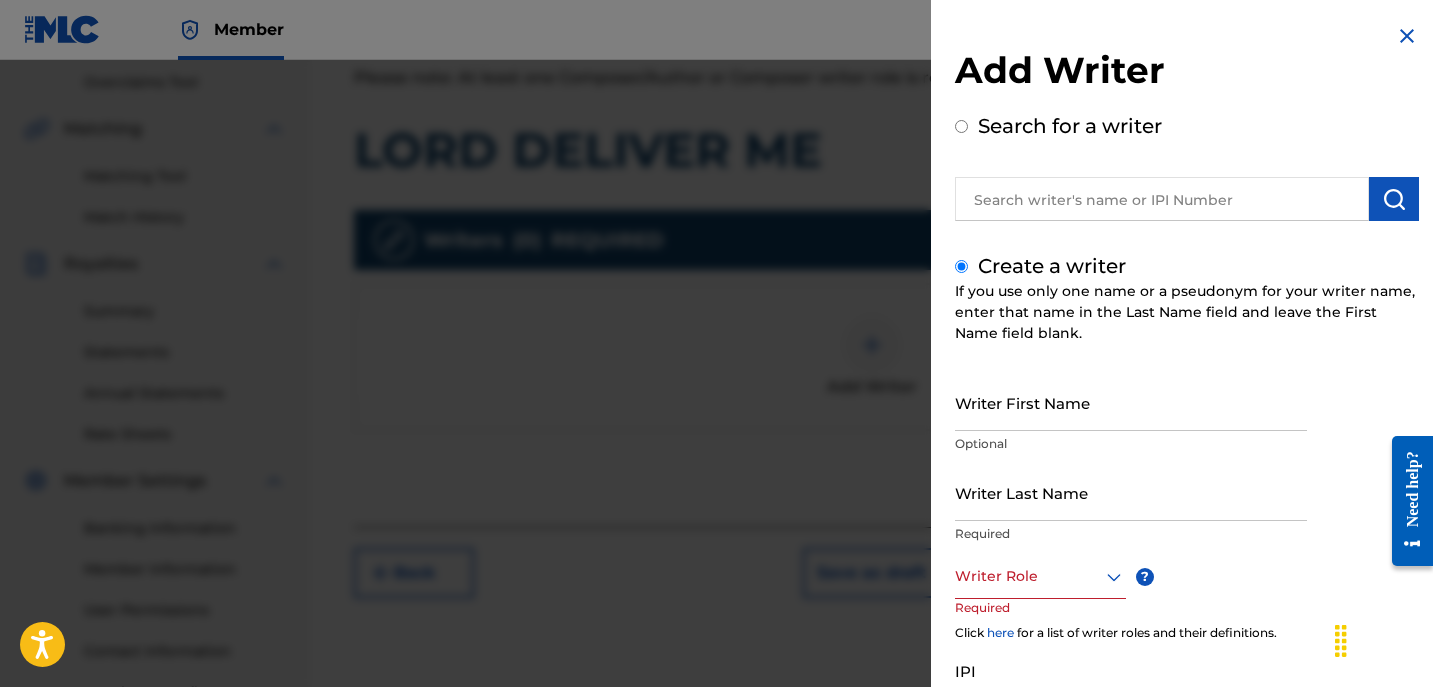 click on "Writer First Name" at bounding box center [1131, 402] 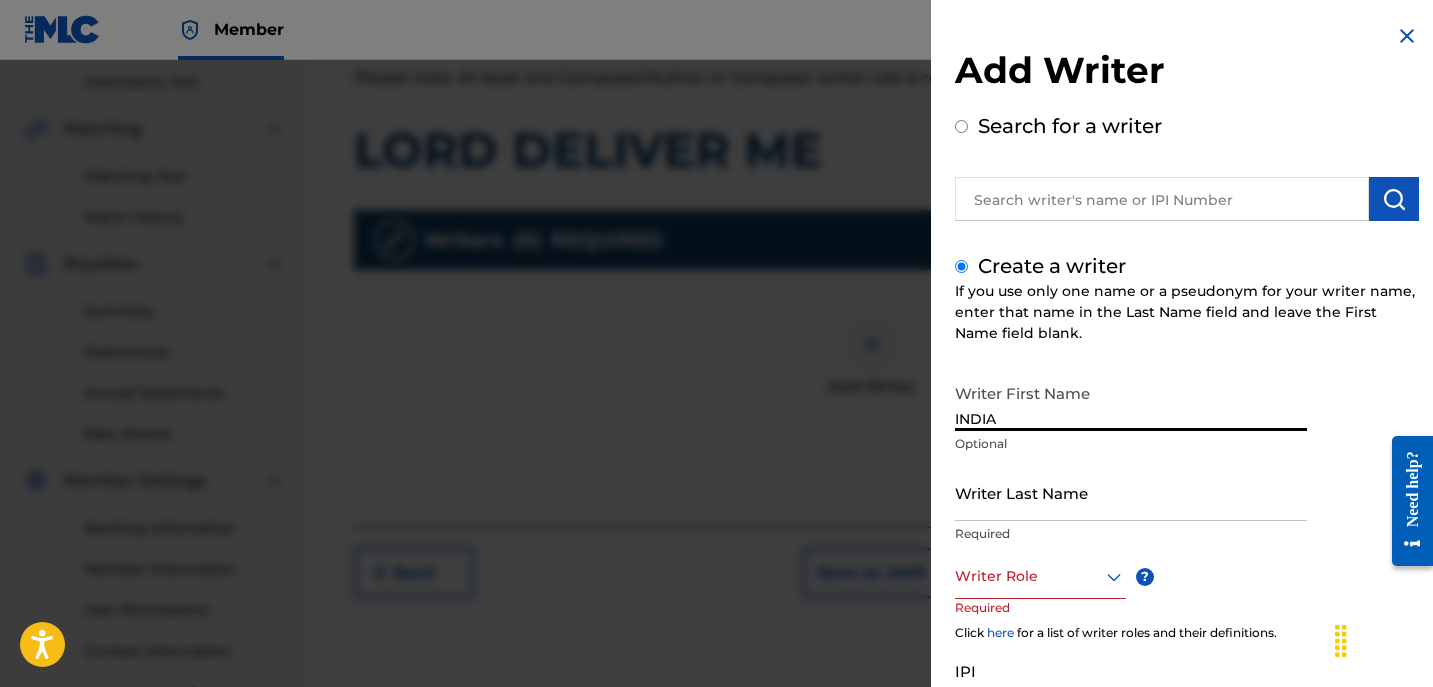 type on "[COUNTRY]" 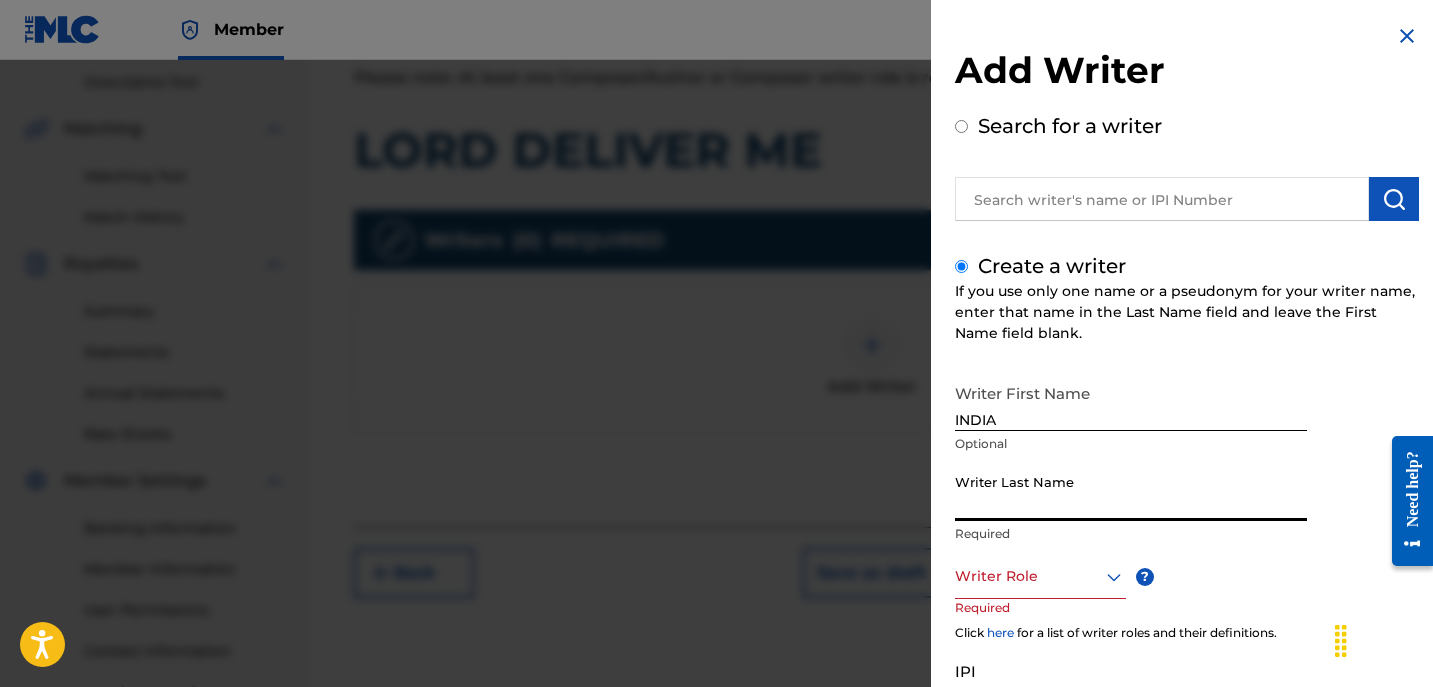 click on "Writer Last Name" at bounding box center [1131, 492] 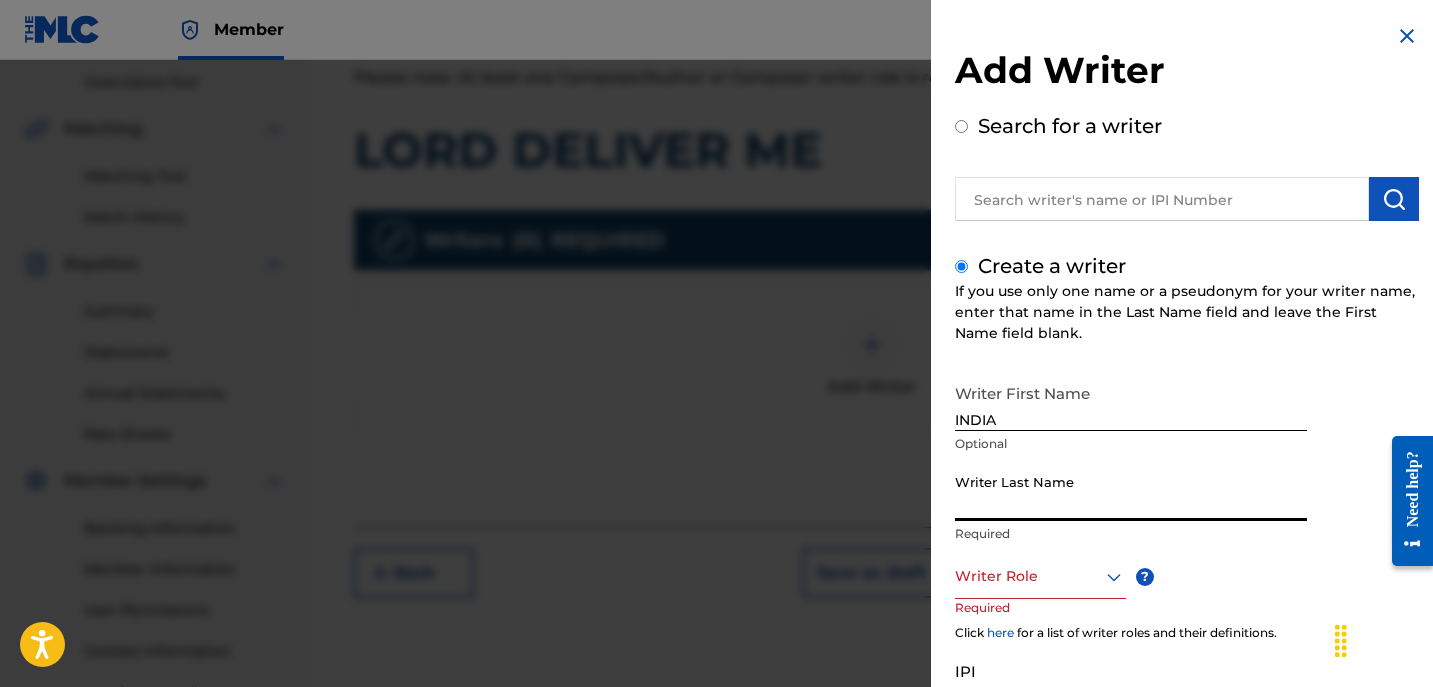 paste on "POITIER" 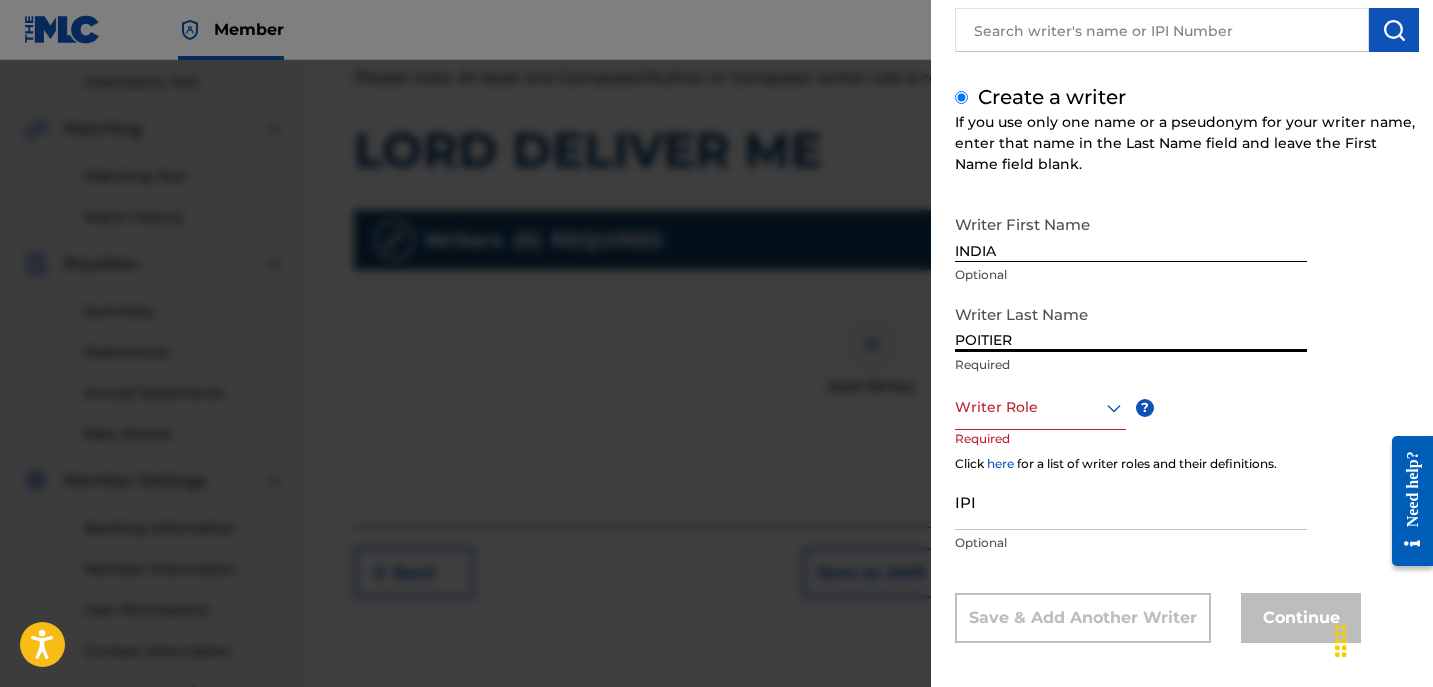 scroll, scrollTop: 179, scrollLeft: 0, axis: vertical 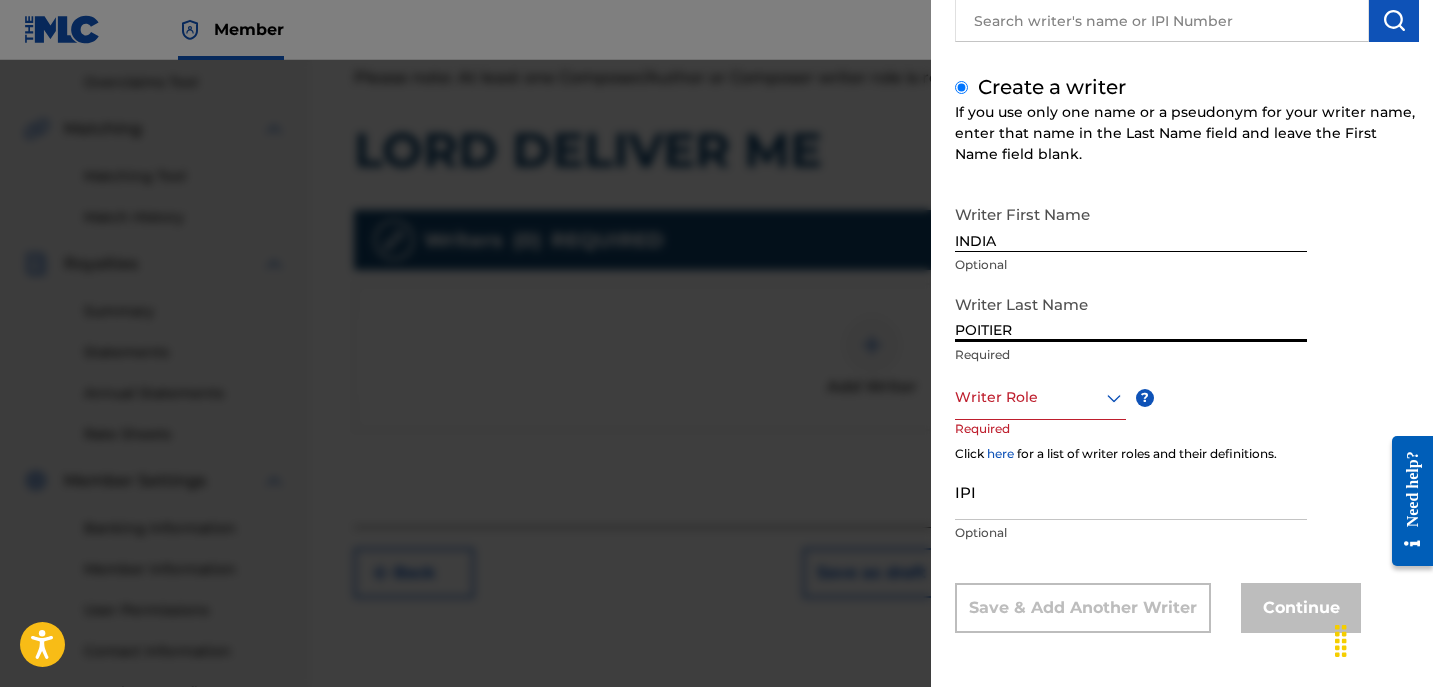 type on "POITIER" 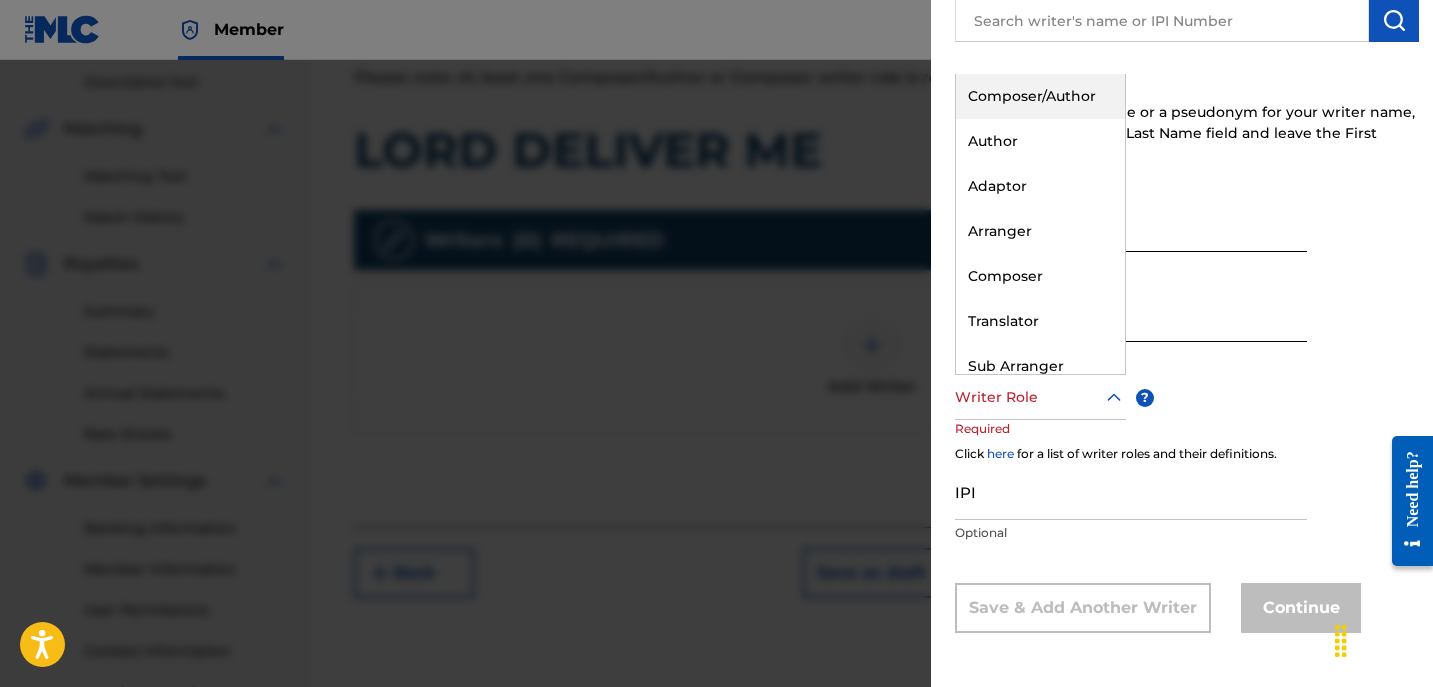 click on "Composer/Author" at bounding box center (1040, 96) 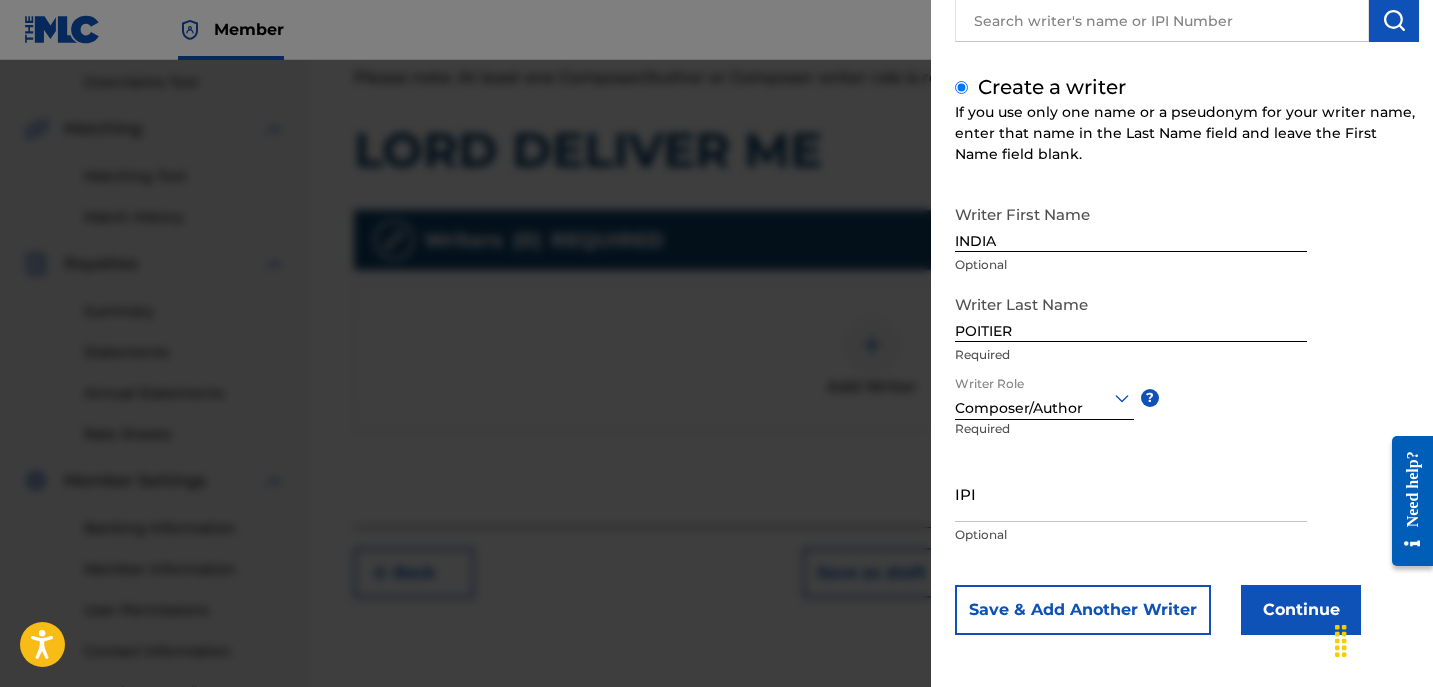 click on "Continue" at bounding box center [1301, 610] 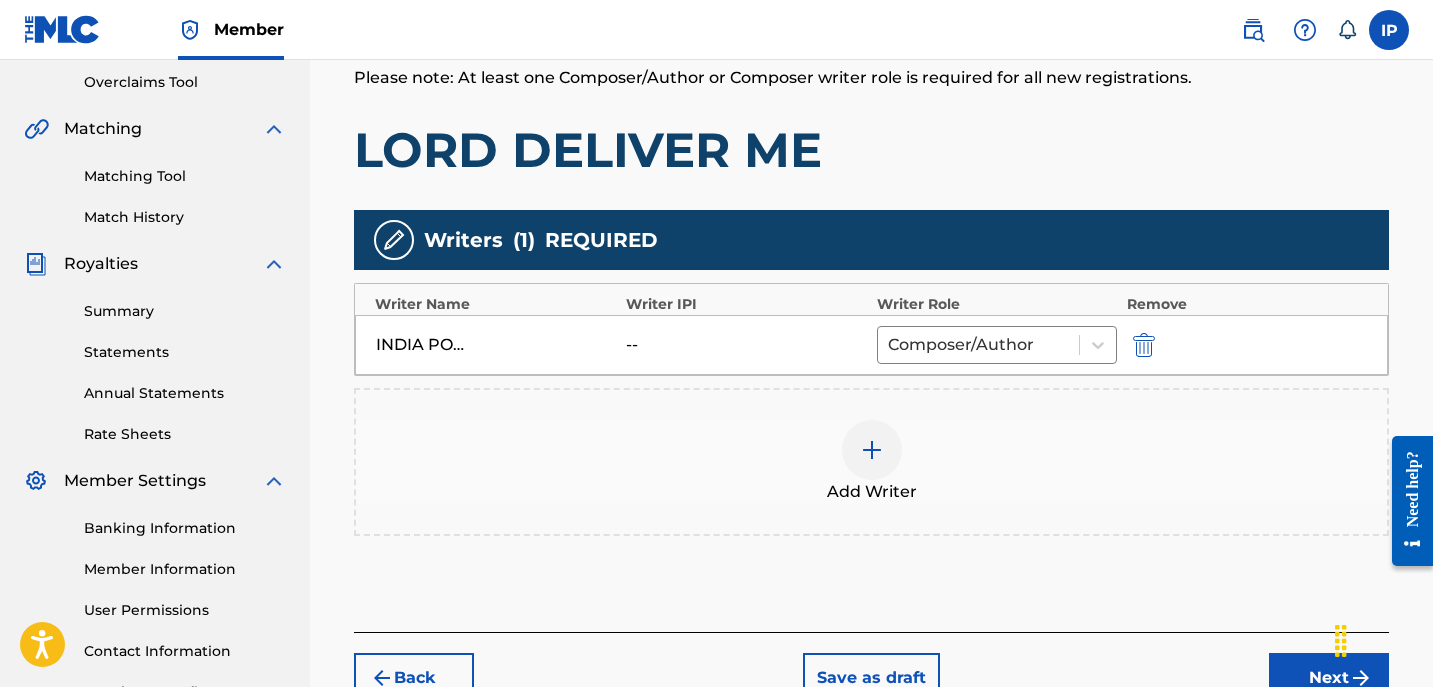 click on "Next" at bounding box center [1329, 678] 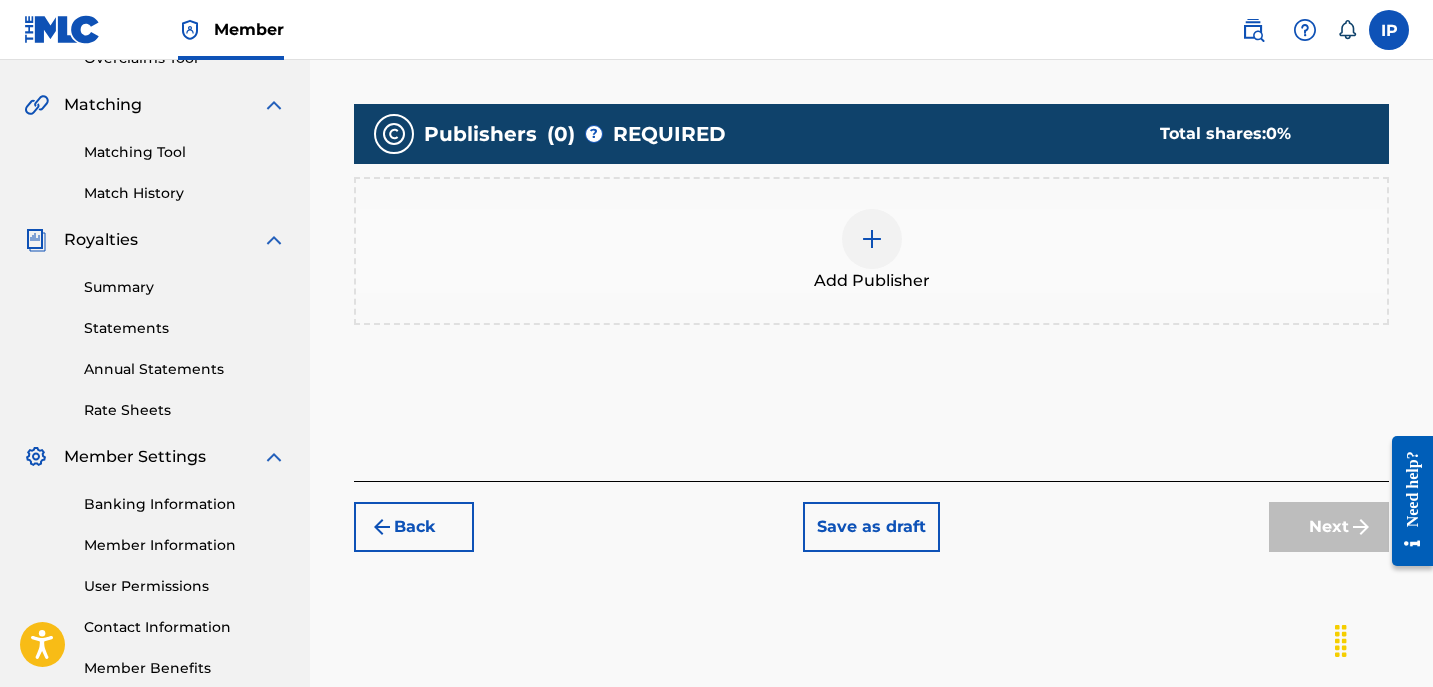 scroll, scrollTop: 442, scrollLeft: 0, axis: vertical 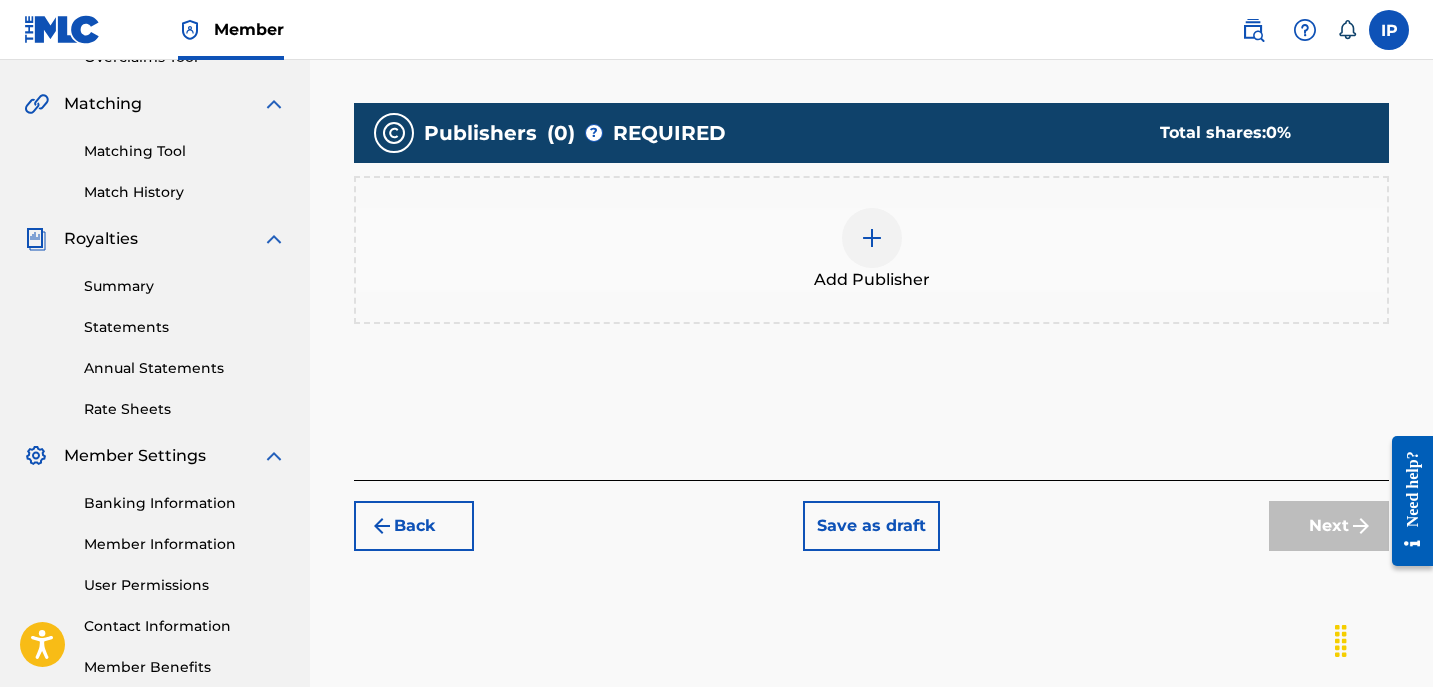 click at bounding box center (872, 238) 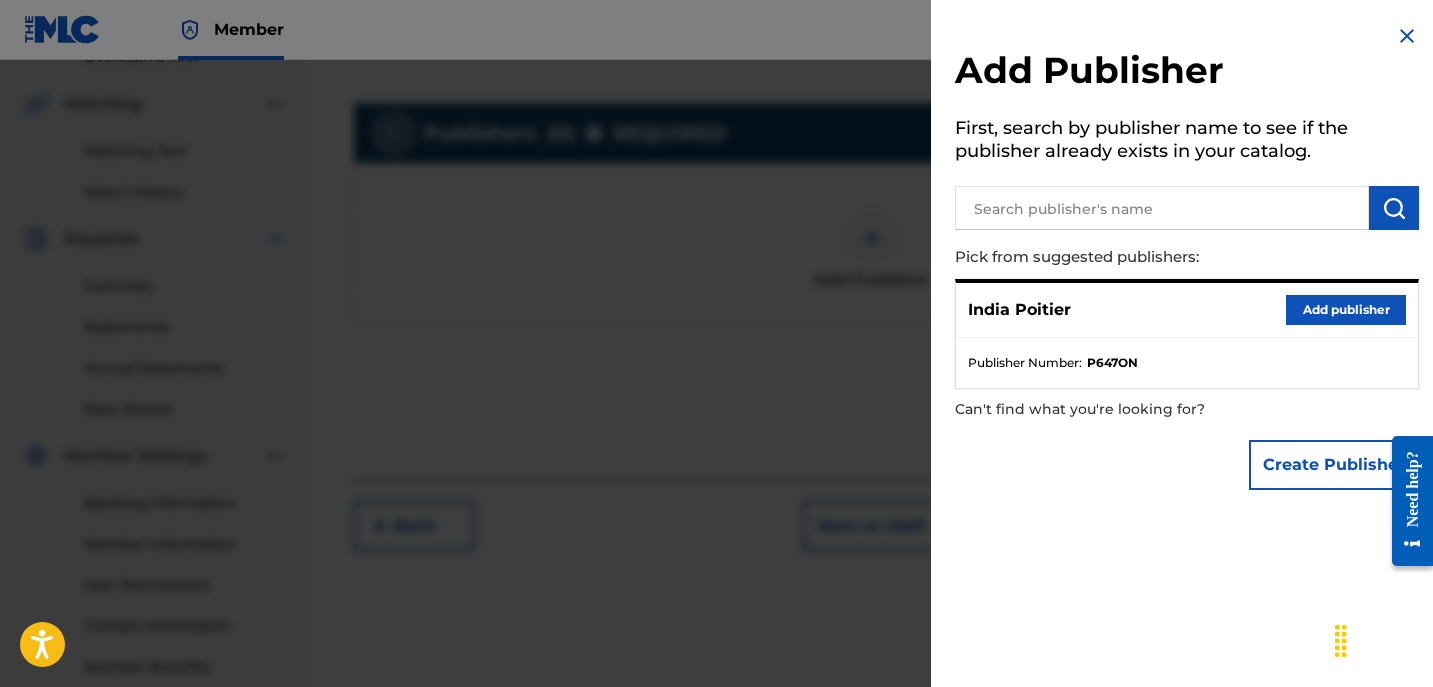 click on "Add publisher" at bounding box center (1346, 310) 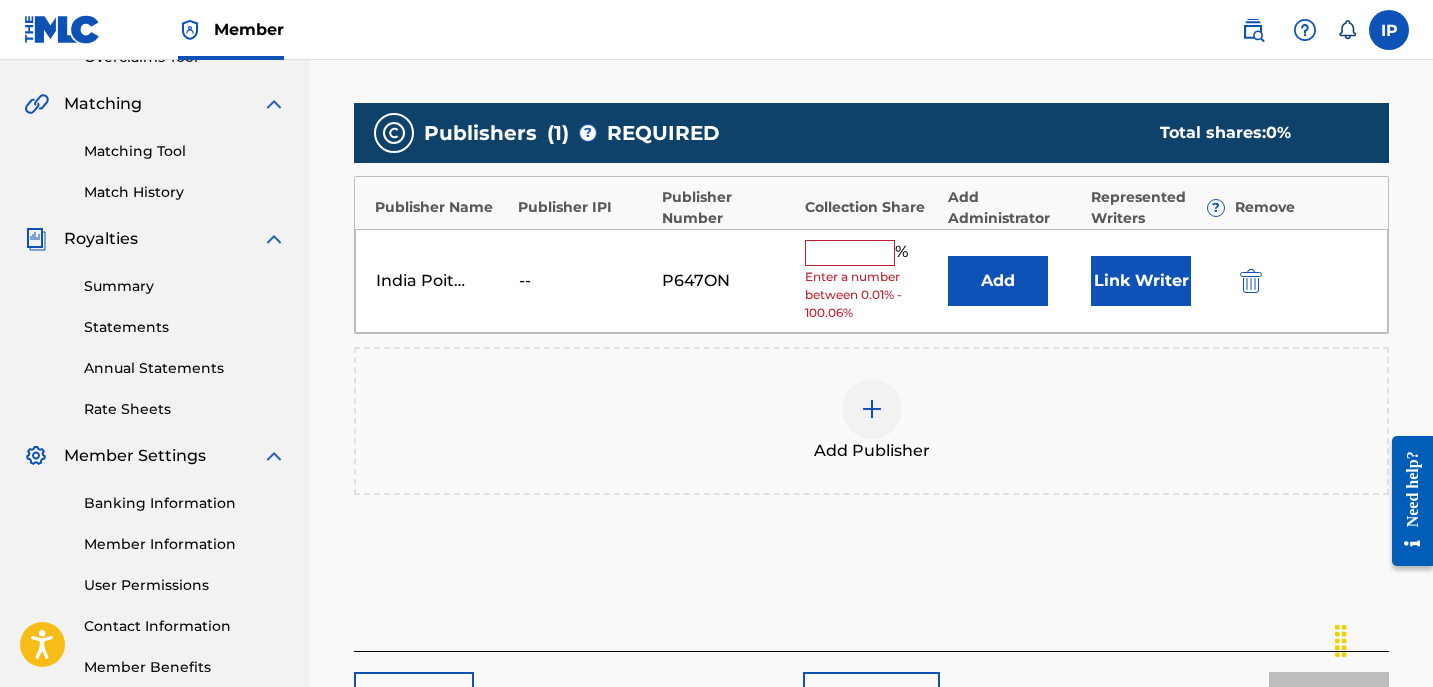 click on "Enter a number between 0.01% - 100.06%" at bounding box center [871, 295] 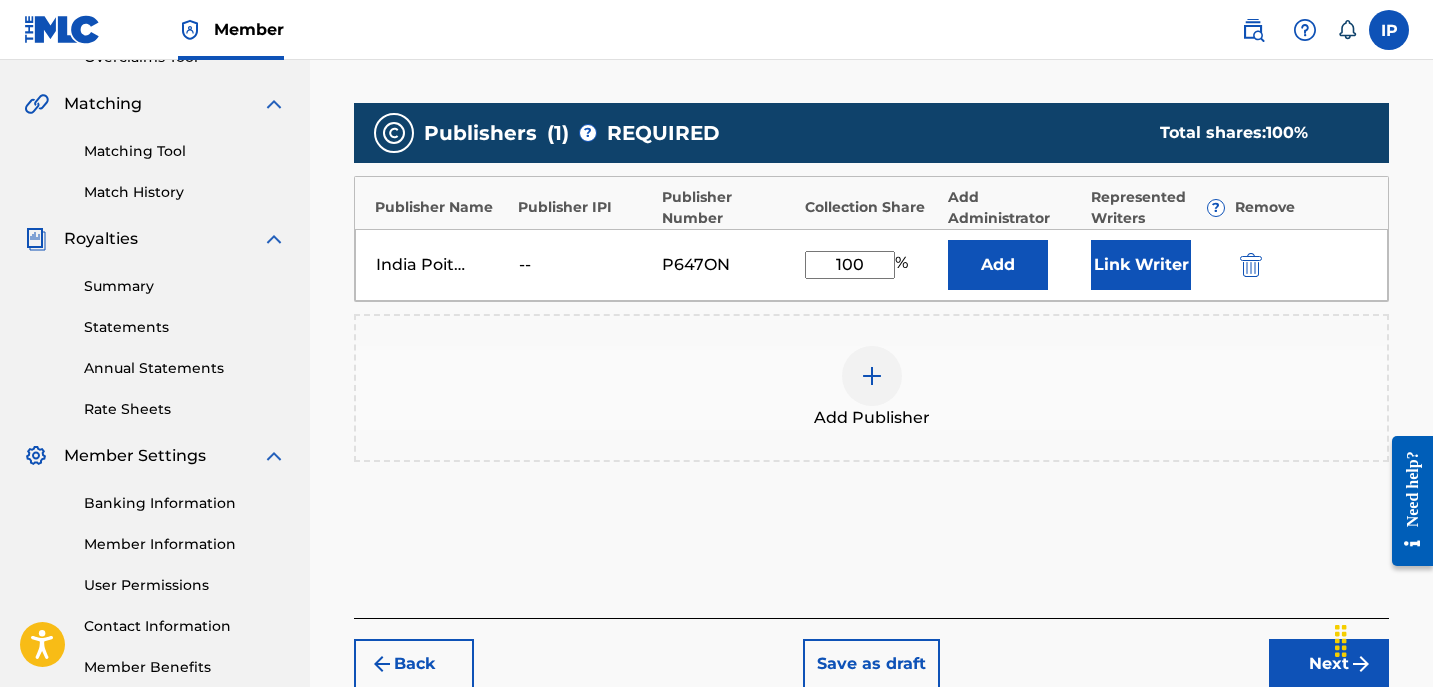 click on "Back Save as draft Next" at bounding box center [871, 653] 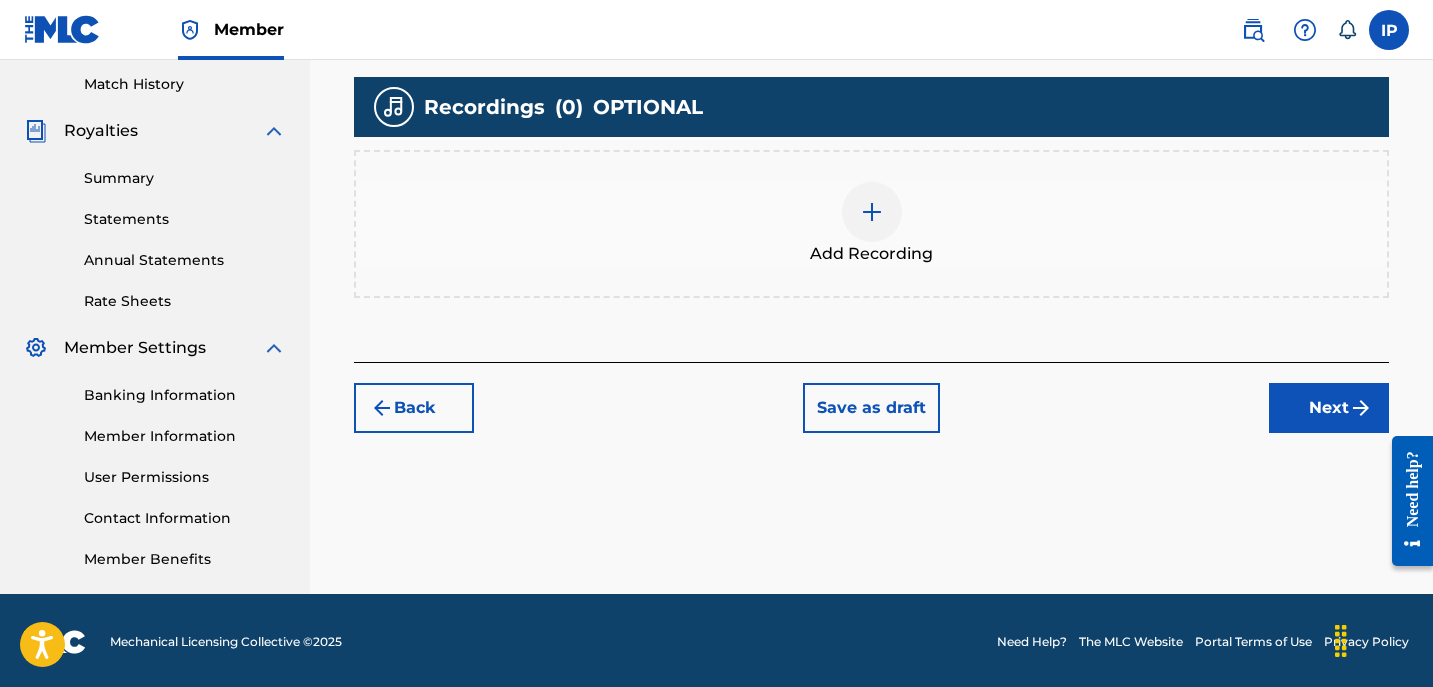scroll, scrollTop: 553, scrollLeft: 0, axis: vertical 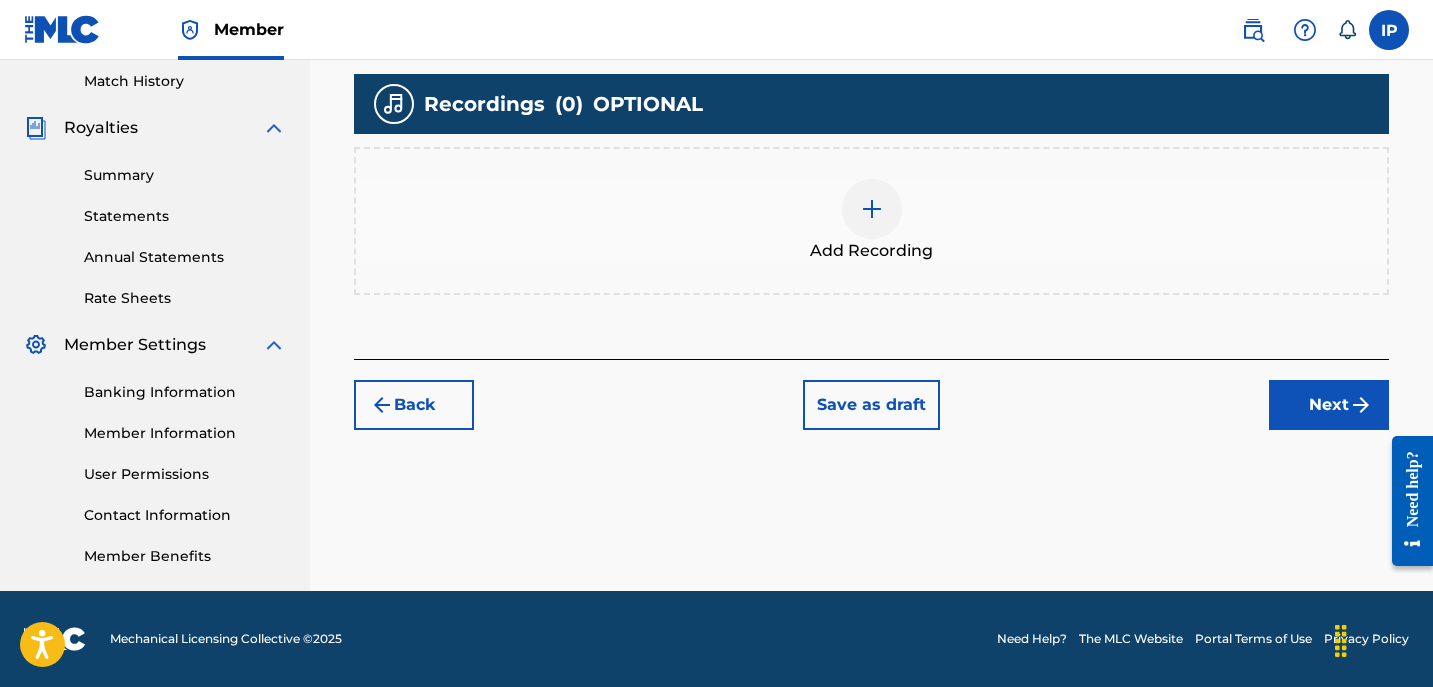 click on "Save as draft" at bounding box center [871, 405] 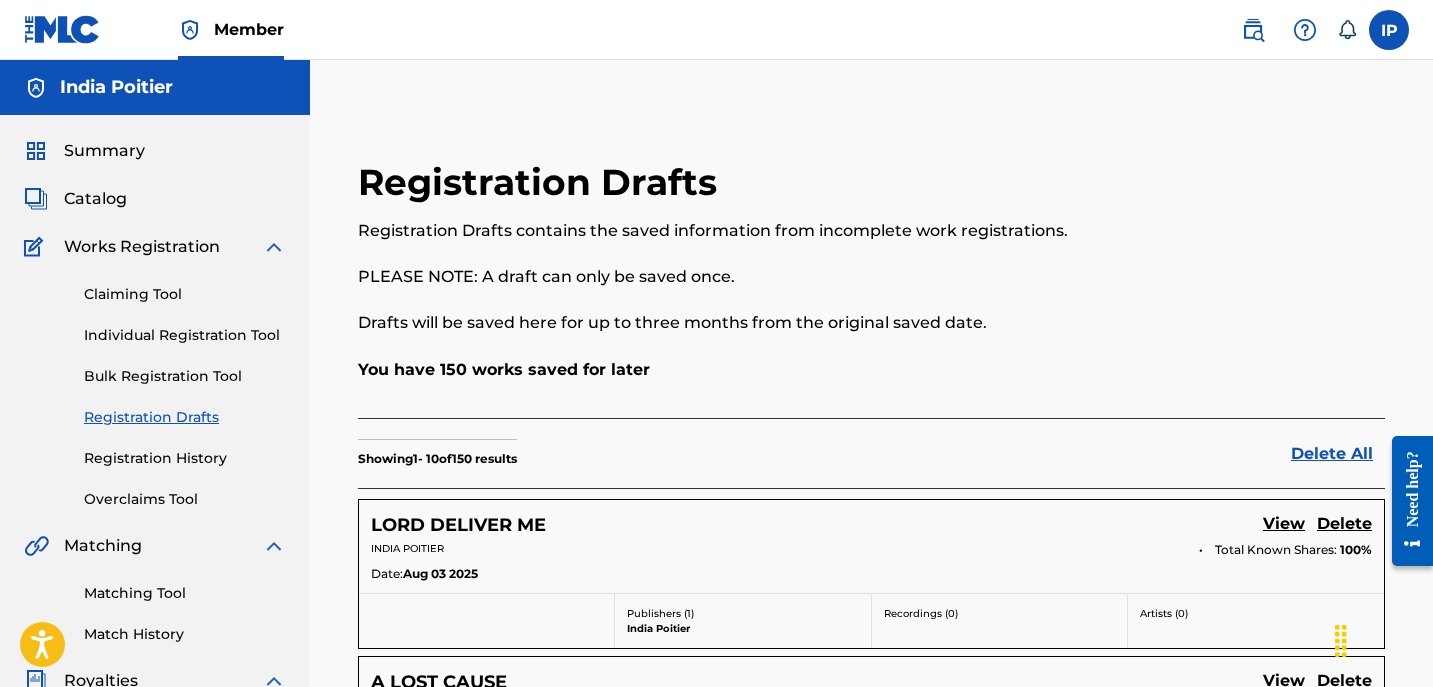 click on "Individual Registration Tool" at bounding box center [185, 335] 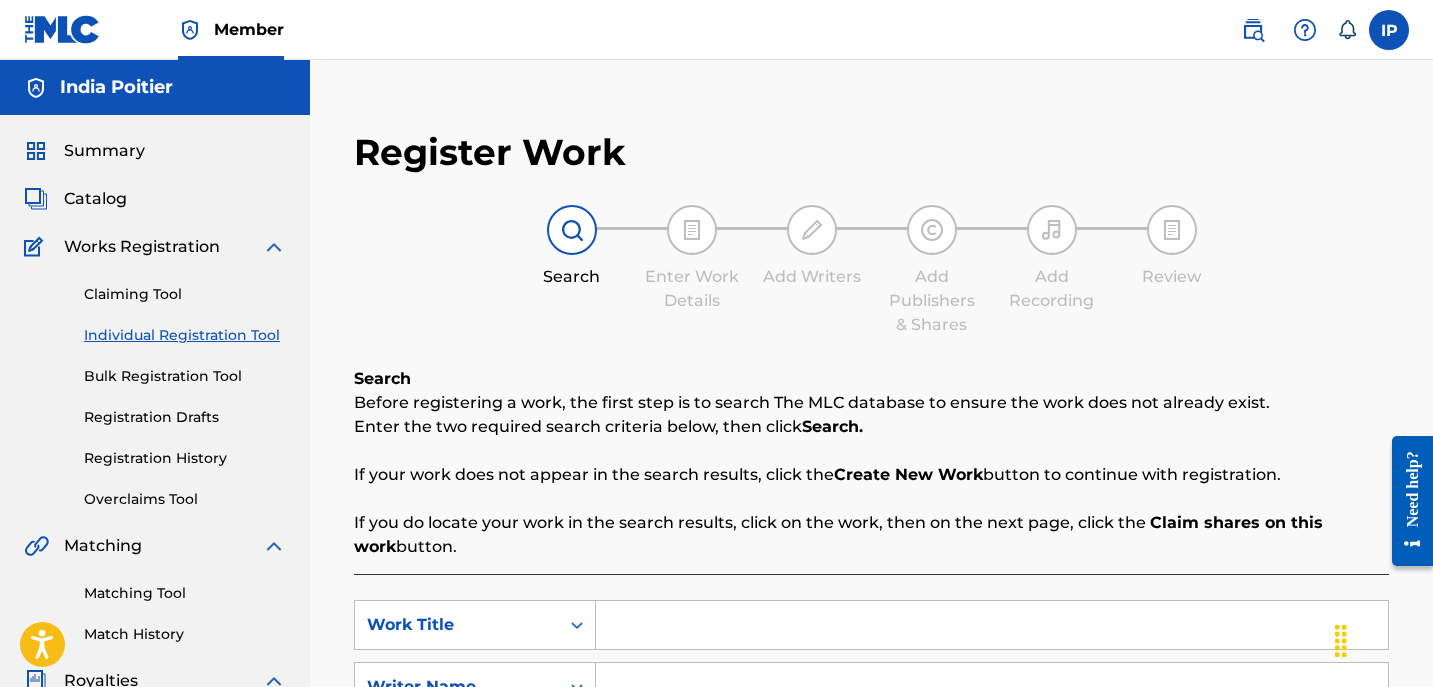 click at bounding box center [992, 625] 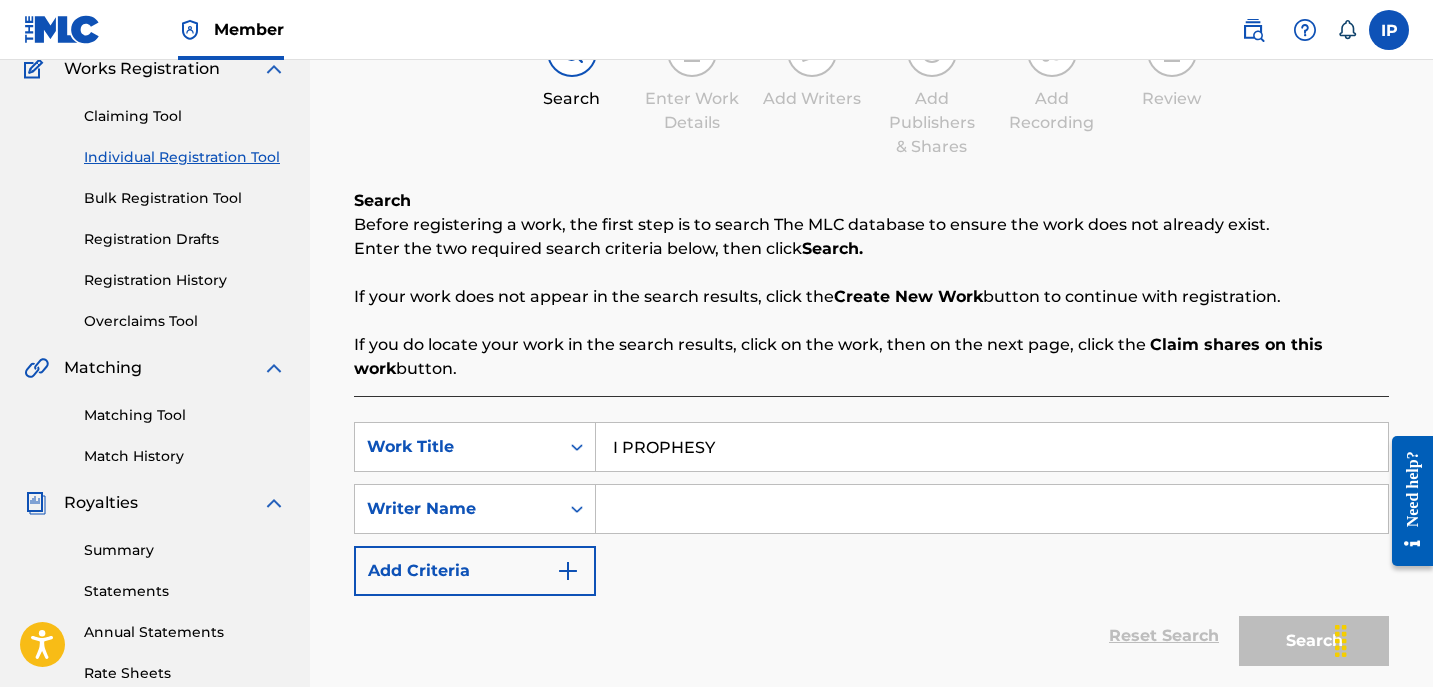 scroll, scrollTop: 181, scrollLeft: 0, axis: vertical 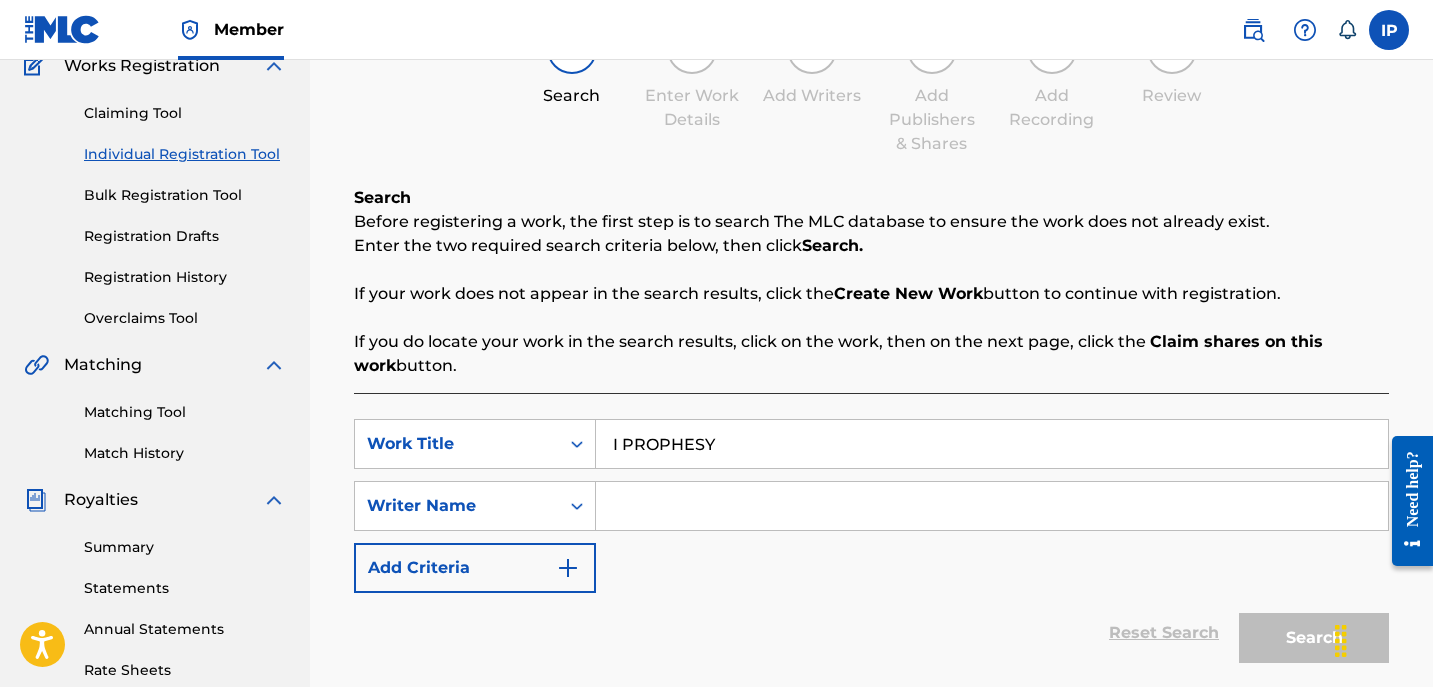 type on "I PROPHESY" 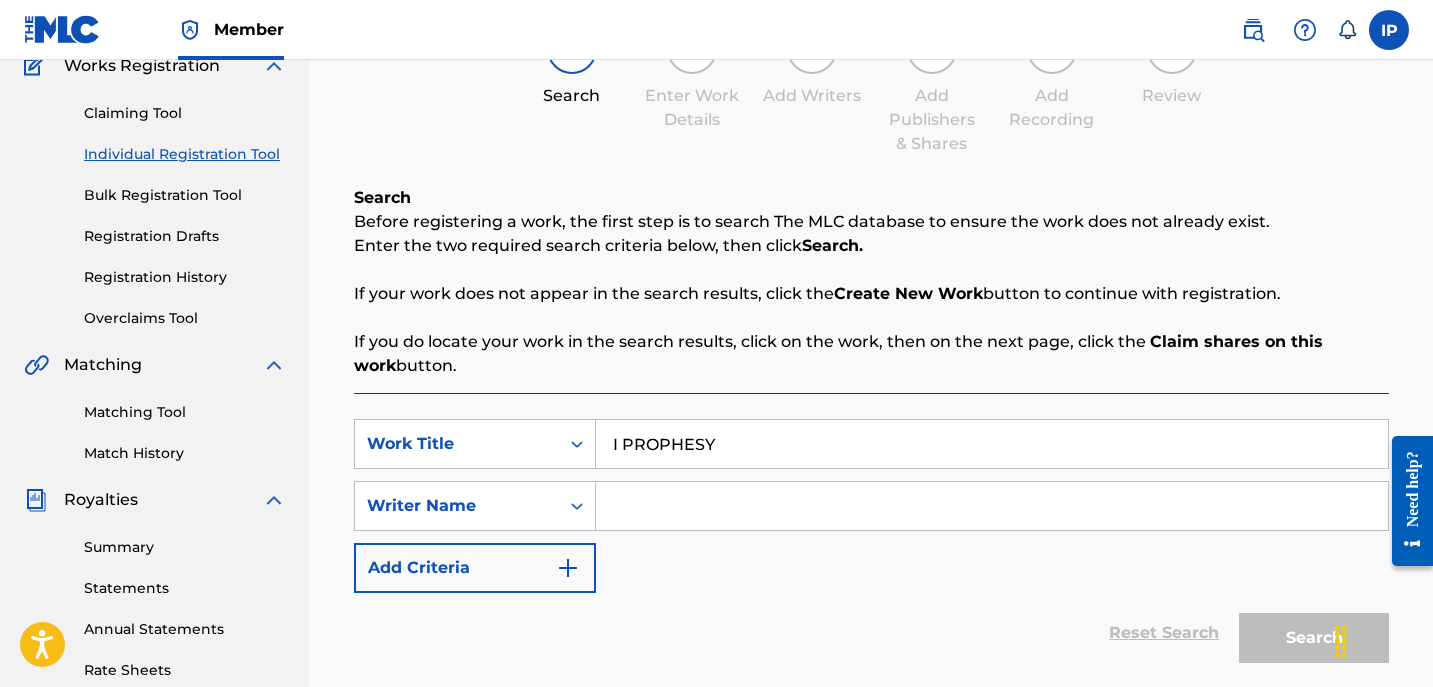 type on "[FIRST] [LAST]" 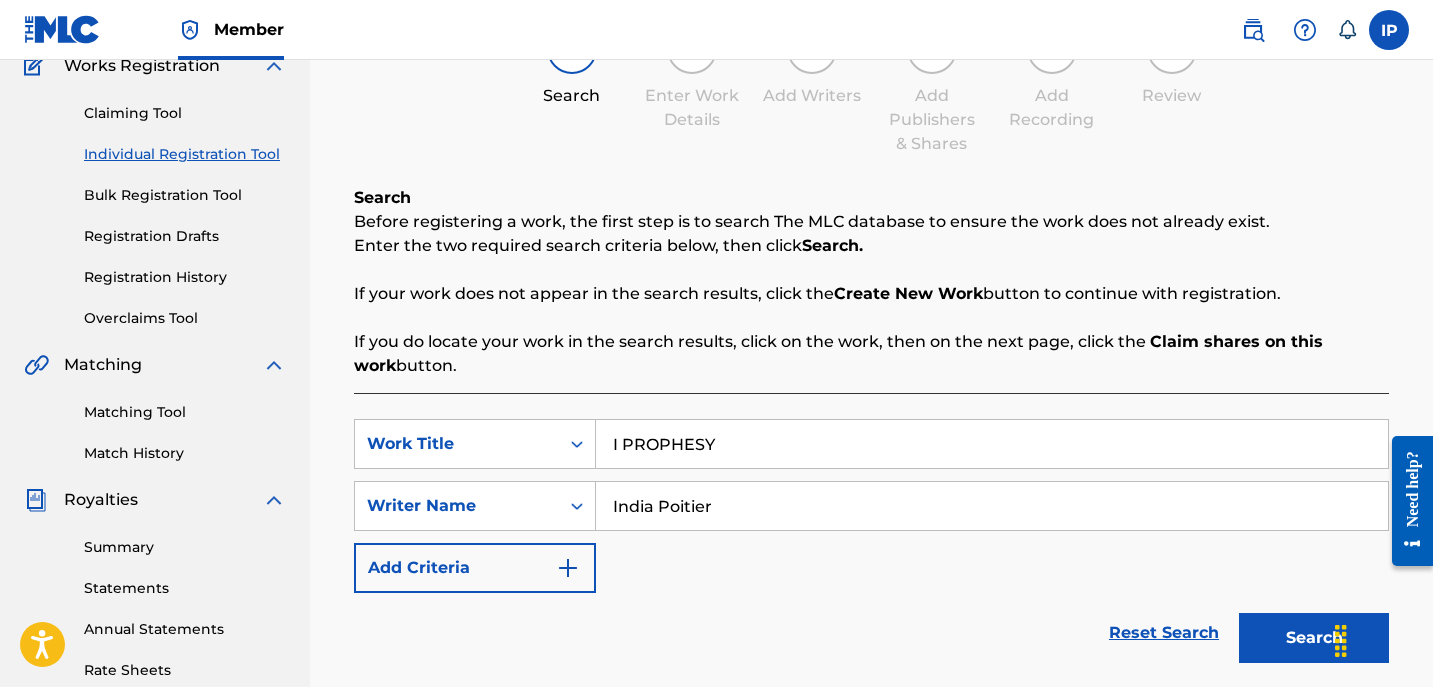 click on "Add Criteria" at bounding box center (475, 568) 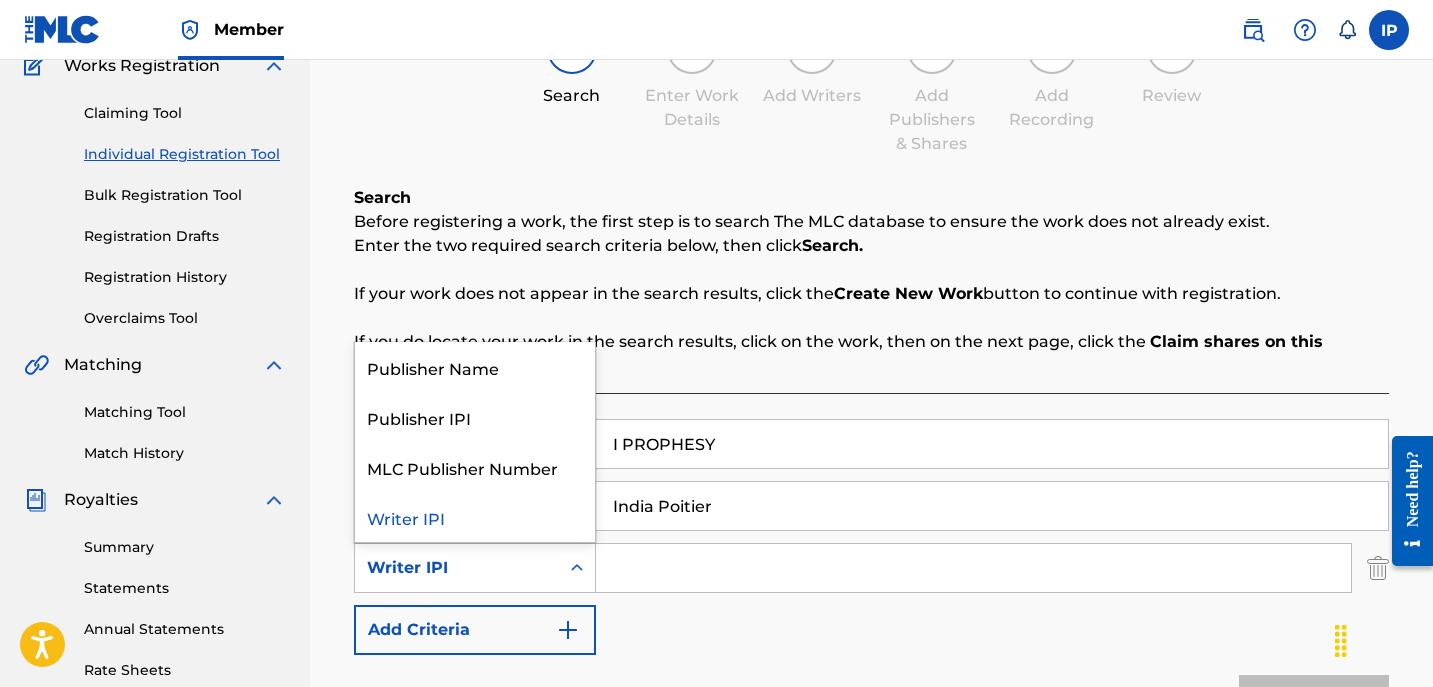 click on "Writer IPI" at bounding box center [457, 568] 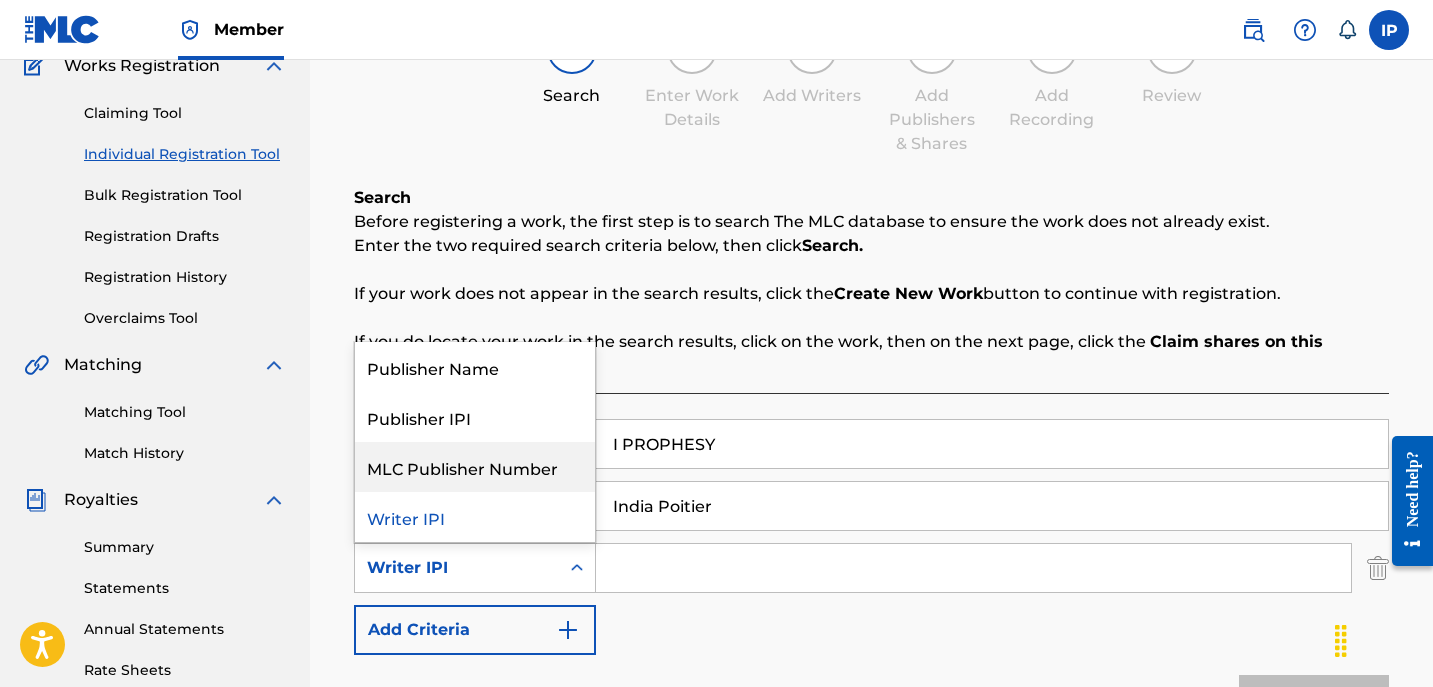 click on "MLC Publisher Number" at bounding box center [475, 467] 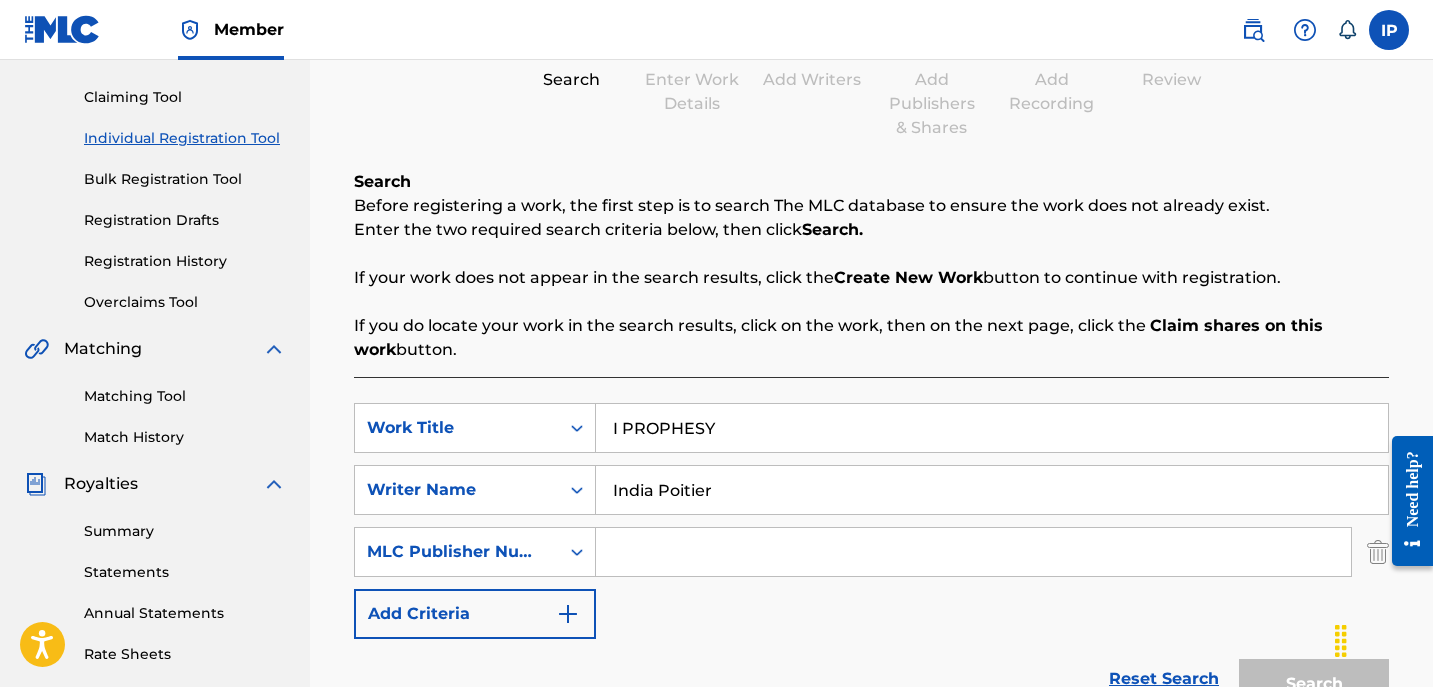 scroll, scrollTop: 201, scrollLeft: 0, axis: vertical 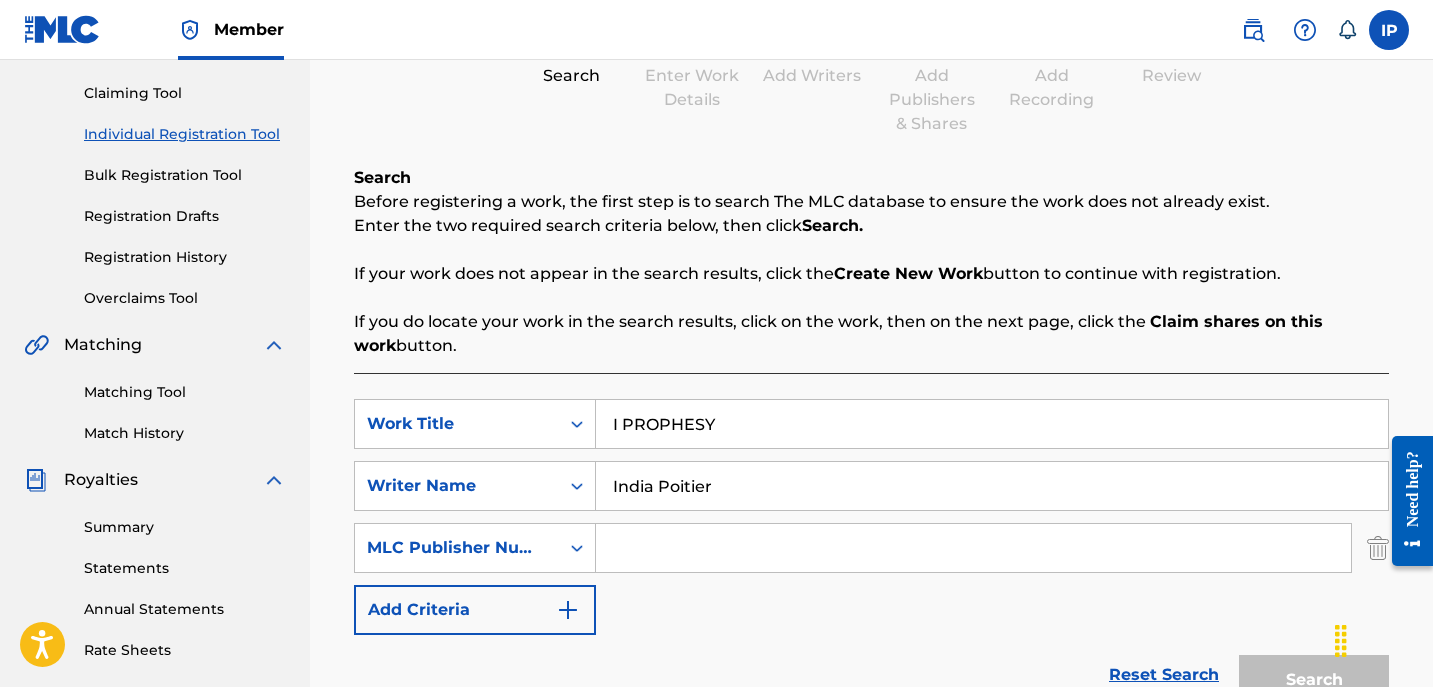 click at bounding box center [973, 548] 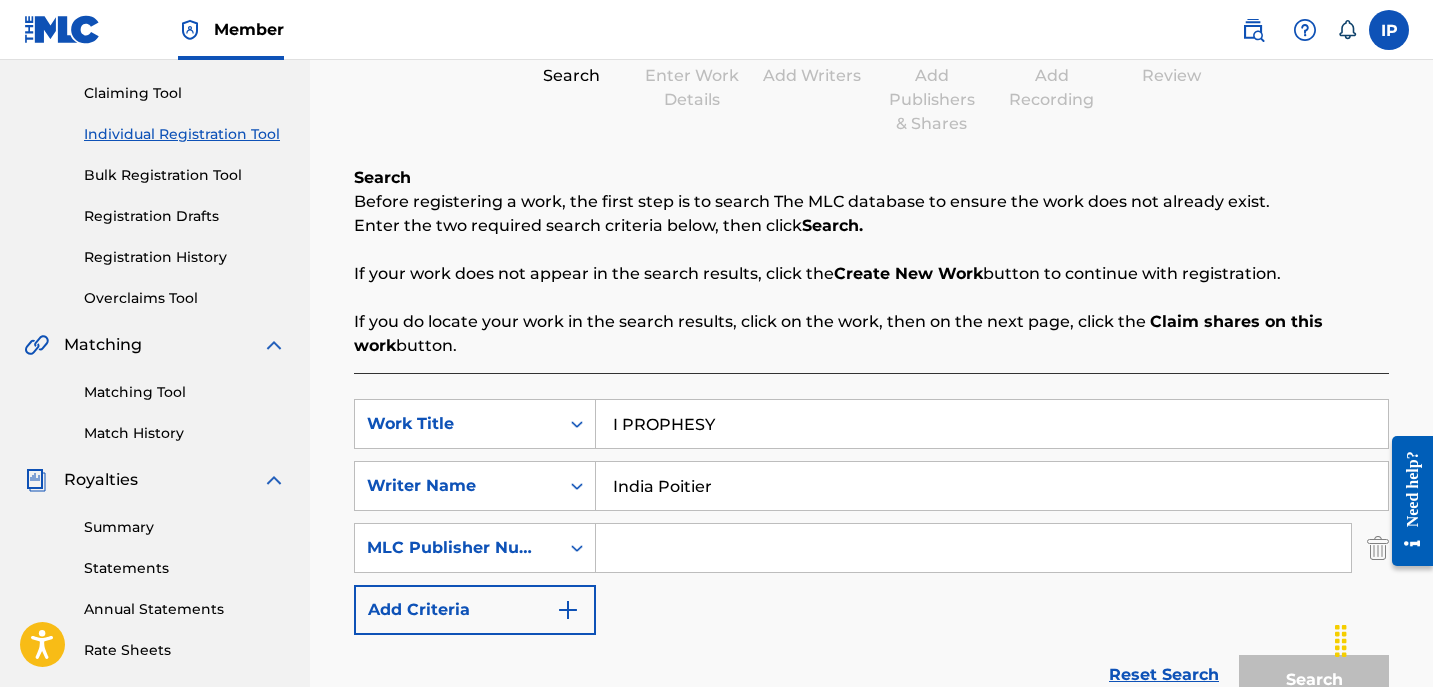 type on "P647ON" 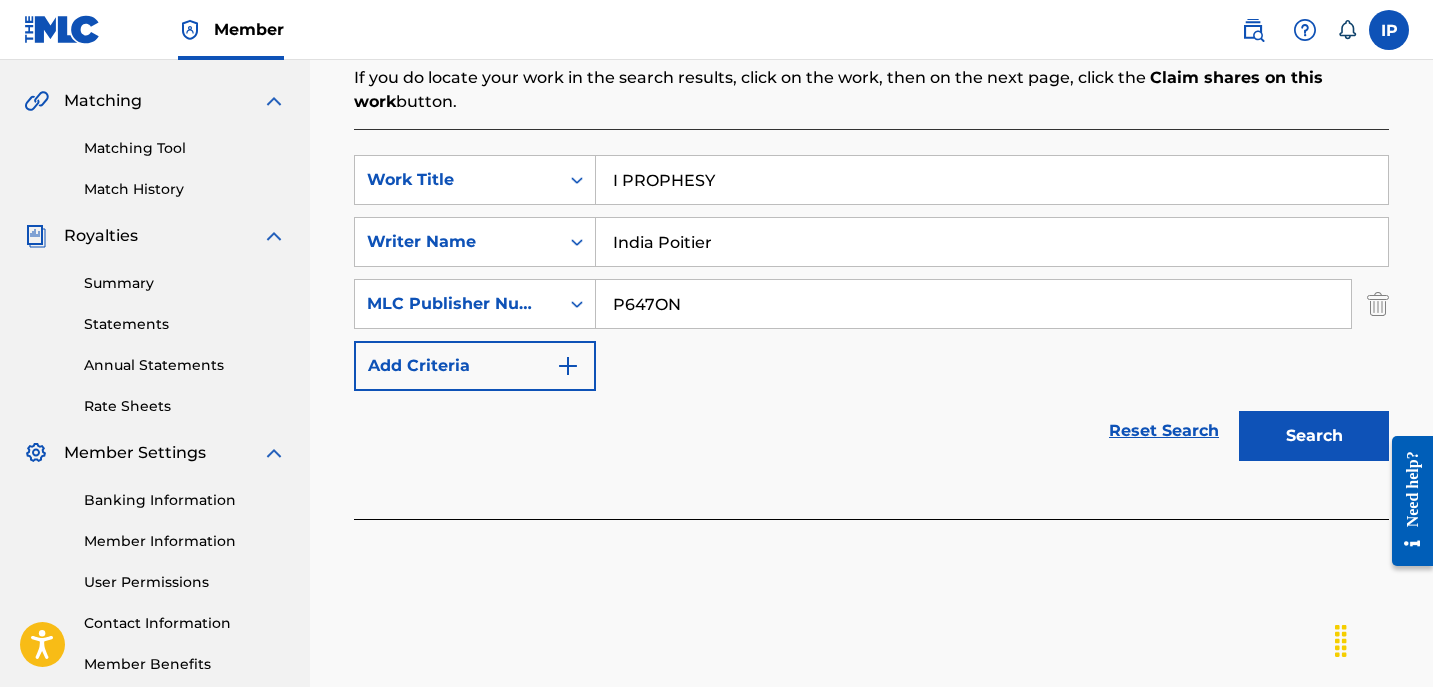 scroll, scrollTop: 463, scrollLeft: 0, axis: vertical 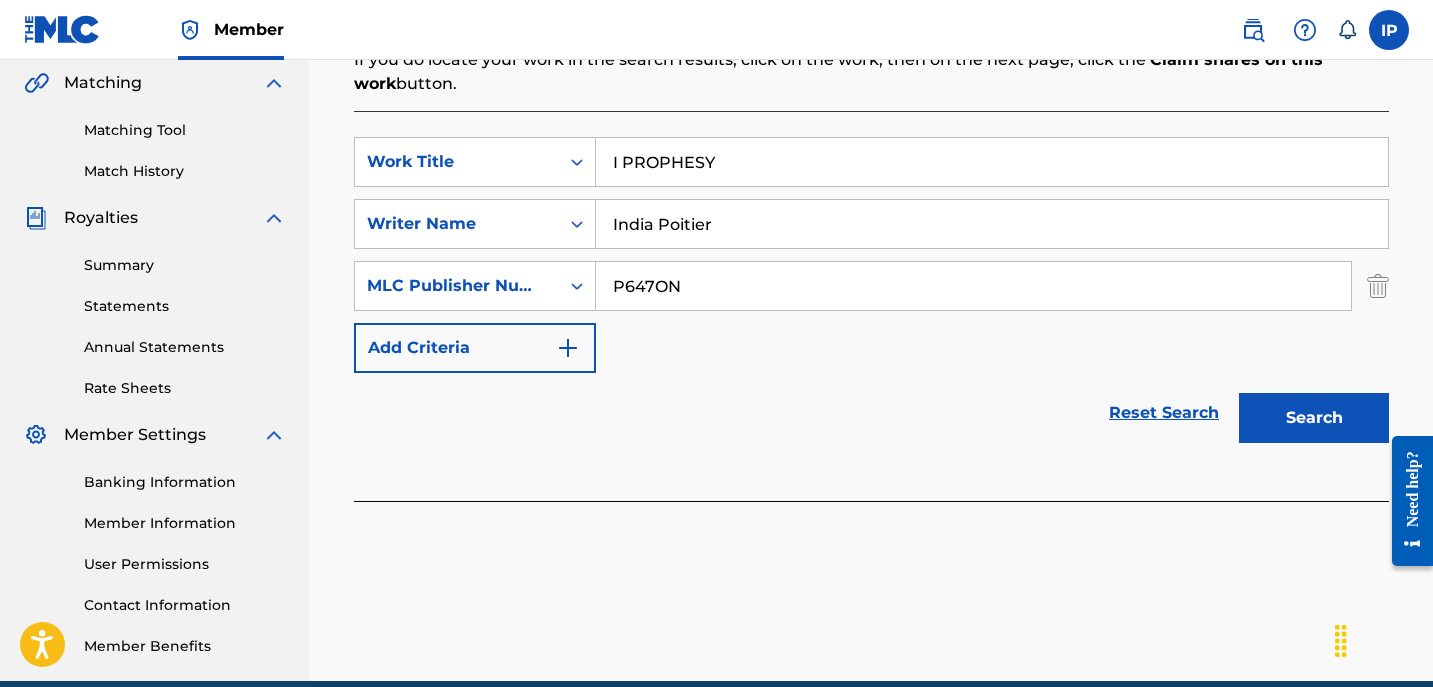click on "Search" at bounding box center (1314, 418) 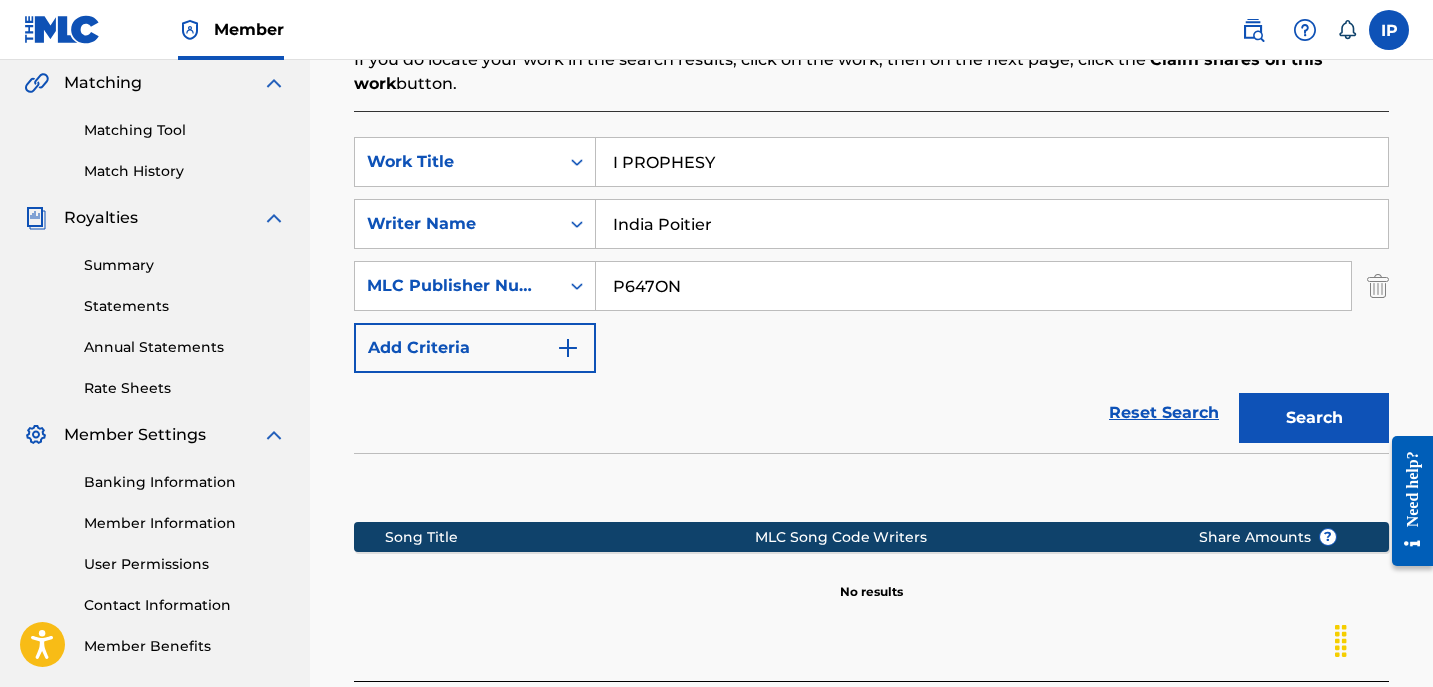 click on "Search" at bounding box center (1314, 418) 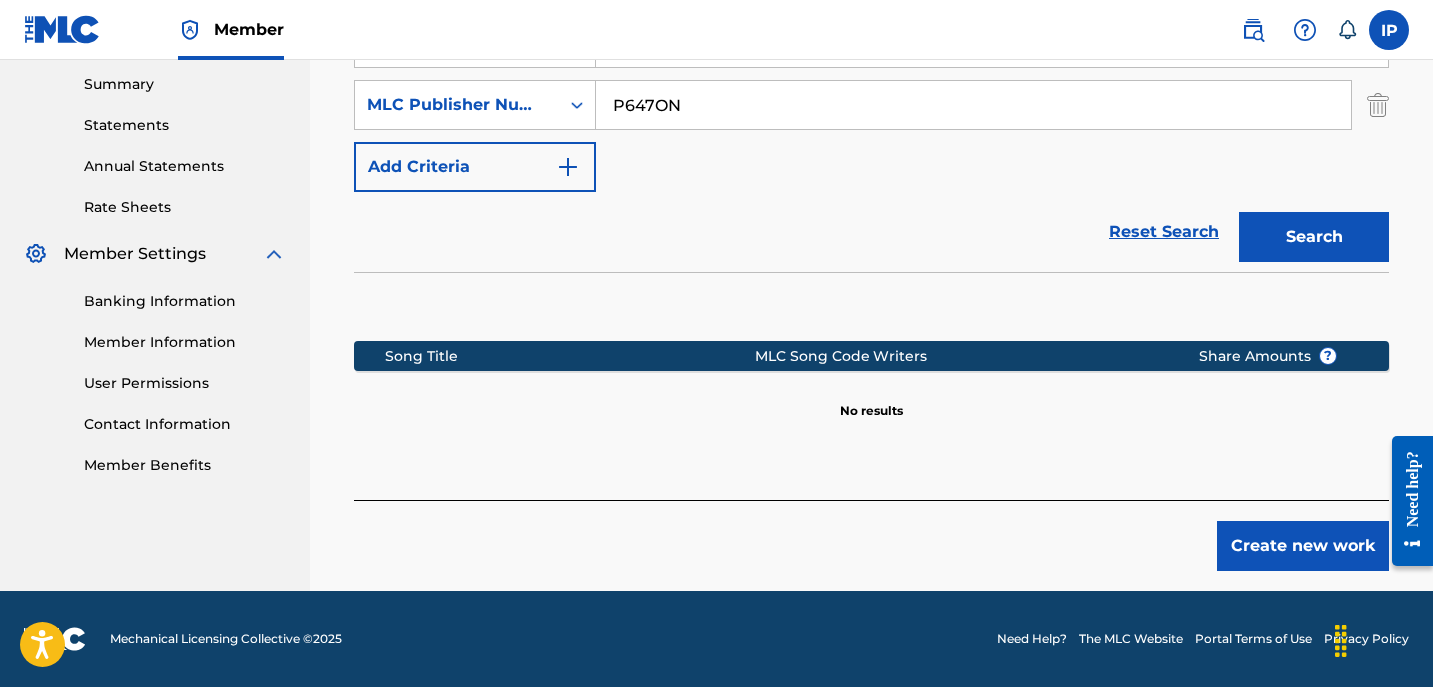 click on "Create new work" at bounding box center [1303, 546] 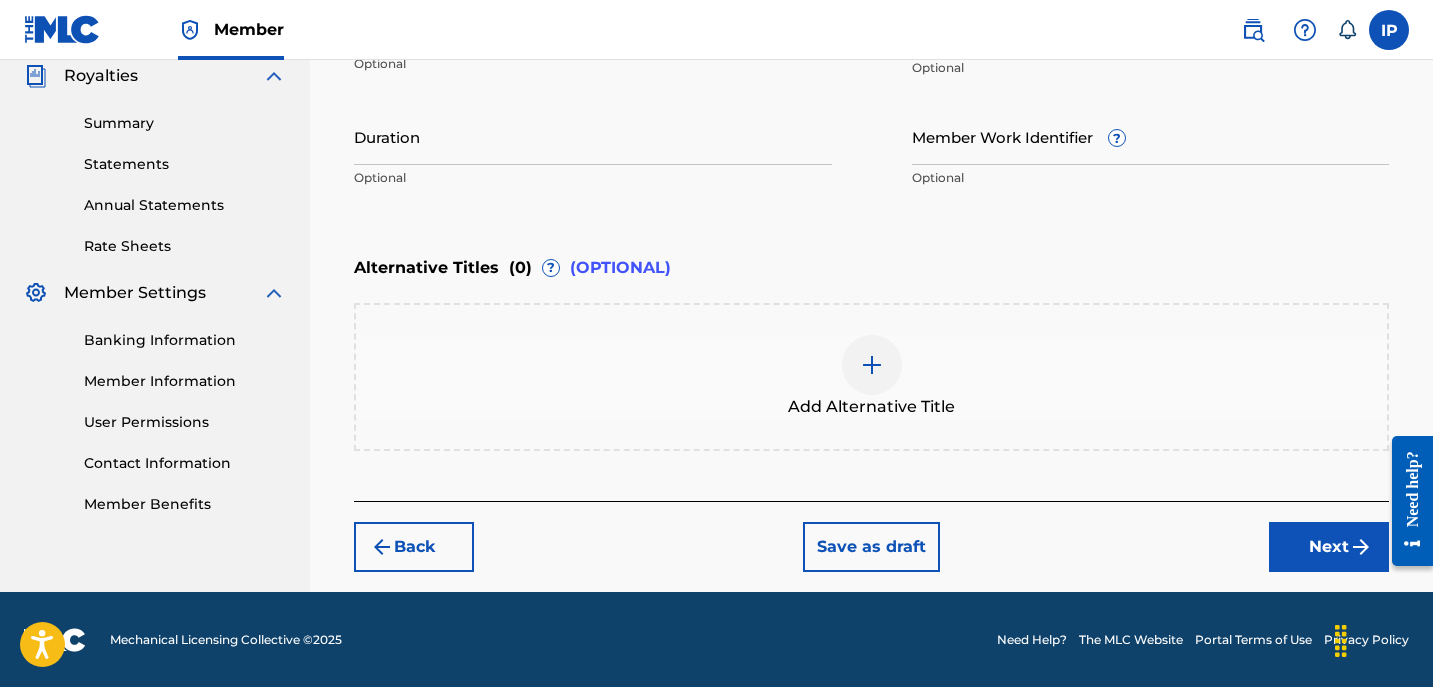 drag, startPoint x: 1292, startPoint y: 539, endPoint x: 1304, endPoint y: 734, distance: 195.36888 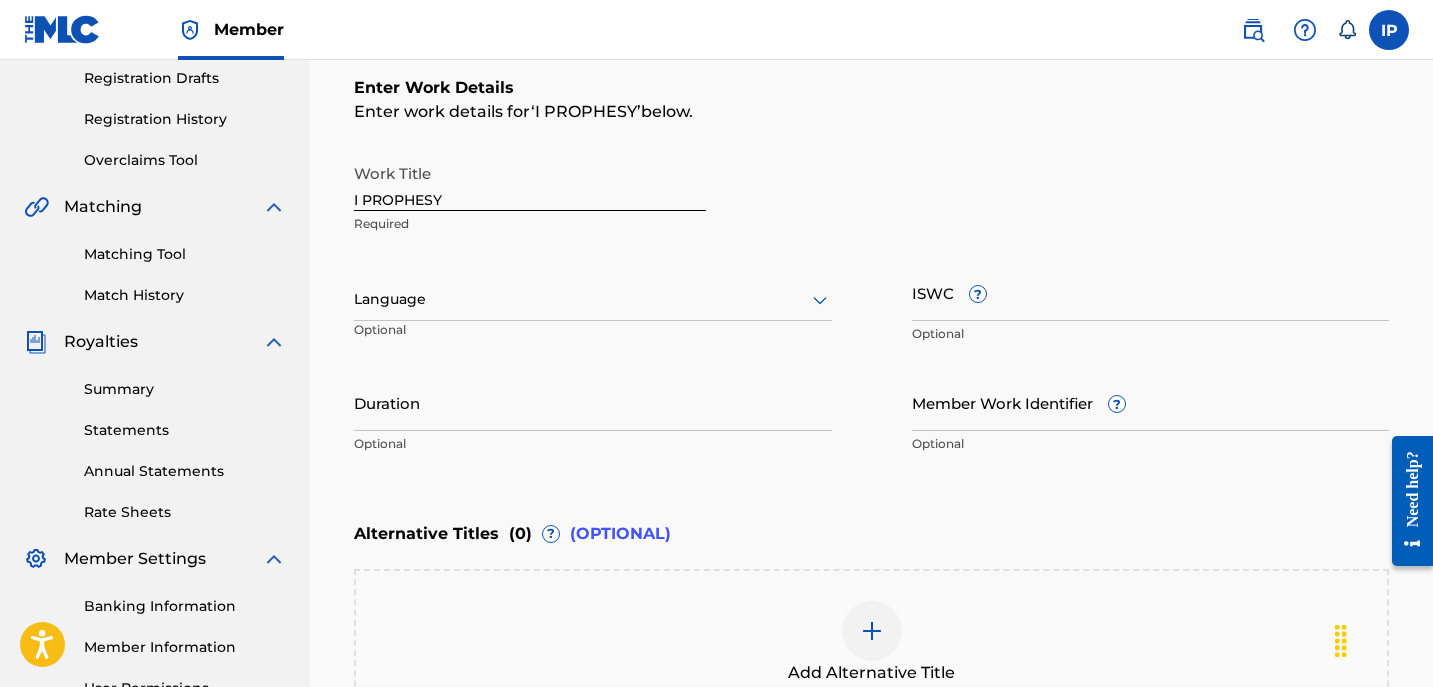 scroll, scrollTop: 326, scrollLeft: 0, axis: vertical 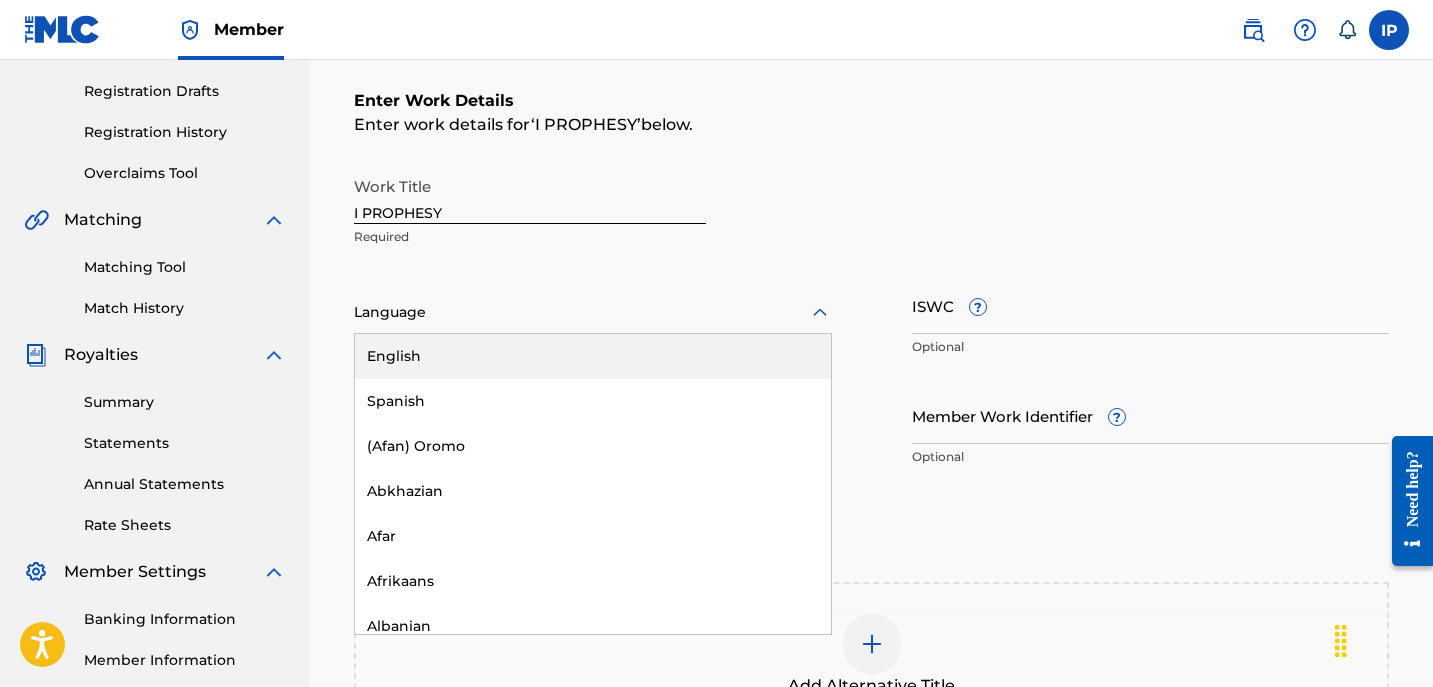 click at bounding box center [593, 312] 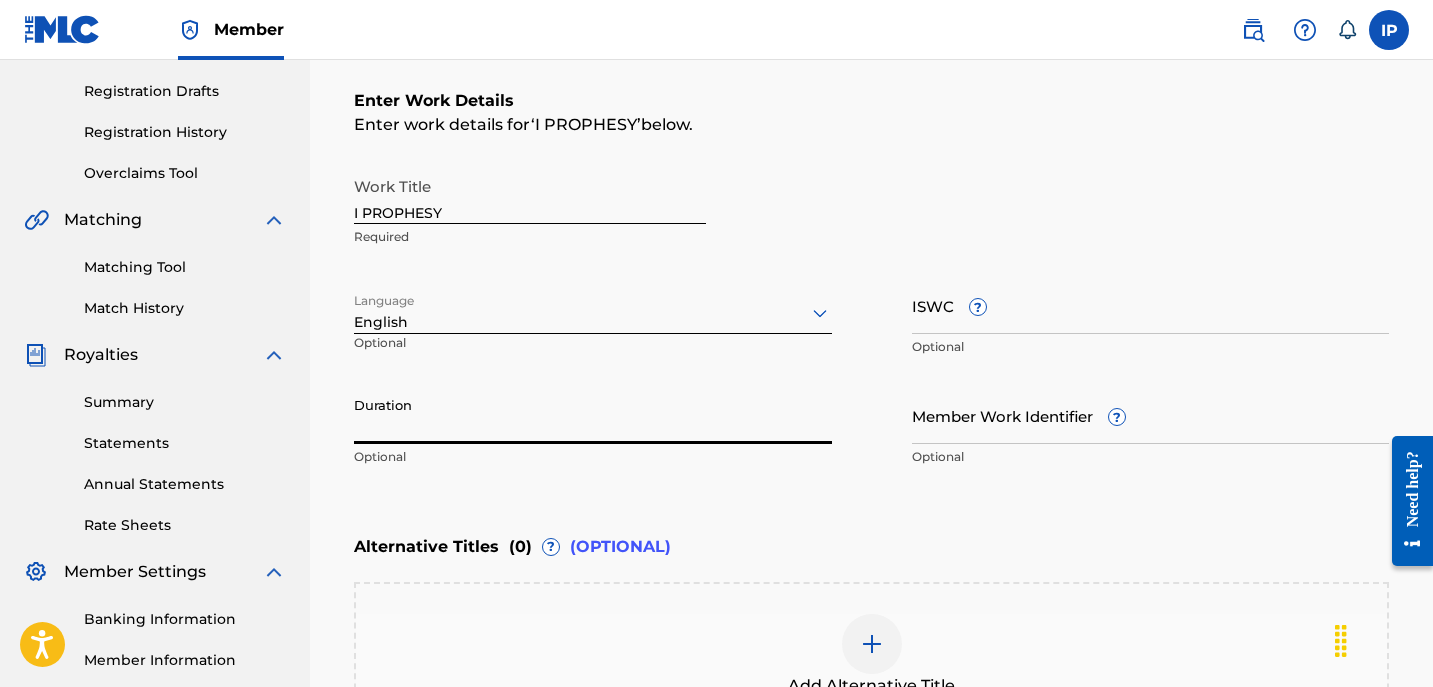 click on "Duration" at bounding box center [593, 415] 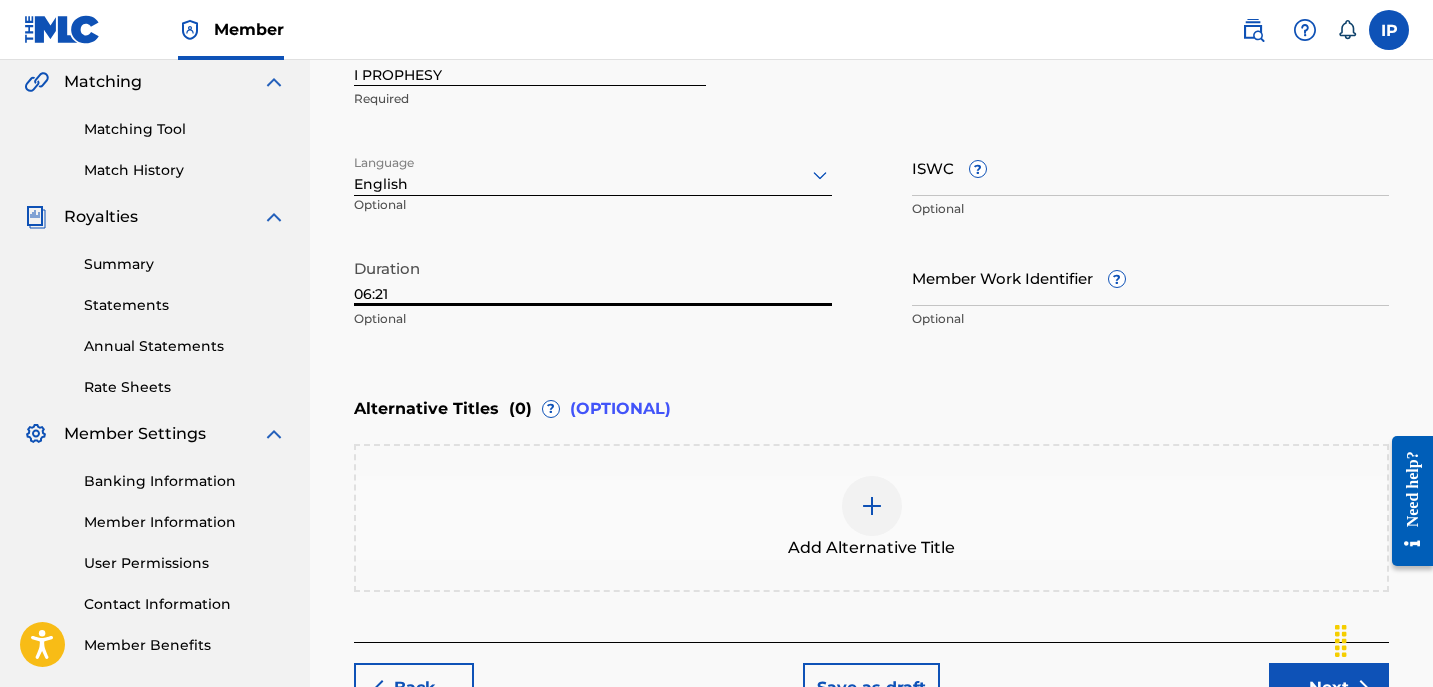 scroll, scrollTop: 605, scrollLeft: 0, axis: vertical 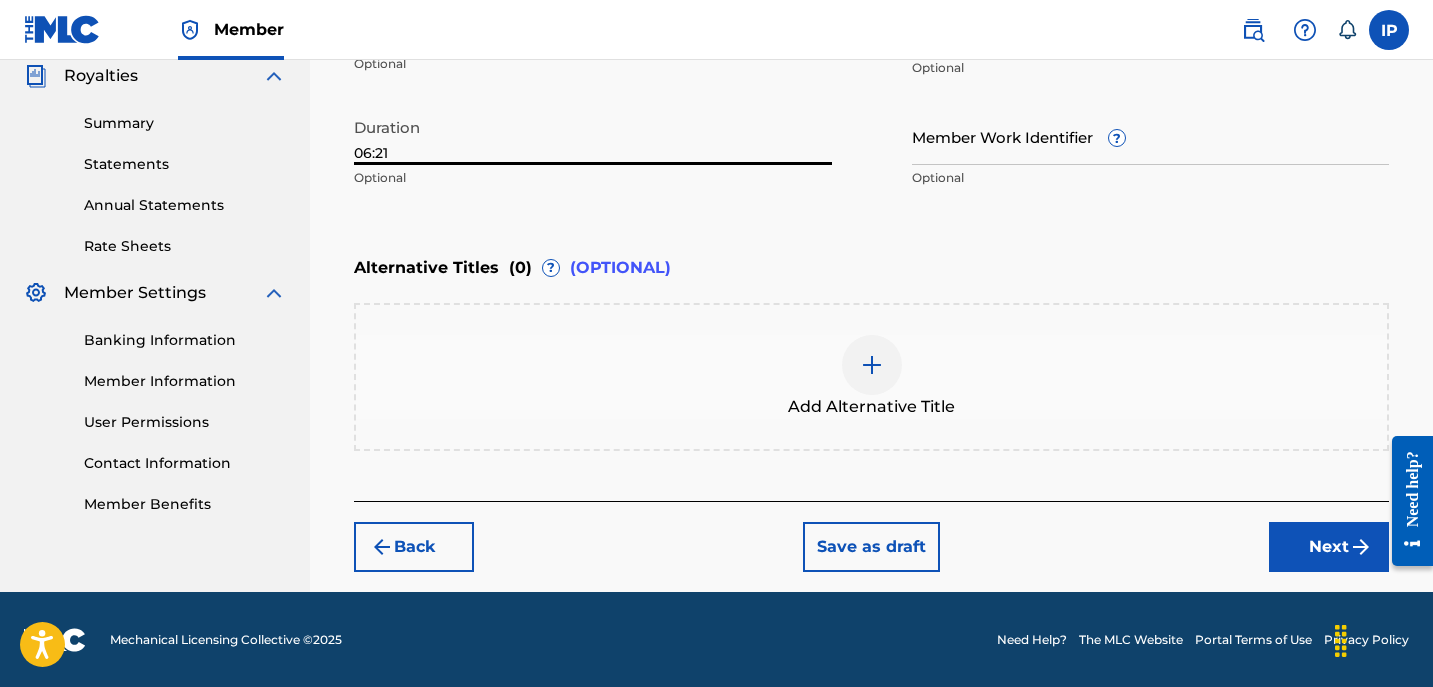 type on "06:21" 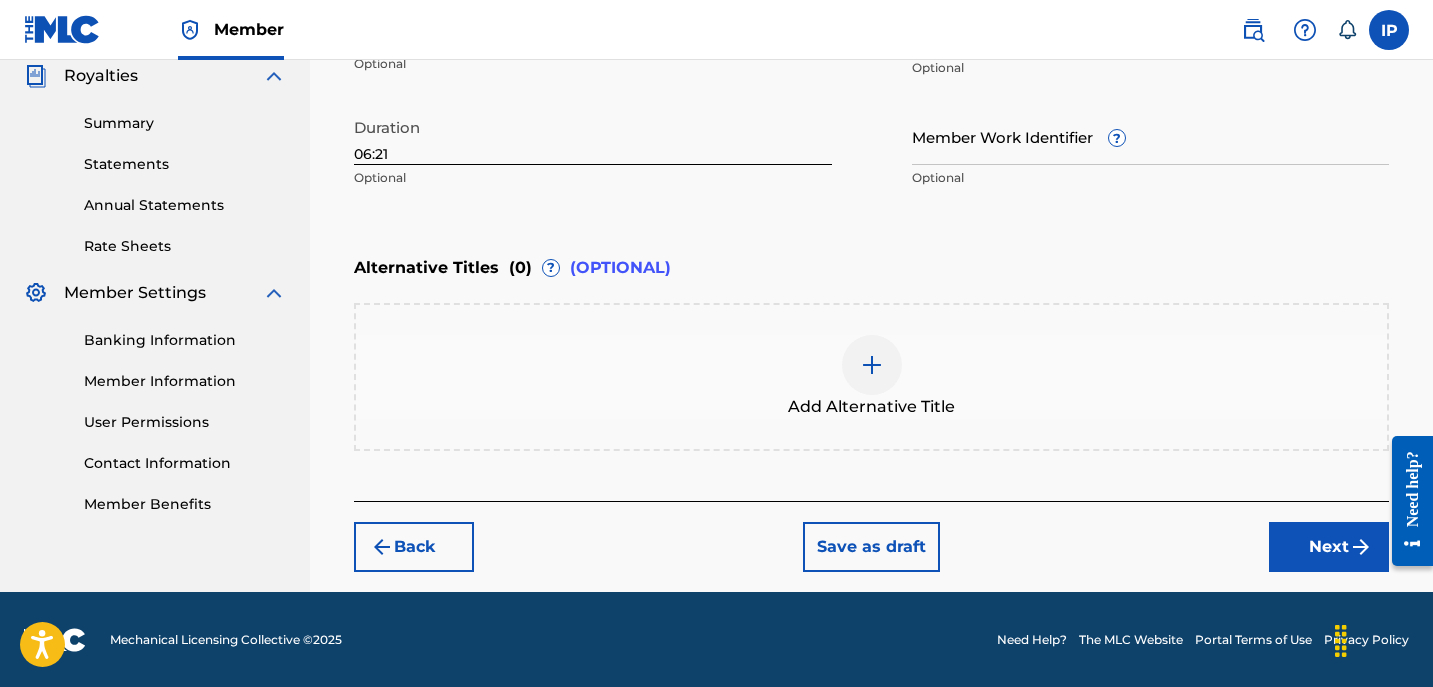 click on "Next" at bounding box center [1329, 547] 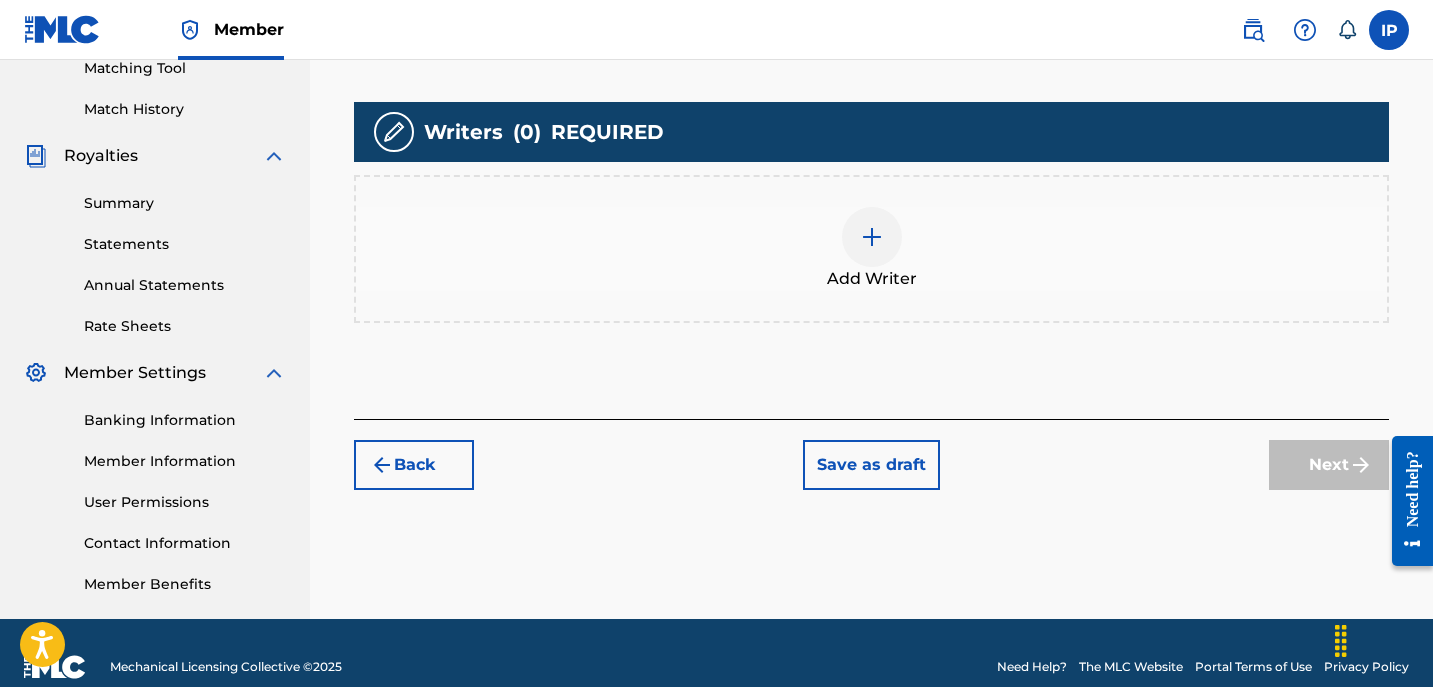 scroll, scrollTop: 539, scrollLeft: 0, axis: vertical 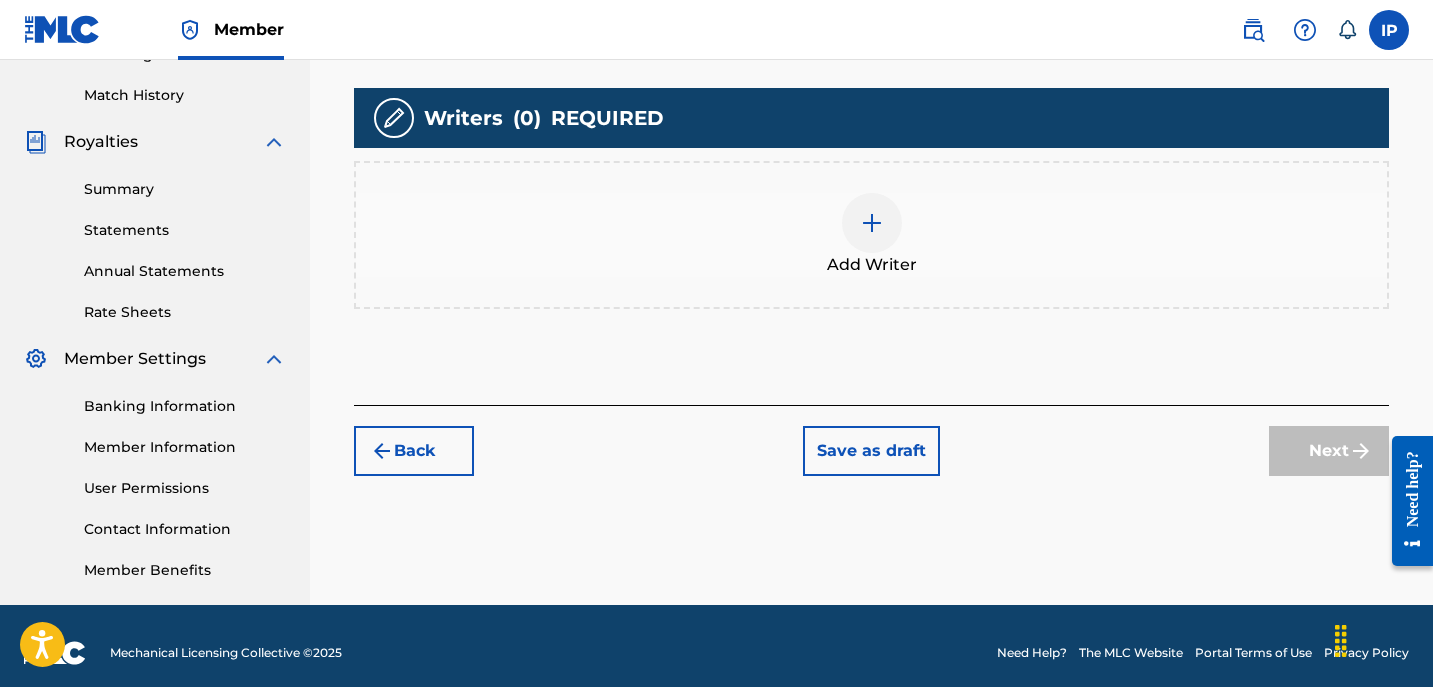 click at bounding box center (872, 223) 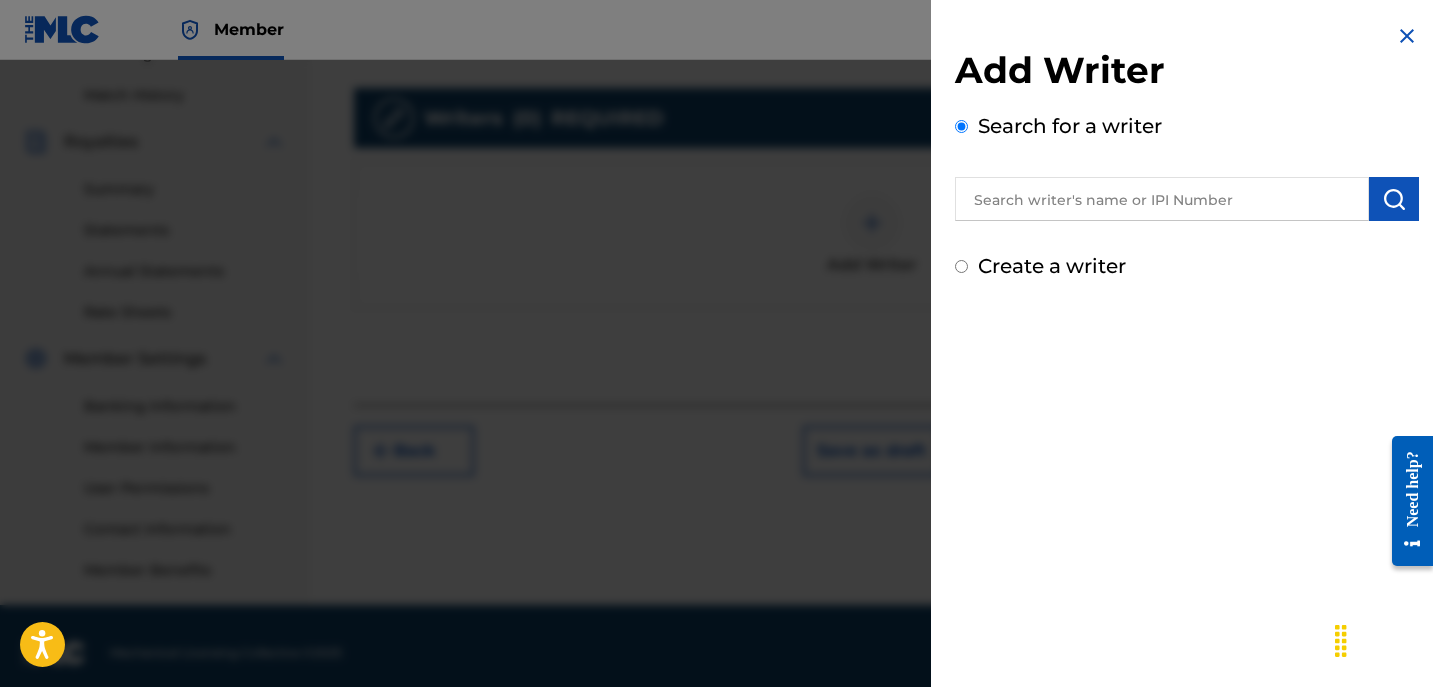 click on "Create a writer" at bounding box center (1187, 266) 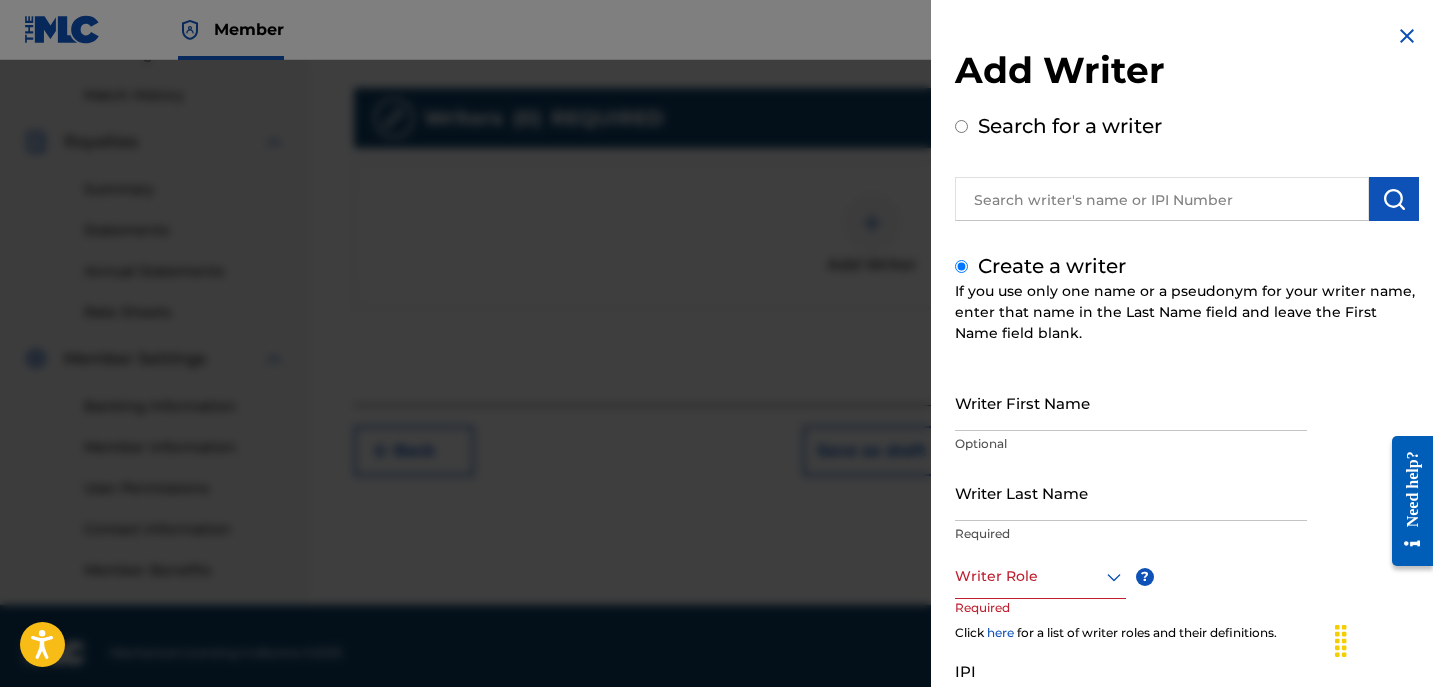 click on "Create a writer" at bounding box center (961, 266) 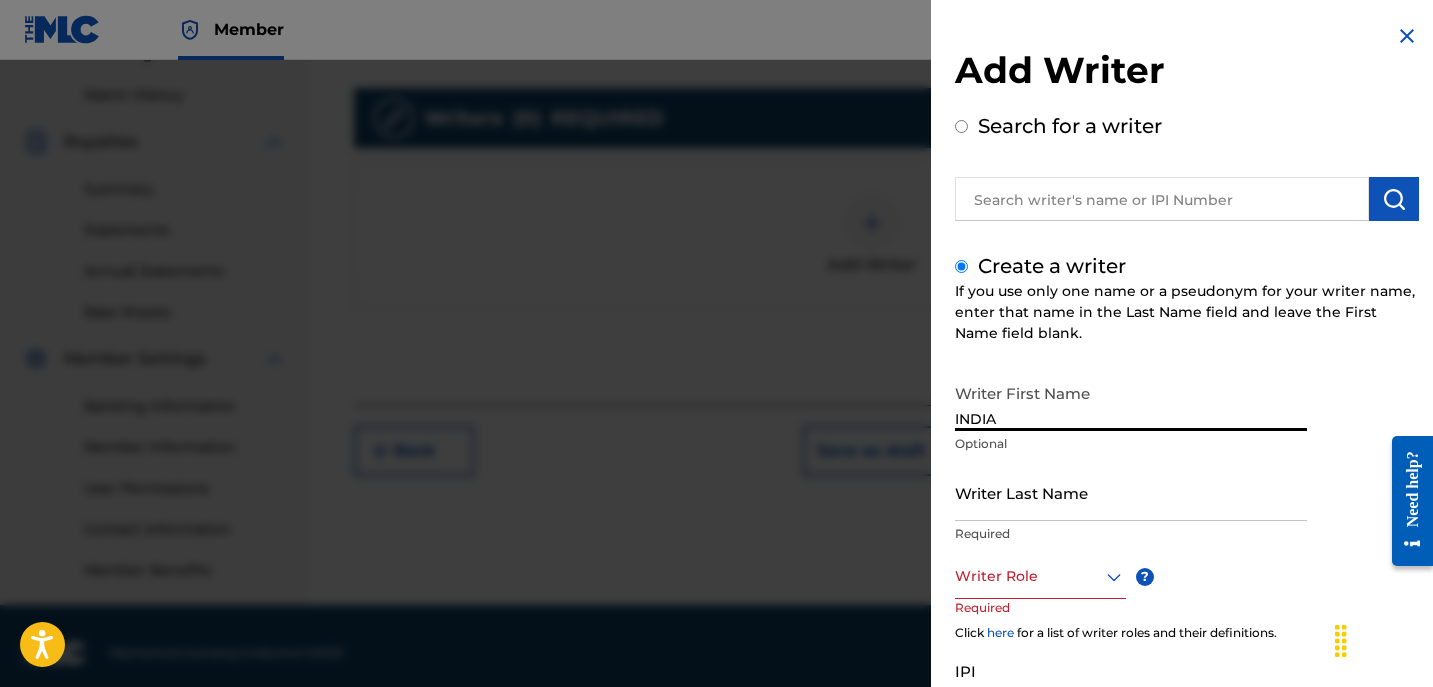 type on "[COUNTRY]" 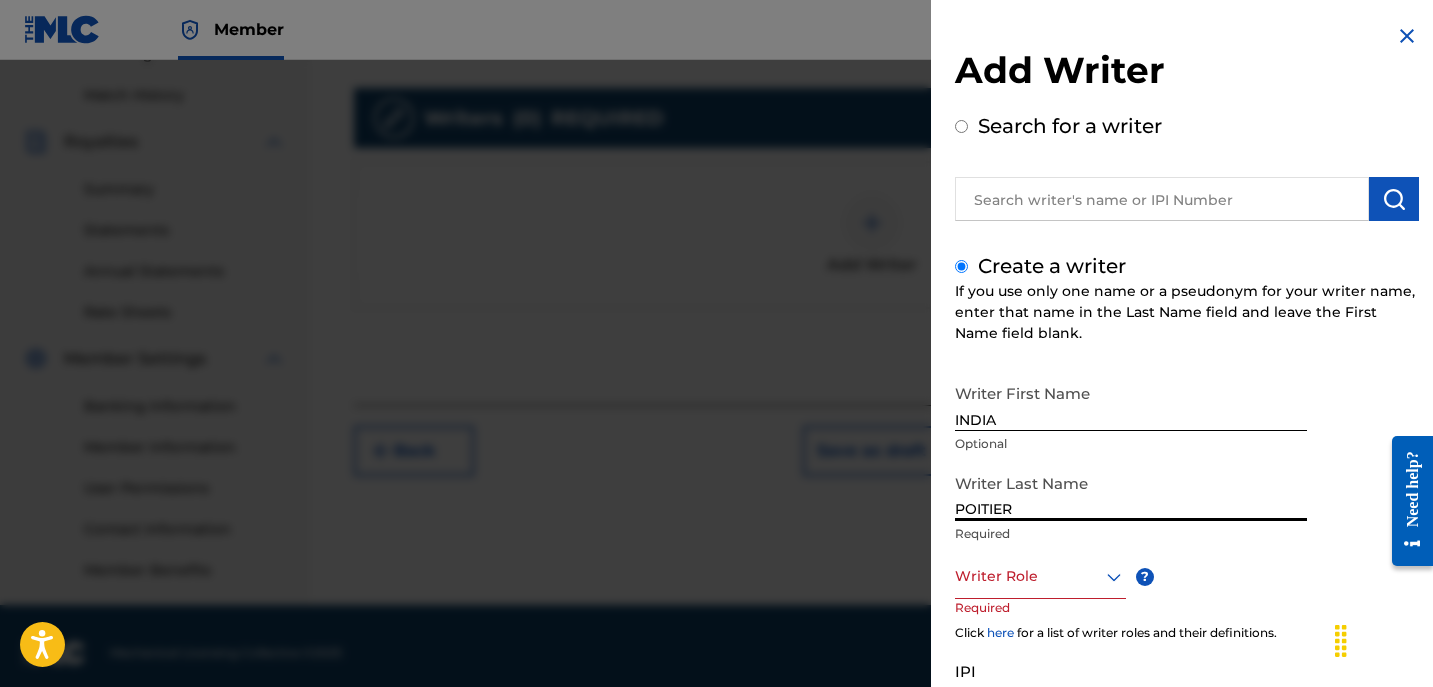 type on "POITIER" 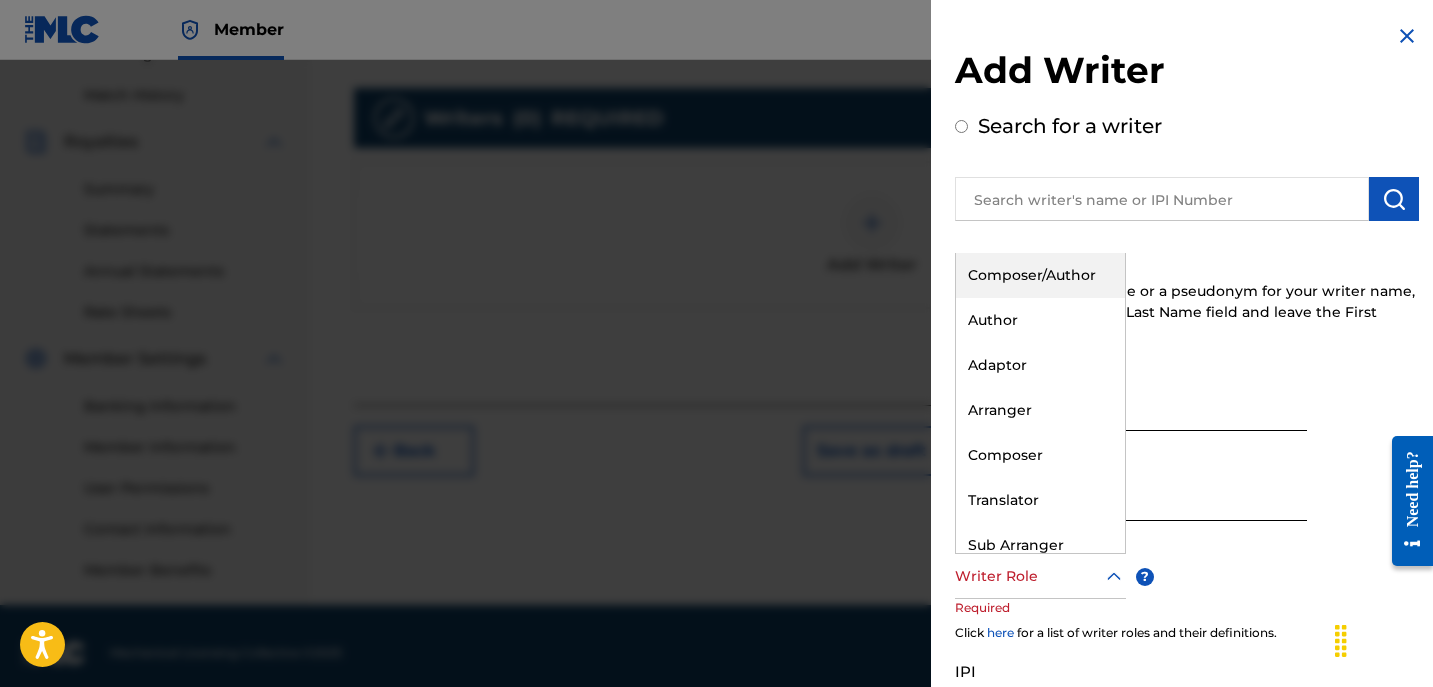 click on "Composer/Author" at bounding box center (1040, 275) 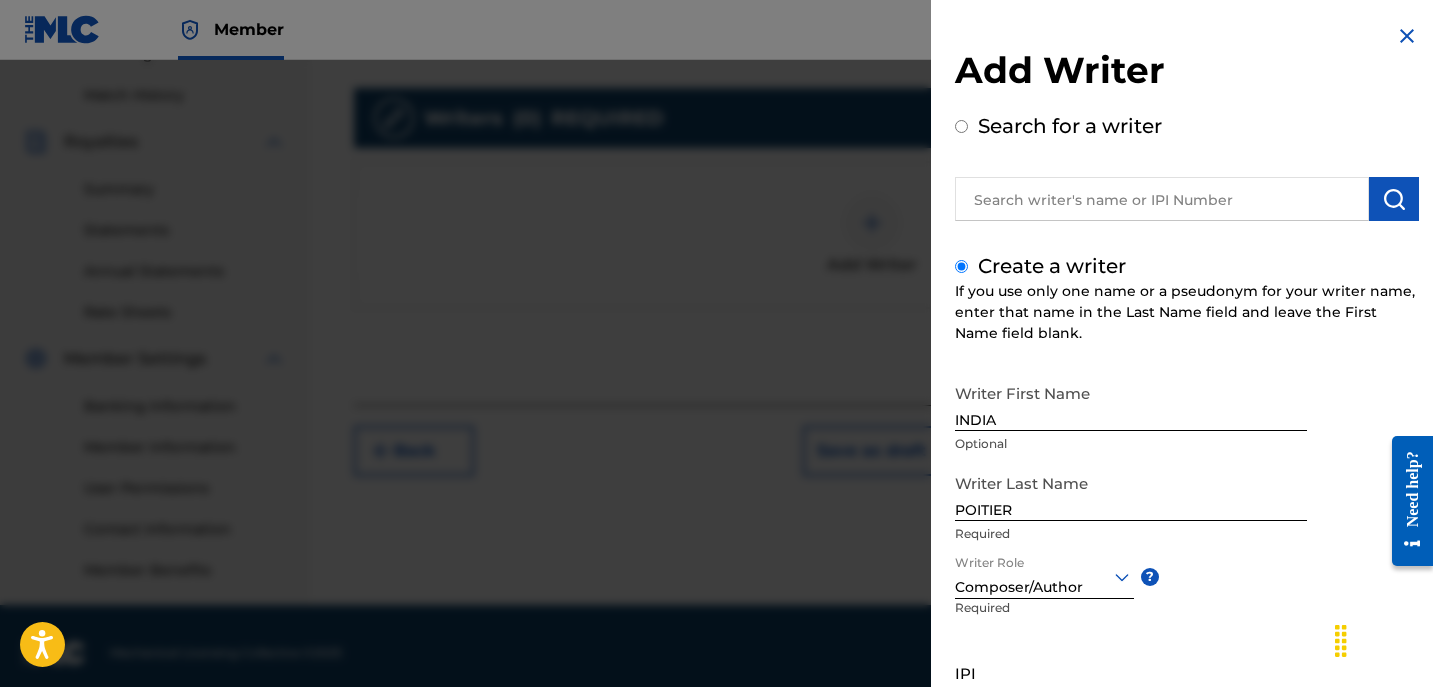 scroll, scrollTop: 181, scrollLeft: 0, axis: vertical 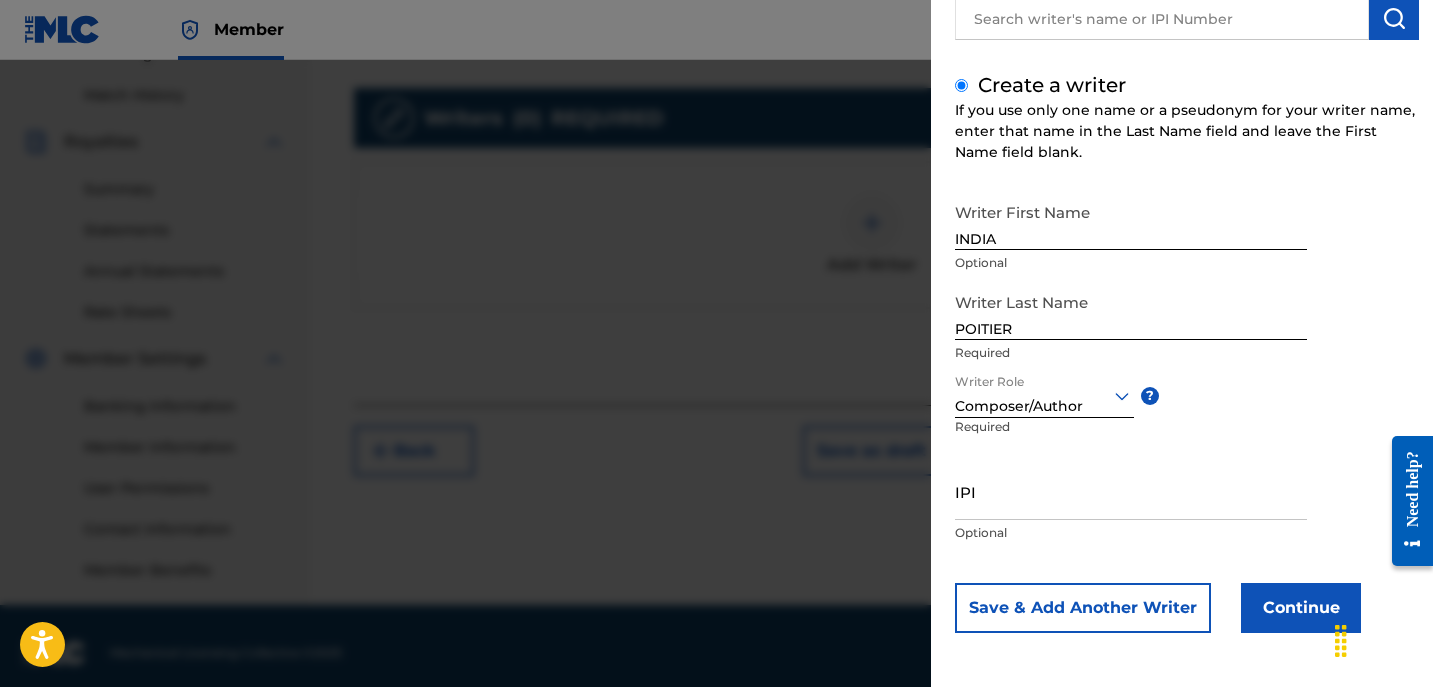 click on "Continue" at bounding box center (1301, 608) 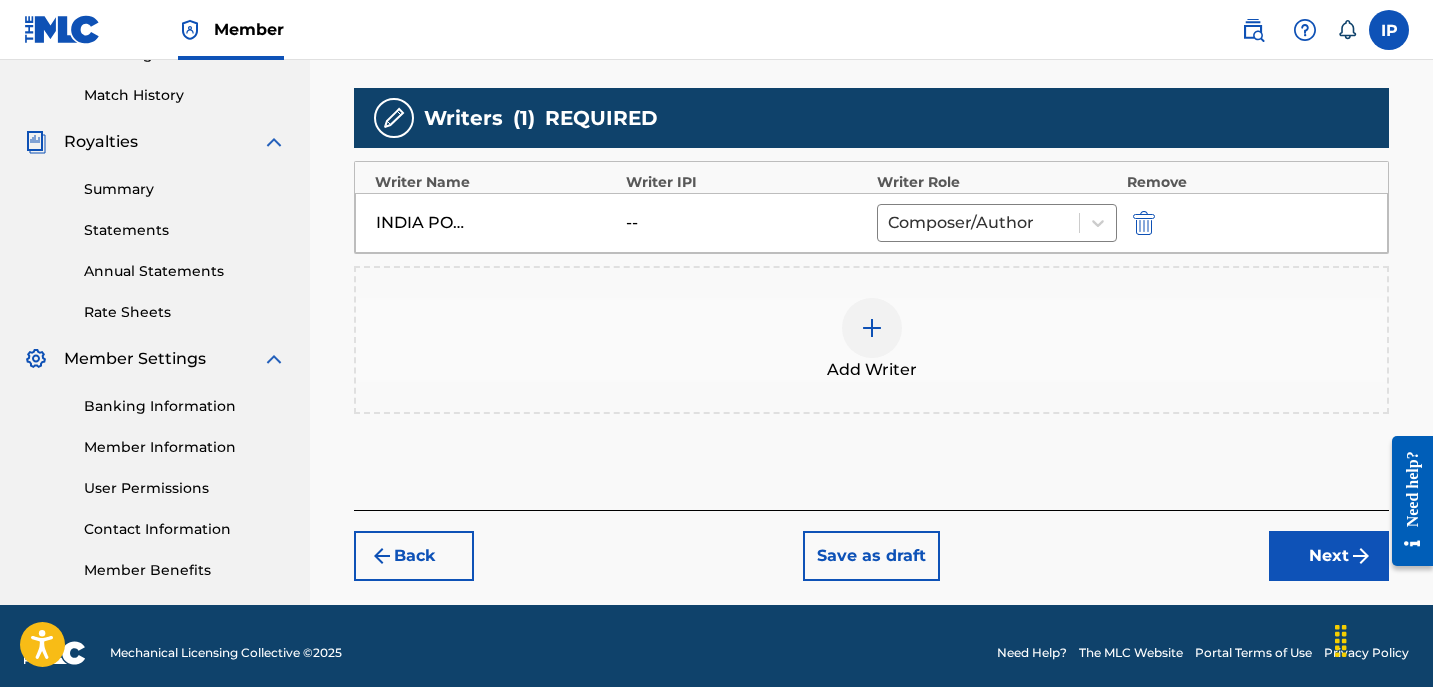 click on "Next" at bounding box center (1329, 556) 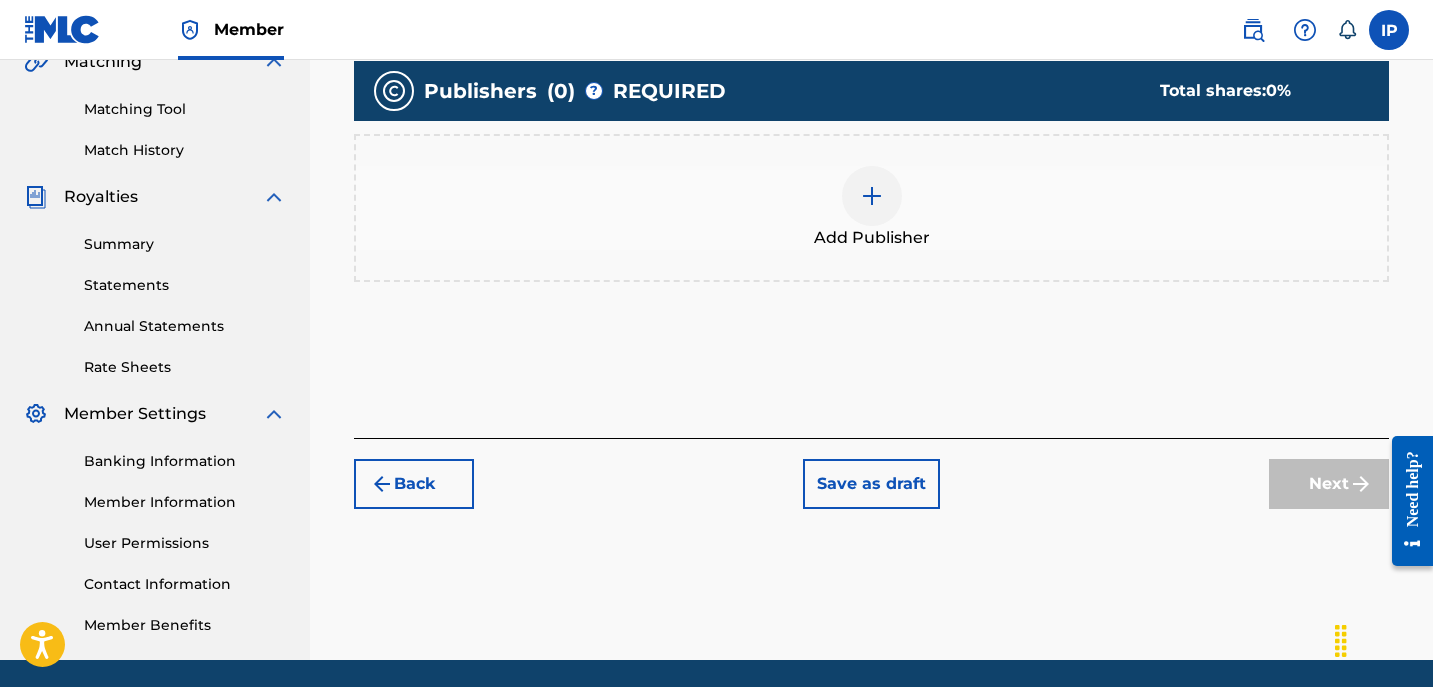 scroll, scrollTop: 553, scrollLeft: 0, axis: vertical 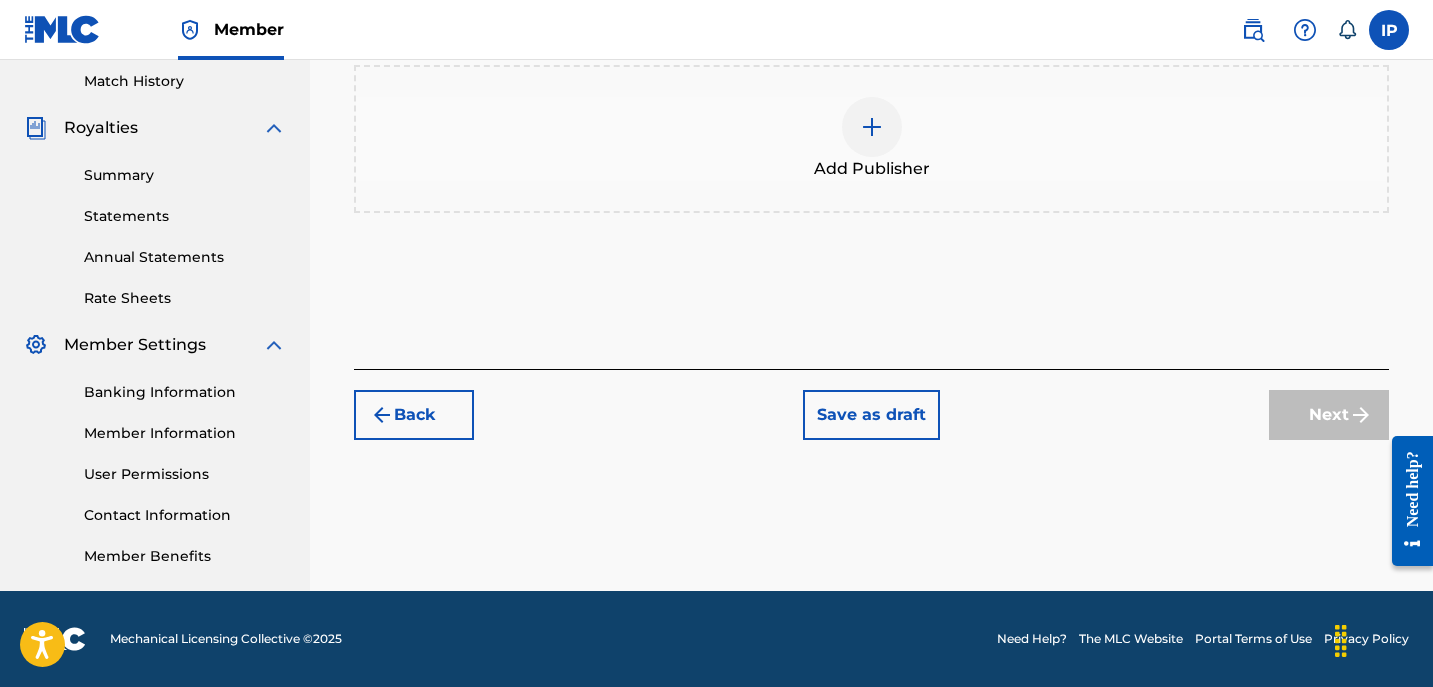 click at bounding box center [872, 127] 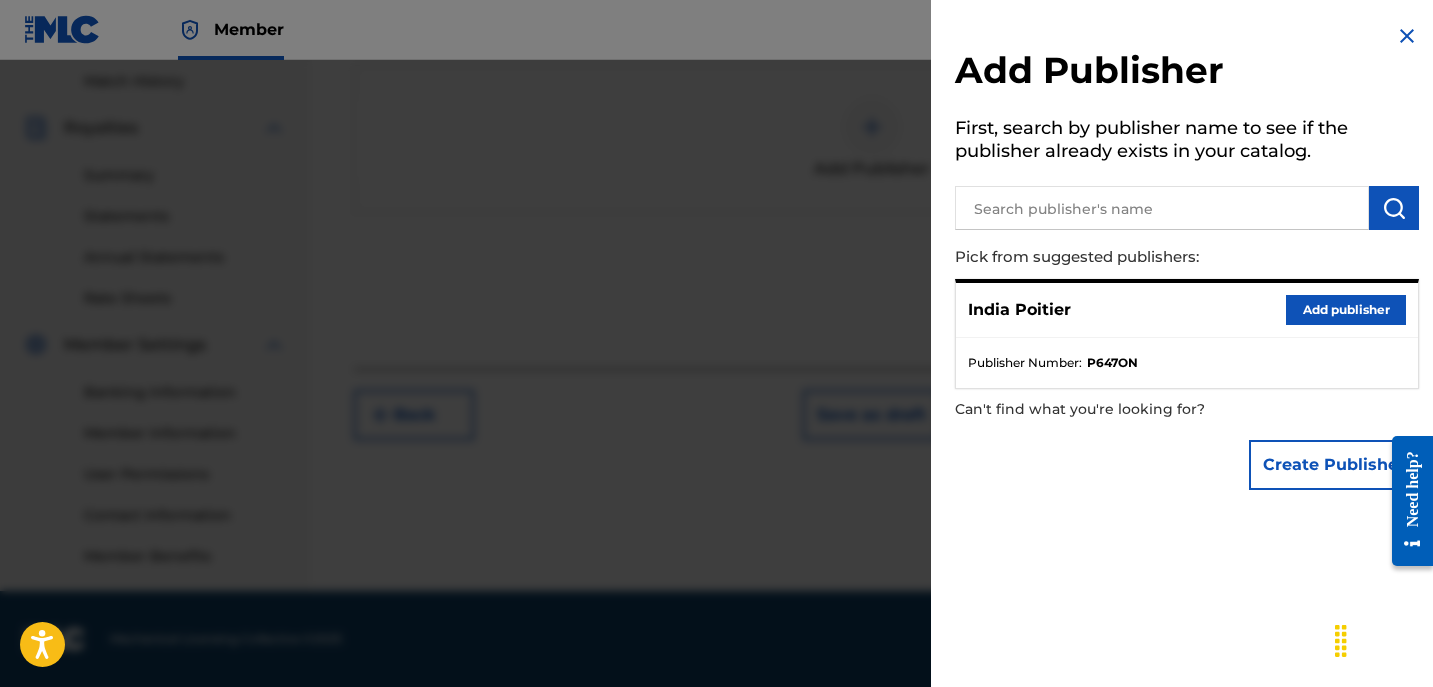 click on "Add publisher" at bounding box center [1346, 310] 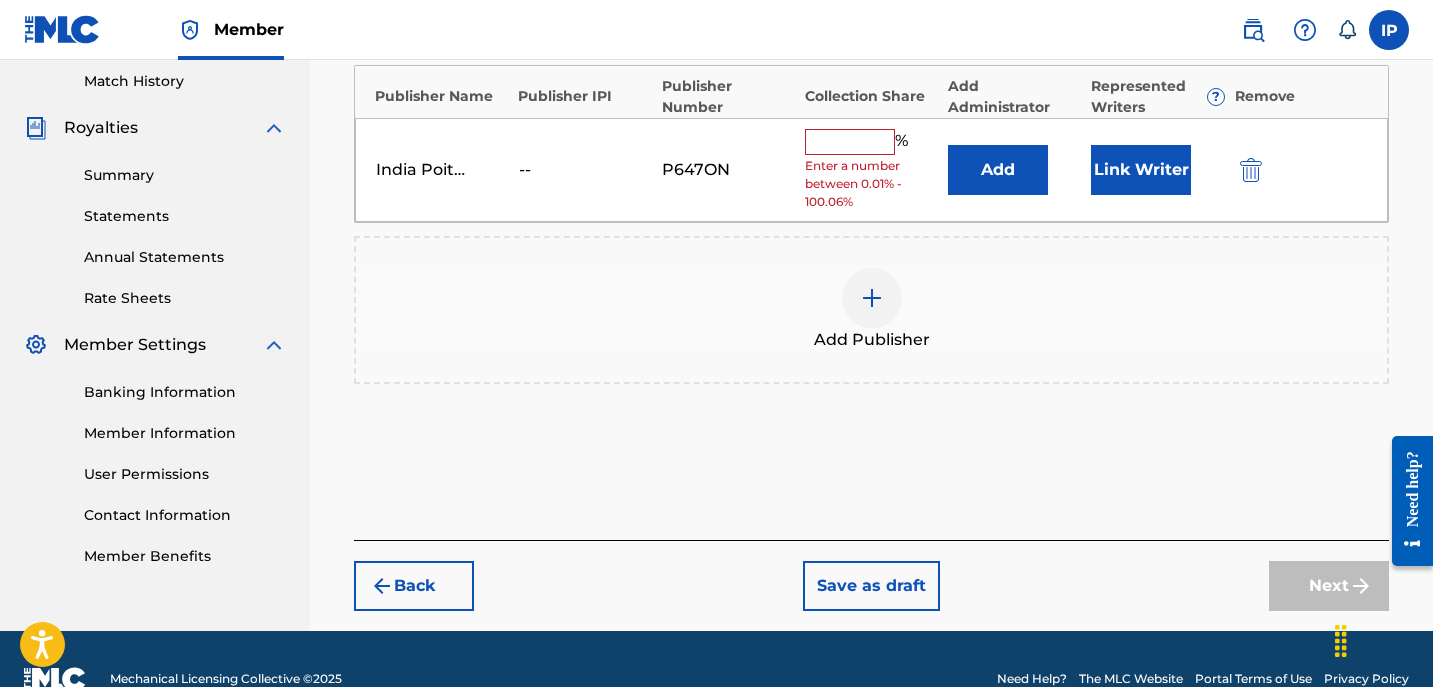 click on "[FIRST] [LAST] -- P647ON % Enter a number between 0.01% - 100.06% Add Link Writer" at bounding box center [871, 170] 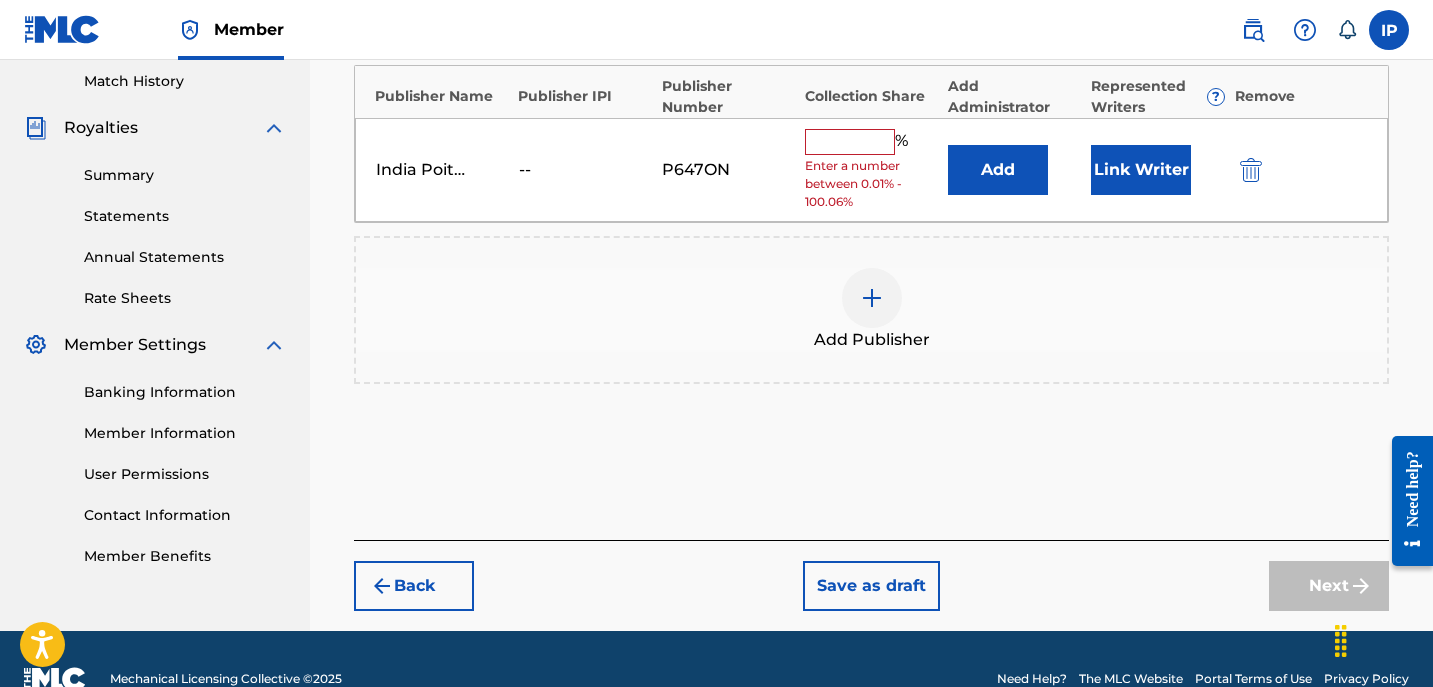 click at bounding box center [850, 142] 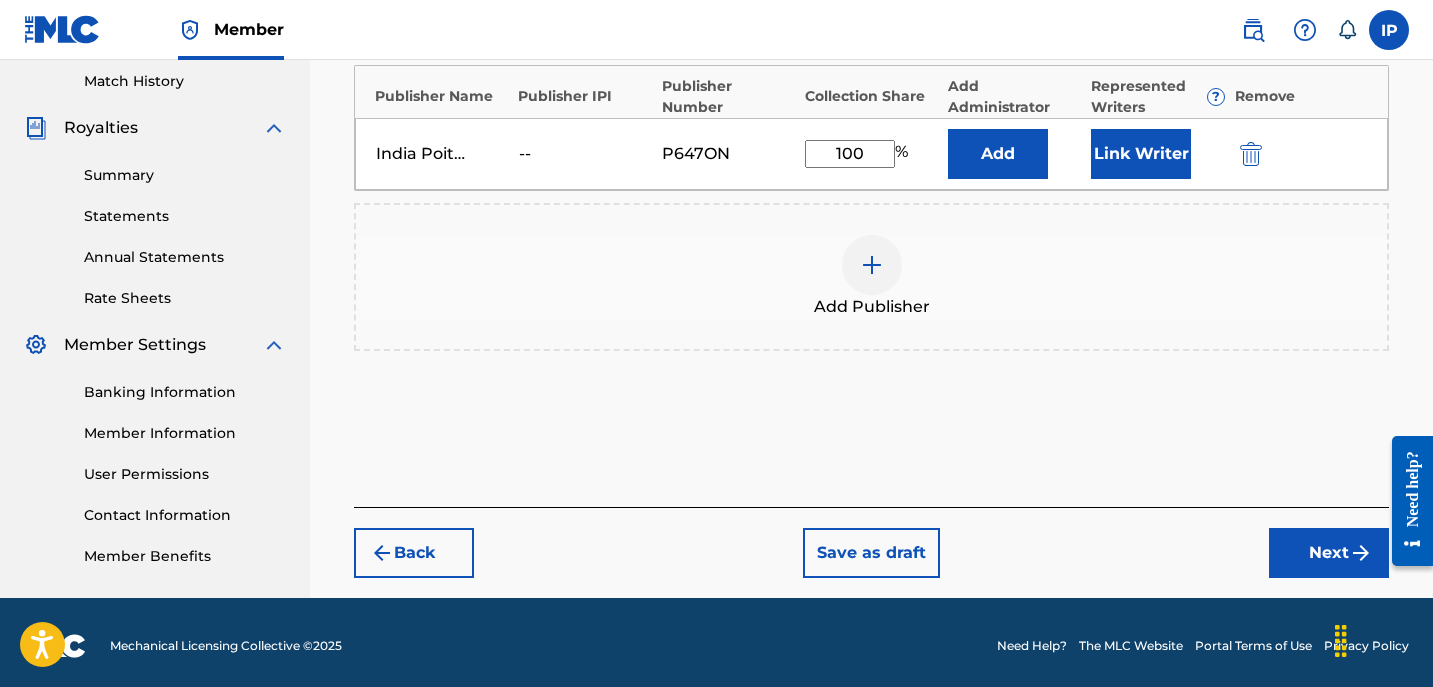 click on "Next" at bounding box center [1329, 553] 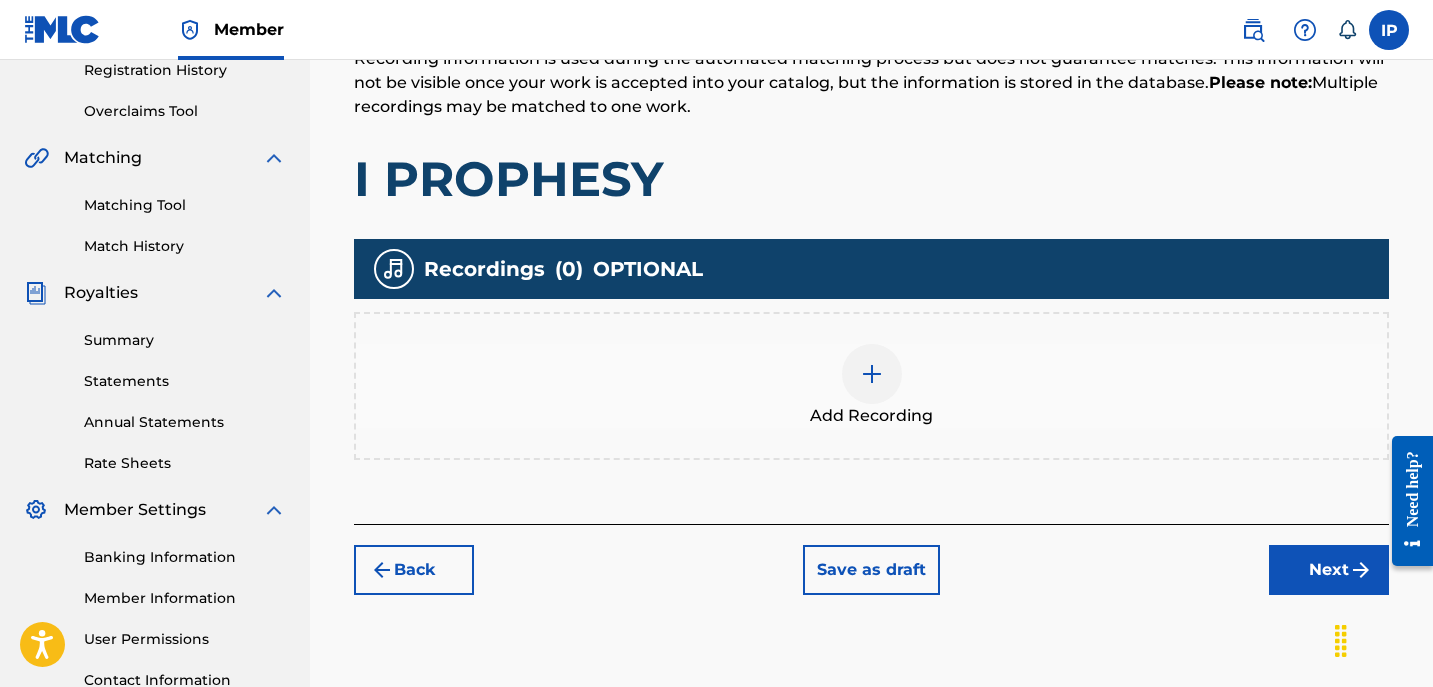 scroll, scrollTop: 395, scrollLeft: 0, axis: vertical 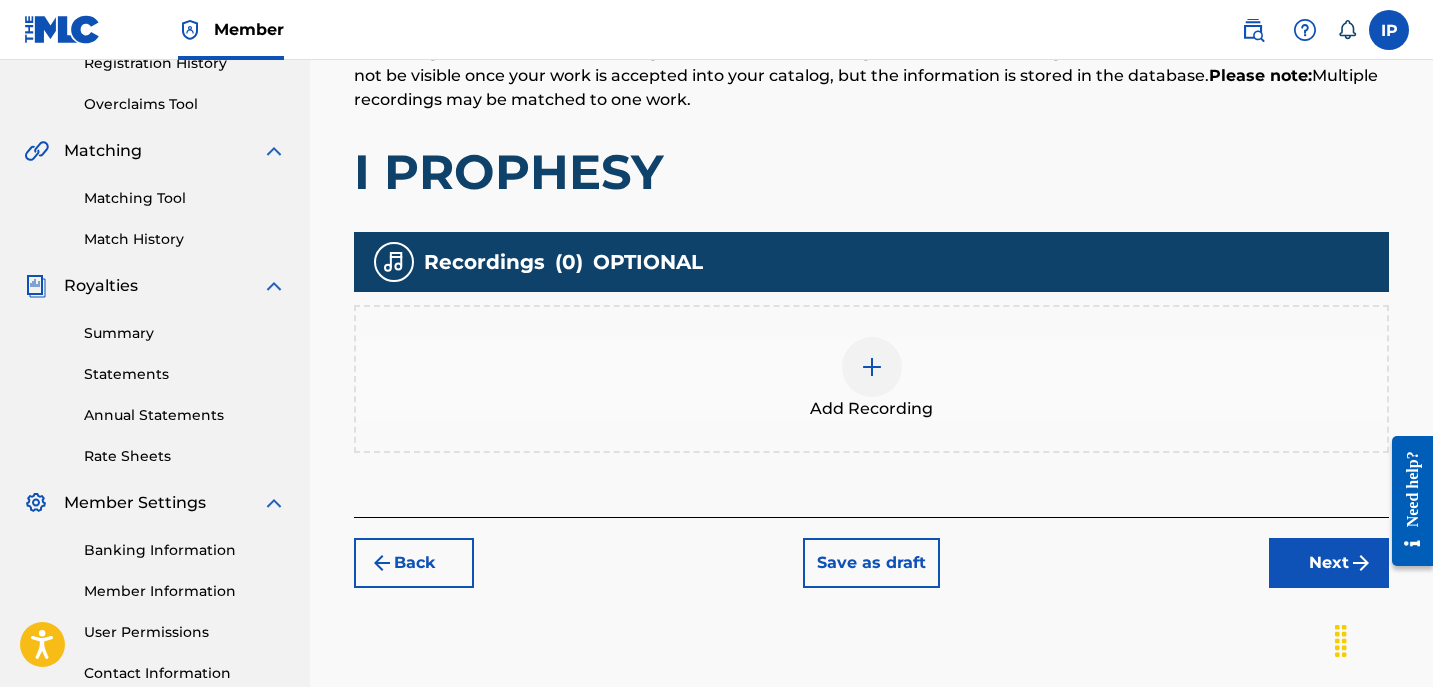 click on "Save as draft" at bounding box center (871, 563) 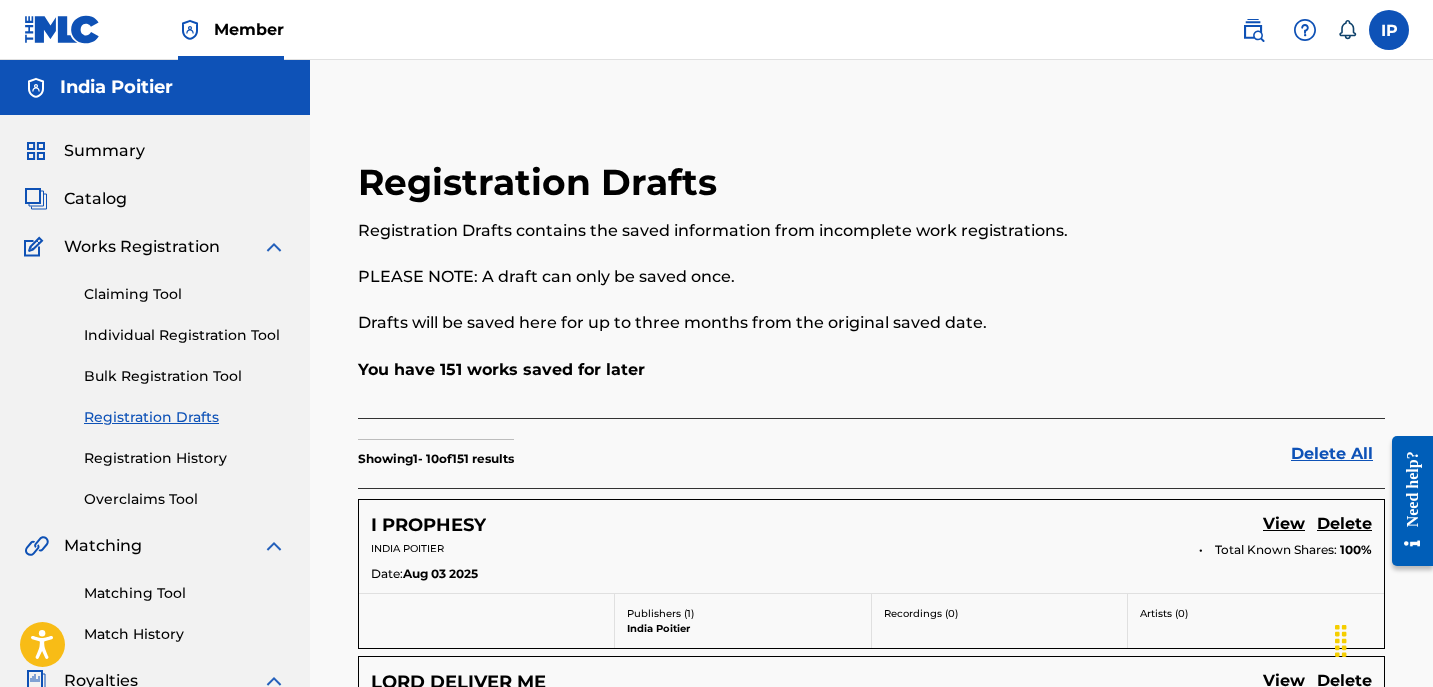 drag, startPoint x: 984, startPoint y: 362, endPoint x: 766, endPoint y: 386, distance: 219.31712 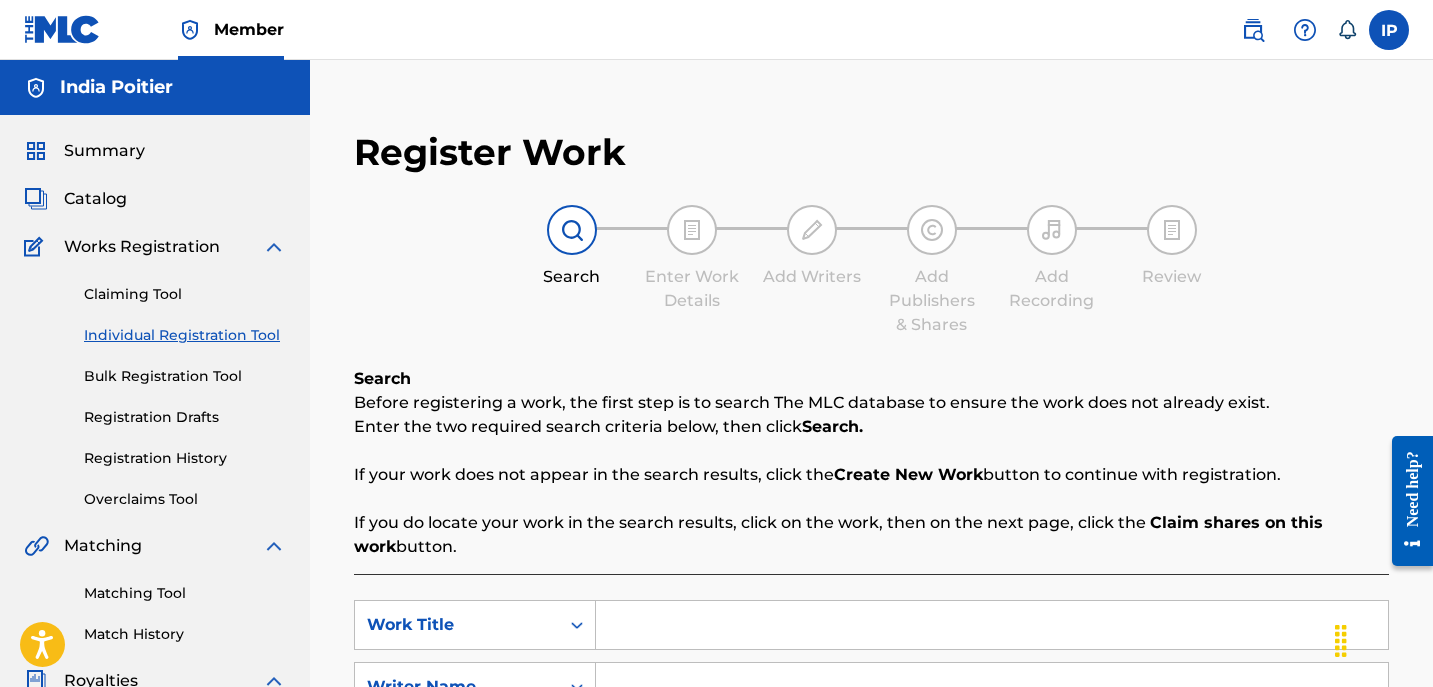 click at bounding box center (992, 625) 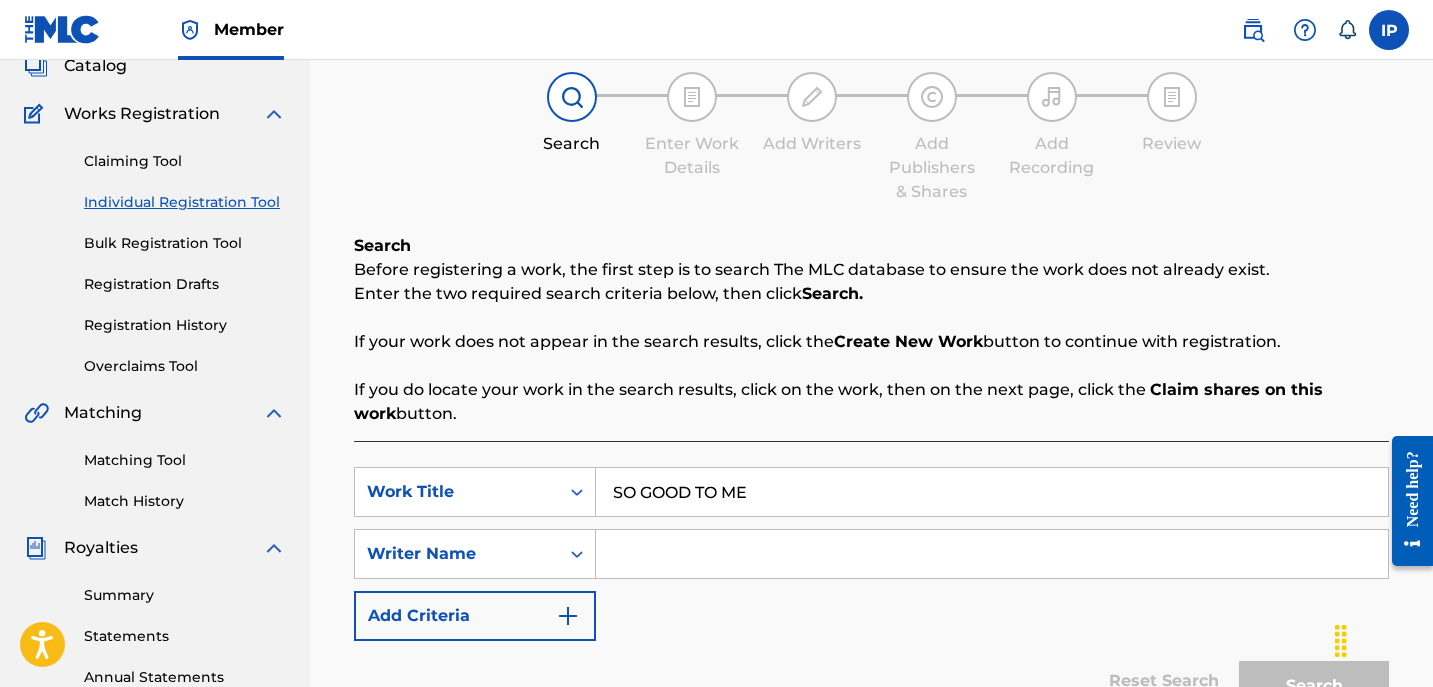 scroll, scrollTop: 148, scrollLeft: 0, axis: vertical 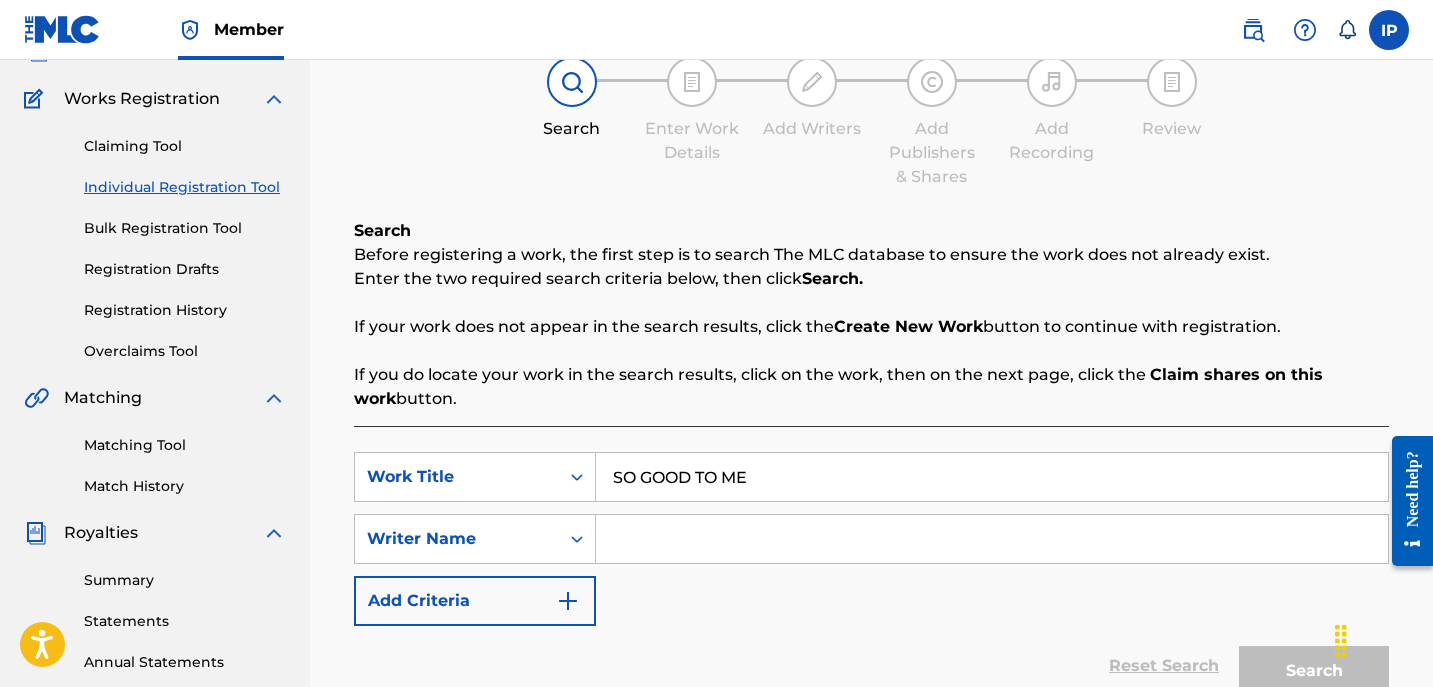 type on "SO GOOD TO ME" 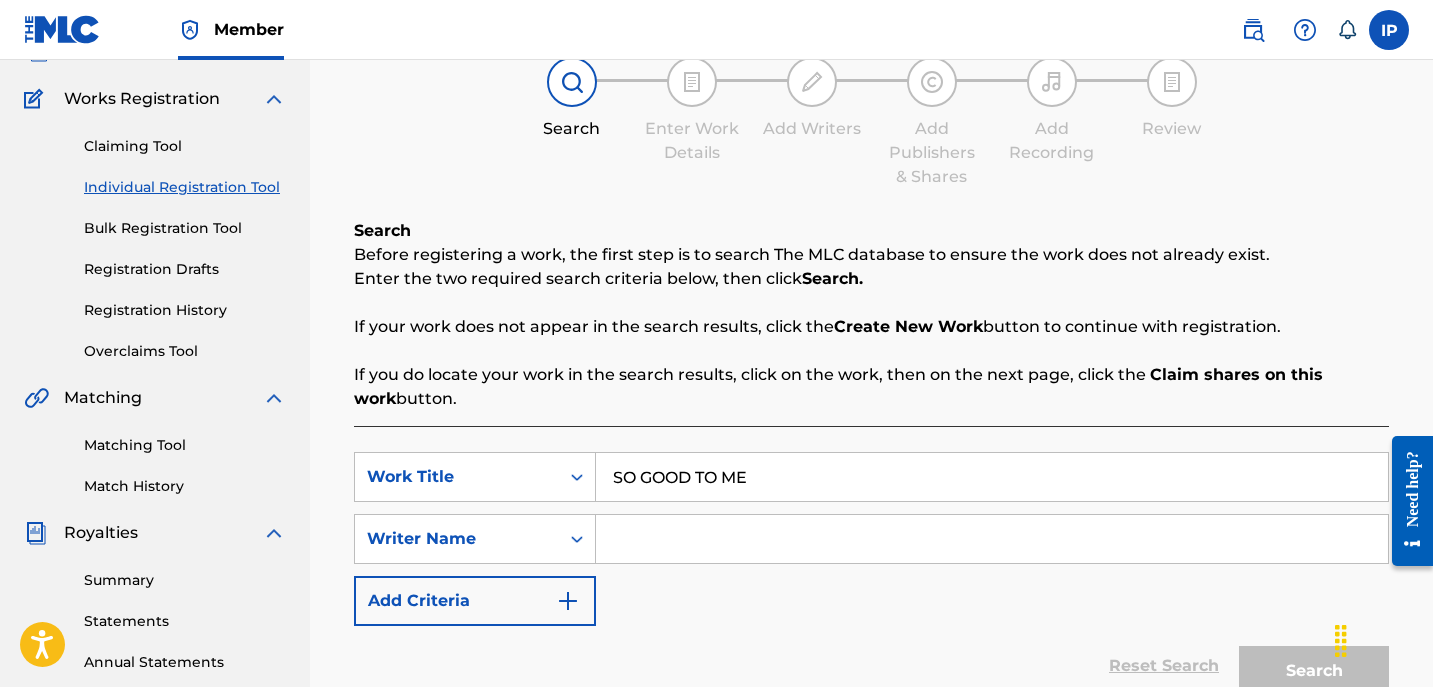 type on "[FIRST] [LAST]" 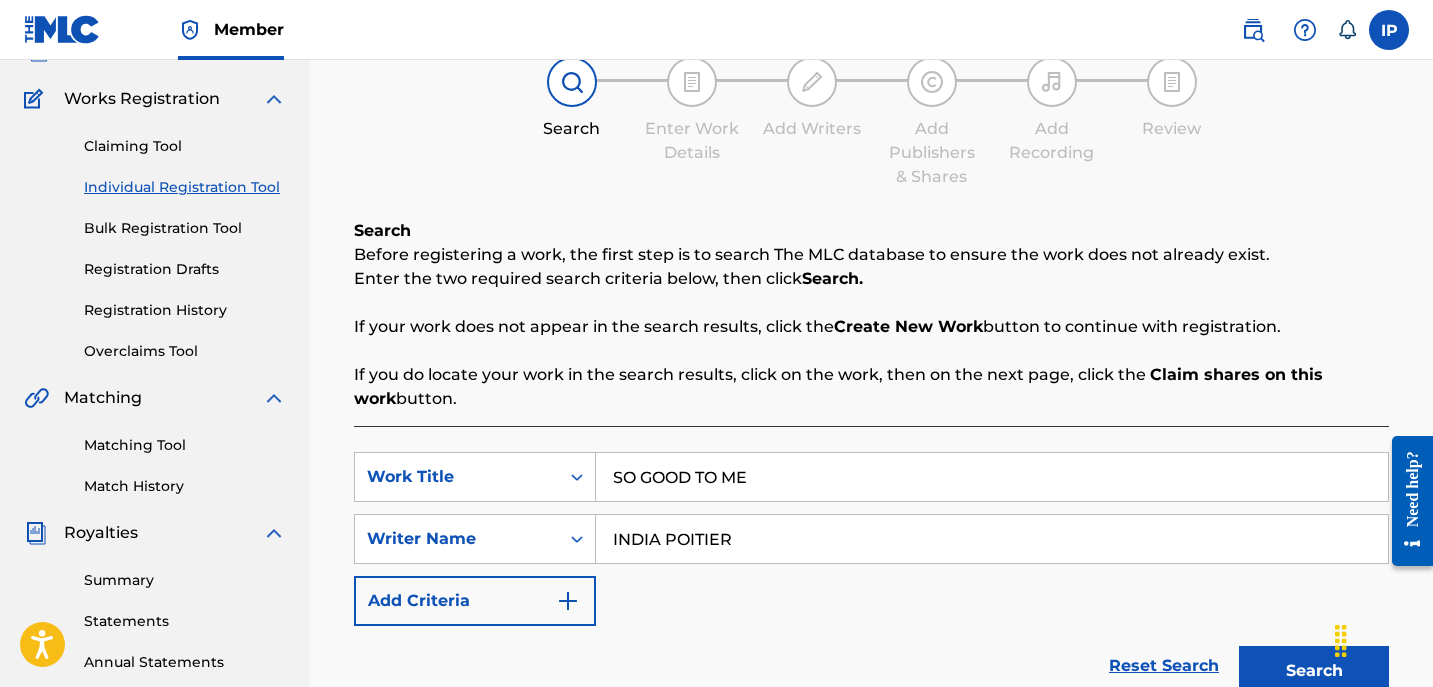 click at bounding box center [568, 601] 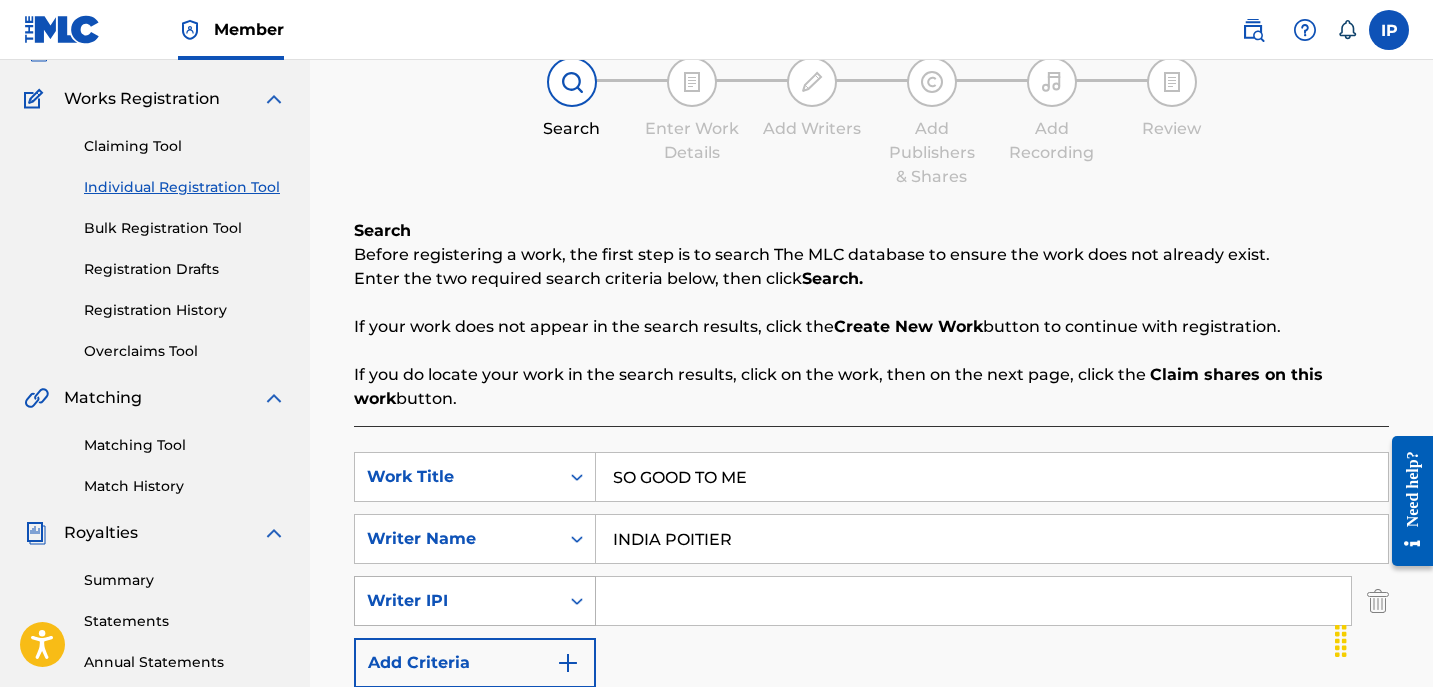 click 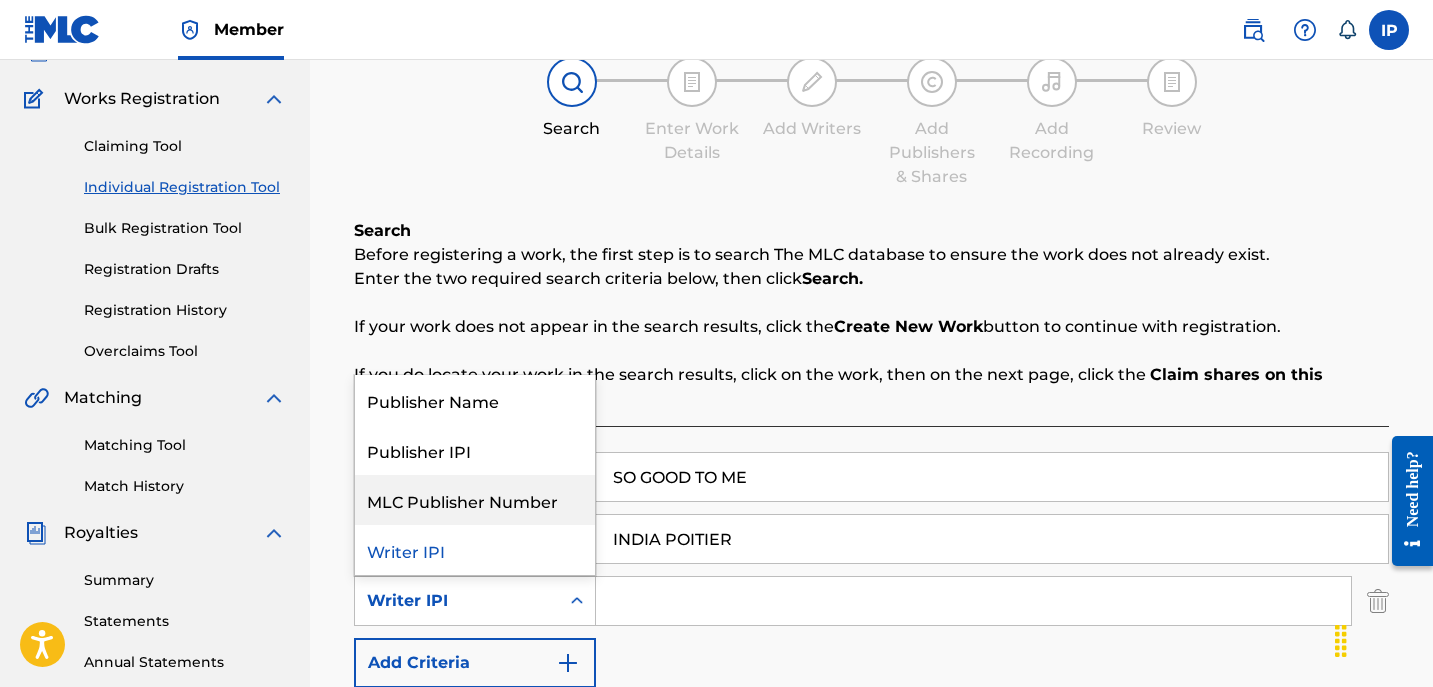 click on "MLC Publisher Number" at bounding box center (475, 500) 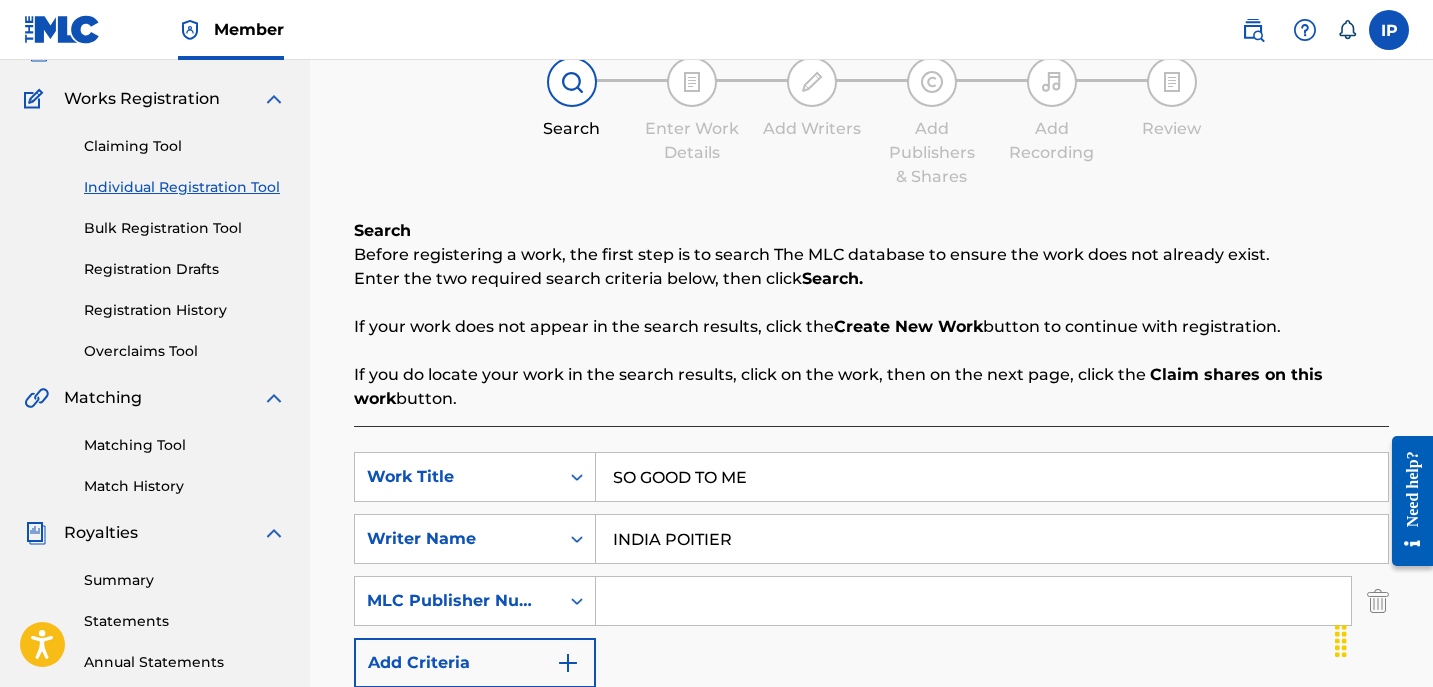 drag, startPoint x: 702, startPoint y: 611, endPoint x: 649, endPoint y: 627, distance: 55.362442 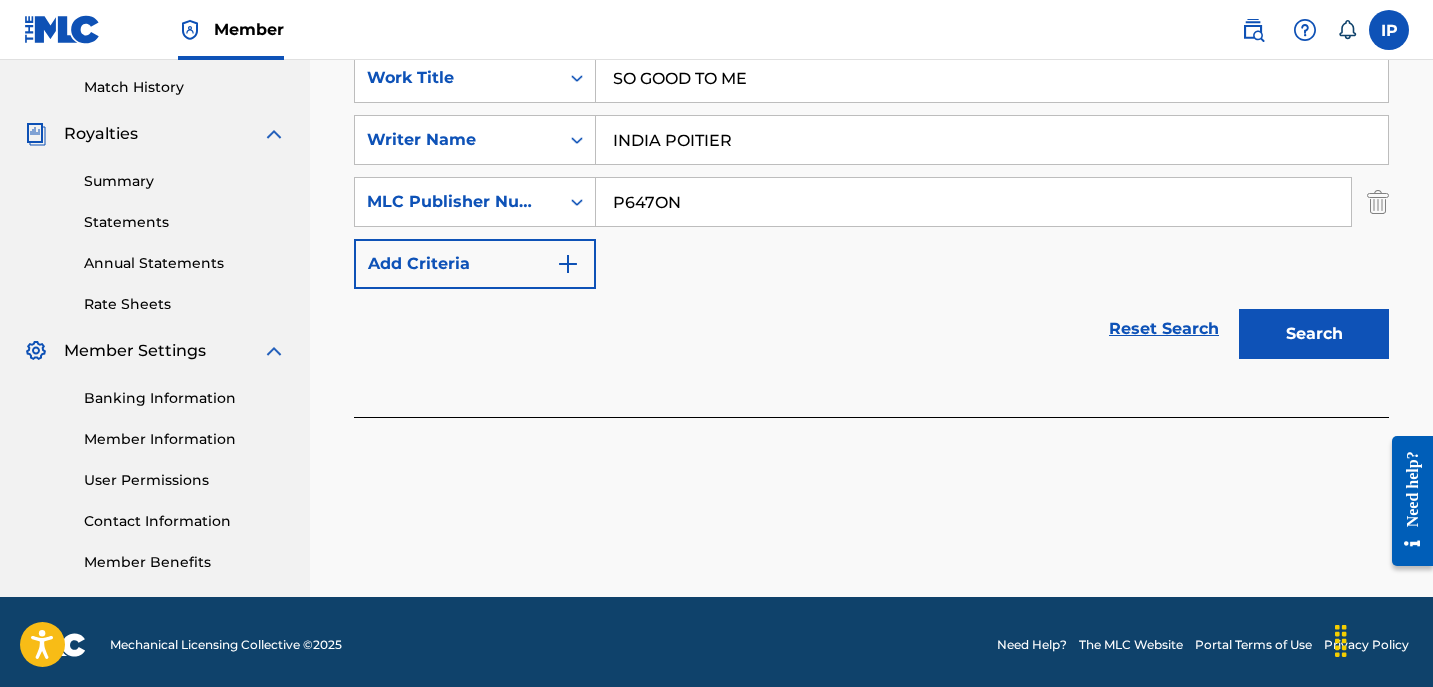 scroll, scrollTop: 553, scrollLeft: 0, axis: vertical 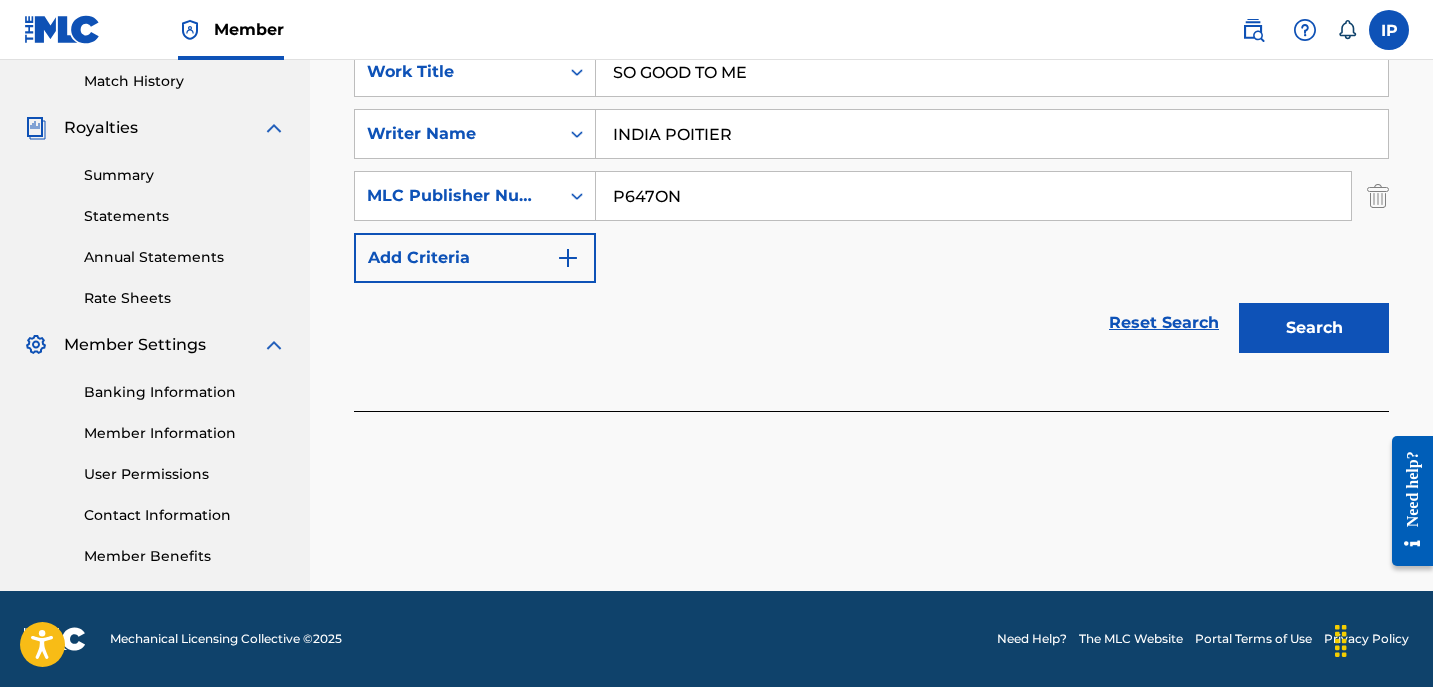 click on "Search" at bounding box center [1314, 328] 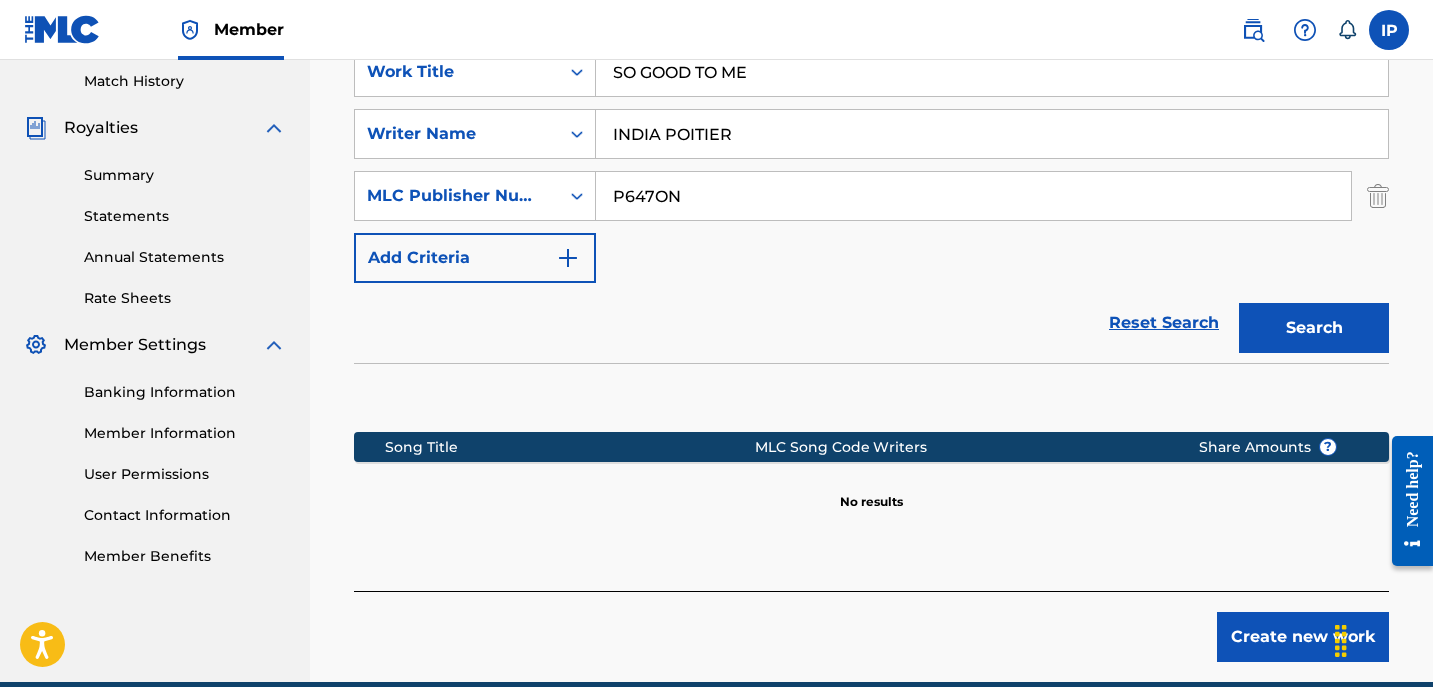 click on "Create new work" at bounding box center (1303, 637) 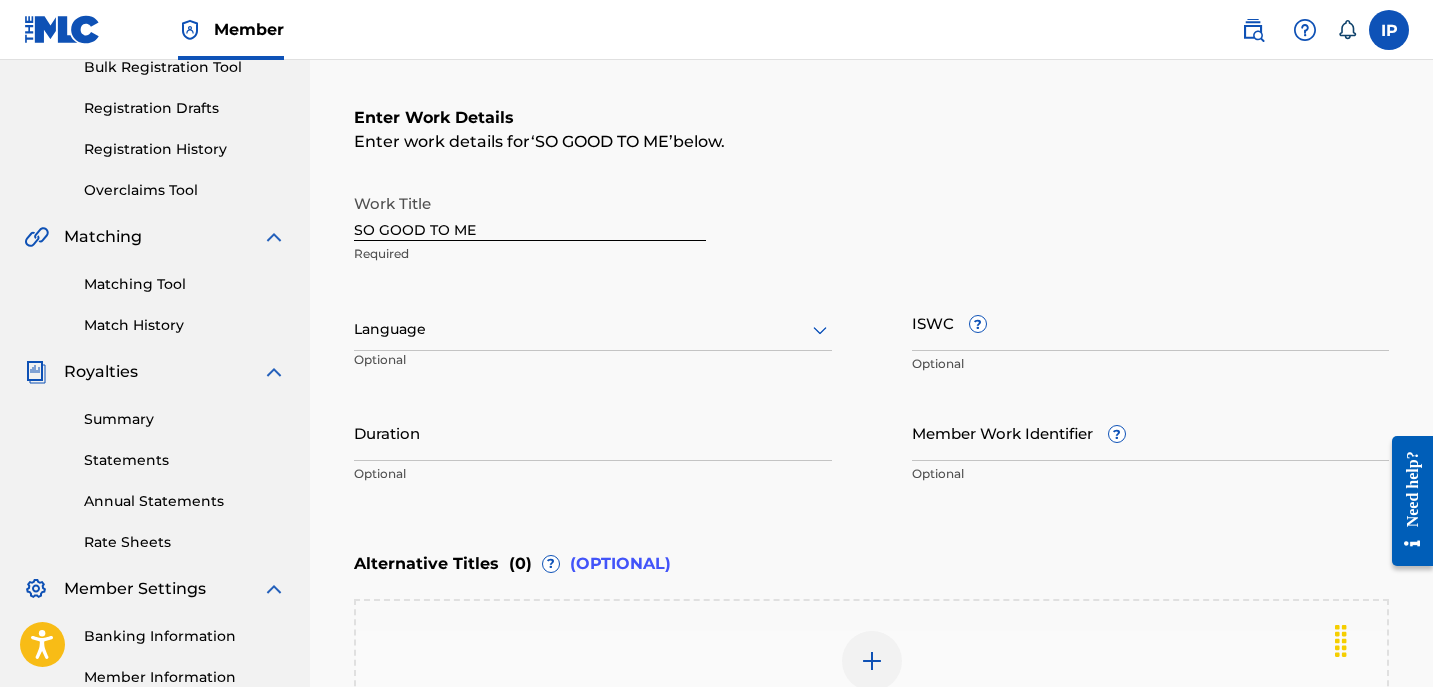 scroll, scrollTop: 307, scrollLeft: 0, axis: vertical 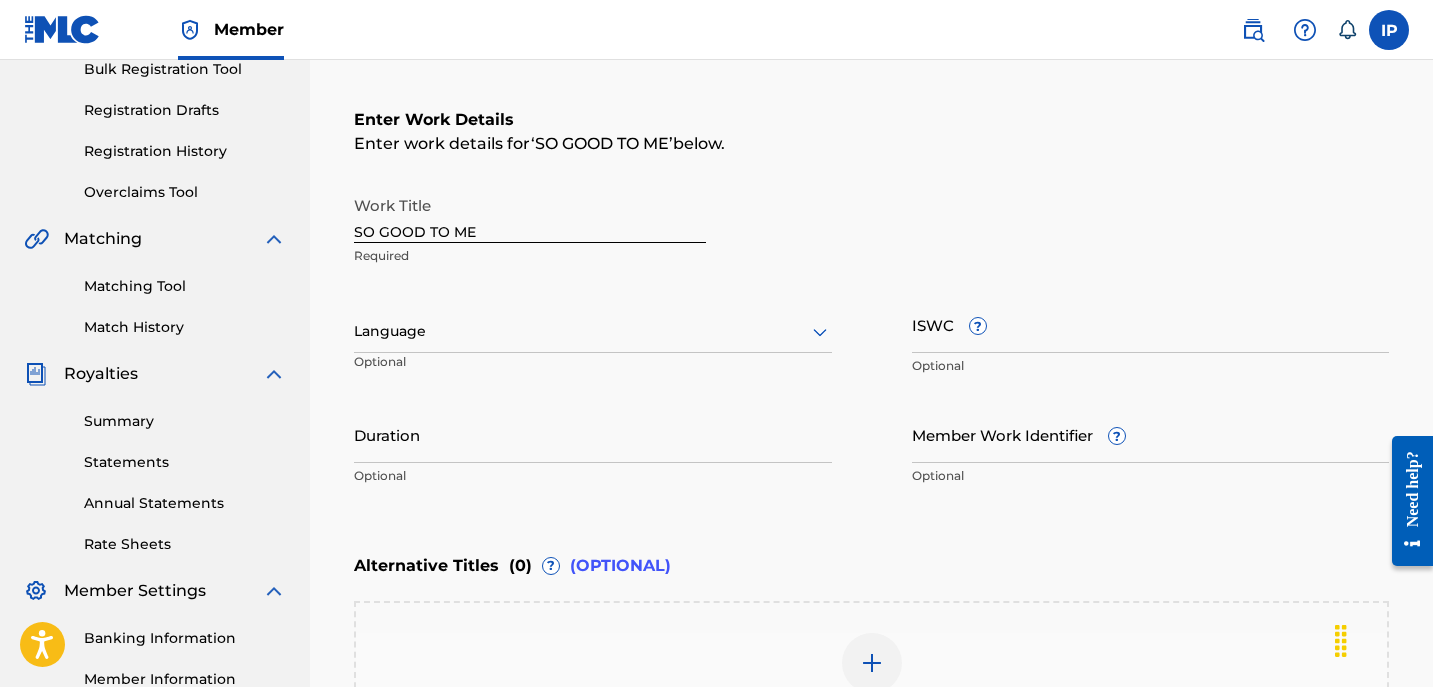 click at bounding box center (593, 331) 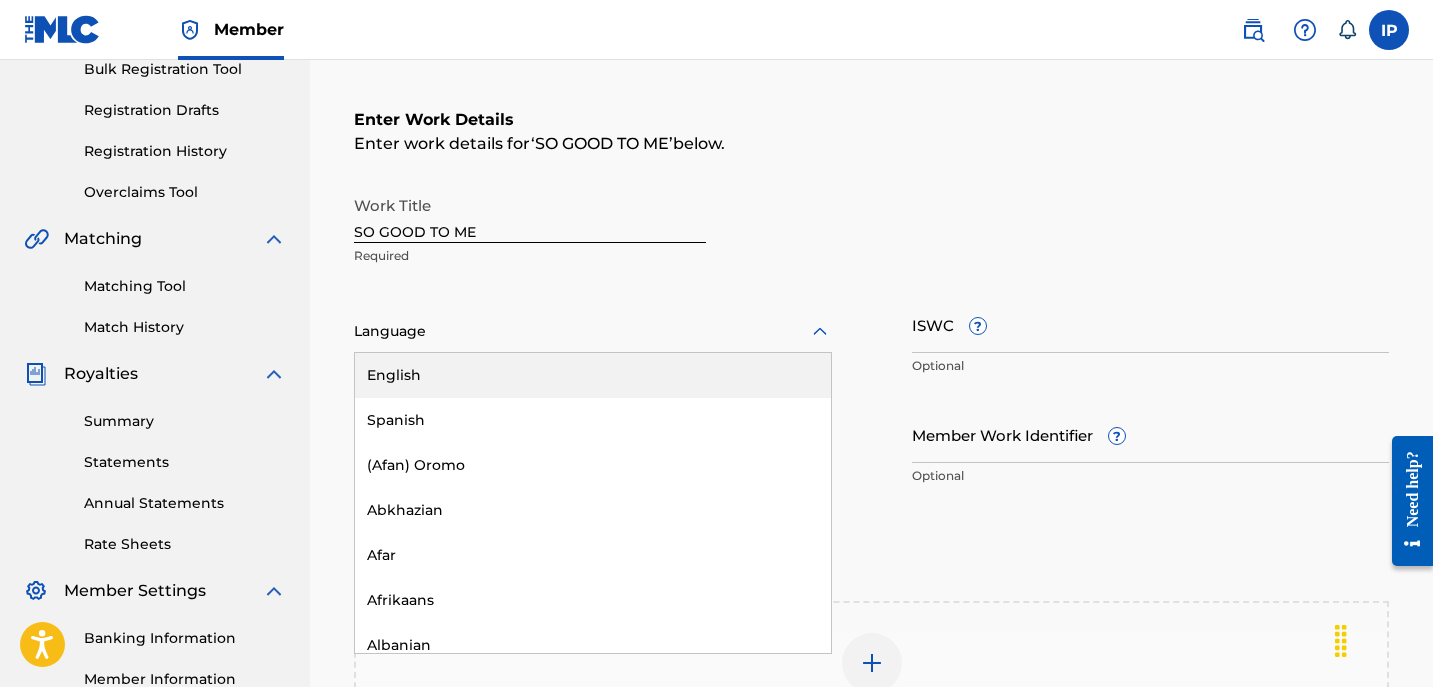 click on "English" at bounding box center (593, 375) 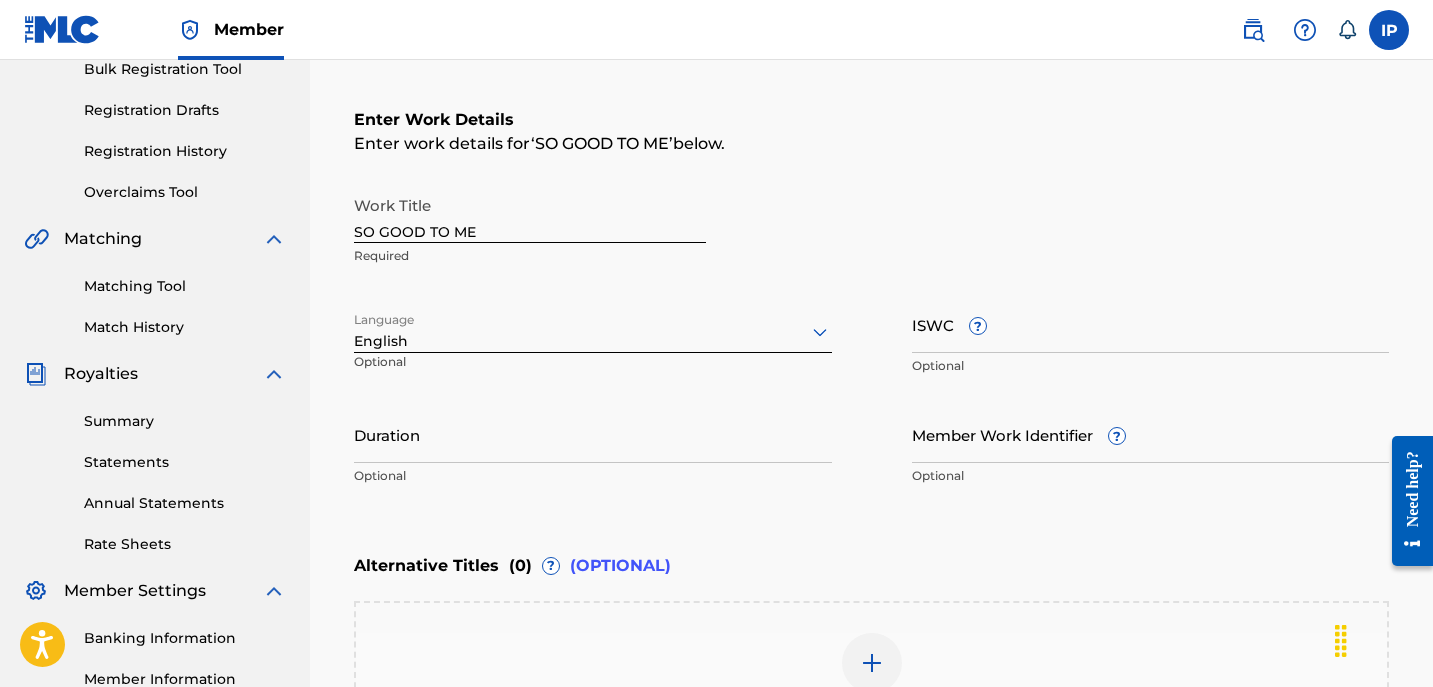 click on "Duration" at bounding box center [593, 434] 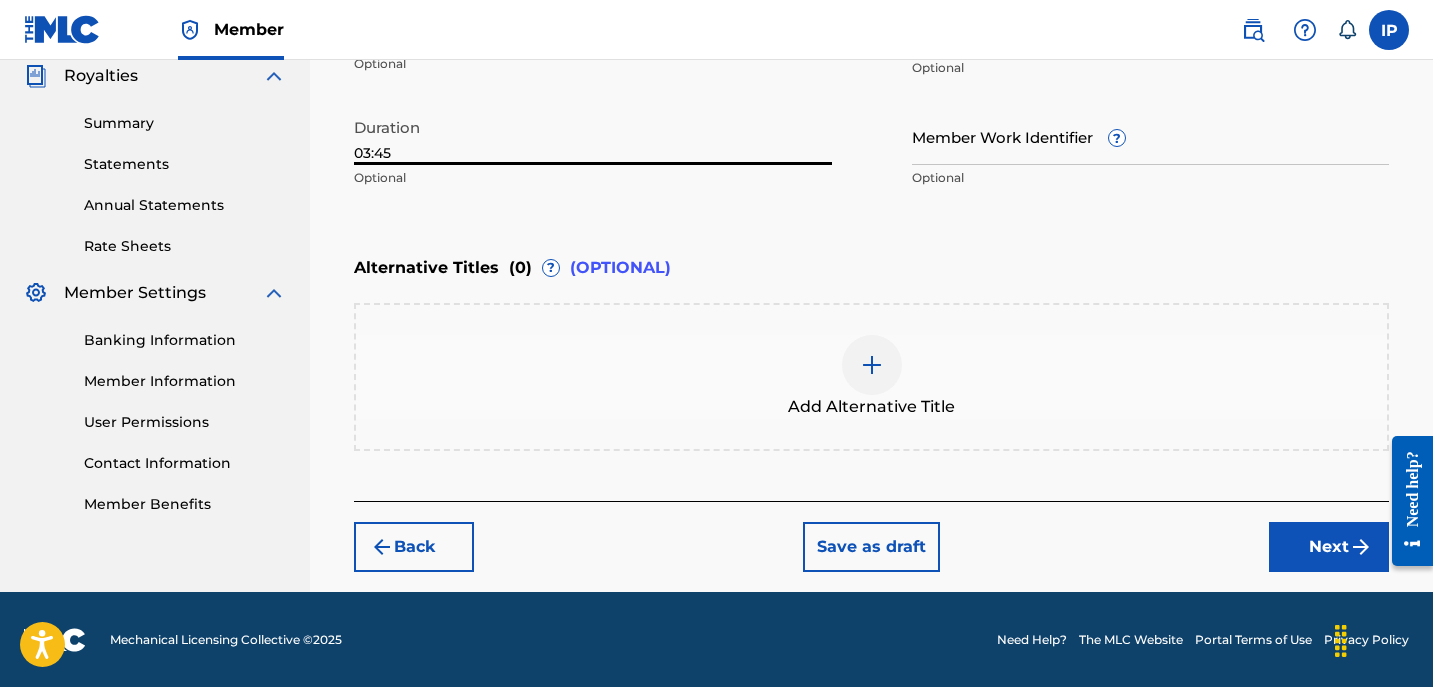 type on "03:45" 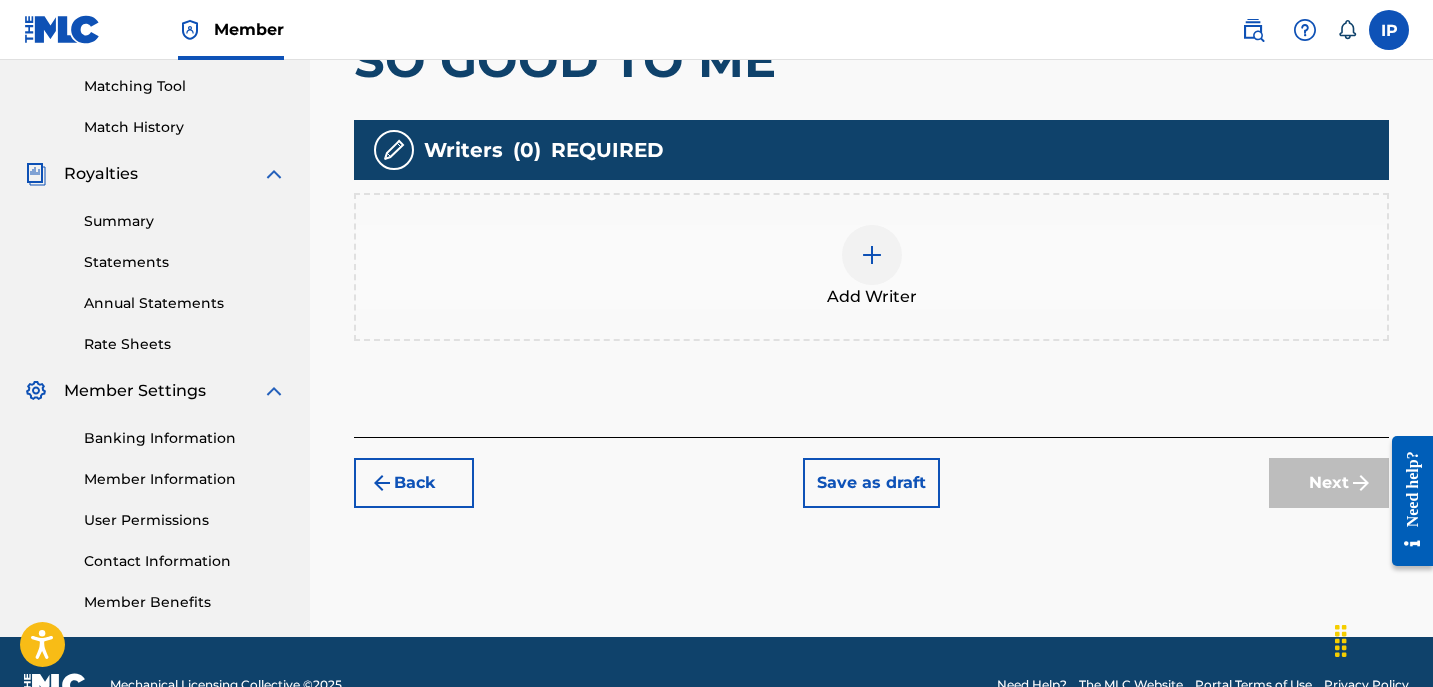 scroll, scrollTop: 526, scrollLeft: 0, axis: vertical 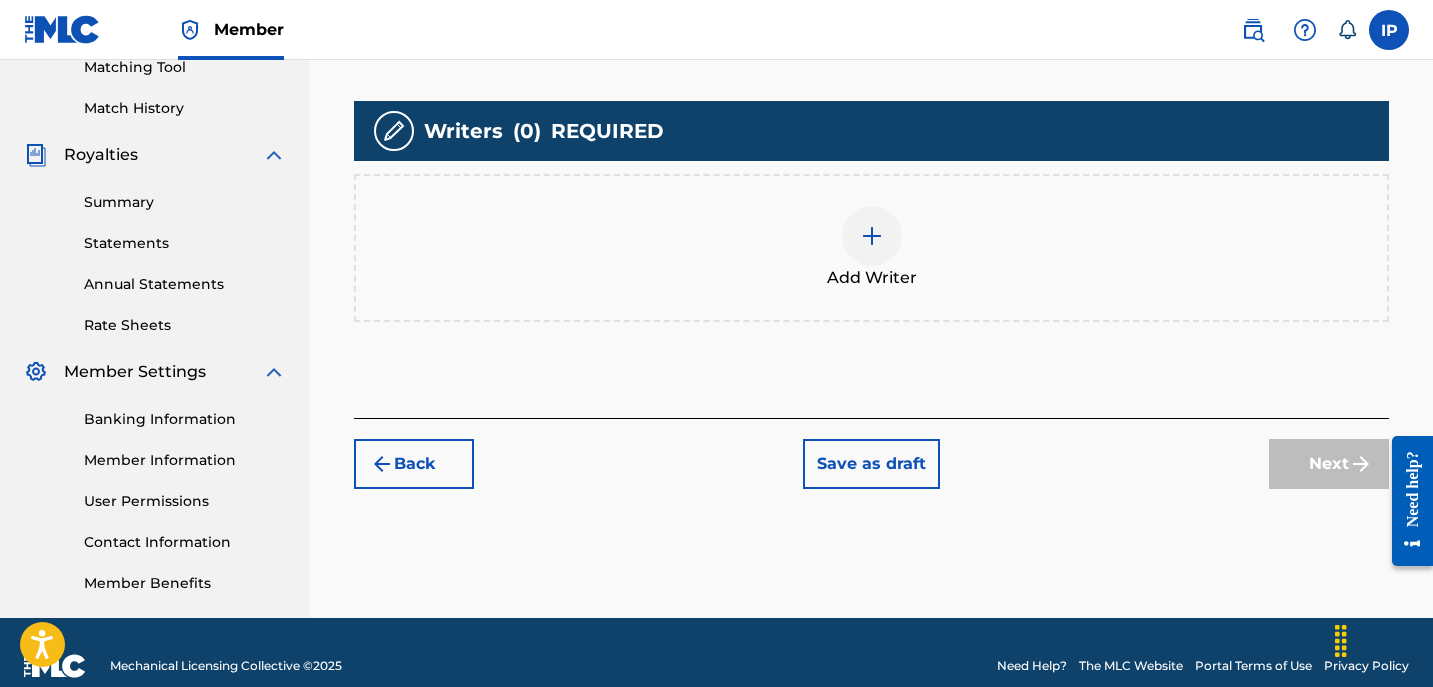 click at bounding box center [872, 236] 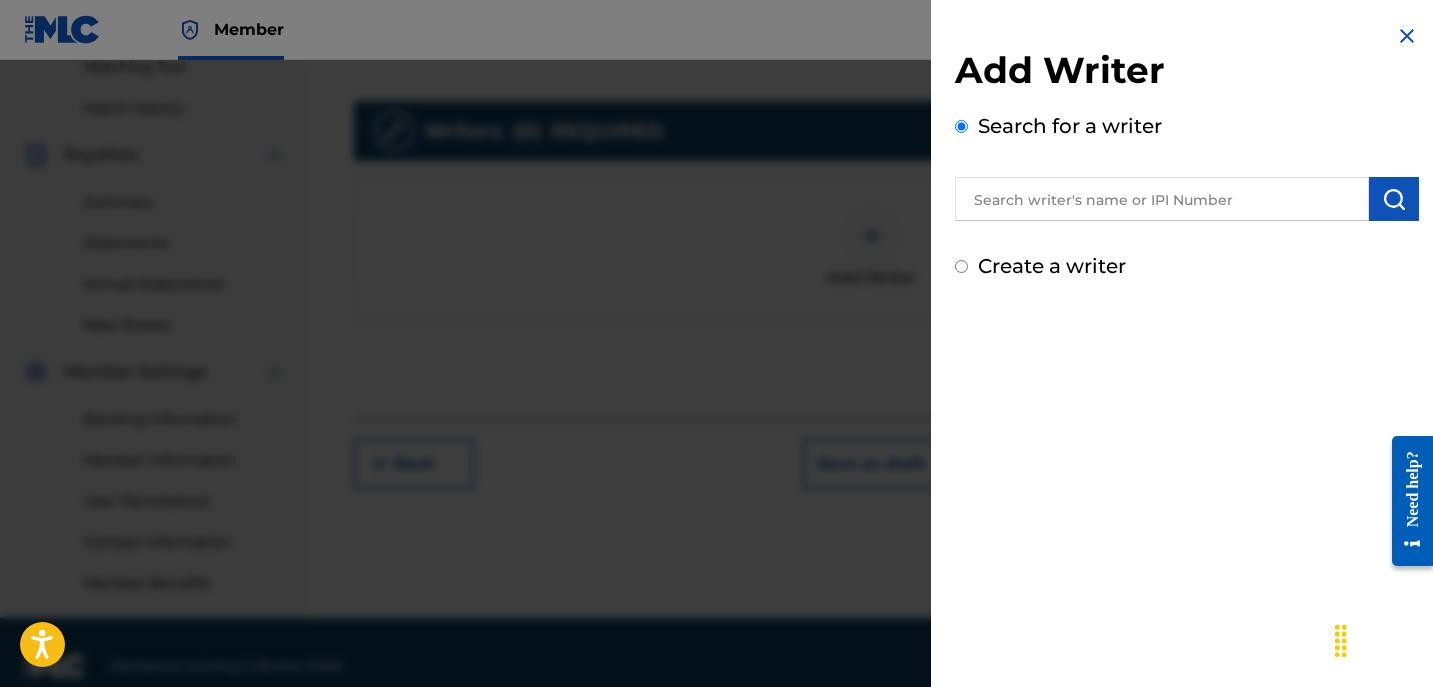 drag, startPoint x: 967, startPoint y: 273, endPoint x: 960, endPoint y: 263, distance: 12.206555 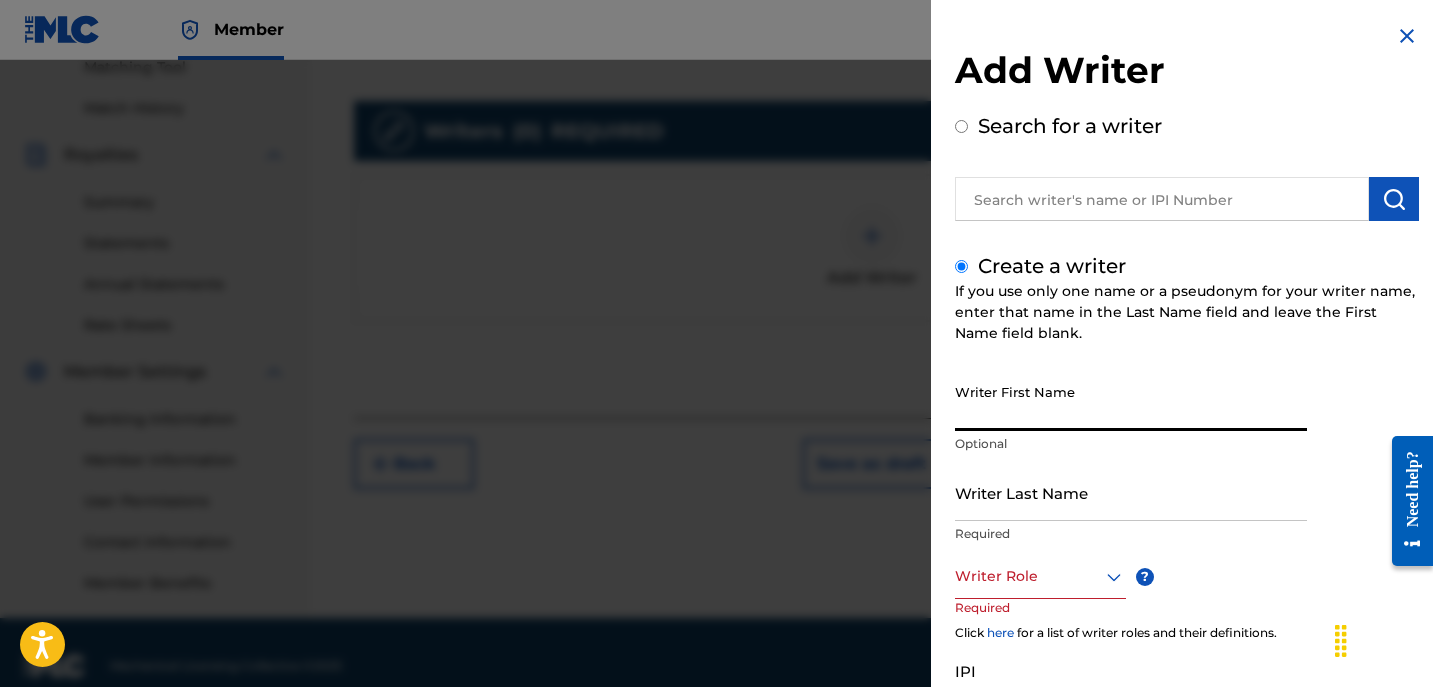 click on "Writer First Name" at bounding box center (1131, 402) 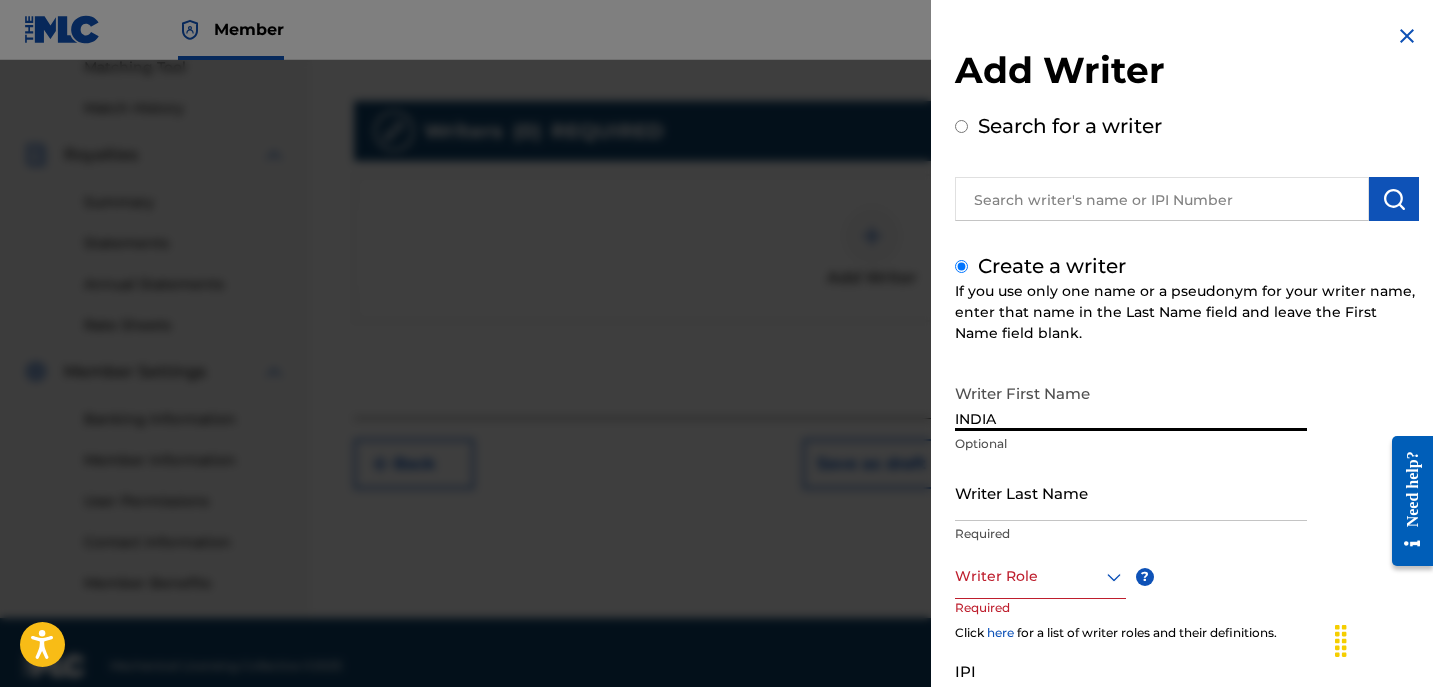 type on "[COUNTRY]" 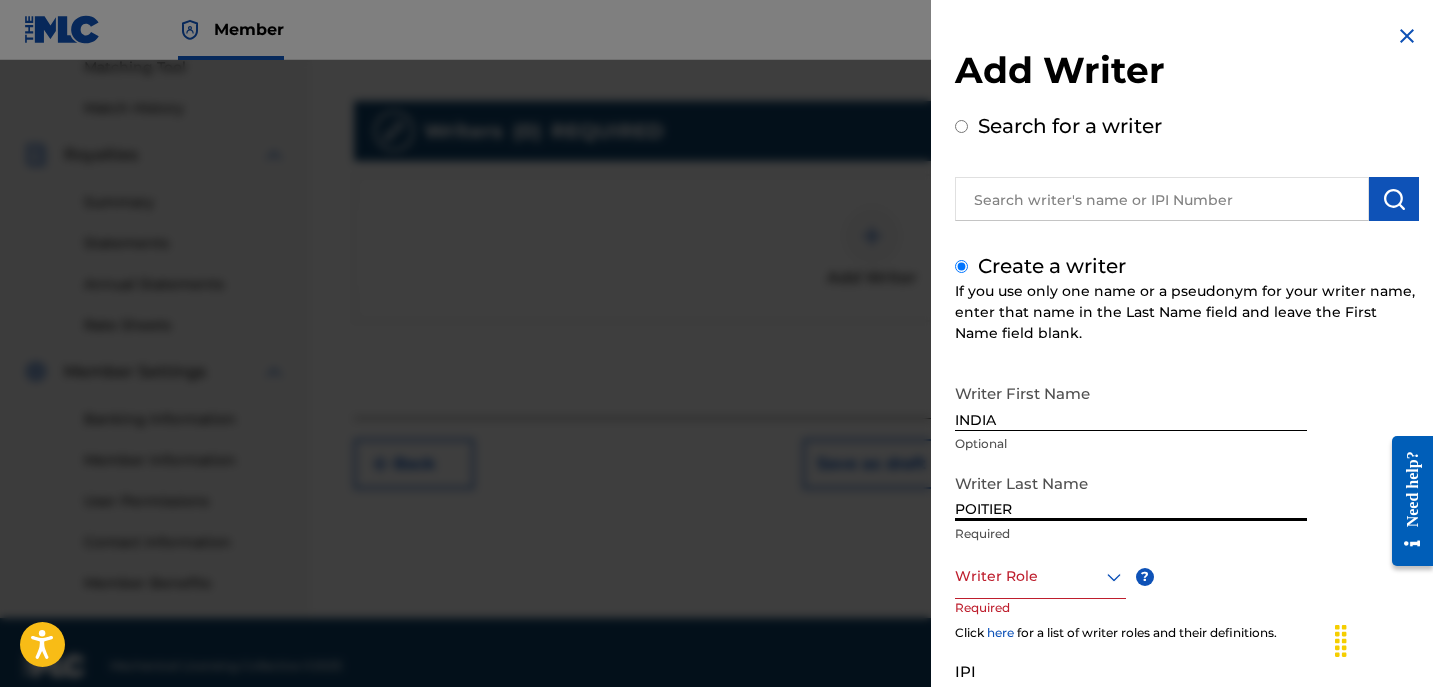 type on "POITIER" 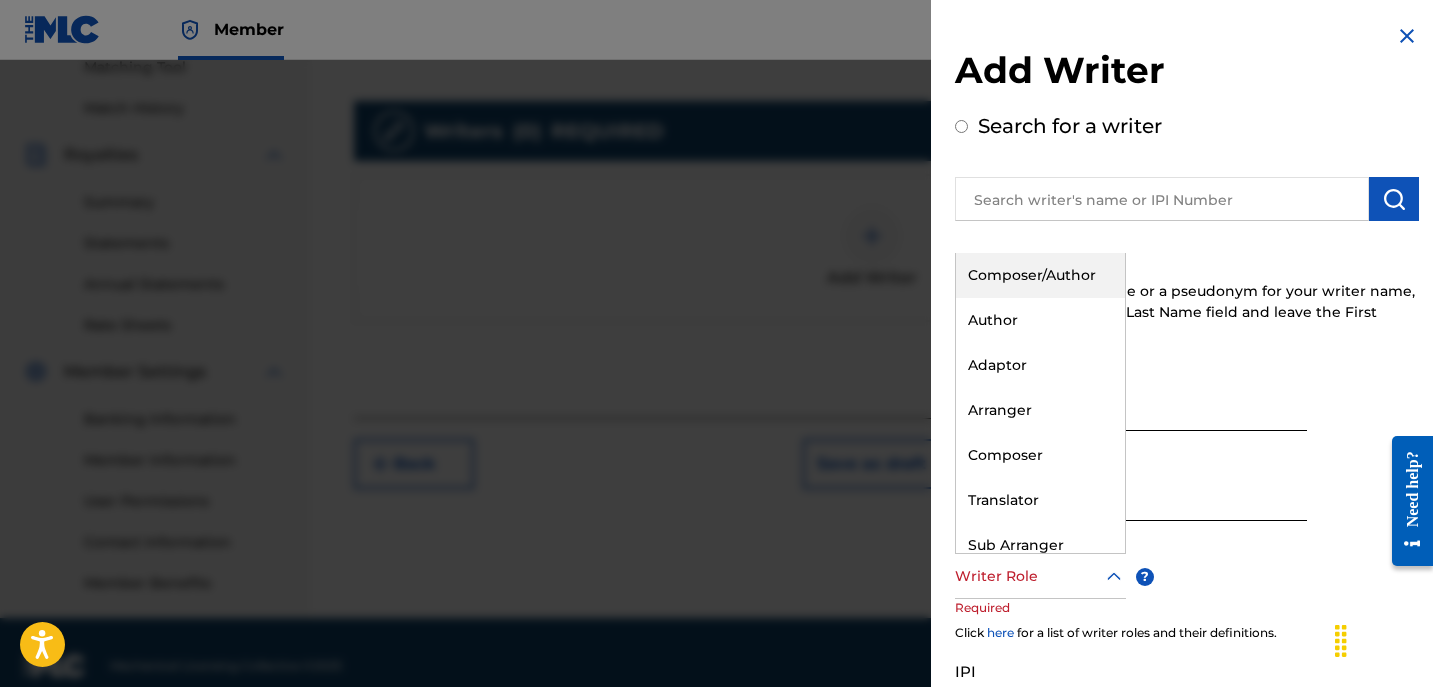 click on "Composer/Author" at bounding box center (1040, 275) 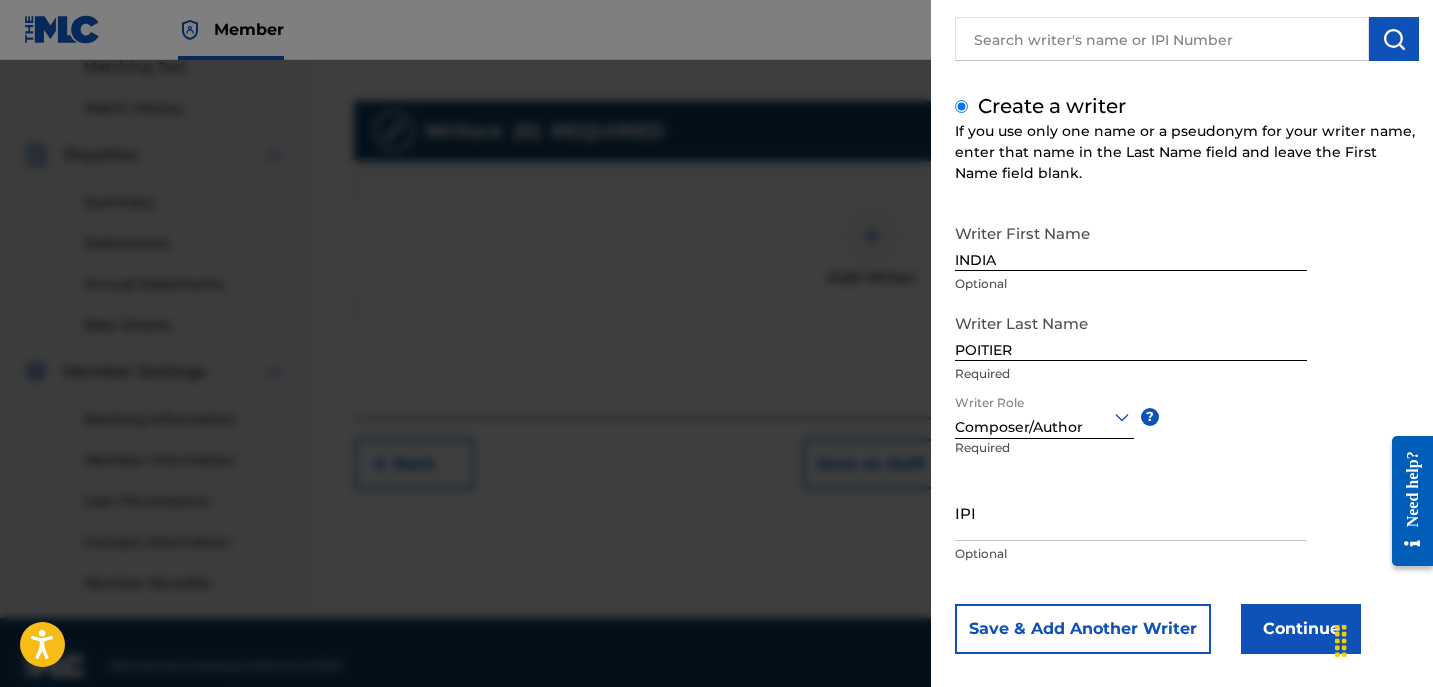 scroll, scrollTop: 181, scrollLeft: 0, axis: vertical 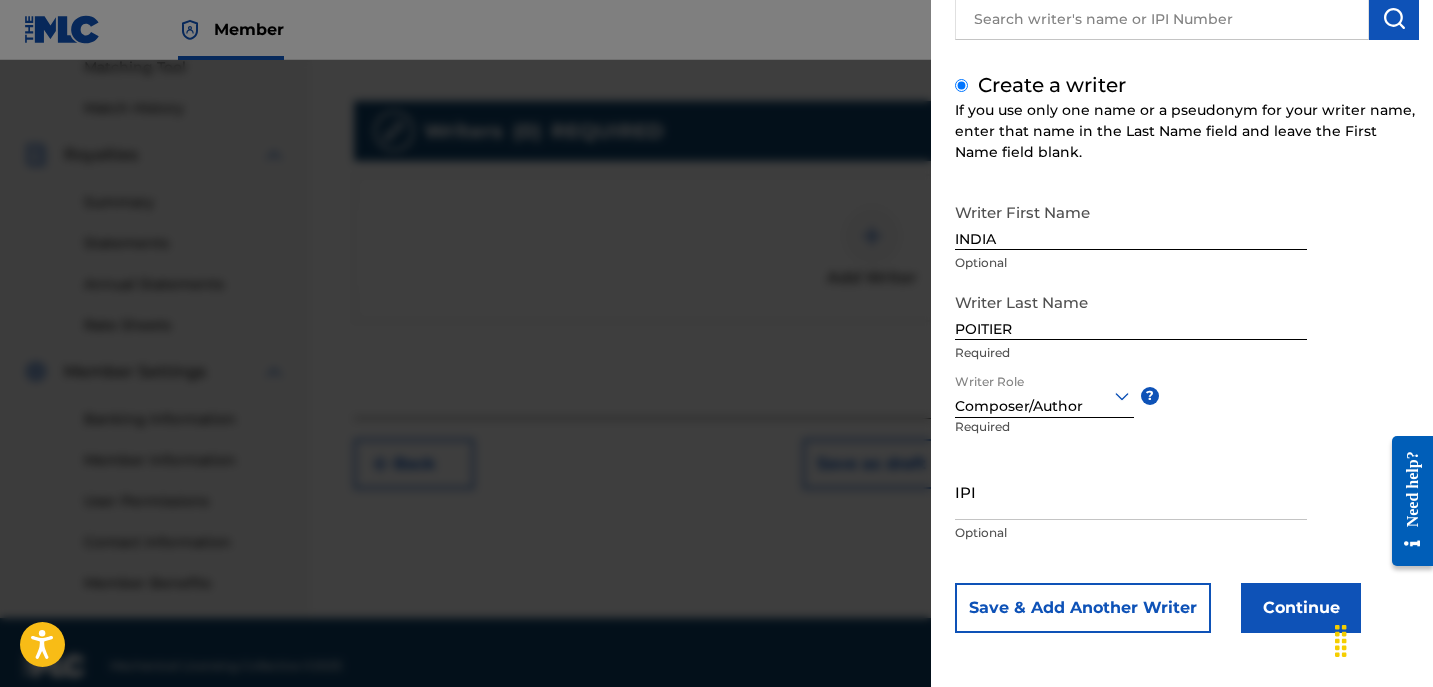 click on "Continue" at bounding box center [1301, 608] 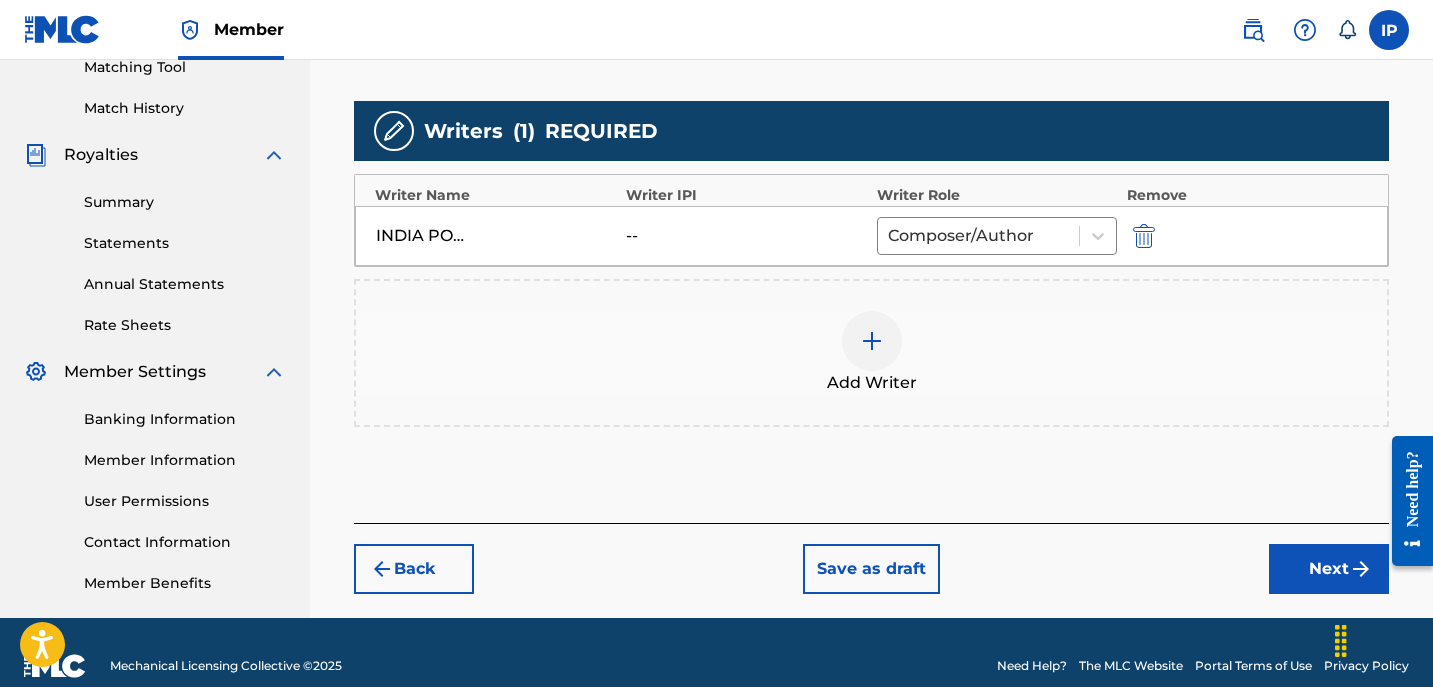 click on "Next" at bounding box center [1329, 569] 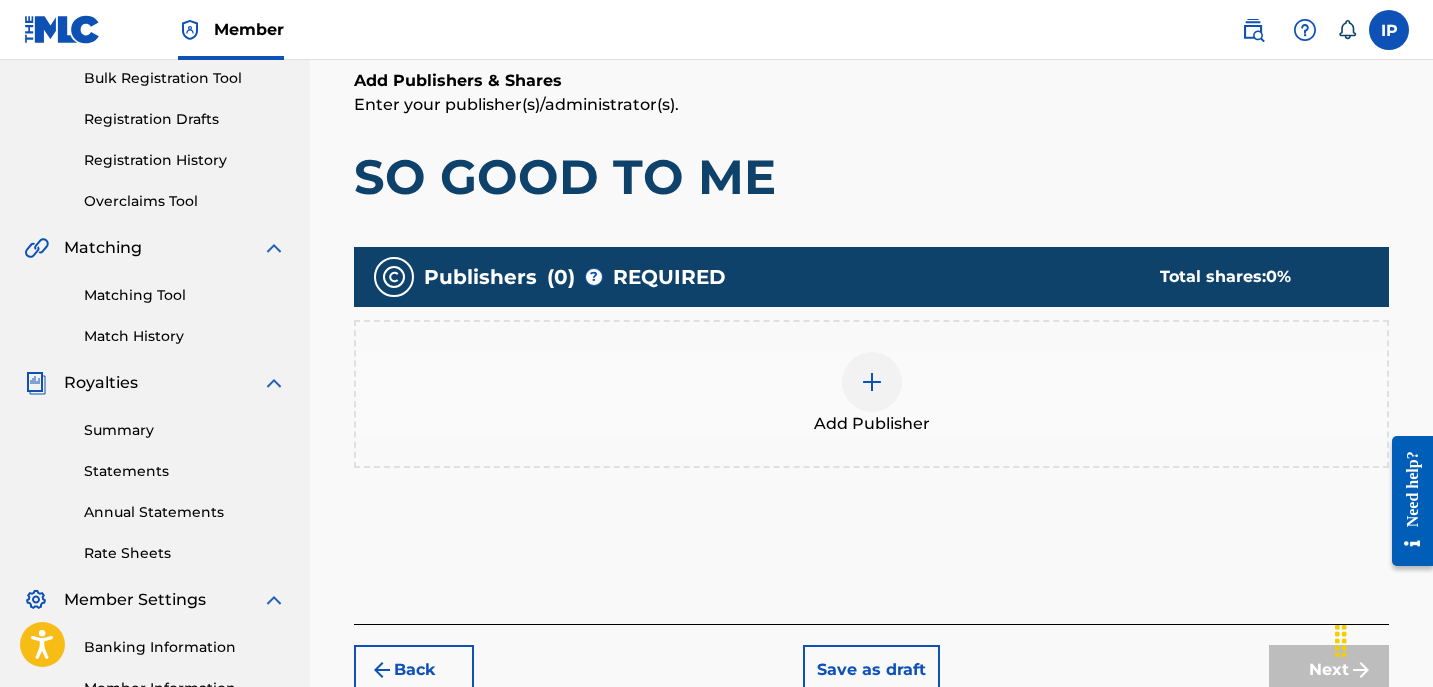 scroll, scrollTop: 300, scrollLeft: 0, axis: vertical 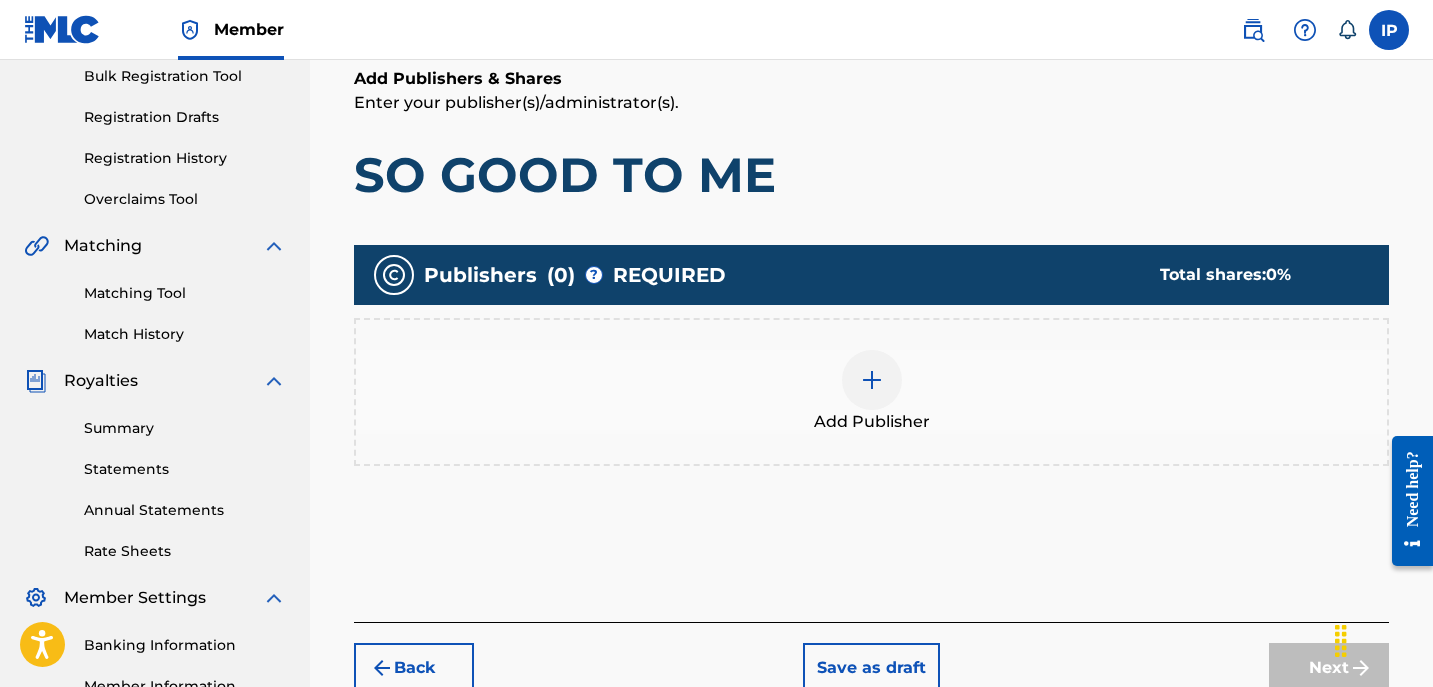 click at bounding box center [872, 380] 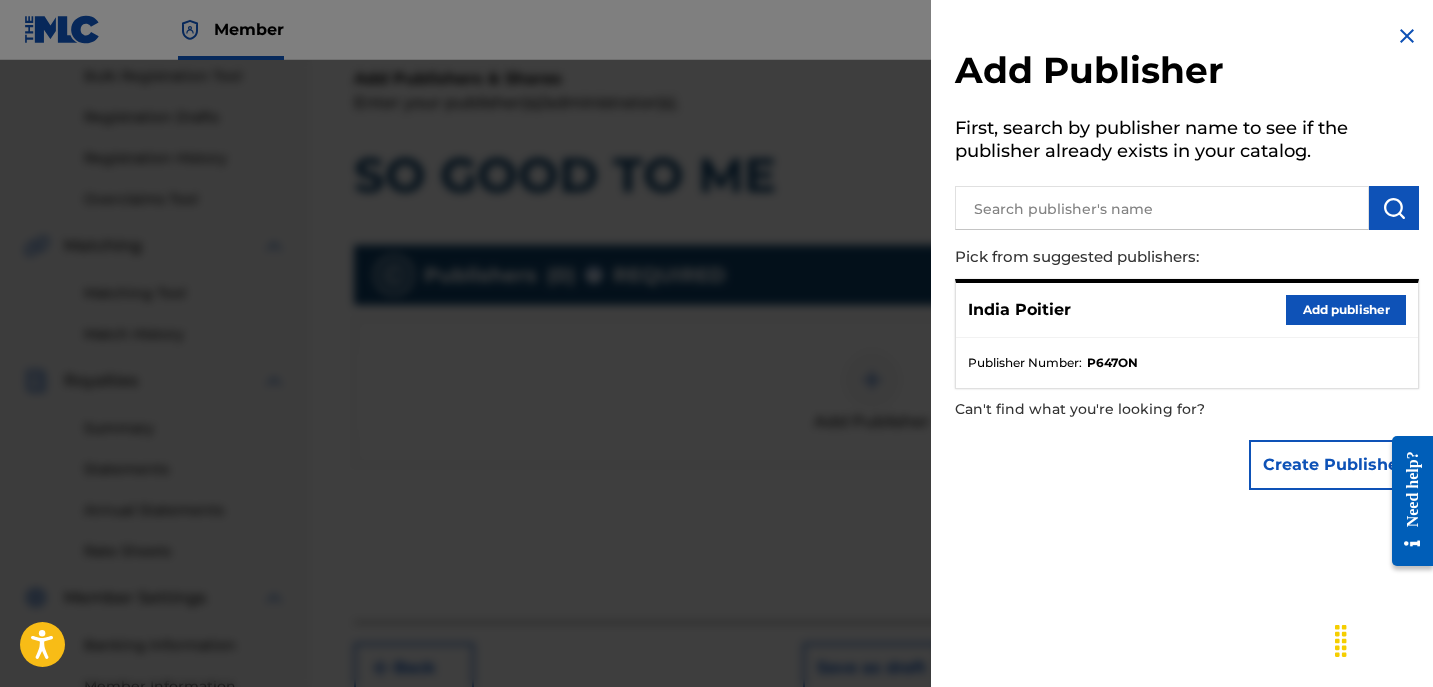 click on "Add publisher" at bounding box center [1346, 310] 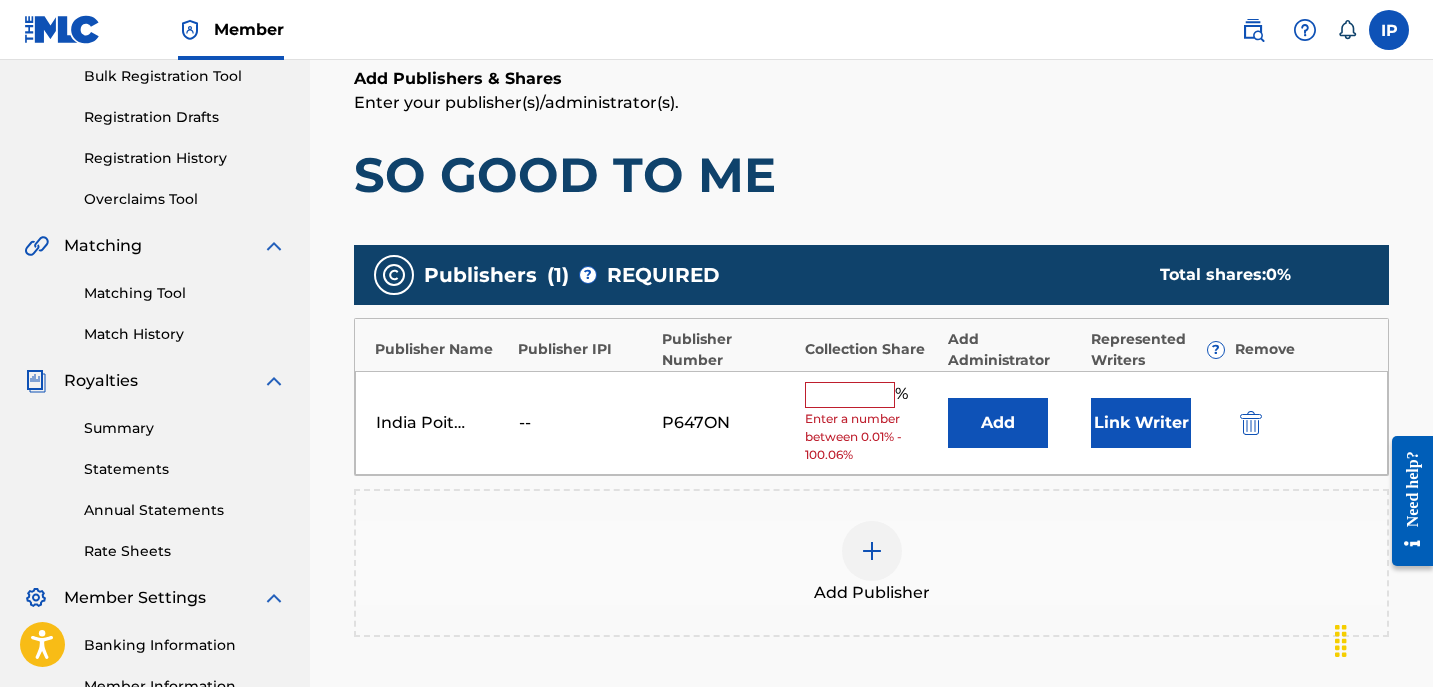 click at bounding box center (850, 395) 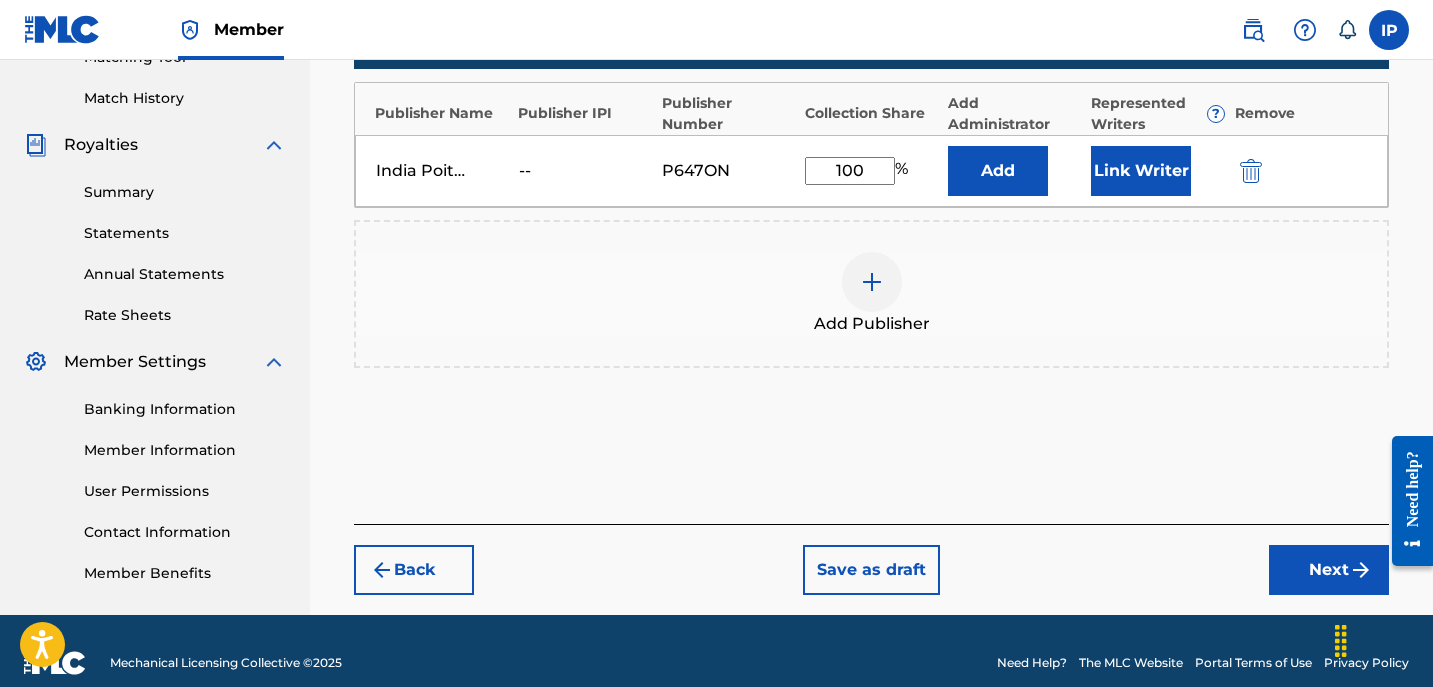 scroll, scrollTop: 560, scrollLeft: 0, axis: vertical 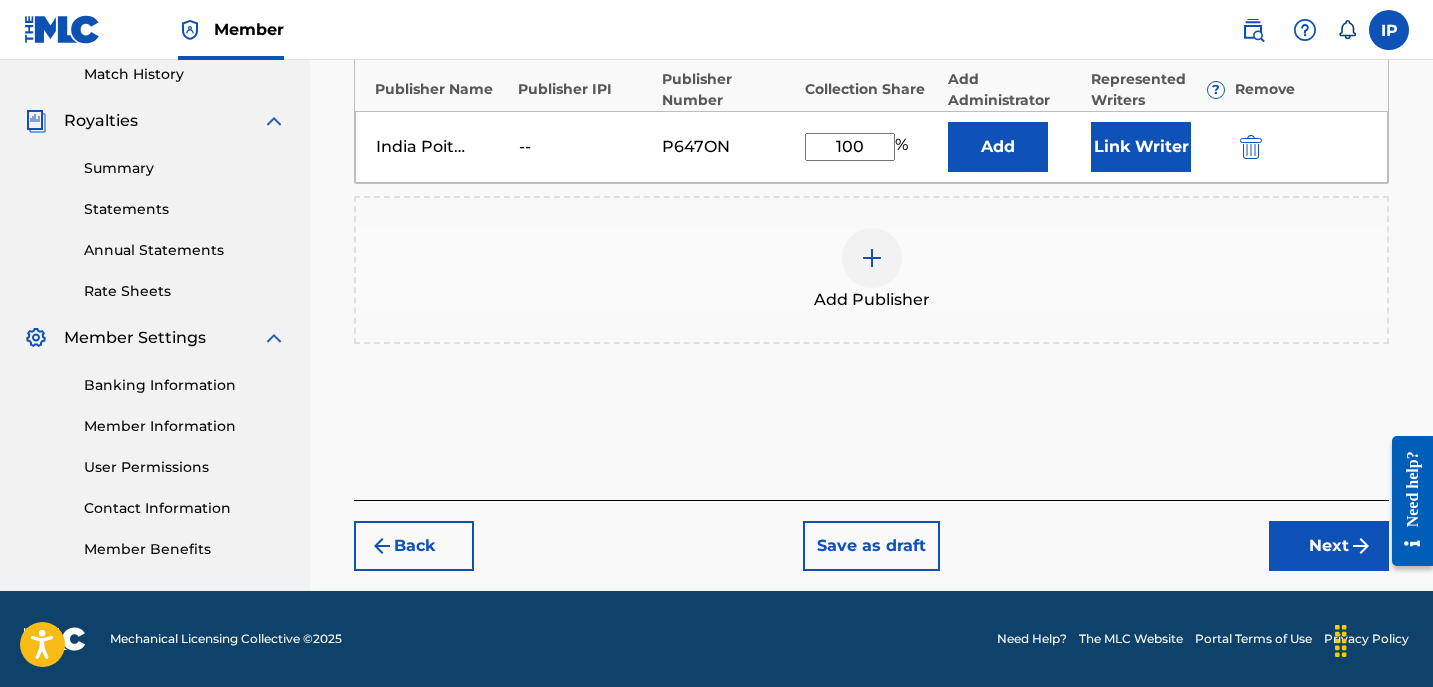 click on "Next" at bounding box center [1329, 546] 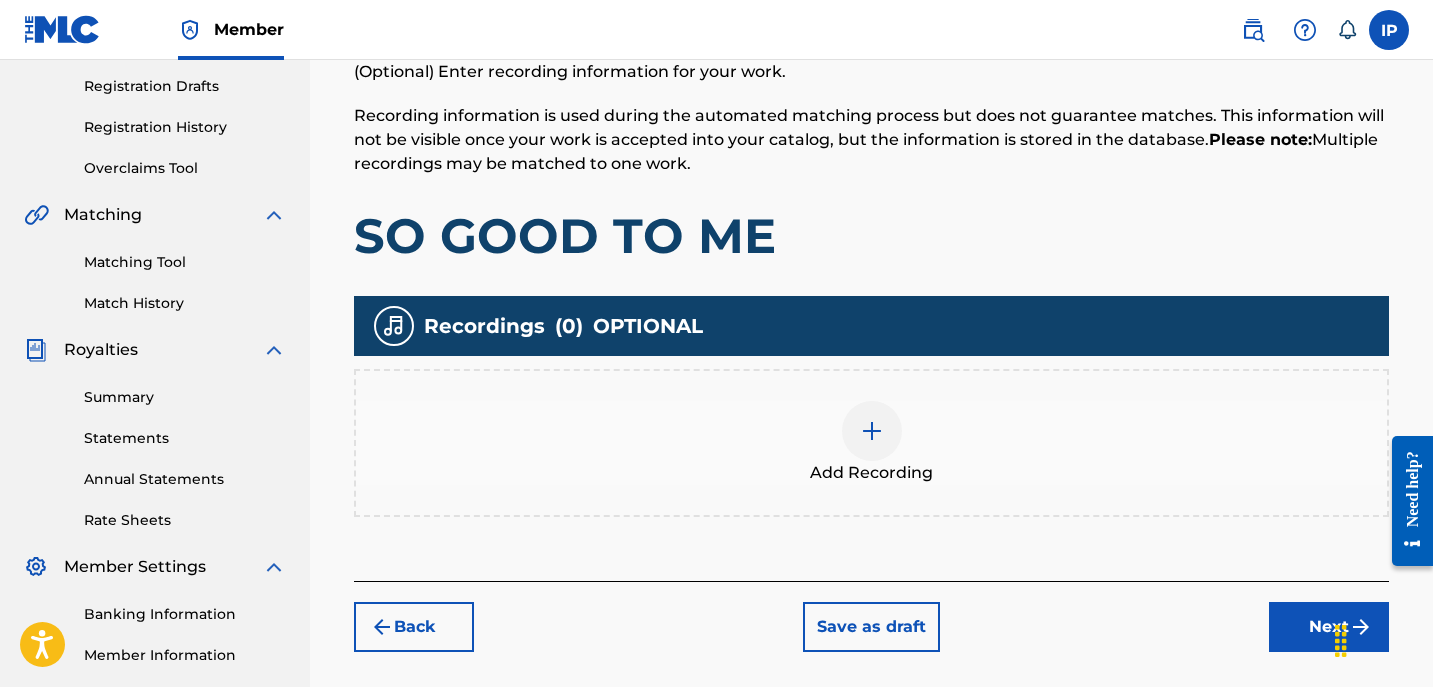 scroll, scrollTop: 332, scrollLeft: 0, axis: vertical 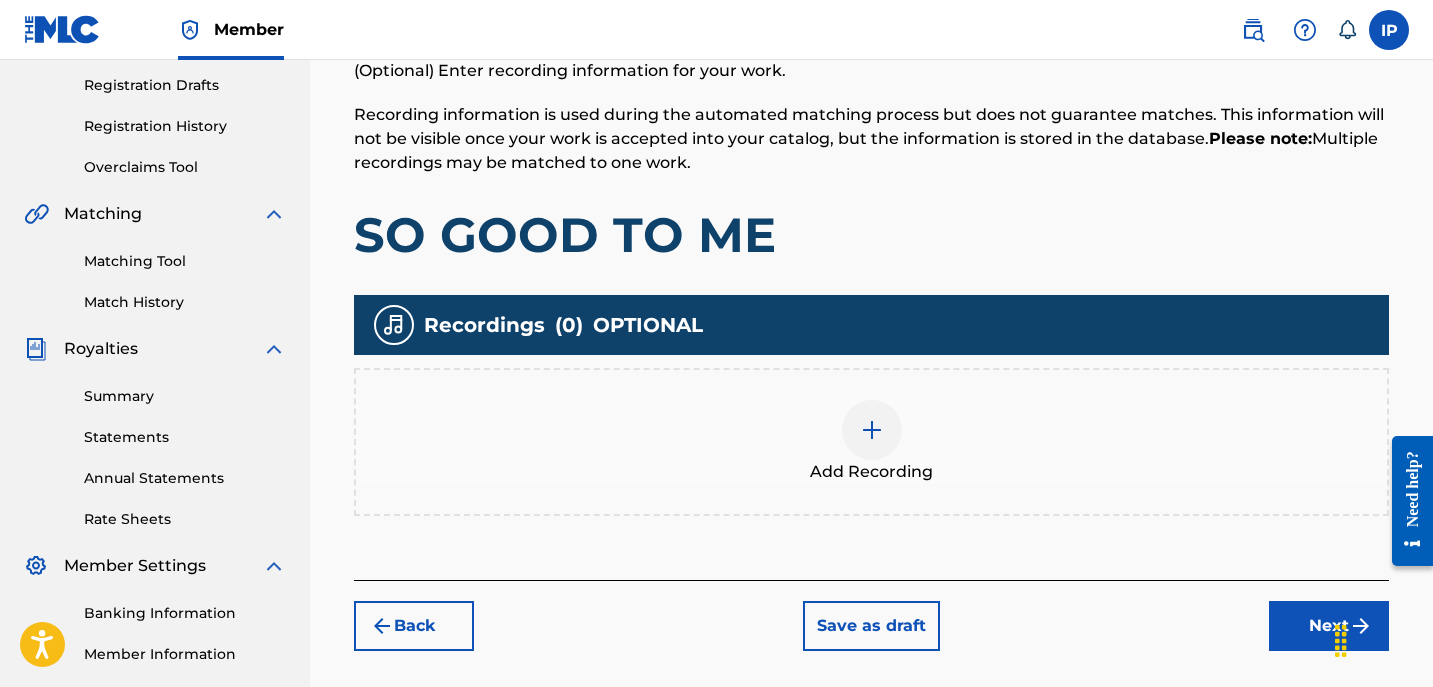 click on "Save as draft" at bounding box center [871, 626] 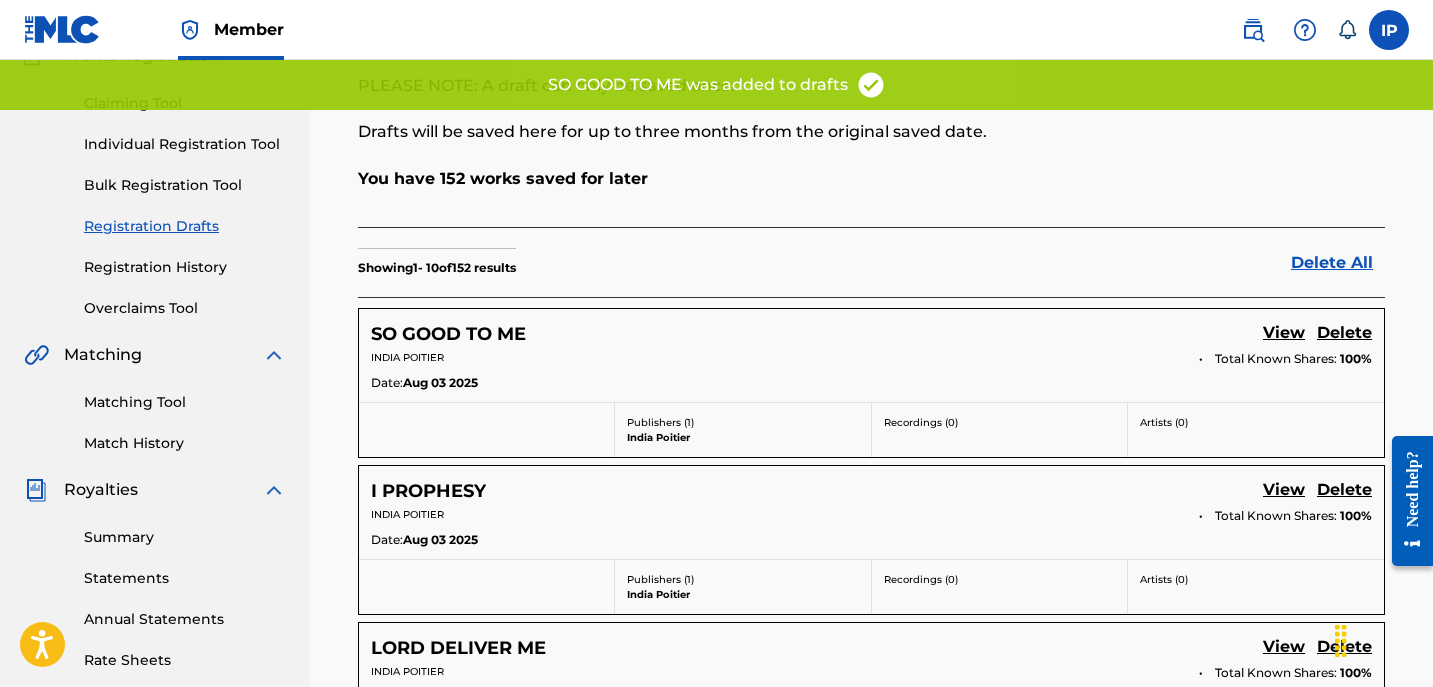 scroll, scrollTop: 192, scrollLeft: 0, axis: vertical 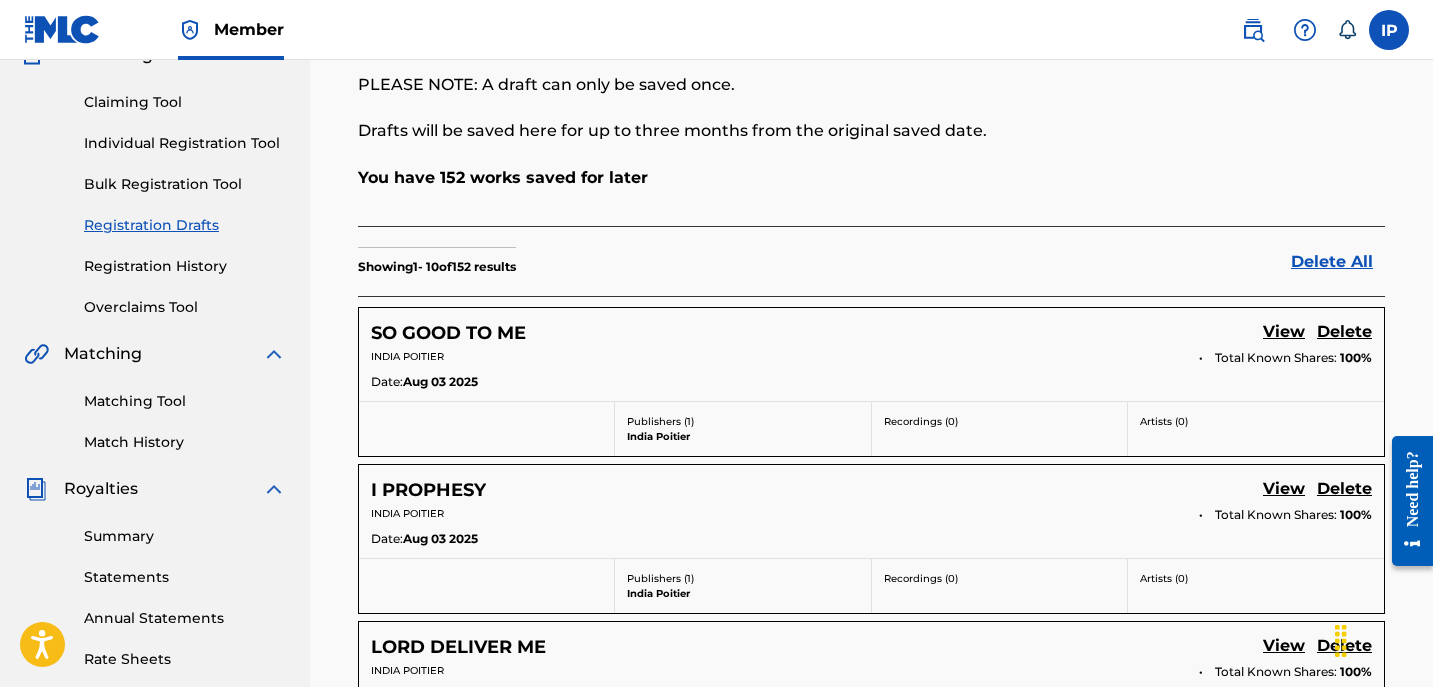 drag, startPoint x: 1247, startPoint y: 482, endPoint x: 1269, endPoint y: 495, distance: 25.553865 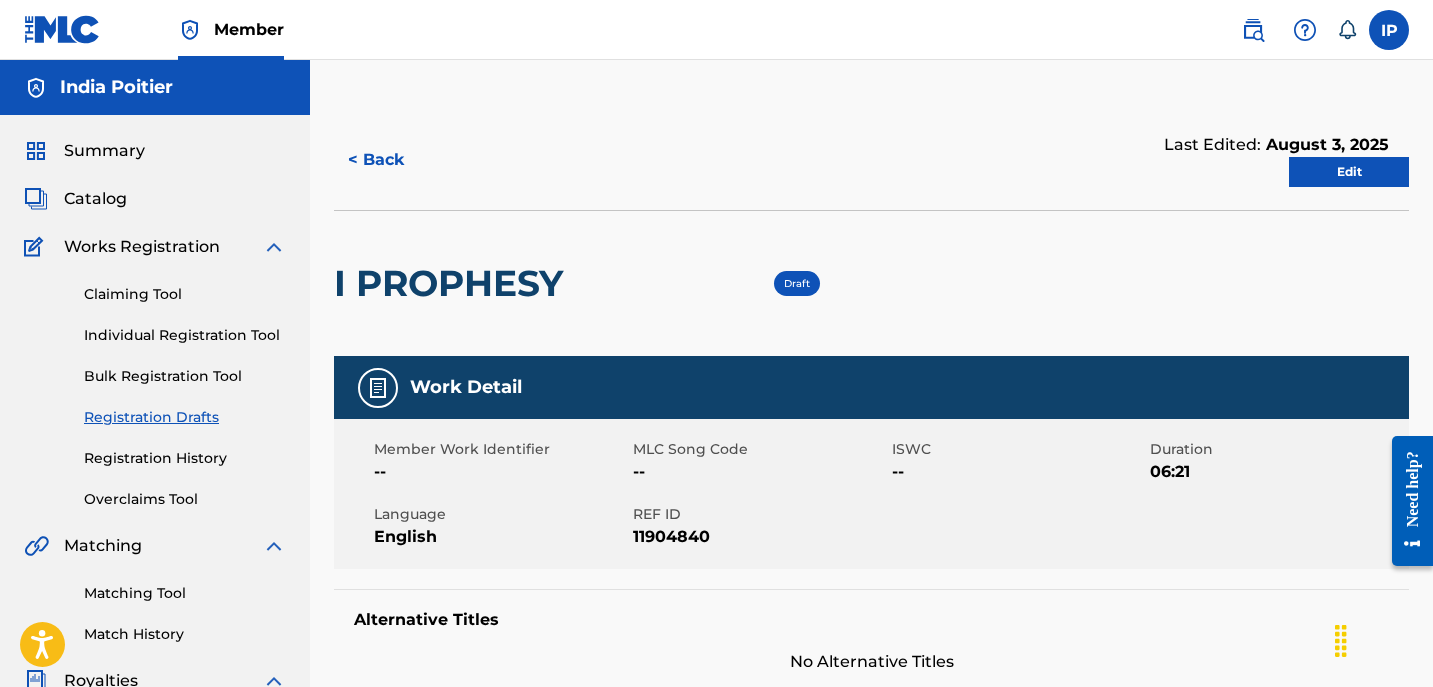 click on "Registration Drafts" at bounding box center (185, 417) 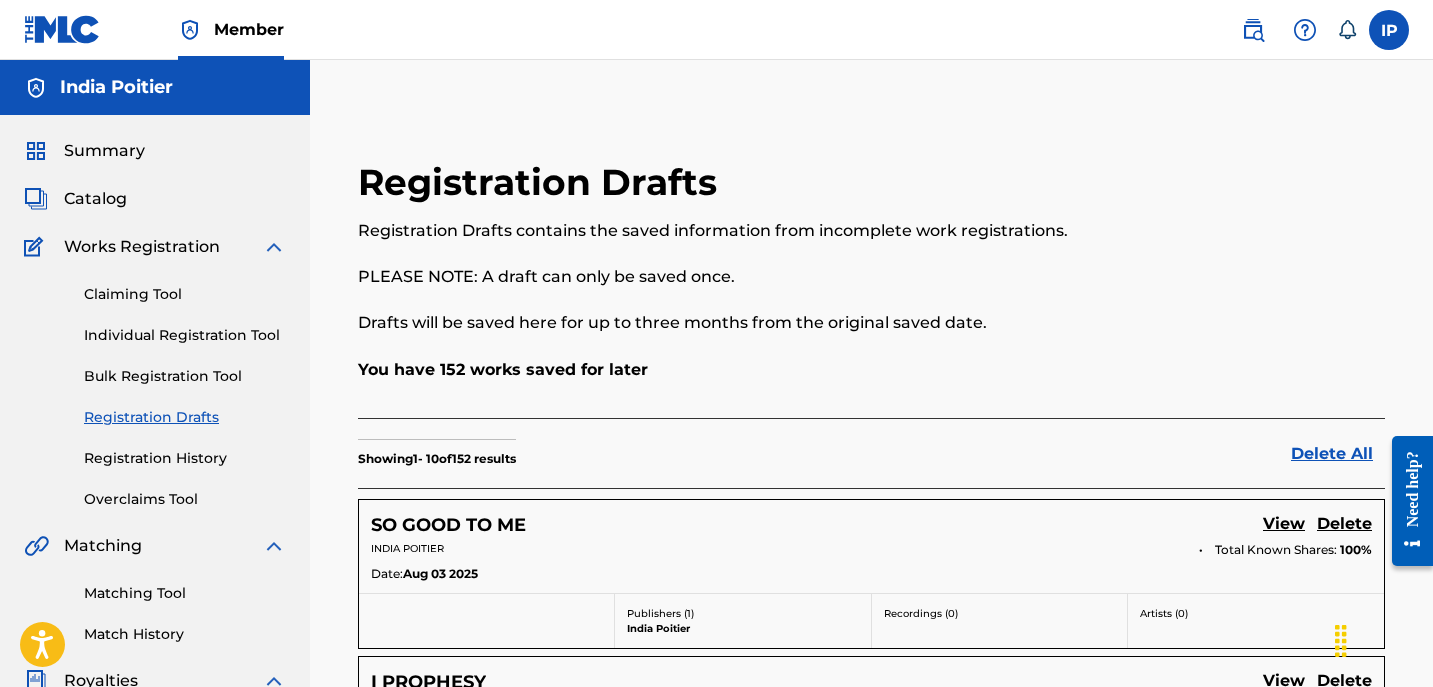 click on "Individual Registration Tool" at bounding box center (185, 335) 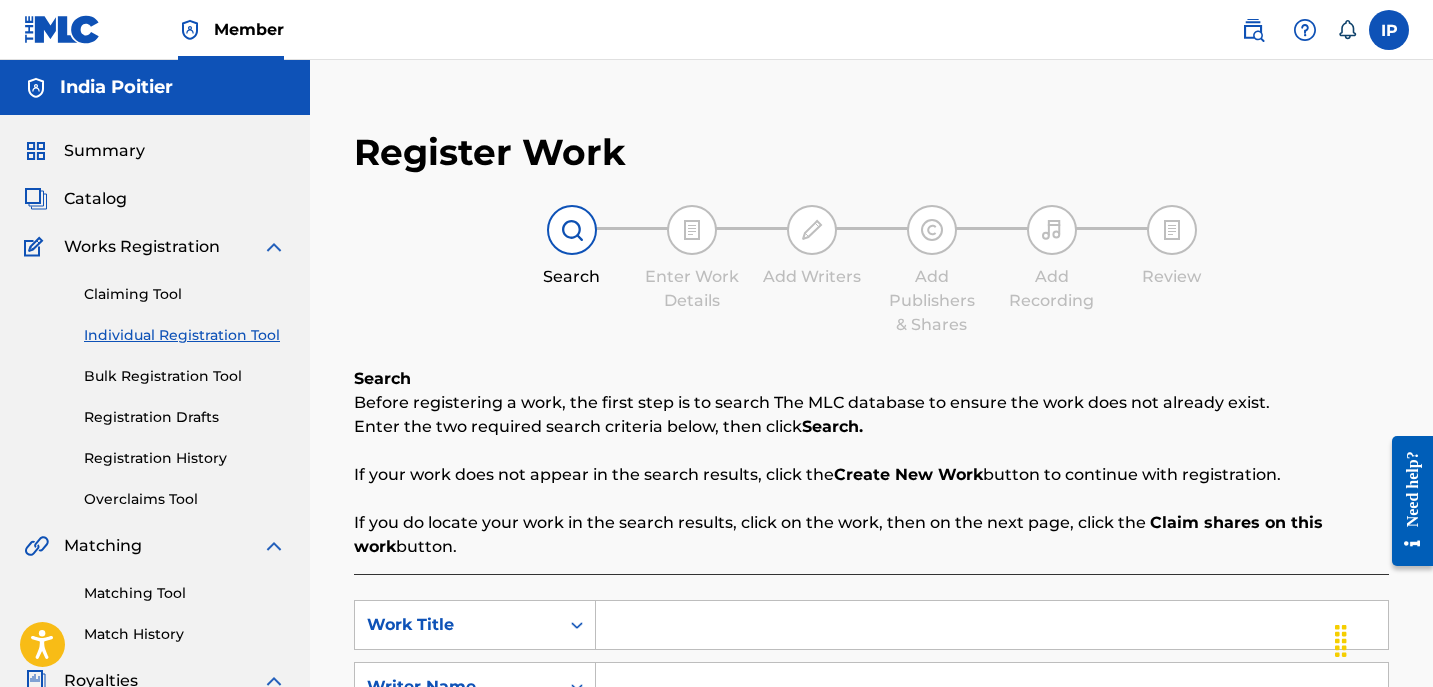 click at bounding box center [992, 625] 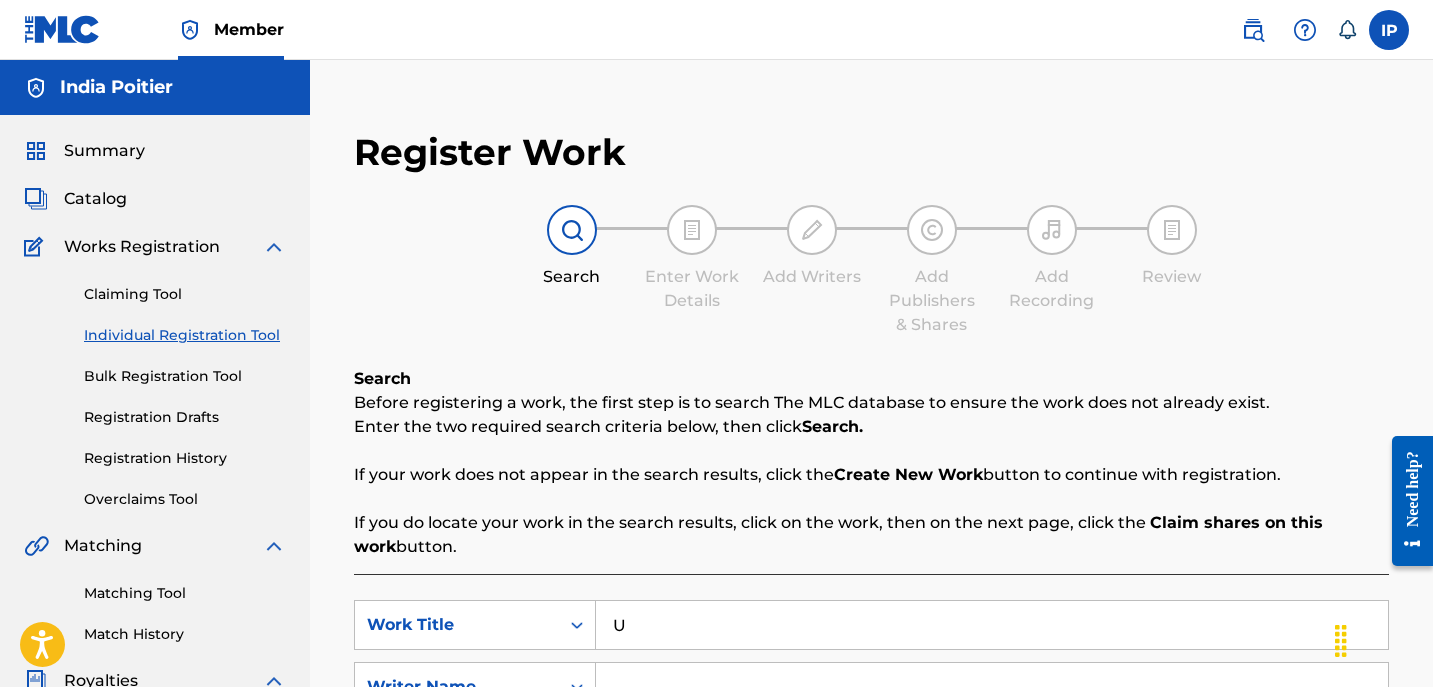 type on "U" 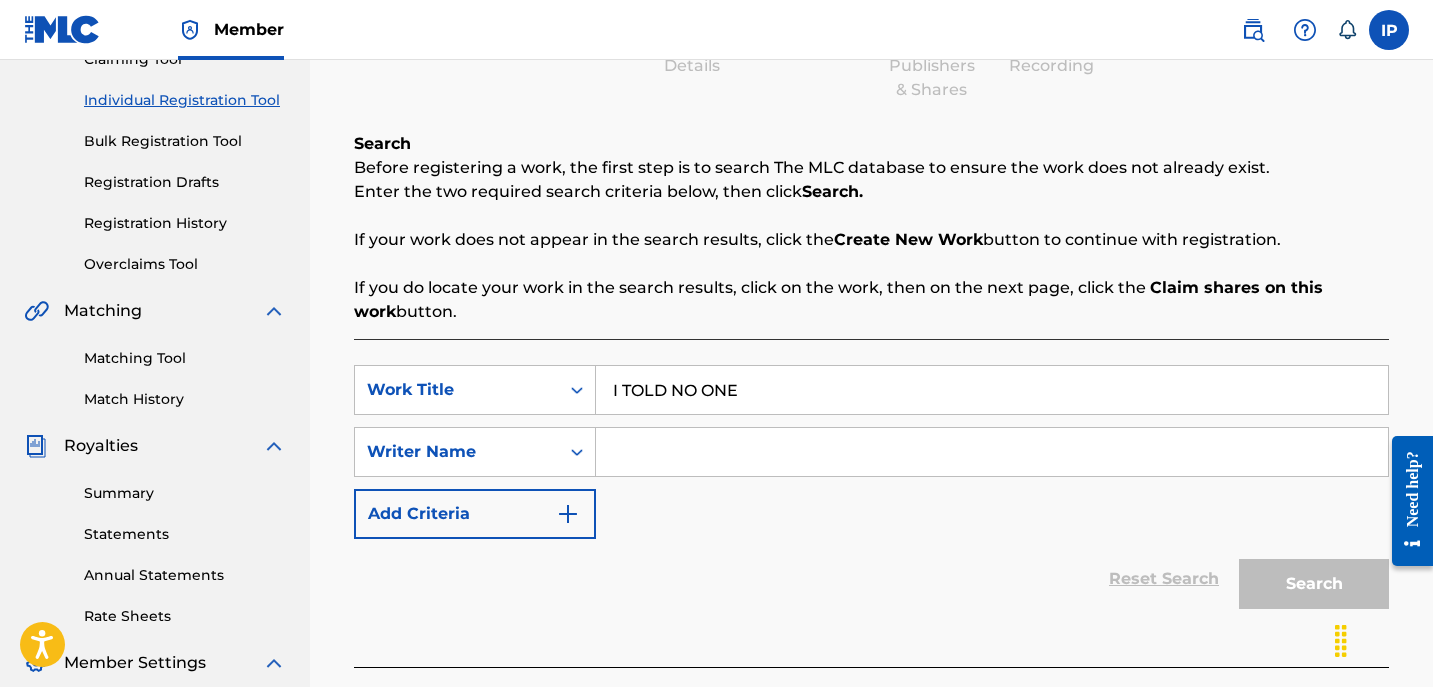 scroll, scrollTop: 239, scrollLeft: 0, axis: vertical 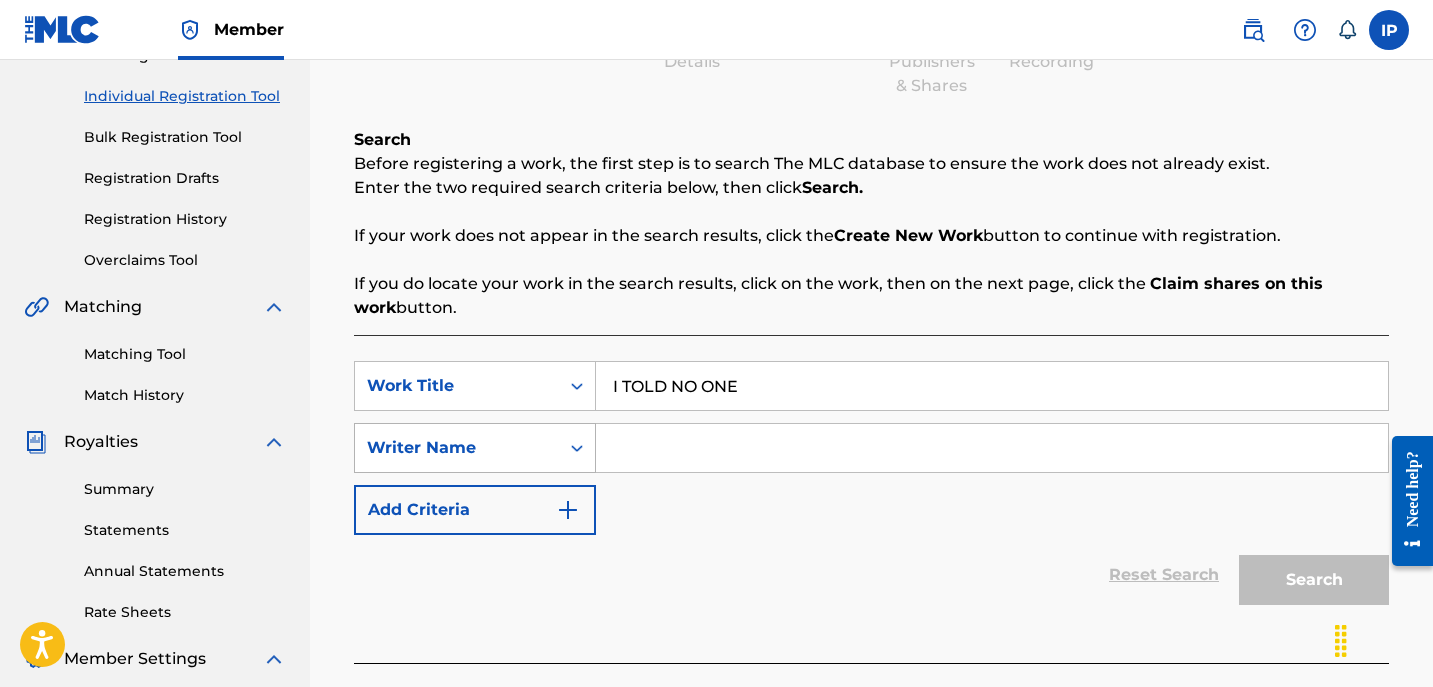 type on "I TOLD NO ONE" 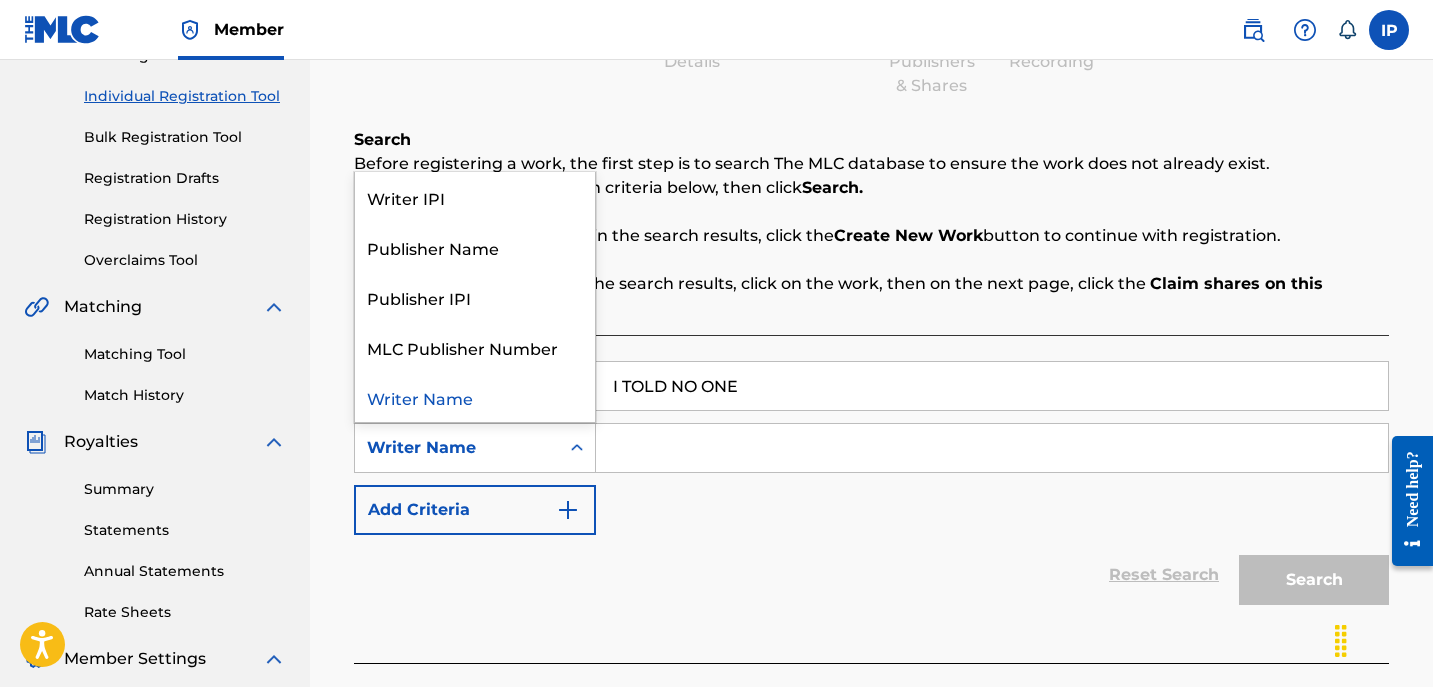 click at bounding box center (992, 448) 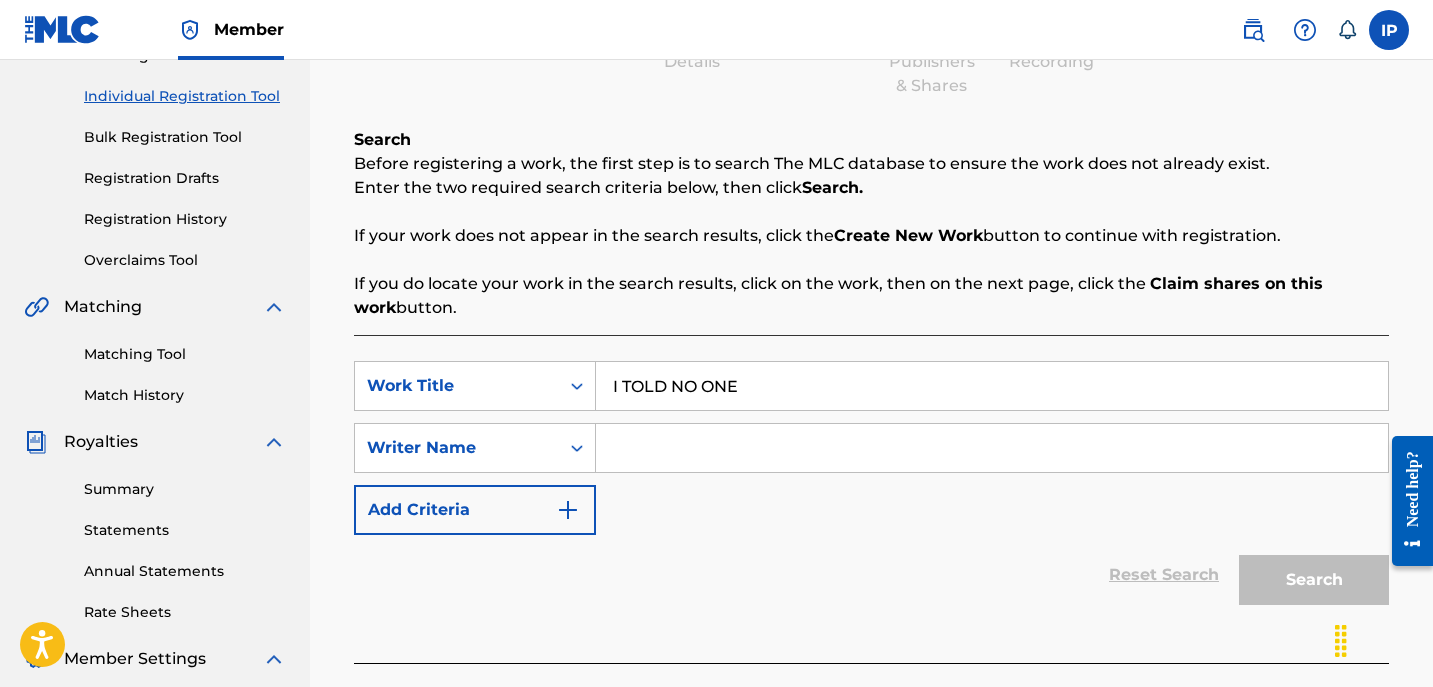 type on "[FIRST] [LAST]" 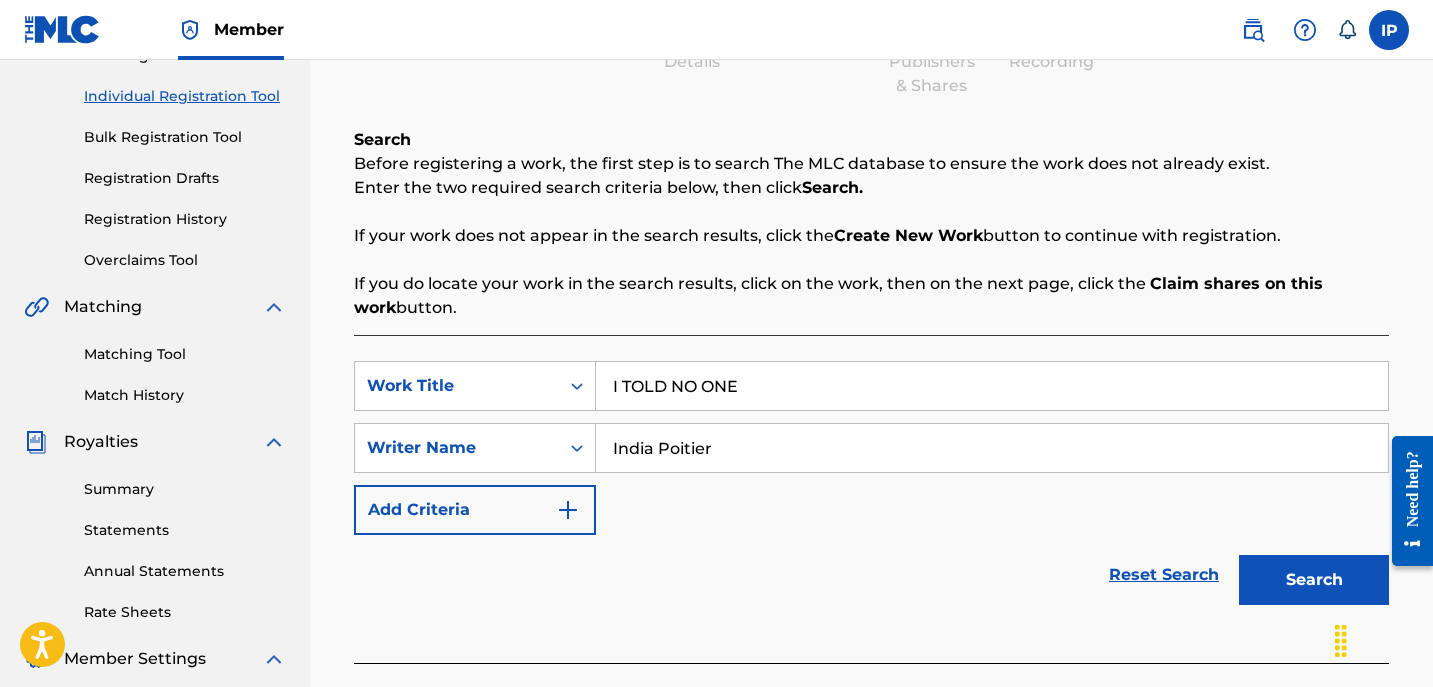 click at bounding box center (568, 510) 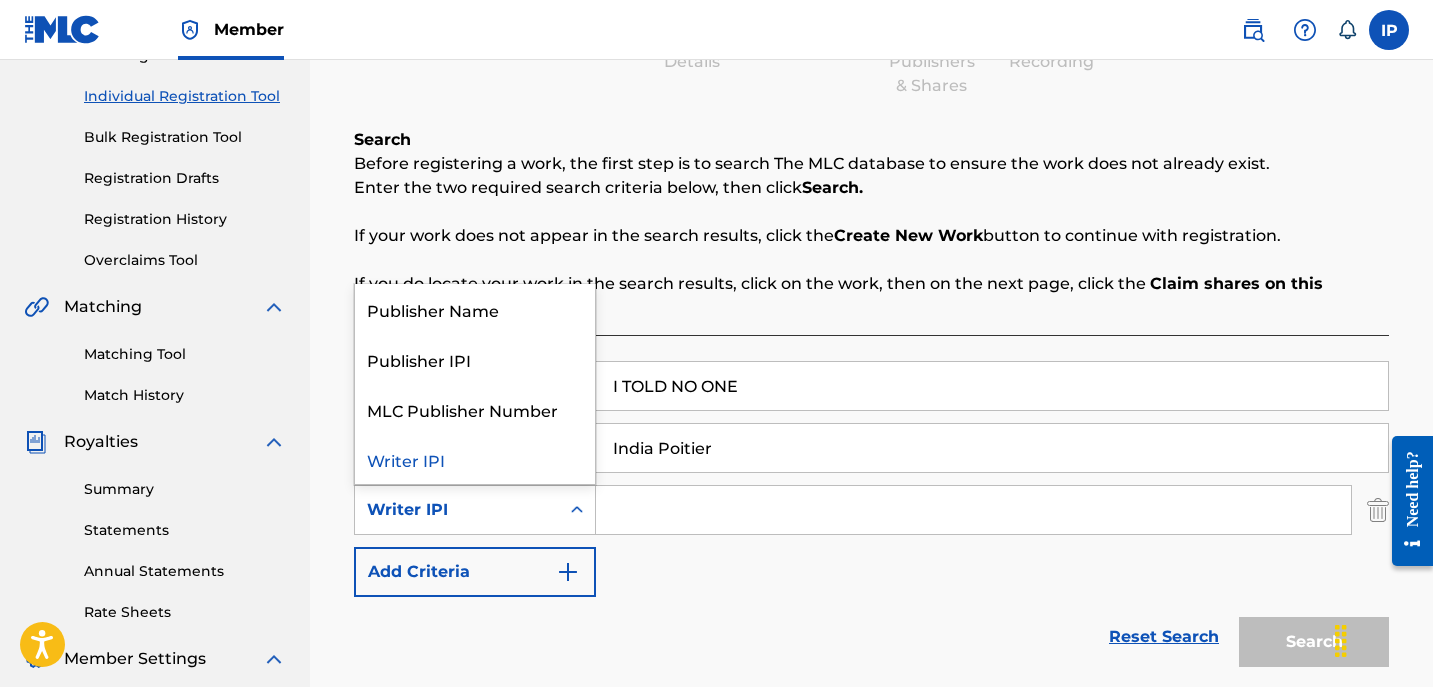 click at bounding box center (577, 510) 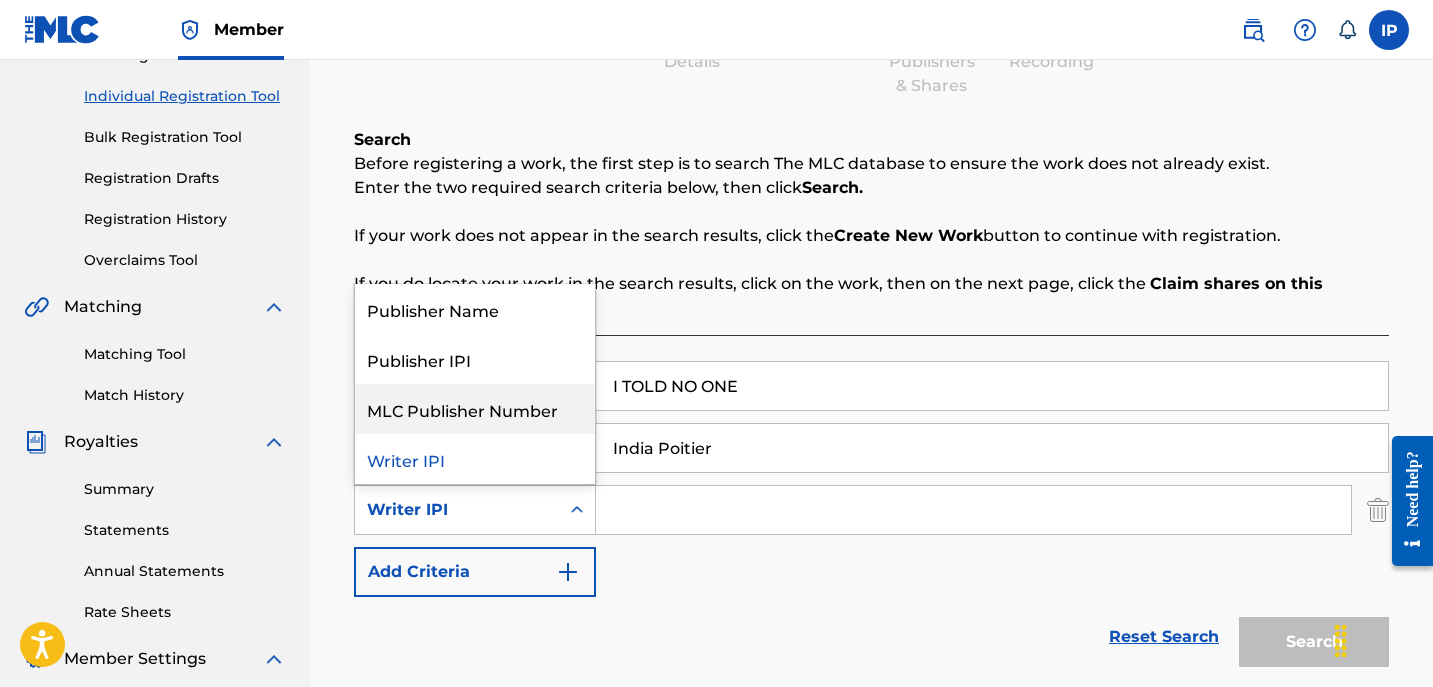 click on "MLC Publisher Number" at bounding box center (475, 409) 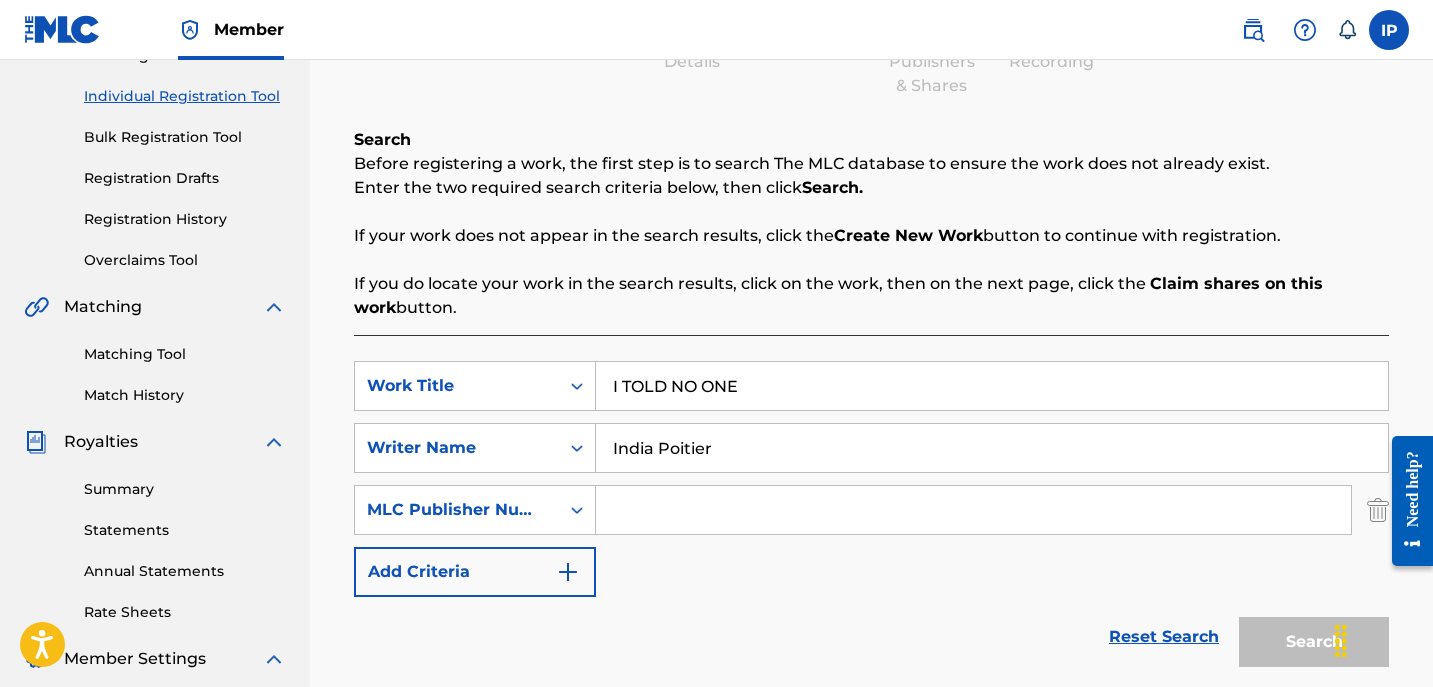 click at bounding box center [973, 510] 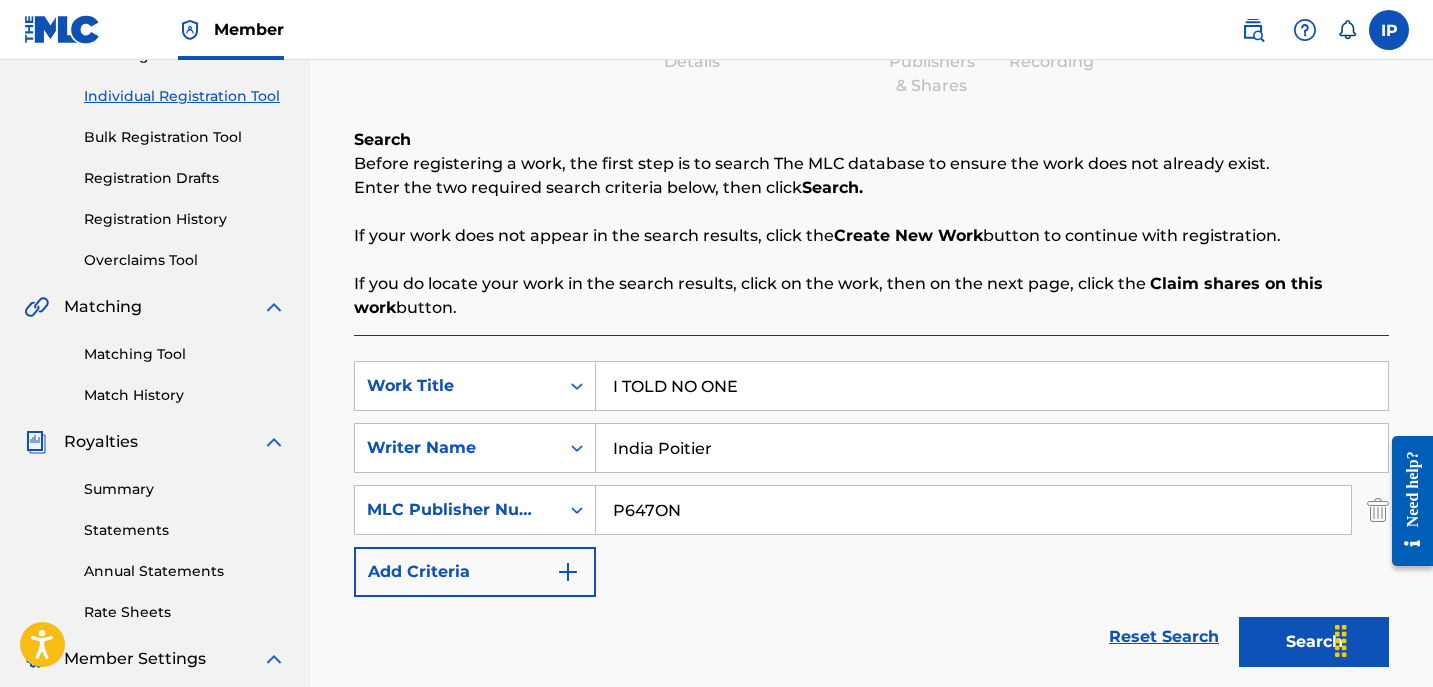 click on "Search" at bounding box center [1314, 642] 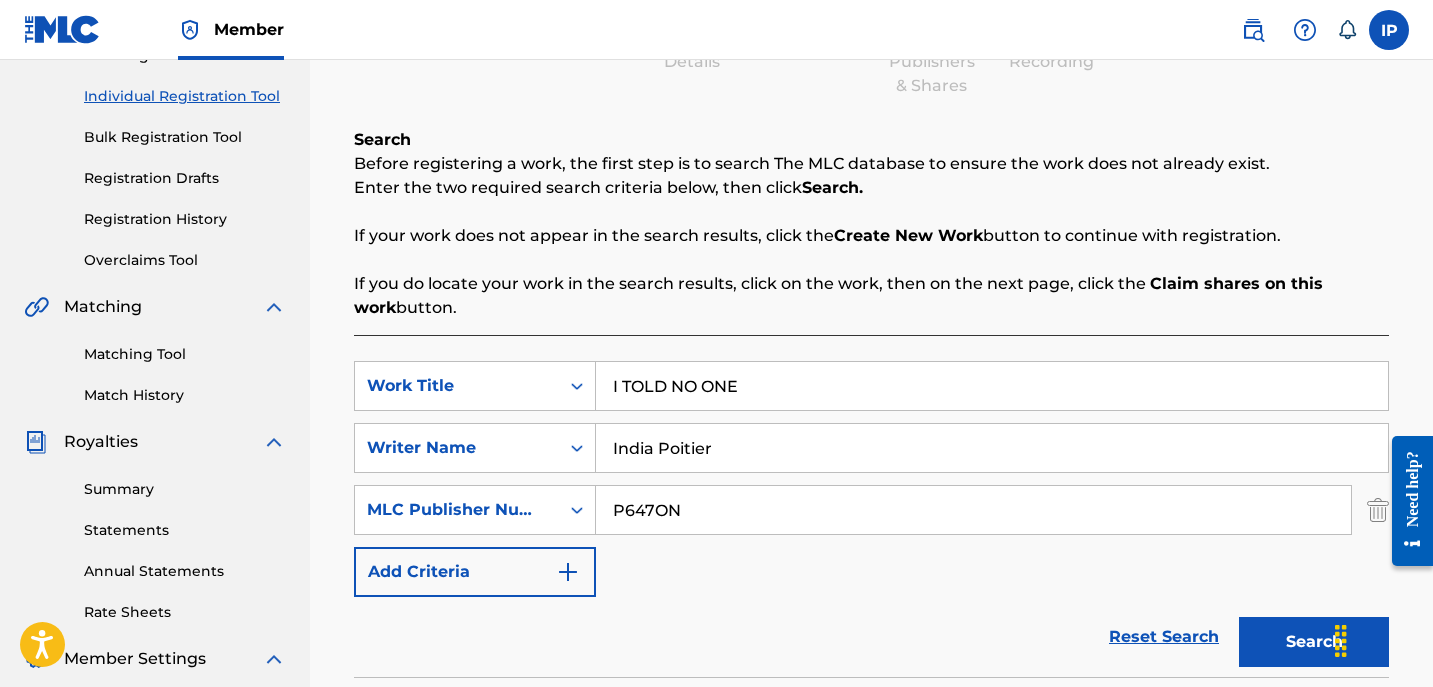 click on "Search" at bounding box center (1314, 642) 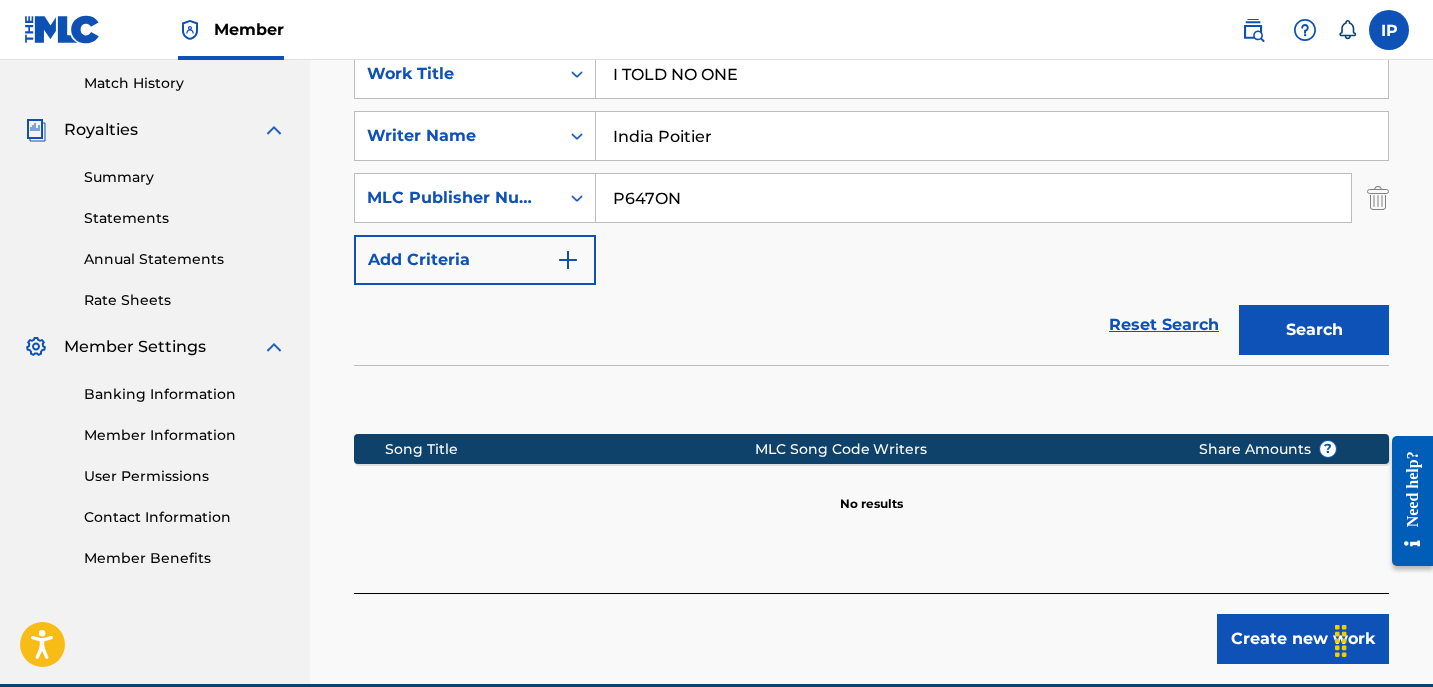 scroll, scrollTop: 552, scrollLeft: 0, axis: vertical 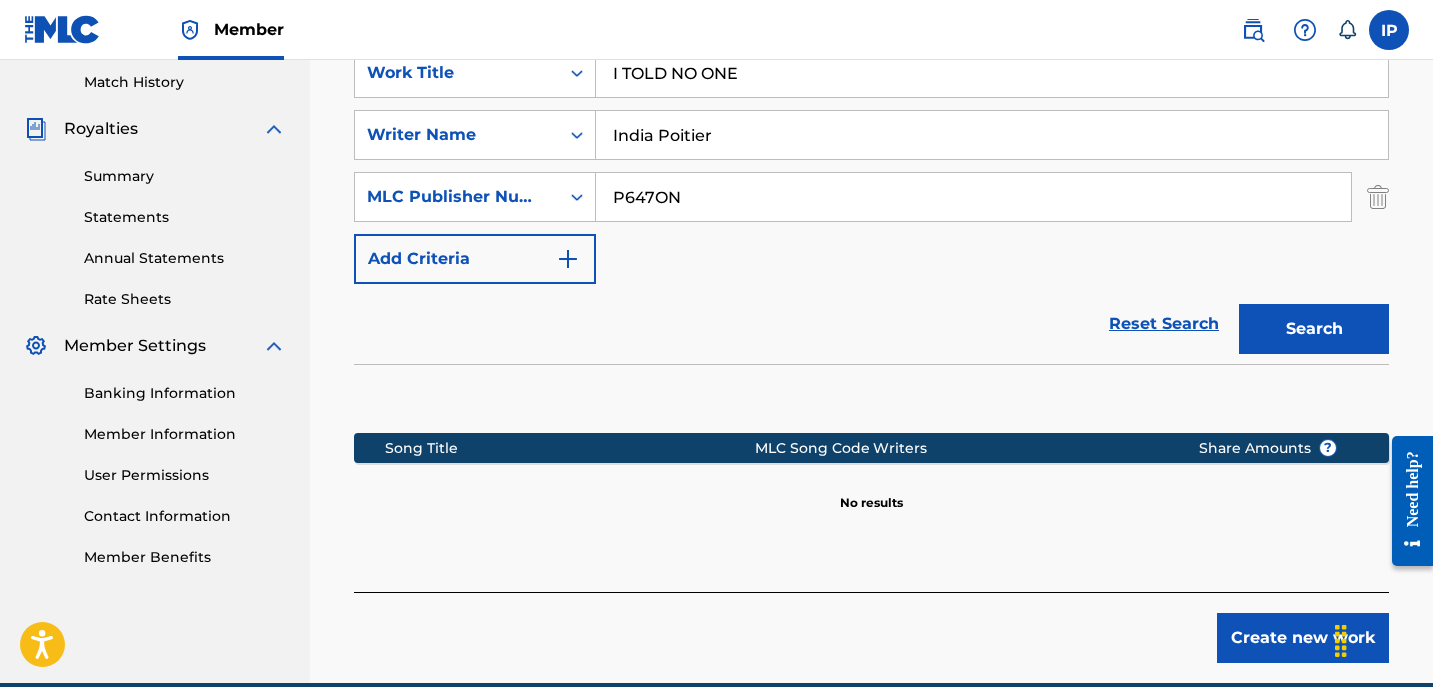 click on "Create new work" at bounding box center [1303, 638] 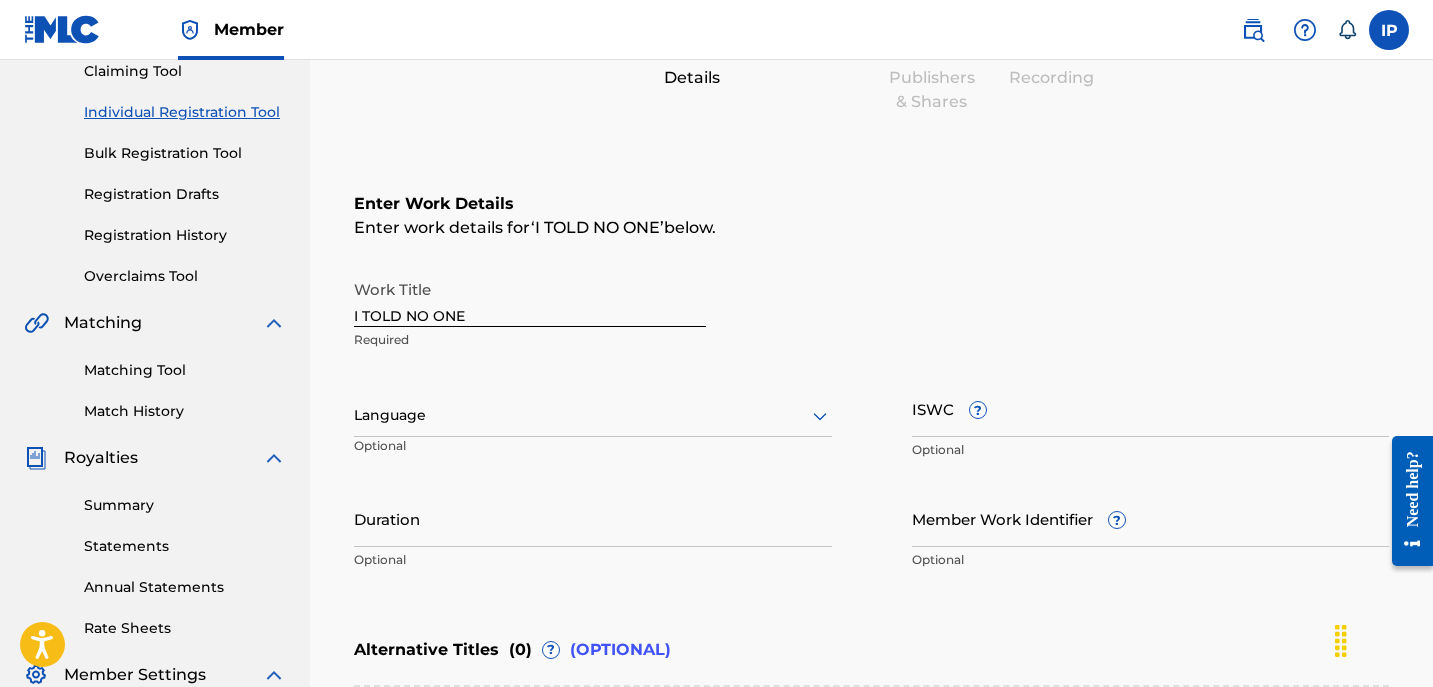 scroll, scrollTop: 193, scrollLeft: 0, axis: vertical 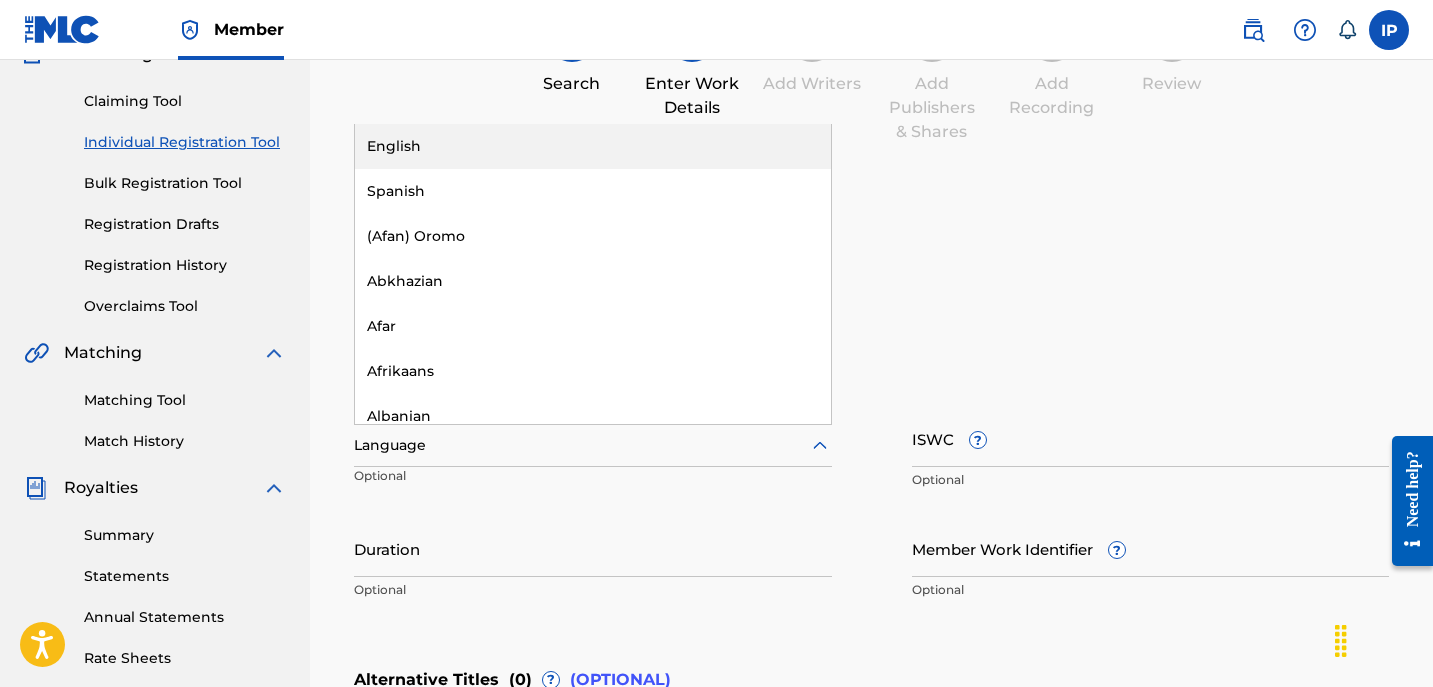 click at bounding box center (593, 445) 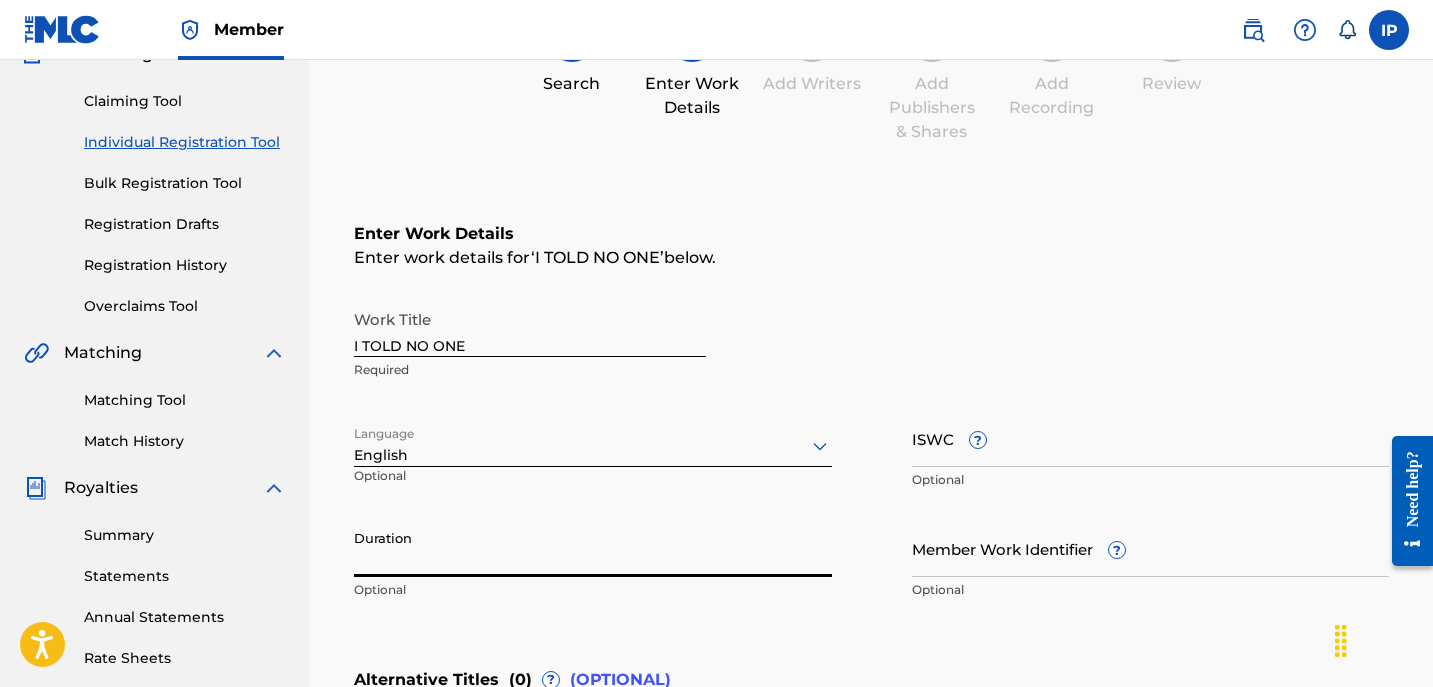 click on "Duration" at bounding box center [593, 548] 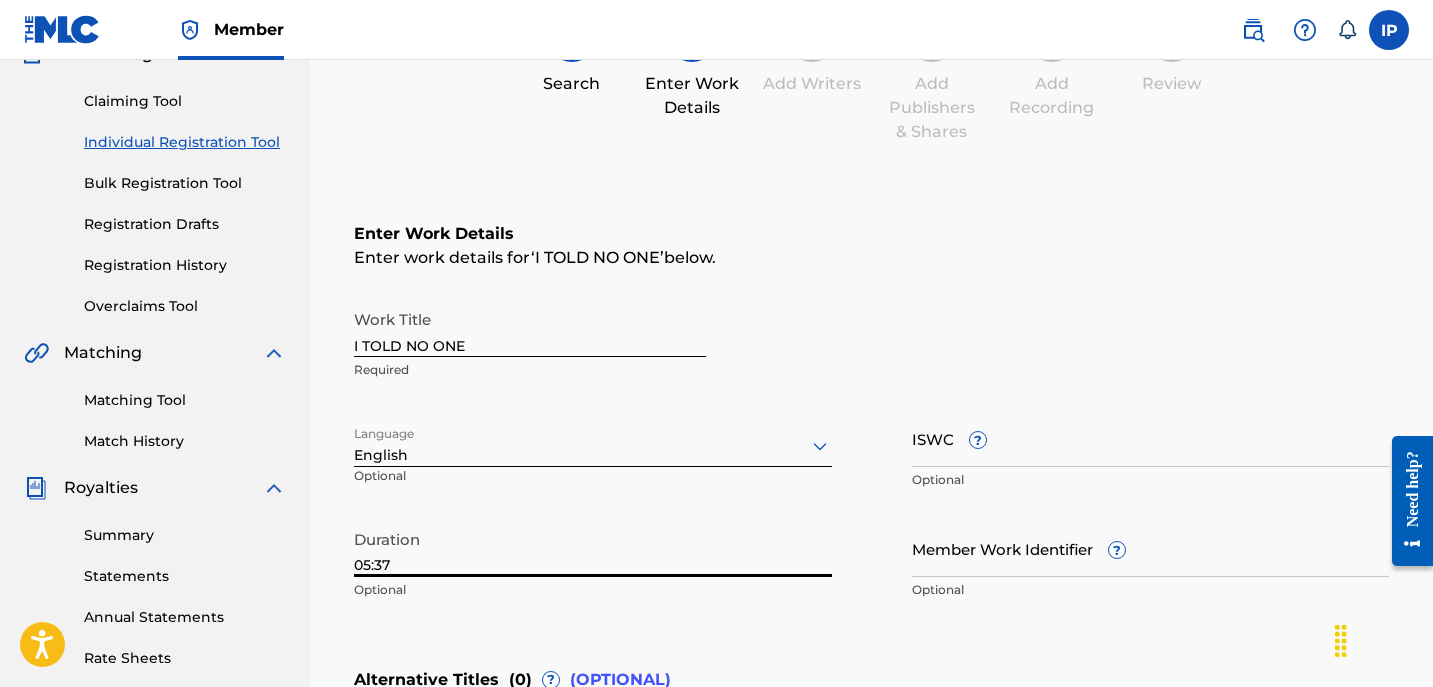 type on "05:37" 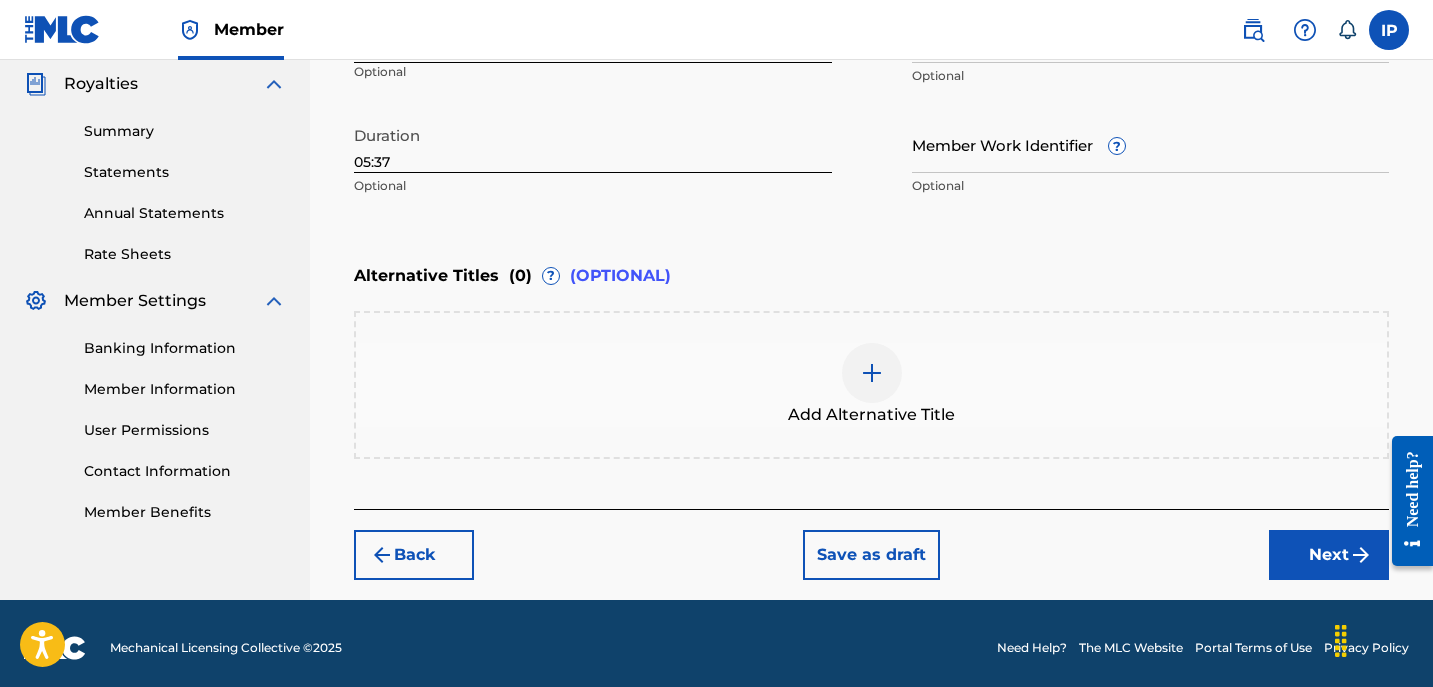 click on "Next" at bounding box center [1329, 555] 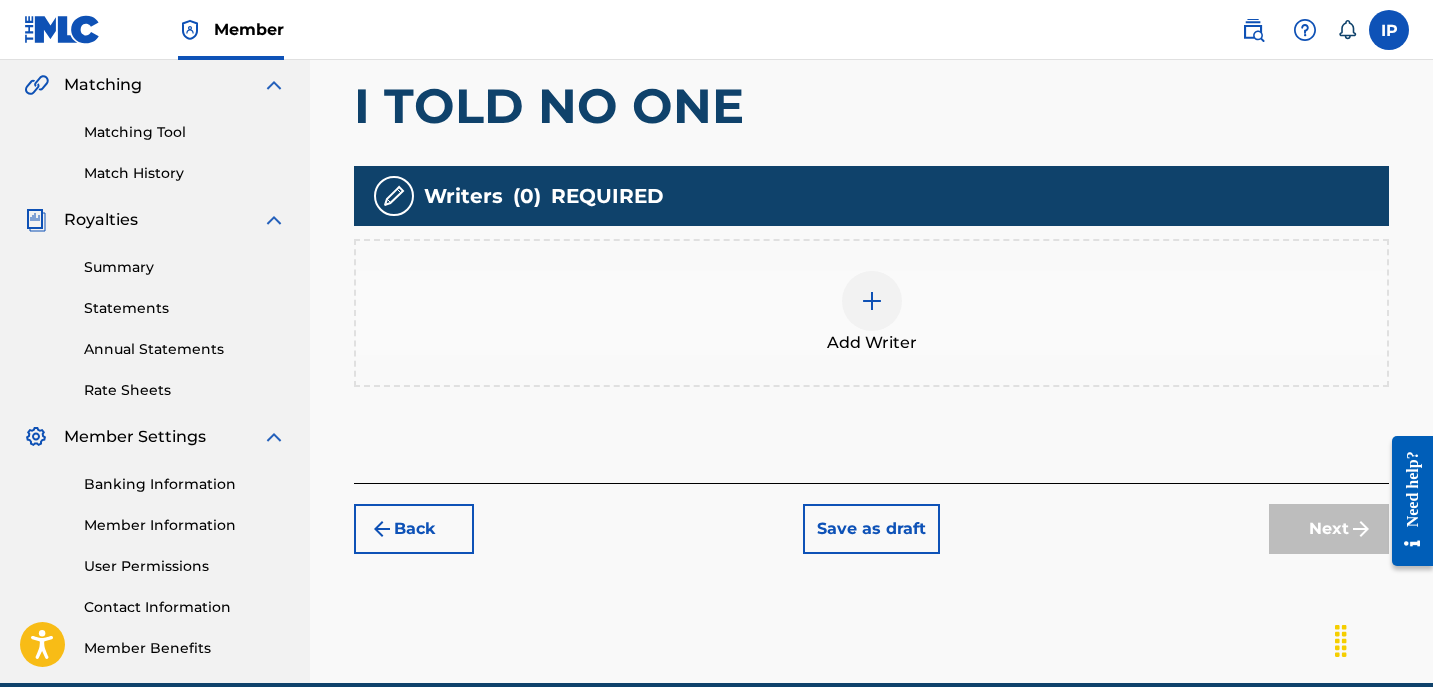 scroll, scrollTop: 473, scrollLeft: 0, axis: vertical 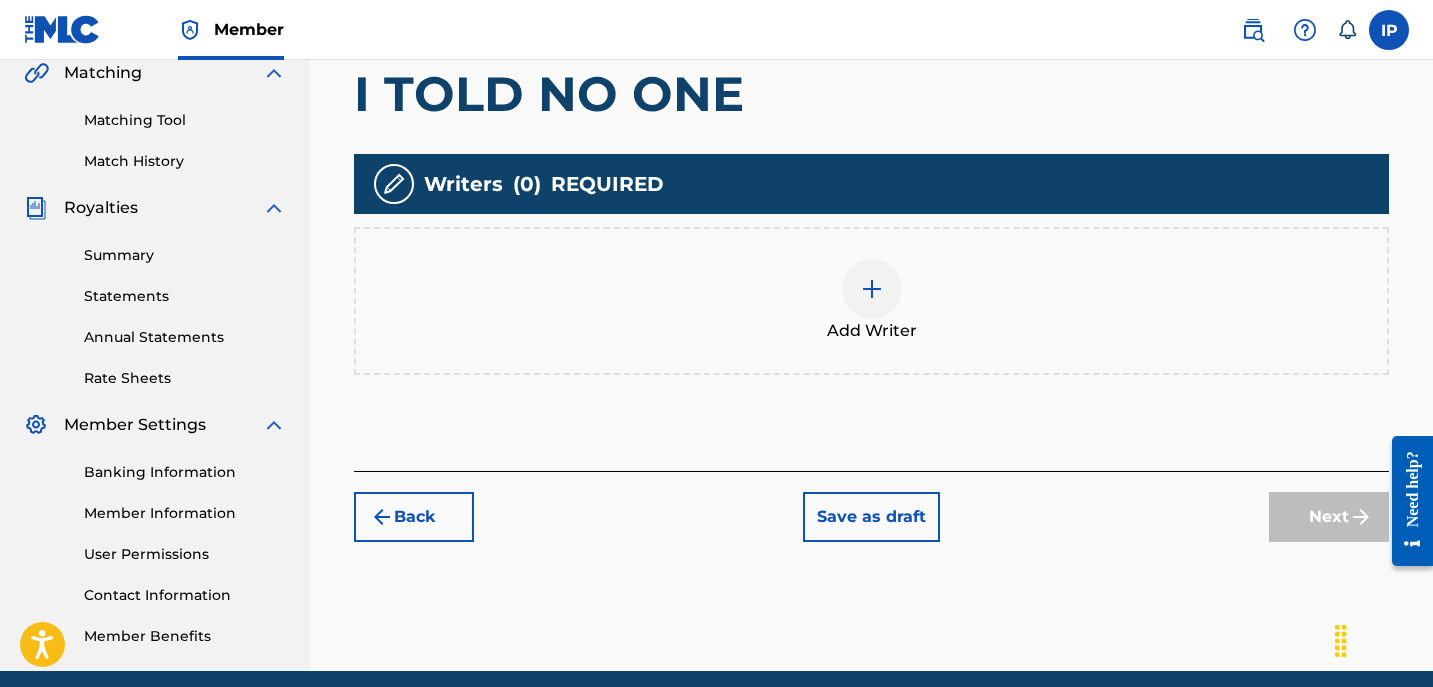 click at bounding box center [872, 289] 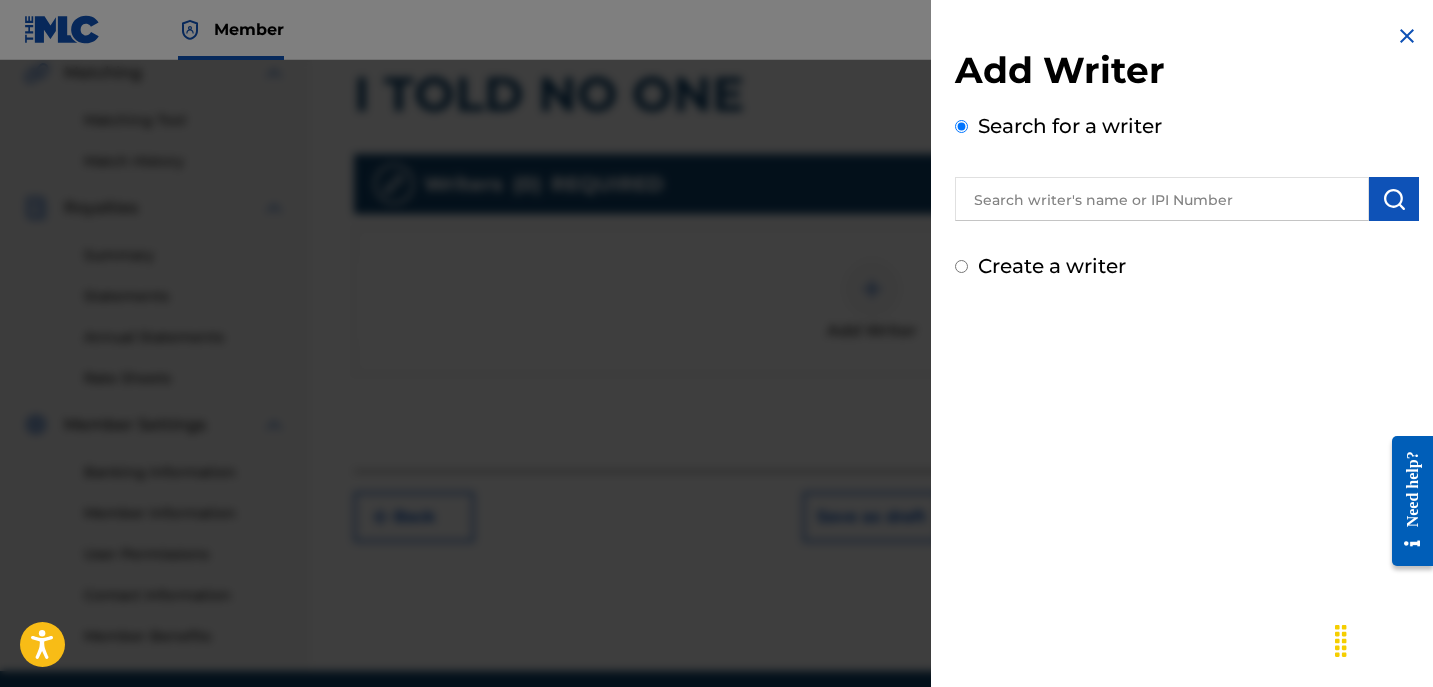 click on "Create a writer" at bounding box center [961, 266] 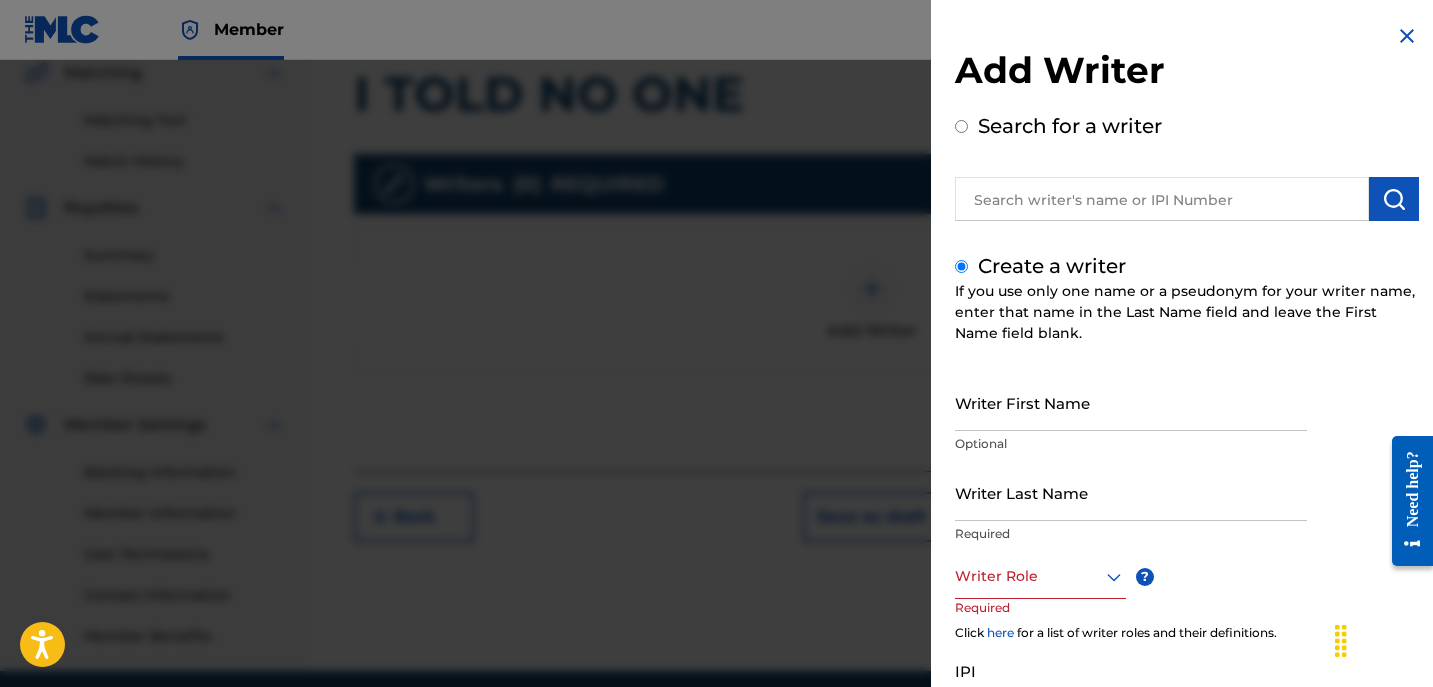 click on "Writer First Name" at bounding box center [1131, 402] 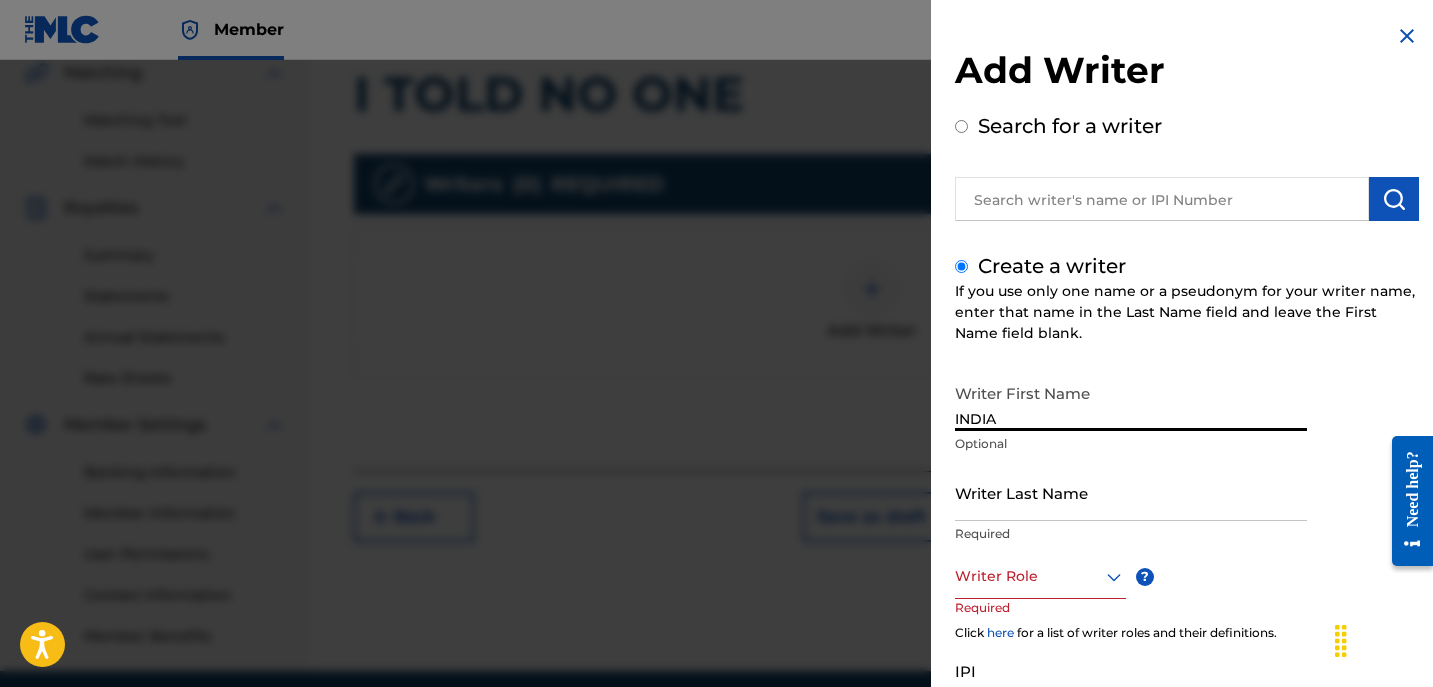type on "[COUNTRY]" 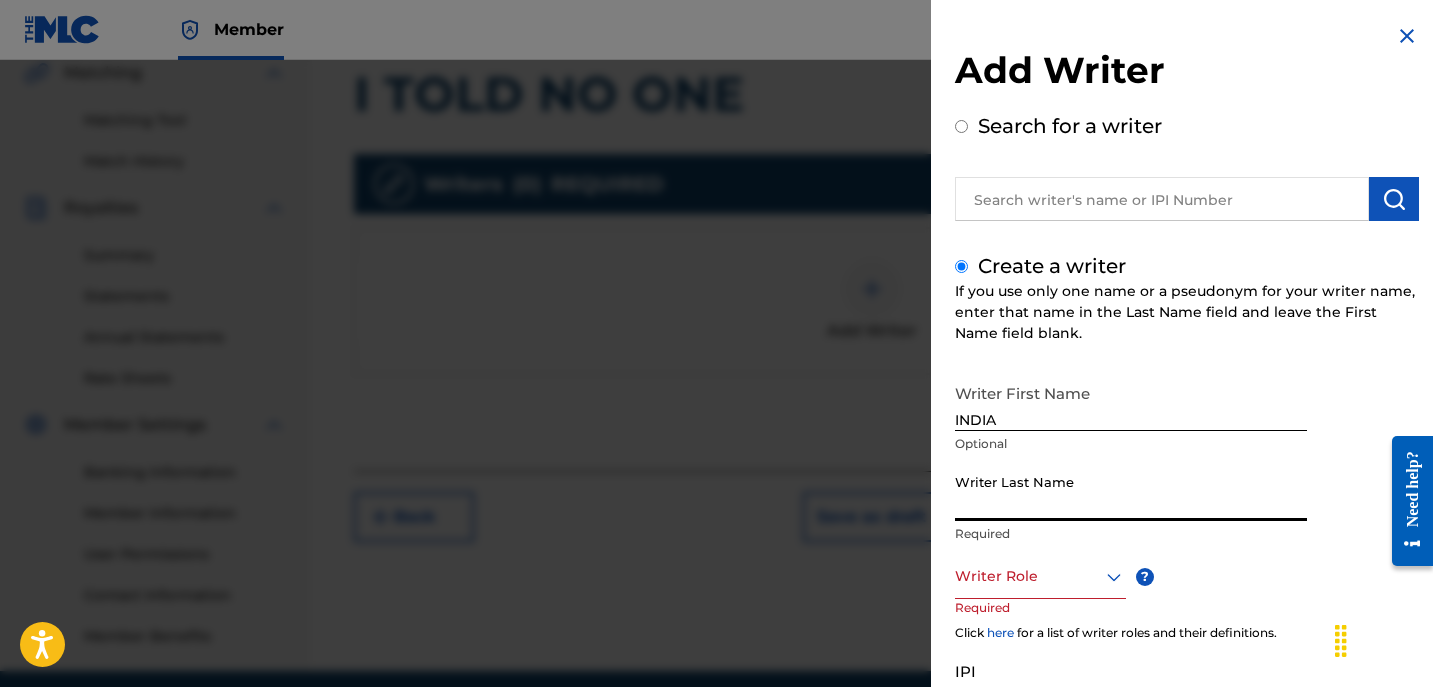 paste on "POITIER" 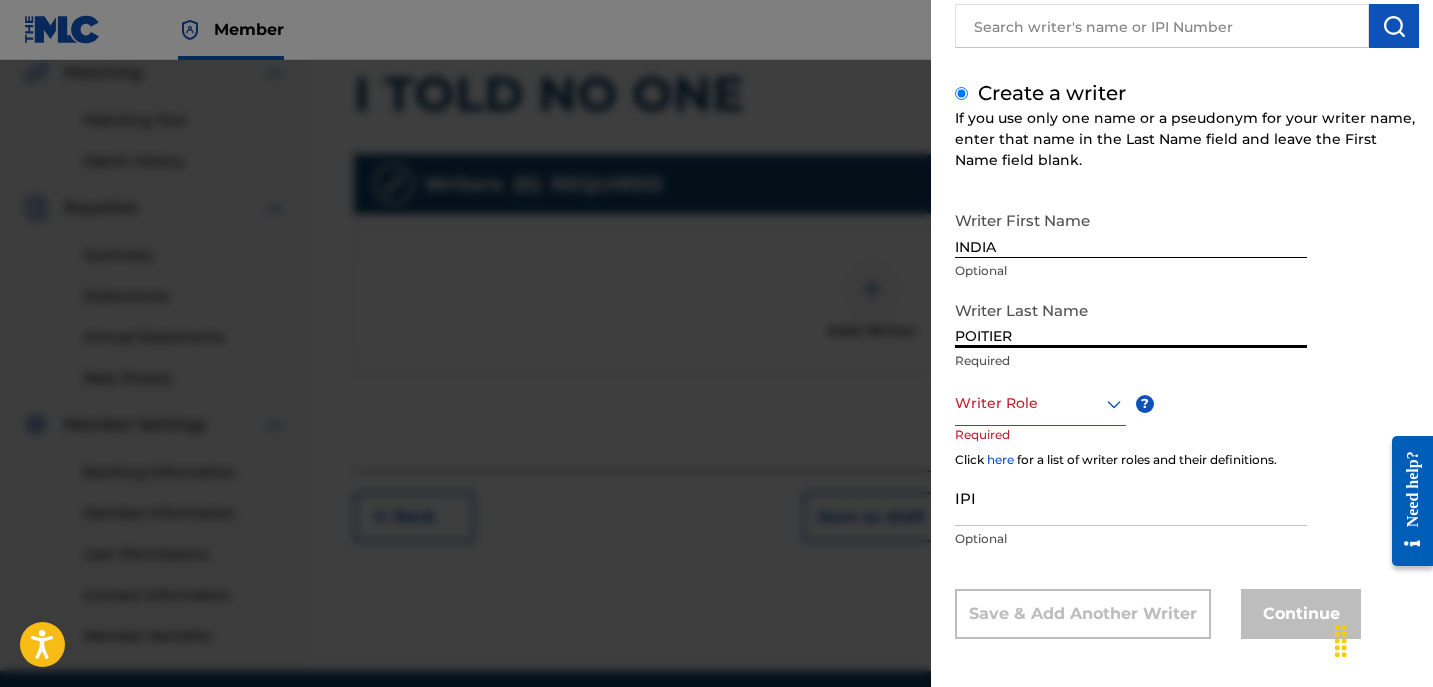 scroll, scrollTop: 174, scrollLeft: 0, axis: vertical 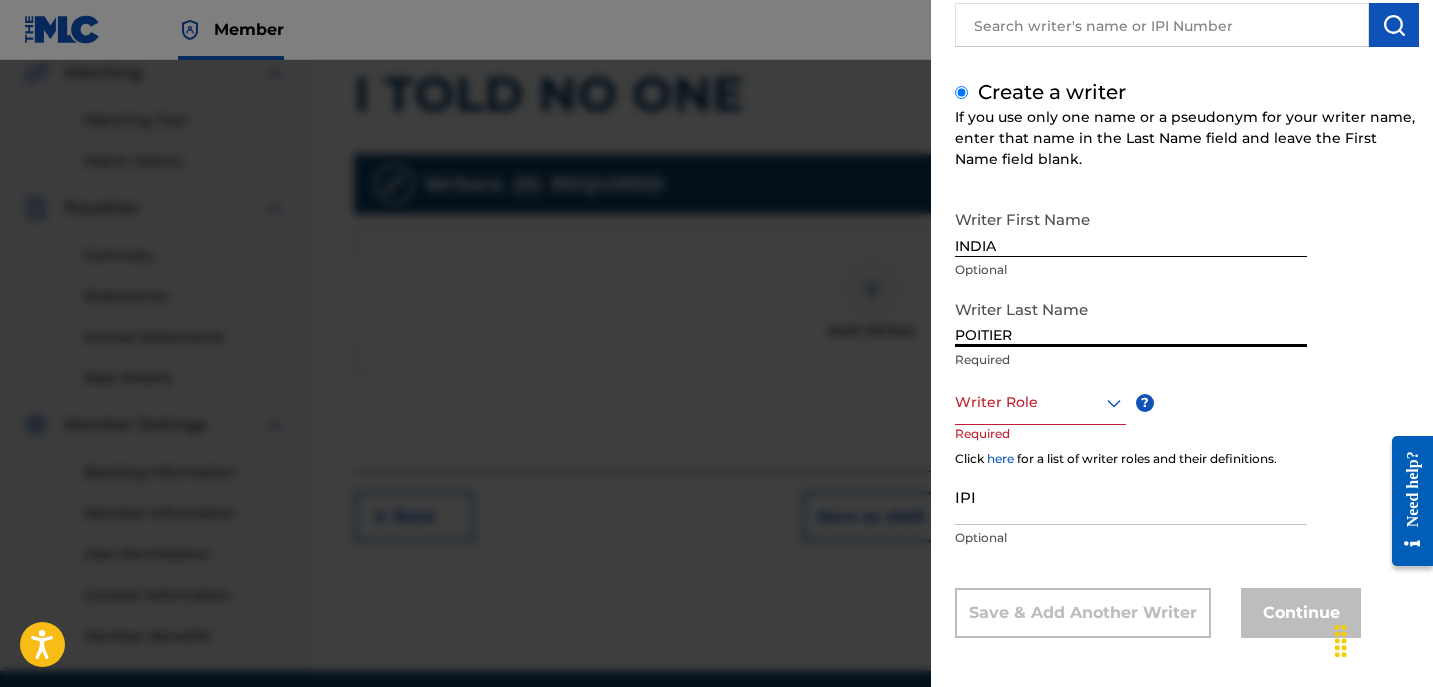 type on "POITIER" 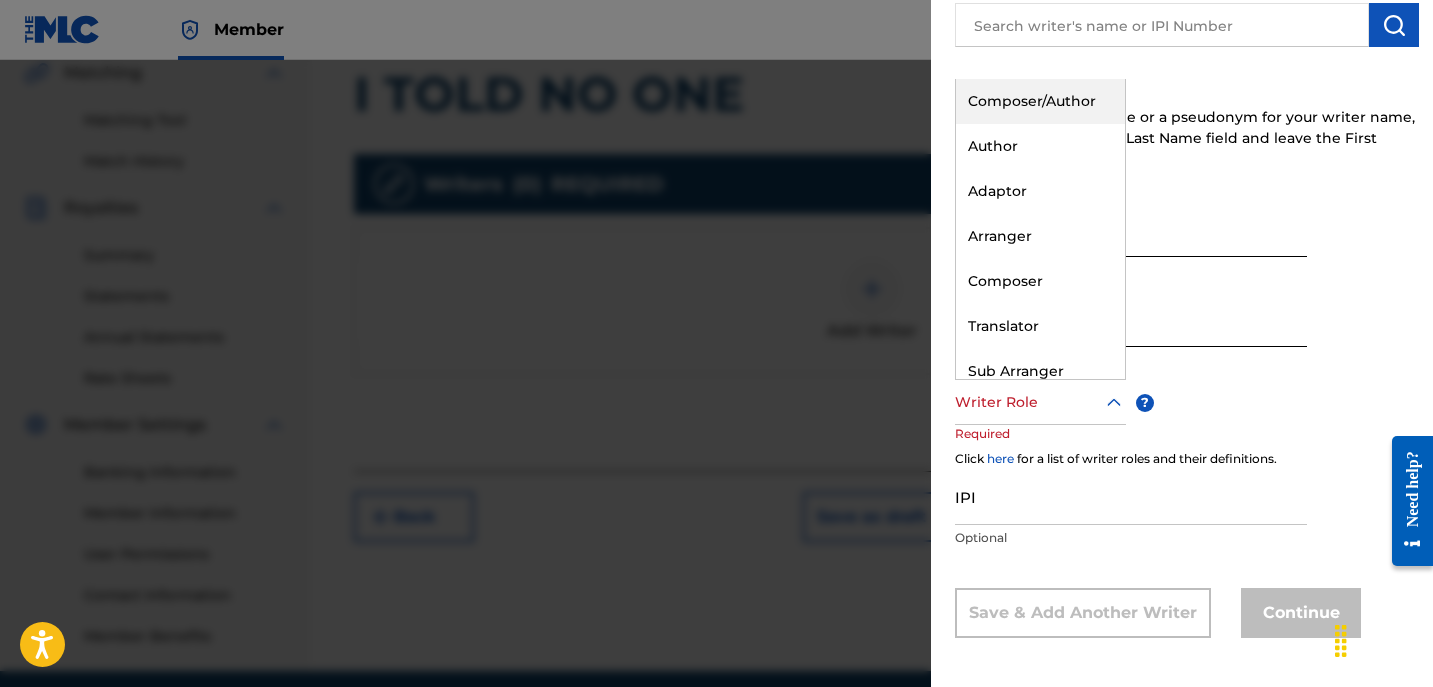 click at bounding box center [1040, 402] 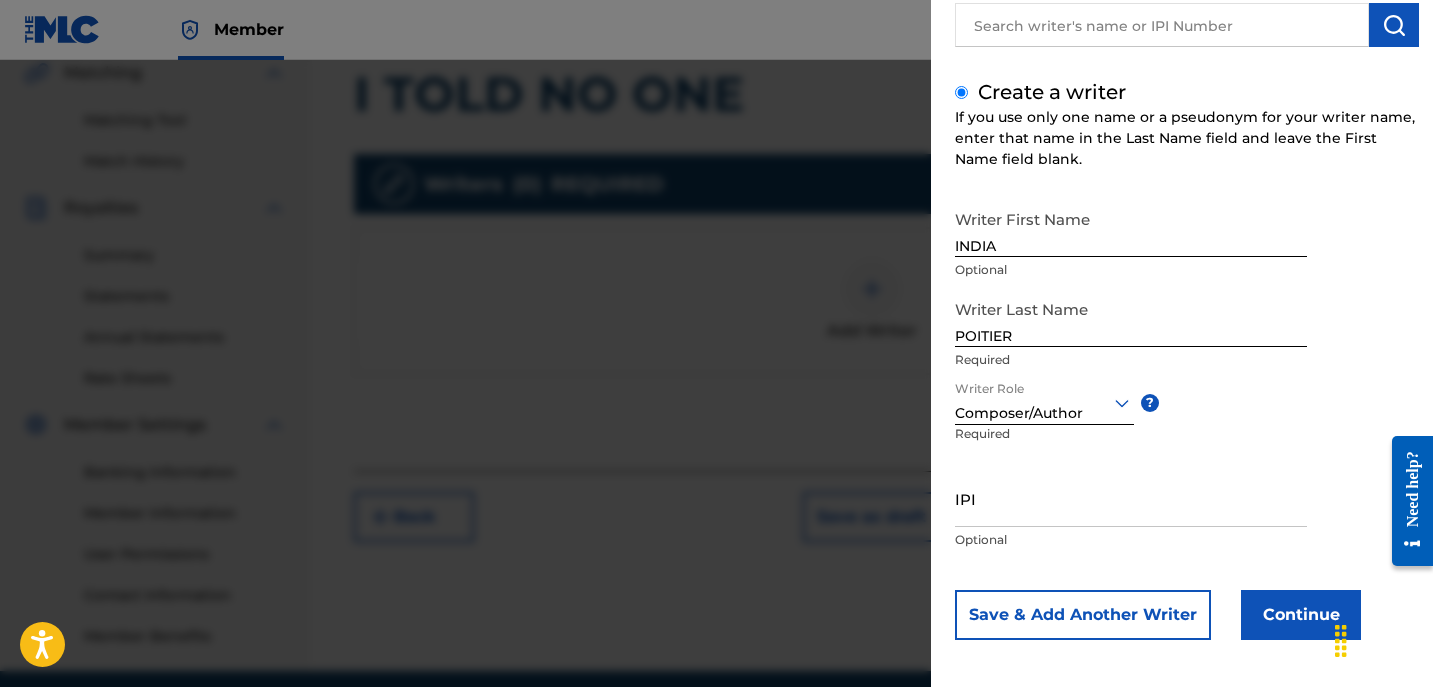 click on "Continue" at bounding box center [1301, 615] 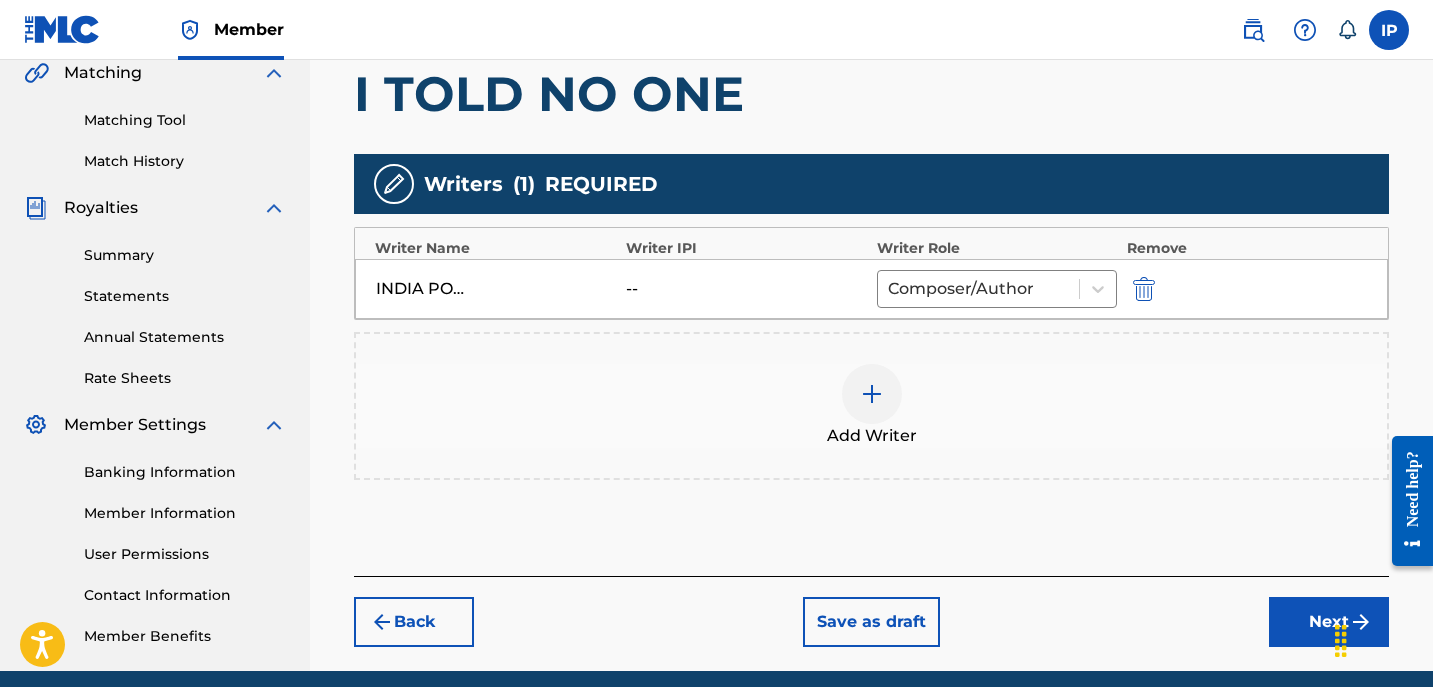 click on "Next" at bounding box center [1329, 622] 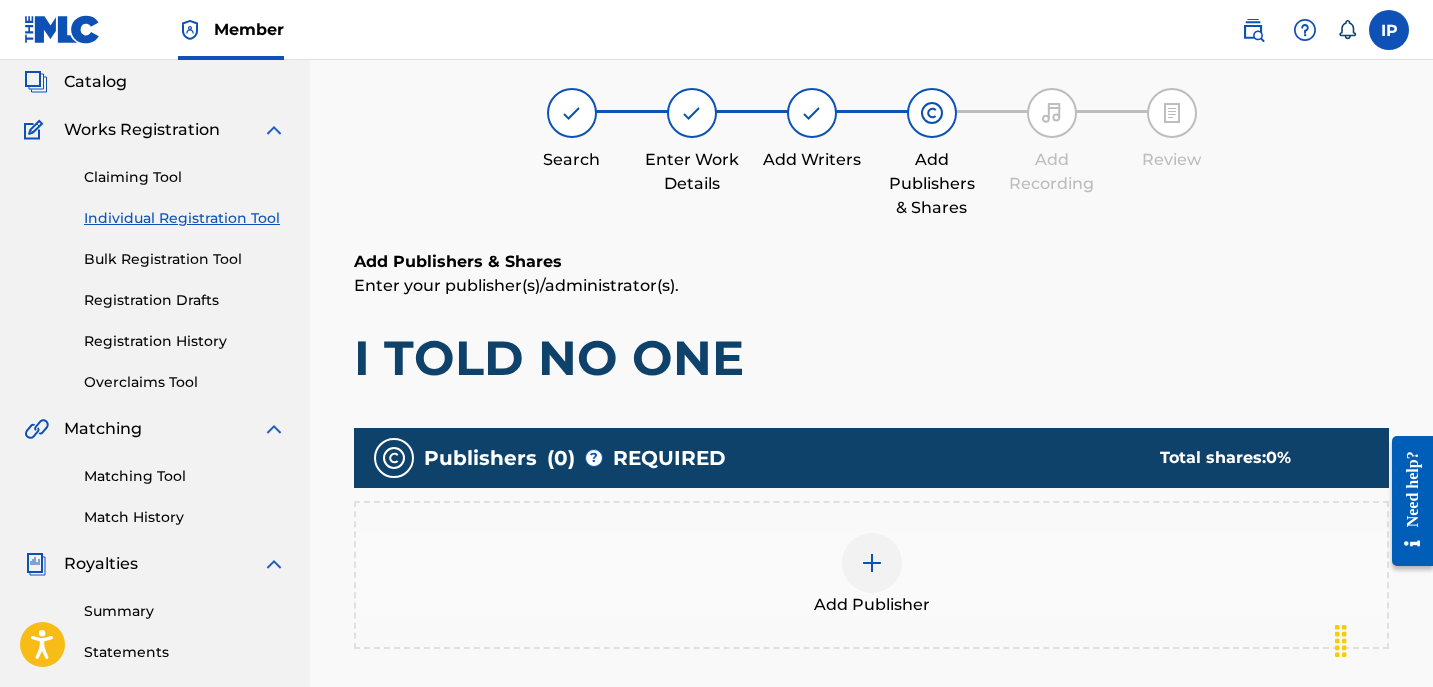 scroll, scrollTop: 90, scrollLeft: 0, axis: vertical 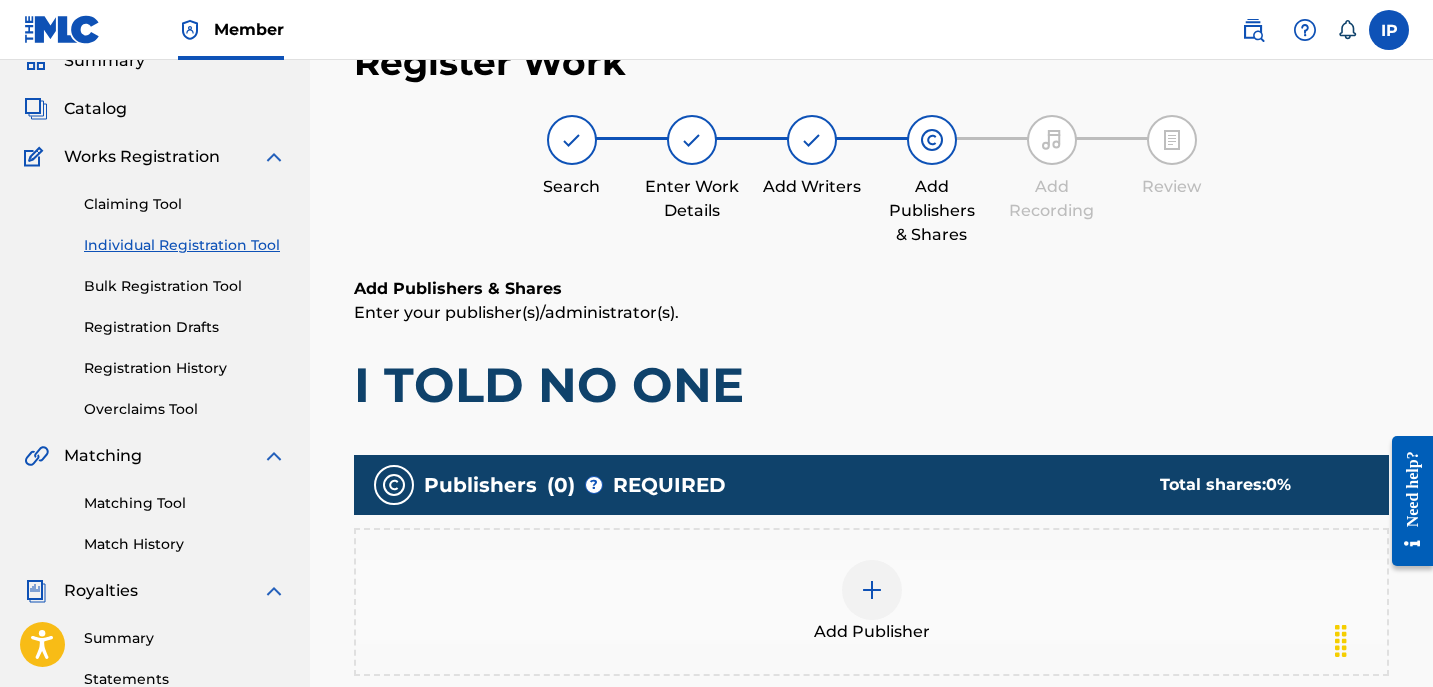 click on "Add Publisher" at bounding box center (871, 602) 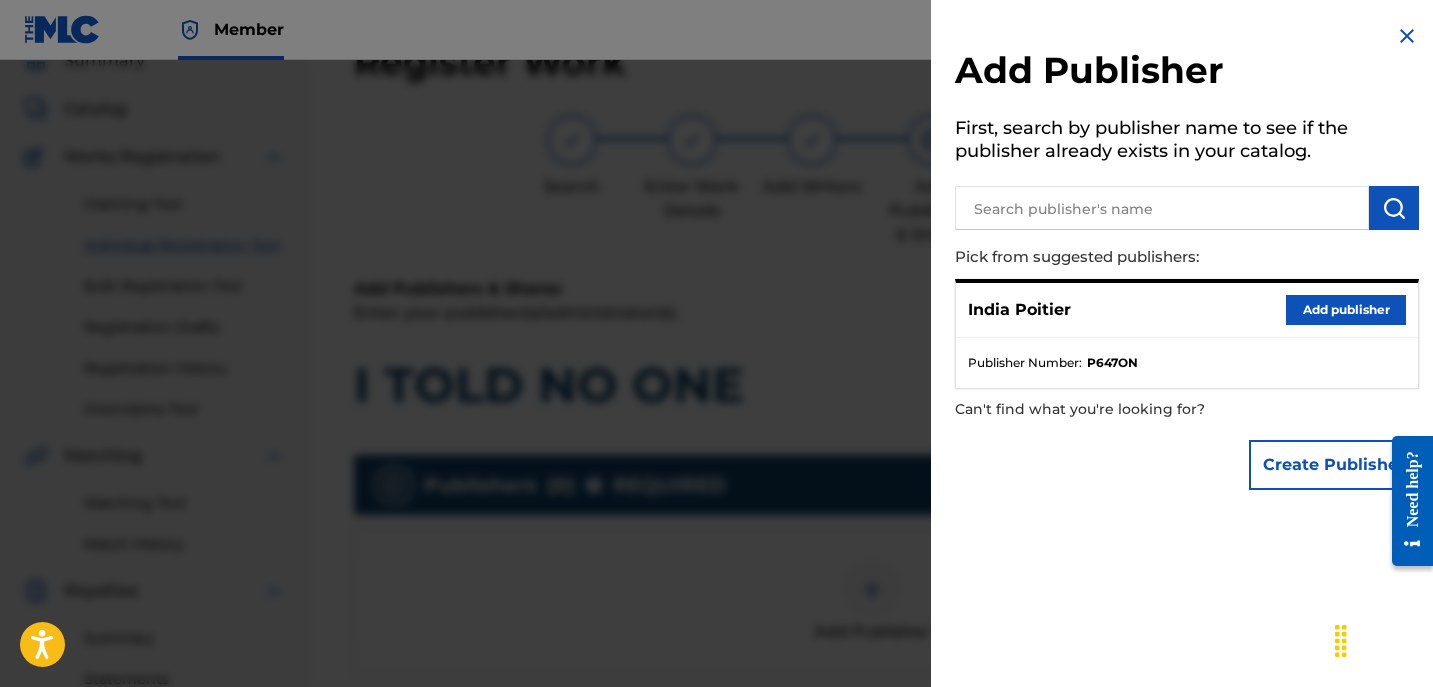 click on "Add publisher" at bounding box center (1346, 310) 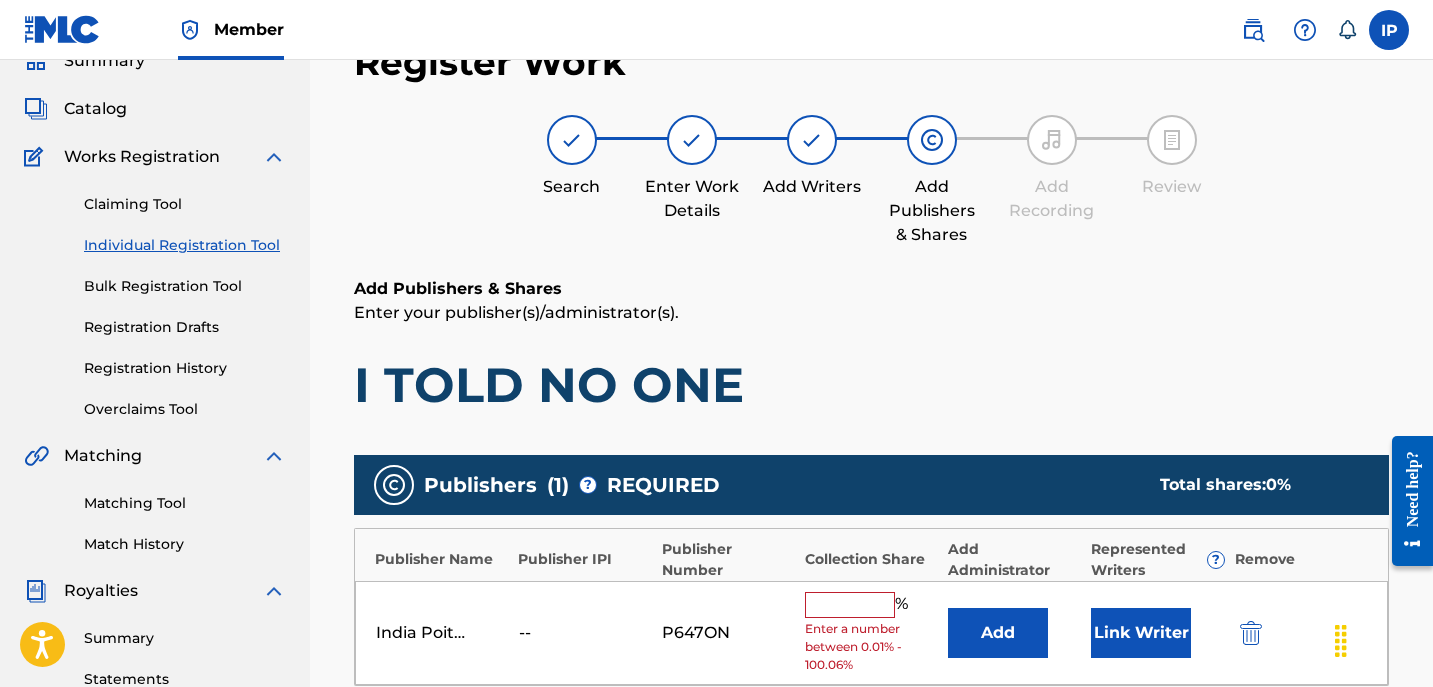 click at bounding box center [850, 605] 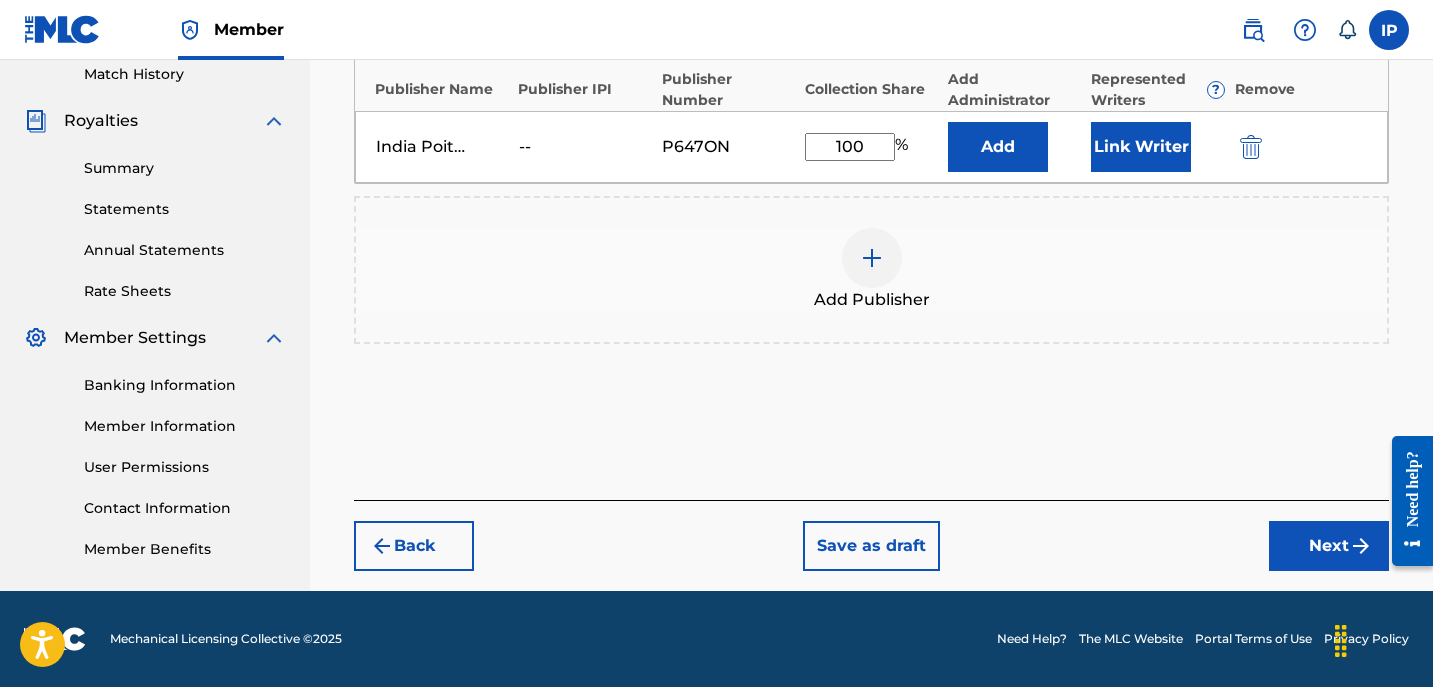 click on "Next" at bounding box center (1329, 546) 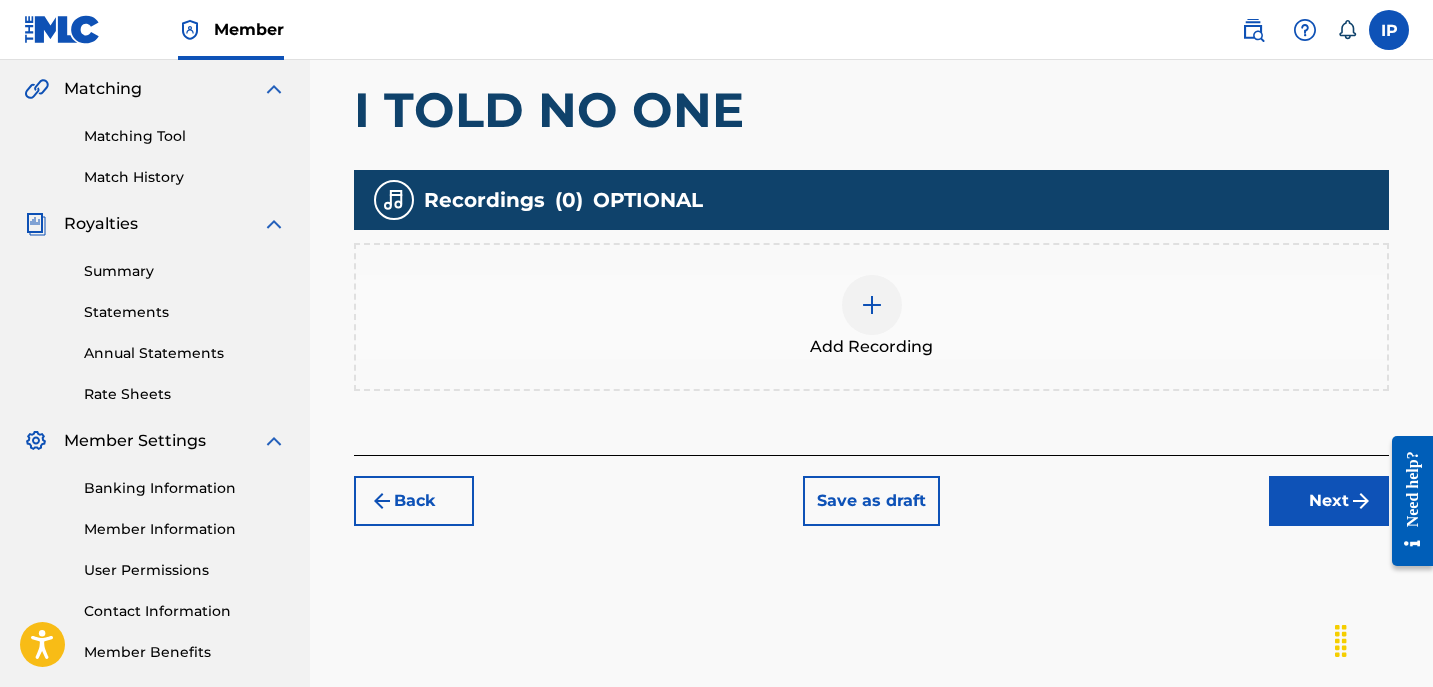 scroll, scrollTop: 469, scrollLeft: 0, axis: vertical 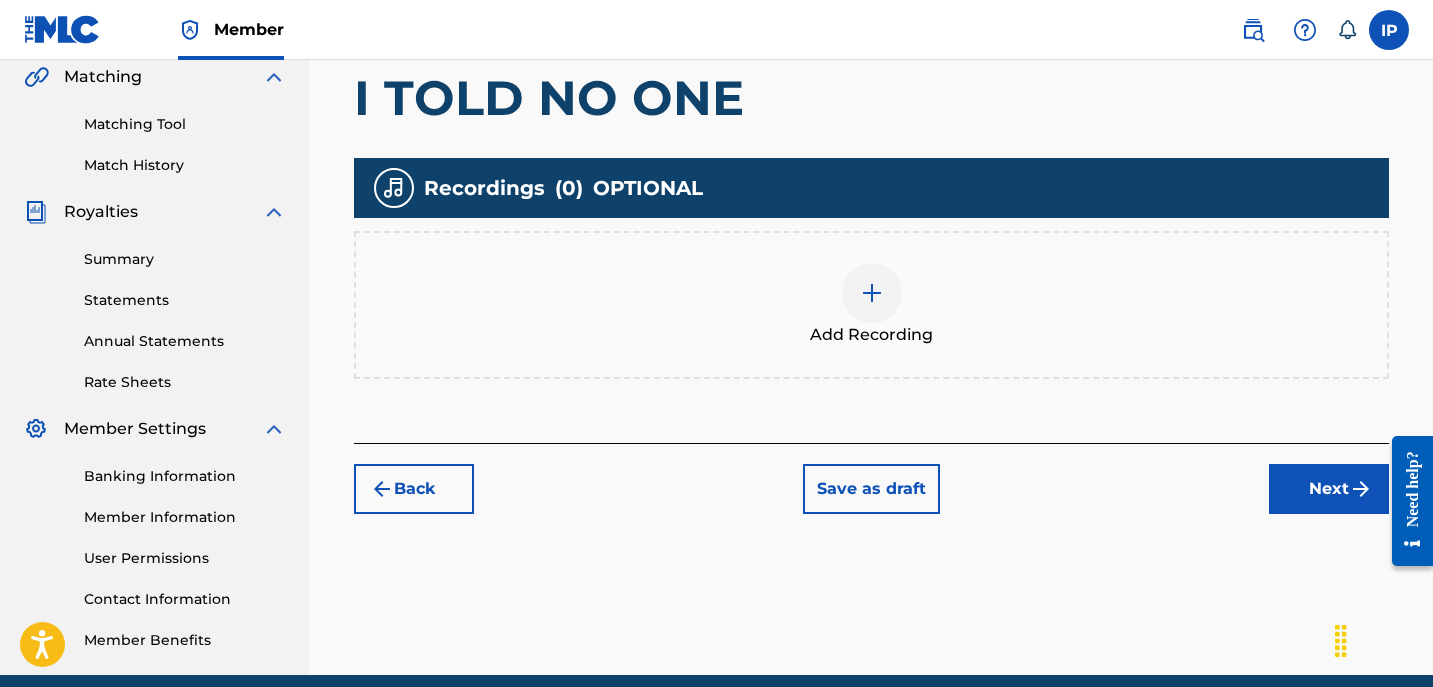 click on "Register Work Search Enter Work Details Add Writers Add Publishers & Shares Add Recording Review Add Recordings (Optional) Enter recording information for your work. Recording information is used during the automated matching process but does not guarantee matches. This information will not be visible once your work is accepted into your catalog, but the information is stored in the database.  Please note:  Multiple recordings may be matched to one work. I TOLD NO ONE Recordings ( 0 ) OPTIONAL Add Recording Back Save as draft Next" at bounding box center (871, 87) 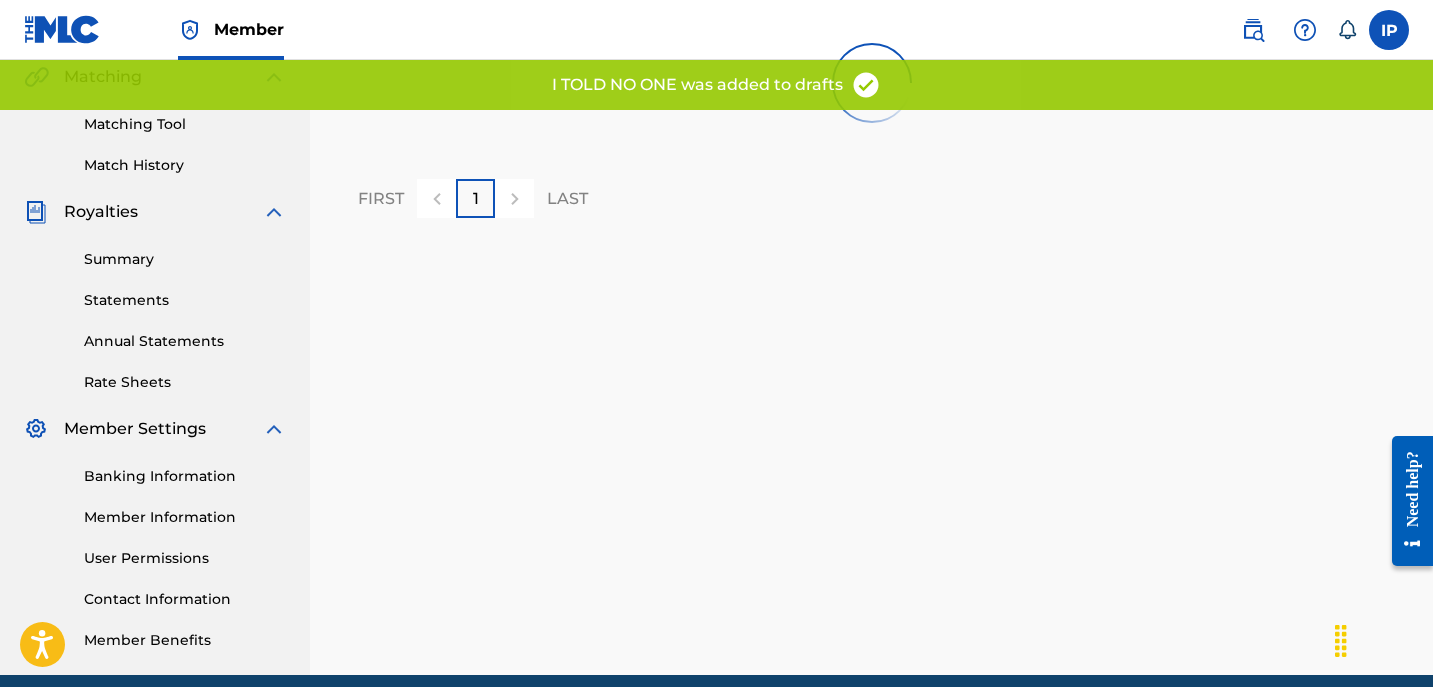 scroll, scrollTop: 0, scrollLeft: 0, axis: both 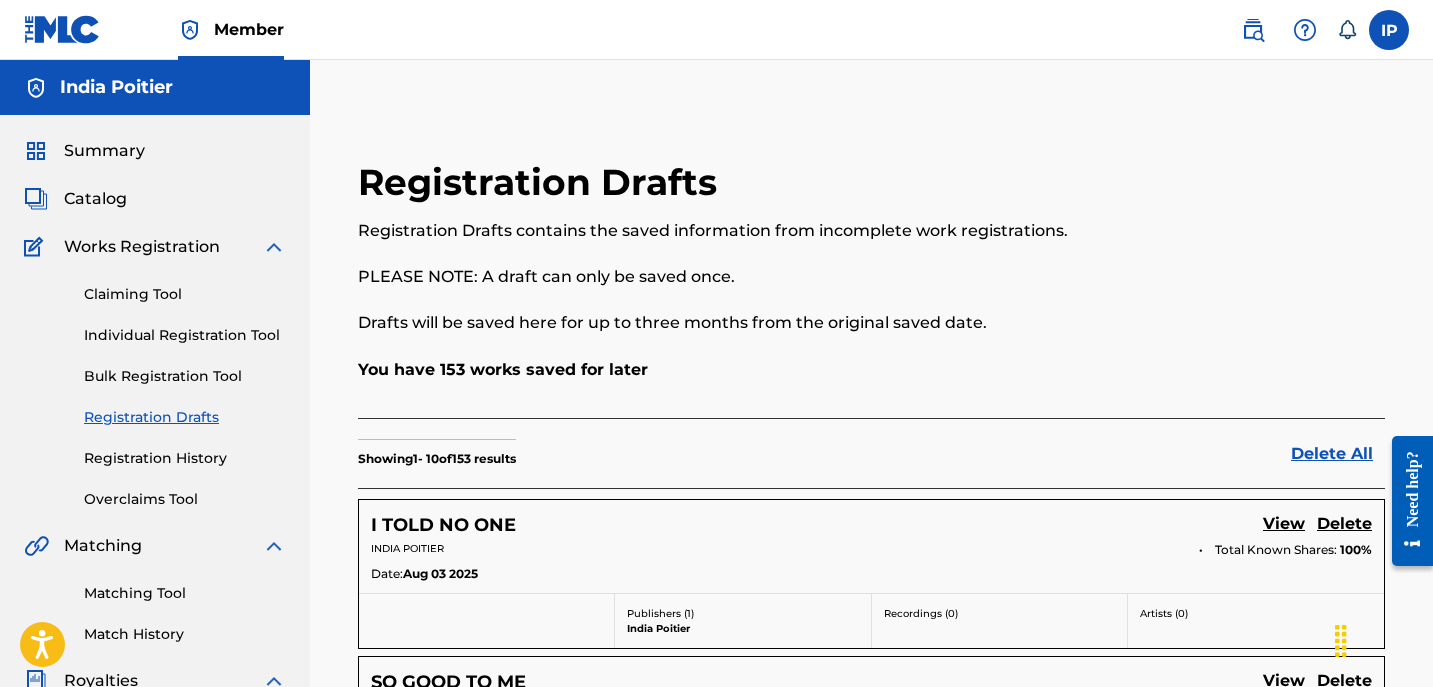 click on "Individual Registration Tool" at bounding box center [185, 335] 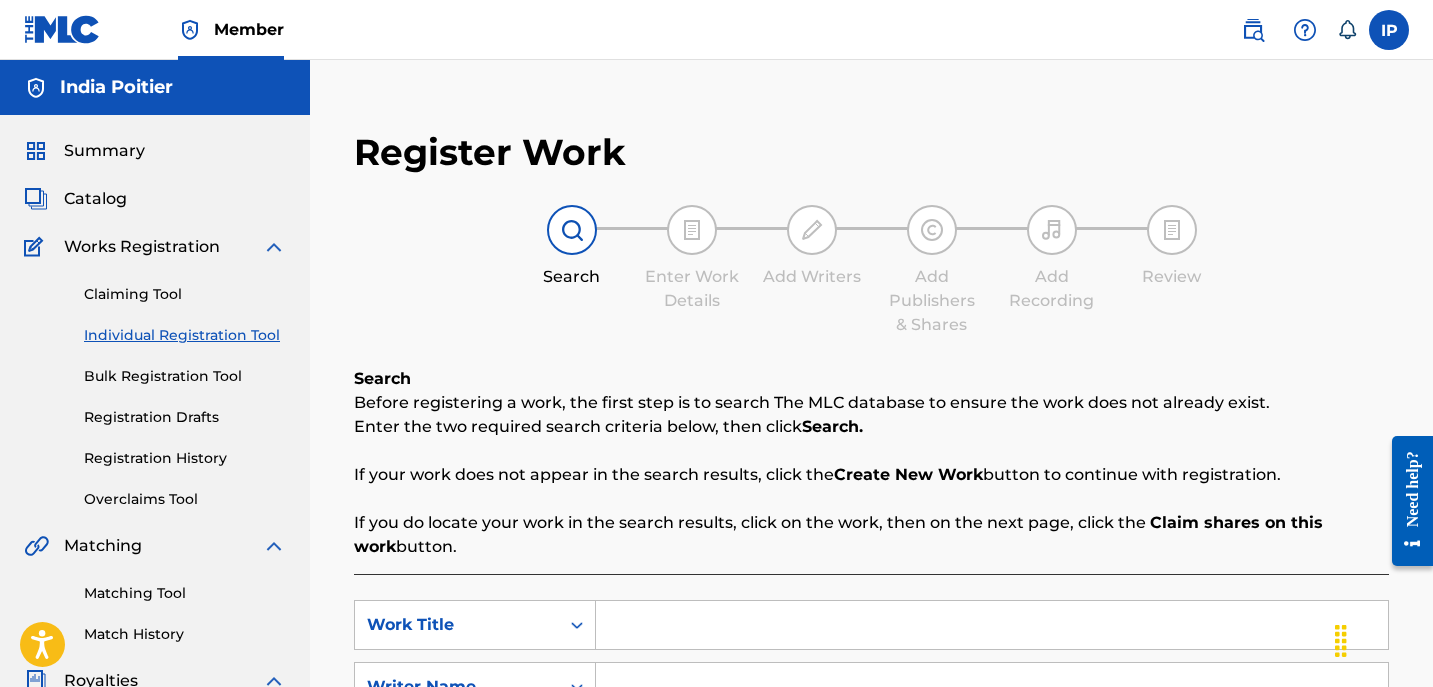 click at bounding box center [992, 625] 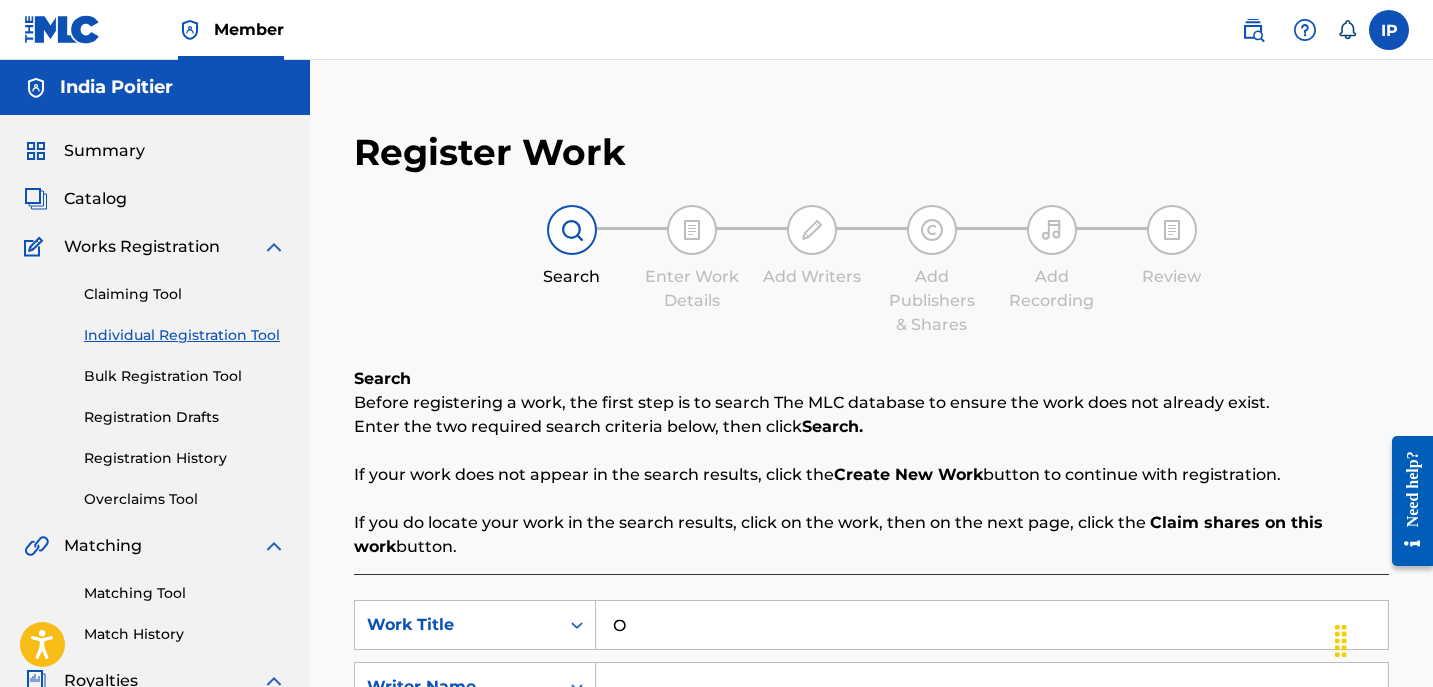 click on "O" at bounding box center [992, 625] 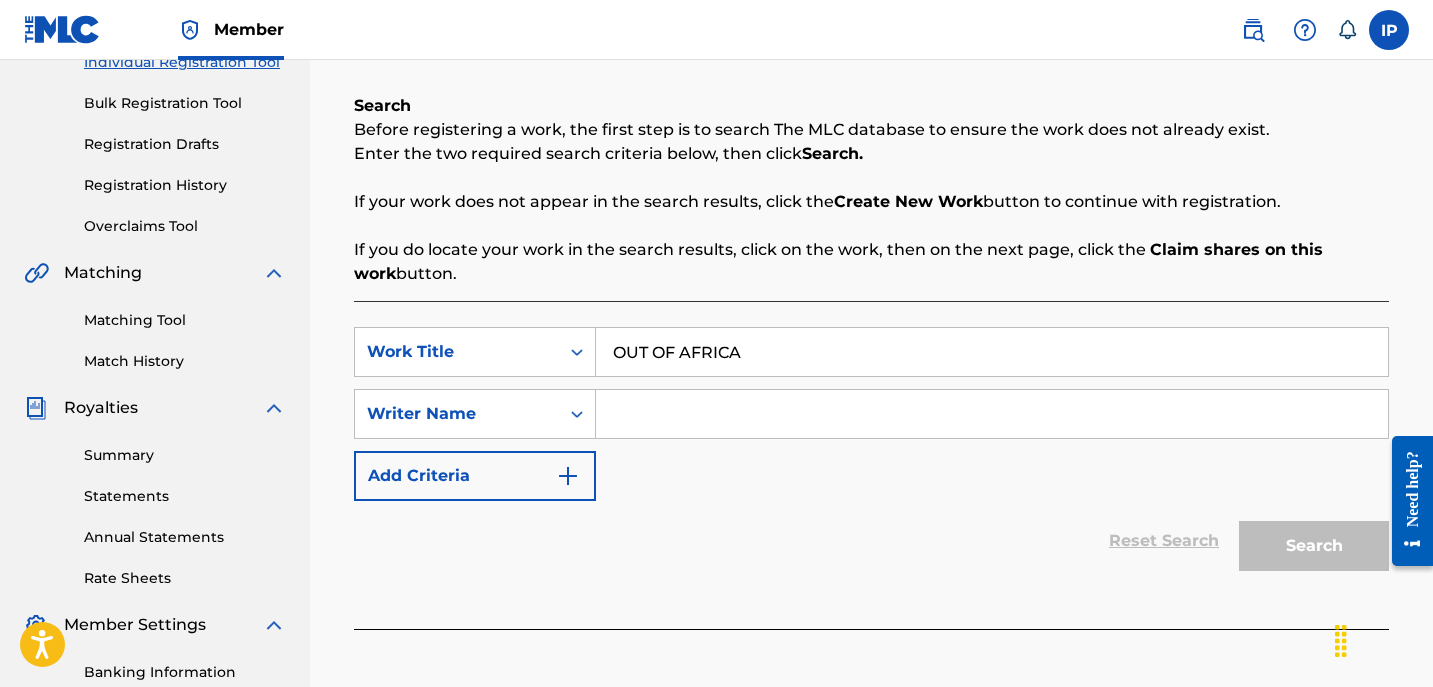 scroll, scrollTop: 285, scrollLeft: 0, axis: vertical 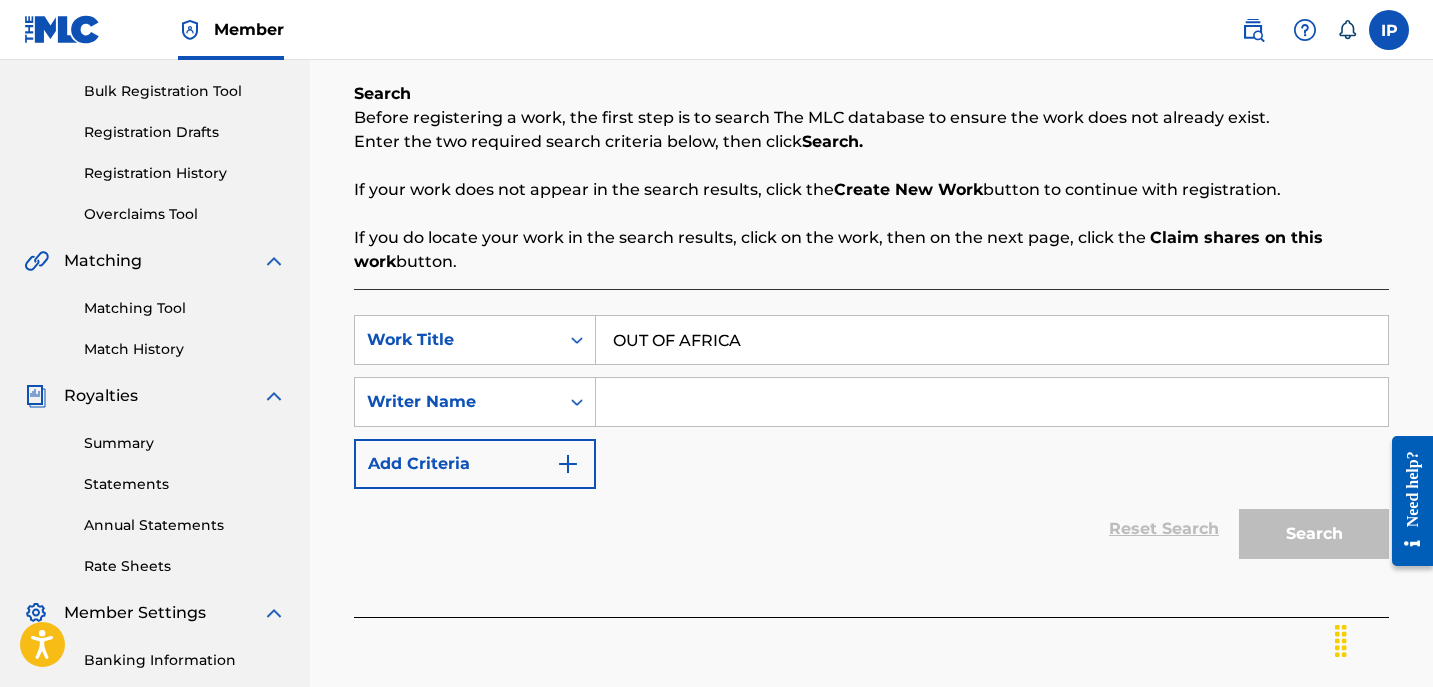 type on "OUT OF AFRICA" 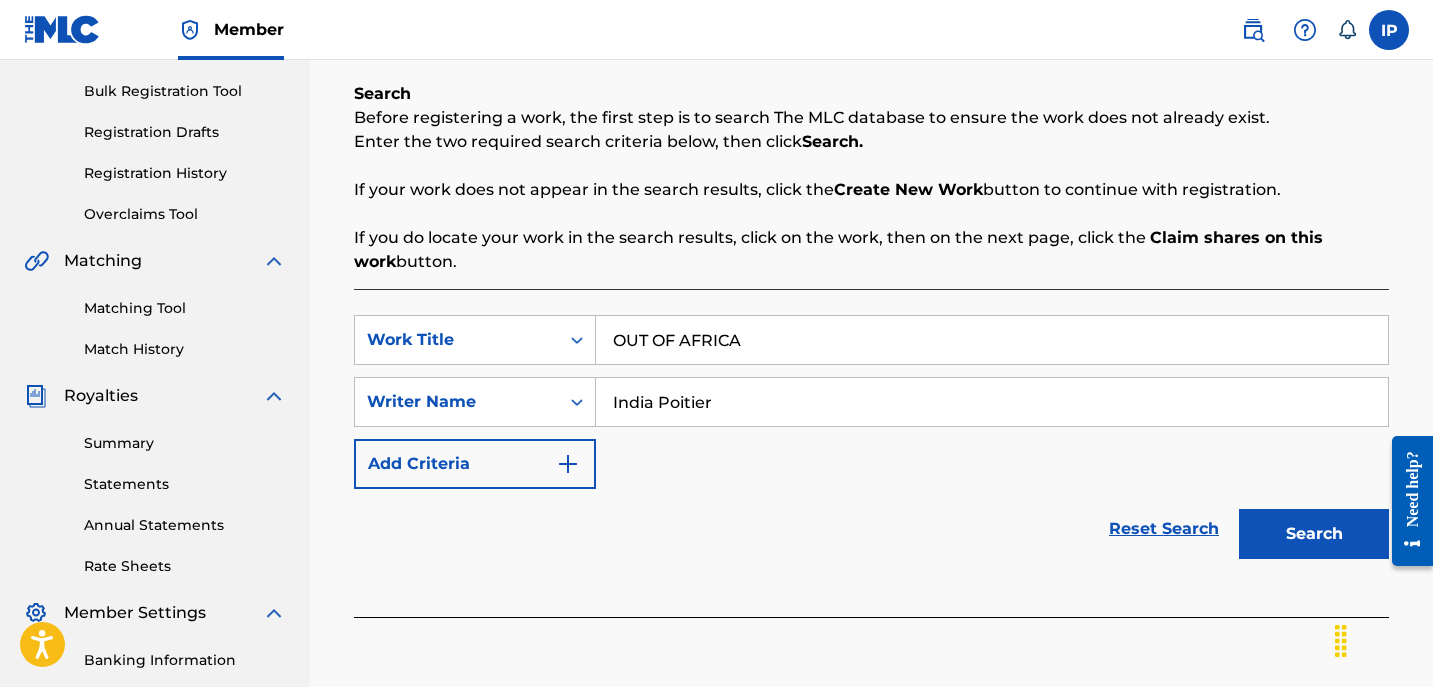 click at bounding box center (568, 464) 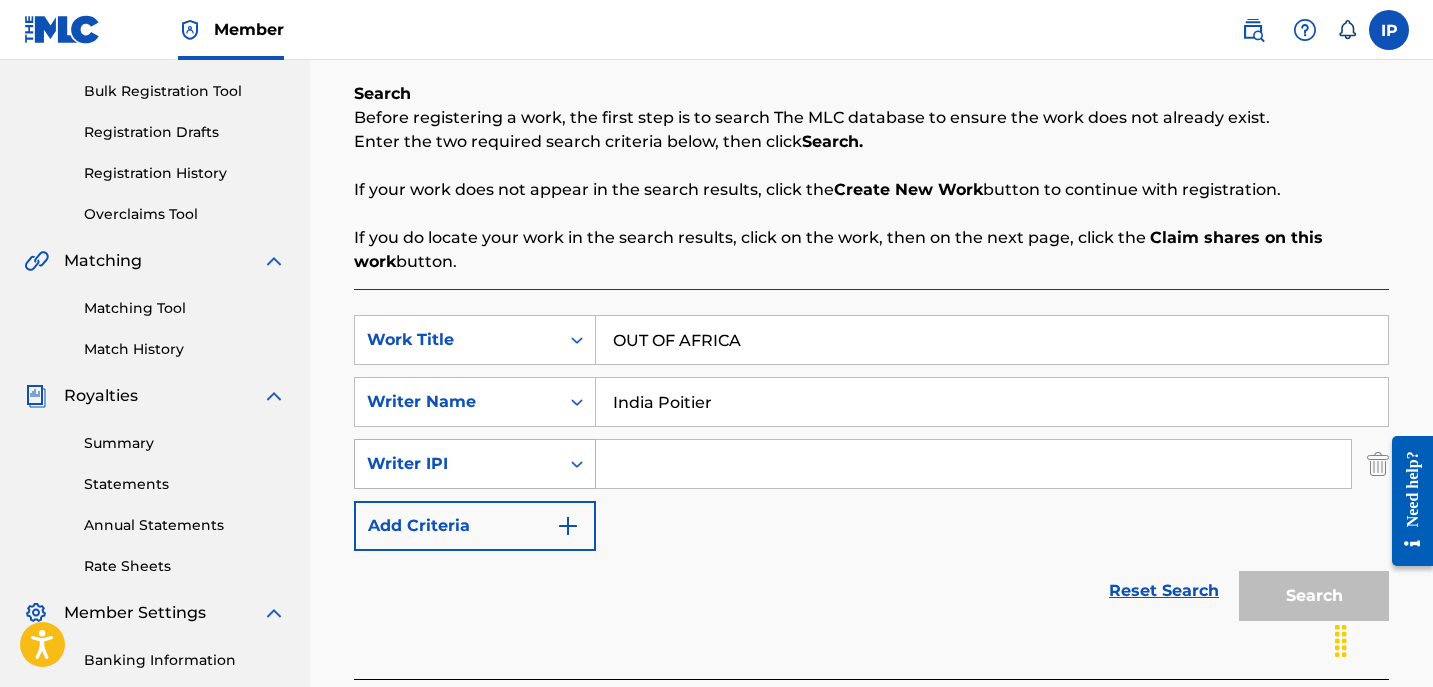 click at bounding box center (577, 464) 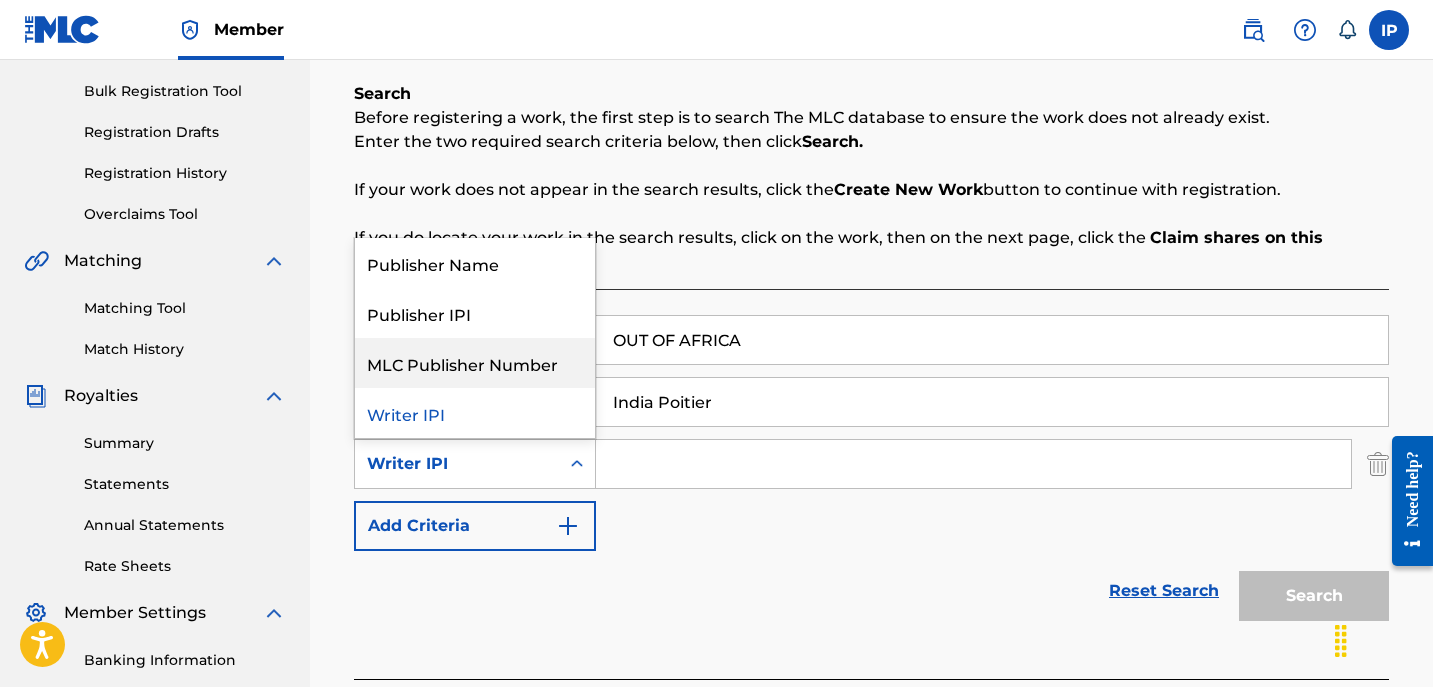click on "MLC Publisher Number" at bounding box center (475, 363) 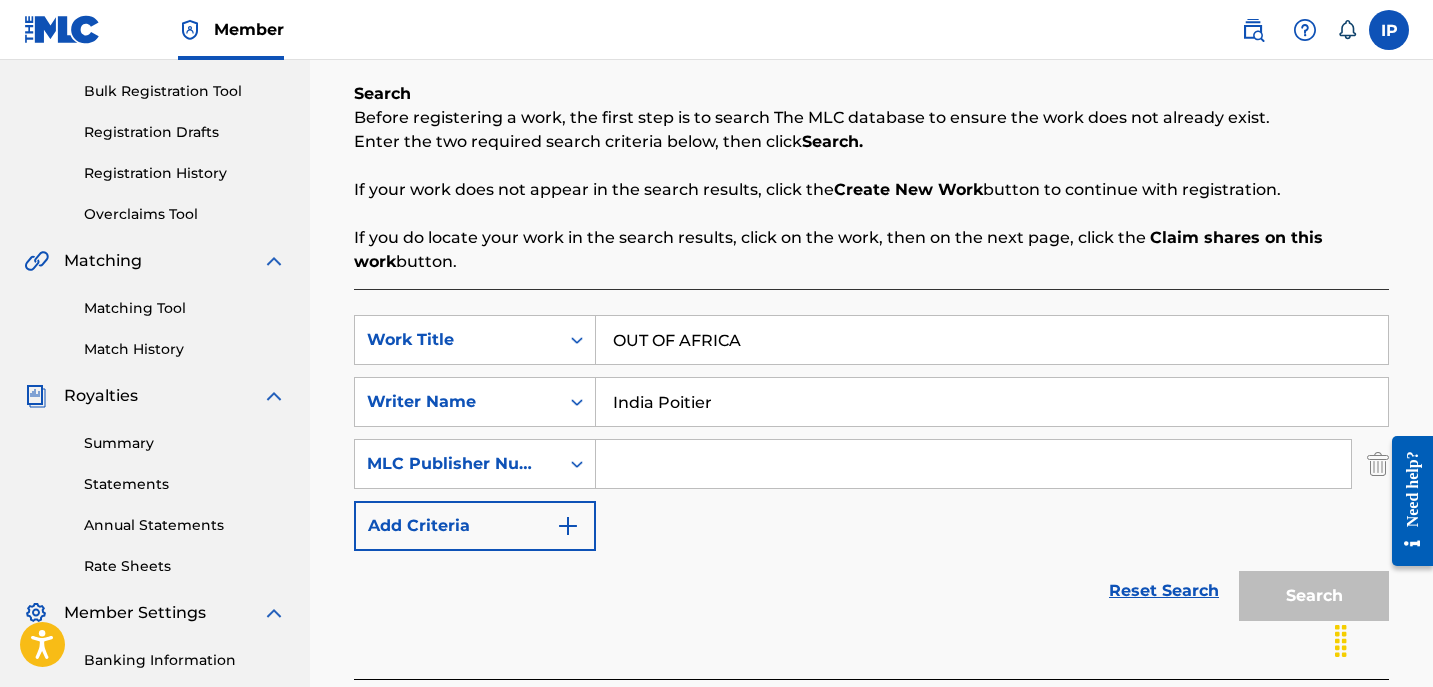 click on "SearchWithCriteriacb8af3f3-34c0-4392-8878-e0e325df1f0c Work Title OUT OF AFRICA SearchWithCriteriaff2285d9-f1c6-4412-a3a5-7f39700075d6 Writer Name India Poitier SearchWithCriteria4327862f-5b0d-4ad8-8c74-b1b7f9af39c7 MLC Publisher Number Add Criteria" at bounding box center [871, 433] 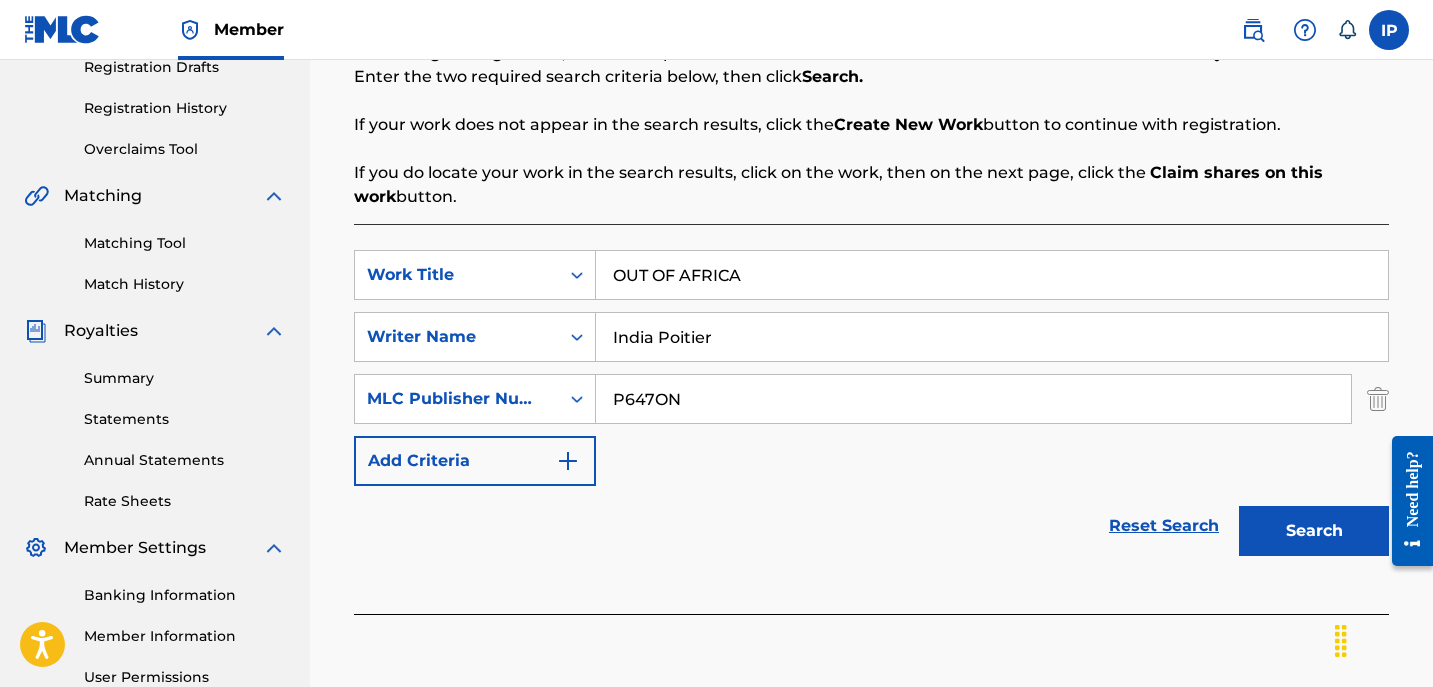 scroll, scrollTop: 353, scrollLeft: 0, axis: vertical 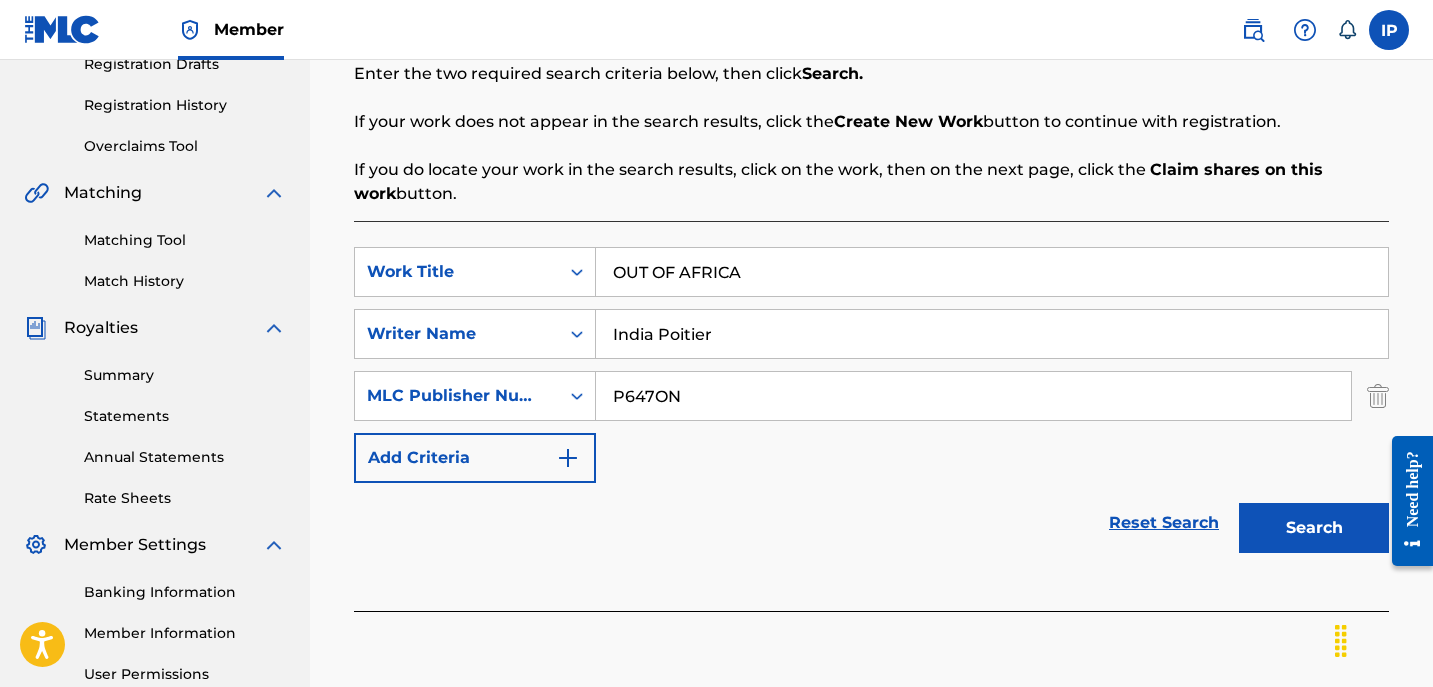 click on "Search" at bounding box center [1314, 528] 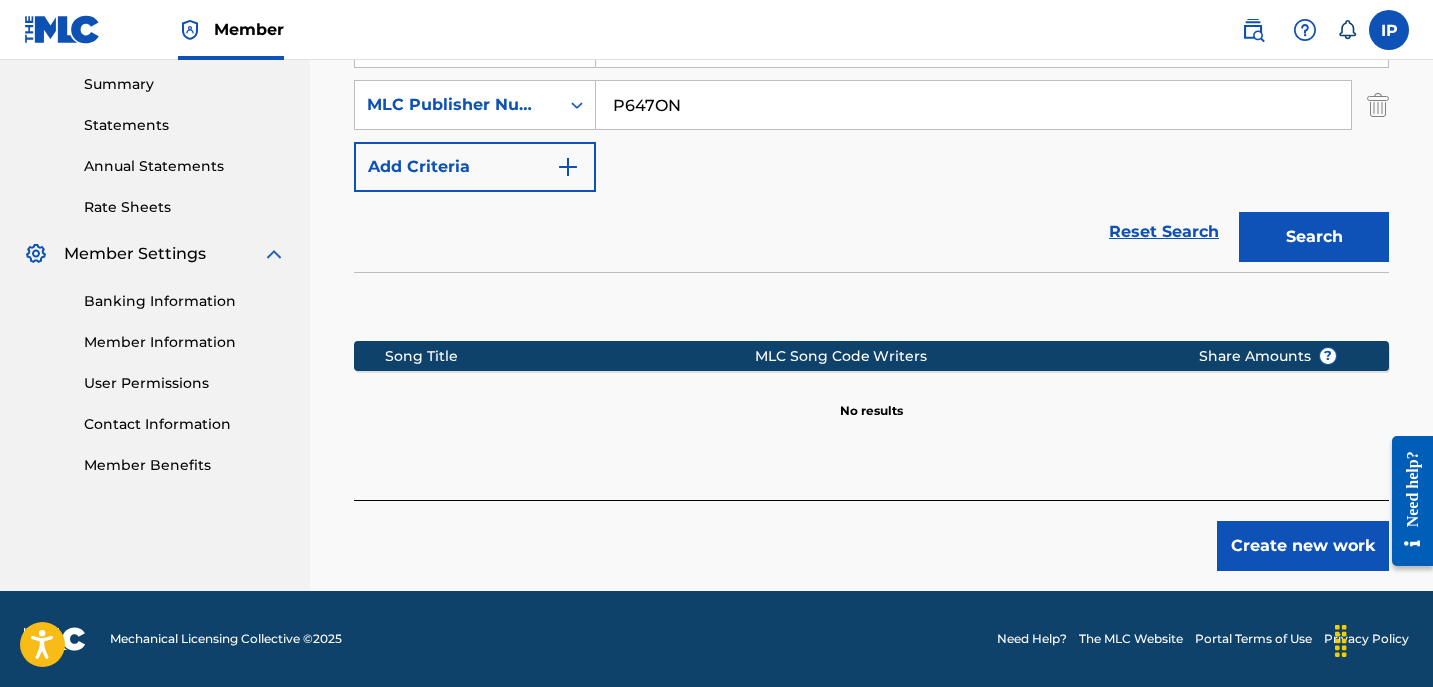 click on "Create new work" at bounding box center (1303, 546) 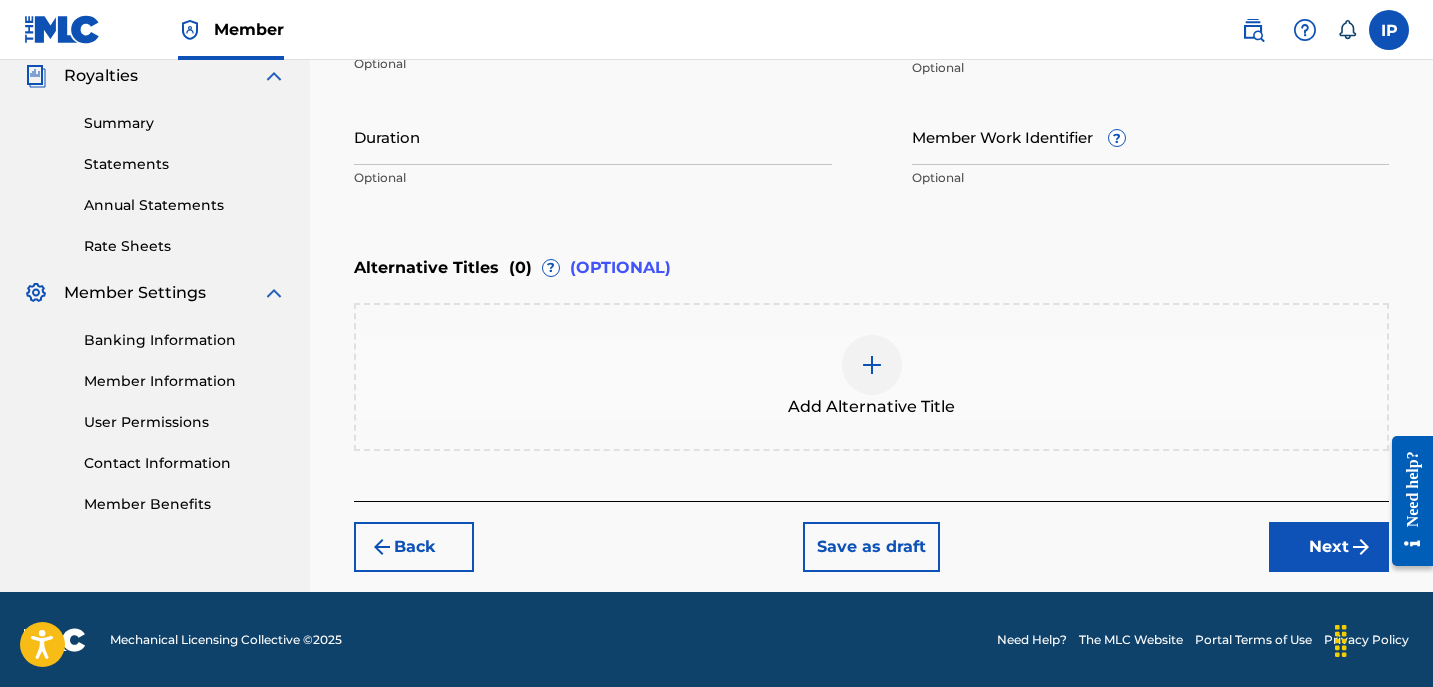 drag, startPoint x: 1297, startPoint y: 525, endPoint x: 1338, endPoint y: 734, distance: 212.98357 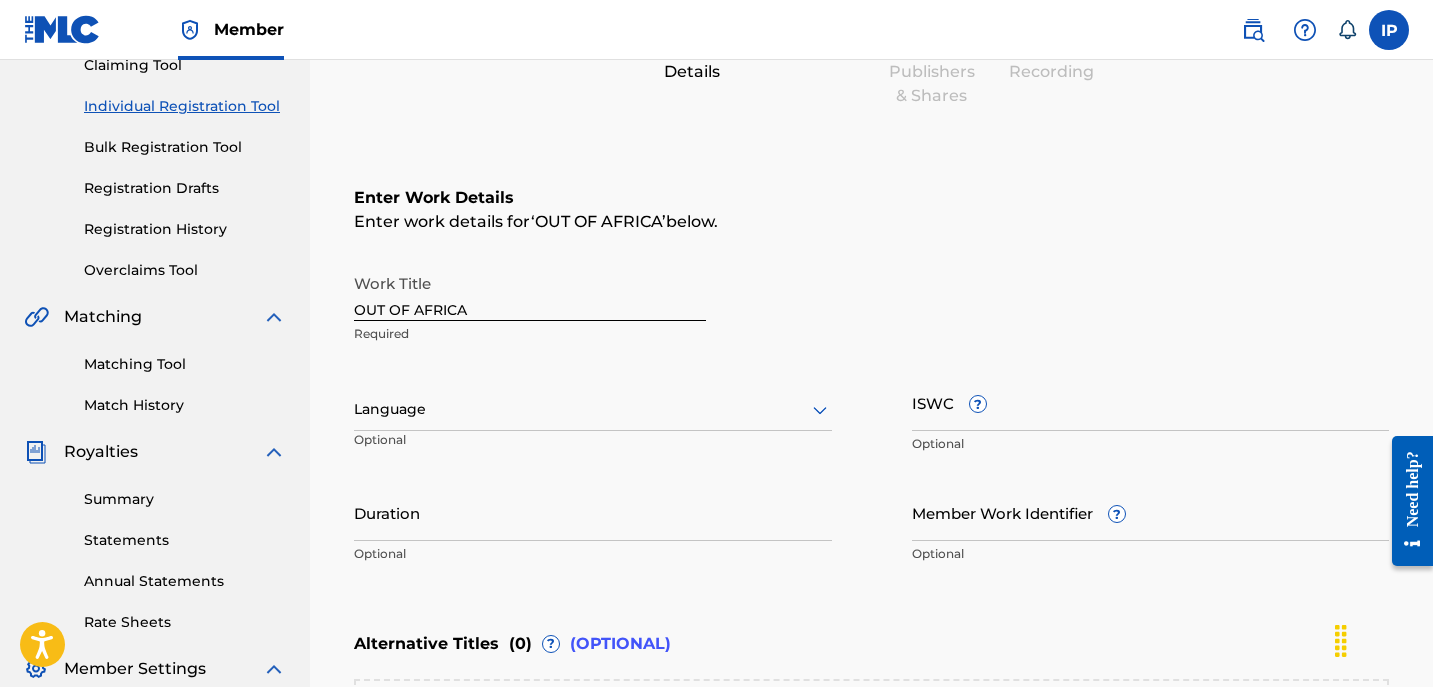 scroll, scrollTop: 196, scrollLeft: 0, axis: vertical 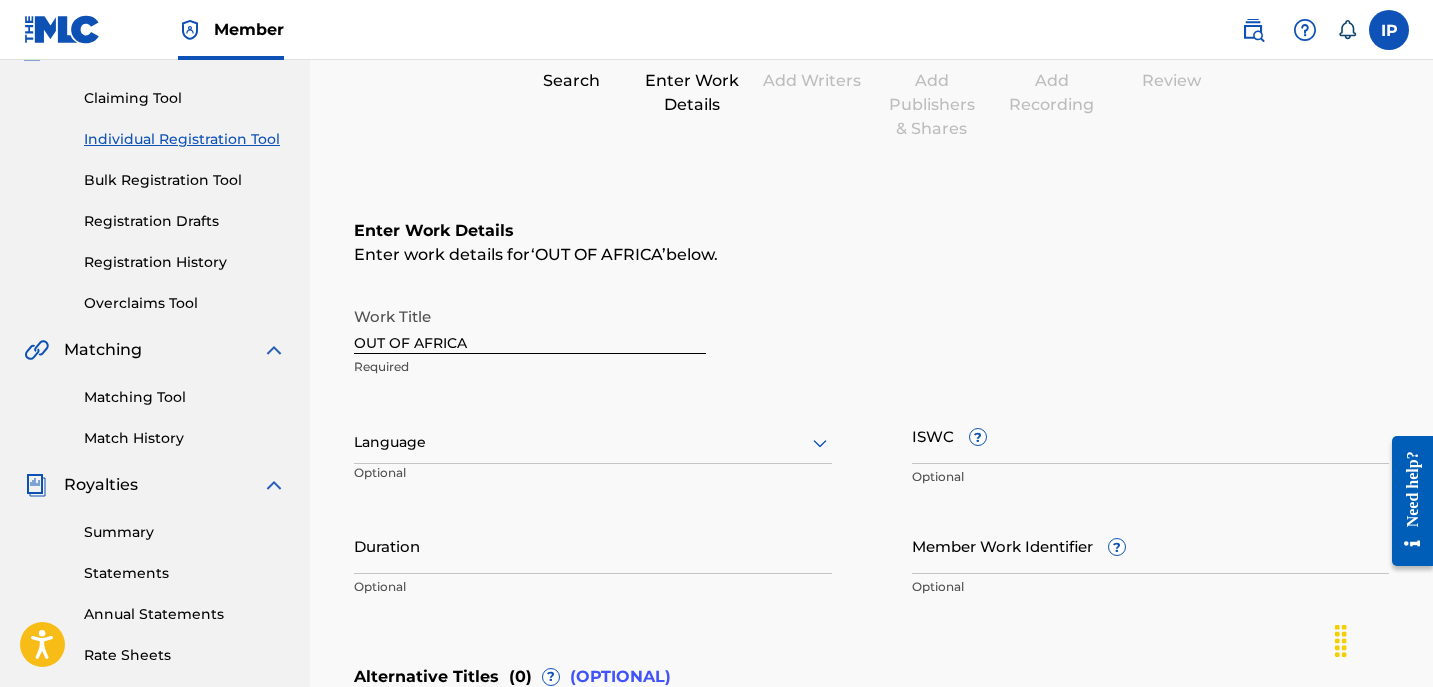 click on "Language Optional" at bounding box center (593, 452) 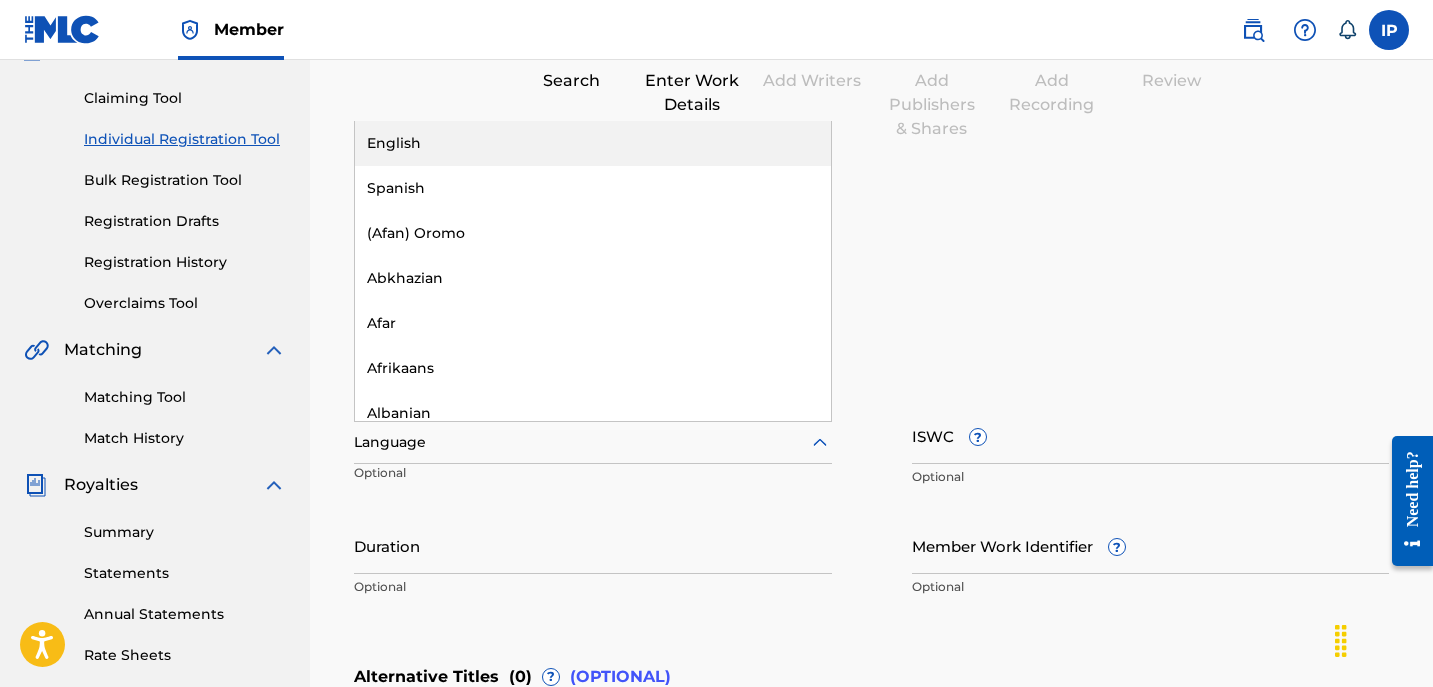 click at bounding box center [593, 442] 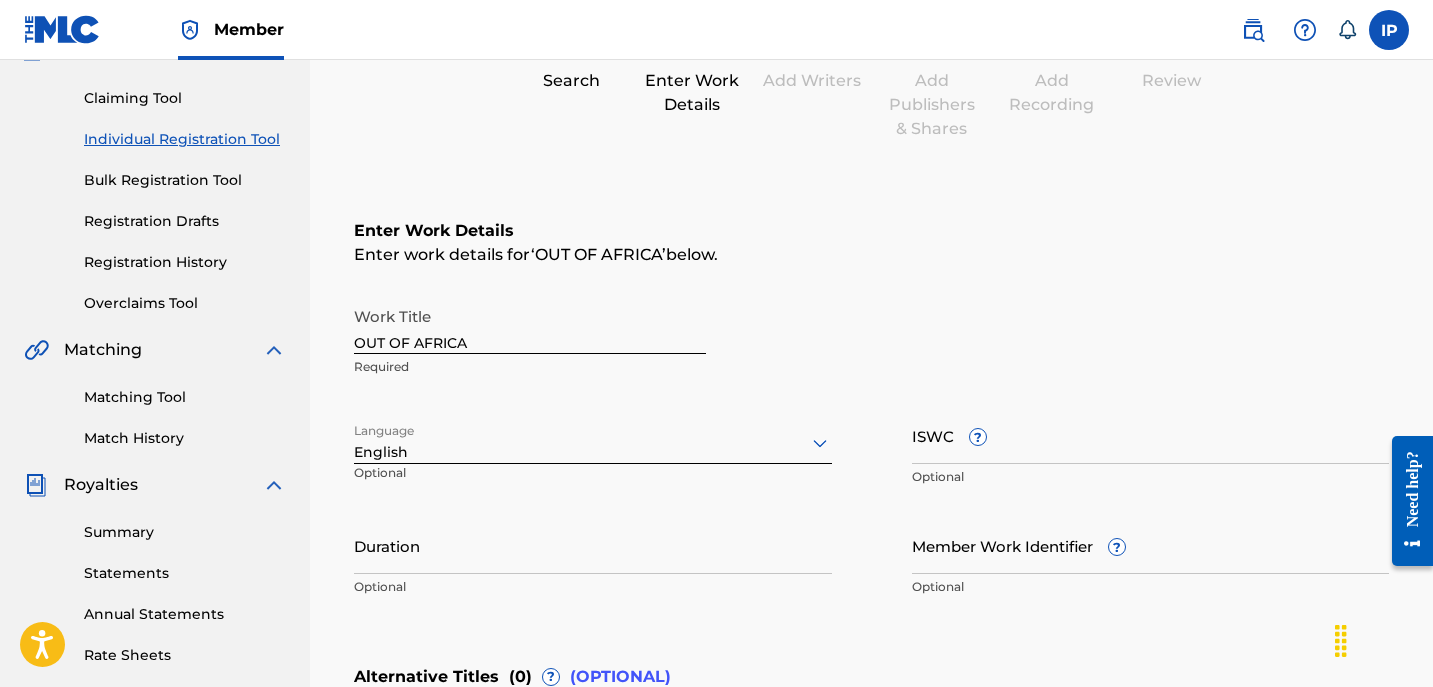 click on "Duration" at bounding box center (593, 545) 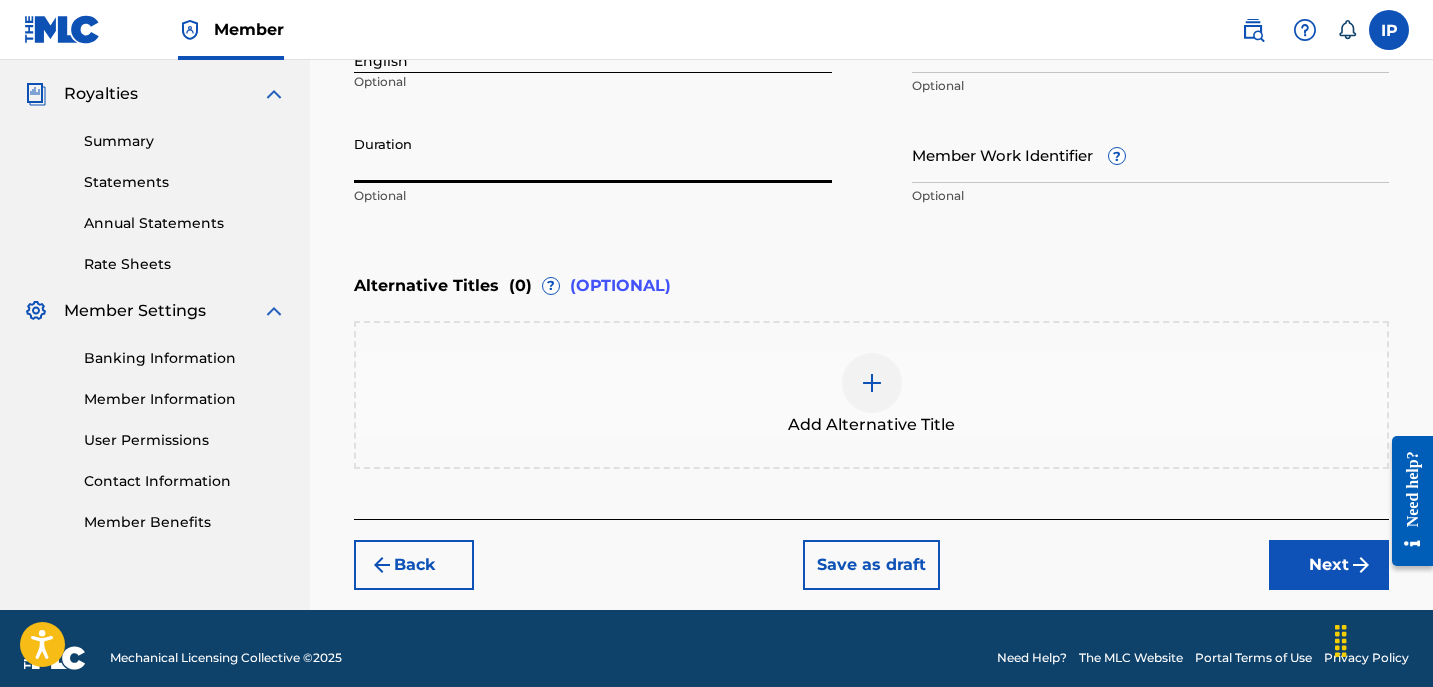 scroll, scrollTop: 603, scrollLeft: 0, axis: vertical 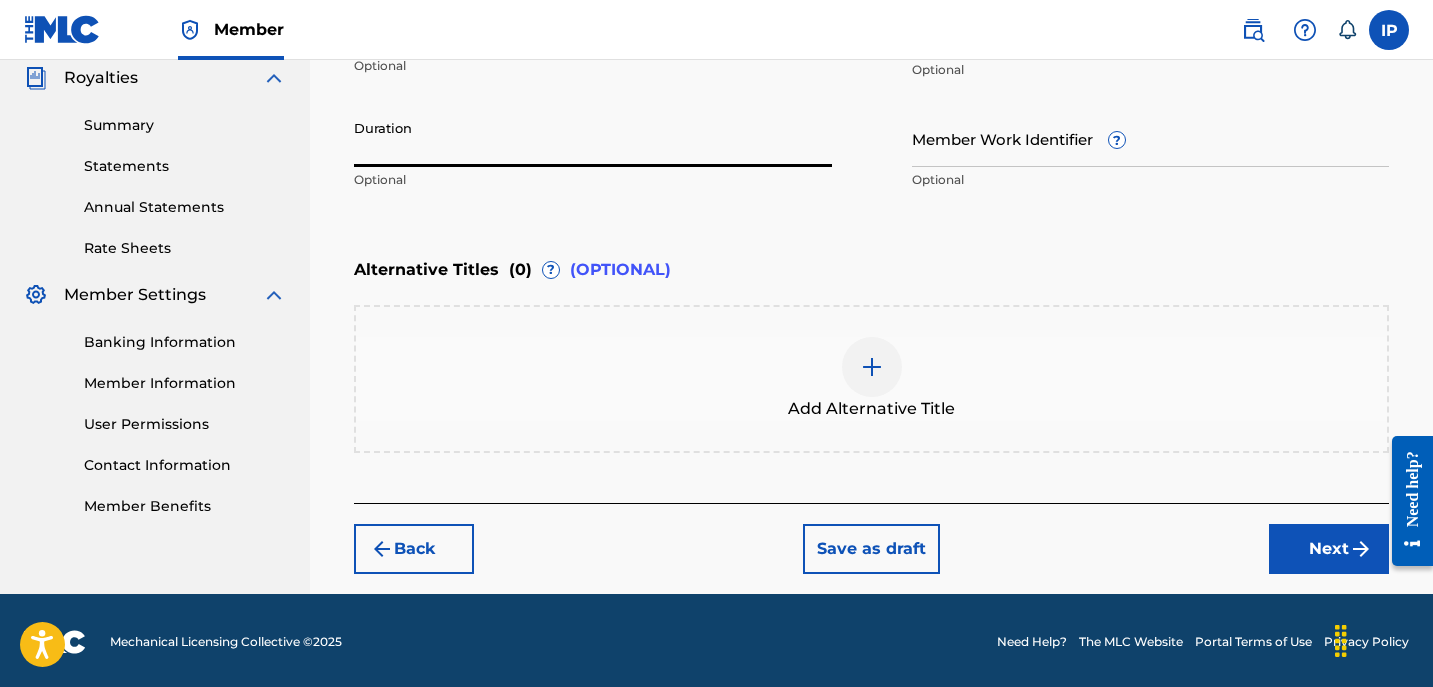 click on "Next" at bounding box center (1329, 549) 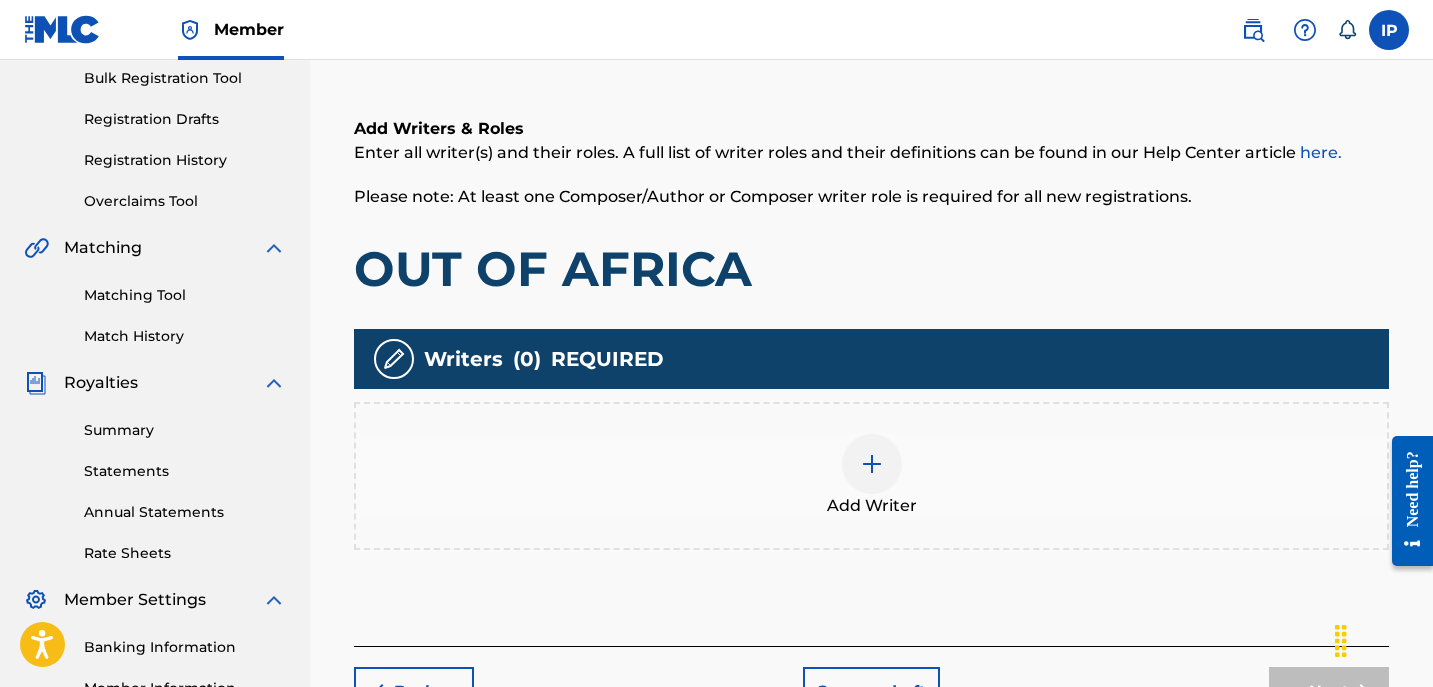 scroll, scrollTop: 299, scrollLeft: 0, axis: vertical 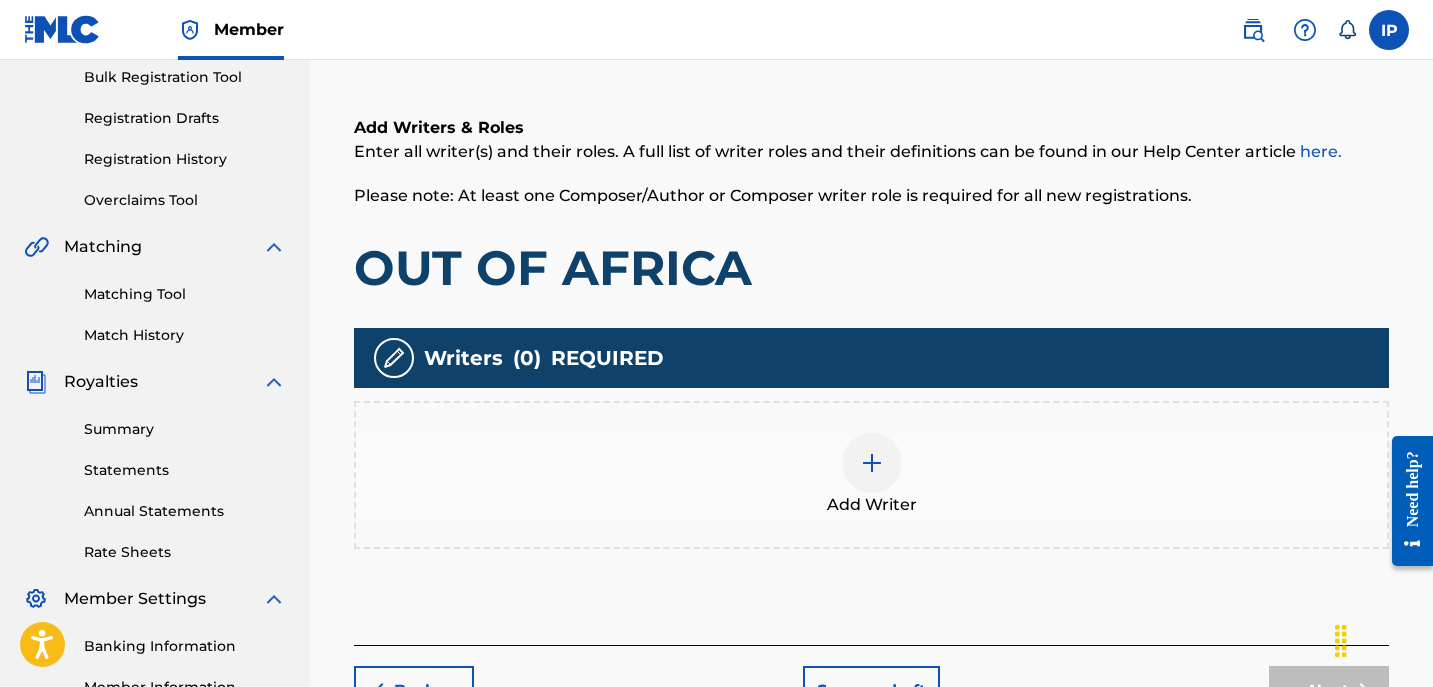click on "Add Writer" at bounding box center (871, 475) 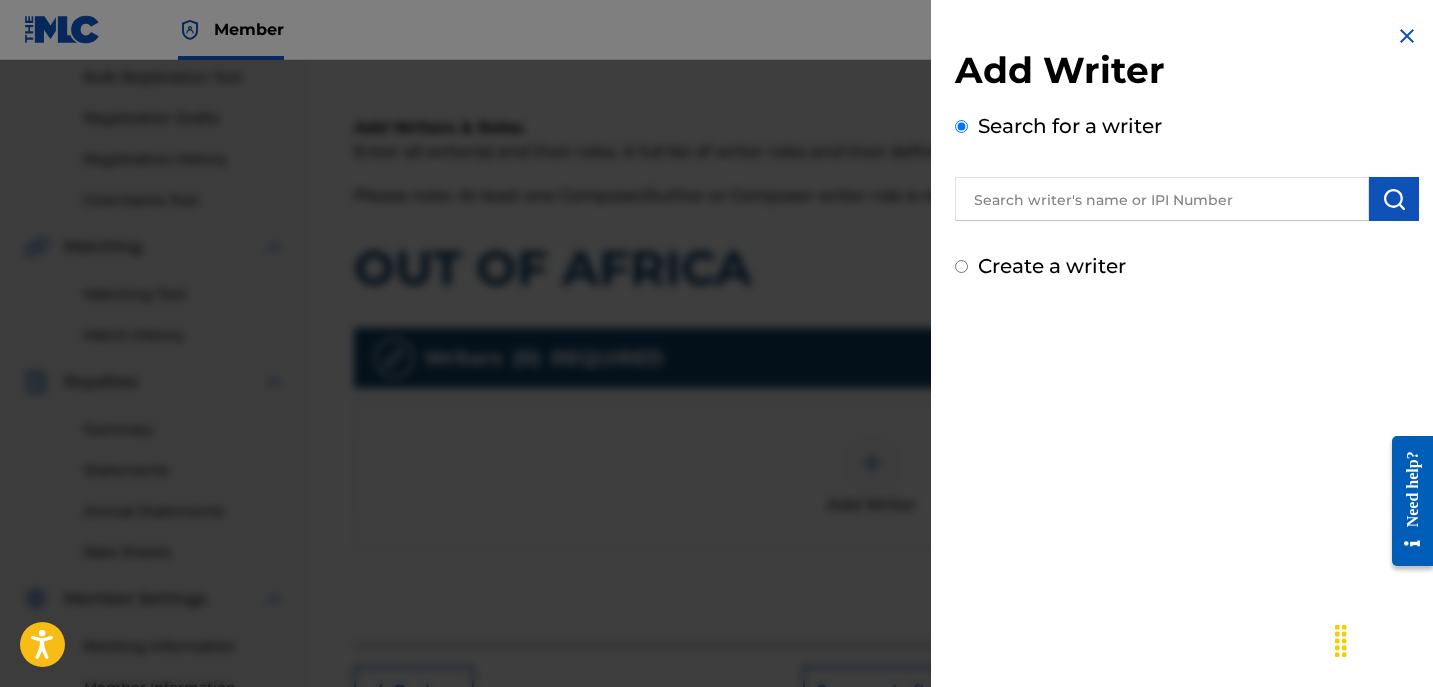 click on "Create a writer" at bounding box center (1187, 266) 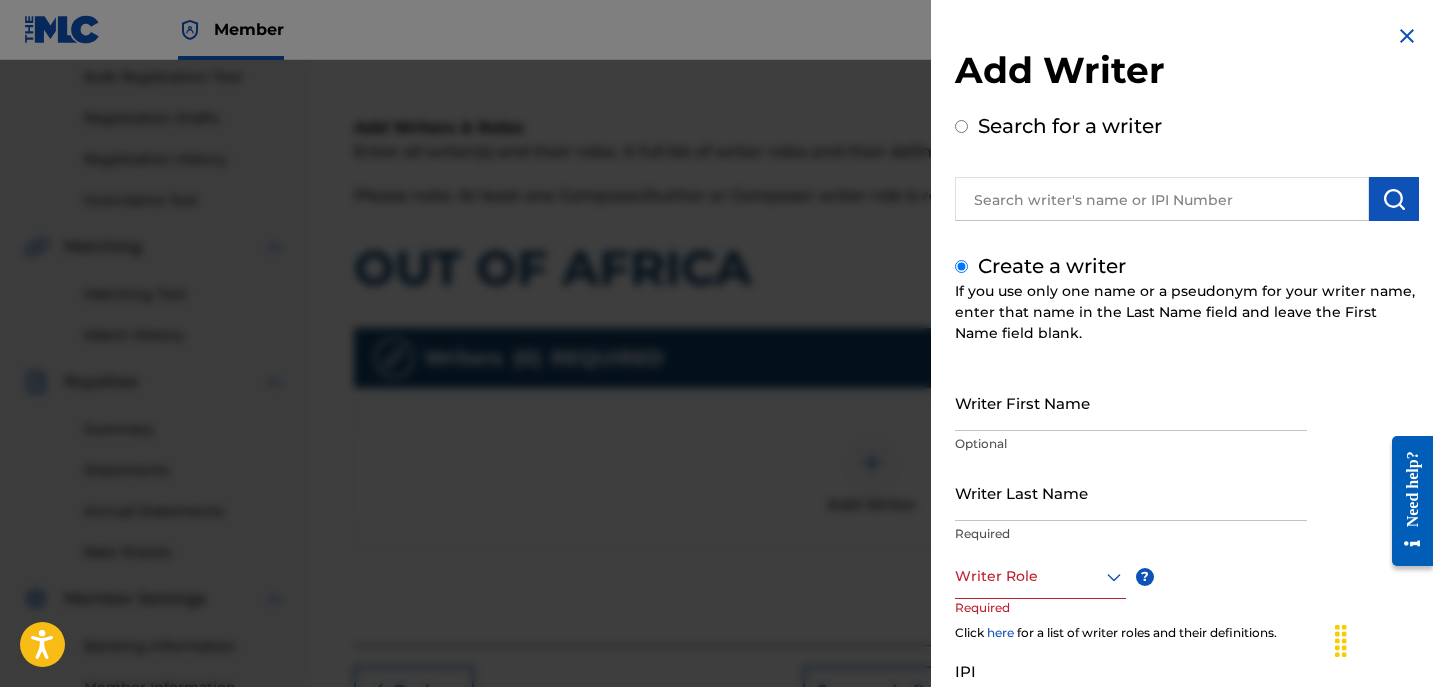 click on "Writer First Name" at bounding box center (1131, 402) 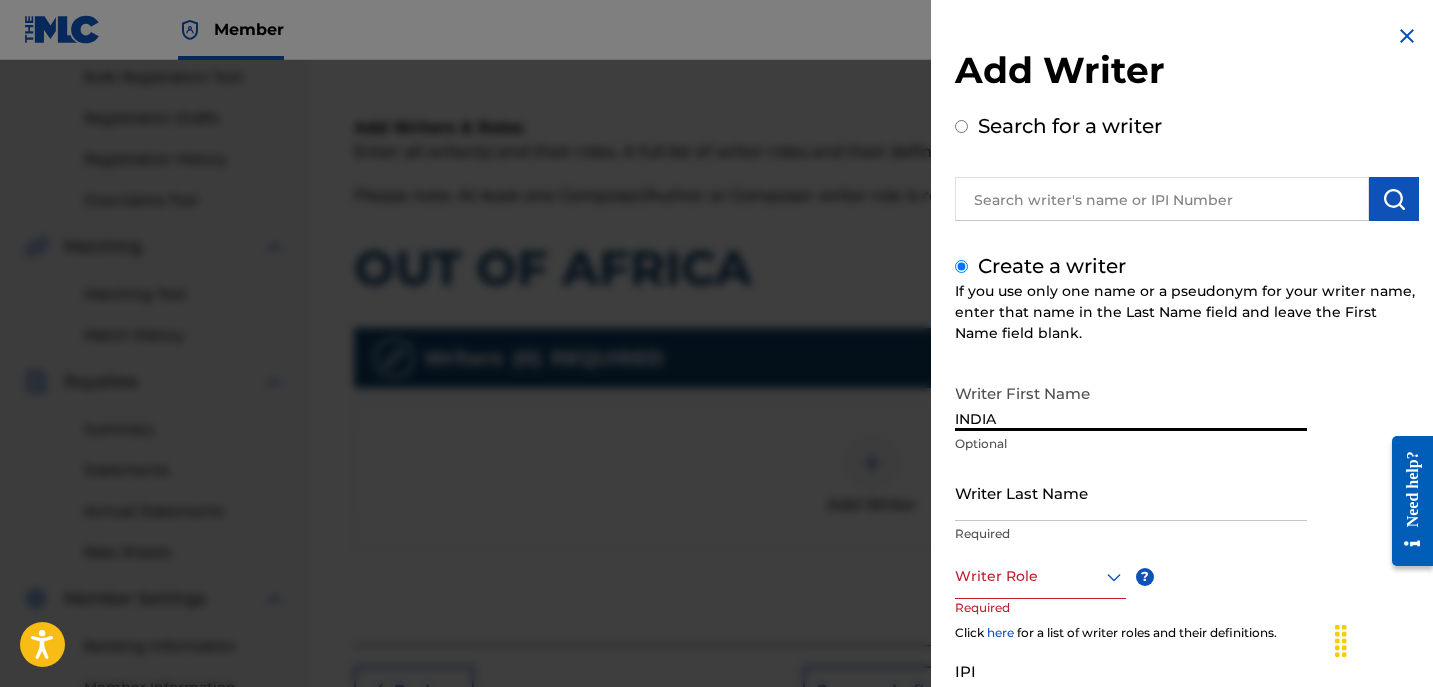 type on "[COUNTRY]" 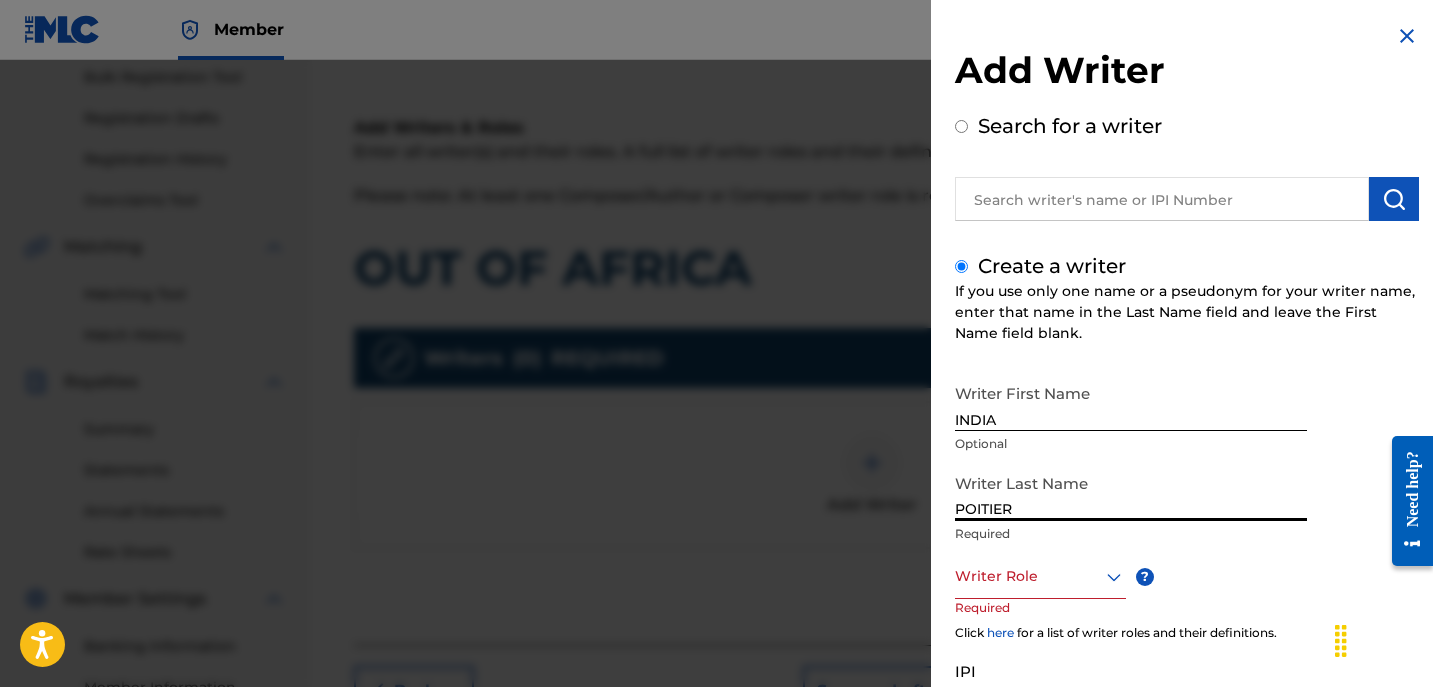 type on "POITIER" 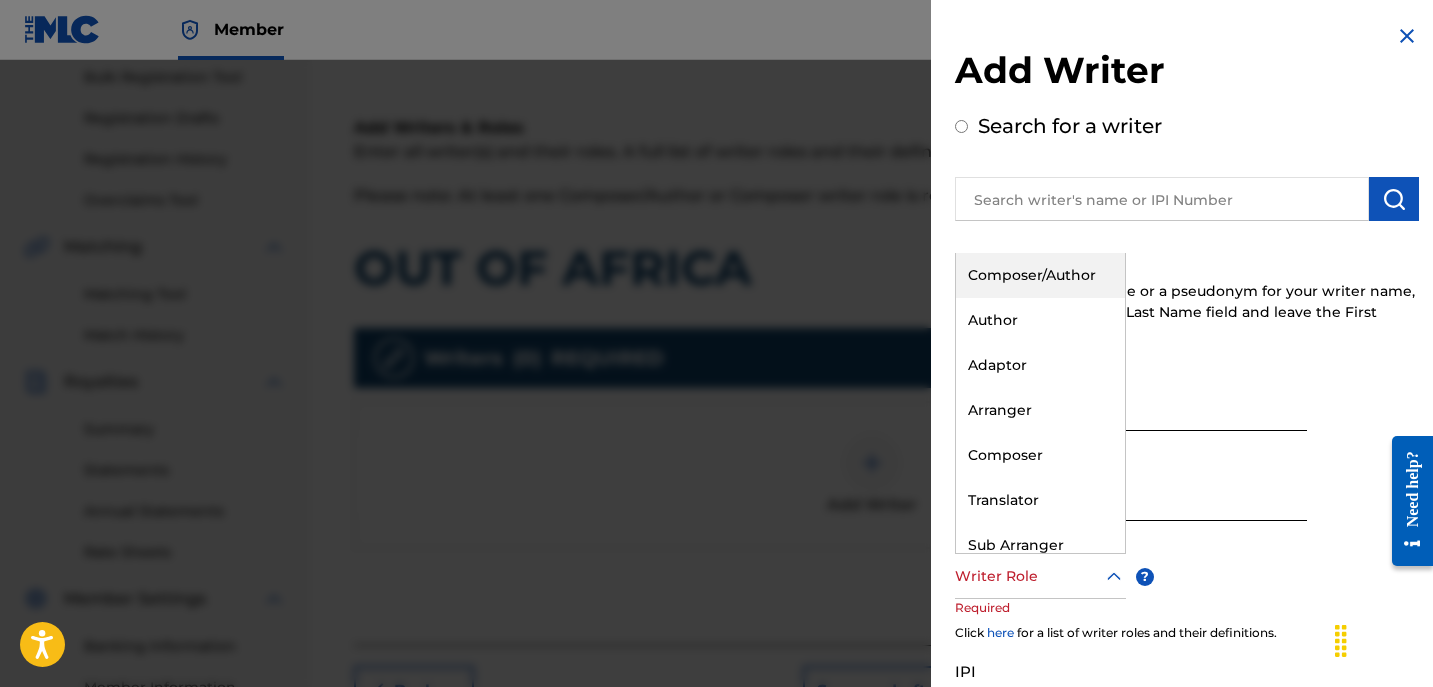 click at bounding box center (1040, 576) 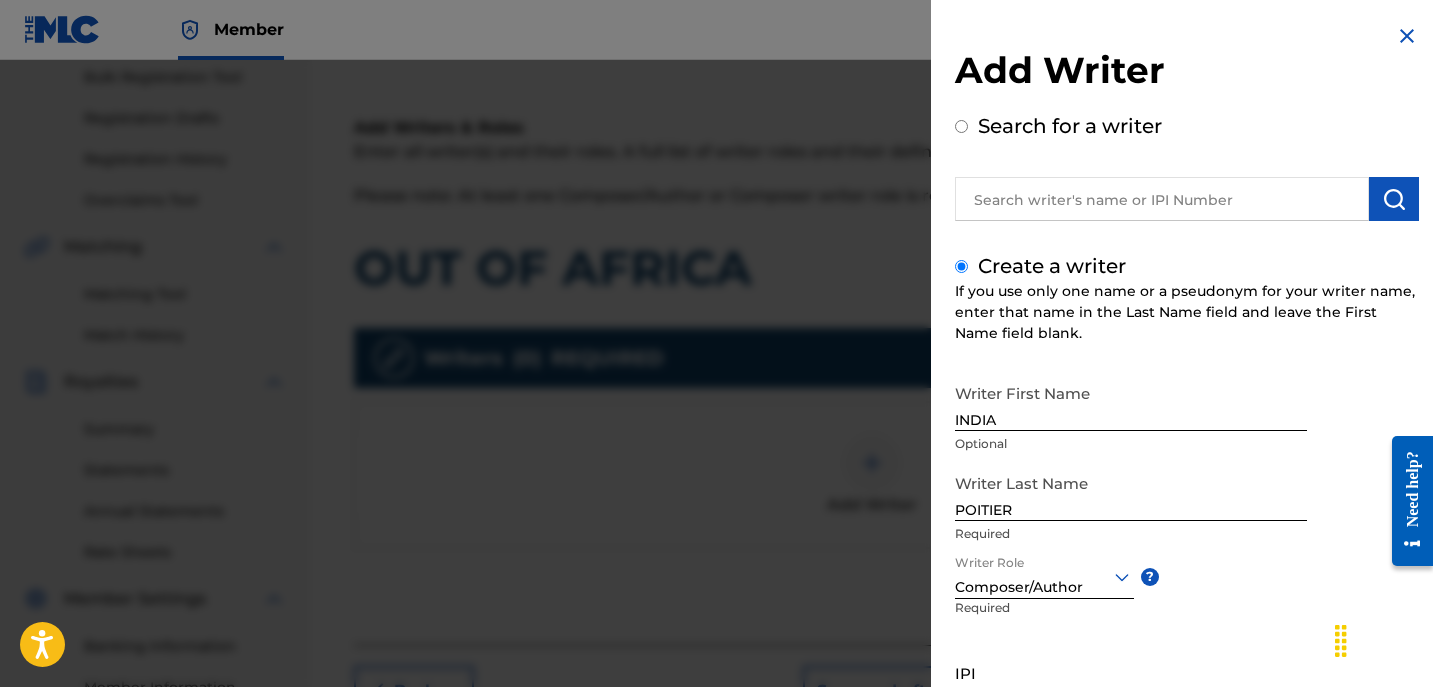 scroll, scrollTop: 181, scrollLeft: 0, axis: vertical 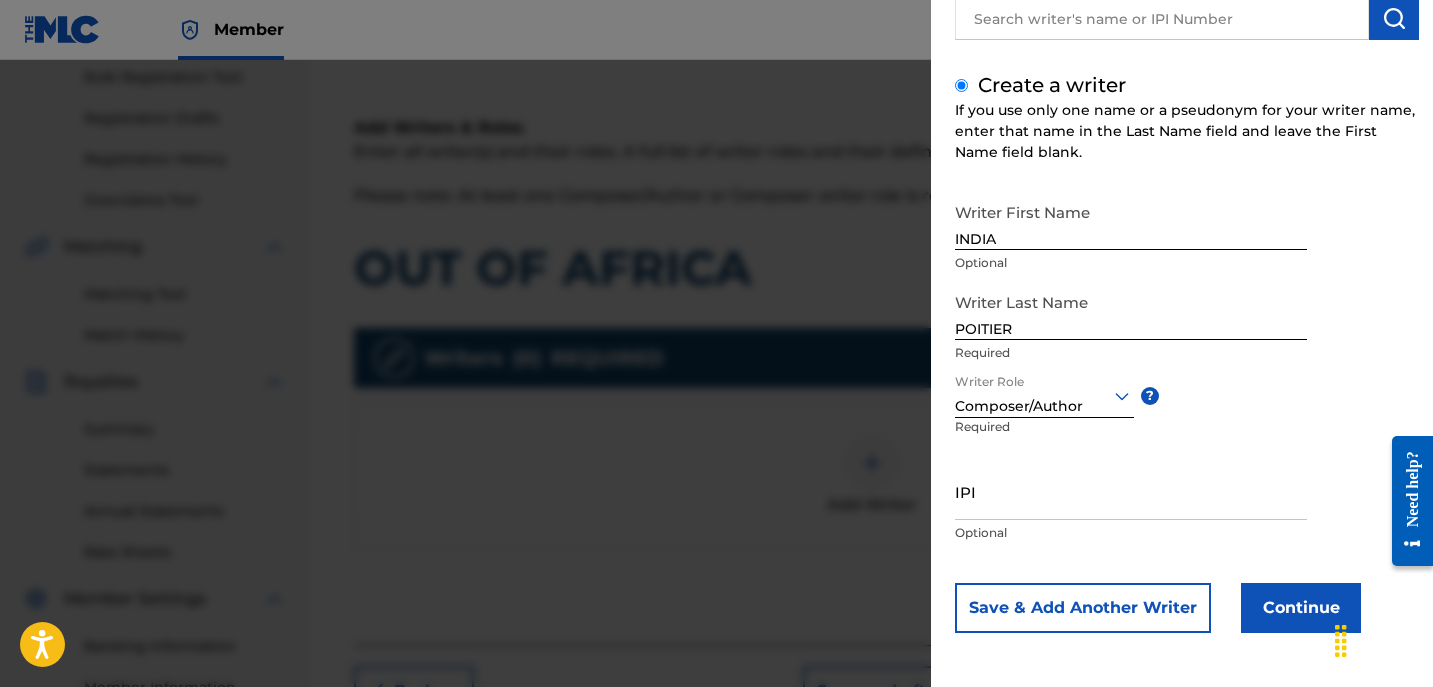 click on "Continue" at bounding box center [1301, 608] 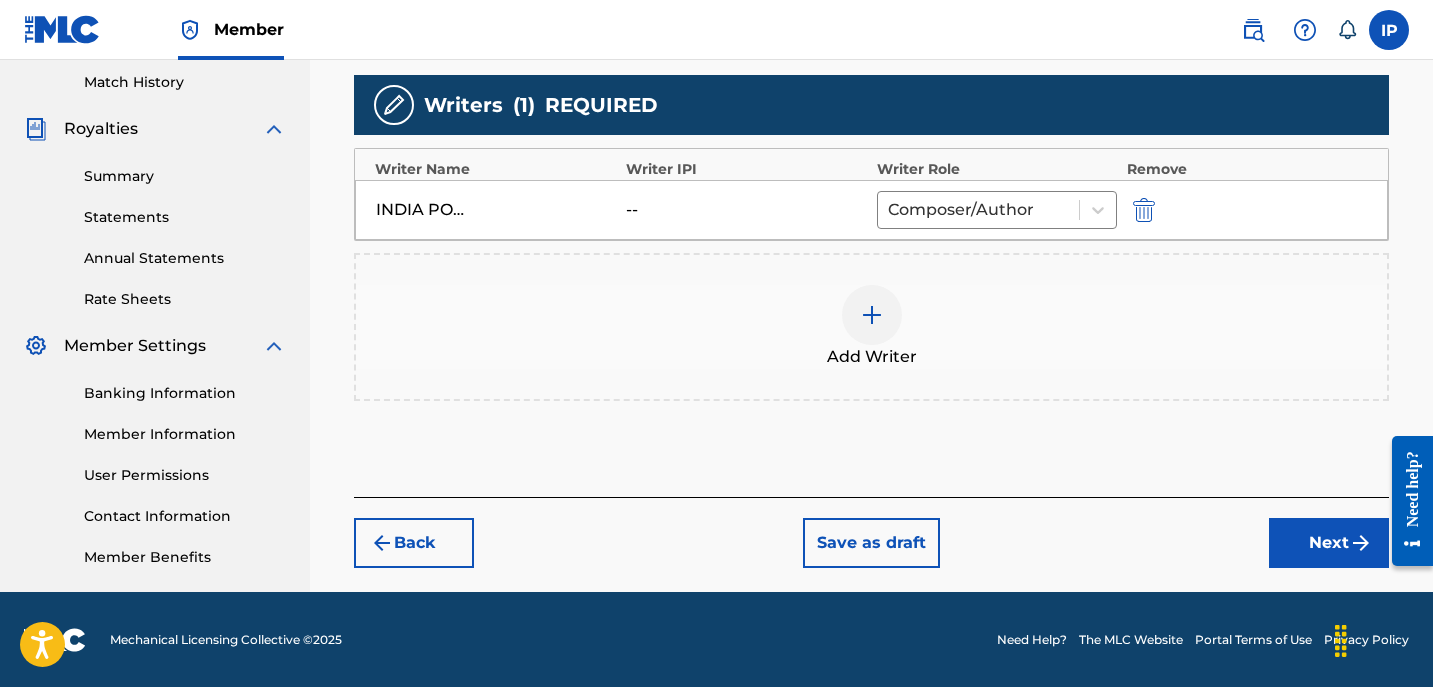 click on "Next" at bounding box center (1329, 543) 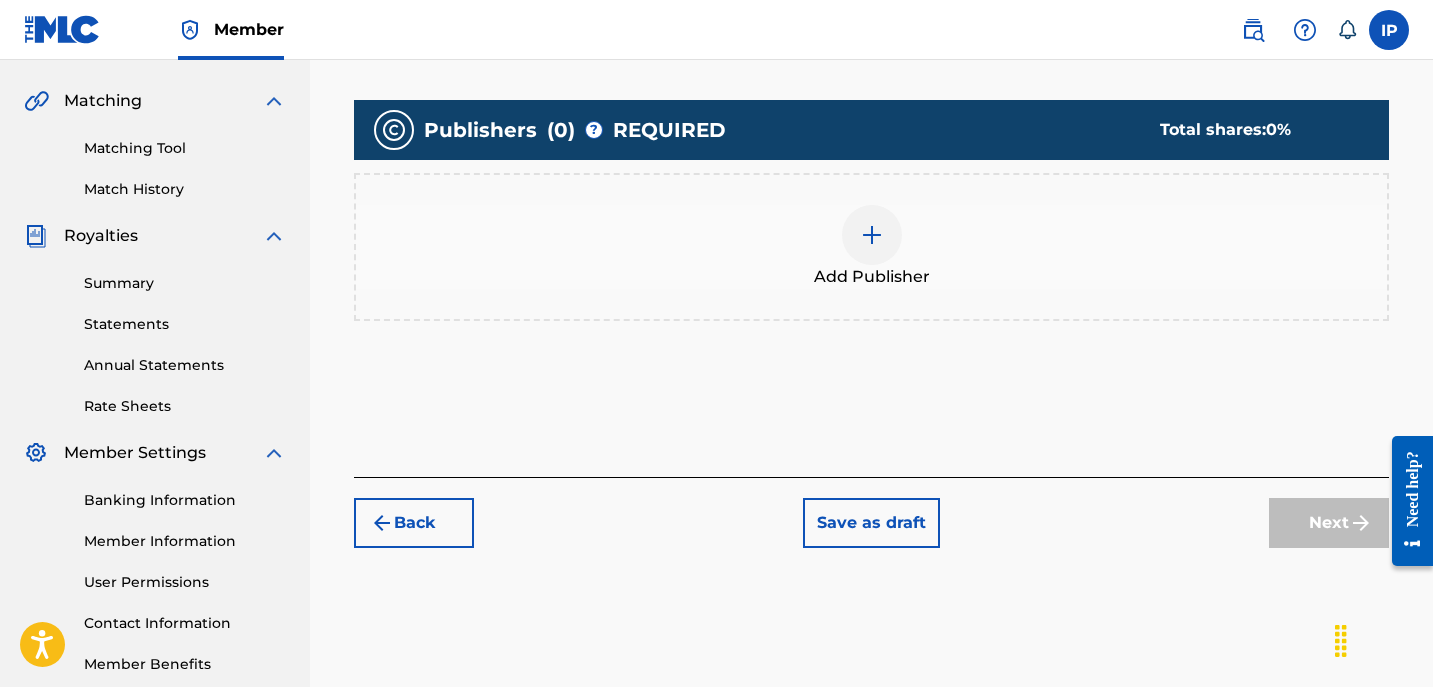 scroll, scrollTop: 454, scrollLeft: 0, axis: vertical 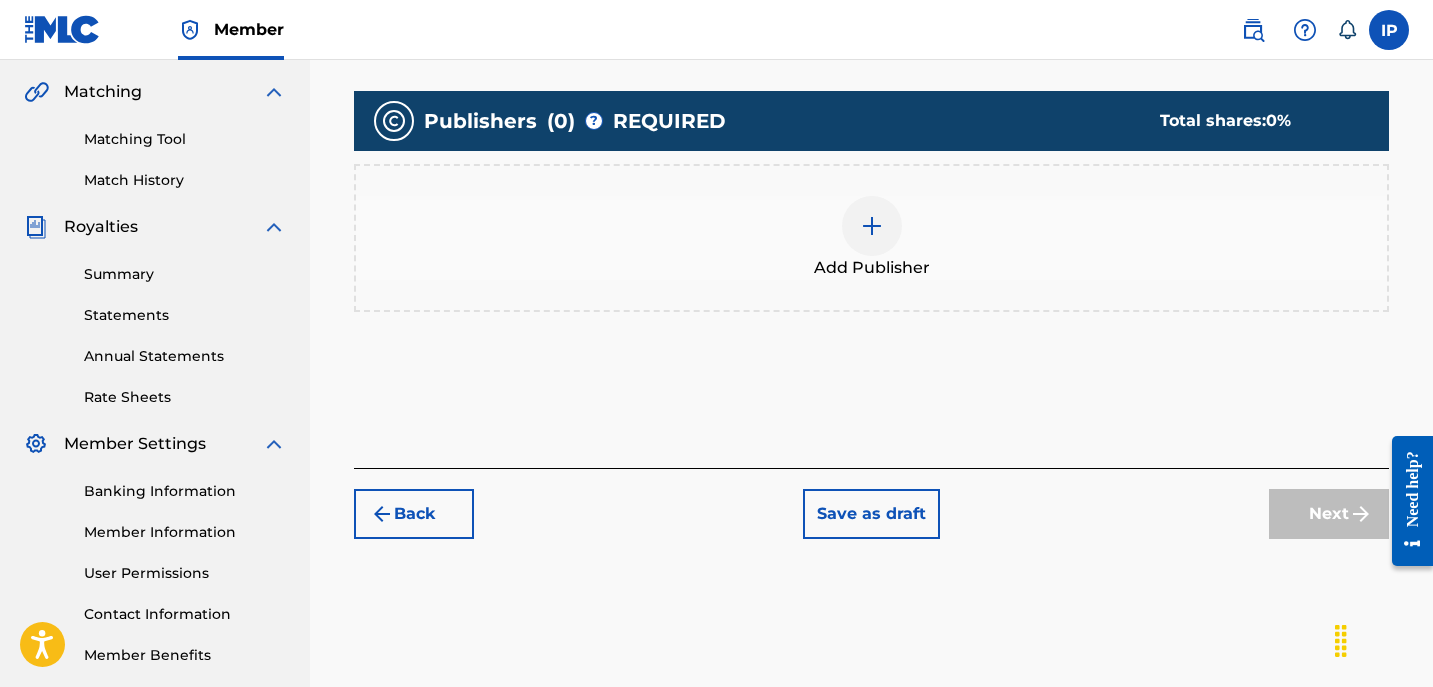 click at bounding box center (872, 226) 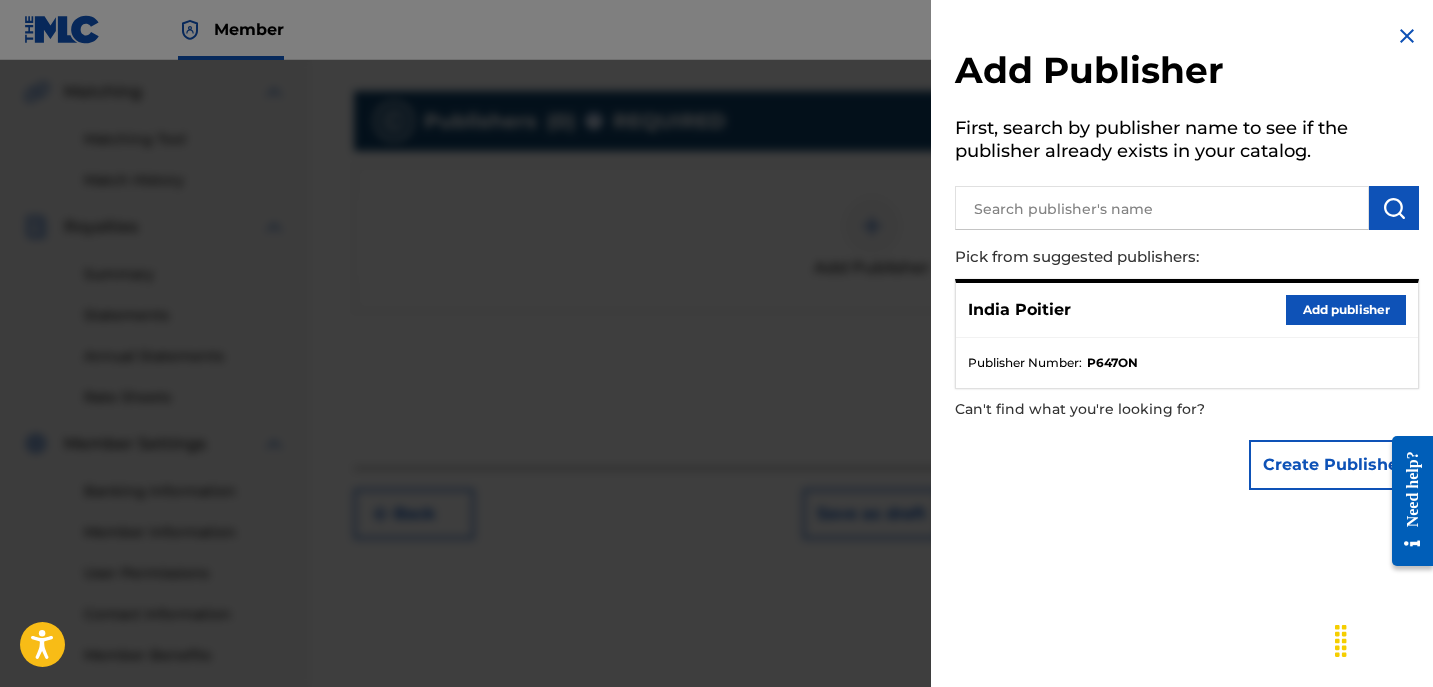 click on "Add publisher" at bounding box center (1346, 310) 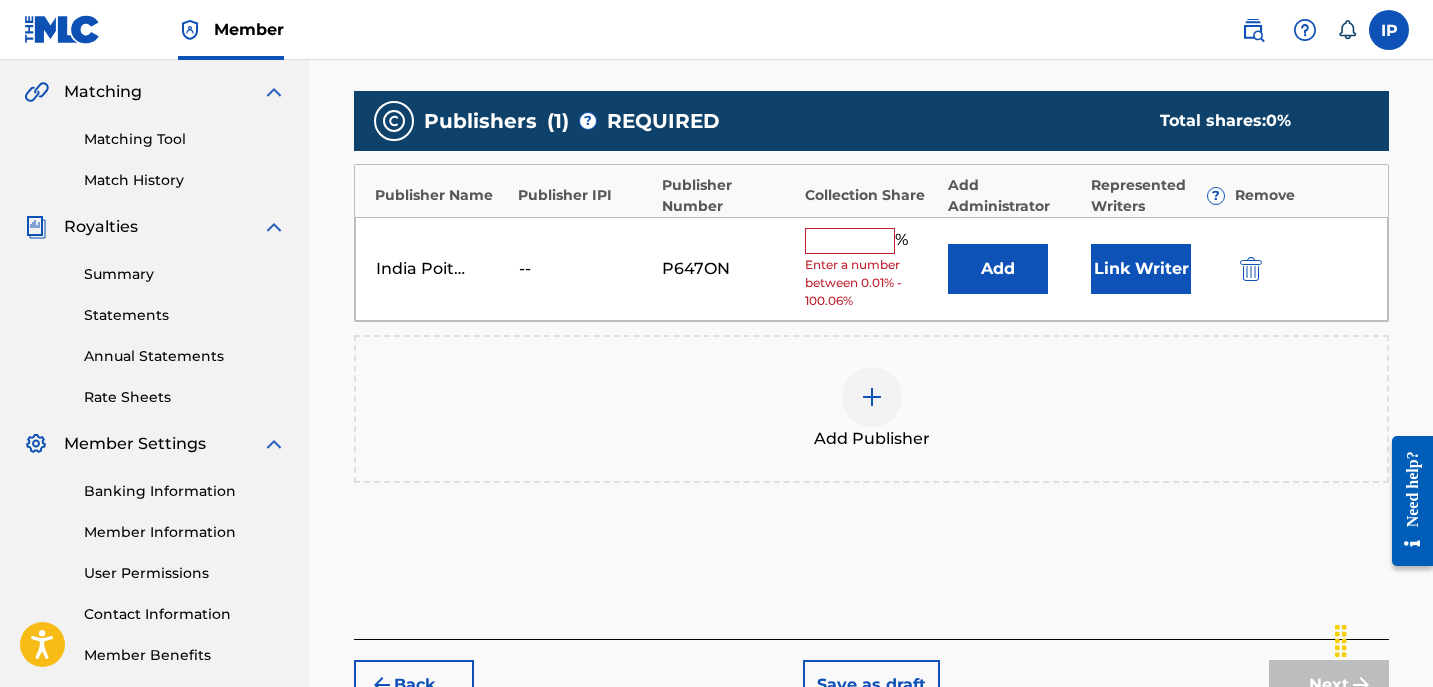 click at bounding box center [850, 241] 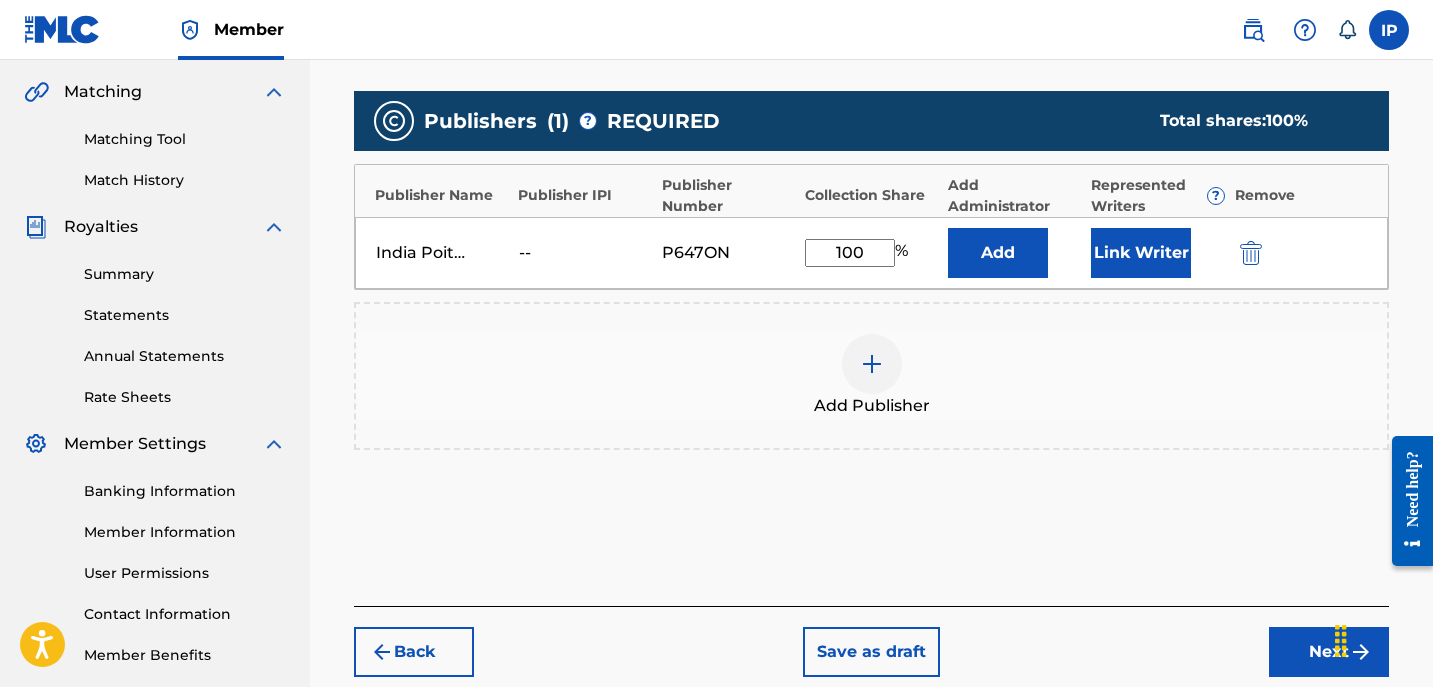 click on "Next" at bounding box center (1329, 652) 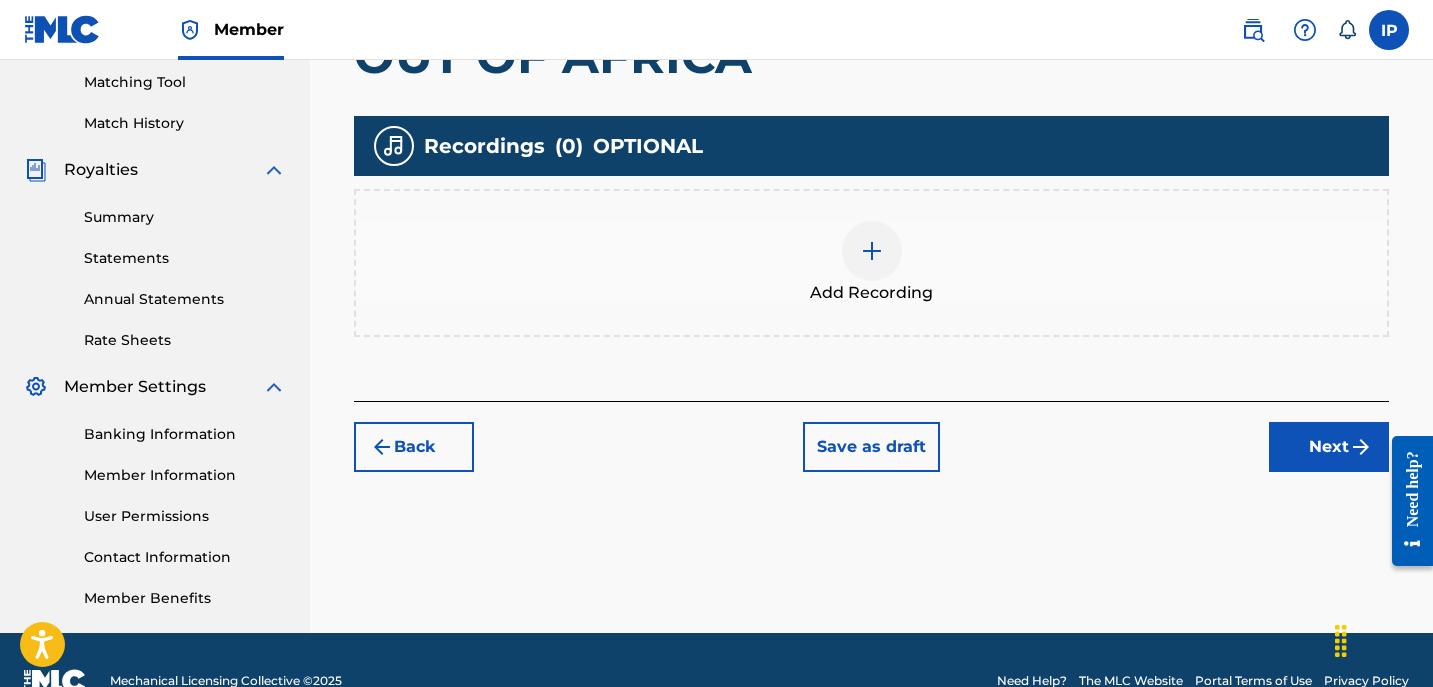 scroll, scrollTop: 512, scrollLeft: 0, axis: vertical 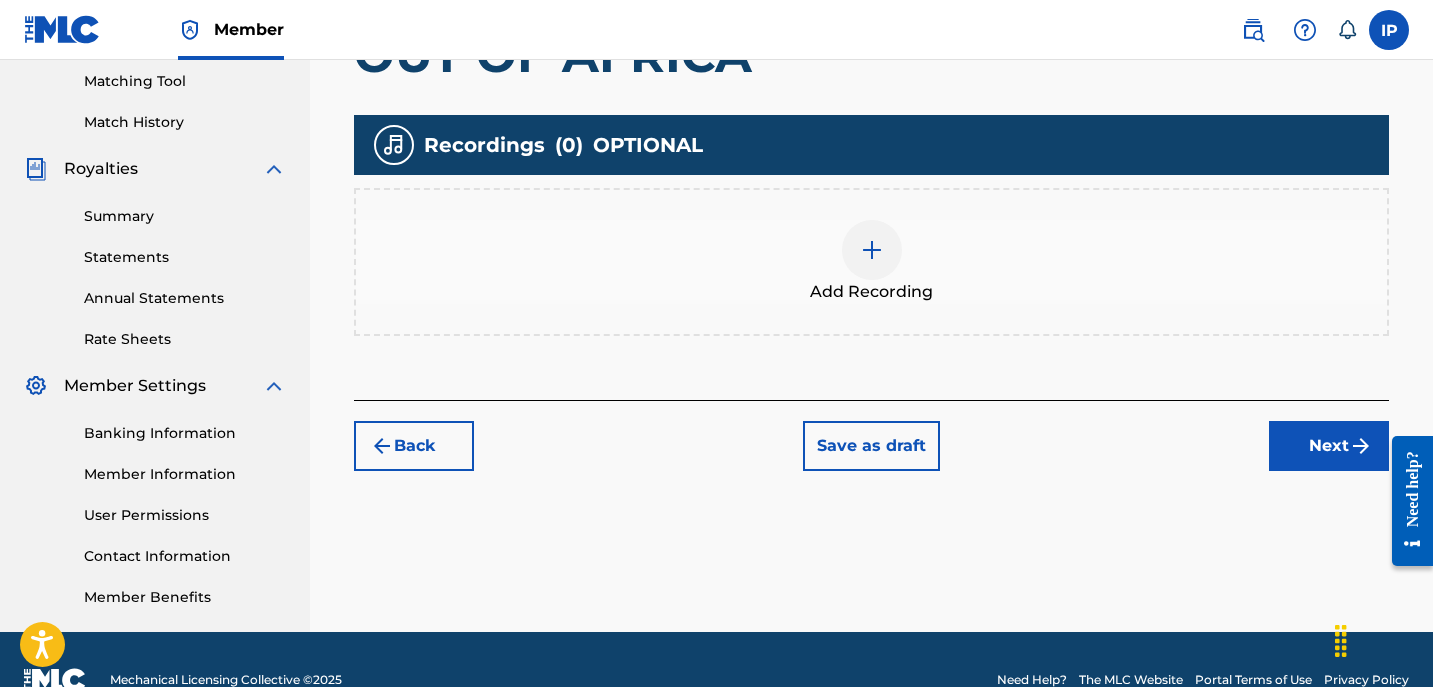 click at bounding box center (872, 250) 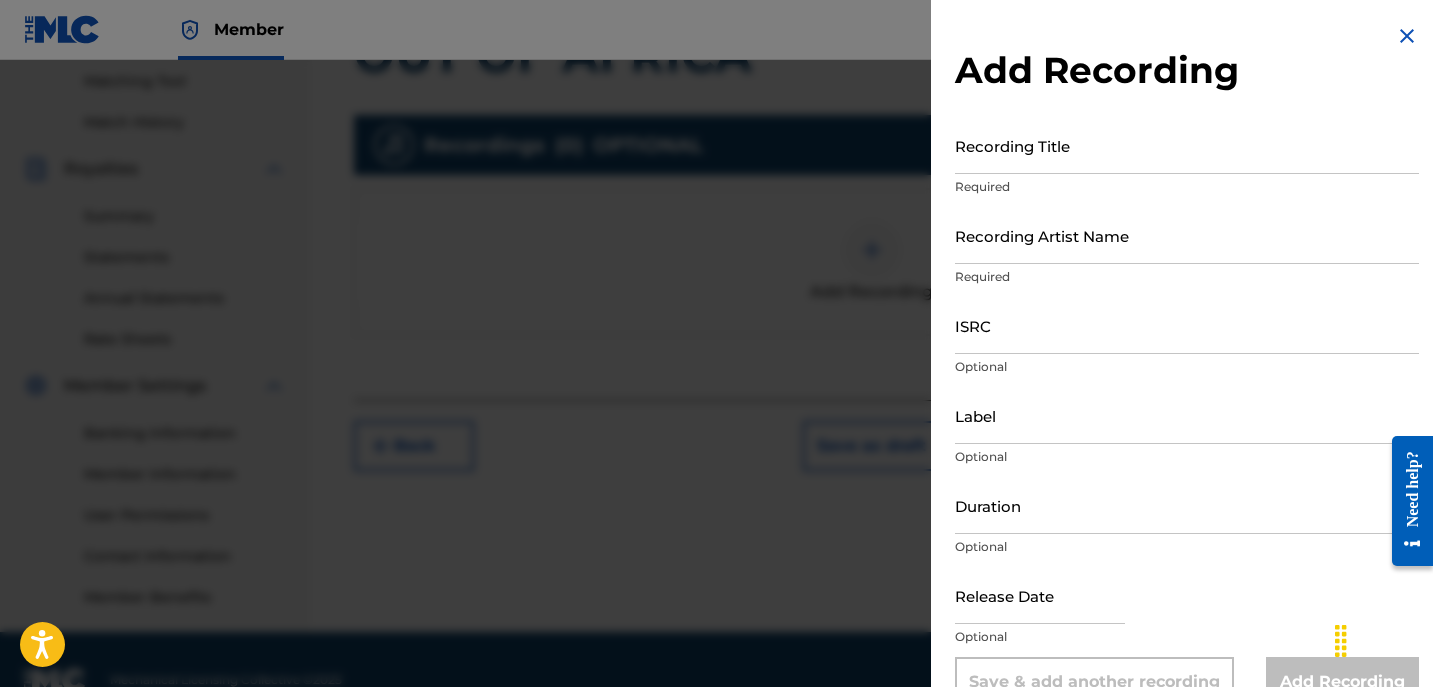 click at bounding box center [716, 403] 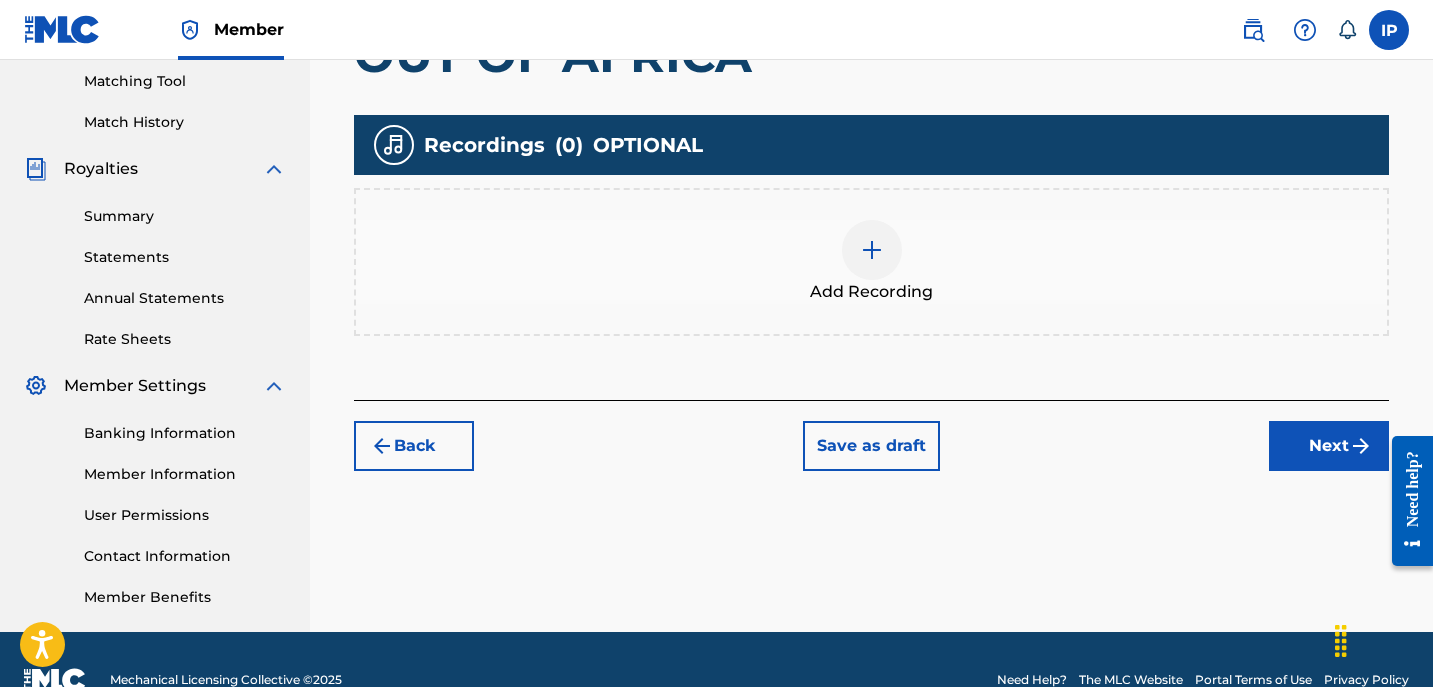 click on "Save as draft" at bounding box center (871, 446) 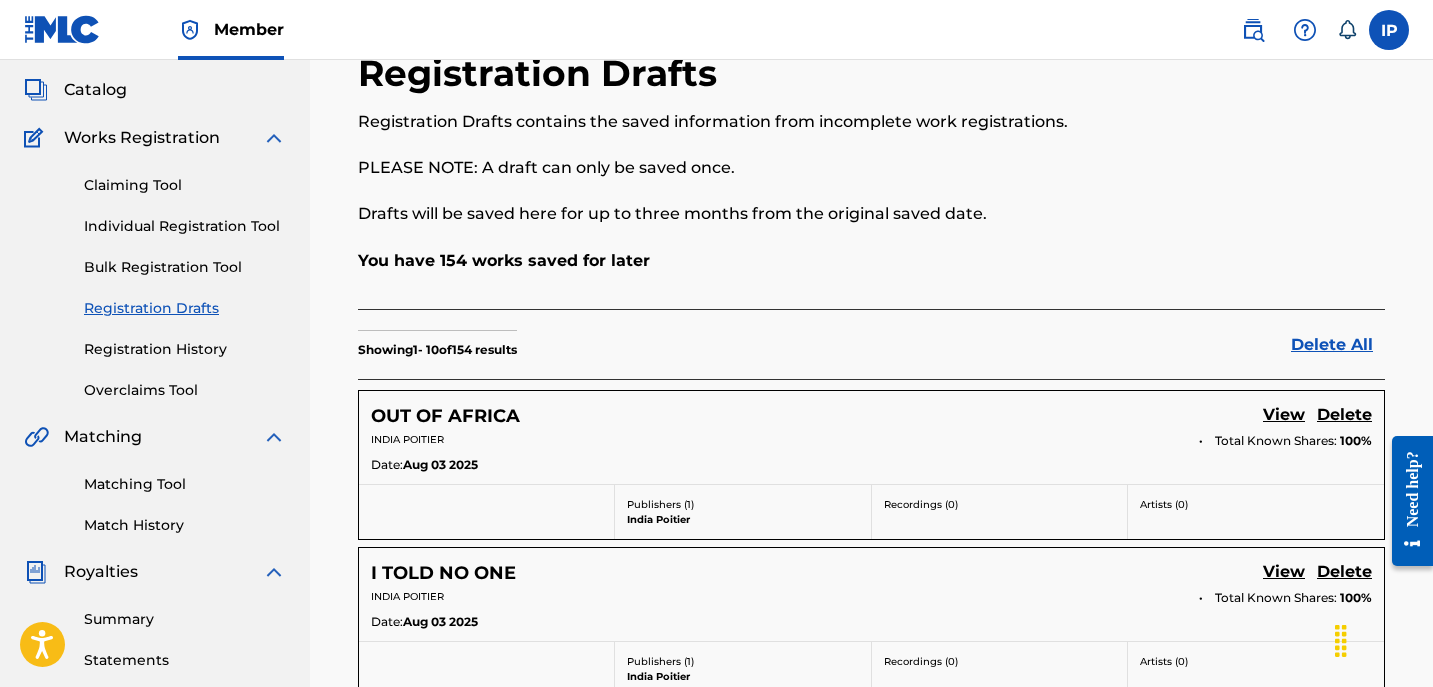 scroll, scrollTop: 125, scrollLeft: 0, axis: vertical 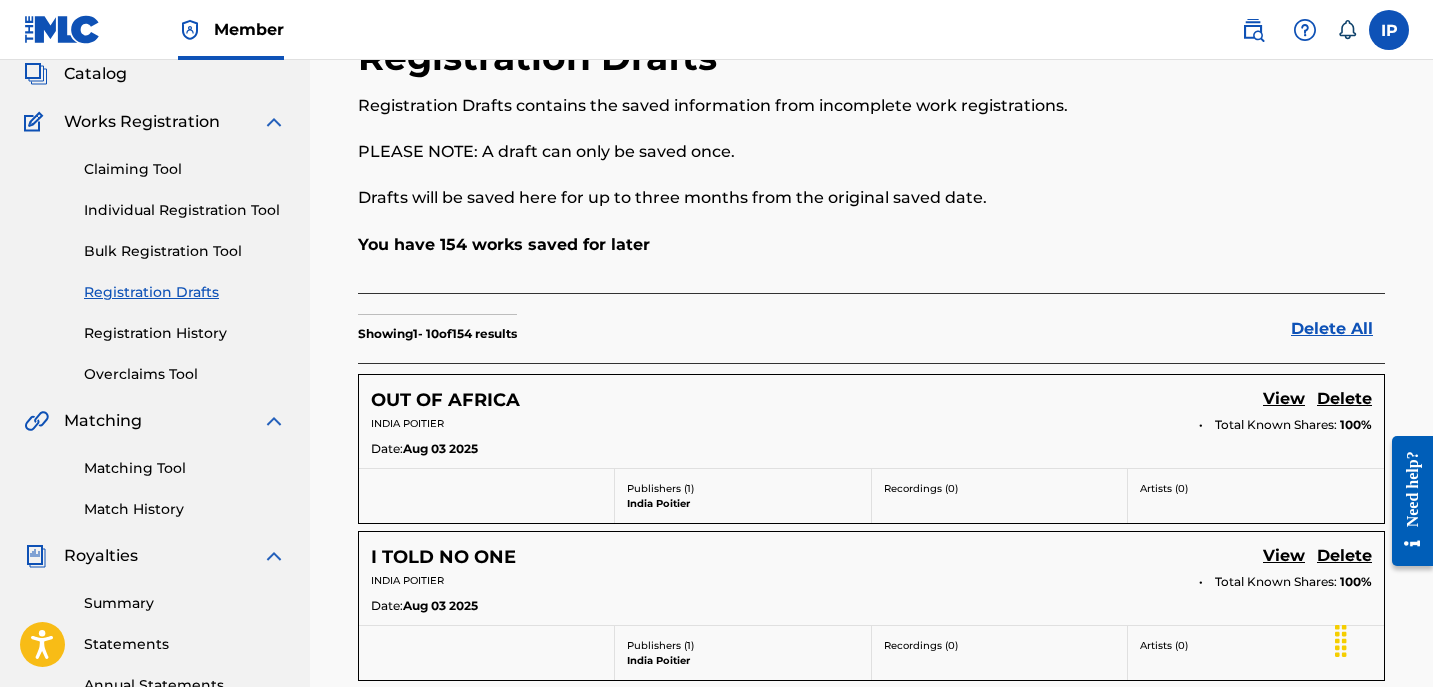 click on "Individual Registration Tool" at bounding box center [185, 210] 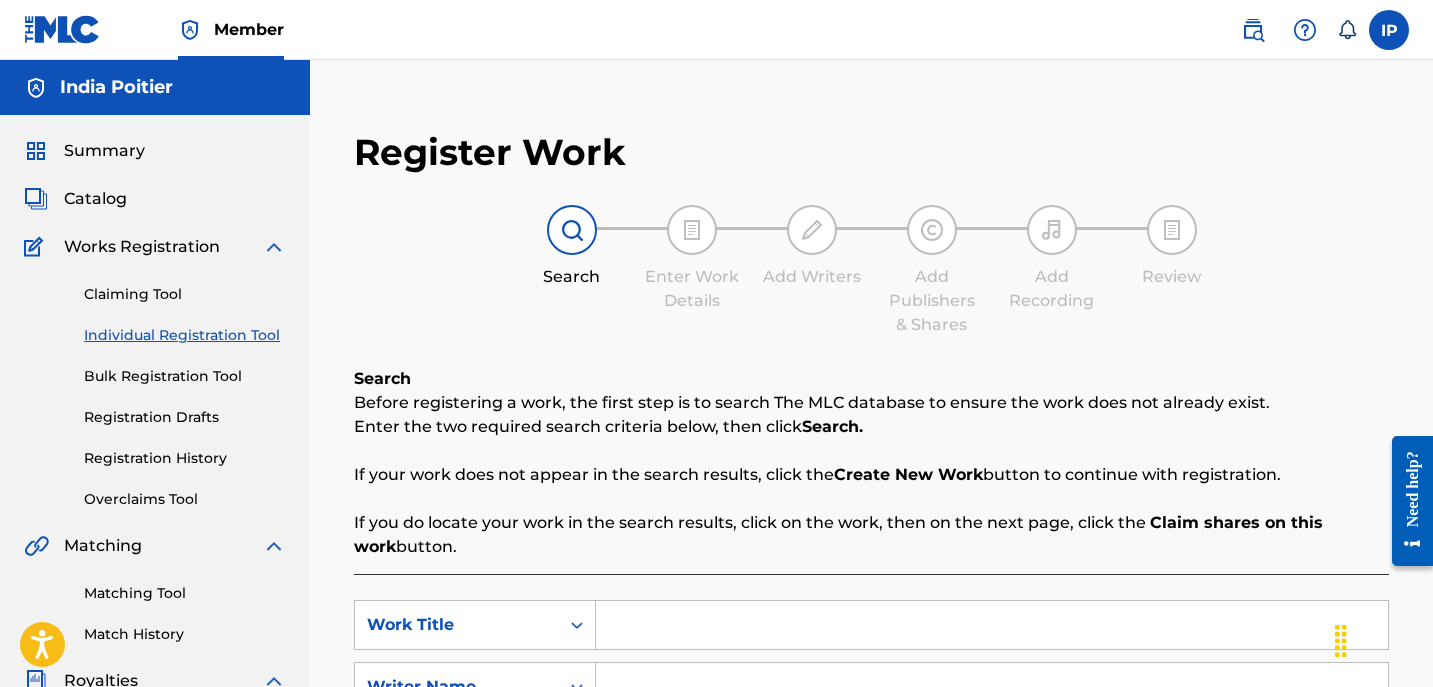 click at bounding box center (992, 625) 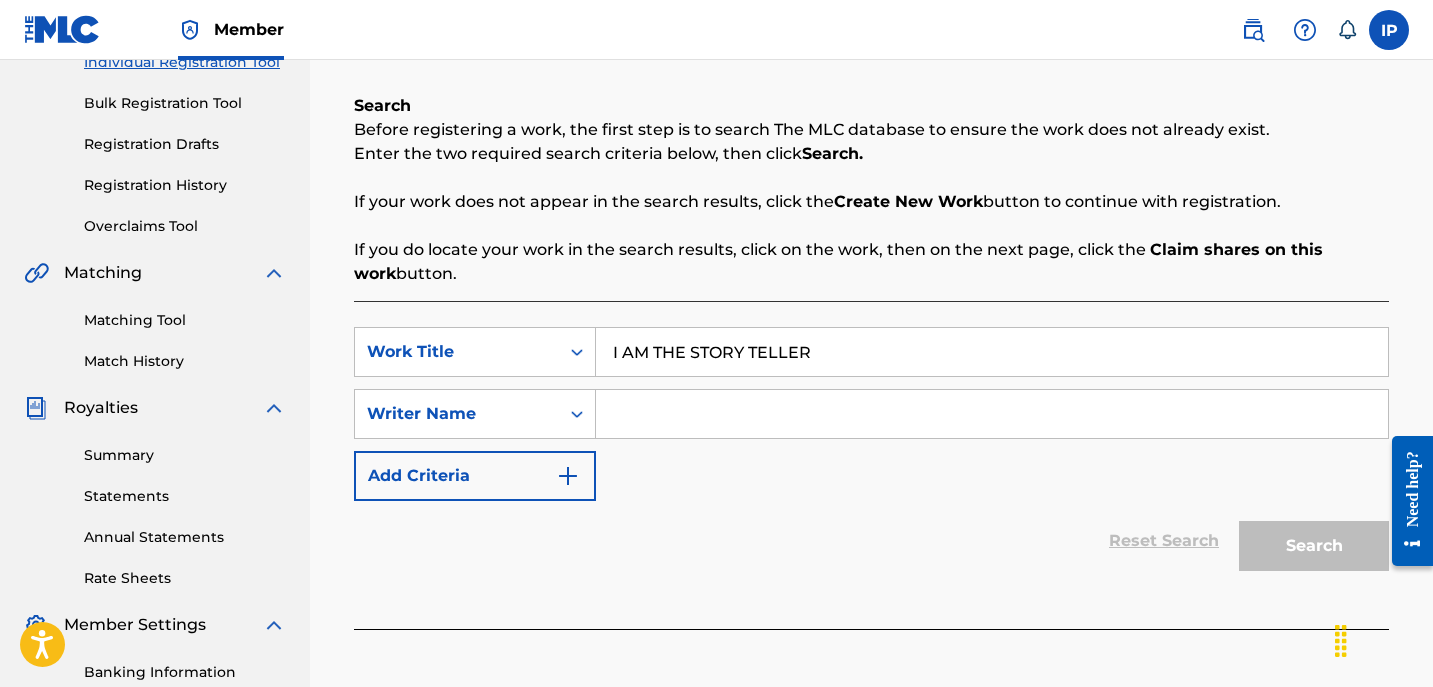 scroll, scrollTop: 275, scrollLeft: 0, axis: vertical 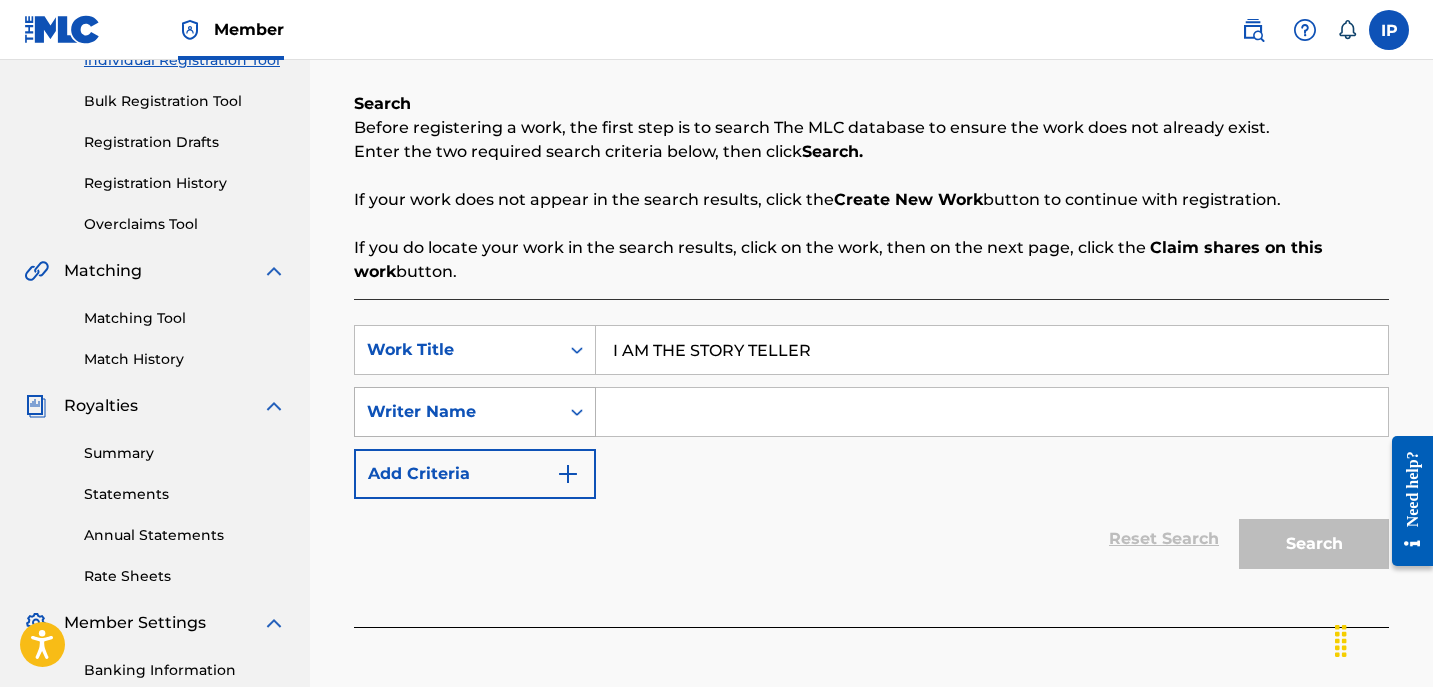 type on "I AM THE STORY TELLER" 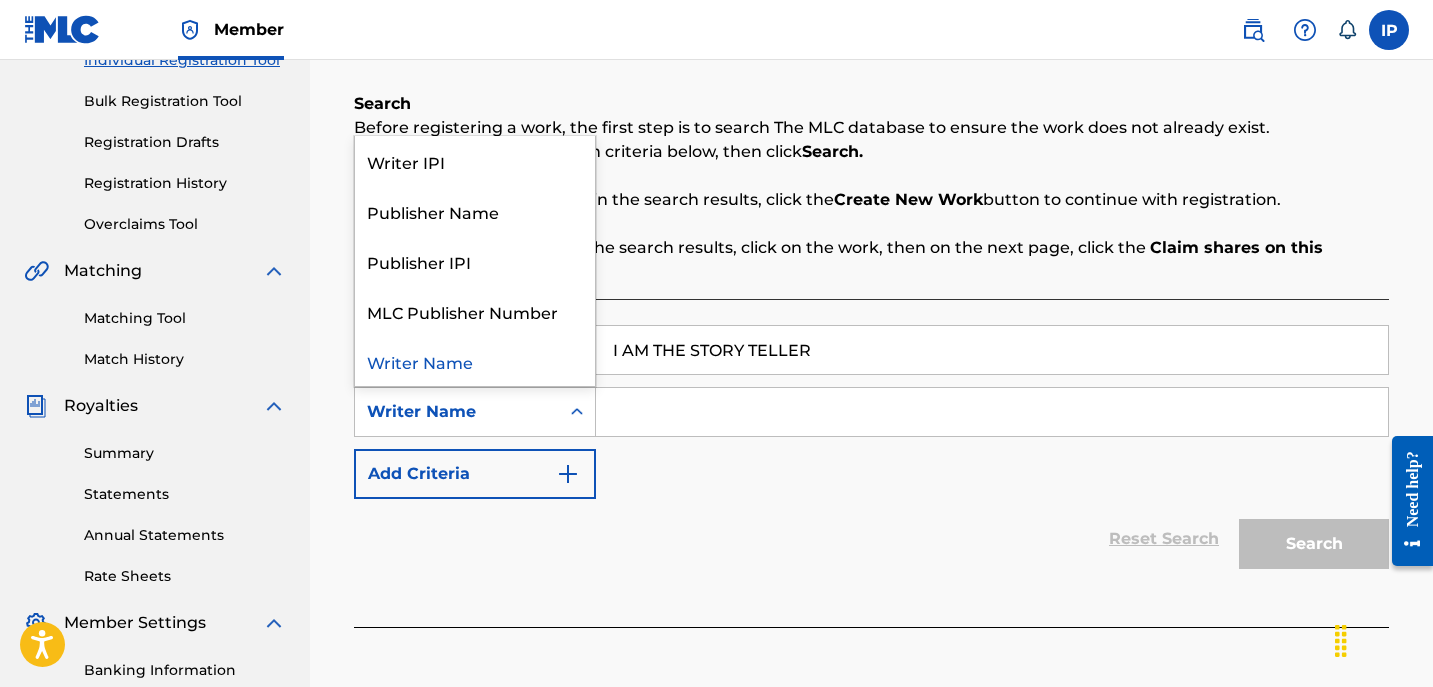 click at bounding box center (577, 412) 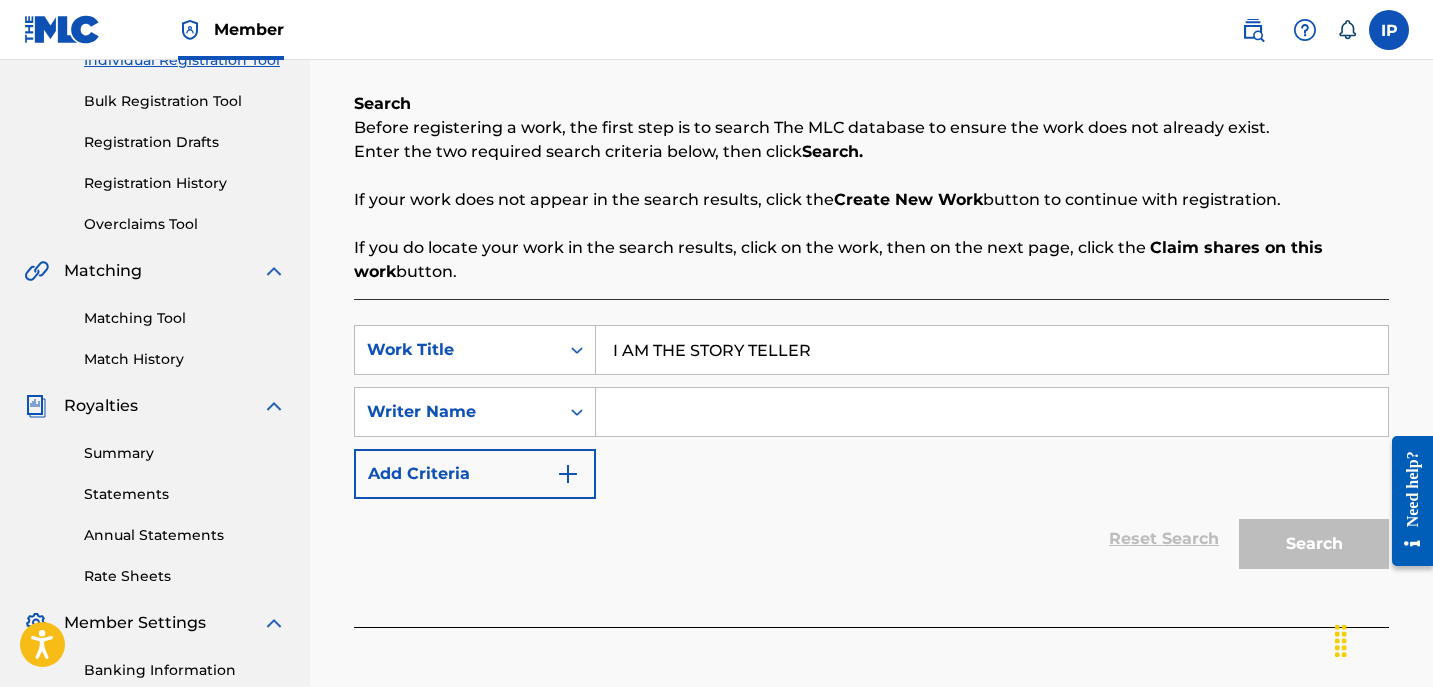 click at bounding box center (992, 412) 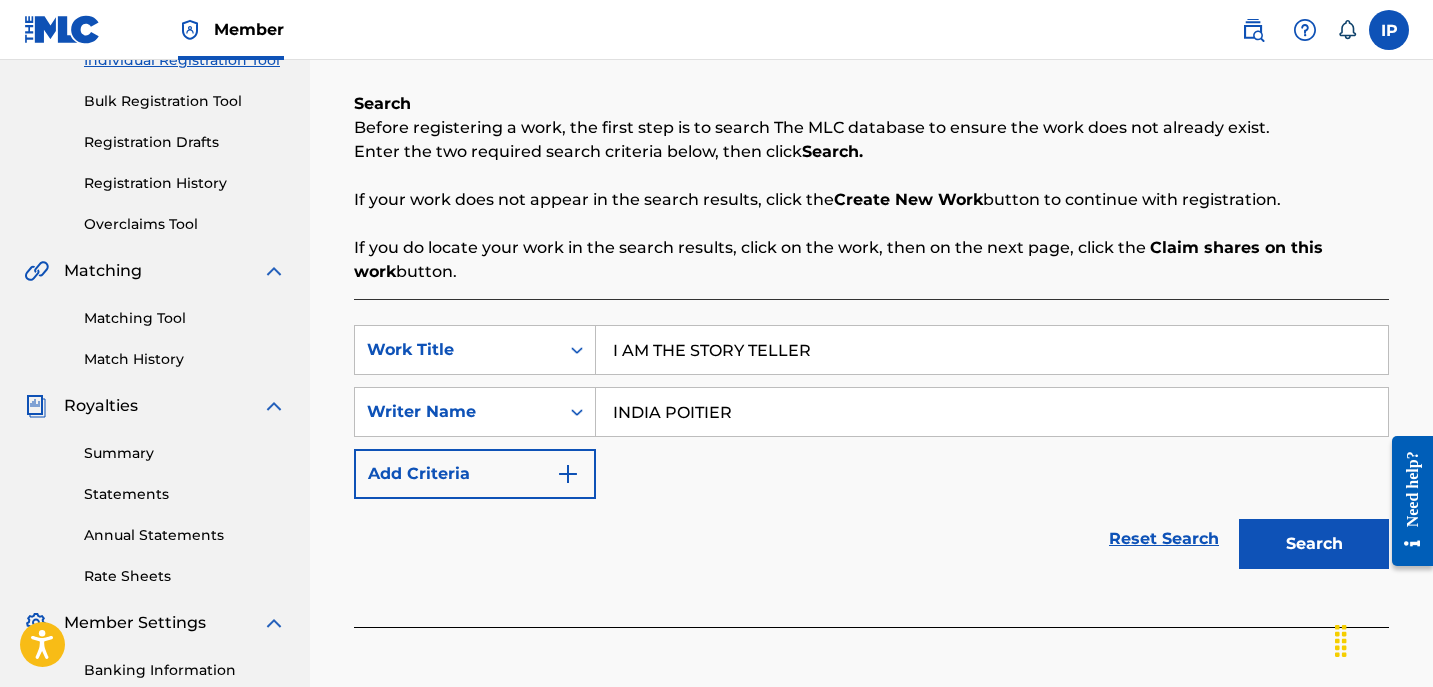 click on "Add Criteria" at bounding box center (475, 474) 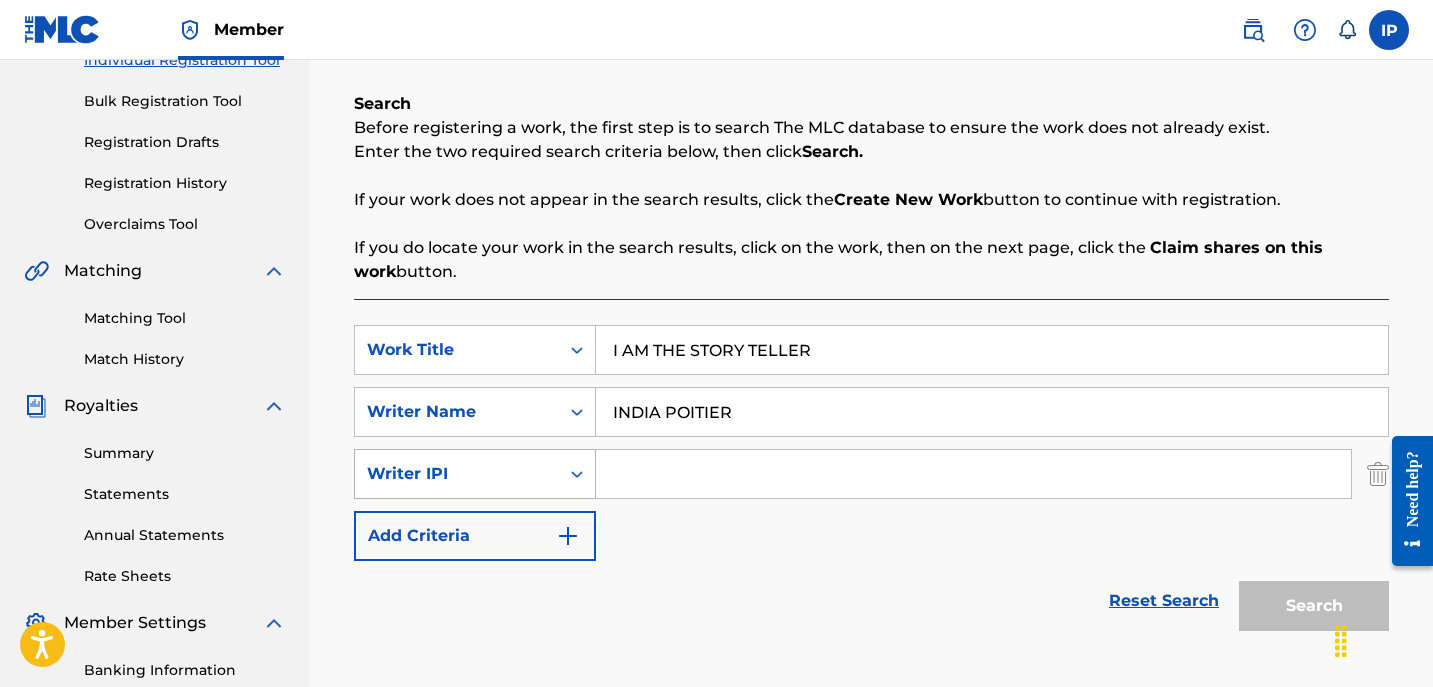 click at bounding box center (577, 474) 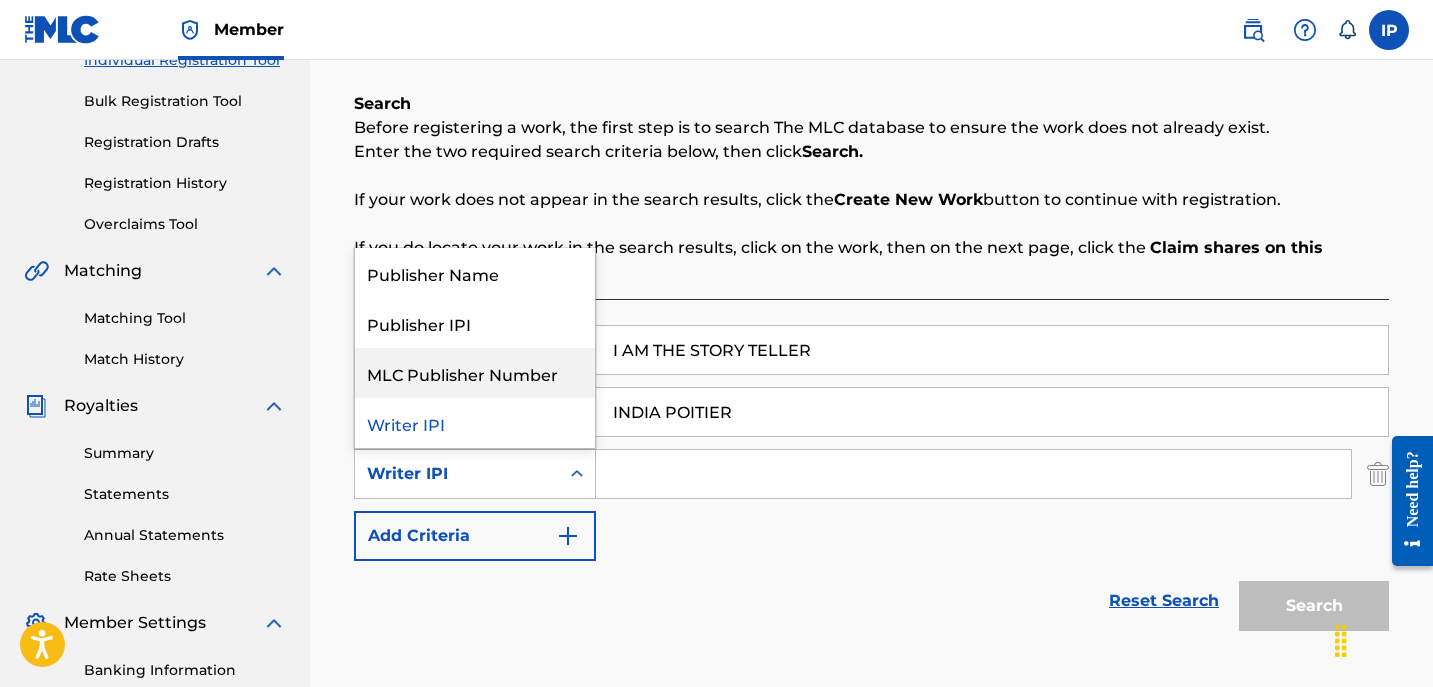click on "MLC Publisher Number" at bounding box center [475, 373] 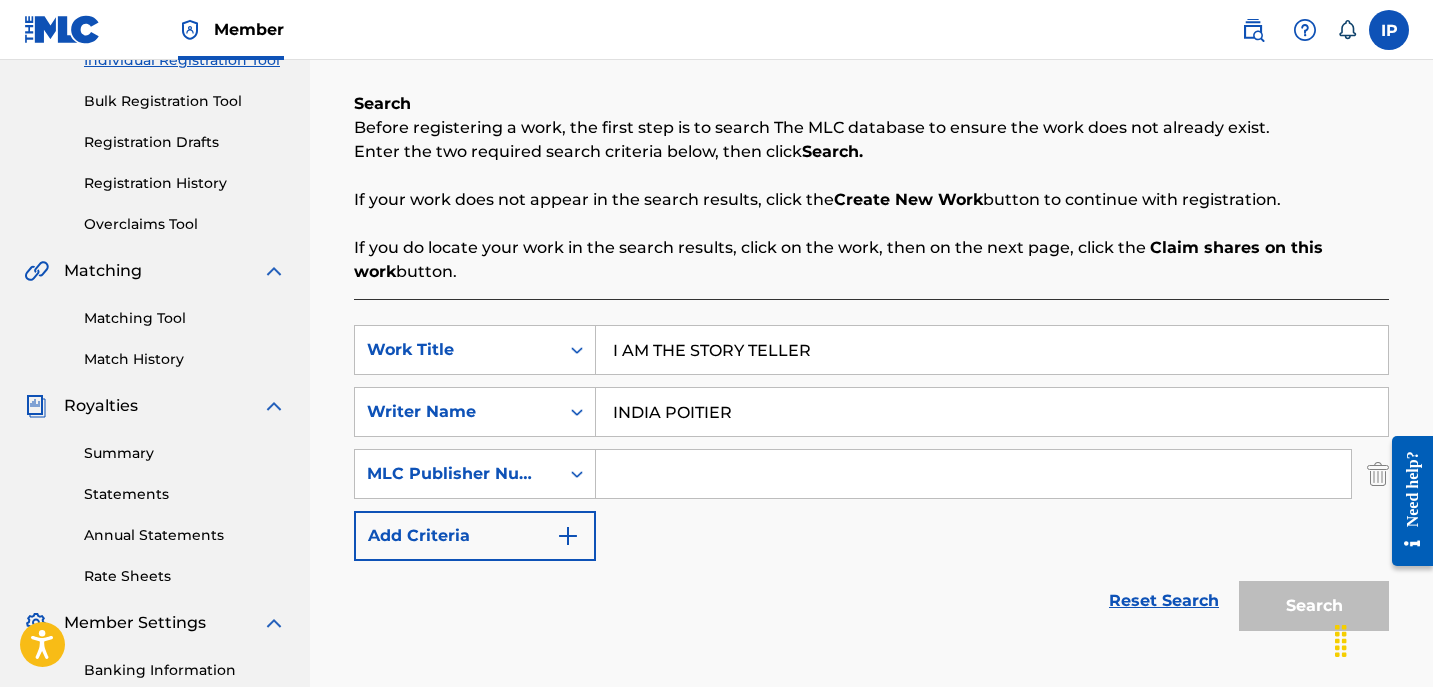 click on "SearchWithCriteriacb8af3f3-34c0-4392-8878-e0e325df1f0c Work Title I AM THE STORY TELLER SearchWithCriteriaff2285d9-f1c6-4412-a3a5-7f39700075d6 Writer Name INDIA POITIER SearchWithCriteria4c9325d8-b3c5-4a1c-88f5-0d66316f4b2a MLC Publisher Number Add Criteria" at bounding box center [871, 443] 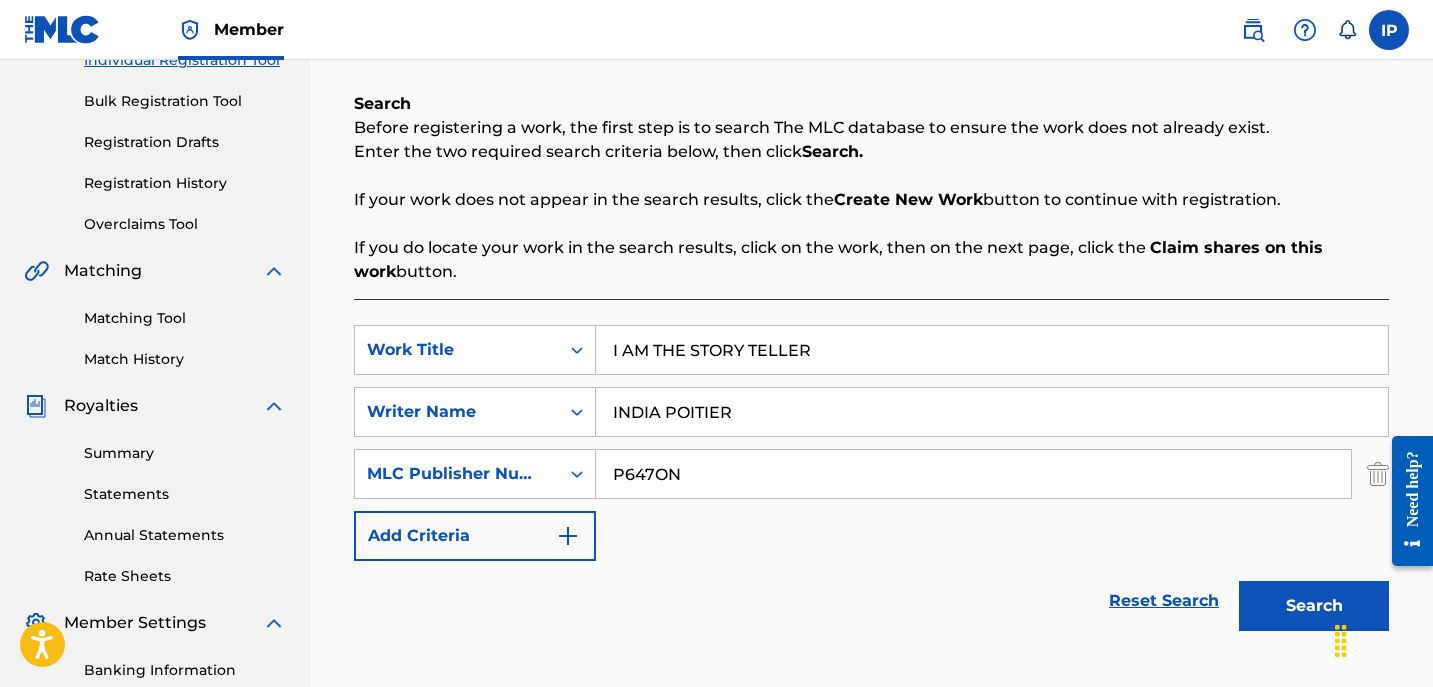 click on "Search" at bounding box center (1314, 606) 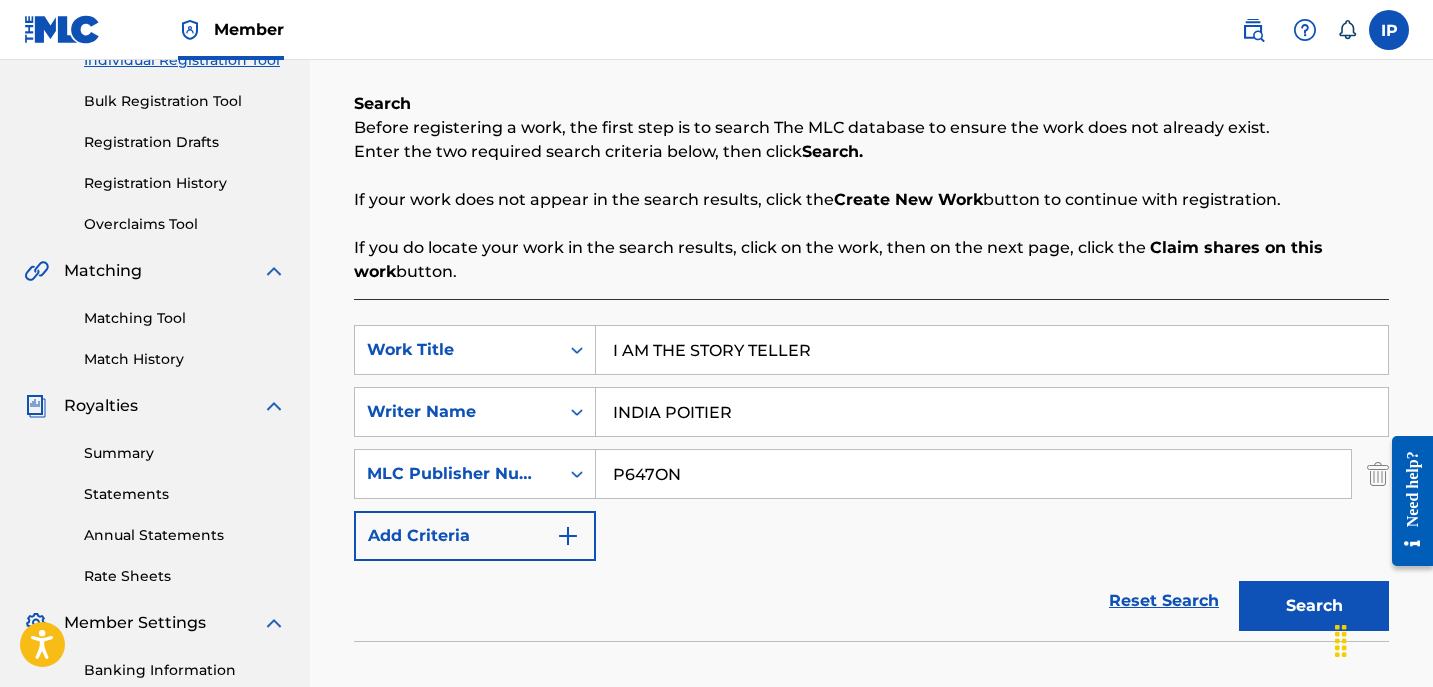 click on "Search" at bounding box center [1314, 606] 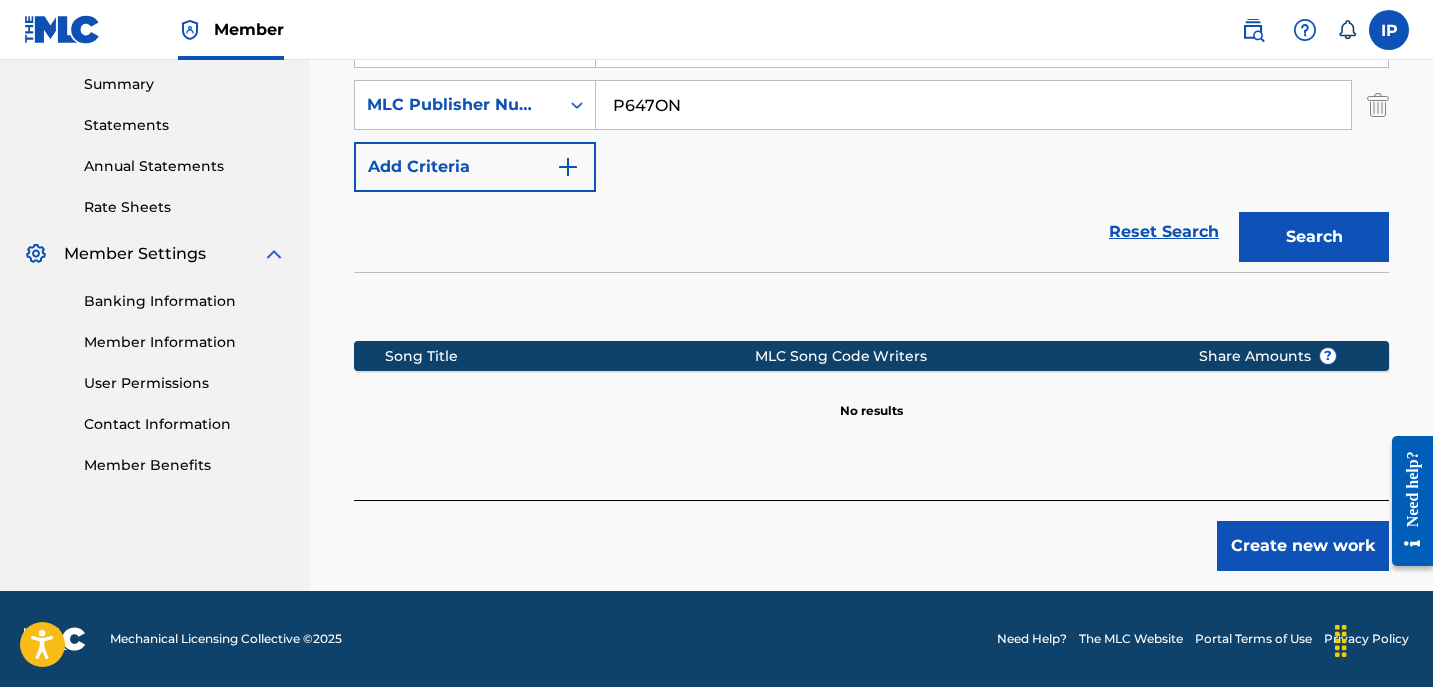 click on "Create new work" at bounding box center (1303, 546) 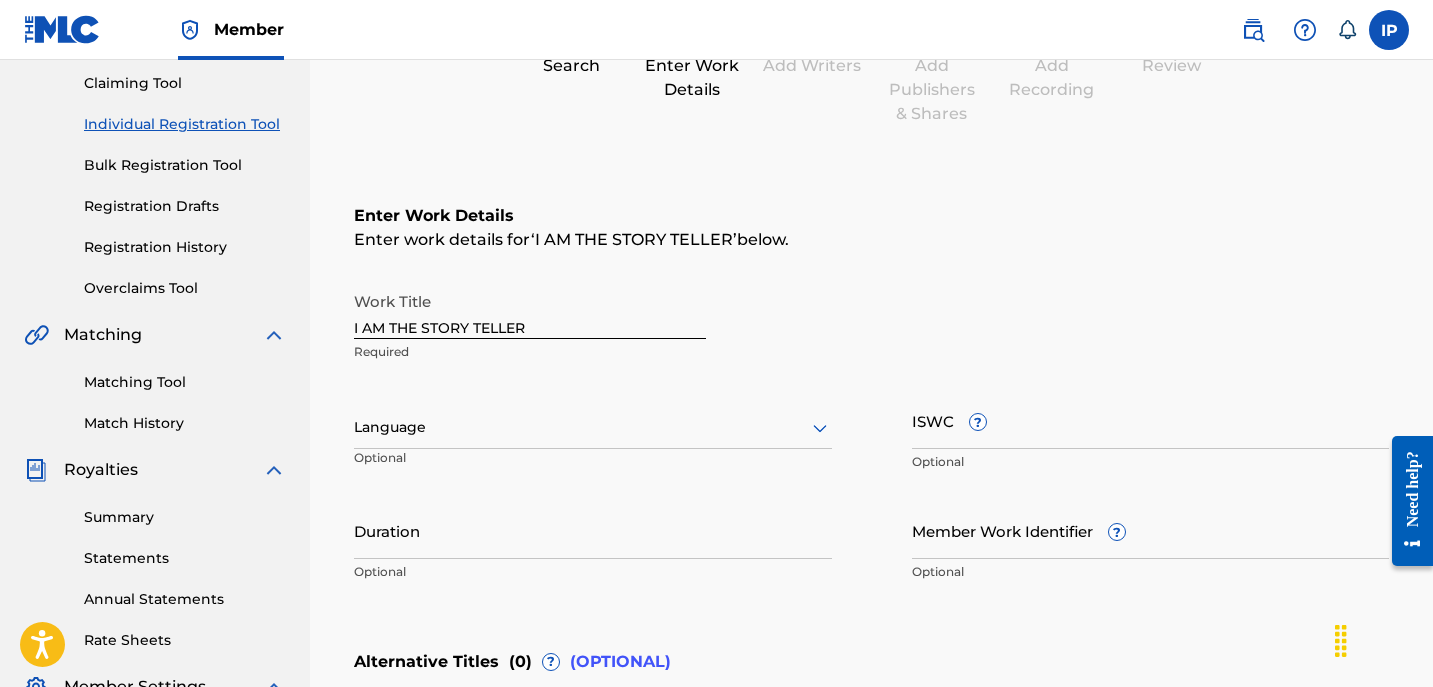 scroll, scrollTop: 207, scrollLeft: 0, axis: vertical 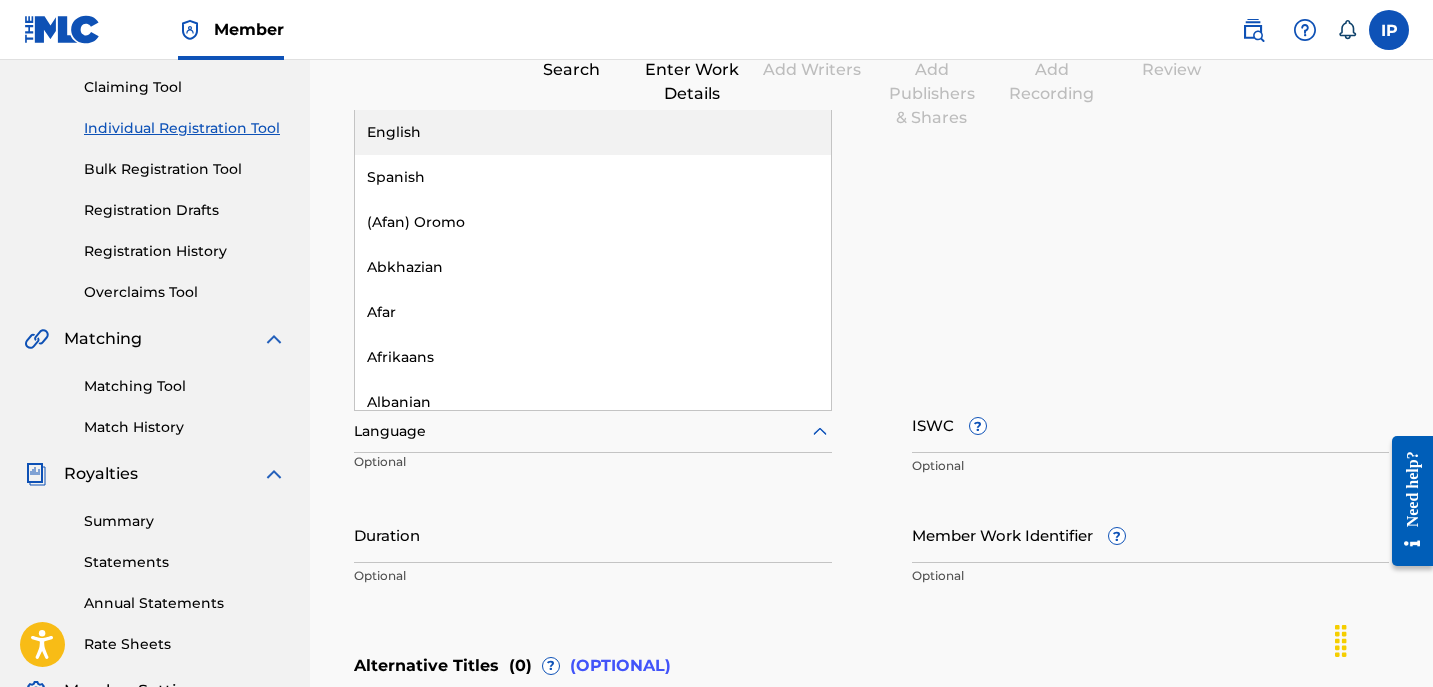 click on "Language" at bounding box center (593, 432) 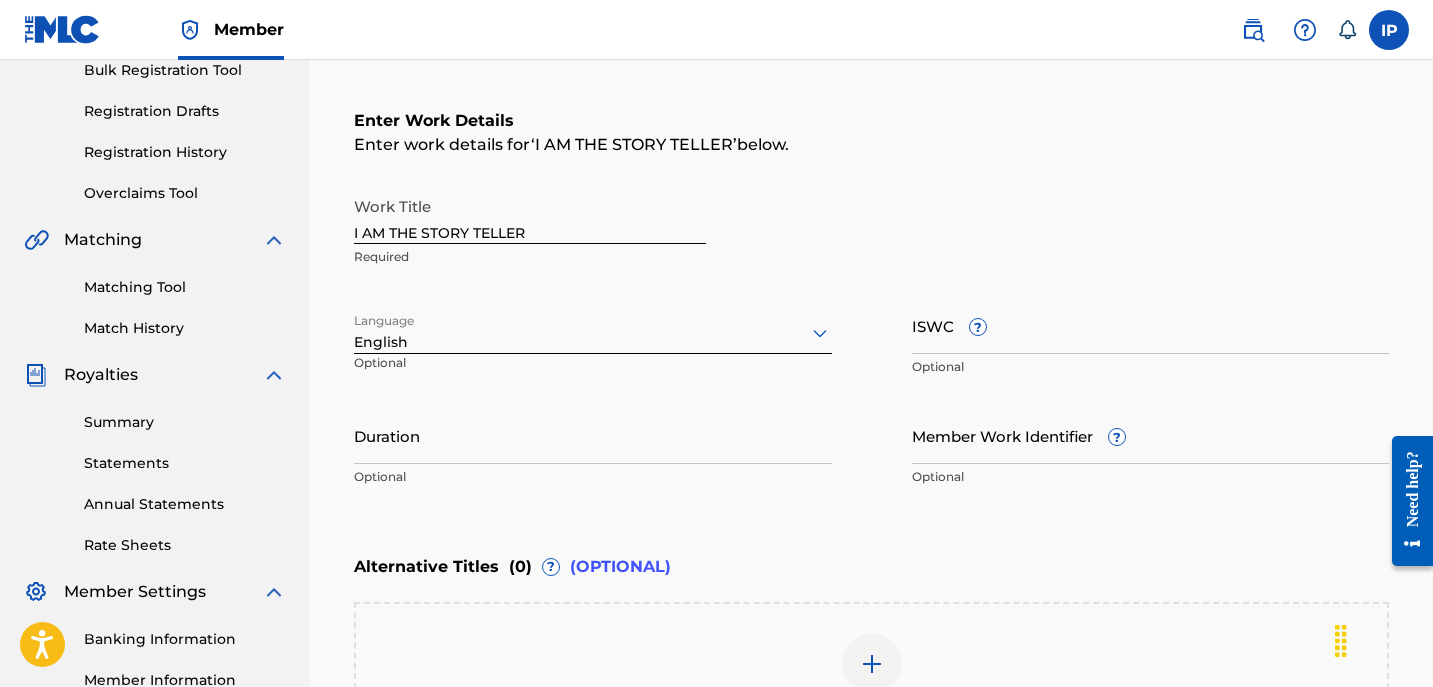 scroll, scrollTop: 307, scrollLeft: 0, axis: vertical 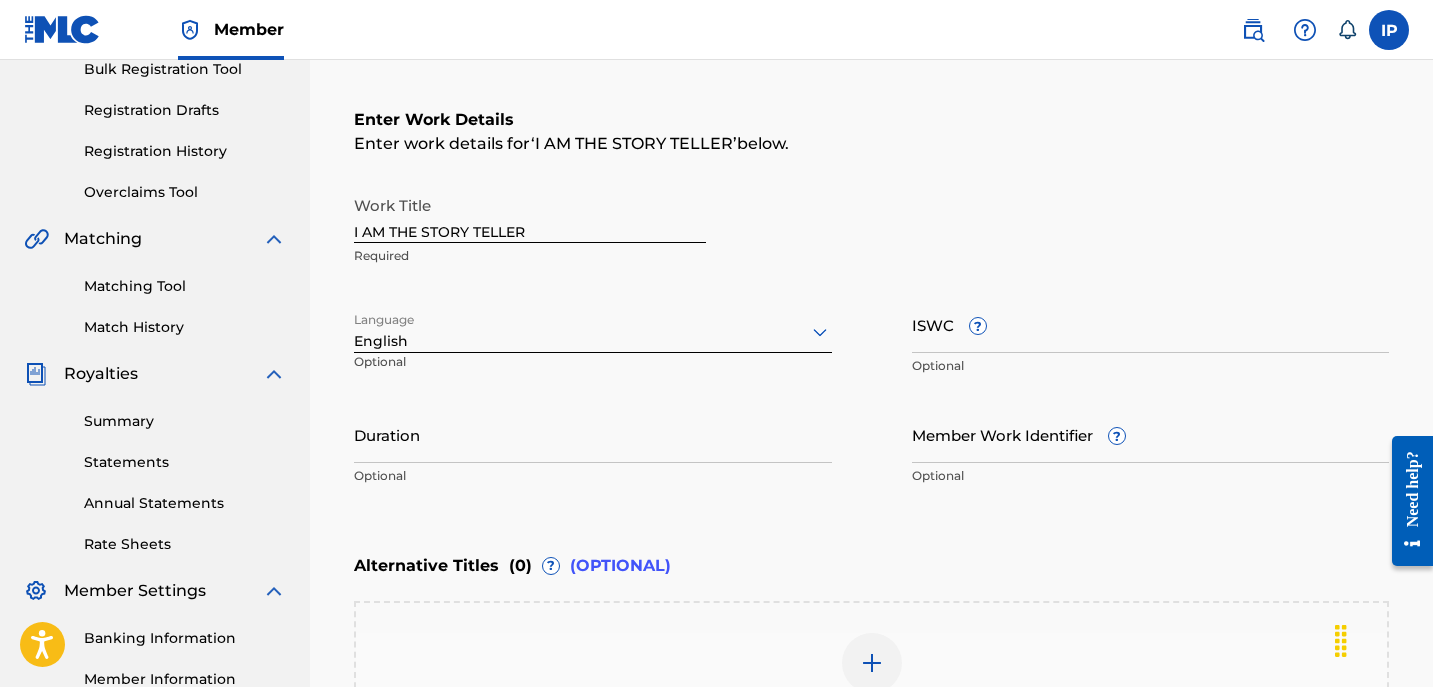 click on "Duration" at bounding box center [593, 434] 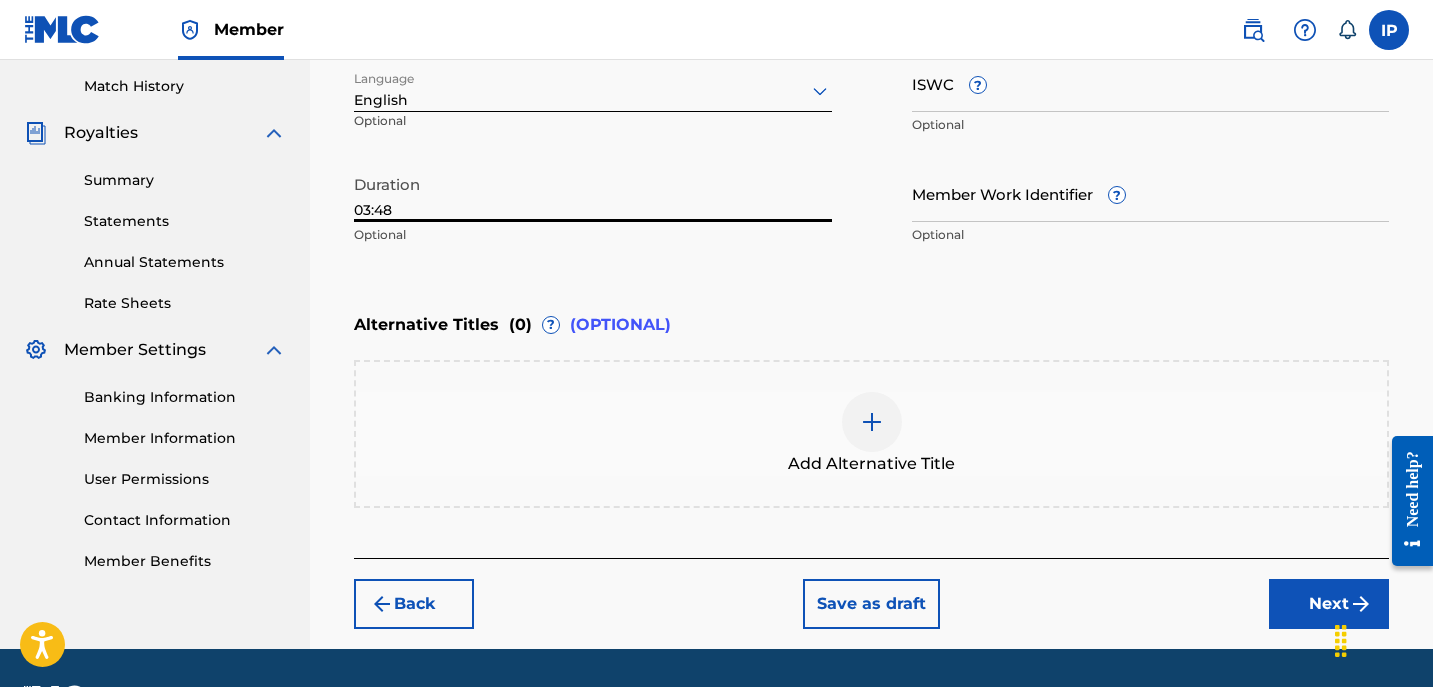type on "03:48" 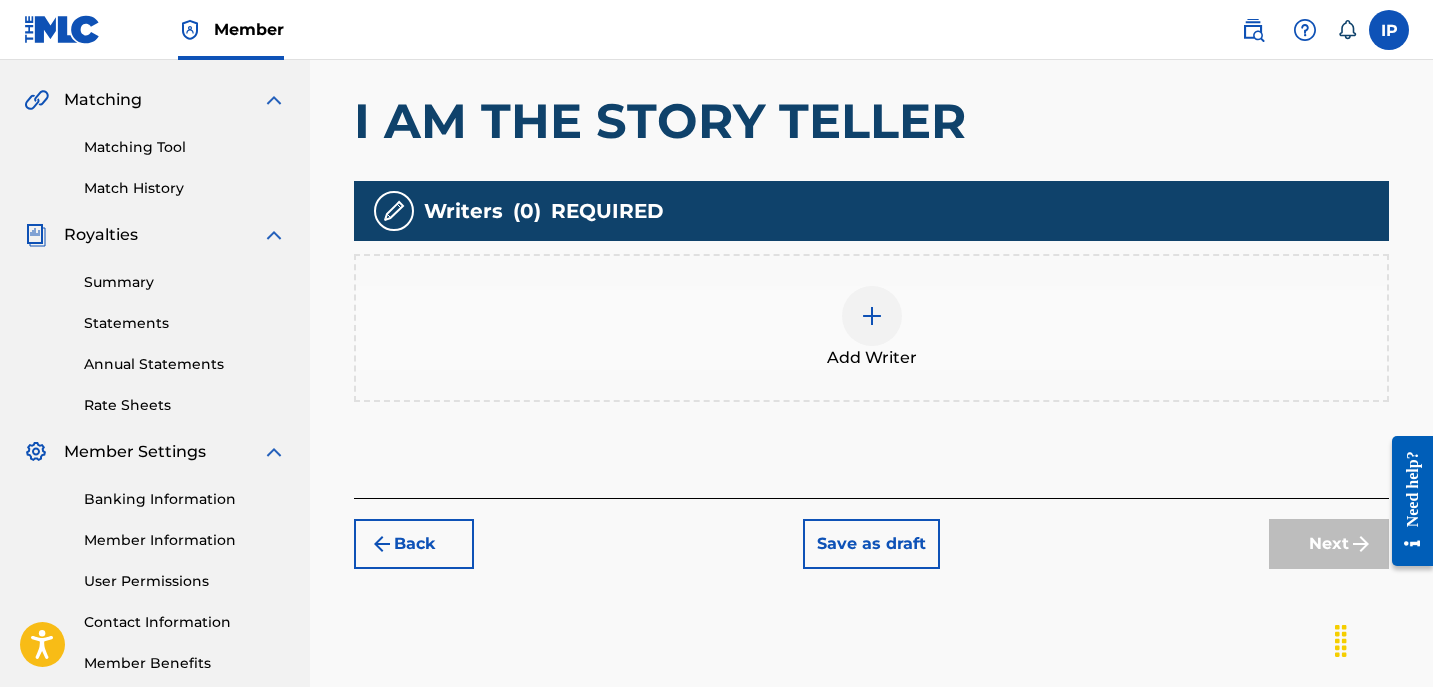 scroll, scrollTop: 474, scrollLeft: 0, axis: vertical 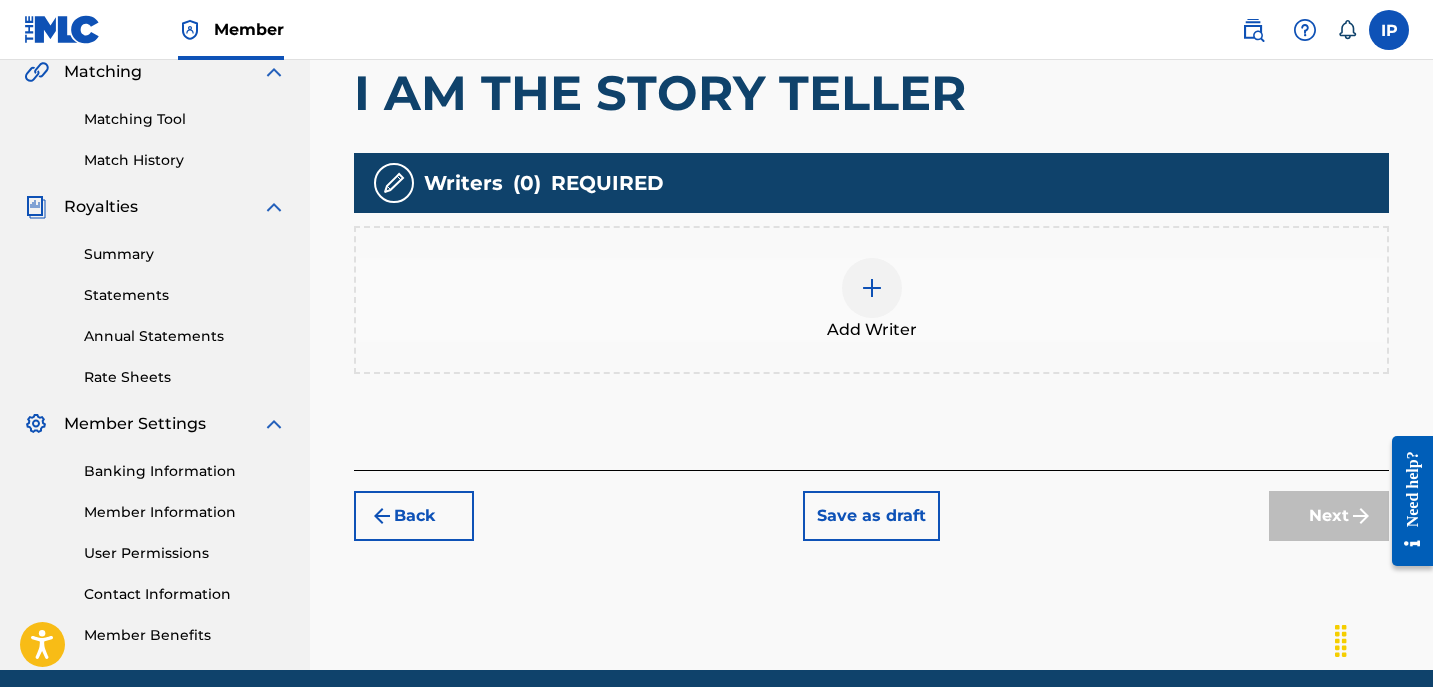 click at bounding box center (872, 288) 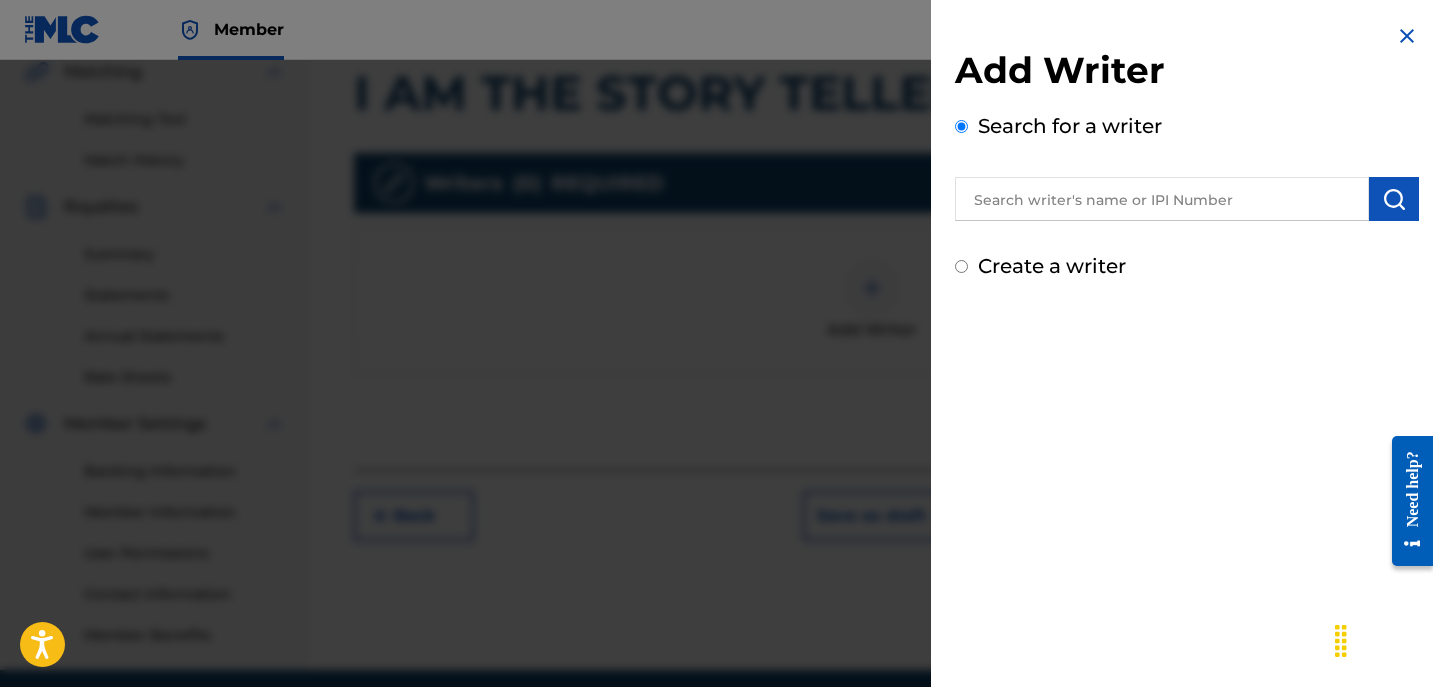 click on "Create a writer" at bounding box center [1187, 266] 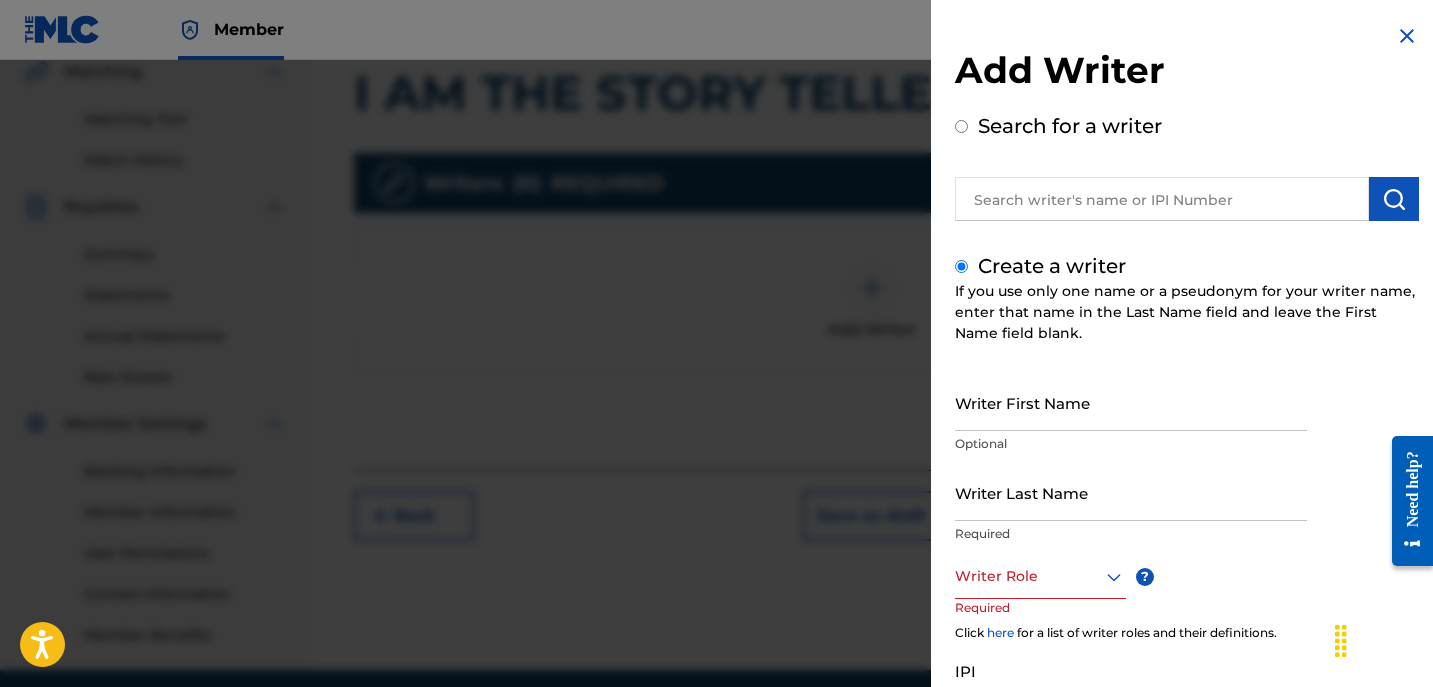 click on "Writer First Name" at bounding box center (1131, 402) 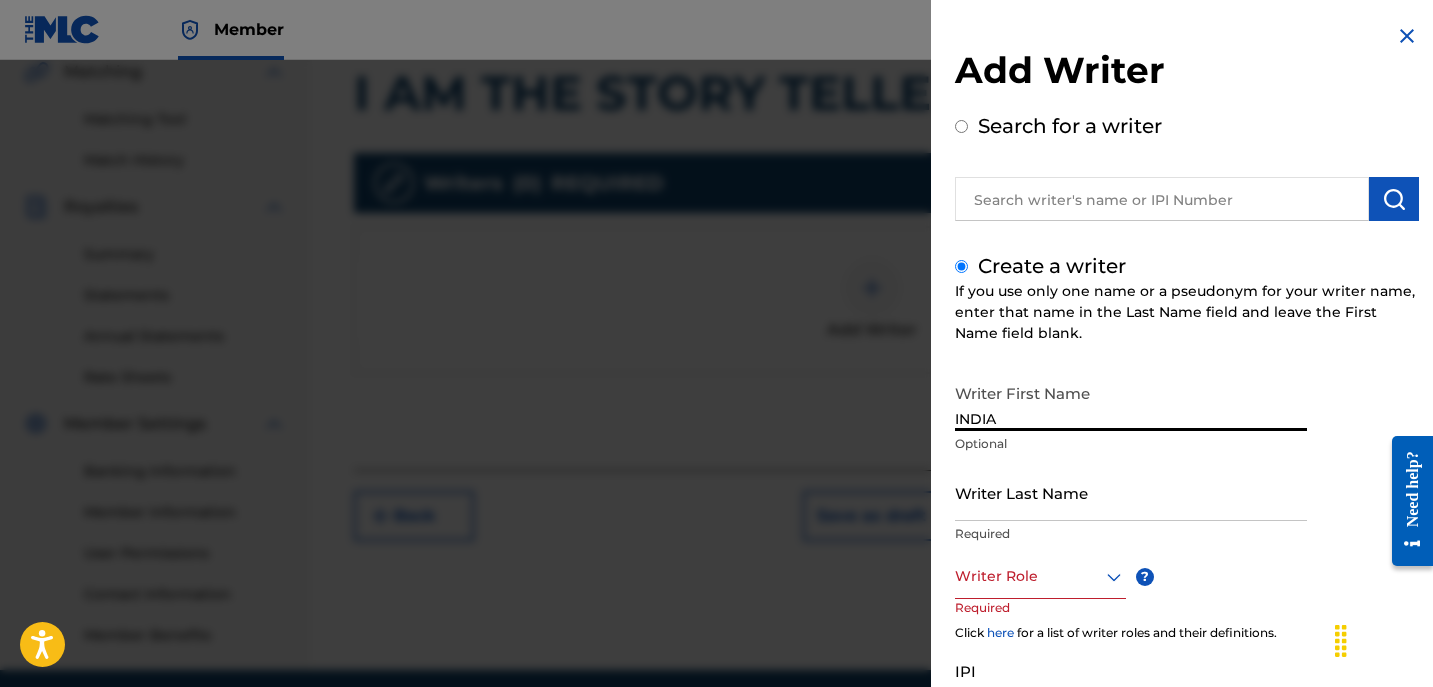 type on "[COUNTRY]" 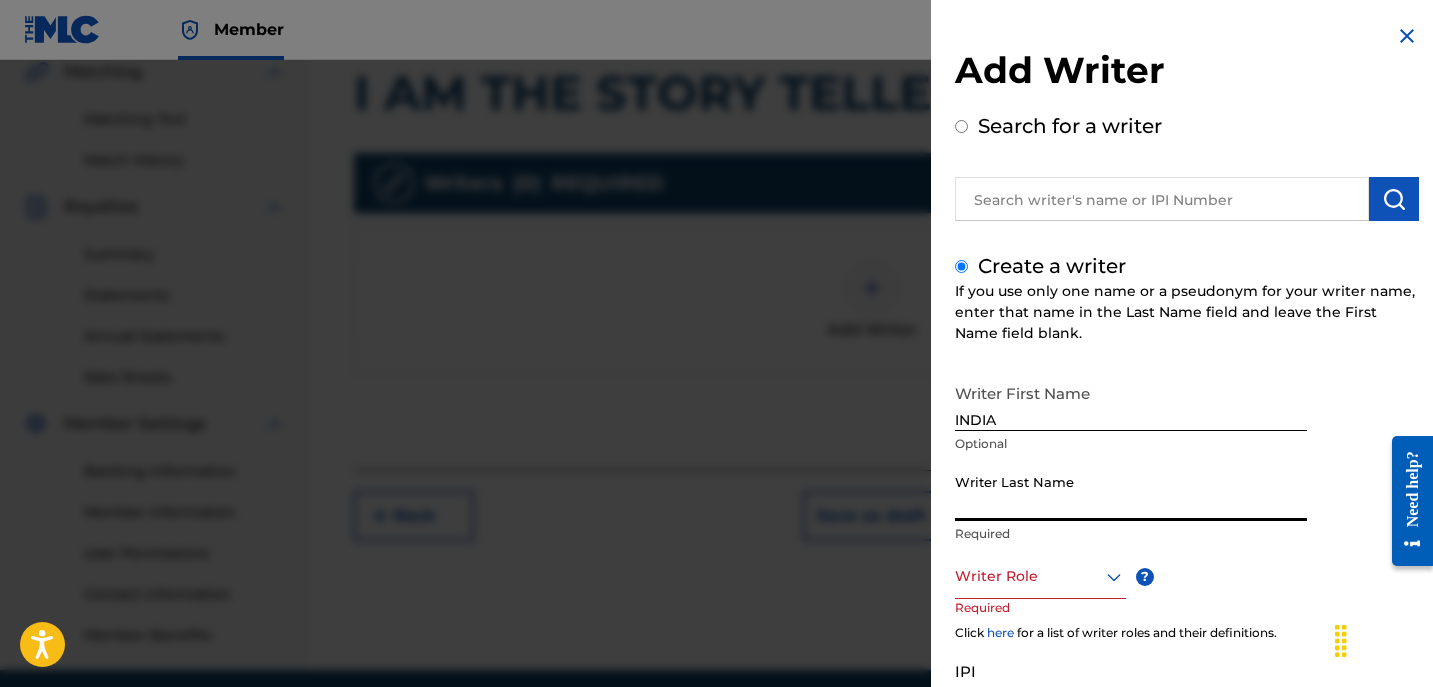 click on "Writer Last Name" at bounding box center (1131, 492) 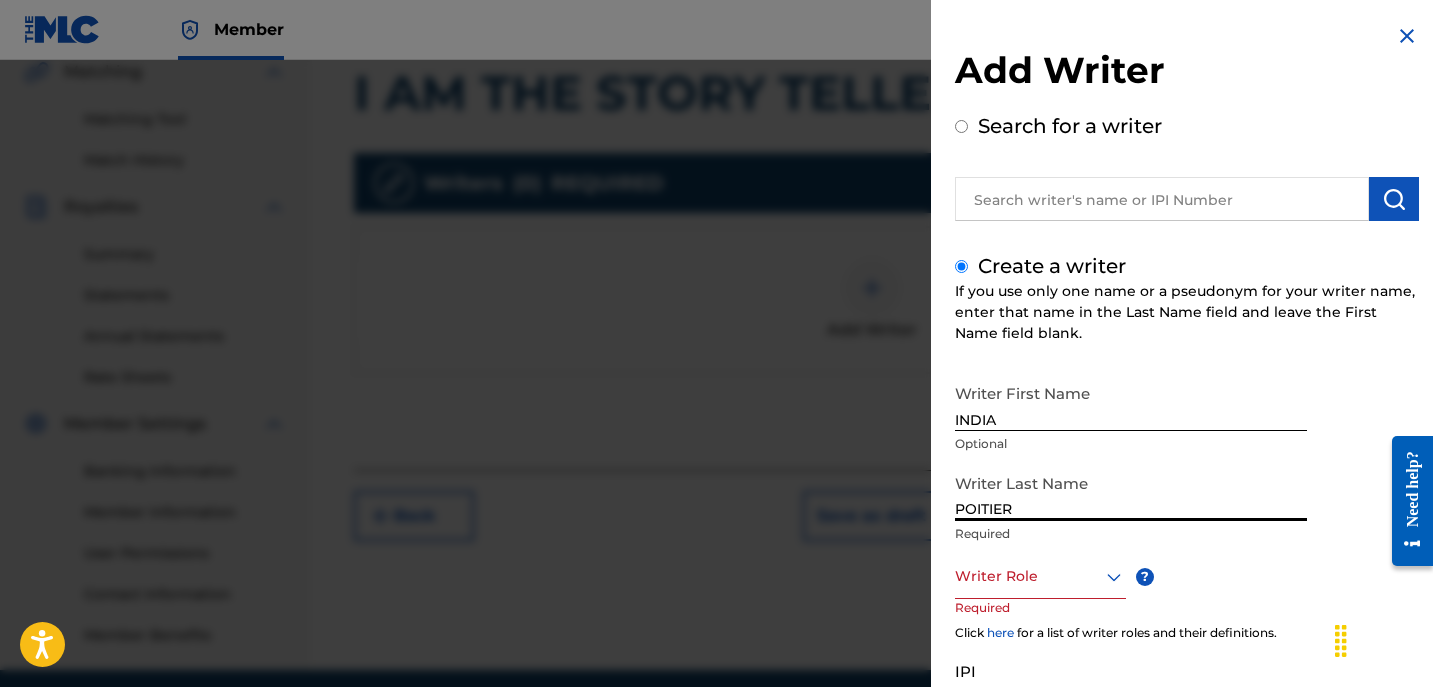 type on "POITIER" 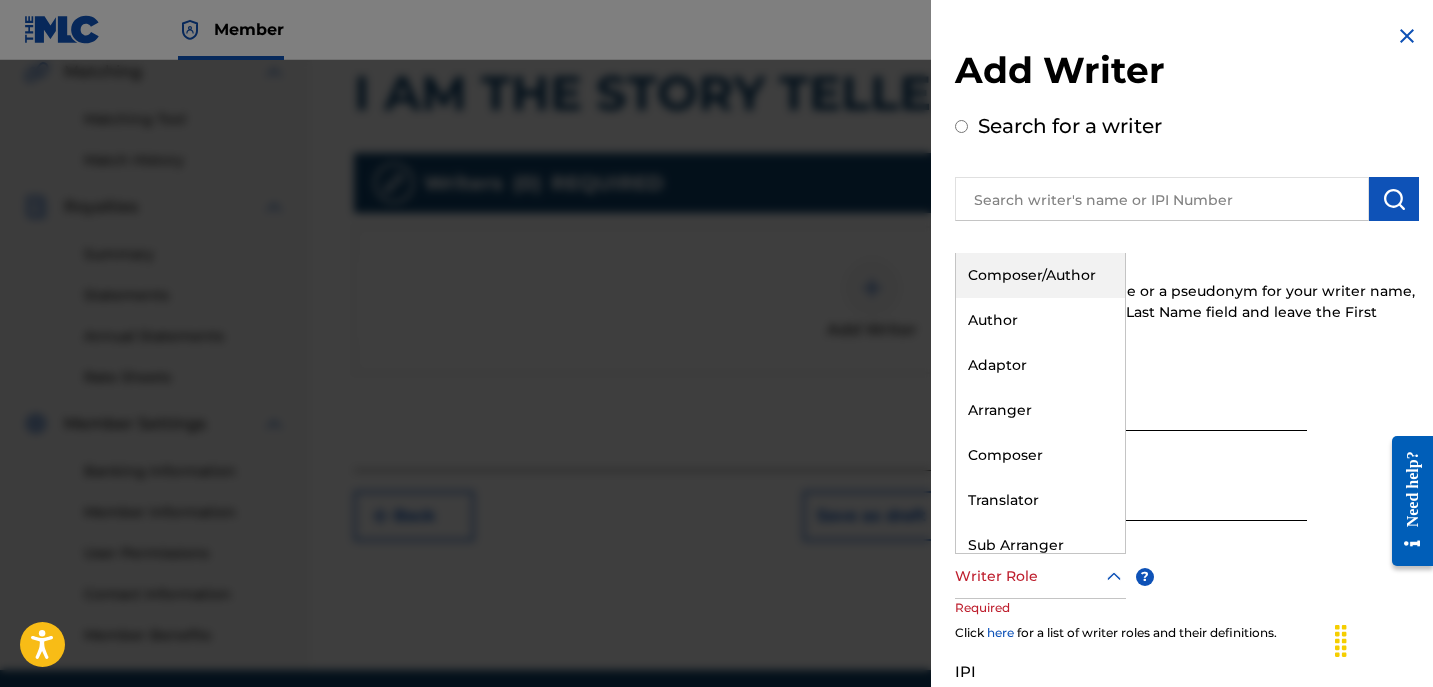 click at bounding box center [1040, 576] 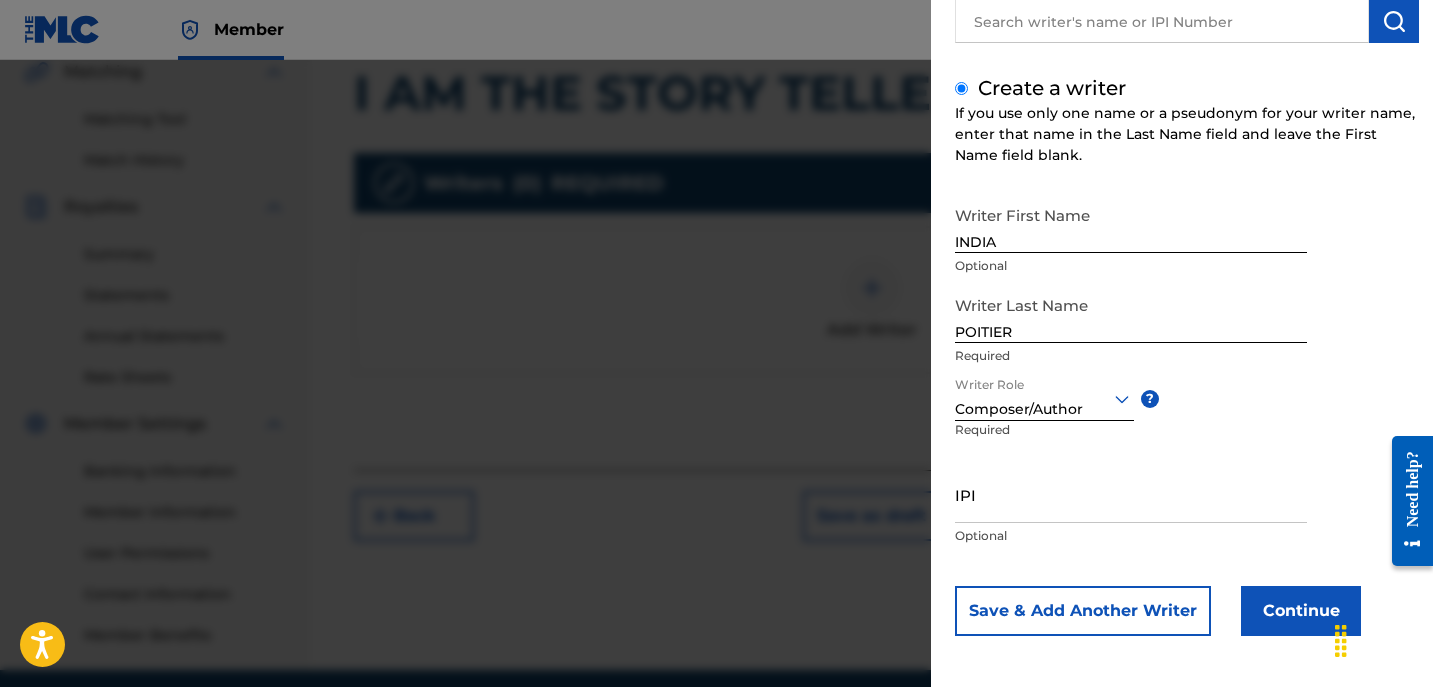scroll, scrollTop: 181, scrollLeft: 0, axis: vertical 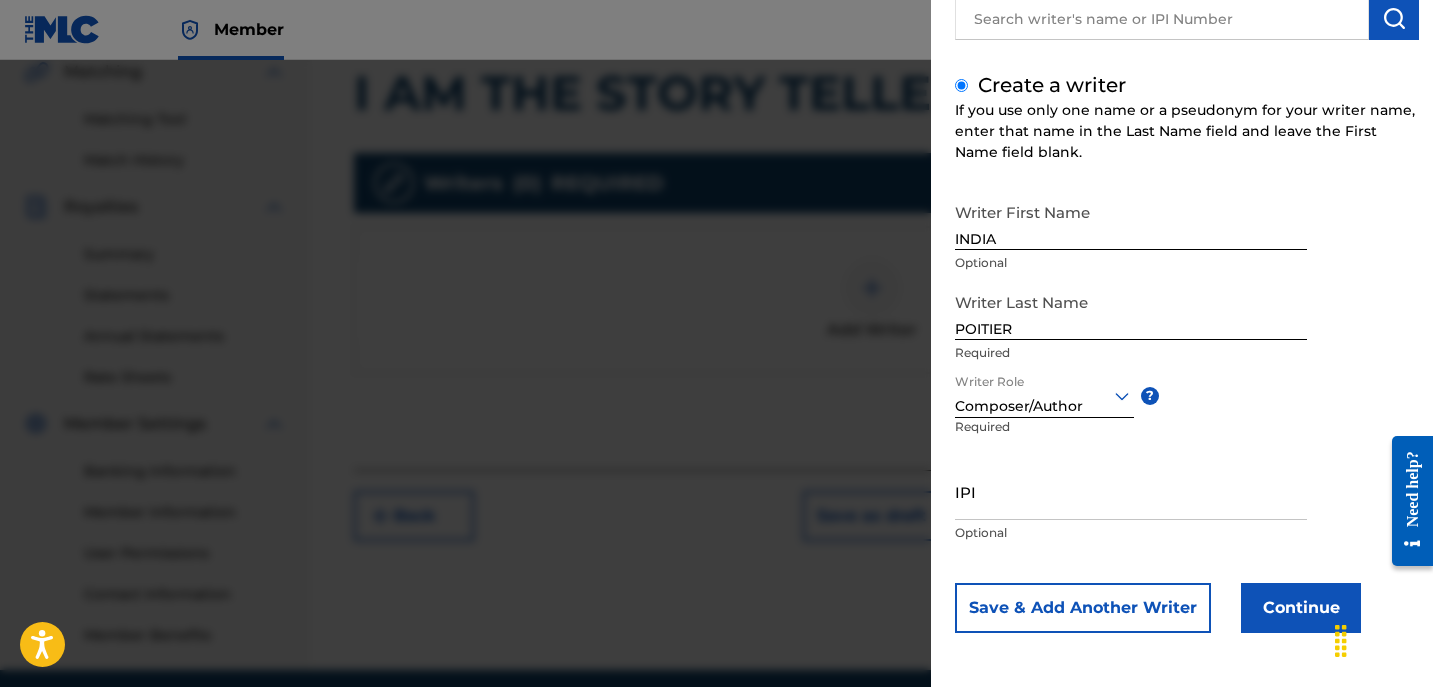 click on "Continue" at bounding box center [1301, 608] 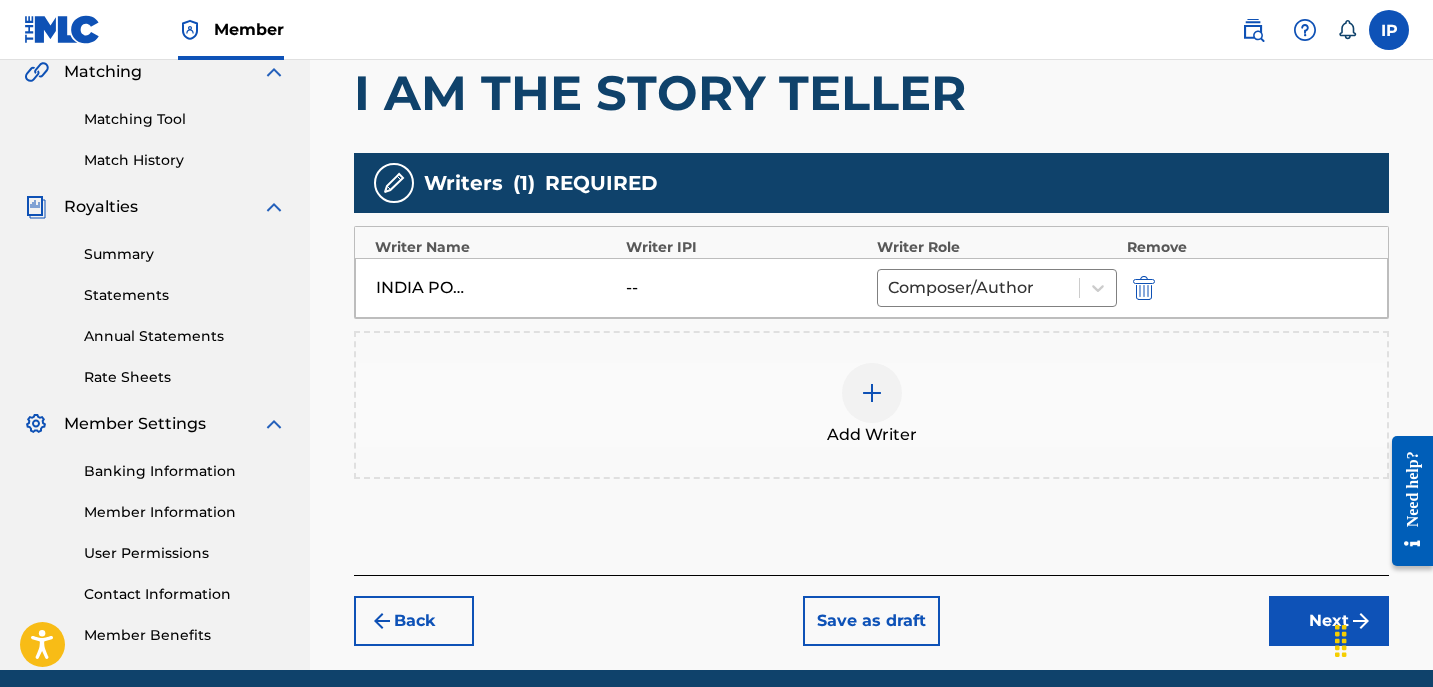 click on "Next" at bounding box center [1329, 621] 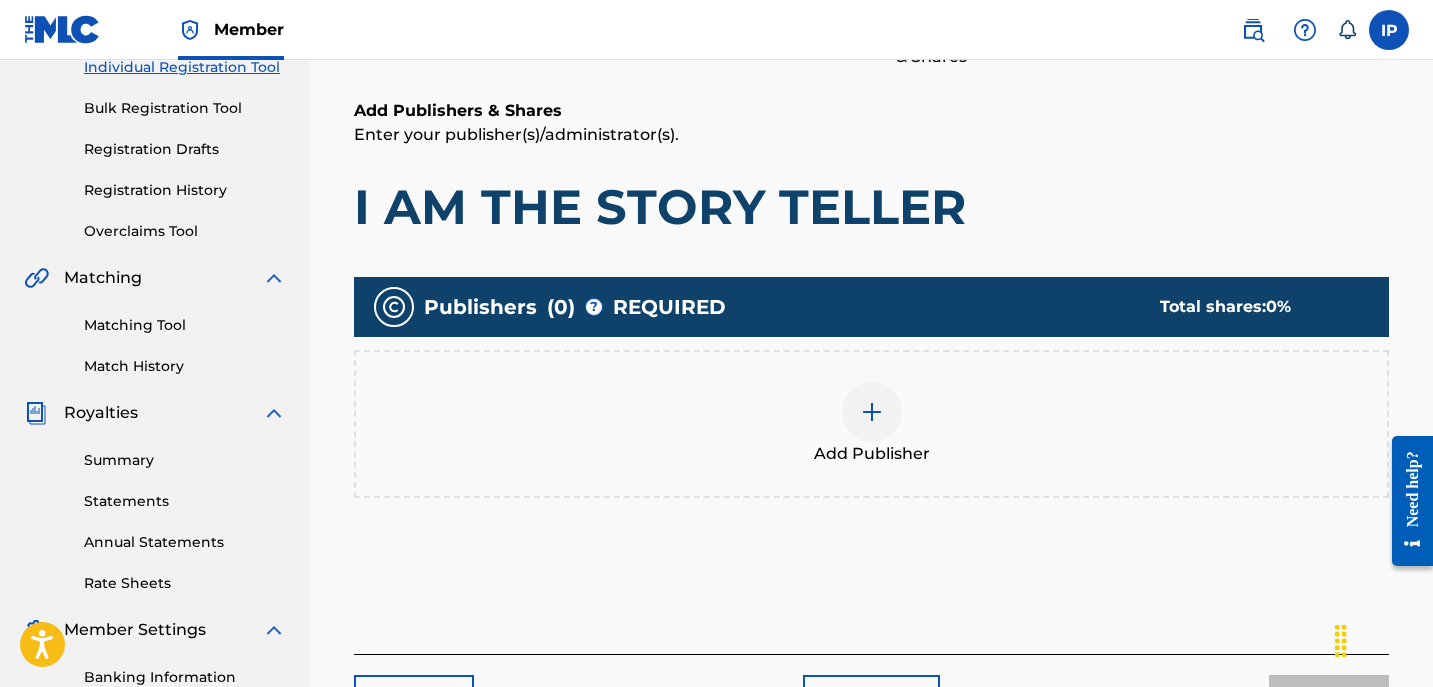 scroll, scrollTop: 269, scrollLeft: 0, axis: vertical 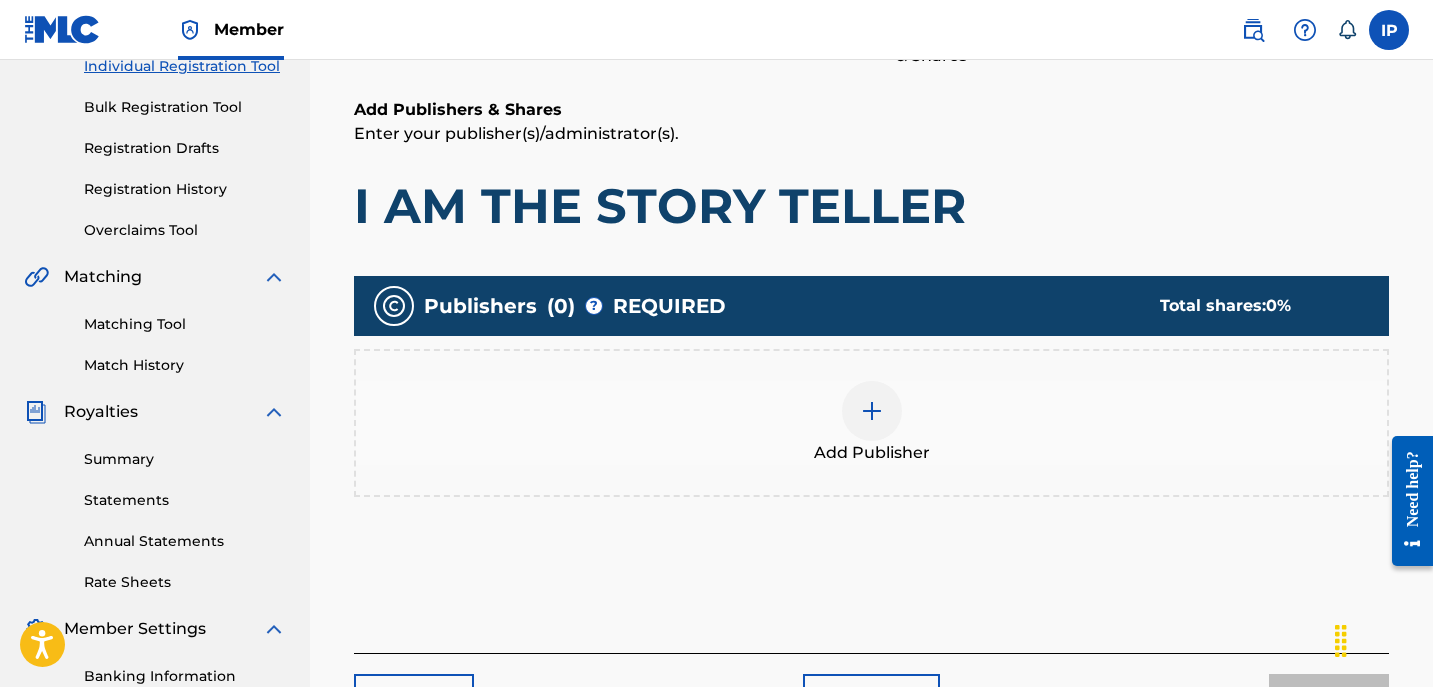 click at bounding box center [872, 411] 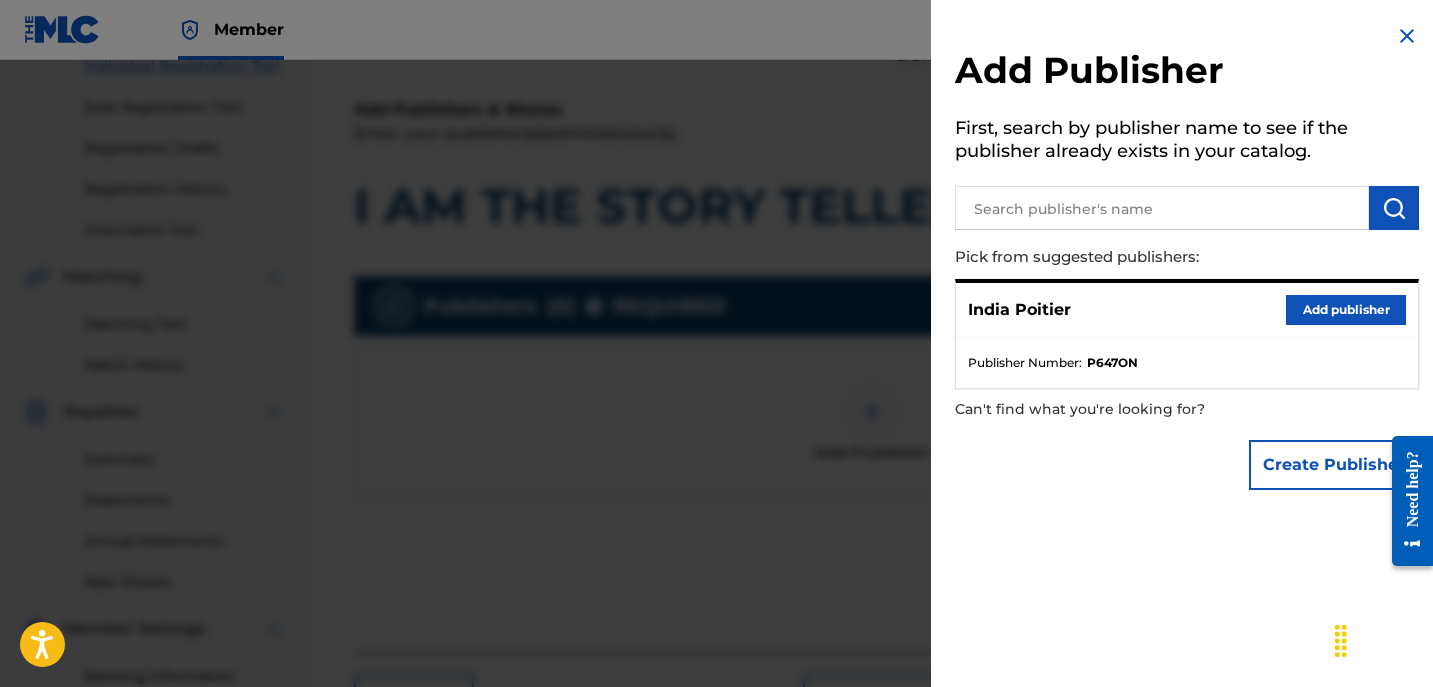 click on "Add publisher" at bounding box center (1346, 310) 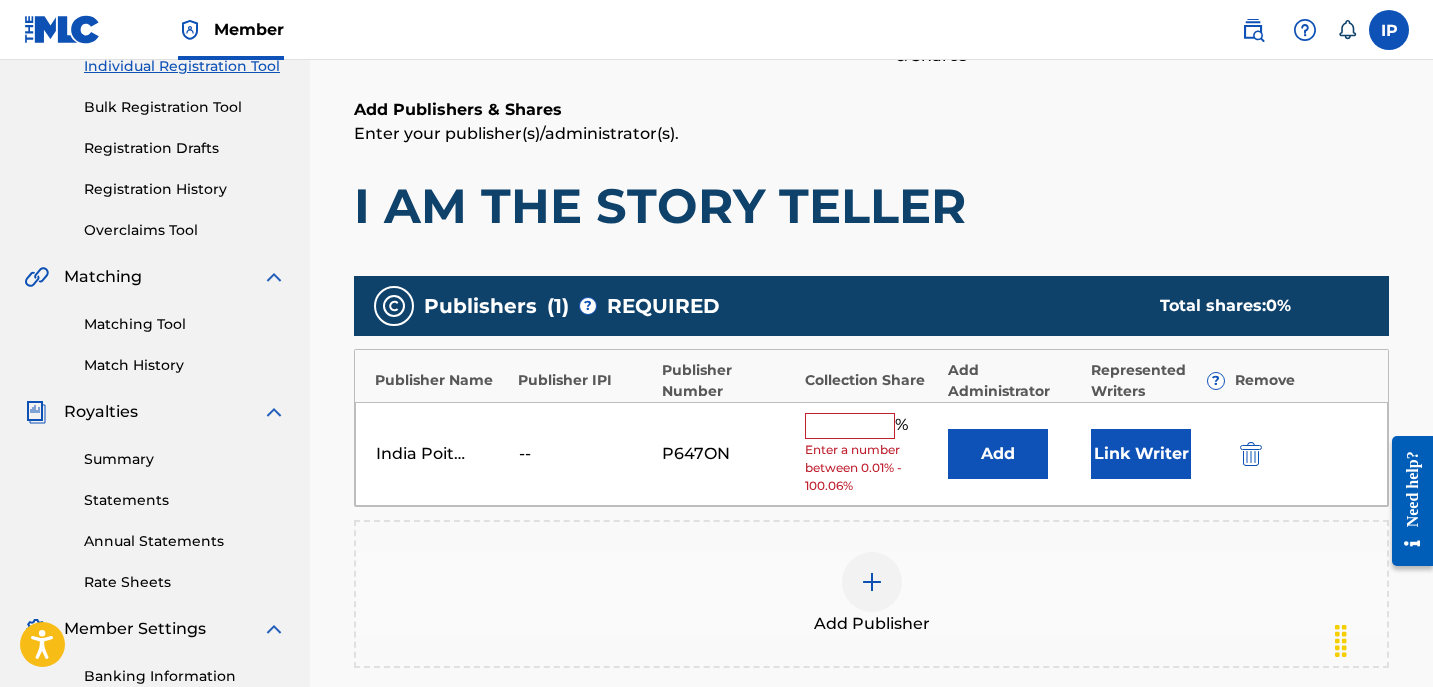 click at bounding box center (850, 426) 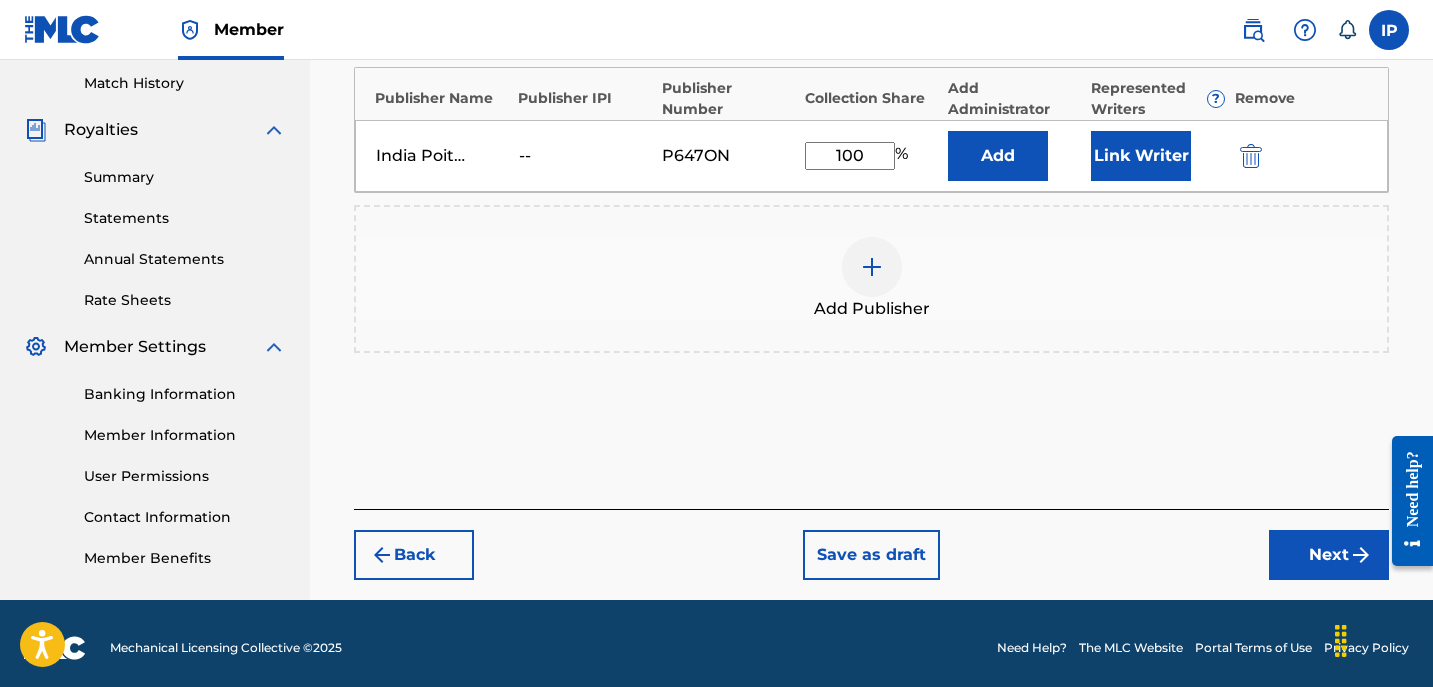 click on "Next" at bounding box center (1329, 555) 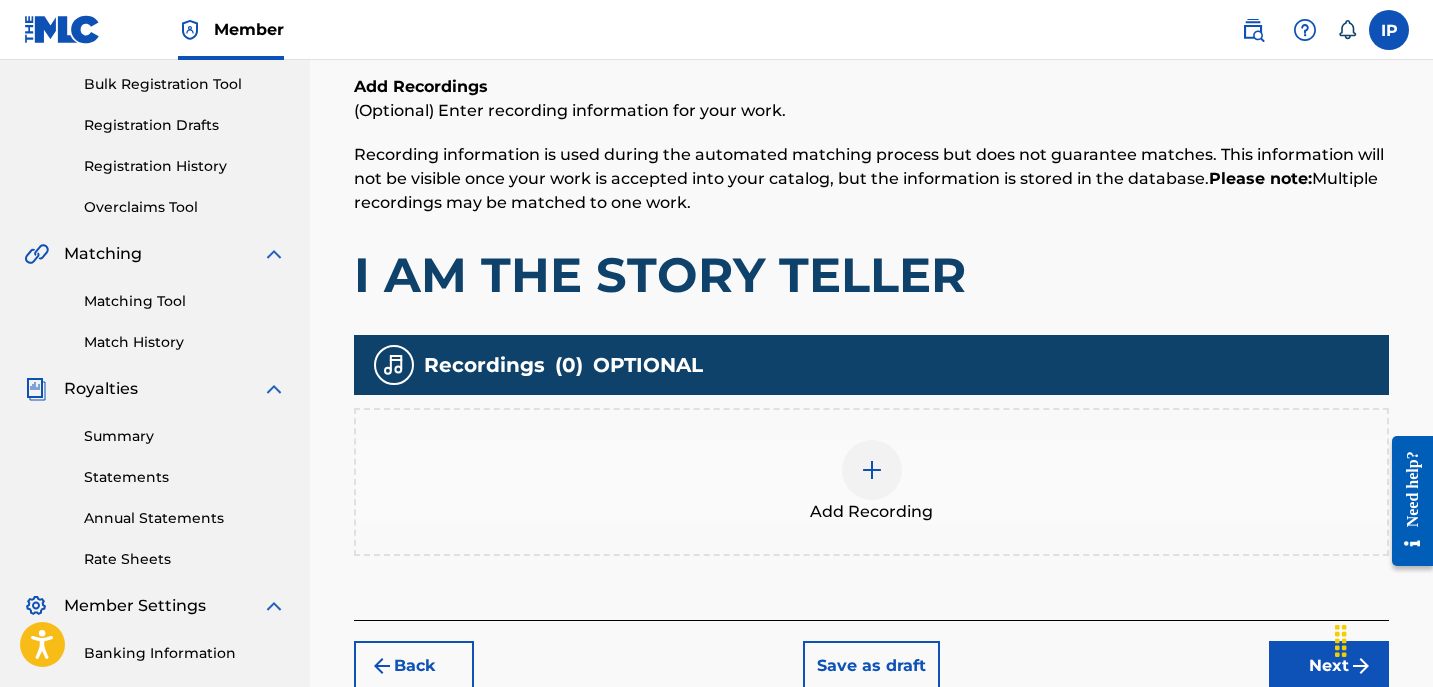 scroll, scrollTop: 296, scrollLeft: 0, axis: vertical 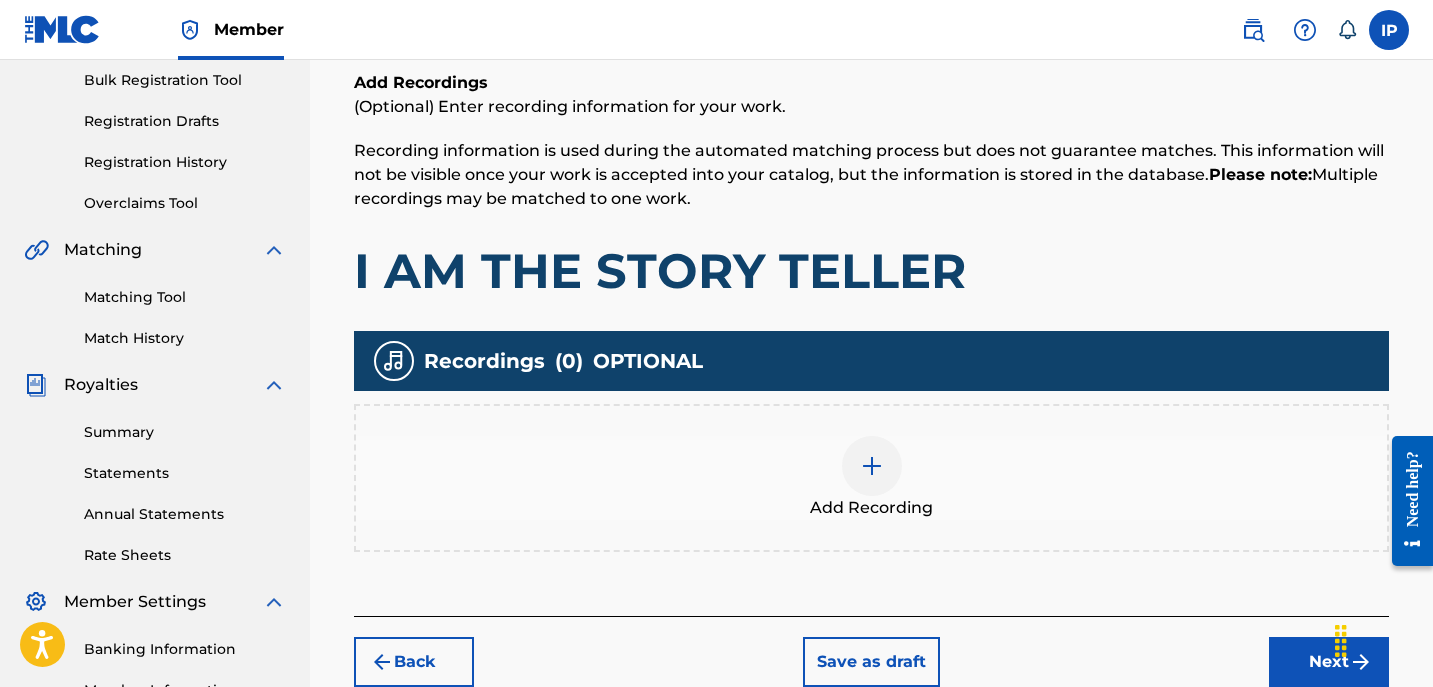click on "Save as draft" at bounding box center [871, 662] 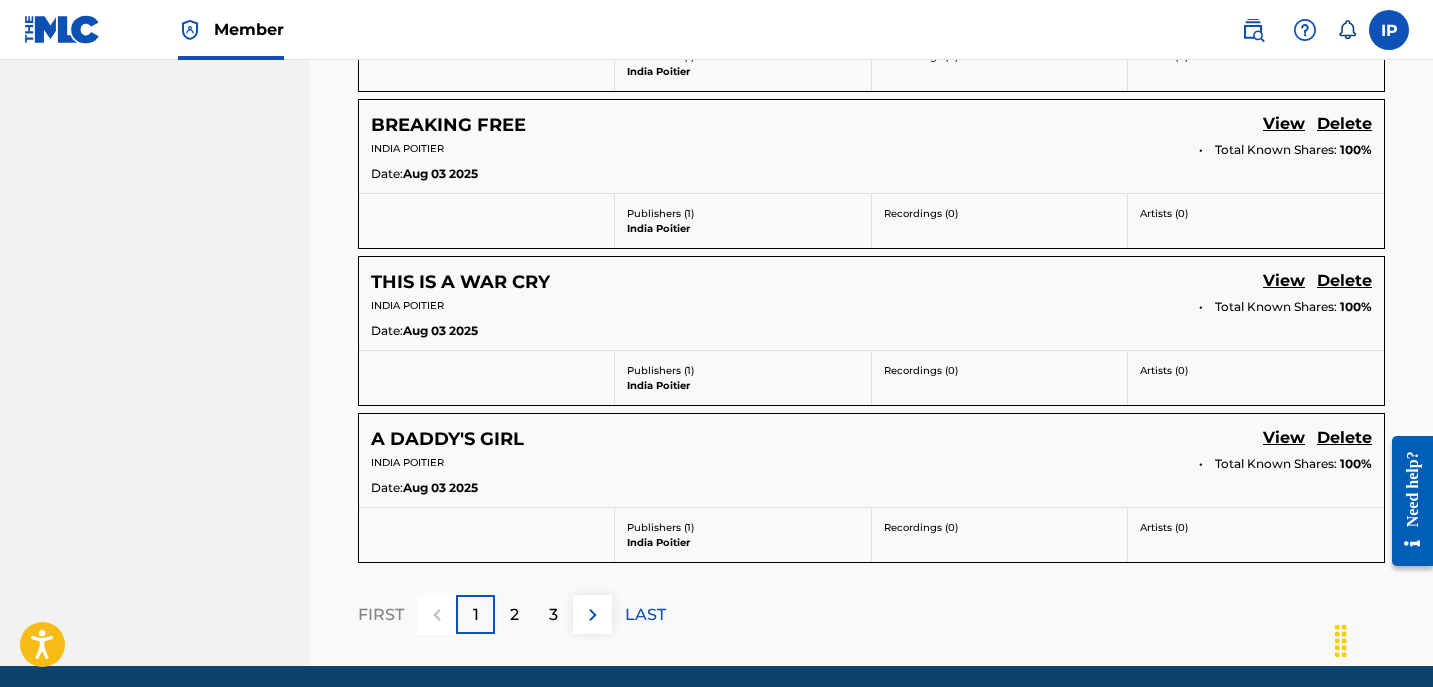 scroll, scrollTop: 1574, scrollLeft: 0, axis: vertical 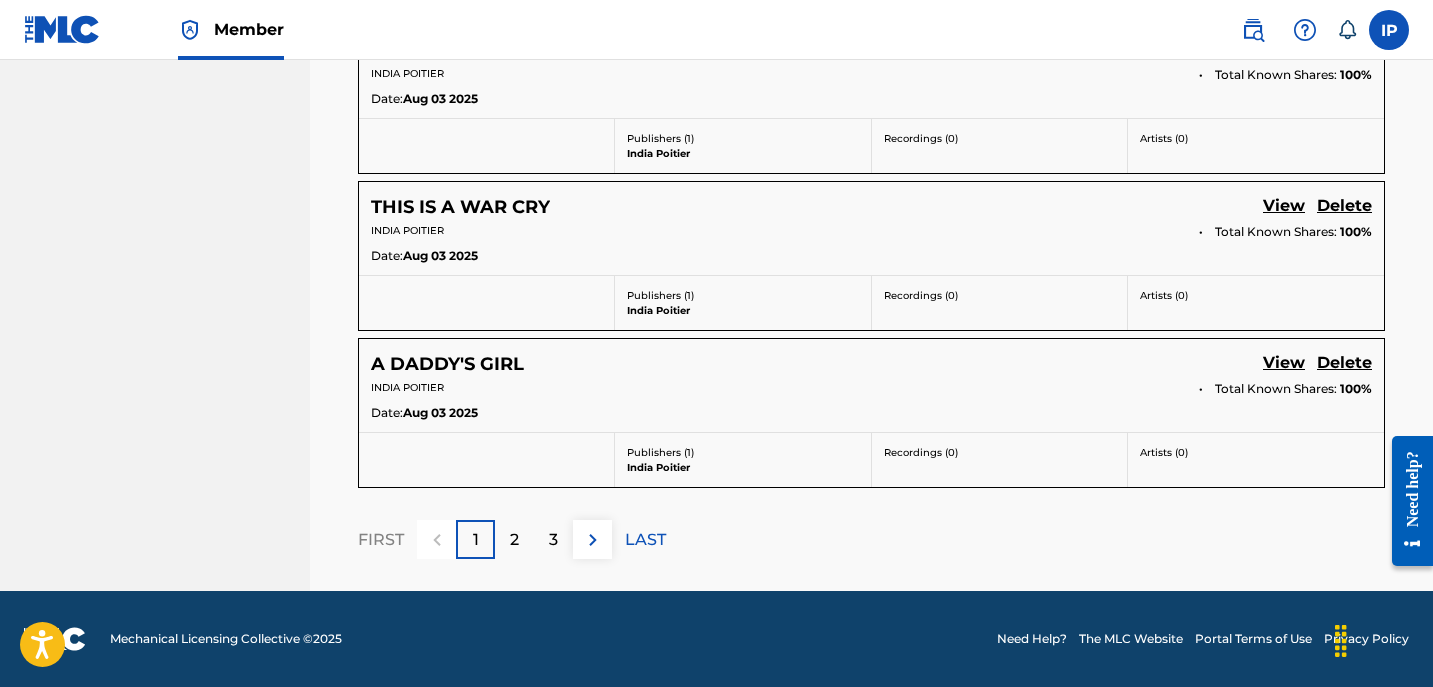 click on "2" at bounding box center (514, 540) 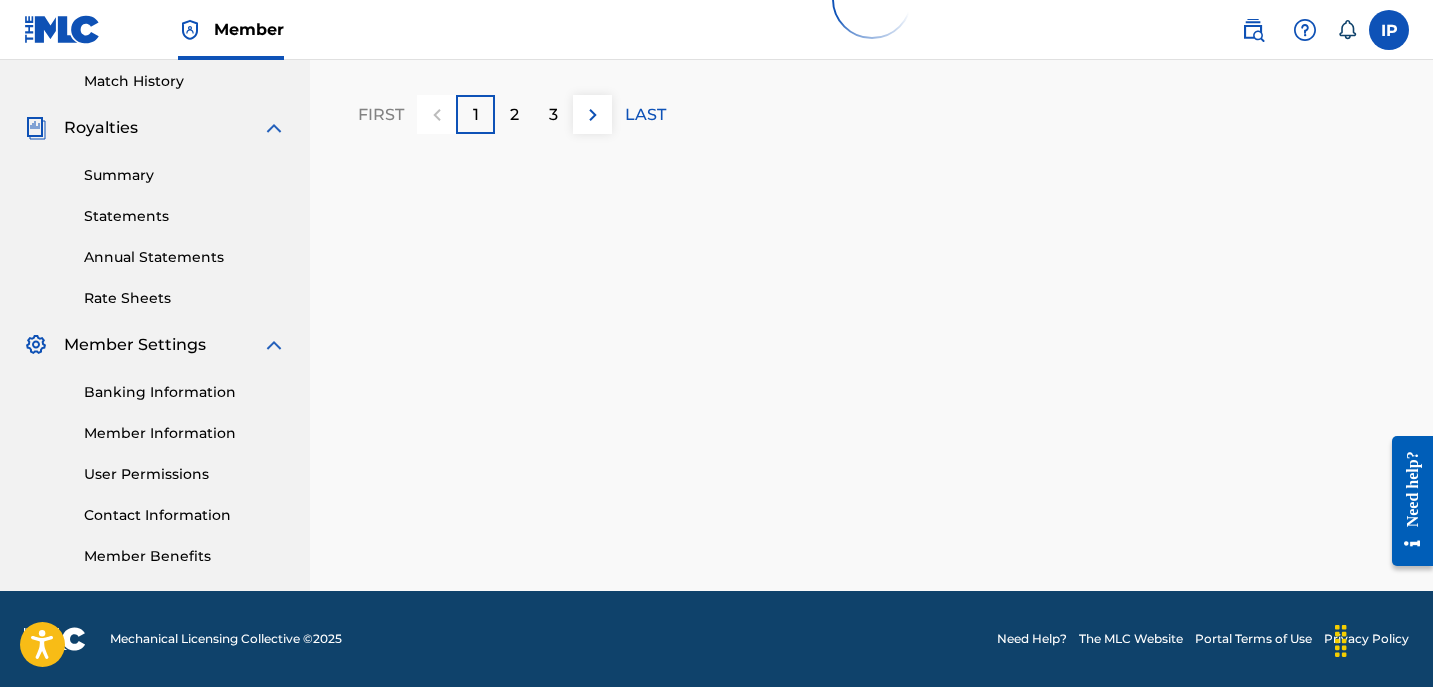 scroll, scrollTop: 553, scrollLeft: 0, axis: vertical 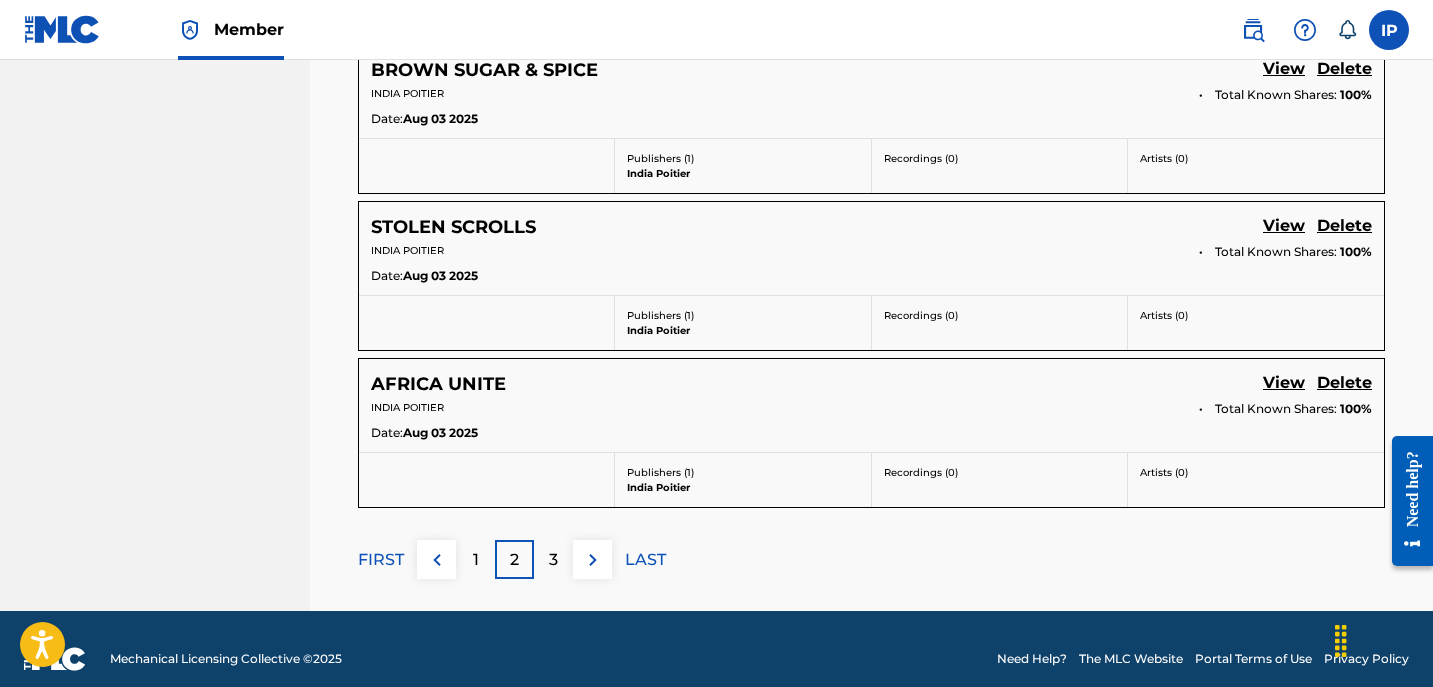 click on "3" at bounding box center (553, 560) 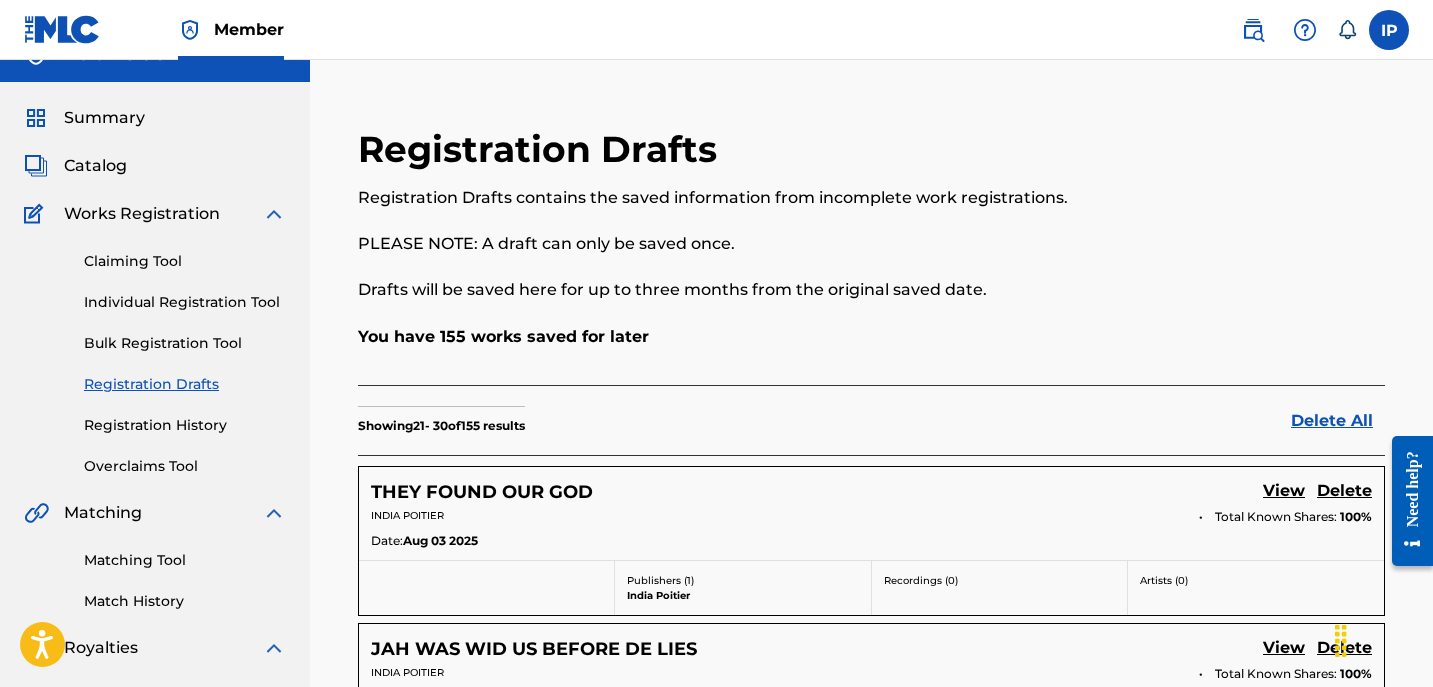 scroll, scrollTop: 0, scrollLeft: 0, axis: both 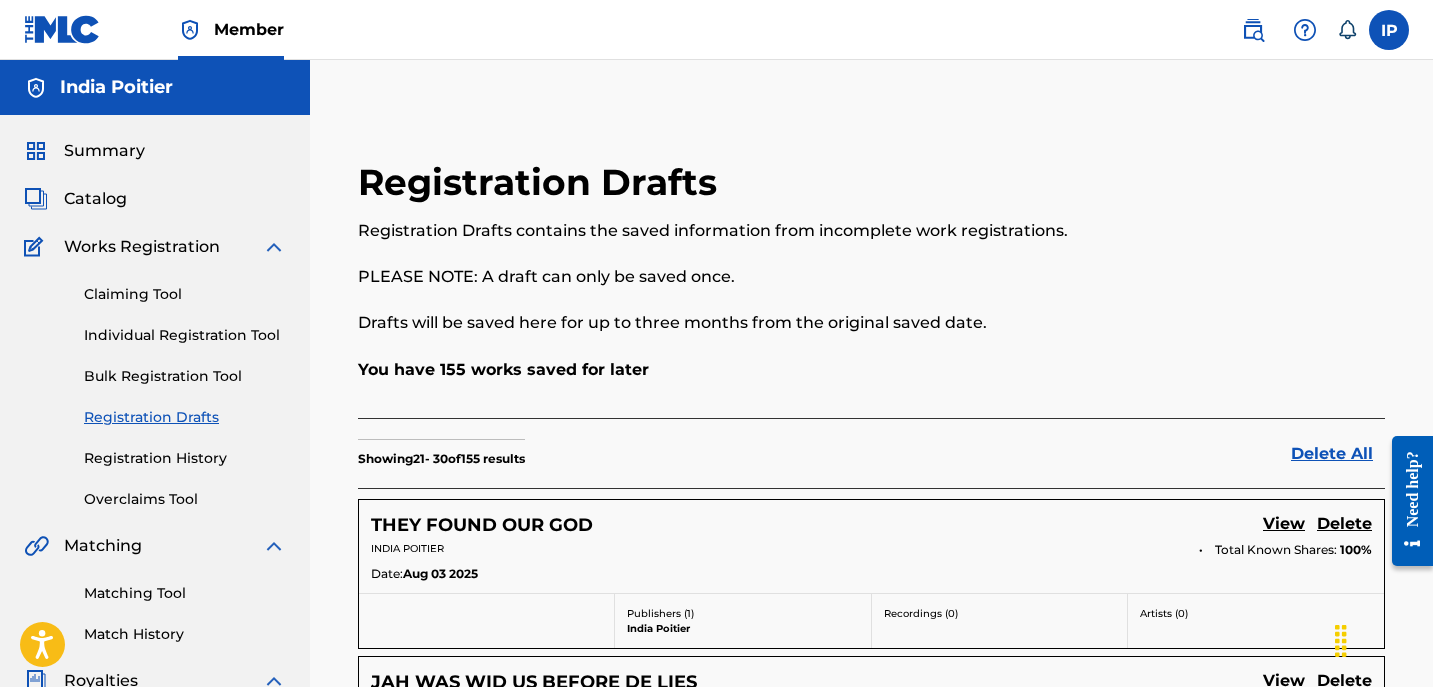 click on "Individual Registration Tool" at bounding box center (185, 335) 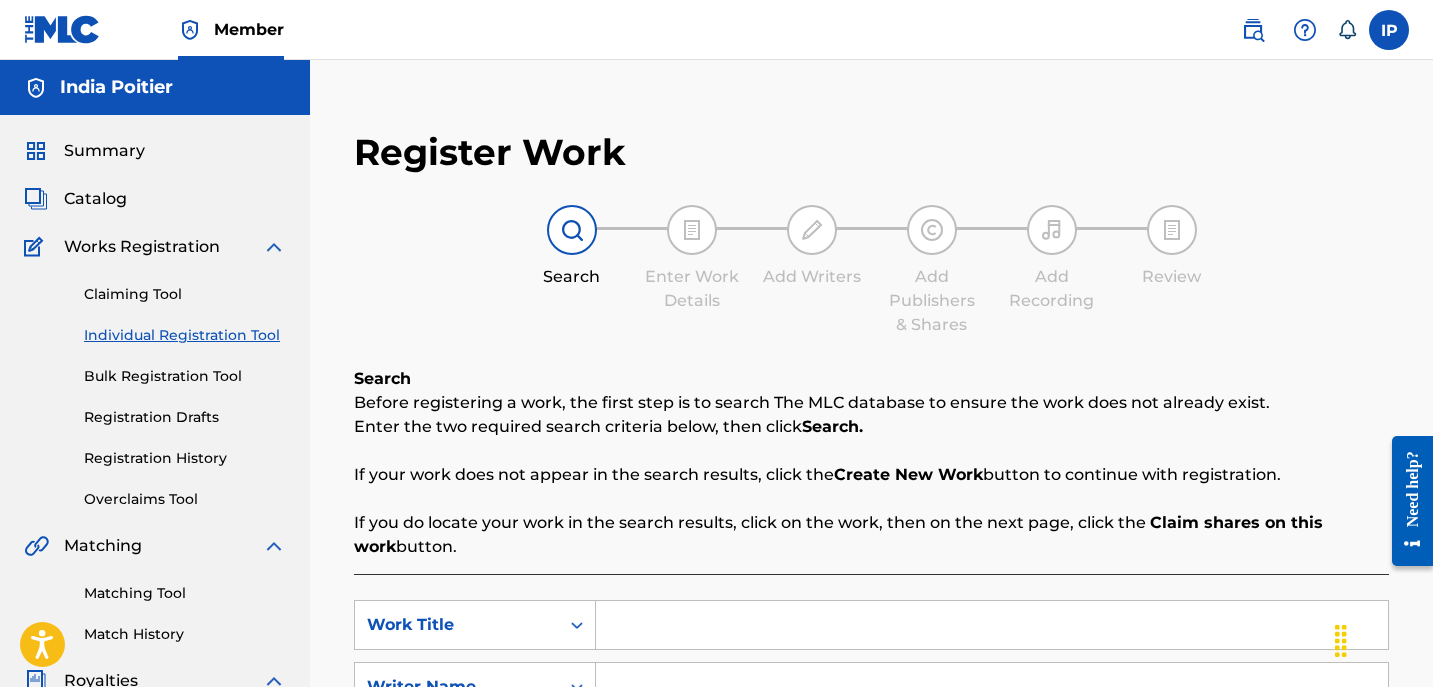 click at bounding box center [992, 625] 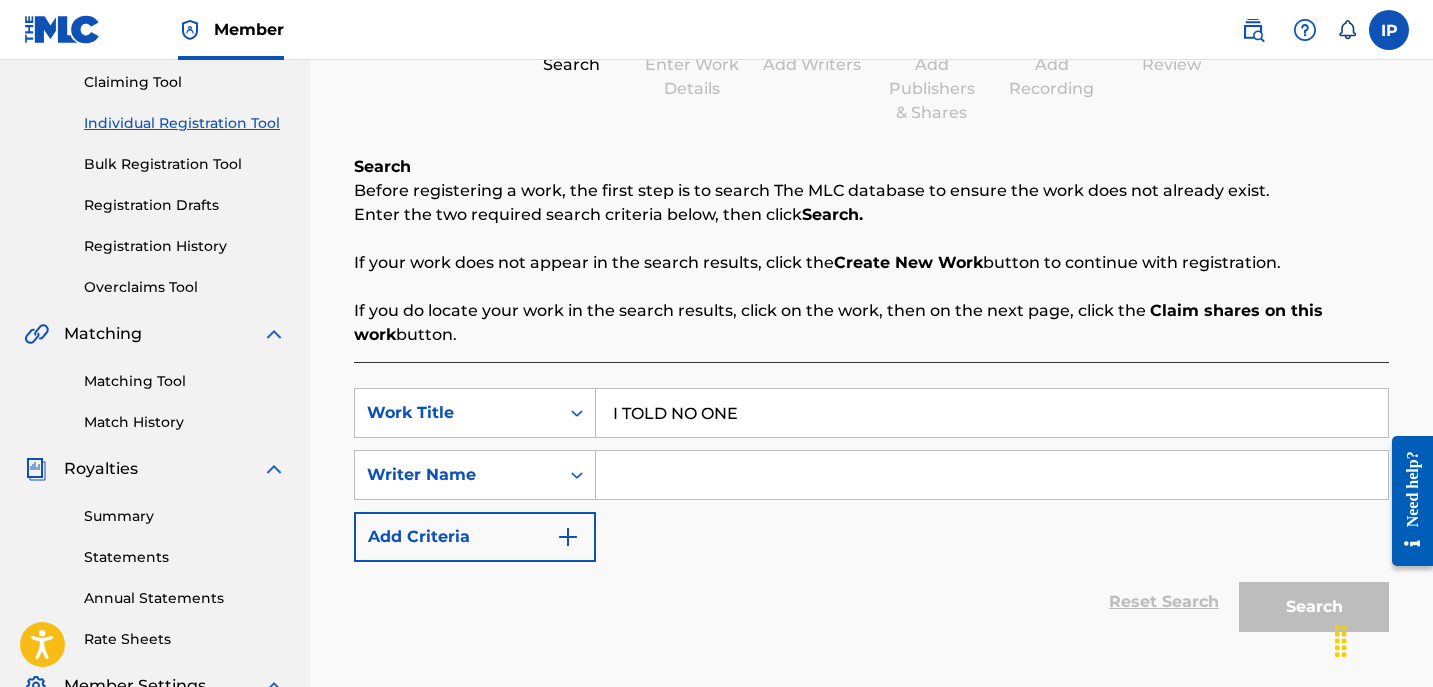 scroll, scrollTop: 213, scrollLeft: 0, axis: vertical 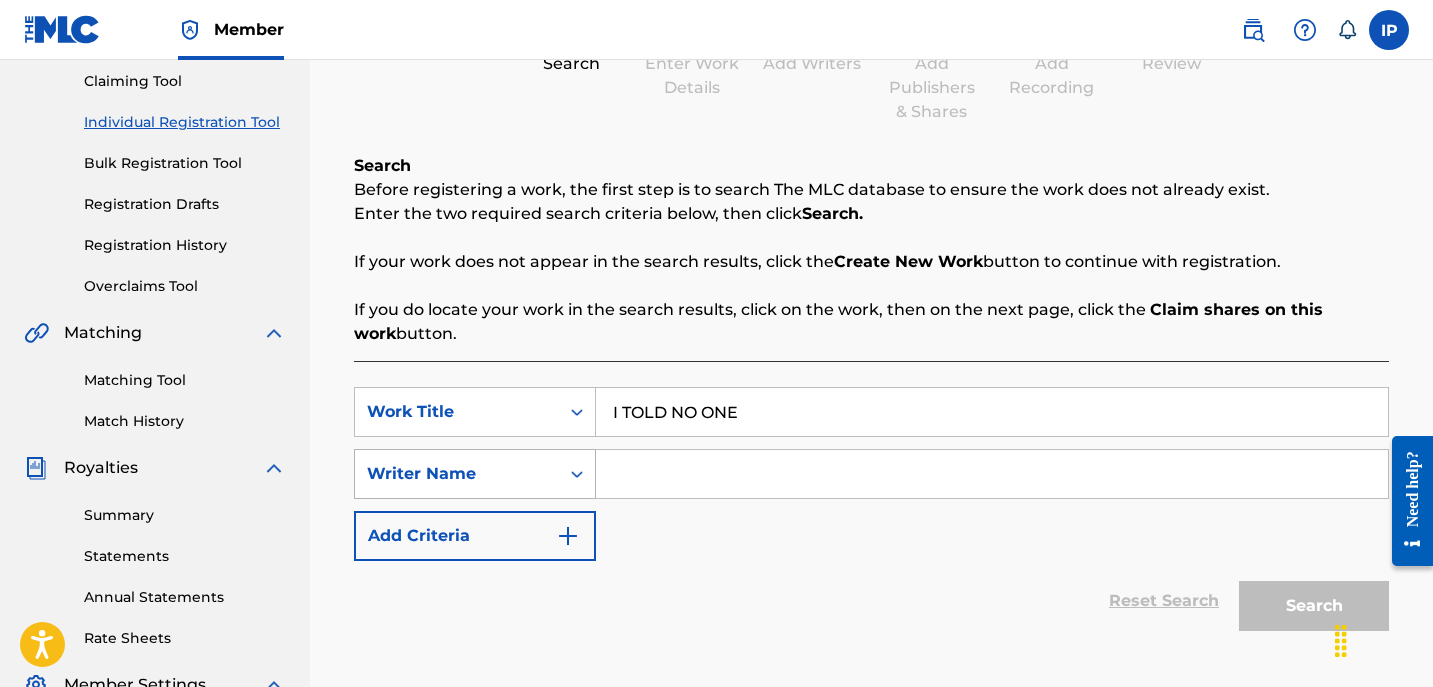 type on "I TOLD NO ONE" 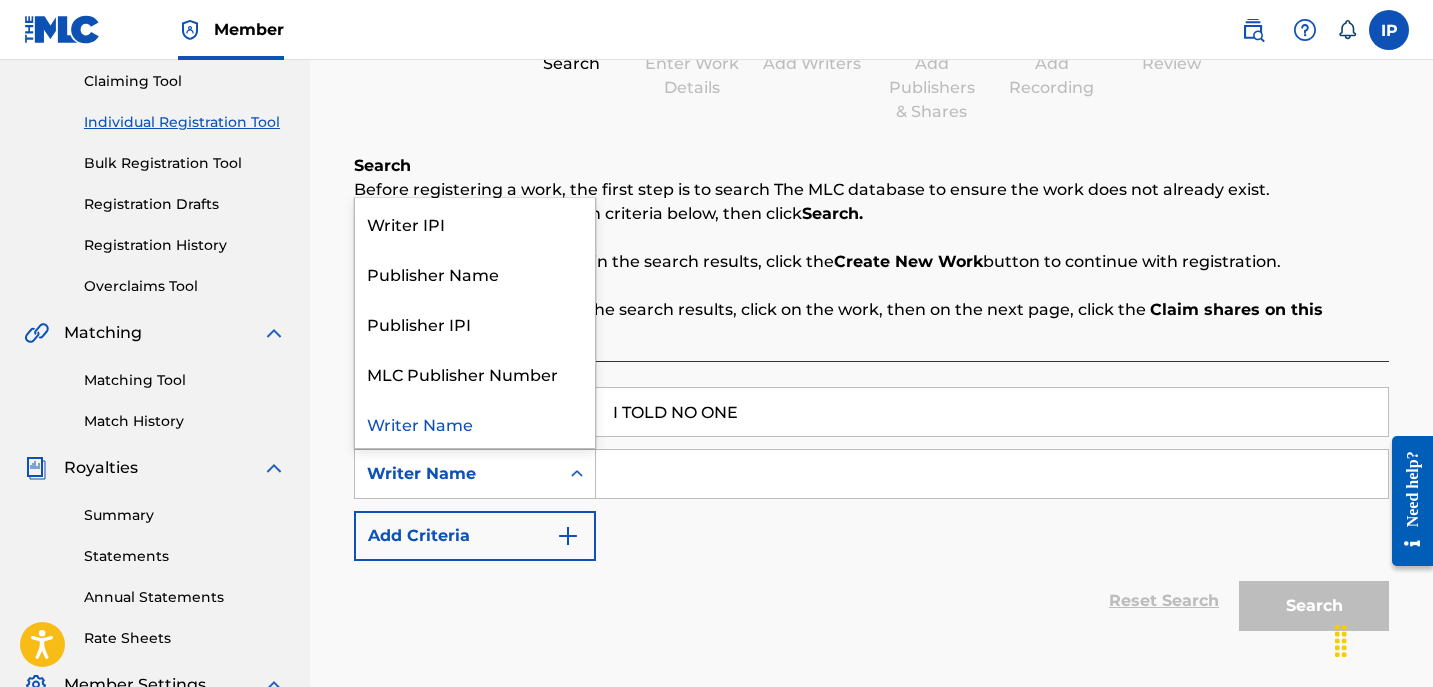 click on "Writer Name" at bounding box center [457, 474] 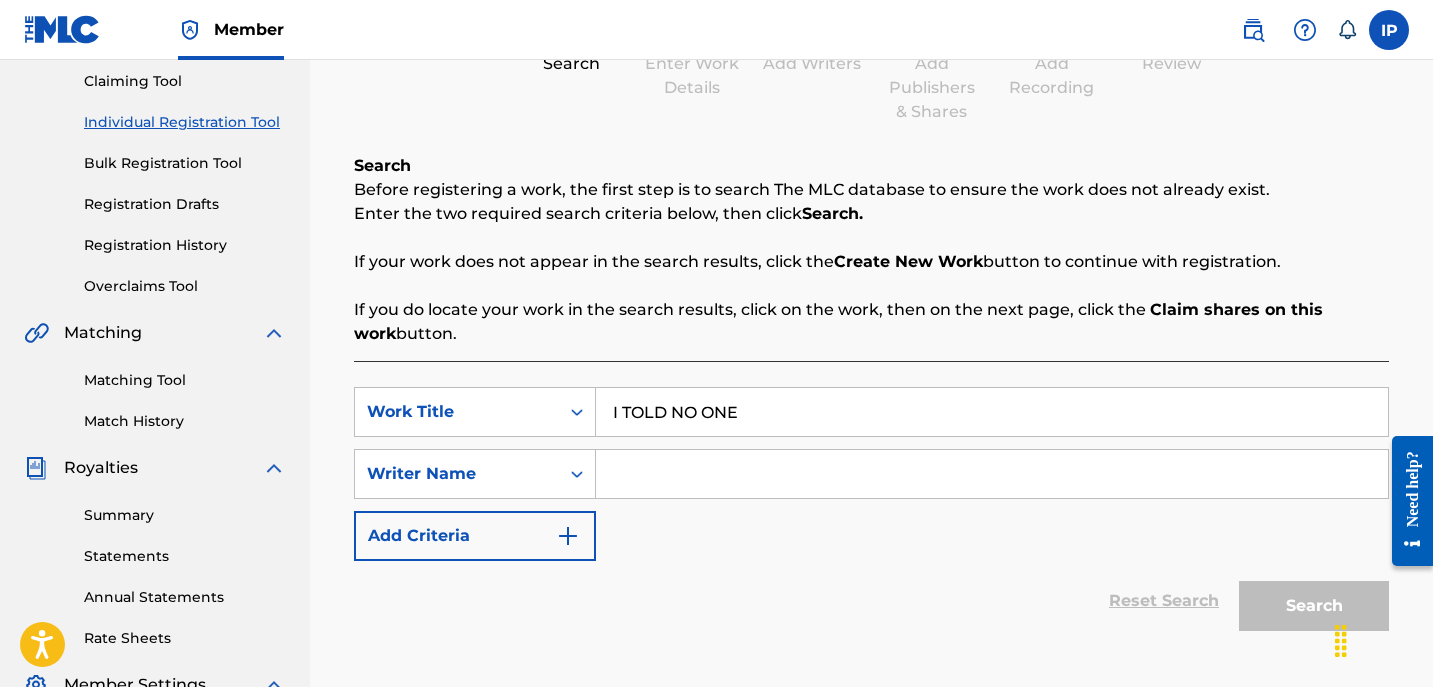 type on "[FIRST] [LAST]" 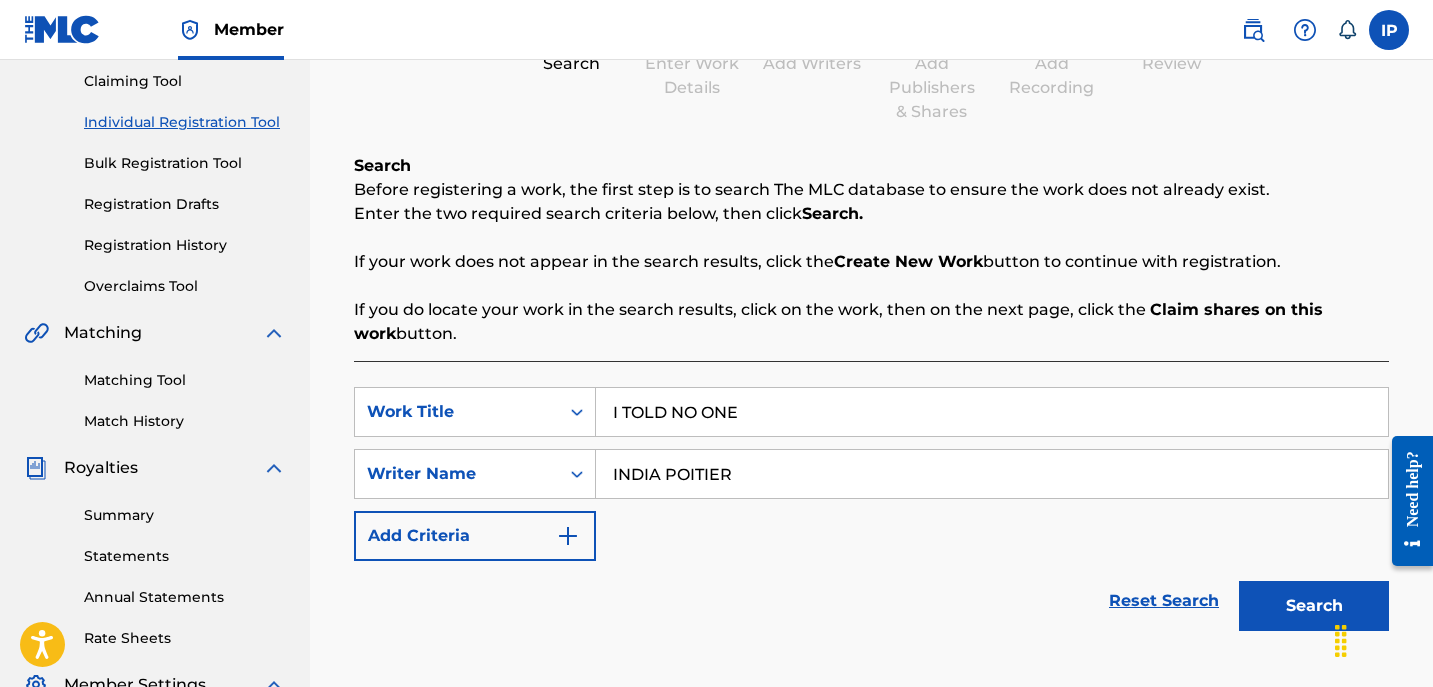 click on "Add Criteria" at bounding box center (475, 536) 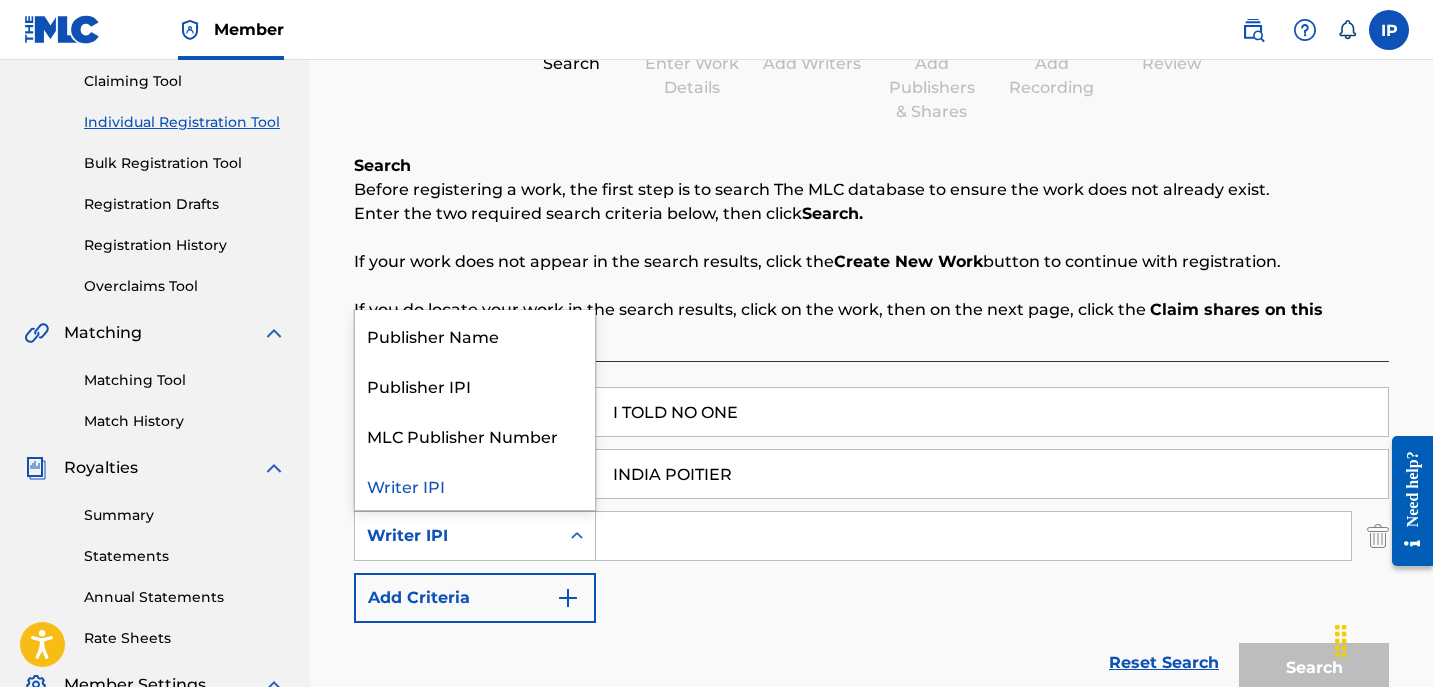 click 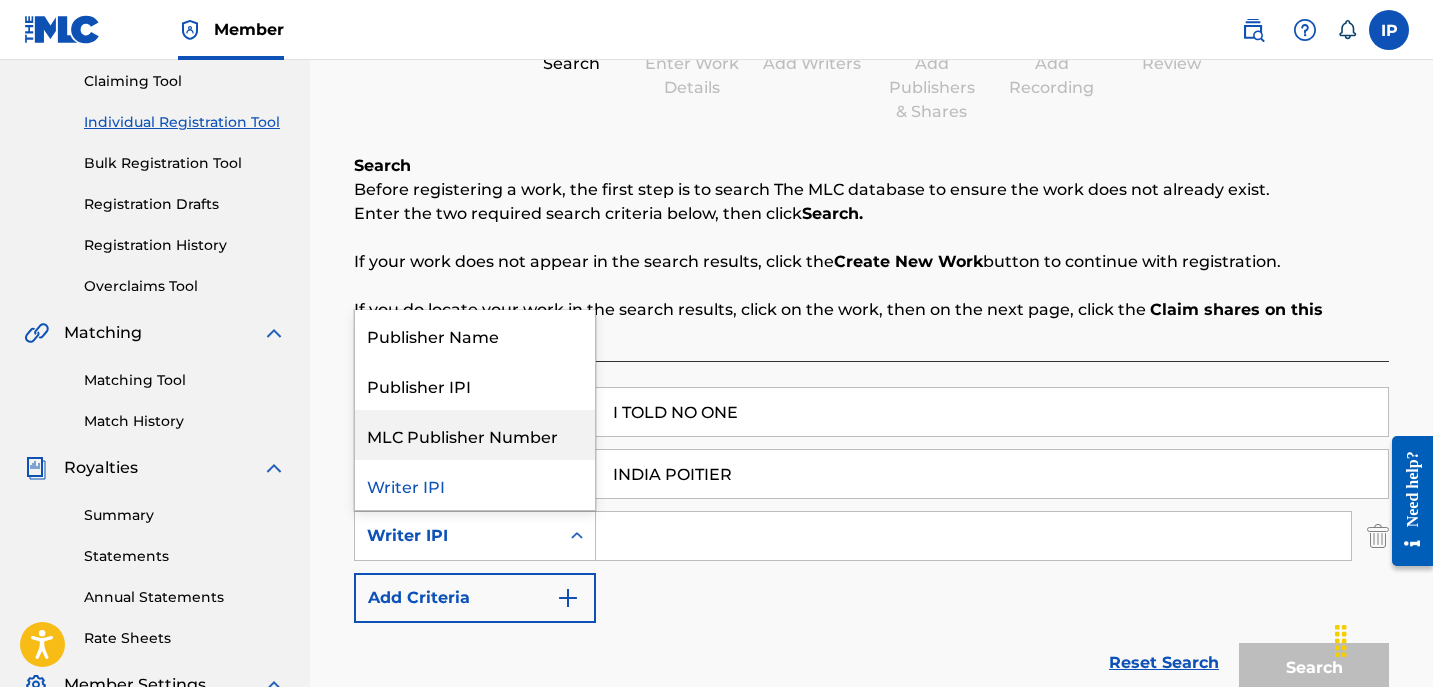 click on "MLC Publisher Number" at bounding box center [475, 435] 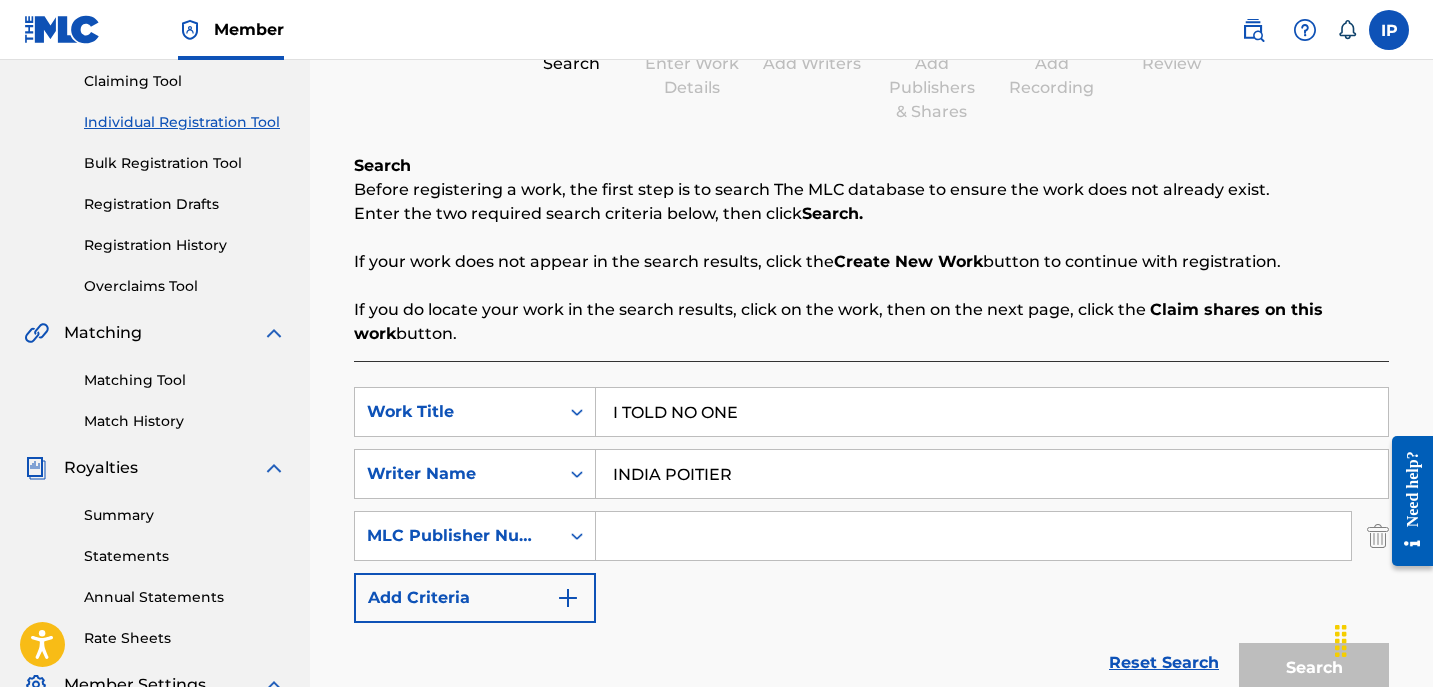 click at bounding box center (973, 536) 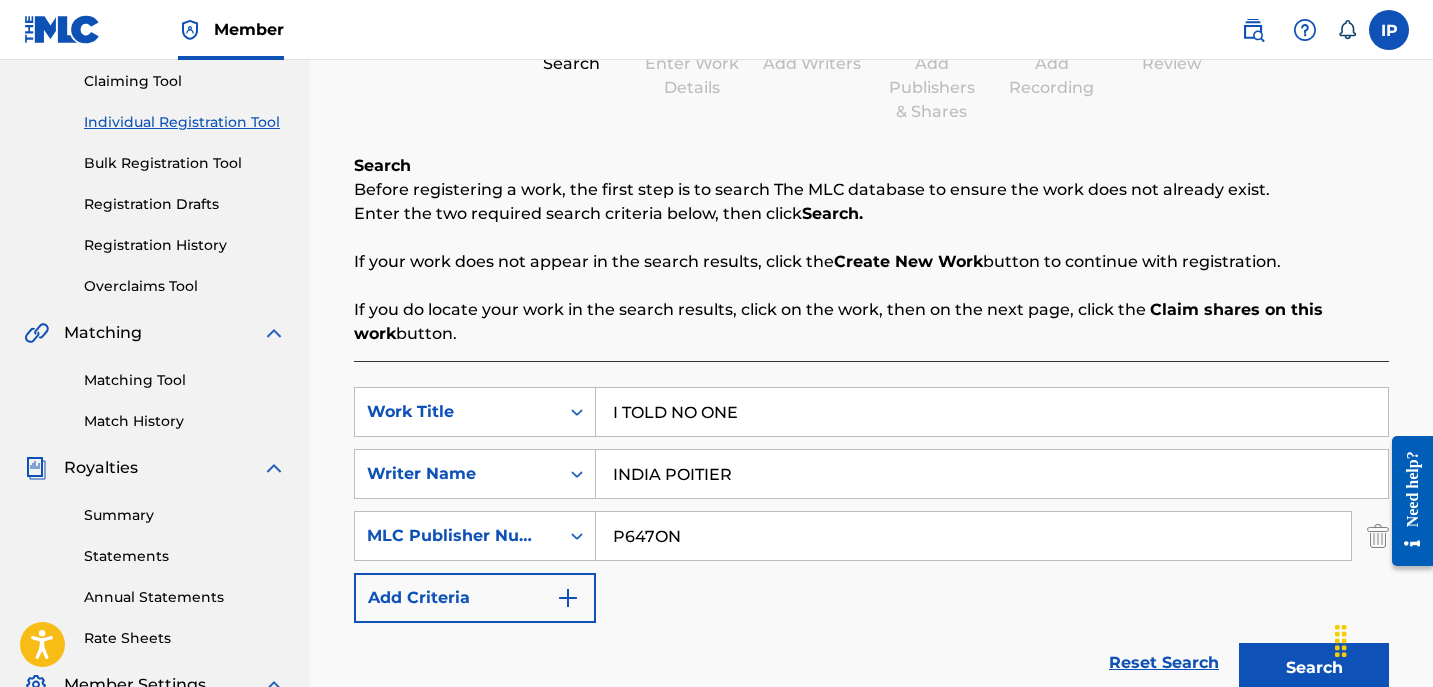 click on "Search" at bounding box center (1314, 668) 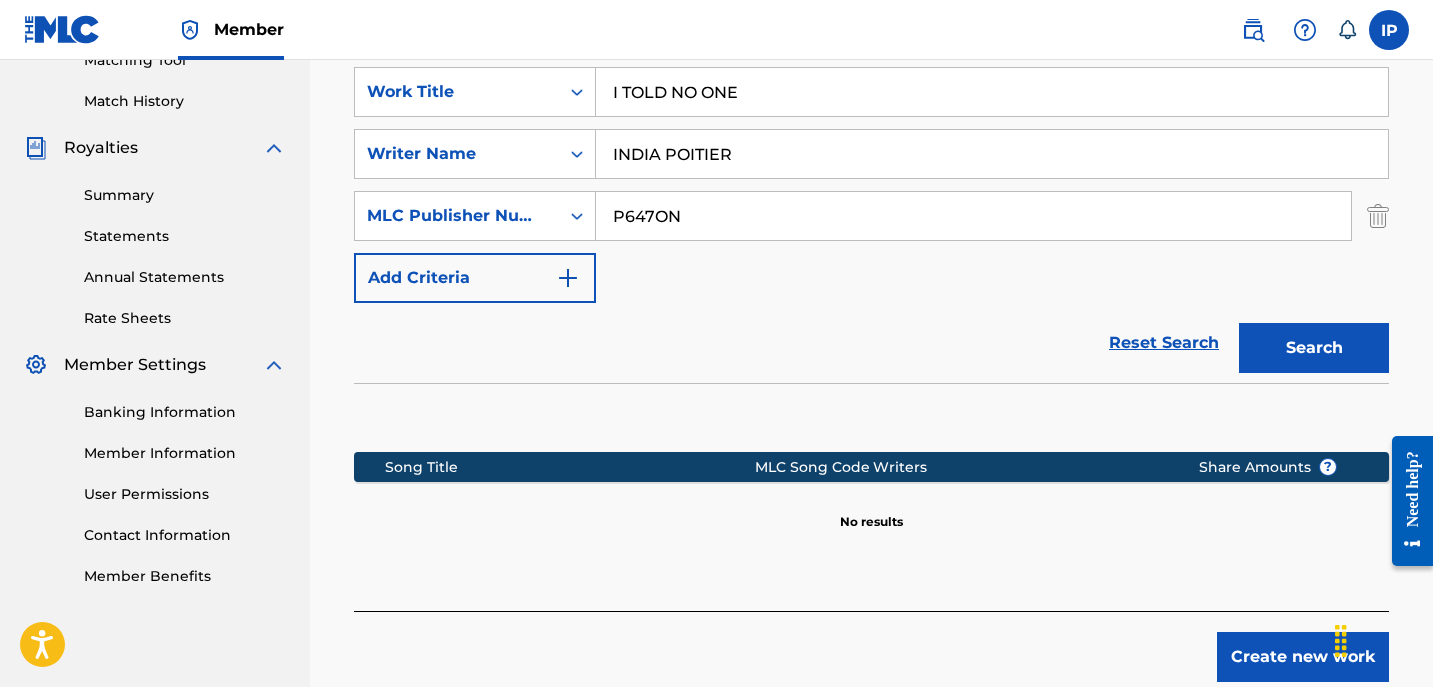 scroll, scrollTop: 568, scrollLeft: 0, axis: vertical 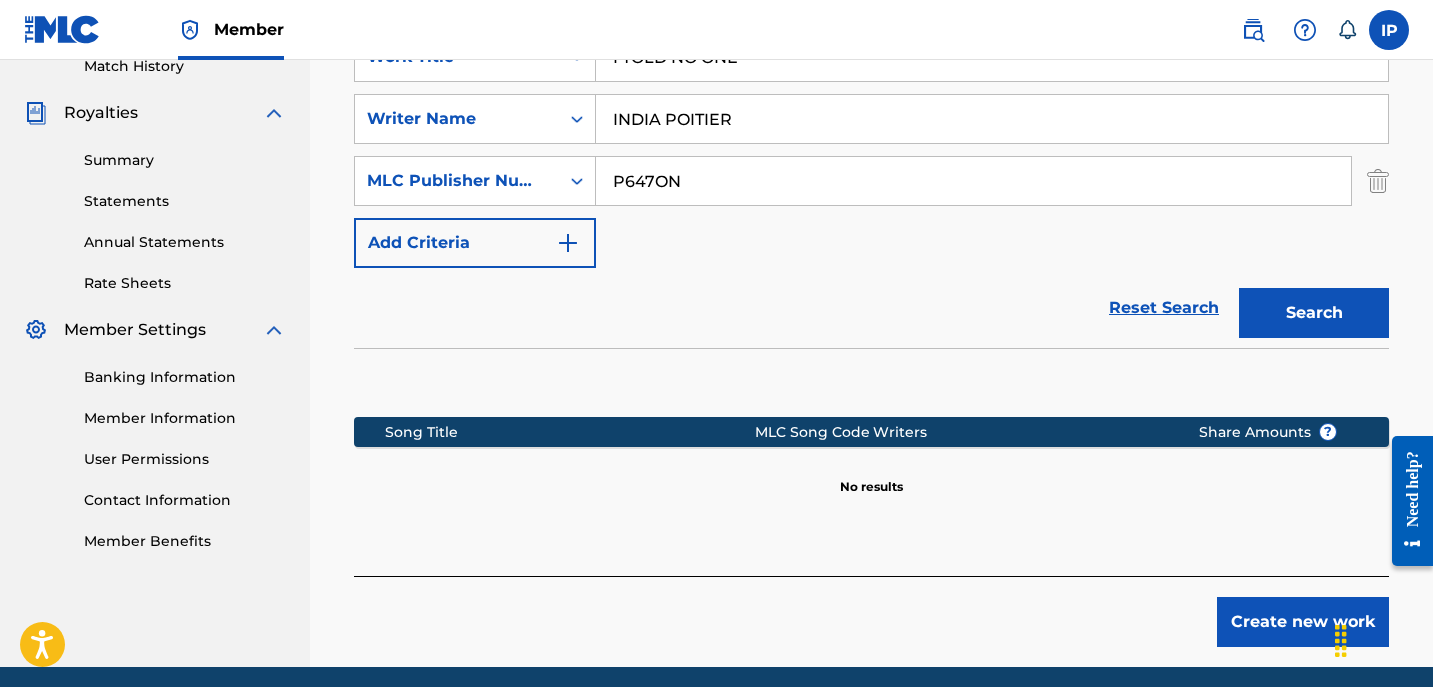 click on "Create new work" at bounding box center (1303, 622) 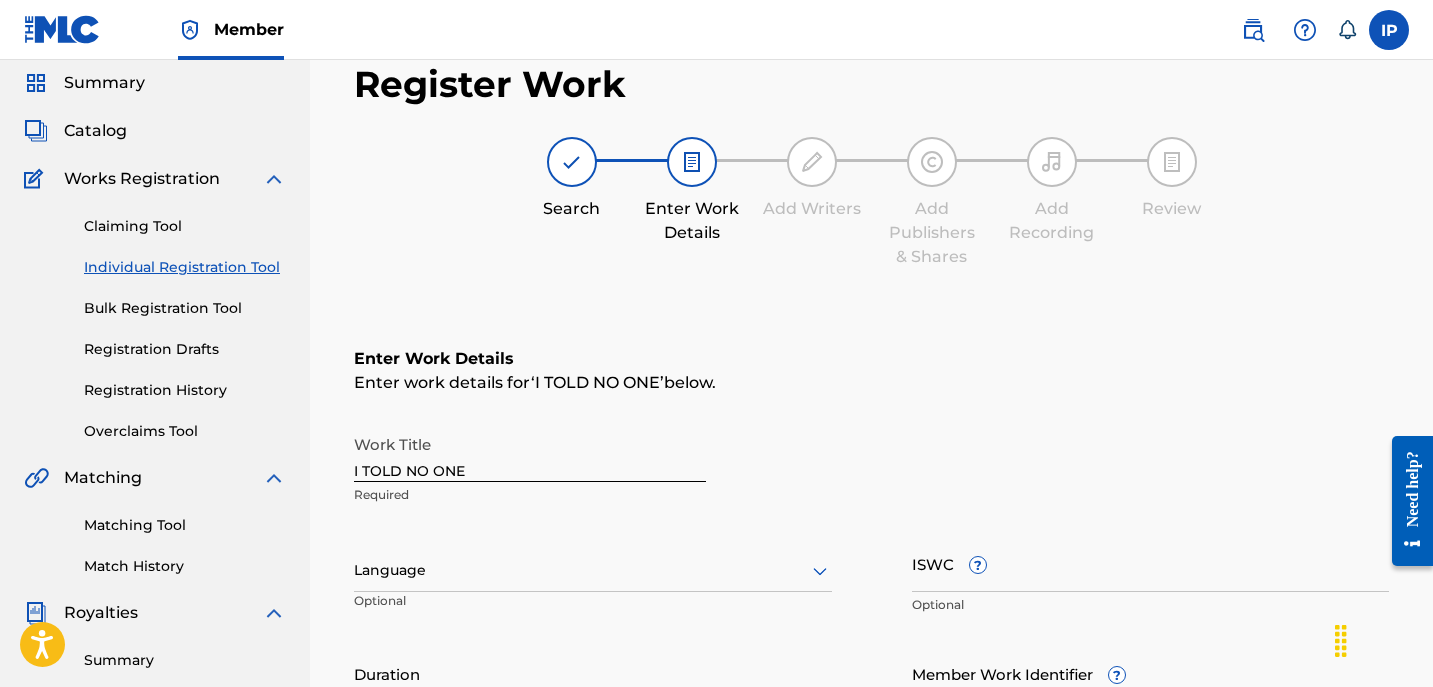 scroll, scrollTop: 56, scrollLeft: 0, axis: vertical 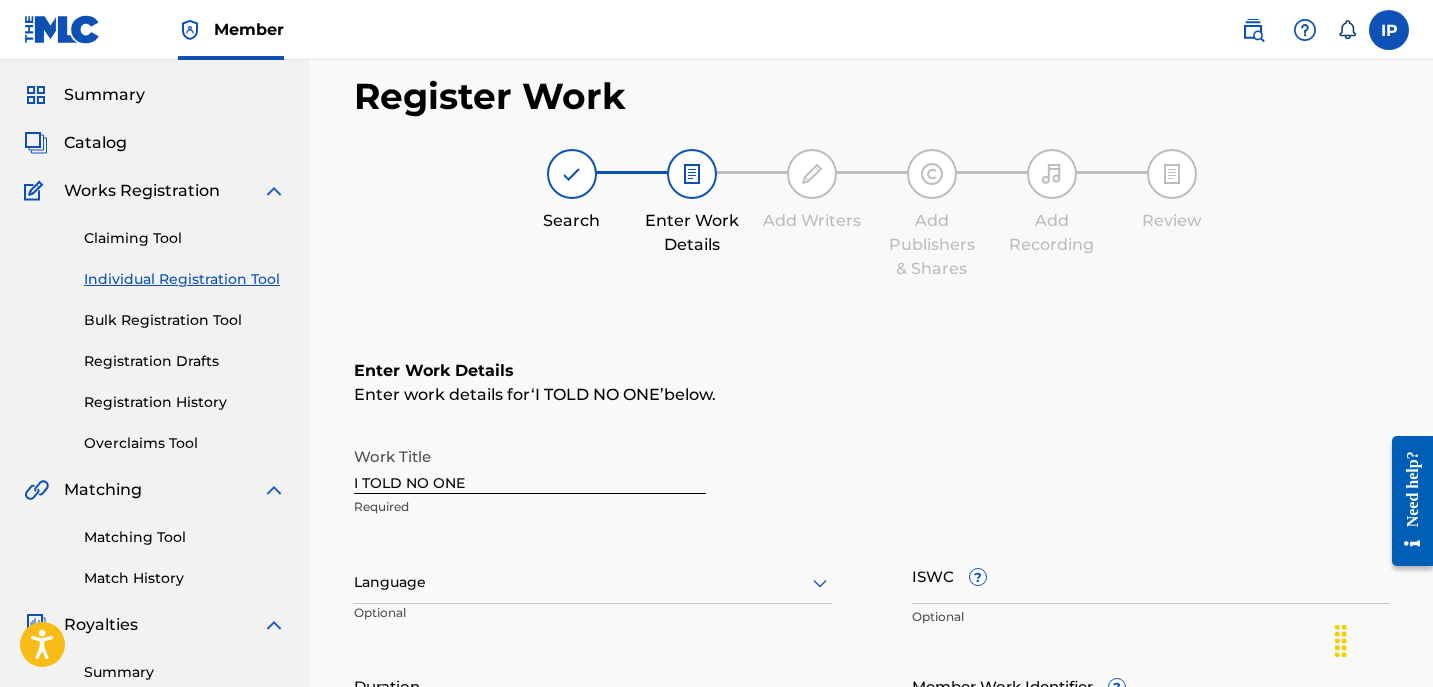 click on "Language Optional" at bounding box center [593, 592] 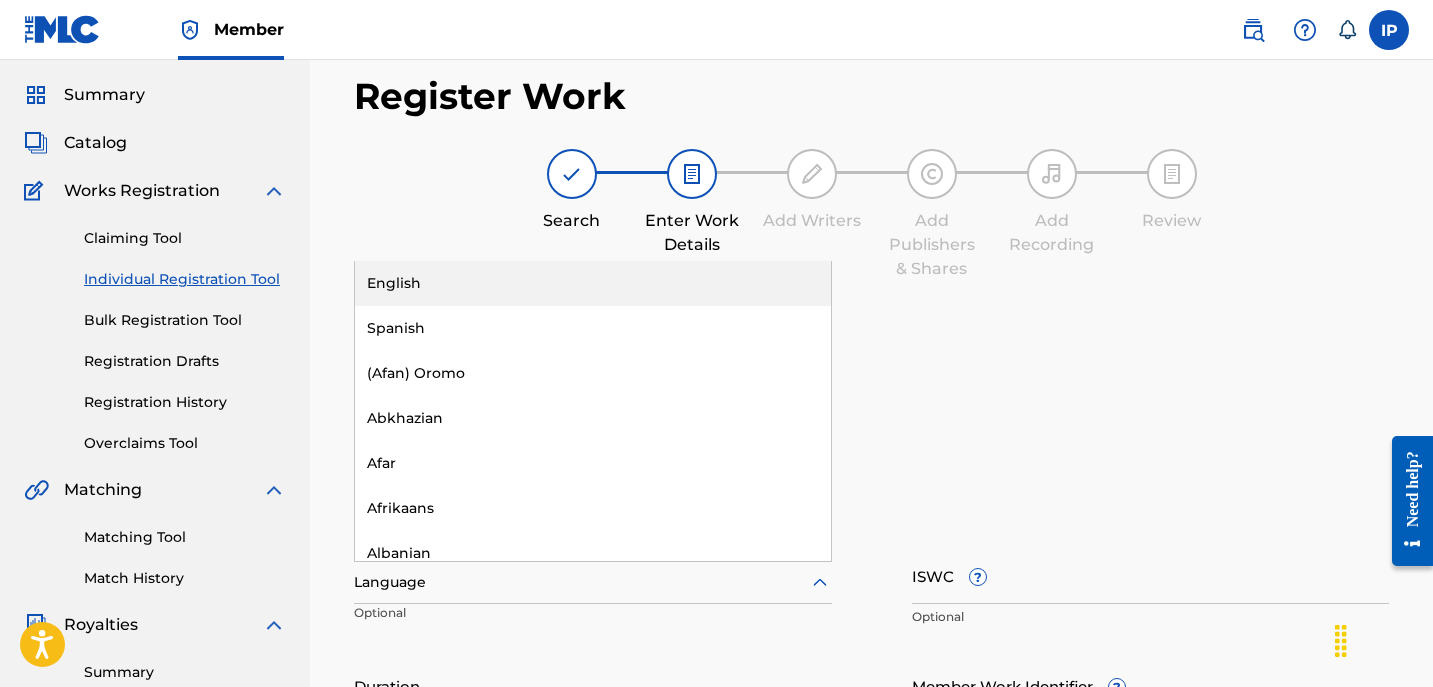 click on "English" at bounding box center (593, 283) 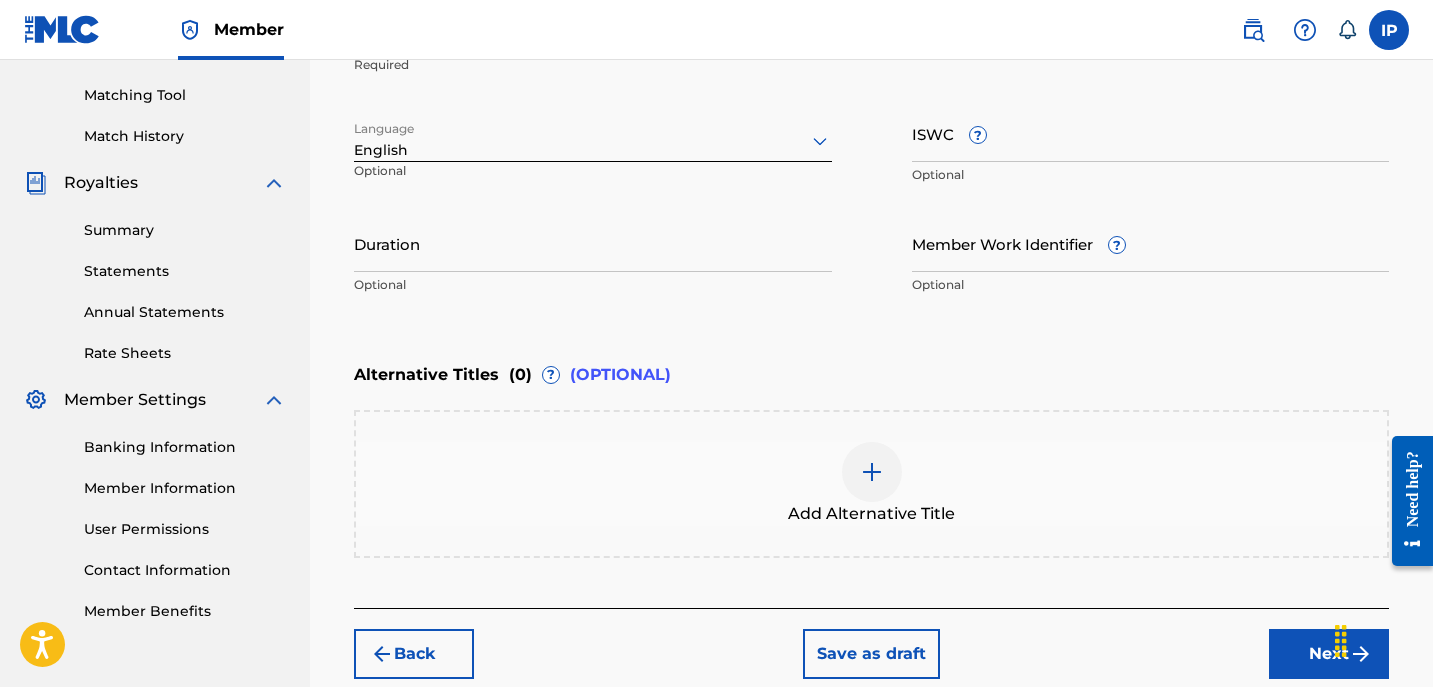 scroll, scrollTop: 499, scrollLeft: 0, axis: vertical 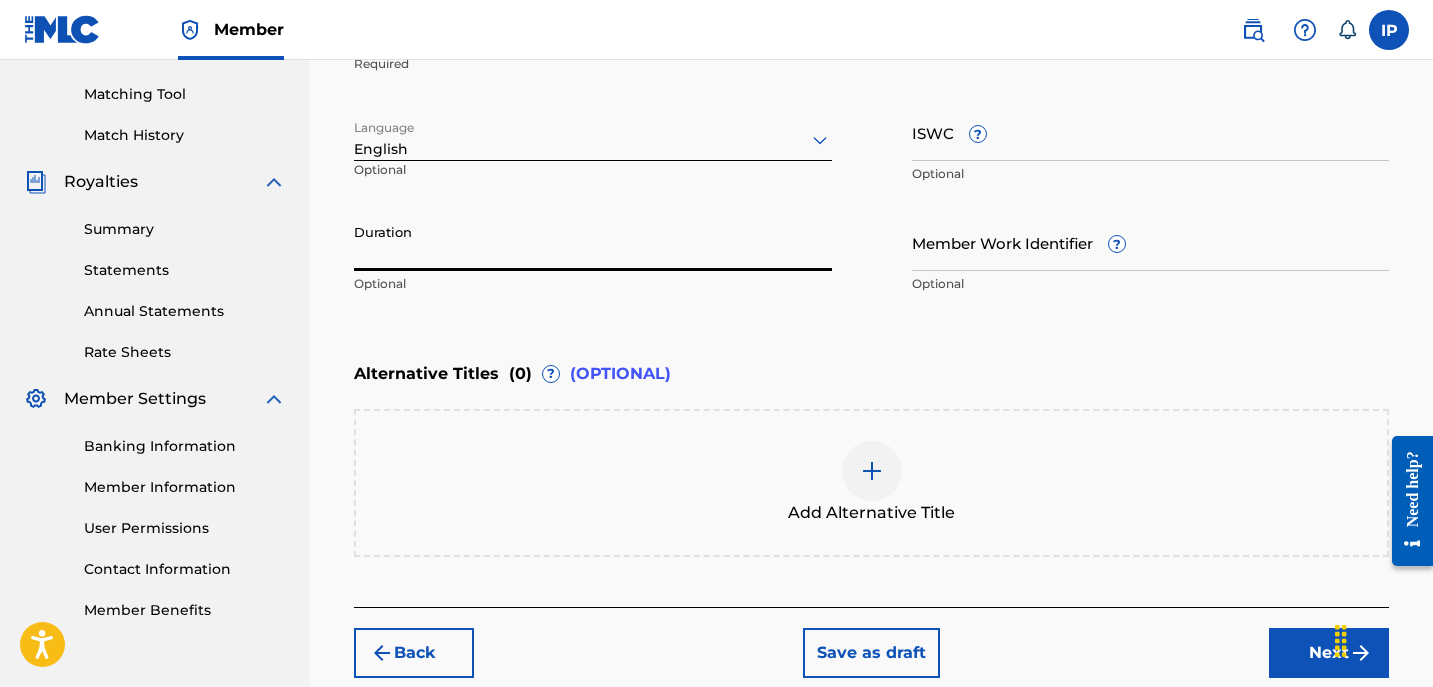 click on "Duration" at bounding box center (593, 242) 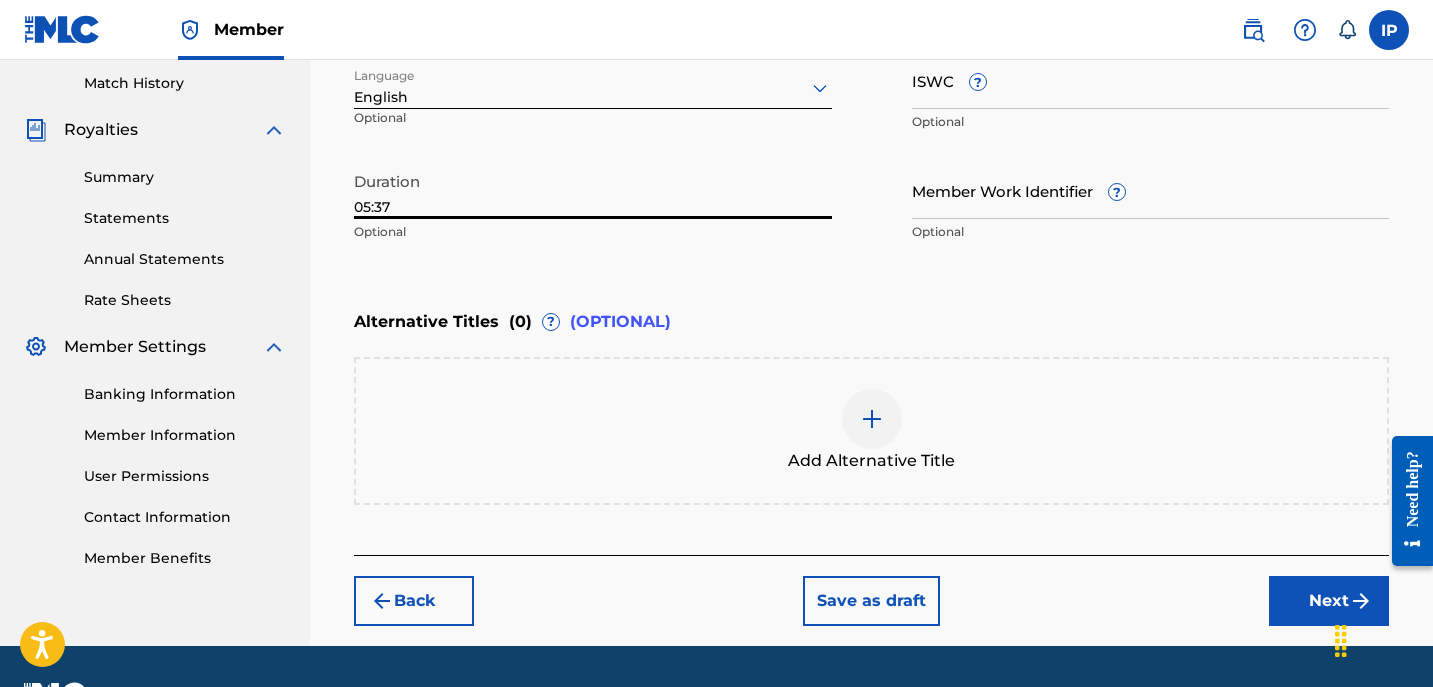 scroll, scrollTop: 570, scrollLeft: 0, axis: vertical 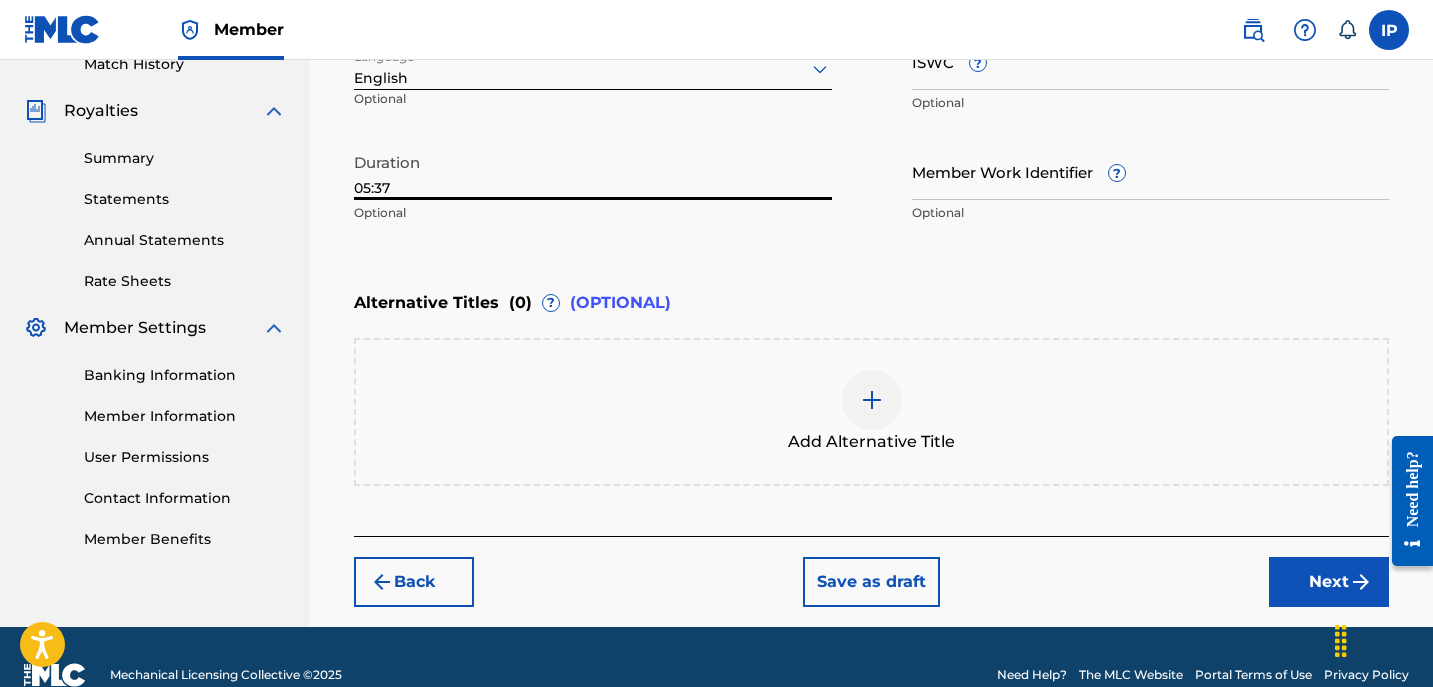 type on "05:37" 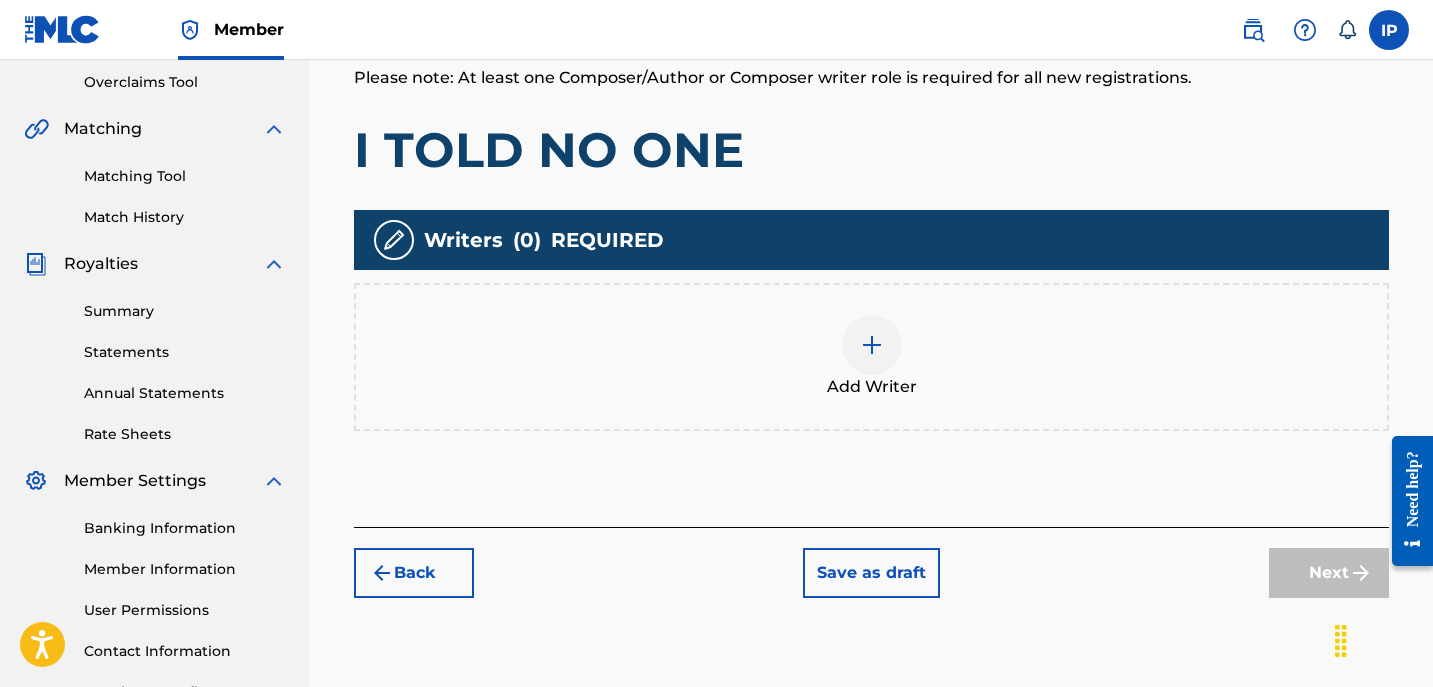 scroll, scrollTop: 437, scrollLeft: 0, axis: vertical 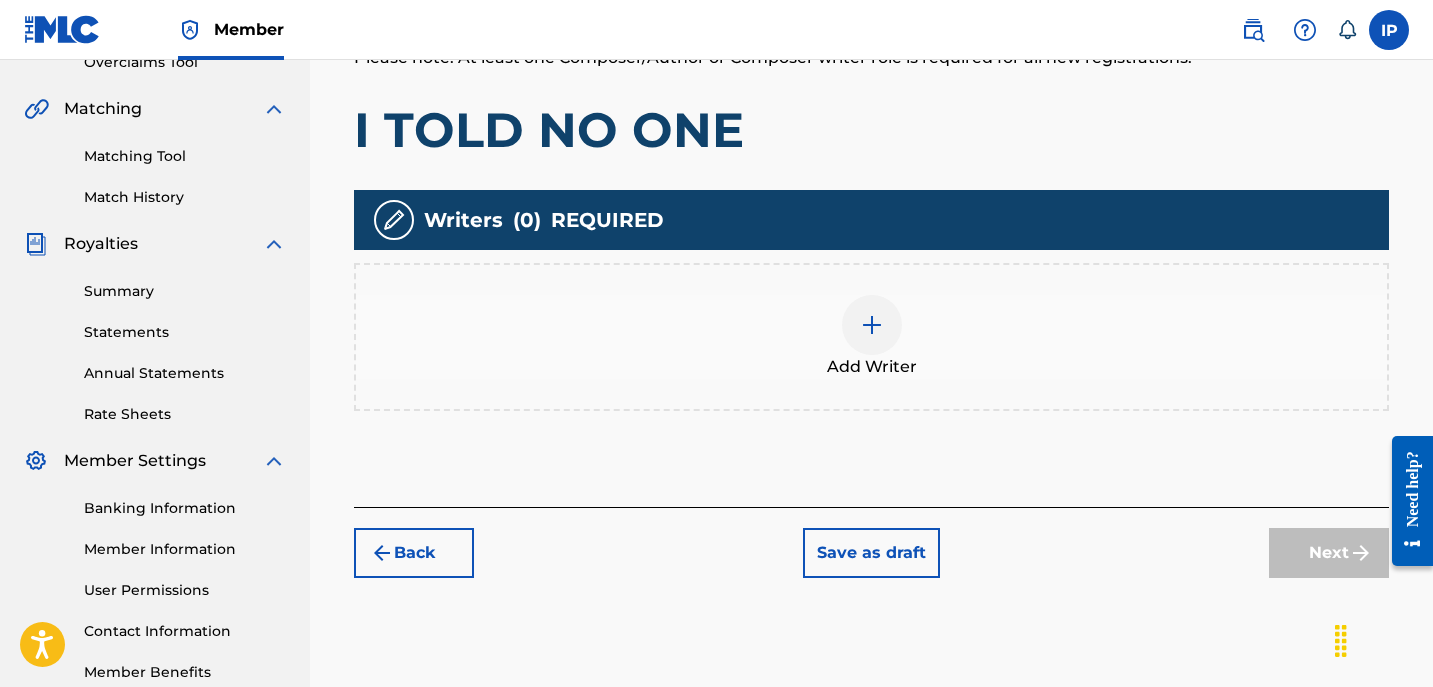 click at bounding box center [872, 325] 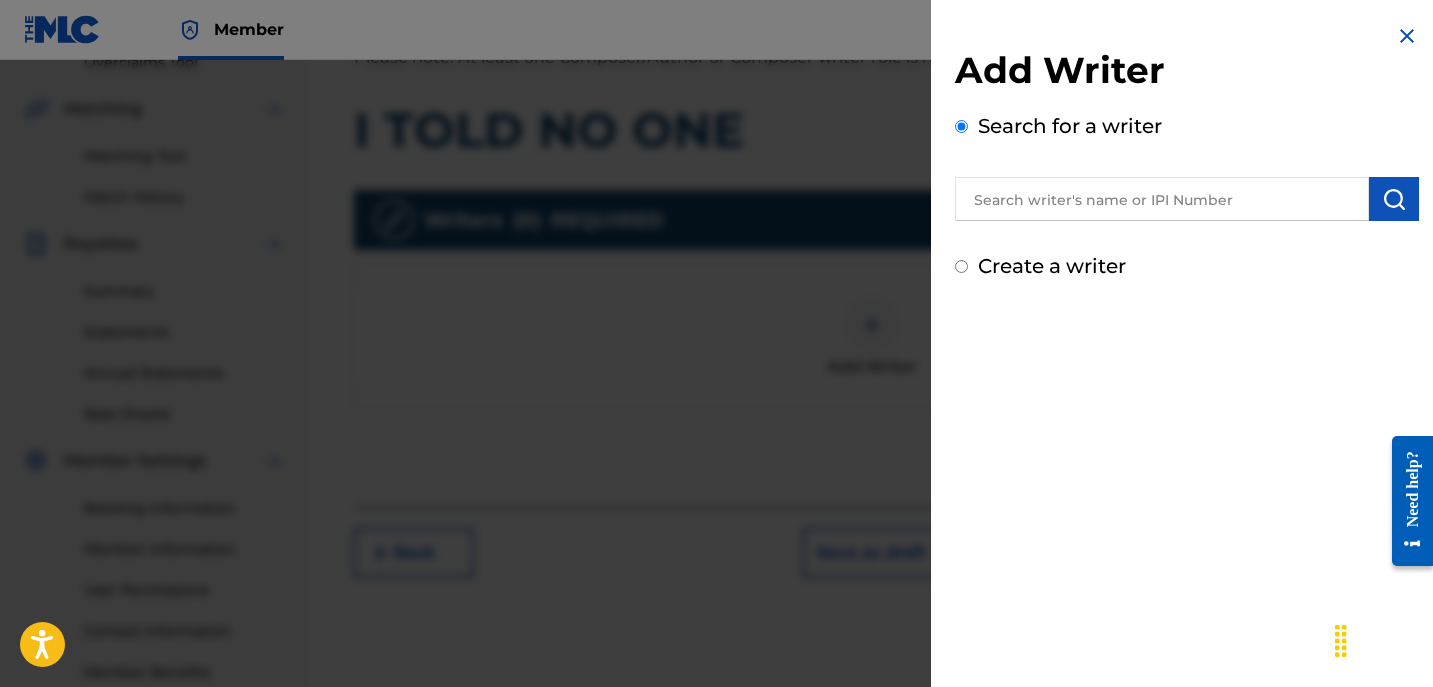 click on "Create a writer" at bounding box center [961, 266] 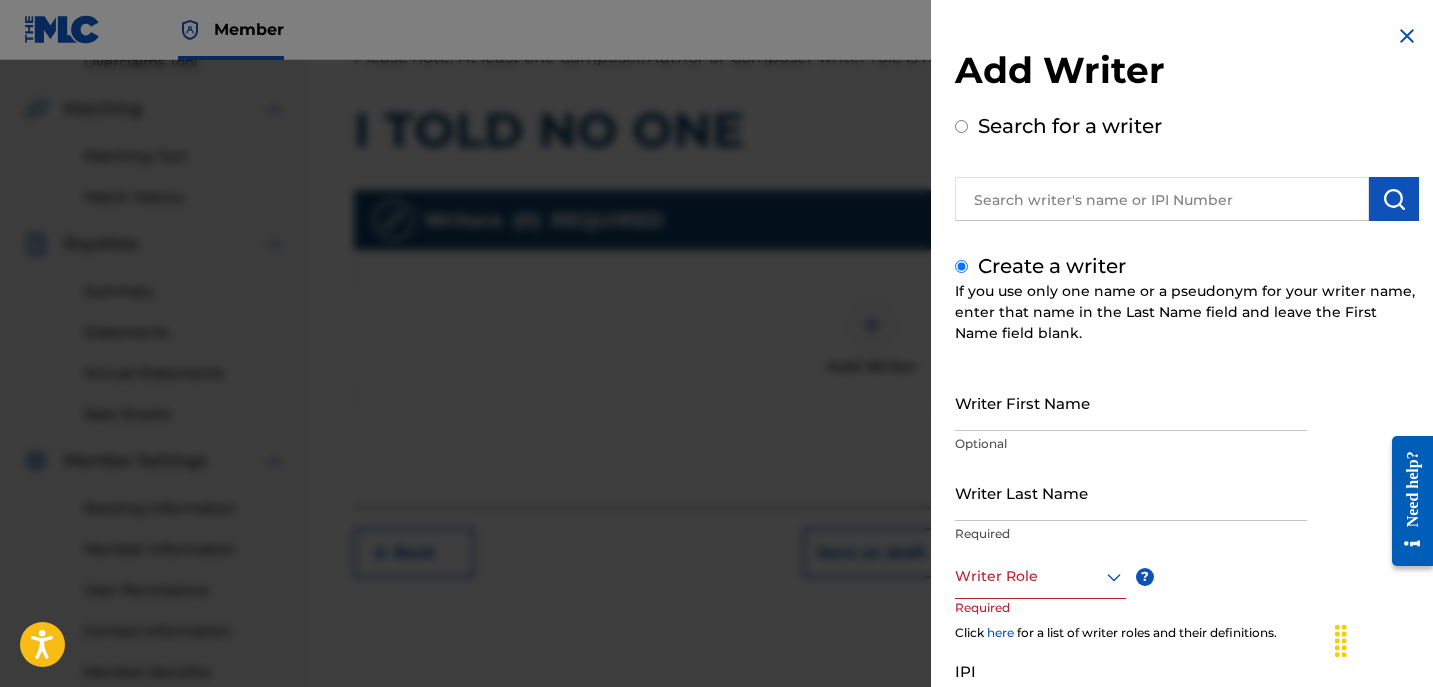 click on "Writer First Name" at bounding box center [1131, 402] 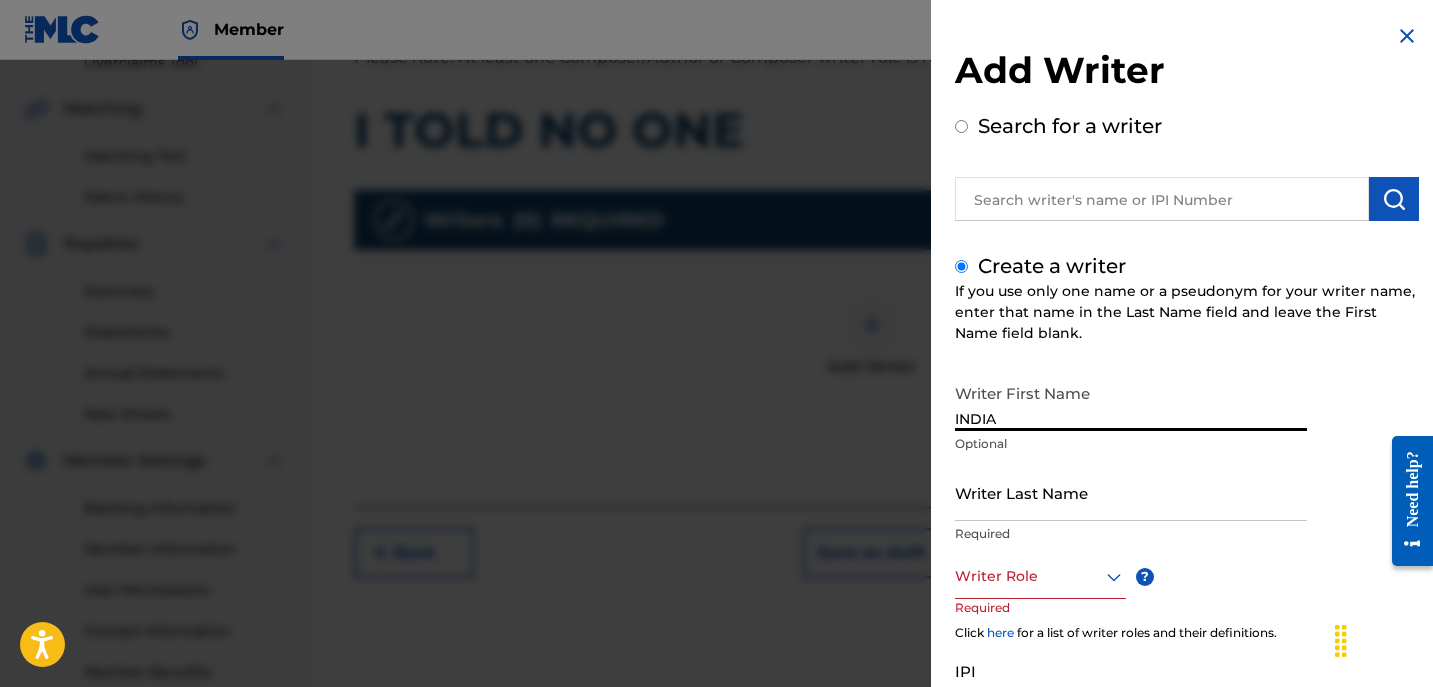 type on "[COUNTRY]" 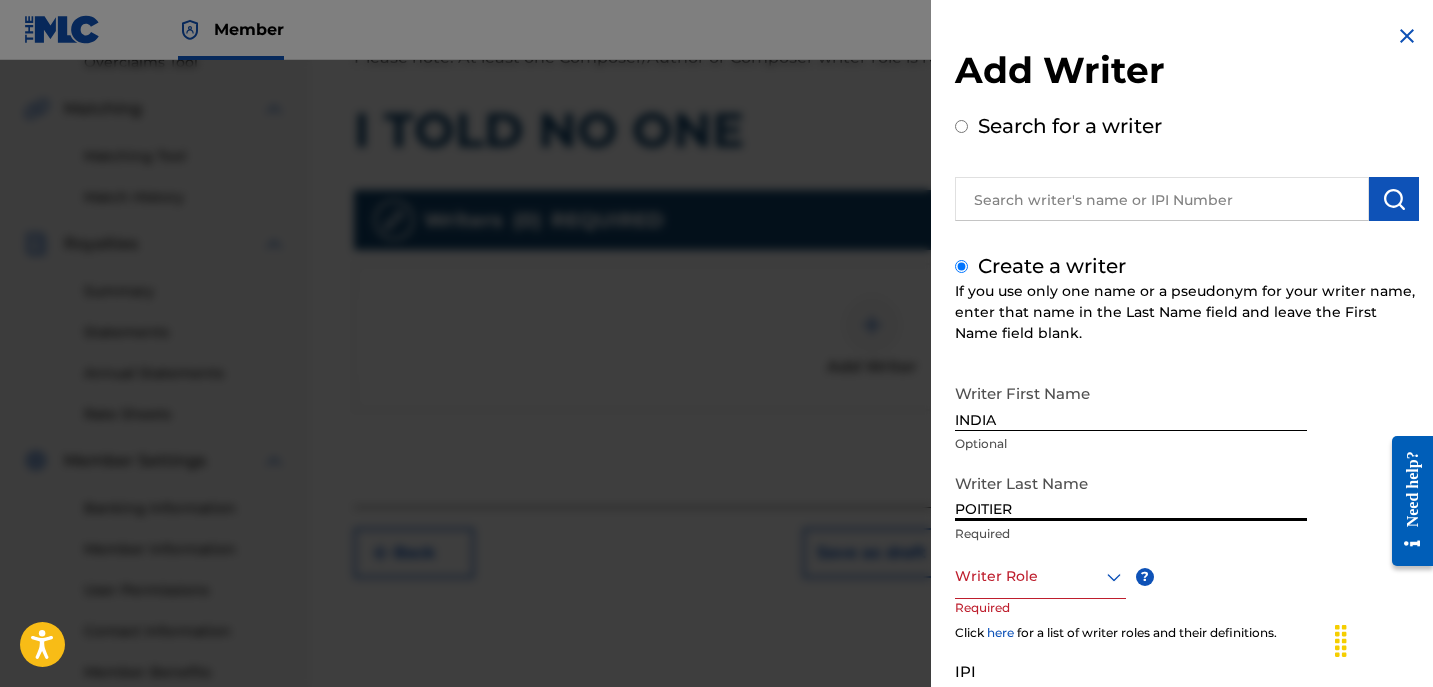 type on "POITIER" 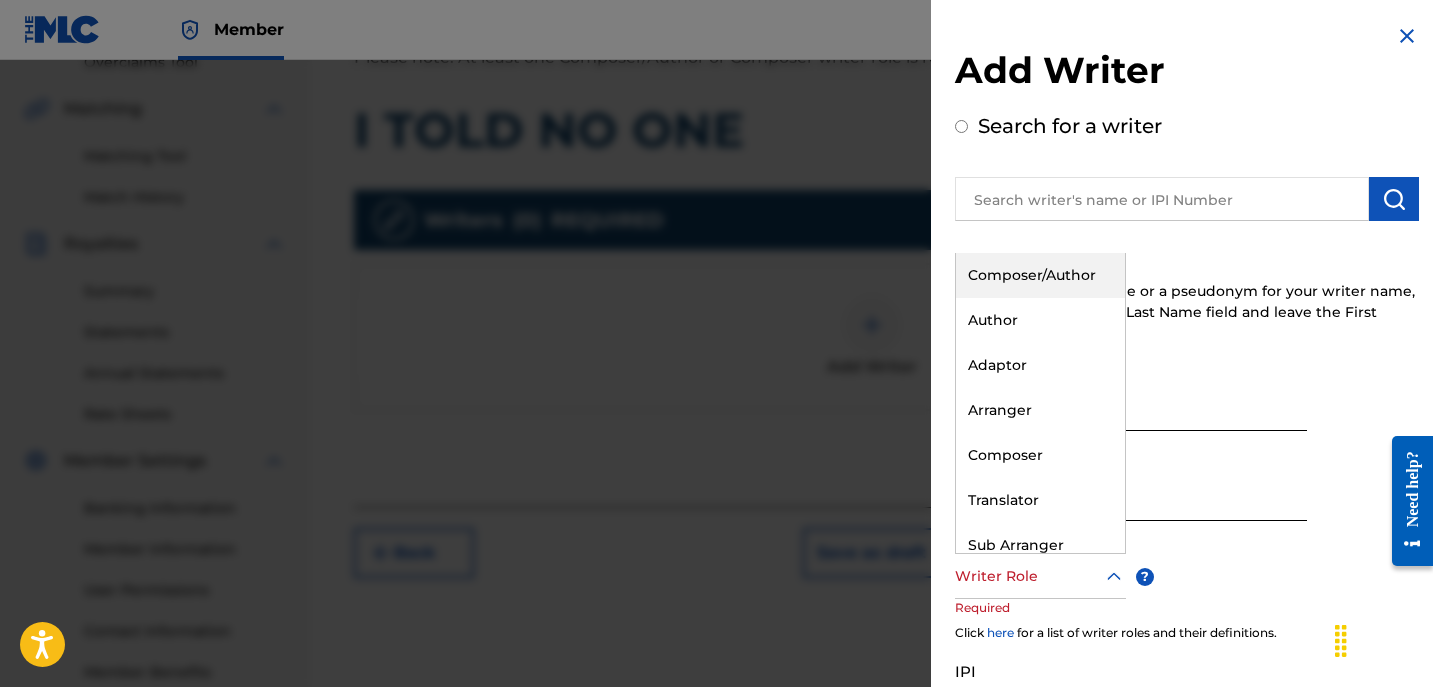 click on "Composer/Author" at bounding box center (1040, 275) 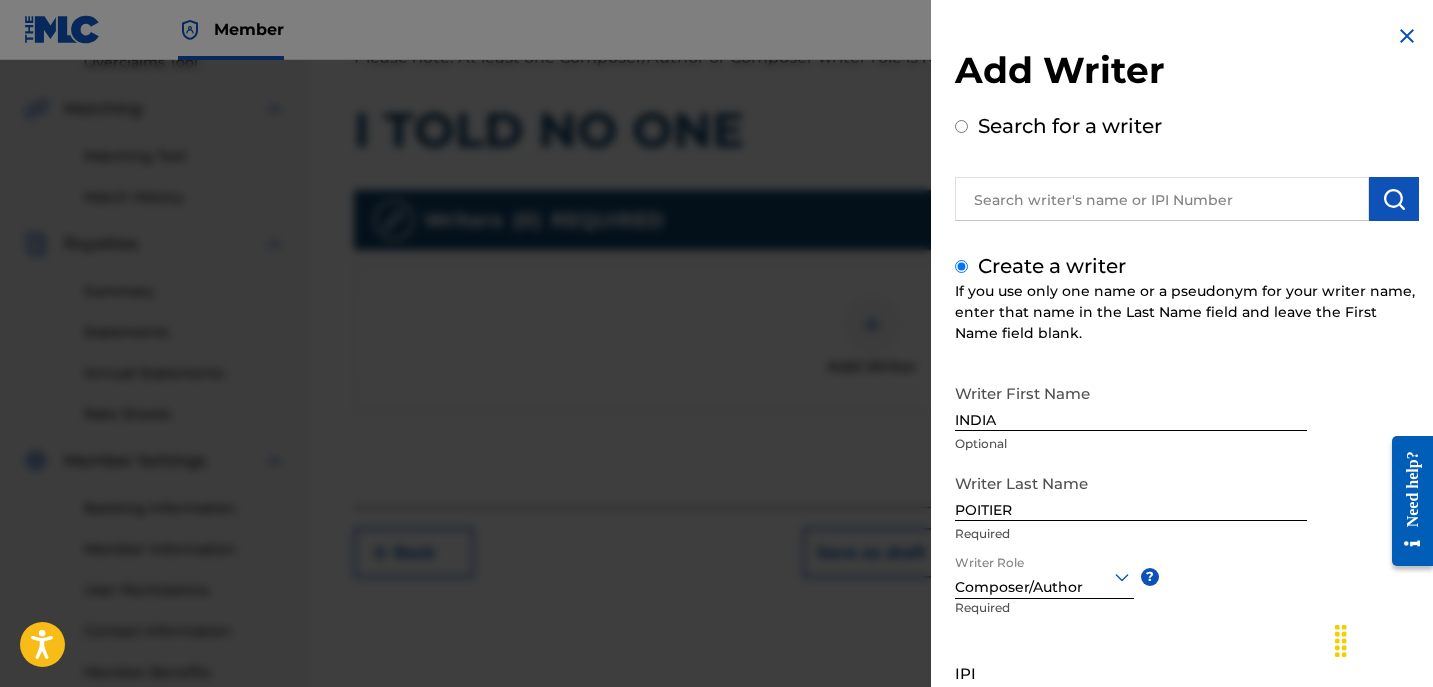 scroll, scrollTop: 181, scrollLeft: 0, axis: vertical 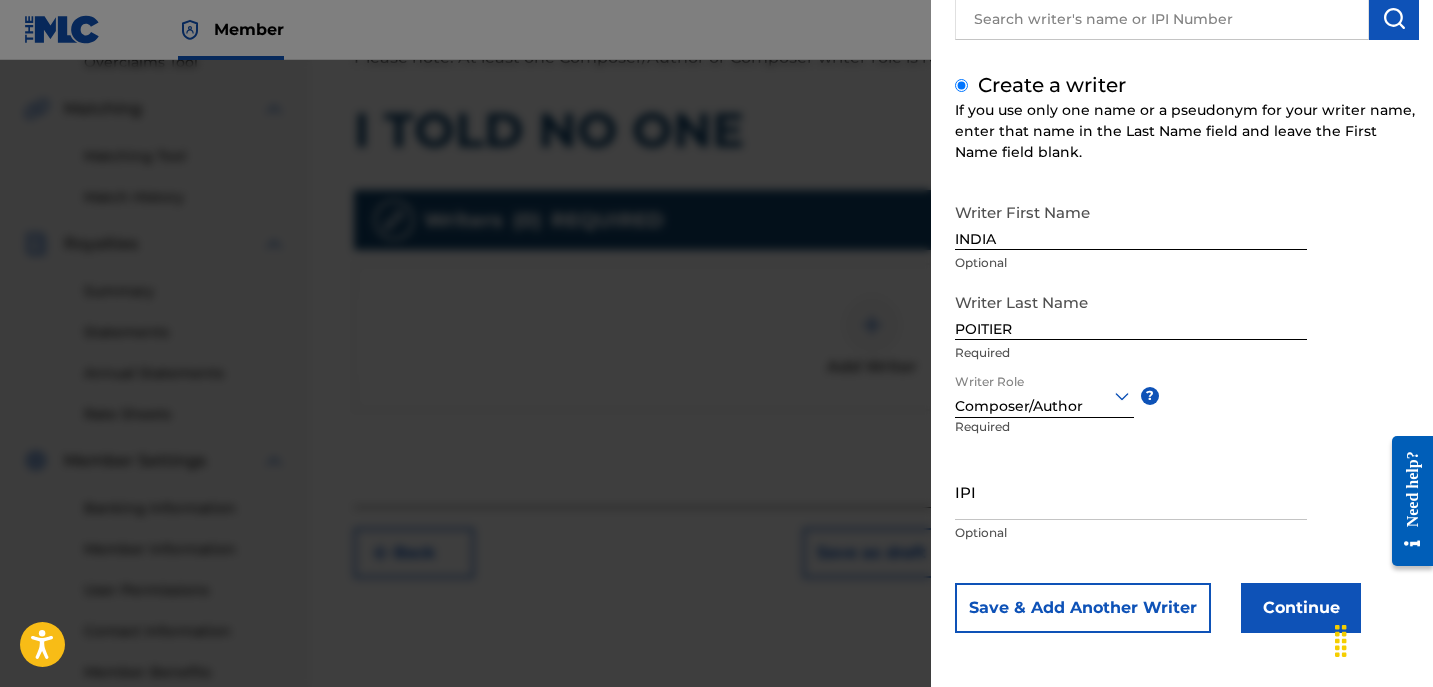 click on "Continue" at bounding box center (1301, 608) 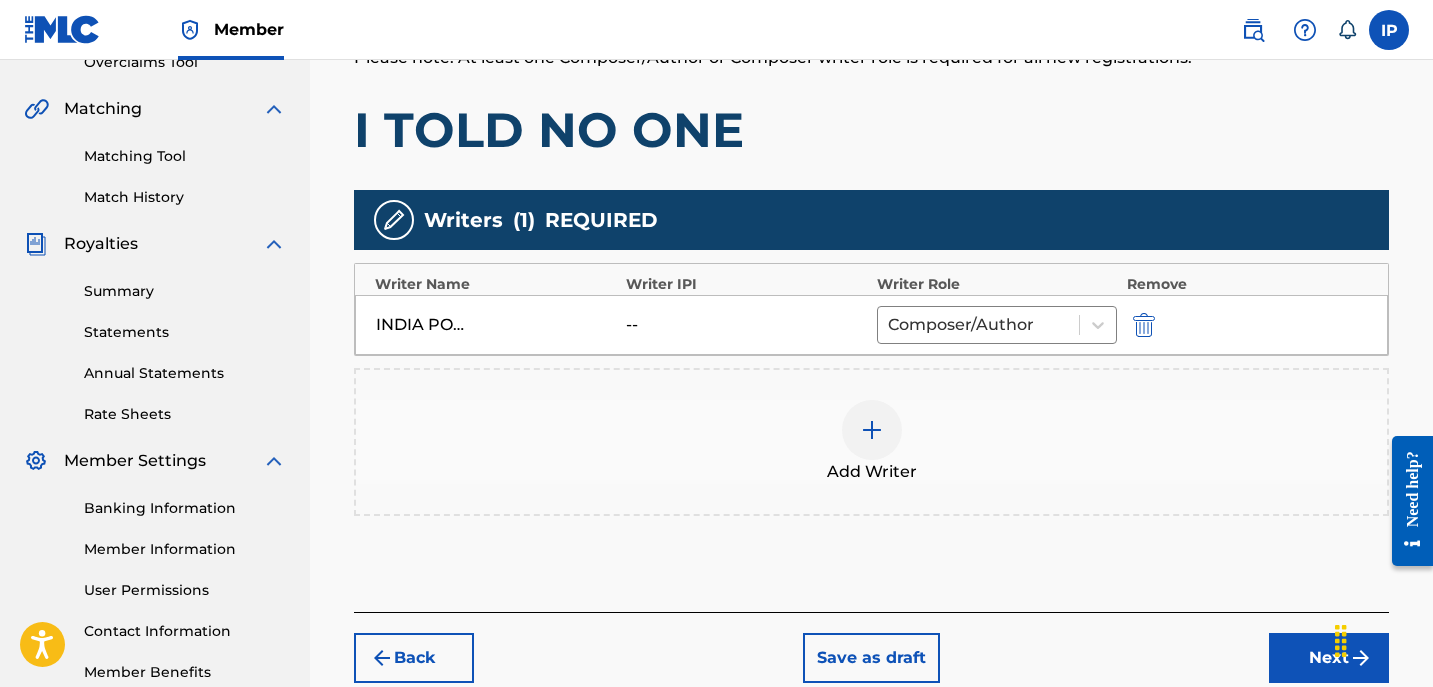 click on "Next" at bounding box center (1329, 658) 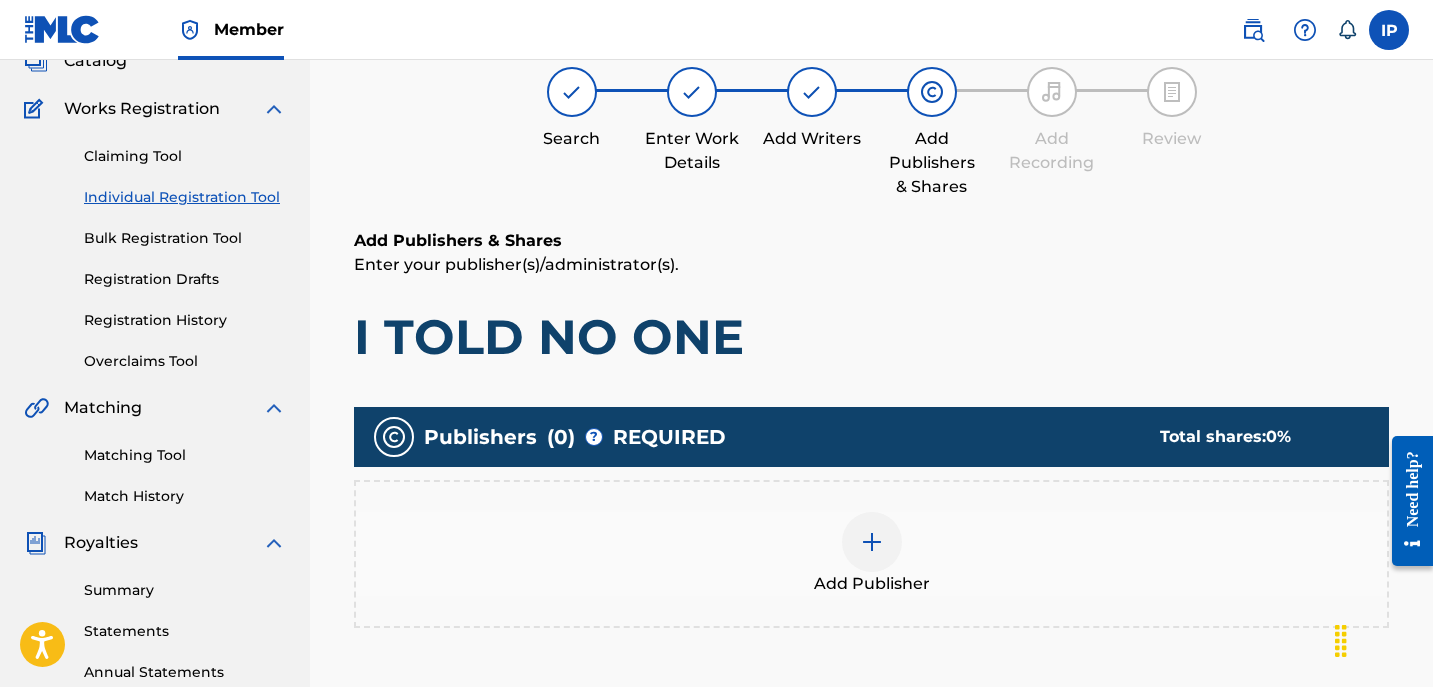 scroll, scrollTop: 90, scrollLeft: 0, axis: vertical 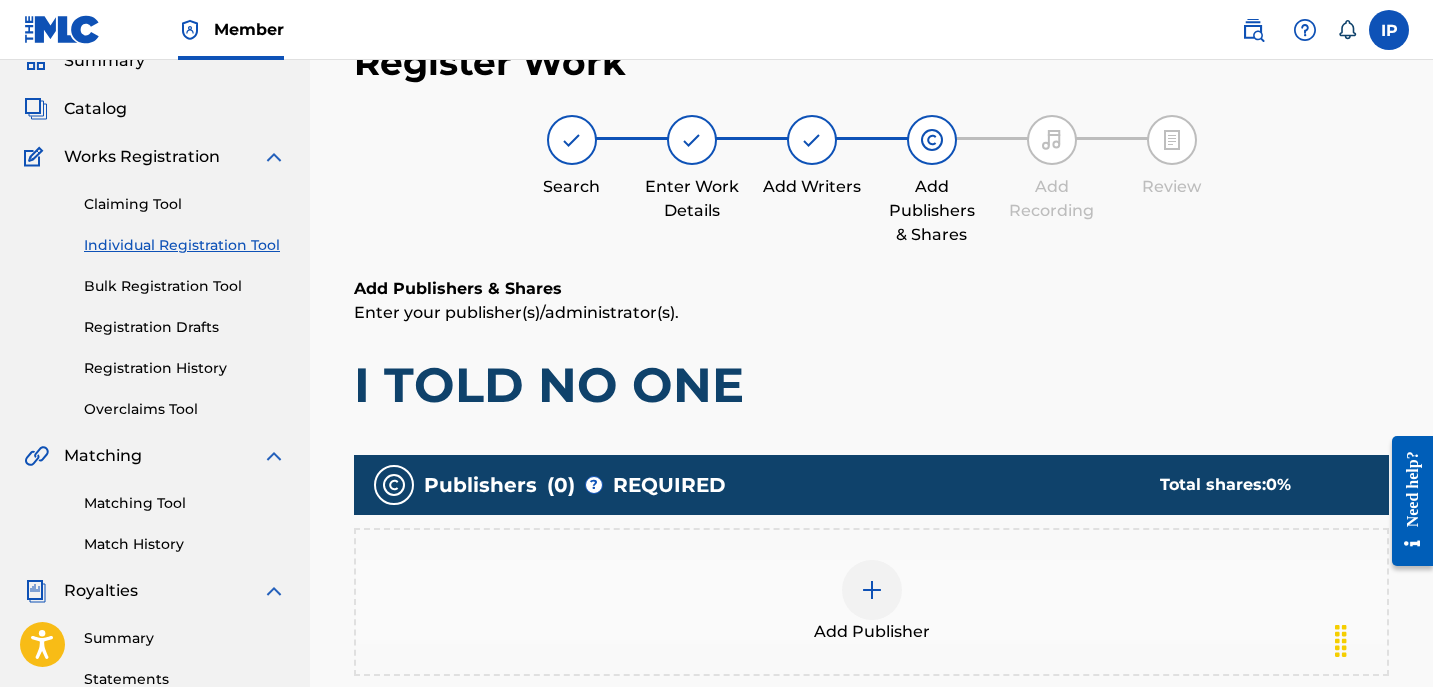 click on "Add Publisher" at bounding box center [871, 602] 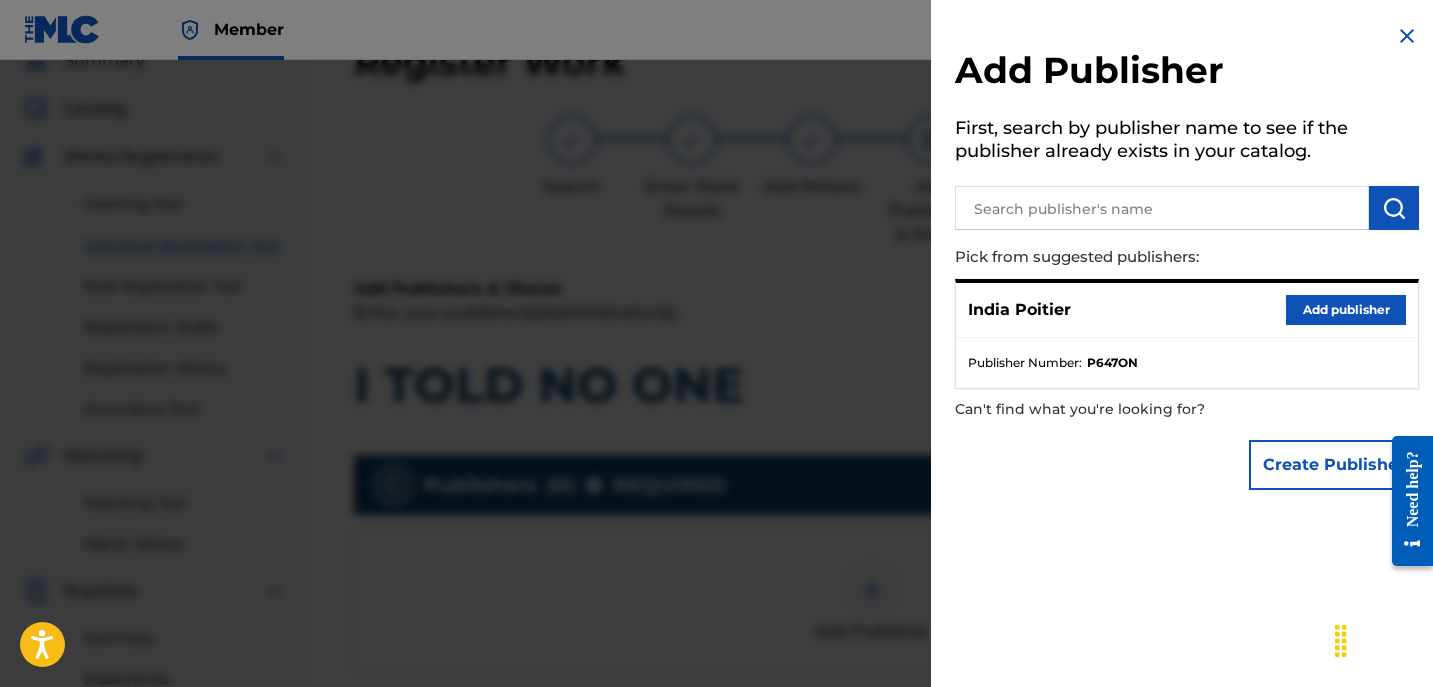 click on "Add publisher" at bounding box center [1346, 310] 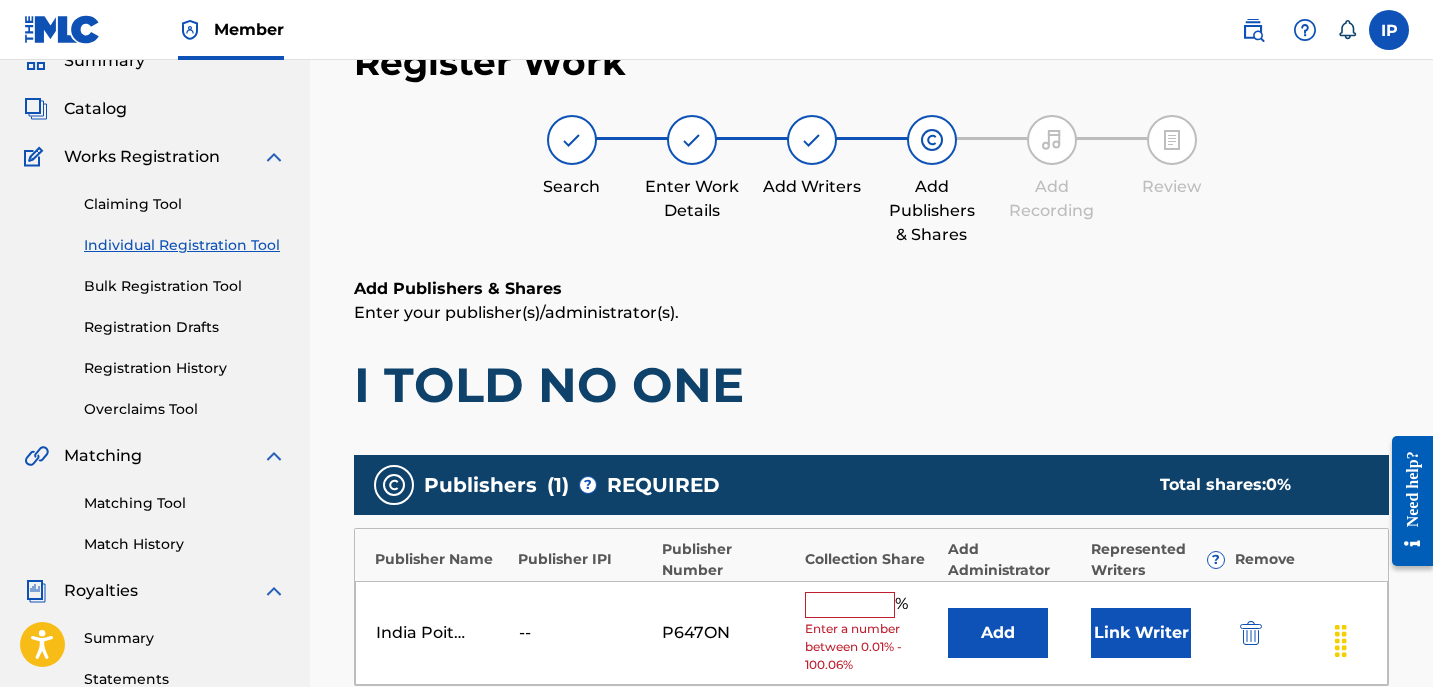 click on "Enter a number between 0.01% - 100.06%" at bounding box center [871, 647] 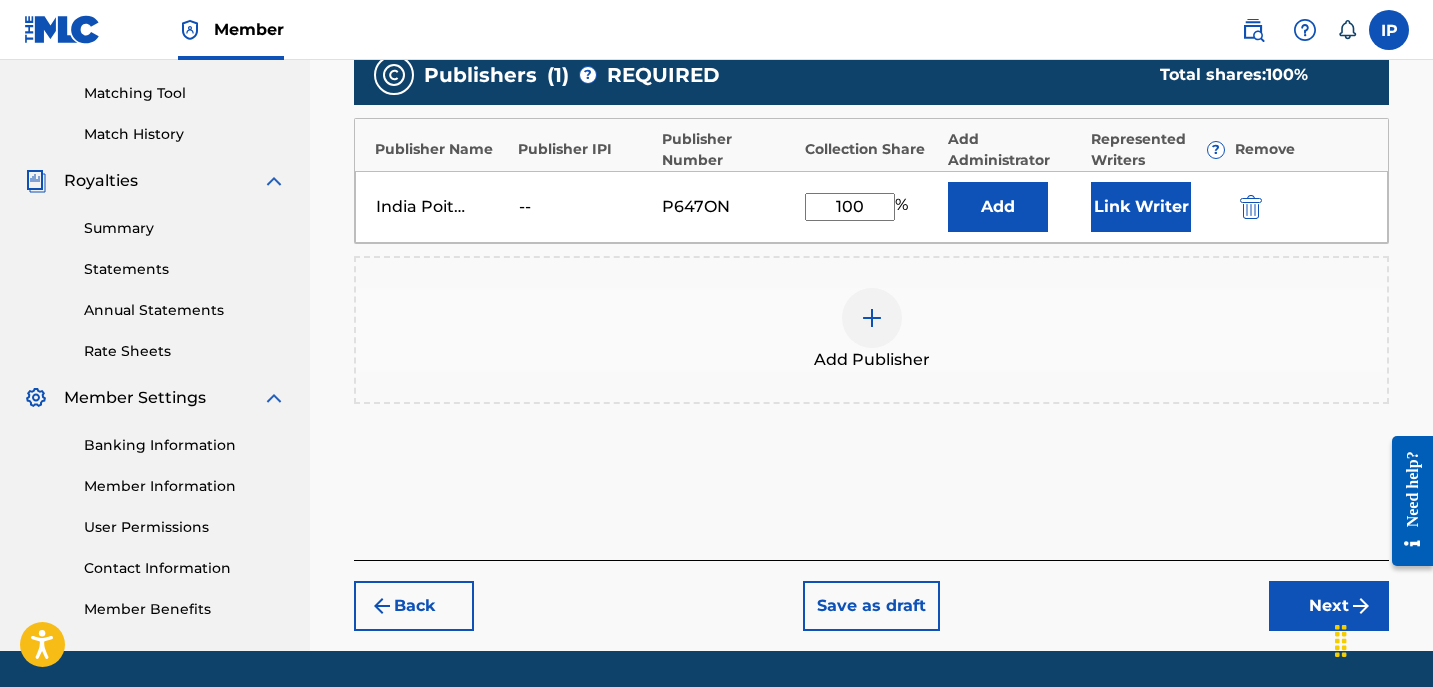 click on "Next" at bounding box center [1329, 606] 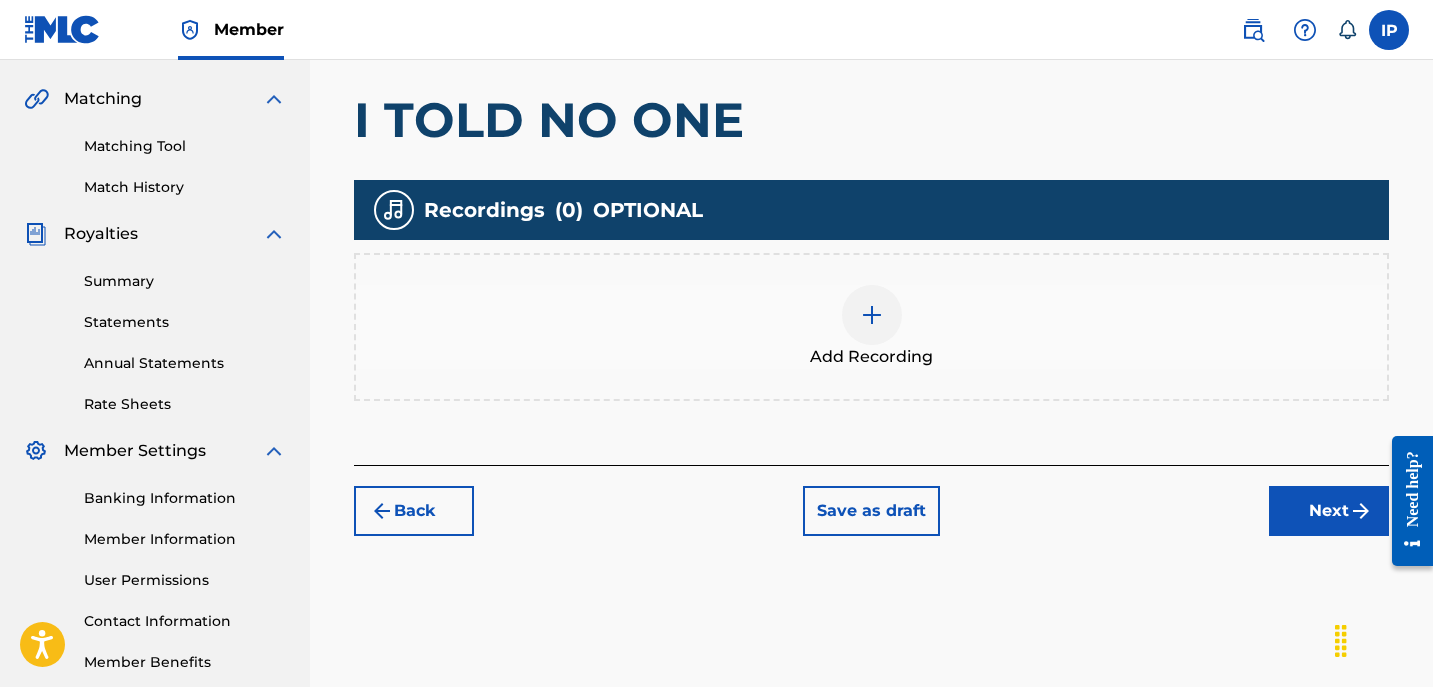 scroll, scrollTop: 450, scrollLeft: 0, axis: vertical 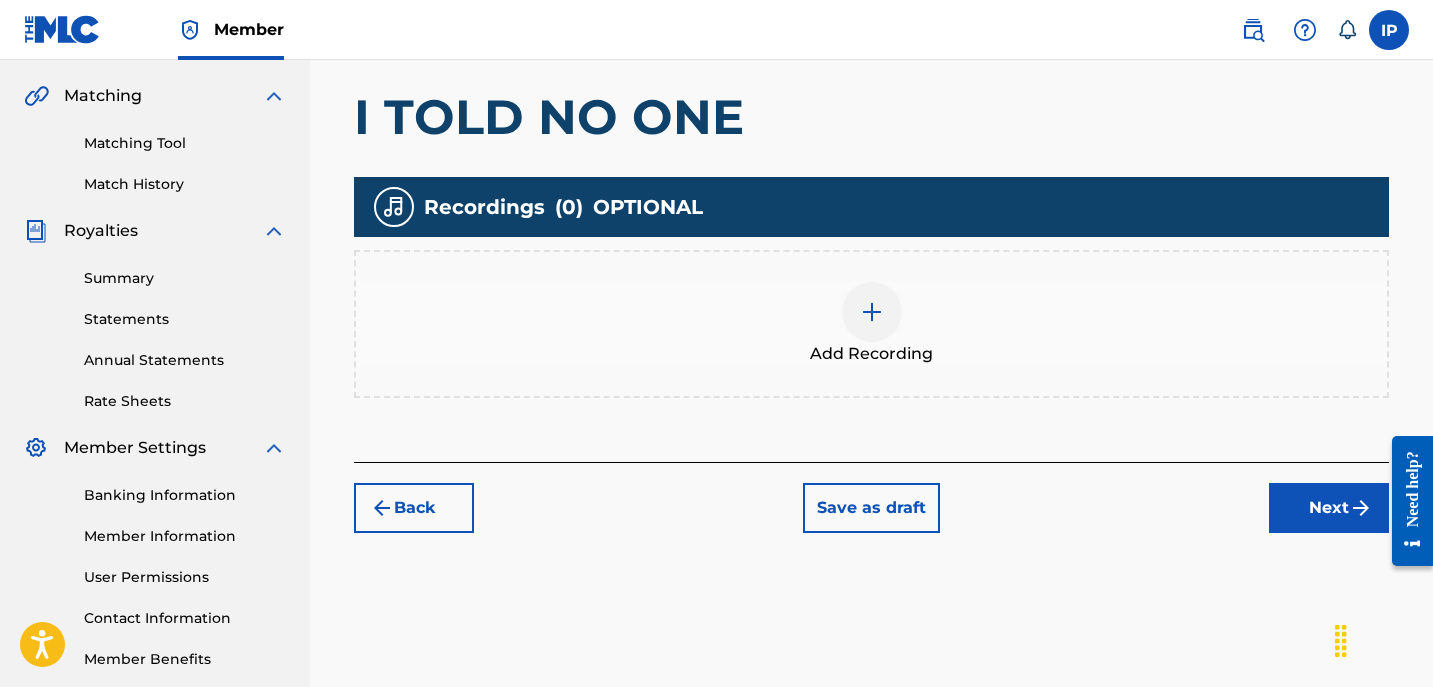 click on "Save as draft" at bounding box center (871, 508) 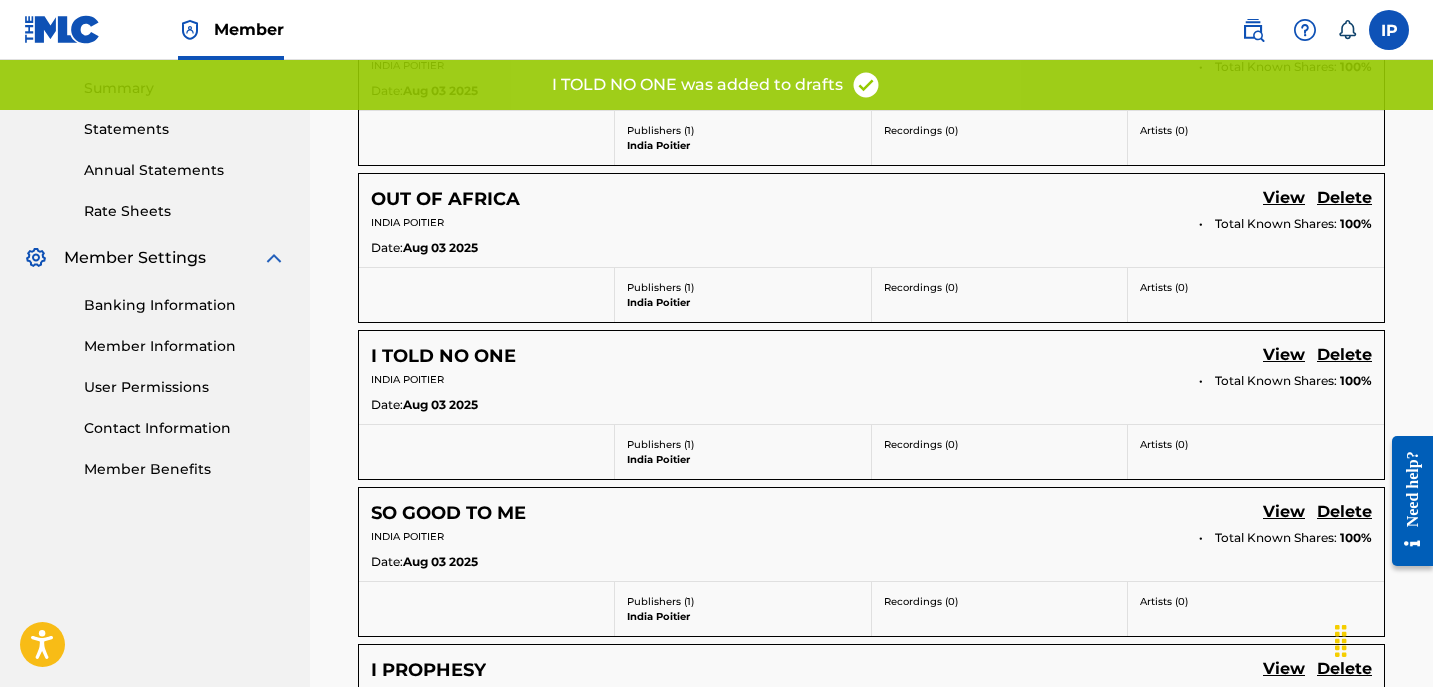 scroll, scrollTop: 639, scrollLeft: 0, axis: vertical 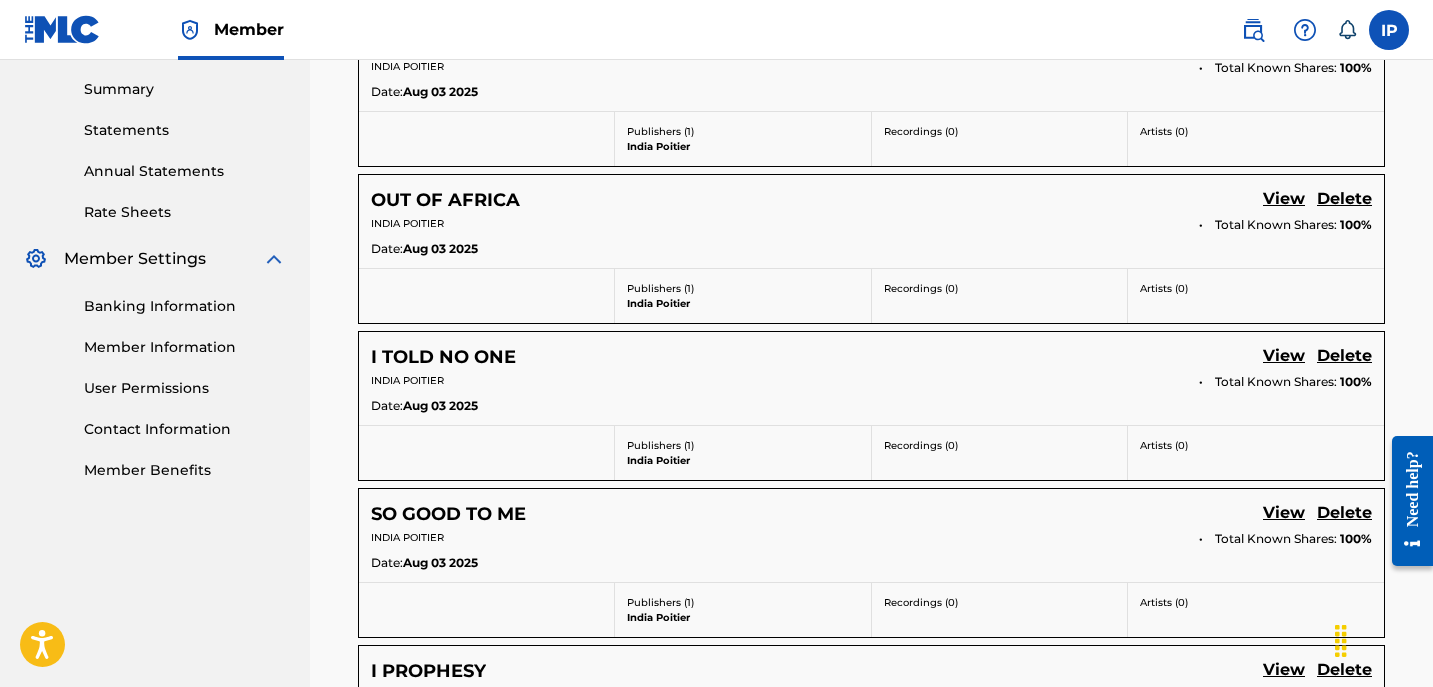 click on "Delete" at bounding box center [1344, 357] 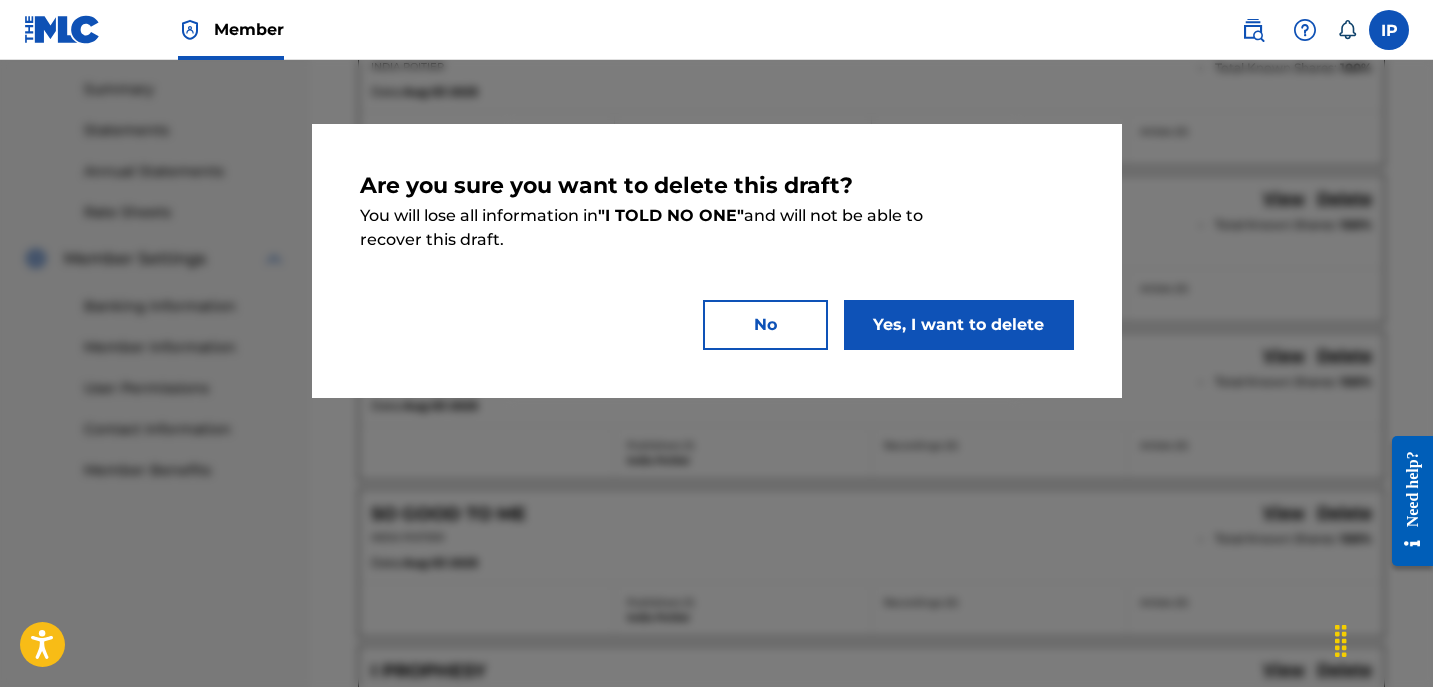 click on "Yes, I want to delete" at bounding box center (959, 325) 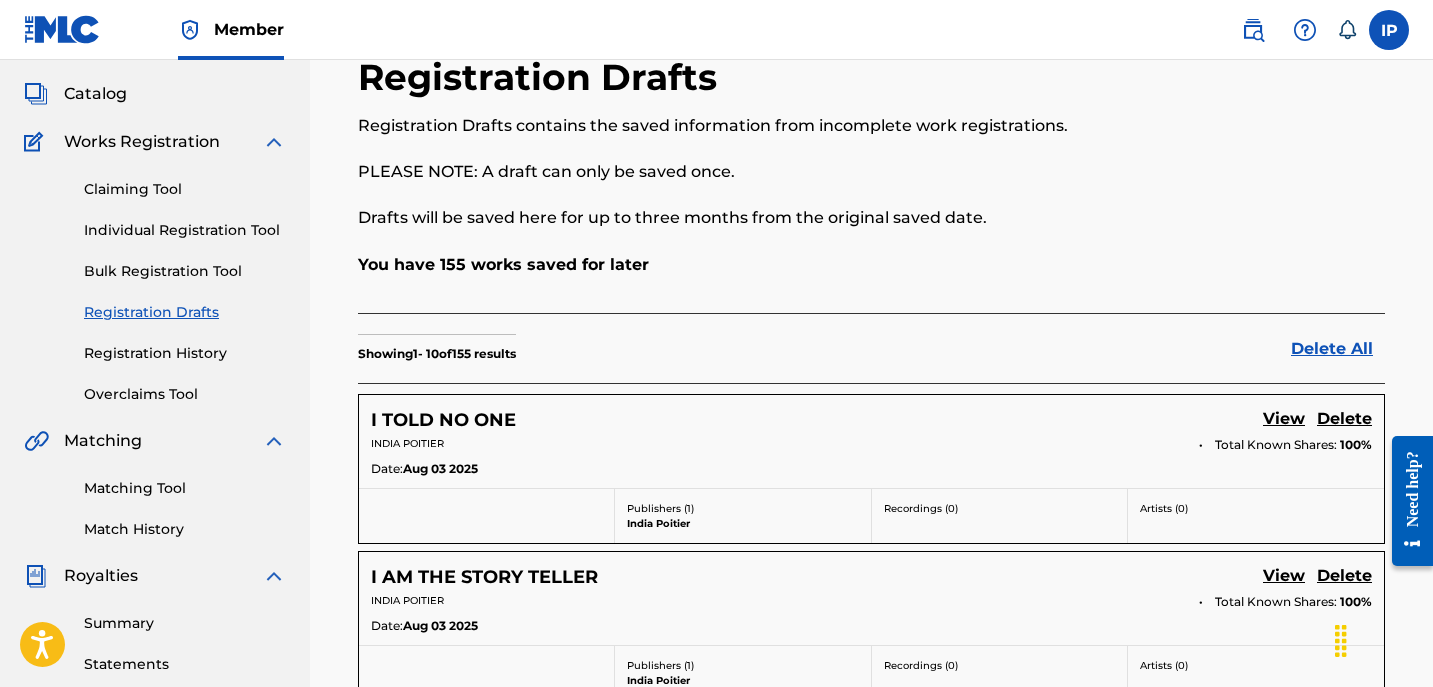 scroll, scrollTop: 103, scrollLeft: 0, axis: vertical 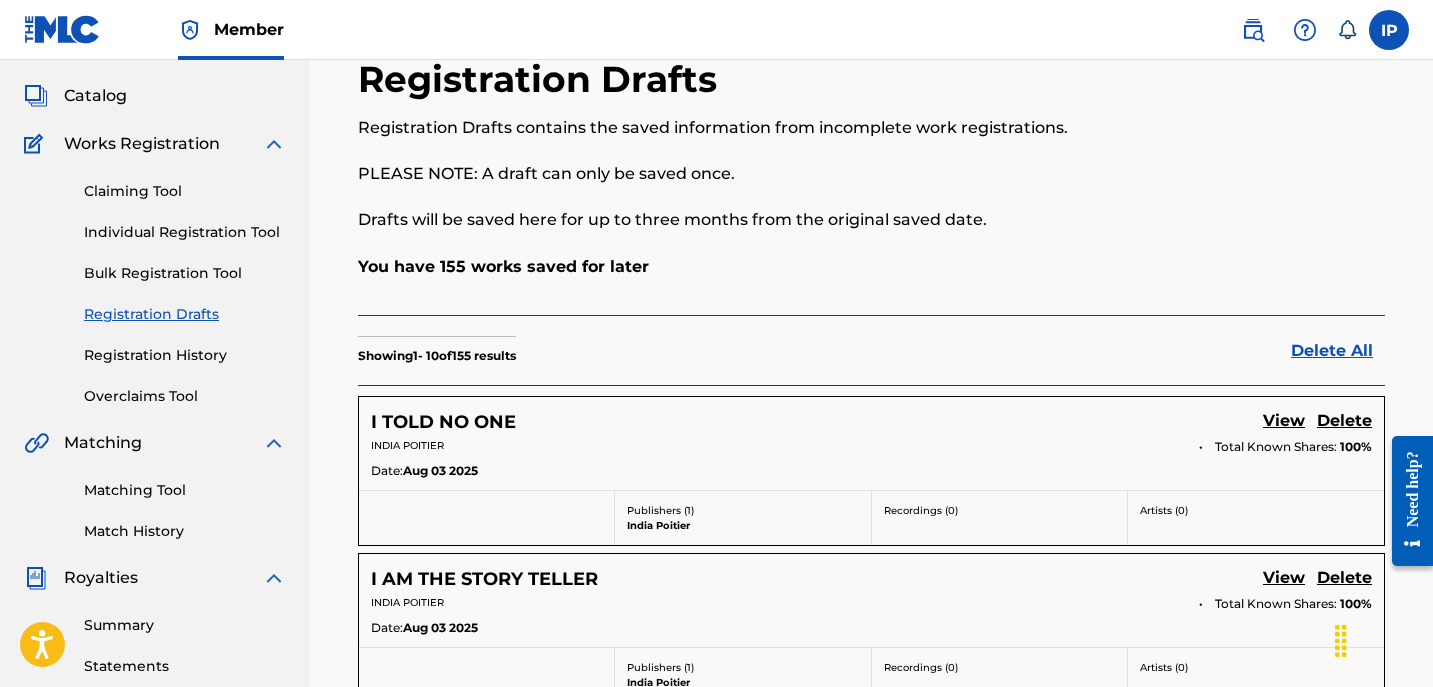 click on "Individual Registration Tool" at bounding box center [185, 232] 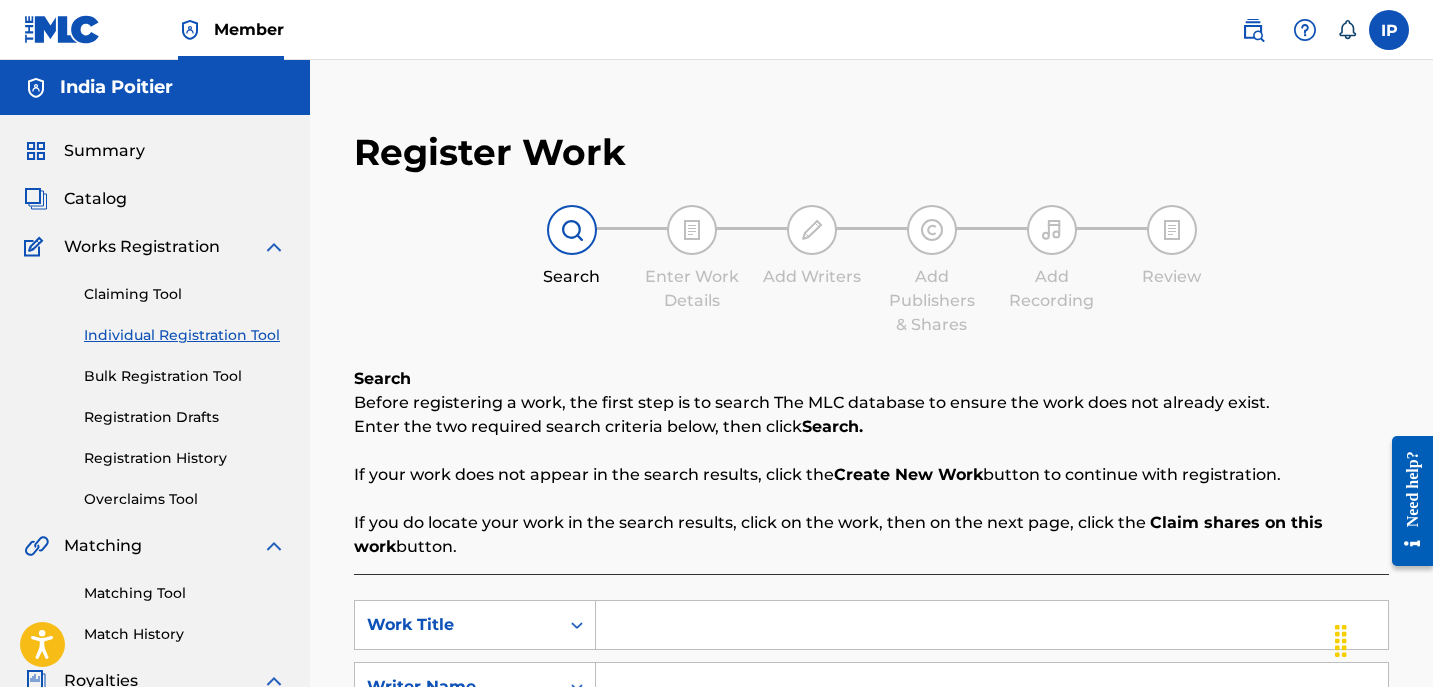 click at bounding box center (992, 625) 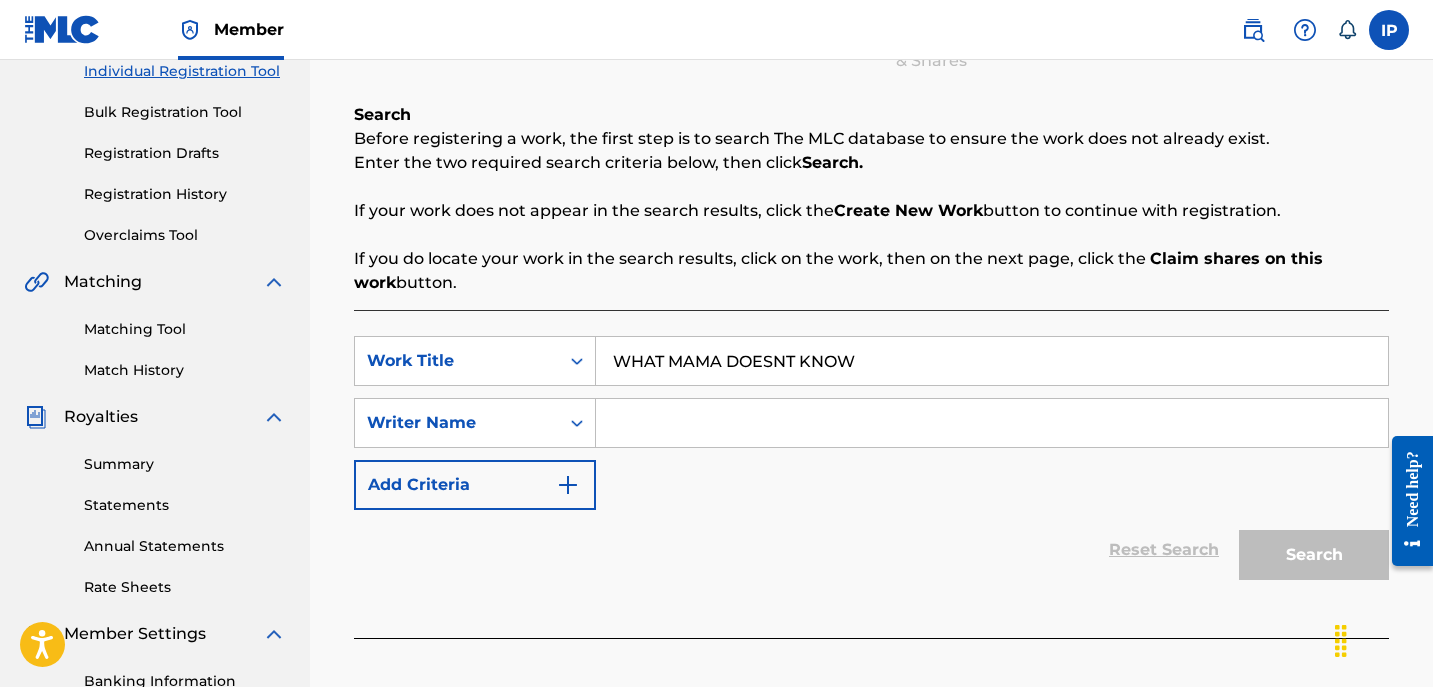 scroll, scrollTop: 274, scrollLeft: 0, axis: vertical 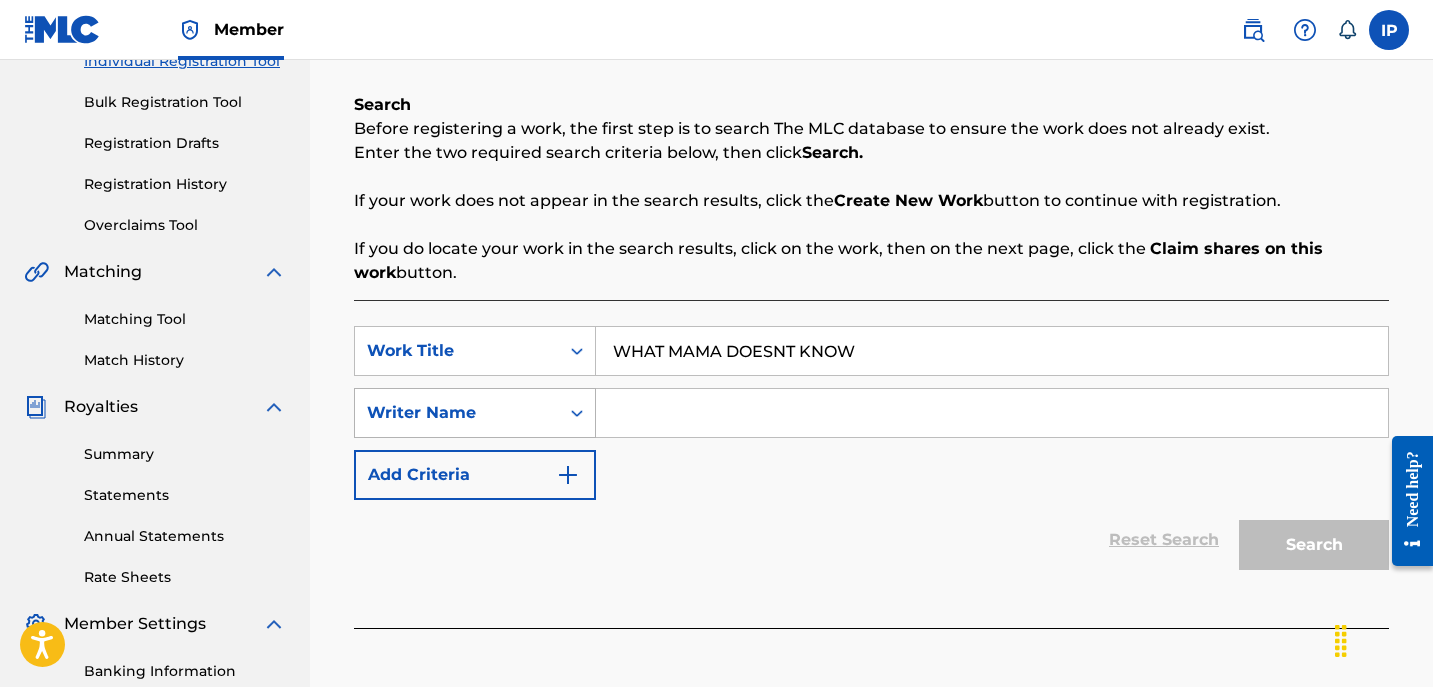 type on "WHAT MAMA DOESNT KNOW" 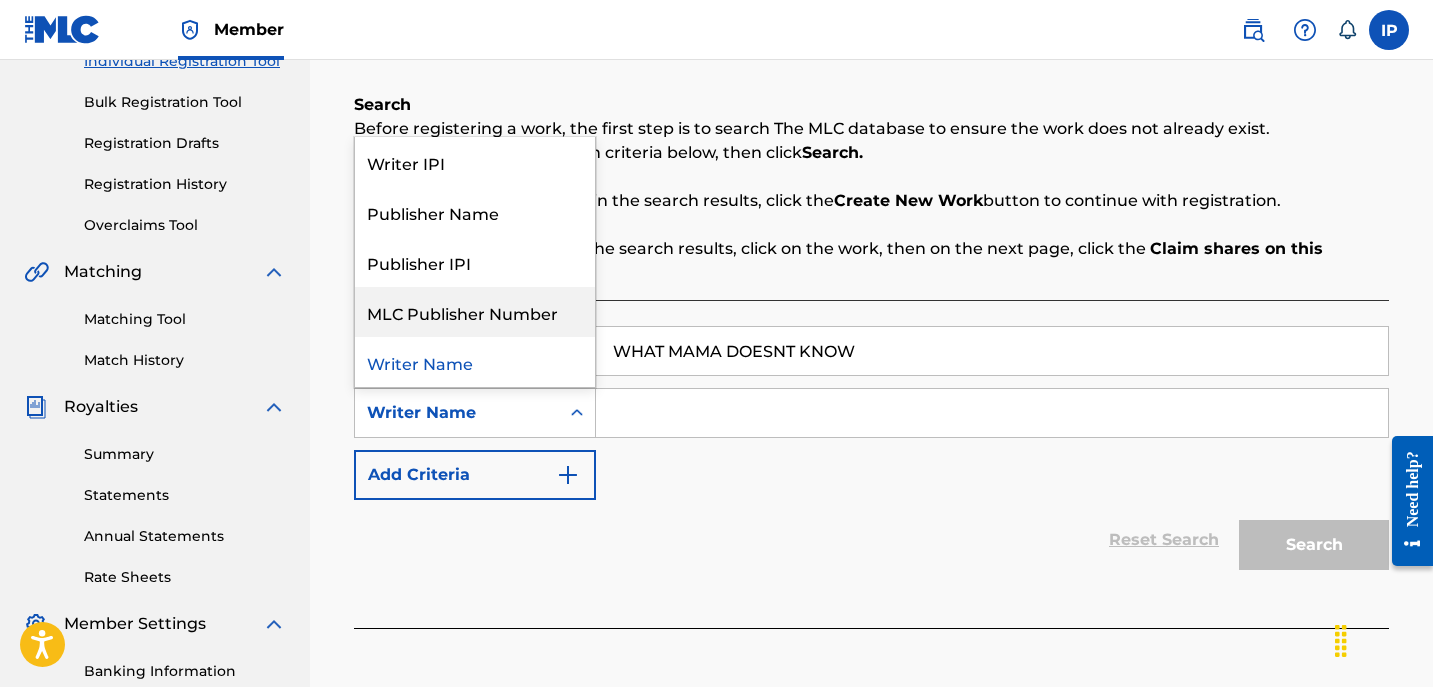click on "MLC Publisher Number" at bounding box center (475, 312) 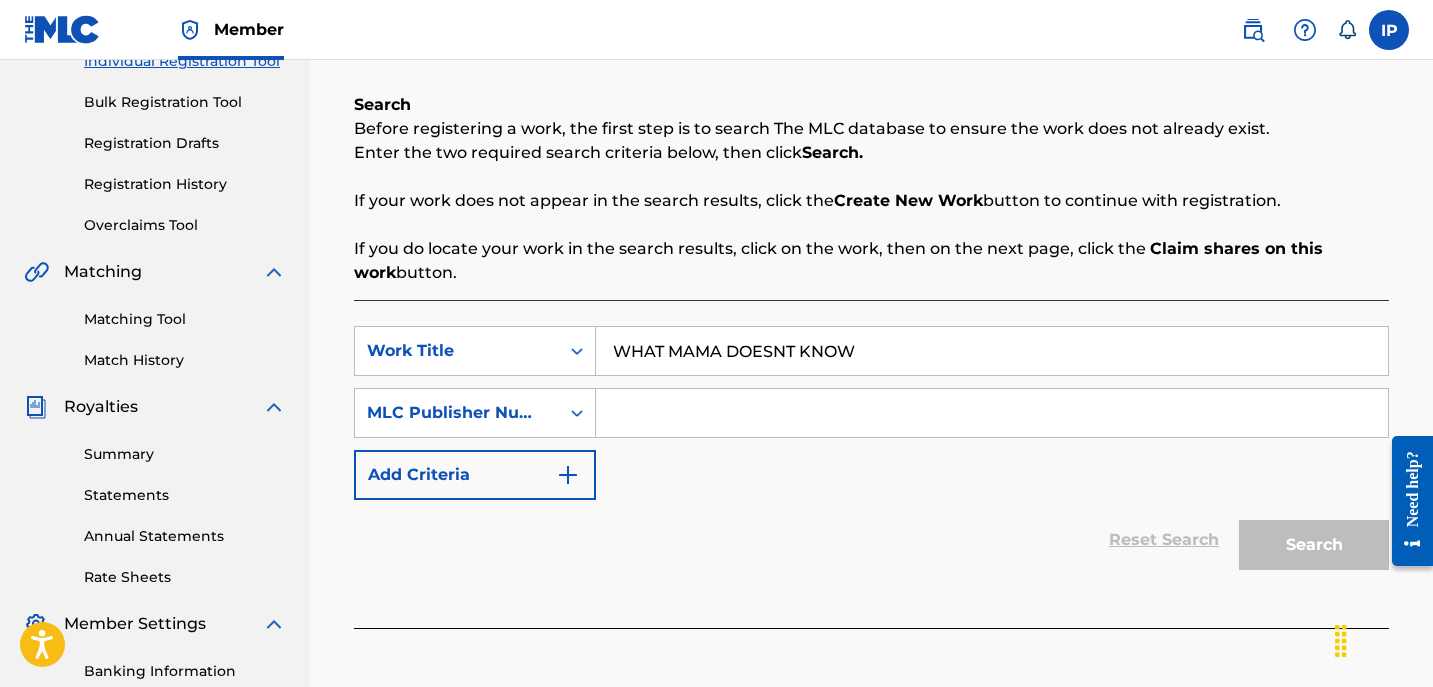 click at bounding box center [992, 413] 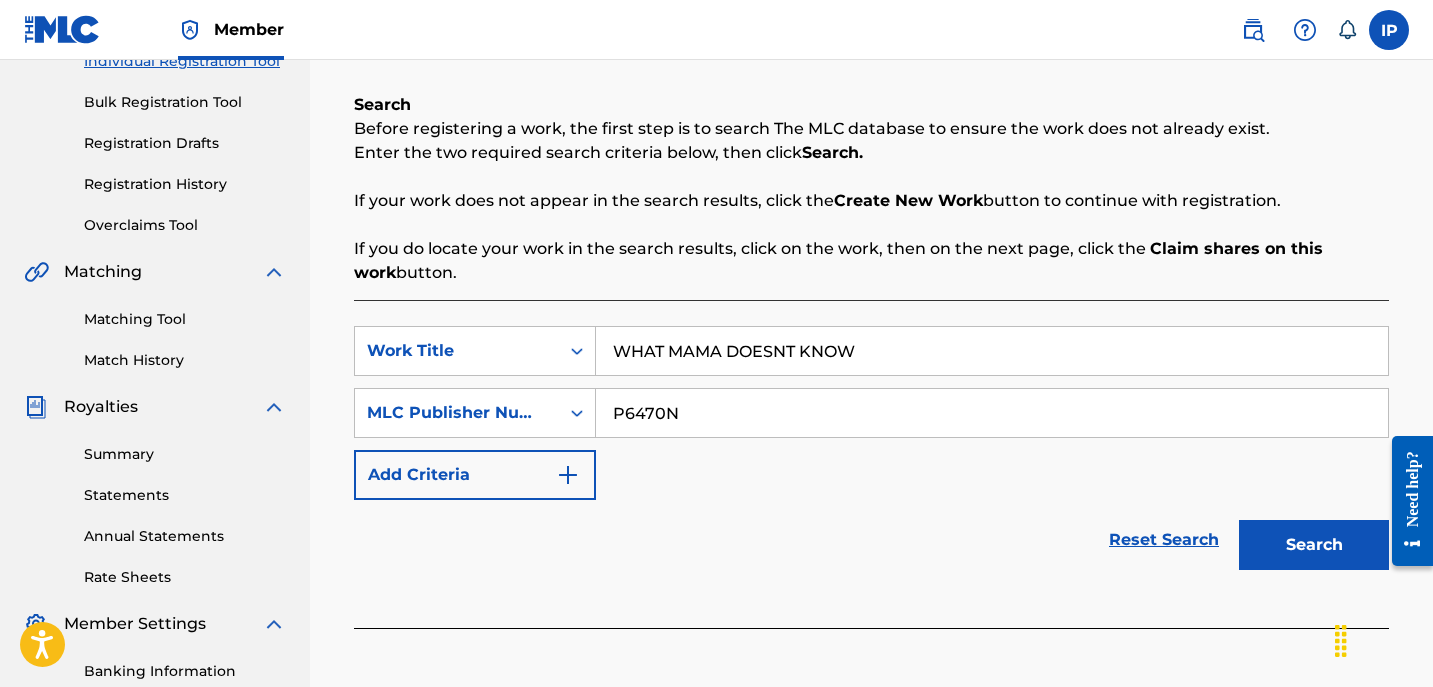 click on "Add Criteria" at bounding box center [475, 475] 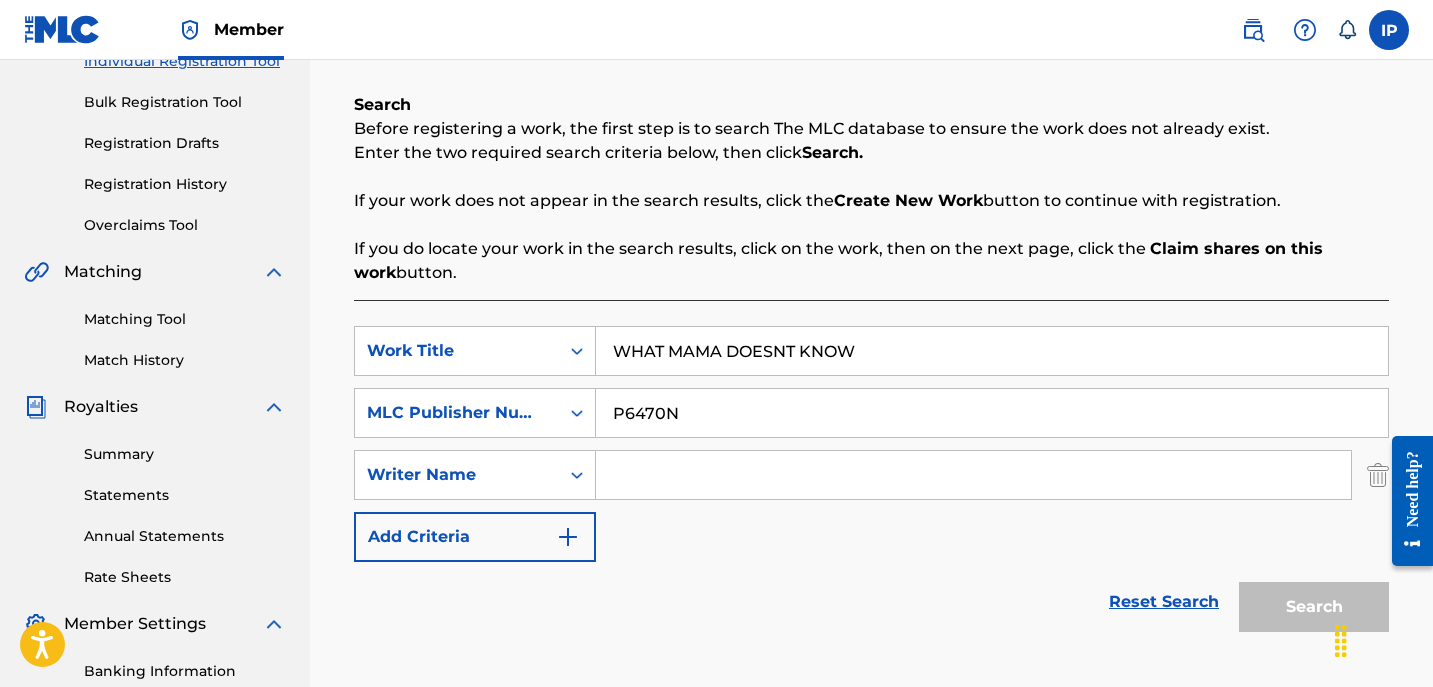click at bounding box center (973, 475) 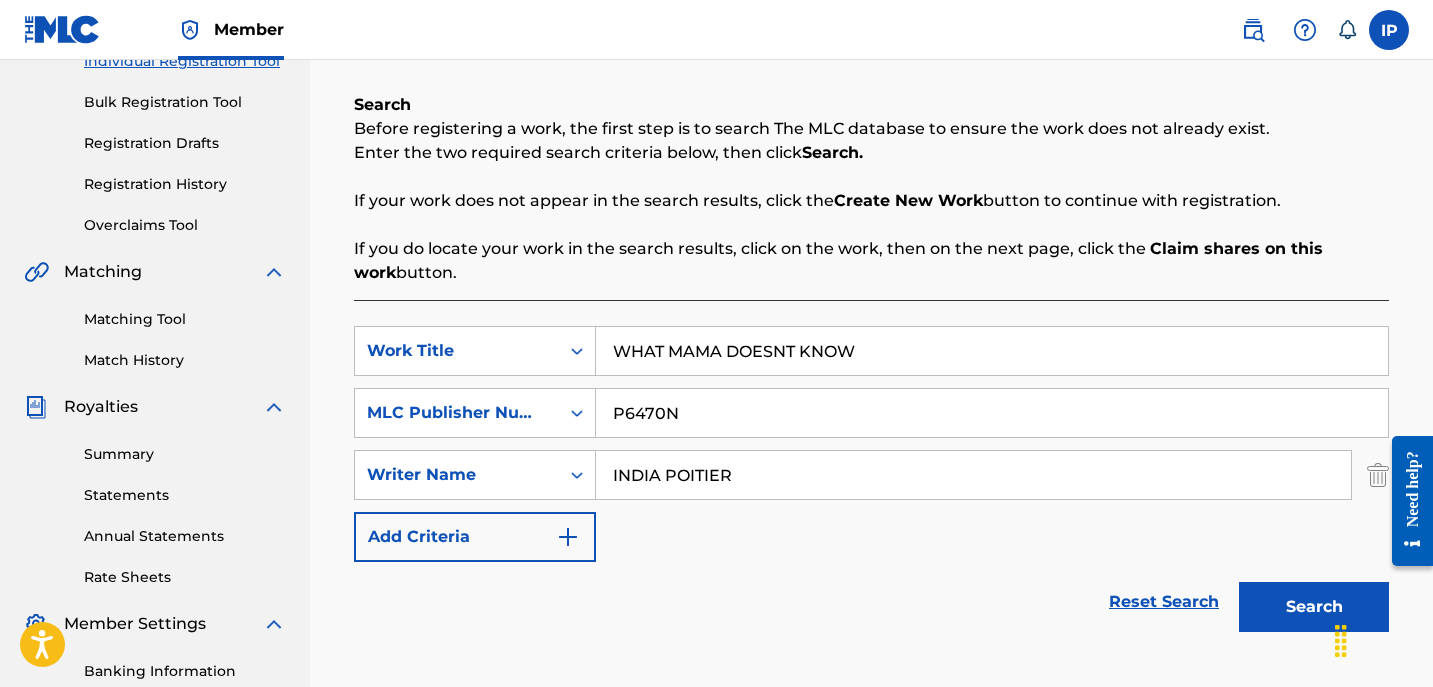 click on "Search" at bounding box center (1314, 607) 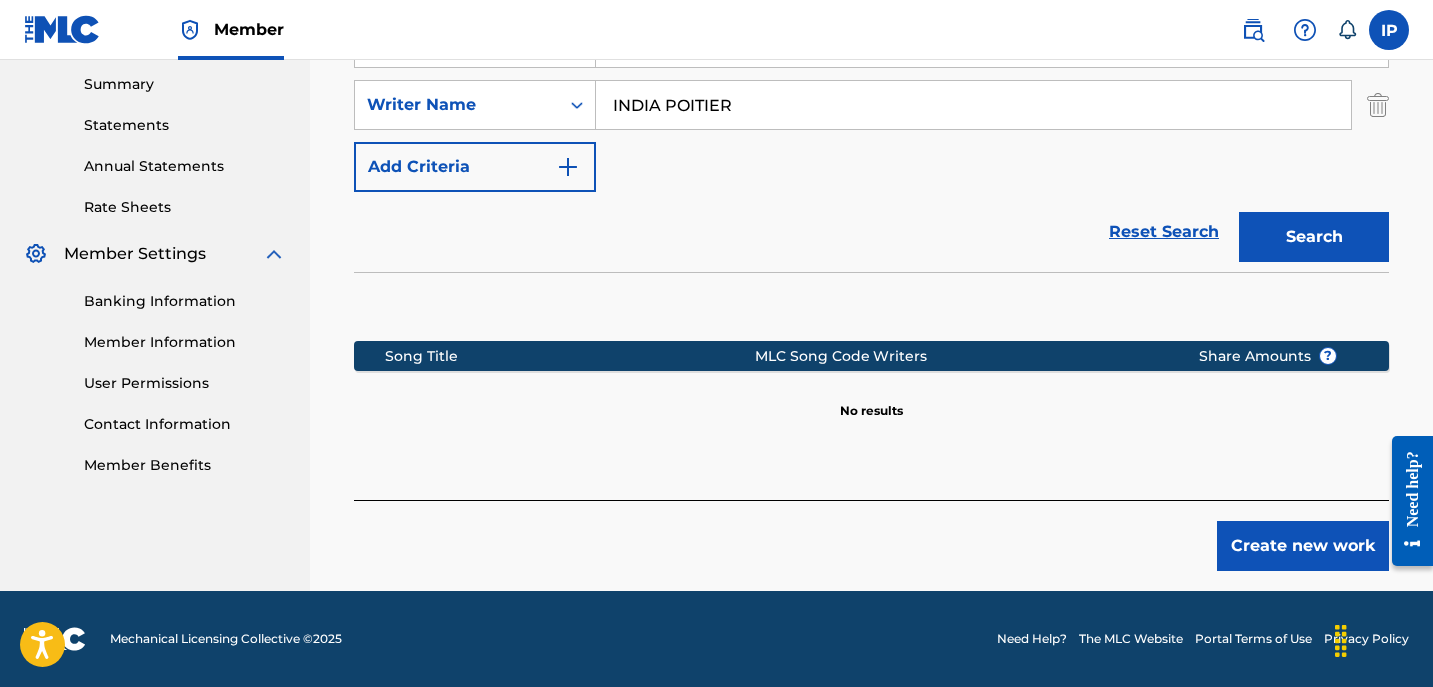 click on "Create new work" at bounding box center (1303, 546) 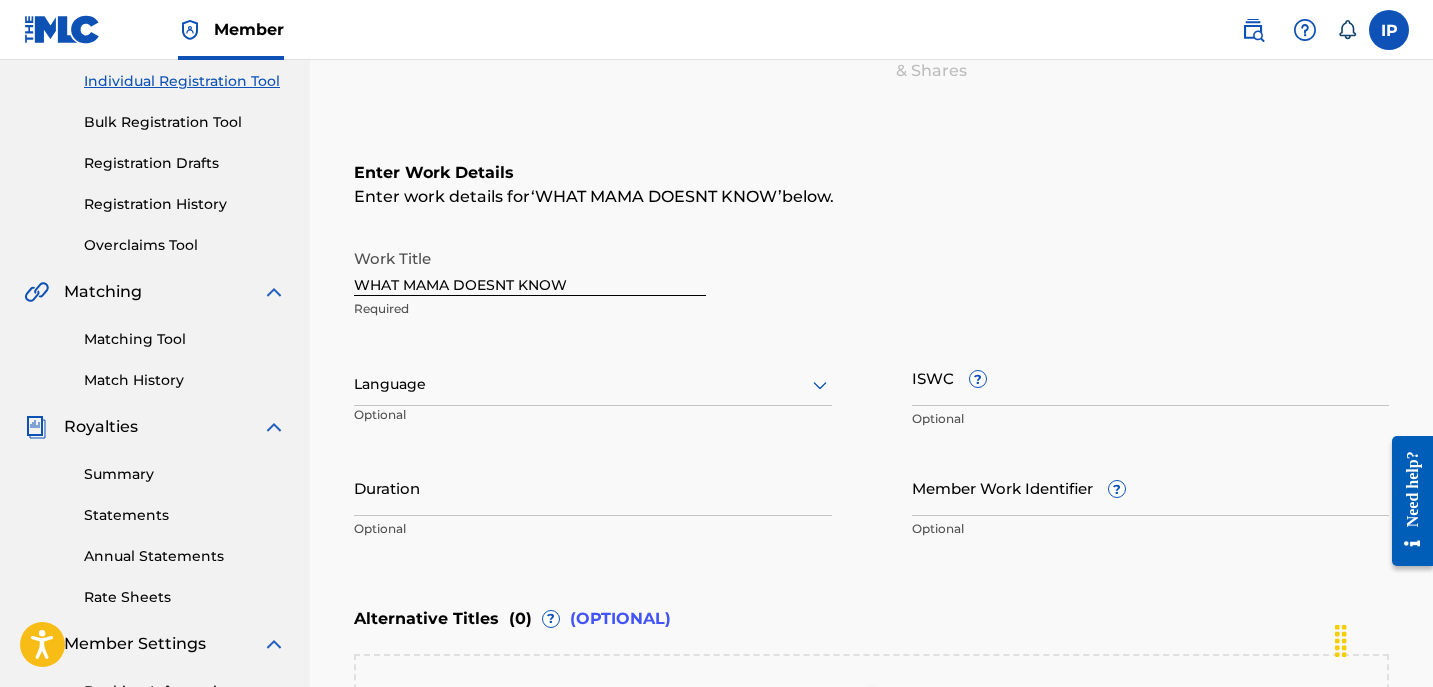 scroll, scrollTop: 252, scrollLeft: 0, axis: vertical 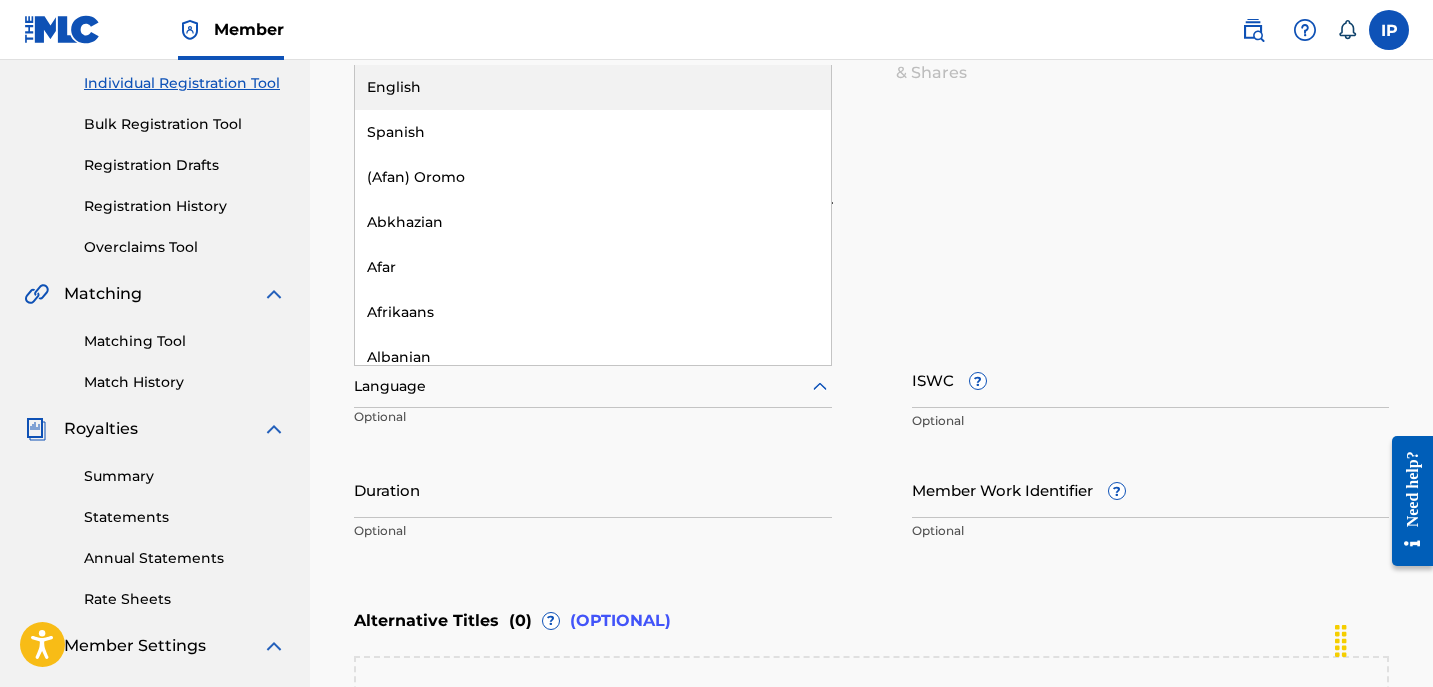 click at bounding box center [593, 386] 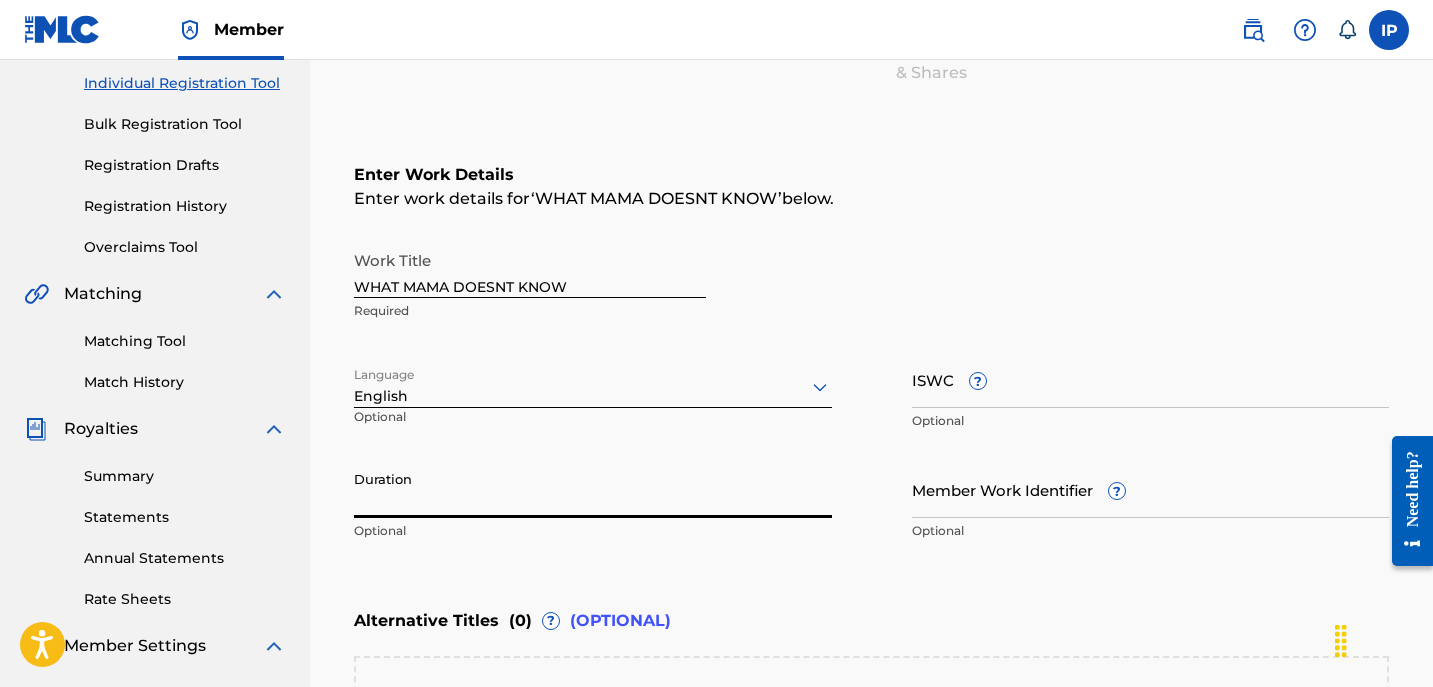 click on "Duration" at bounding box center [593, 489] 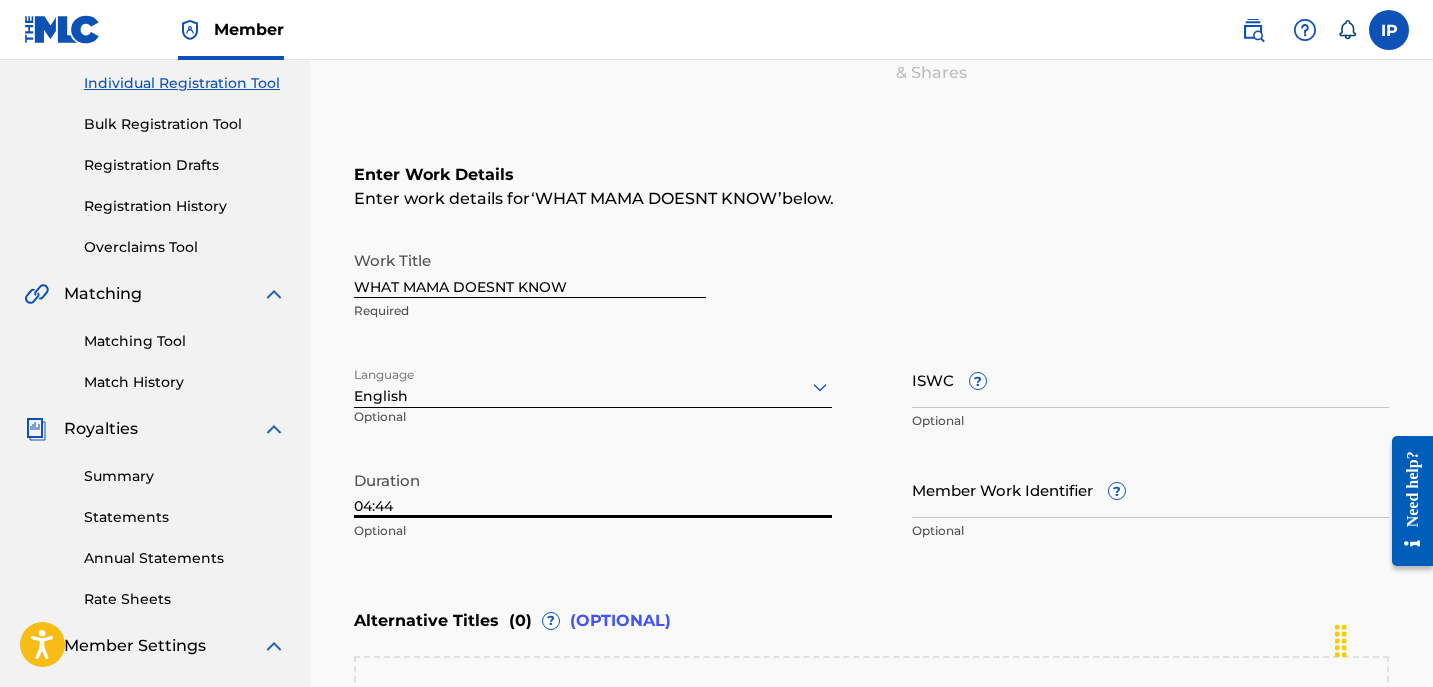 scroll, scrollTop: 254, scrollLeft: 0, axis: vertical 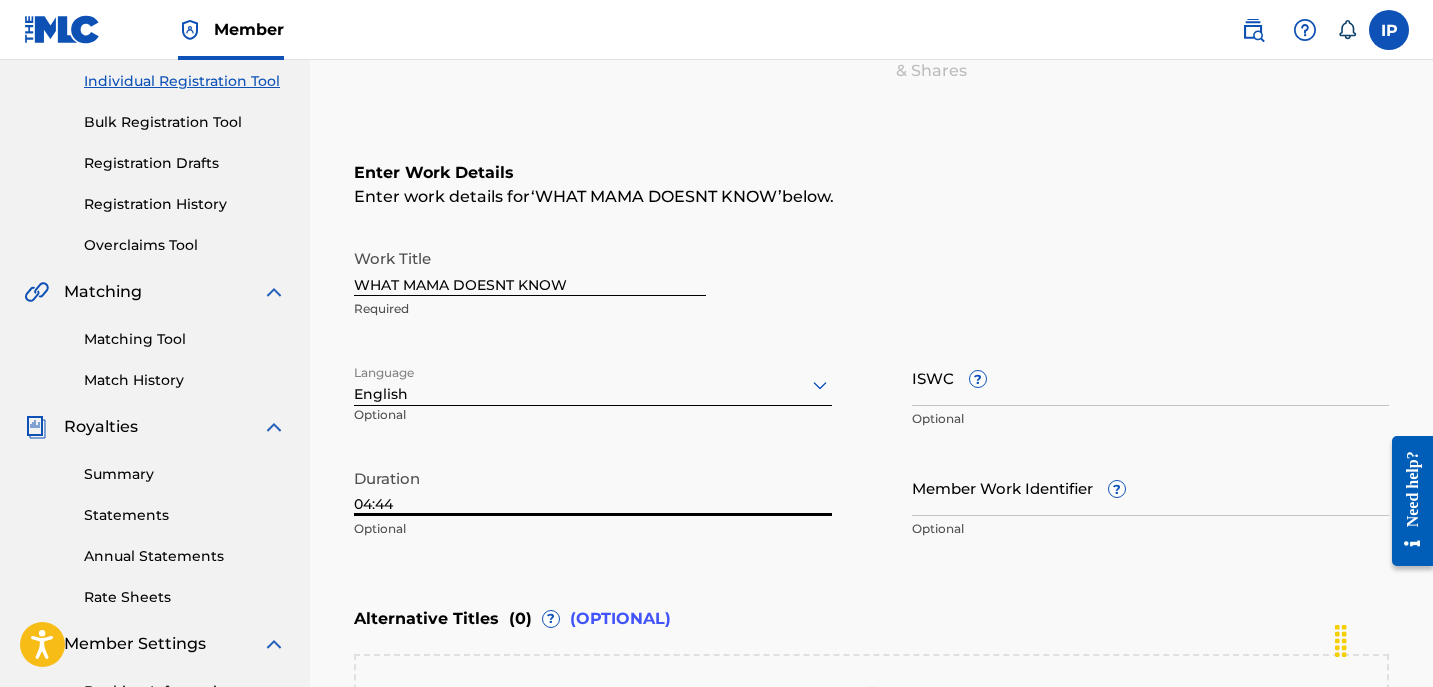 type on "04:44" 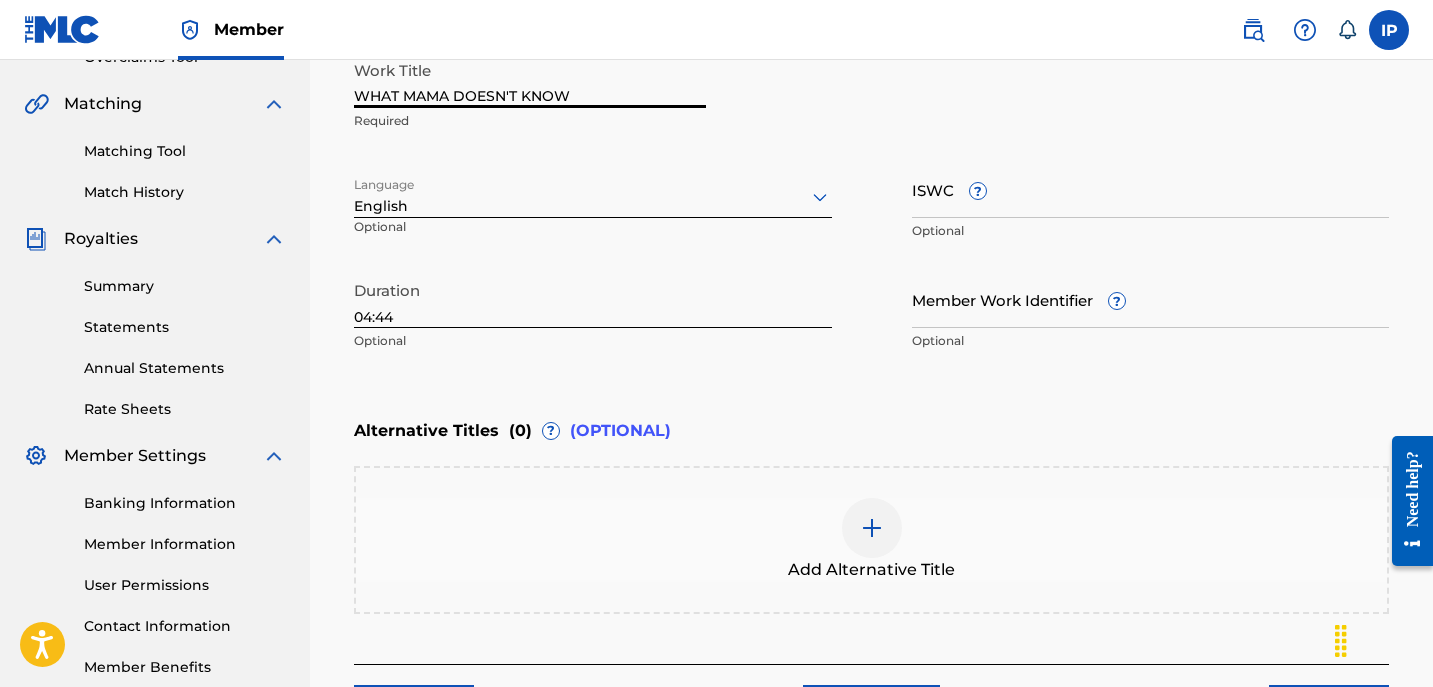 scroll, scrollTop: 444, scrollLeft: 0, axis: vertical 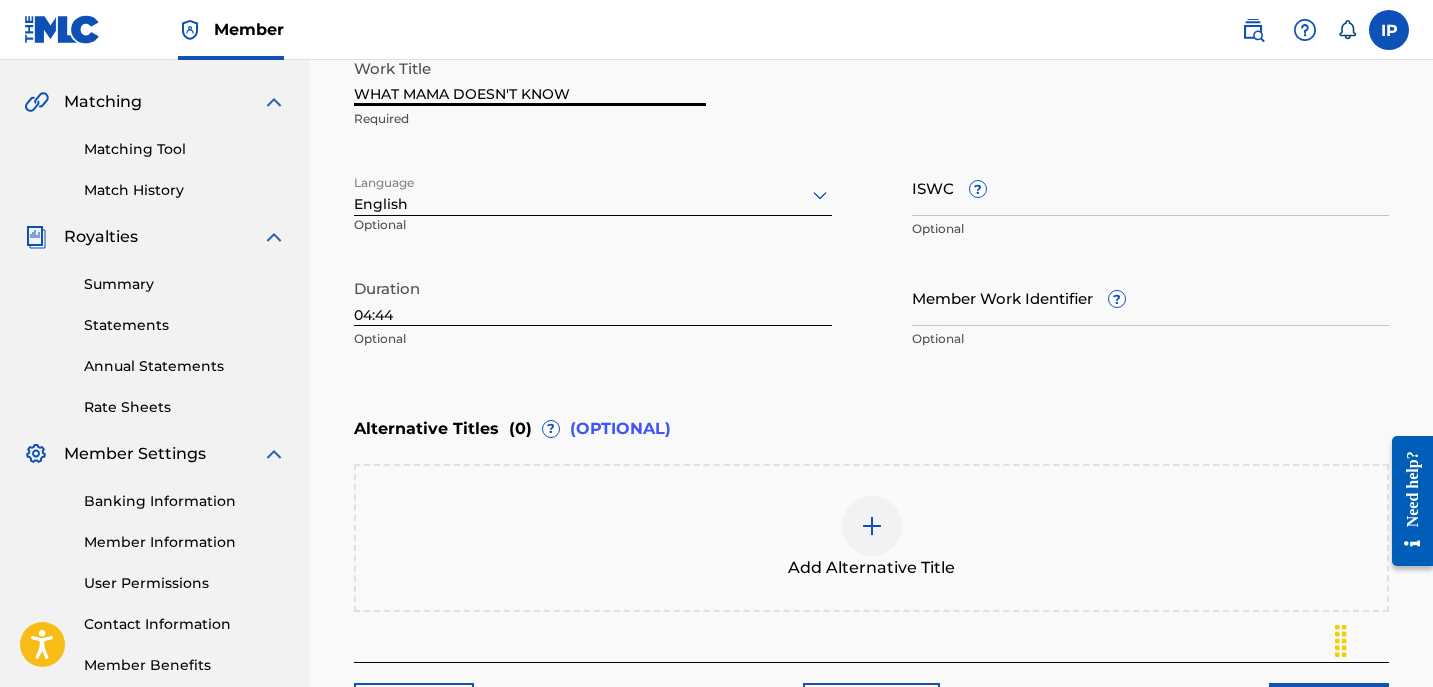 type on "WHAT MAMA DOESN'T KNOW" 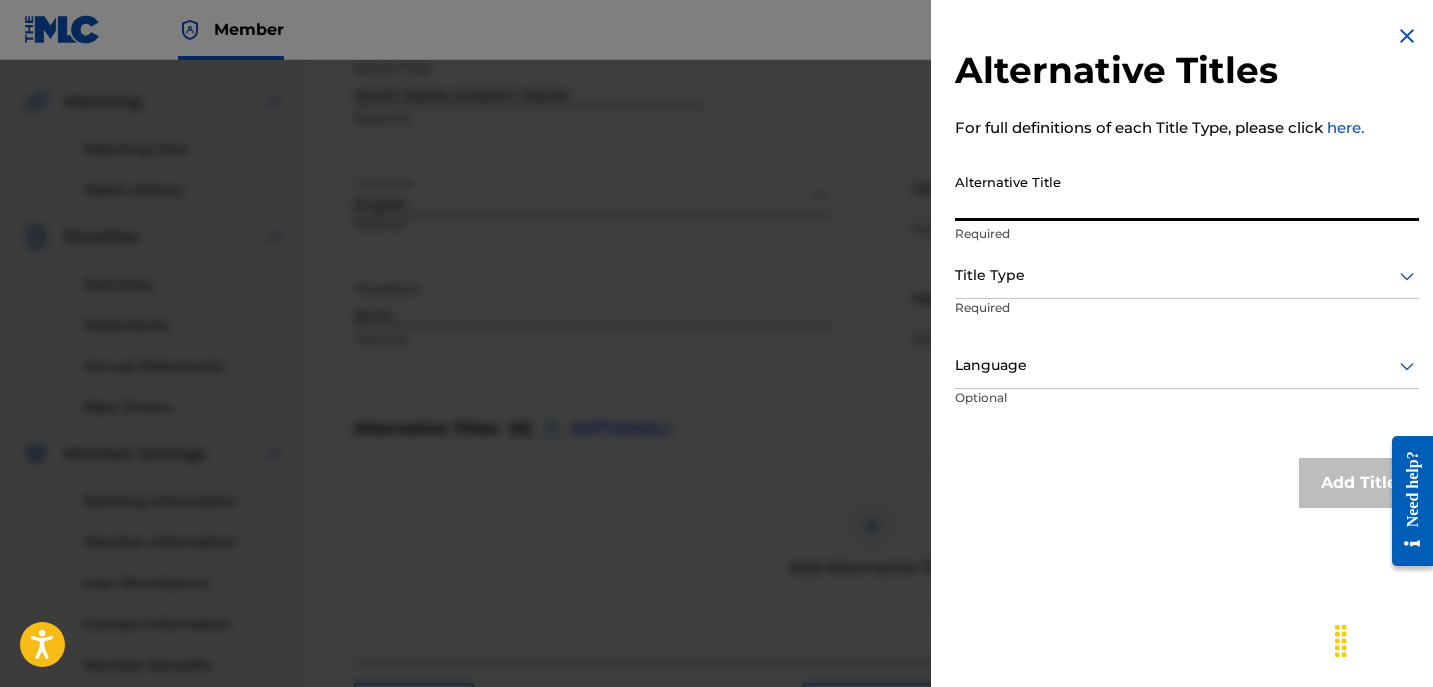 click on "Alternative Title" at bounding box center (1187, 192) 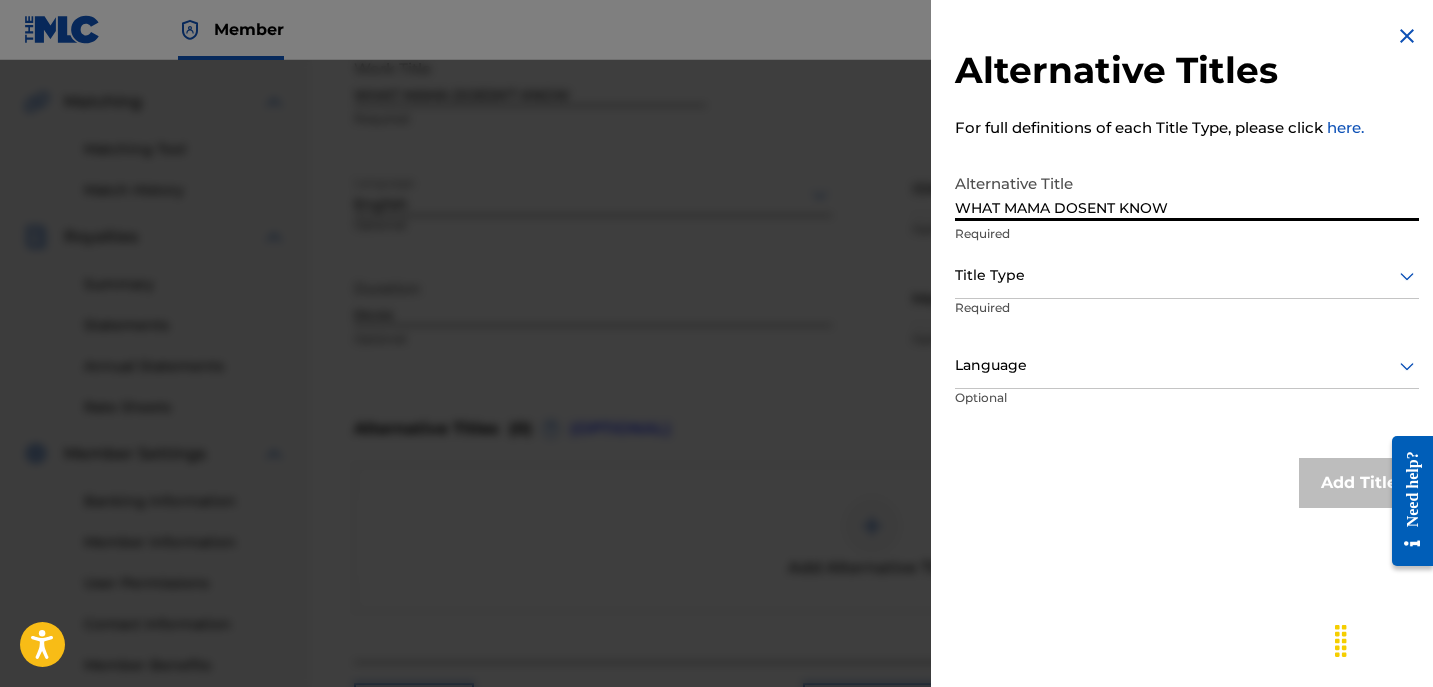 type on "WHAT MAMA DOSENT KNOW" 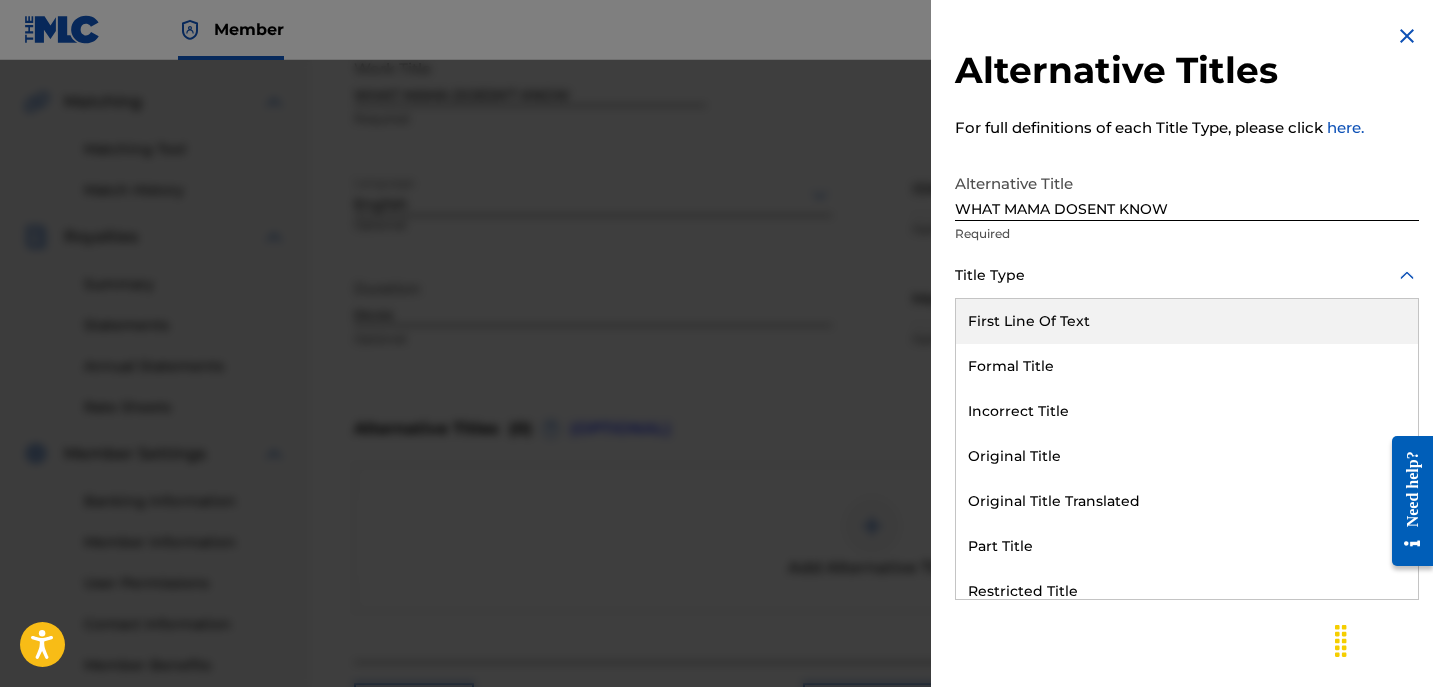 click at bounding box center (1187, 275) 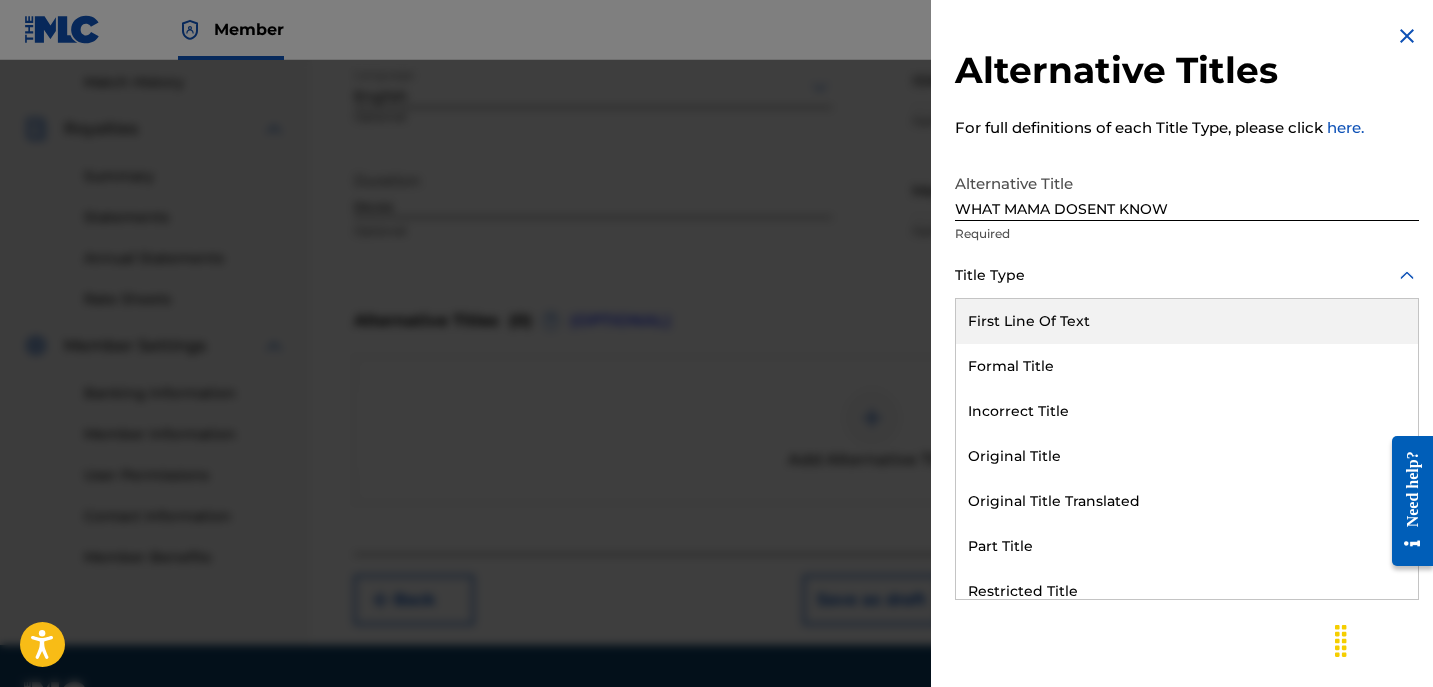 scroll, scrollTop: 605, scrollLeft: 0, axis: vertical 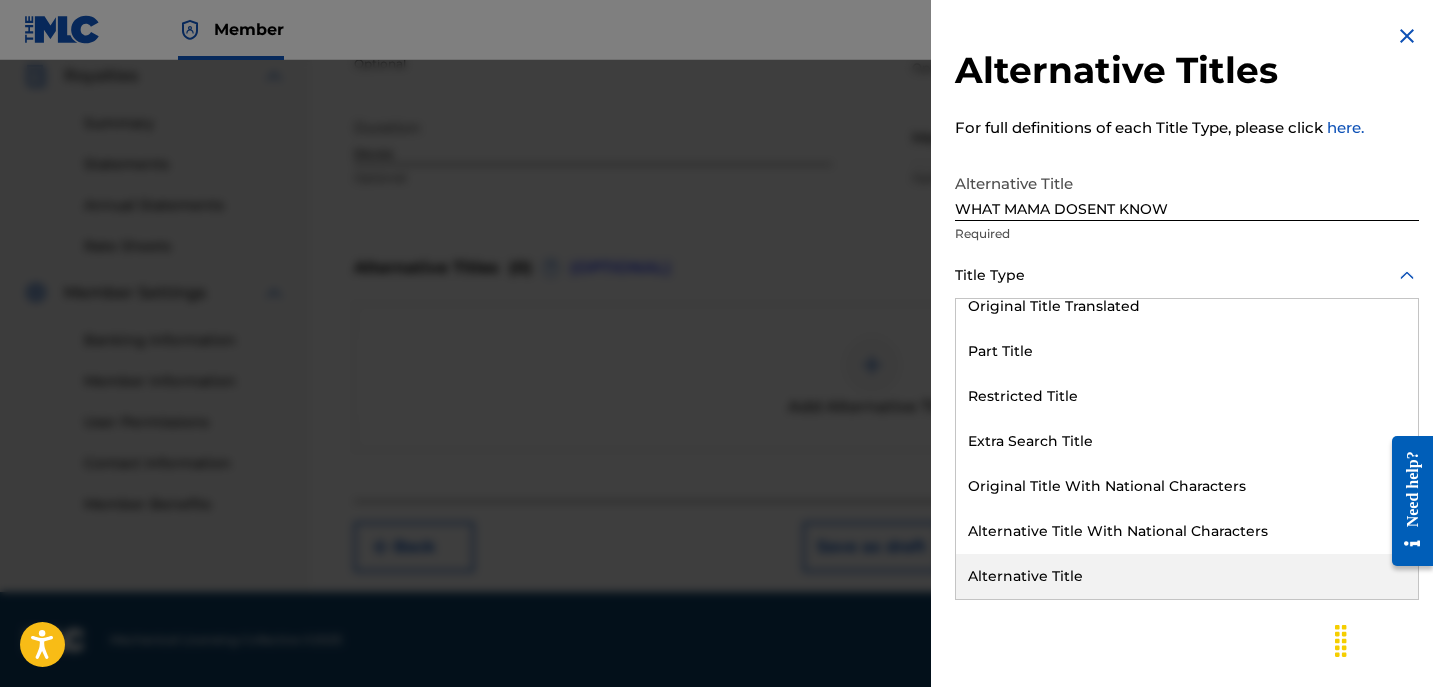 click on "Alternative Title" at bounding box center (1187, 576) 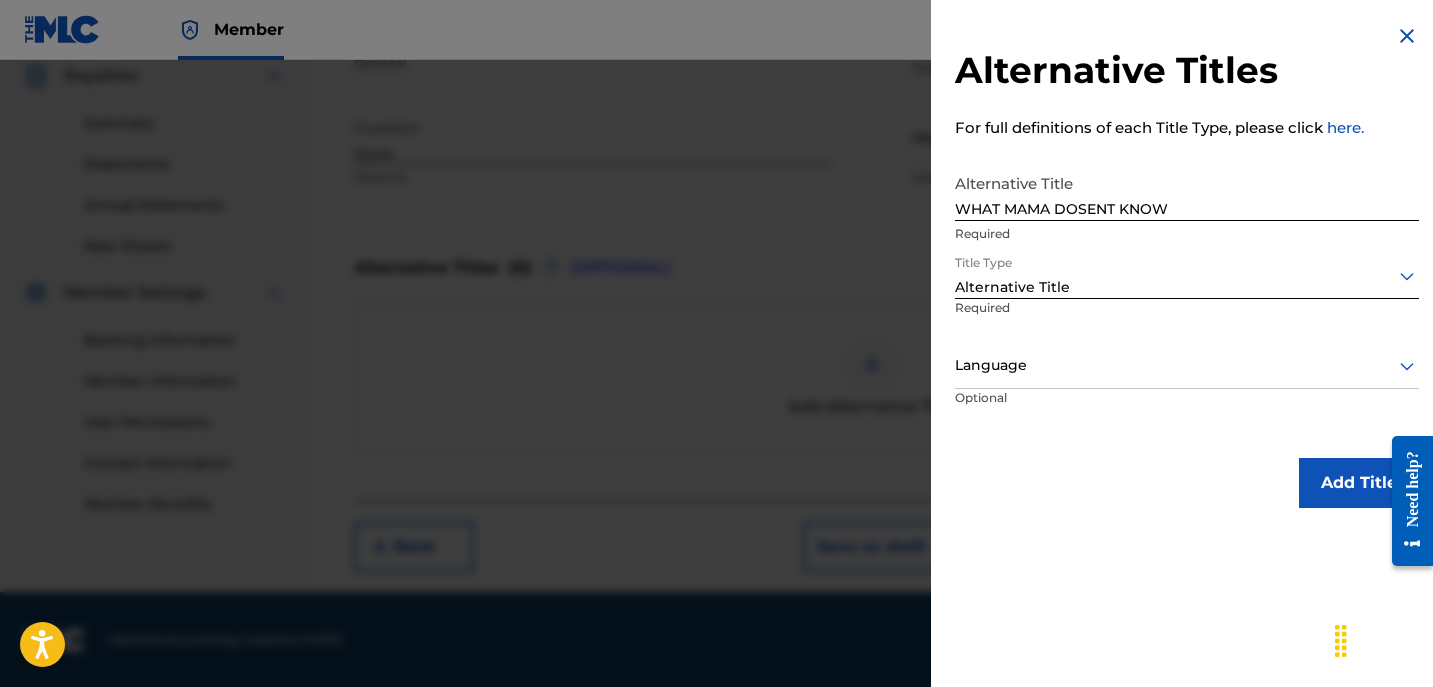 scroll, scrollTop: 1, scrollLeft: 0, axis: vertical 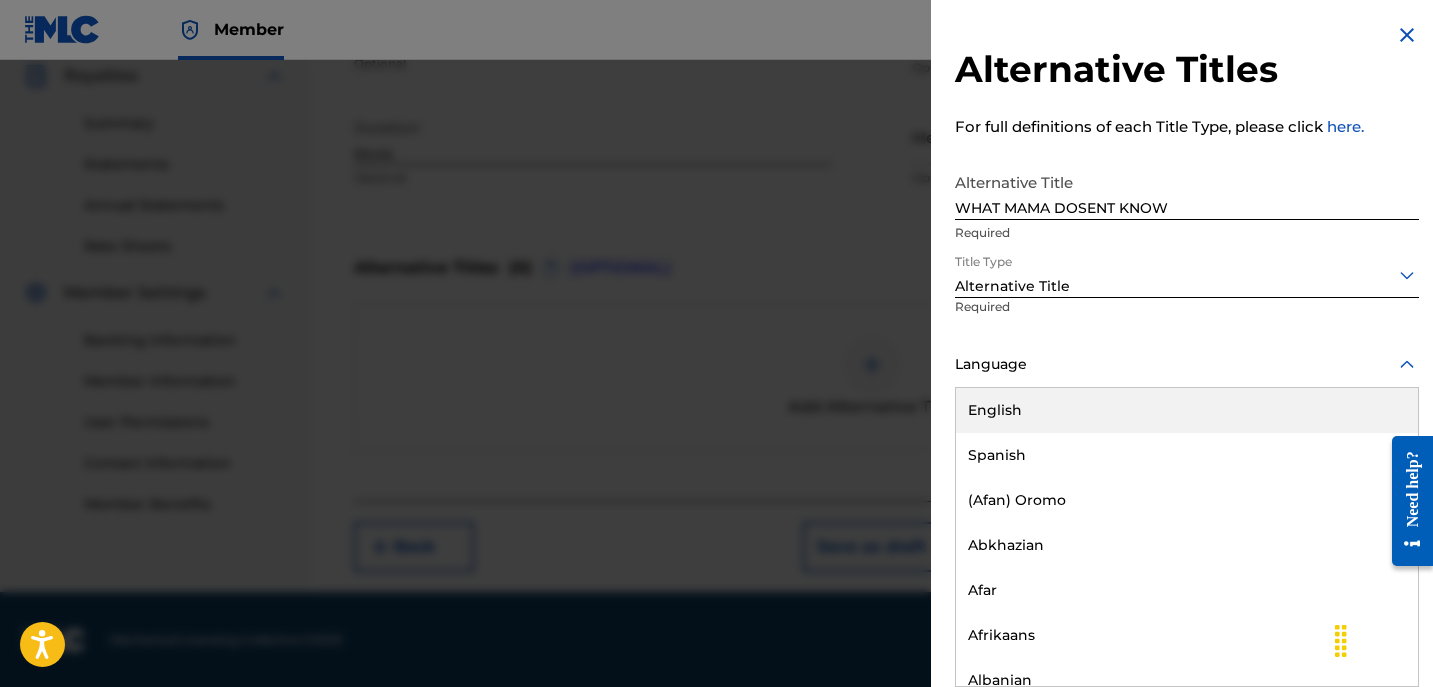 click on "English" at bounding box center [1187, 410] 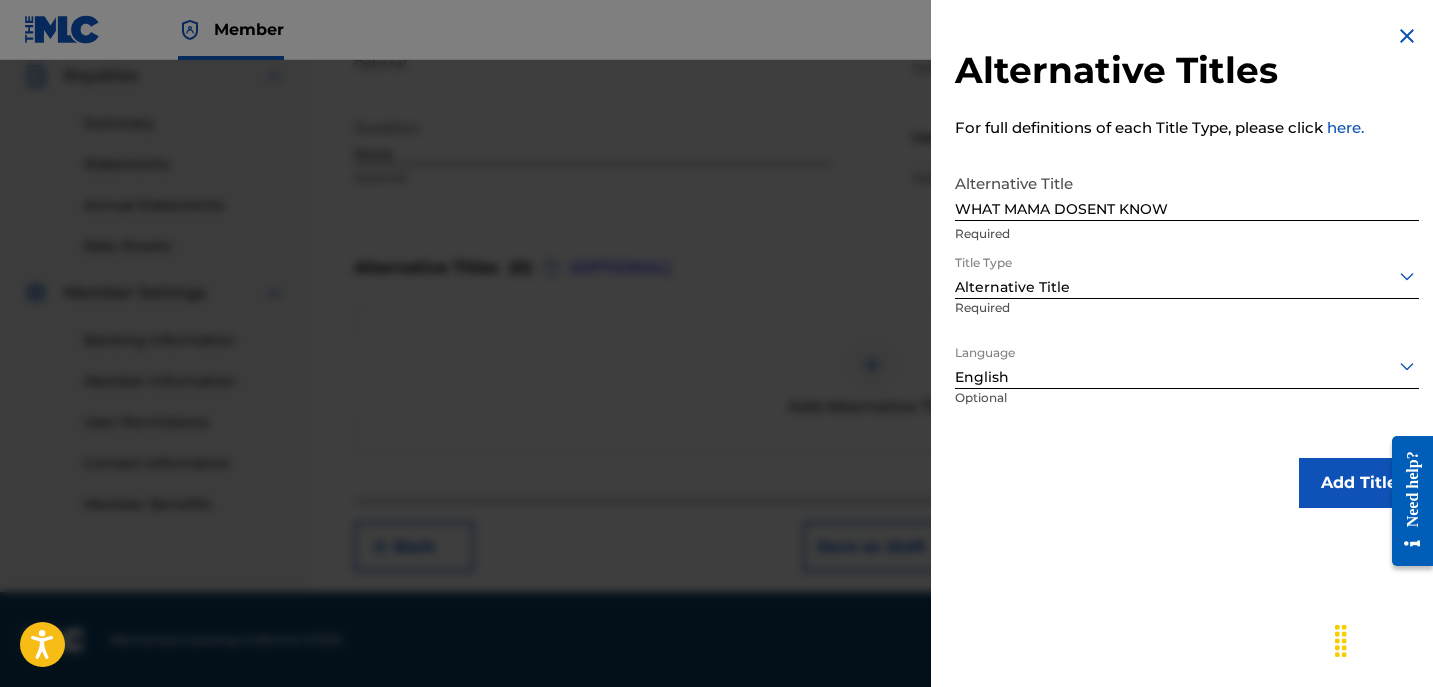 scroll, scrollTop: 0, scrollLeft: 0, axis: both 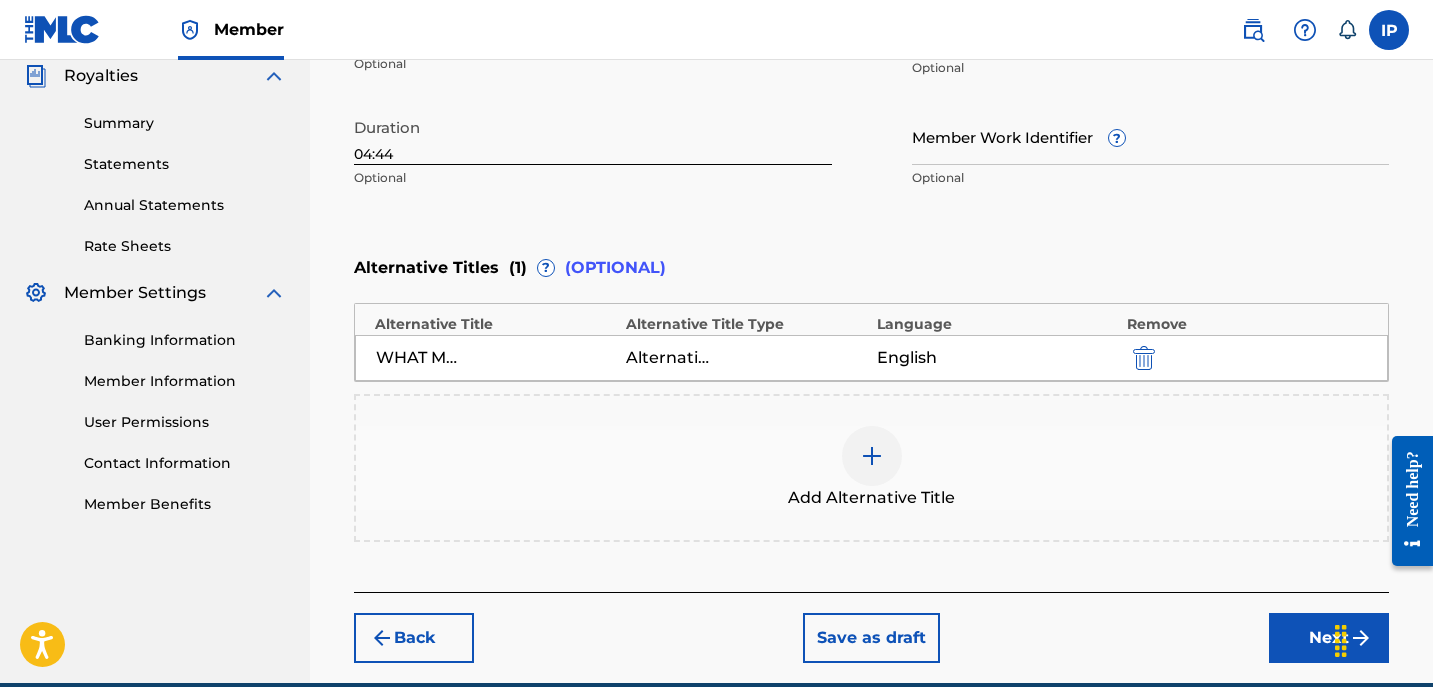 click on "Next" at bounding box center [1329, 638] 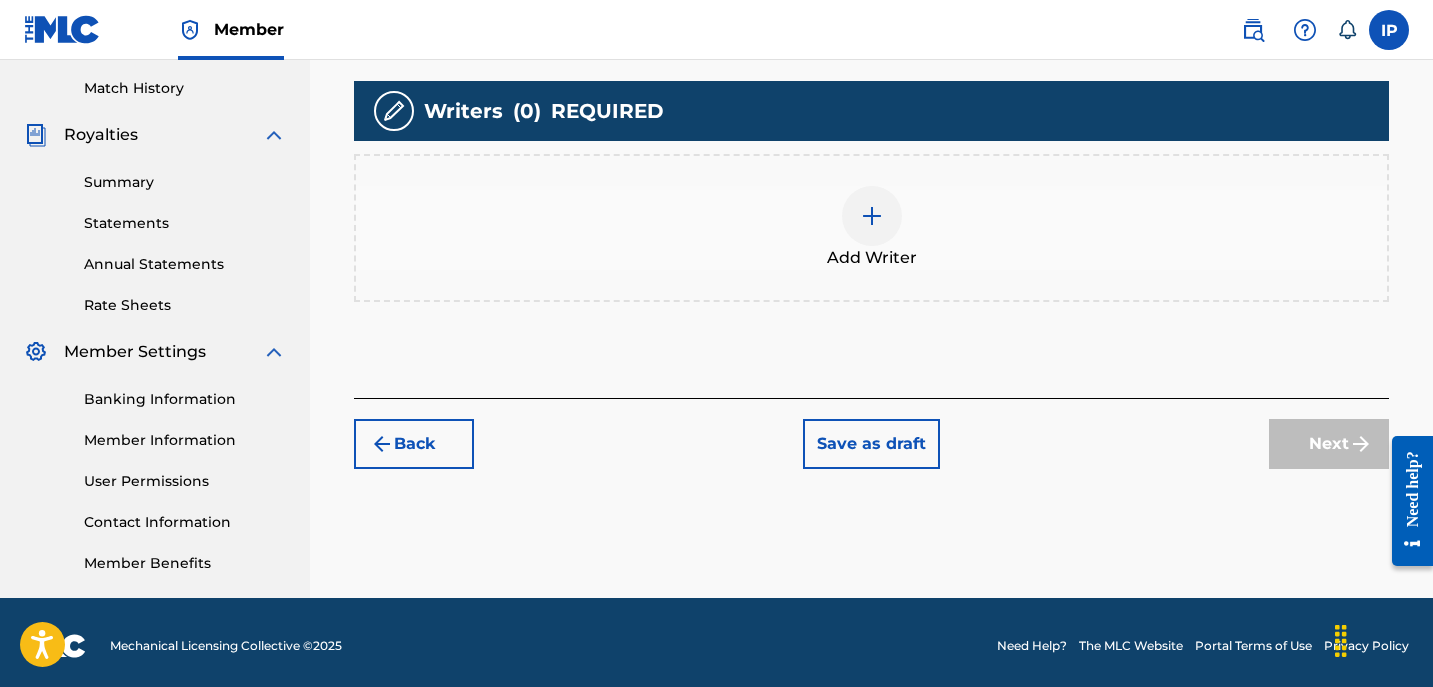 scroll, scrollTop: 553, scrollLeft: 0, axis: vertical 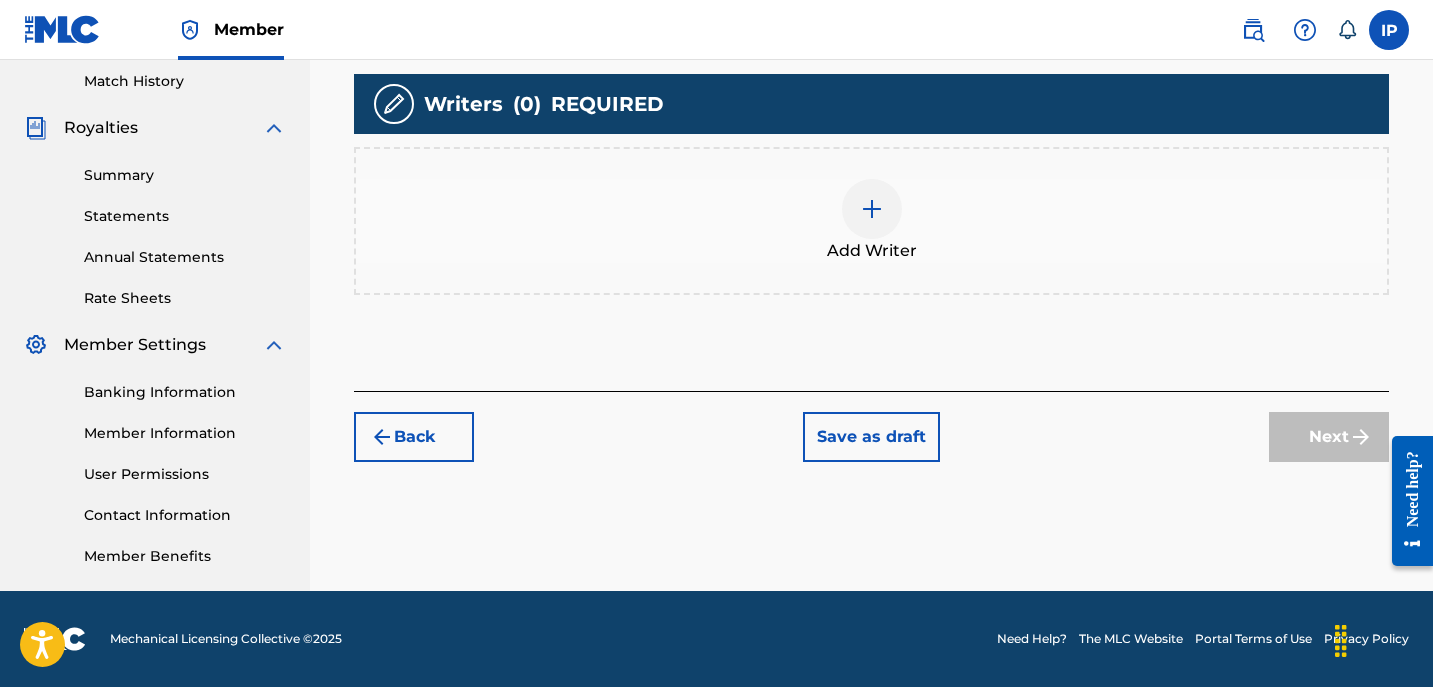 click at bounding box center [872, 209] 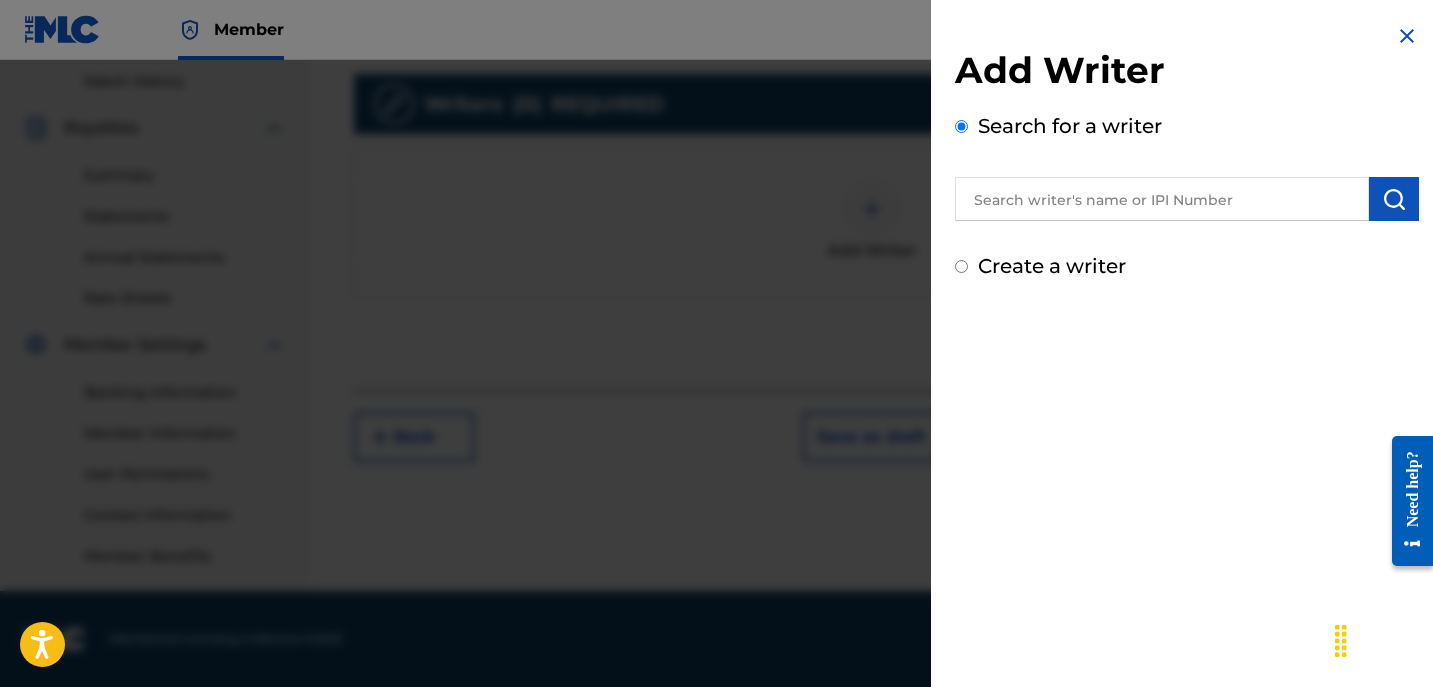 click on "Create a writer" at bounding box center (961, 266) 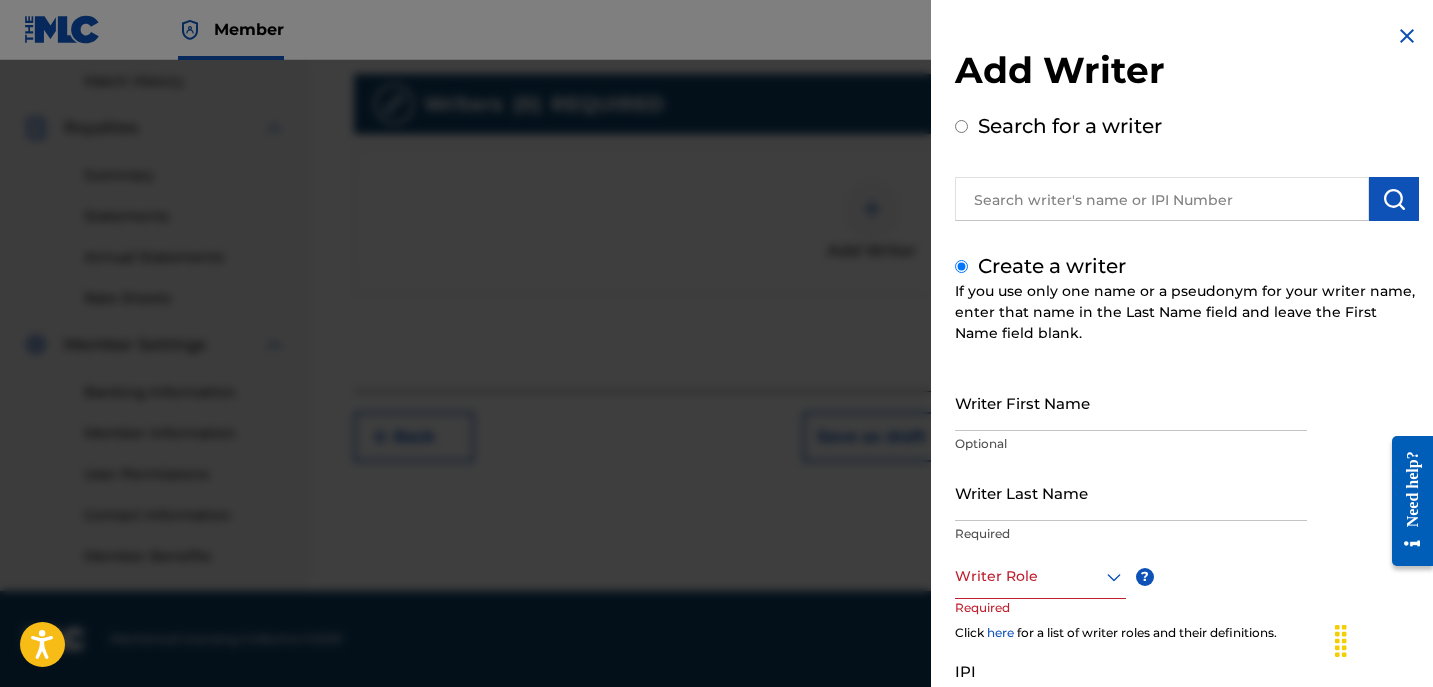 click on "Writer First Name" at bounding box center (1131, 402) 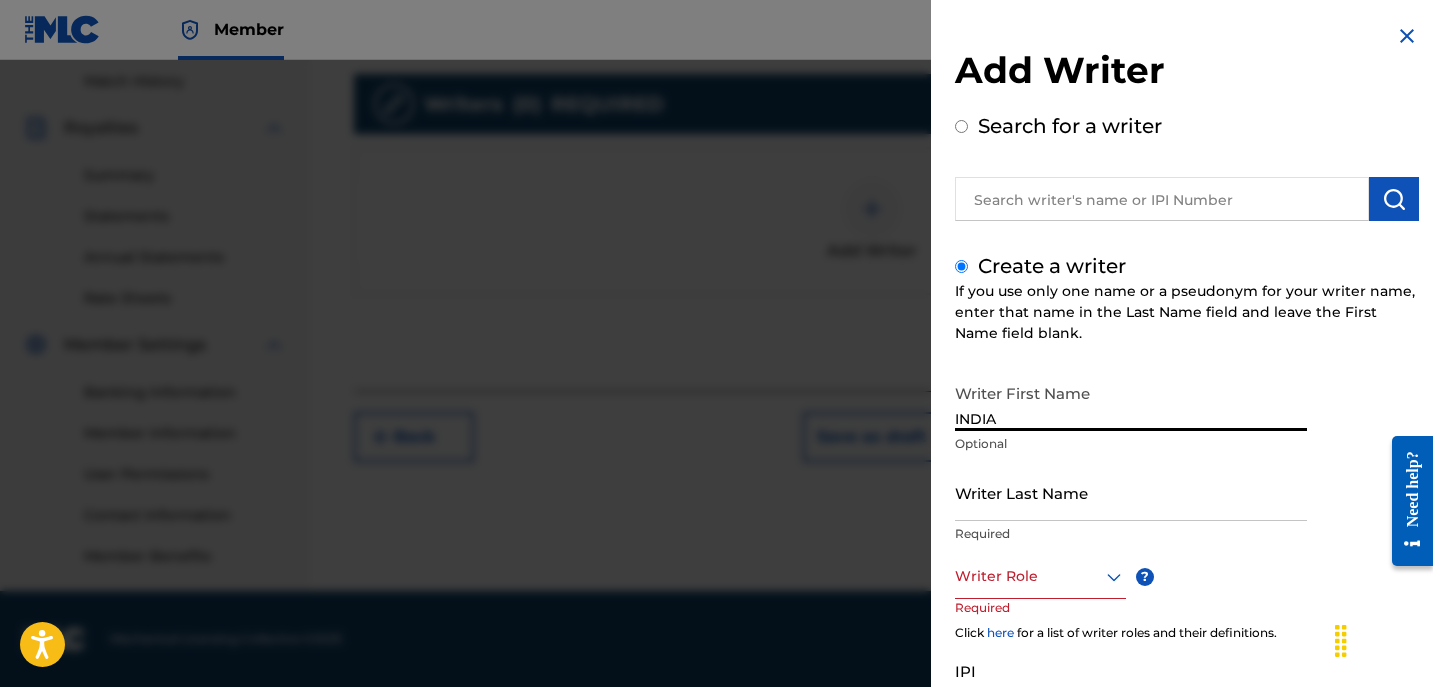 type on "[COUNTRY]" 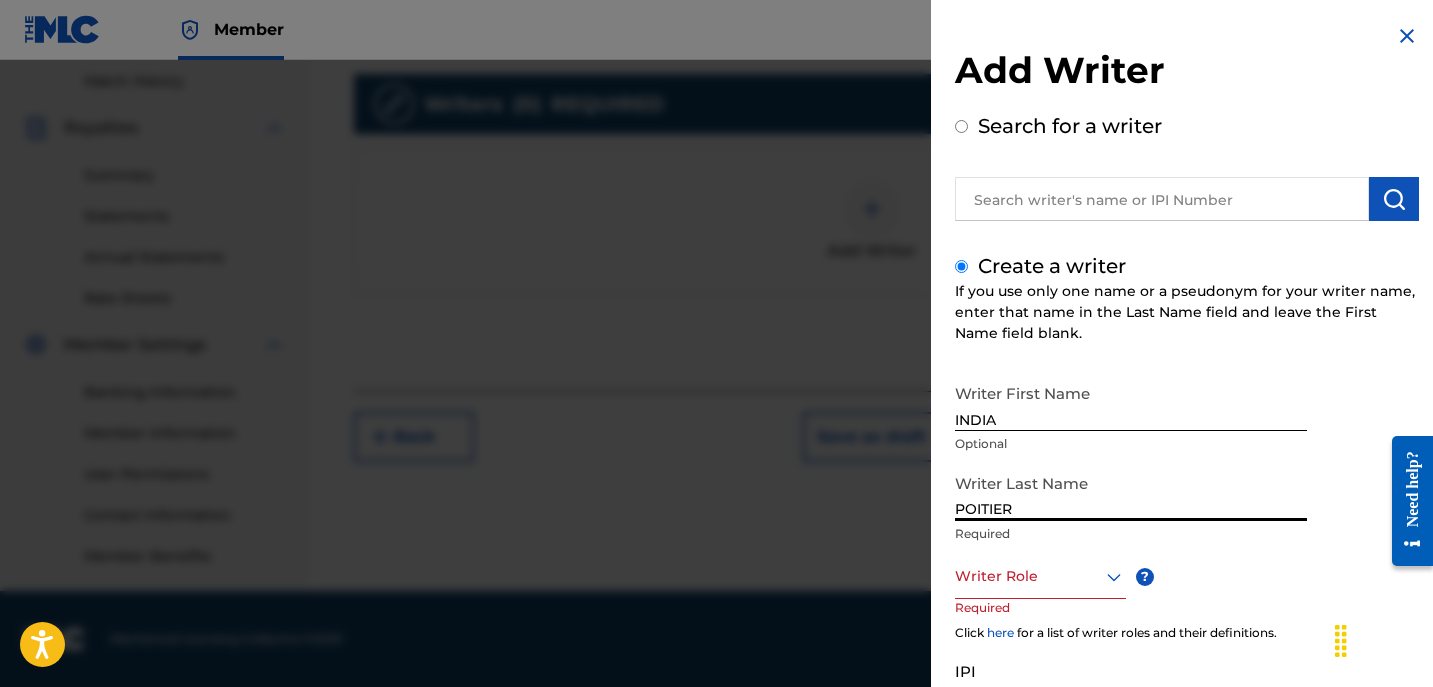 type on "POITIER" 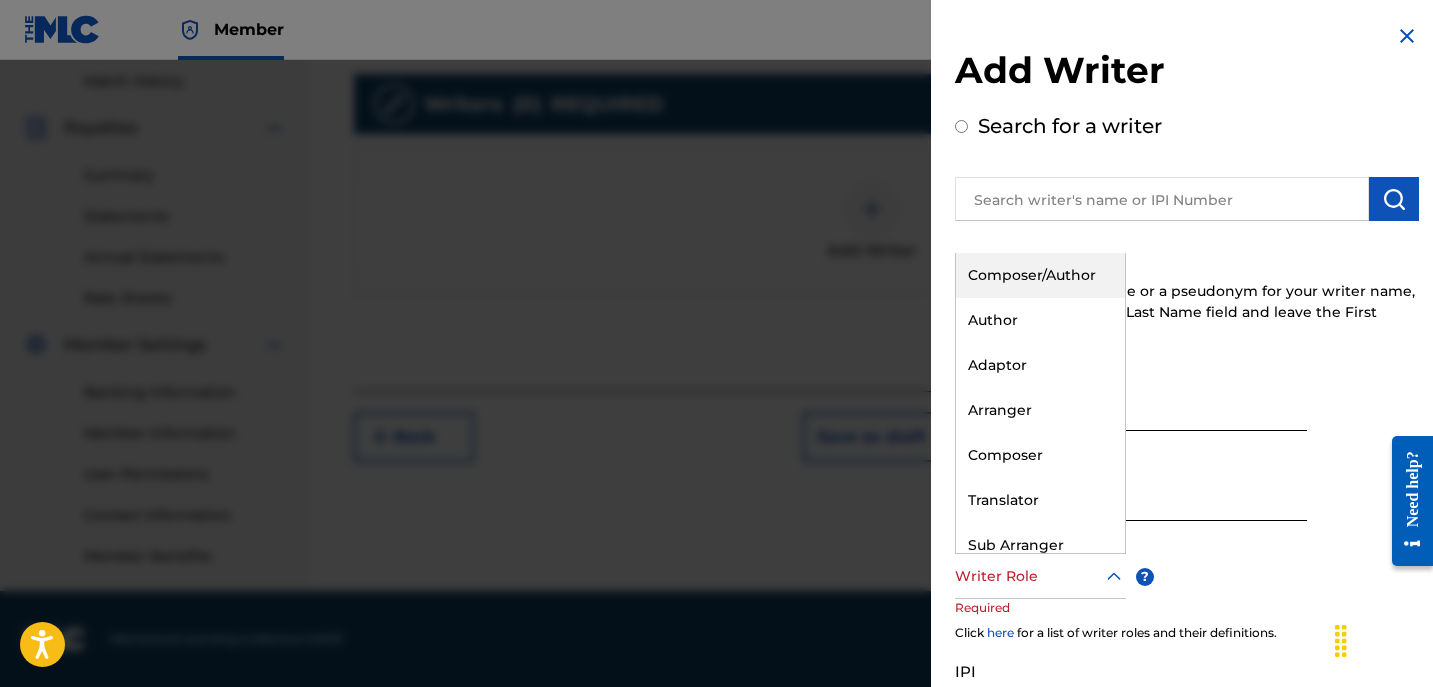 click on "Writer Role" at bounding box center (1040, 576) 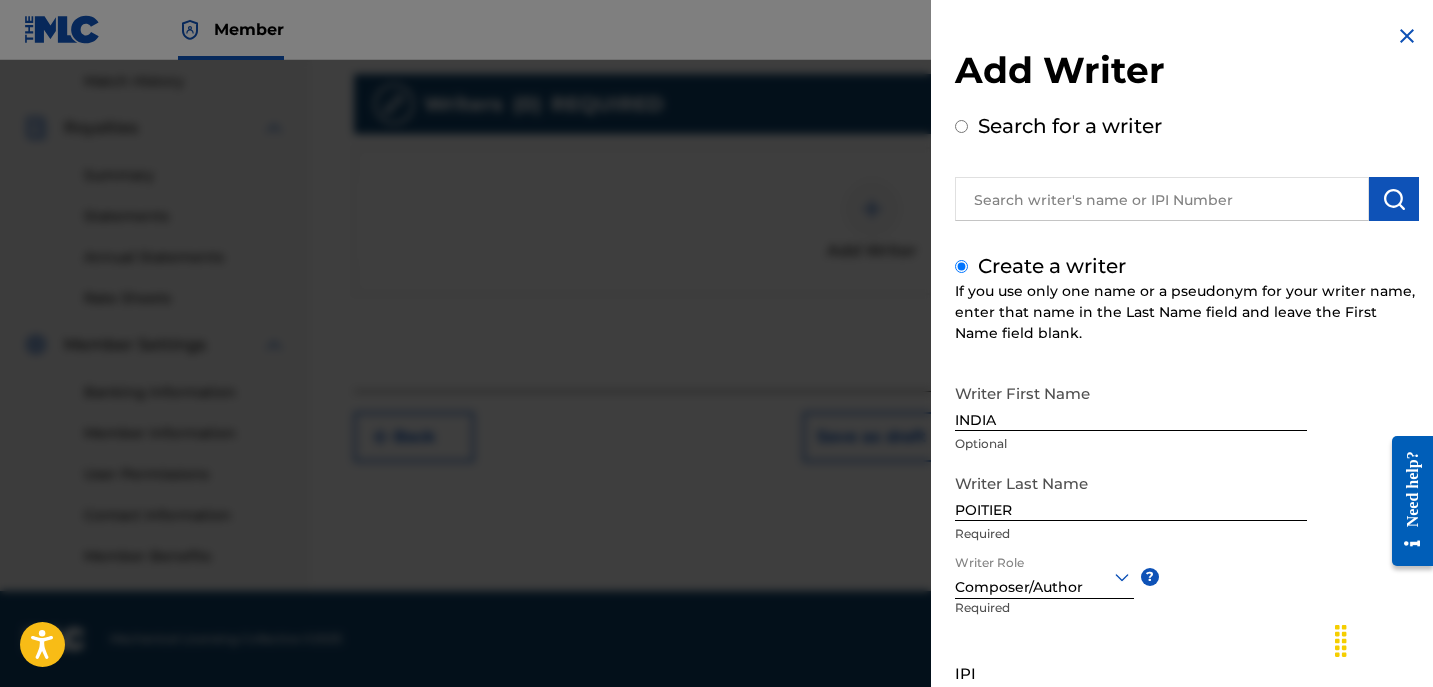 scroll, scrollTop: 181, scrollLeft: 0, axis: vertical 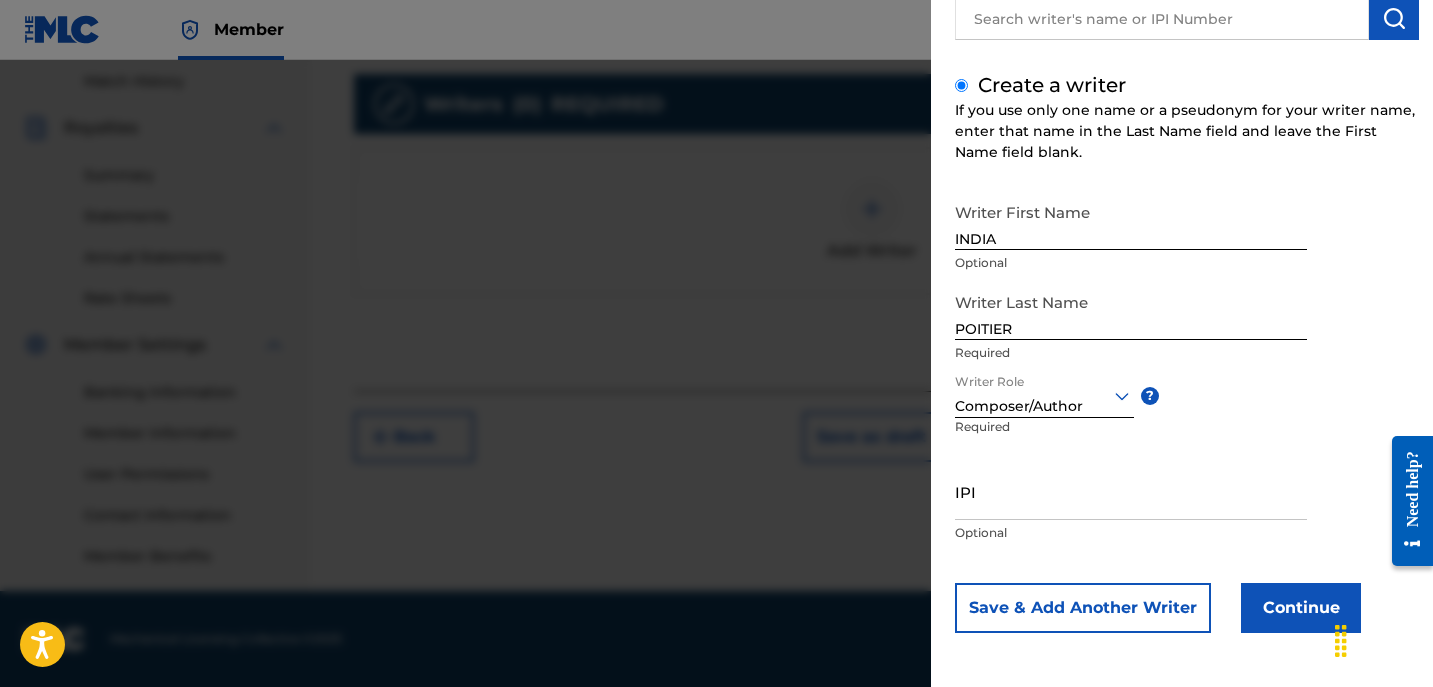 click on "Continue" at bounding box center [1301, 608] 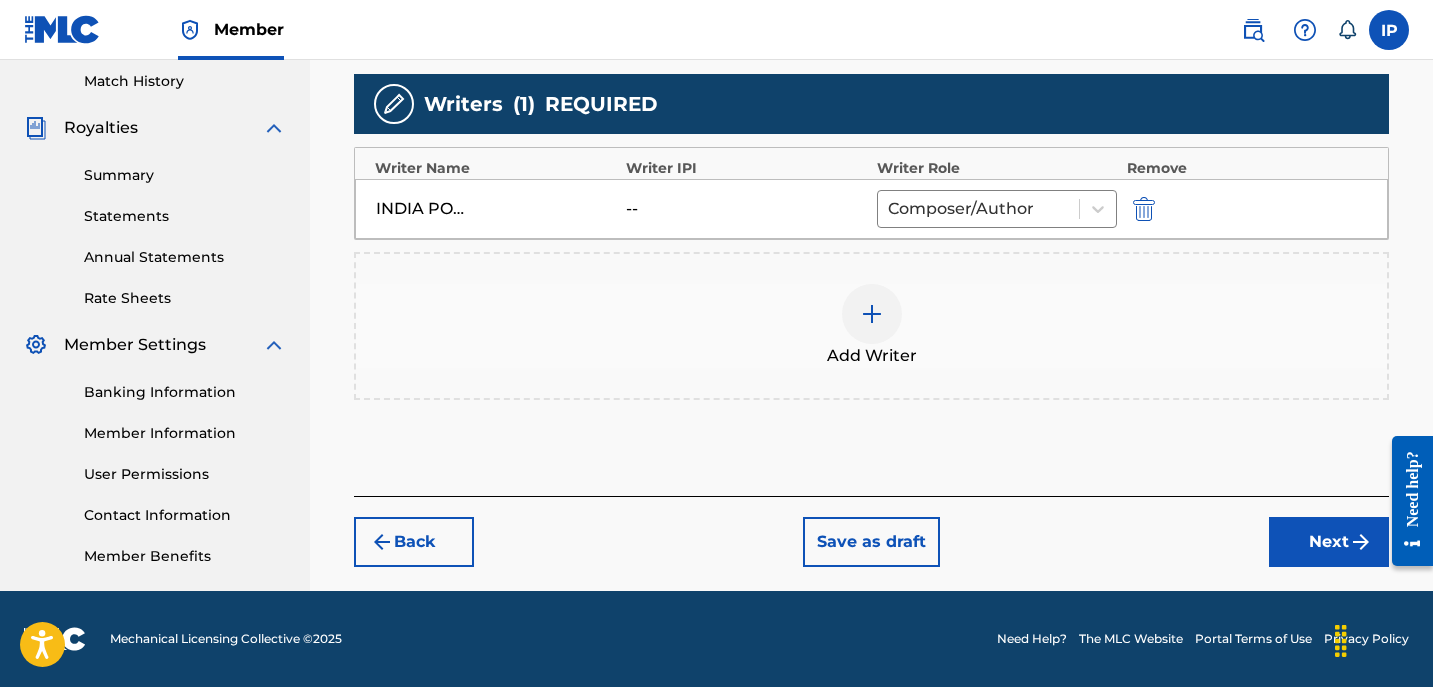 click on "Next" at bounding box center [1329, 542] 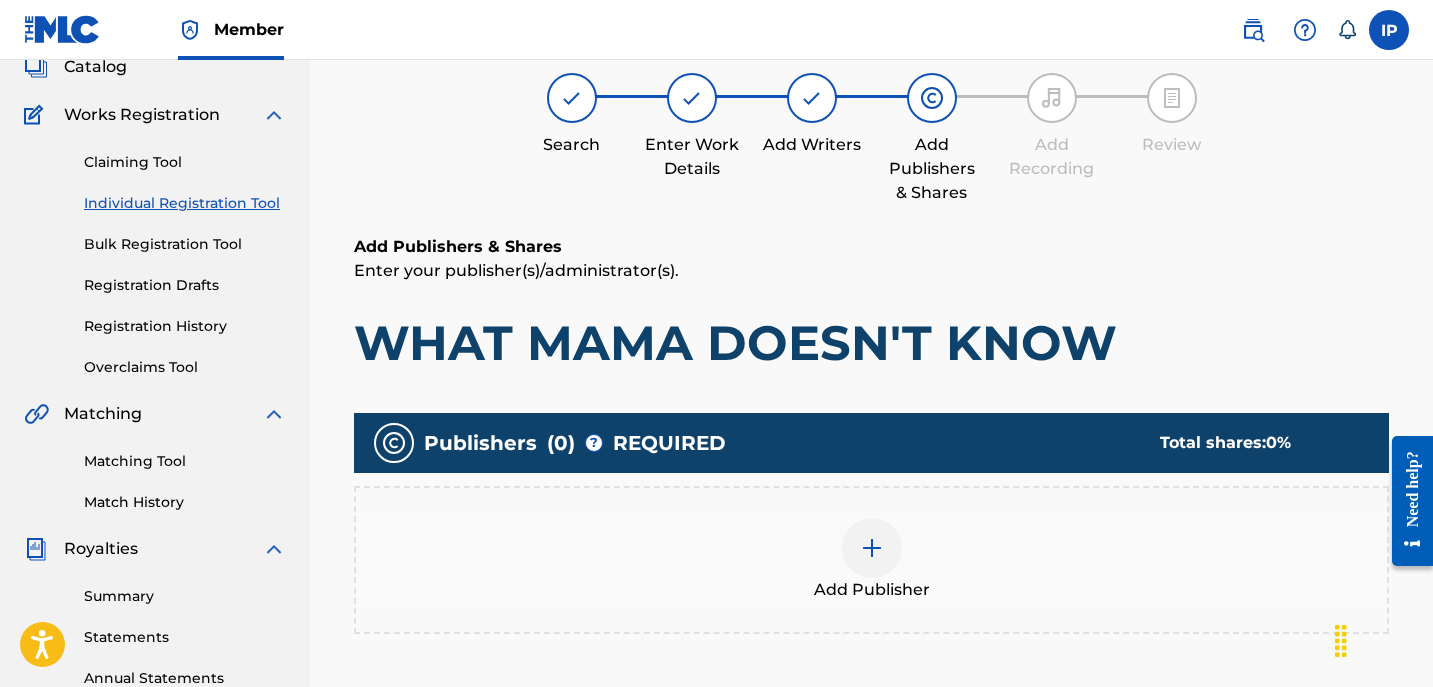 scroll, scrollTop: 90, scrollLeft: 0, axis: vertical 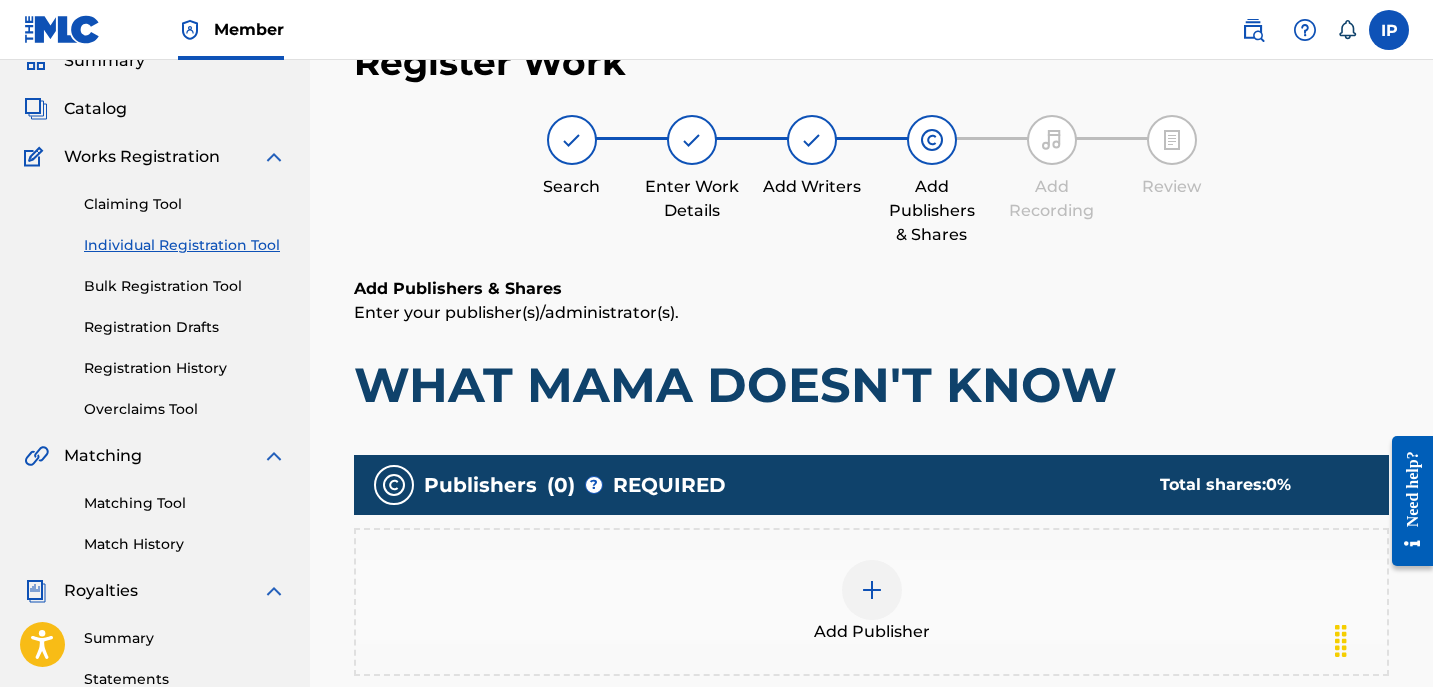 click on "Add Publisher" at bounding box center [871, 602] 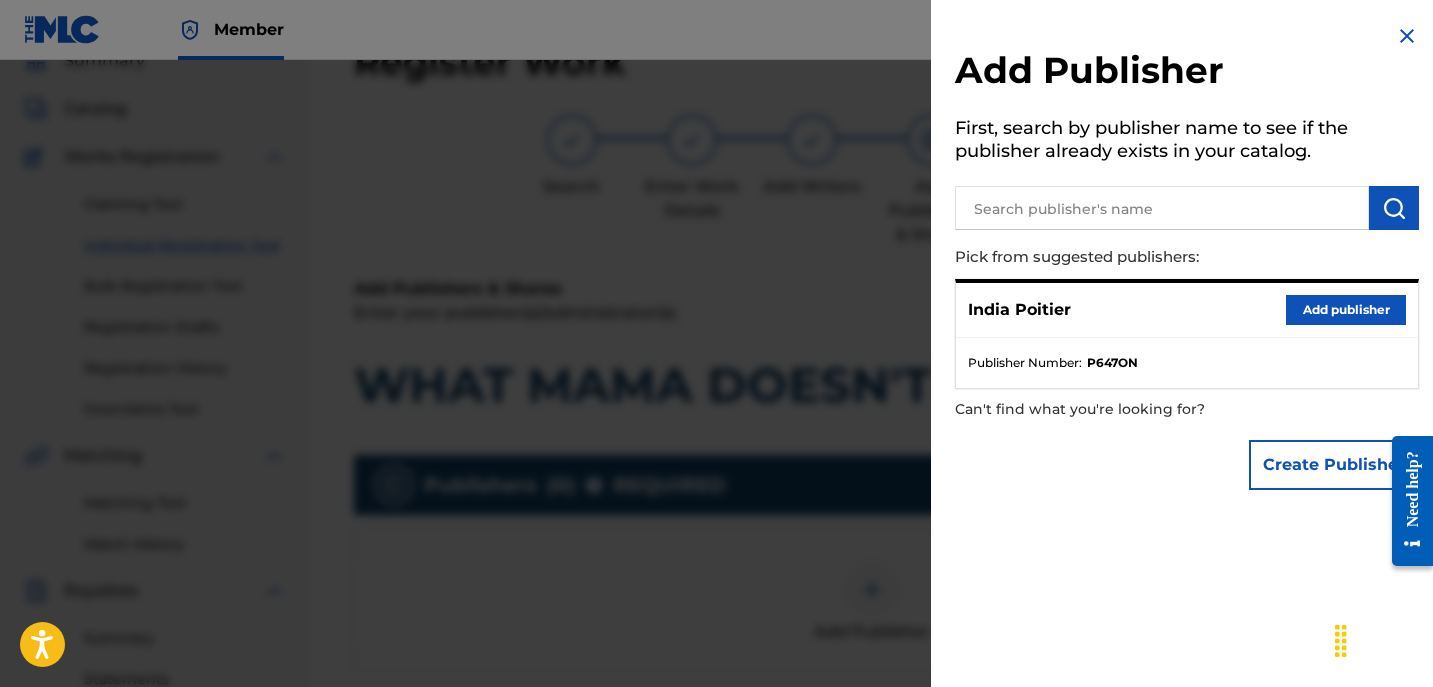 click on "Add publisher" at bounding box center [1346, 310] 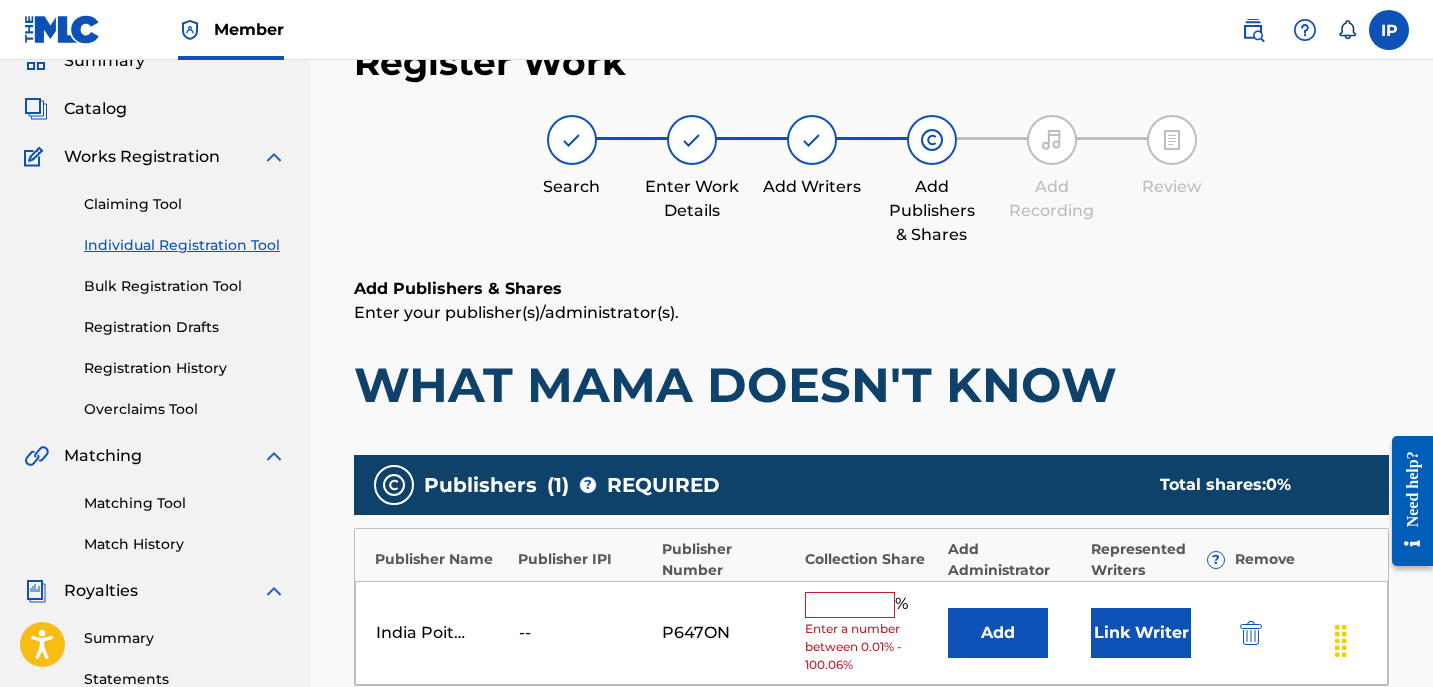 click at bounding box center (850, 605) 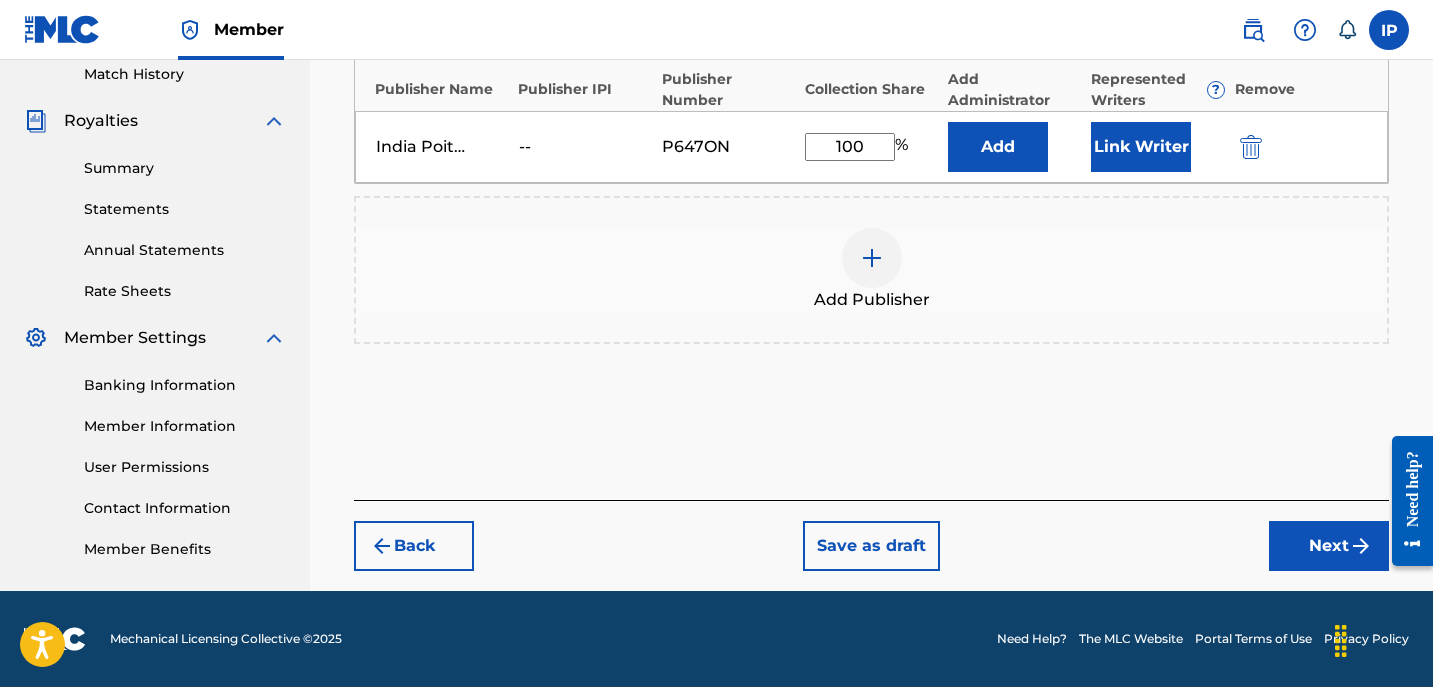 click on "Next" at bounding box center [1329, 546] 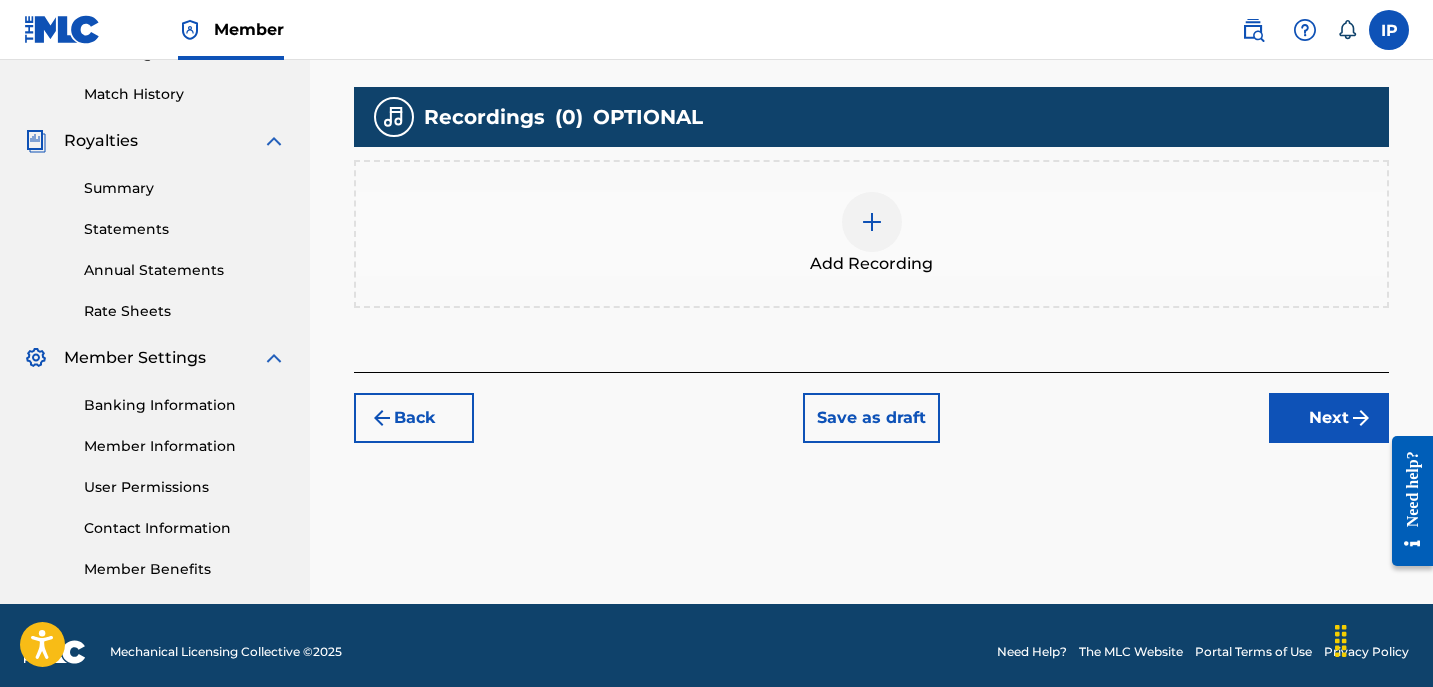 scroll, scrollTop: 542, scrollLeft: 0, axis: vertical 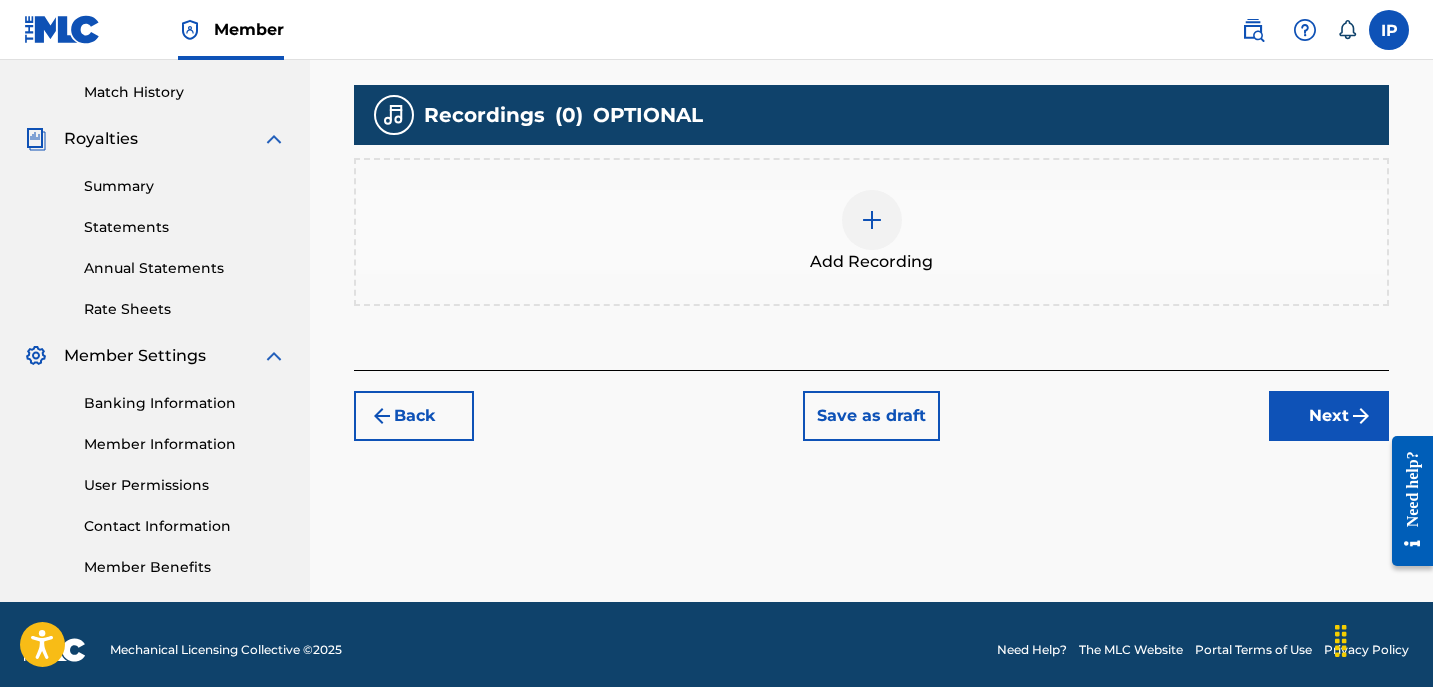 click on "Save as draft" at bounding box center (871, 416) 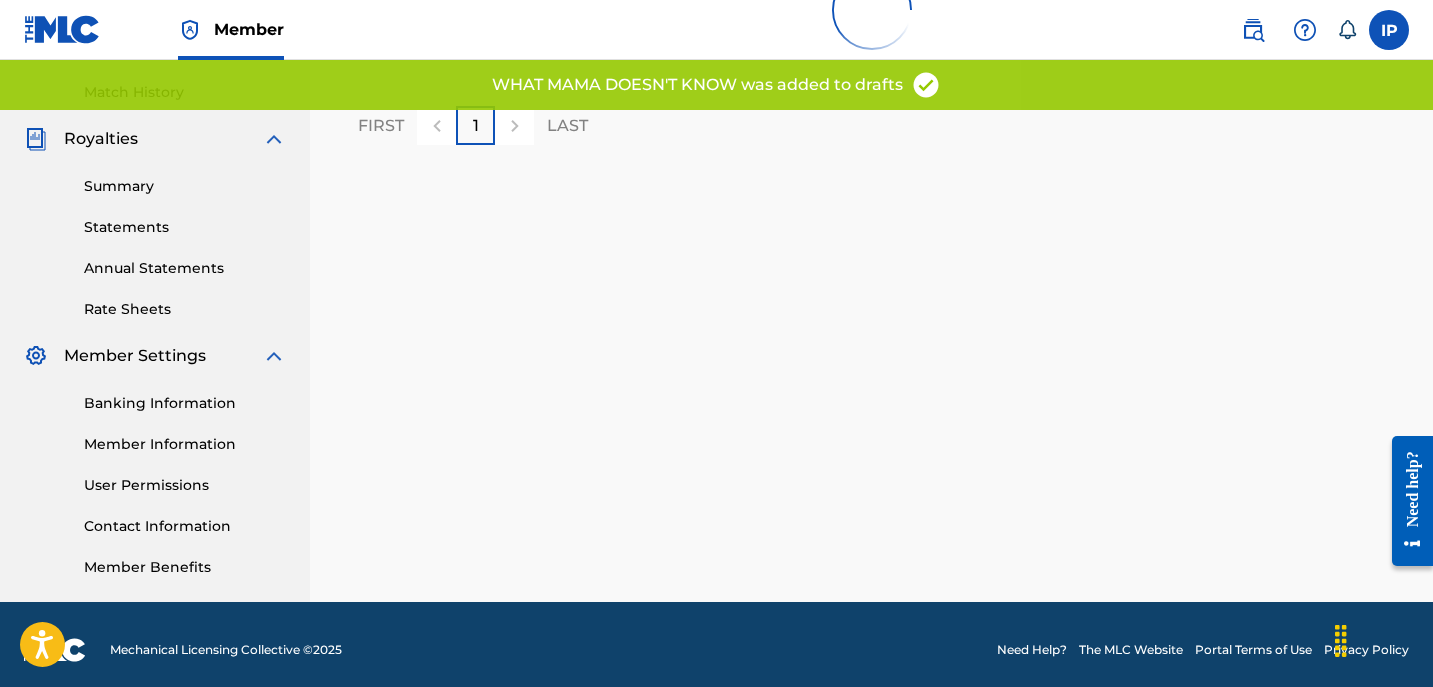 scroll, scrollTop: 0, scrollLeft: 0, axis: both 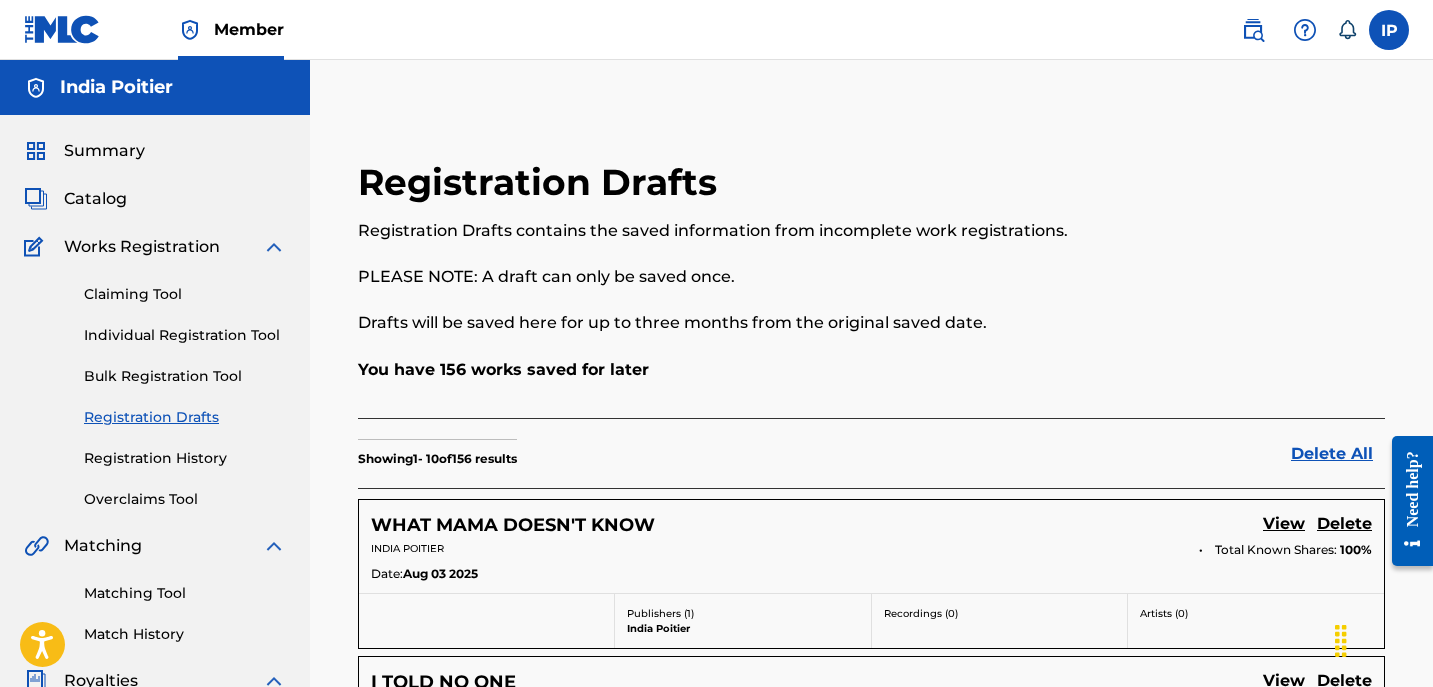 click on "Individual Registration Tool" at bounding box center [185, 335] 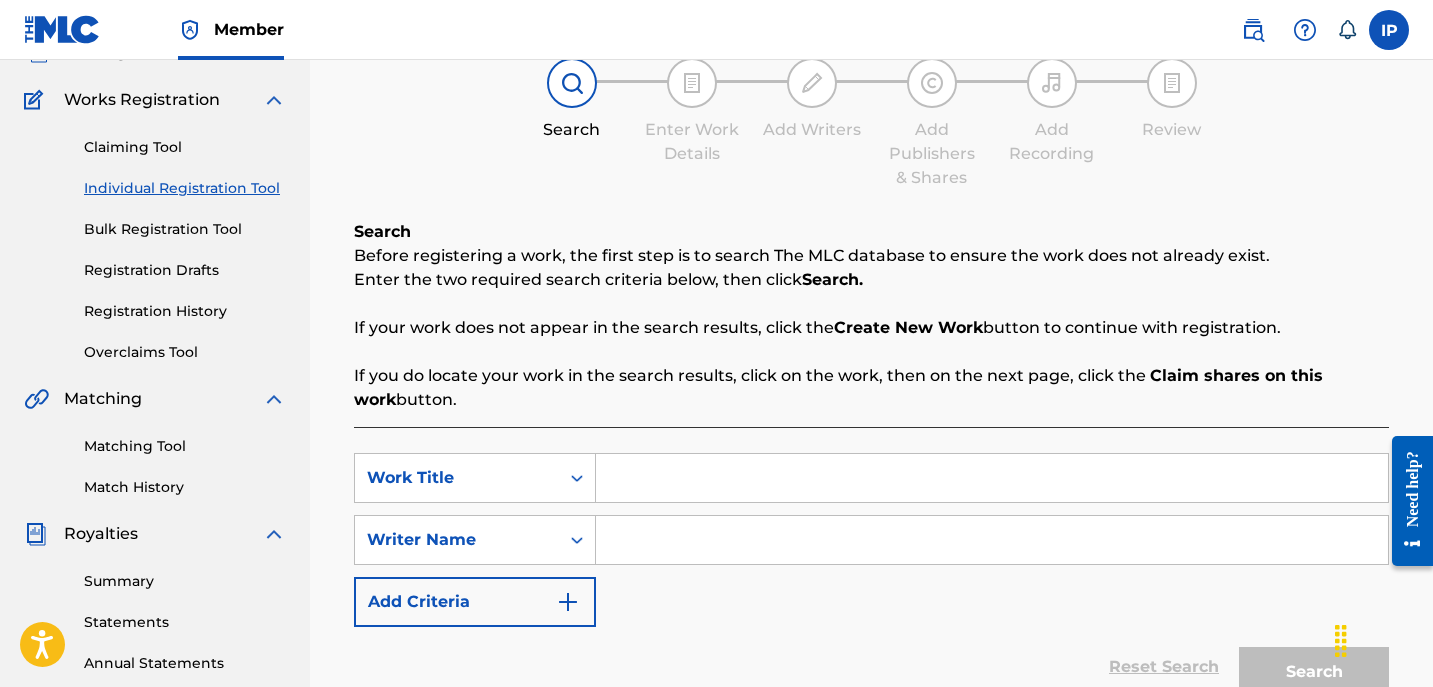 scroll, scrollTop: 152, scrollLeft: 0, axis: vertical 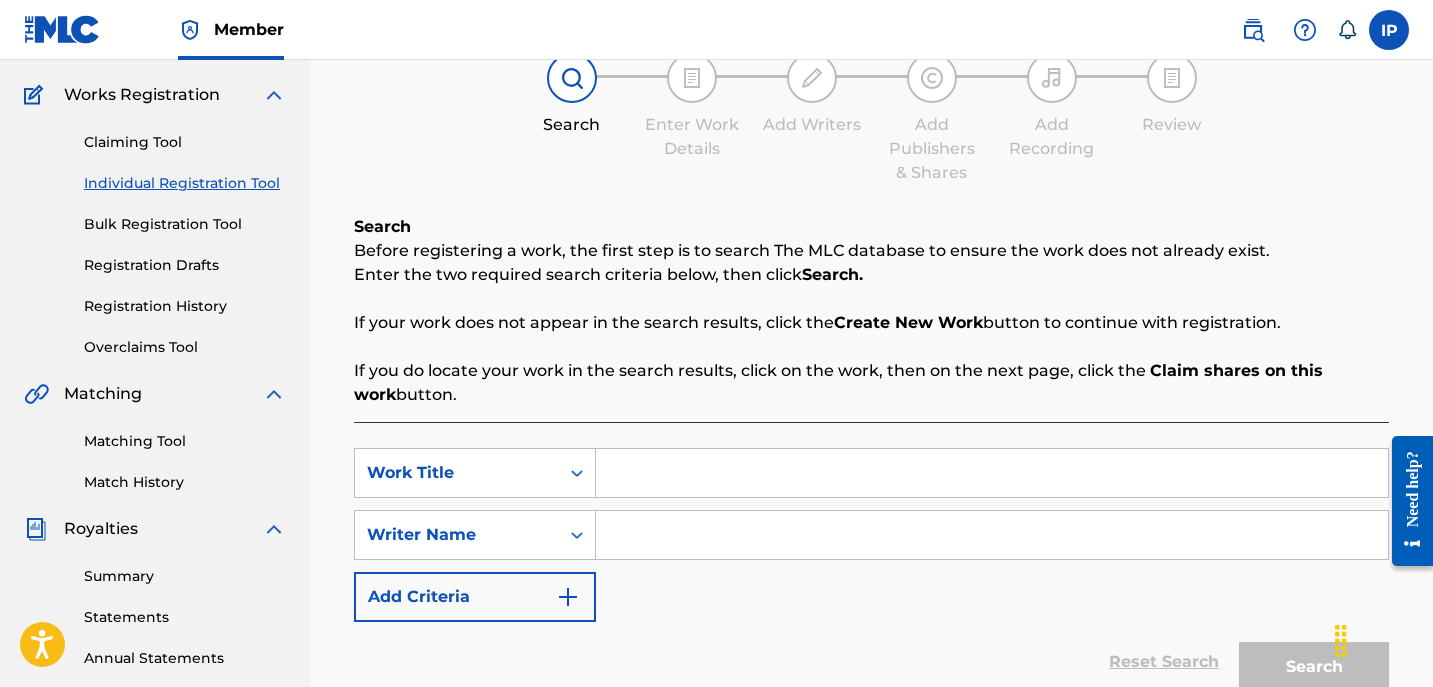 drag, startPoint x: 749, startPoint y: 486, endPoint x: 690, endPoint y: 476, distance: 59.841457 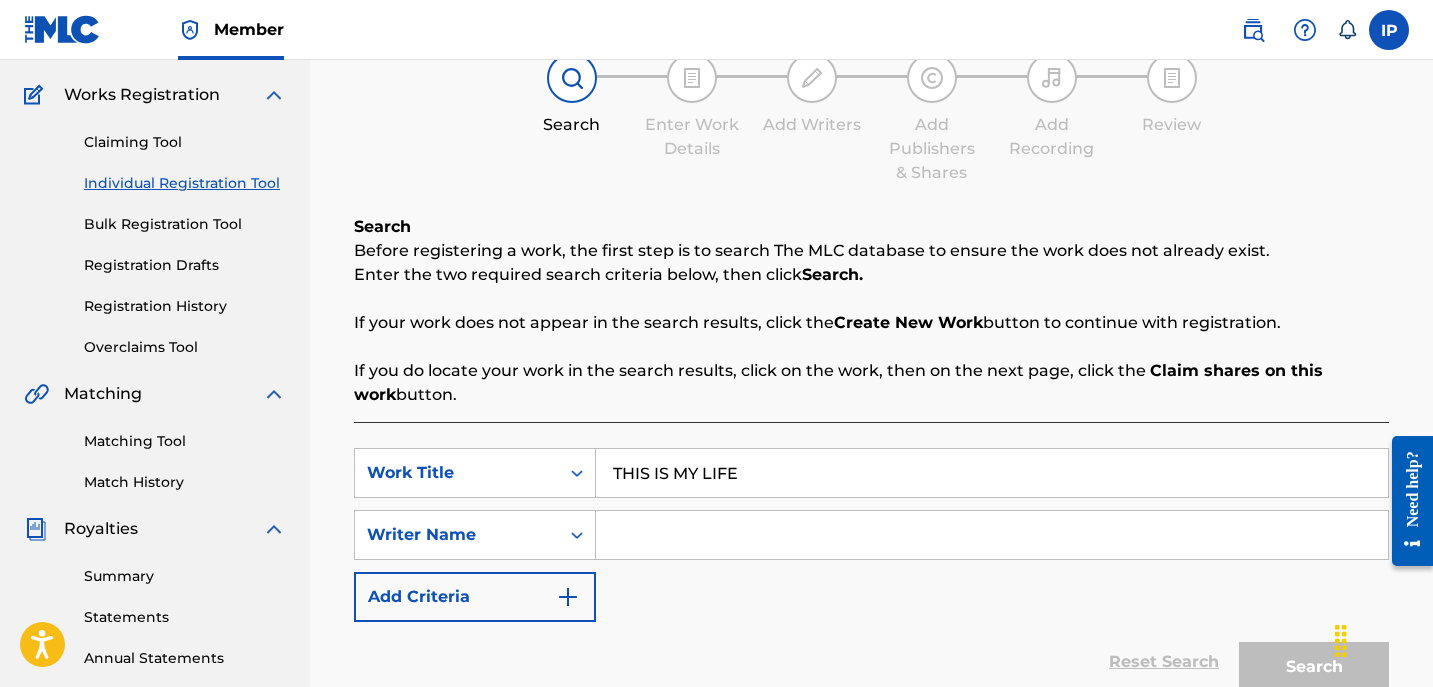 type on "THIS IS MY LIFE" 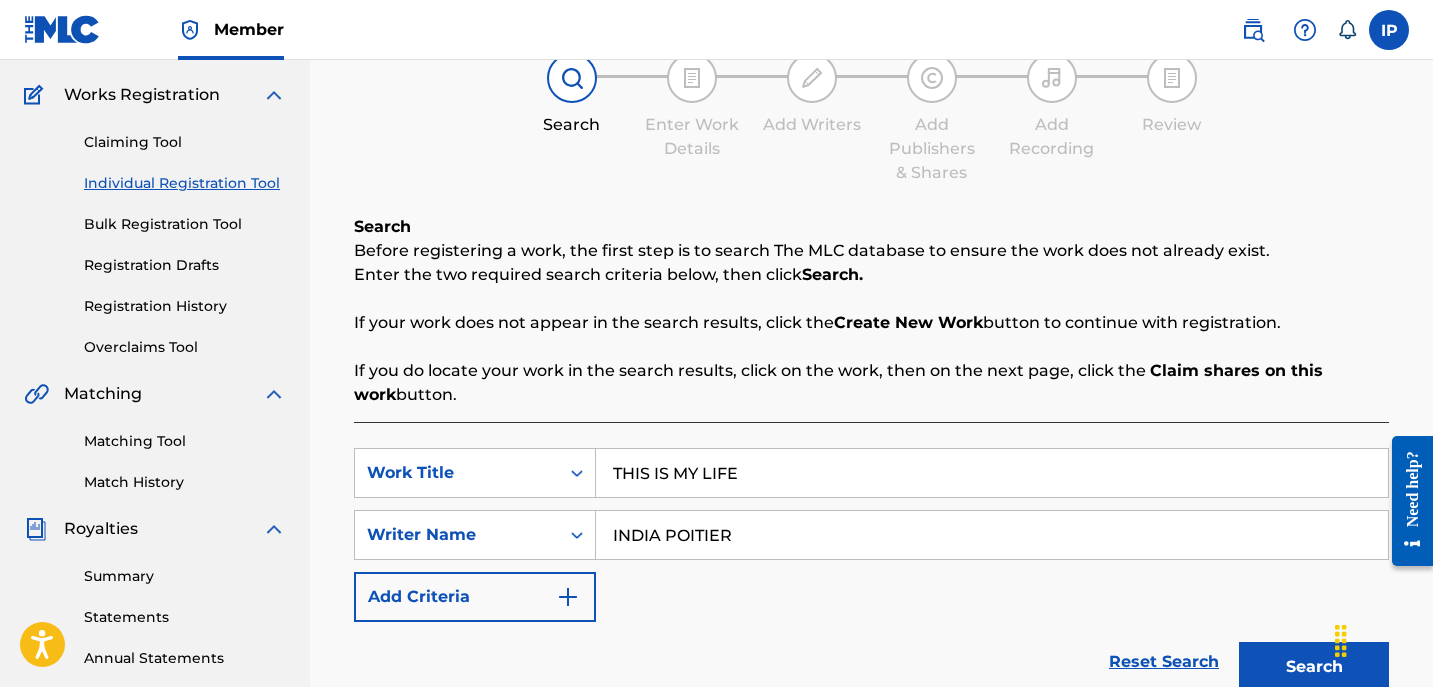 click on "Add Criteria" at bounding box center [475, 597] 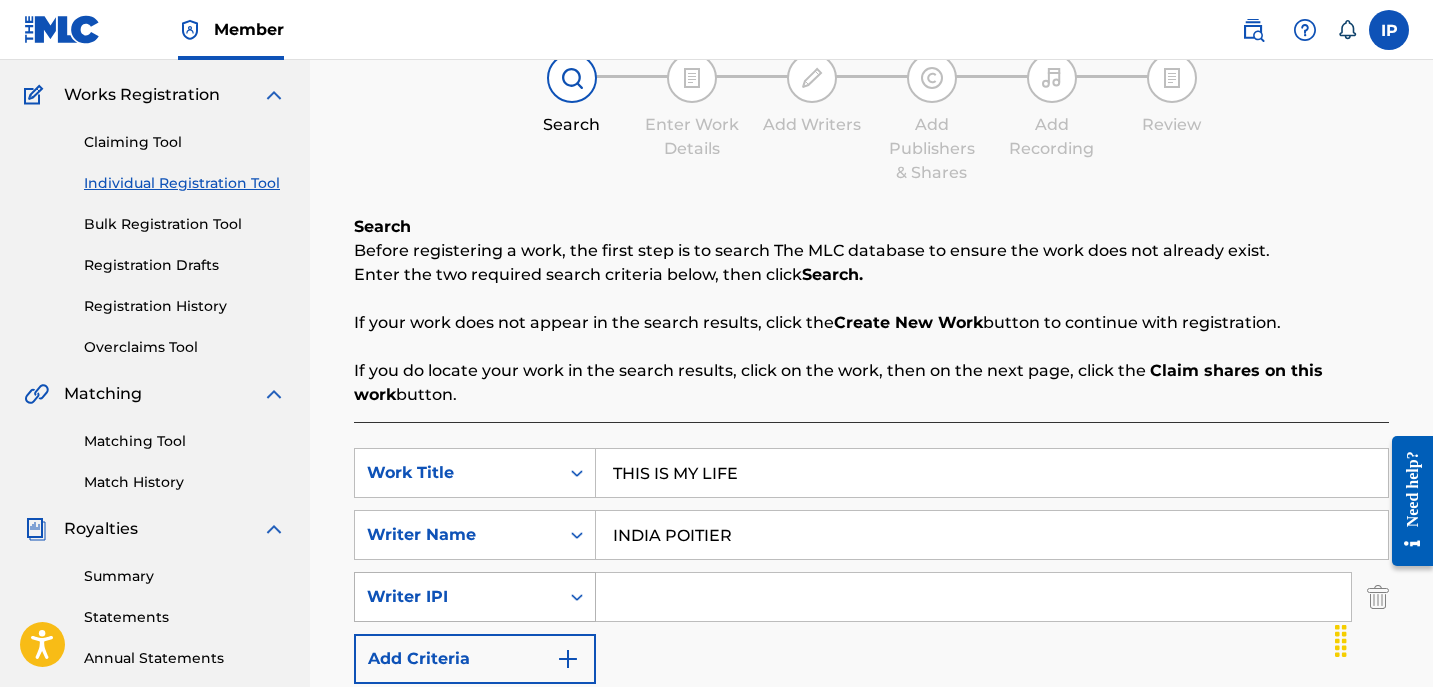 click at bounding box center [577, 597] 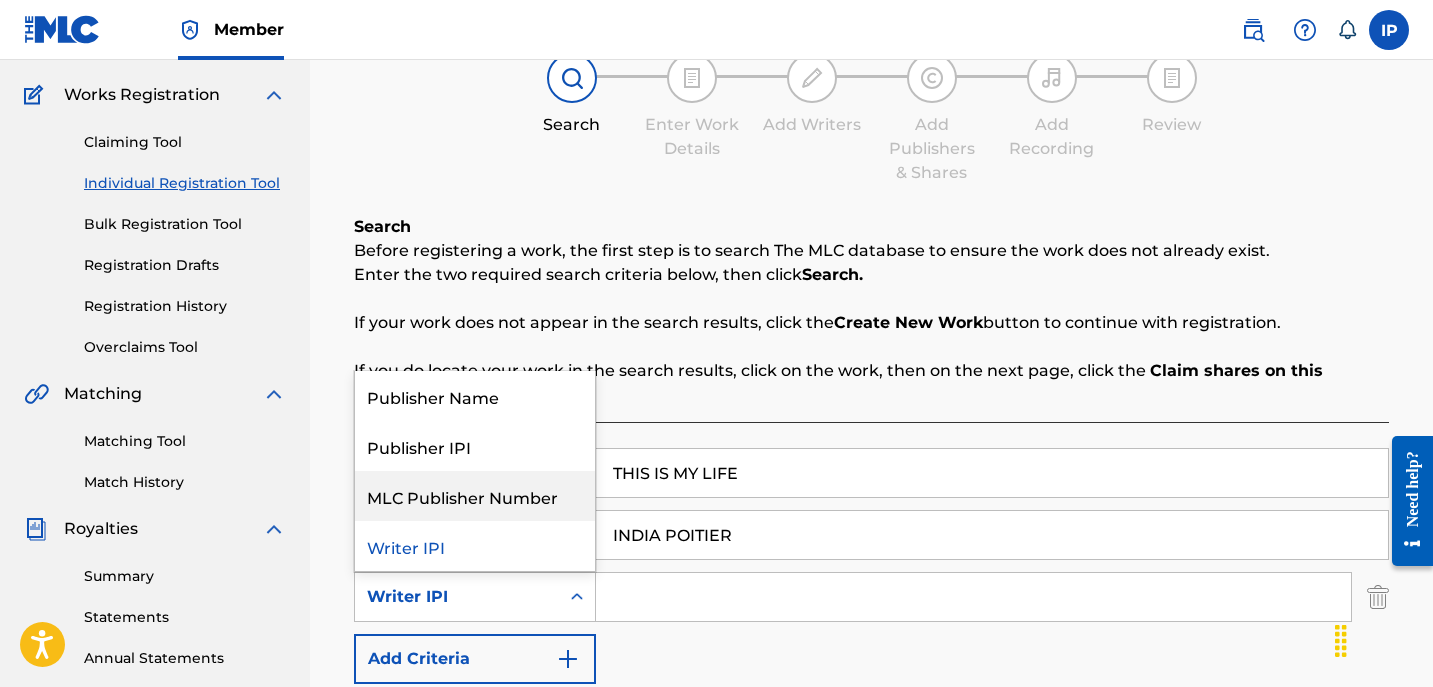 click on "MLC Publisher Number" at bounding box center (475, 496) 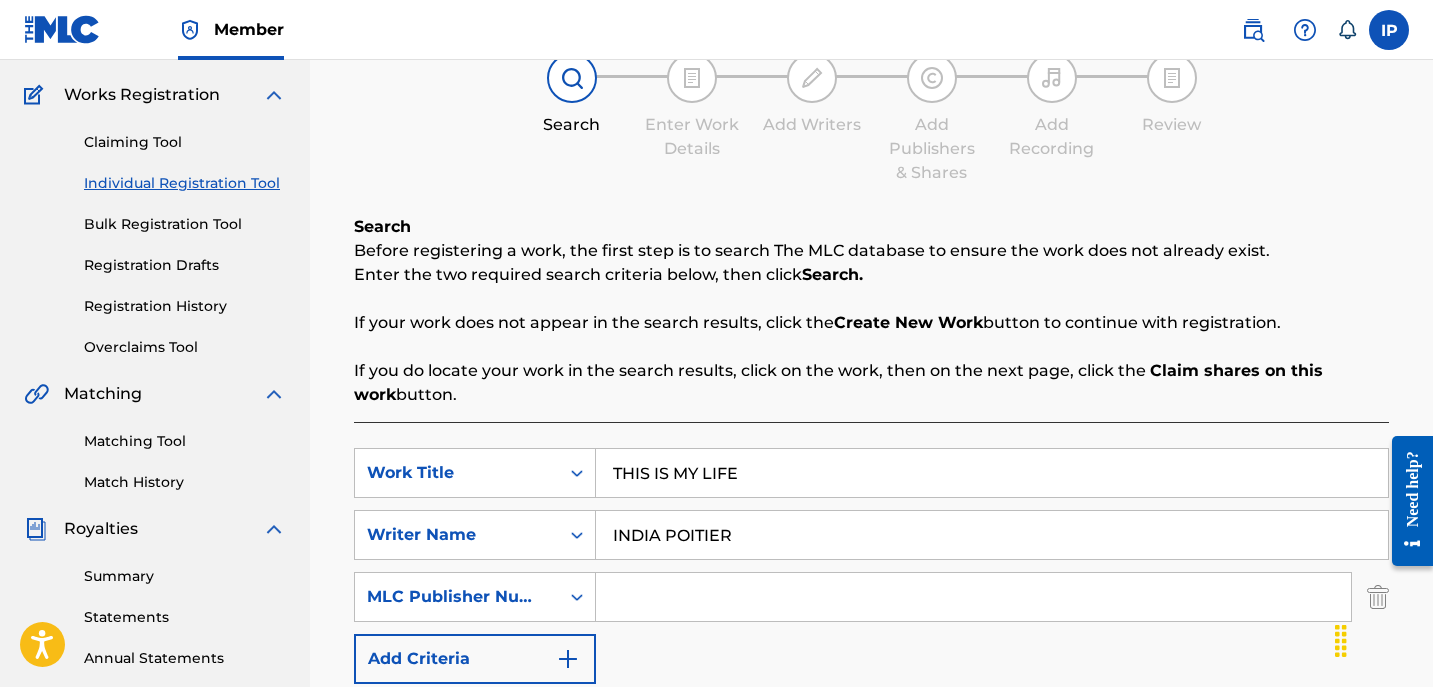 click on "SearchWithCriteriacb8af3f3-34c0-4392-8878-e0e325df1f0c Work Title THIS IS MY LIFE SearchWithCriteriaff2285d9-f1c6-4412-a3a5-7f39700075d6 Writer Name INDIA POITIER SearchWithCriteria95c53d82-4f7c-4c47-a57b-21ef3735e52d MLC Publisher Number Add Criteria" at bounding box center [871, 566] 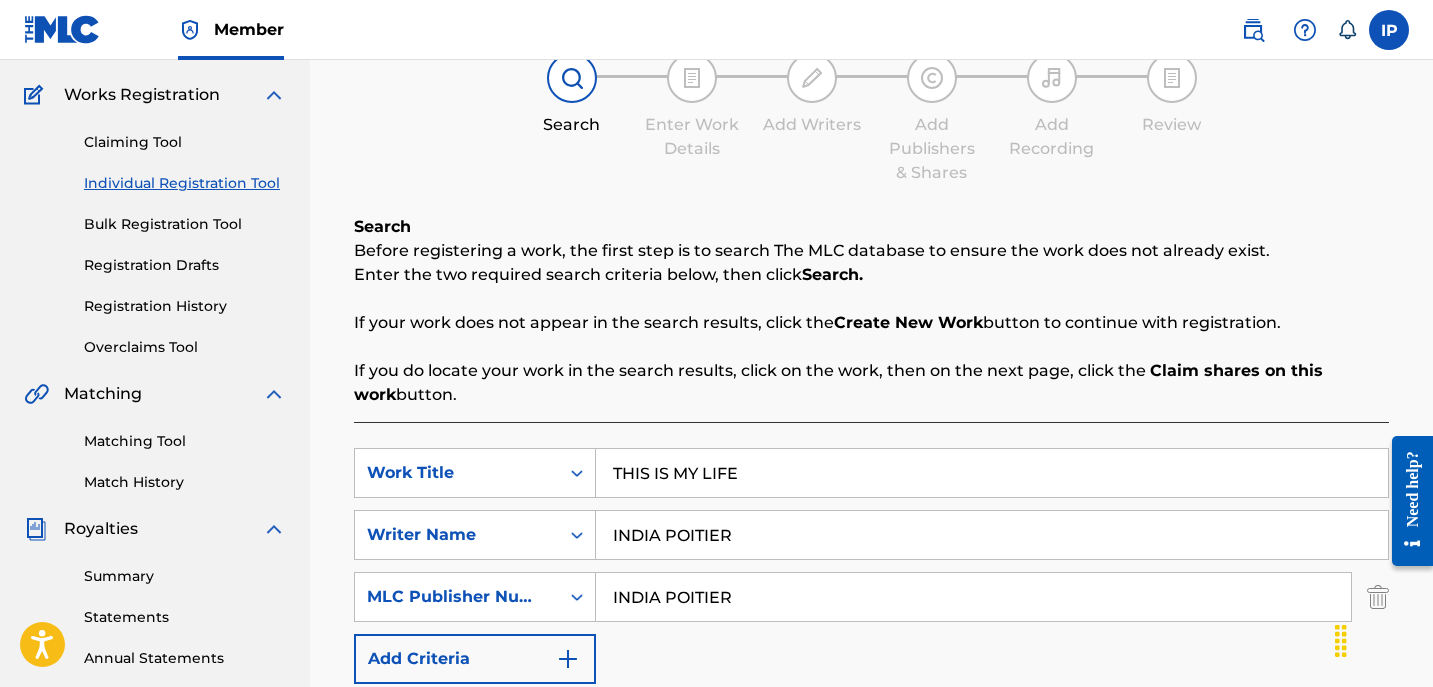 click on "[FIRST] [LAST]" at bounding box center [973, 597] 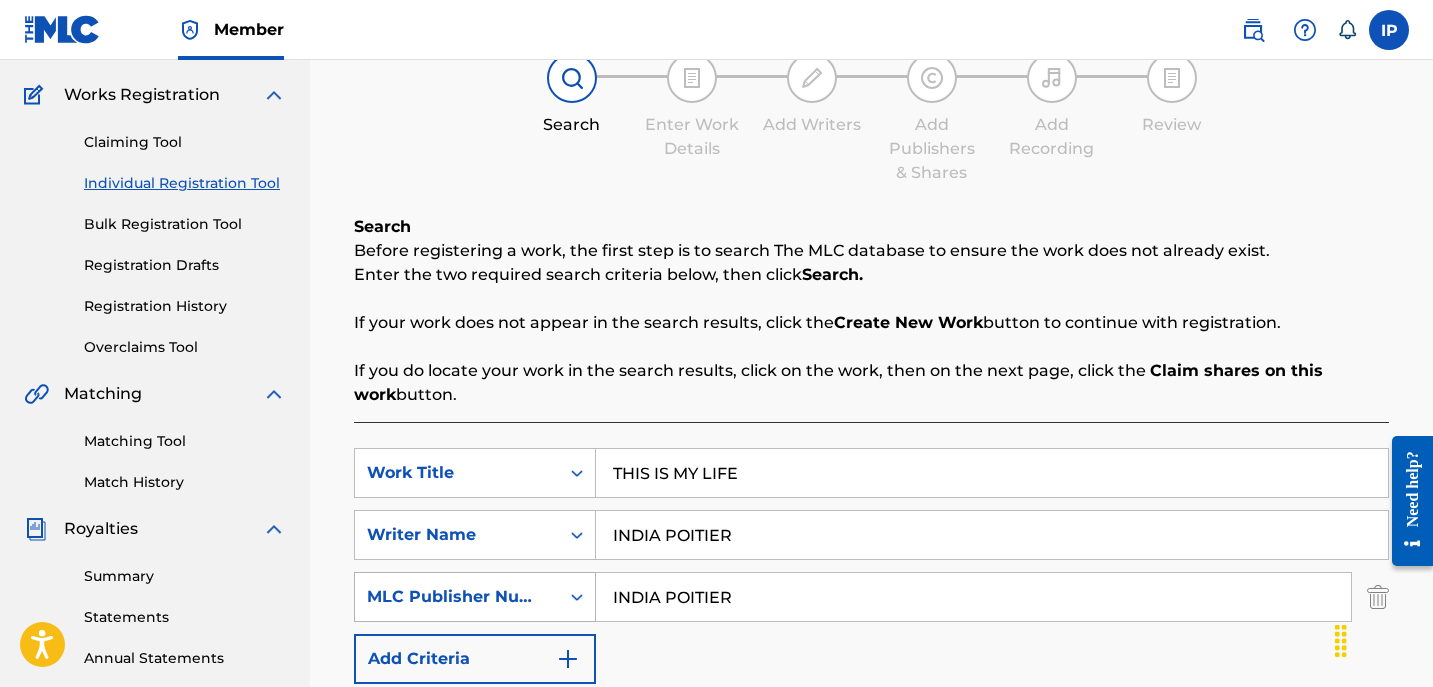 drag, startPoint x: 742, startPoint y: 582, endPoint x: 526, endPoint y: 574, distance: 216.1481 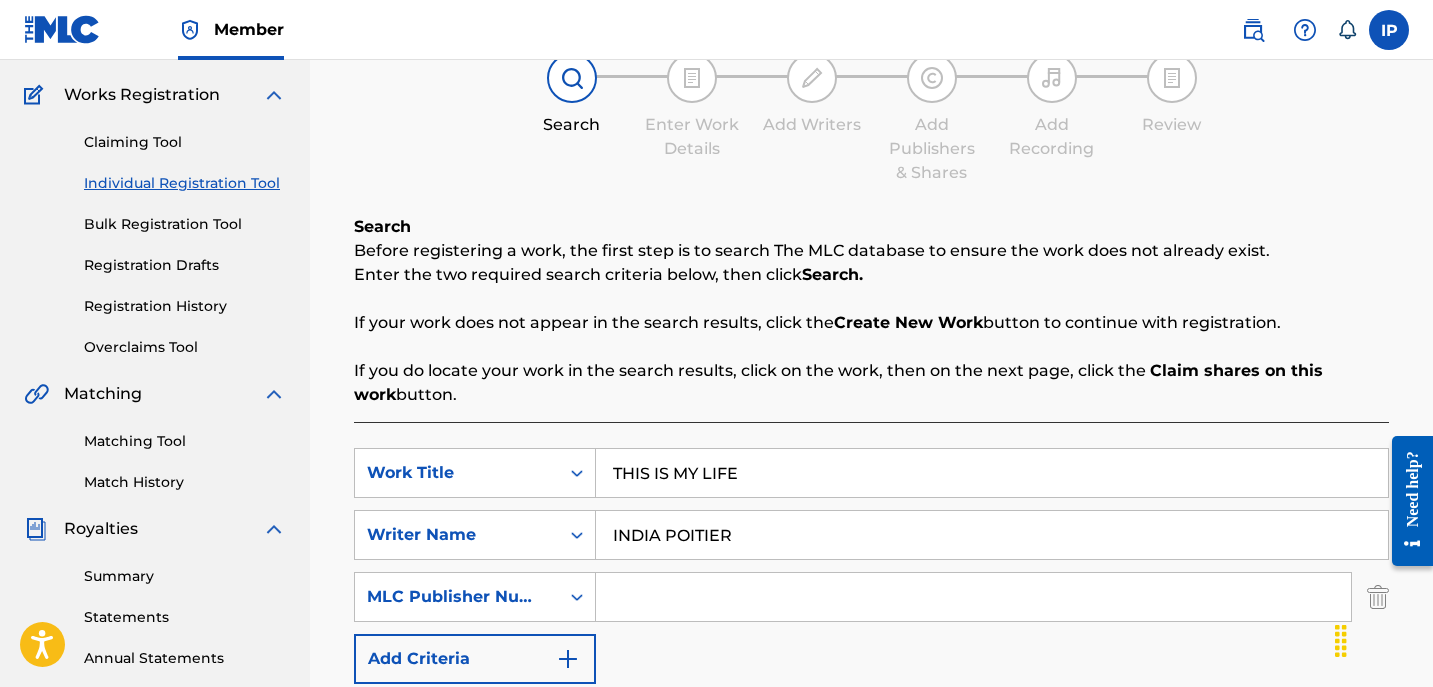 click at bounding box center (973, 597) 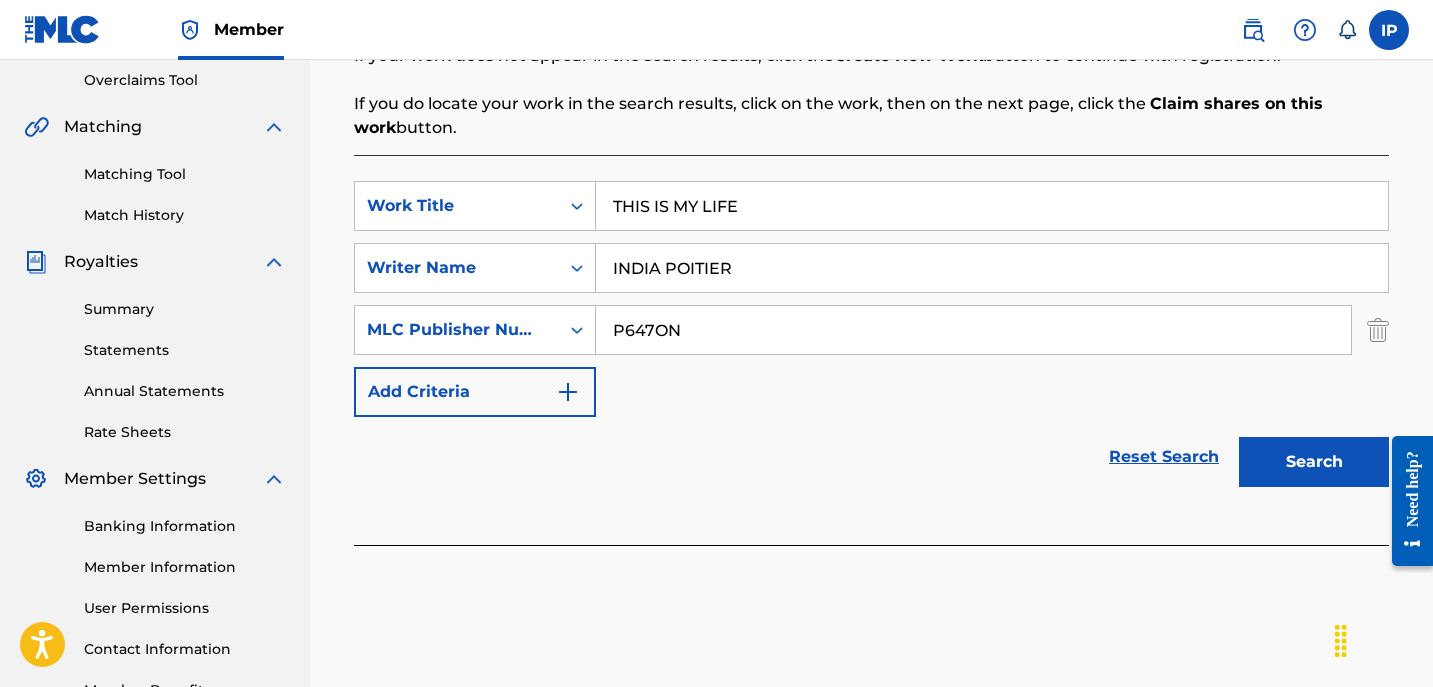 scroll, scrollTop: 553, scrollLeft: 0, axis: vertical 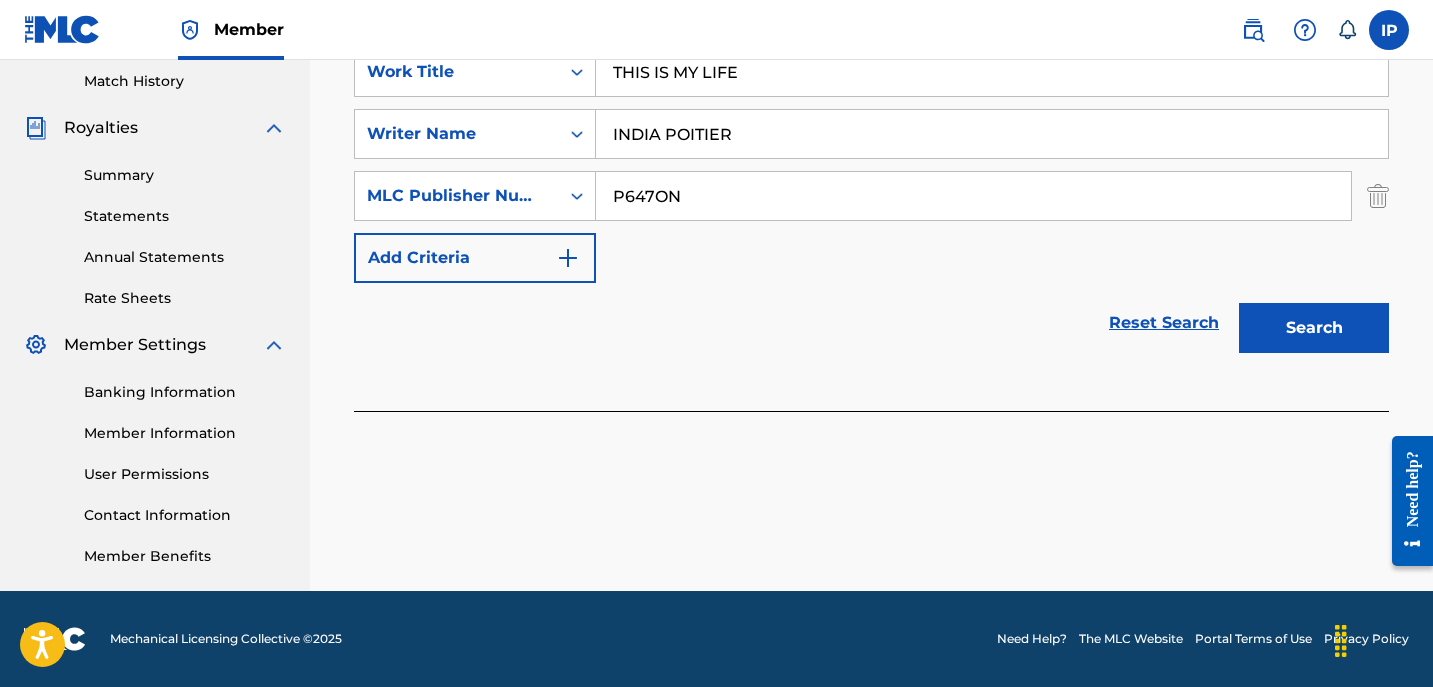 click on "Search" at bounding box center [1314, 328] 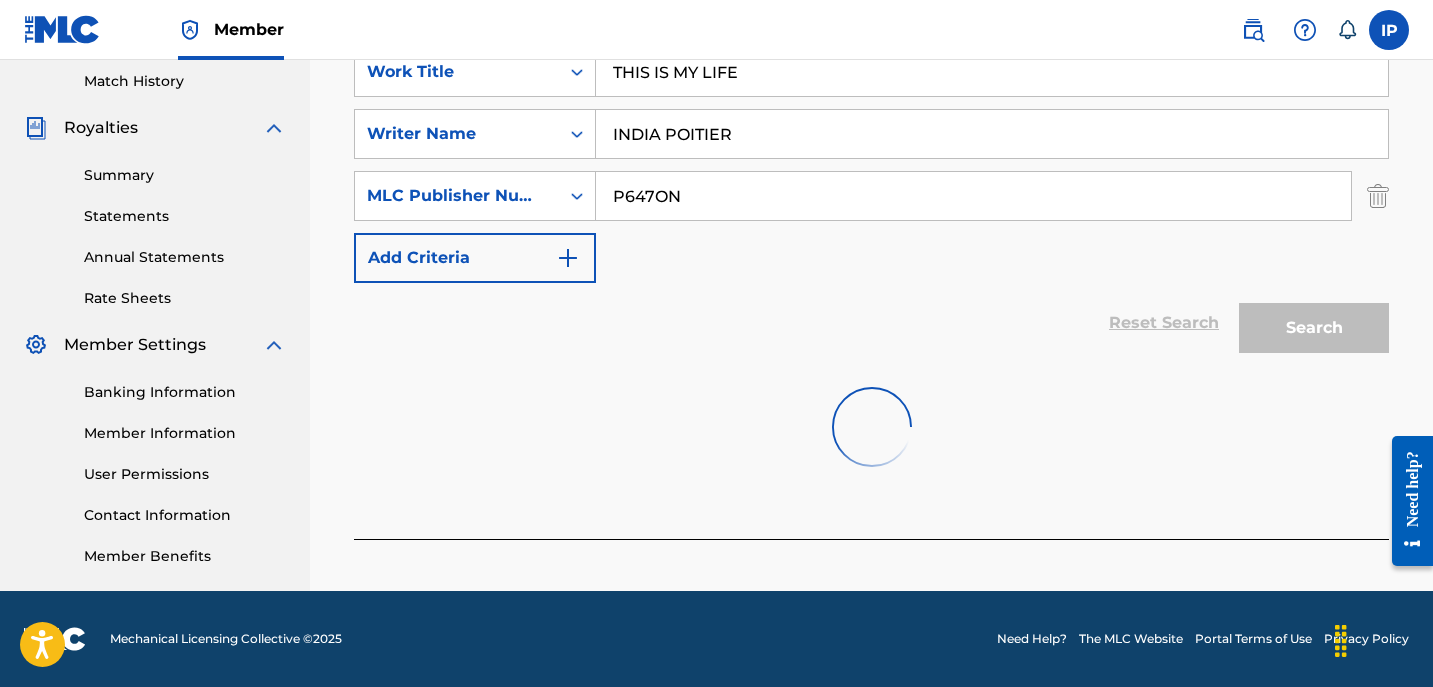 scroll, scrollTop: 599, scrollLeft: 0, axis: vertical 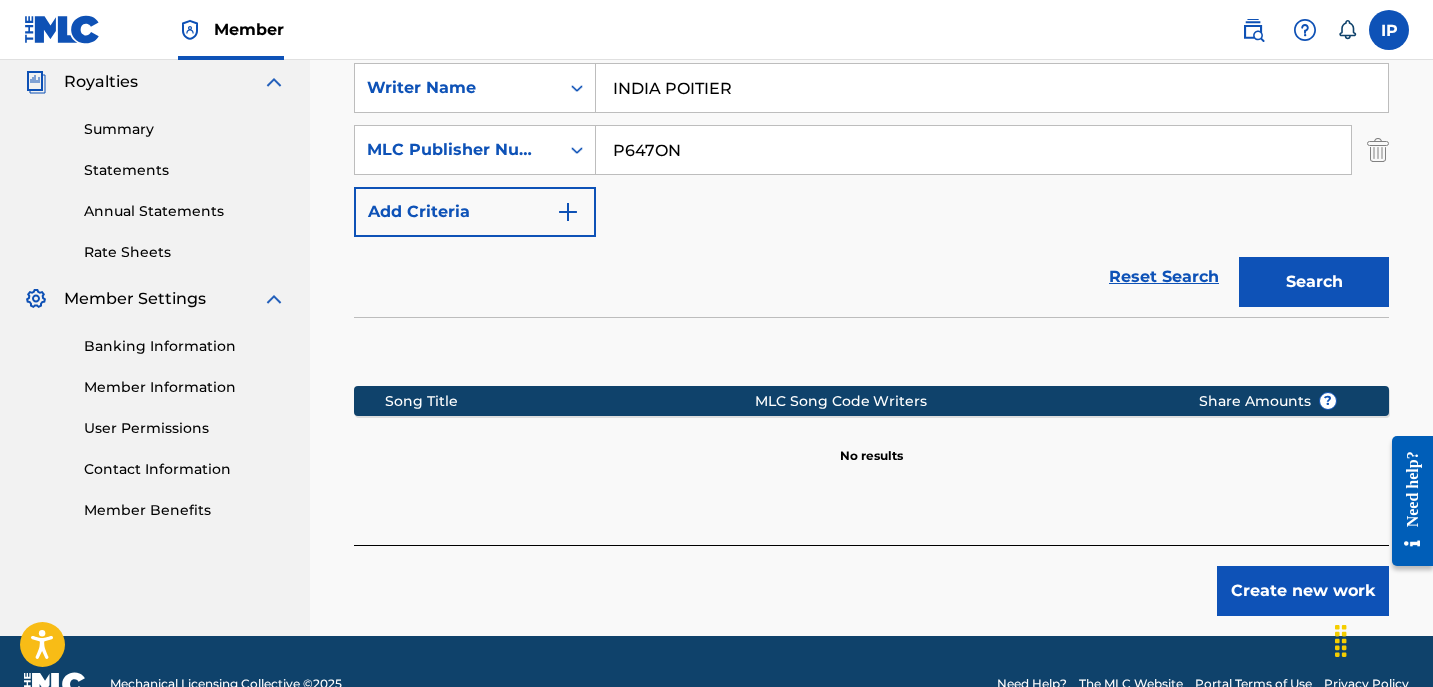 click on "Create new work" at bounding box center (1303, 591) 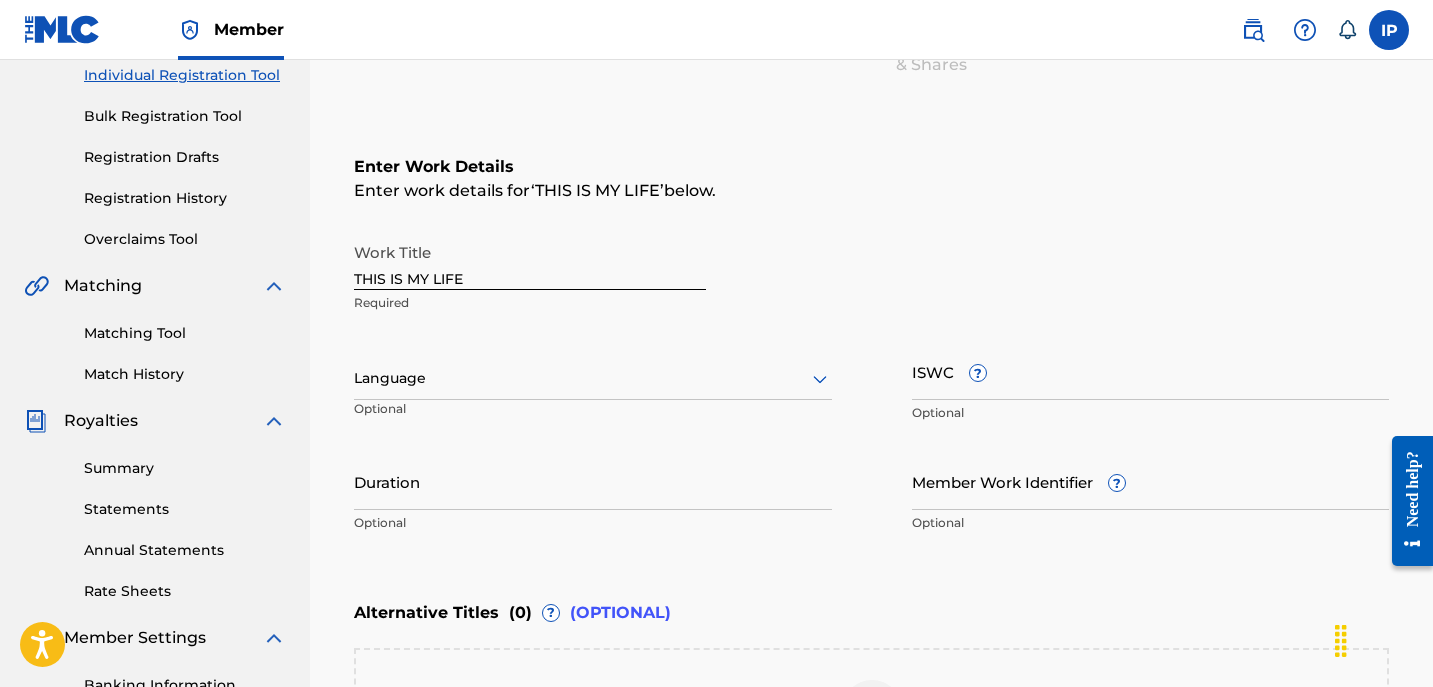 scroll, scrollTop: 186, scrollLeft: 0, axis: vertical 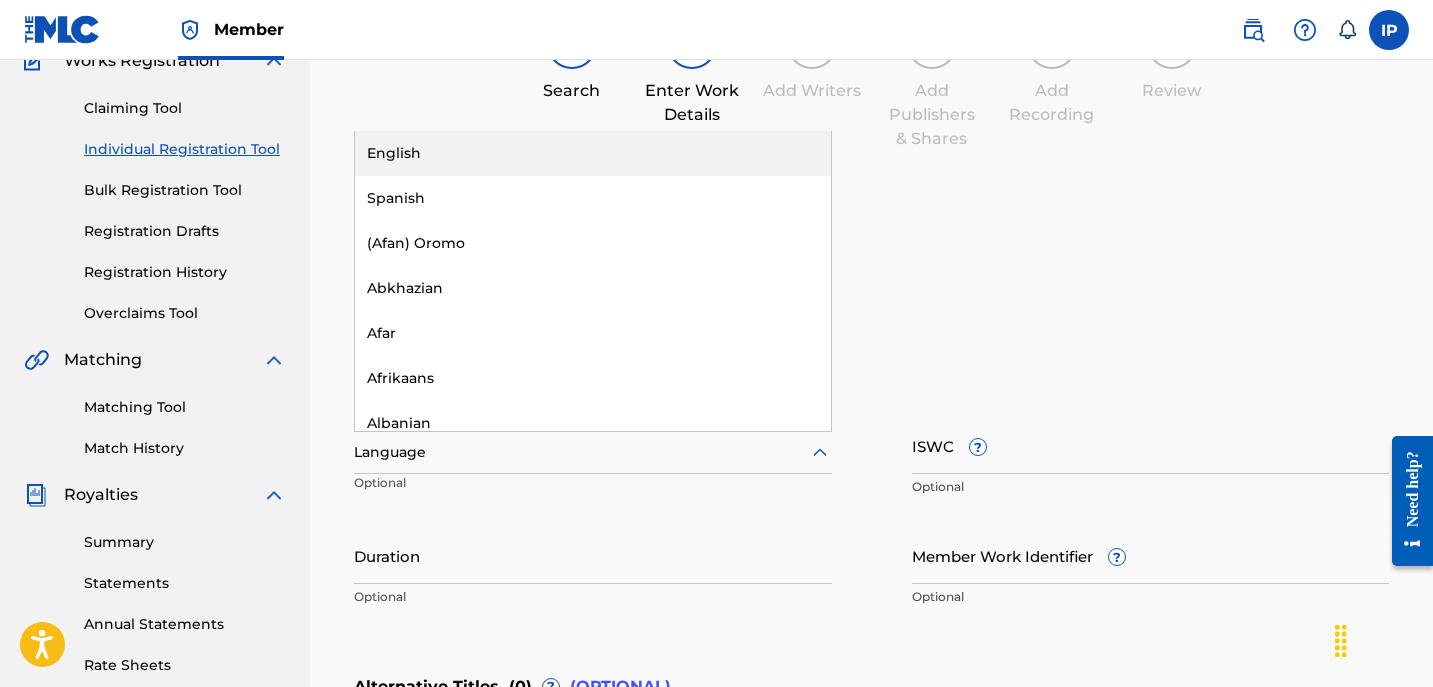 click on "Language" at bounding box center (593, 453) 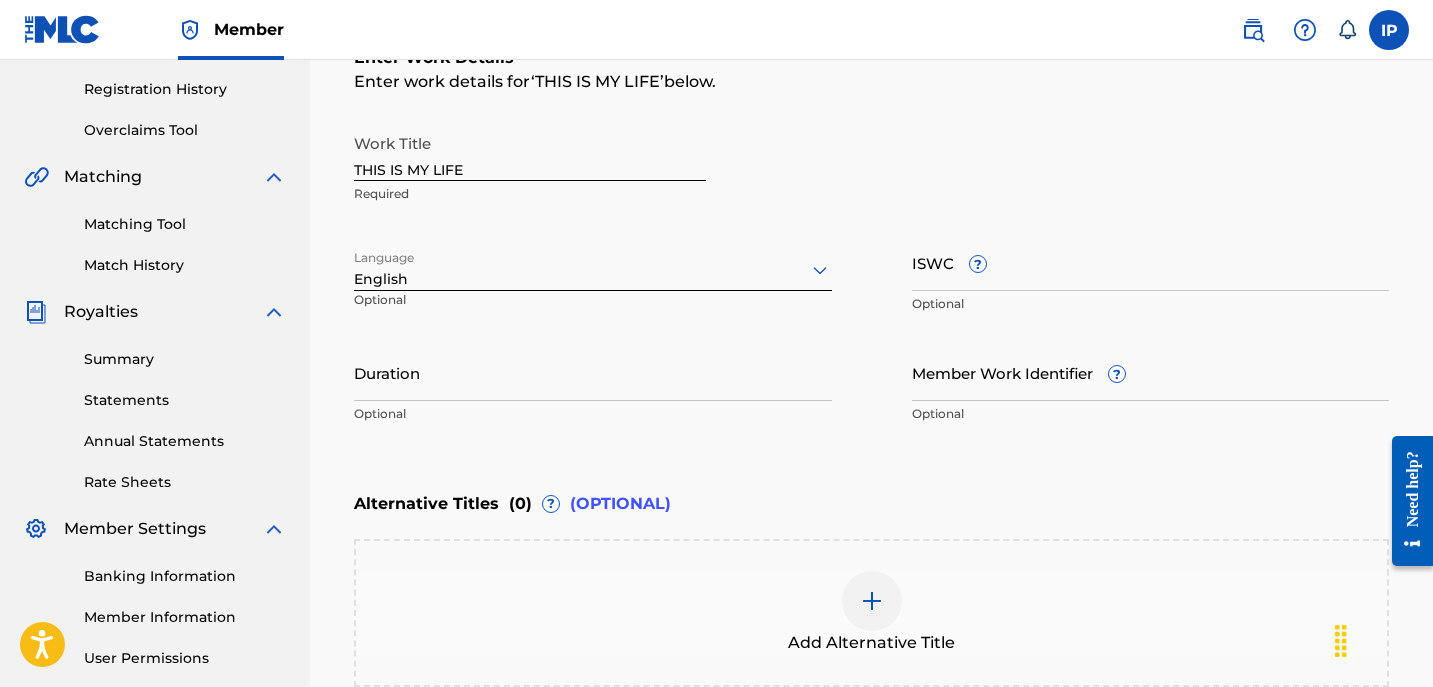 scroll, scrollTop: 370, scrollLeft: 0, axis: vertical 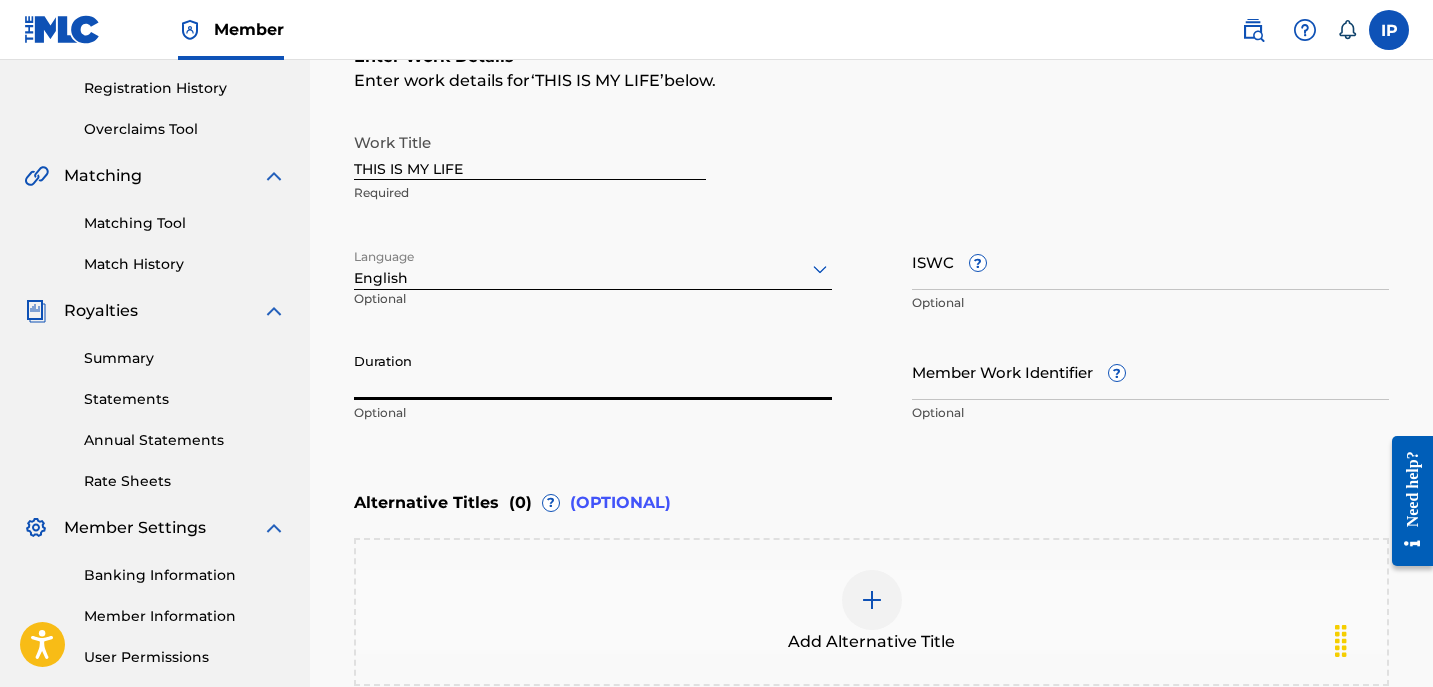 click on "Duration" at bounding box center (593, 371) 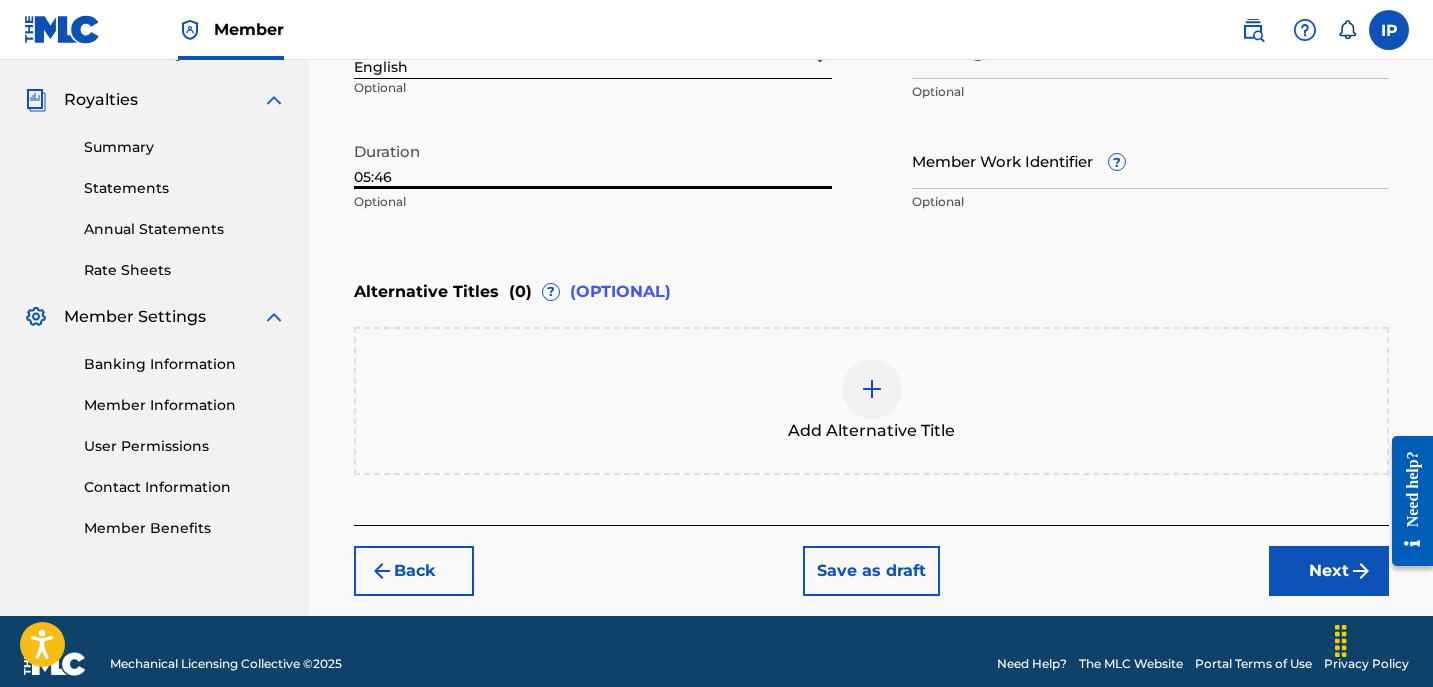 scroll, scrollTop: 582, scrollLeft: 0, axis: vertical 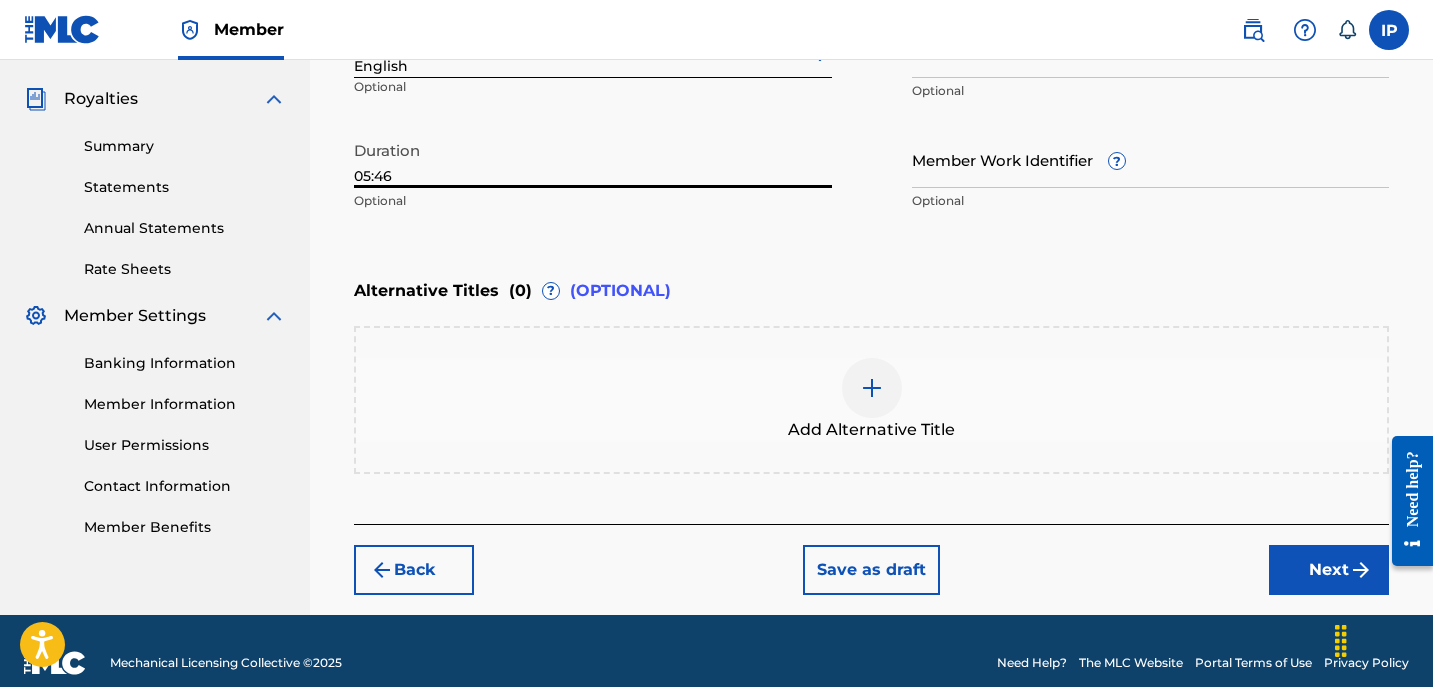 type on "05:46" 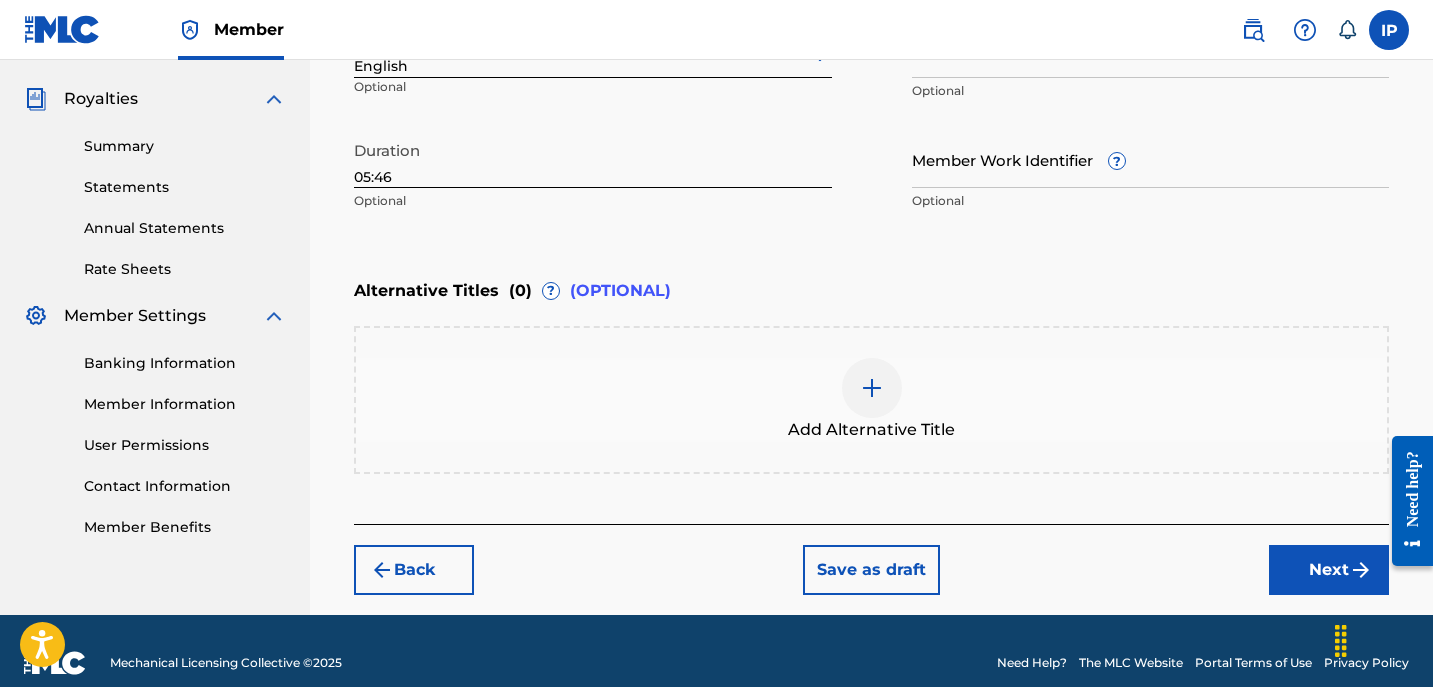 click on "Next" at bounding box center [1329, 570] 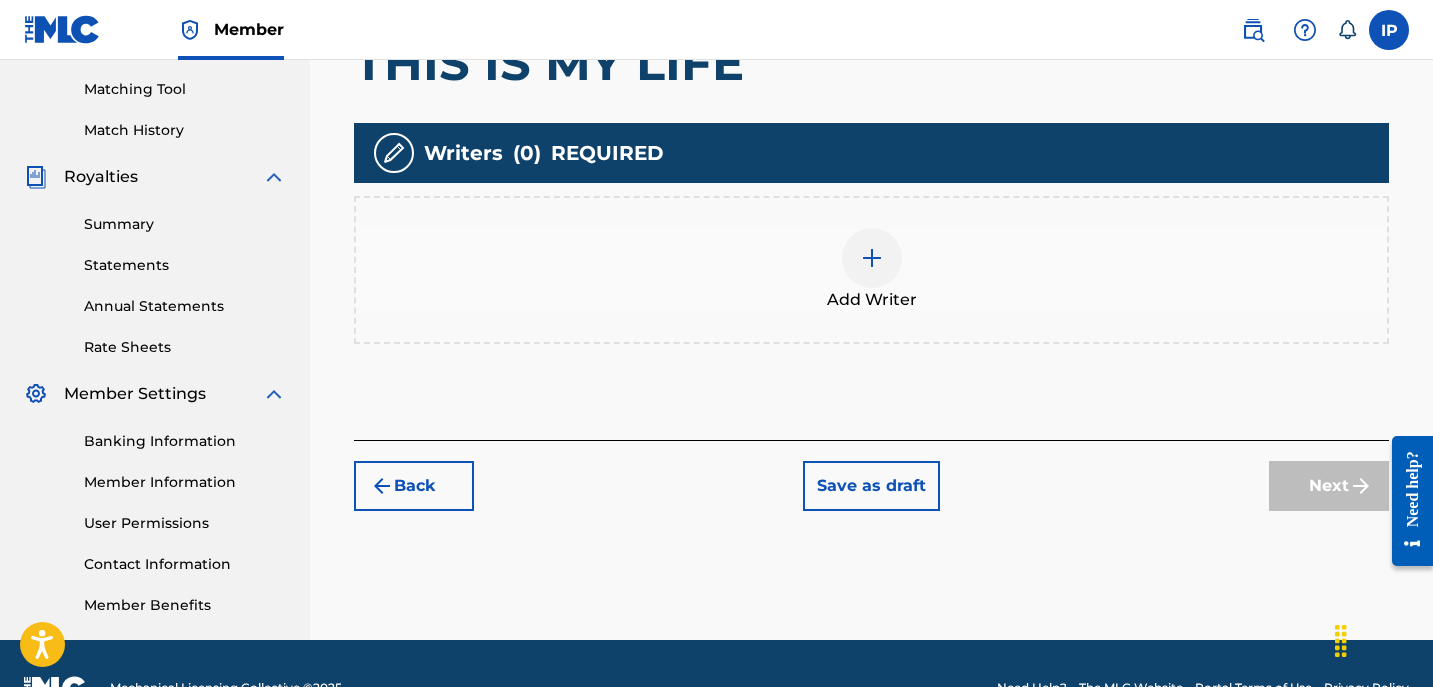 scroll, scrollTop: 505, scrollLeft: 0, axis: vertical 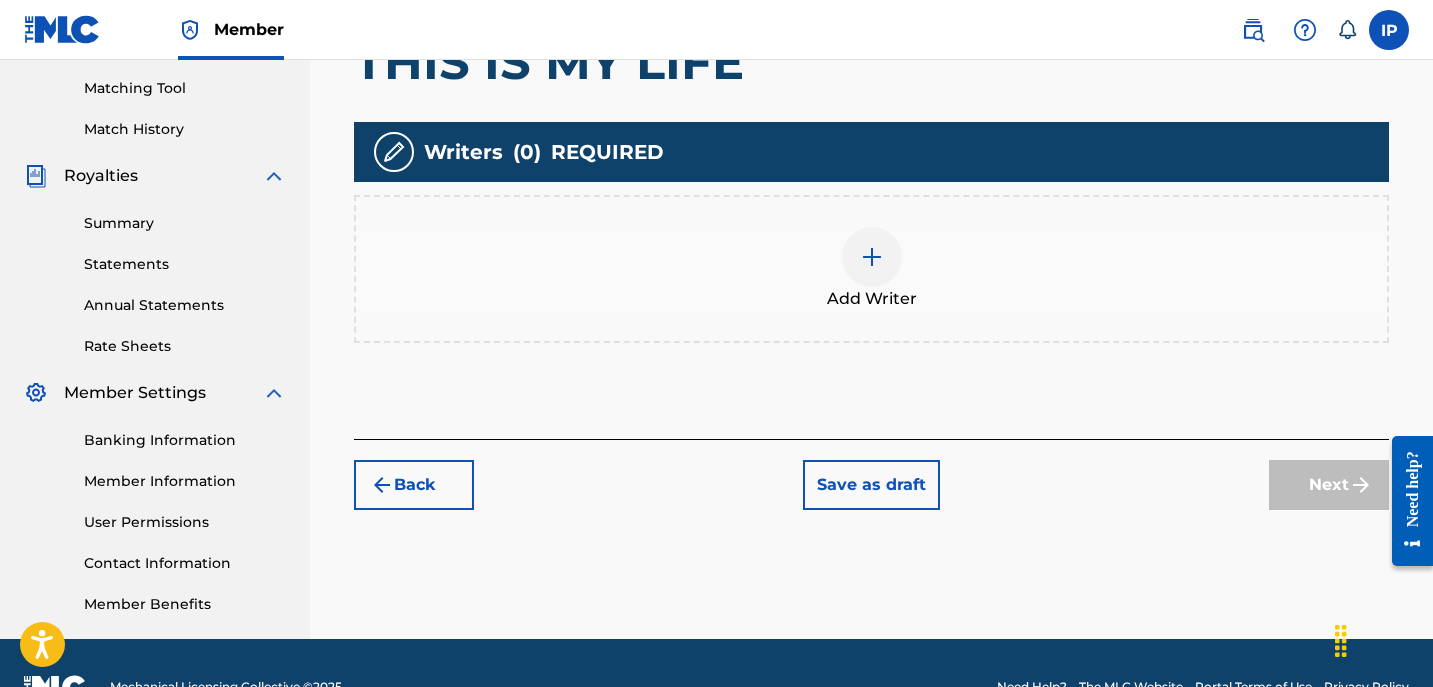 click at bounding box center (872, 257) 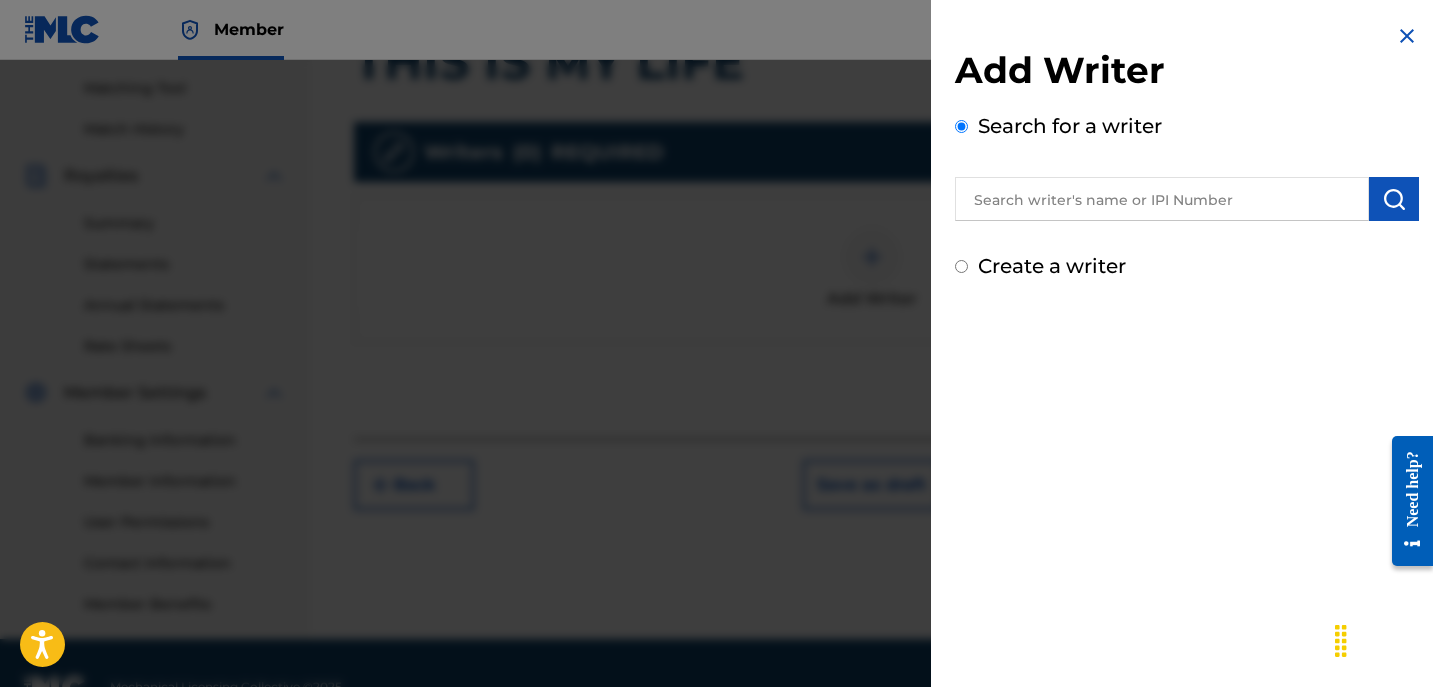 click on "Create a writer" at bounding box center (961, 266) 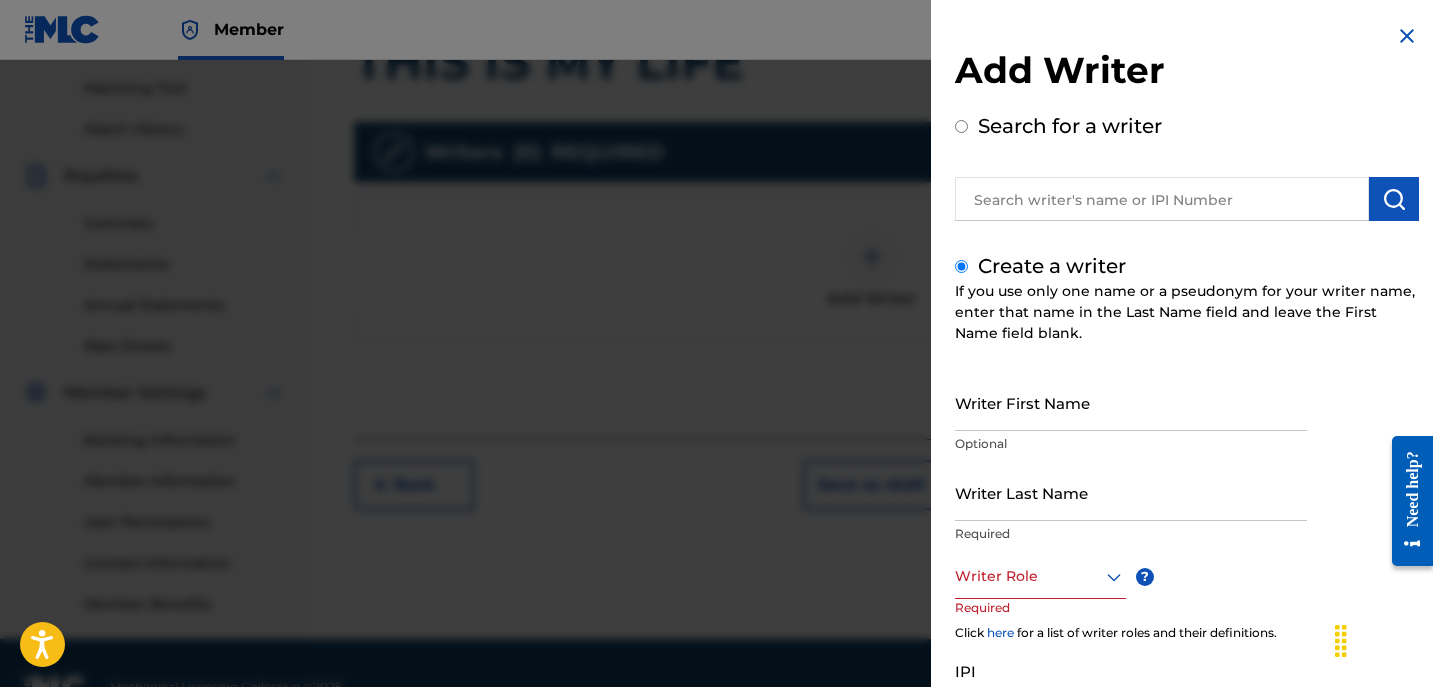 click on "Writer First Name" at bounding box center (1131, 402) 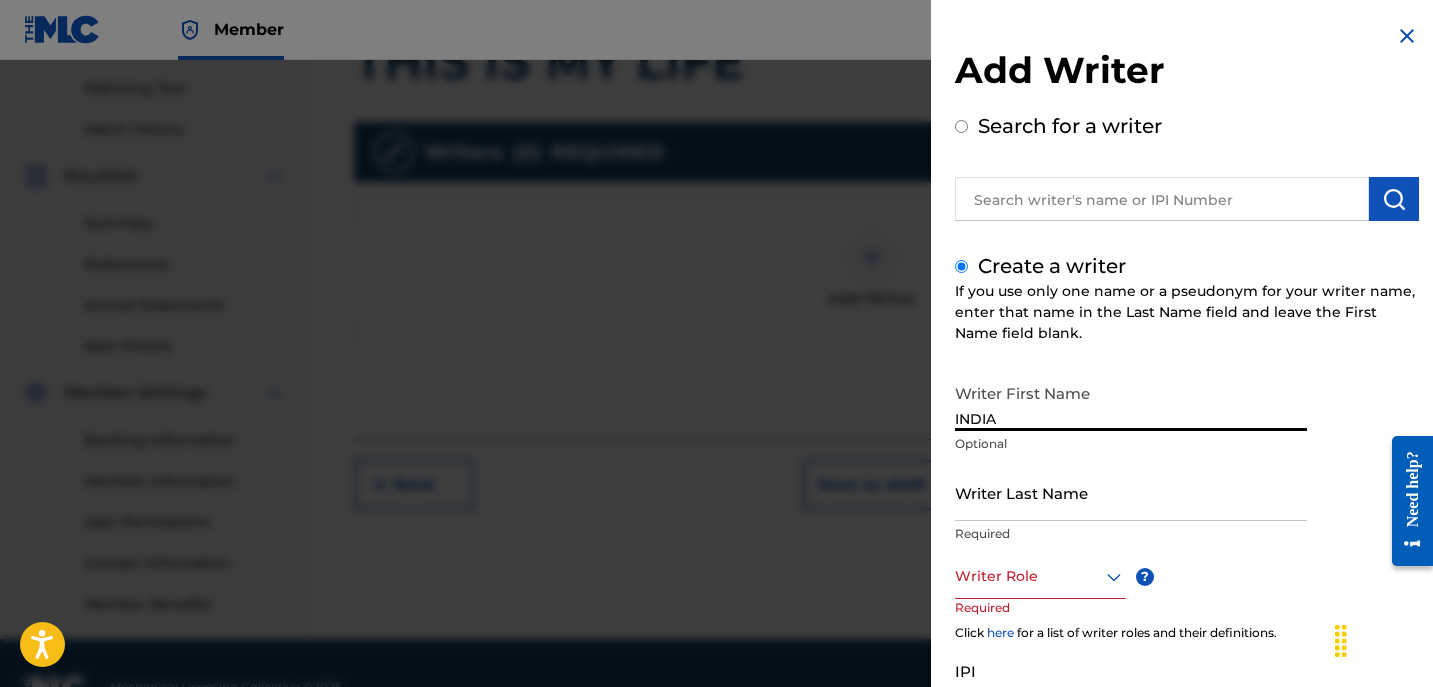 type on "[COUNTRY]" 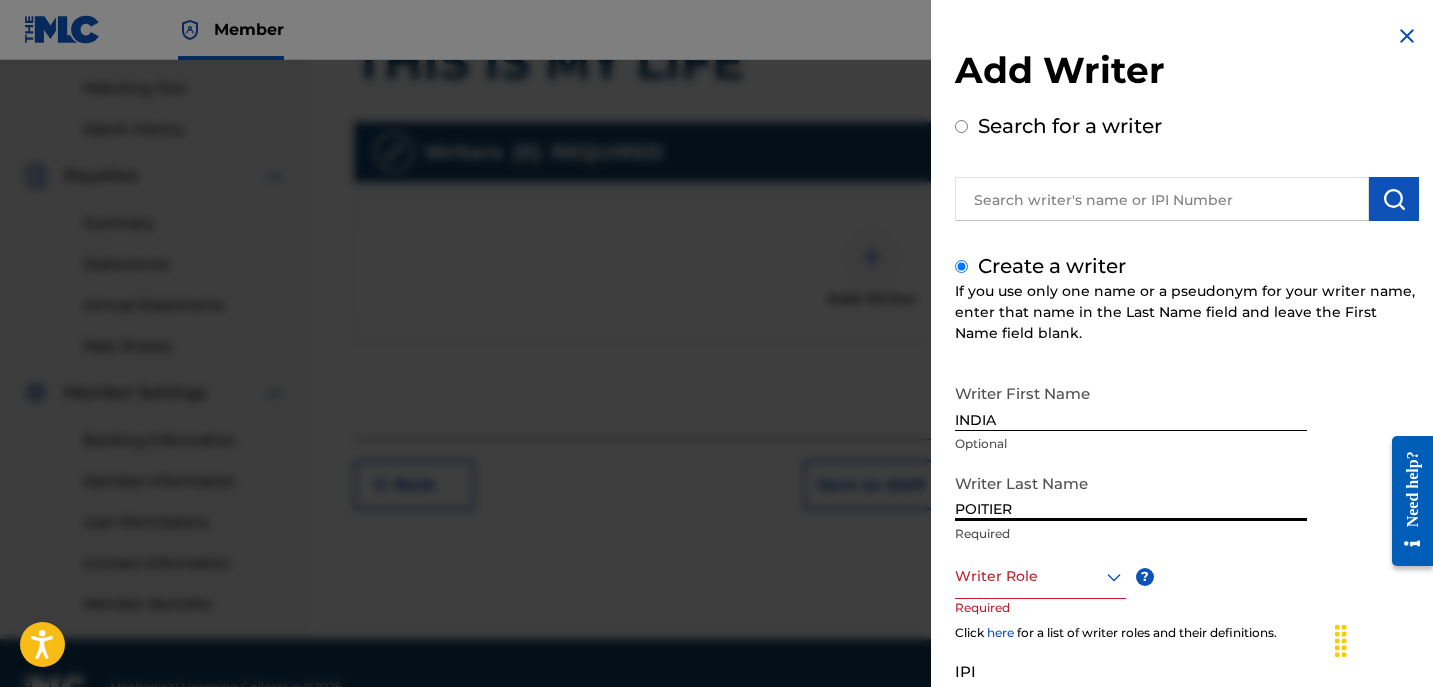 scroll, scrollTop: 179, scrollLeft: 0, axis: vertical 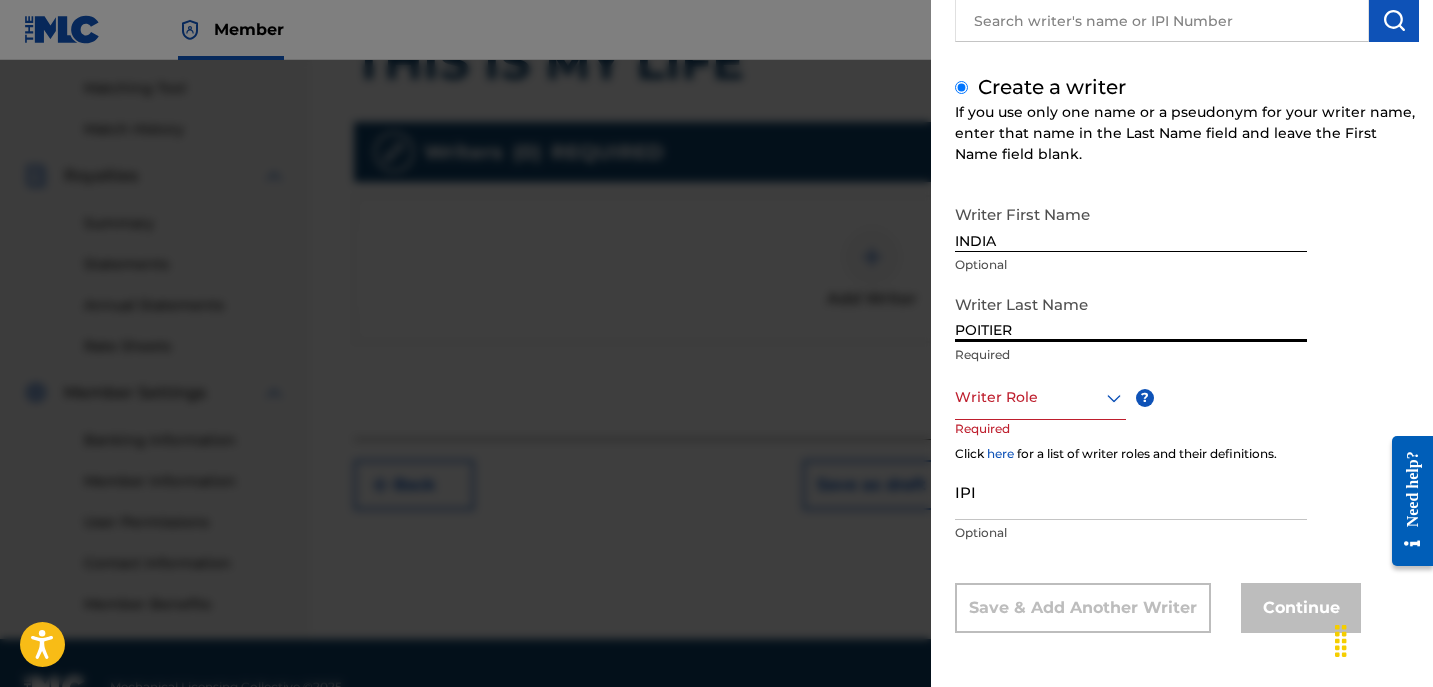 type on "POITIER" 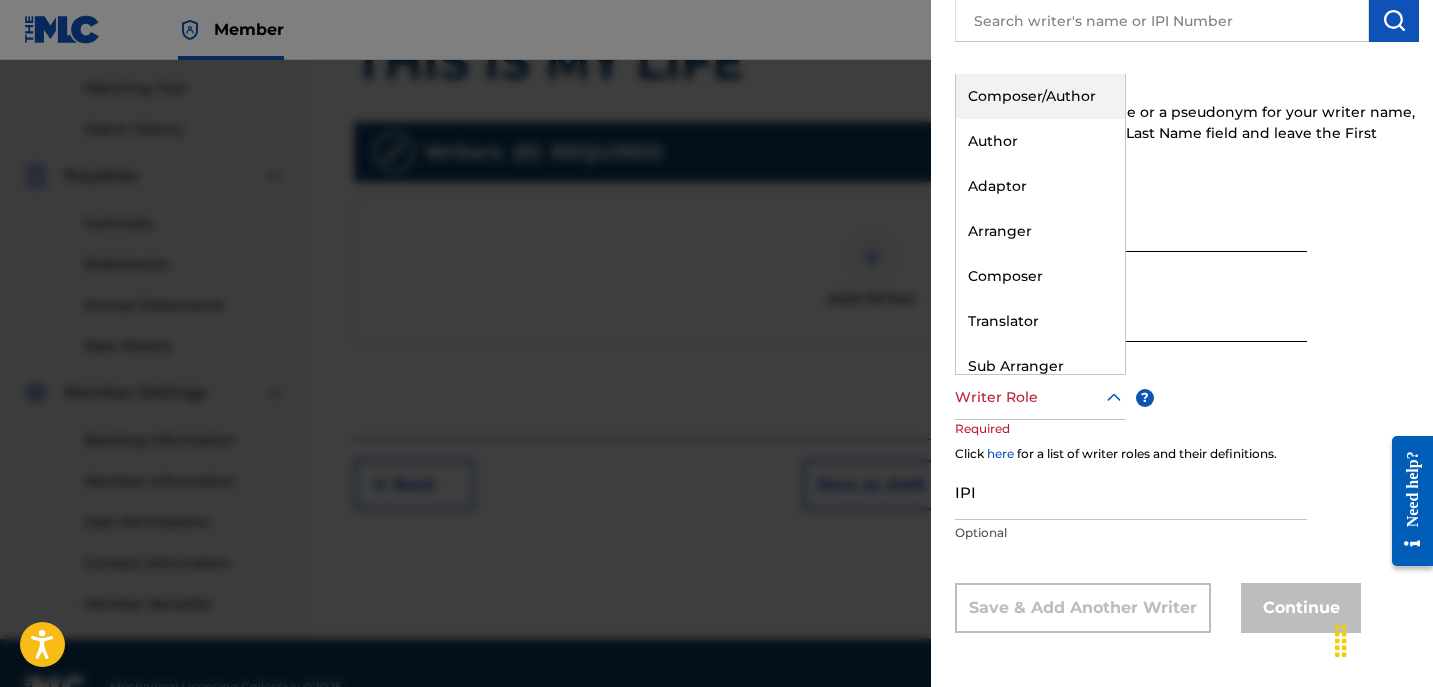 click on "Composer/Author" at bounding box center [1040, 96] 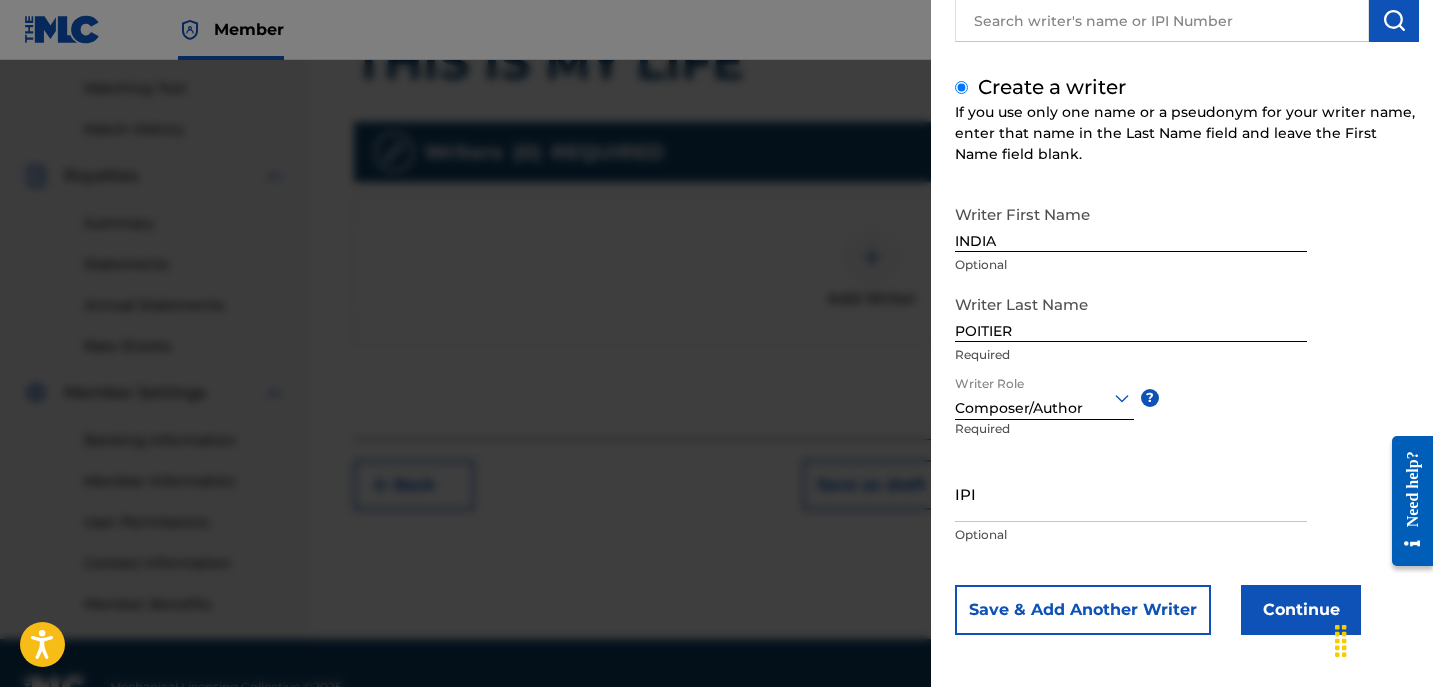 click on "Continue" at bounding box center [1301, 610] 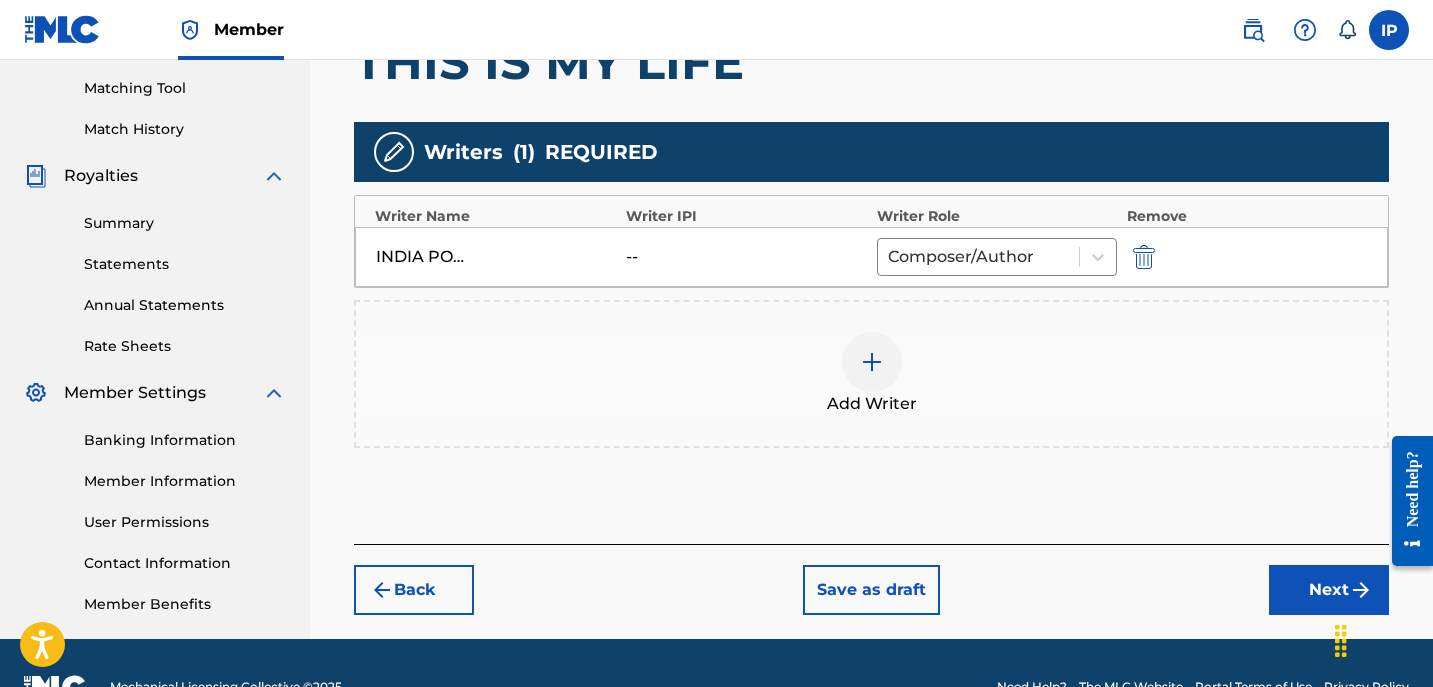 click on "Next" at bounding box center [1329, 590] 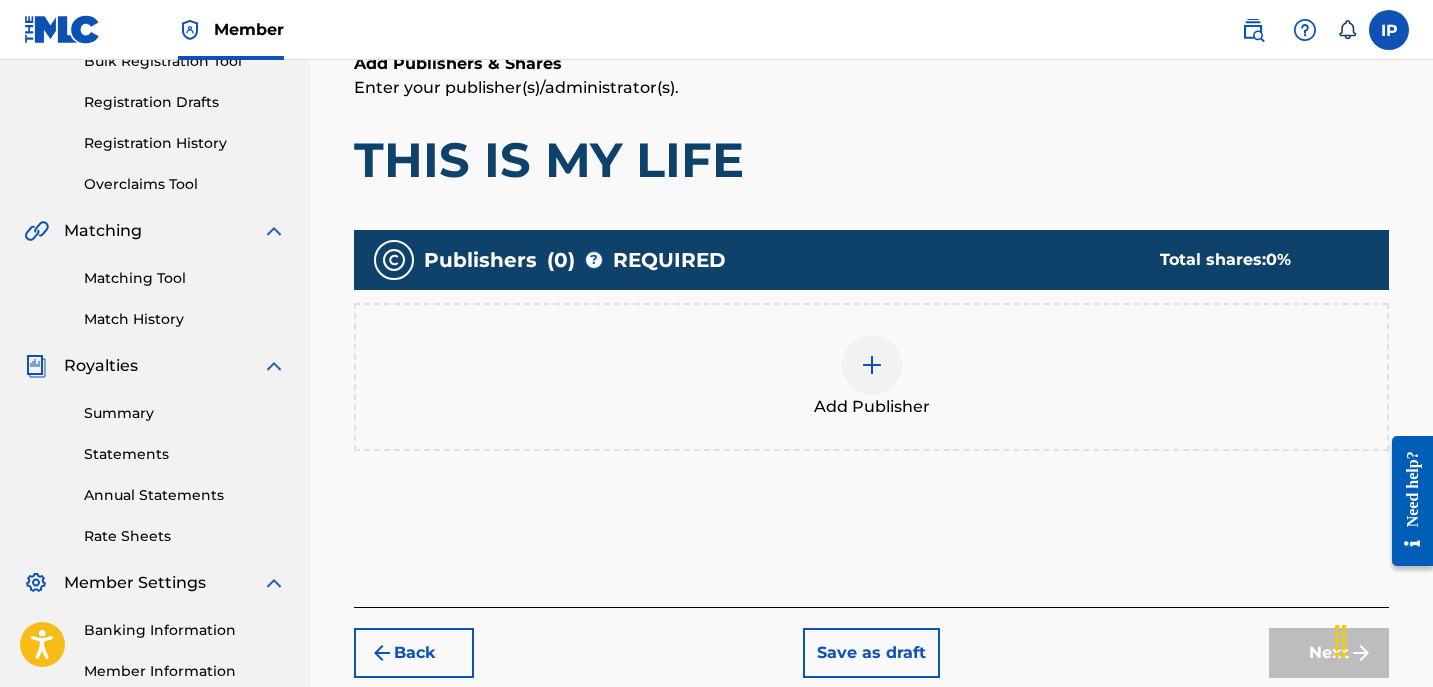 scroll, scrollTop: 316, scrollLeft: 0, axis: vertical 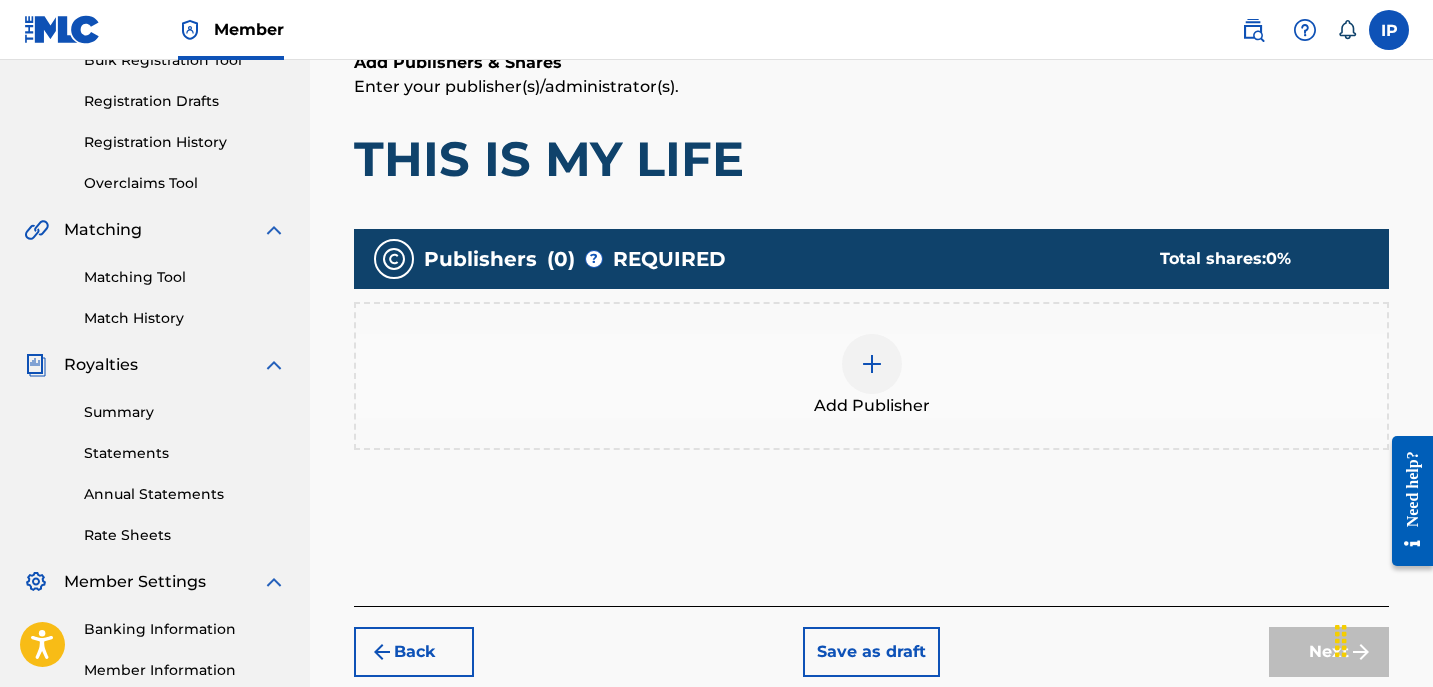 click at bounding box center [872, 364] 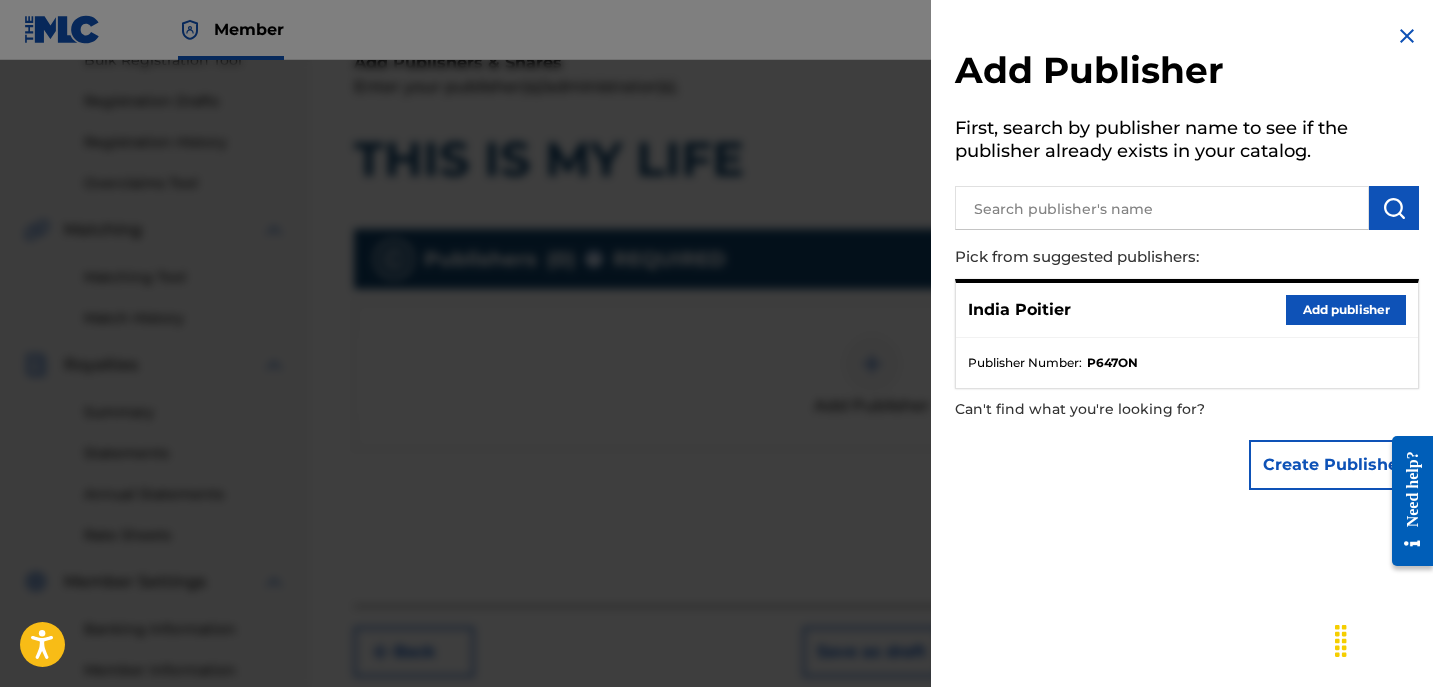 click on "Add publisher" at bounding box center [1346, 310] 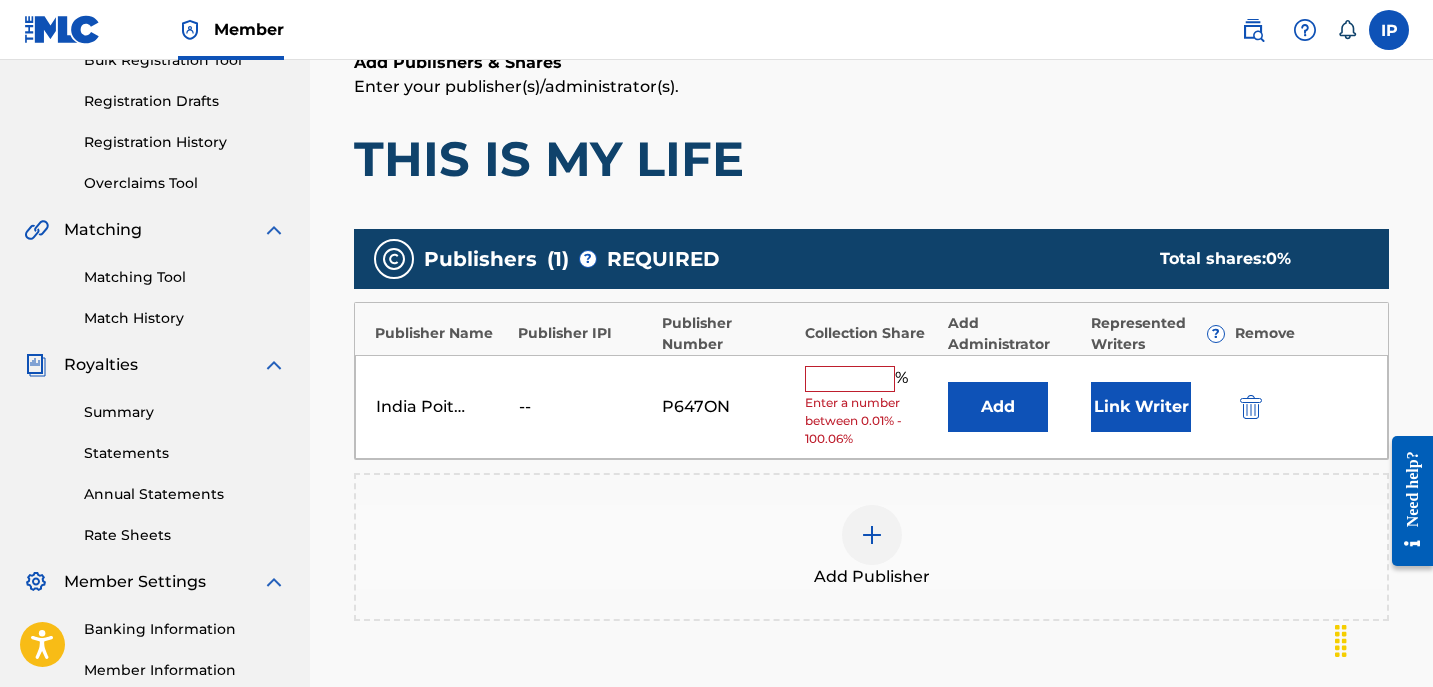 click on "Enter a number between 0.01% - 100.06%" at bounding box center [871, 421] 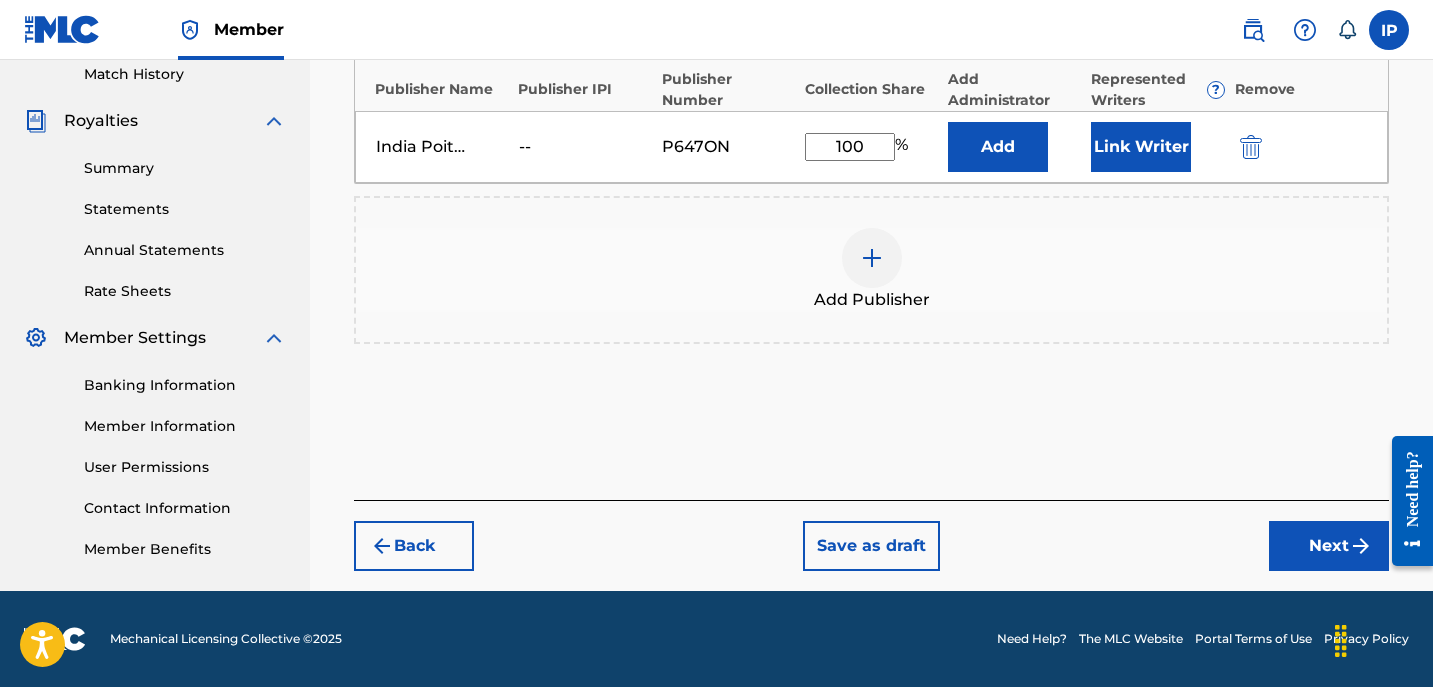 click on "Next" at bounding box center (1329, 546) 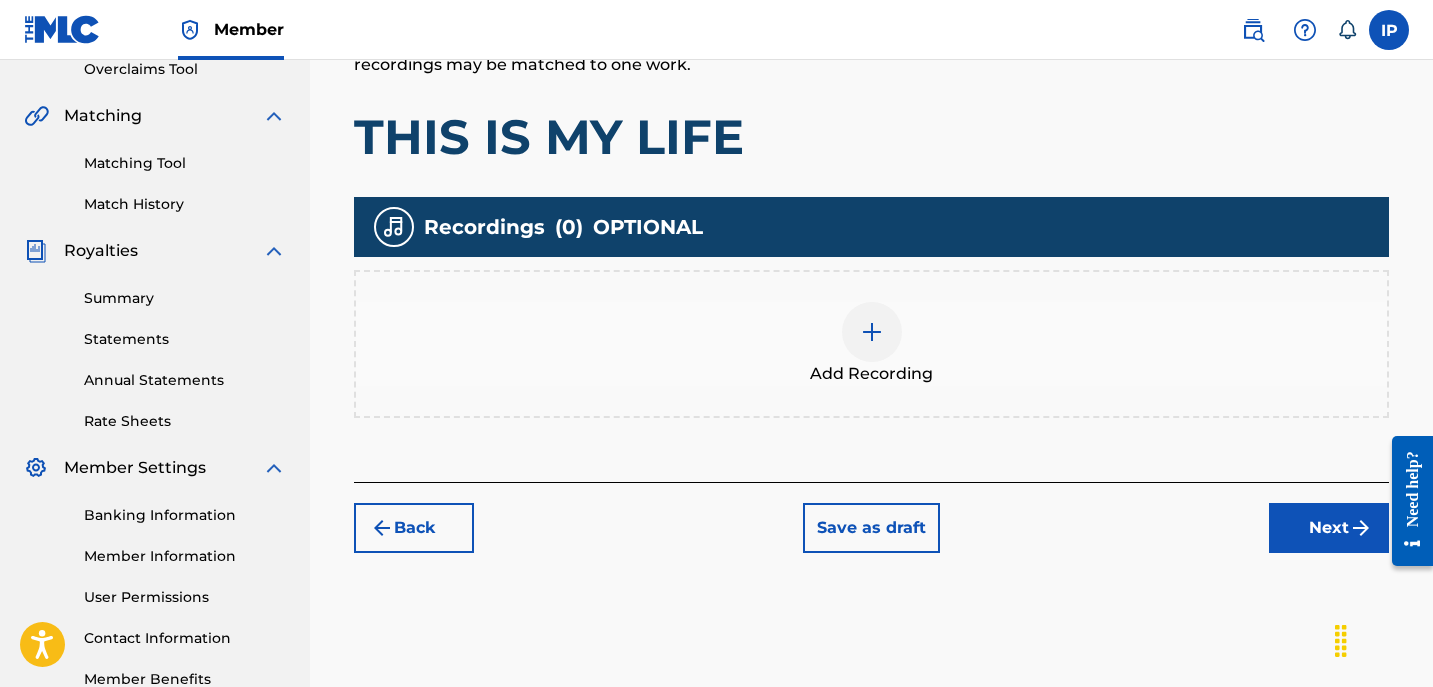 scroll, scrollTop: 449, scrollLeft: 0, axis: vertical 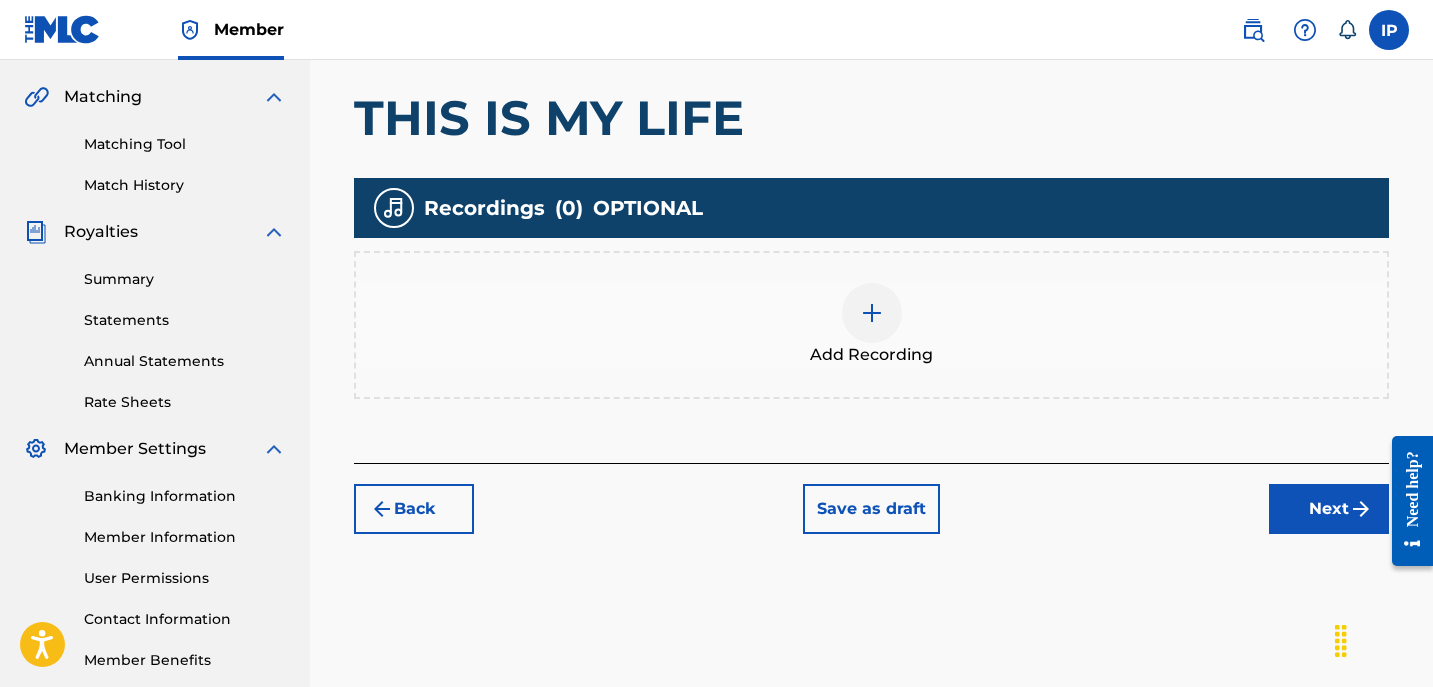 click on "Register Work Search Enter Work Details Add Writers Add Publishers & Shares Add Recording Review Add Recordings (Optional) Enter recording information for your work. Recording information is used during the automated matching process but does not guarantee matches. This information will not be visible once your work is accepted into your catalog, but the information is stored in the database.  Please note:  Multiple recordings may be matched to one work. THIS IS MY LIFE Recordings ( 0 ) OPTIONAL Add Recording Back Save as draft Next" at bounding box center (871, 107) 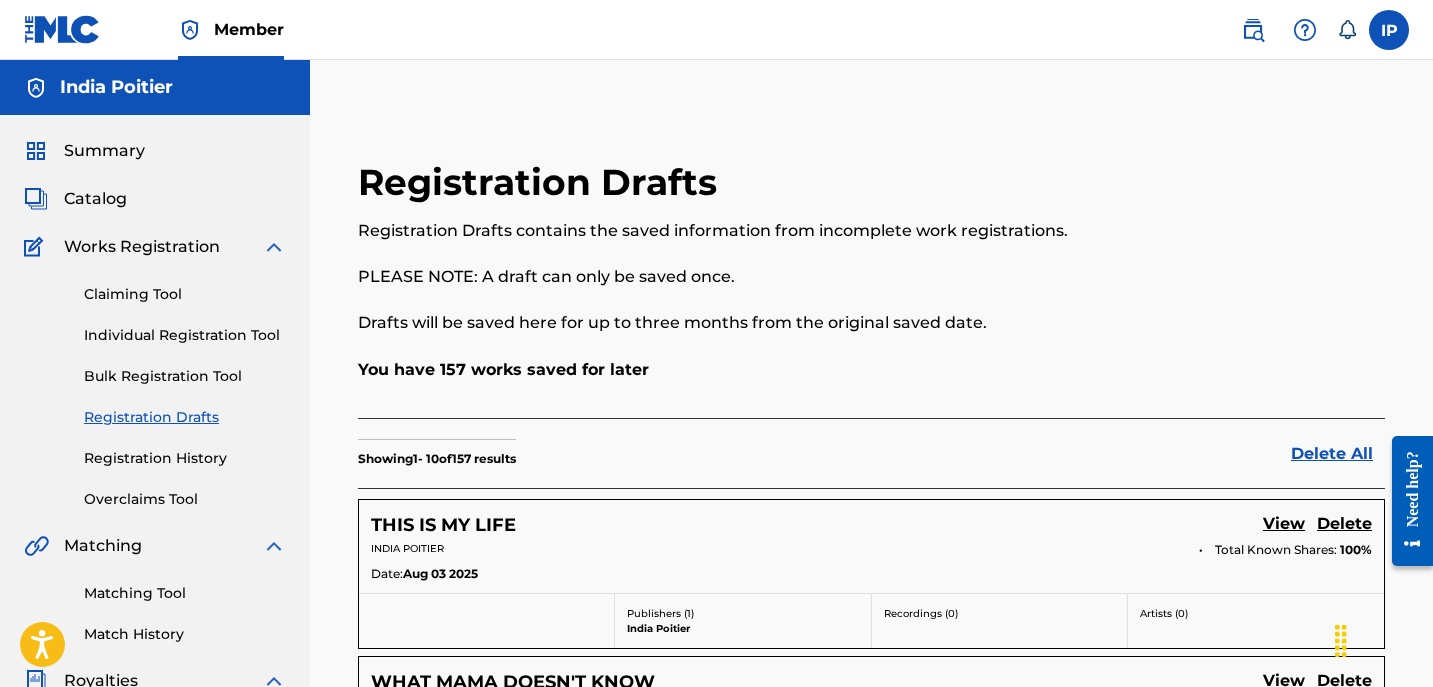 click on "Individual Registration Tool" at bounding box center (185, 335) 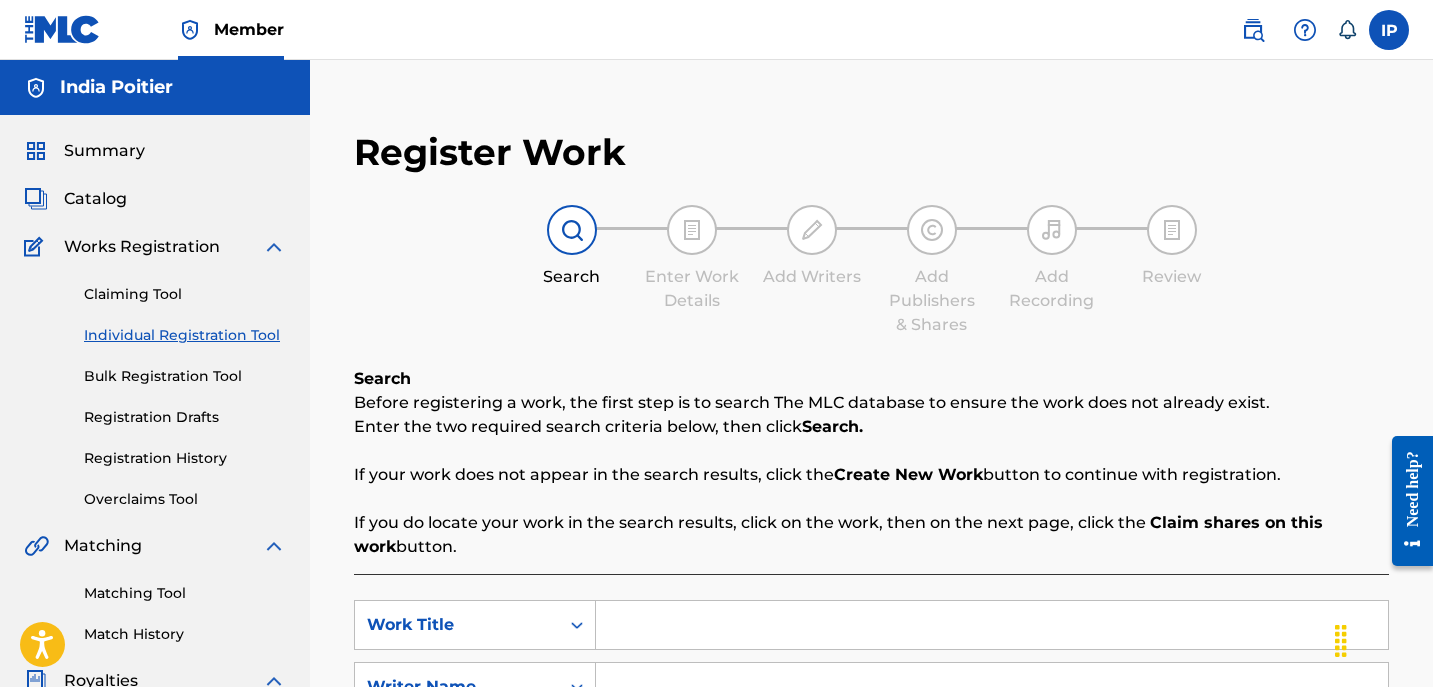 click at bounding box center [992, 625] 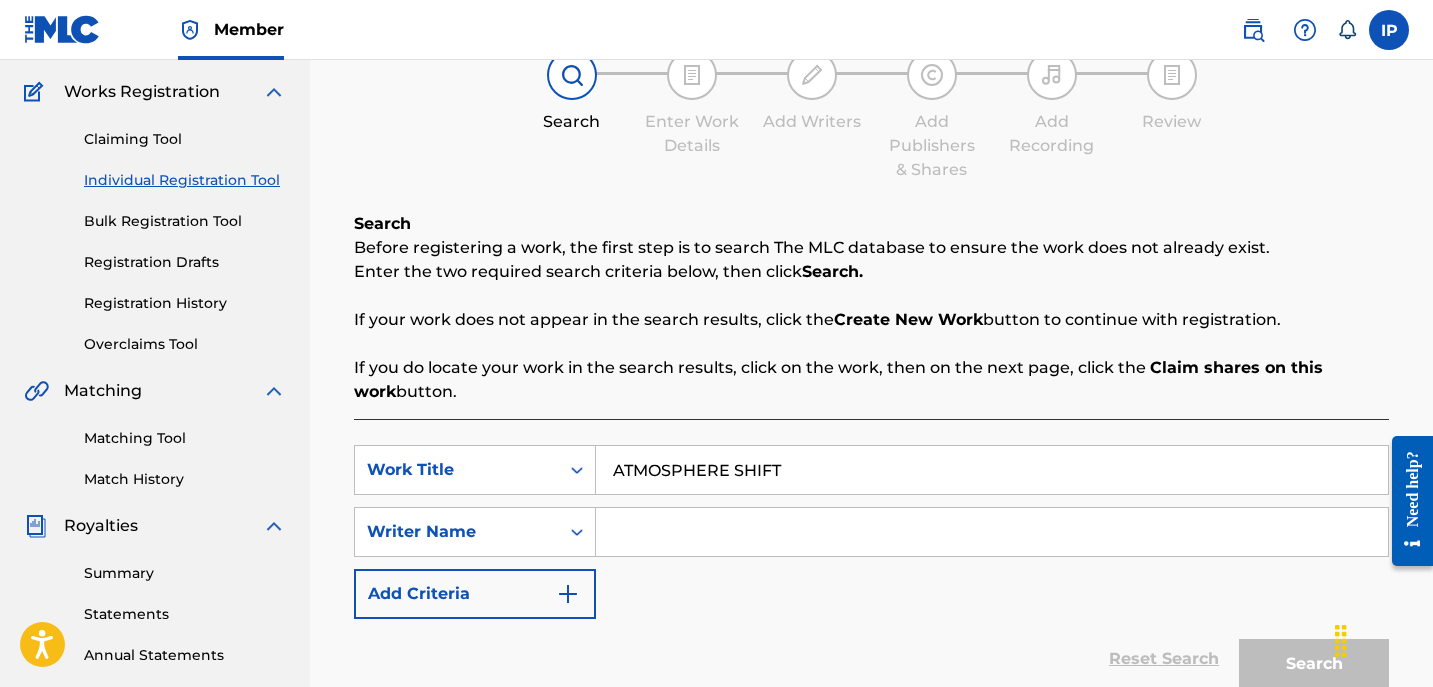 scroll, scrollTop: 159, scrollLeft: 0, axis: vertical 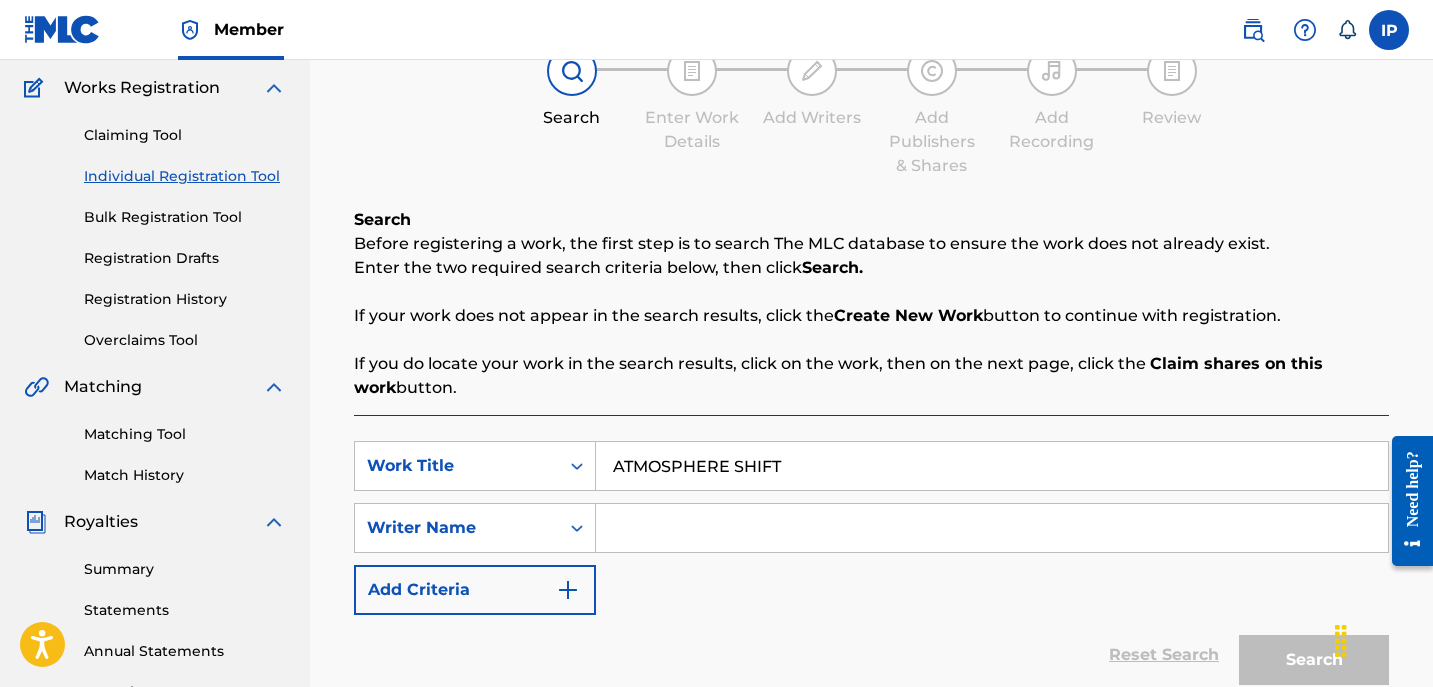 type on "ATMOSPHERE SHIFT" 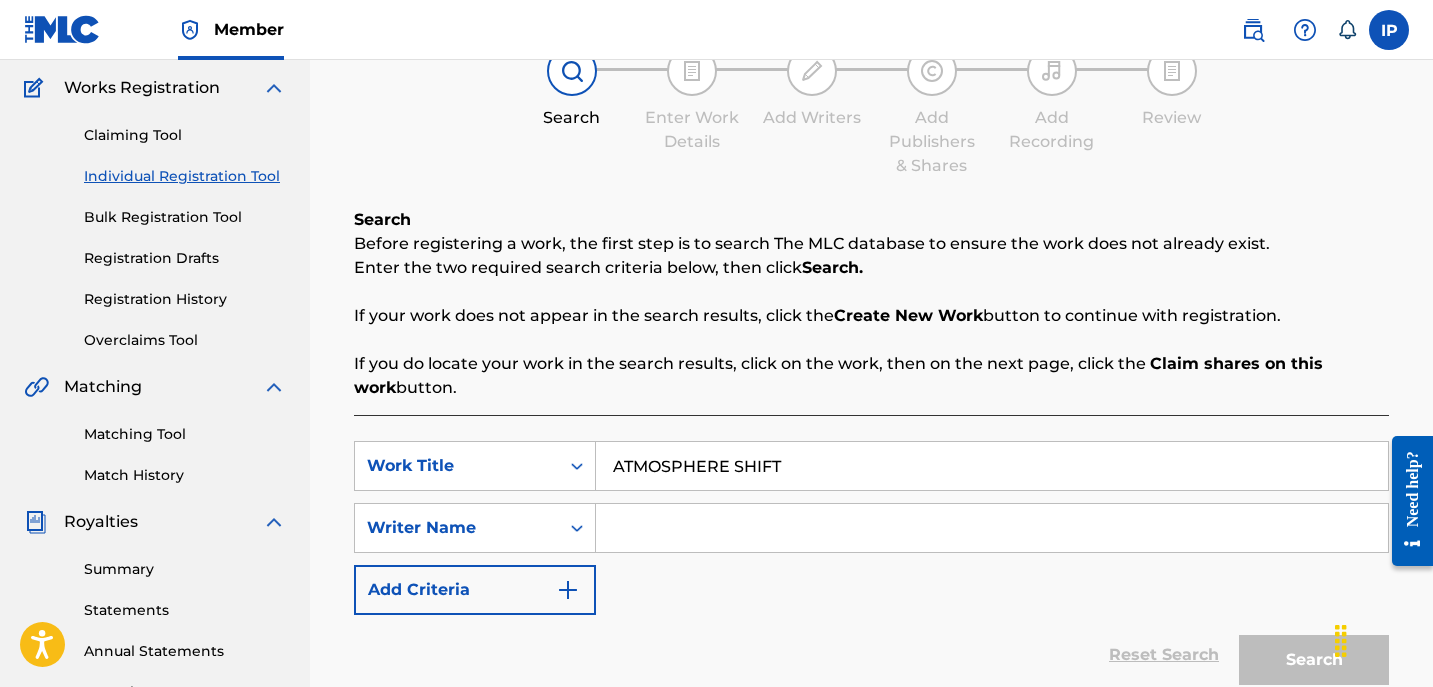 type on "[FIRST] [LAST]" 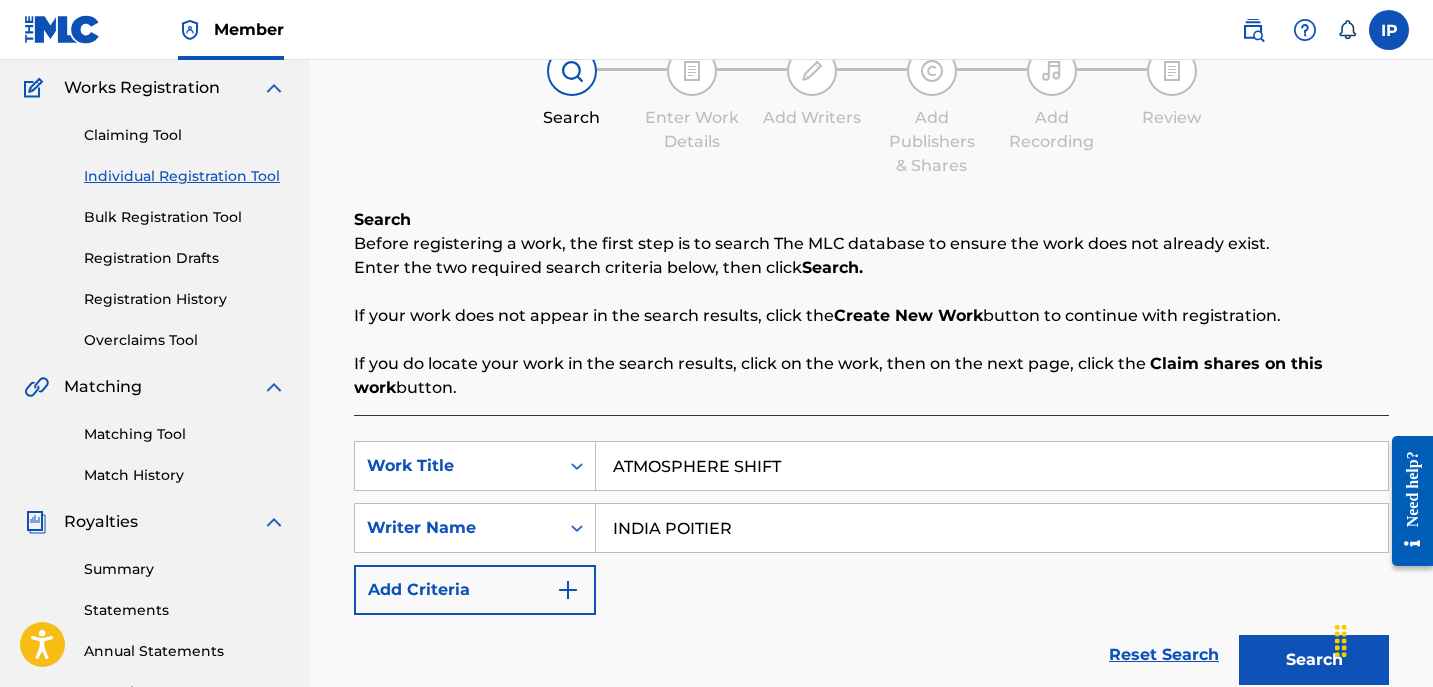 click at bounding box center (568, 590) 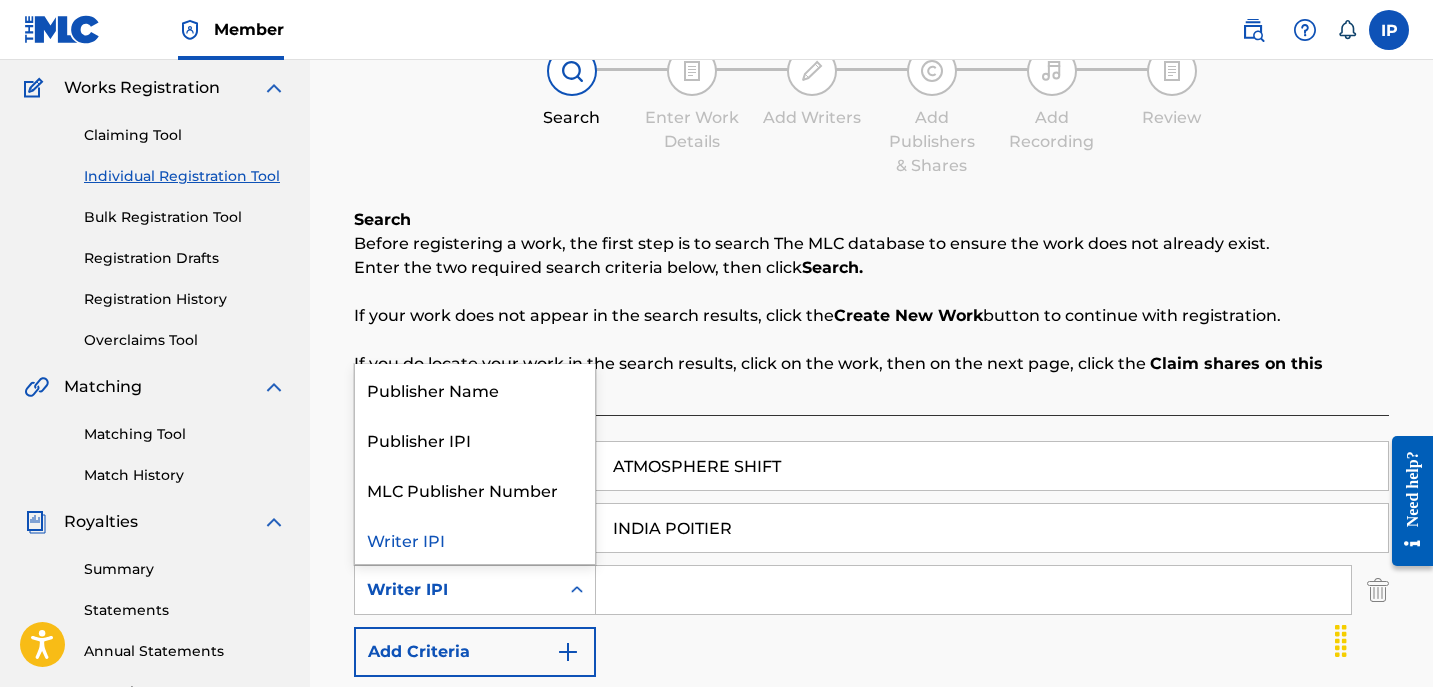 click at bounding box center [577, 590] 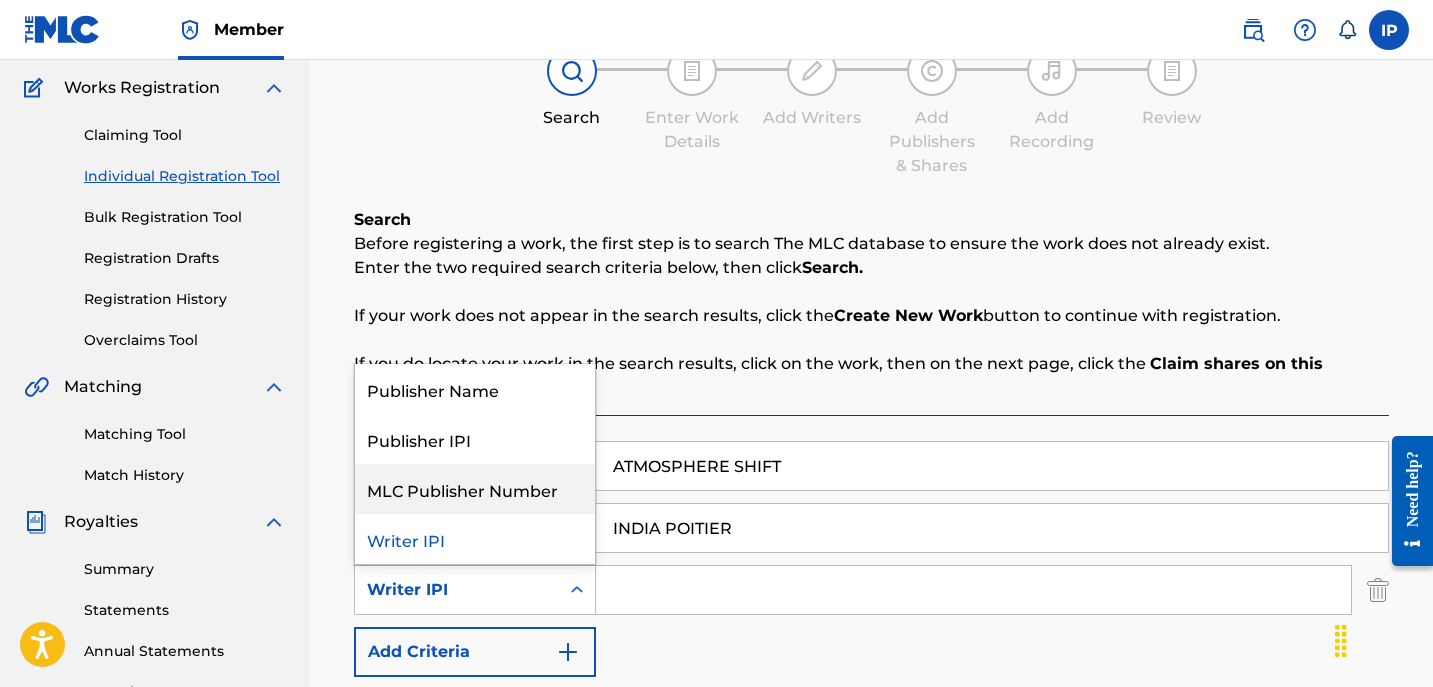 click on "MLC Publisher Number" at bounding box center (475, 489) 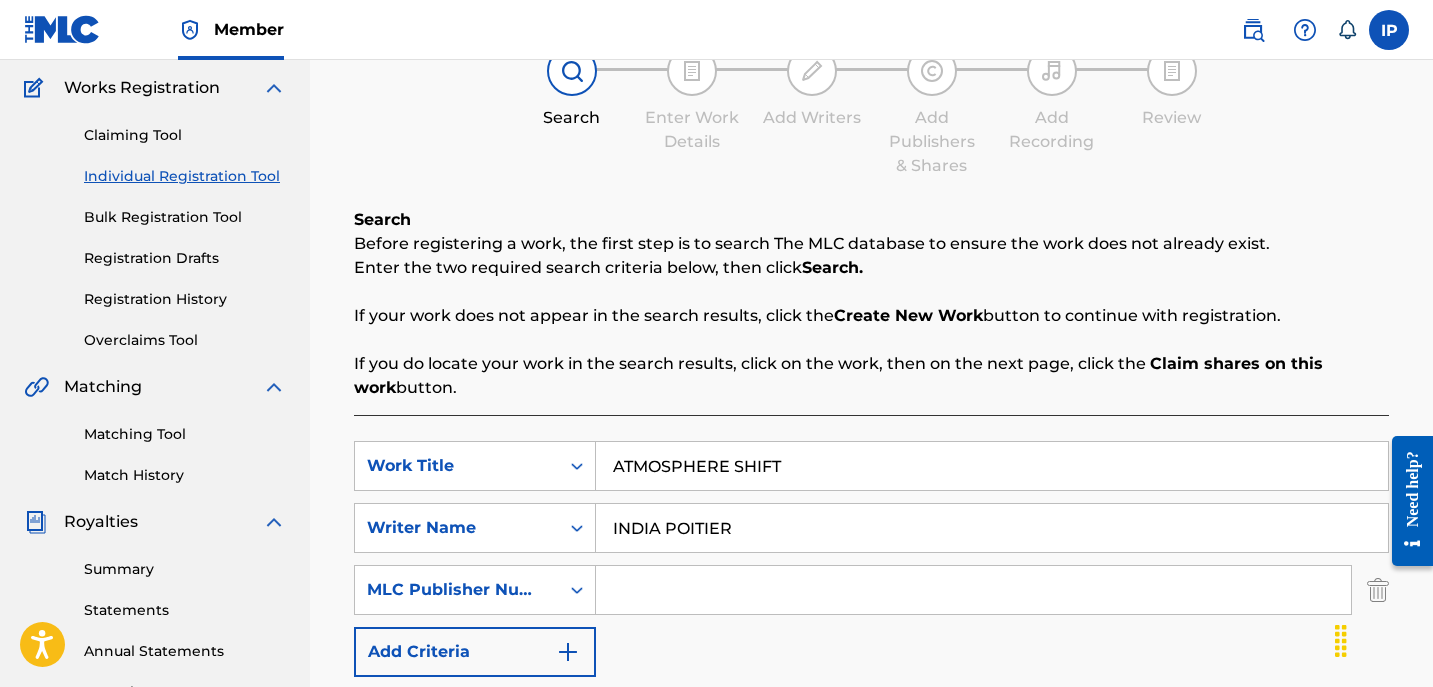 click at bounding box center (973, 590) 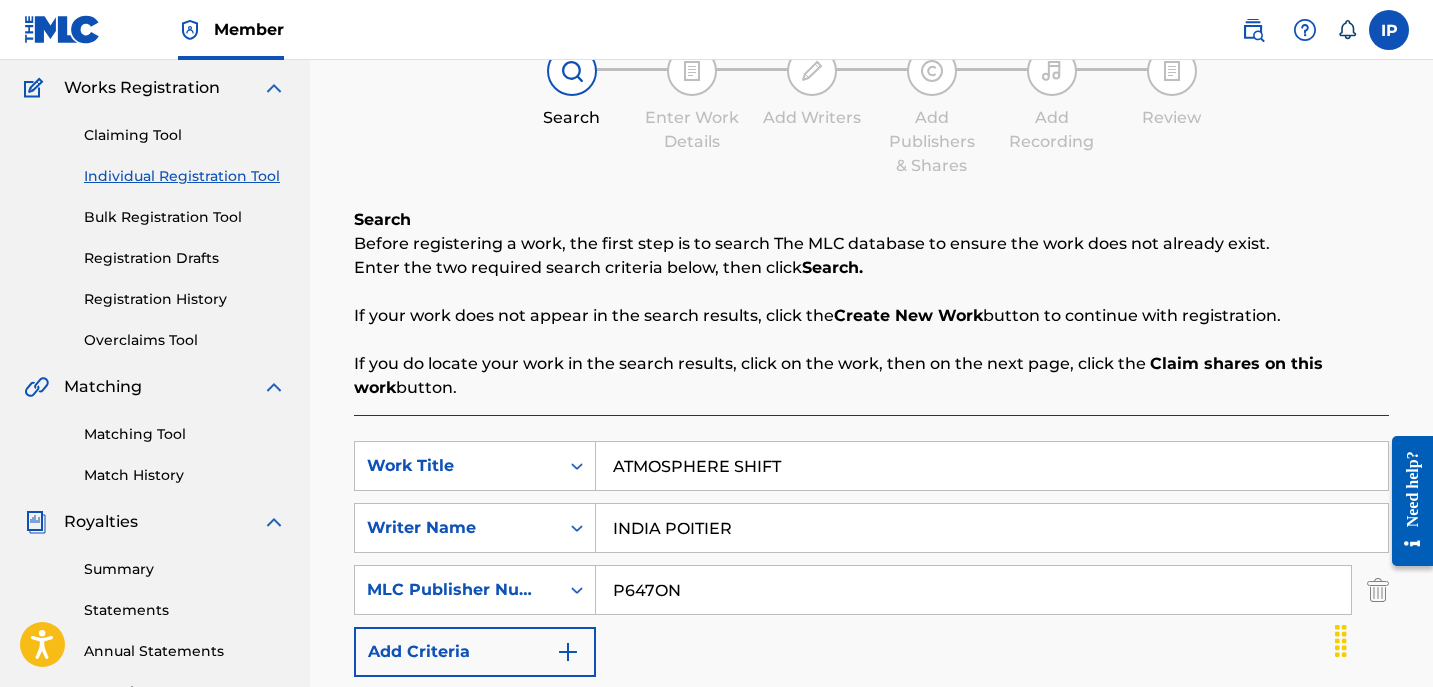 scroll, scrollTop: 526, scrollLeft: 0, axis: vertical 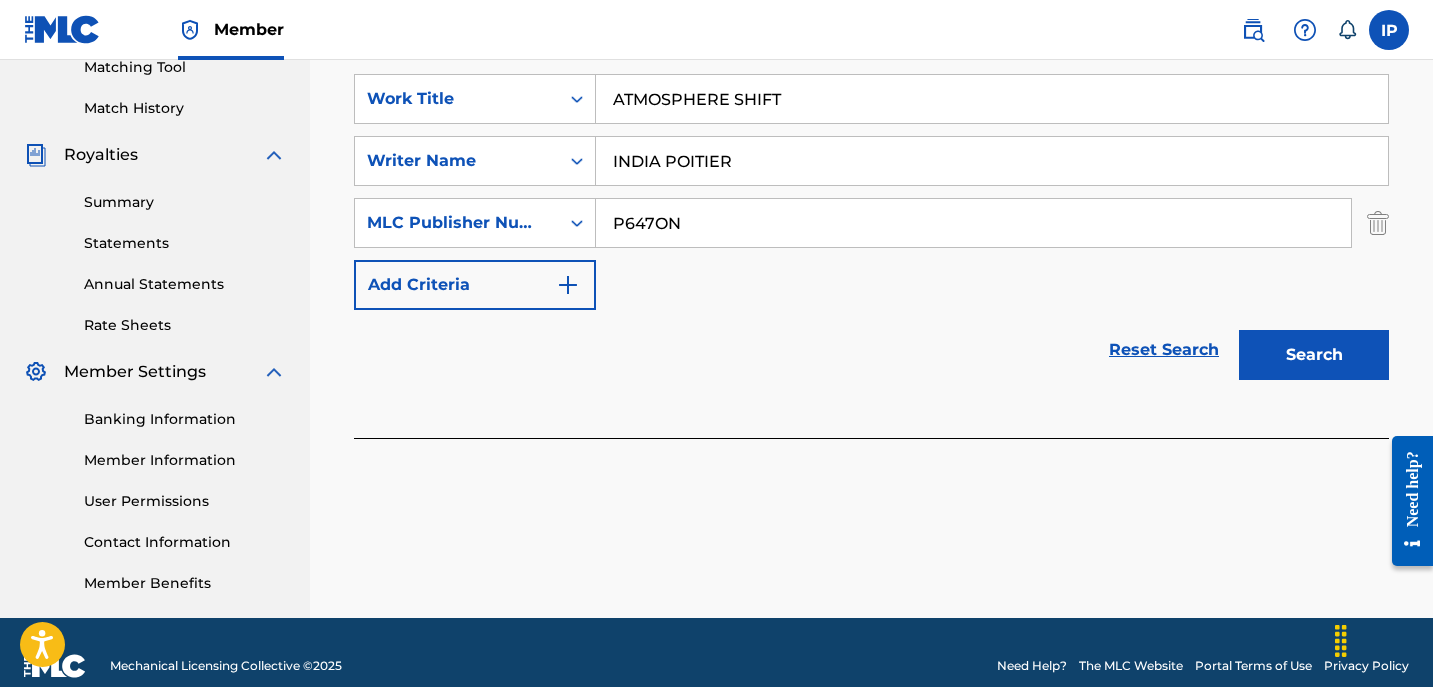 click on "Search" at bounding box center (1314, 355) 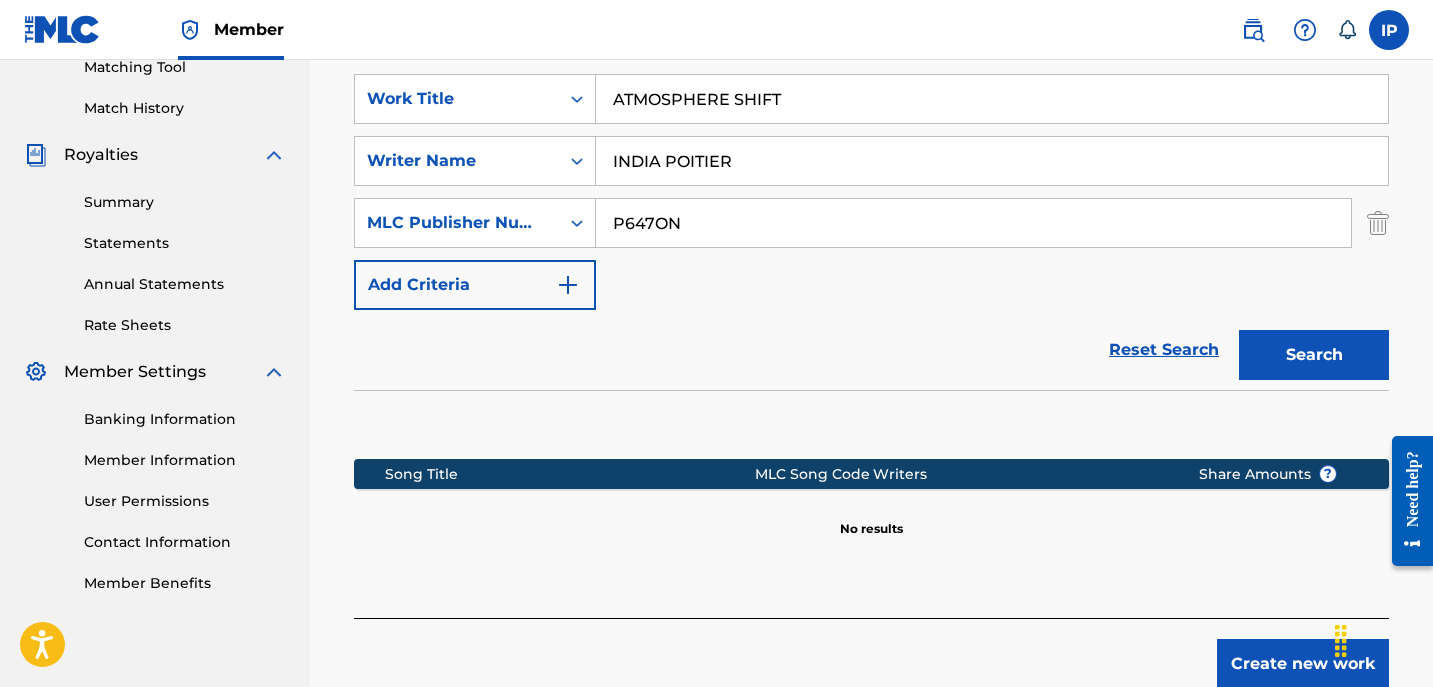 click on "Create new work" at bounding box center (1303, 664) 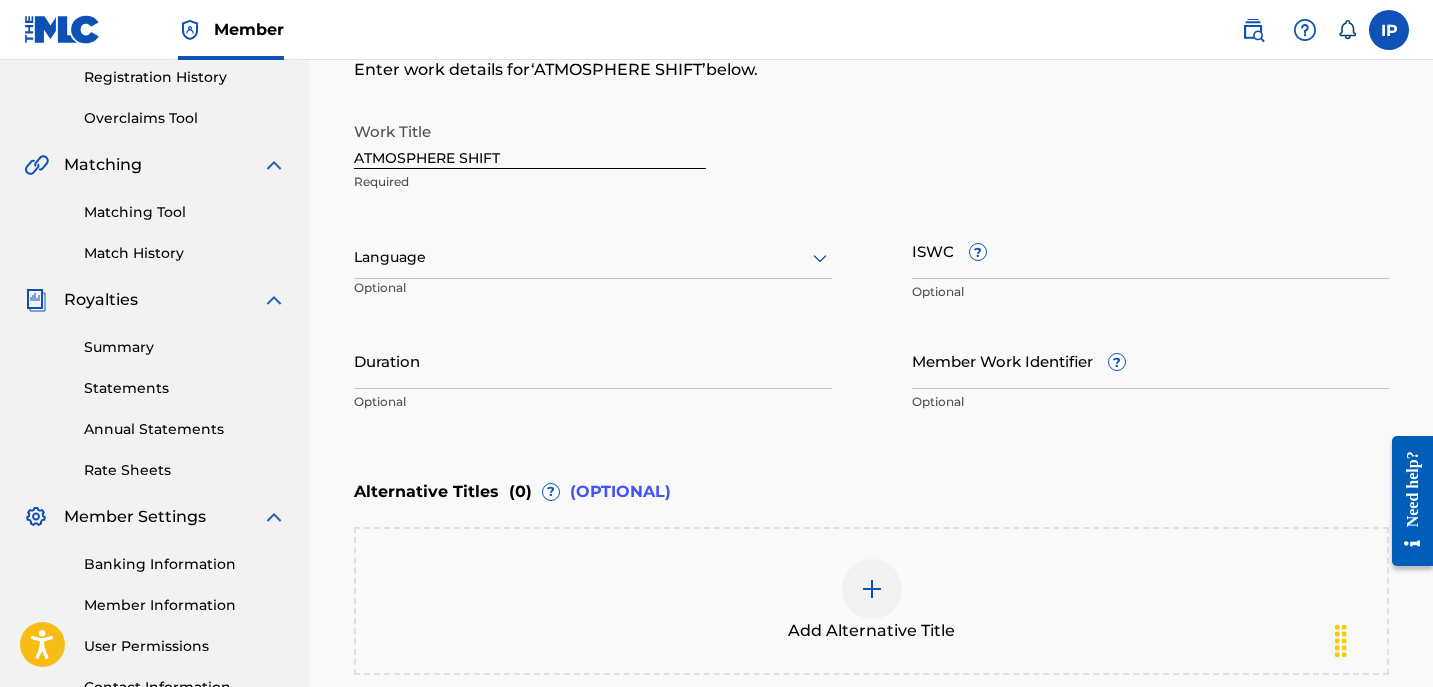 scroll, scrollTop: 380, scrollLeft: 0, axis: vertical 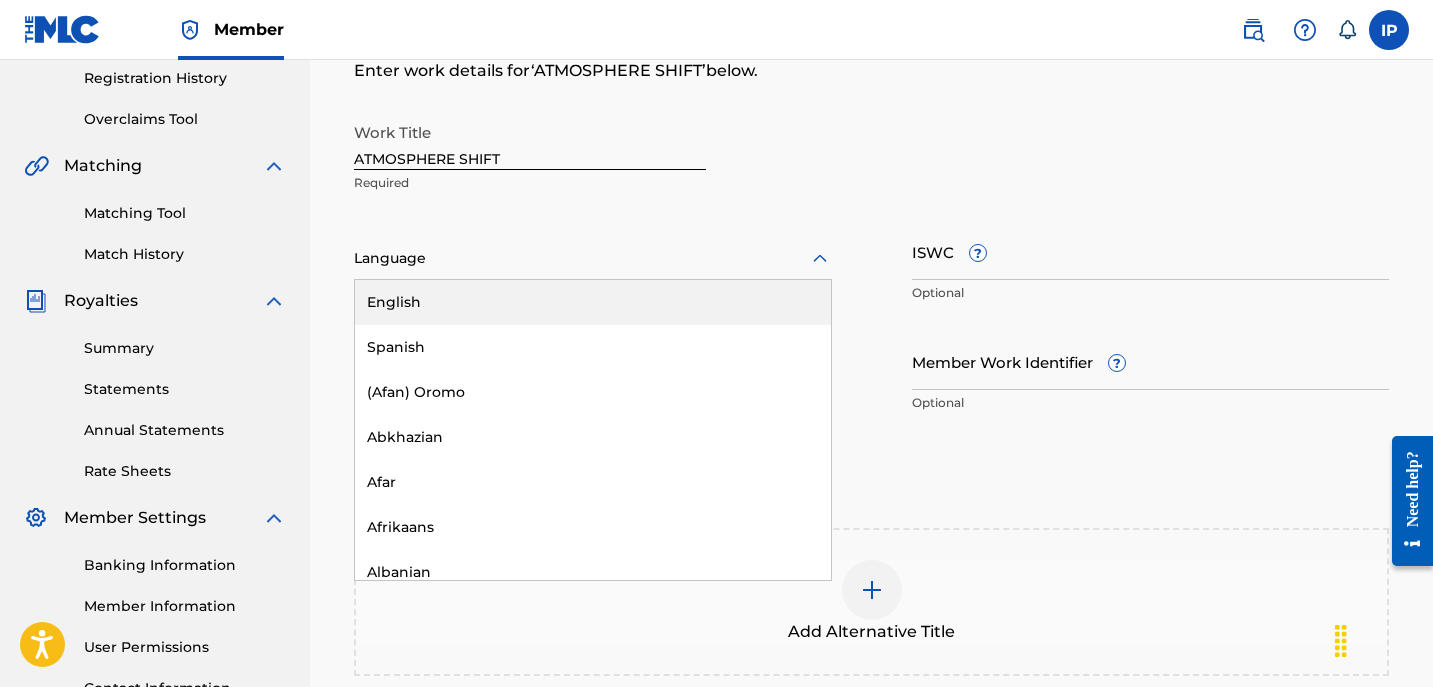 click at bounding box center (593, 258) 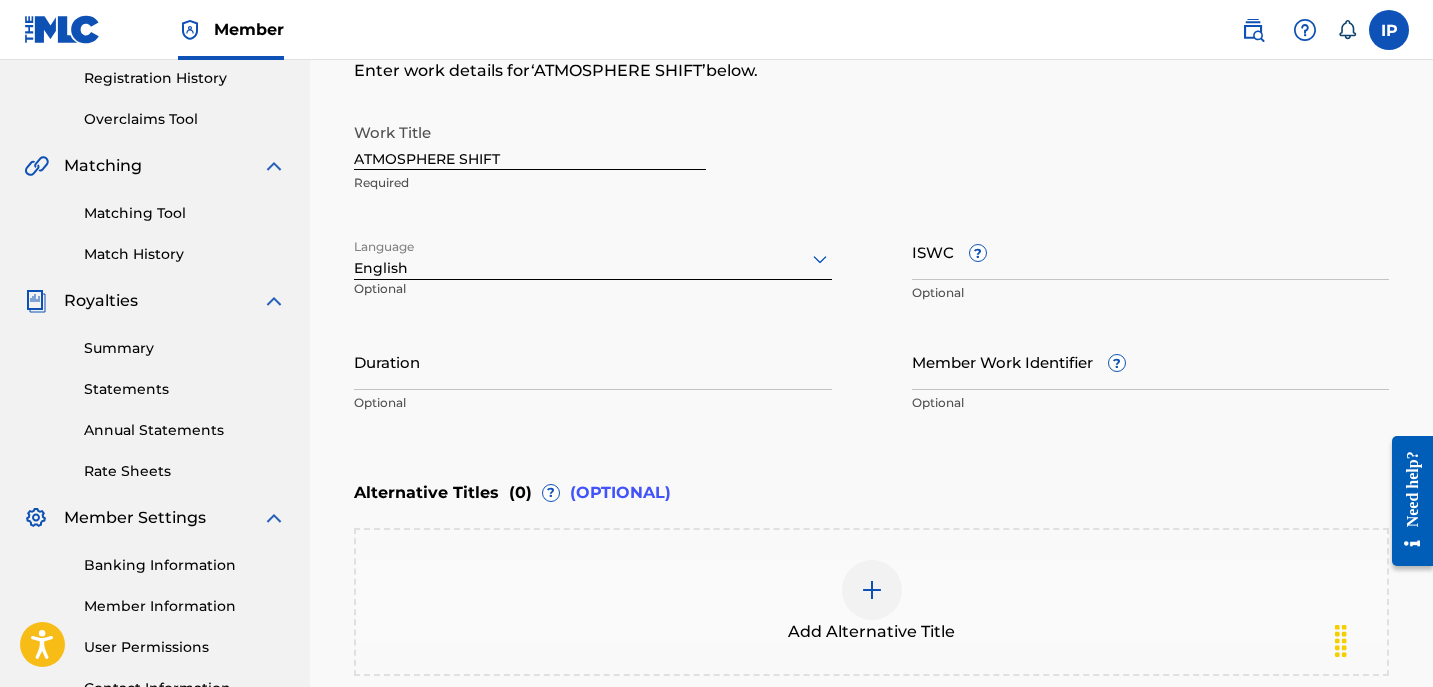 click on "Duration" at bounding box center (593, 361) 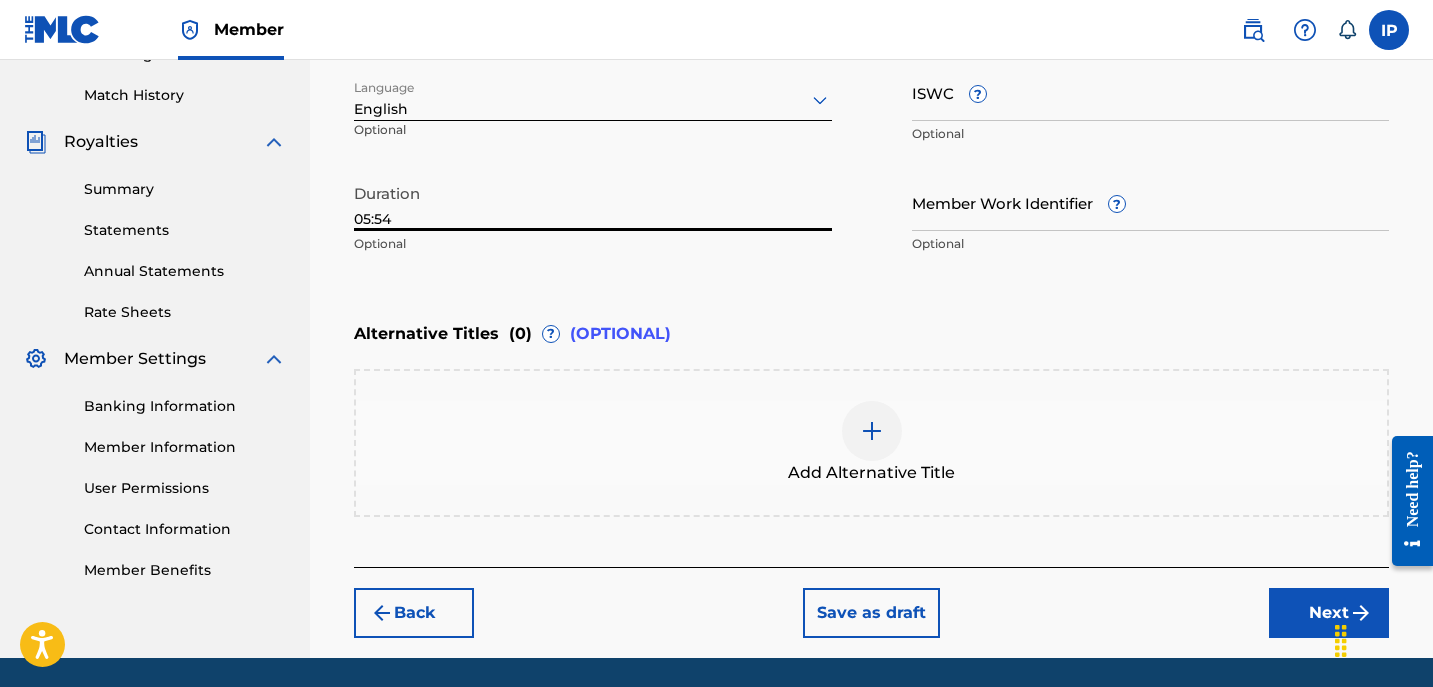 scroll, scrollTop: 545, scrollLeft: 0, axis: vertical 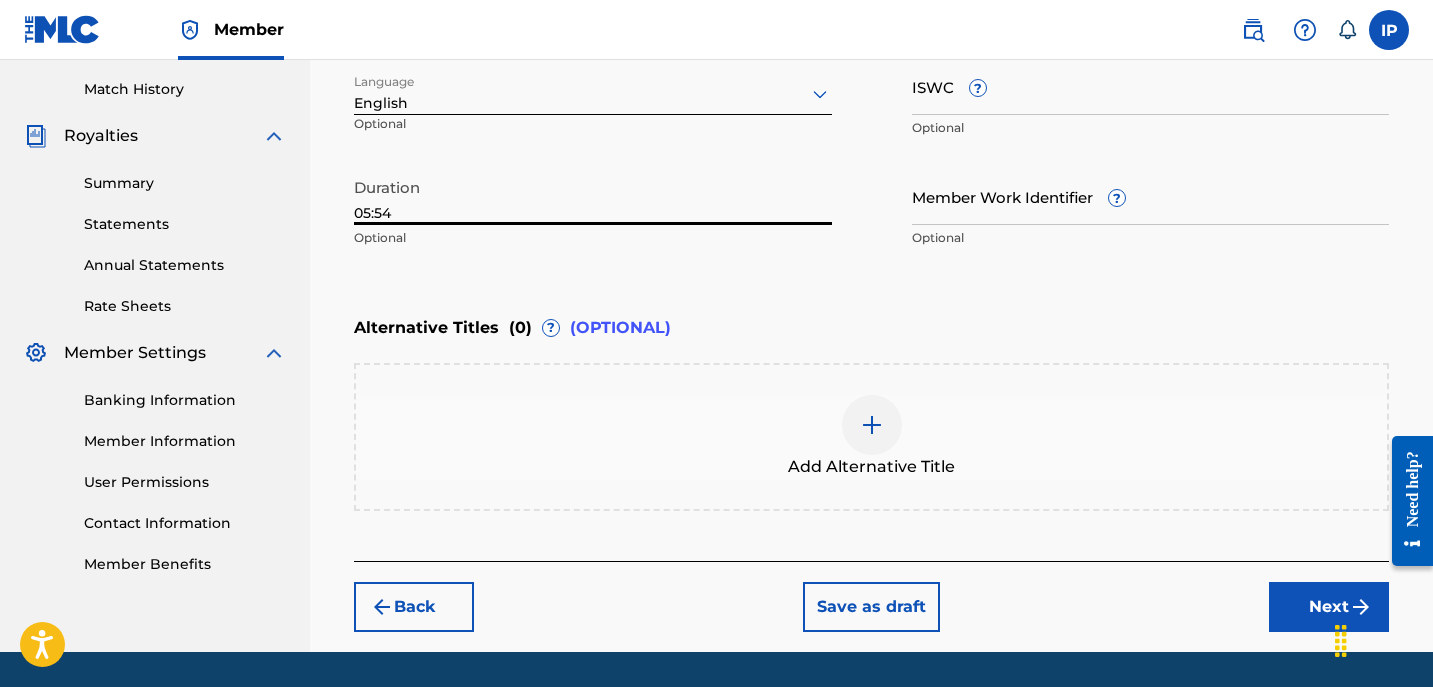 type on "05:54" 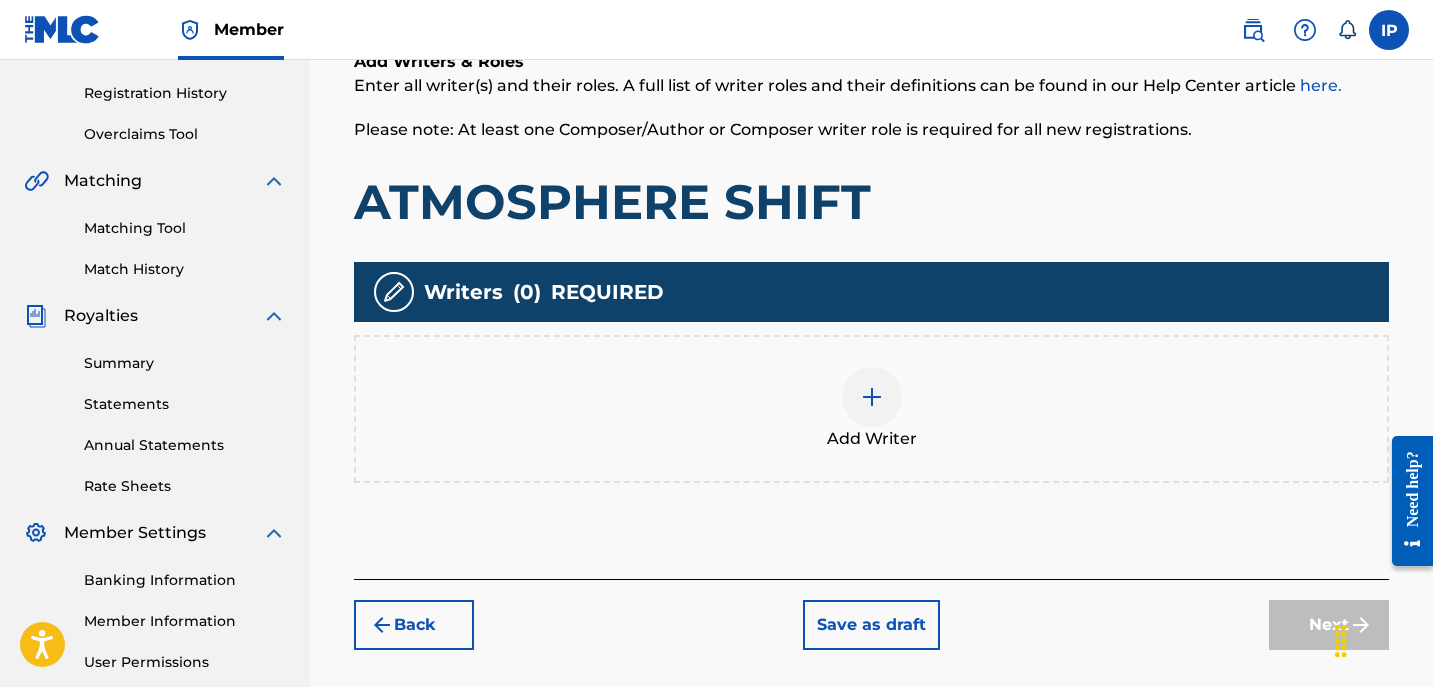 scroll, scrollTop: 385, scrollLeft: 0, axis: vertical 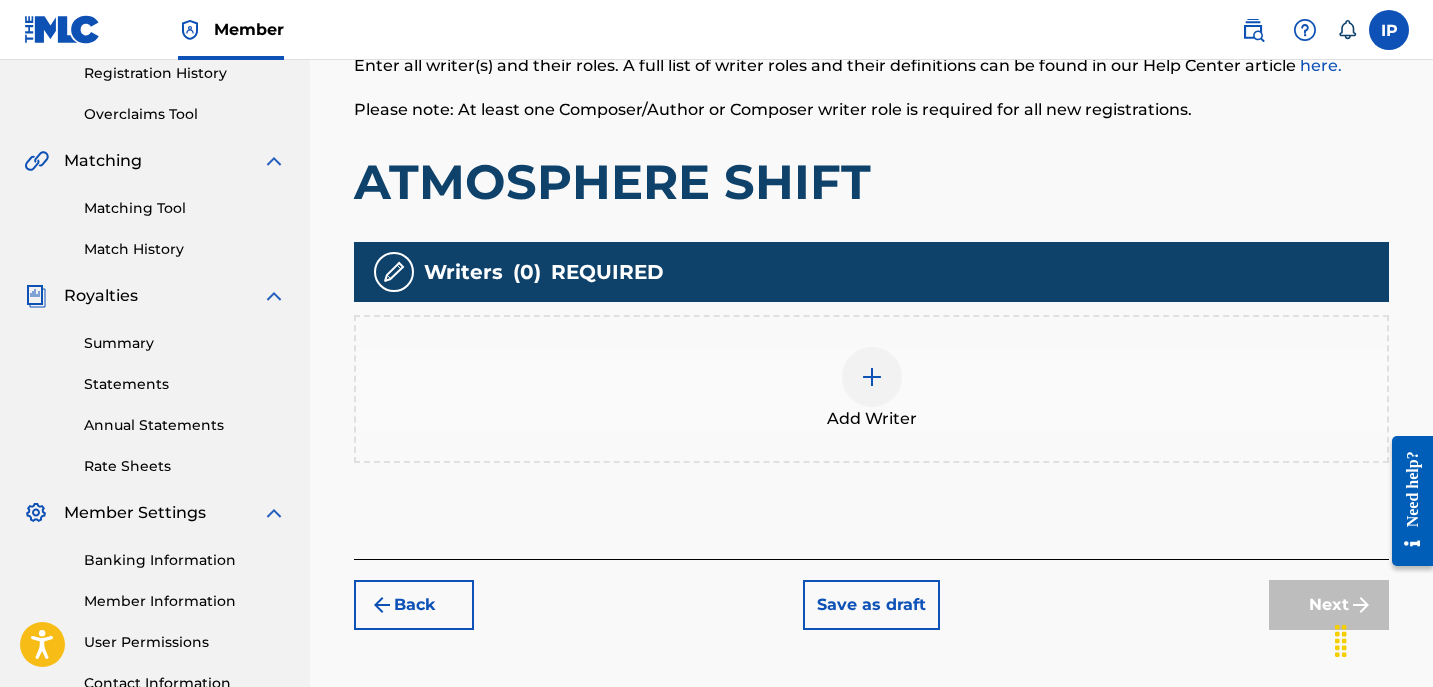 click at bounding box center [872, 377] 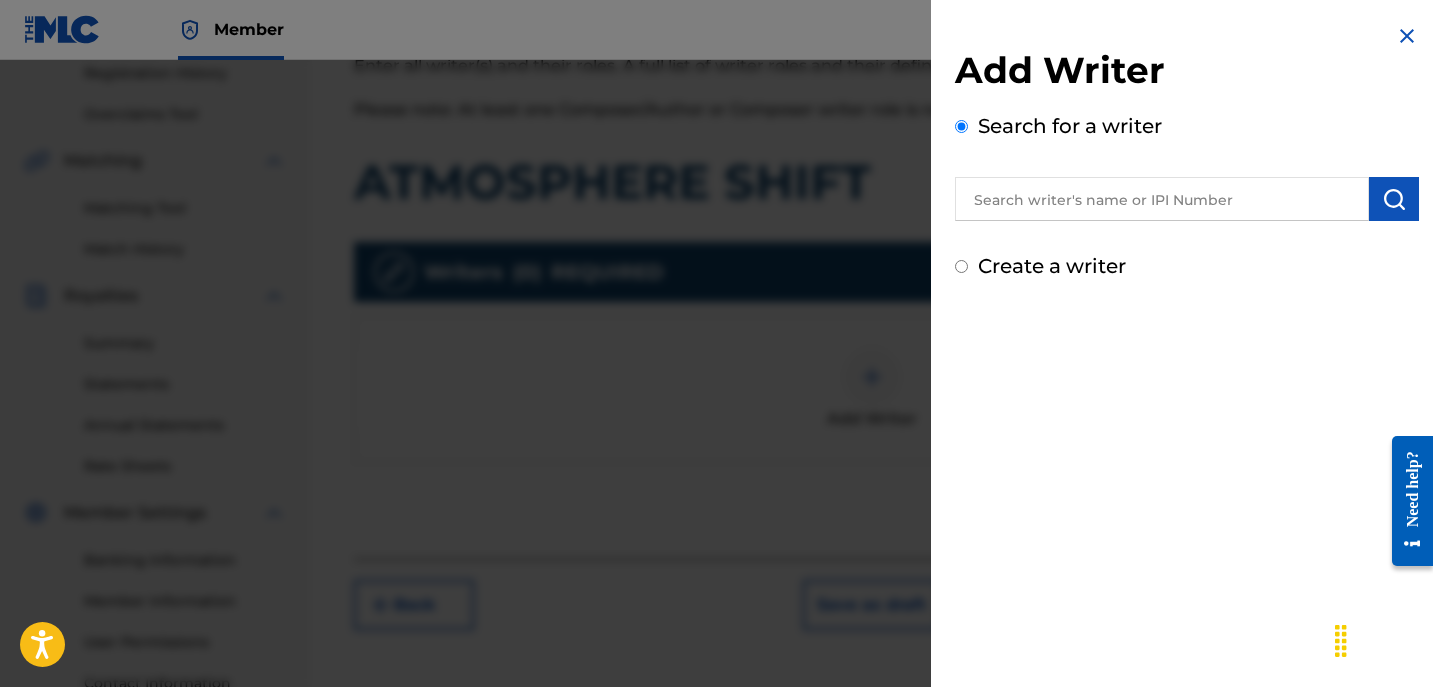click on "Create a writer" at bounding box center [1187, 266] 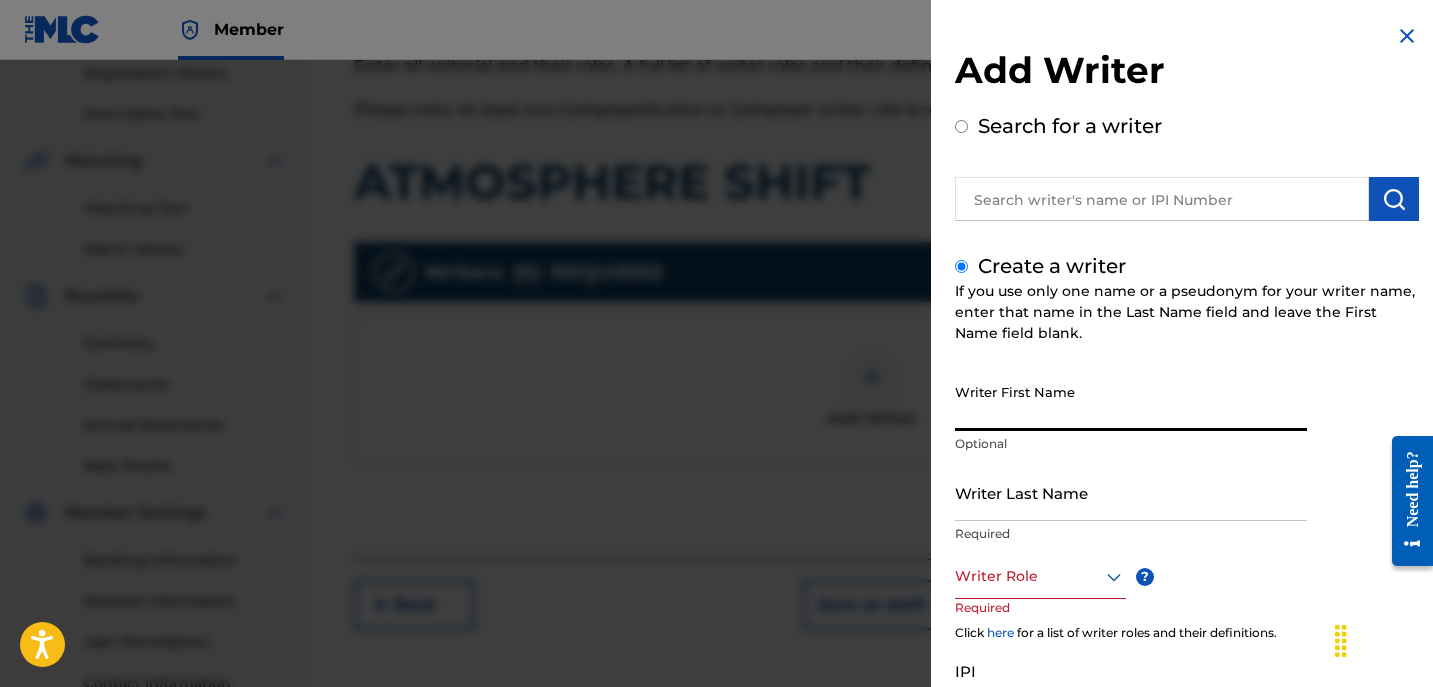 click on "Writer First Name" at bounding box center (1131, 402) 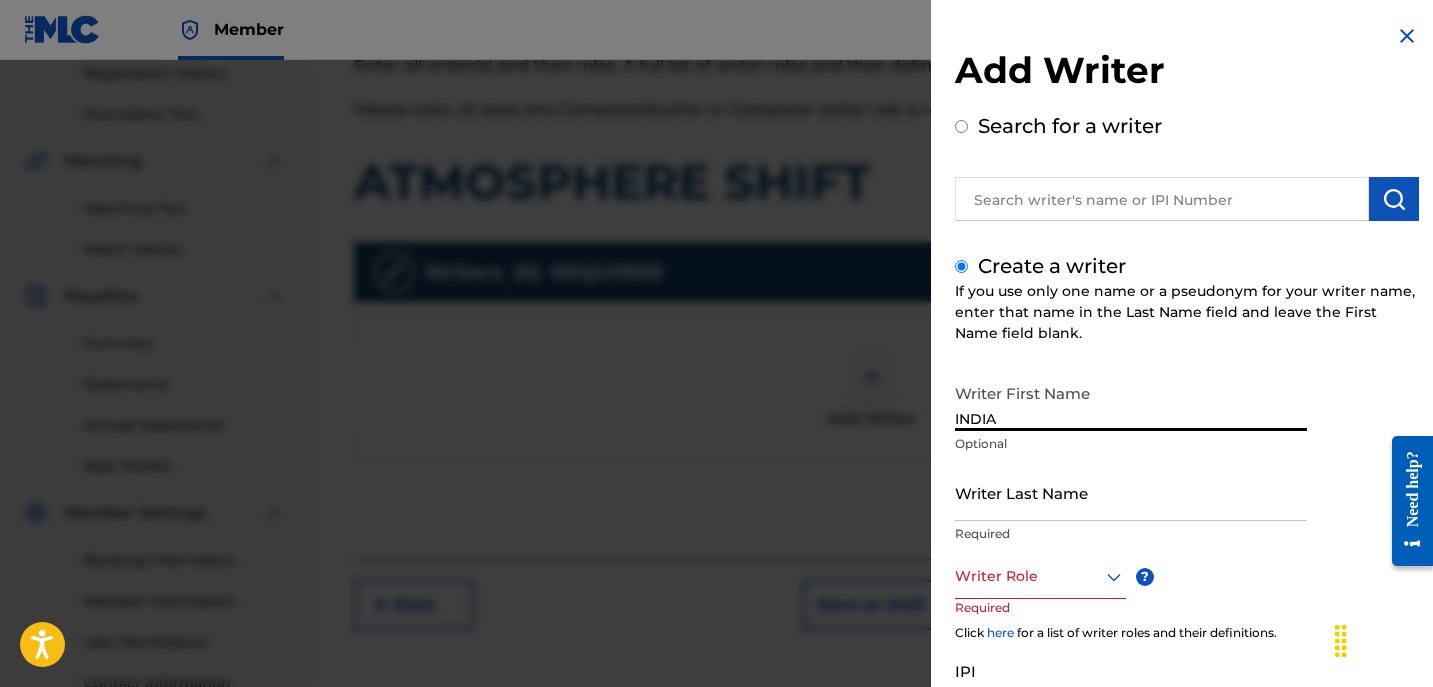 type on "[COUNTRY]" 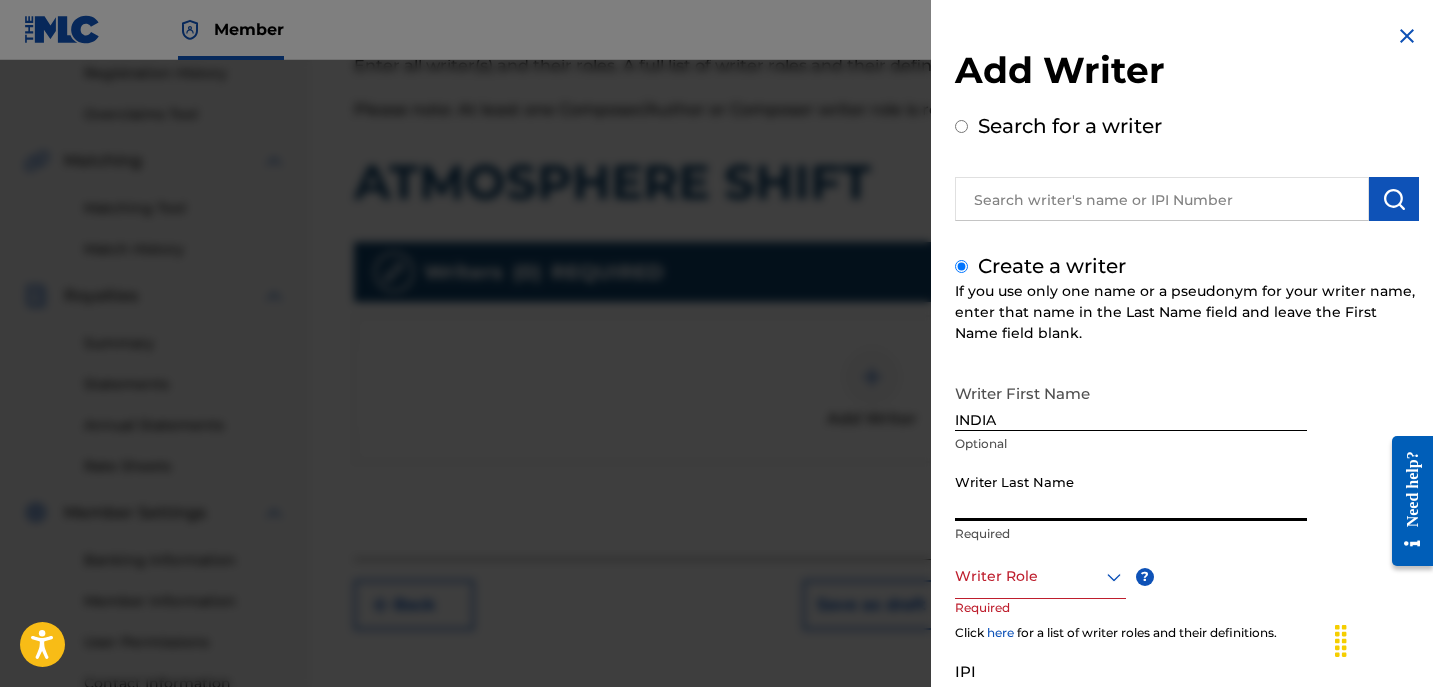 click on "Writer Last Name" at bounding box center (1131, 492) 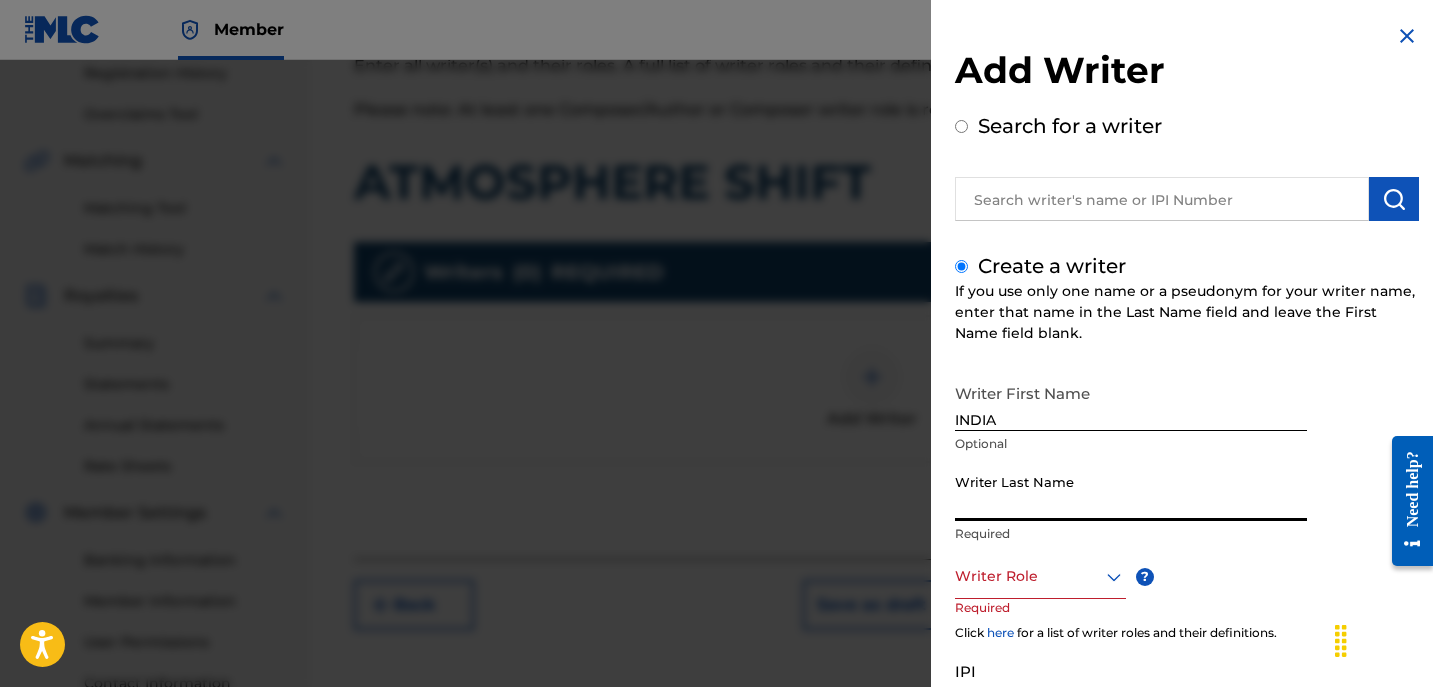 drag, startPoint x: 1039, startPoint y: 492, endPoint x: 1051, endPoint y: 488, distance: 12.649111 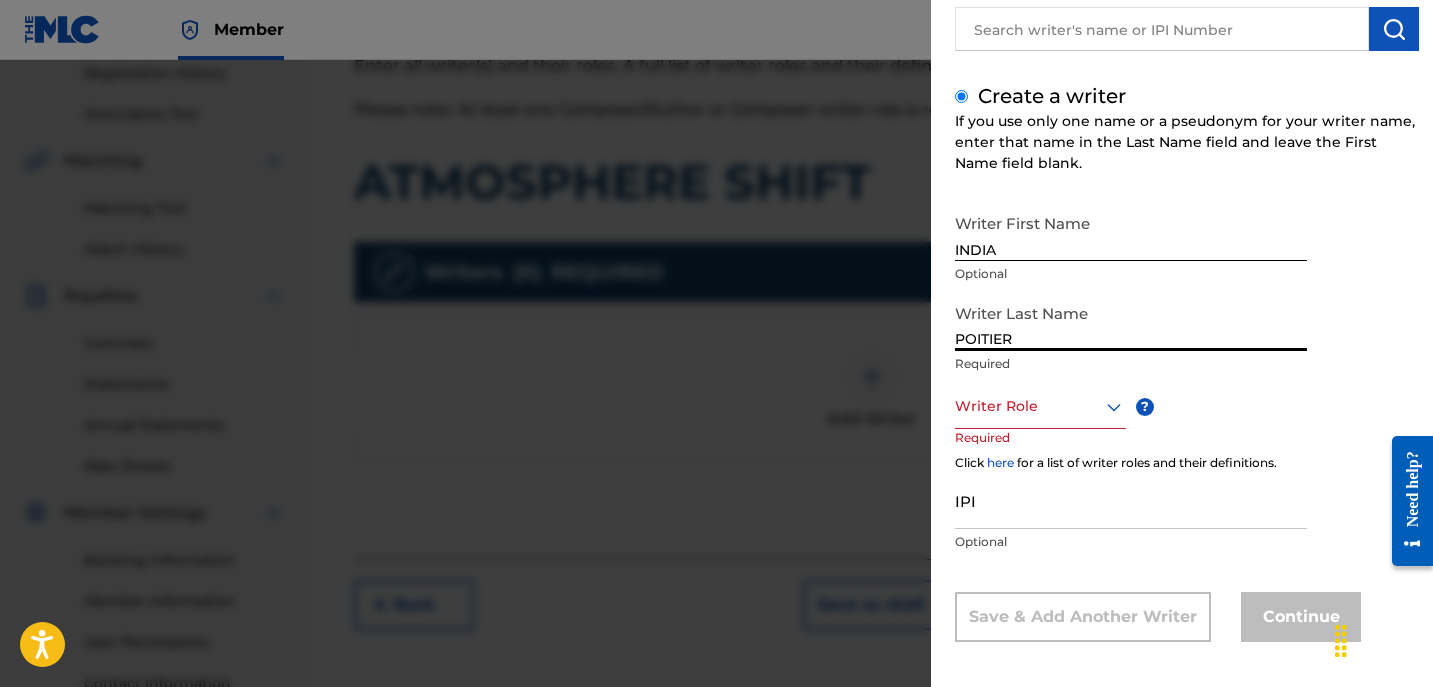 scroll, scrollTop: 179, scrollLeft: 0, axis: vertical 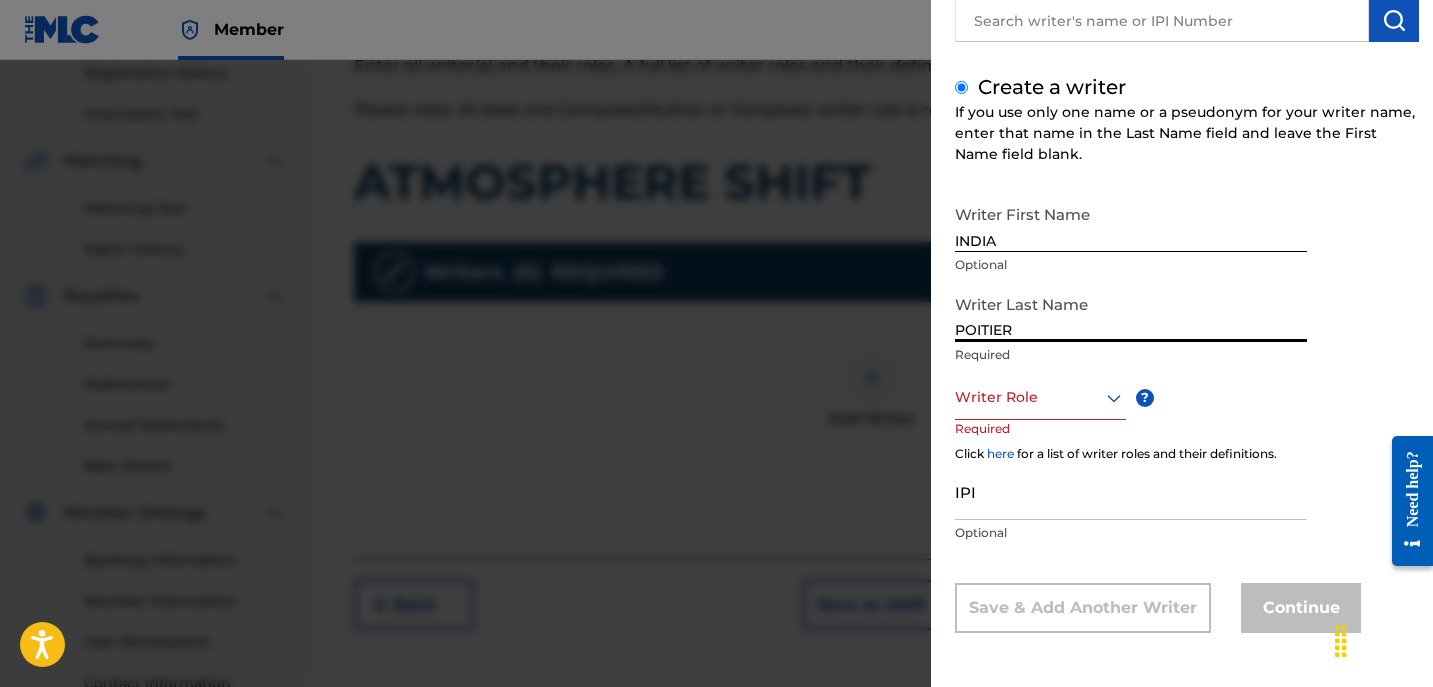 type on "POITIER" 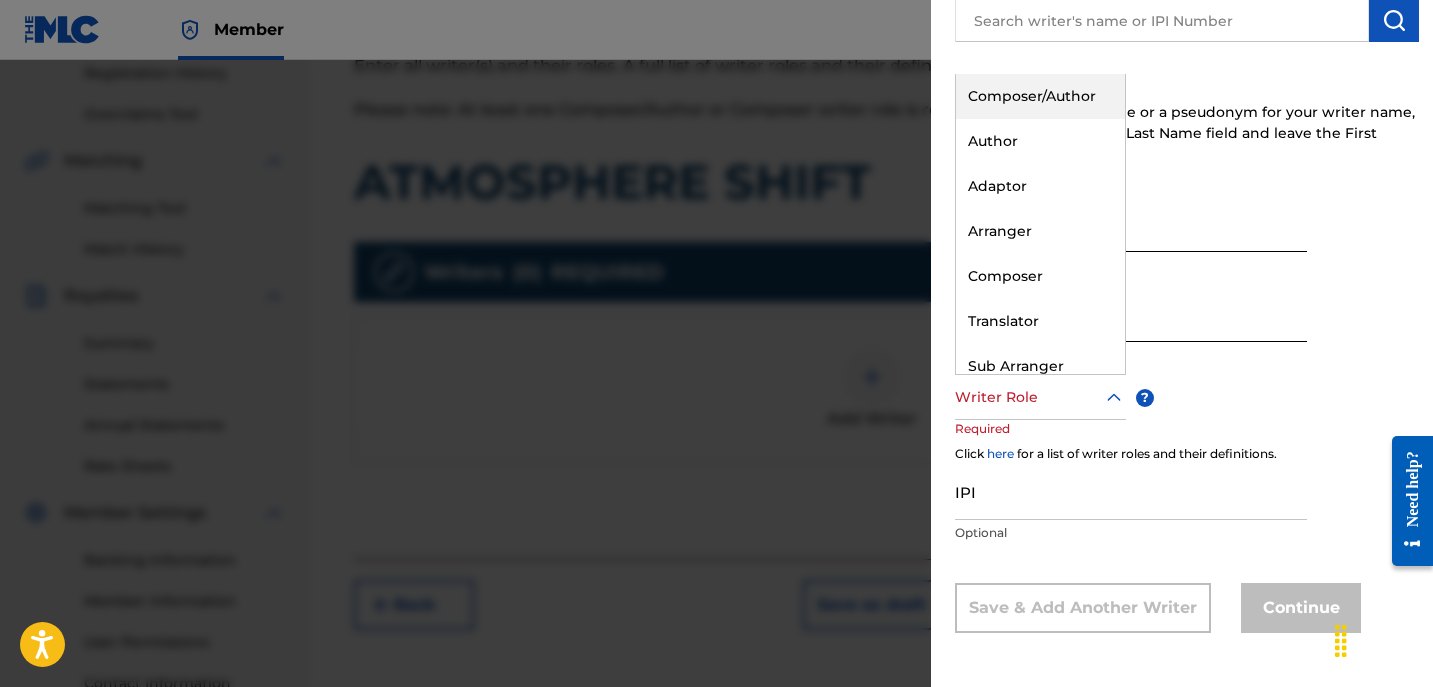click at bounding box center (1040, 397) 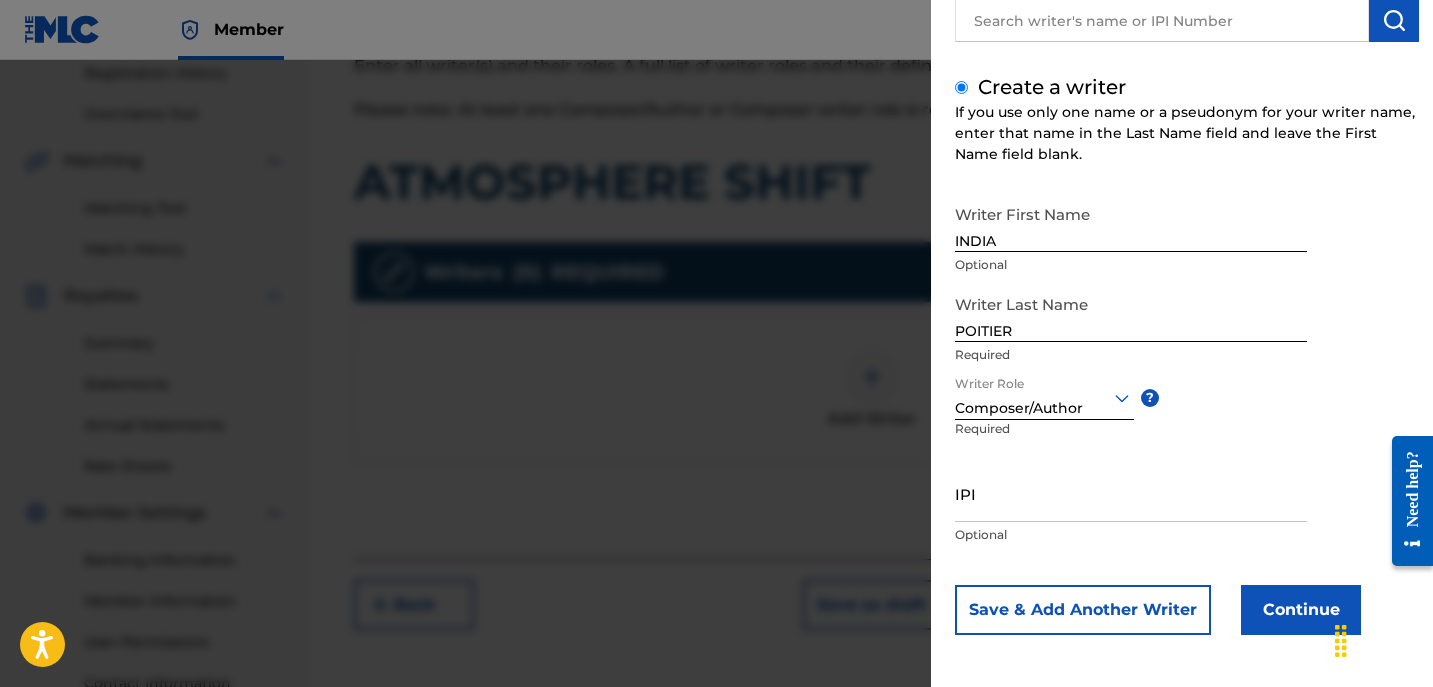 click on "Continue" at bounding box center (1301, 610) 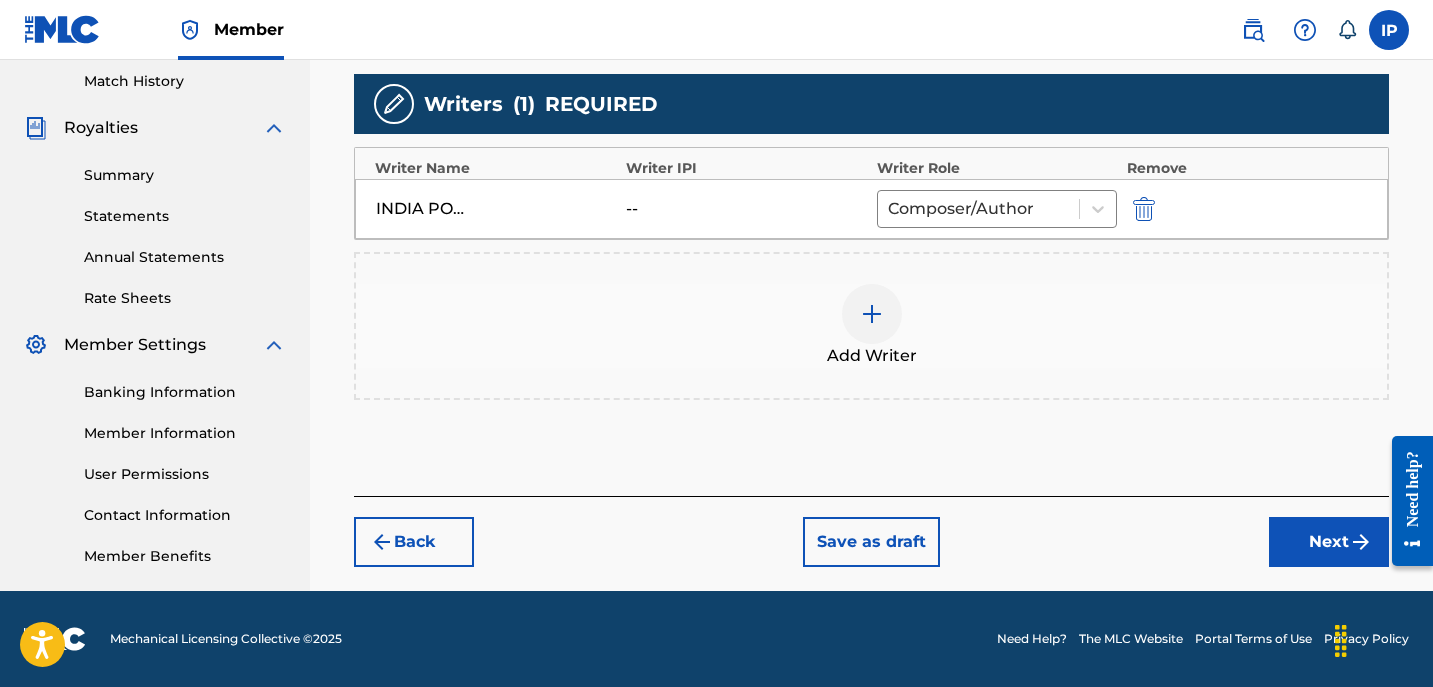 click on "Next" at bounding box center (1329, 542) 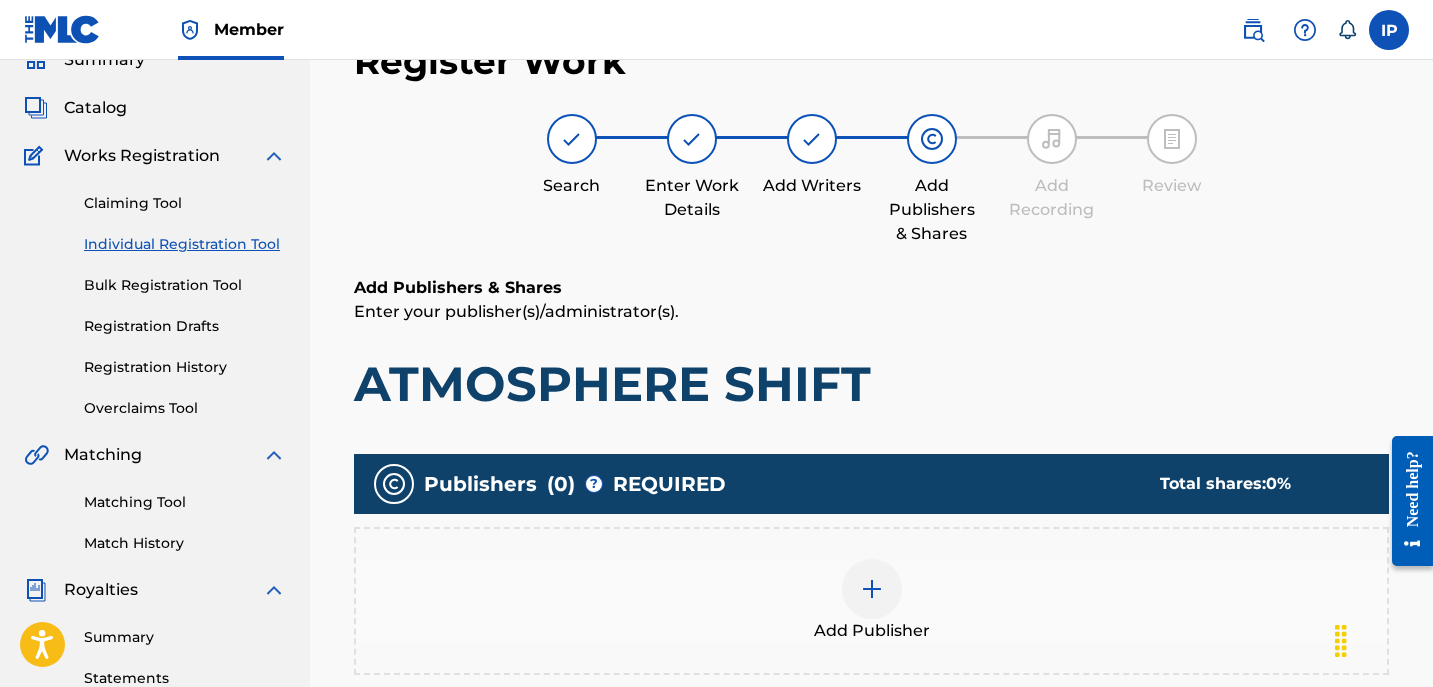 scroll, scrollTop: 90, scrollLeft: 0, axis: vertical 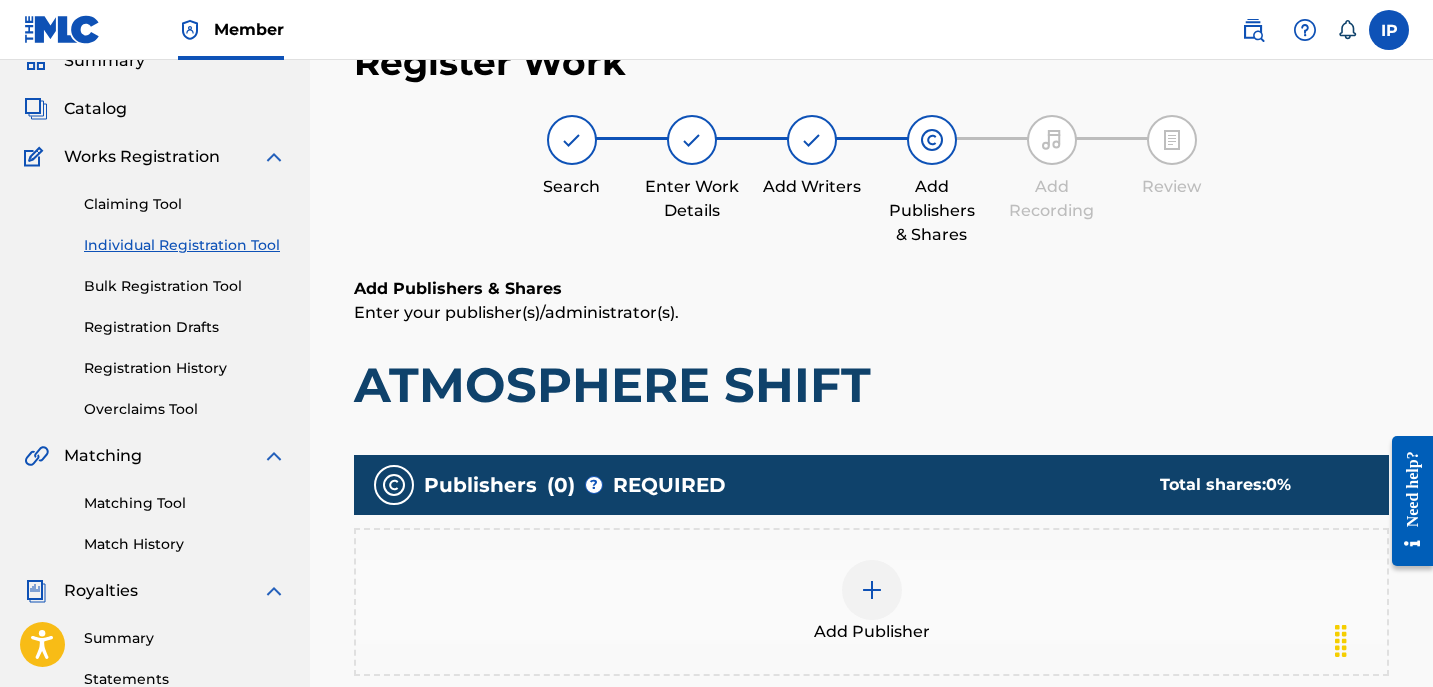 click on "Add Publisher" at bounding box center [871, 602] 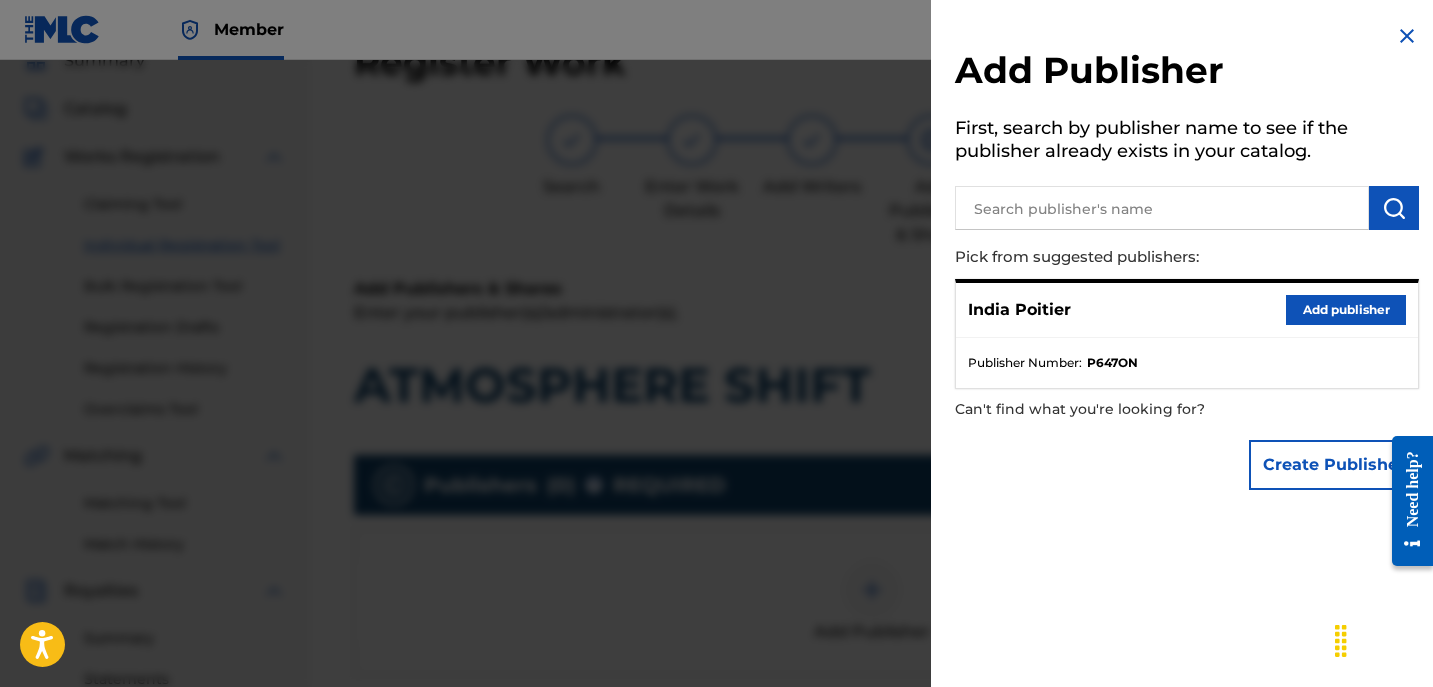 click on "Add publisher" at bounding box center (1346, 310) 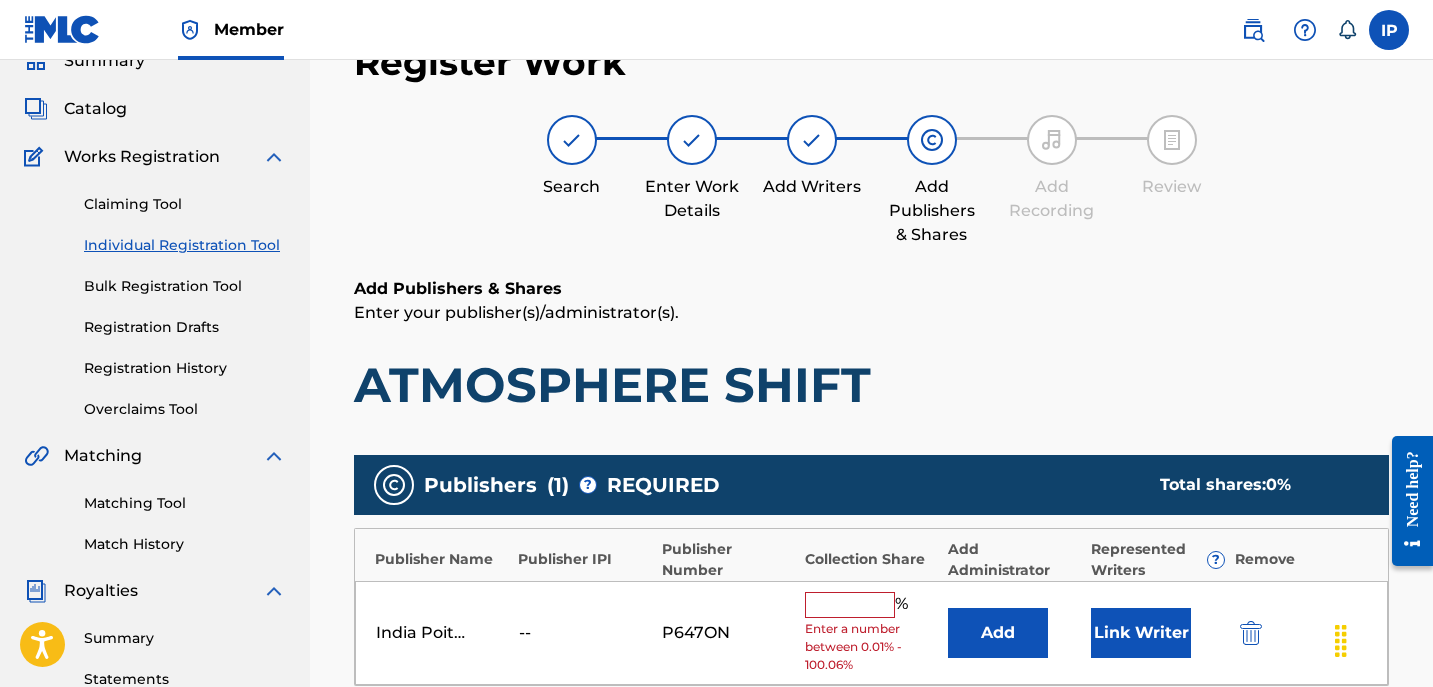 click on "% Enter a number between 0.01% - 100.06%" at bounding box center (871, 633) 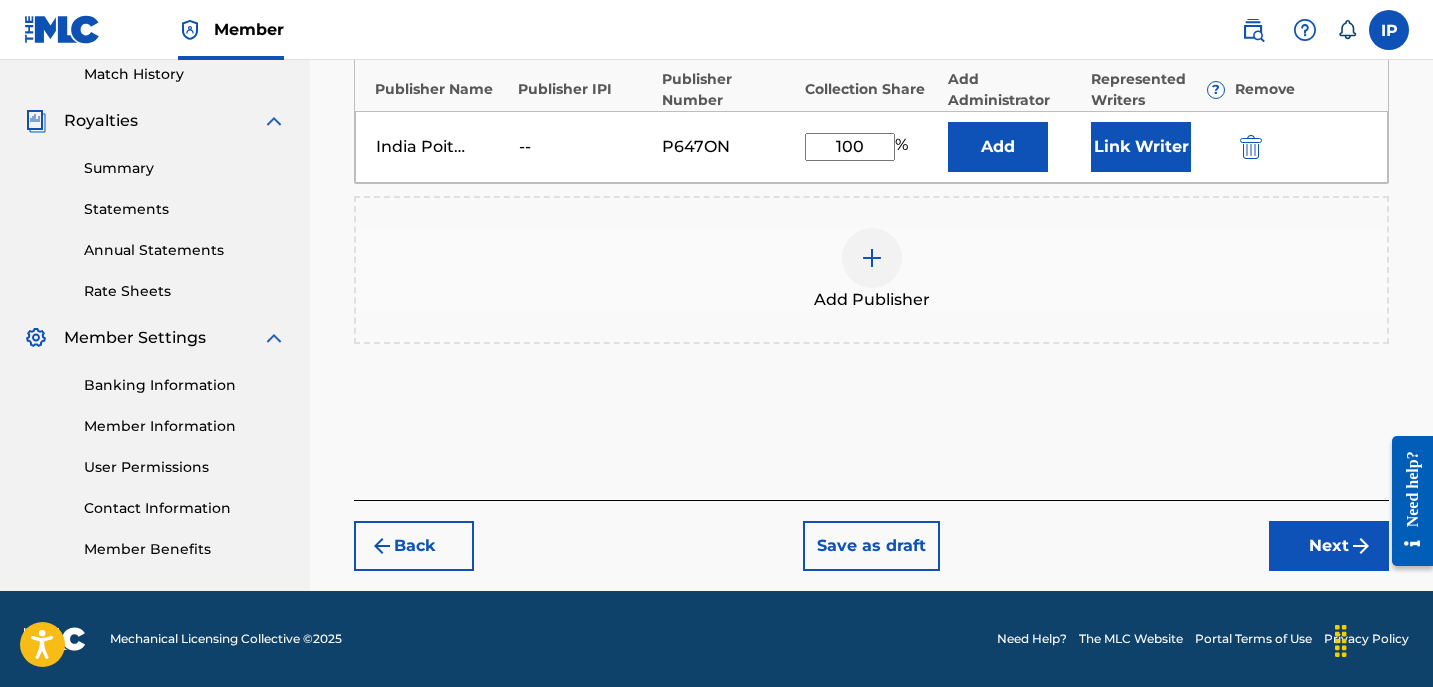 click on "Next" at bounding box center [1329, 546] 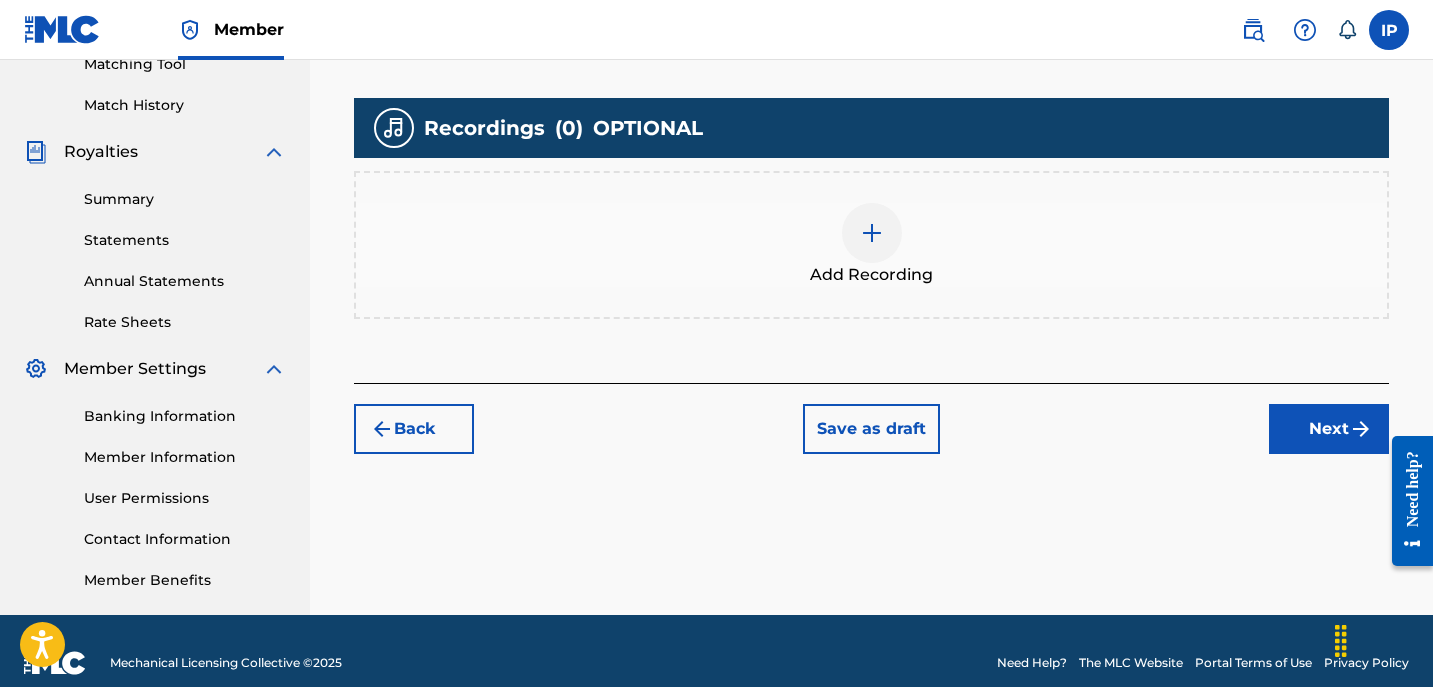 scroll, scrollTop: 553, scrollLeft: 0, axis: vertical 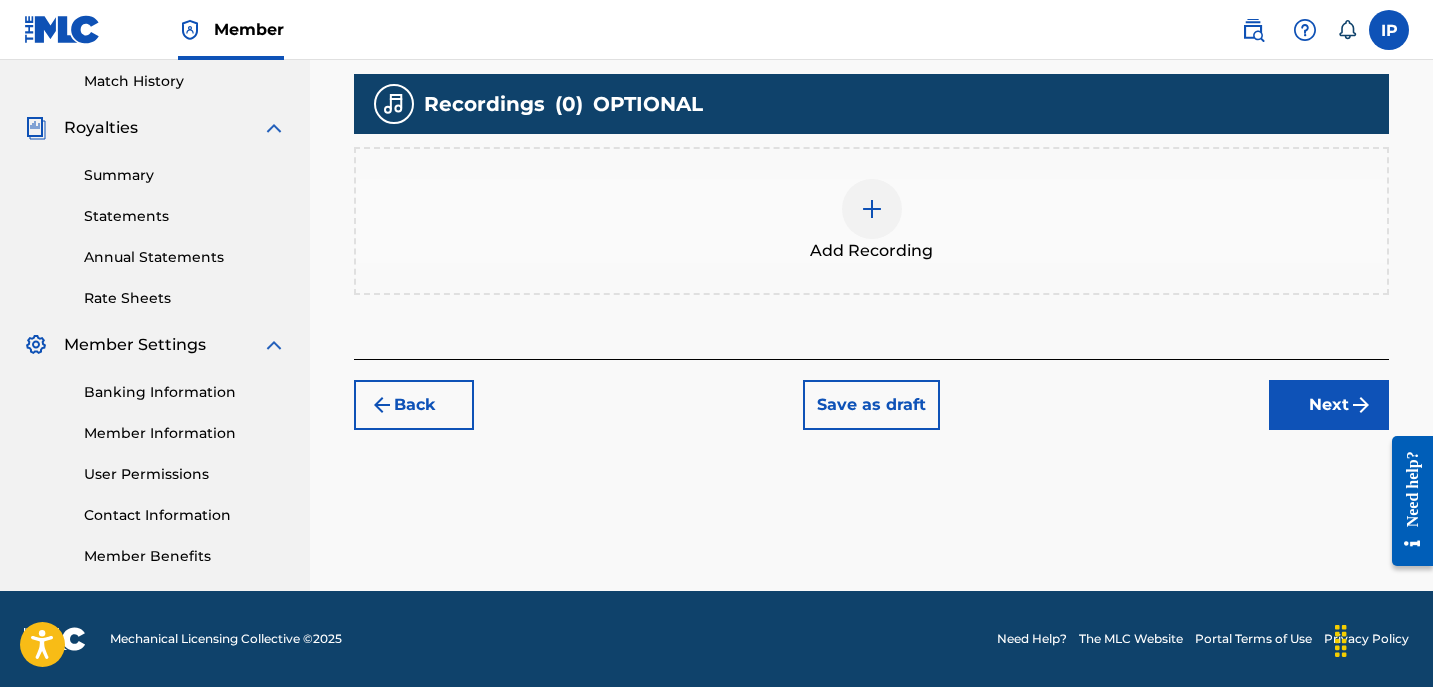 click on "Save as draft" at bounding box center (871, 405) 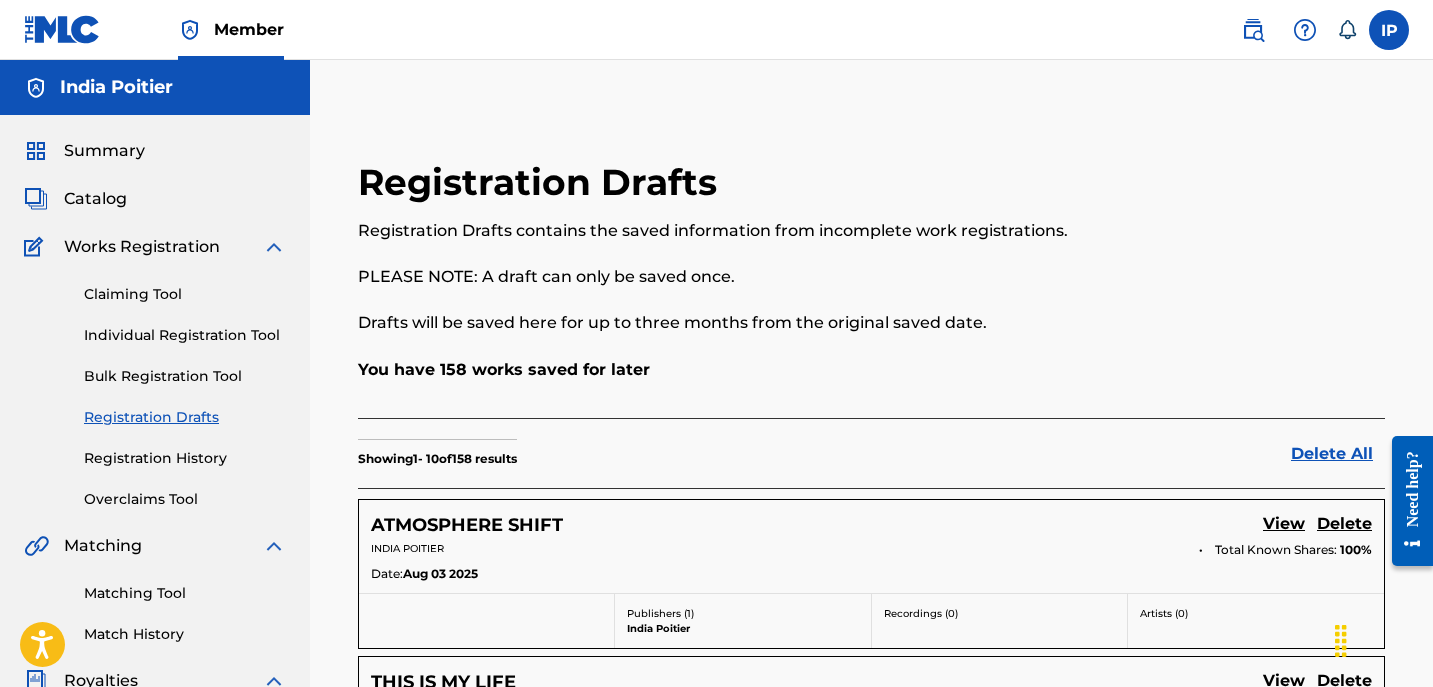 click on "Individual Registration Tool" at bounding box center (185, 335) 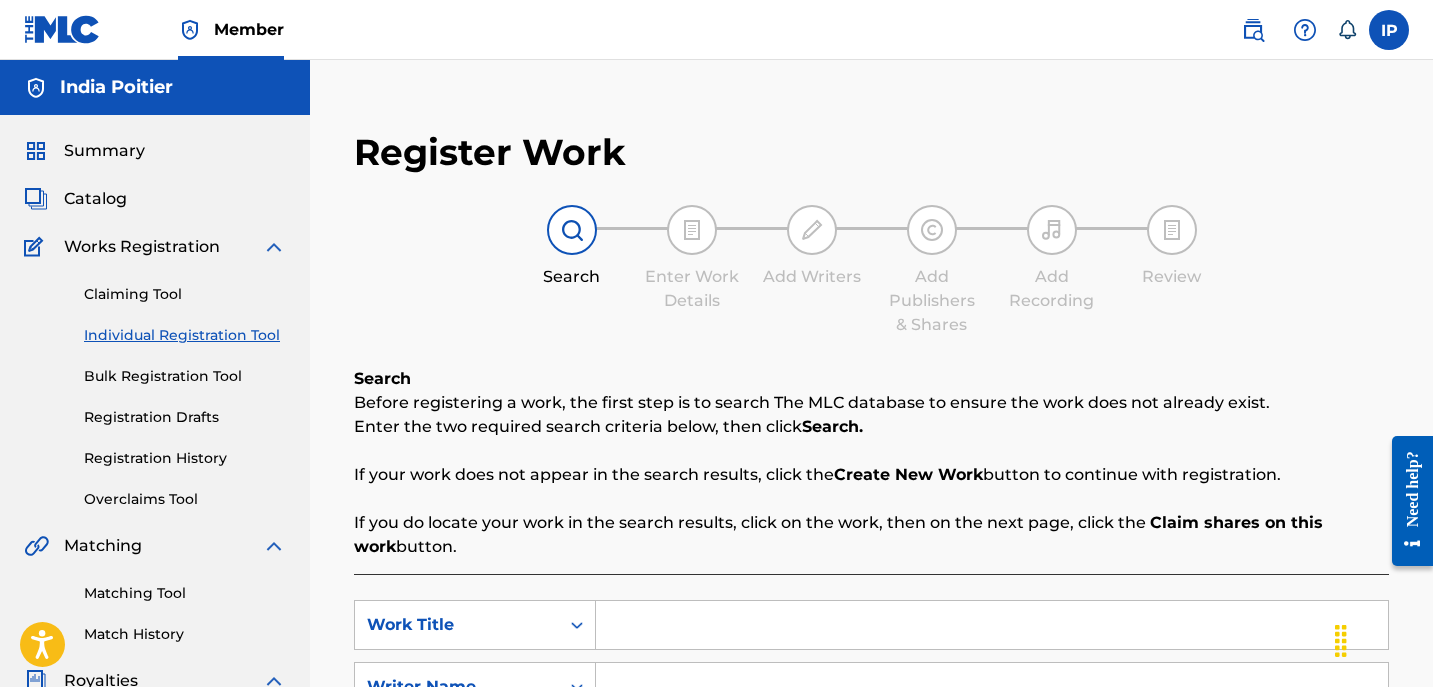 click at bounding box center (992, 625) 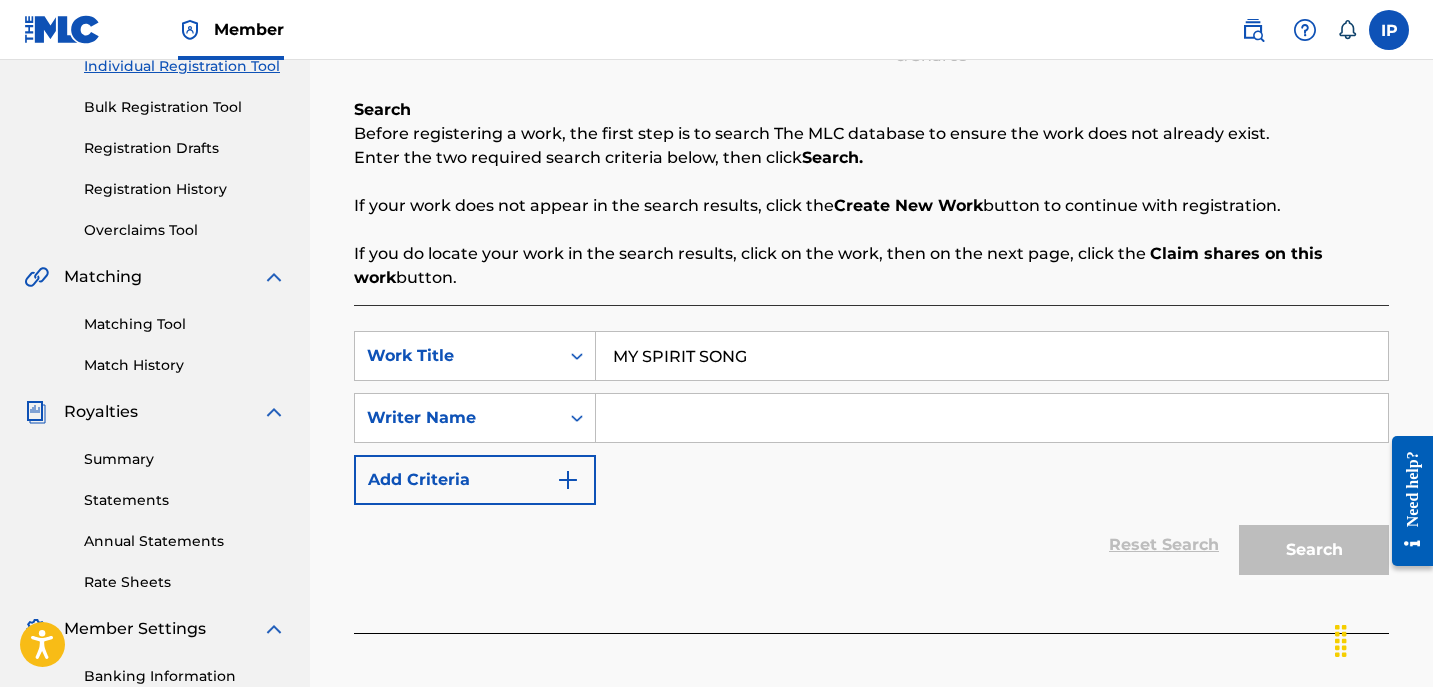 scroll, scrollTop: 270, scrollLeft: 0, axis: vertical 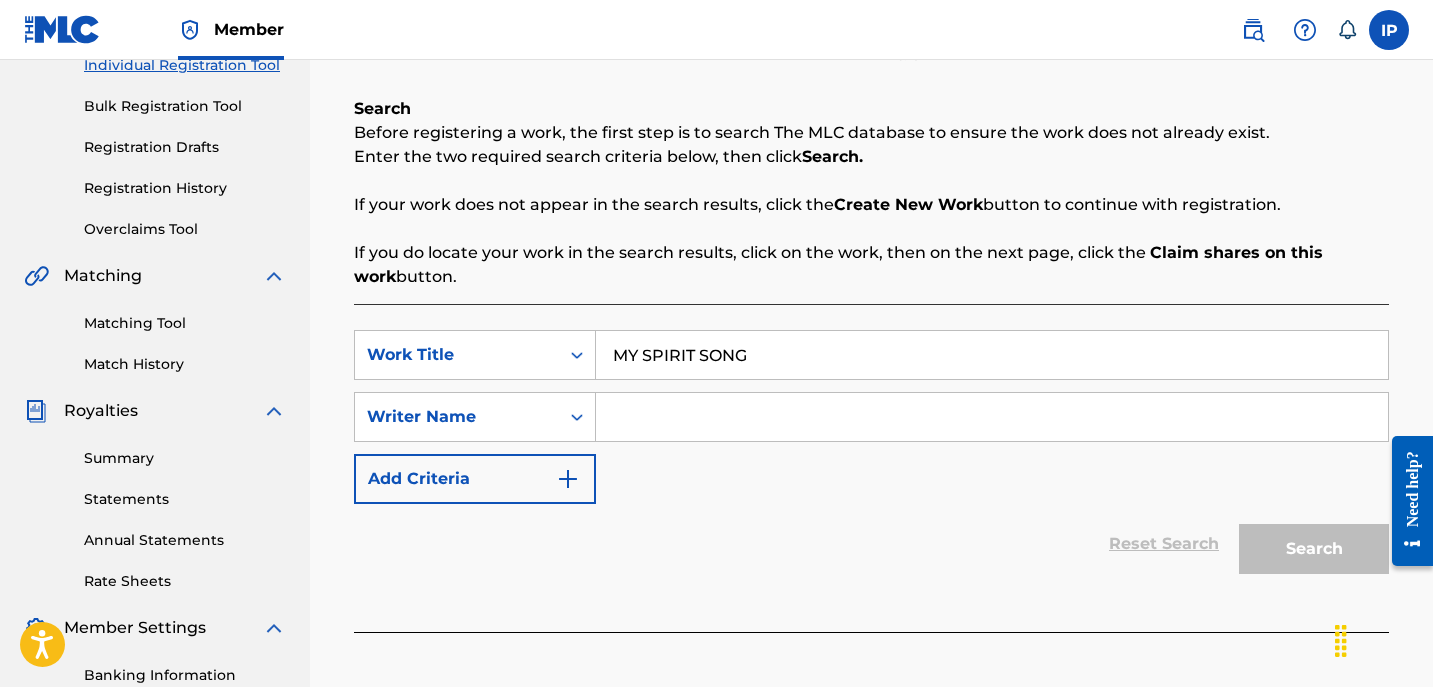 type on "MY SPIRIT SONG" 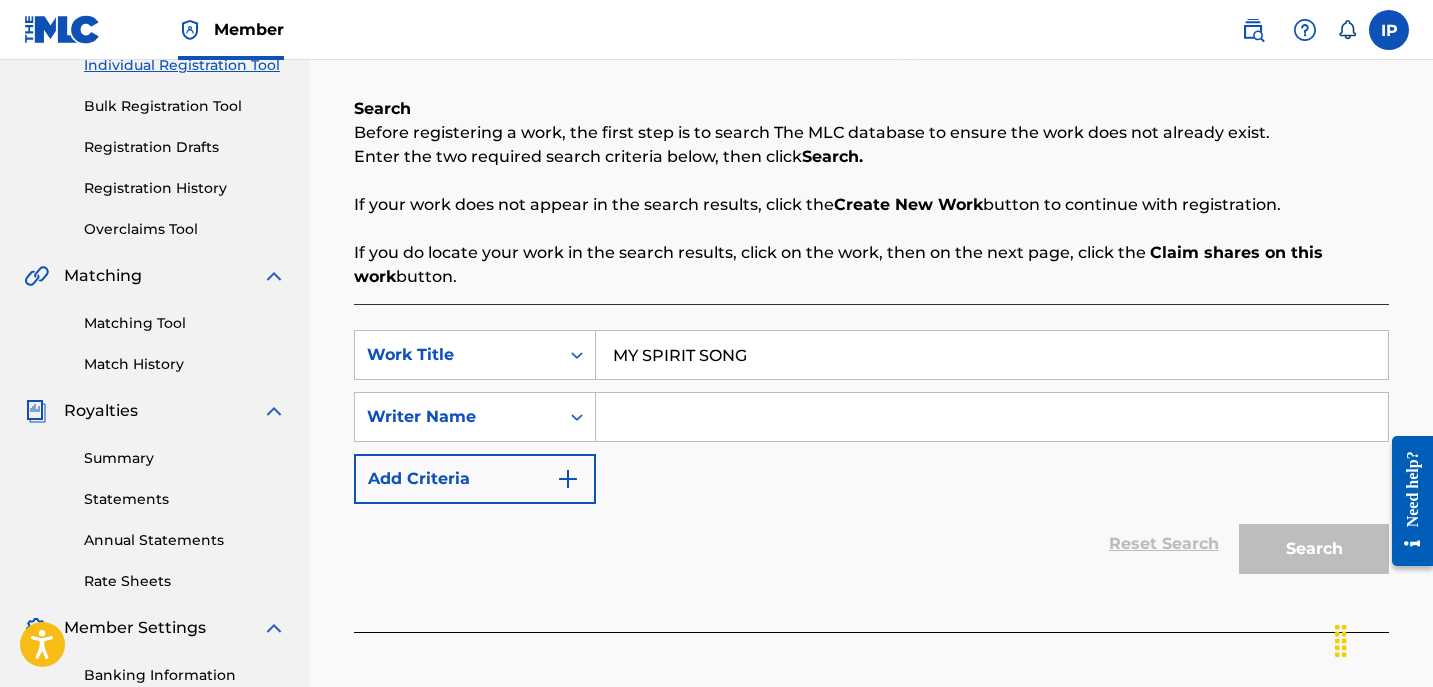 type on "[FIRST] [LAST]" 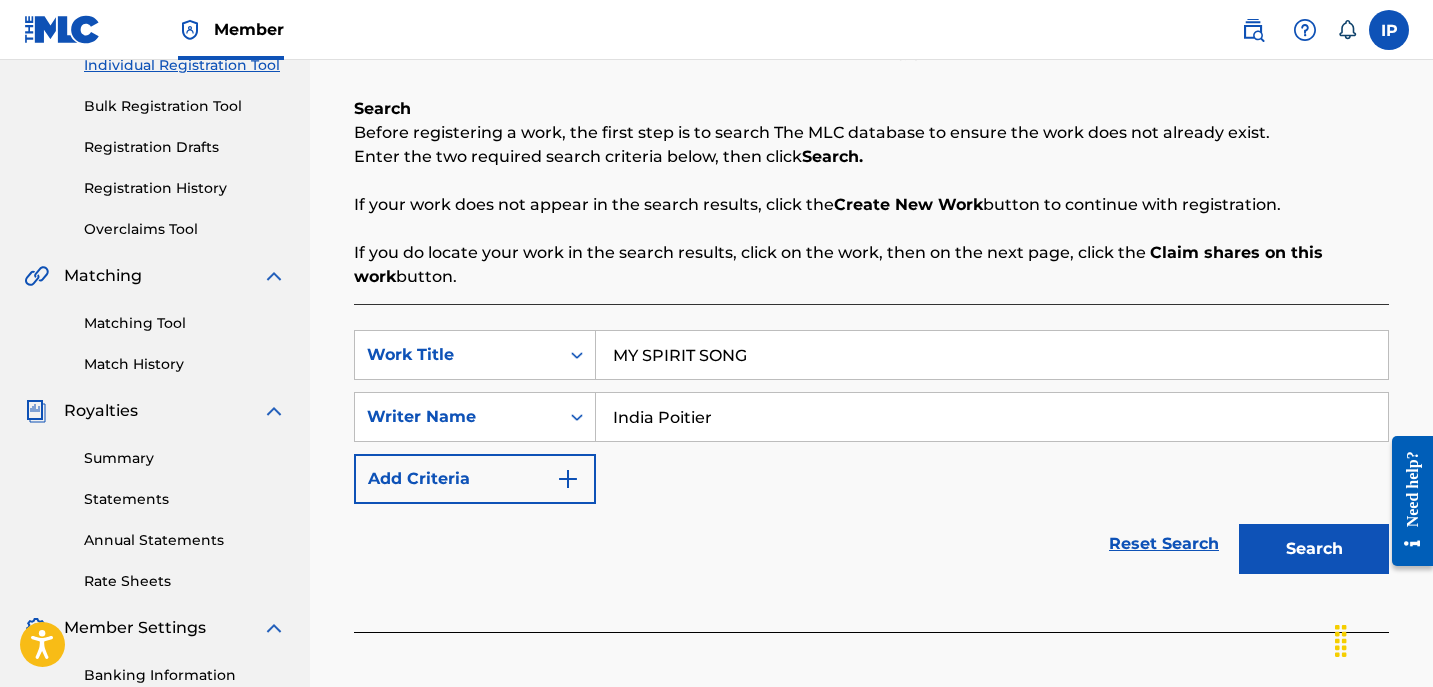 click on "Add Criteria" at bounding box center [475, 479] 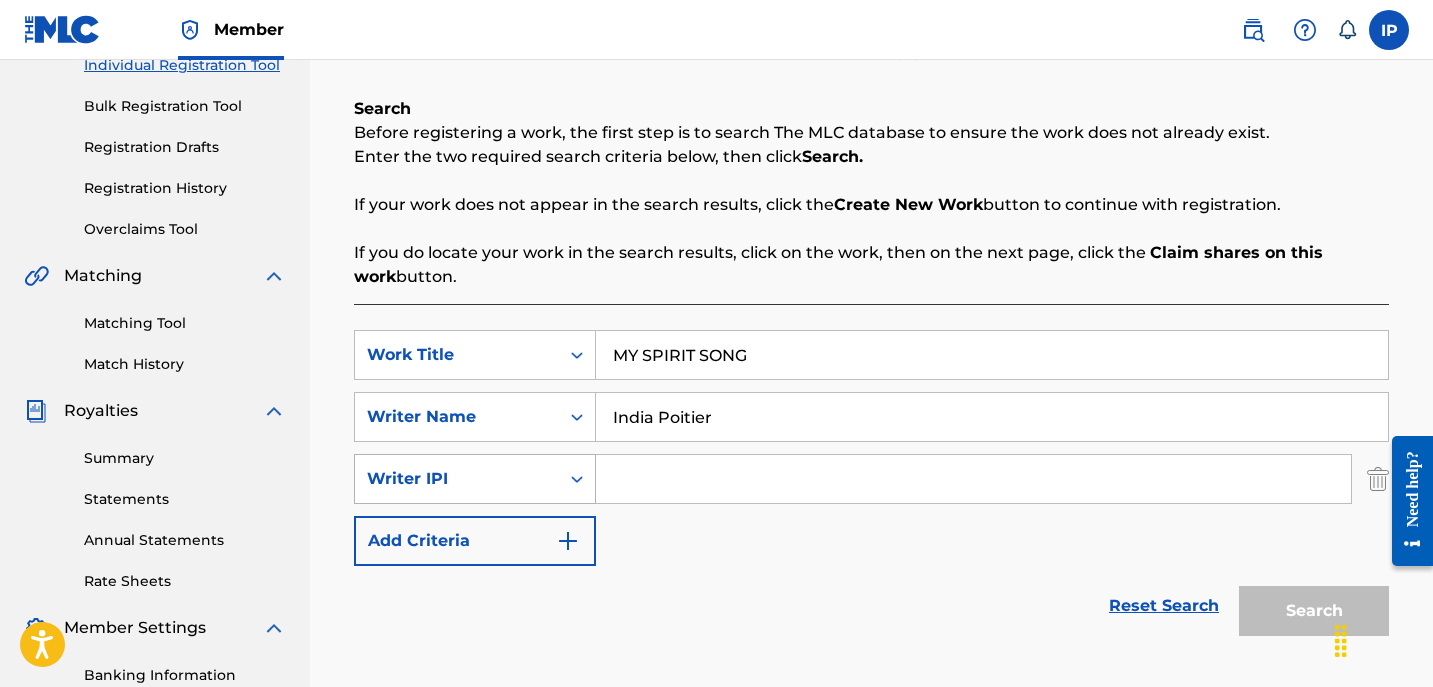 click on "Writer IPI" at bounding box center (457, 479) 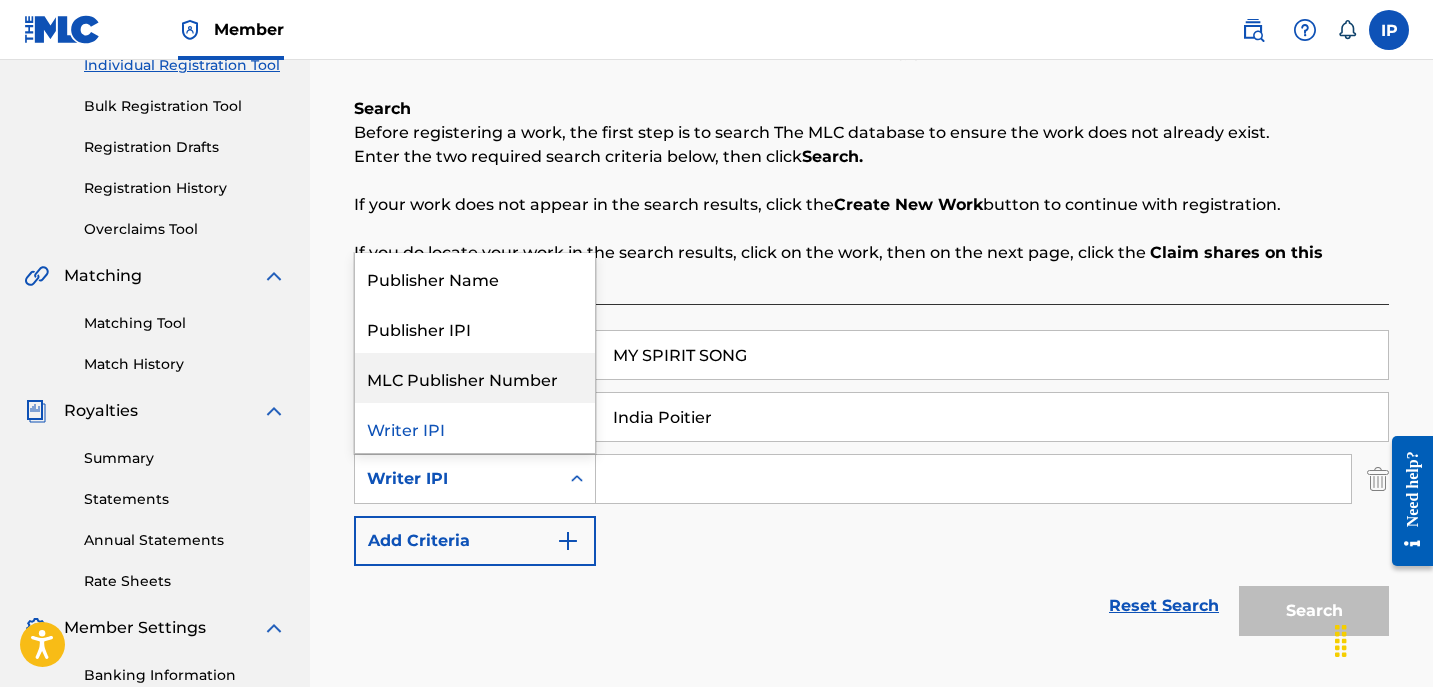 click on "MLC Publisher Number" at bounding box center [475, 378] 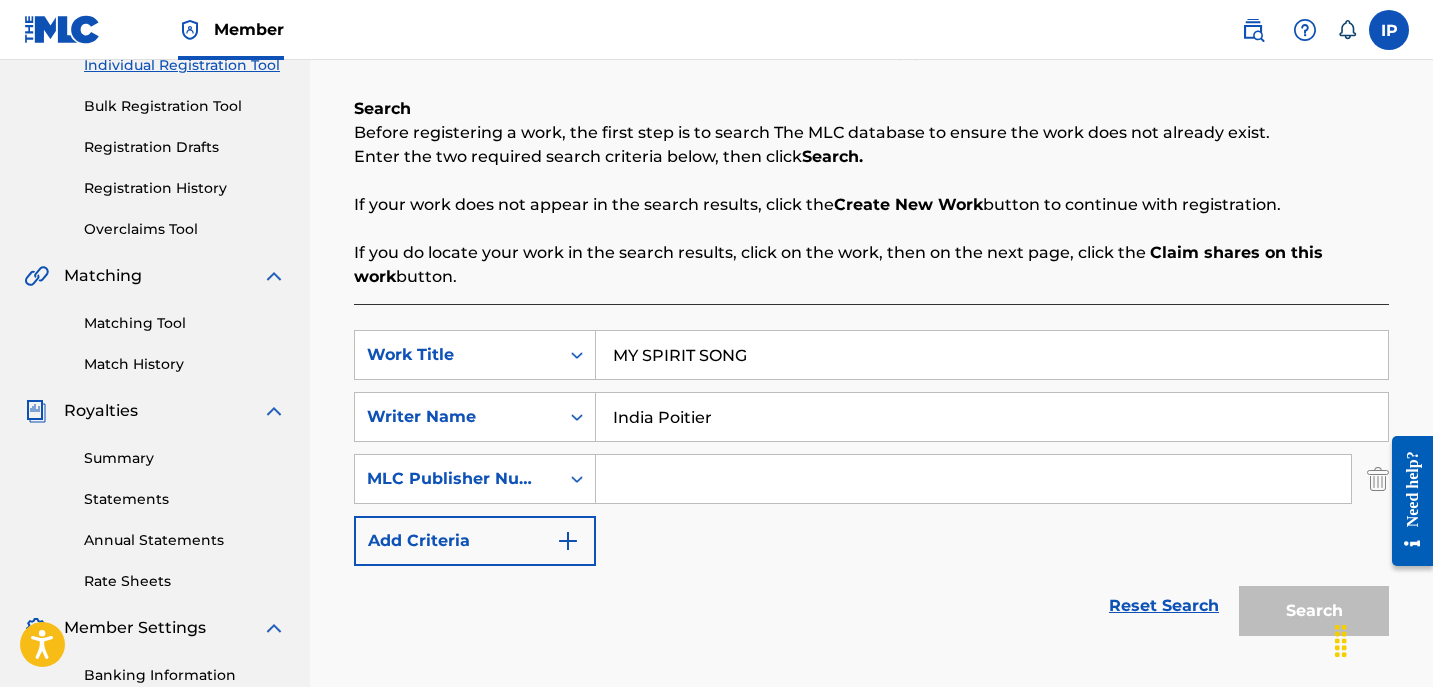 click at bounding box center (973, 479) 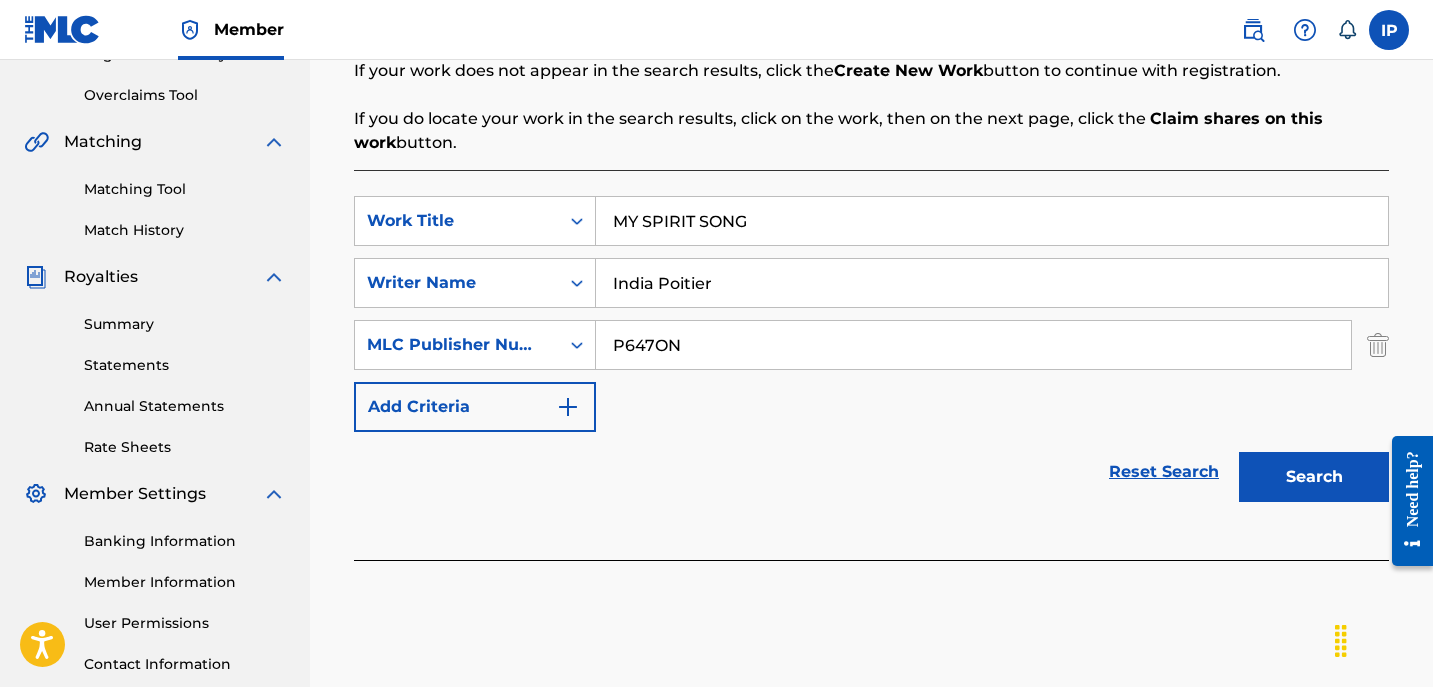 scroll, scrollTop: 415, scrollLeft: 0, axis: vertical 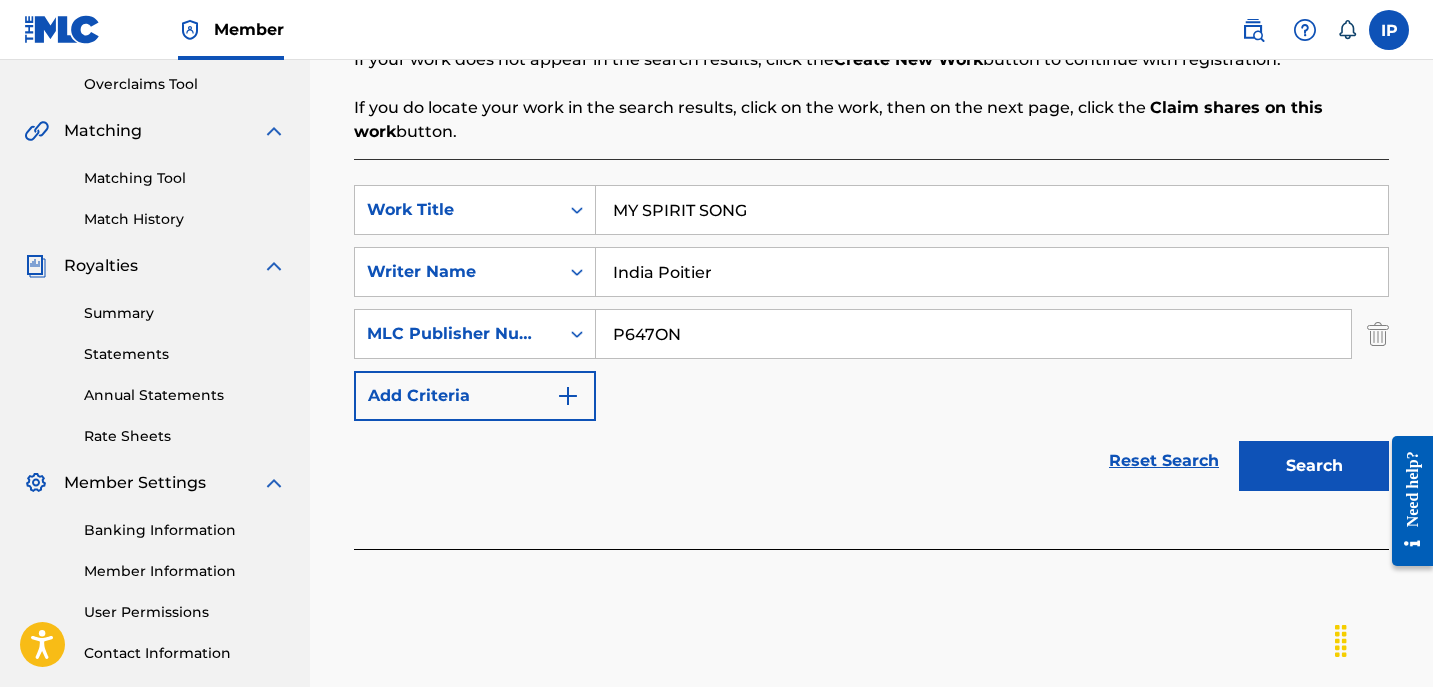 click on "Search" at bounding box center (1314, 466) 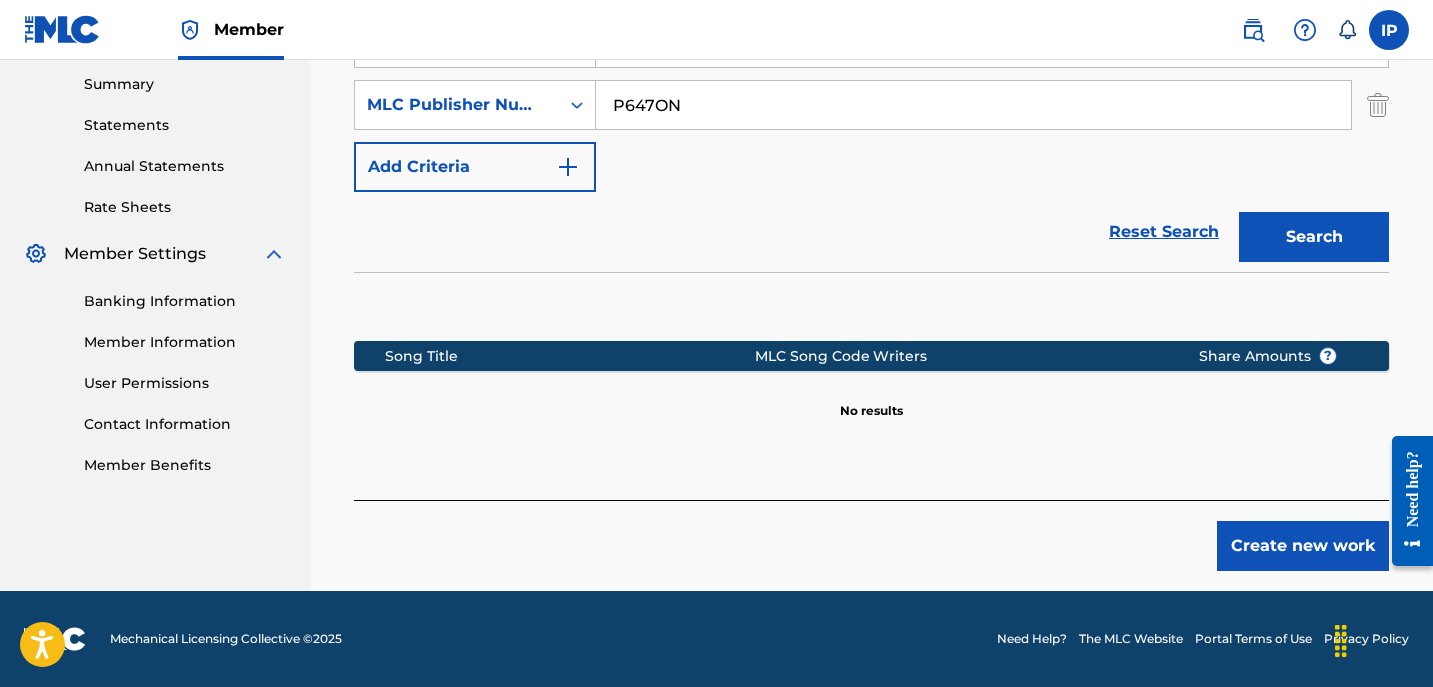 click on "Create new work" at bounding box center [1303, 546] 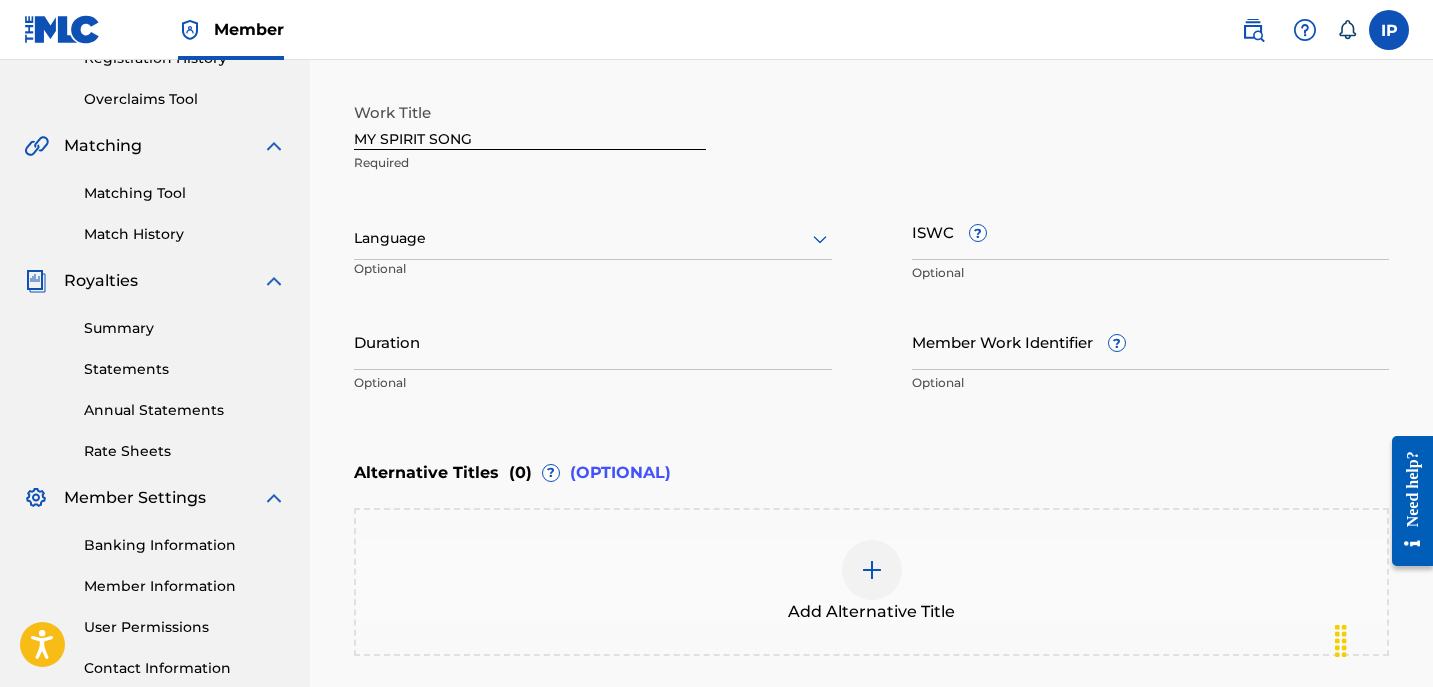 scroll, scrollTop: 373, scrollLeft: 0, axis: vertical 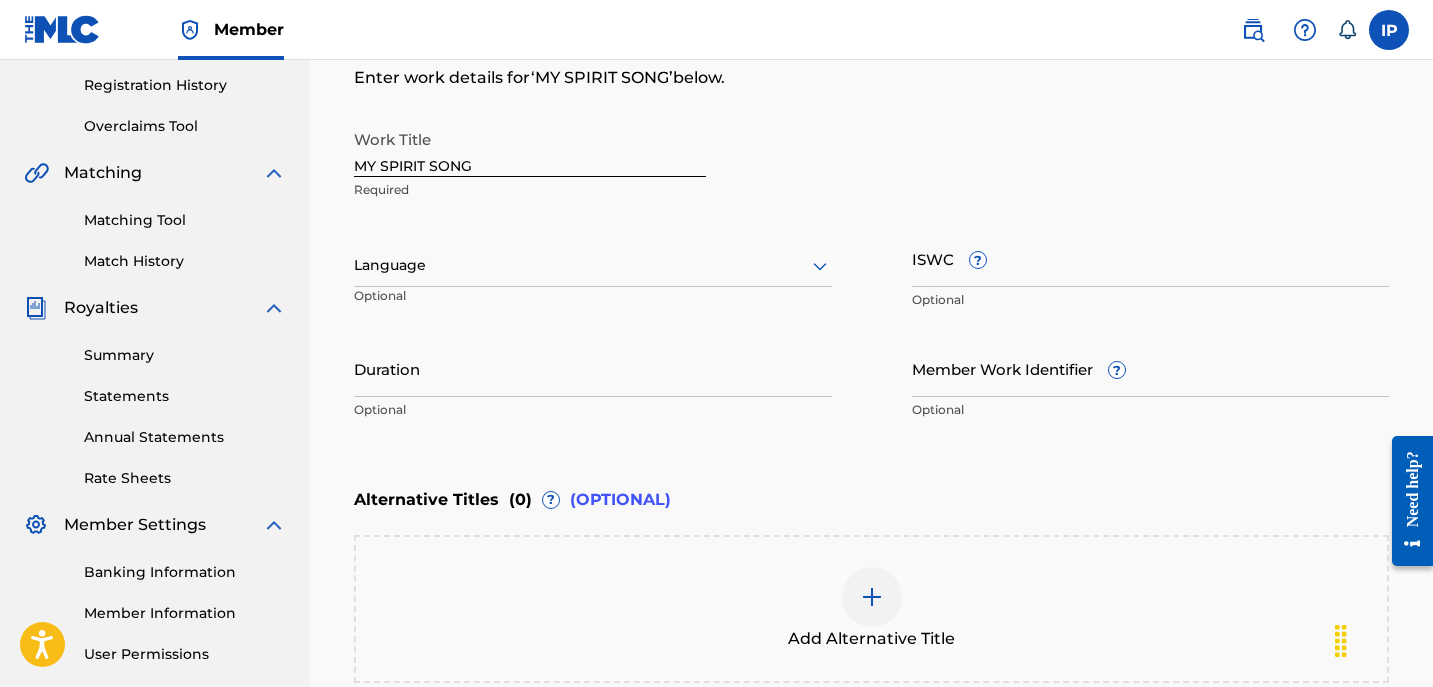 click at bounding box center (593, 265) 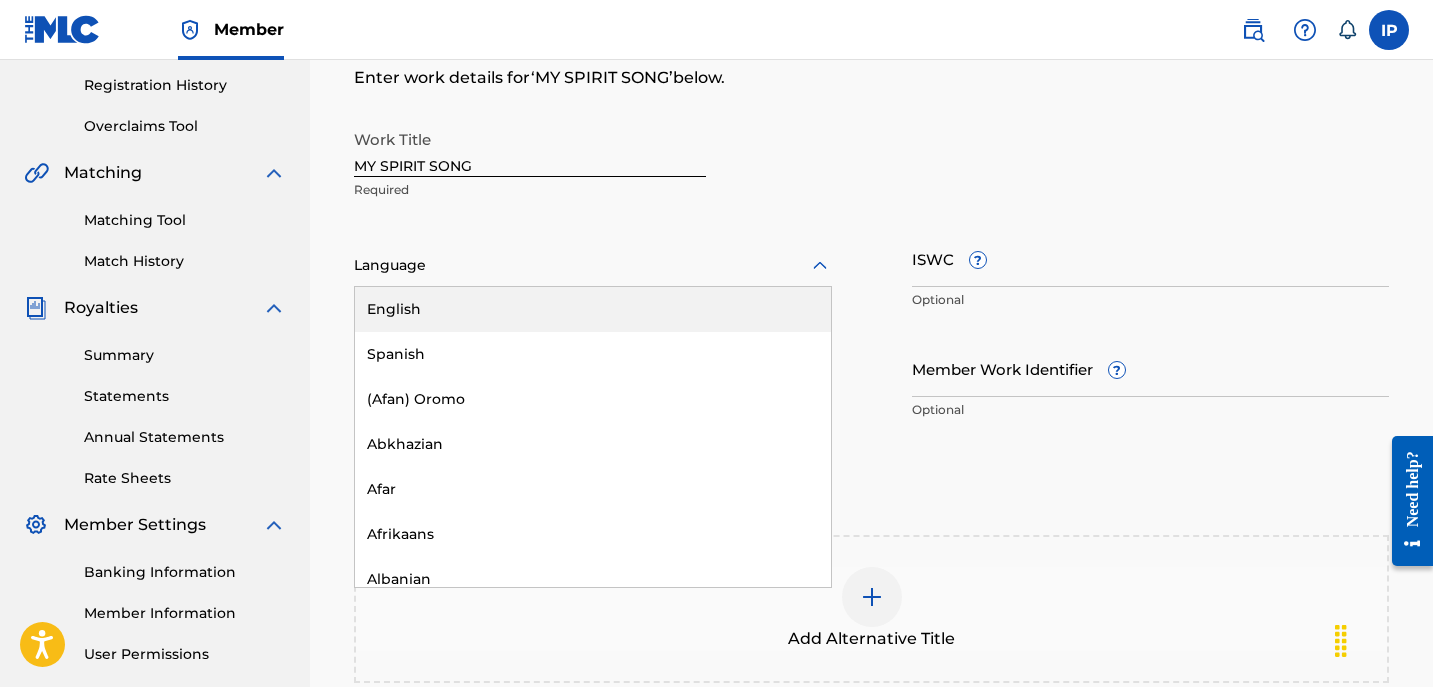 click on "English" at bounding box center (593, 309) 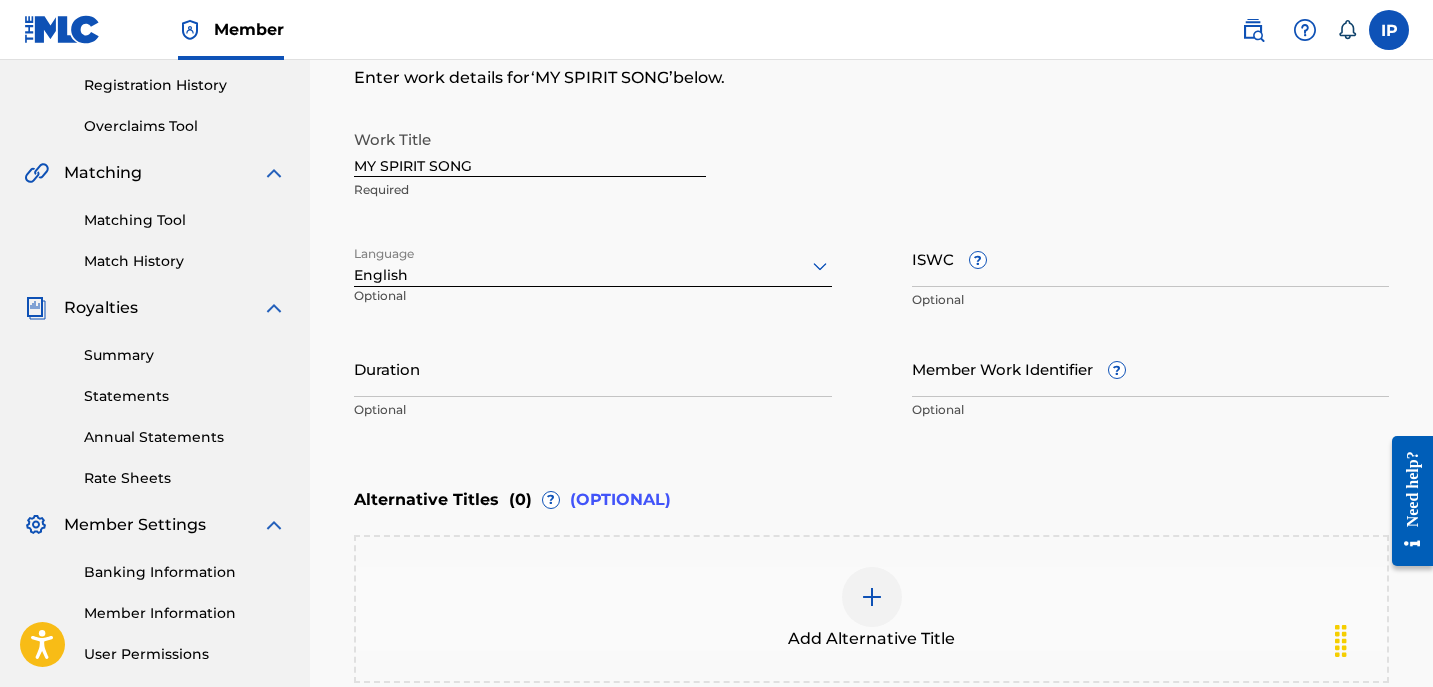 click on "Duration" at bounding box center (593, 368) 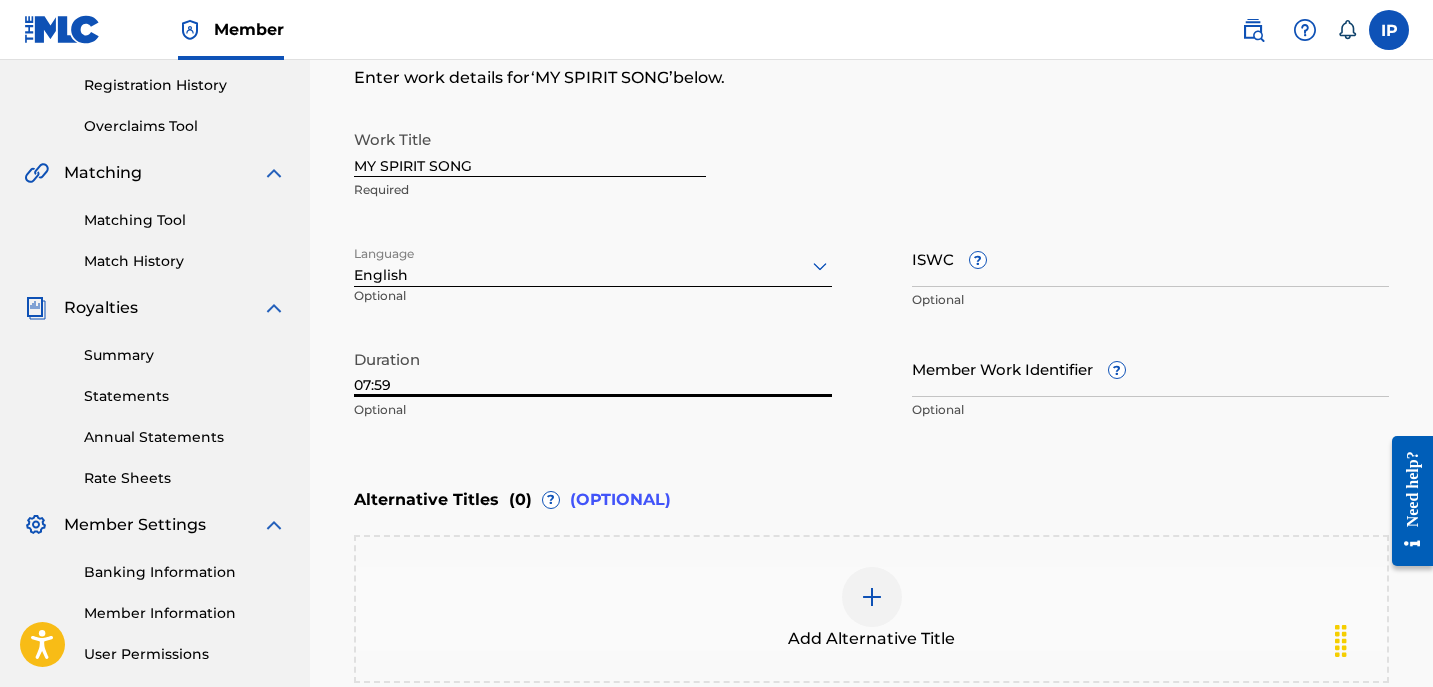 scroll, scrollTop: 605, scrollLeft: 0, axis: vertical 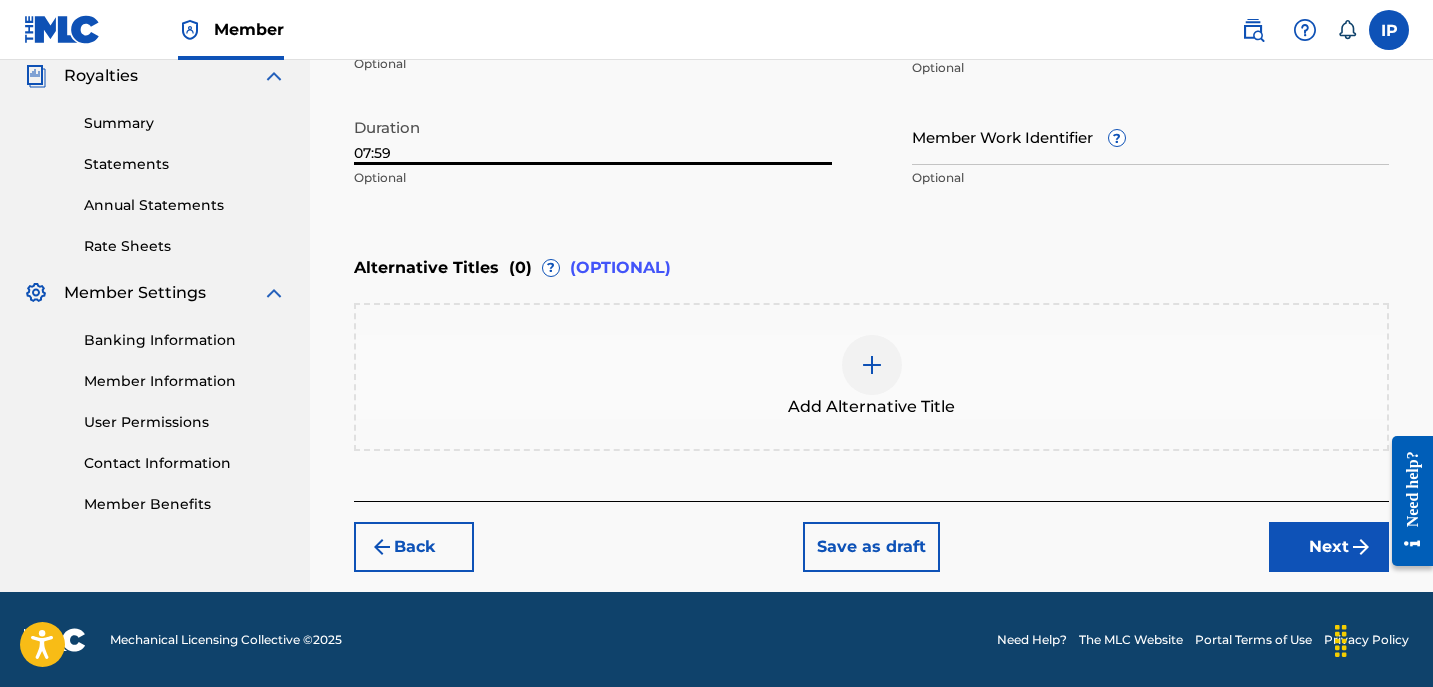 type on "07:59" 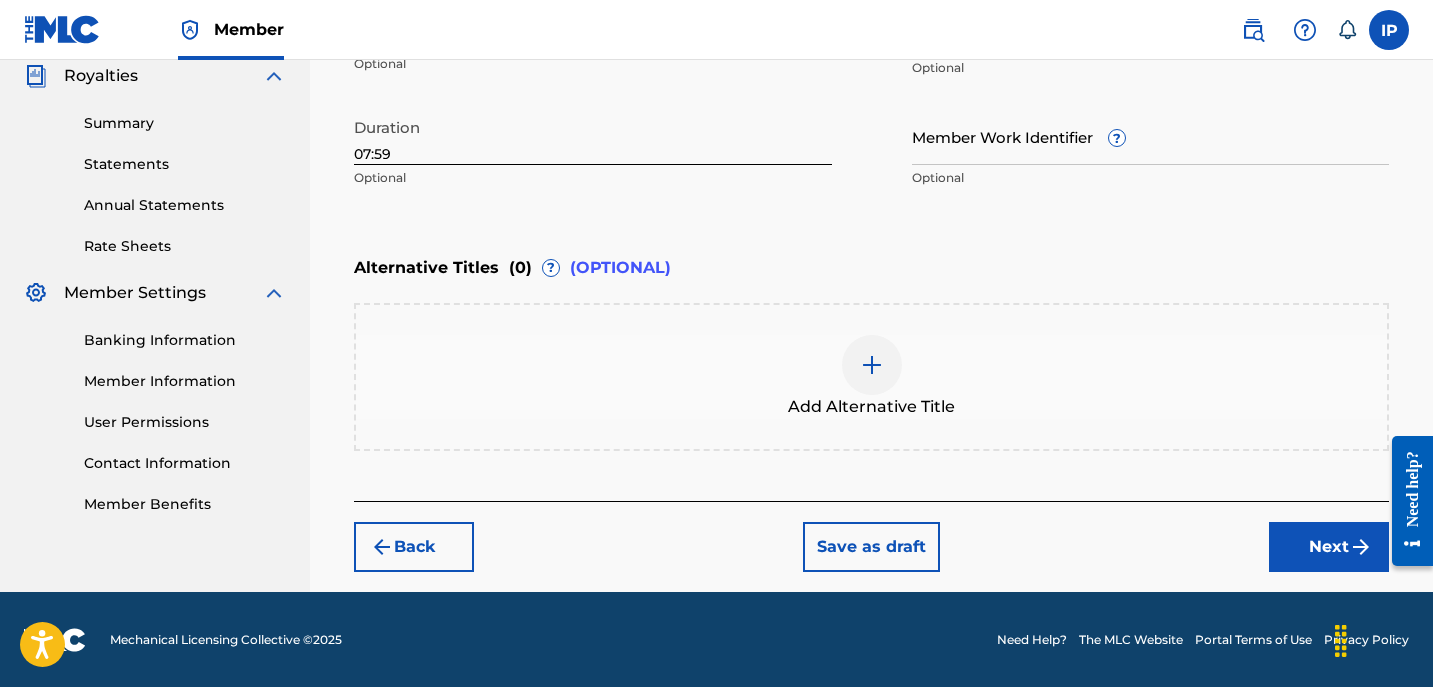 click on "Next" at bounding box center [1329, 547] 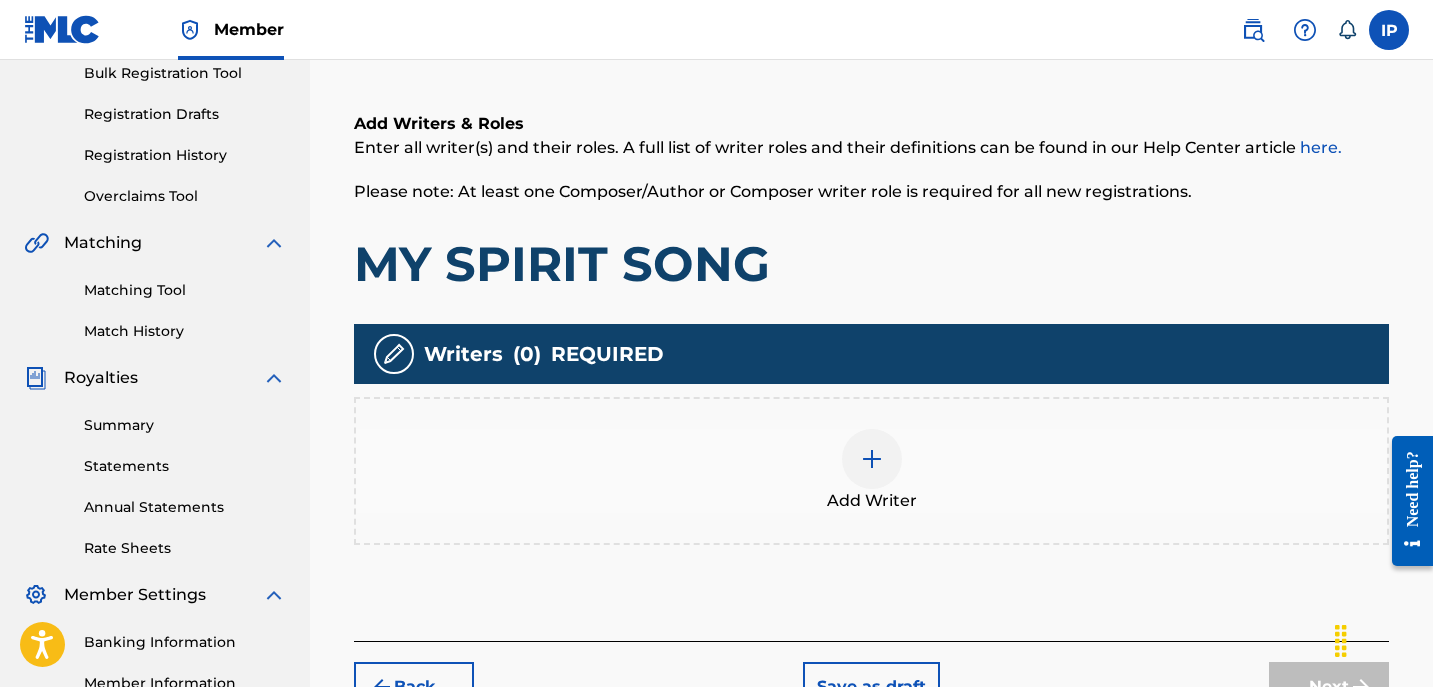 scroll, scrollTop: 312, scrollLeft: 0, axis: vertical 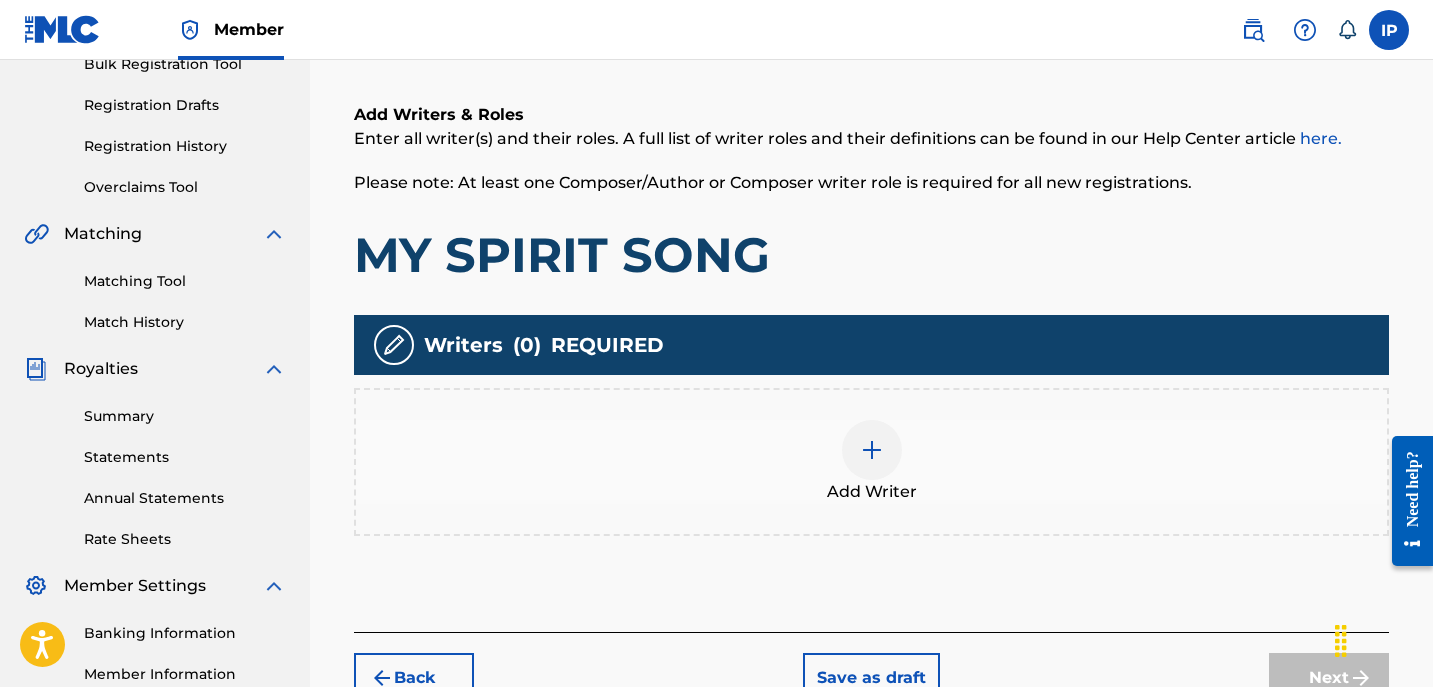 click at bounding box center [872, 450] 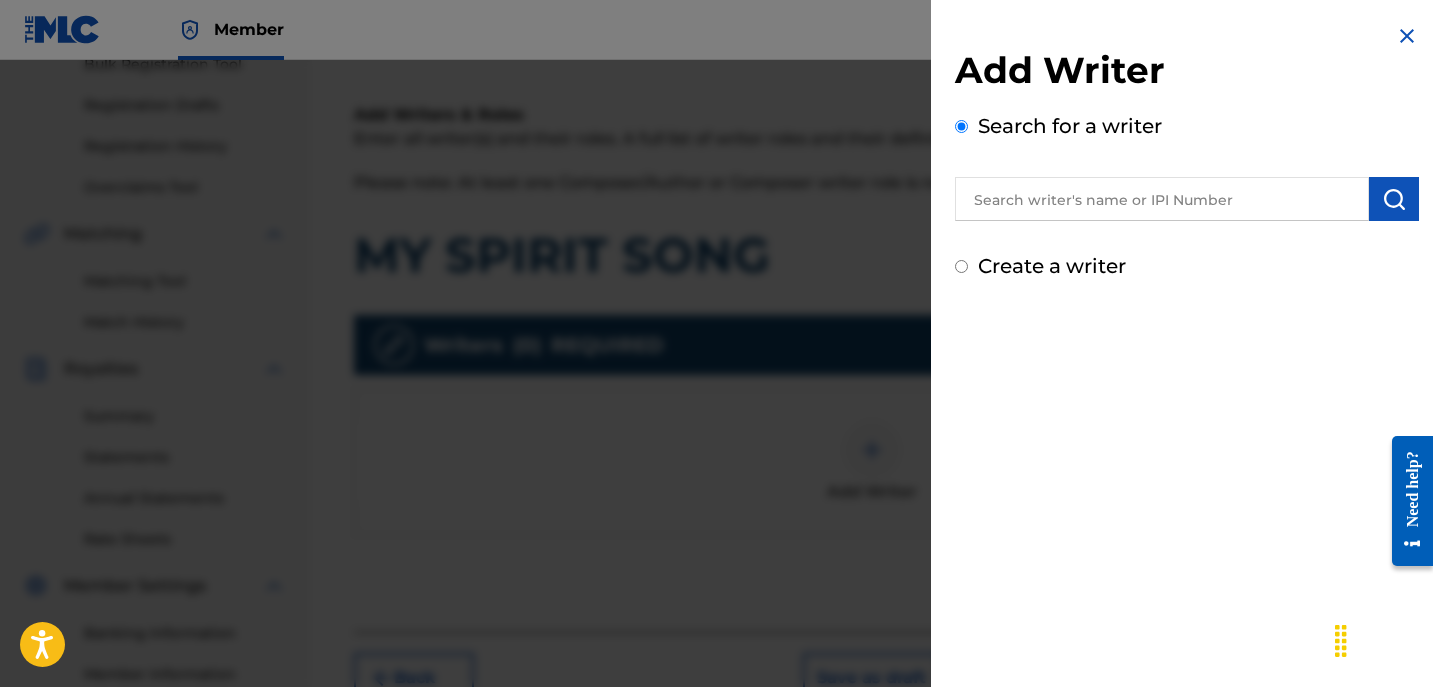 click on "Create a writer" at bounding box center [1187, 266] 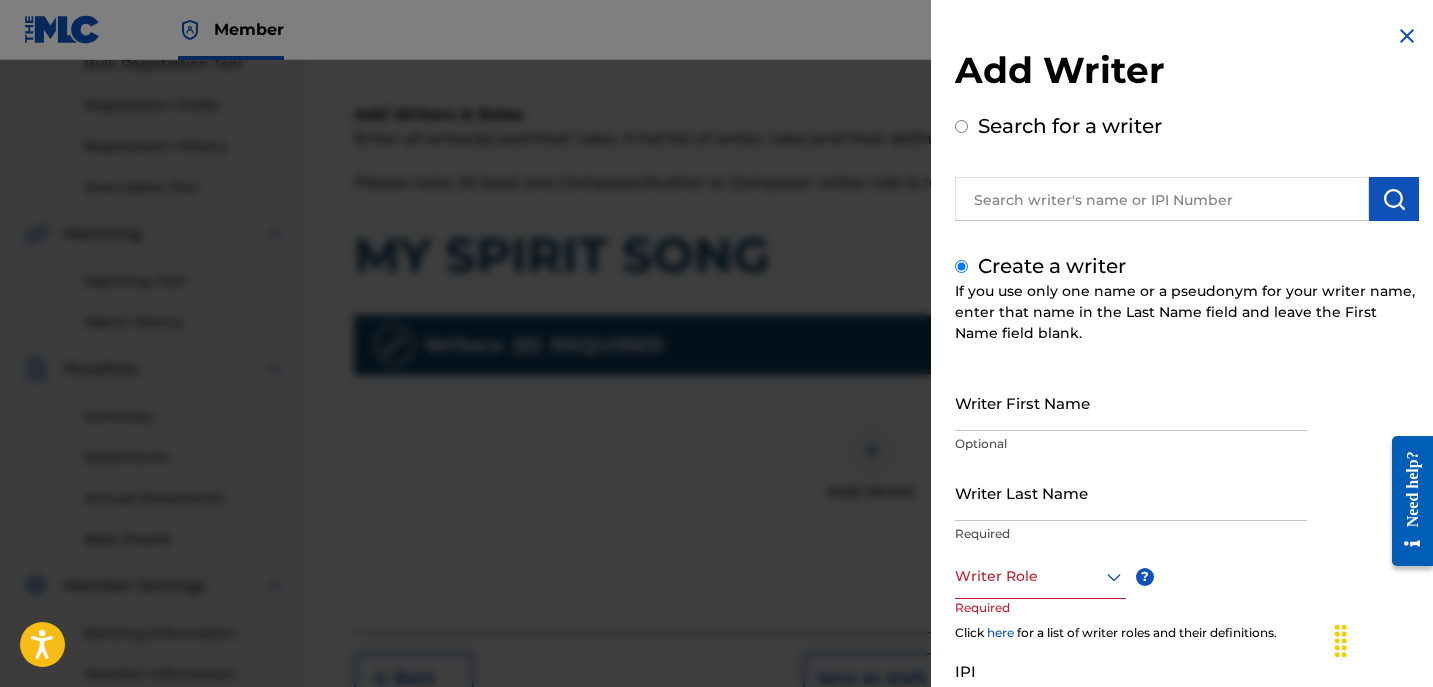click on "Writer First Name" at bounding box center [1131, 402] 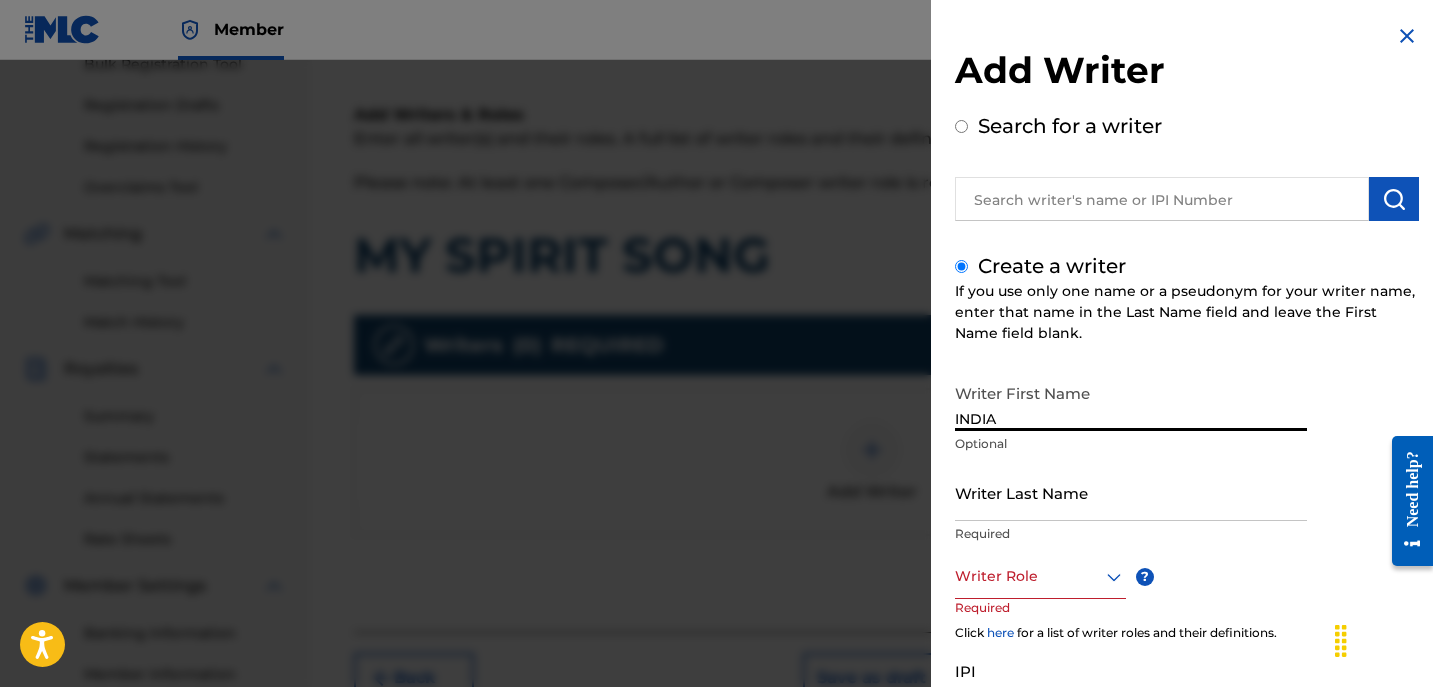 type on "[COUNTRY]" 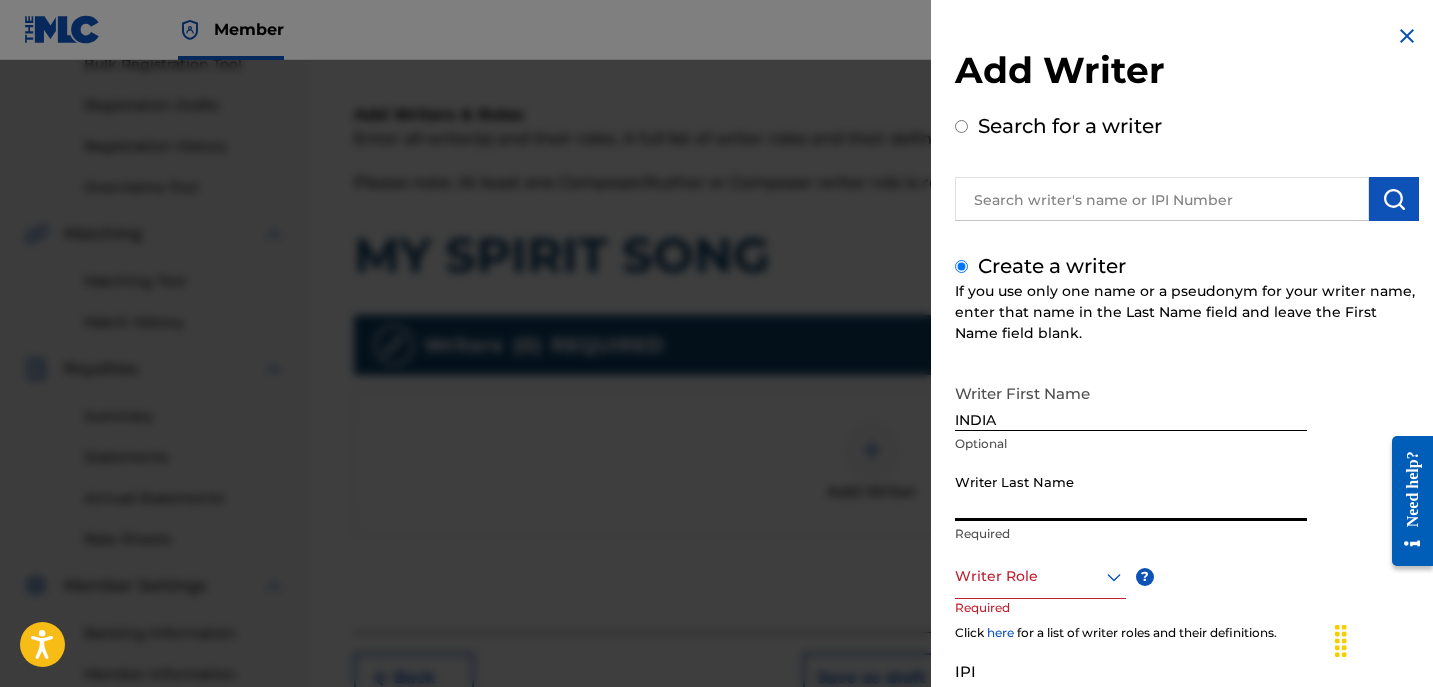 paste on "POITIER" 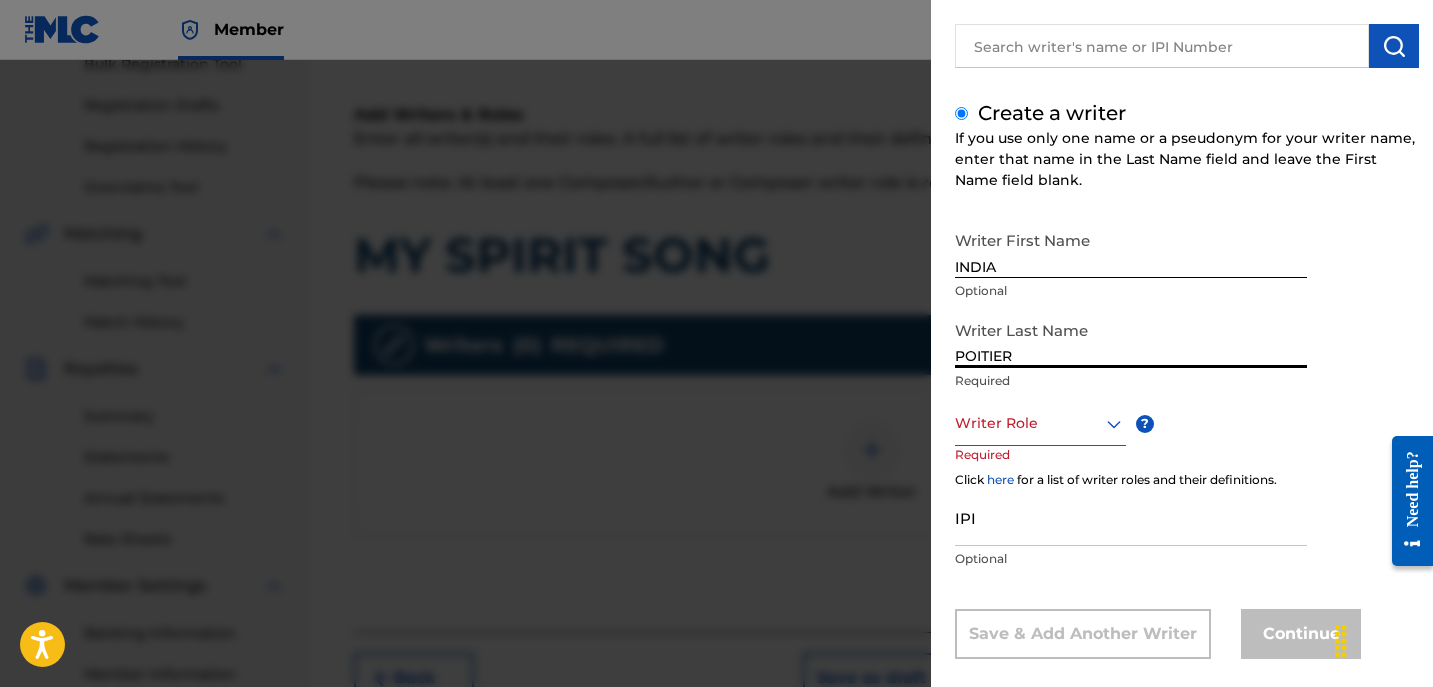 scroll, scrollTop: 167, scrollLeft: 0, axis: vertical 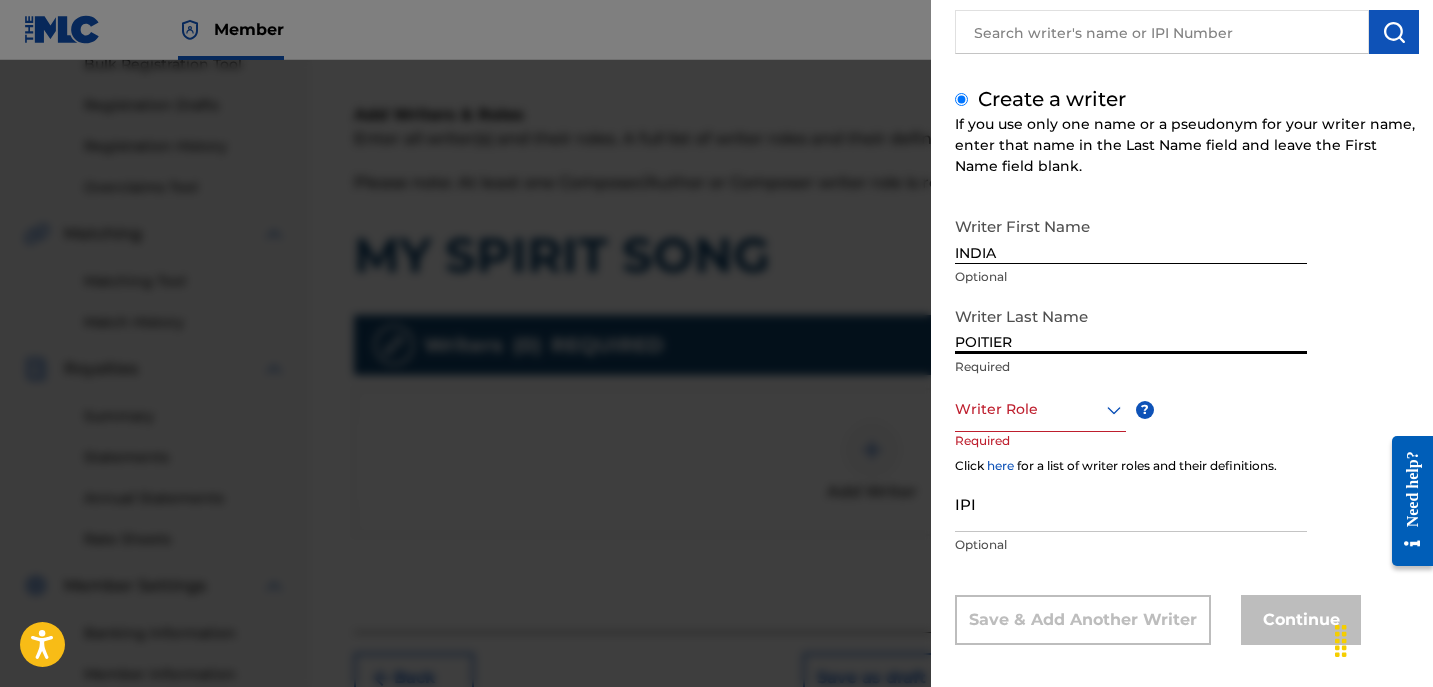 type on "POITIER" 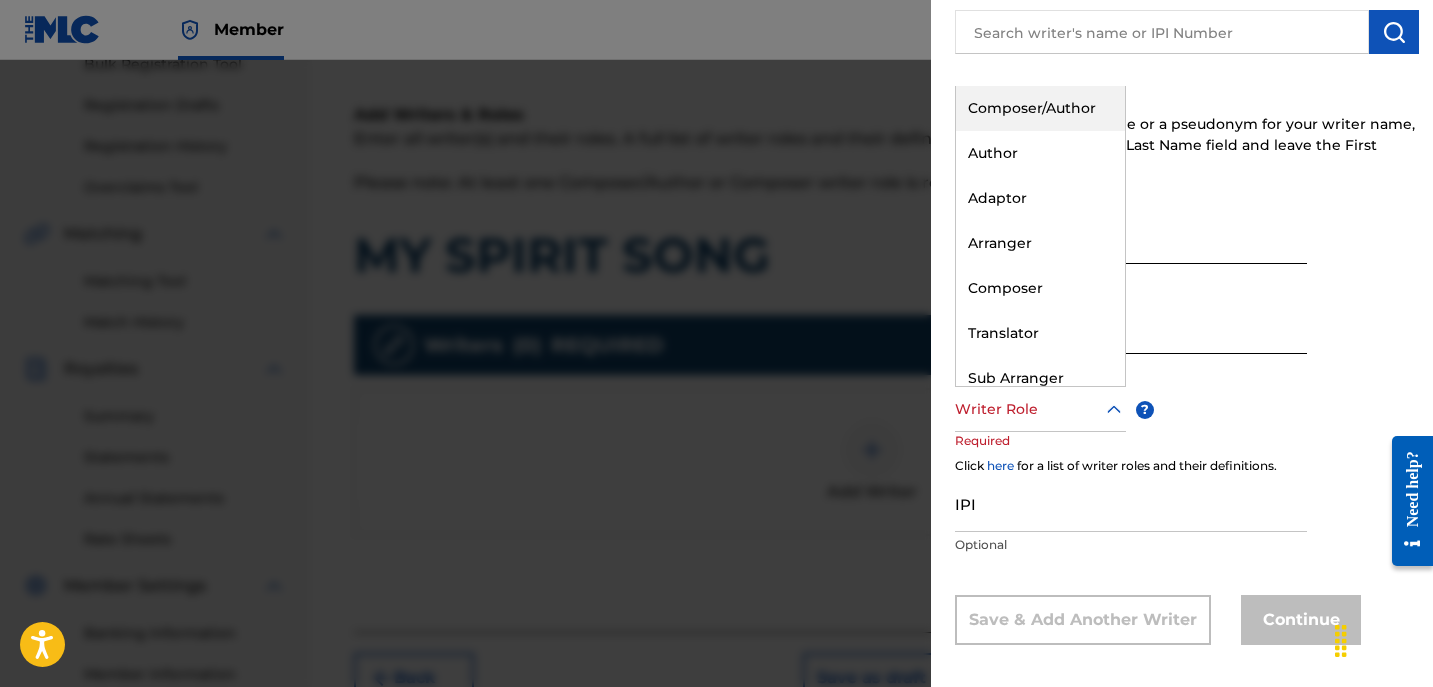 click on "Composer/Author" at bounding box center [1040, 108] 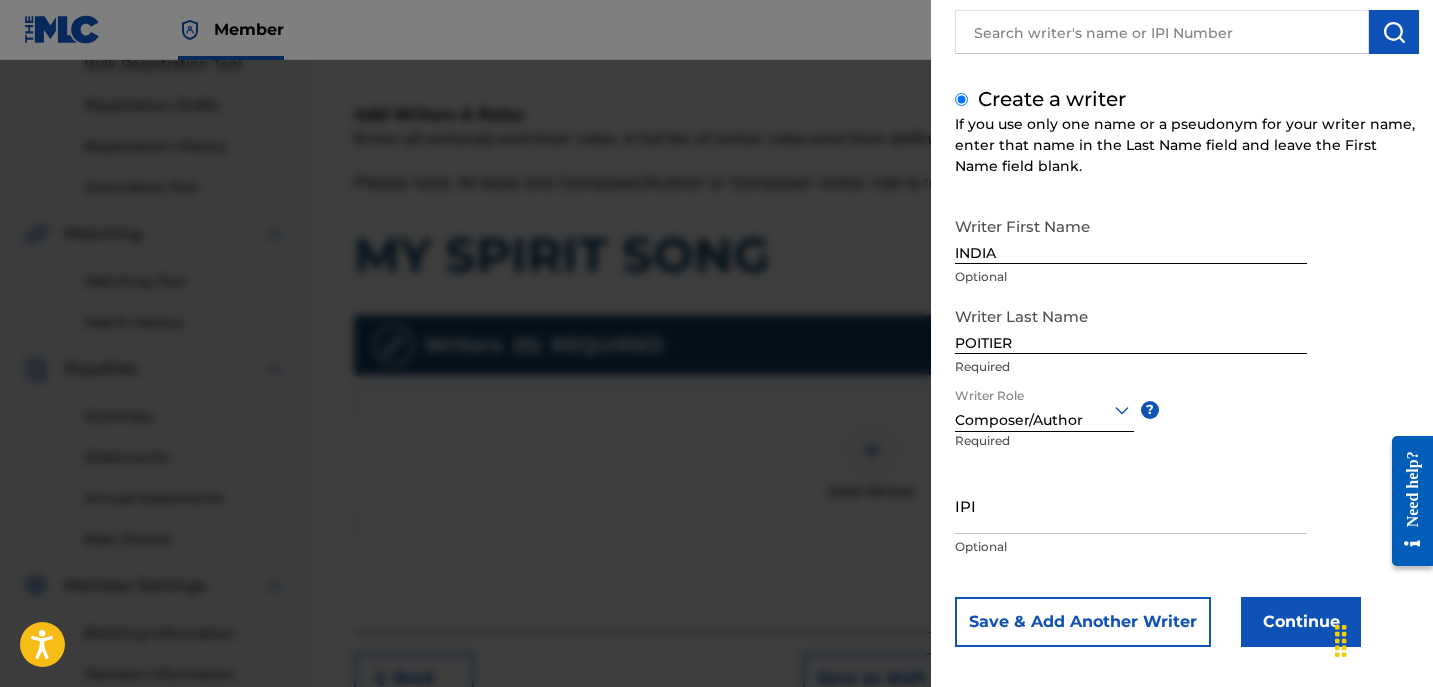 scroll, scrollTop: 181, scrollLeft: 0, axis: vertical 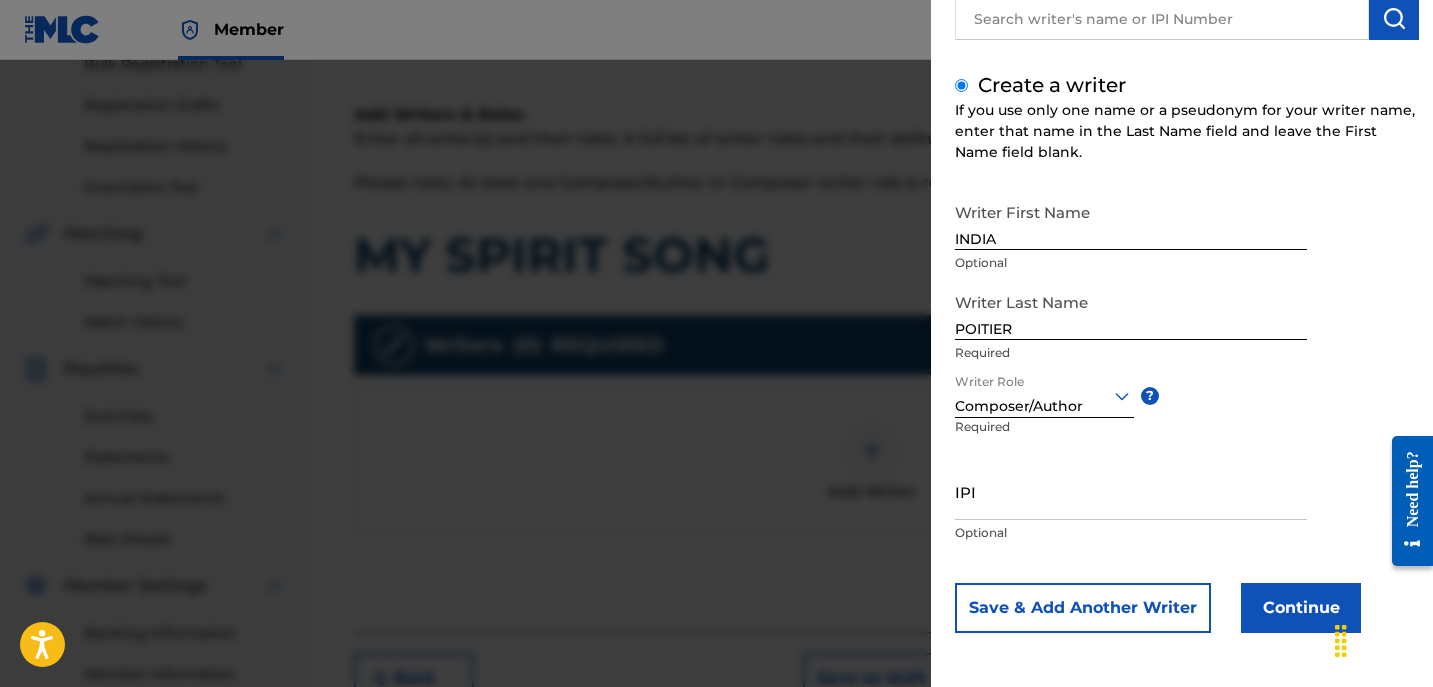 drag, startPoint x: 1316, startPoint y: 591, endPoint x: 1309, endPoint y: 626, distance: 35.69314 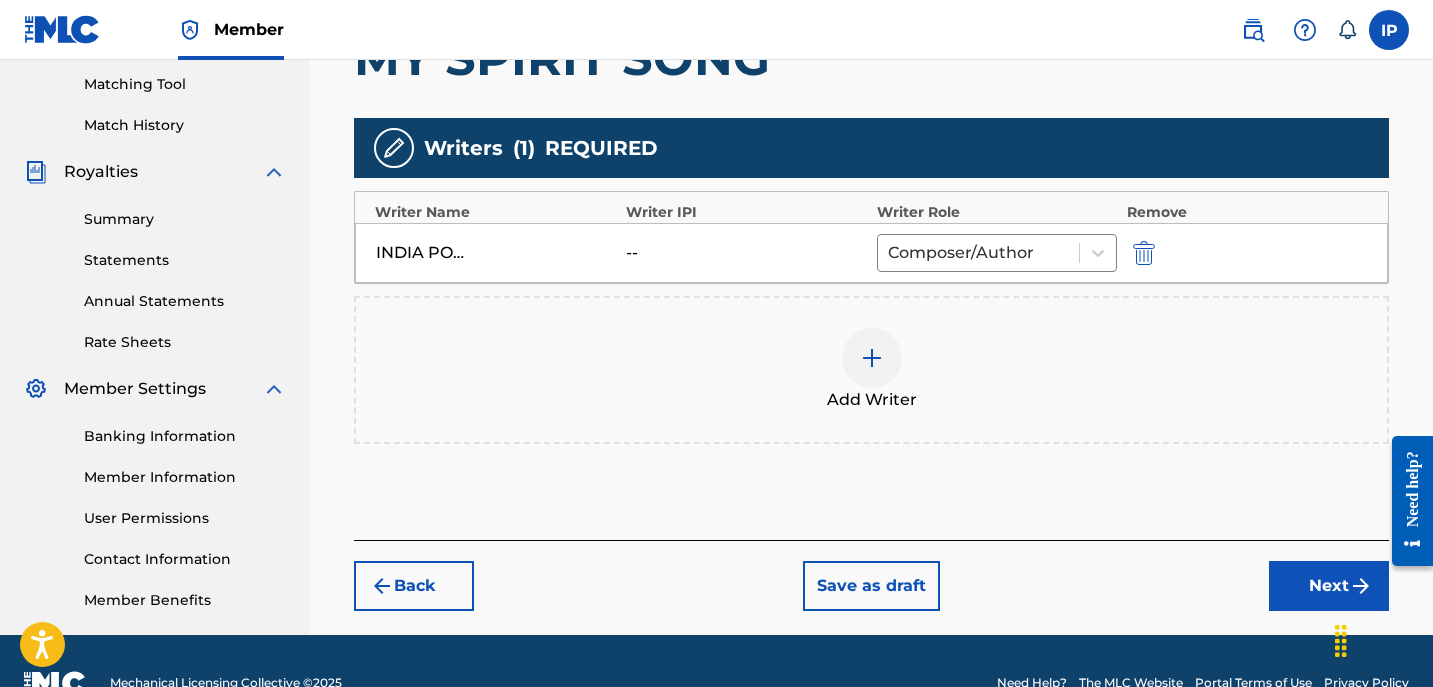 scroll, scrollTop: 553, scrollLeft: 0, axis: vertical 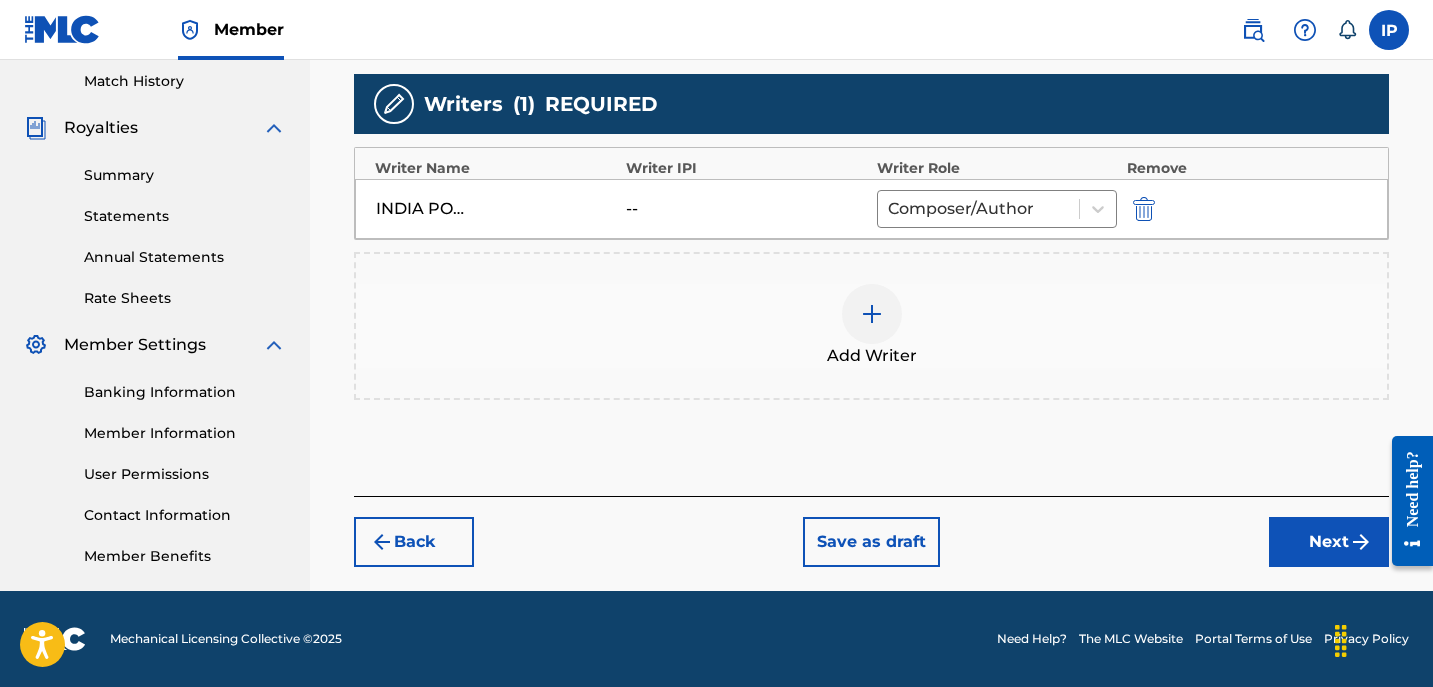 click on "Next" at bounding box center (1329, 542) 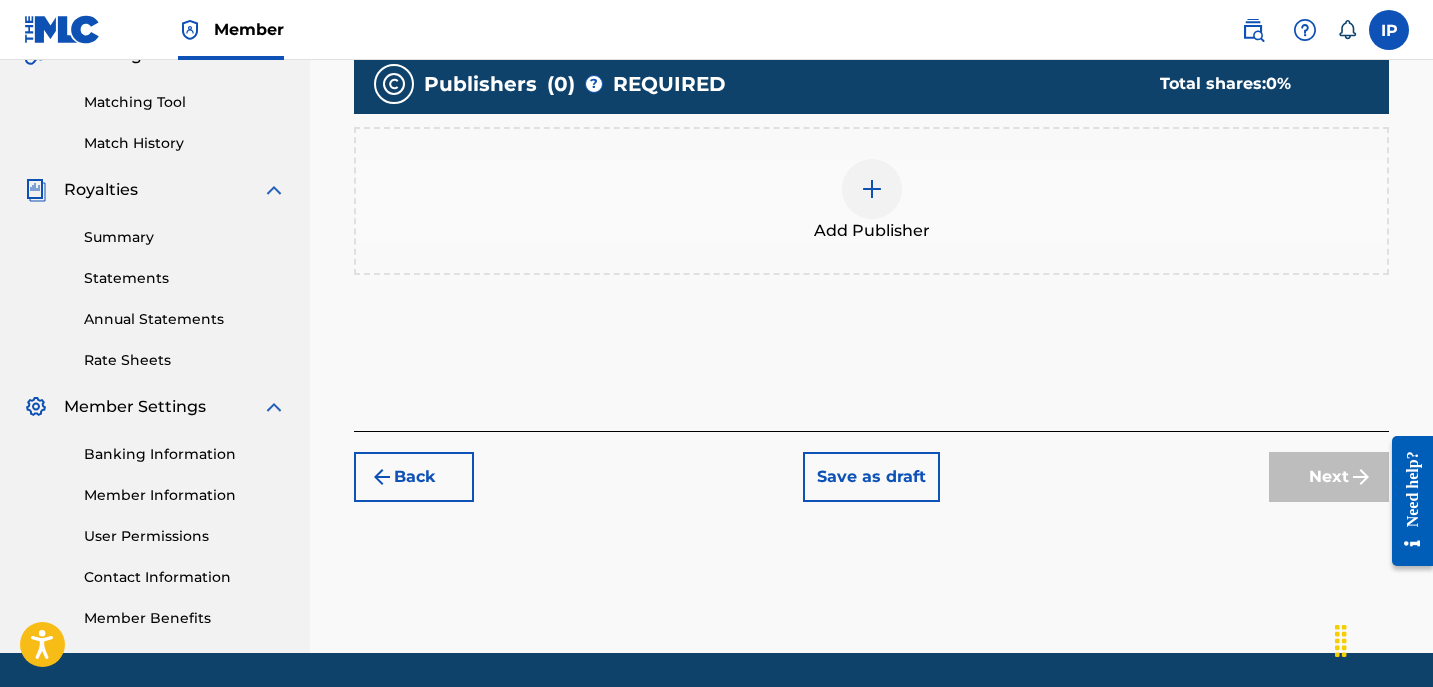 scroll, scrollTop: 492, scrollLeft: 0, axis: vertical 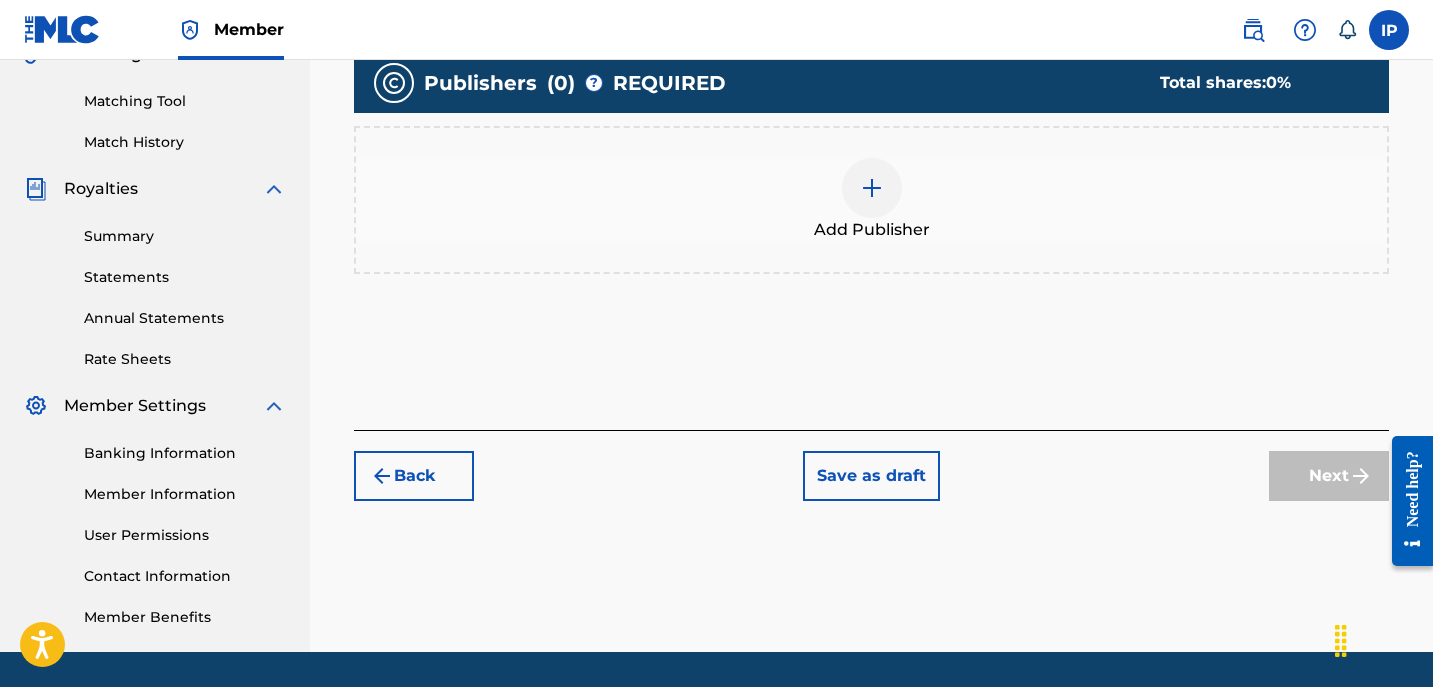 click at bounding box center (872, 188) 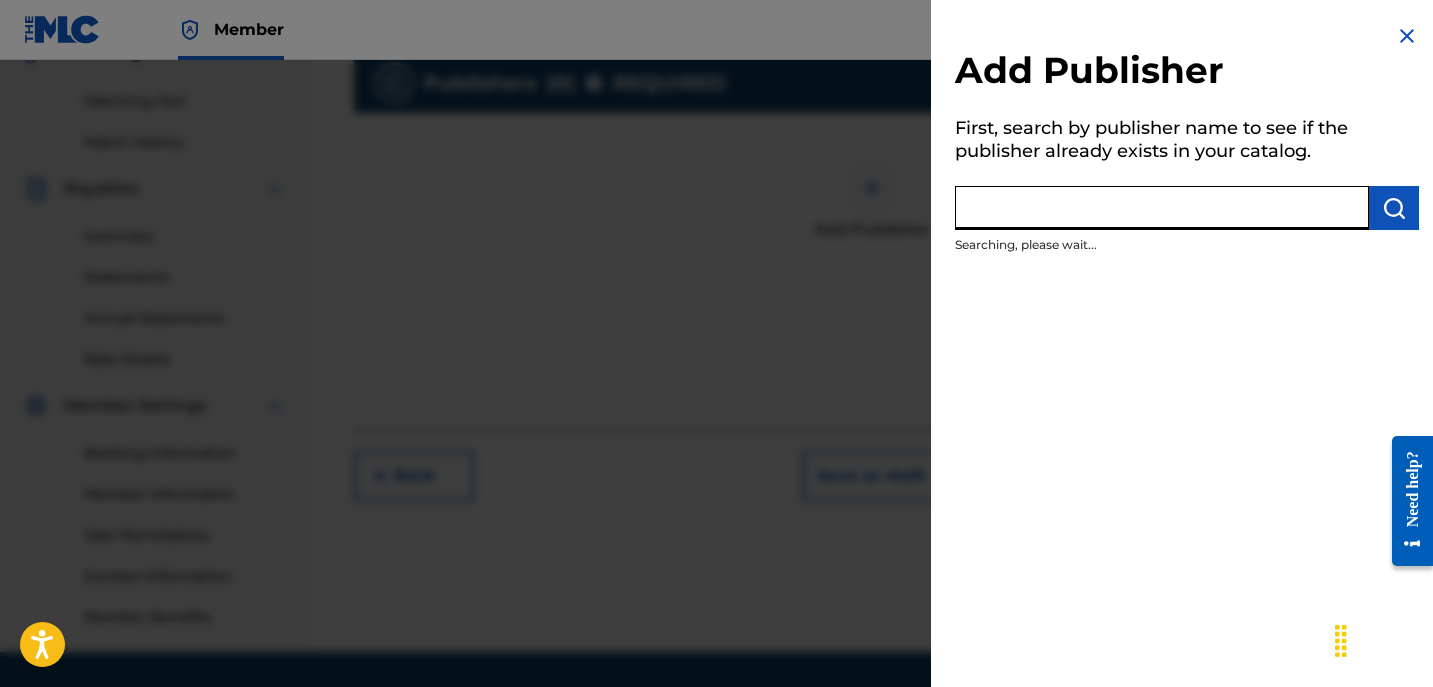 click at bounding box center [1162, 208] 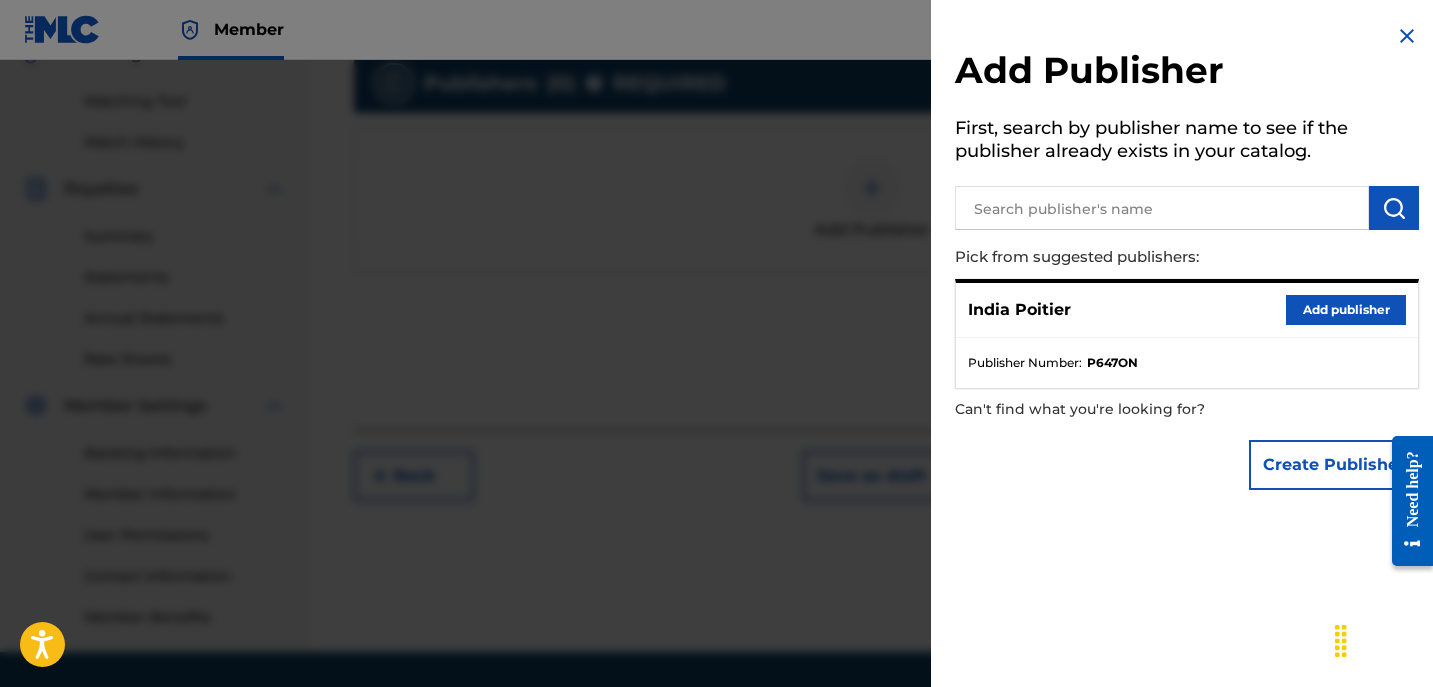click on "Add publisher" at bounding box center [1346, 310] 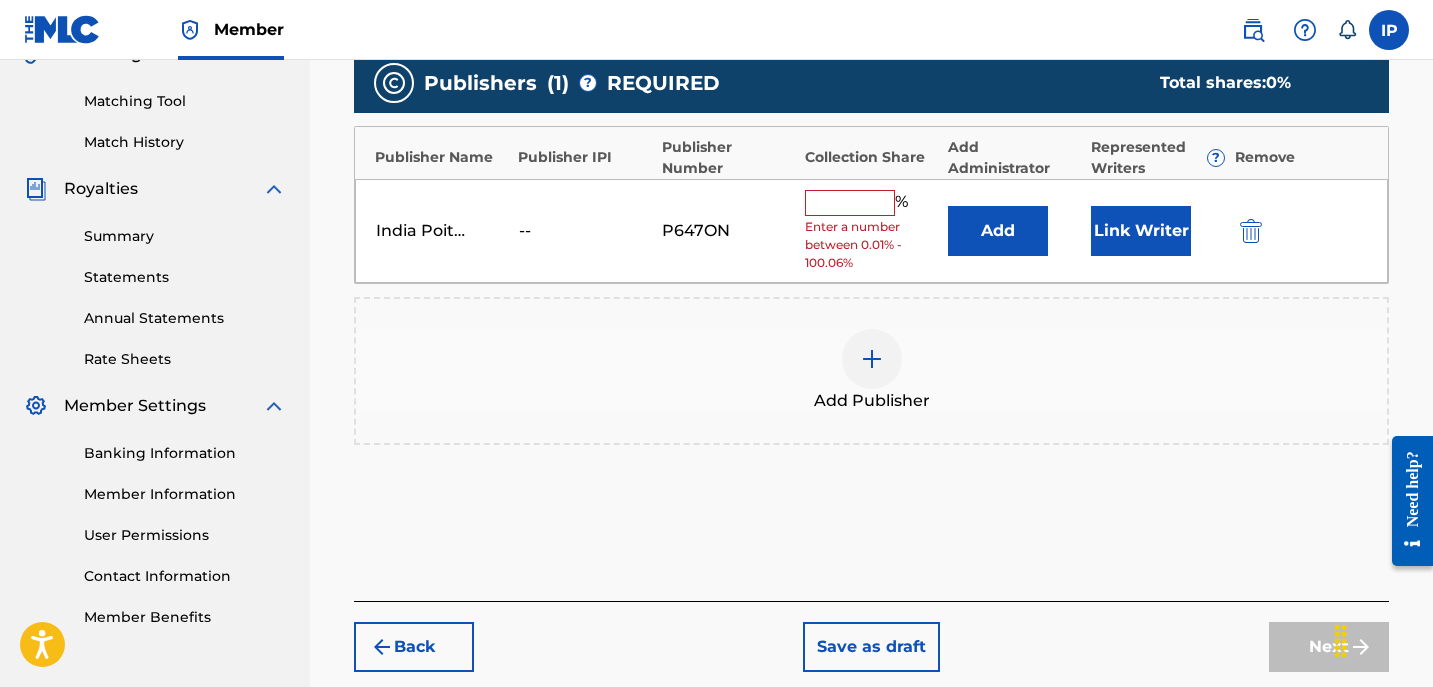 click at bounding box center (850, 203) 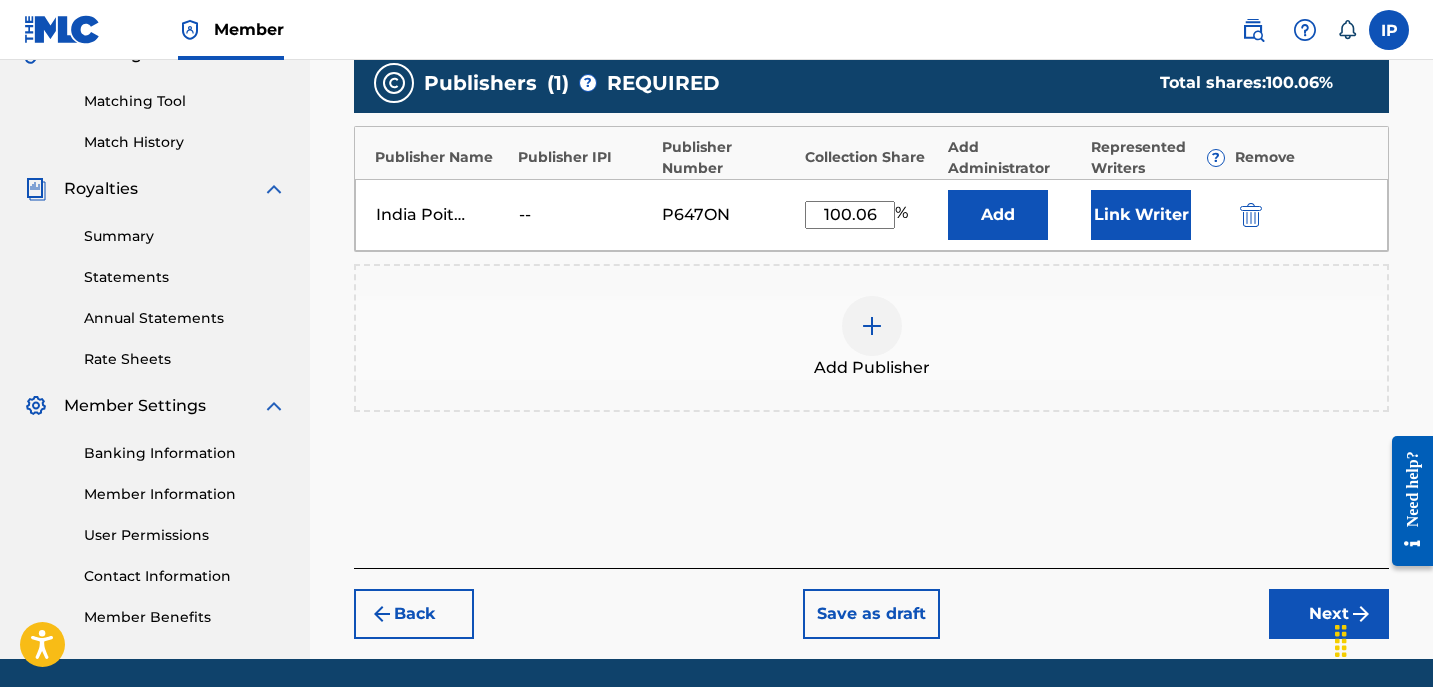 click on "100.06" at bounding box center (850, 215) 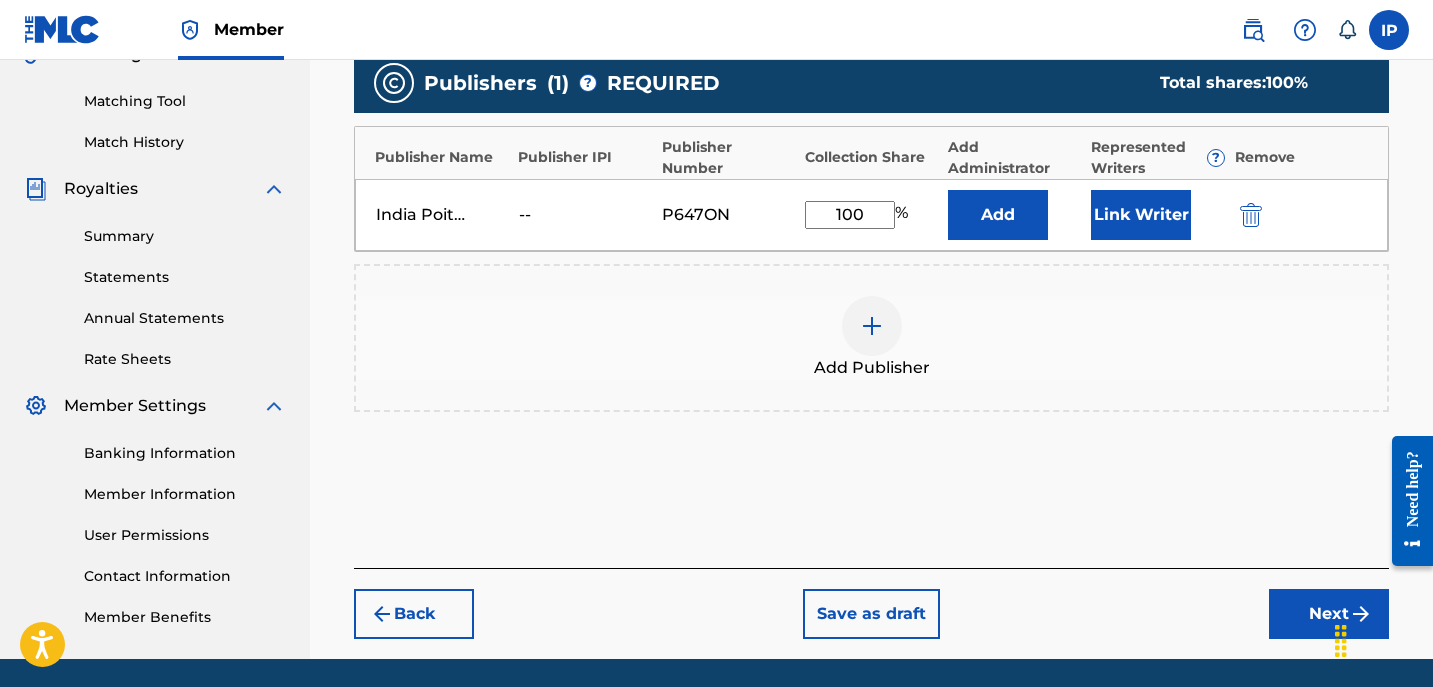 click on "Add Publisher" at bounding box center (871, 338) 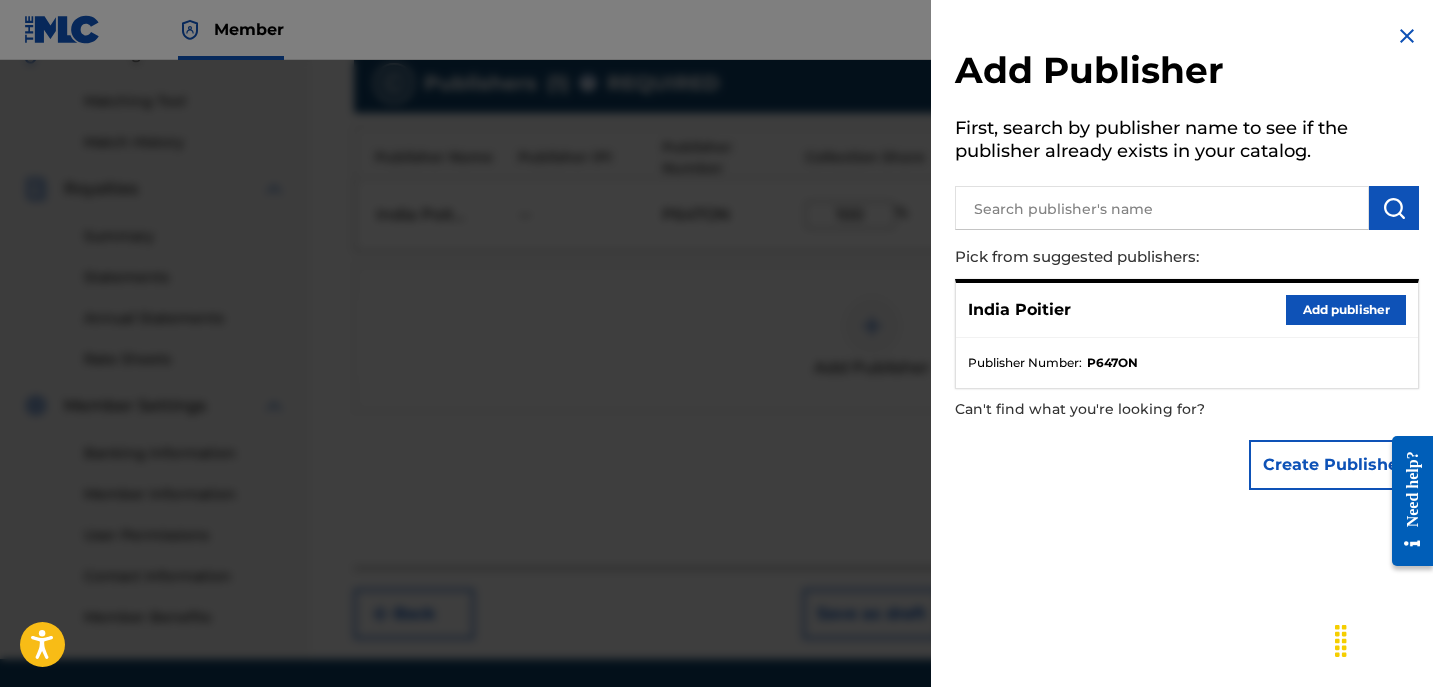 click on "Add publisher" at bounding box center [1346, 310] 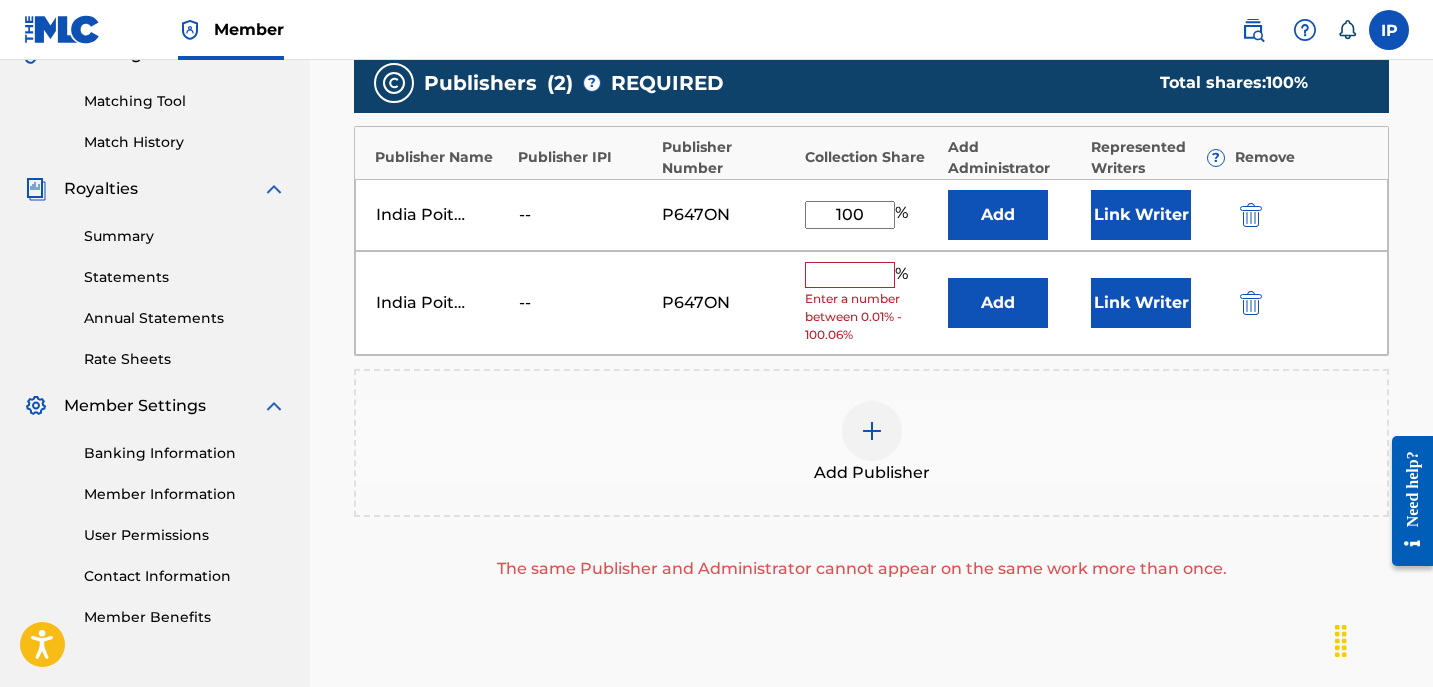 click on "[FIRST] [LAST] -- P647ON % Enter a number between 0.01% - 100.06% Add Link Writer" at bounding box center (871, 303) 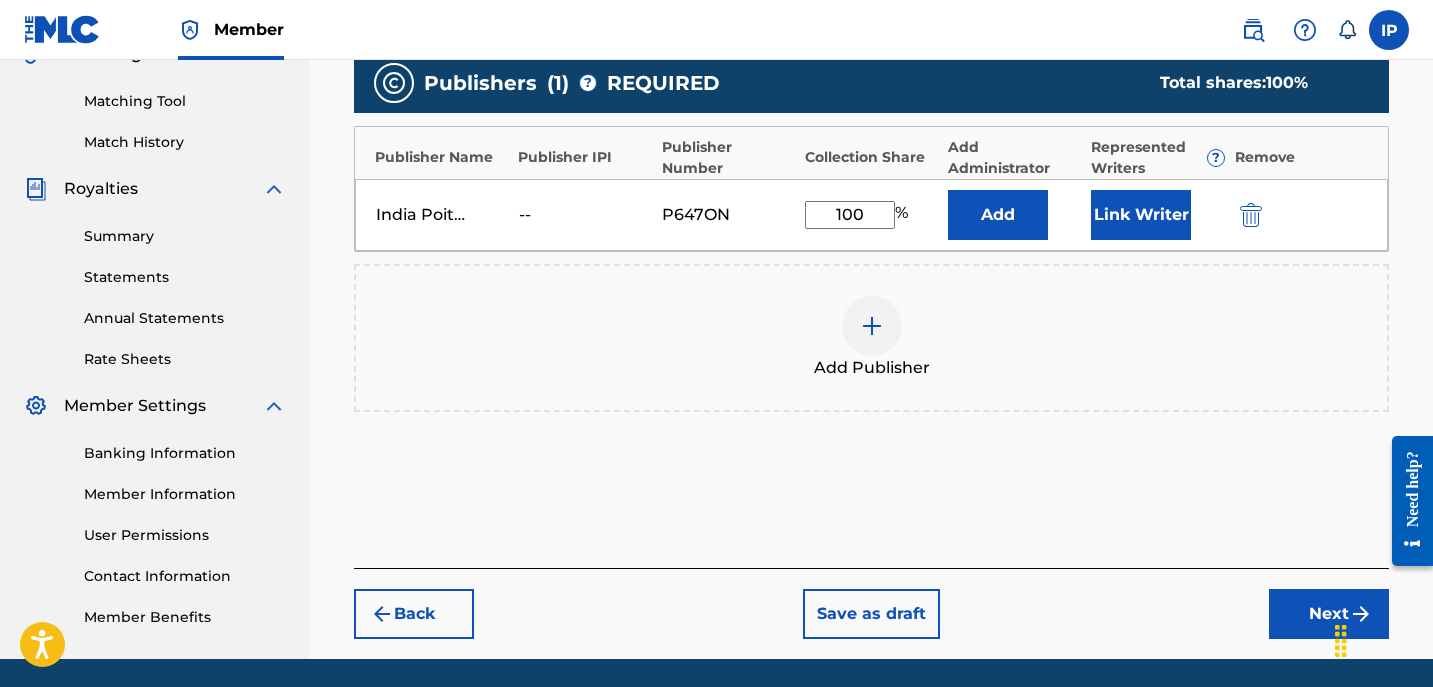 click on "100" at bounding box center [850, 215] 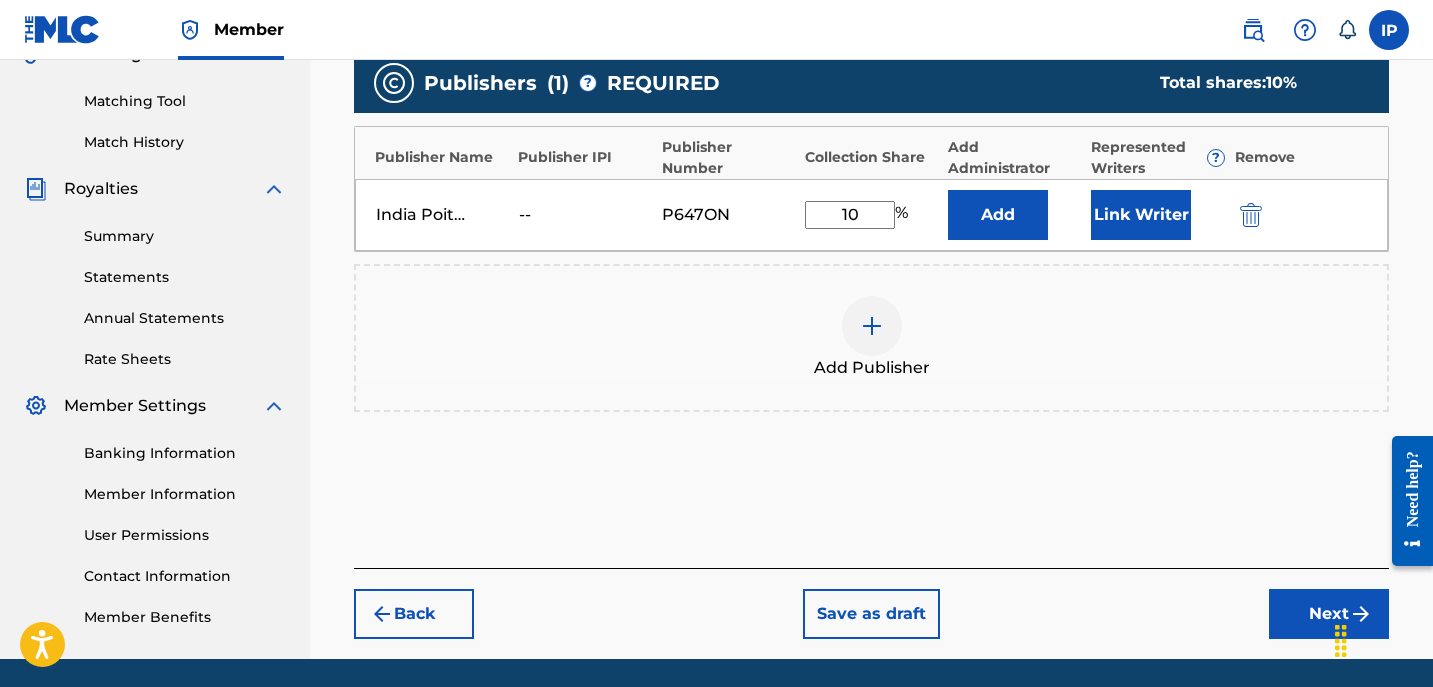 type on "1" 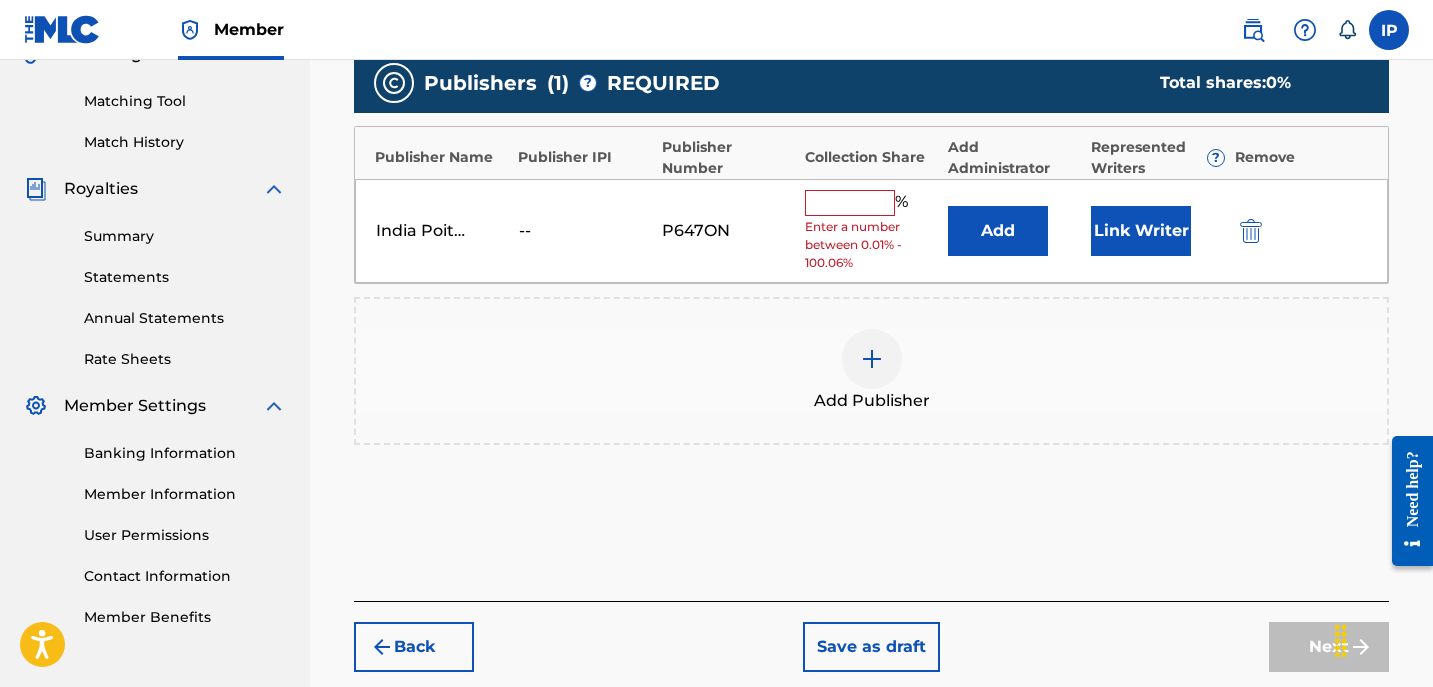 click at bounding box center [850, 203] 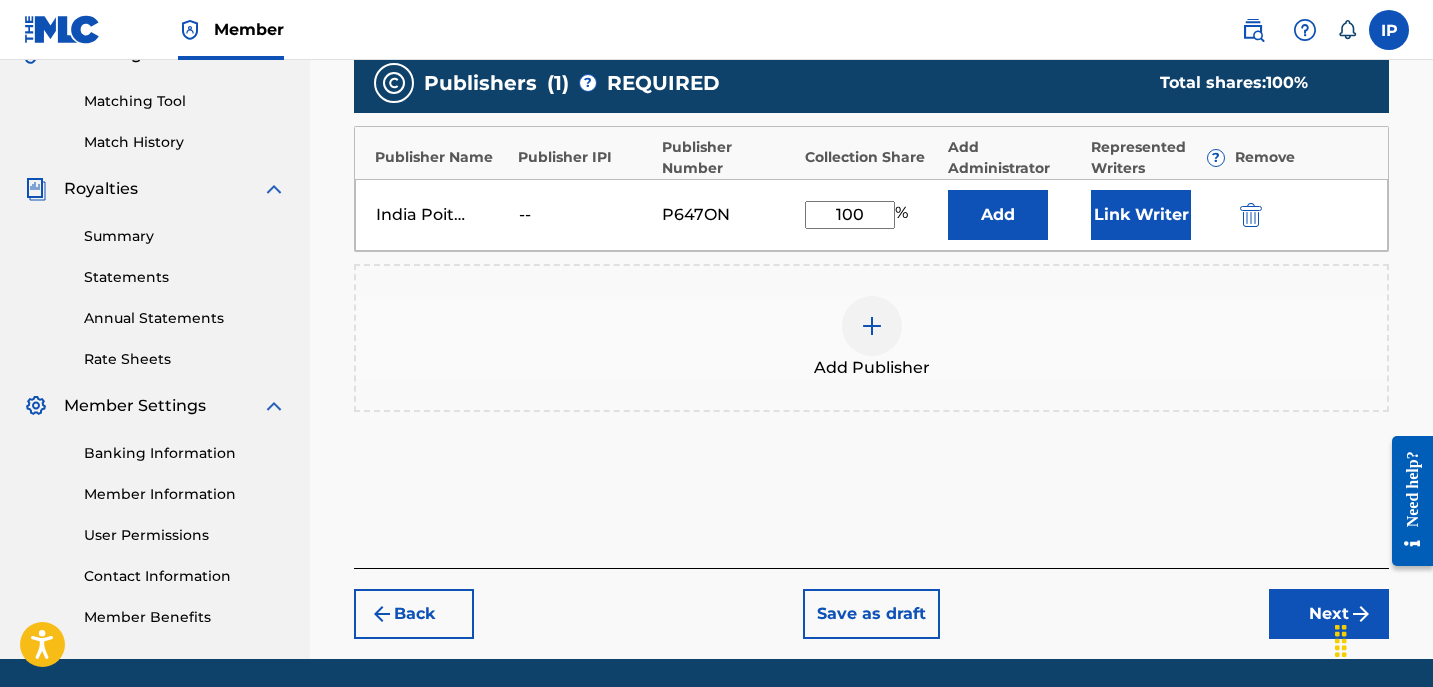 click on "Next" at bounding box center (1329, 614) 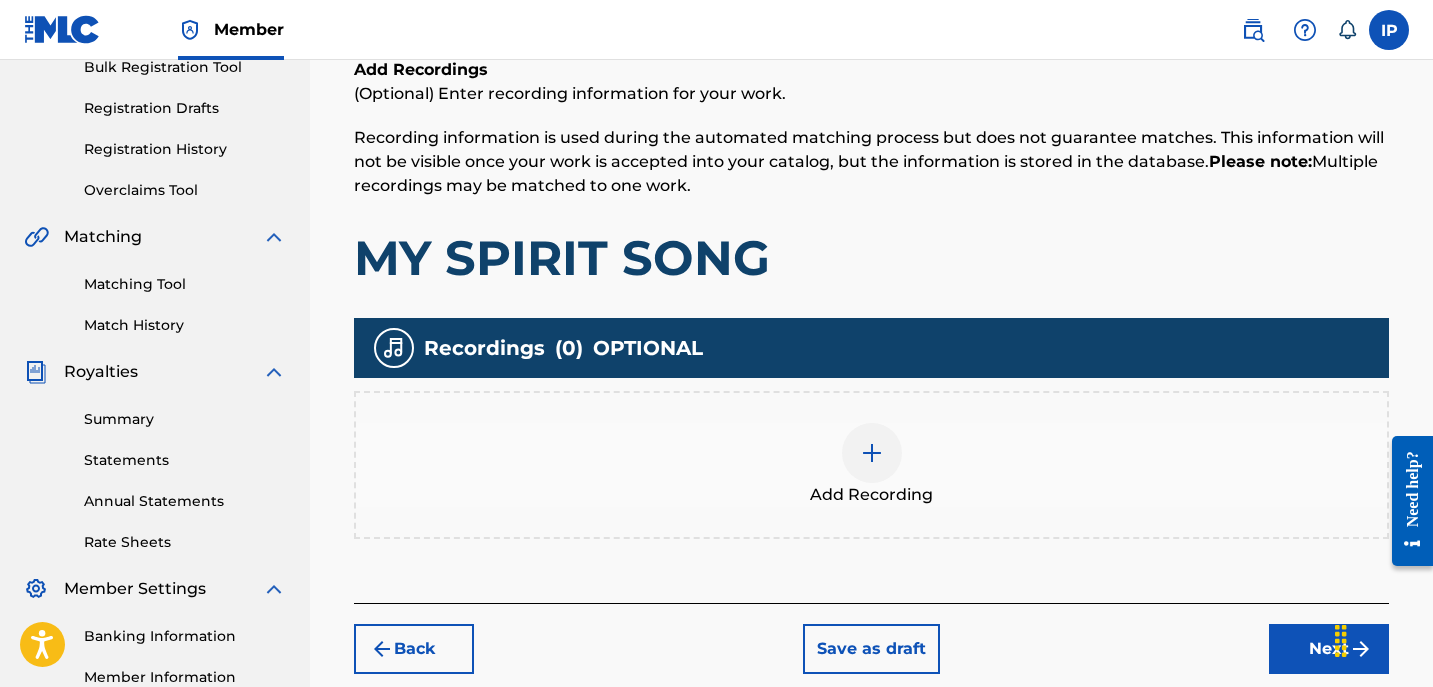 scroll, scrollTop: 310, scrollLeft: 0, axis: vertical 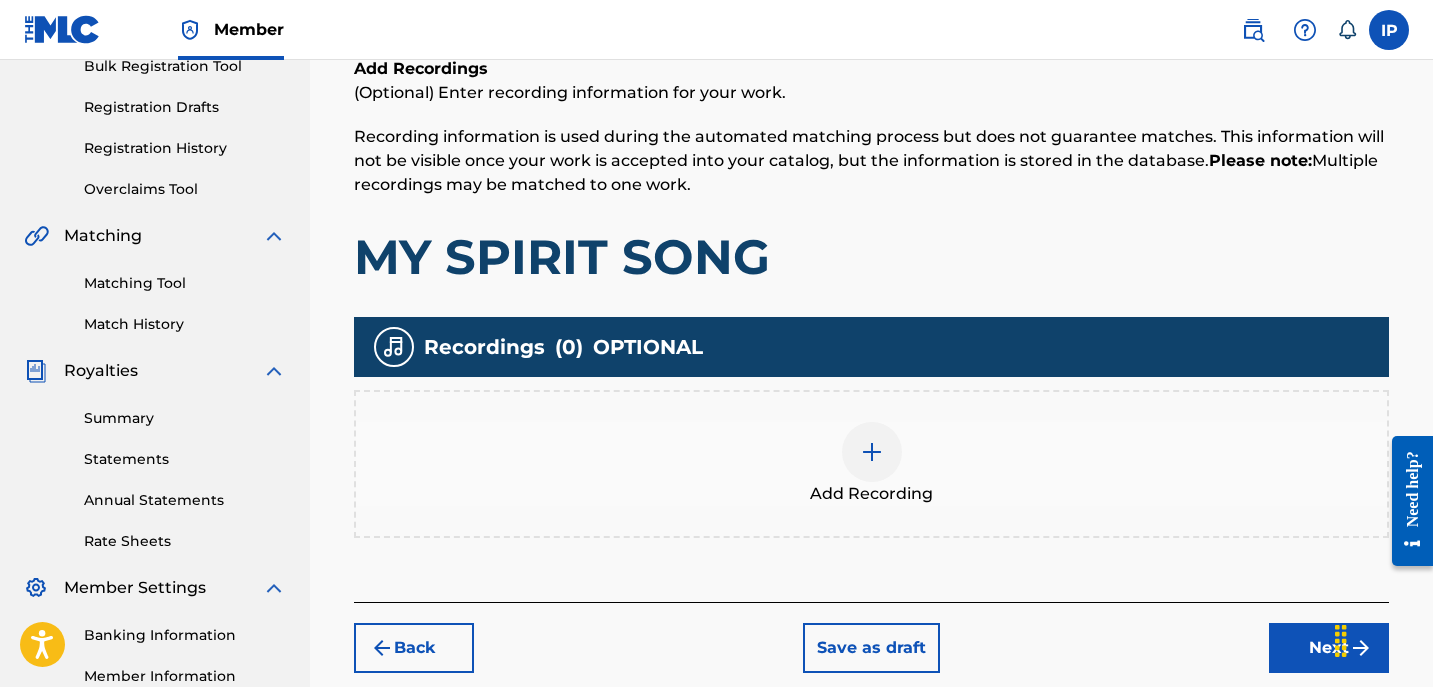 click on "Save as draft" at bounding box center (871, 648) 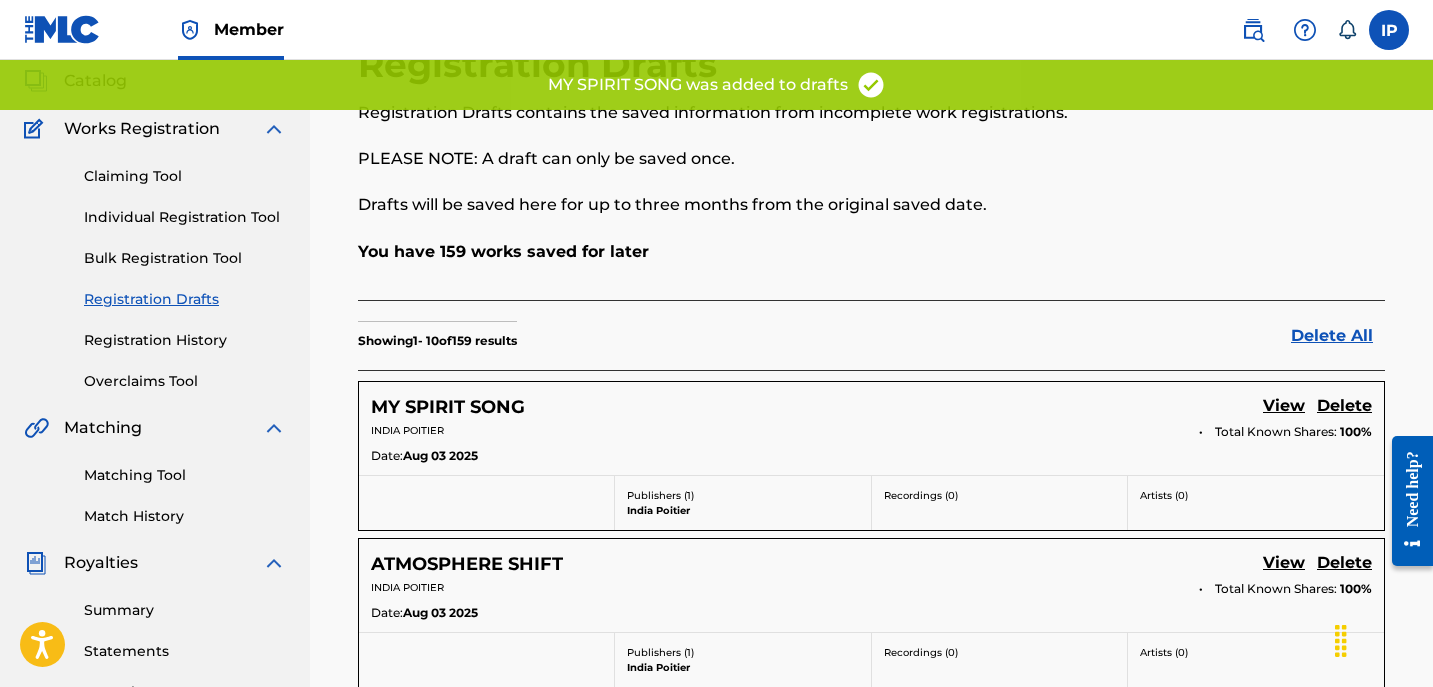 scroll, scrollTop: 119, scrollLeft: 0, axis: vertical 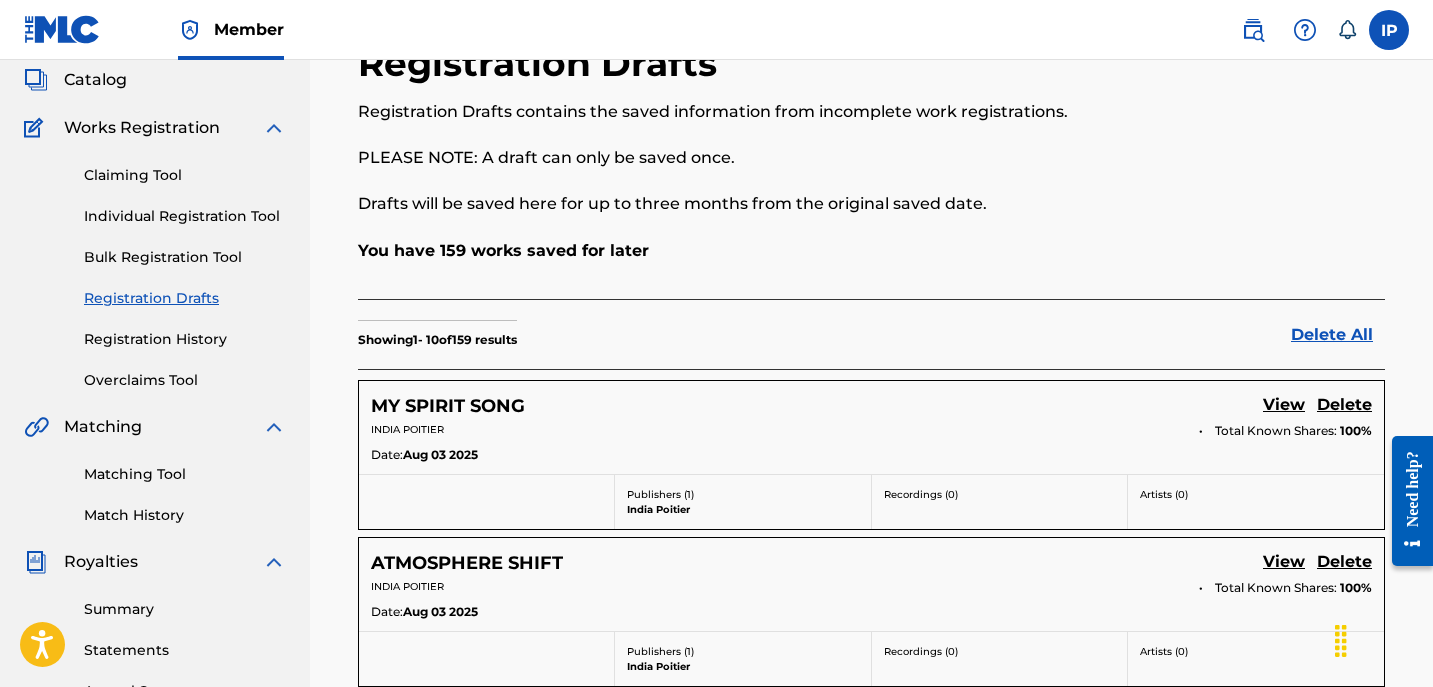 click on "Individual Registration Tool" at bounding box center (185, 216) 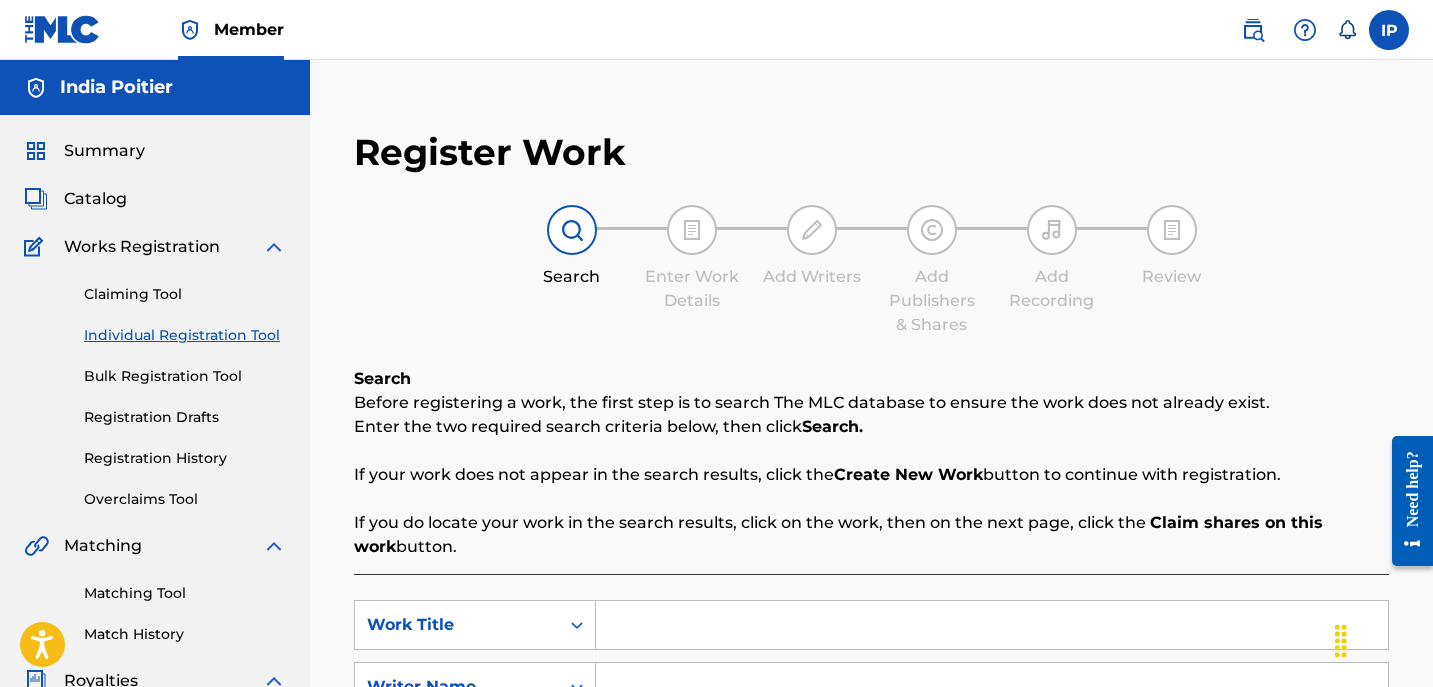 click at bounding box center [992, 625] 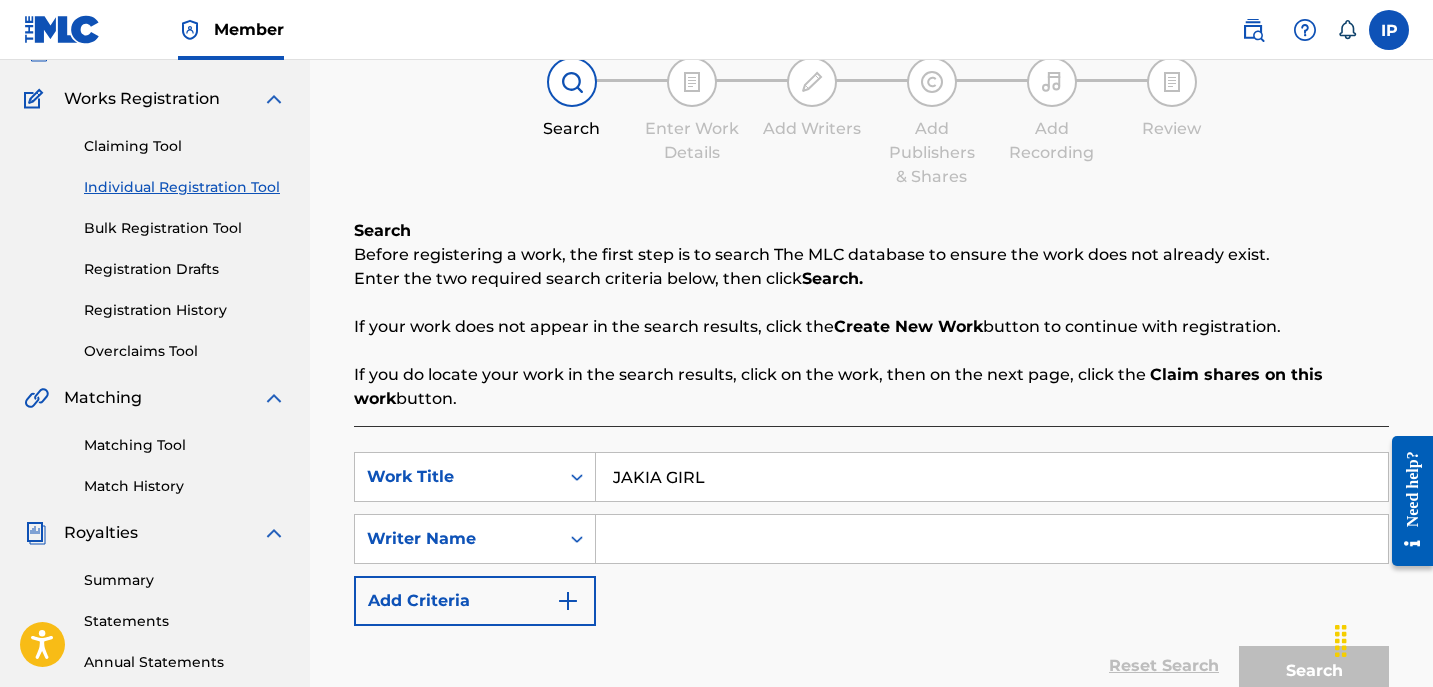 scroll, scrollTop: 149, scrollLeft: 0, axis: vertical 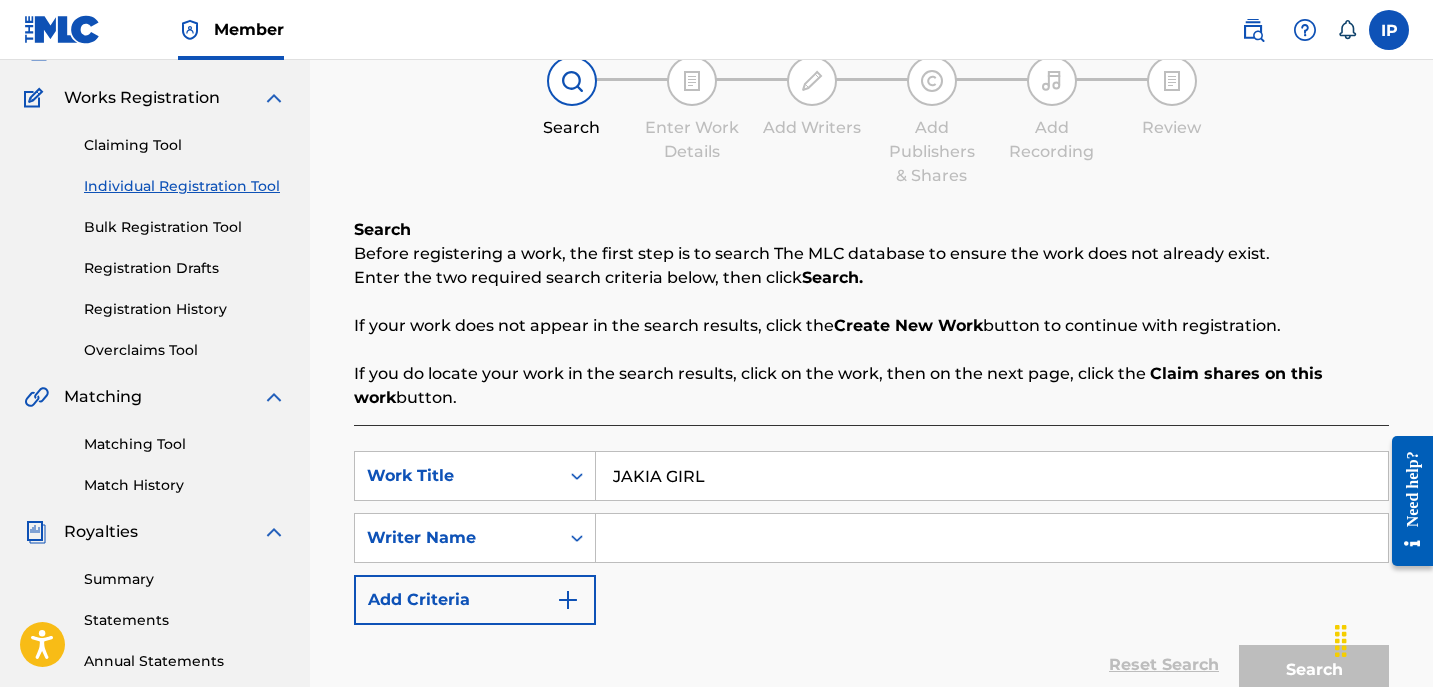 type on "JAKIA GIRL" 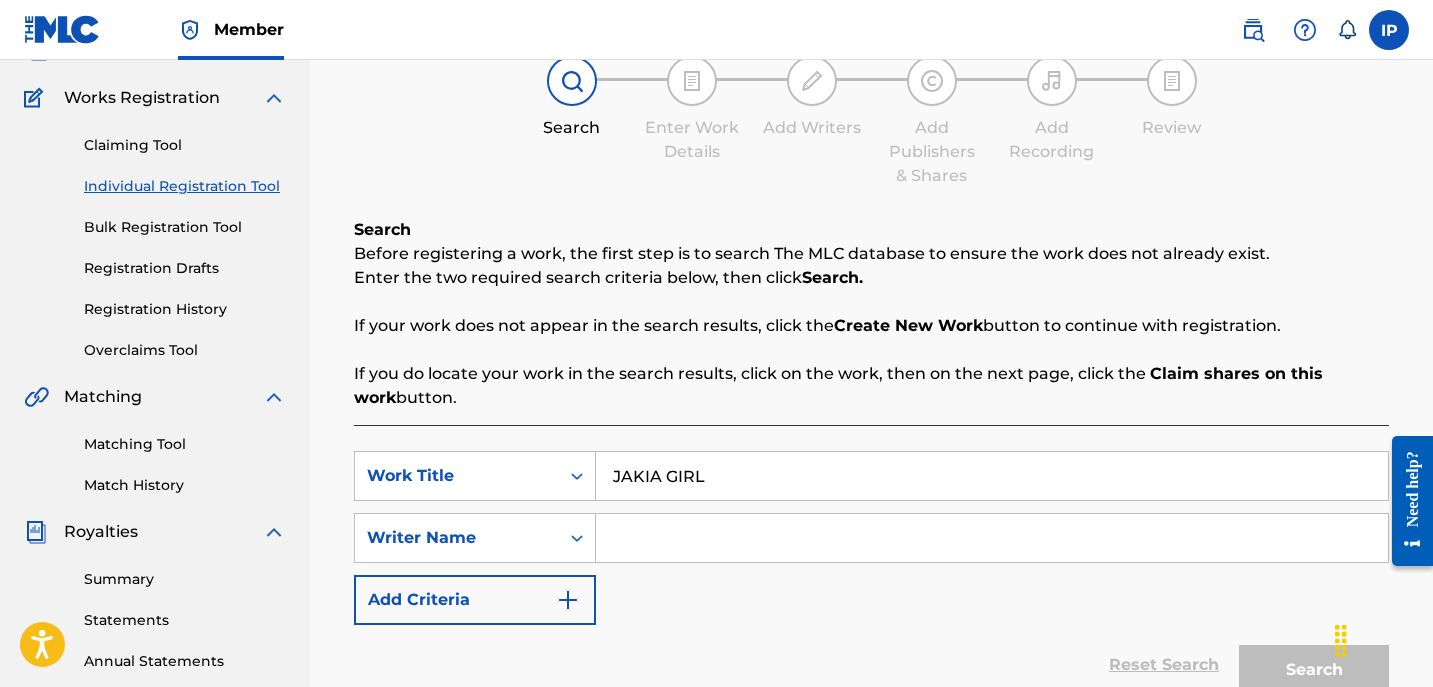 click at bounding box center (992, 538) 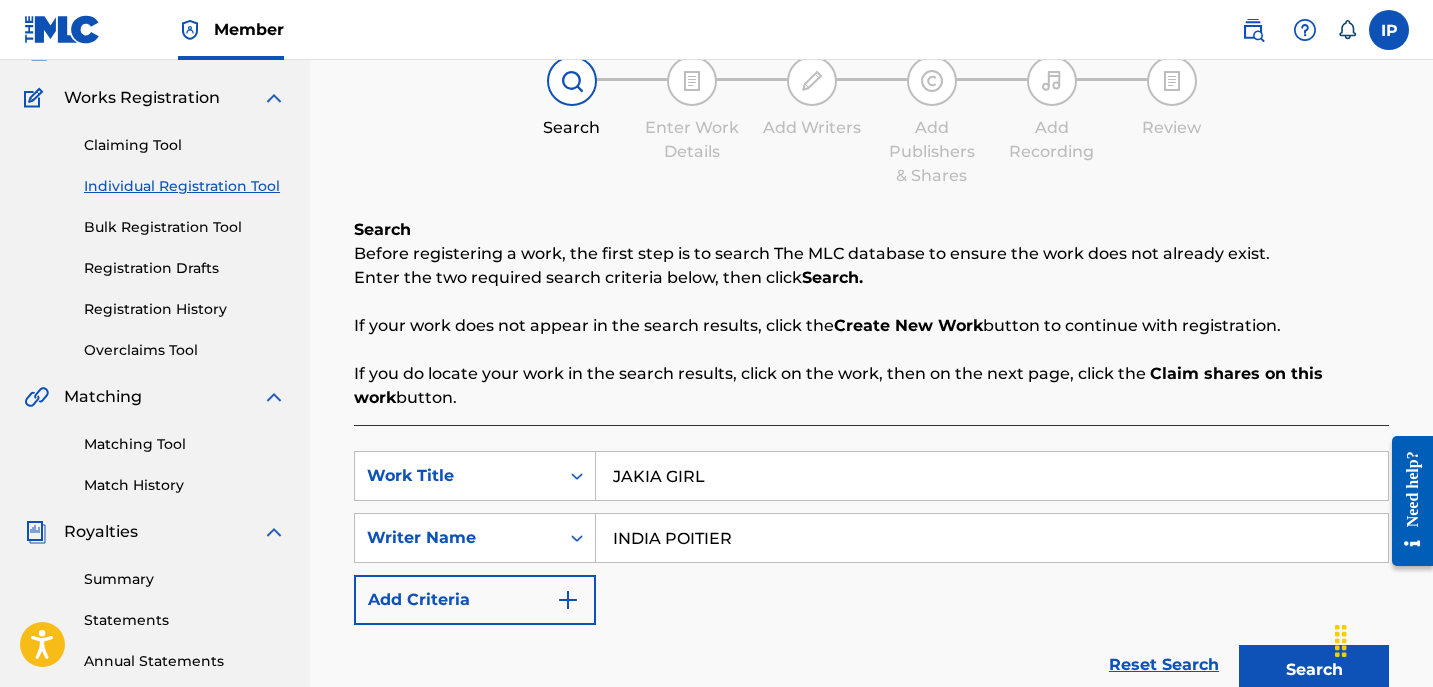 click at bounding box center (568, 600) 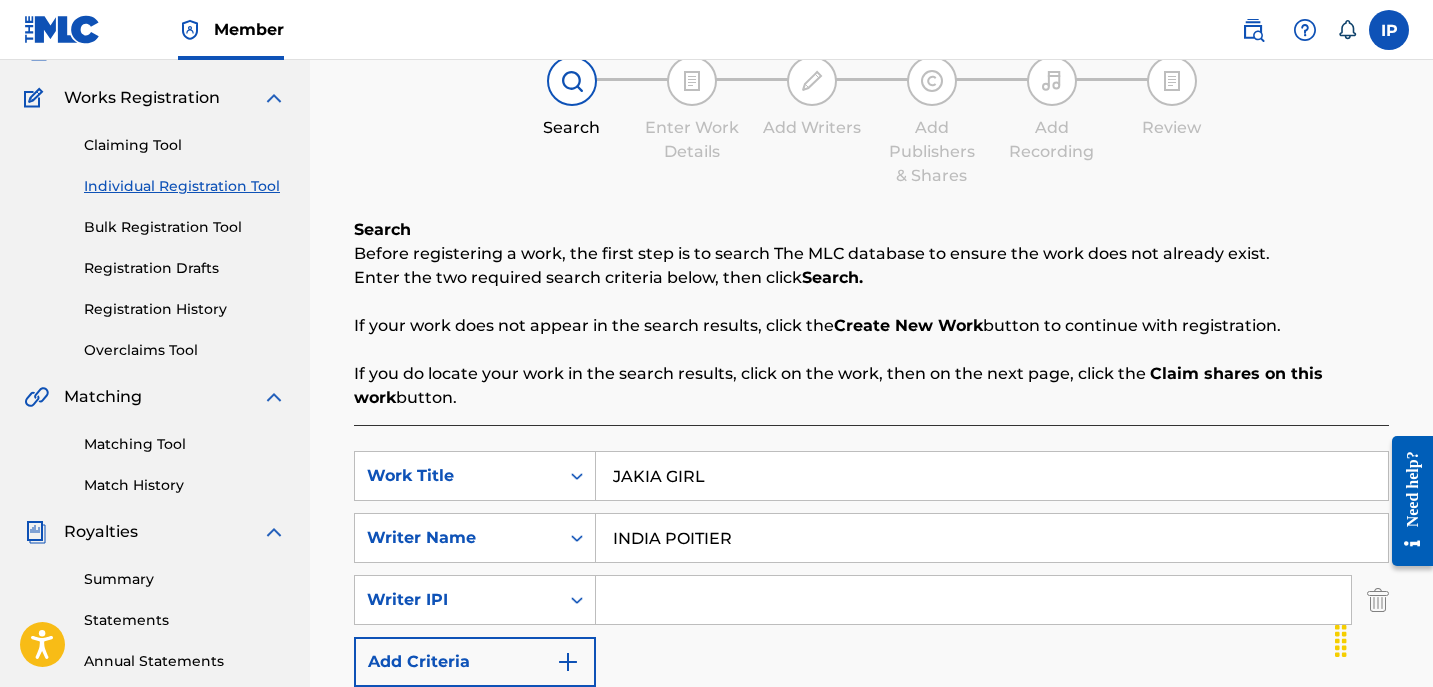 click on "Writer IPI" at bounding box center [457, 600] 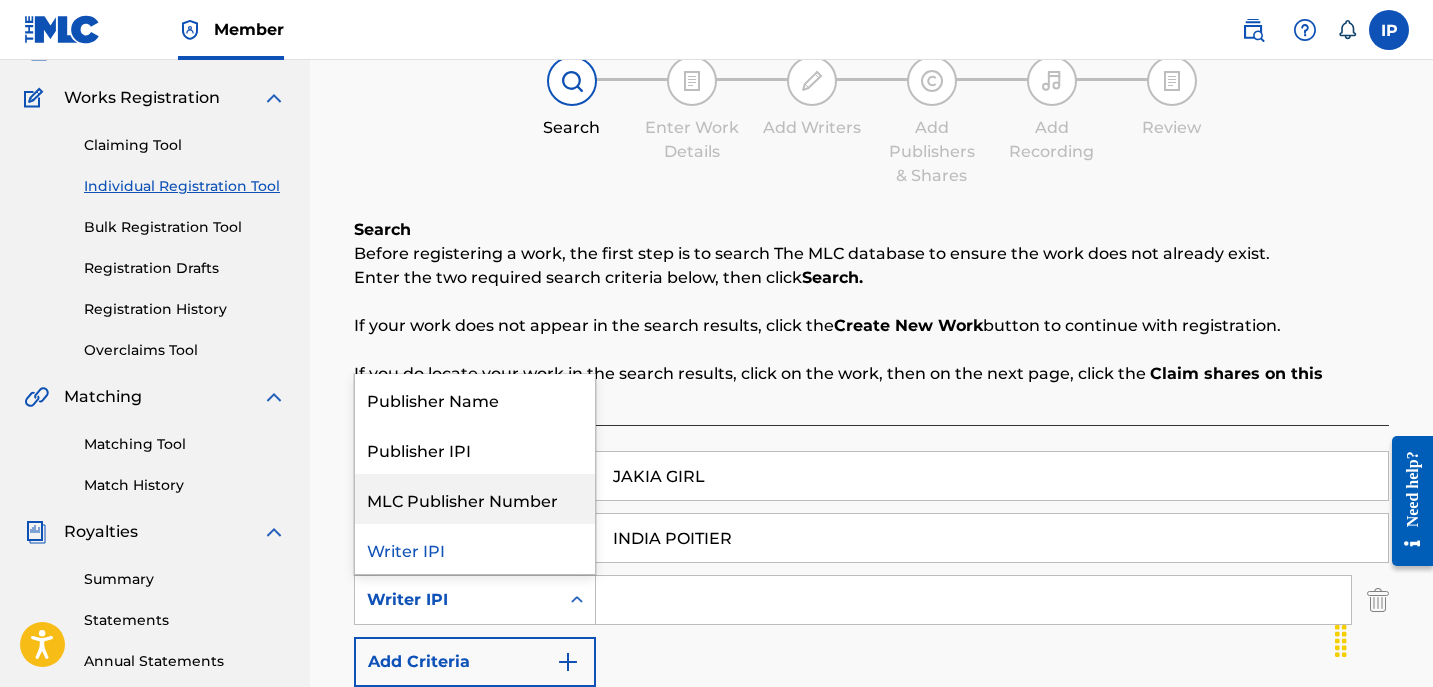 click on "MLC Publisher Number" at bounding box center (475, 499) 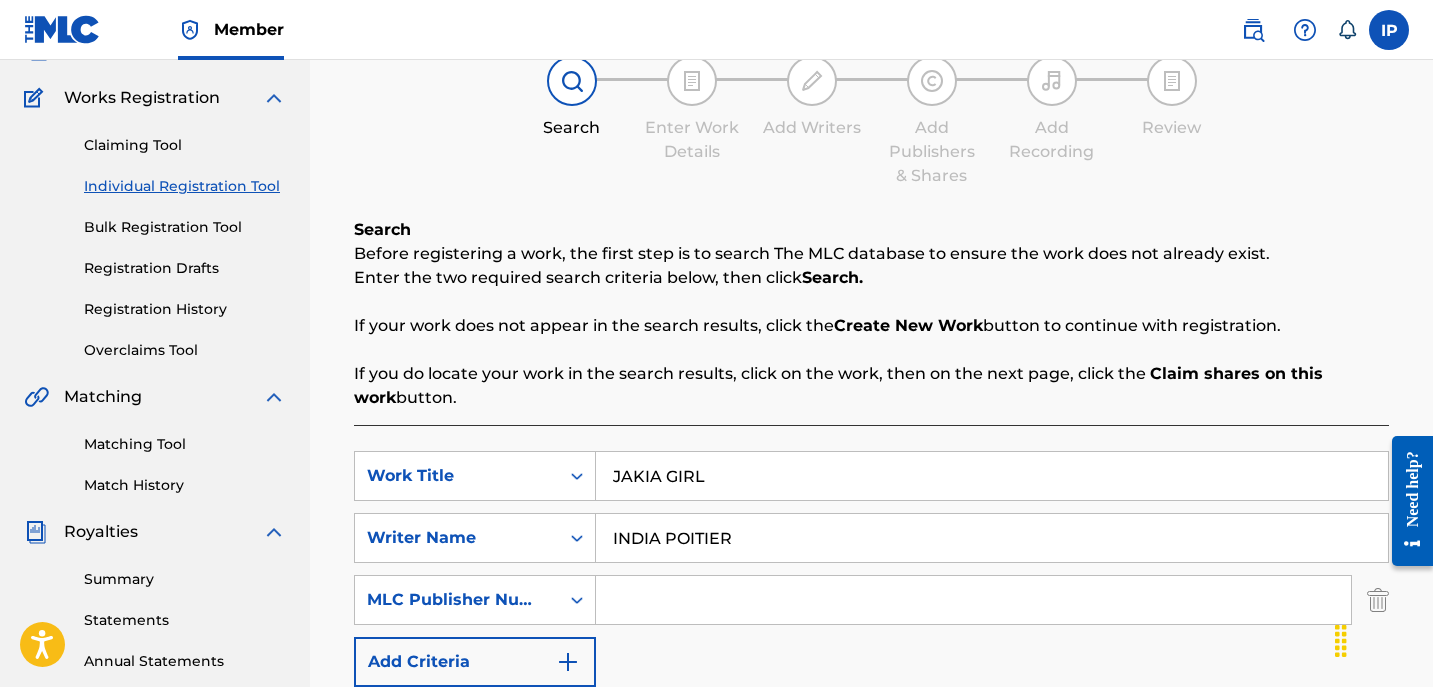 click at bounding box center (973, 600) 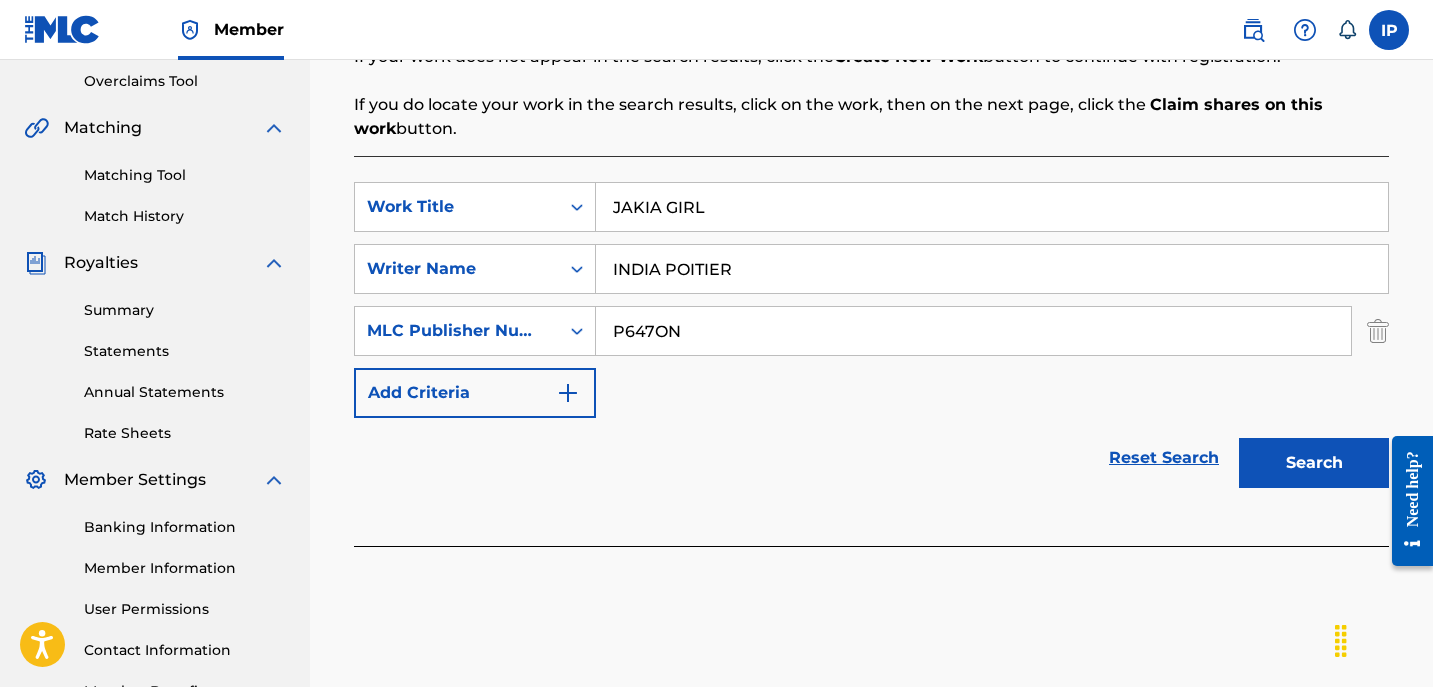 scroll, scrollTop: 419, scrollLeft: 0, axis: vertical 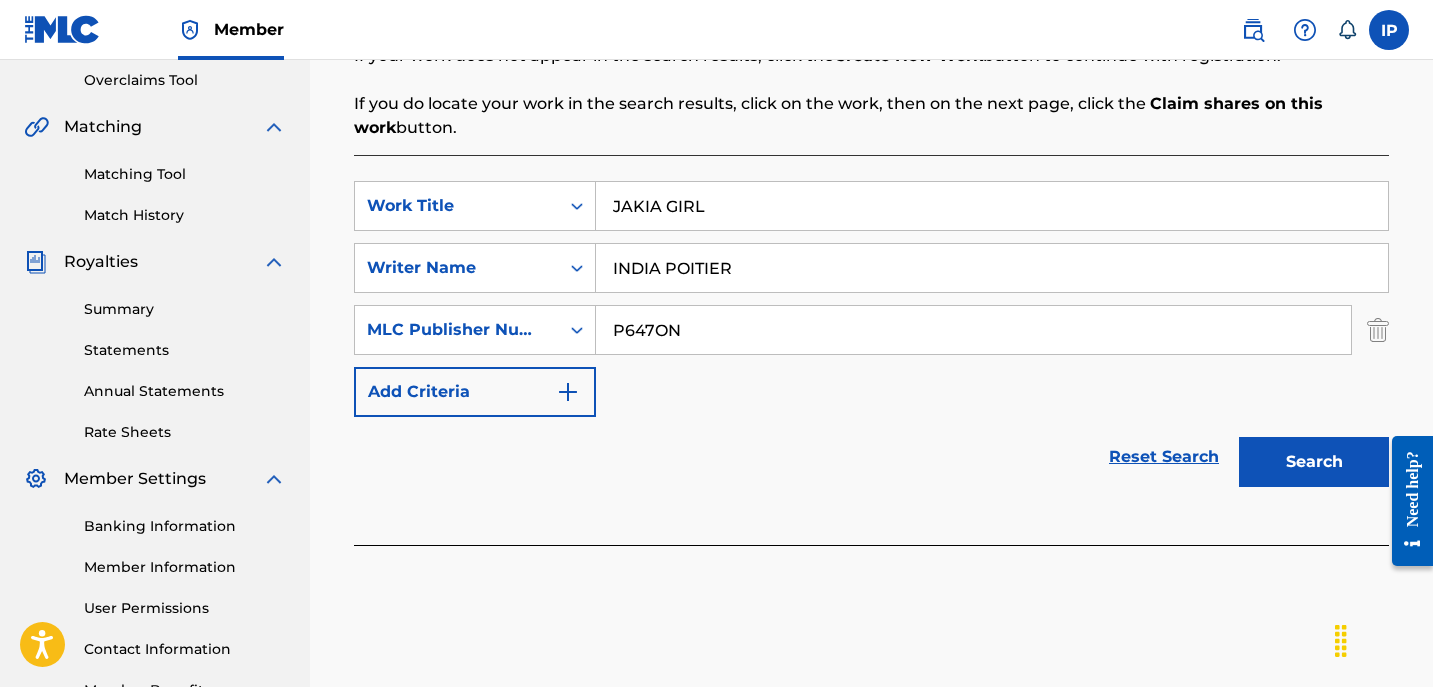 click on "Search" at bounding box center [1314, 462] 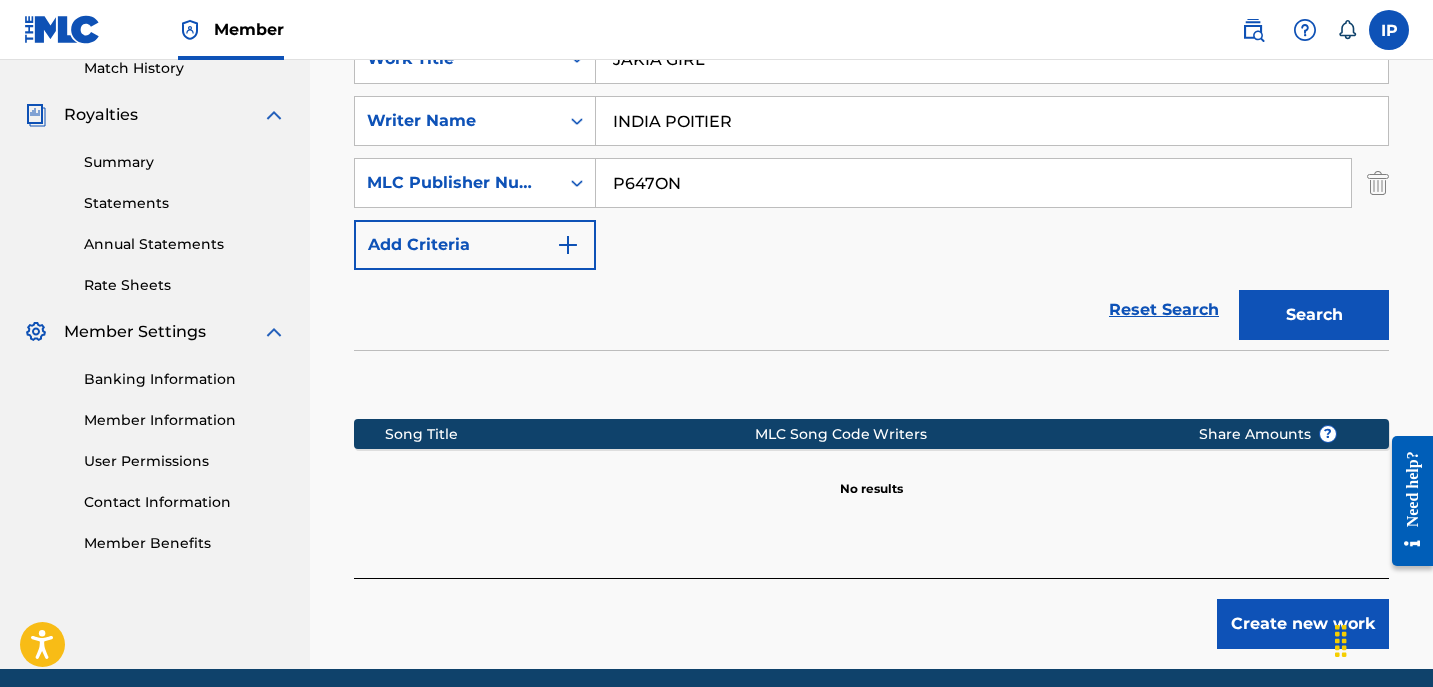 scroll, scrollTop: 569, scrollLeft: 0, axis: vertical 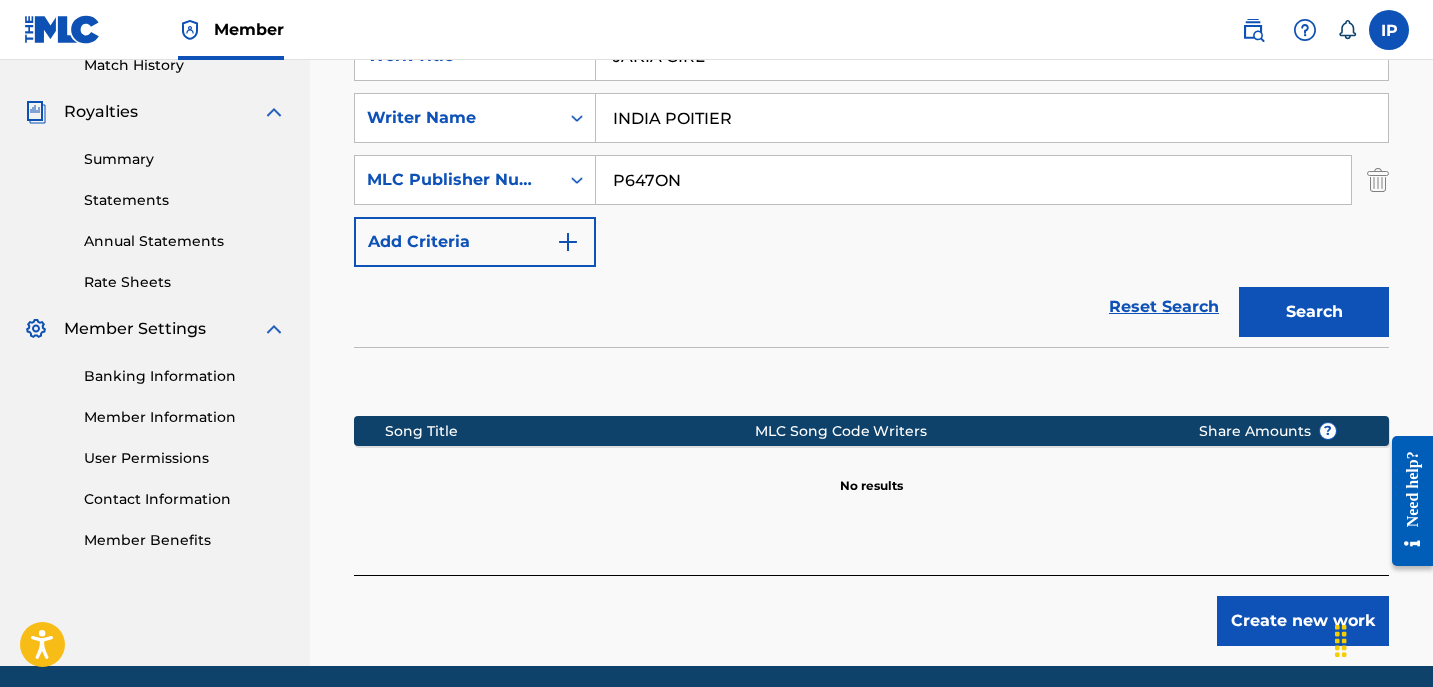 click on "Create new work" at bounding box center (1303, 621) 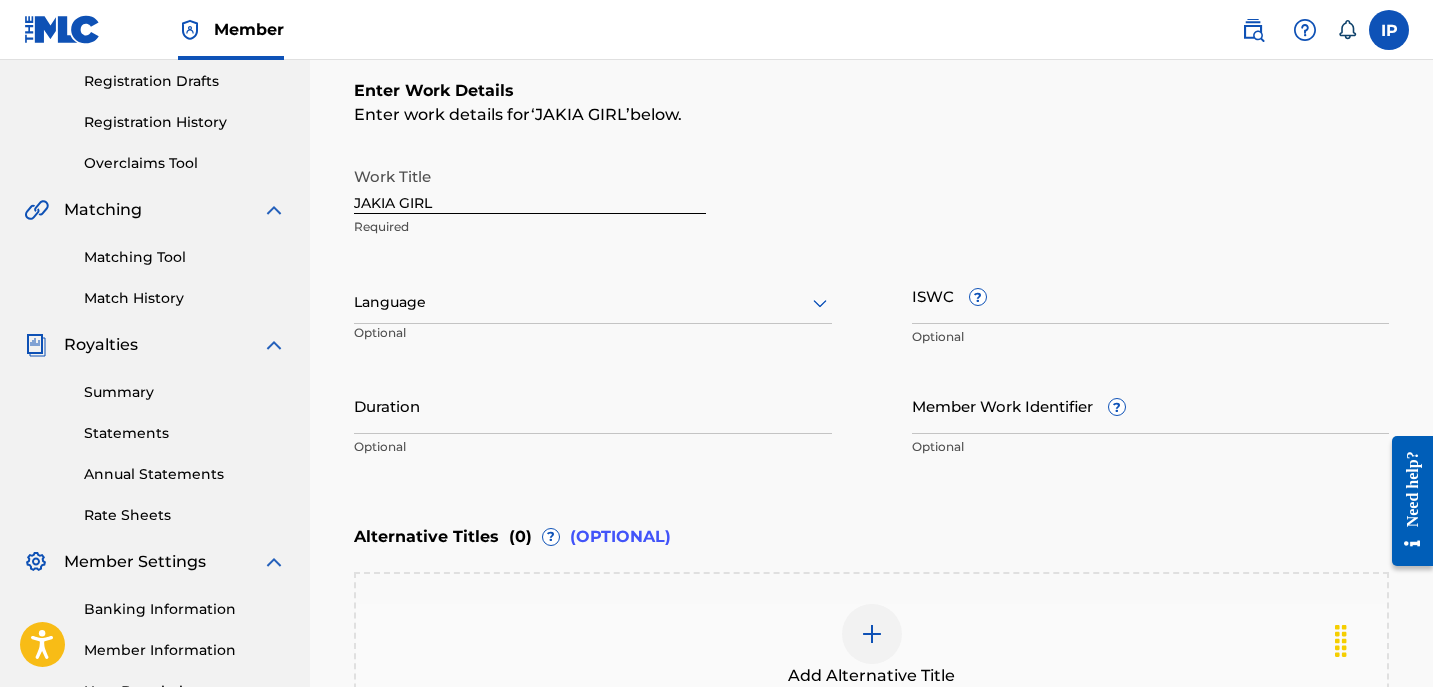 scroll, scrollTop: 333, scrollLeft: 0, axis: vertical 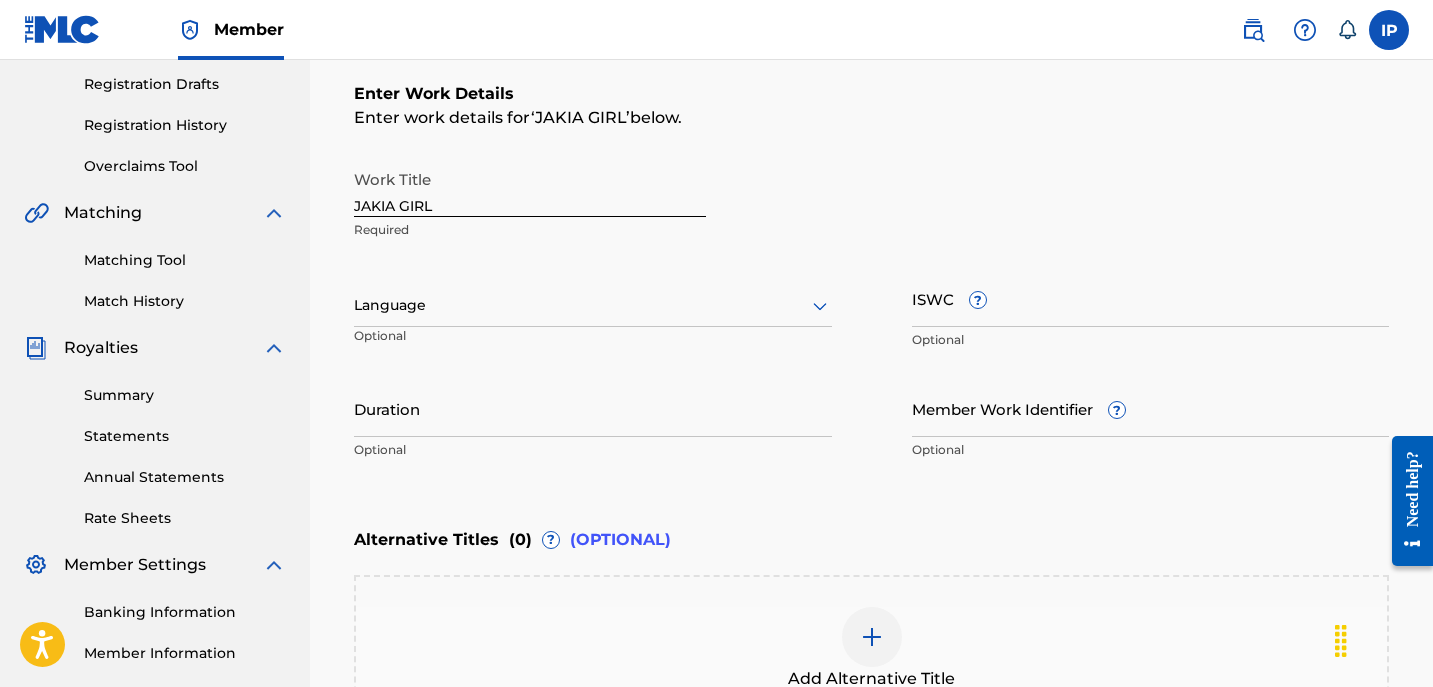 click on "Language Optional" at bounding box center [593, 315] 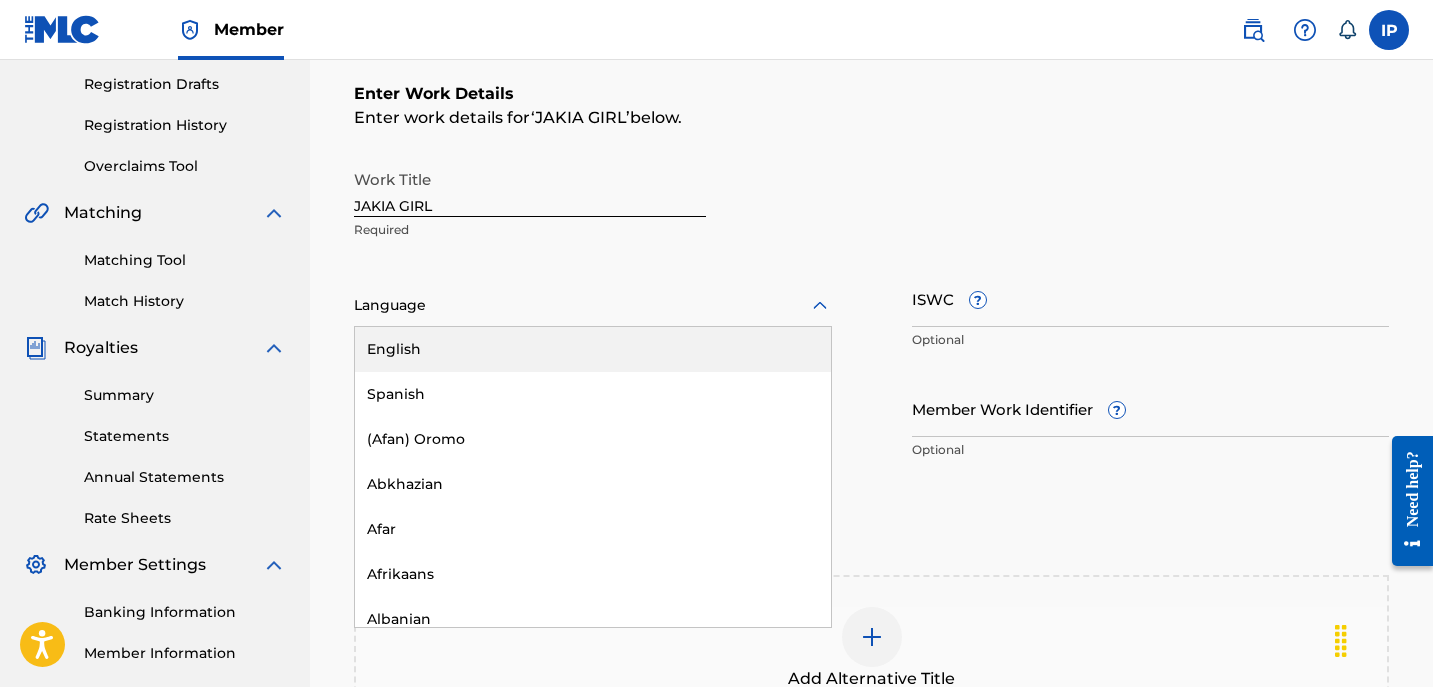 click at bounding box center [593, 305] 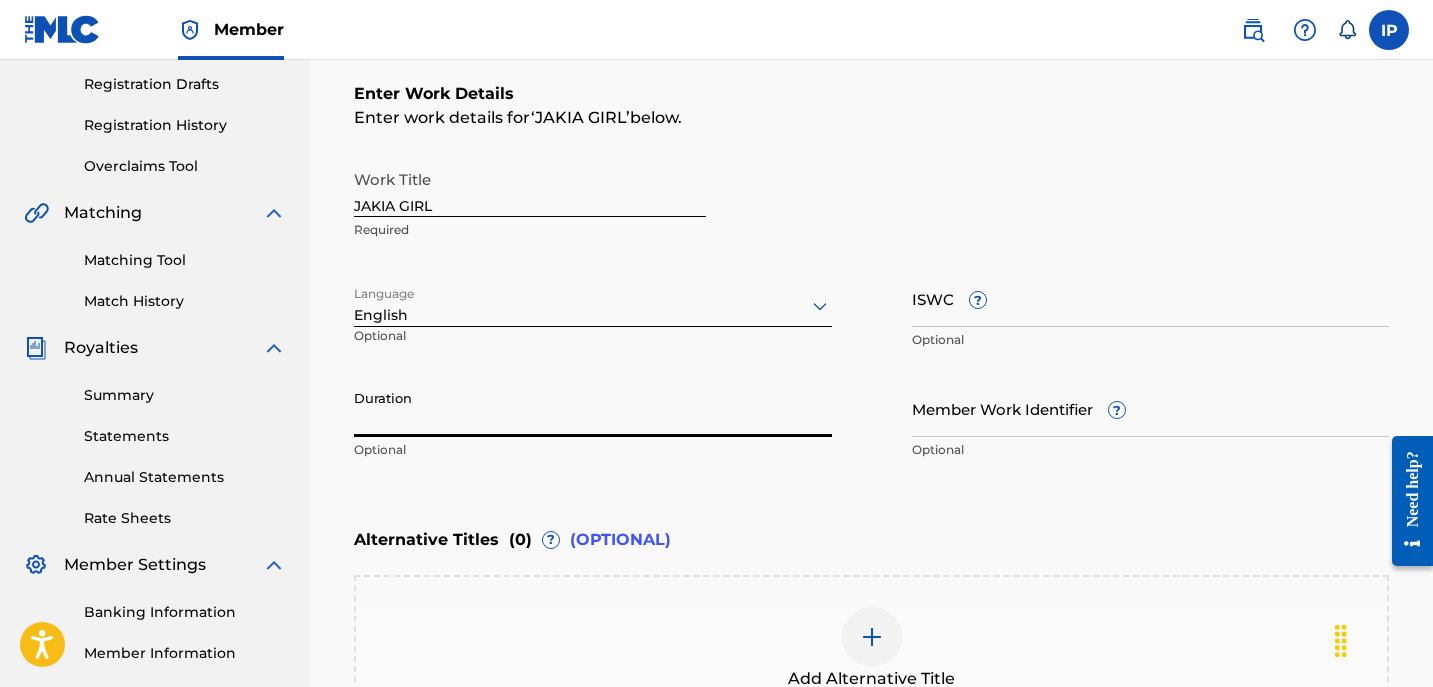 click on "Duration" at bounding box center [593, 408] 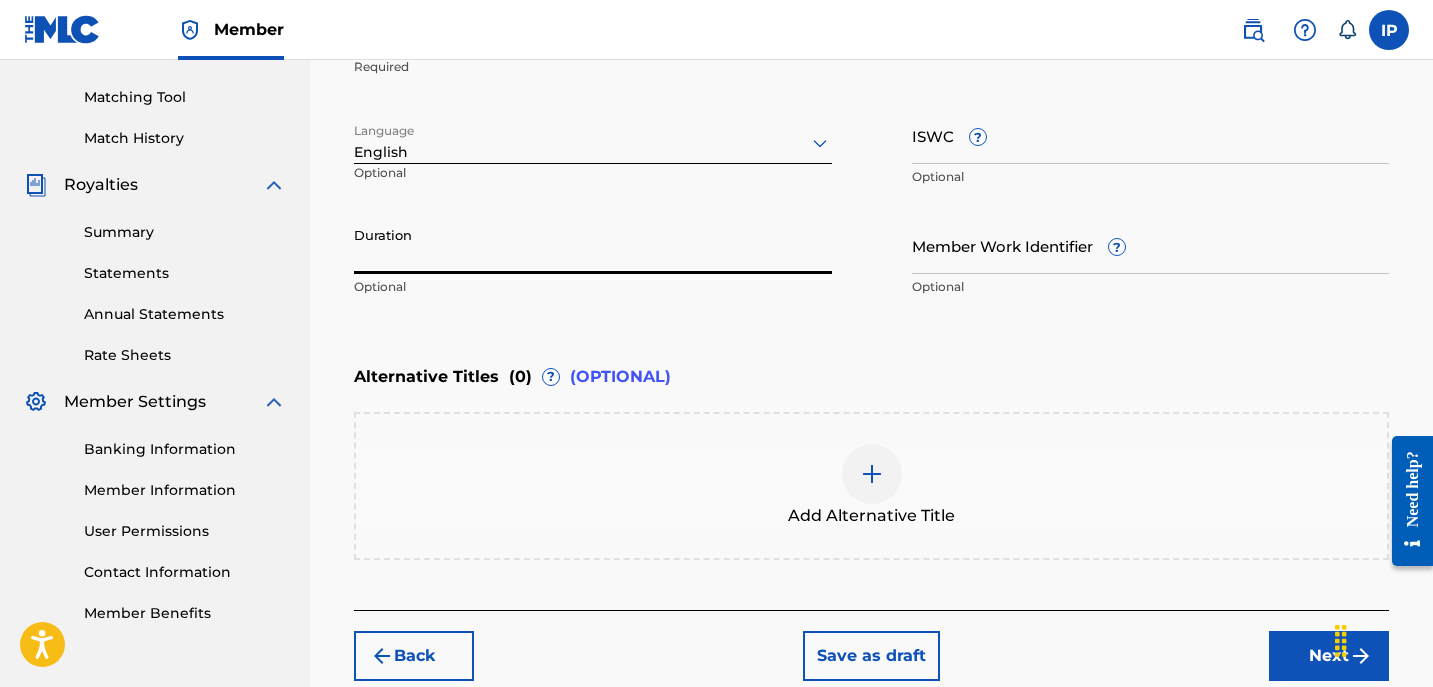 scroll, scrollTop: 505, scrollLeft: 0, axis: vertical 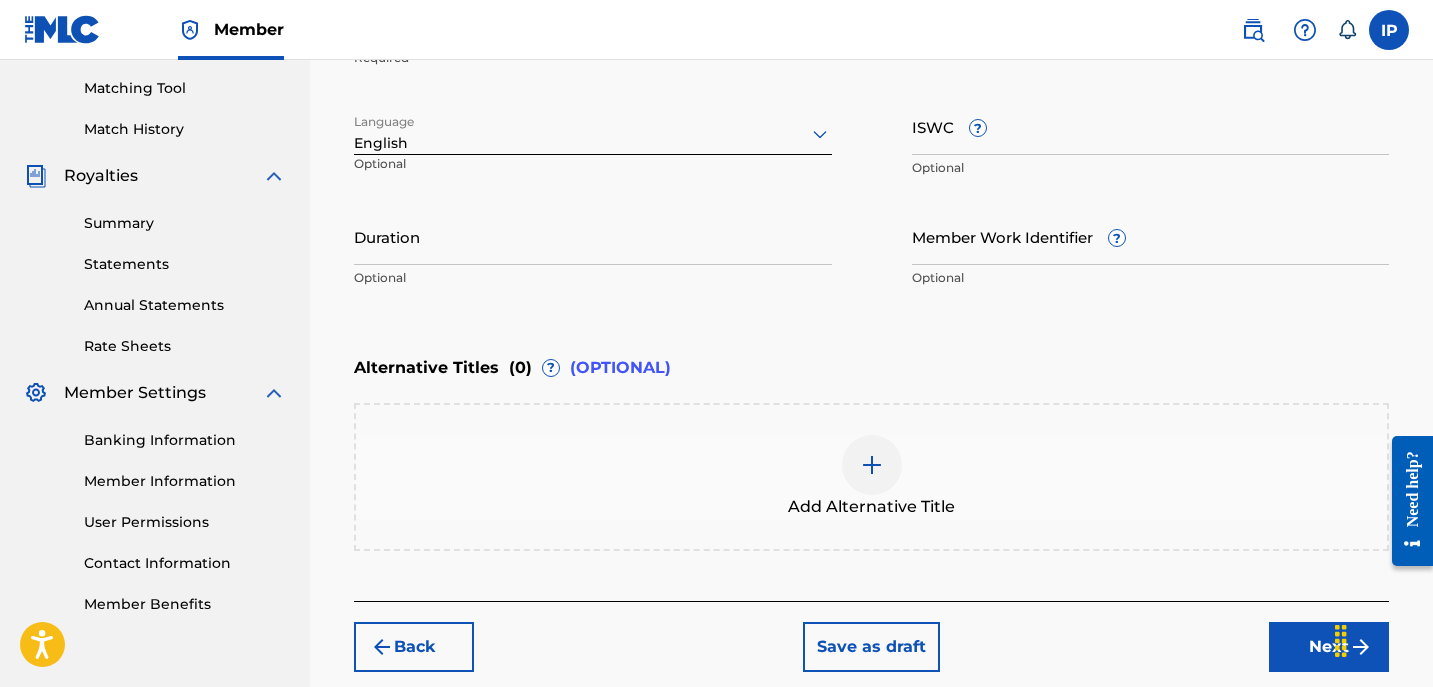 click on "Next" at bounding box center [1329, 647] 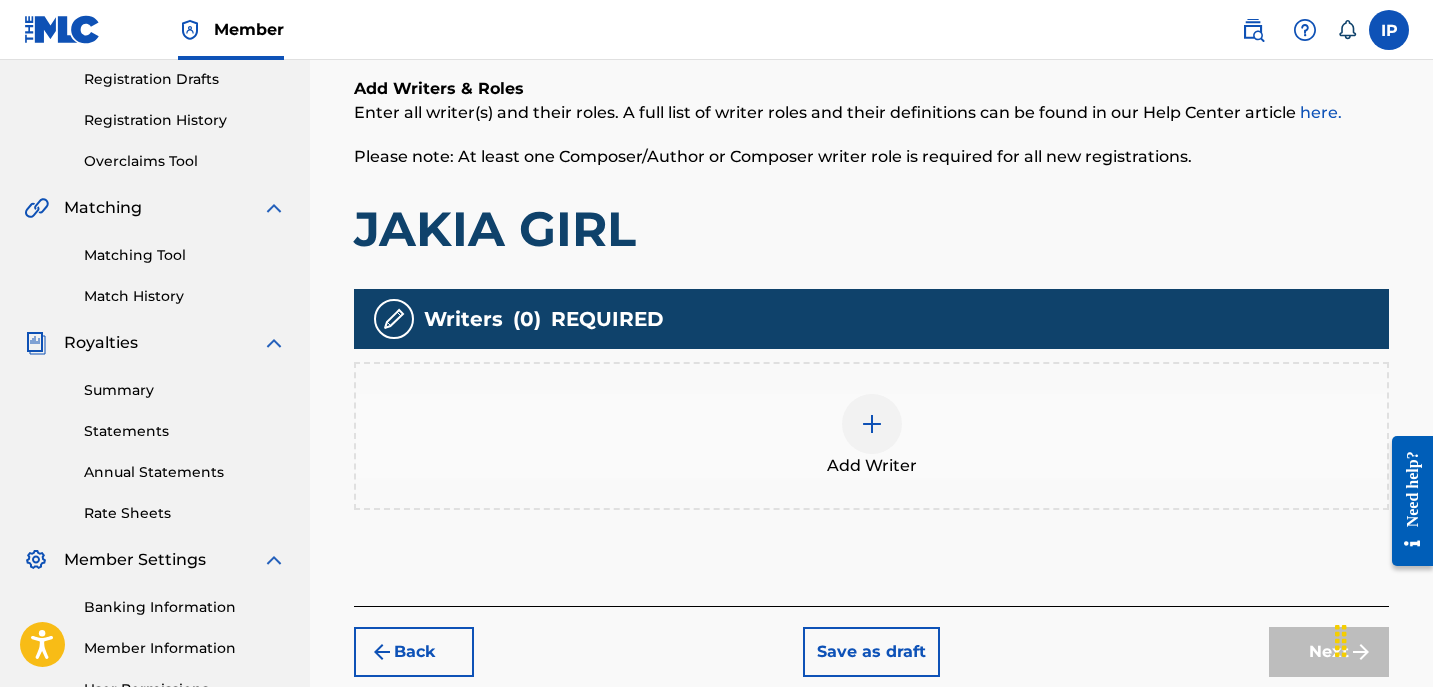 scroll, scrollTop: 340, scrollLeft: 0, axis: vertical 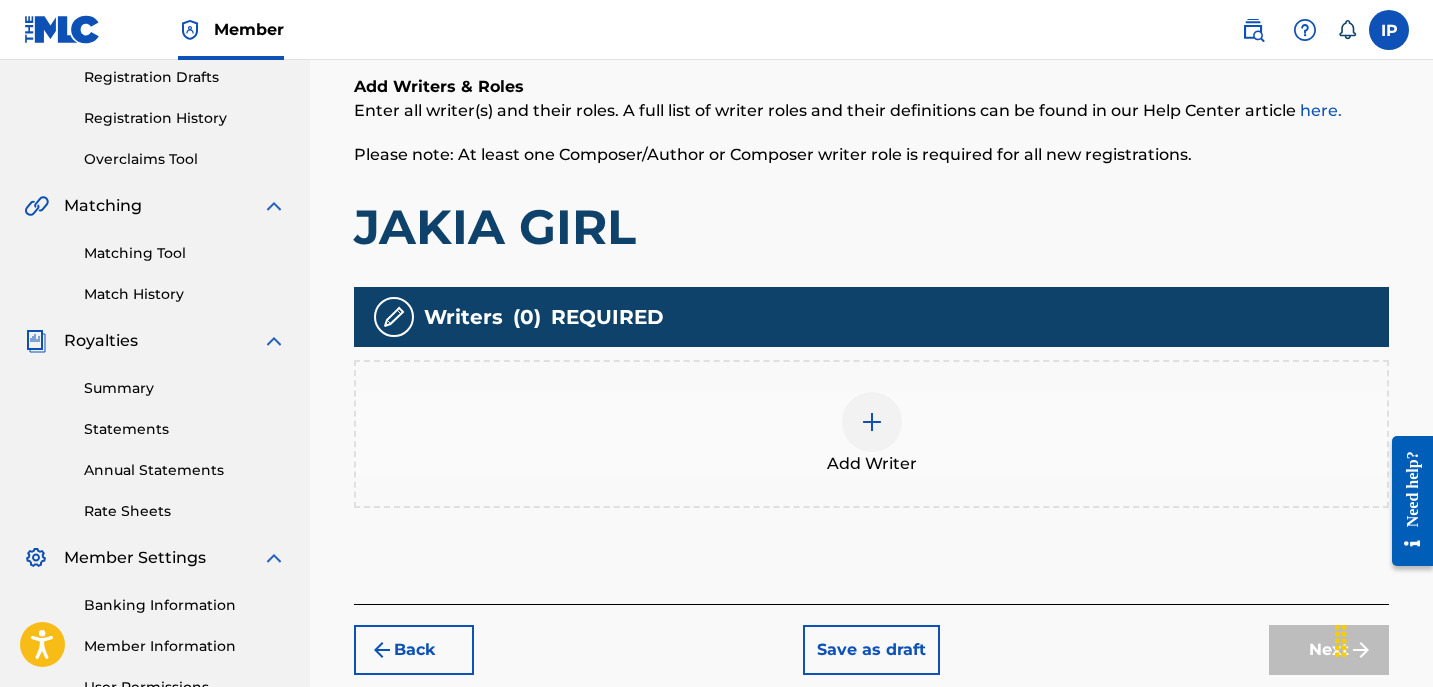 click at bounding box center [872, 422] 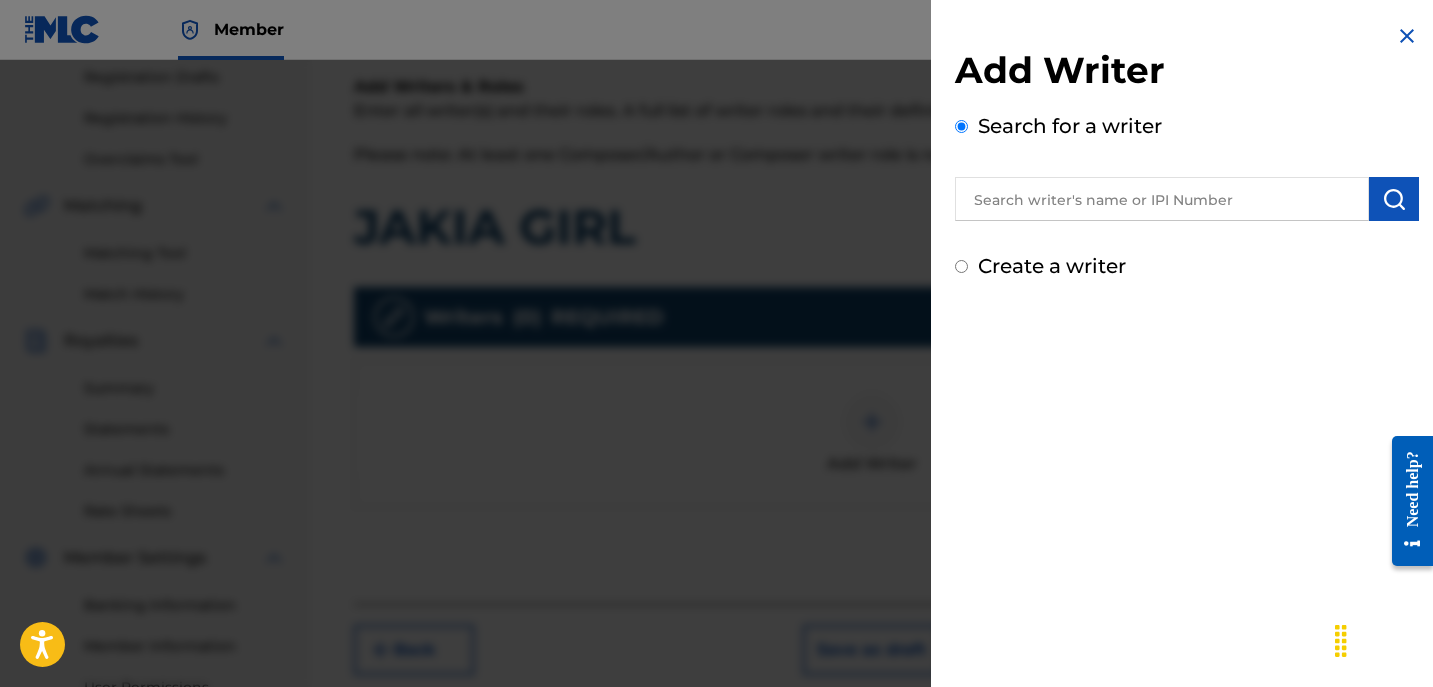 click on "Add Writer Search for a writer Create a writer" at bounding box center [1187, 152] 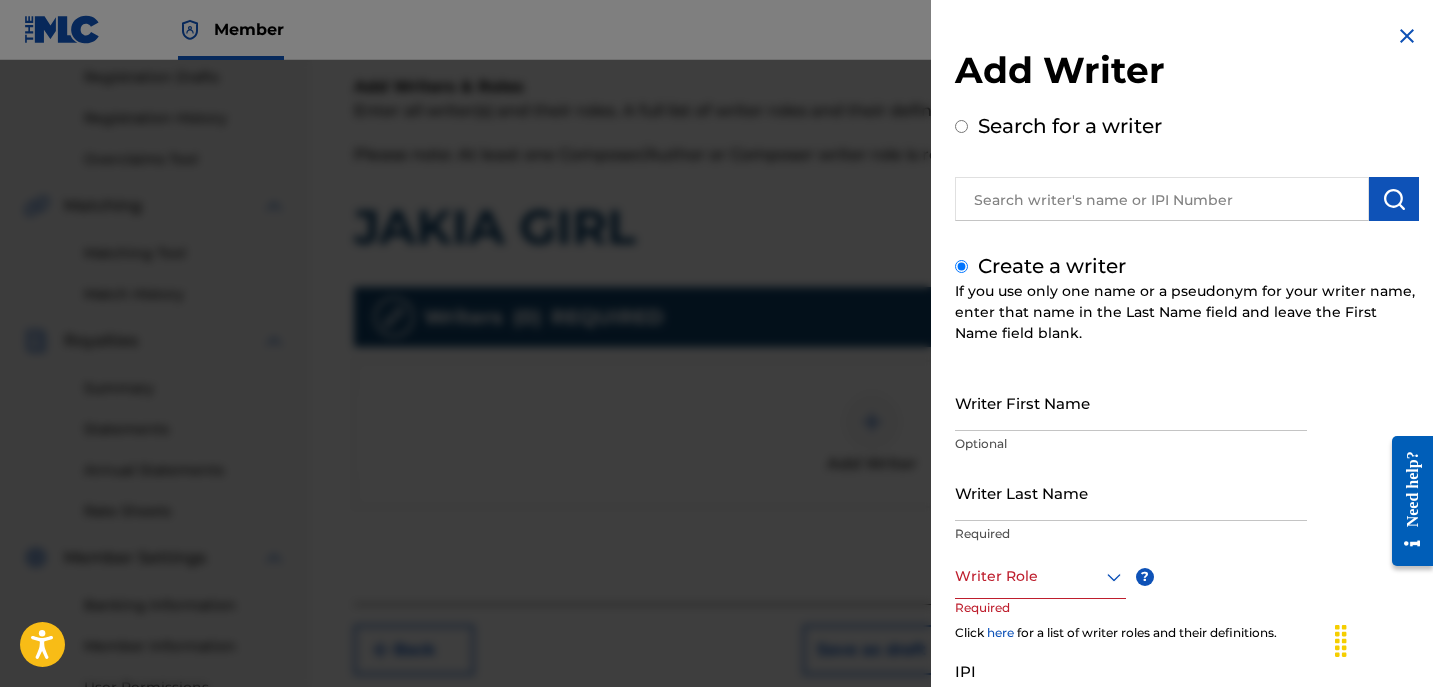 click on "Writer First Name" at bounding box center [1131, 402] 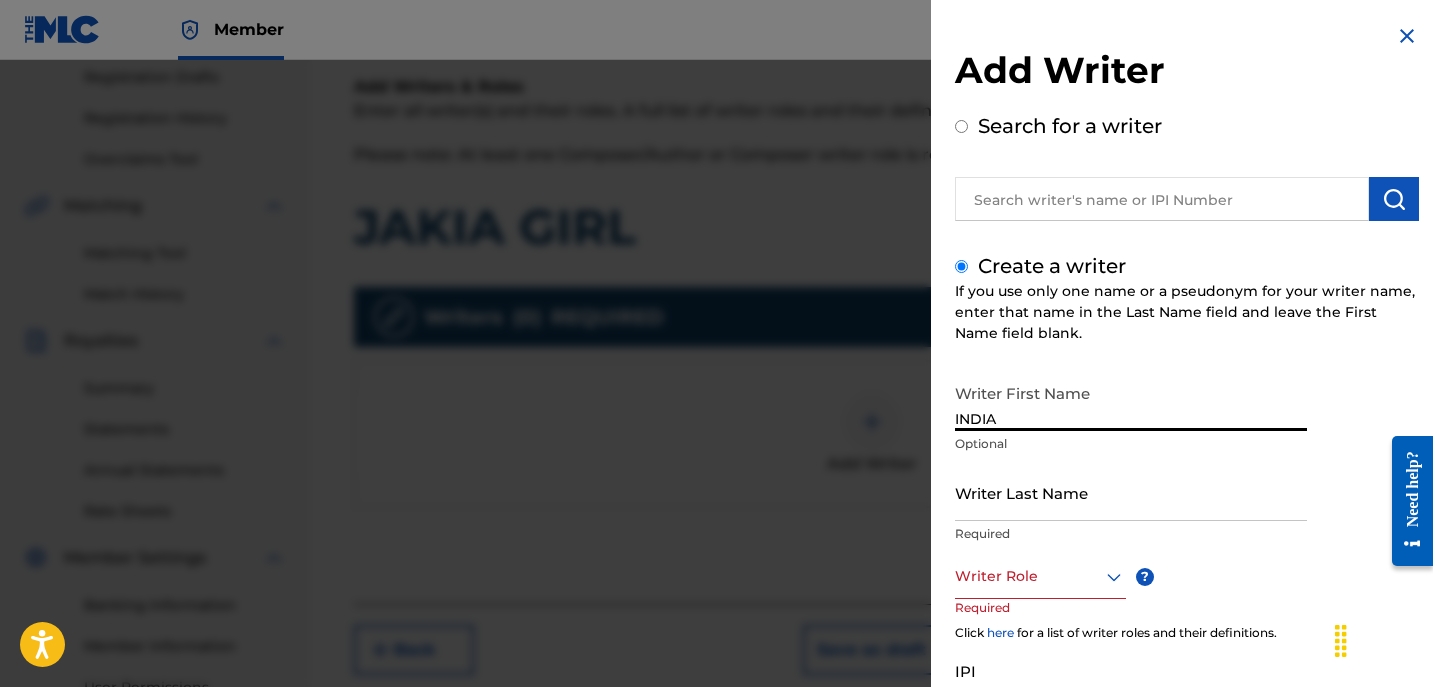 type on "[COUNTRY]" 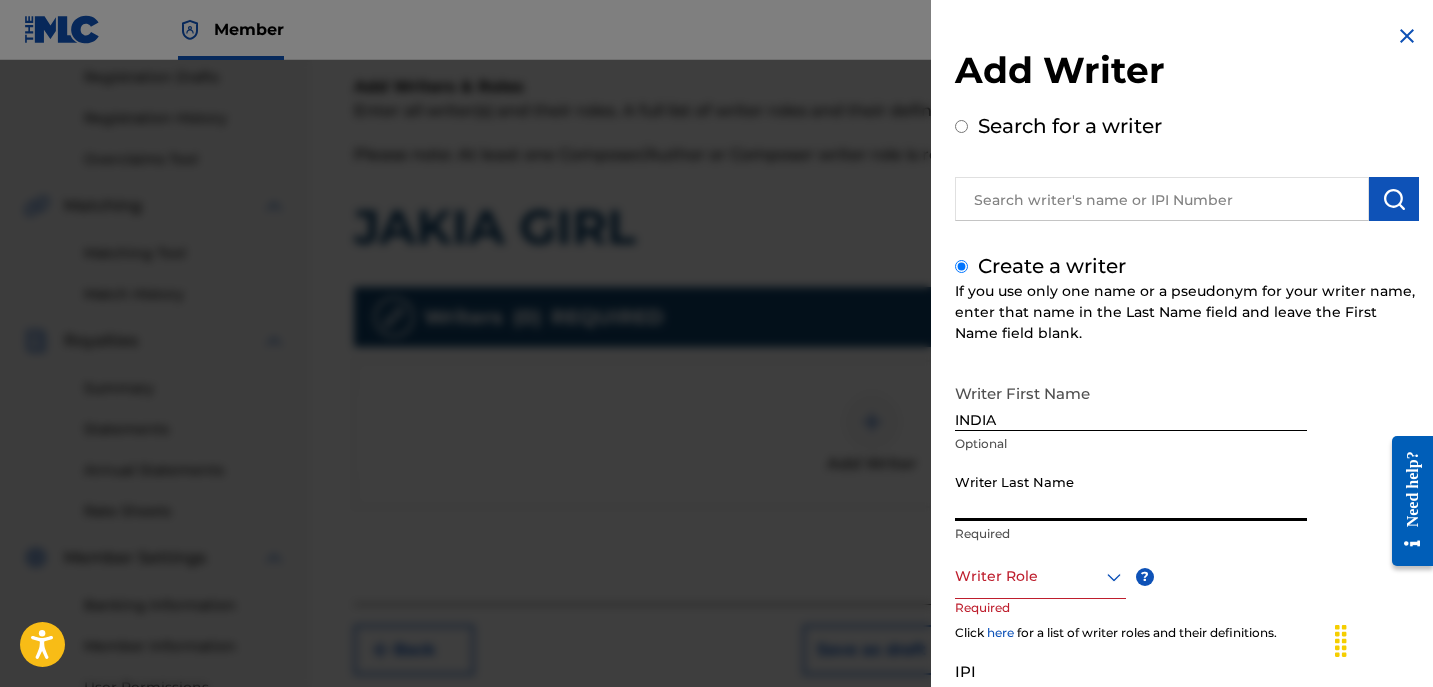 click on "Writer Last Name" at bounding box center (1131, 492) 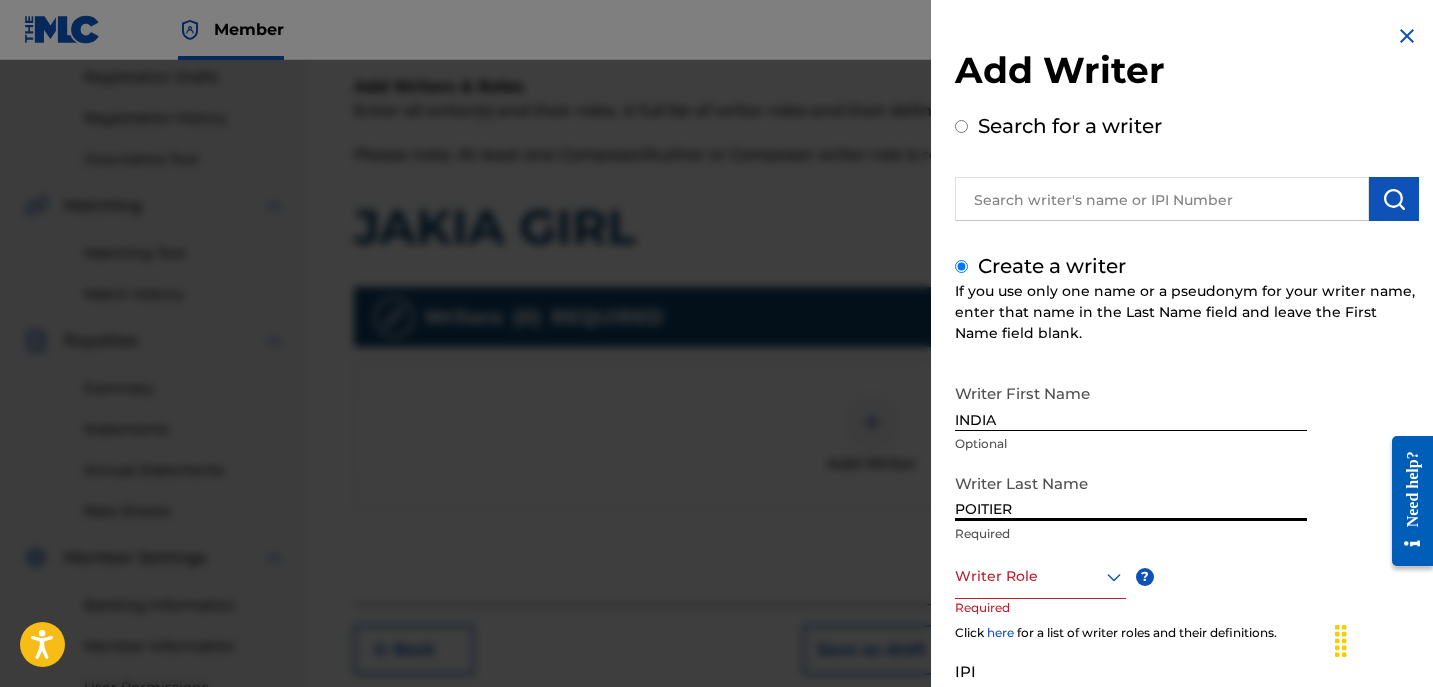 type on "POITIER" 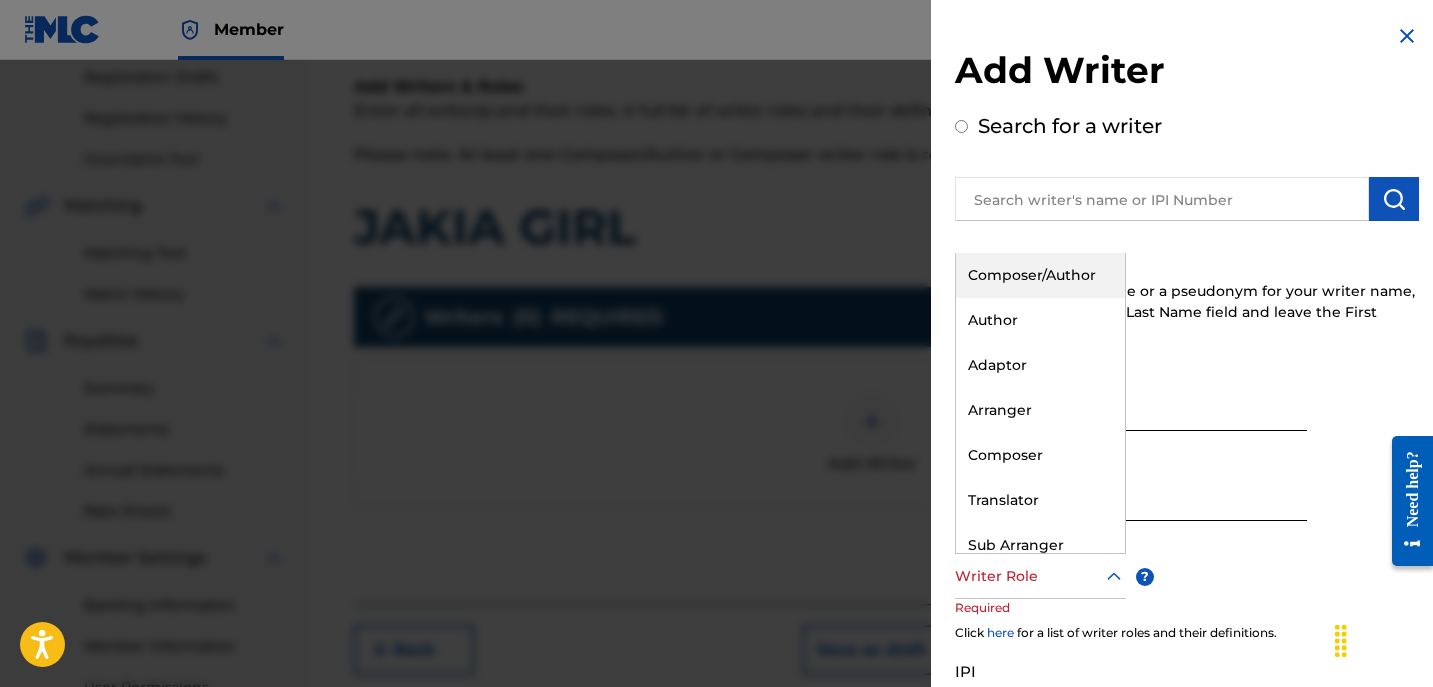 click on "Composer/Author" at bounding box center (1040, 275) 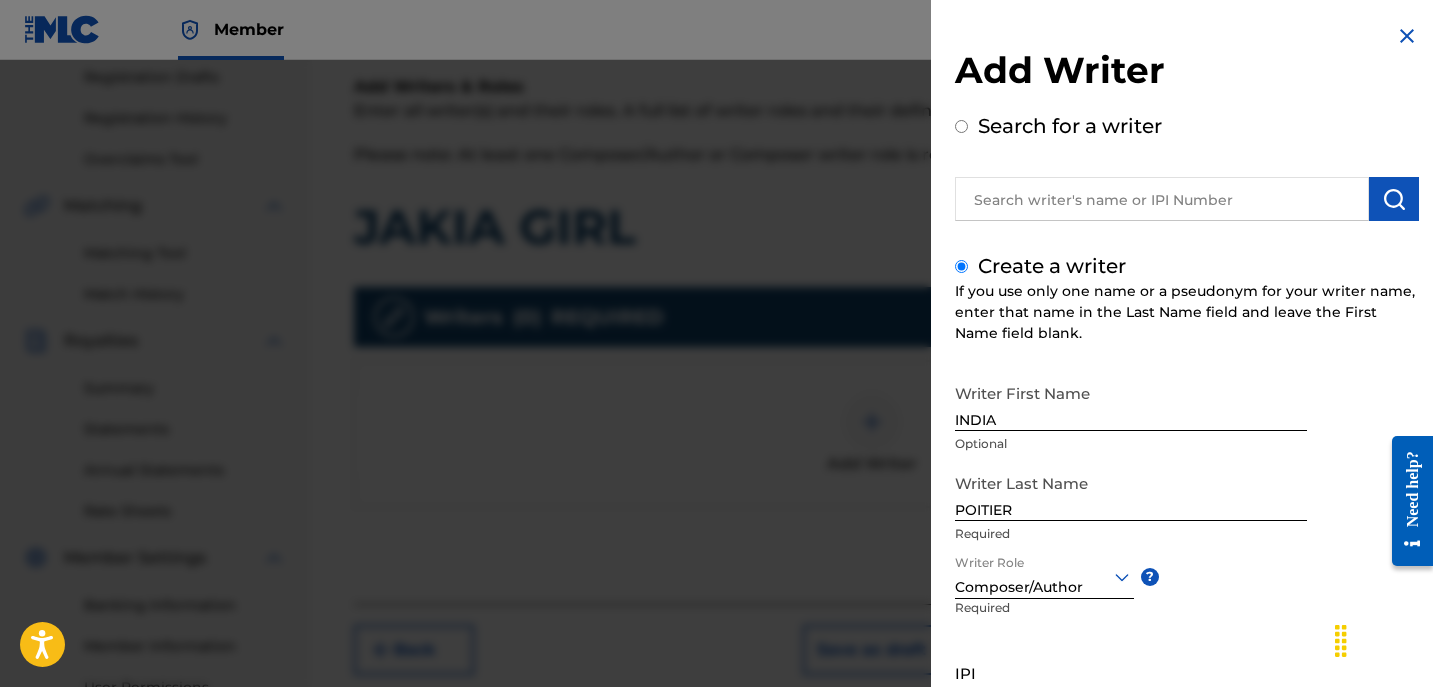 scroll, scrollTop: 181, scrollLeft: 0, axis: vertical 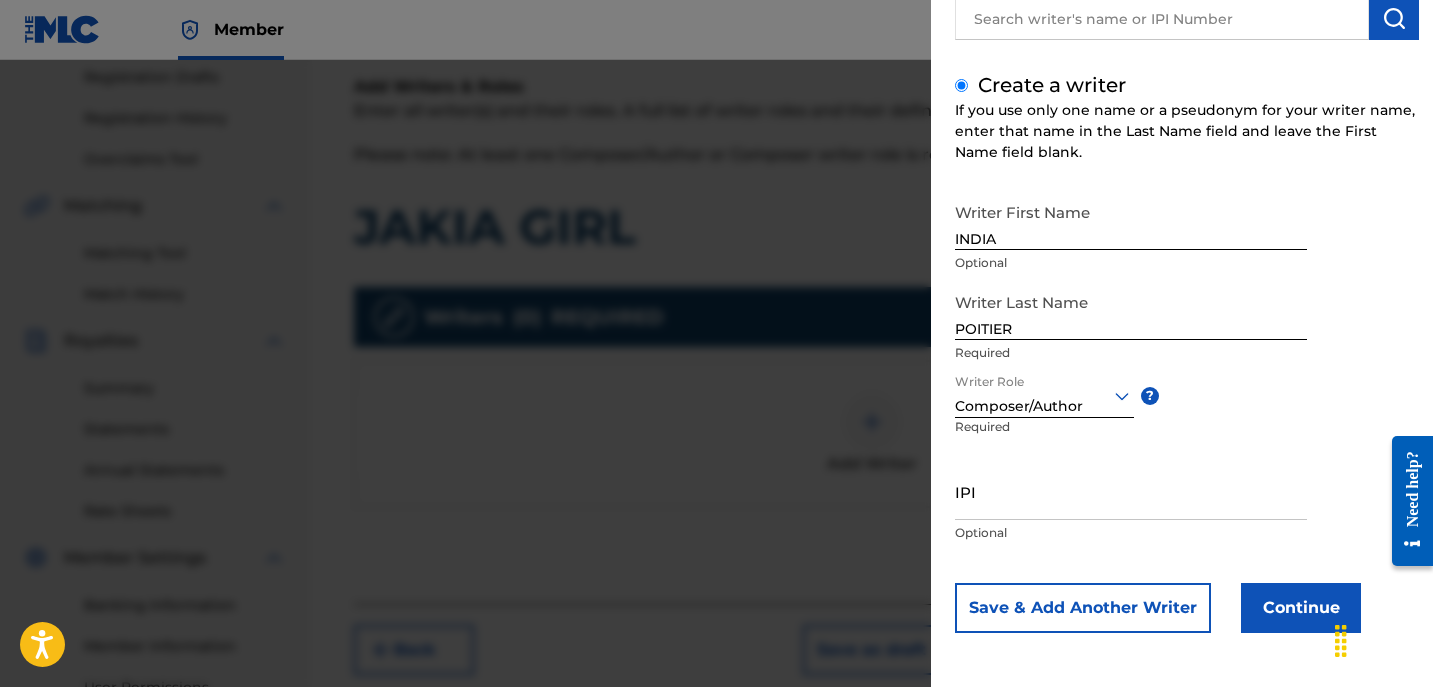 click on "Continue" at bounding box center (1301, 608) 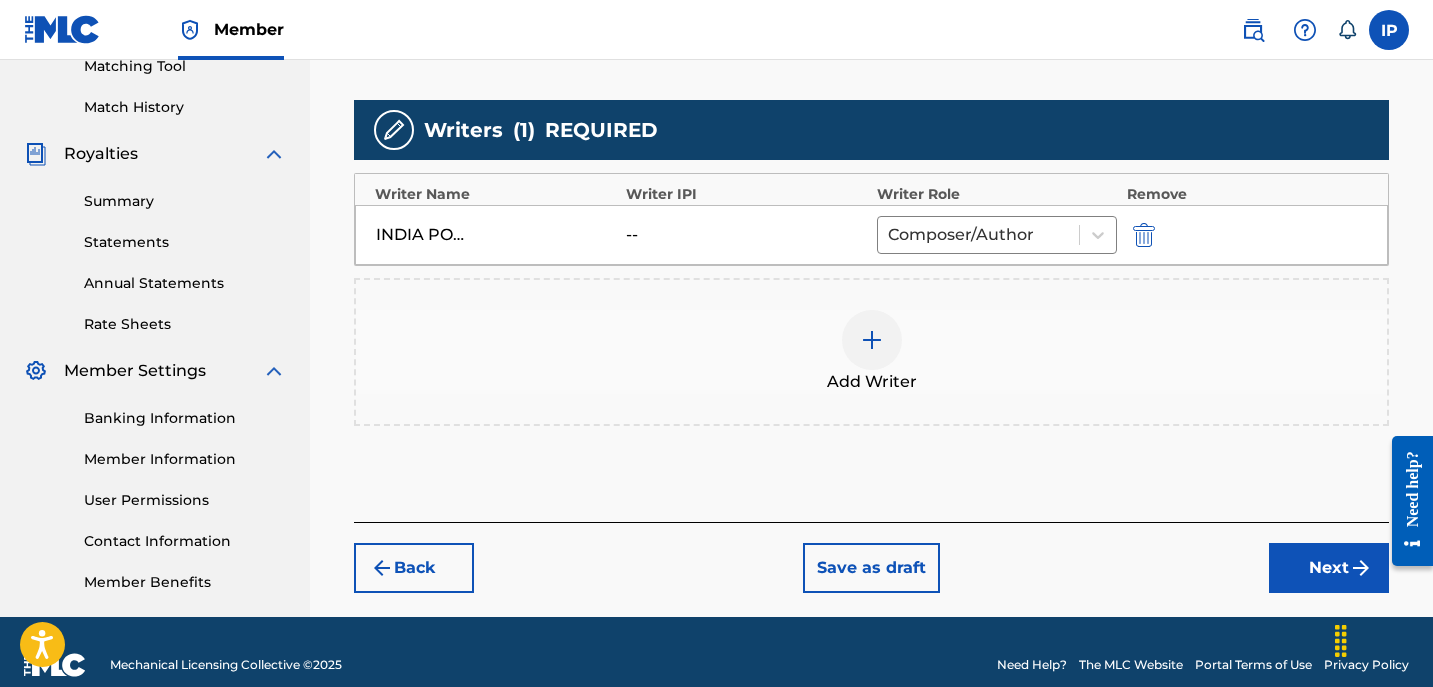 scroll, scrollTop: 528, scrollLeft: 0, axis: vertical 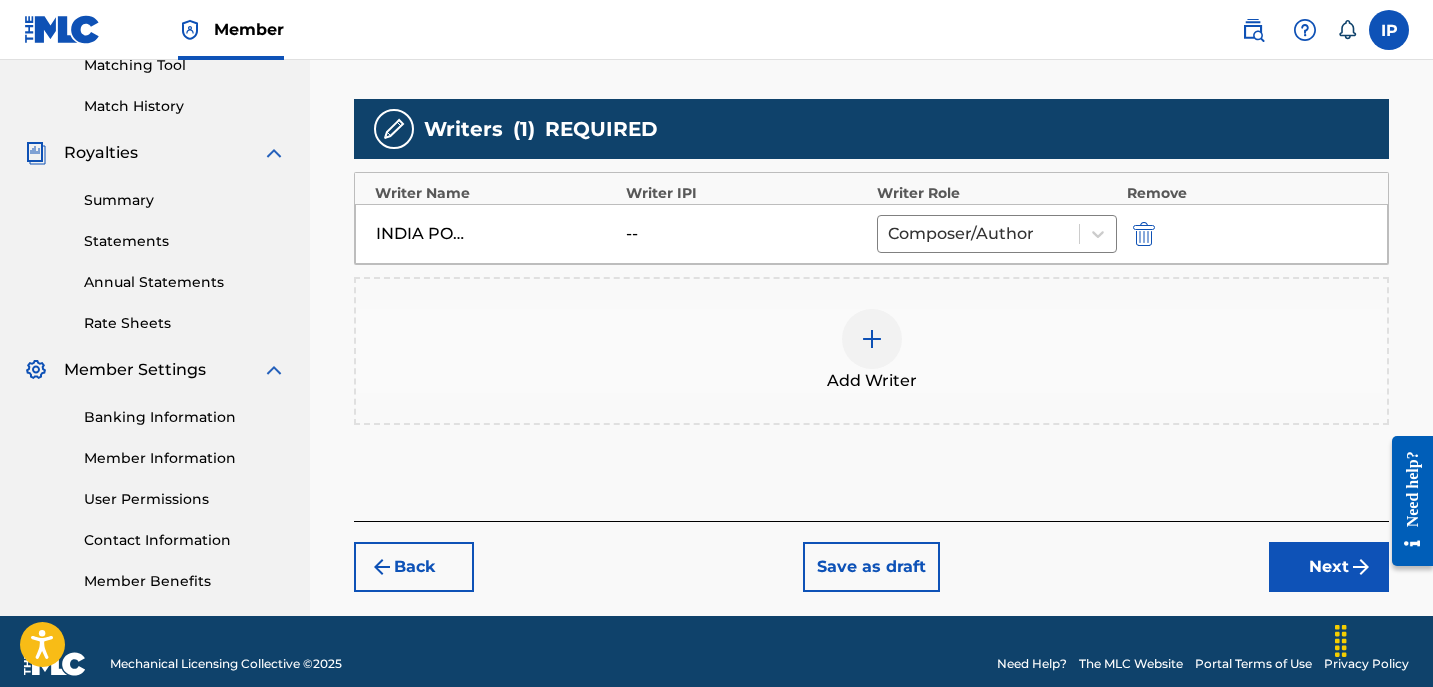 click on "Register Work Search Enter Work Details Add Writers Add Publishers & Shares Add Recording Review Add Writers & Roles Enter all writer(s) and their roles. A full list of writer roles and their definitions can be found in our Help Center article   here. Please note: At least one Composer/Author or Composer writer role is required for all new registrations. JAKIA GIRL Writers ( 1 ) REQUIRED Writer Name Writer IPI Writer Role Remove INDIA POITIER -- Composer/Author Add Writer Back Save as draft Next" at bounding box center [871, 97] 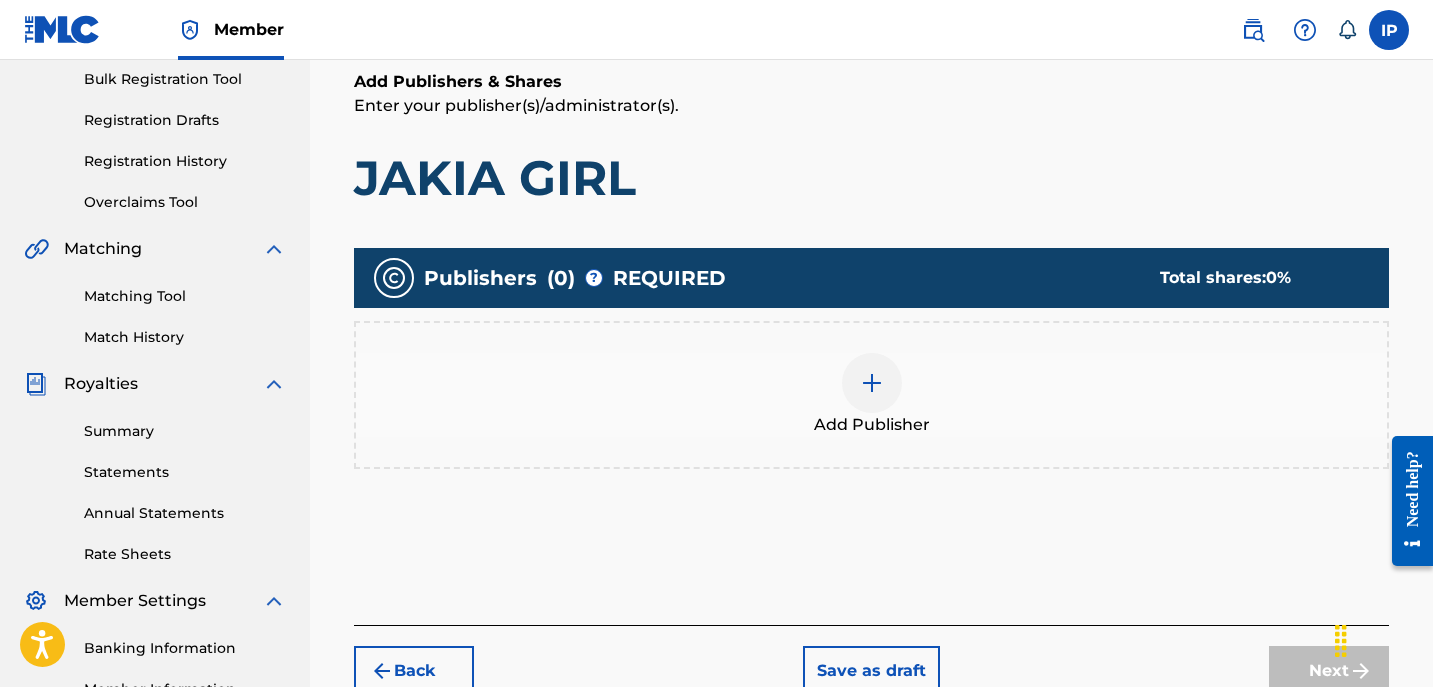 scroll, scrollTop: 299, scrollLeft: 0, axis: vertical 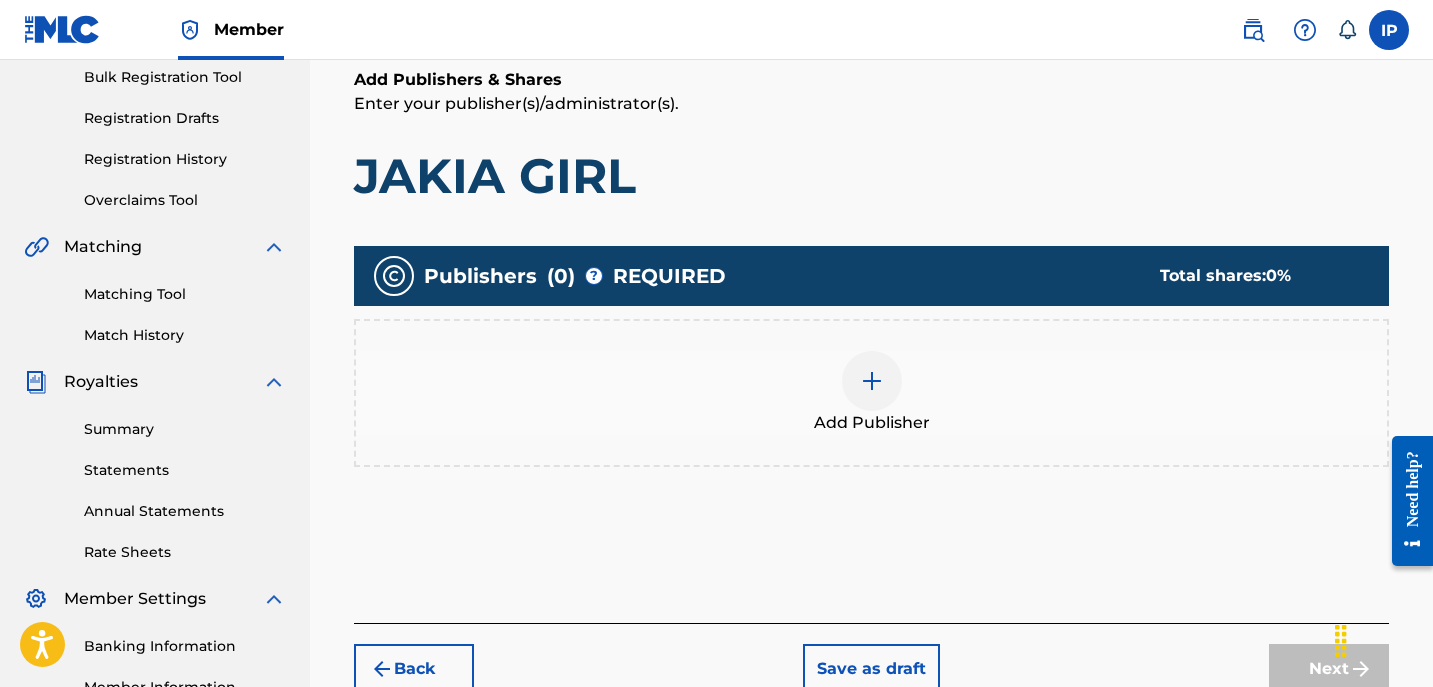 click at bounding box center [872, 381] 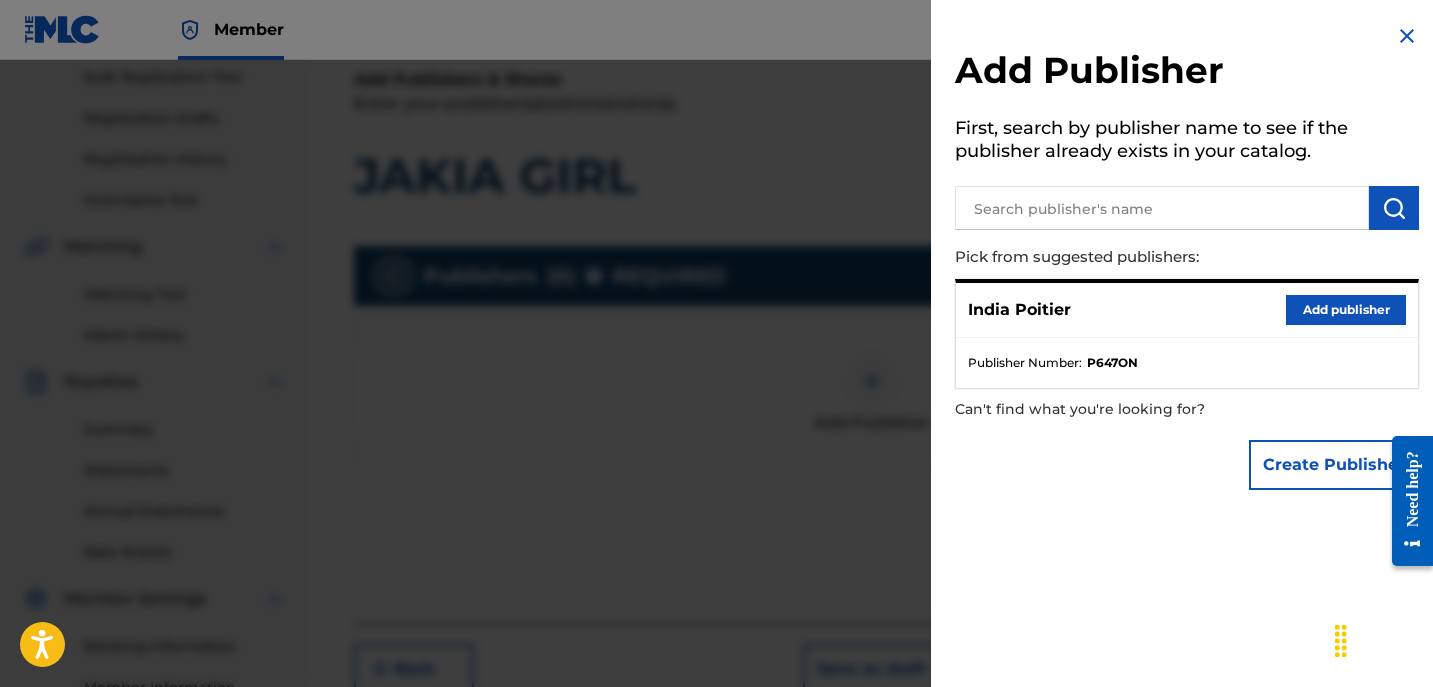 click on "Add publisher" at bounding box center [1346, 310] 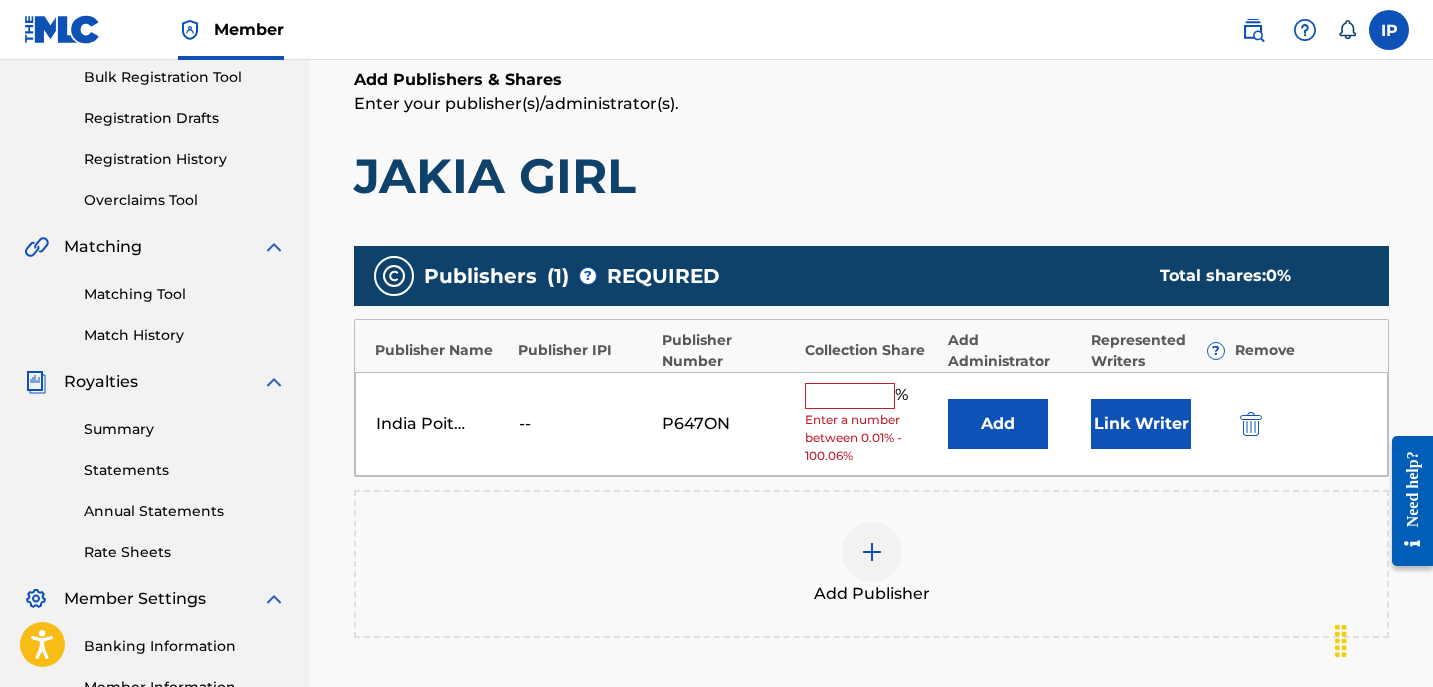 click at bounding box center (850, 396) 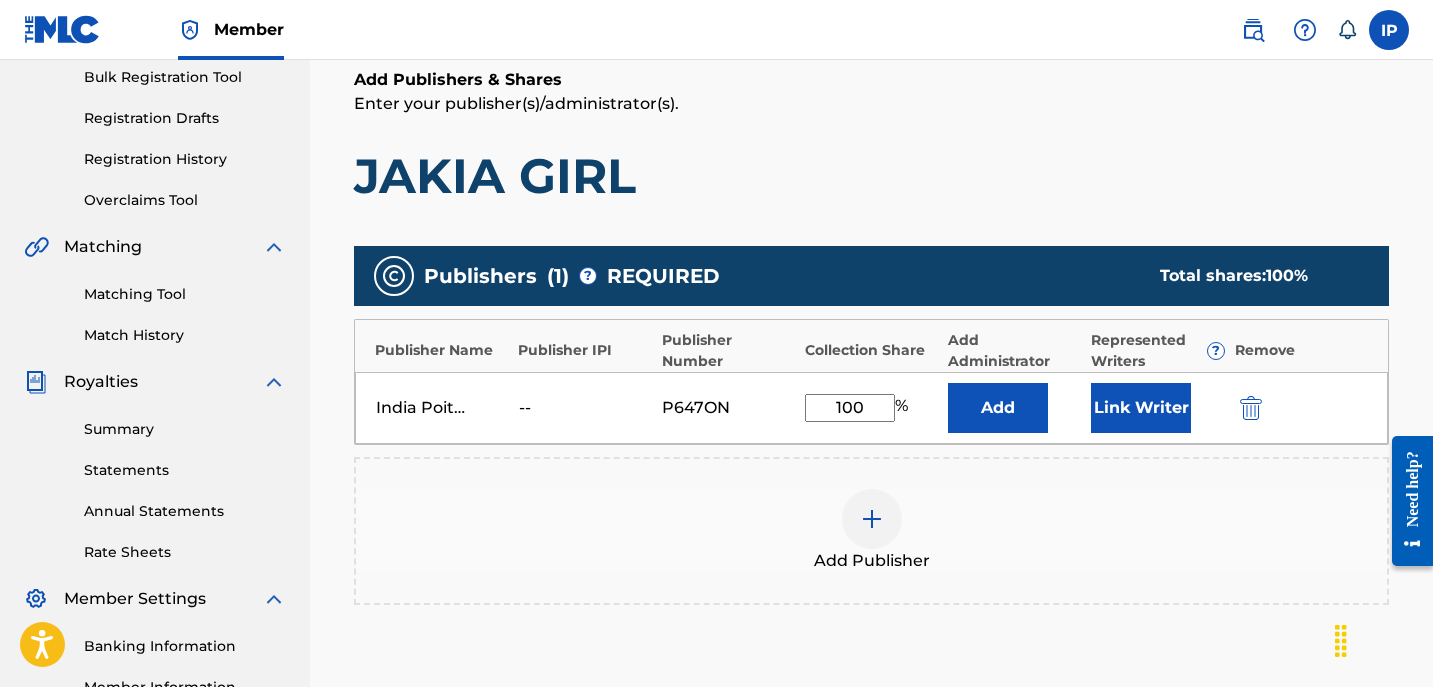 scroll, scrollTop: 560, scrollLeft: 0, axis: vertical 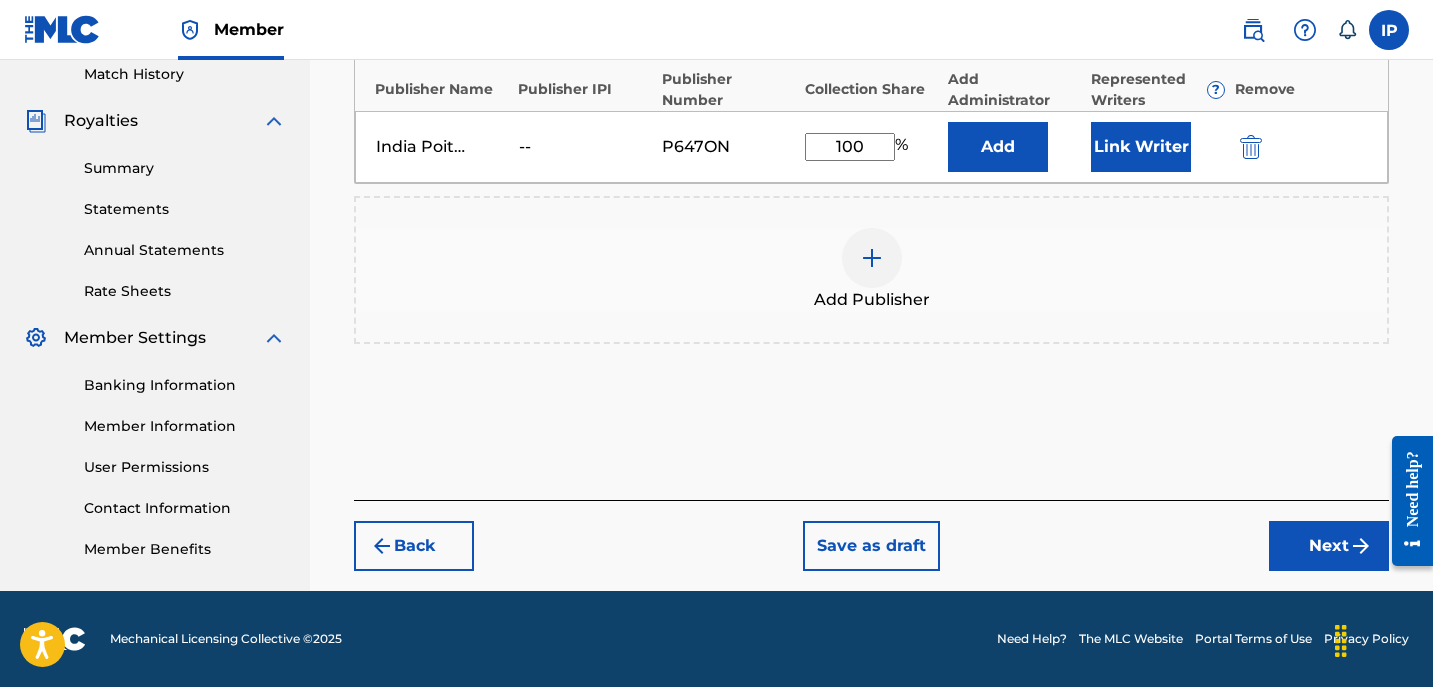click on "Back Save as draft Next" at bounding box center [871, 535] 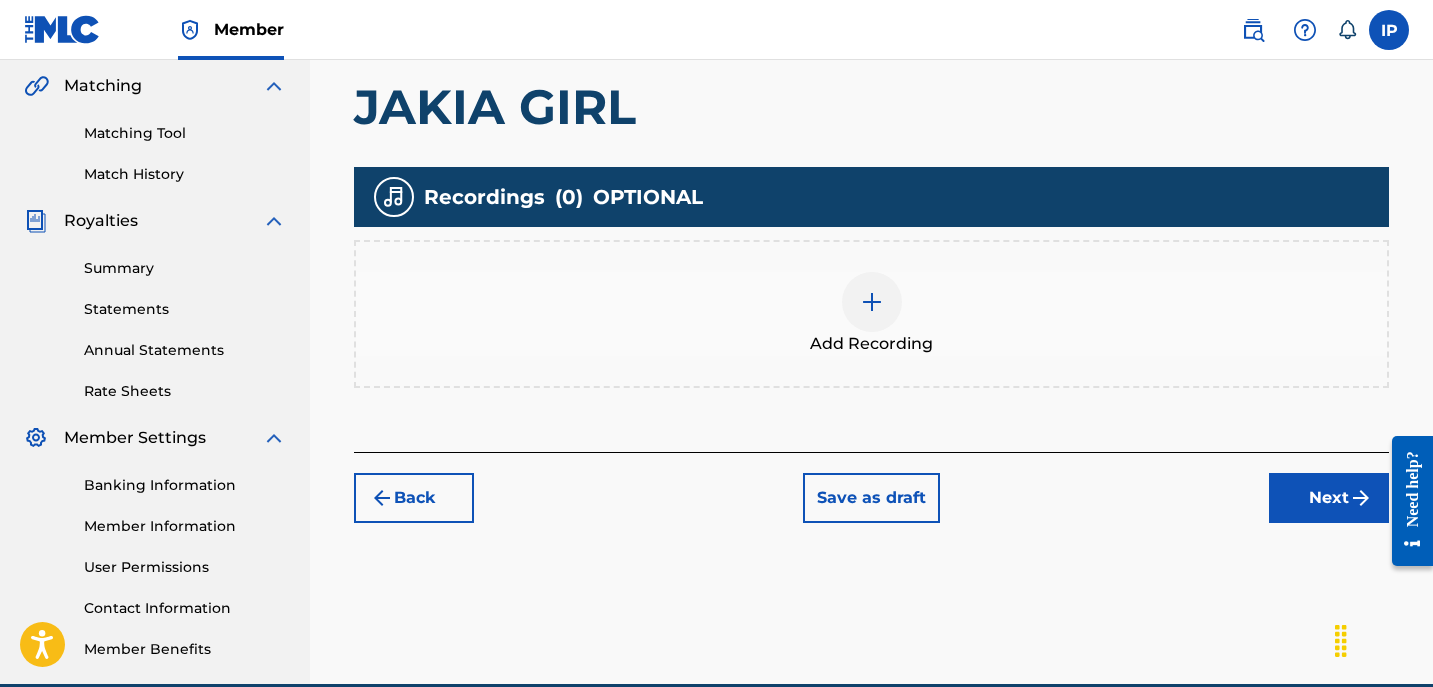 scroll, scrollTop: 467, scrollLeft: 0, axis: vertical 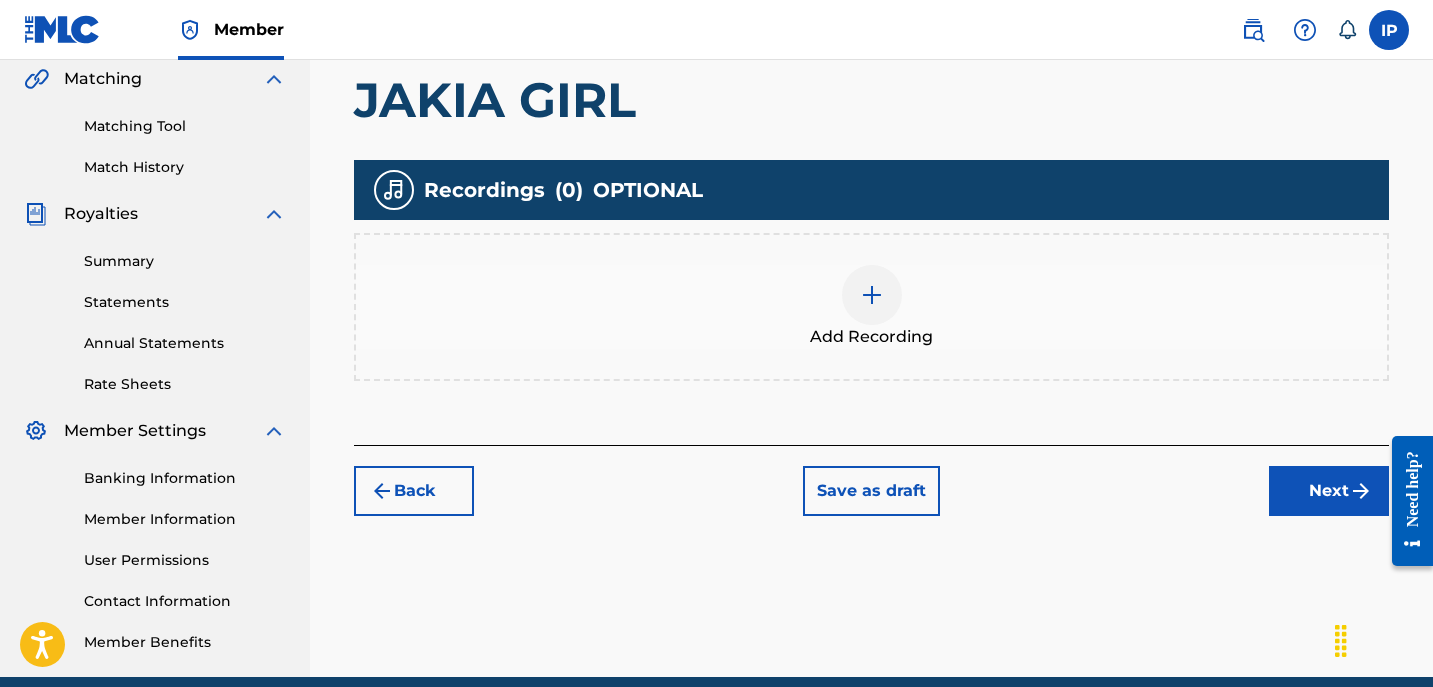 click on "Save as draft" at bounding box center (871, 491) 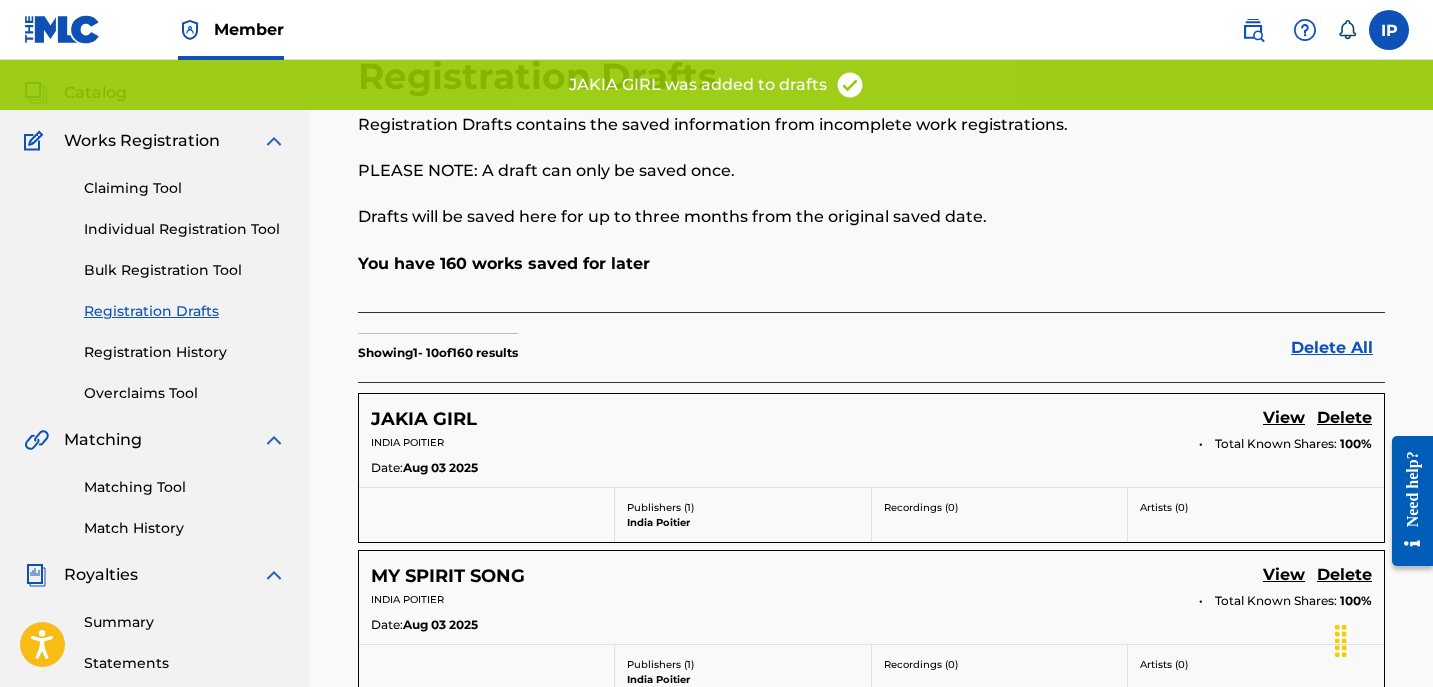 scroll, scrollTop: 107, scrollLeft: 0, axis: vertical 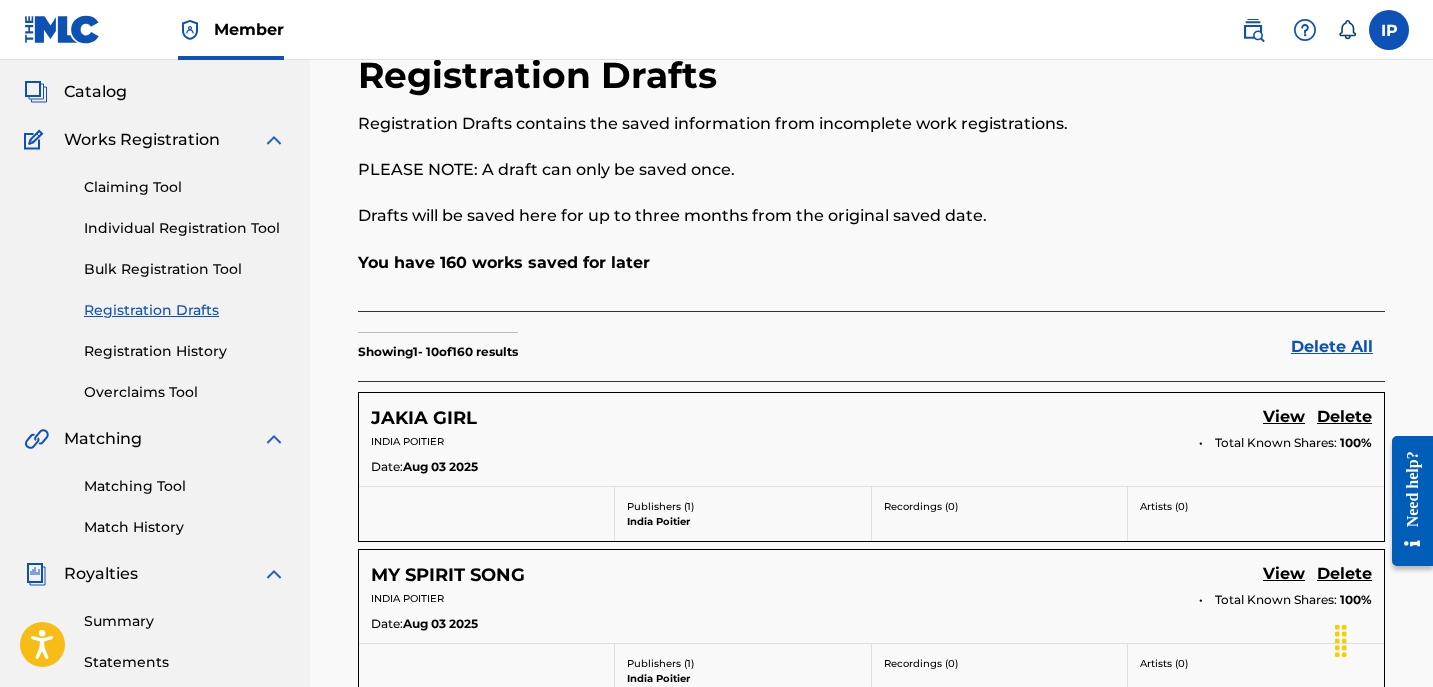 click on "Individual Registration Tool" at bounding box center [185, 228] 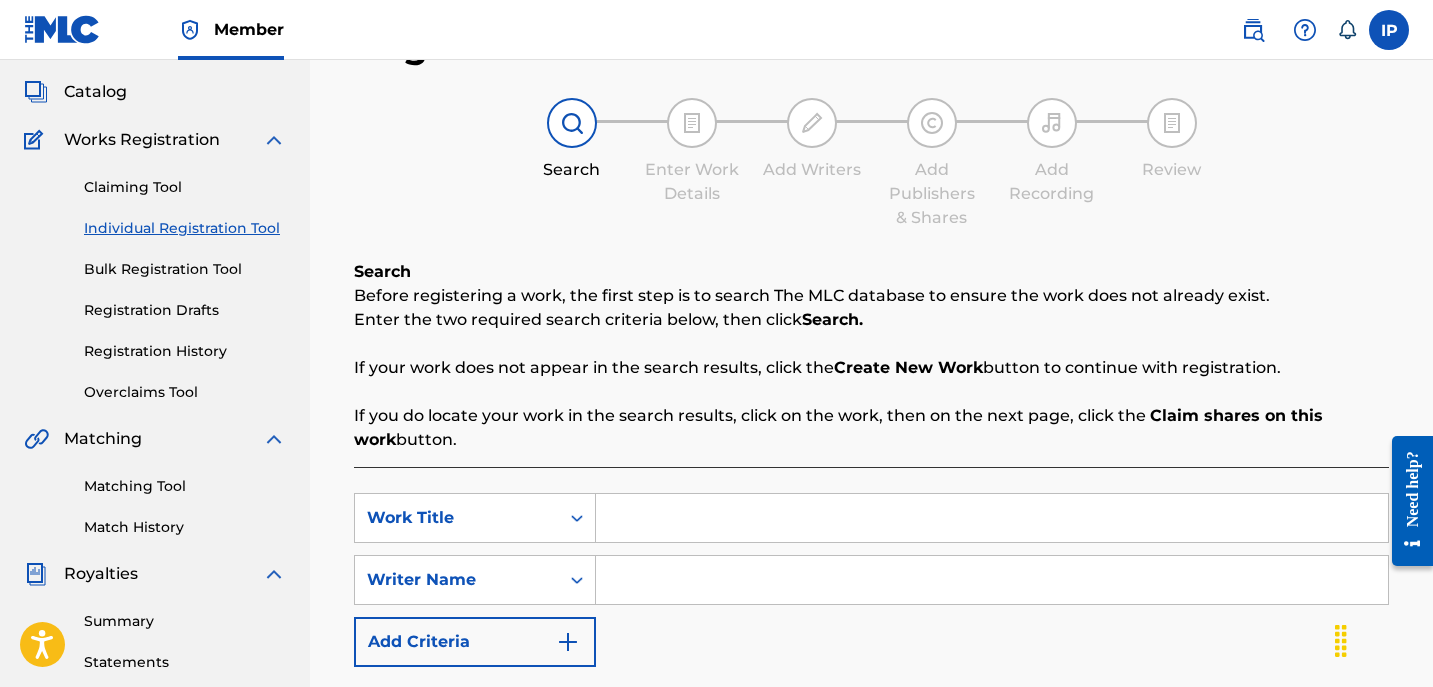 scroll, scrollTop: 0, scrollLeft: 0, axis: both 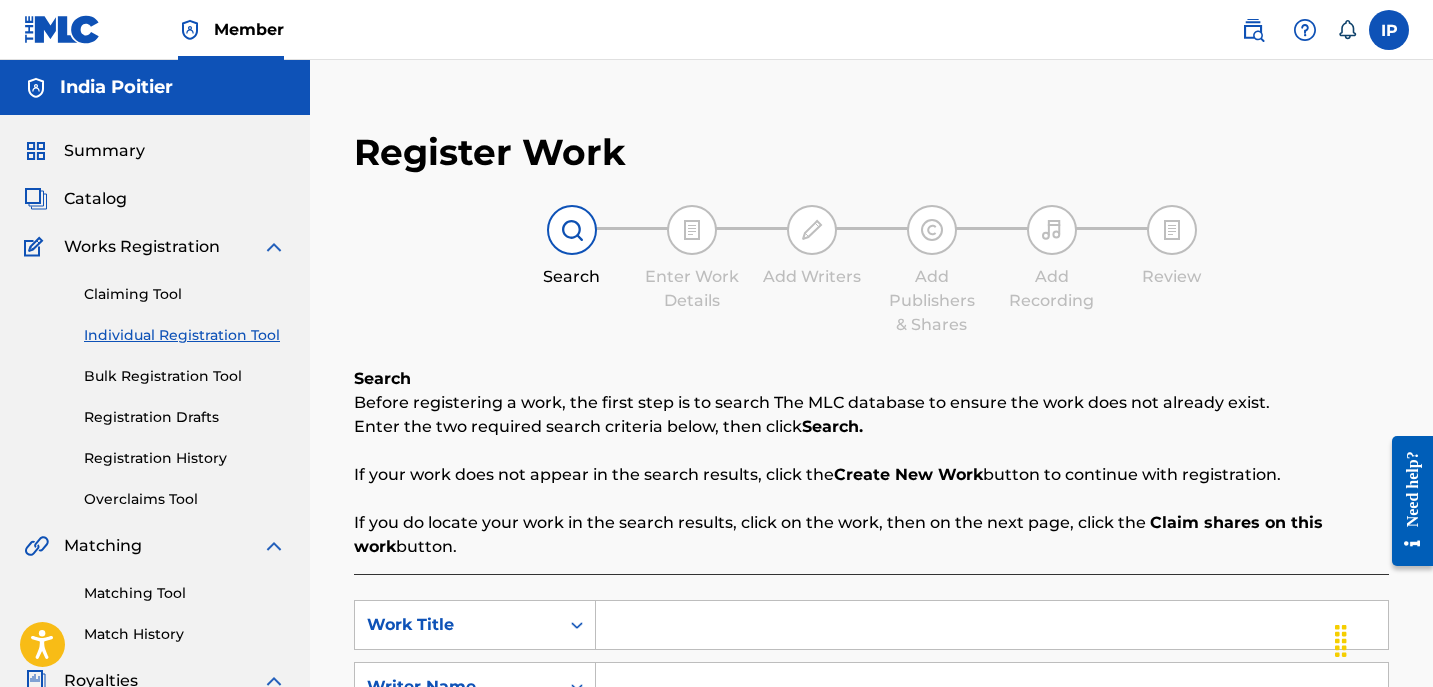 click at bounding box center (992, 625) 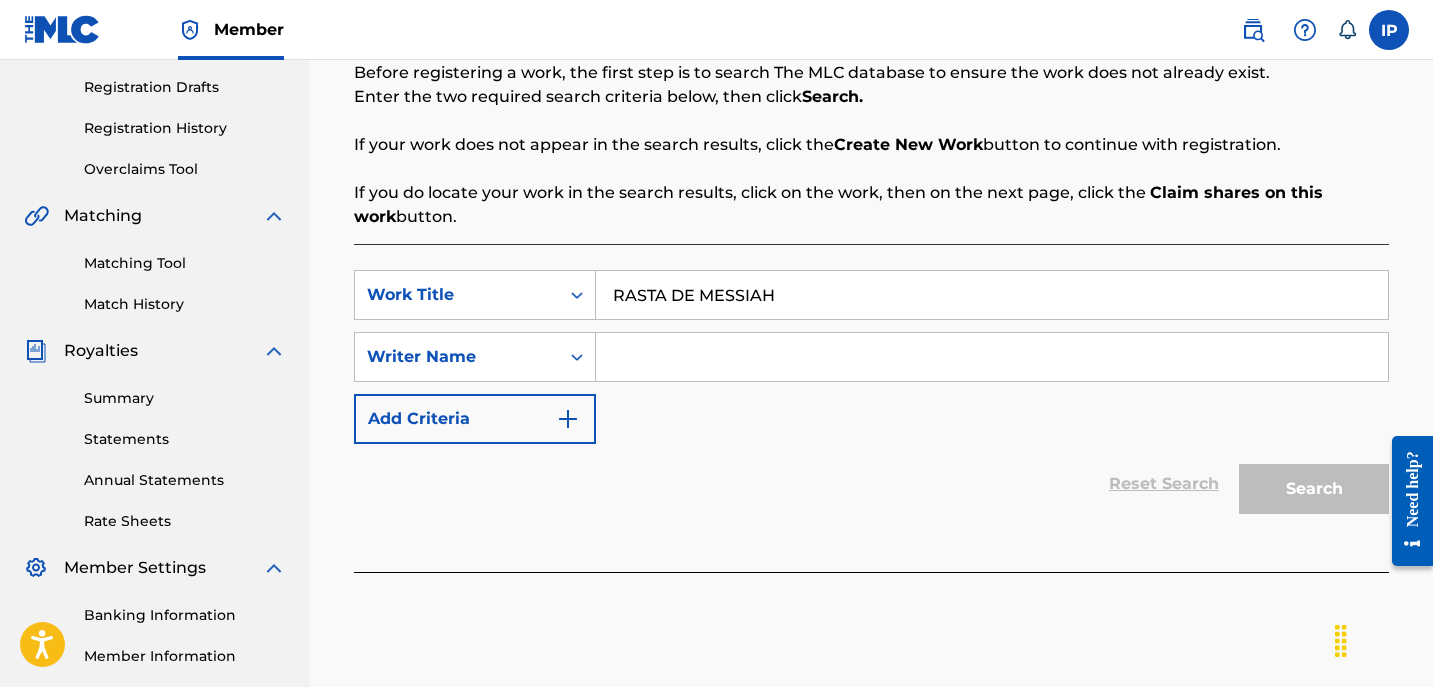 scroll, scrollTop: 331, scrollLeft: 0, axis: vertical 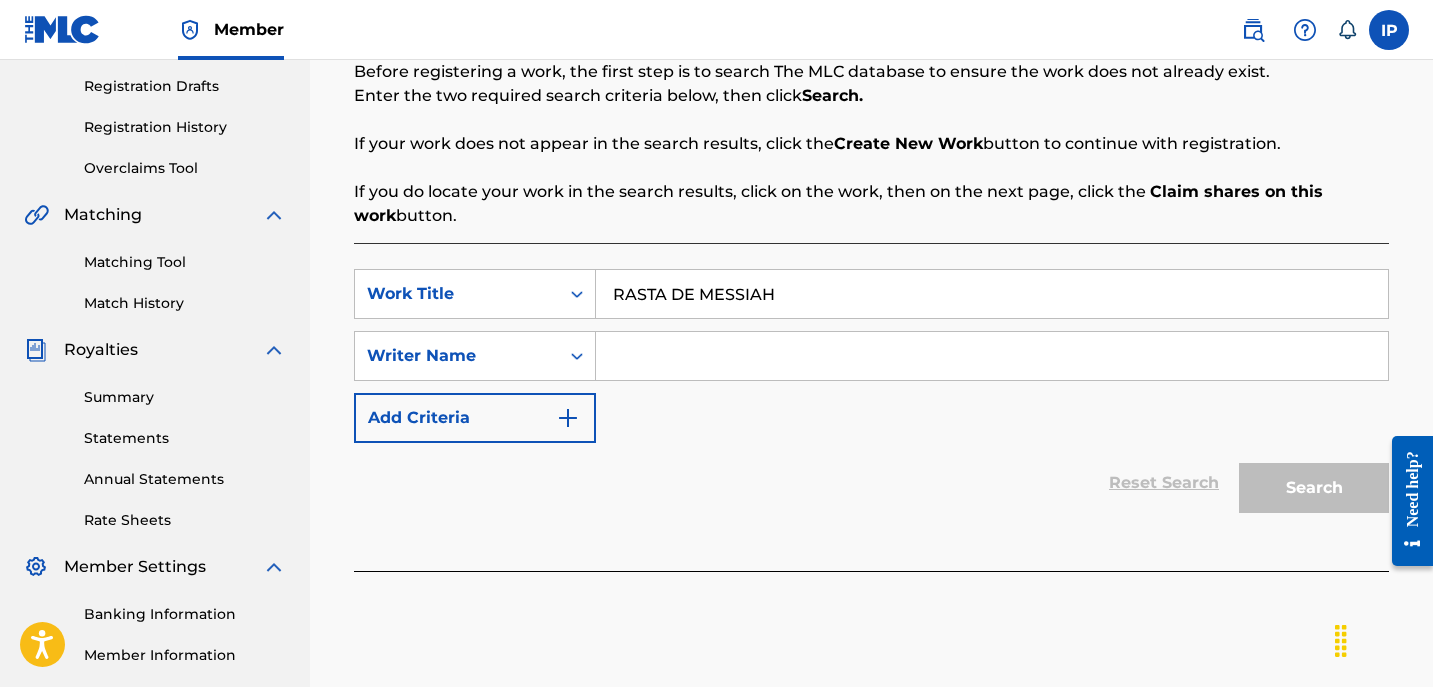 type on "RASTA DE MESSIAH" 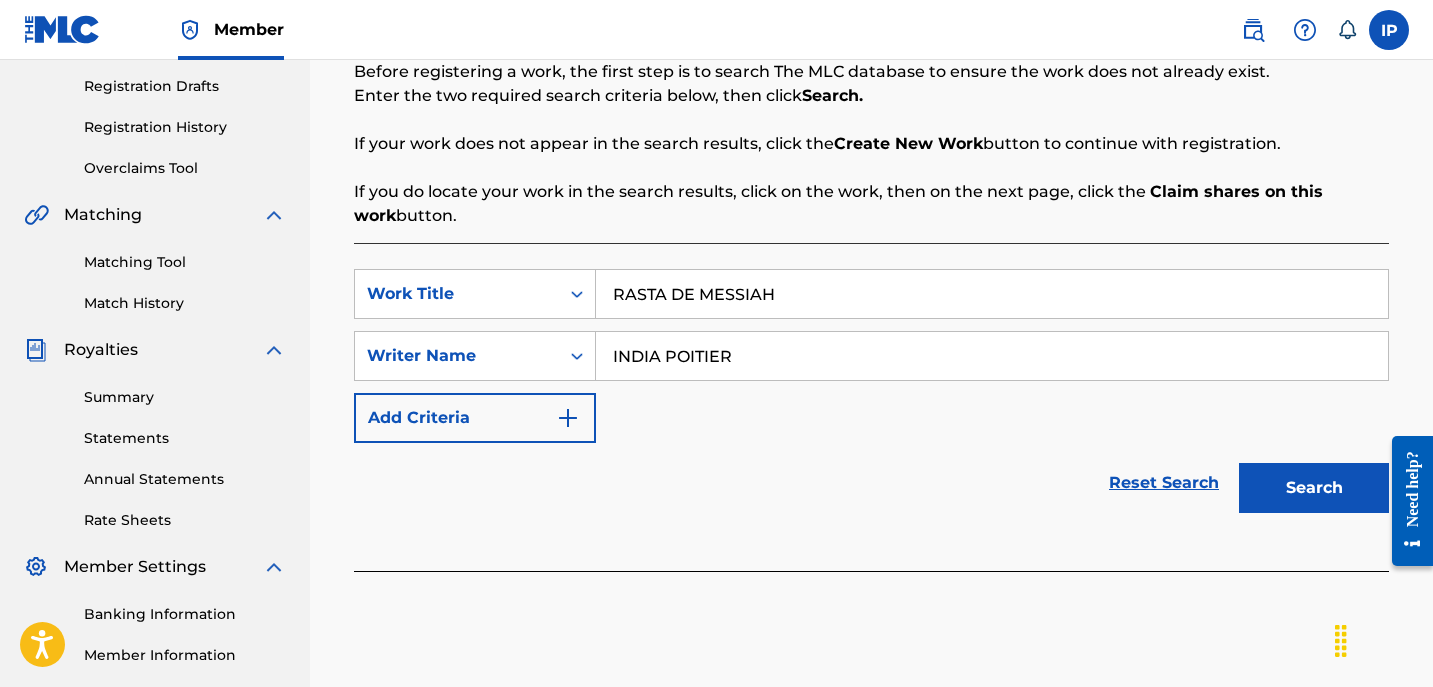 click on "Add Criteria" at bounding box center (475, 418) 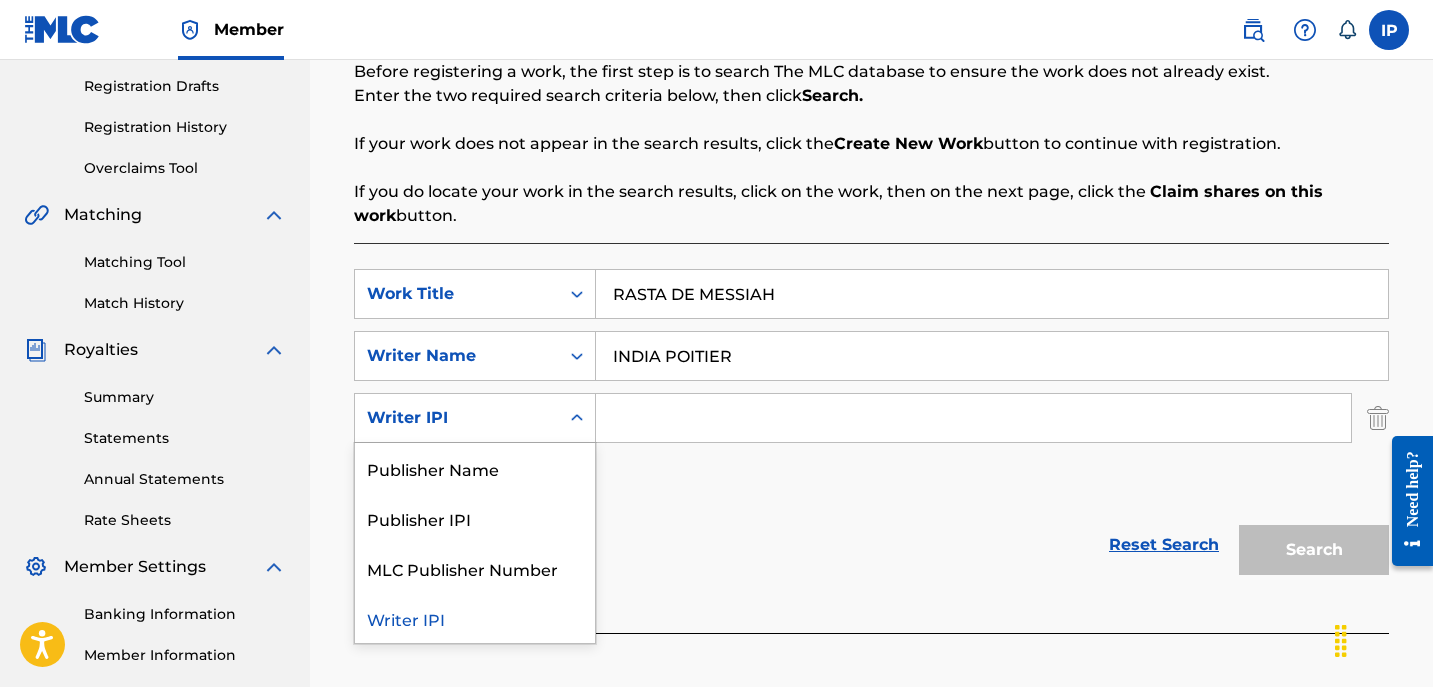 click 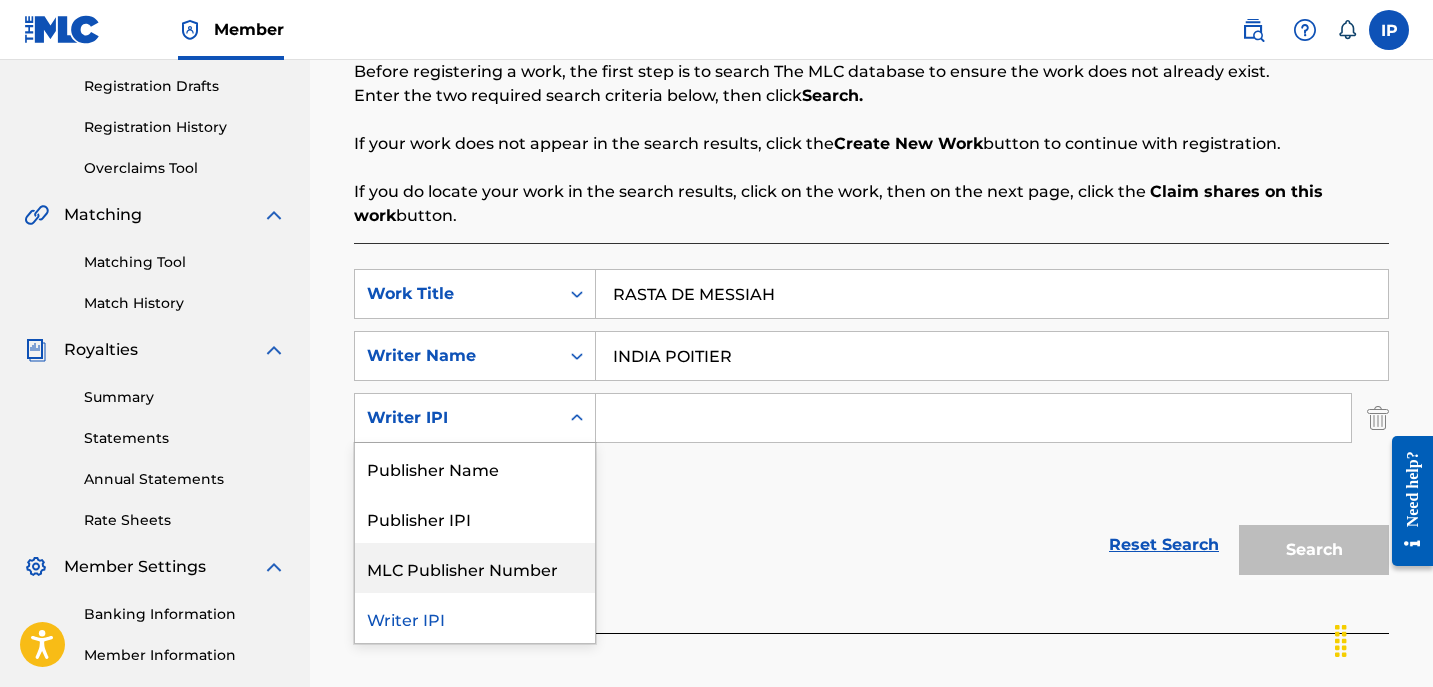 click on "MLC Publisher Number" at bounding box center [475, 568] 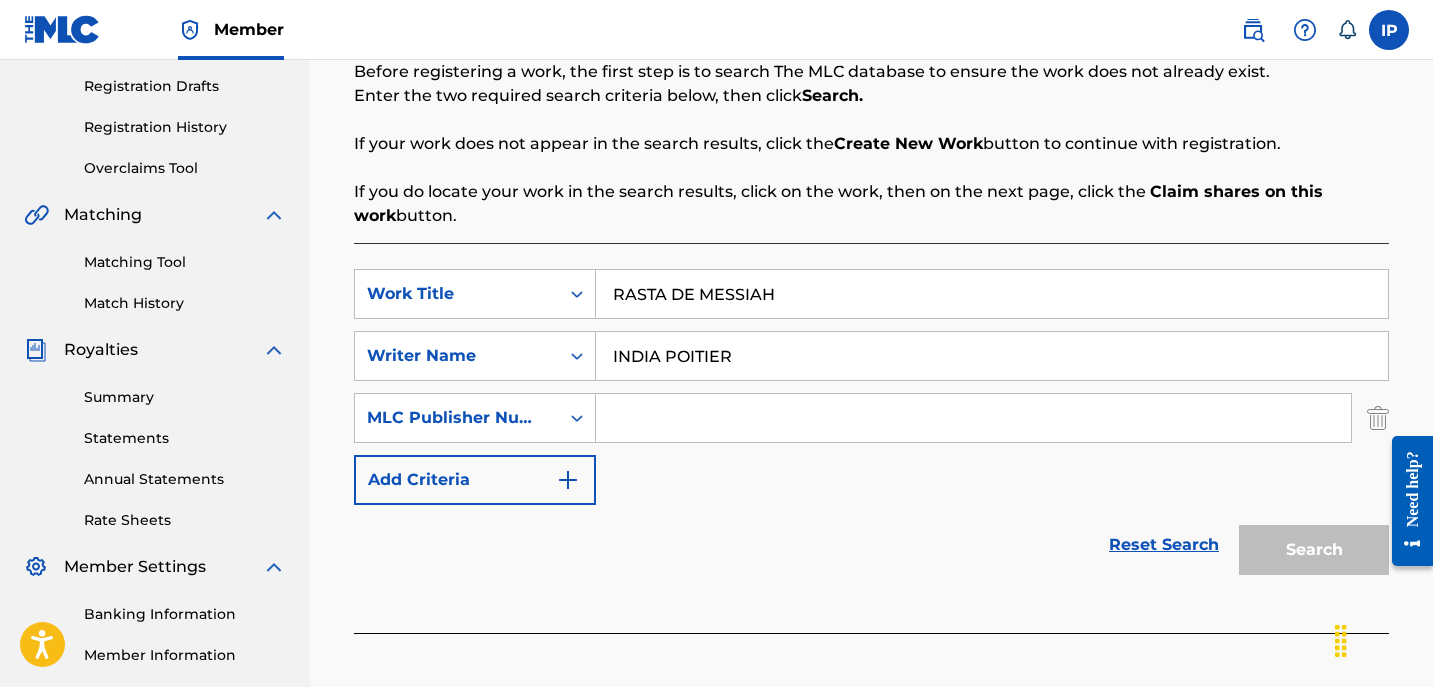 click at bounding box center (973, 418) 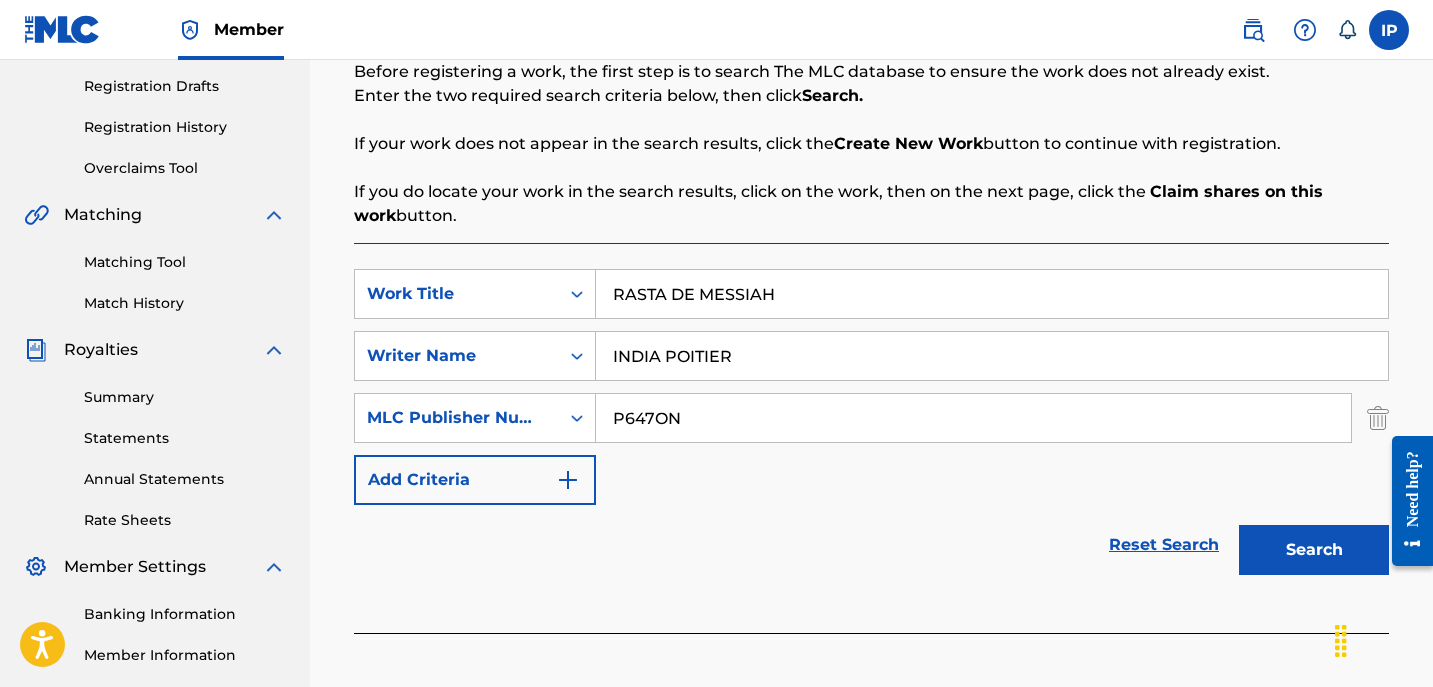 click on "Search" at bounding box center [1314, 550] 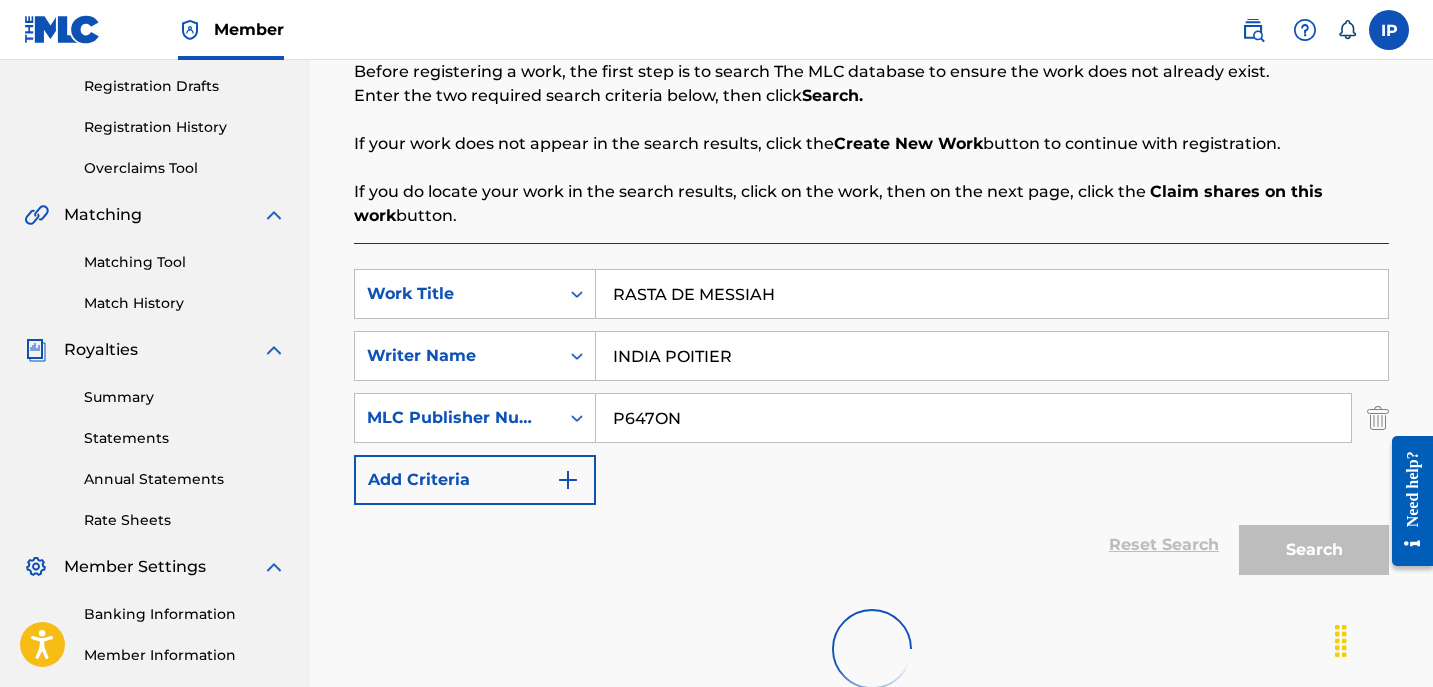 scroll, scrollTop: 553, scrollLeft: 0, axis: vertical 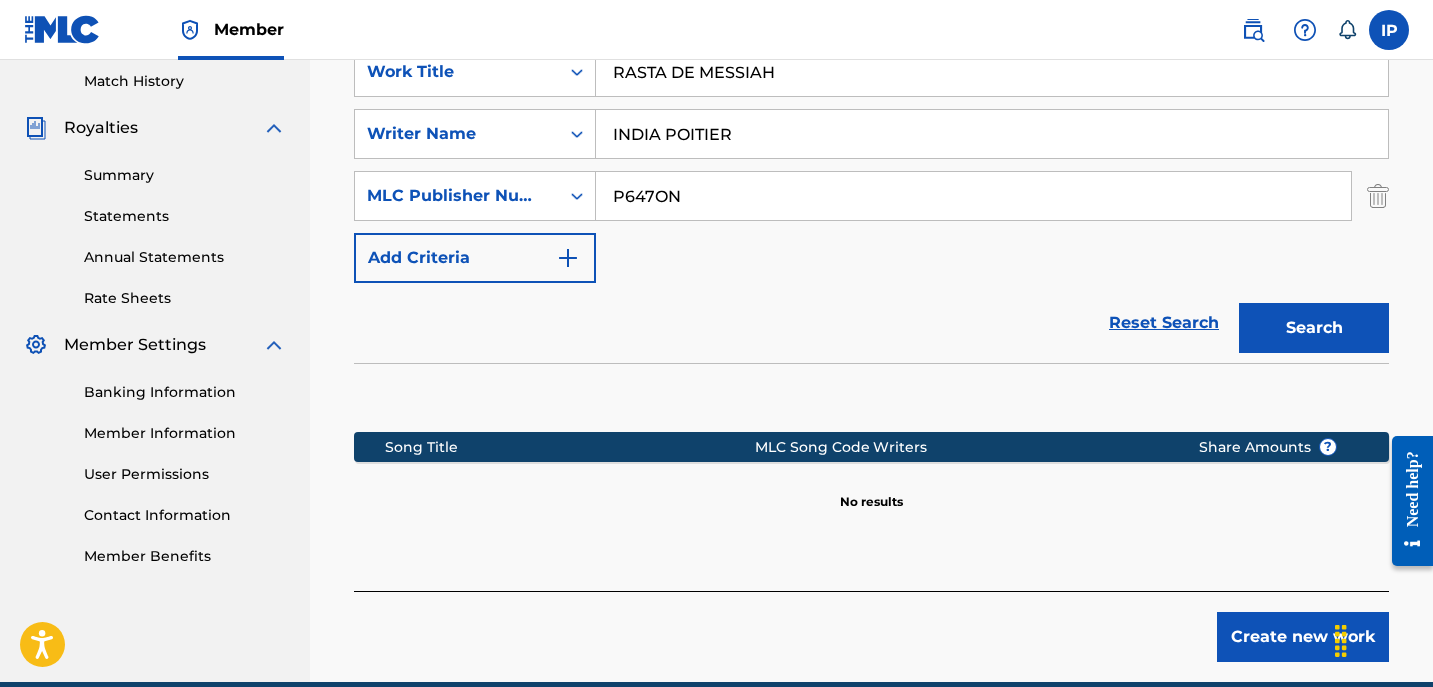 click on "Create new work" at bounding box center [1303, 637] 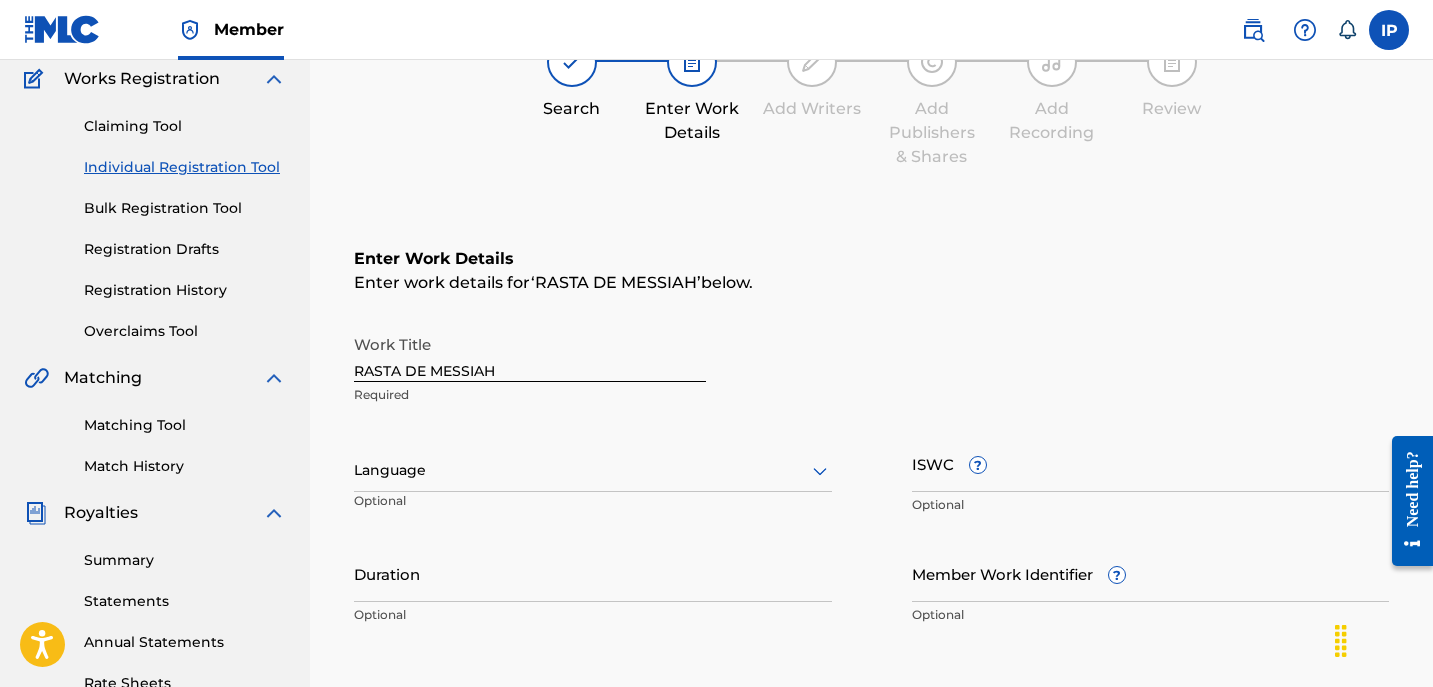 scroll, scrollTop: 169, scrollLeft: 0, axis: vertical 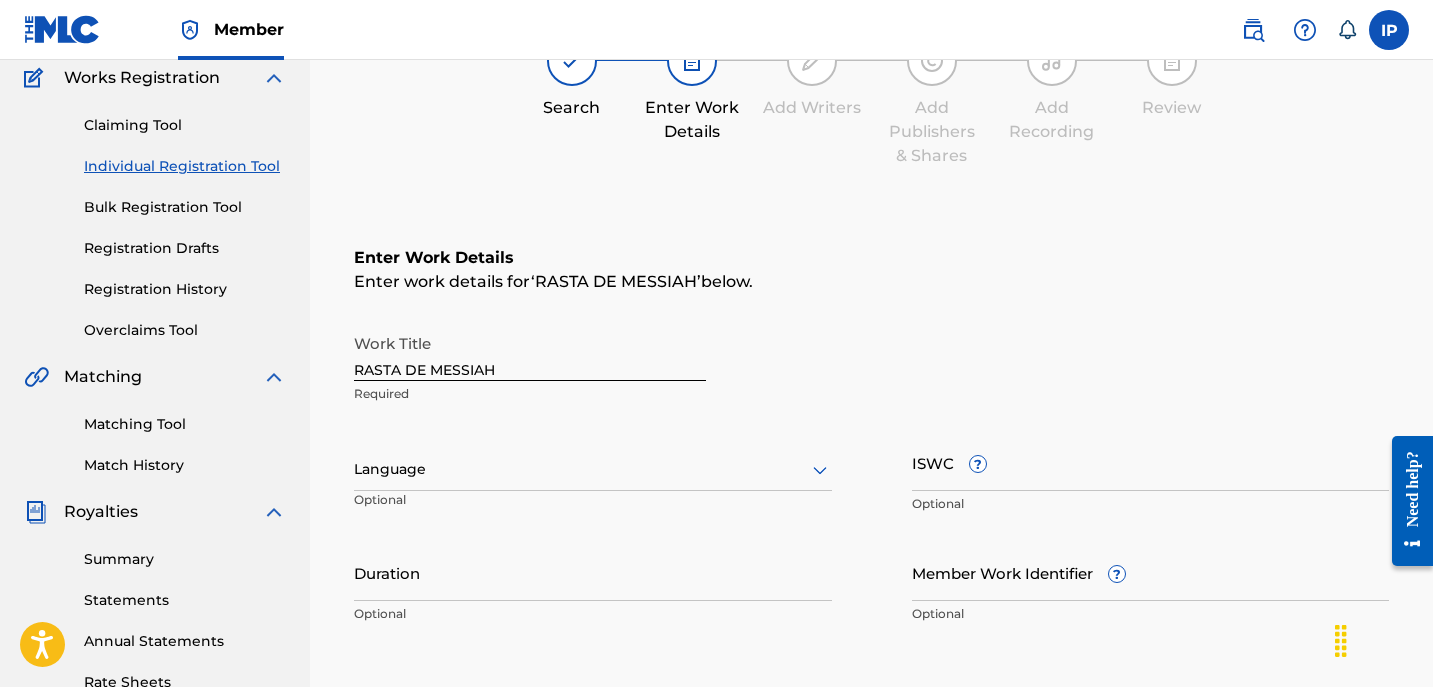 click on "Language Optional" at bounding box center [593, 479] 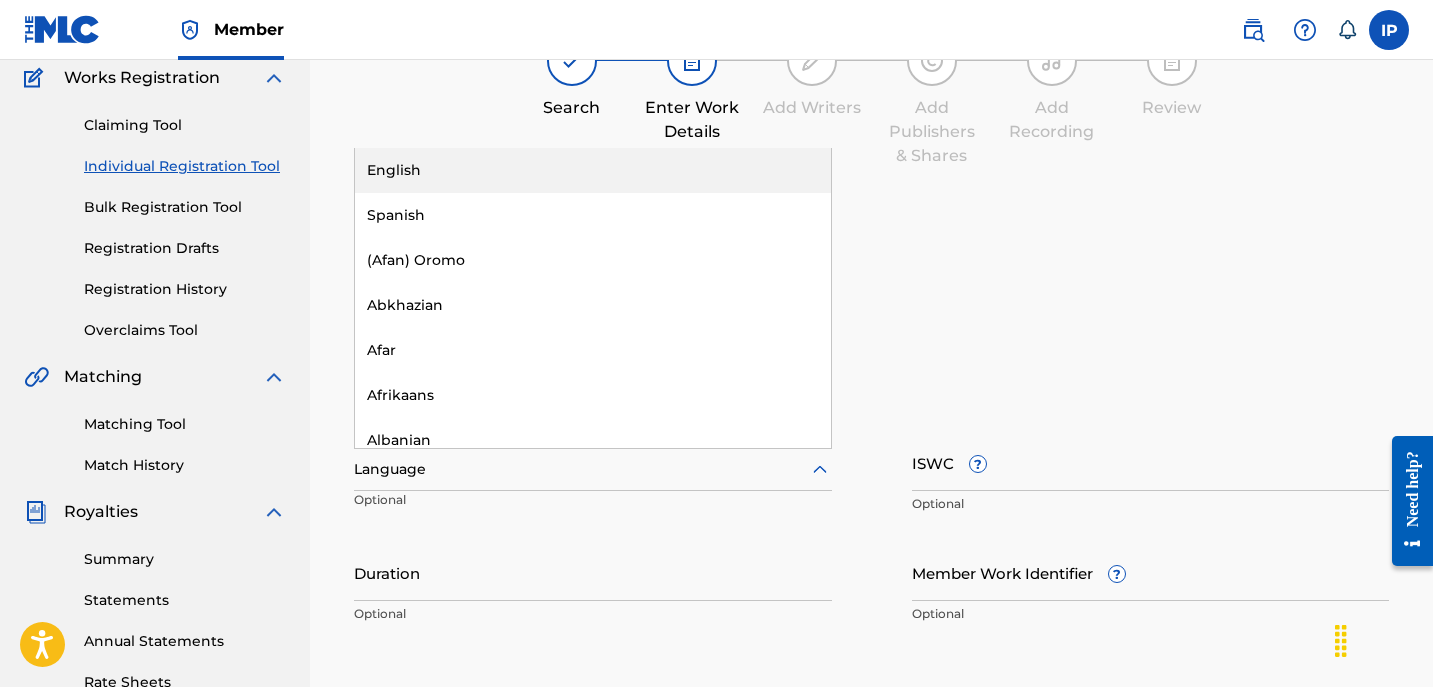 click on "English" at bounding box center [593, 170] 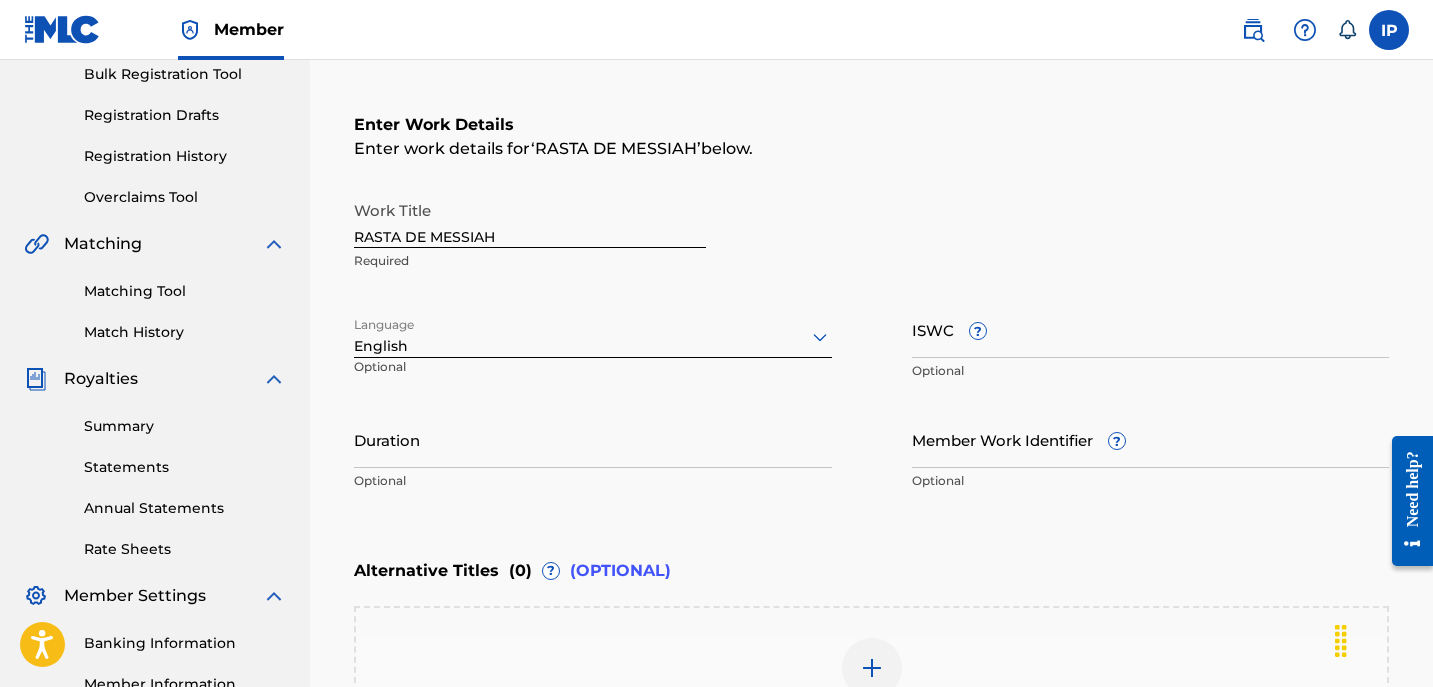 scroll, scrollTop: 310, scrollLeft: 0, axis: vertical 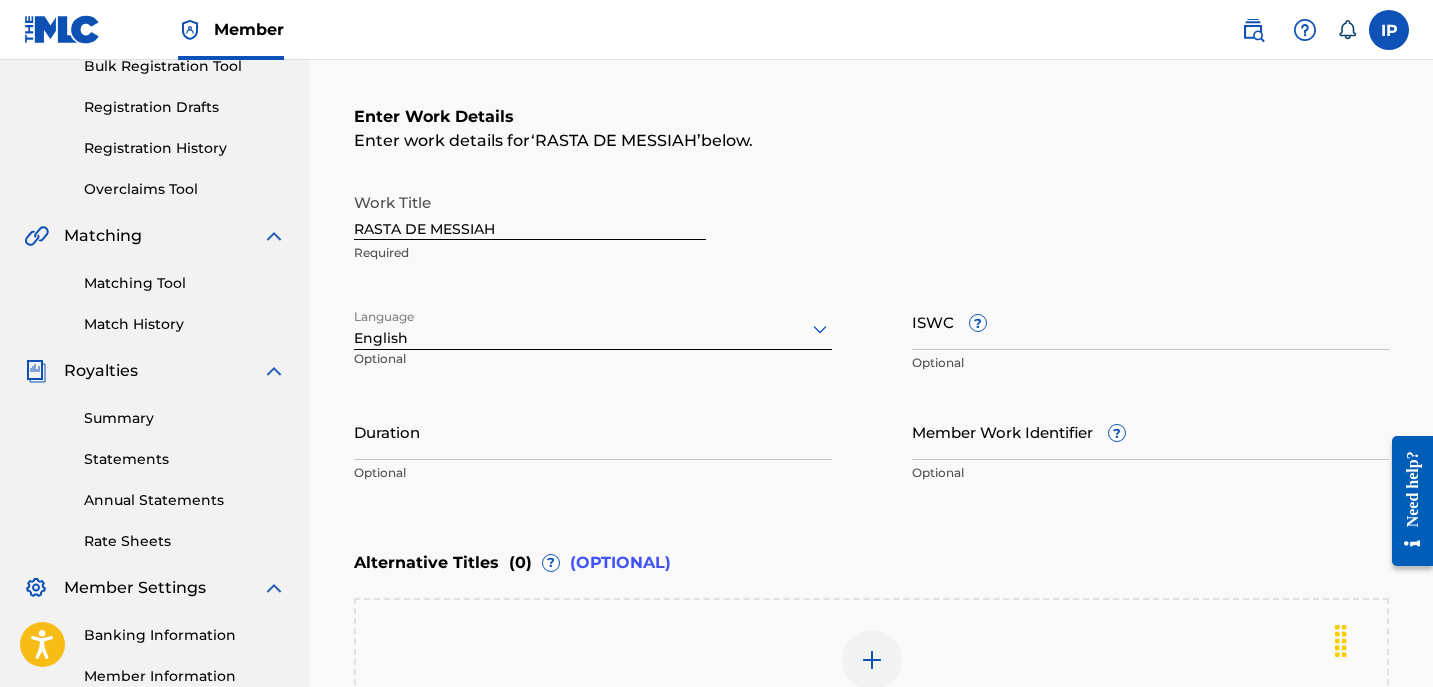 click on "Duration" at bounding box center [593, 431] 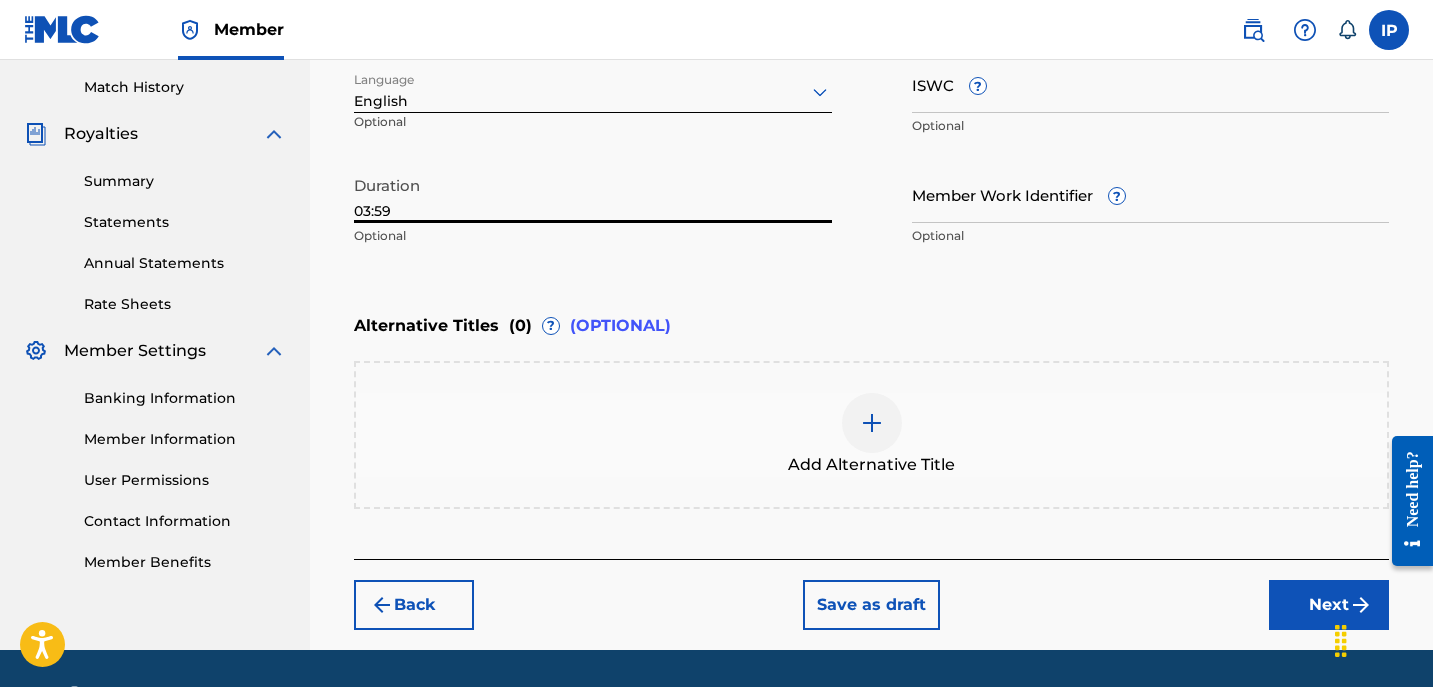 scroll, scrollTop: 549, scrollLeft: 0, axis: vertical 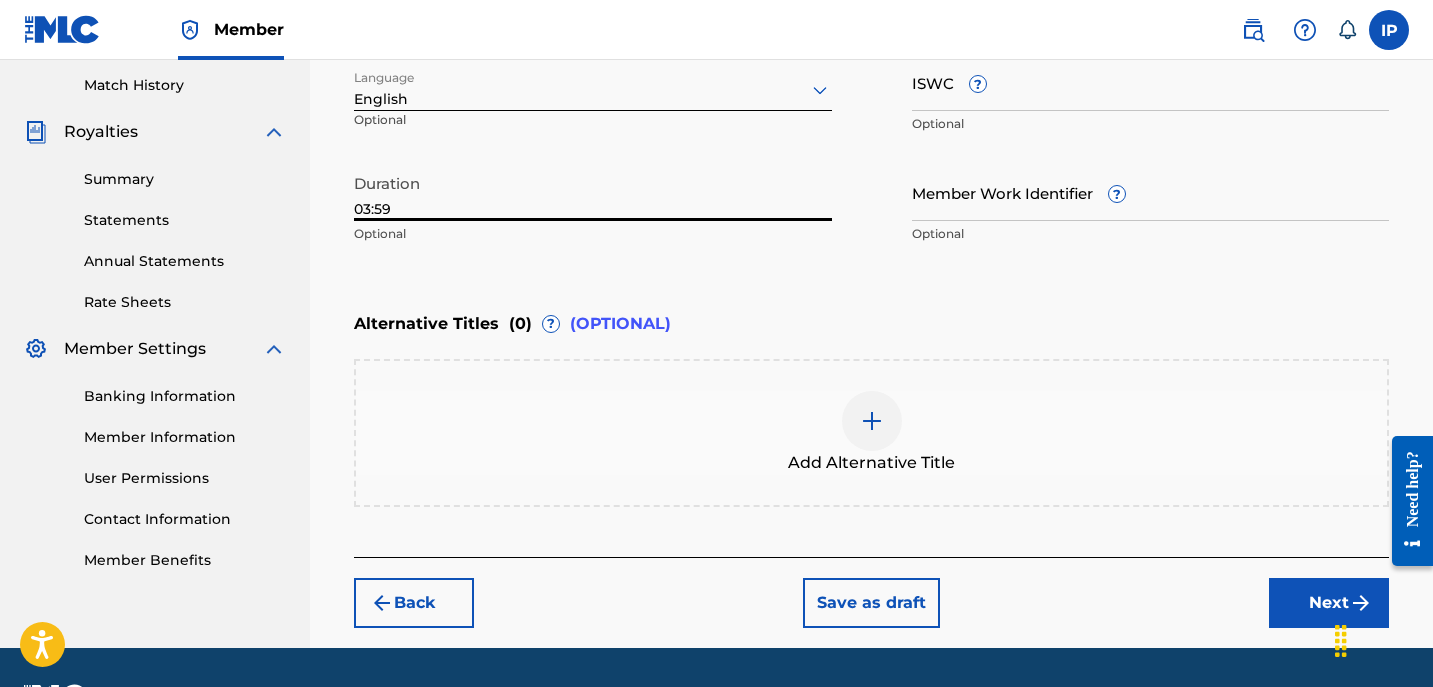 type on "03:59" 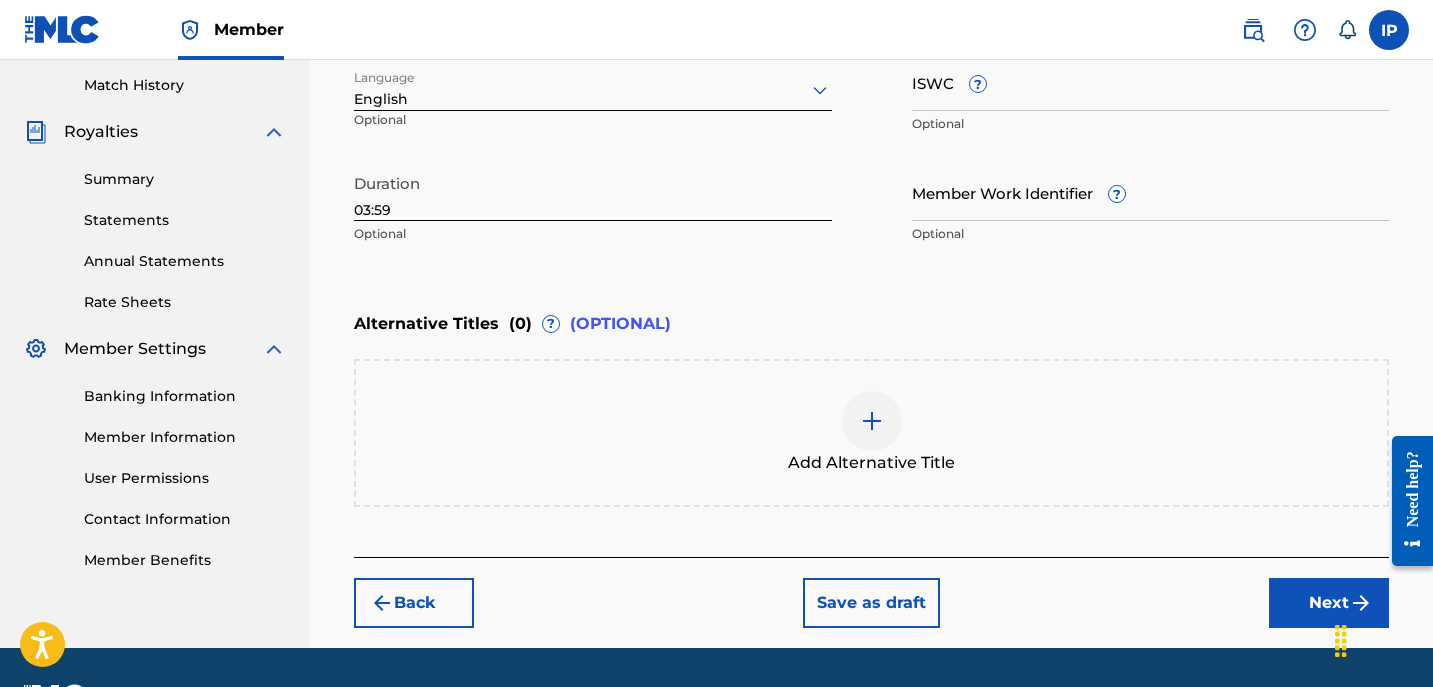 click on "Next" at bounding box center [1329, 603] 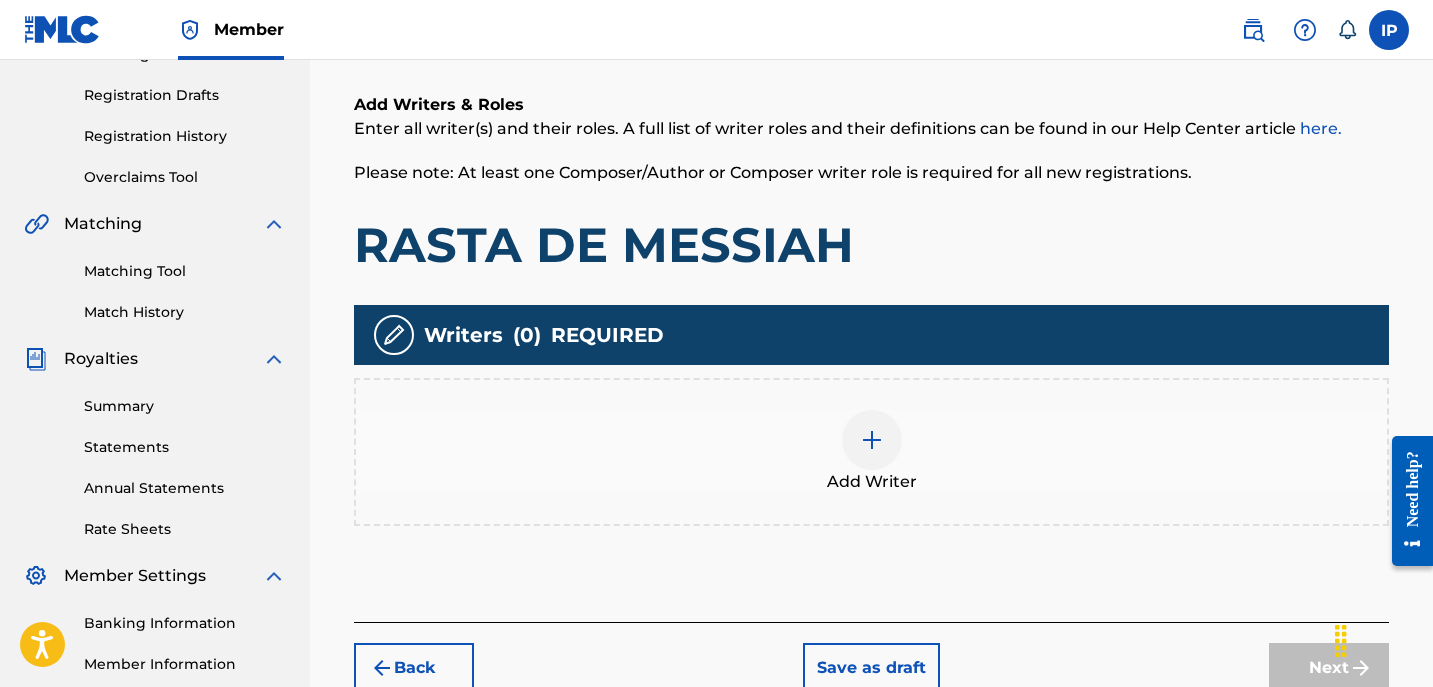 scroll, scrollTop: 329, scrollLeft: 0, axis: vertical 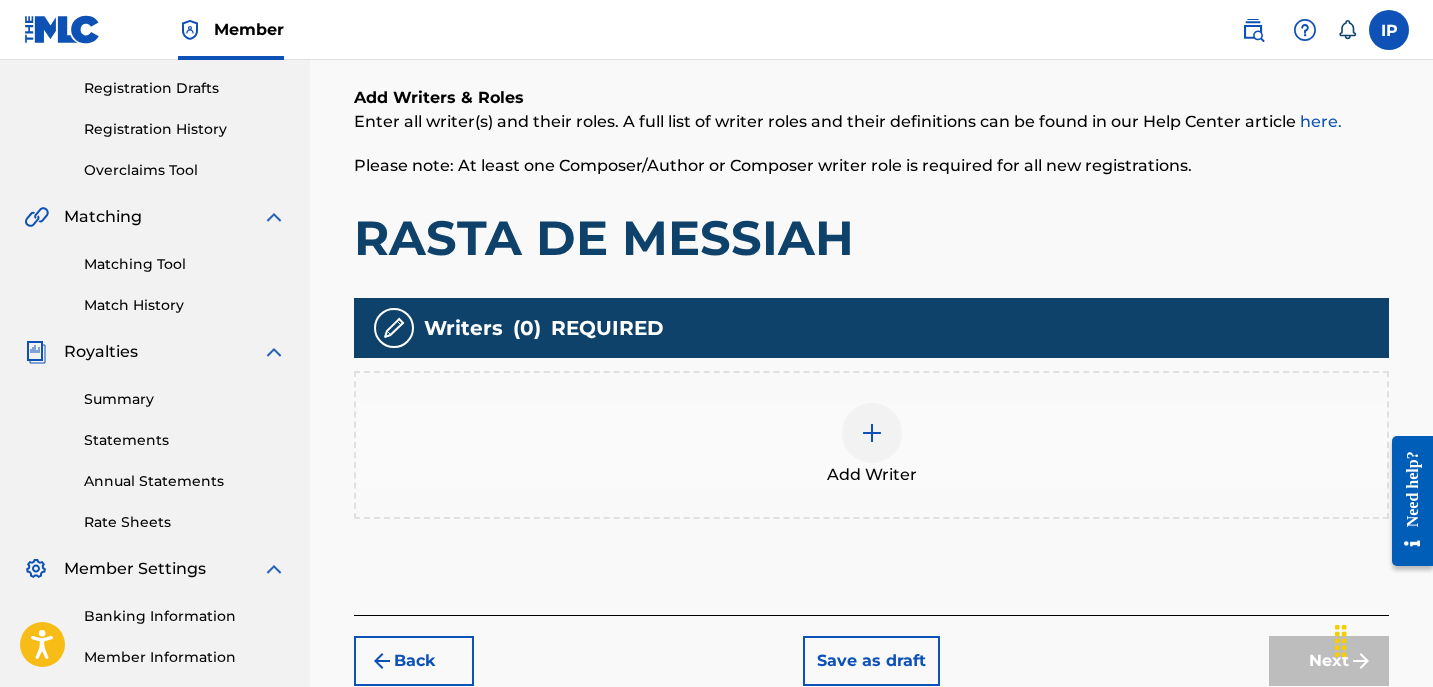 click at bounding box center (872, 433) 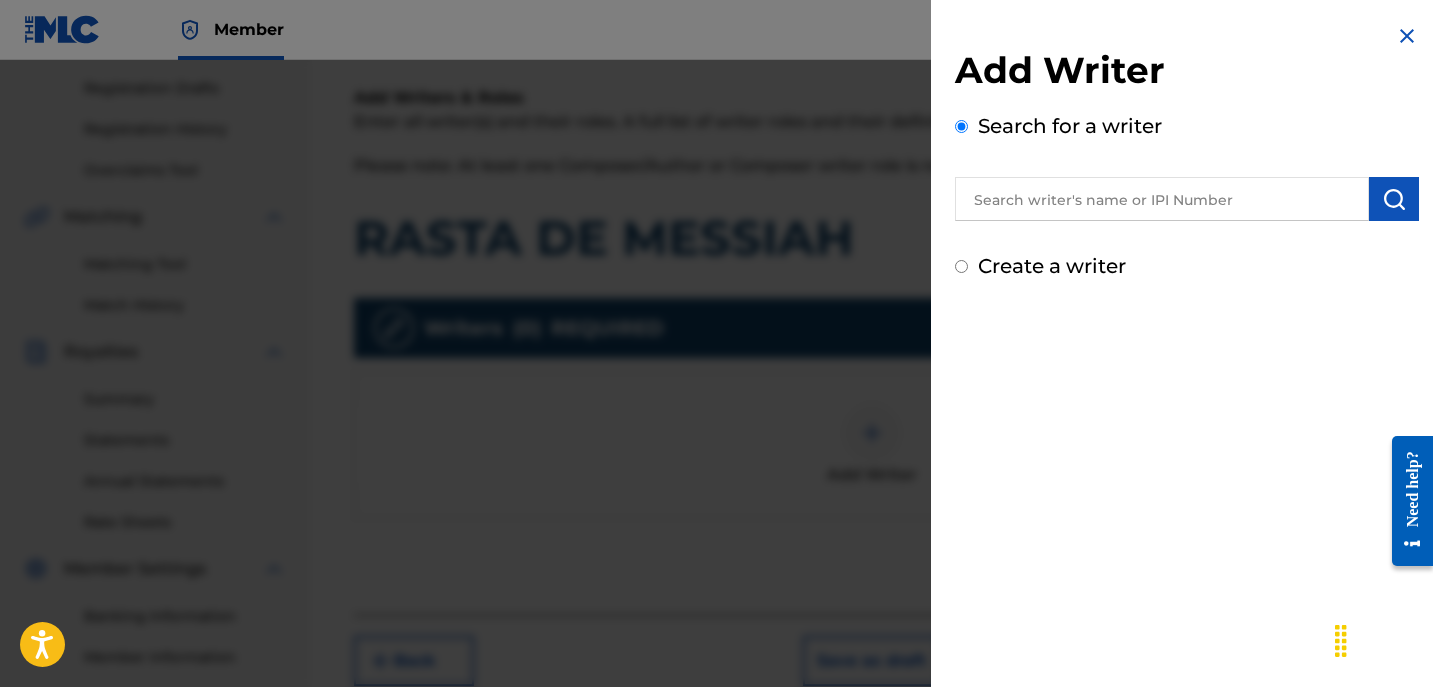 click on "Create a writer" at bounding box center (1187, 266) 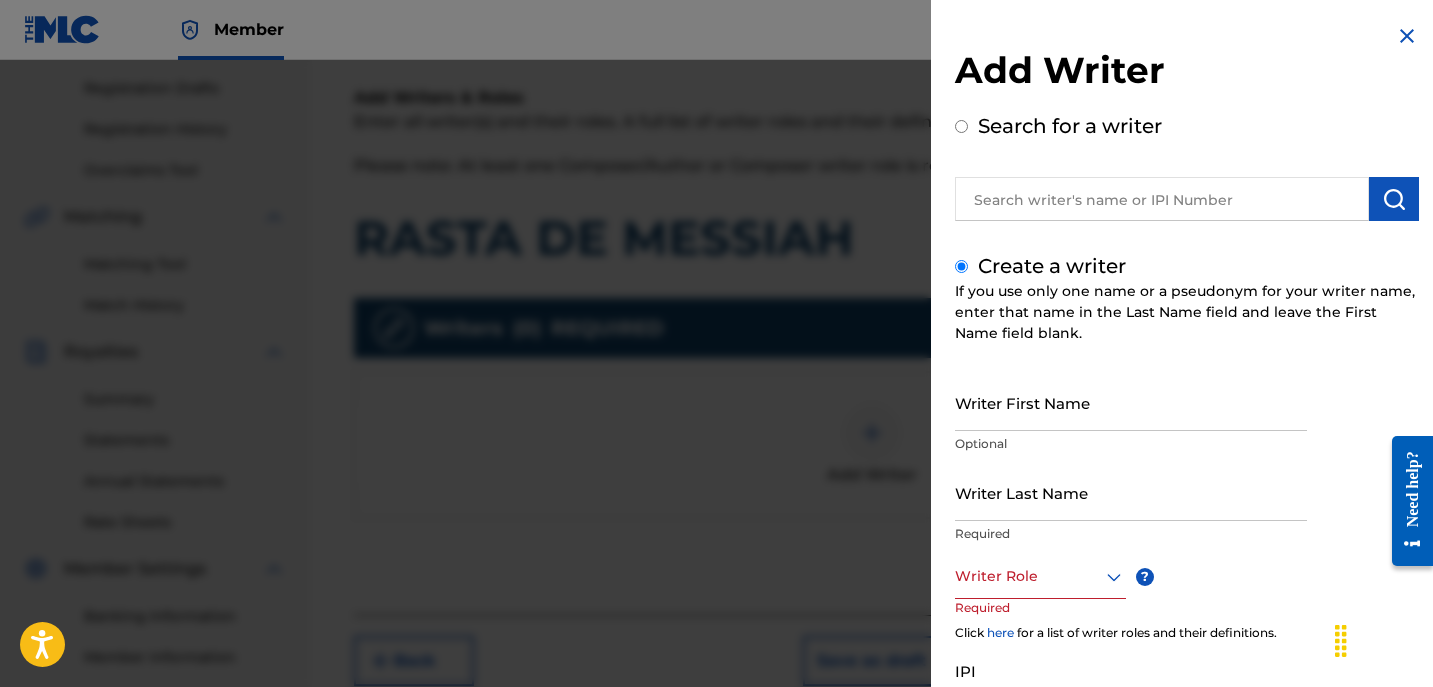 click on "Writer First Name" at bounding box center [1131, 402] 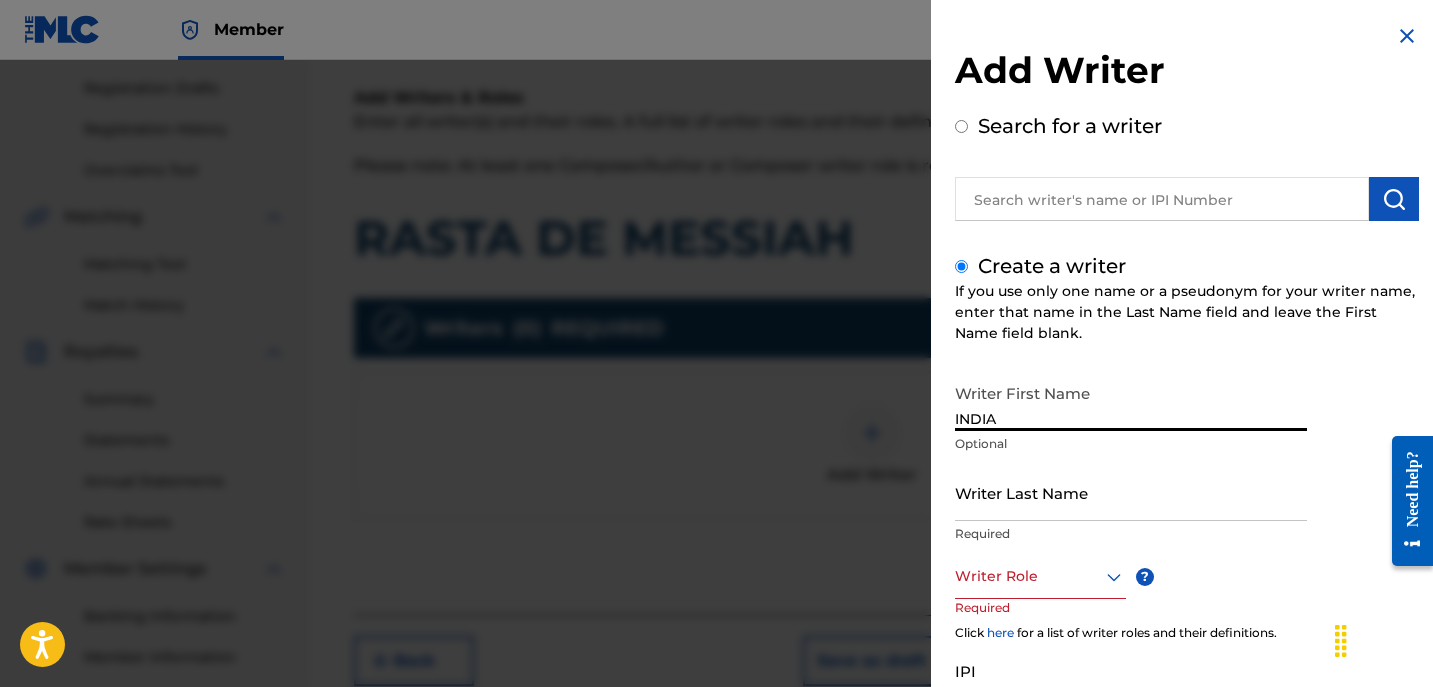 type on "[COUNTRY]" 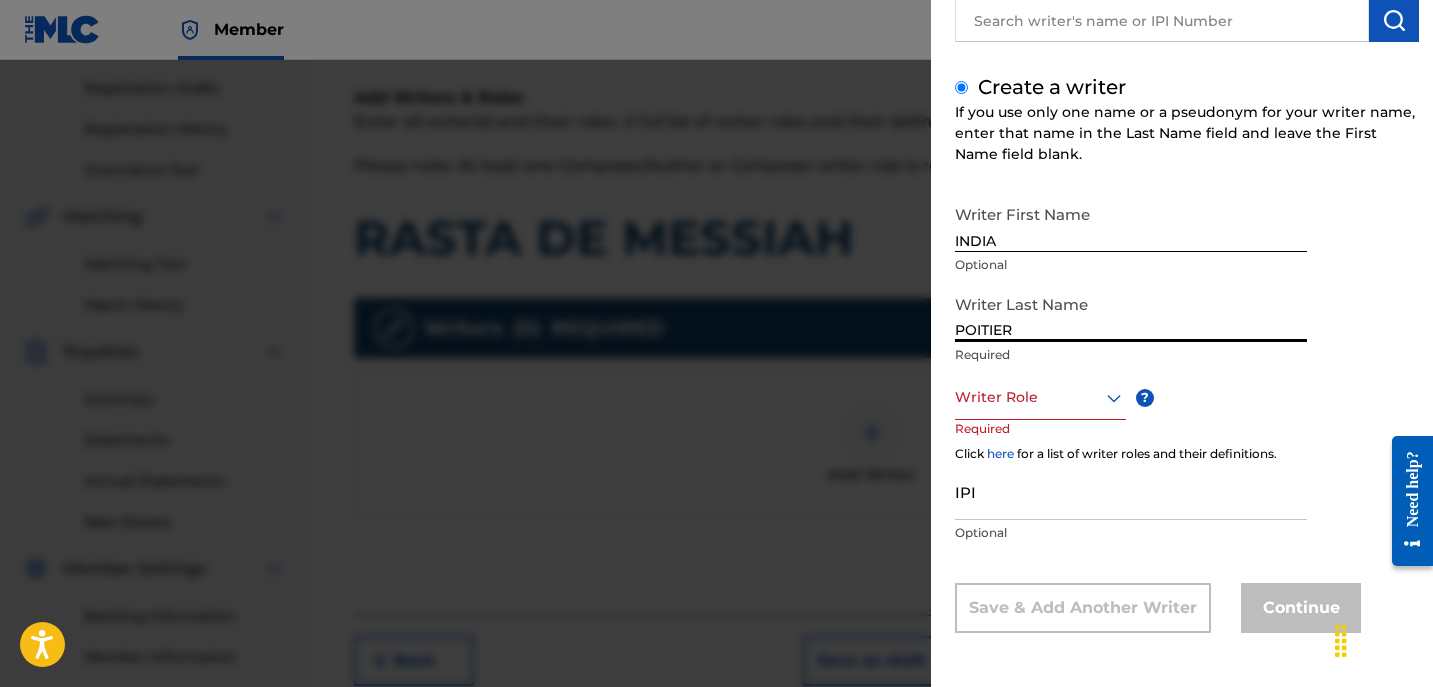 scroll, scrollTop: 178, scrollLeft: 0, axis: vertical 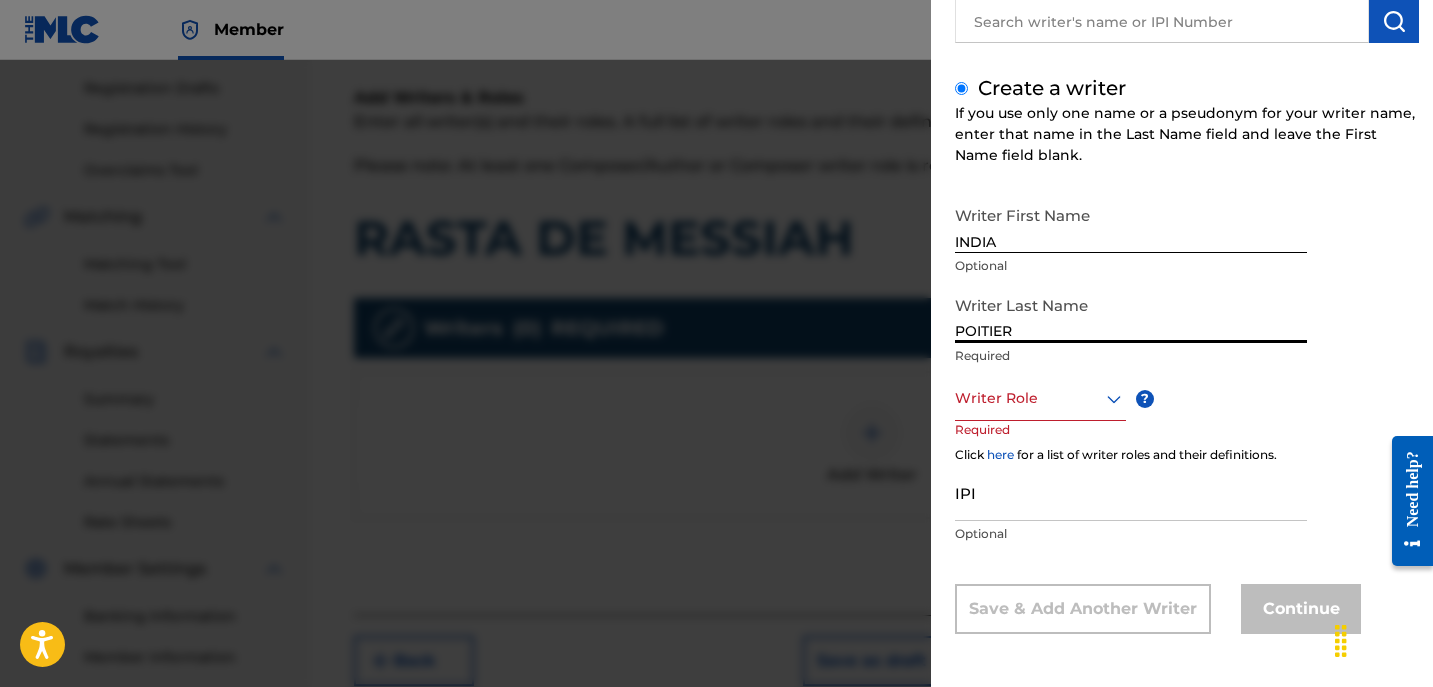 type on "POITIER" 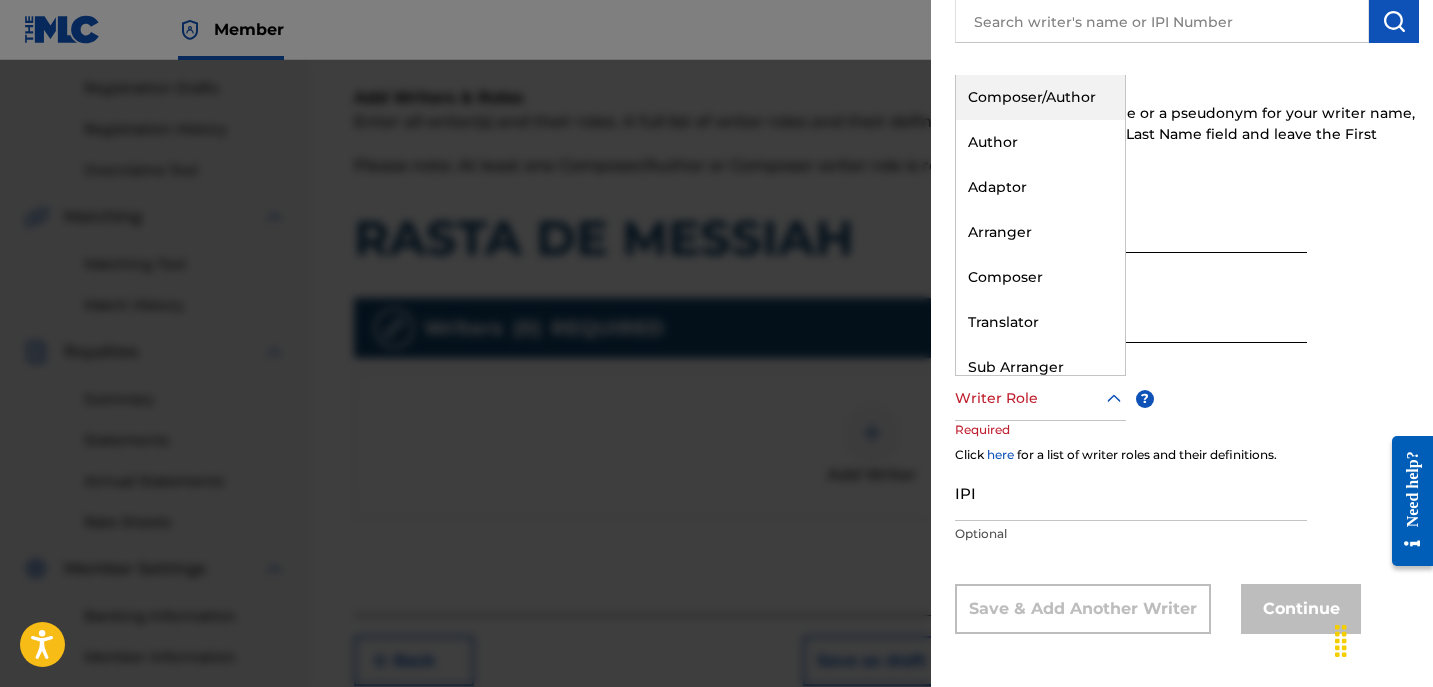 click on "Composer/Author" at bounding box center (1040, 97) 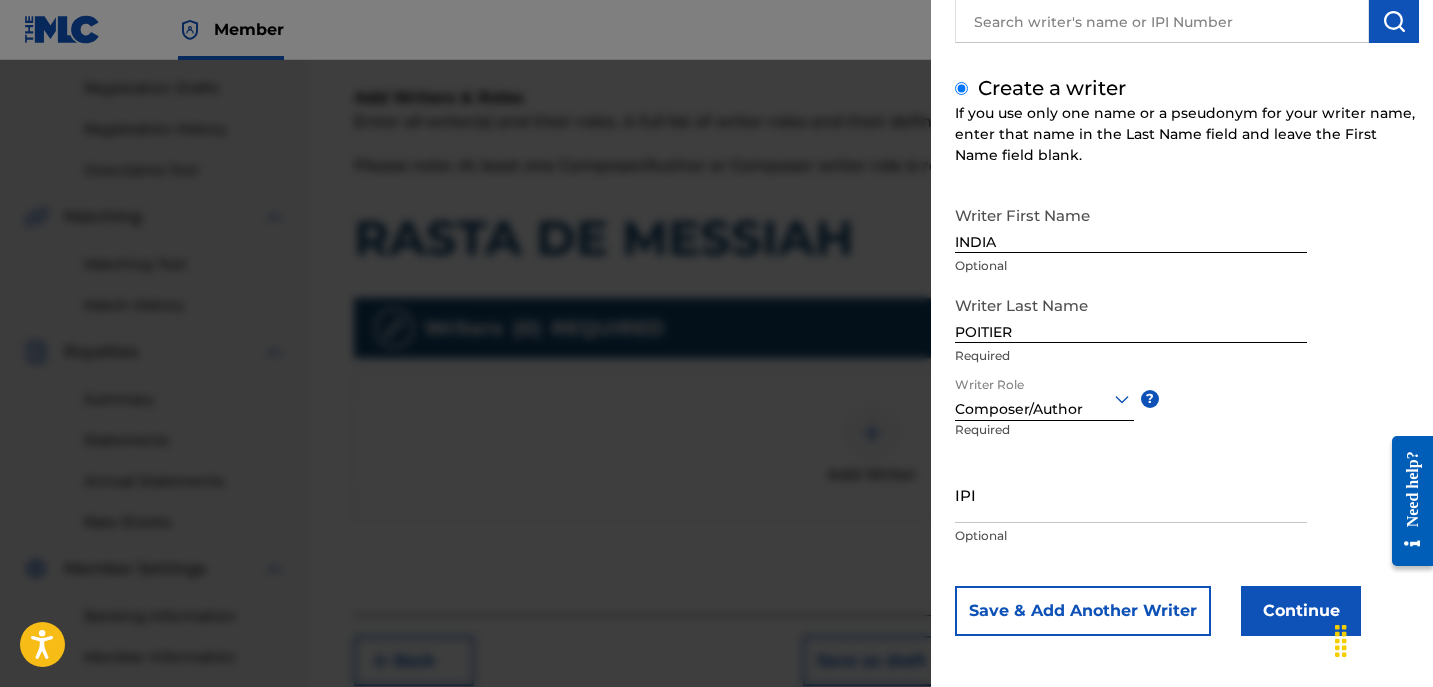 click on "Continue" at bounding box center [1301, 611] 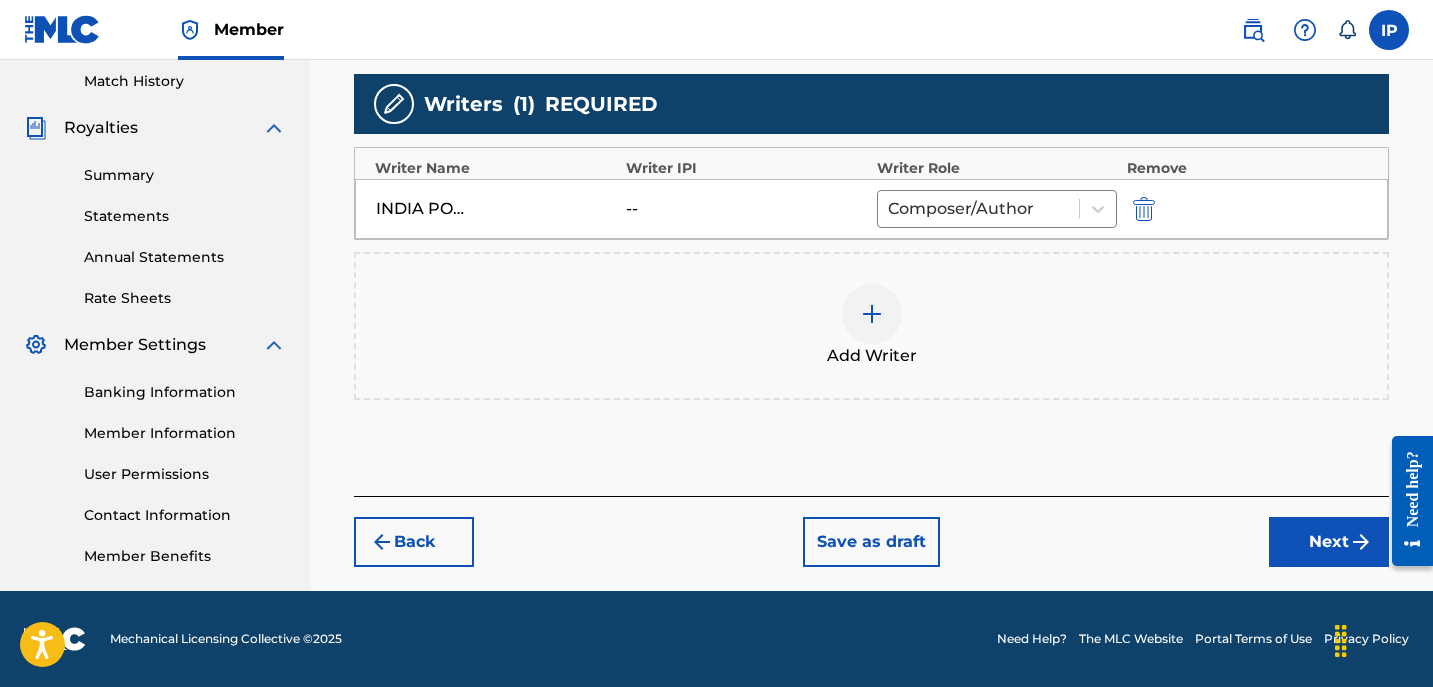 click on "Next" at bounding box center [1329, 542] 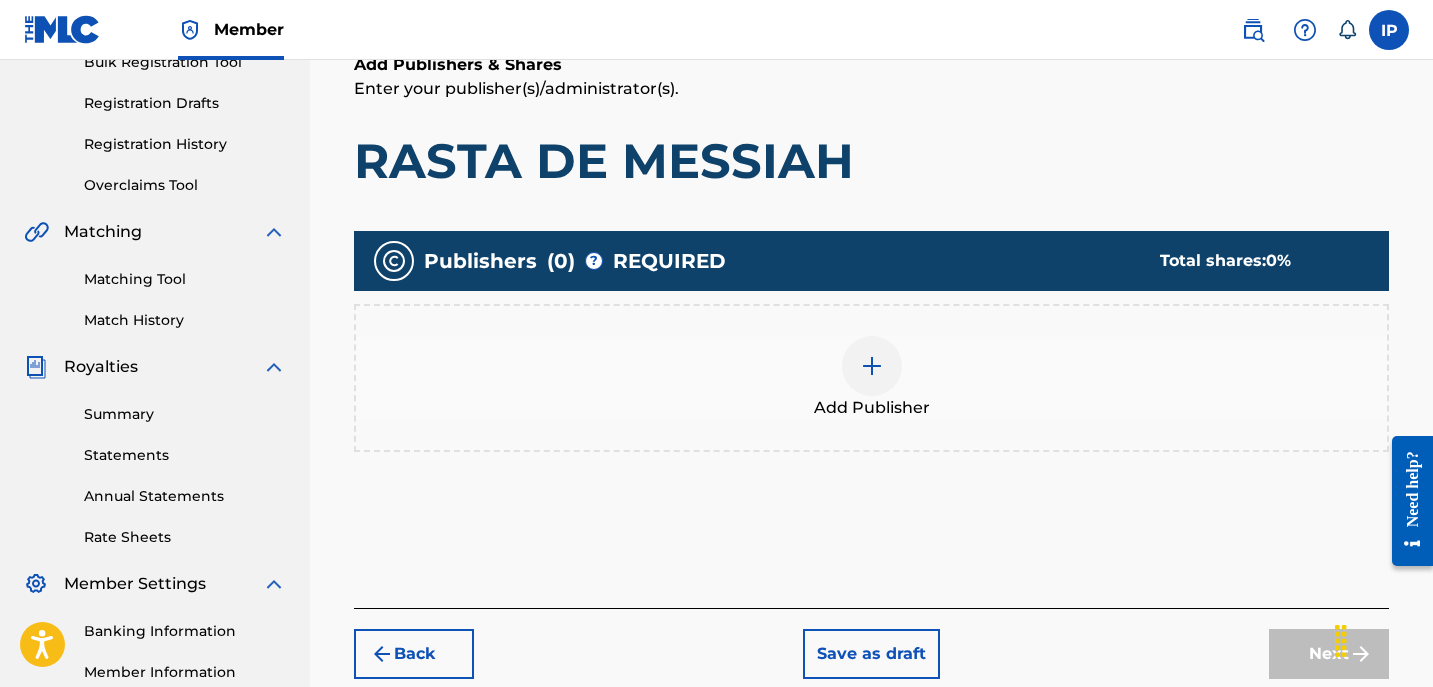 scroll, scrollTop: 329, scrollLeft: 0, axis: vertical 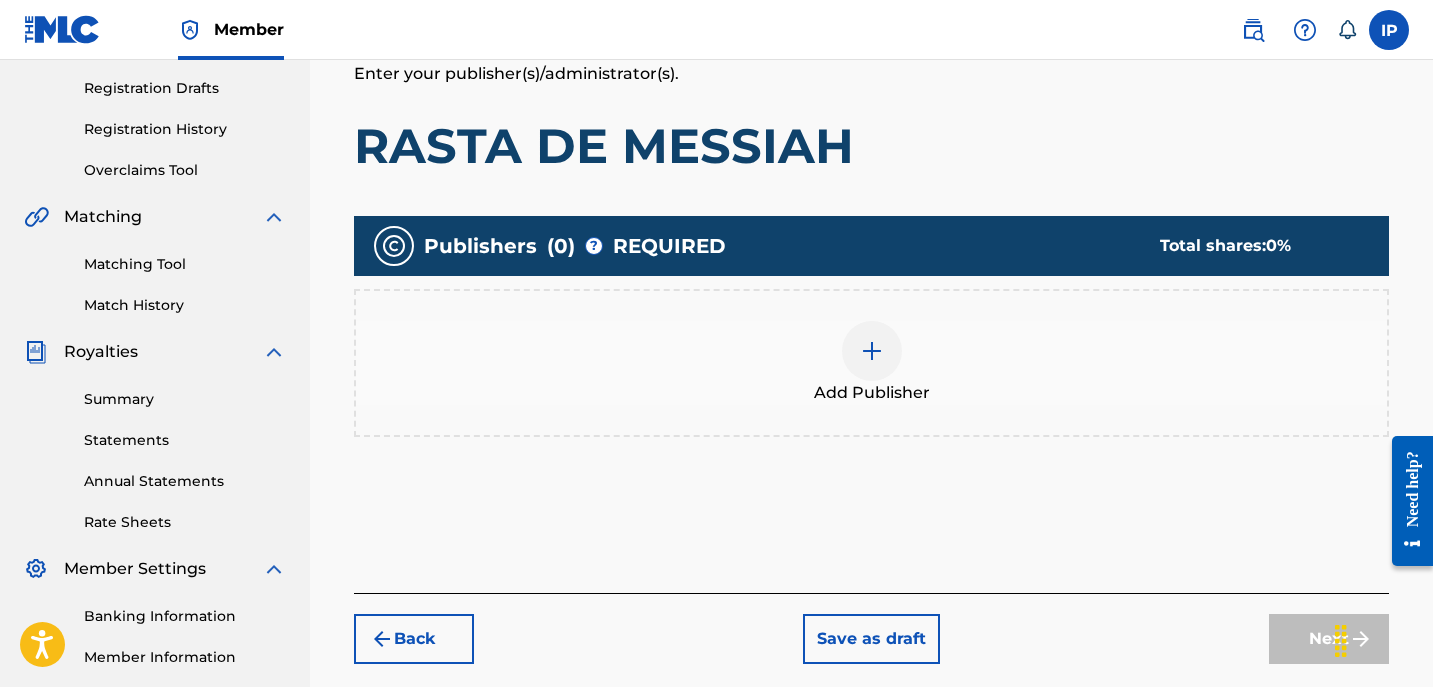 click at bounding box center [872, 351] 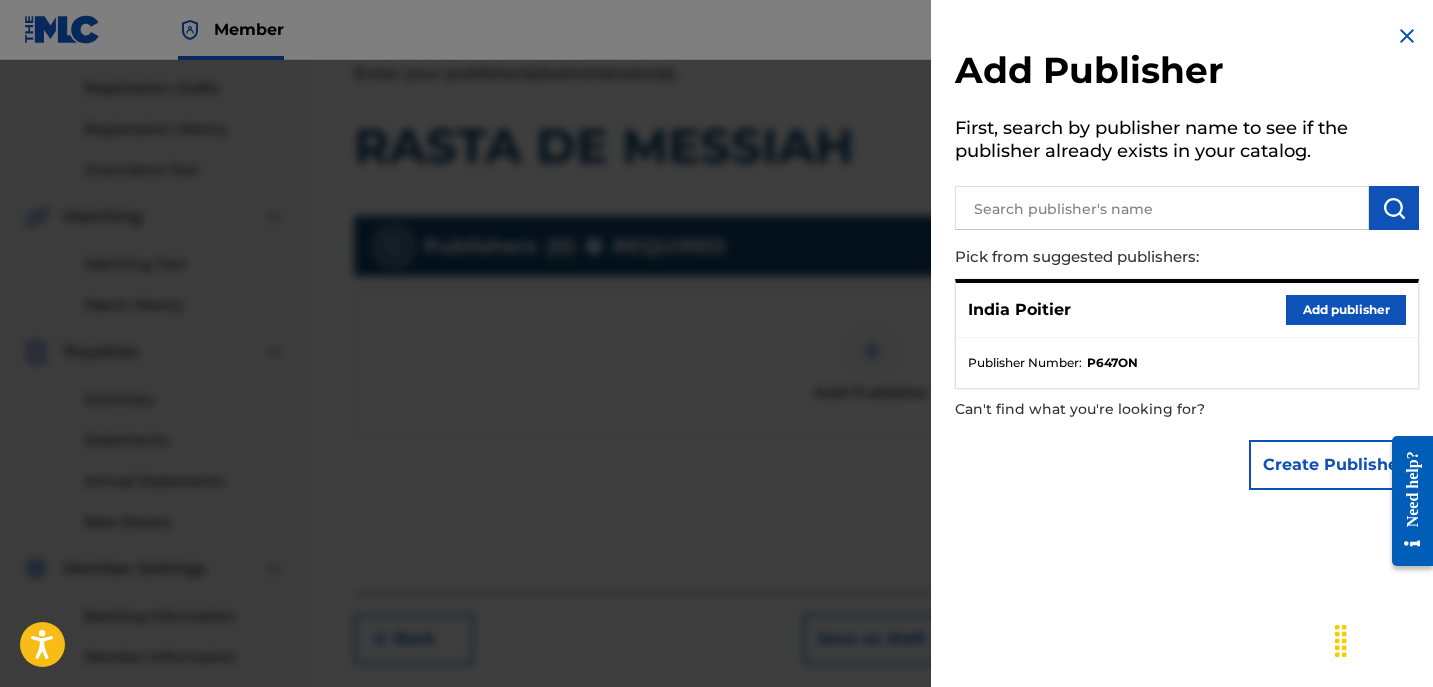 click on "Add publisher" at bounding box center (1346, 310) 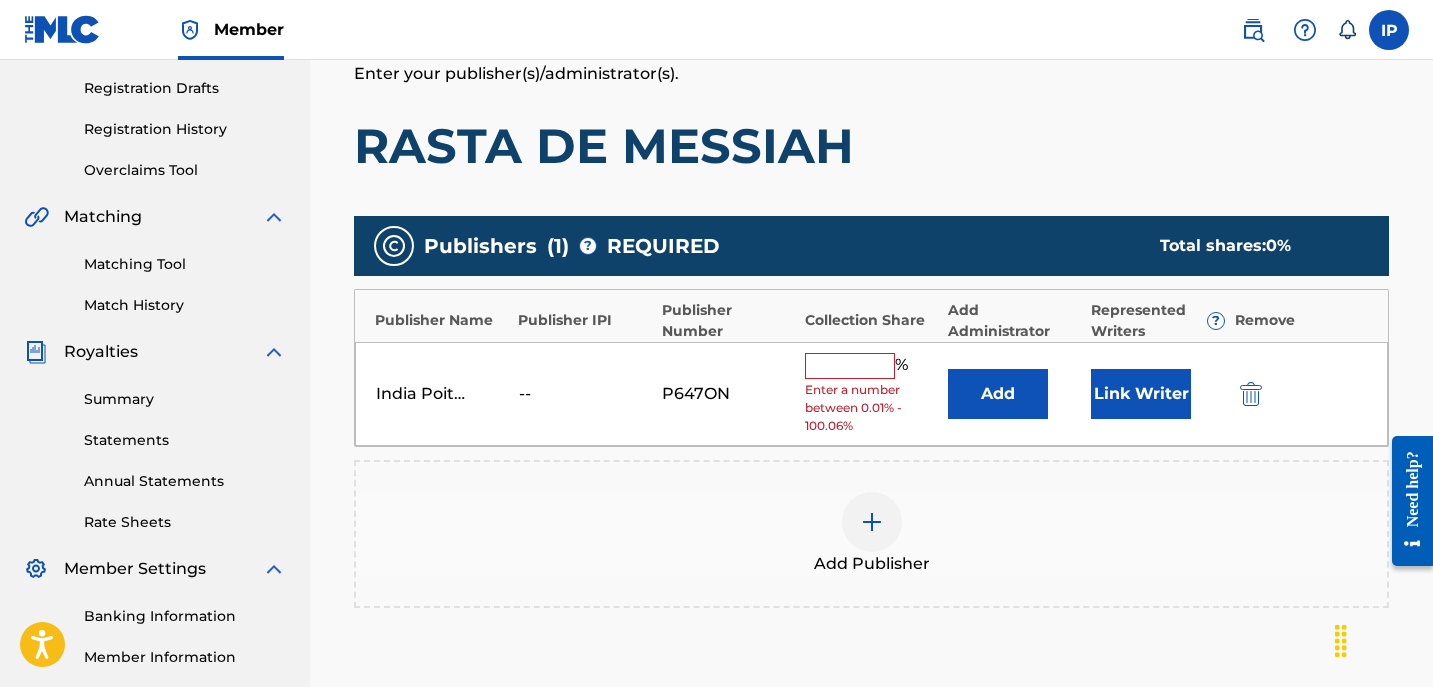 click at bounding box center [850, 366] 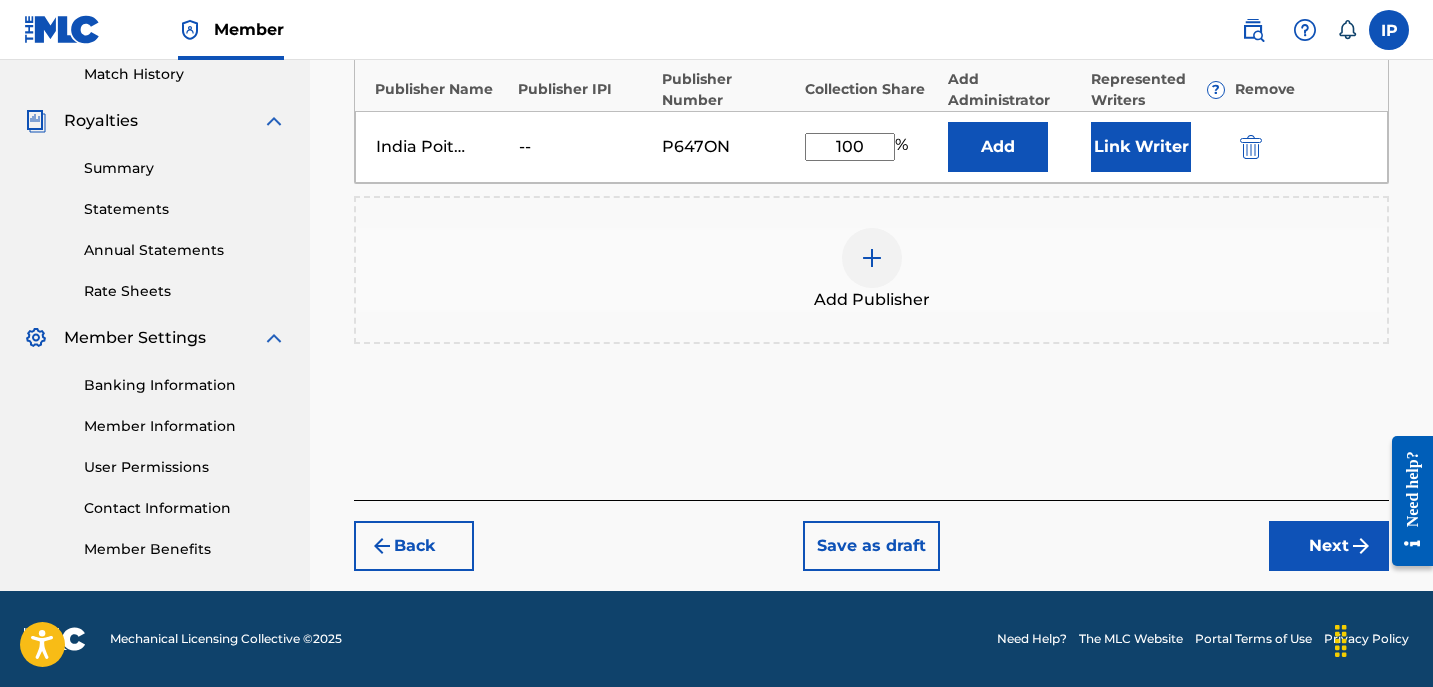 click on "Next" at bounding box center (1329, 546) 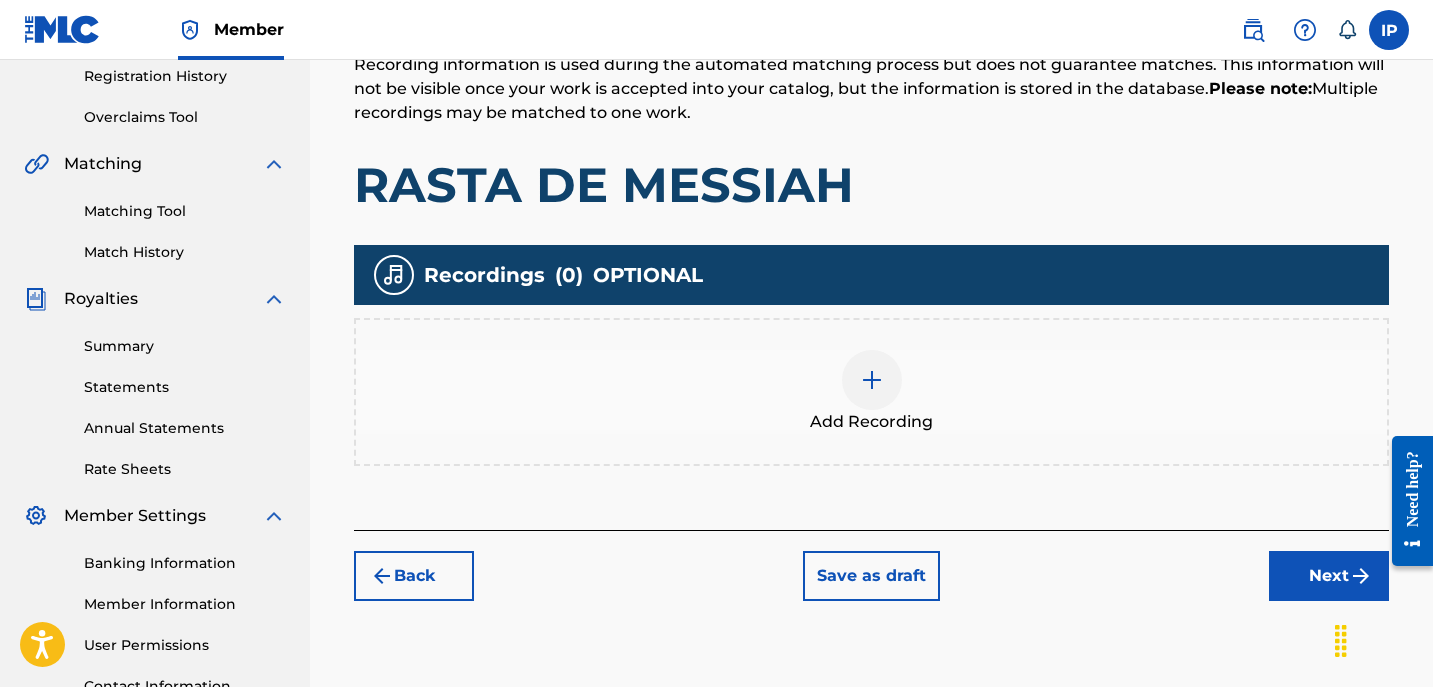 scroll, scrollTop: 553, scrollLeft: 0, axis: vertical 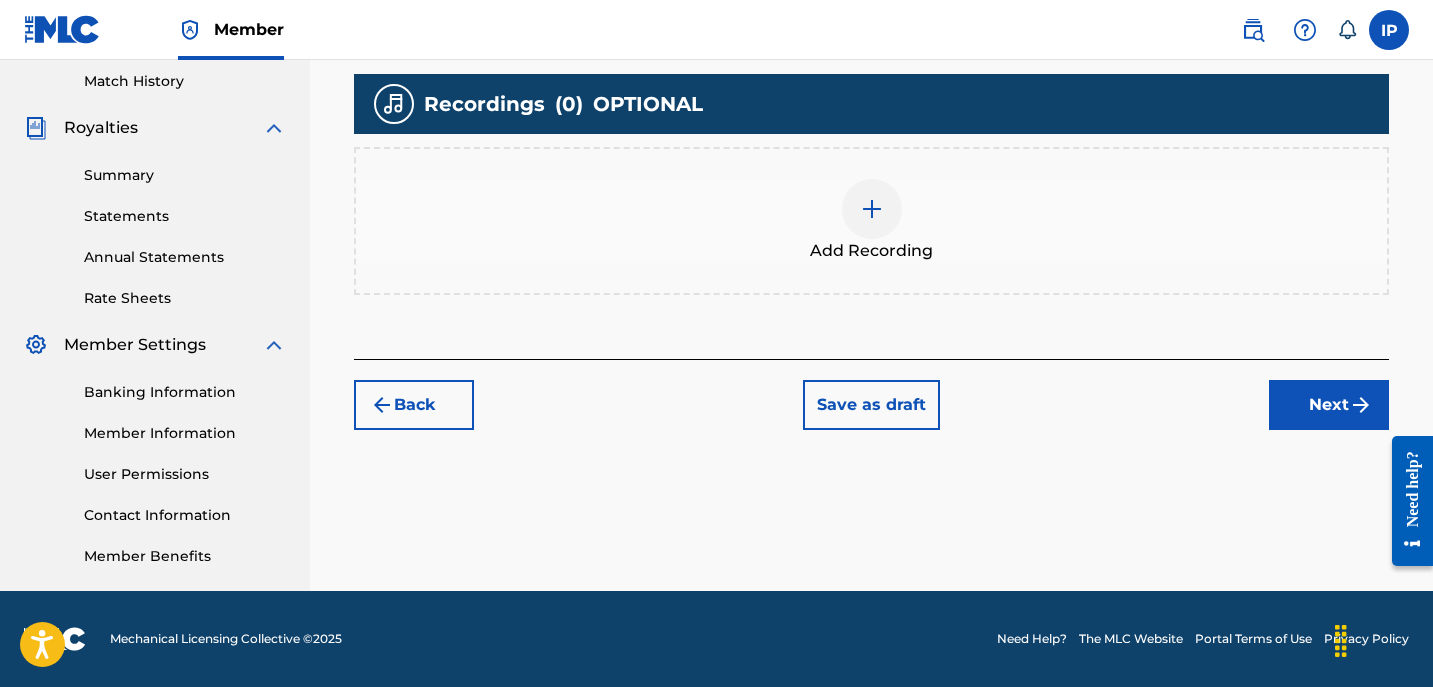 click on "Save as draft" at bounding box center [871, 405] 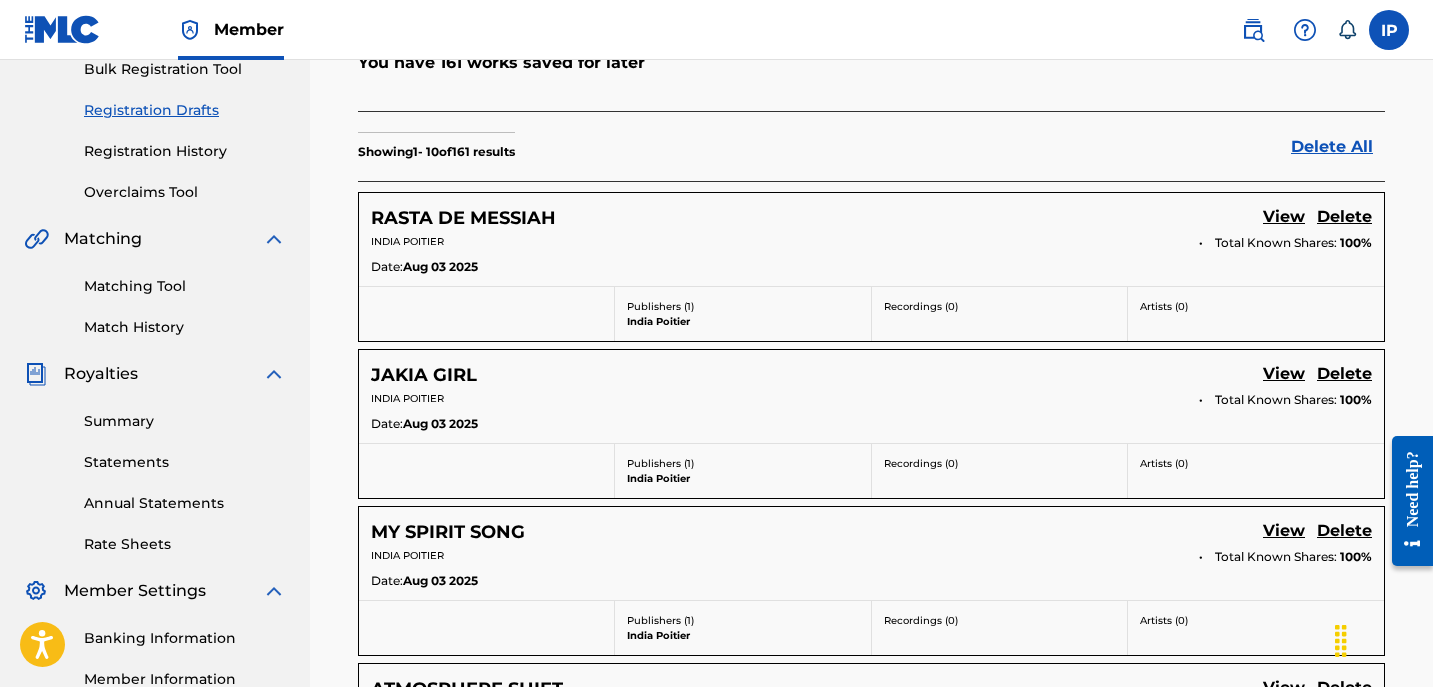 scroll, scrollTop: 306, scrollLeft: 0, axis: vertical 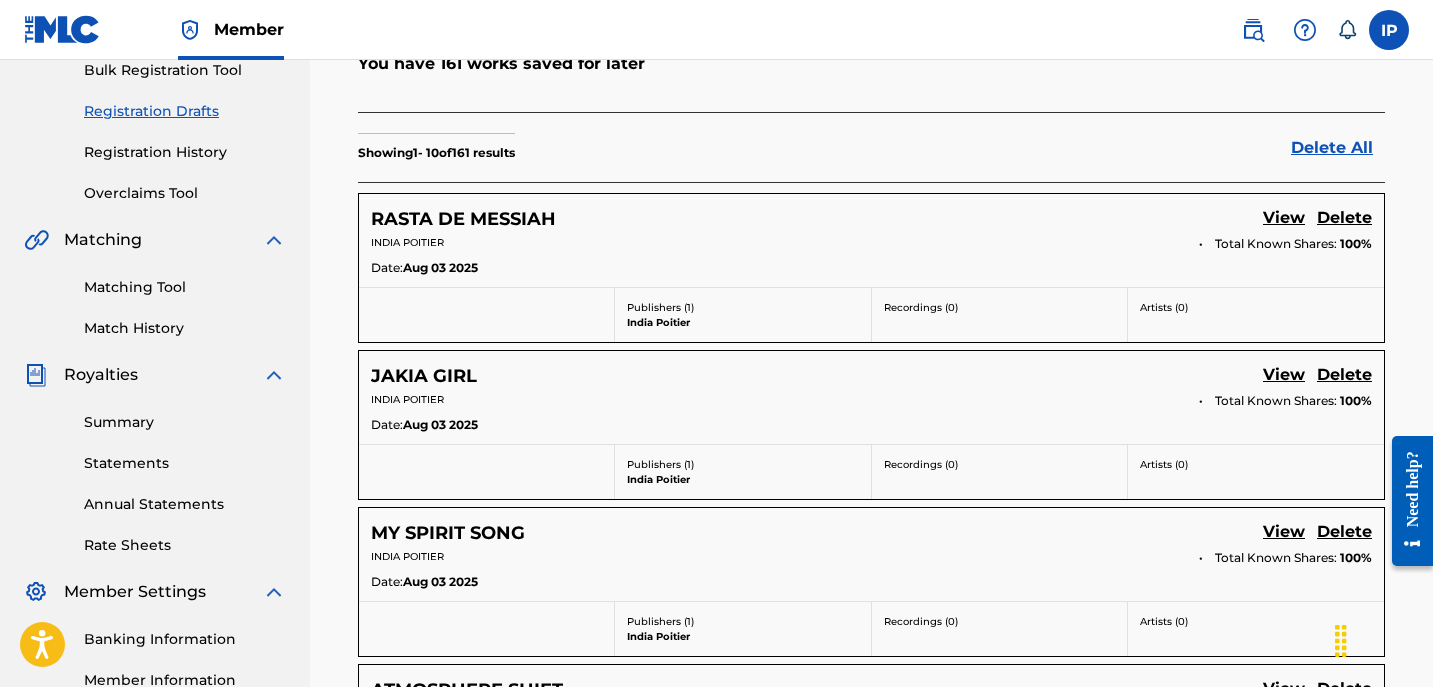 click on "Member IP IP India   Poitier indiapoitier45@gmail.com Notification Preferences Profile Log out" at bounding box center (716, 30) 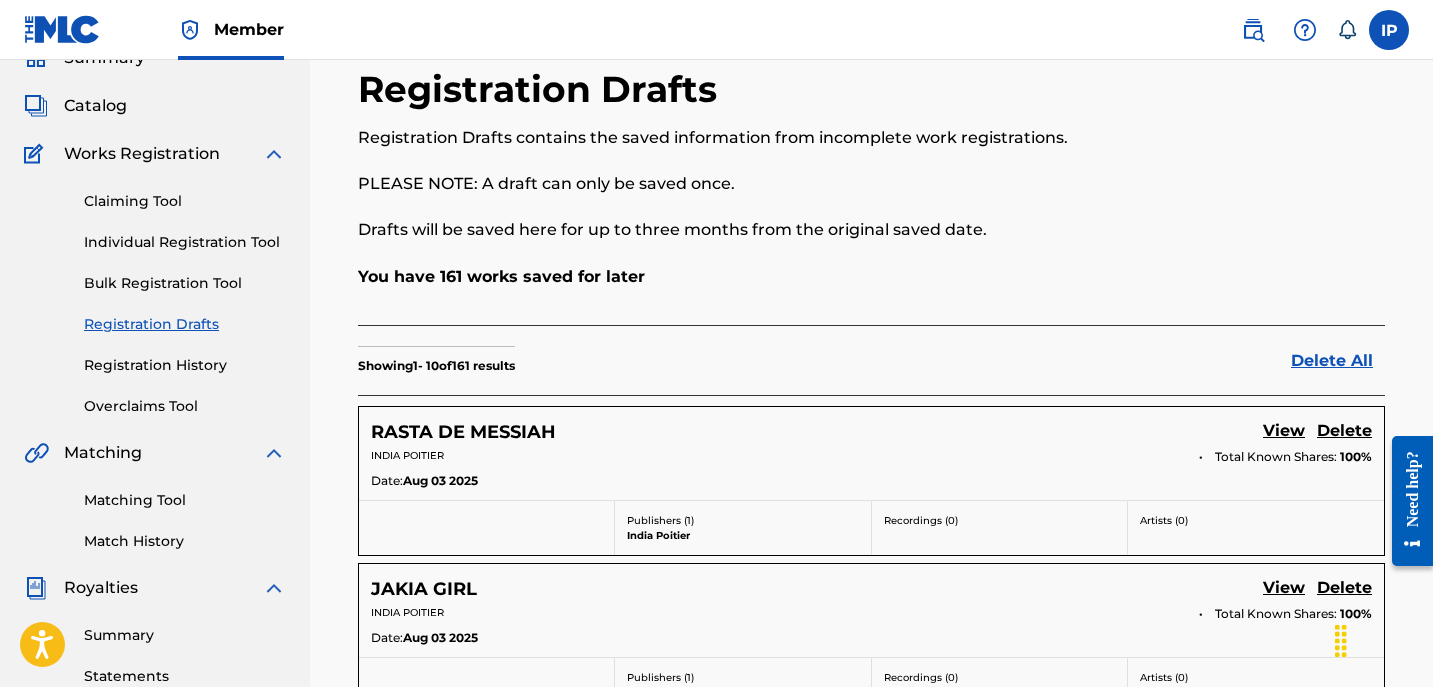 scroll, scrollTop: 92, scrollLeft: 0, axis: vertical 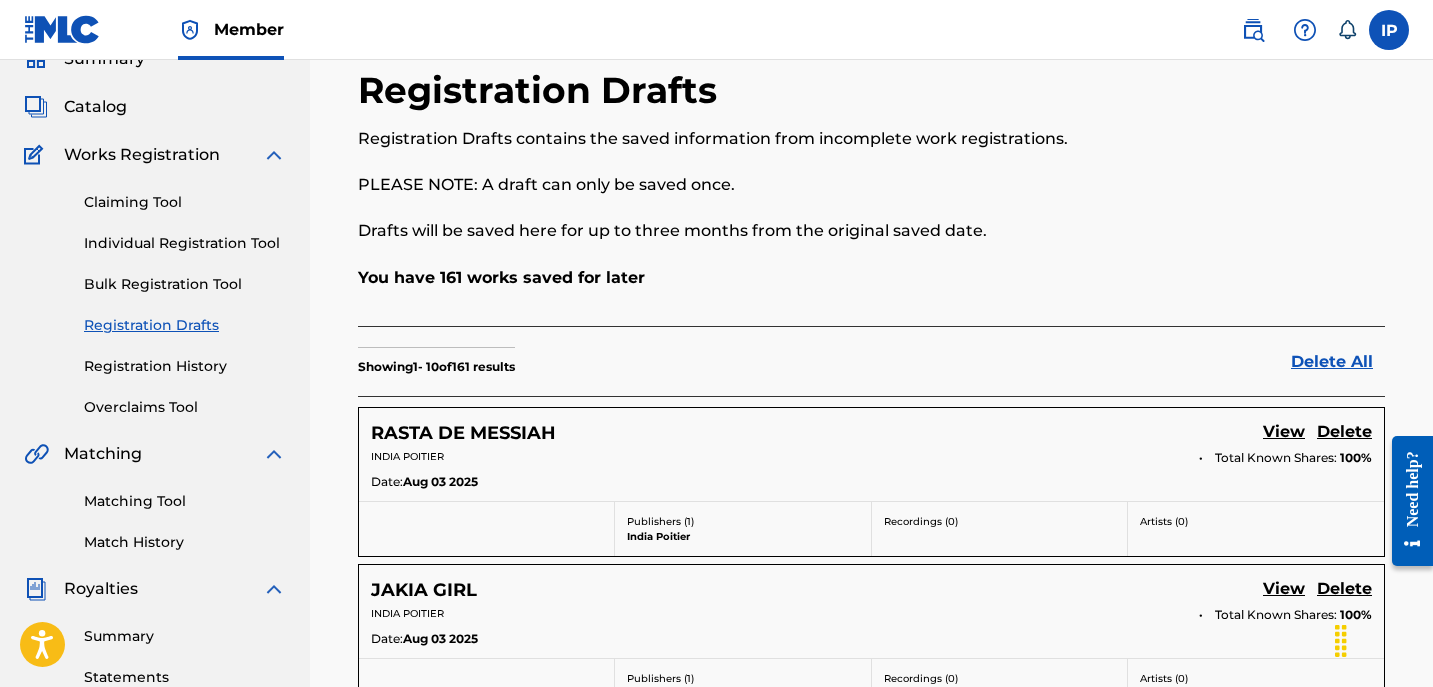 click on "Individual Registration Tool" at bounding box center (185, 243) 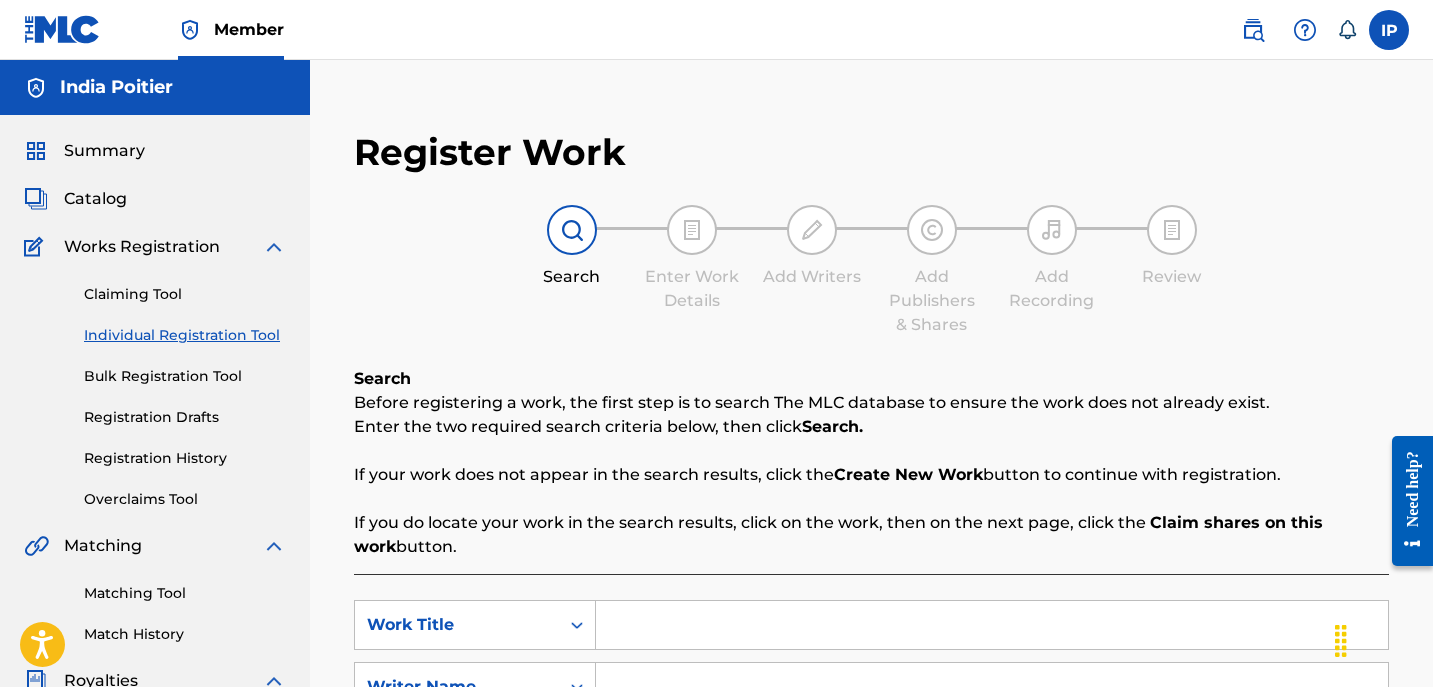 click at bounding box center (992, 625) 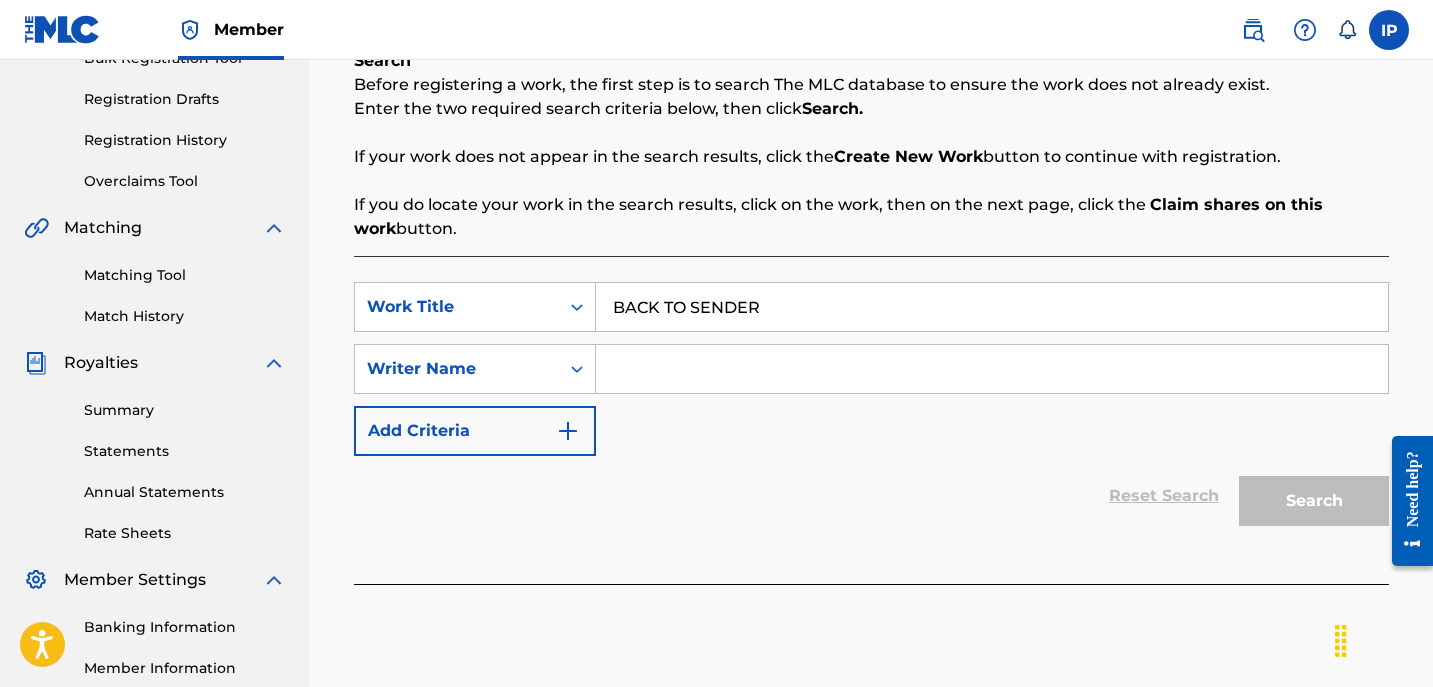 scroll, scrollTop: 337, scrollLeft: 0, axis: vertical 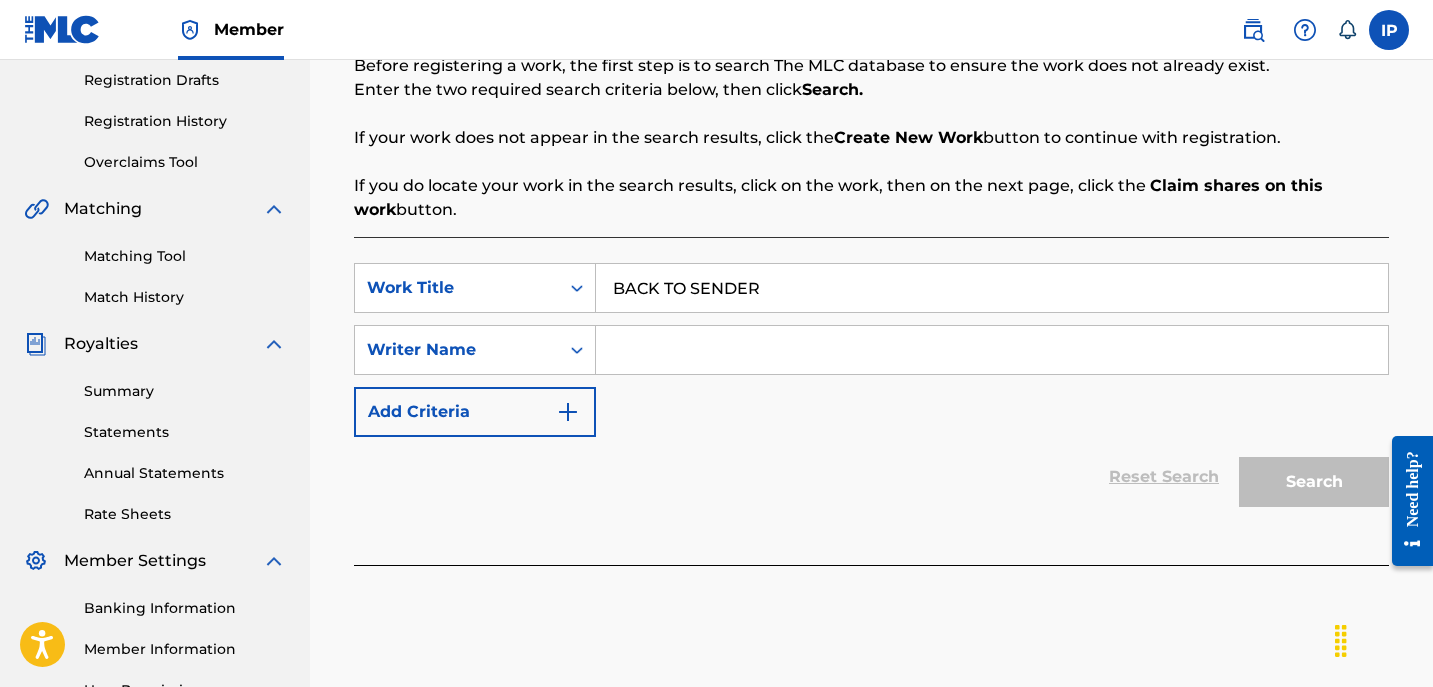 type on "BACK TO SENDER" 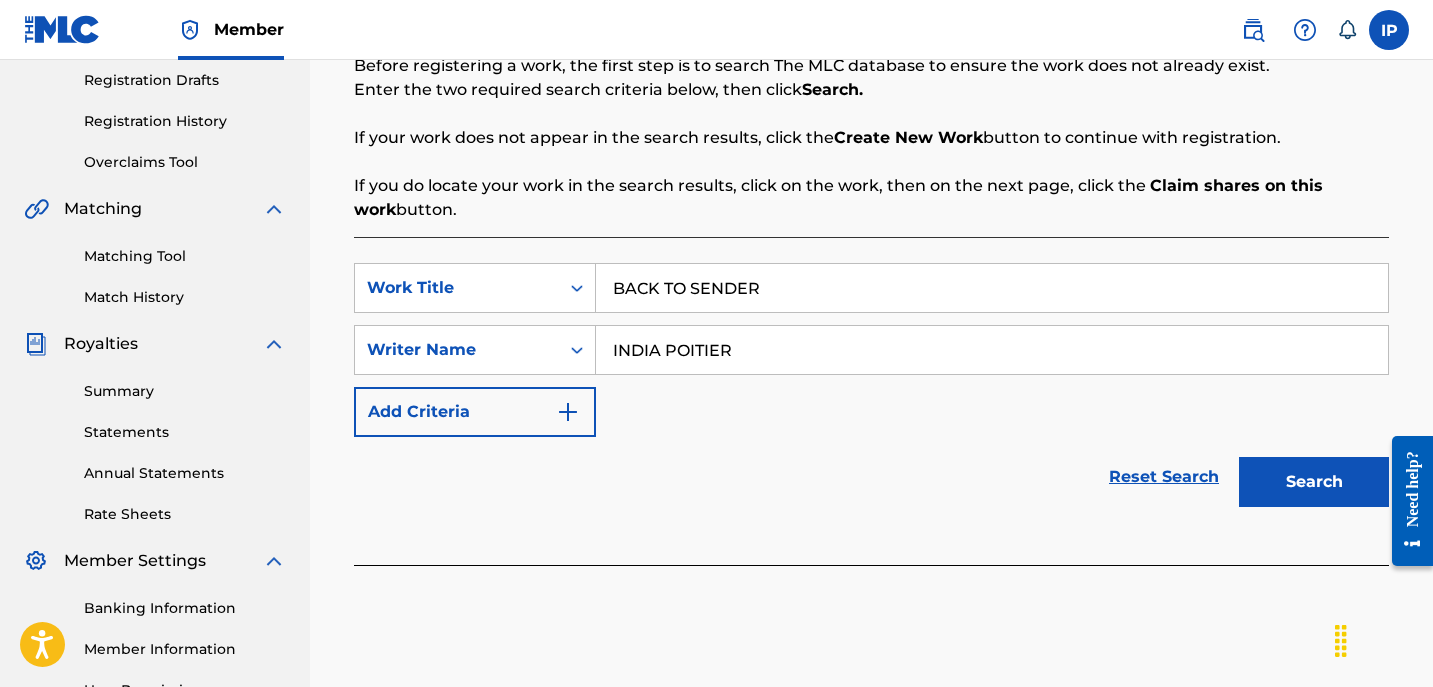 click on "Add Criteria" at bounding box center [475, 412] 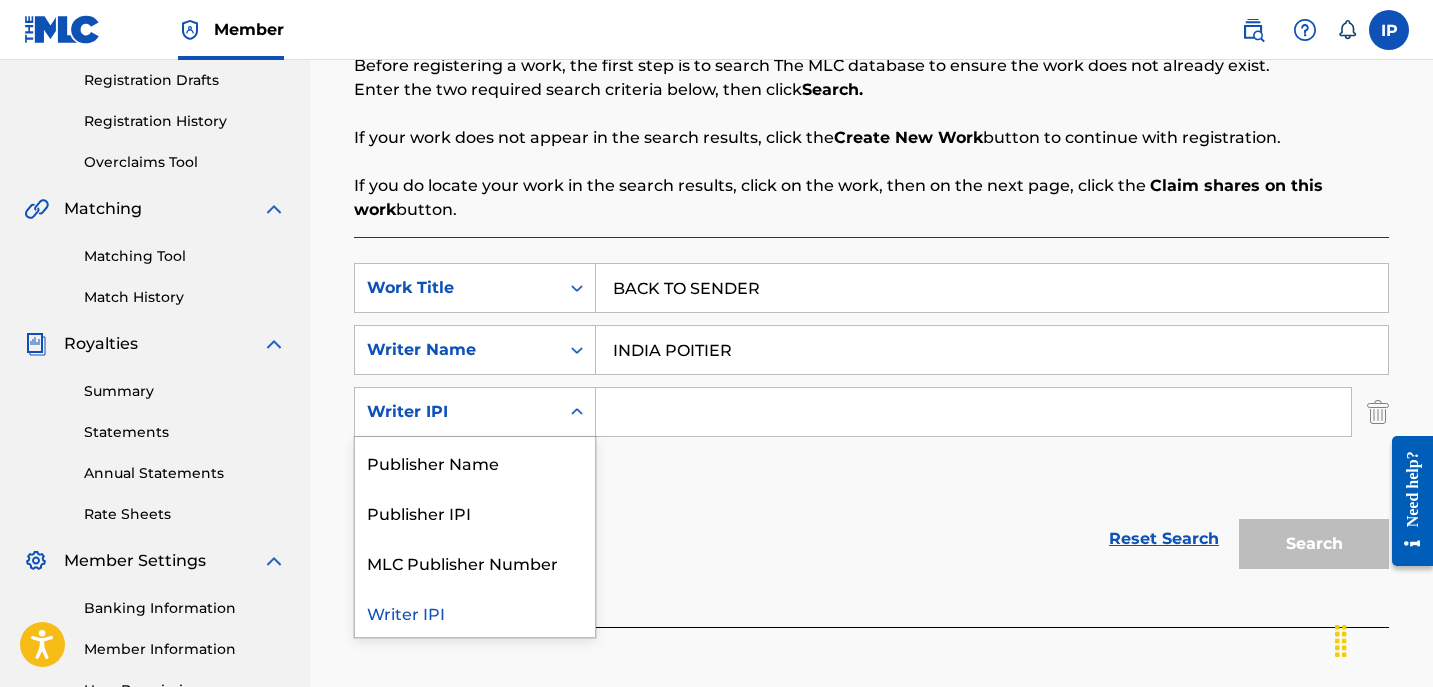 click on "Writer IPI" at bounding box center (457, 412) 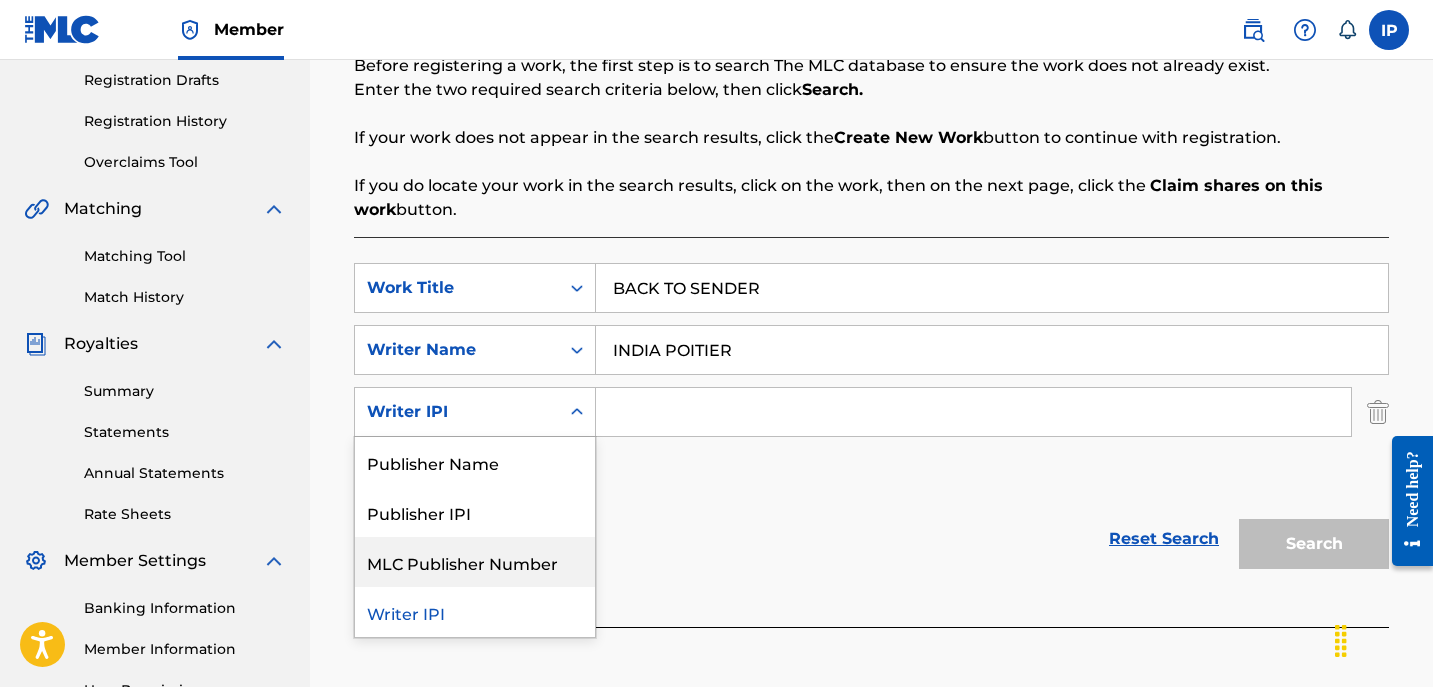 click on "MLC Publisher Number" at bounding box center [475, 562] 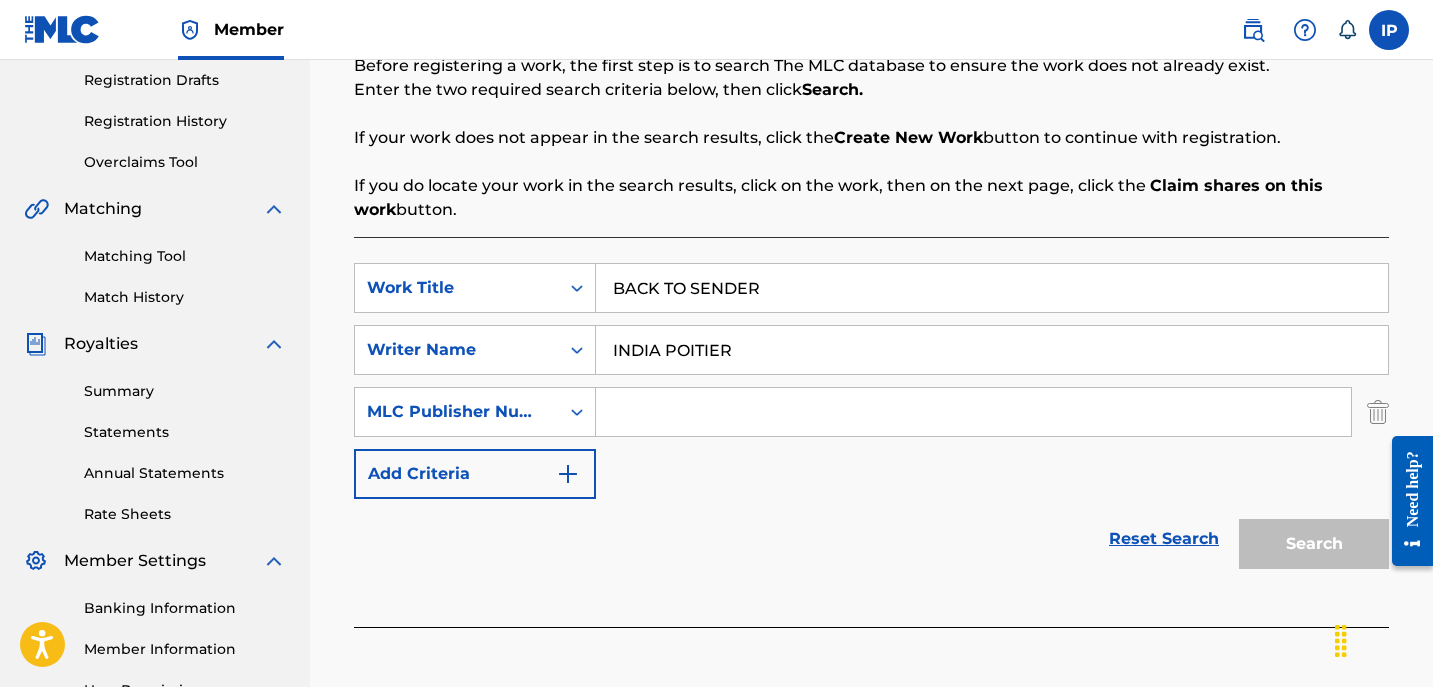 click at bounding box center (973, 412) 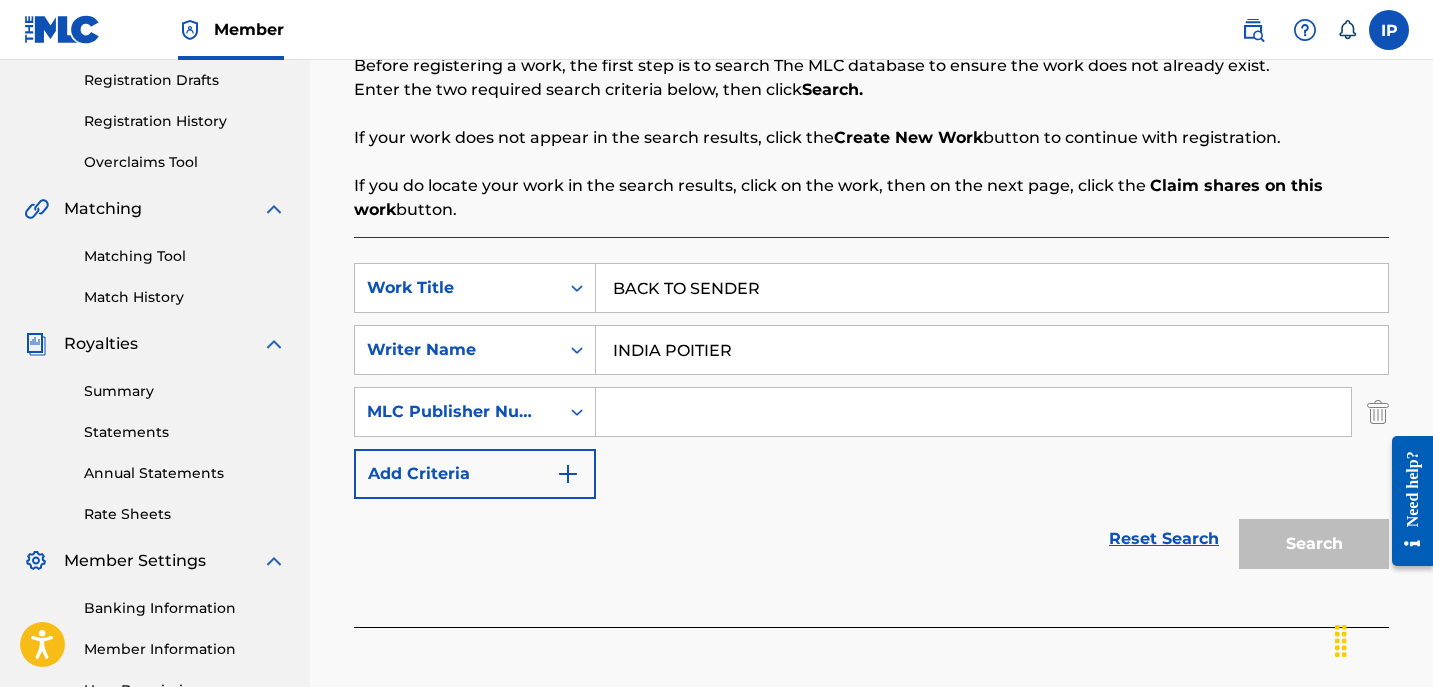 type on "P647ON" 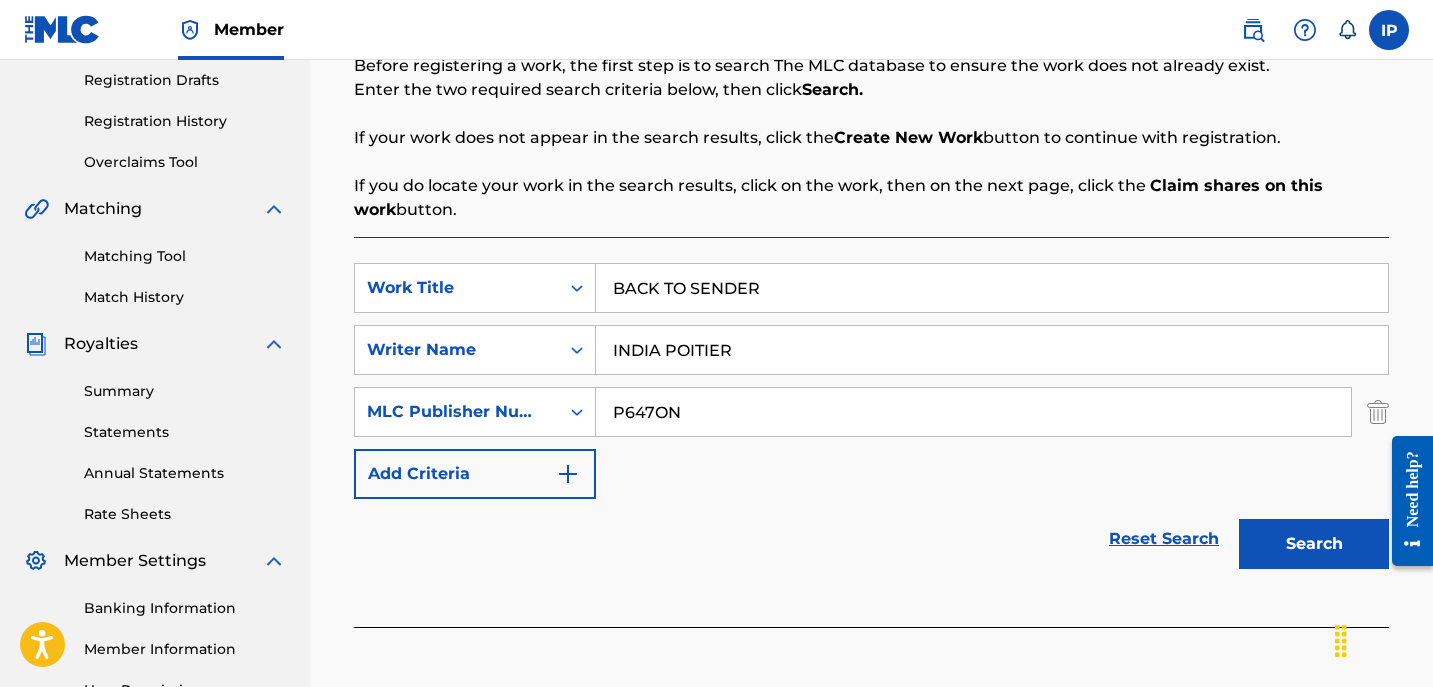click on "Search" at bounding box center [1314, 544] 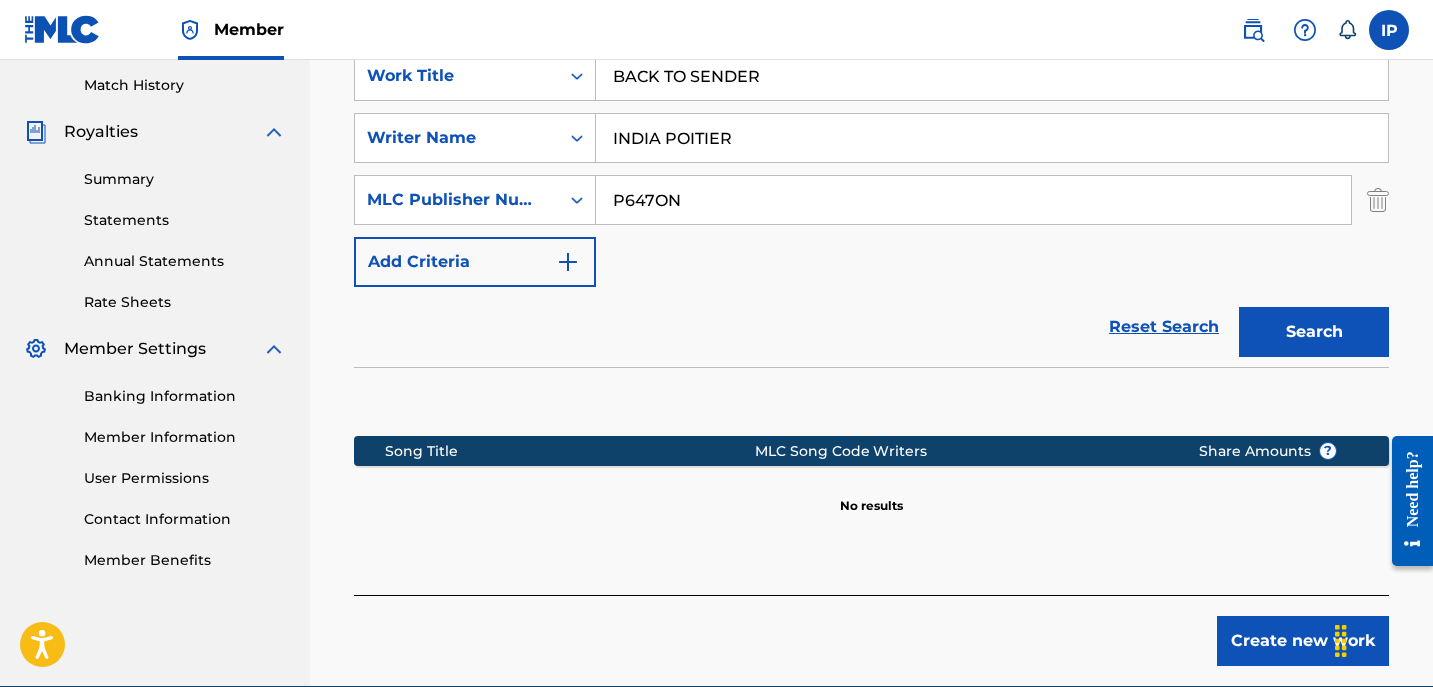 scroll, scrollTop: 644, scrollLeft: 0, axis: vertical 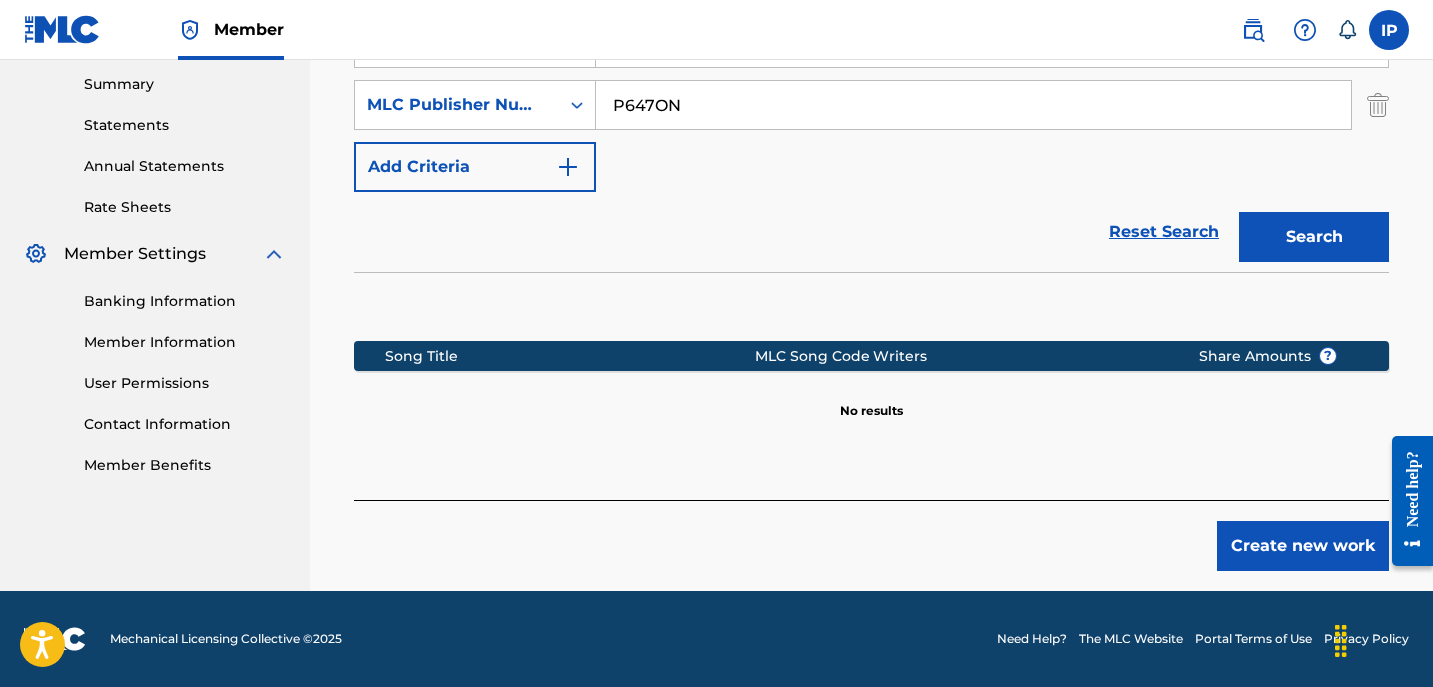 click on "Create new work" at bounding box center [1303, 546] 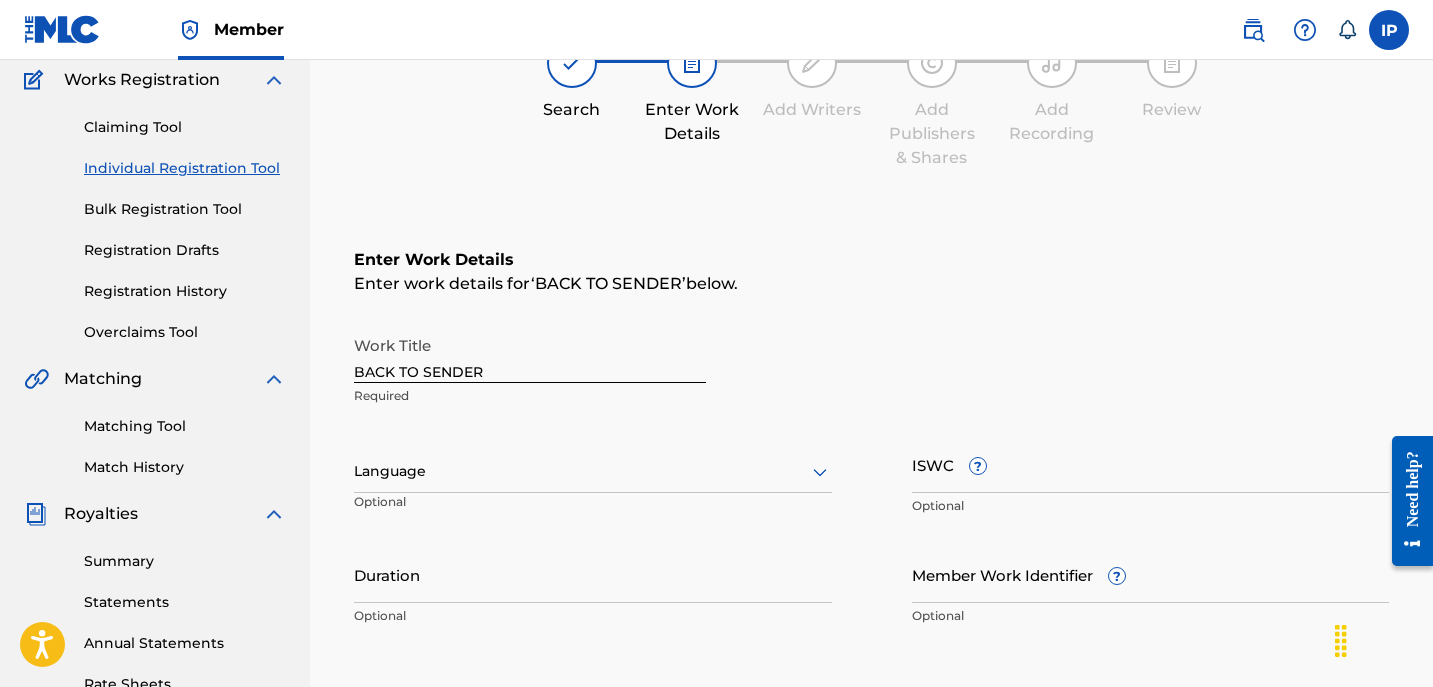 scroll, scrollTop: 119, scrollLeft: 0, axis: vertical 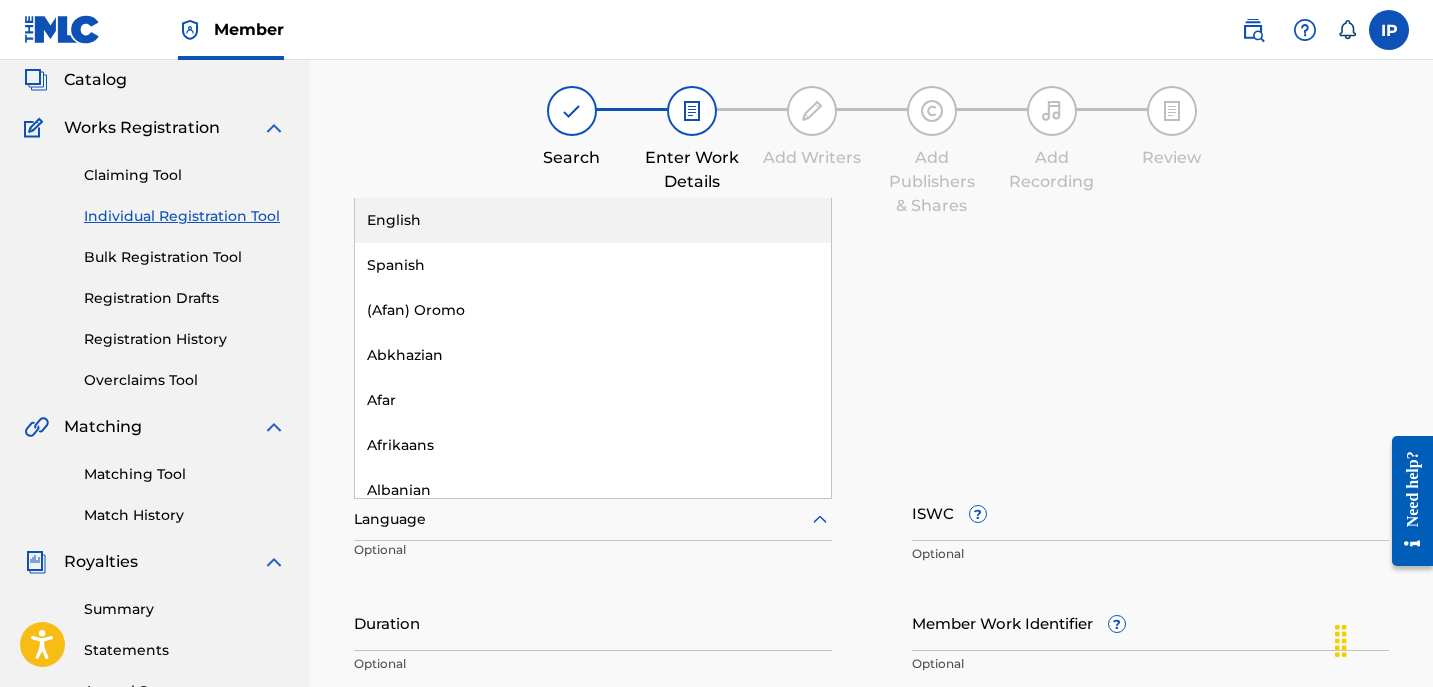click on "Language" at bounding box center [593, 520] 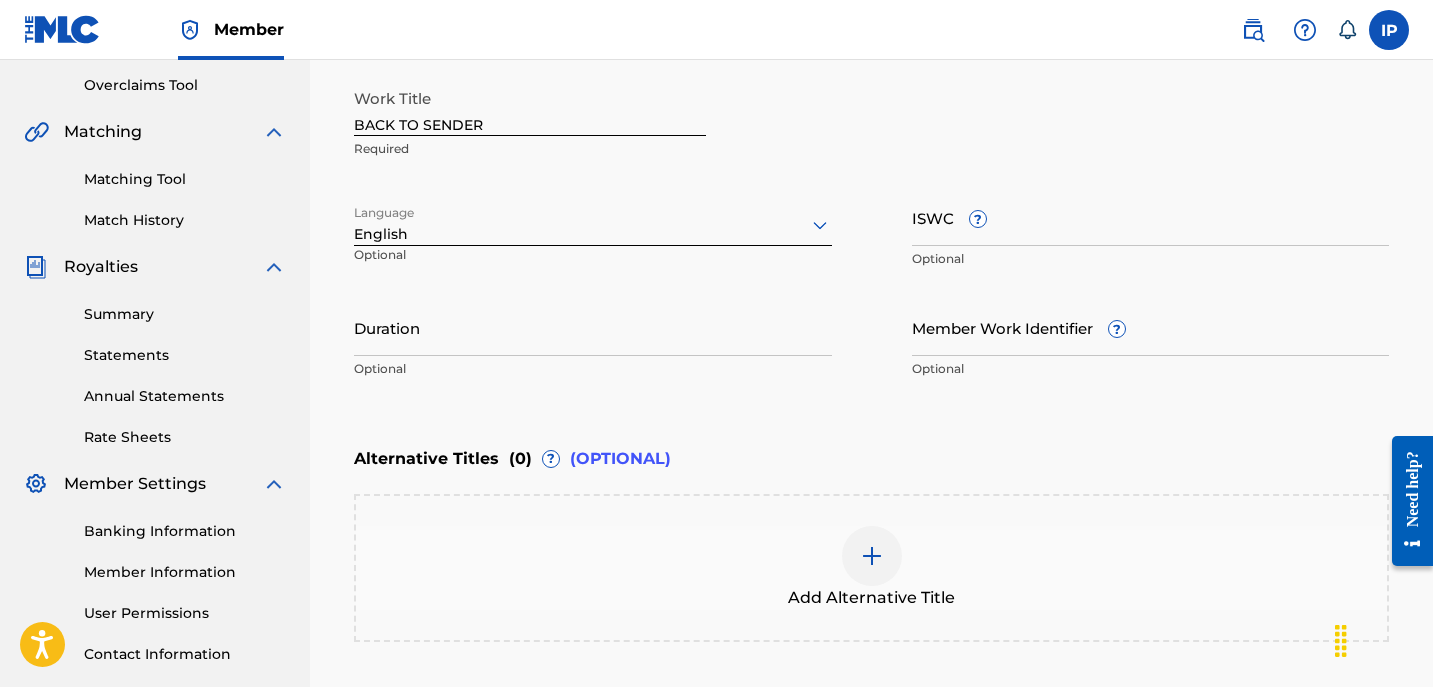 scroll, scrollTop: 417, scrollLeft: 0, axis: vertical 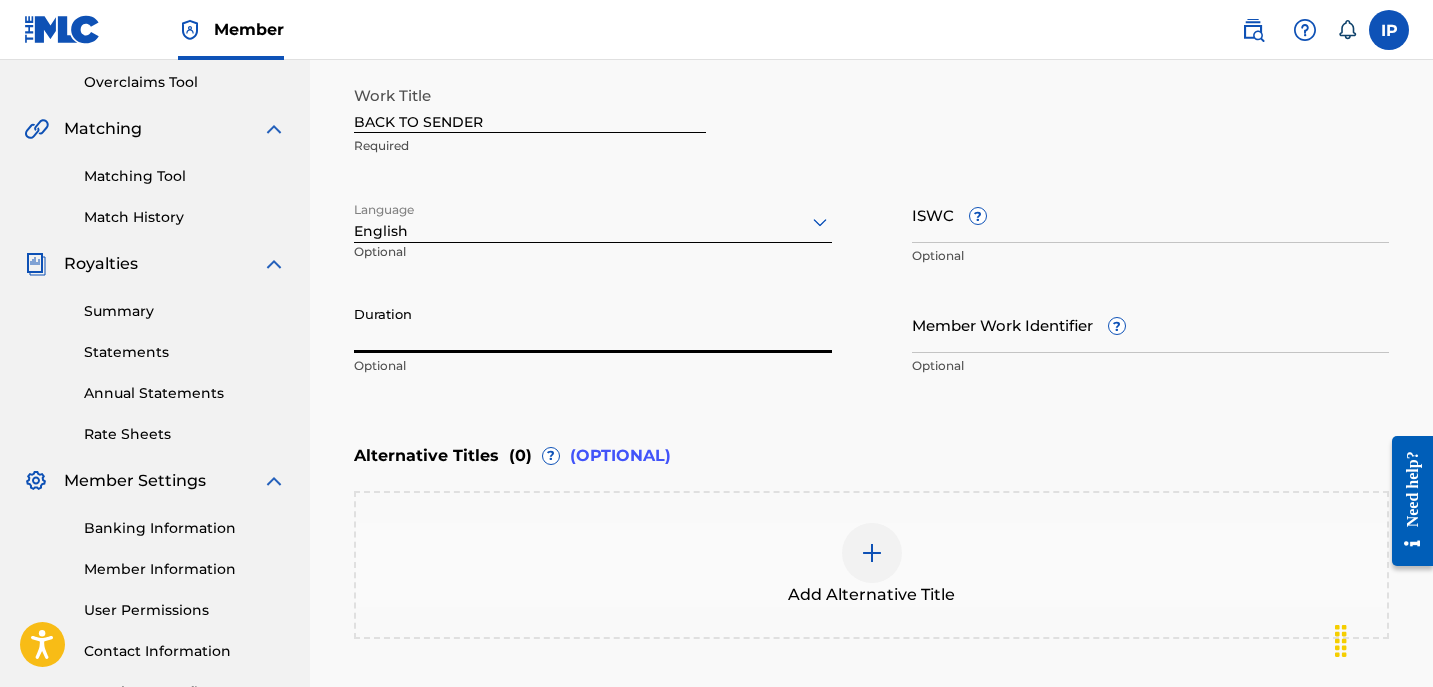 click on "Duration" at bounding box center (593, 324) 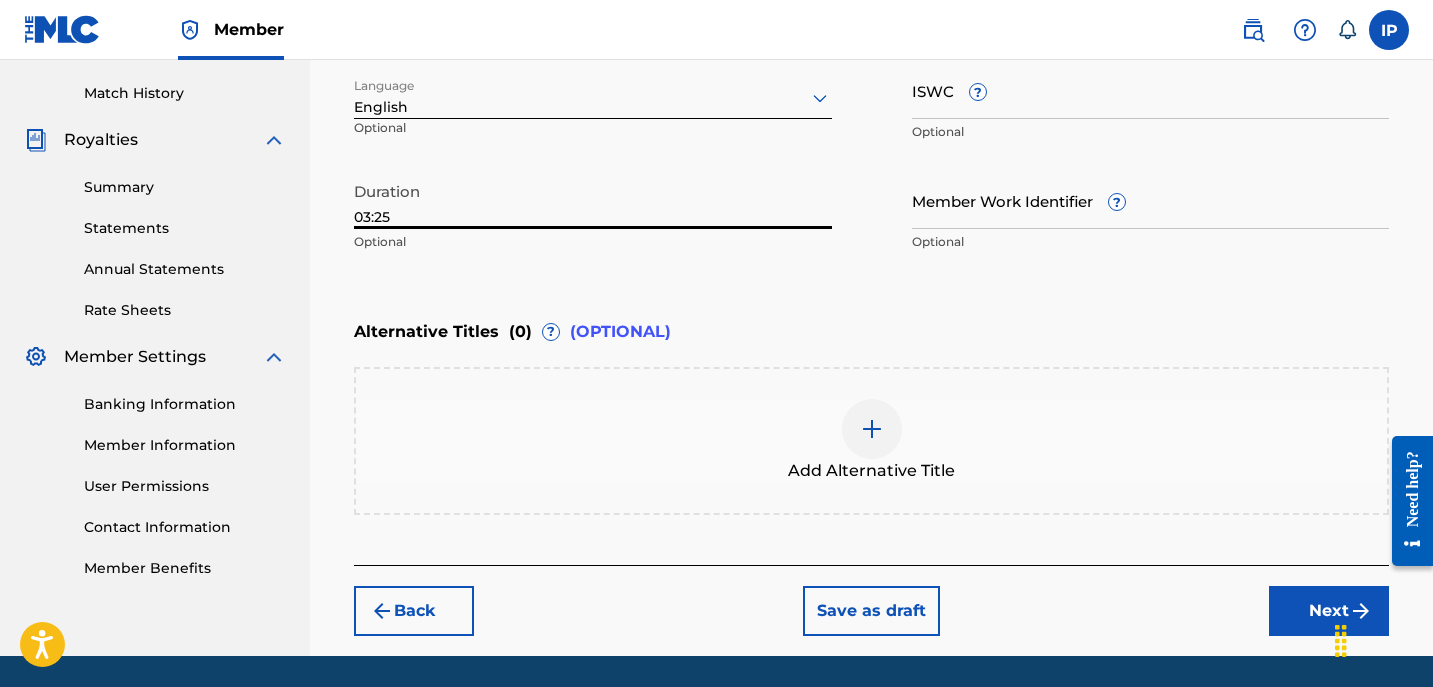 scroll, scrollTop: 540, scrollLeft: 0, axis: vertical 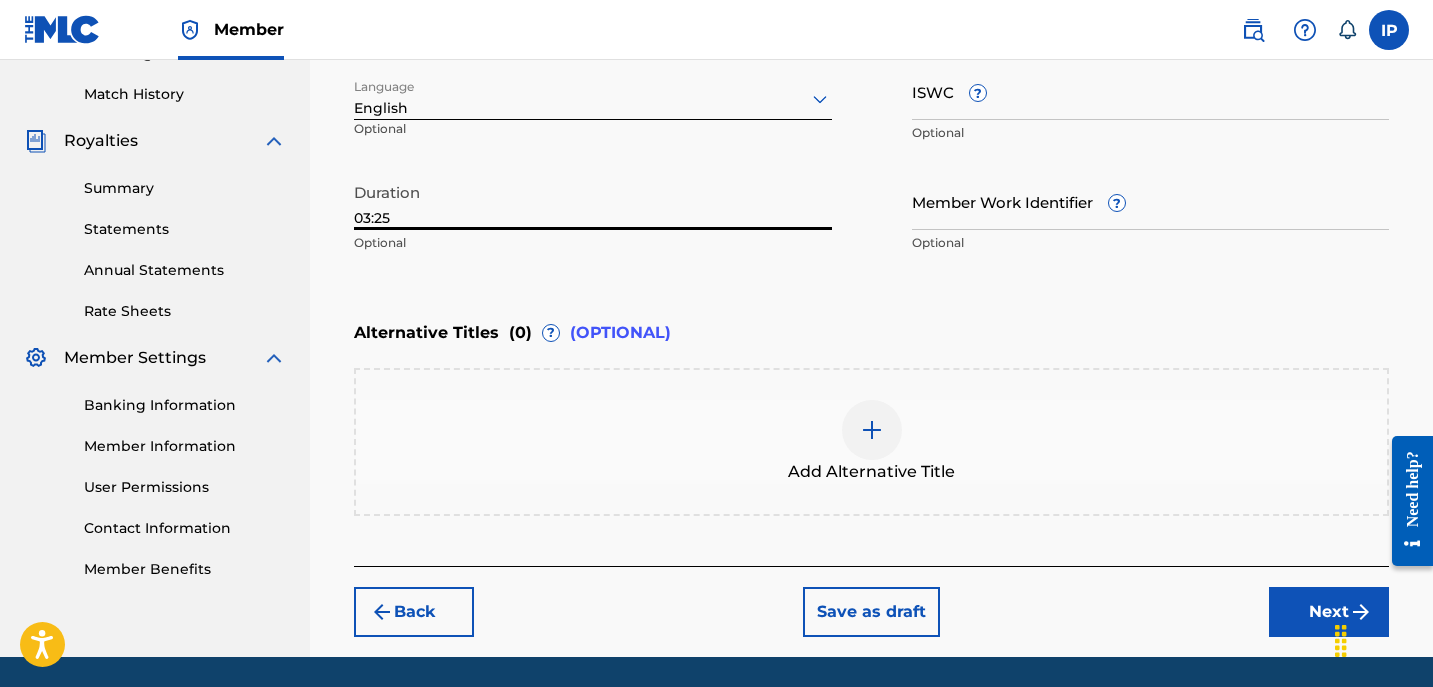 type on "03:25" 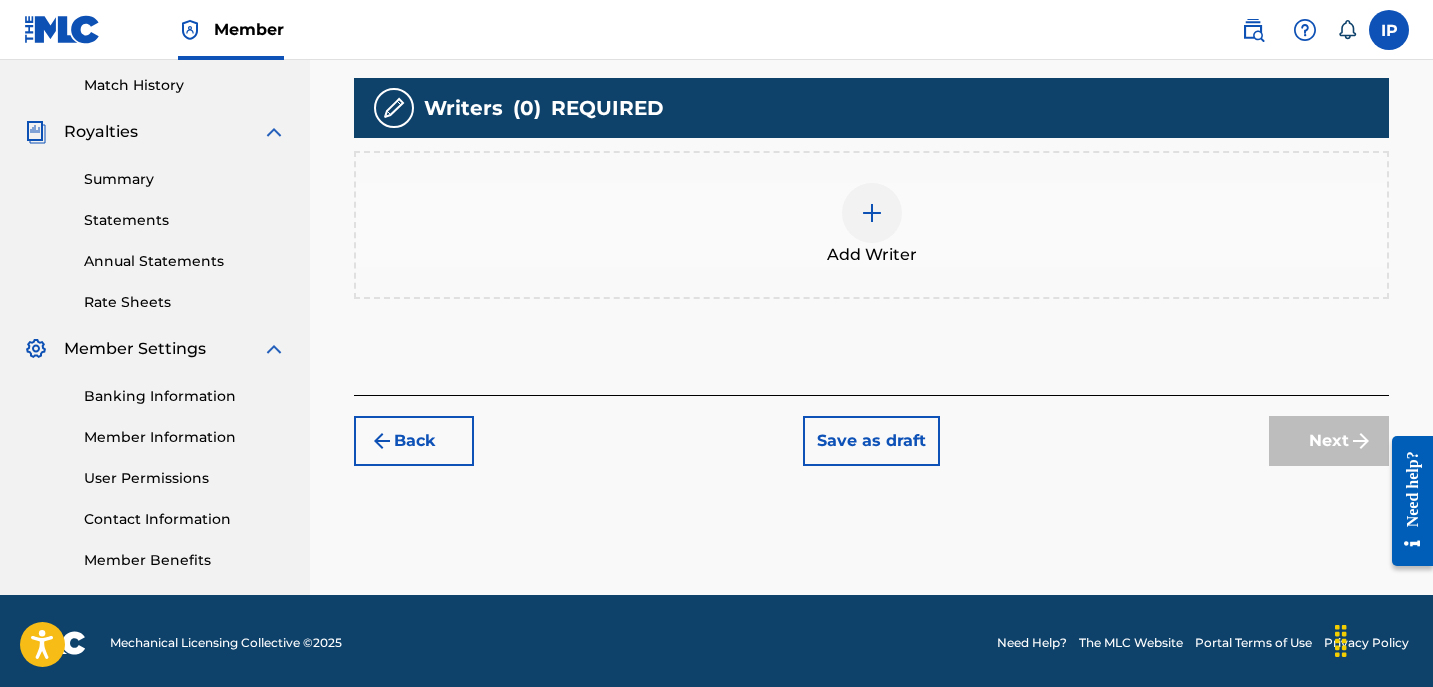scroll, scrollTop: 553, scrollLeft: 0, axis: vertical 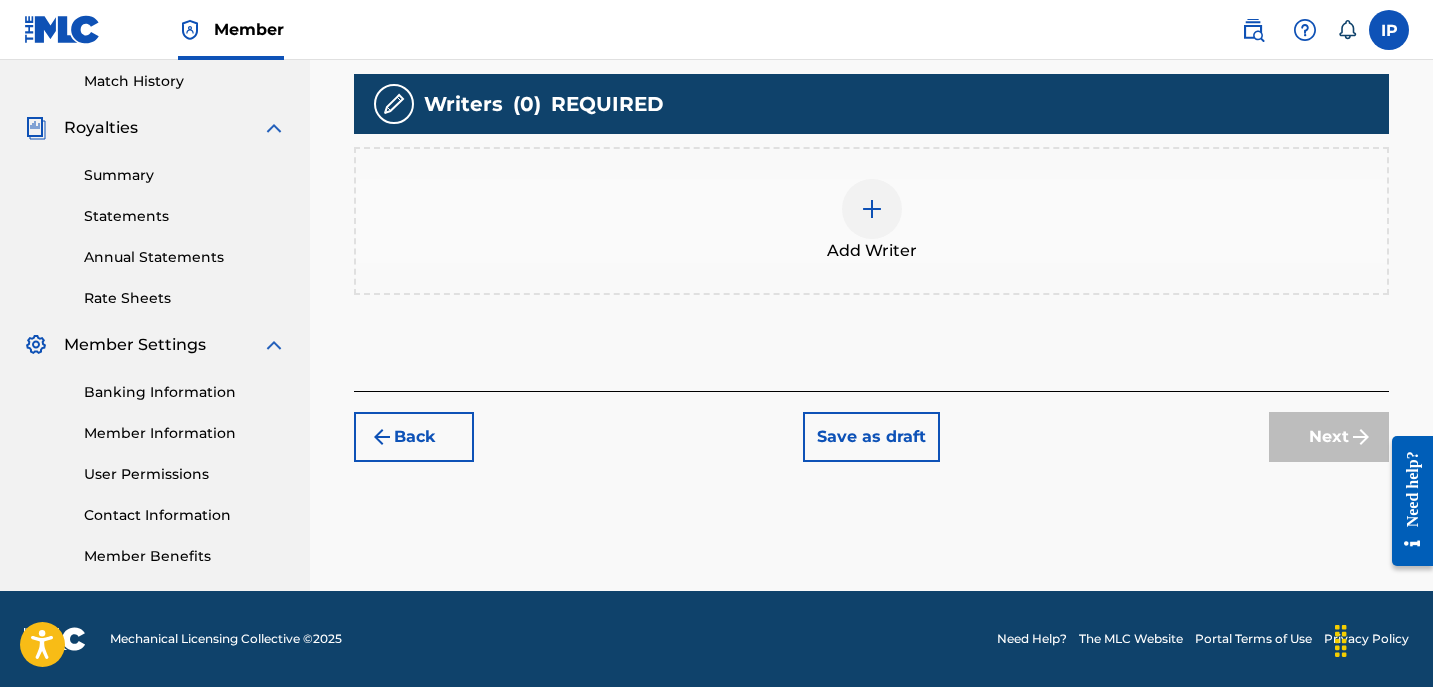 click on "Add Writer" at bounding box center [871, 221] 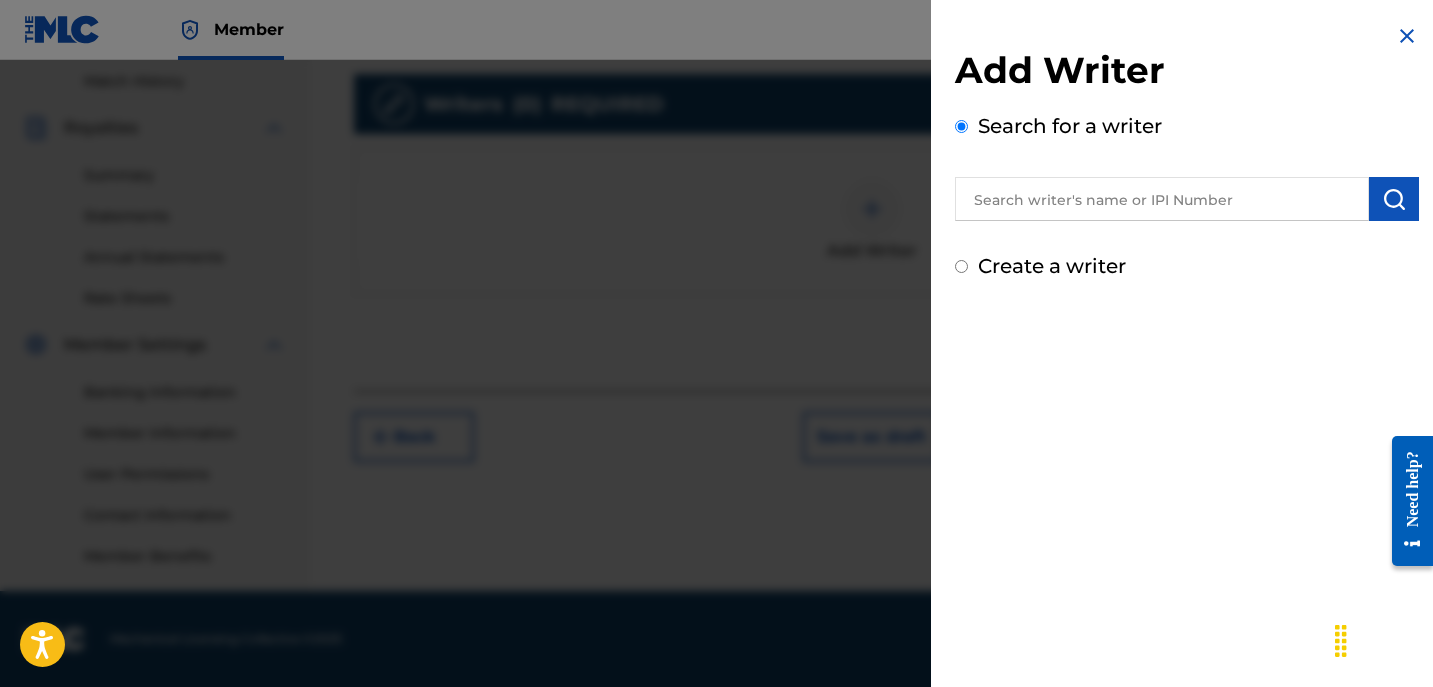 click on "Create a writer" at bounding box center (1187, 266) 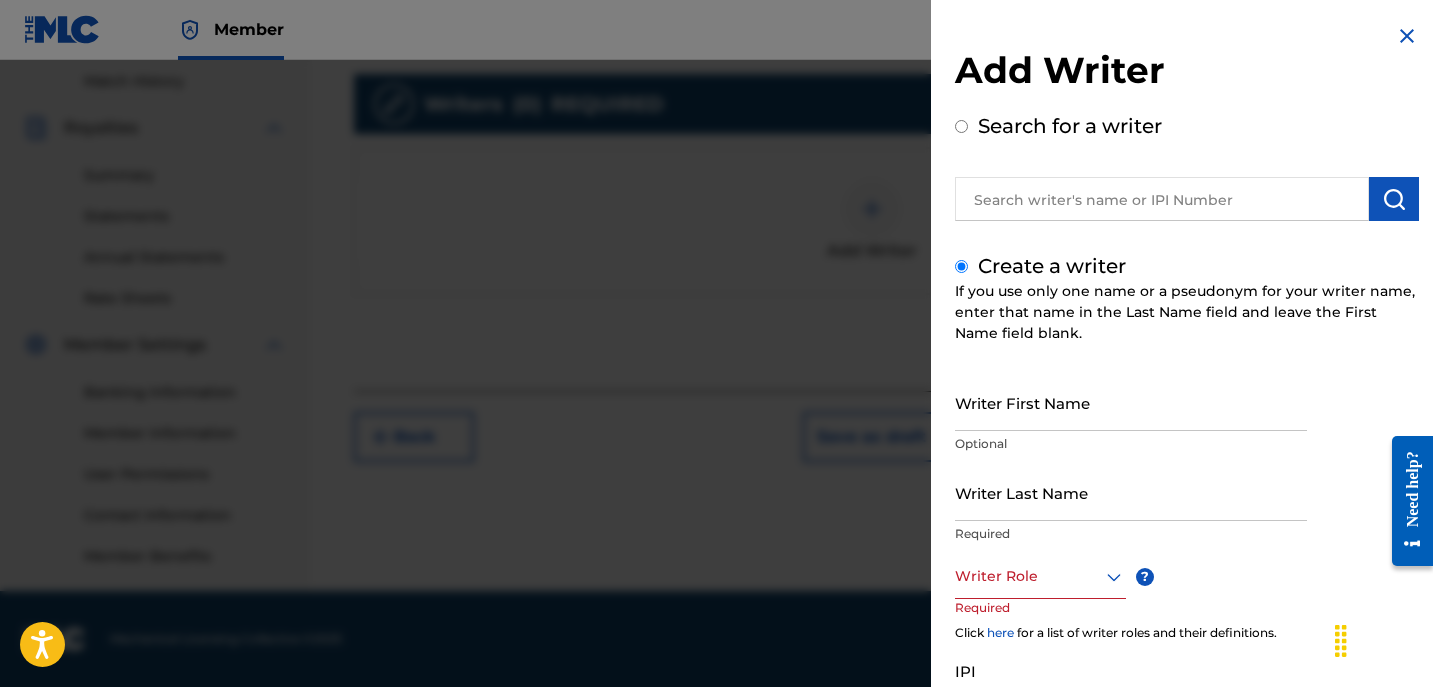 click on "Writer First Name" at bounding box center (1131, 402) 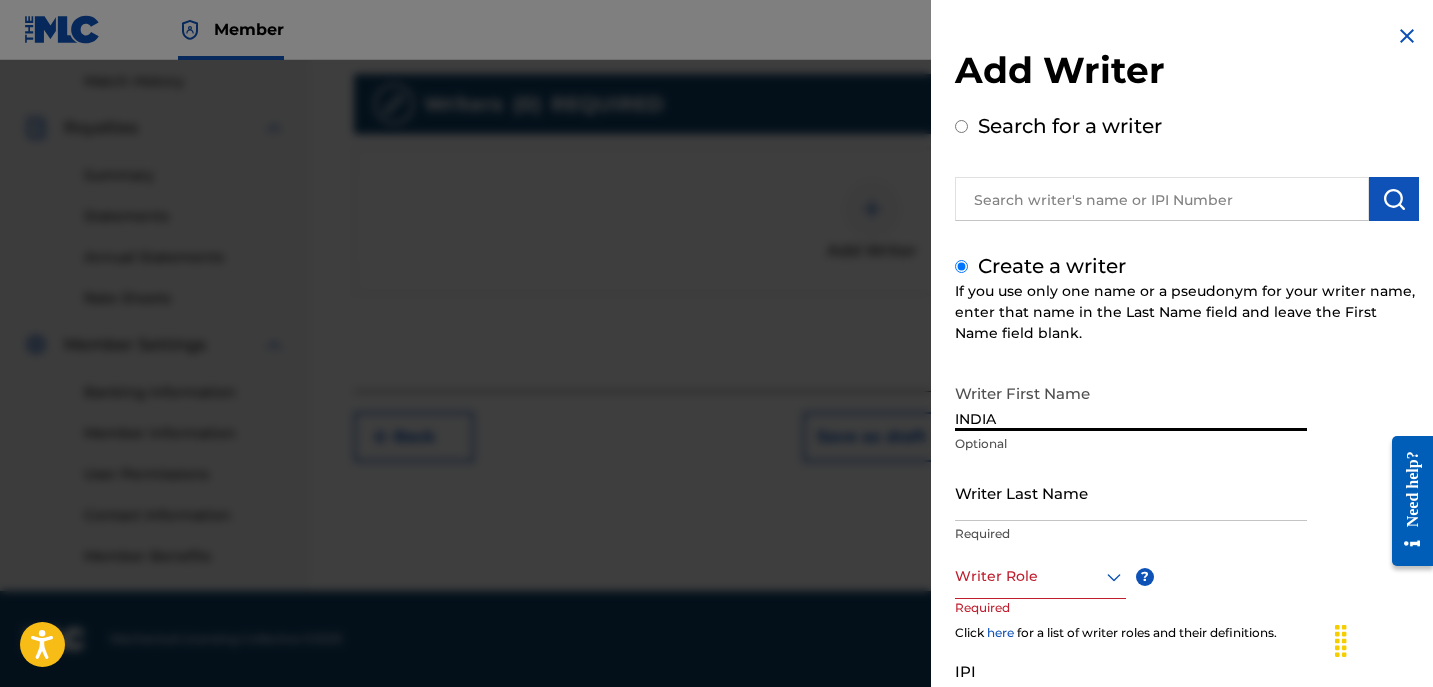 type on "[COUNTRY]" 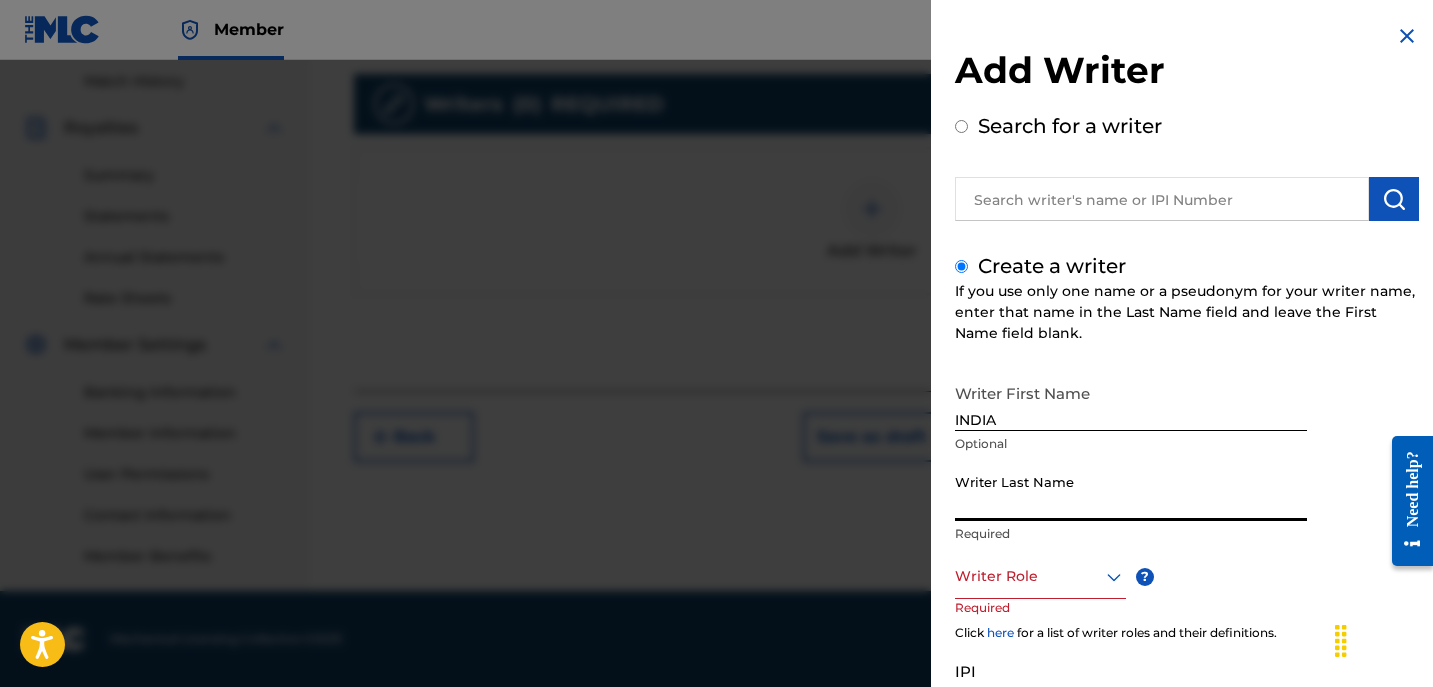 click on "Writer Last Name" at bounding box center (1131, 492) 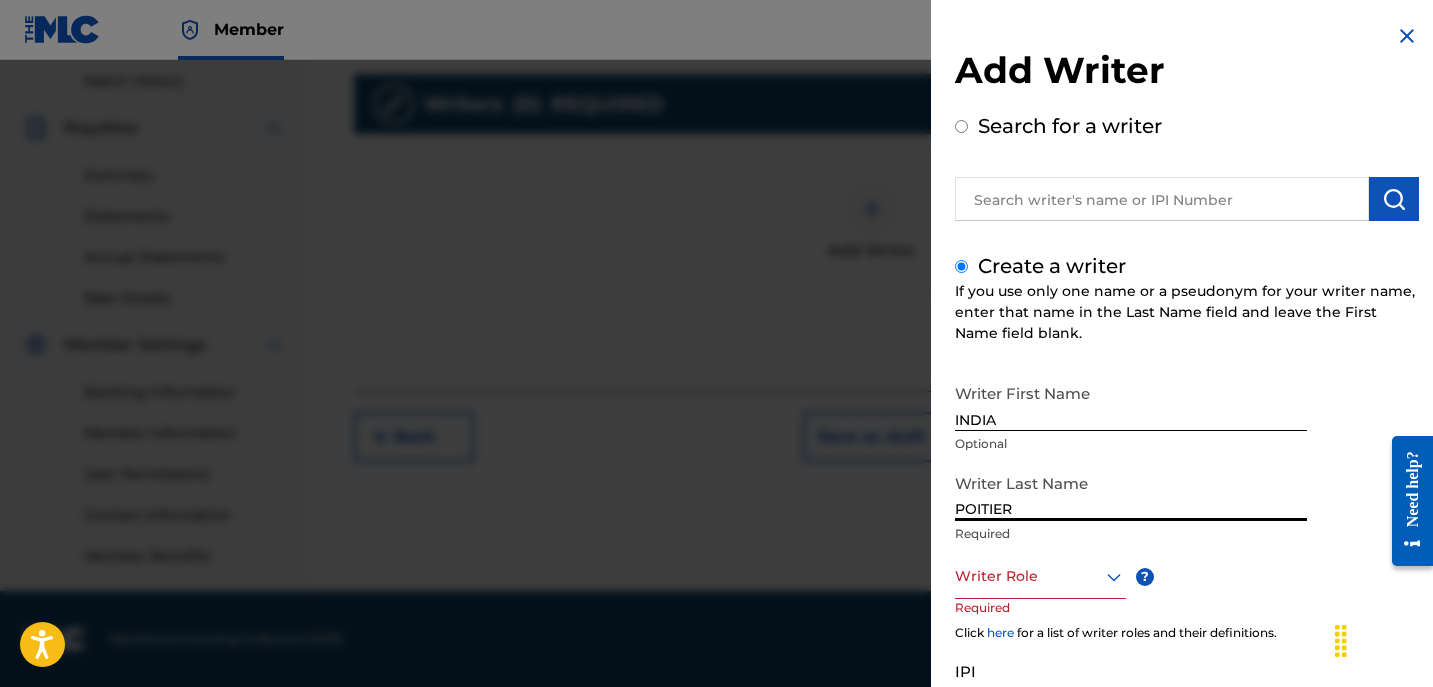 type on "POITIER" 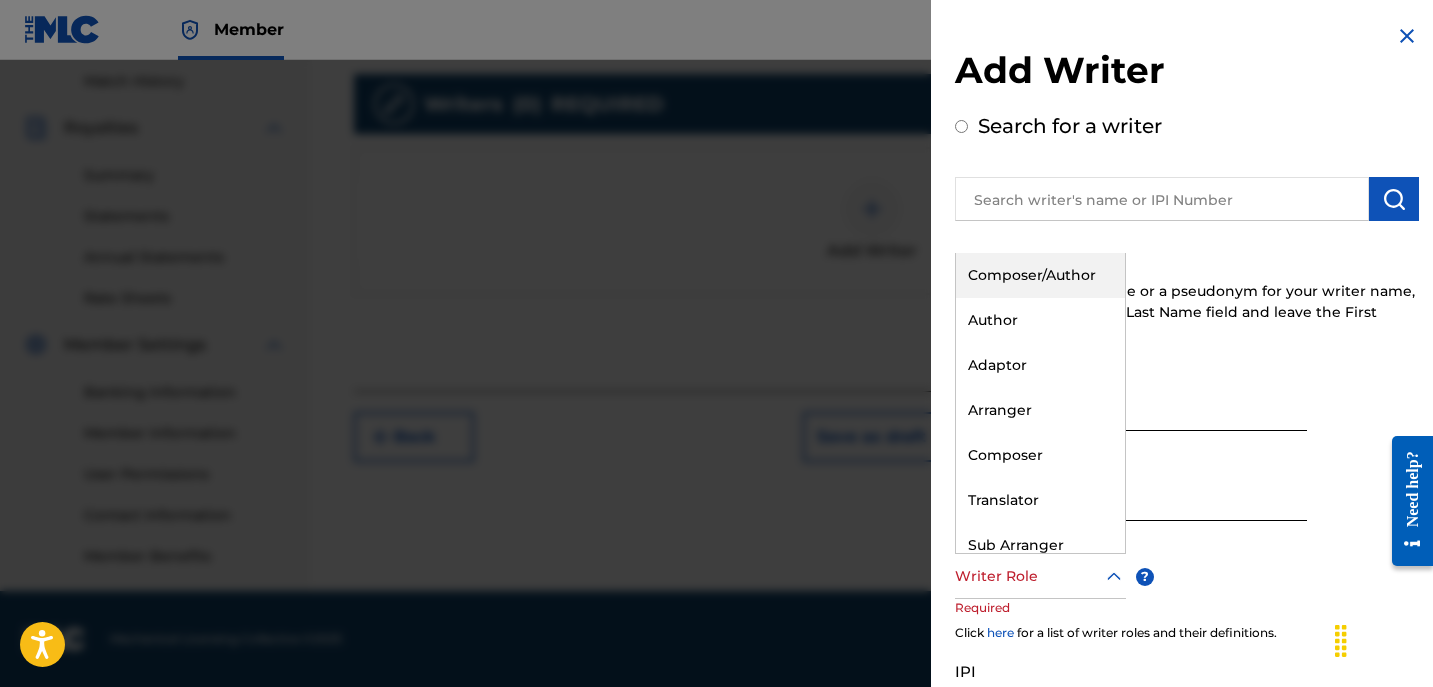click on "Writer Role" at bounding box center [1040, 576] 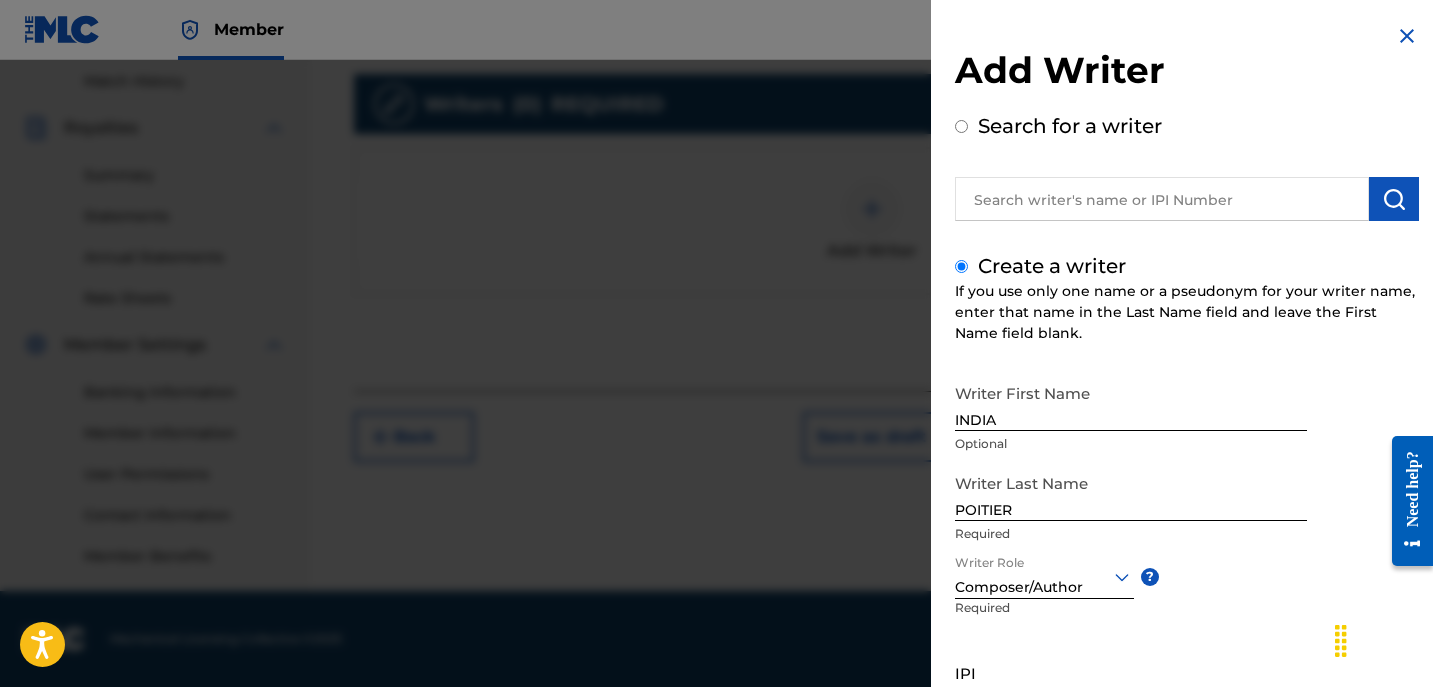 scroll, scrollTop: 181, scrollLeft: 0, axis: vertical 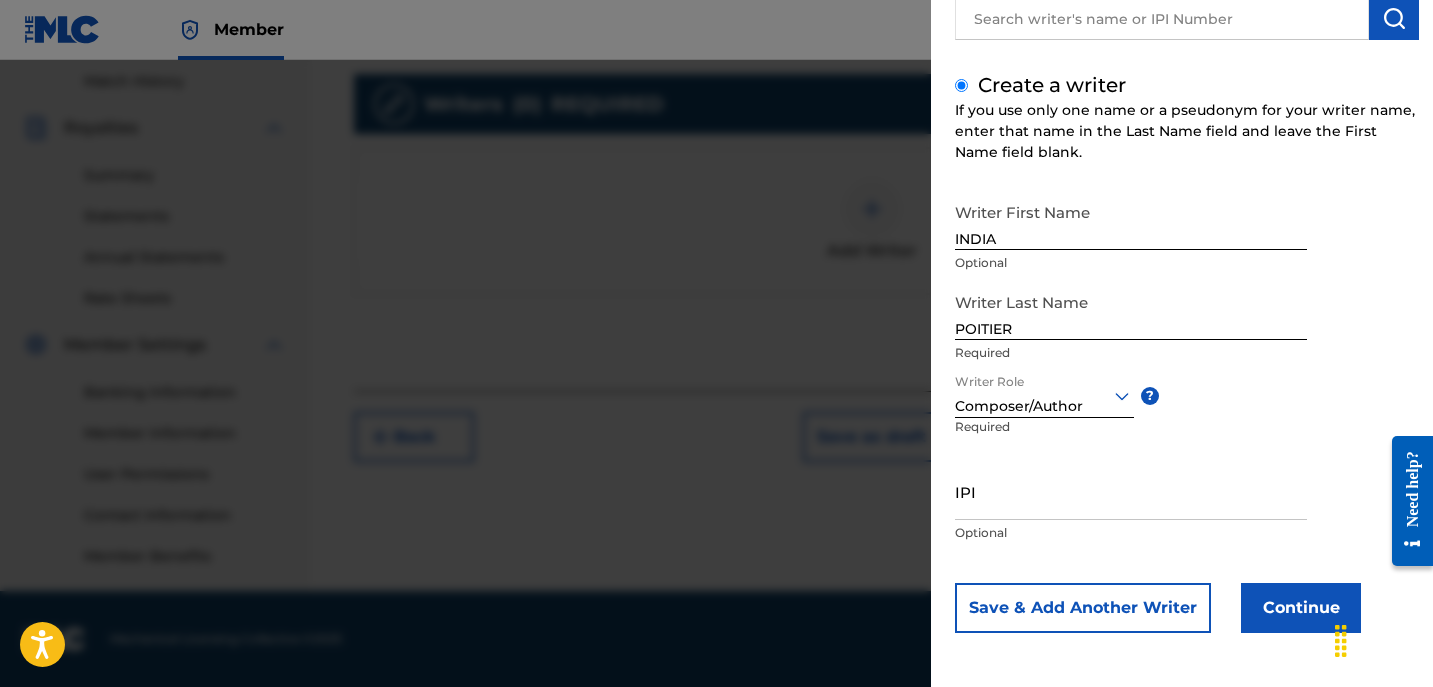 click on "Continue" at bounding box center (1301, 608) 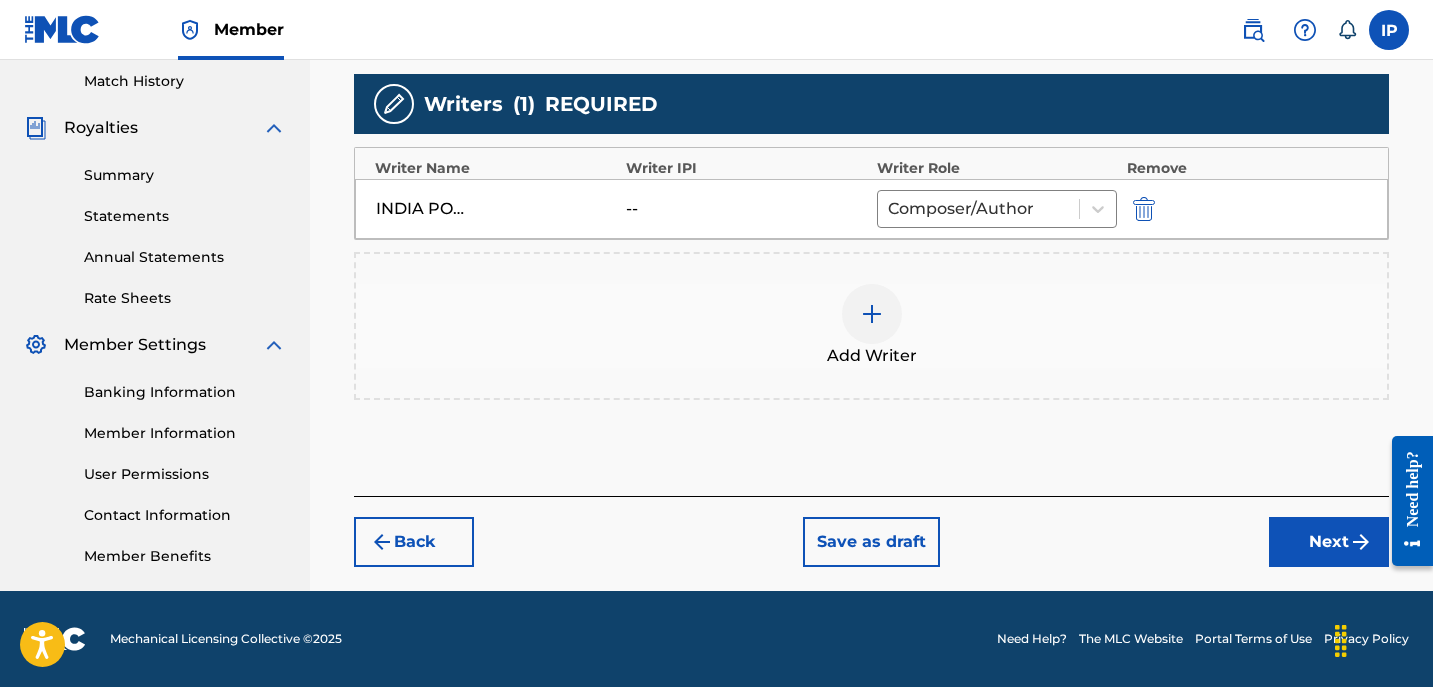 click on "Next" at bounding box center (1329, 542) 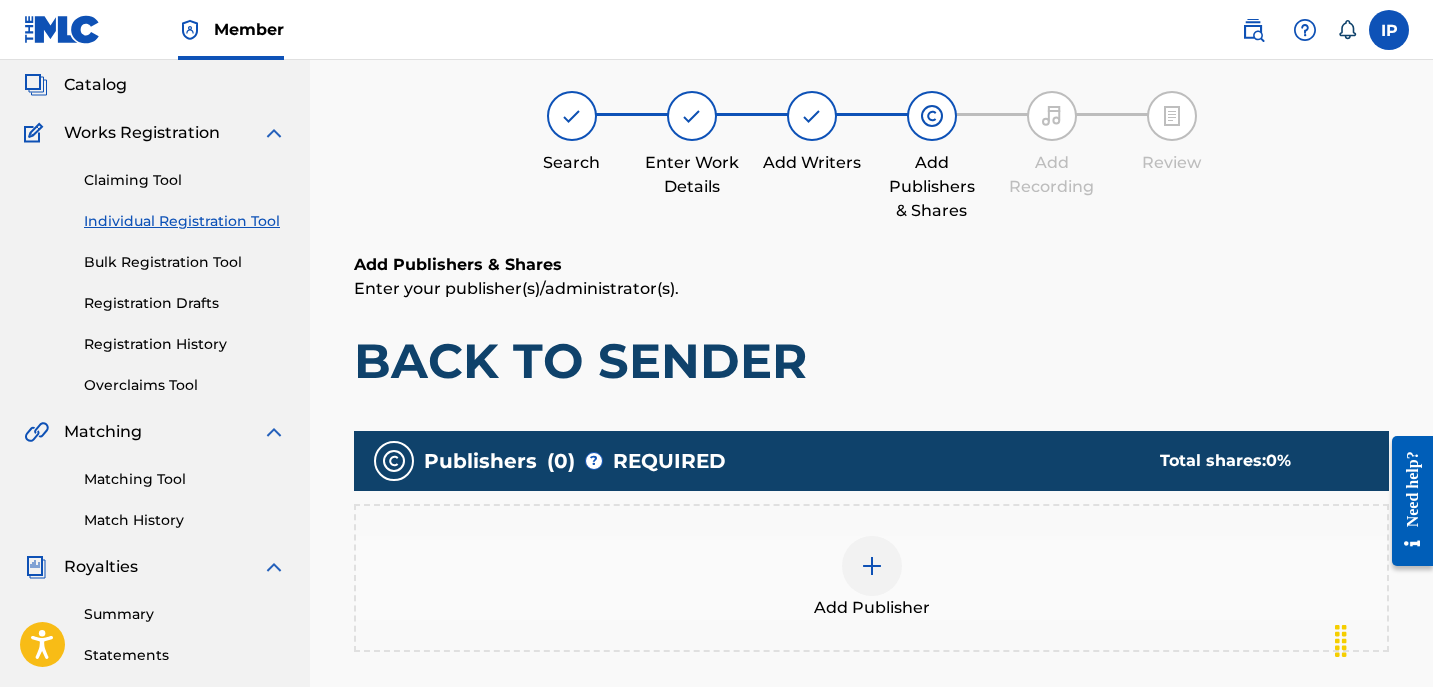 scroll, scrollTop: 90, scrollLeft: 0, axis: vertical 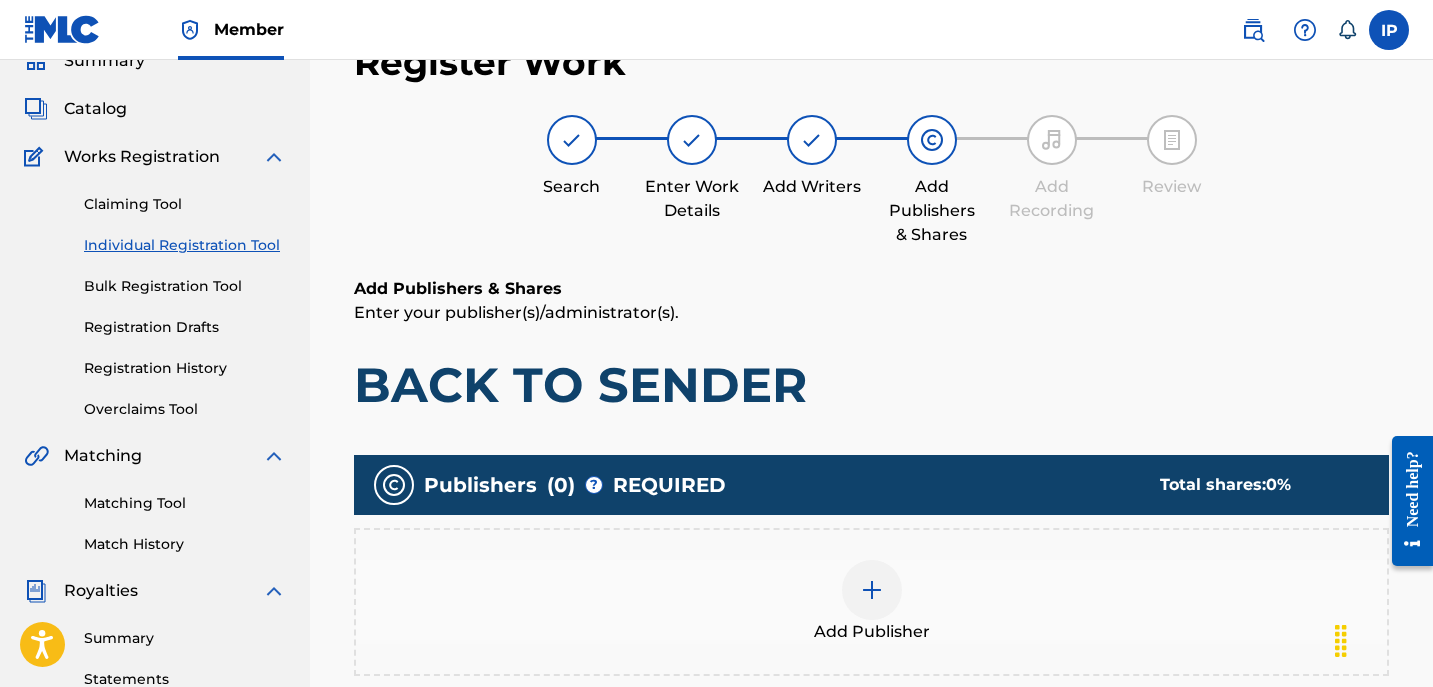 click at bounding box center (872, 590) 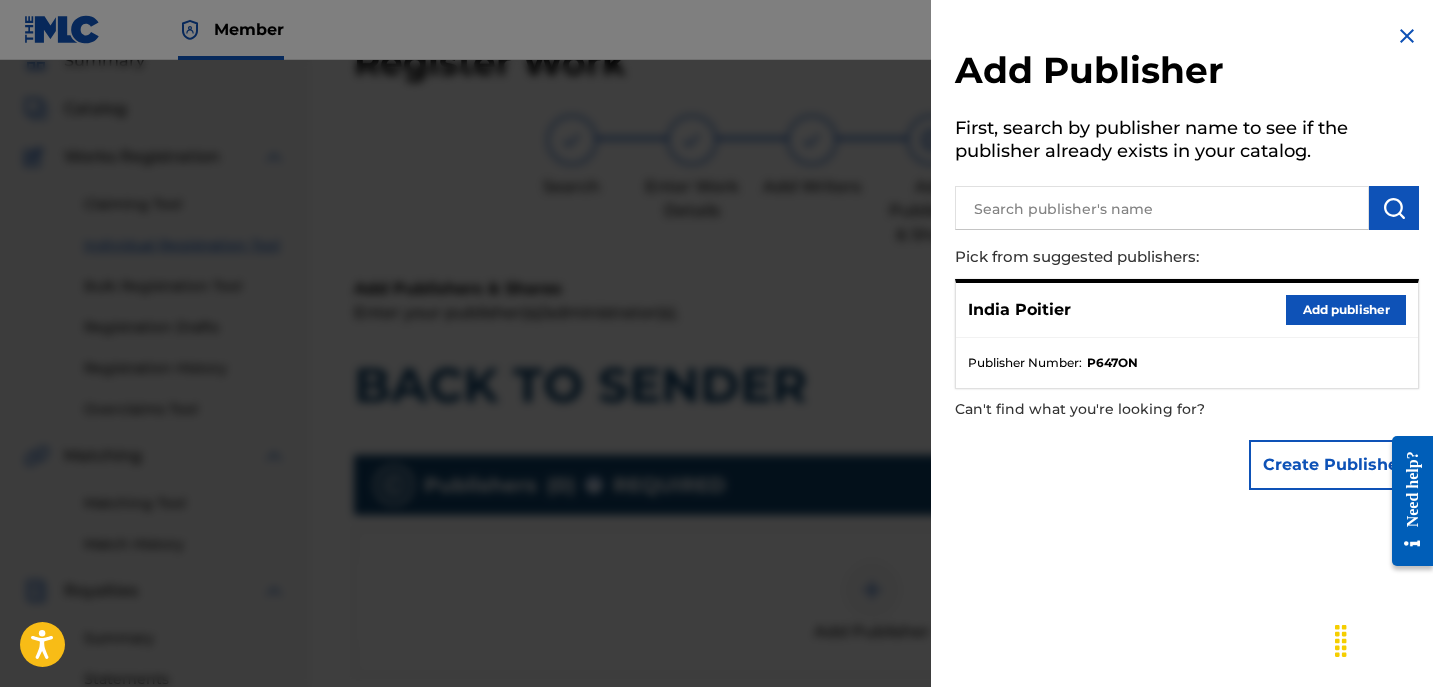 click on "[FIRST] [LAST] Add publisher" at bounding box center [1187, 310] 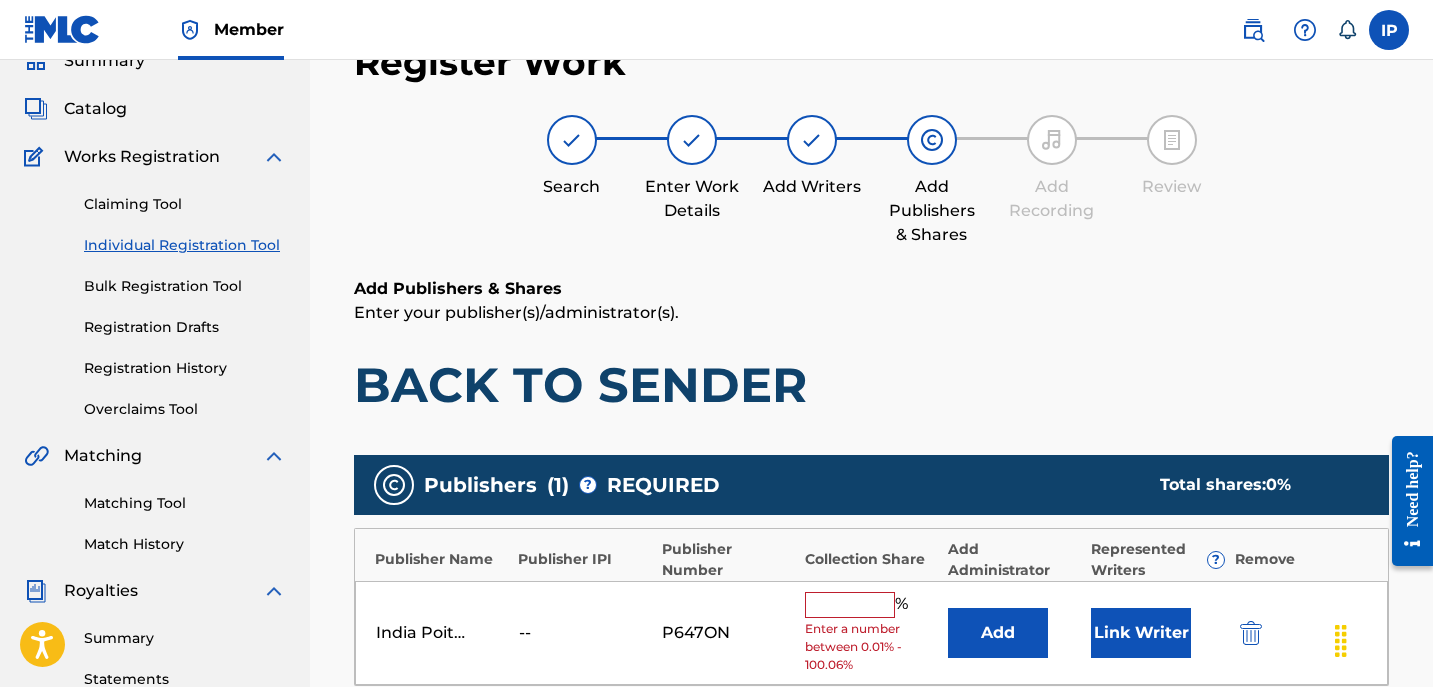 click at bounding box center (850, 605) 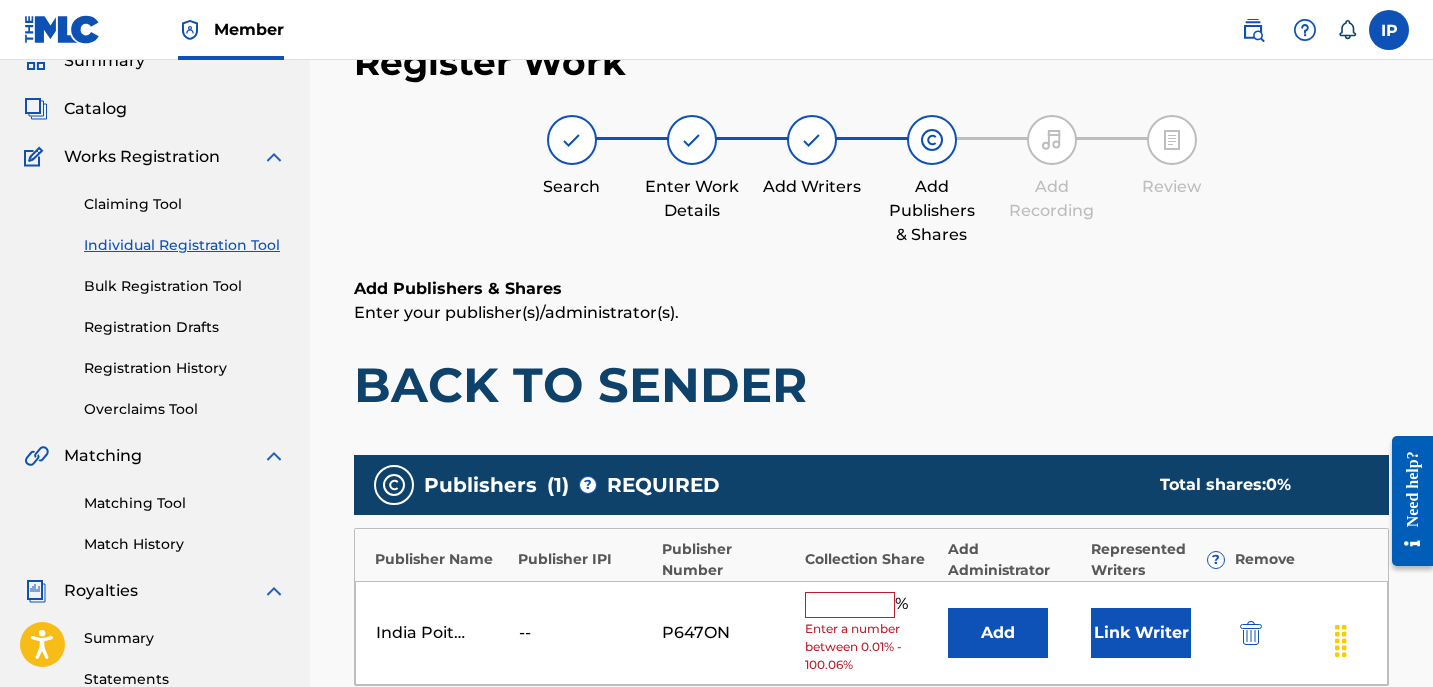 type on "100" 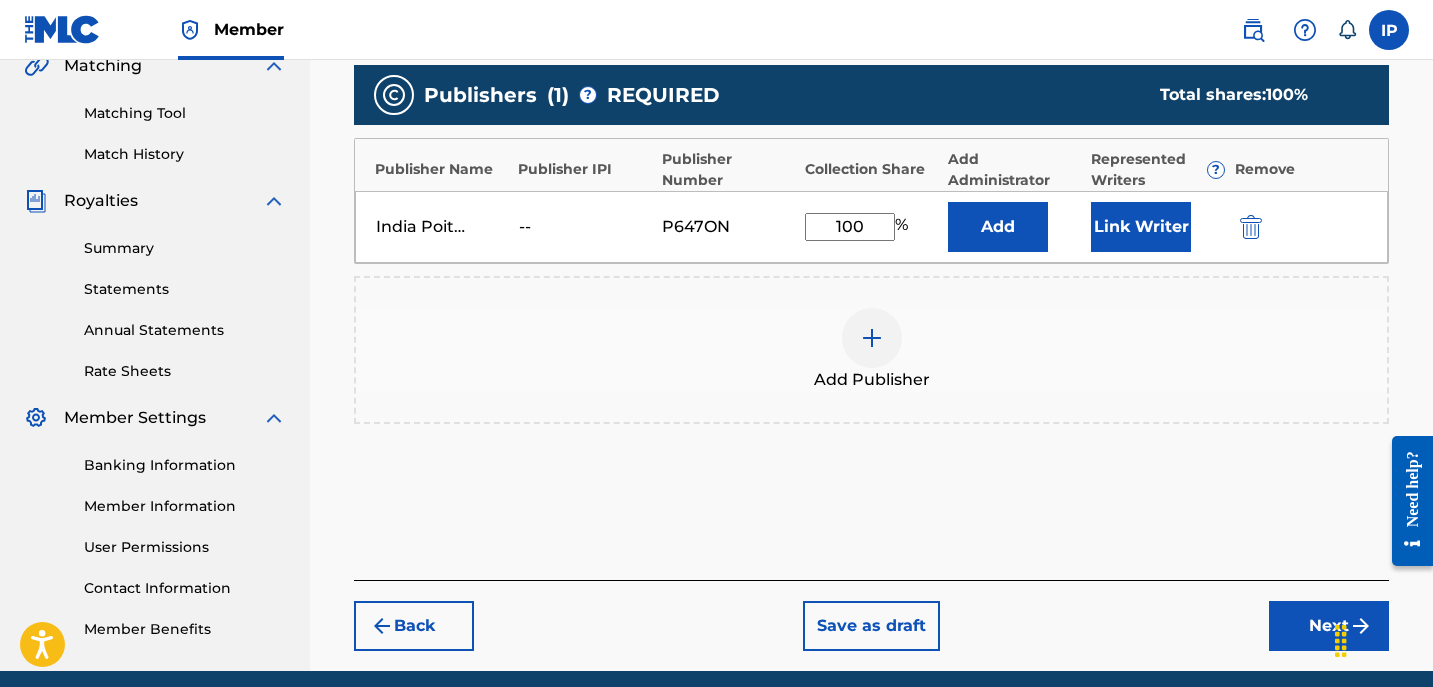 scroll, scrollTop: 560, scrollLeft: 0, axis: vertical 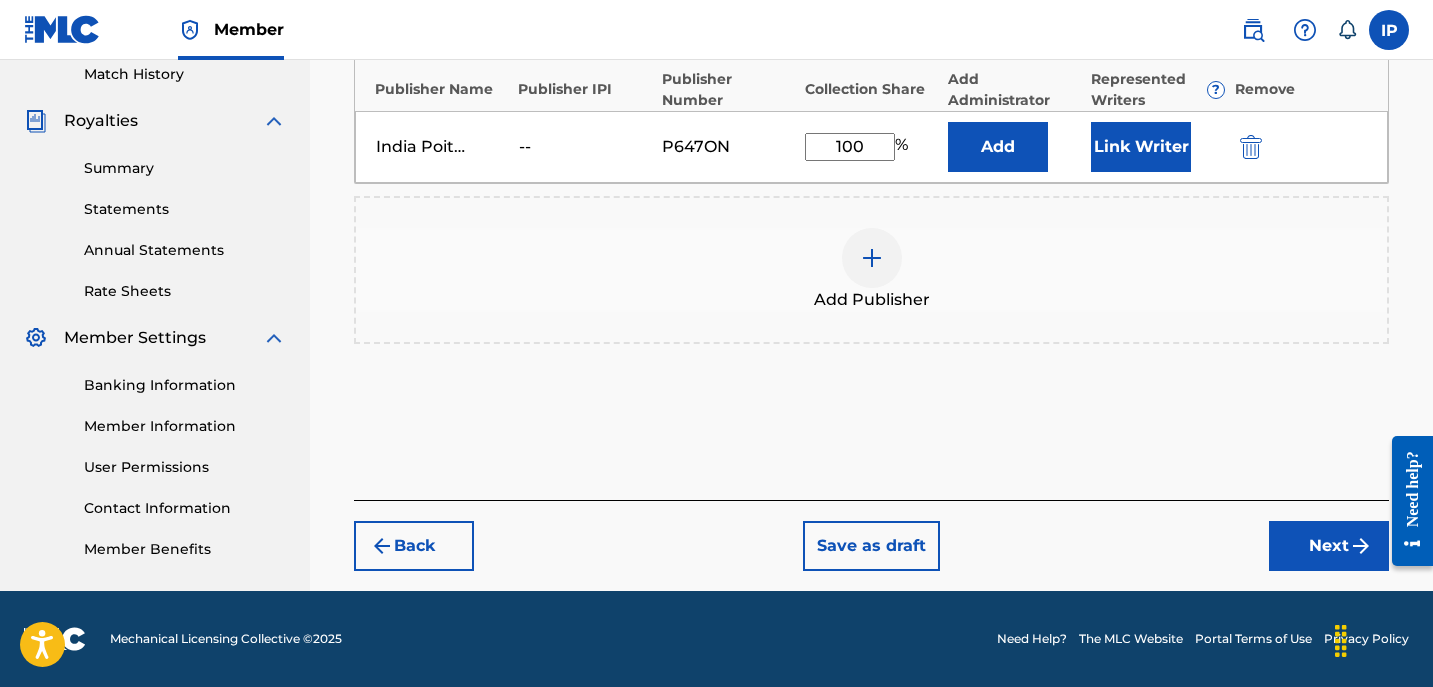 click on "Next" at bounding box center (1329, 546) 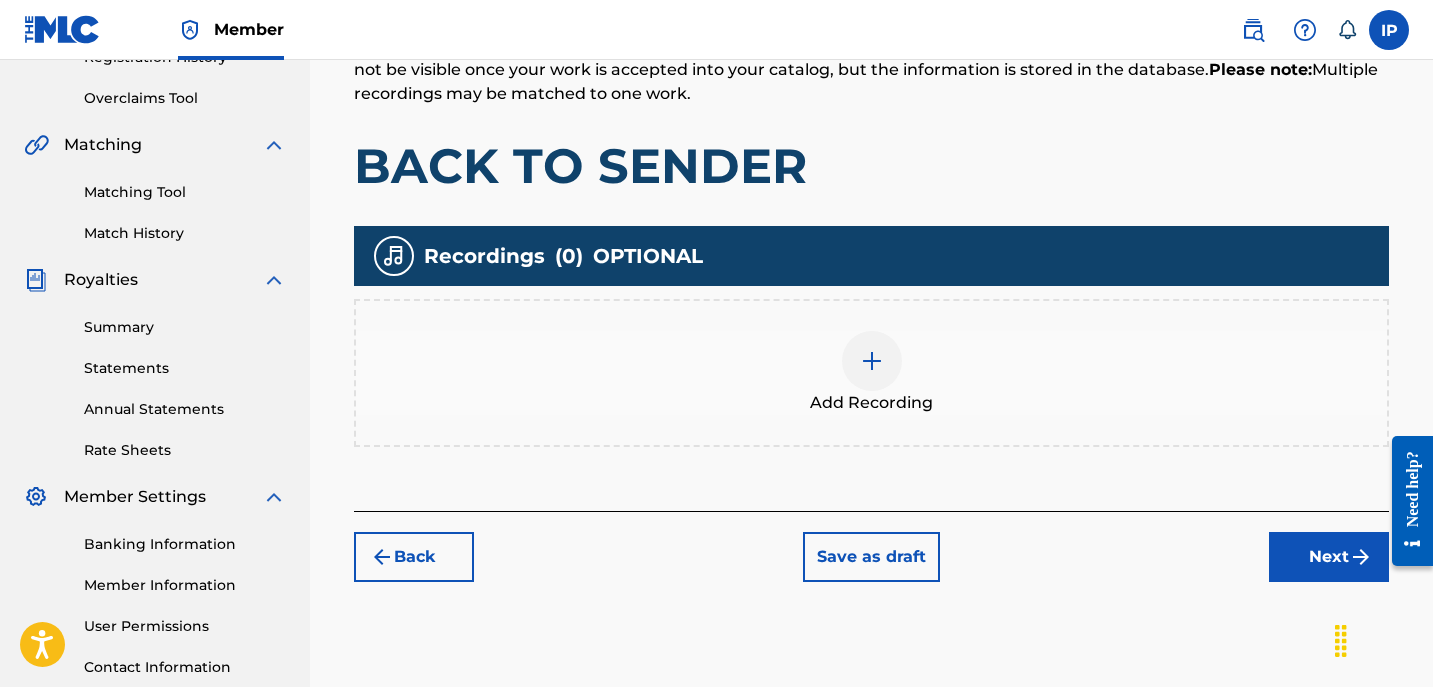 scroll, scrollTop: 440, scrollLeft: 0, axis: vertical 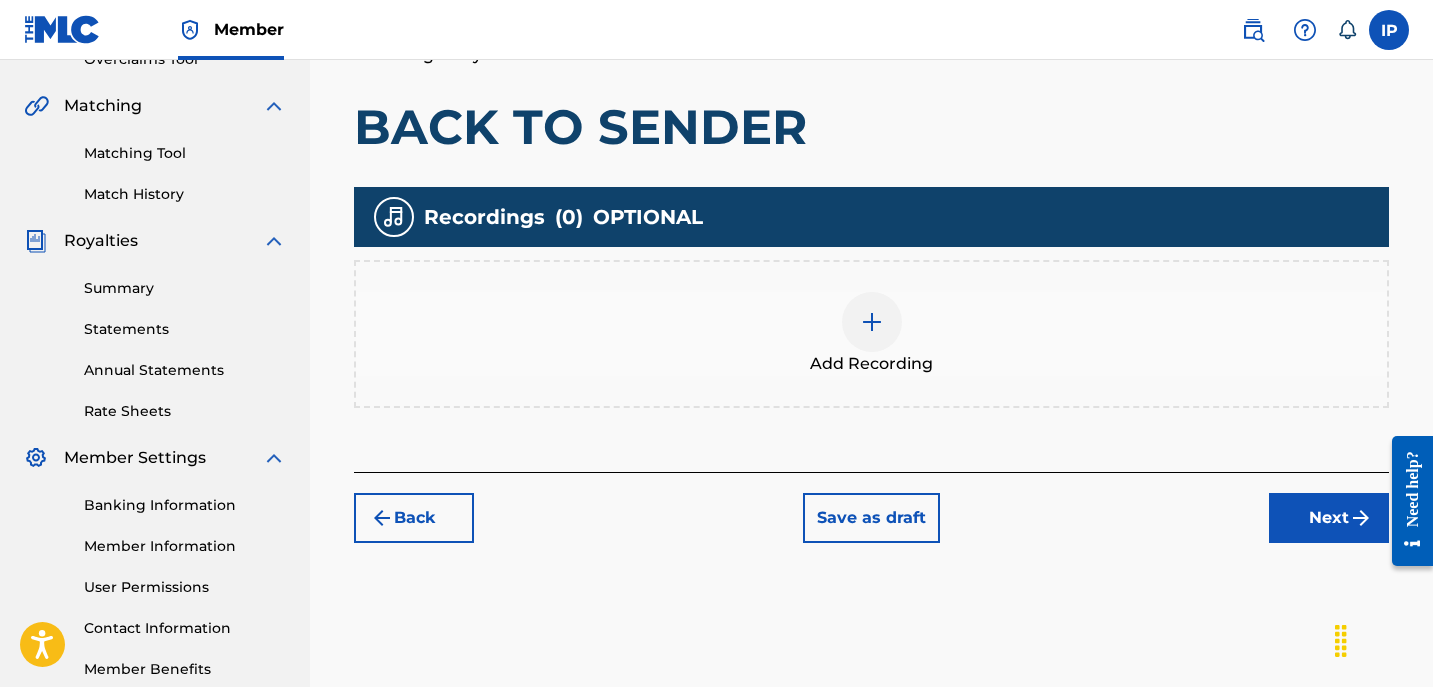 click on "Save as draft" at bounding box center [871, 518] 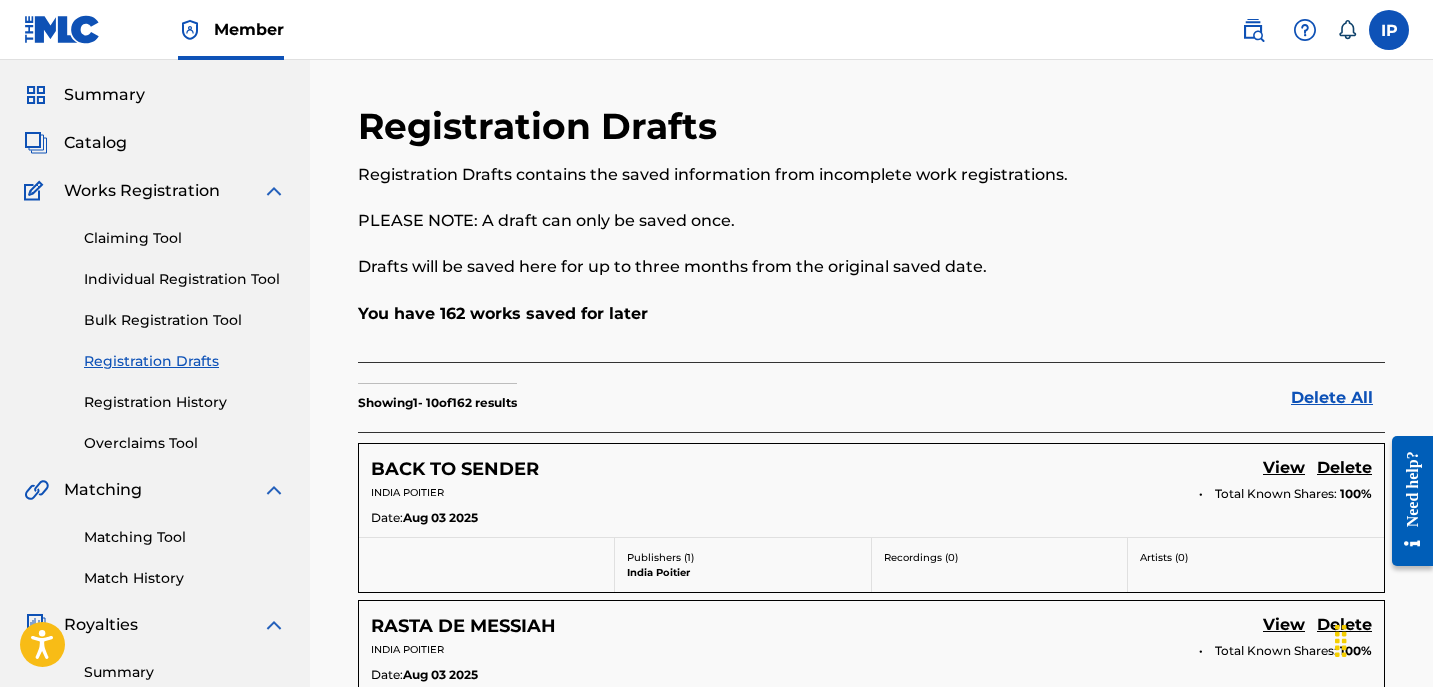 scroll, scrollTop: 57, scrollLeft: 0, axis: vertical 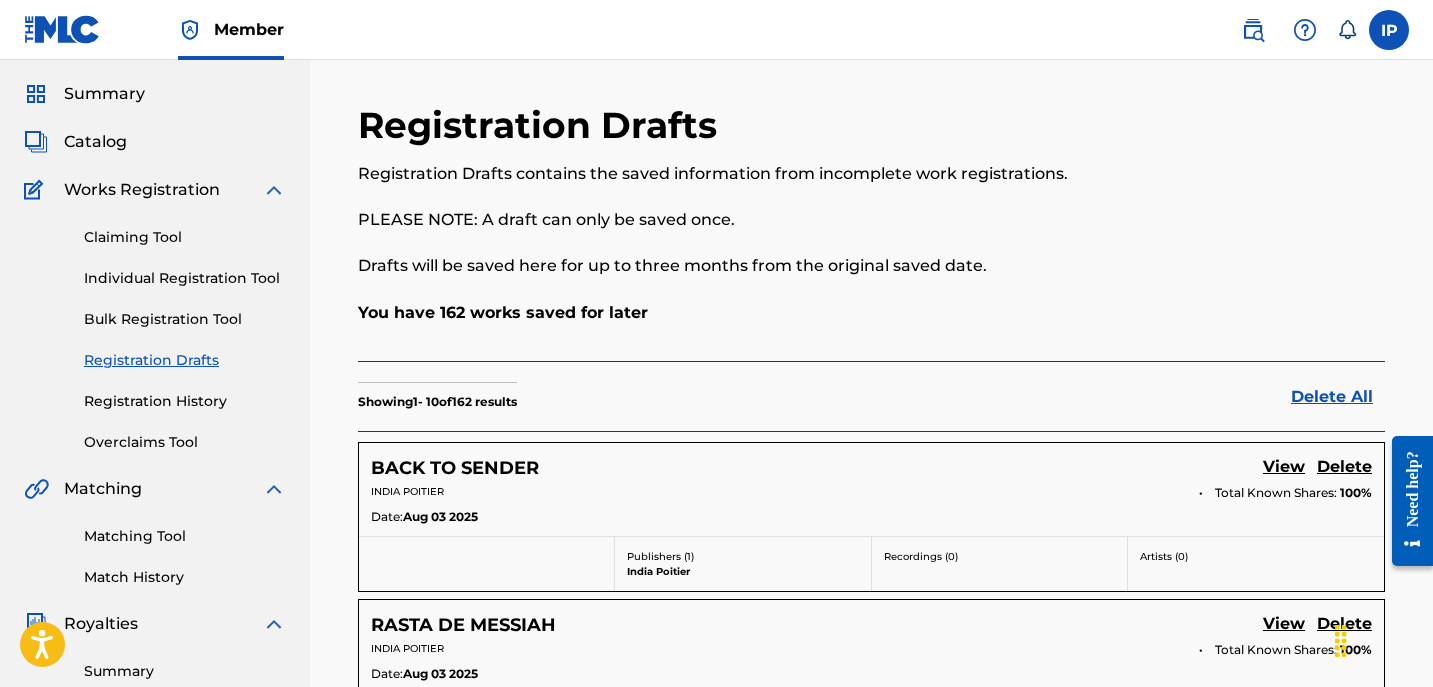 click on "Individual Registration Tool" at bounding box center [185, 278] 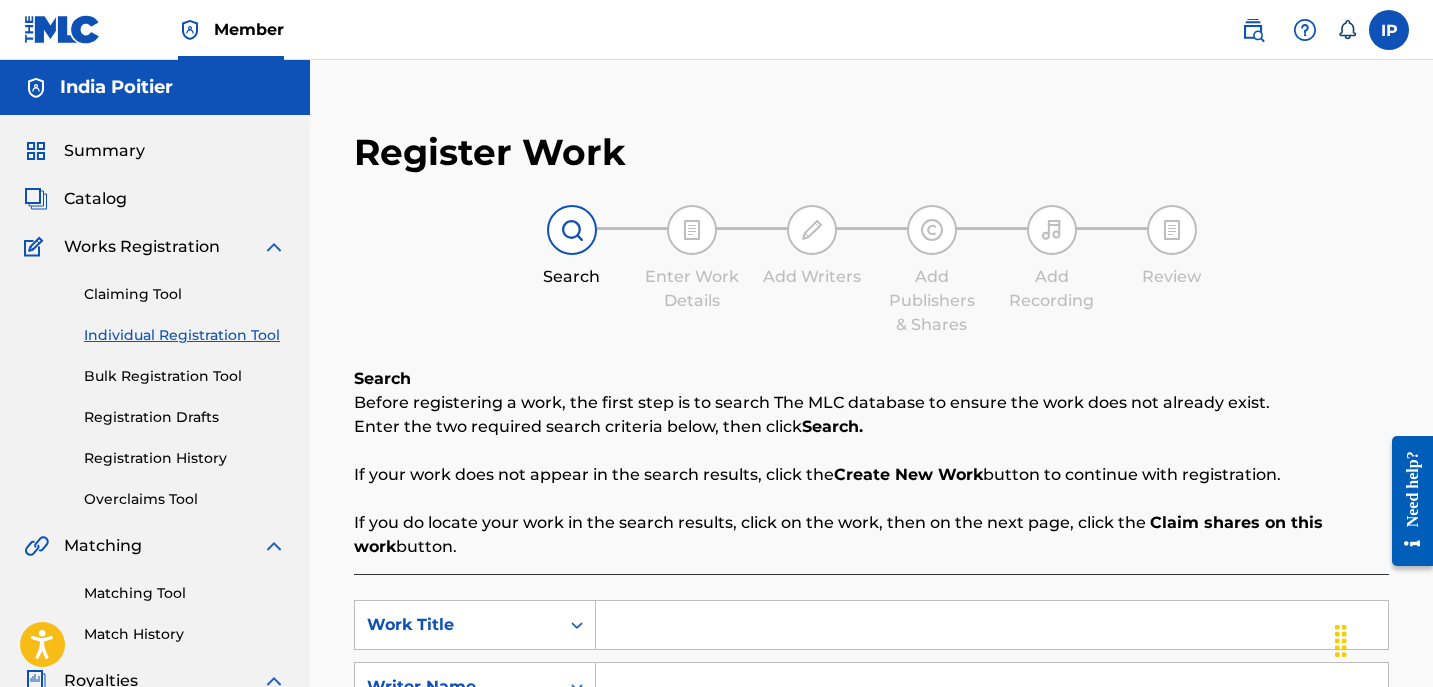 click at bounding box center [992, 625] 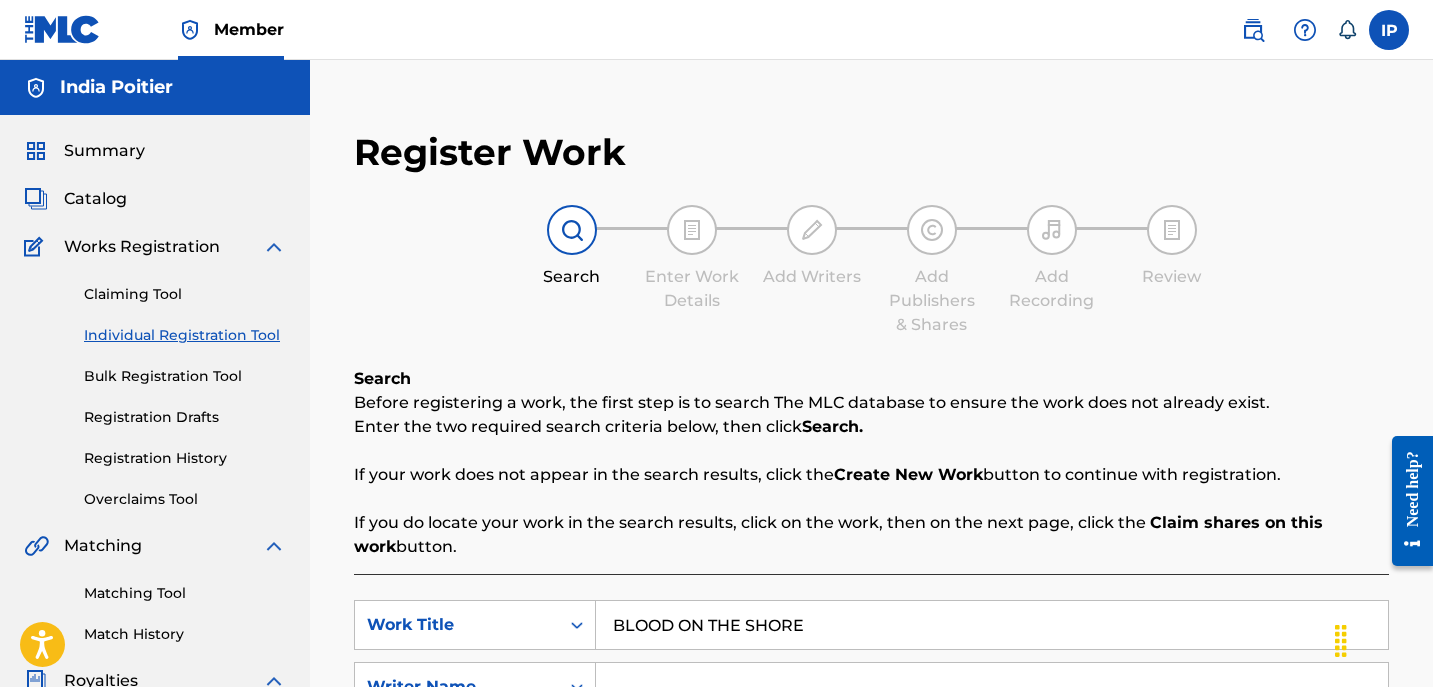 click on "BLOOD ON THE SHORE" at bounding box center [992, 625] 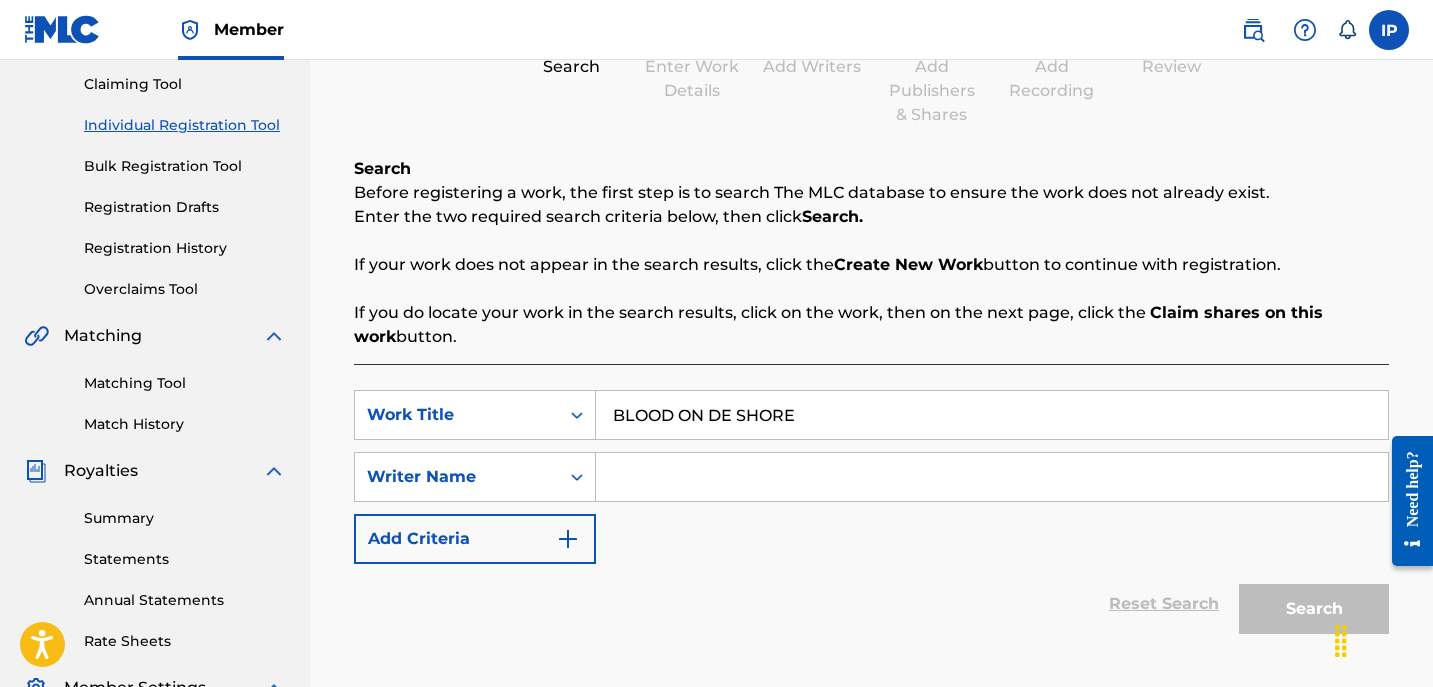 scroll, scrollTop: 211, scrollLeft: 0, axis: vertical 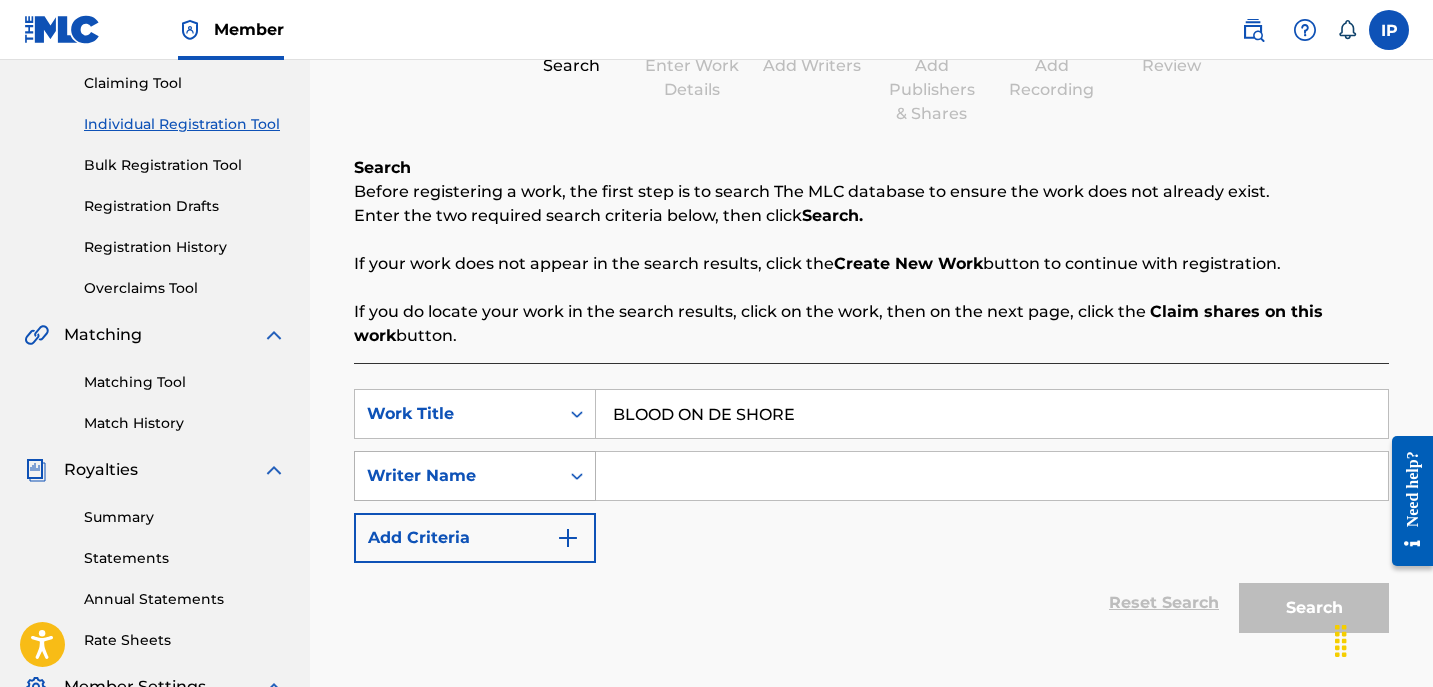 type on "BLOOD ON DE SHORE" 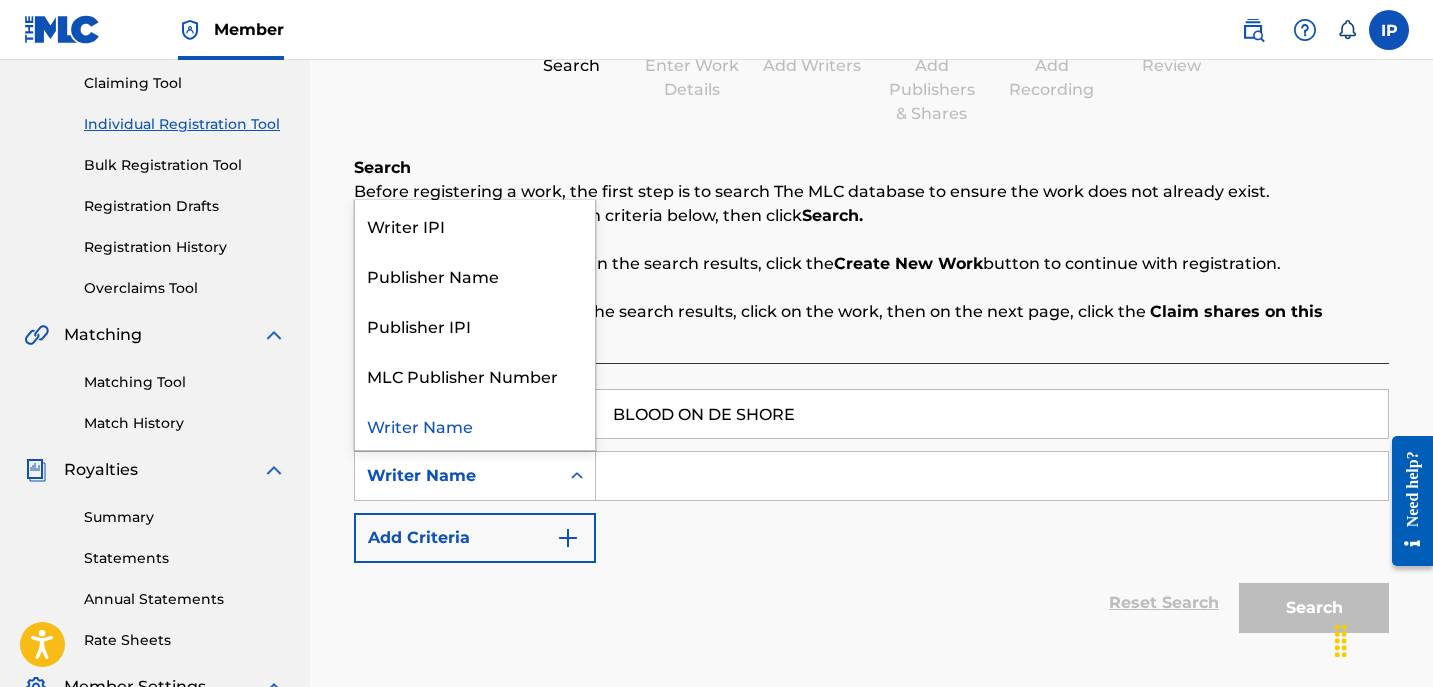 click at bounding box center (577, 476) 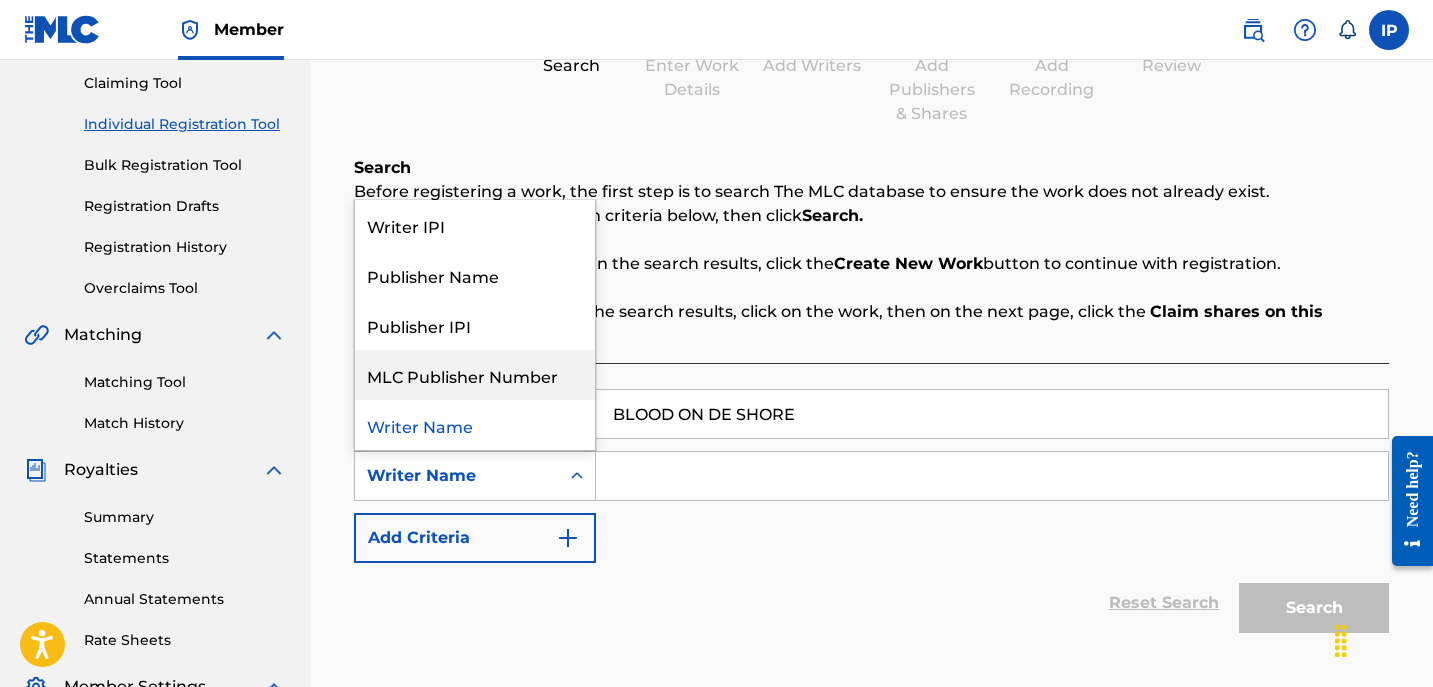 click on "MLC Publisher Number" at bounding box center (475, 375) 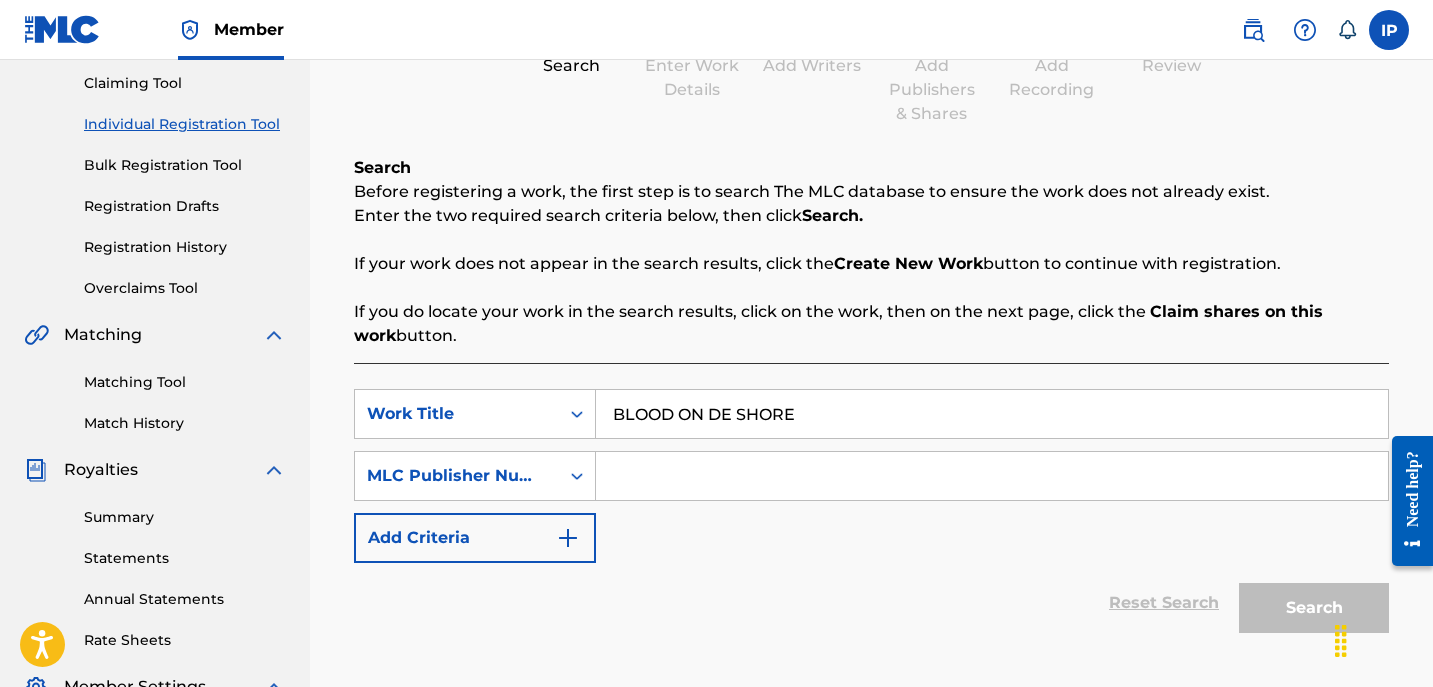 click at bounding box center (992, 476) 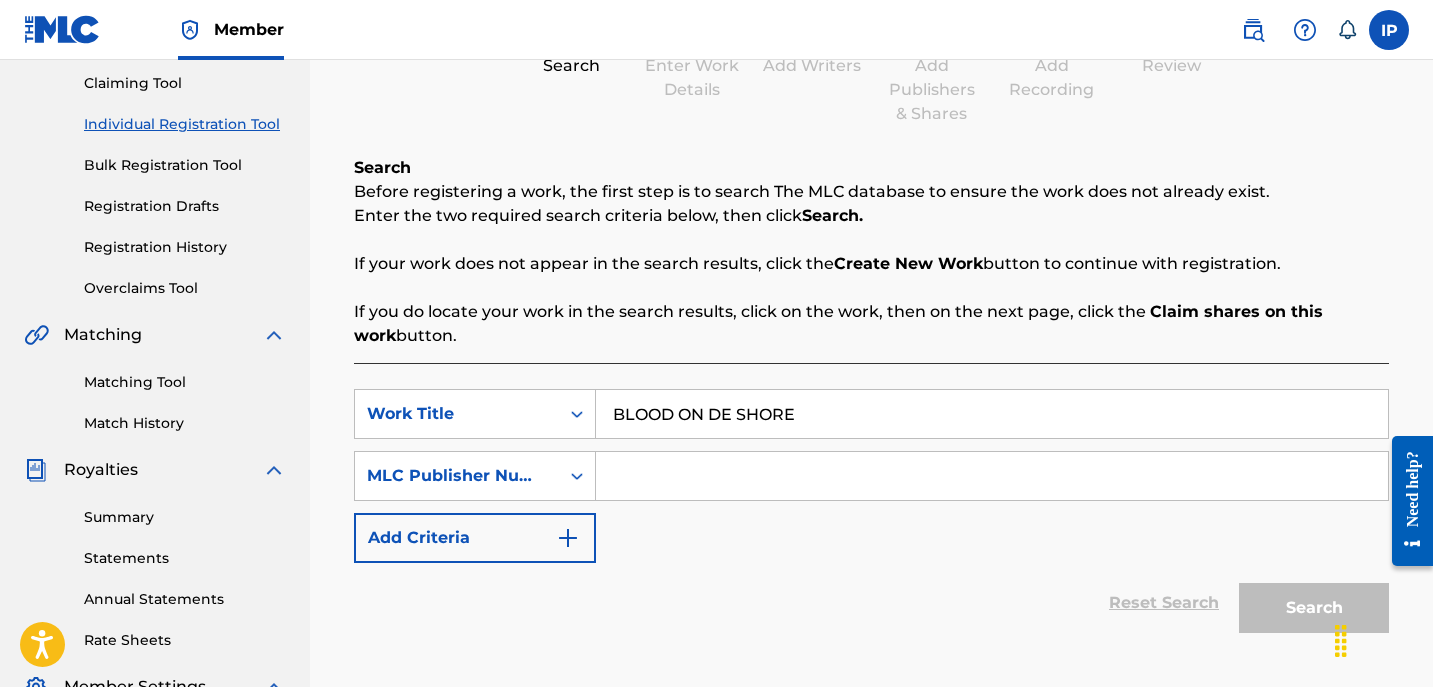 type on "P6470N" 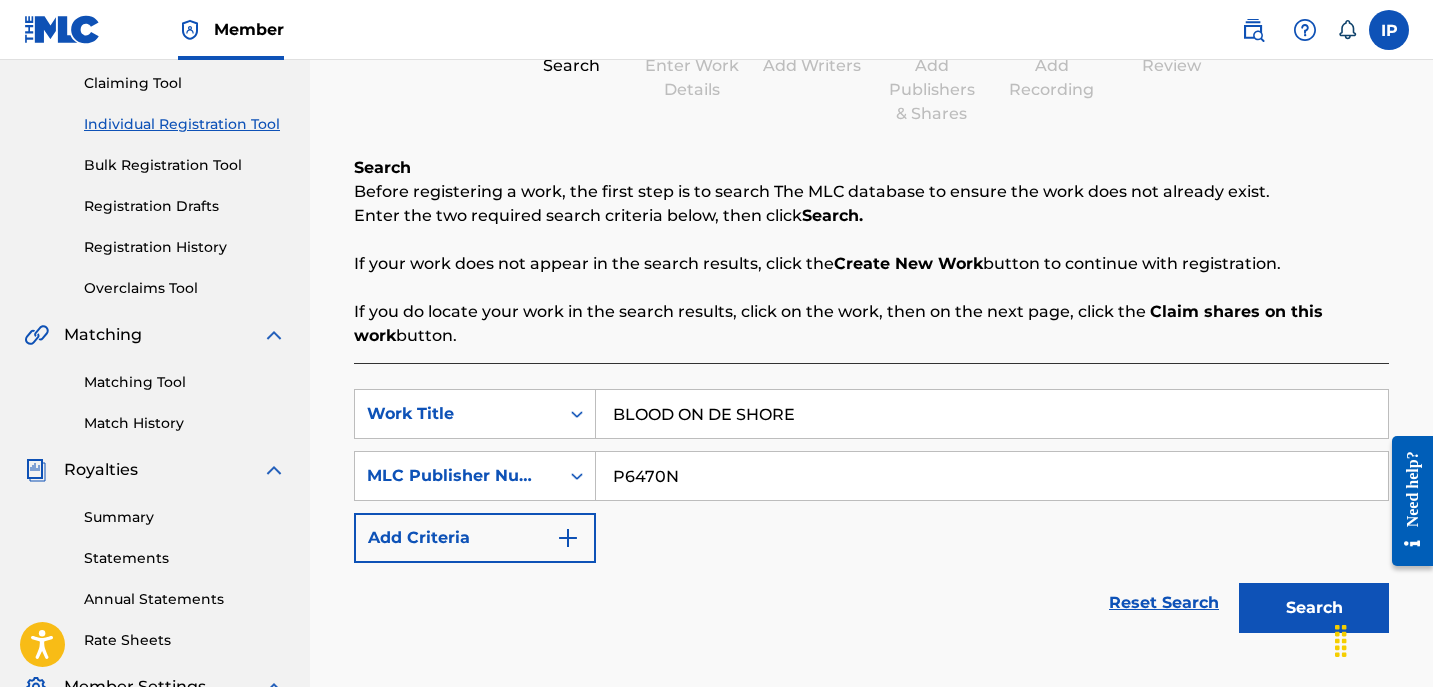 click on "Add Criteria" at bounding box center [475, 538] 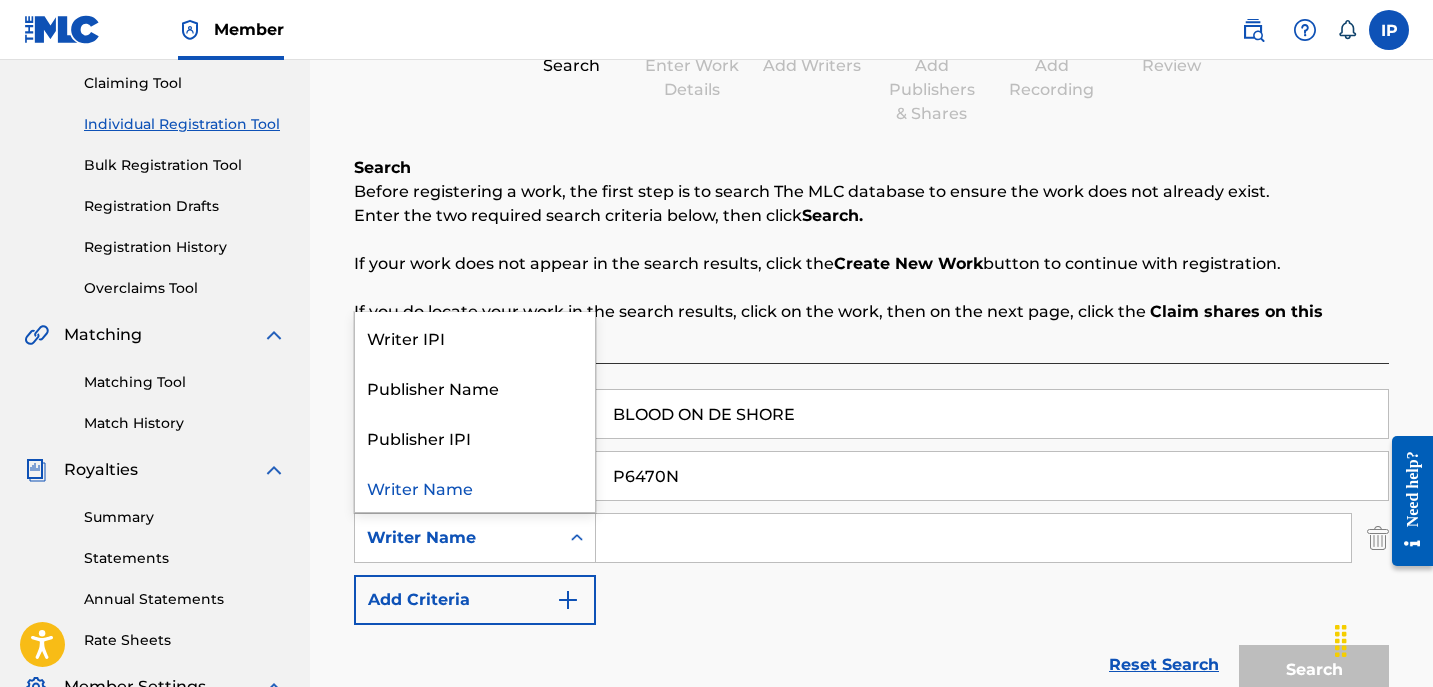 click on "Writer Name" at bounding box center [457, 538] 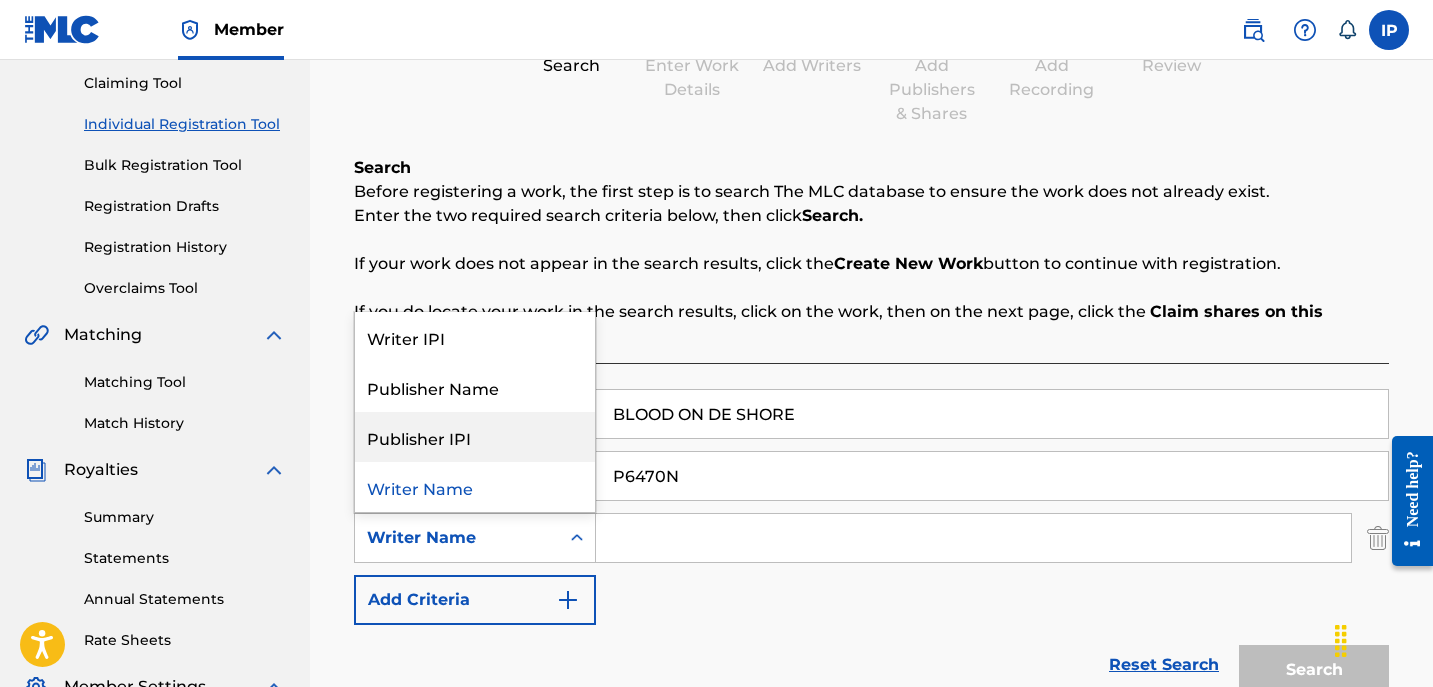 click on "Publisher IPI" at bounding box center (475, 437) 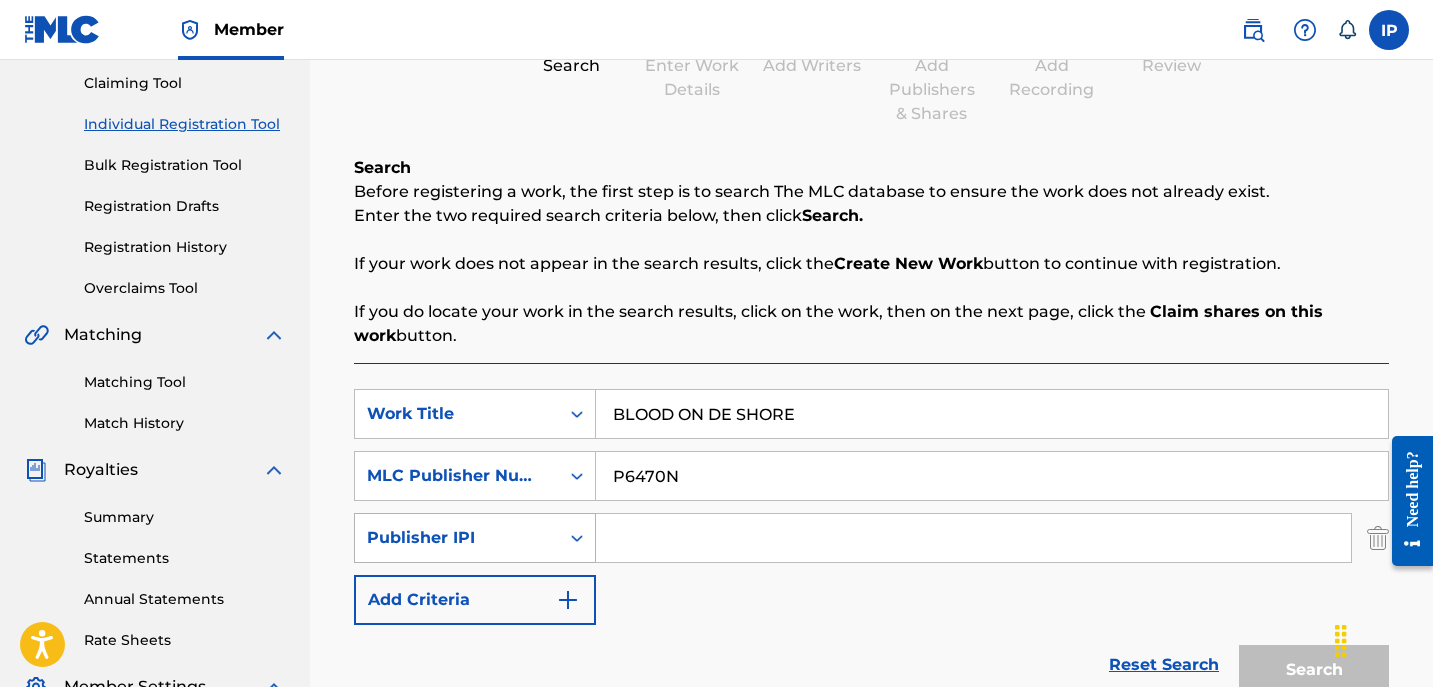click on "Publisher IPI" at bounding box center (475, 538) 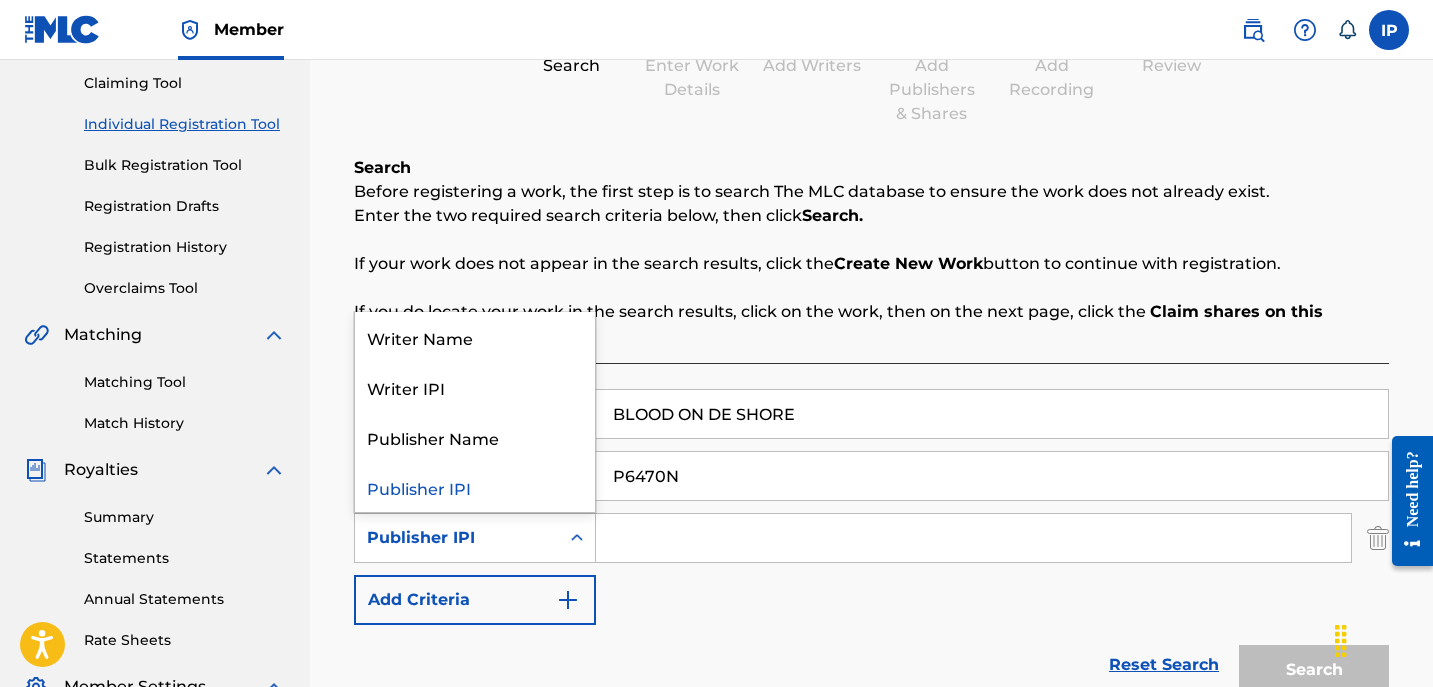 click on "SearchWithCriteriacb8af3f3-34c0-4392-8878-e0e325df1f0c Work Title BLOOD ON DE SHORE SearchWithCriteria4fab7b9b-6dfd-45a0-814d-9314bfe1bfee MLC Publisher Number P6470N SearchWithCriteria6a2bcf83-496a-437b-9c7b-4ad74dca31a3 4 results available. Use Up and Down to choose options, press Enter to select the currently focused option, press Escape to exit the menu, press Tab to select the option and exit the menu. Publisher IPI Writer Name Writer IPI Publisher Name Publisher IPI Add Criteria" at bounding box center (871, 507) 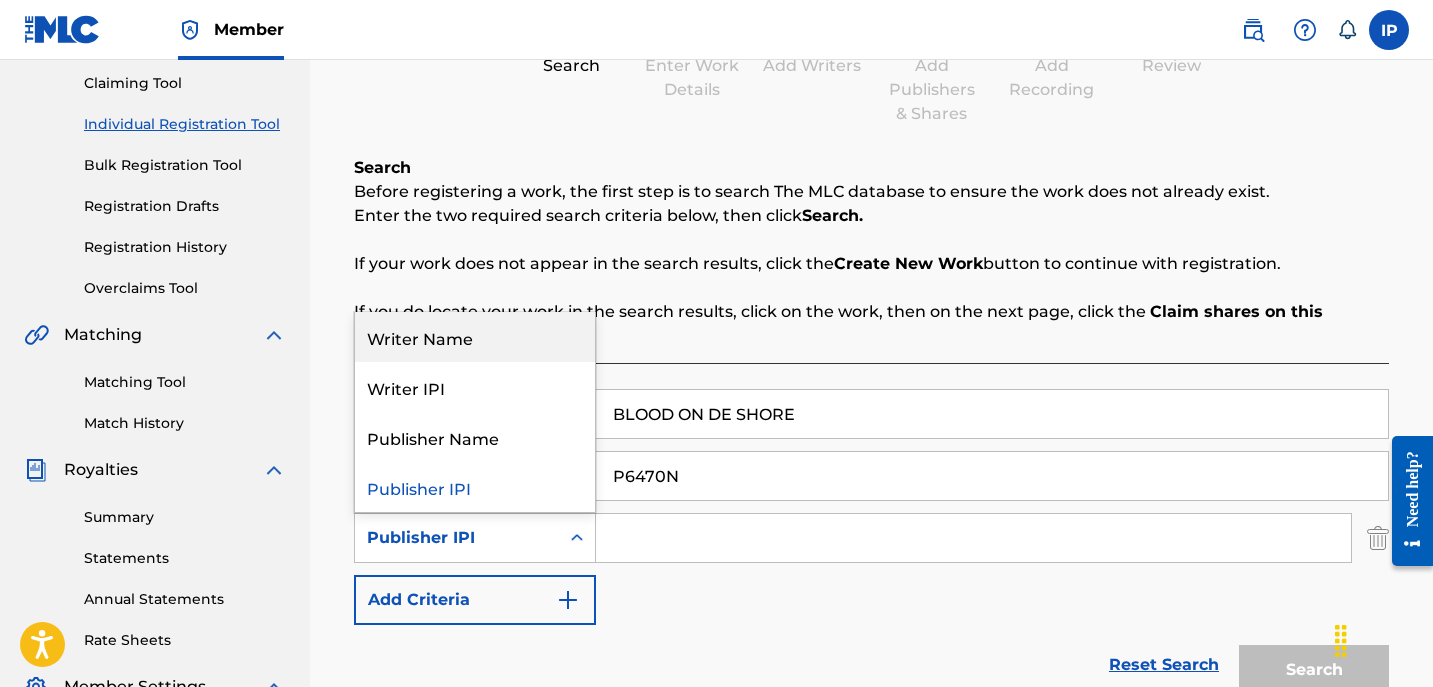 click on "Writer Name" at bounding box center (475, 337) 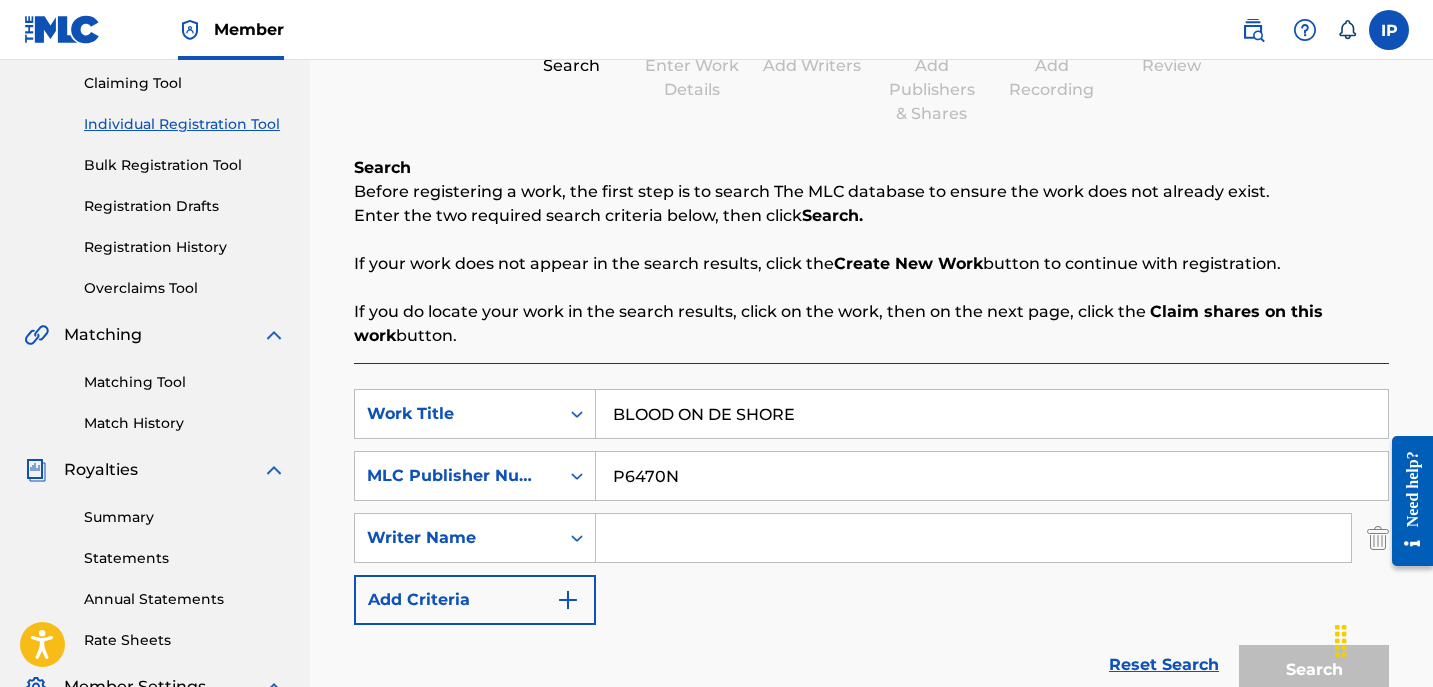click at bounding box center (973, 538) 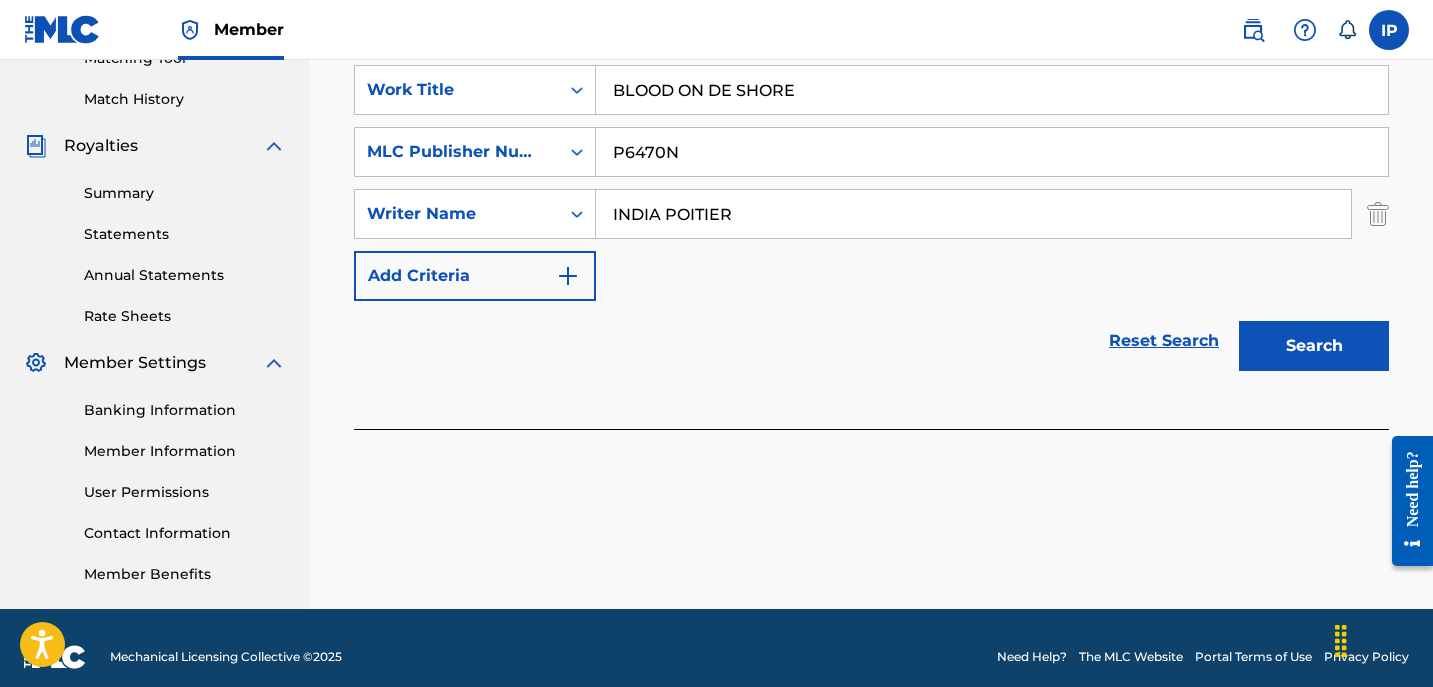 scroll, scrollTop: 538, scrollLeft: 0, axis: vertical 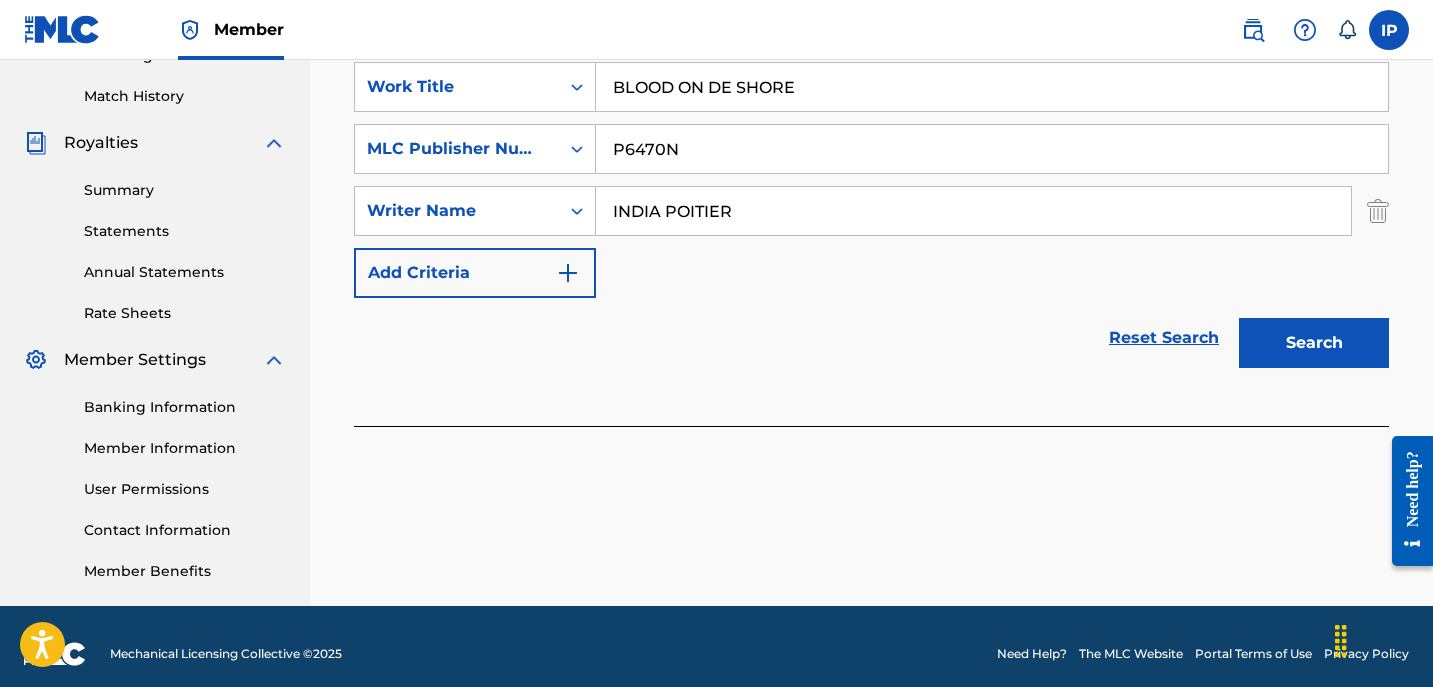 click on "Search" at bounding box center [1314, 343] 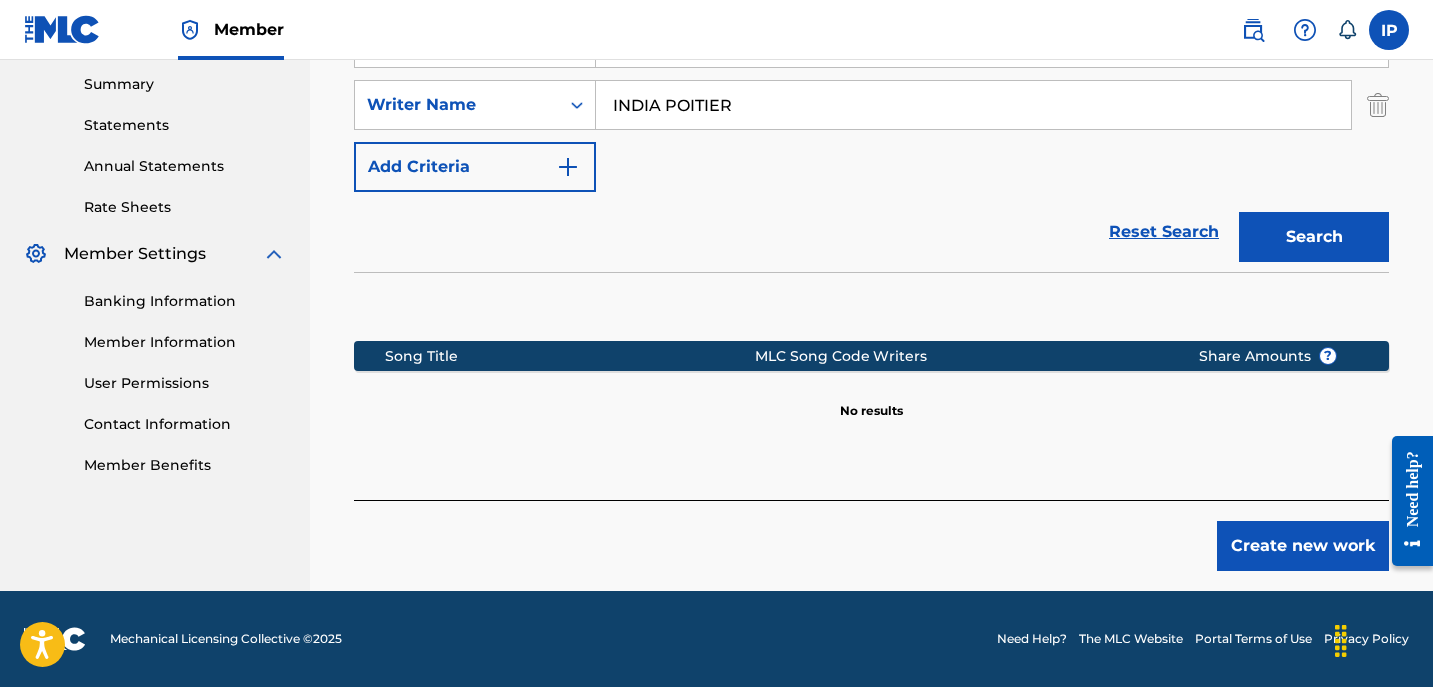 click on "Create new work" at bounding box center [1303, 546] 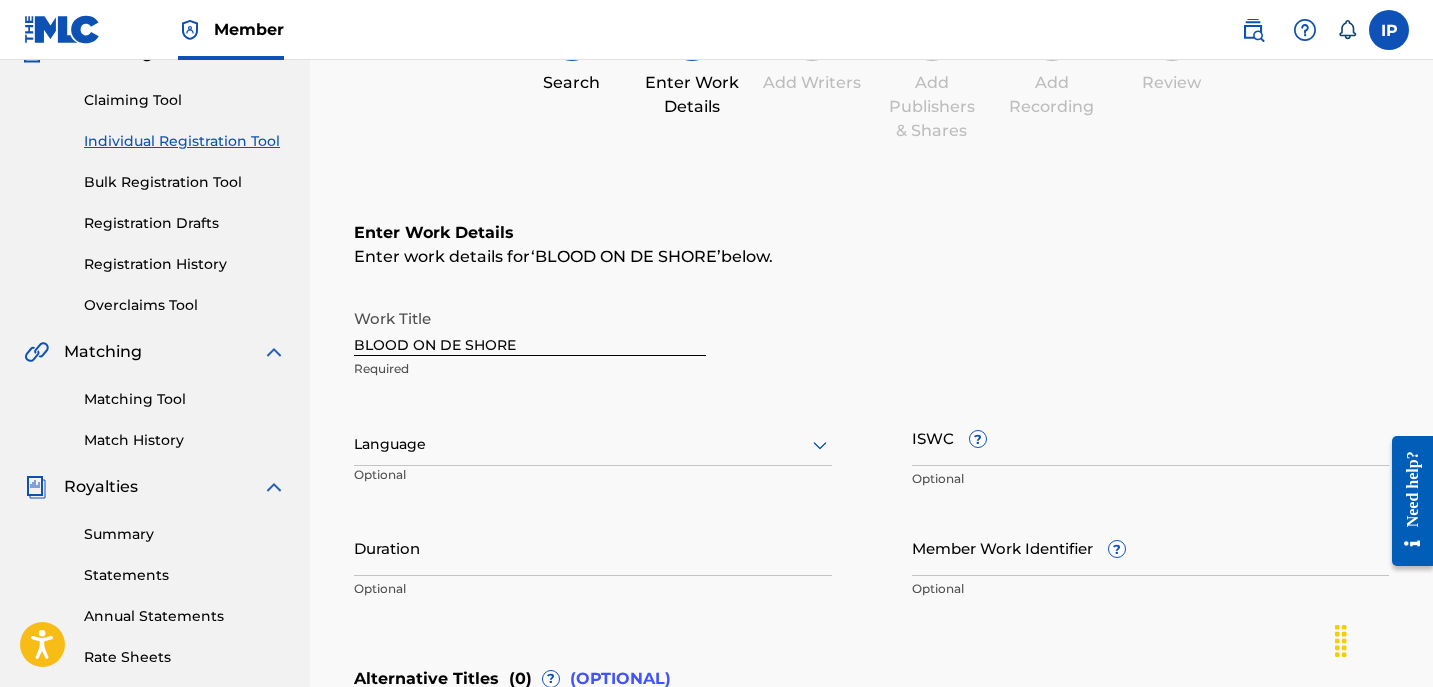 scroll, scrollTop: 191, scrollLeft: 0, axis: vertical 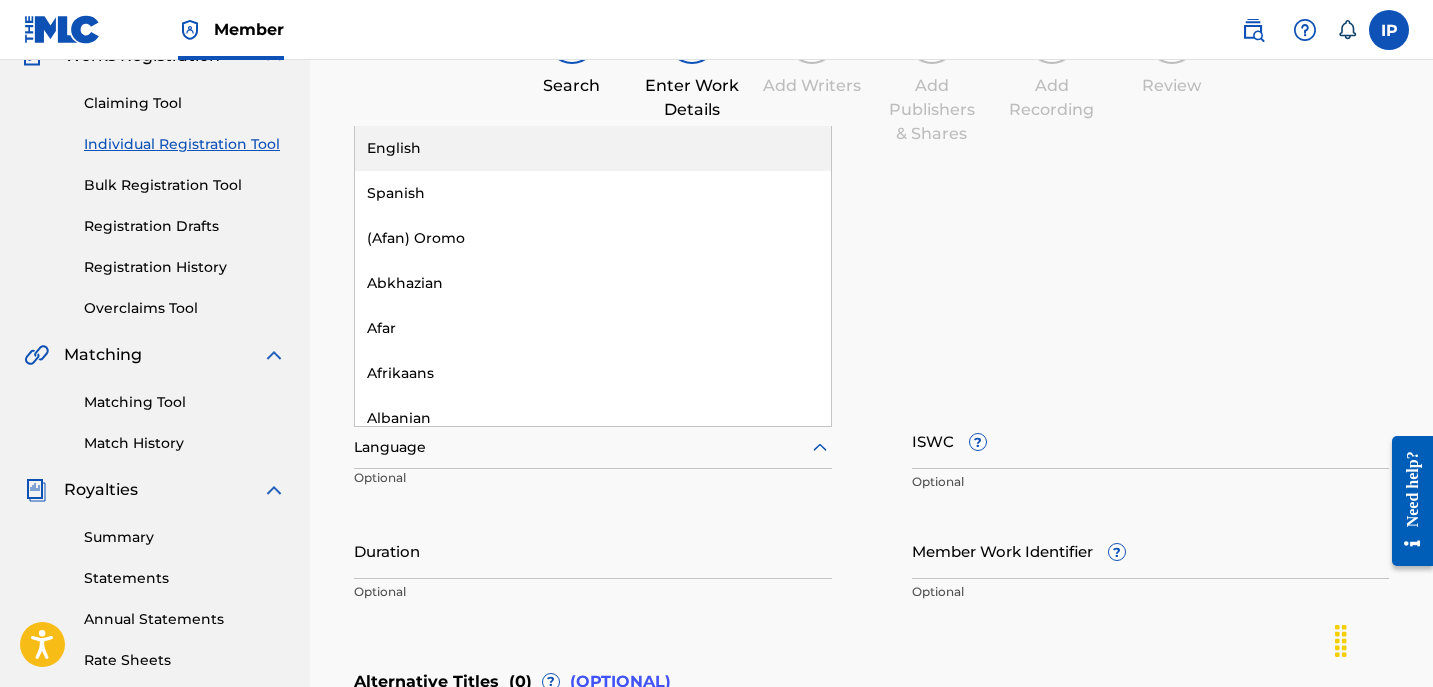 click at bounding box center [593, 447] 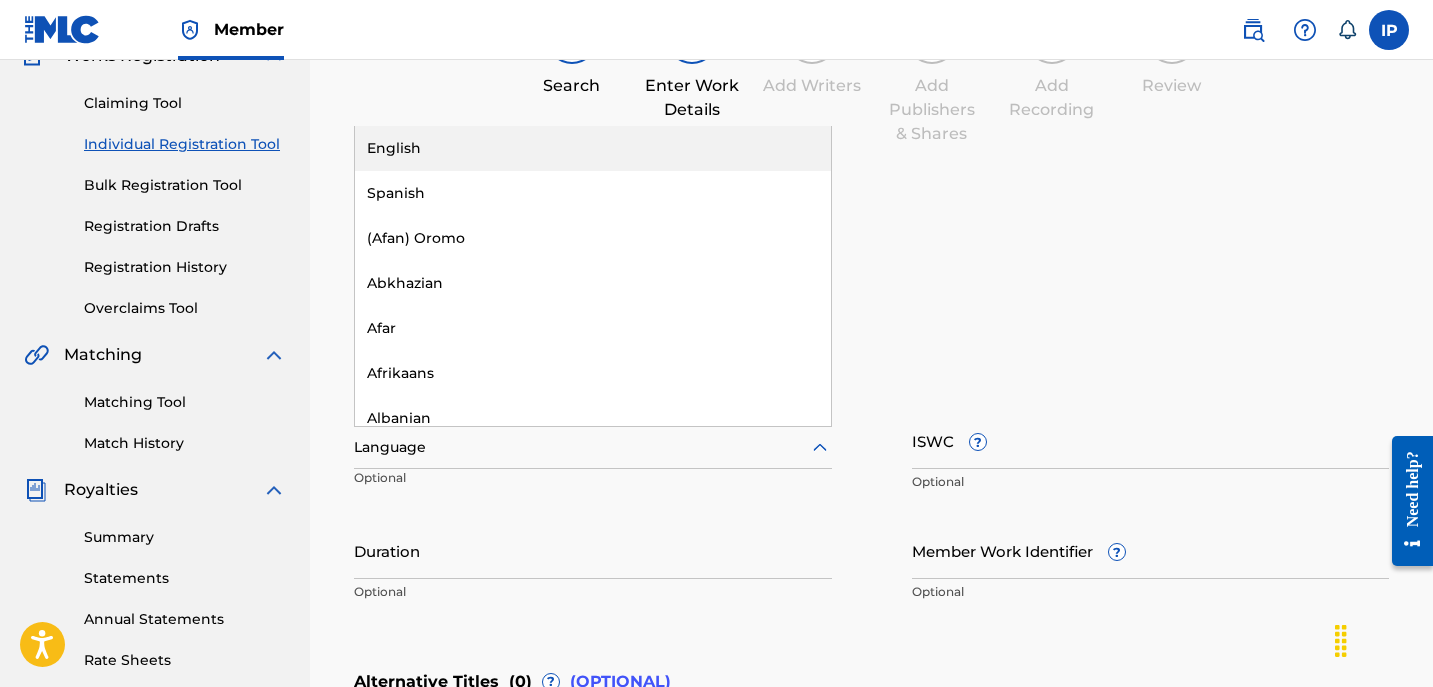 click on "English" at bounding box center [593, 148] 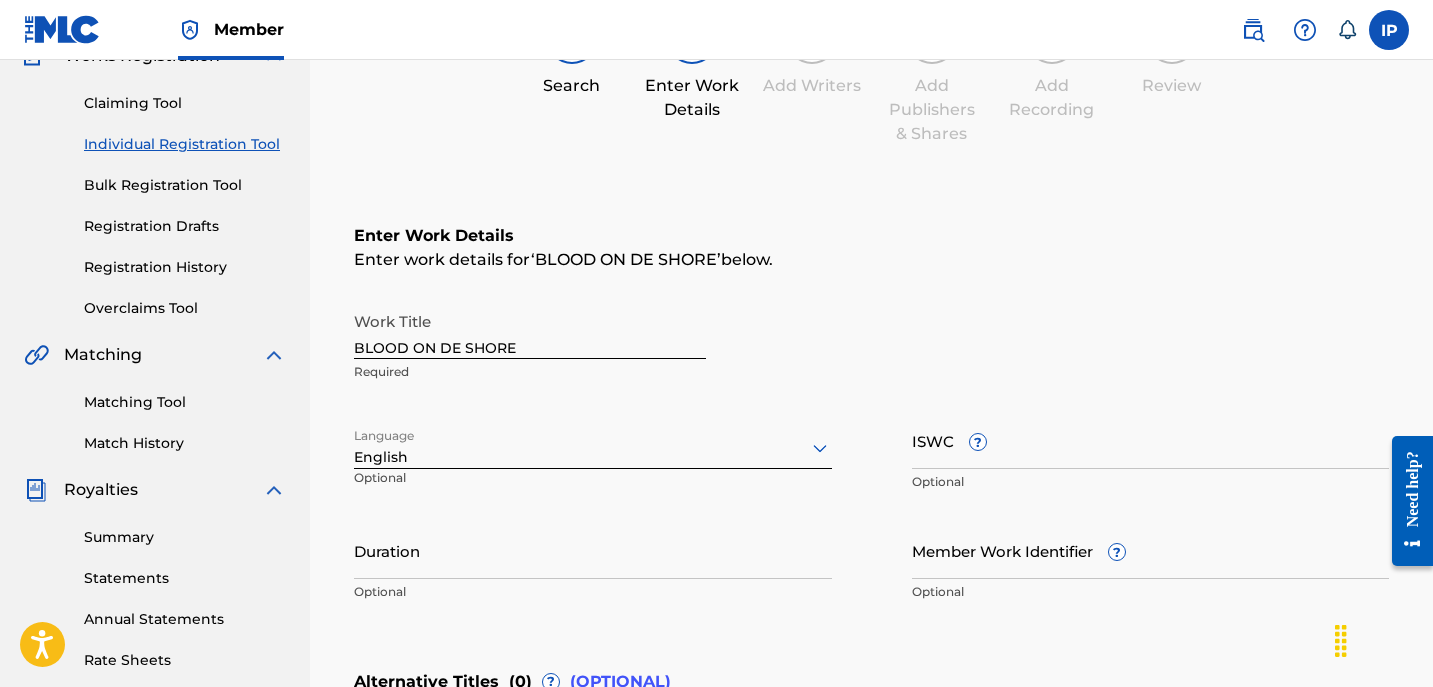 click on "Duration" at bounding box center [593, 550] 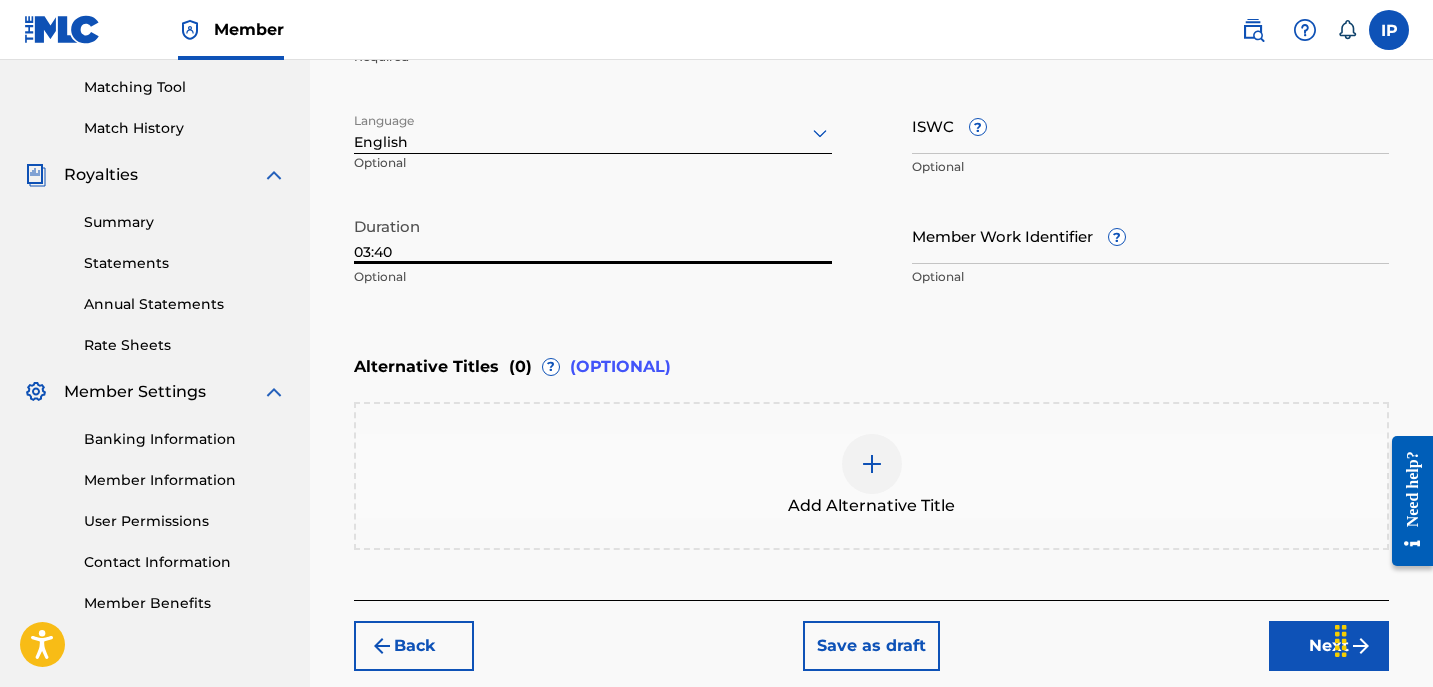 scroll, scrollTop: 569, scrollLeft: 0, axis: vertical 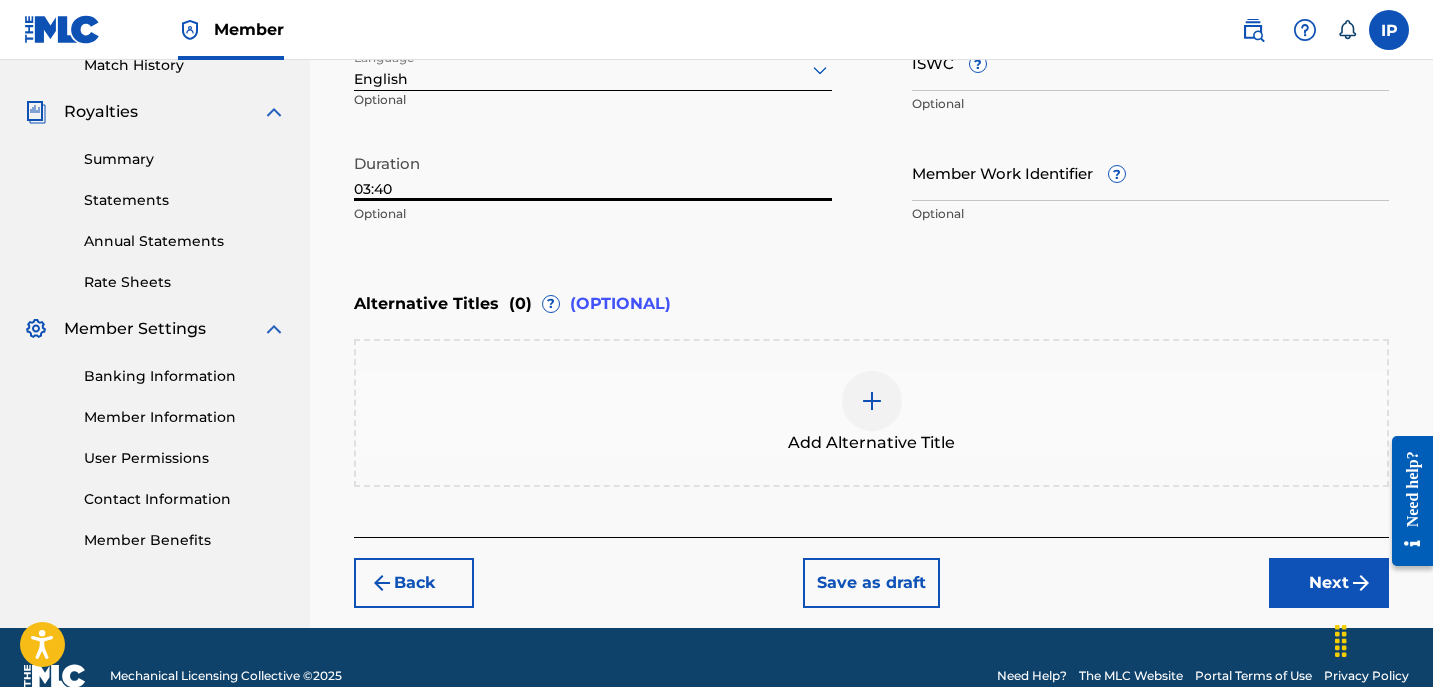 type on "03:40" 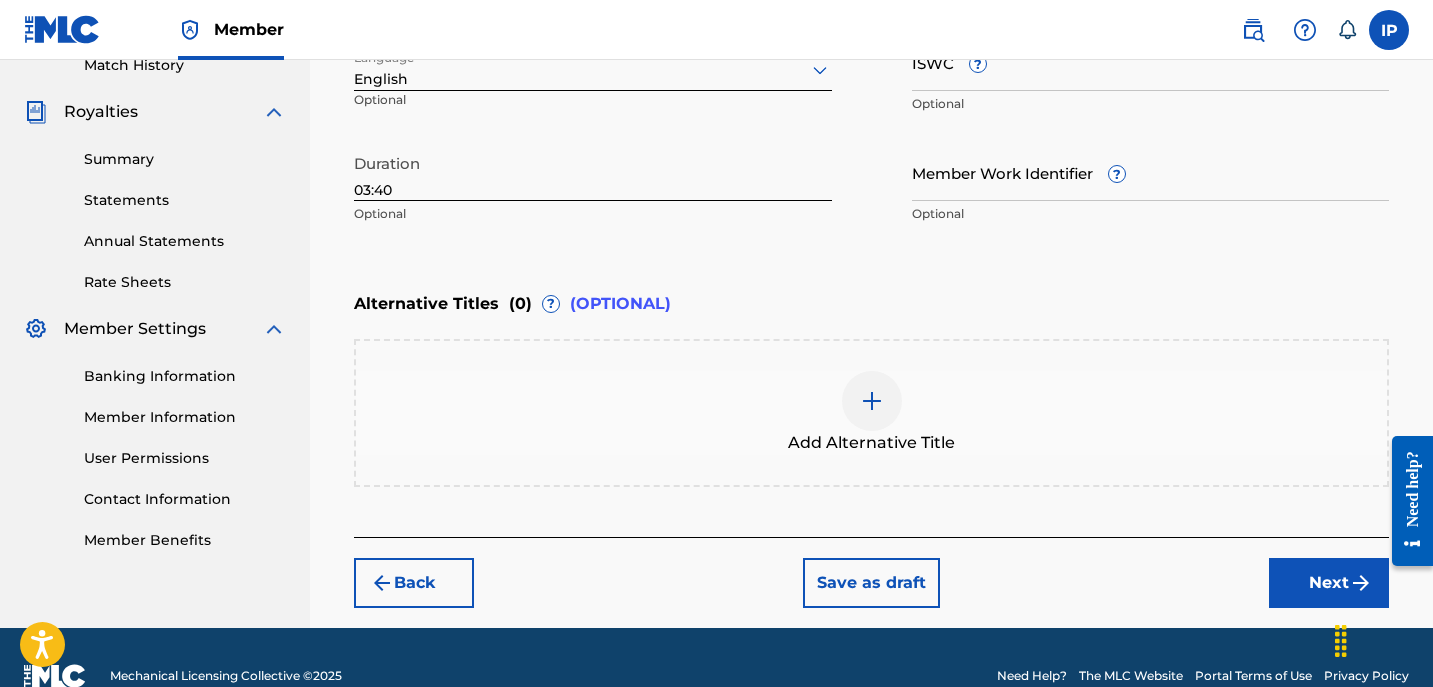 click on "Next" at bounding box center [1329, 583] 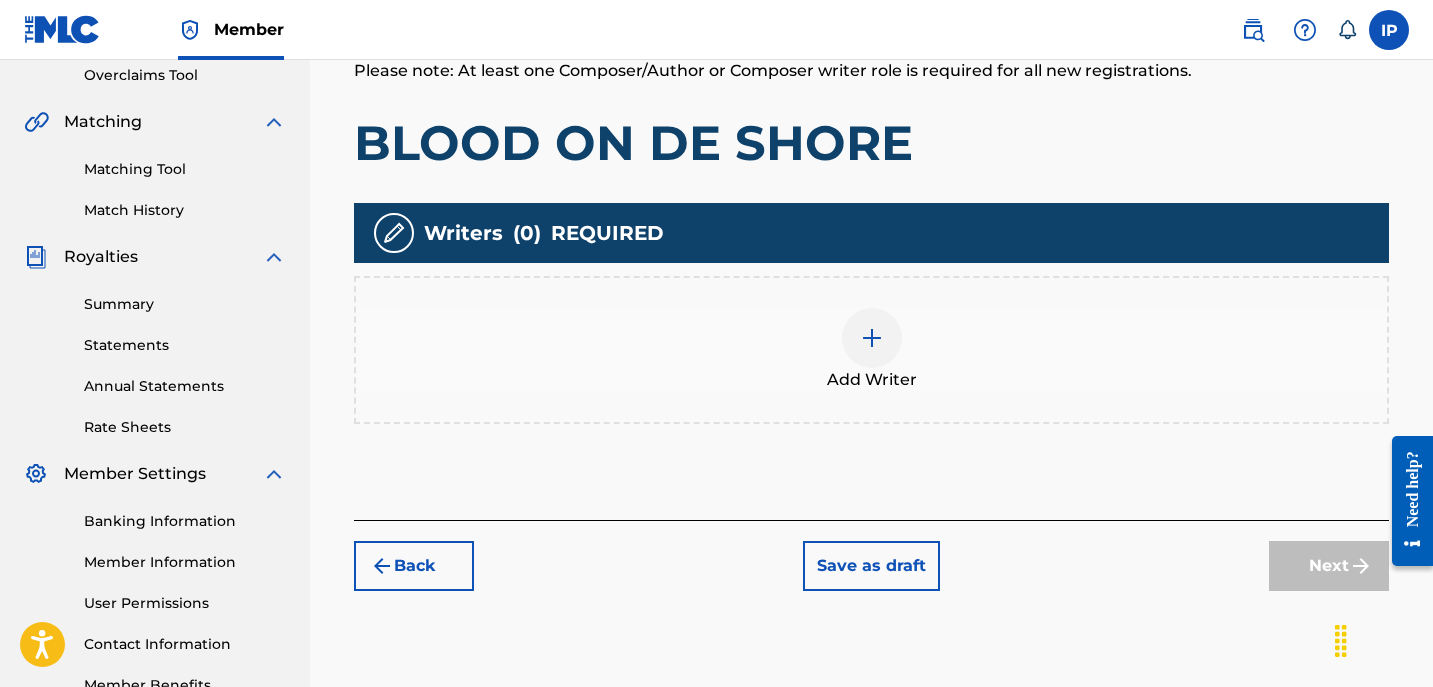 scroll, scrollTop: 426, scrollLeft: 0, axis: vertical 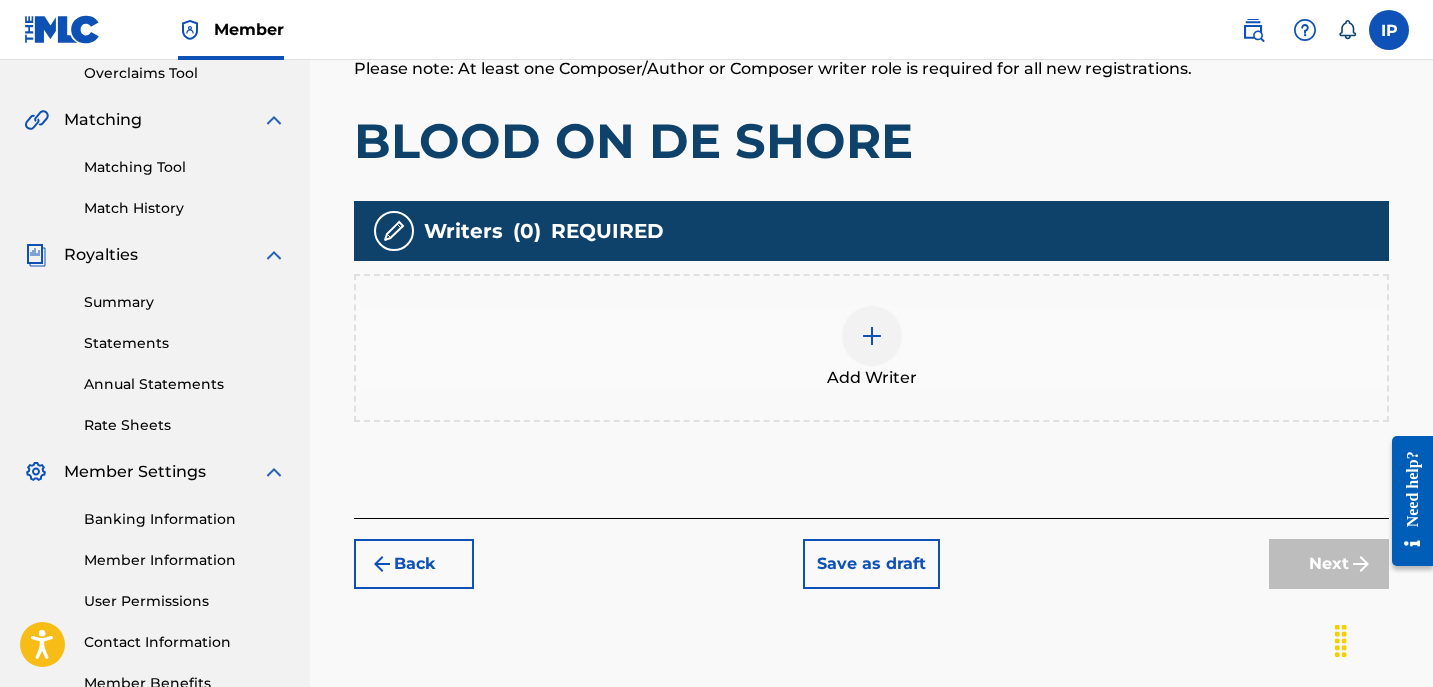 click at bounding box center [872, 336] 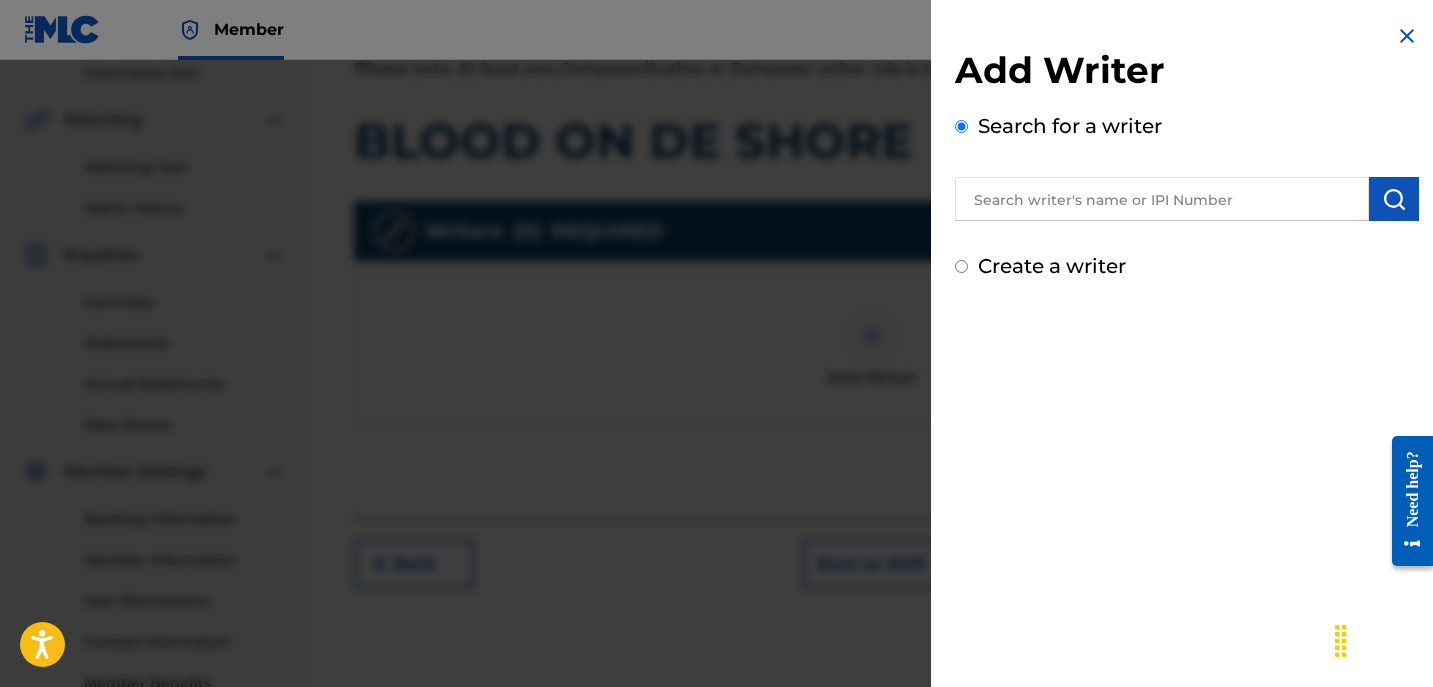 click on "Create a writer" at bounding box center (1187, 266) 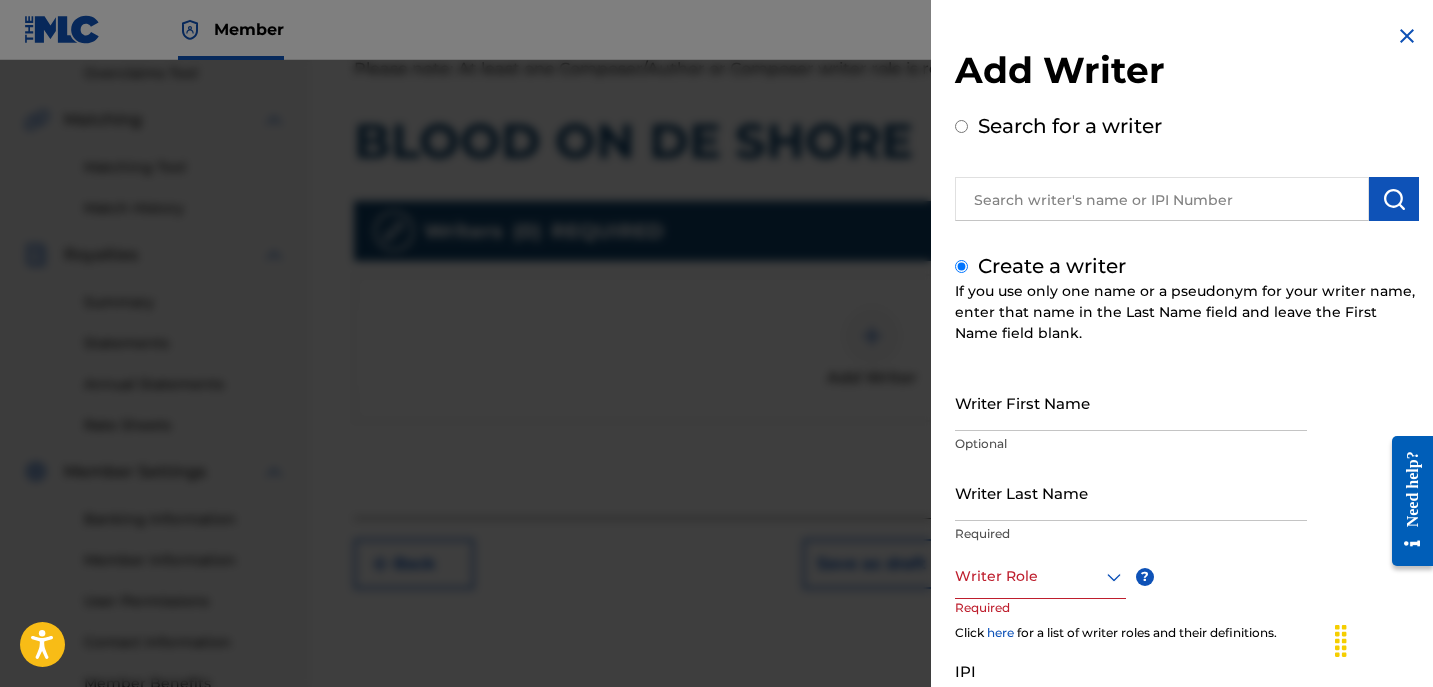 click on "Writer First Name   Optional" at bounding box center [1131, 419] 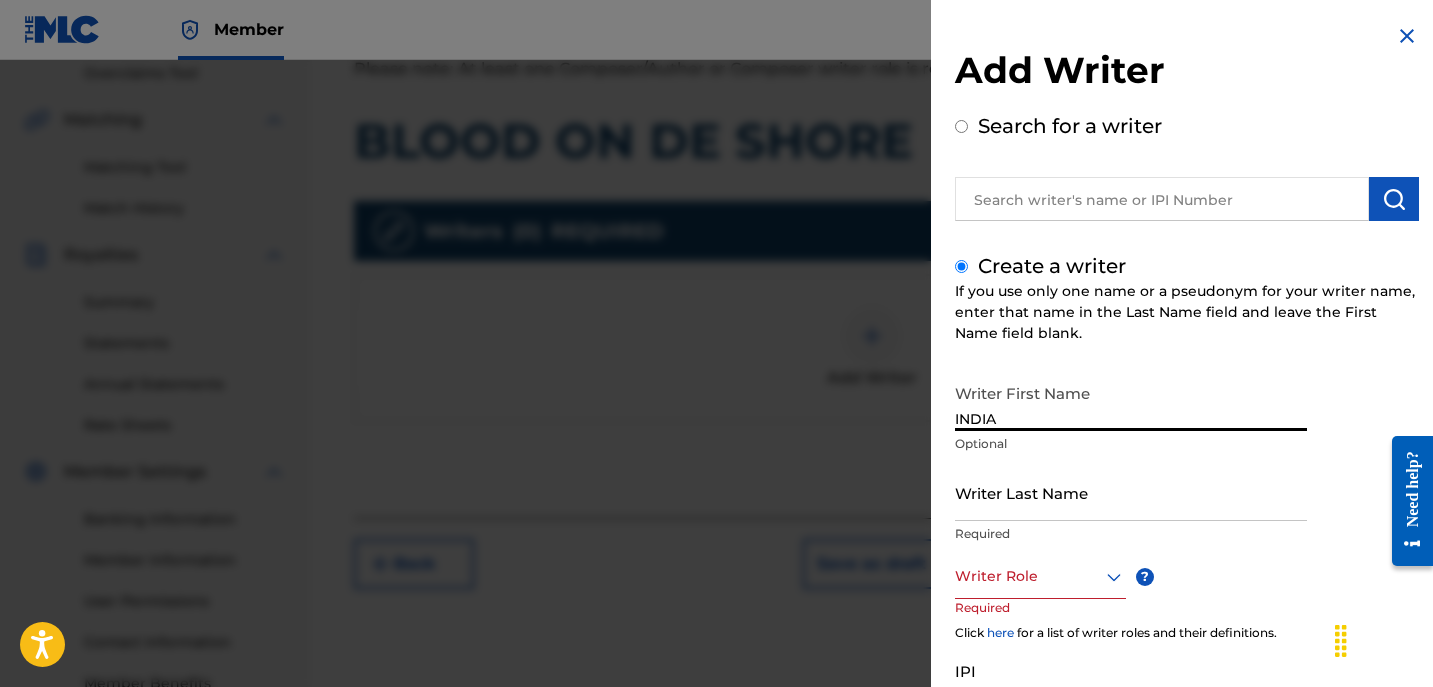 type on "[COUNTRY]" 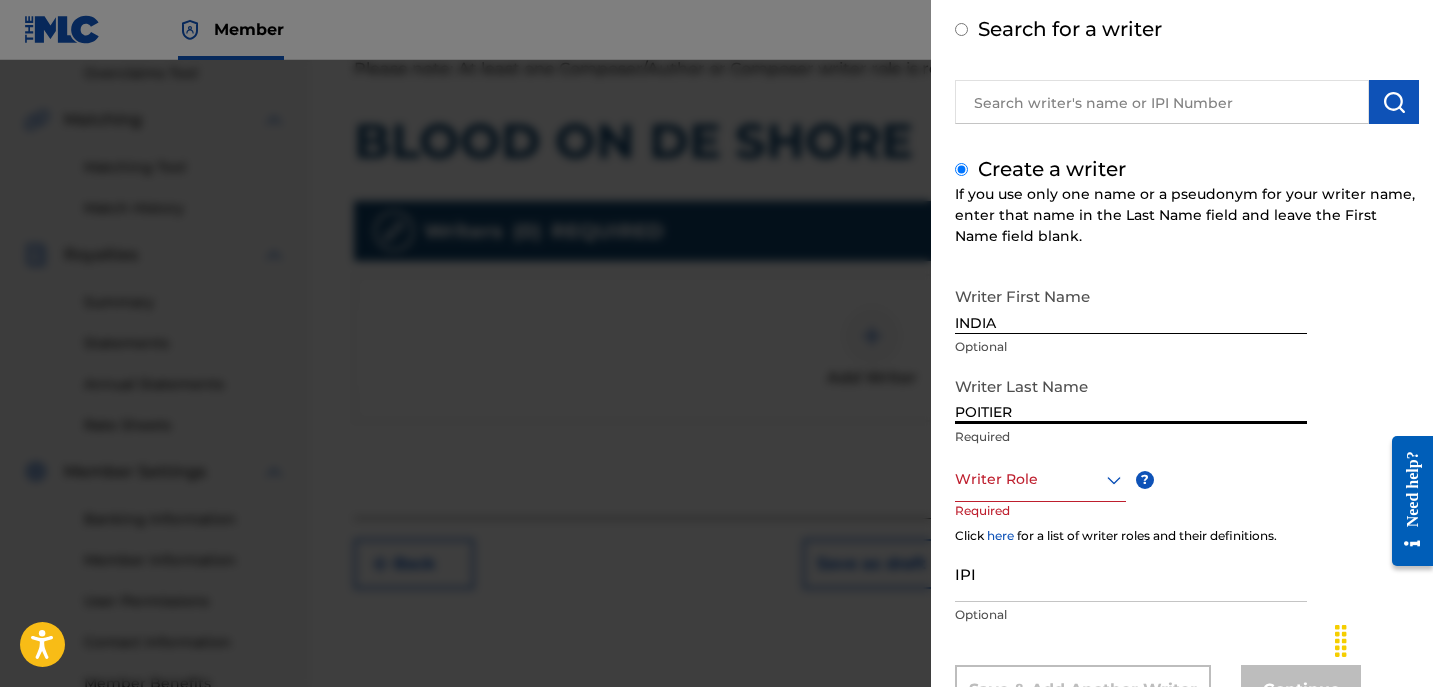 scroll, scrollTop: 98, scrollLeft: 0, axis: vertical 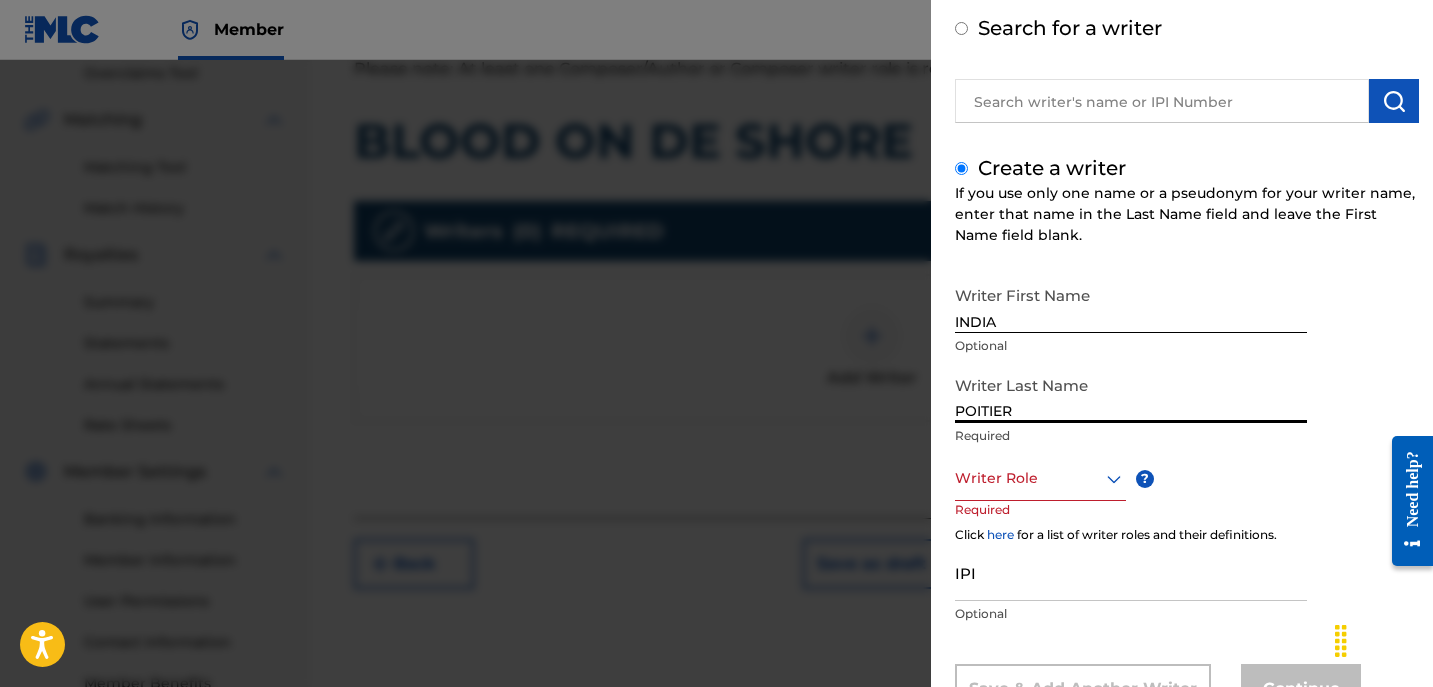 type on "POITIER" 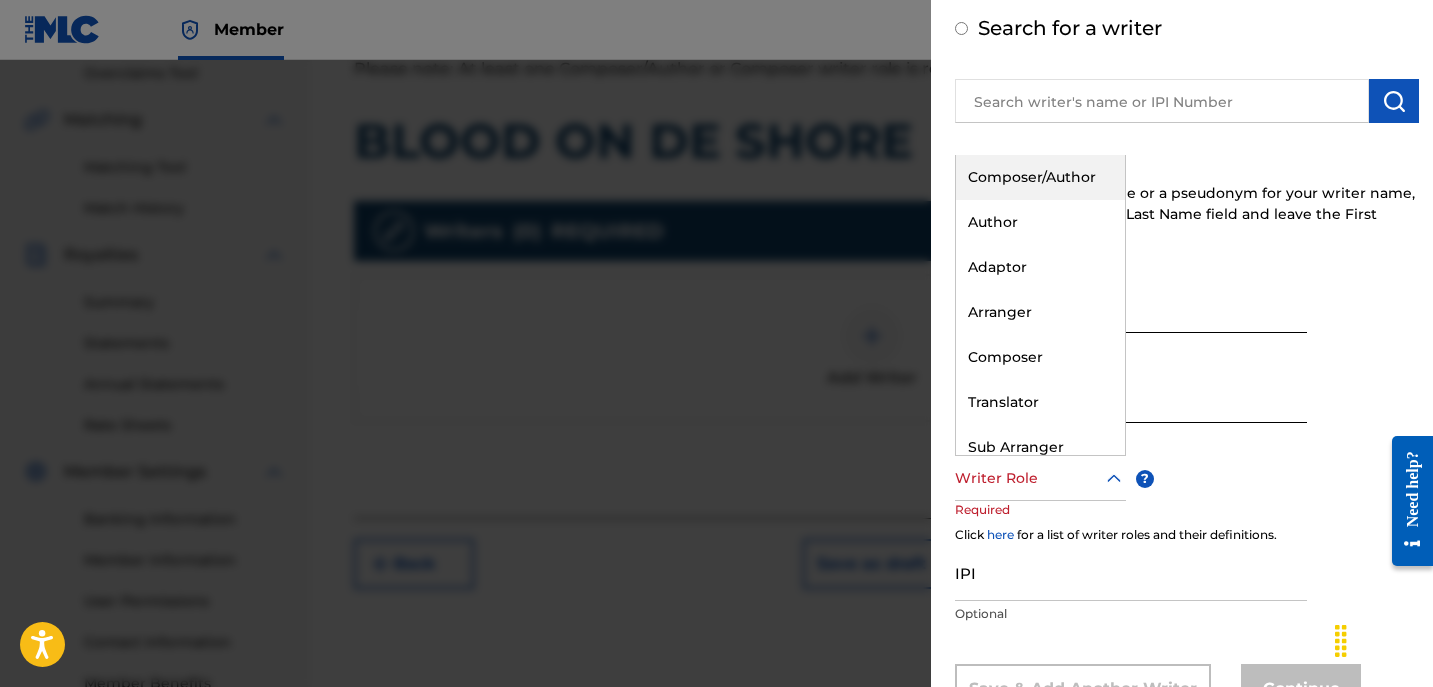 click on "Composer/Author" at bounding box center (1040, 177) 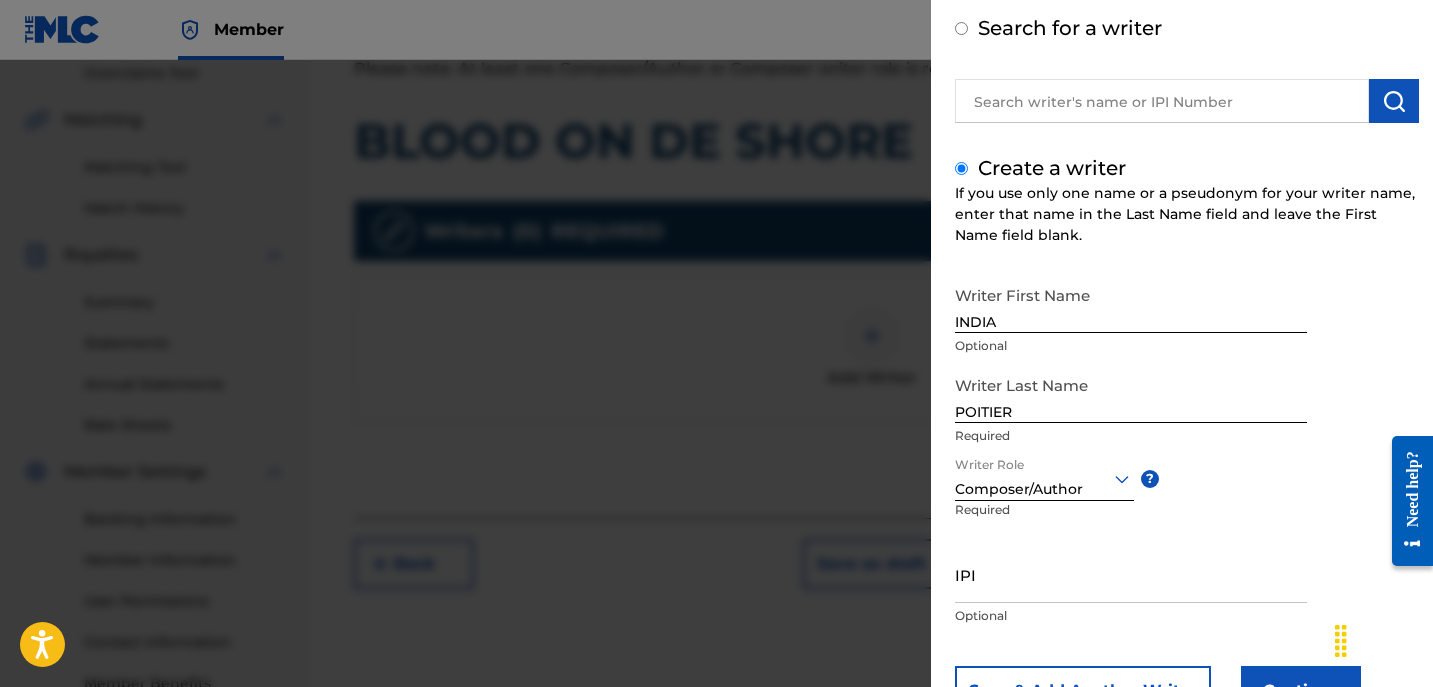 scroll, scrollTop: 181, scrollLeft: 0, axis: vertical 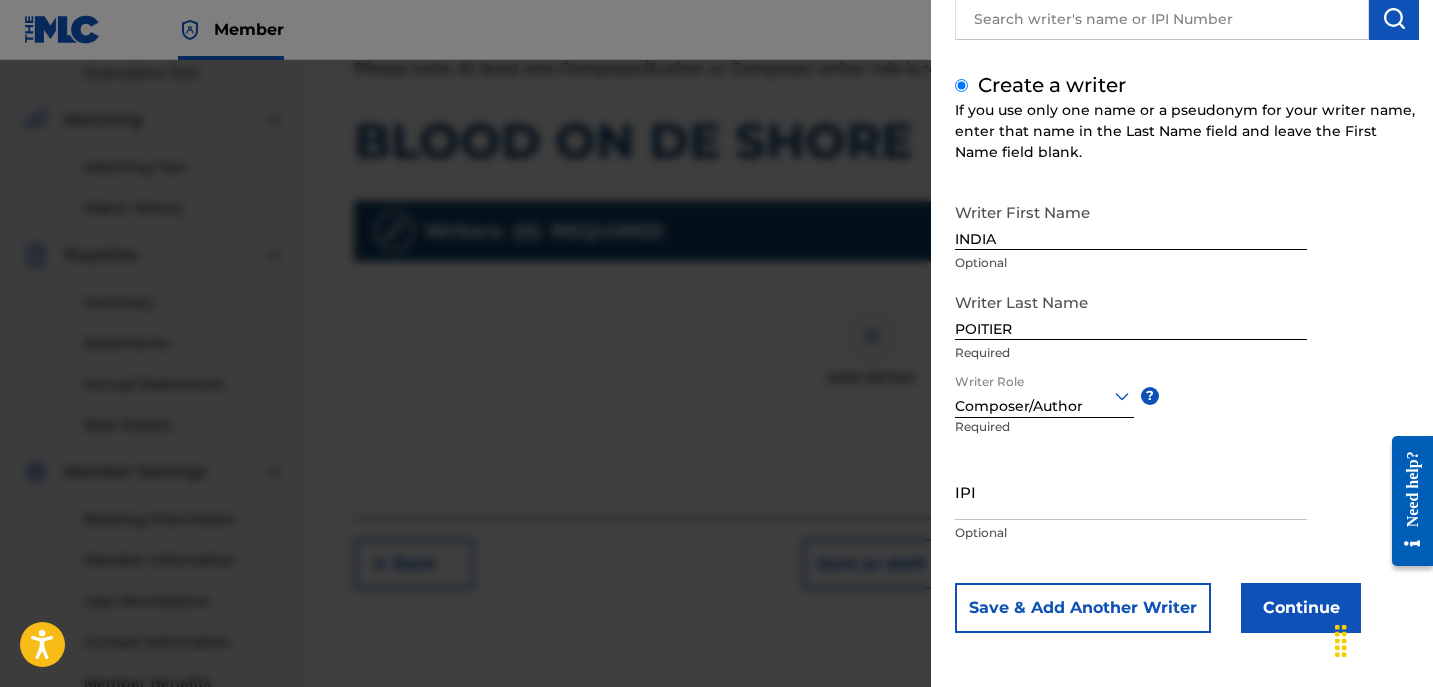 click on "Continue" at bounding box center [1301, 608] 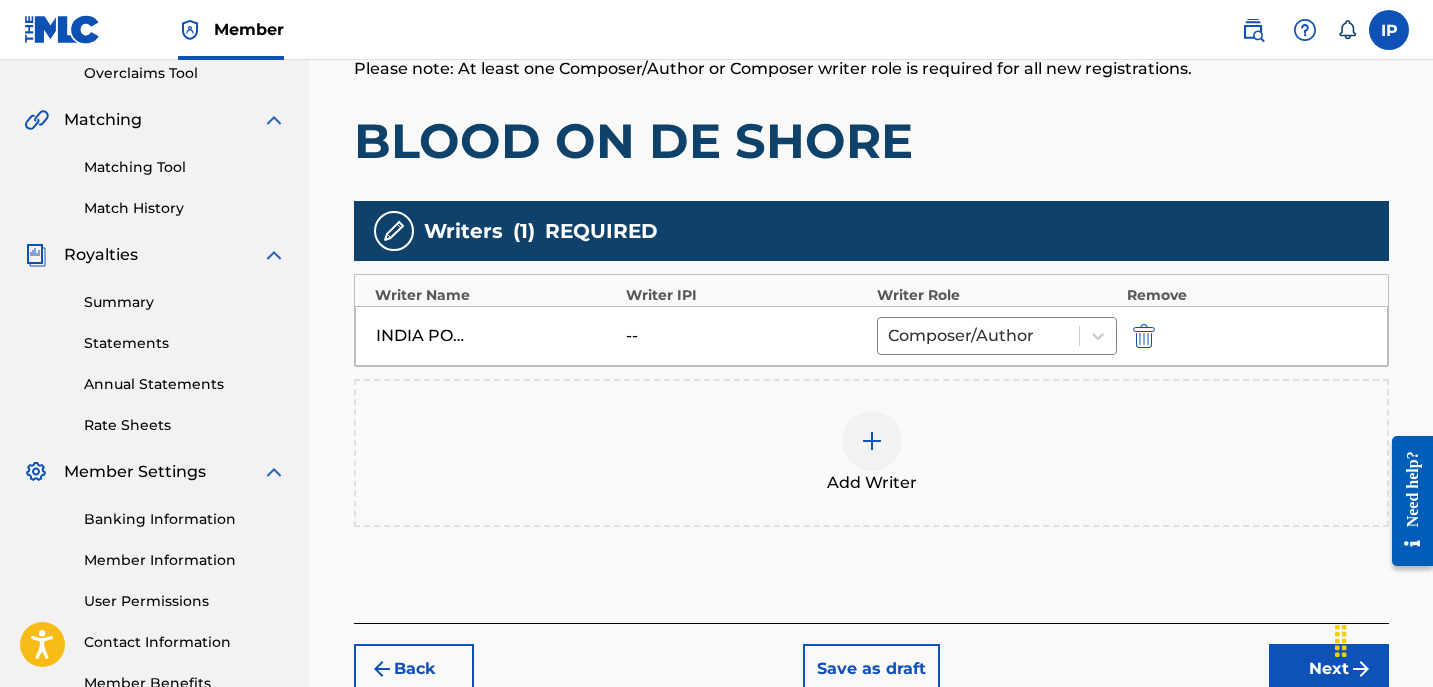 click on "Next" at bounding box center (1329, 669) 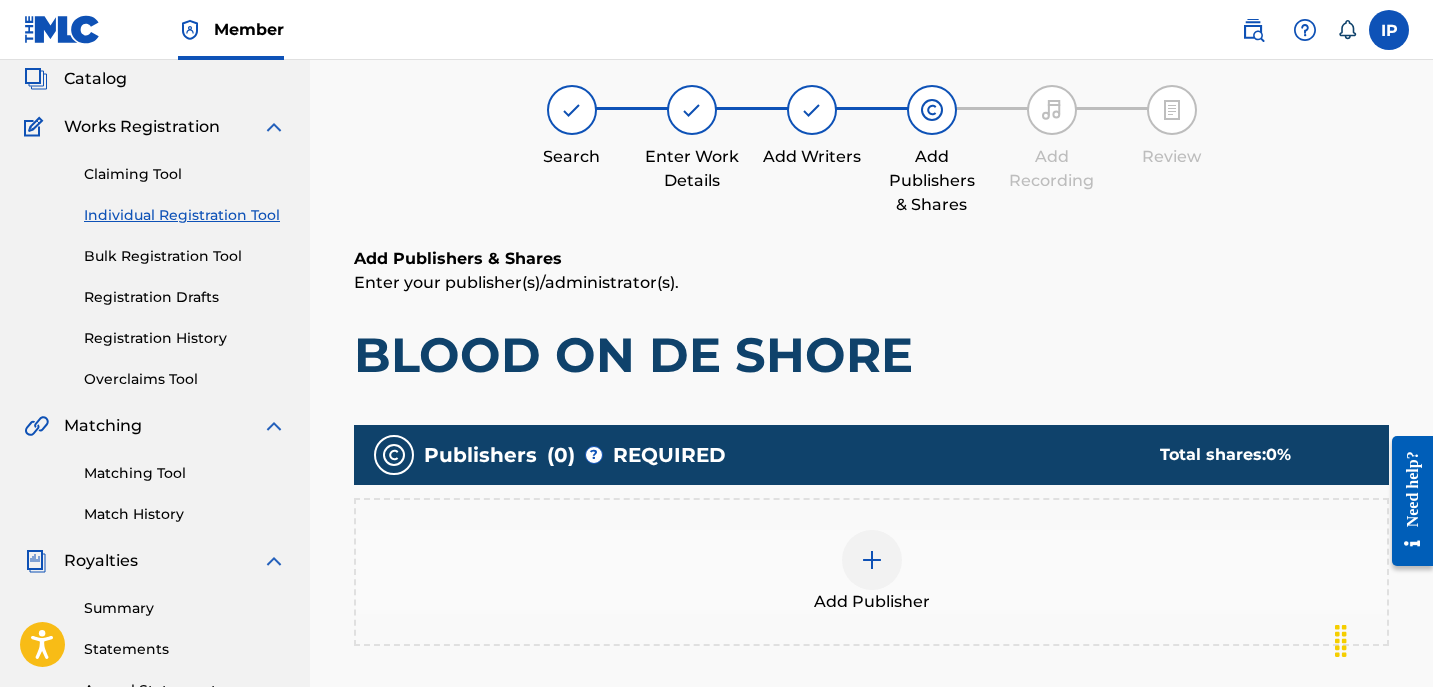 scroll, scrollTop: 90, scrollLeft: 0, axis: vertical 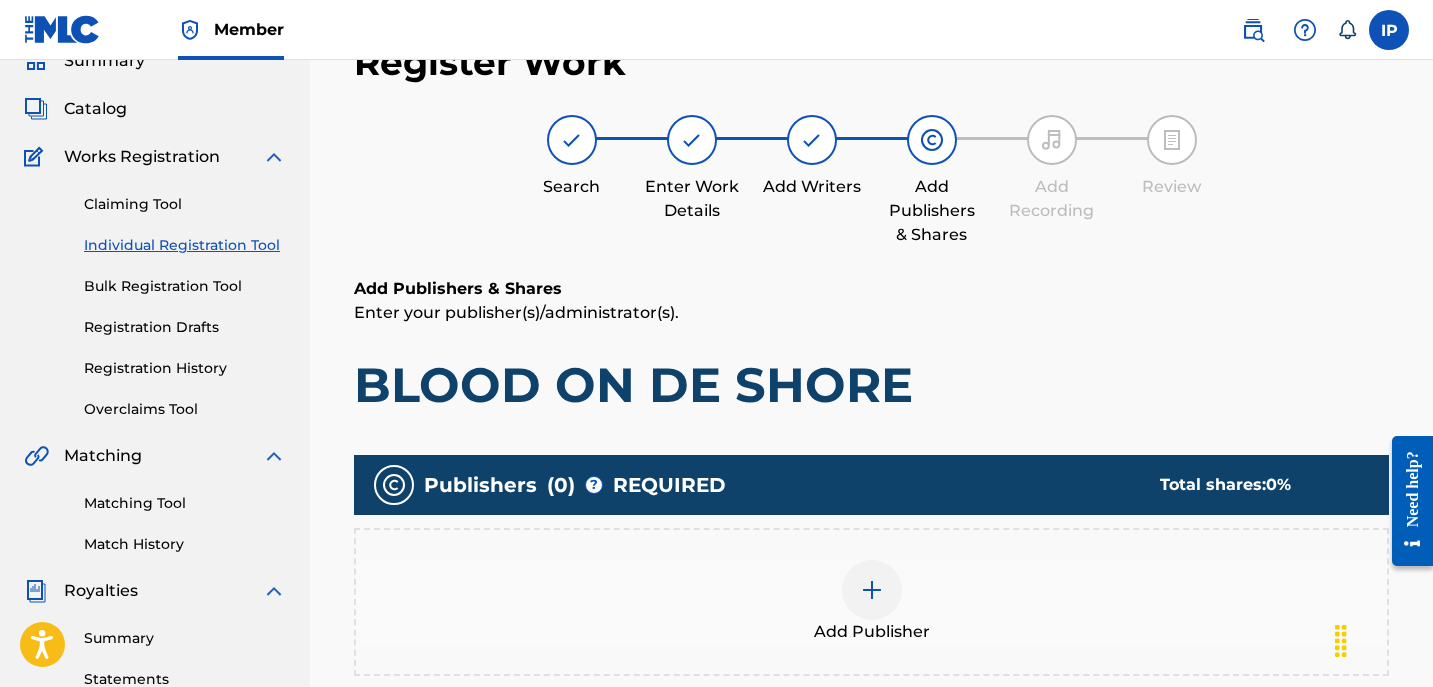 click at bounding box center [872, 590] 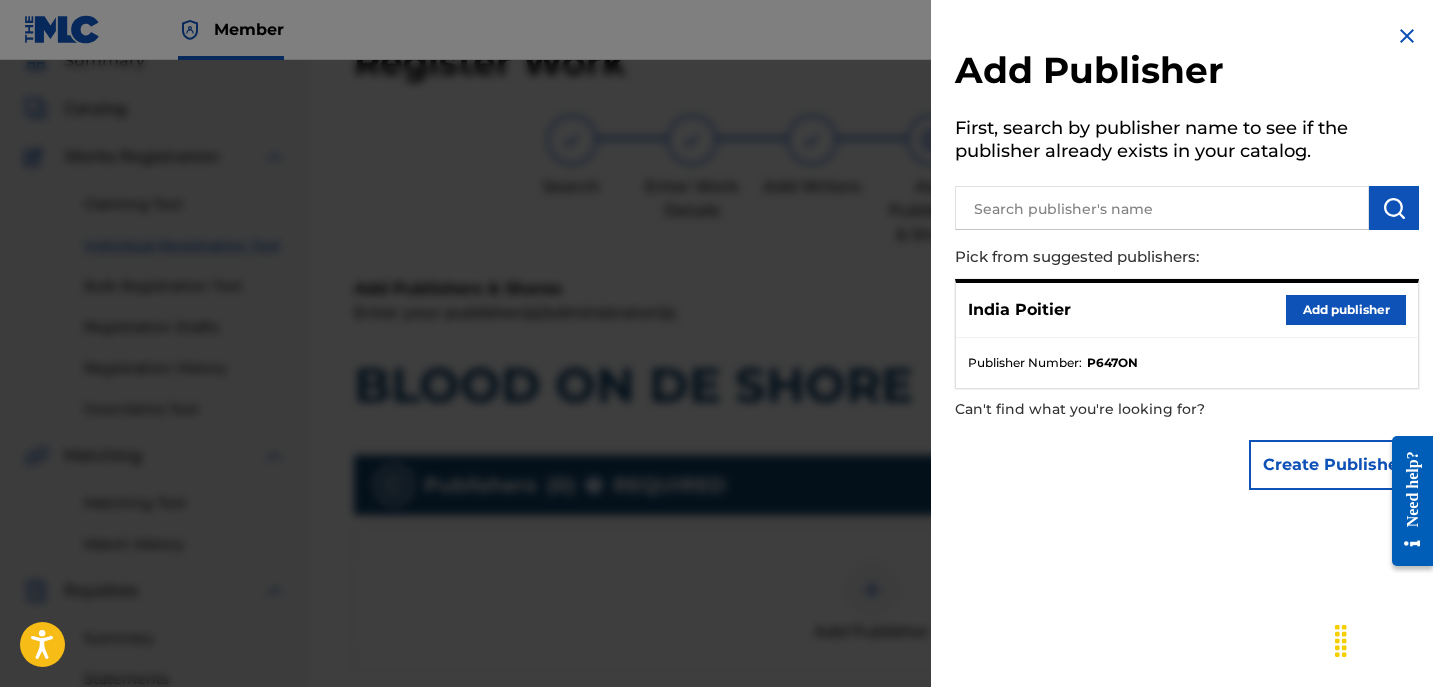 click on "Add publisher" at bounding box center (1346, 310) 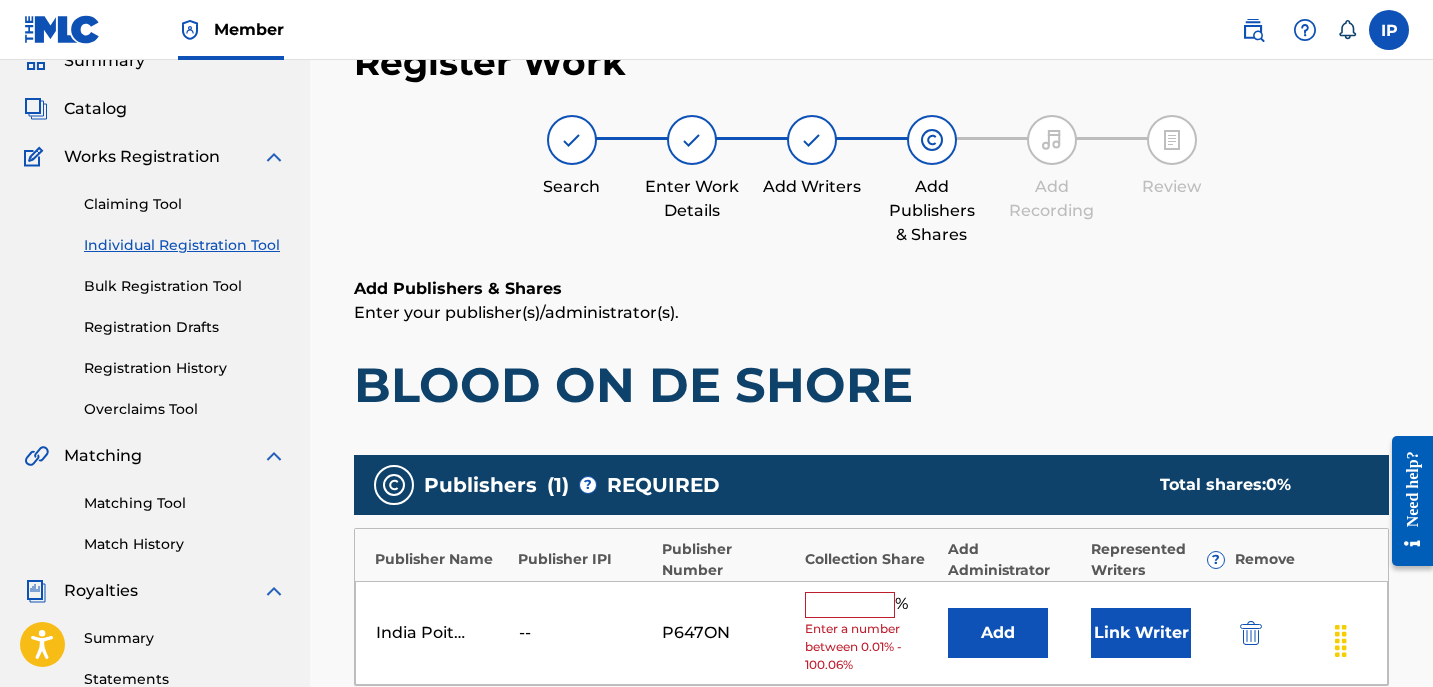 click at bounding box center (850, 605) 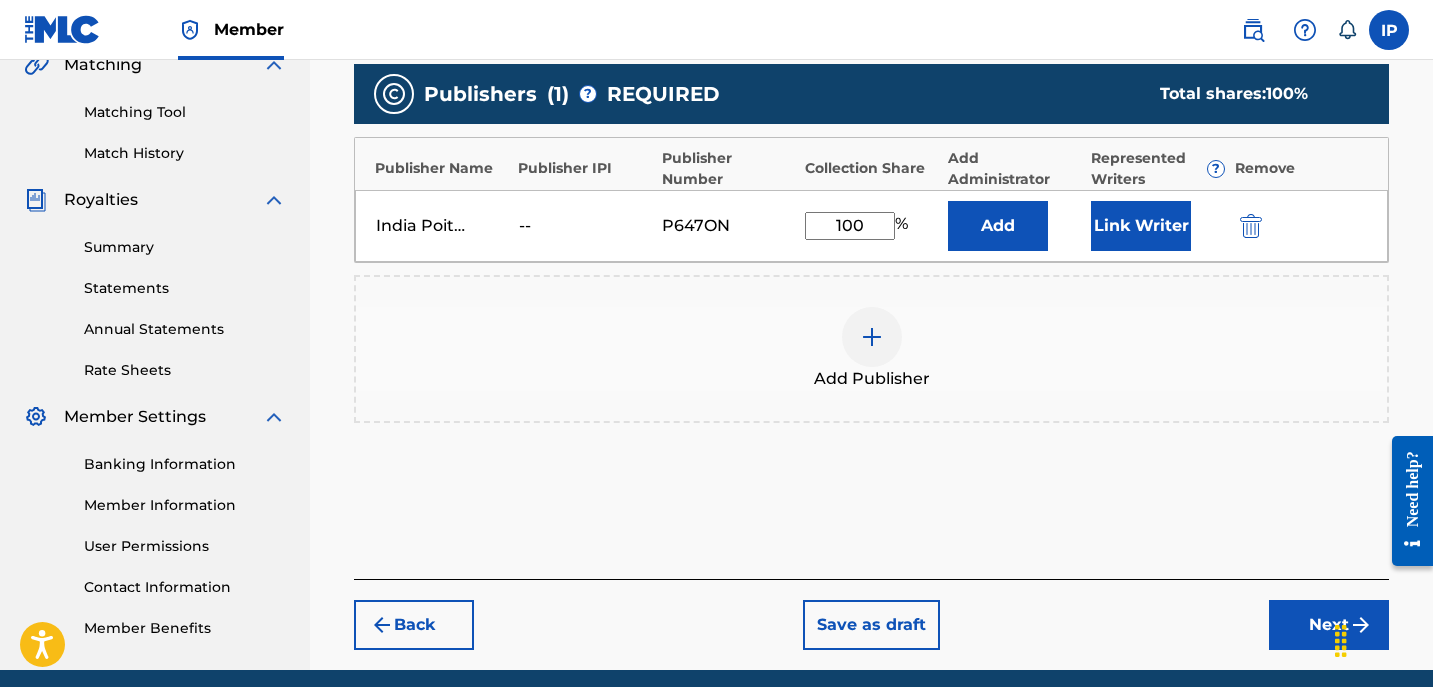 click on "Next" at bounding box center (1329, 625) 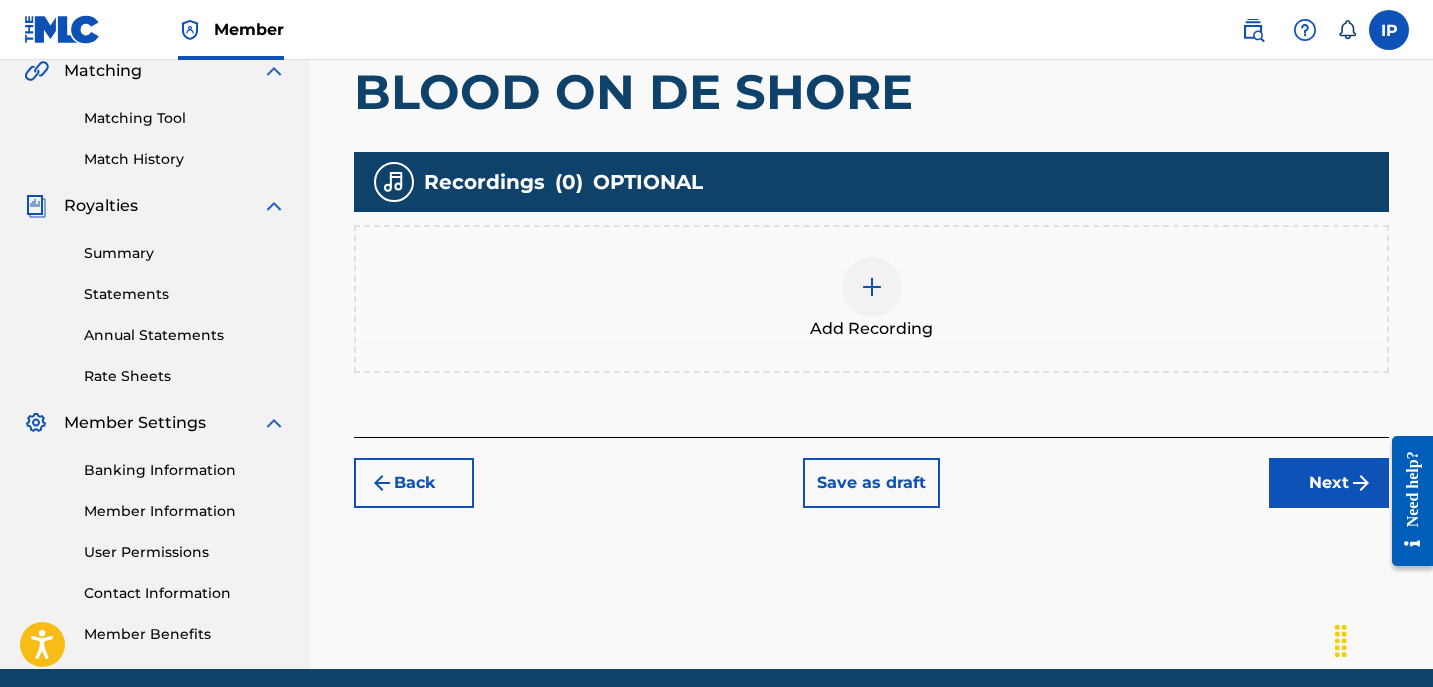 scroll, scrollTop: 479, scrollLeft: 0, axis: vertical 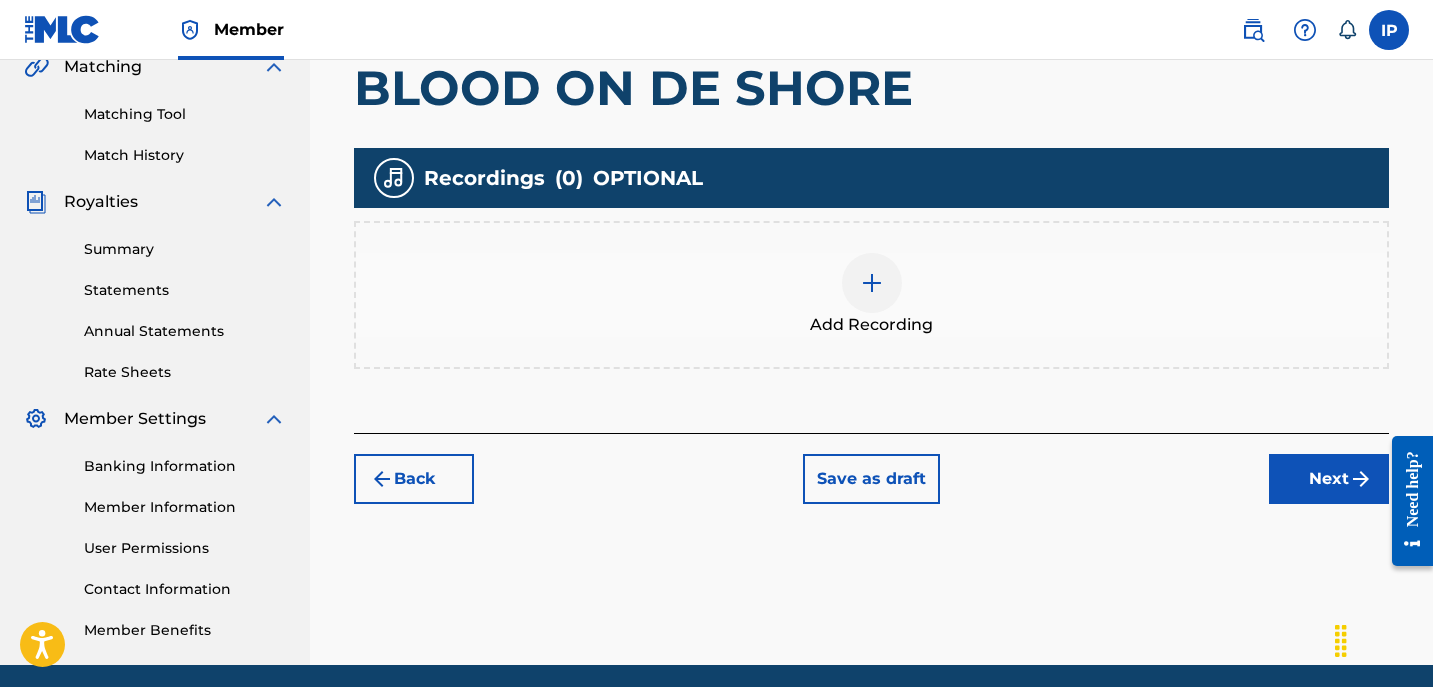 click on "Save as draft" at bounding box center (871, 479) 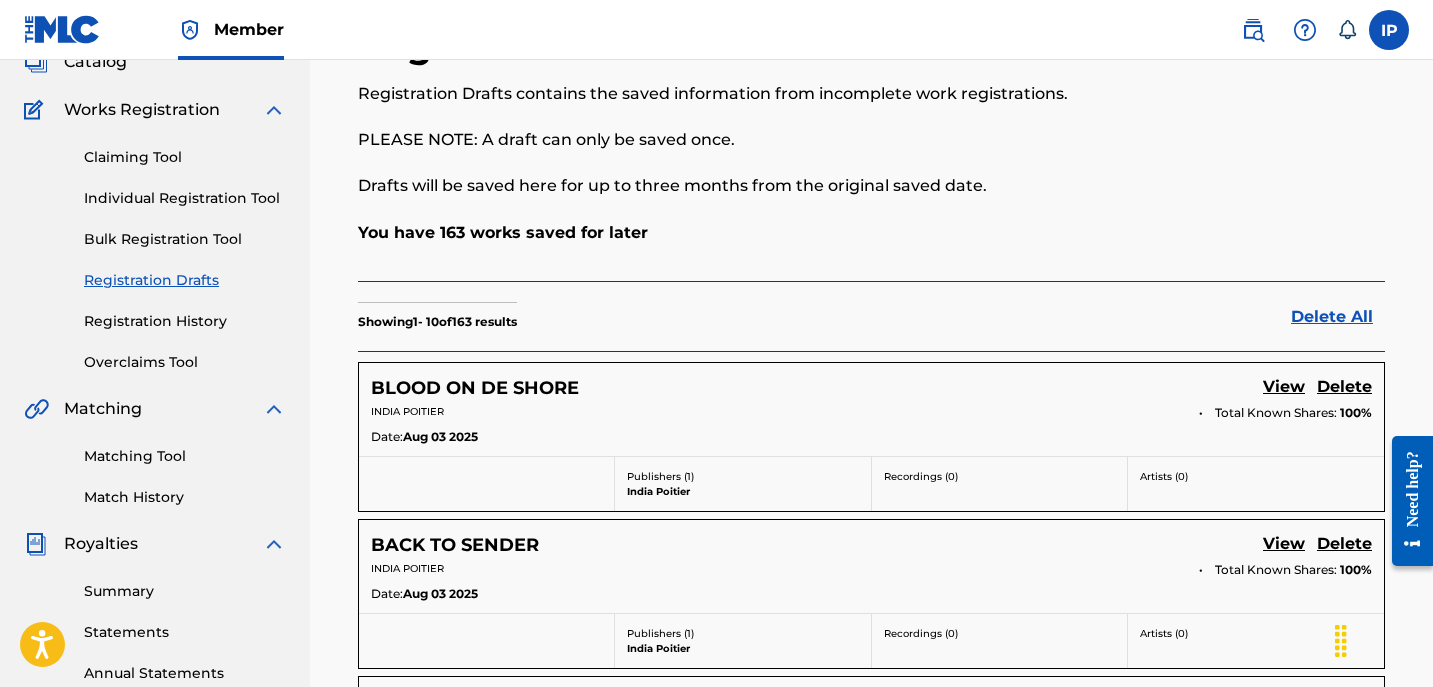 scroll, scrollTop: 0, scrollLeft: 0, axis: both 